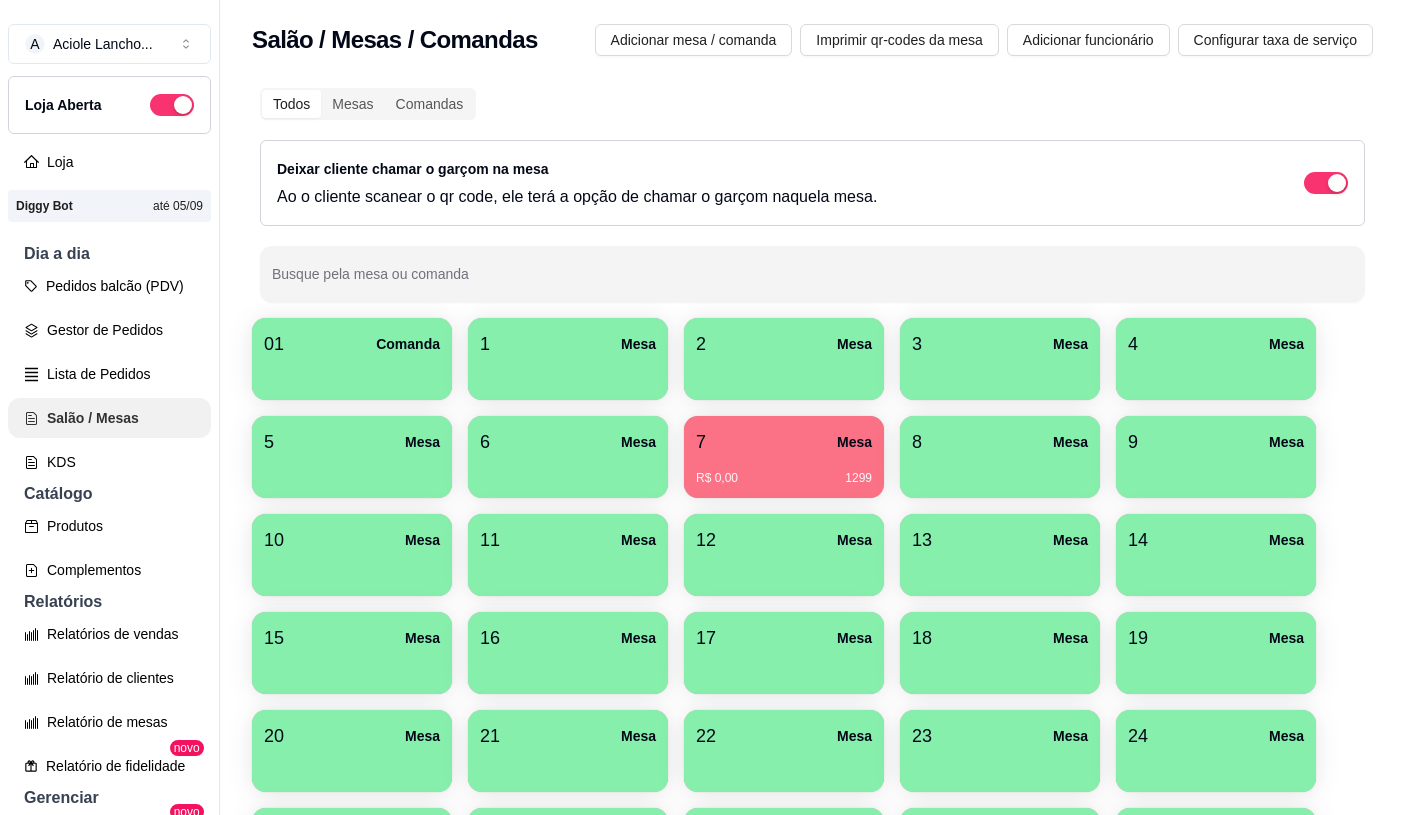 scroll, scrollTop: 0, scrollLeft: 0, axis: both 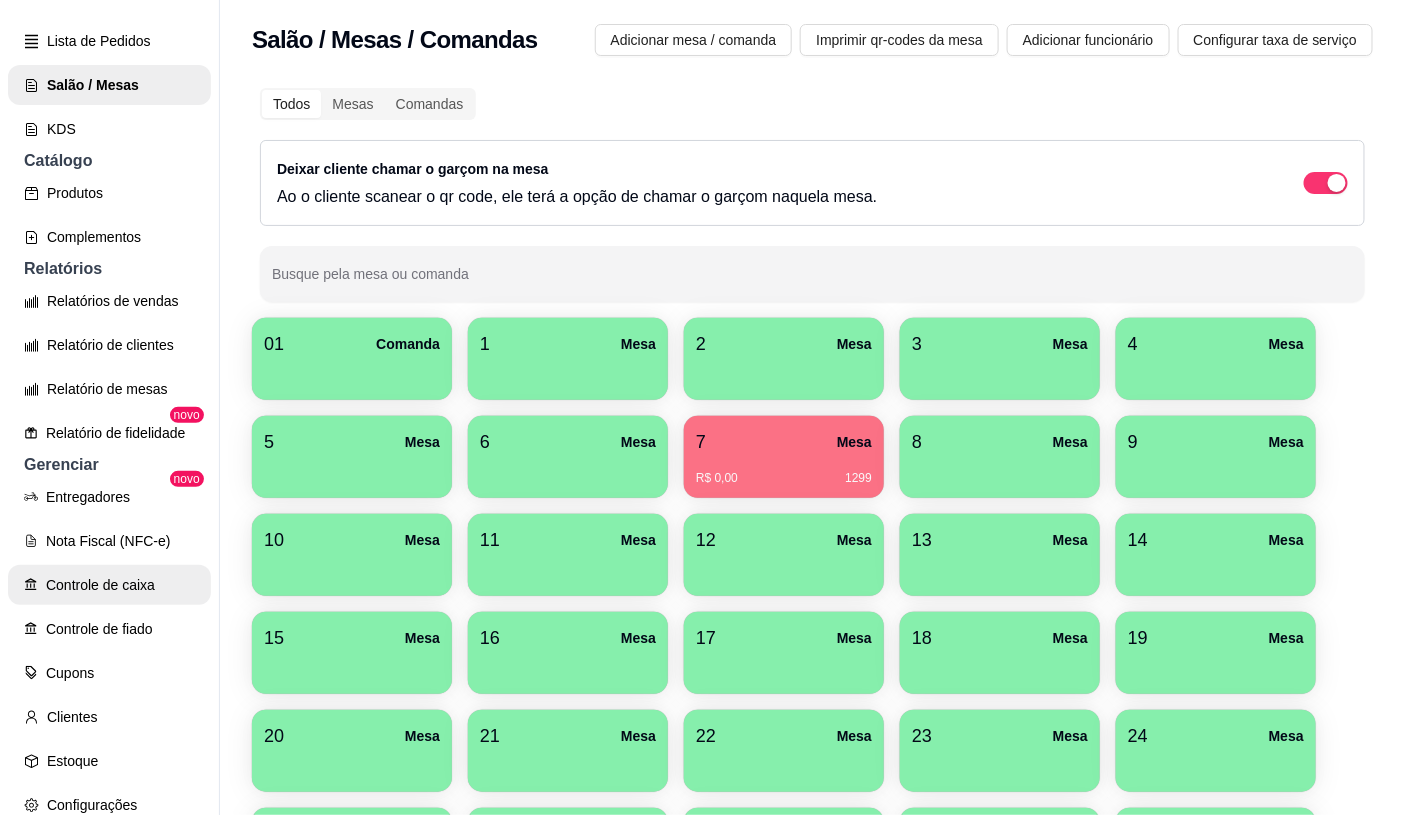 click on "Entregadores novo Nota Fiscal (NFC-e) Controle de caixa Controle de fiado Cupons Clientes Estoque Configurações" at bounding box center [109, 651] 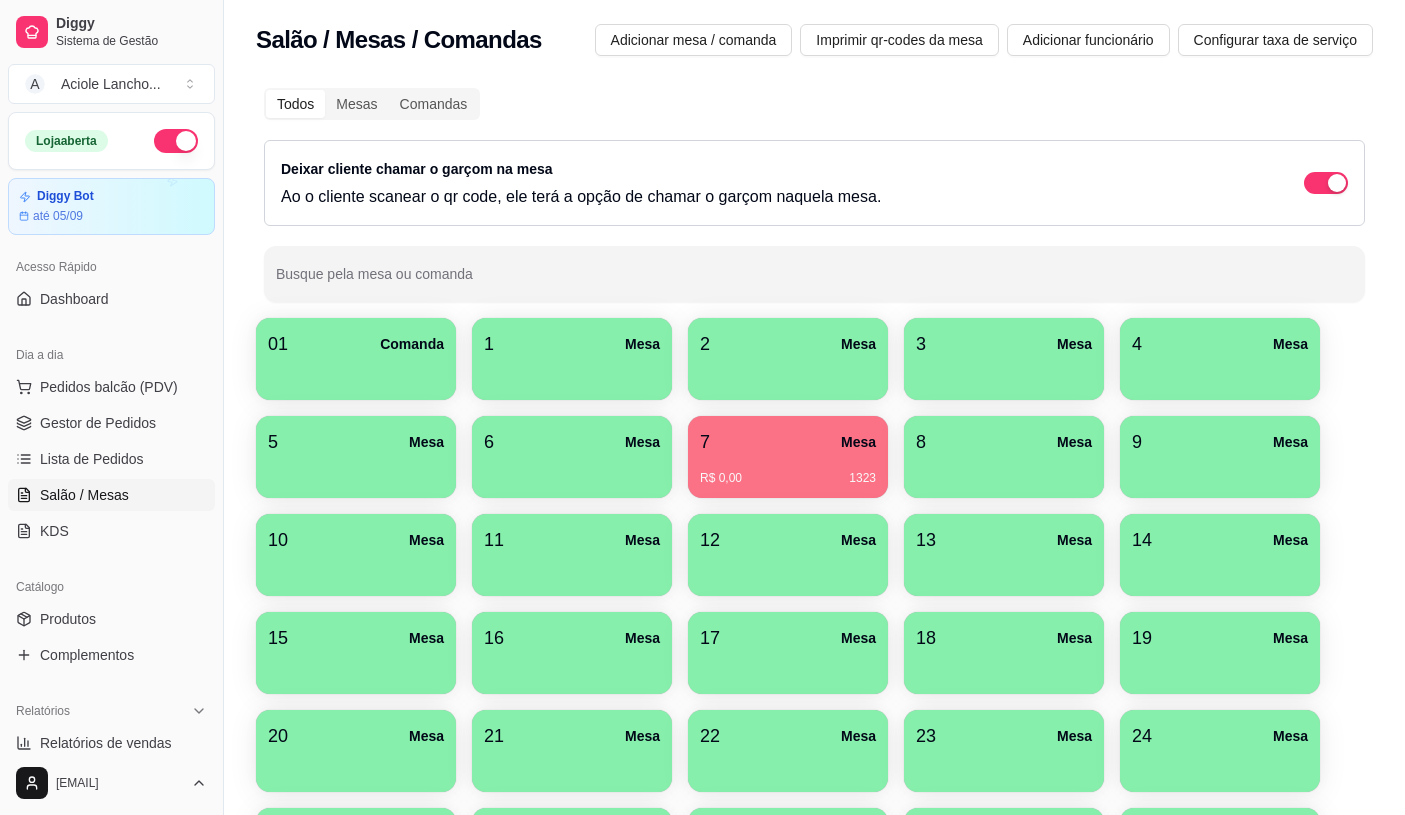 scroll, scrollTop: 0, scrollLeft: 0, axis: both 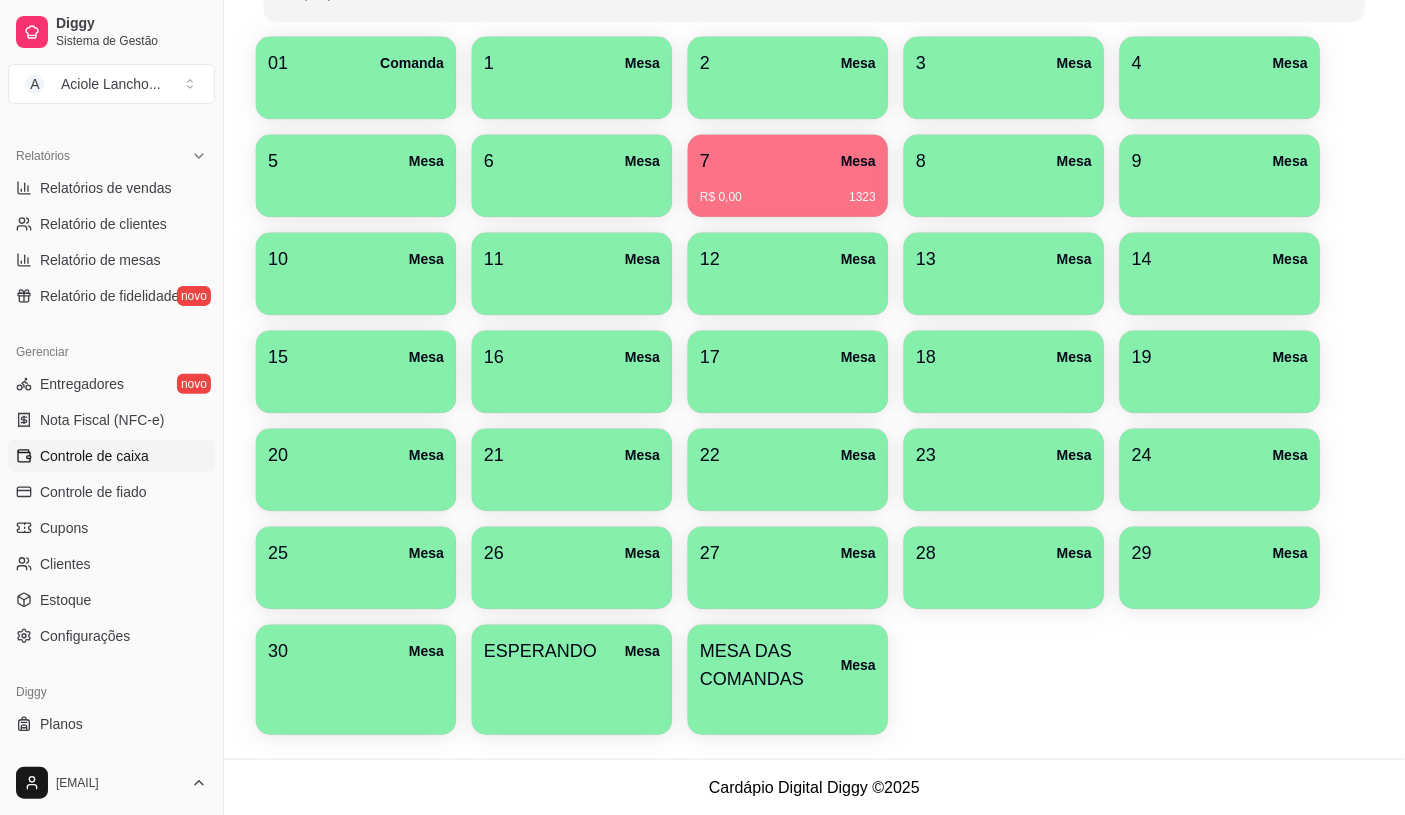click on "Controle de caixa" at bounding box center (111, 456) 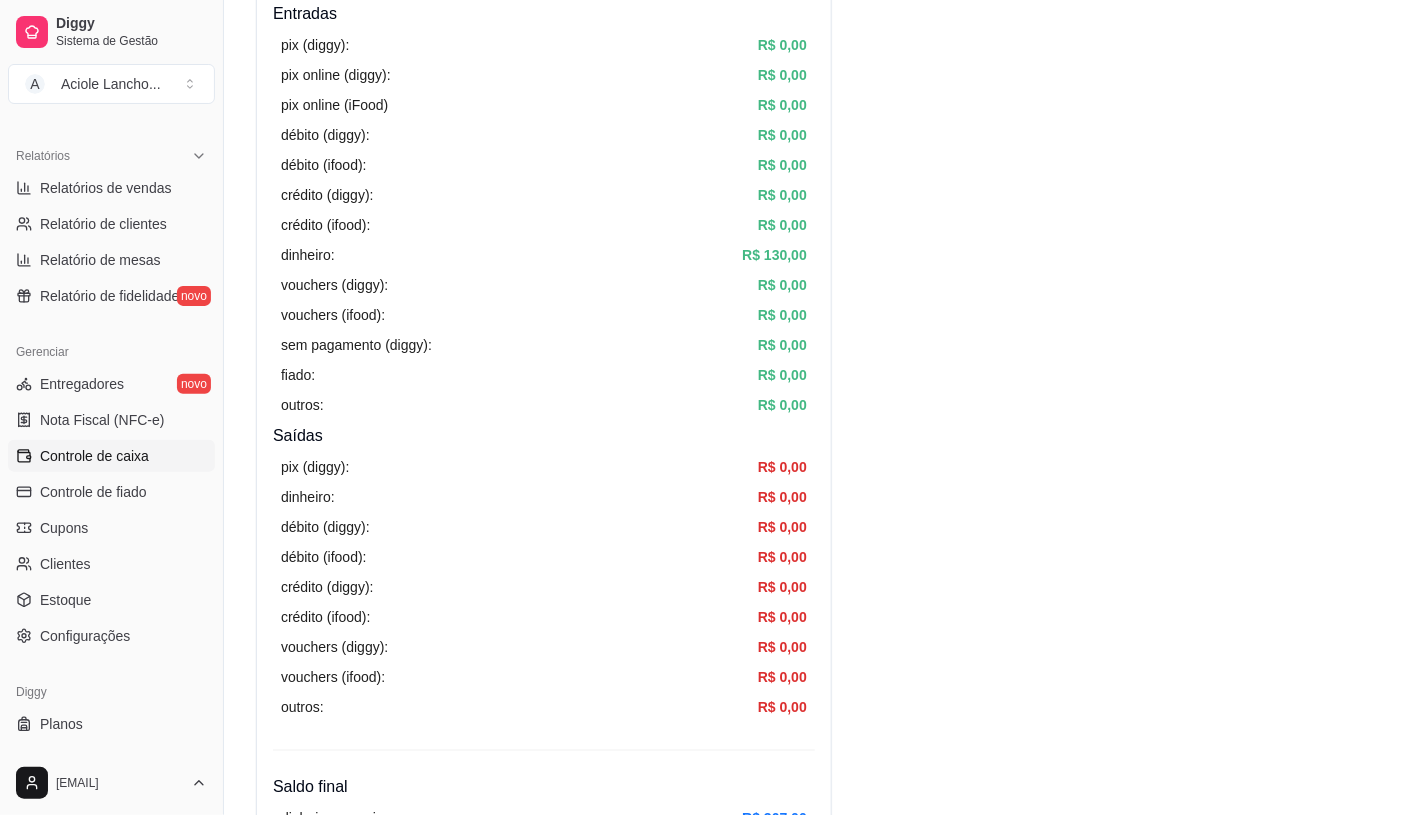 scroll, scrollTop: 0, scrollLeft: 0, axis: both 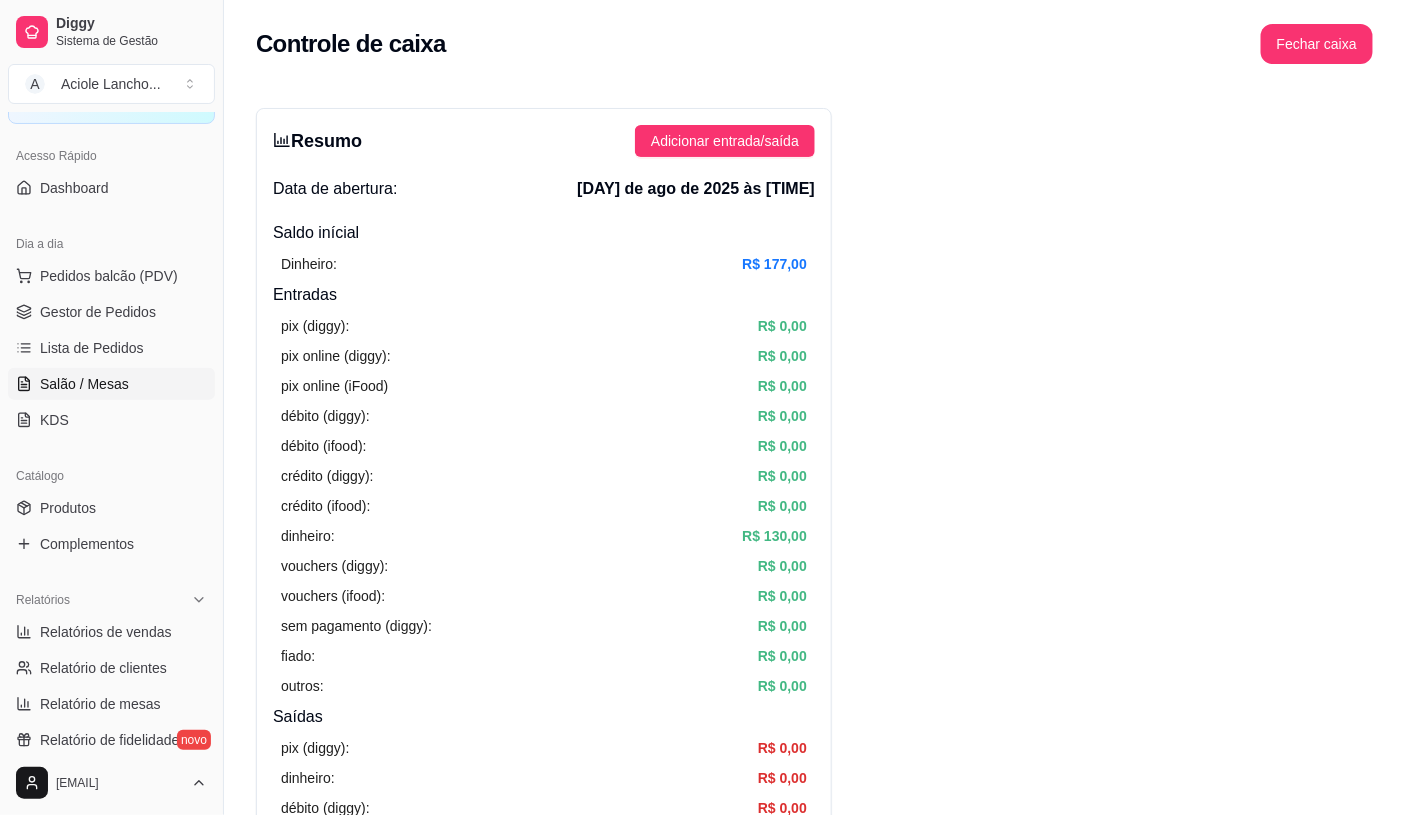 click on "Salão / Mesas" at bounding box center (111, 384) 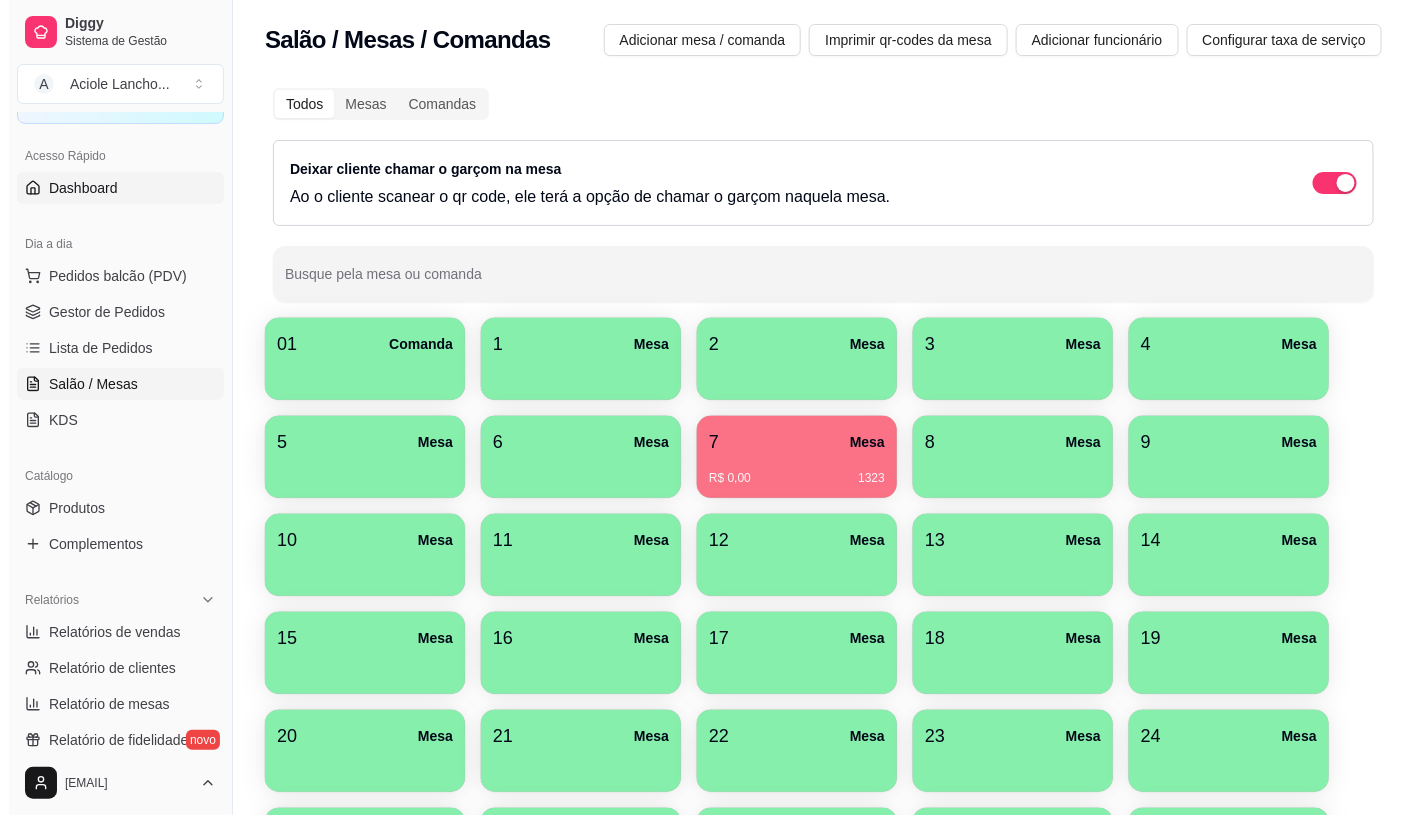 scroll, scrollTop: 0, scrollLeft: 0, axis: both 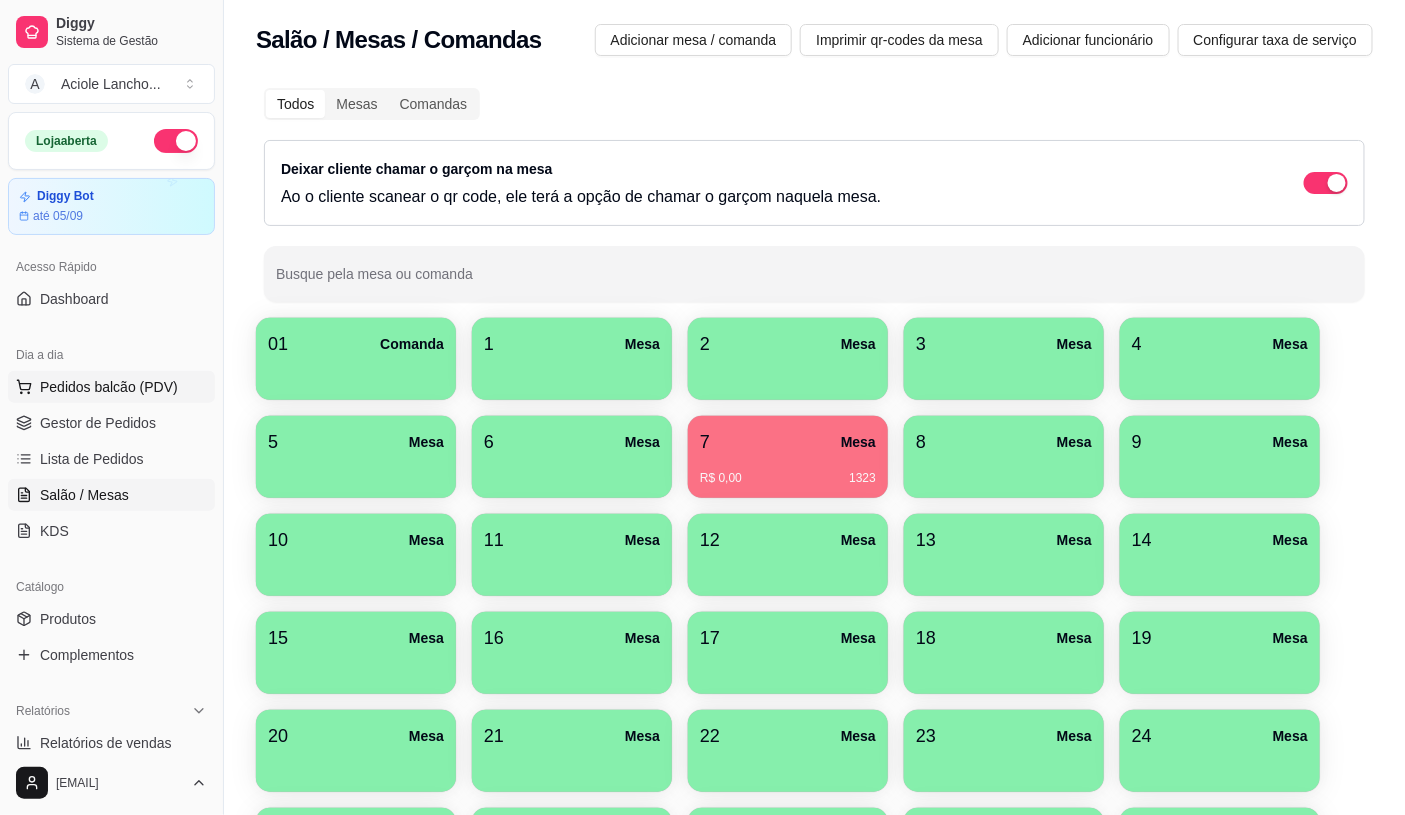 click on "Pedidos balcão (PDV)" at bounding box center [109, 387] 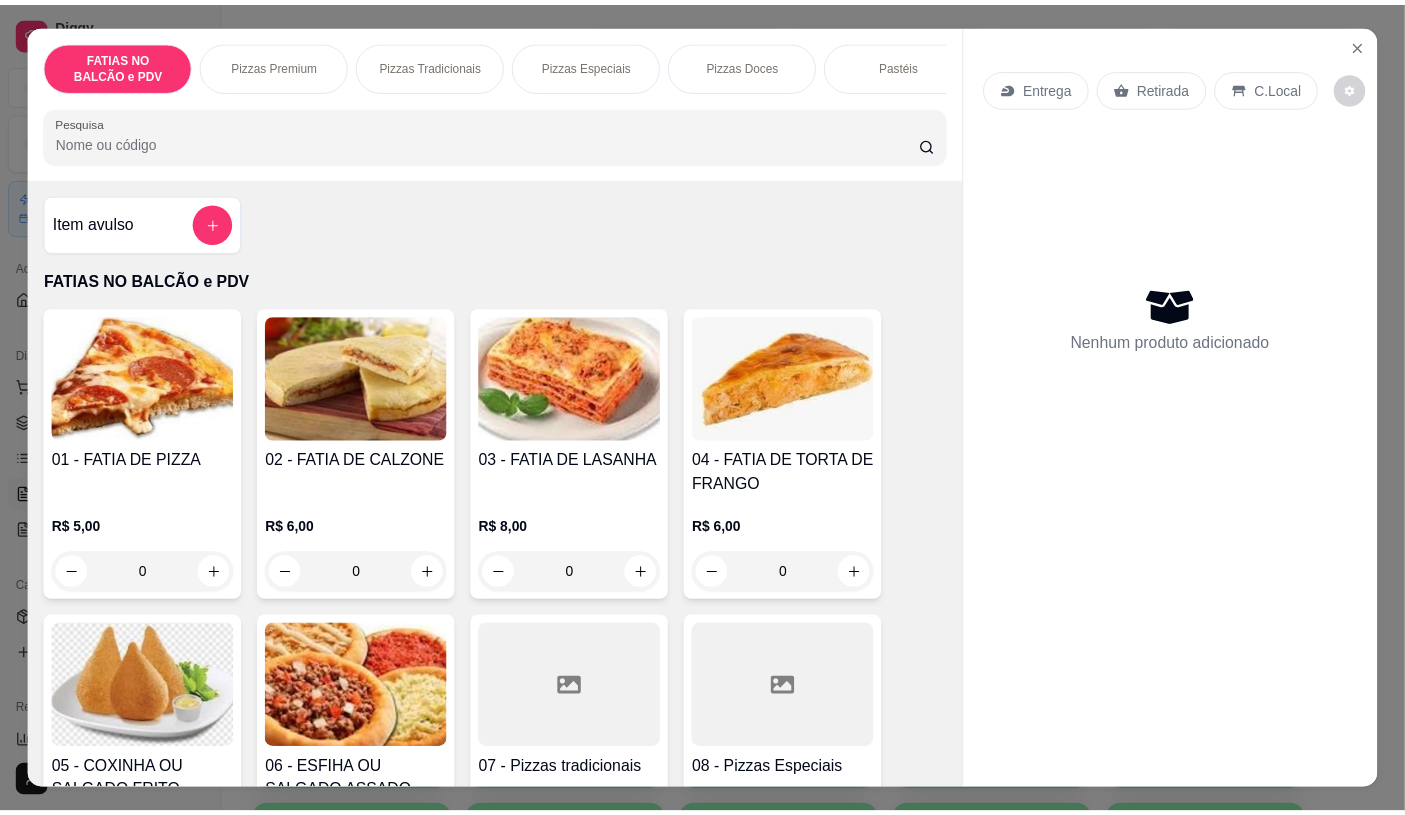 scroll, scrollTop: 333, scrollLeft: 0, axis: vertical 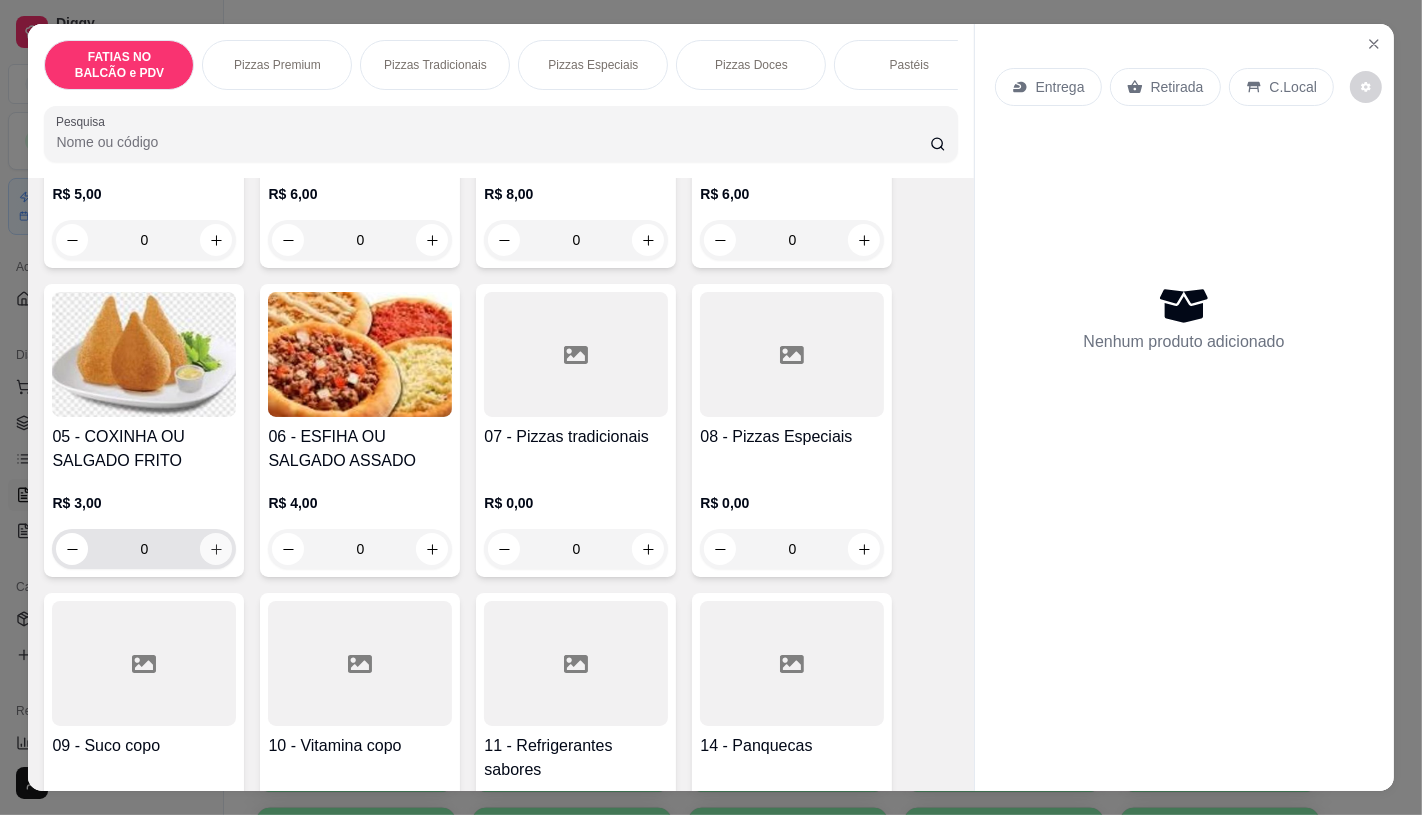 click 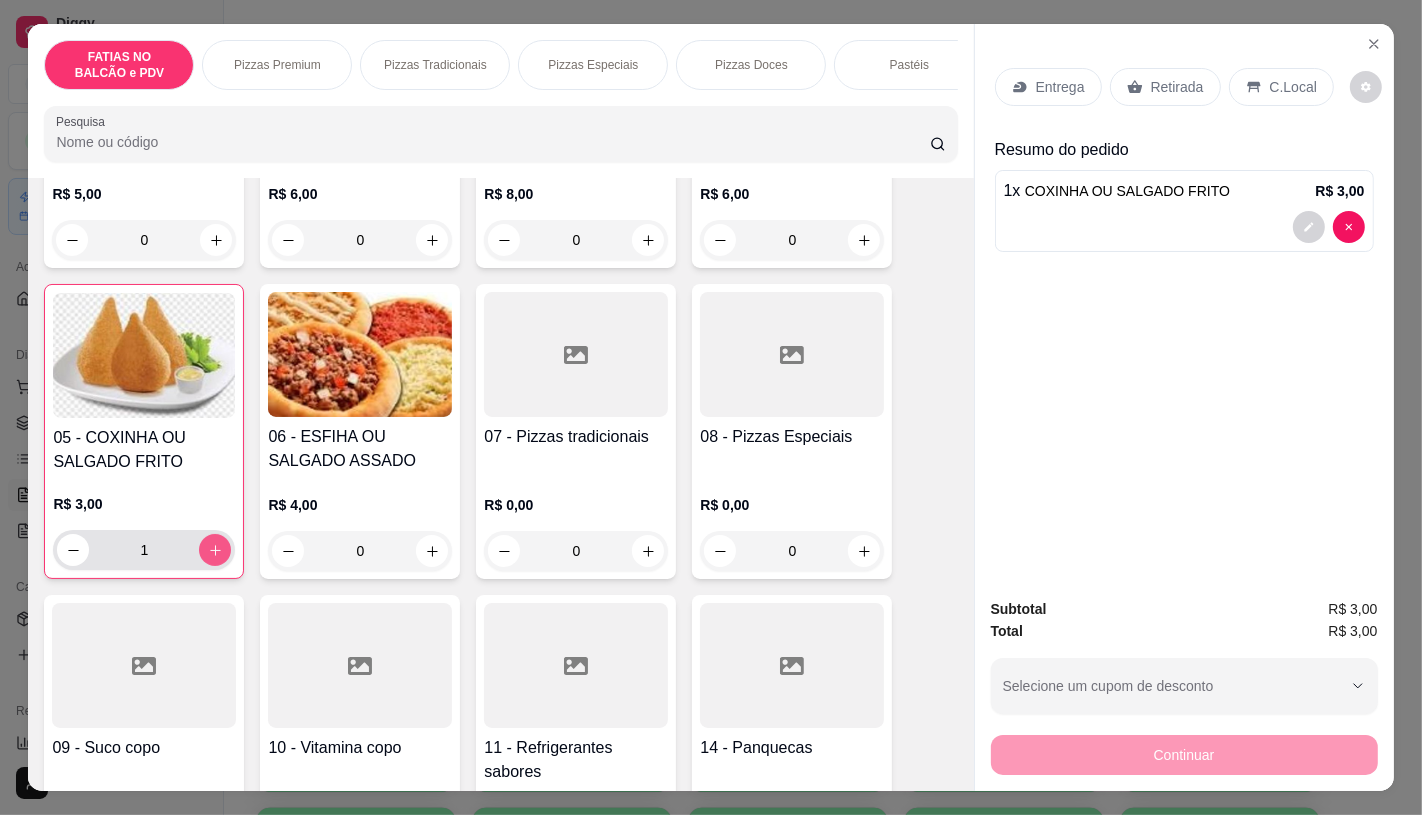 click 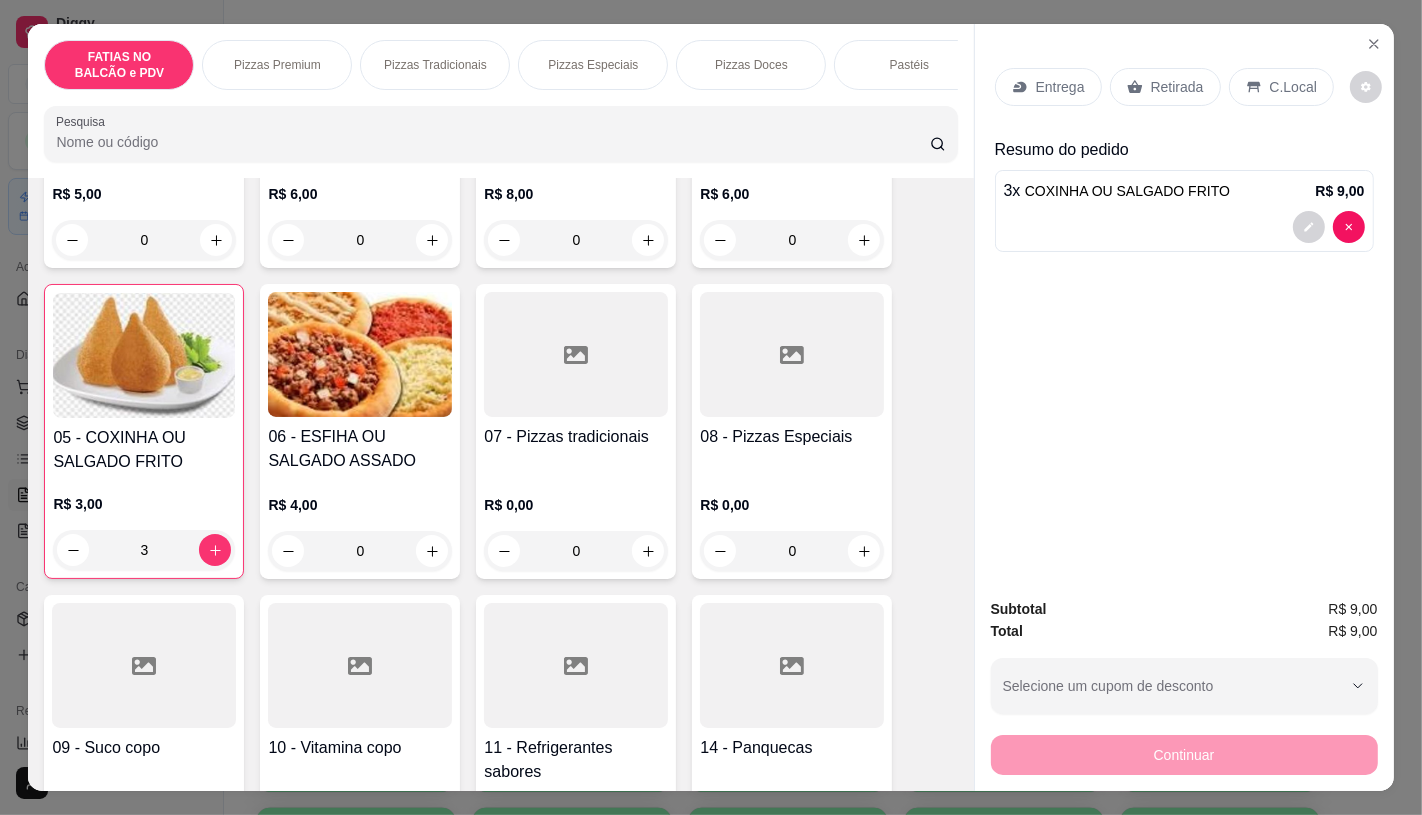 click on "Retirada" at bounding box center (1165, 87) 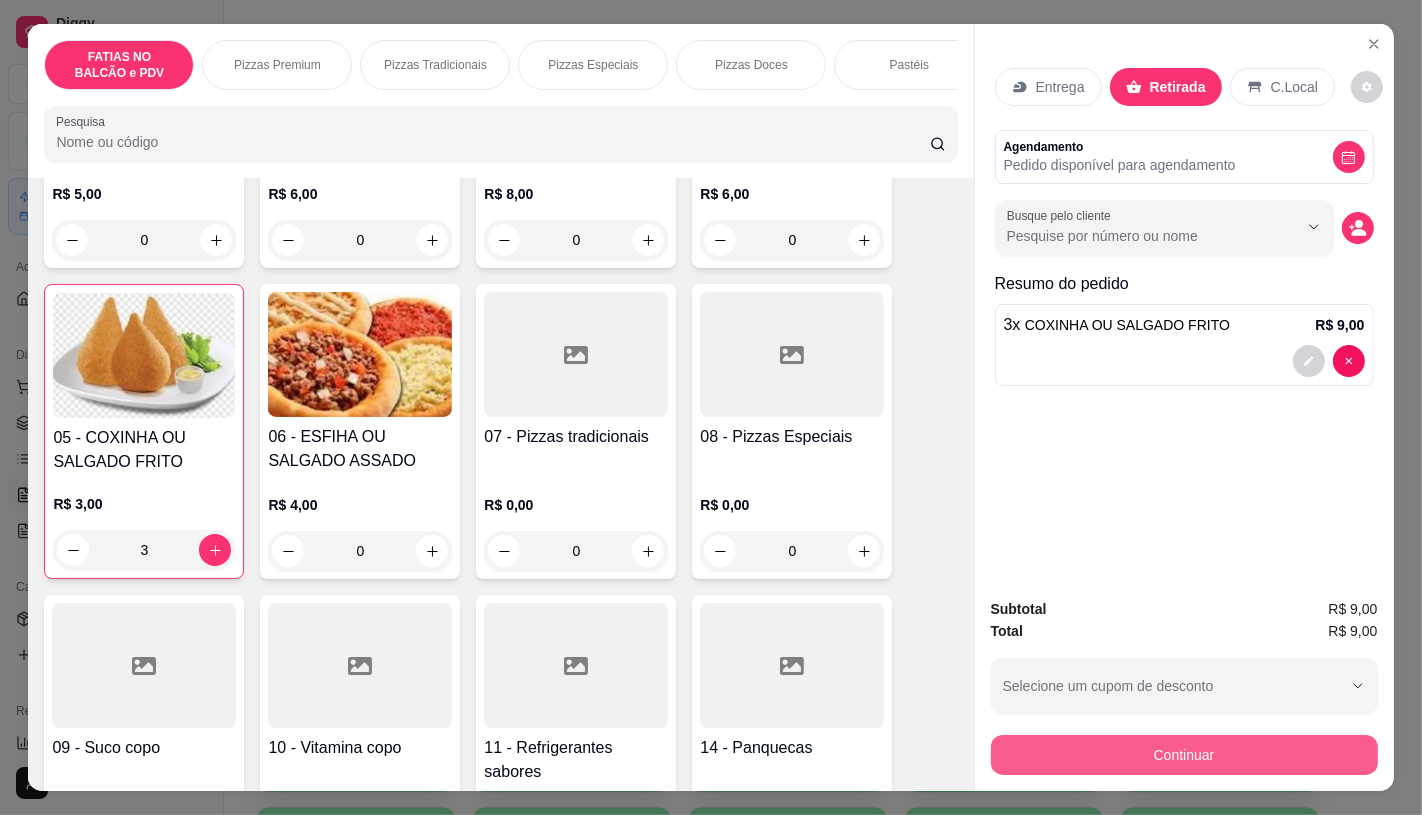 click on "Continuar" at bounding box center [1184, 755] 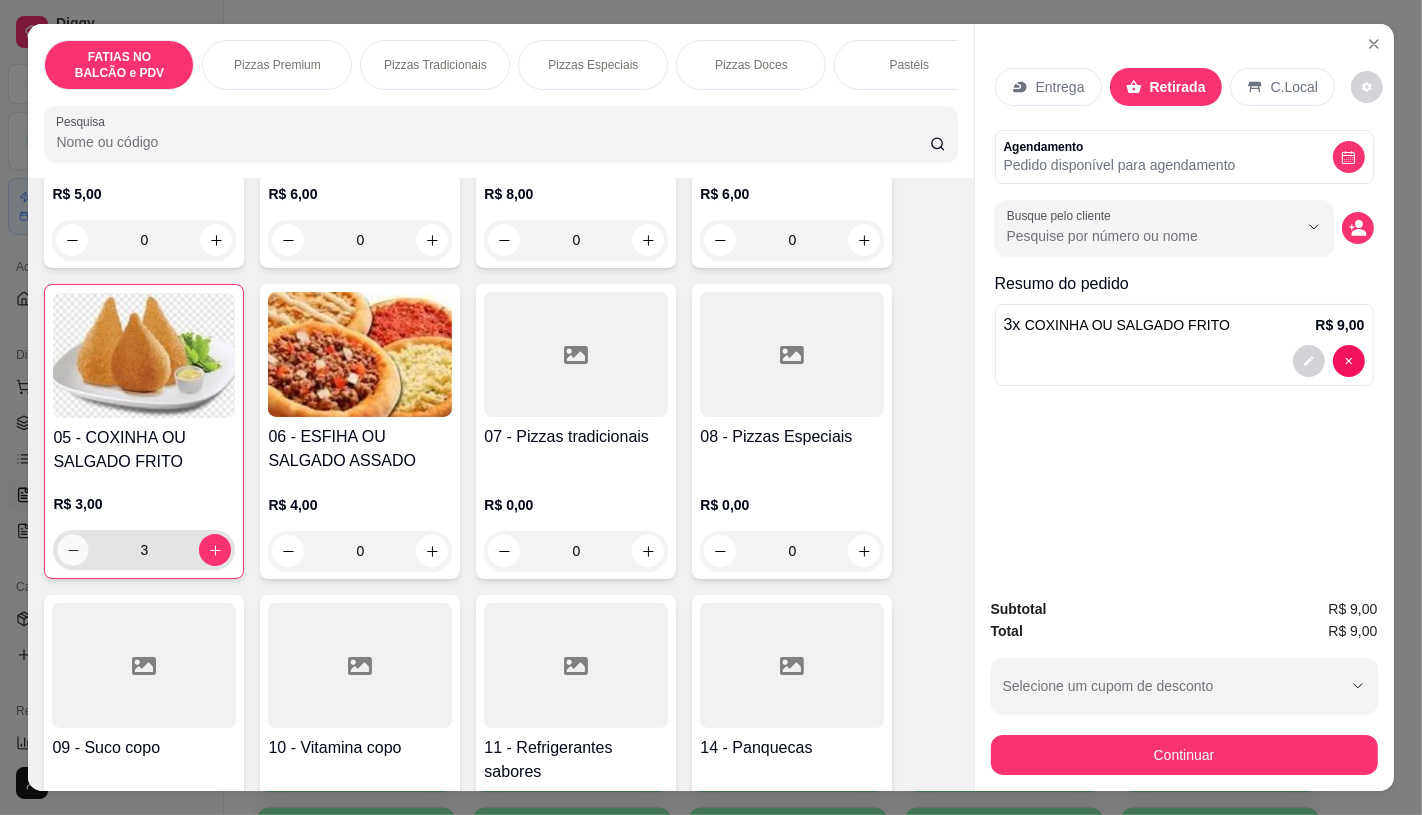 click at bounding box center (73, 550) 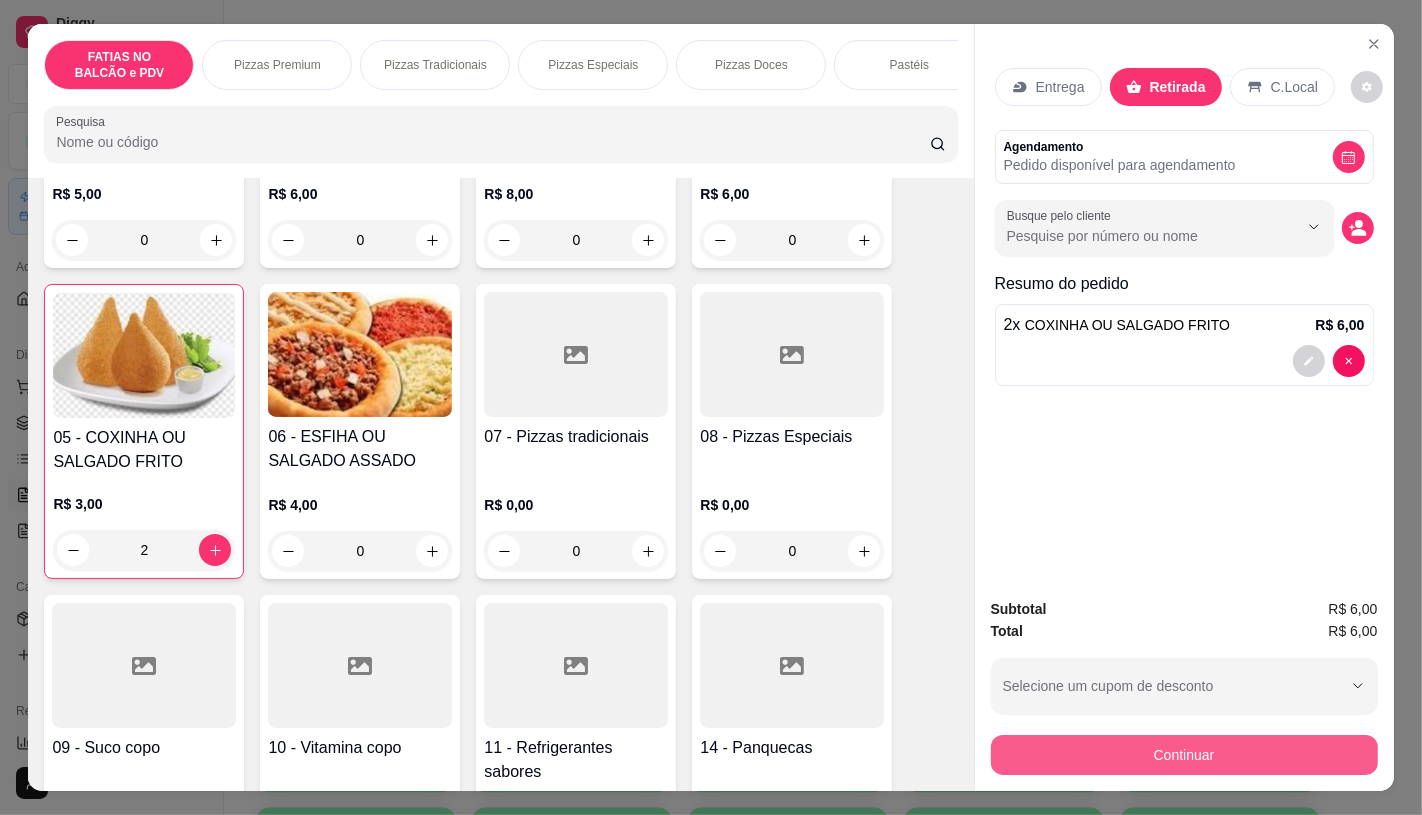 click on "Continuar" at bounding box center (1184, 755) 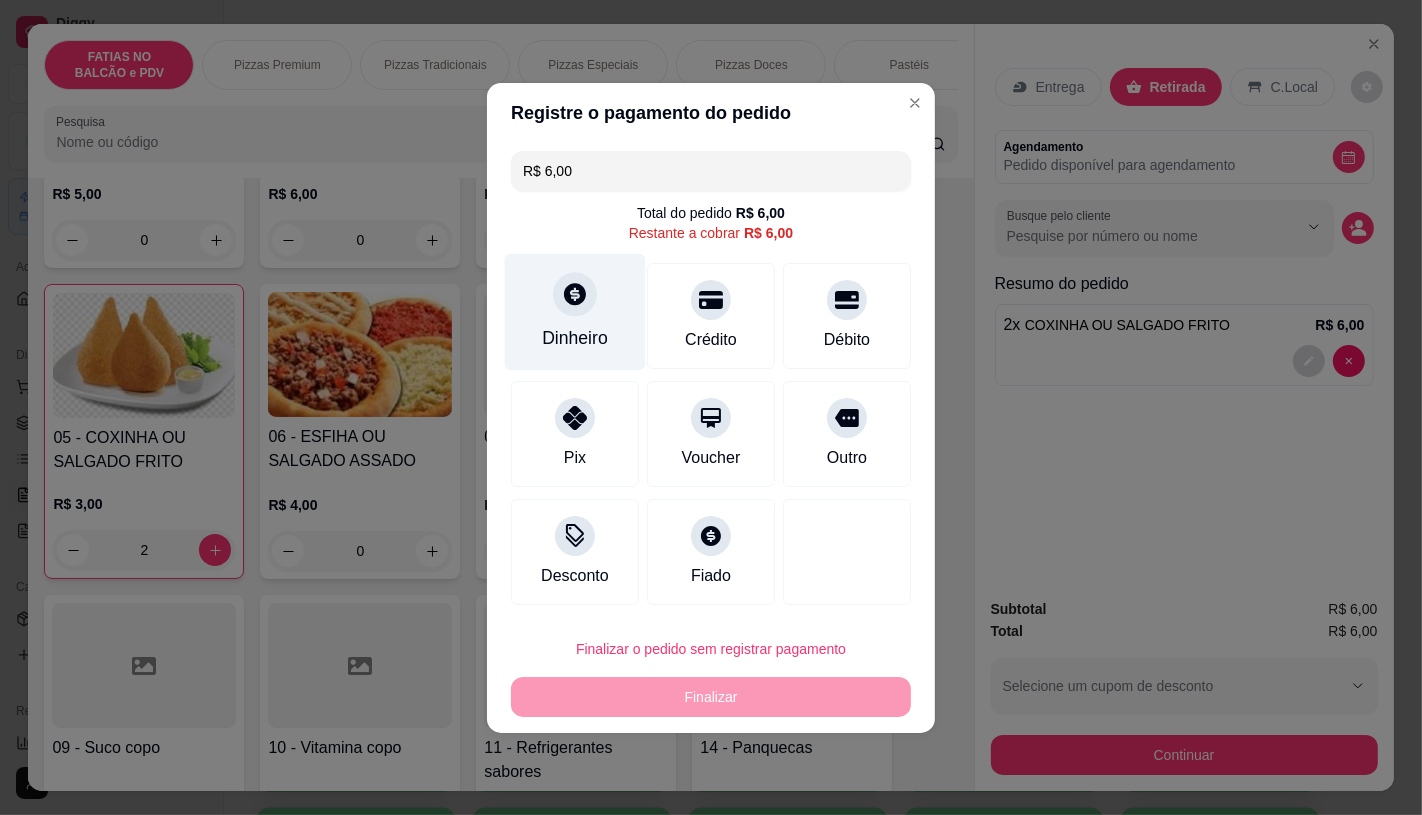 click 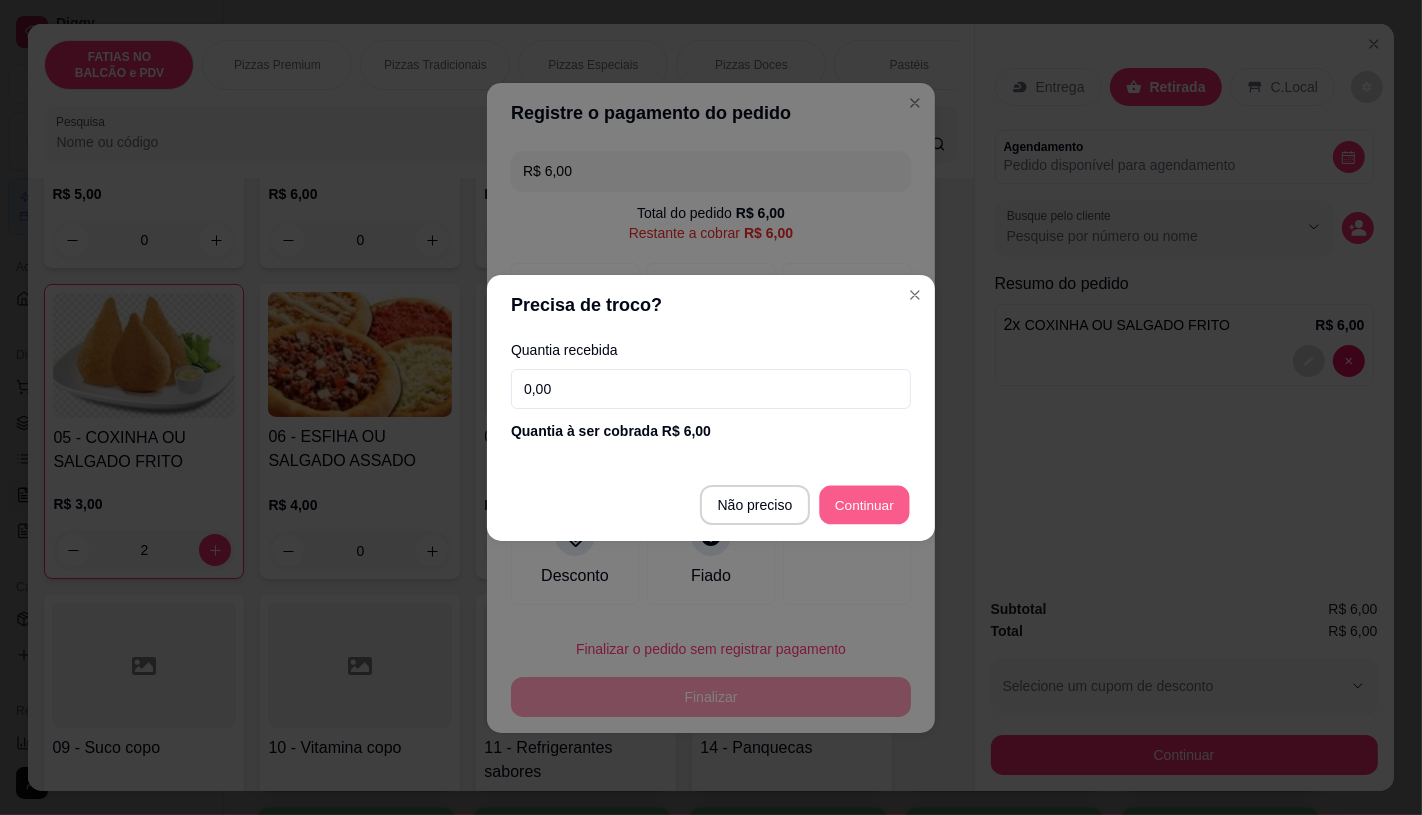 type on "R$ 0,00" 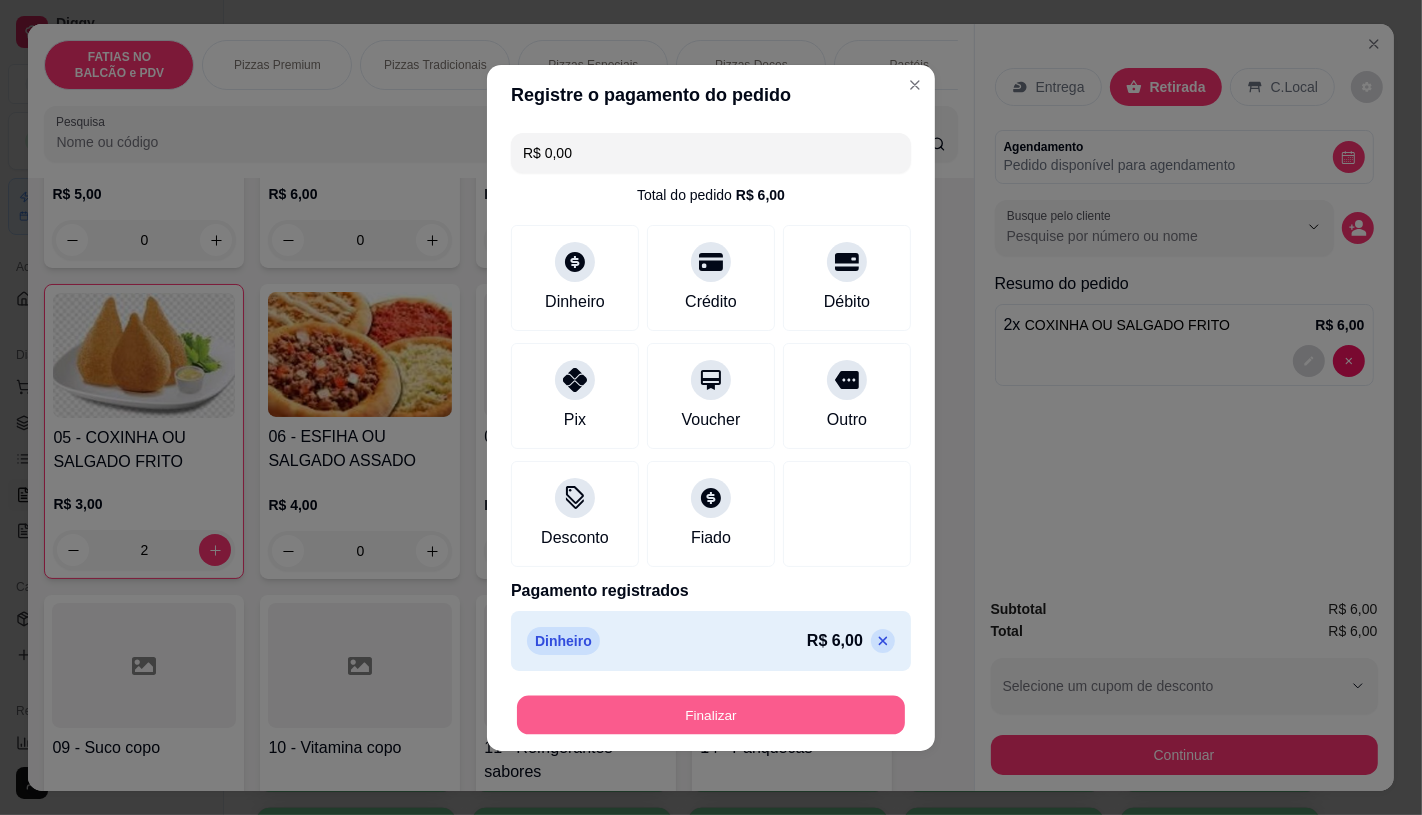 click on "Finalizar" at bounding box center (711, 714) 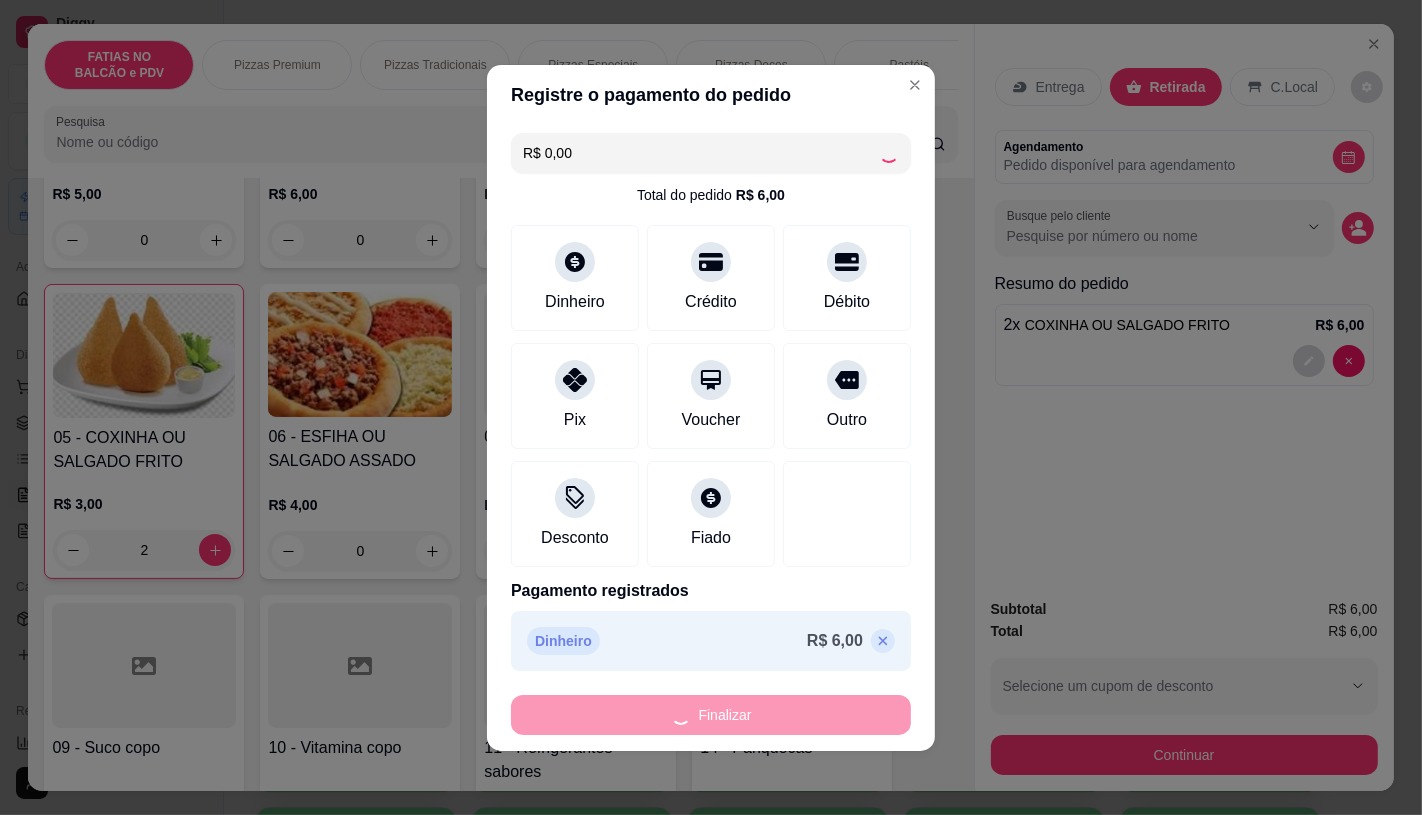 type on "0" 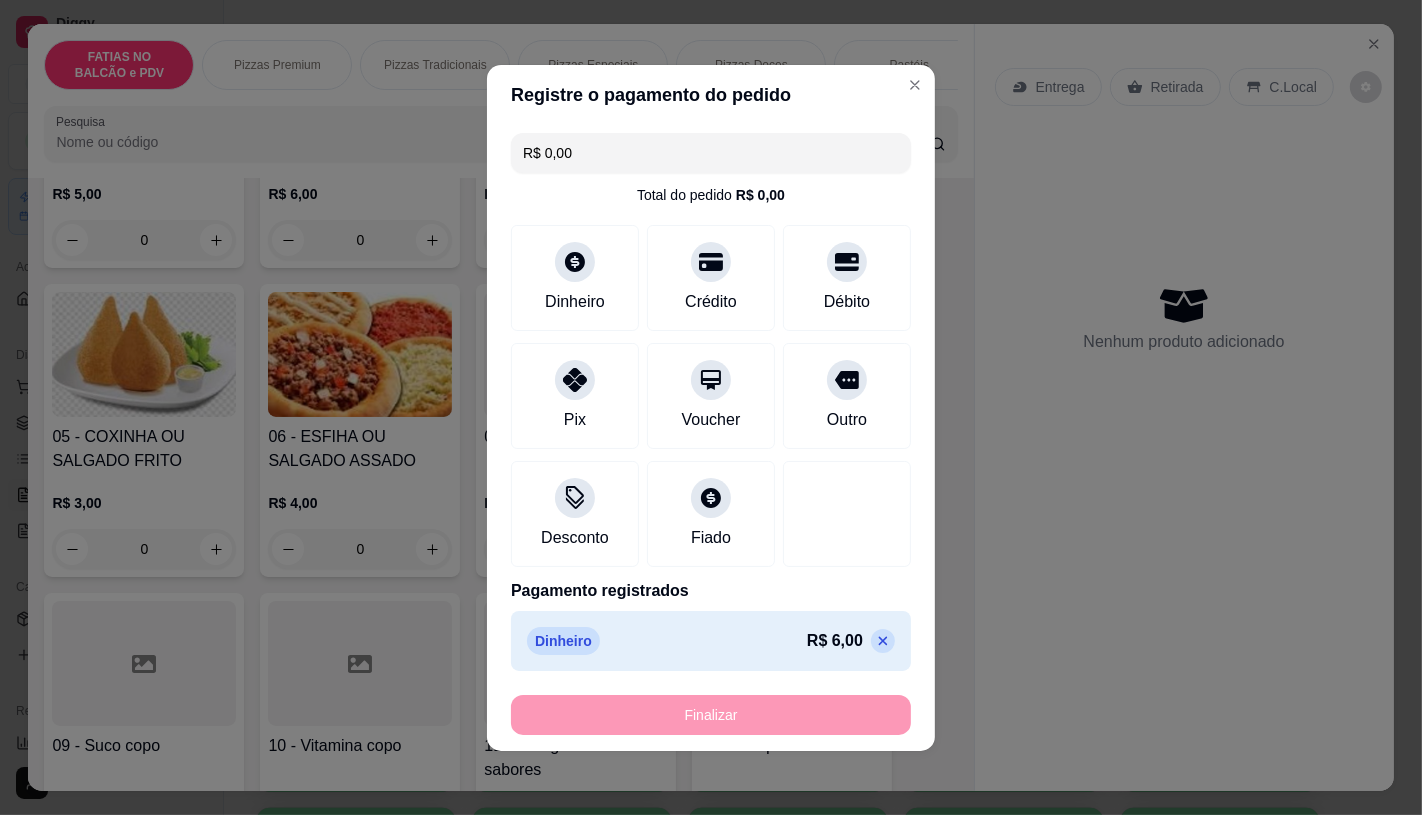 type on "-R$ 6,00" 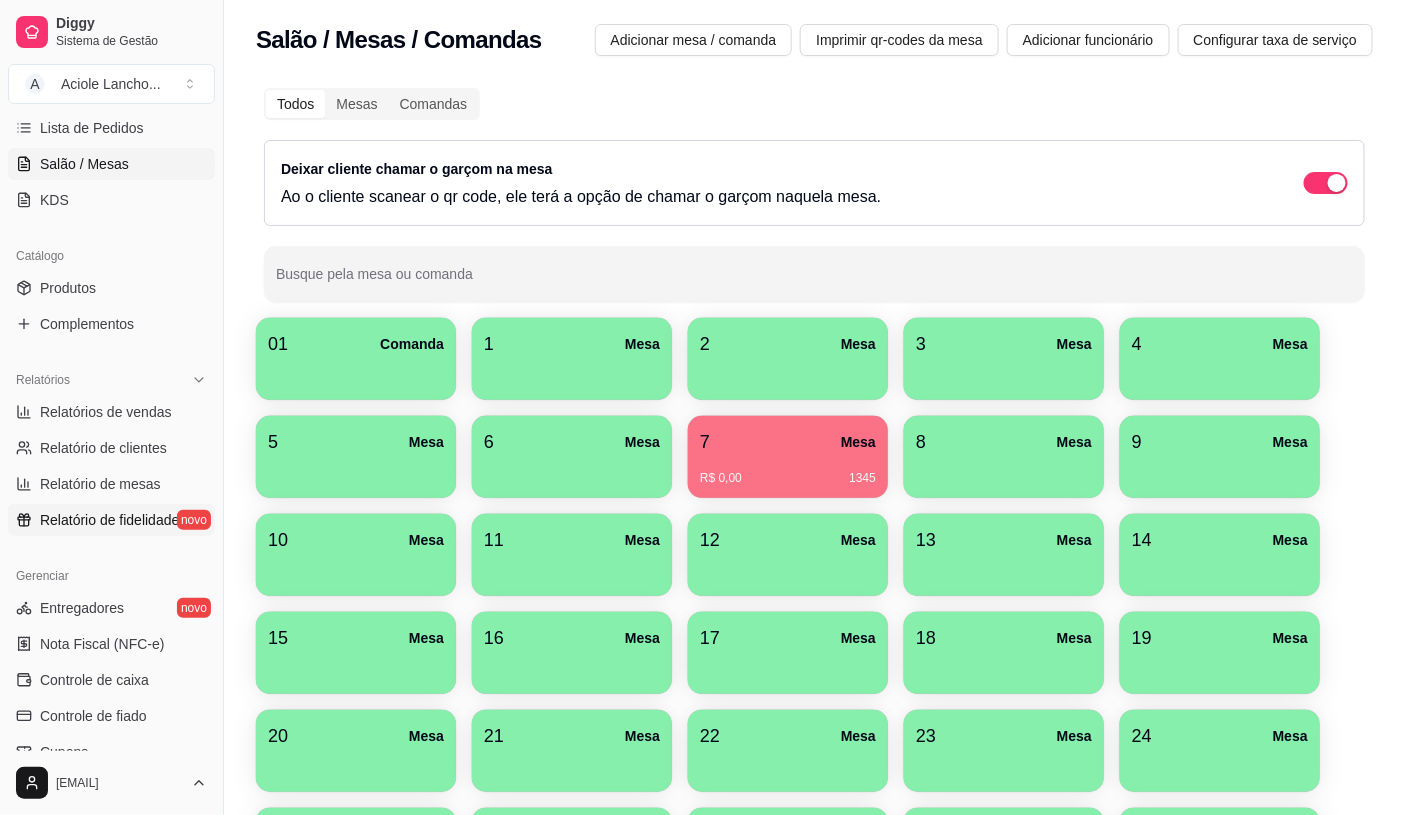 scroll, scrollTop: 333, scrollLeft: 0, axis: vertical 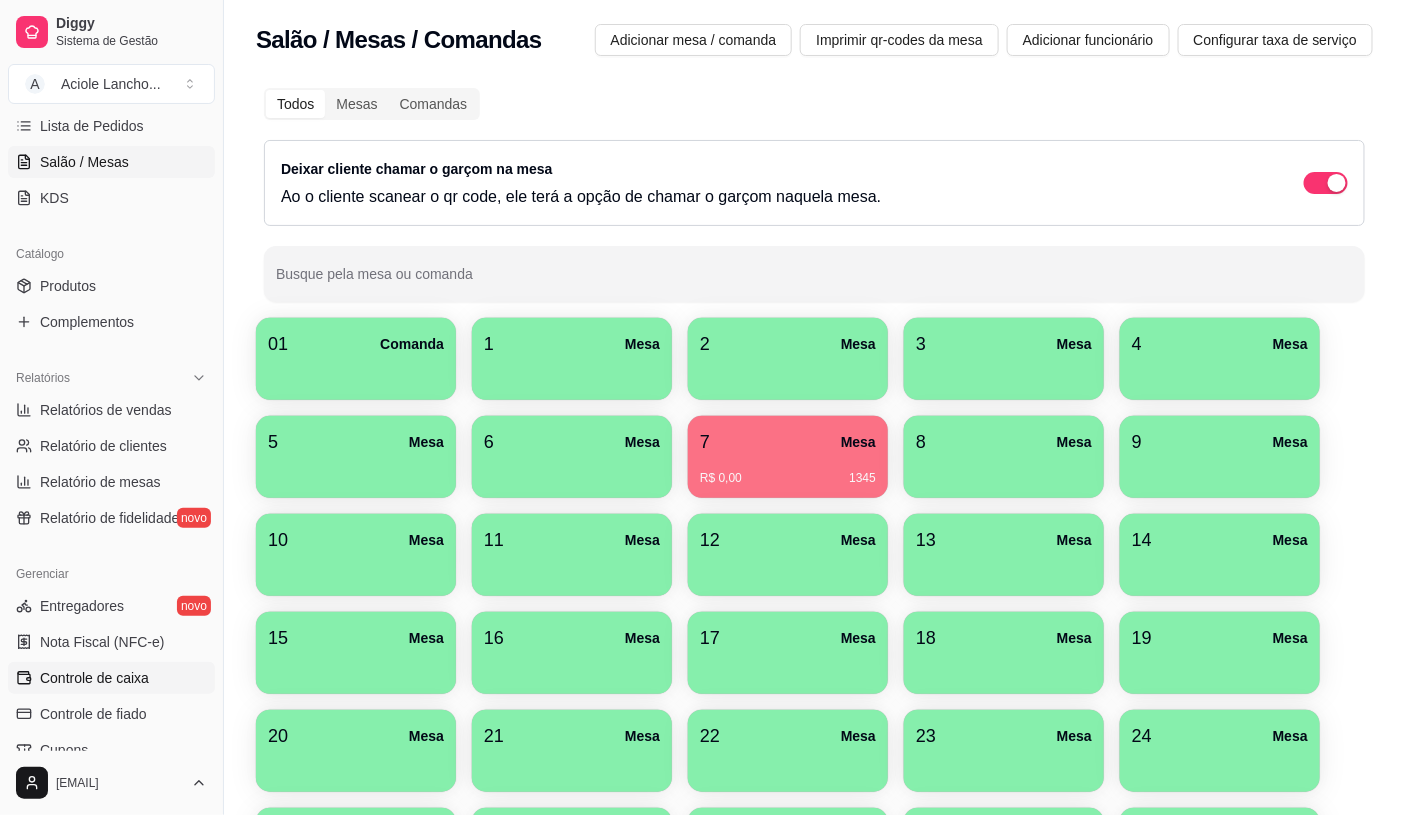 click on "Controle de caixa" at bounding box center (94, 678) 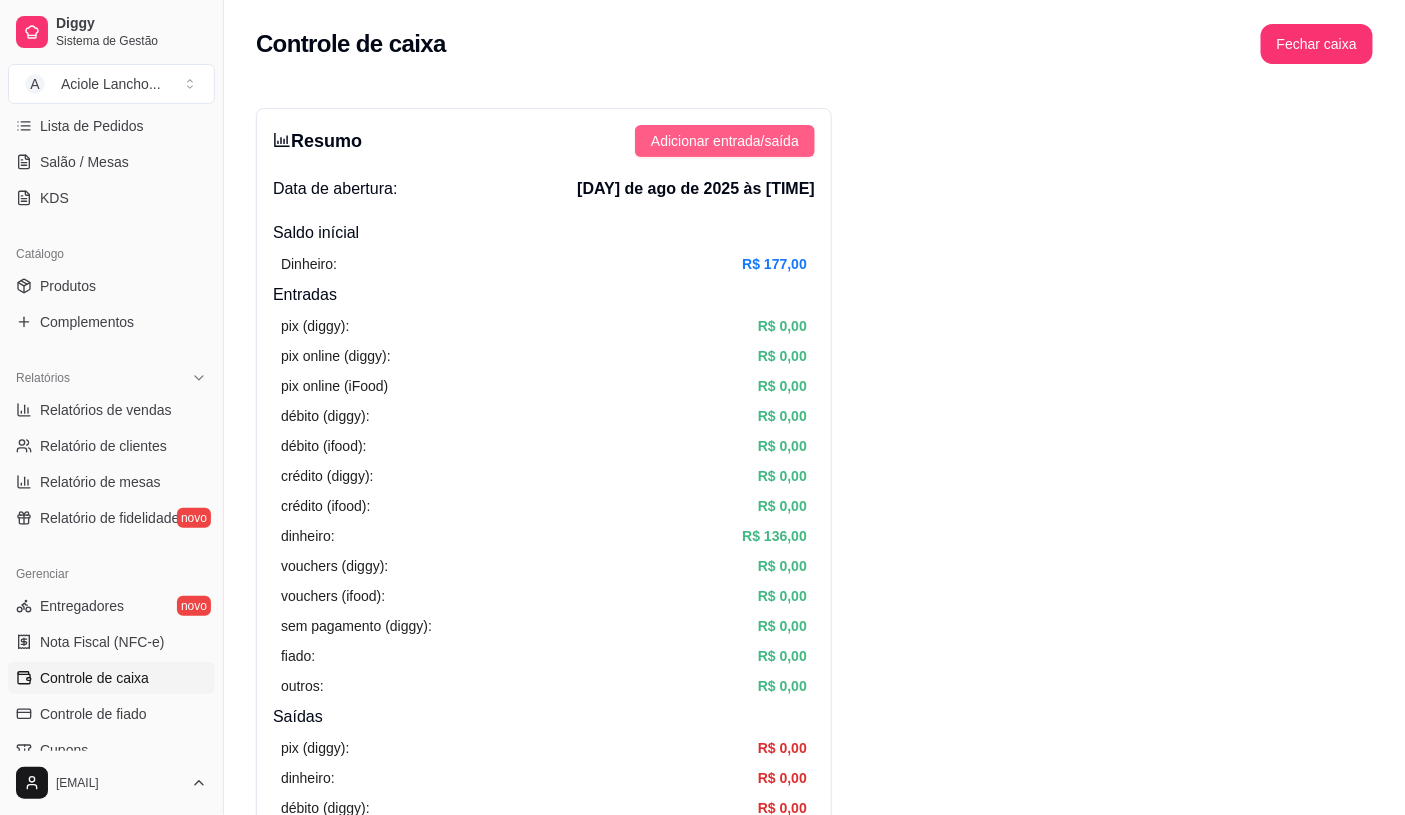 click on "Adicionar entrada/saída" at bounding box center [725, 141] 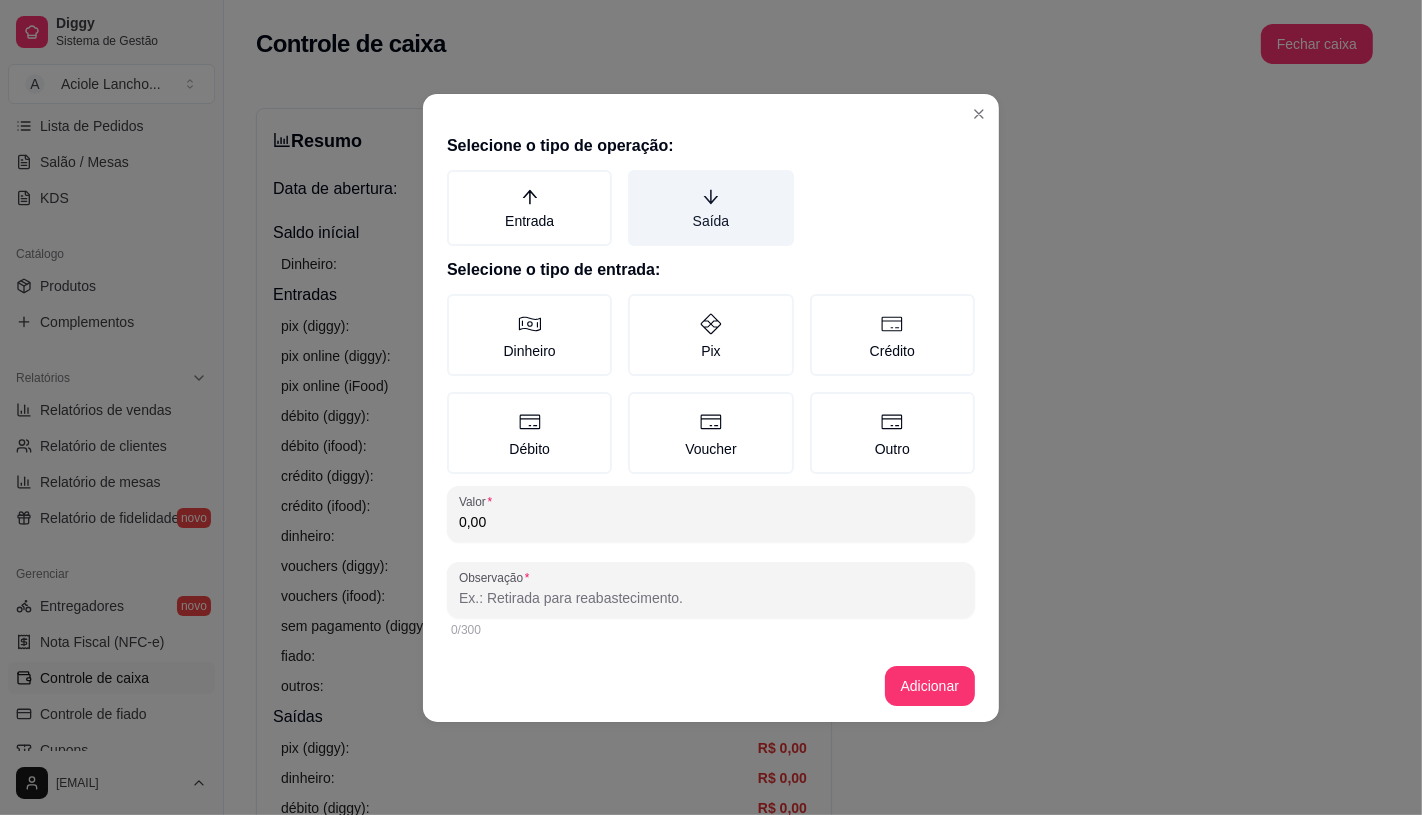 click on "Saída" at bounding box center [710, 208] 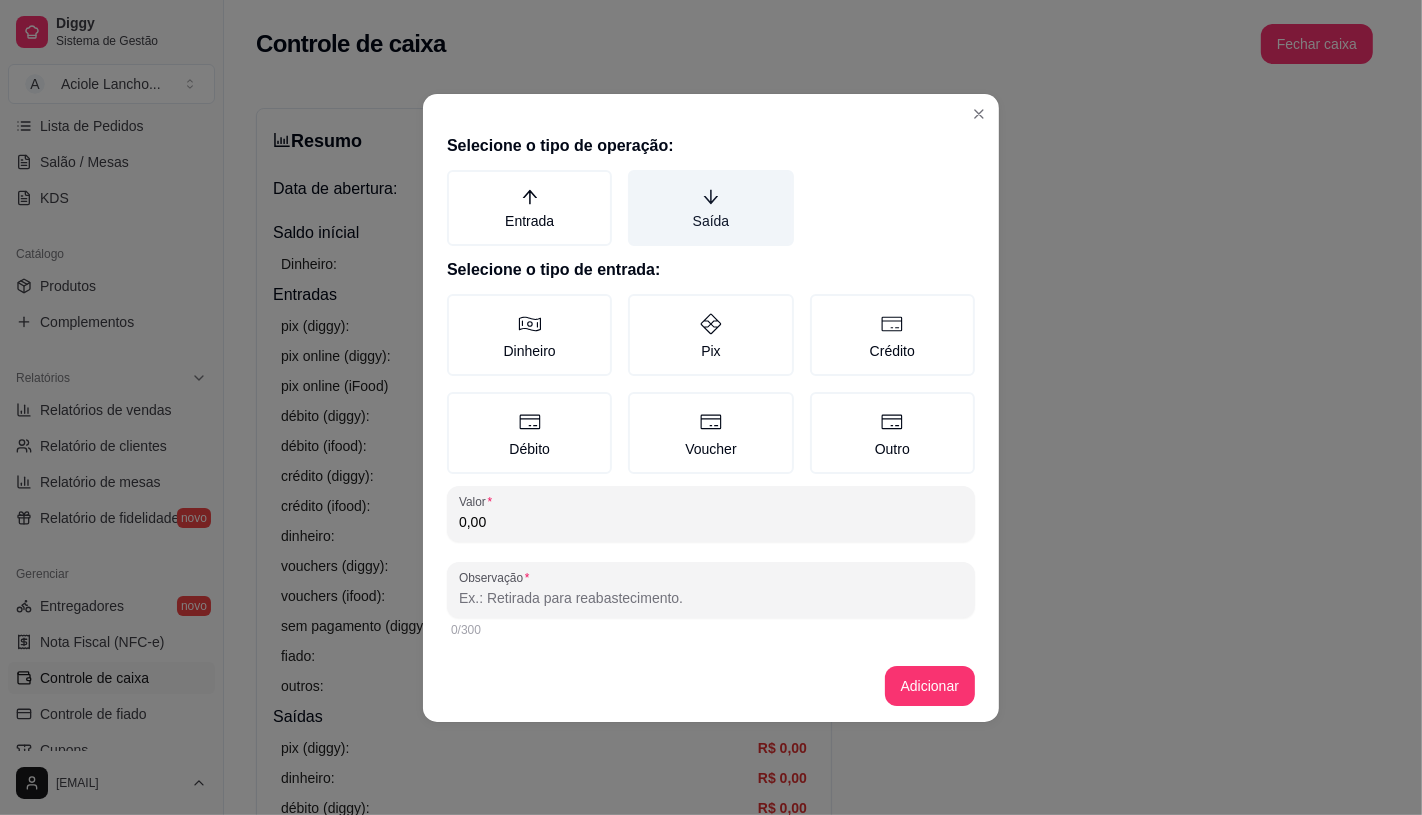 click on "Saída" at bounding box center (635, 177) 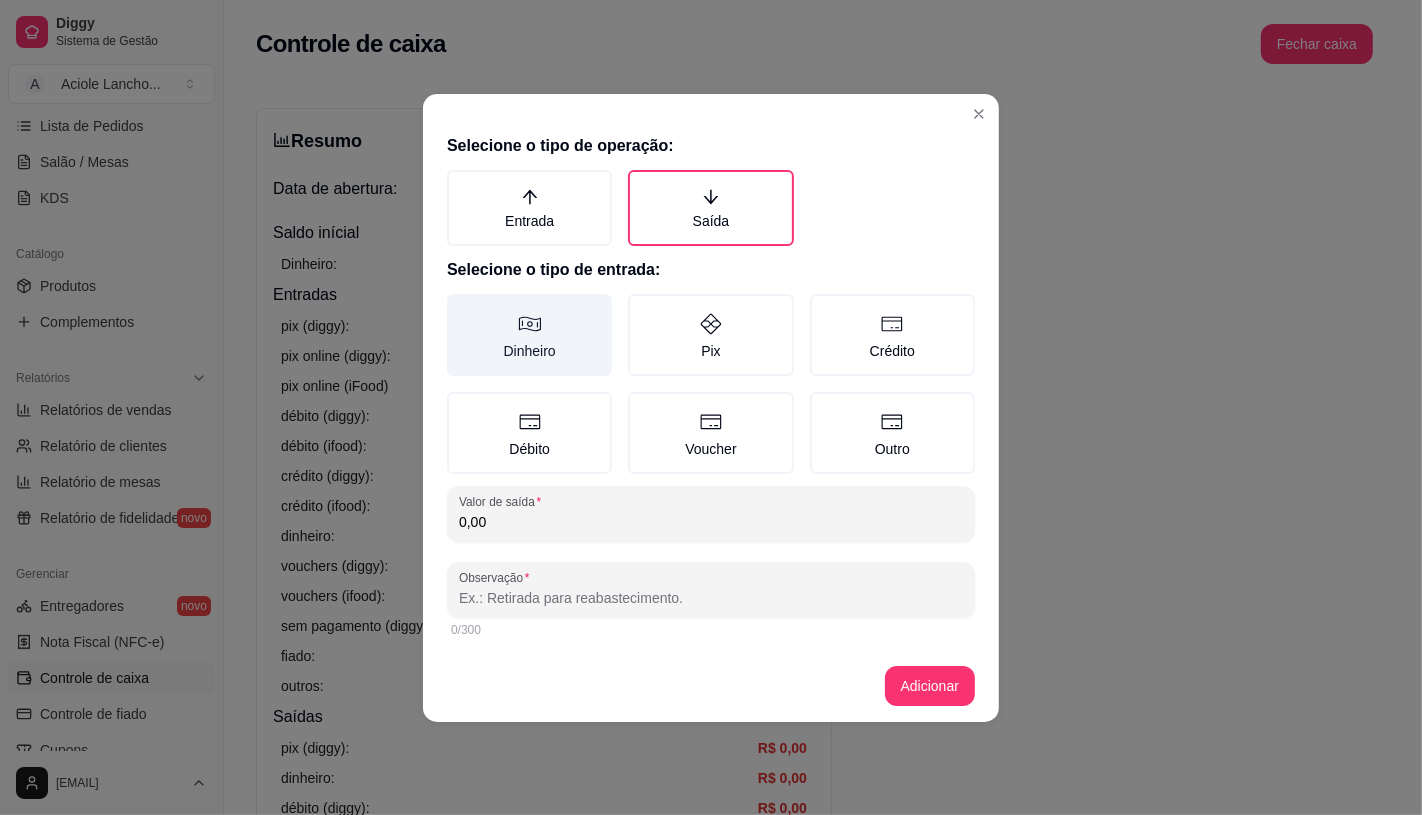 click 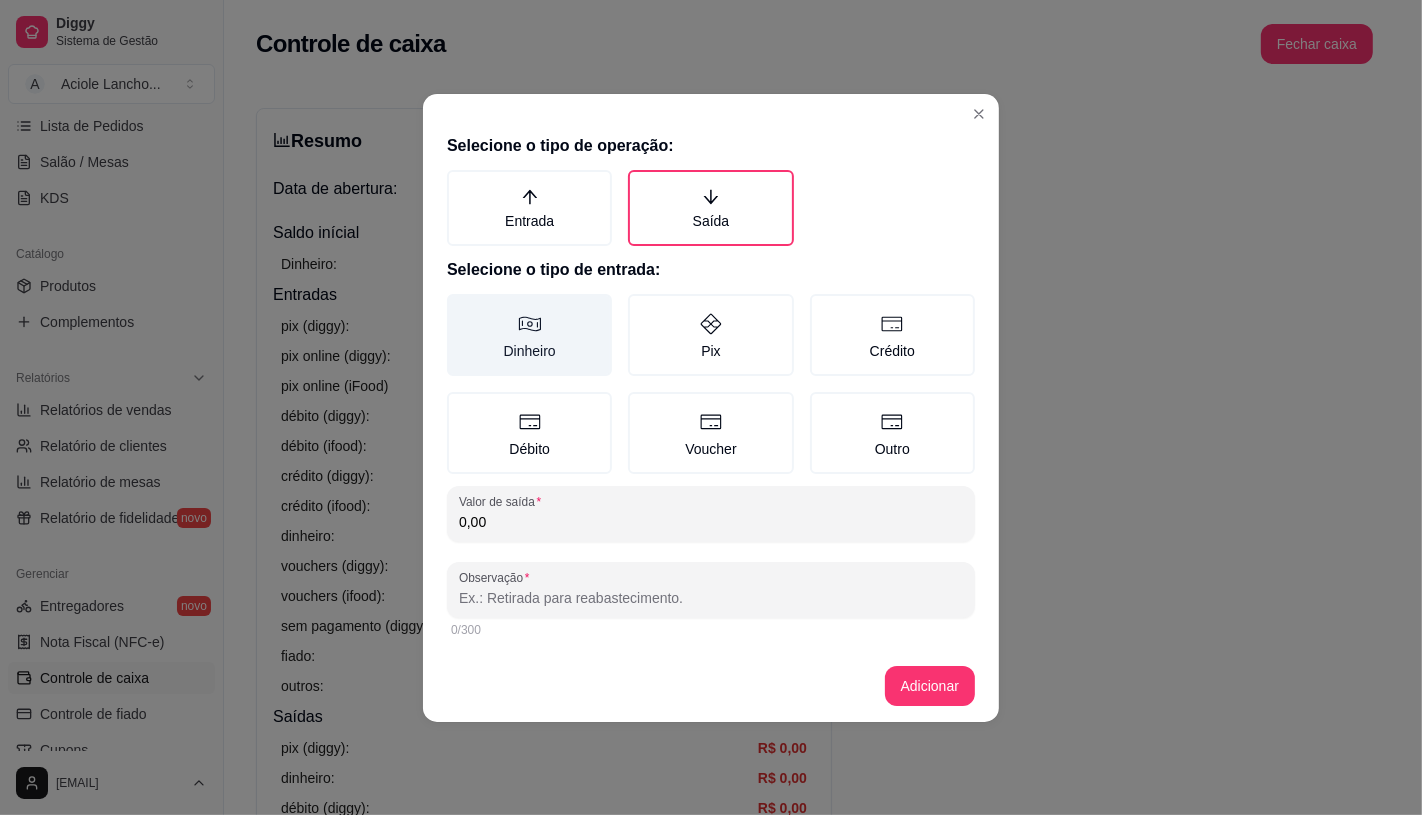 click on "Dinheiro" at bounding box center (454, 301) 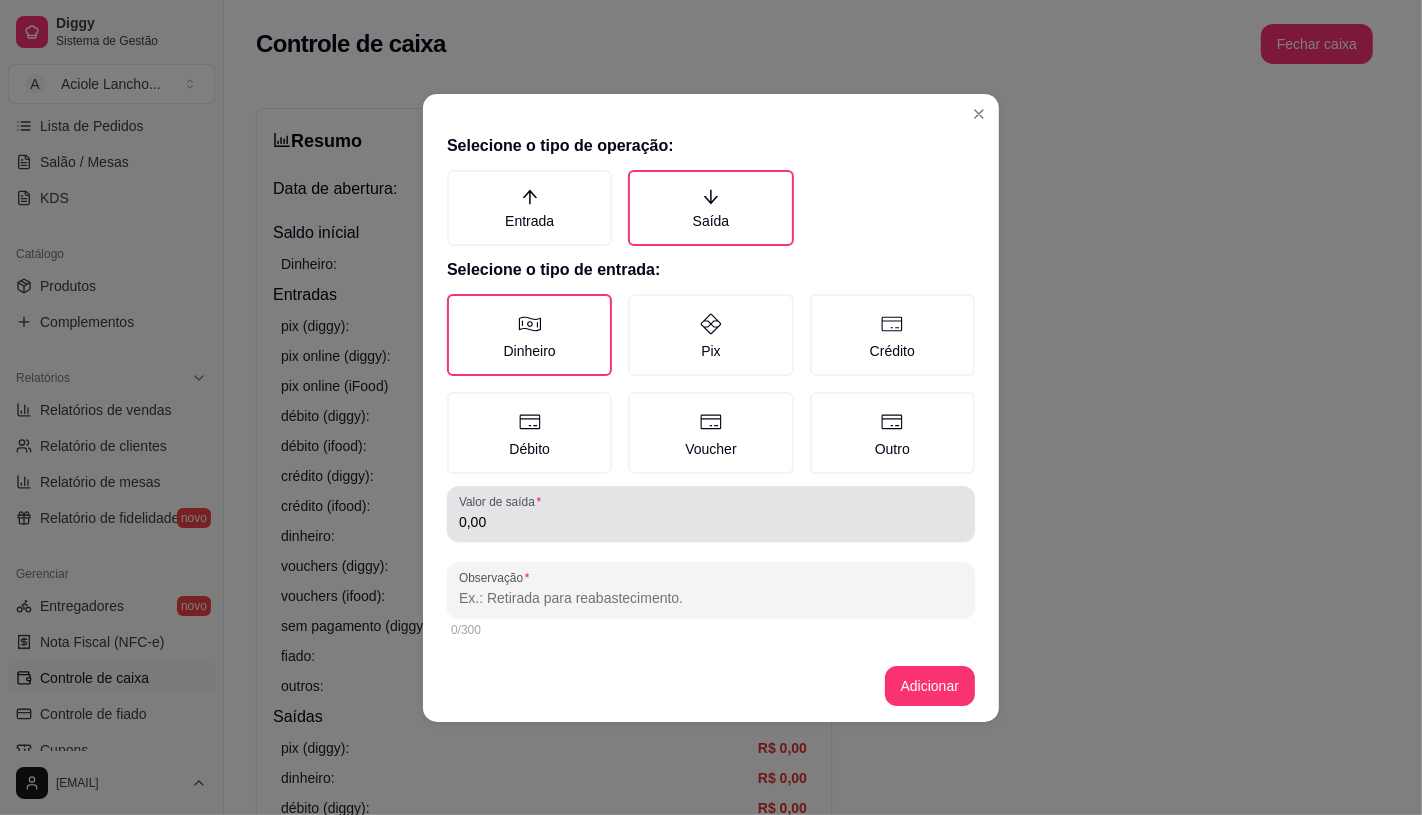 click on "Valor
de saída 0,00" at bounding box center (711, 514) 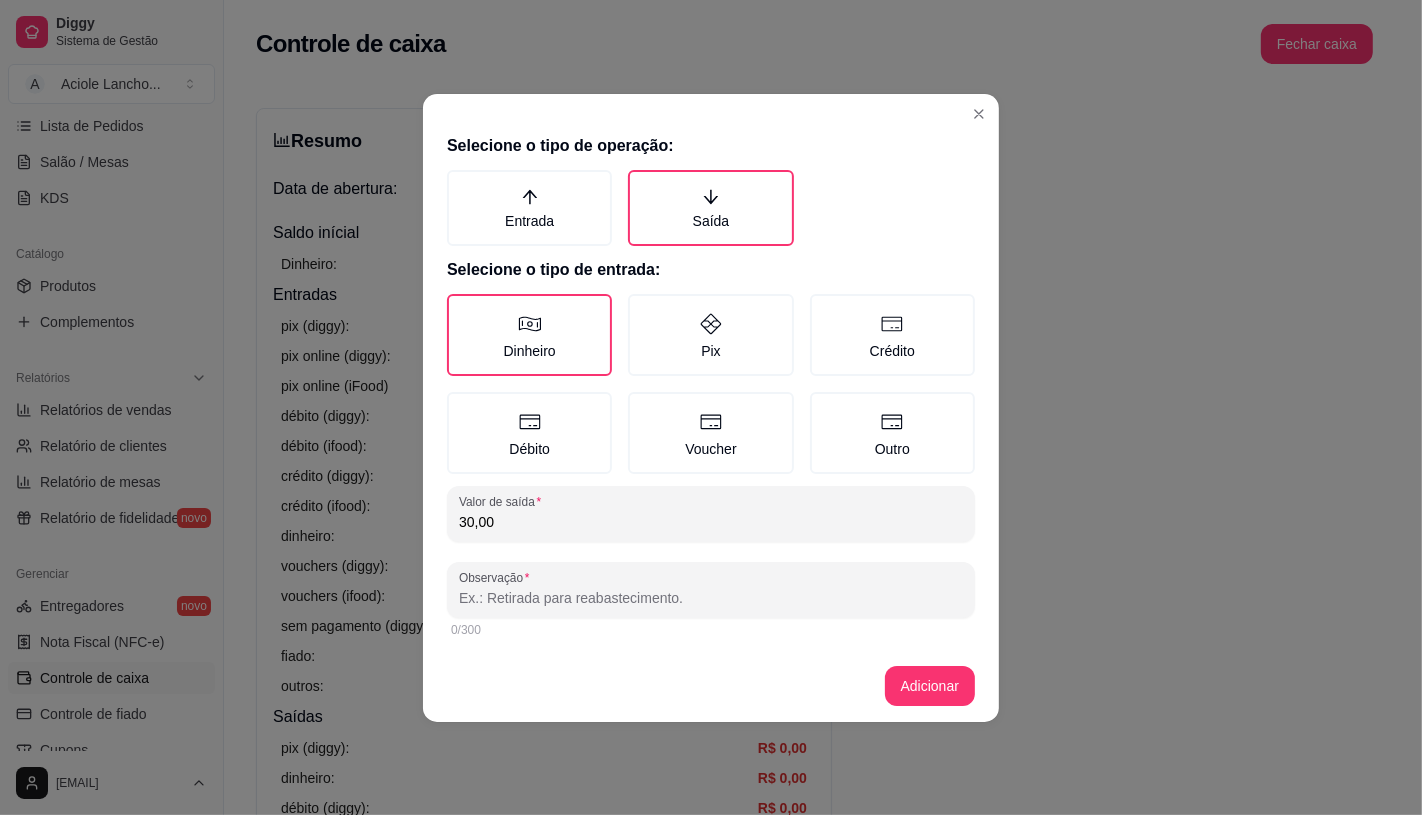 type on "30,00" 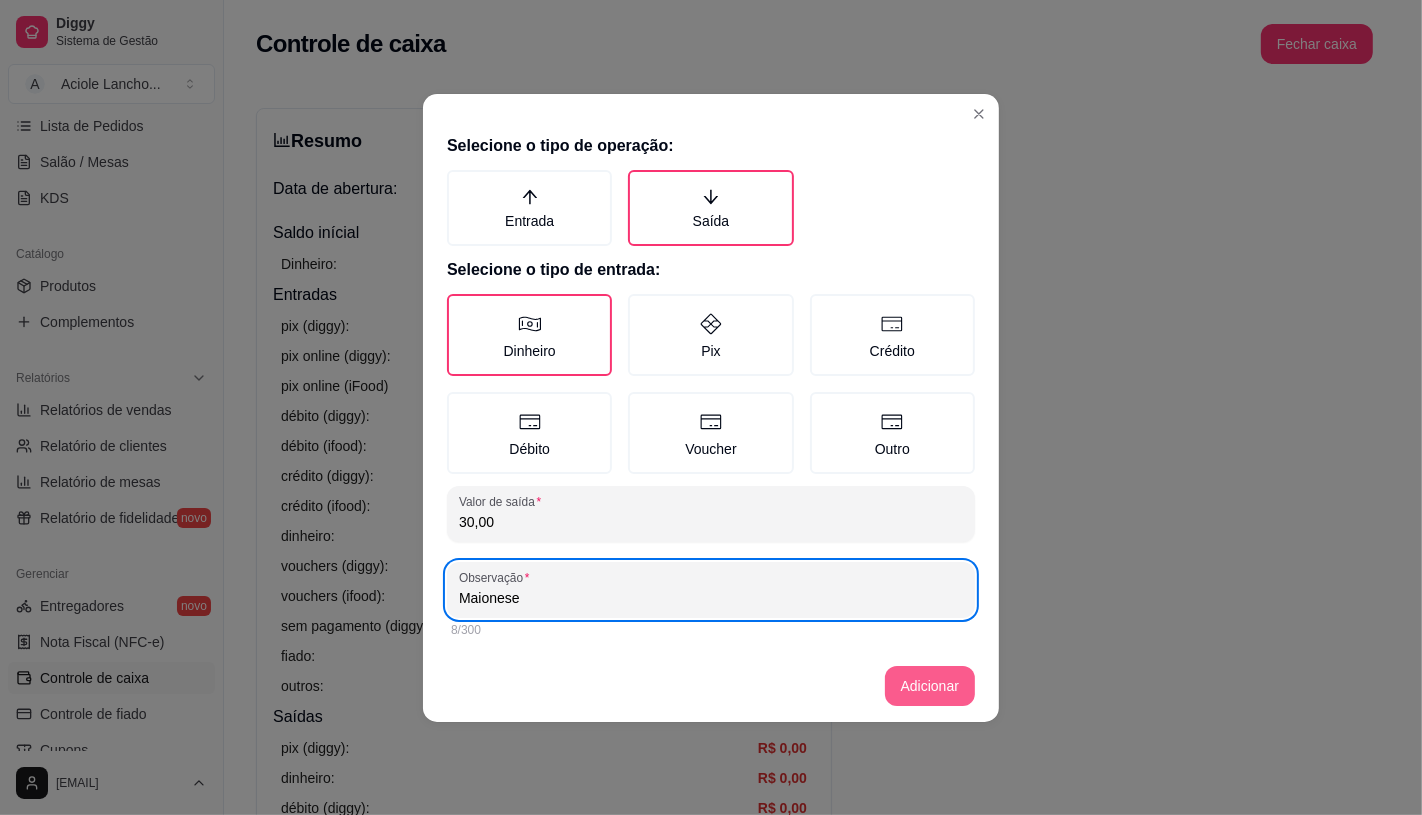 type on "Maionese" 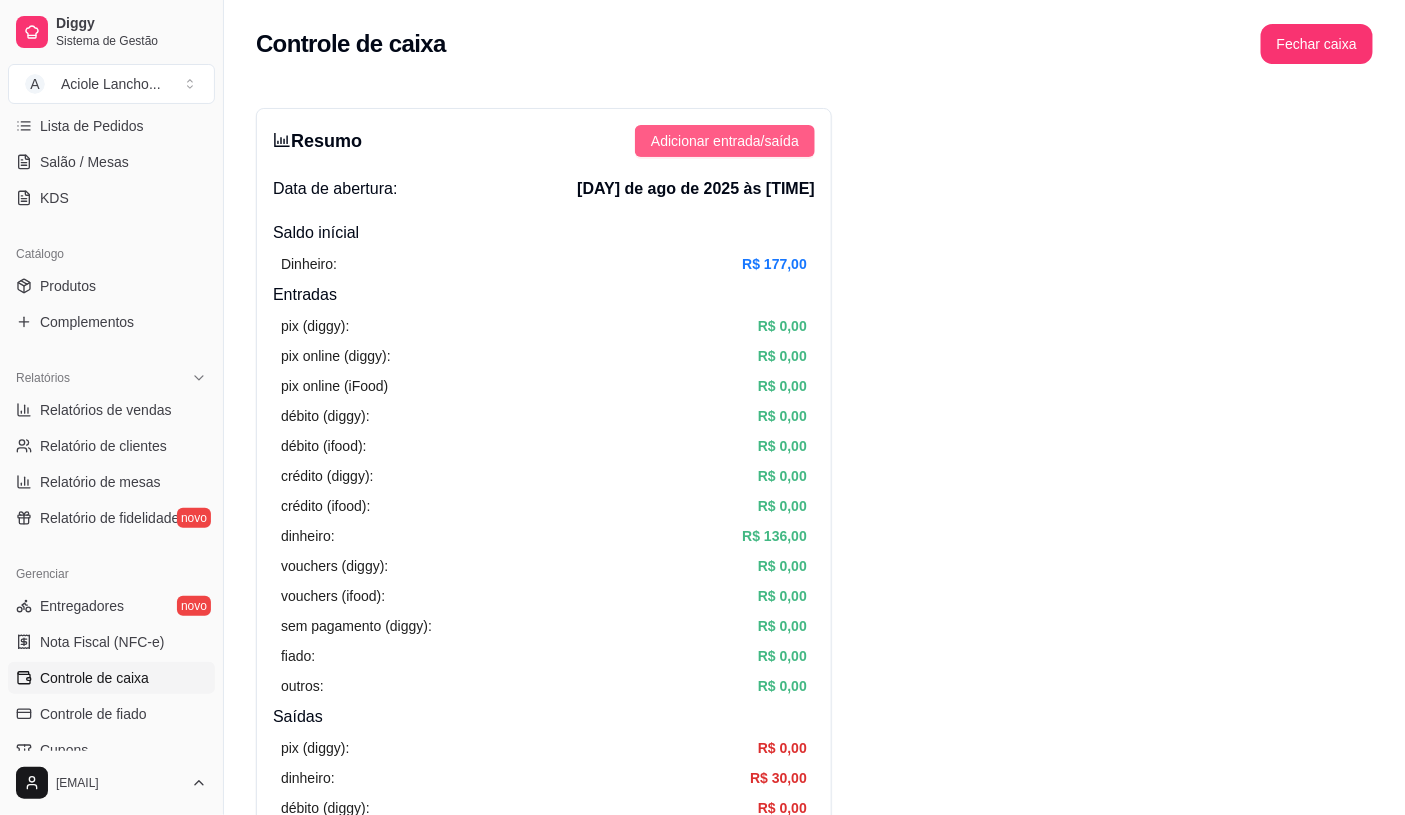 click on "Adicionar entrada/saída" at bounding box center [725, 141] 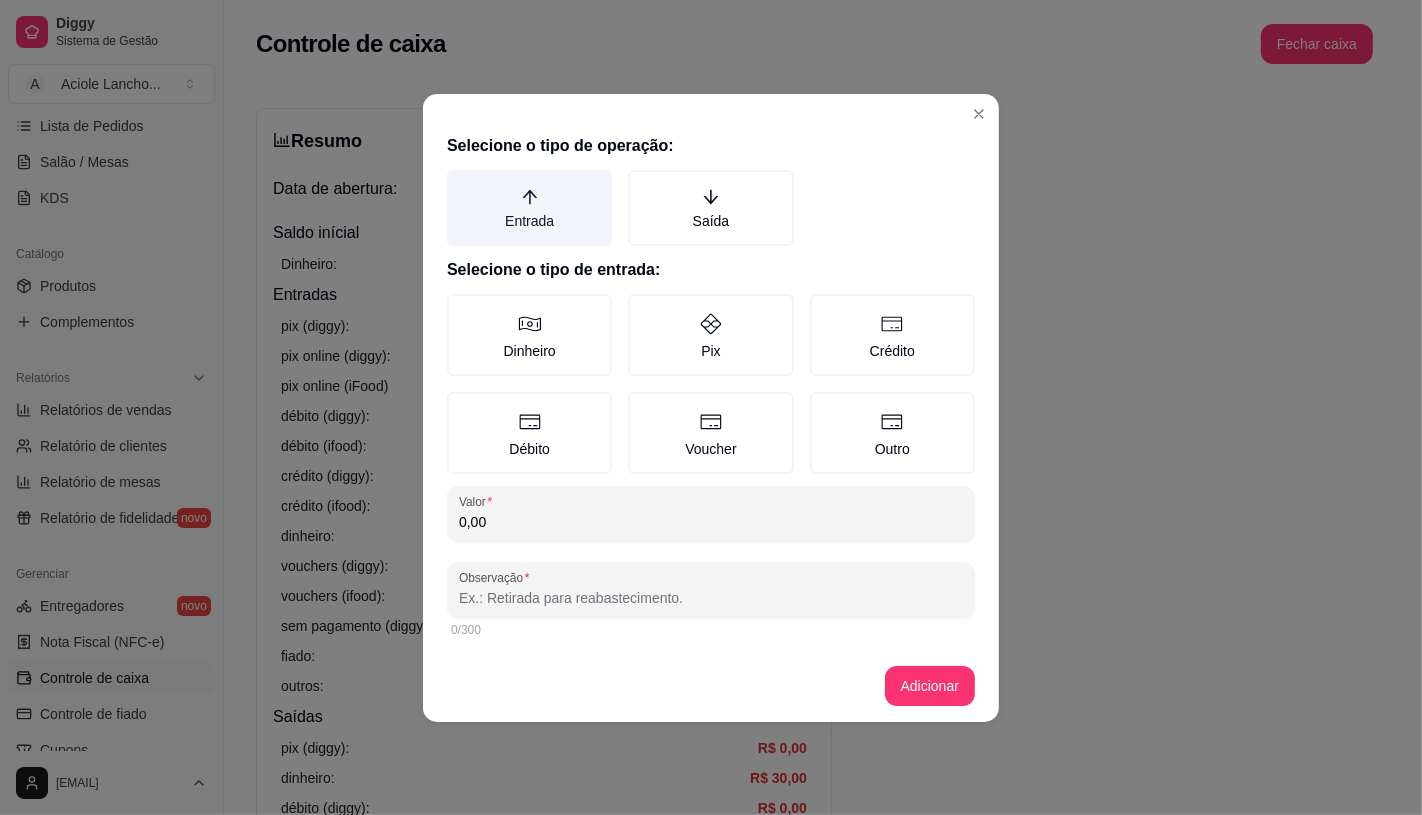 click on "Entrada" at bounding box center (529, 208) 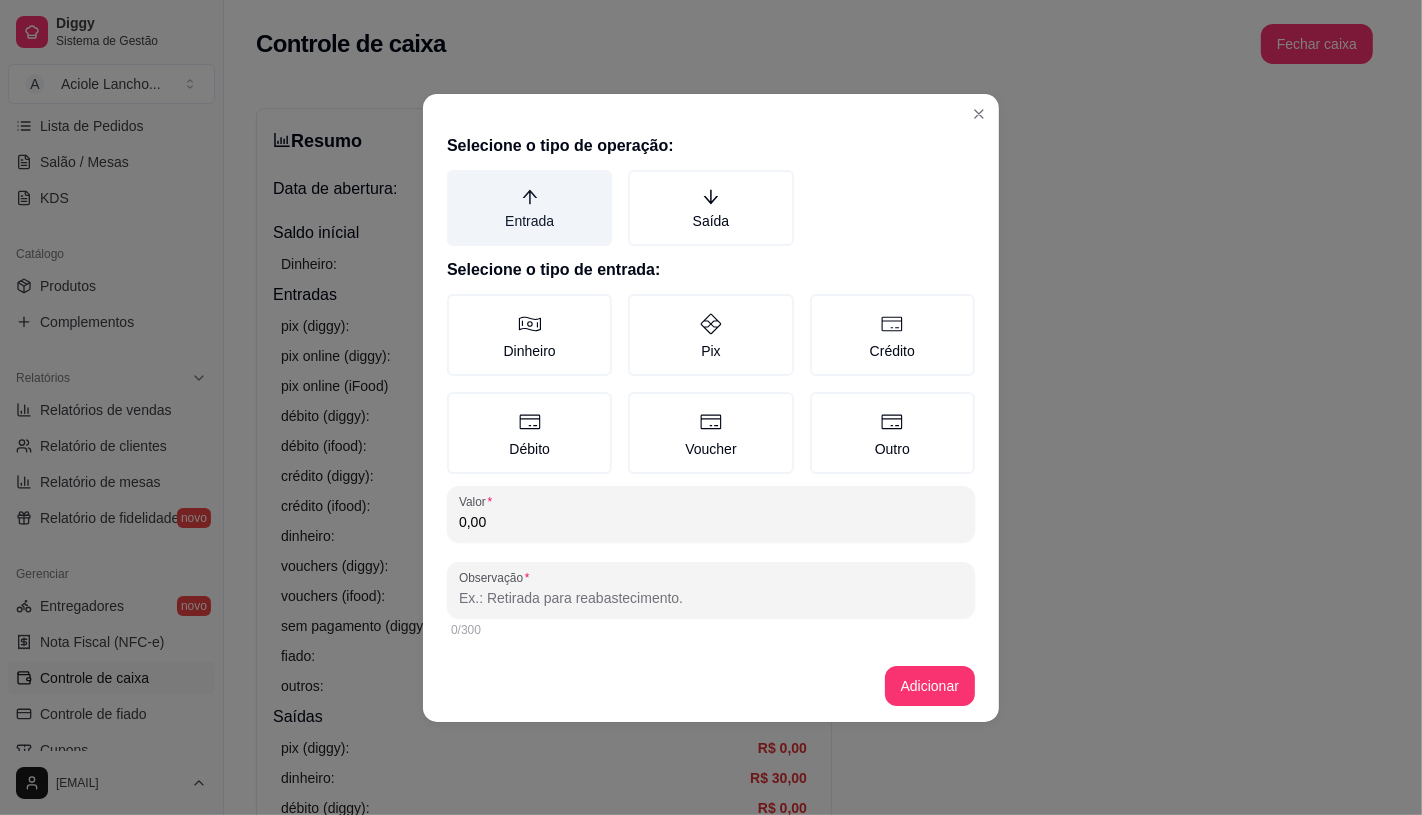 click on "Entrada" at bounding box center (454, 177) 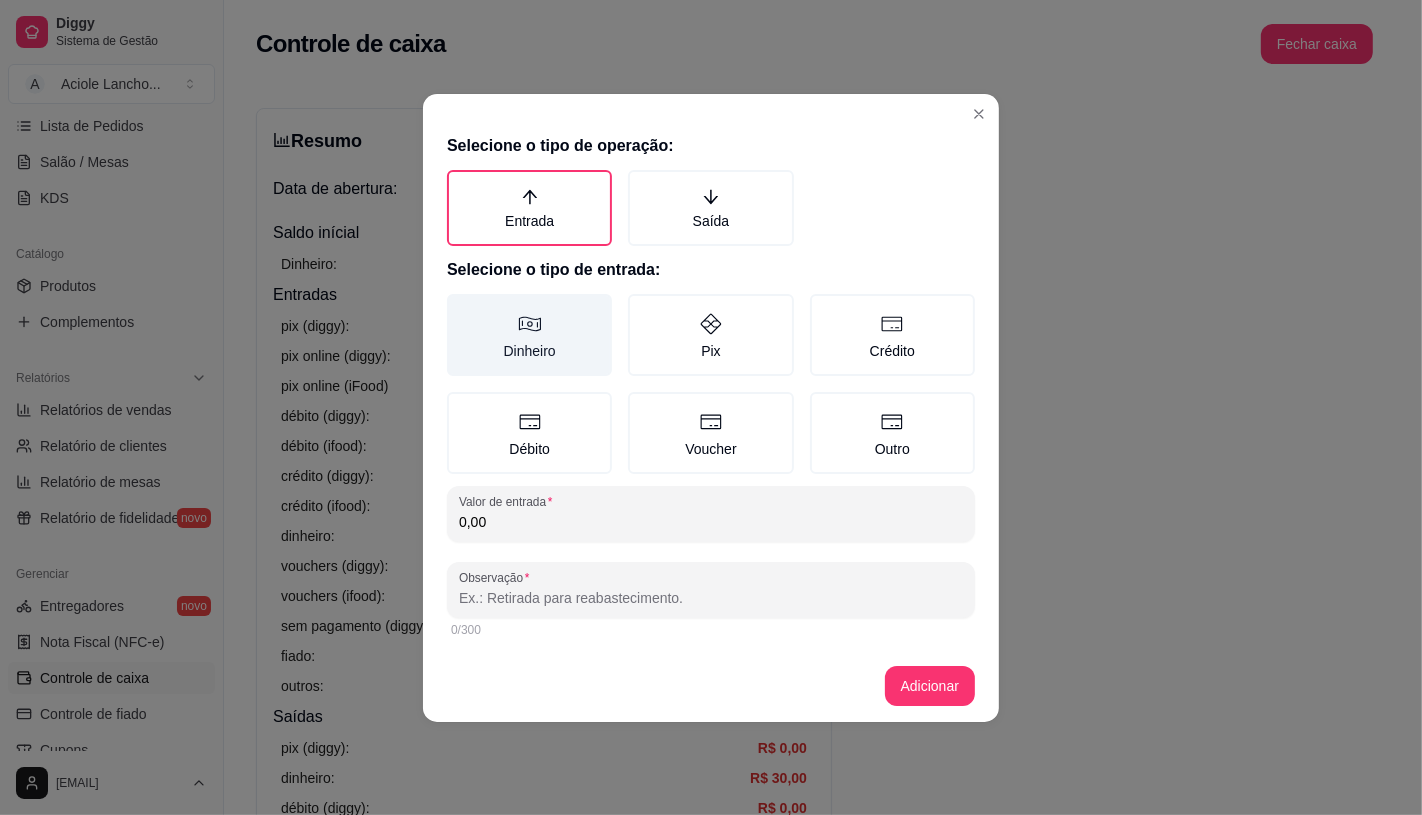 click 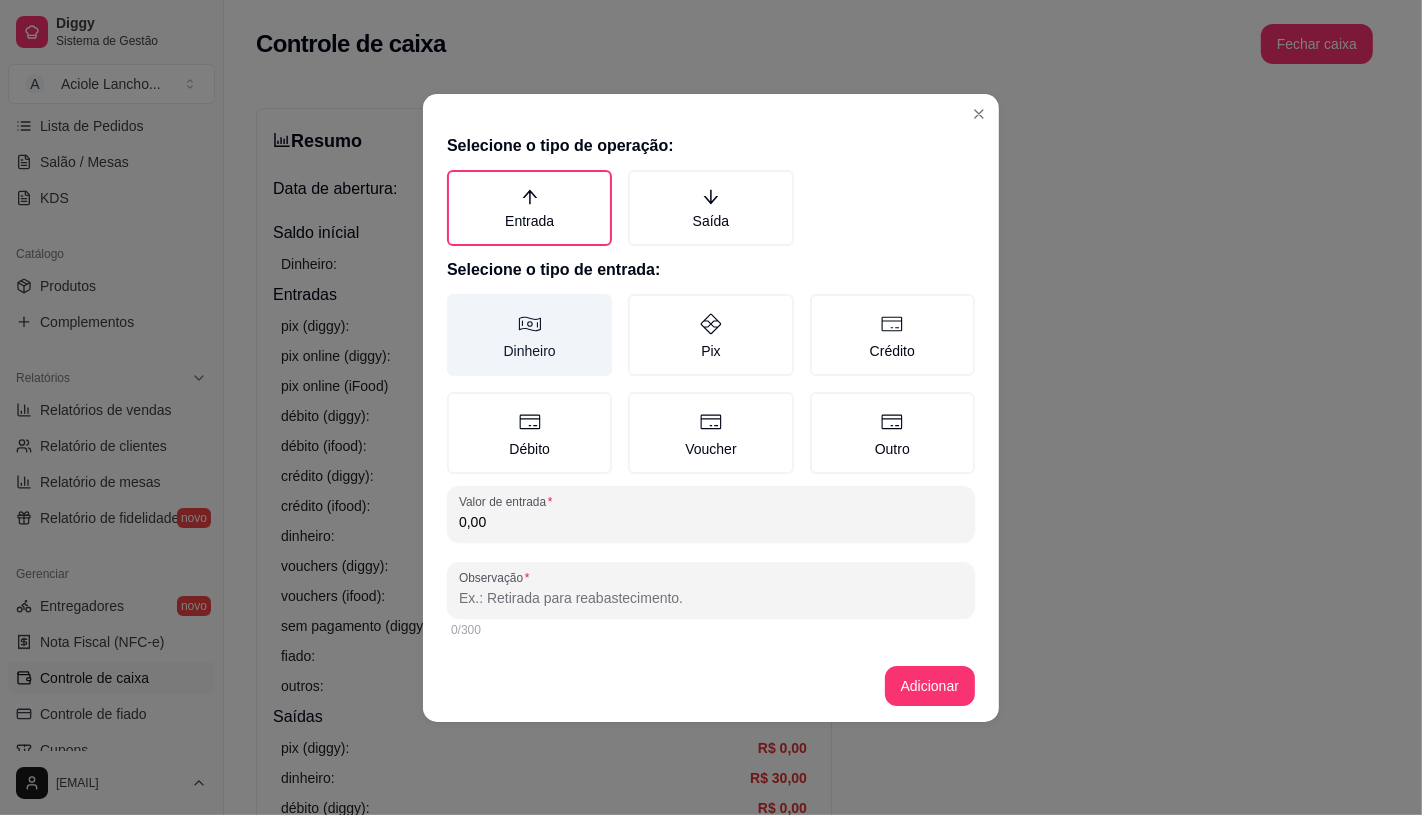 click on "Dinheiro" at bounding box center (454, 301) 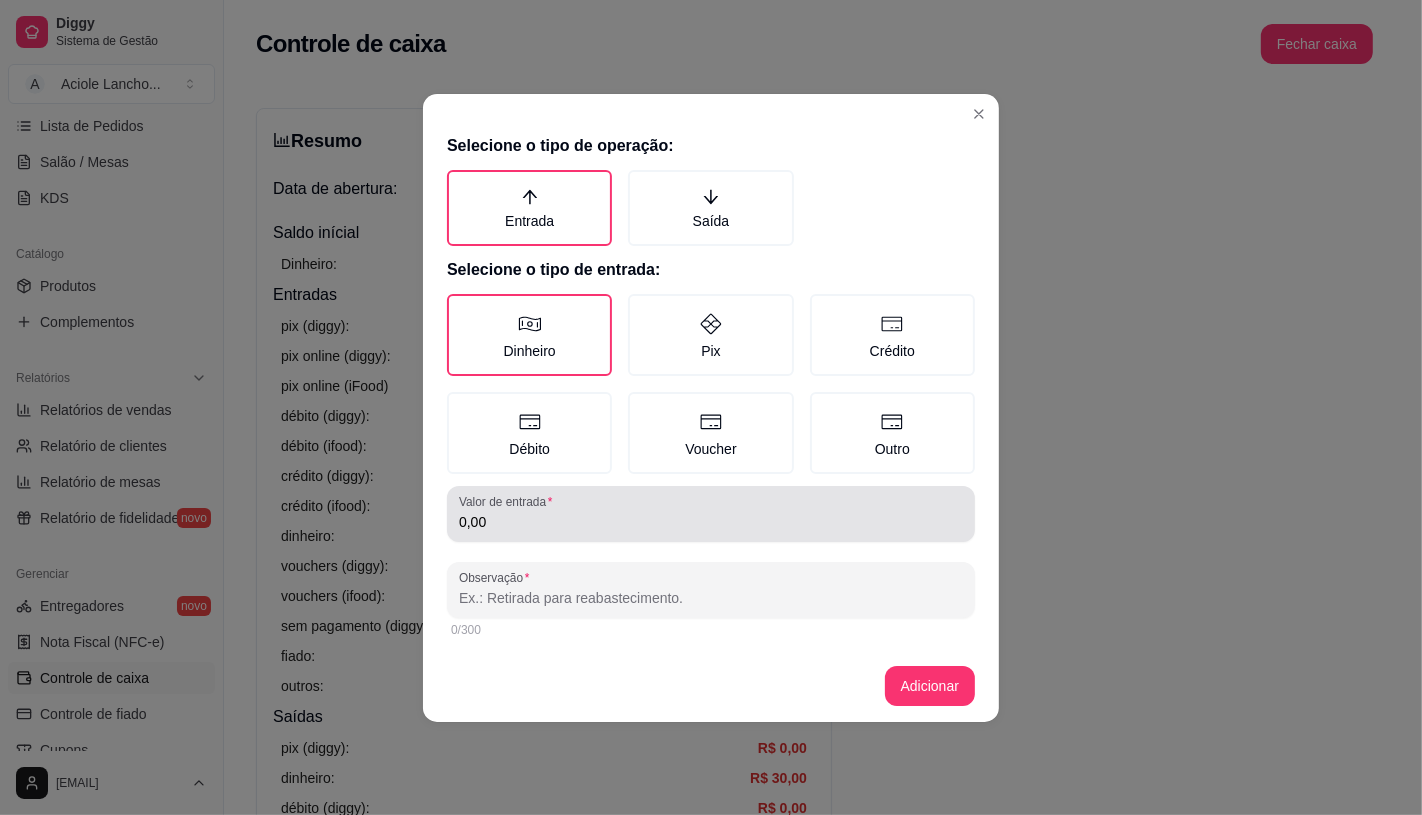 click on "Valor  de entrada" at bounding box center [509, 501] 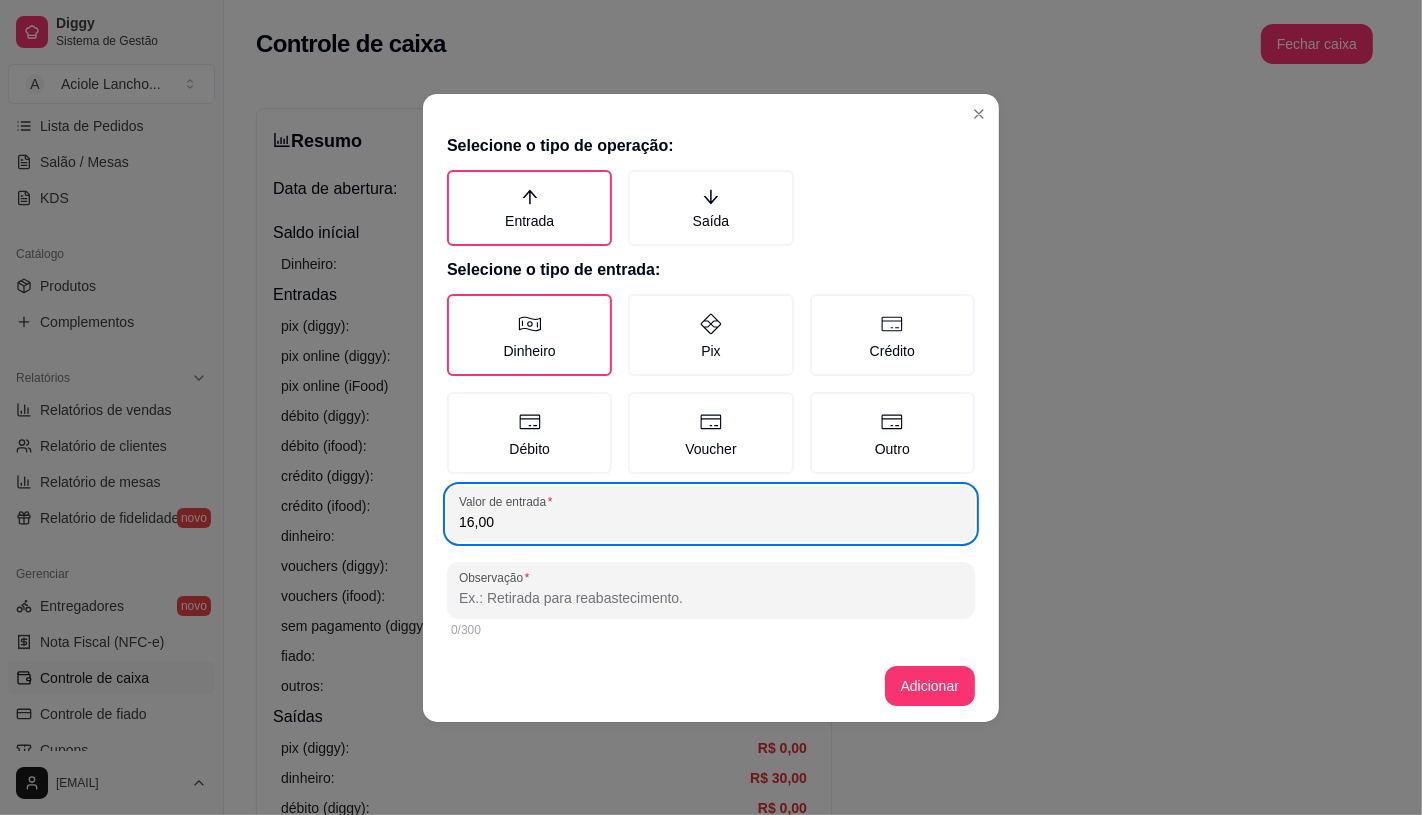 type on "16,00" 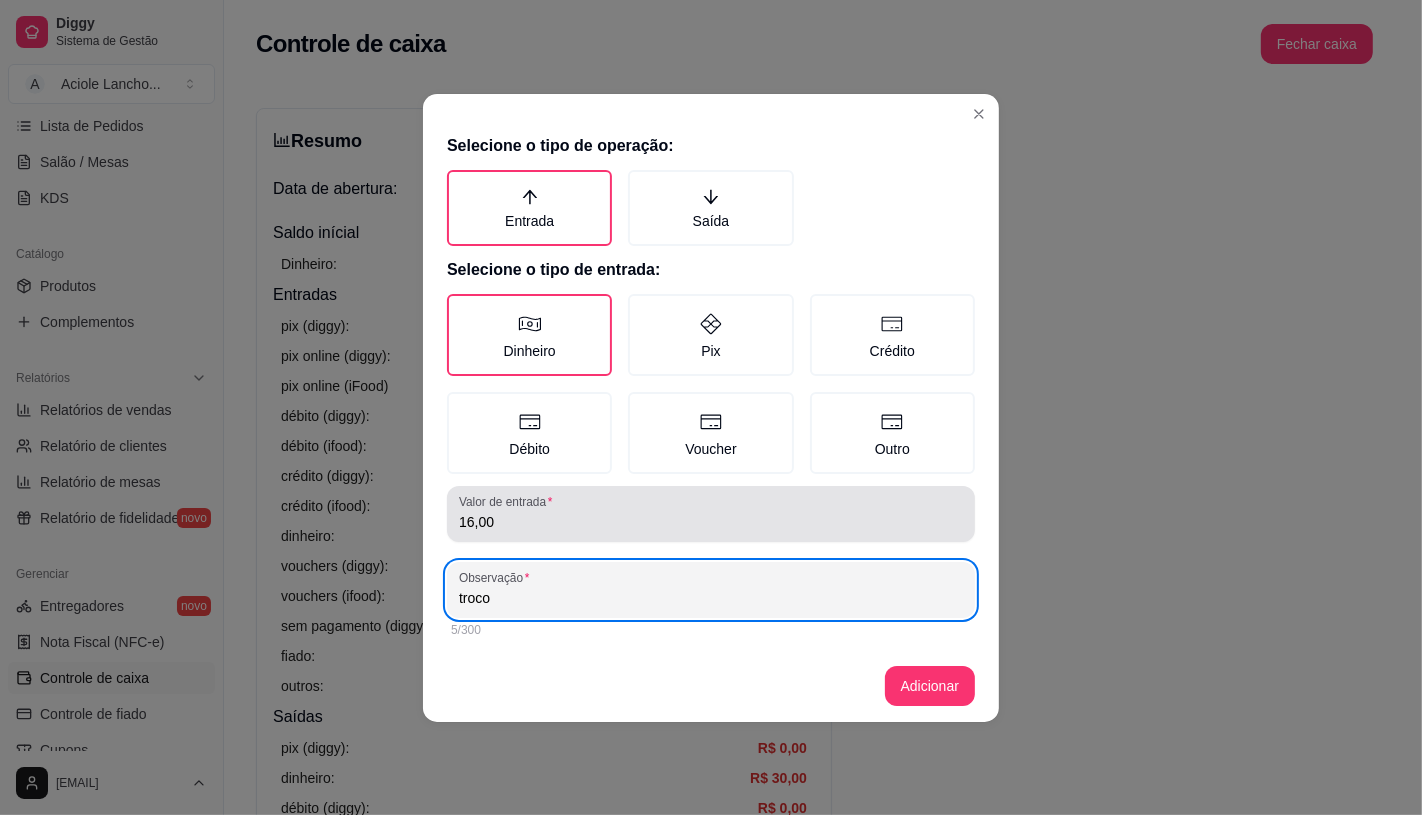 type on "troco" 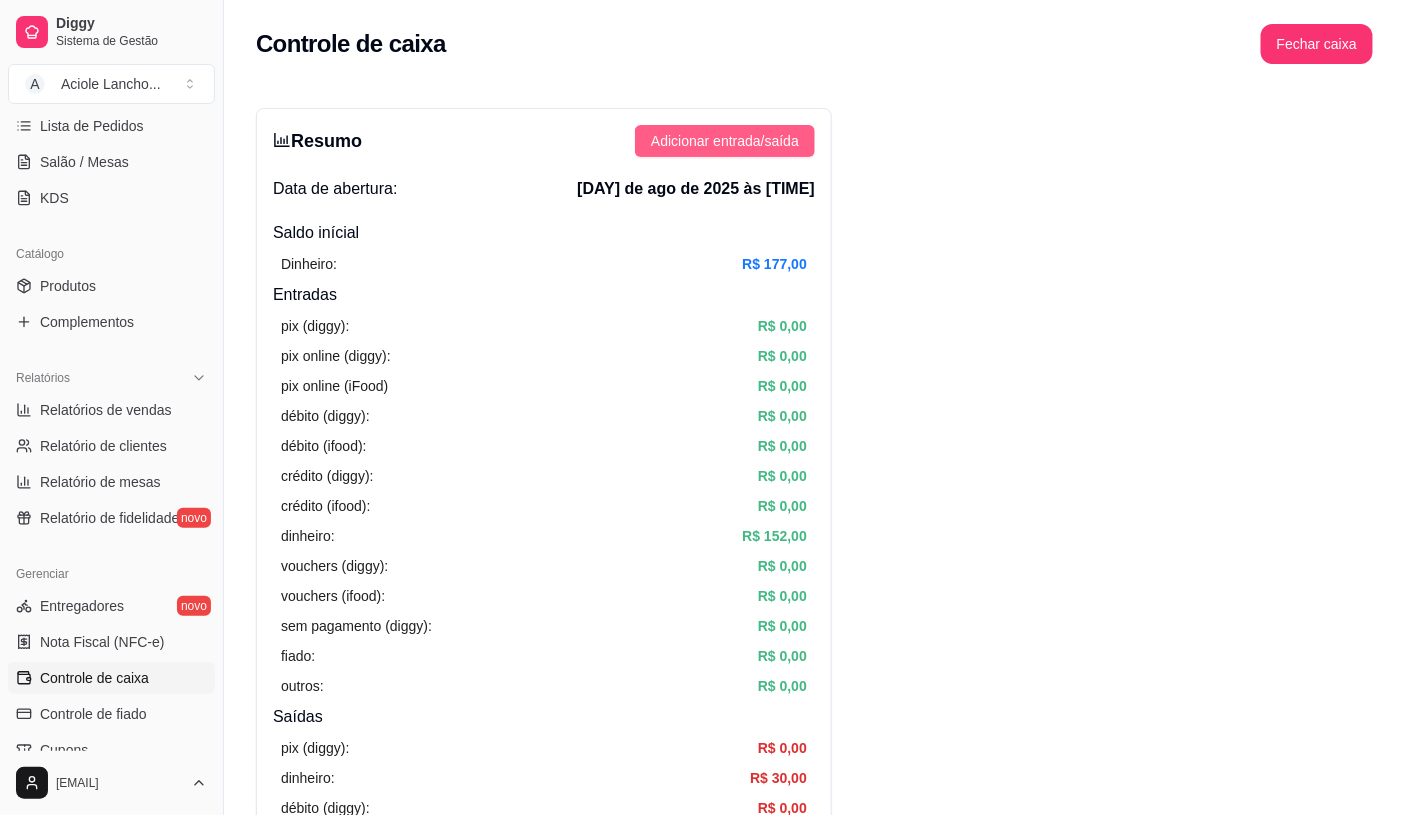 click on "Adicionar entrada/saída" at bounding box center (725, 141) 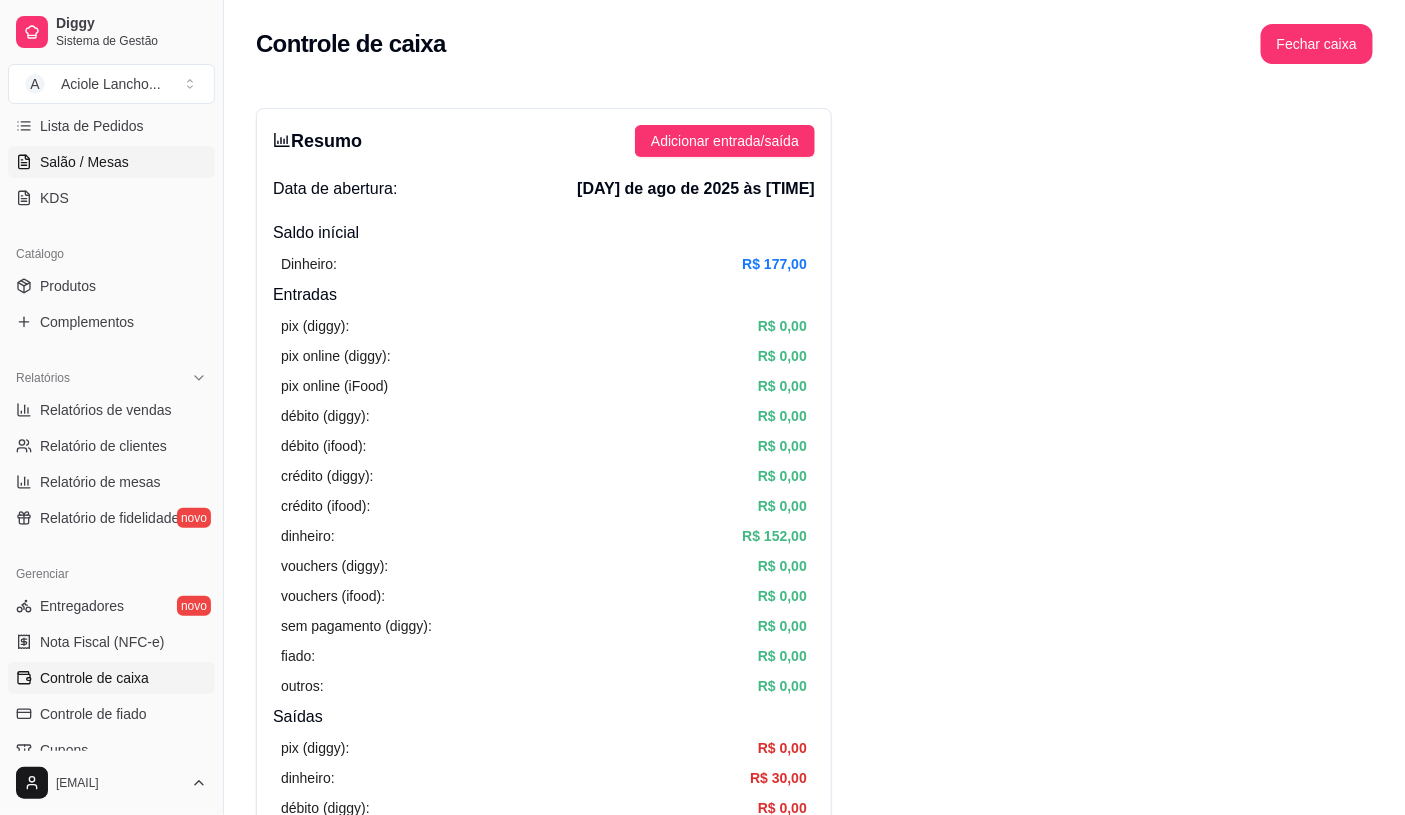 click on "Salão / Mesas" at bounding box center [111, 162] 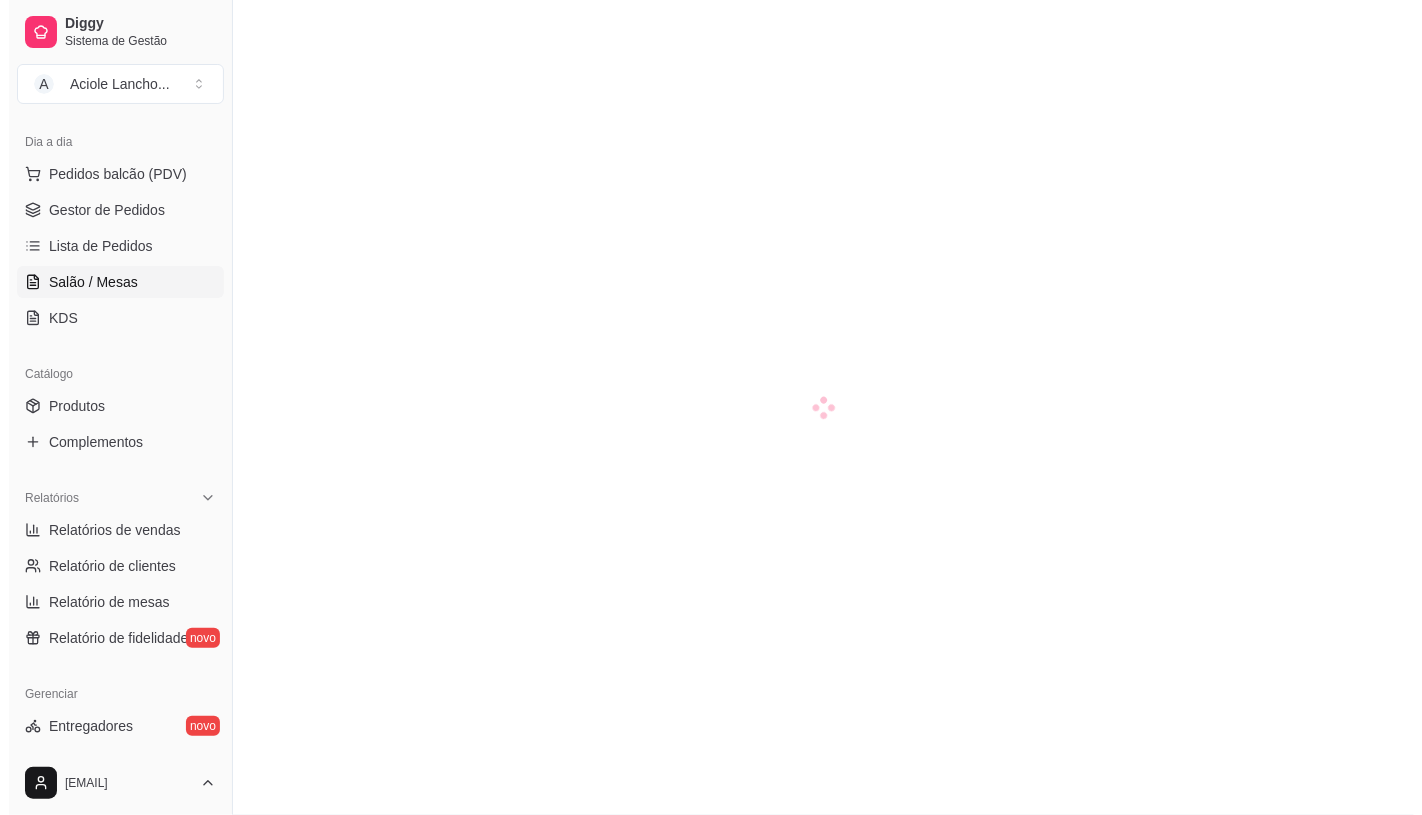 scroll, scrollTop: 0, scrollLeft: 0, axis: both 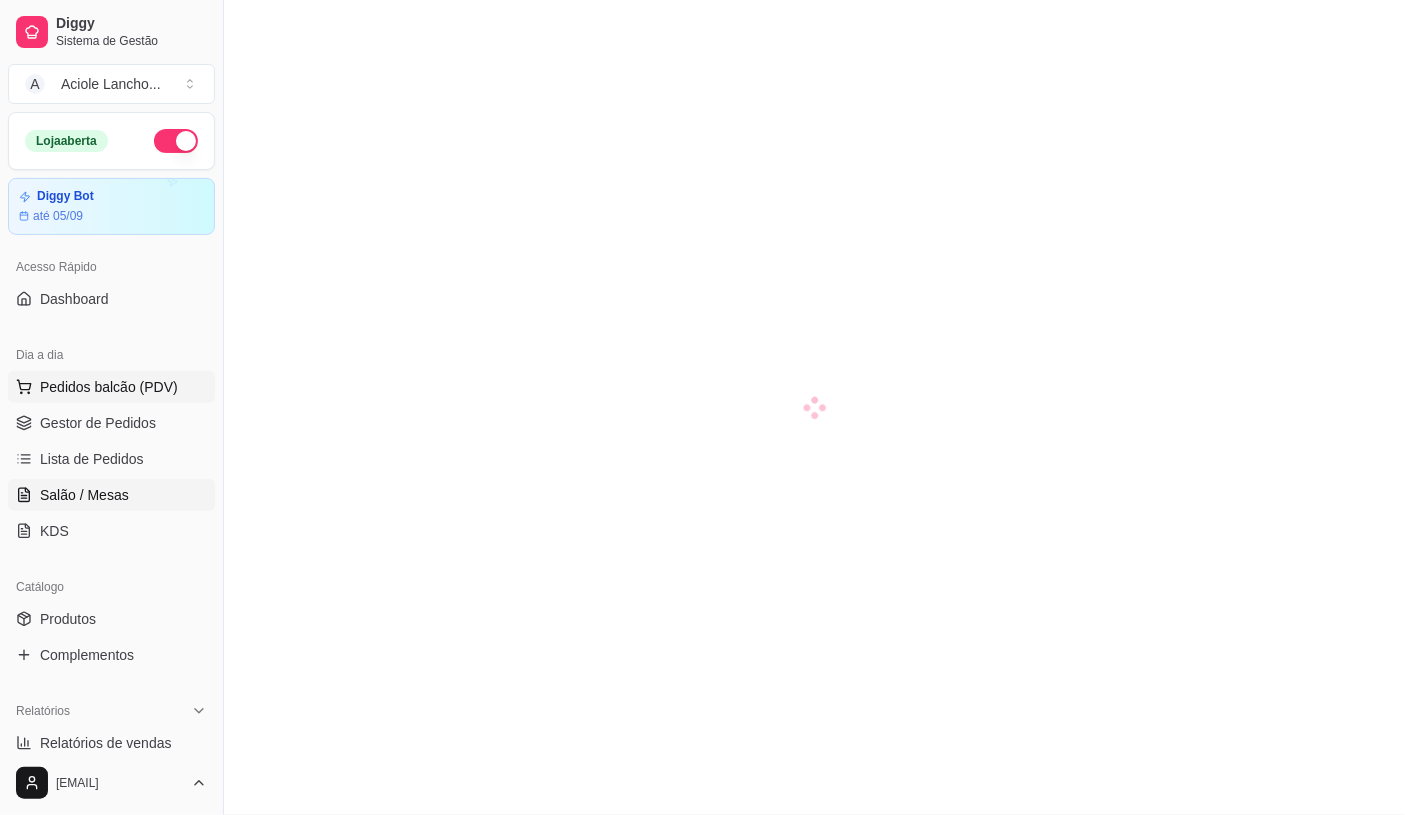 click on "Pedidos balcão (PDV)" at bounding box center [111, 387] 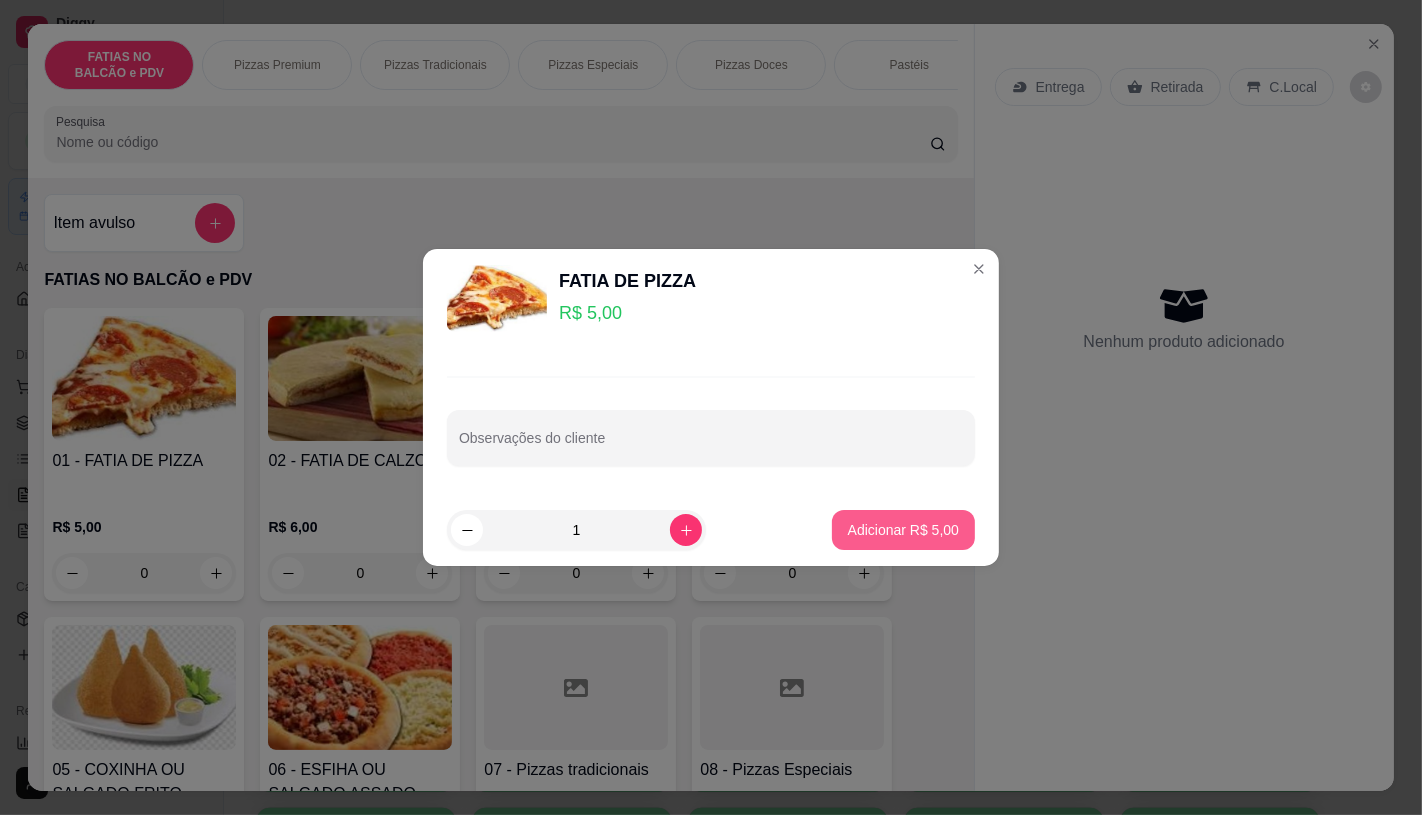 click on "Adicionar   R$ 5,00" at bounding box center (903, 530) 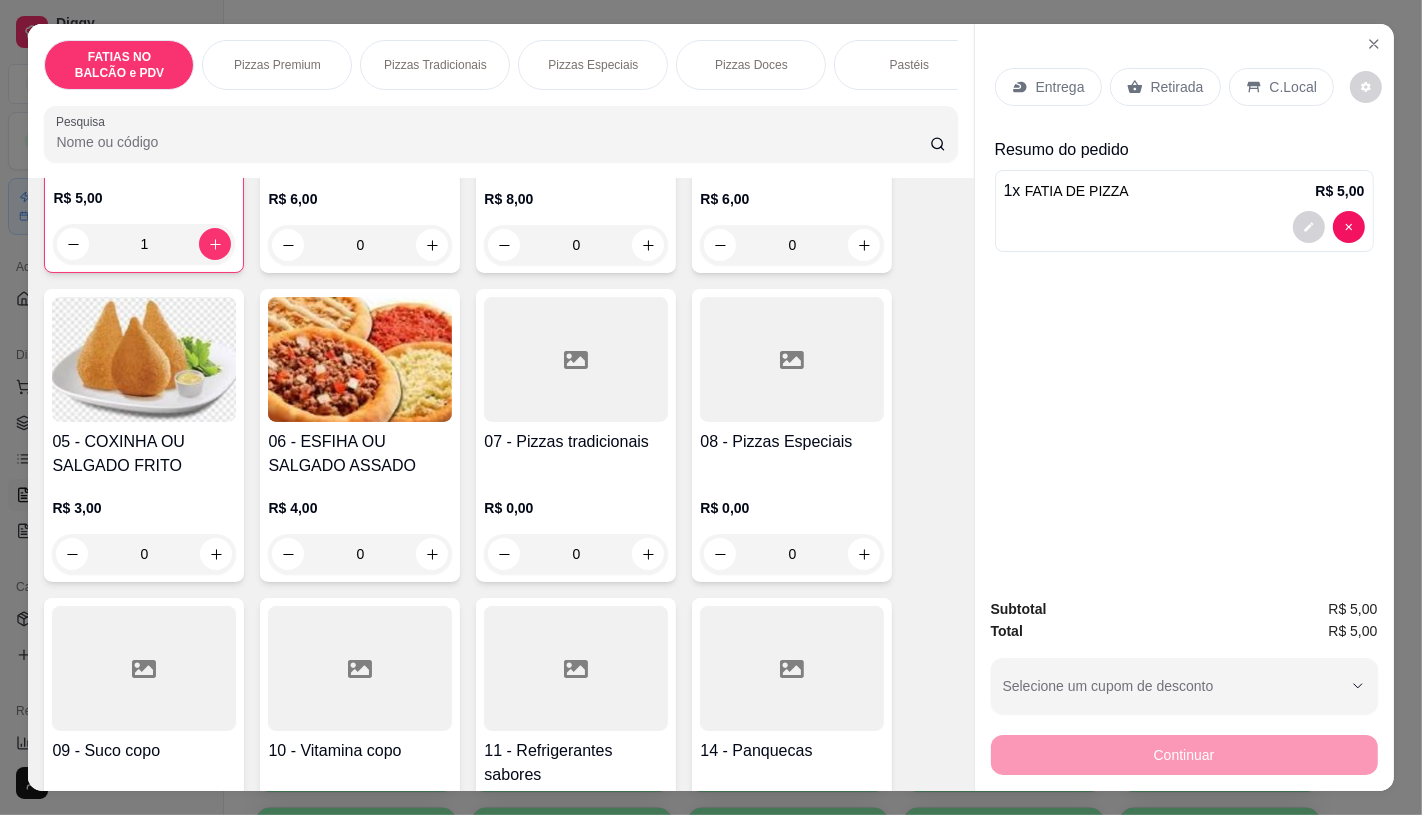 scroll, scrollTop: 333, scrollLeft: 0, axis: vertical 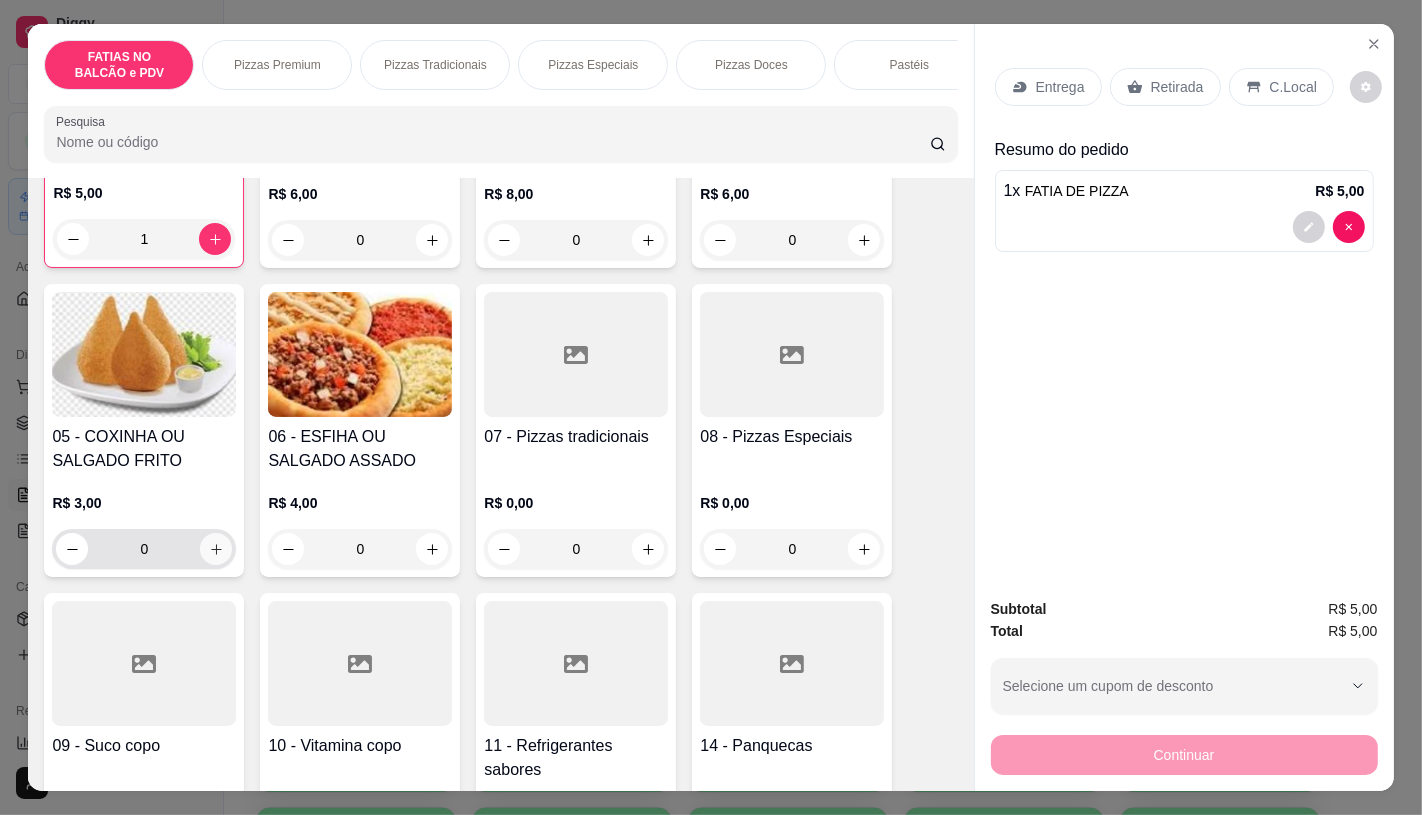 click 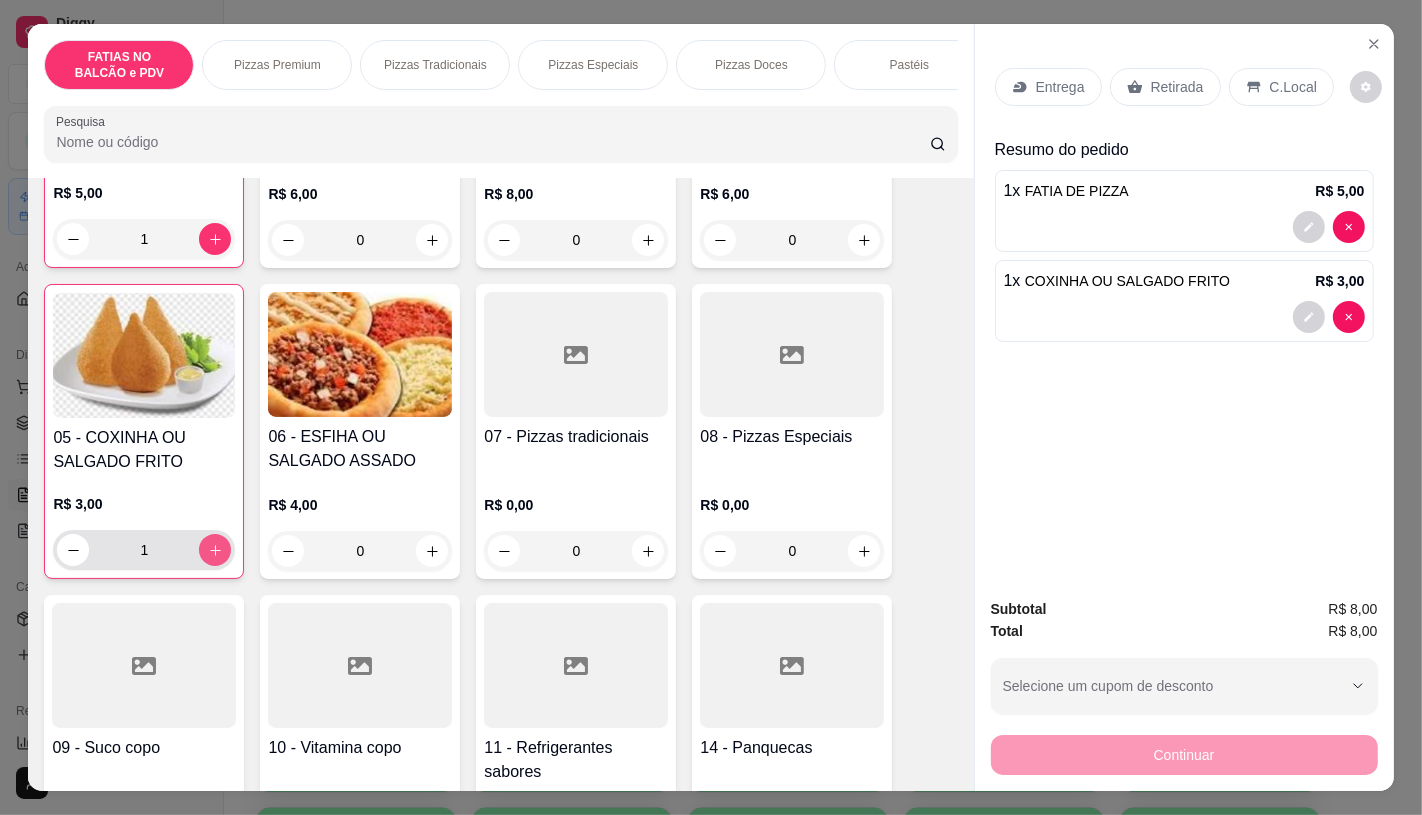click 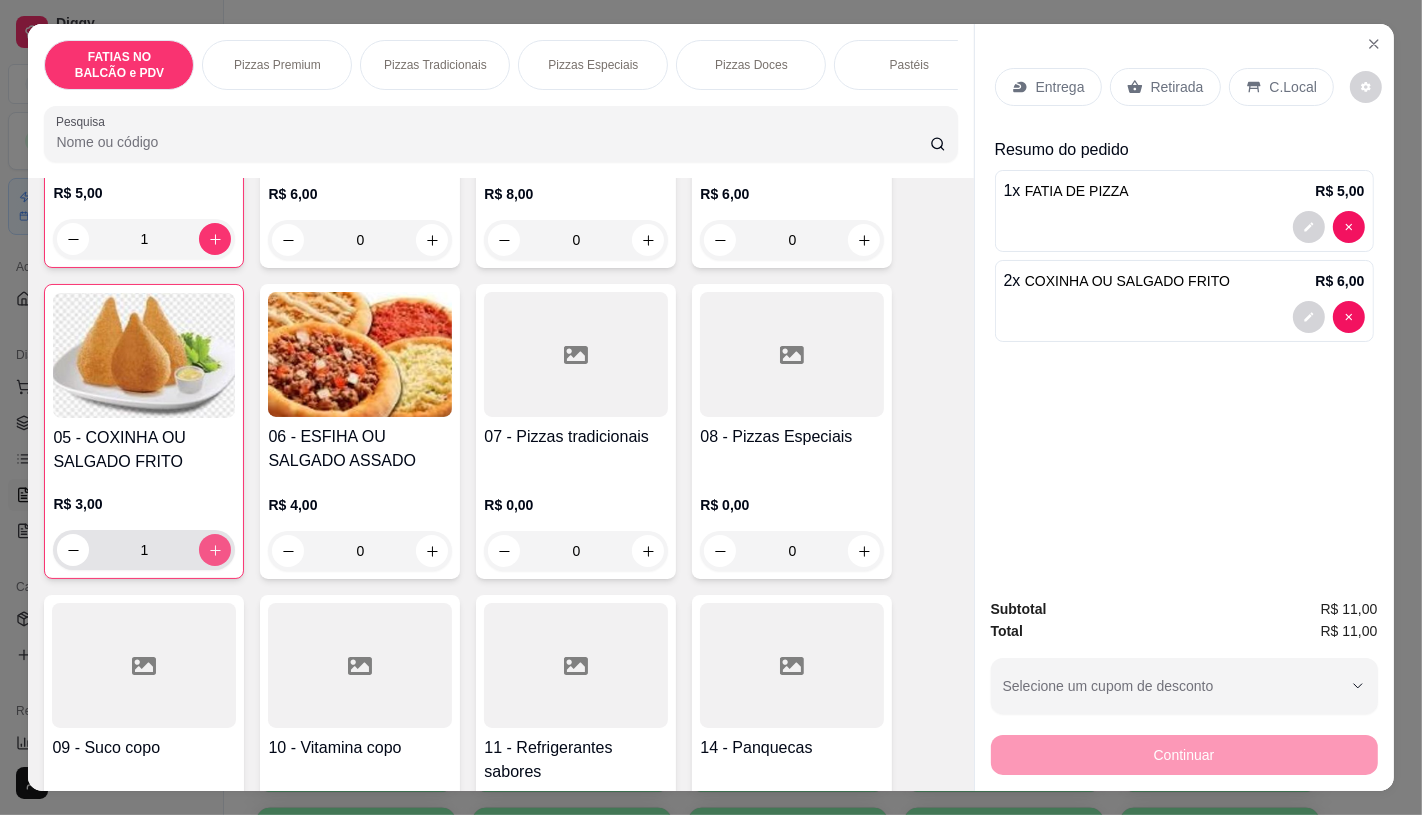 type on "2" 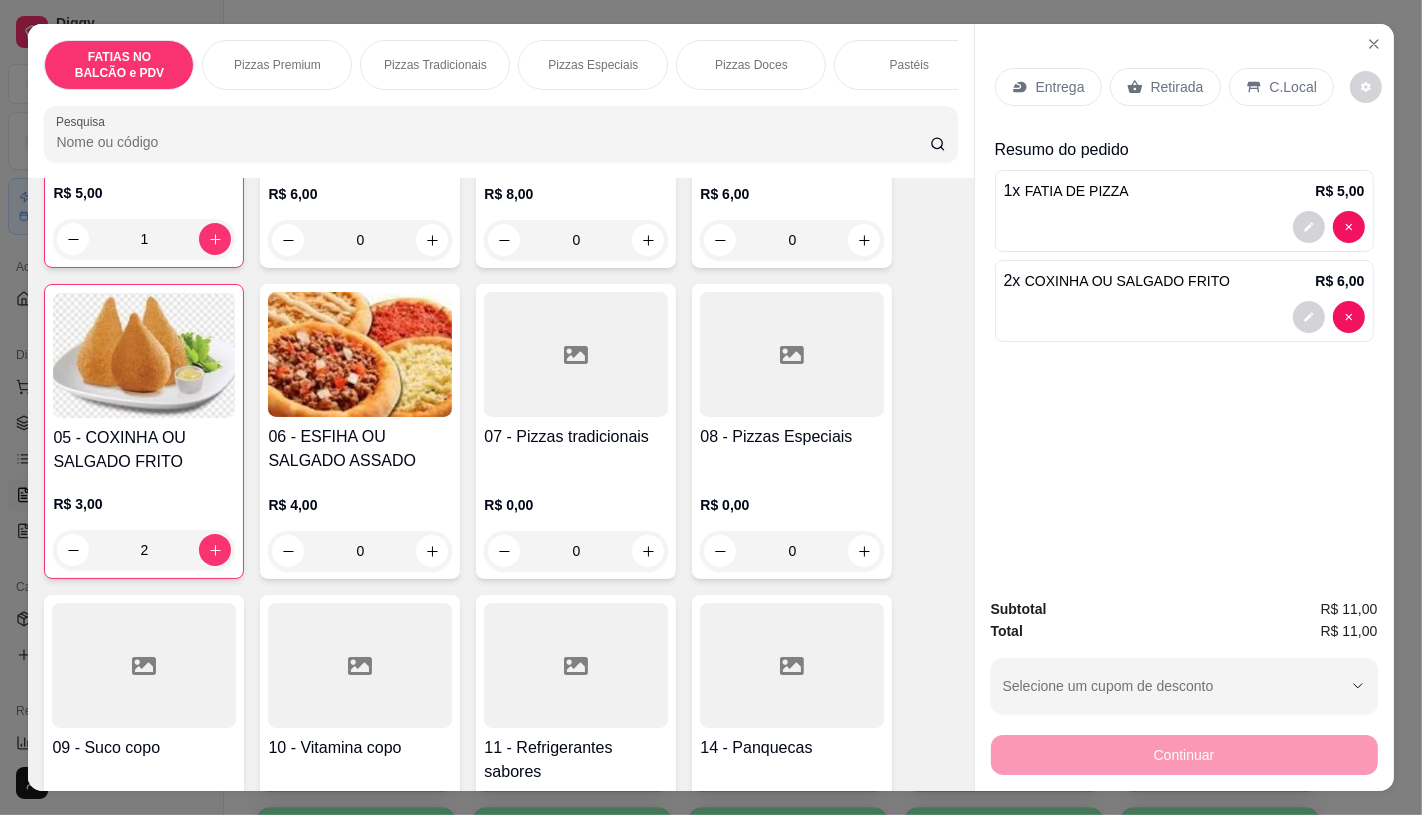click on "Retirada" at bounding box center (1177, 87) 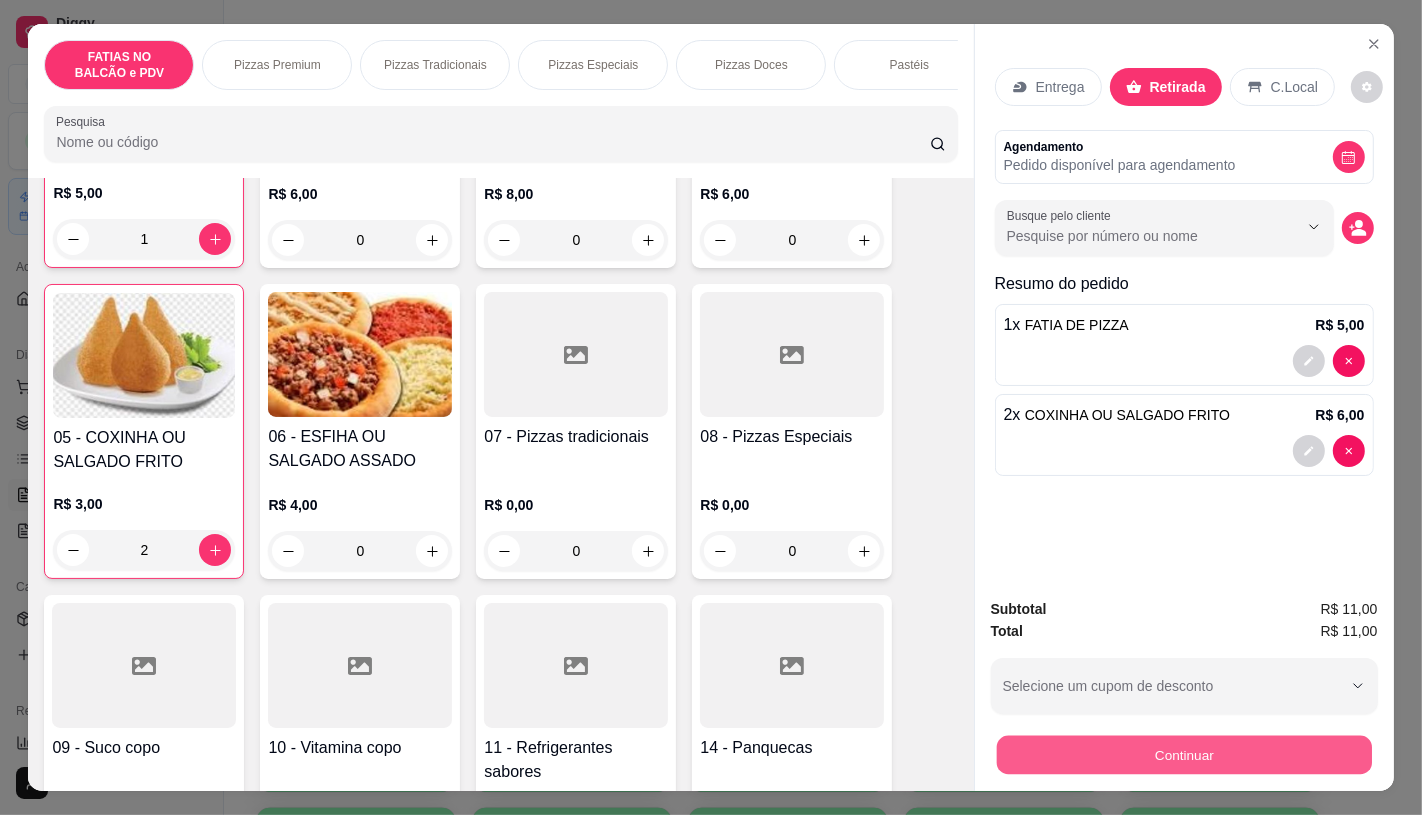 click on "Continuar" at bounding box center (1183, 754) 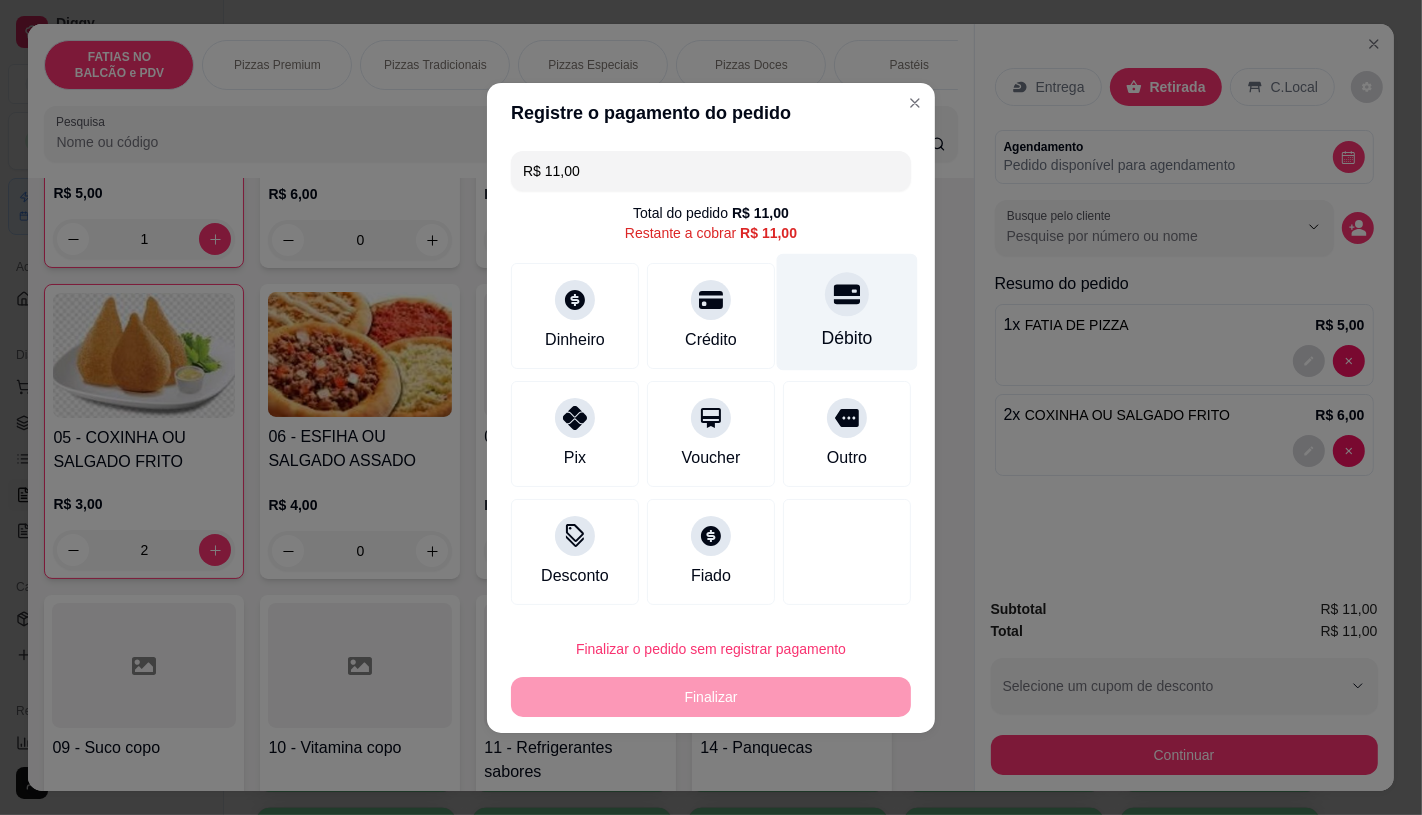 click on "Débito" at bounding box center [847, 338] 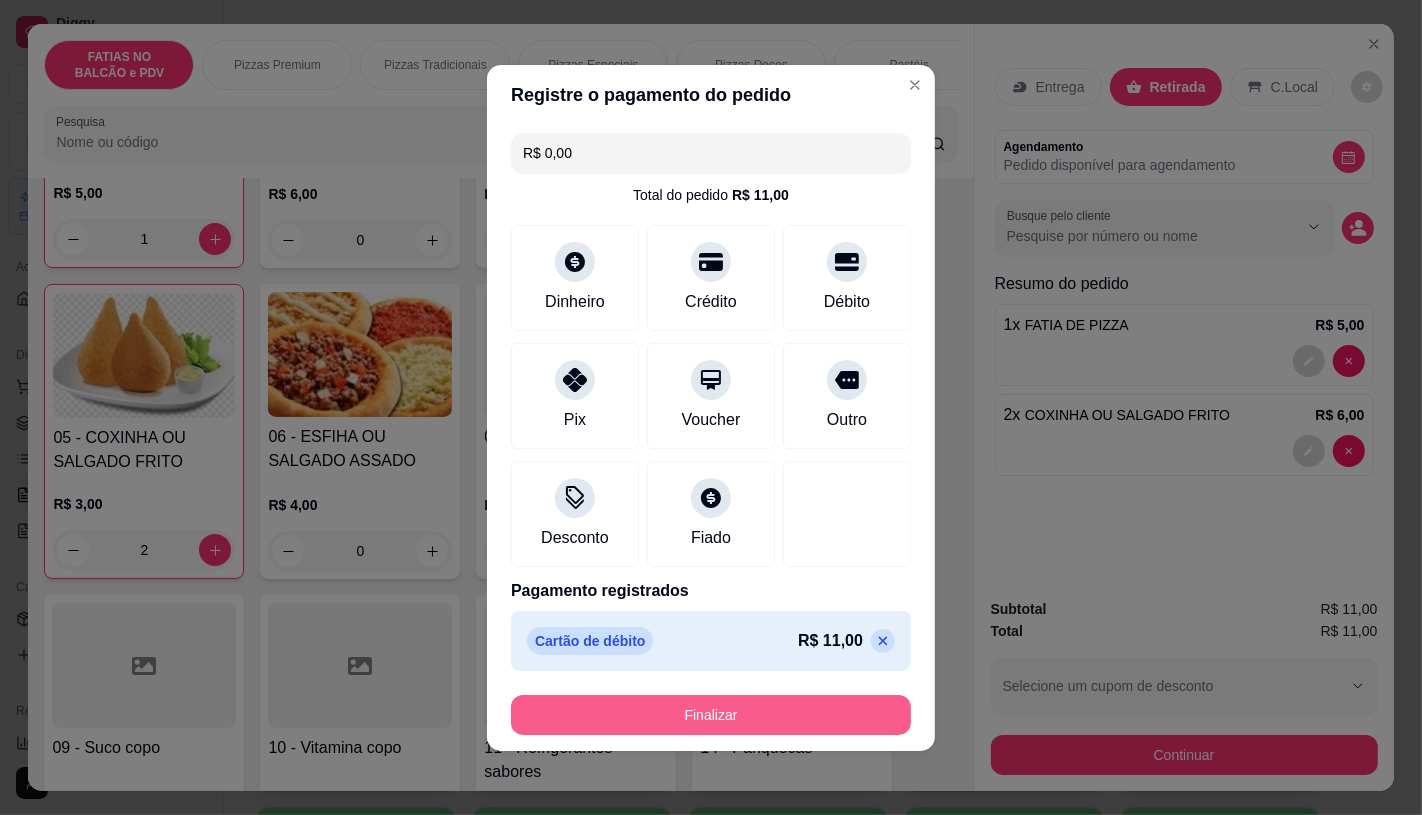 click on "Finalizar" at bounding box center [711, 715] 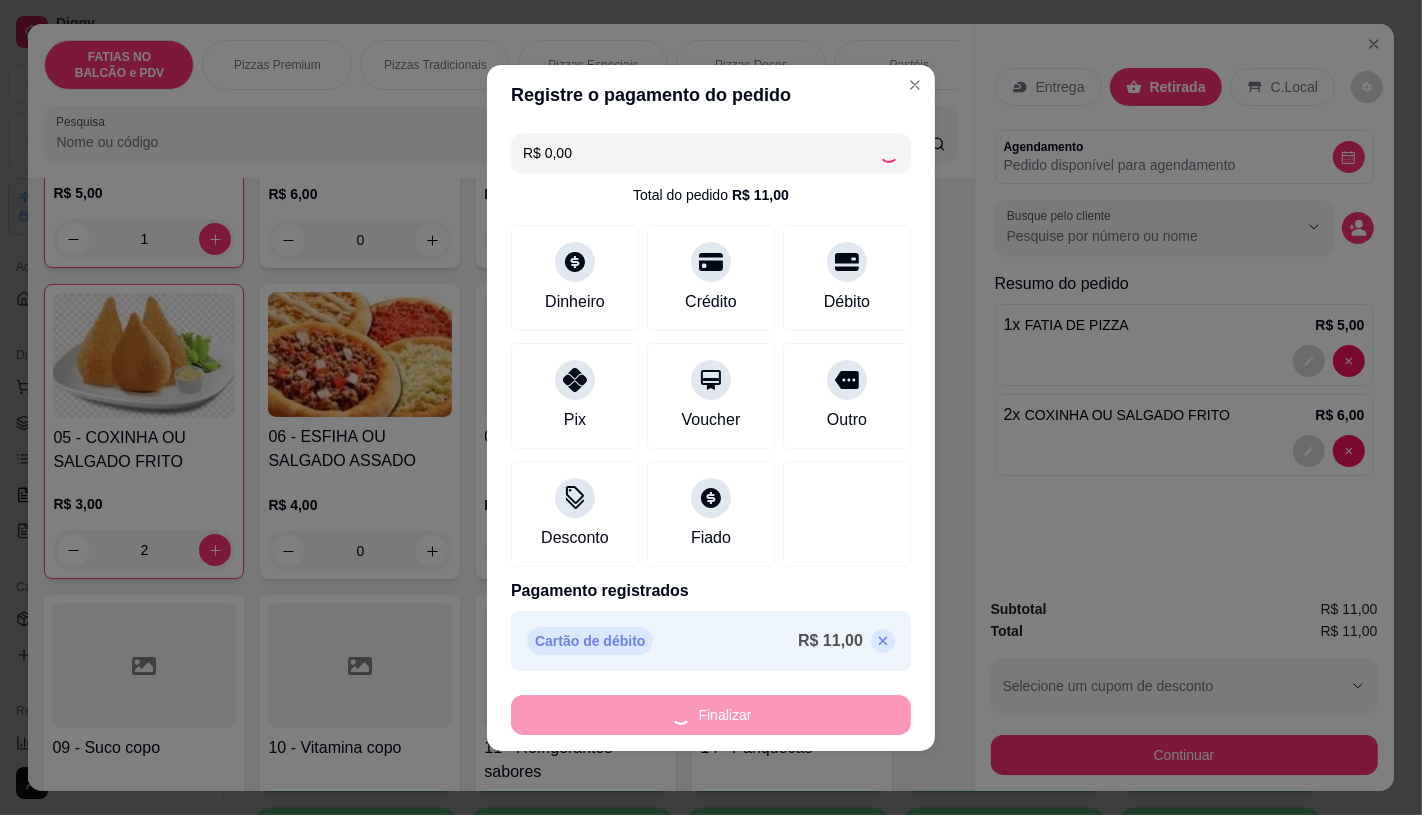 type on "0" 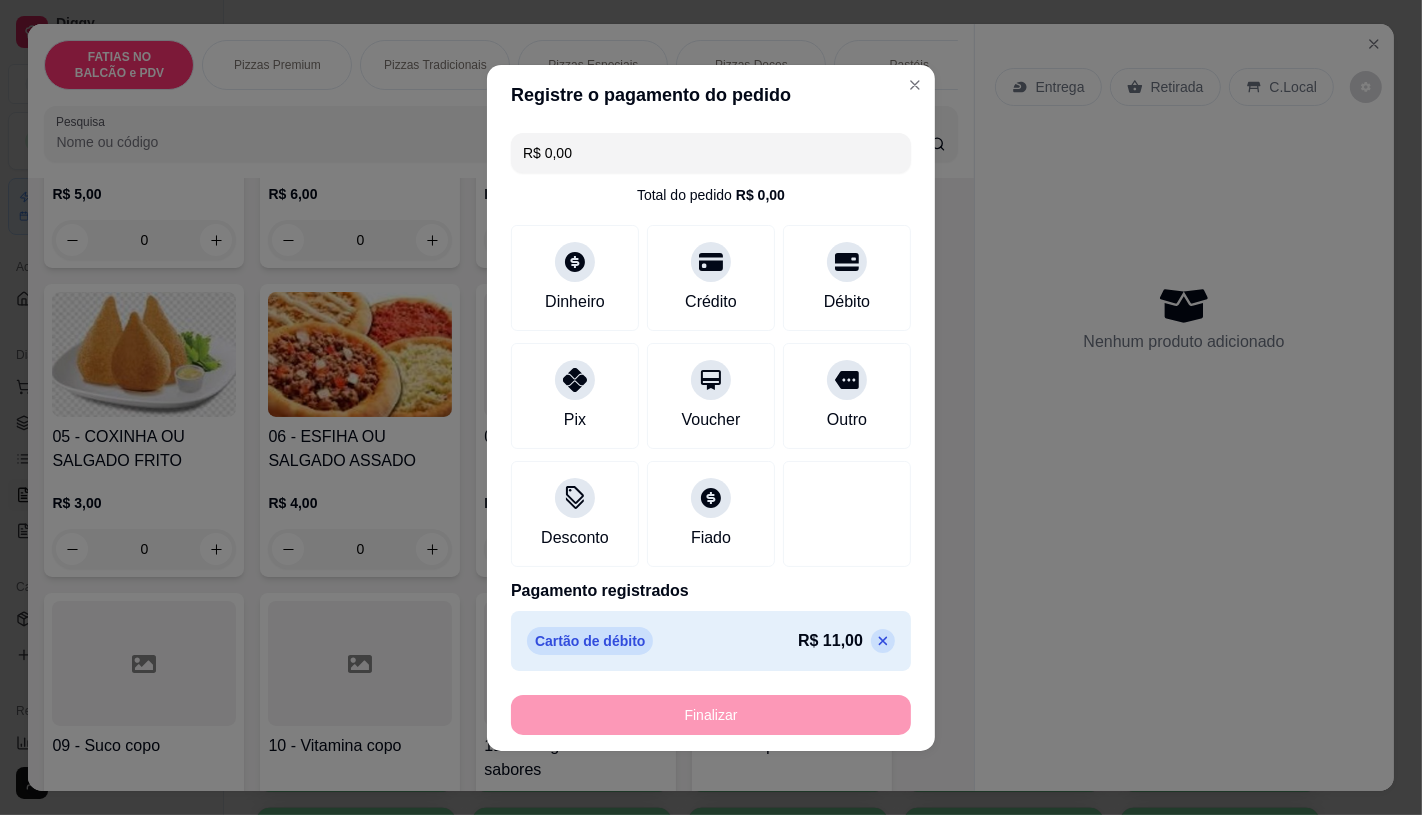 type on "-R$ 11,00" 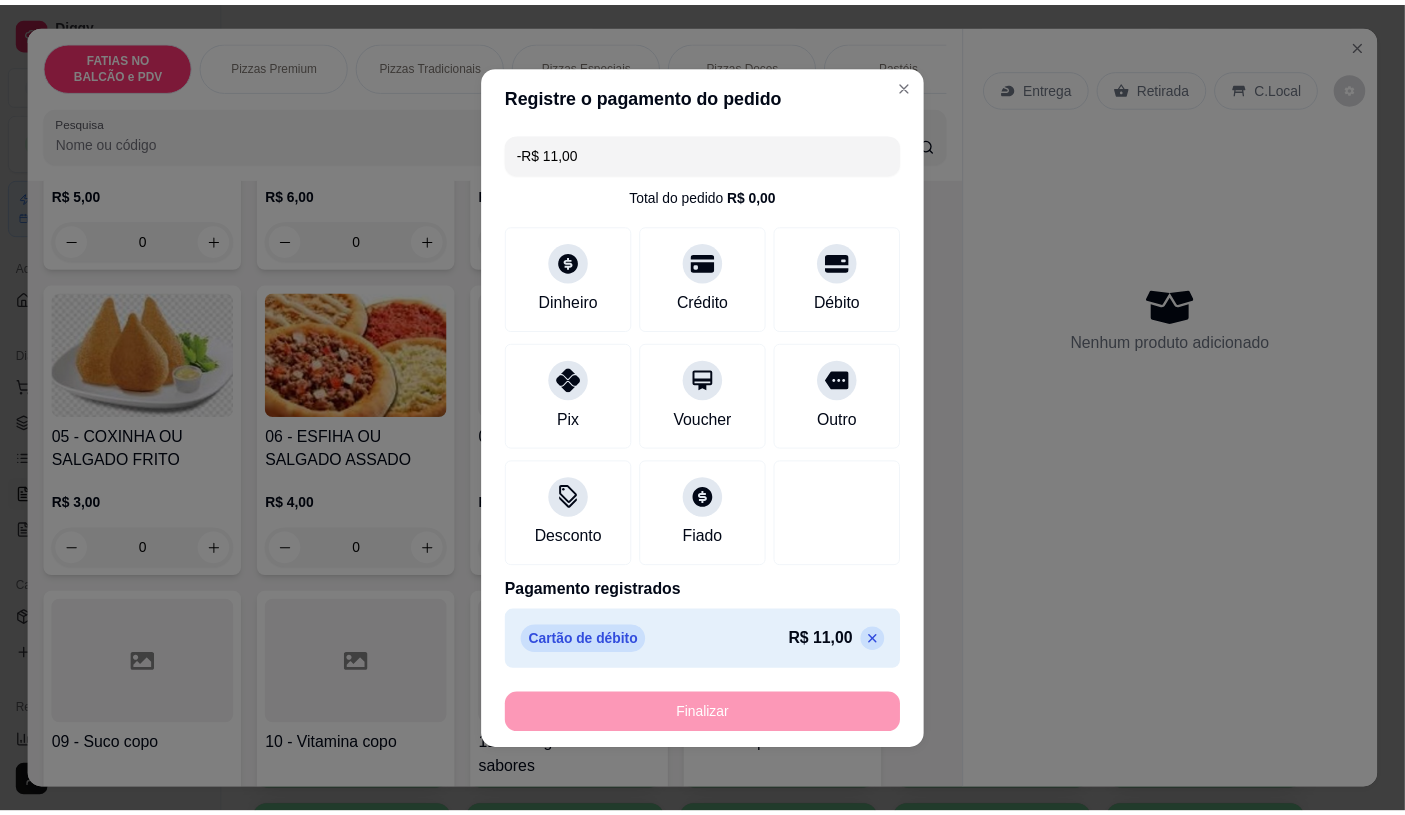 scroll, scrollTop: 334, scrollLeft: 0, axis: vertical 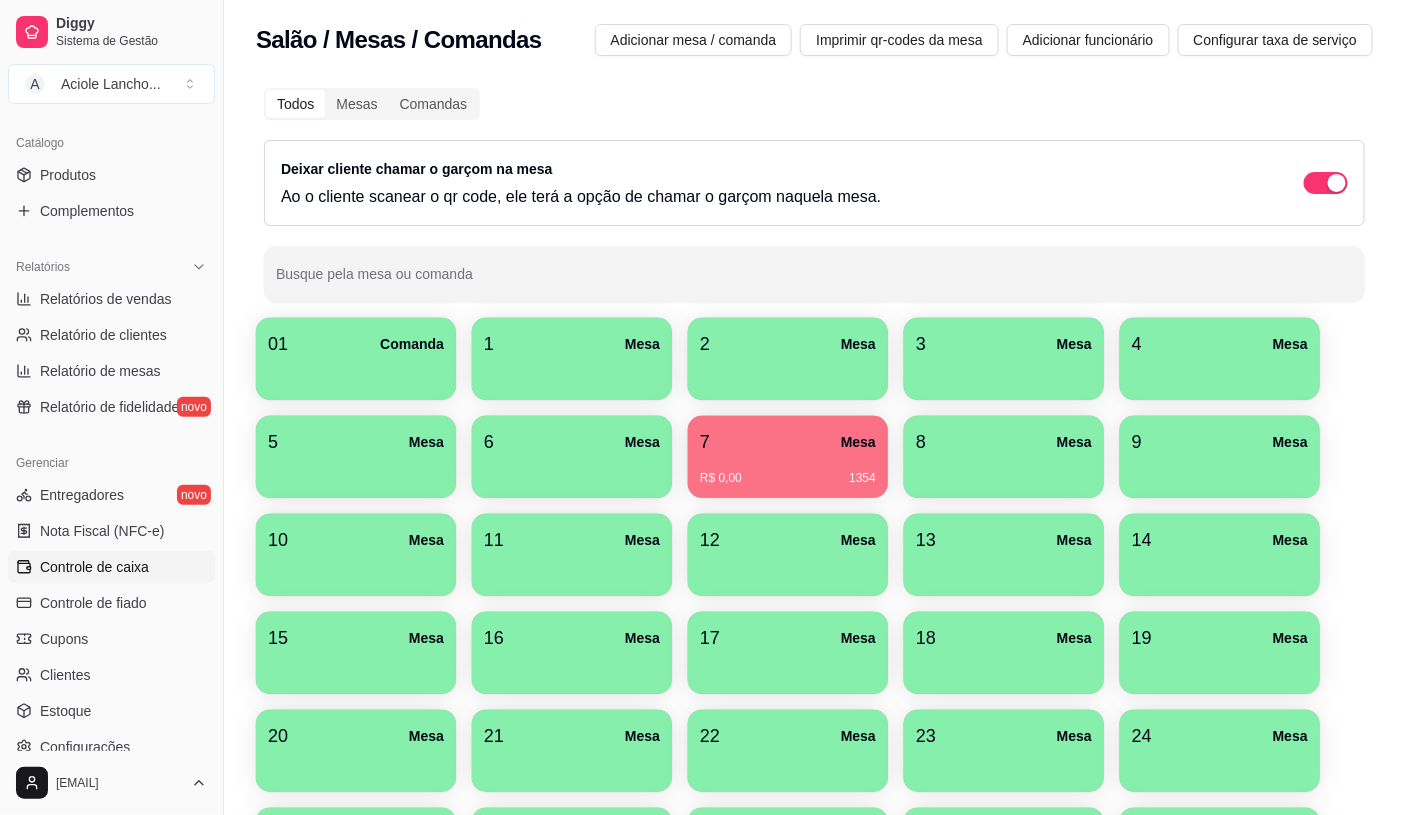 click on "Controle de caixa" at bounding box center [111, 567] 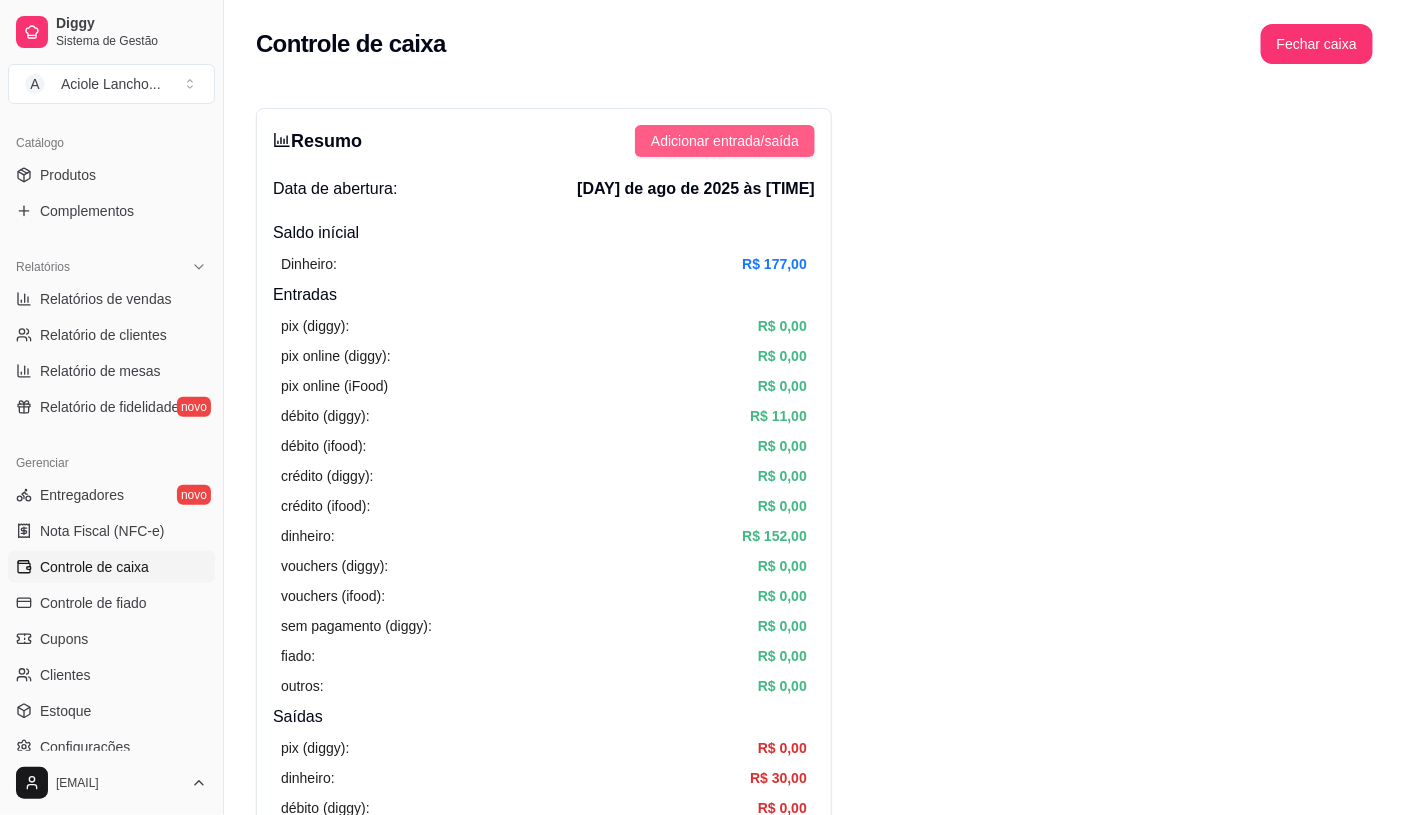 click on "Adicionar entrada/saída" at bounding box center [725, 141] 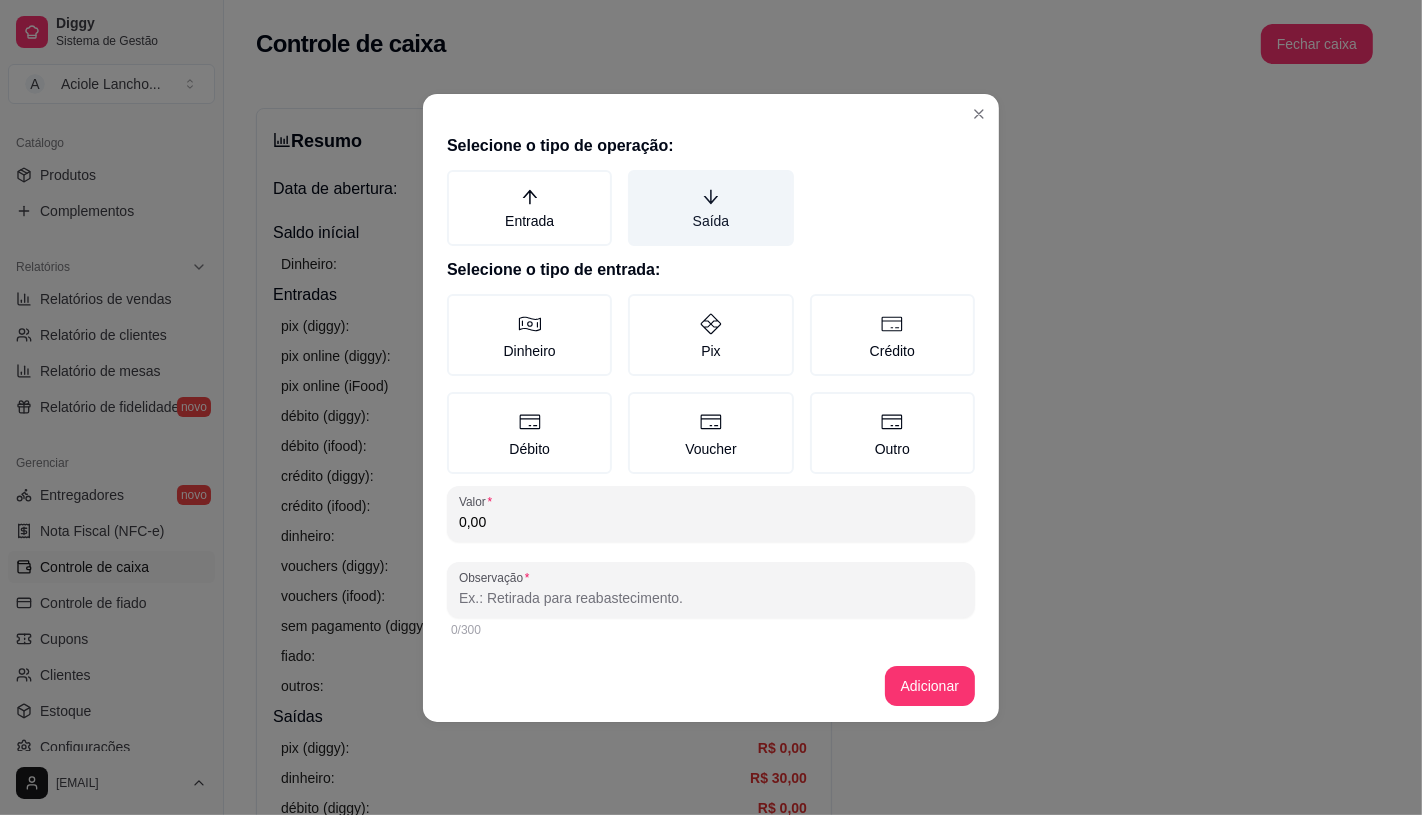 click on "Saída" at bounding box center (710, 208) 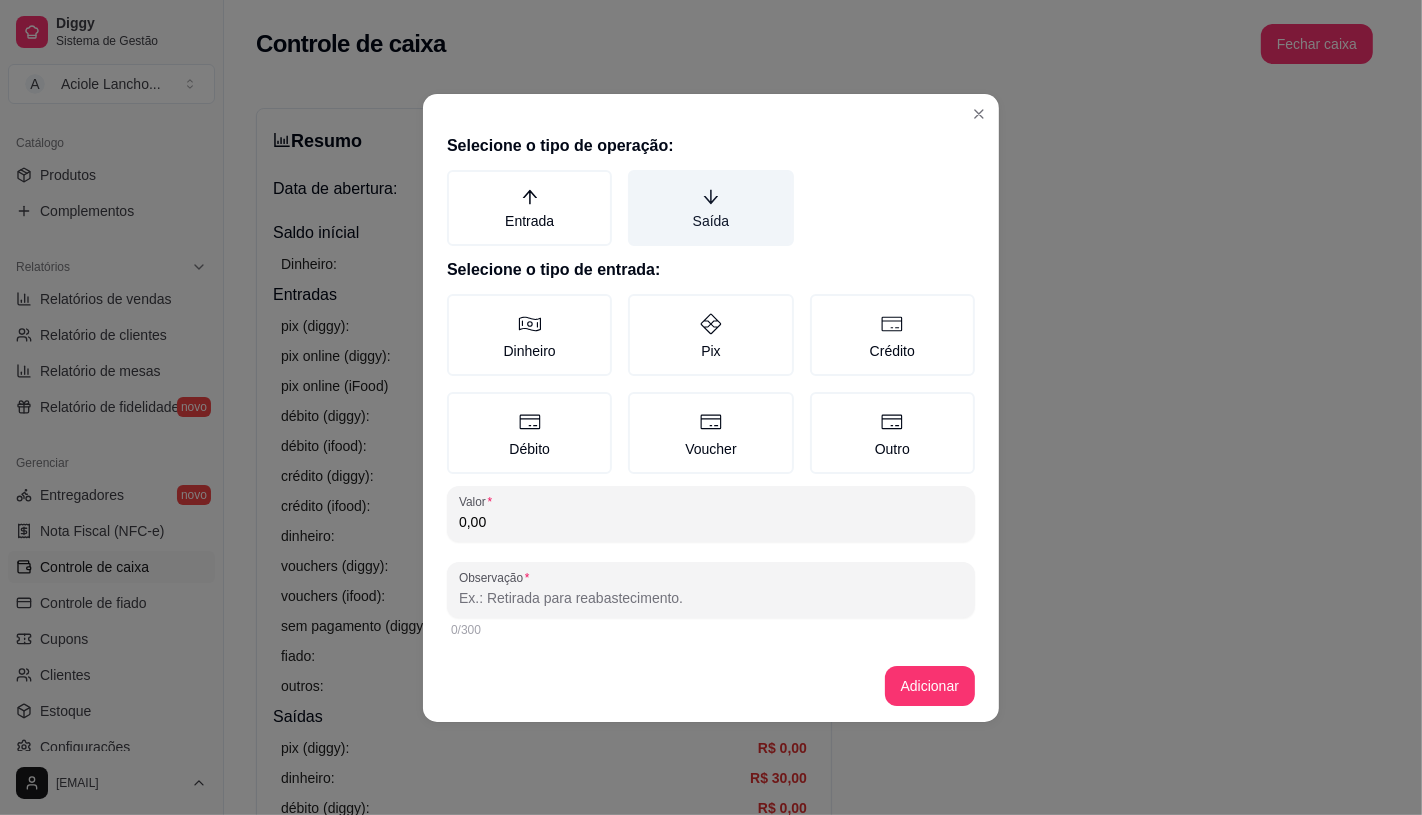 click on "Saída" at bounding box center [635, 177] 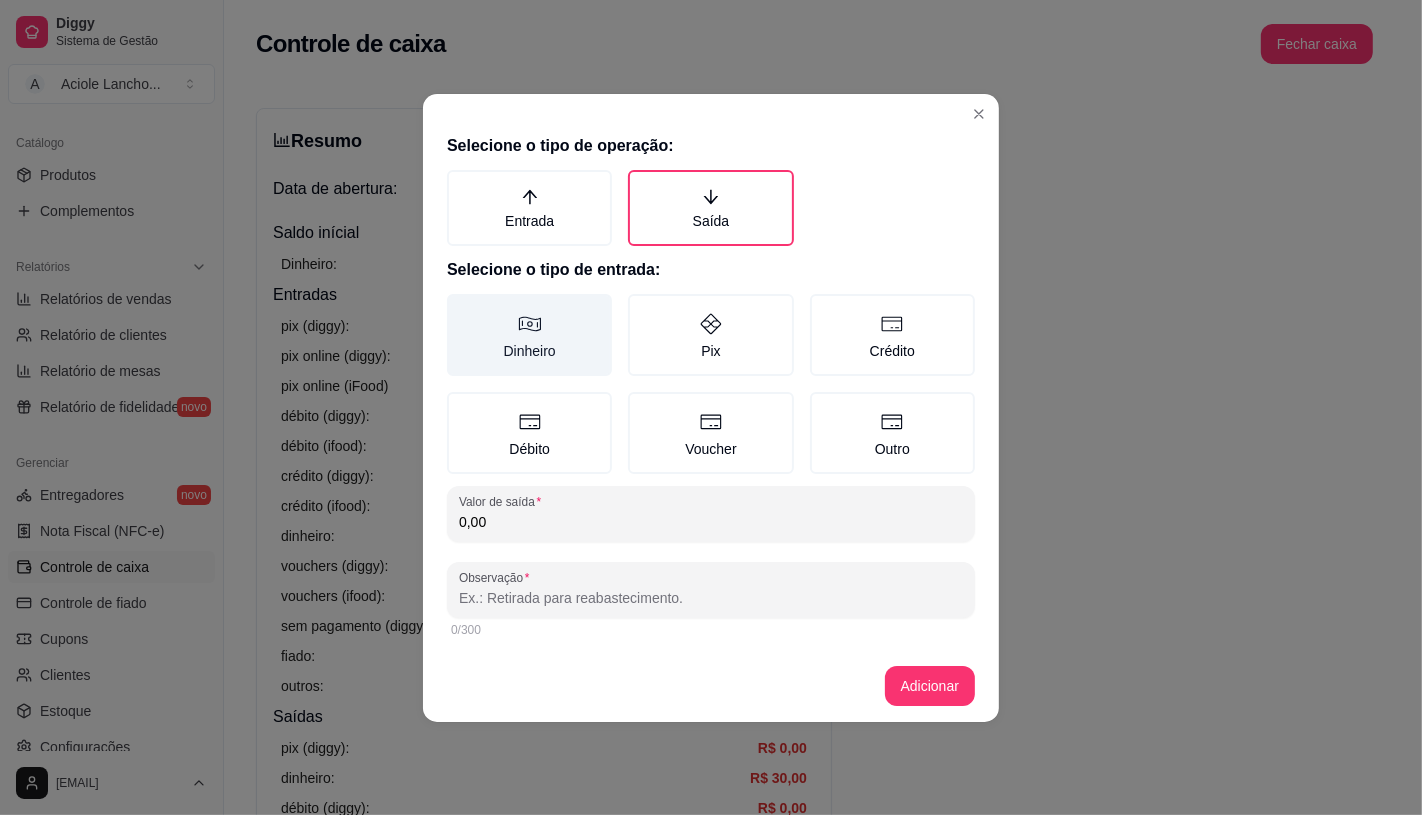 click on "Dinheiro" at bounding box center [529, 335] 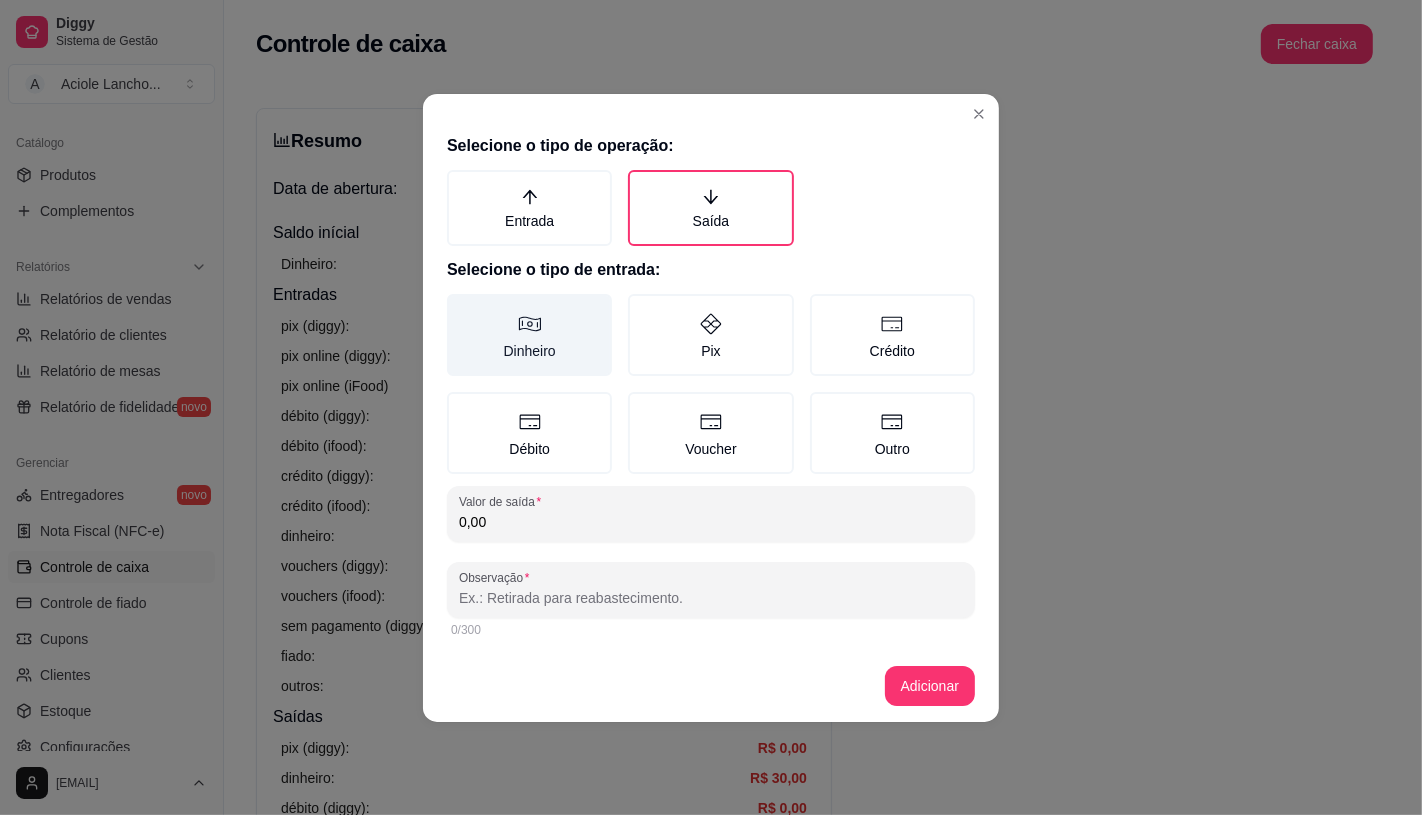 click on "Dinheiro" at bounding box center (454, 301) 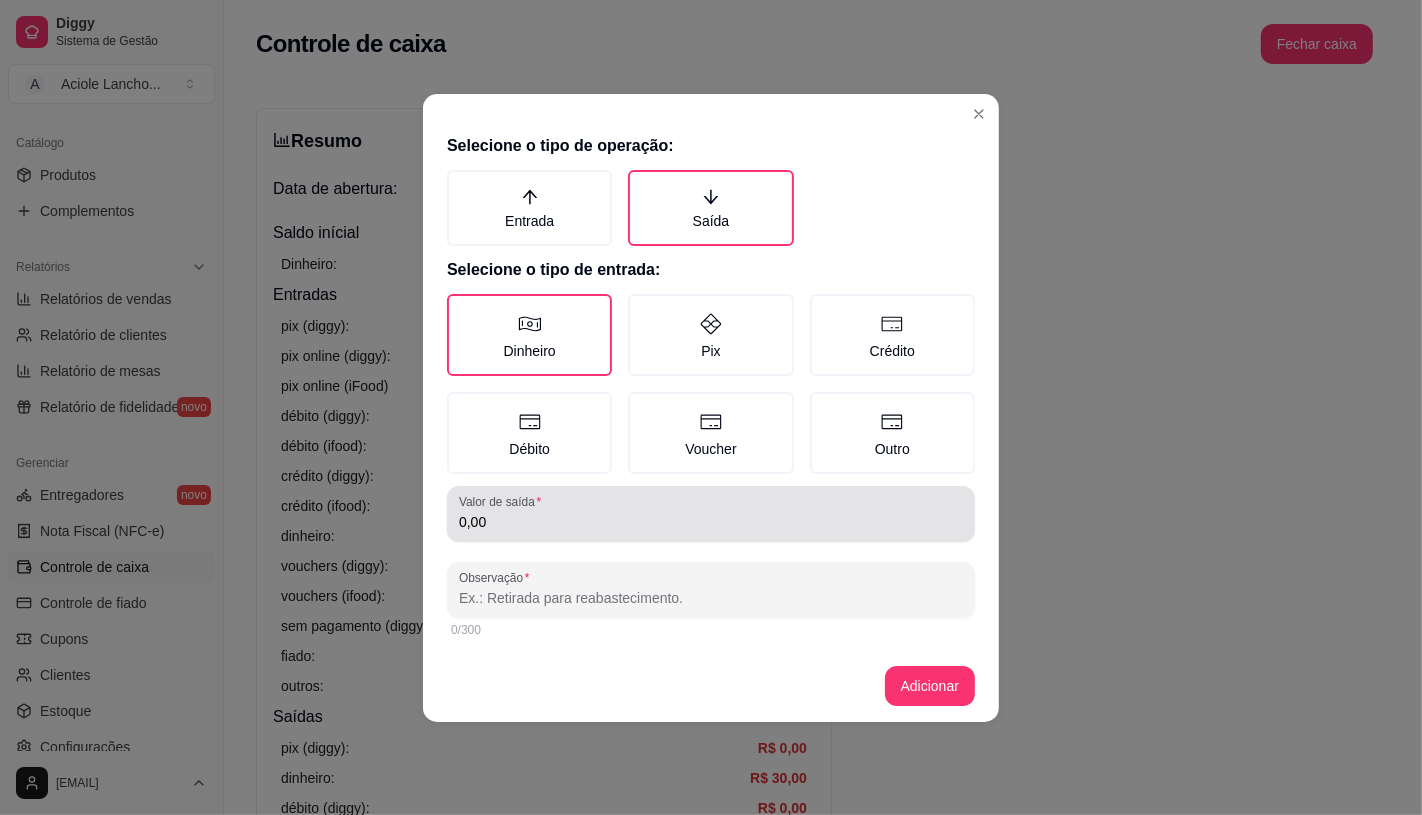 click on "Valor
de saída" at bounding box center [503, 501] 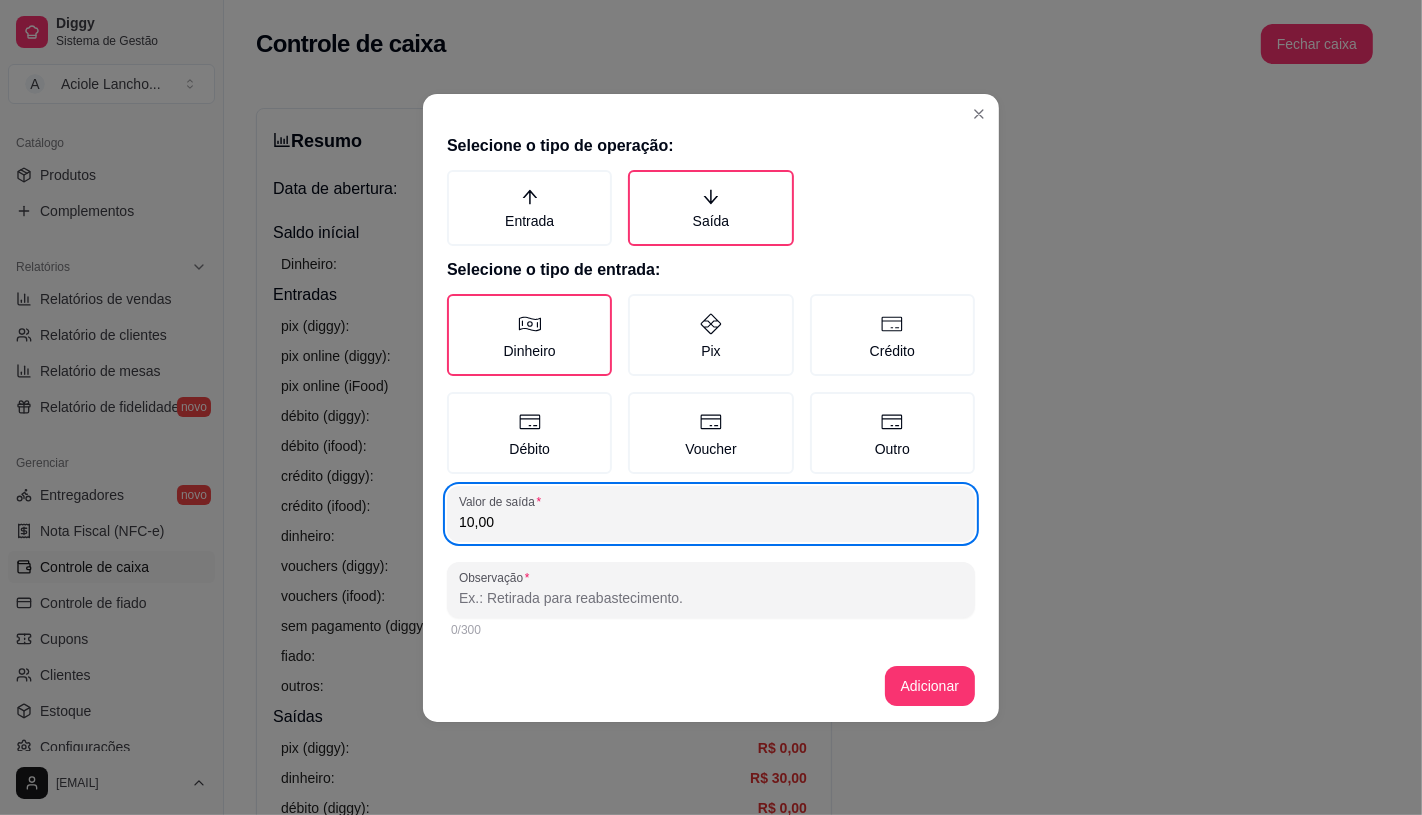 type on "10,00" 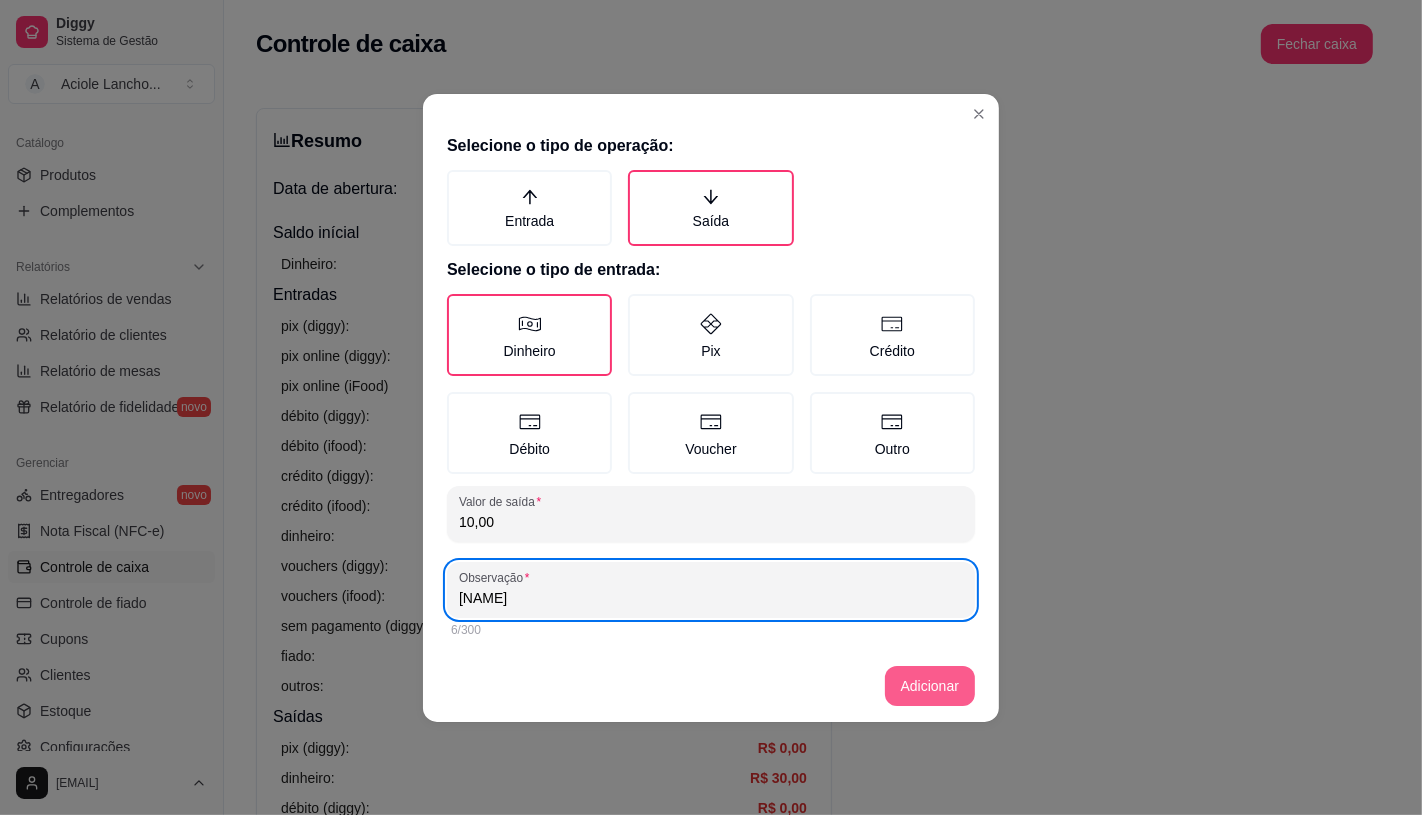 type on "[LAST]" 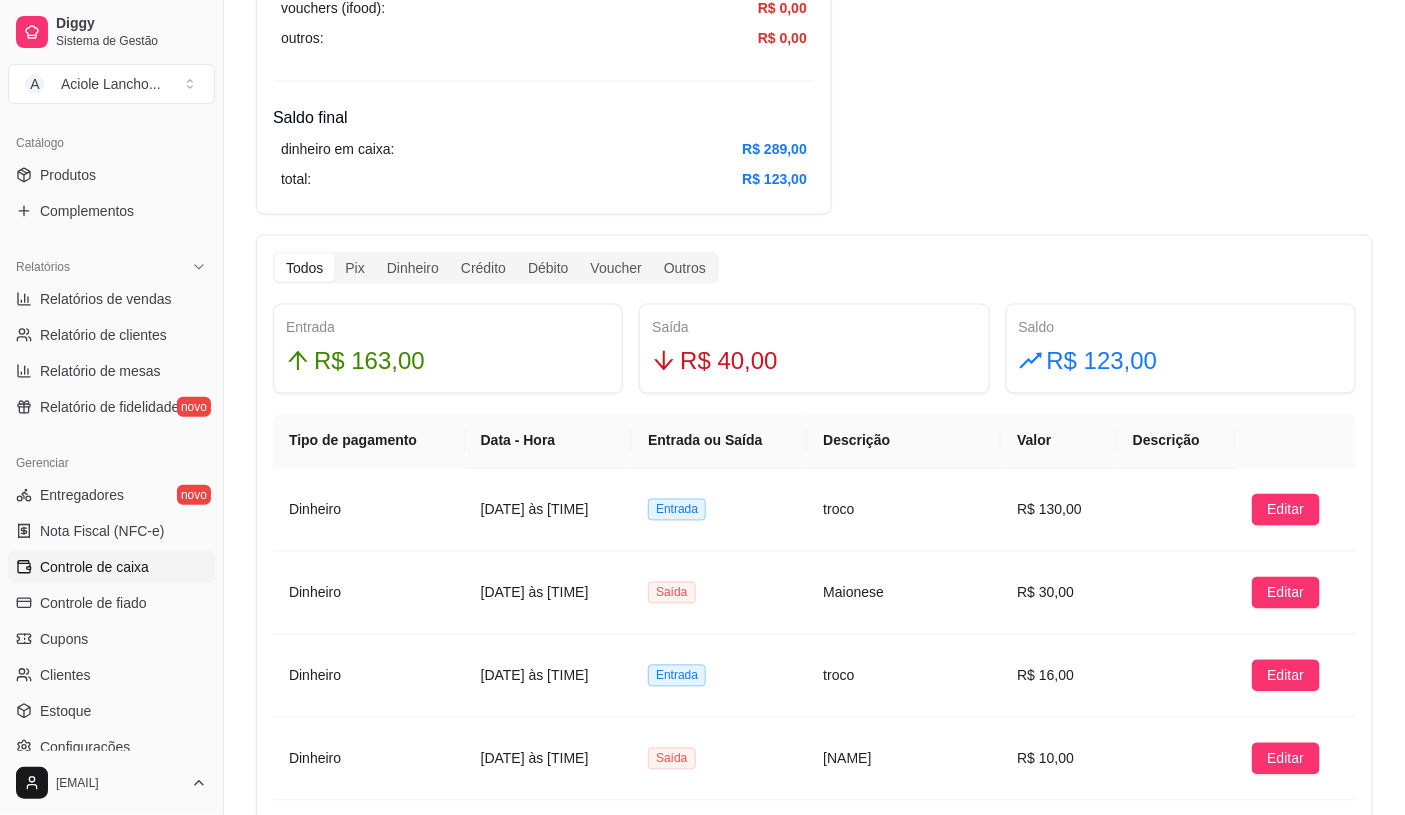 scroll, scrollTop: 1111, scrollLeft: 0, axis: vertical 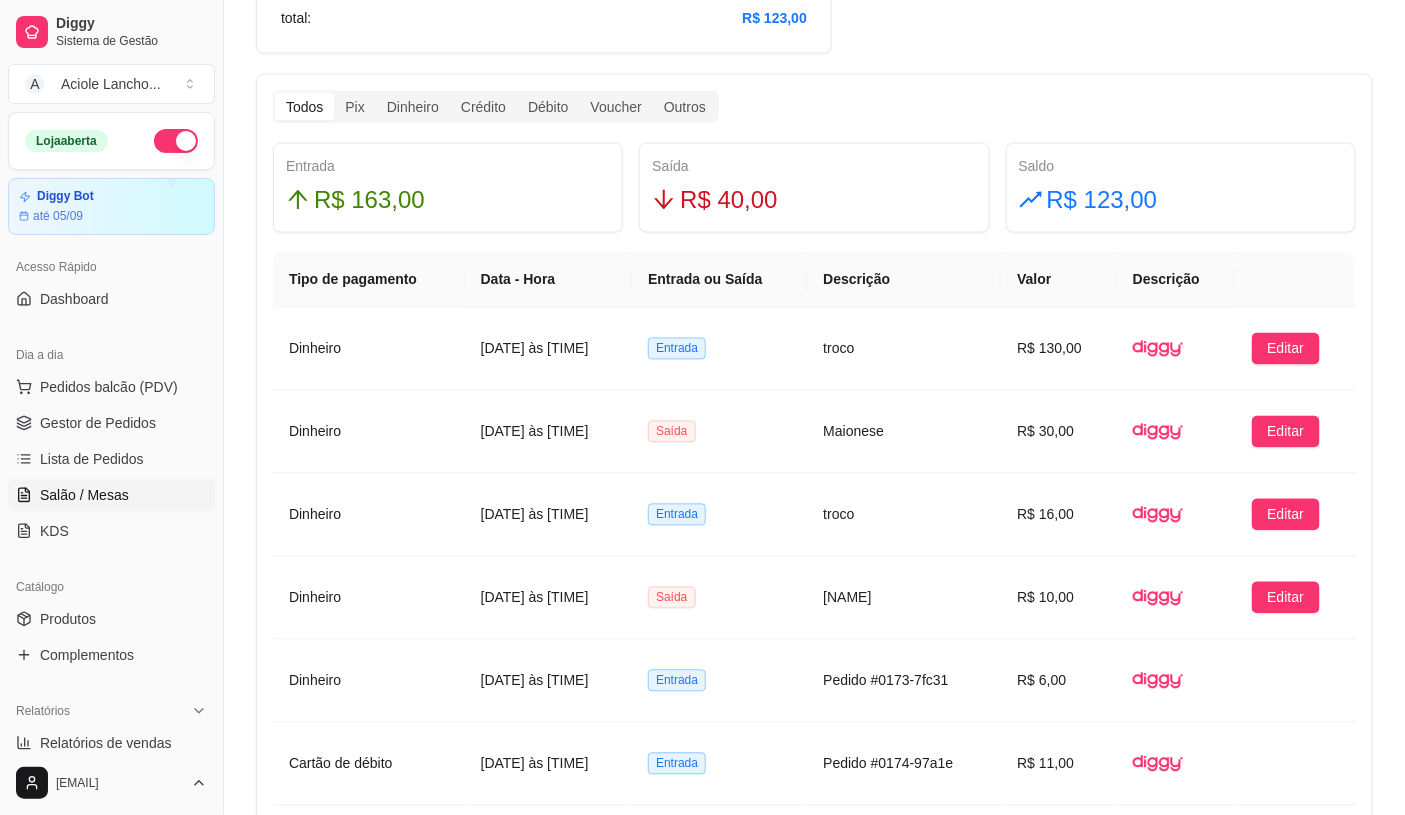 click on "Salão / Mesas" at bounding box center [111, 495] 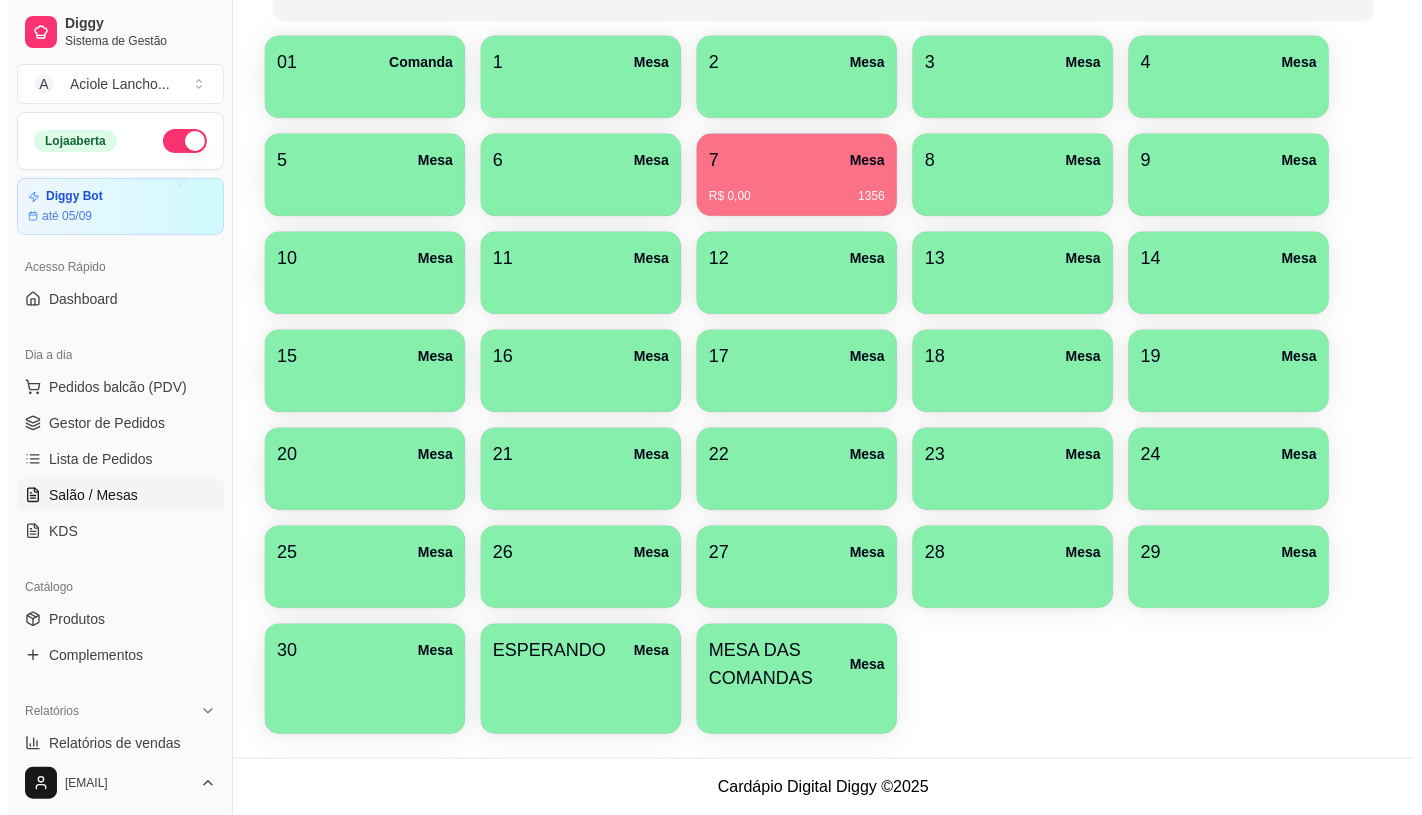 scroll, scrollTop: 0, scrollLeft: 0, axis: both 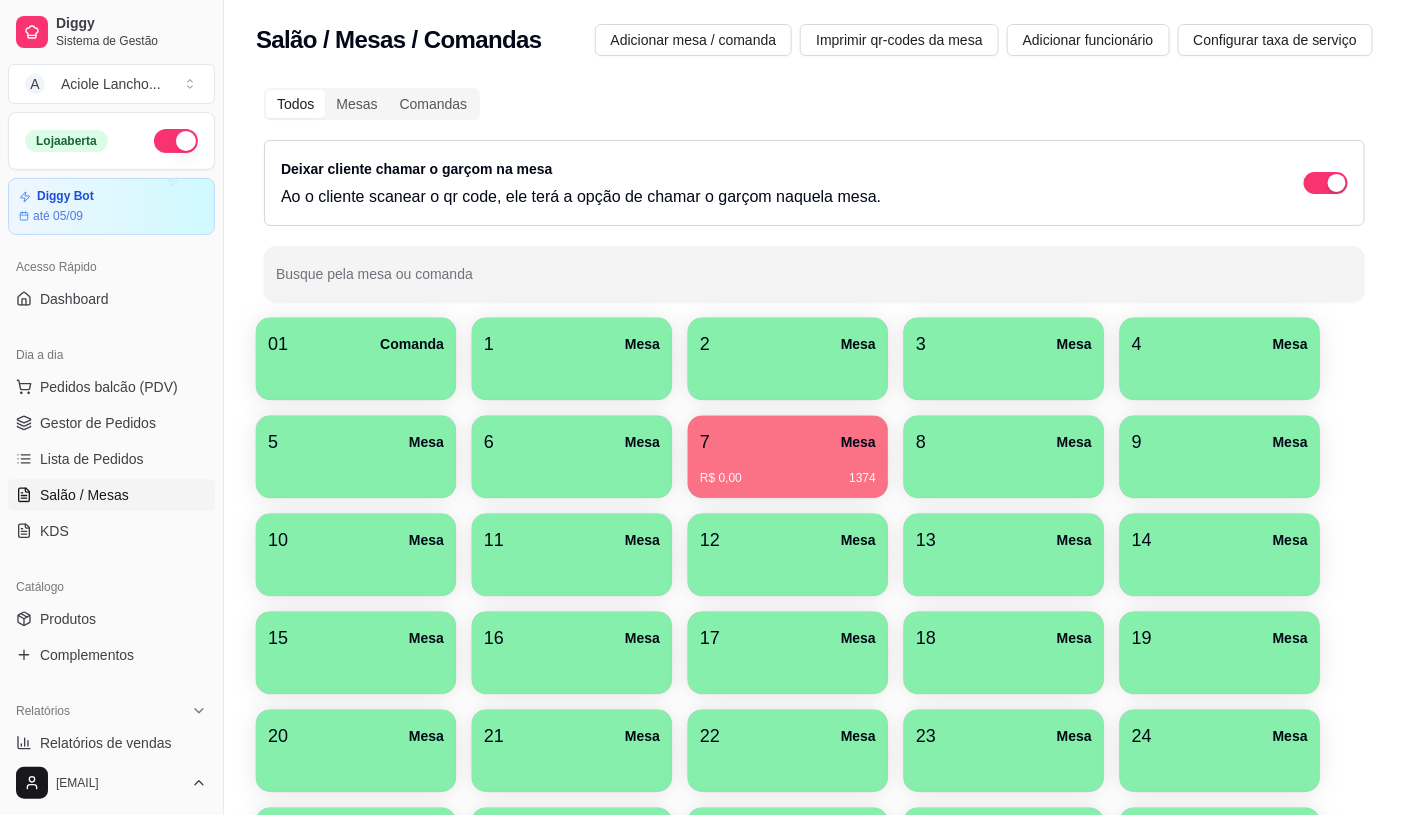 click on "Dia a dia" at bounding box center (111, 355) 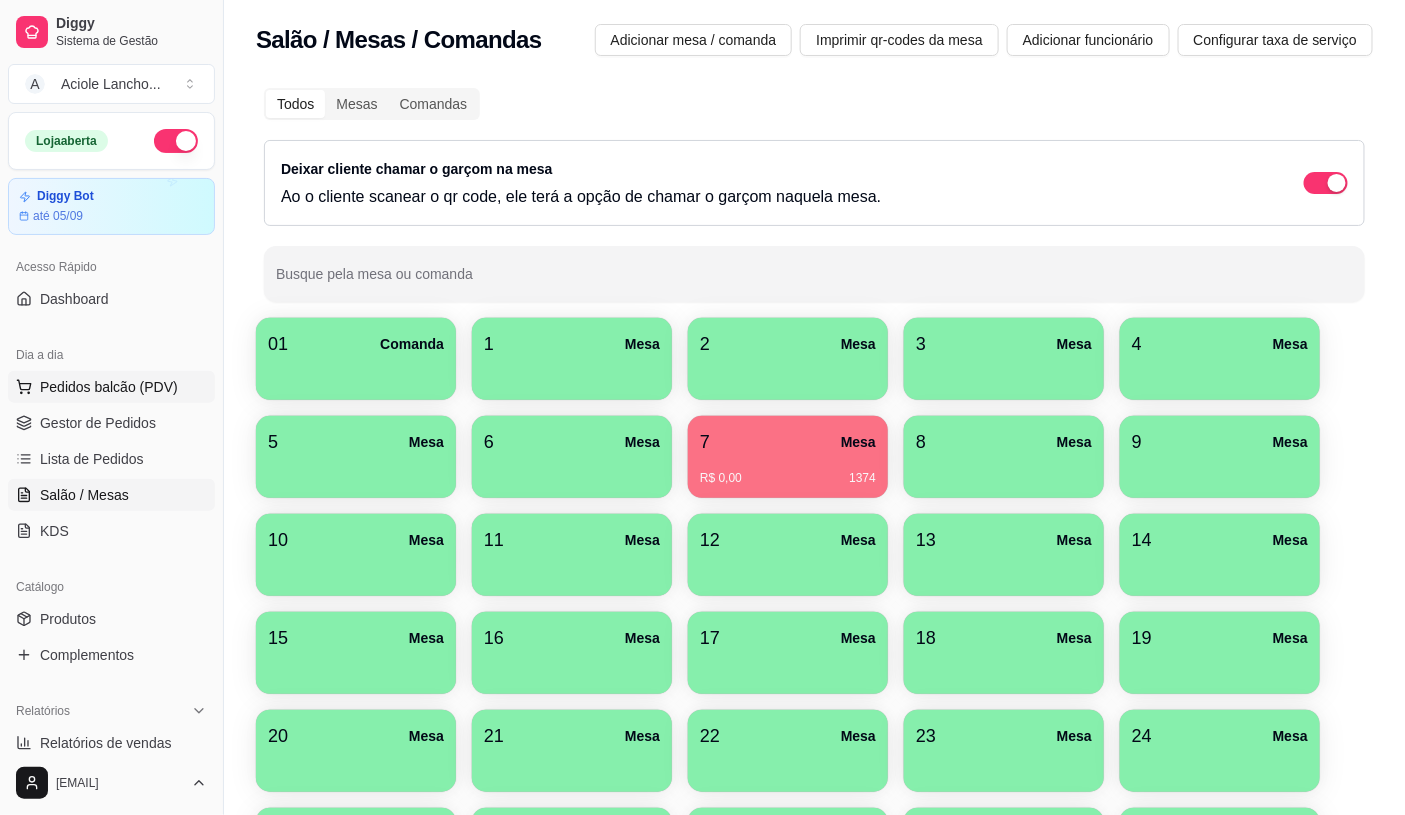 click on "Pedidos balcão (PDV)" at bounding box center [109, 387] 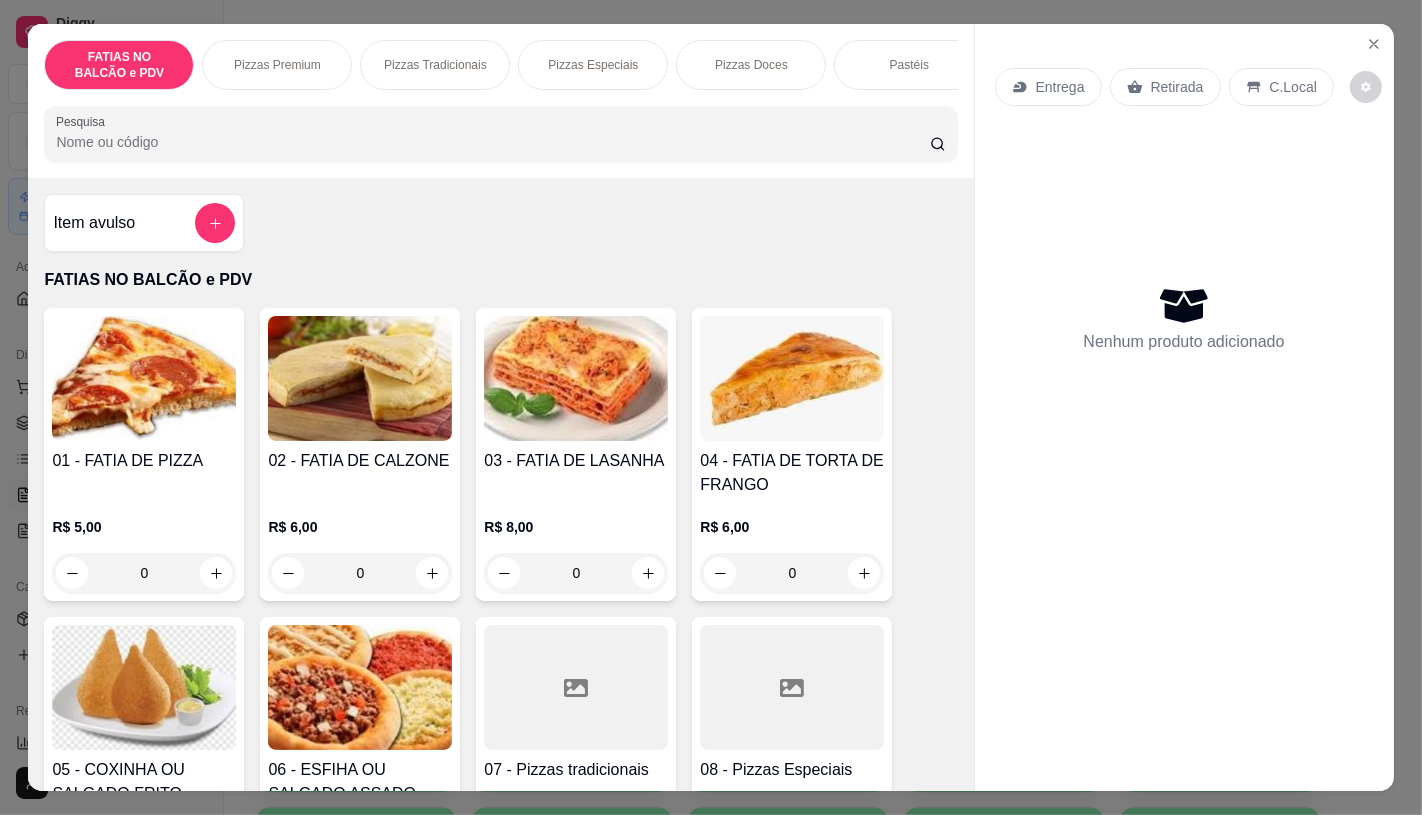 click on "Pizzas Doces" at bounding box center (751, 65) 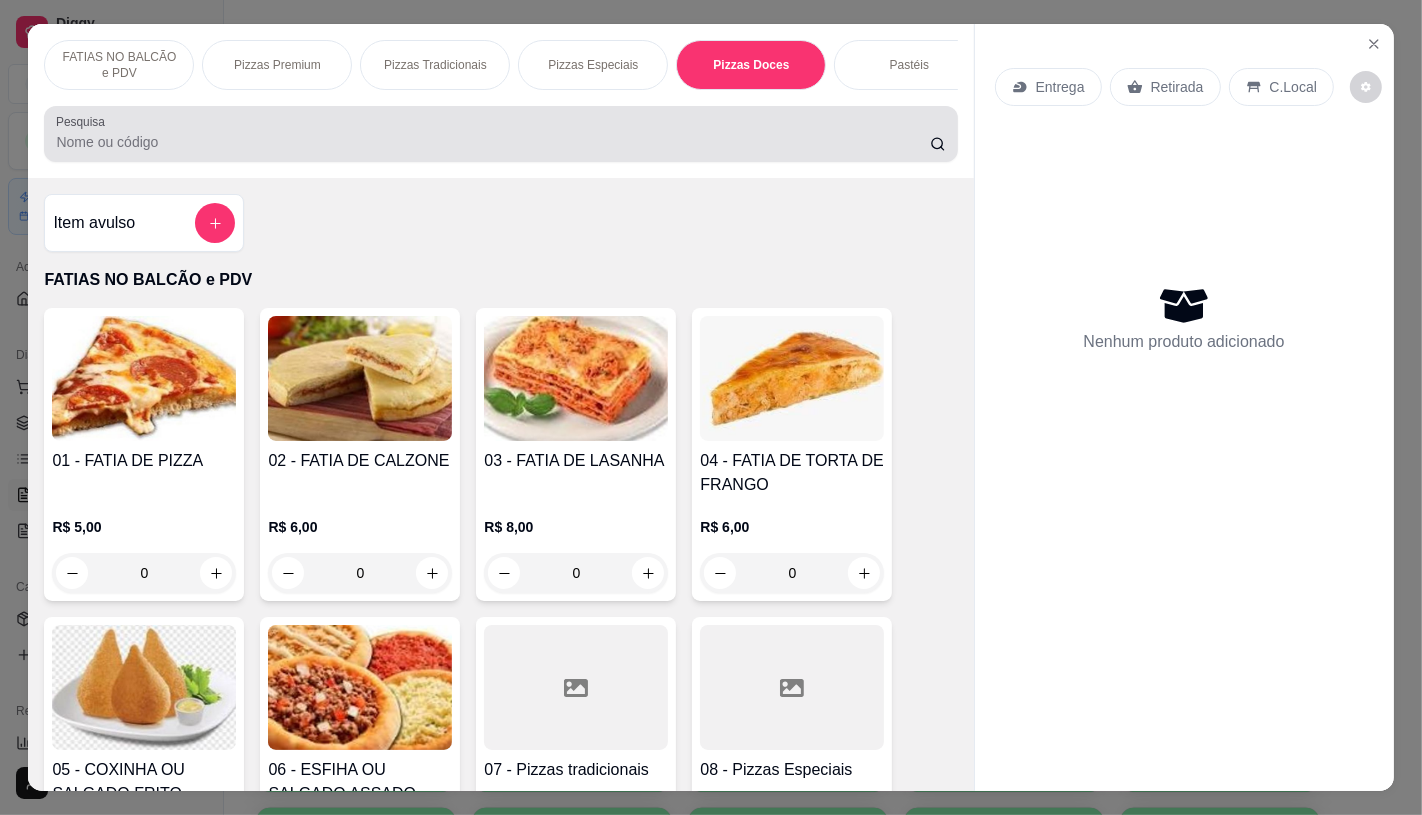 scroll, scrollTop: 3384, scrollLeft: 0, axis: vertical 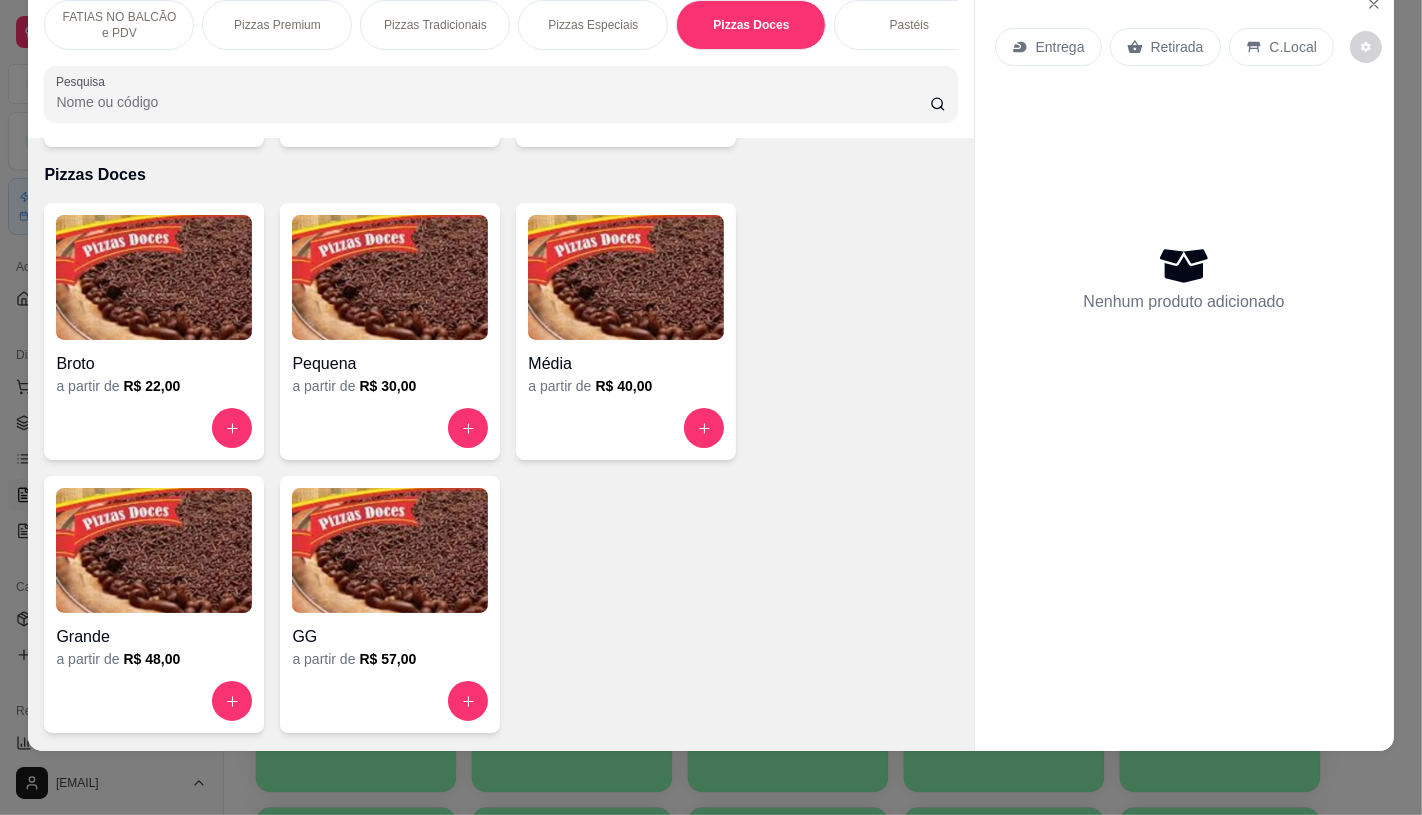 click at bounding box center (626, 277) 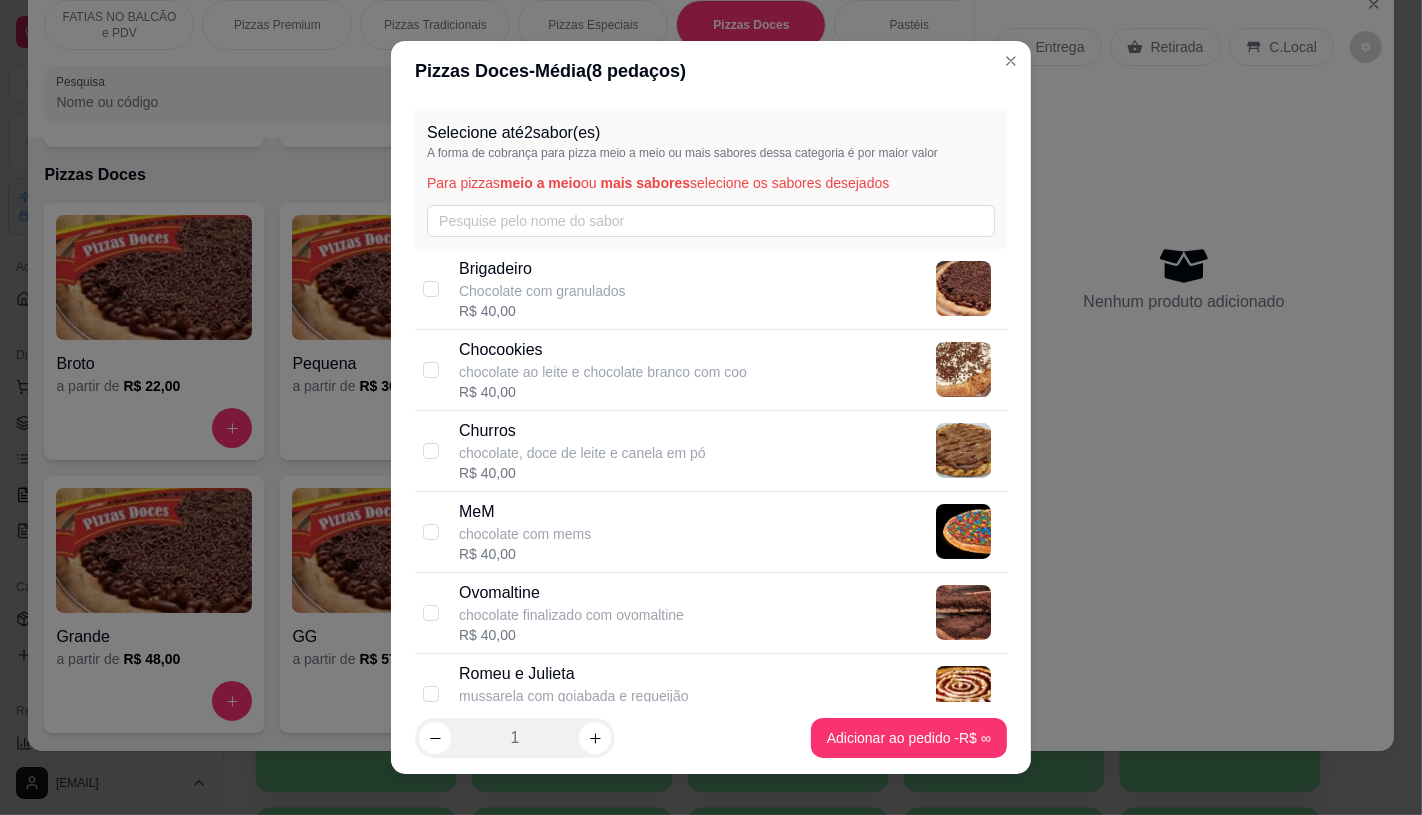 click on "chocolate com mems" at bounding box center (525, 534) 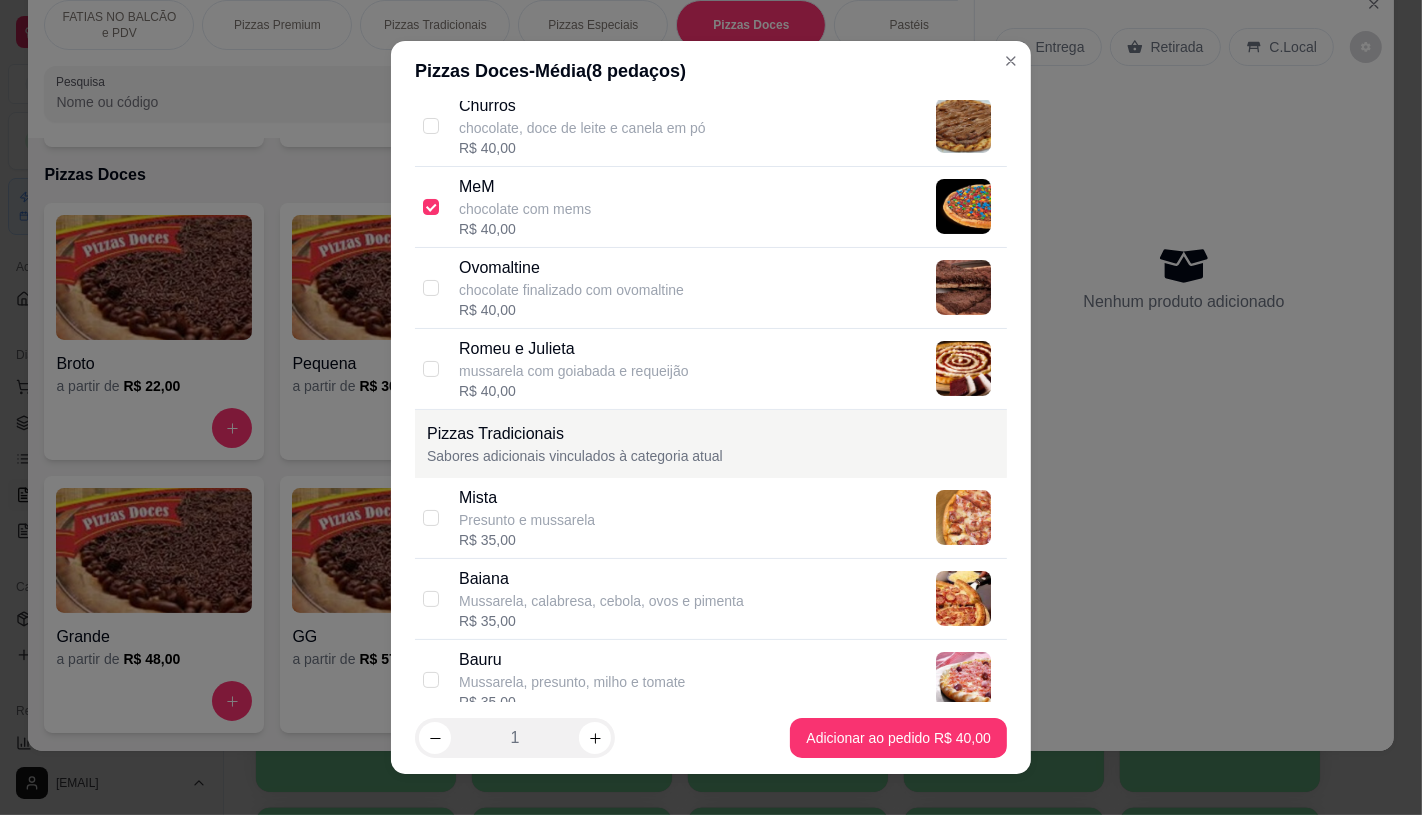 scroll, scrollTop: 333, scrollLeft: 0, axis: vertical 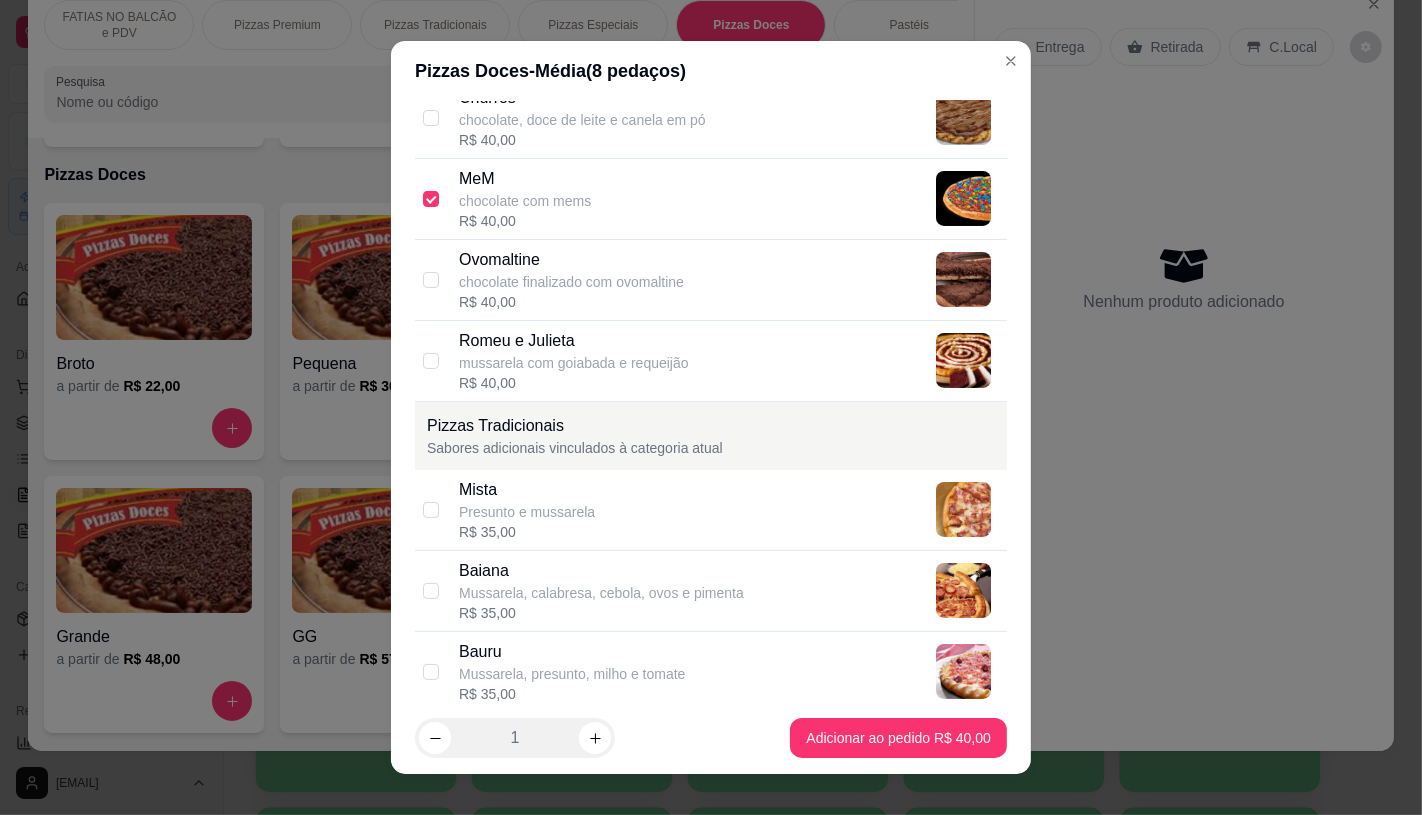 click on "chocolate finalizado com ovomaltine" at bounding box center (571, 282) 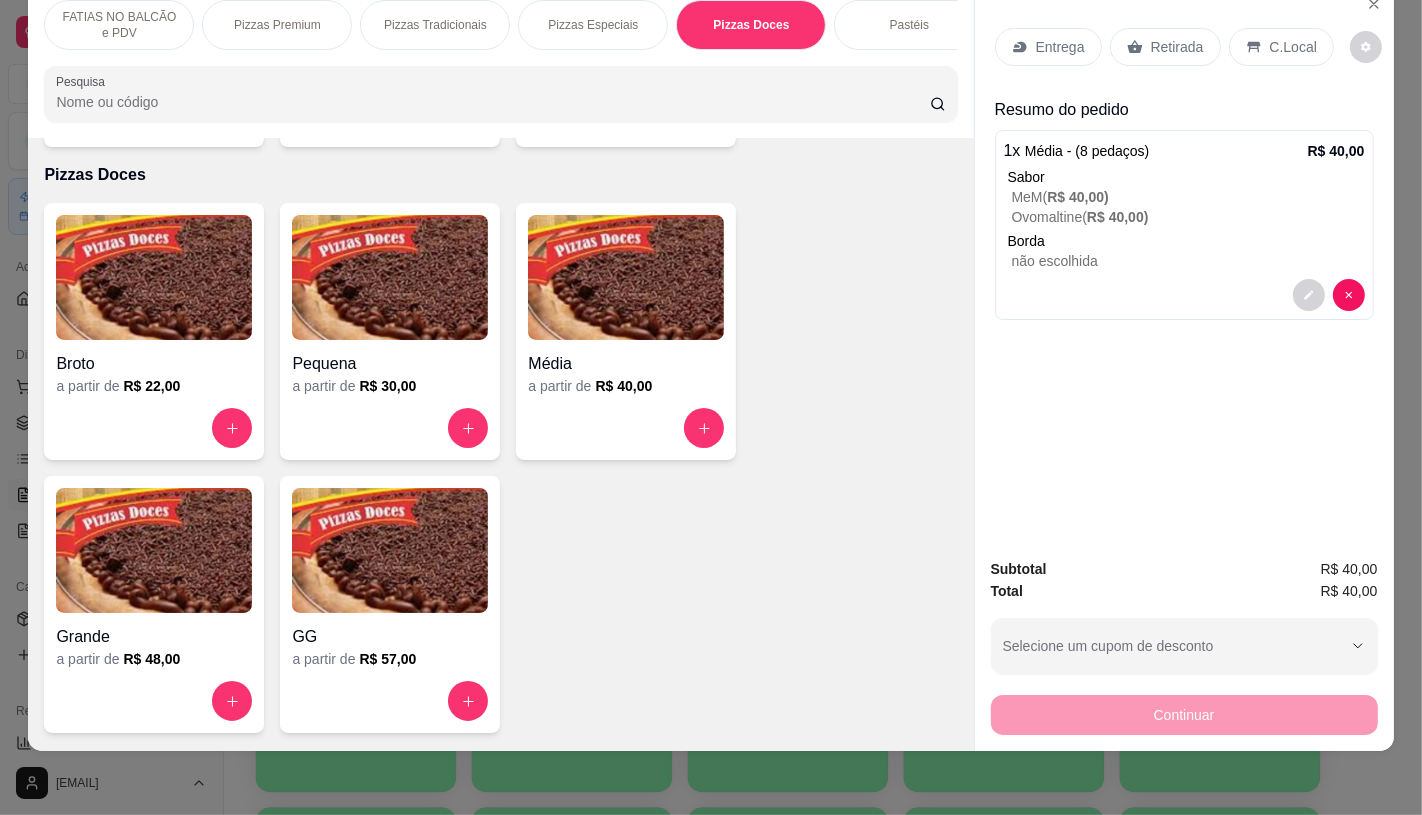 click on "FATIAS NO BALCÃO e PDV" at bounding box center (119, 25) 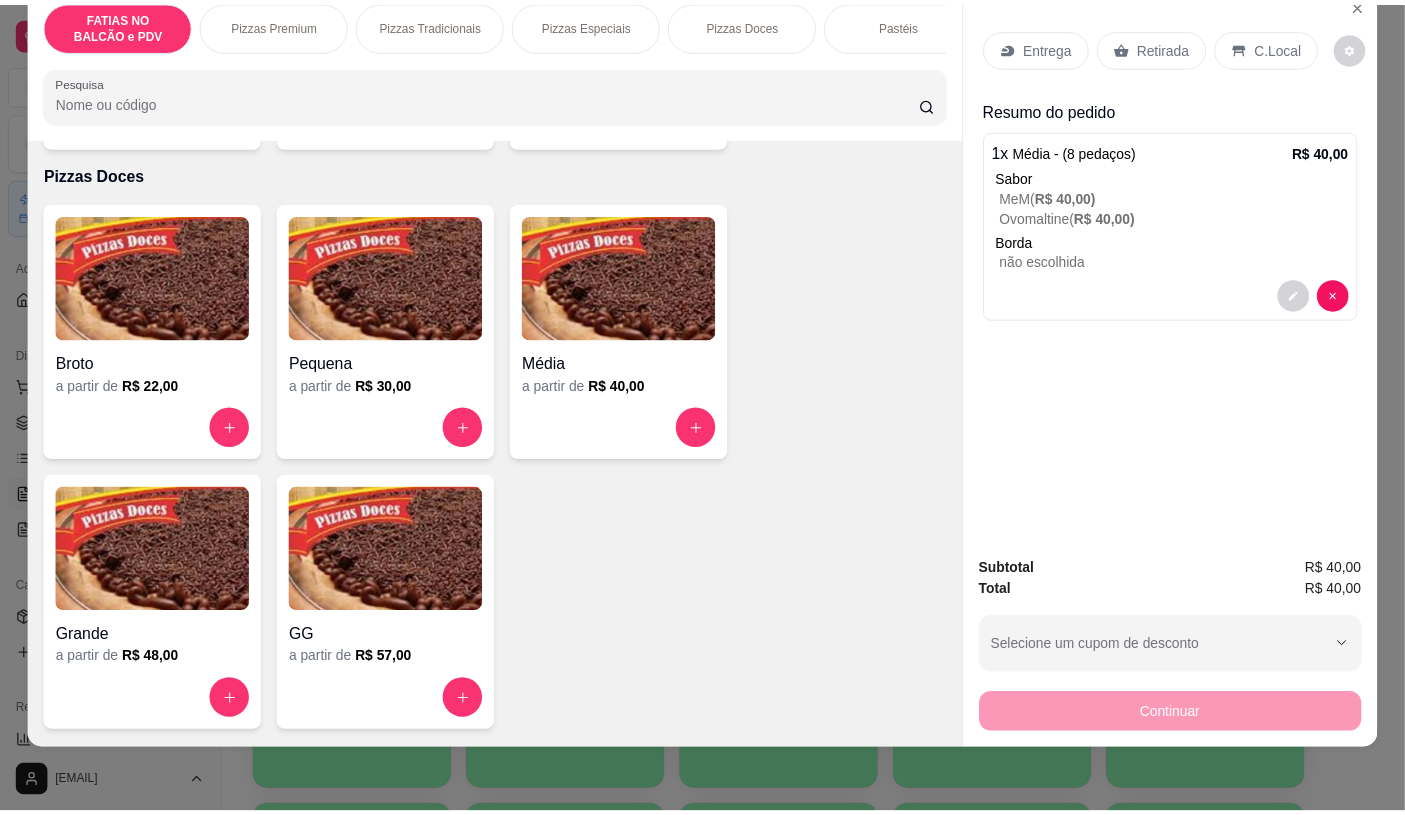 scroll, scrollTop: 90, scrollLeft: 0, axis: vertical 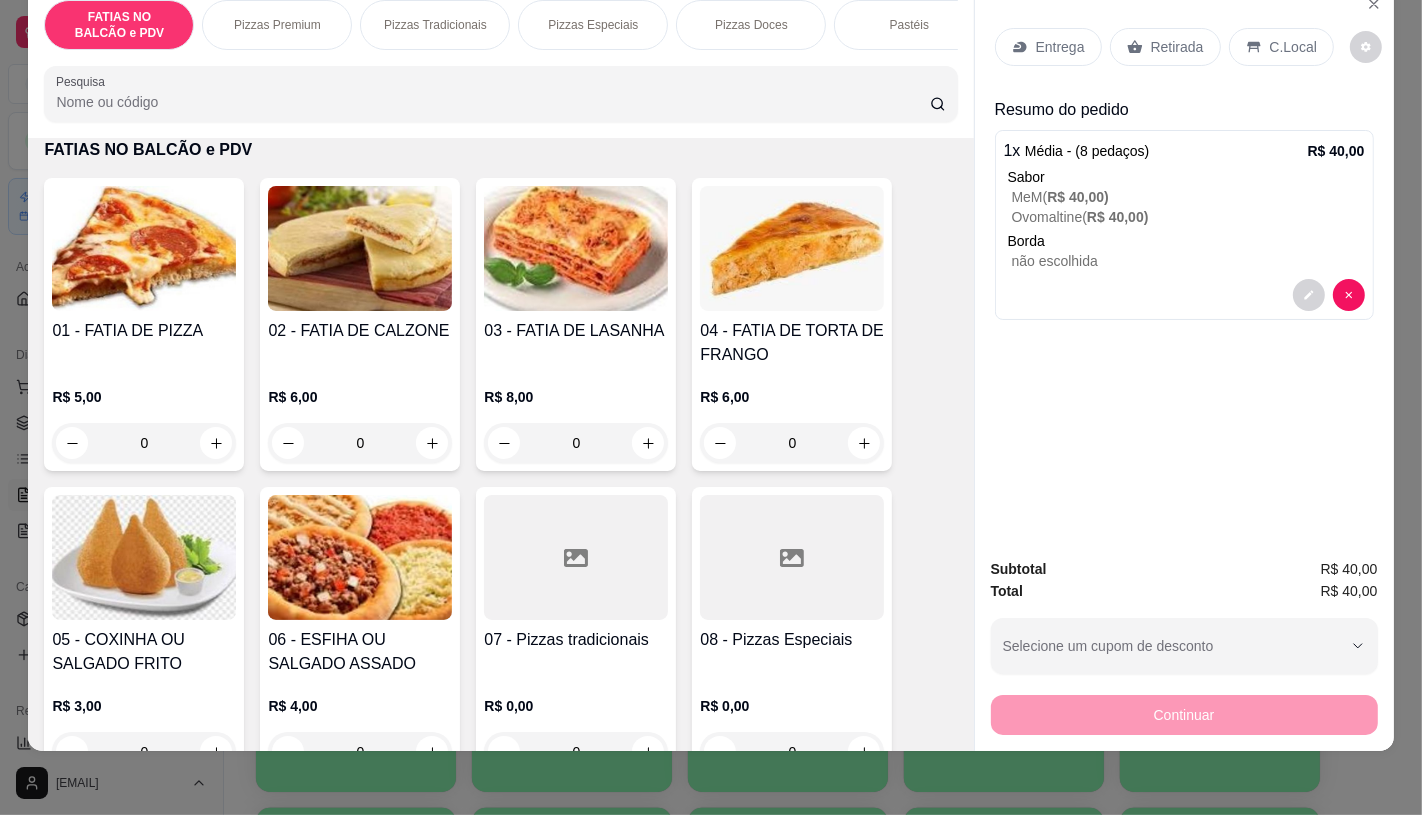 click at bounding box center (792, 557) 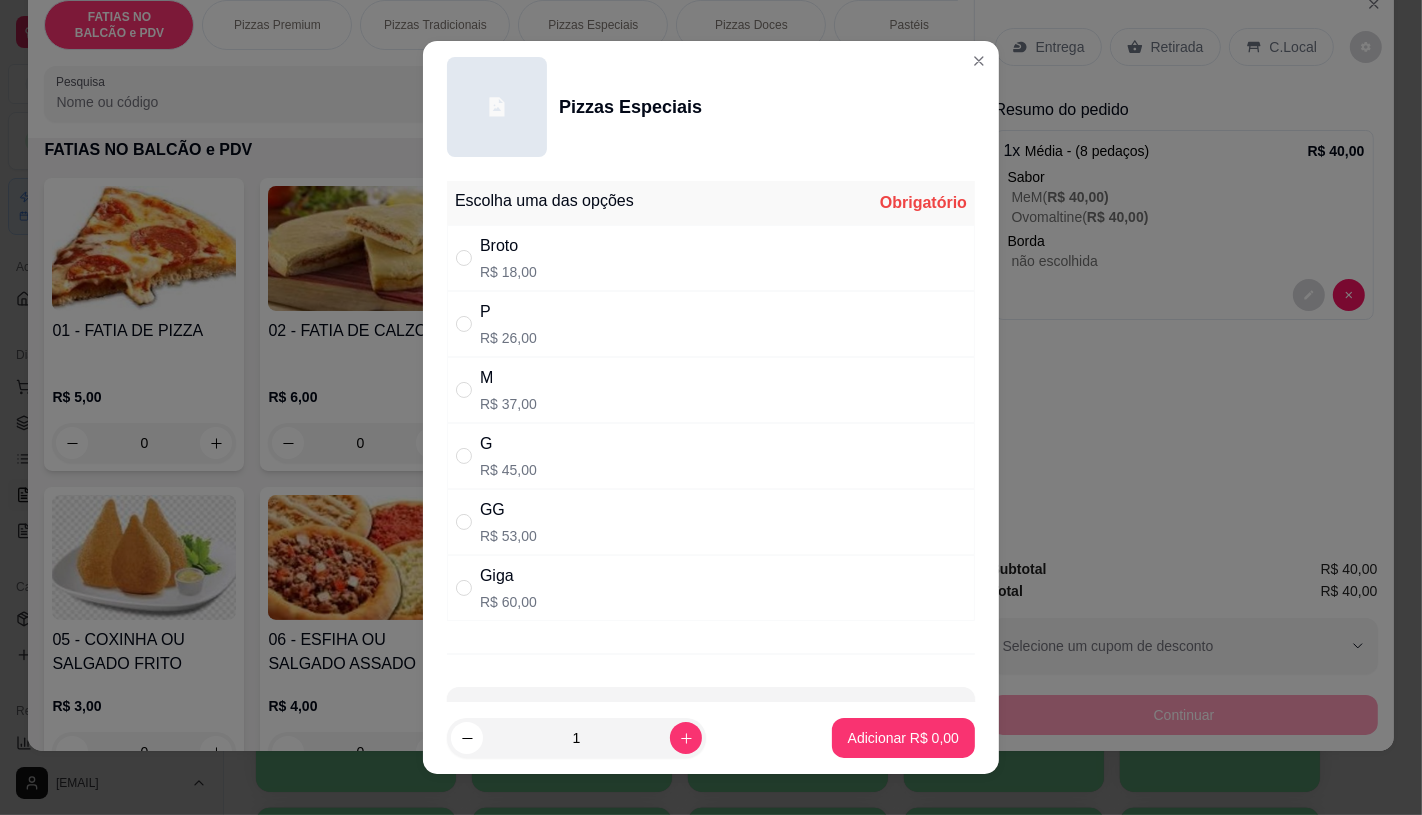 click on "M R$ 37,00" at bounding box center [711, 390] 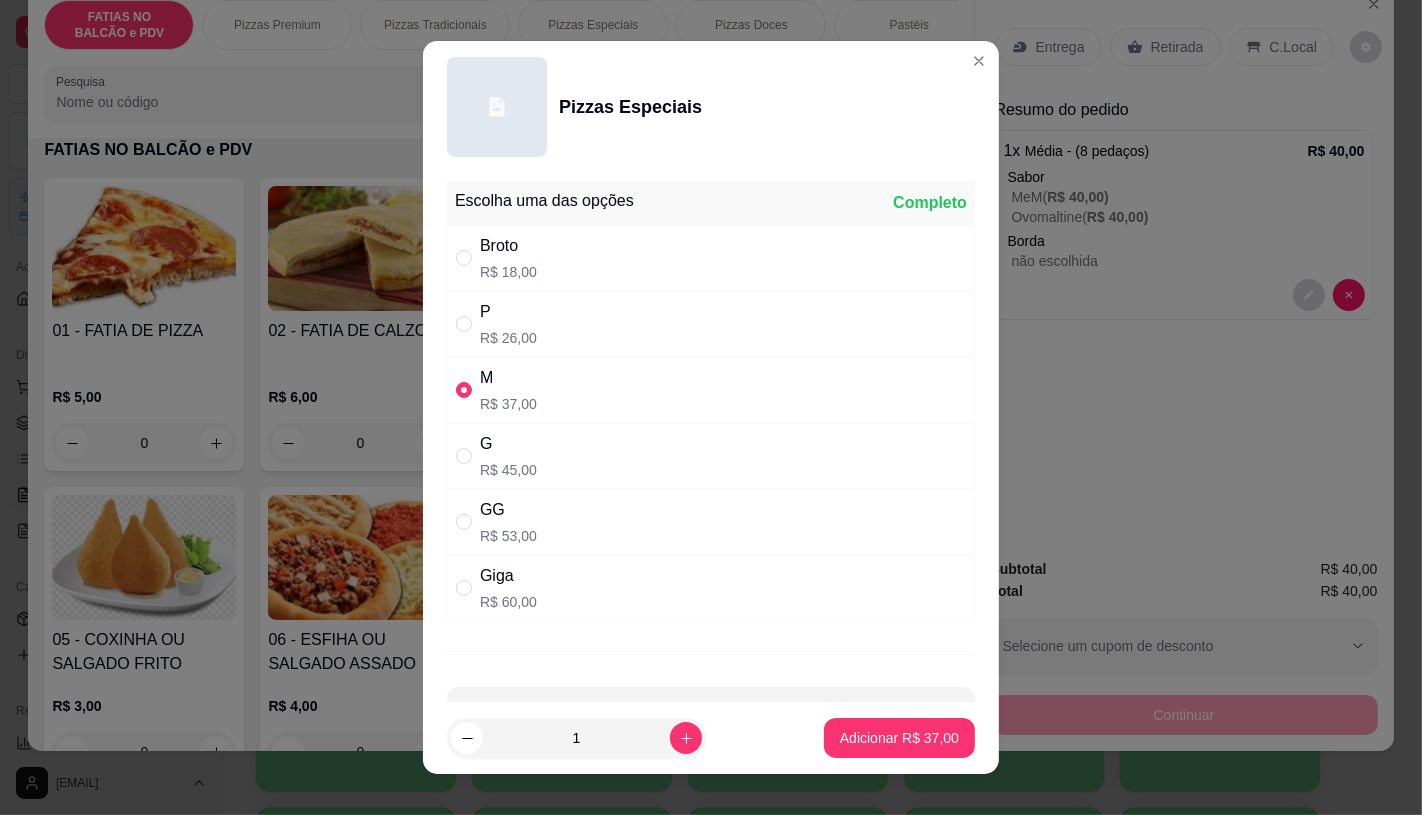 click on "Adicionar   R$ 37,00" at bounding box center (899, 738) 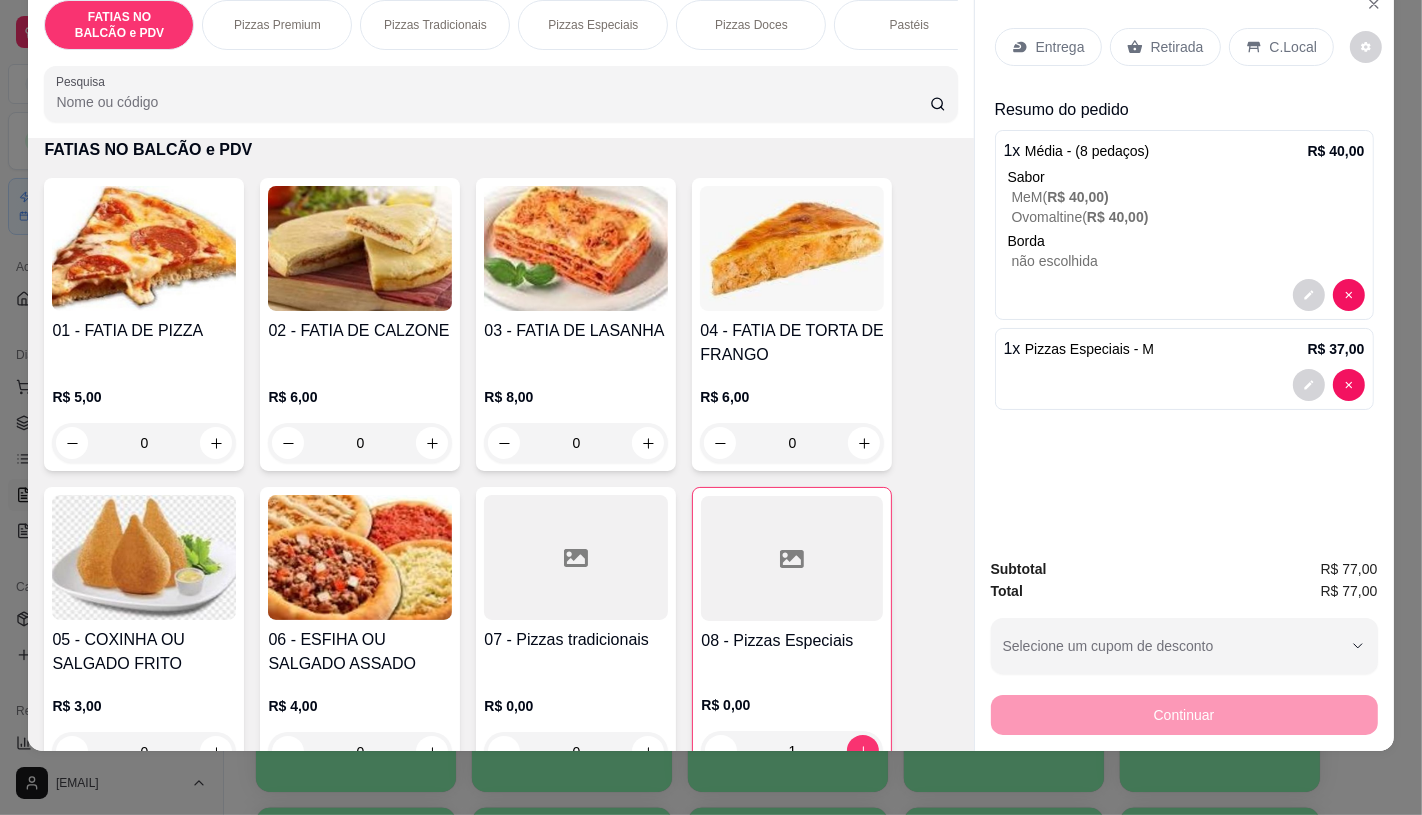 type on "1" 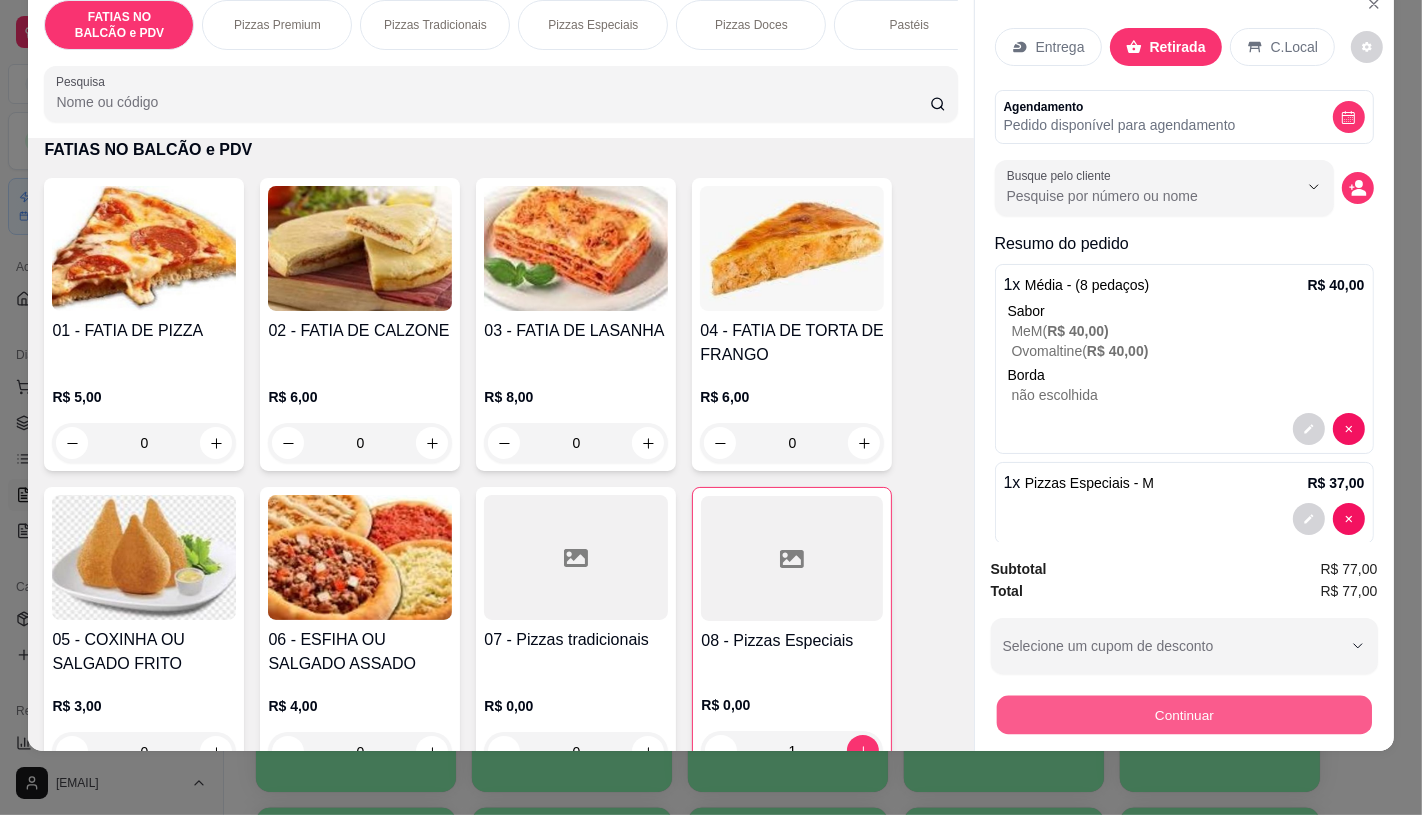 click on "Continuar" at bounding box center (1183, 714) 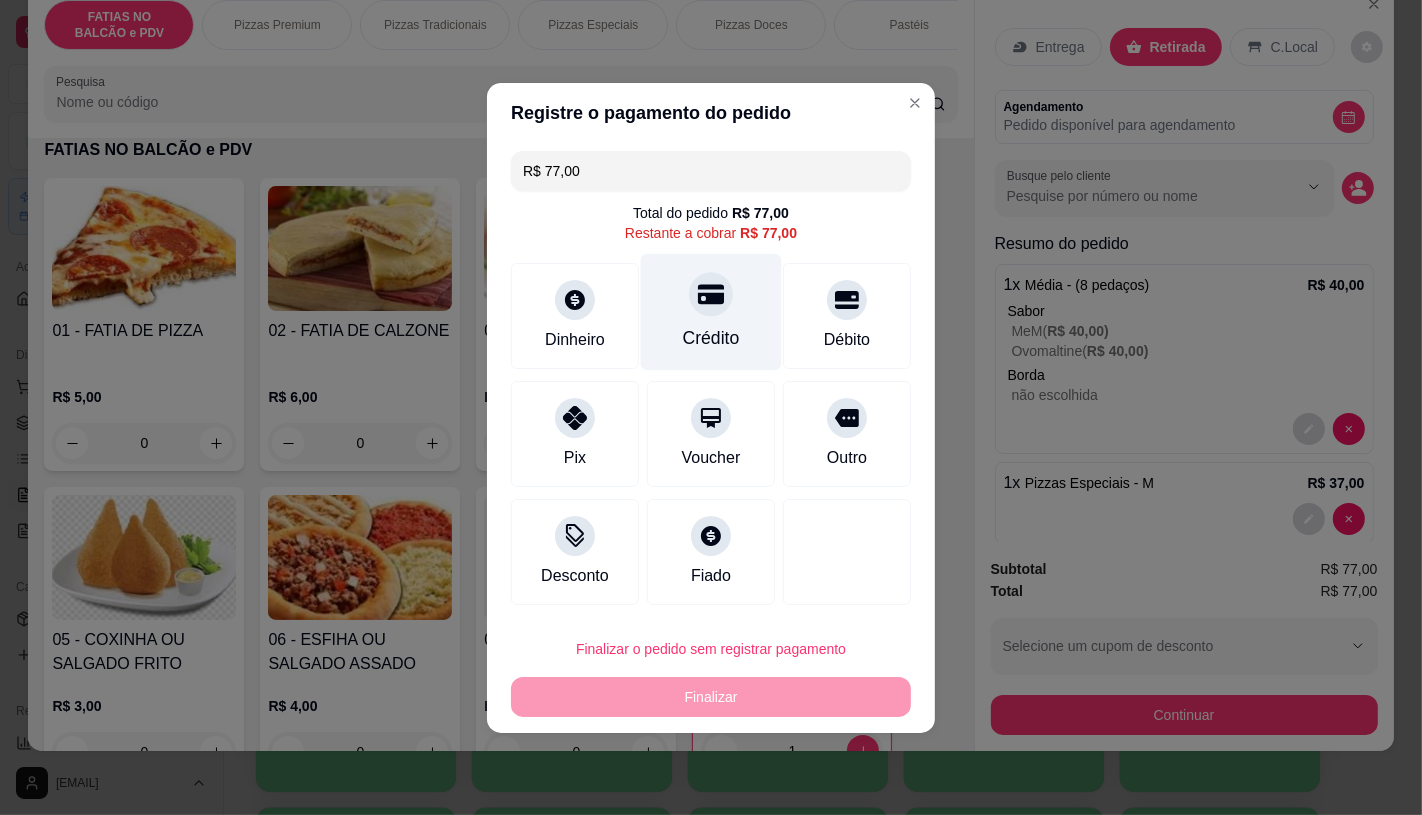 click on "Crédito" at bounding box center (711, 311) 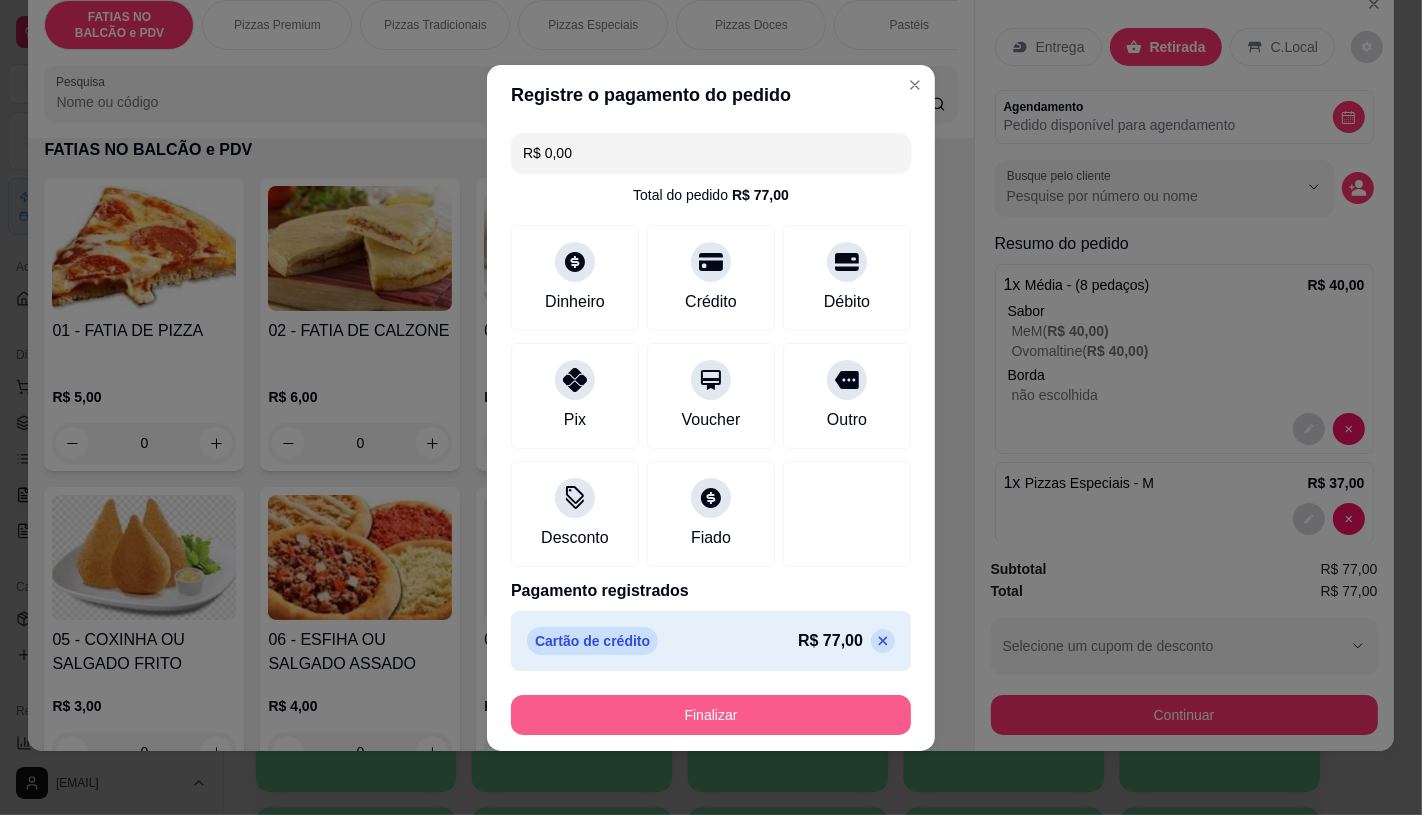 click on "Finalizar" at bounding box center (711, 715) 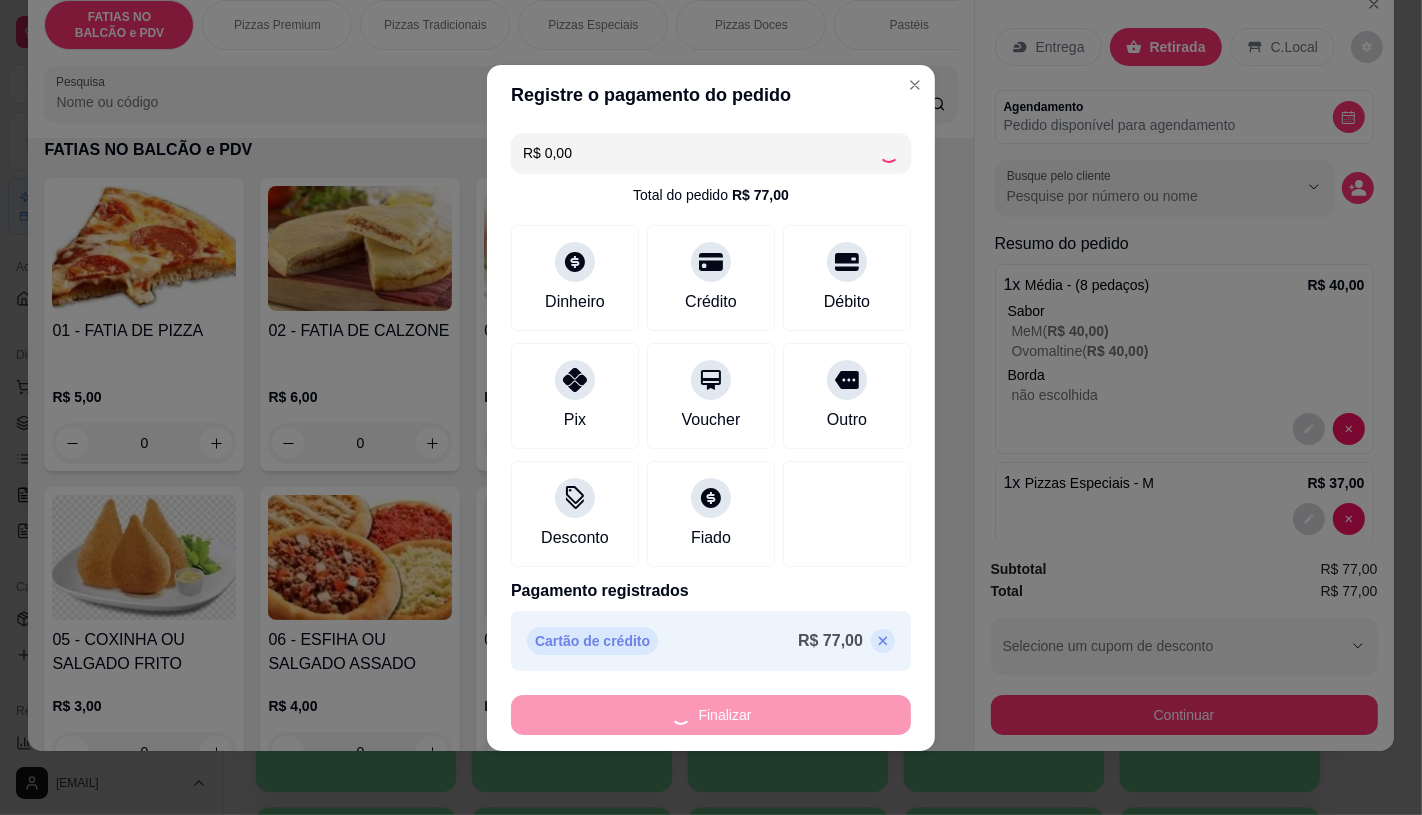 type on "0" 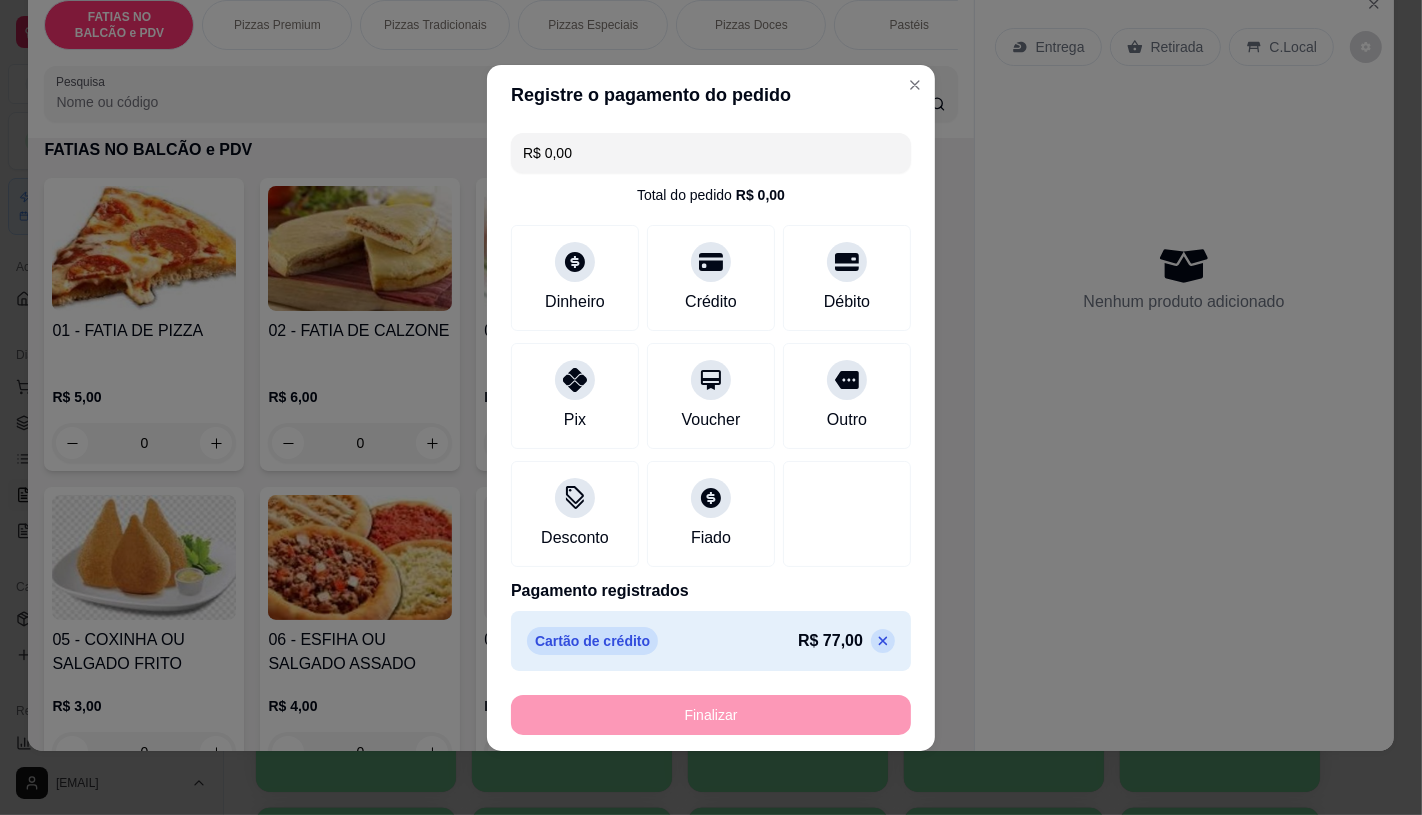 type on "-R$ 77,00" 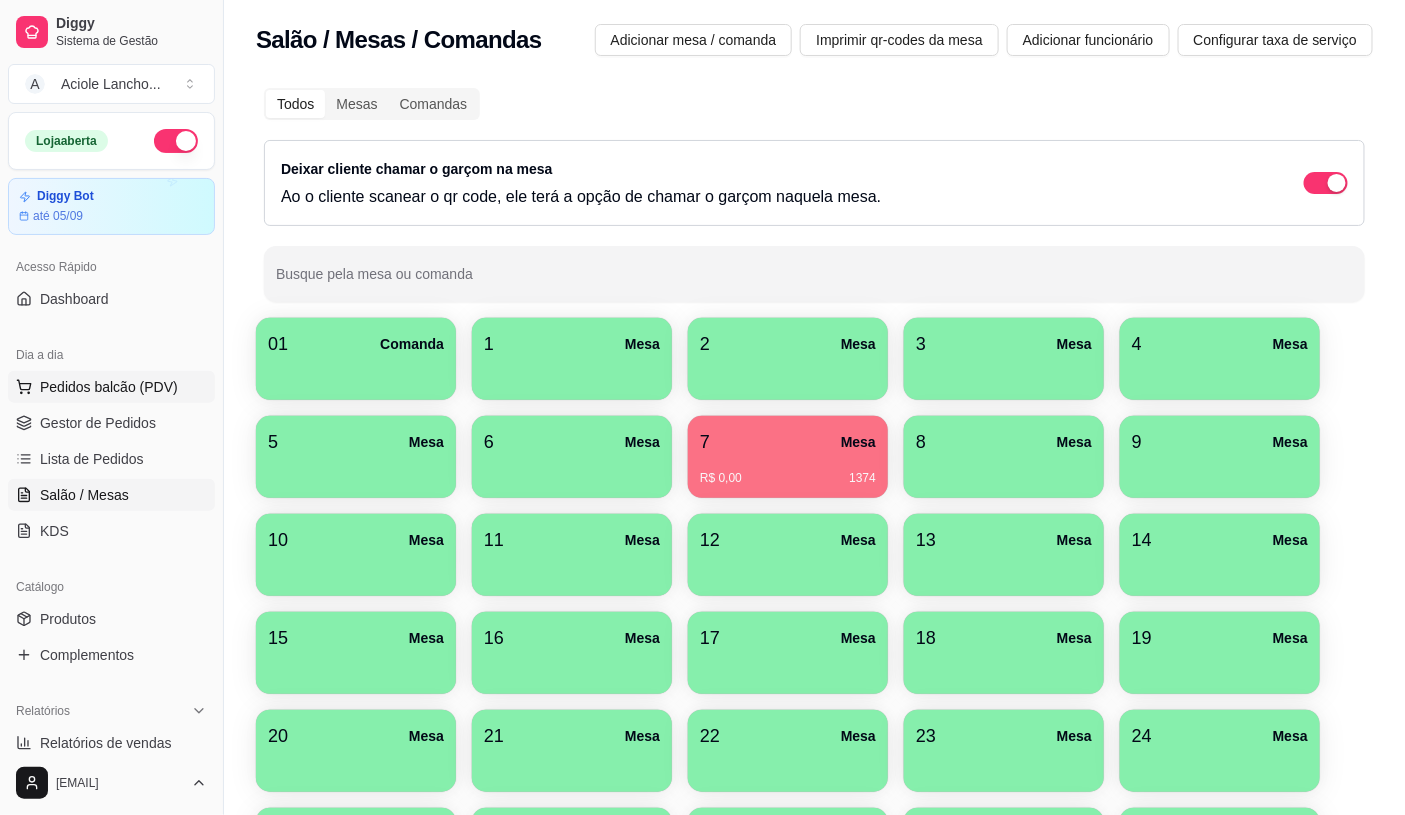 click on "Pedidos balcão (PDV)" at bounding box center (109, 387) 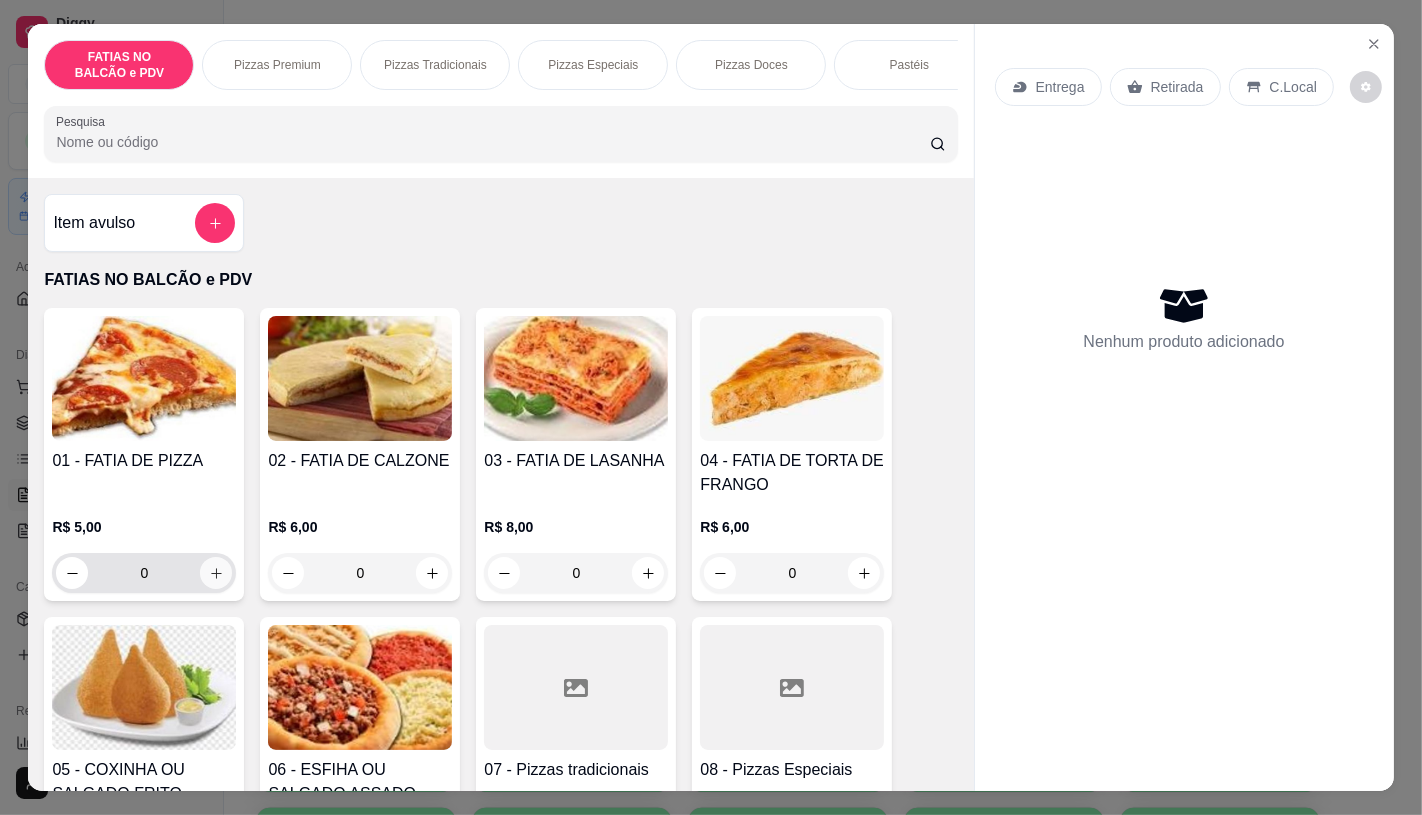 click 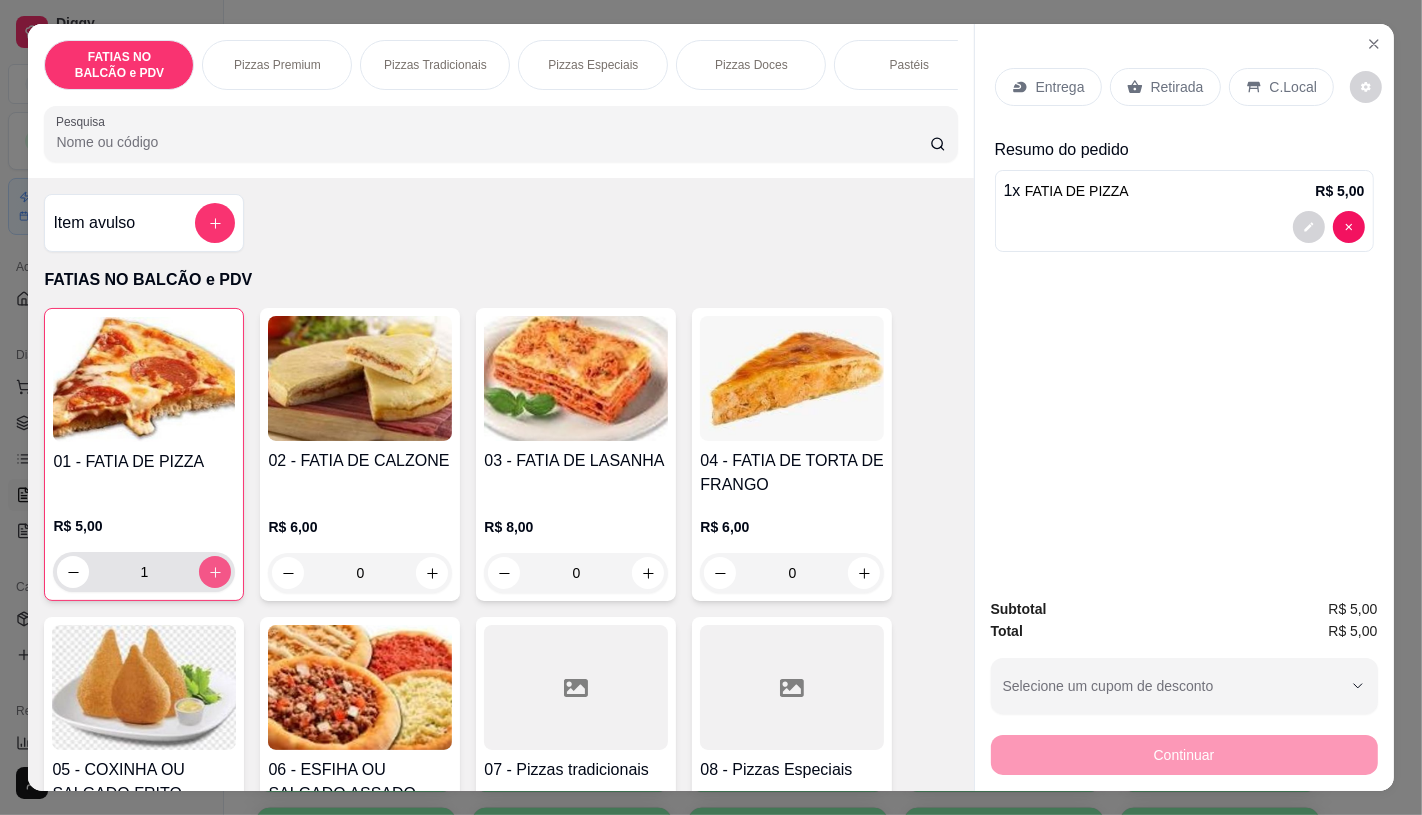 click at bounding box center (215, 572) 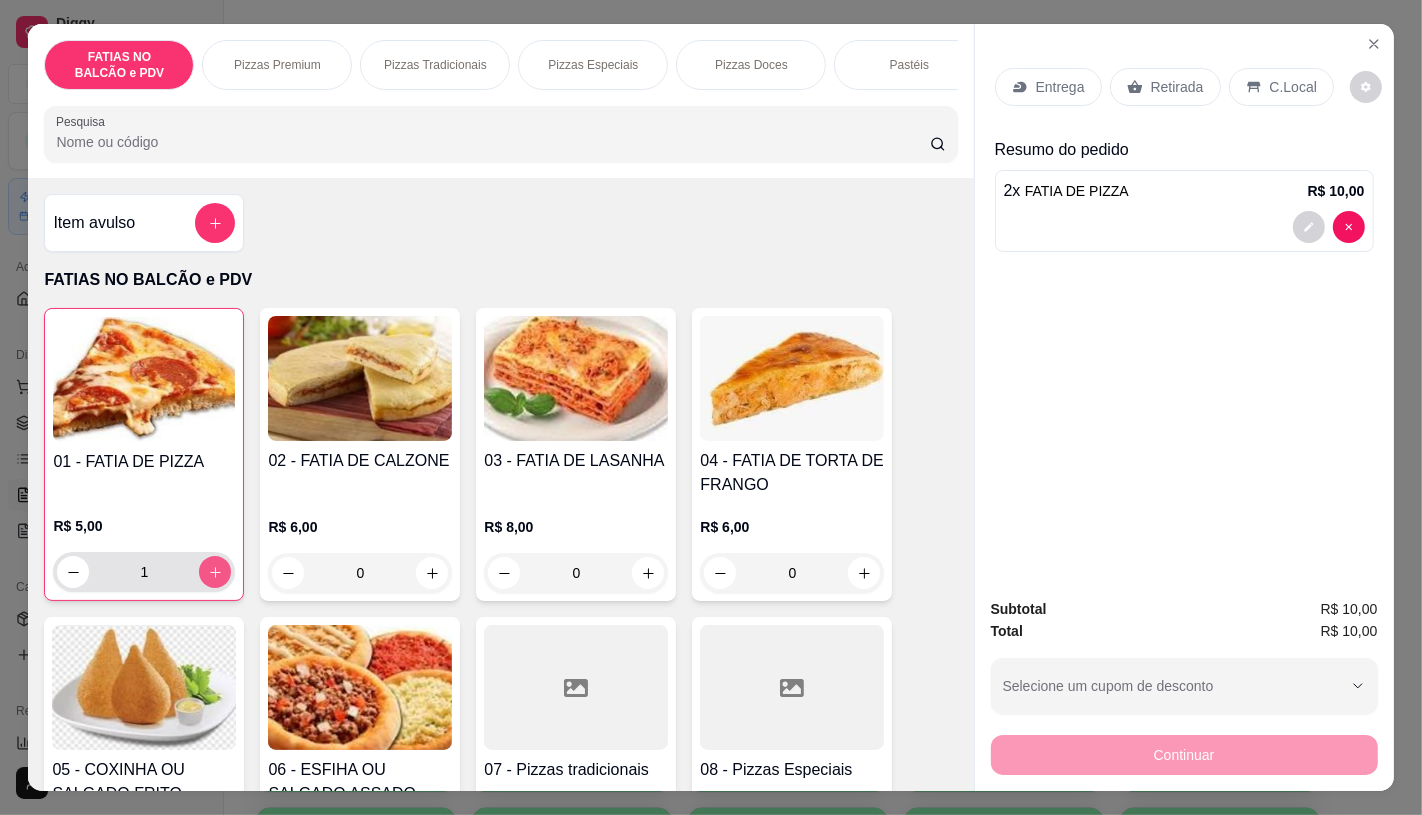 type on "2" 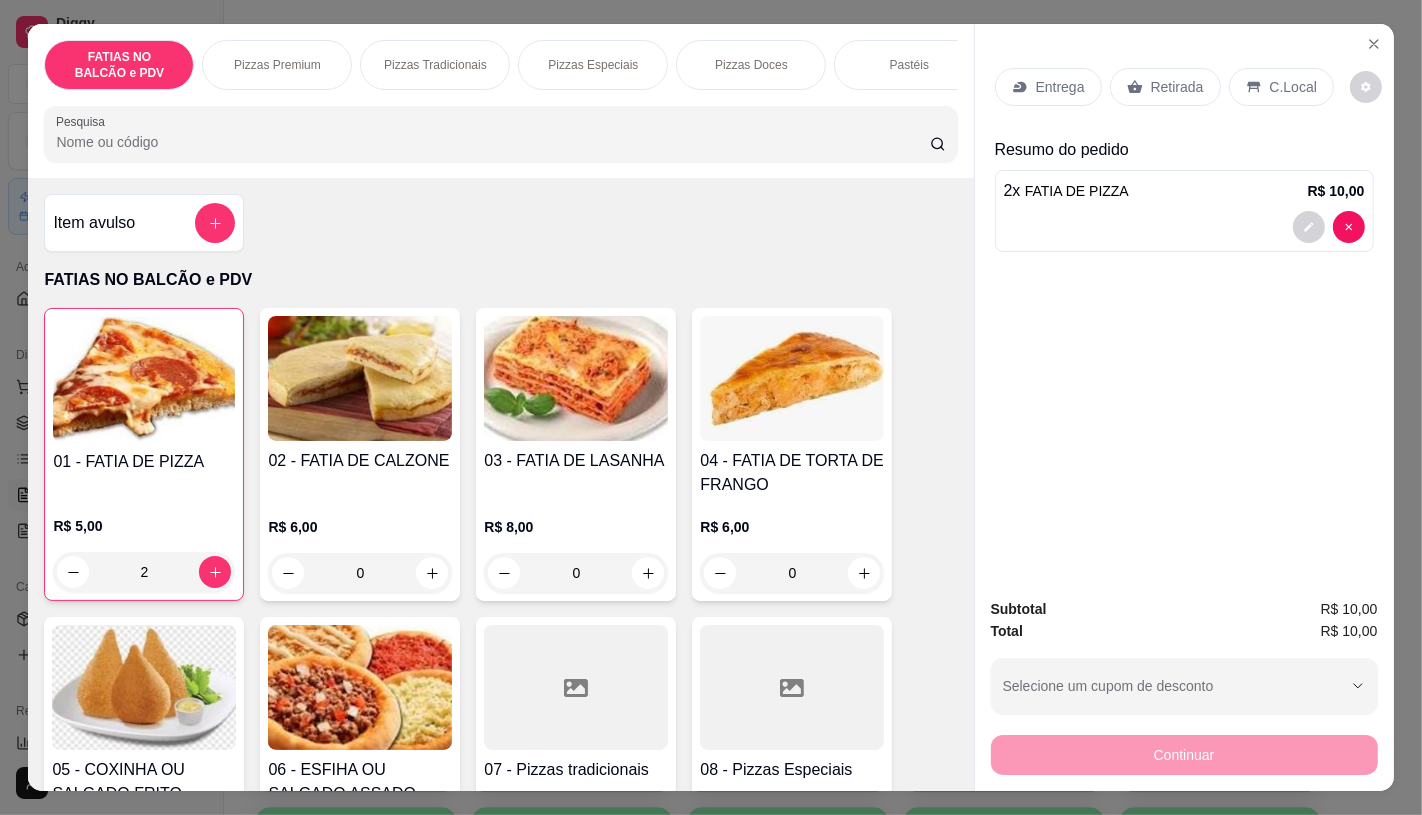click on "Retirada" at bounding box center [1177, 87] 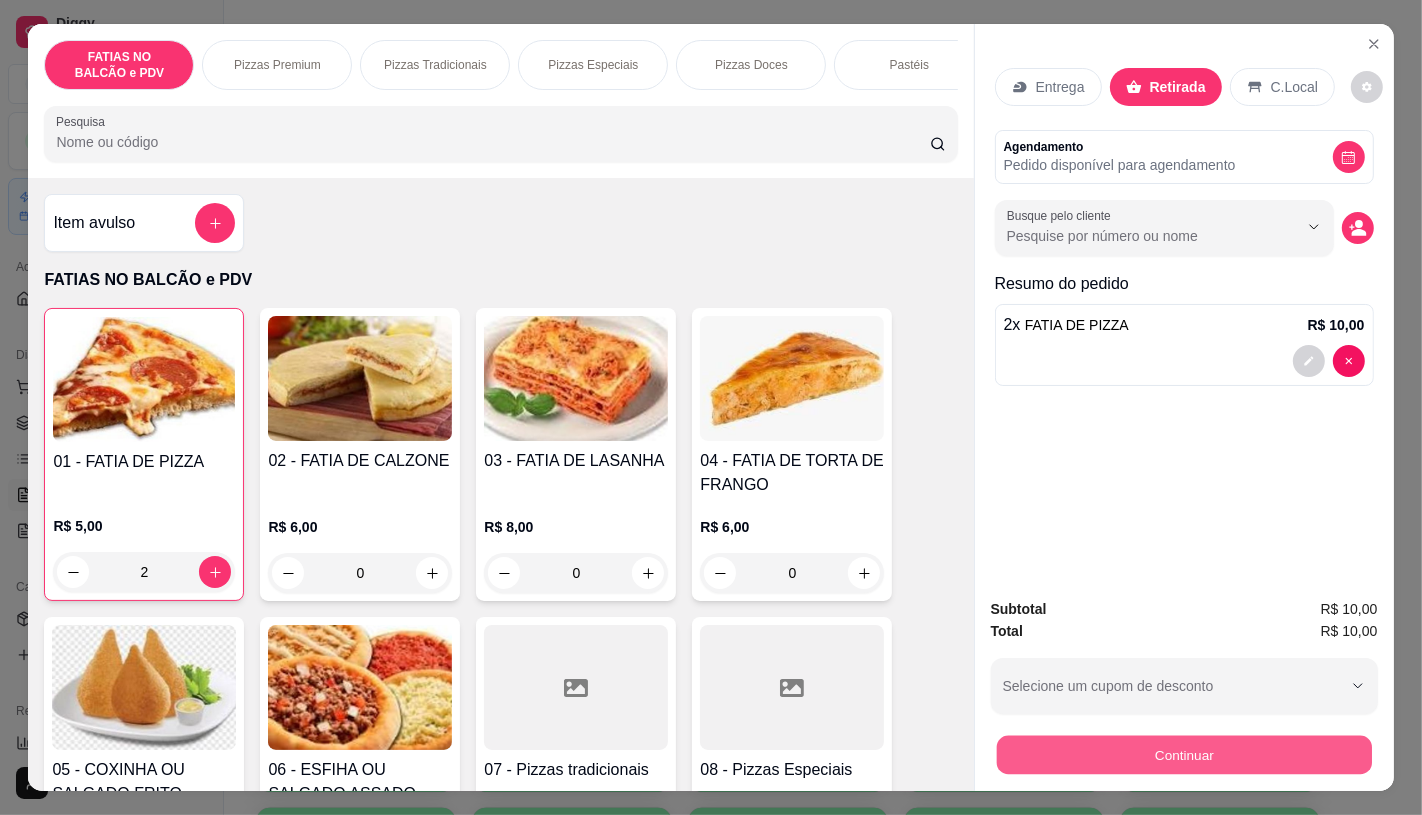 click on "Continuar" at bounding box center [1183, 754] 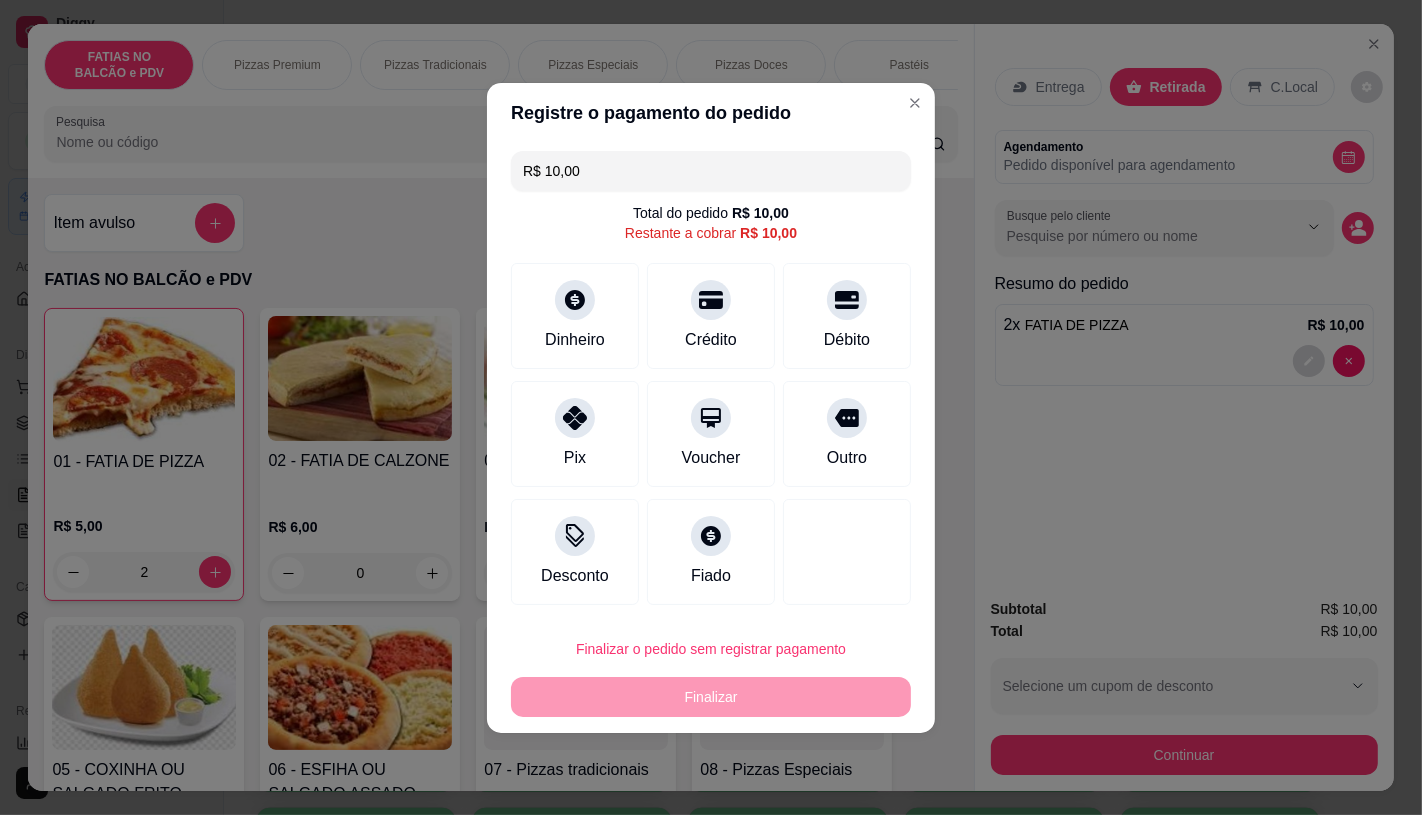 click on "R$ 10,00 Total do pedido   R$ 10,00 Restante a cobrar   R$ 10,00 Dinheiro Crédito Débito Pix Voucher Outro Desconto Fiado" at bounding box center [711, 378] 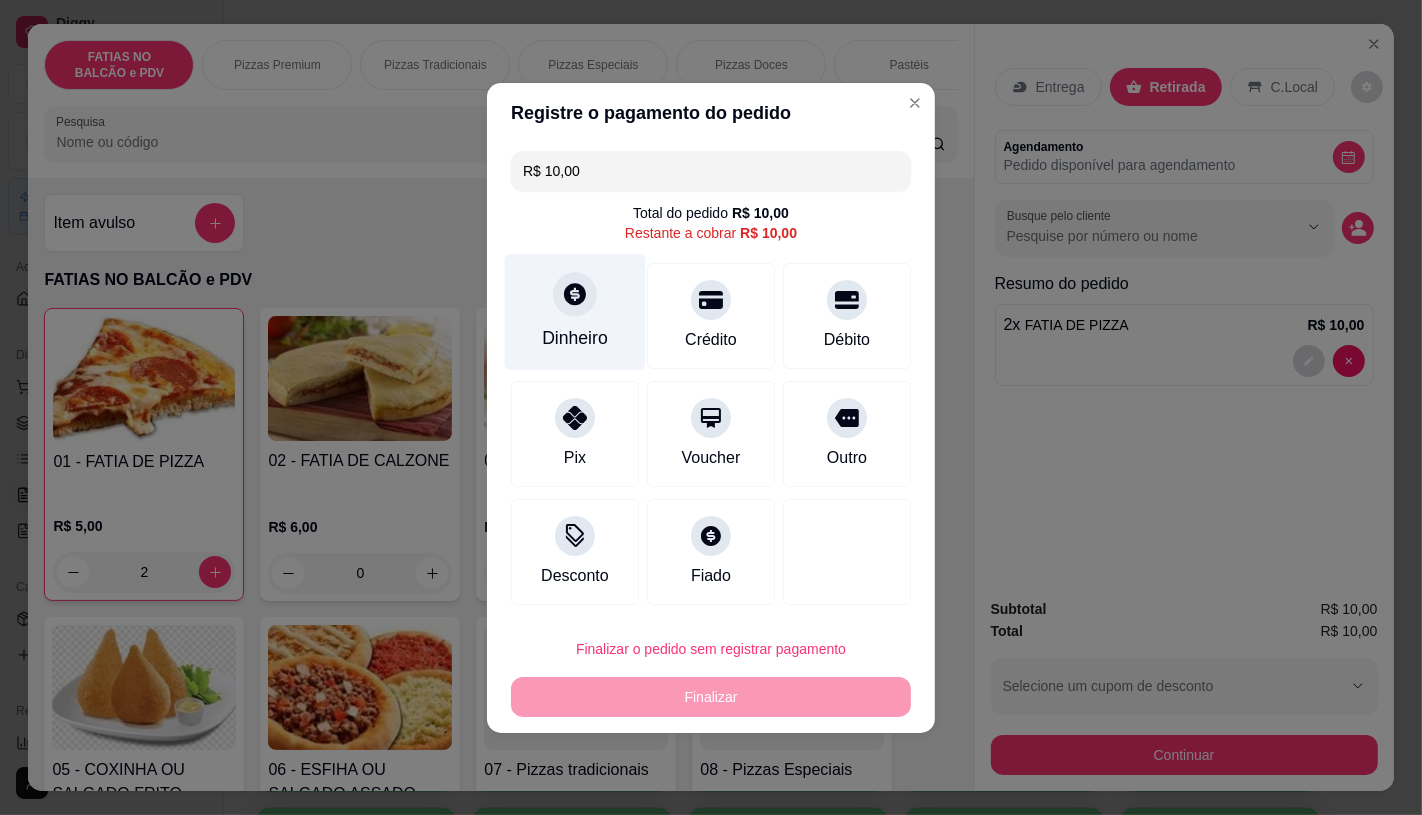 click on "Dinheiro" at bounding box center (575, 338) 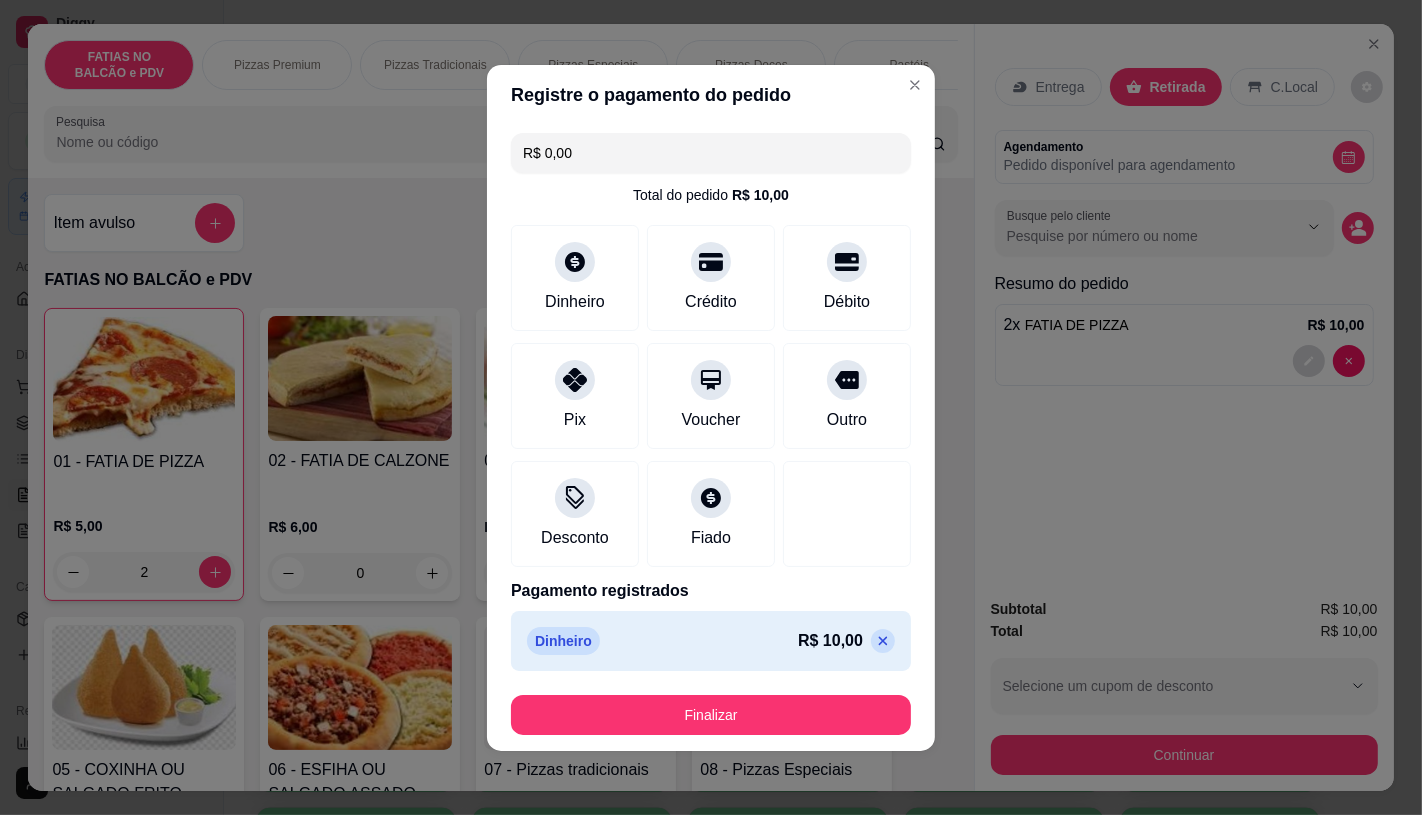 type on "R$ 0,00" 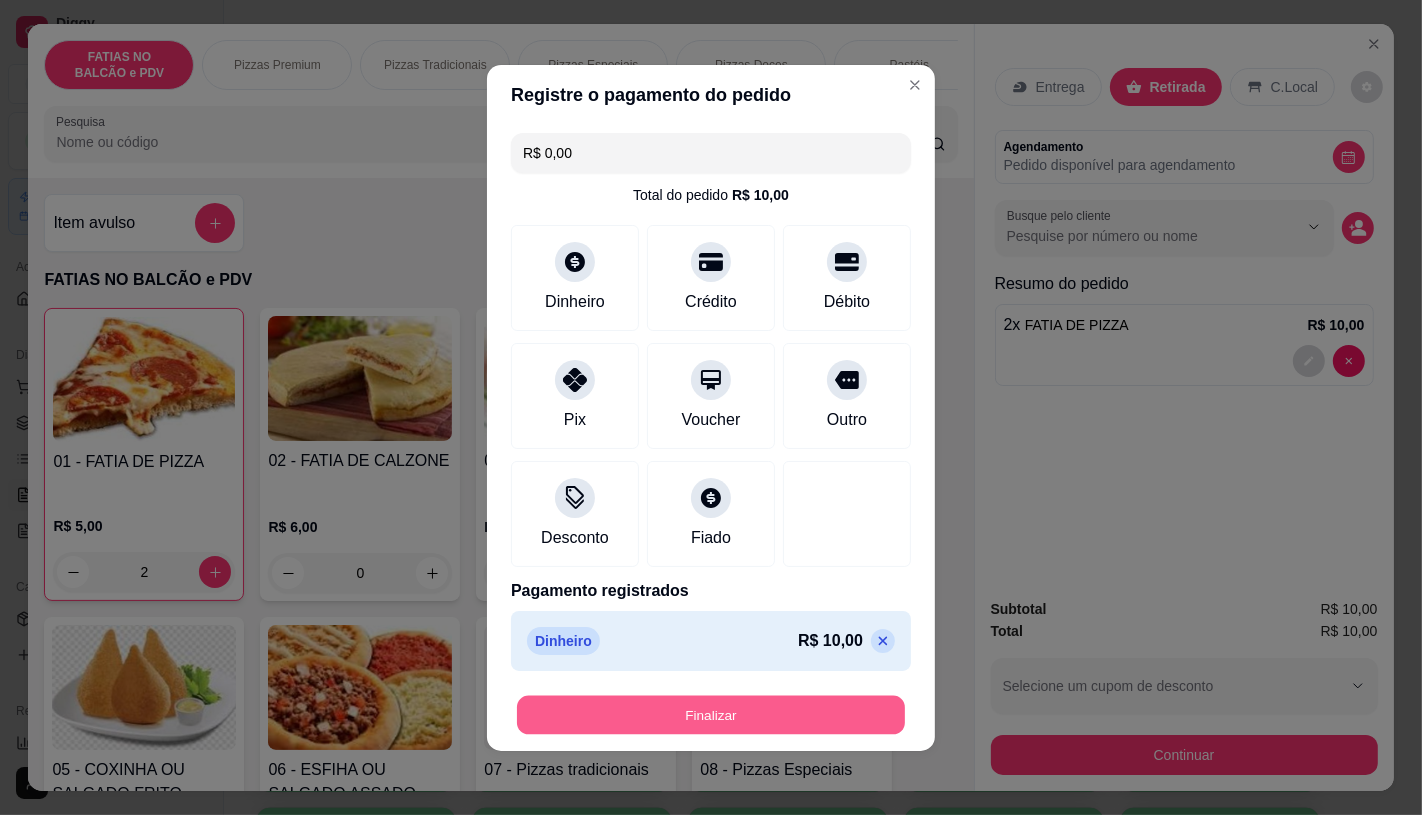 click on "Finalizar" at bounding box center (711, 714) 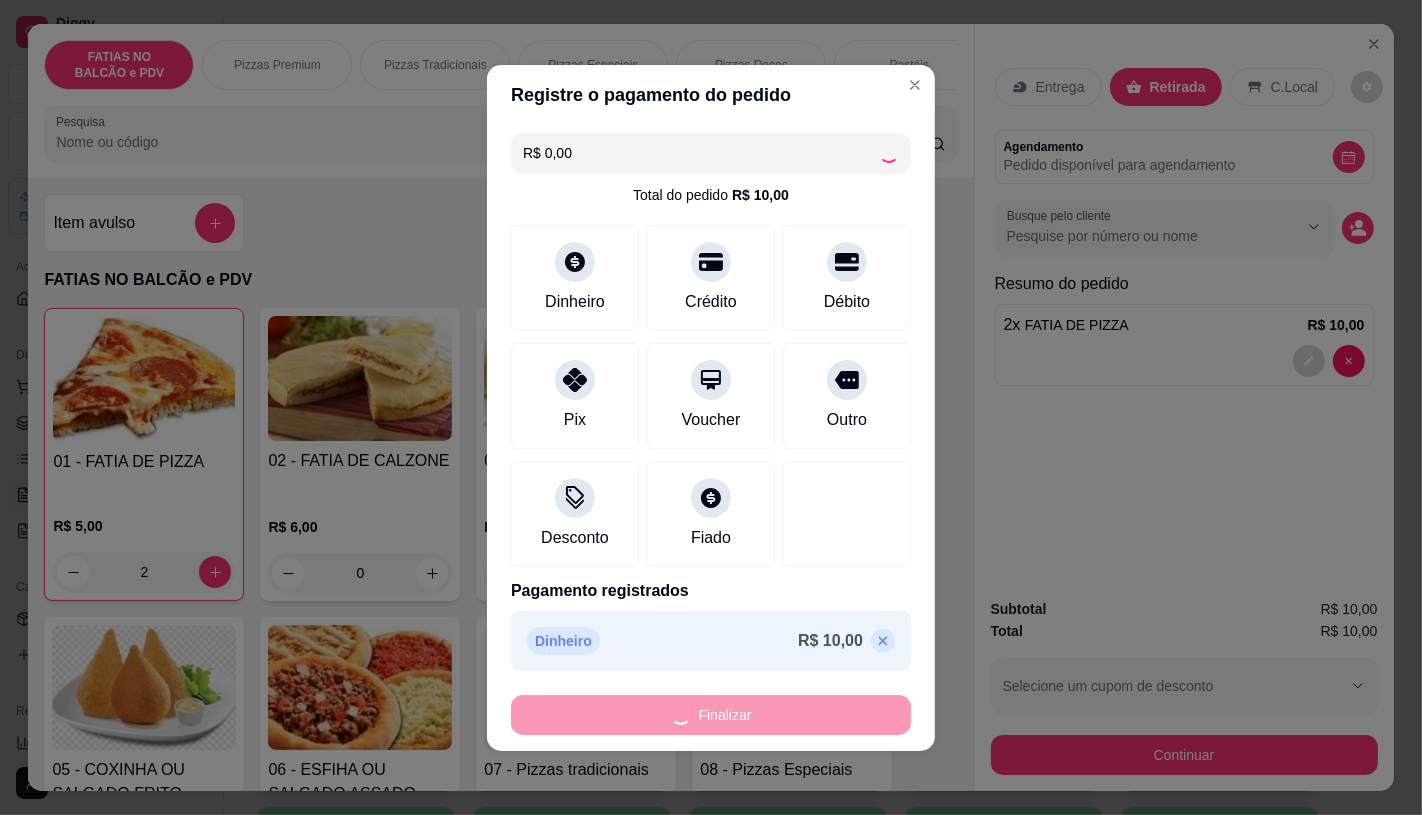 type on "0" 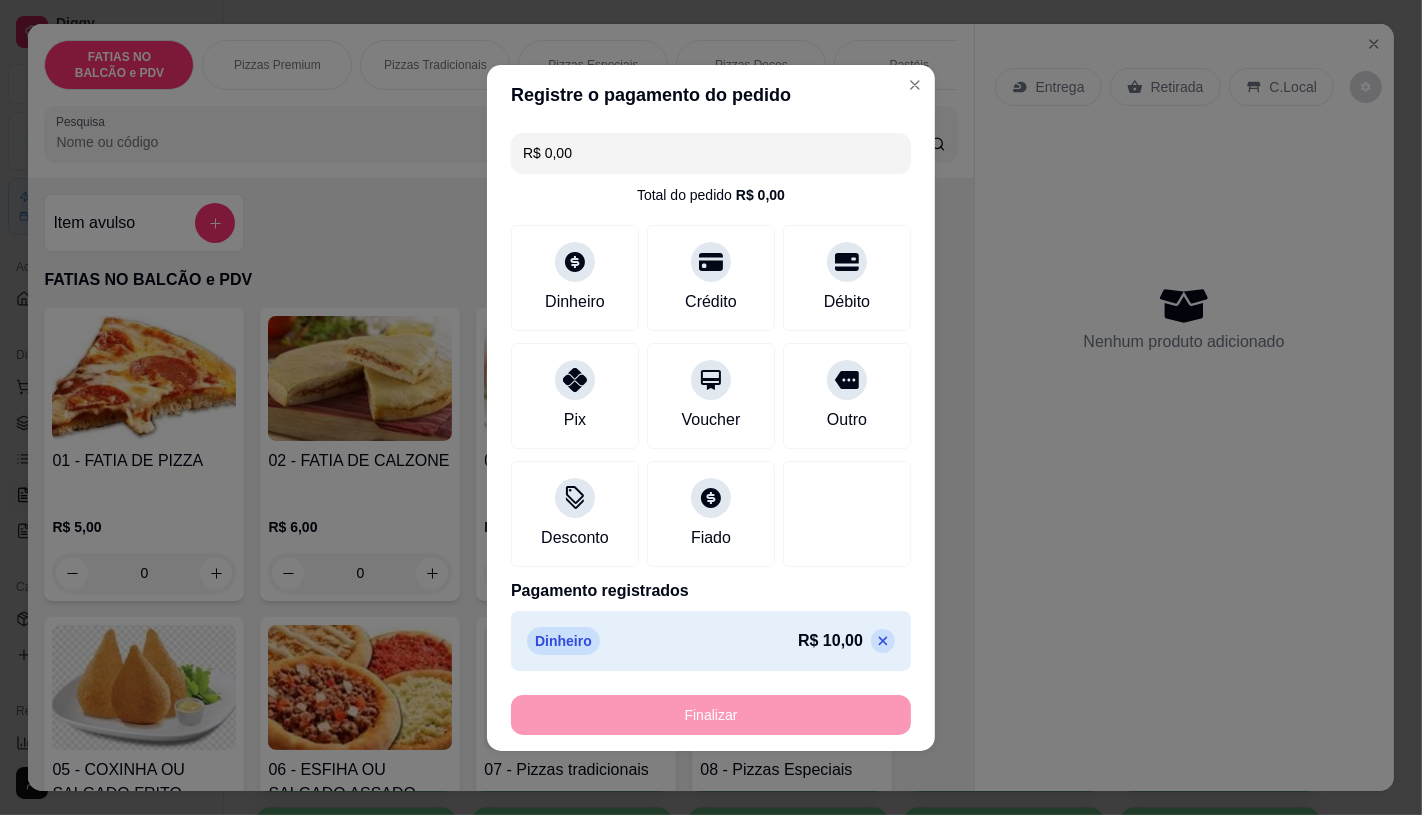 type on "-R$ 10,00" 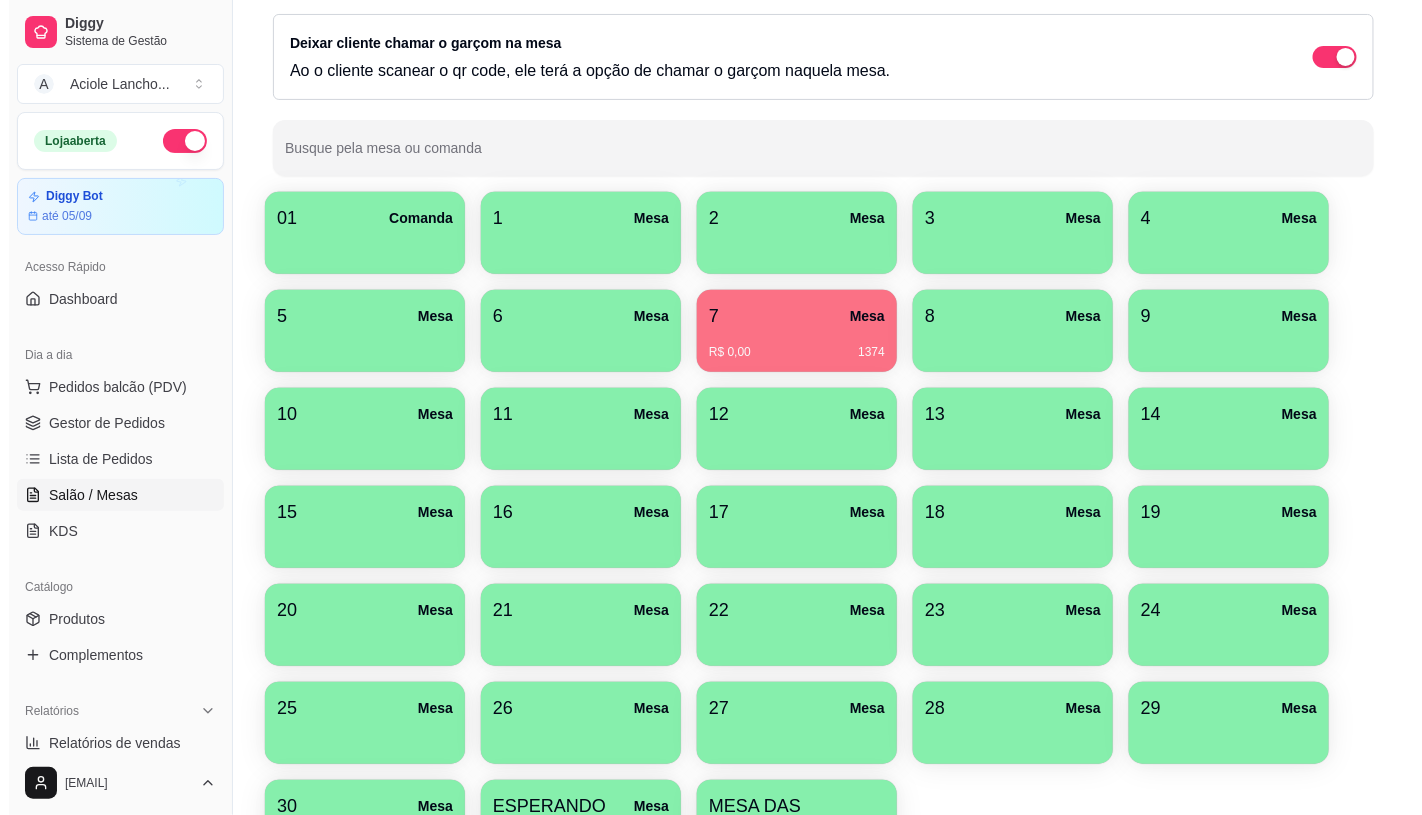 scroll, scrollTop: 281, scrollLeft: 0, axis: vertical 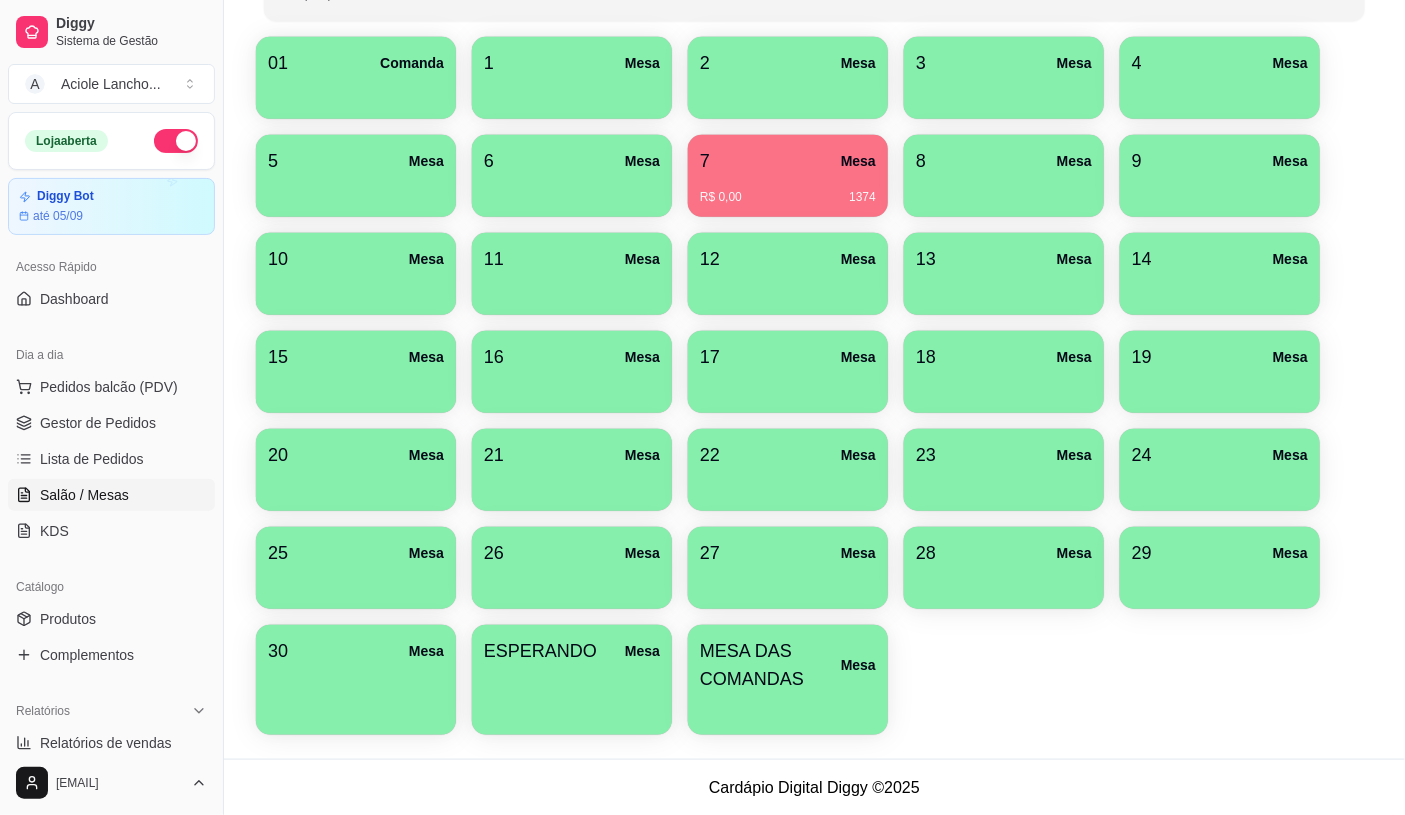 click at bounding box center [788, 708] 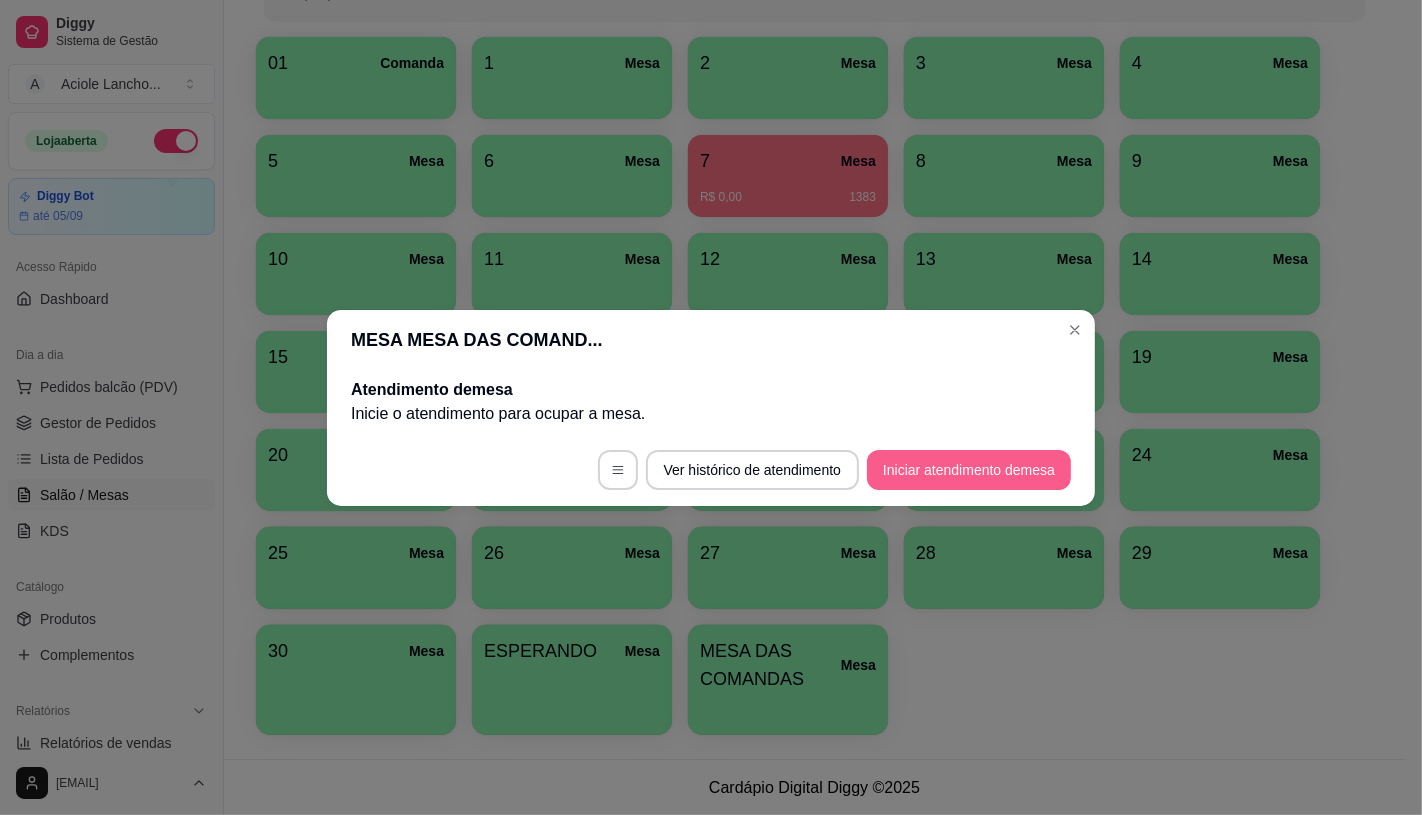 click on "Iniciar atendimento de  mesa" at bounding box center [969, 470] 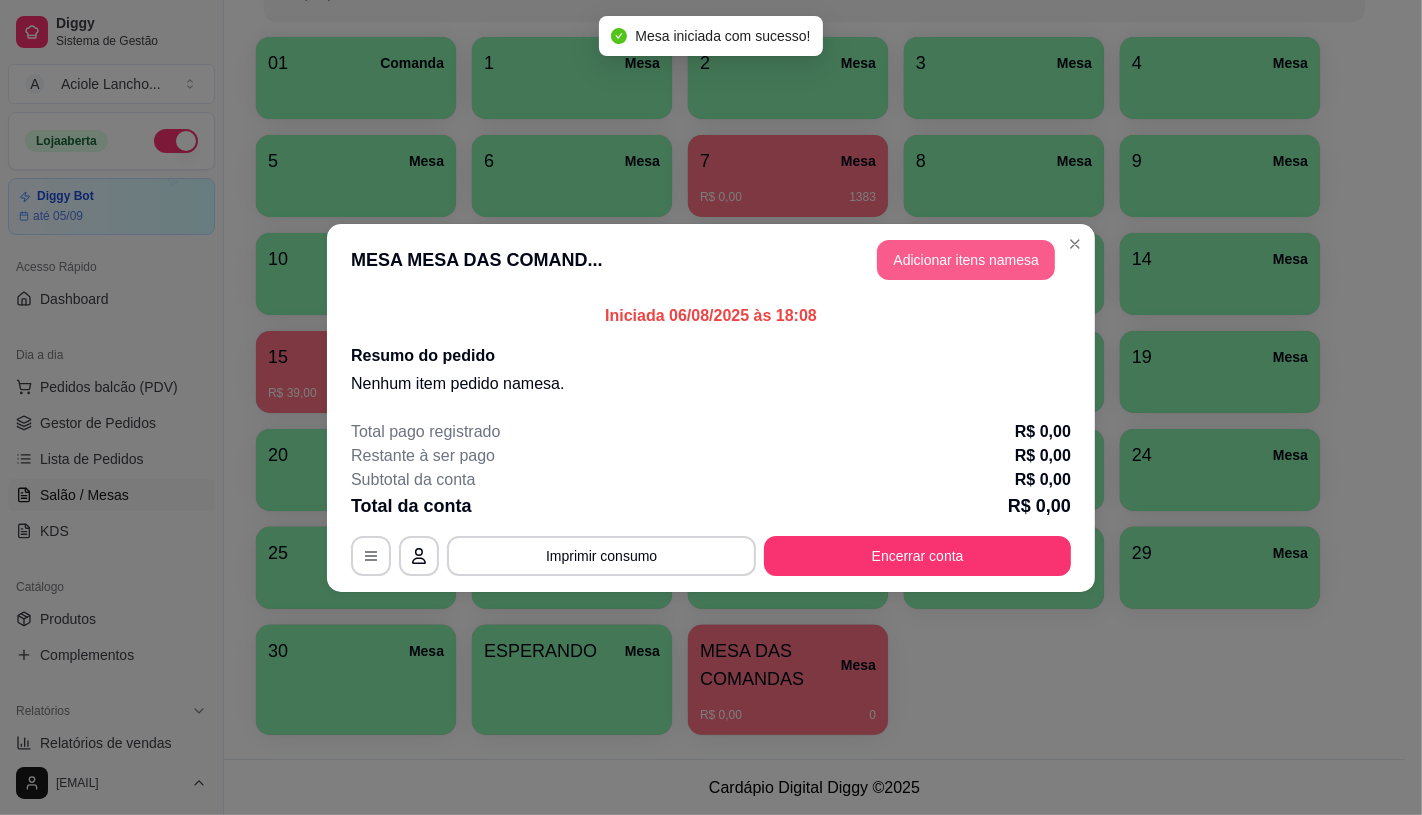 click on "Adicionar itens na  mesa" at bounding box center (966, 260) 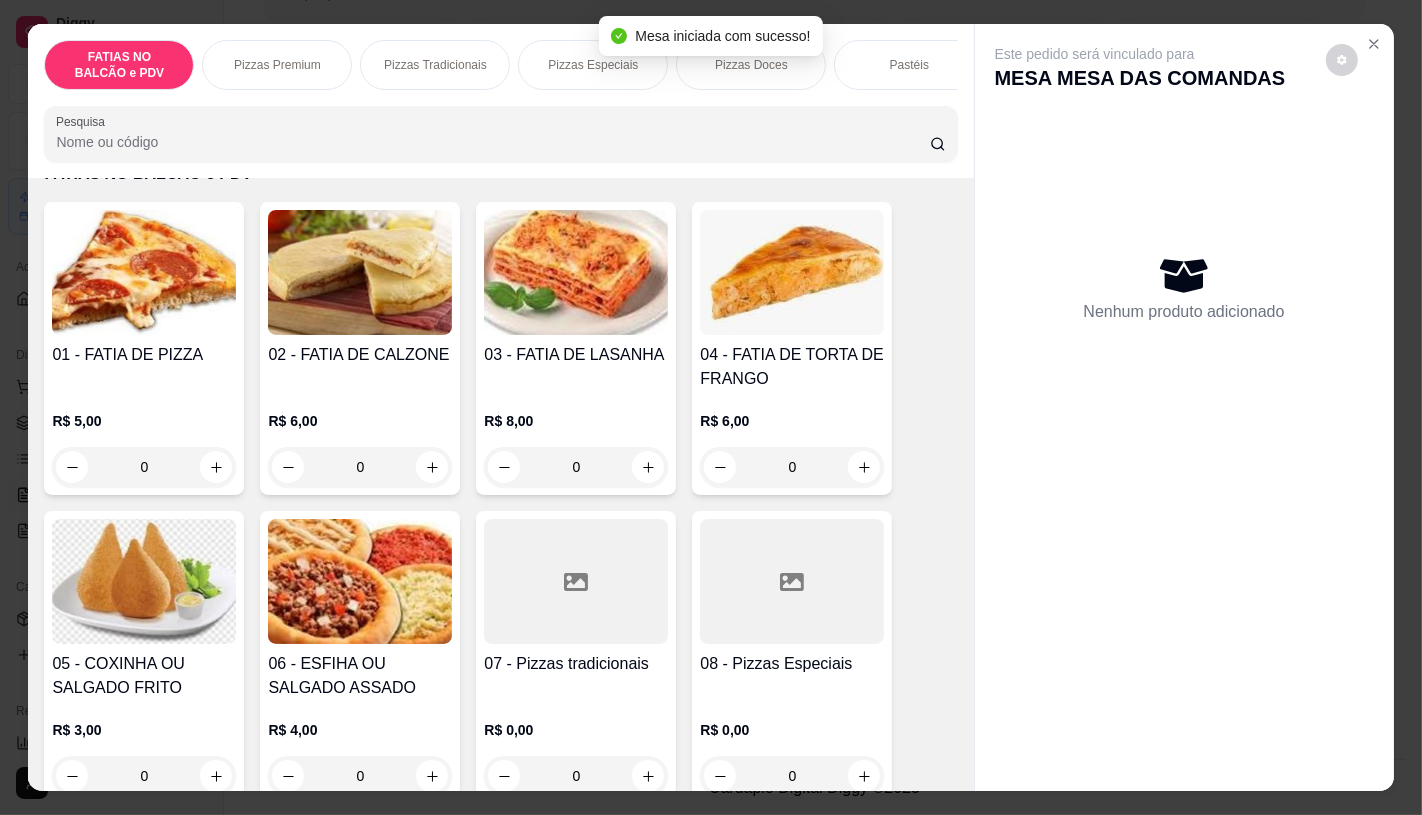 scroll, scrollTop: 111, scrollLeft: 0, axis: vertical 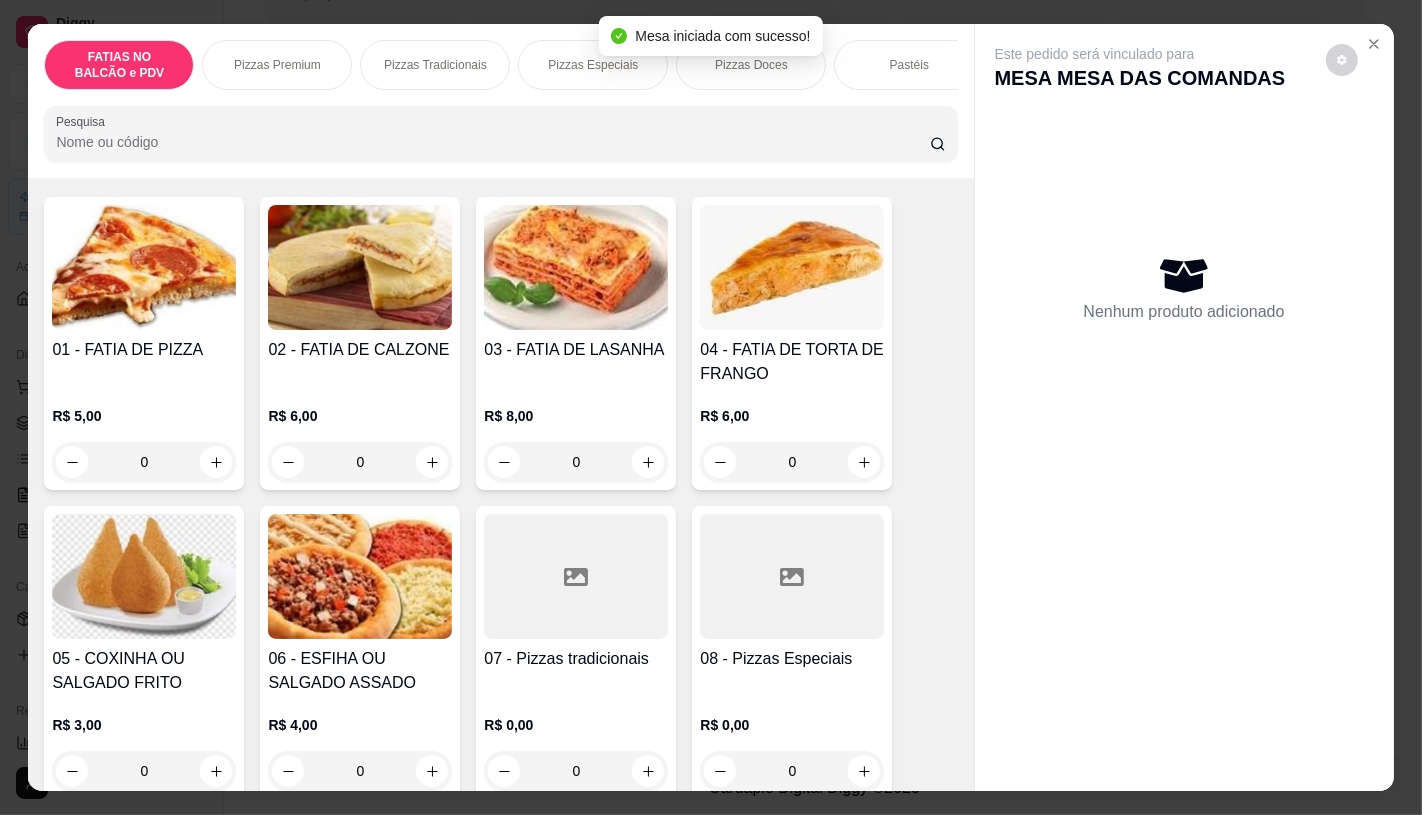 click on "08 - Pizzas Especiais    R$ 0,00 0" at bounding box center (792, 652) 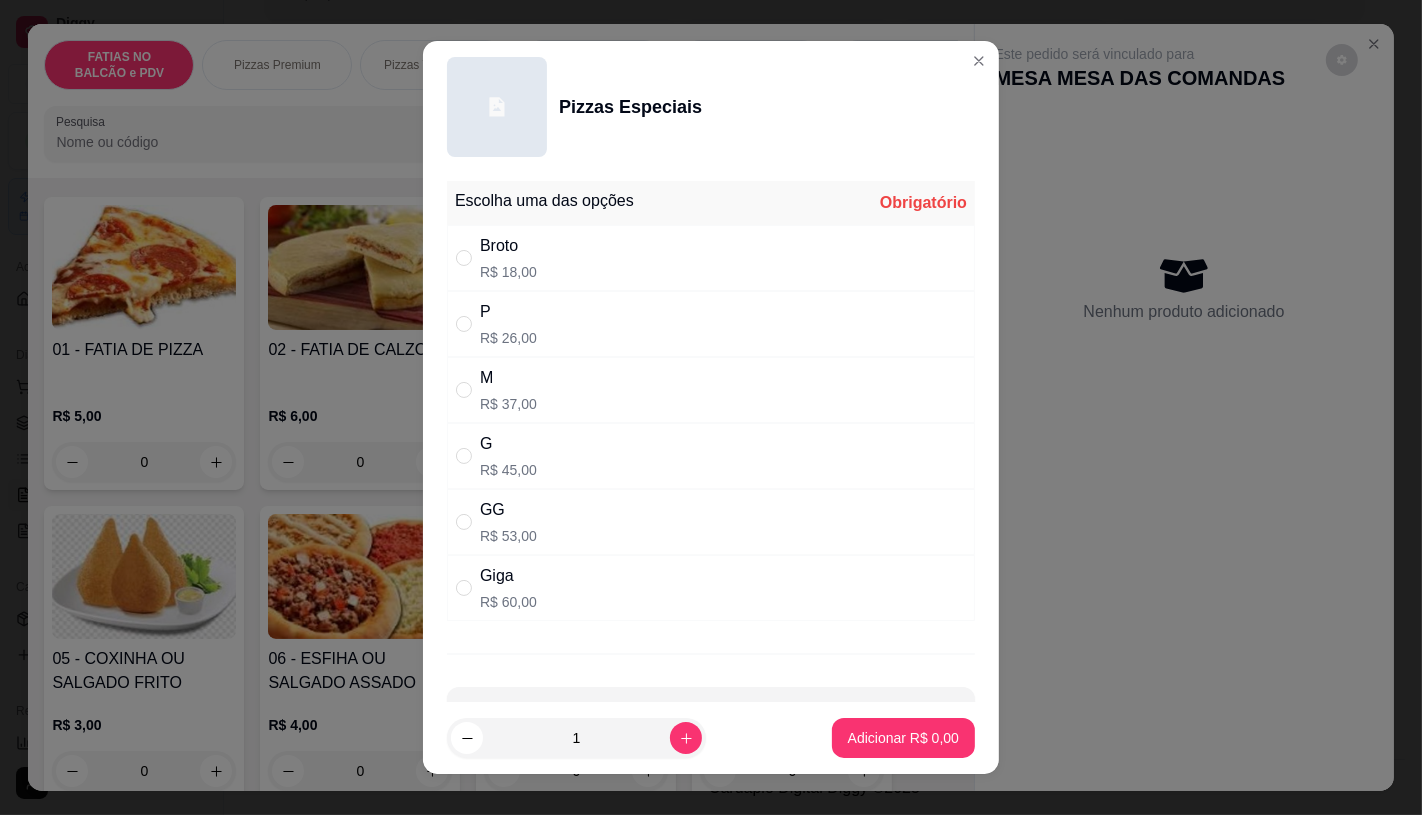 click on "G R$ 45,00" at bounding box center [711, 456] 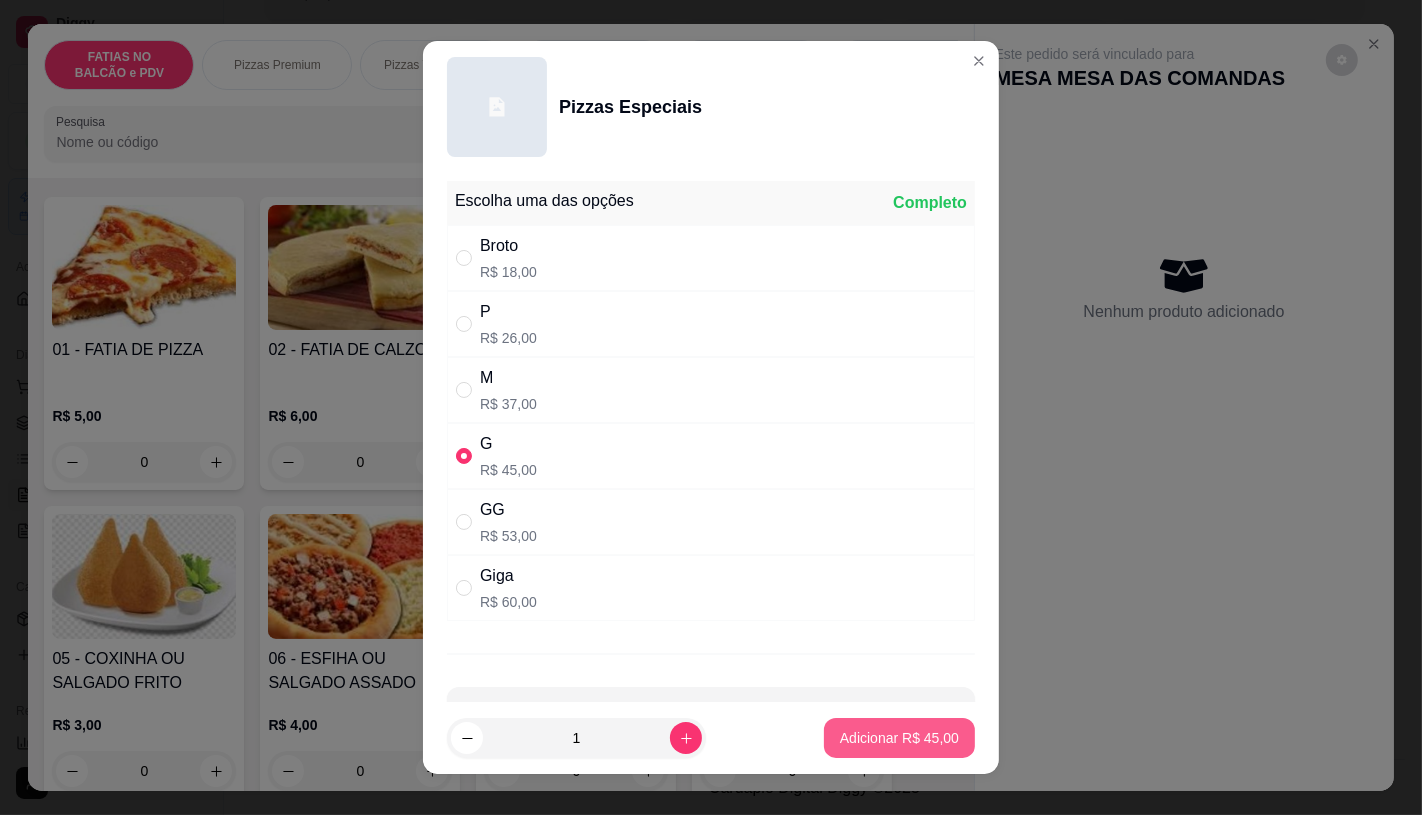 click on "Adicionar   R$ 45,00" at bounding box center [899, 738] 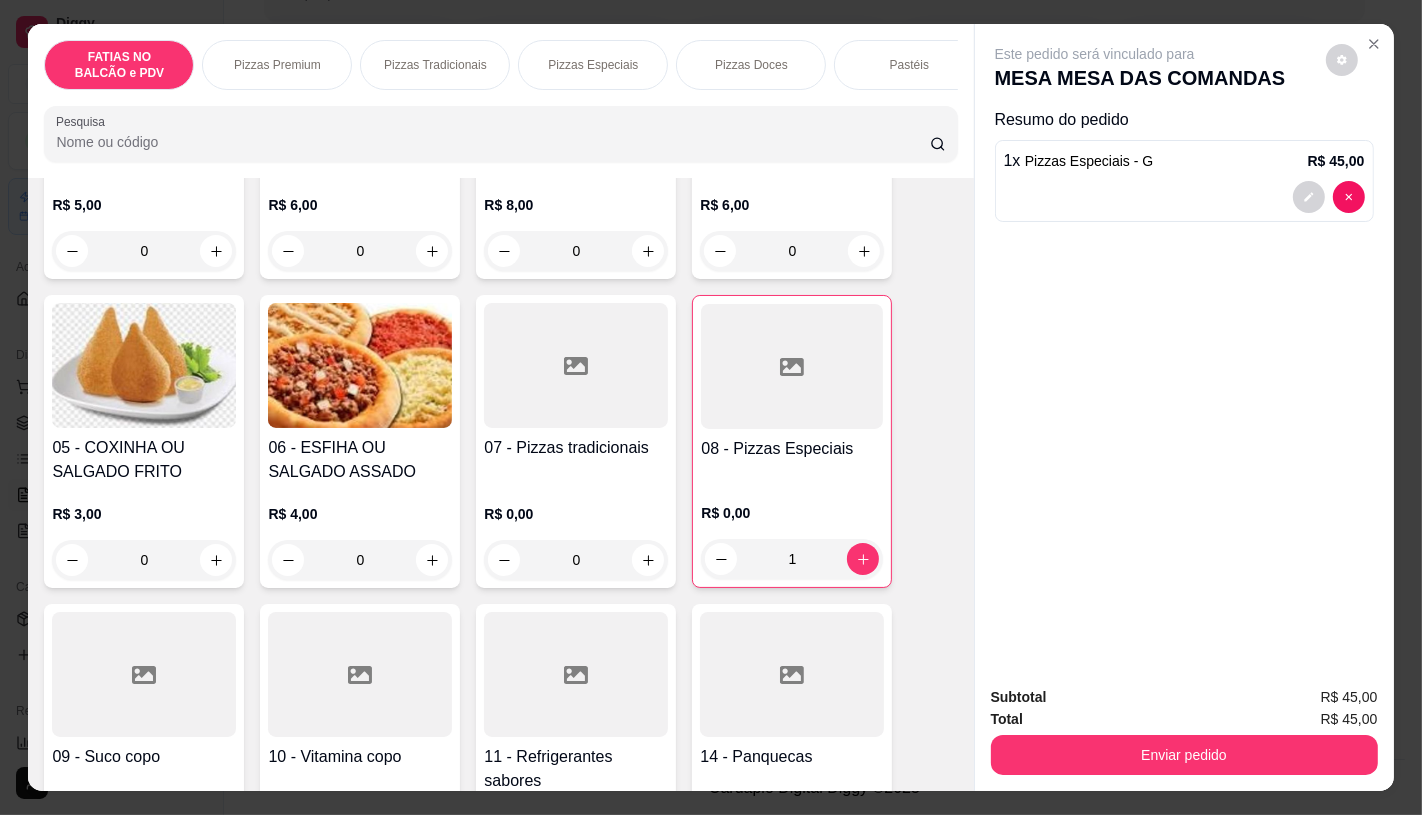 scroll, scrollTop: 333, scrollLeft: 0, axis: vertical 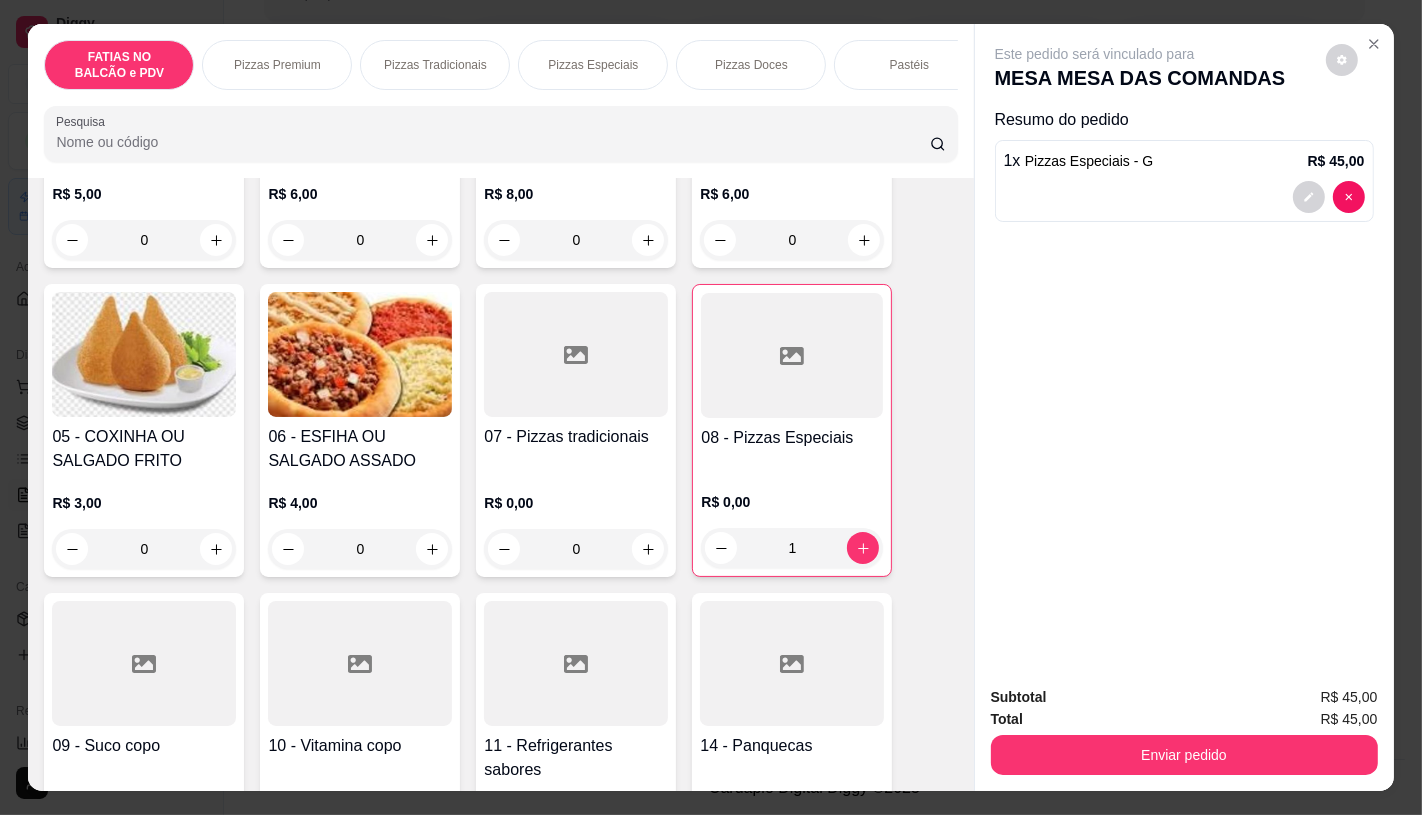 click on "11 - Refrigerantes sabores    R$ 13,00 0" at bounding box center (576, 739) 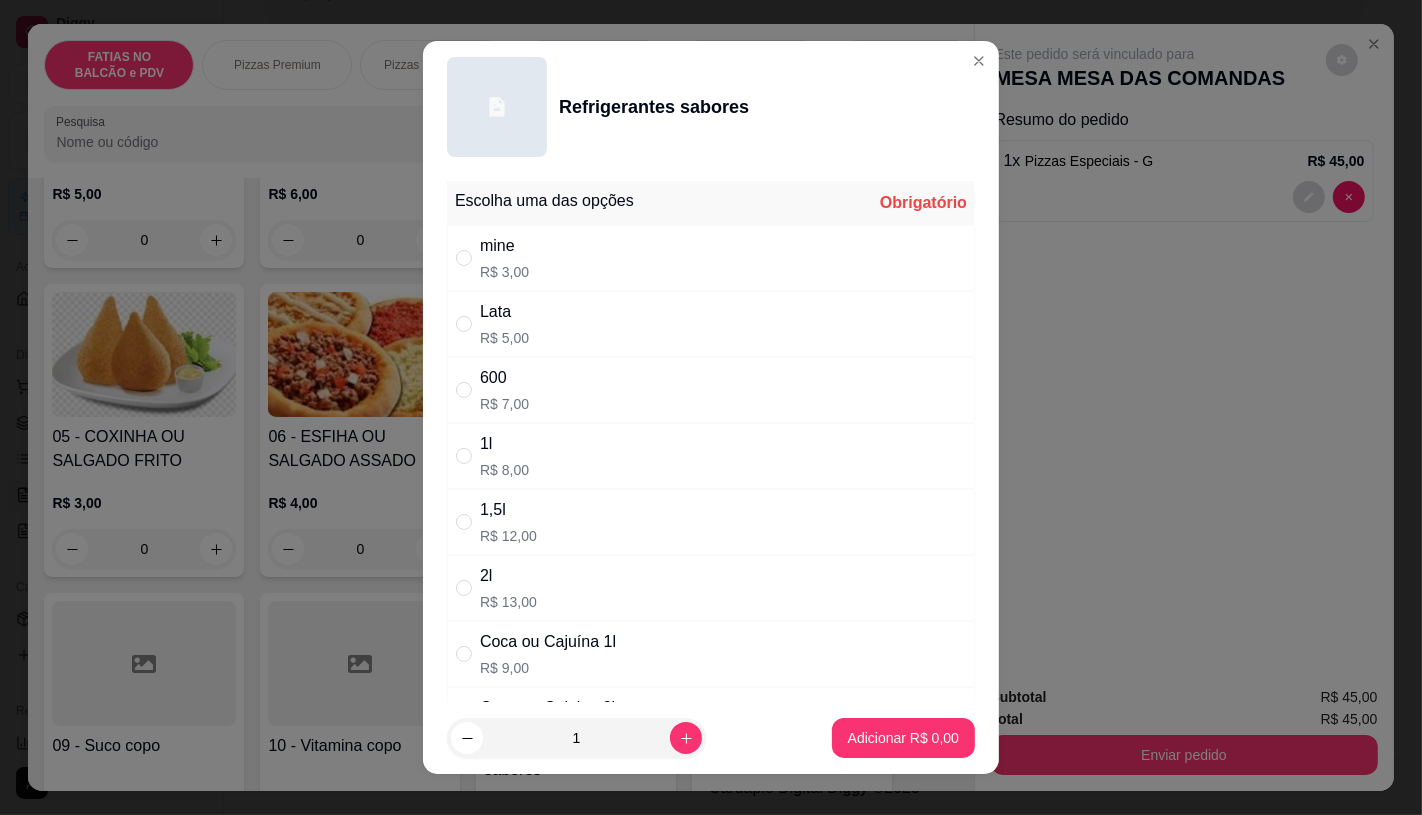 click on "Coca ou Cajuína 1l" at bounding box center (548, 642) 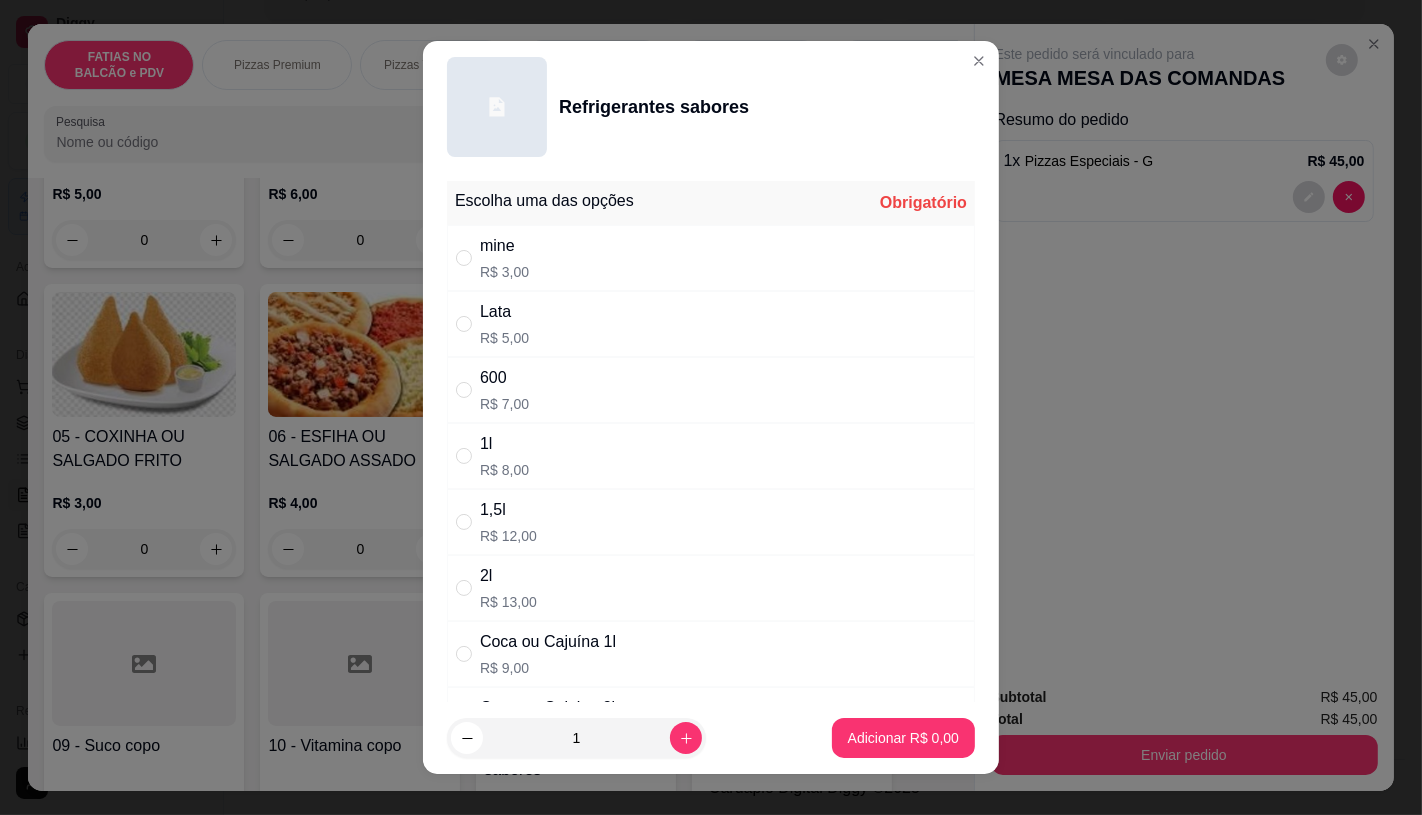 radio on "true" 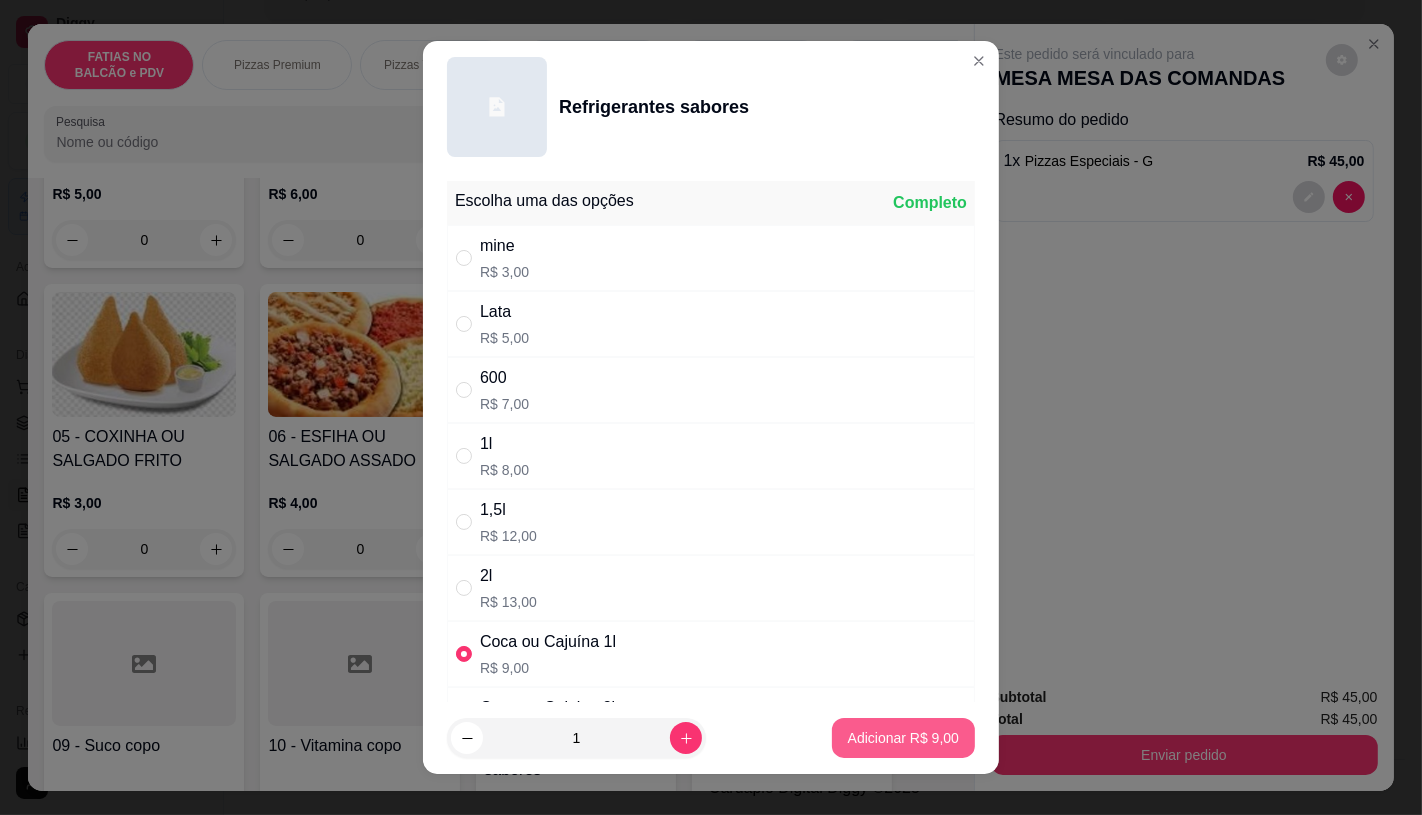 click on "Adicionar   R$ 9,00" at bounding box center (903, 738) 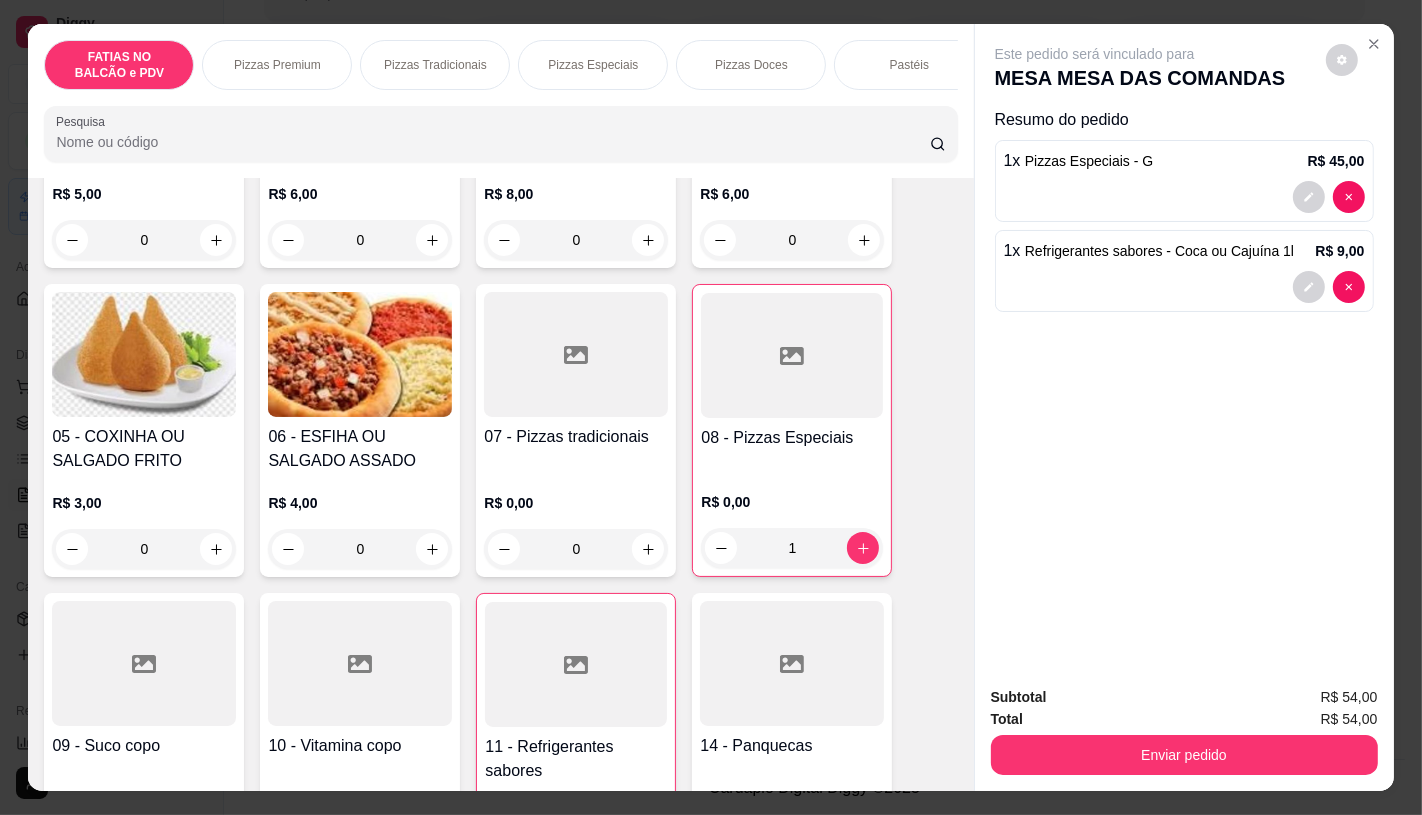 type on "1" 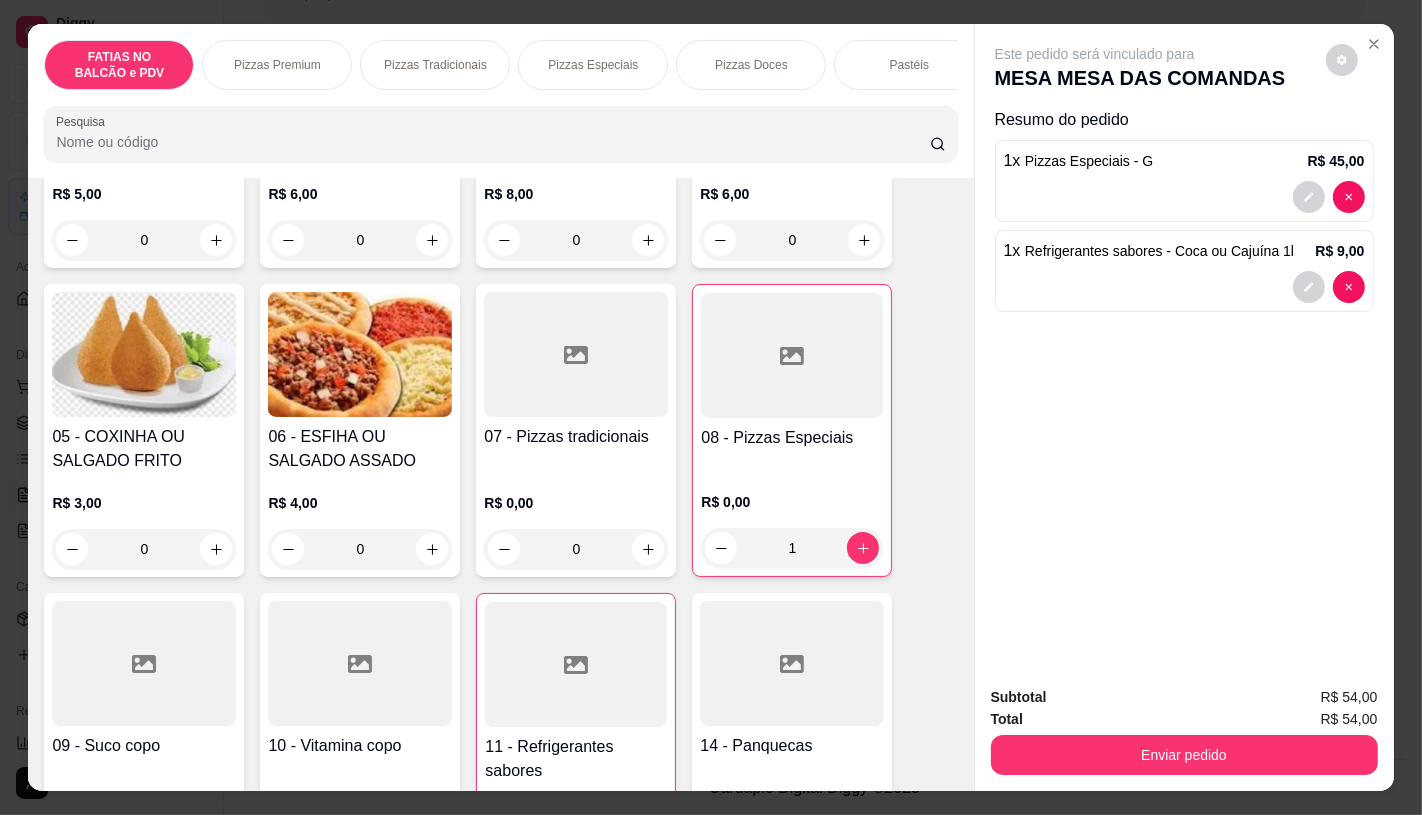 scroll, scrollTop: 0, scrollLeft: 2080, axis: horizontal 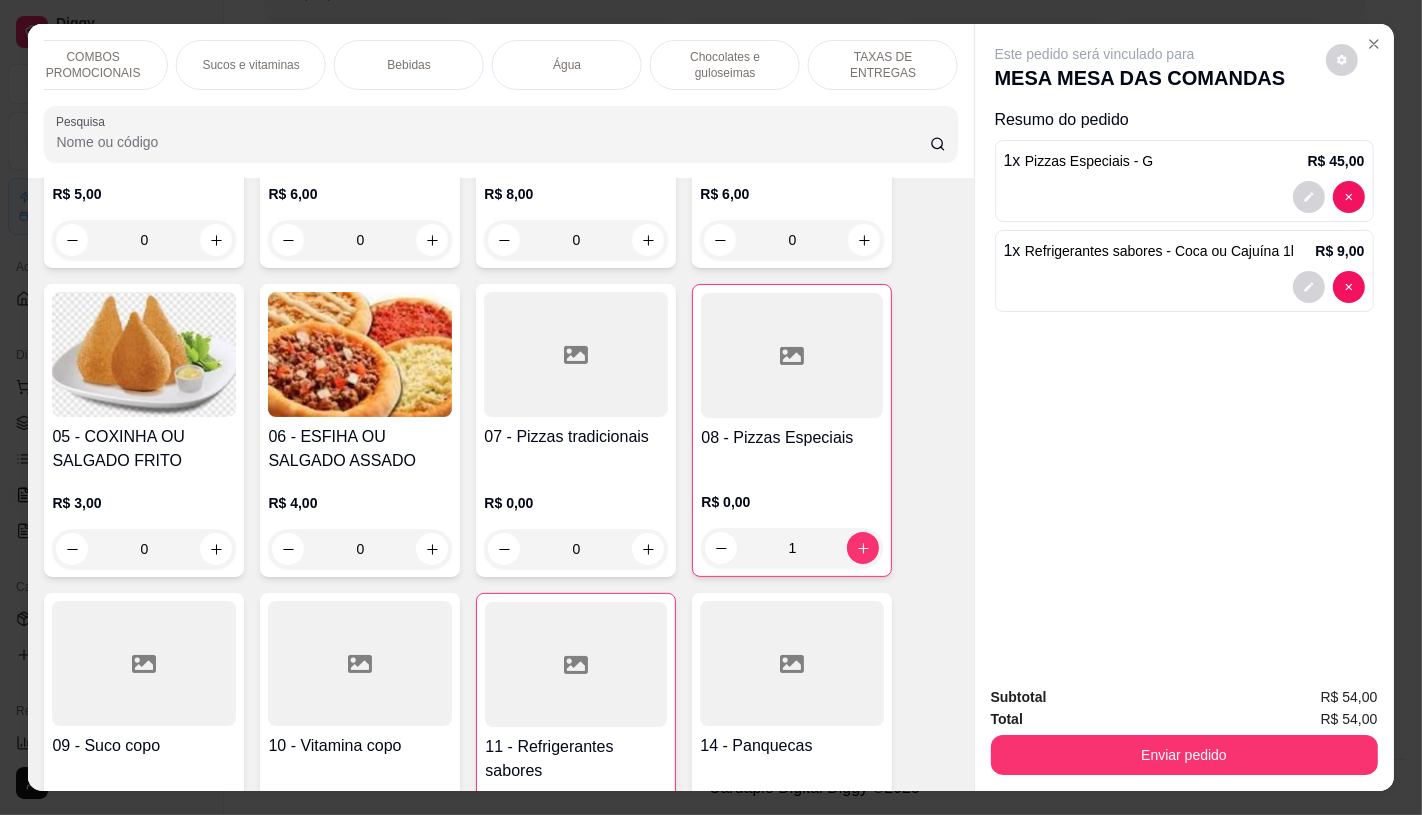 click on "TAXAS DE ENTREGAS" at bounding box center (883, 65) 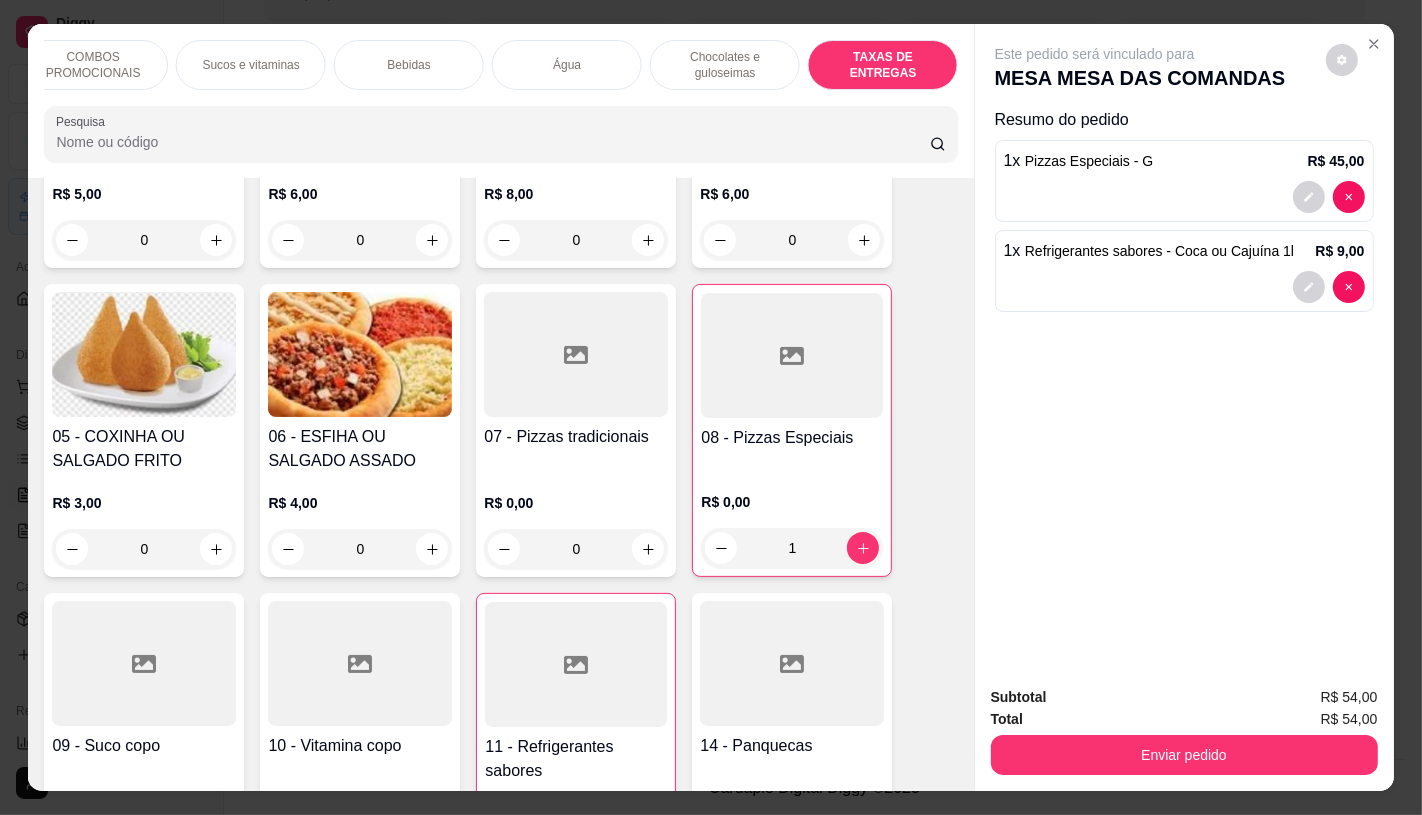 scroll, scrollTop: 13375, scrollLeft: 0, axis: vertical 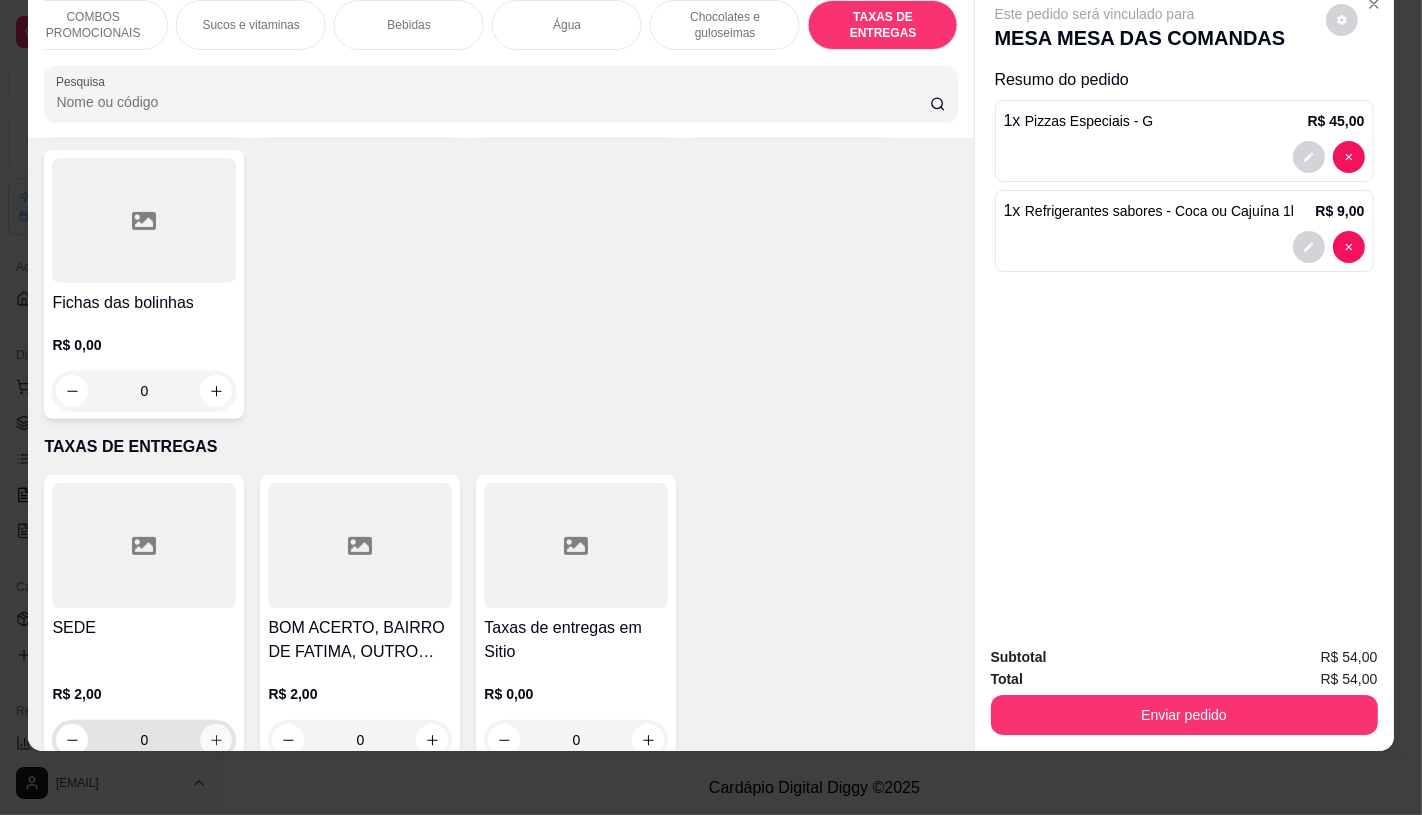 click at bounding box center (216, 740) 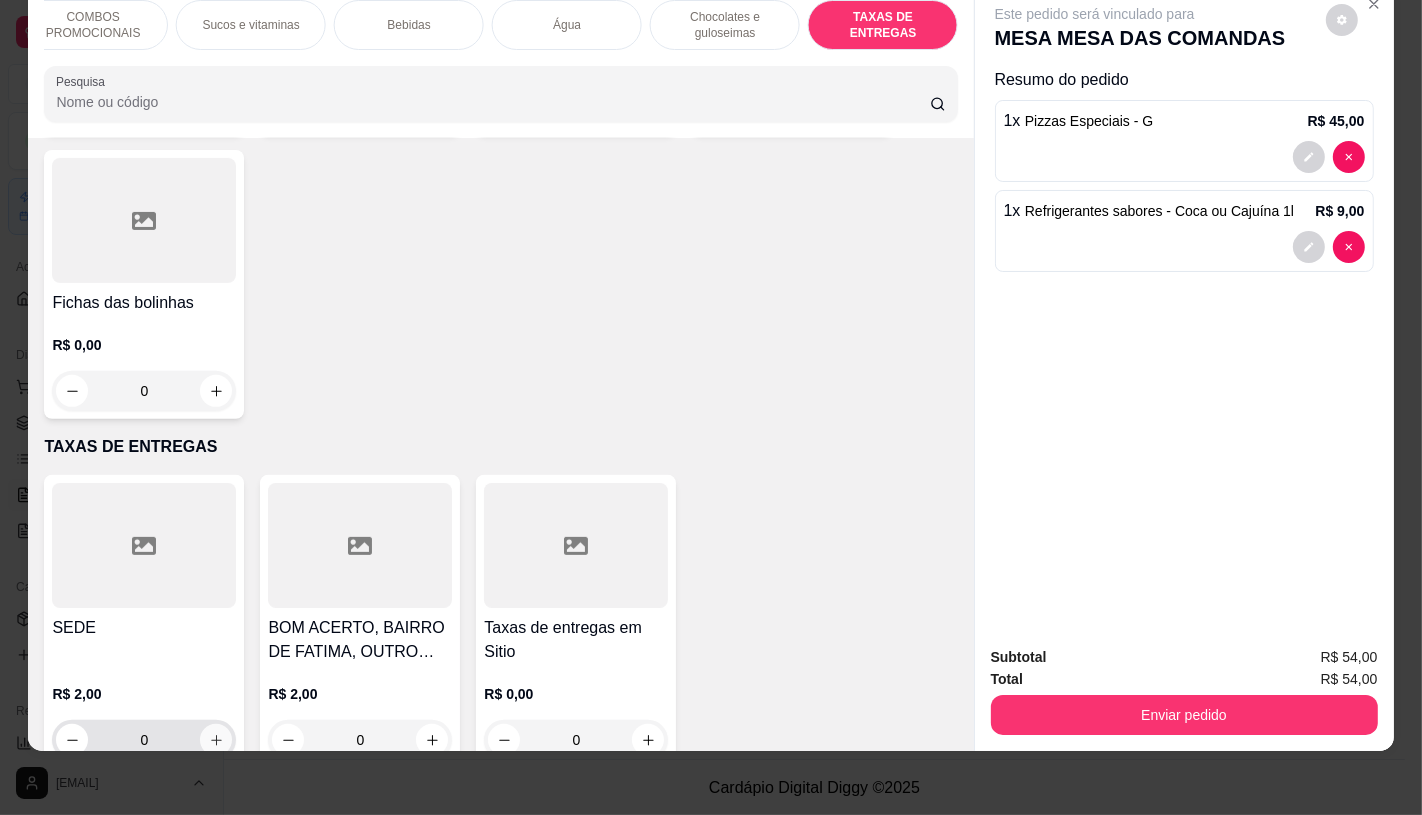 type on "1" 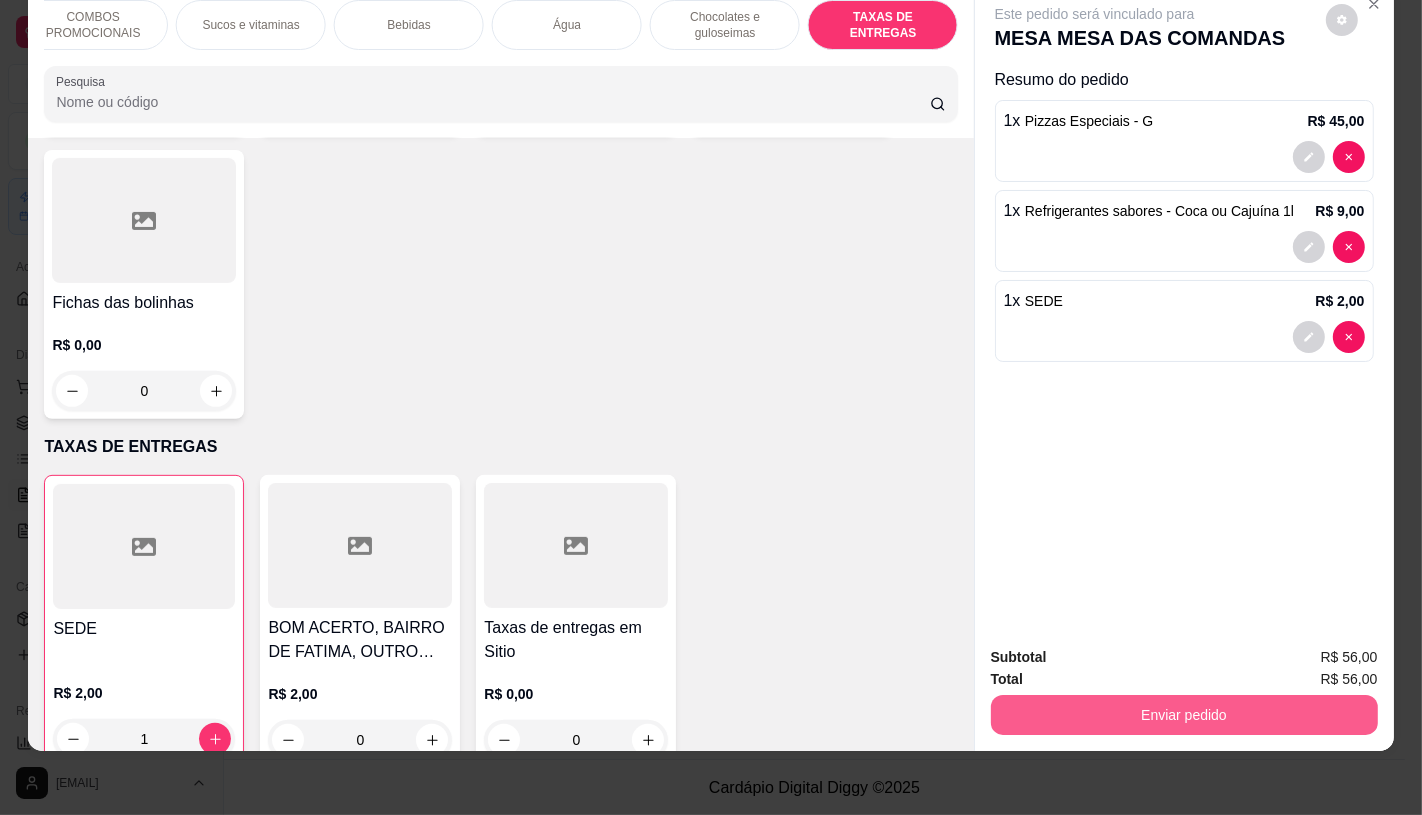 click on "Enviar pedido" at bounding box center (1184, 715) 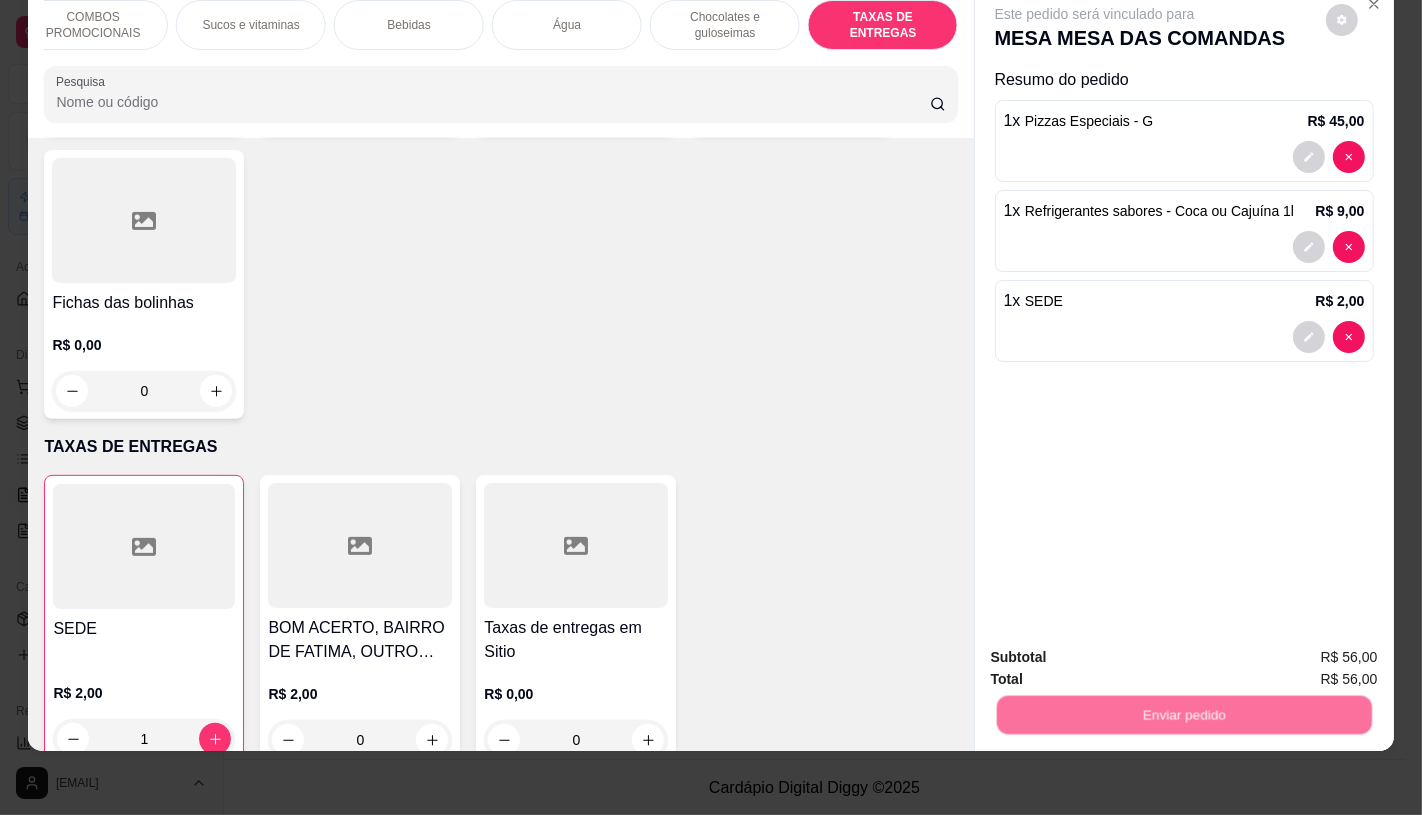 click on "Não registrar e enviar pedido" at bounding box center [1117, 649] 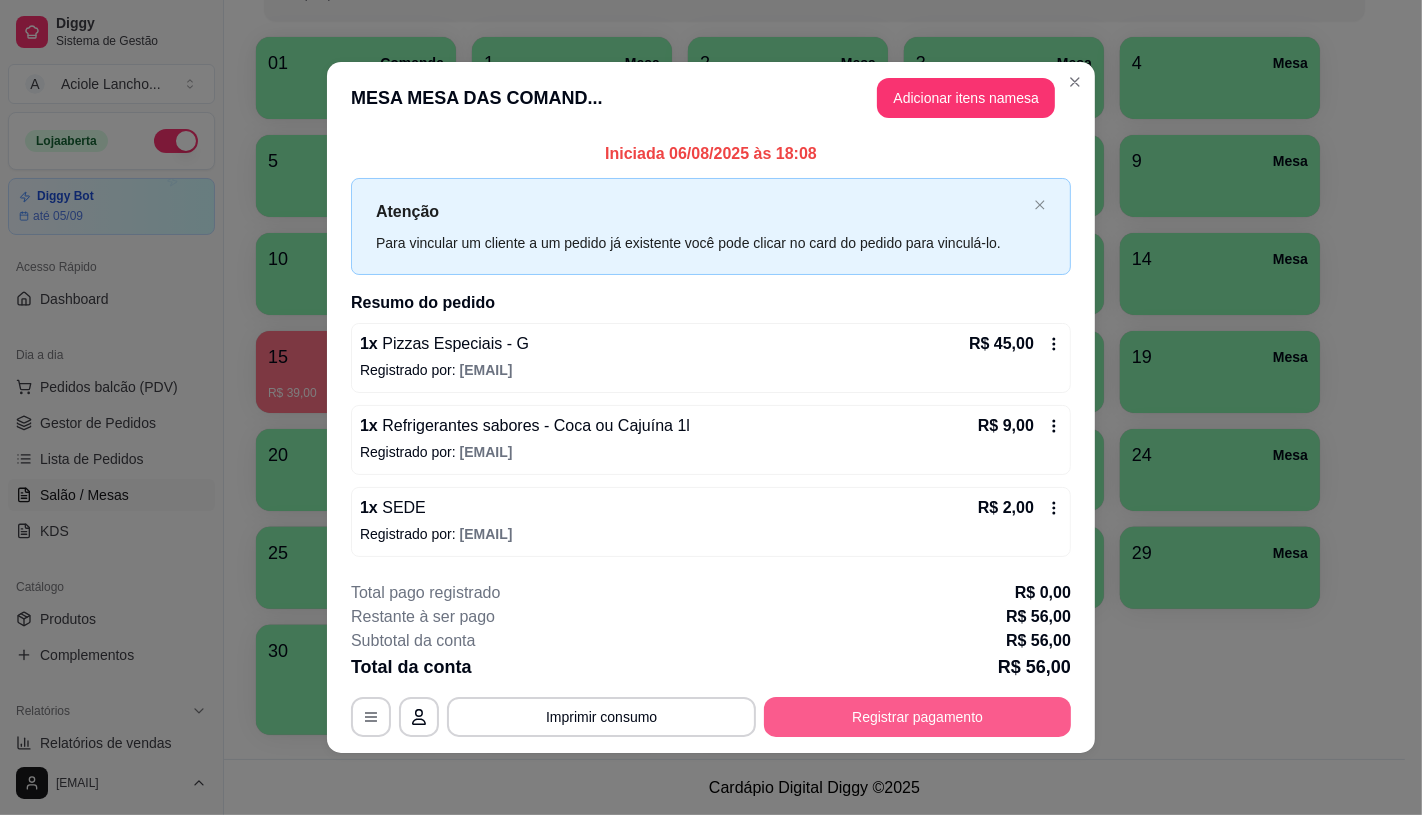 click on "Registrar pagamento" at bounding box center [917, 717] 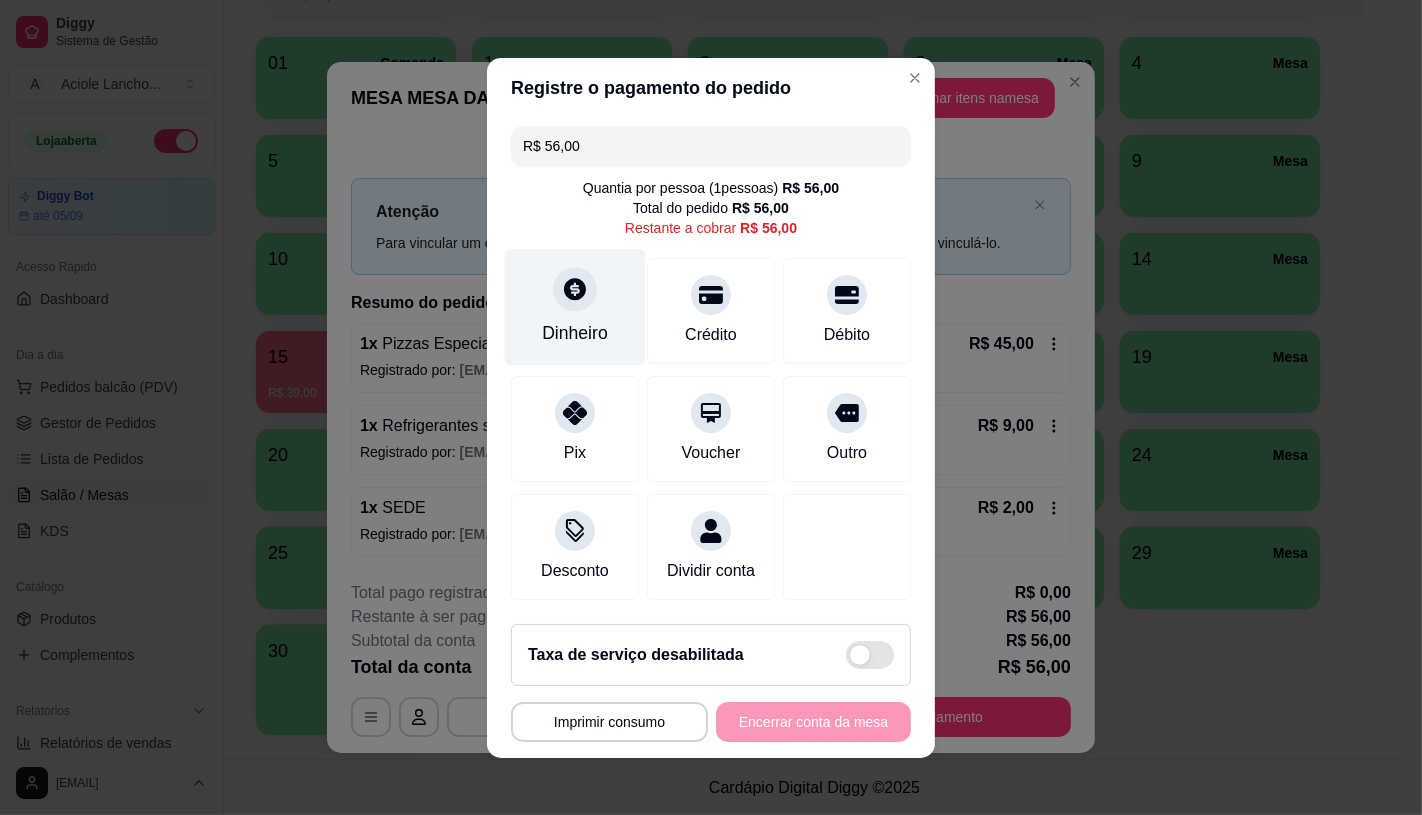 click on "Dinheiro" at bounding box center [575, 333] 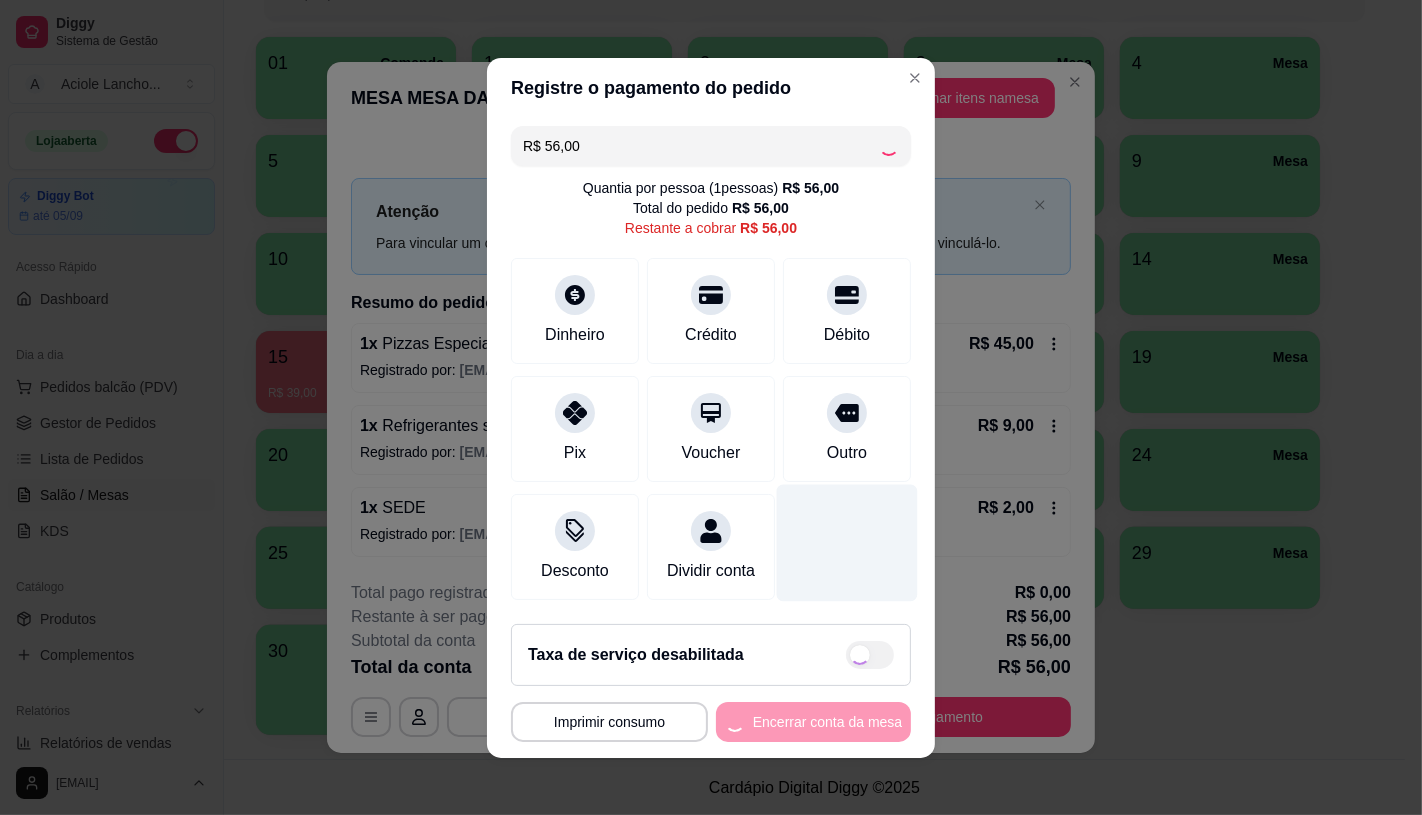 type on "R$ 0,00" 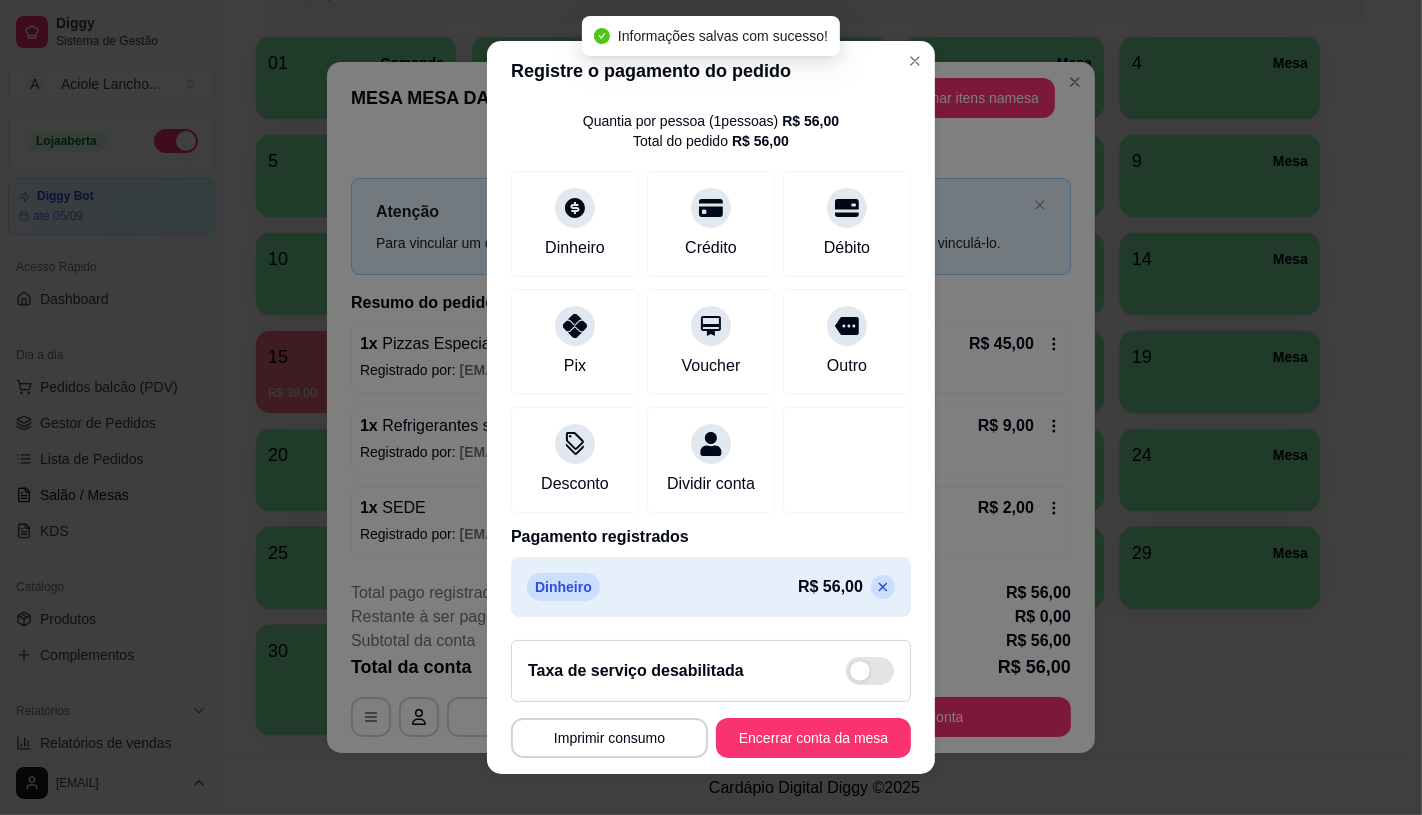 scroll, scrollTop: 74, scrollLeft: 0, axis: vertical 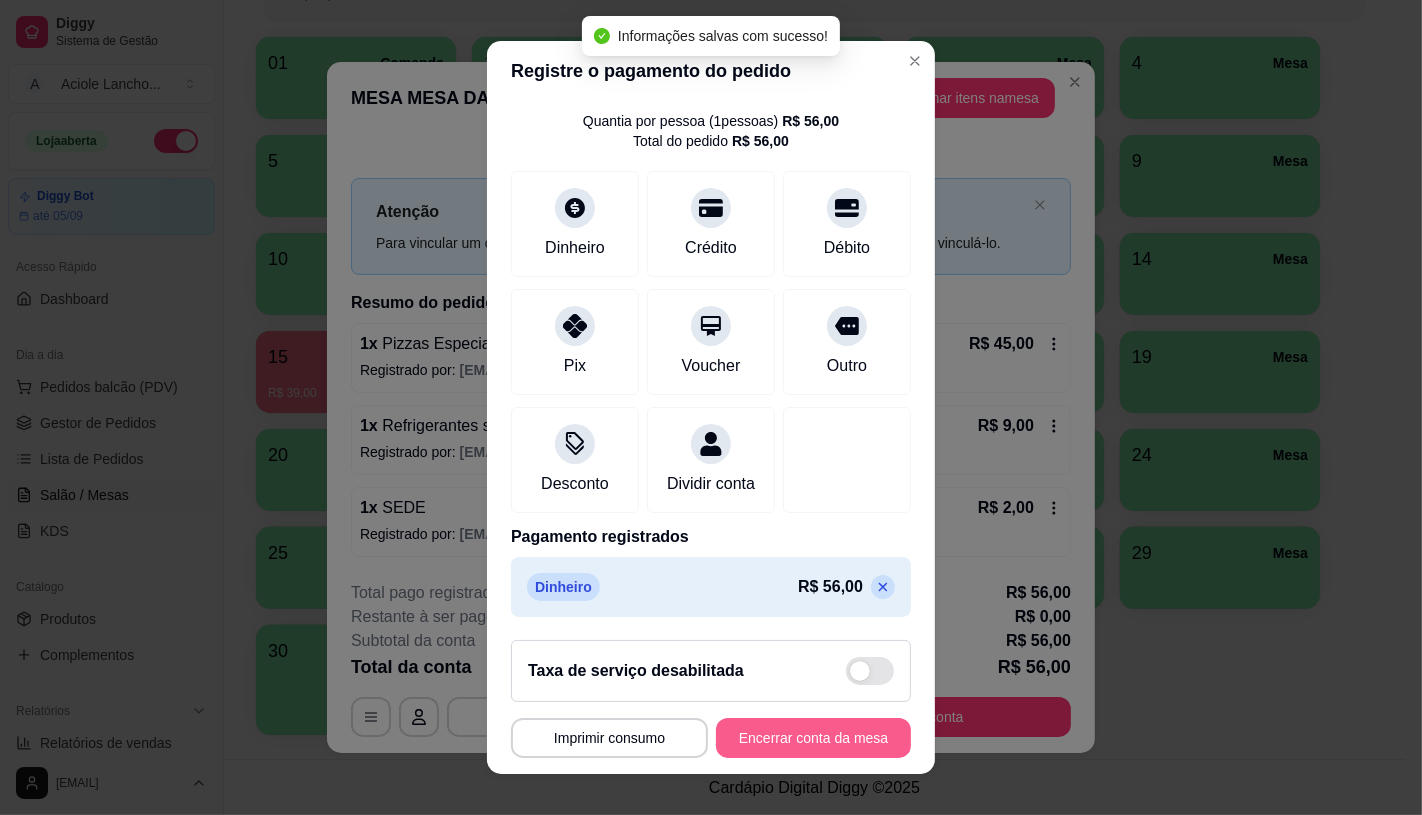 click on "Encerrar conta da mesa" at bounding box center (813, 738) 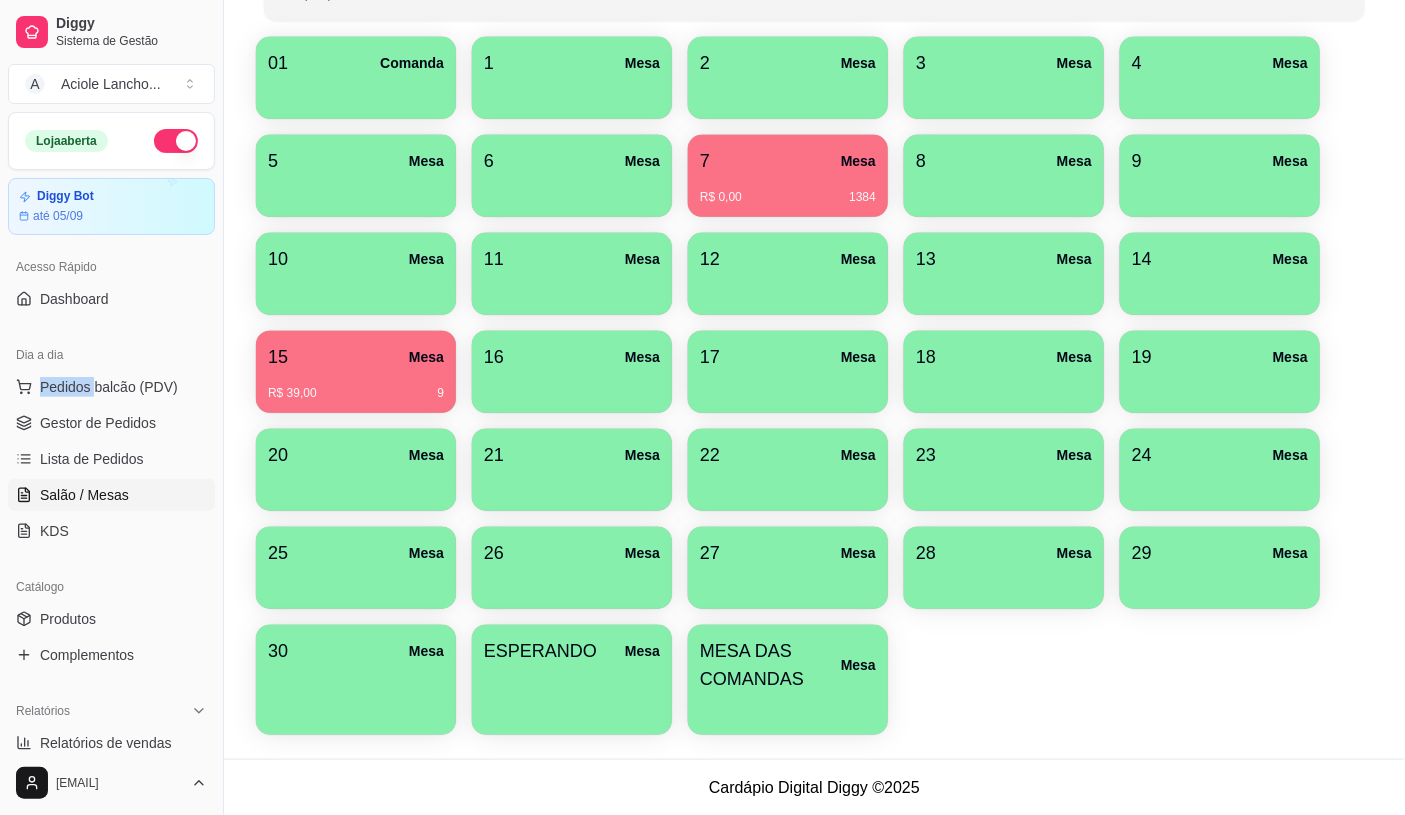 click on "Pedidos balcão (PDV) Gestor de Pedidos Lista de Pedidos Salão / Mesas KDS" at bounding box center [111, 459] 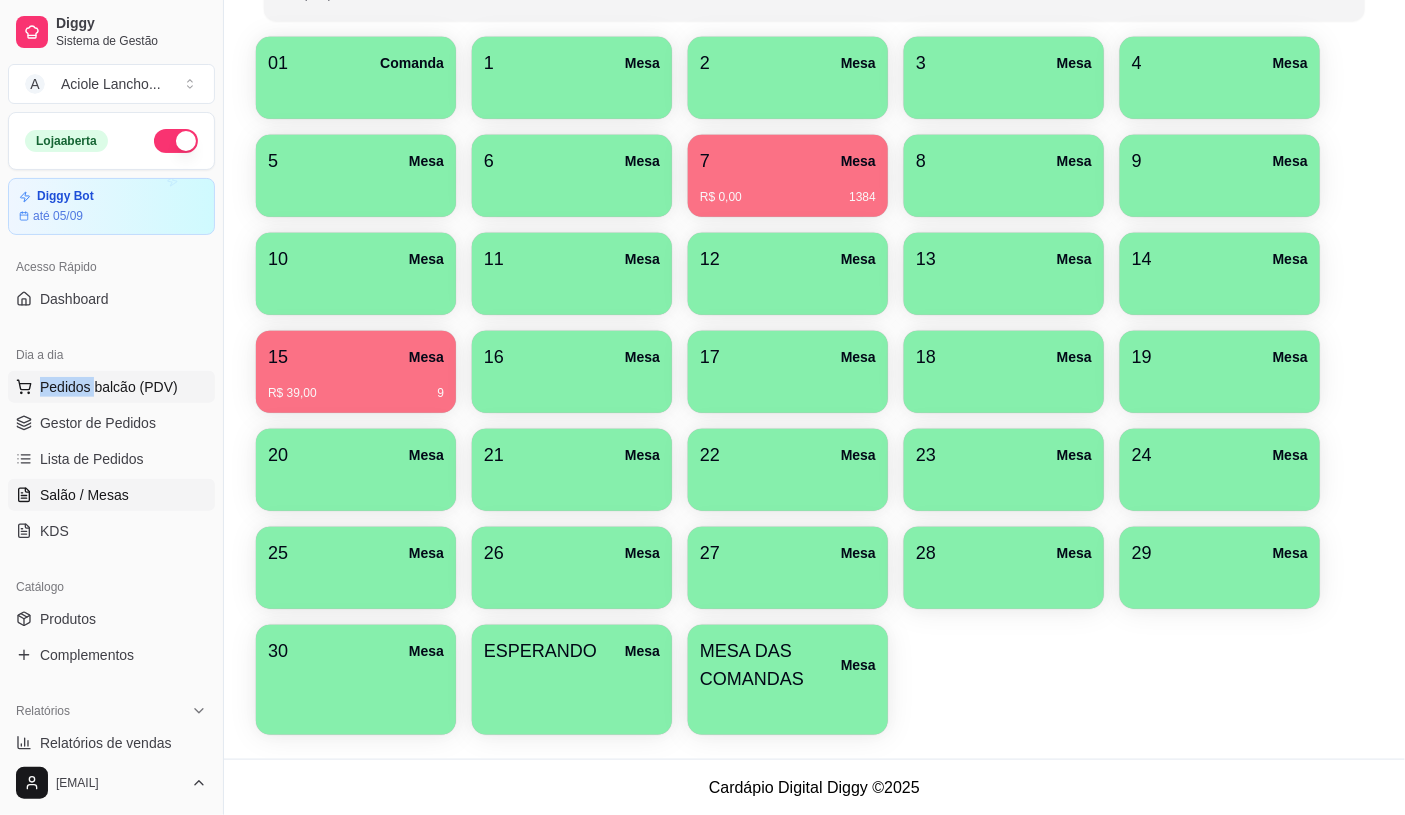 click on "Pedidos balcão (PDV)" at bounding box center [109, 387] 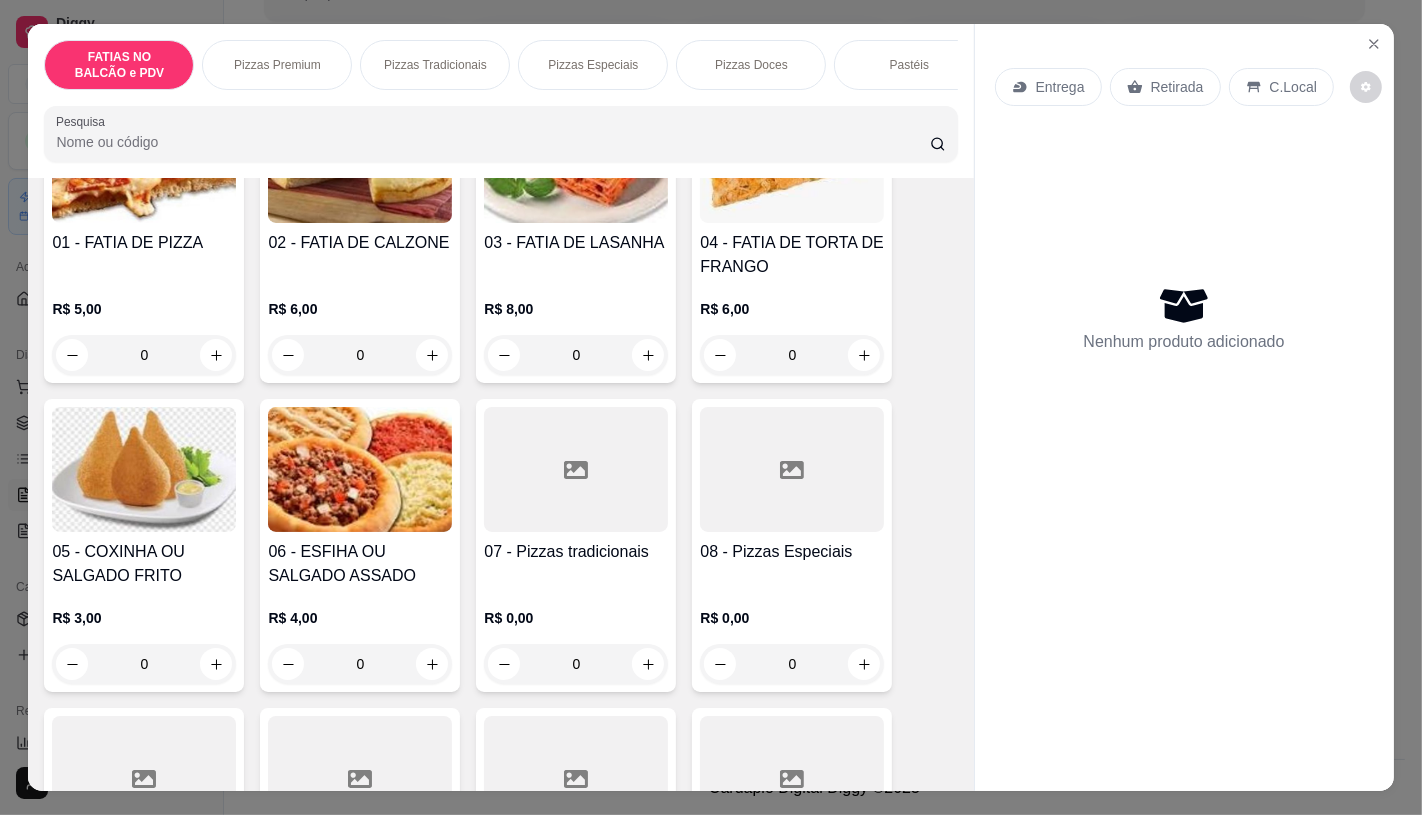scroll, scrollTop: 333, scrollLeft: 0, axis: vertical 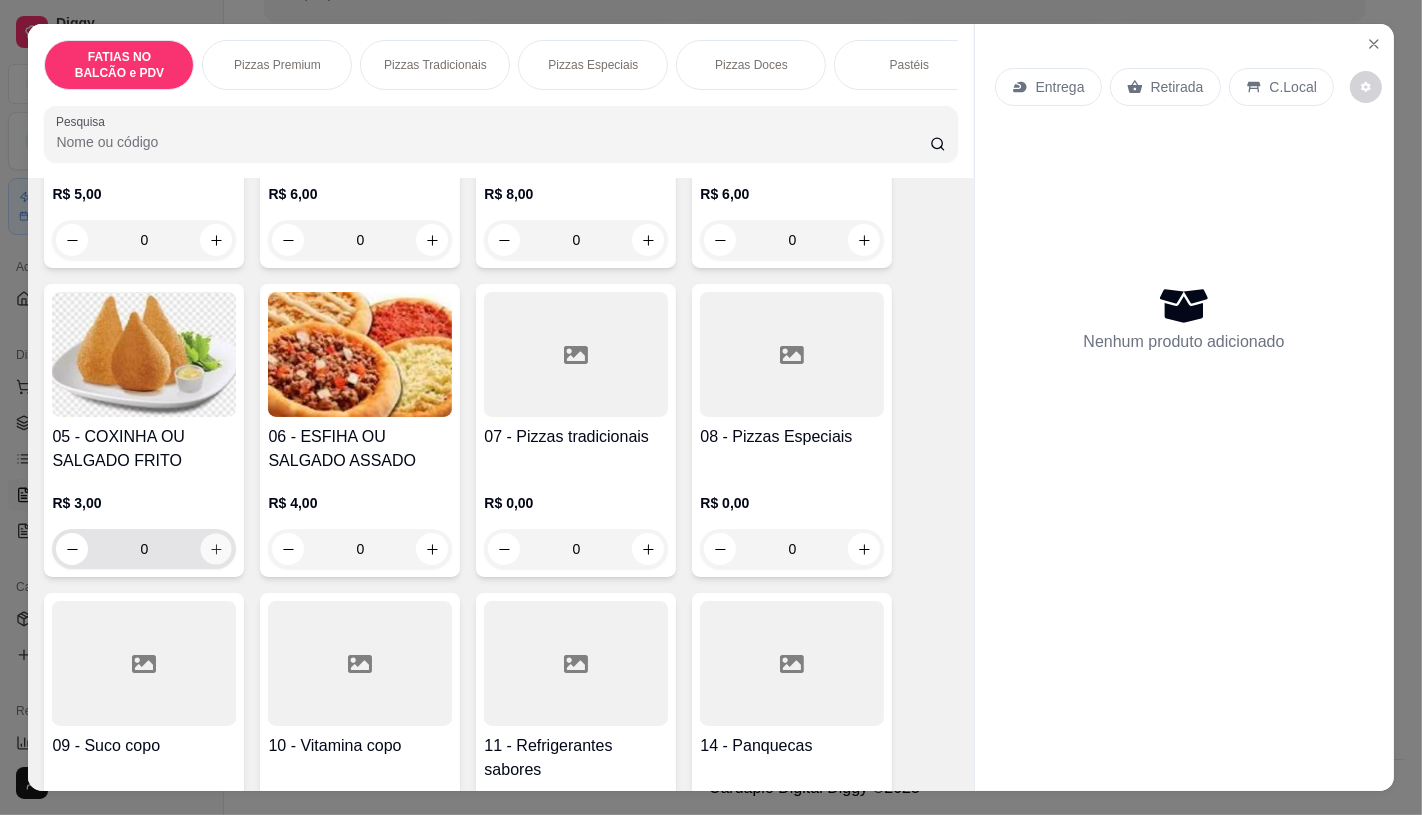 click at bounding box center [216, 549] 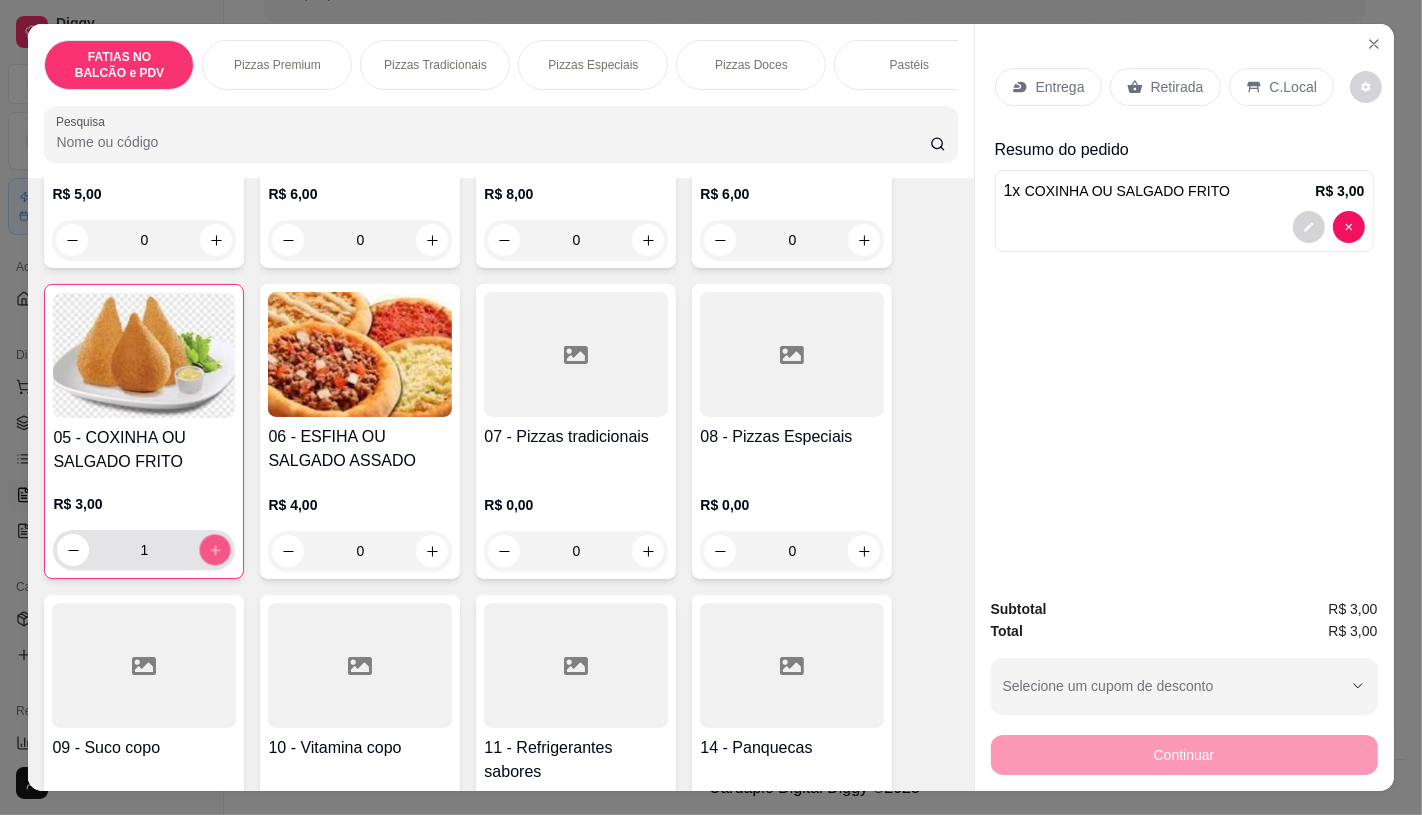 click 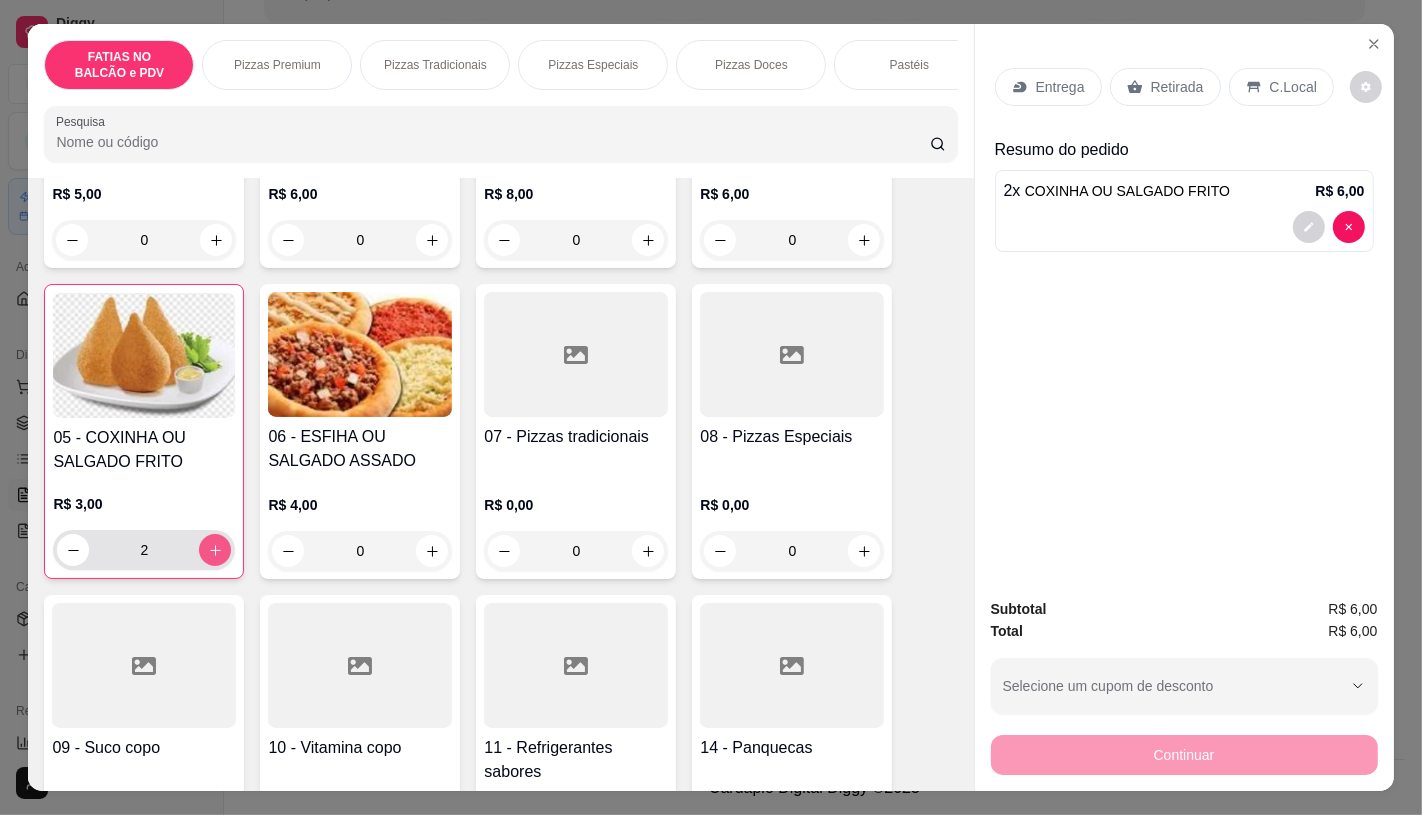 click 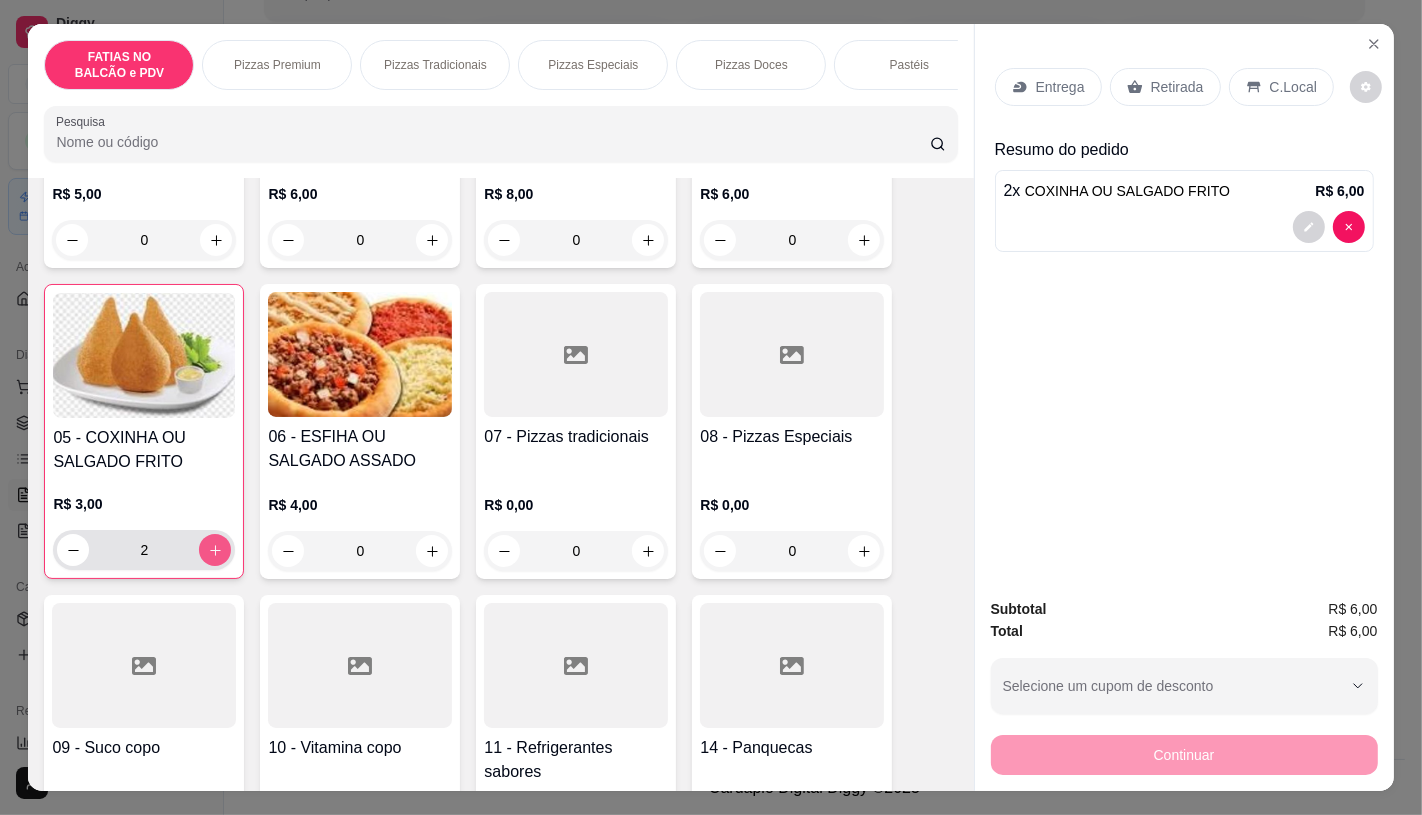 type on "3" 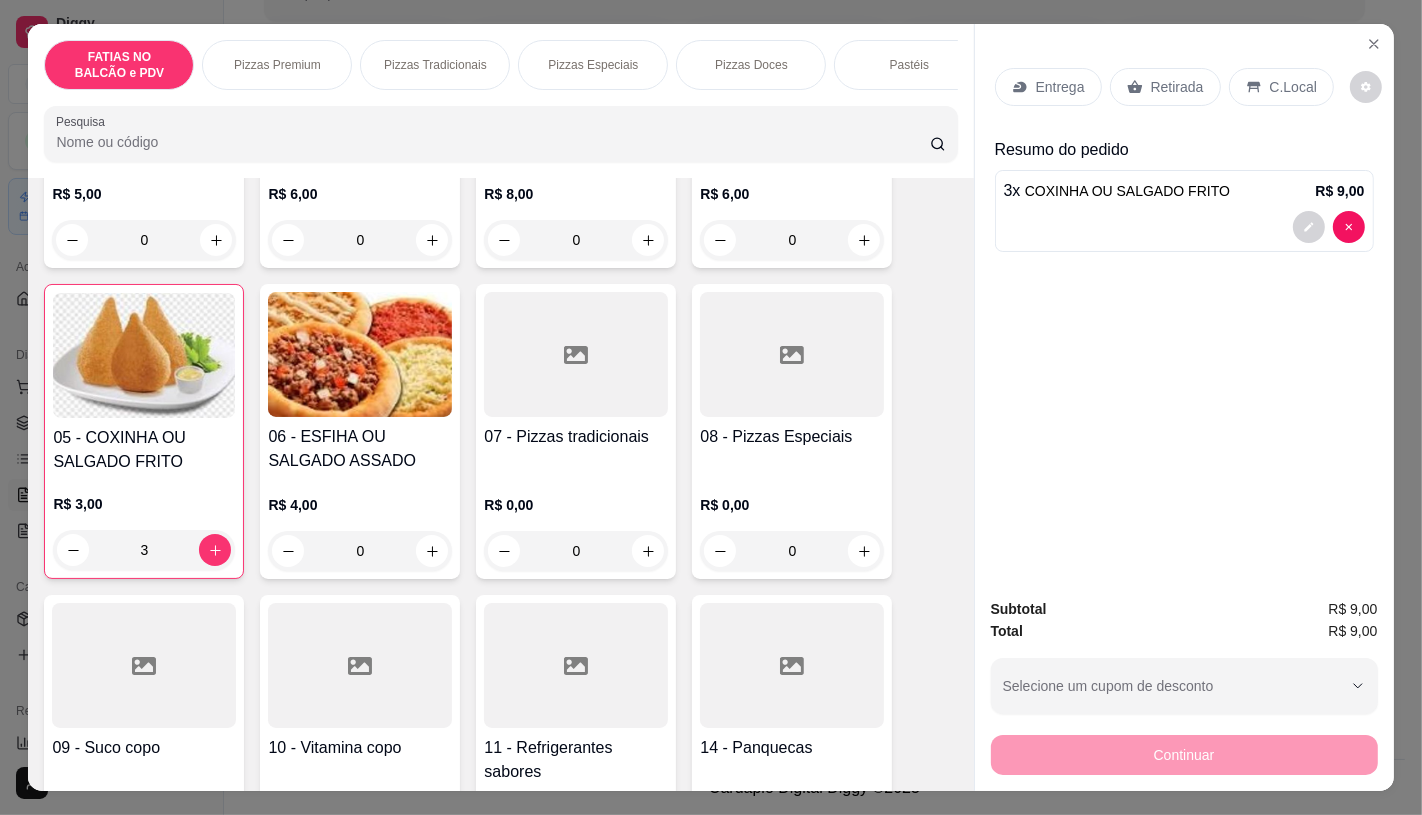 click on "Retirada" at bounding box center [1165, 87] 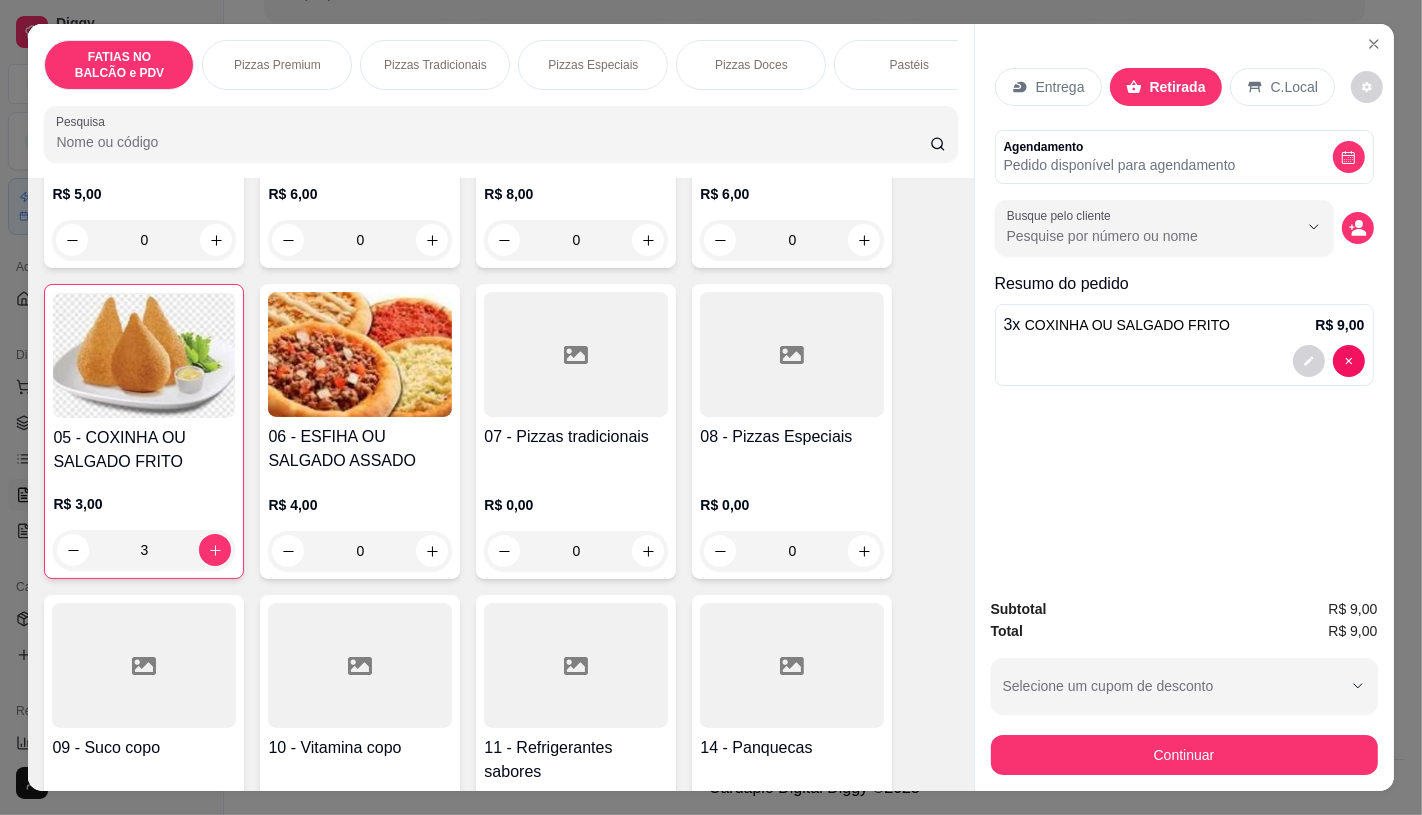 click on "Continuar" at bounding box center [1184, 755] 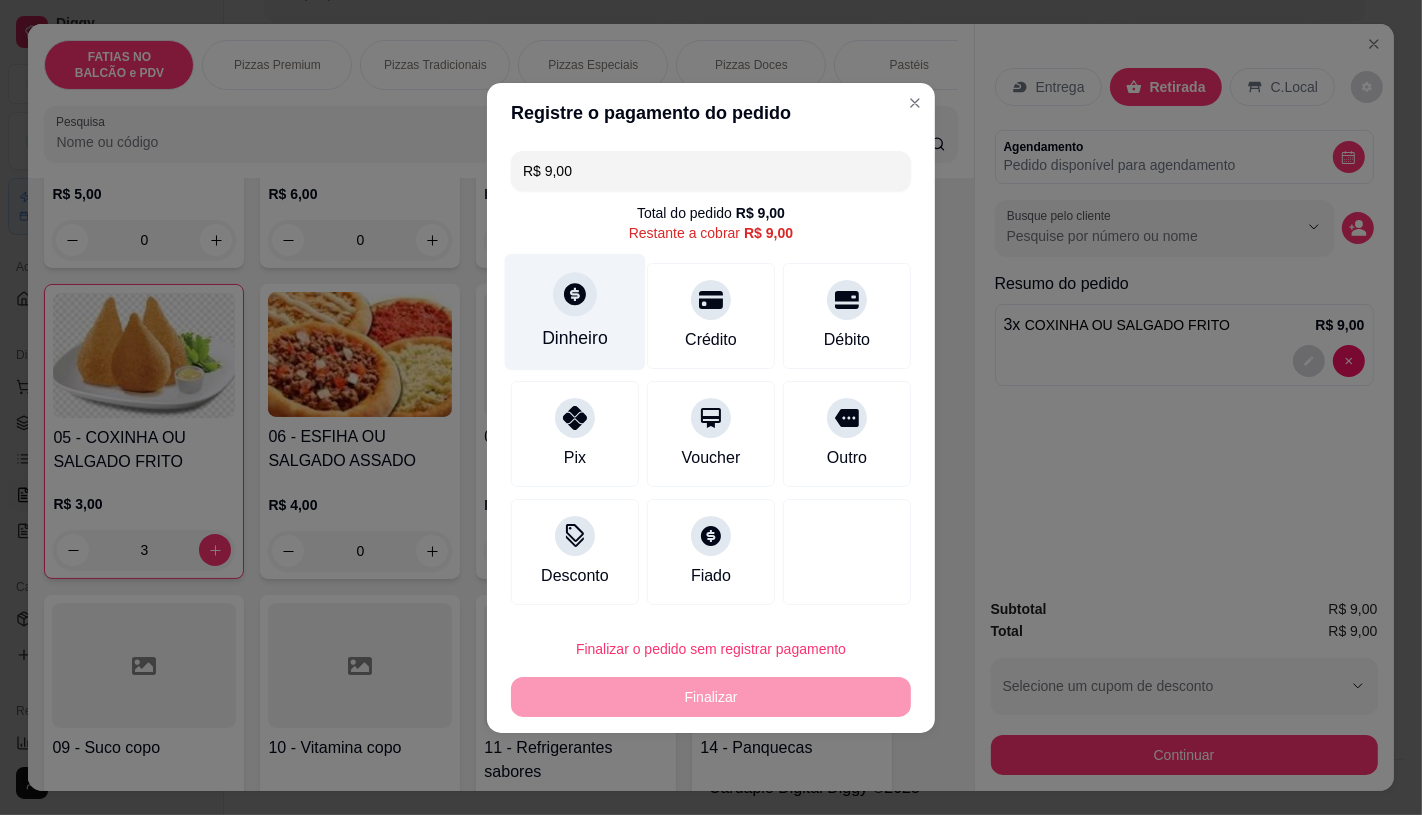 click on "Dinheiro" at bounding box center (575, 311) 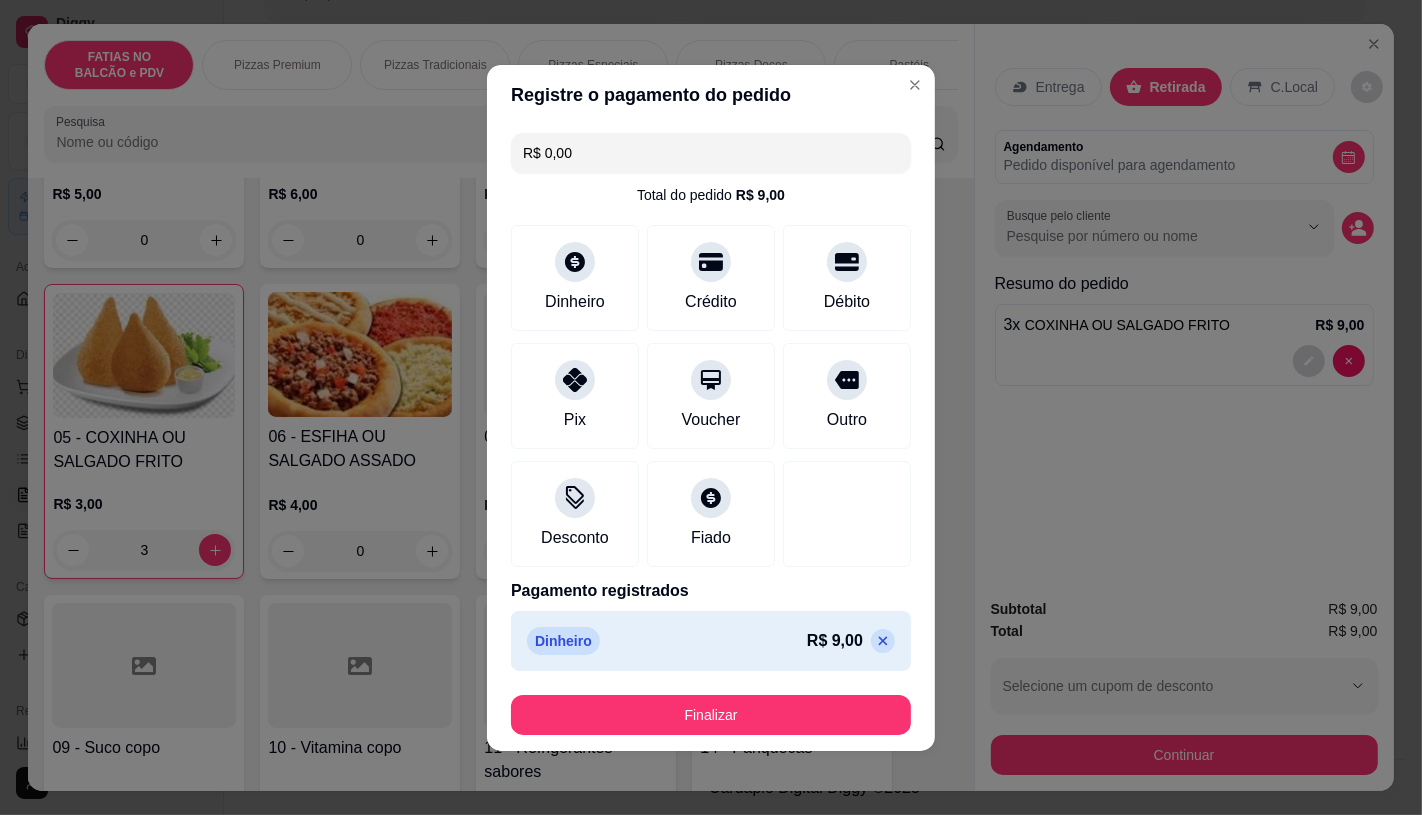 type on "R$ 0,00" 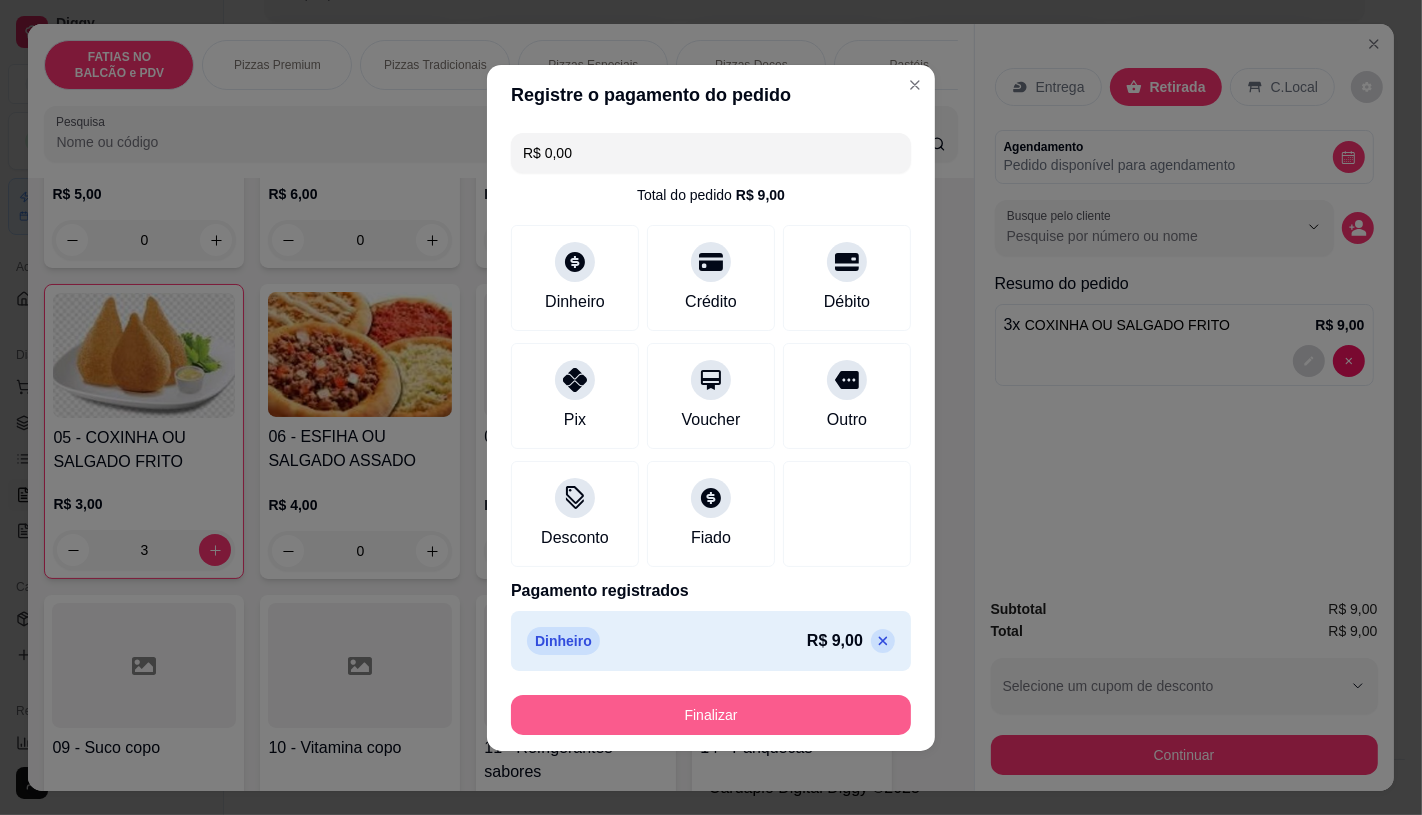 click on "Finalizar" at bounding box center [711, 715] 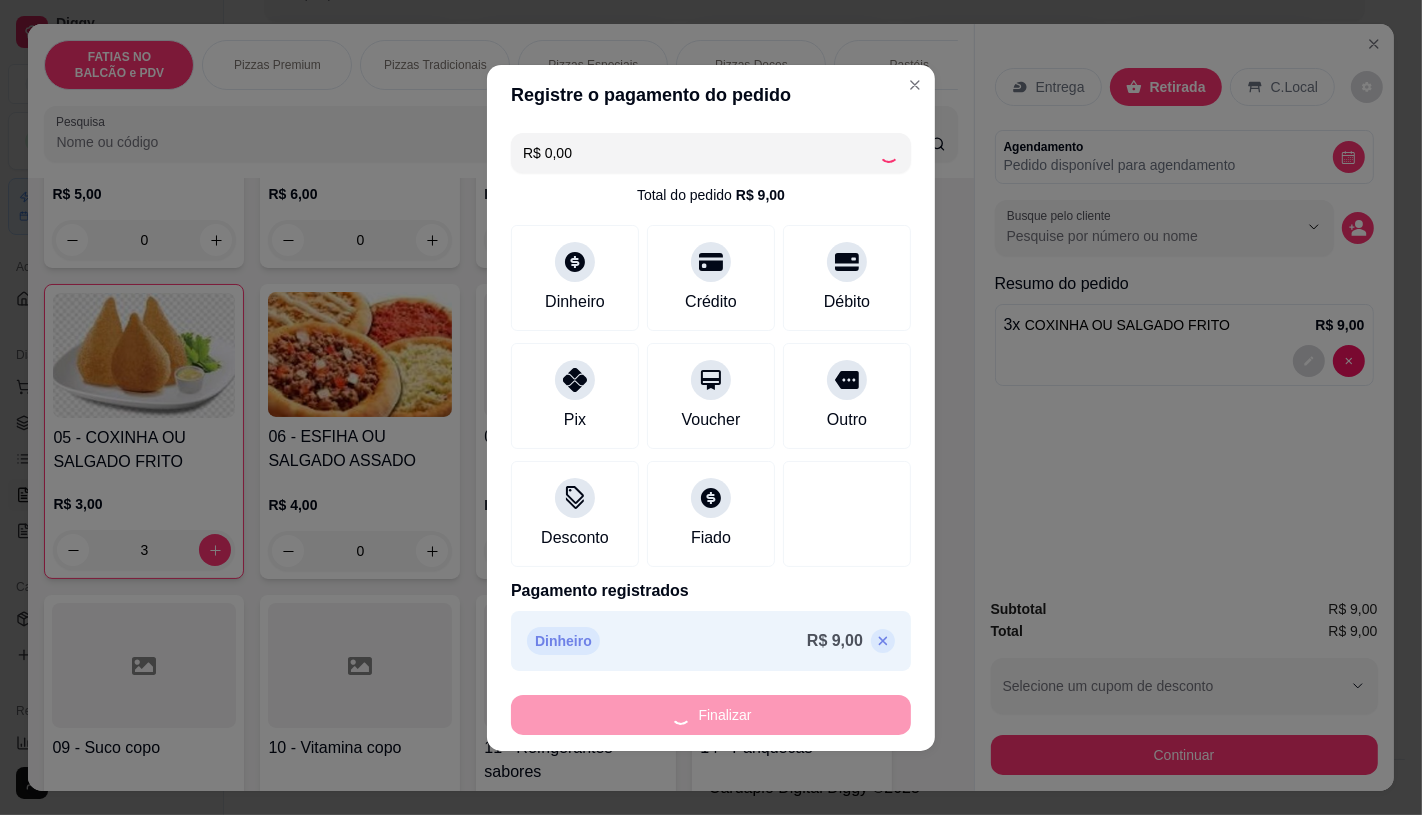 type on "0" 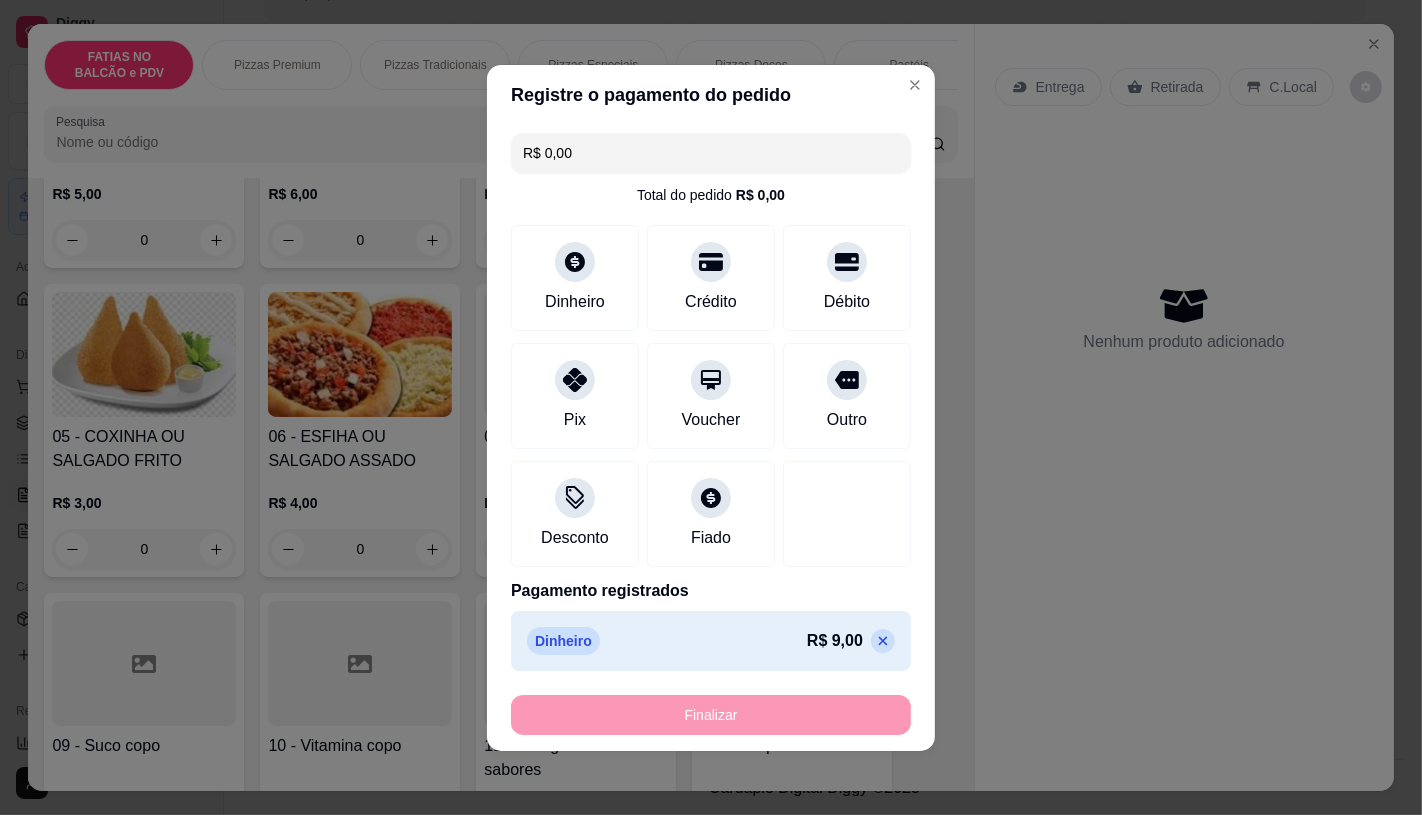 type on "-R$ 9,00" 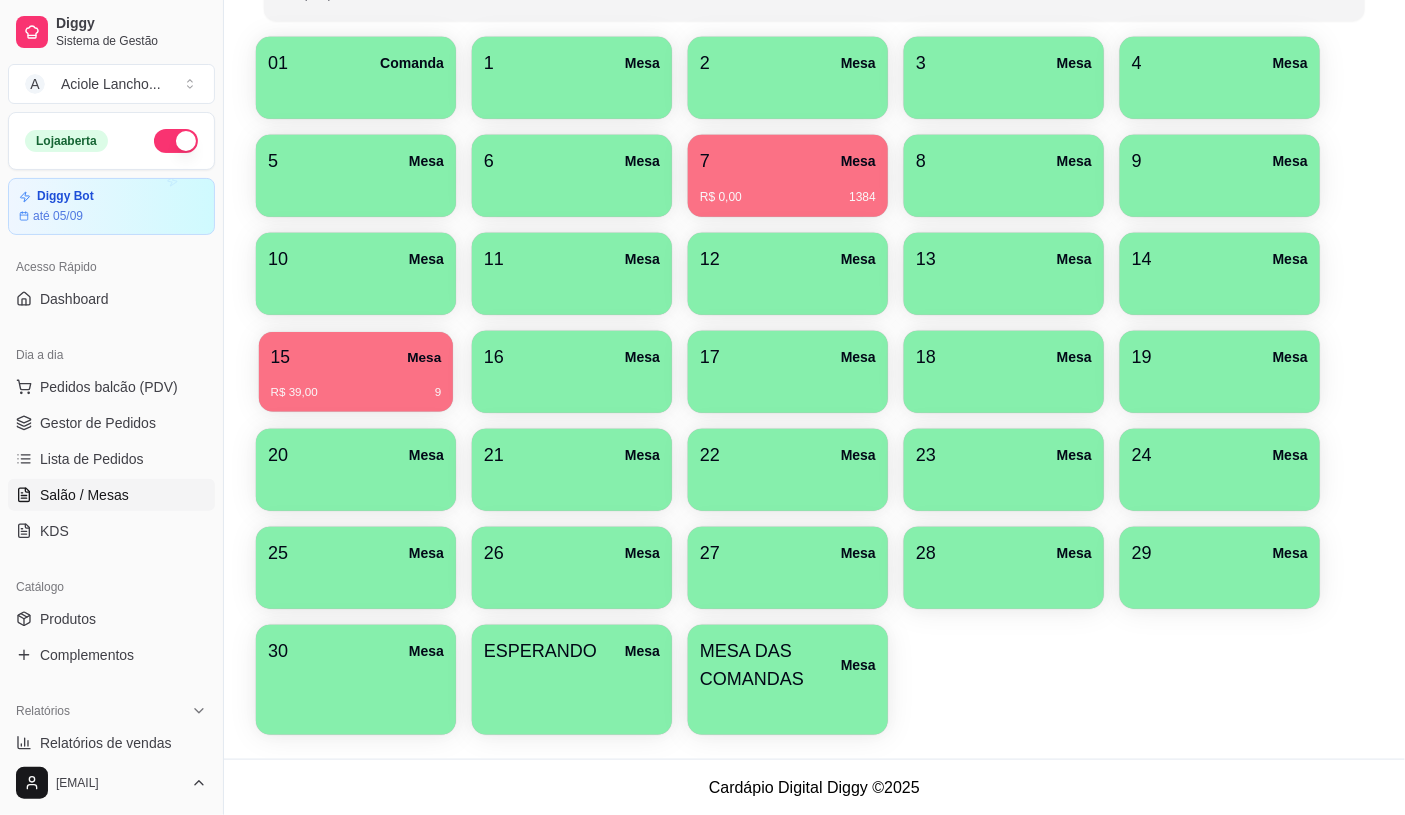click on "15 Mesa" at bounding box center (356, 357) 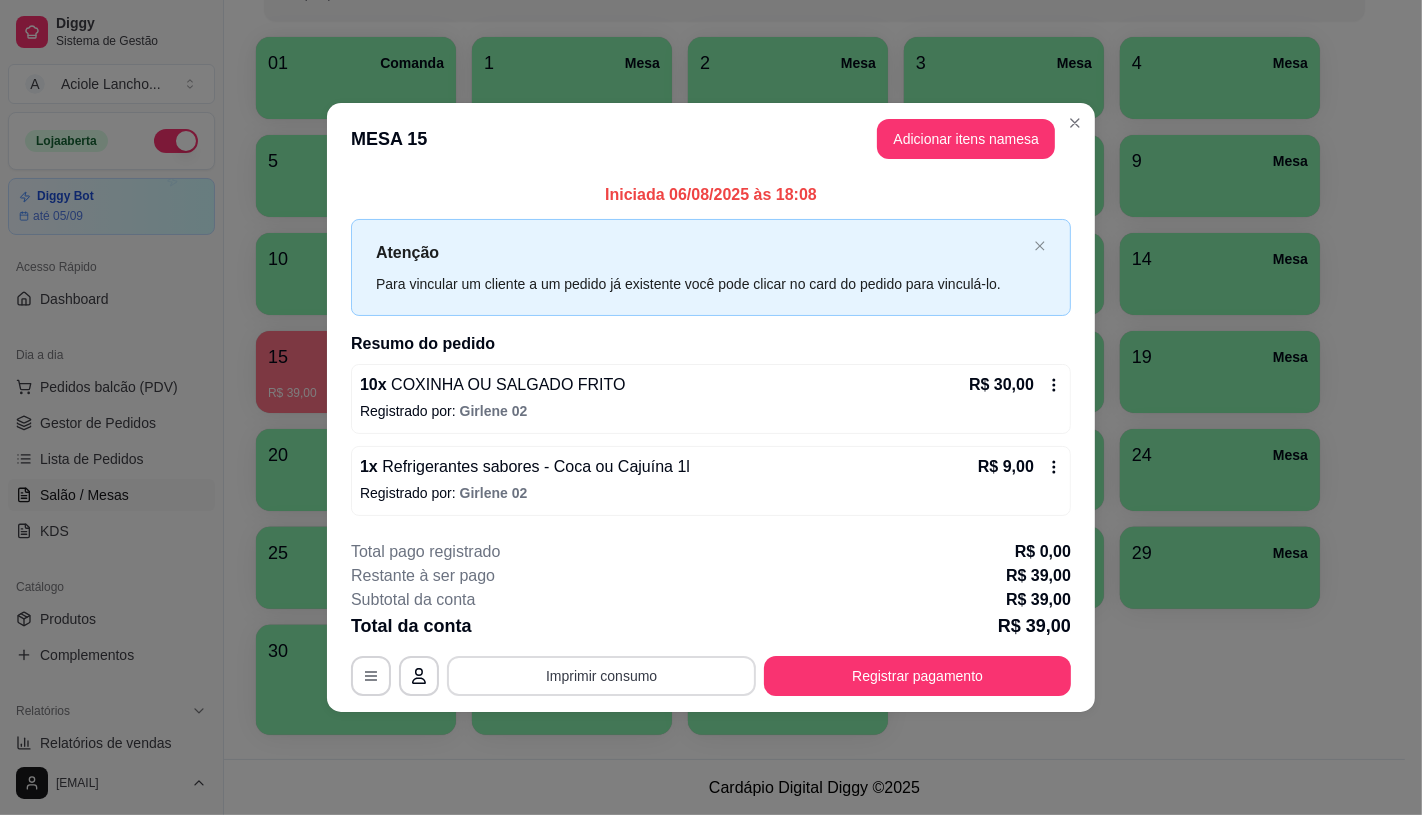 click on "Imprimir consumo" at bounding box center (601, 676) 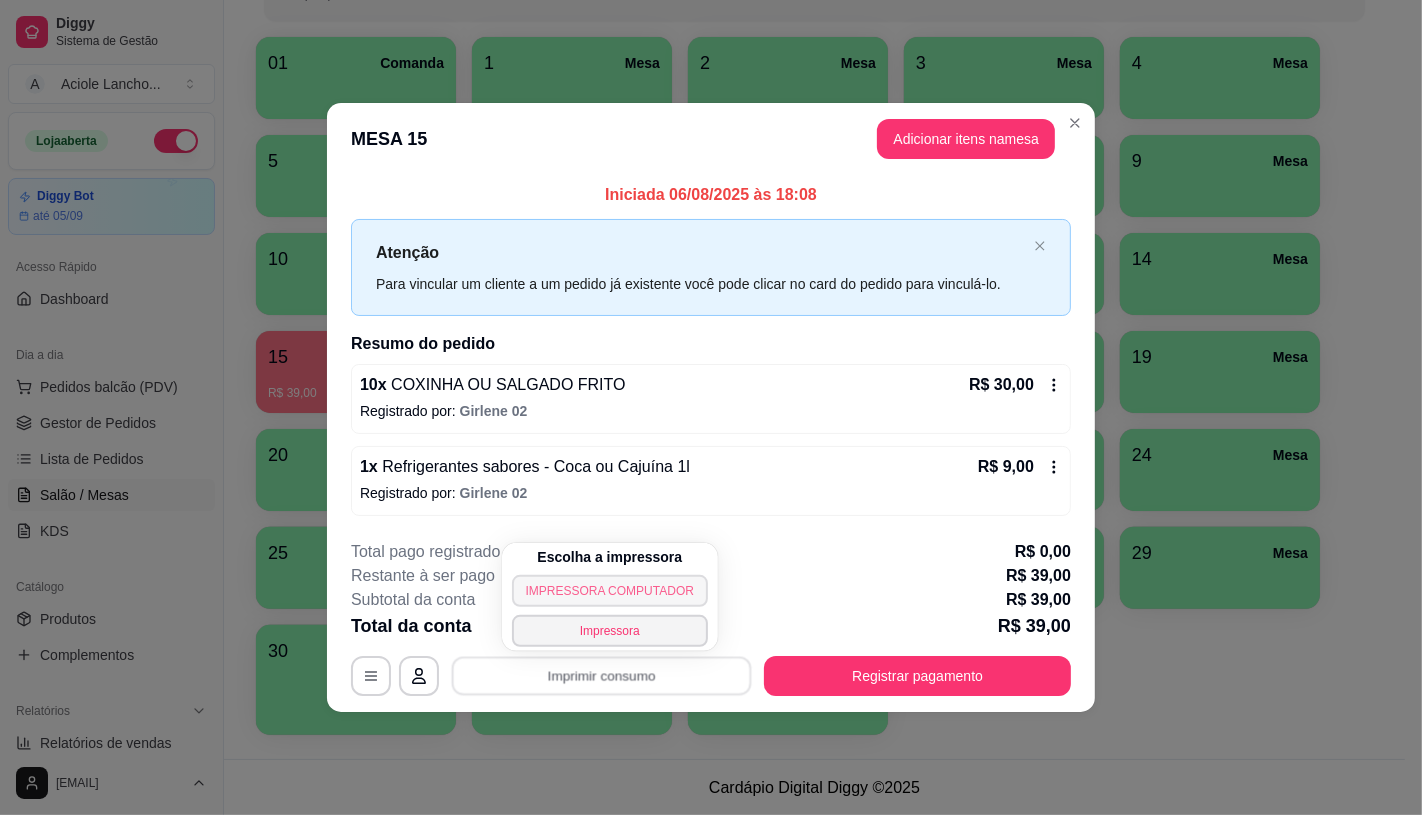 click on "IMPRESSORA COMPUTADOR" at bounding box center (610, 591) 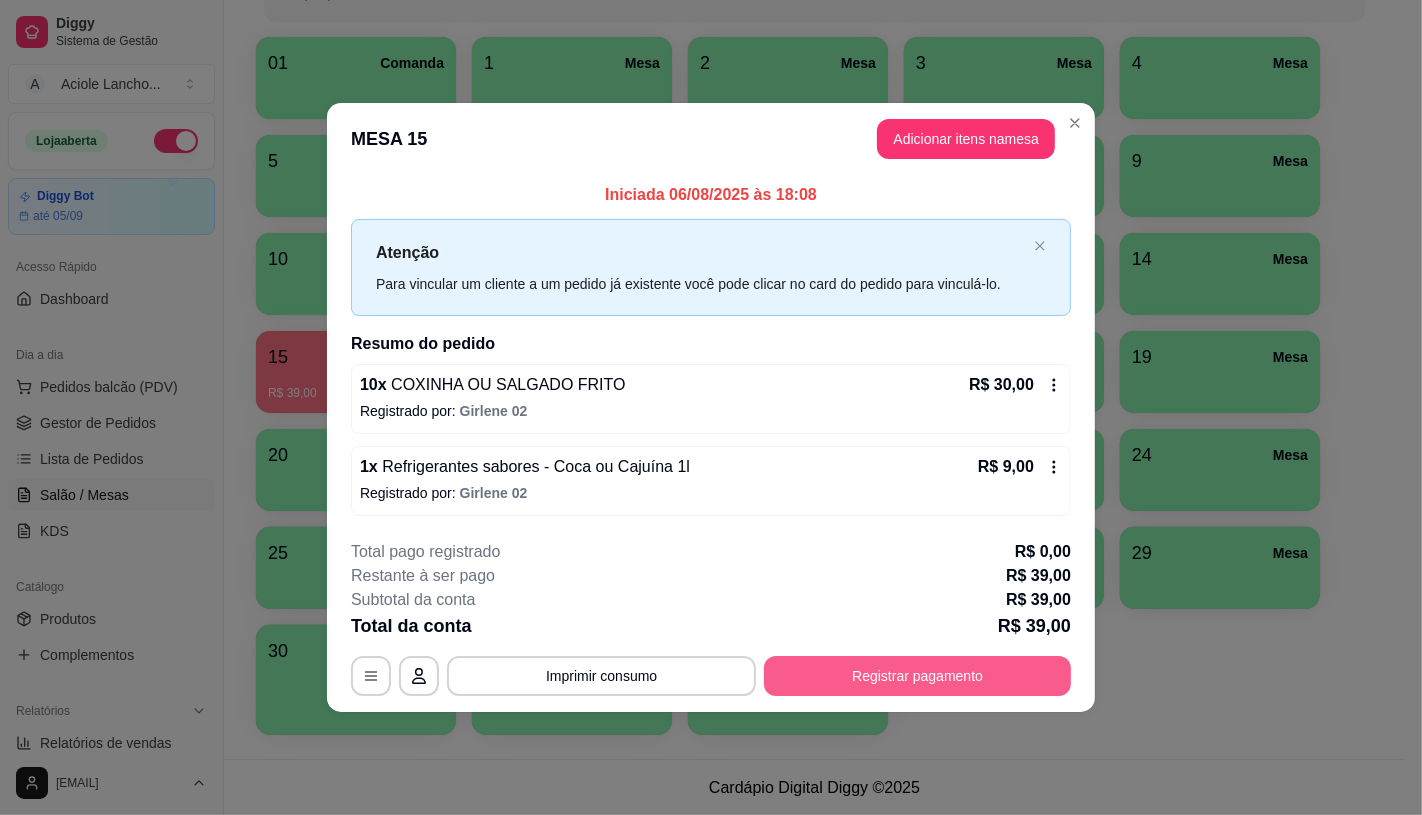click on "Registrar pagamento" at bounding box center (917, 676) 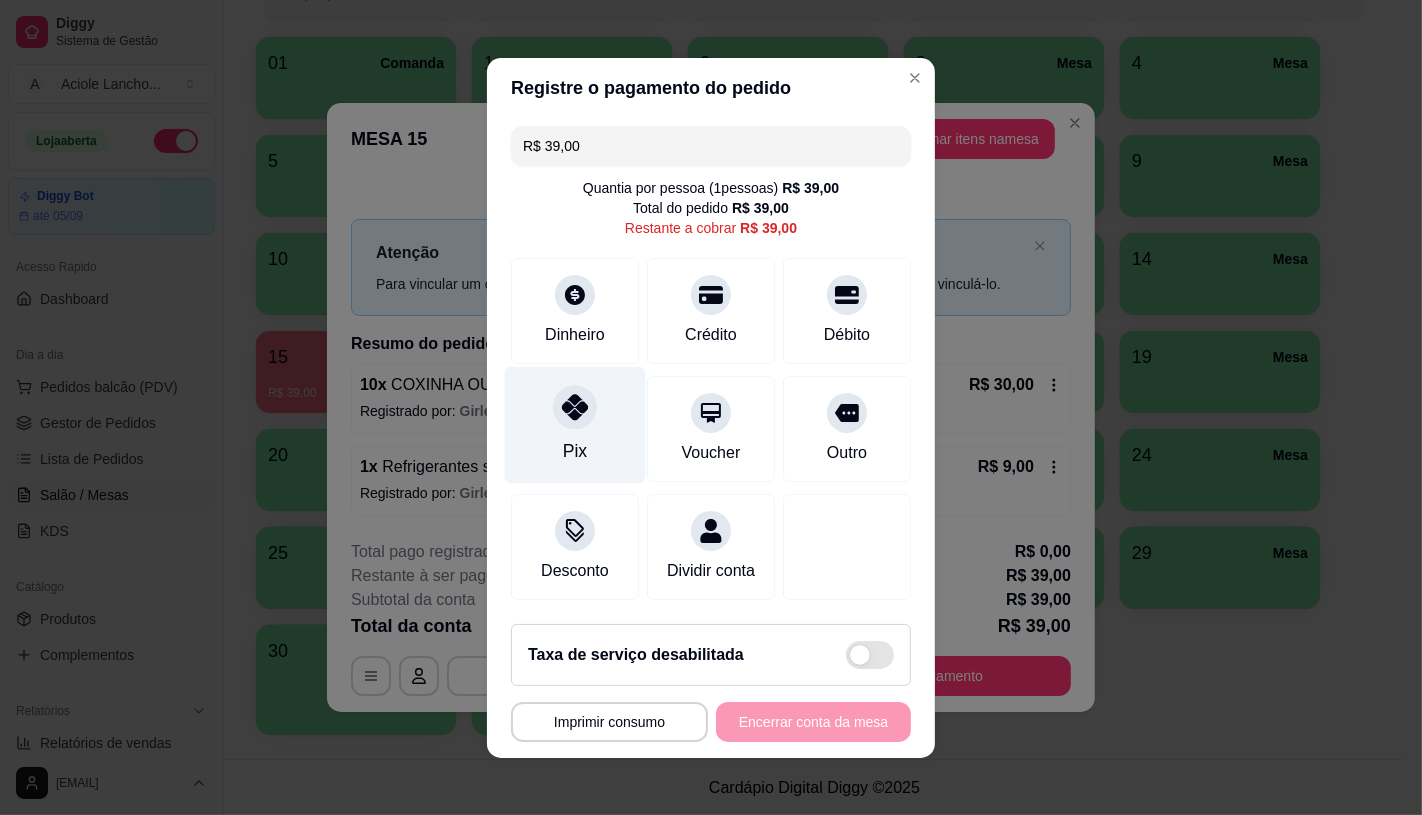 click on "Pix" at bounding box center [575, 424] 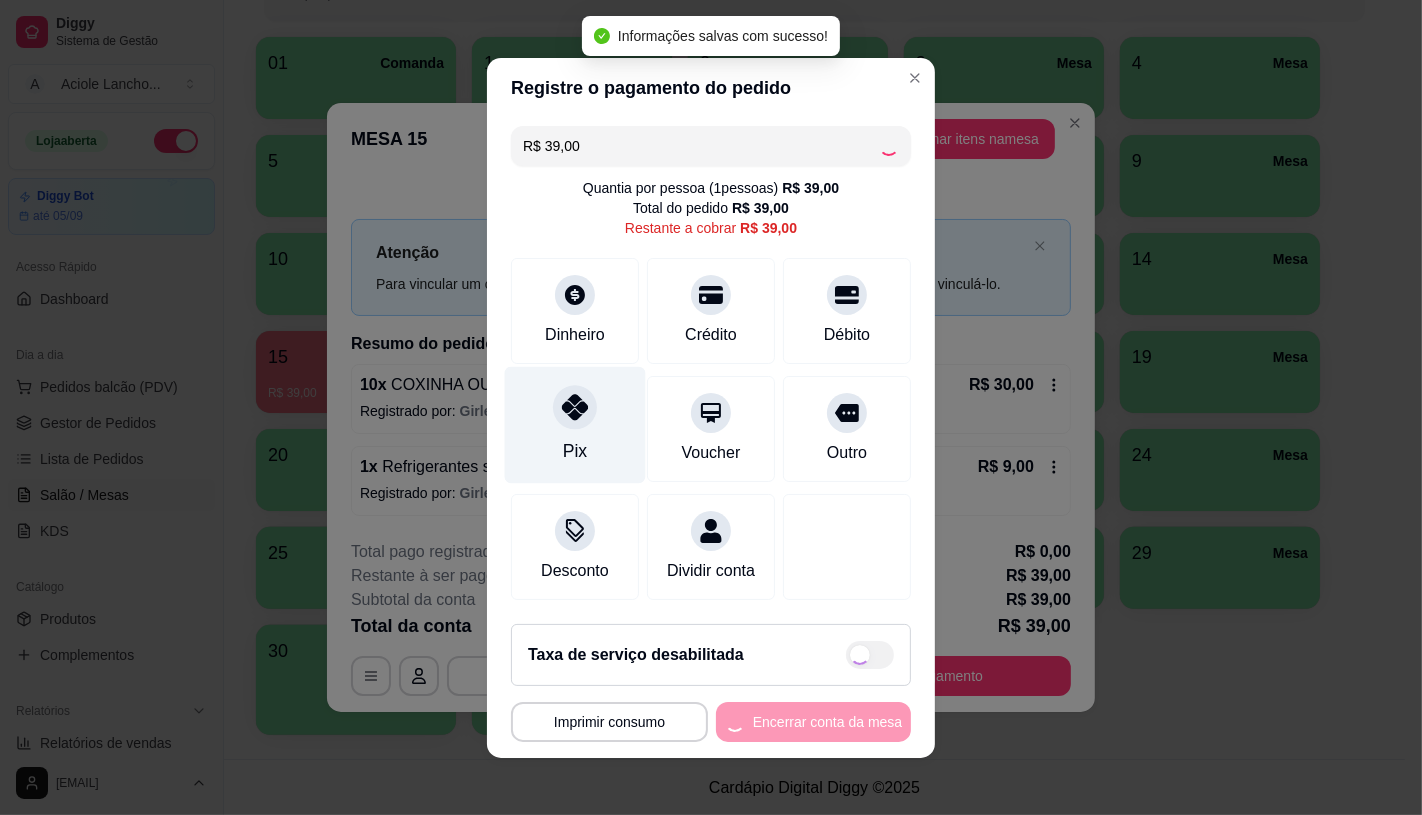 type on "R$ 0,00" 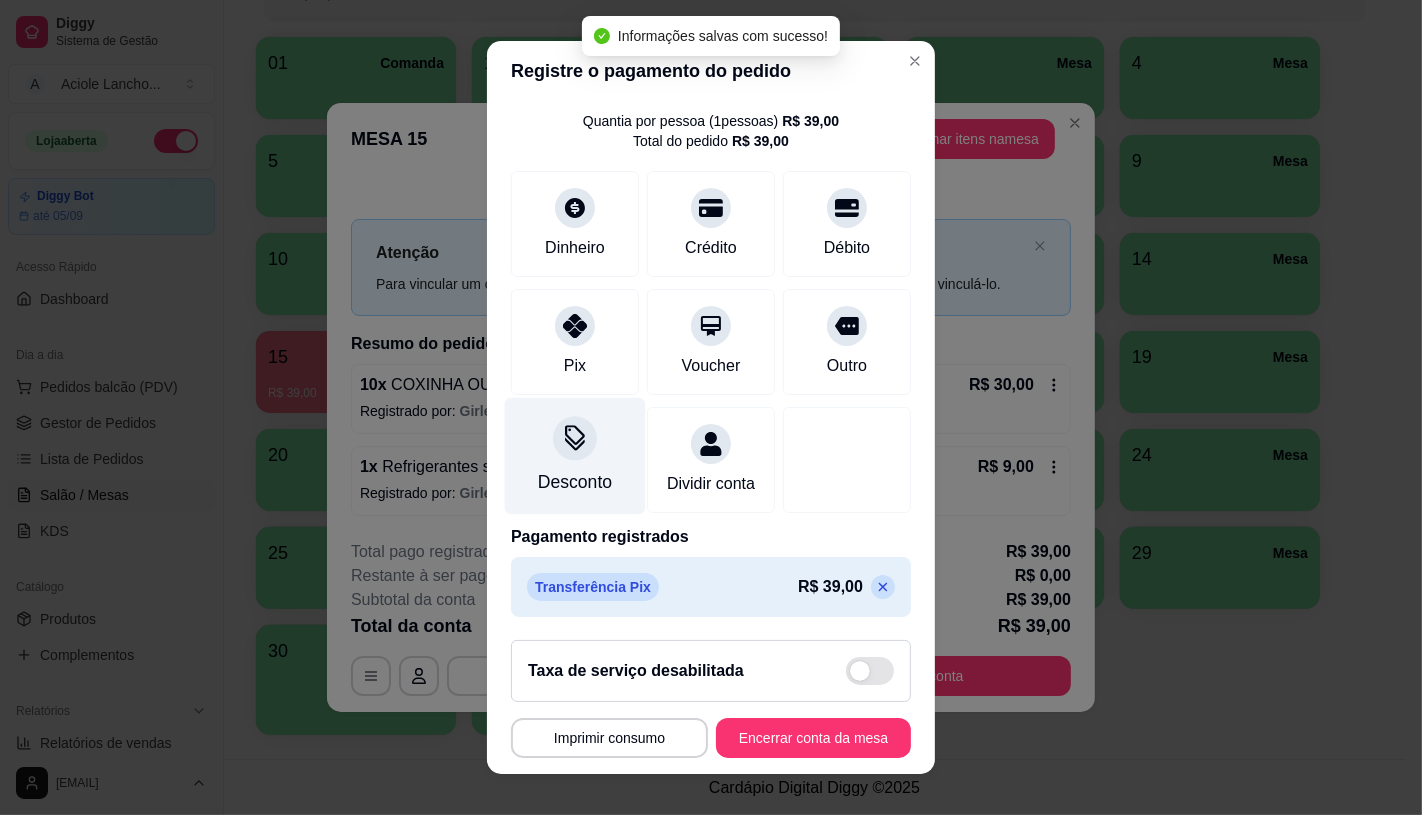 scroll, scrollTop: 74, scrollLeft: 0, axis: vertical 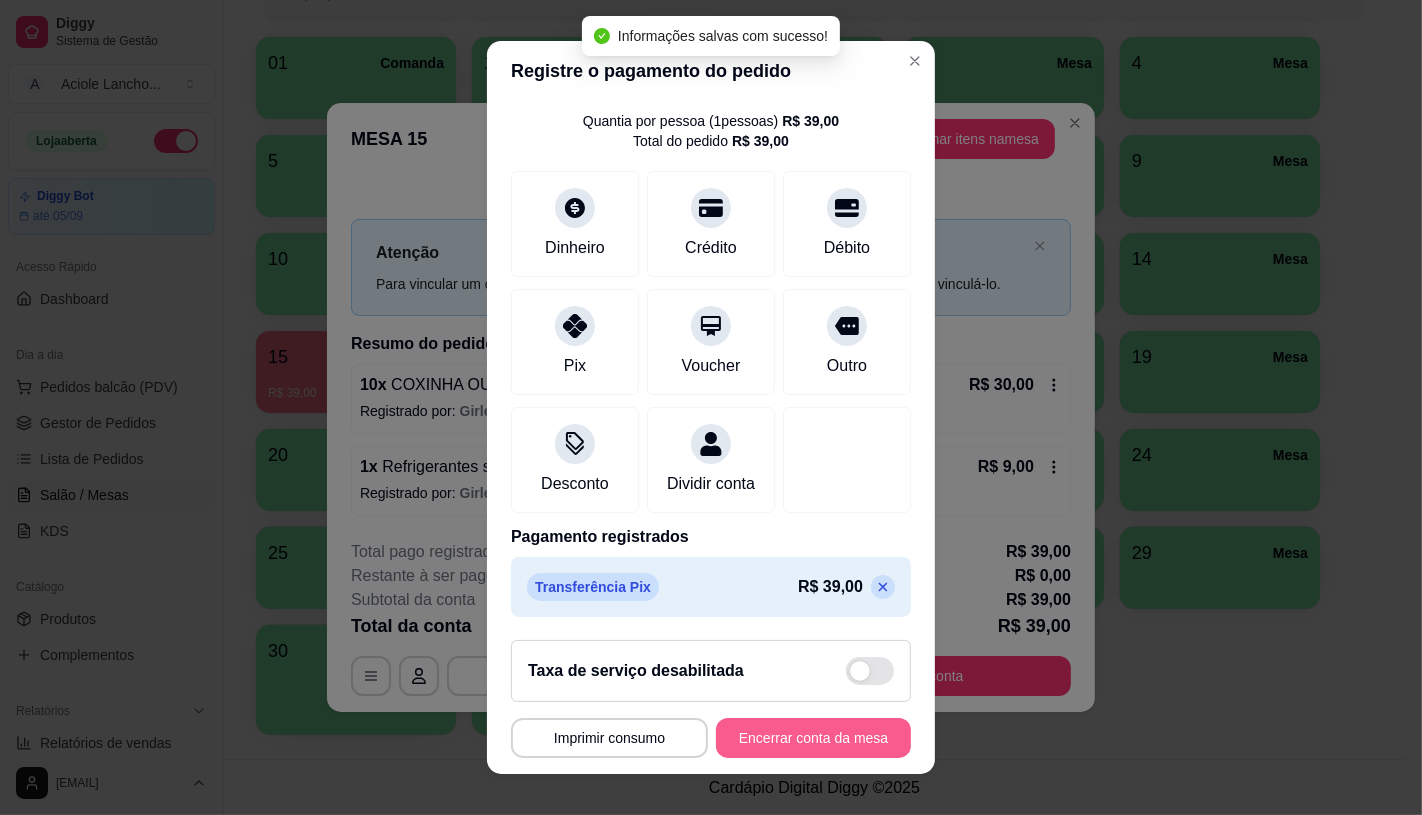 click on "Encerrar conta da mesa" at bounding box center [813, 738] 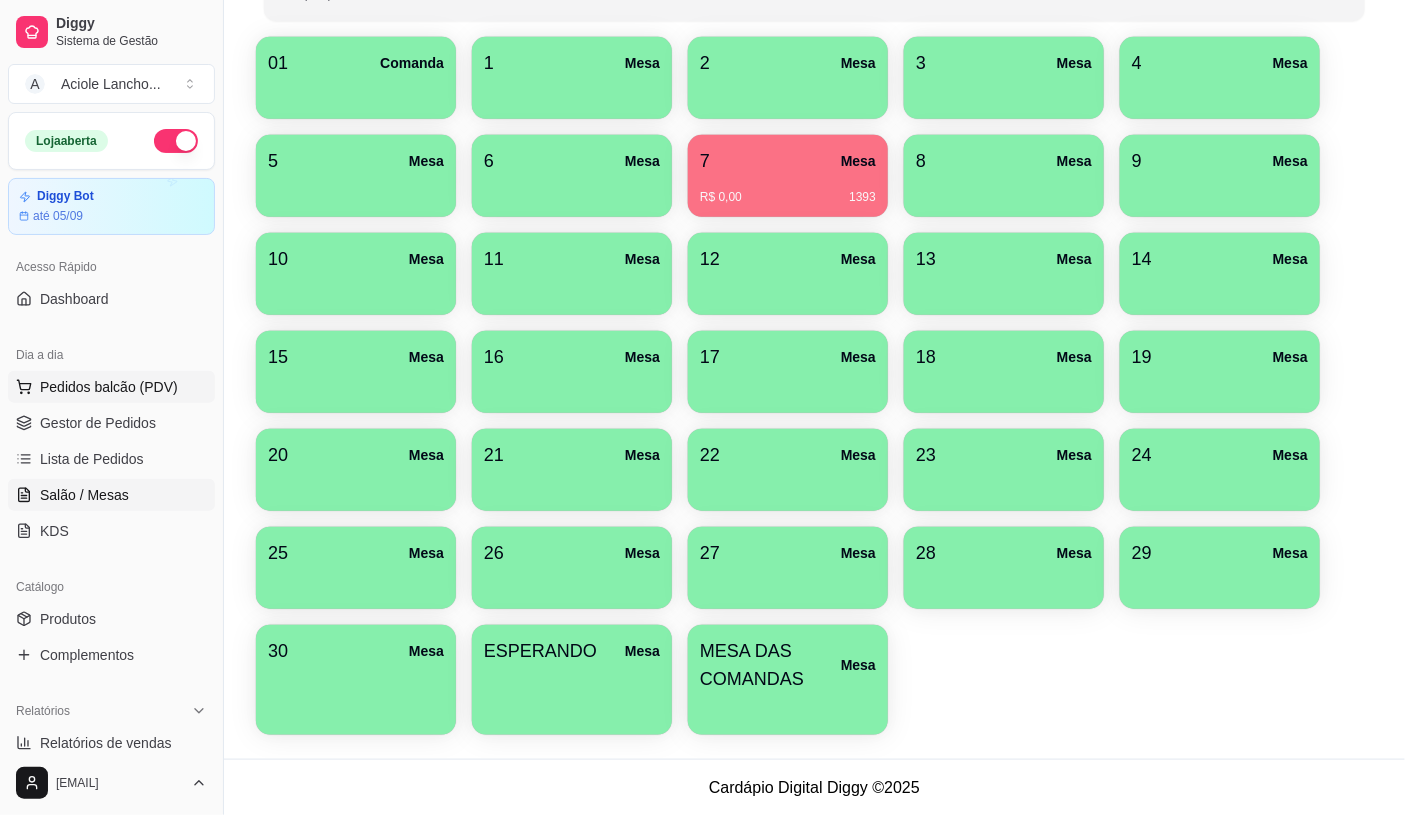 click on "Pedidos balcão (PDV)" at bounding box center [109, 387] 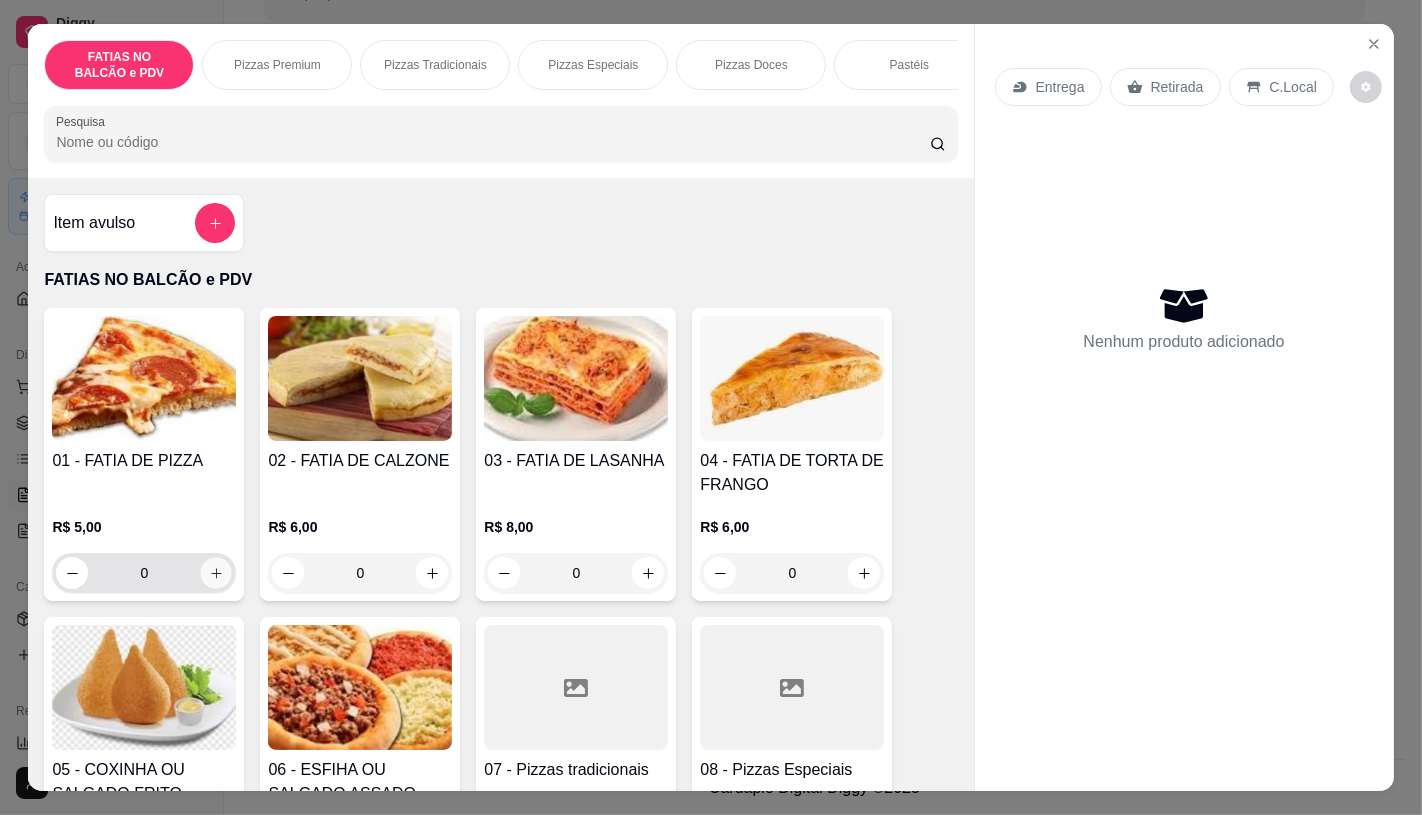 click 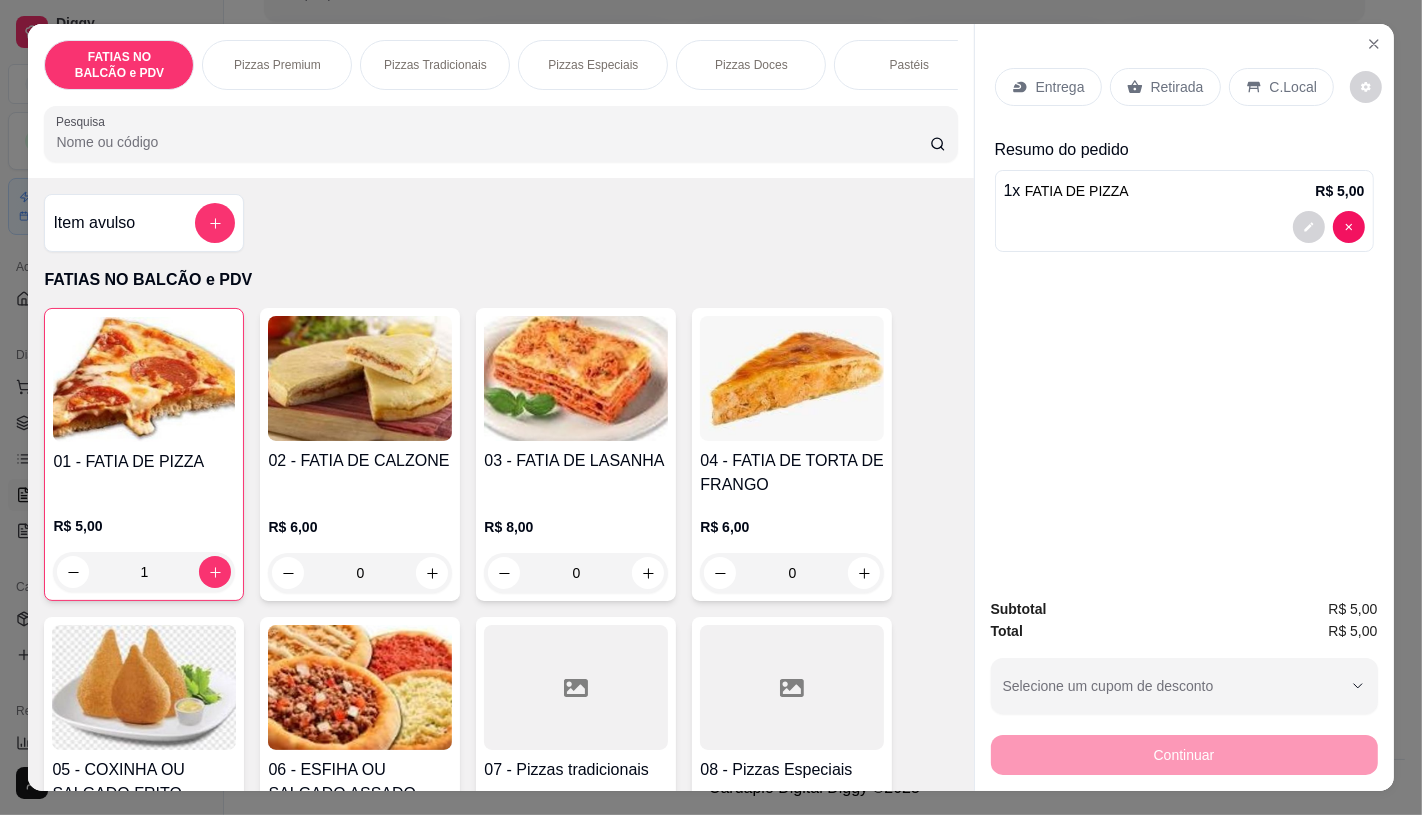scroll, scrollTop: 333, scrollLeft: 0, axis: vertical 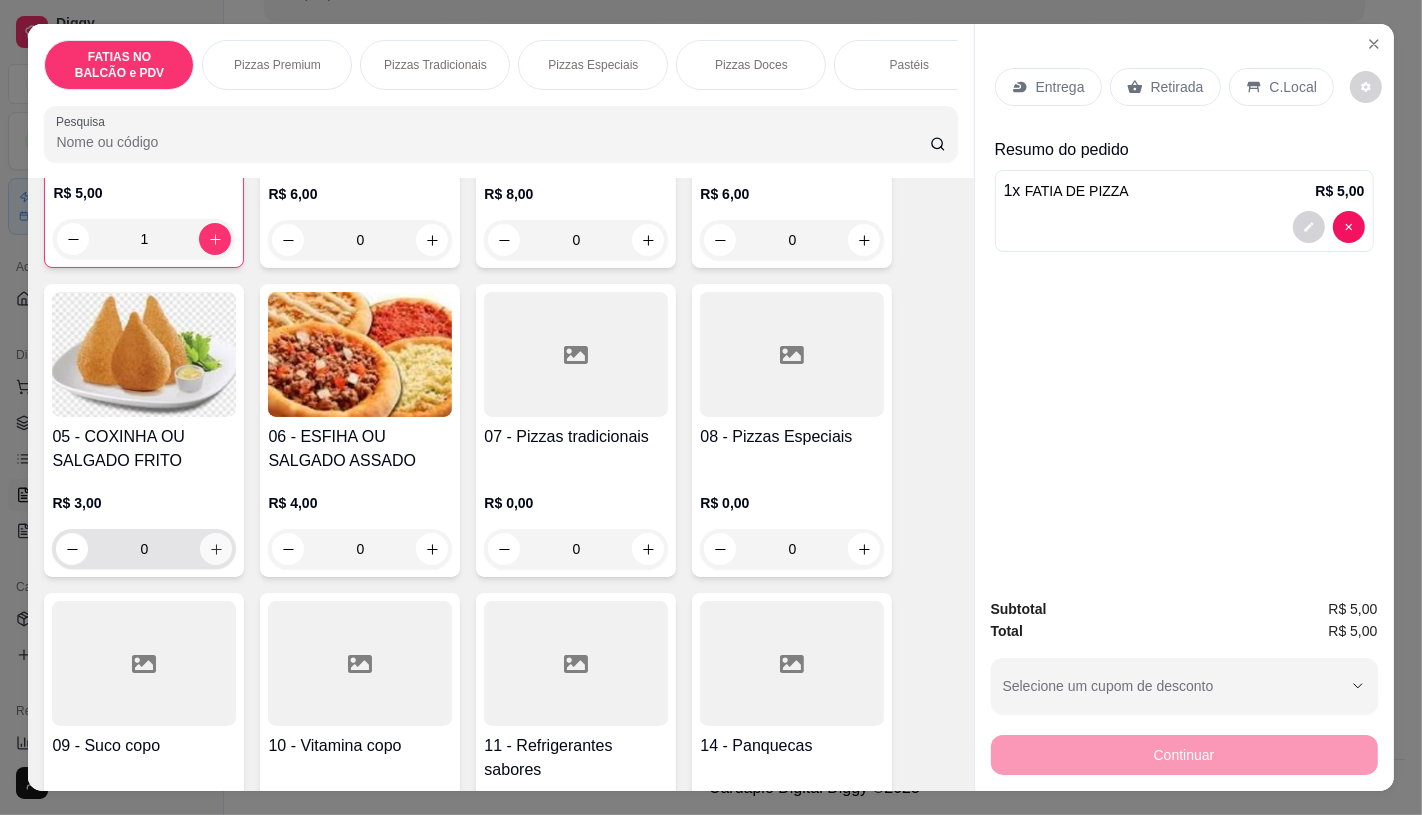 click at bounding box center [216, 549] 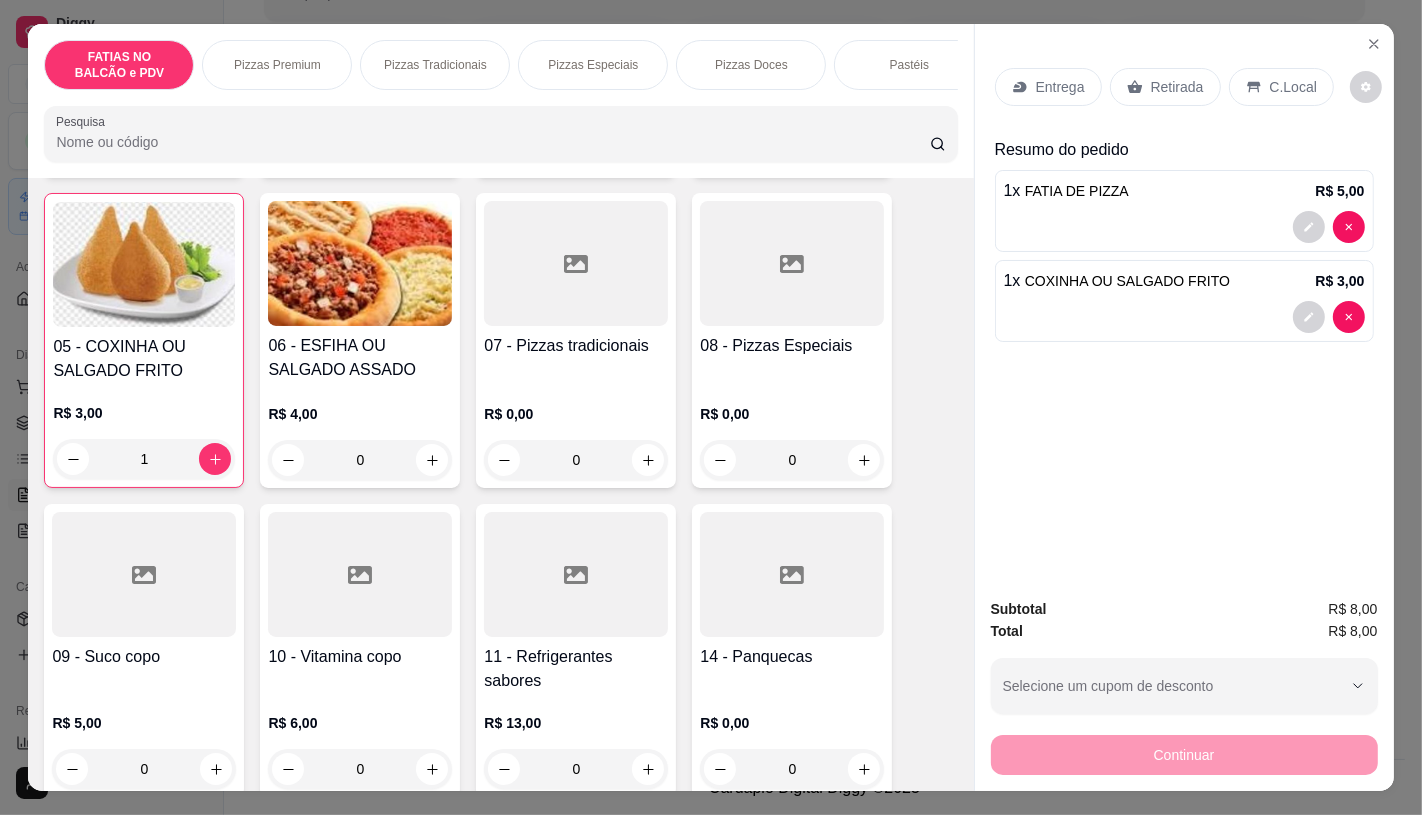 scroll, scrollTop: 555, scrollLeft: 0, axis: vertical 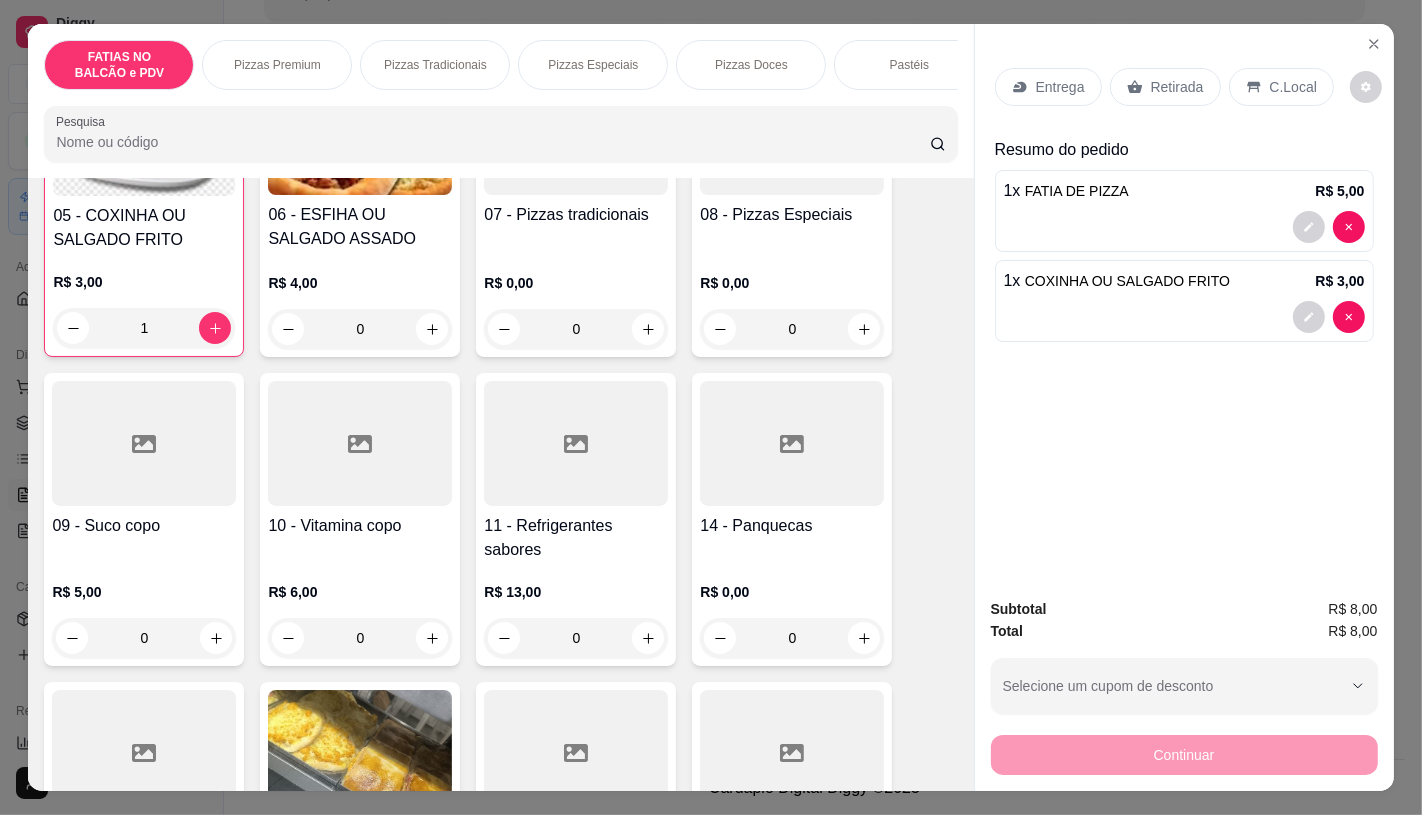 click on "09 - Suco copo" at bounding box center [144, 526] 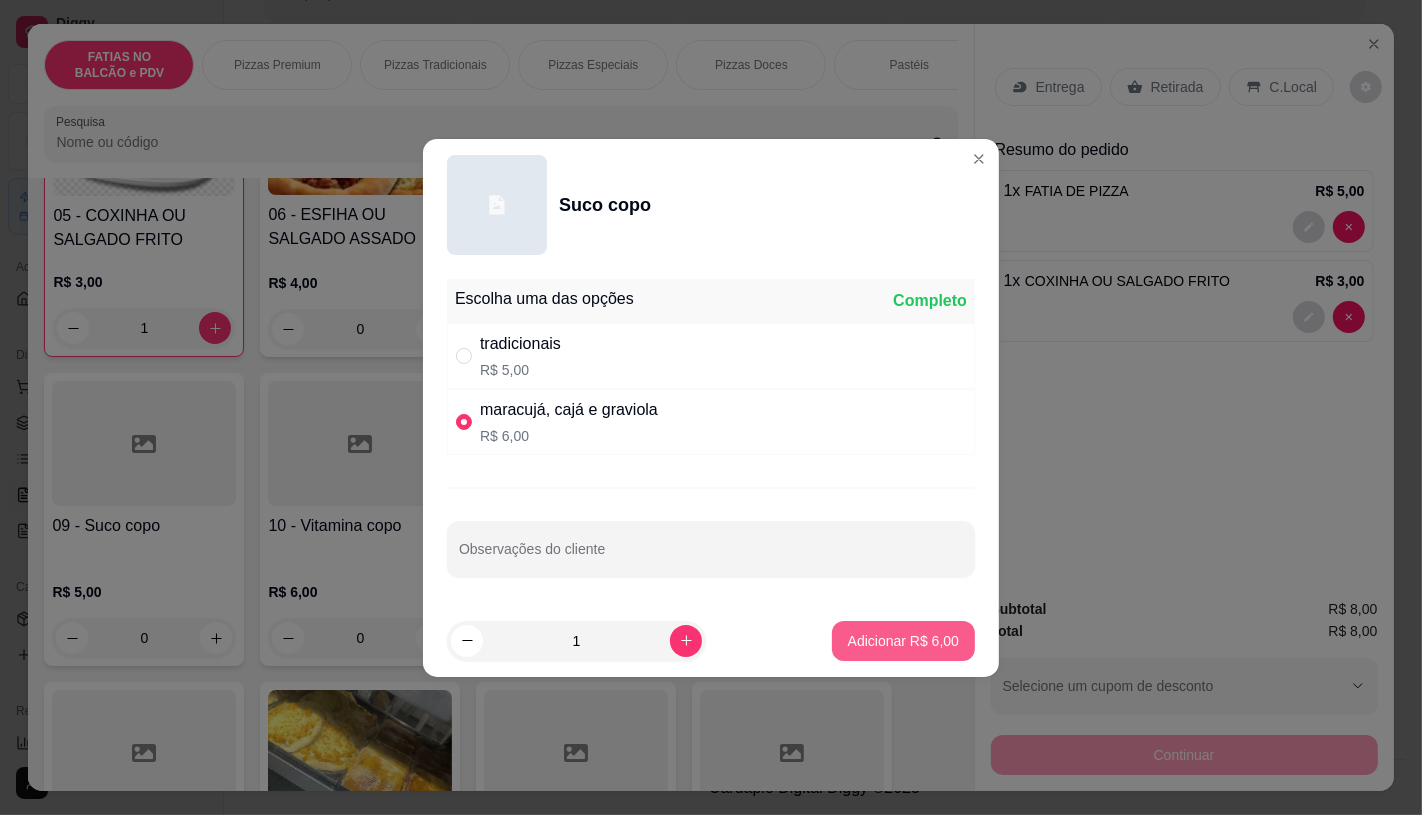 click on "Adicionar   R$ 6,00" at bounding box center (903, 641) 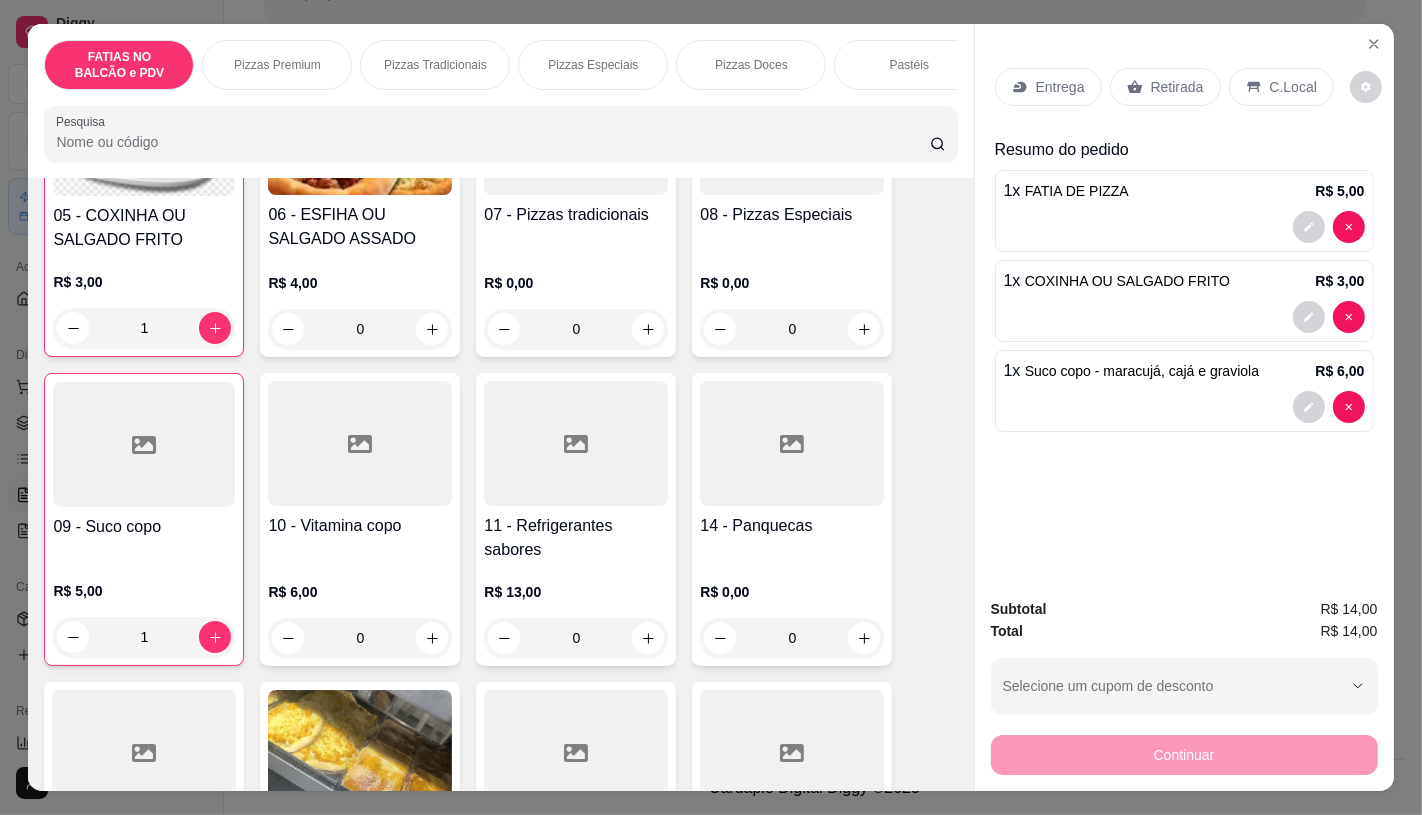 click on "Retirada" at bounding box center (1177, 87) 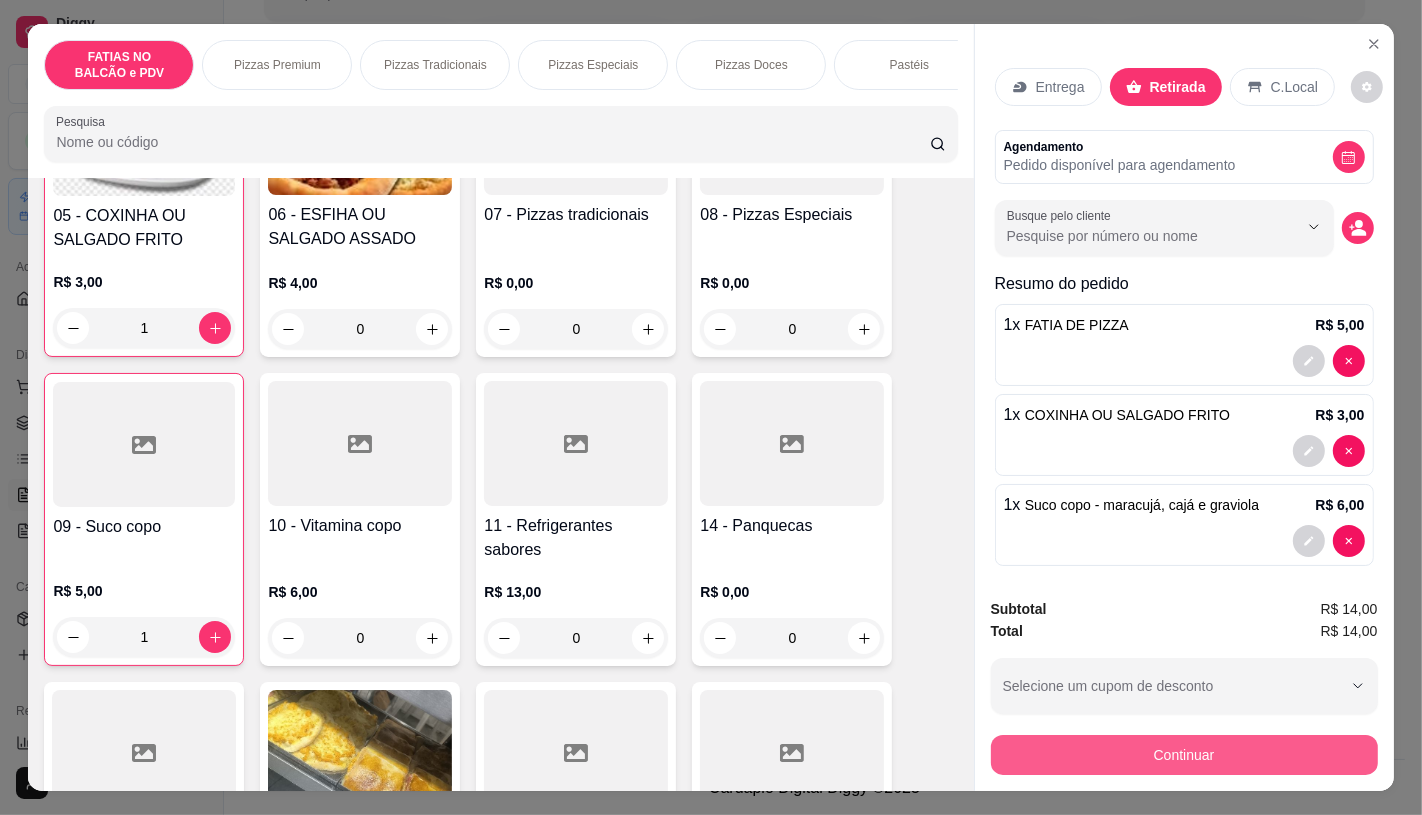 click on "Continuar" at bounding box center [1184, 755] 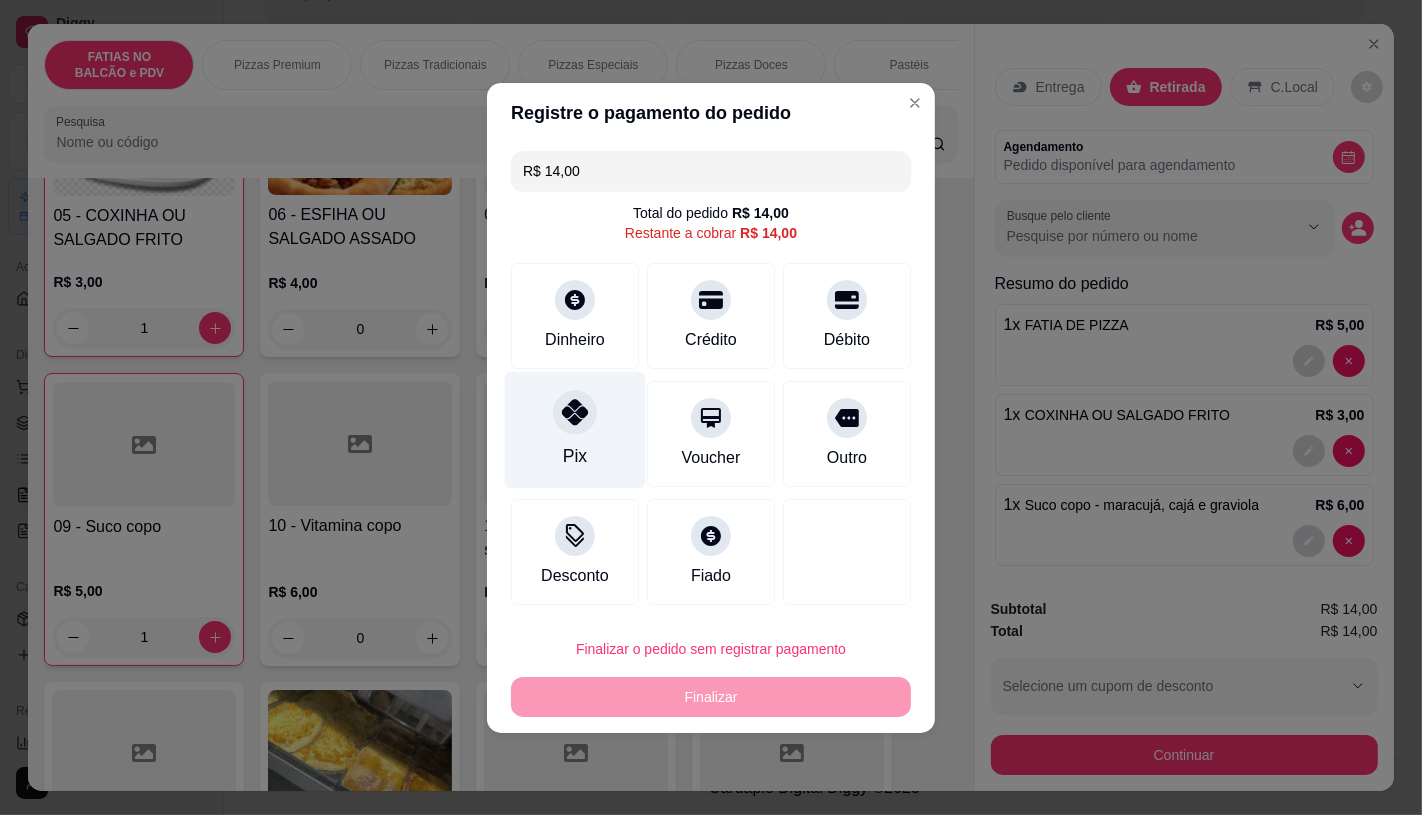 click 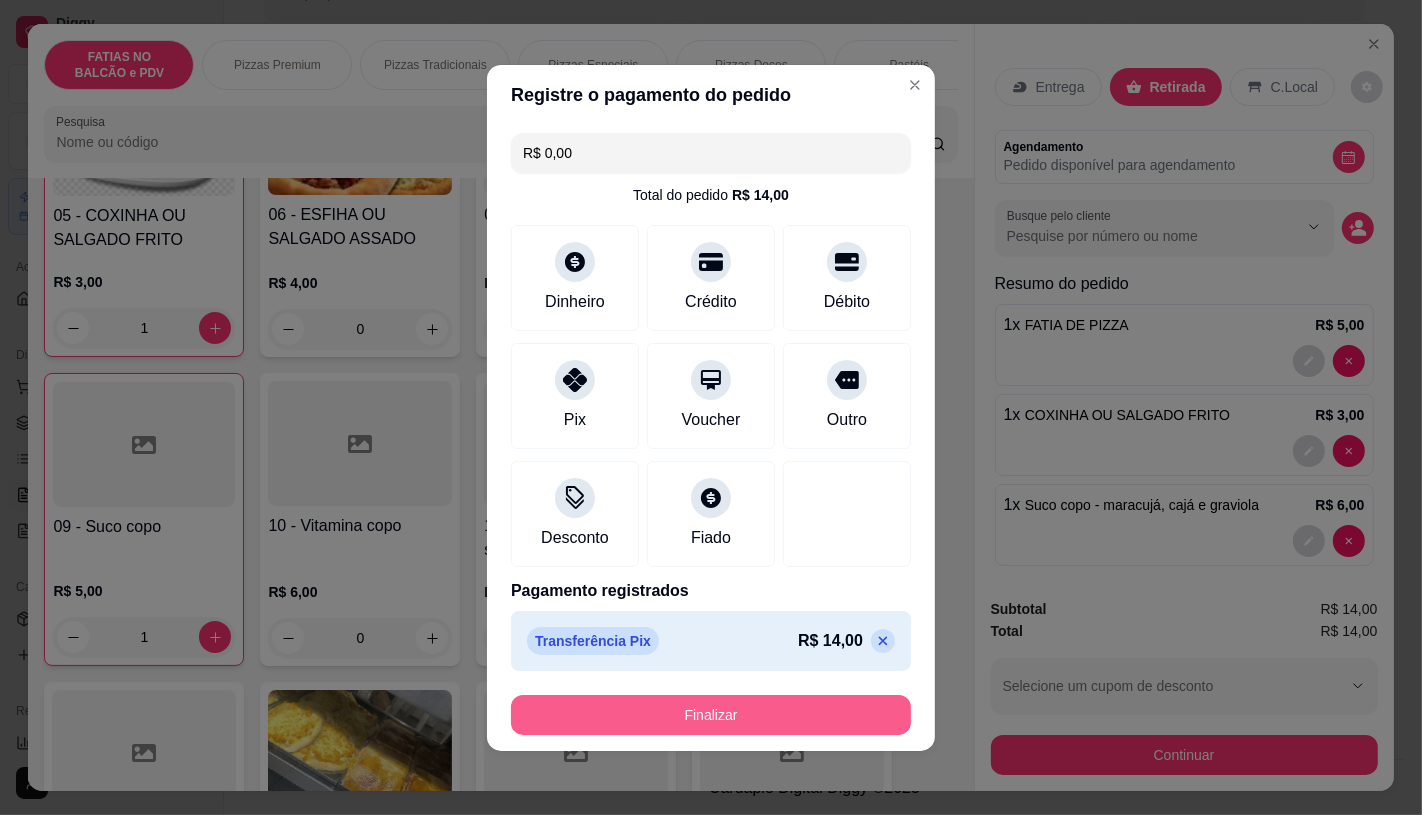 click on "Finalizar" at bounding box center (711, 715) 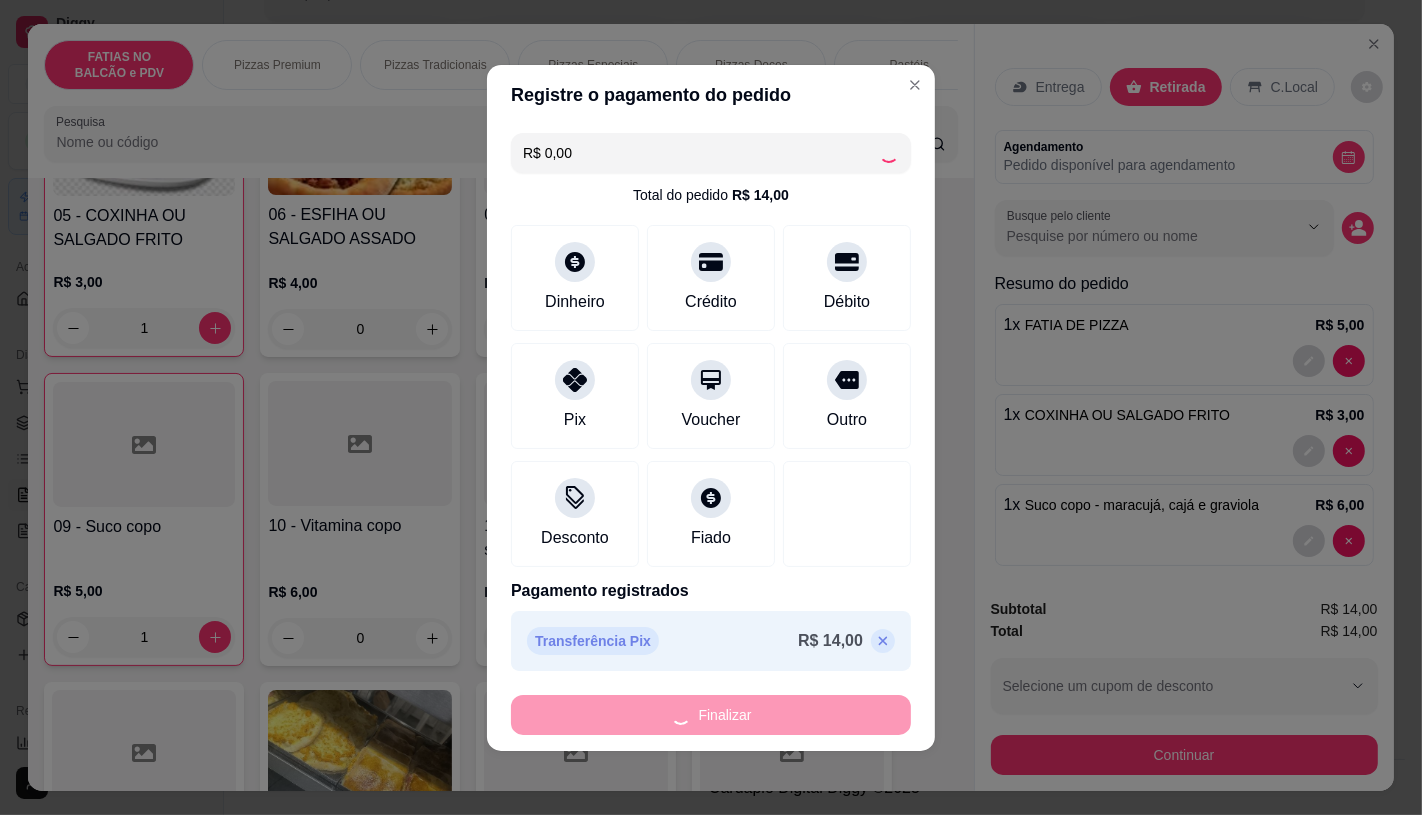 type on "0" 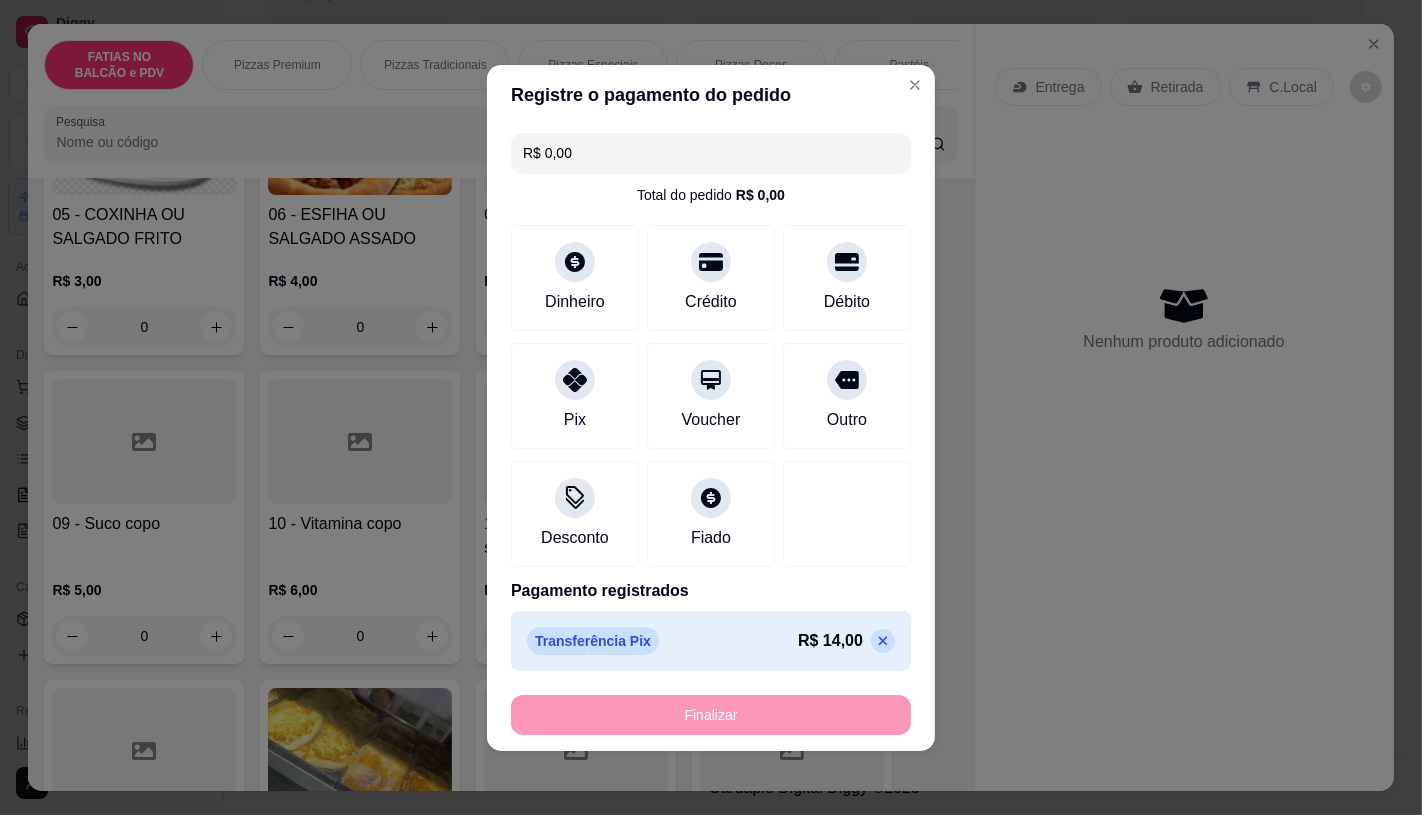 type on "-R$ 14,00" 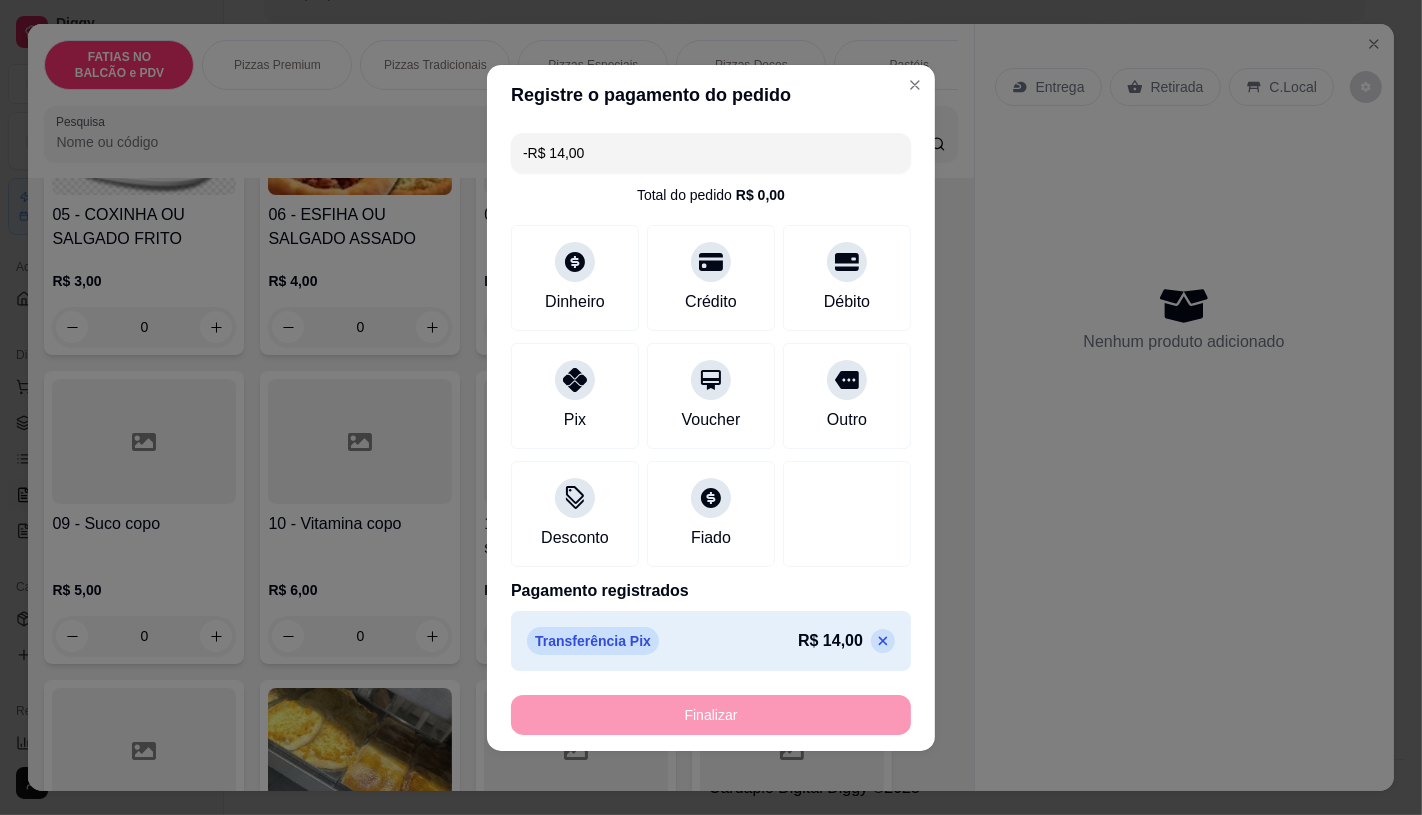 scroll, scrollTop: 554, scrollLeft: 0, axis: vertical 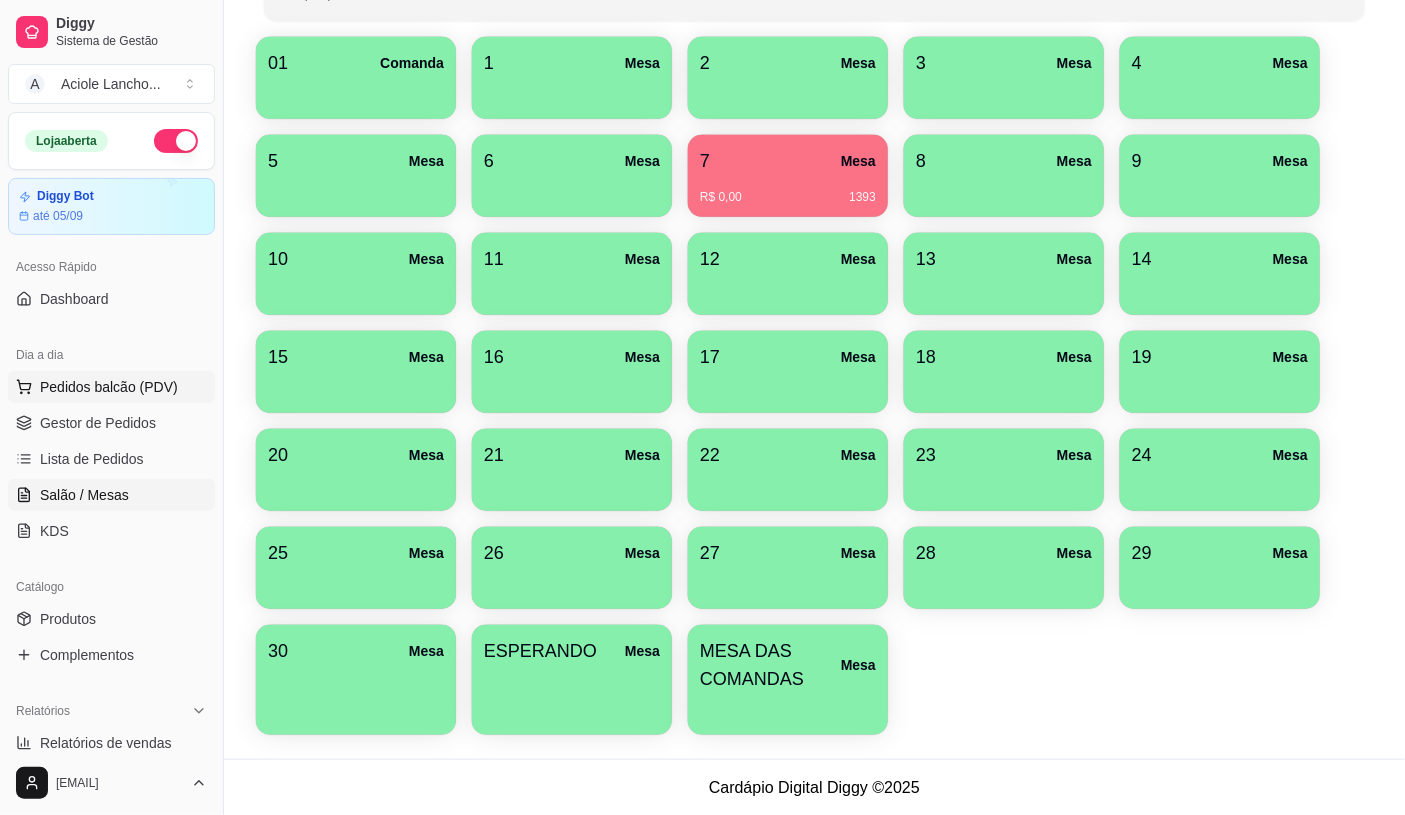click on "Pedidos balcão (PDV)" at bounding box center (109, 387) 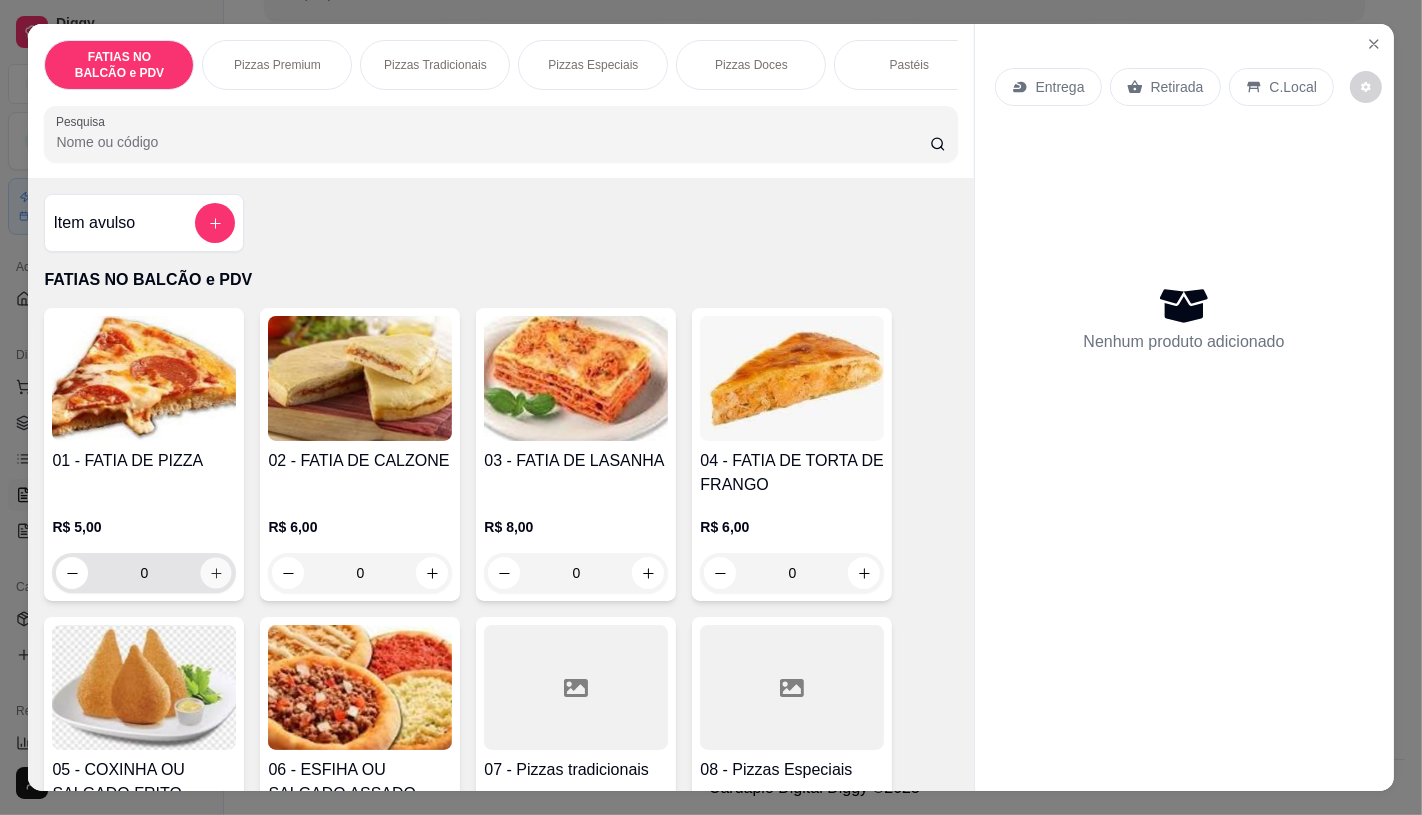 click 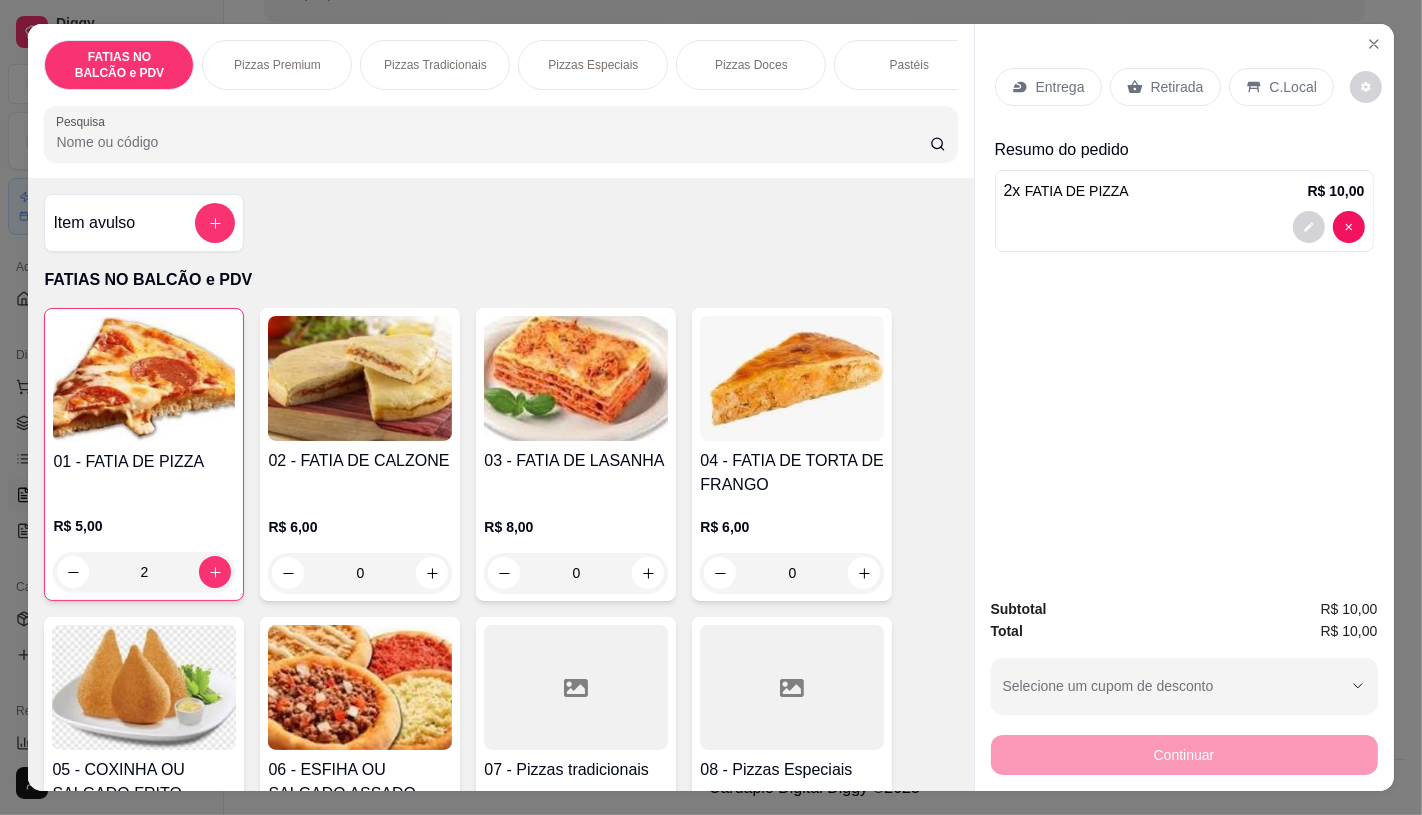 click on "Retirada" at bounding box center (1165, 87) 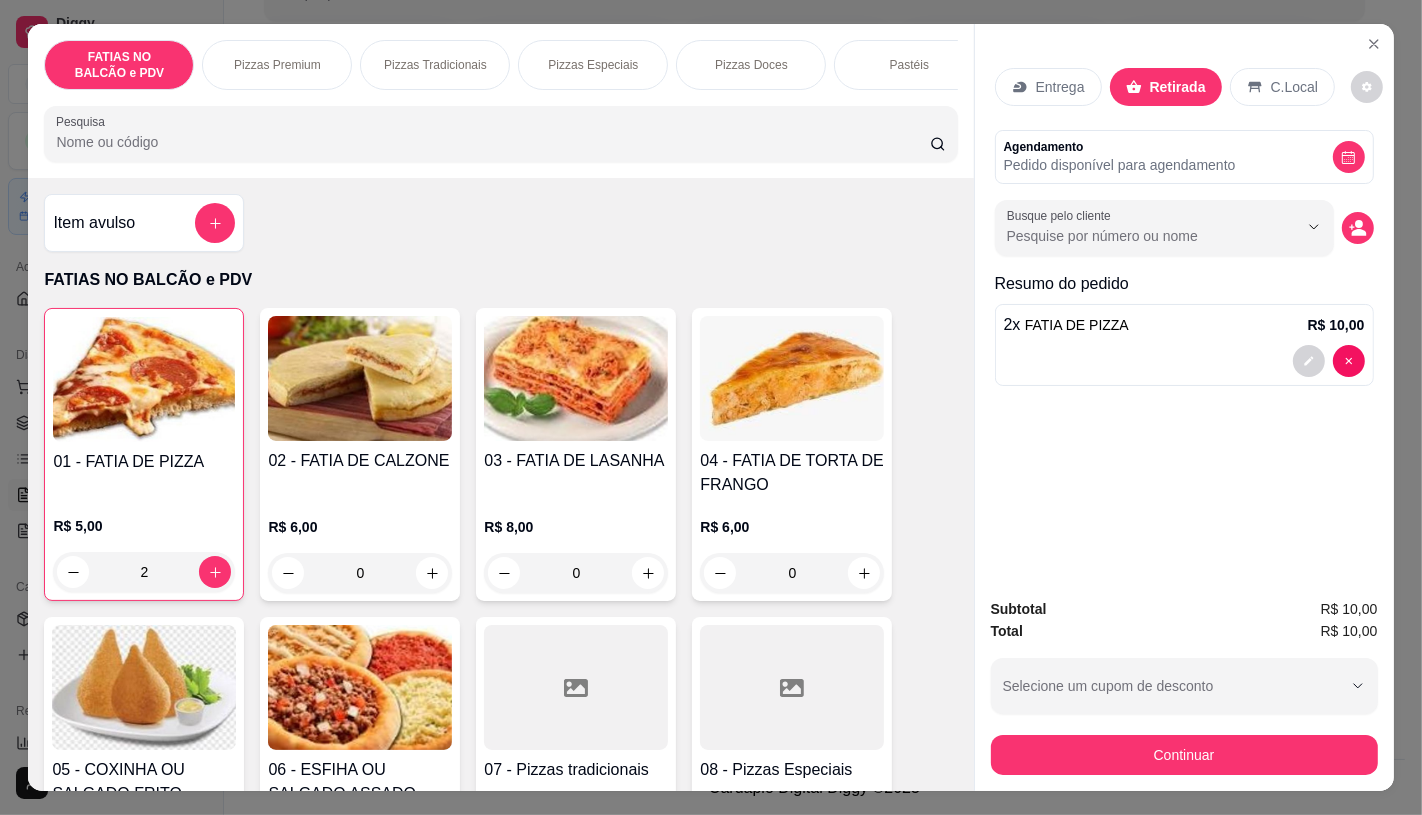 click on "Continuar" at bounding box center (1184, 752) 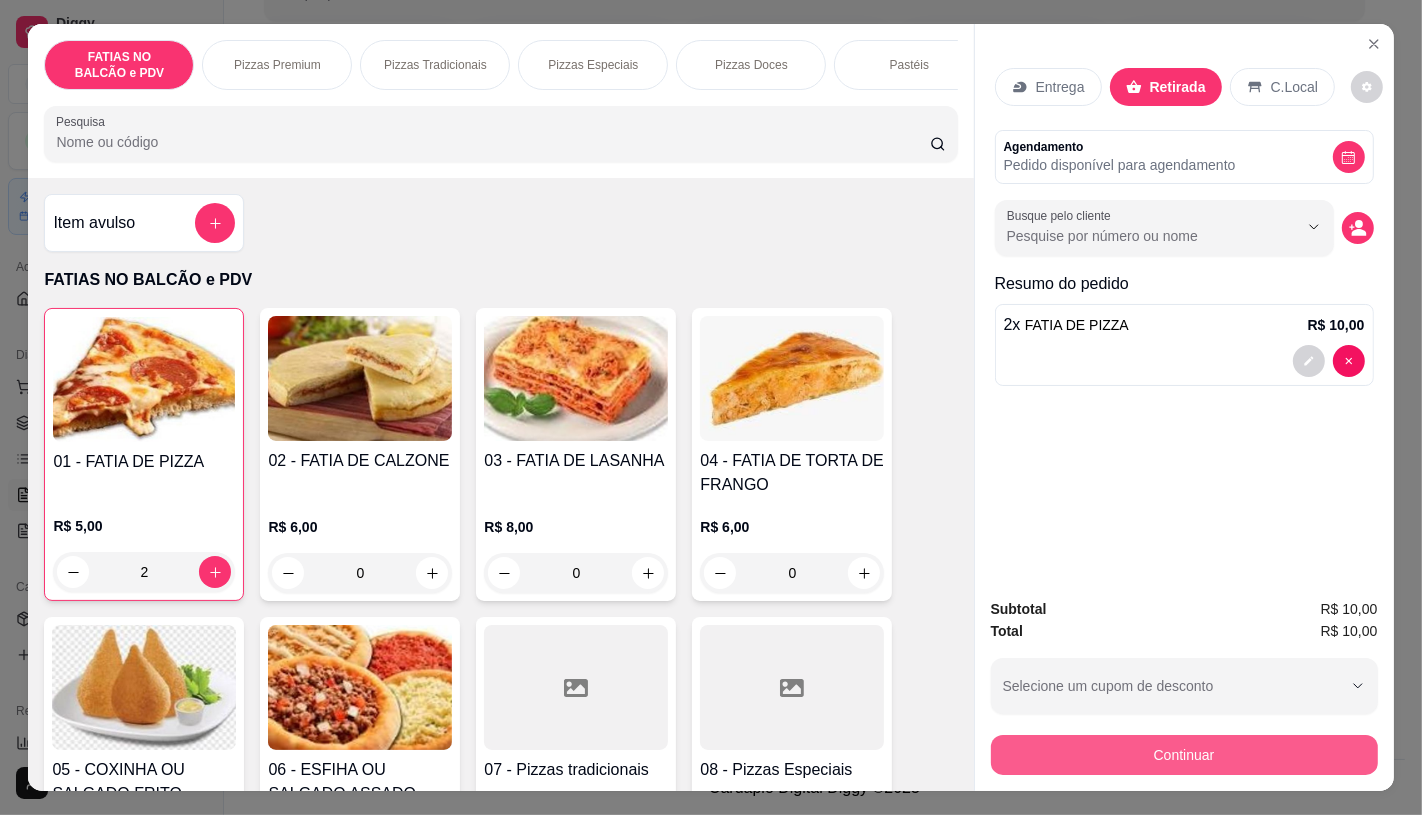 click on "Continuar" at bounding box center [1184, 755] 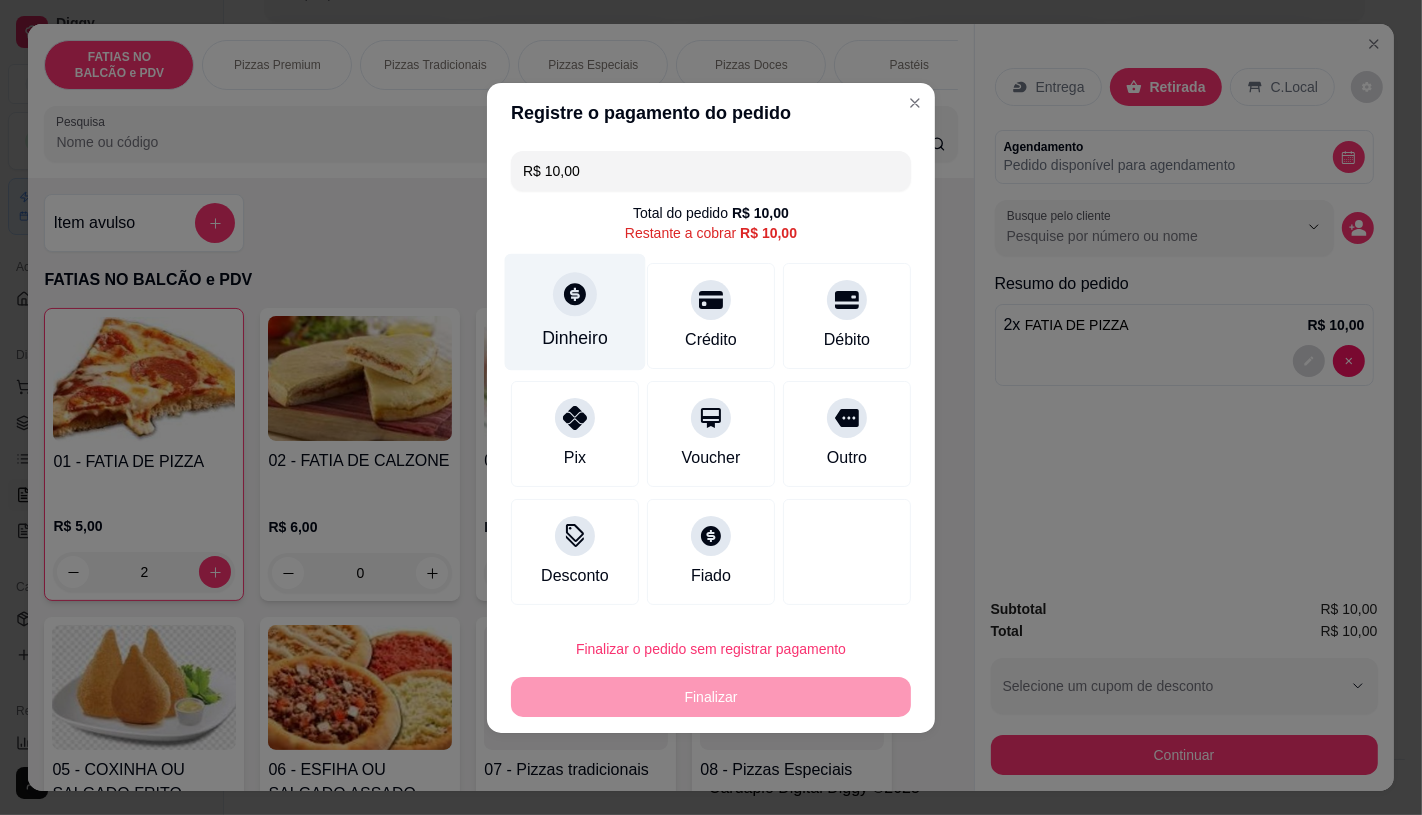 click on "Dinheiro" at bounding box center (575, 311) 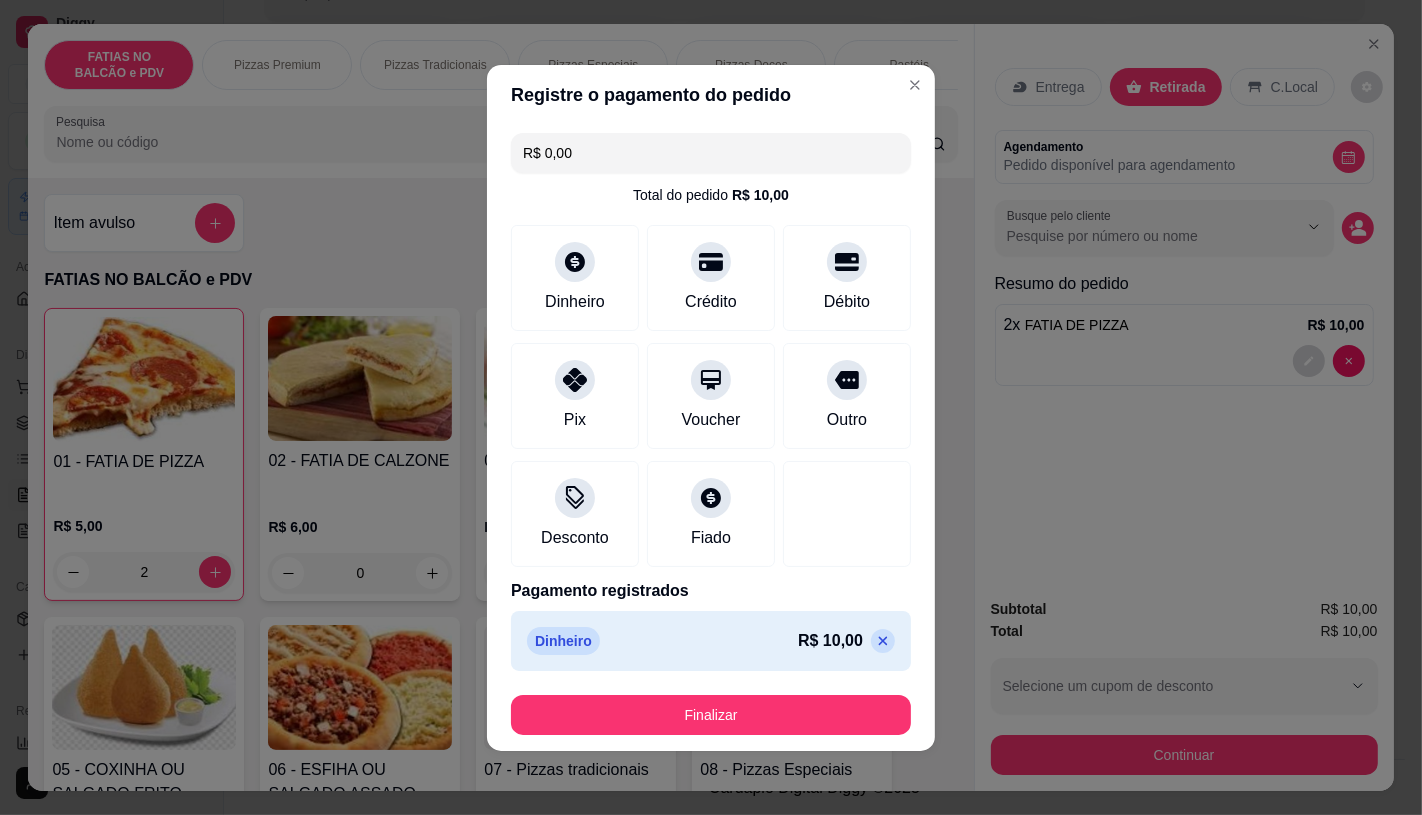 type on "R$ 0,00" 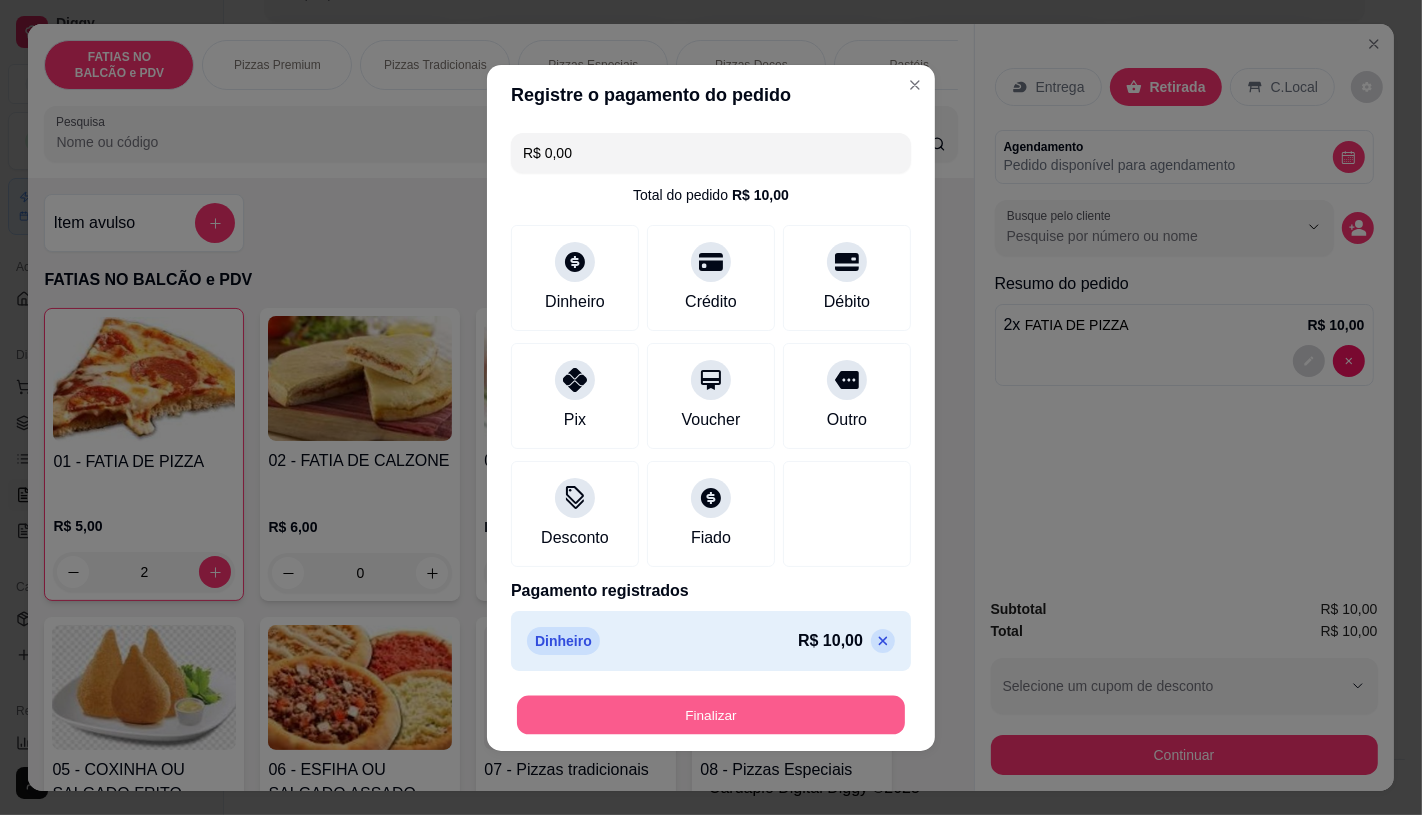 click on "Finalizar" at bounding box center [711, 714] 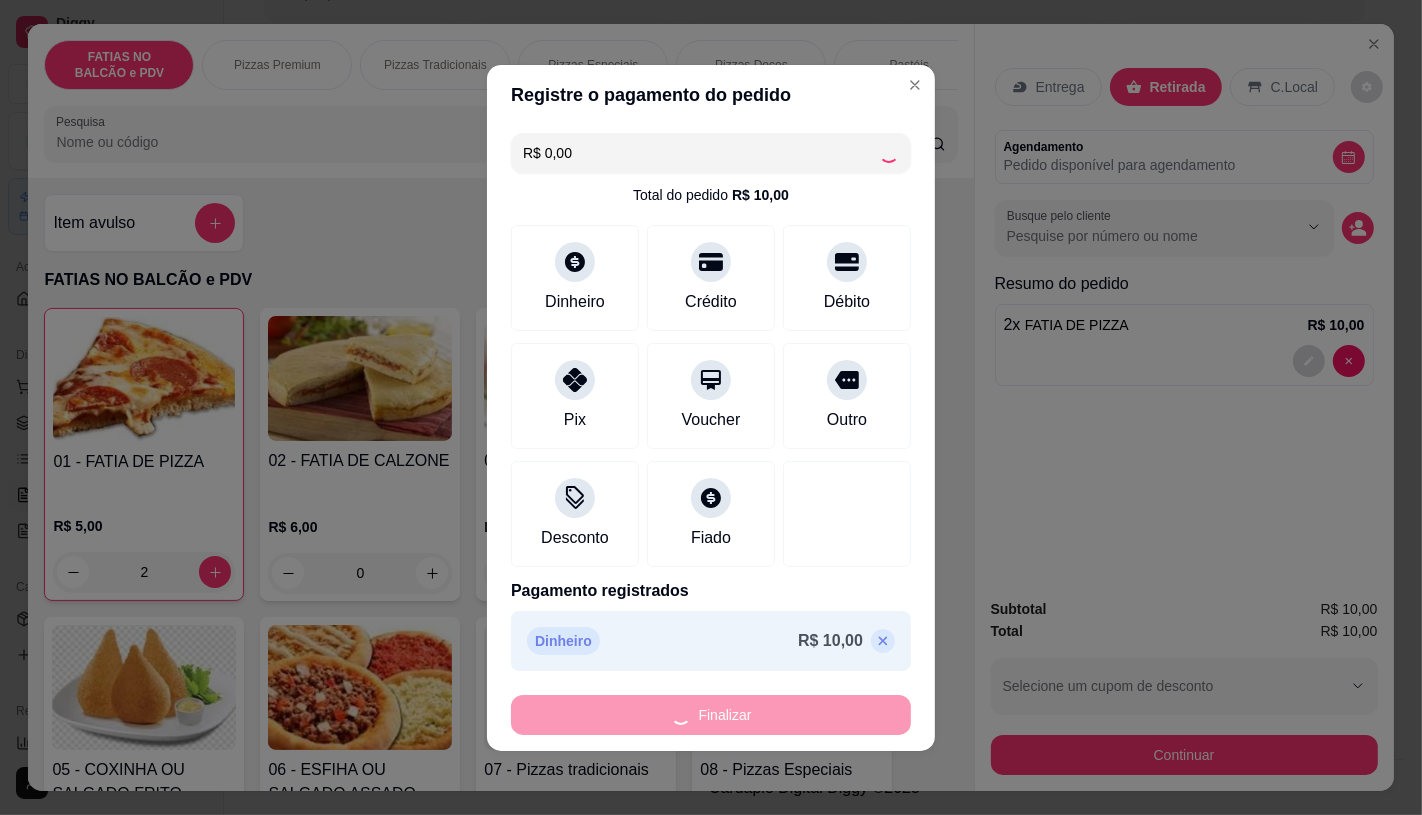type on "0" 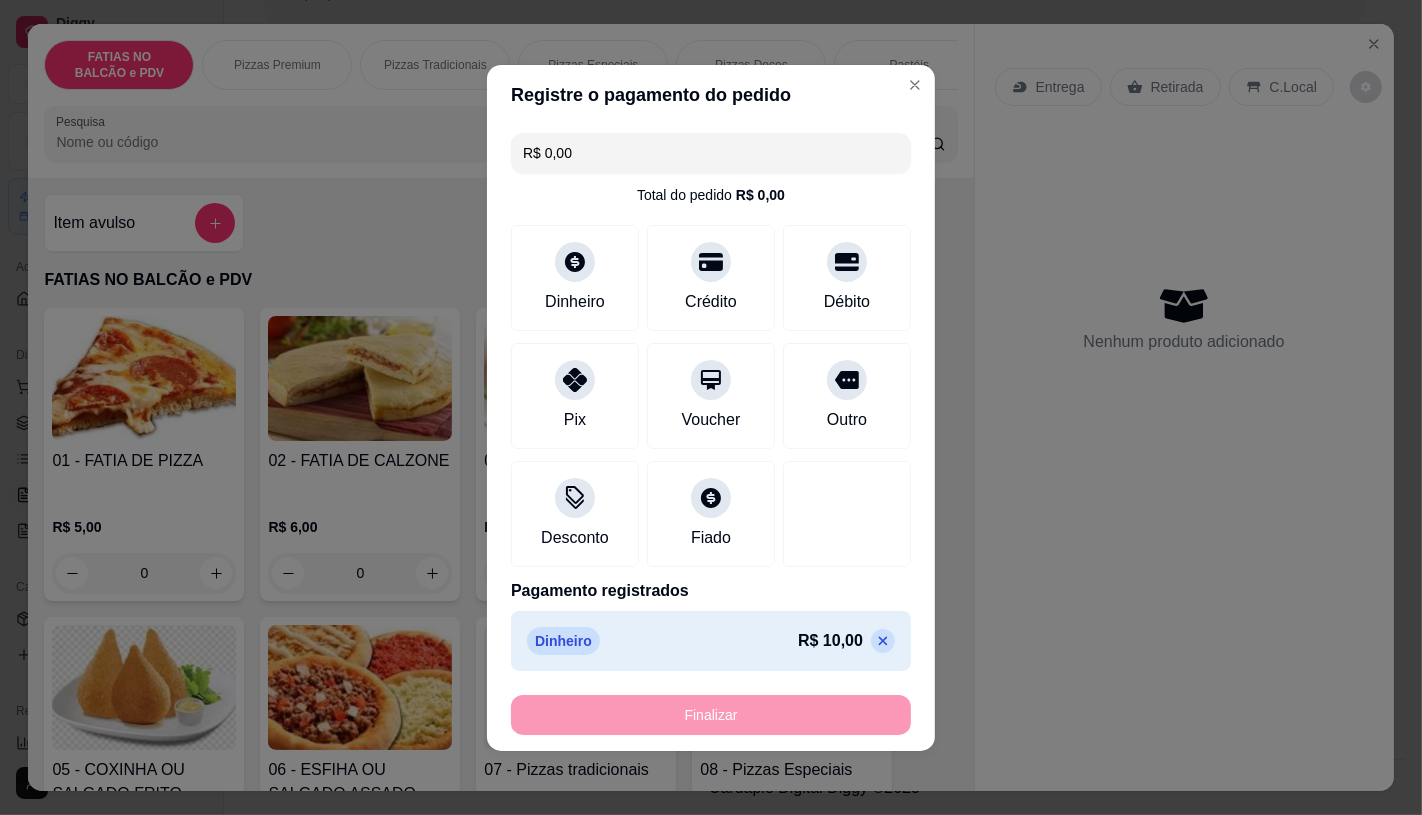 type on "-R$ 10,00" 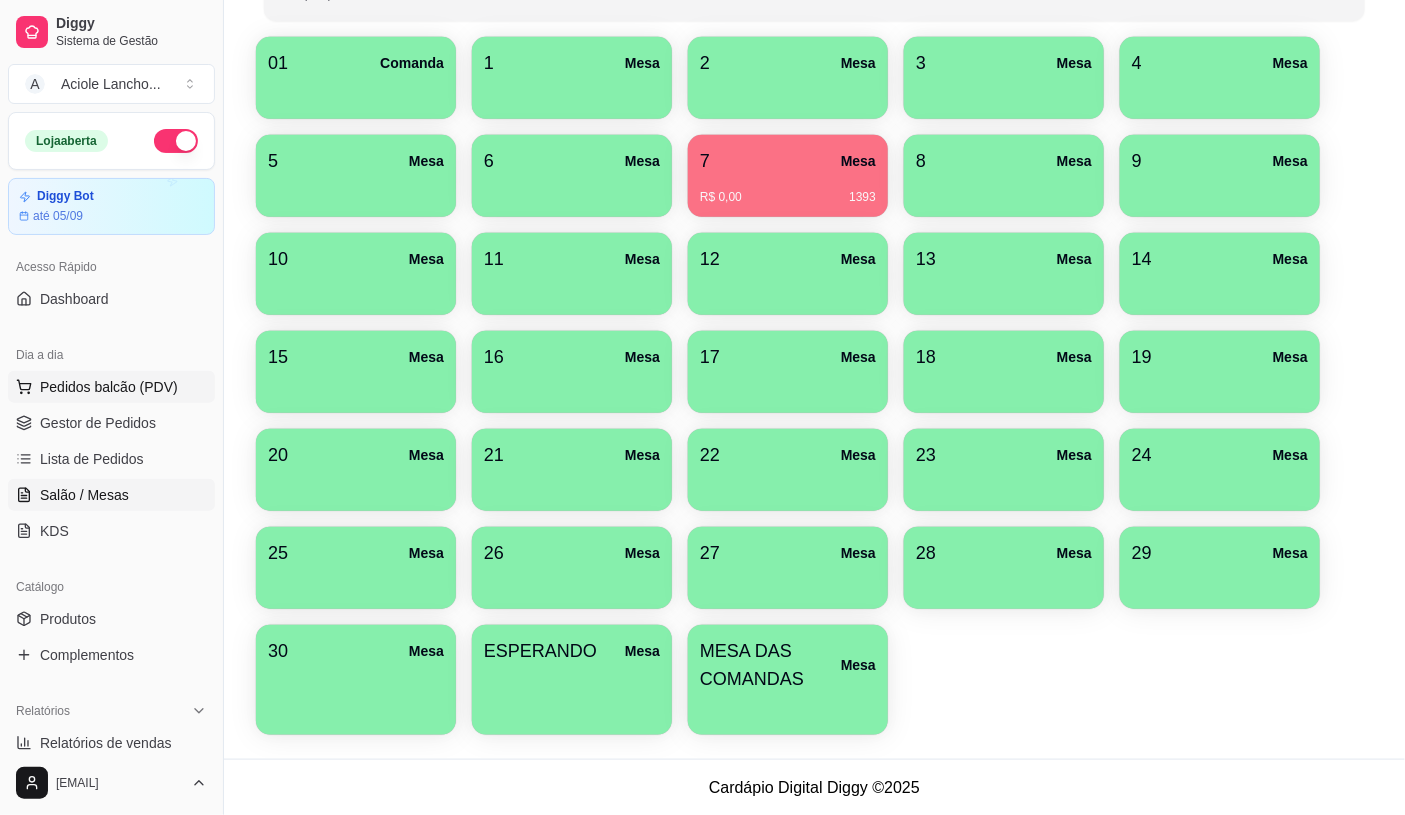click on "Pedidos balcão (PDV)" at bounding box center (111, 387) 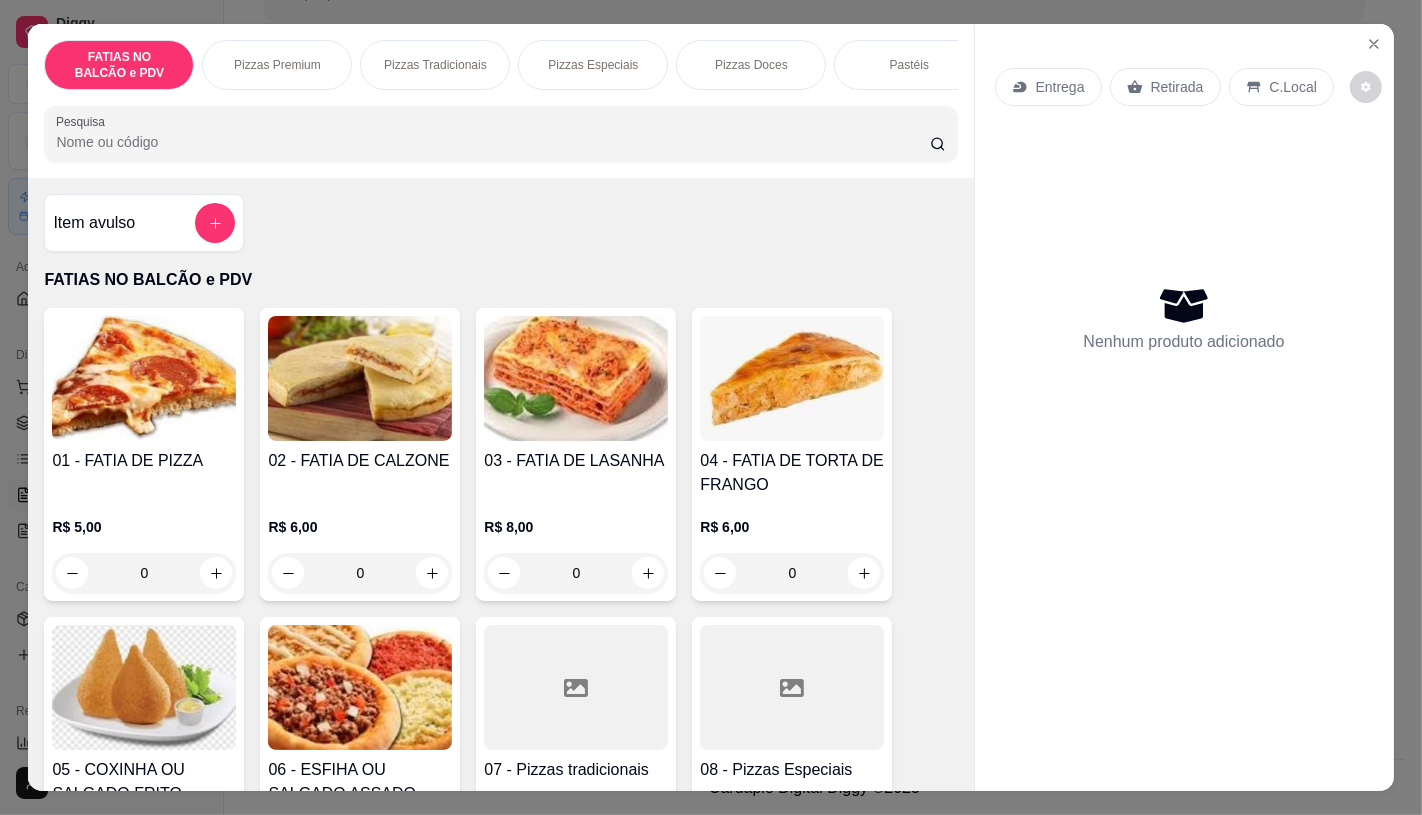 click on "0" at bounding box center (144, 573) 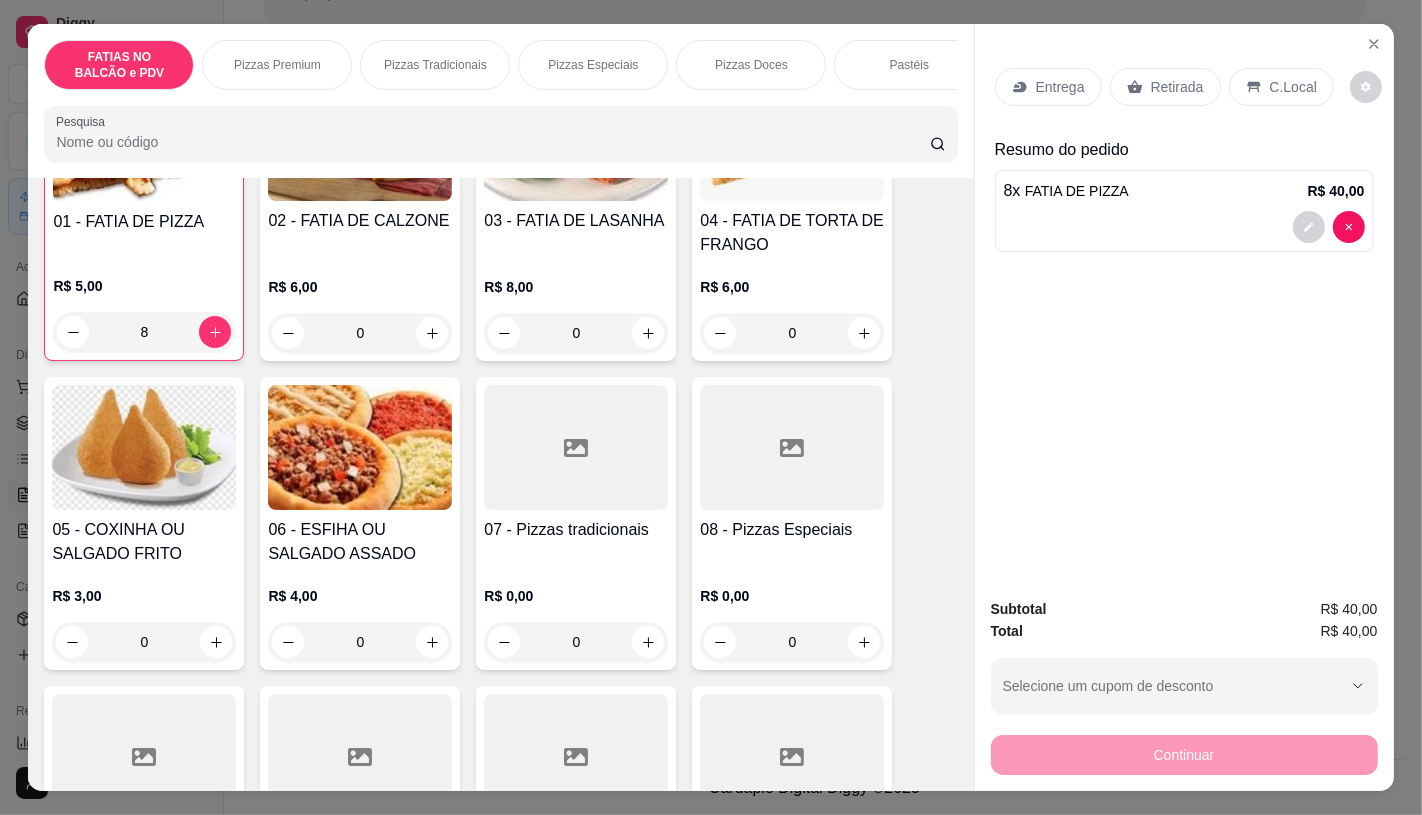 scroll, scrollTop: 444, scrollLeft: 0, axis: vertical 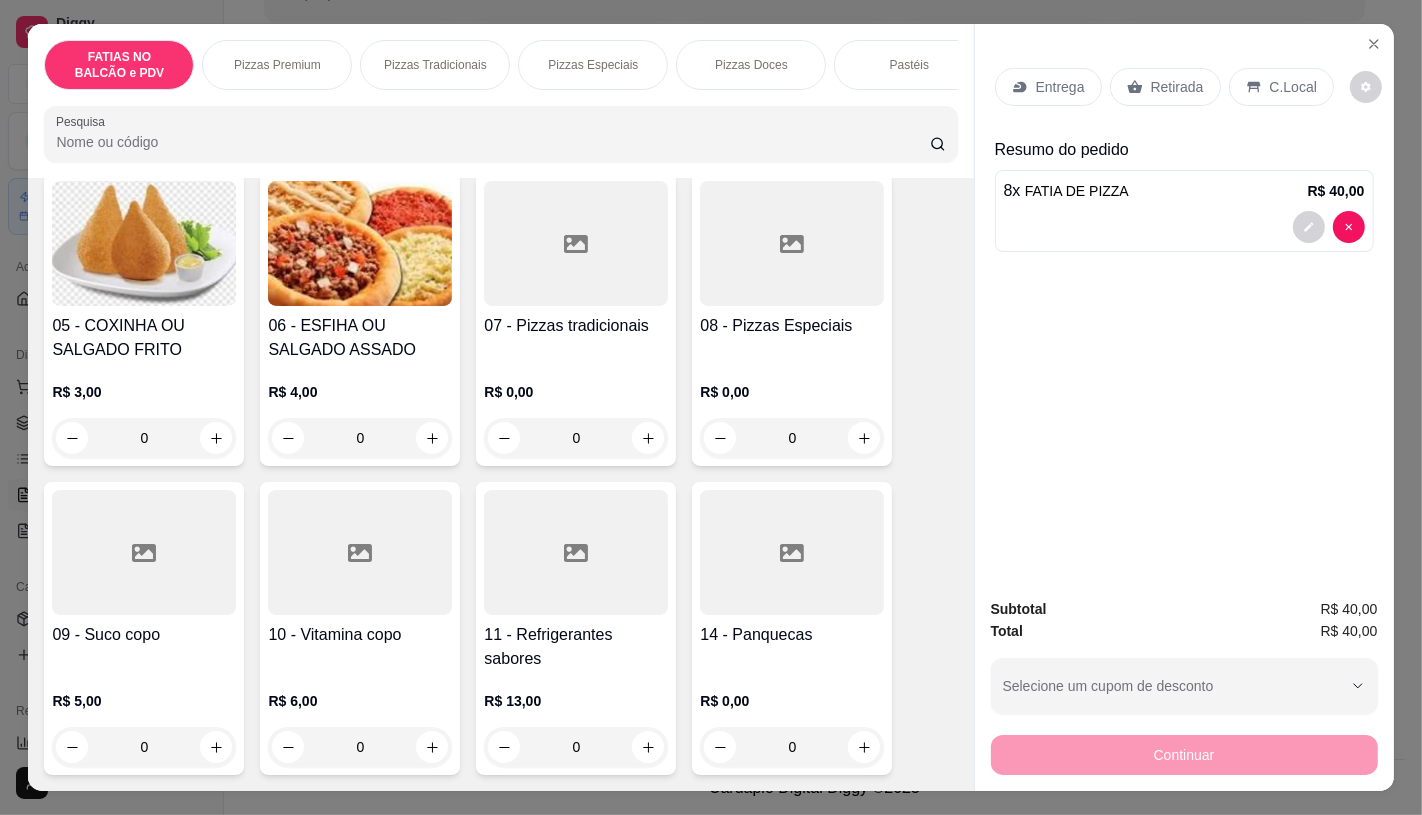 type on "8" 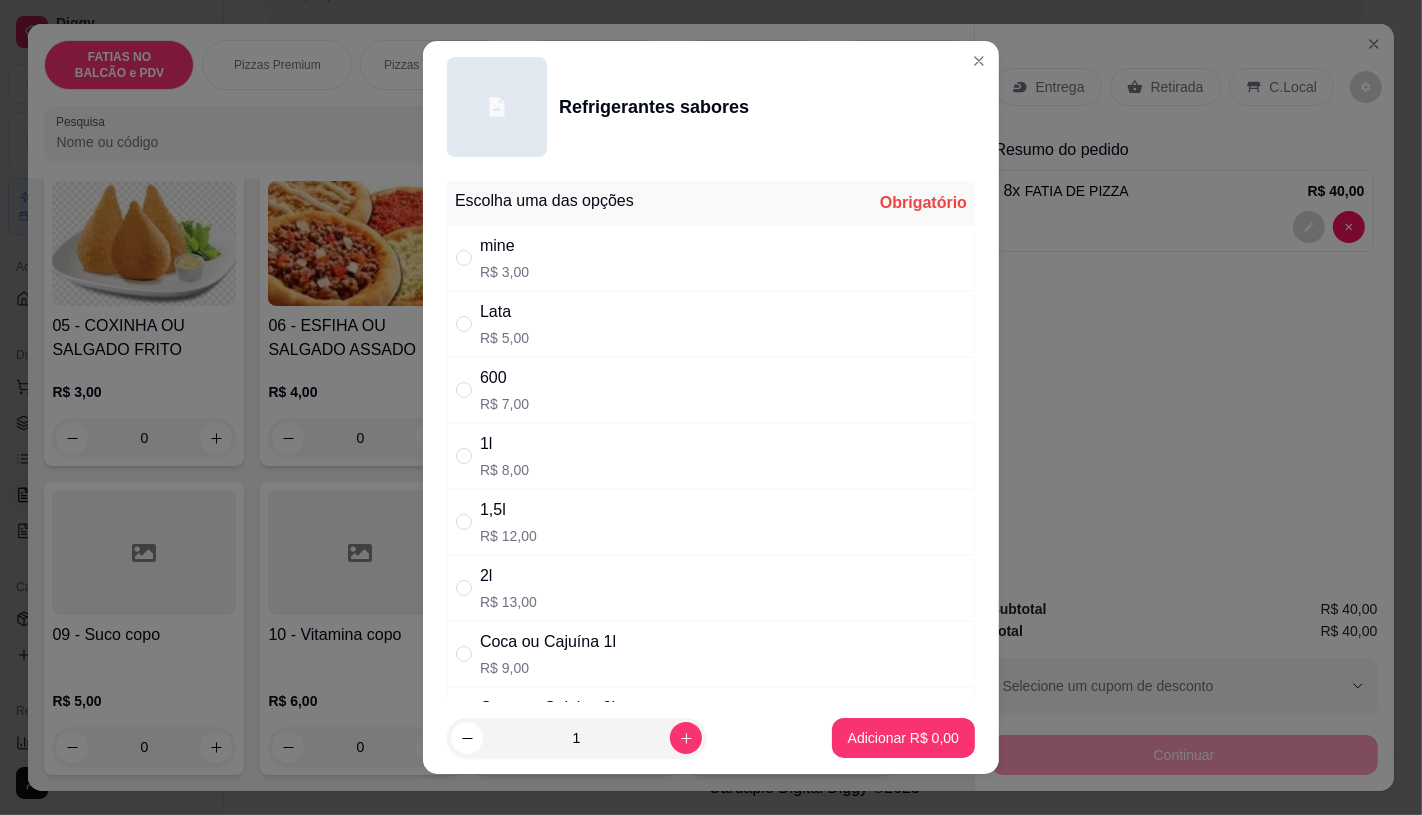 click on "Lata R$ 5,00" at bounding box center [711, 324] 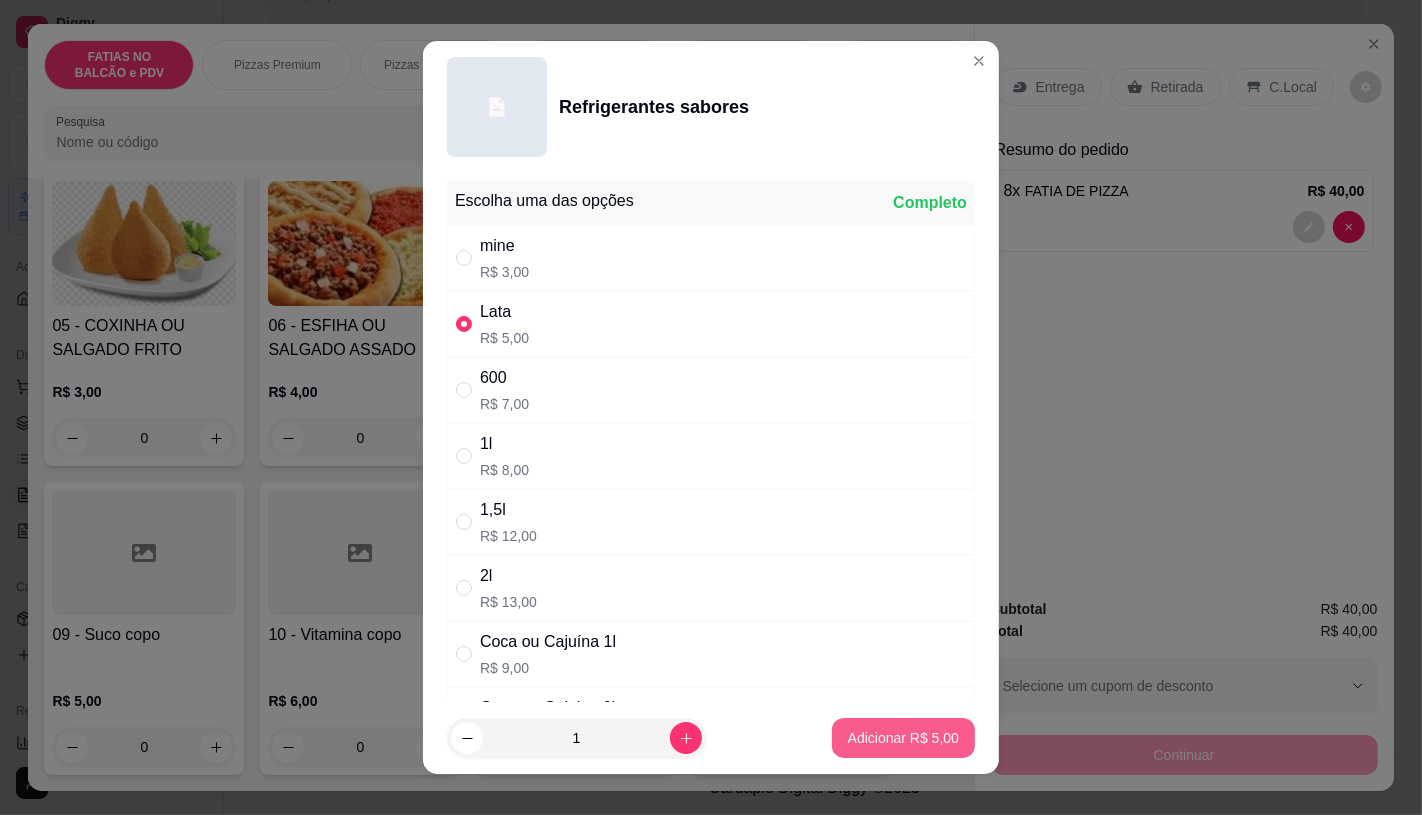 click on "Adicionar   R$ 5,00" at bounding box center [903, 738] 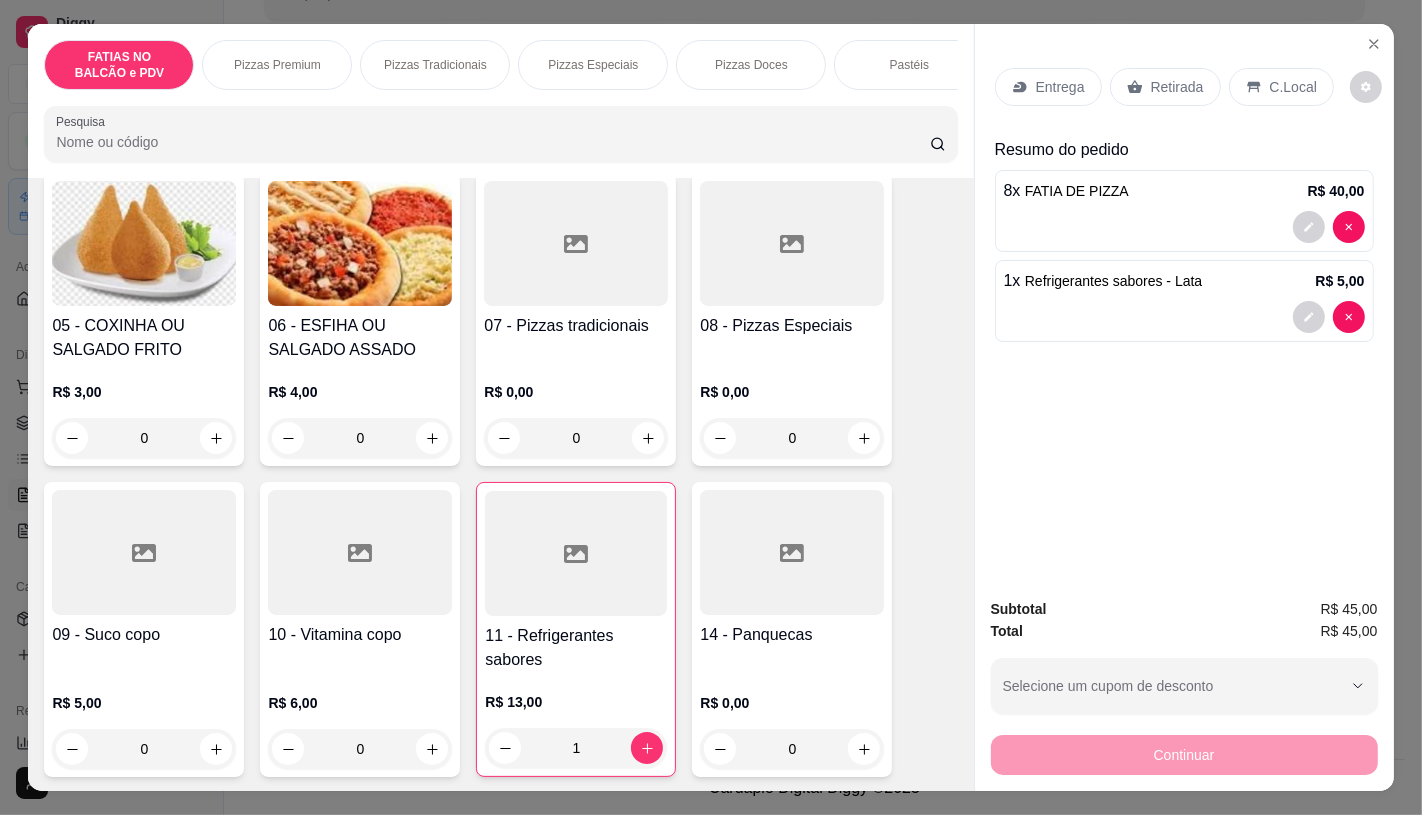 click on "Retirada" at bounding box center [1177, 87] 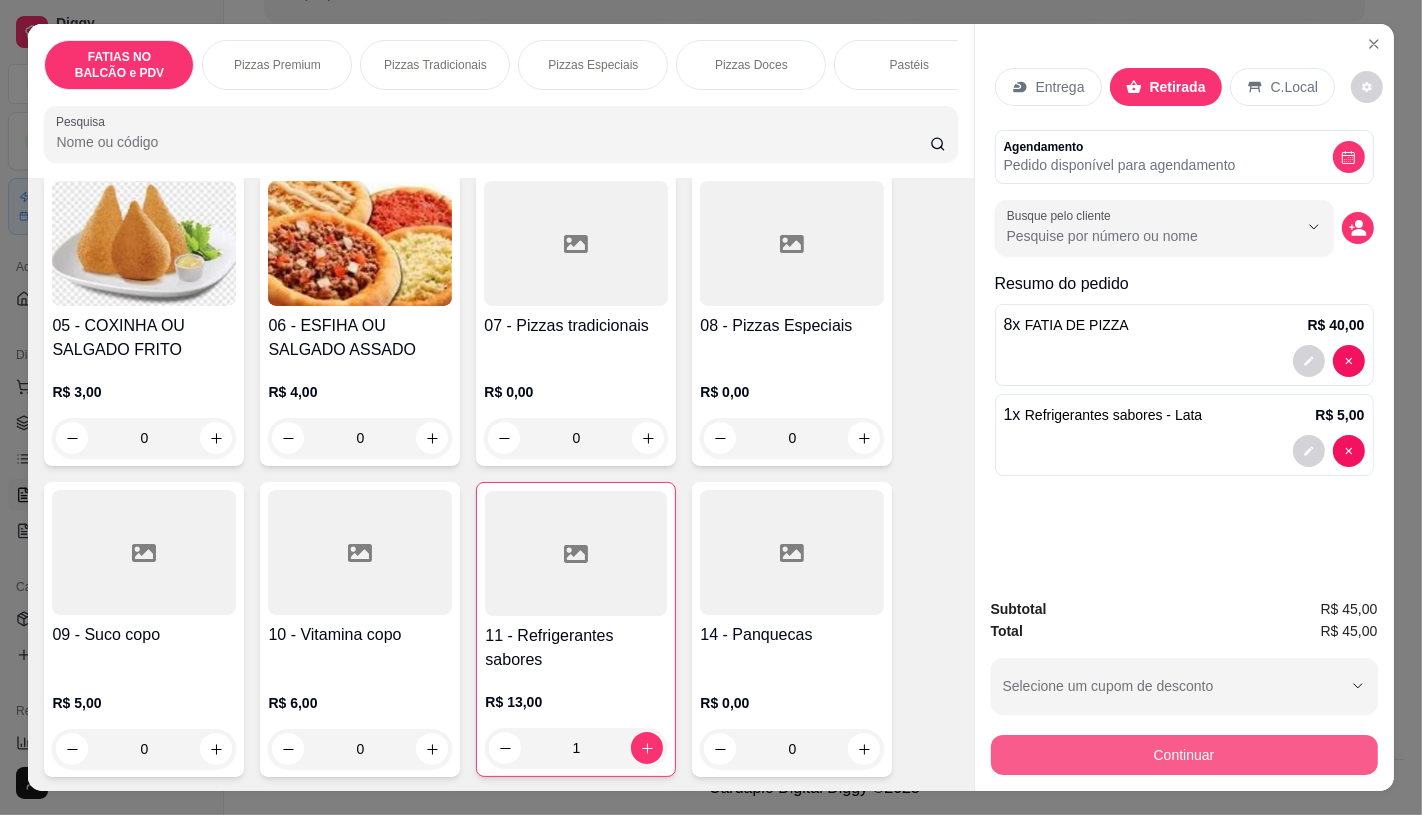 click on "Continuar" at bounding box center (1184, 755) 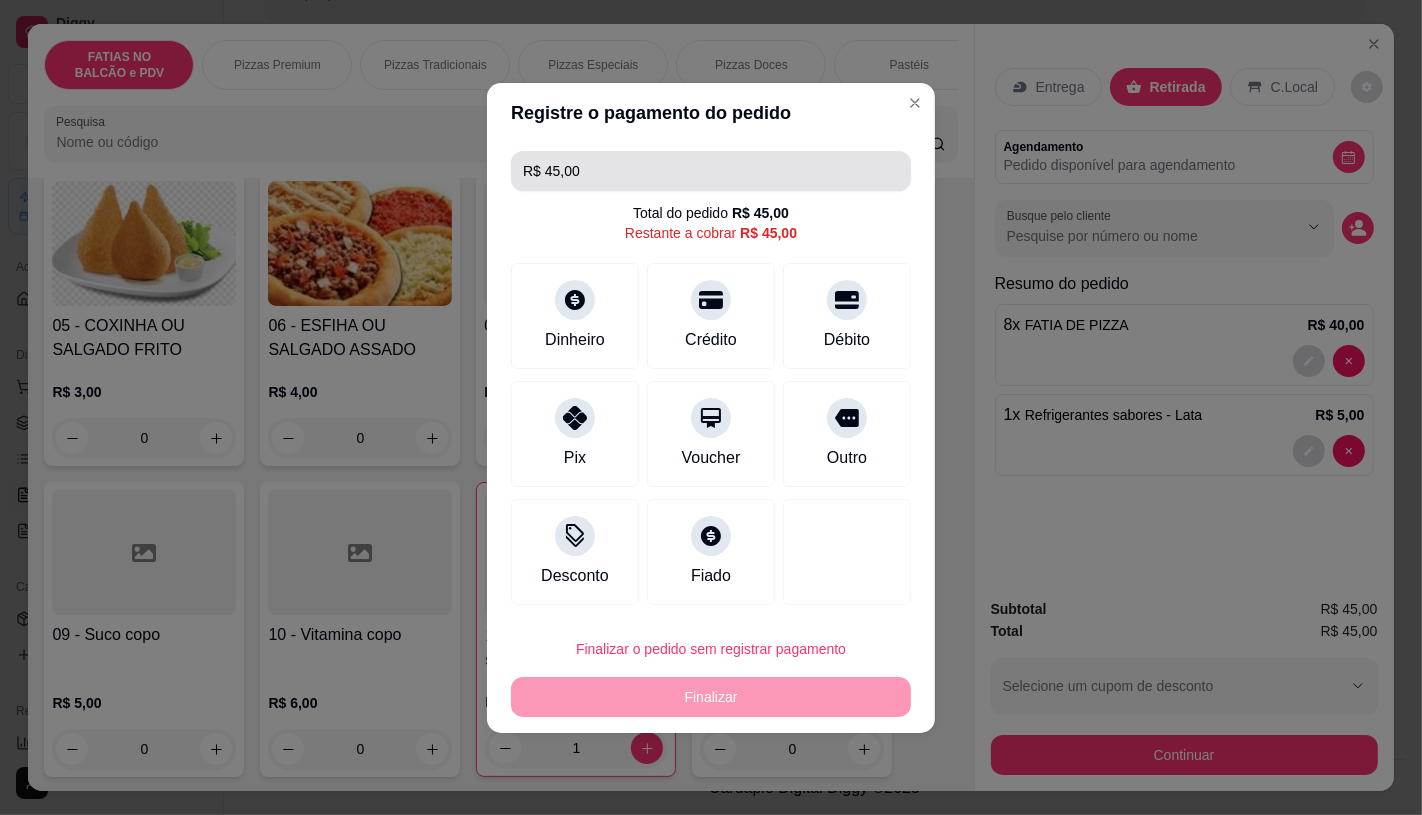 click on "R$ 45,00" at bounding box center (711, 171) 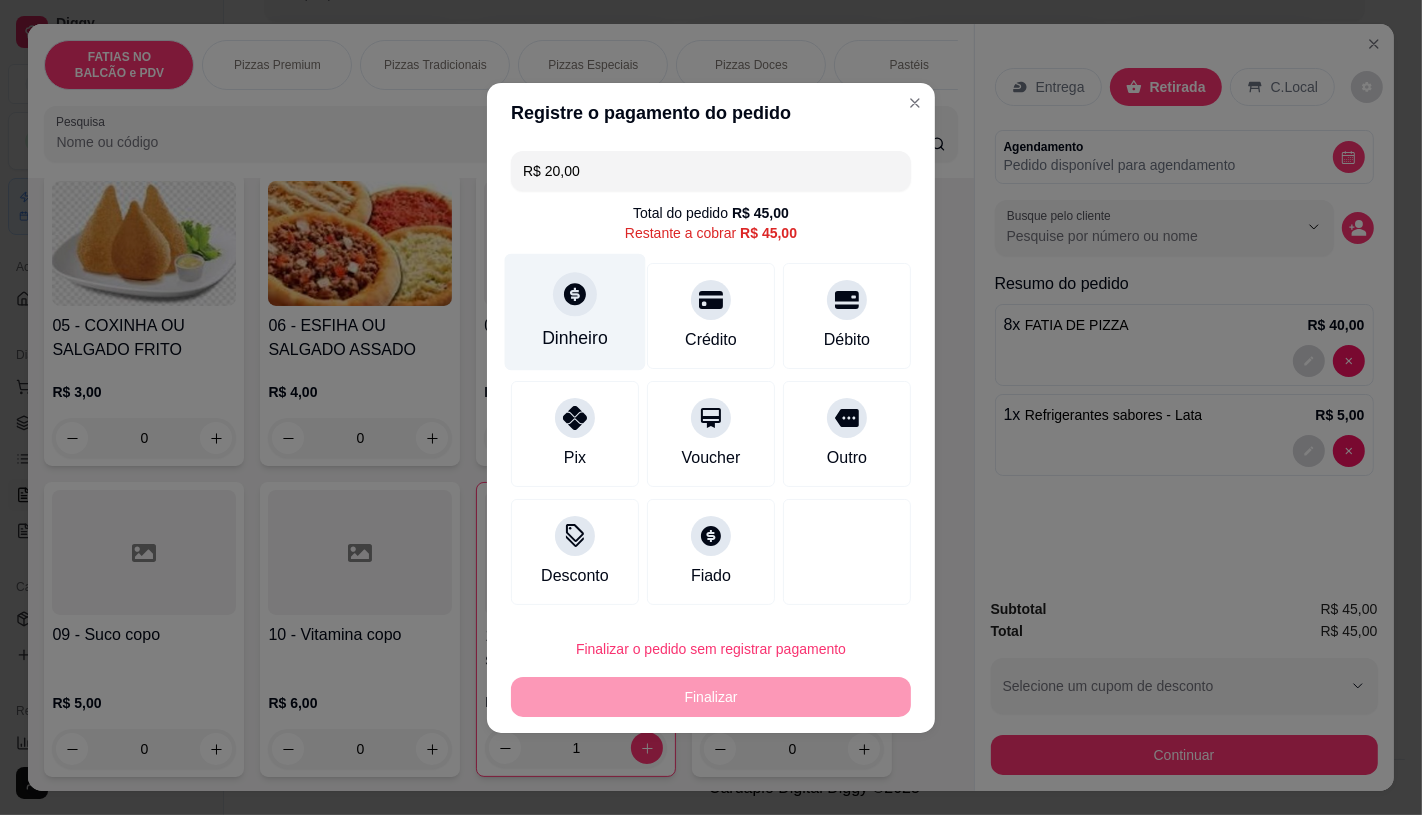 click on "Dinheiro" at bounding box center (575, 311) 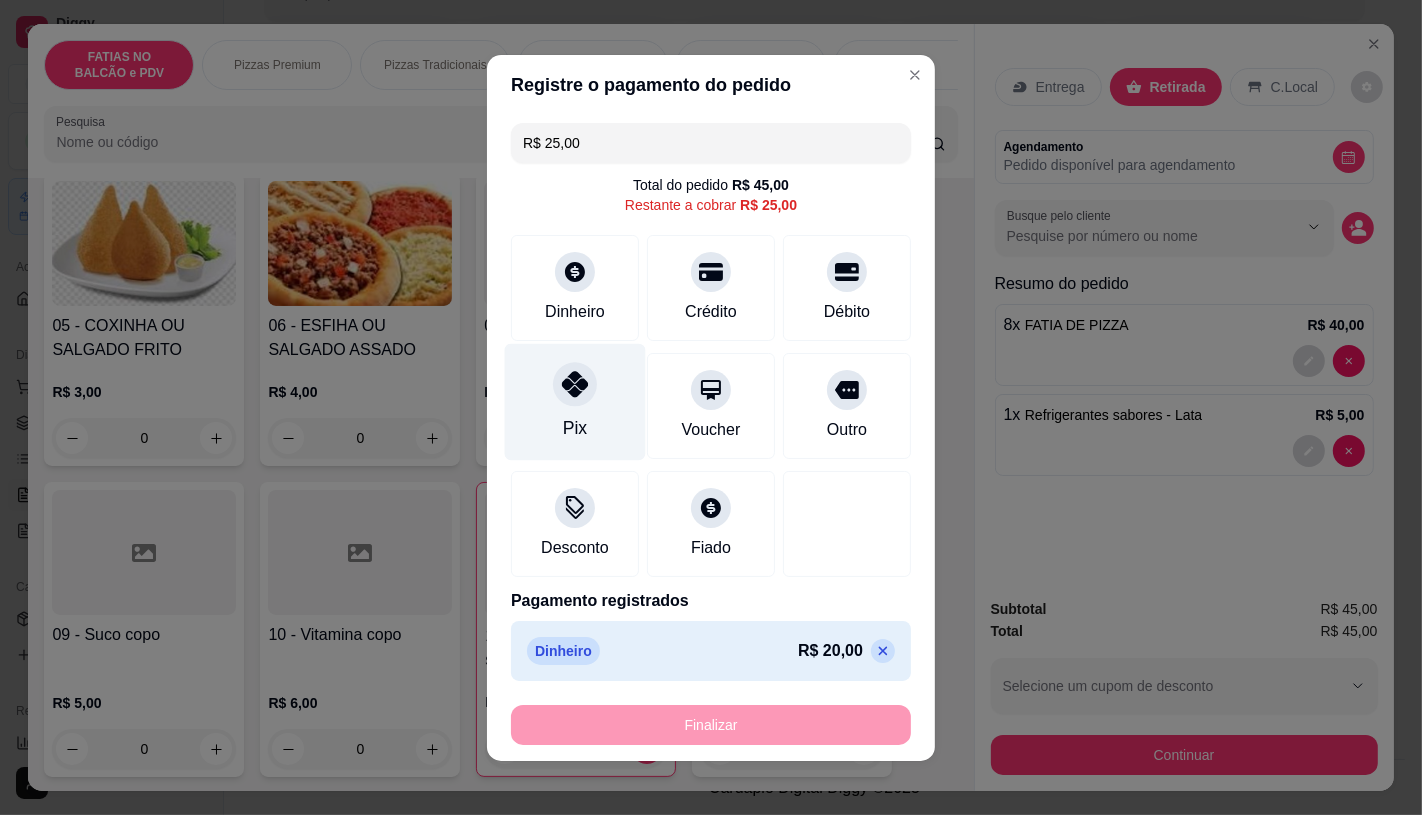 click on "Pix" at bounding box center (575, 401) 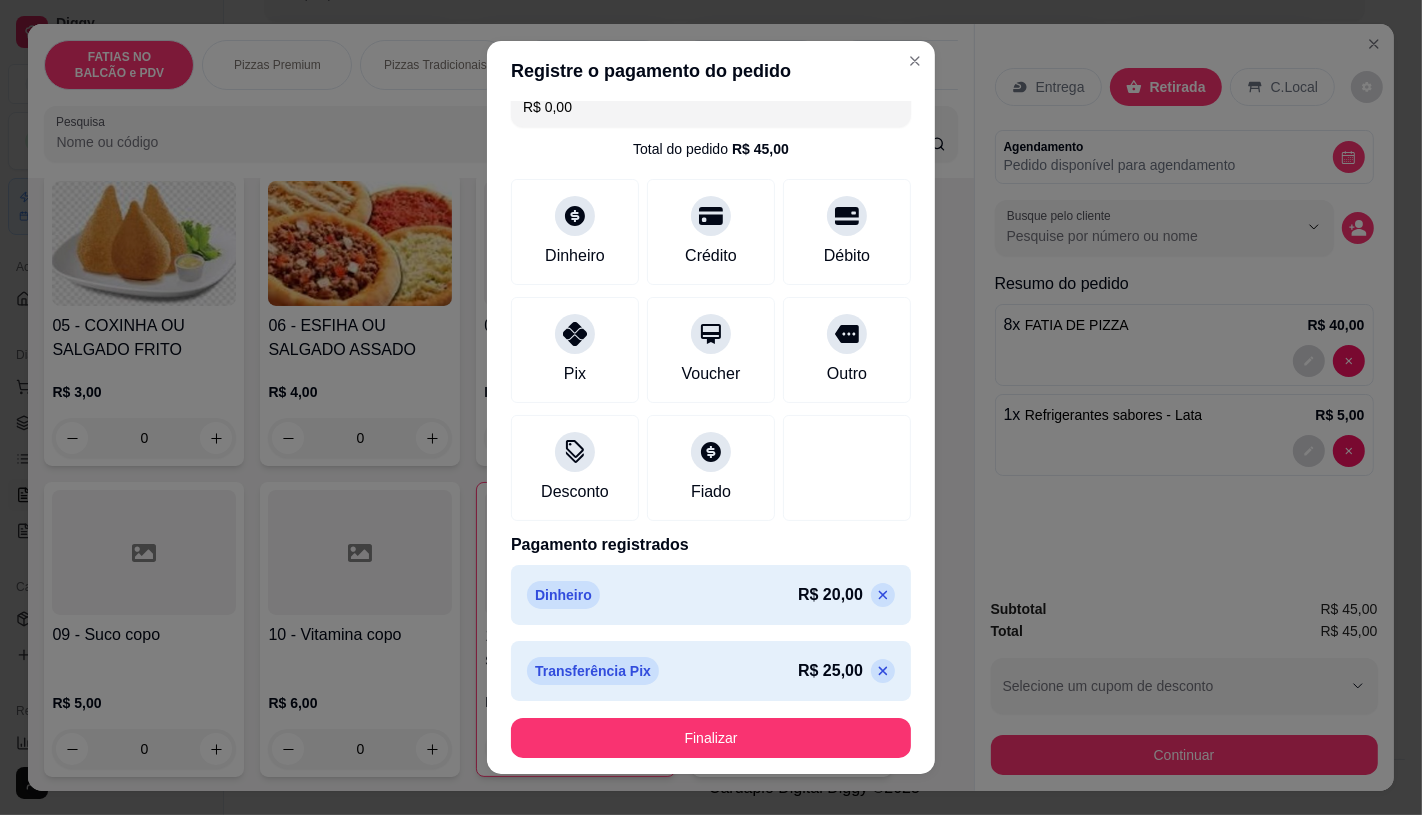 scroll, scrollTop: 27, scrollLeft: 0, axis: vertical 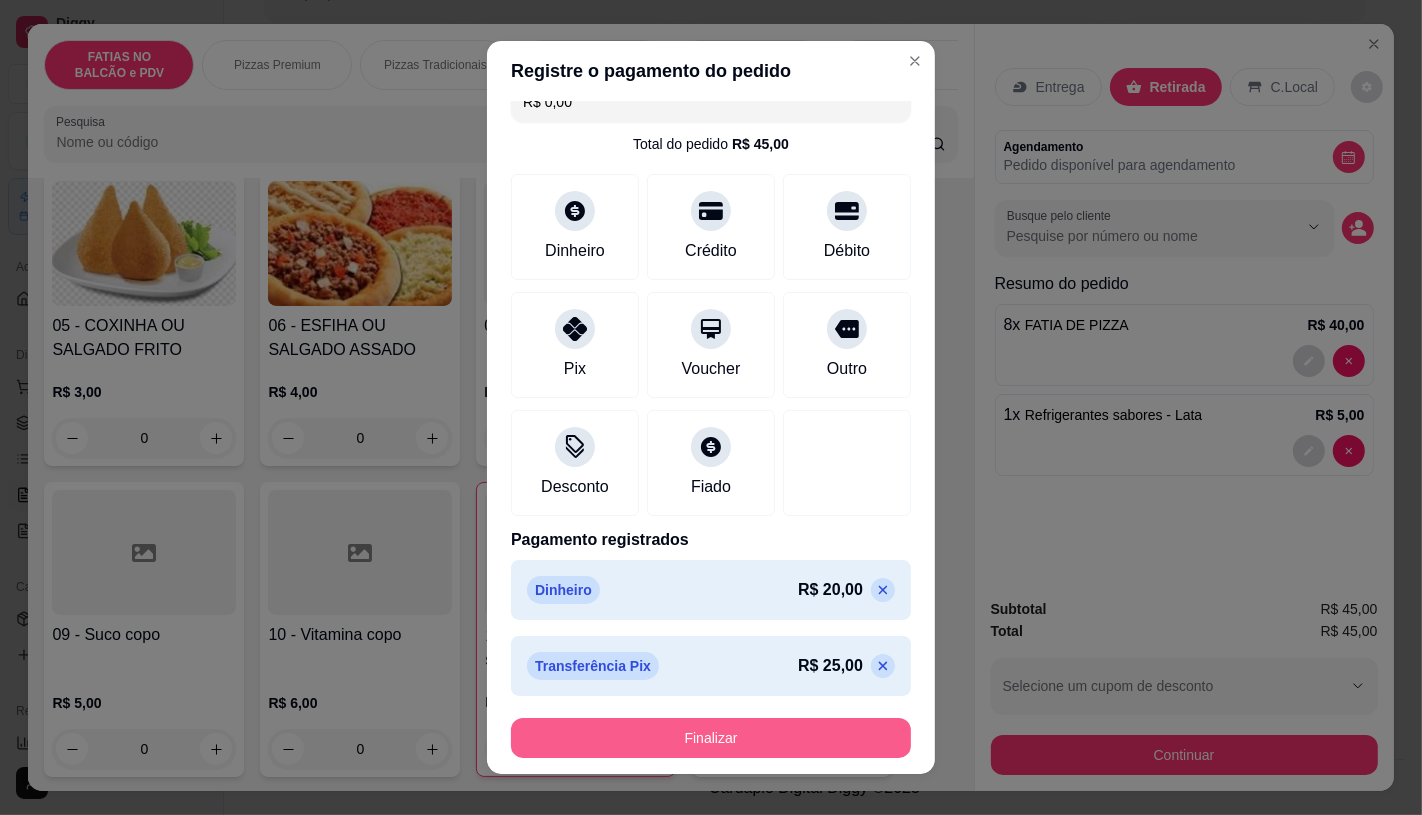 click on "Finalizar" at bounding box center (711, 738) 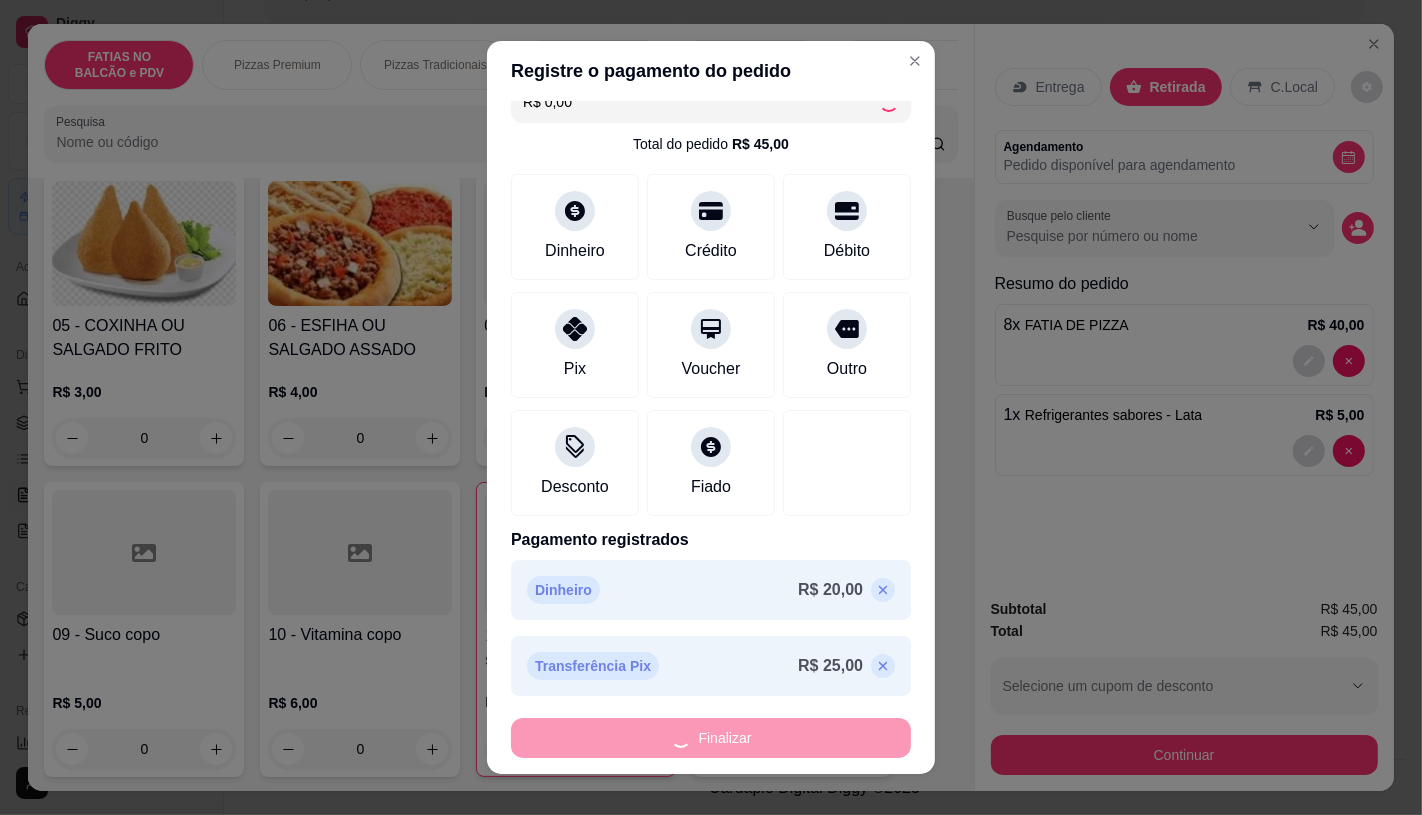 type on "0" 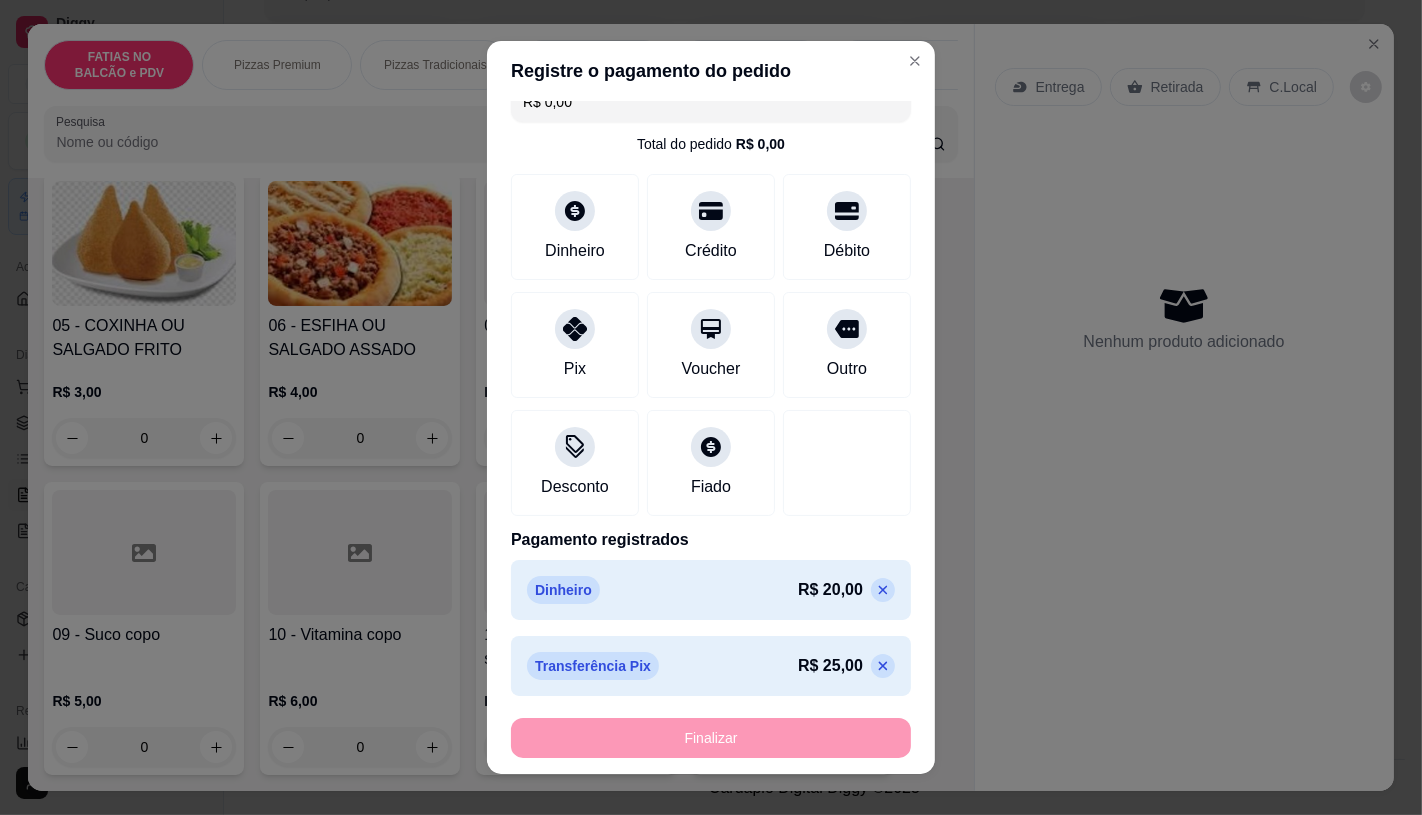 type on "-R$ 45,00" 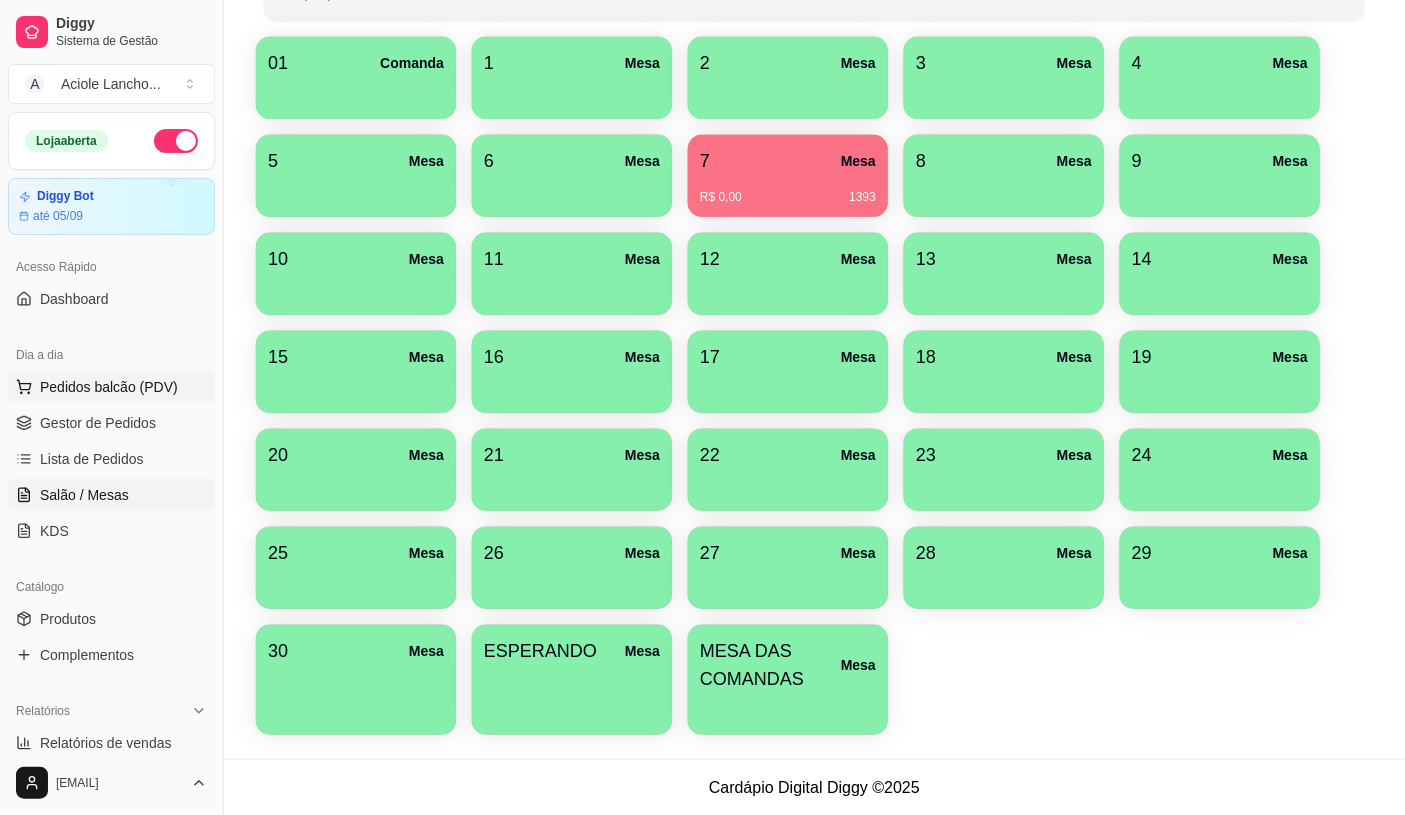 click on "Pedidos balcão (PDV)" at bounding box center [109, 387] 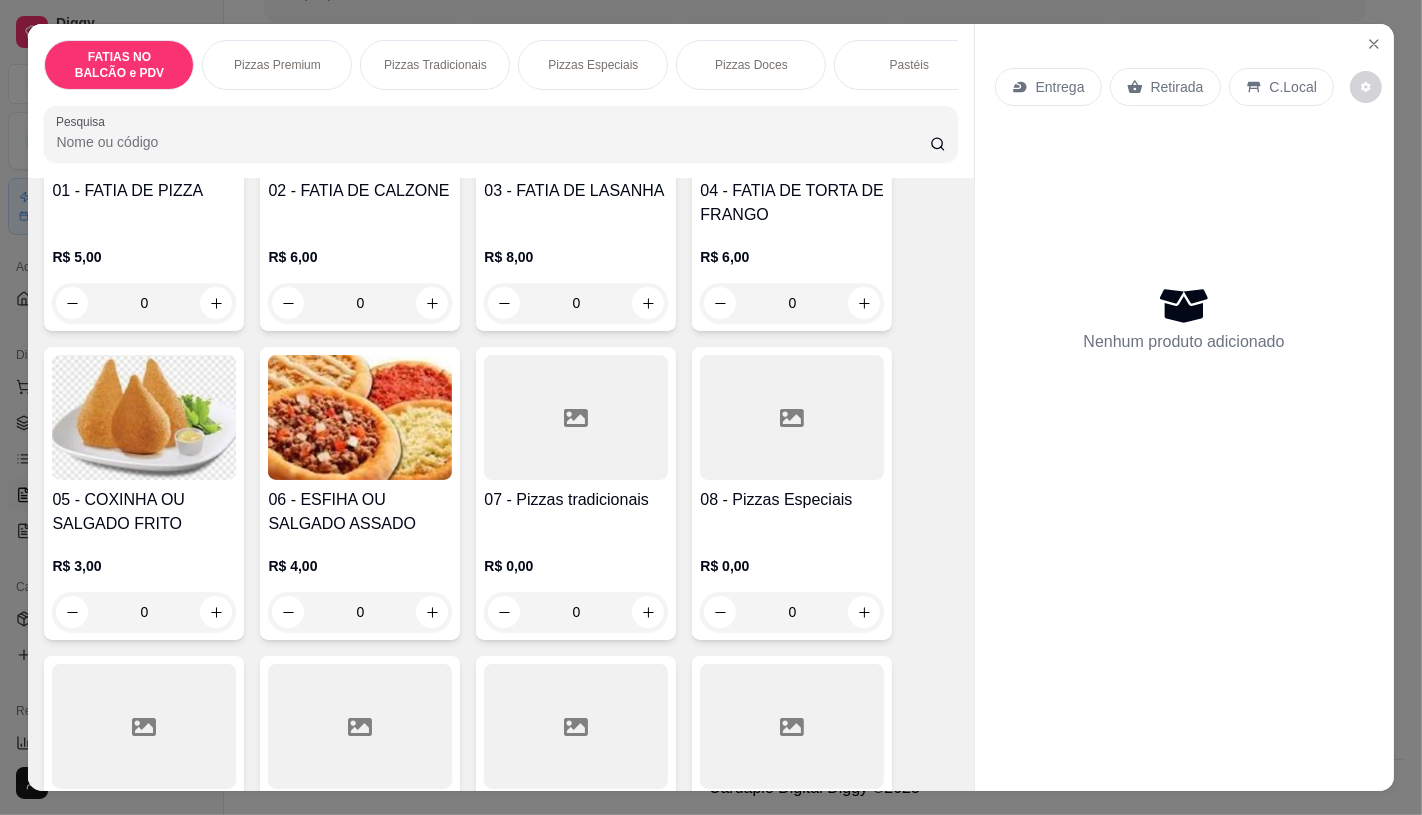 scroll, scrollTop: 333, scrollLeft: 0, axis: vertical 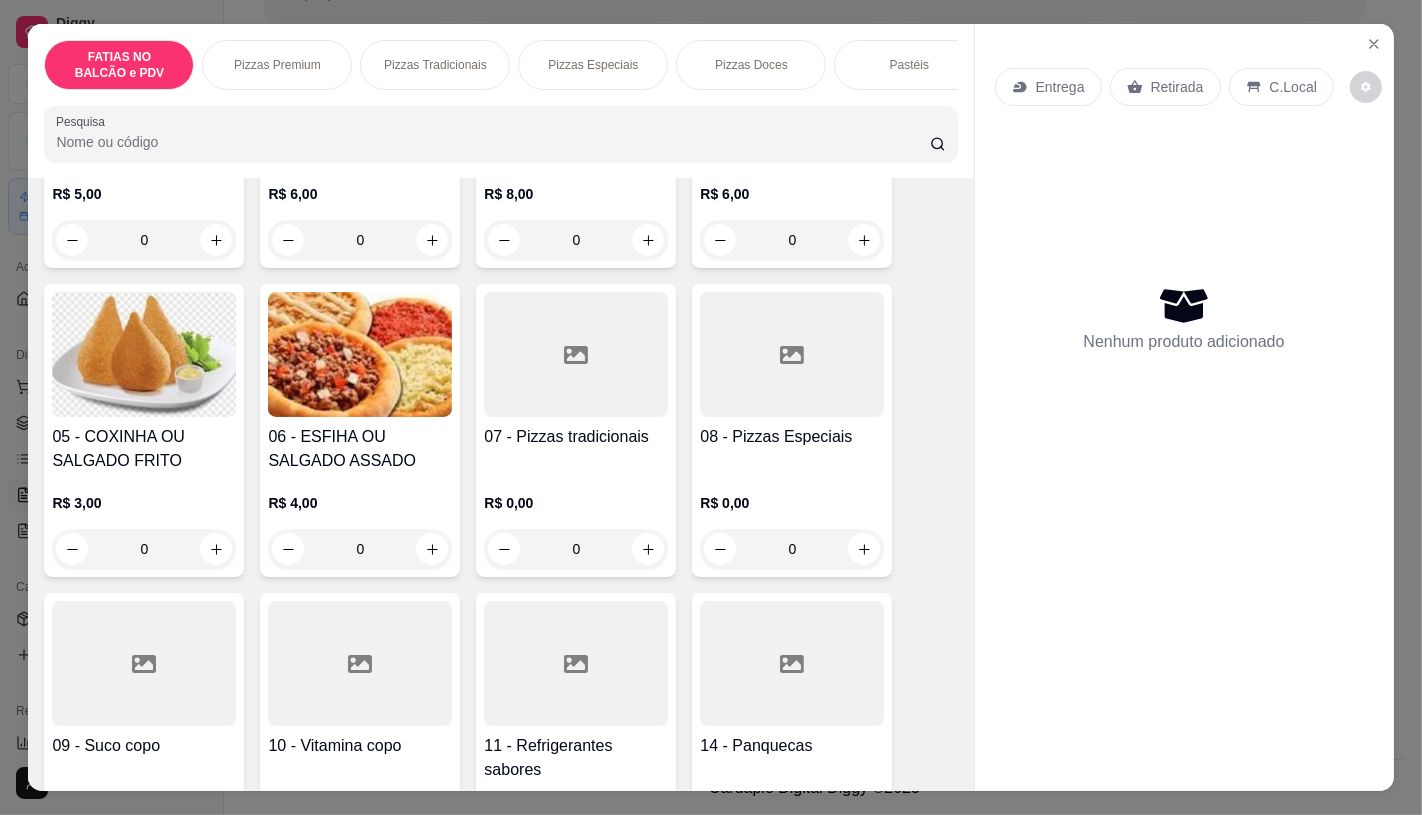 click 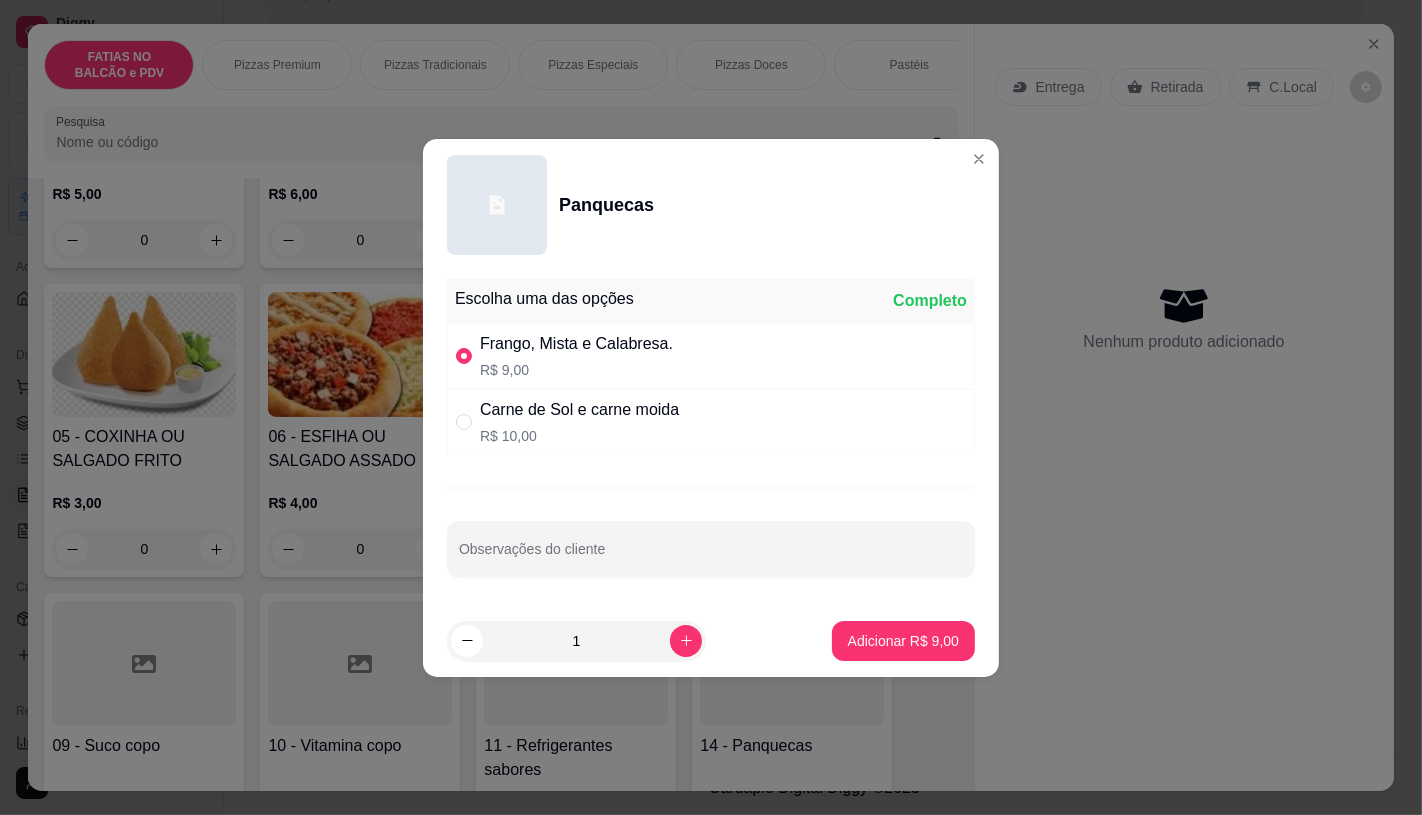 click on "1" at bounding box center [576, 641] 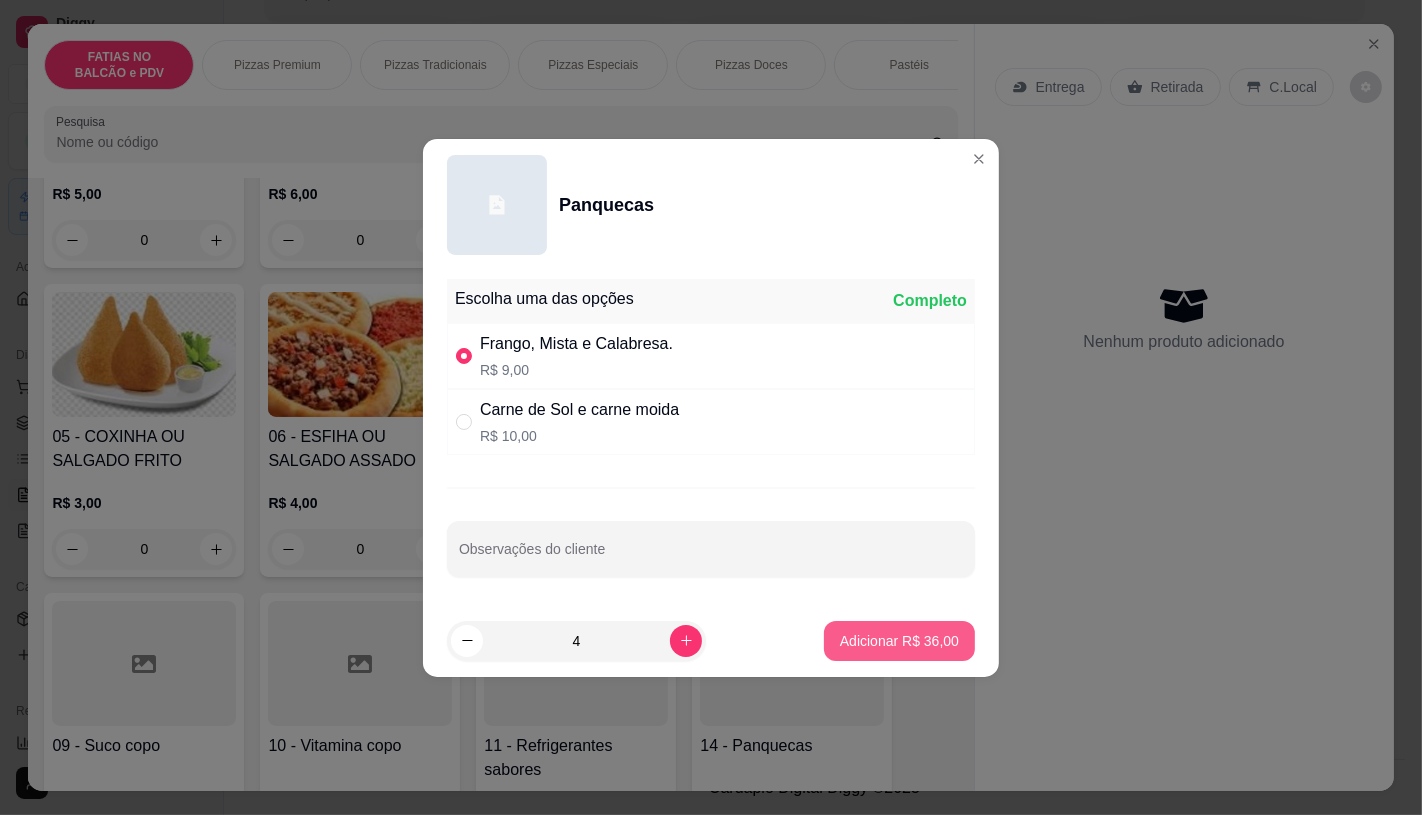 type on "4" 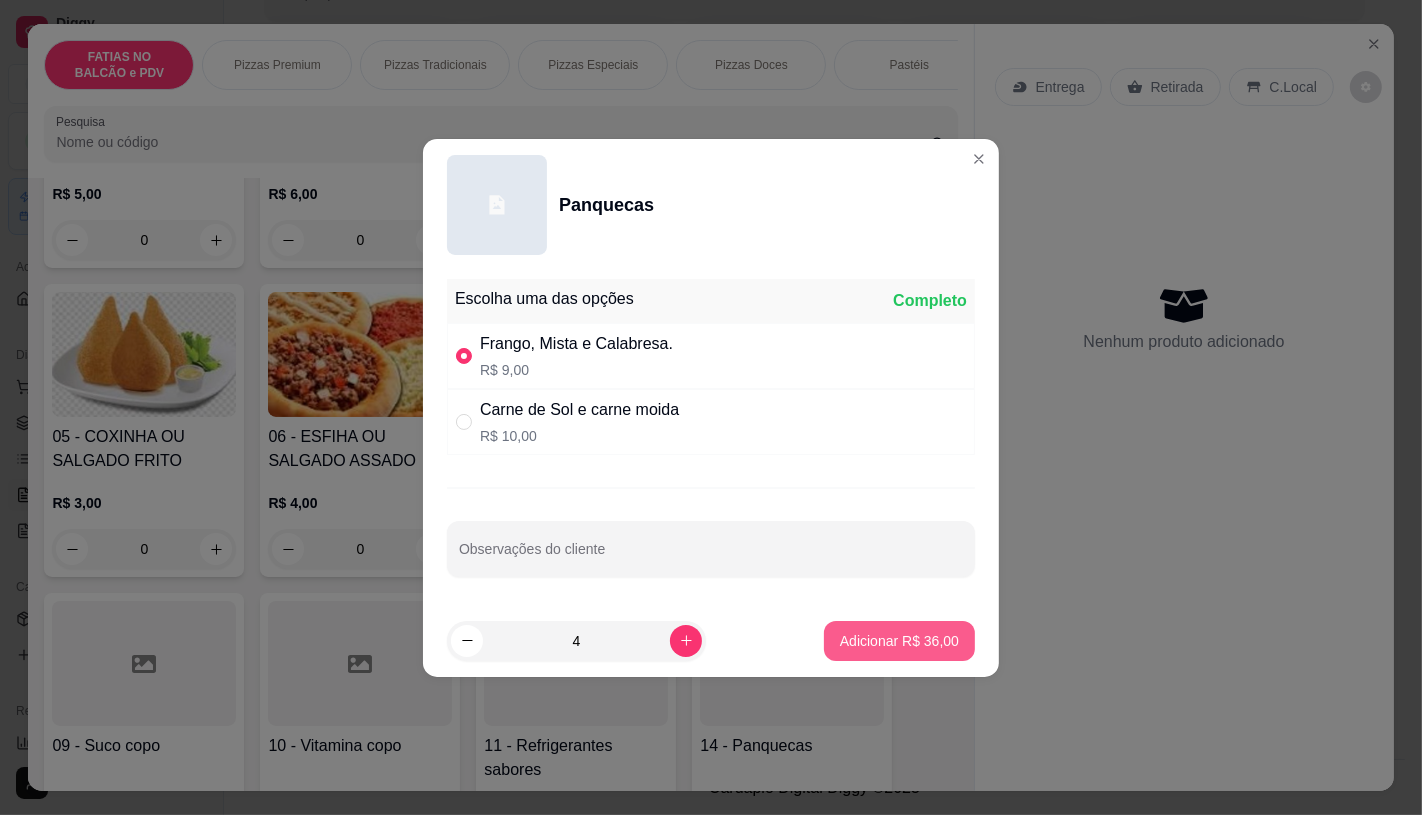 click on "Adicionar   R$ 36,00" at bounding box center (899, 641) 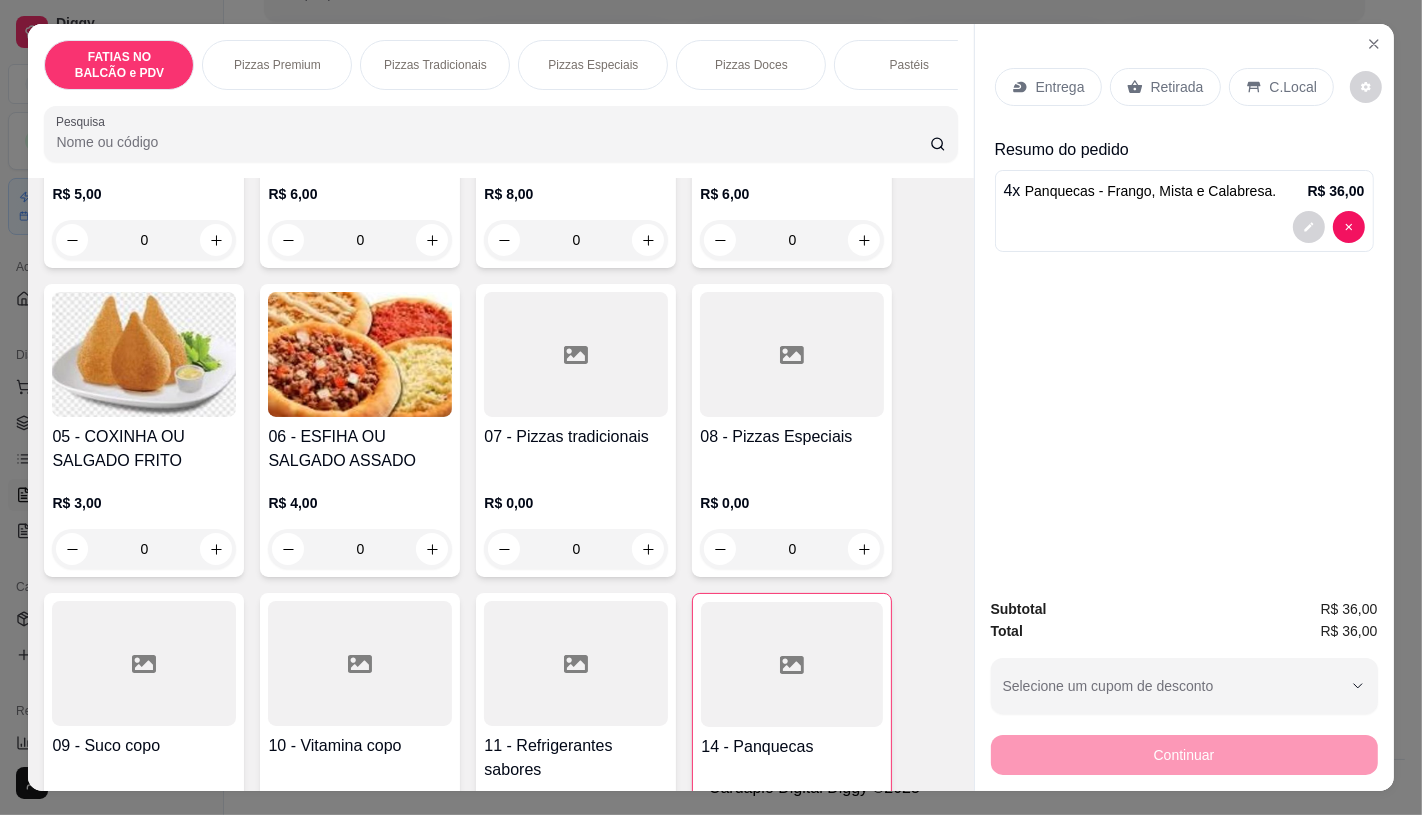 click at bounding box center [792, 664] 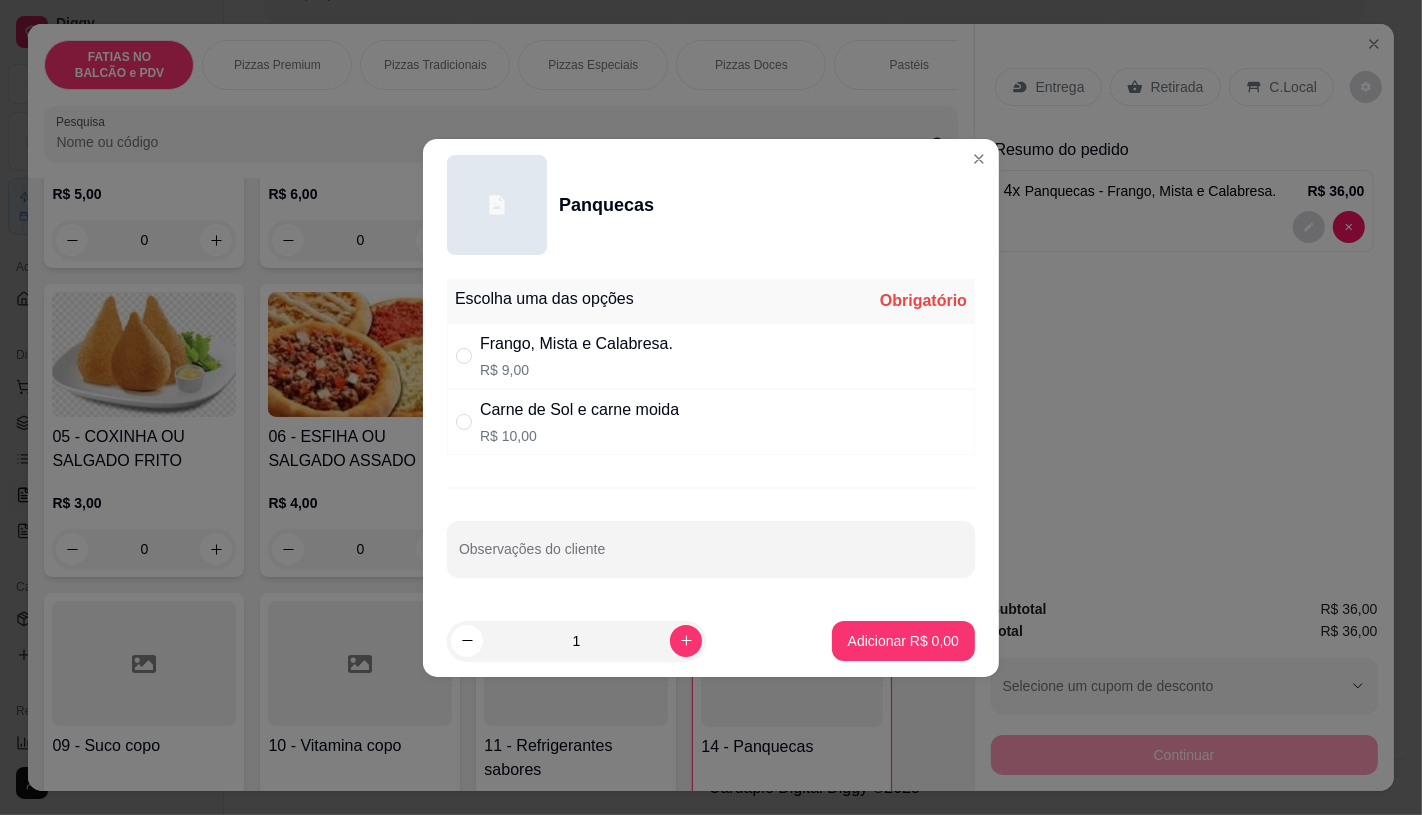 click on "Carne de Sol e carne moida" at bounding box center (579, 410) 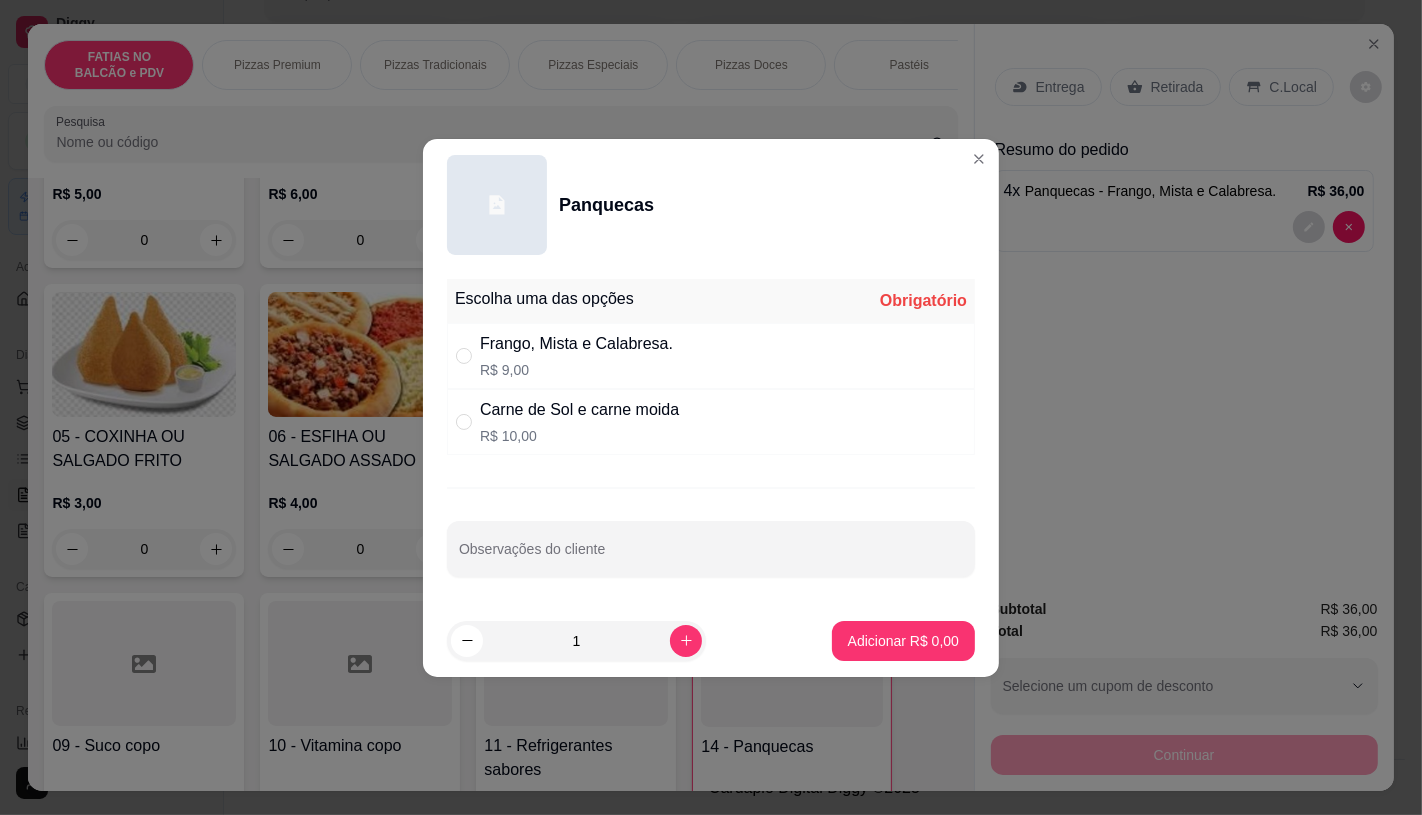 radio on "true" 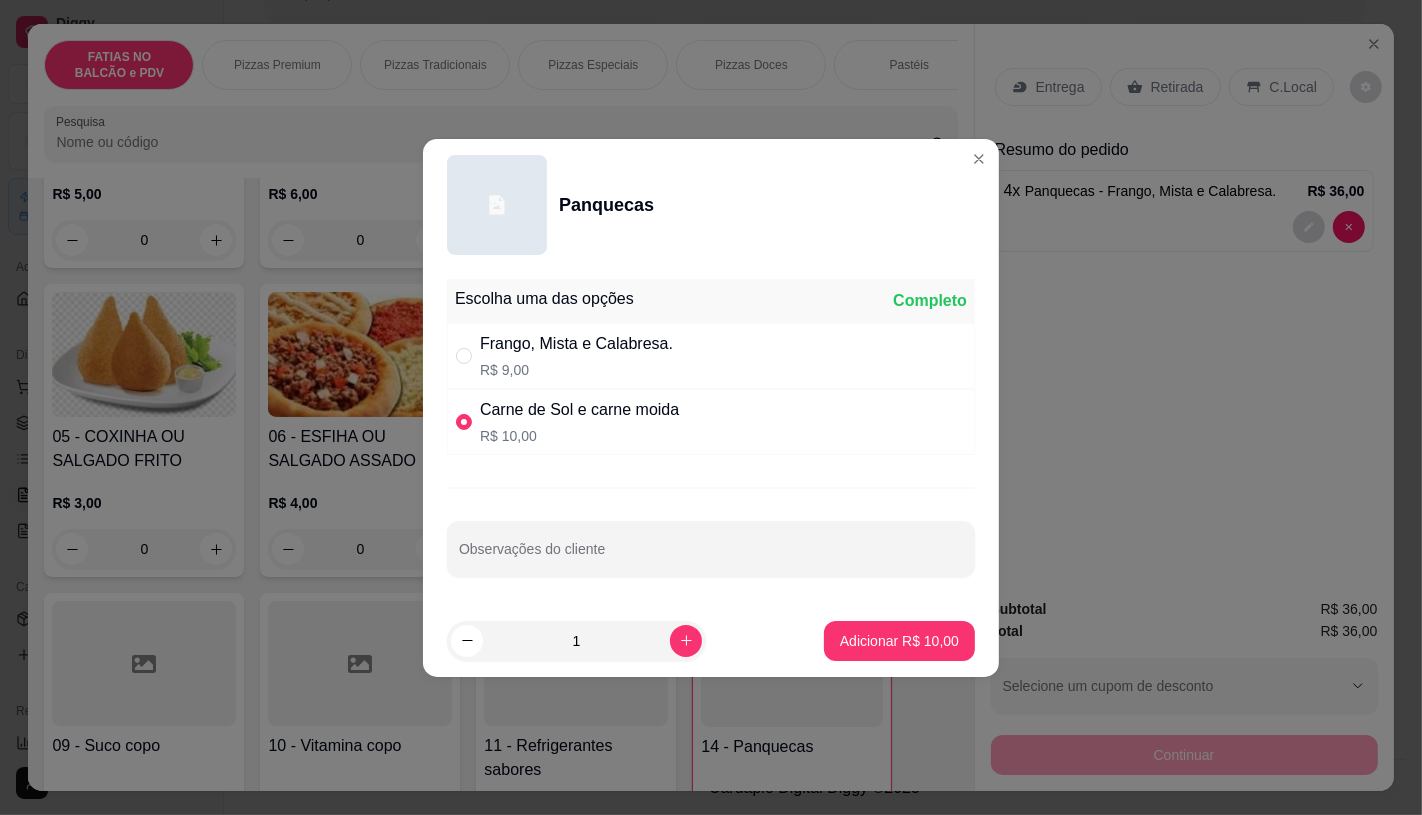 click on "1" at bounding box center [576, 641] 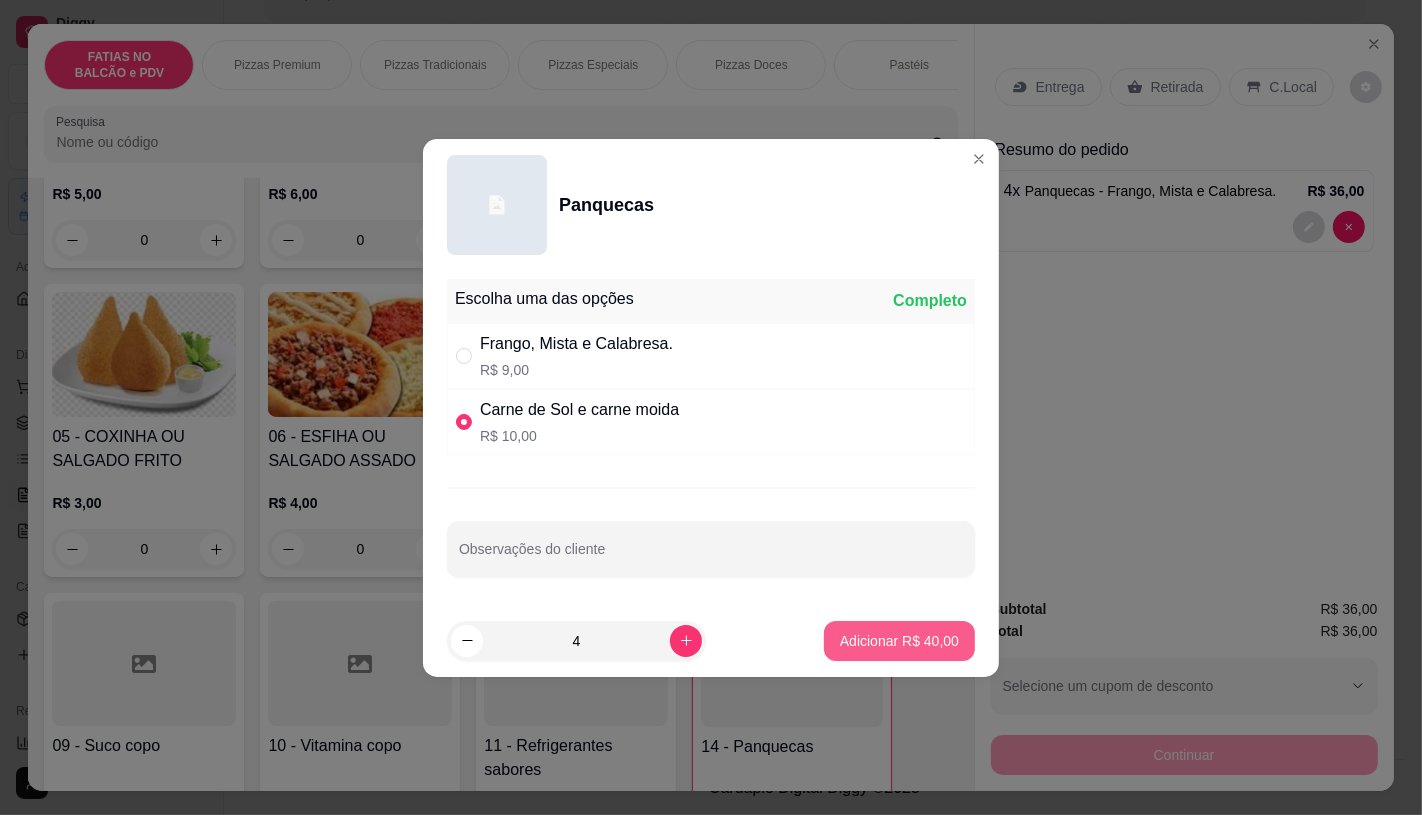 type on "4" 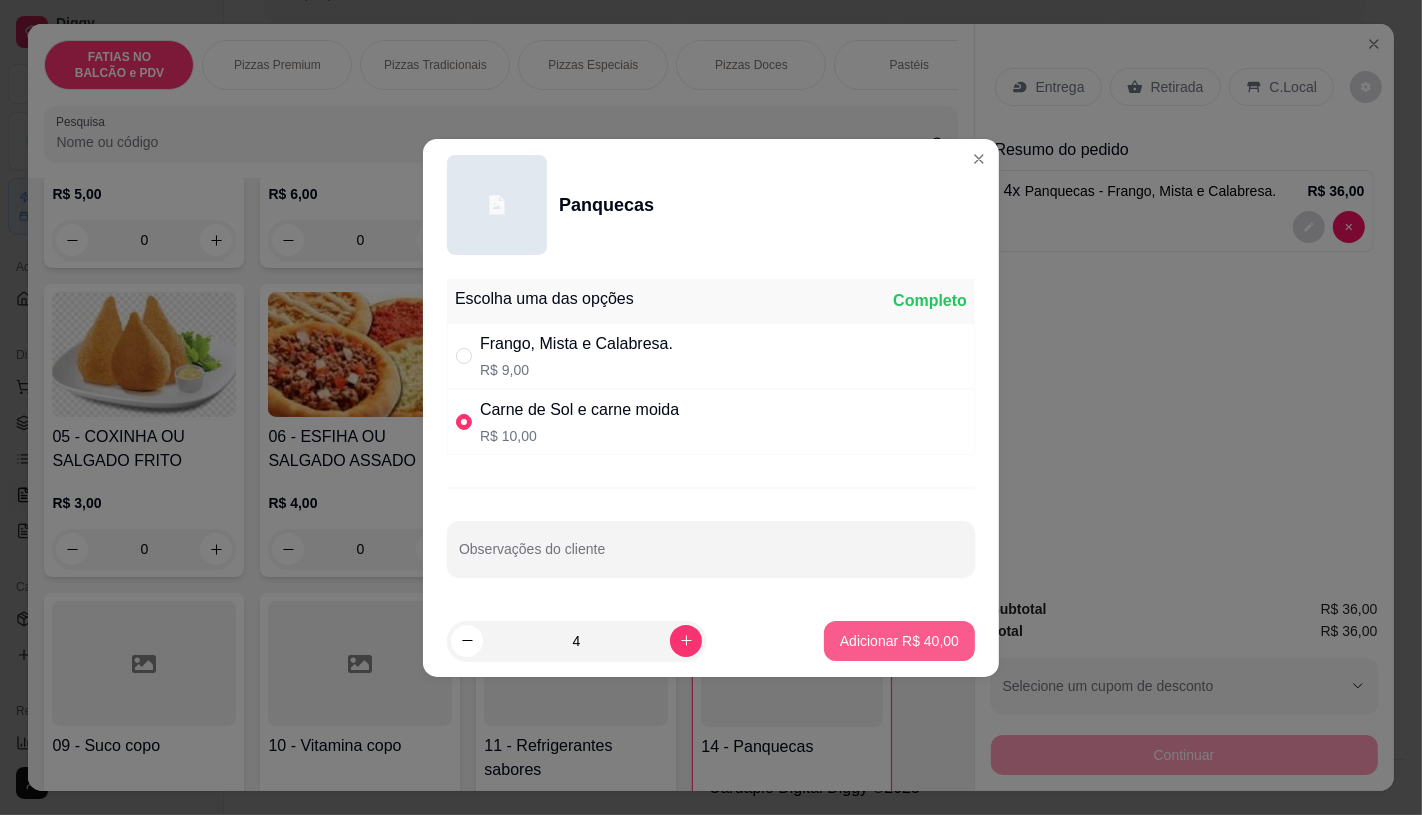 click on "Adicionar   R$ 40,00" at bounding box center [899, 641] 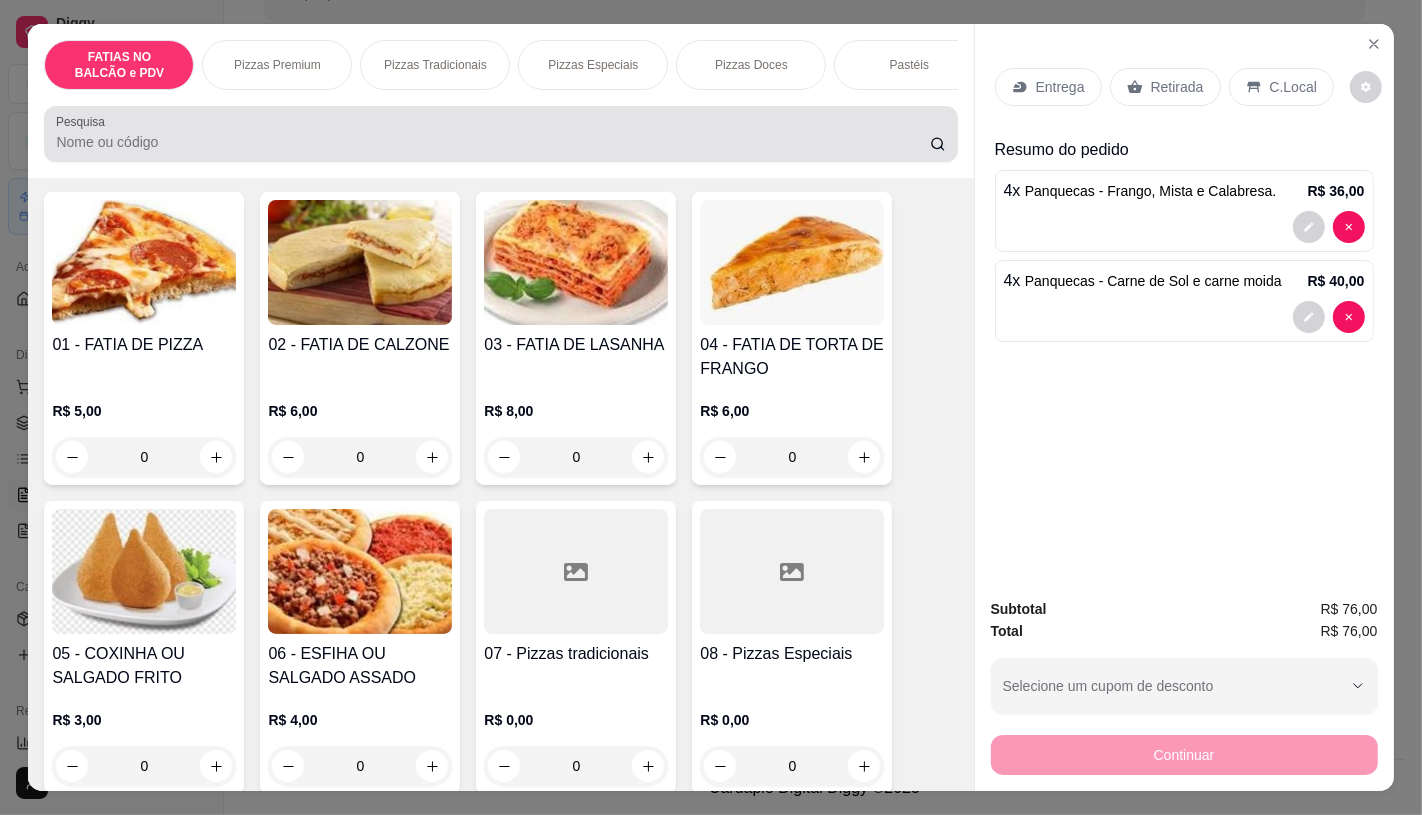 scroll, scrollTop: 111, scrollLeft: 0, axis: vertical 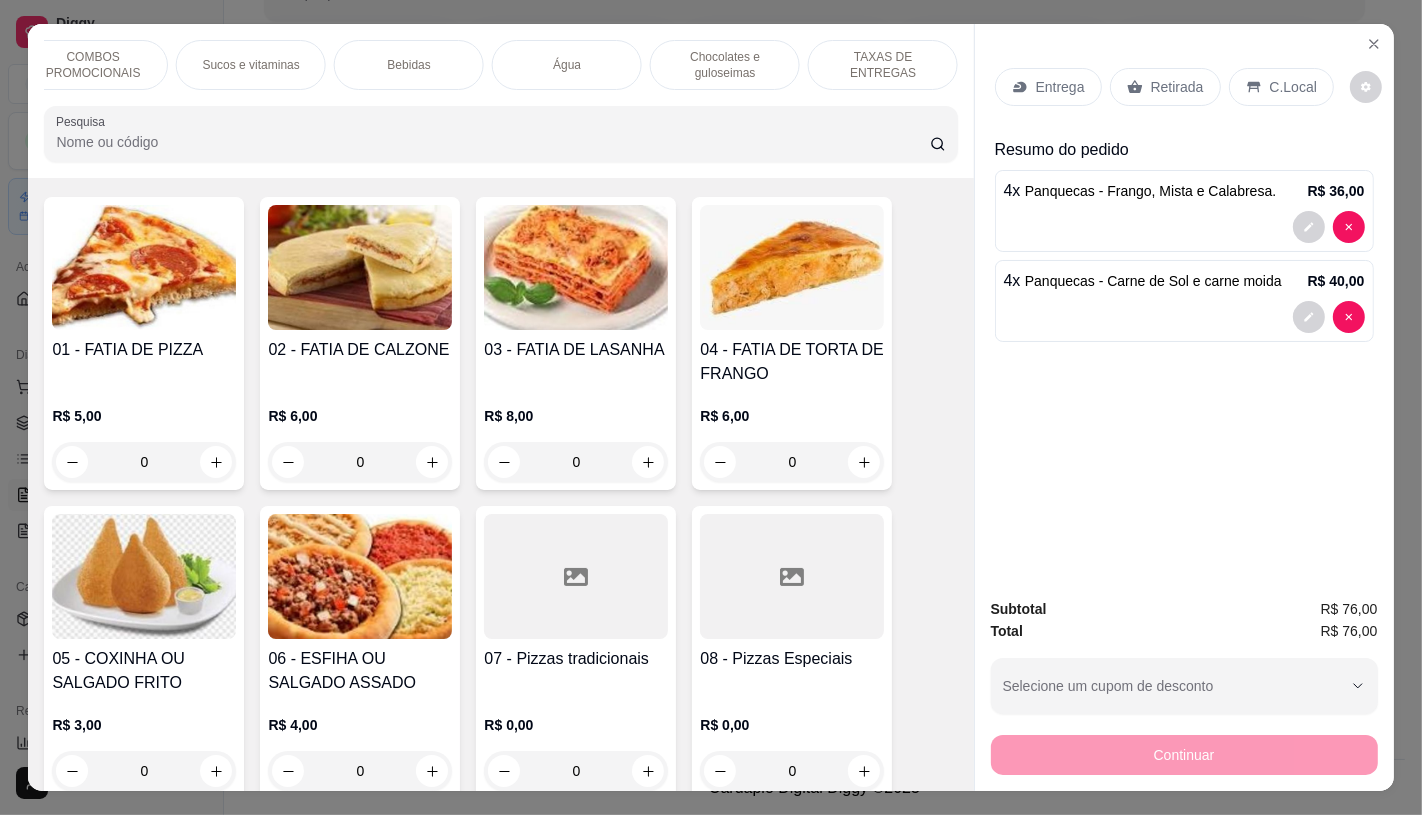 click on "TAXAS DE ENTREGAS" at bounding box center [883, 65] 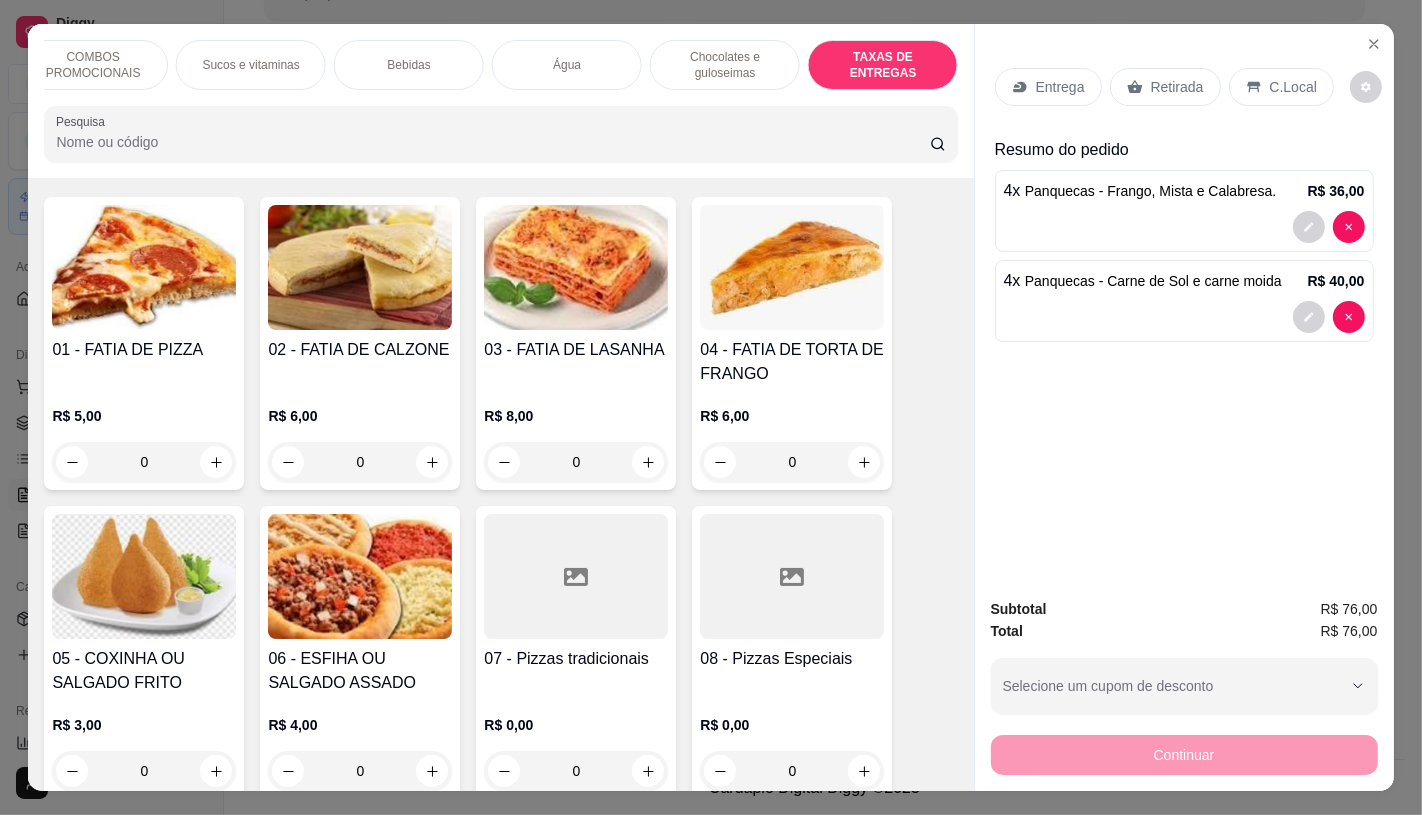scroll, scrollTop: 13373, scrollLeft: 0, axis: vertical 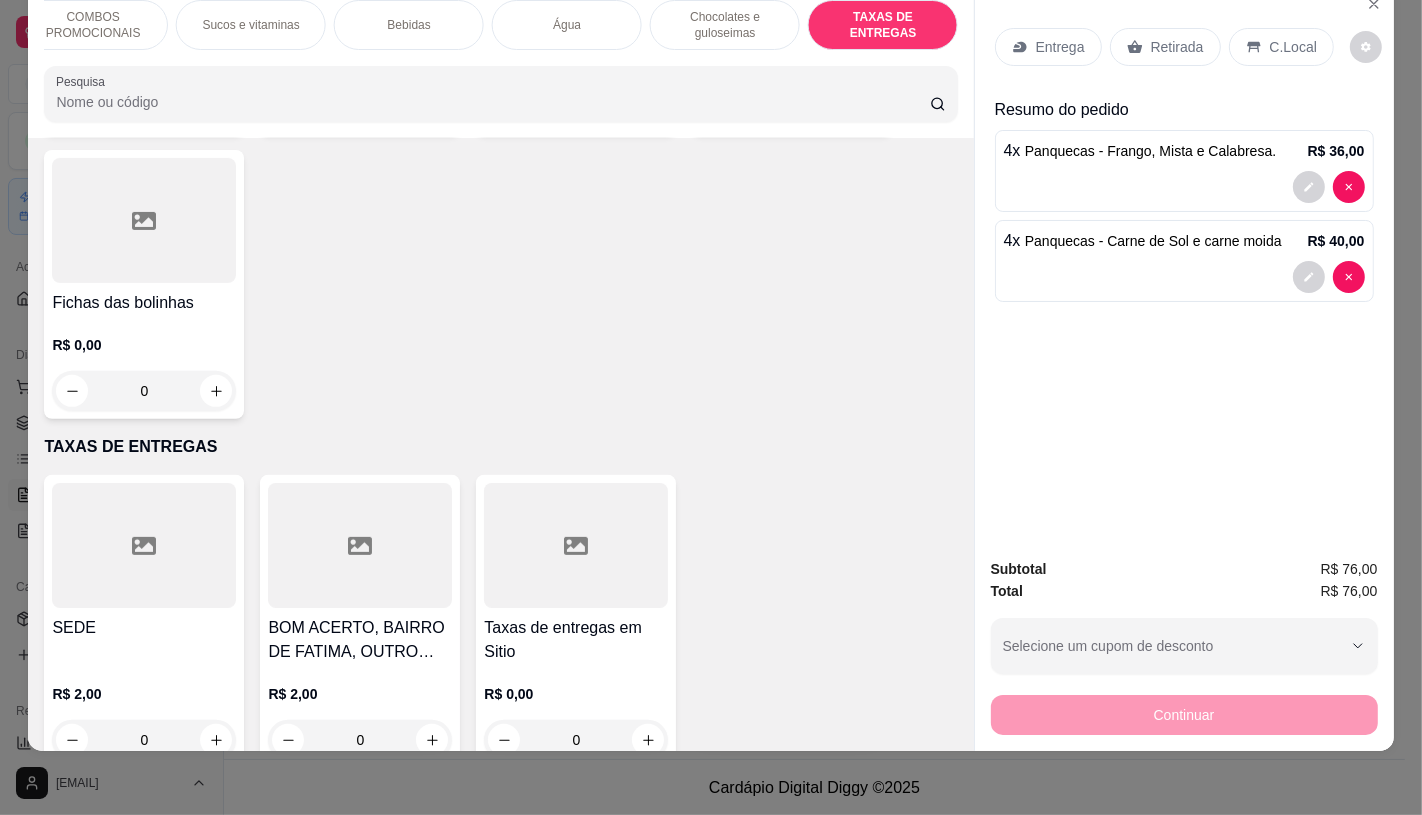 click on "FATIAS NO BALCÃO e PDV Pizzas Premium Pizzas Tradicionais  Pizzas Especiais Pizzas Doces Pastéis Porções Calzones Esfiha Esfihas Especiais Panqueca Sanduíches Sanduíches Especiais COMBOS PROMOCIONAIS  Sucos e vitaminas Bebidas Água Chocolates e guloseimas  TAXAS DE ENTREGAS  Pesquisa Item avulso FATIAS NO BALCÃO e PDV 01 - FATIA DE PIZZA   R$ 5,00 0 02 - FATIA DE CALZONE   R$ 6,00 0 03 - FATIA DE LASANHA   R$ 8,00 0 04 - FATIA DE TORTA DE FRANGO   R$ 6,00 0 05 - COXINHA OU SALGADO FRITO   R$ 3,00 0 06 - ESFIHA OU SALGADO ASSADO    R$ 4,00 0 07 - Pizzas tradicionais    R$ 0,00 0 08 - Pizzas Especiais    R$ 0,00 0 09 - Suco copo    R$ 5,00 0 10 - Vitamina copo    R$ 6,00 0 11 - Refrigerantes sabores    R$ 13,00 0 14 - Panquecas    R$ 0,00 4 Suco Laranja (Açaí)    R$ 8,00 0 Salgado forno    R$ 5,00 0 Fatia Especial   R$ 6,00 0 jarra de suco (laranja açai)   R$ 18,00 0 agua de coco(açai)   R$ 5,00 0 Pizzas Premium Broto a partir de     R$ 22,00 Pequena a partir de     R$ 30,00" at bounding box center (711, 407) 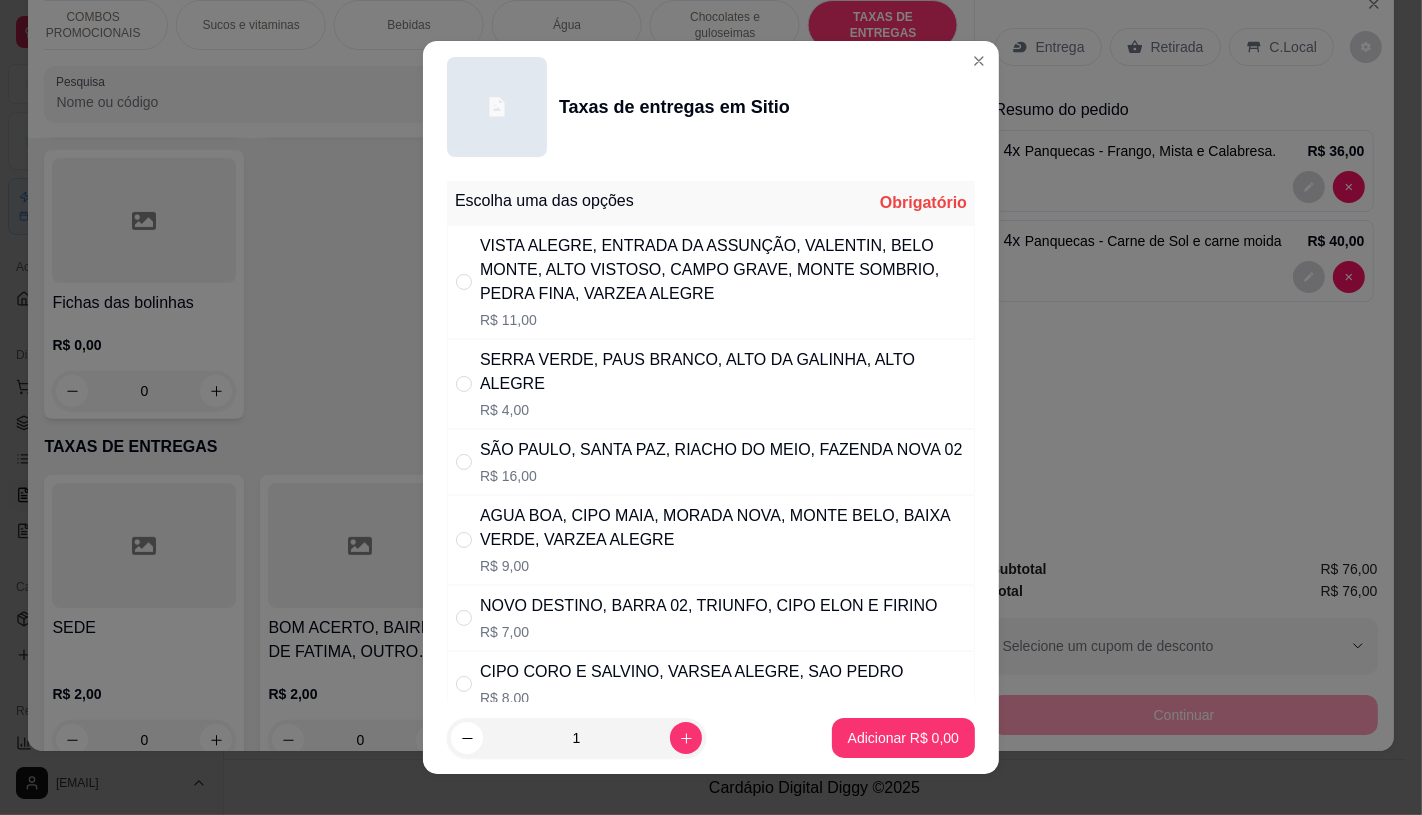 click on "SERRA VERDE, PAUS BRANCO, ALTO DA GALINHA, ALTO ALEGRE" at bounding box center (723, 372) 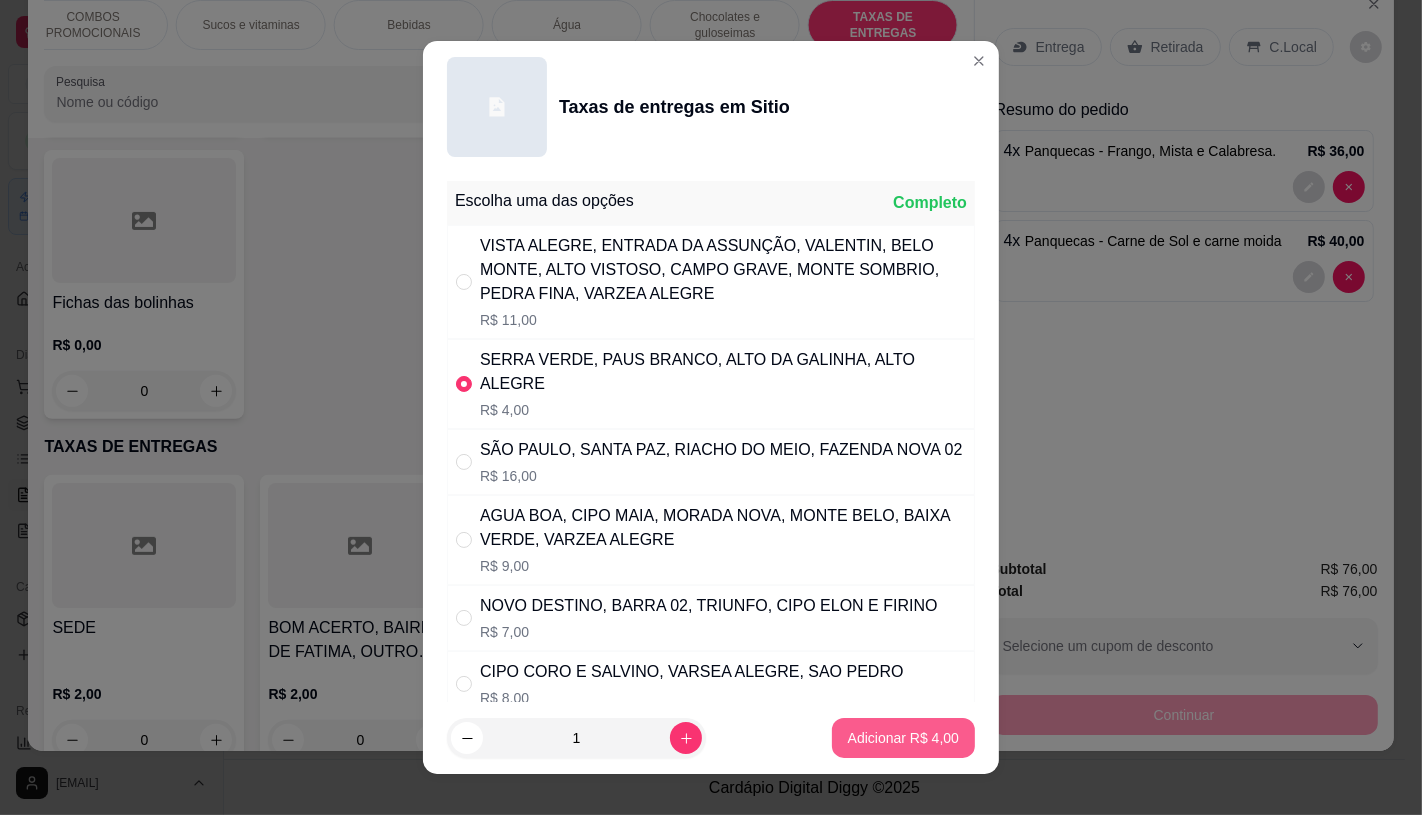 click on "Adicionar   R$ 4,00" at bounding box center (903, 738) 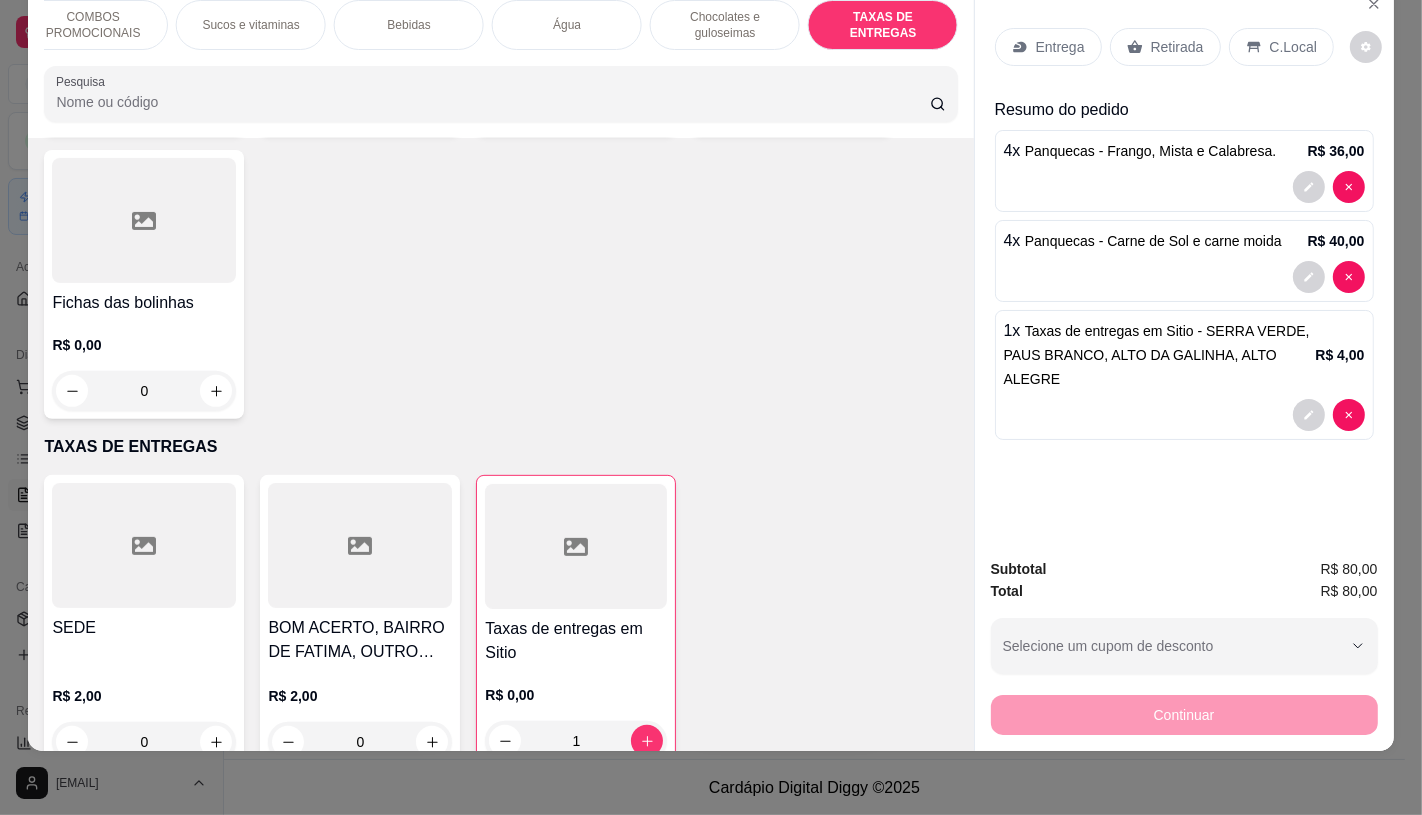 click on "Retirada" at bounding box center [1177, 47] 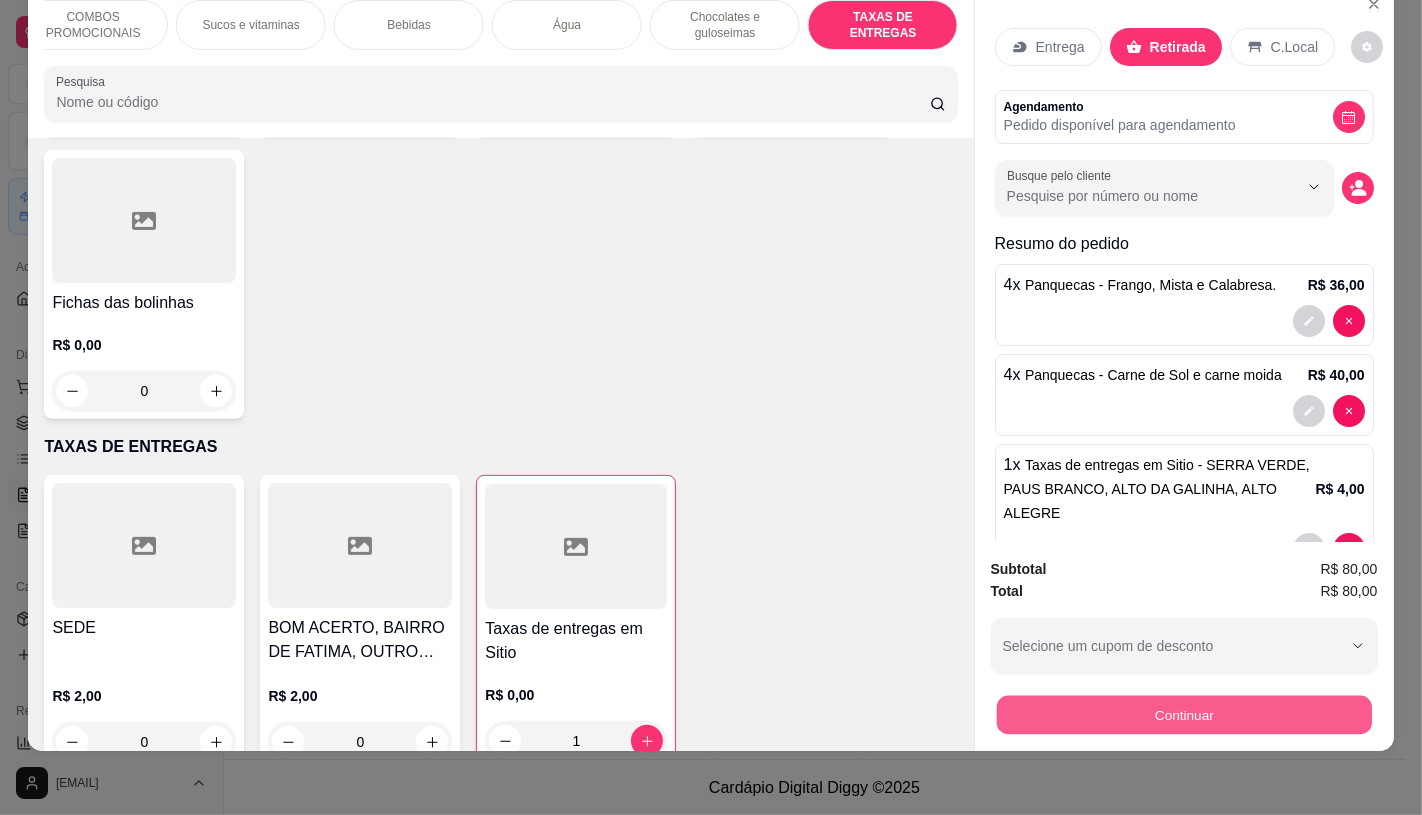 click on "Continuar" at bounding box center (1183, 714) 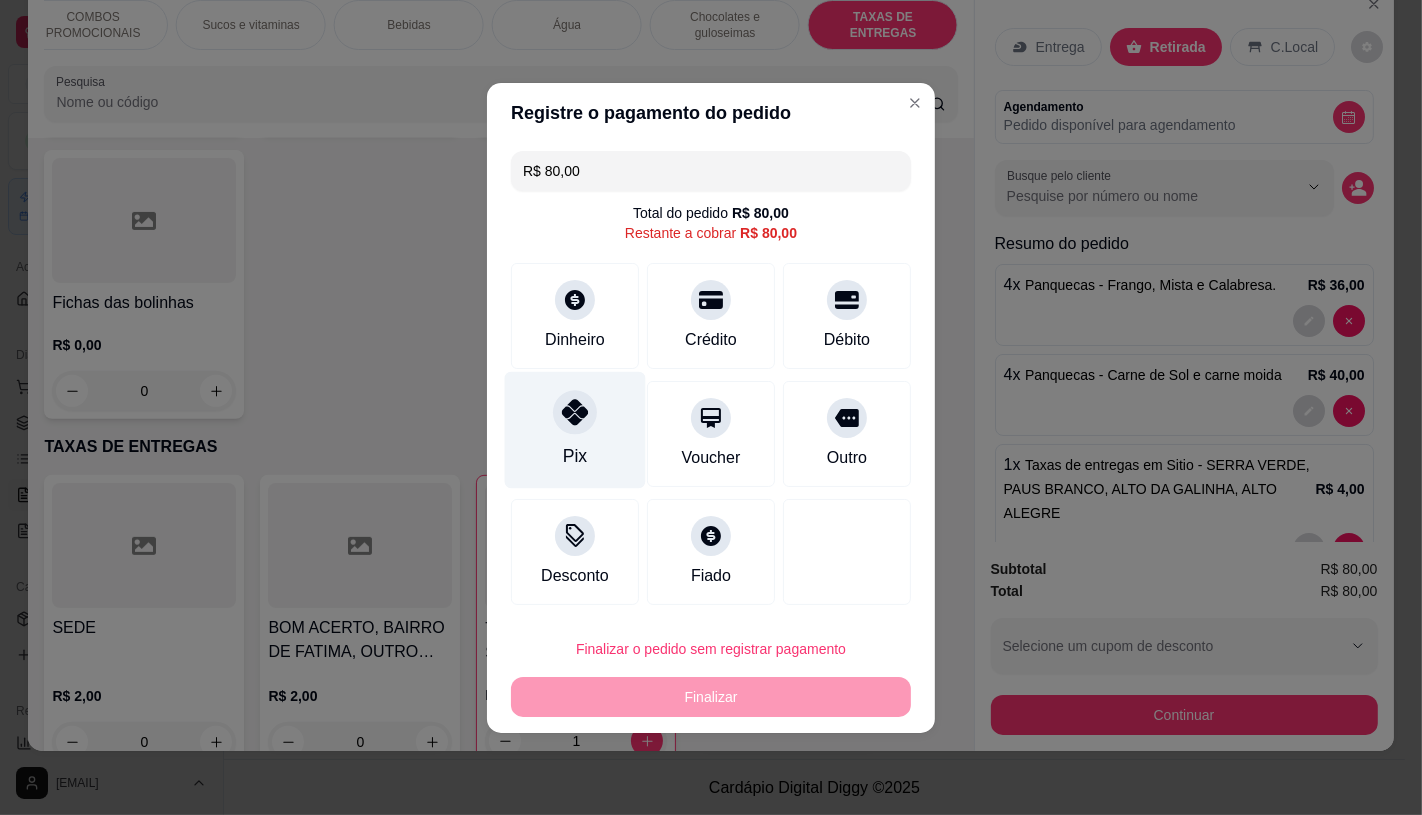 click 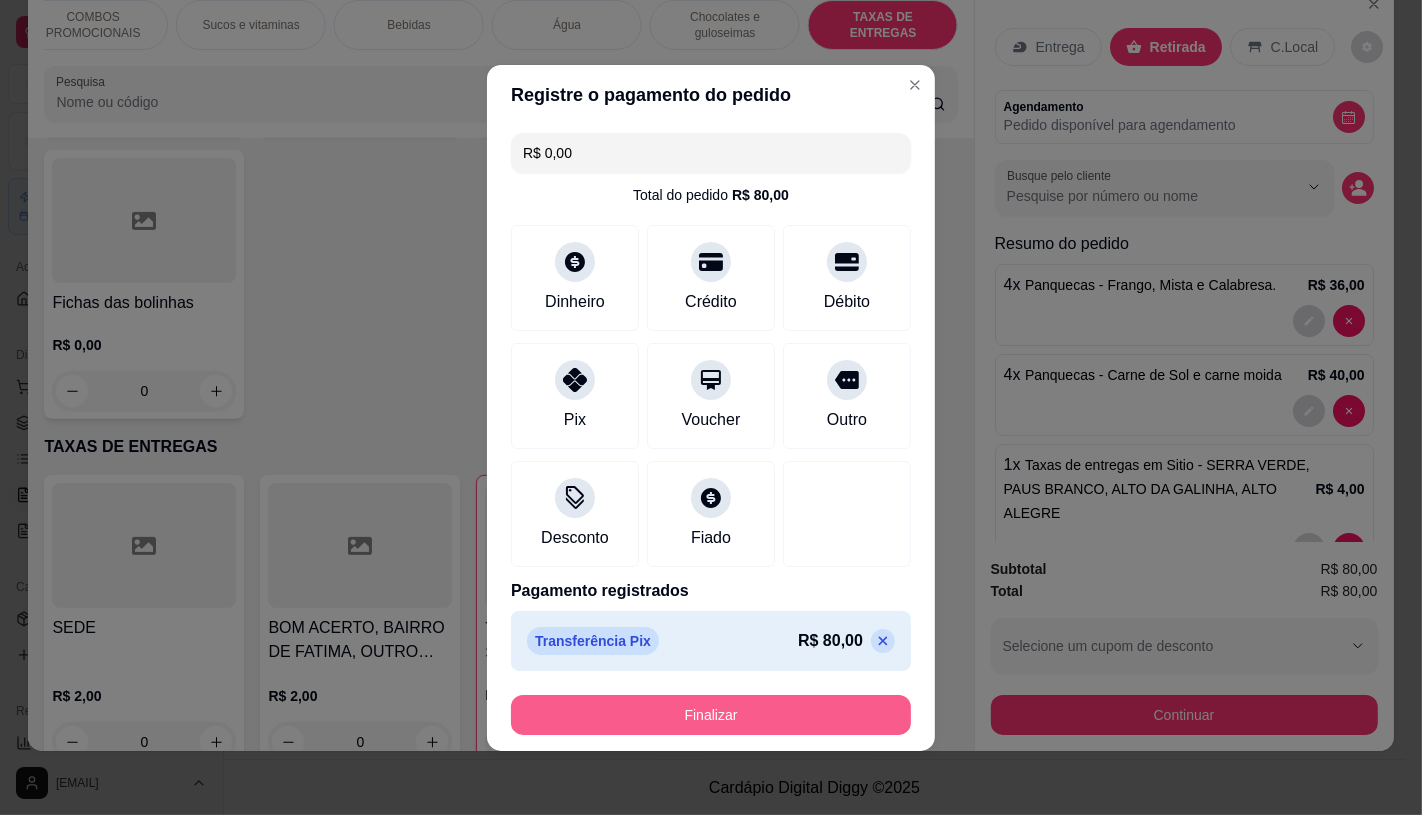 click on "Finalizar" at bounding box center [711, 715] 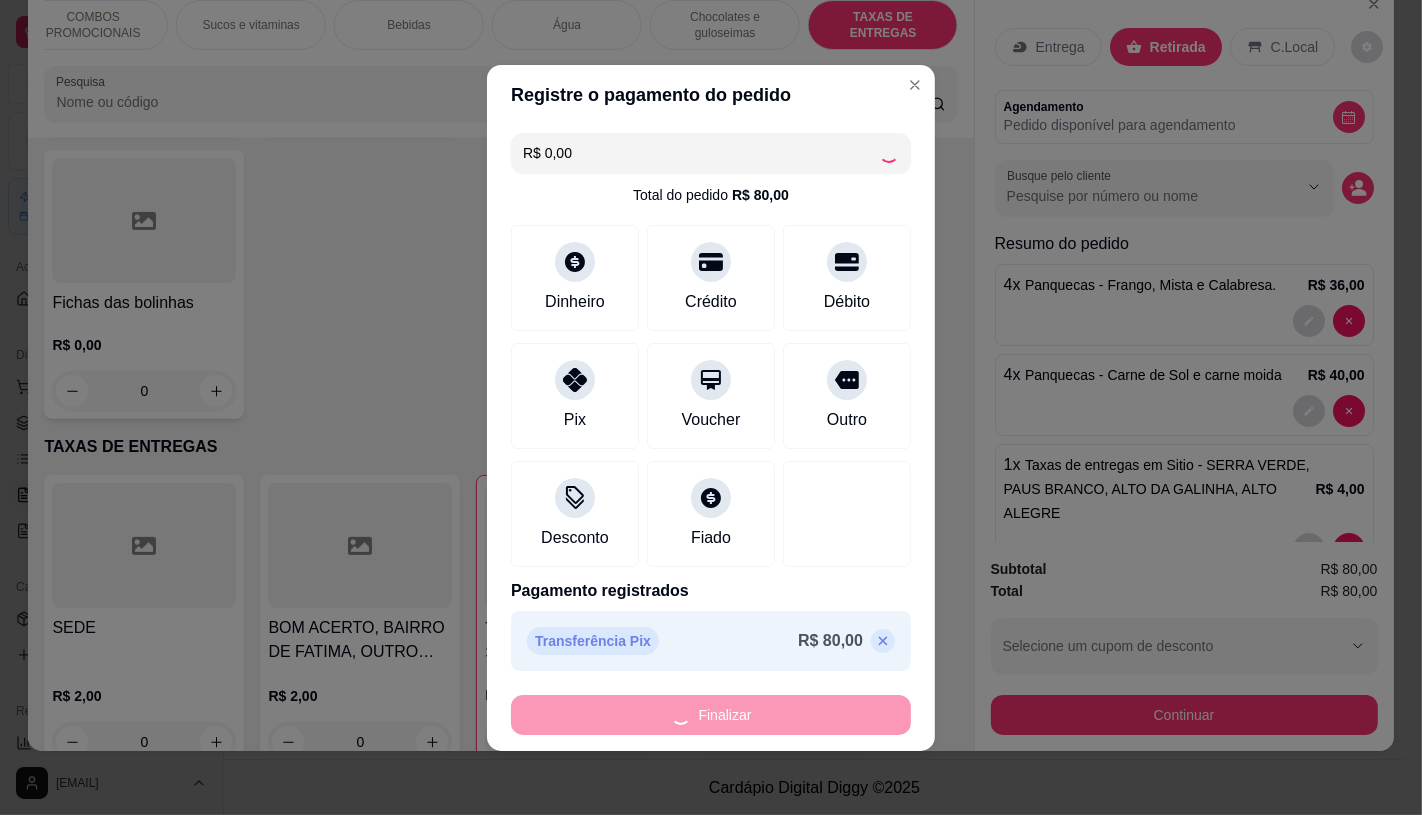 type on "0" 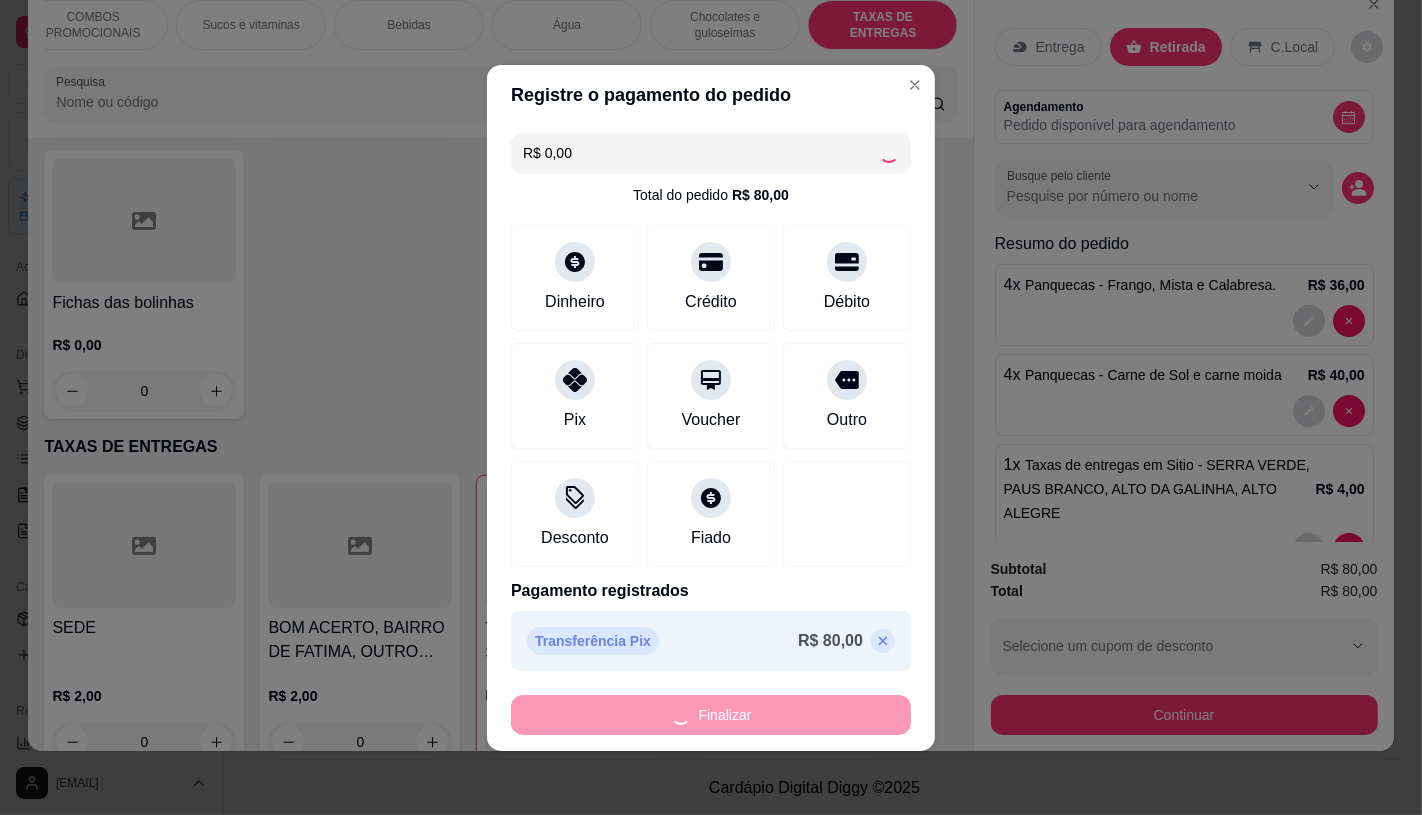 type on "0" 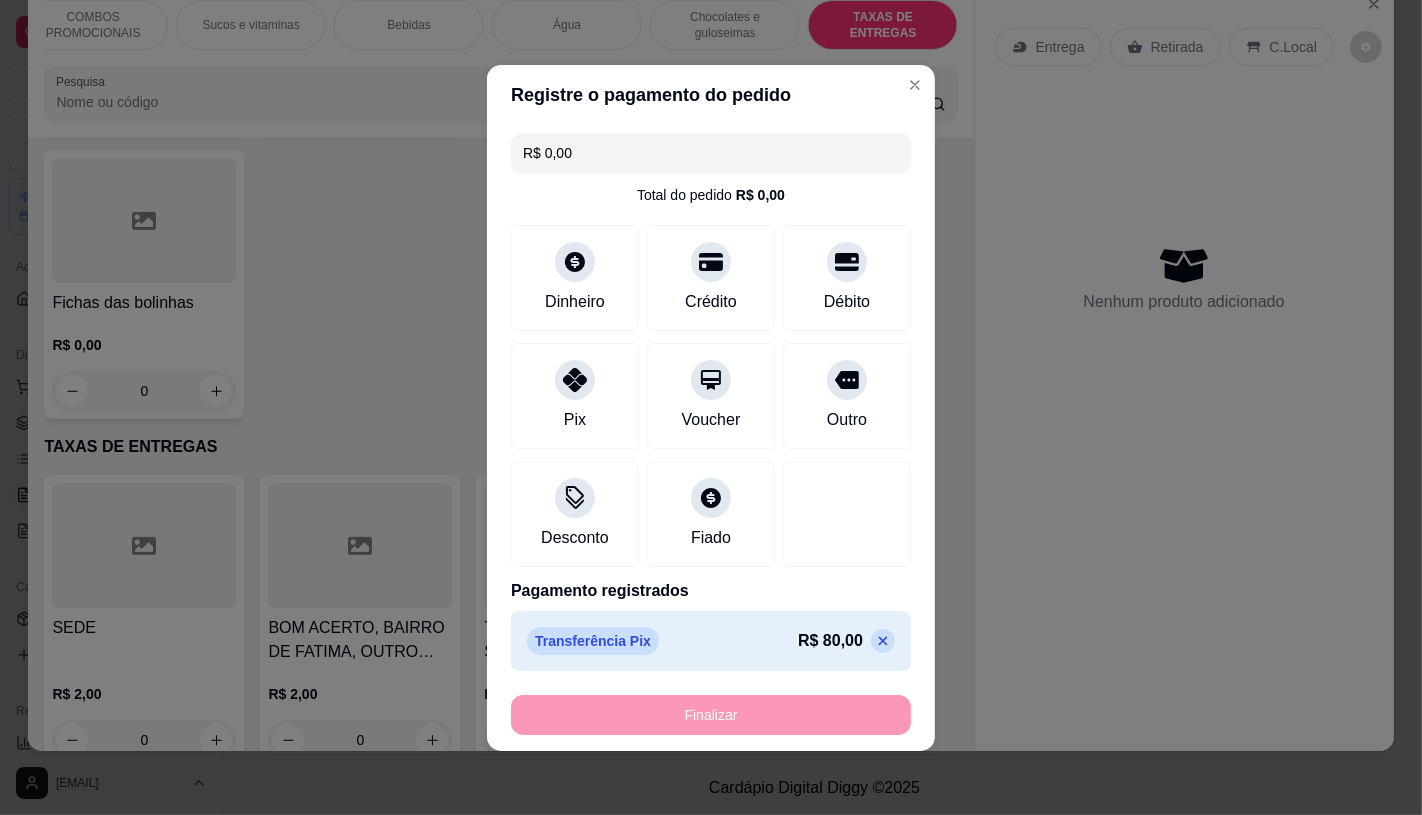 type on "-R$ 80,00" 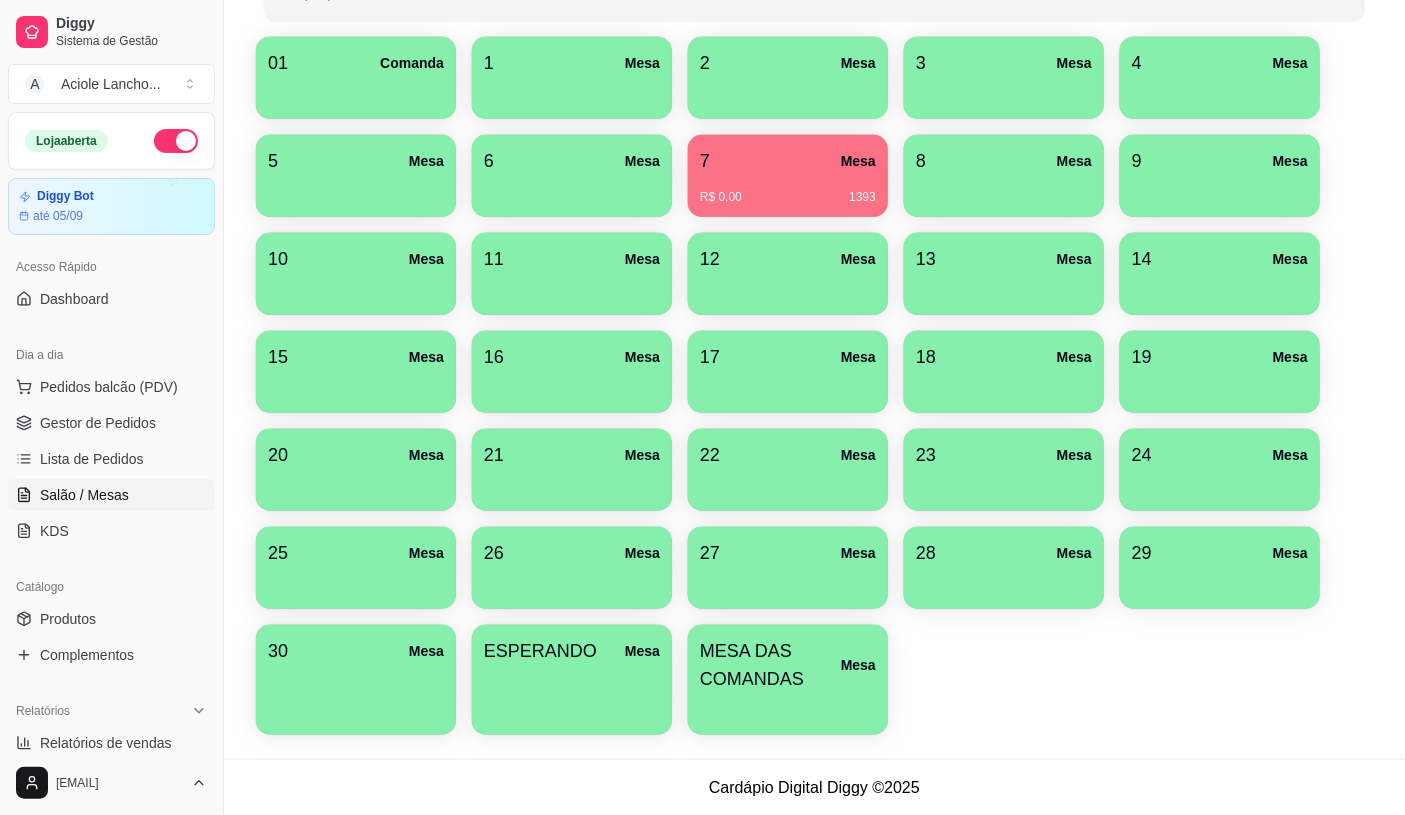click on "MESA DAS COMANDAS" at bounding box center [770, 665] 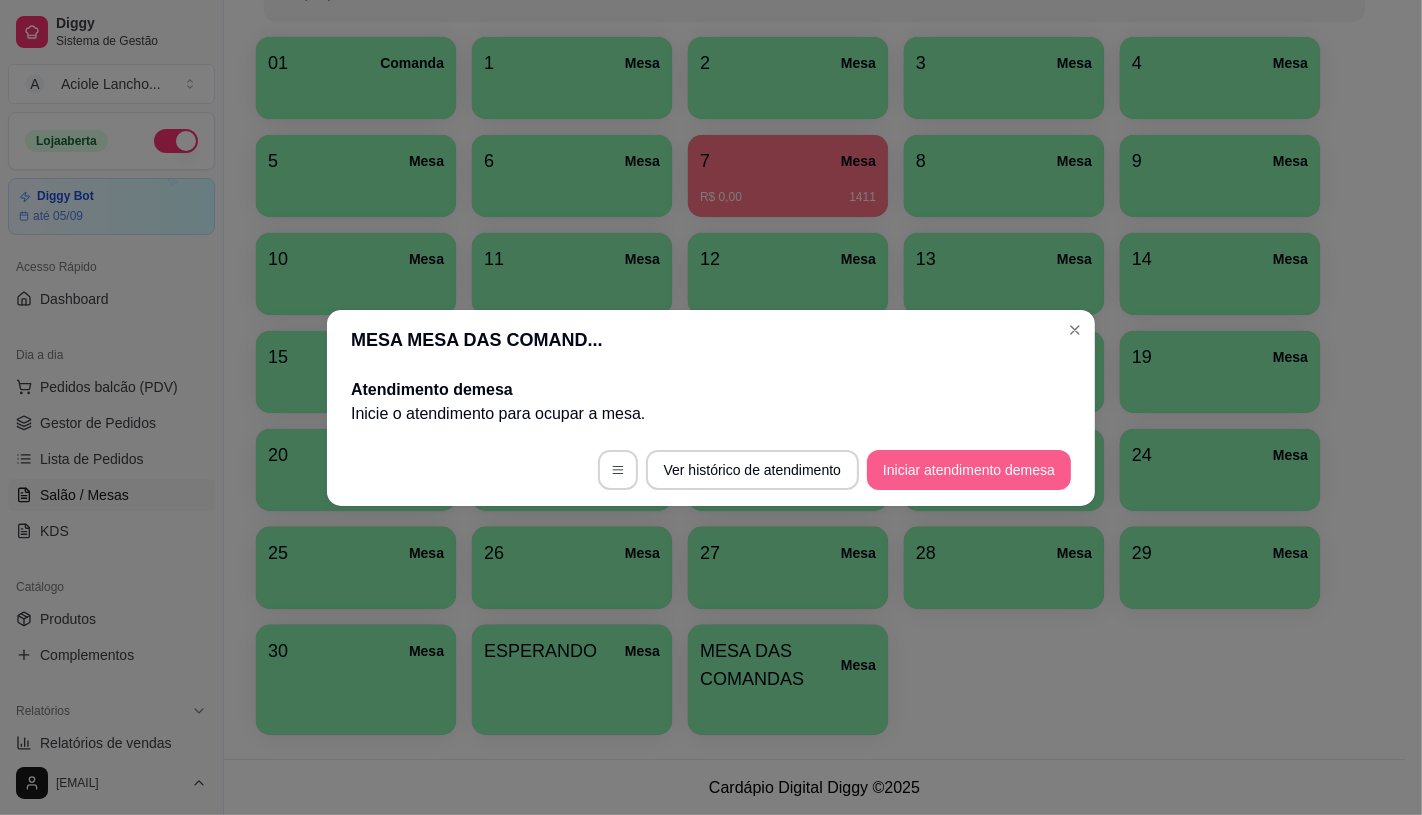 click on "Iniciar atendimento de  mesa" at bounding box center (969, 470) 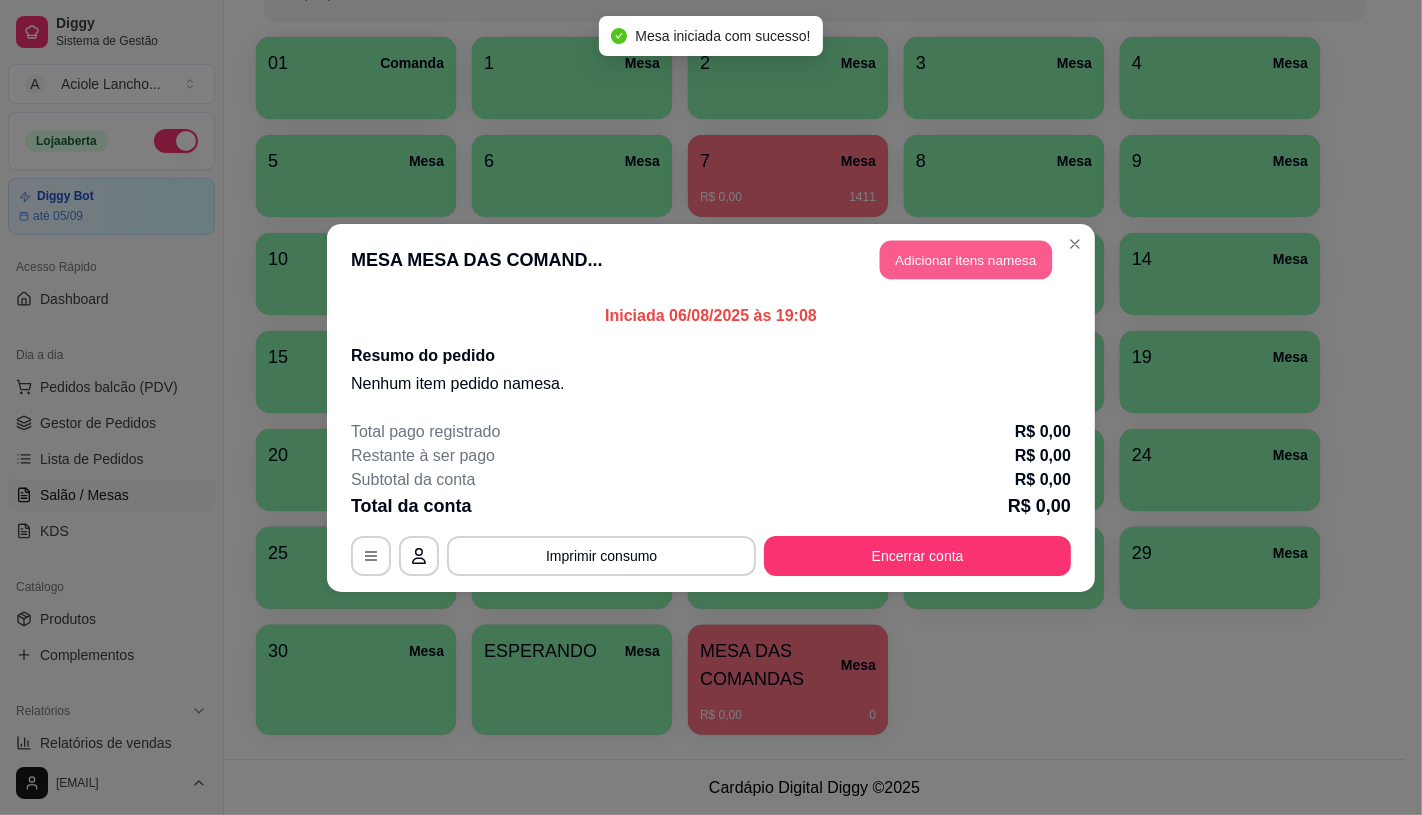 click on "Adicionar itens na  mesa" at bounding box center (966, 259) 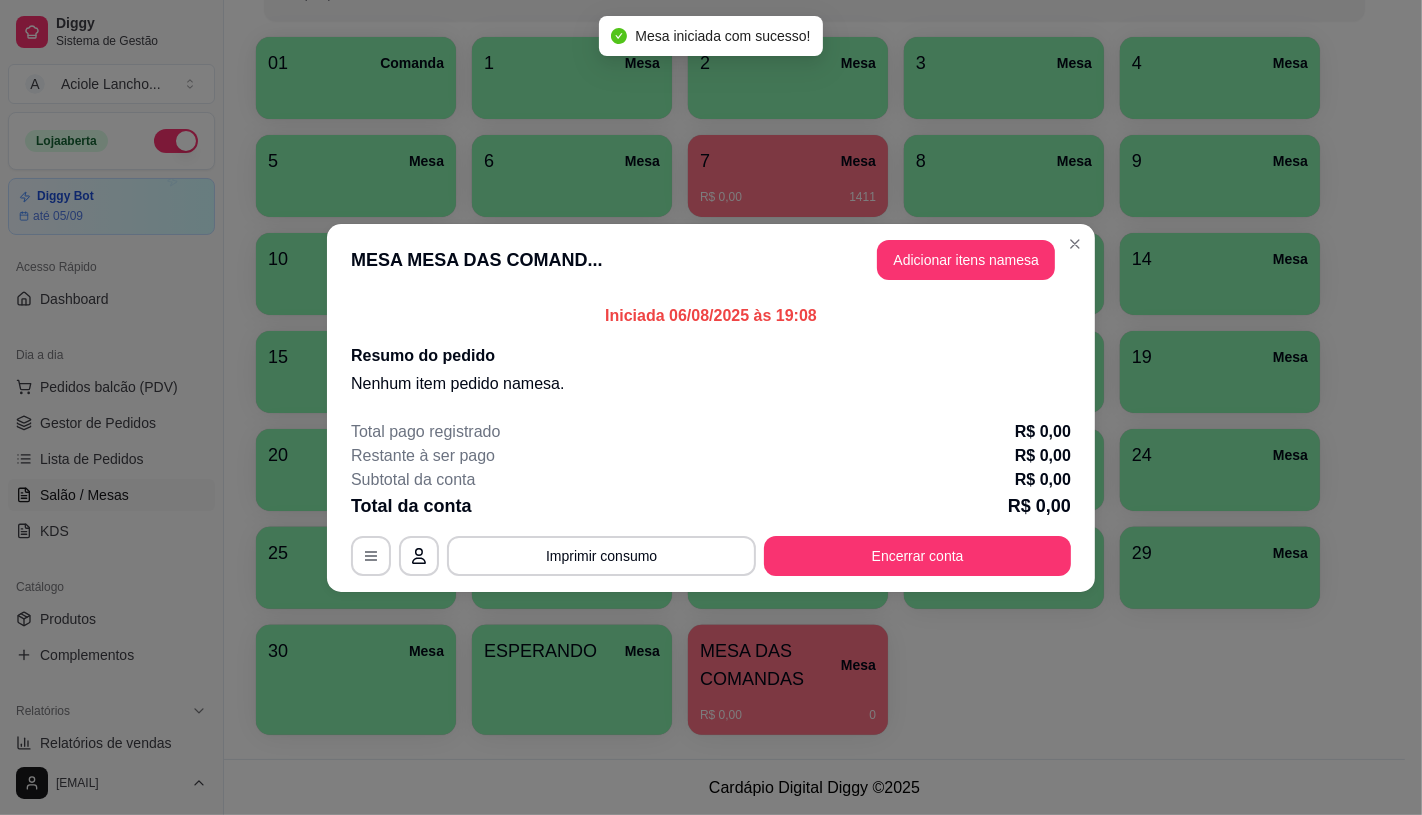 scroll, scrollTop: 222, scrollLeft: 0, axis: vertical 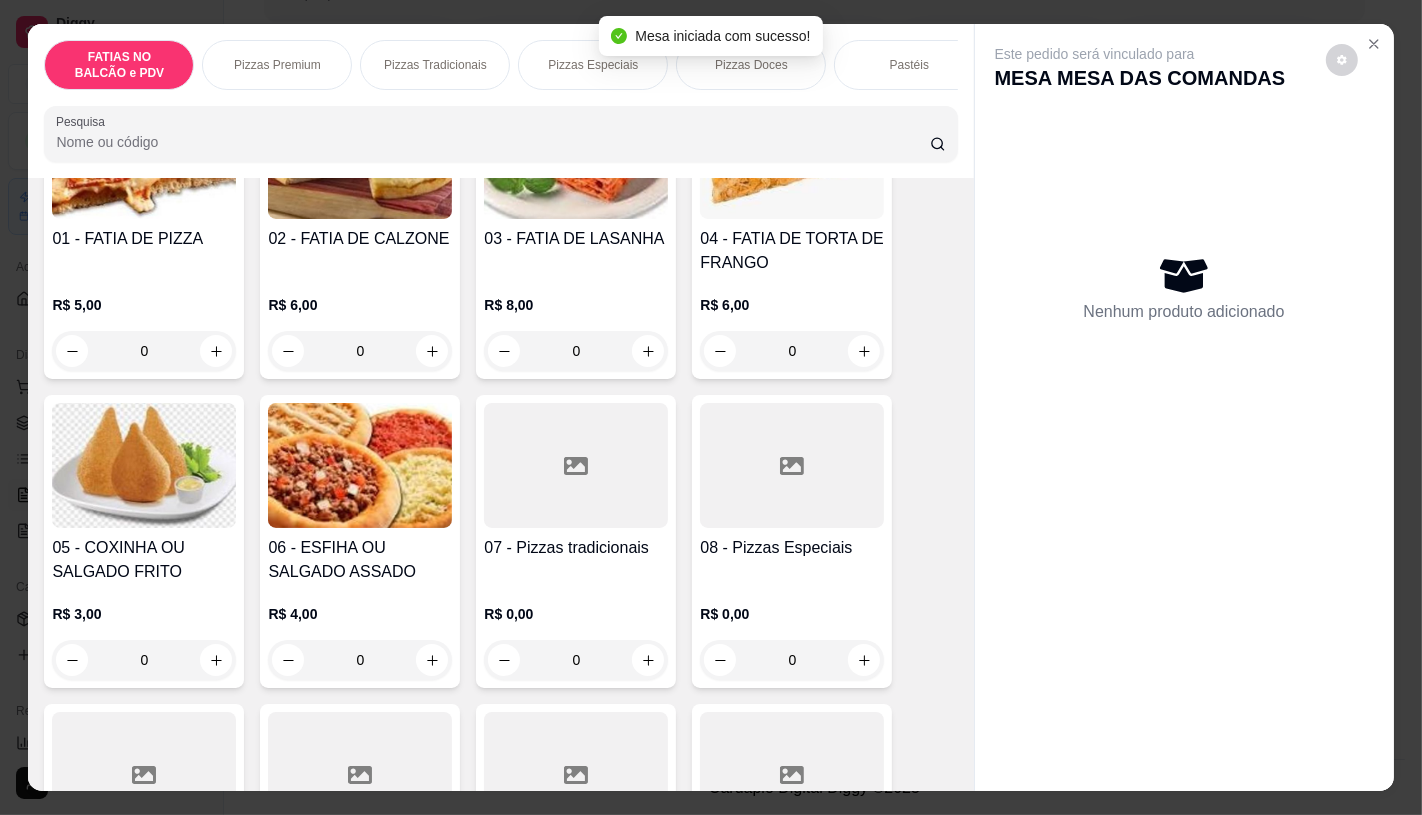 click at bounding box center [792, 774] 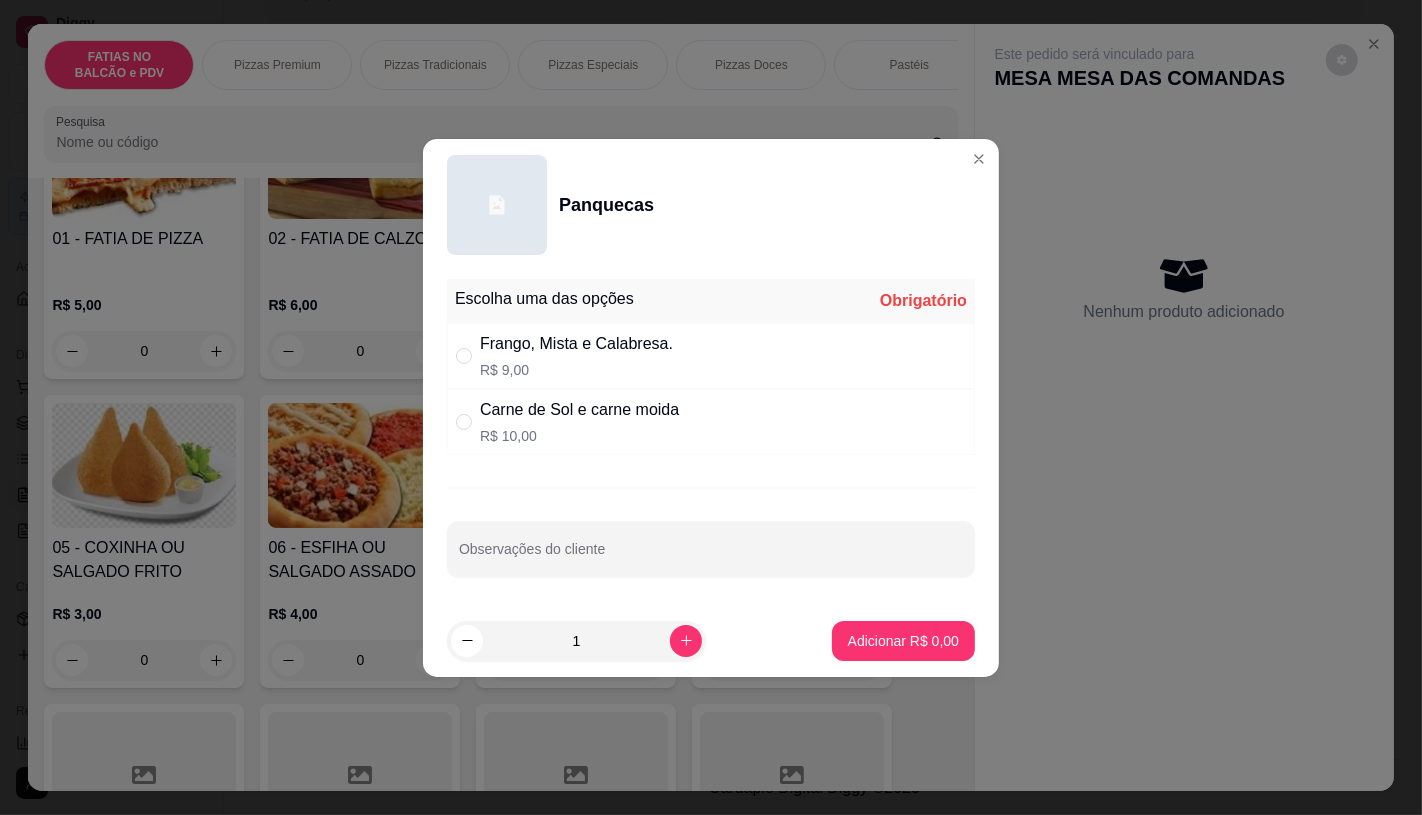 click on "R$ 10,00" at bounding box center (579, 436) 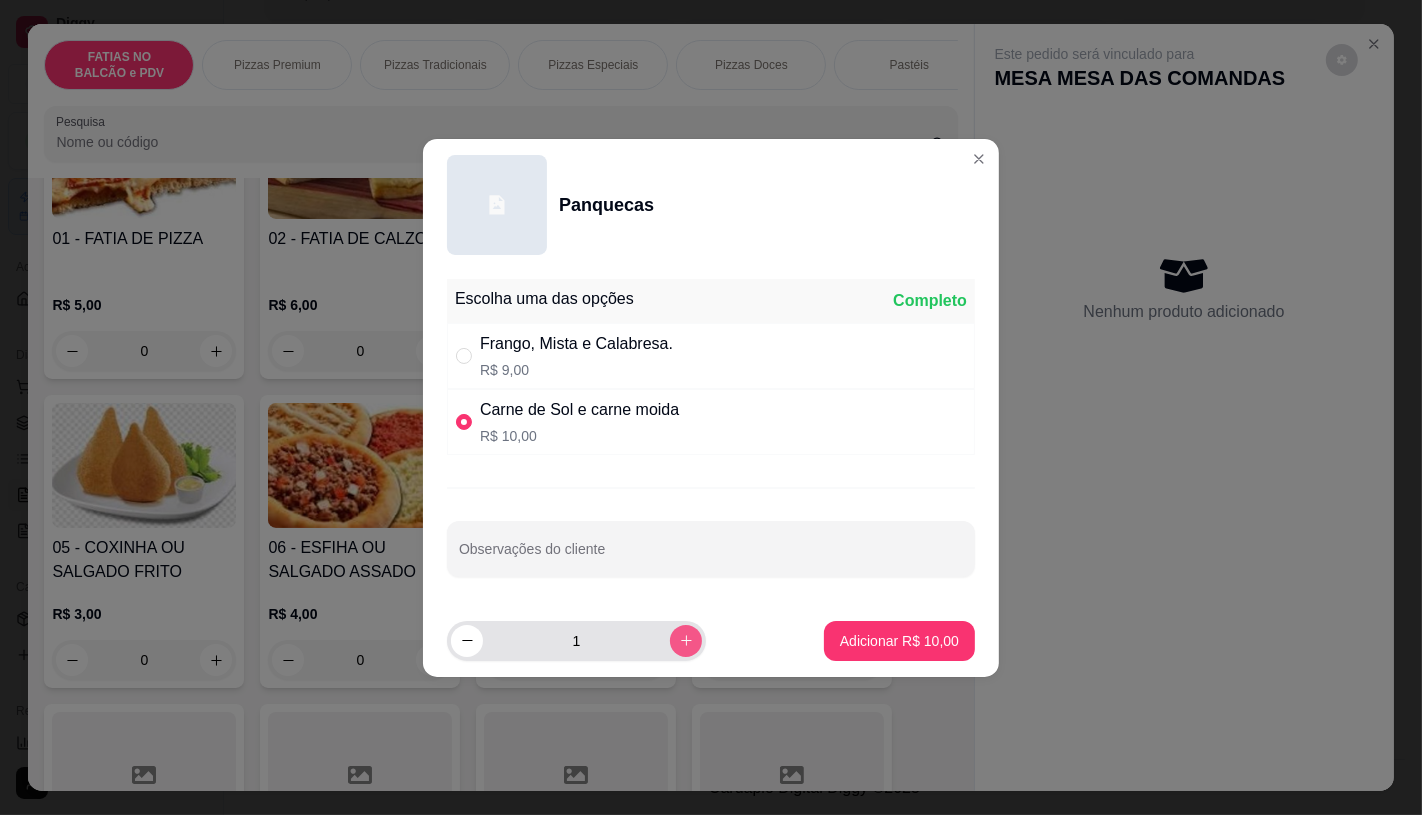 click at bounding box center (686, 641) 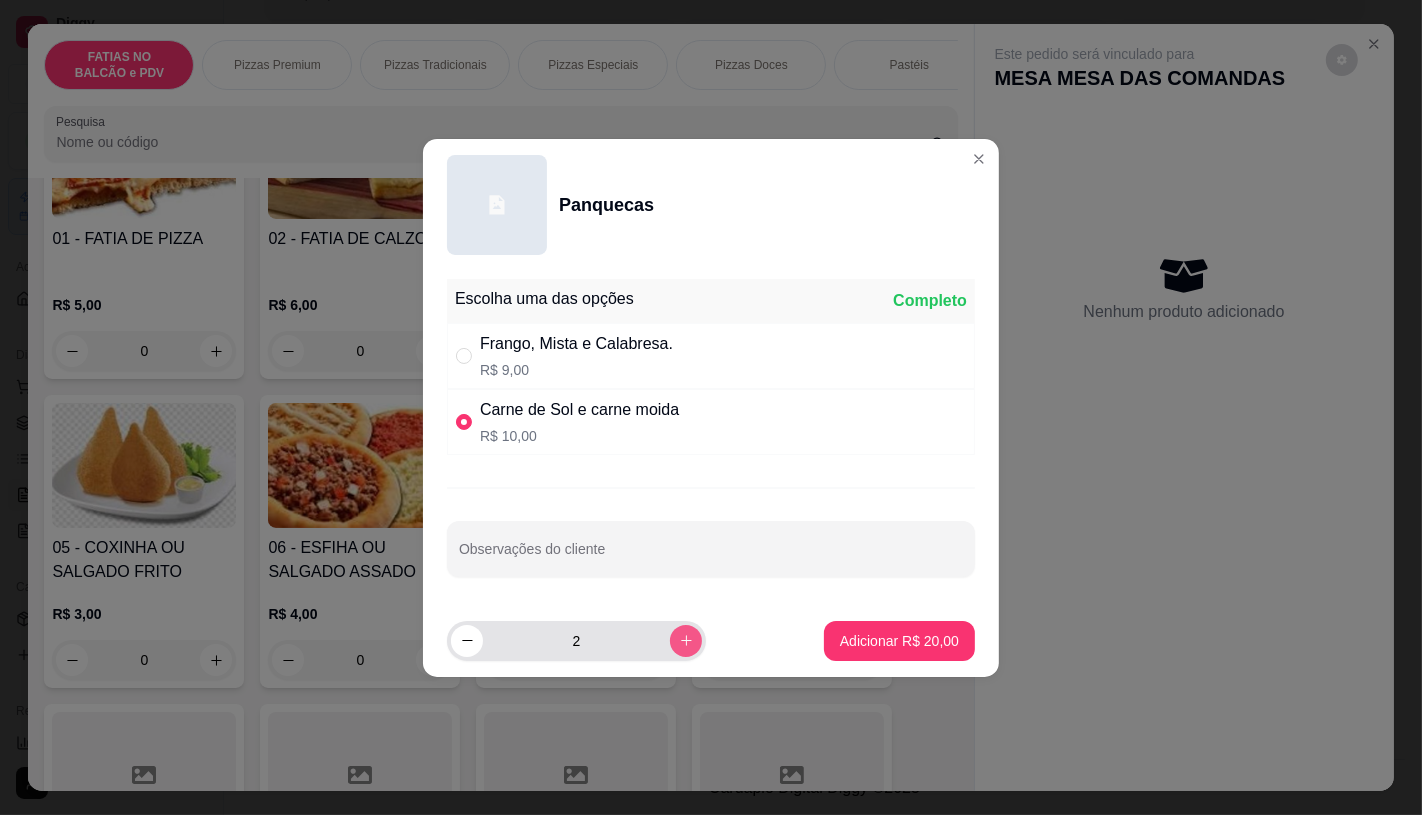 type on "2" 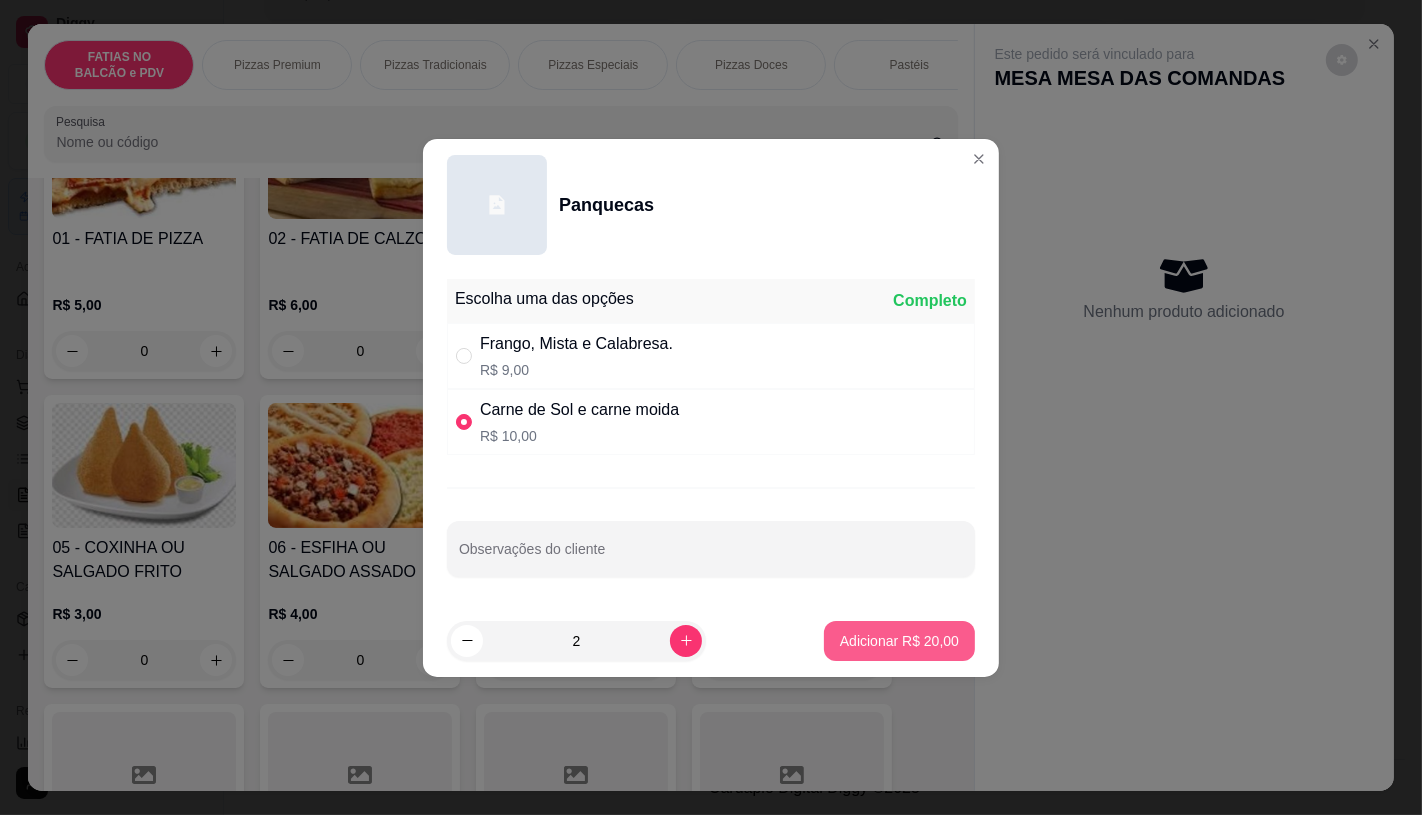click on "Adicionar   R$ 20,00" at bounding box center [899, 641] 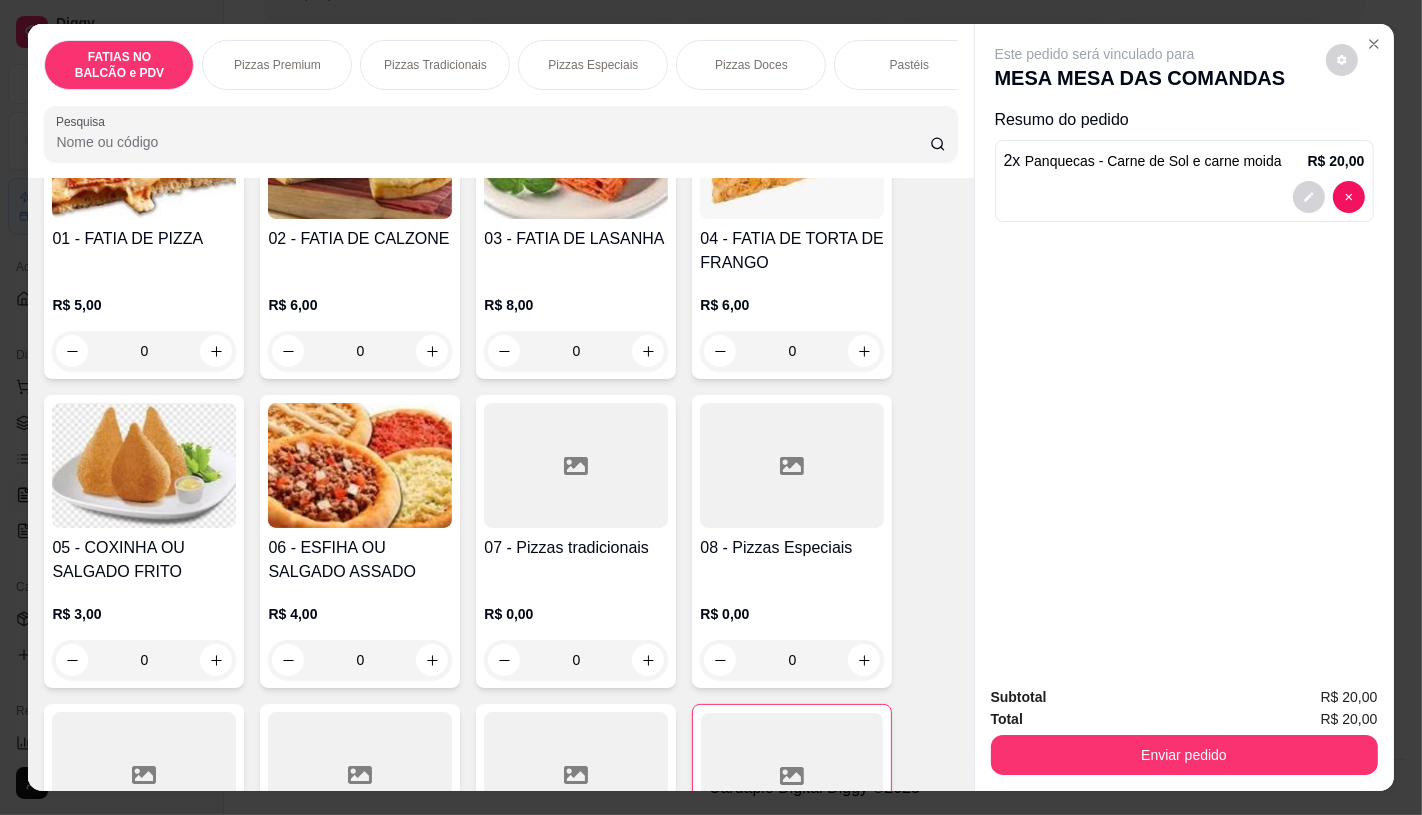scroll, scrollTop: 0, scrollLeft: 2080, axis: horizontal 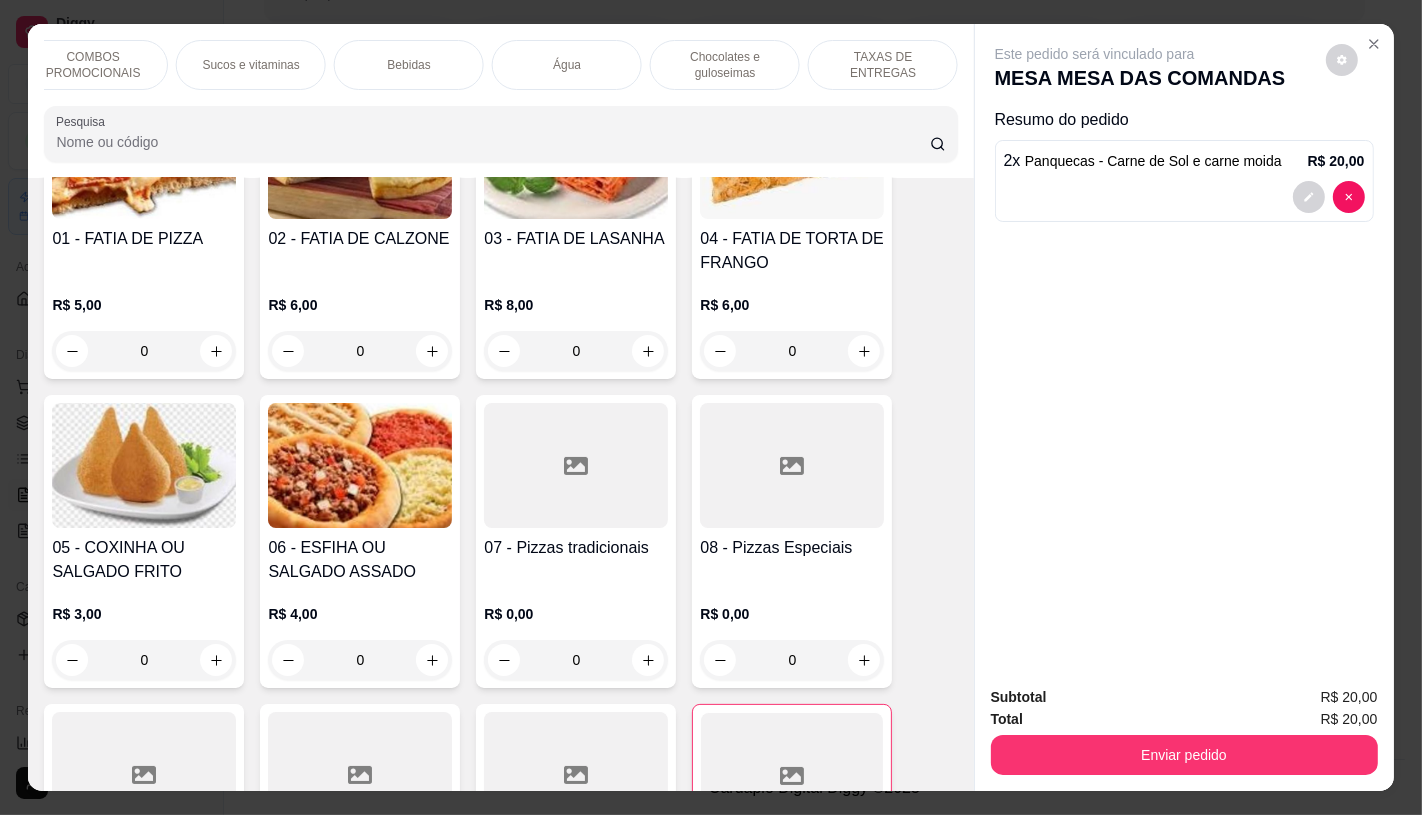 click on "TAXAS DE ENTREGAS" at bounding box center [883, 65] 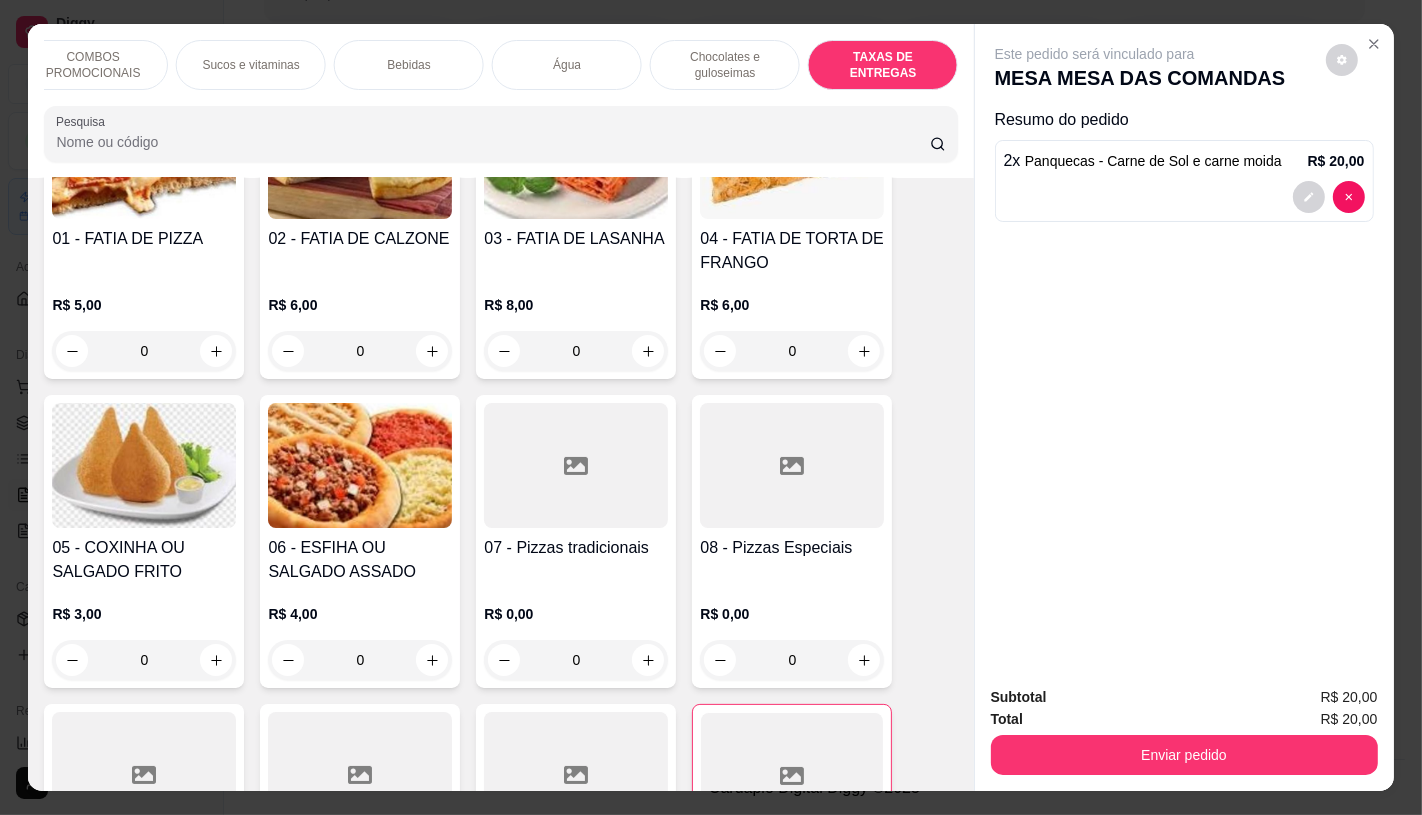 scroll, scrollTop: 13373, scrollLeft: 0, axis: vertical 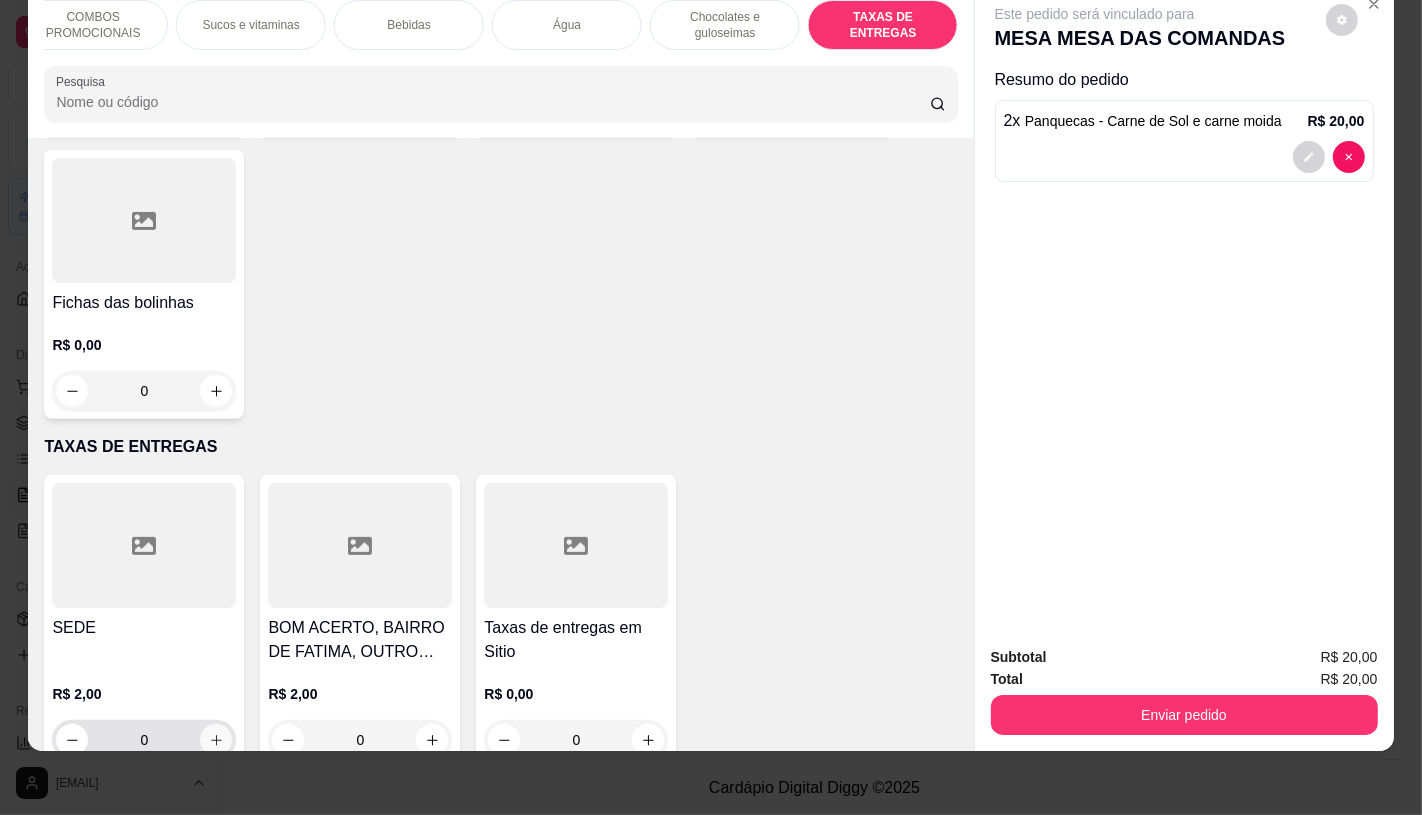 click 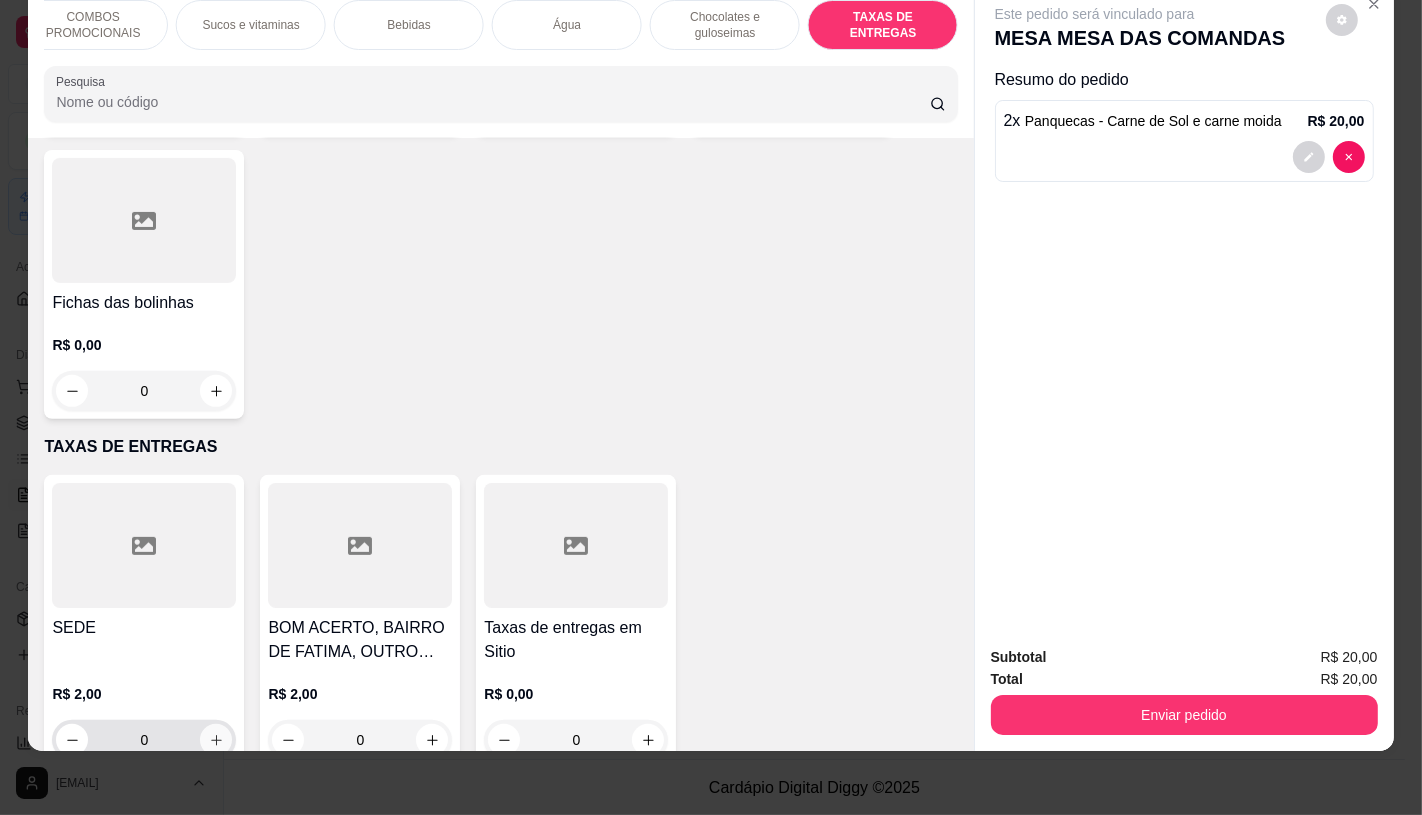 type on "1" 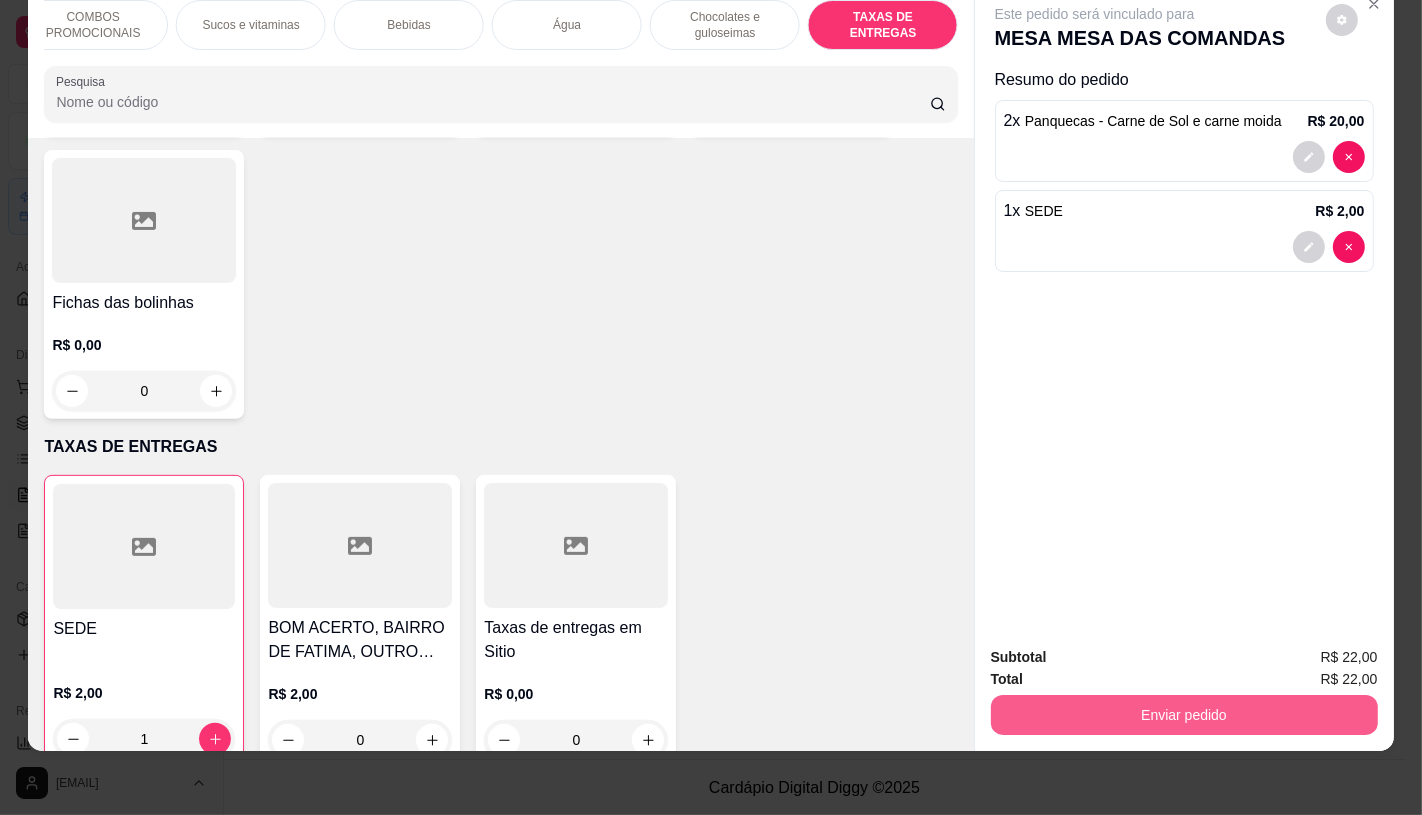 click on "Enviar pedido" at bounding box center (1184, 715) 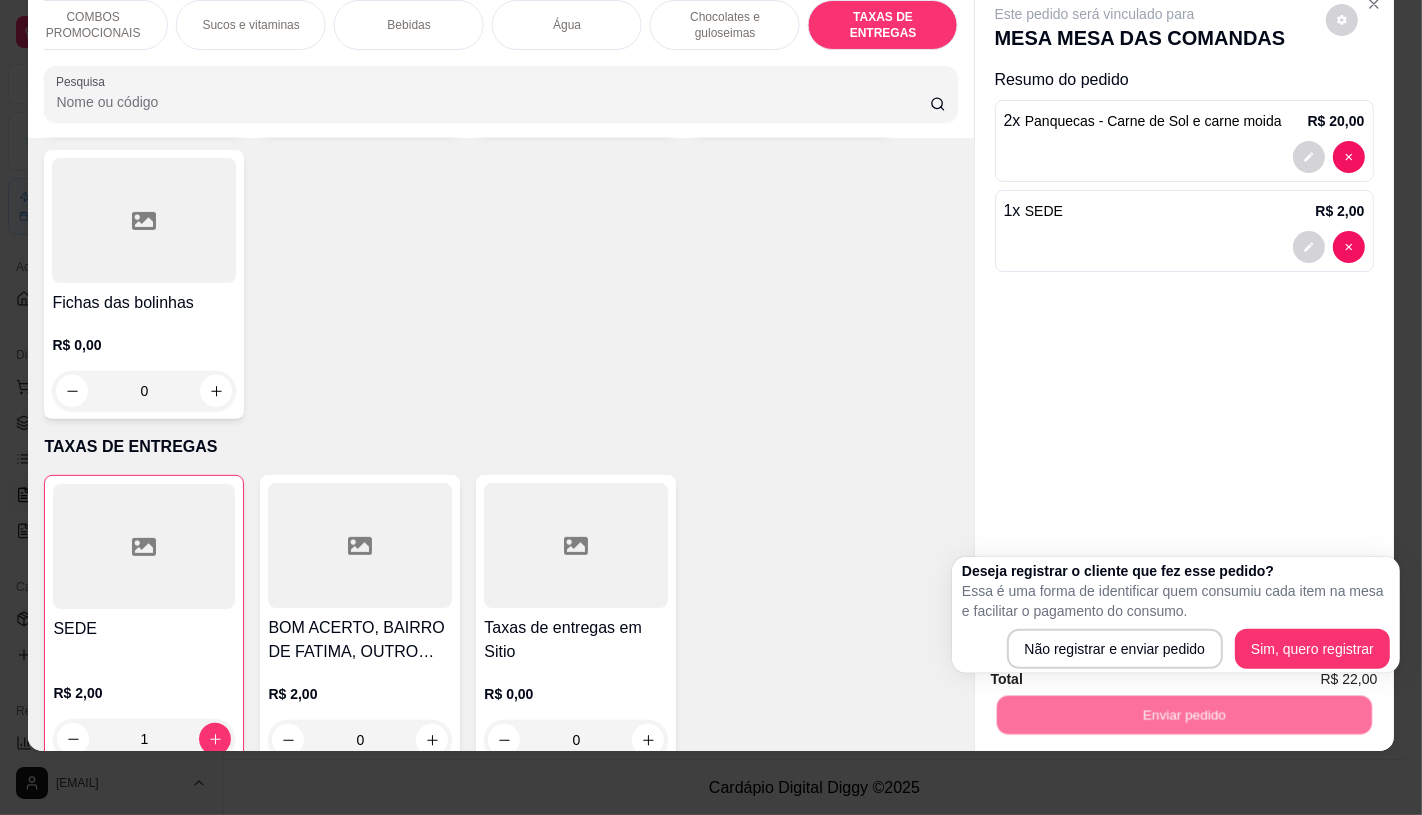 click on "Essa é uma forma de identificar quem consumiu cada item na mesa e facilitar o pagamento do consumo." at bounding box center [1176, 601] 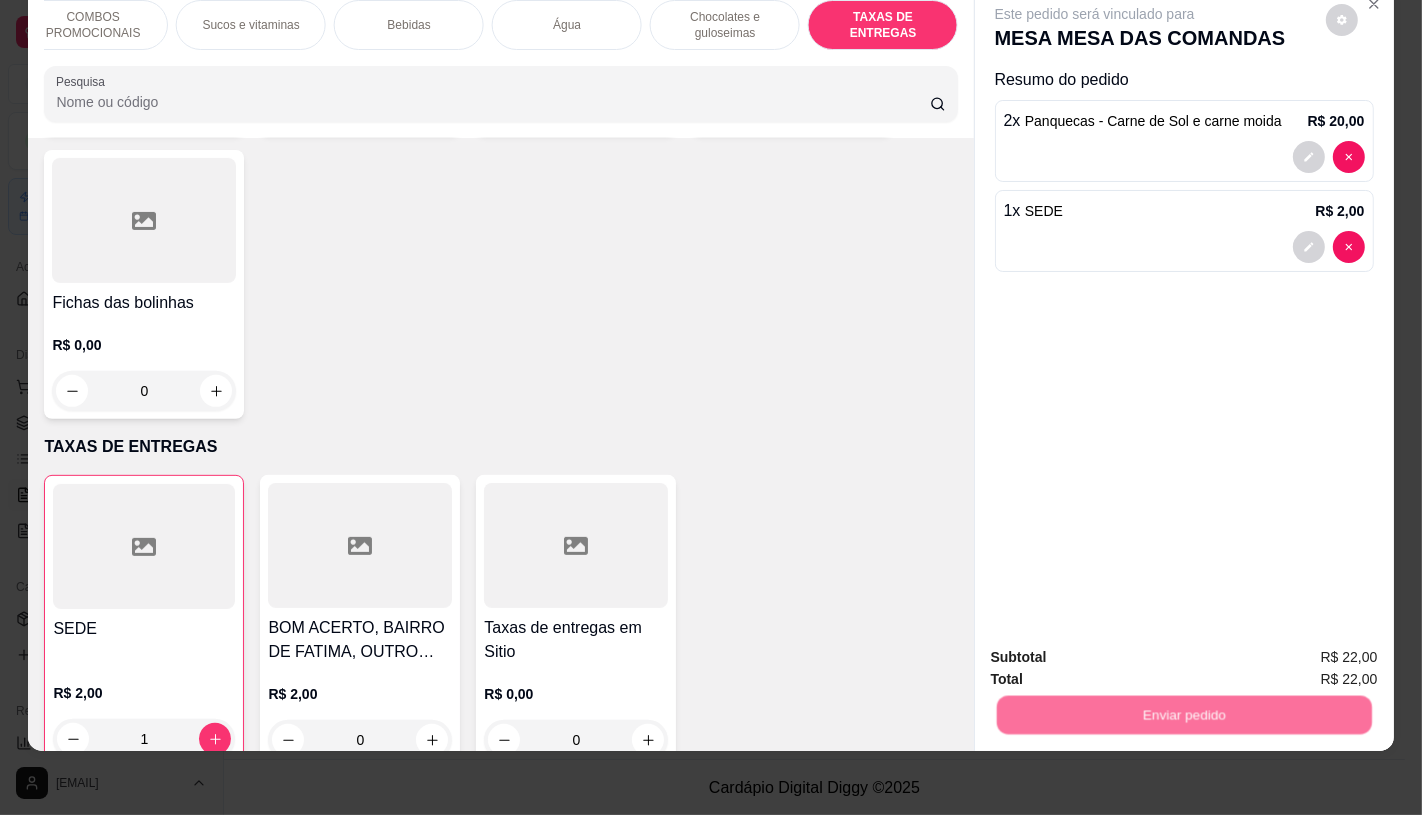 click on "Não registrar e enviar pedido" at bounding box center (1117, 650) 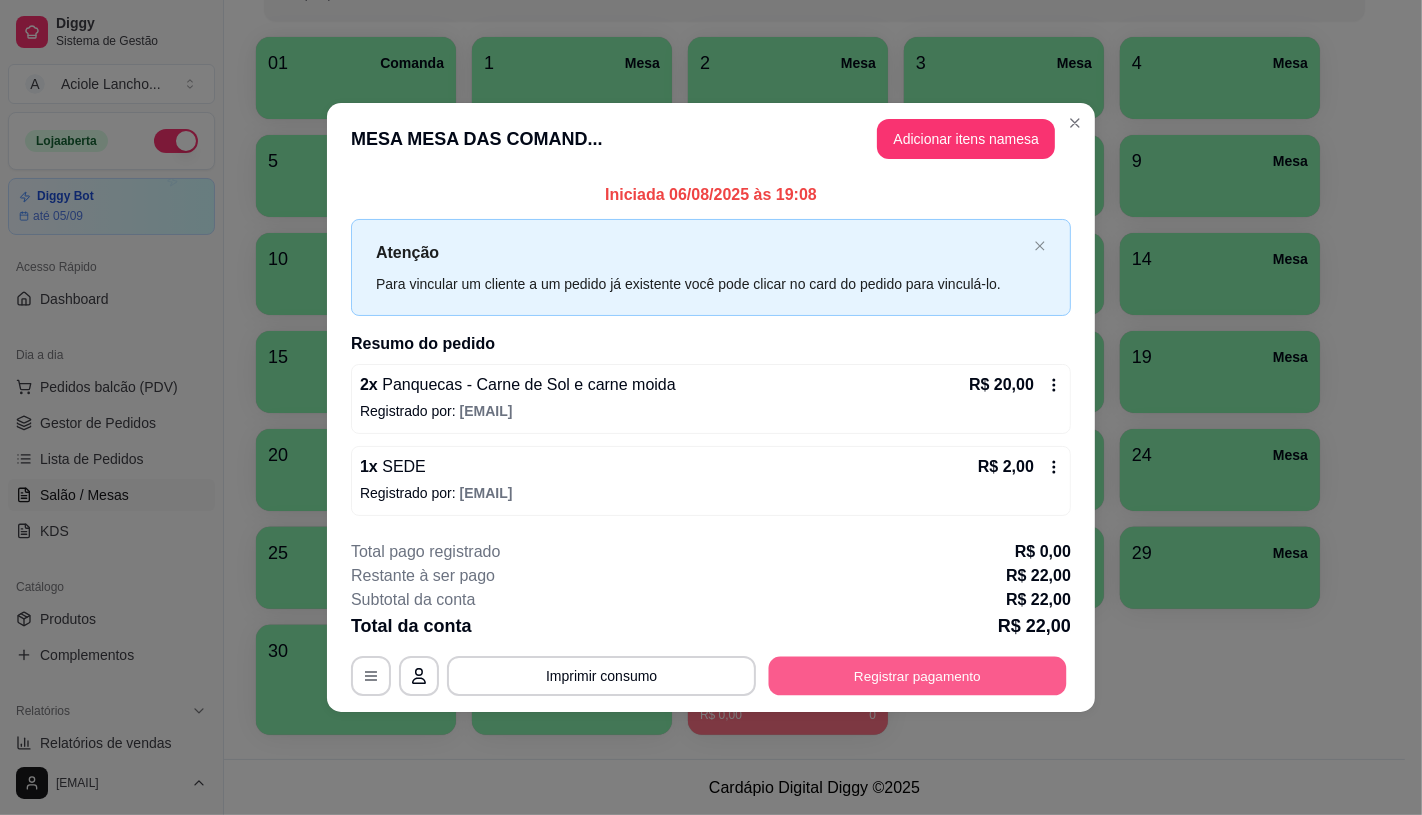 click on "Registrar pagamento" at bounding box center [918, 676] 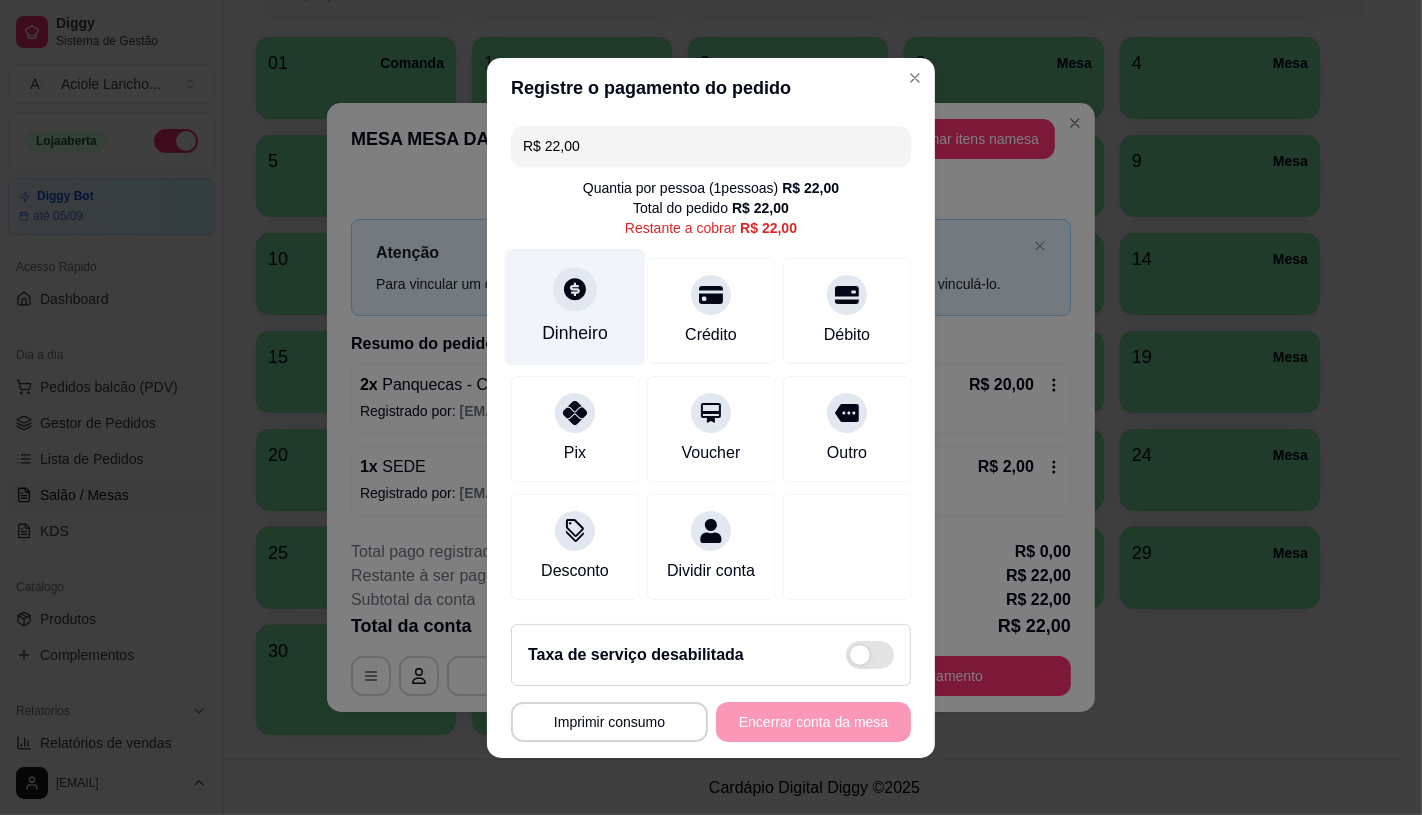 click on "Dinheiro" at bounding box center [575, 333] 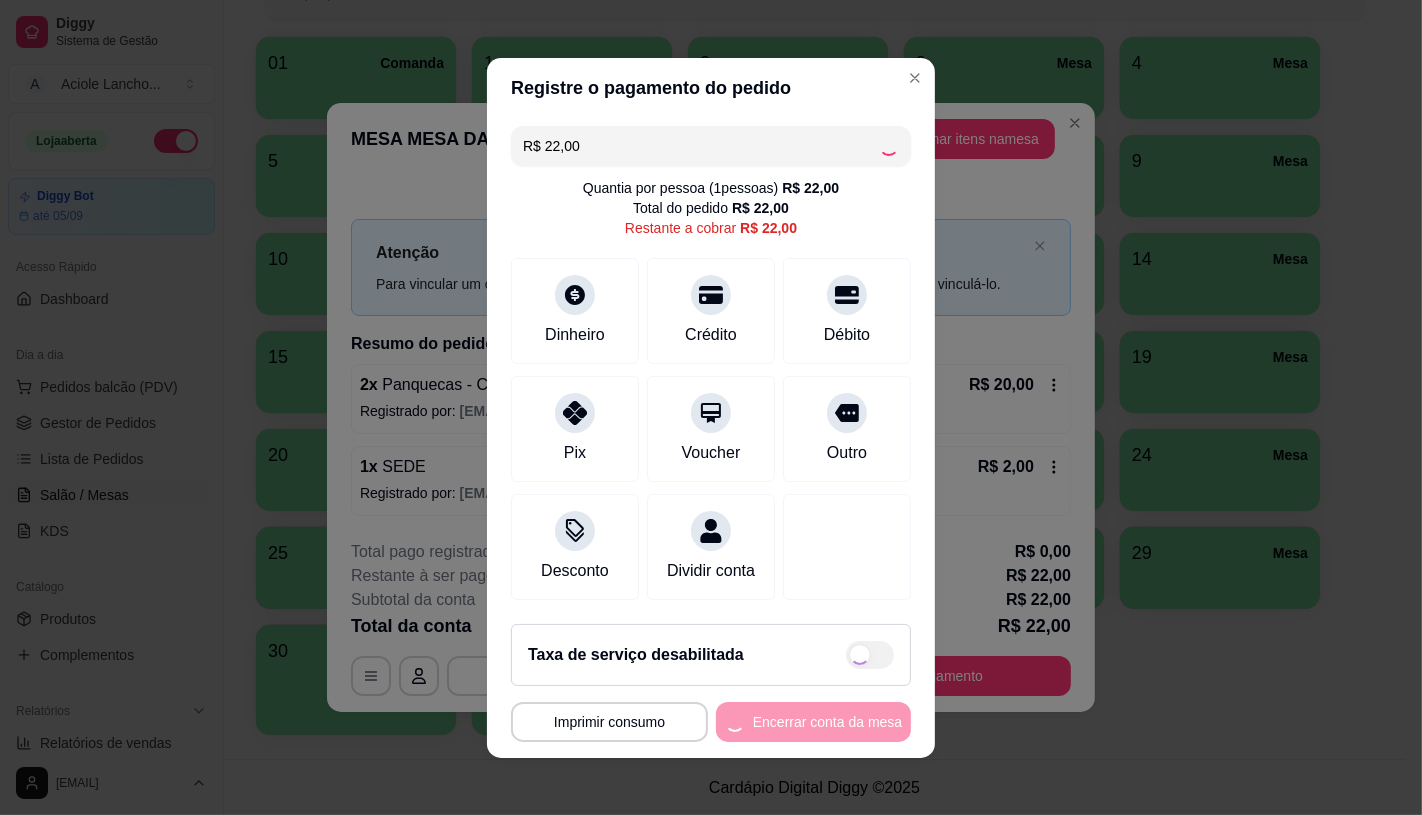 type on "R$ 0,00" 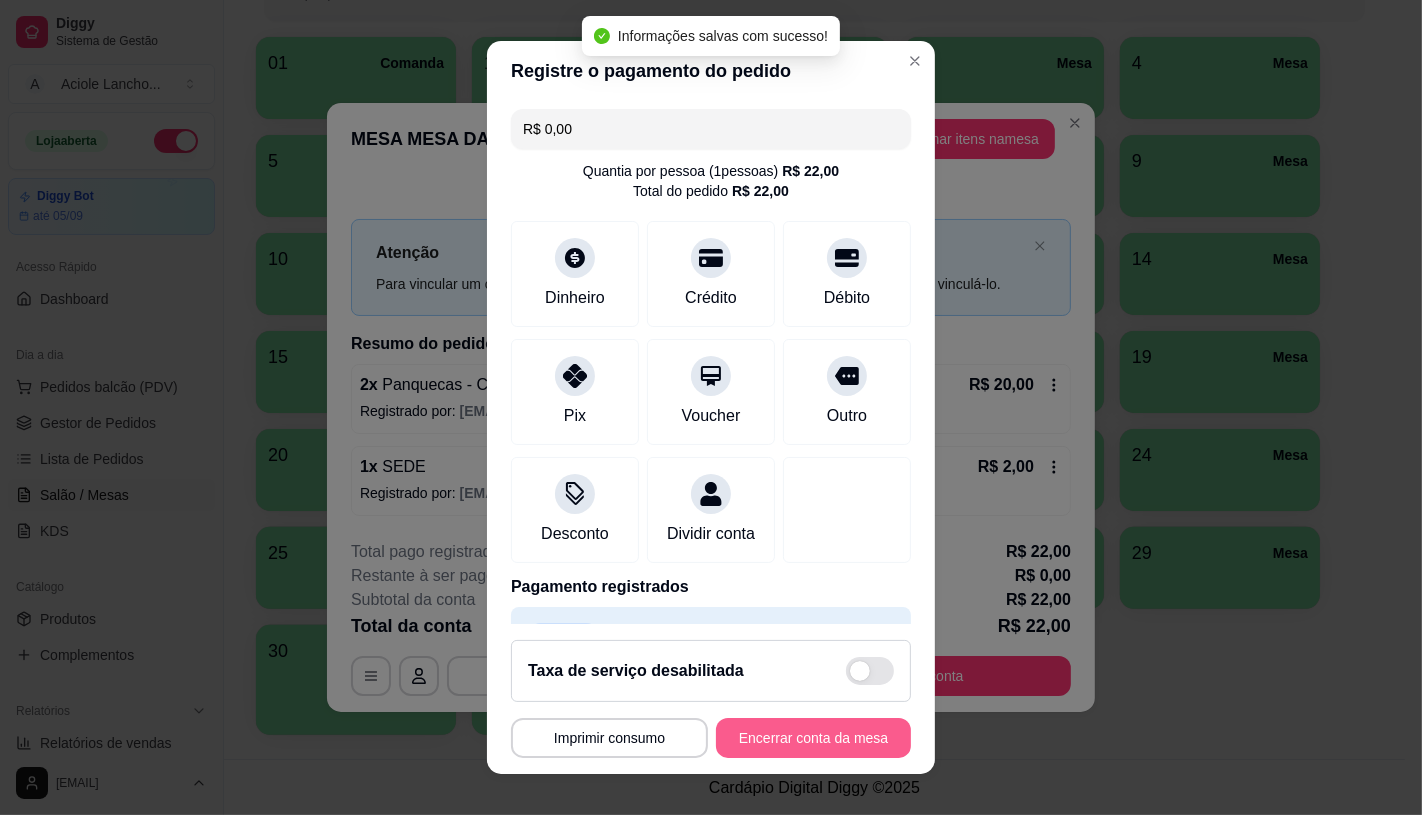 click on "Encerrar conta da mesa" at bounding box center [813, 738] 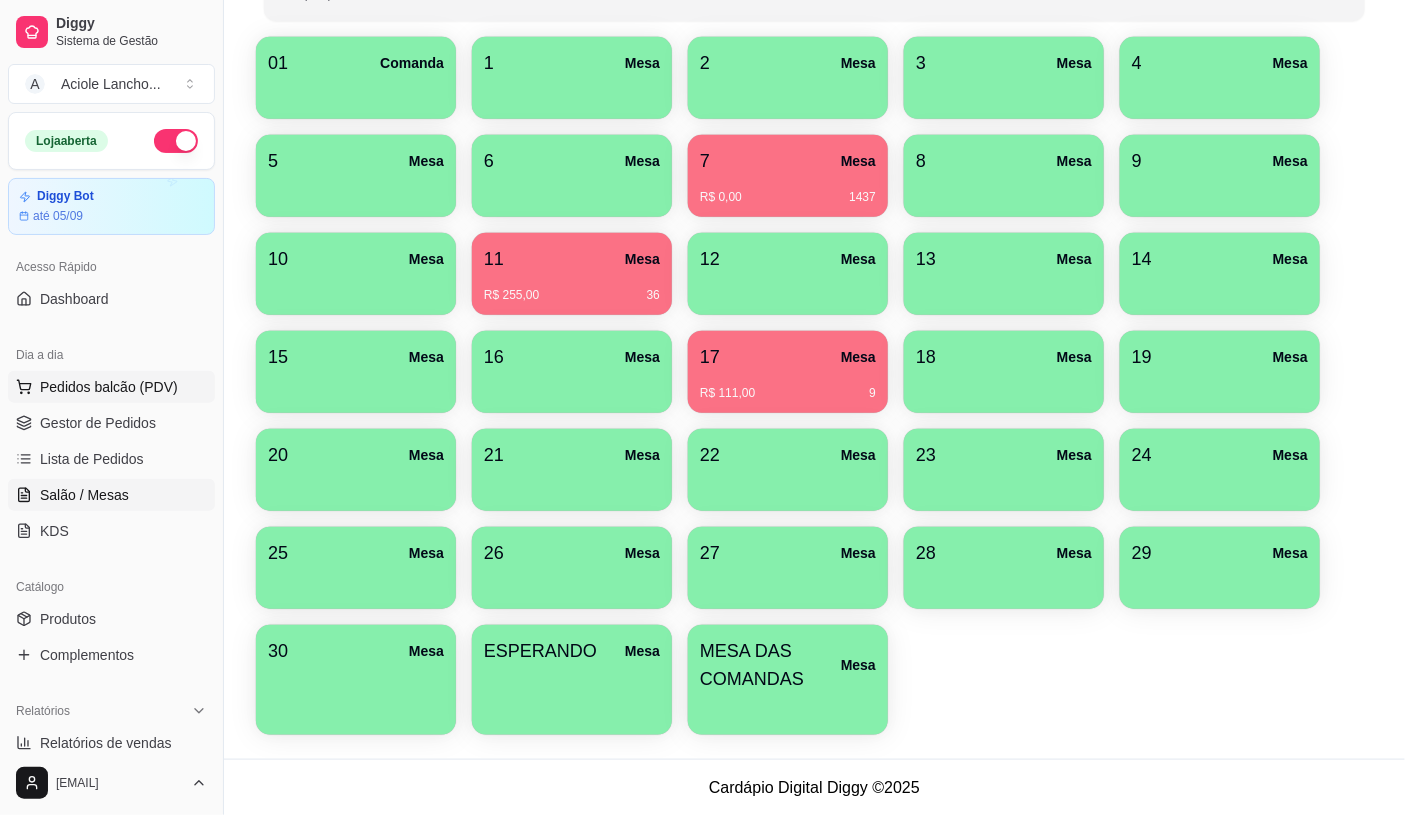 click on "Pedidos balcão (PDV)" at bounding box center (109, 387) 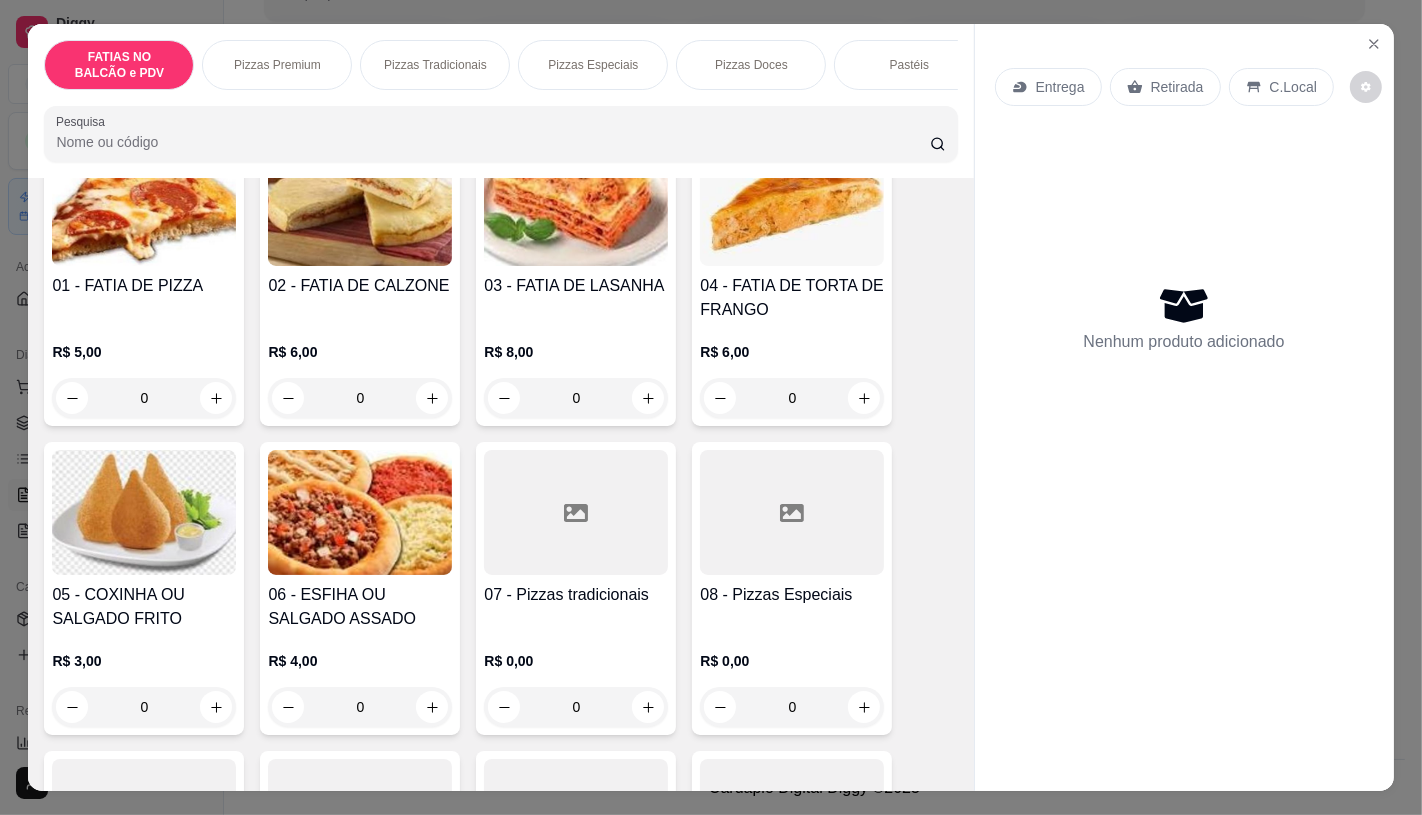scroll, scrollTop: 333, scrollLeft: 0, axis: vertical 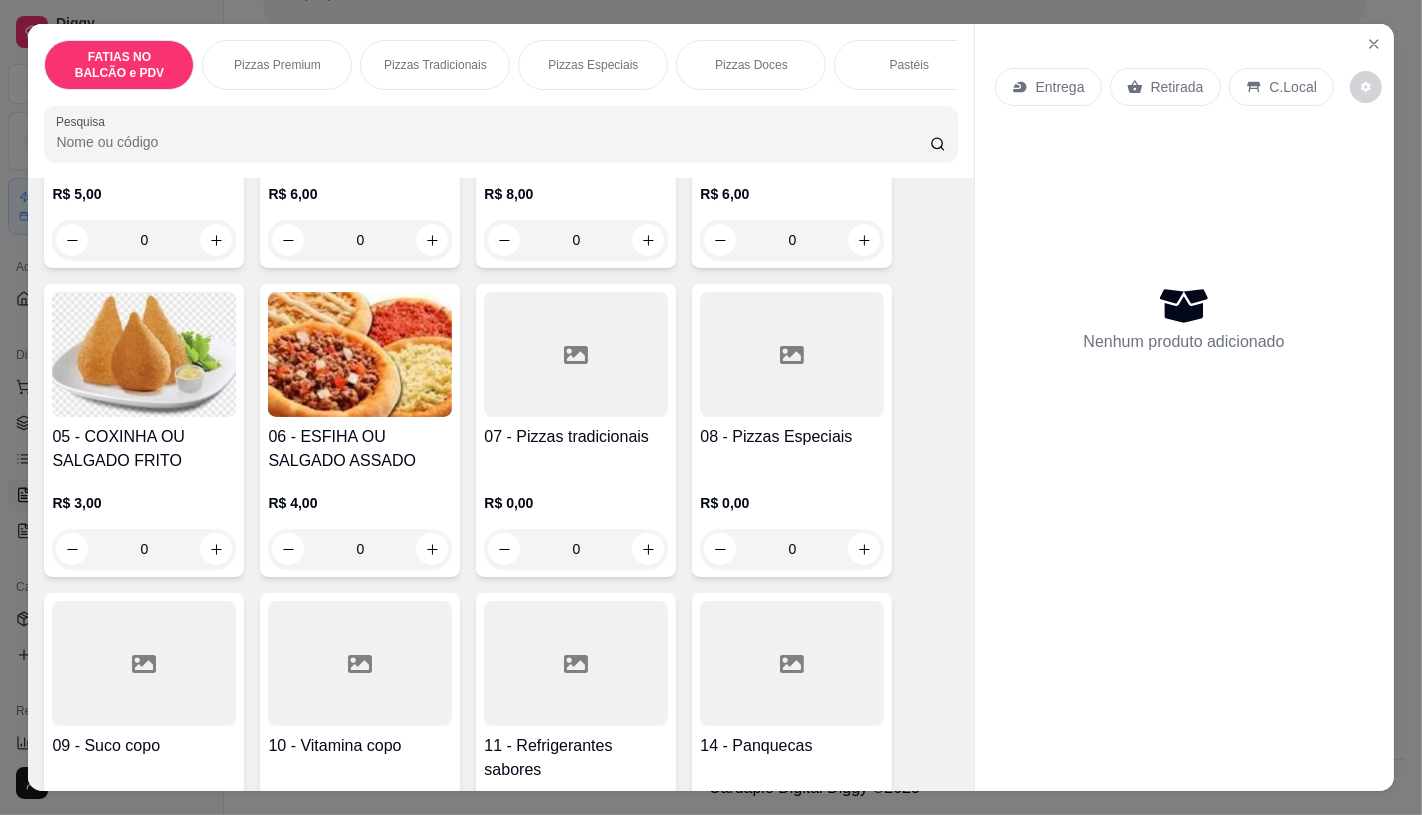 click at bounding box center [792, 663] 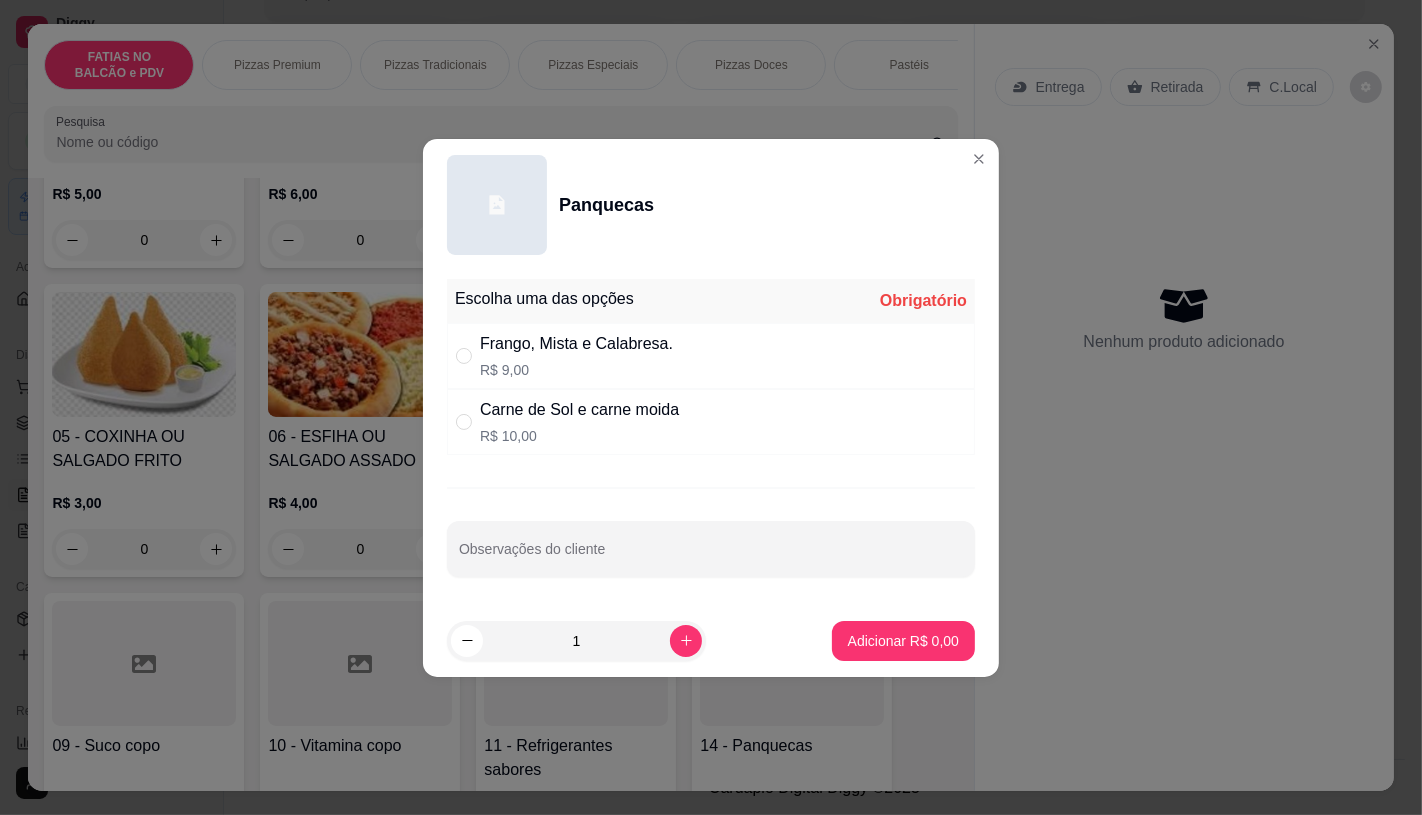 click on "R$ 9,00" at bounding box center [576, 370] 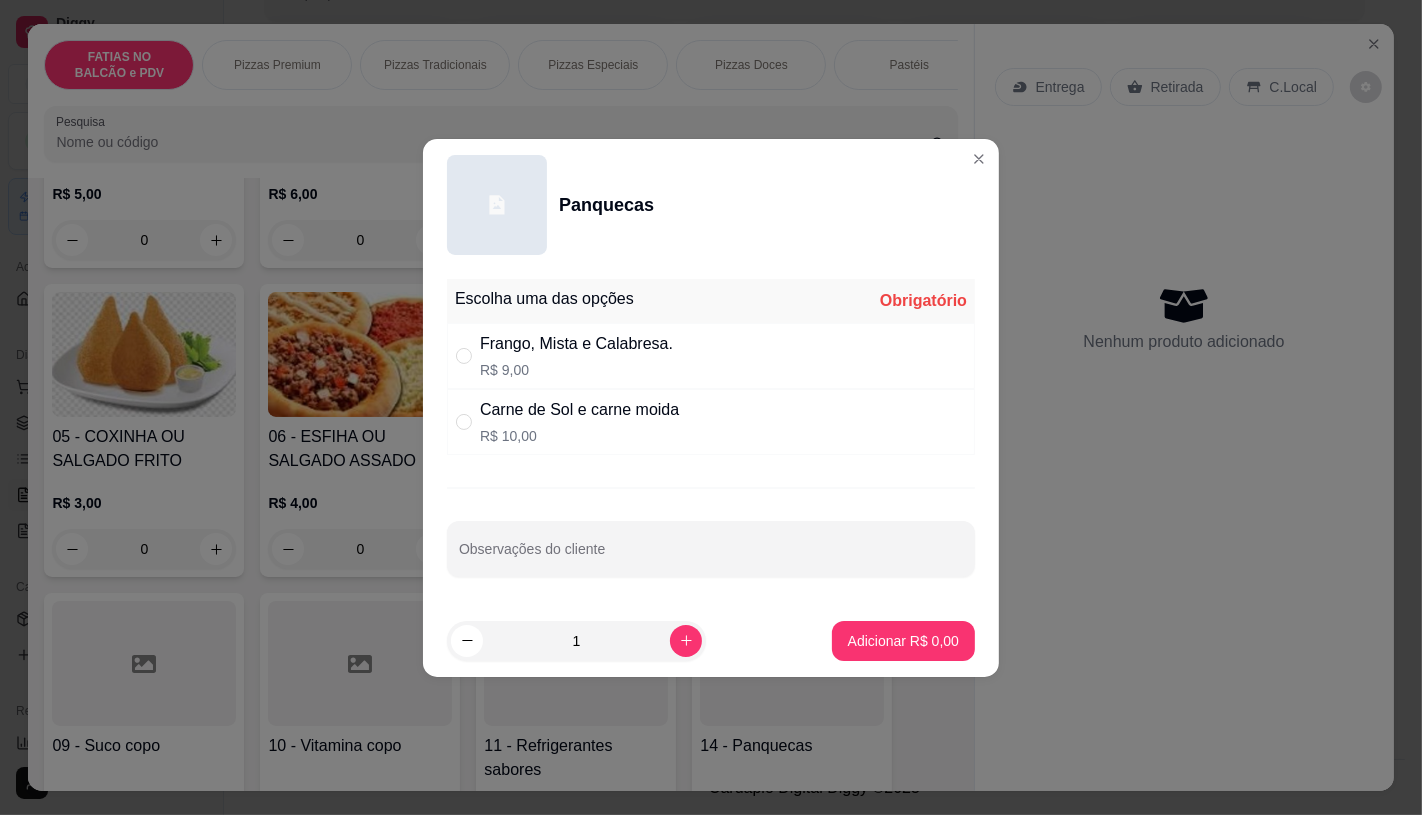 radio on "true" 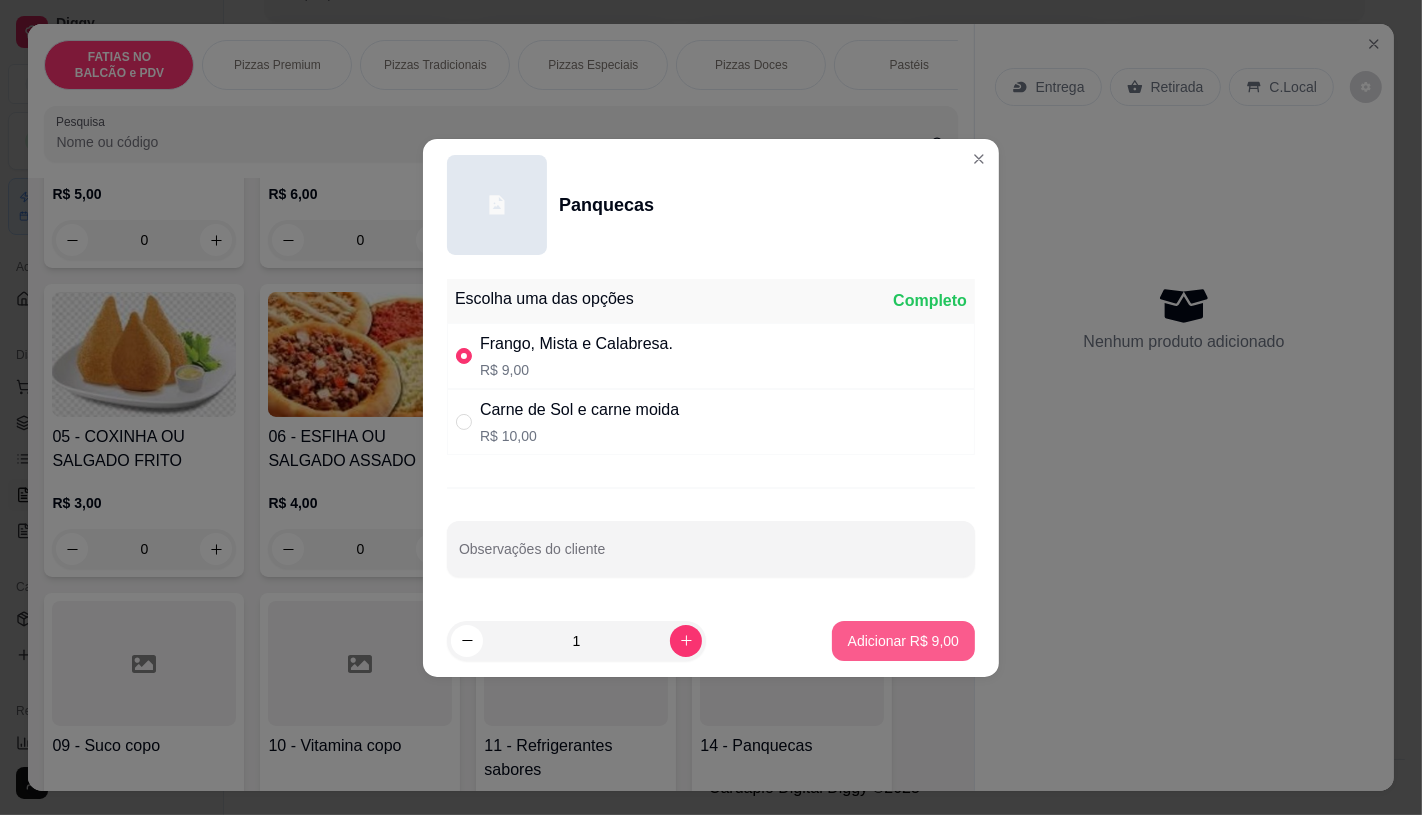 click on "Adicionar   R$ 9,00" at bounding box center [903, 641] 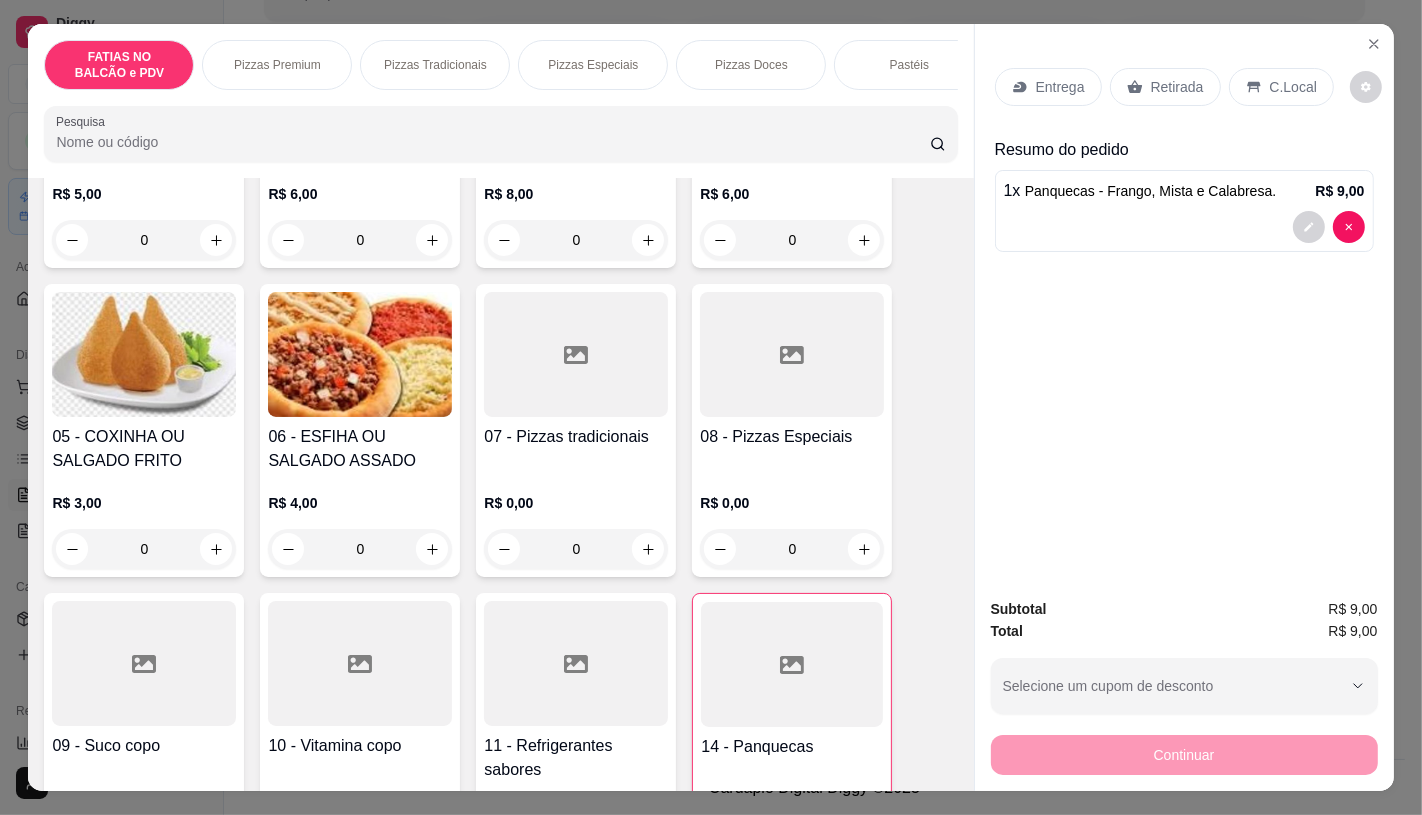 click on "Retirada" at bounding box center [1165, 87] 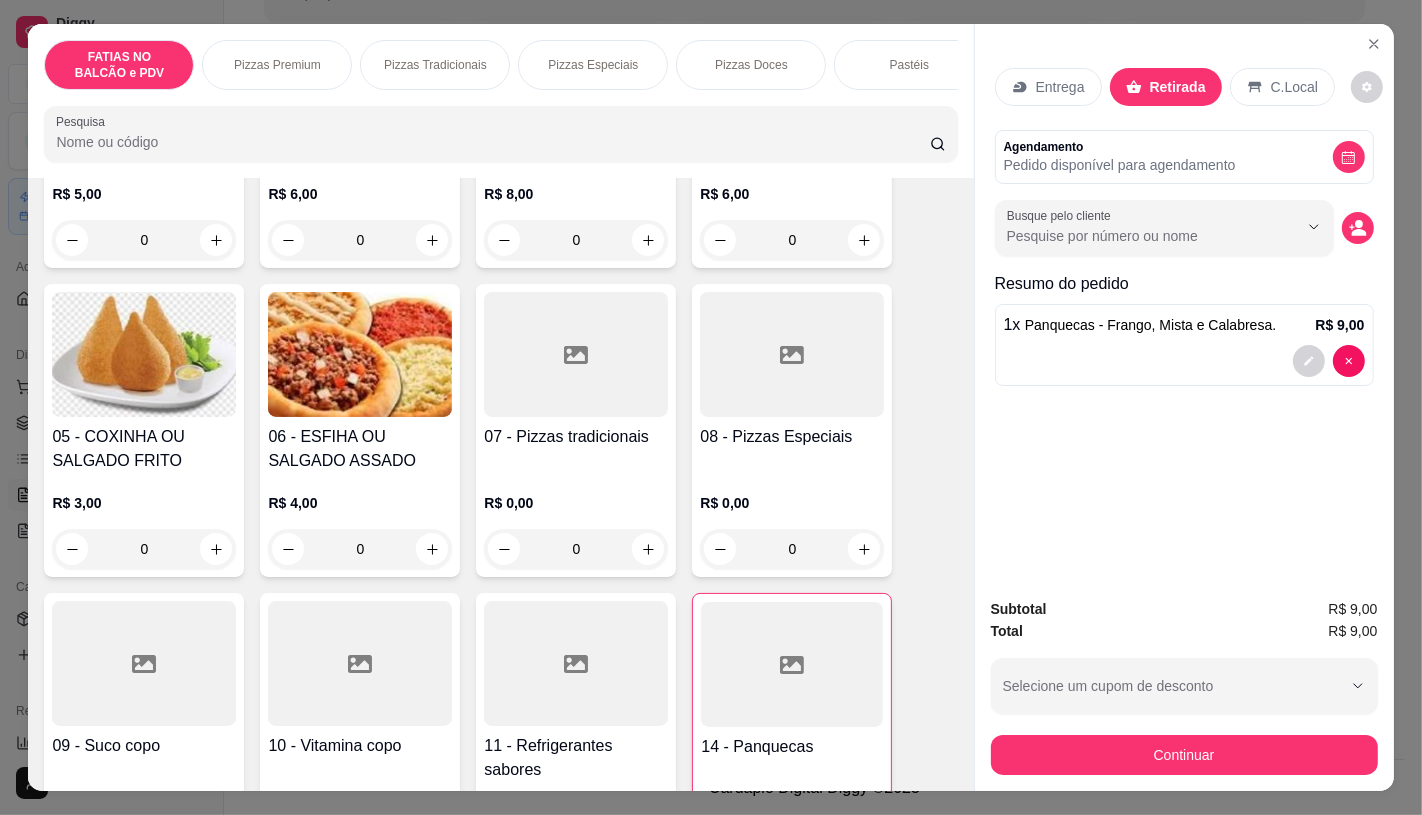 click on "Entrega Retirada C.Local Agendamento Pedido disponível para agendamento Busque pelo cliente Resumo do pedido 1 x   Panquecas  - Frango, Mista e Calabresa. R$ 9,00" at bounding box center (1184, 302) 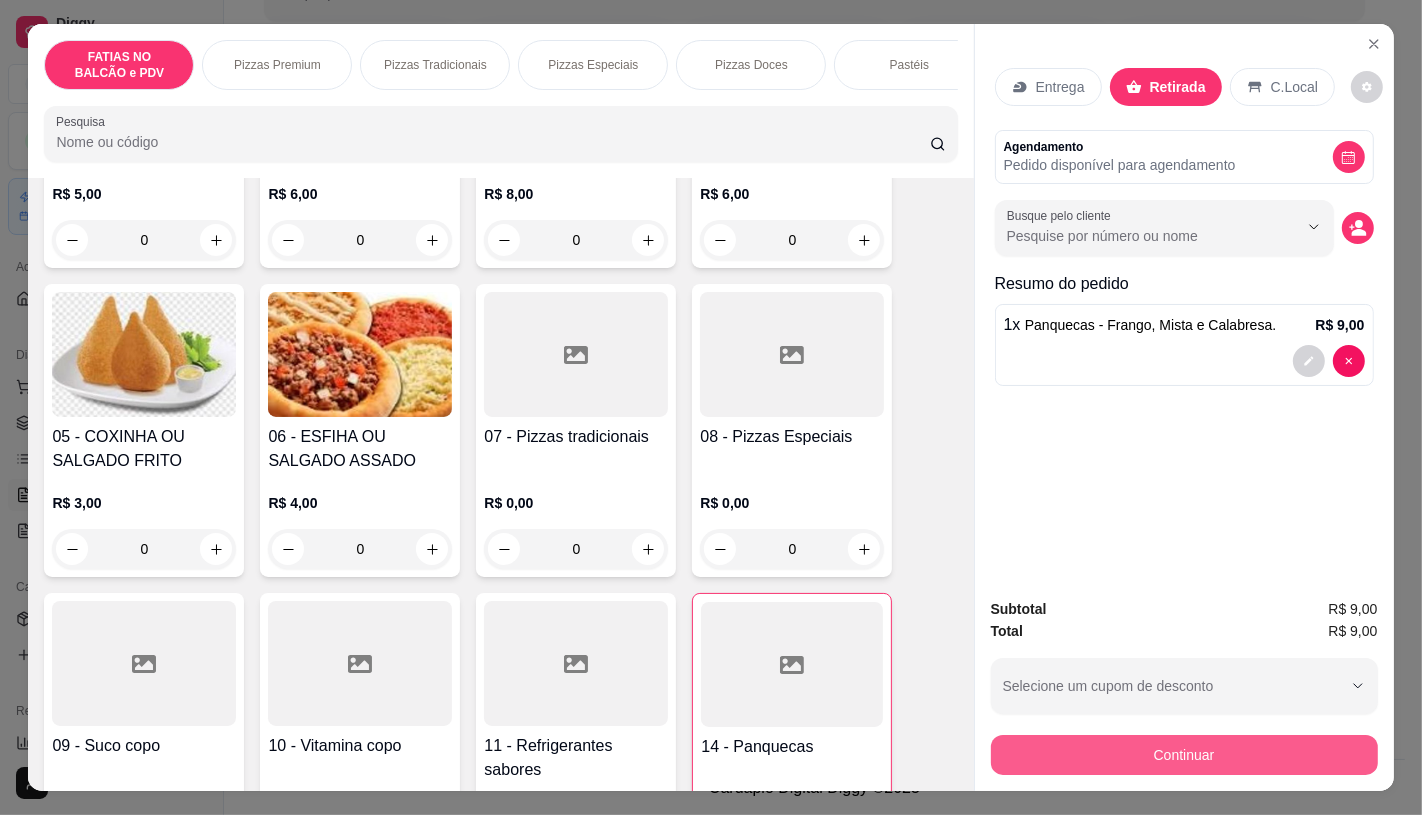 click on "Continuar" at bounding box center [1184, 755] 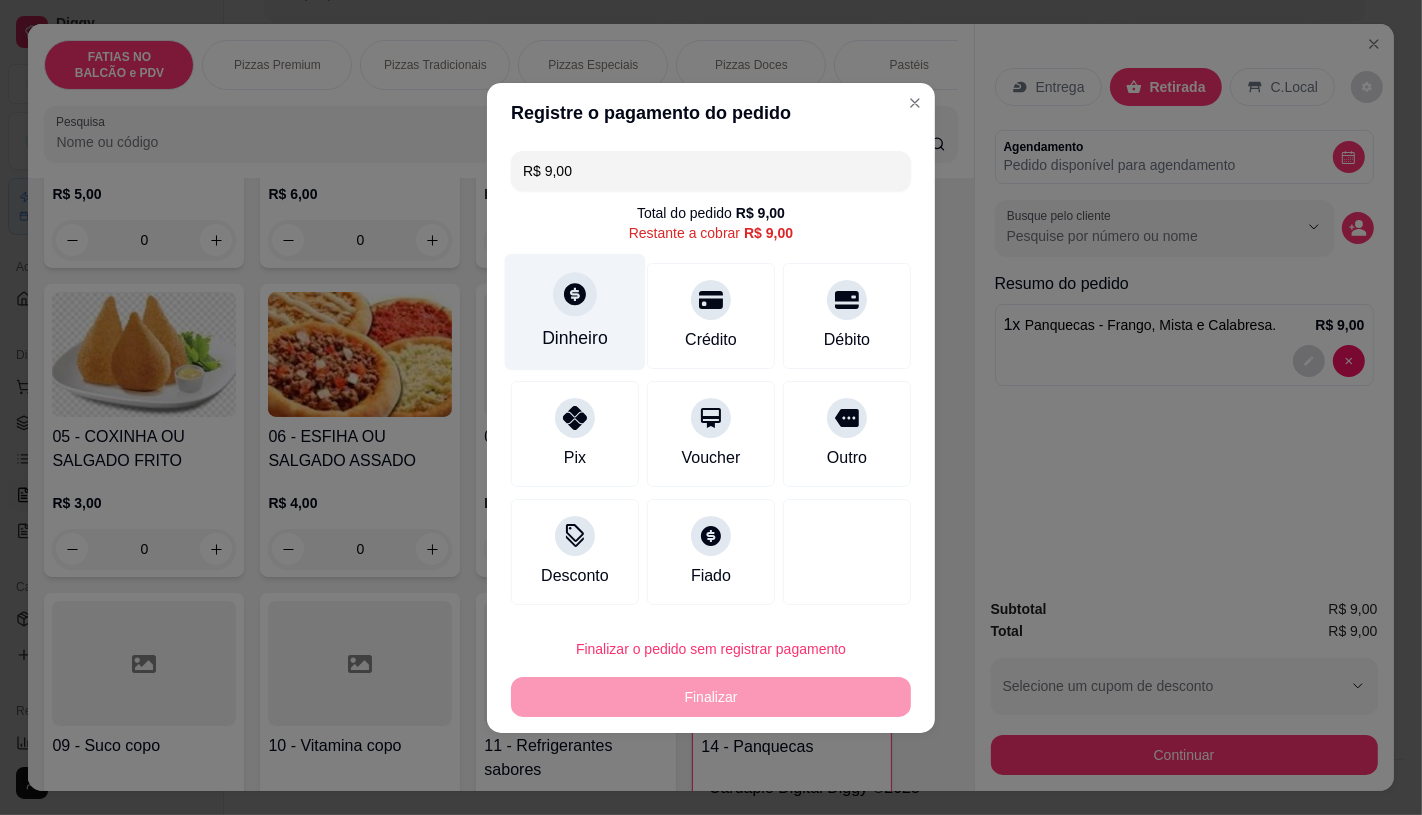 click on "Dinheiro" at bounding box center [575, 311] 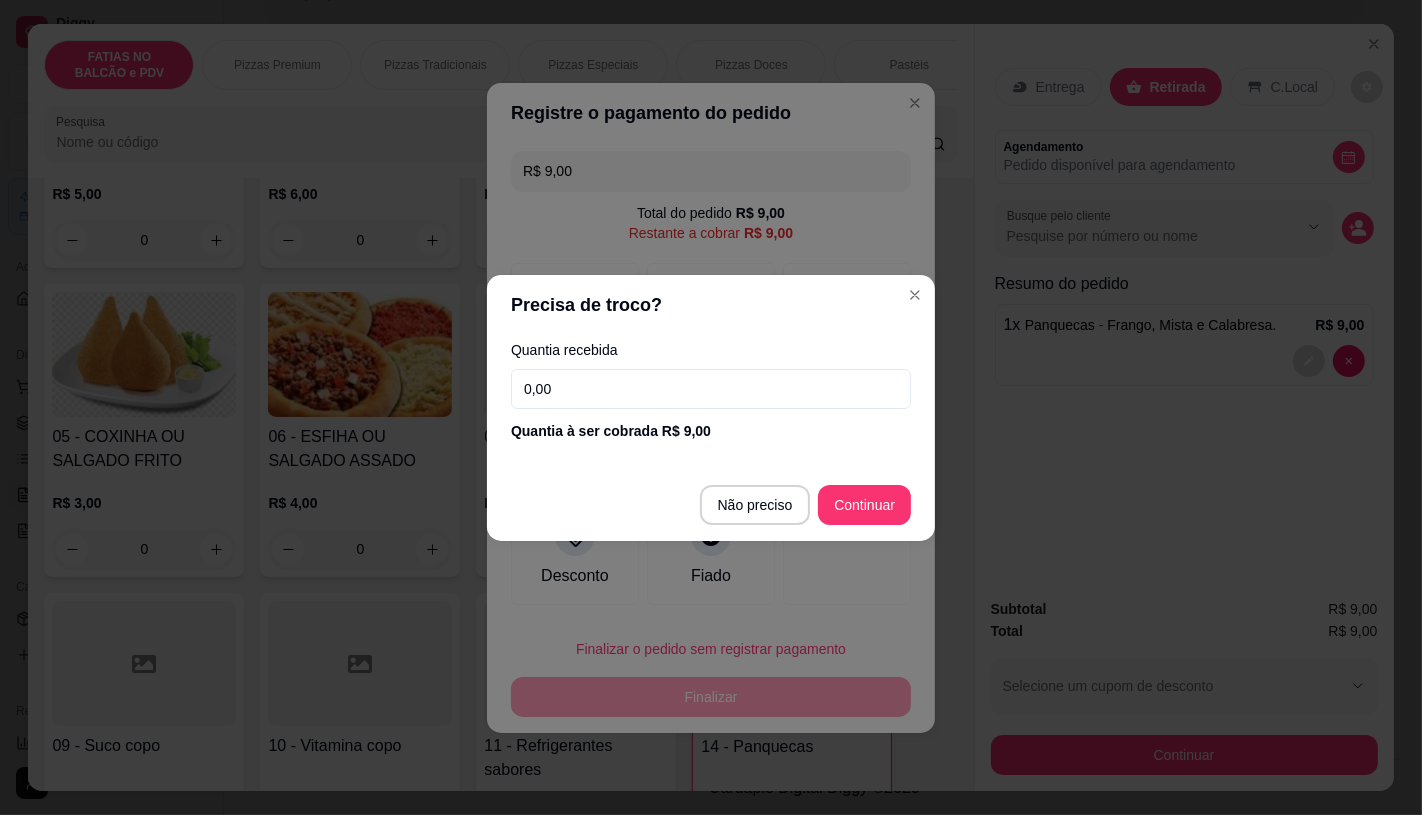 click on "0,00" at bounding box center [711, 389] 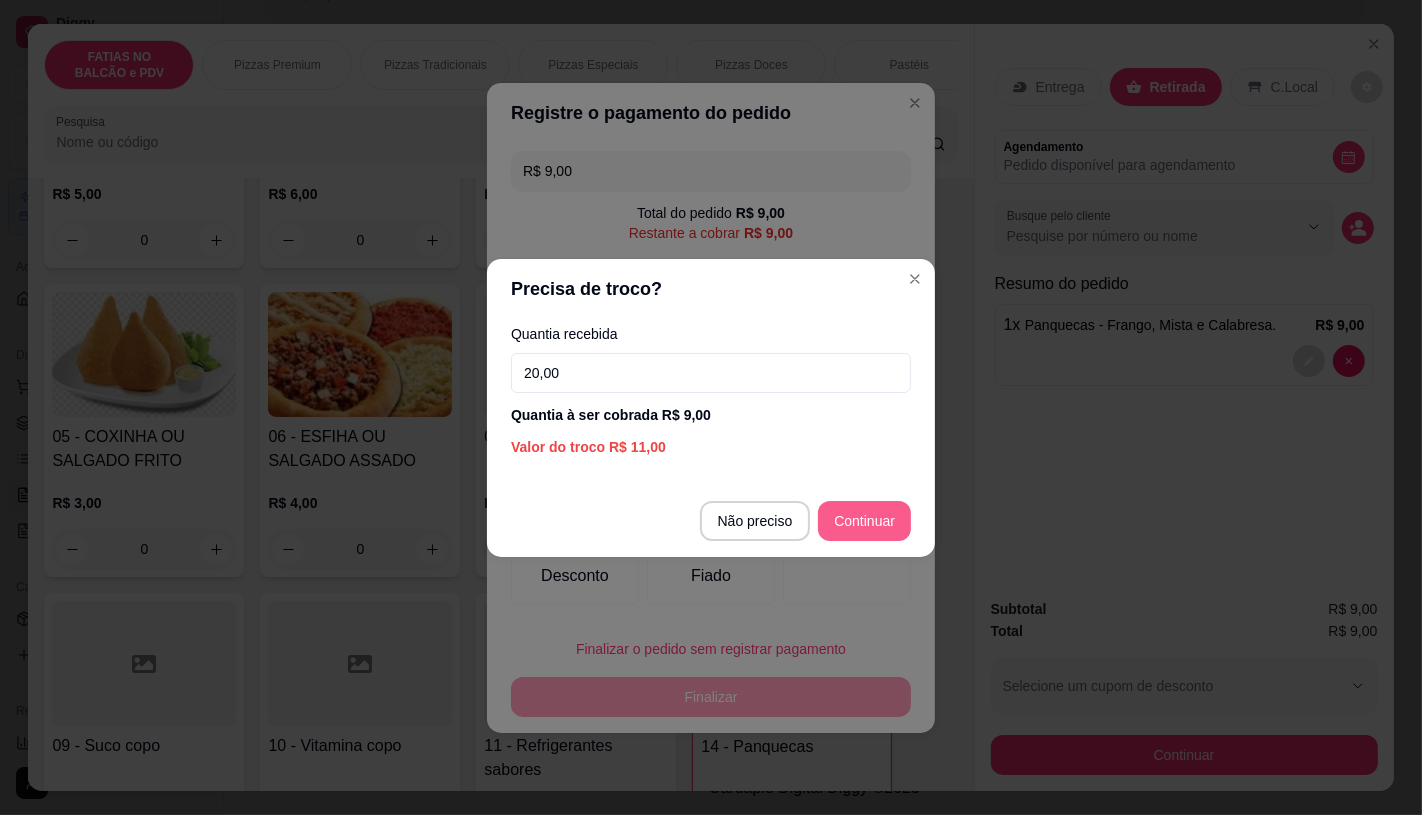type on "20,00" 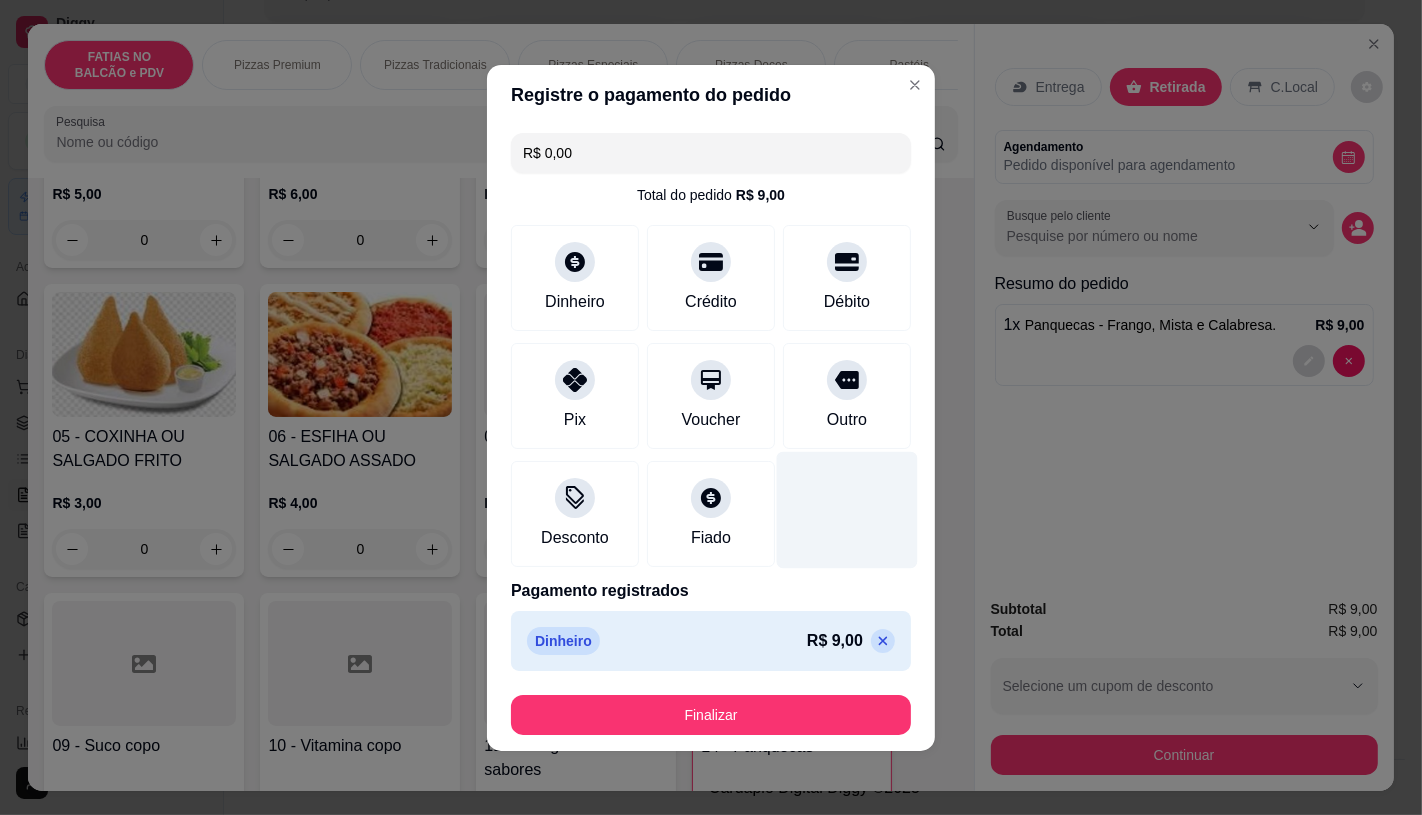type on "R$ 0,00" 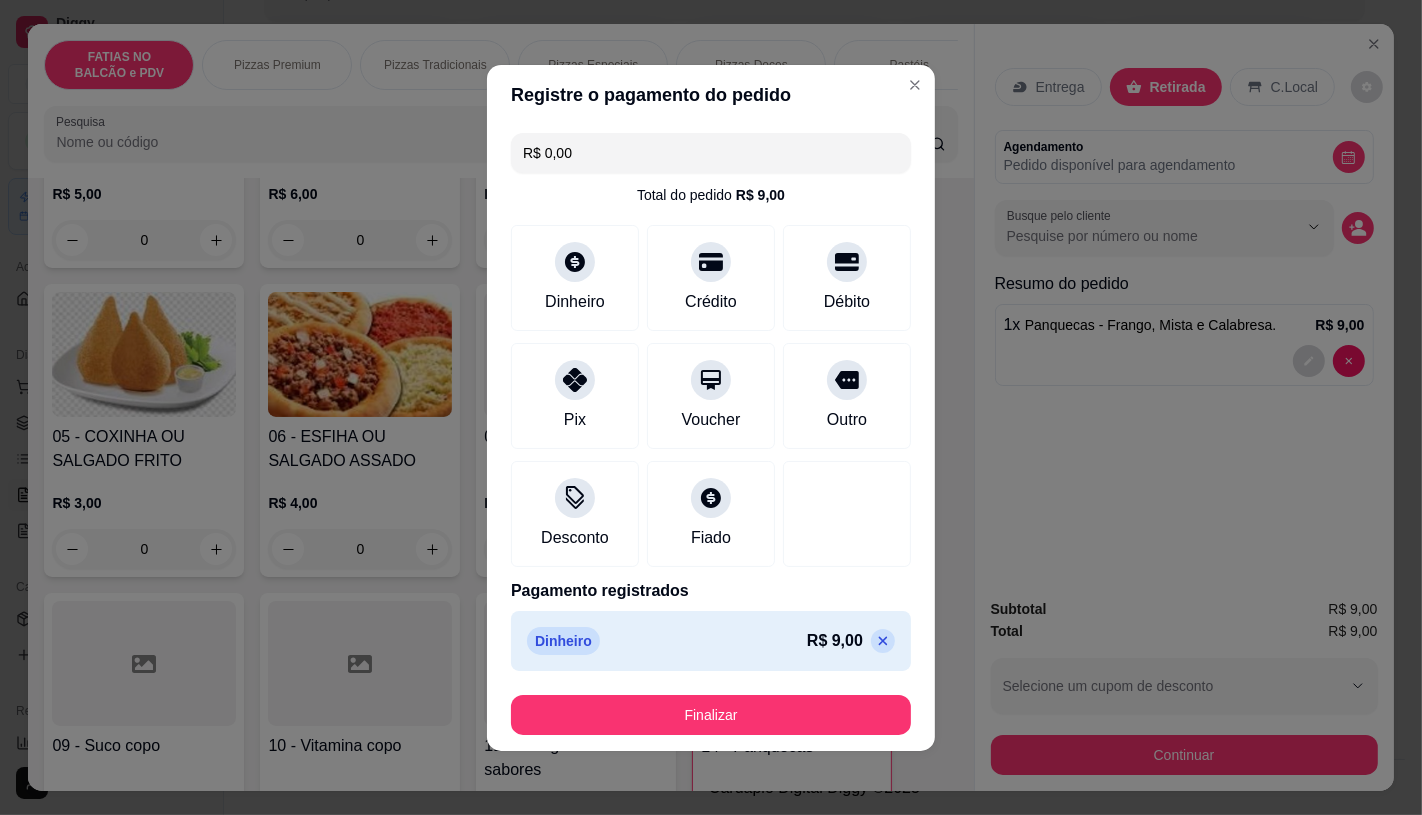 click on "Finalizar" at bounding box center [711, 715] 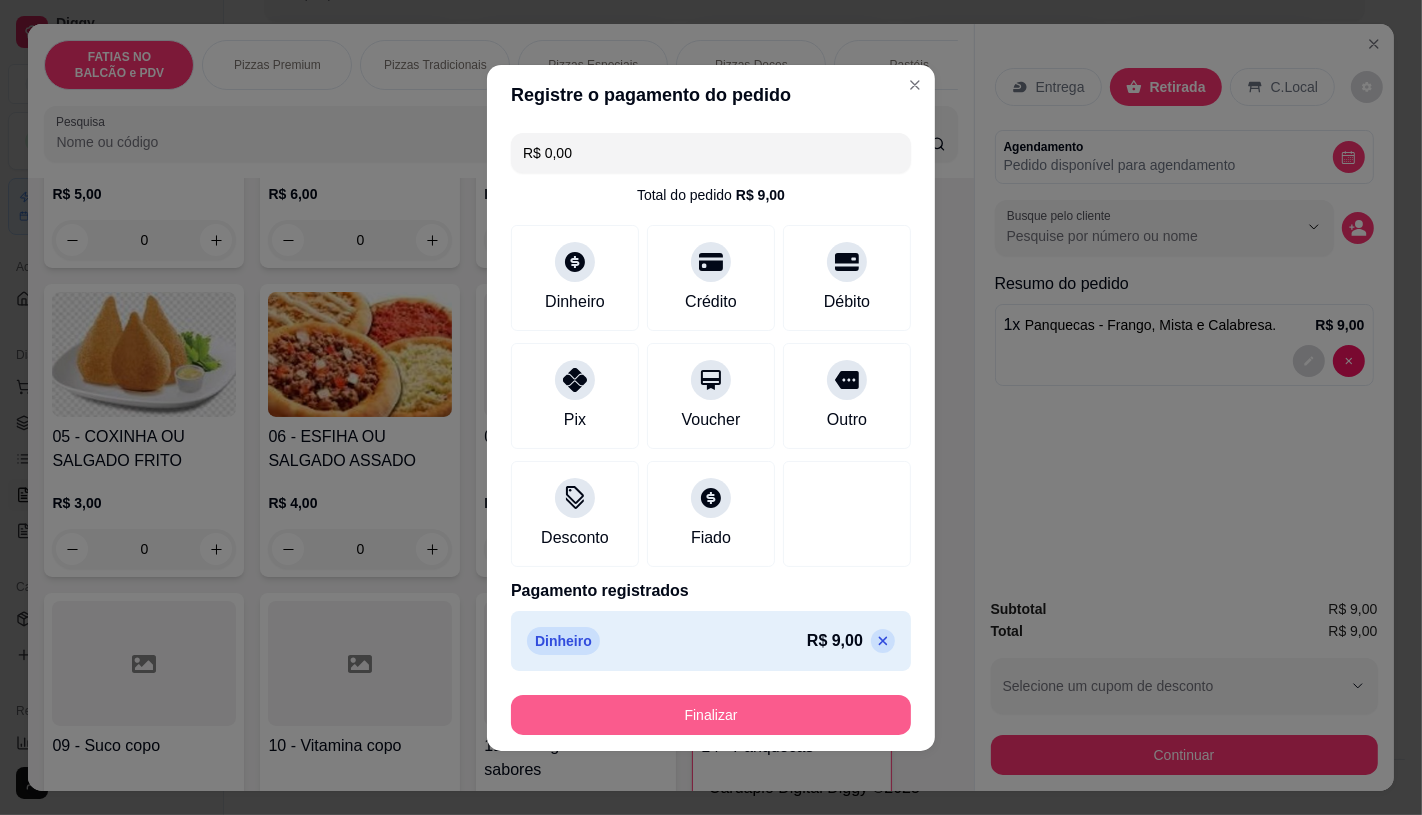 click on "Finalizar" at bounding box center (711, 715) 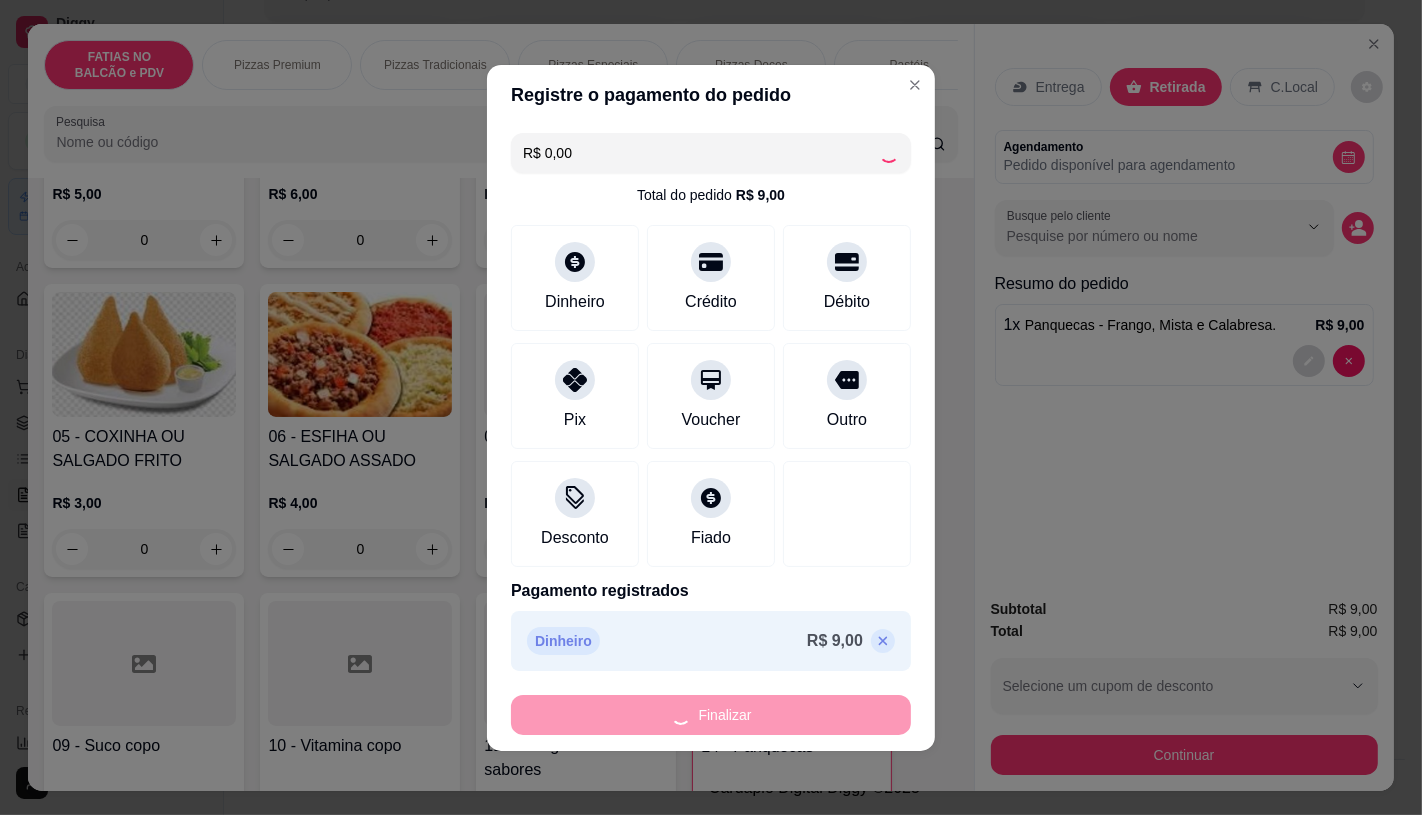 type on "0" 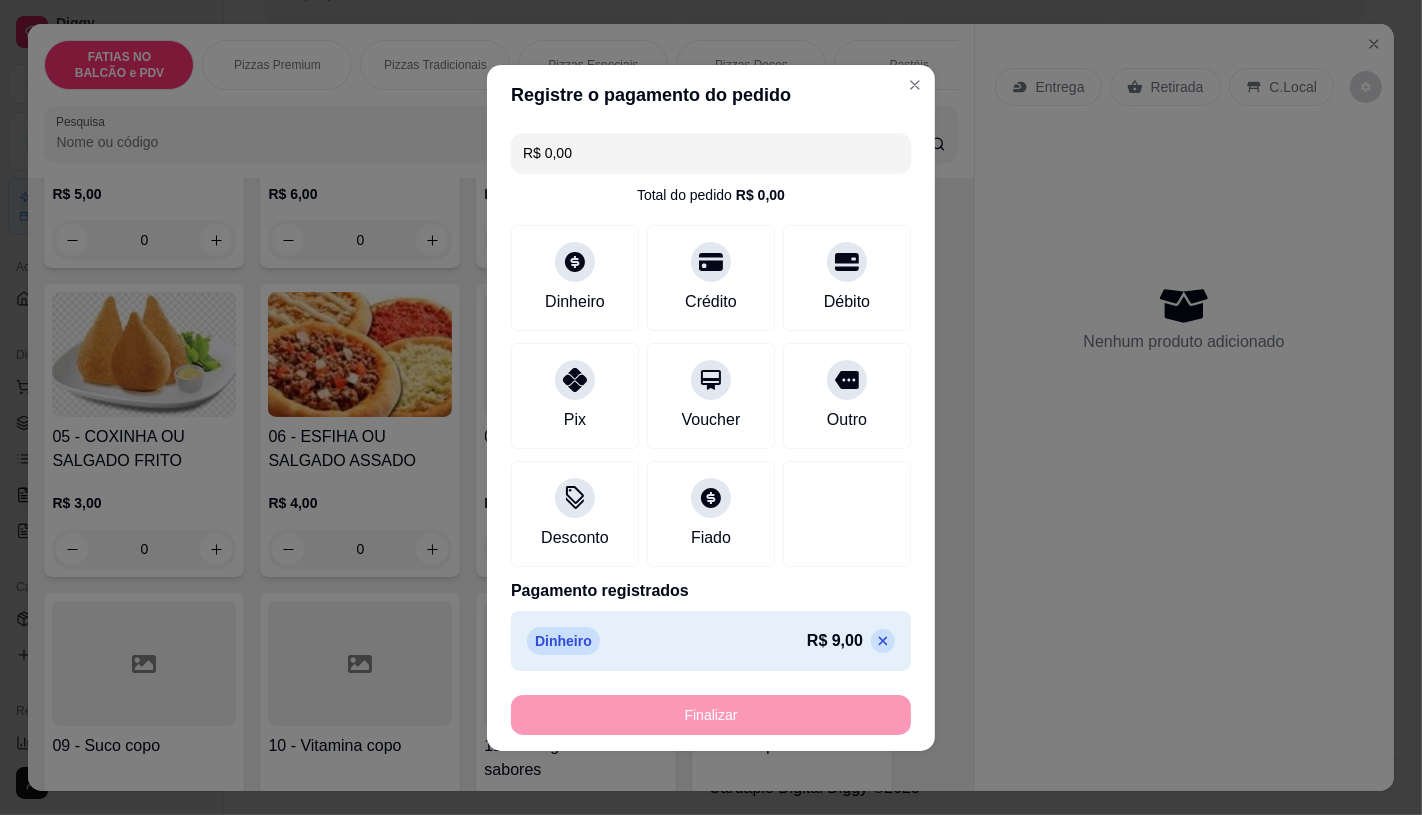 type on "-R$ 9,00" 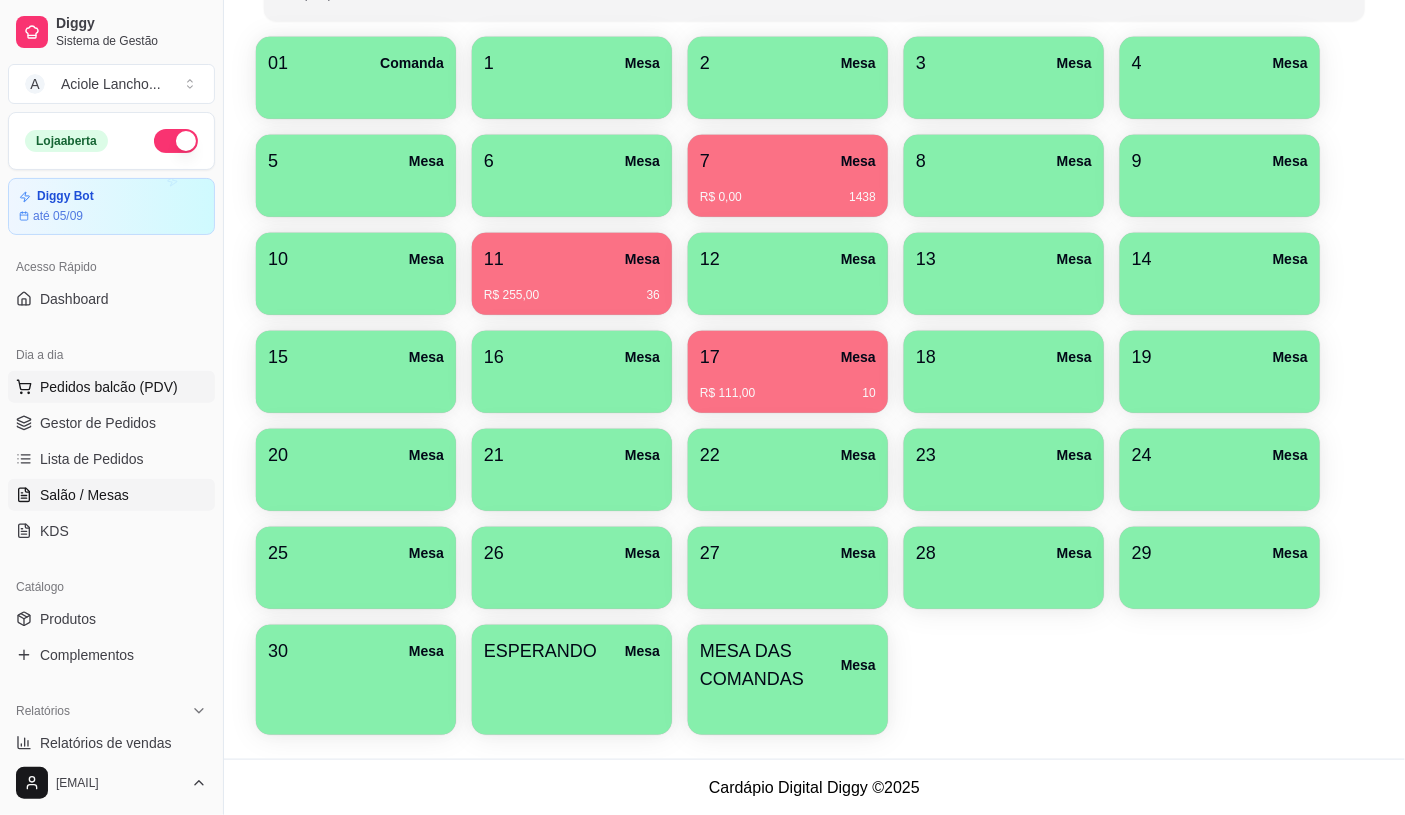 click on "Pedidos balcão (PDV)" at bounding box center [109, 387] 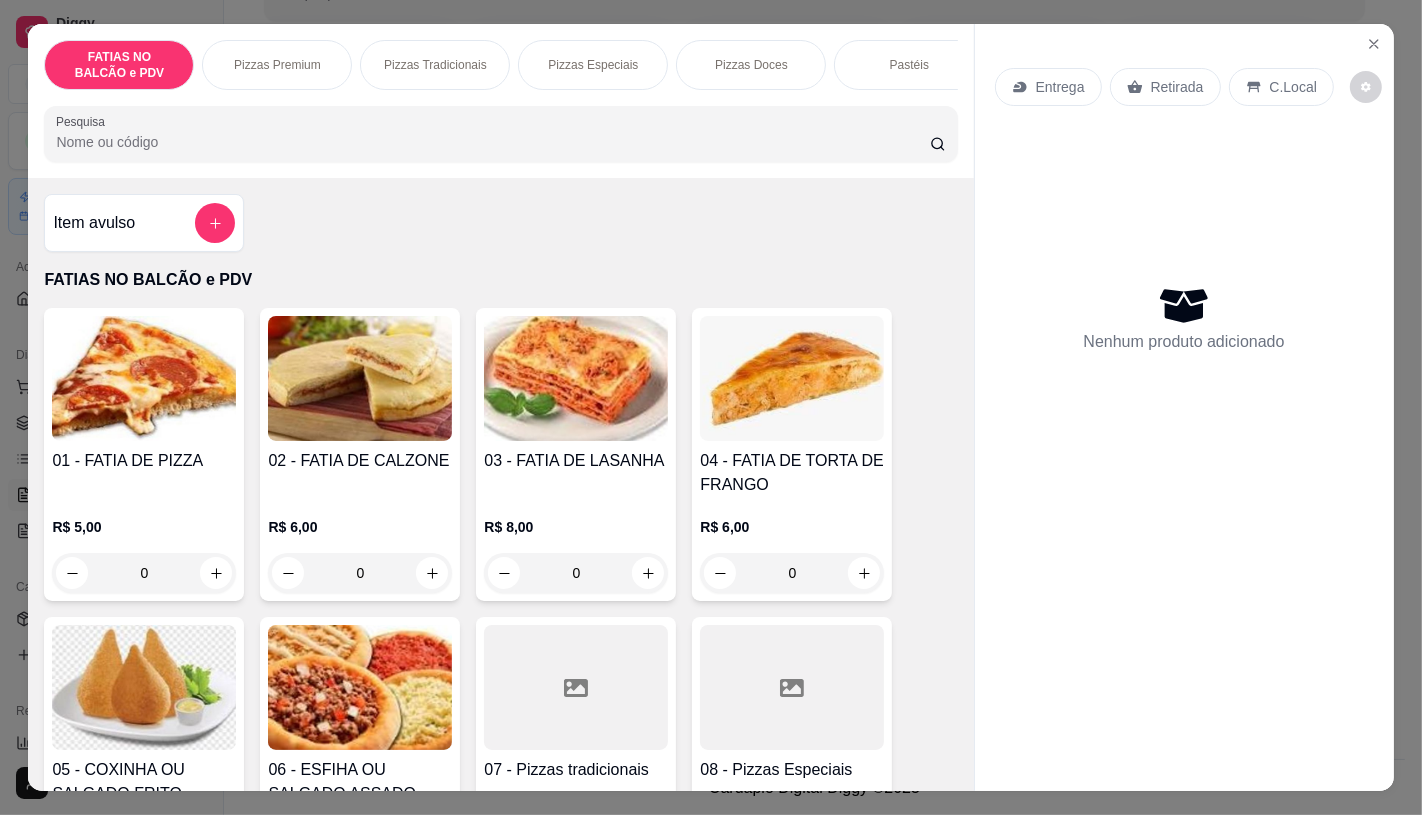 click on "0" at bounding box center [144, 573] 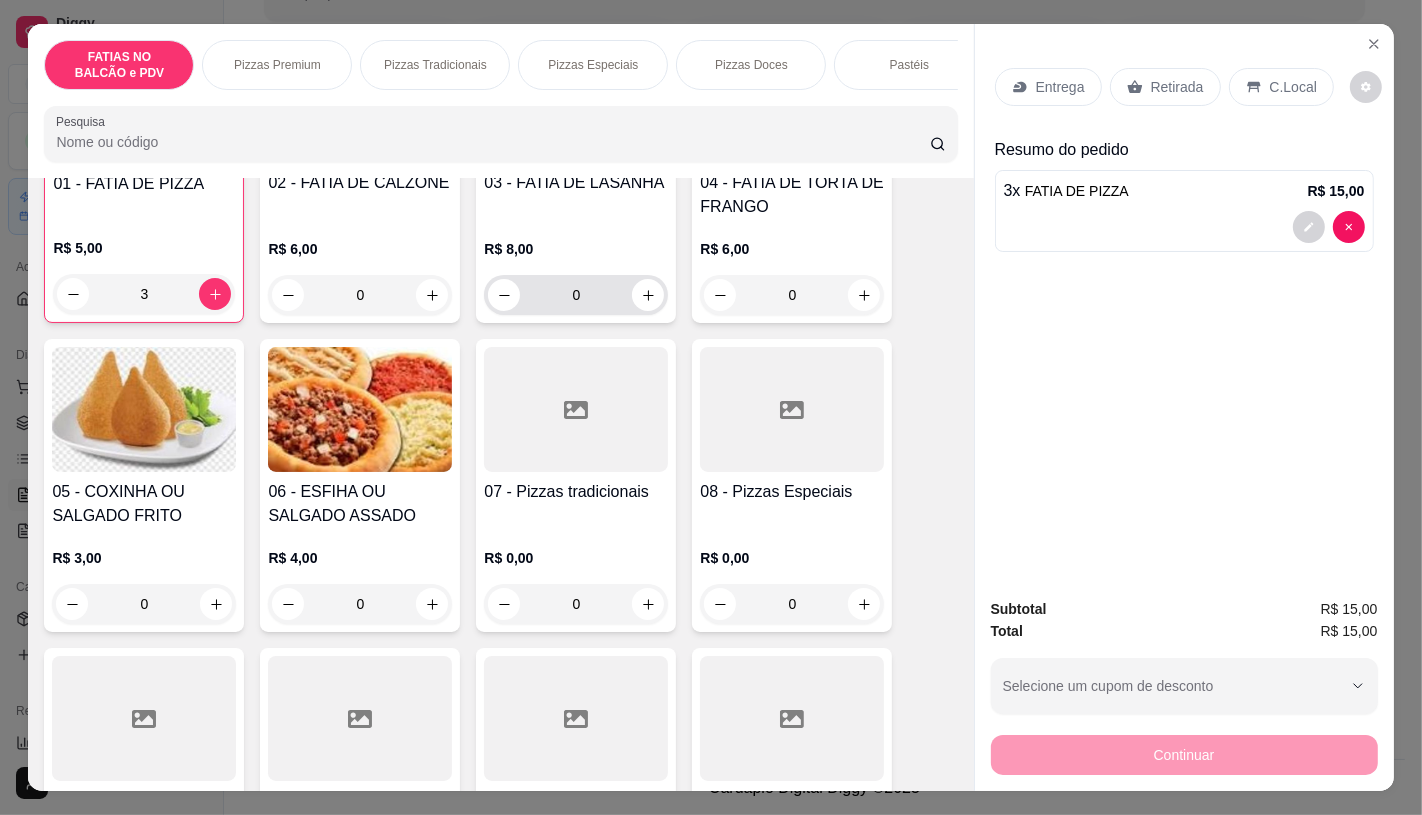 scroll, scrollTop: 444, scrollLeft: 0, axis: vertical 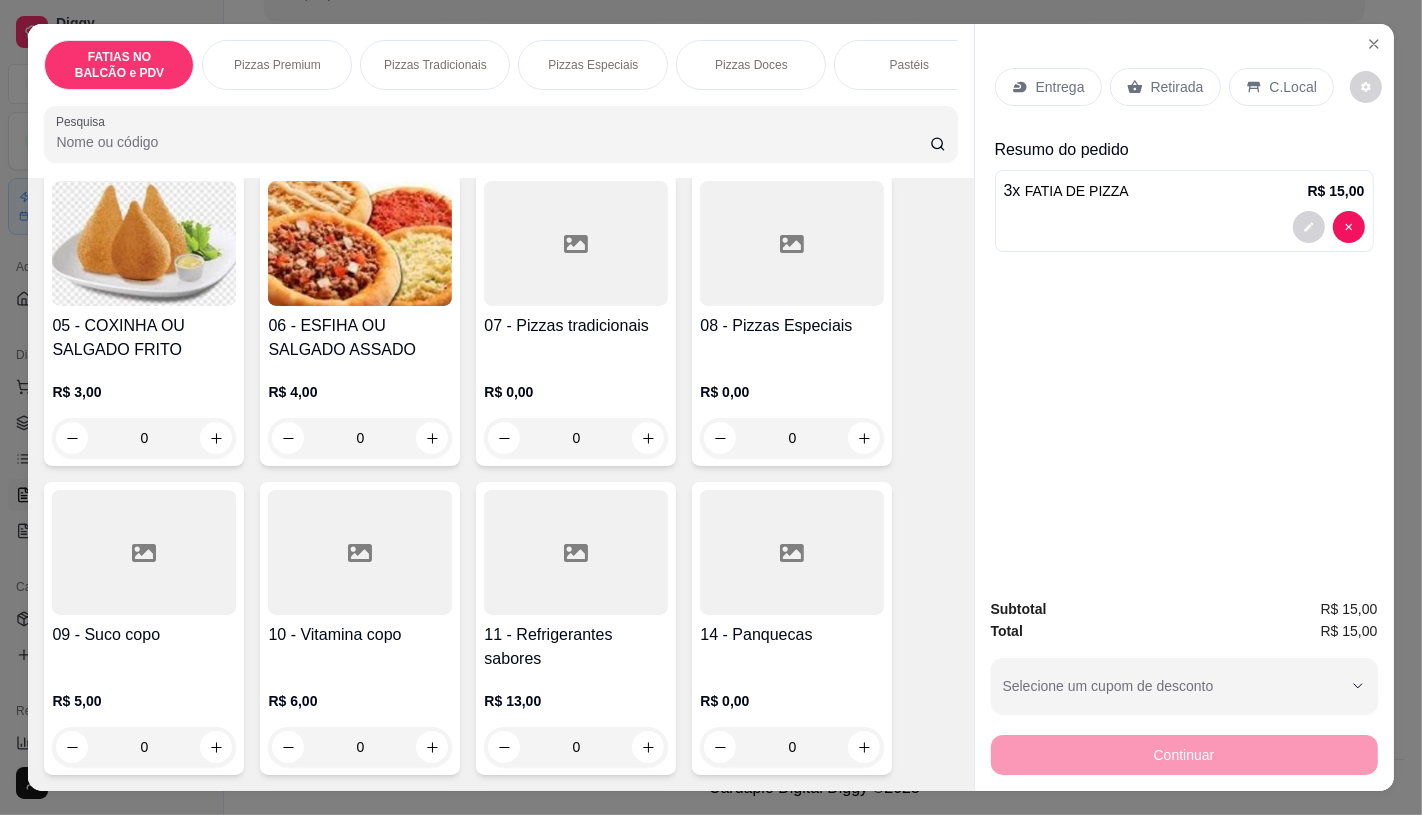 type on "3" 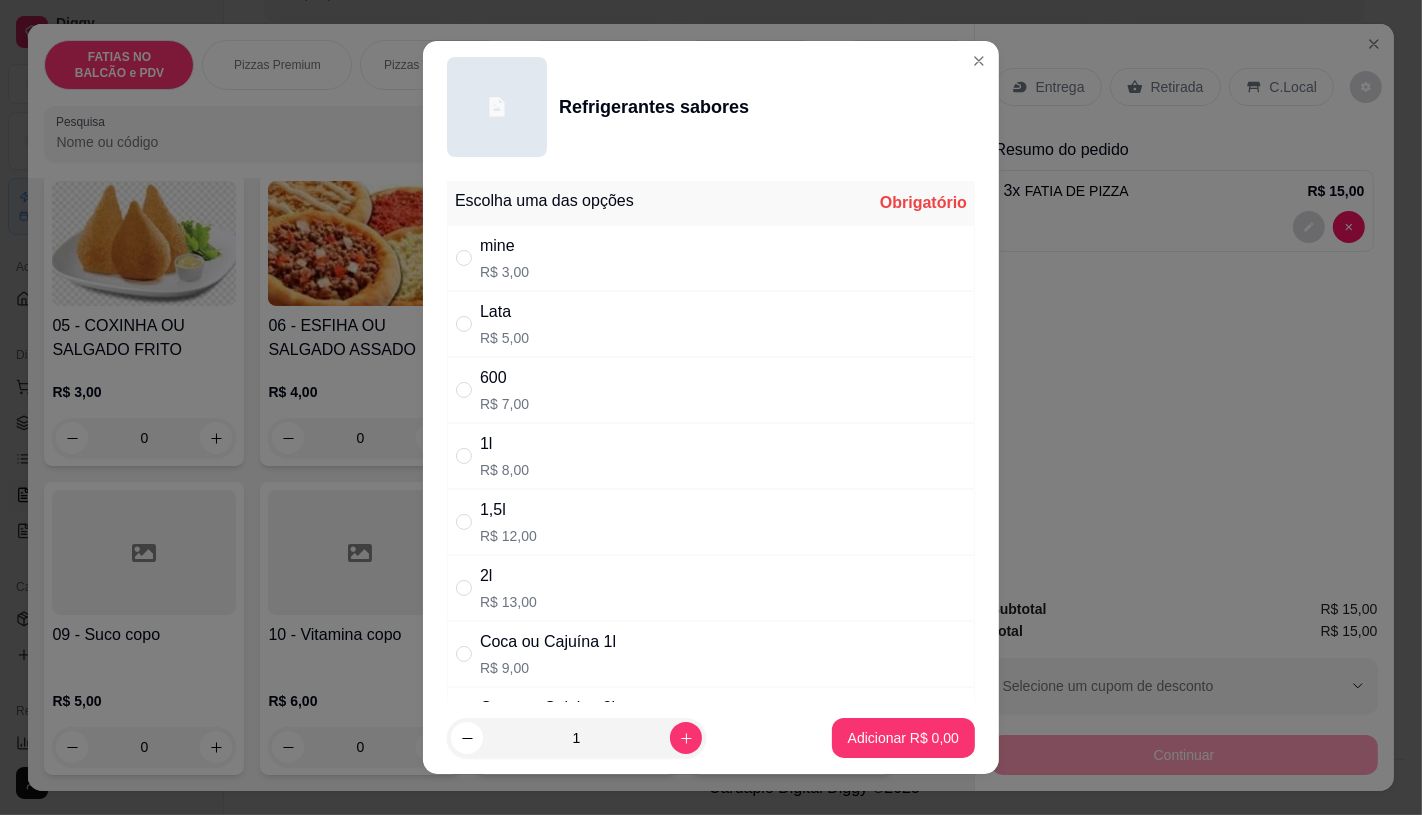 click on "Lata" at bounding box center (504, 312) 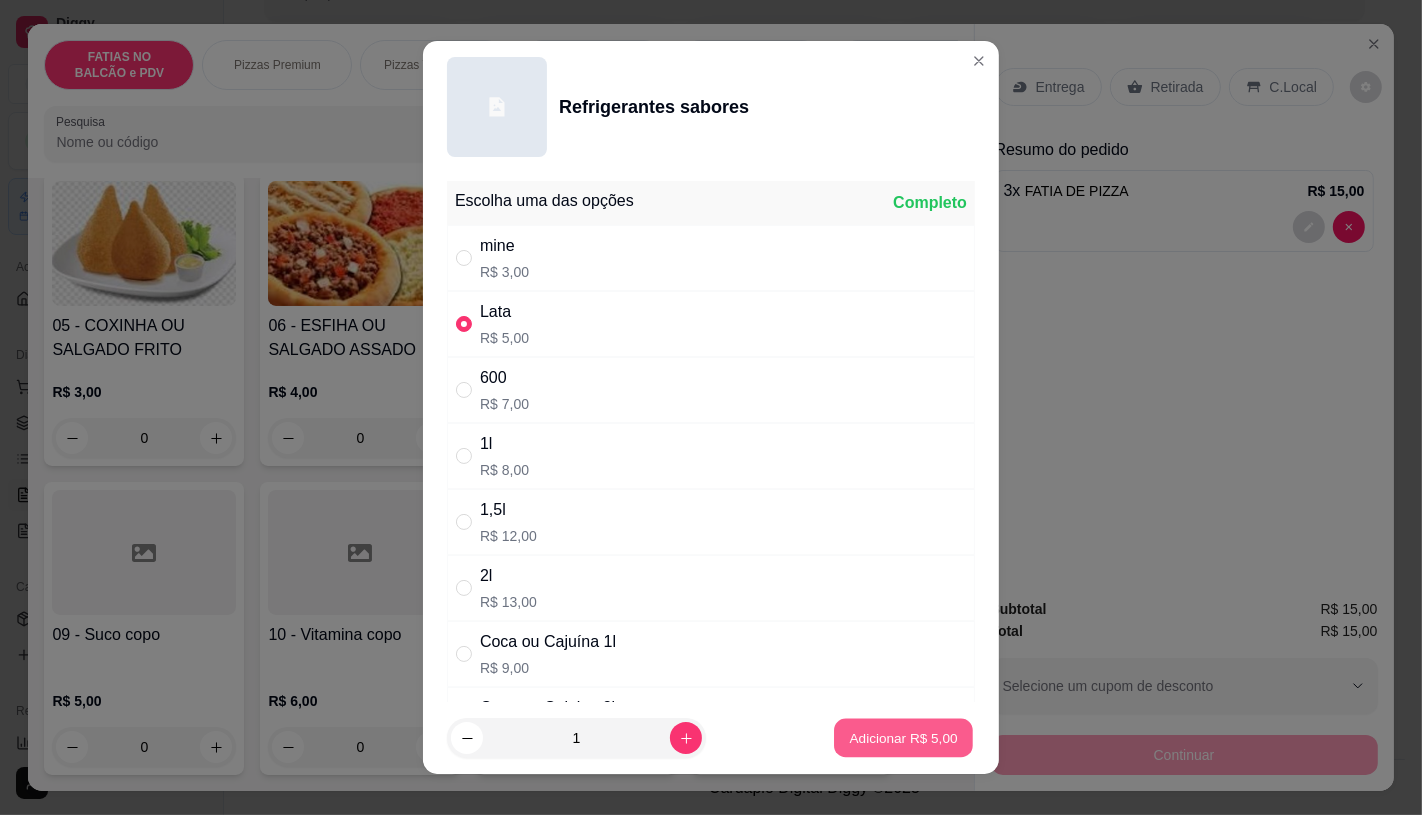 click on "Adicionar   R$ 5,00" at bounding box center [903, 738] 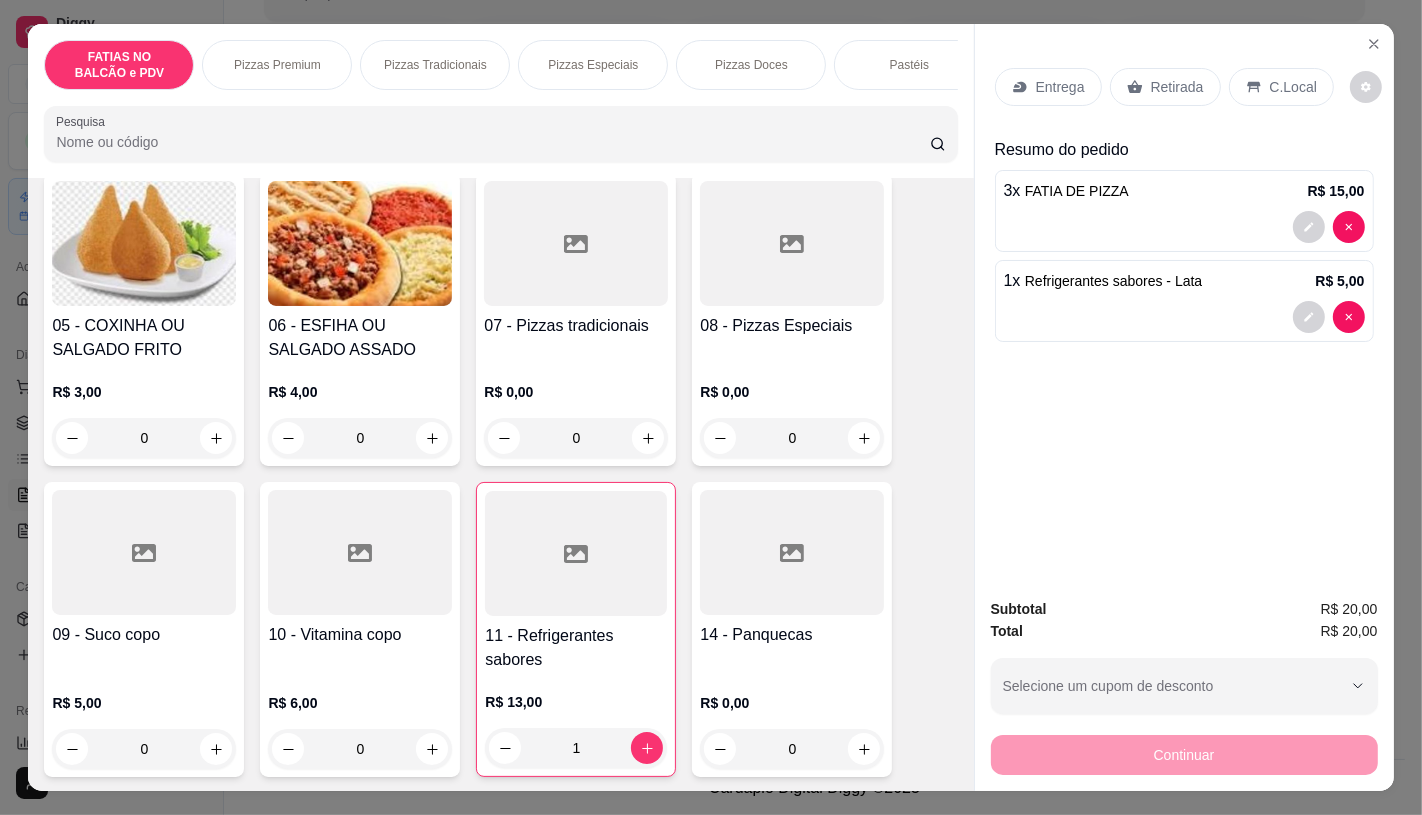 click on "Retirada" at bounding box center (1177, 87) 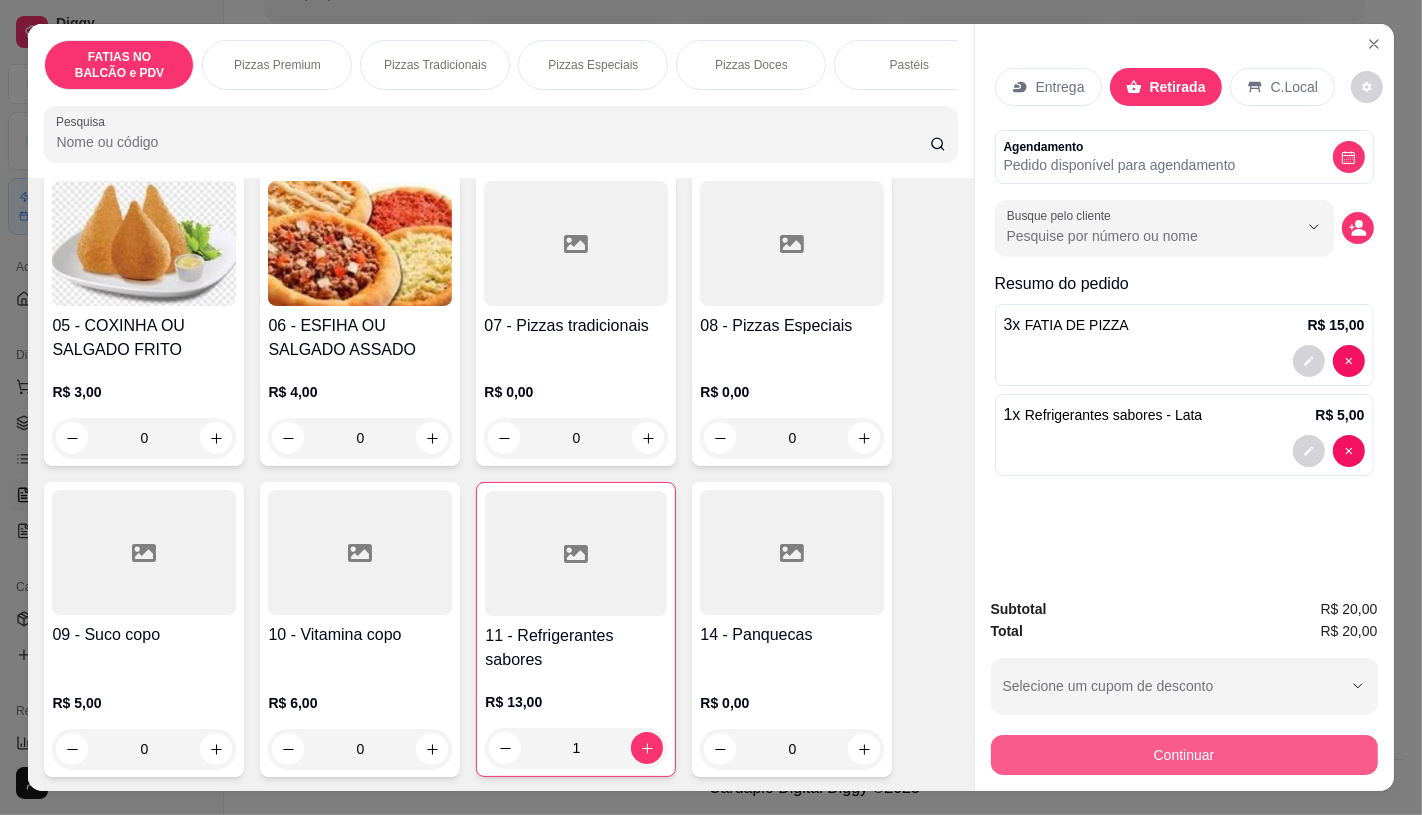 click on "Continuar" at bounding box center [1184, 755] 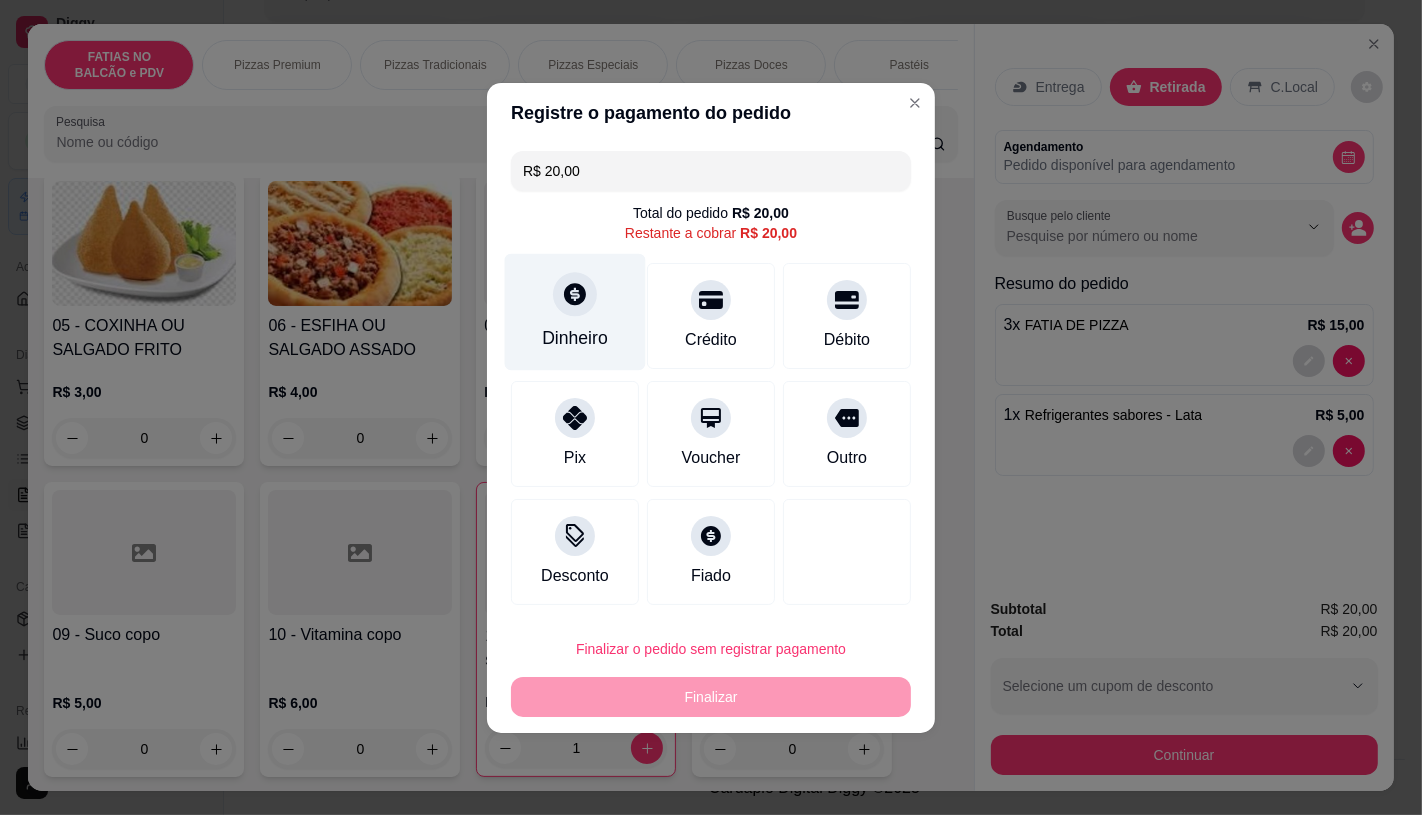 click at bounding box center (575, 294) 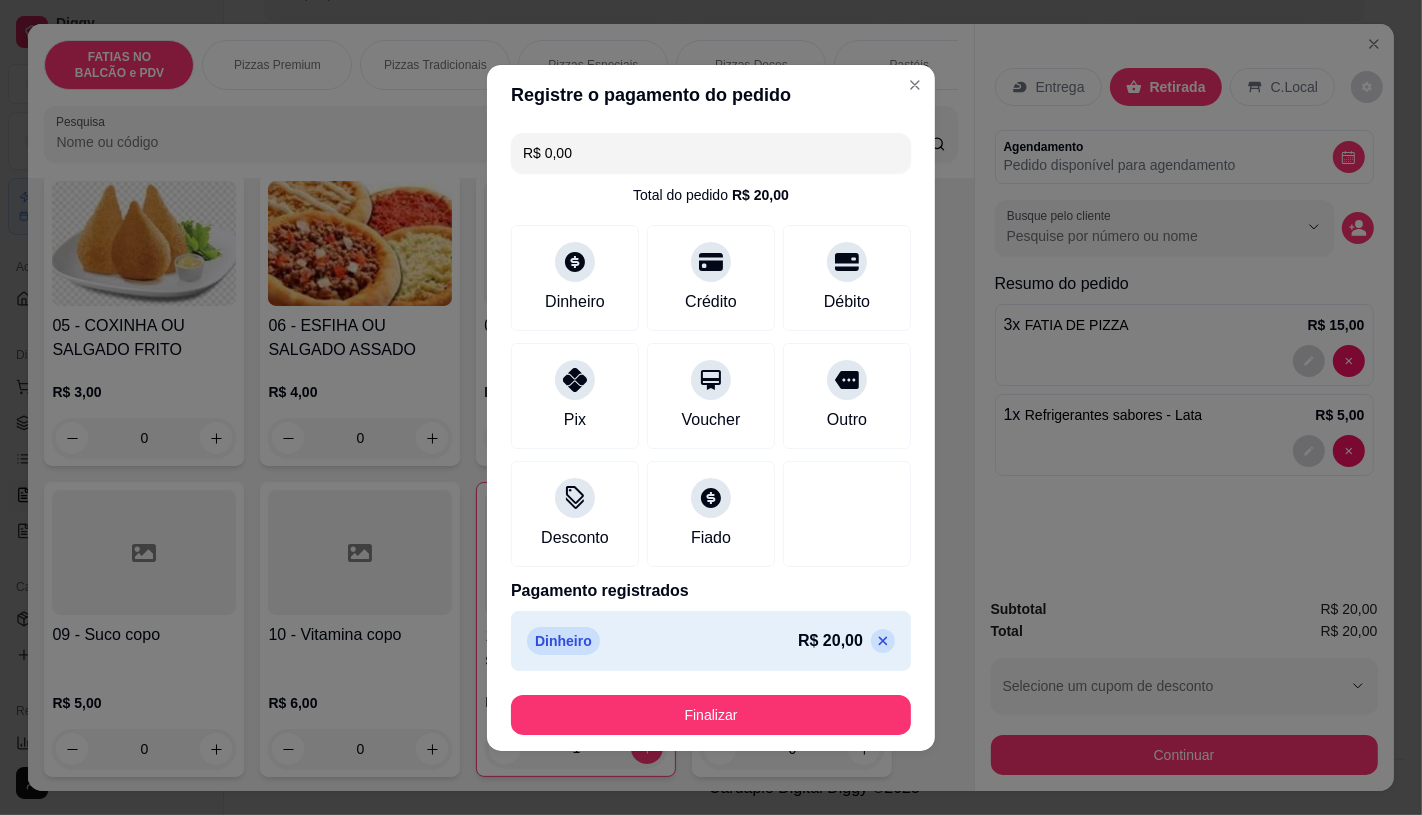 type on "R$ 0,00" 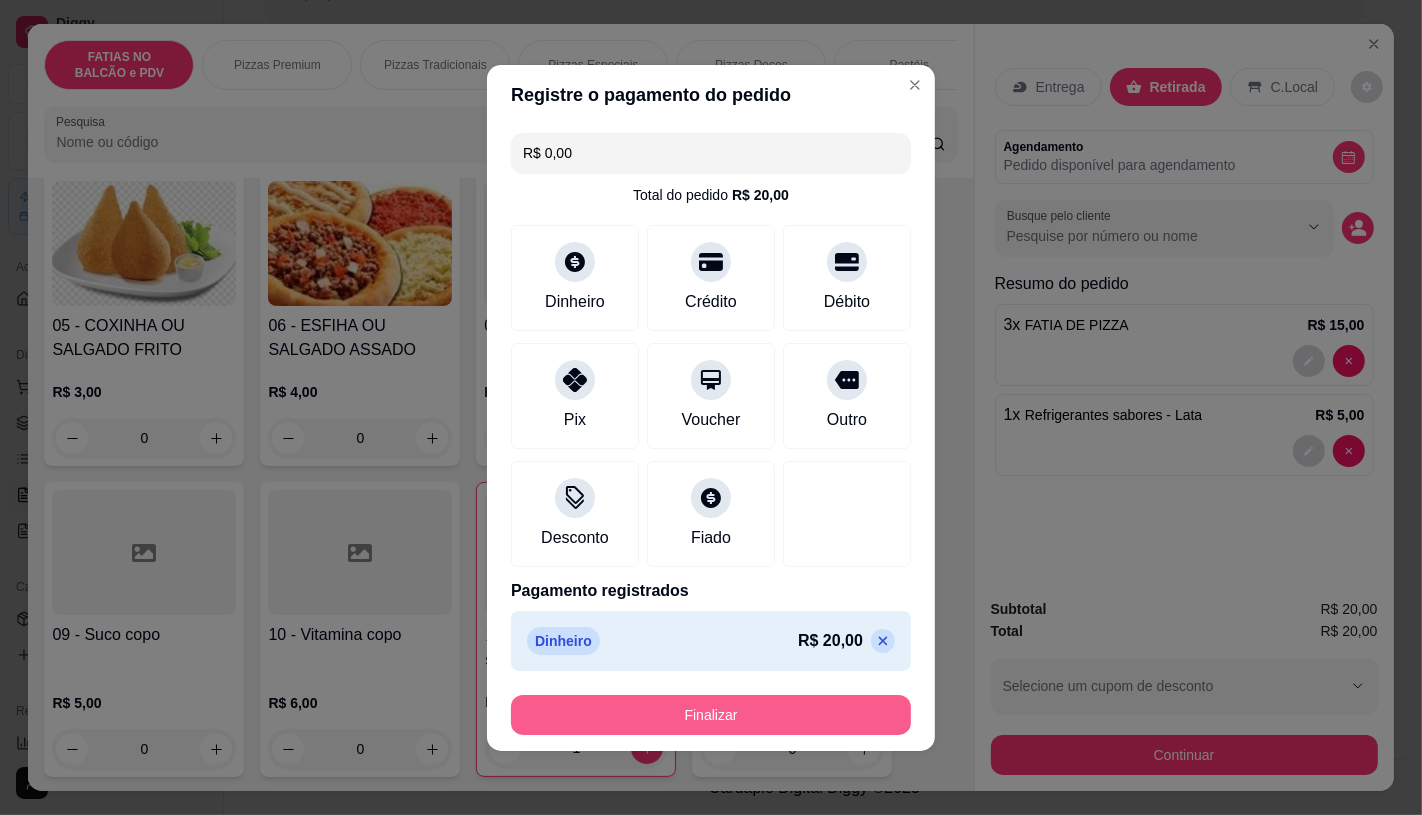 click on "Finalizar" at bounding box center (711, 715) 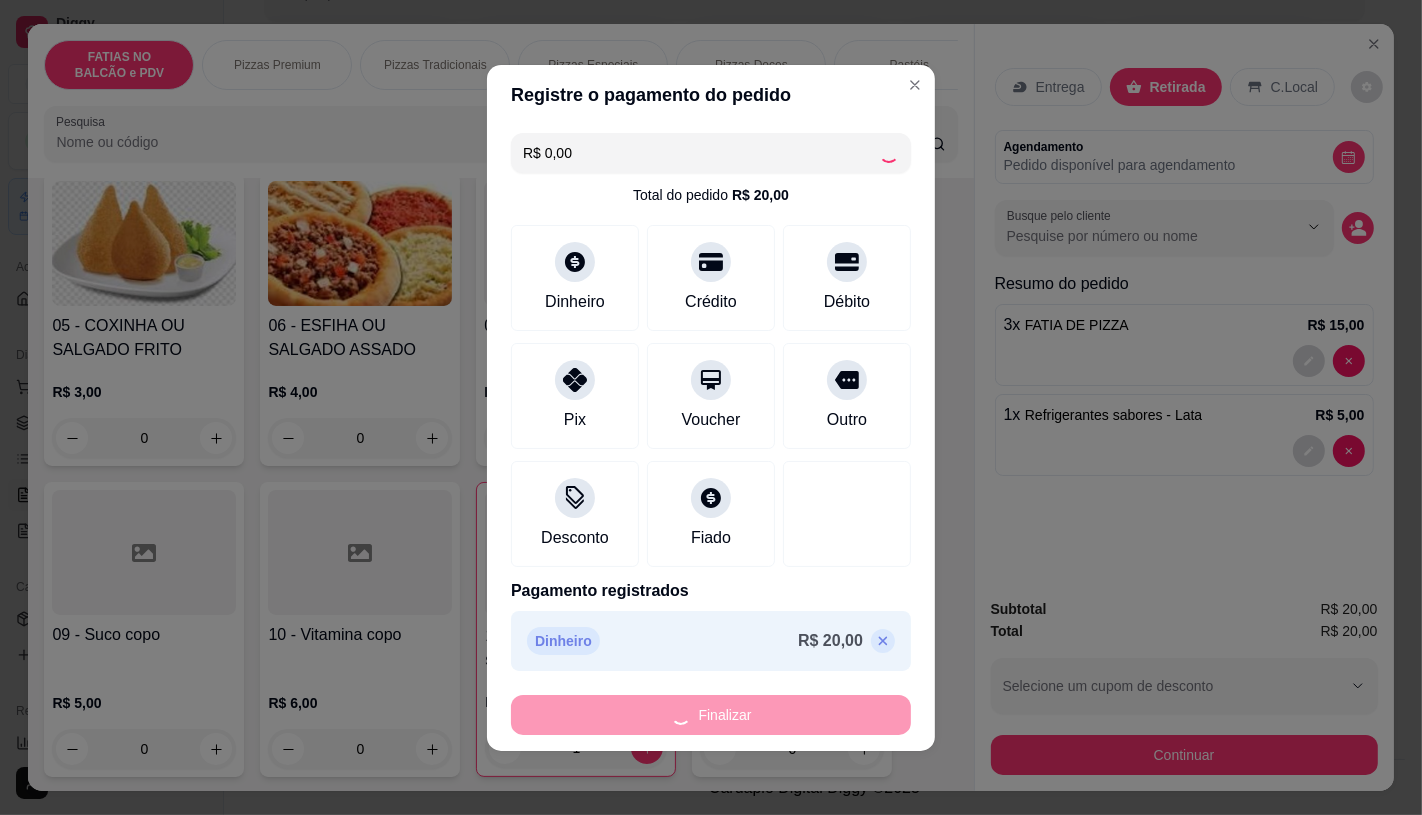 type on "0" 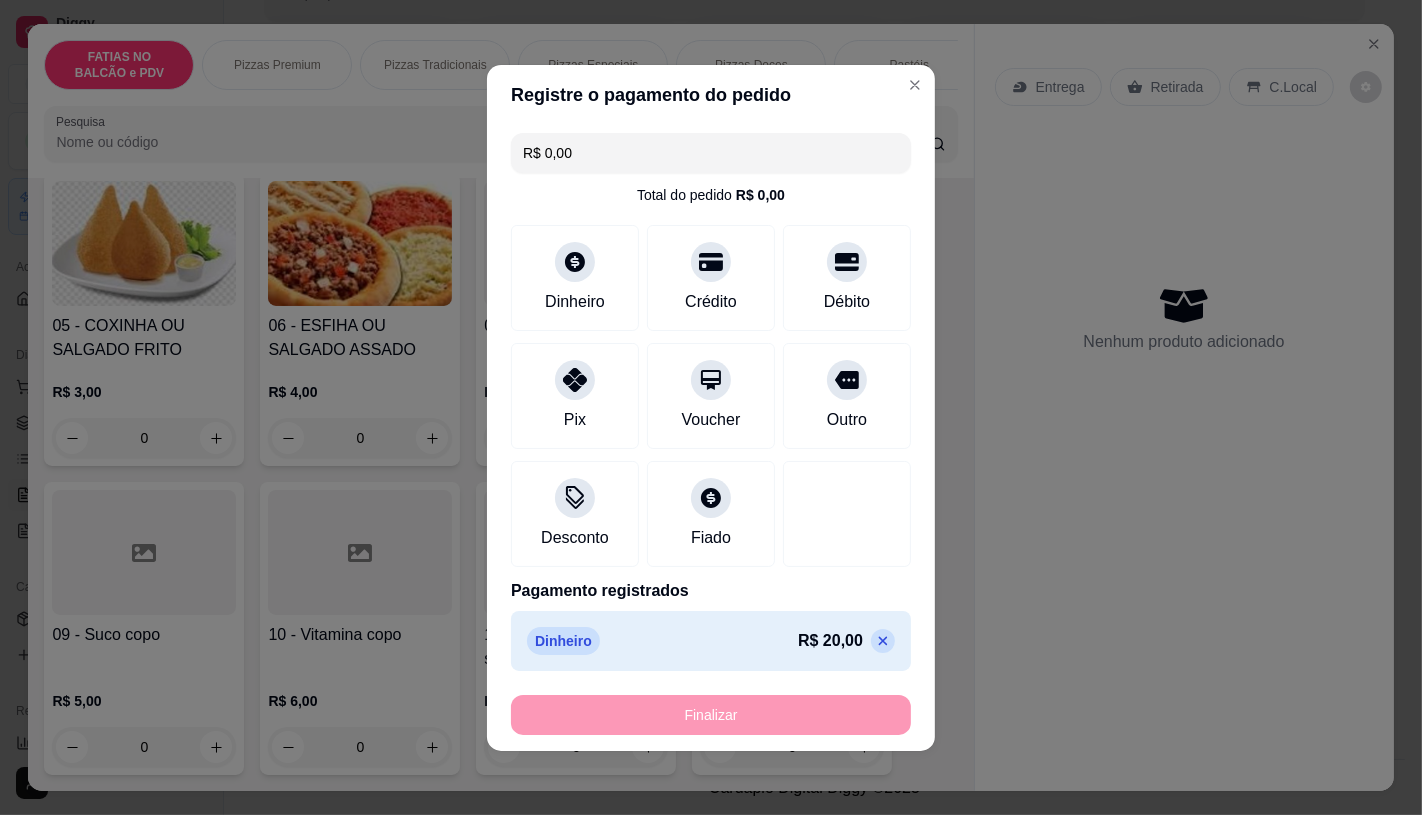type on "-R$ 20,00" 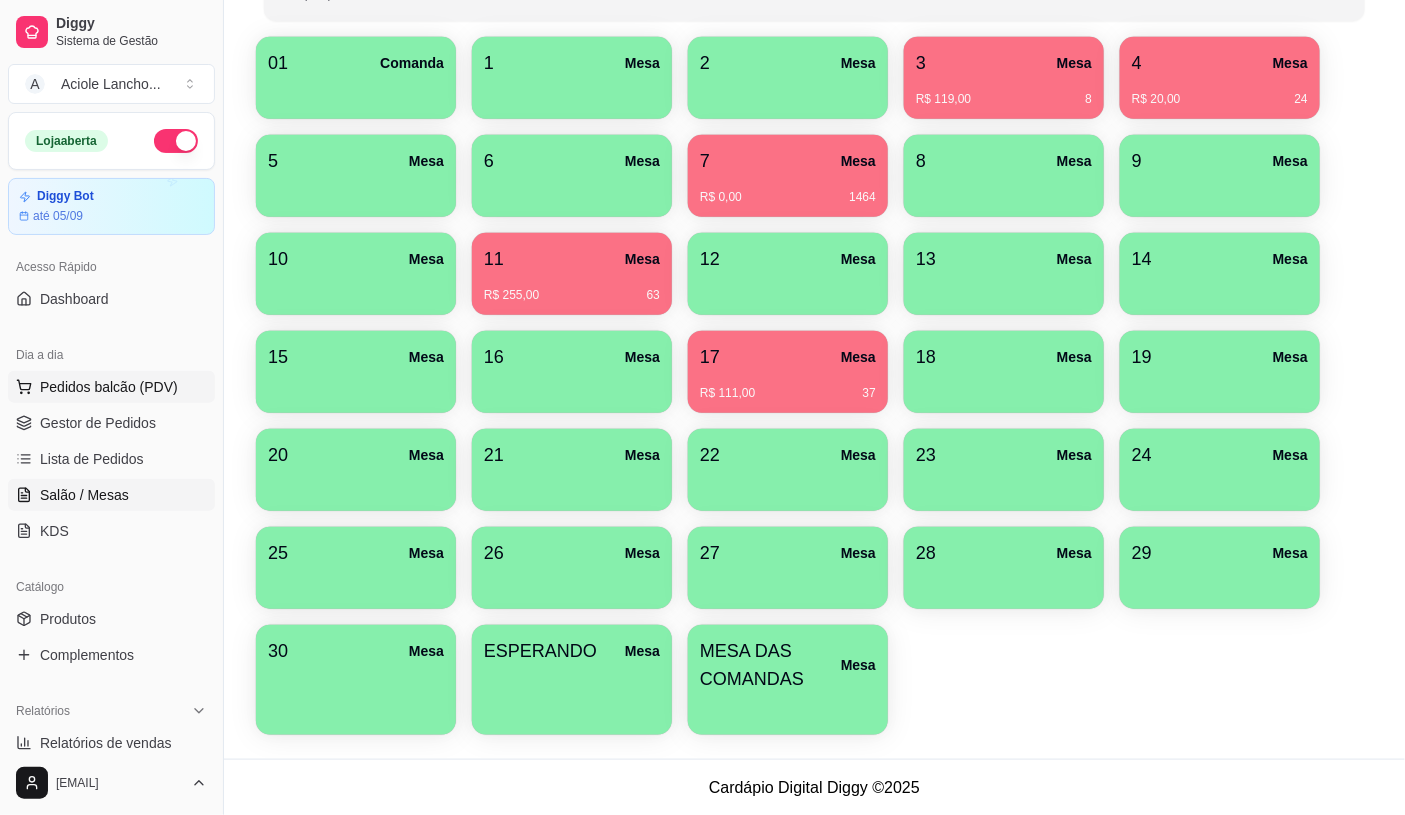 click on "Pedidos balcão (PDV)" at bounding box center (109, 387) 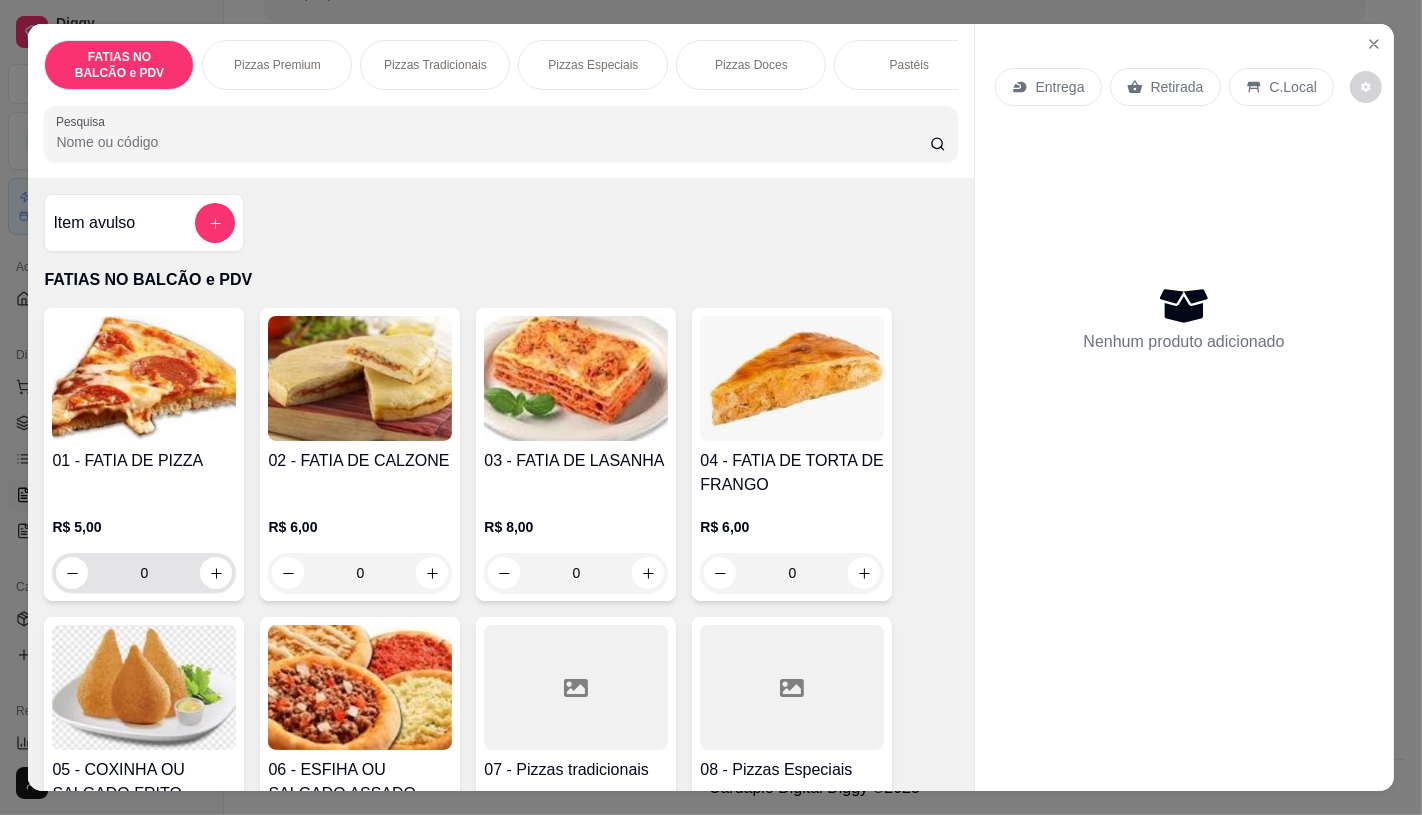 click 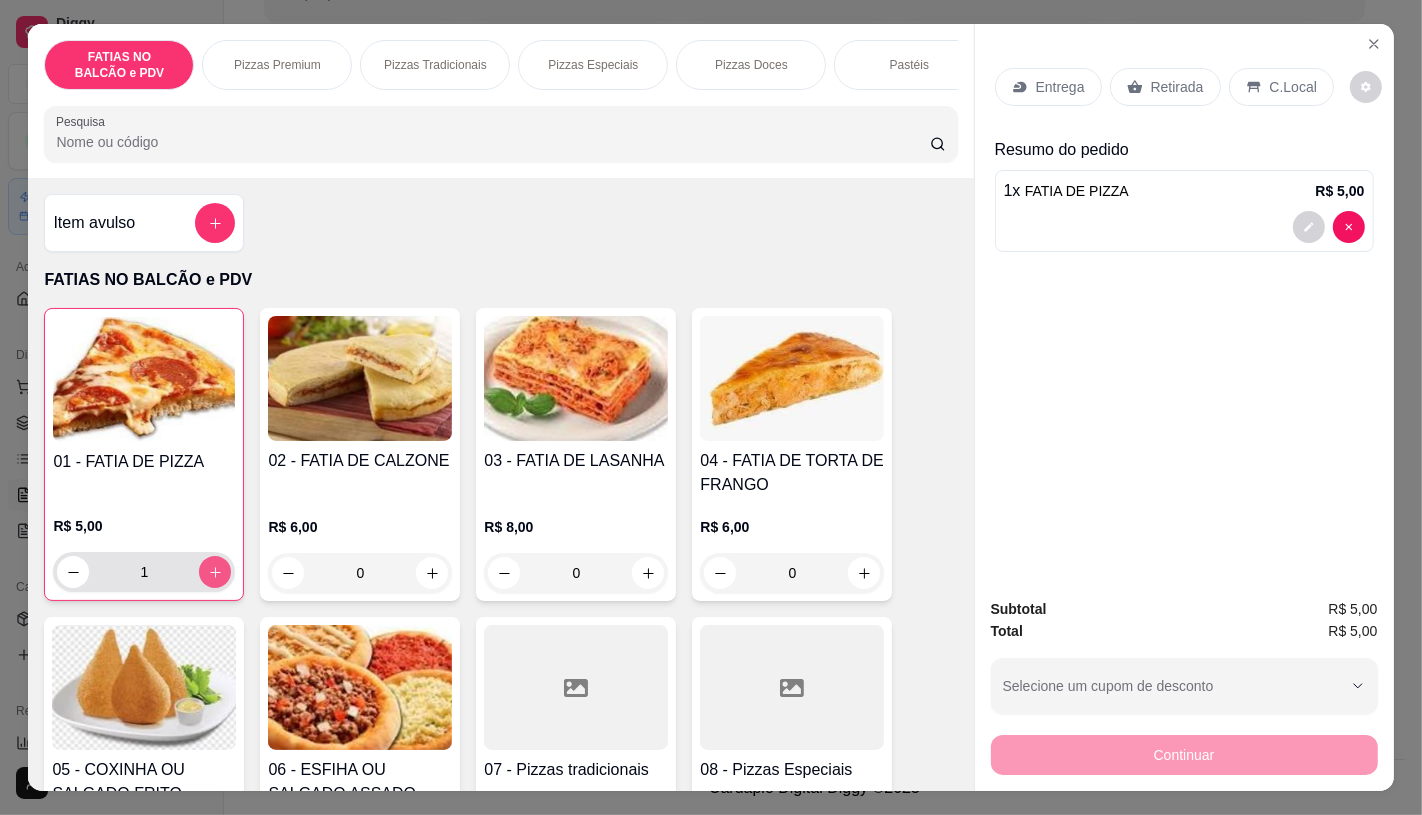 type on "1" 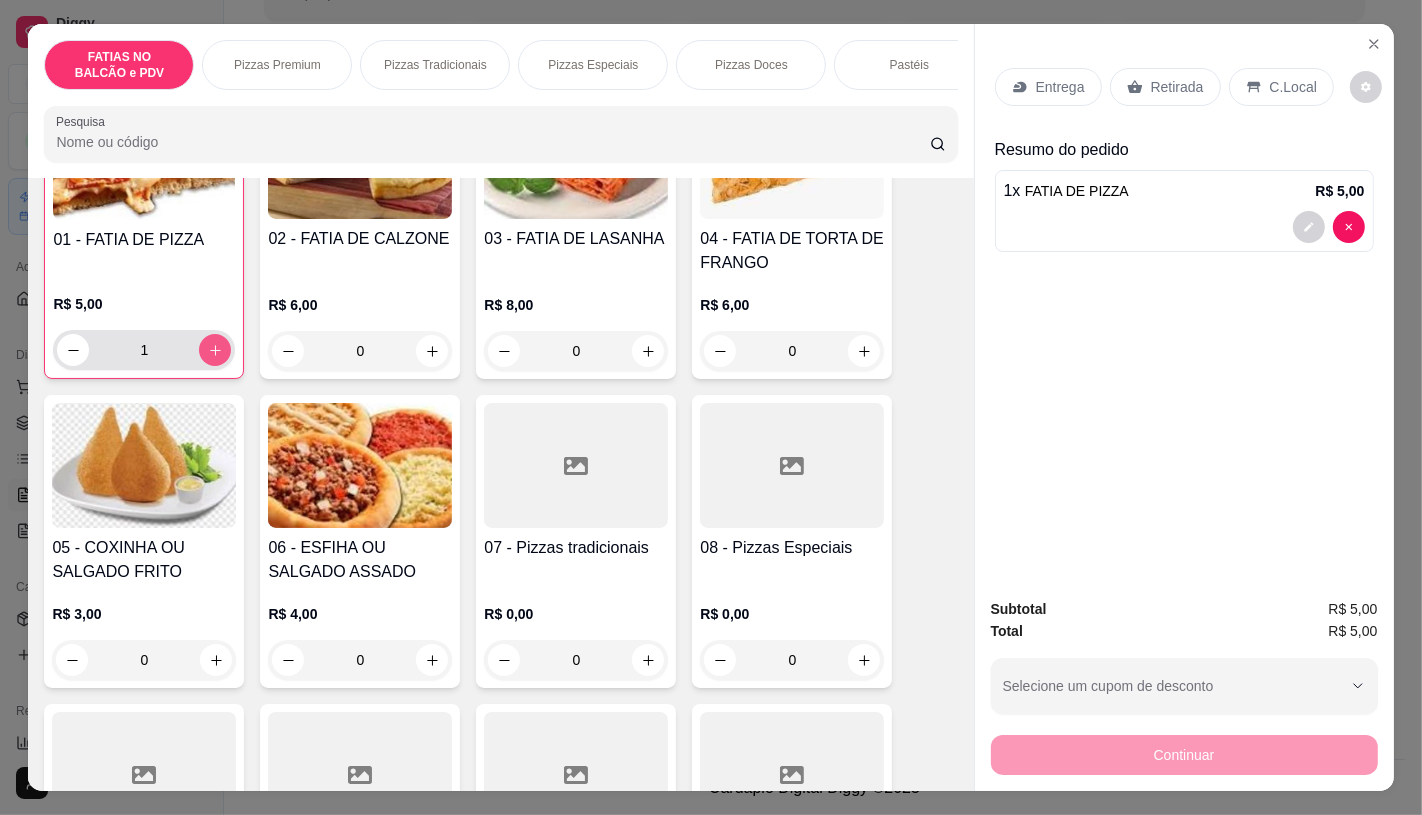 scroll, scrollTop: 333, scrollLeft: 0, axis: vertical 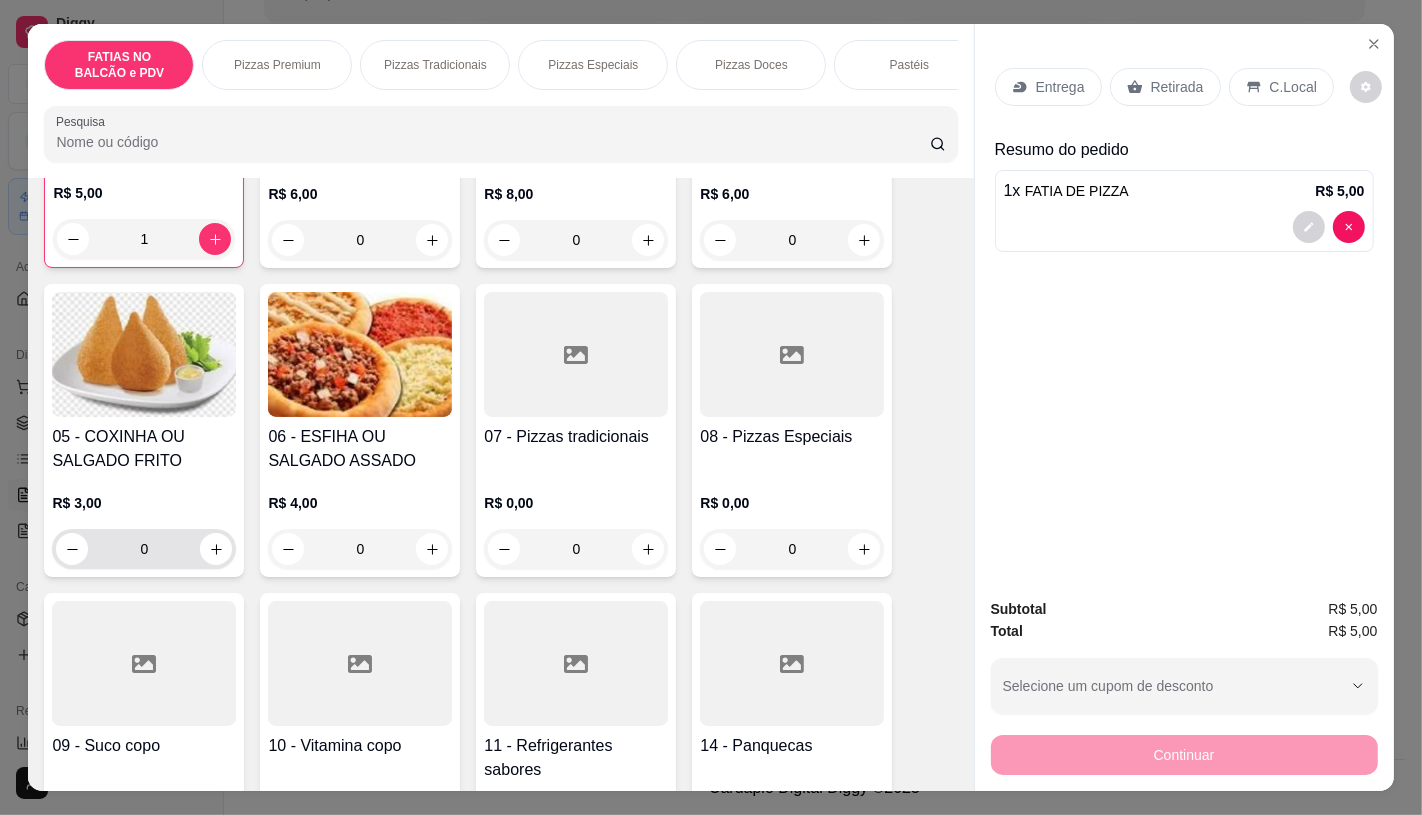 click on "0" at bounding box center [144, 549] 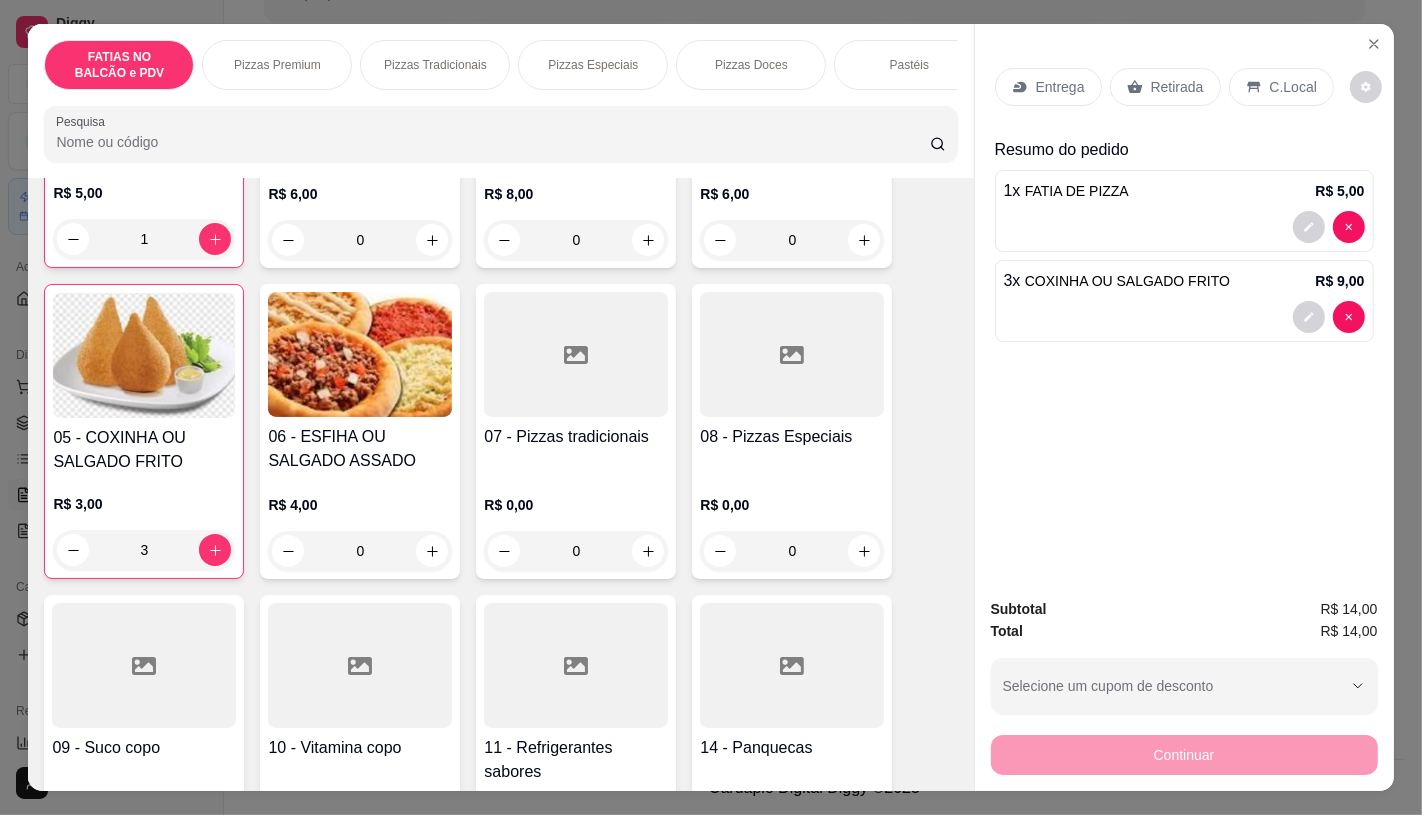 type on "3" 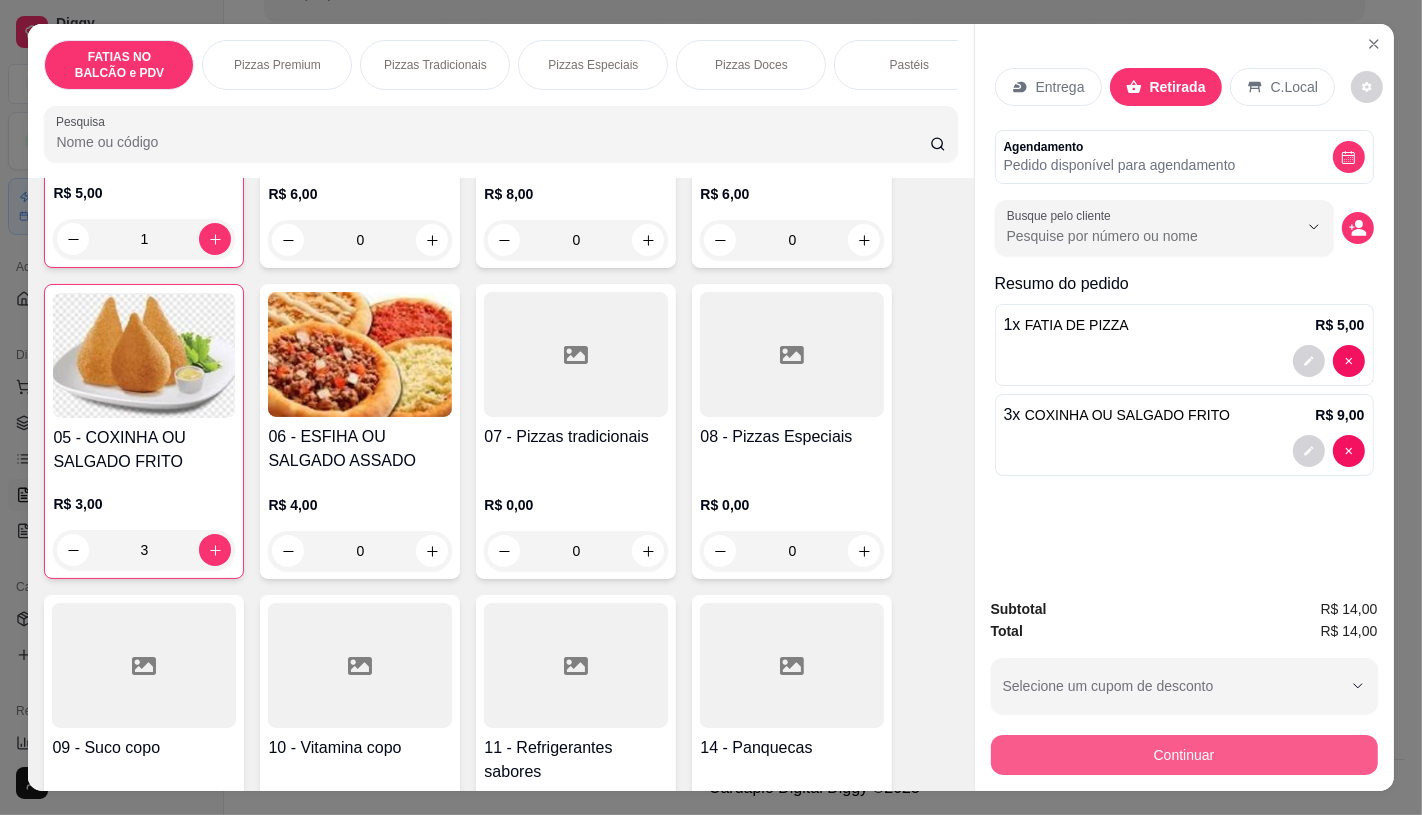 click on "Continuar" at bounding box center [1184, 755] 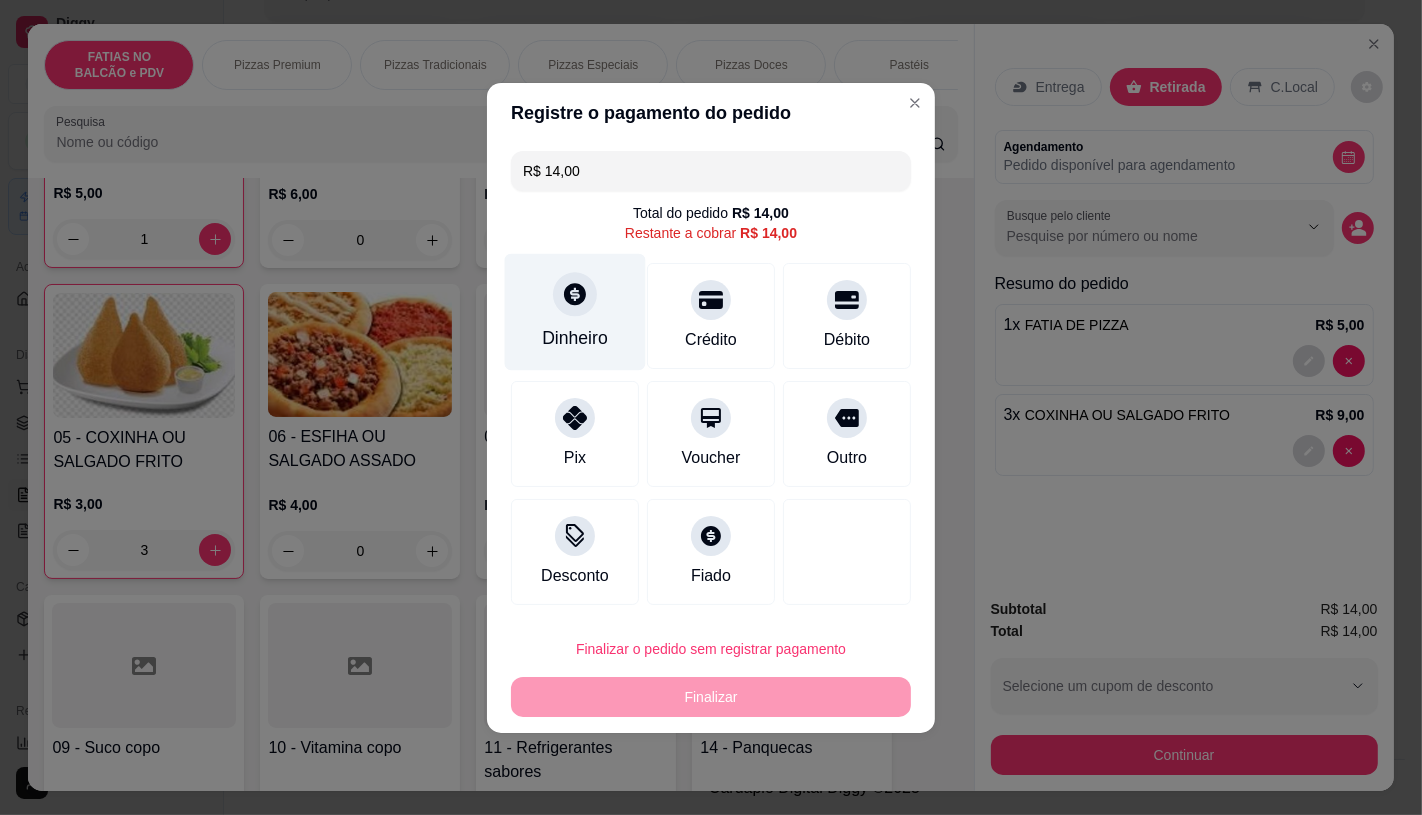 click on "Dinheiro" at bounding box center [575, 311] 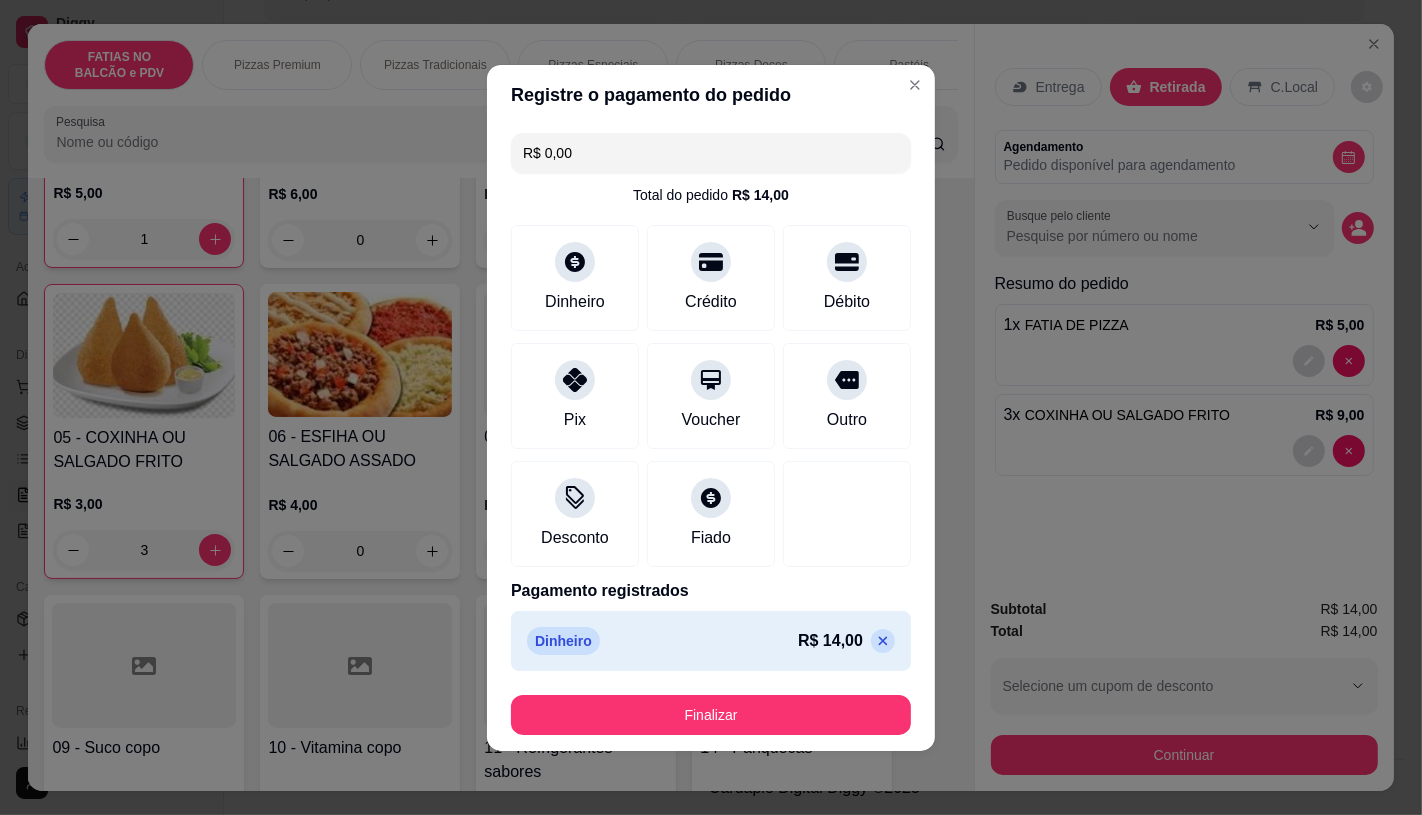 type on "R$ 0,00" 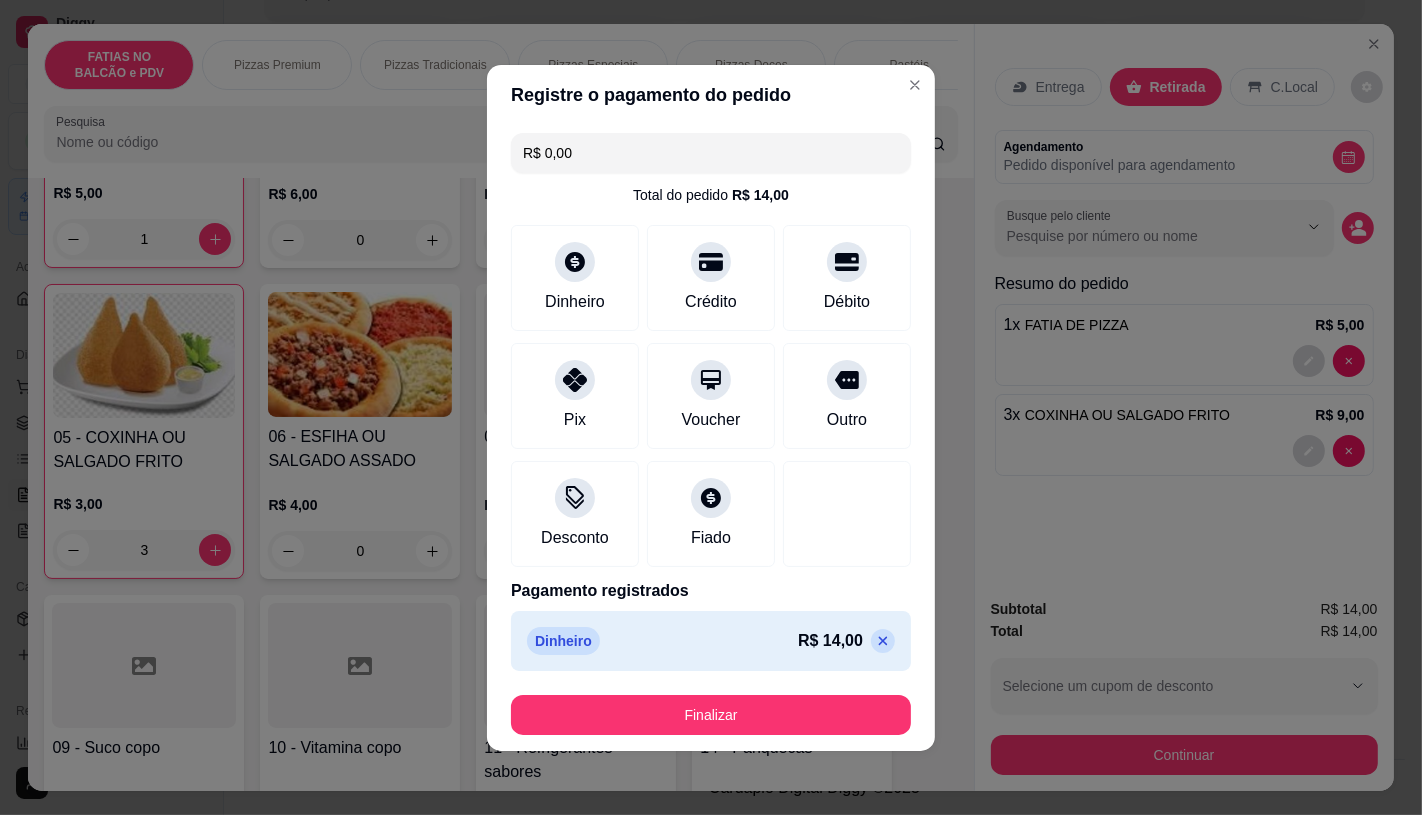click on "Finalizar" at bounding box center (711, 715) 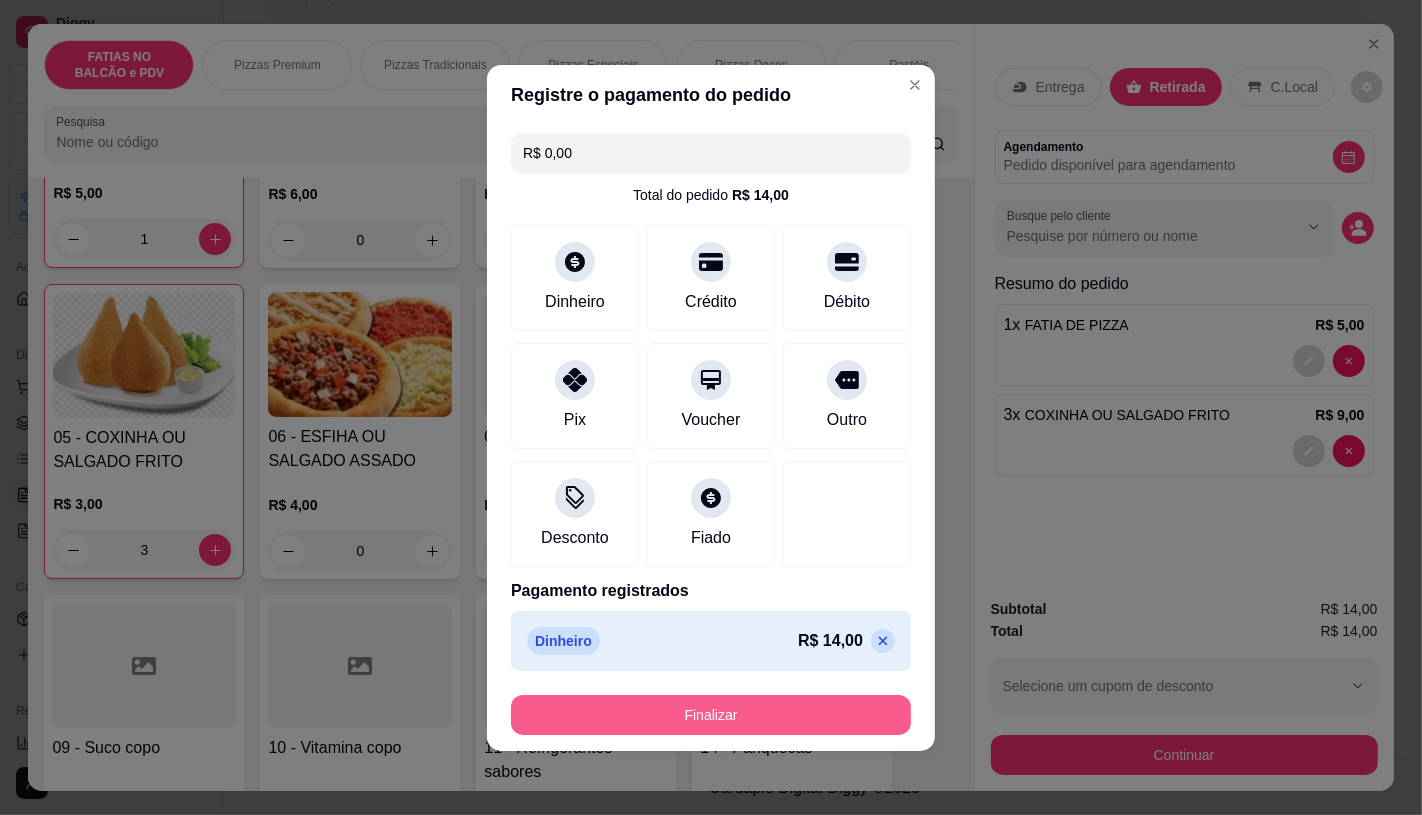 click on "Finalizar" at bounding box center [711, 715] 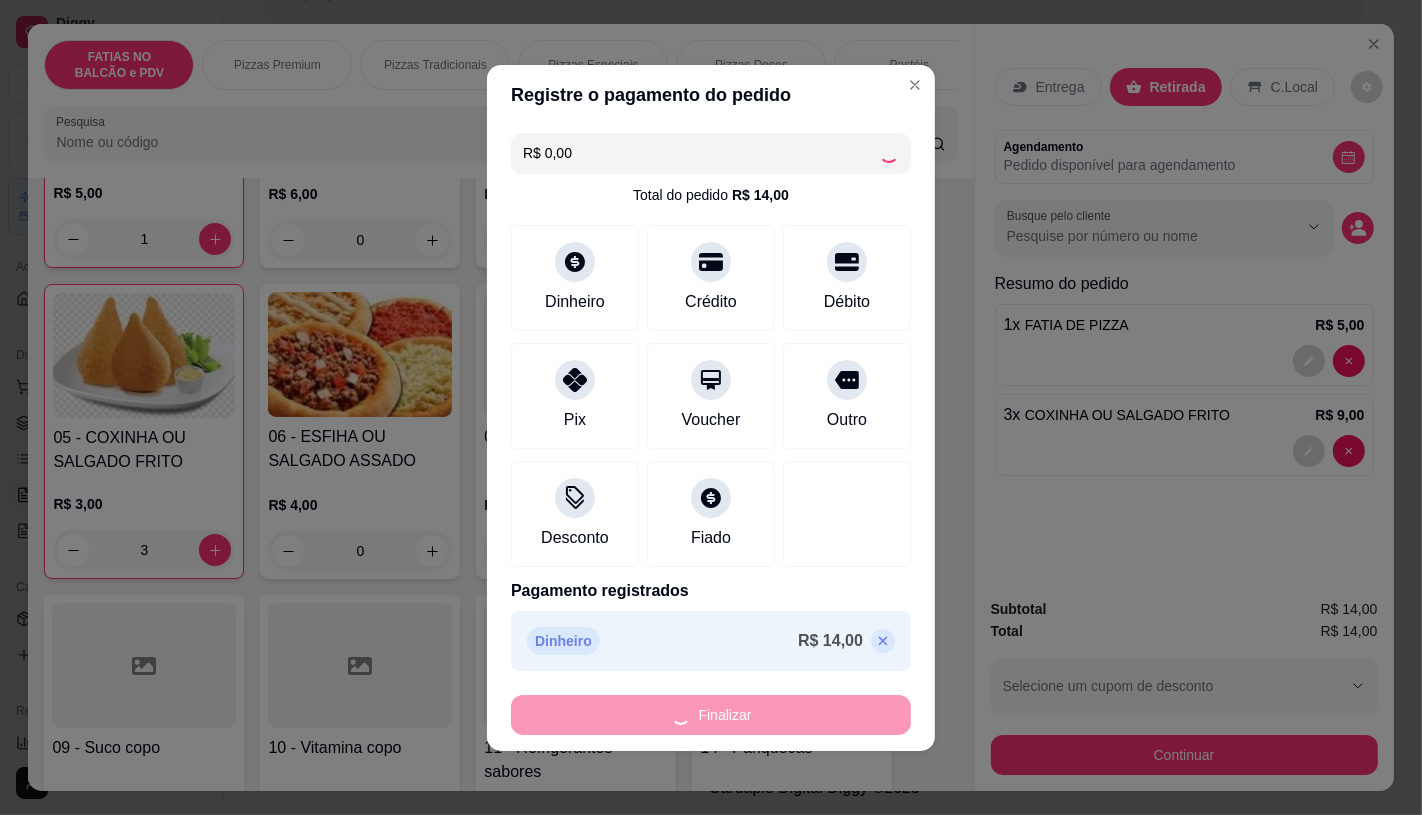 type on "0" 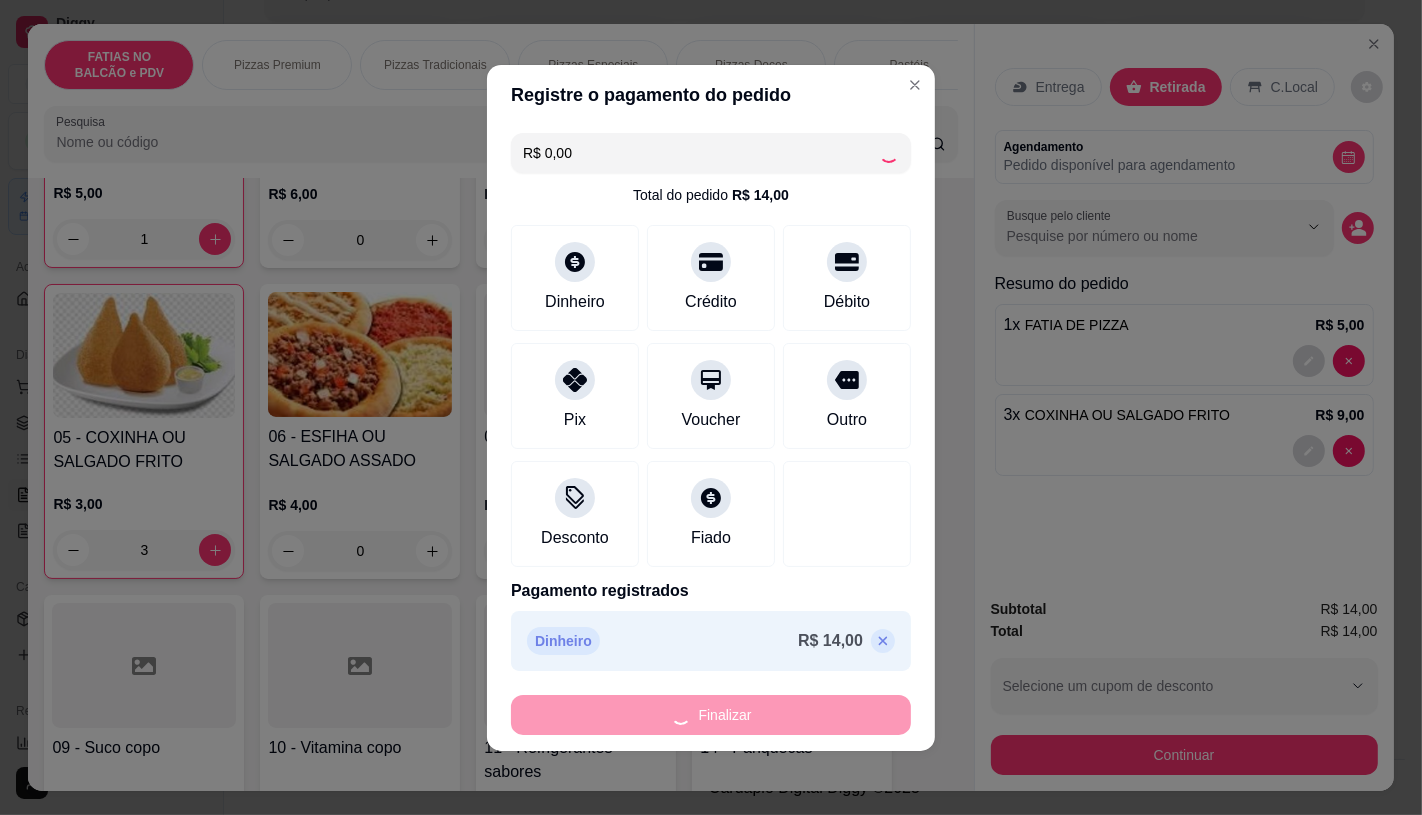 type on "0" 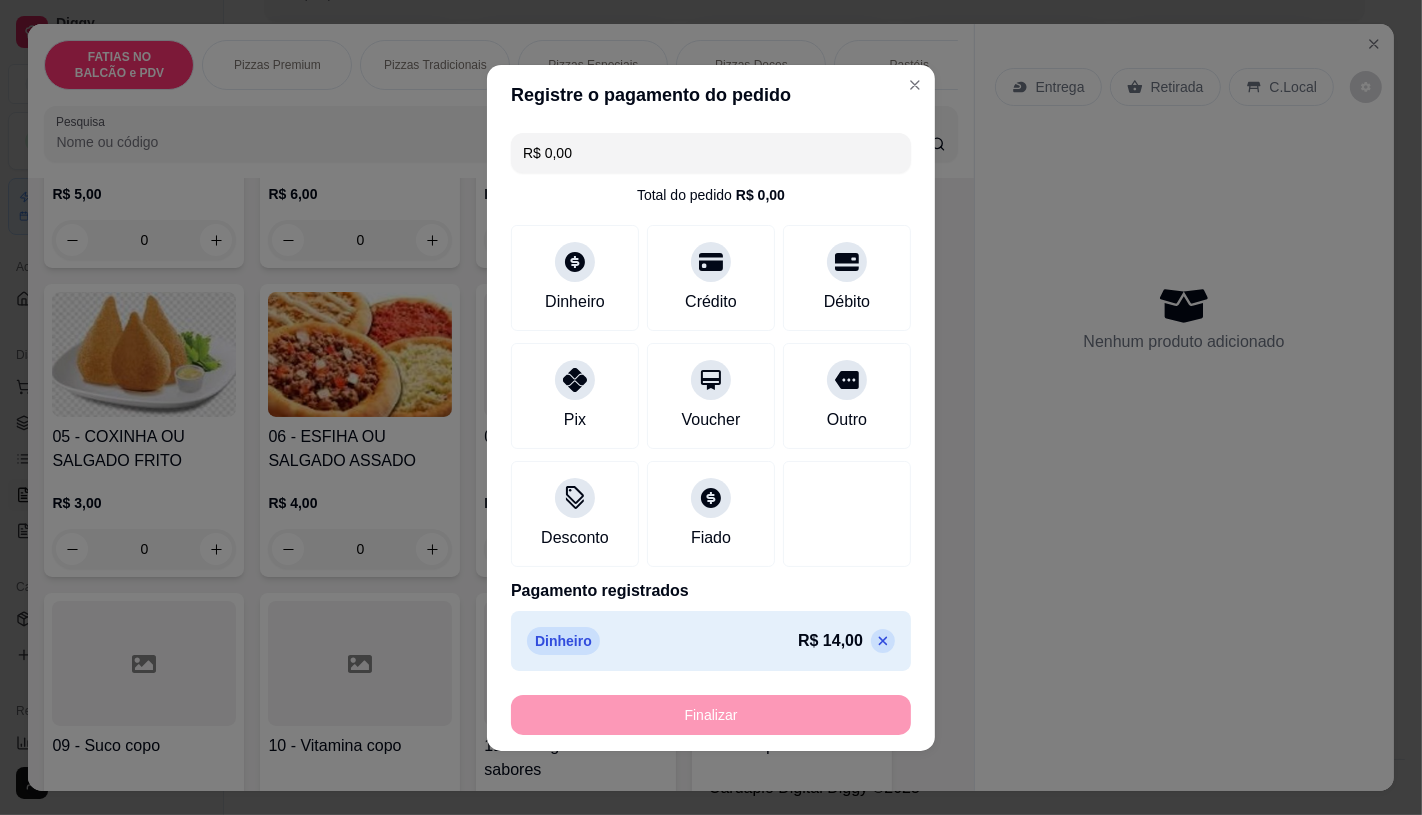 type on "-R$ 14,00" 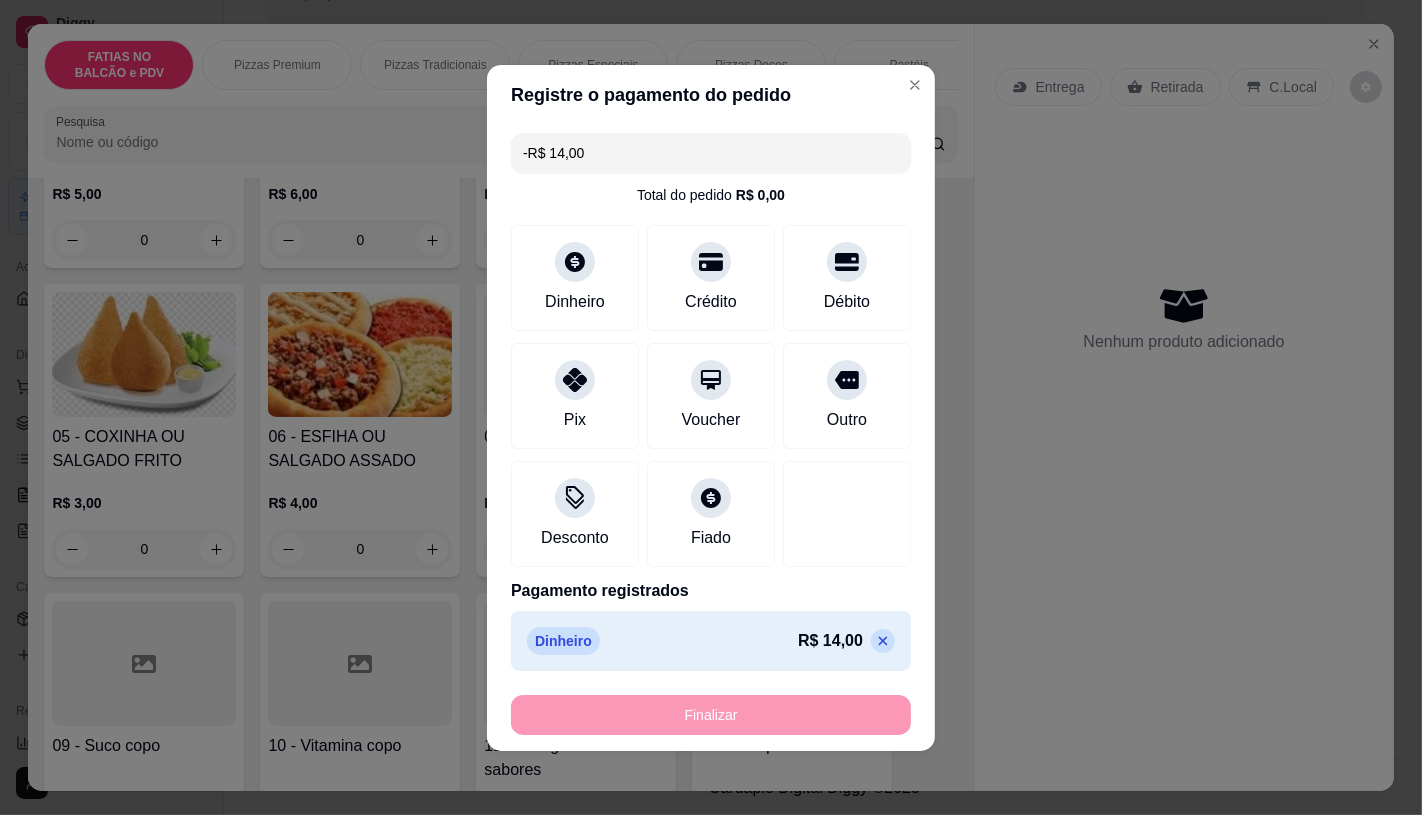 scroll, scrollTop: 334, scrollLeft: 0, axis: vertical 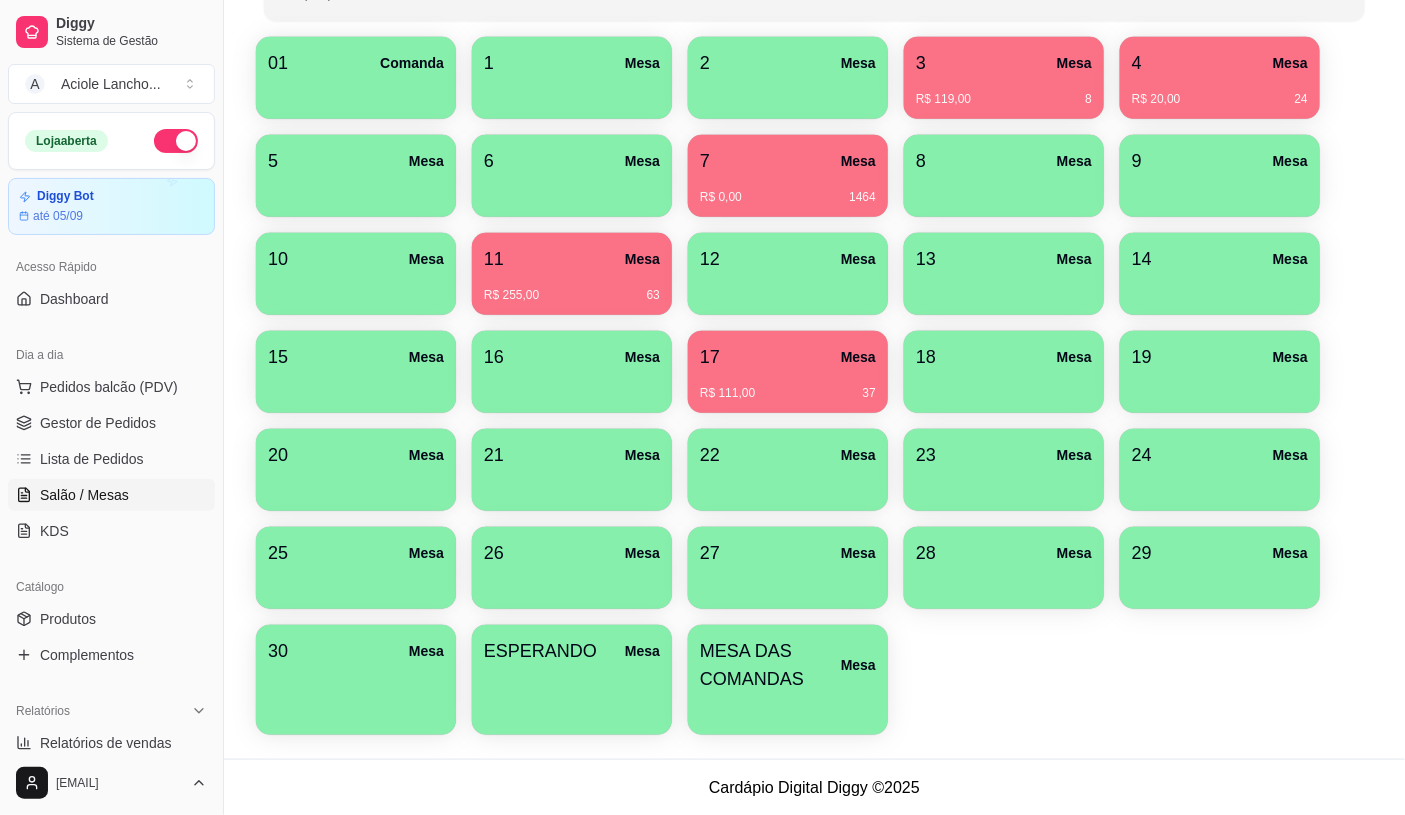 click on "17 Mesa" at bounding box center [788, 357] 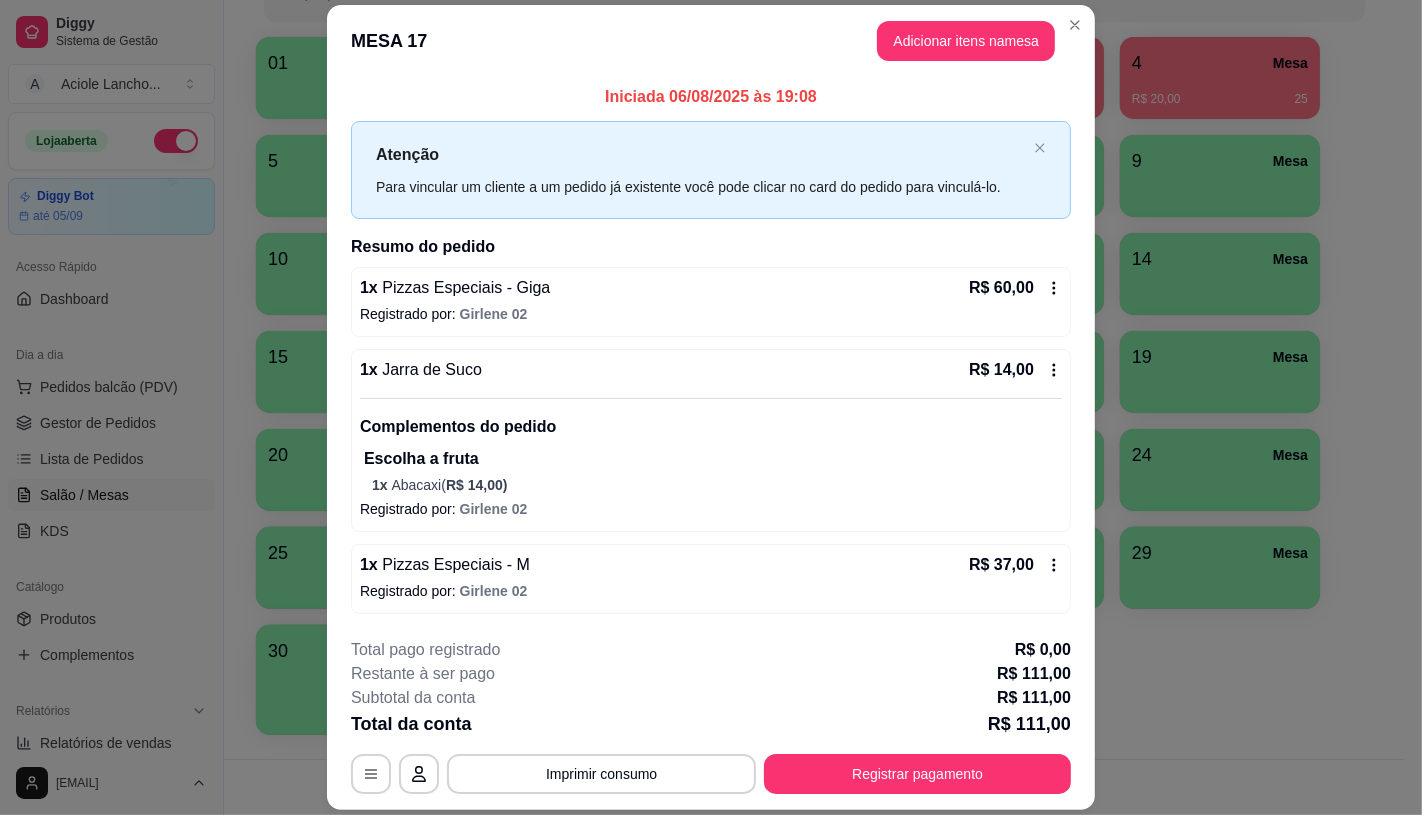 scroll, scrollTop: 58, scrollLeft: 0, axis: vertical 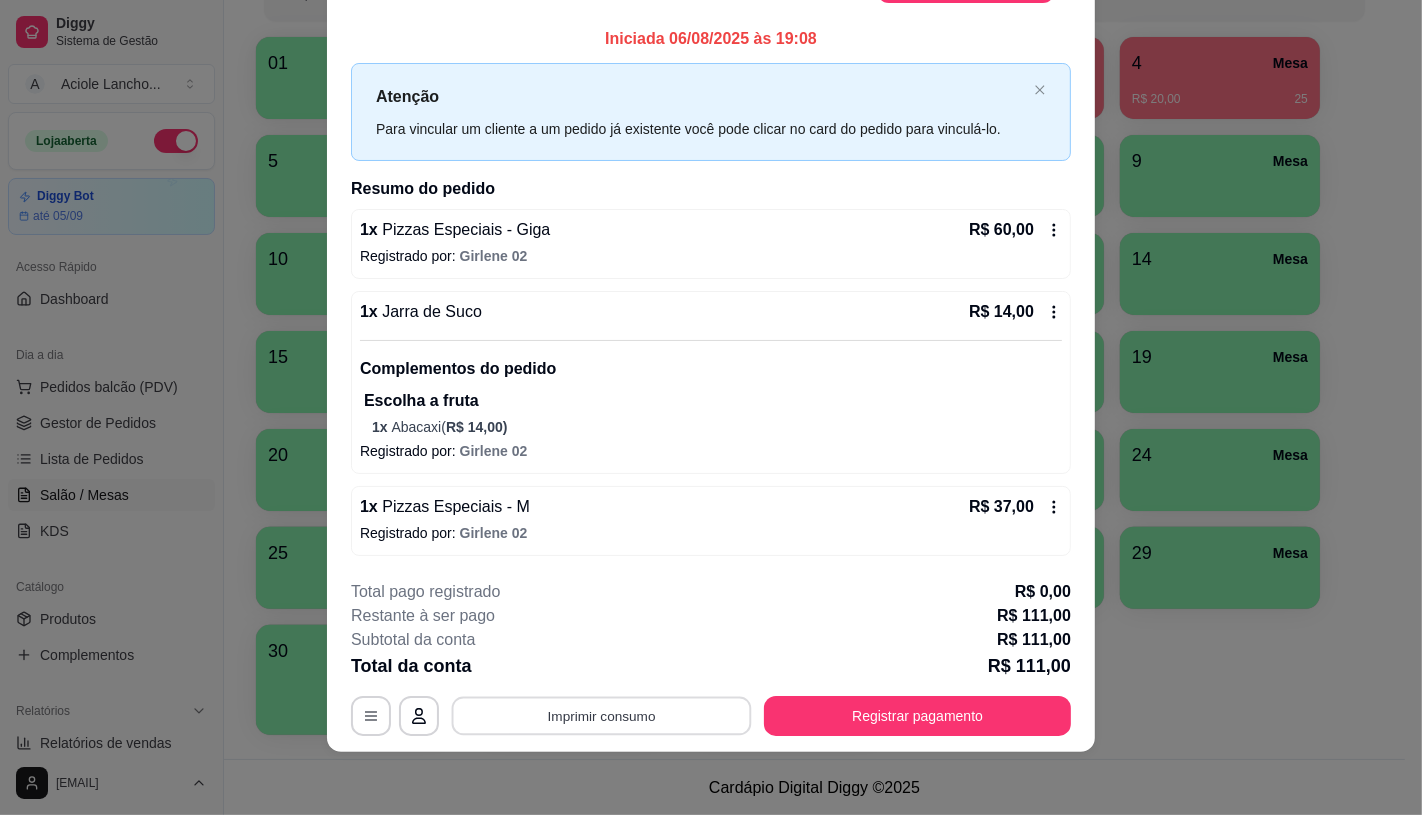 click on "Imprimir consumo" at bounding box center (602, 715) 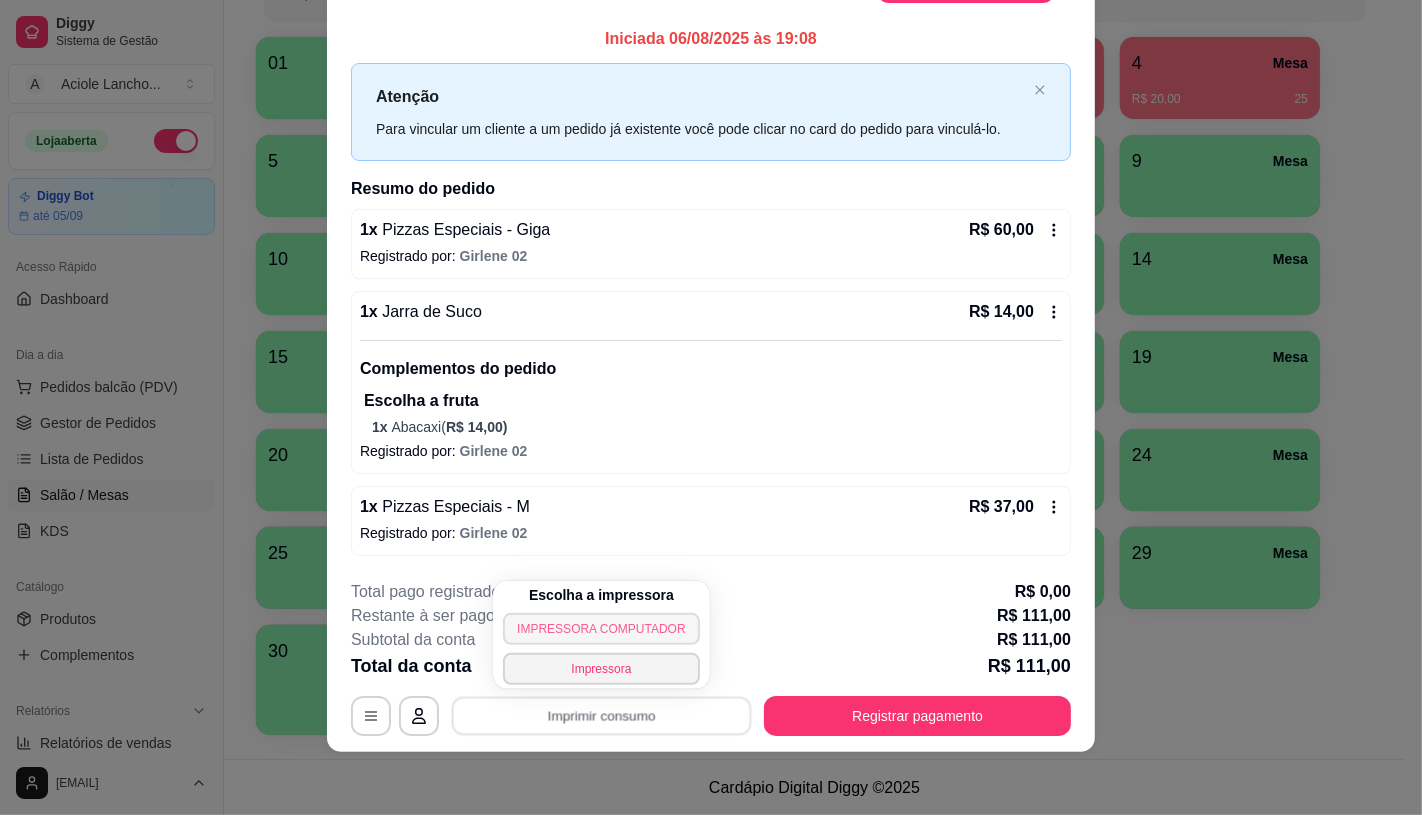 click on "IMPRESSORA COMPUTADOR" at bounding box center (601, 629) 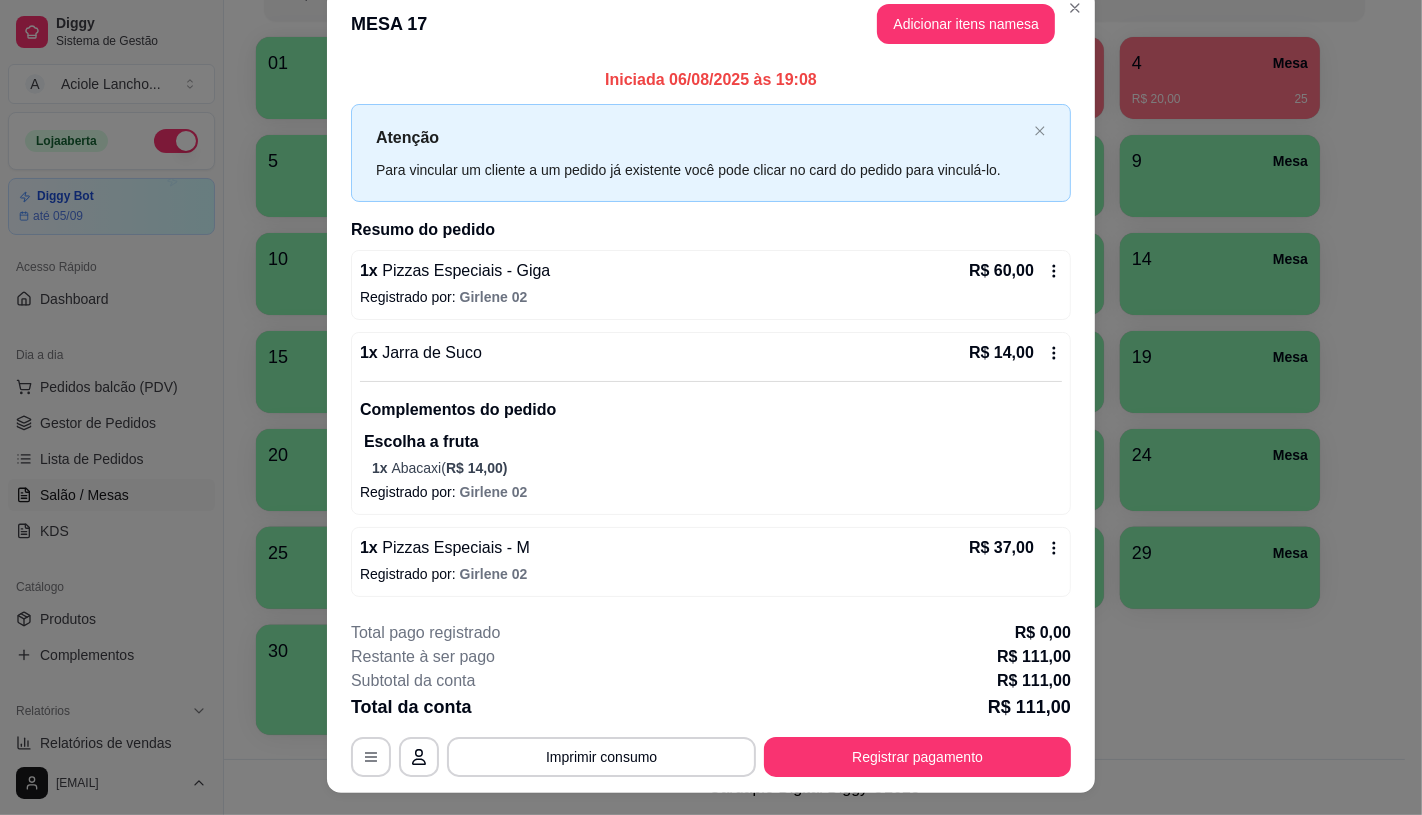 scroll, scrollTop: 0, scrollLeft: 0, axis: both 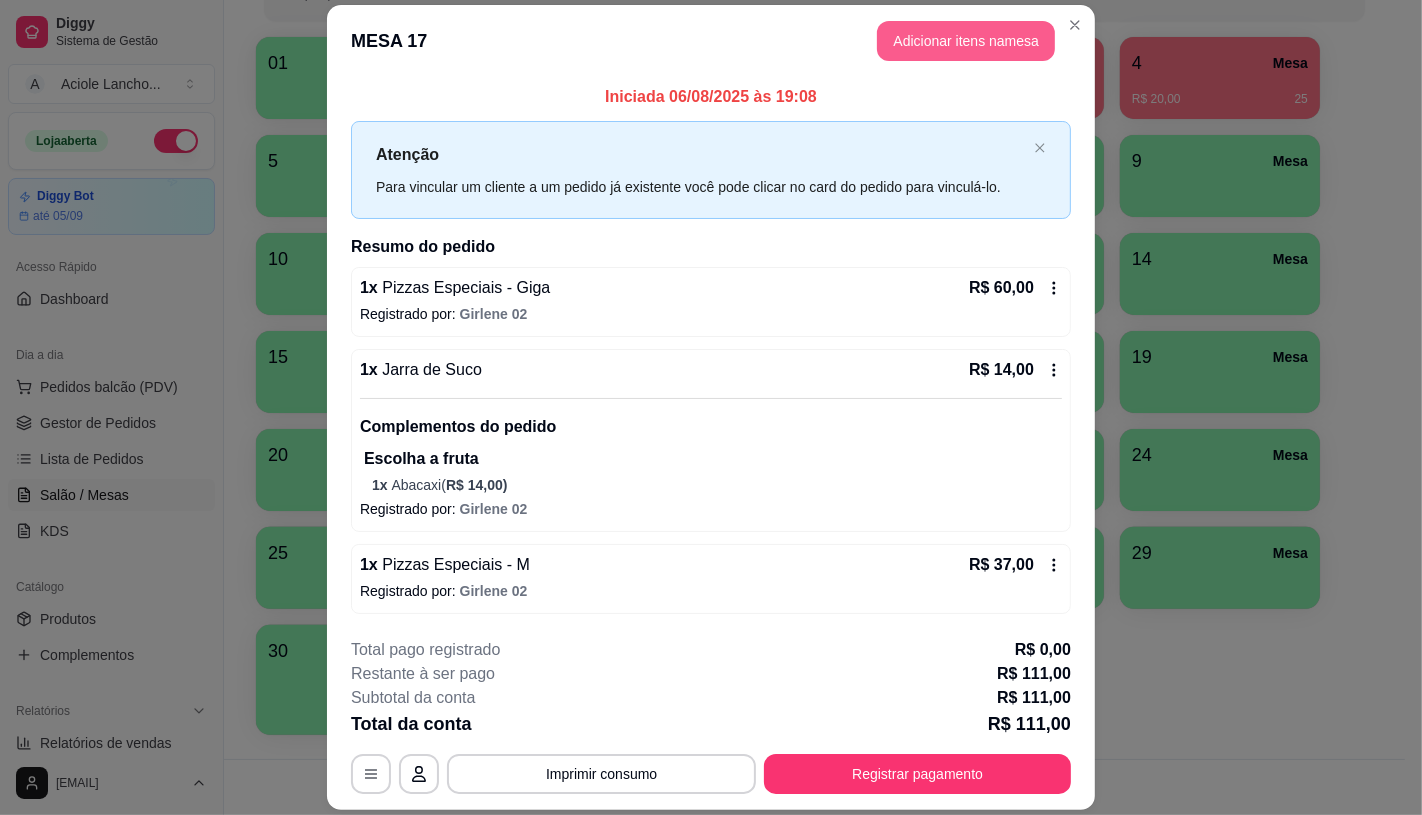 click on "Adicionar itens na  mesa" at bounding box center (966, 41) 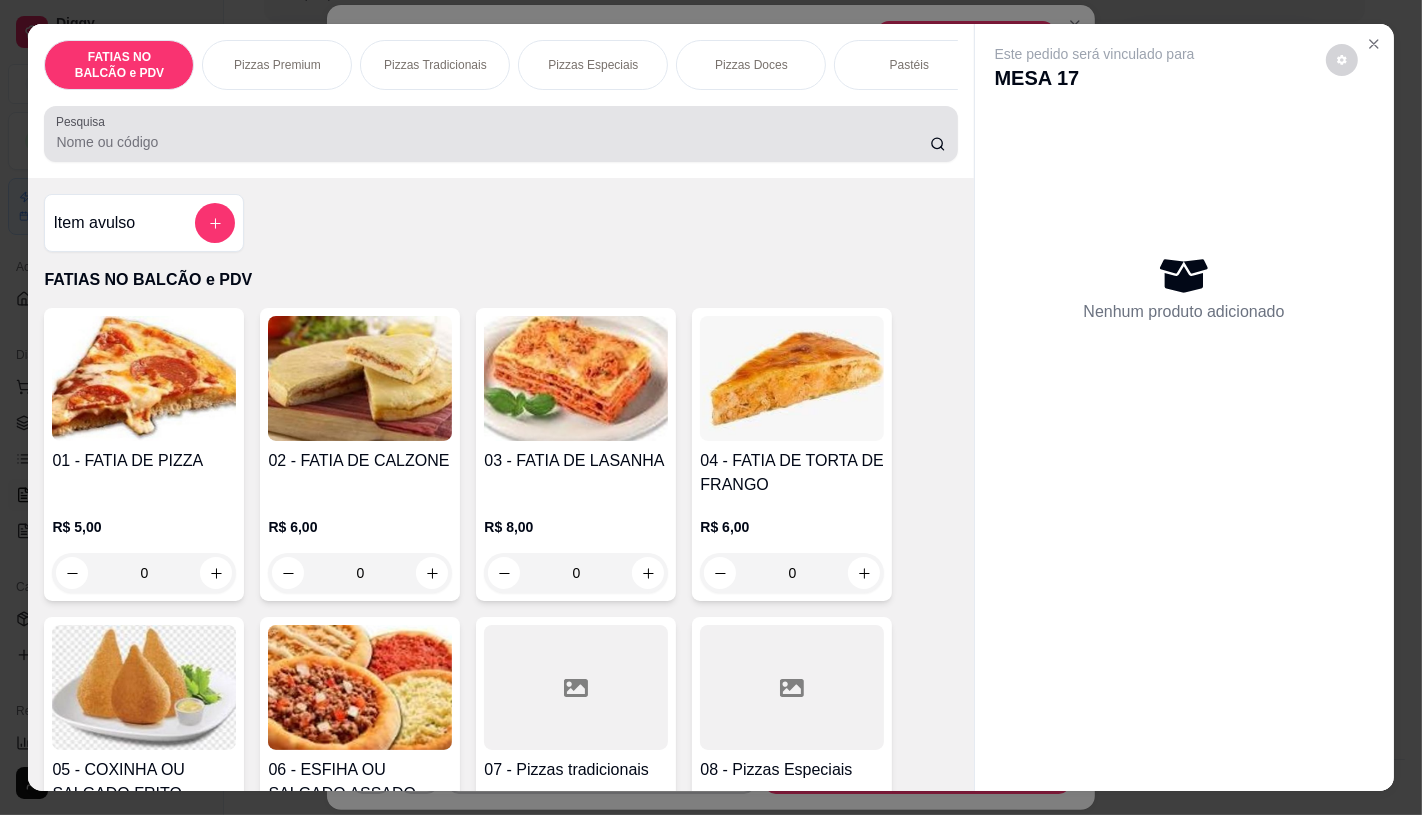 click at bounding box center (500, 134) 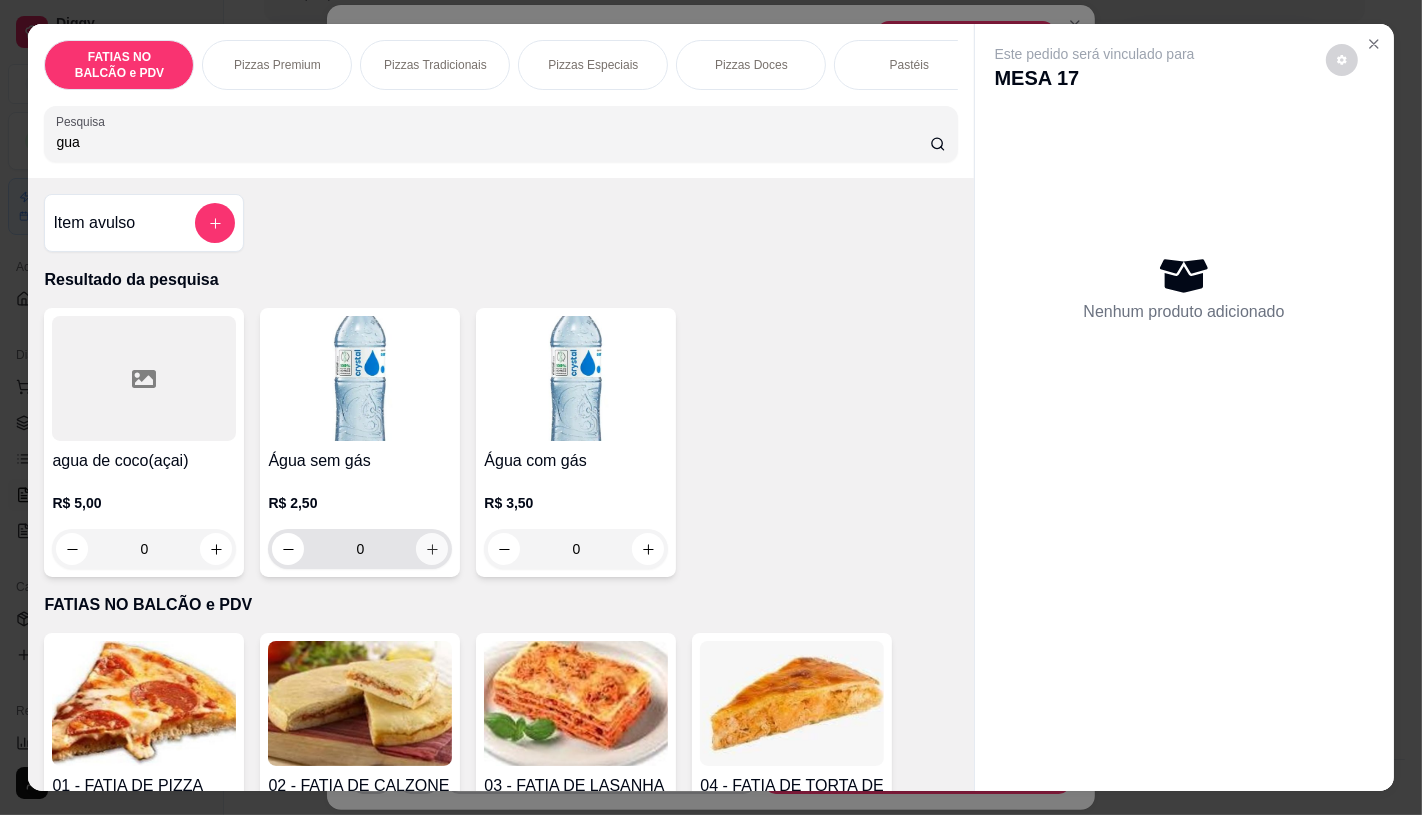 type on "gua" 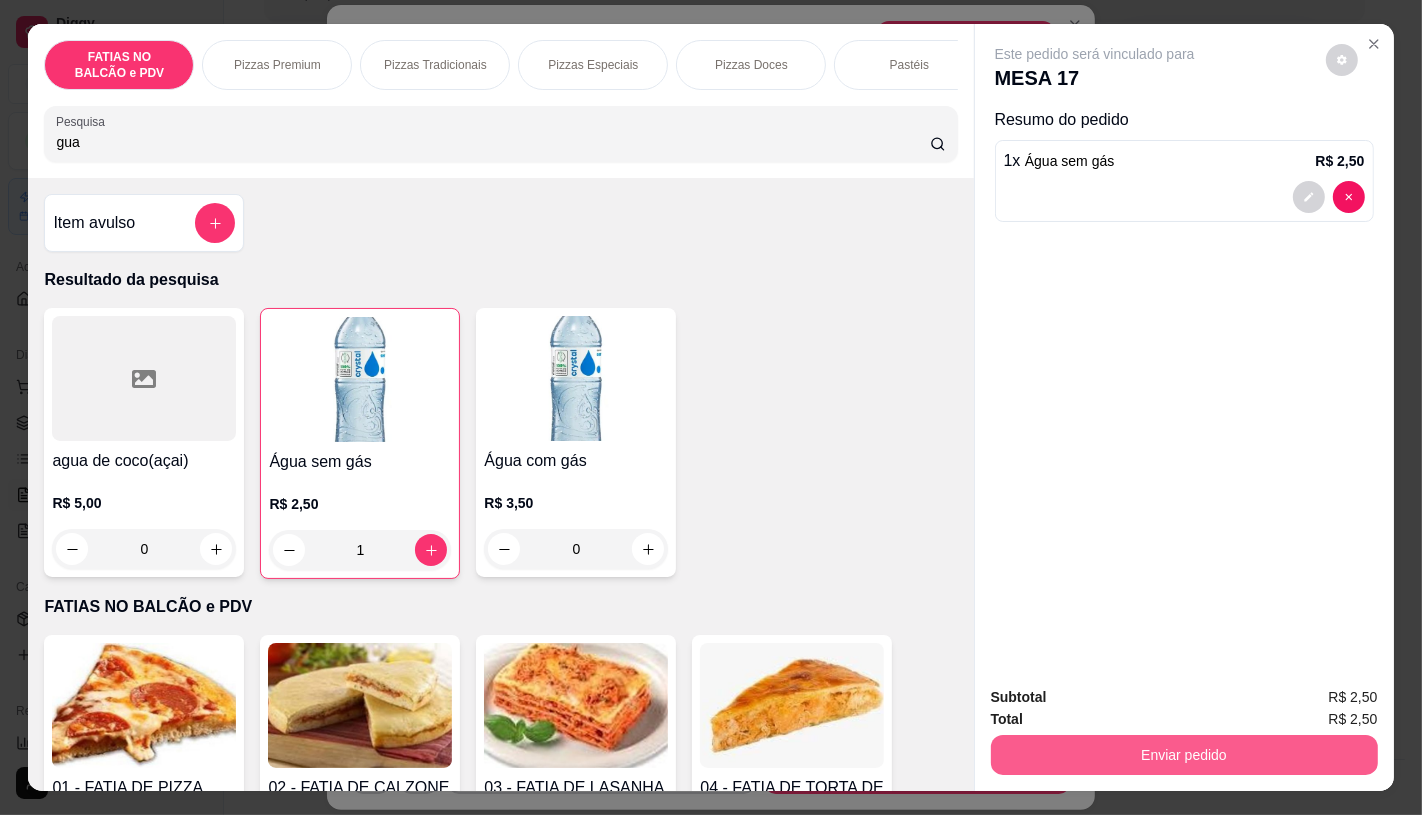 click on "Enviar pedido" at bounding box center (1184, 755) 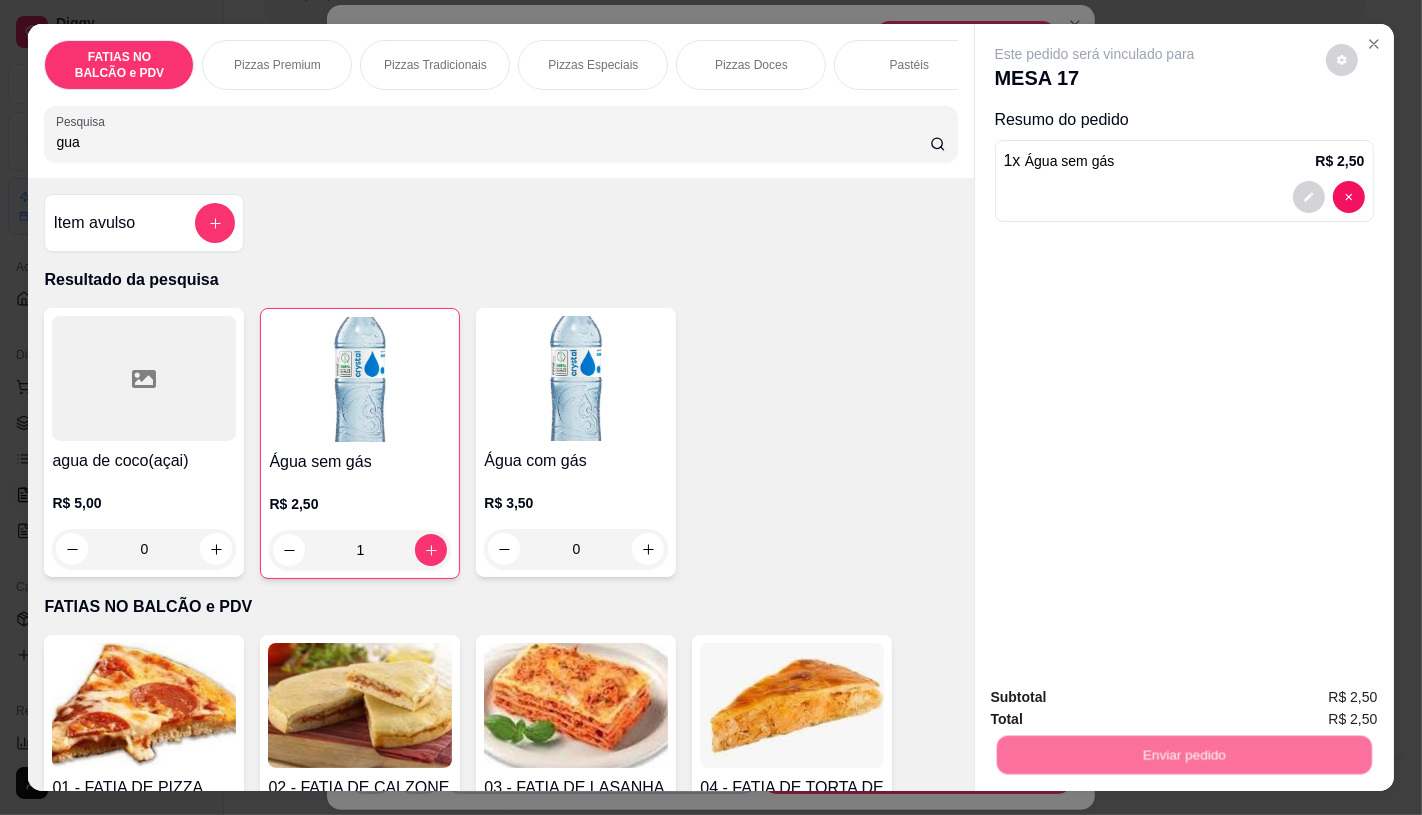click on "Não registrar e enviar pedido" at bounding box center [1117, 697] 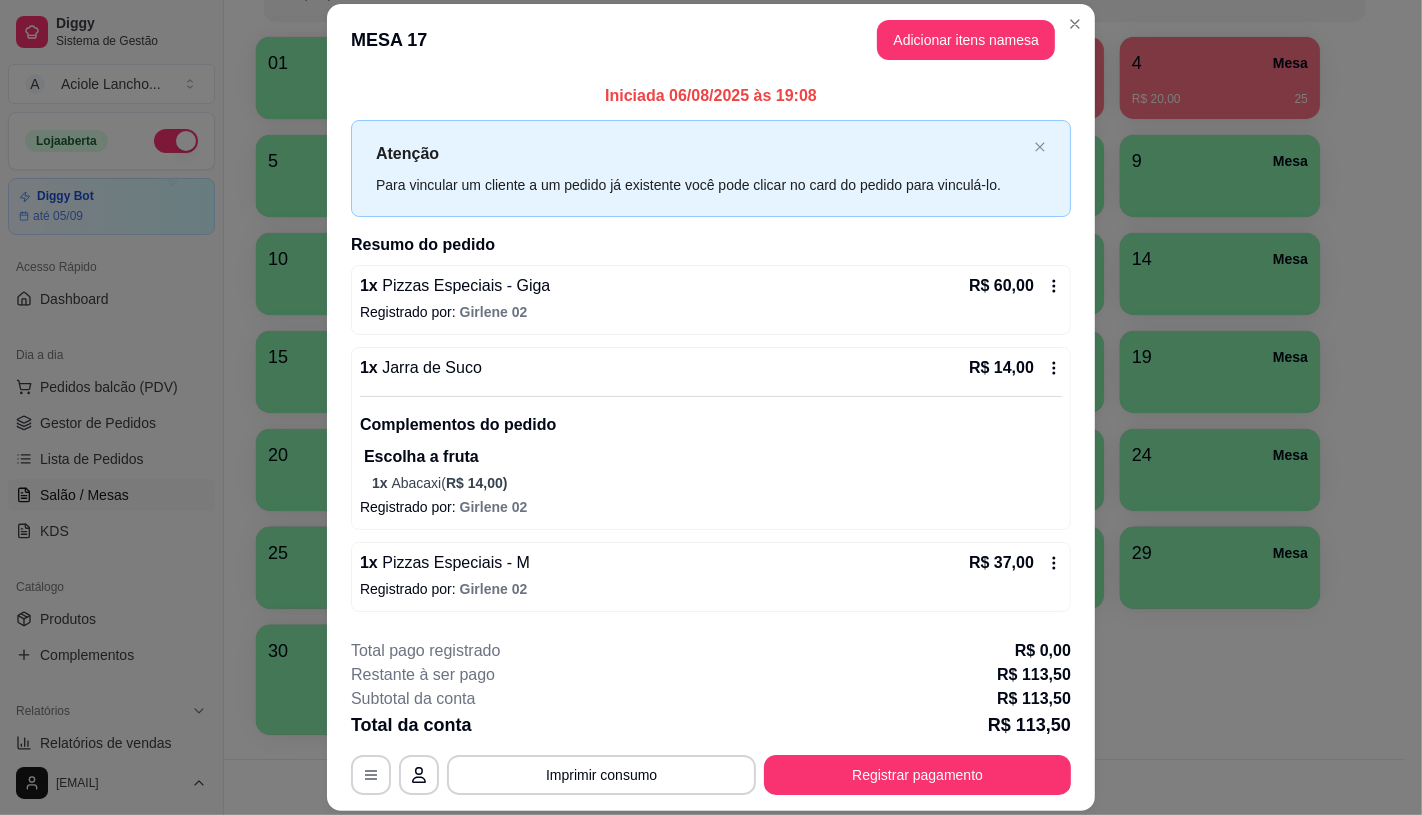 scroll, scrollTop: 78, scrollLeft: 0, axis: vertical 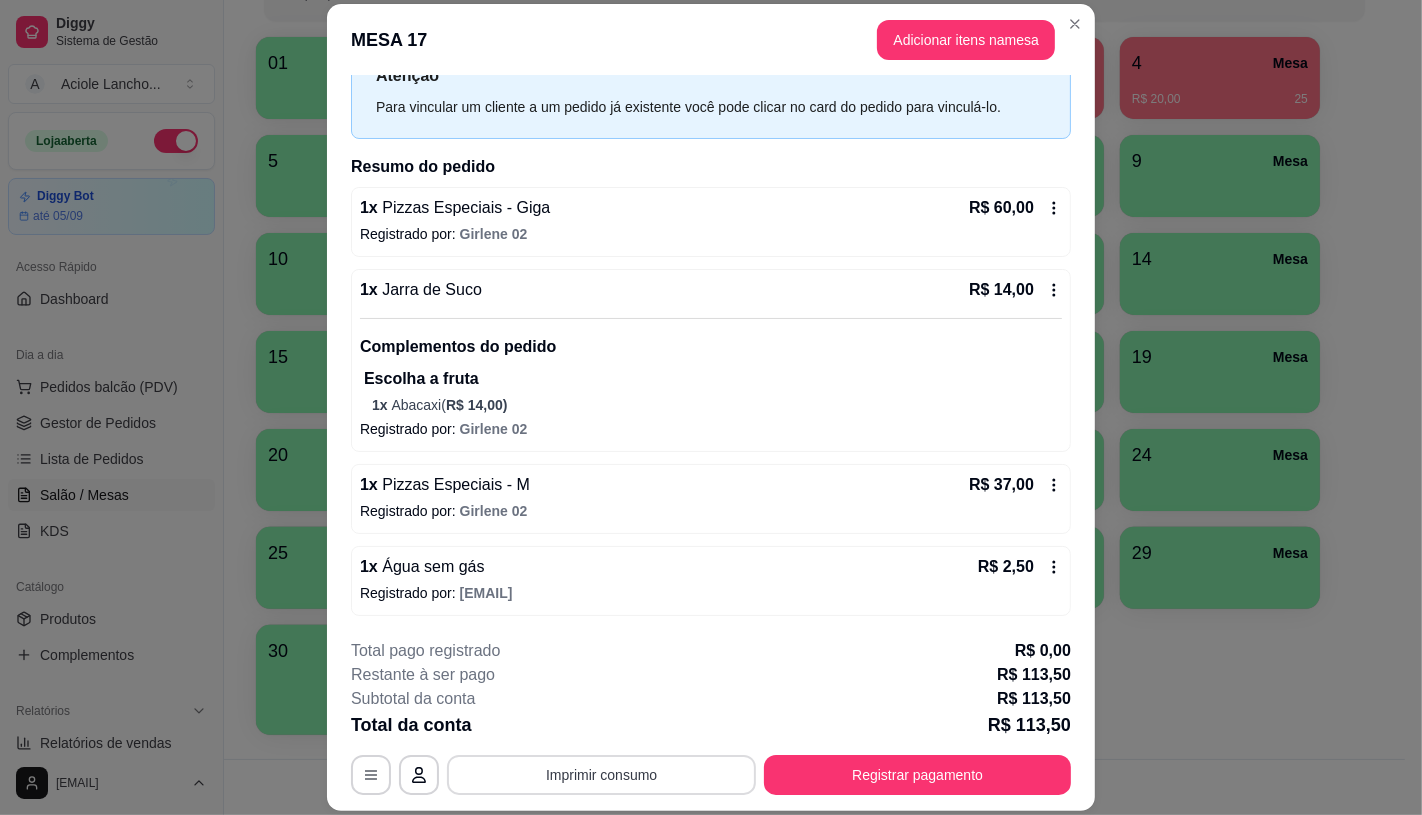 click on "Imprimir consumo" at bounding box center (601, 775) 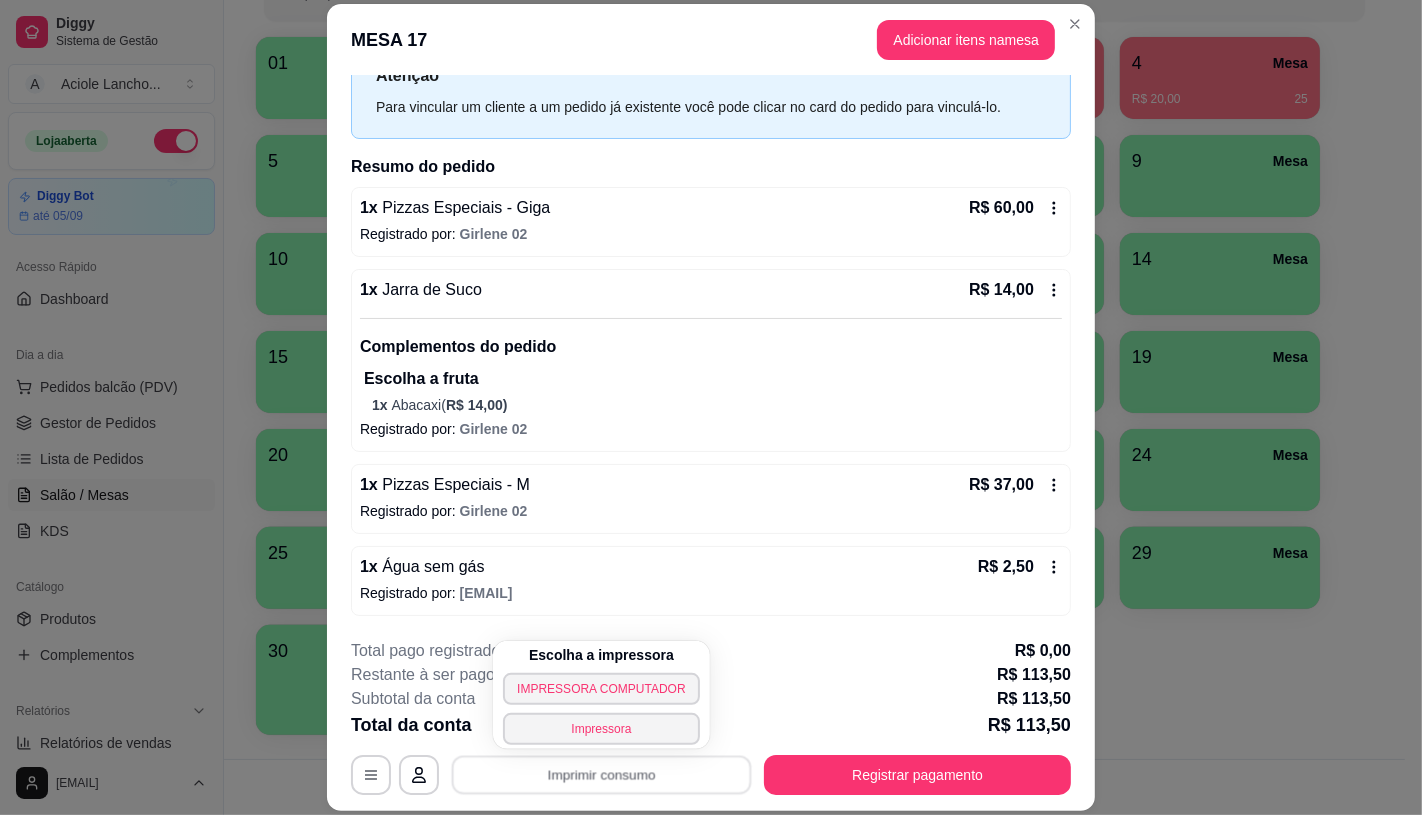 click on "Escolha a impressora IMPRESSORA COMPUTADOR Impressora" at bounding box center (601, 695) 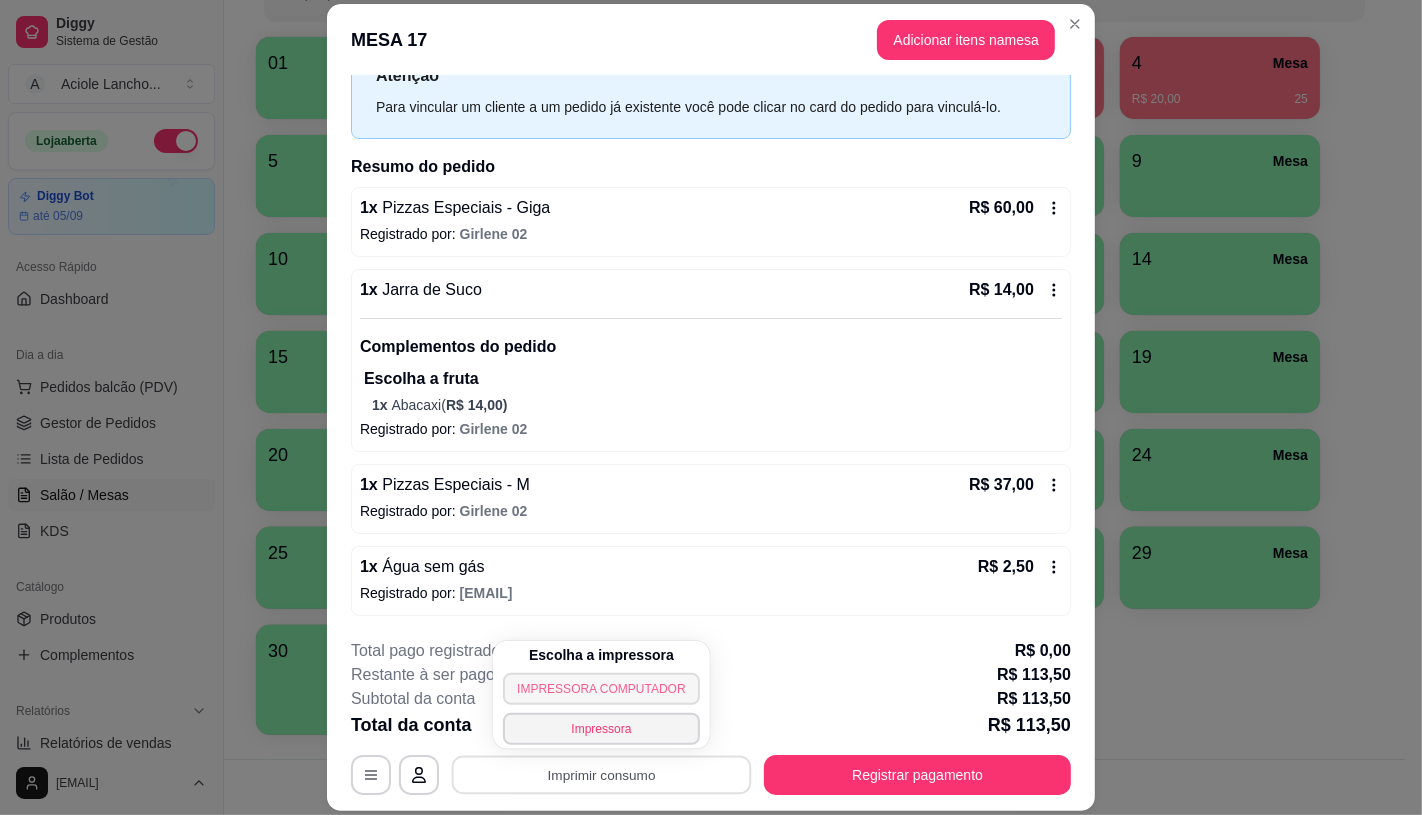 click on "IMPRESSORA COMPUTADOR" at bounding box center [601, 689] 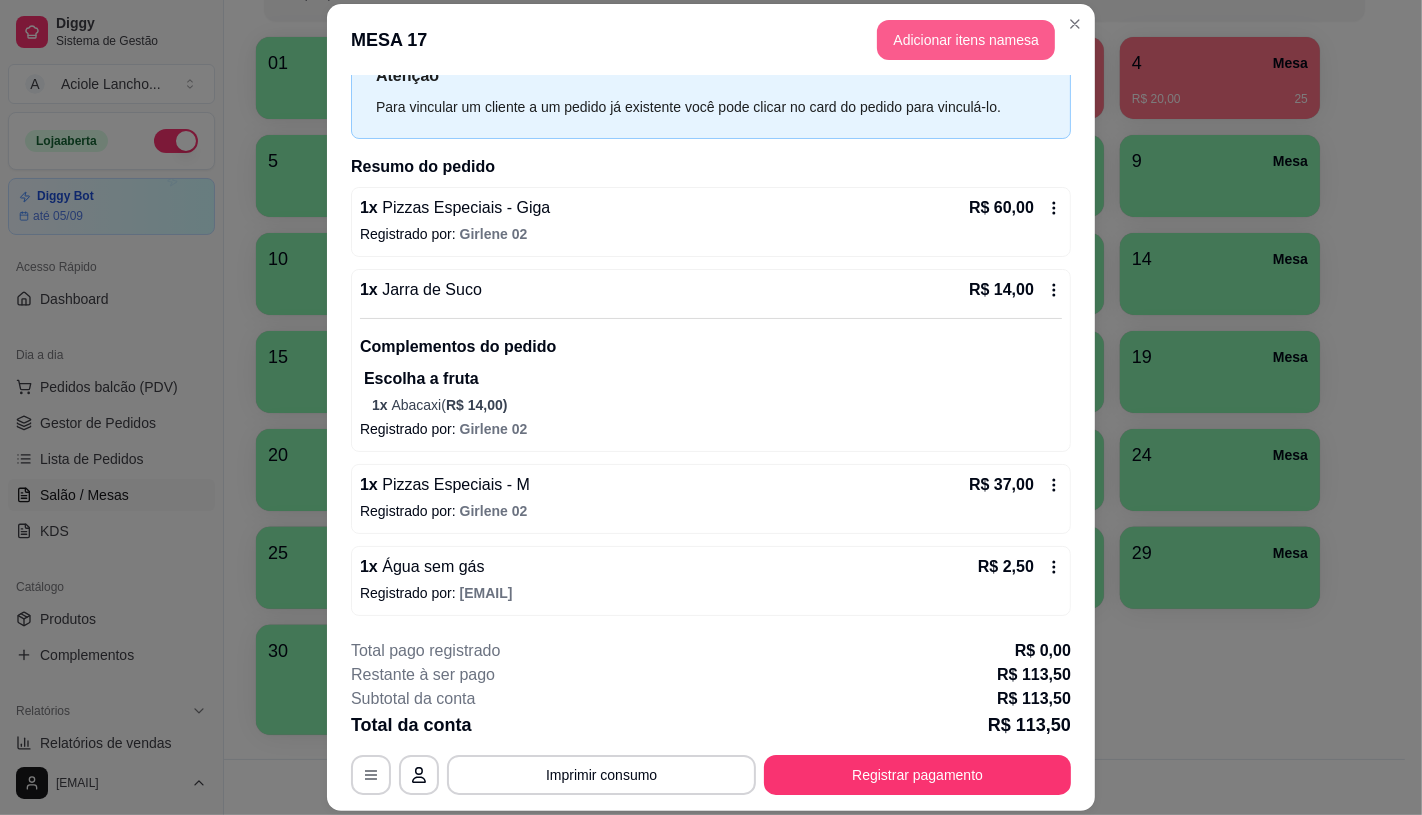 click on "Adicionar itens na  mesa" at bounding box center [966, 40] 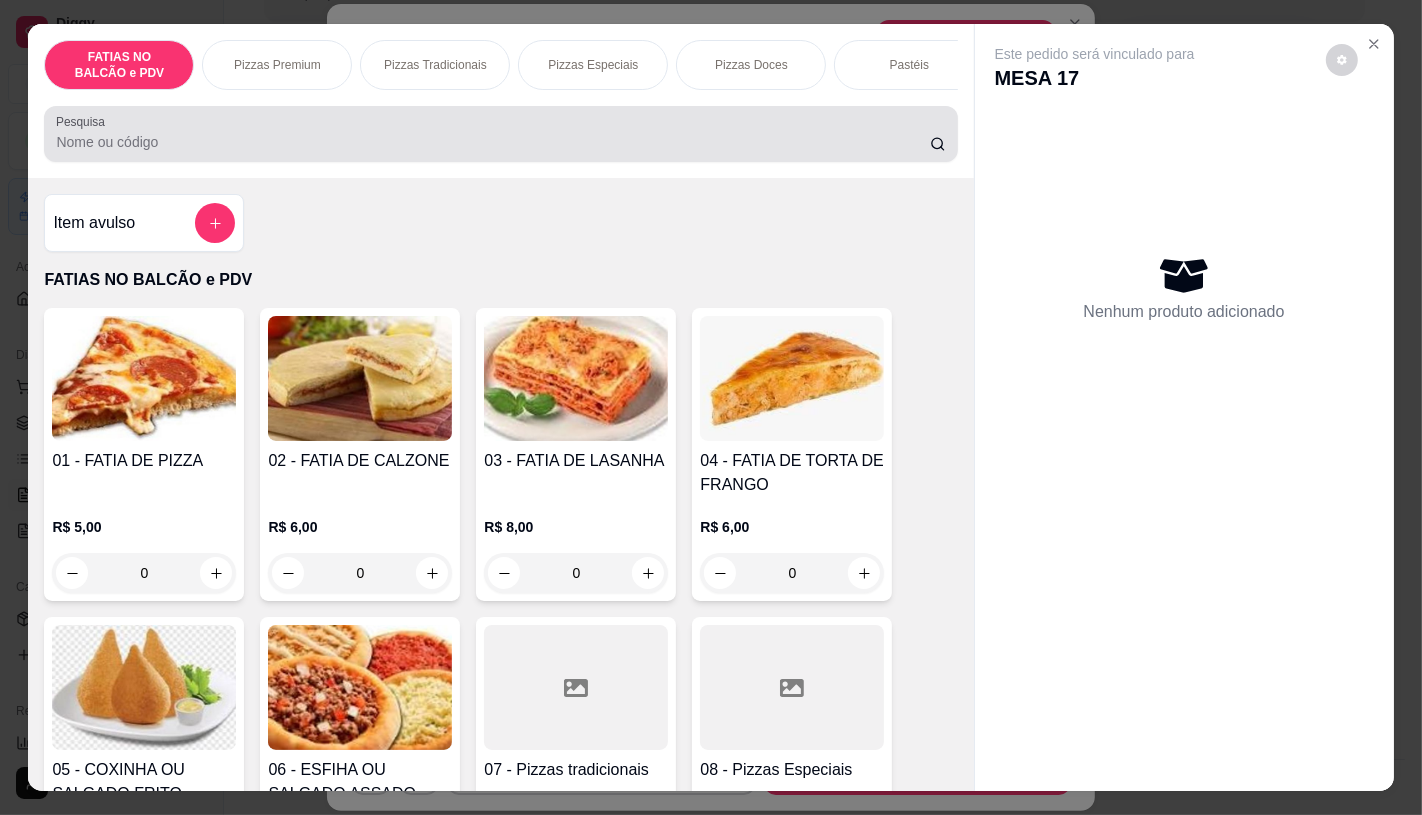 click on "Pesquisa" at bounding box center (492, 142) 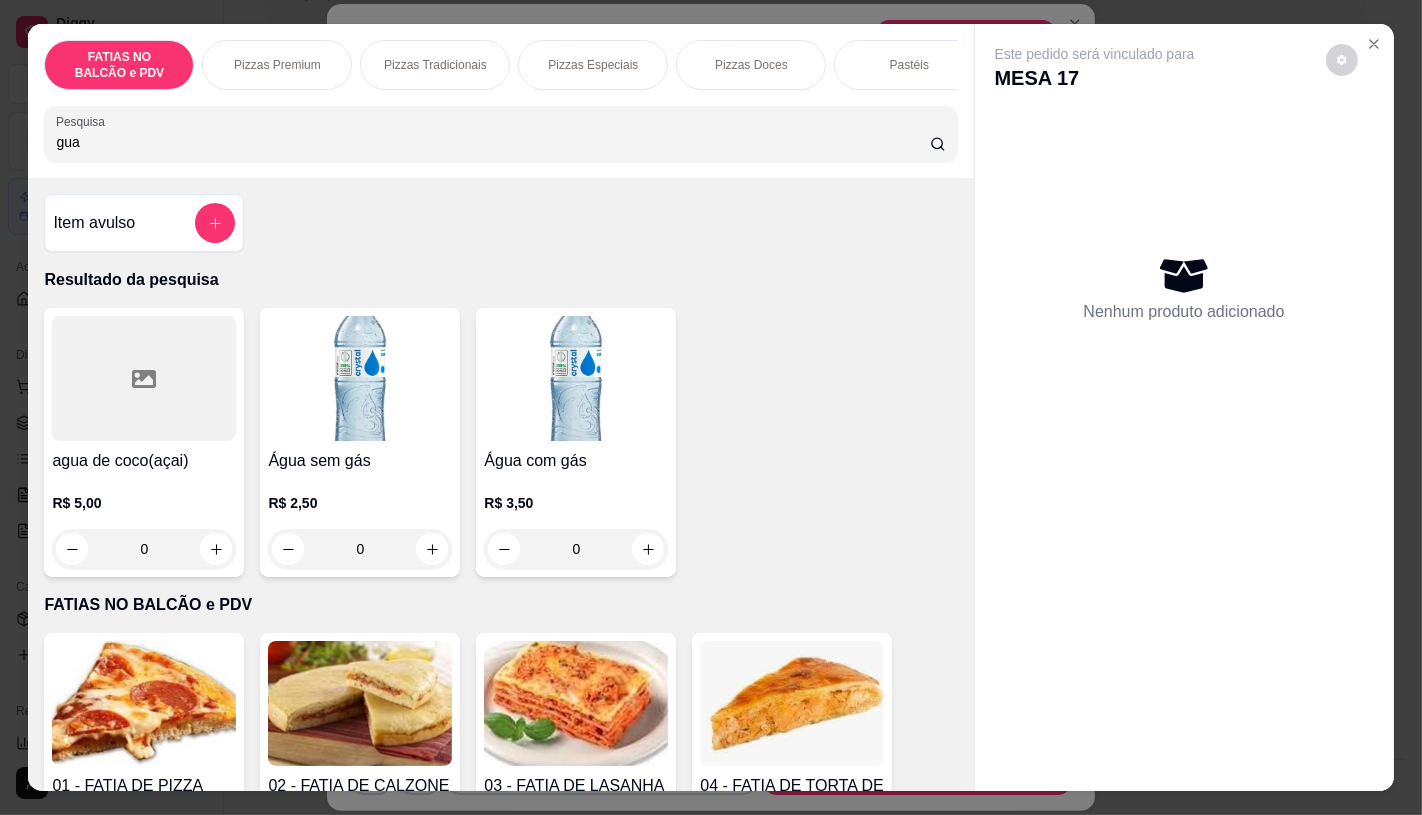 type on "gua" 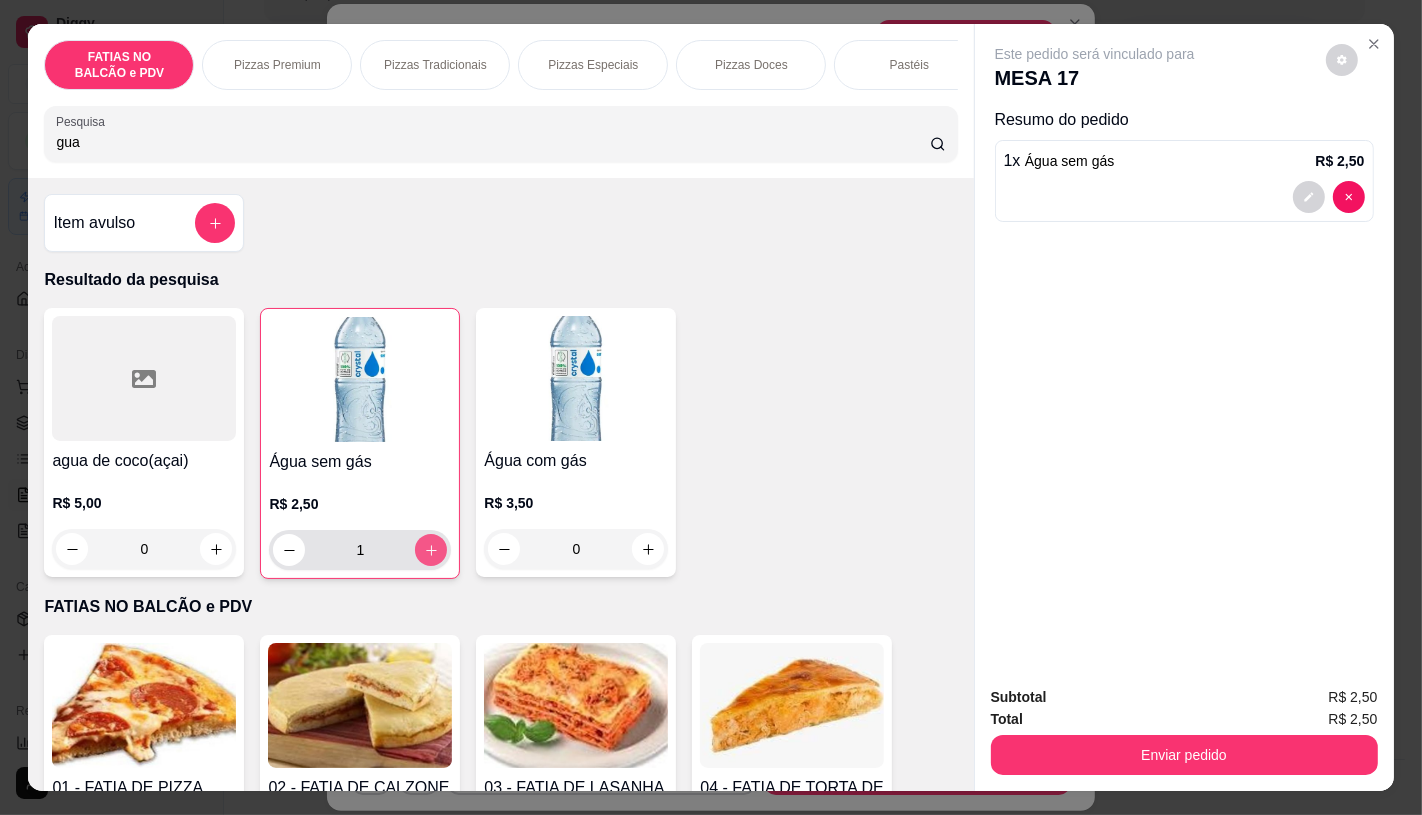 type on "1" 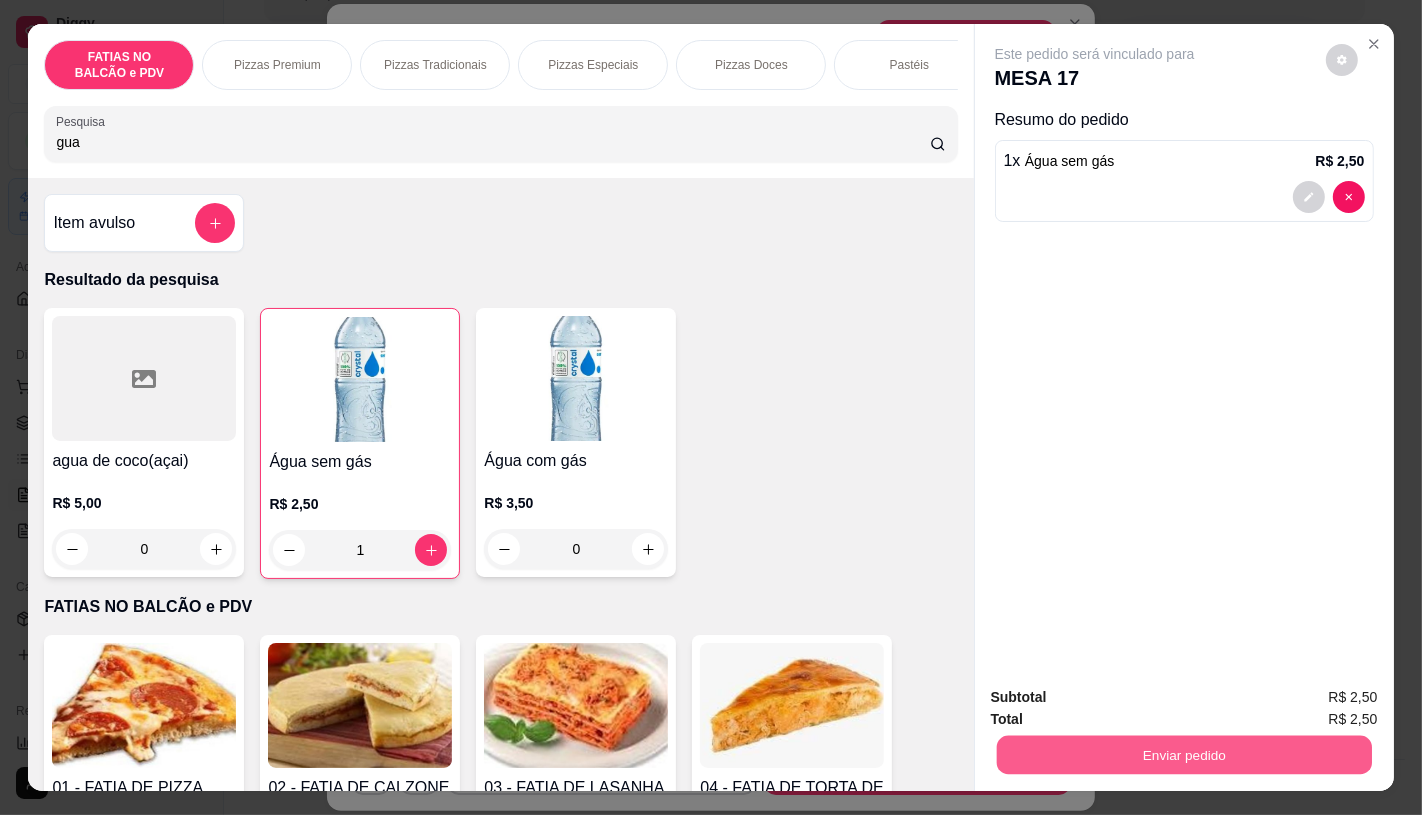 click on "Enviar pedido" at bounding box center [1183, 754] 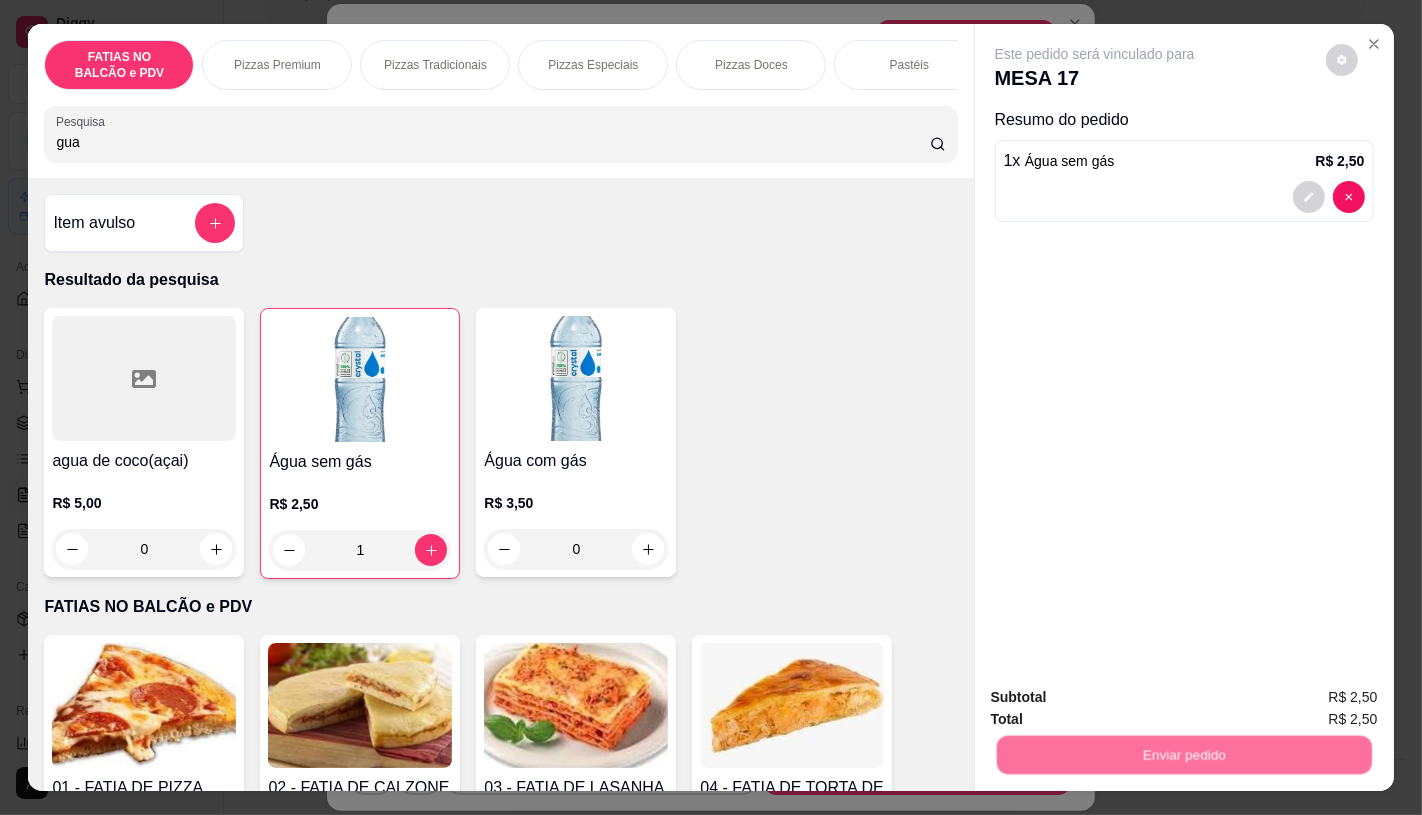 click on "Não registrar e enviar pedido" at bounding box center [1117, 698] 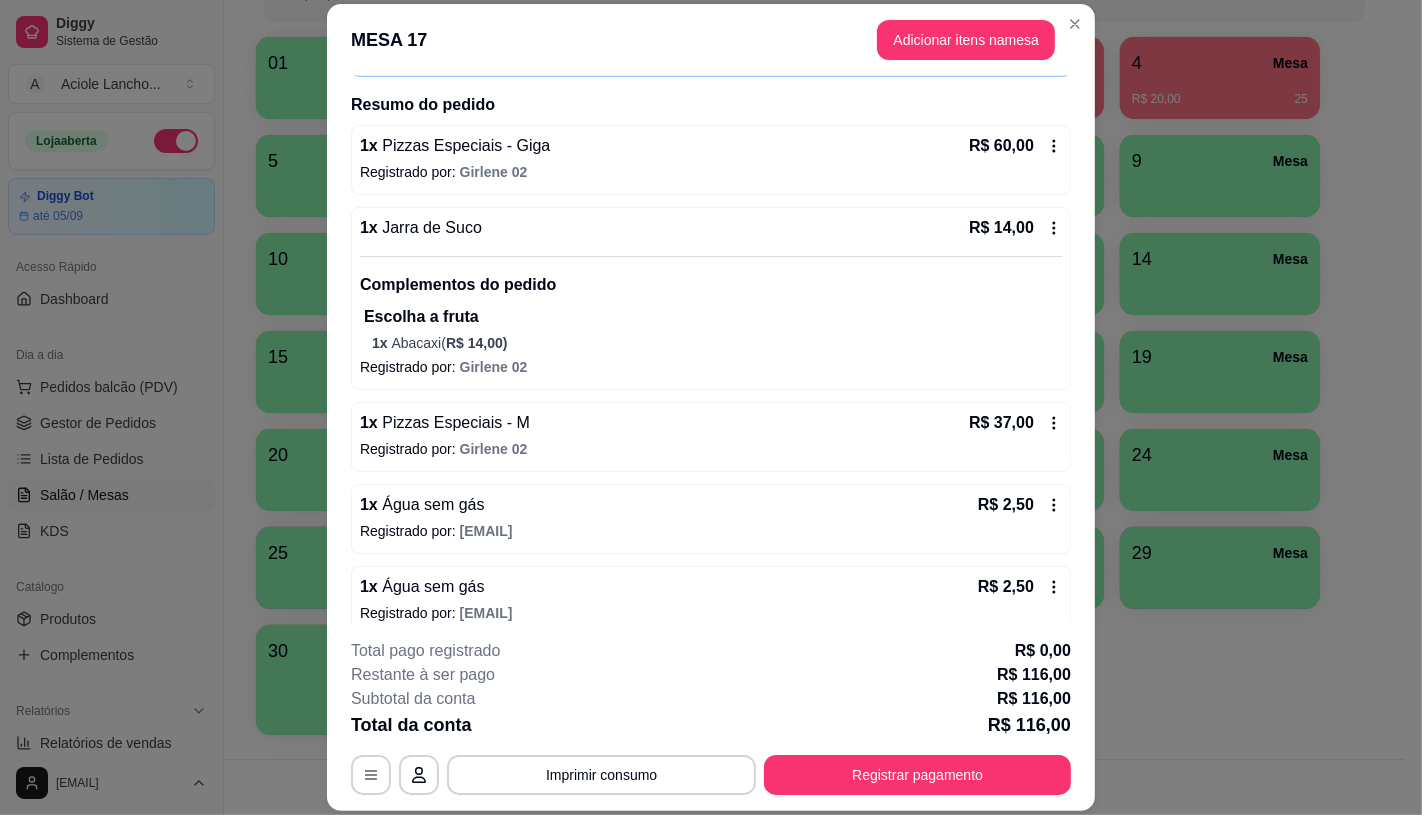 scroll, scrollTop: 161, scrollLeft: 0, axis: vertical 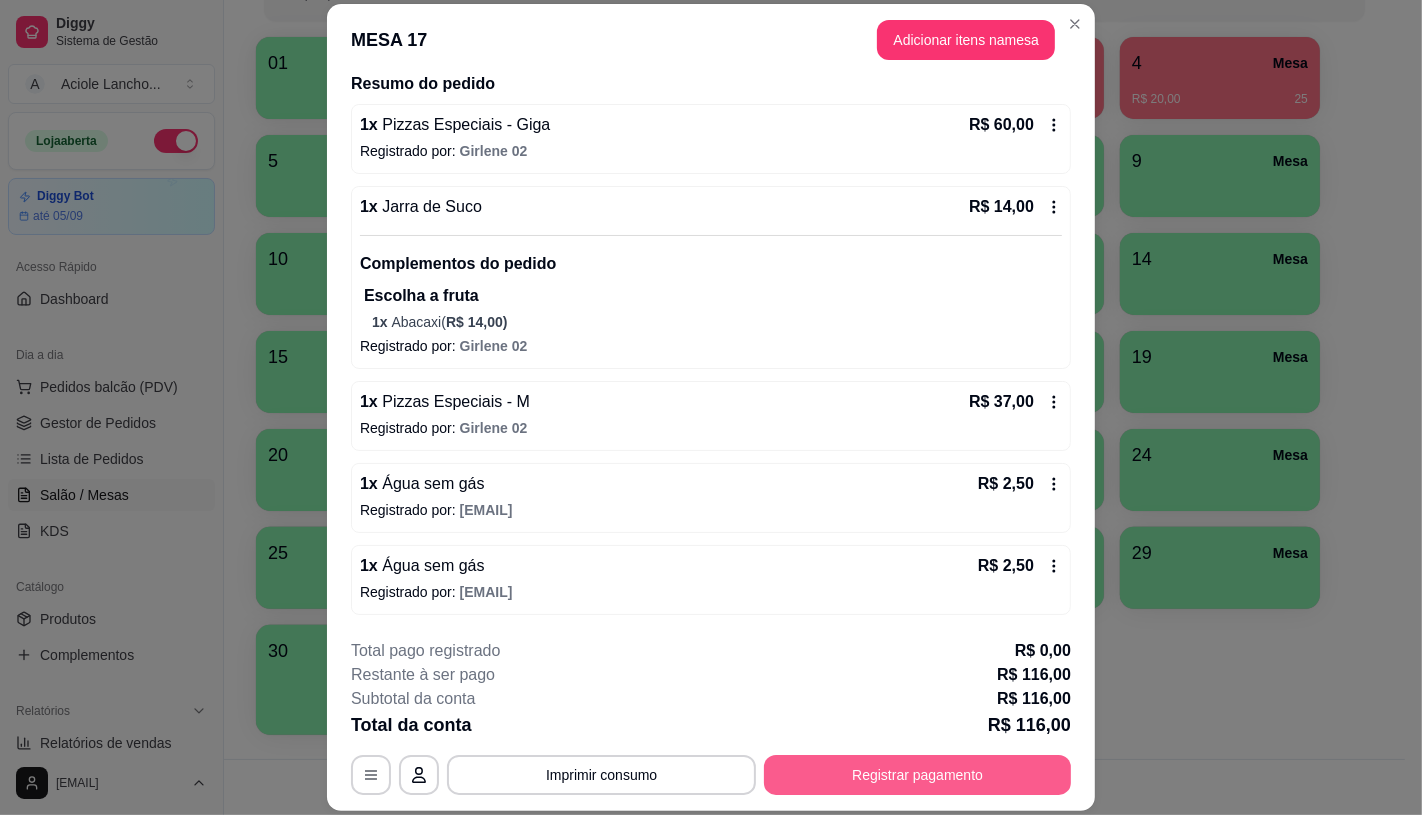click on "Registrar pagamento" at bounding box center [917, 775] 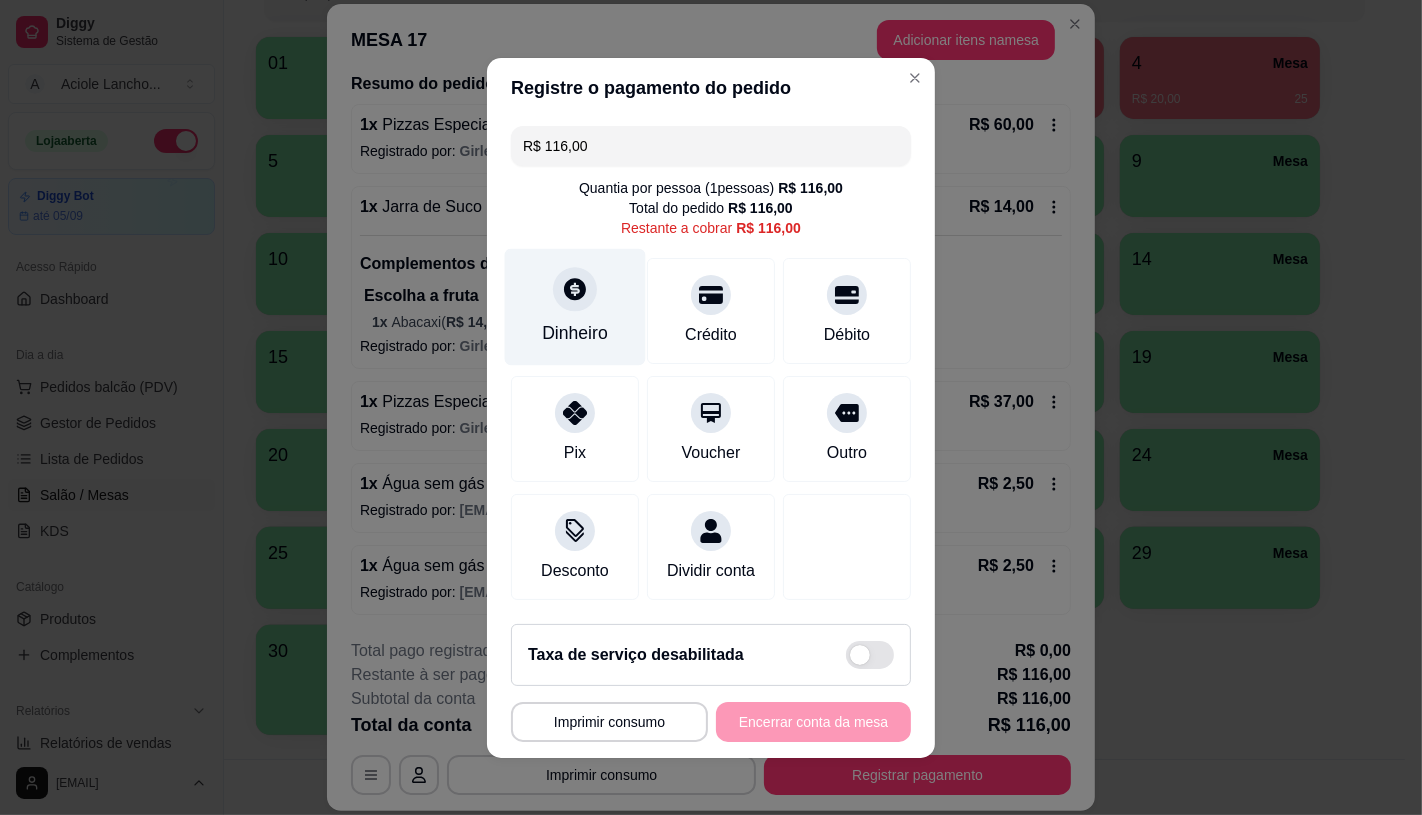 click on "Dinheiro" at bounding box center [575, 306] 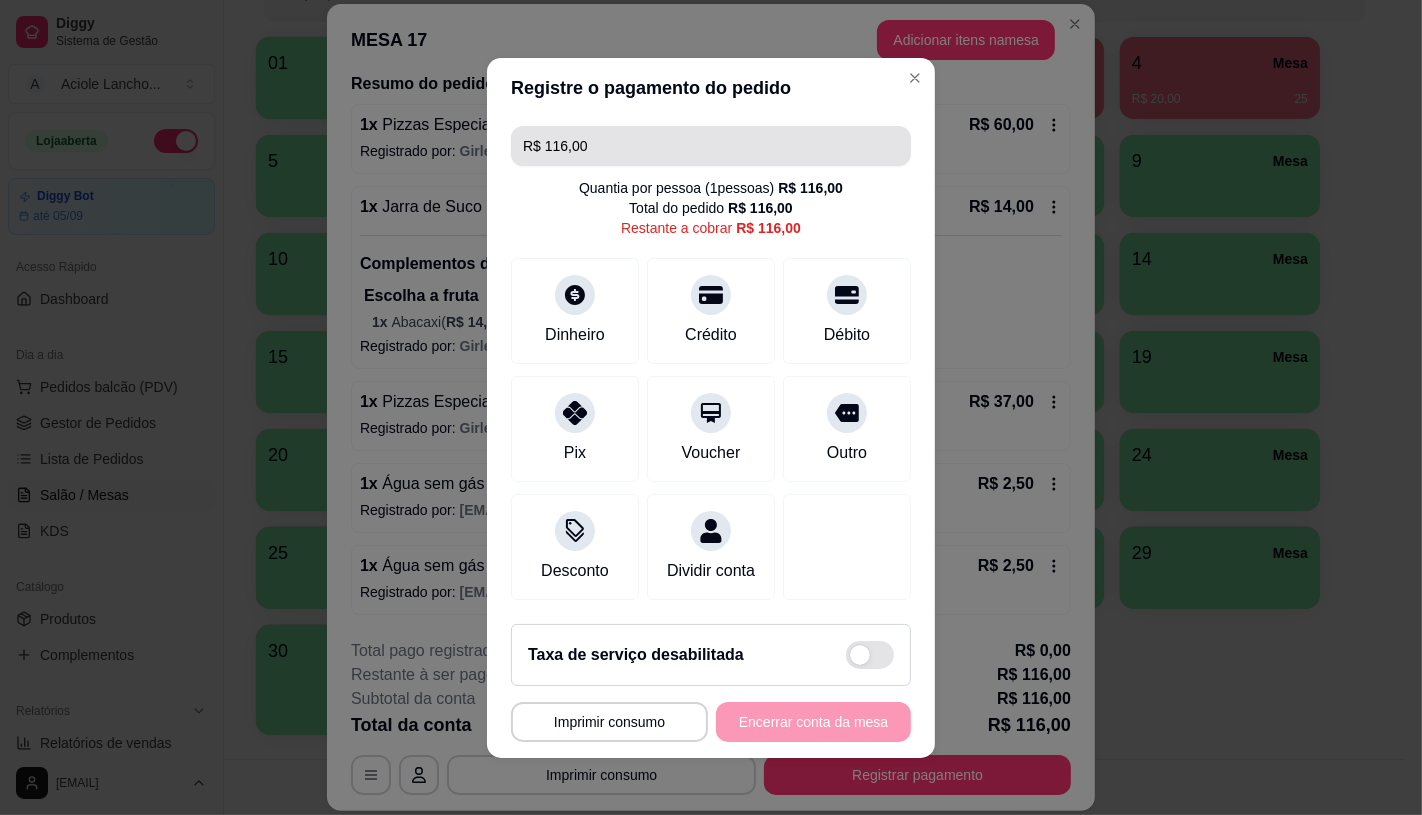 click on "R$ 116,00" at bounding box center [711, 146] 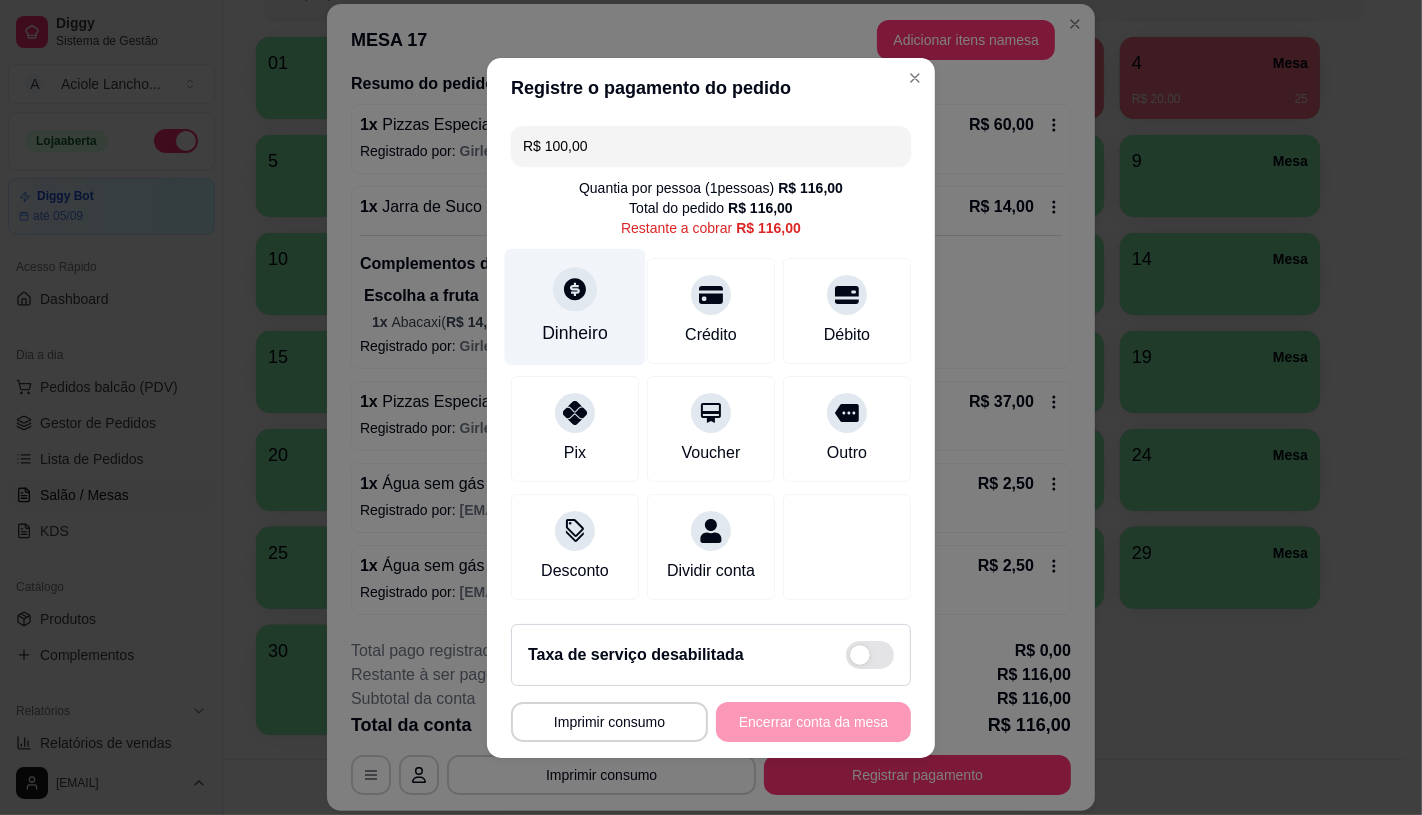 click on "Dinheiro Crédito Débito" at bounding box center [711, 311] 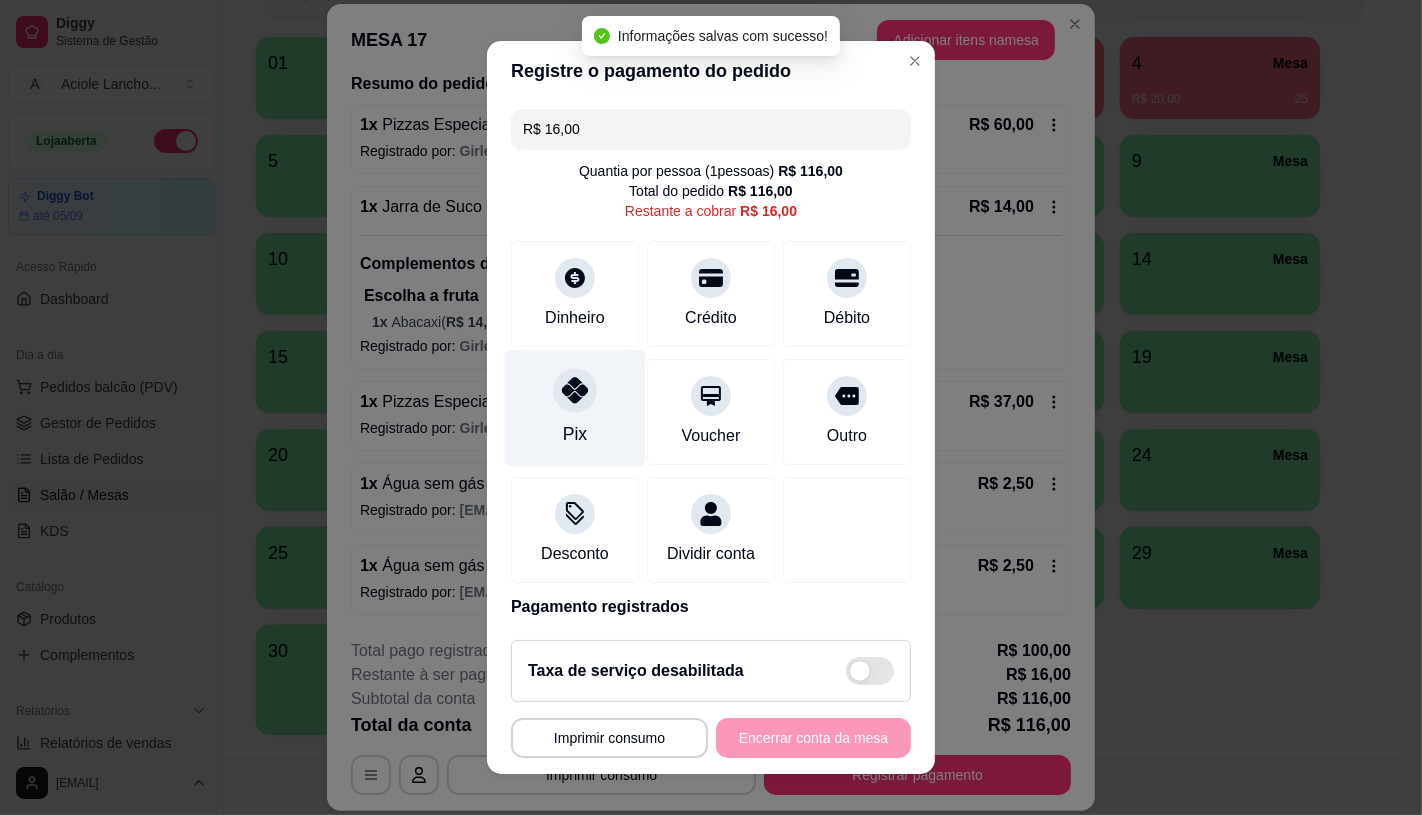 click on "Pix" at bounding box center [575, 407] 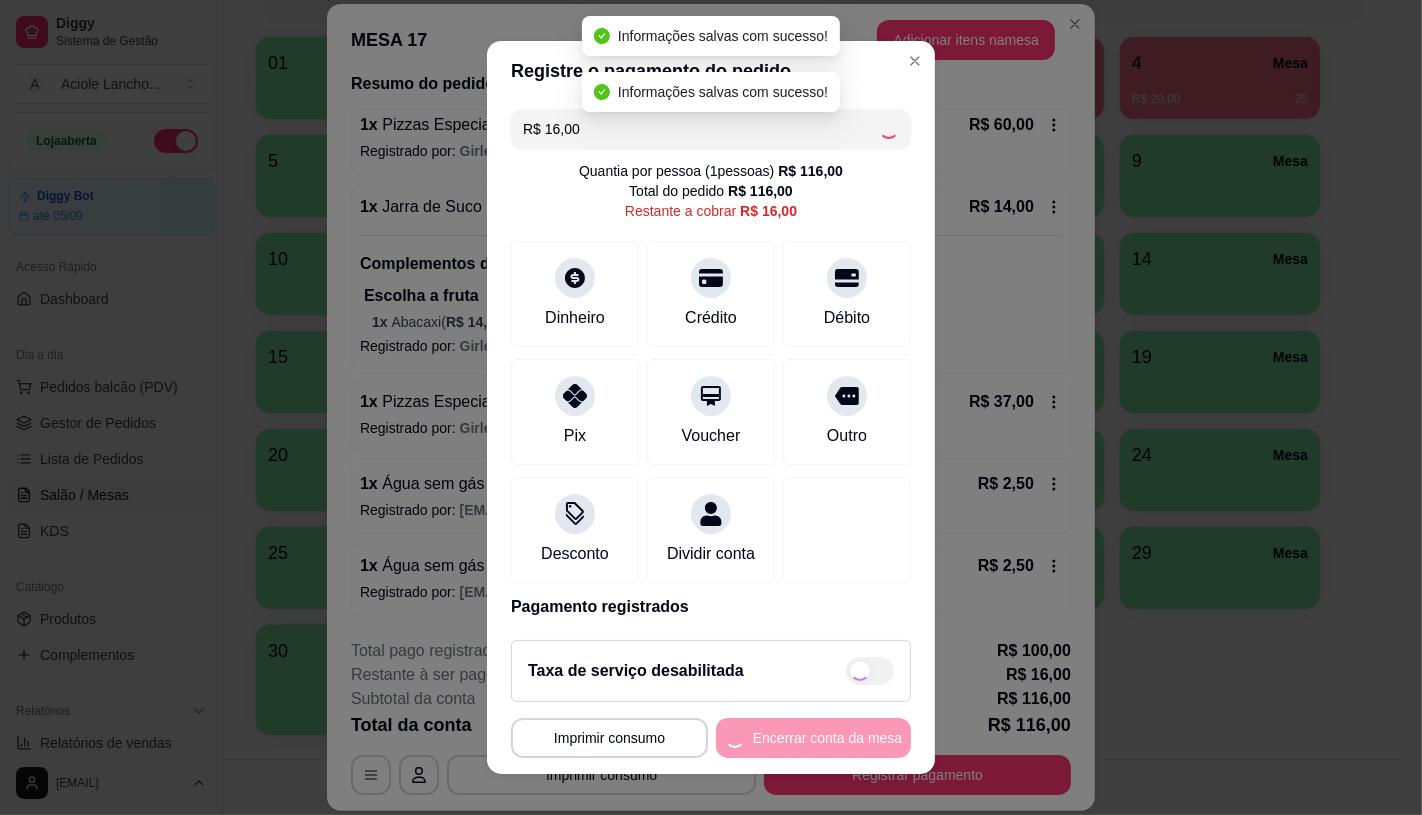 type on "R$ 0,00" 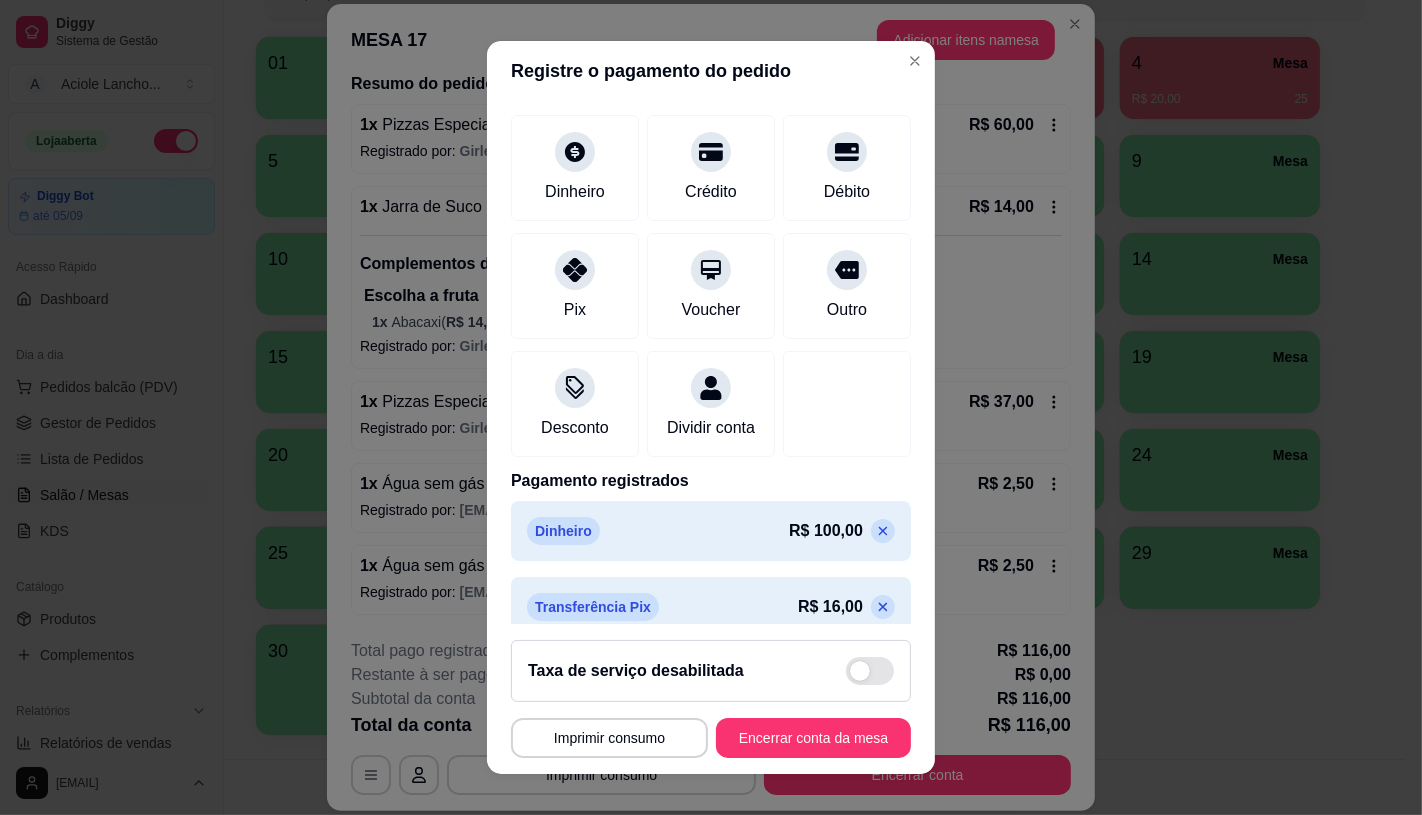 scroll, scrollTop: 151, scrollLeft: 0, axis: vertical 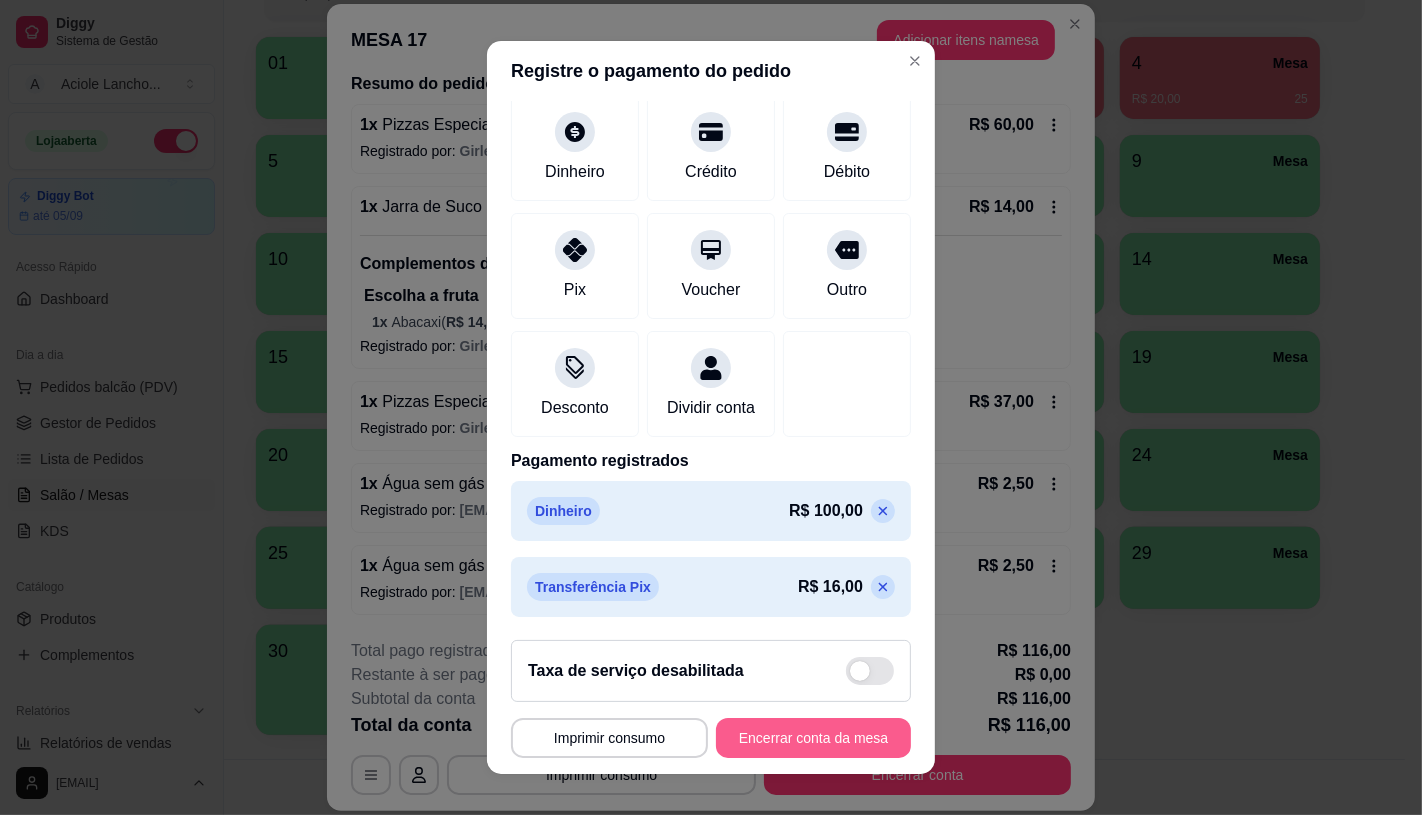click on "Encerrar conta da mesa" at bounding box center (813, 738) 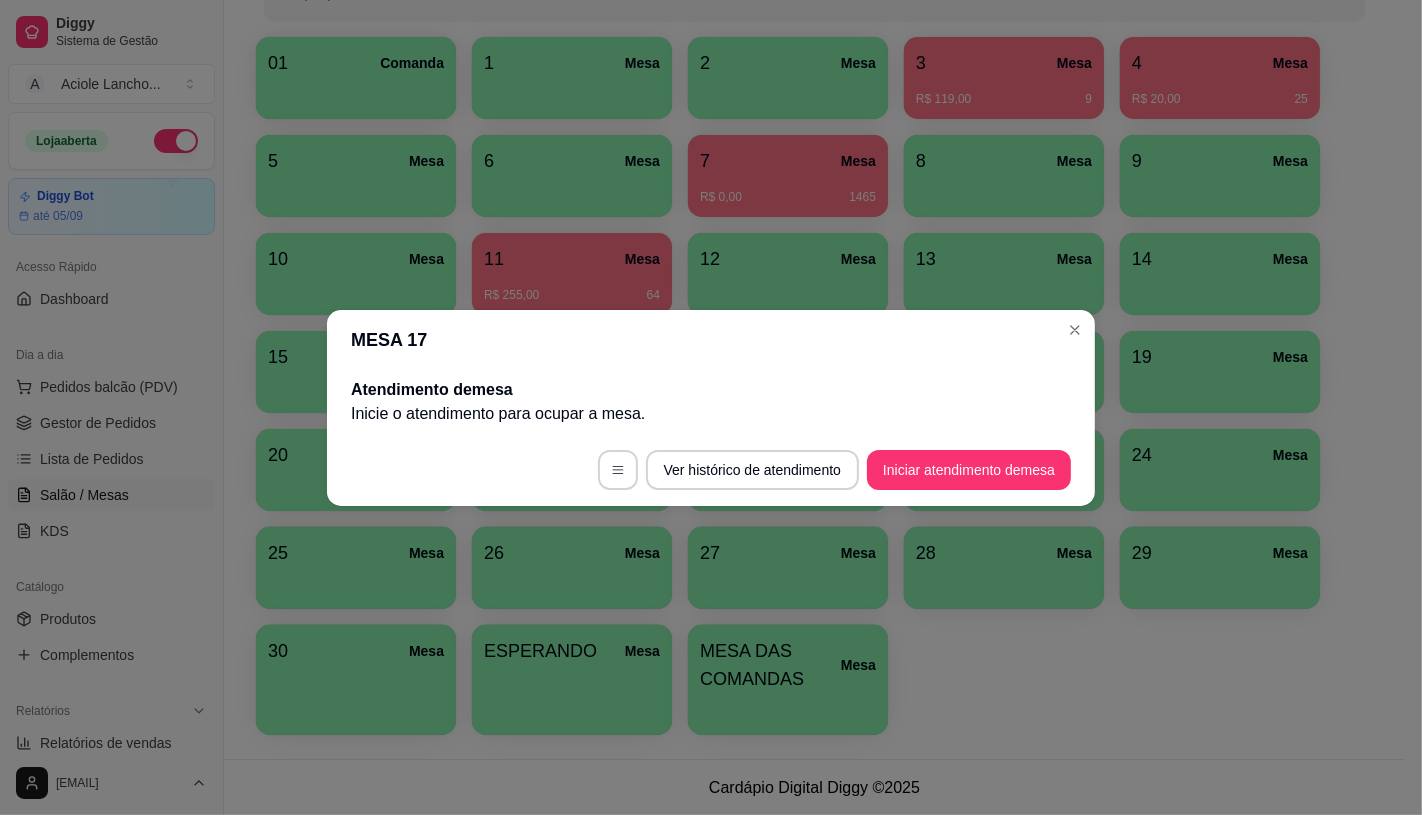 scroll, scrollTop: 0, scrollLeft: 0, axis: both 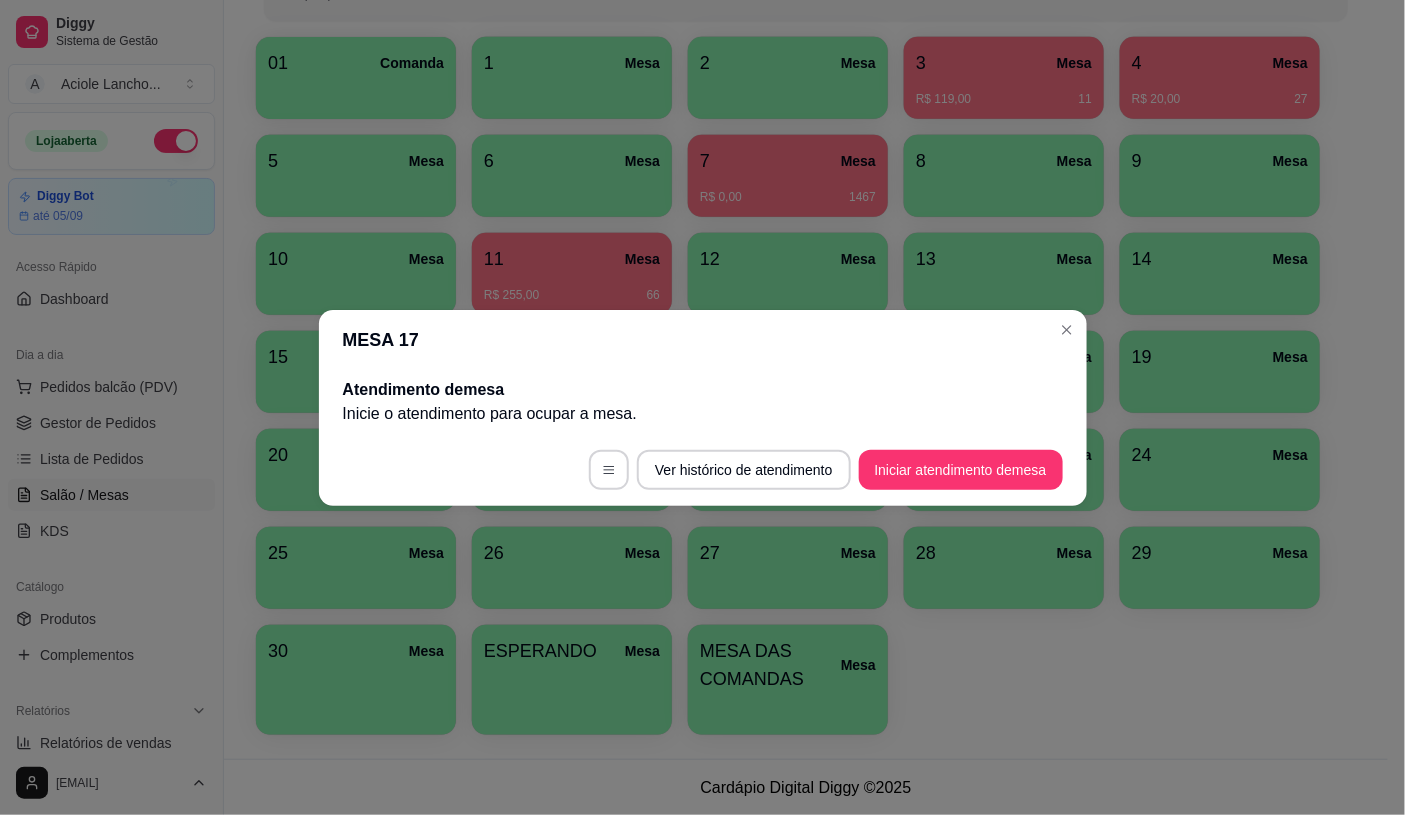 click on "Pedidos balcão (PDV)" at bounding box center [109, 387] 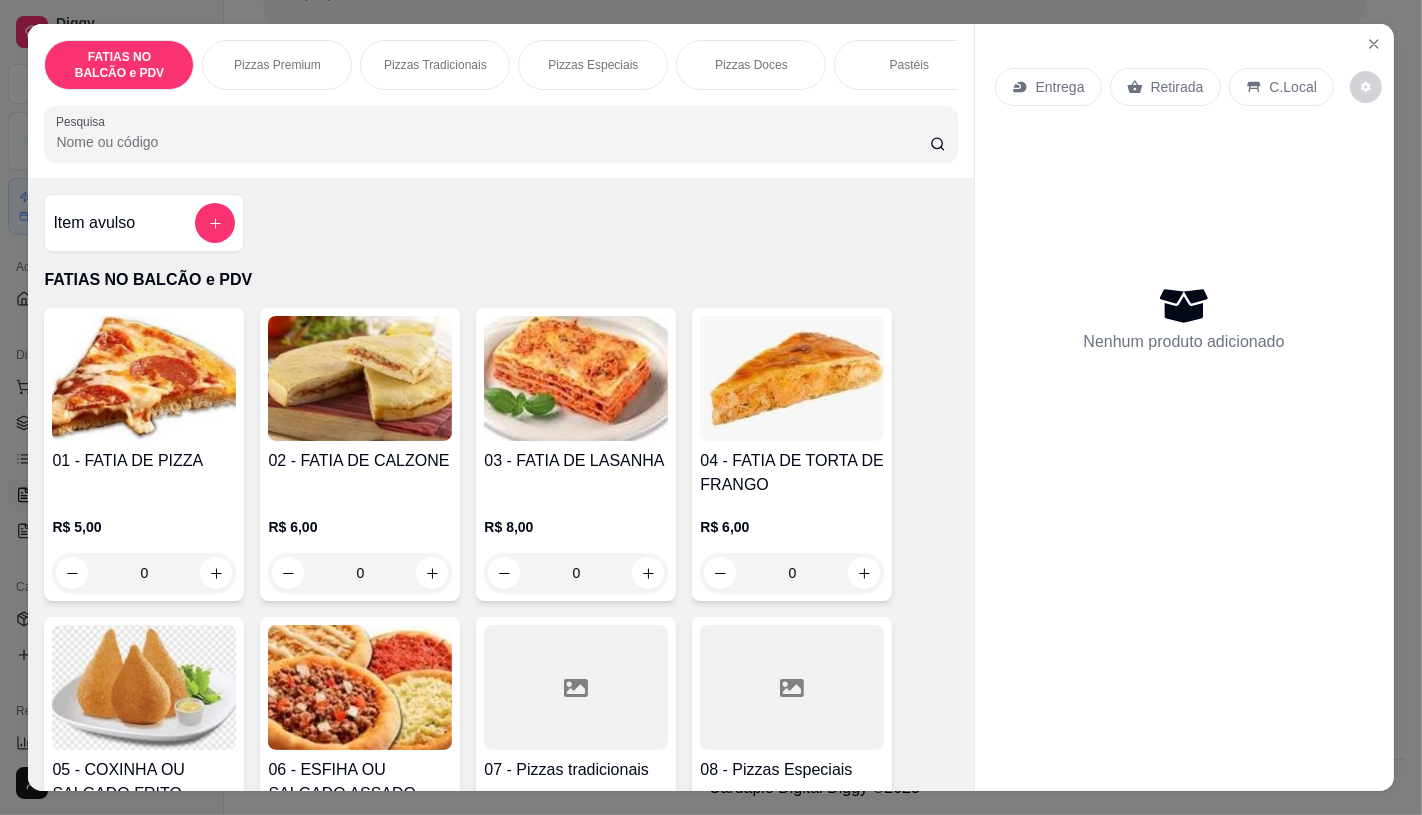 scroll, scrollTop: 222, scrollLeft: 0, axis: vertical 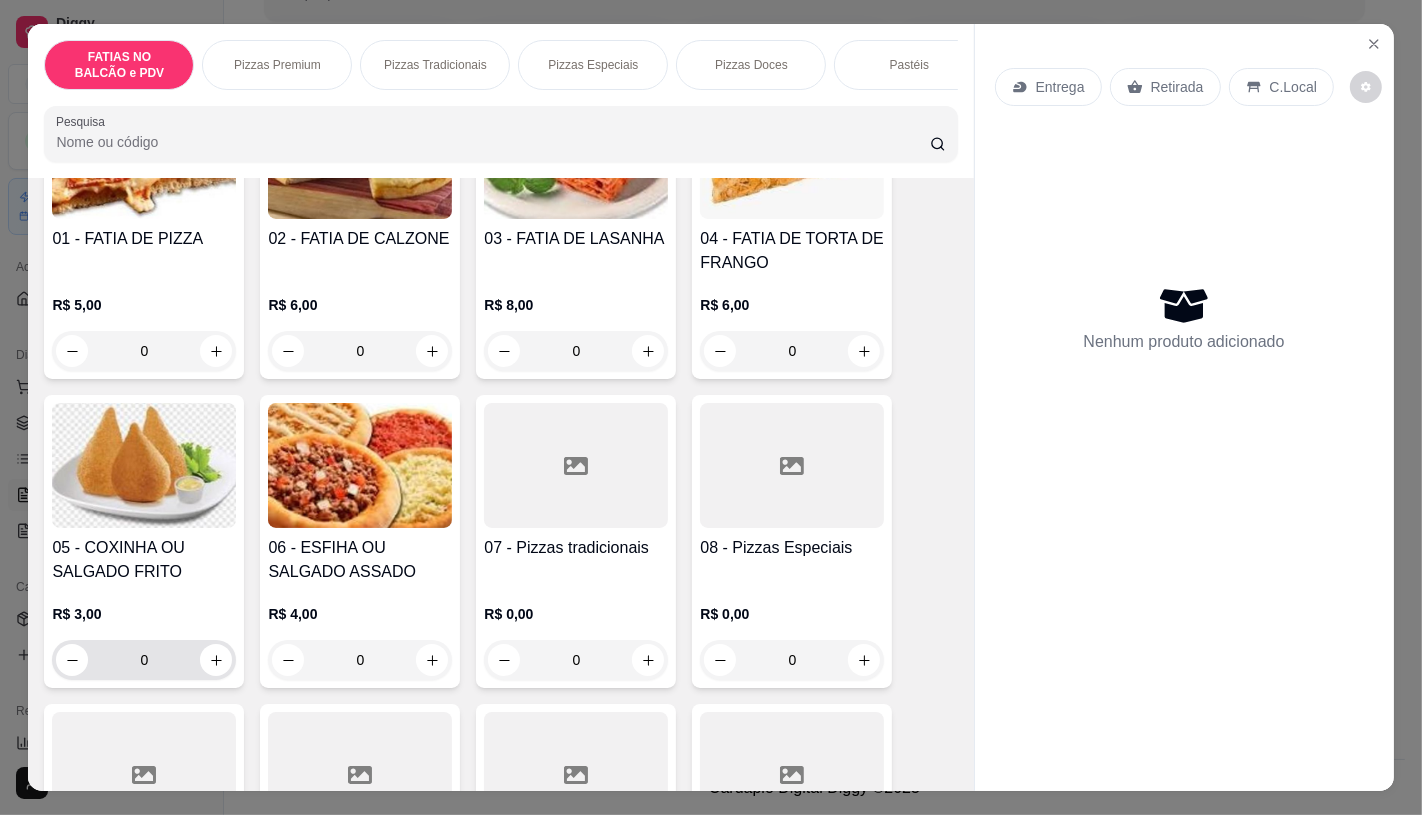 click on "0" at bounding box center (144, 660) 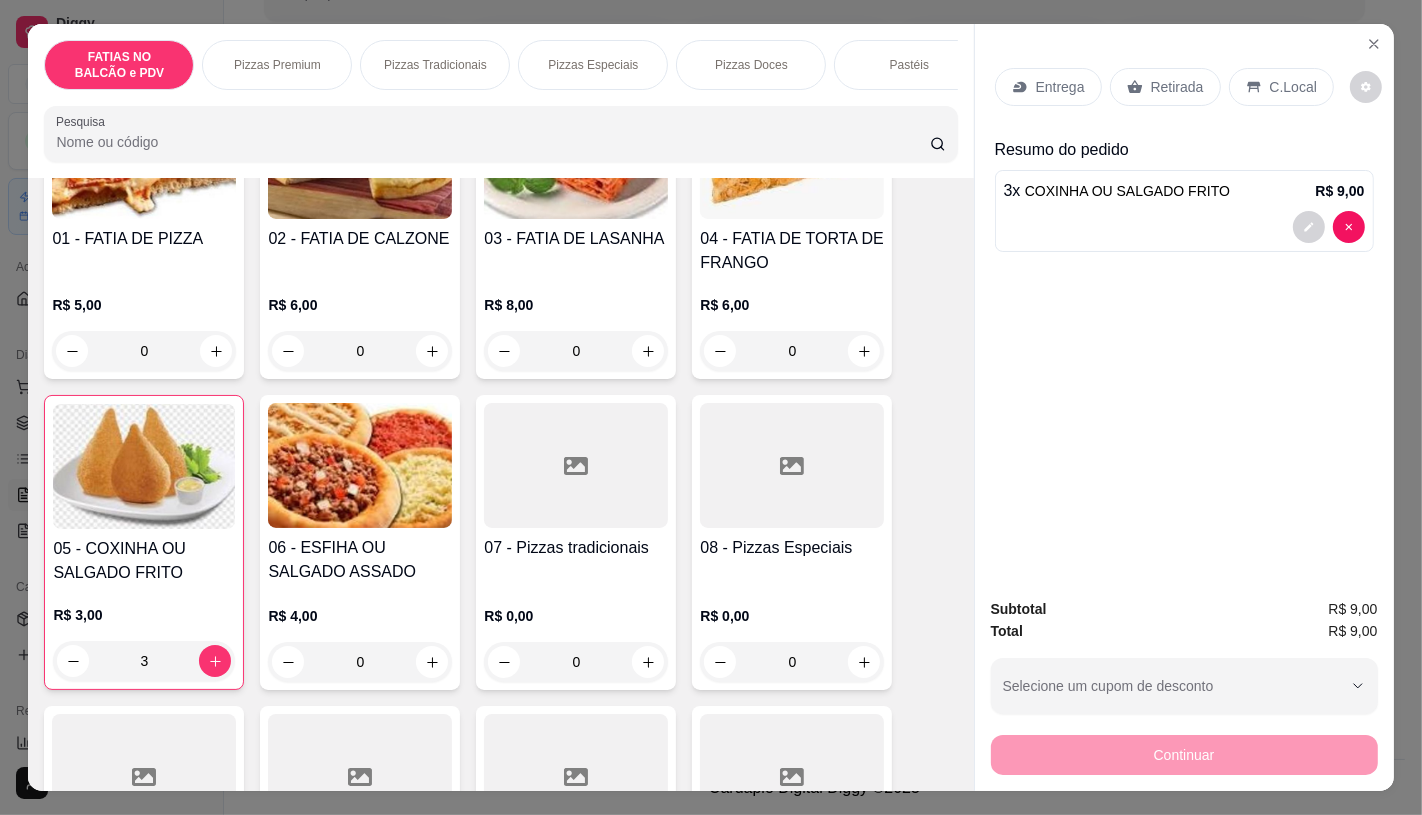 type on "3" 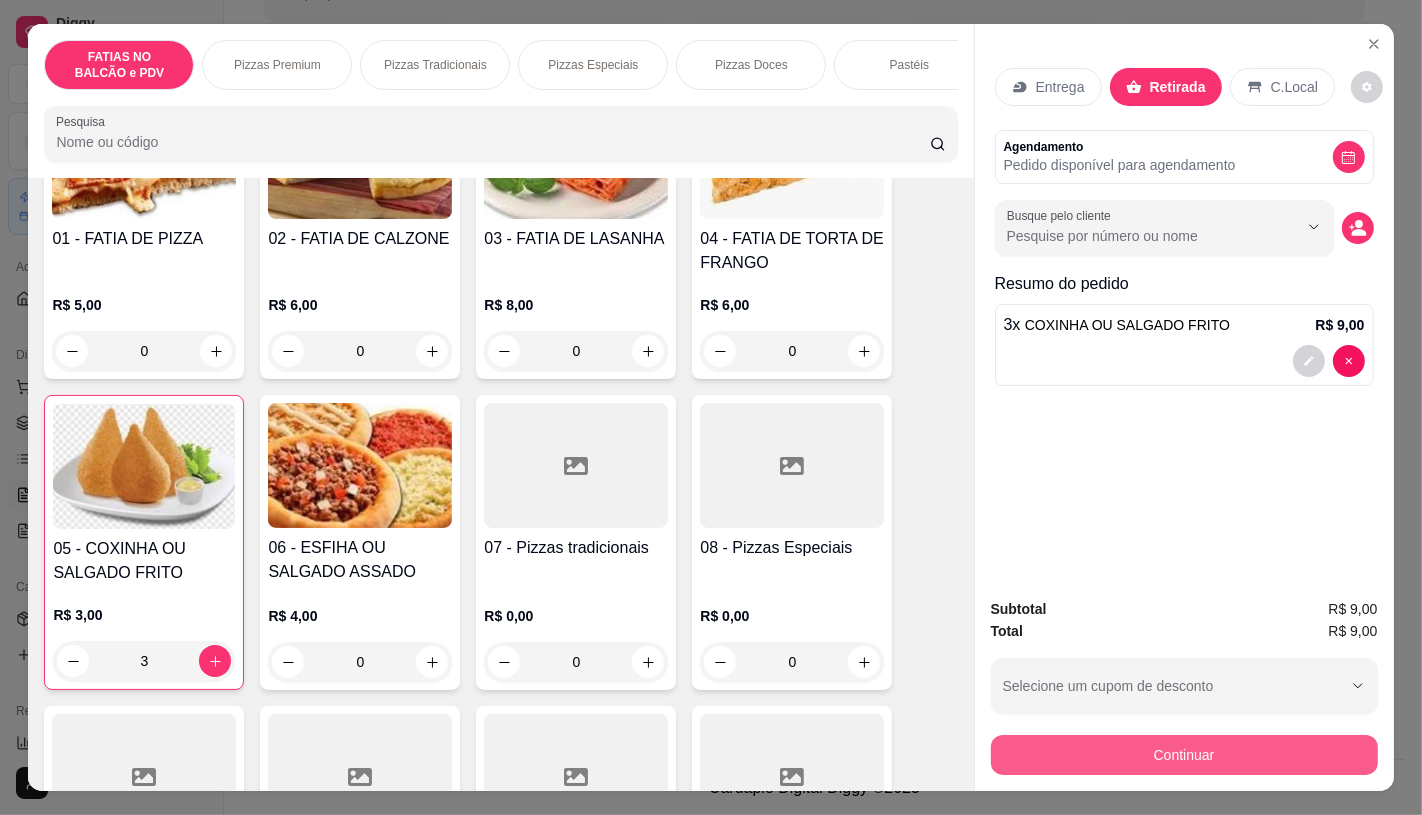 click on "Continuar" at bounding box center (1184, 755) 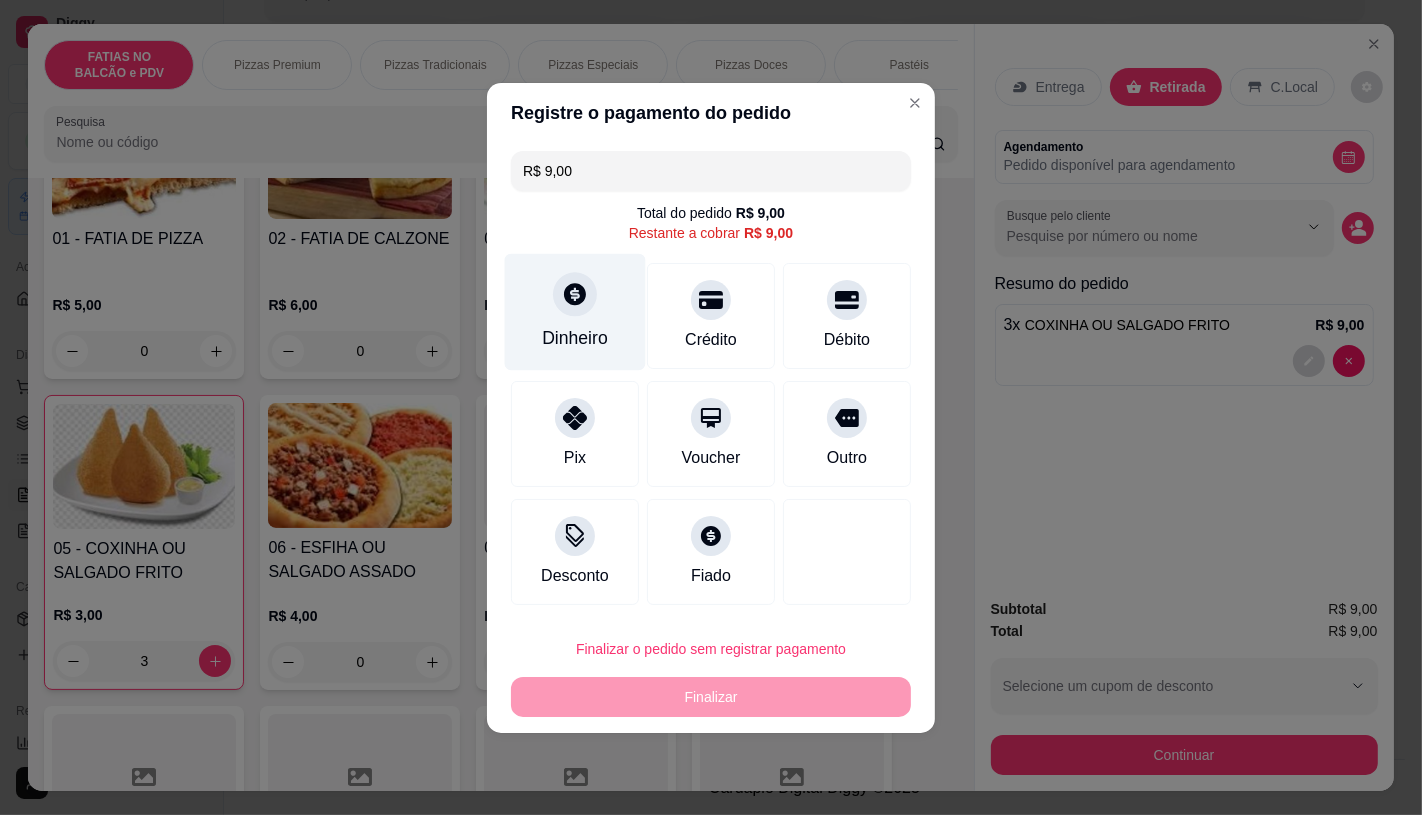 click on "Dinheiro" at bounding box center [575, 311] 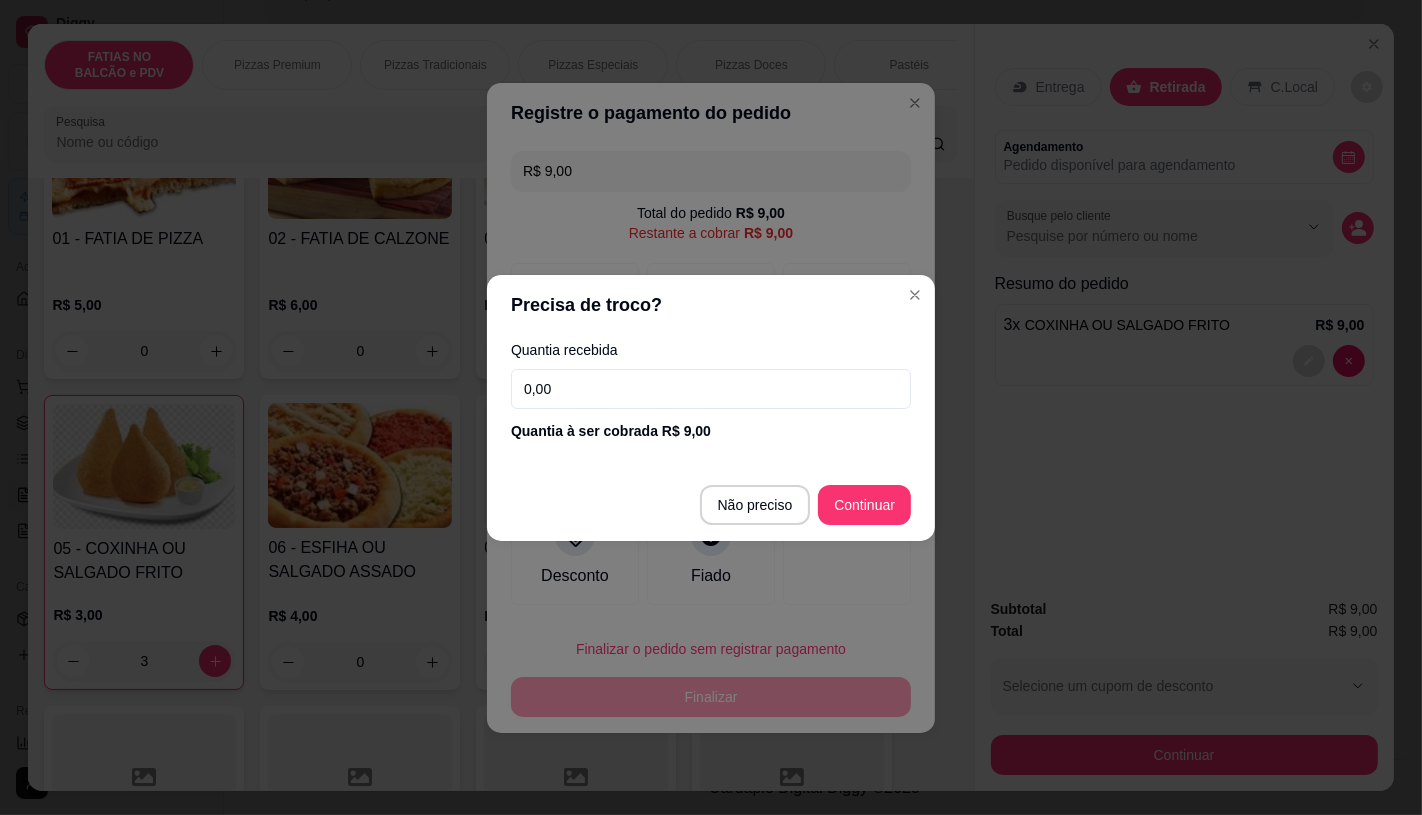 click on "Não preciso Continuar" at bounding box center [711, 505] 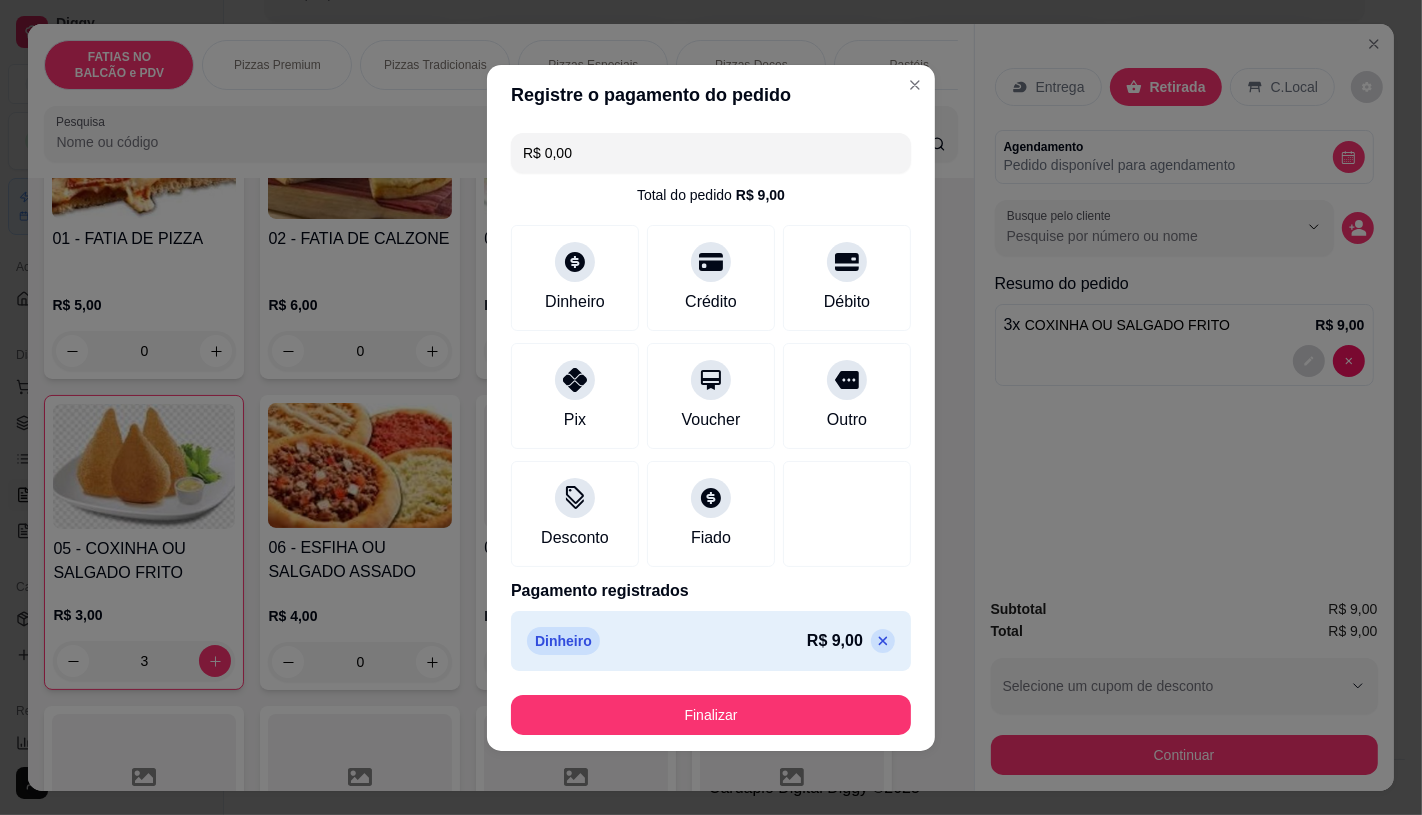 type on "R$ 0,00" 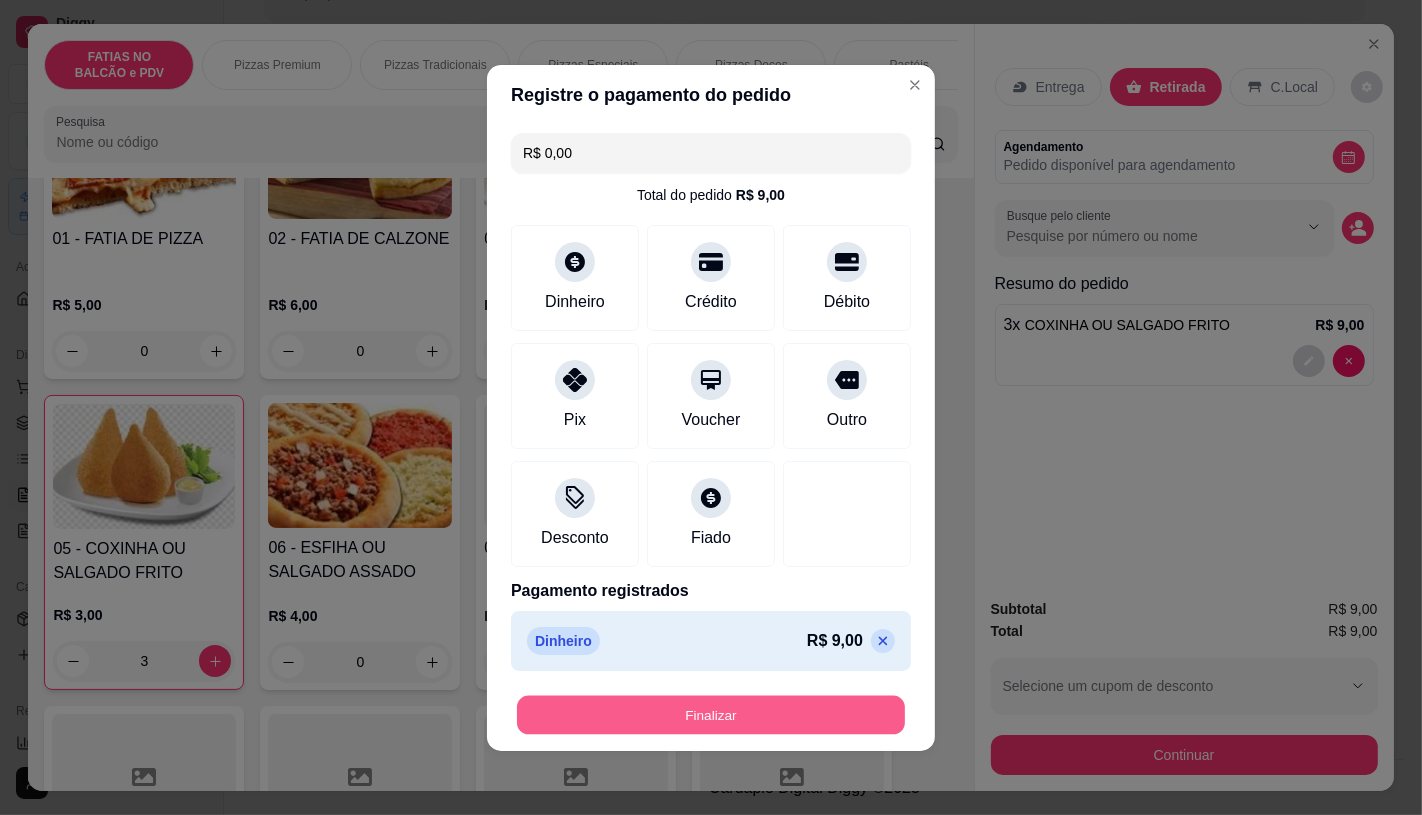 click on "Finalizar" at bounding box center [711, 714] 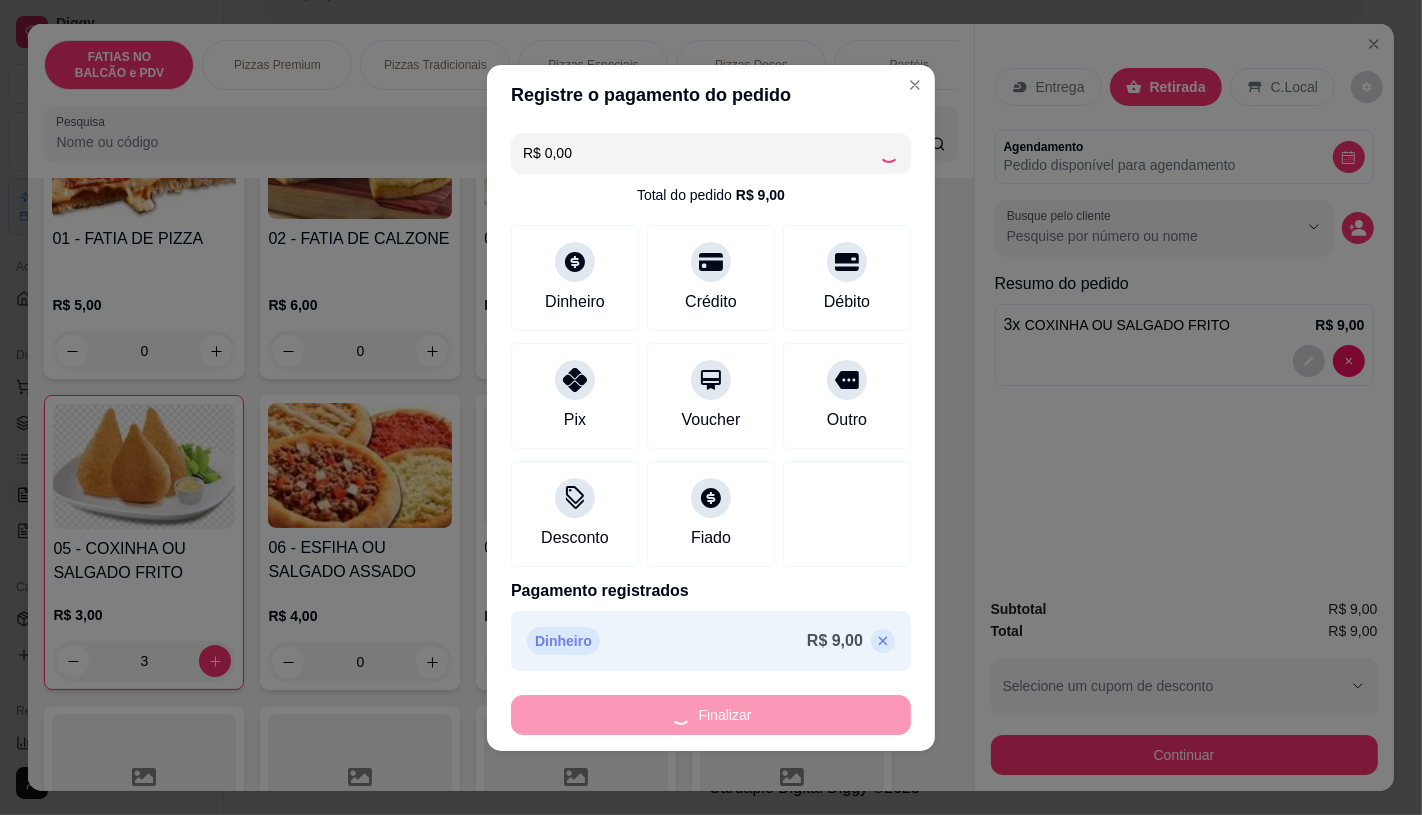 type on "0" 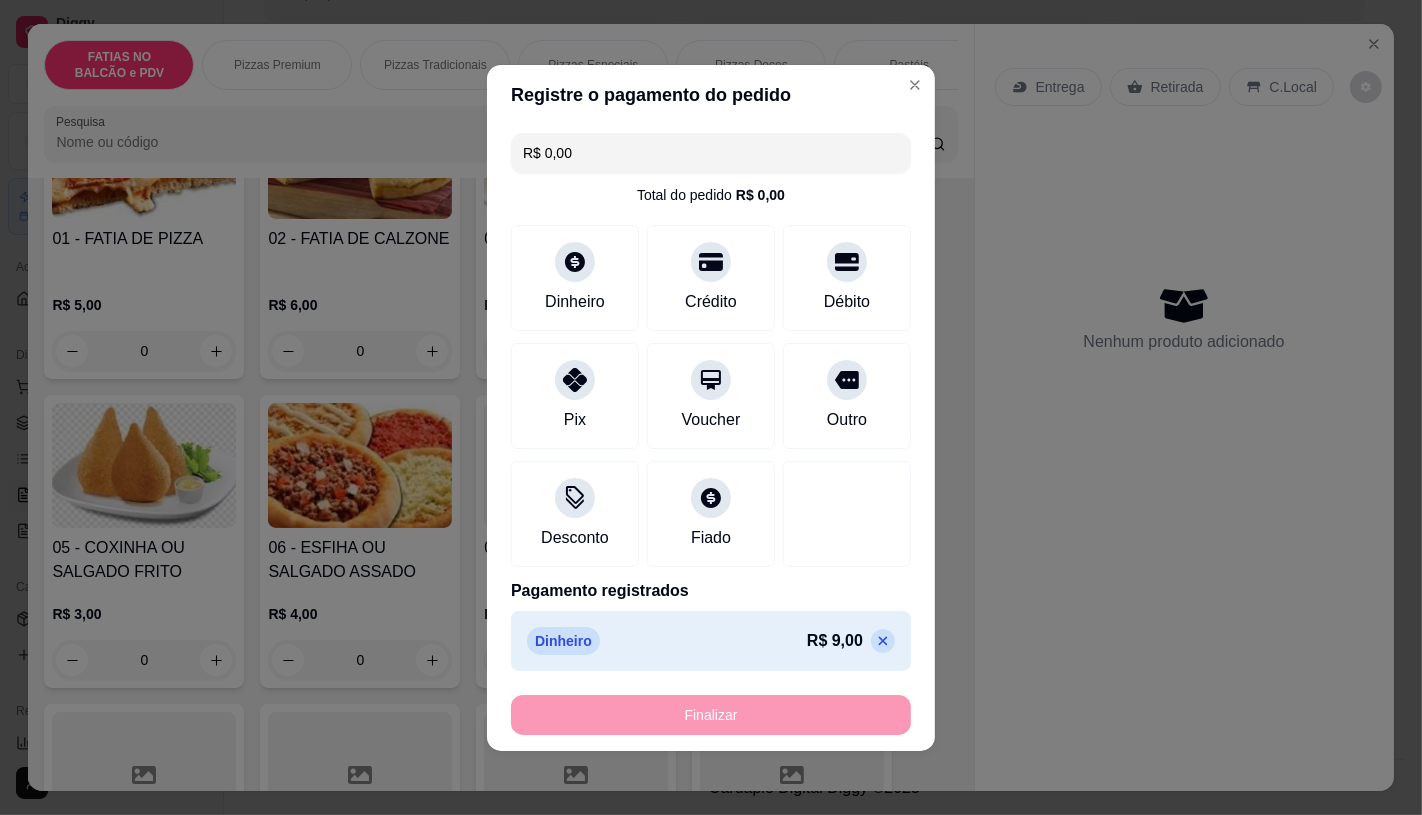 type on "-R$ 9,00" 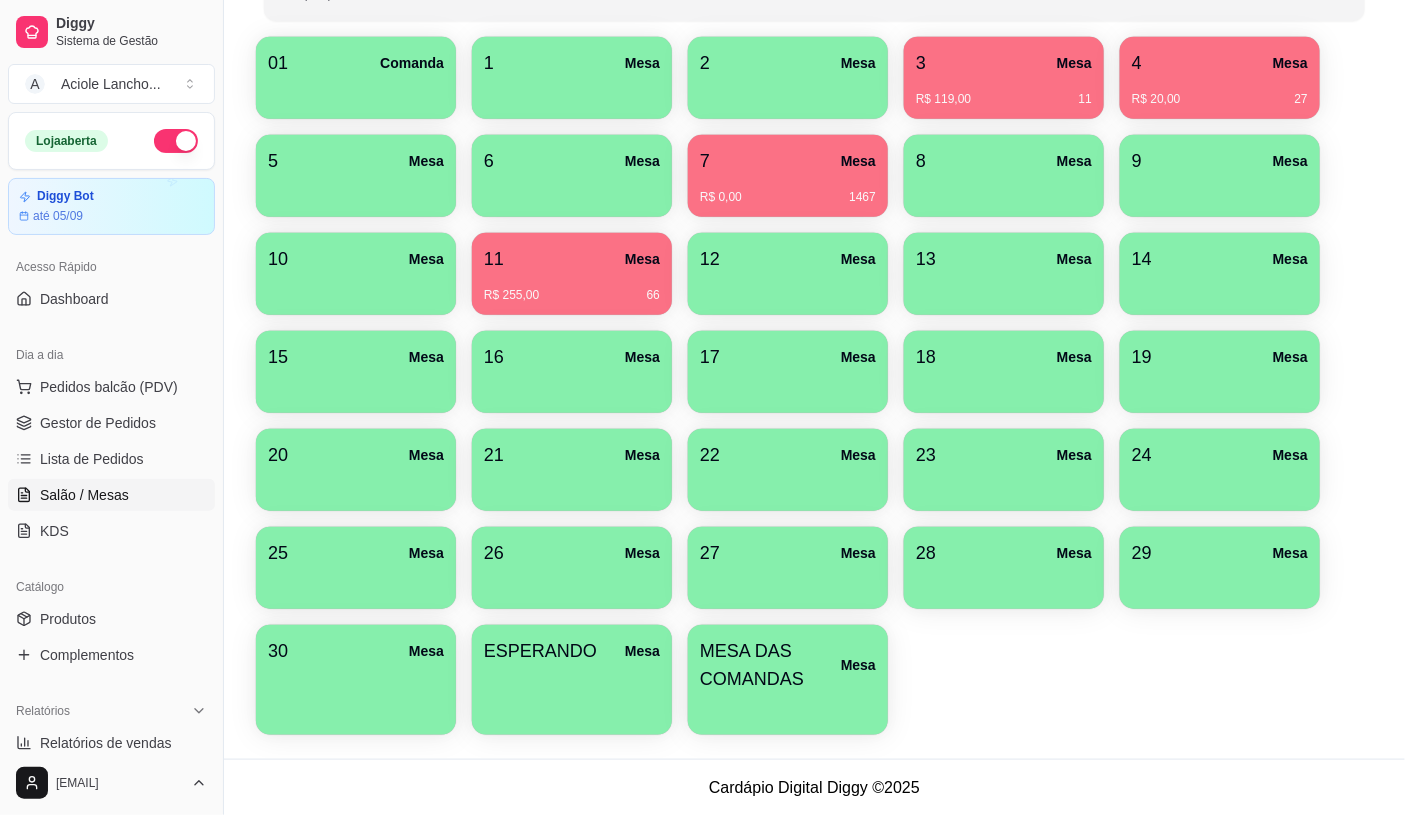 click on "MESA DAS COMANDAS" at bounding box center [770, 665] 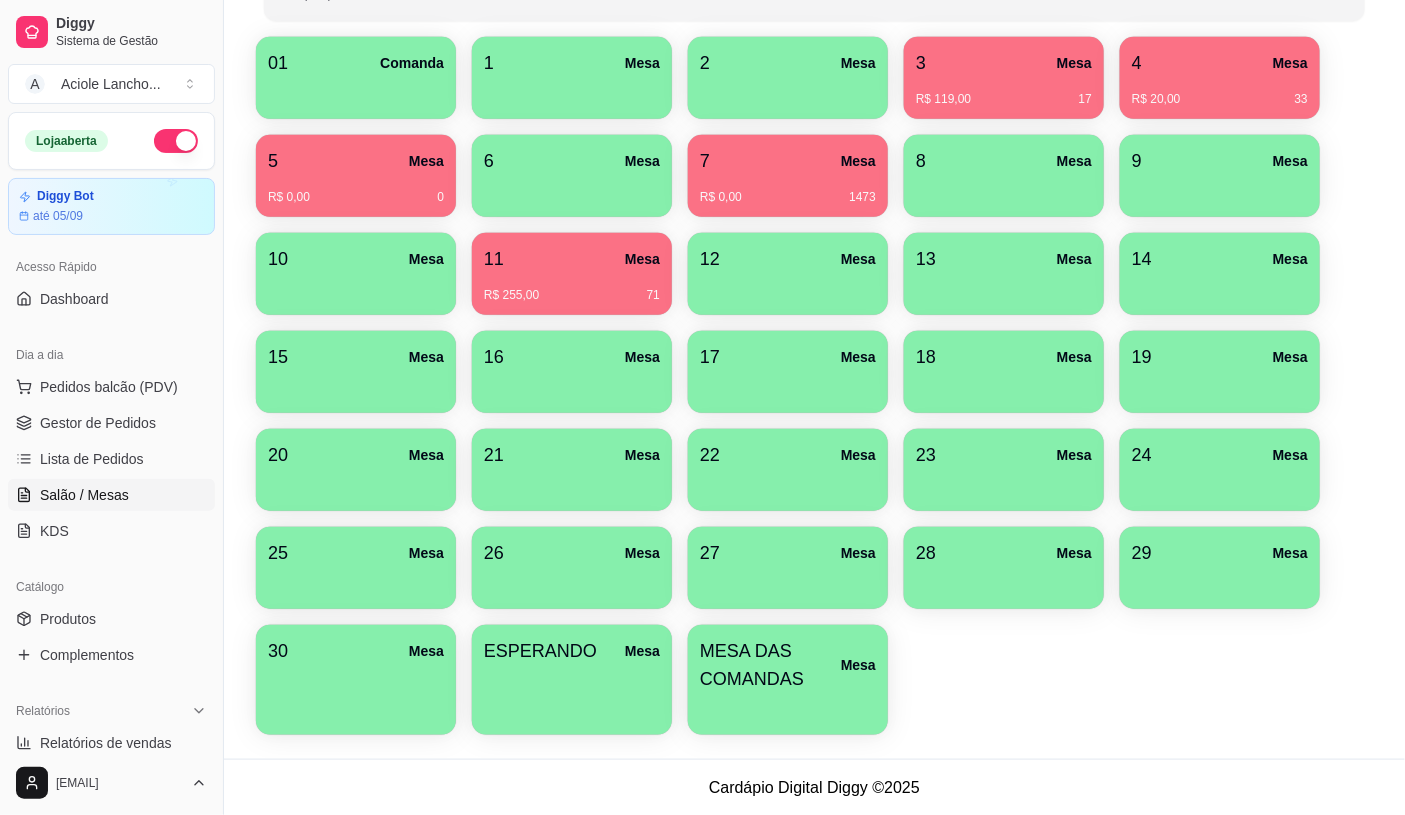 click on "Pedidos balcão (PDV)" at bounding box center [109, 387] 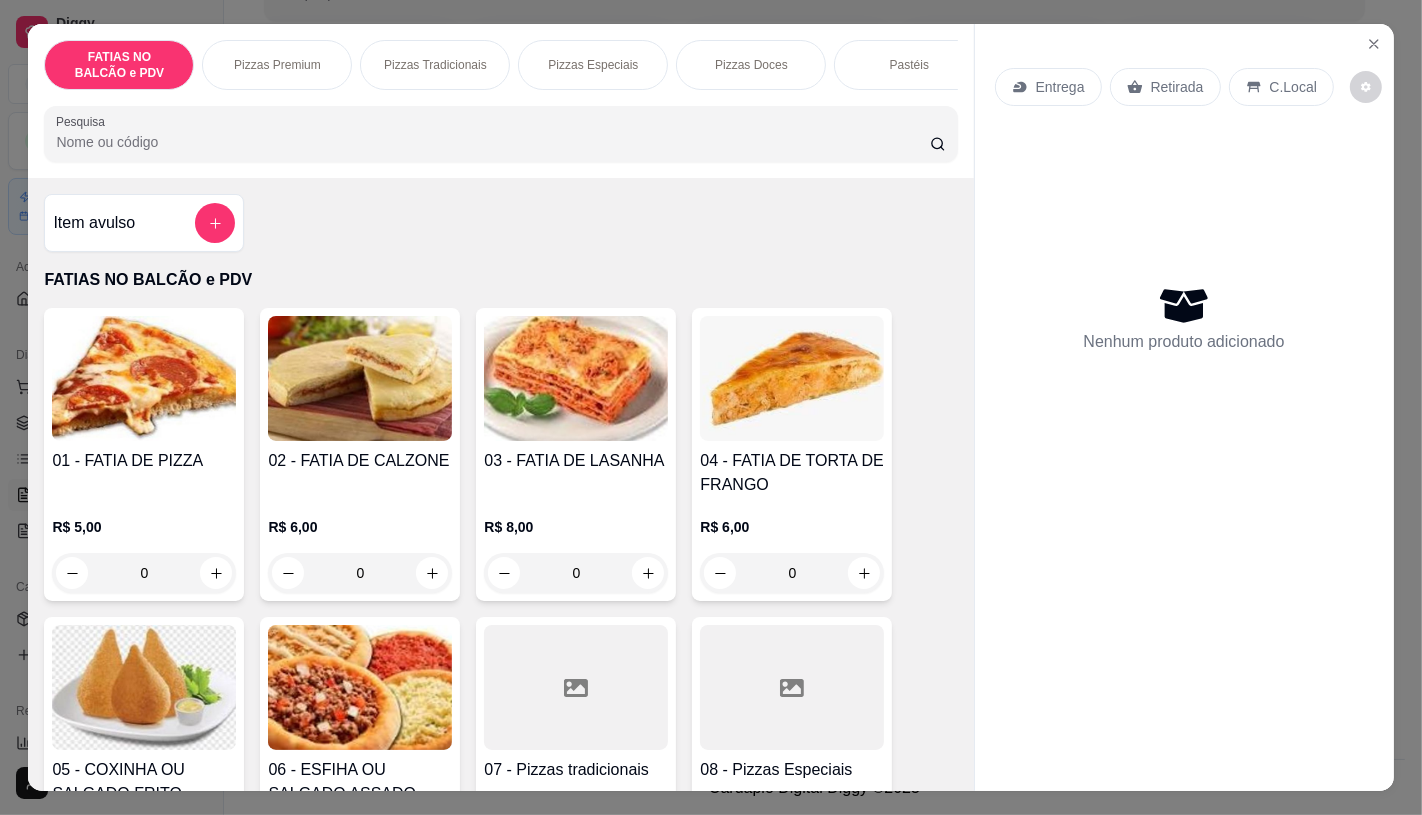 scroll, scrollTop: 111, scrollLeft: 0, axis: vertical 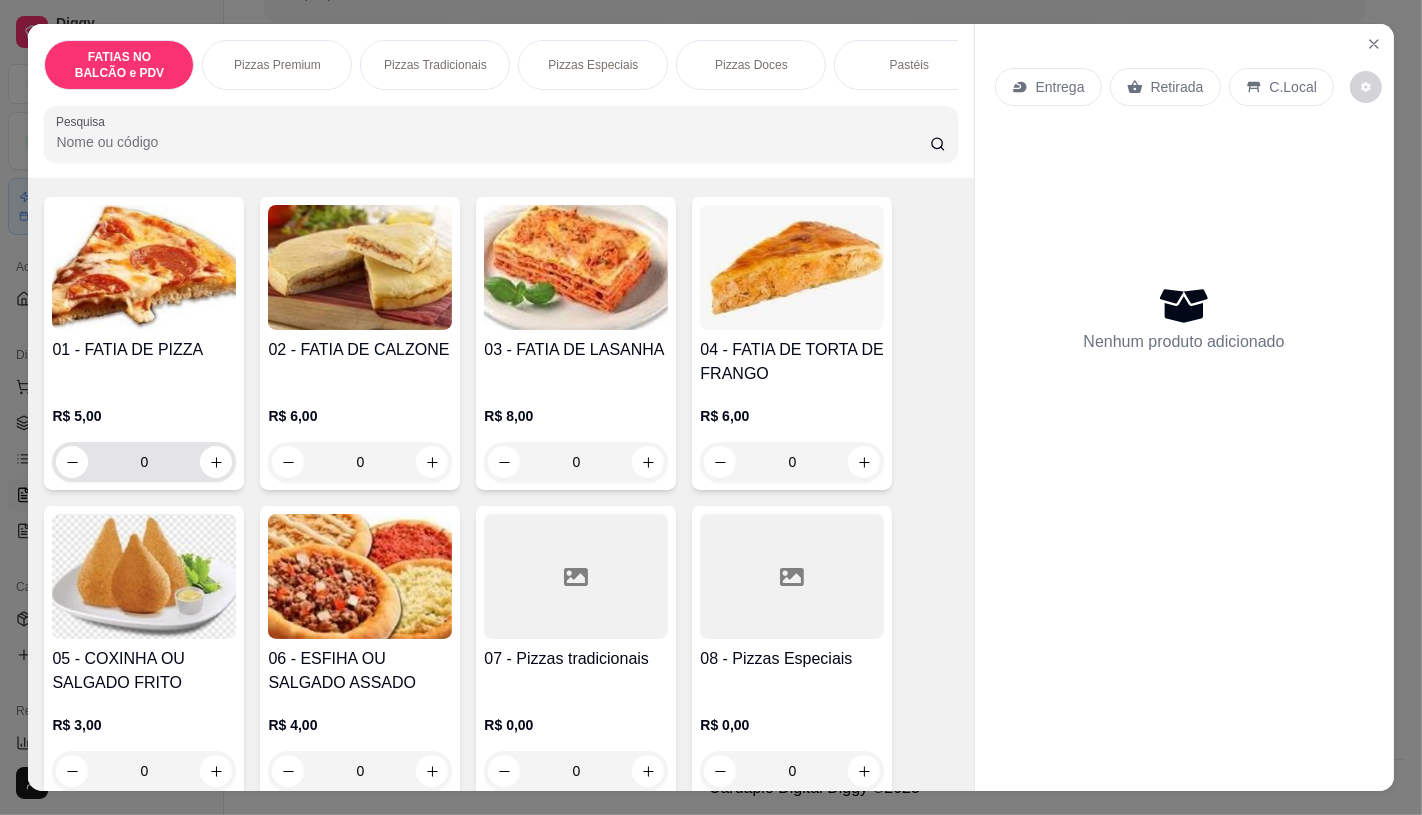 click on "0" at bounding box center [144, 462] 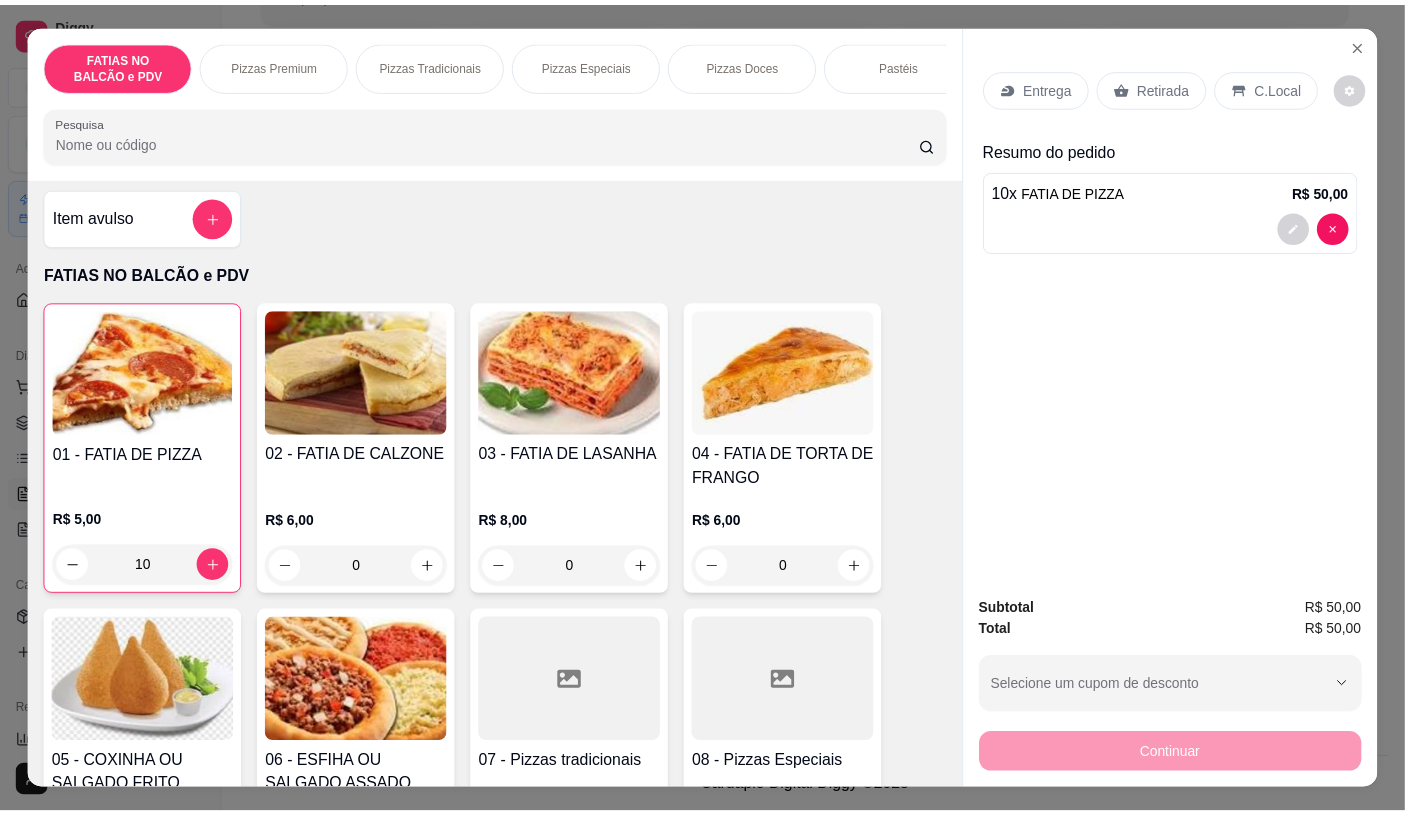 scroll, scrollTop: 0, scrollLeft: 0, axis: both 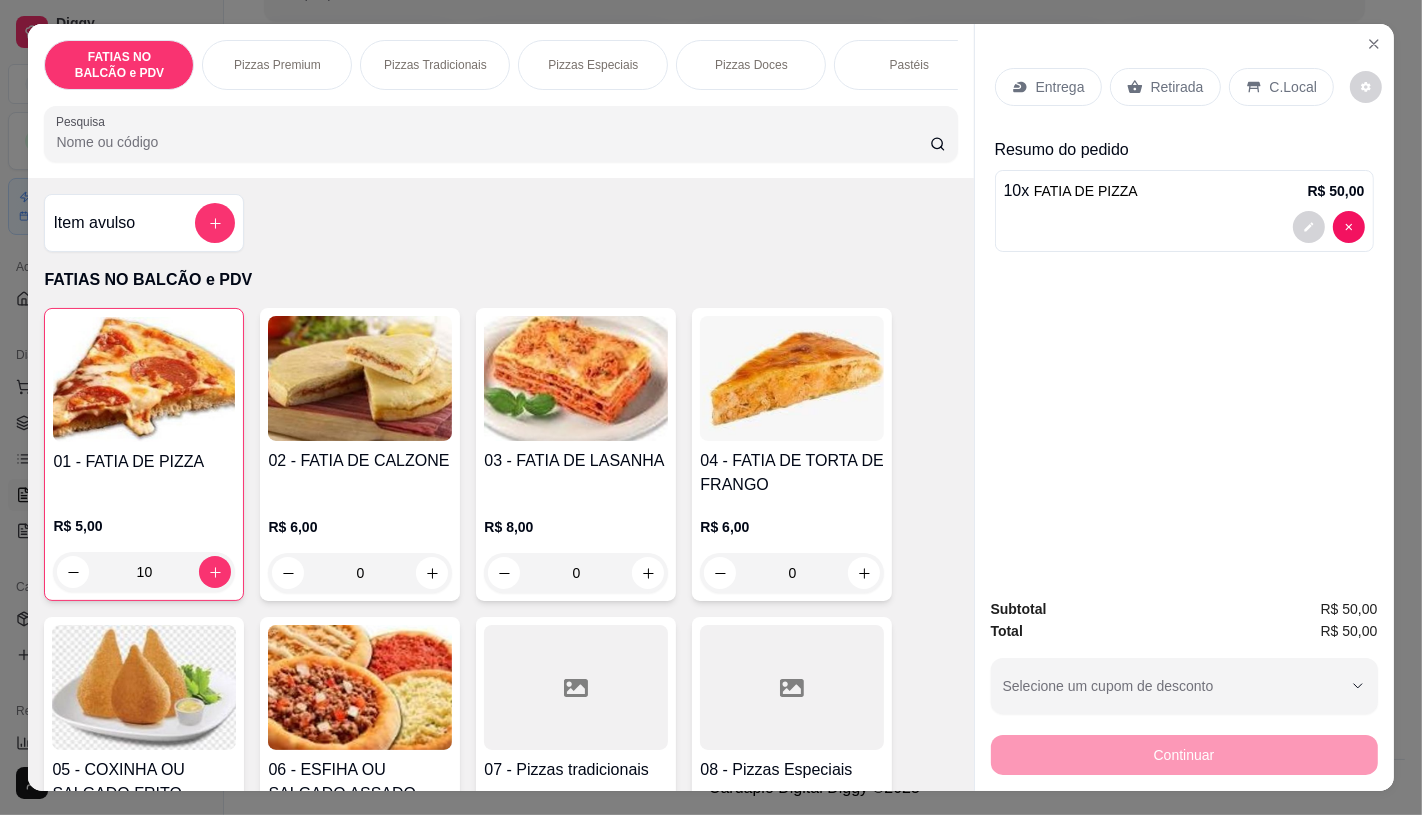 type on "10" 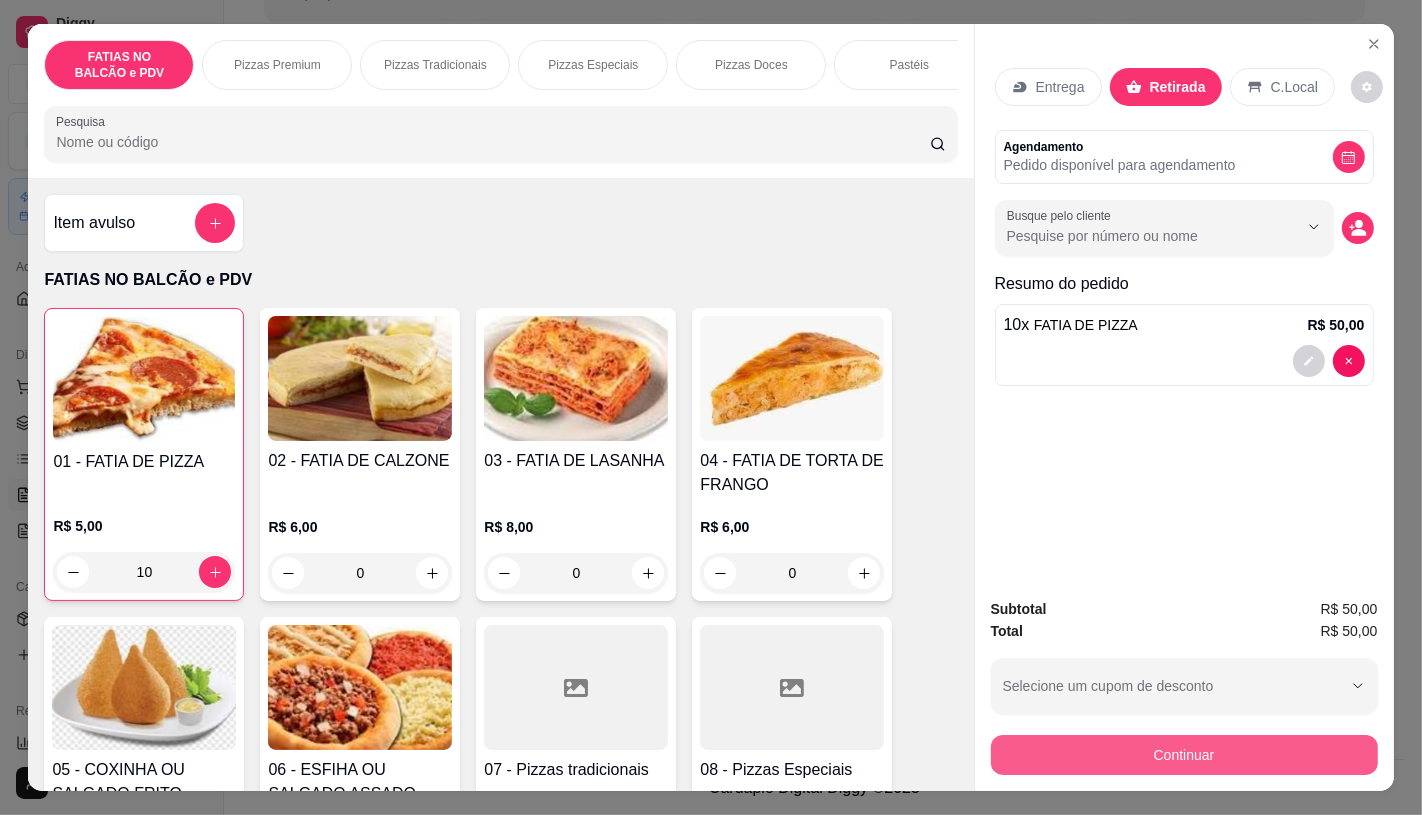 click on "Continuar" at bounding box center [1184, 755] 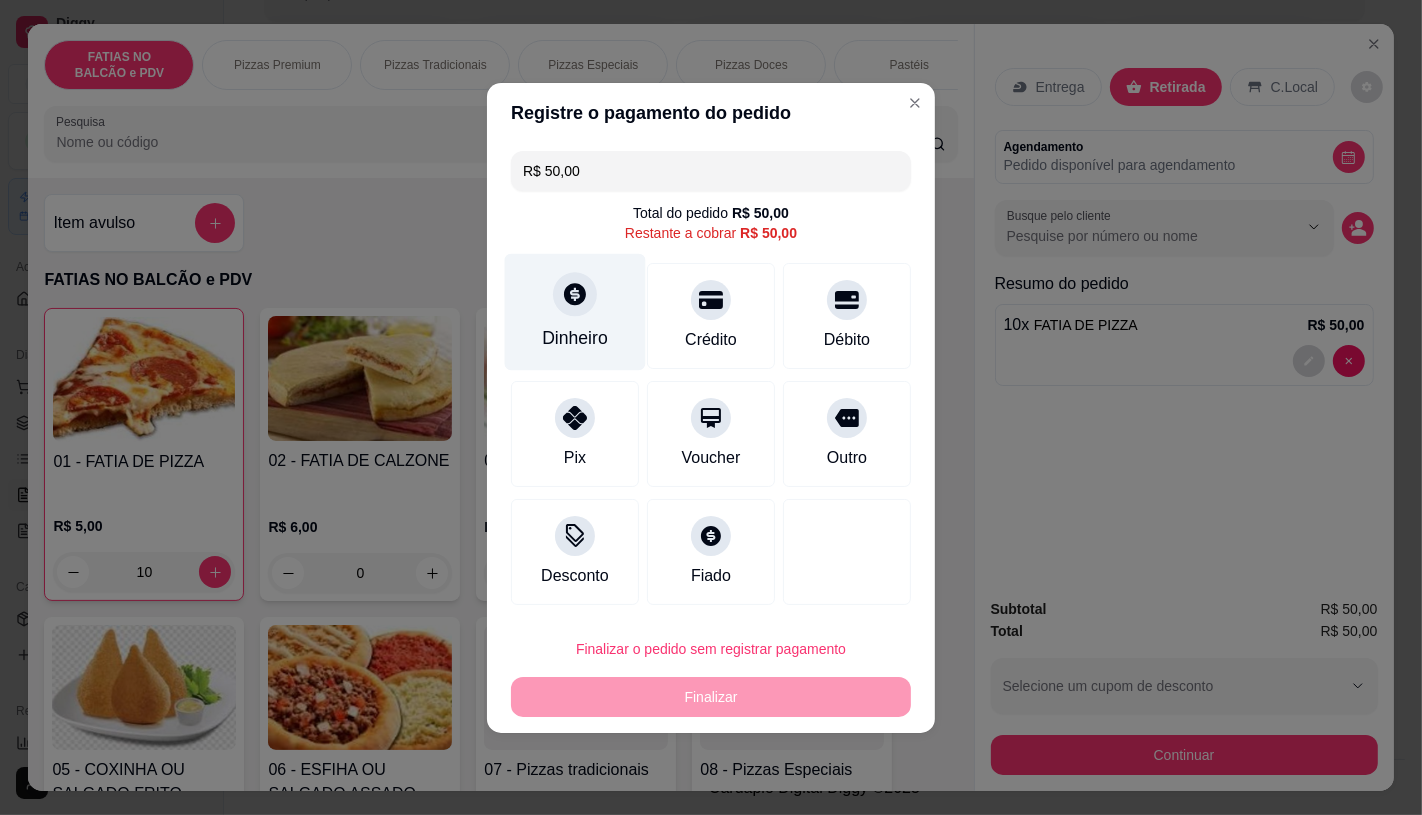 click on "Dinheiro" at bounding box center (575, 338) 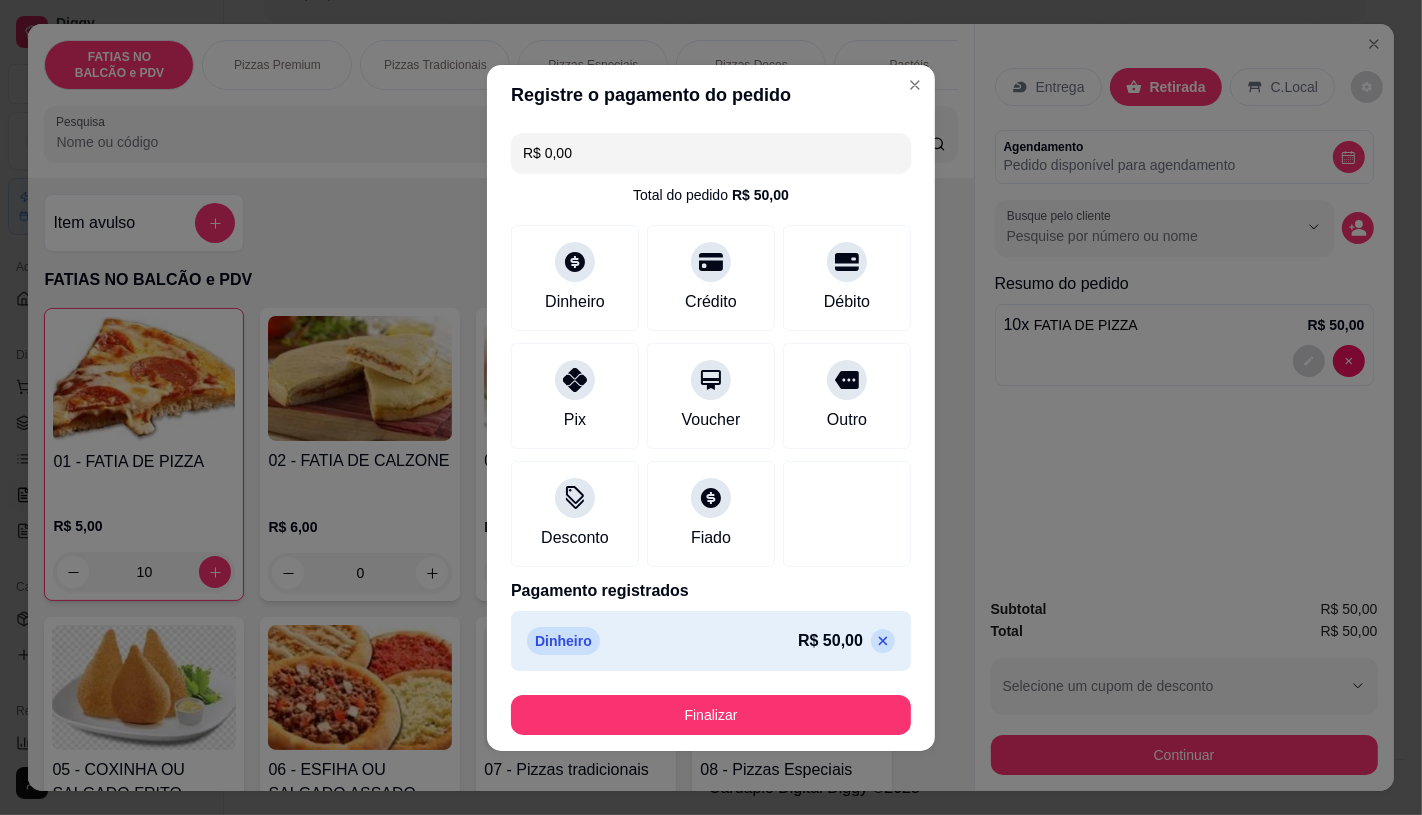 type on "R$ 0,00" 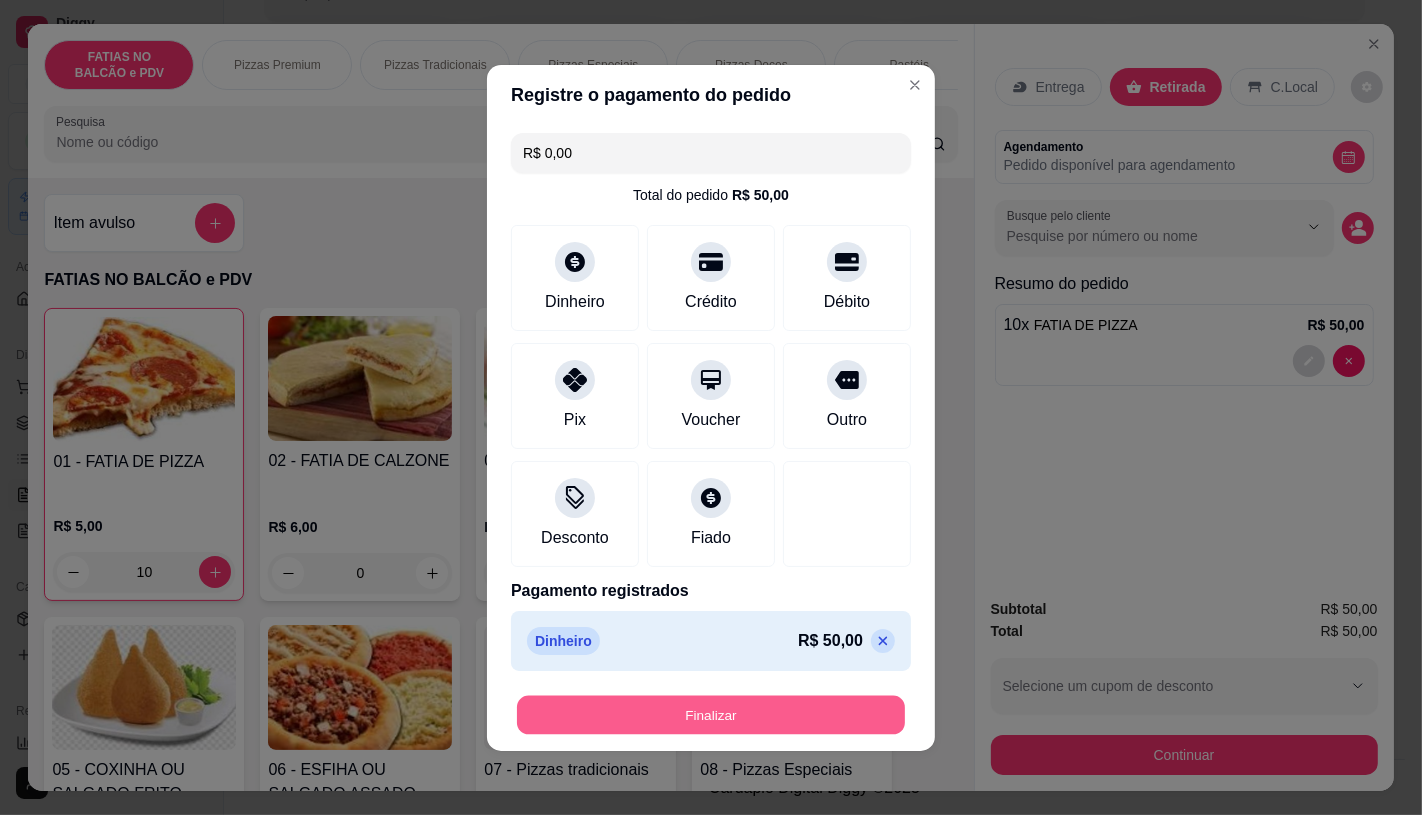 click on "Finalizar" at bounding box center [711, 714] 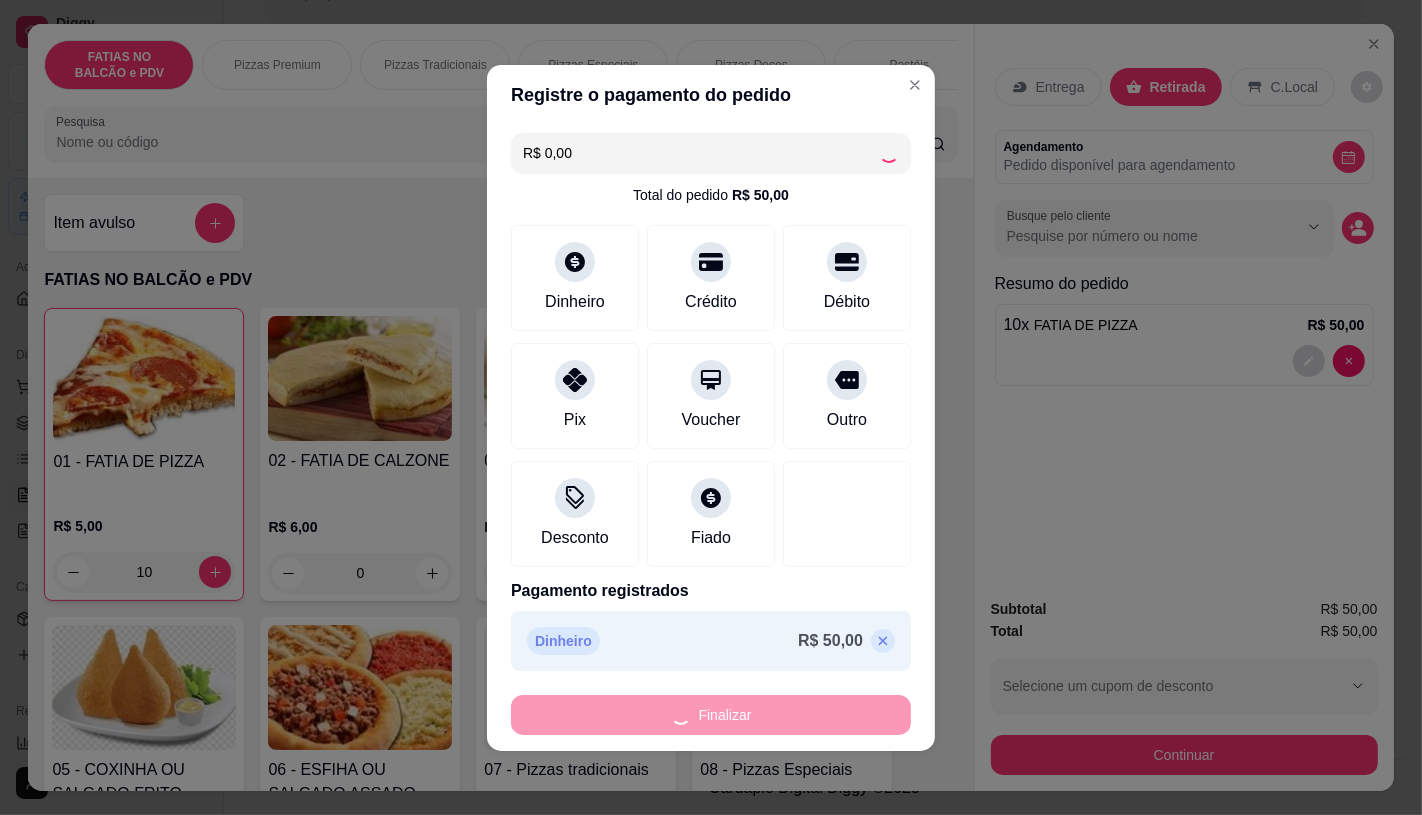 type on "0" 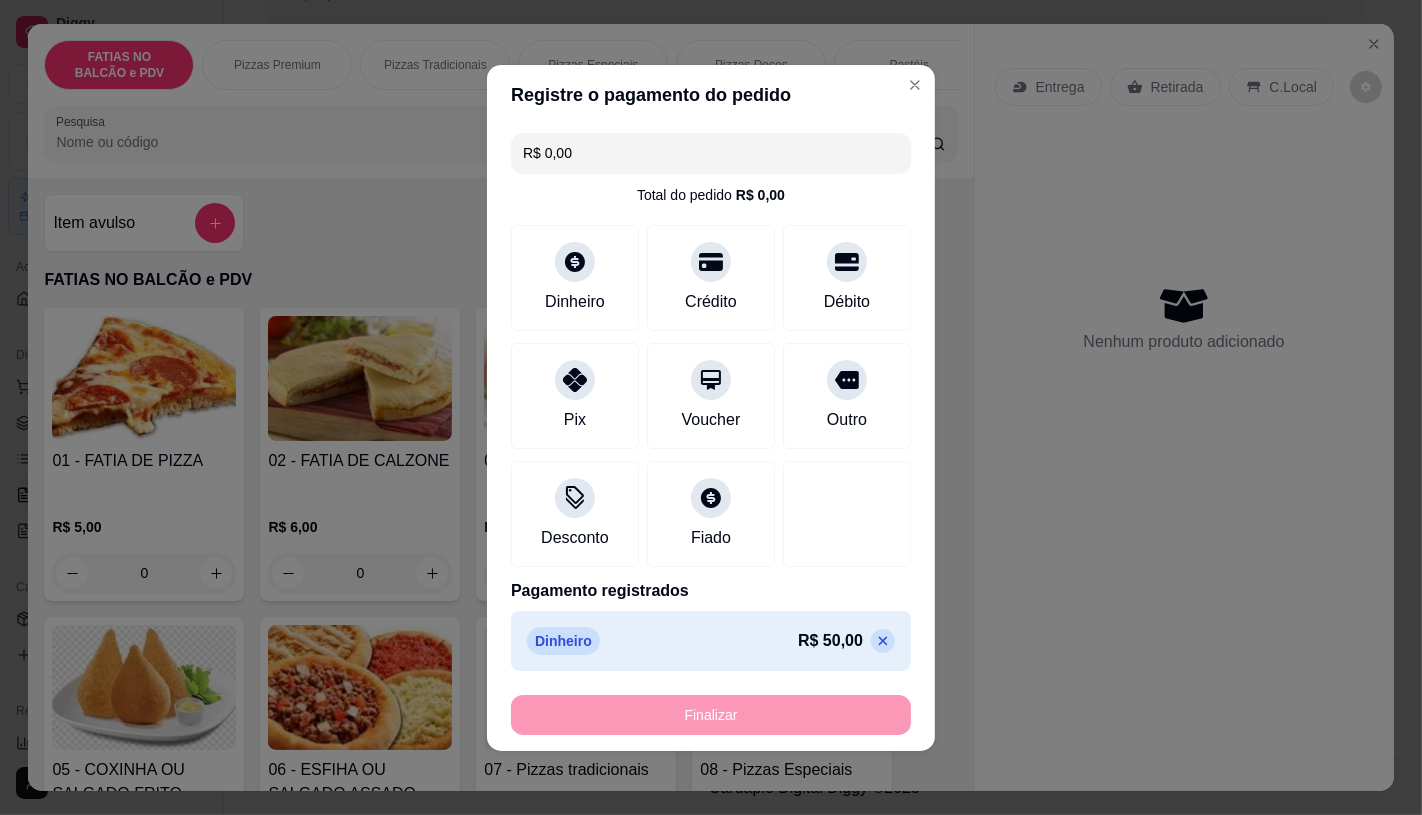 type on "-R$ 50,00" 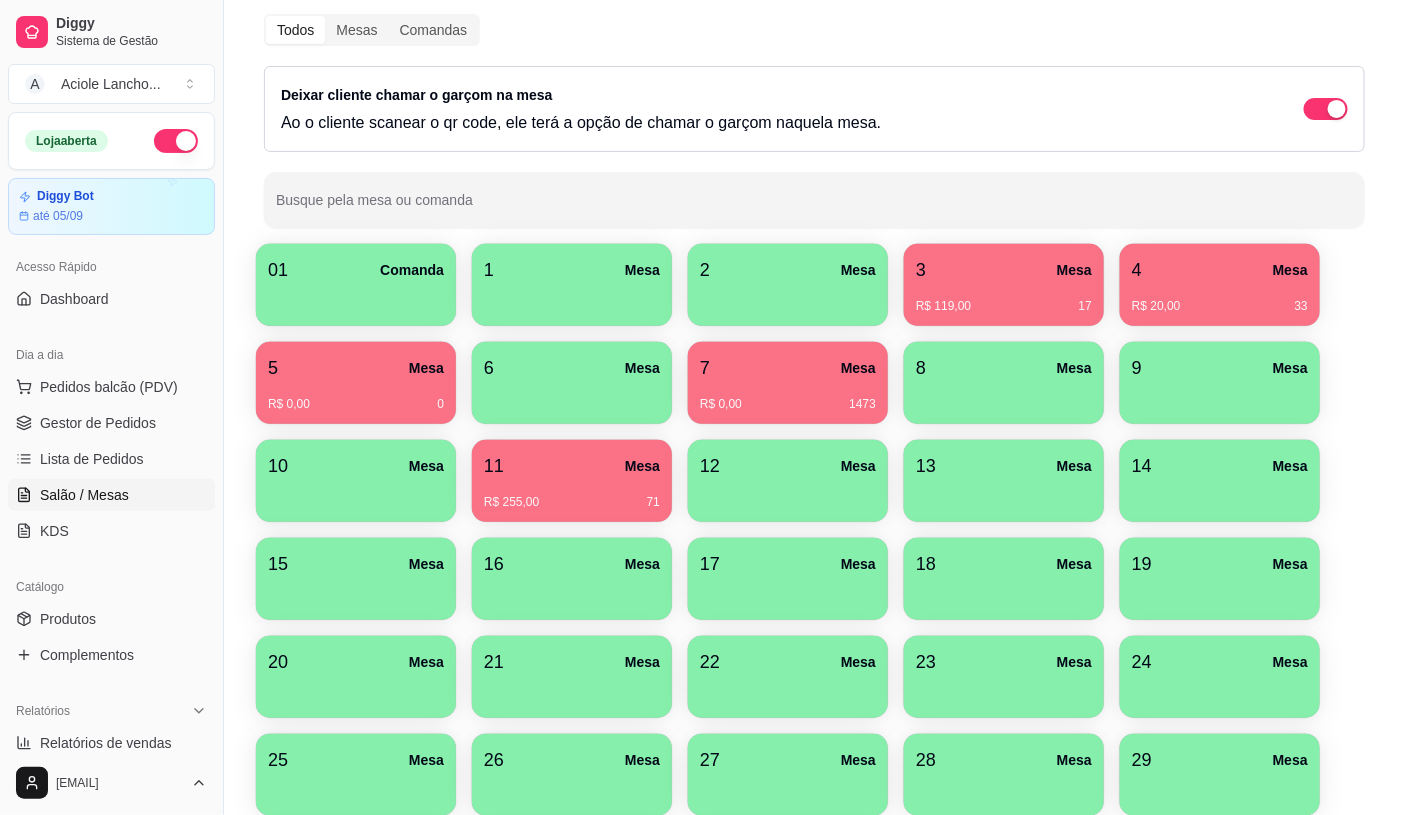 scroll, scrollTop: 58, scrollLeft: 0, axis: vertical 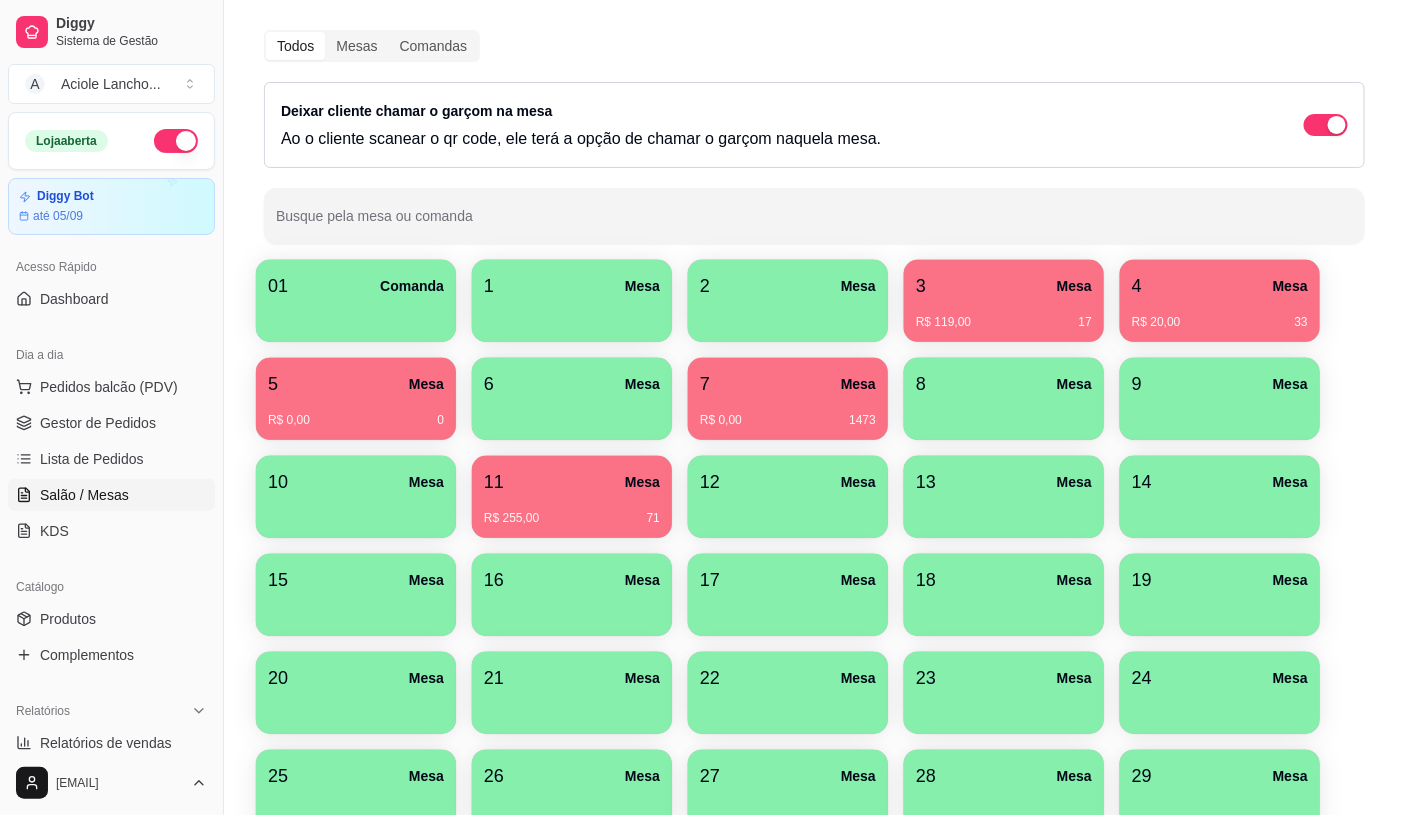 click on "R$ 255,00 71" at bounding box center (572, 518) 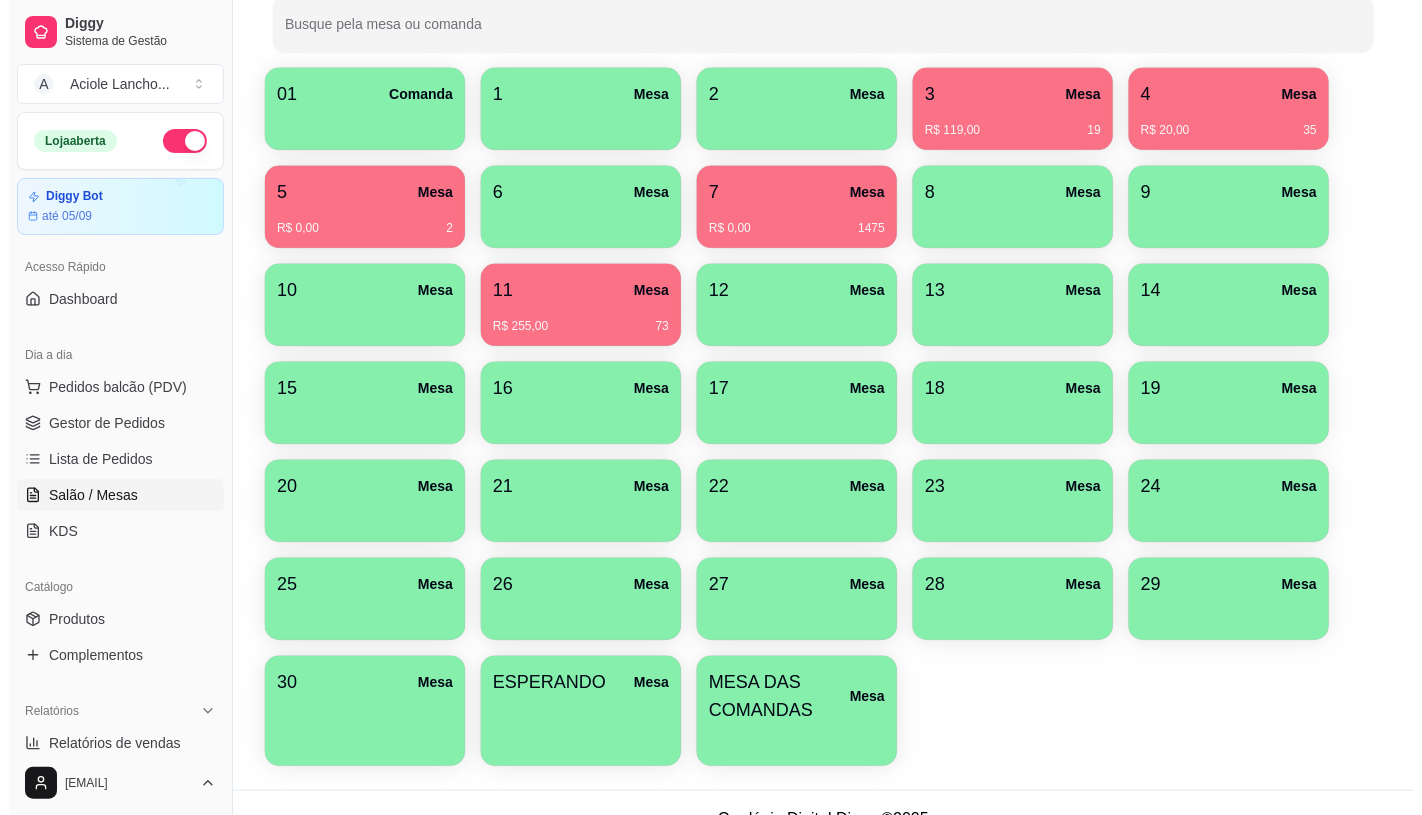 scroll, scrollTop: 281, scrollLeft: 0, axis: vertical 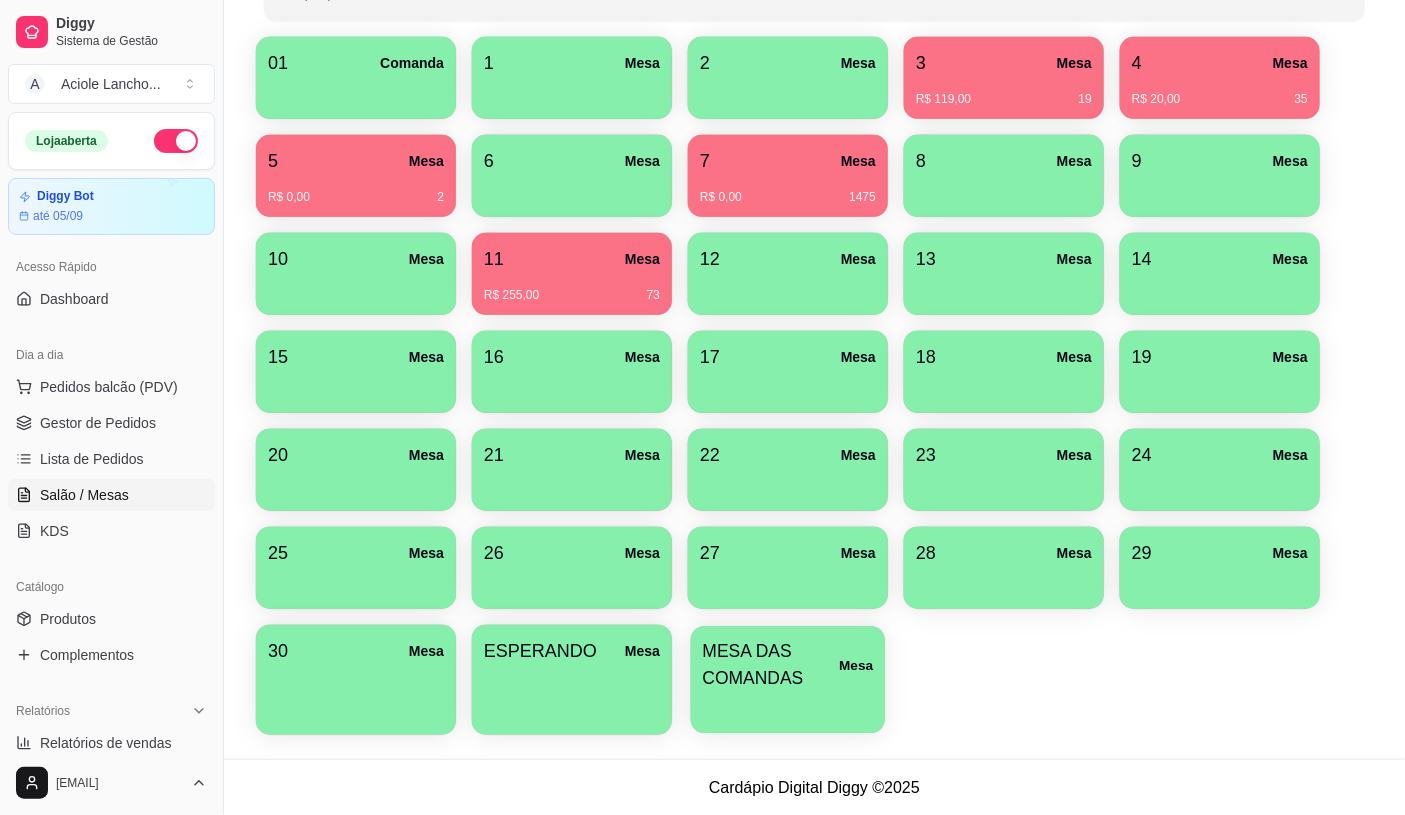 click on "MESA DAS COMANDAS" at bounding box center (771, 665) 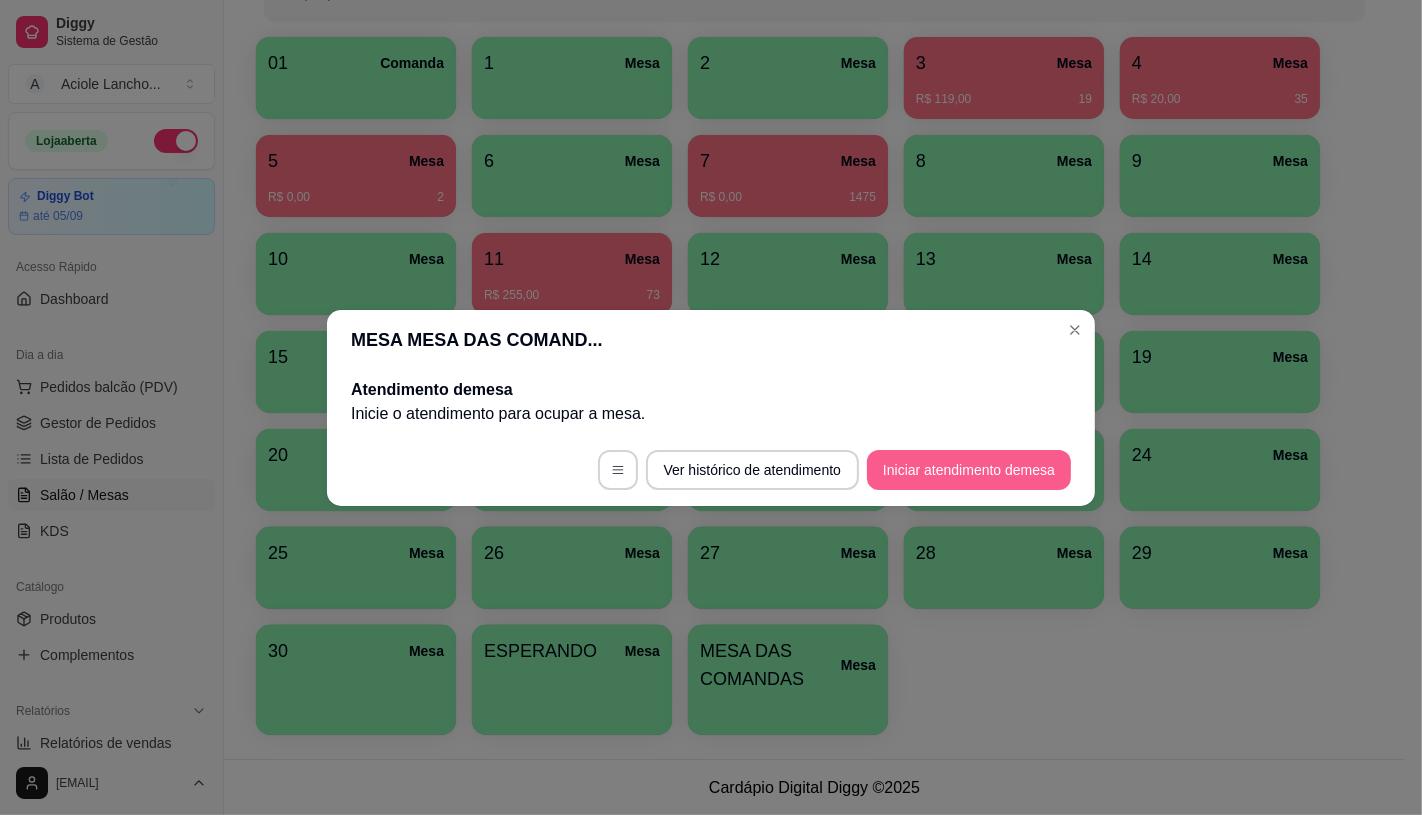 click on "Iniciar atendimento de  mesa" at bounding box center (969, 470) 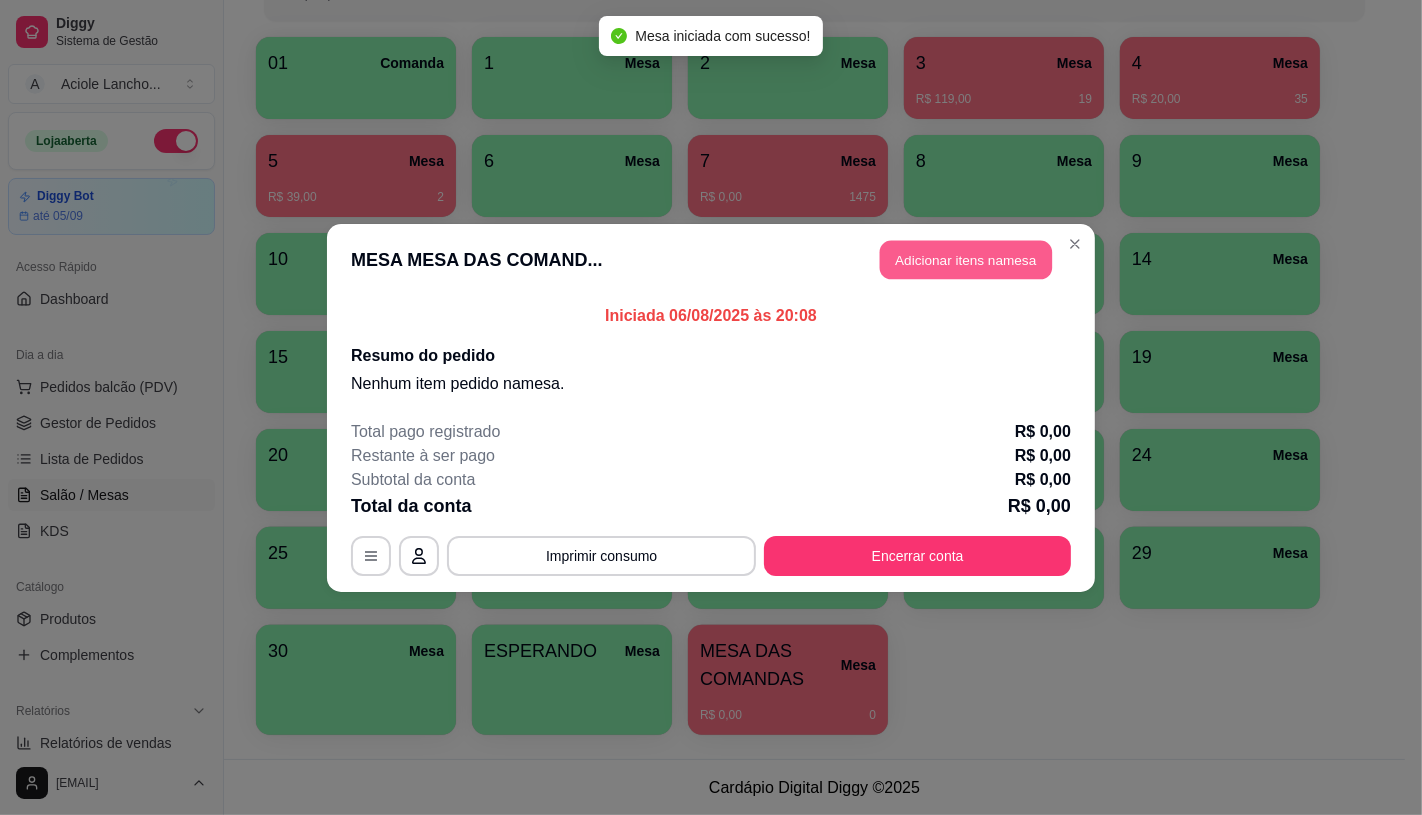 click on "Adicionar itens na  mesa" at bounding box center (966, 259) 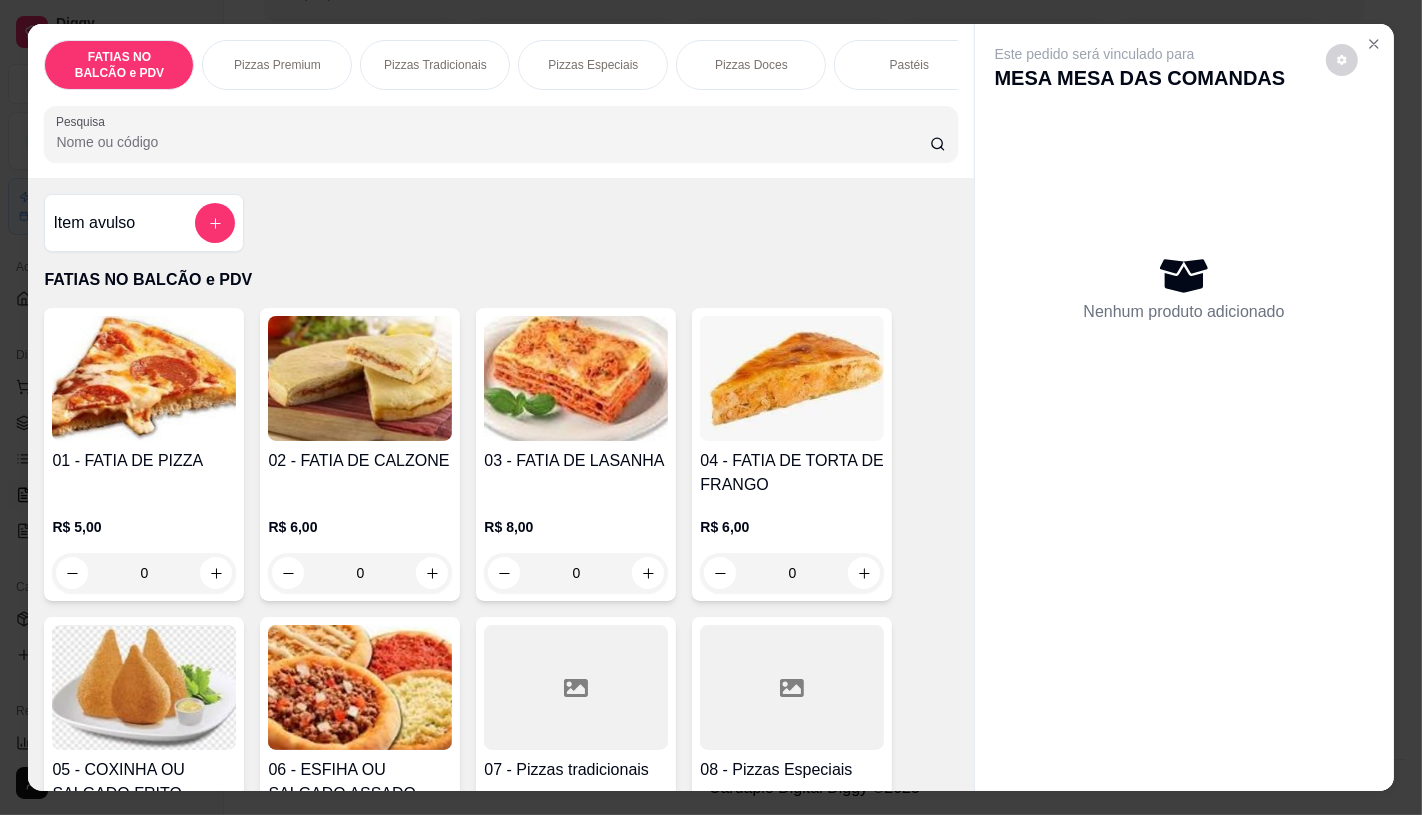 scroll, scrollTop: 111, scrollLeft: 0, axis: vertical 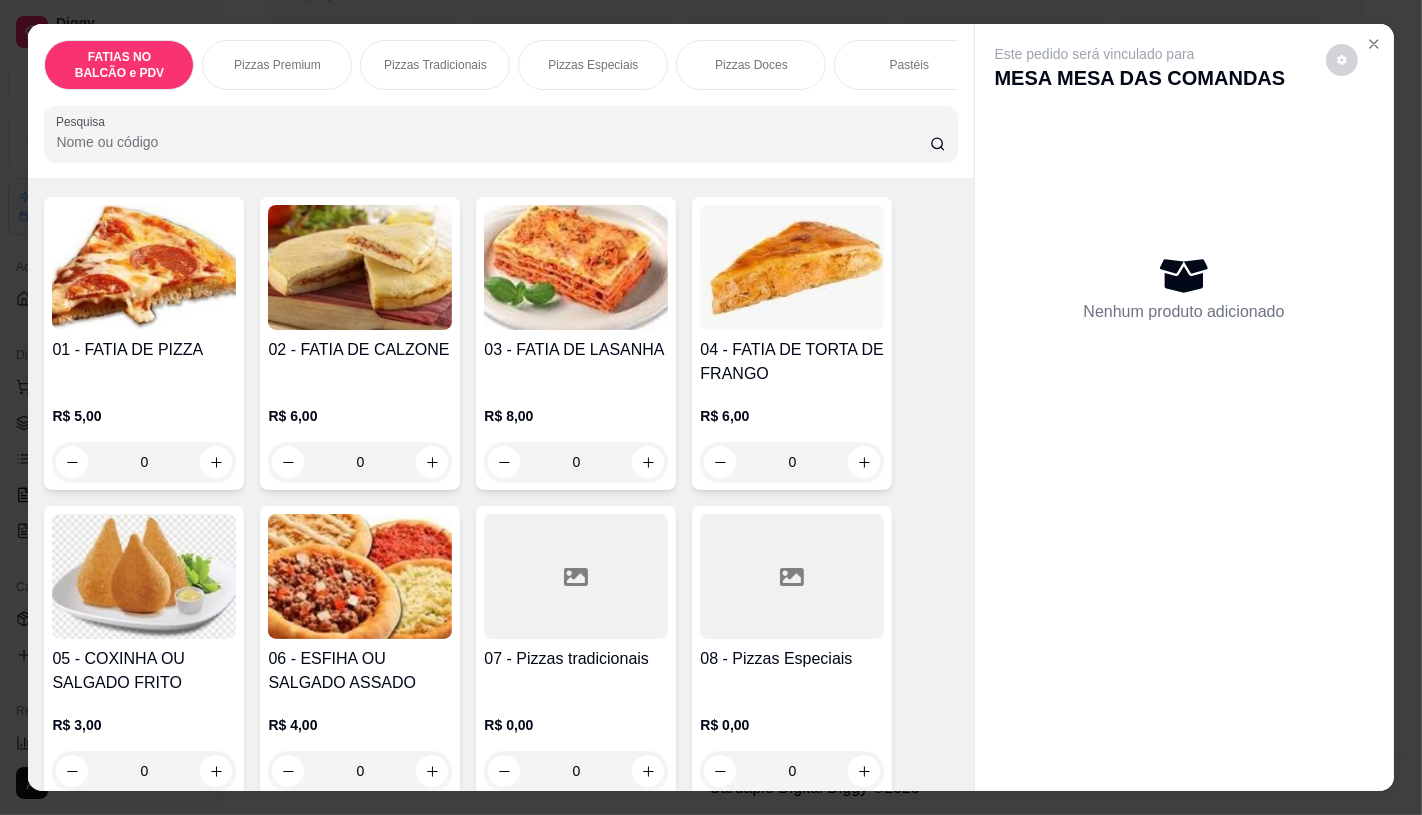 click at bounding box center [576, 576] 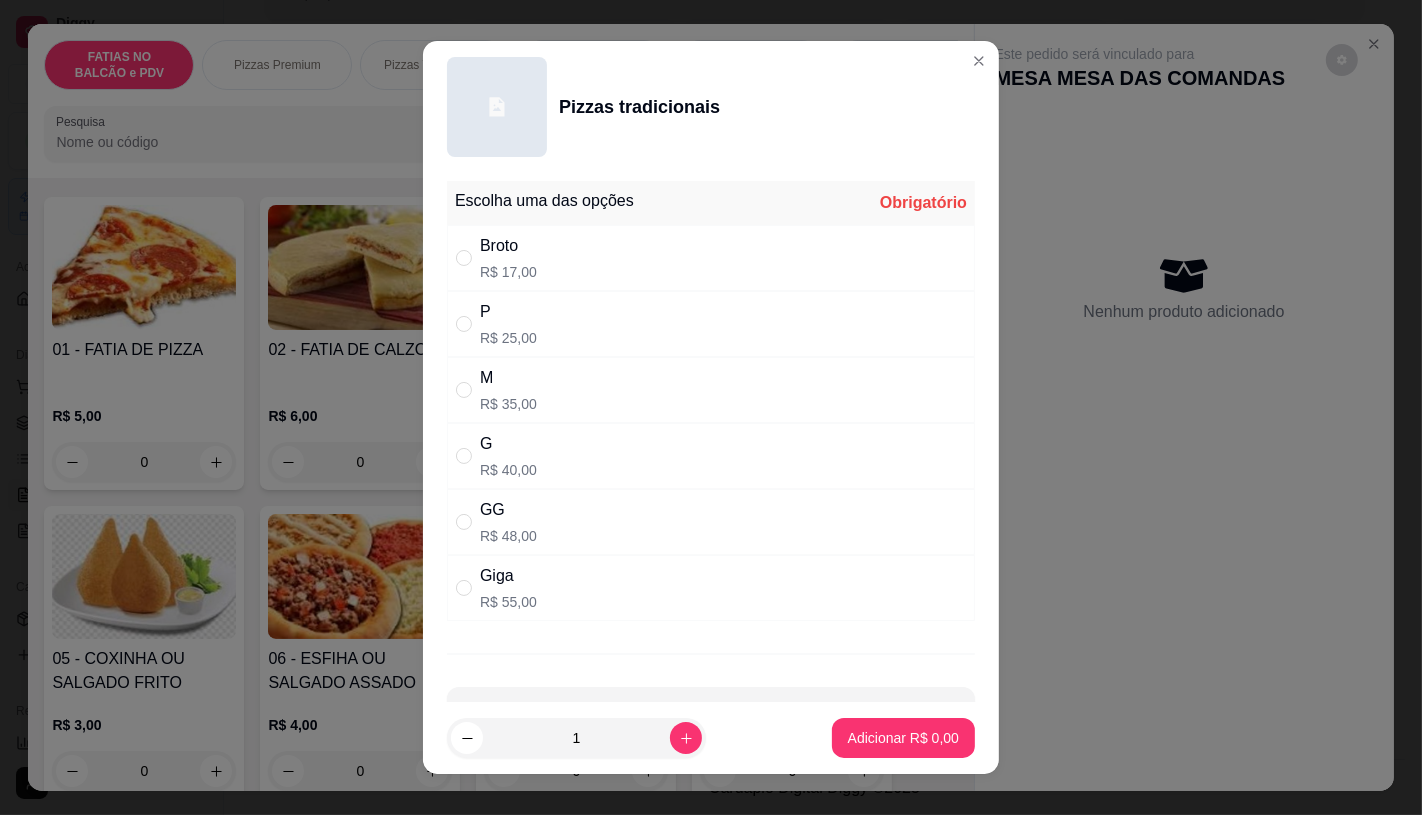 click on "GG R$ 48,00" at bounding box center (711, 522) 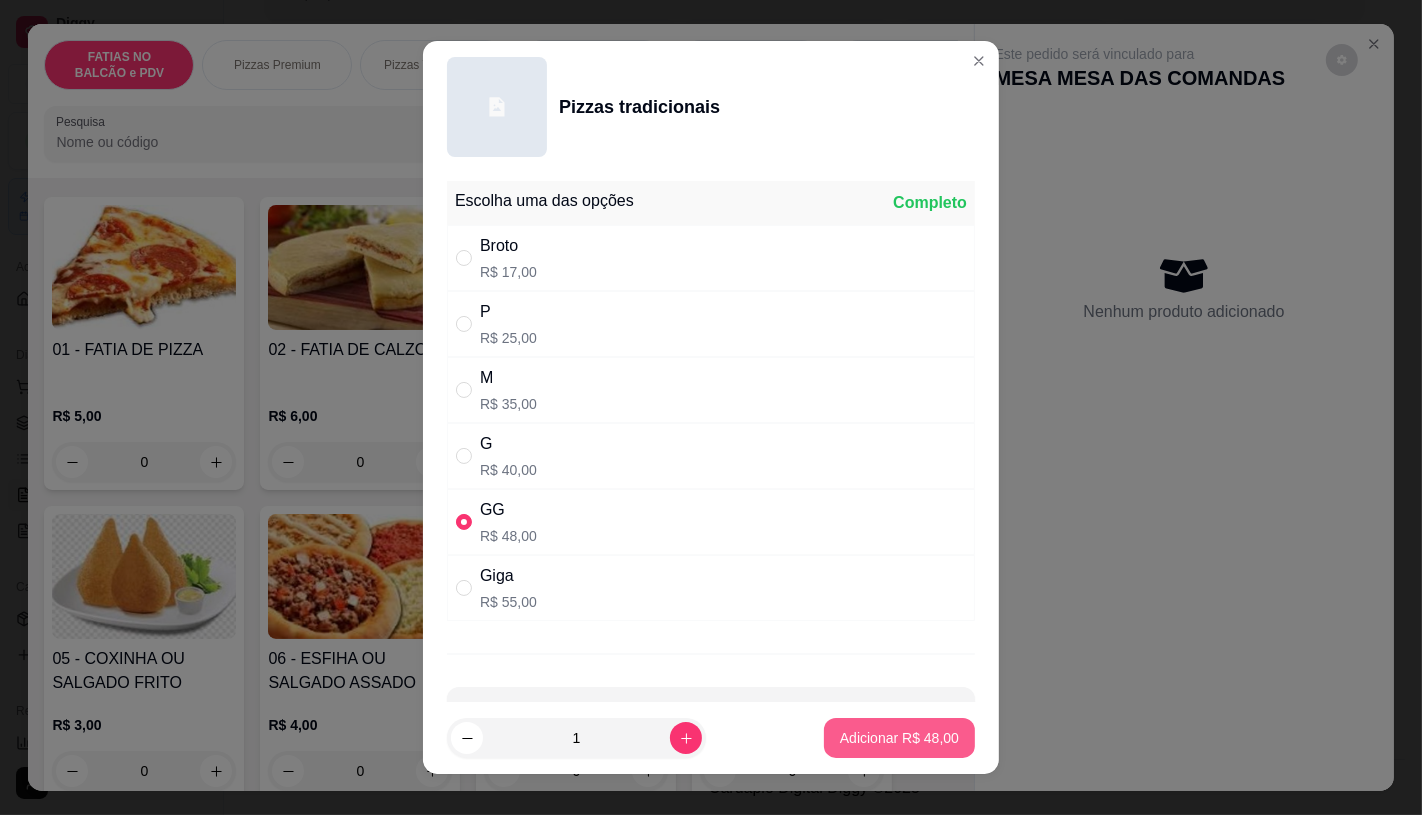 click on "Adicionar   R$ 48,00" at bounding box center (899, 738) 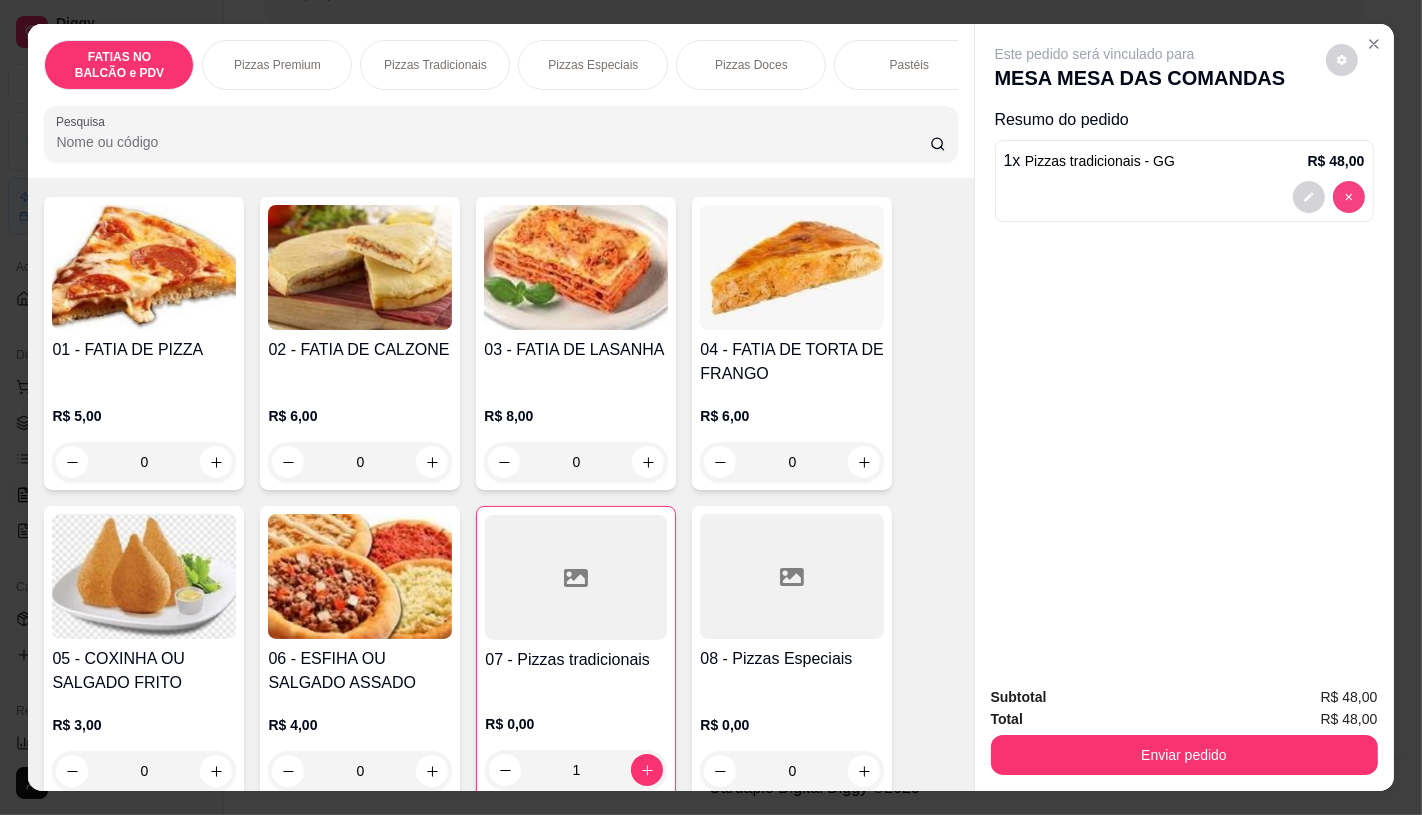 type on "0" 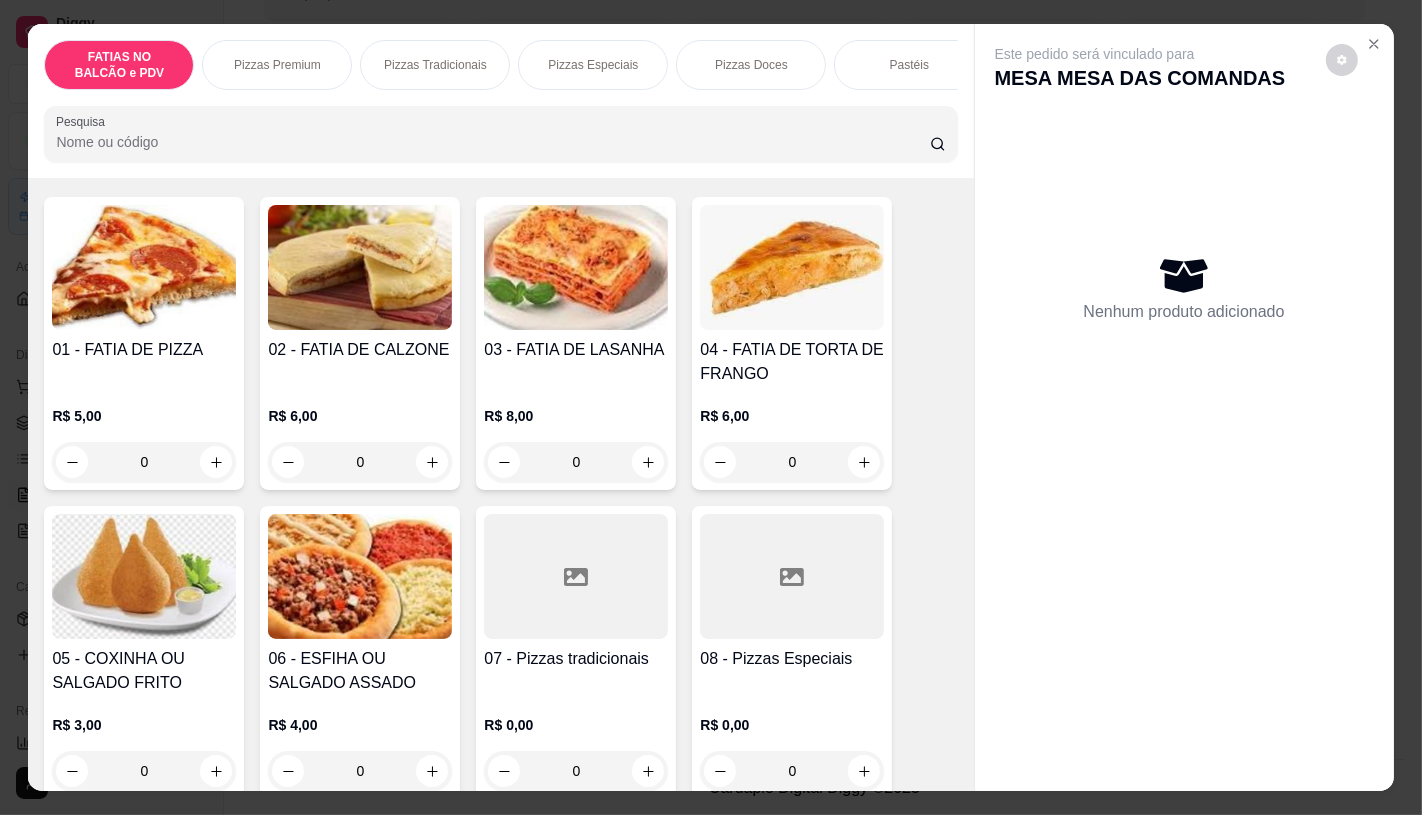 click on "Pizzas Tradicionais" at bounding box center (435, 65) 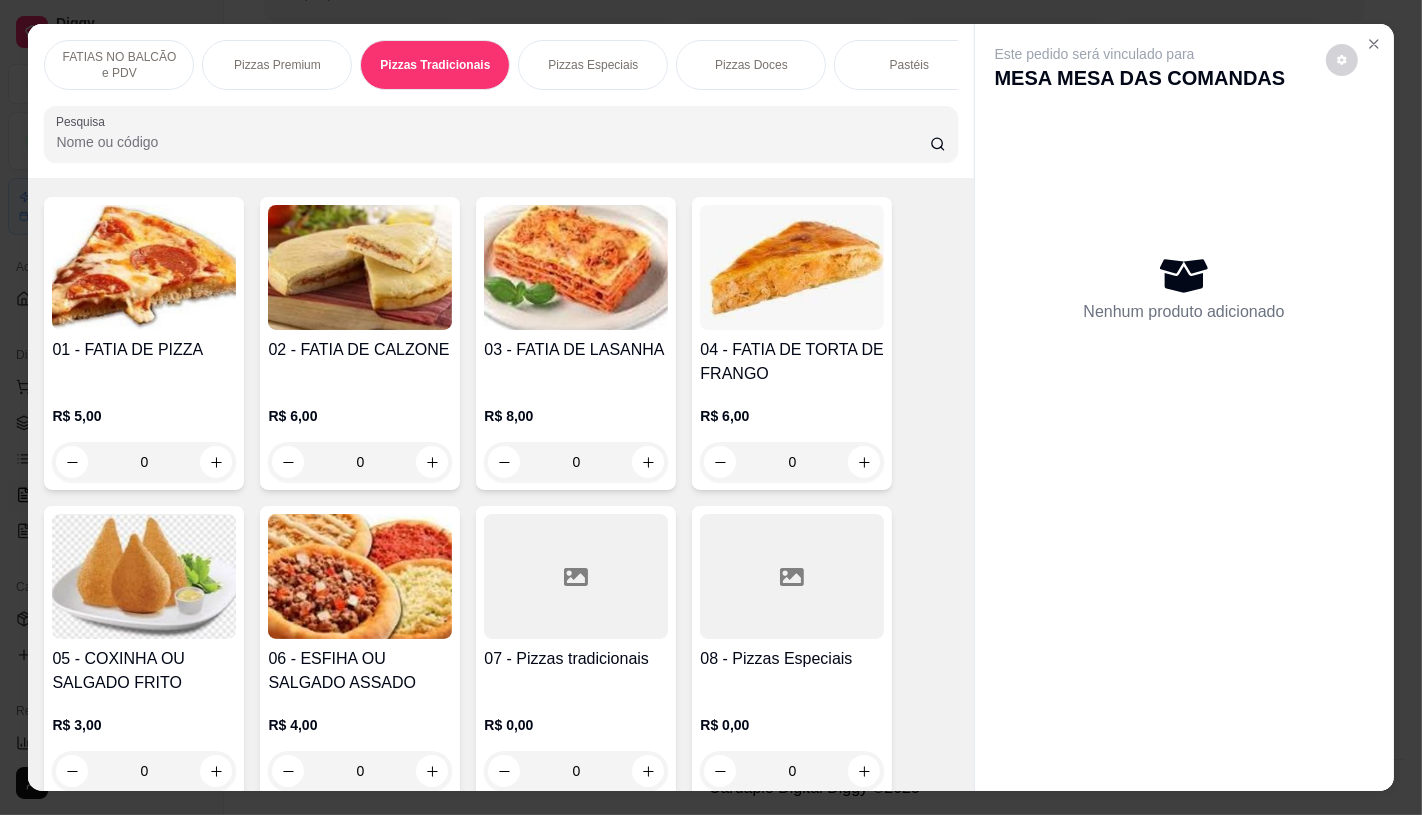 scroll, scrollTop: 2213, scrollLeft: 0, axis: vertical 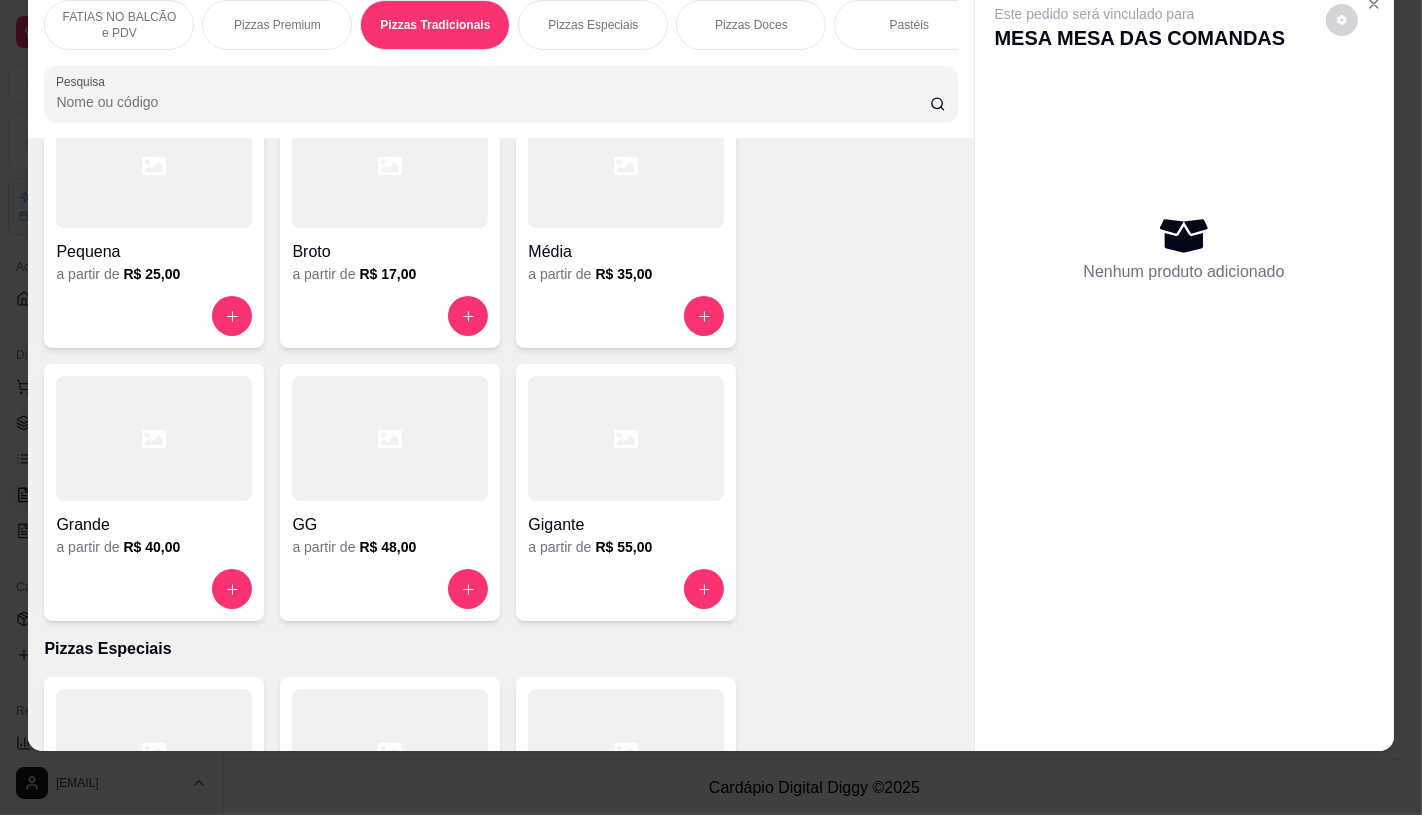 click on "GG" at bounding box center [390, 525] 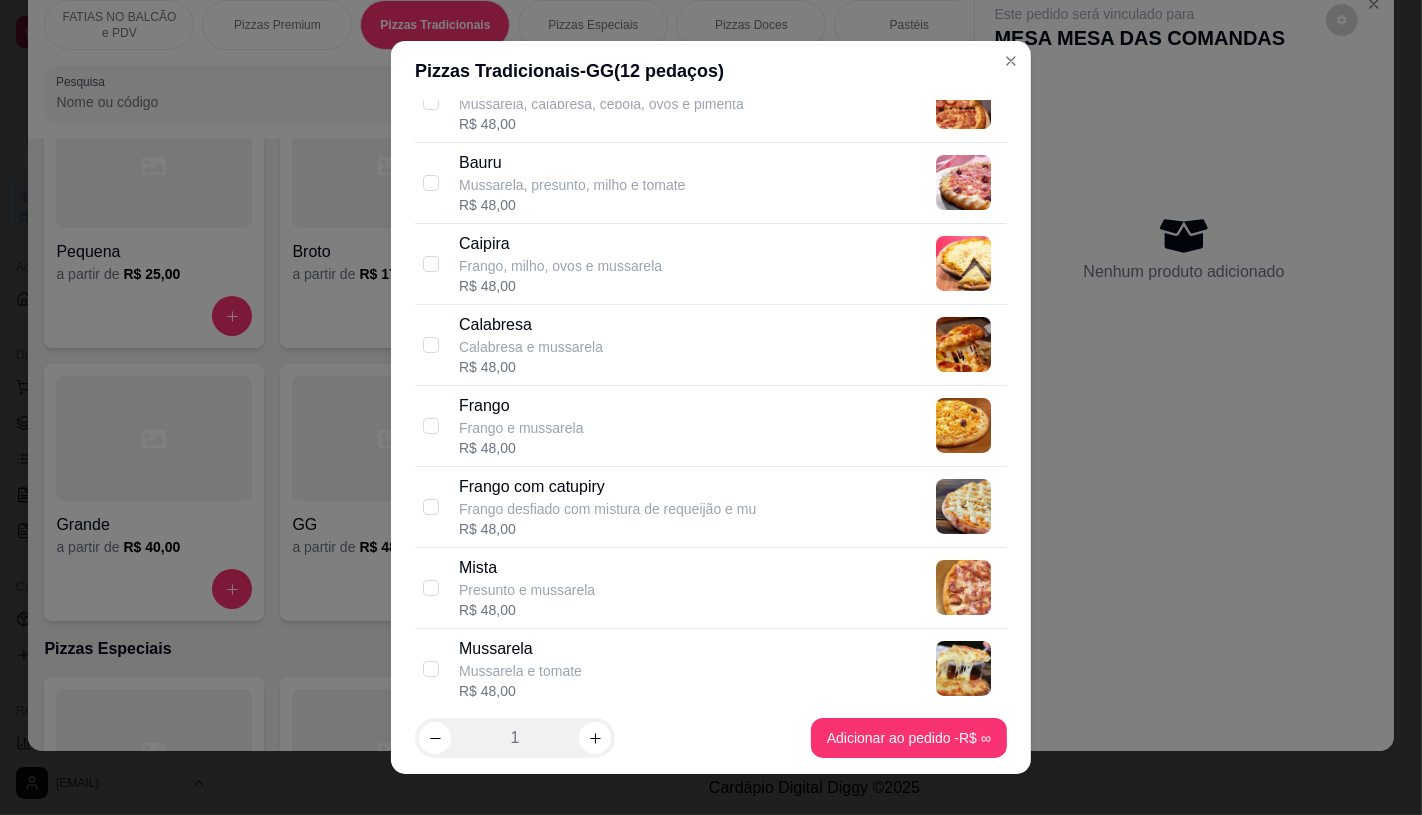 scroll, scrollTop: 222, scrollLeft: 0, axis: vertical 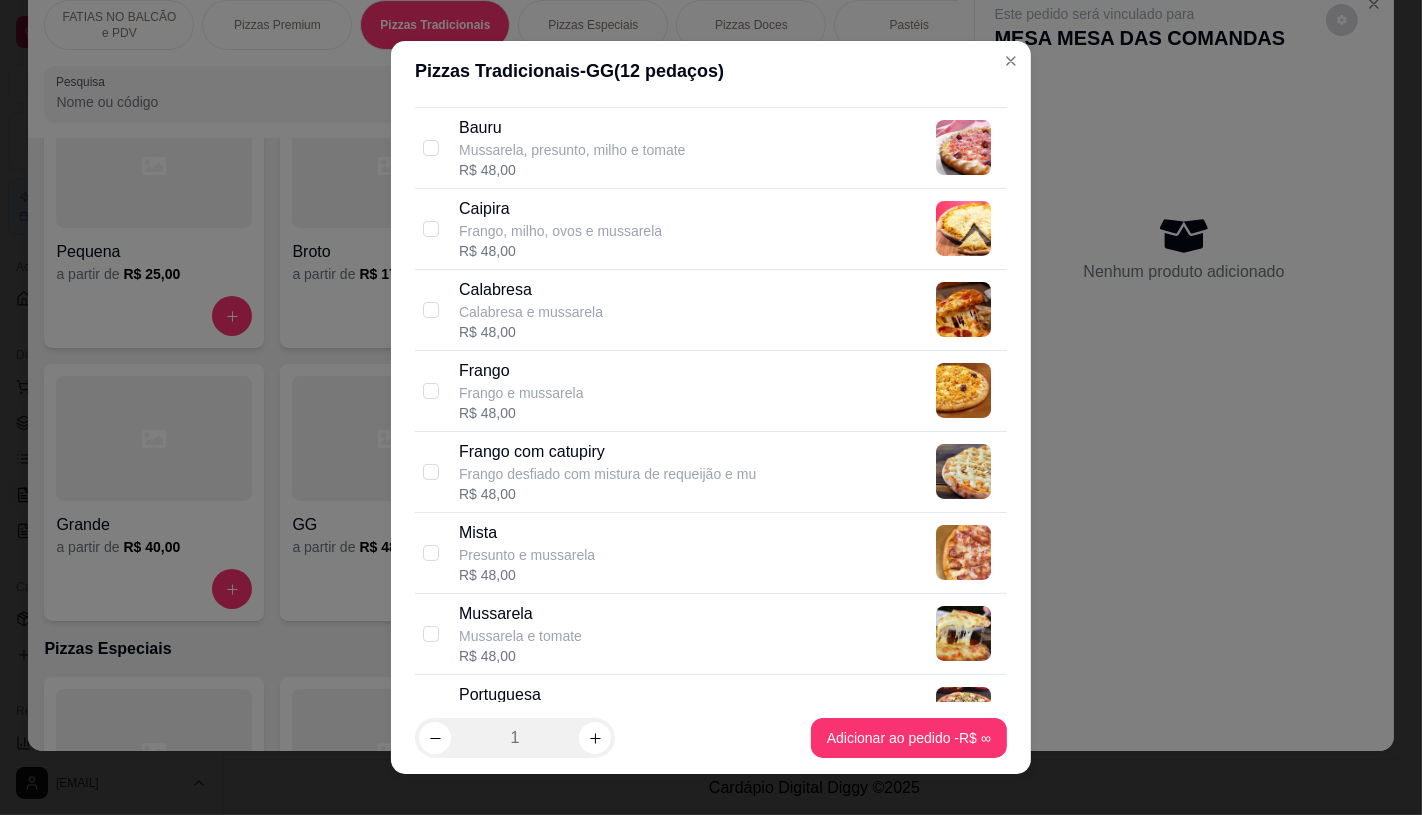 click on "Mista" at bounding box center [527, 533] 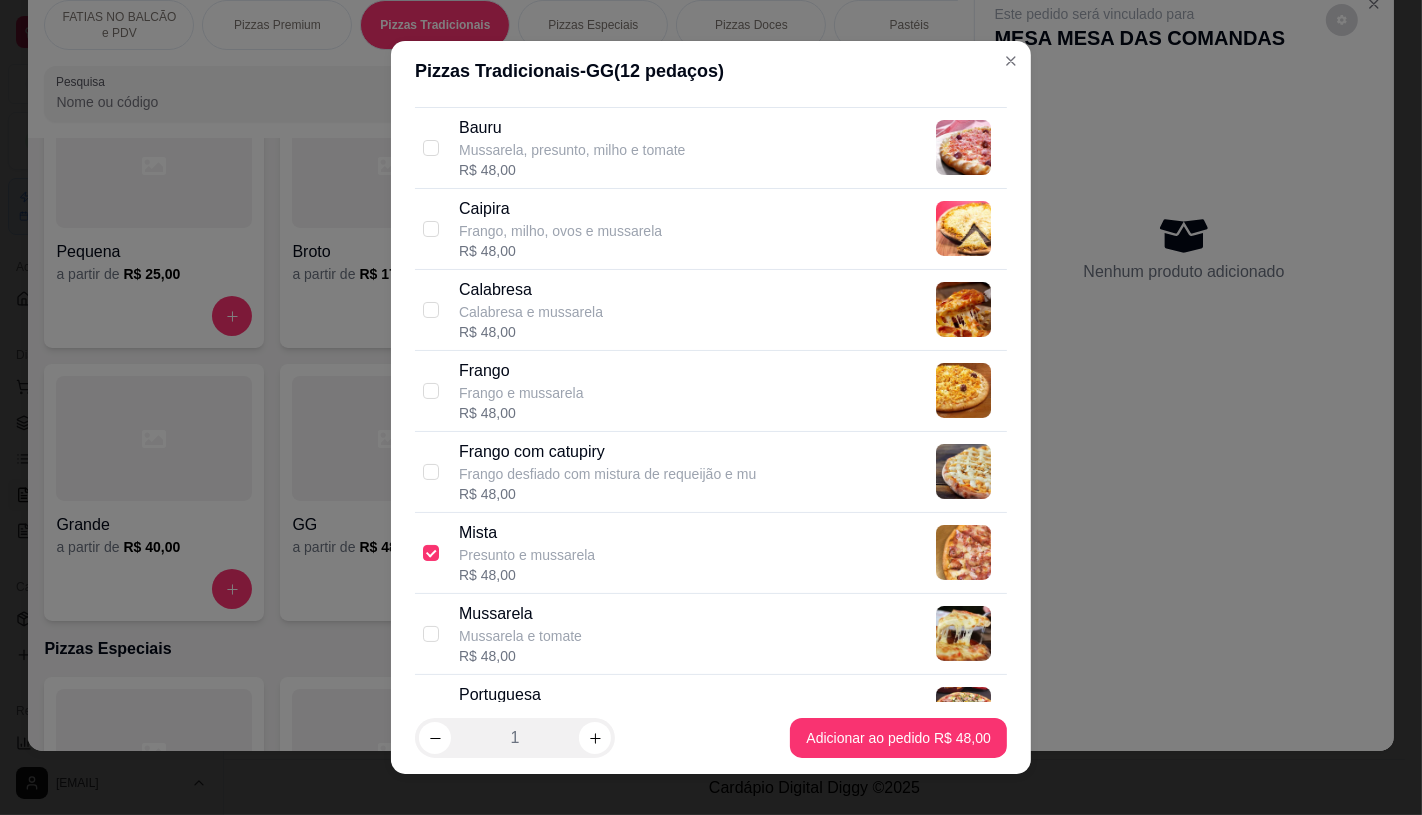 click on "Calabresa e mussarela" at bounding box center [531, 312] 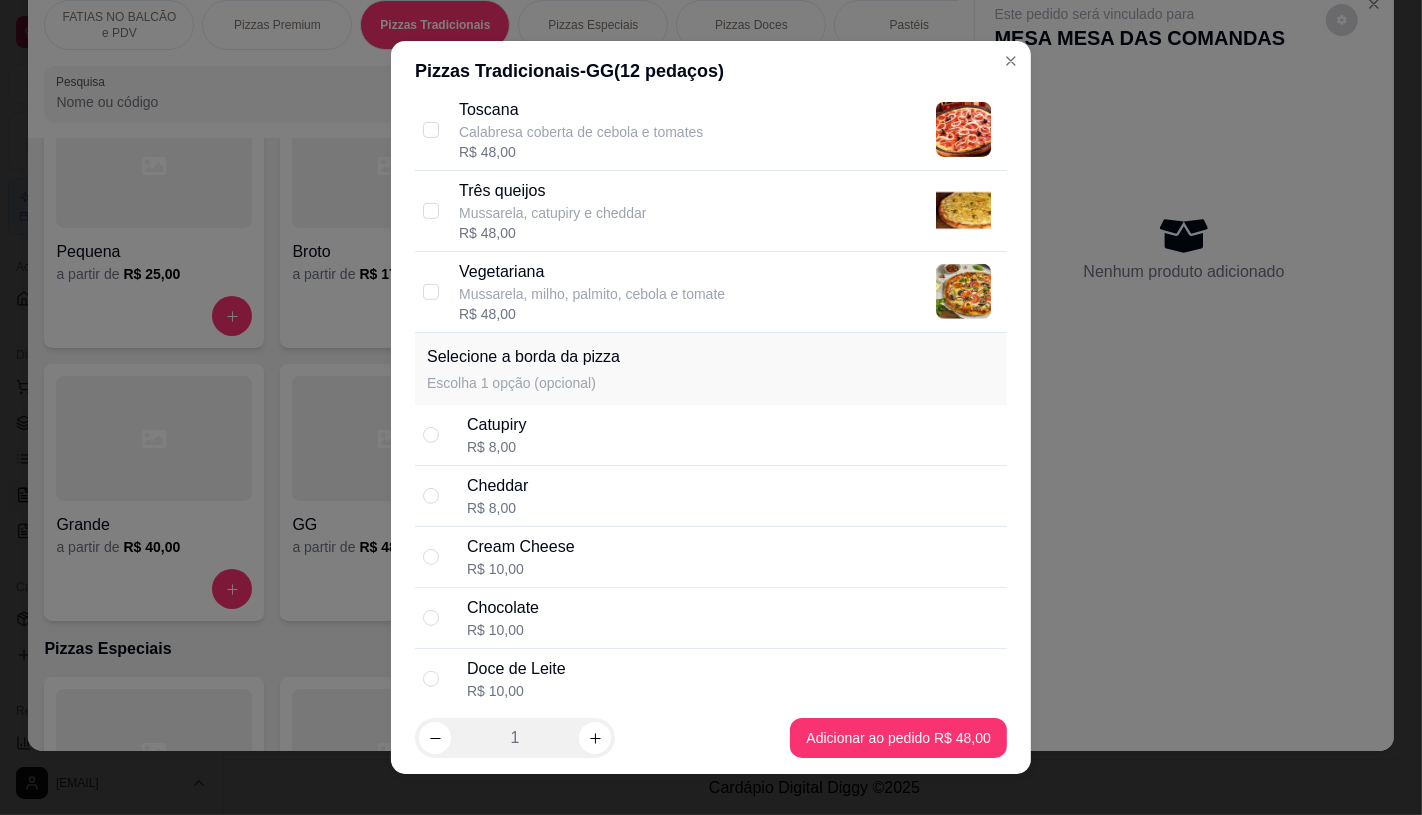 scroll, scrollTop: 1045, scrollLeft: 0, axis: vertical 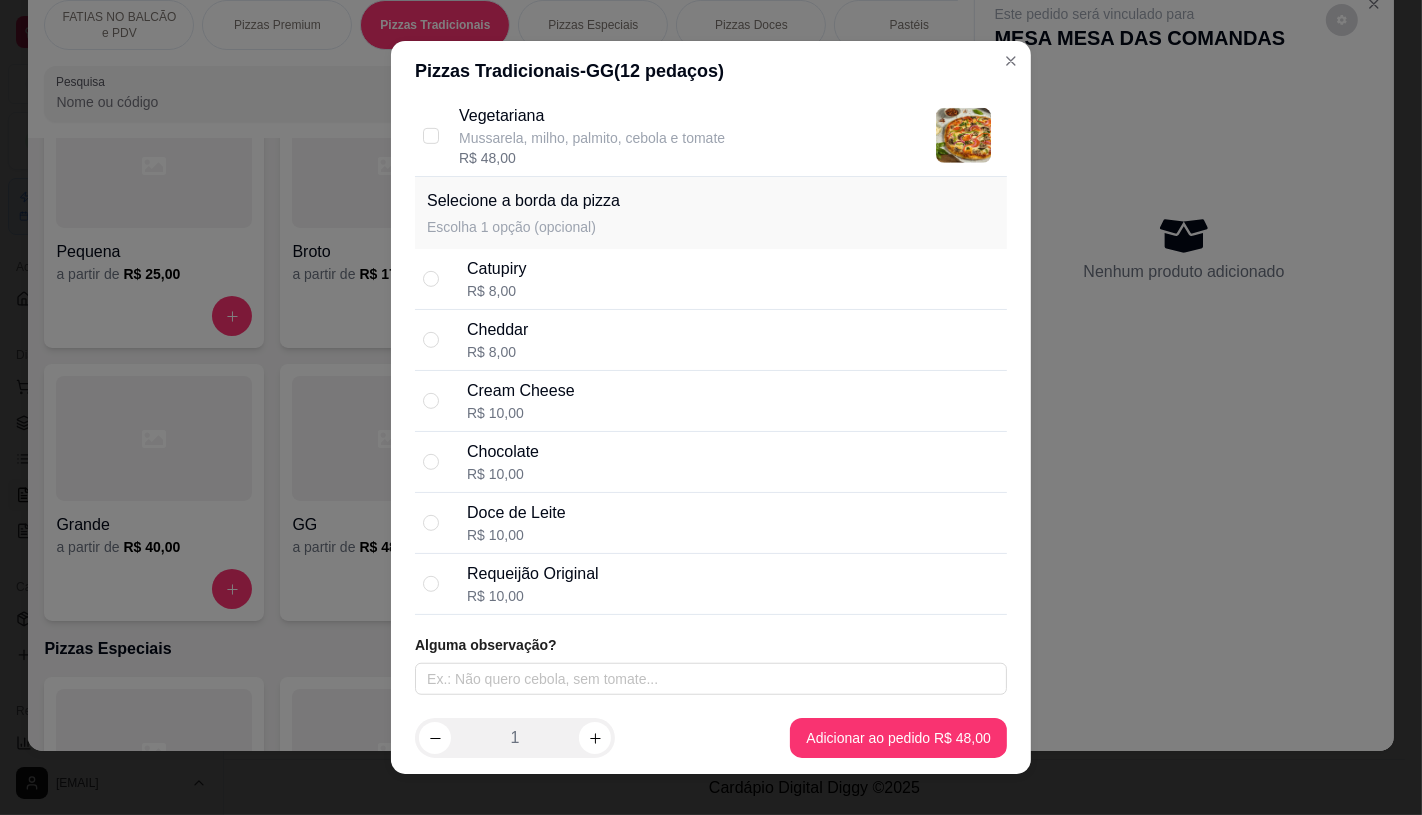 click on "Requeijão Original" at bounding box center (533, 574) 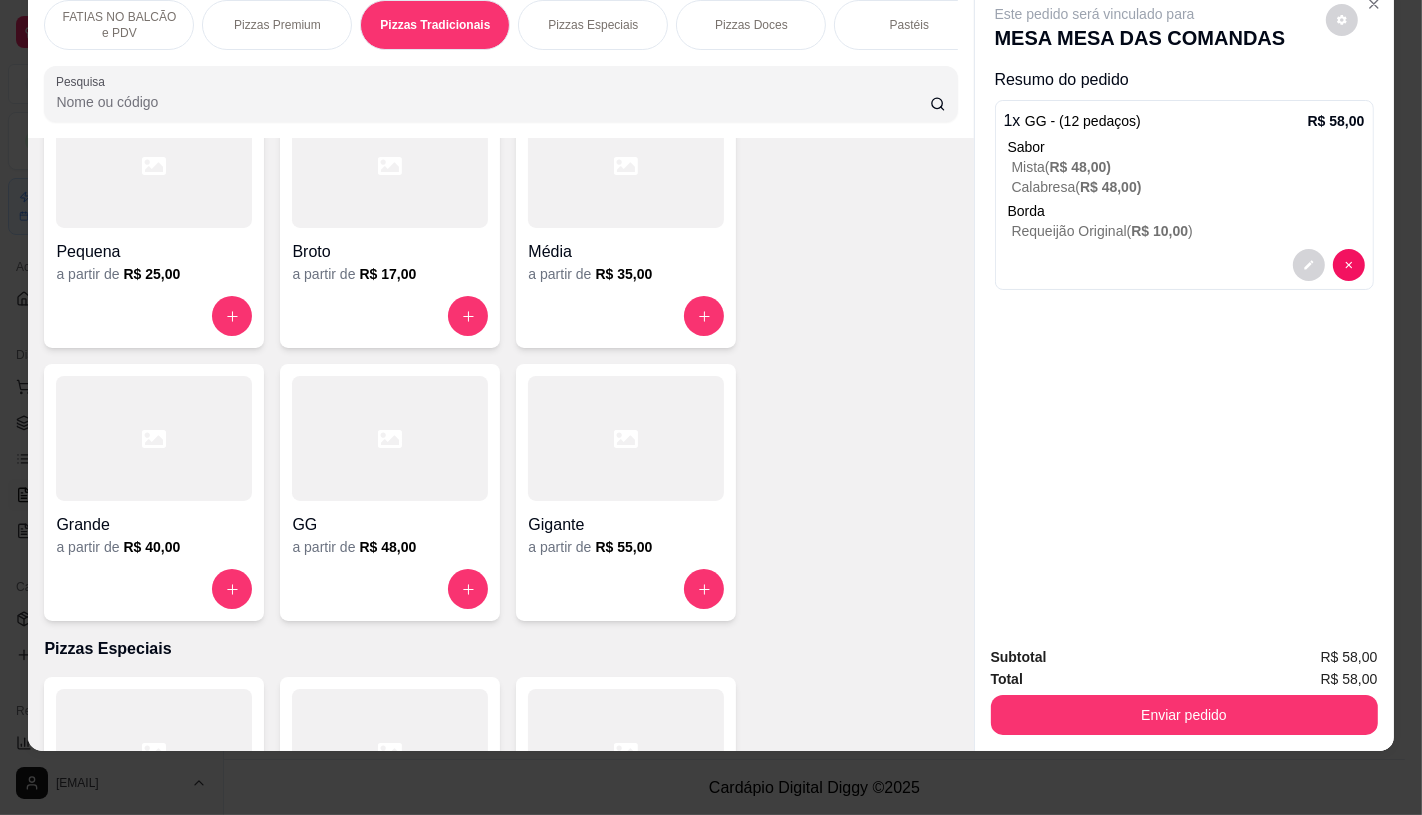 scroll, scrollTop: 0, scrollLeft: 798, axis: horizontal 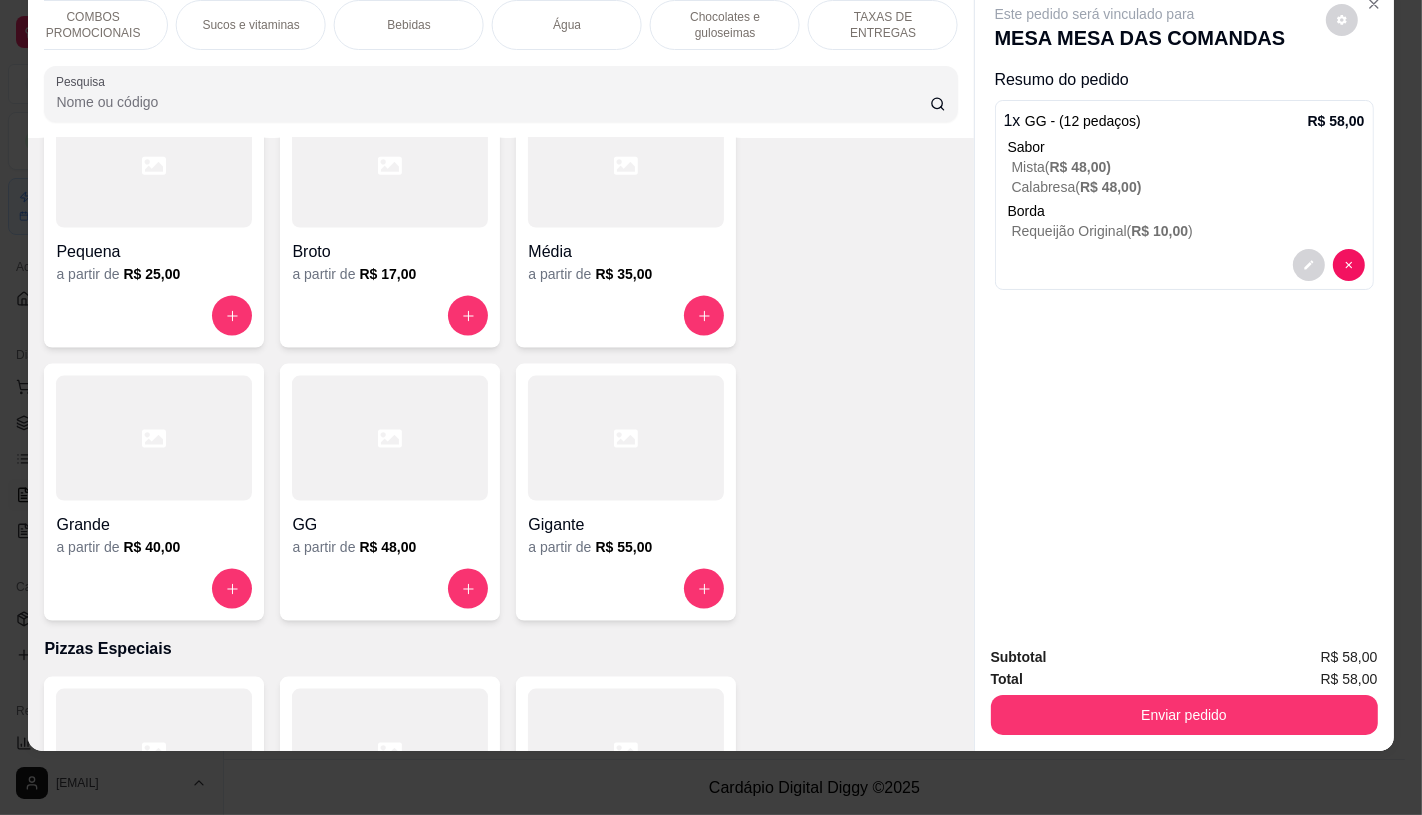 click on "TAXAS DE ENTREGAS" at bounding box center [883, 25] 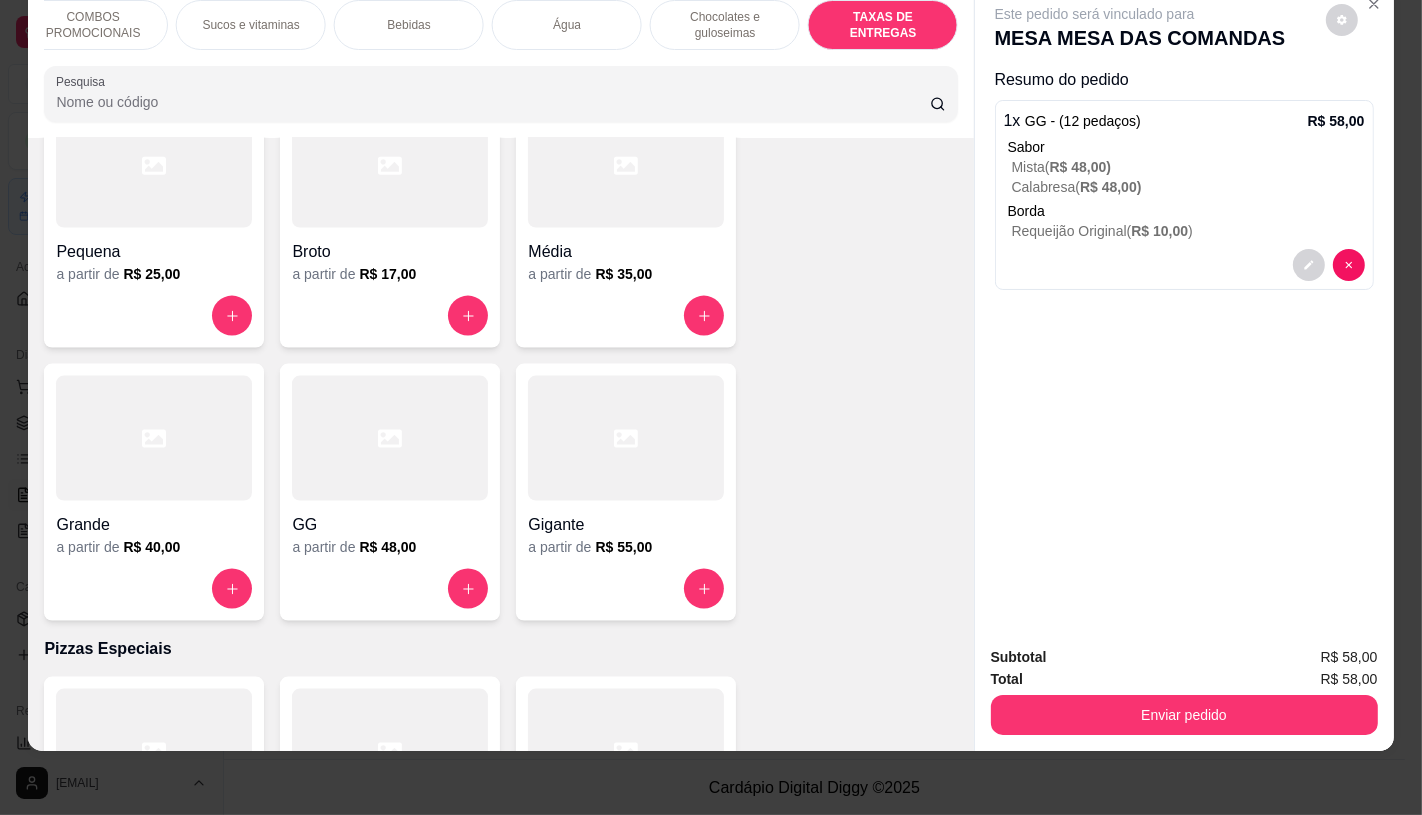 scroll, scrollTop: 13373, scrollLeft: 0, axis: vertical 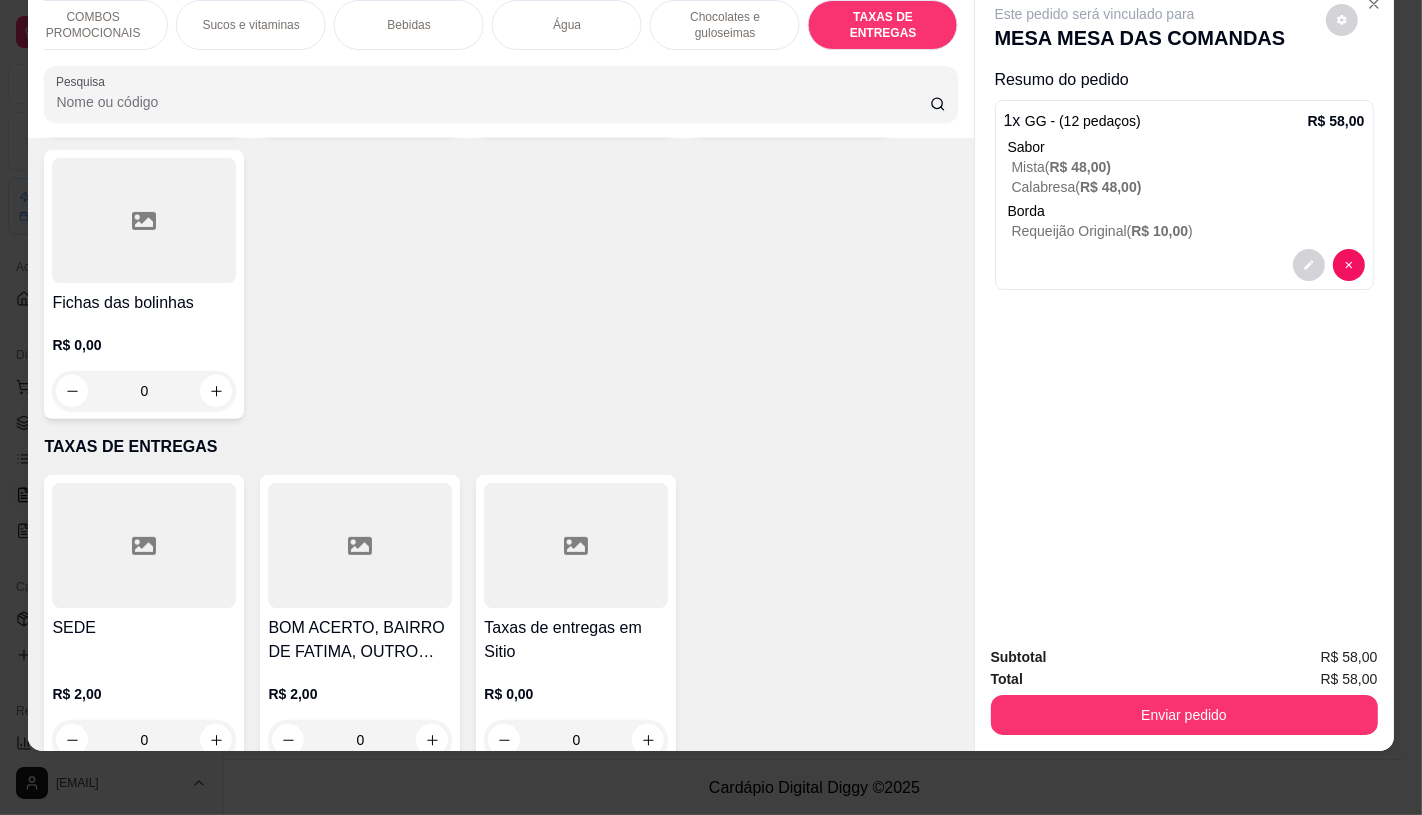click on "Taxas de entregas em Sitio    R$ 0,00 0" at bounding box center [576, 621] 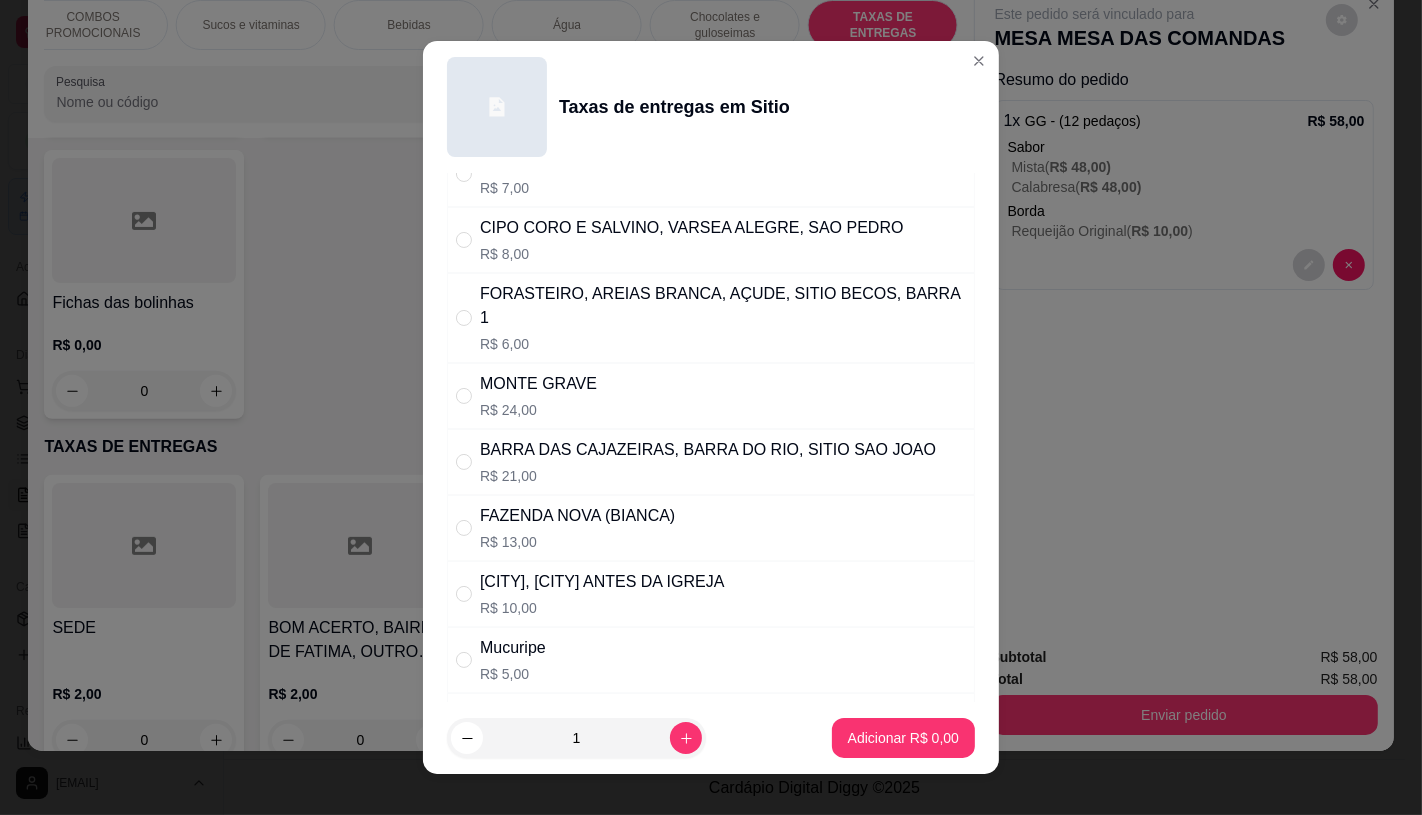 scroll, scrollTop: 333, scrollLeft: 0, axis: vertical 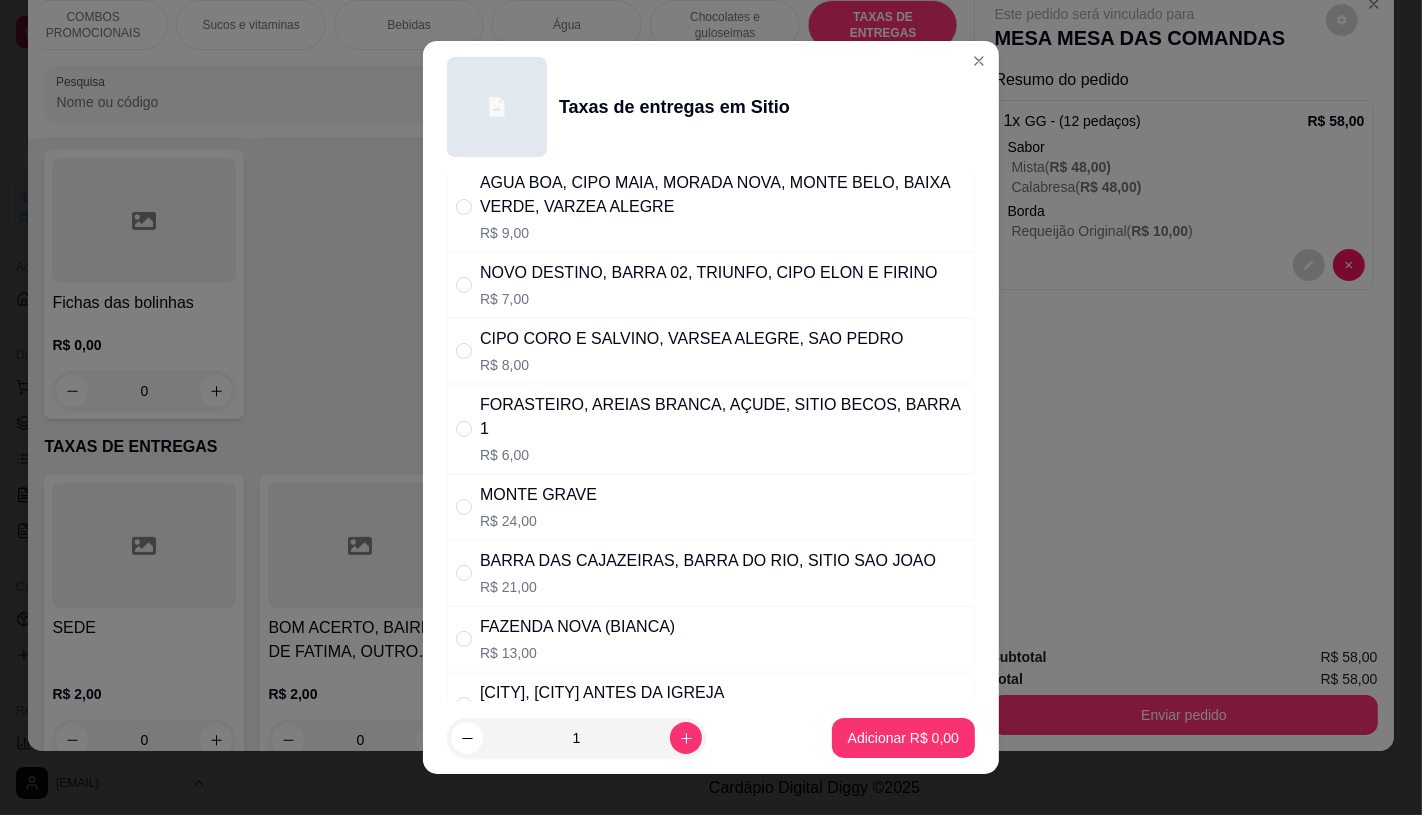 click on "FAZENDA NOVA (BIANCA)" at bounding box center [577, 627] 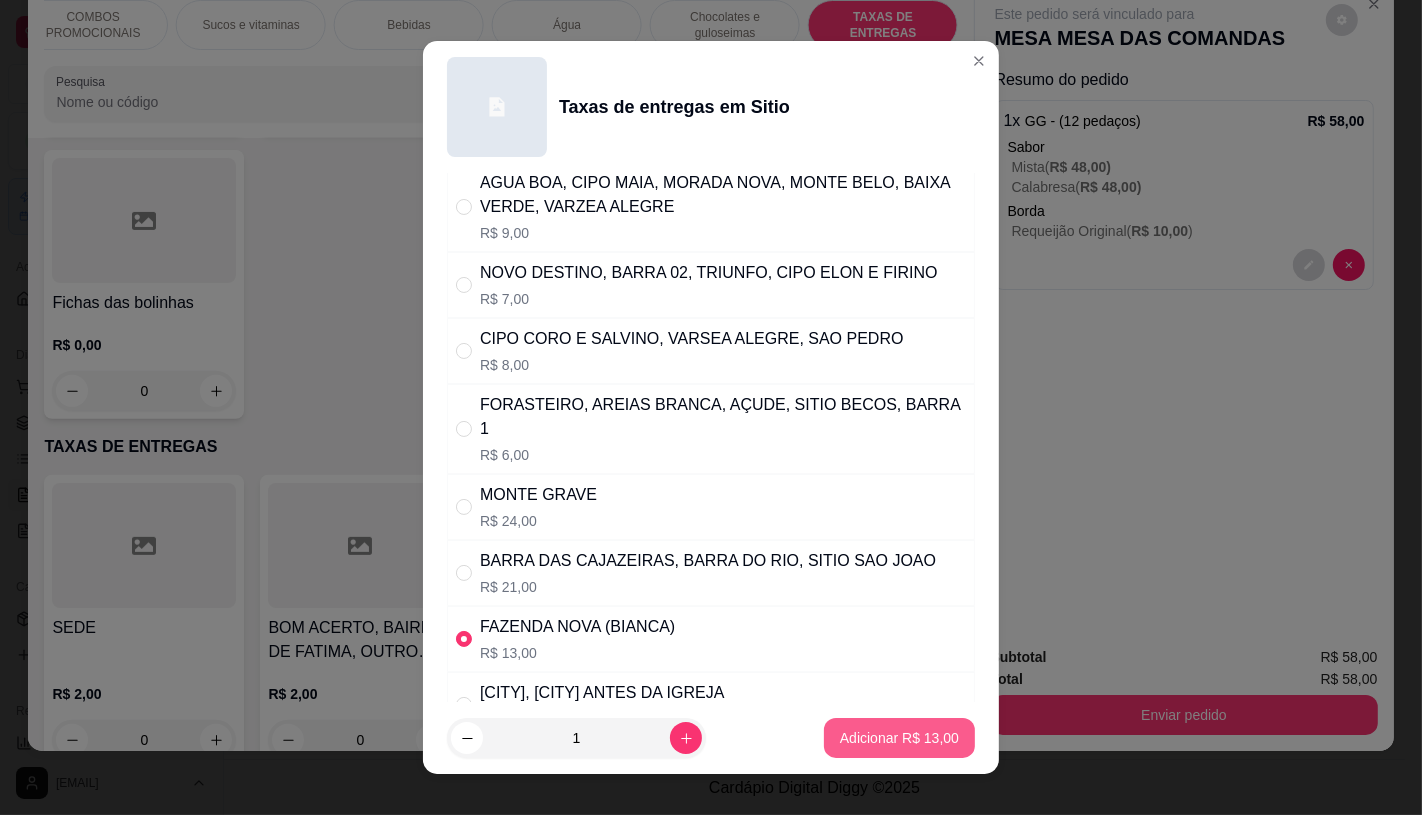 click on "Adicionar   R$ 13,00" at bounding box center (899, 738) 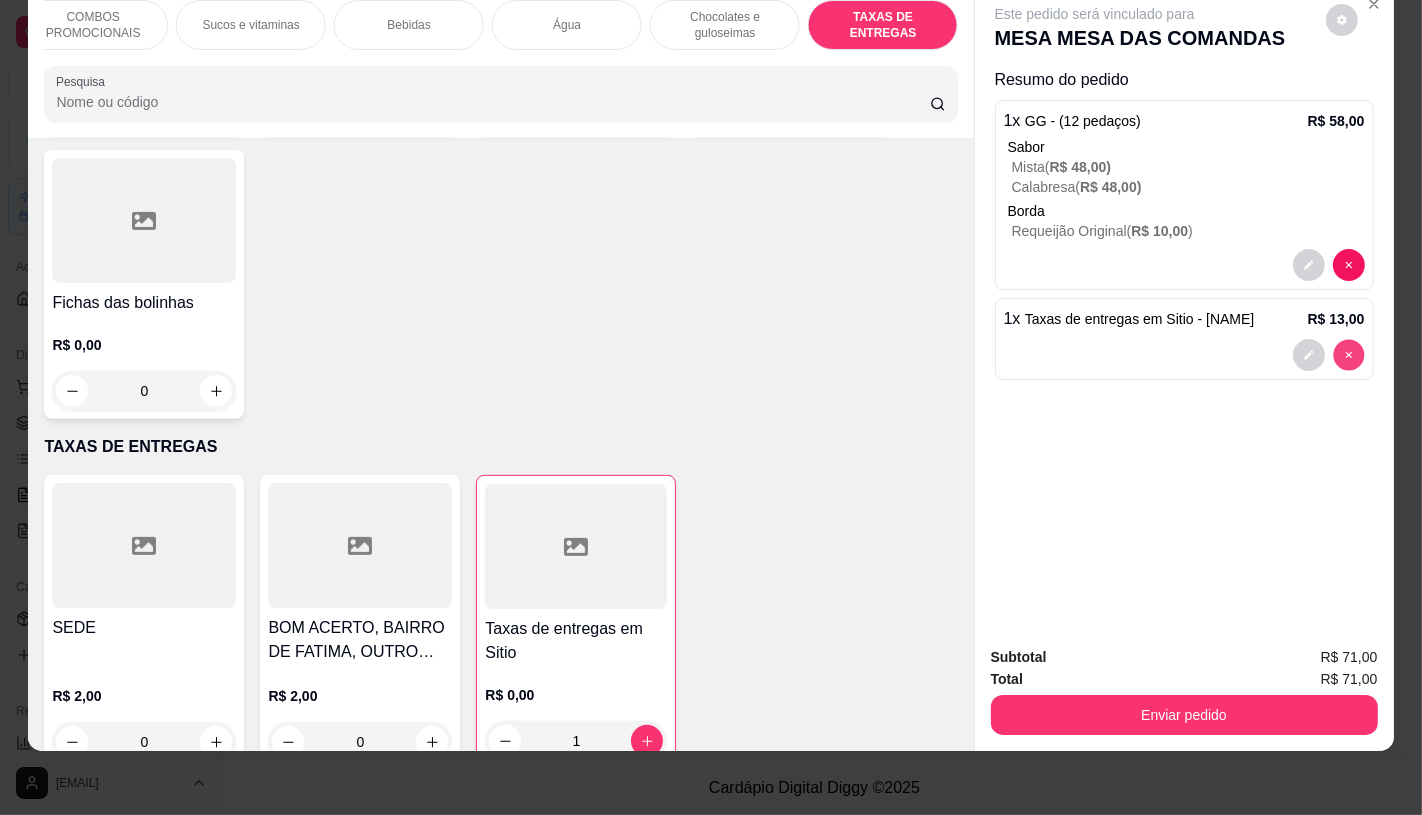 type on "0" 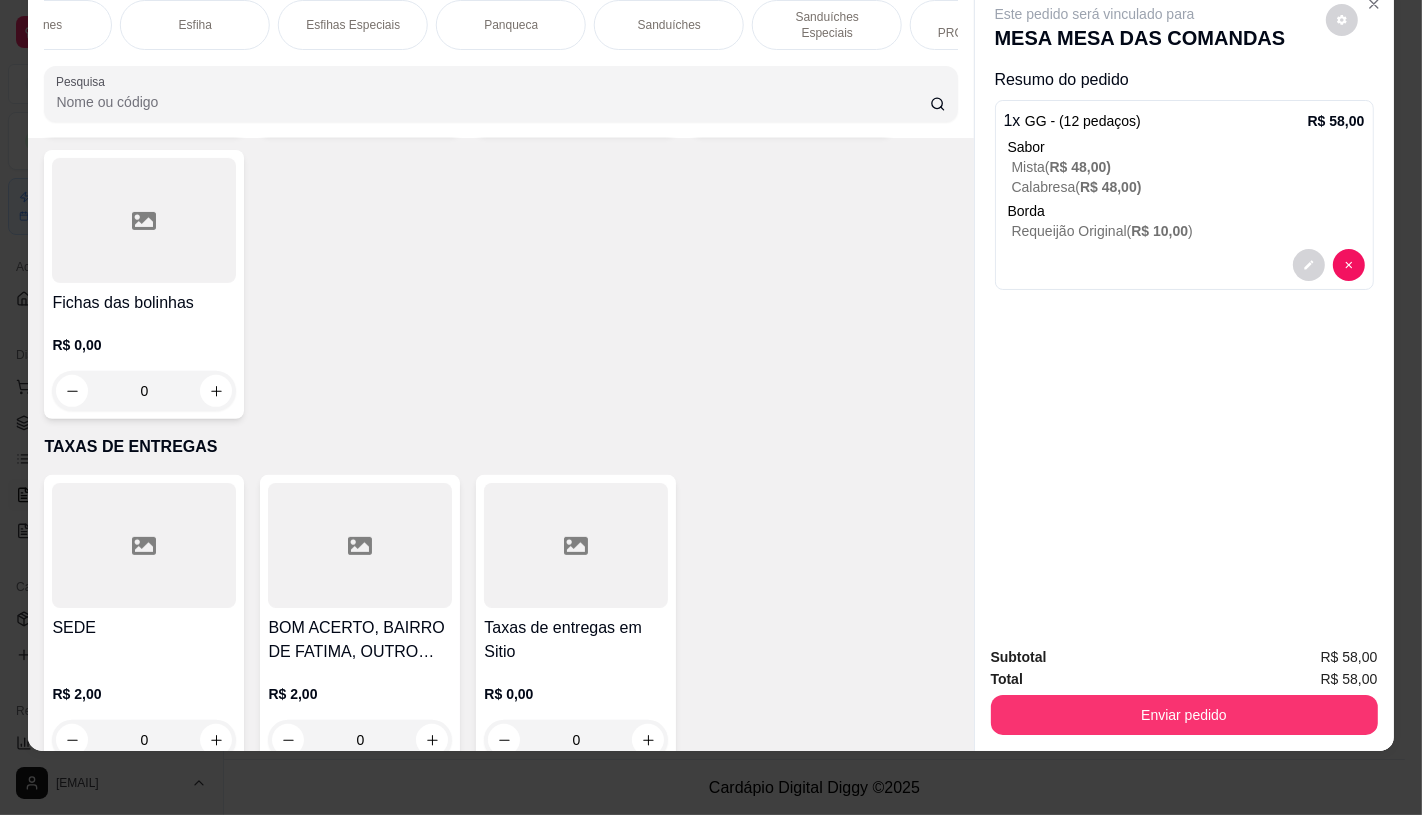 scroll, scrollTop: 0, scrollLeft: 696, axis: horizontal 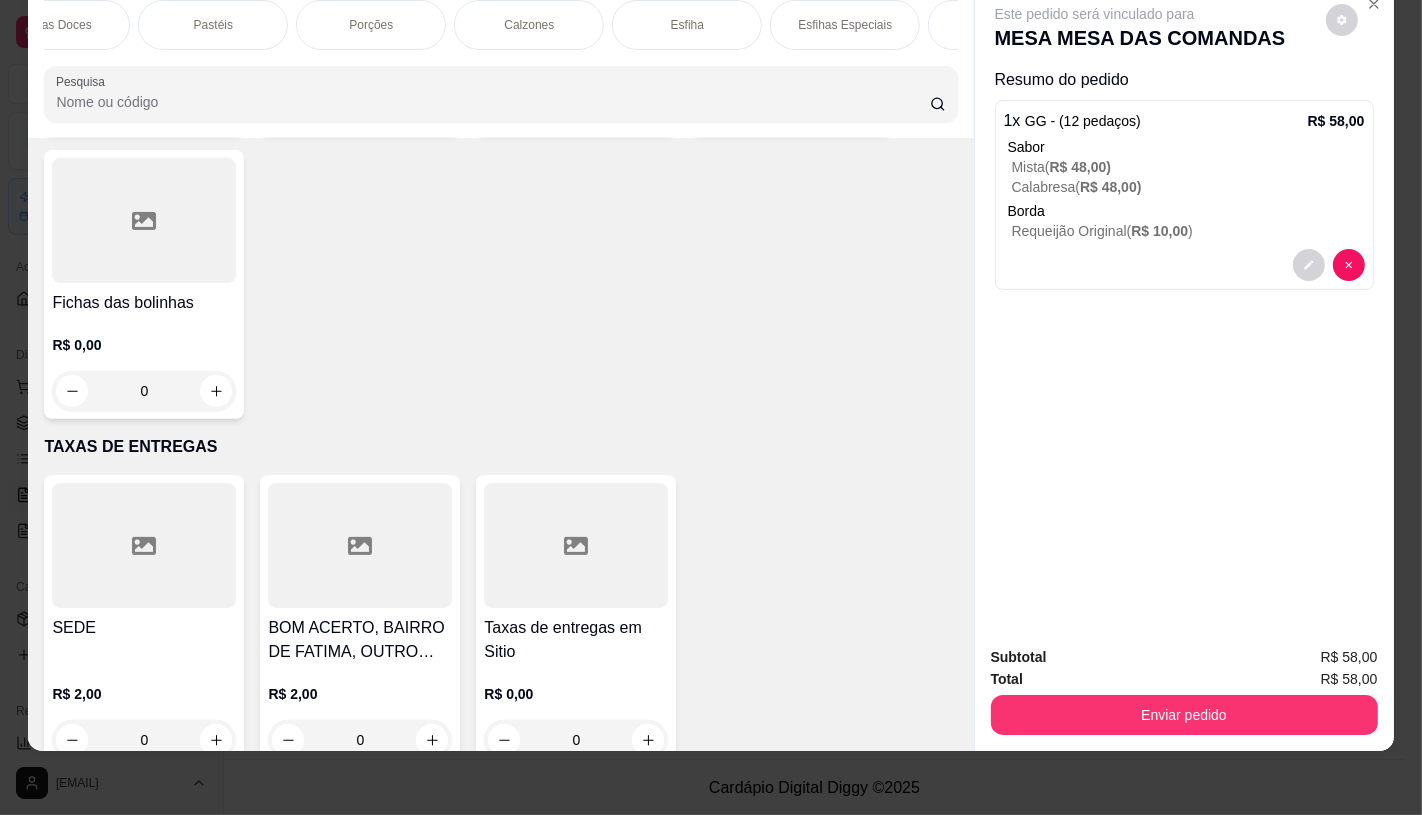 click on "Taxas de entregas em Sitio    R$ 0,00 0" at bounding box center [576, 621] 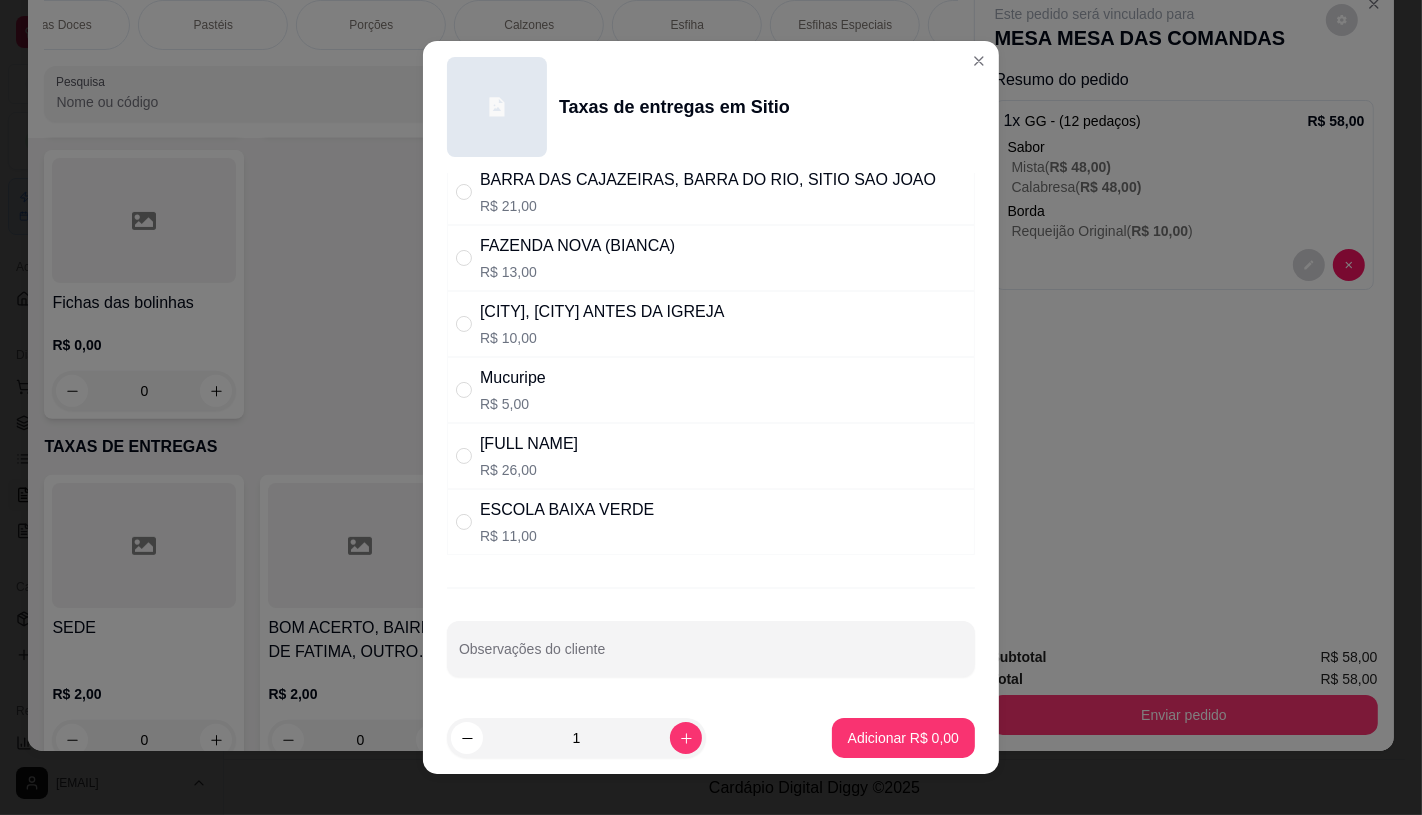 scroll, scrollTop: 718, scrollLeft: 0, axis: vertical 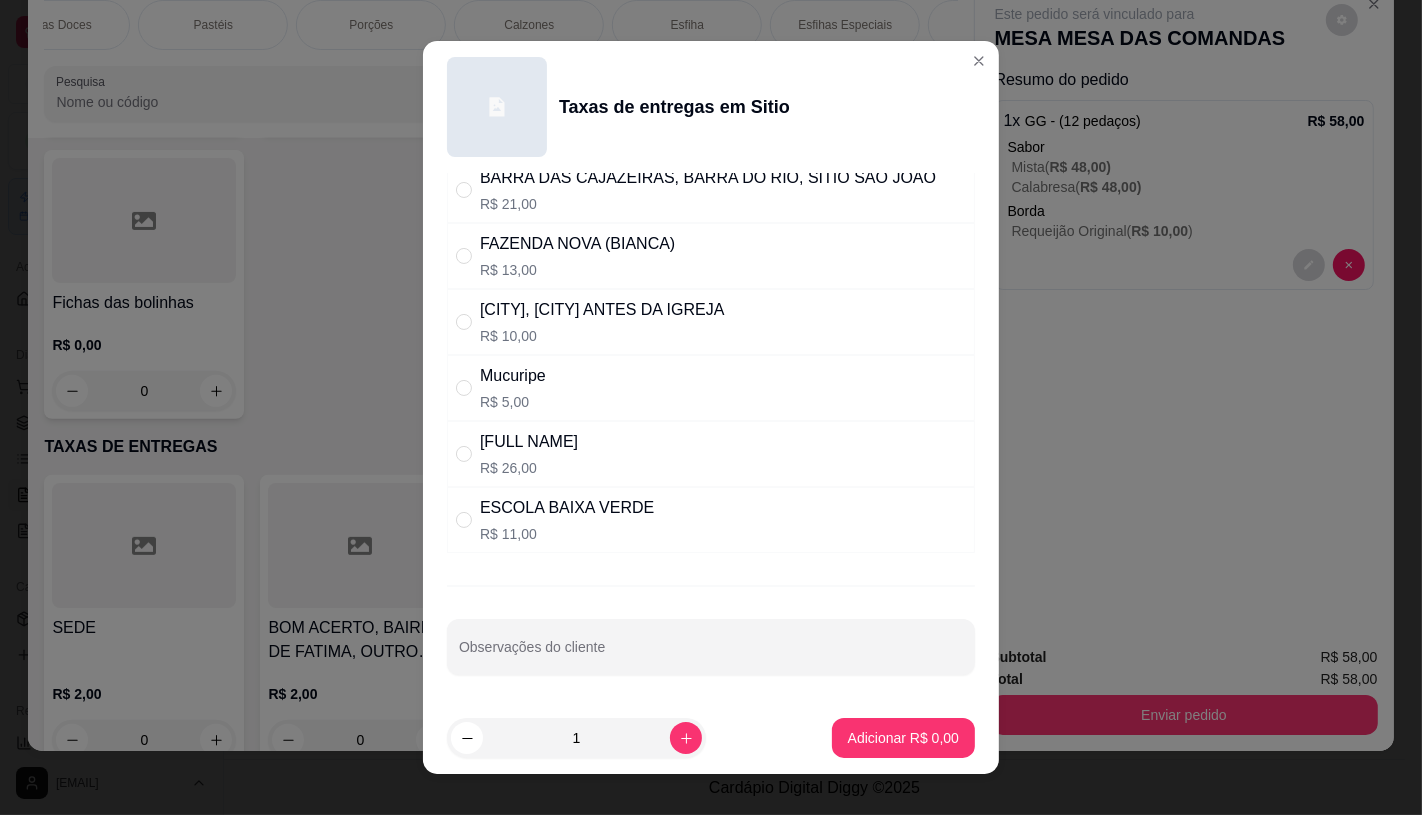 click on "R$ 26,00" at bounding box center [529, 468] 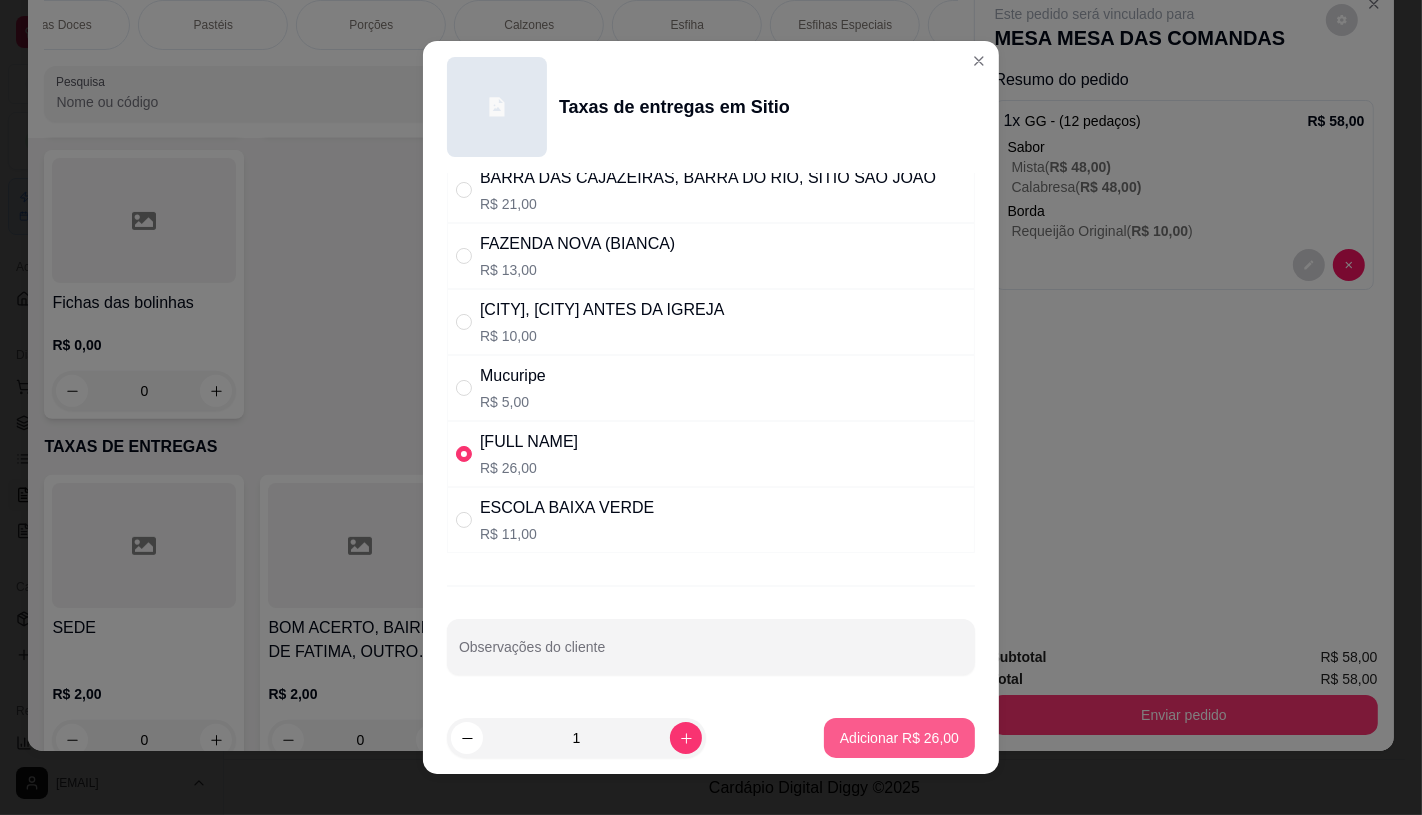 click on "Adicionar   R$ 26,00" at bounding box center [899, 738] 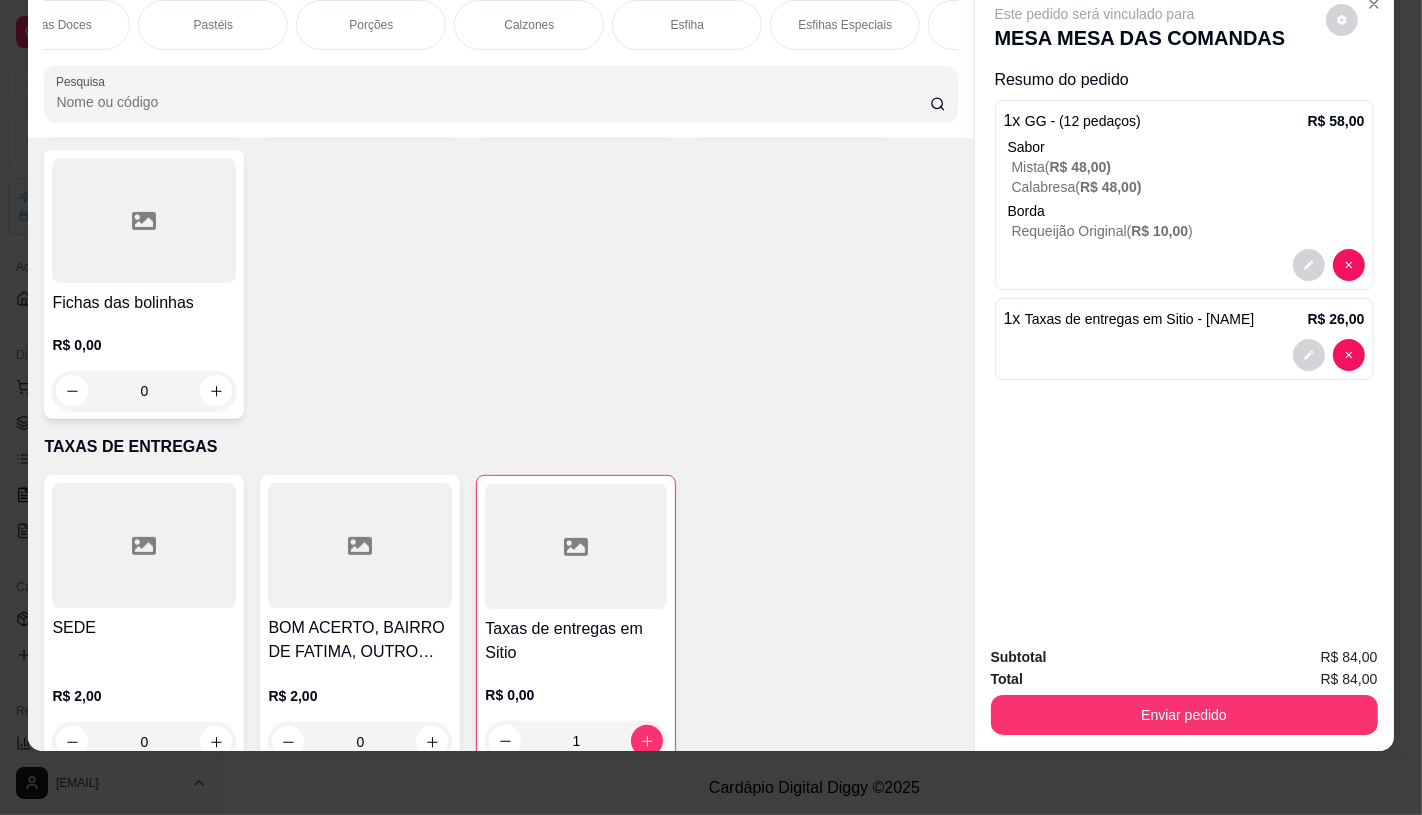 click on "1 x   Taxas de entregas em Sitio  - GILDO MONTE GRAVE R$ 26,00" at bounding box center (1184, 339) 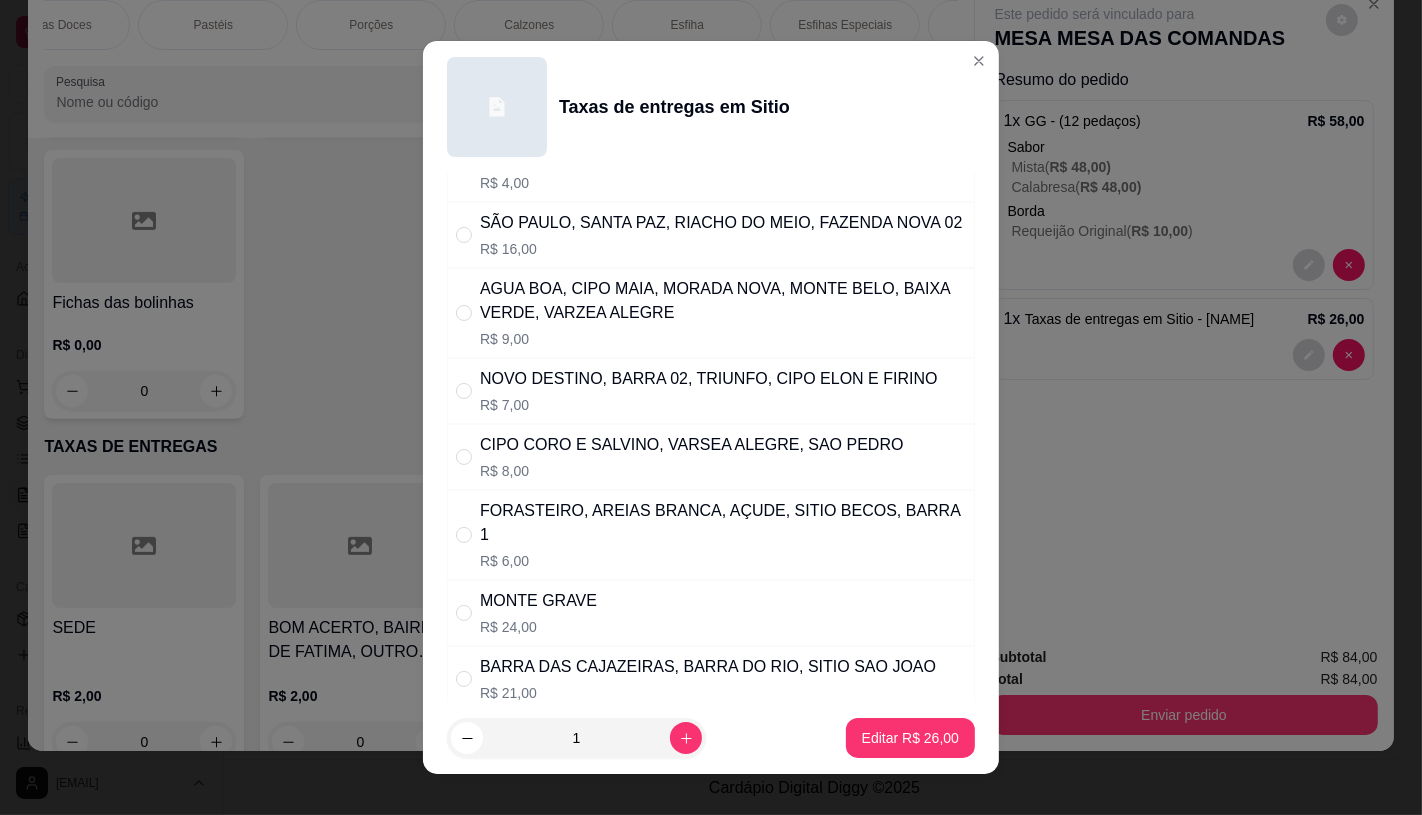 scroll, scrollTop: 222, scrollLeft: 0, axis: vertical 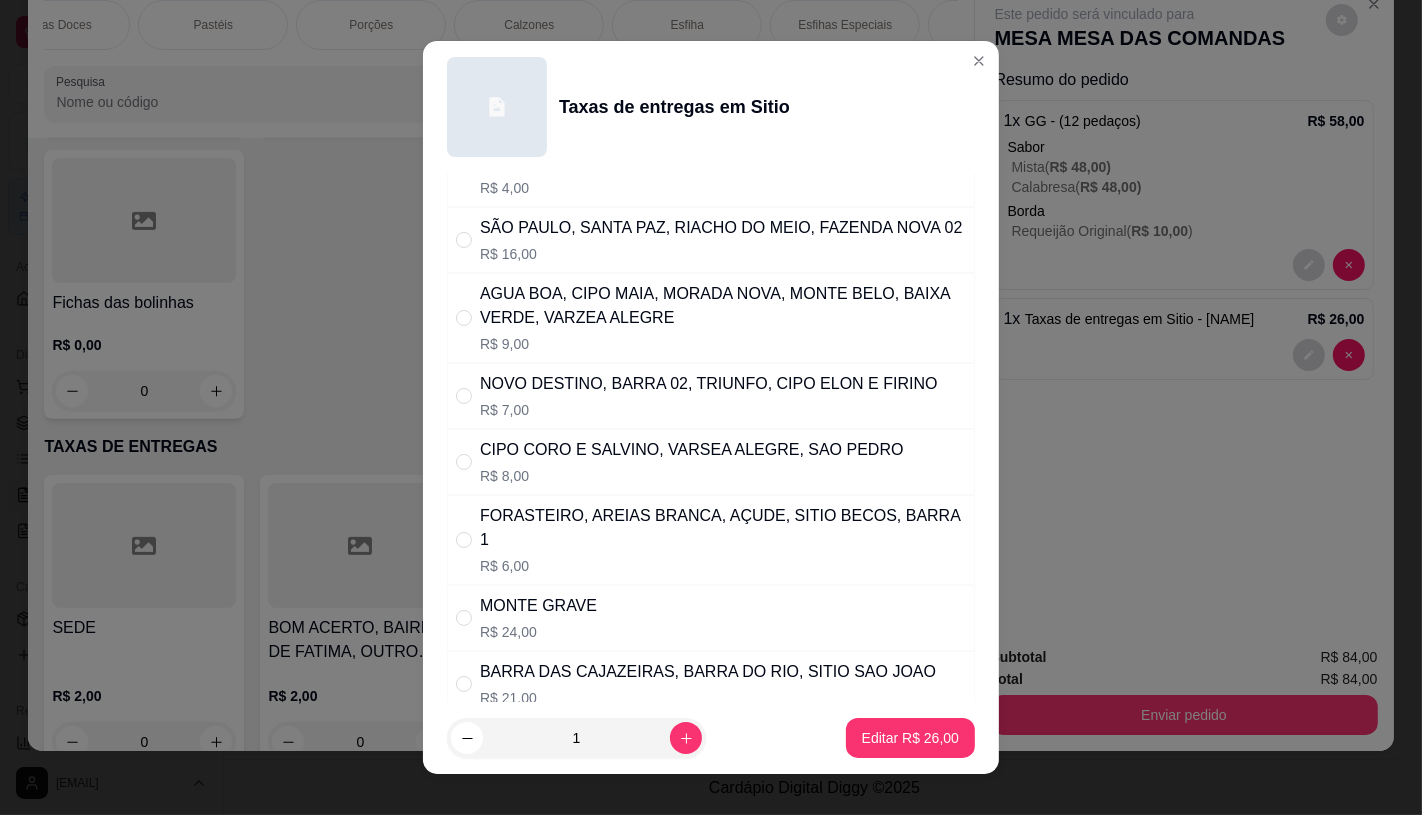 click on "R$ 16,00" at bounding box center [721, 254] 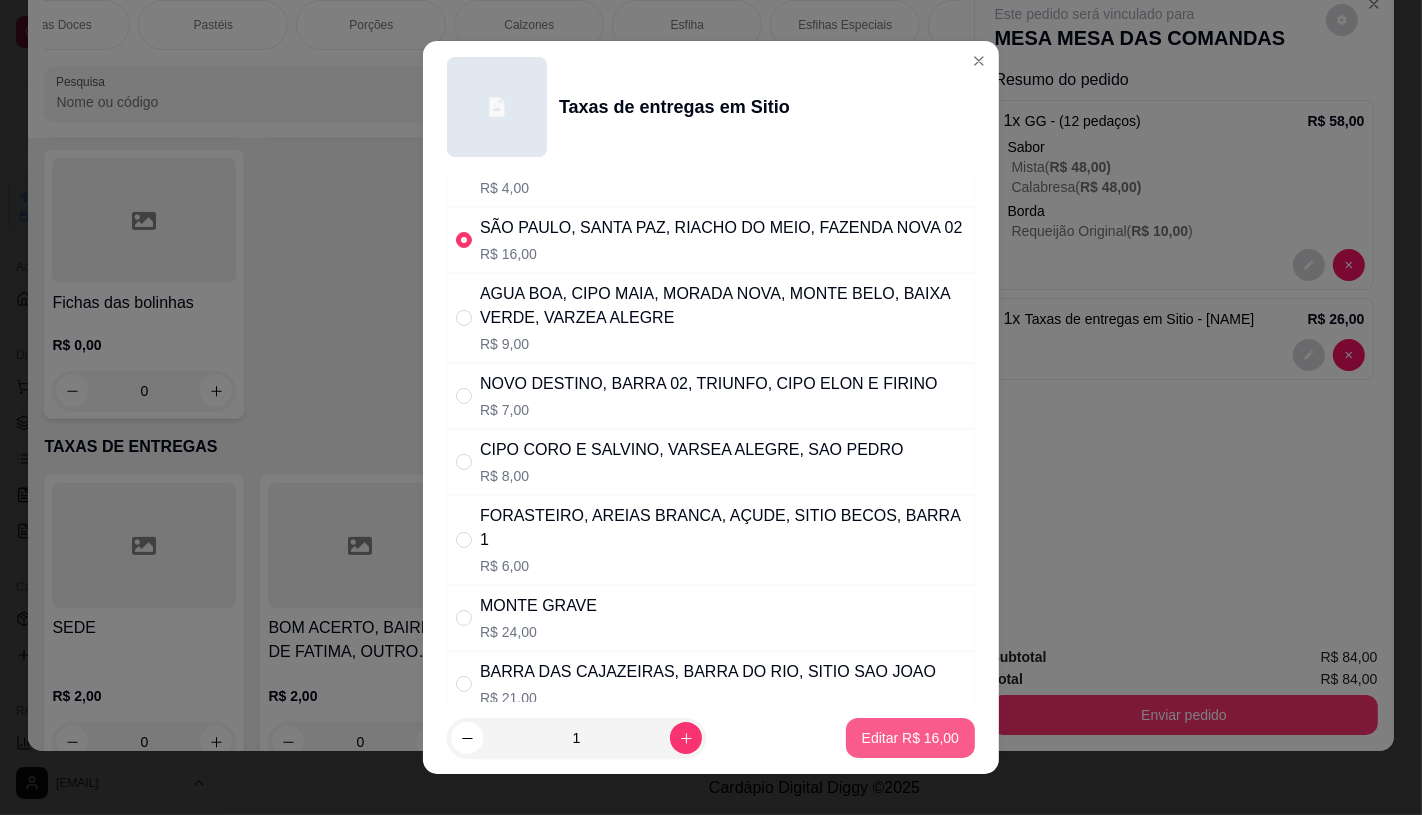 click on "Editar   R$ 16,00" at bounding box center (910, 738) 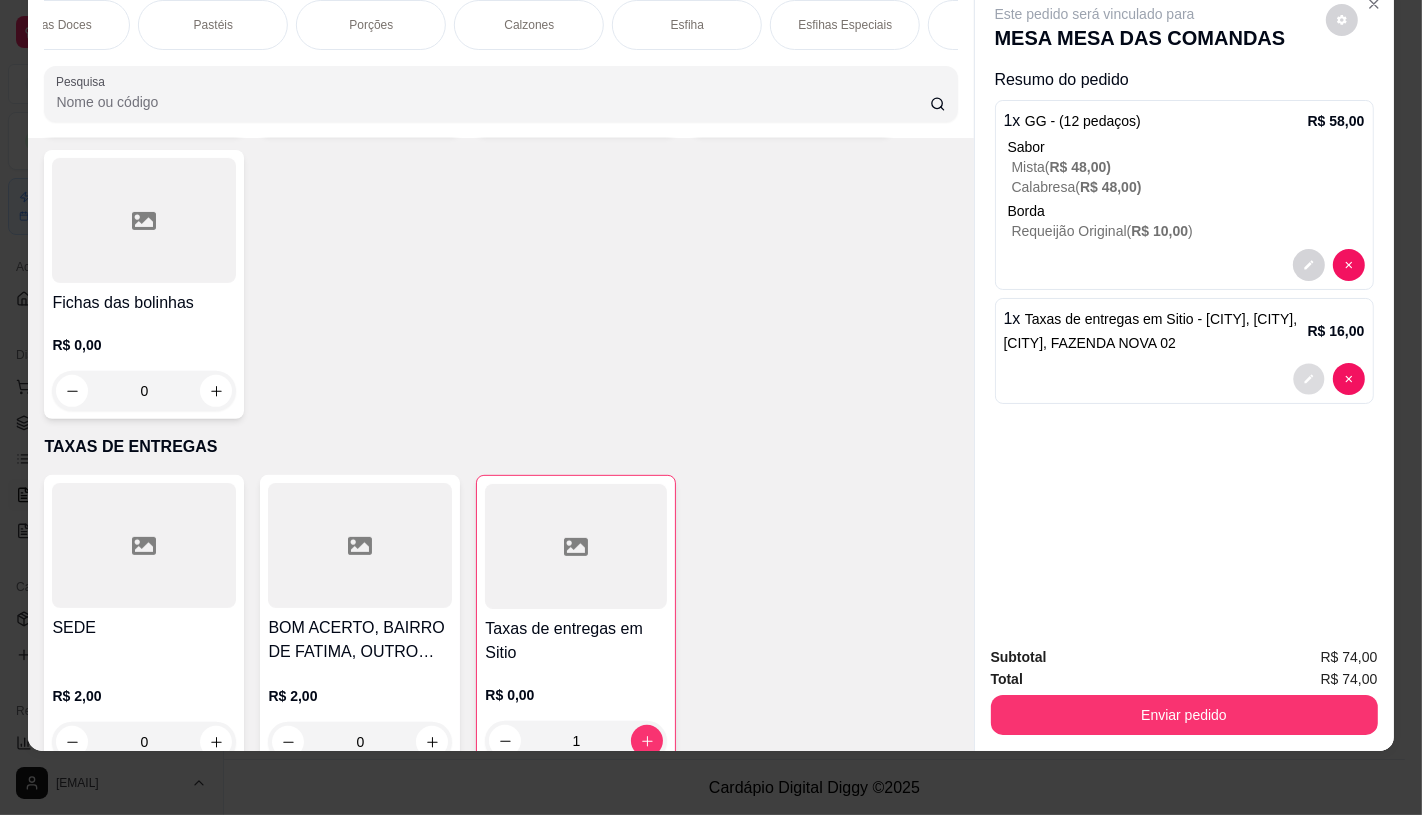 click at bounding box center [1308, 379] 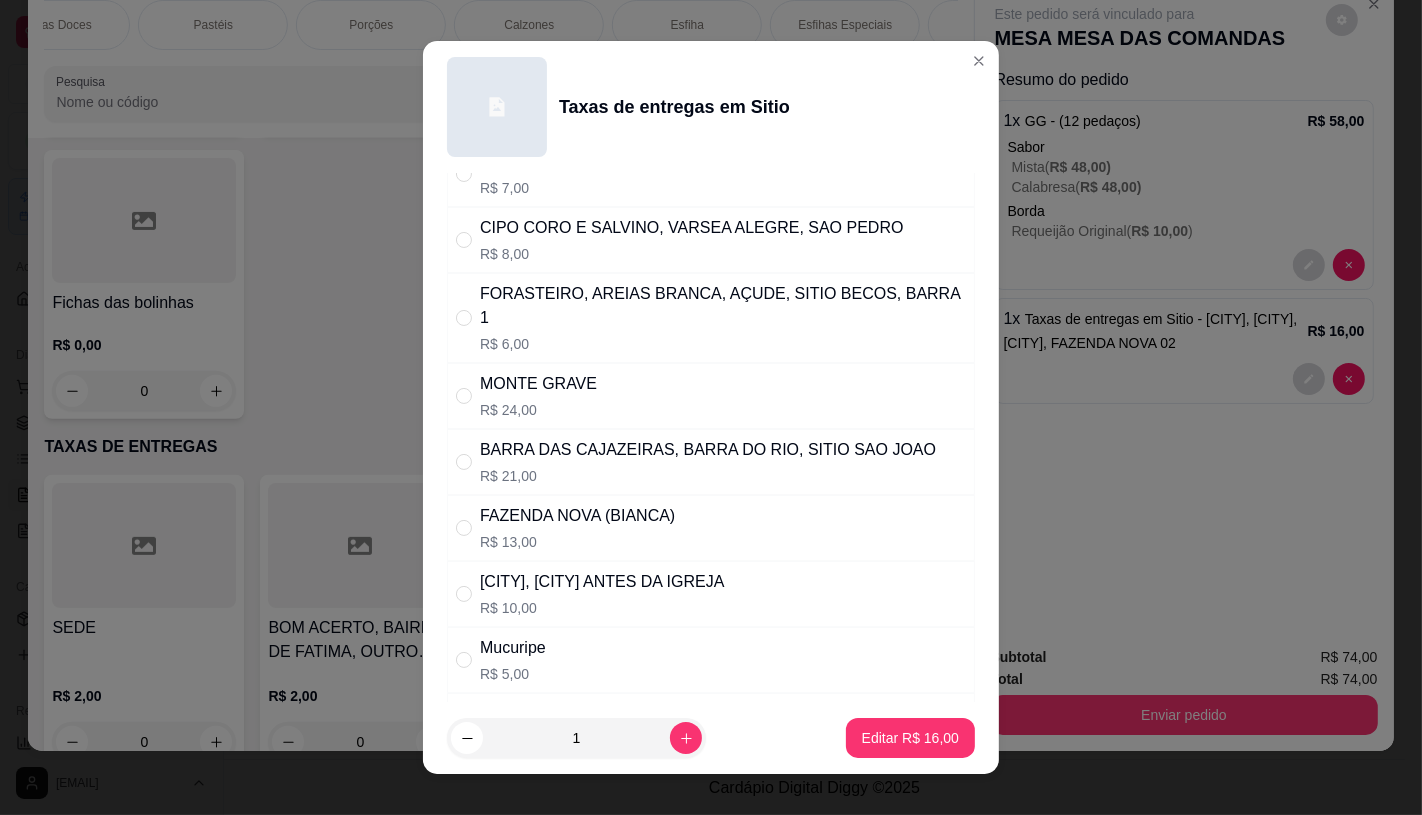 scroll, scrollTop: 666, scrollLeft: 0, axis: vertical 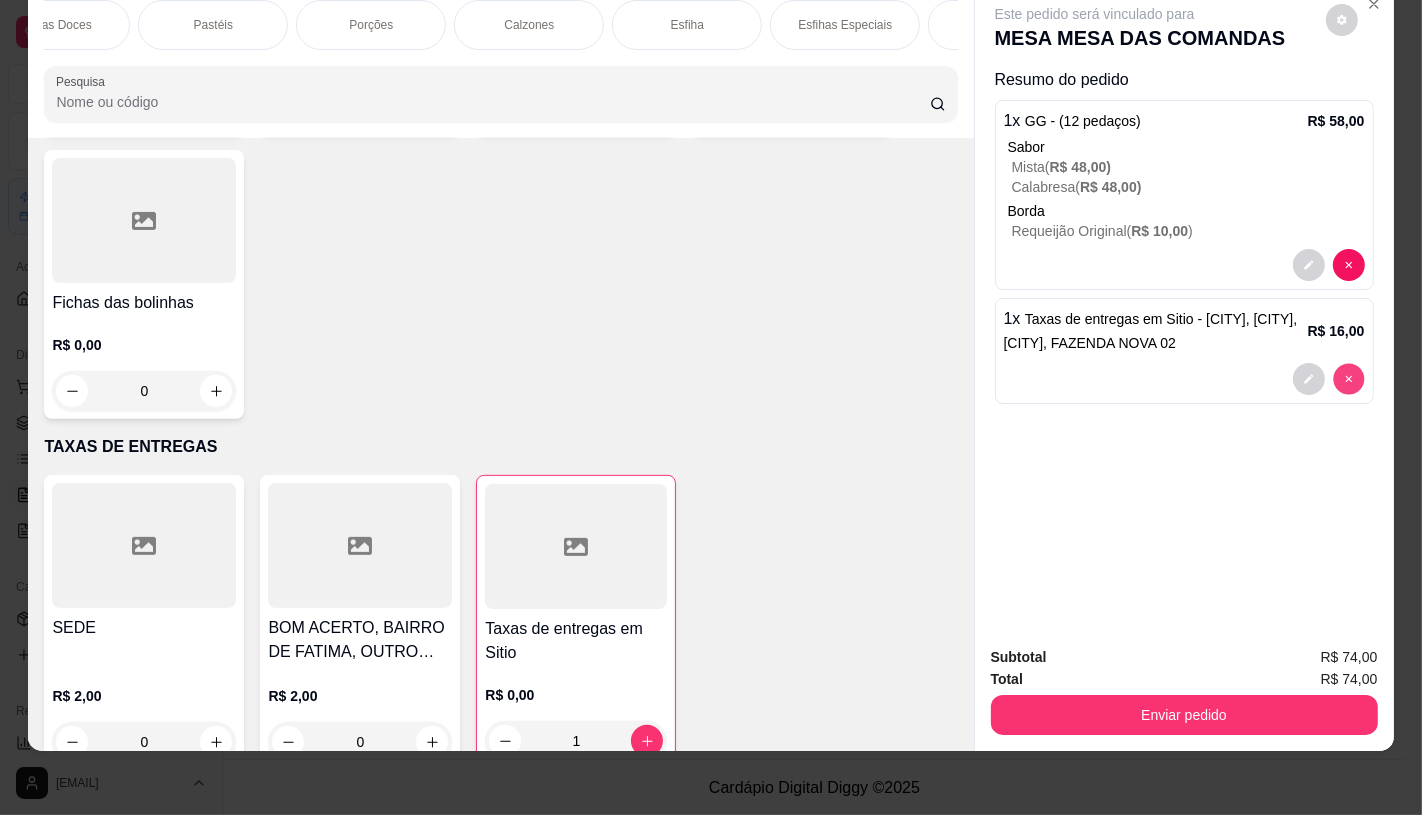 type on "0" 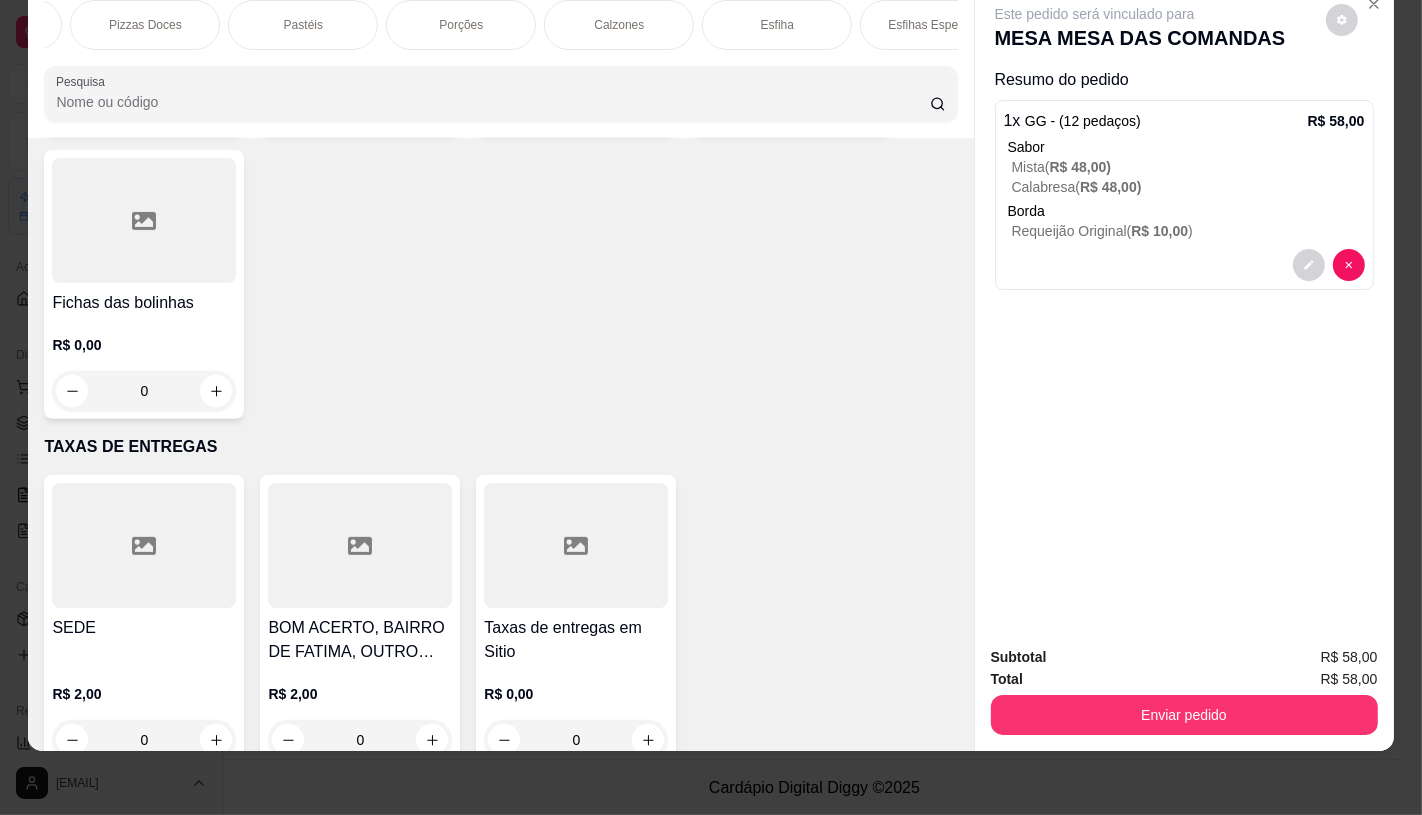 scroll, scrollTop: 0, scrollLeft: 0, axis: both 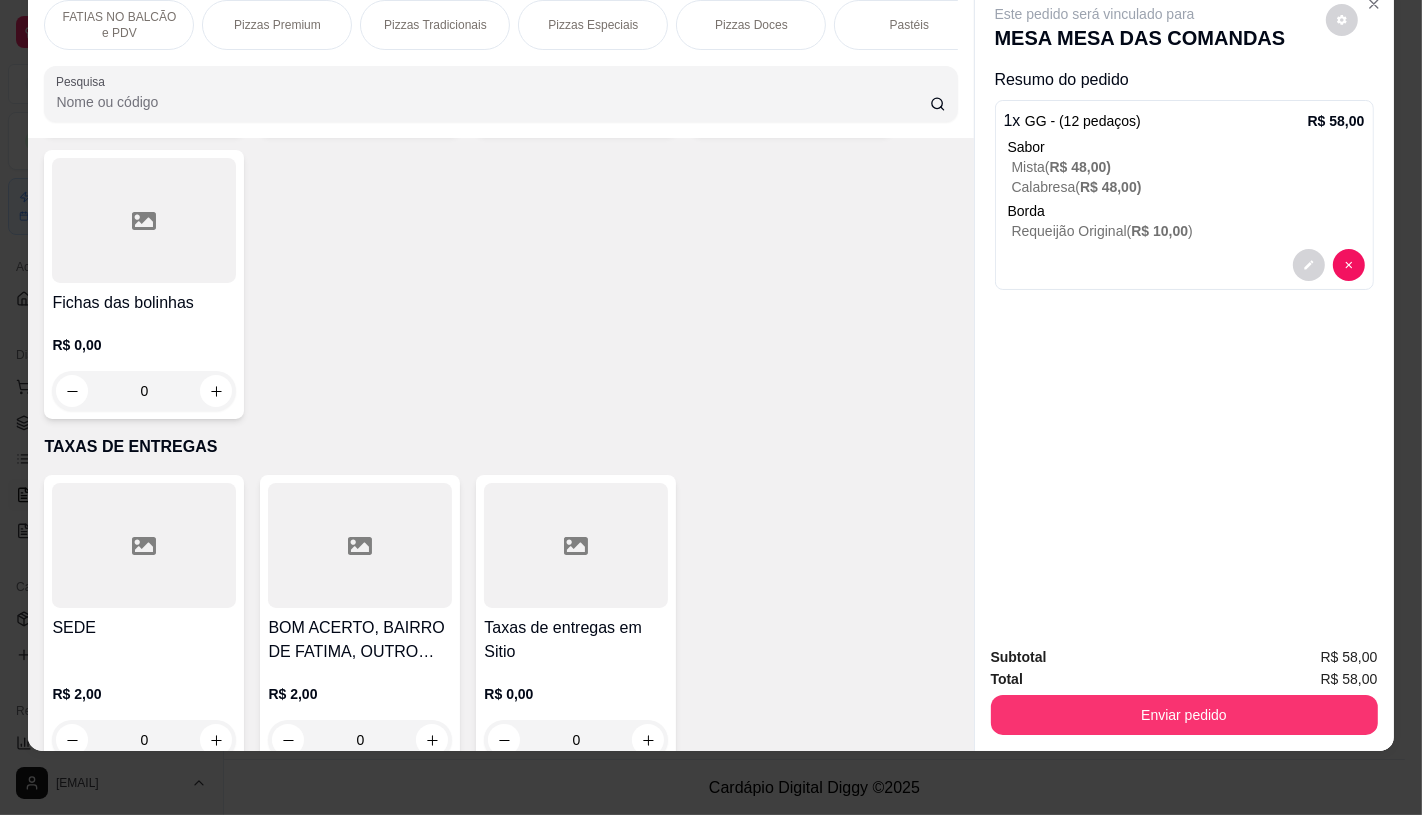 click on "FATIAS NO BALCÃO e PDV" at bounding box center (119, 25) 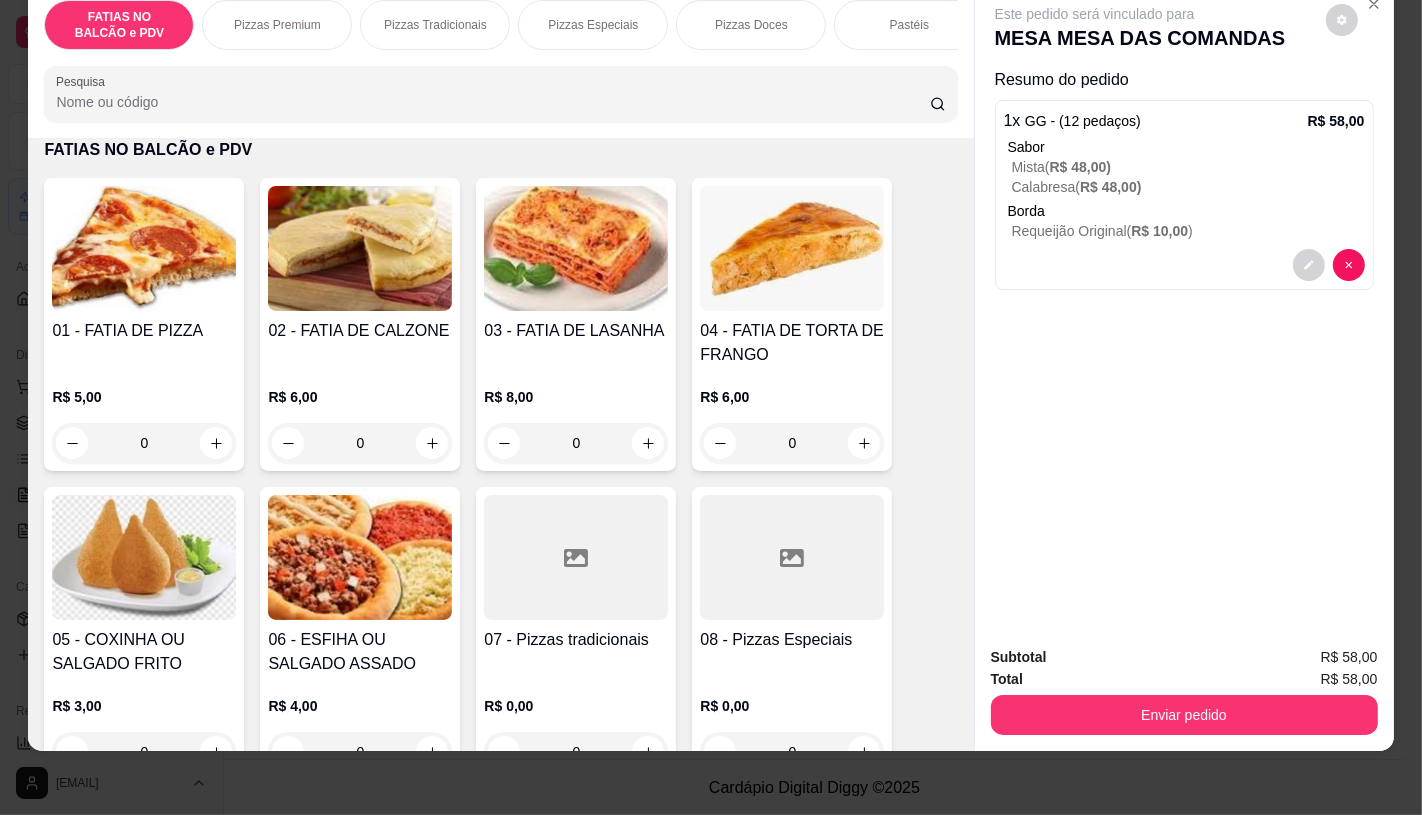 scroll, scrollTop: 0, scrollLeft: 0, axis: both 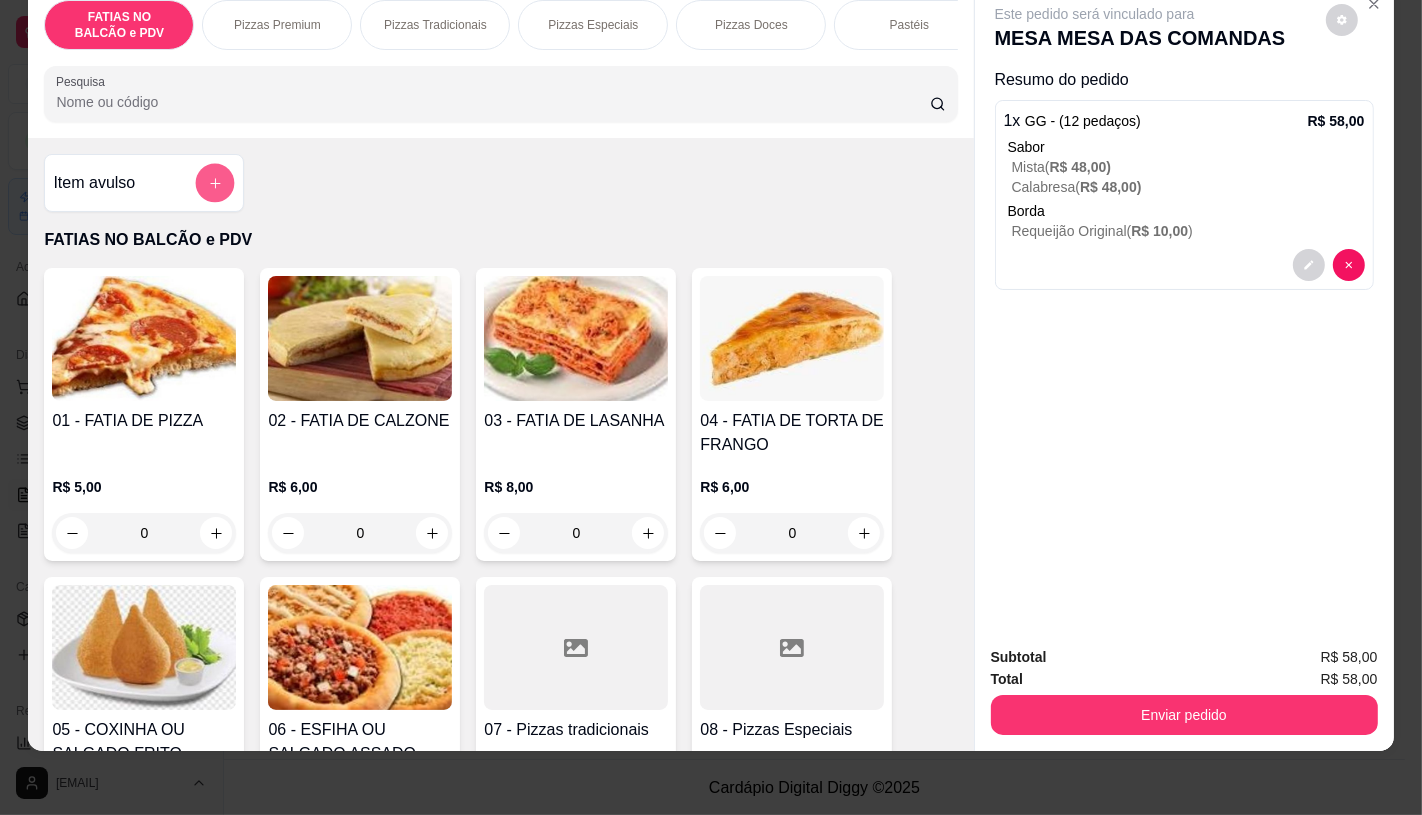 click at bounding box center (215, 183) 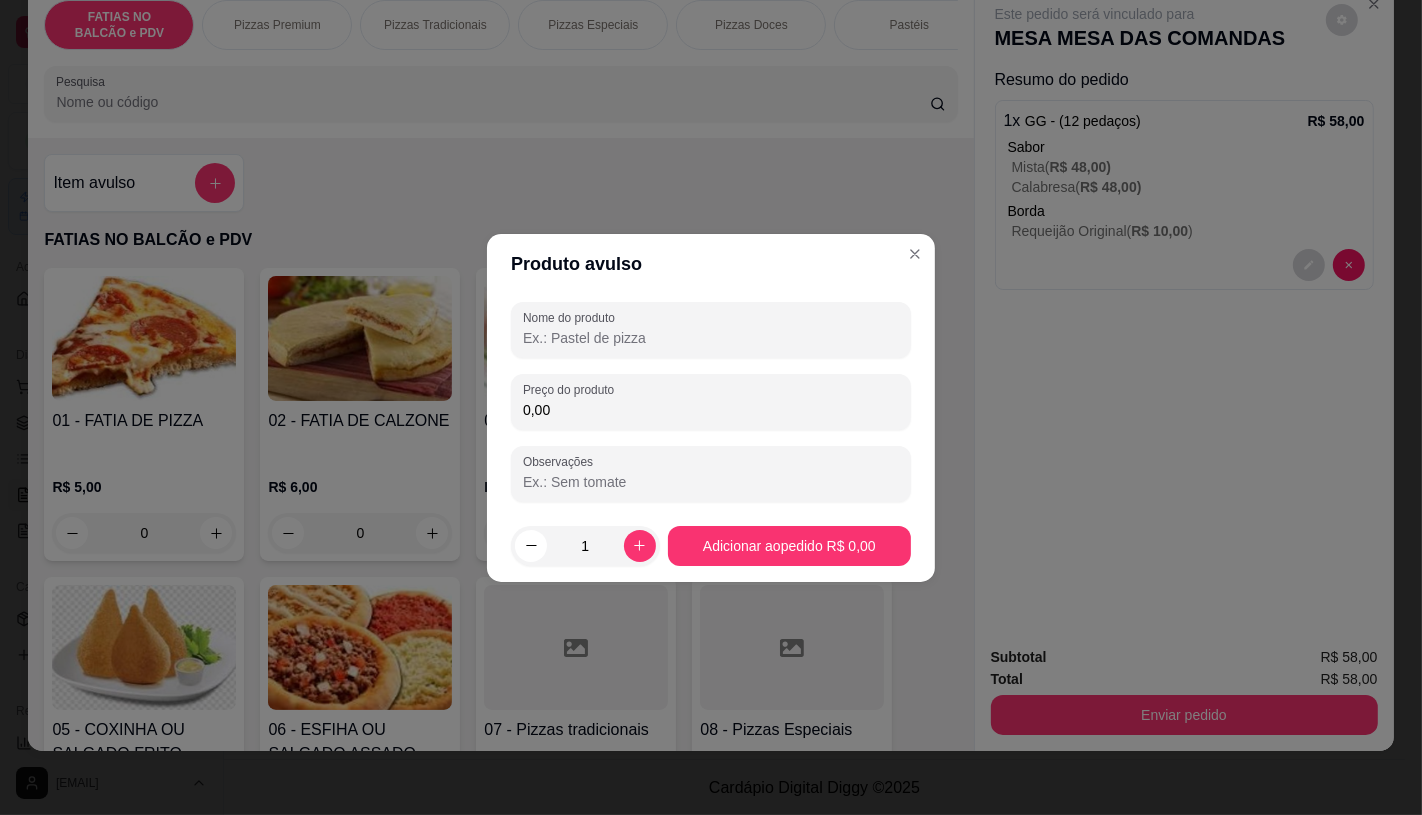click on "Nome do produto Preço do produto 0,00 Observações" at bounding box center [711, 402] 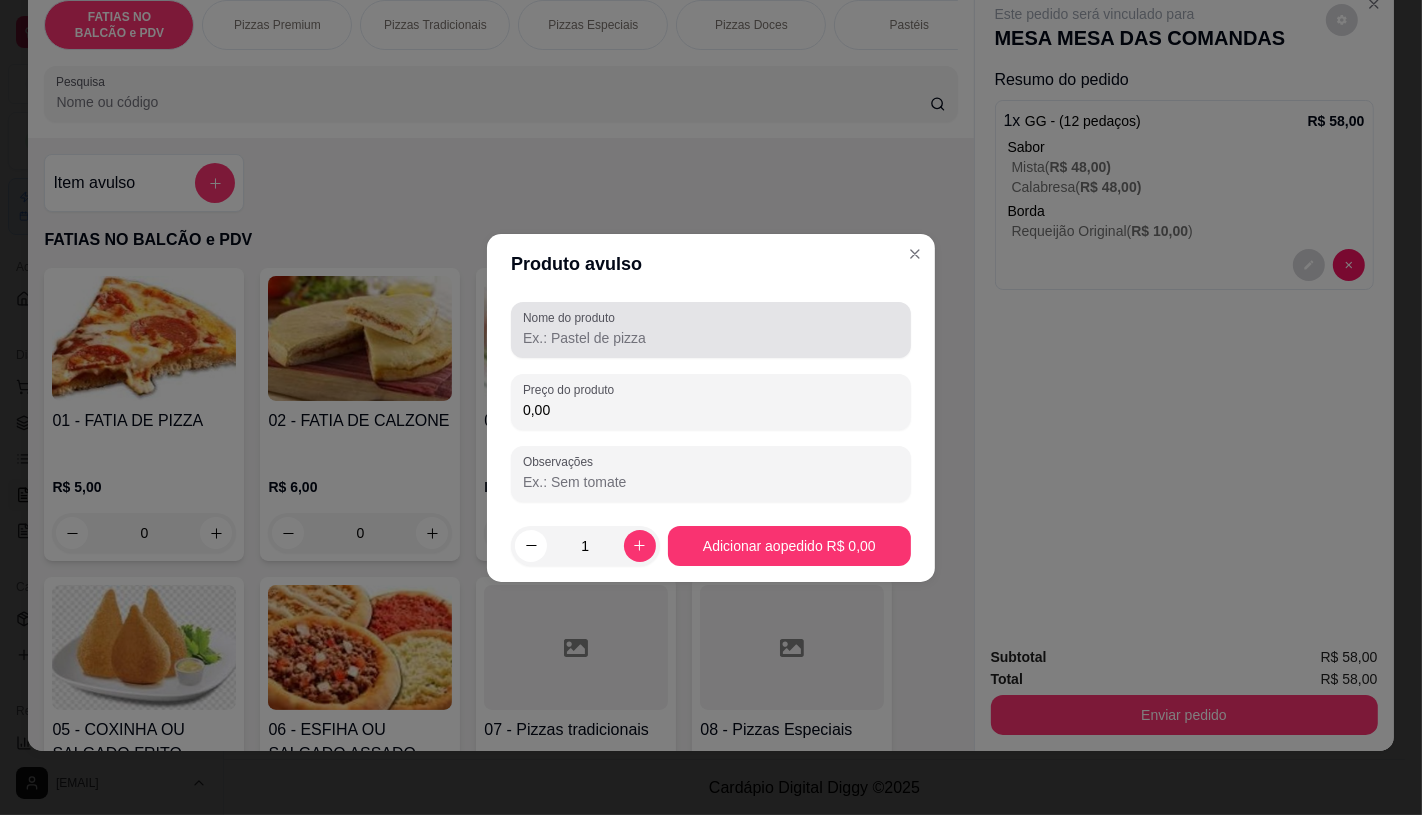 click at bounding box center (711, 330) 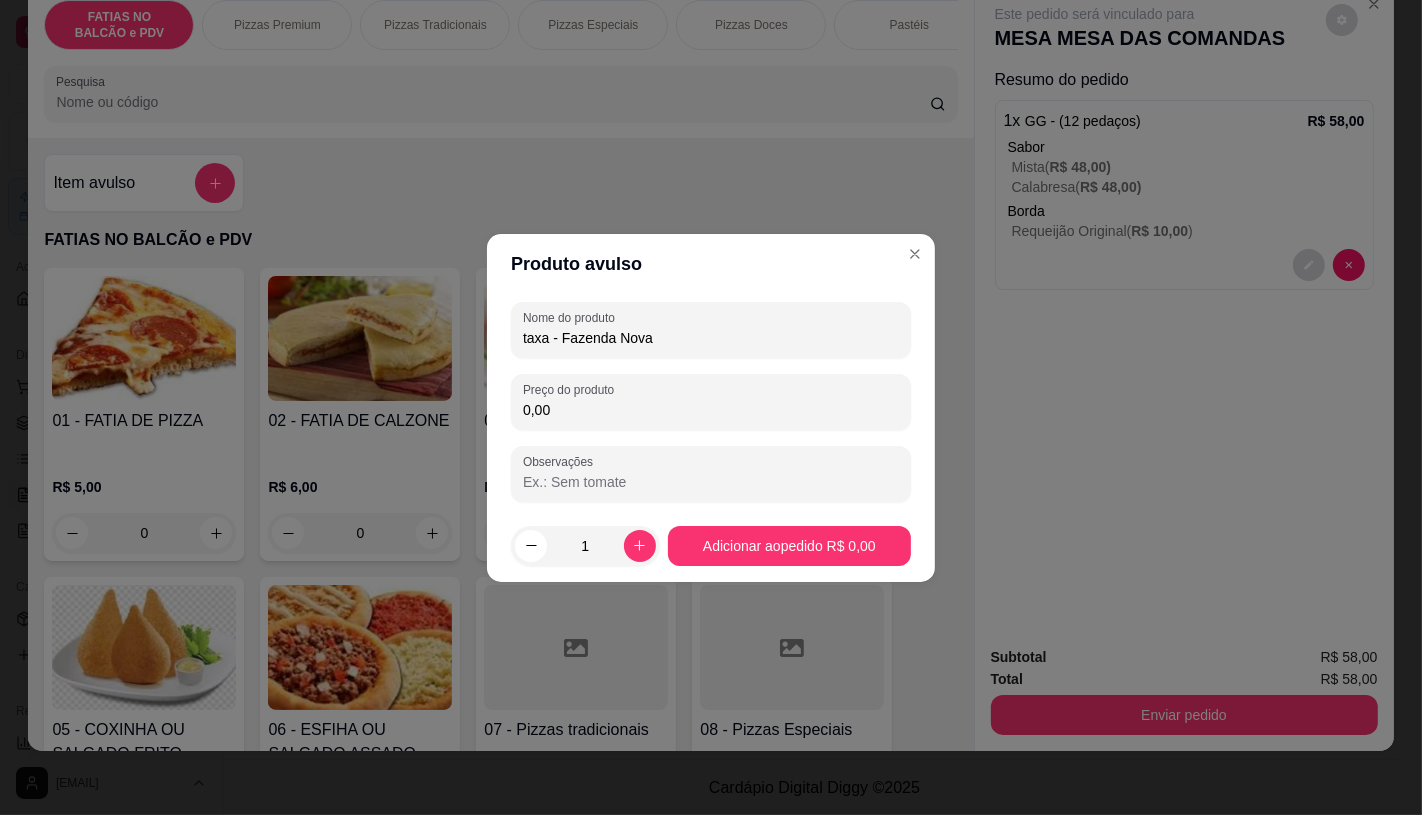 type on "taxa - Fazenda Nova" 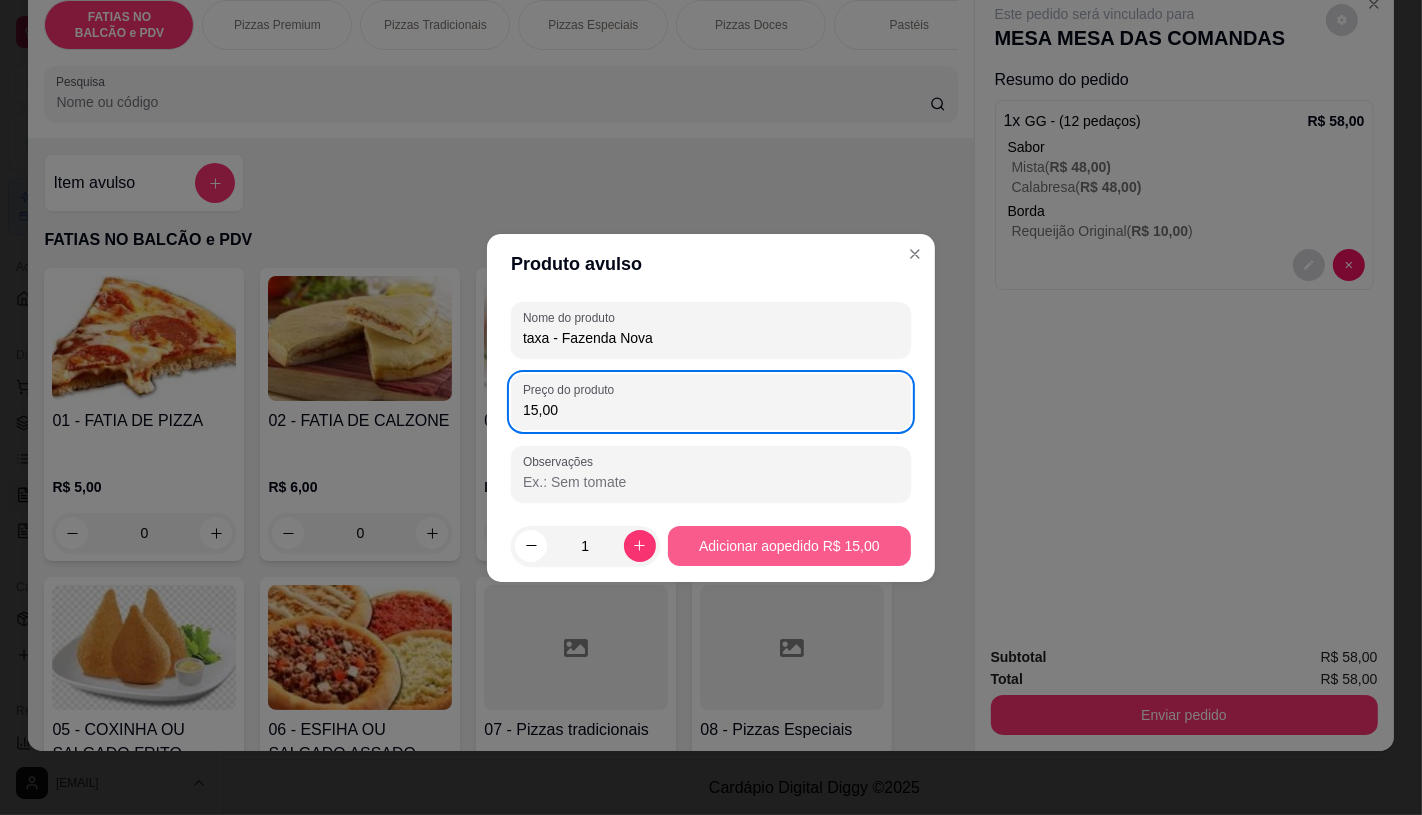 type on "15,00" 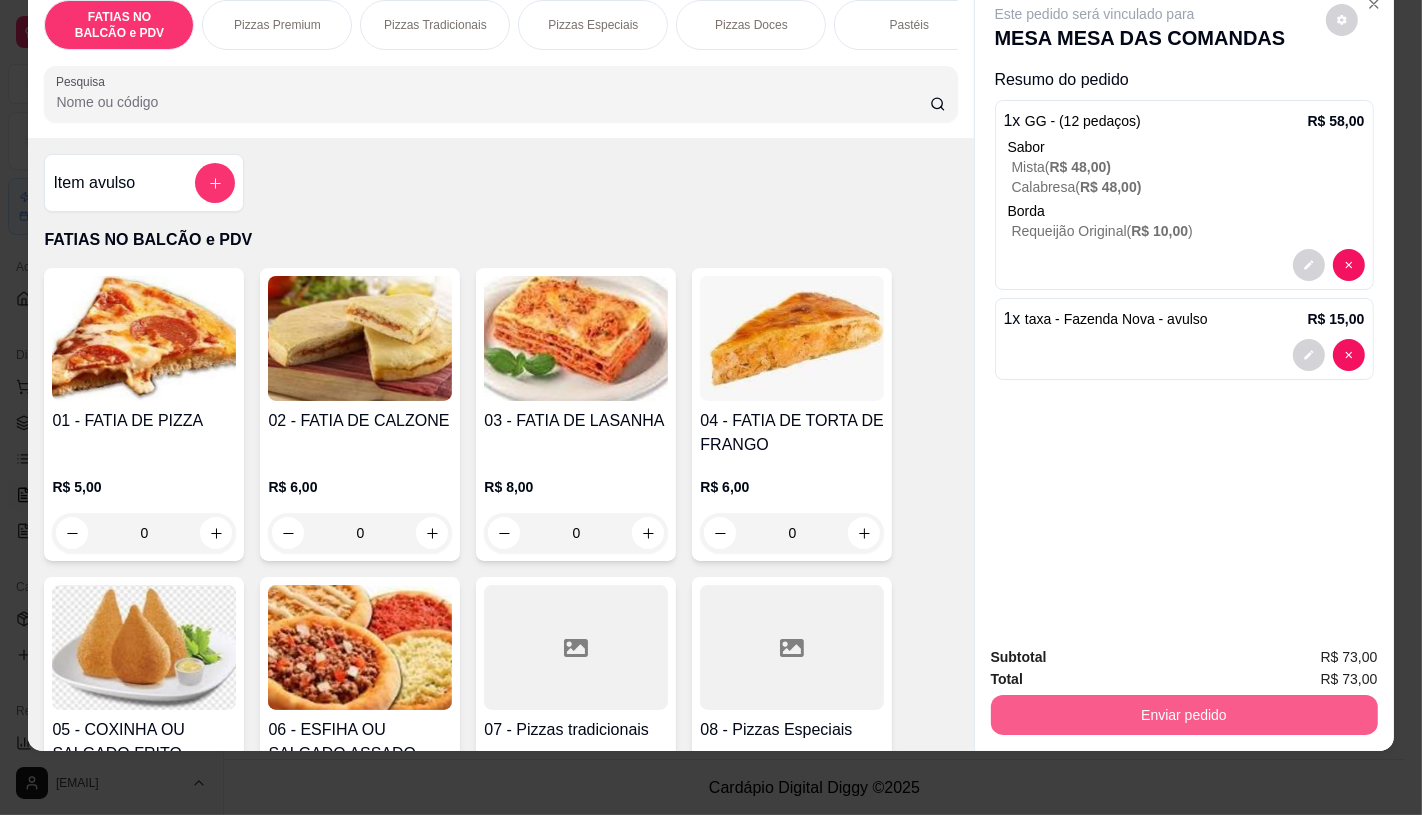 click on "Enviar pedido" at bounding box center (1184, 715) 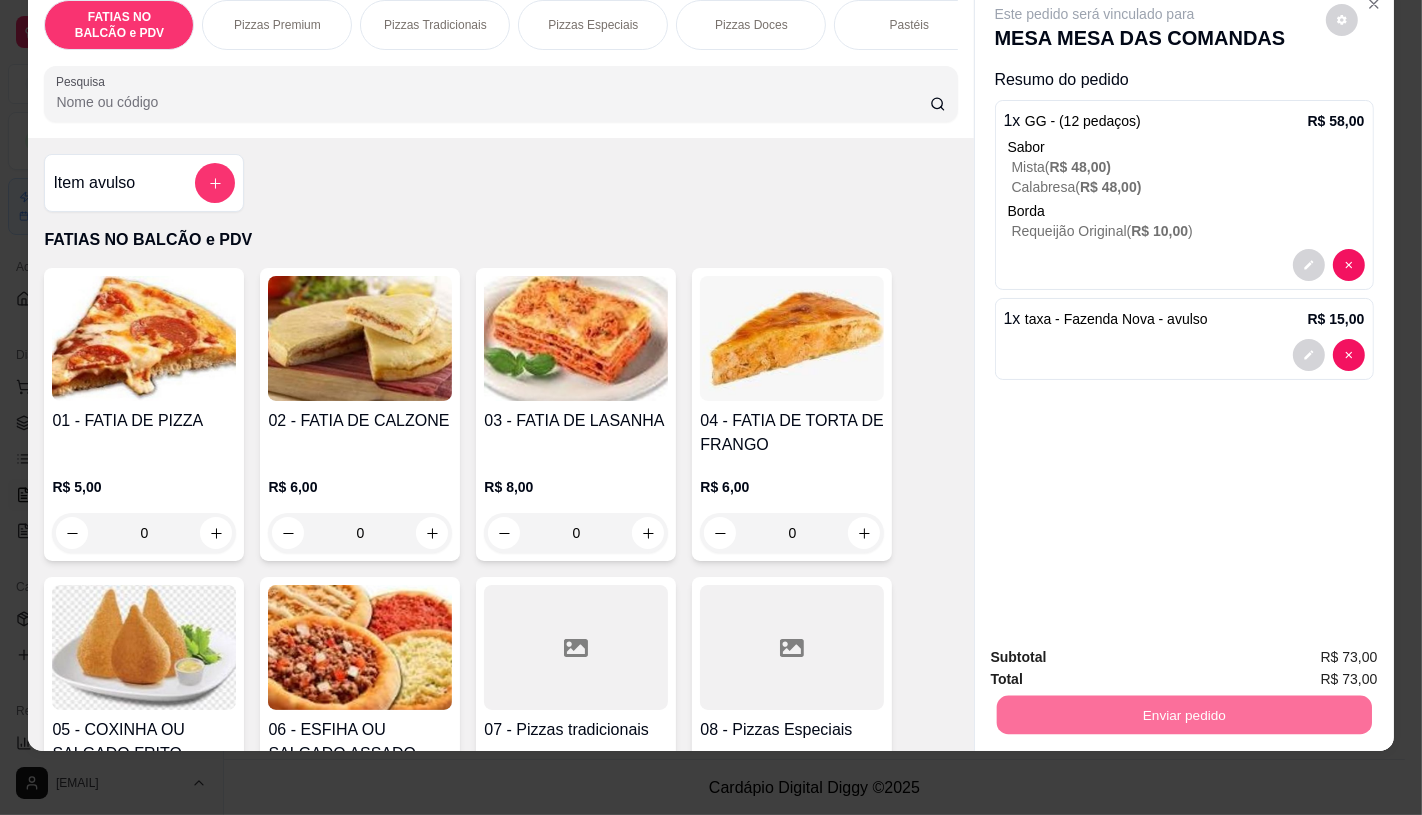 click on "Não registrar e enviar pedido" at bounding box center (1117, 649) 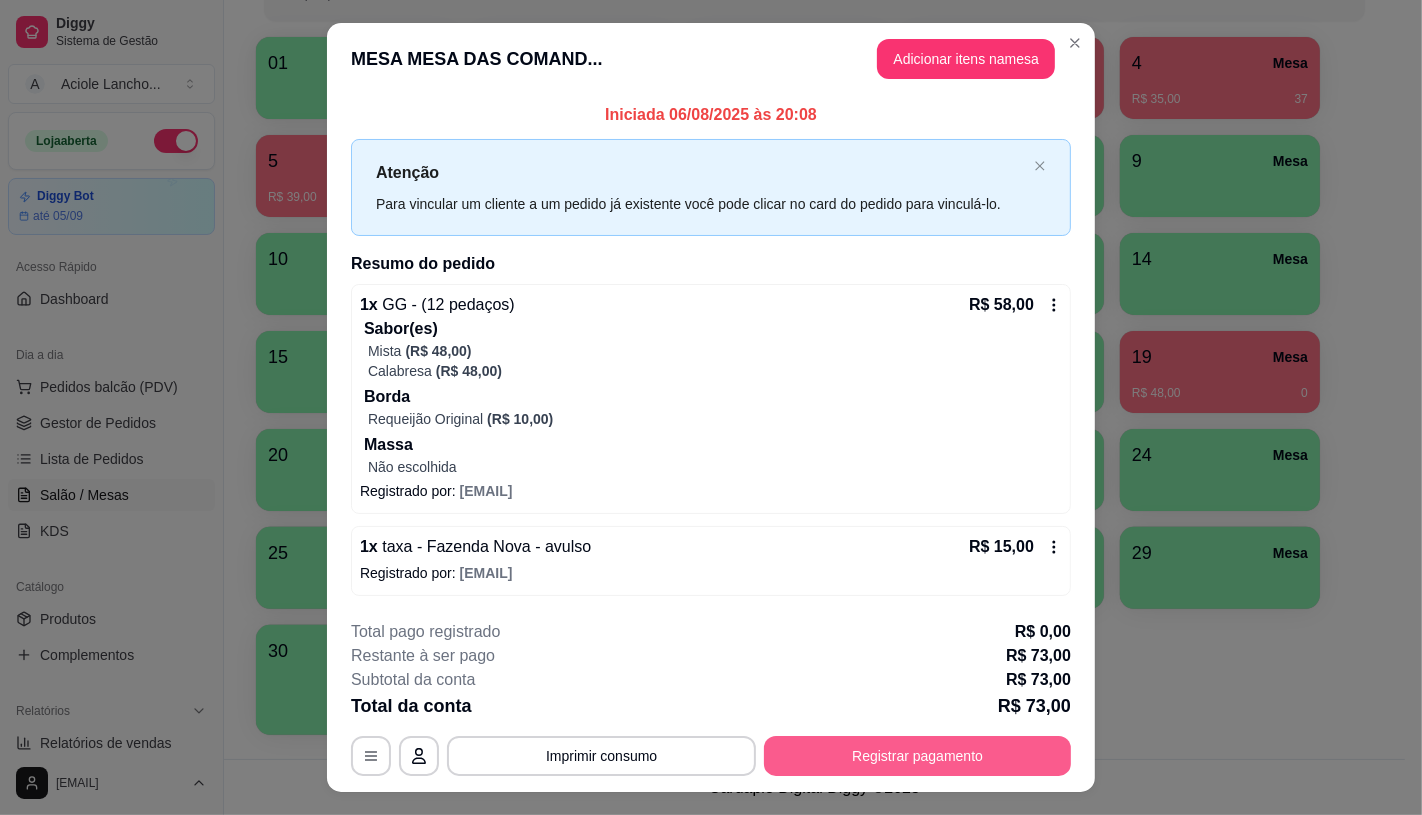 click on "Registrar pagamento" at bounding box center (917, 756) 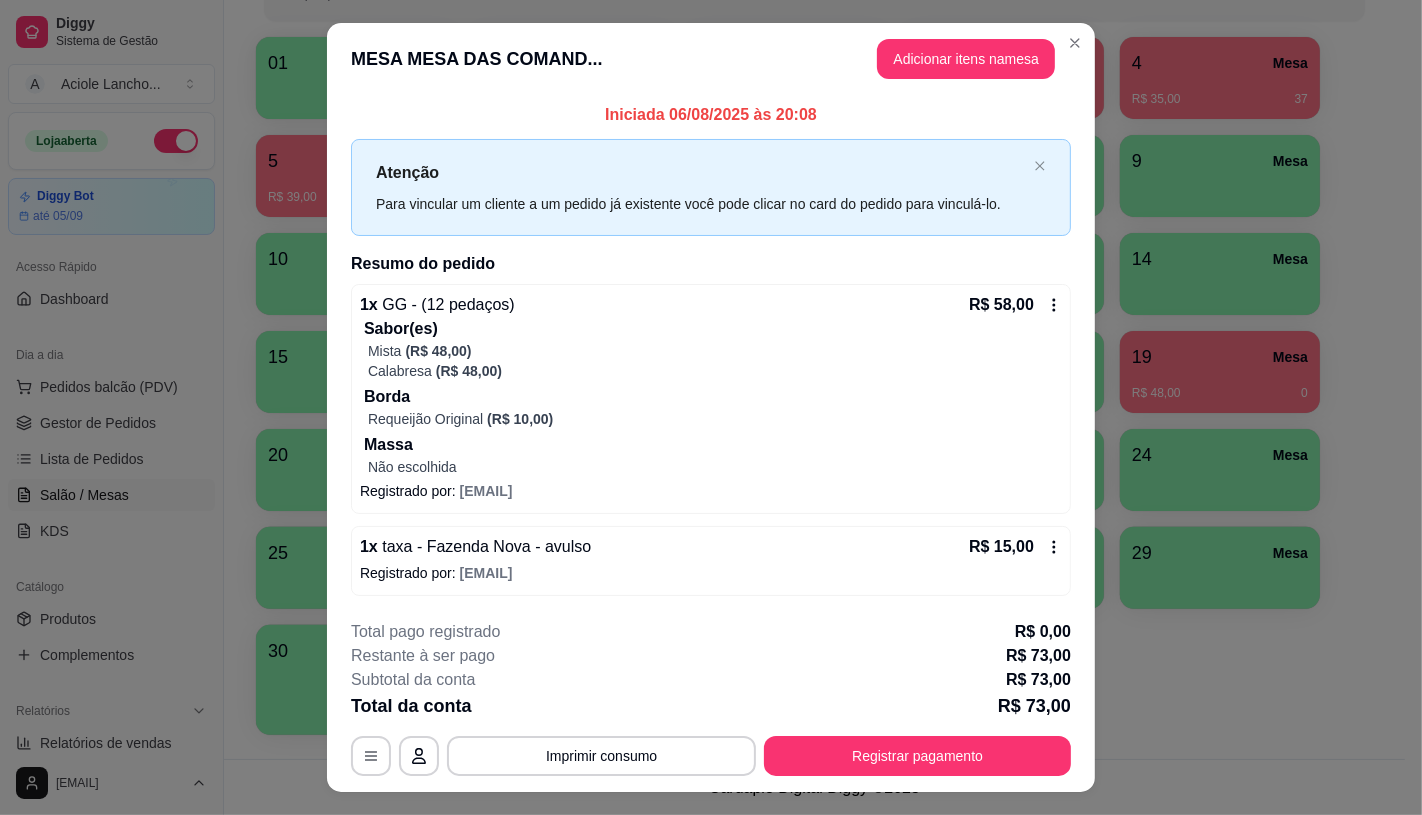 click on "Pix" at bounding box center [575, 424] 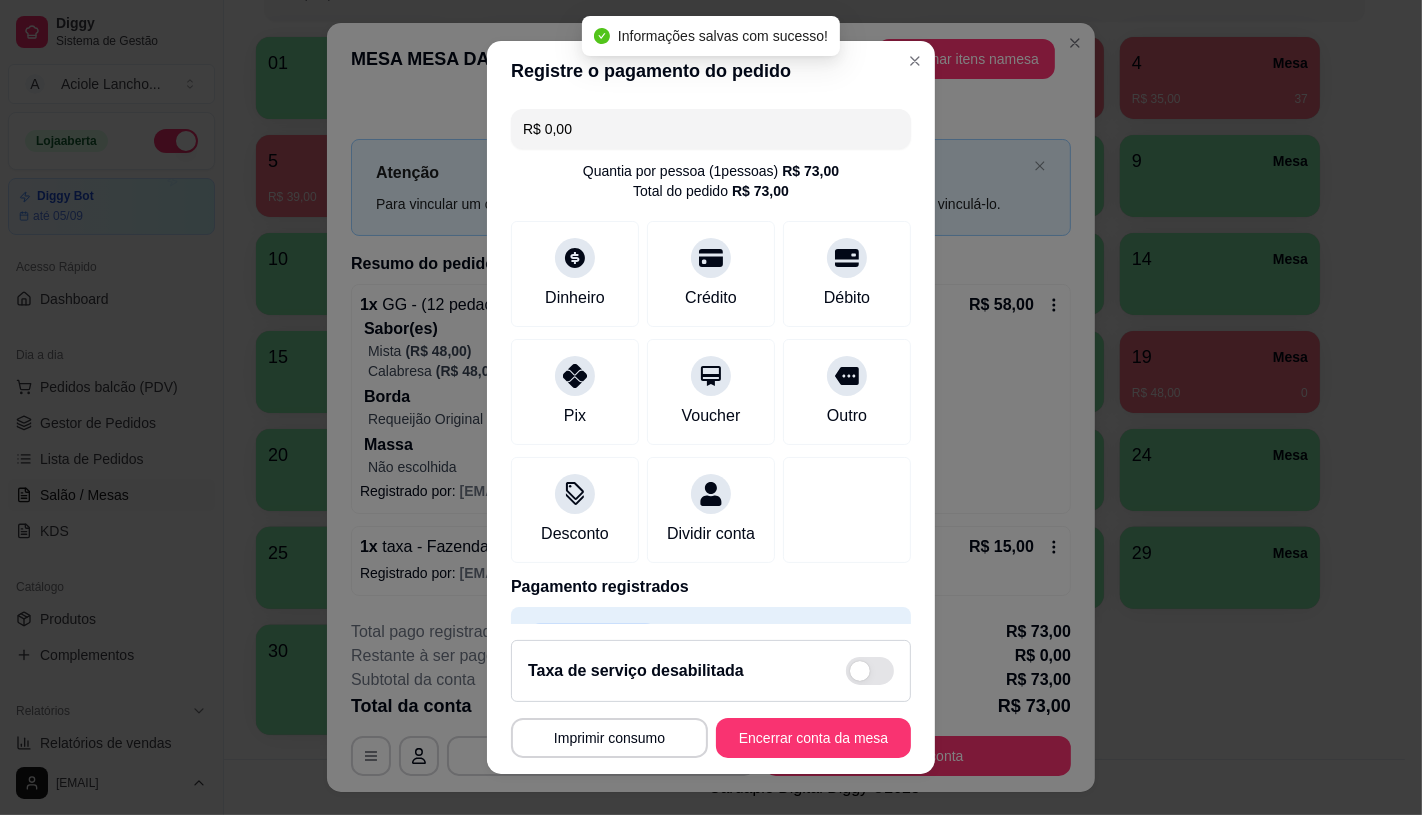 type on "R$ 0,00" 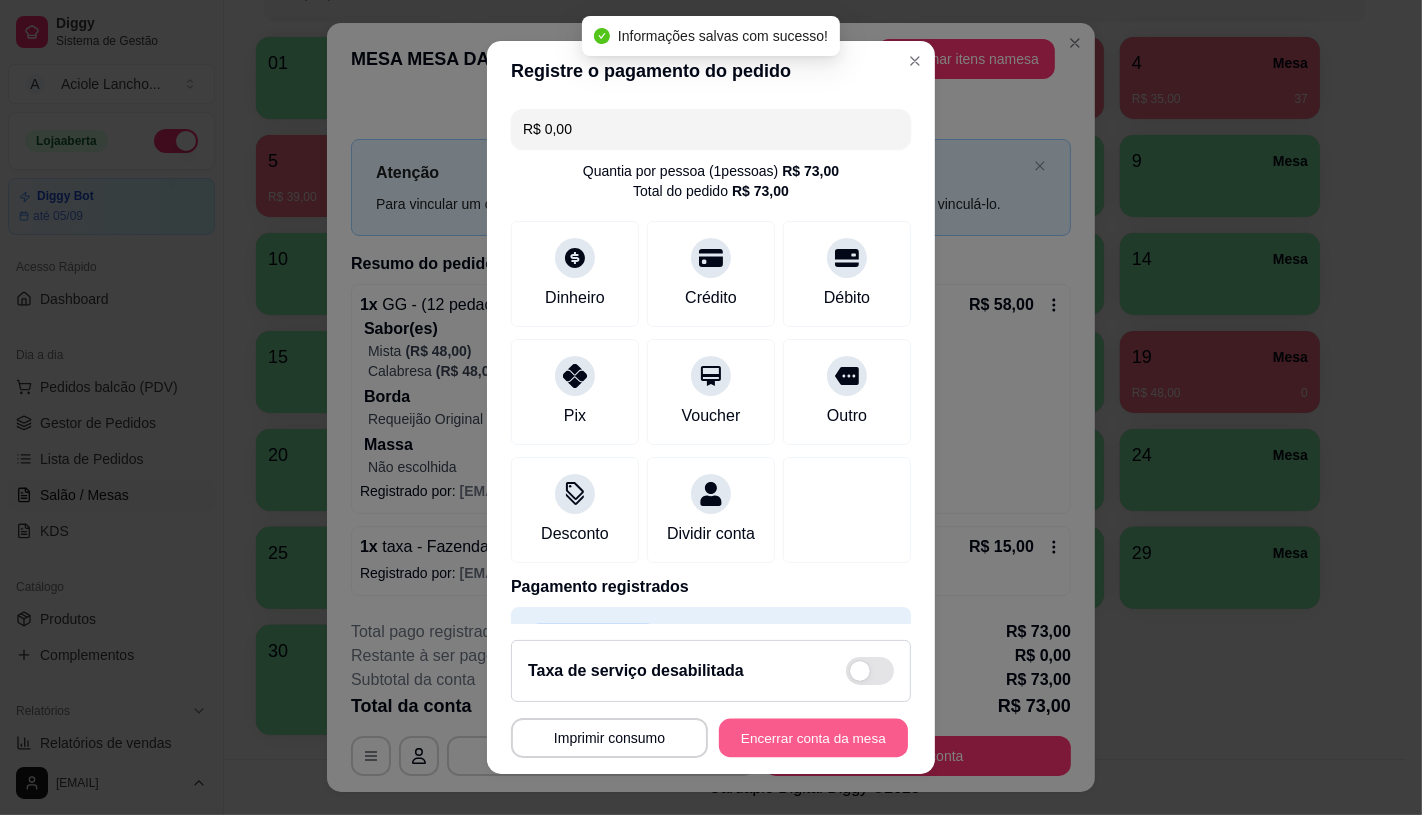 click on "Encerrar conta da mesa" at bounding box center (813, 738) 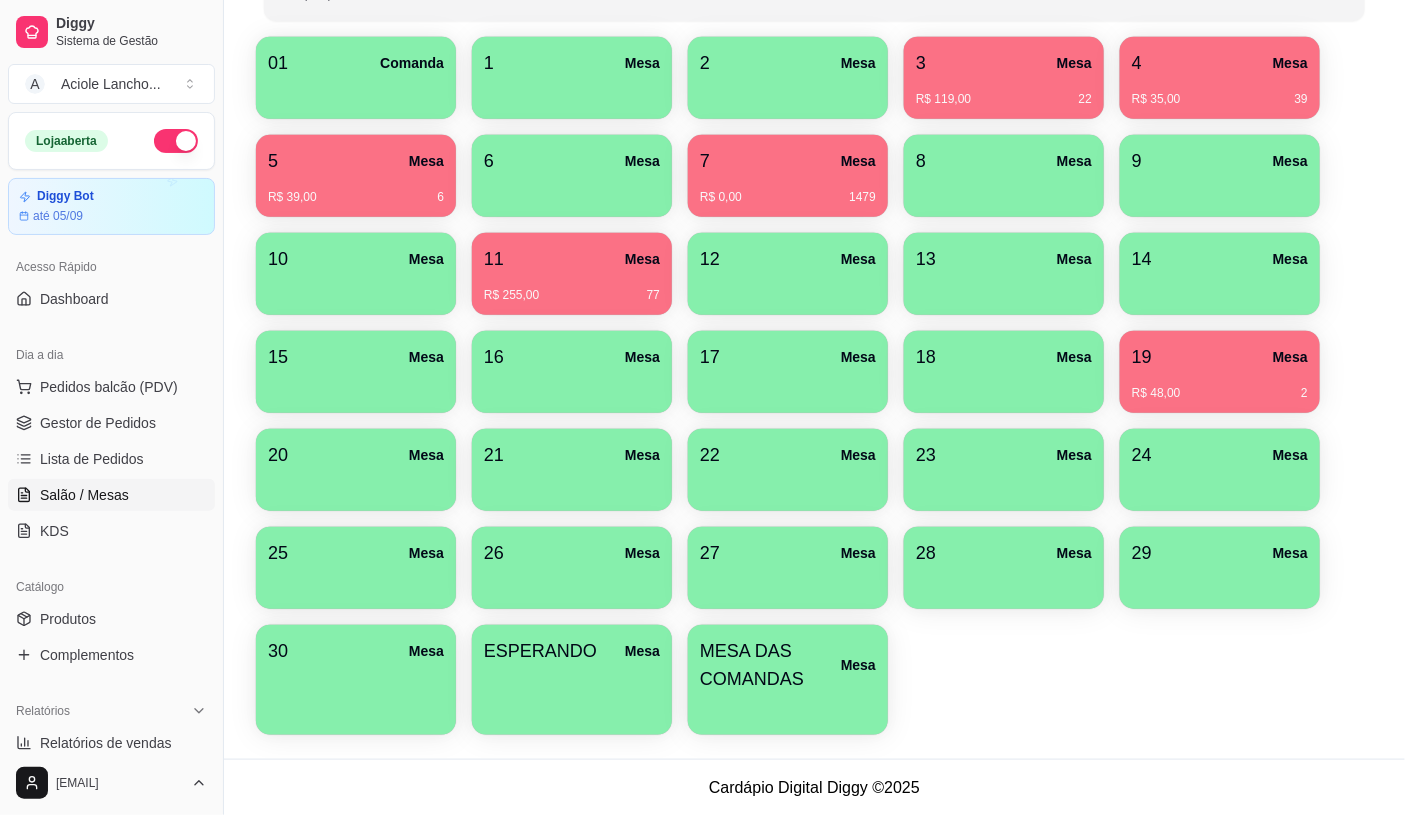 click on "Pedidos balcão (PDV)" at bounding box center (109, 387) 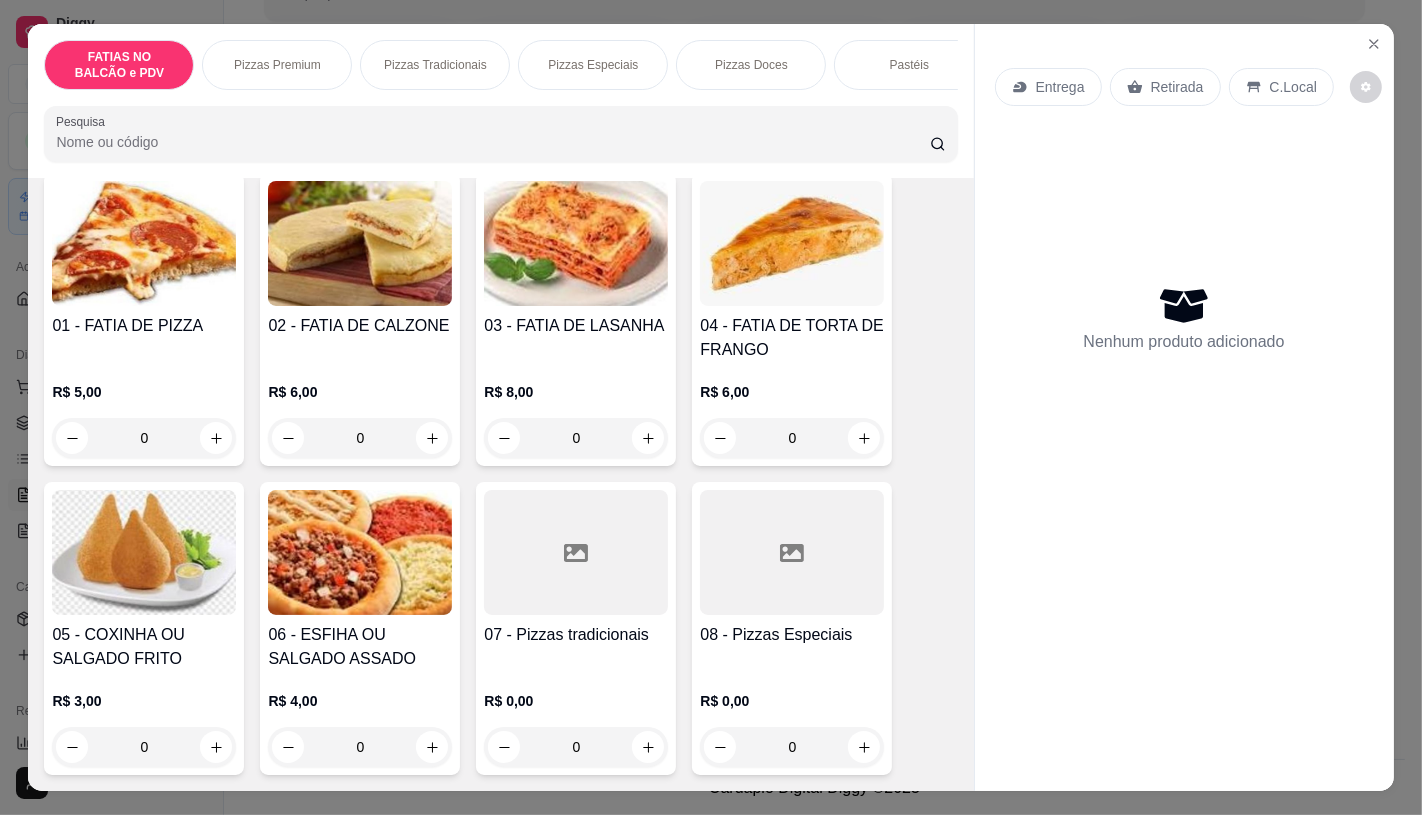 scroll, scrollTop: 333, scrollLeft: 0, axis: vertical 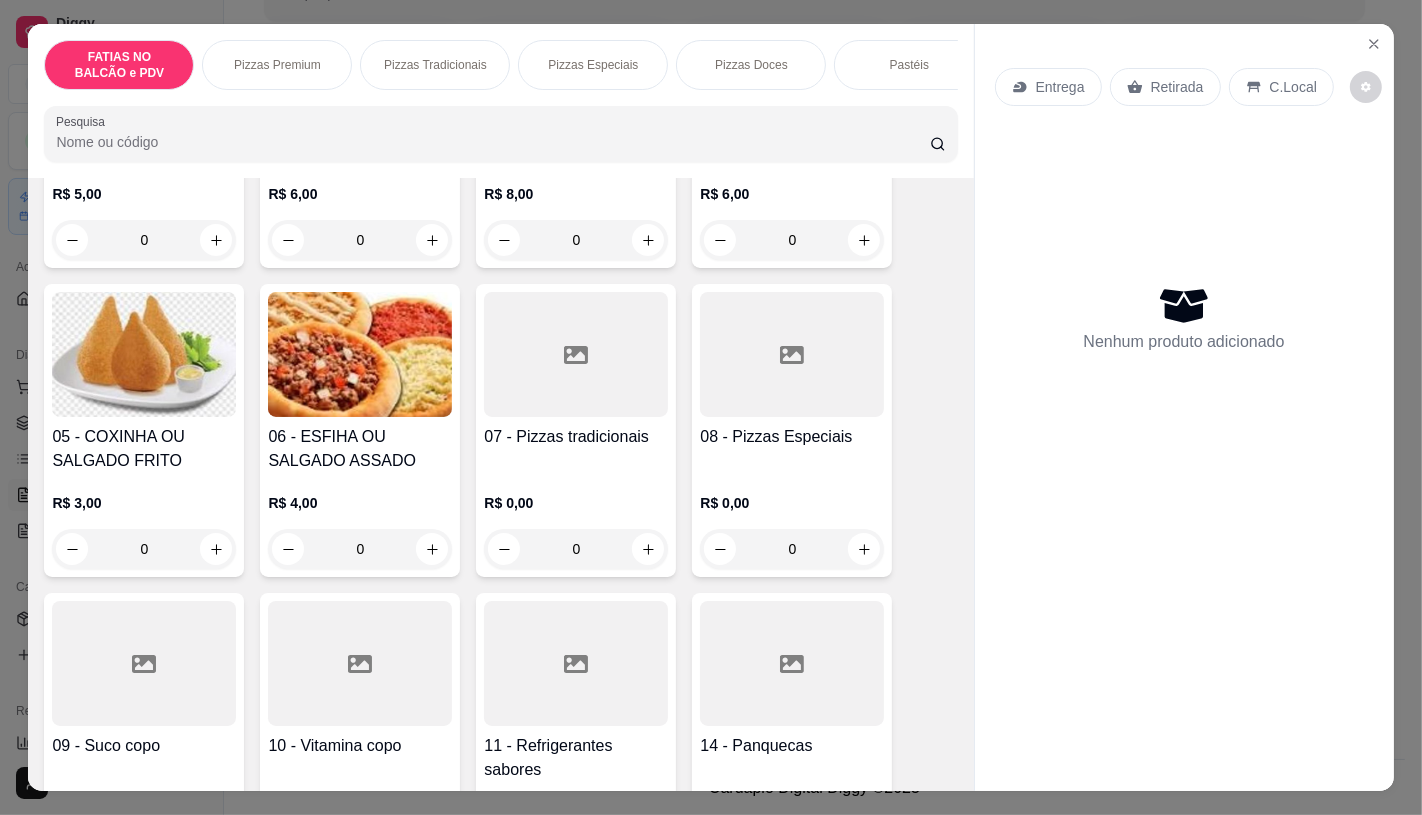 click at bounding box center (792, 663) 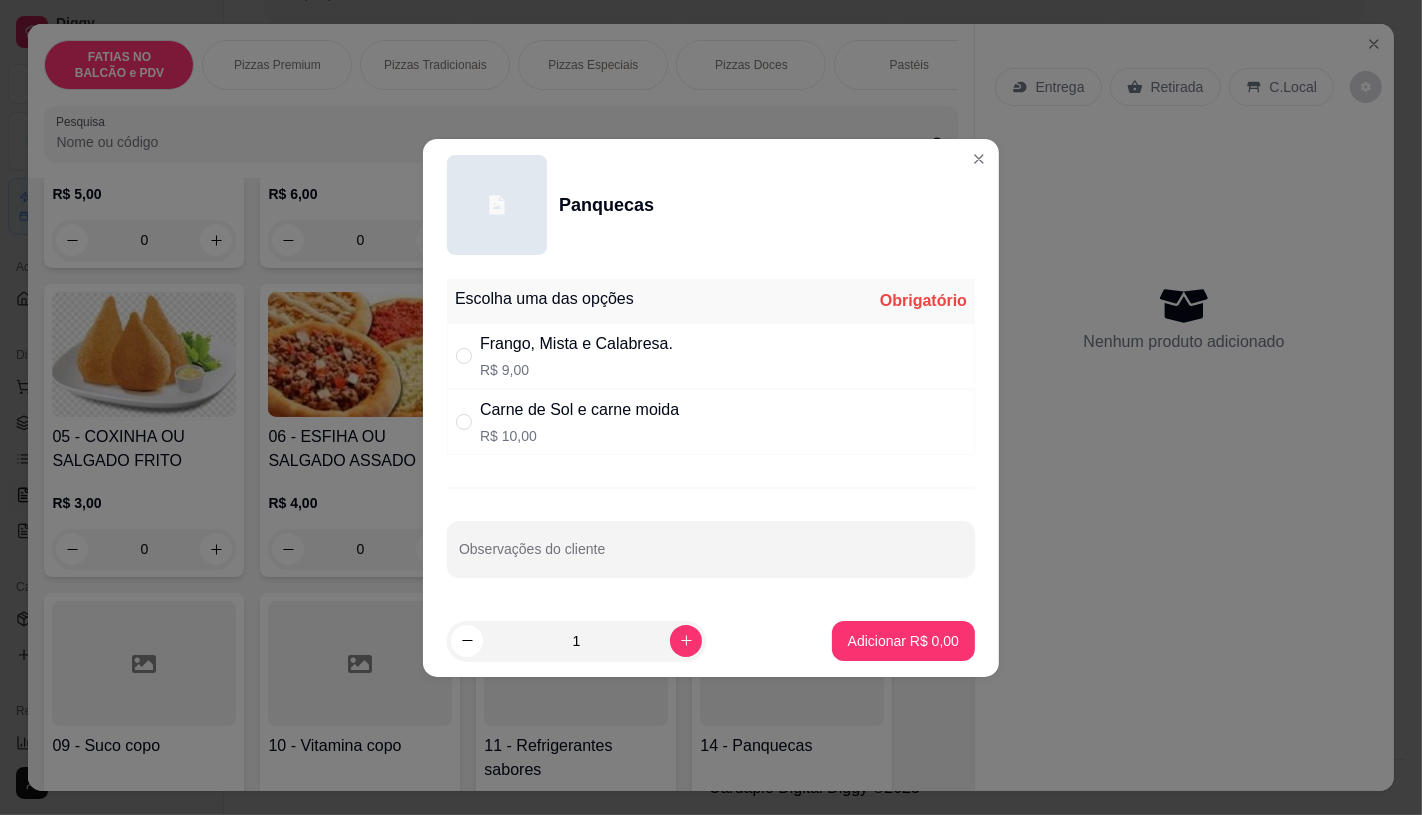 click on "R$ 9,00" at bounding box center [576, 370] 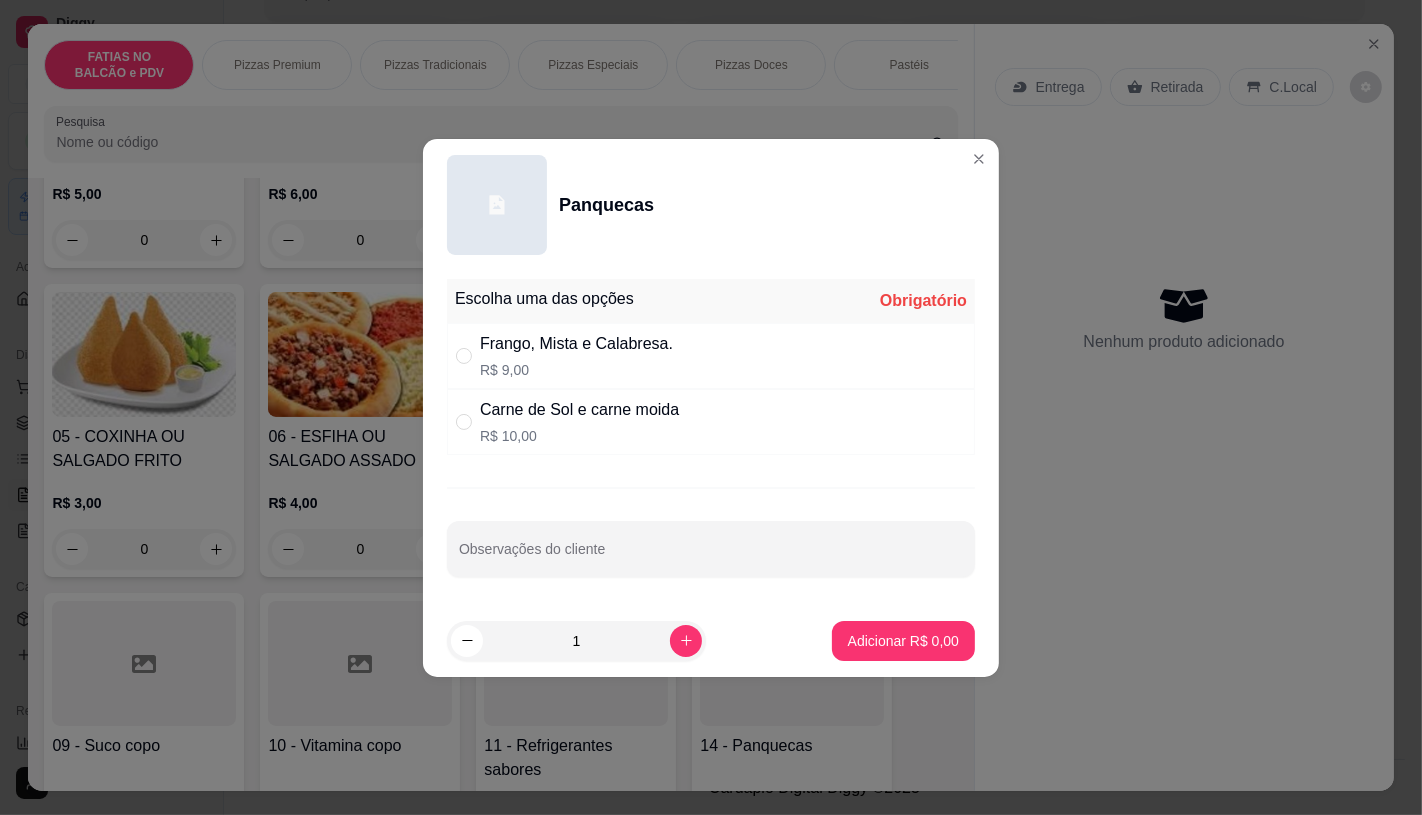 radio on "true" 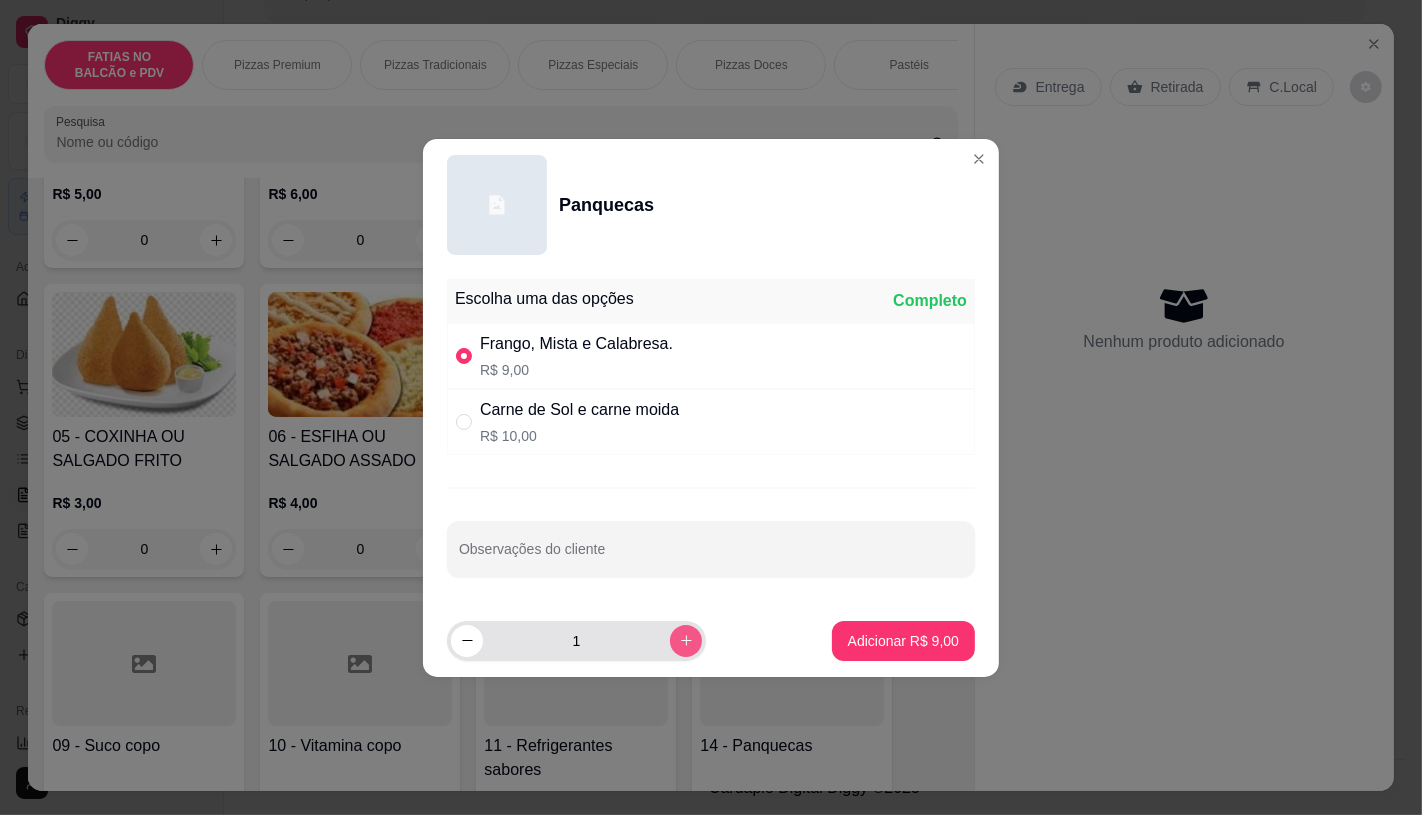 click 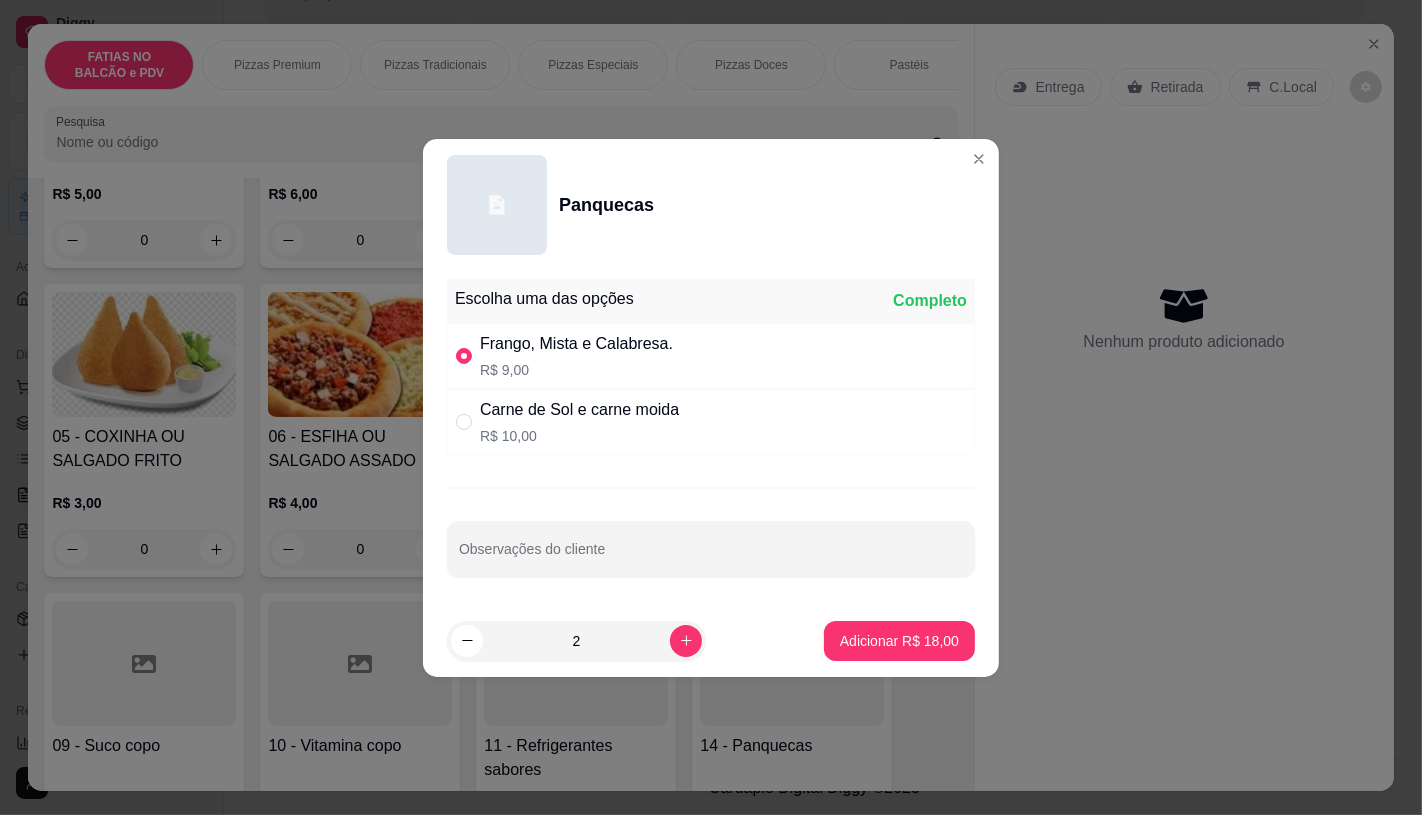 click on "2 Adicionar   R$ 18,00" at bounding box center (711, 641) 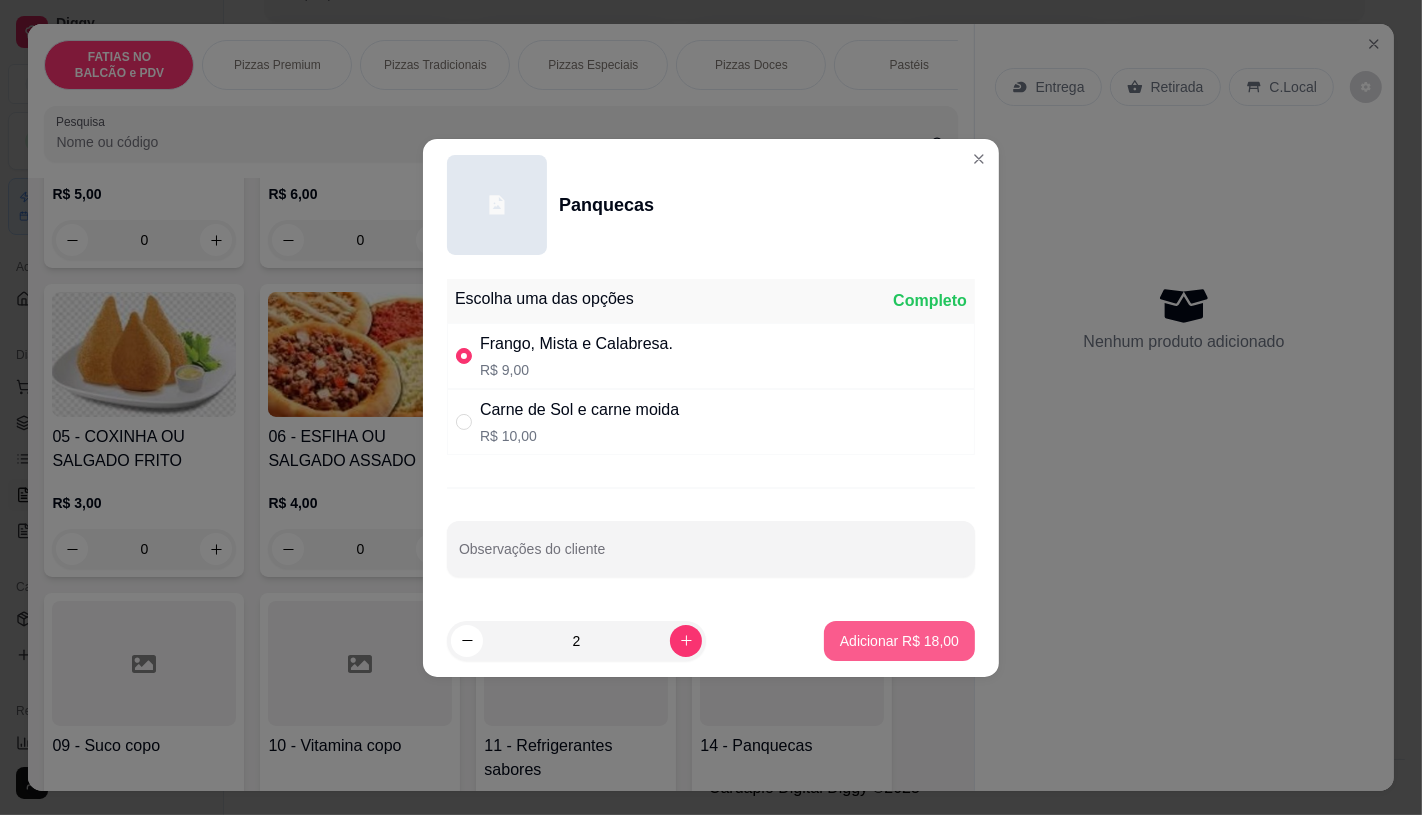 click on "Adicionar   R$ 18,00" at bounding box center (899, 641) 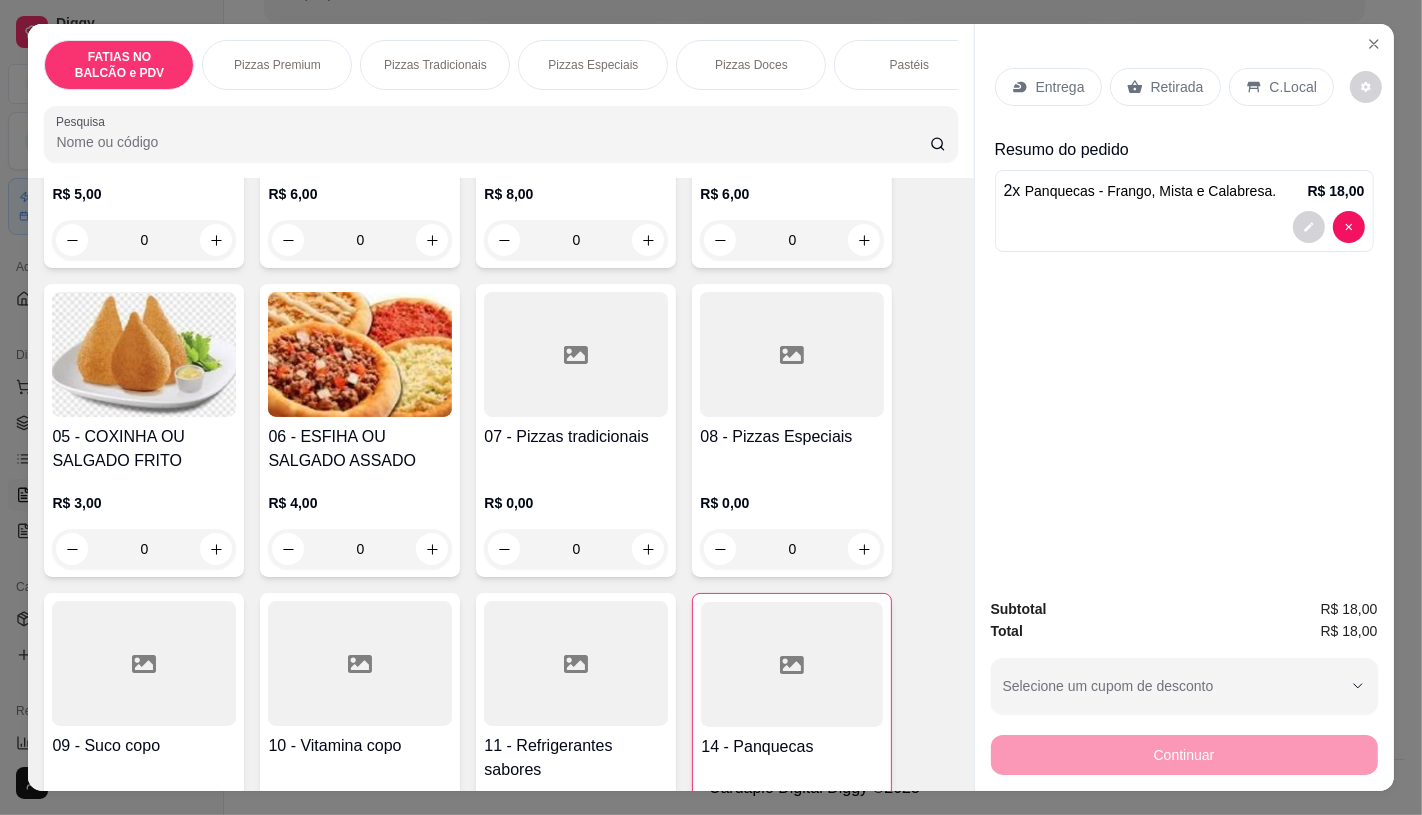 click on "07 - Pizzas tradicionais" at bounding box center [576, 449] 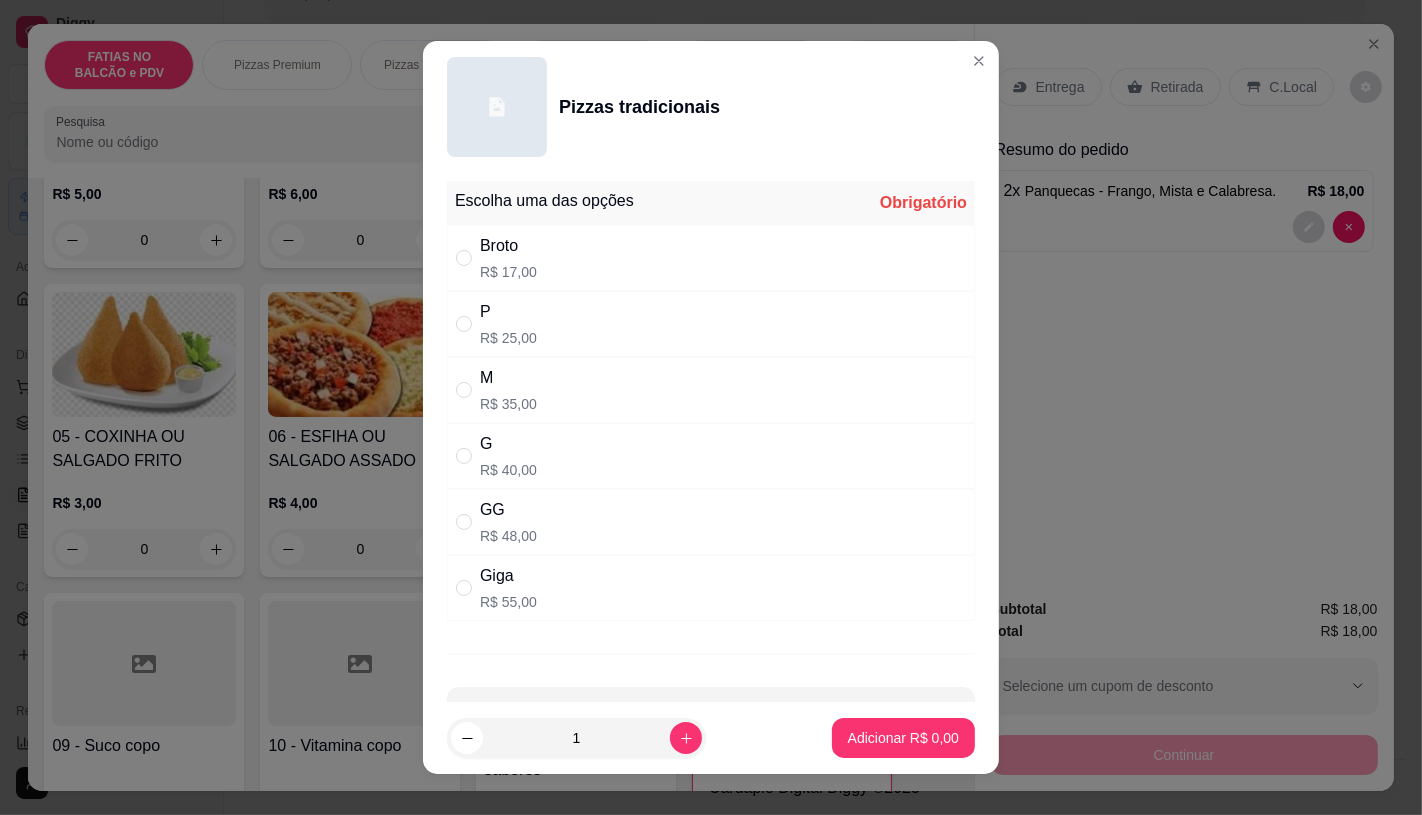 click on "Giga  R$ 55,00" at bounding box center (711, 588) 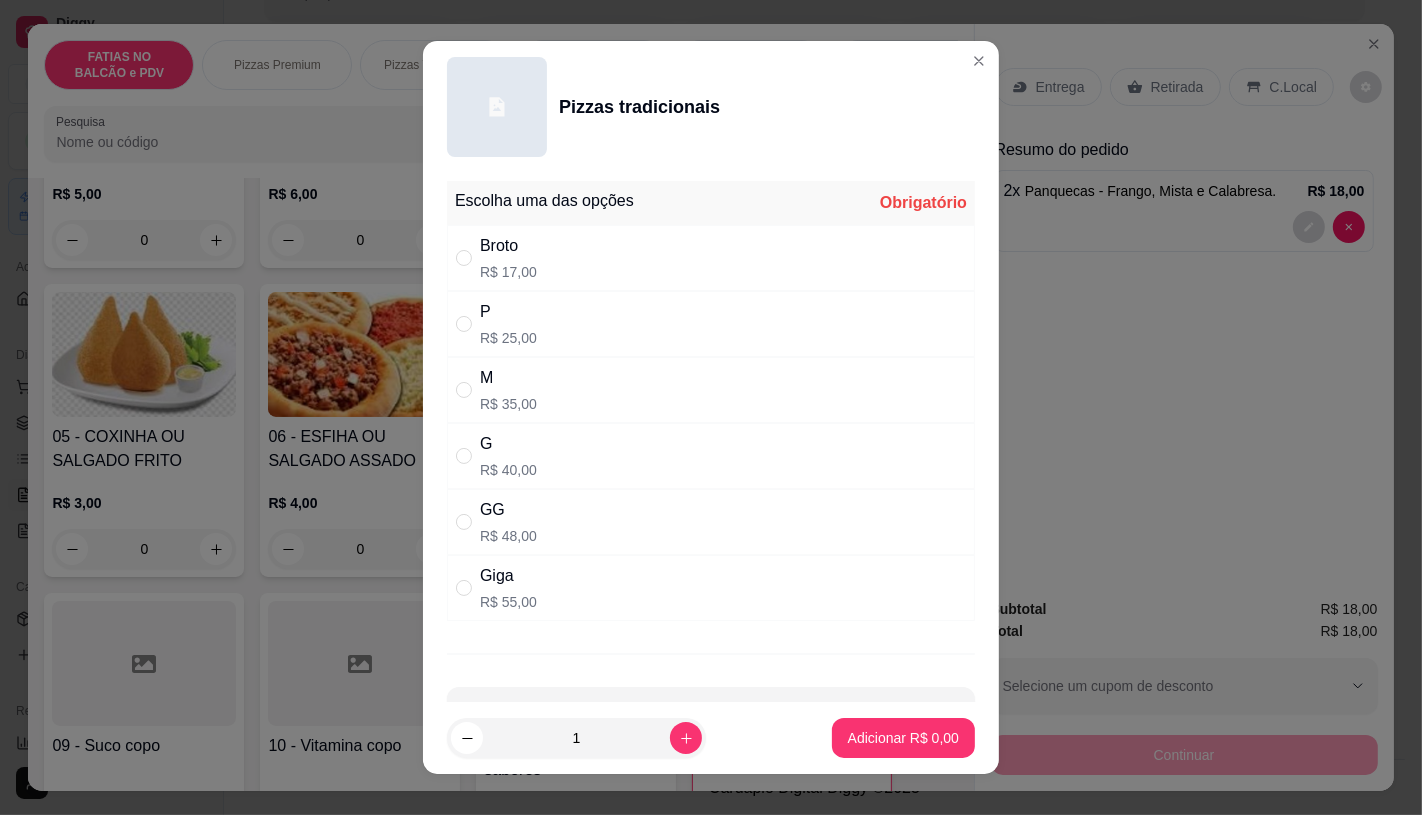 radio on "true" 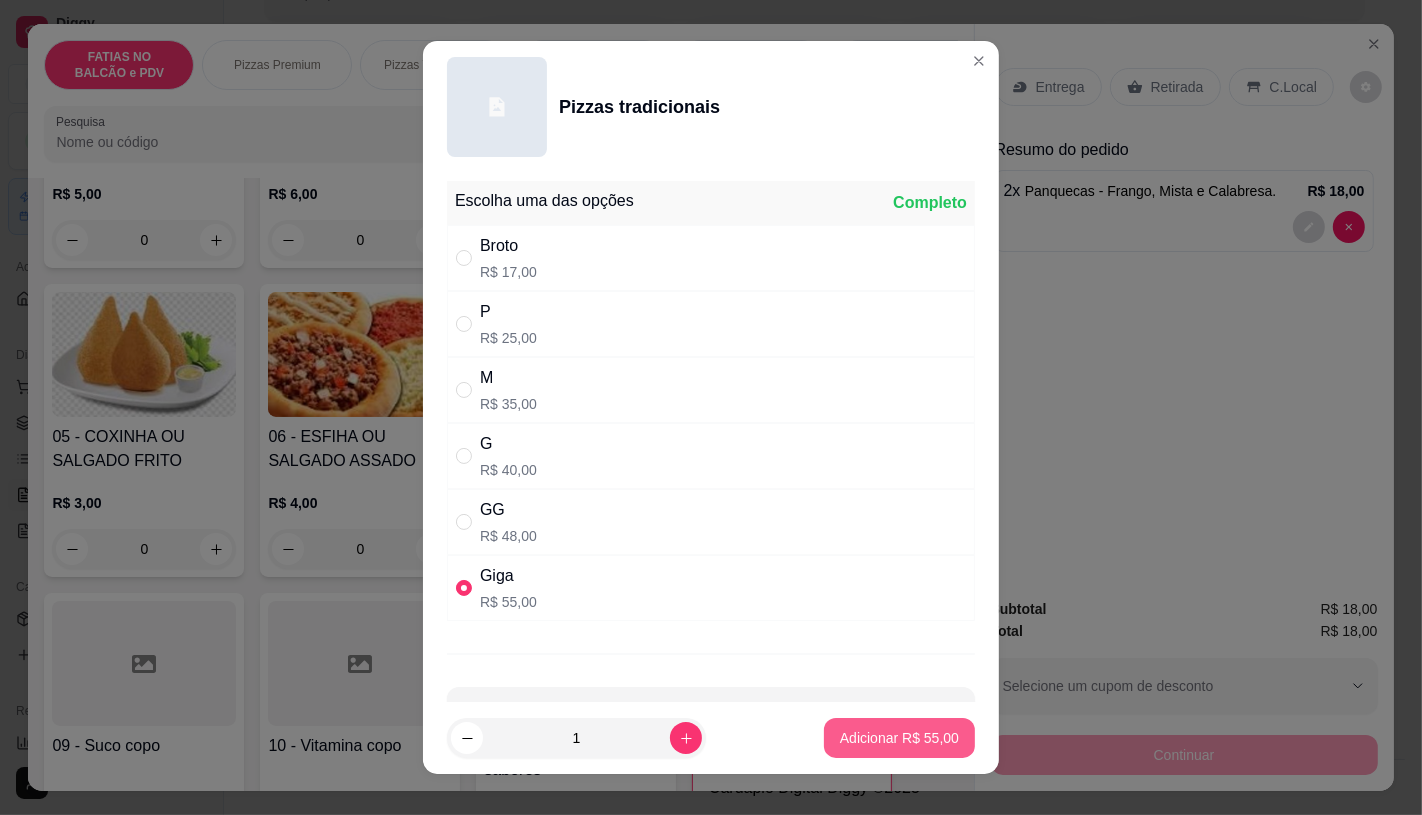 click on "Adicionar   R$ 55,00" at bounding box center [899, 738] 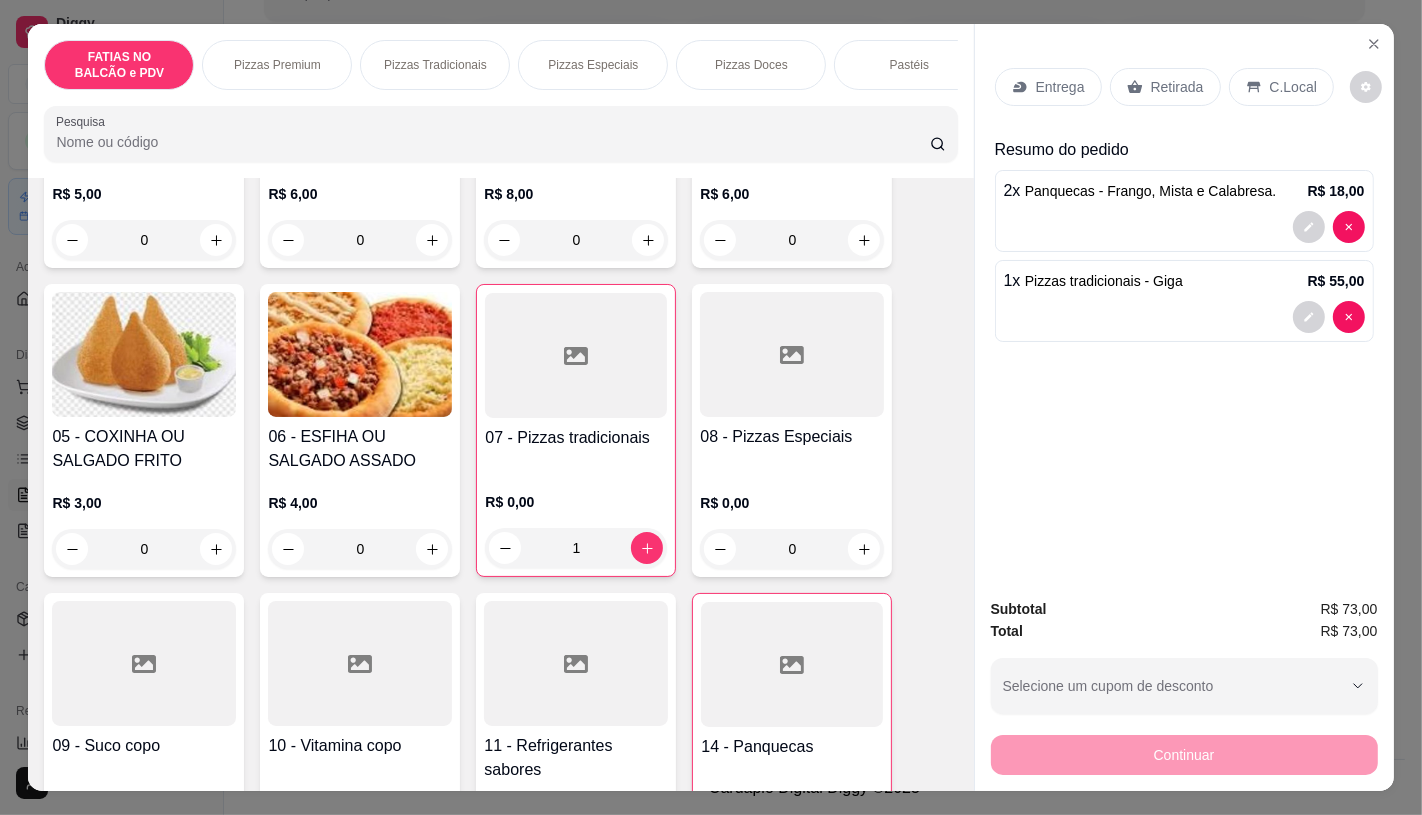 click at bounding box center (576, 663) 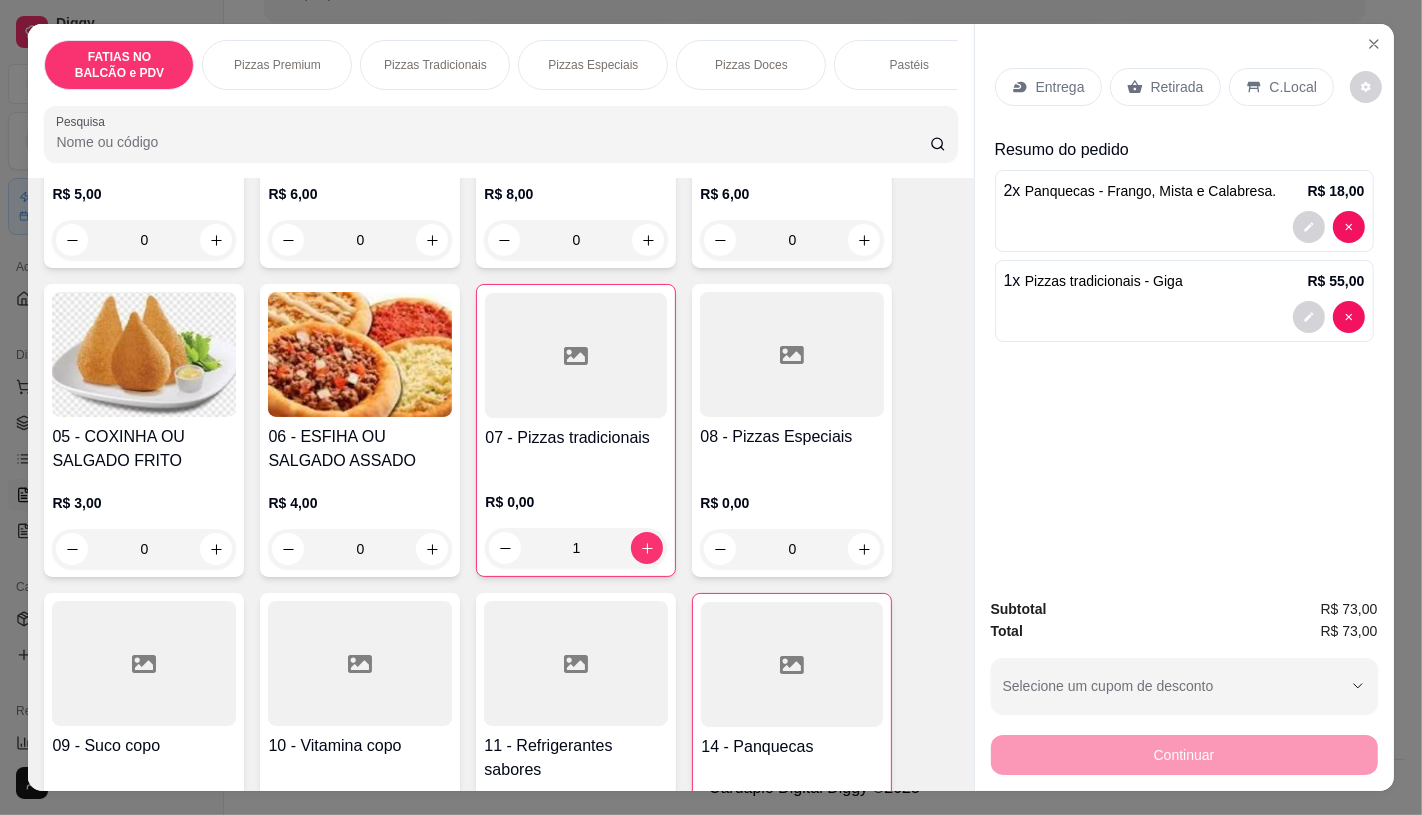scroll, scrollTop: 111, scrollLeft: 0, axis: vertical 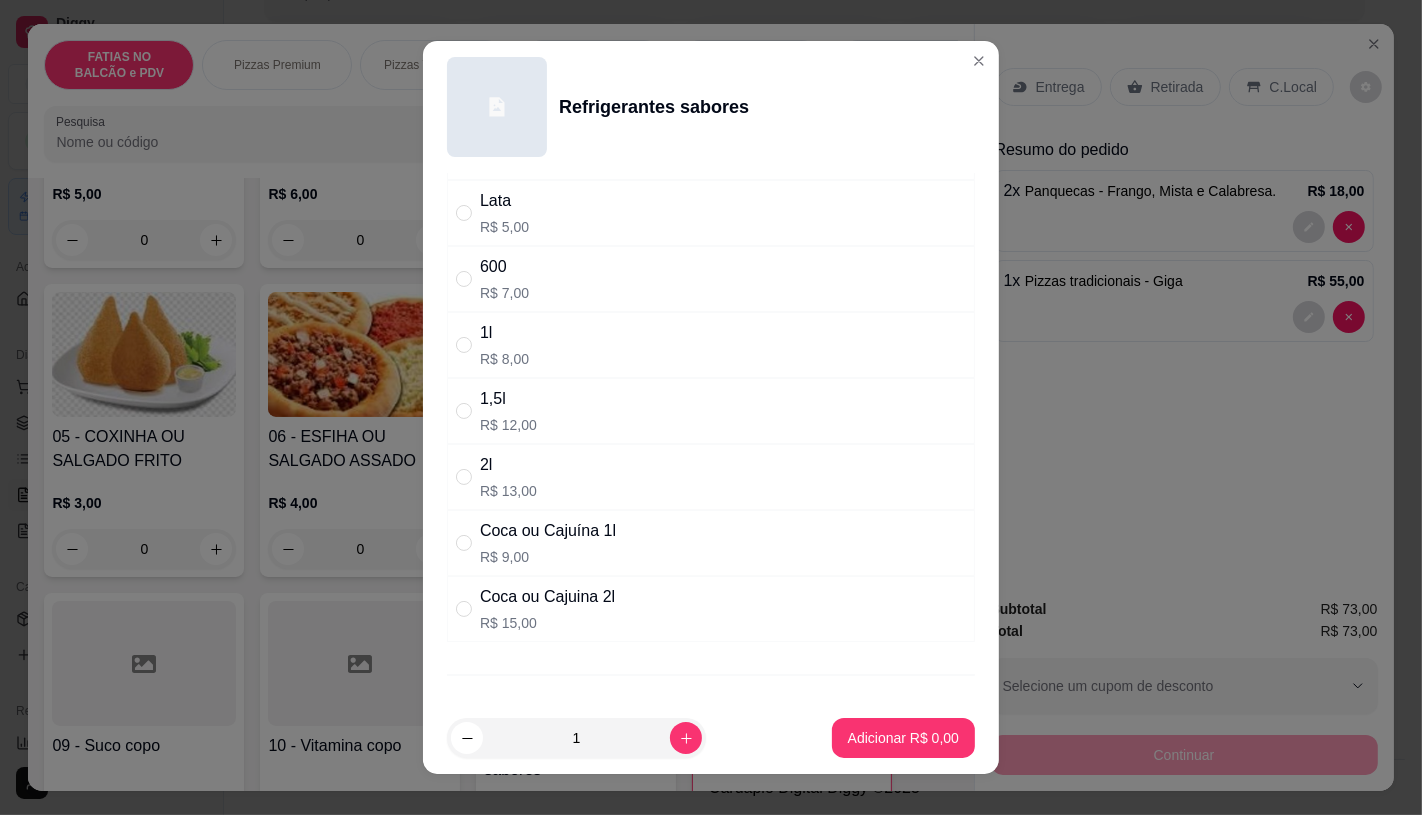 click on "Coca ou Cajuina 2l" at bounding box center [547, 597] 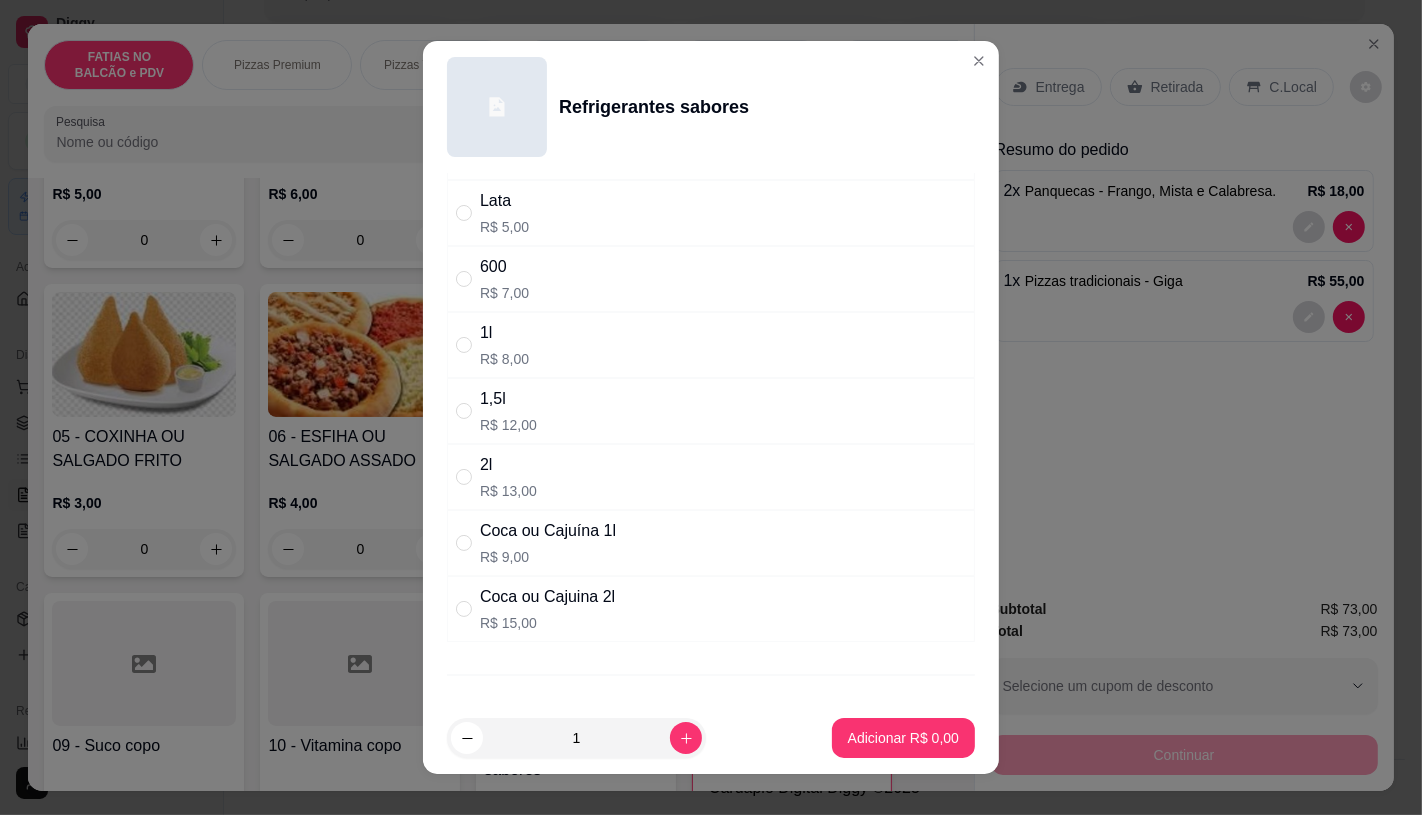 radio on "true" 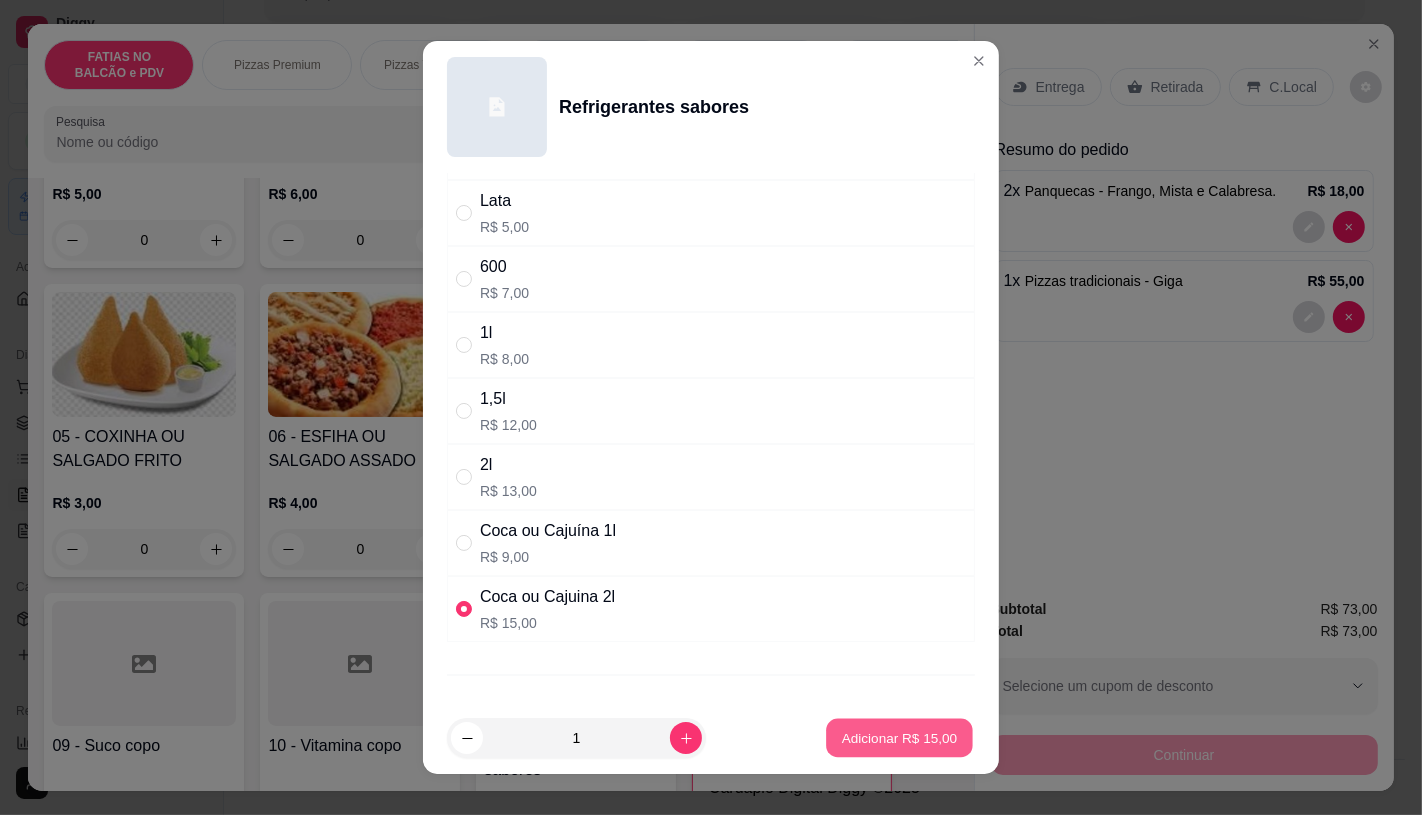 click on "Adicionar   R$ 15,00" at bounding box center (900, 738) 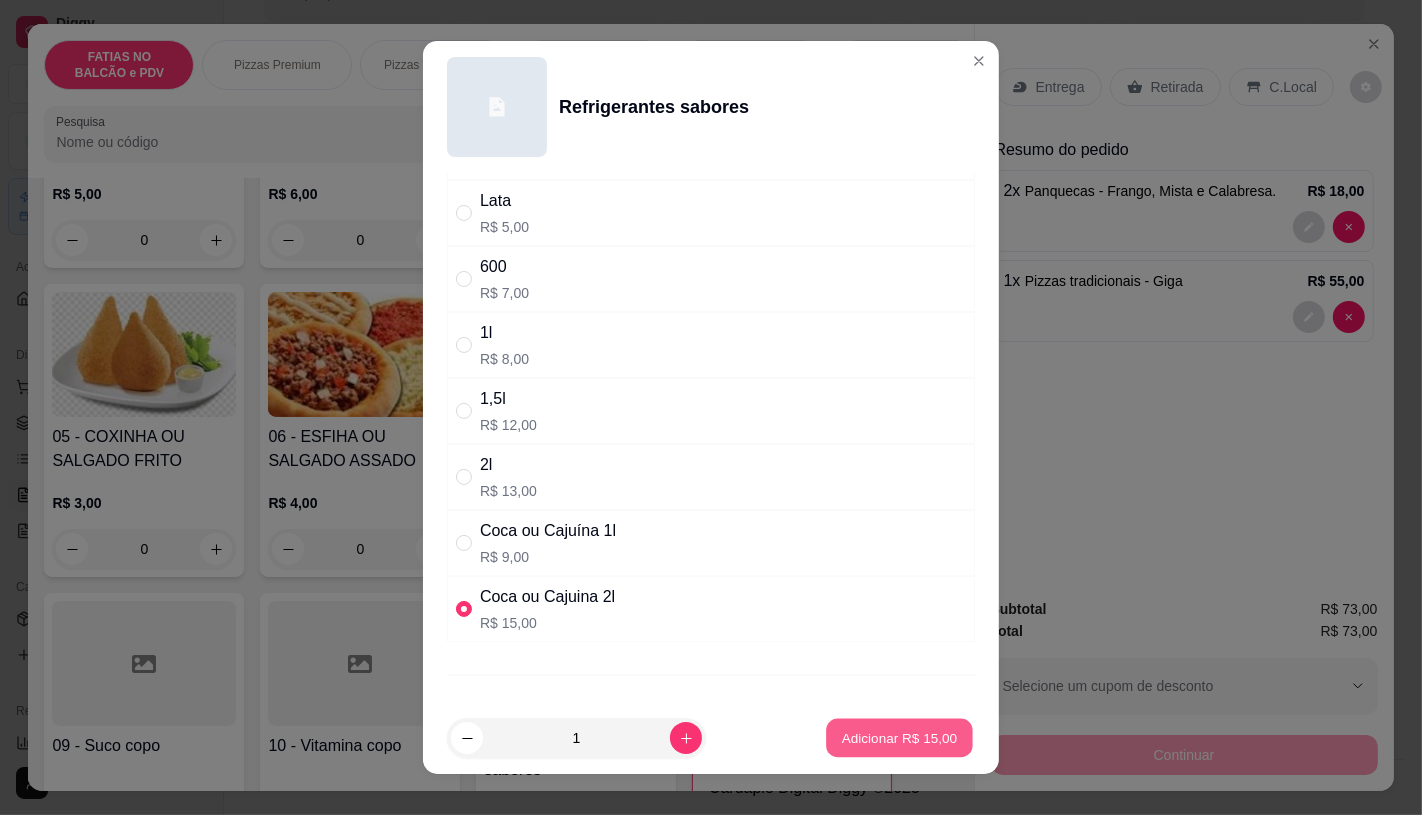 type on "1" 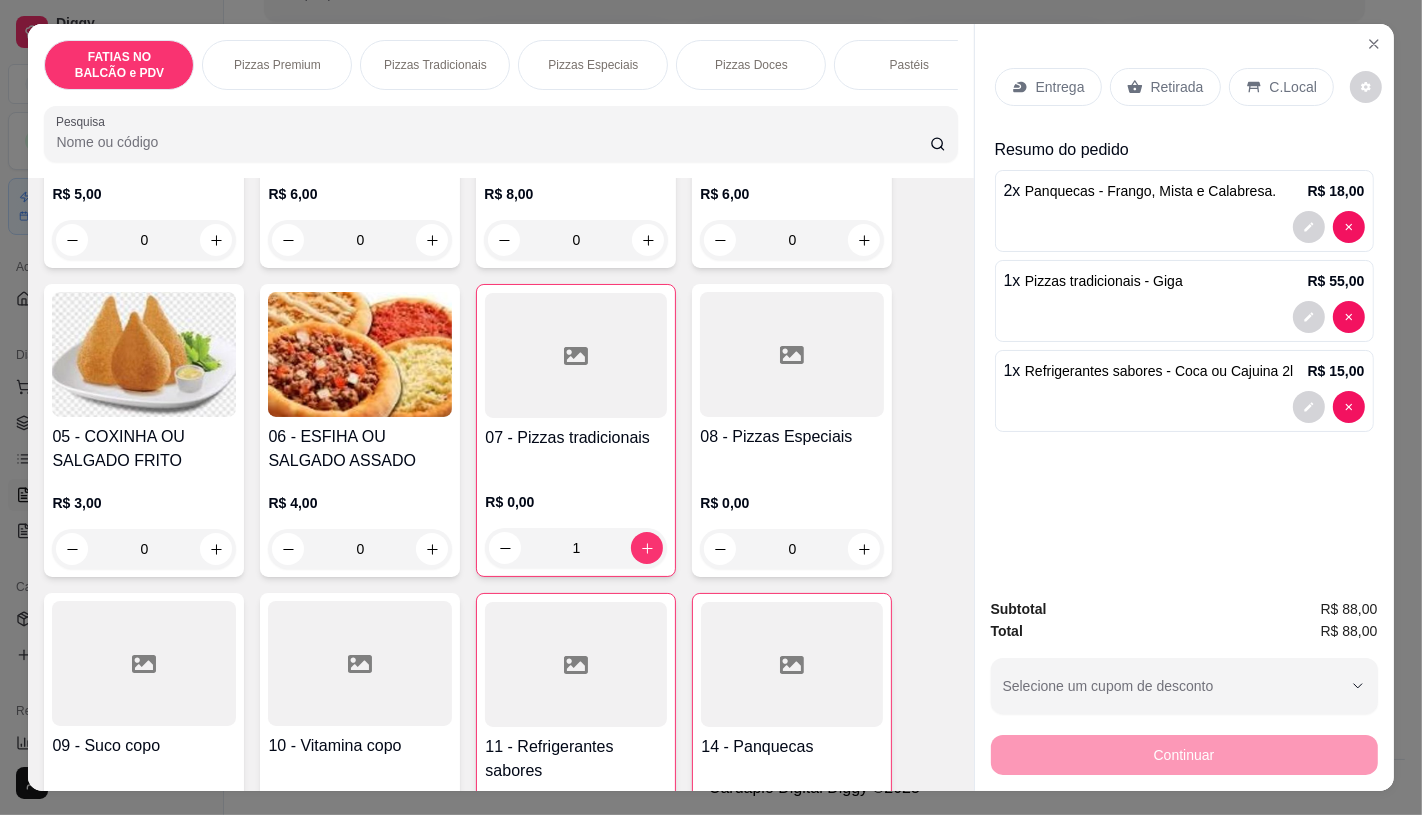 scroll, scrollTop: 0, scrollLeft: 2080, axis: horizontal 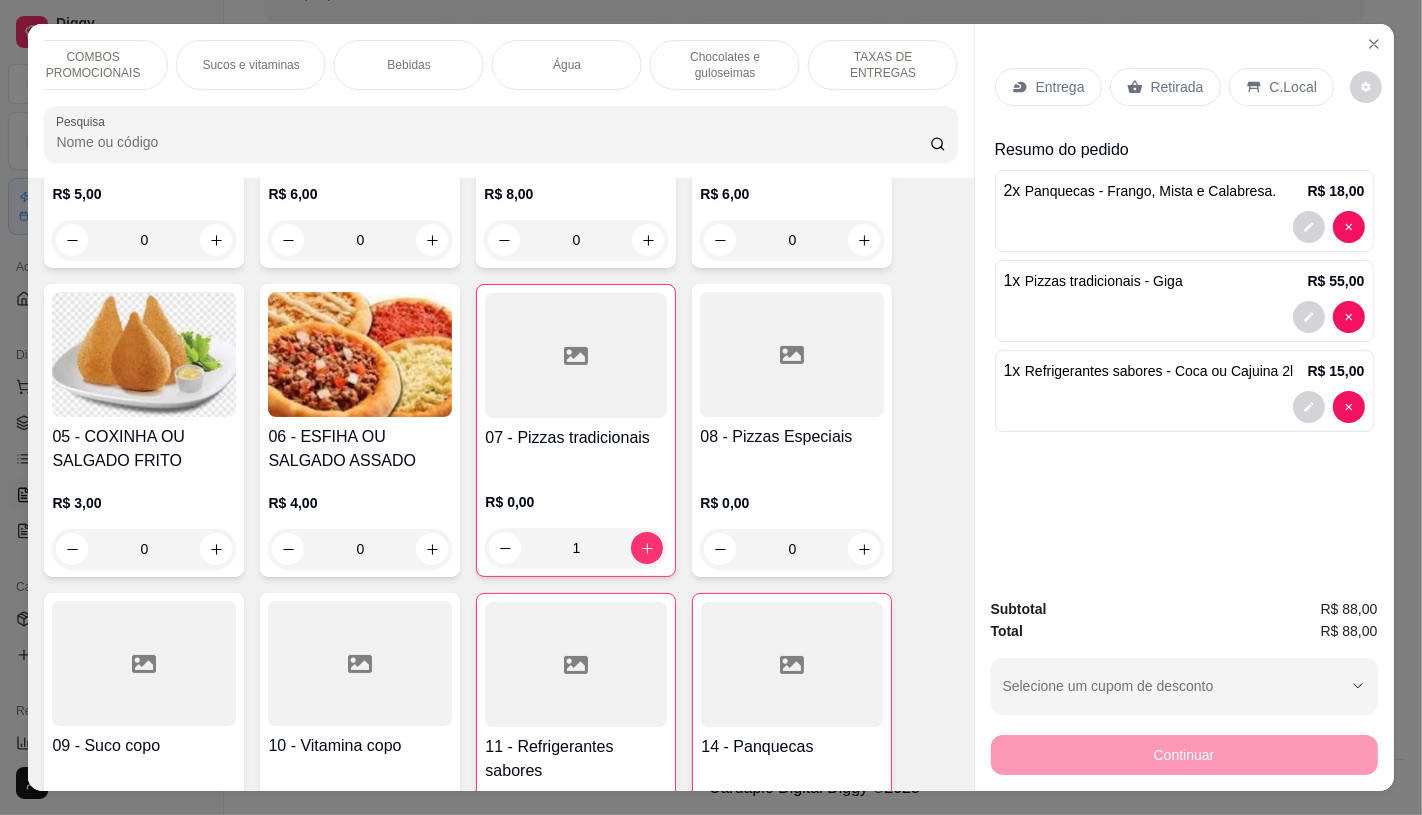 click on "FATIAS NO BALCÃO e PDV Pizzas Premium Pizzas Tradicionais  Pizzas Especiais Pizzas Doces Pastéis Porções Calzones Esfiha Esfihas Especiais Panqueca Sanduíches Sanduíches Especiais COMBOS PROMOCIONAIS  Sucos e vitaminas Bebidas Água Chocolates e guloseimas  TAXAS DE ENTREGAS  Pesquisa" at bounding box center [500, 101] 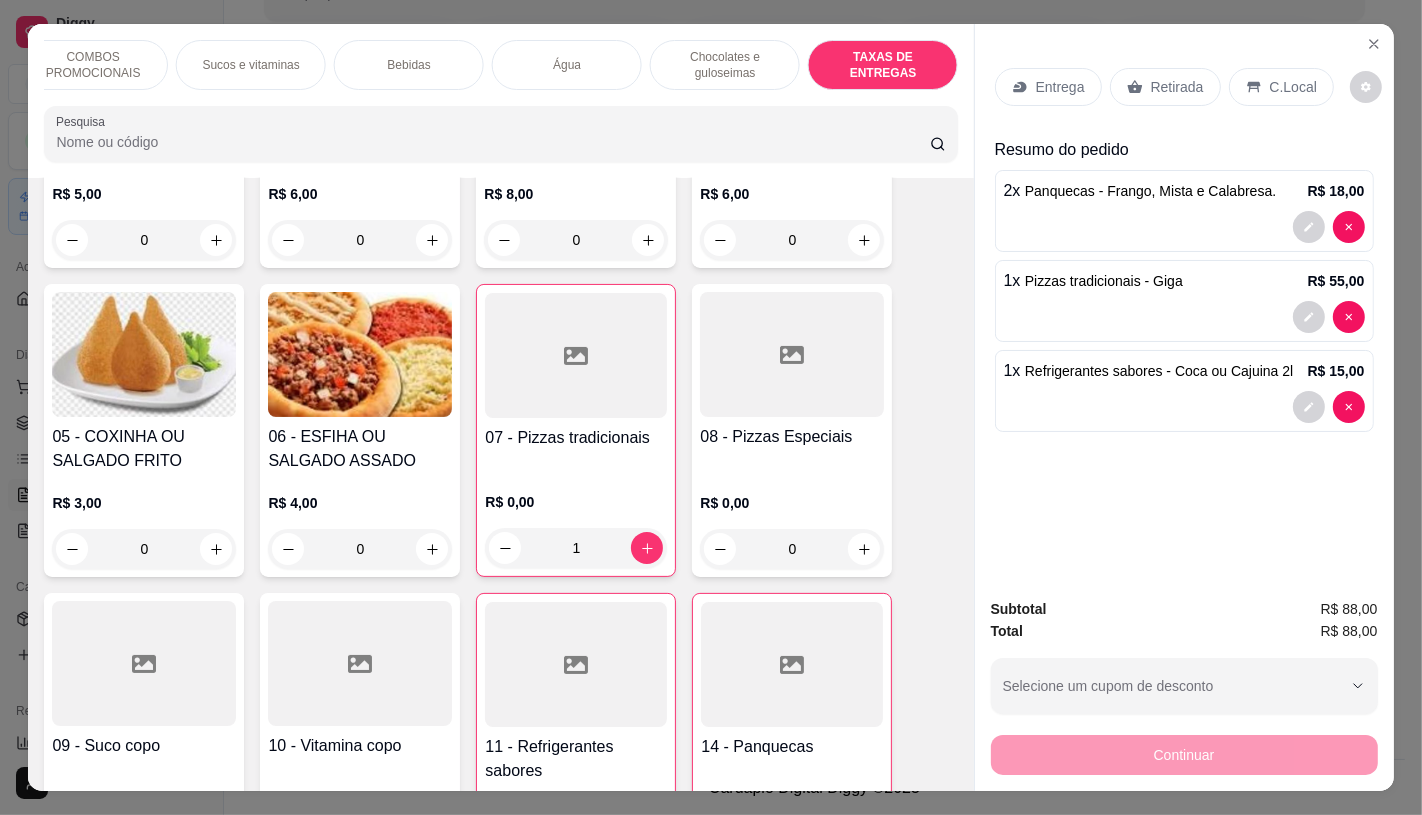 scroll, scrollTop: 13375, scrollLeft: 0, axis: vertical 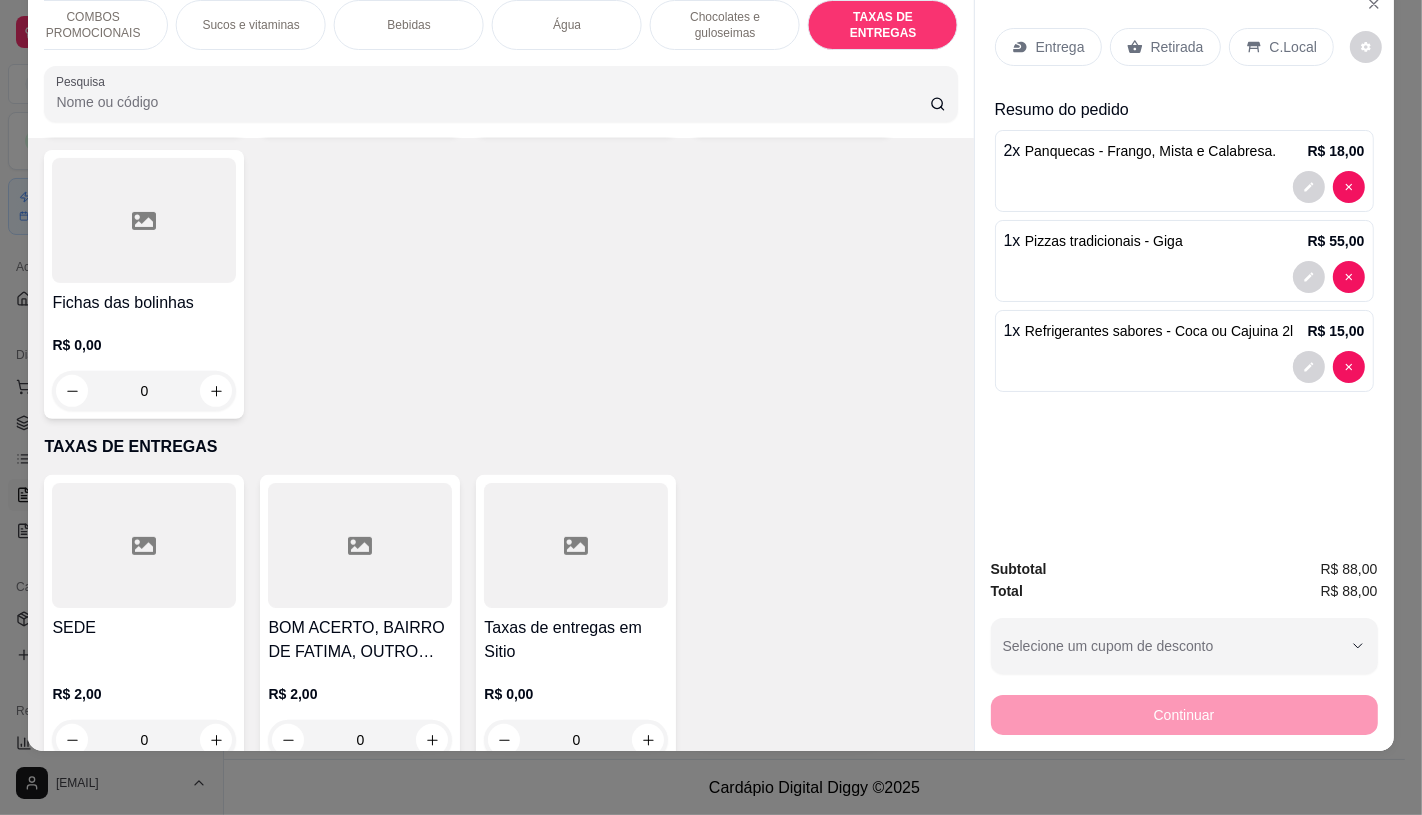 click on "R$ 0,00" at bounding box center (576, 694) 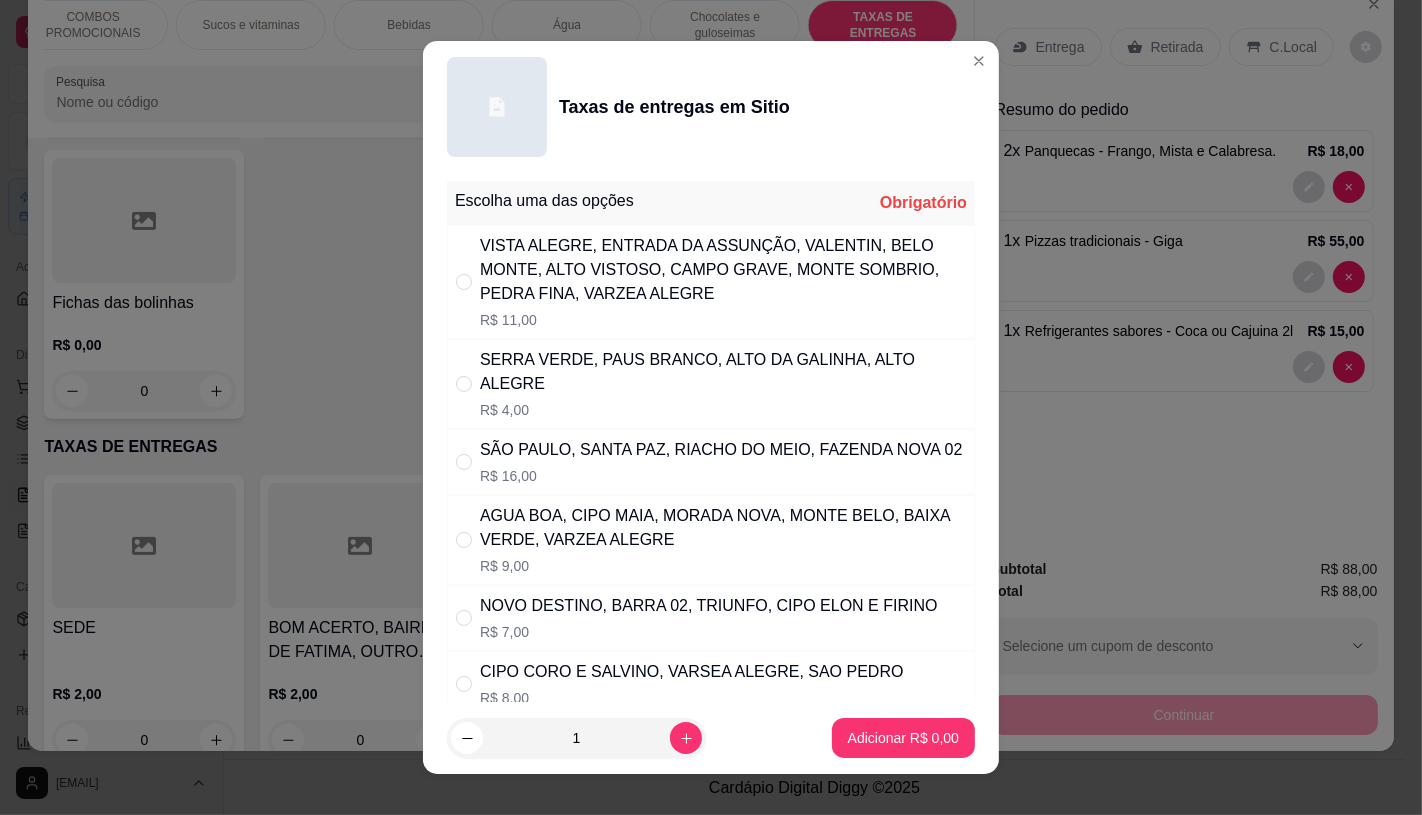 click on "VISTA ALEGRE, ENTRADA DA ASSUNÇÃO, VALENTIN, BELO MONTE, ALTO VISTOSO, CAMPO GRAVE, MONTE SOMBRIO, PEDRA FINA, VARZEA ALEGRE" at bounding box center (723, 270) 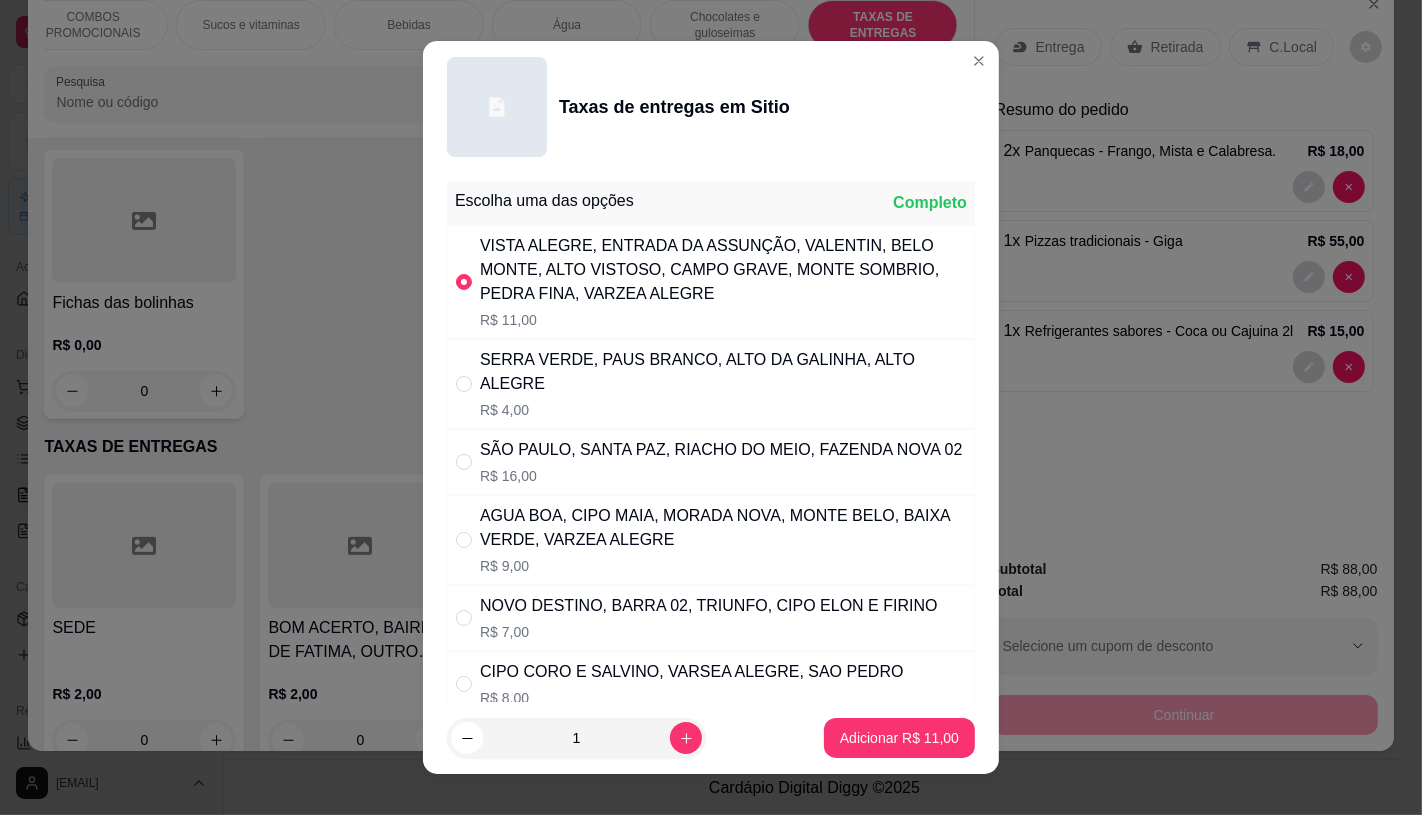 click on "1 Adicionar   R$ 11,00" at bounding box center (711, 738) 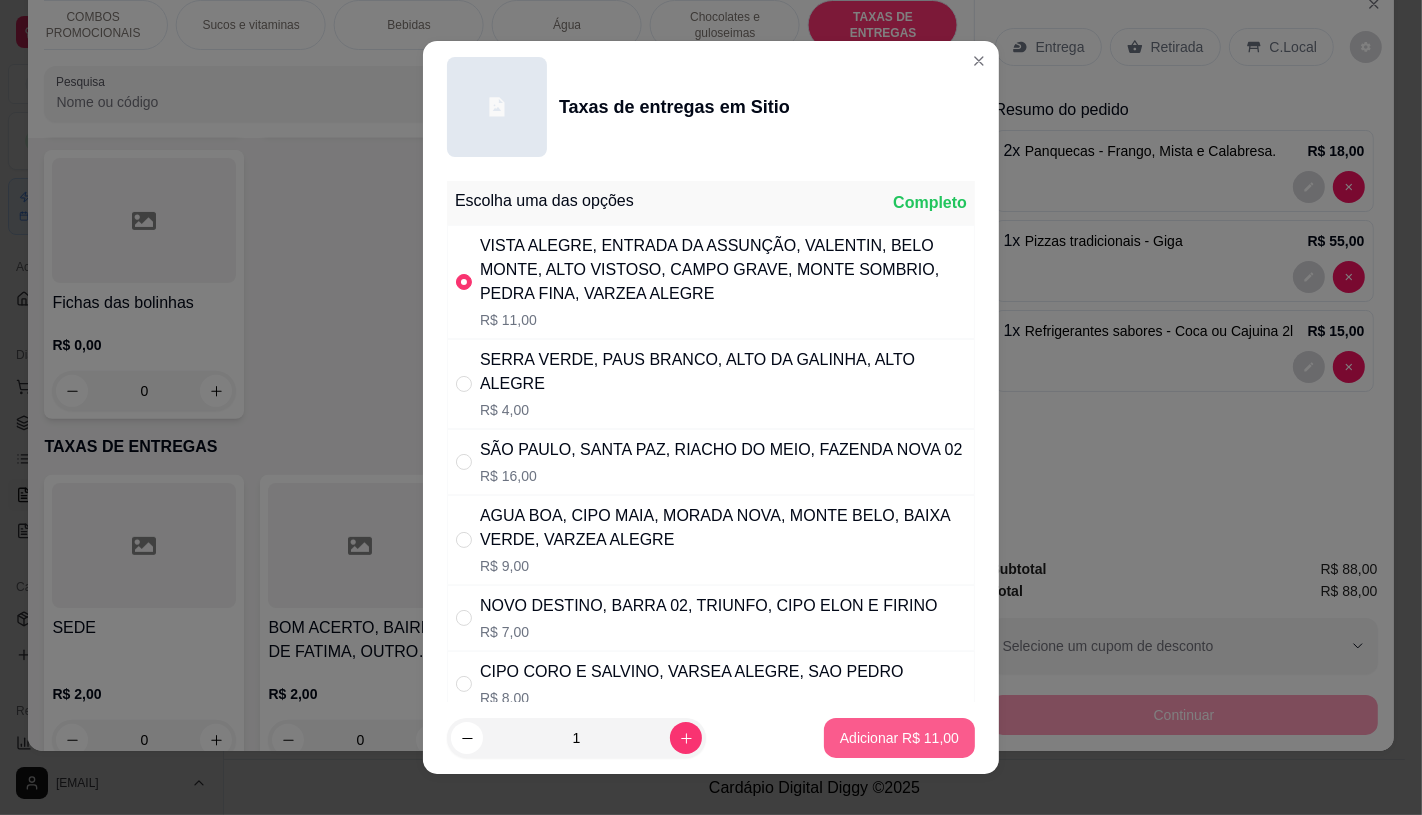 click on "Adicionar   R$ 11,00" at bounding box center [899, 738] 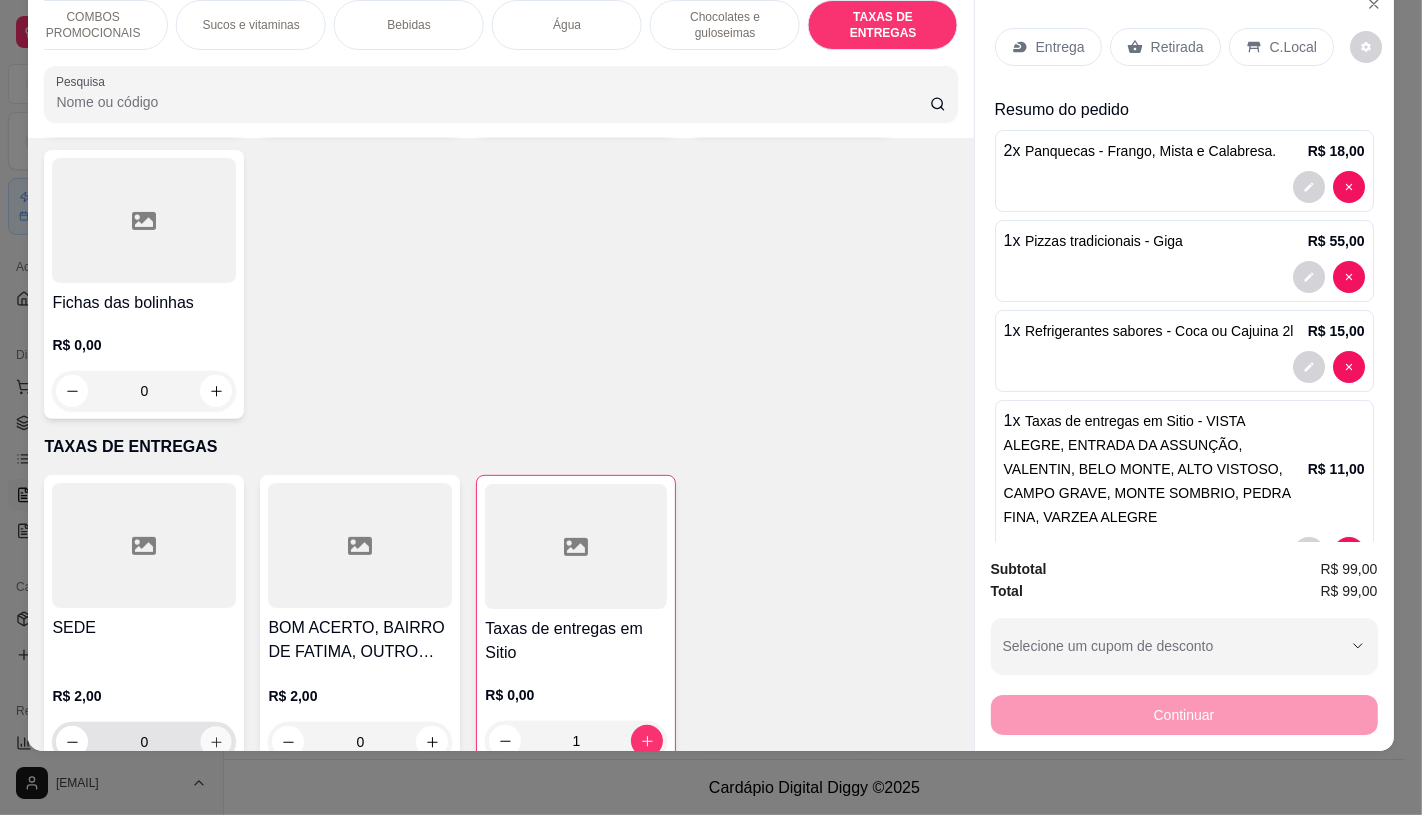 click at bounding box center (216, 742) 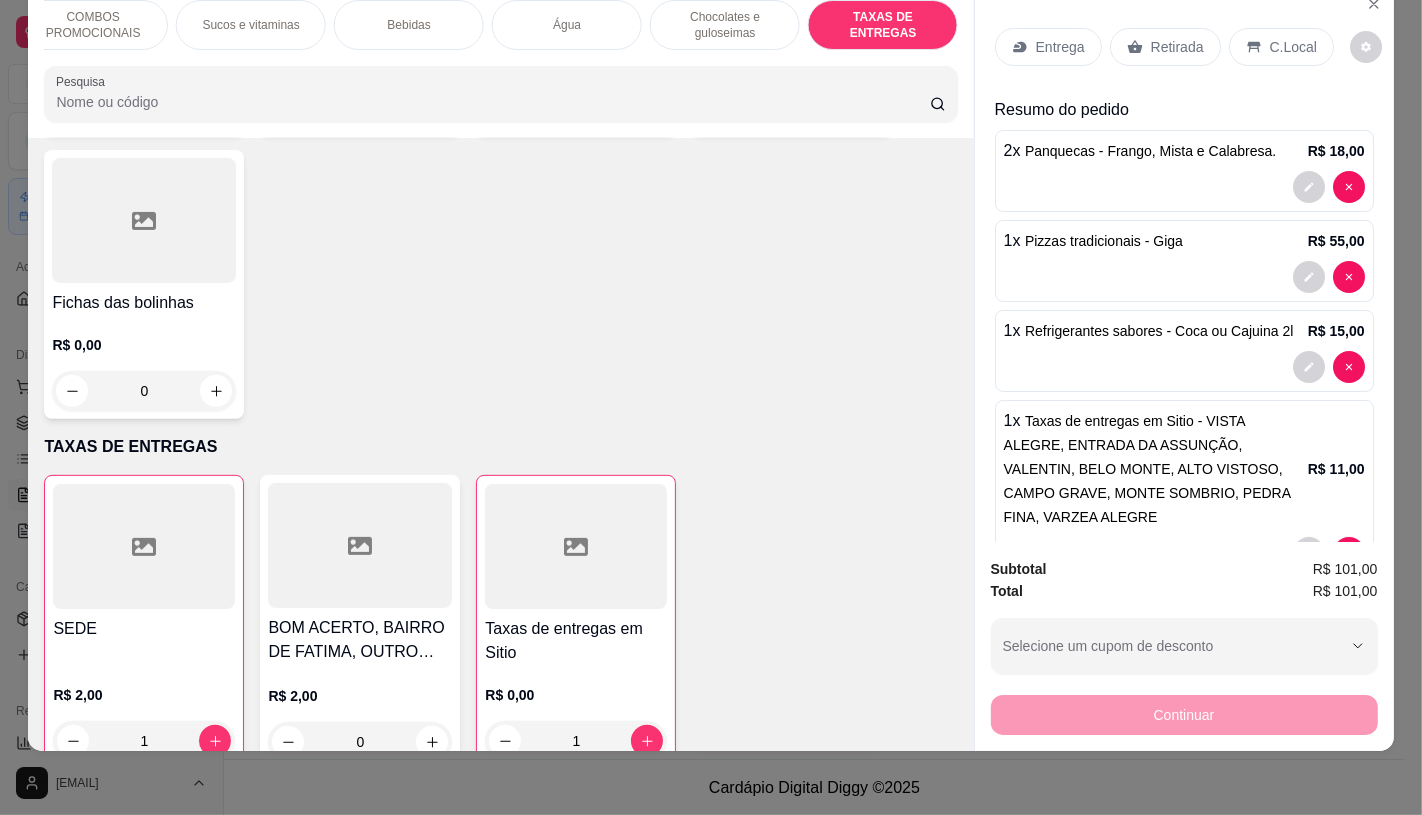 drag, startPoint x: 1148, startPoint y: 33, endPoint x: 1132, endPoint y: 263, distance: 230.55585 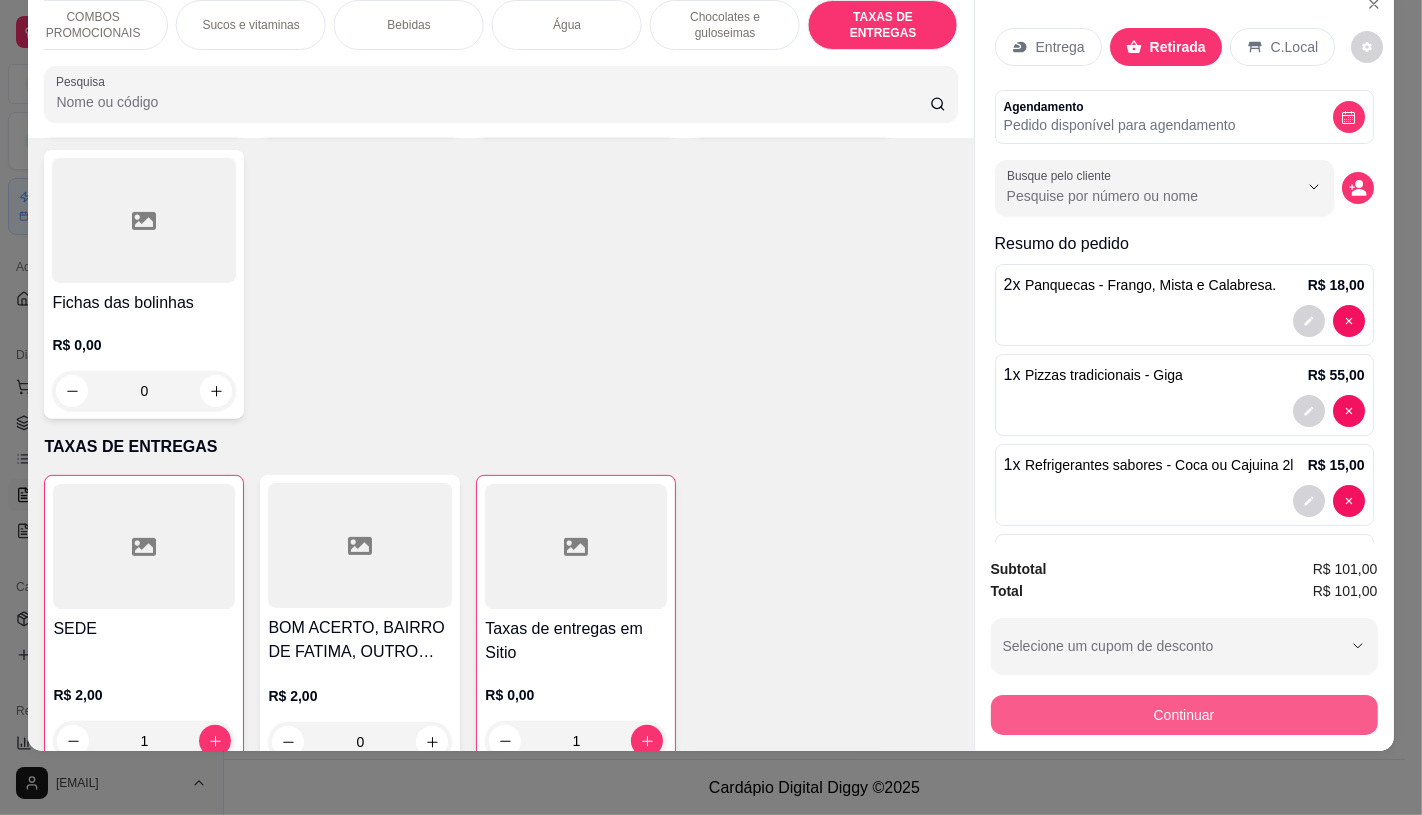 click on "Continuar" at bounding box center [1184, 715] 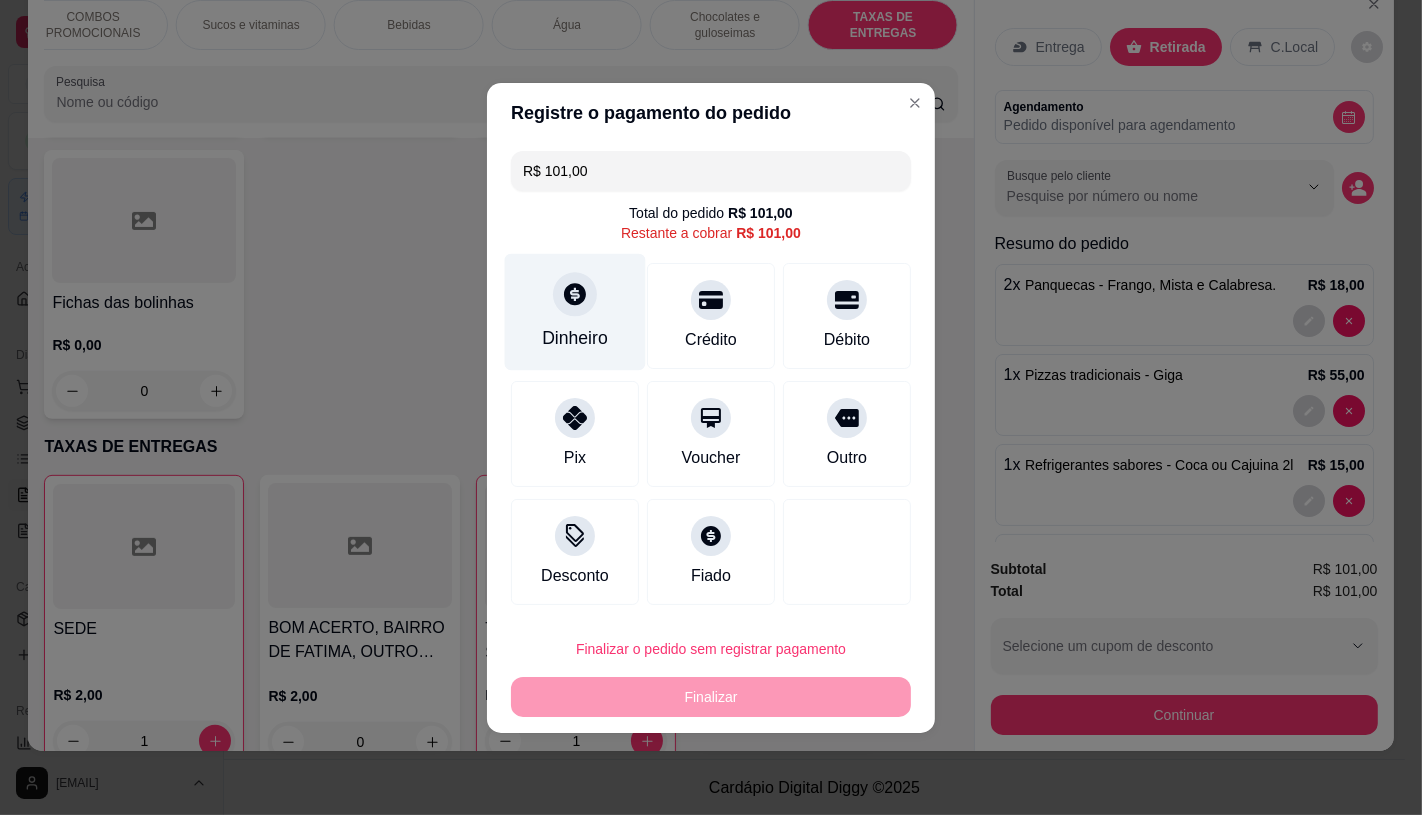 click on "Dinheiro" at bounding box center (575, 311) 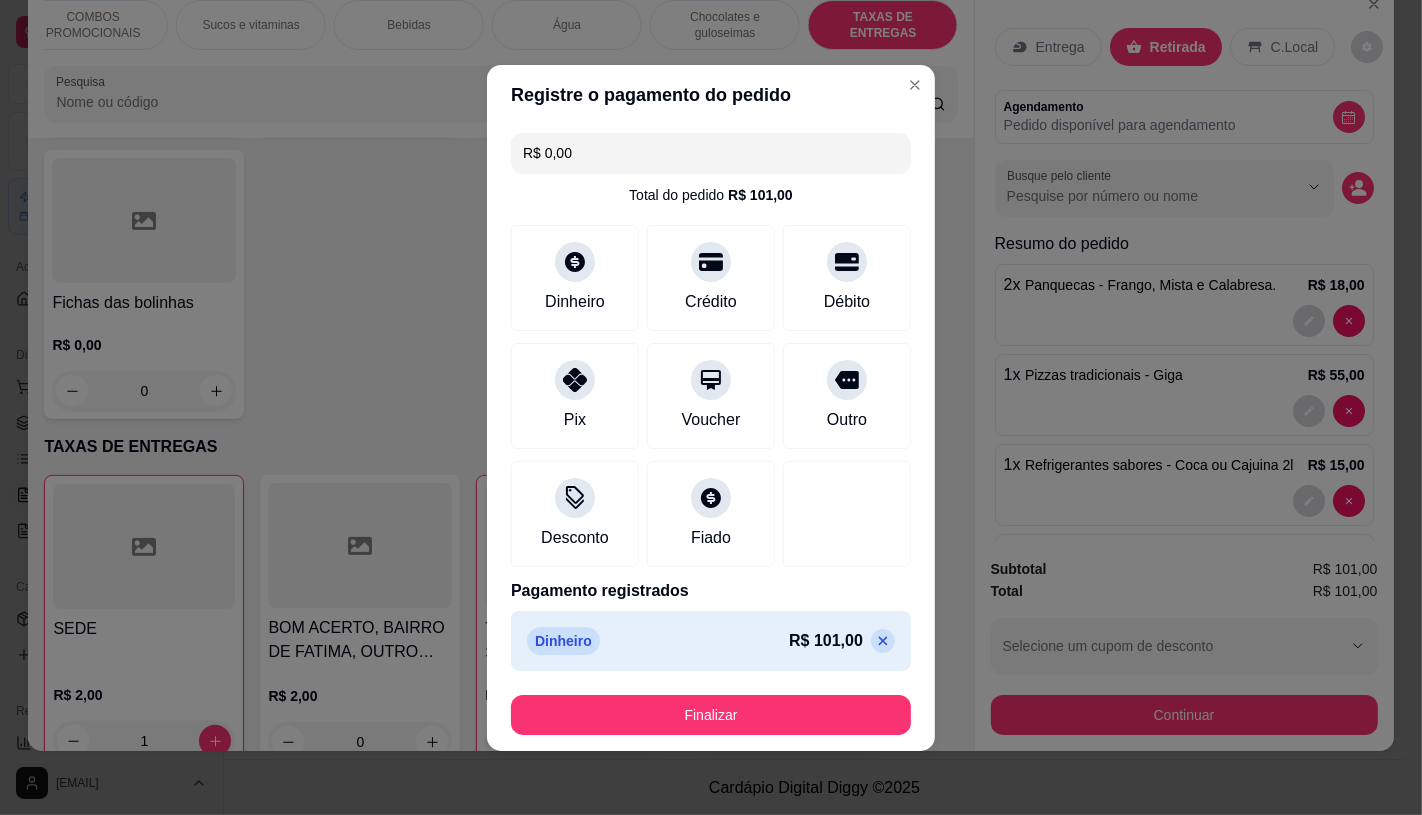 type on "R$ 0,00" 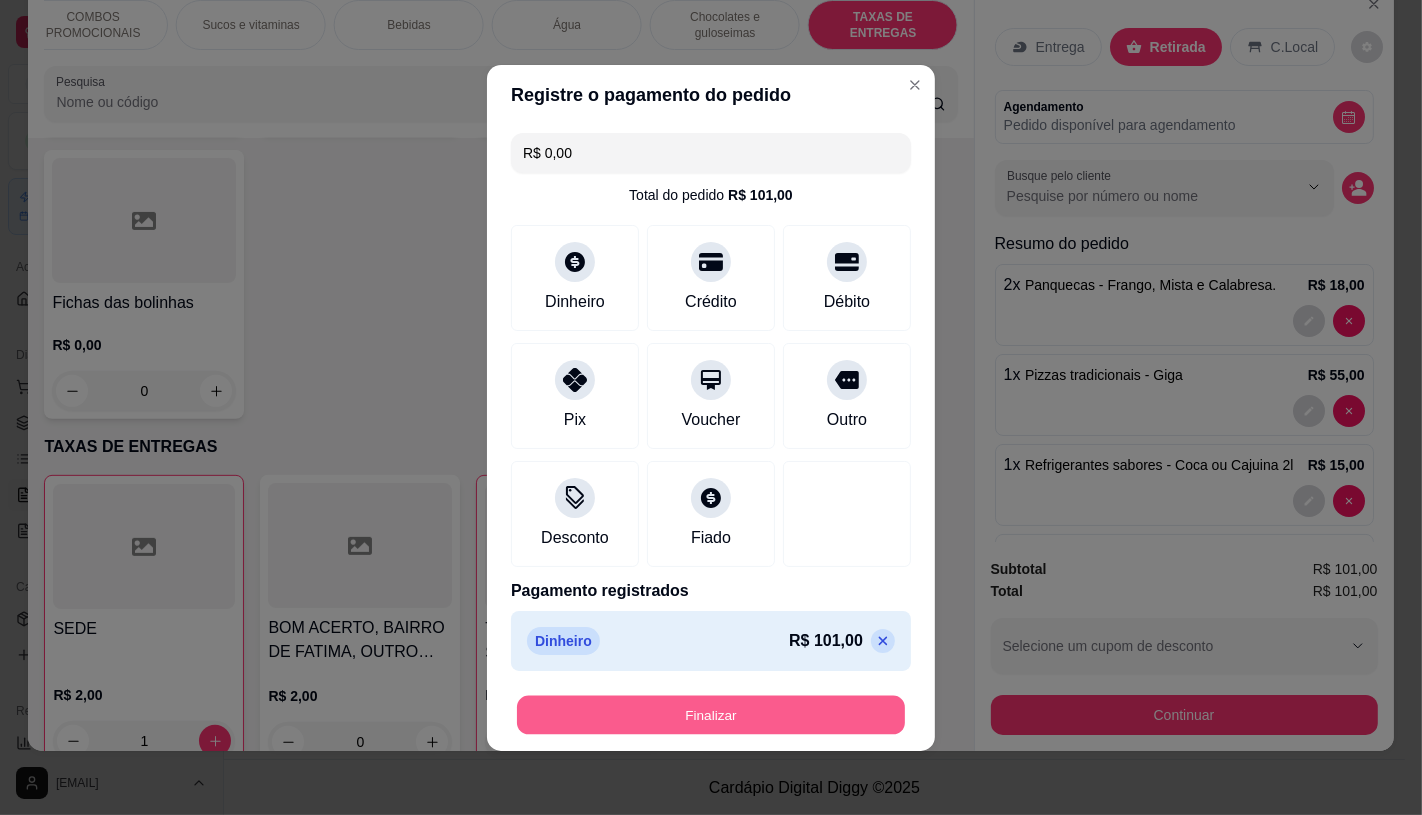 click on "Finalizar" at bounding box center (711, 714) 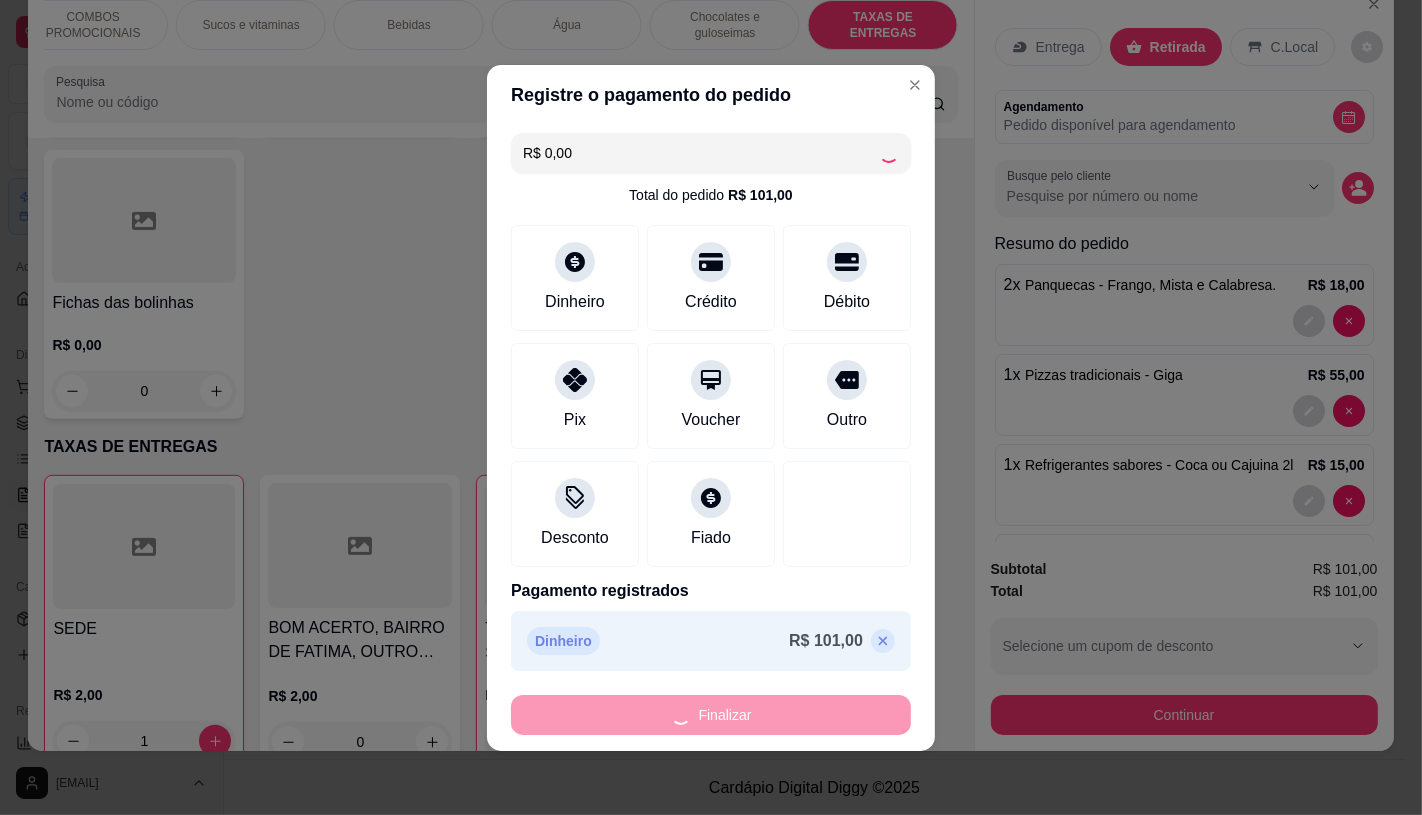 type on "0" 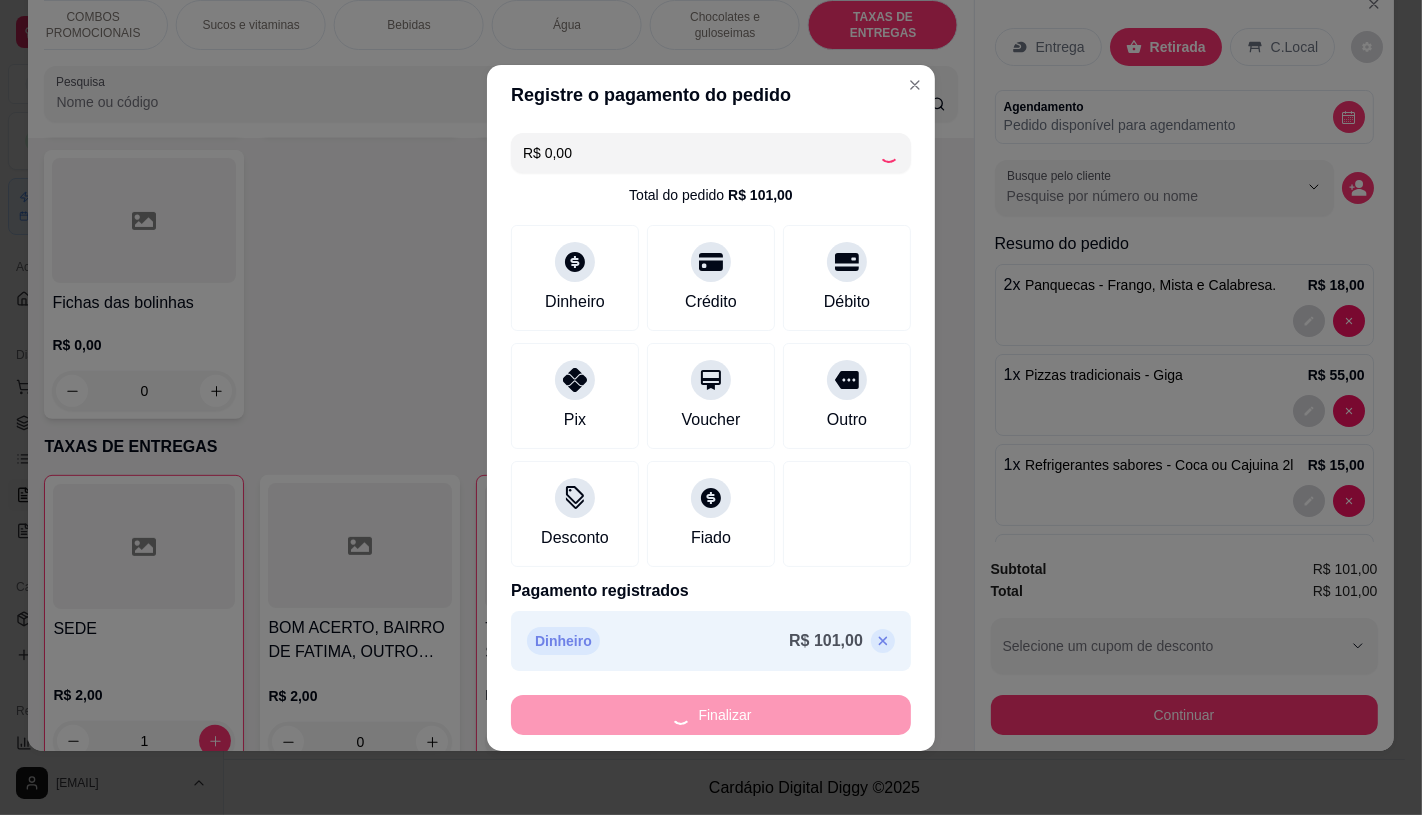 type on "0" 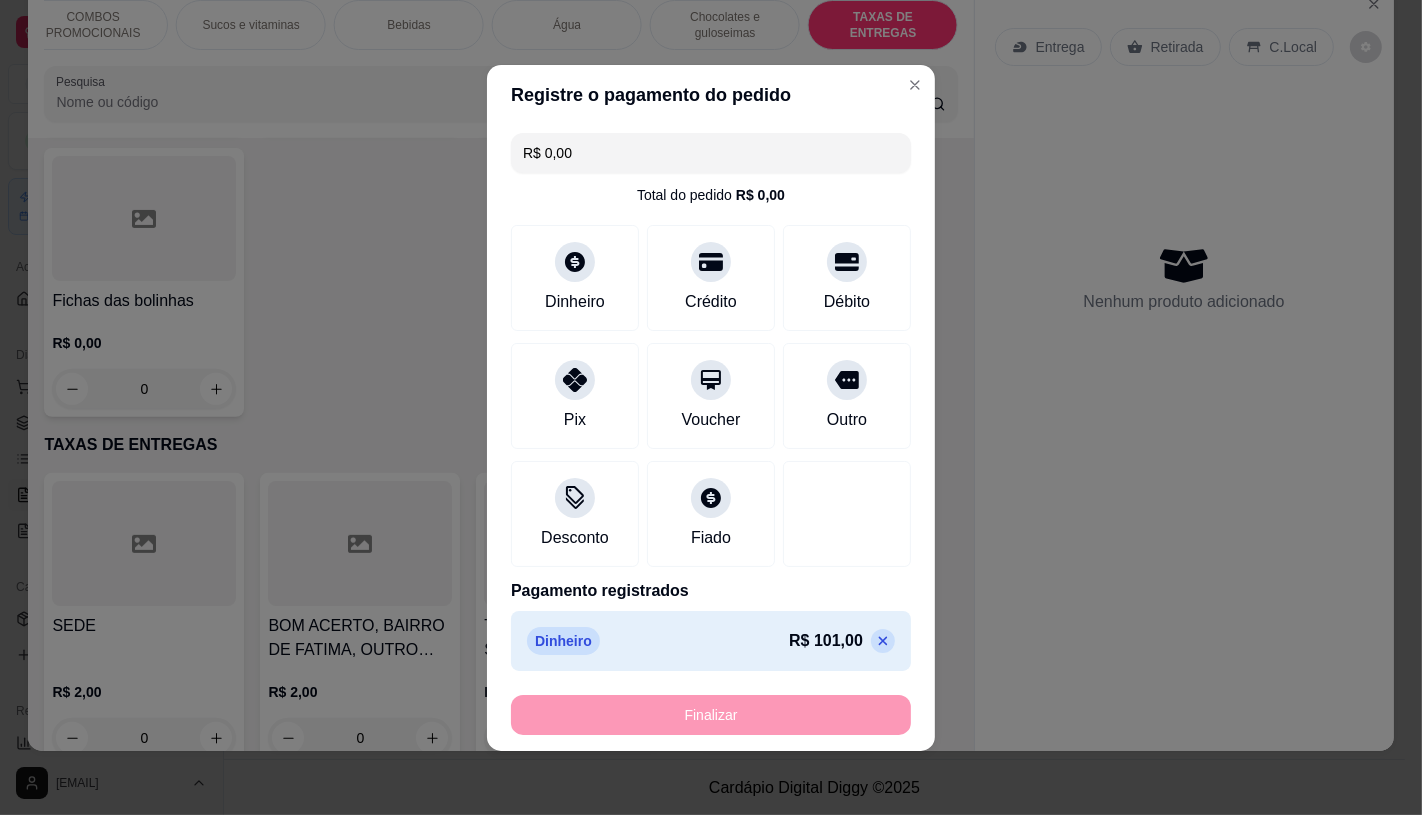 type on "-R$ 101,00" 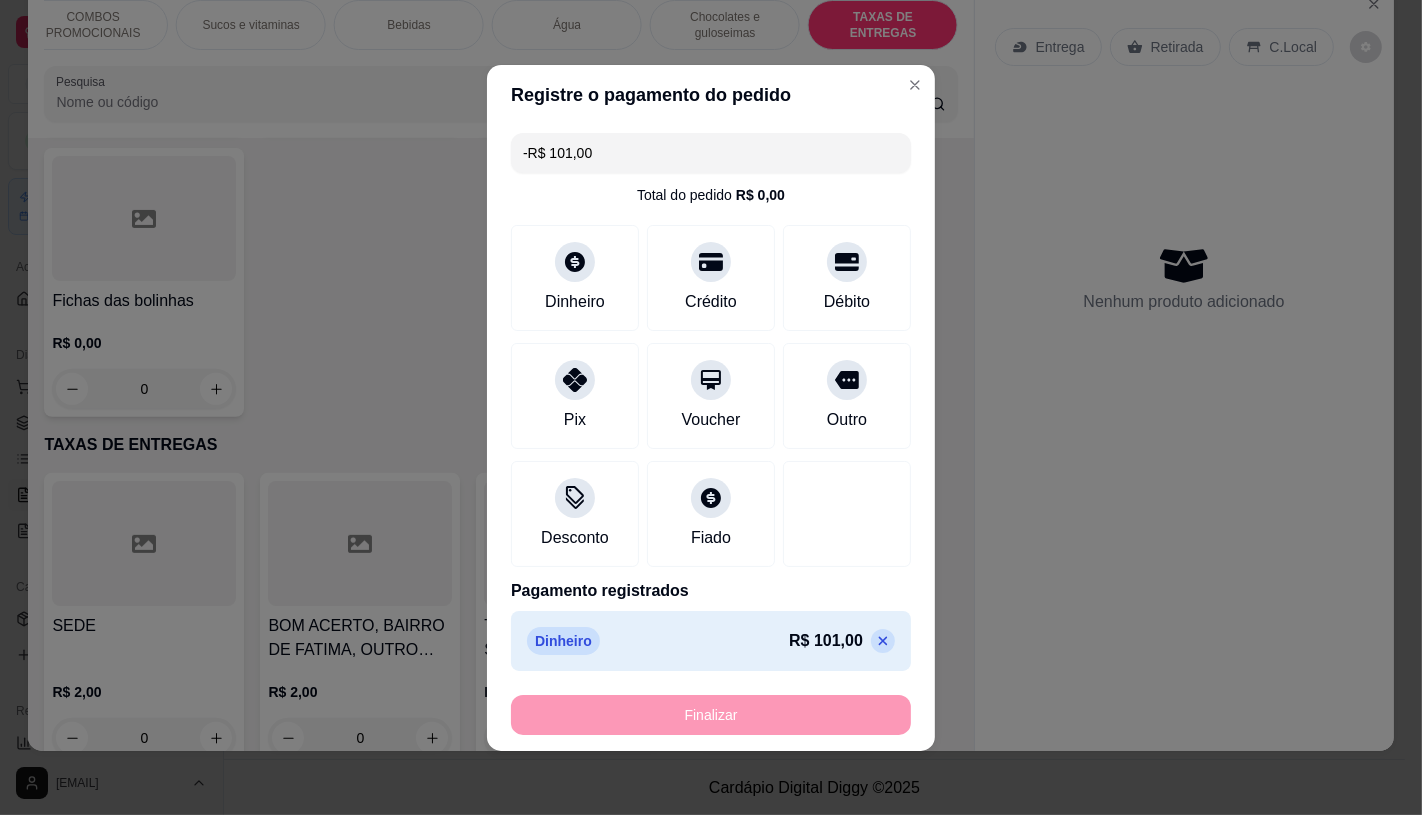scroll, scrollTop: 13373, scrollLeft: 0, axis: vertical 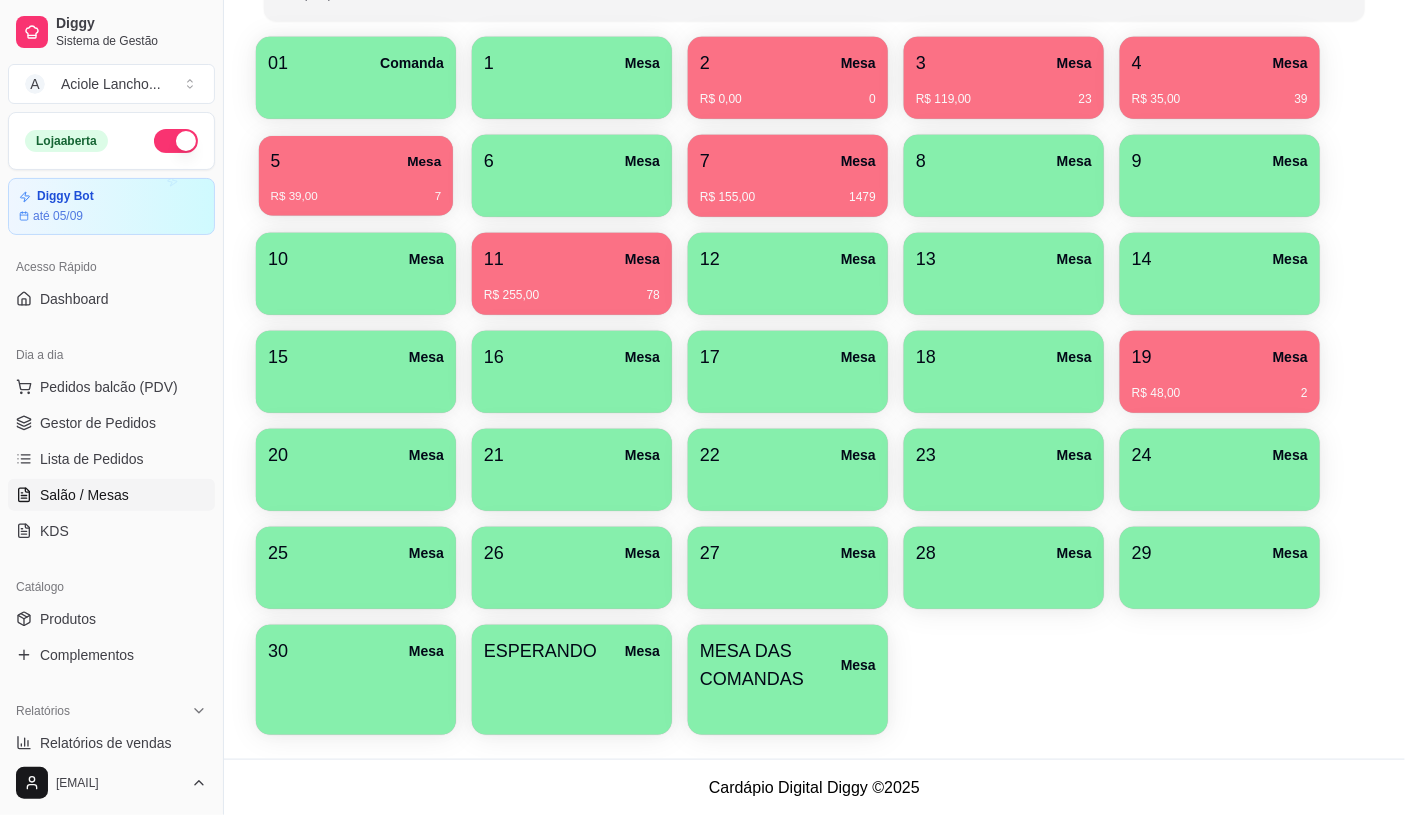 click on "5 Mesa" at bounding box center [356, 161] 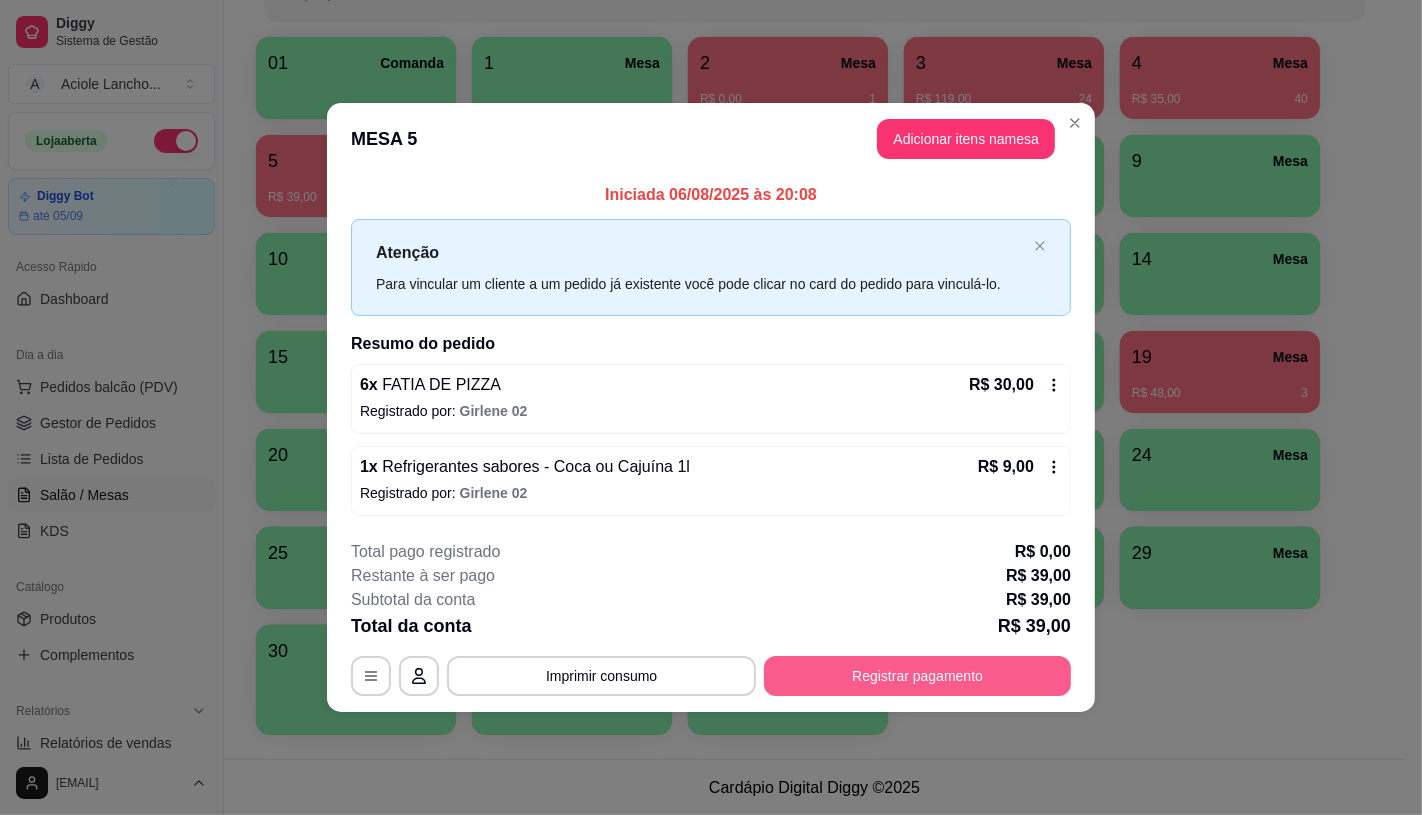 click on "Registrar pagamento" at bounding box center (917, 676) 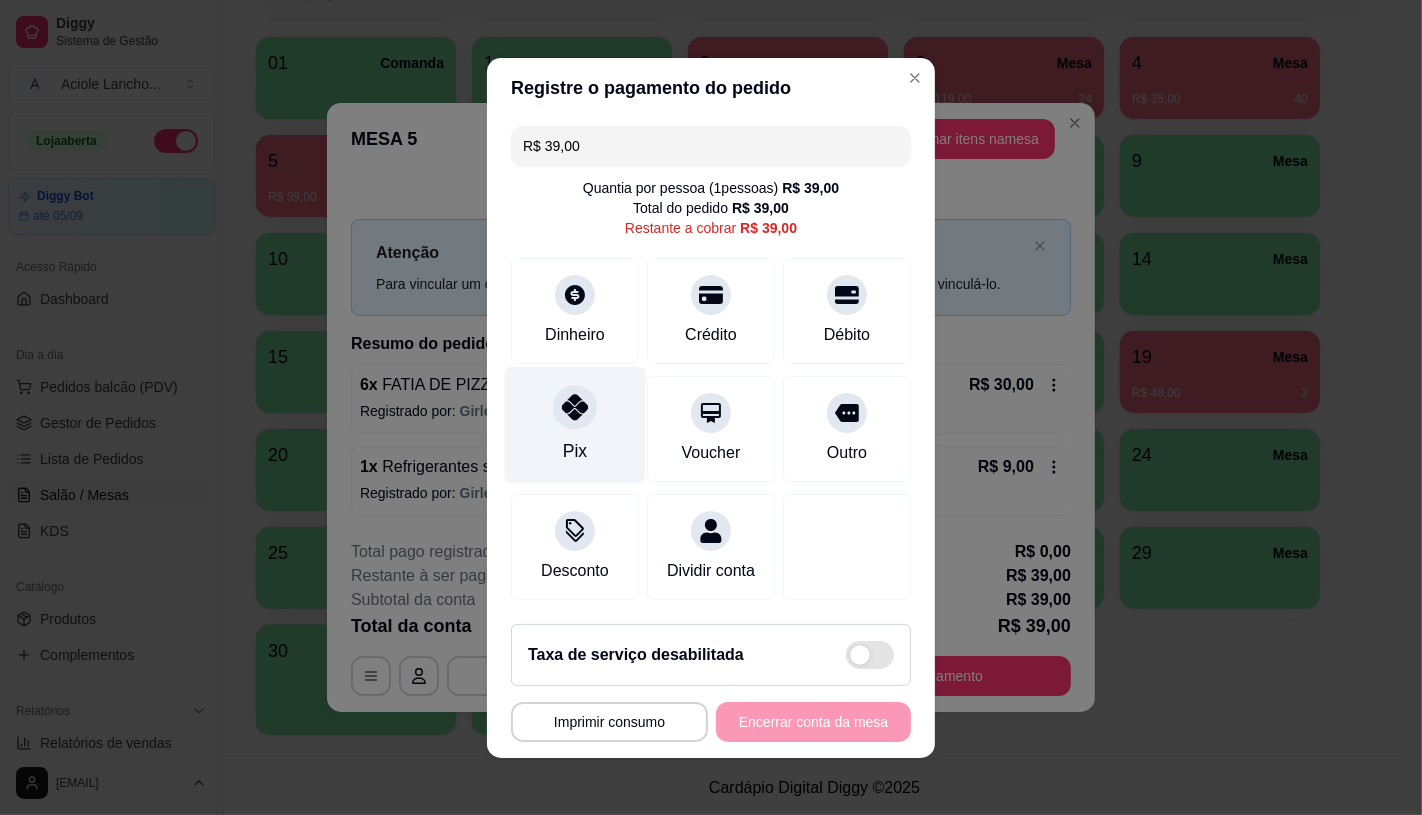 click on "Pix" at bounding box center (575, 424) 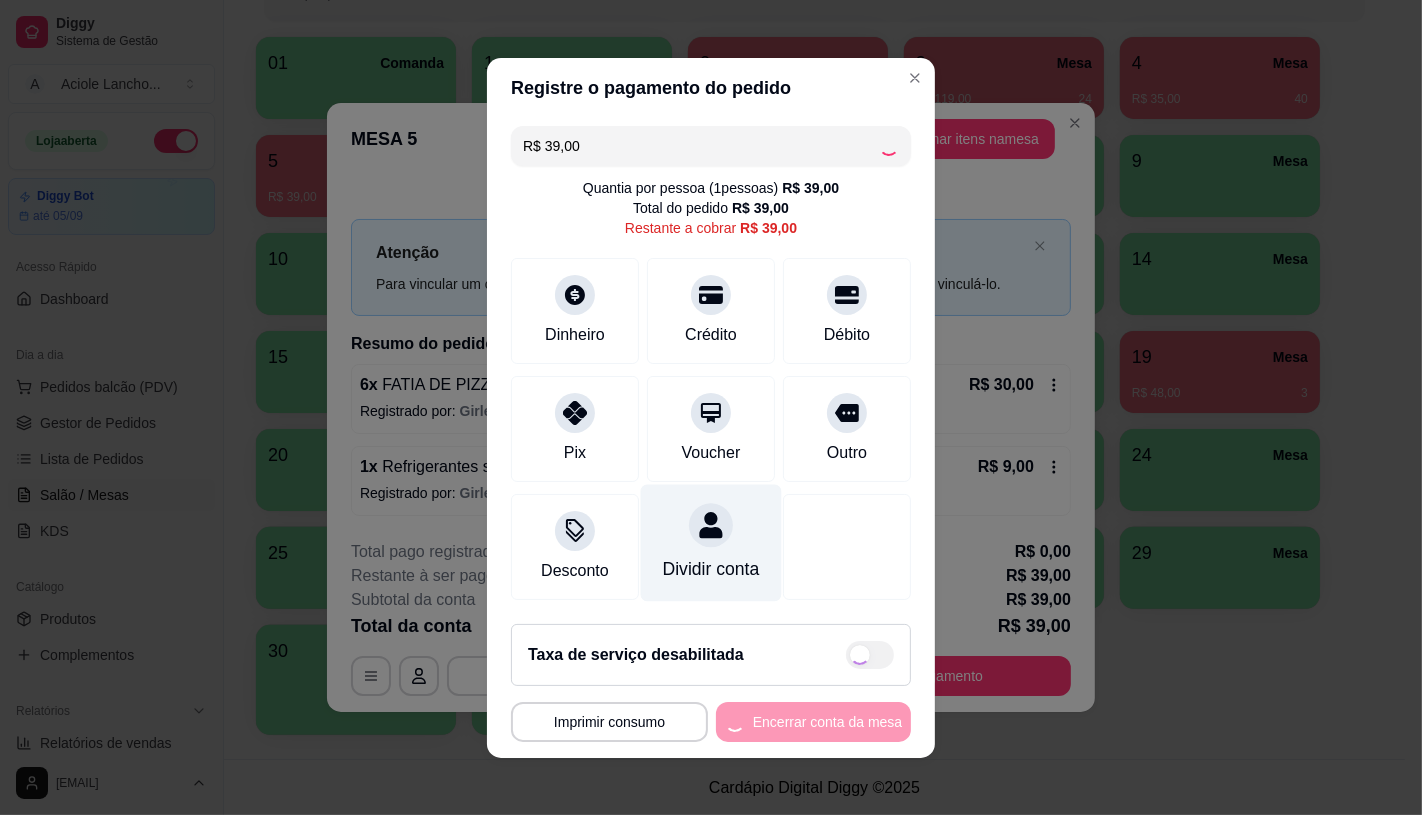 type on "R$ 0,00" 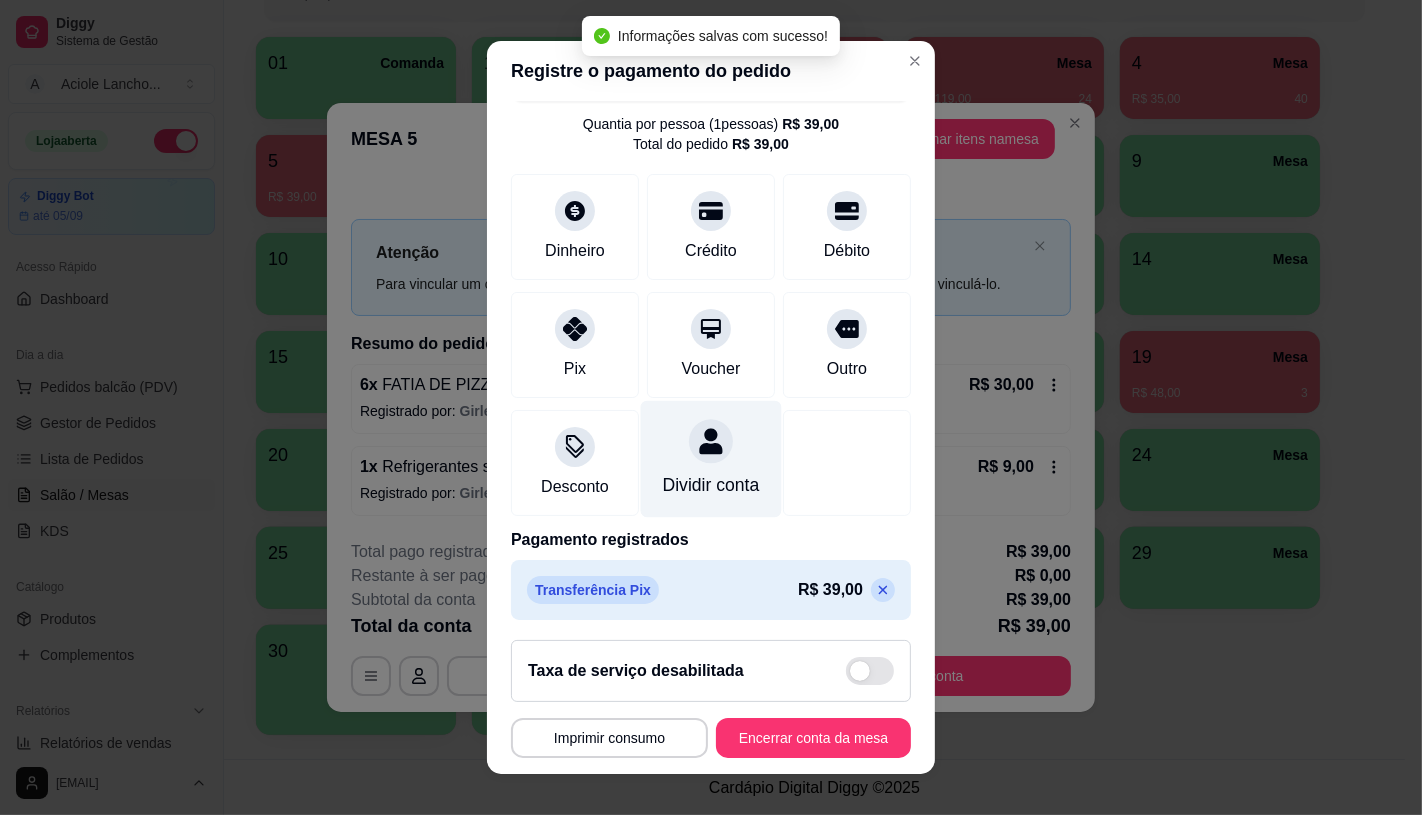scroll, scrollTop: 74, scrollLeft: 0, axis: vertical 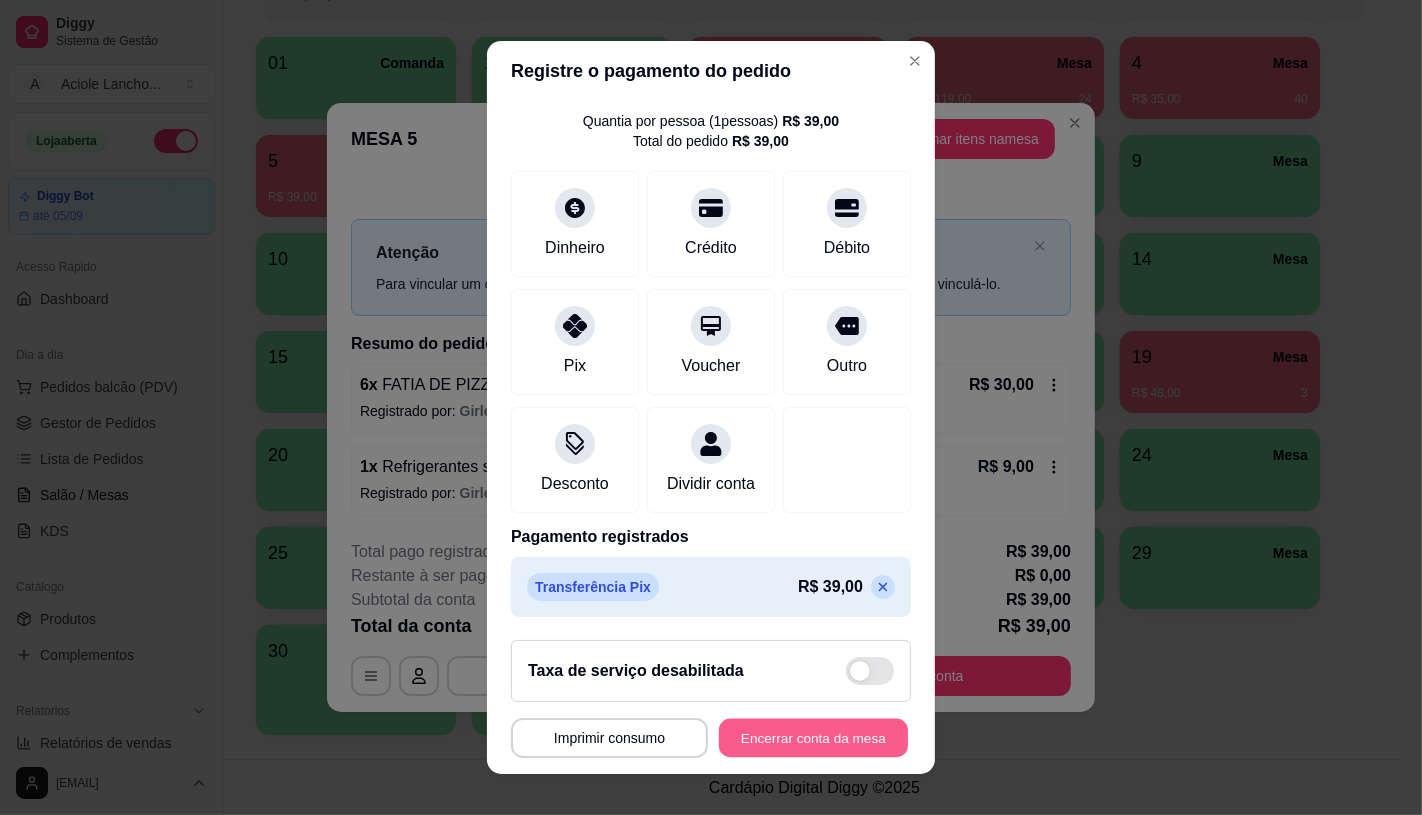 click on "Encerrar conta da mesa" at bounding box center (813, 738) 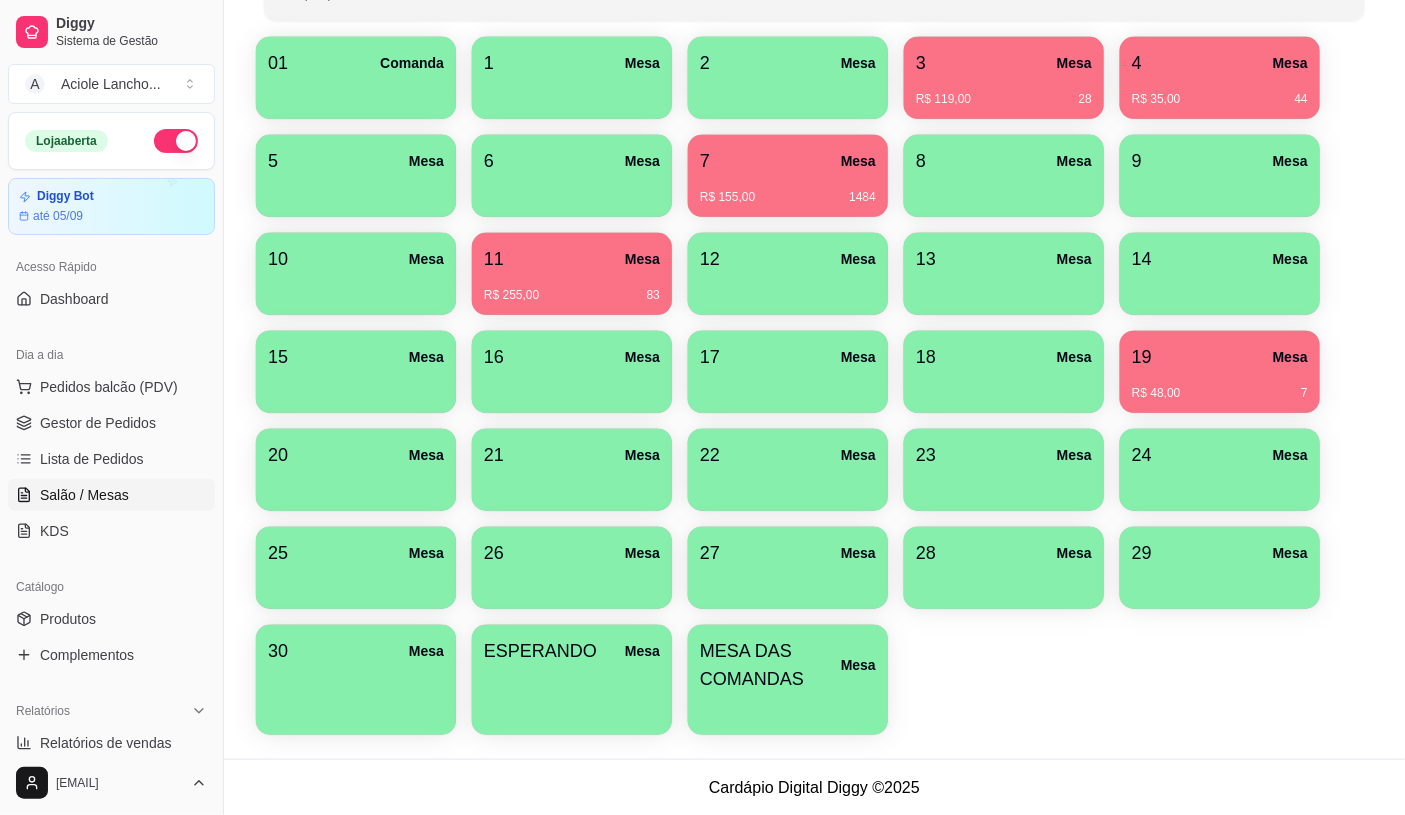 click on "MESA DAS COMANDAS" at bounding box center [770, 665] 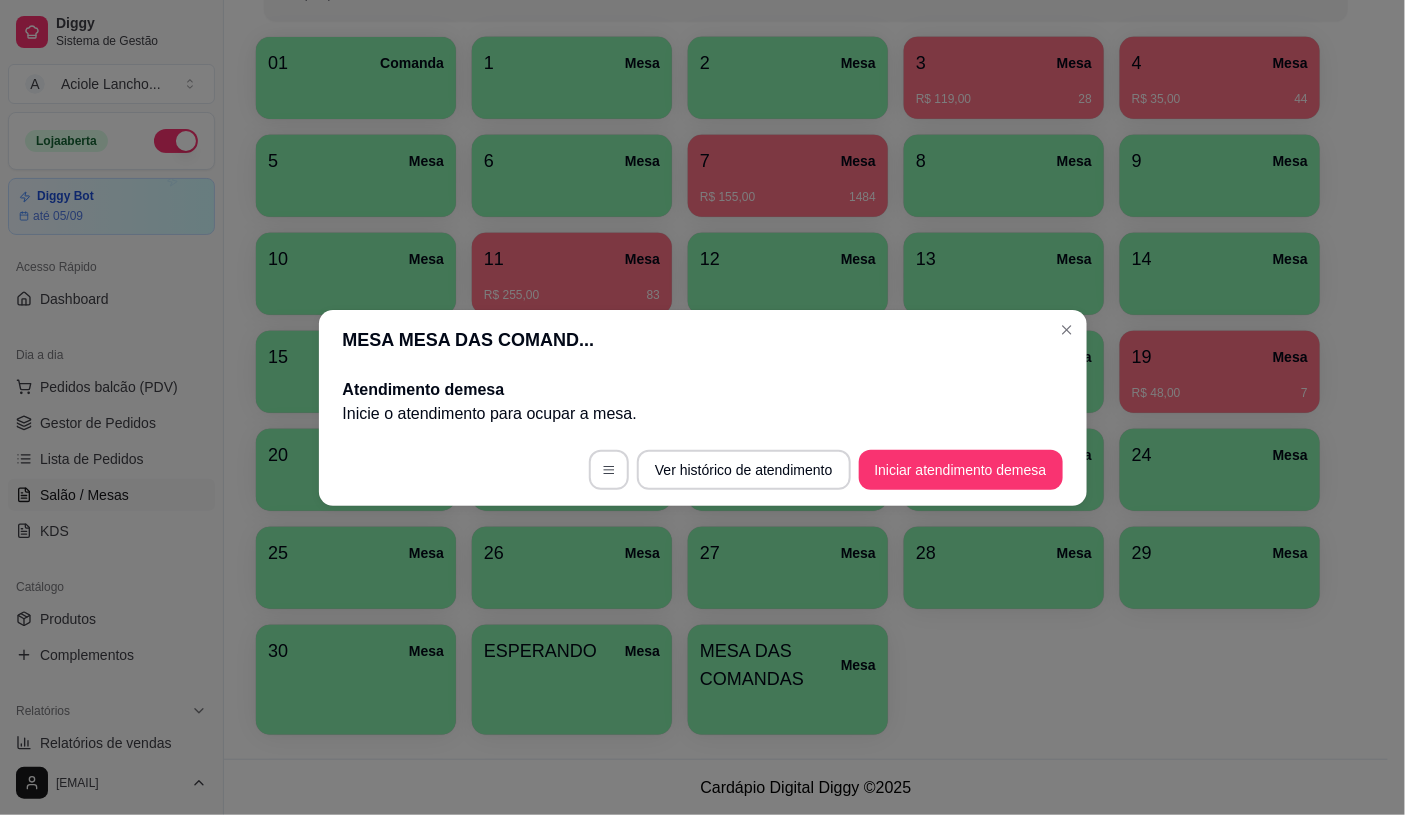 click on "4 Mesa" at bounding box center (1220, 63) 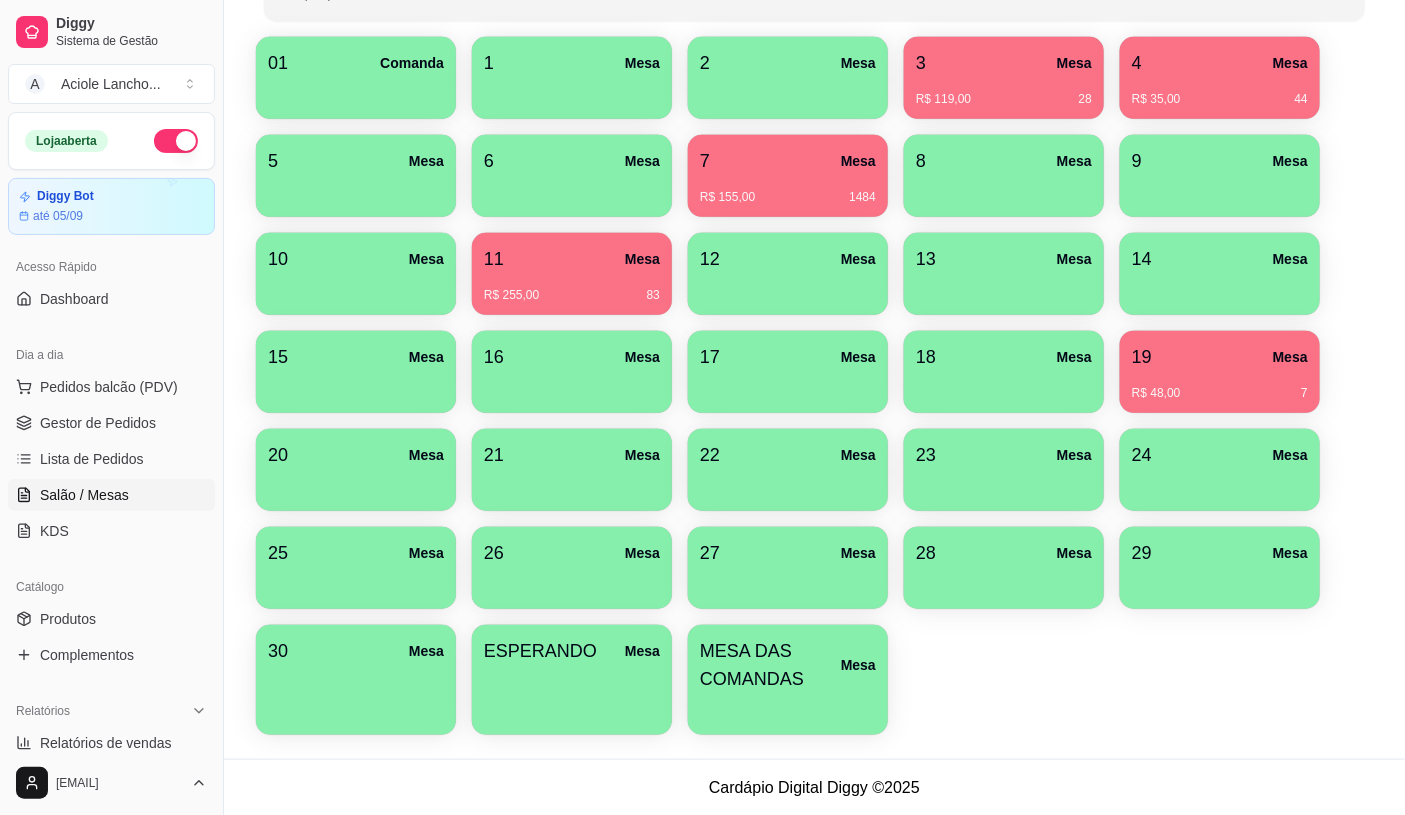 click on "MESA DAS COMANDAS" at bounding box center (770, 665) 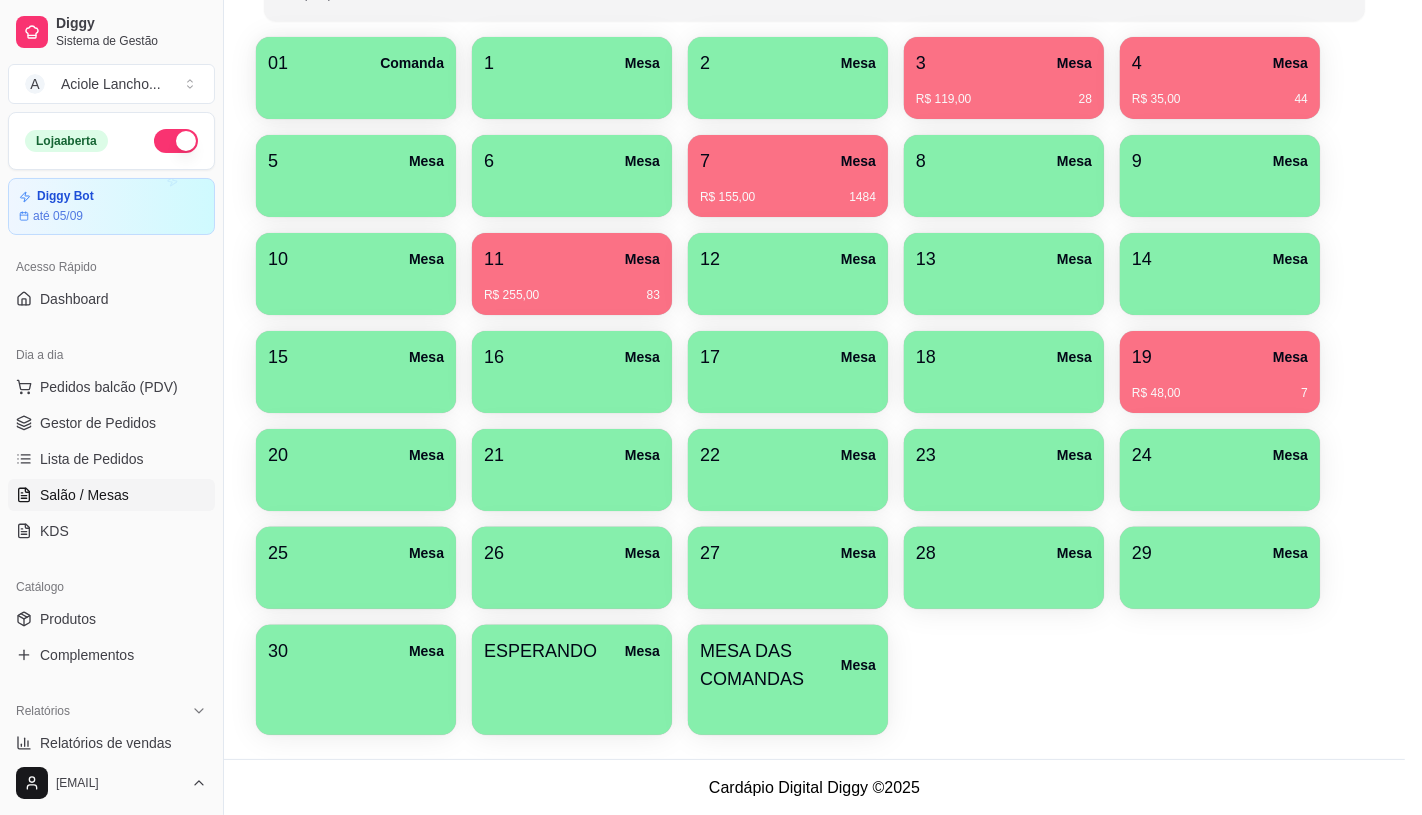 click on "Iniciar atendimento de  mesa" at bounding box center [969, 470] 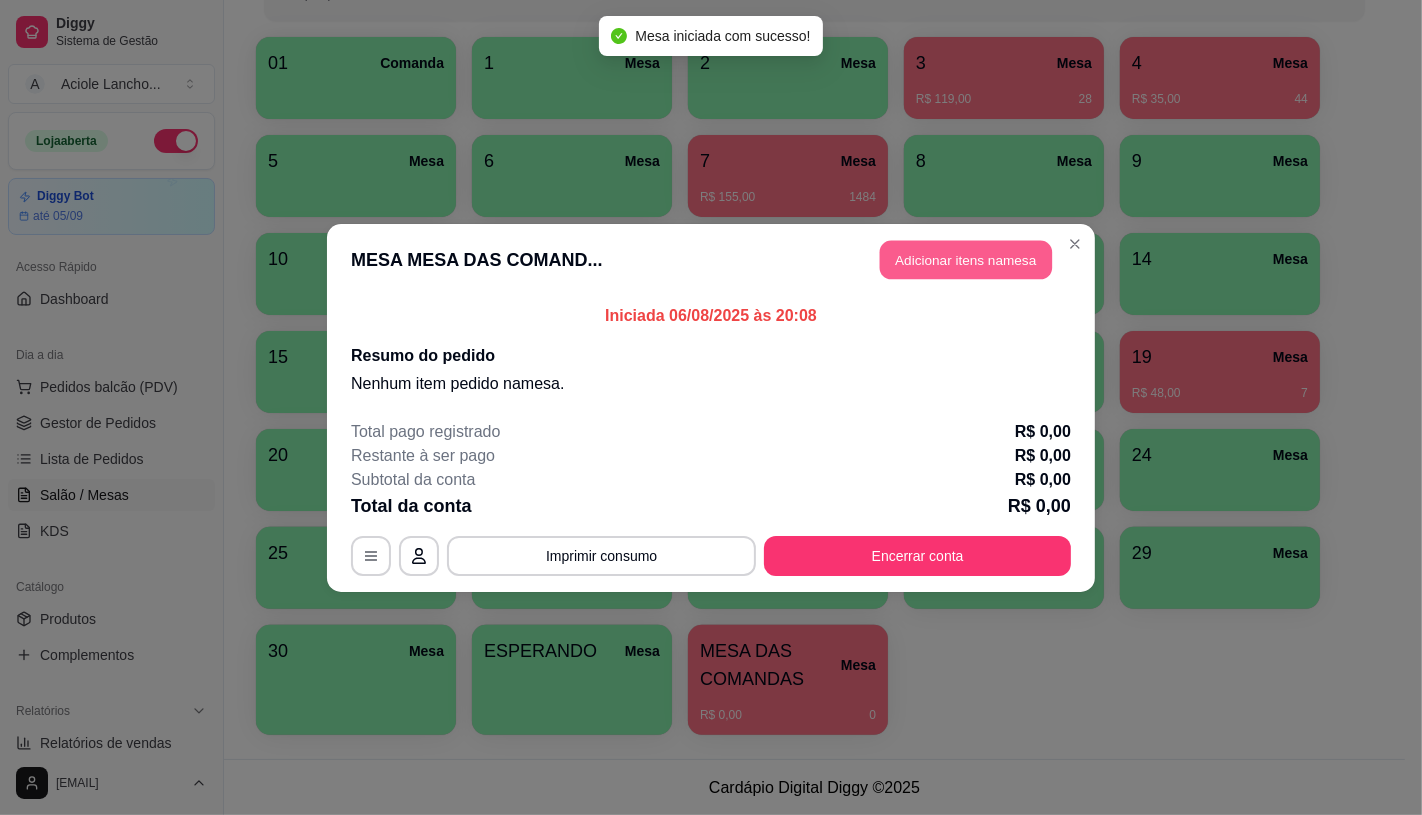 click on "Adicionar itens na  mesa" at bounding box center (966, 259) 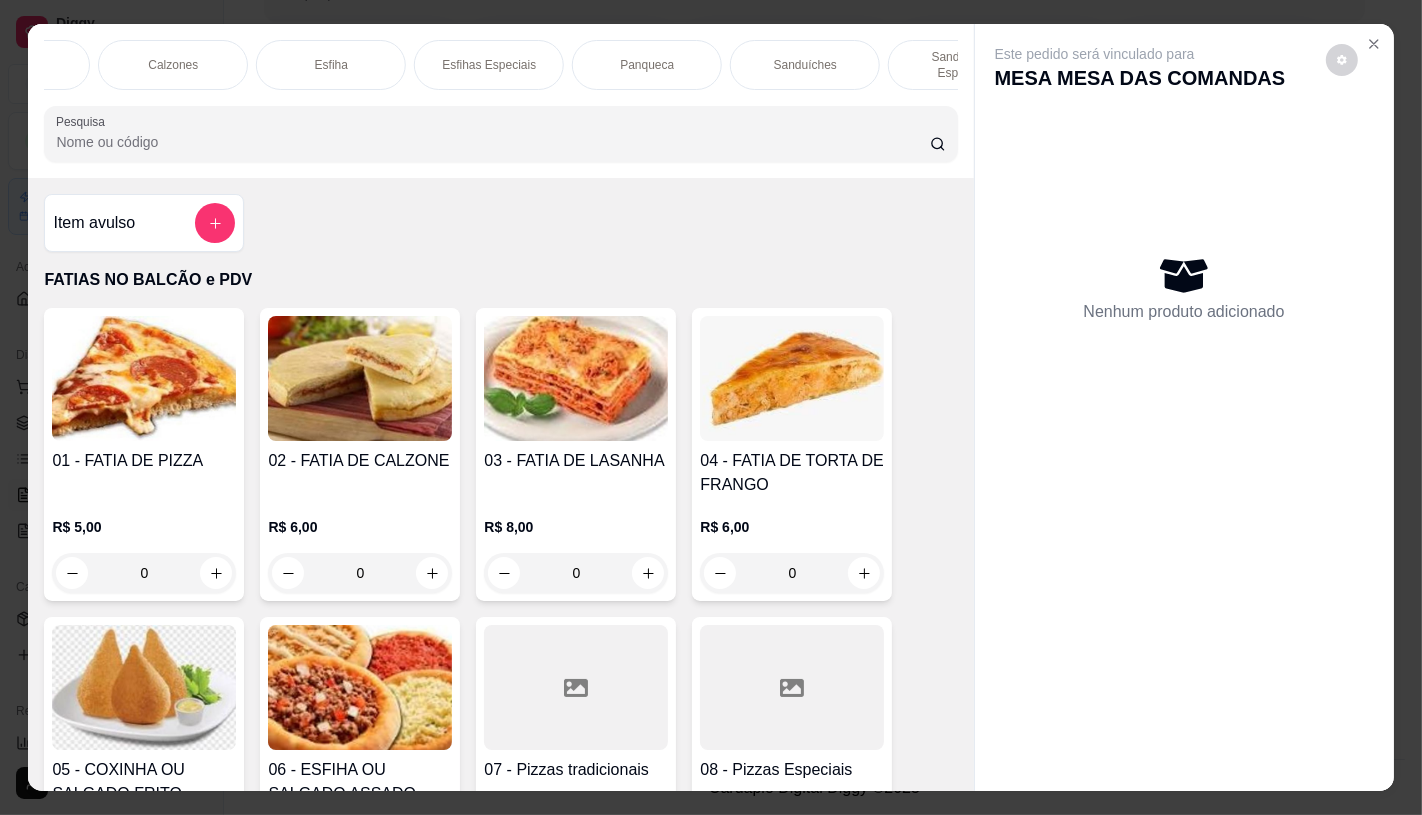 scroll, scrollTop: 0, scrollLeft: 1016, axis: horizontal 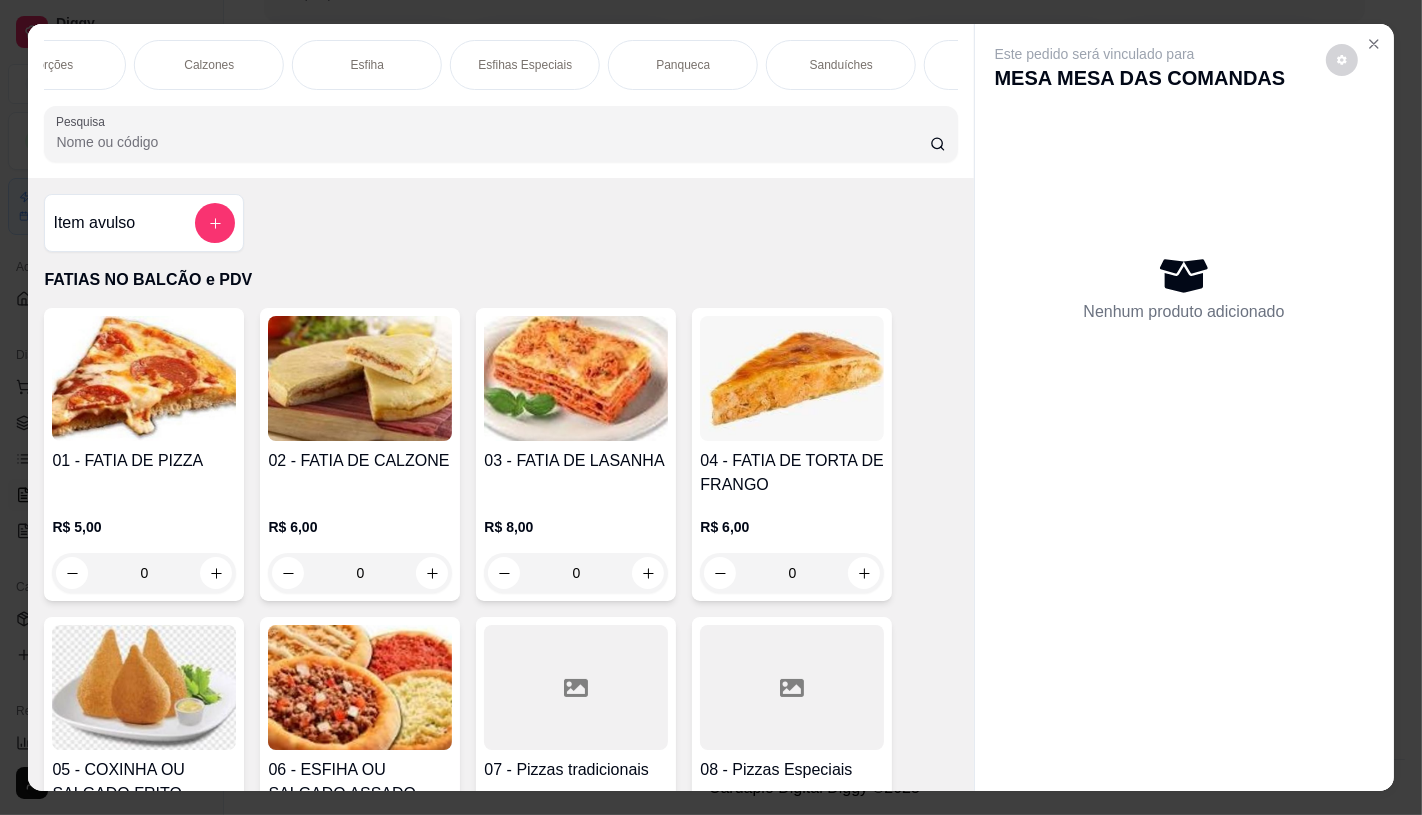 click on "Calzones" at bounding box center (209, 65) 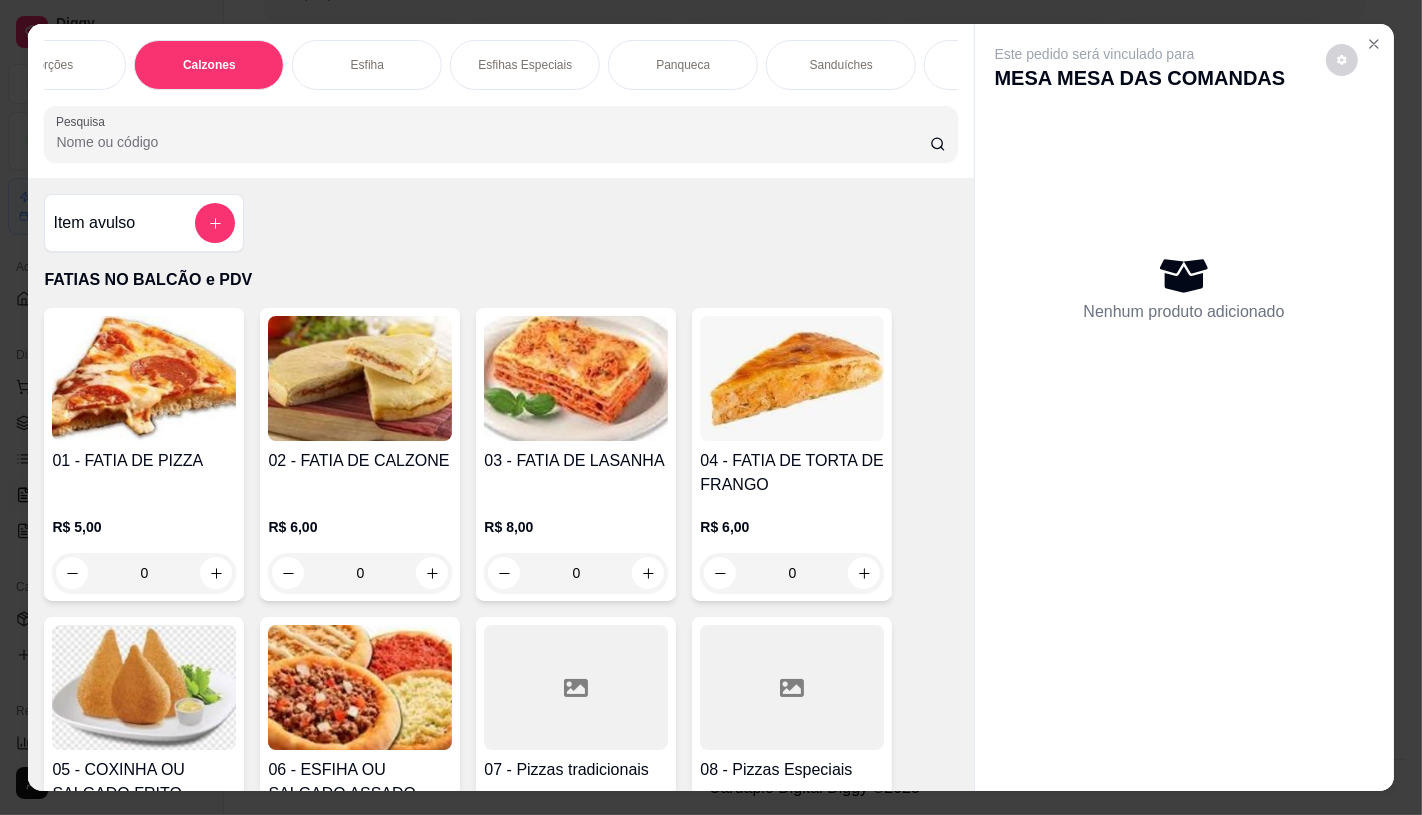 scroll, scrollTop: 5238, scrollLeft: 0, axis: vertical 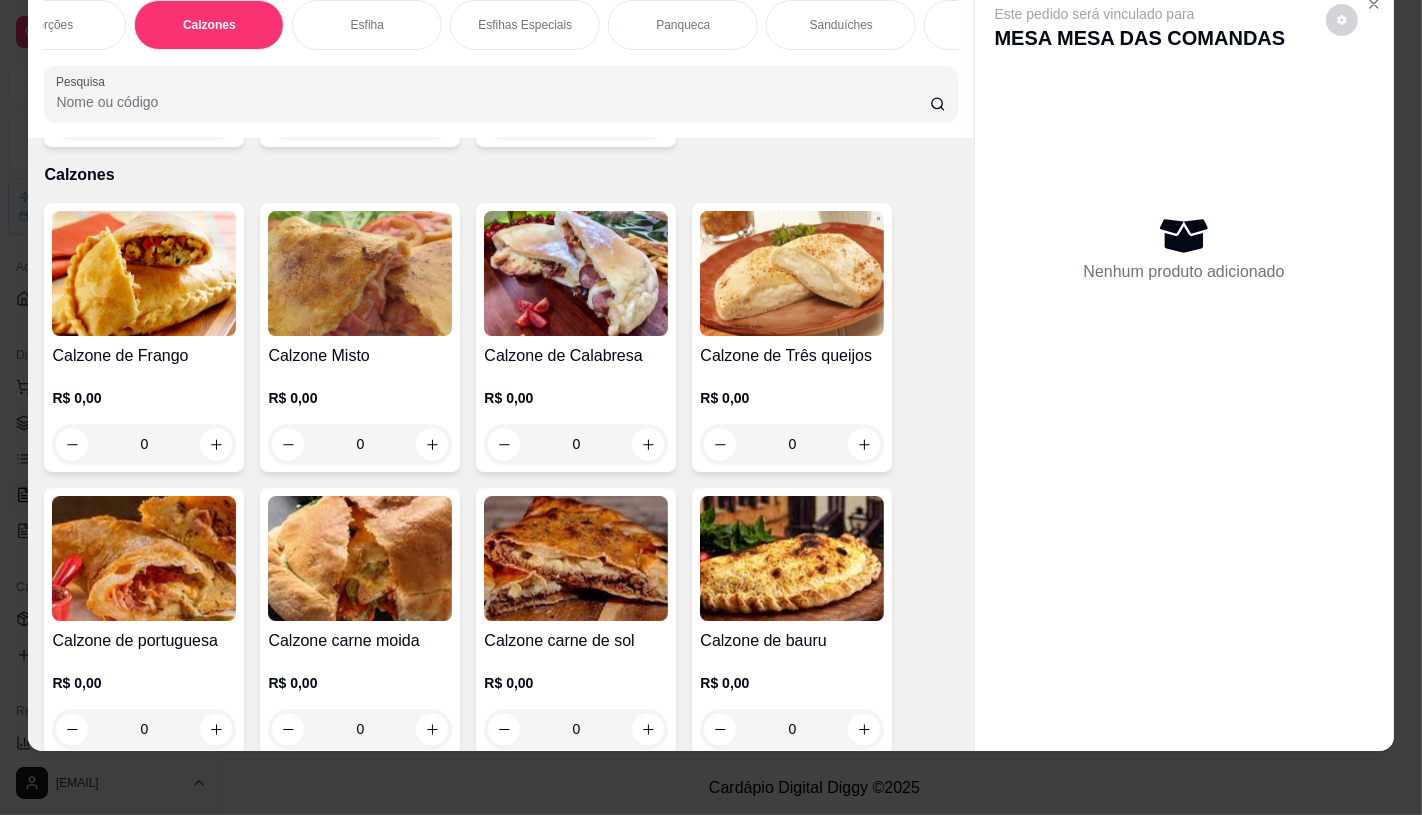 click on "Calzone de Frango" at bounding box center (144, 356) 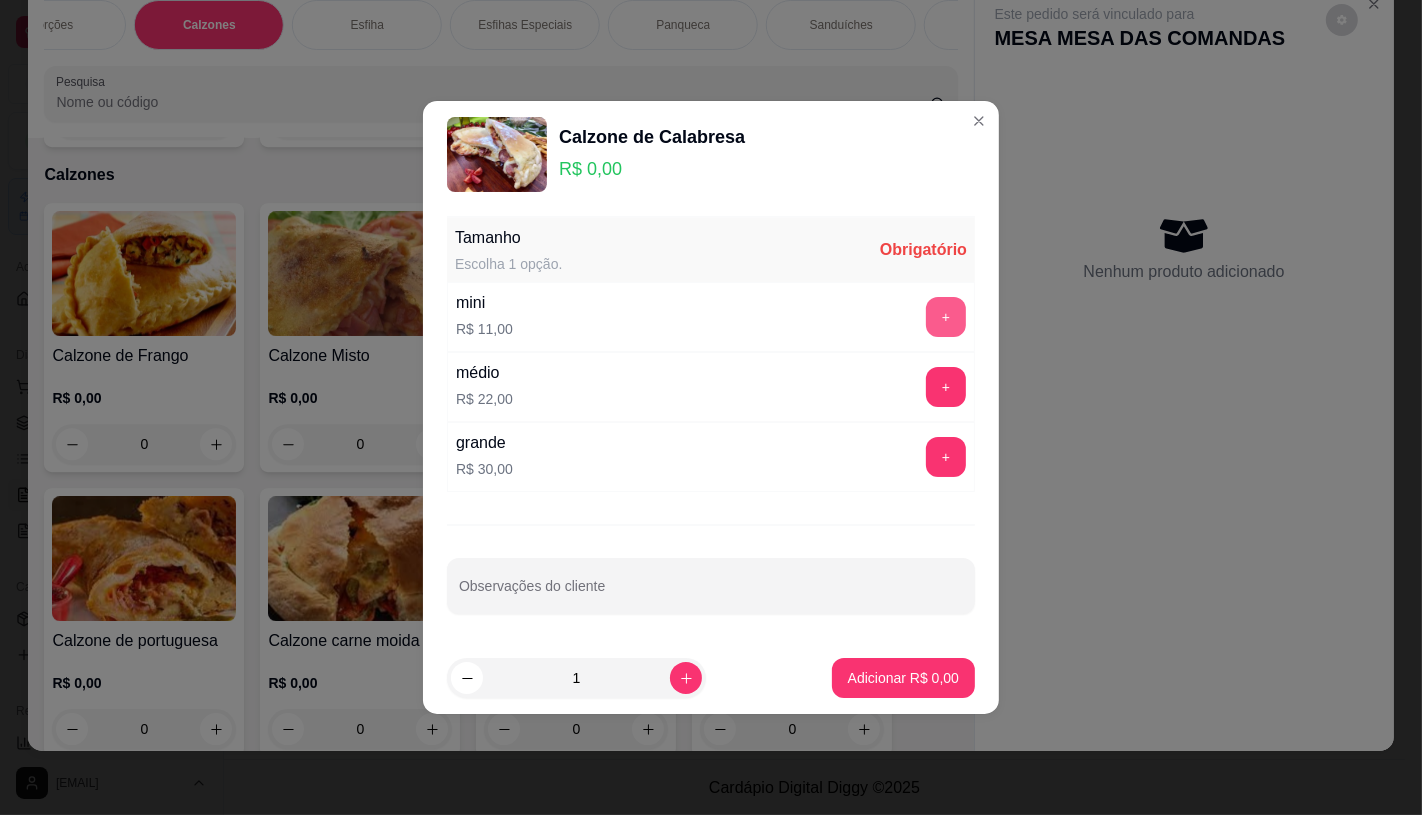 click on "+" at bounding box center (946, 317) 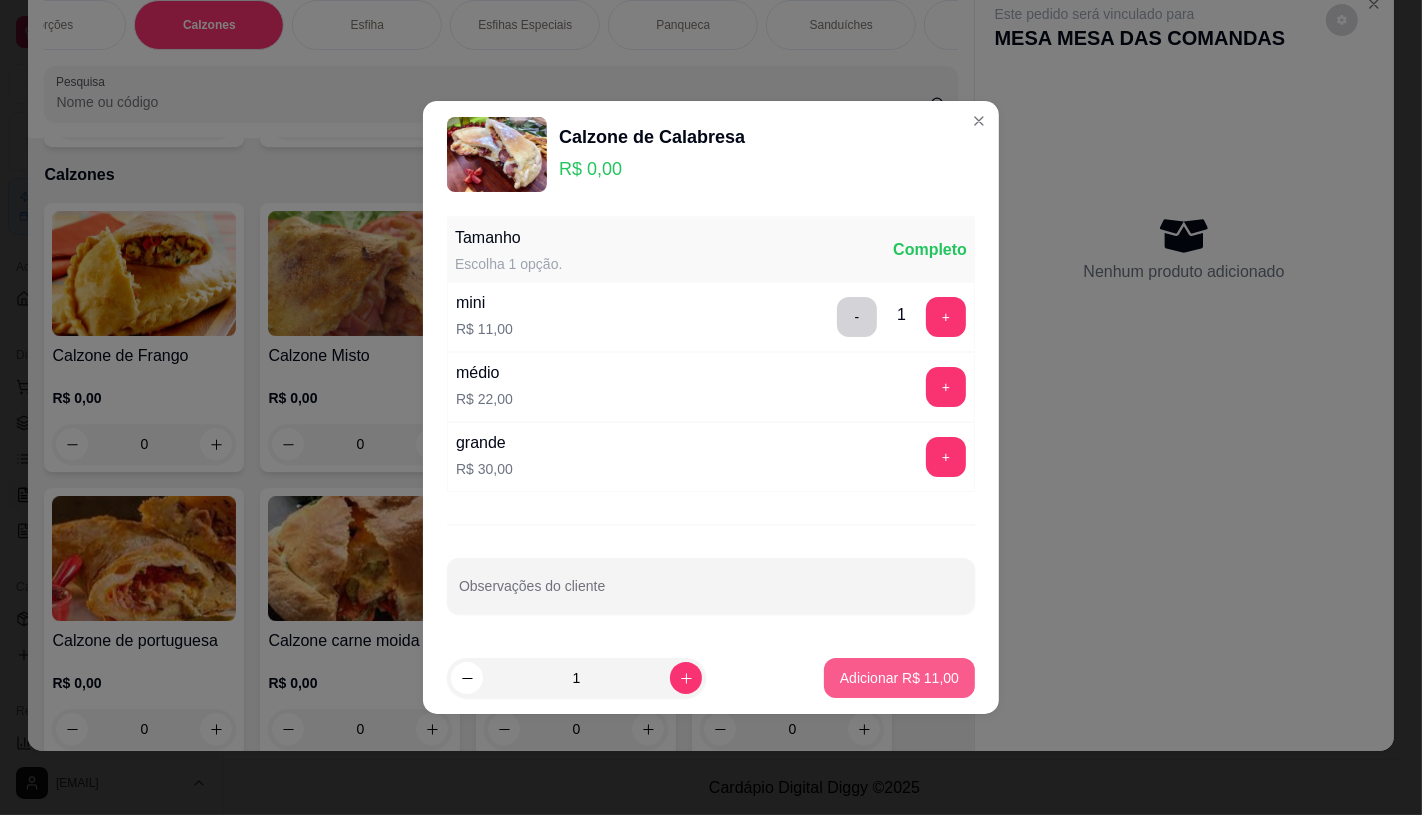 click on "Adicionar   R$ 11,00" at bounding box center [899, 678] 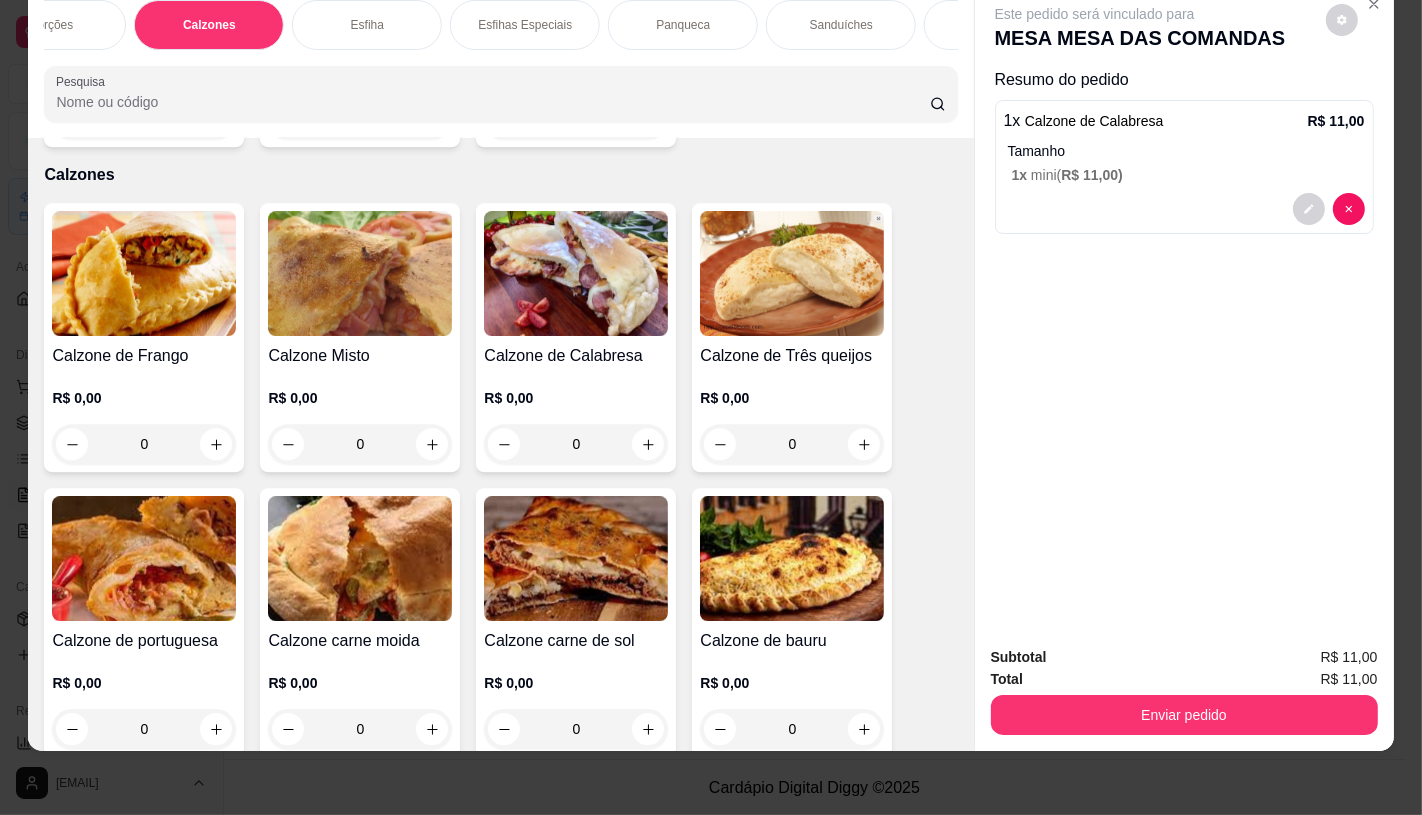 click on "Panqueca" at bounding box center [683, 25] 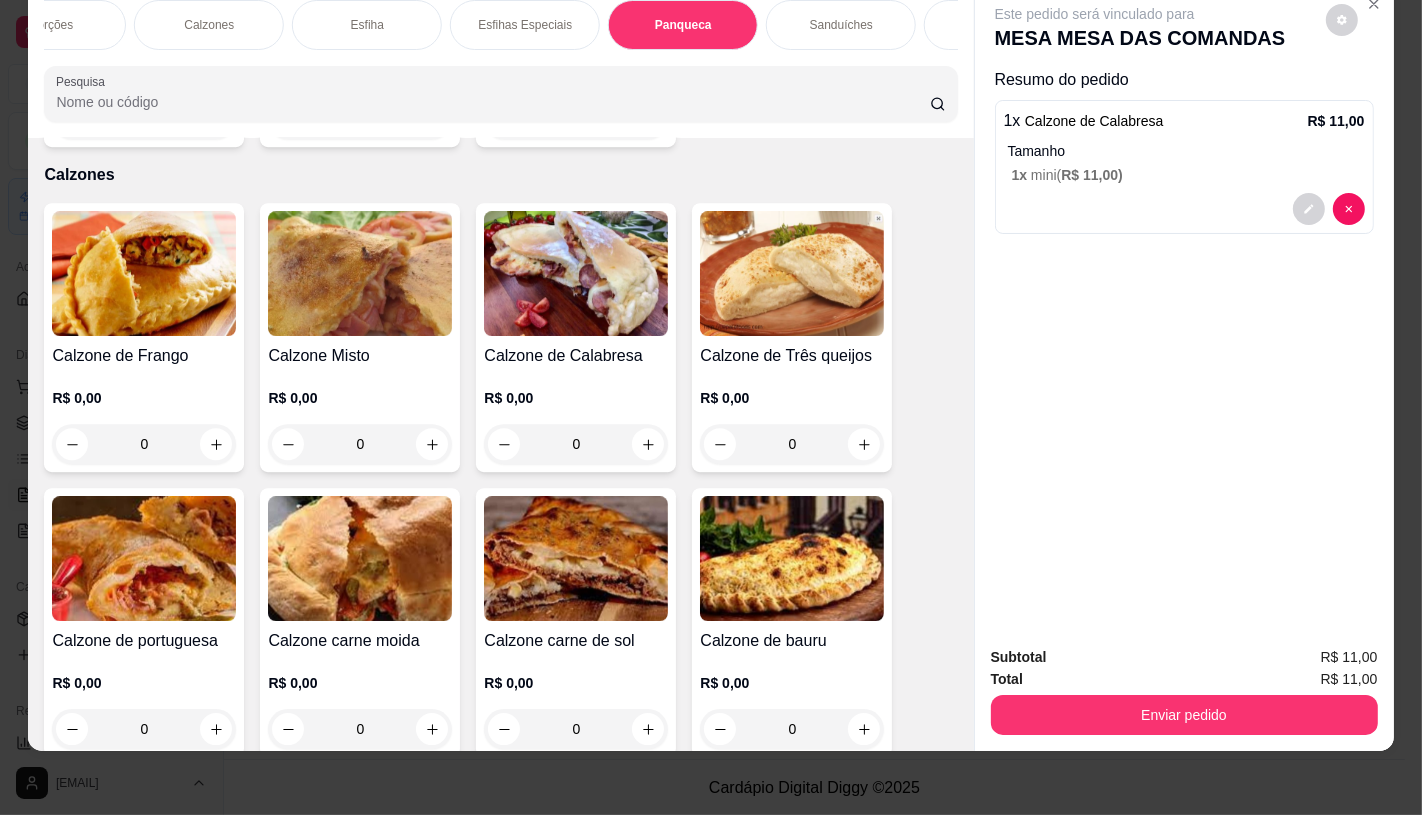 scroll, scrollTop: 7448, scrollLeft: 0, axis: vertical 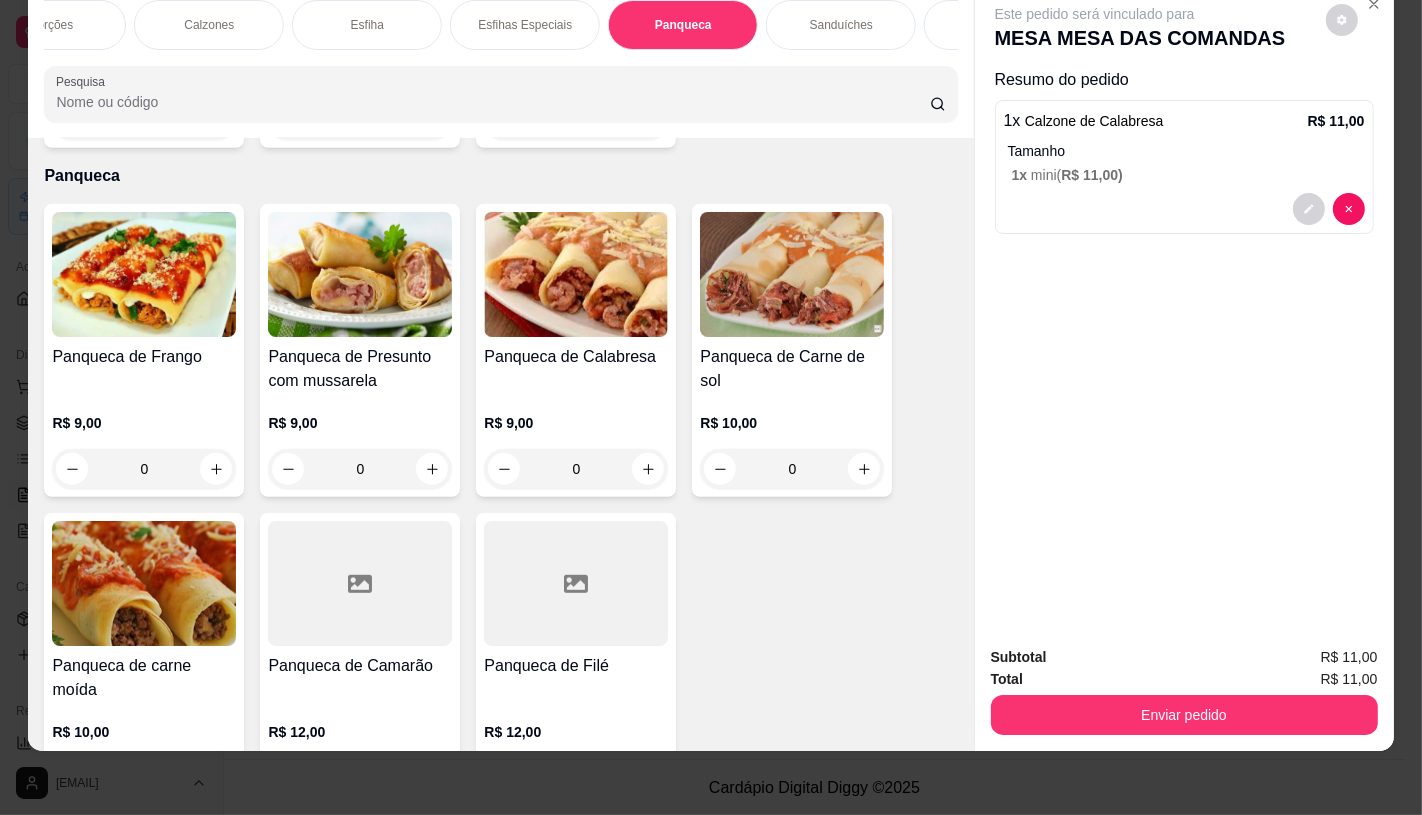 click on "Panqueca de Carne de sol" at bounding box center [792, 369] 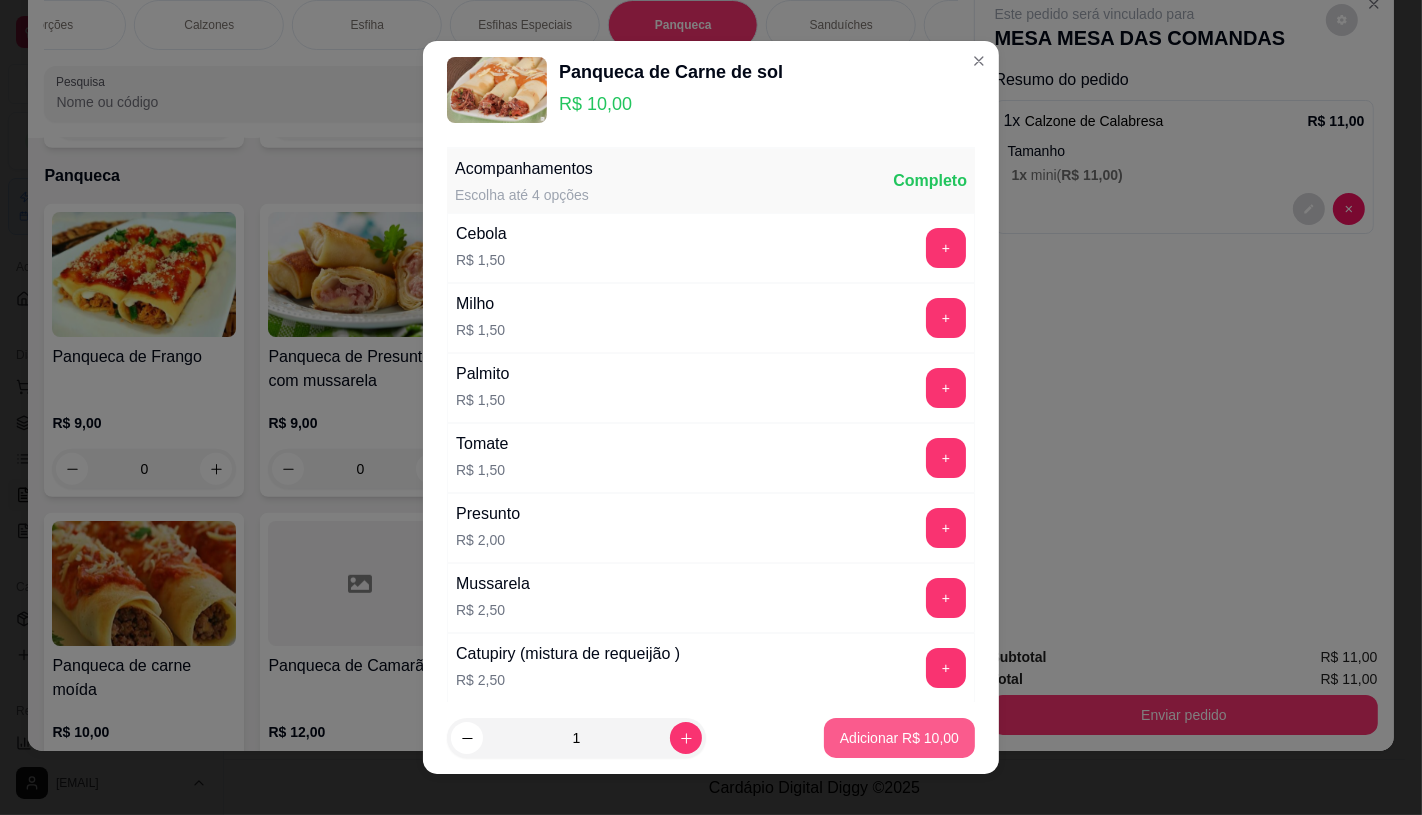 click on "Adicionar   R$ 10,00" at bounding box center [899, 738] 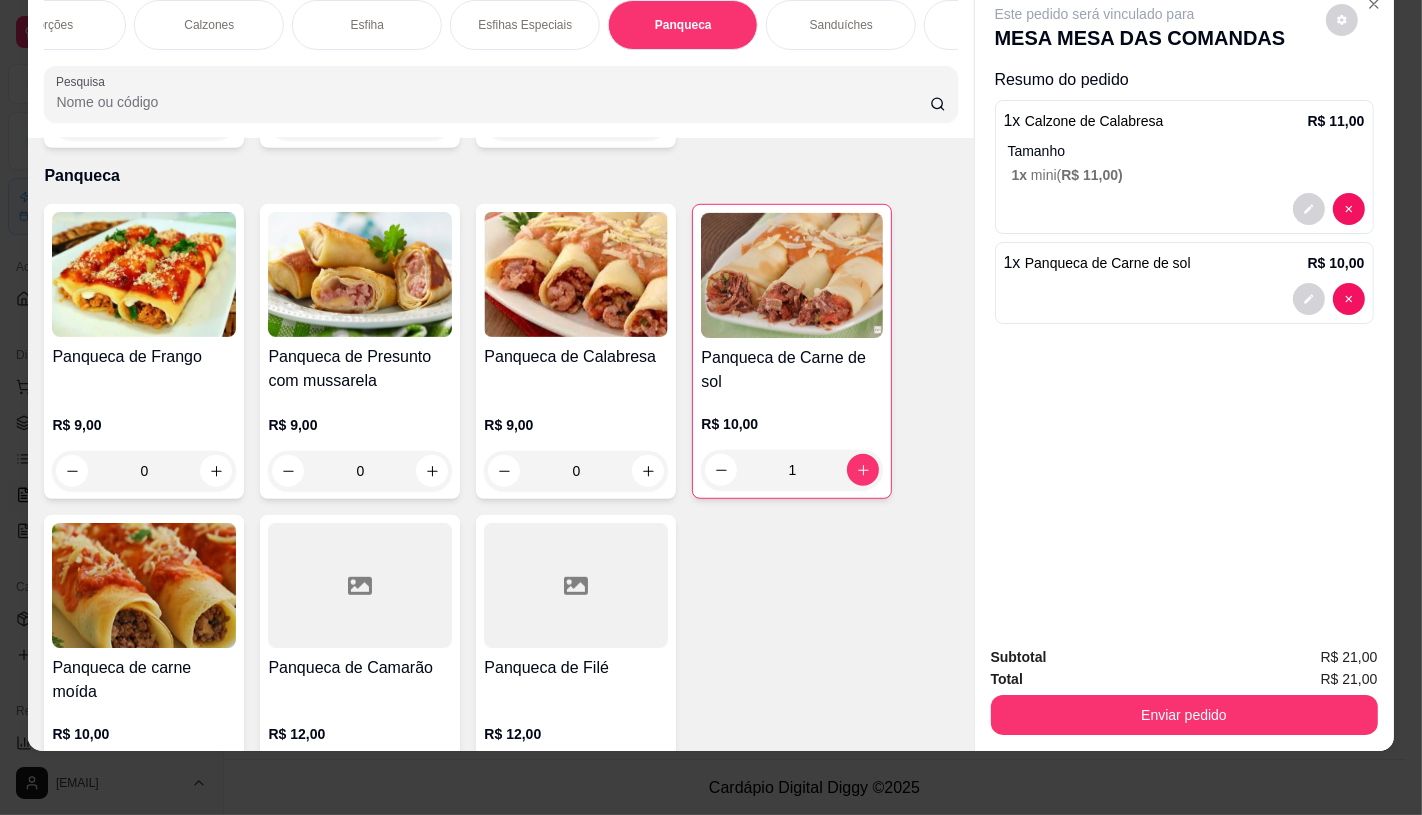 click at bounding box center (576, 585) 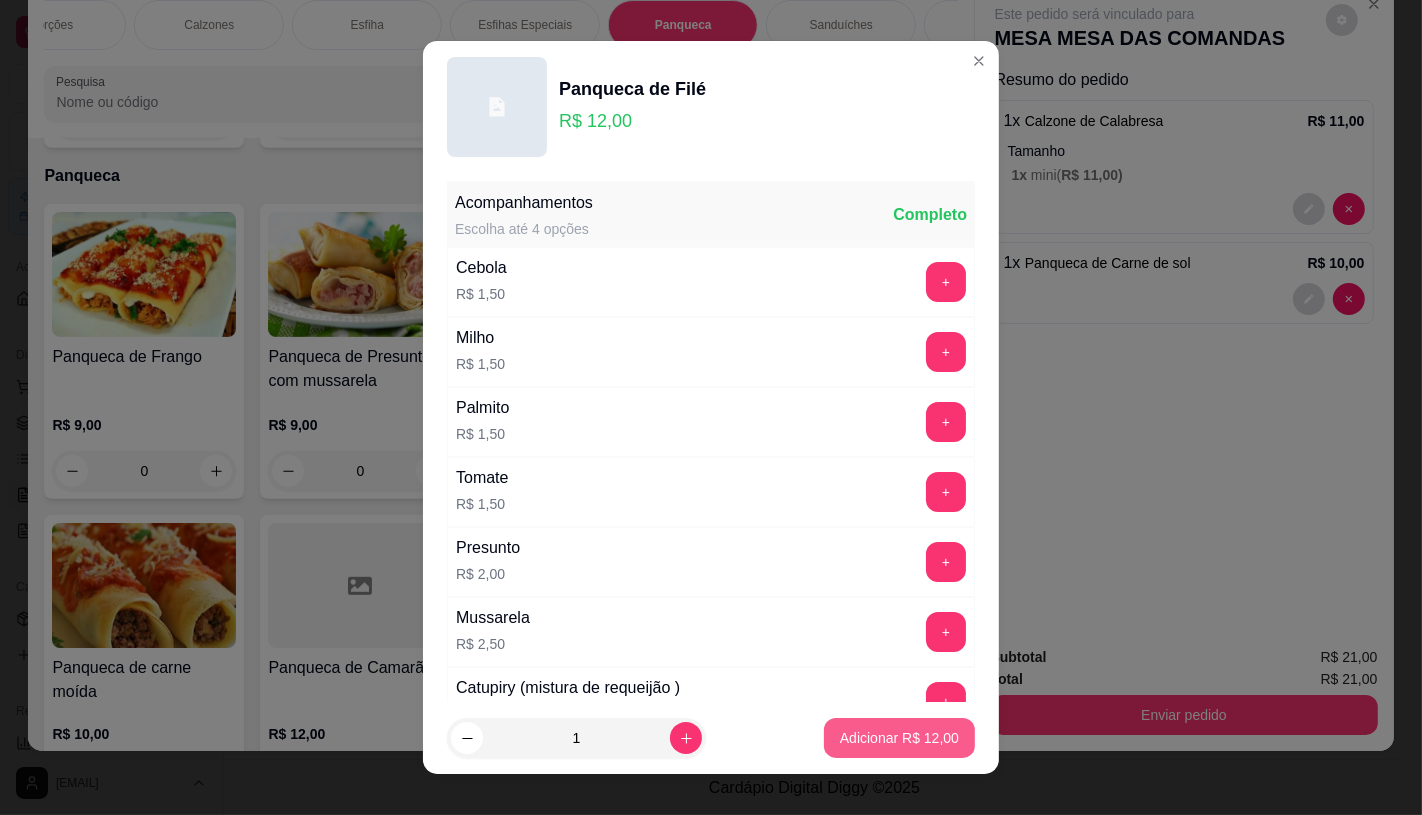 click on "Adicionar   R$ 12,00" at bounding box center [899, 738] 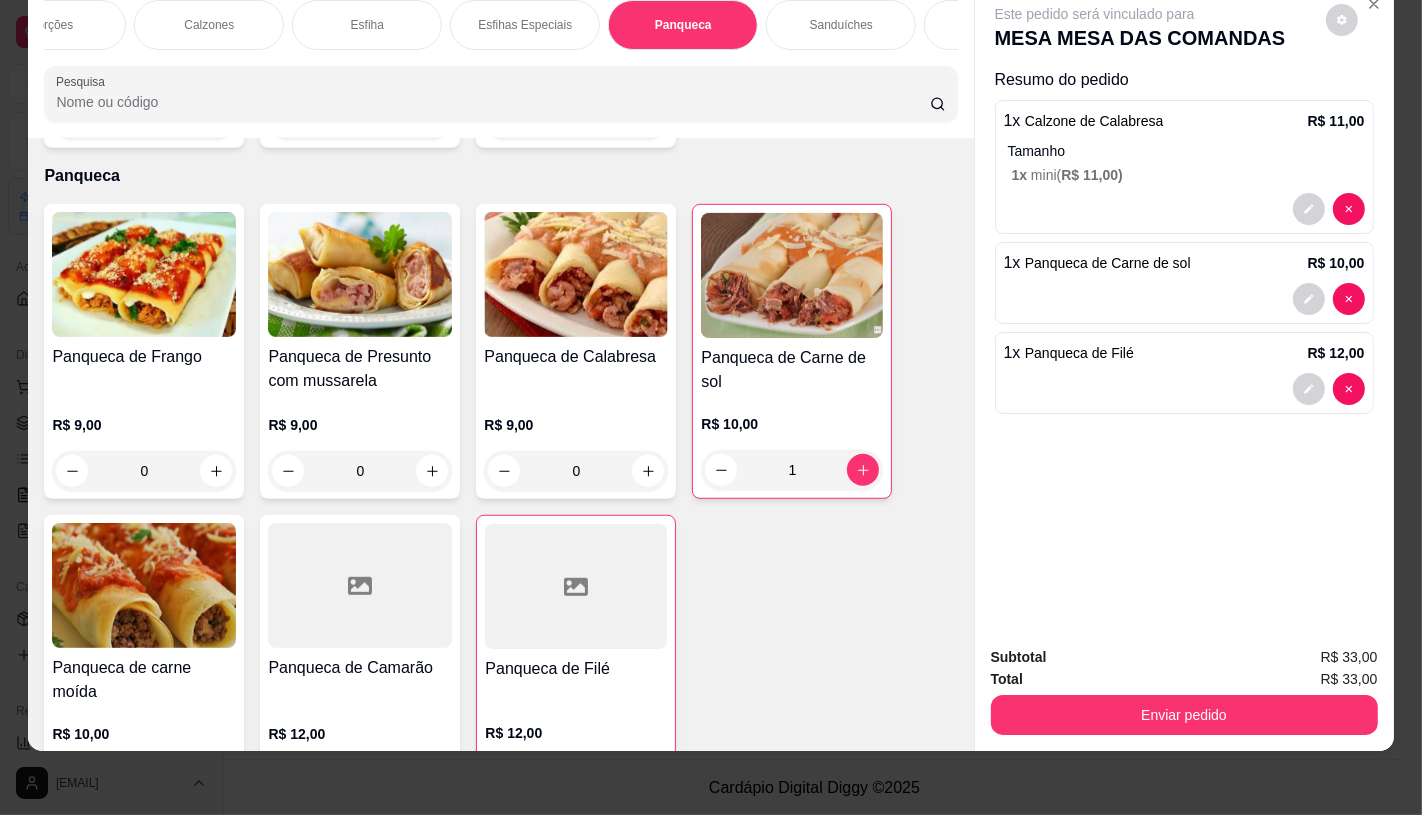 type on "1" 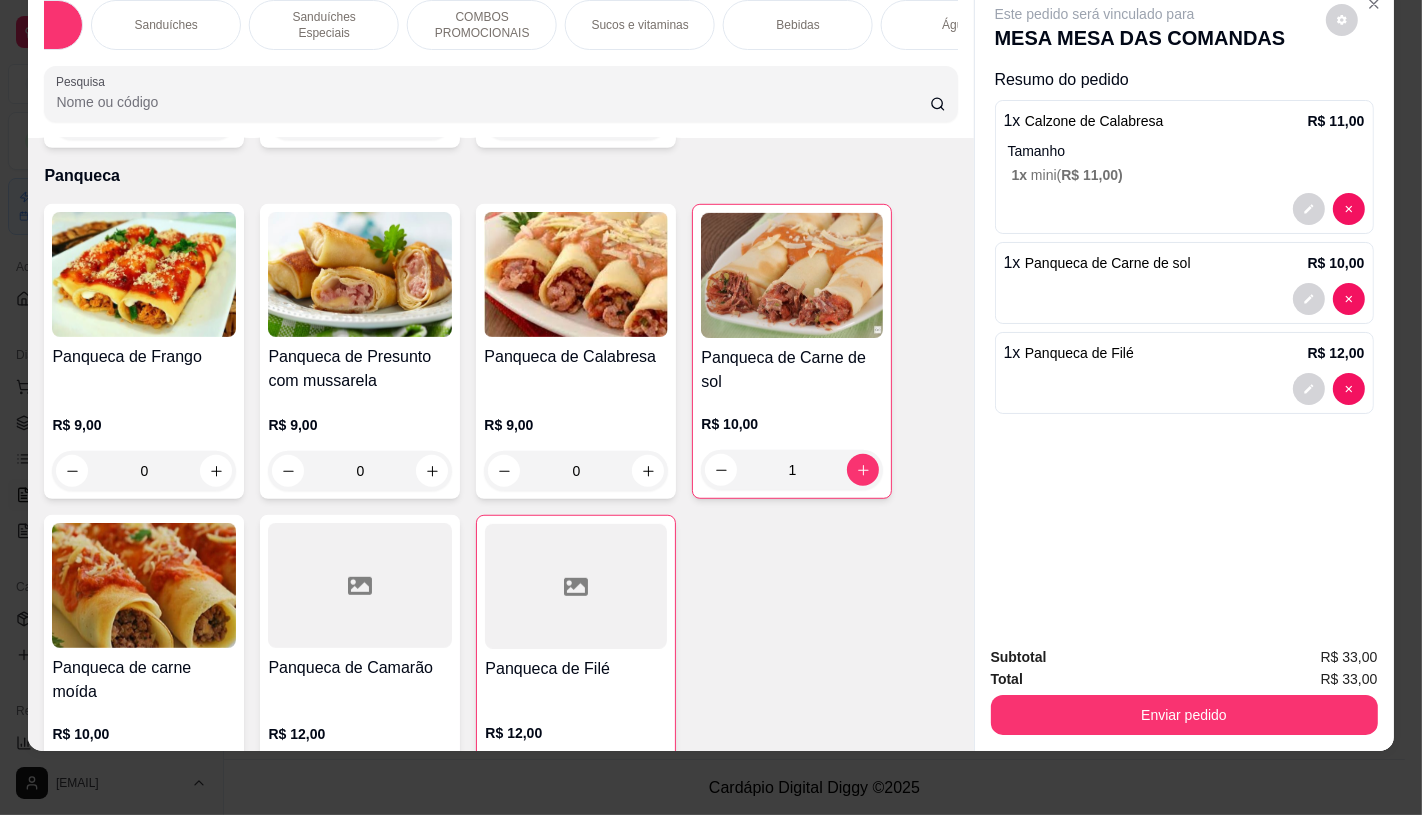 scroll, scrollTop: 0, scrollLeft: 2080, axis: horizontal 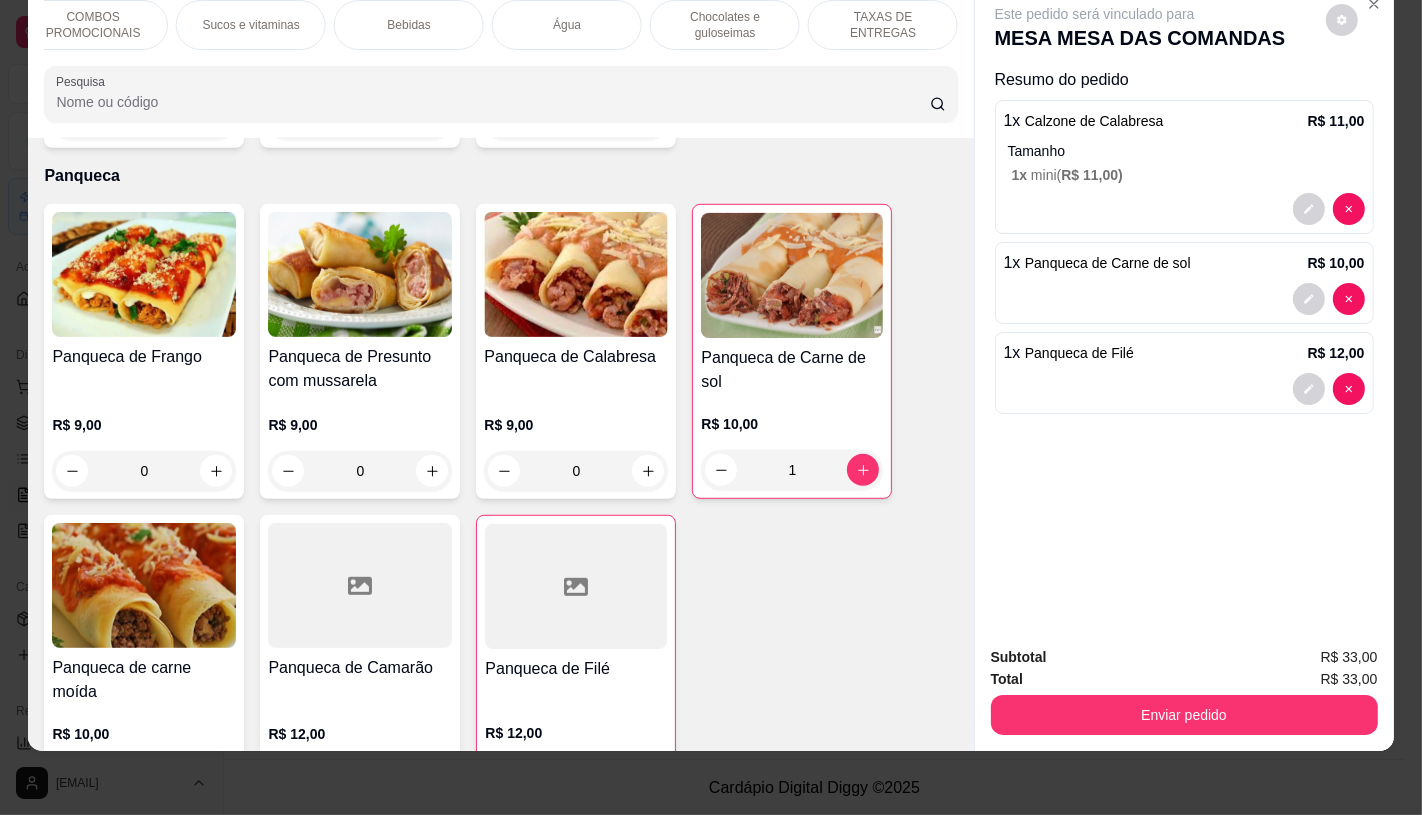 click on "TAXAS DE ENTREGAS" at bounding box center (883, 25) 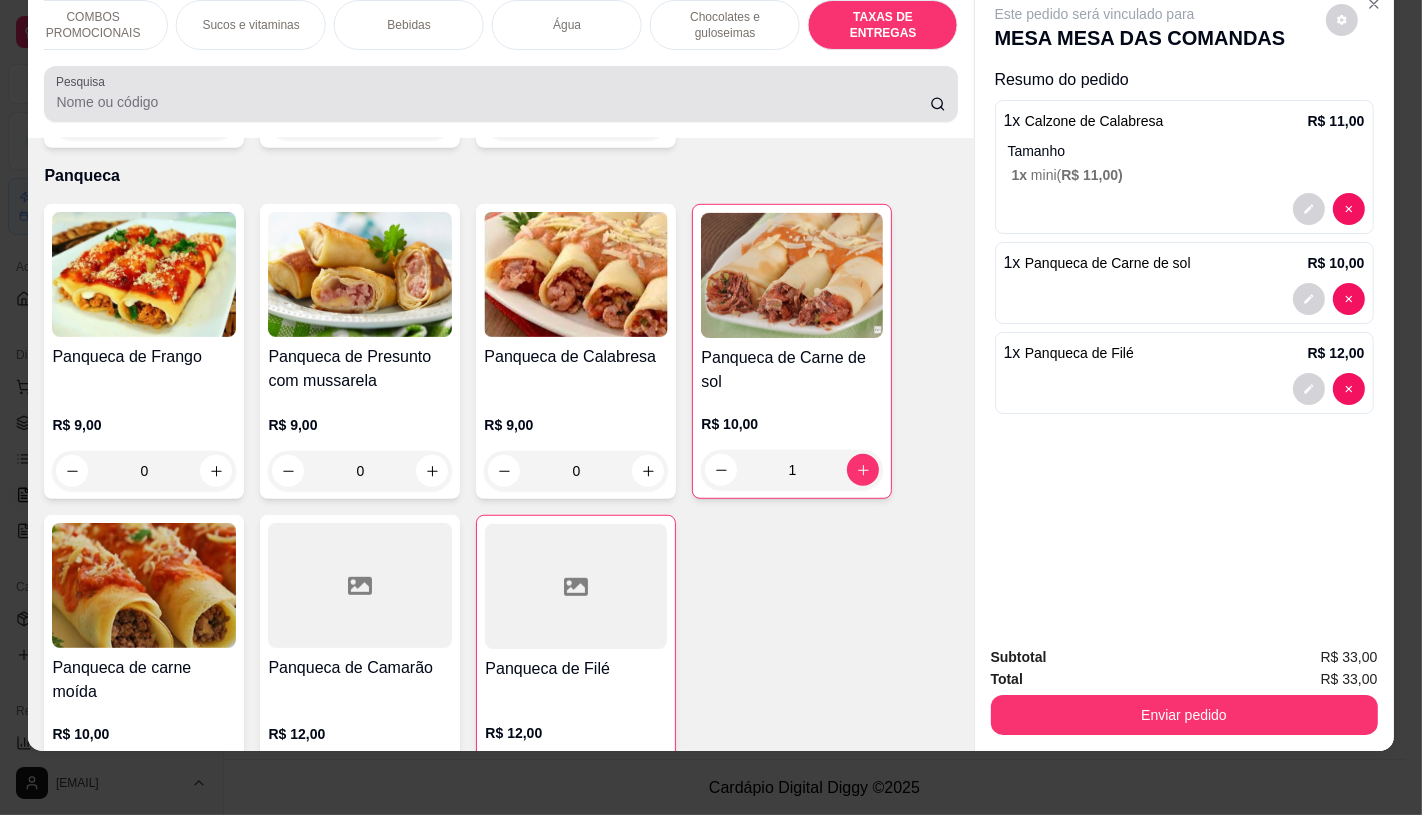 scroll, scrollTop: 13377, scrollLeft: 0, axis: vertical 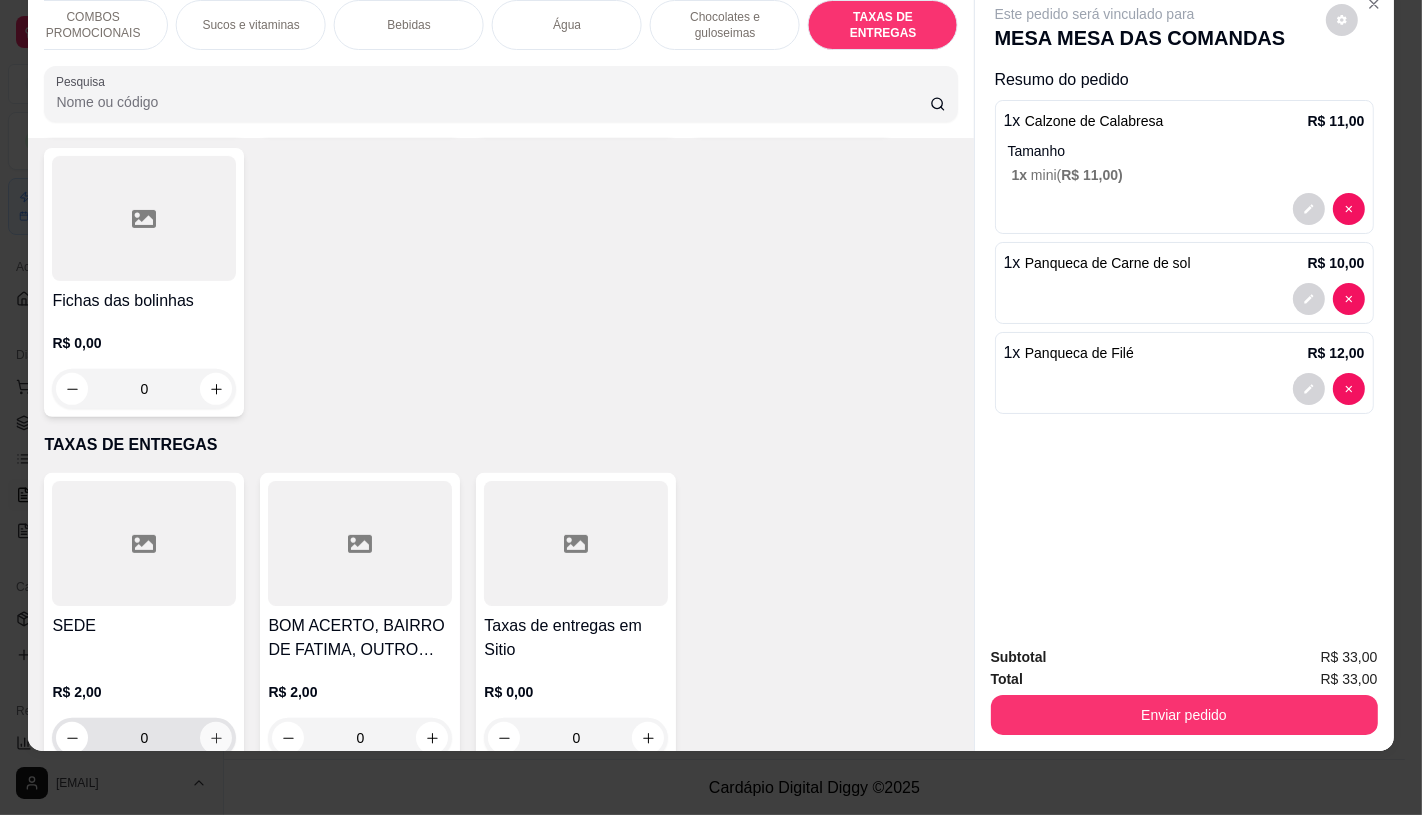 click 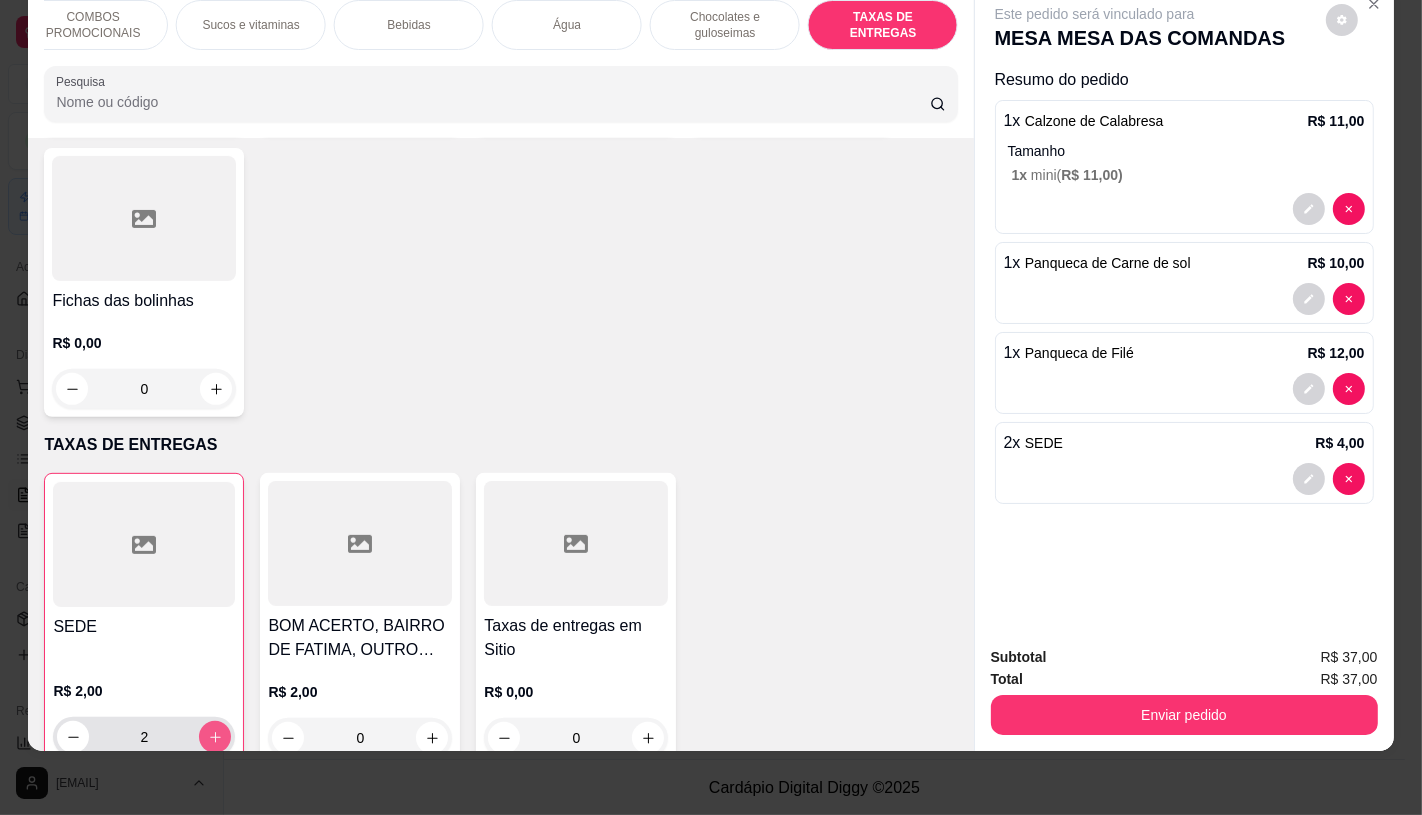 type on "2" 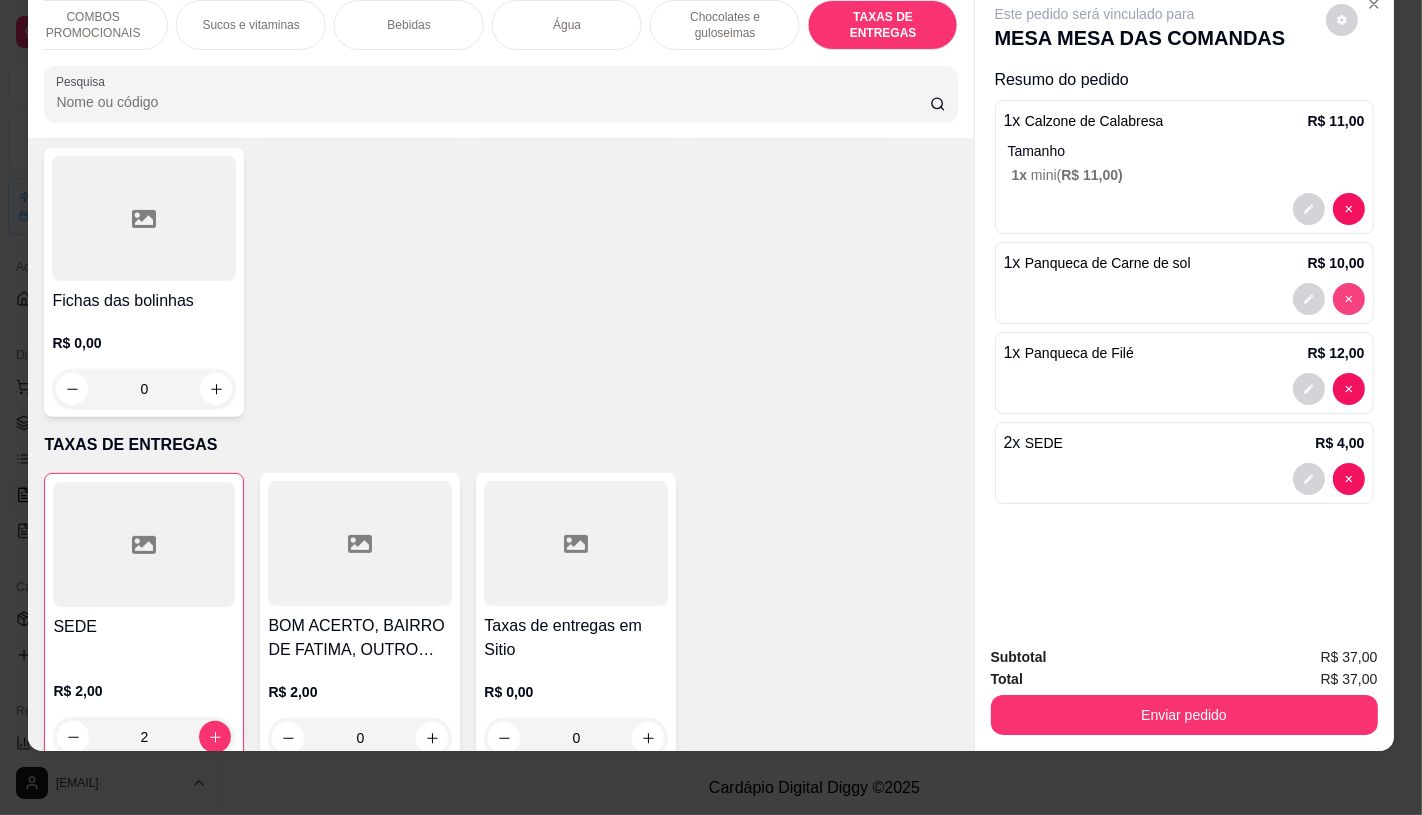 type on "0" 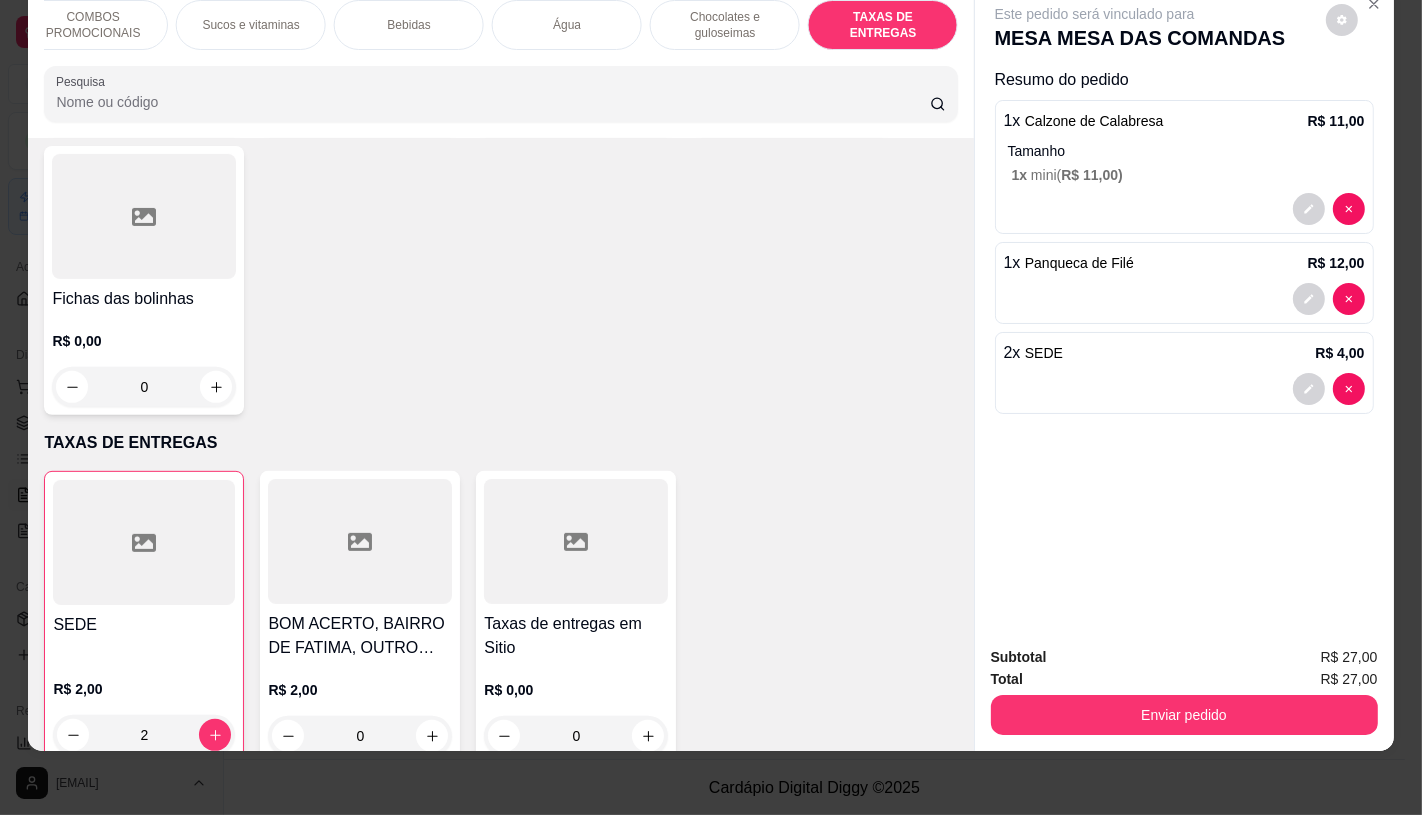 scroll, scrollTop: 13375, scrollLeft: 0, axis: vertical 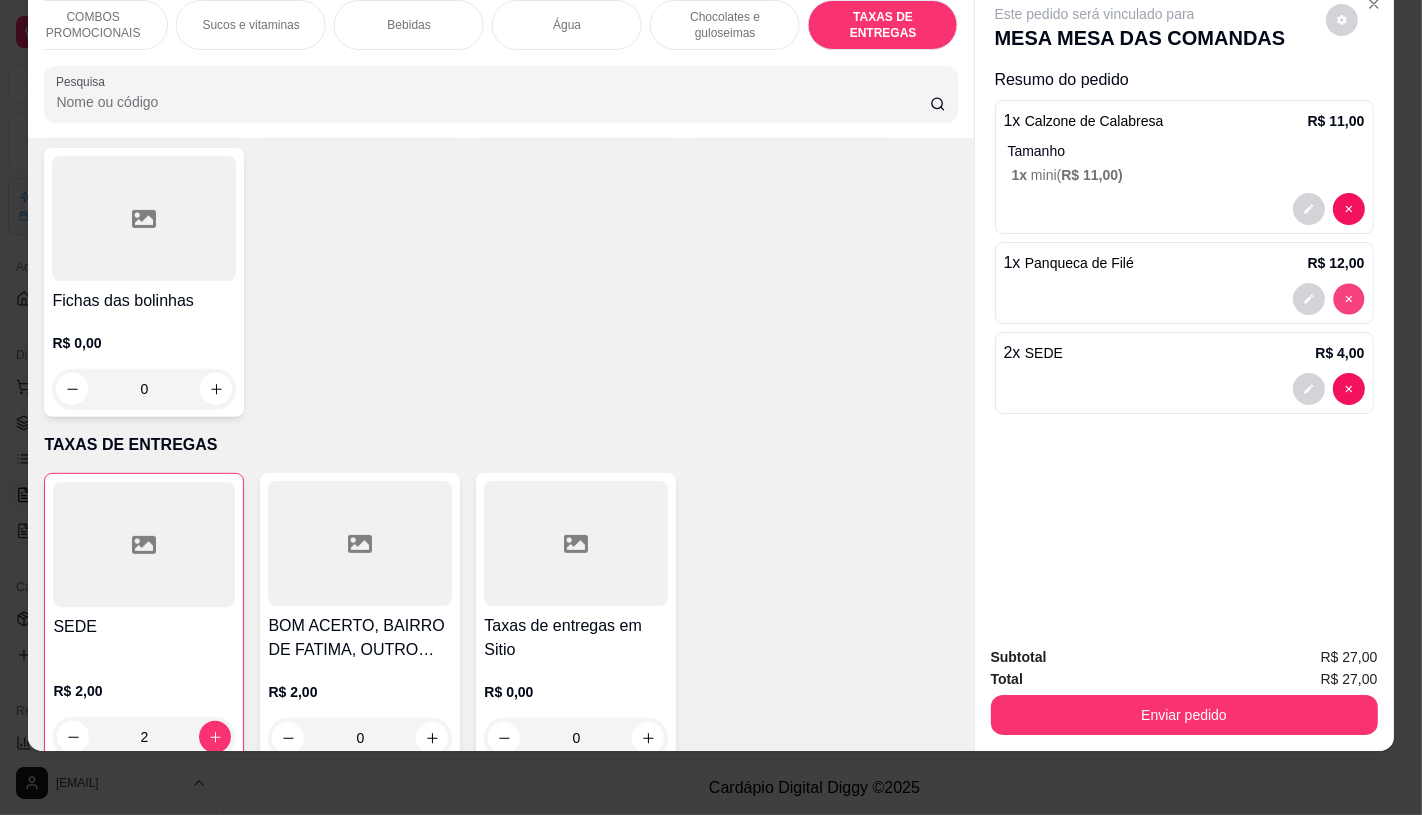 type on "0" 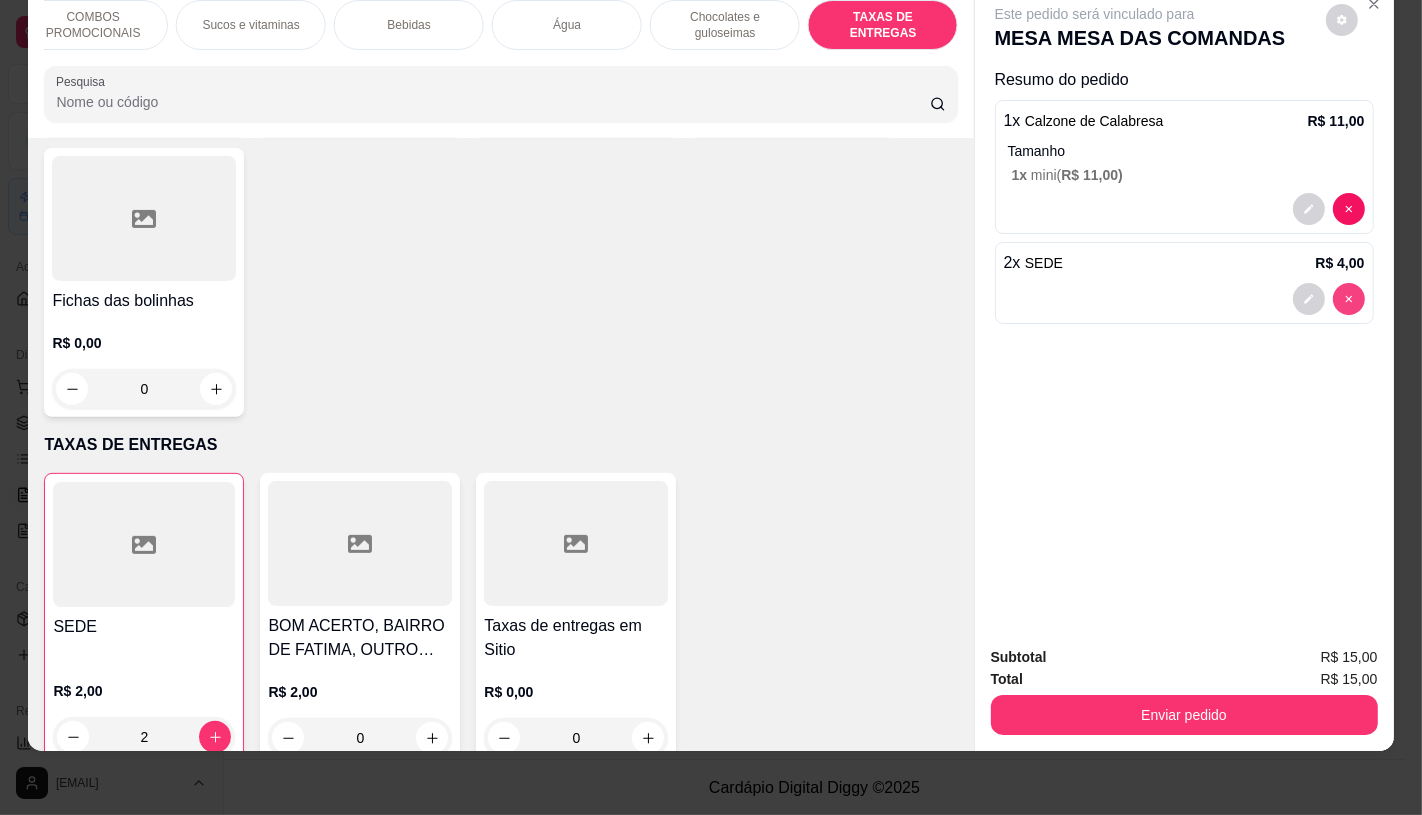 scroll, scrollTop: 13373, scrollLeft: 0, axis: vertical 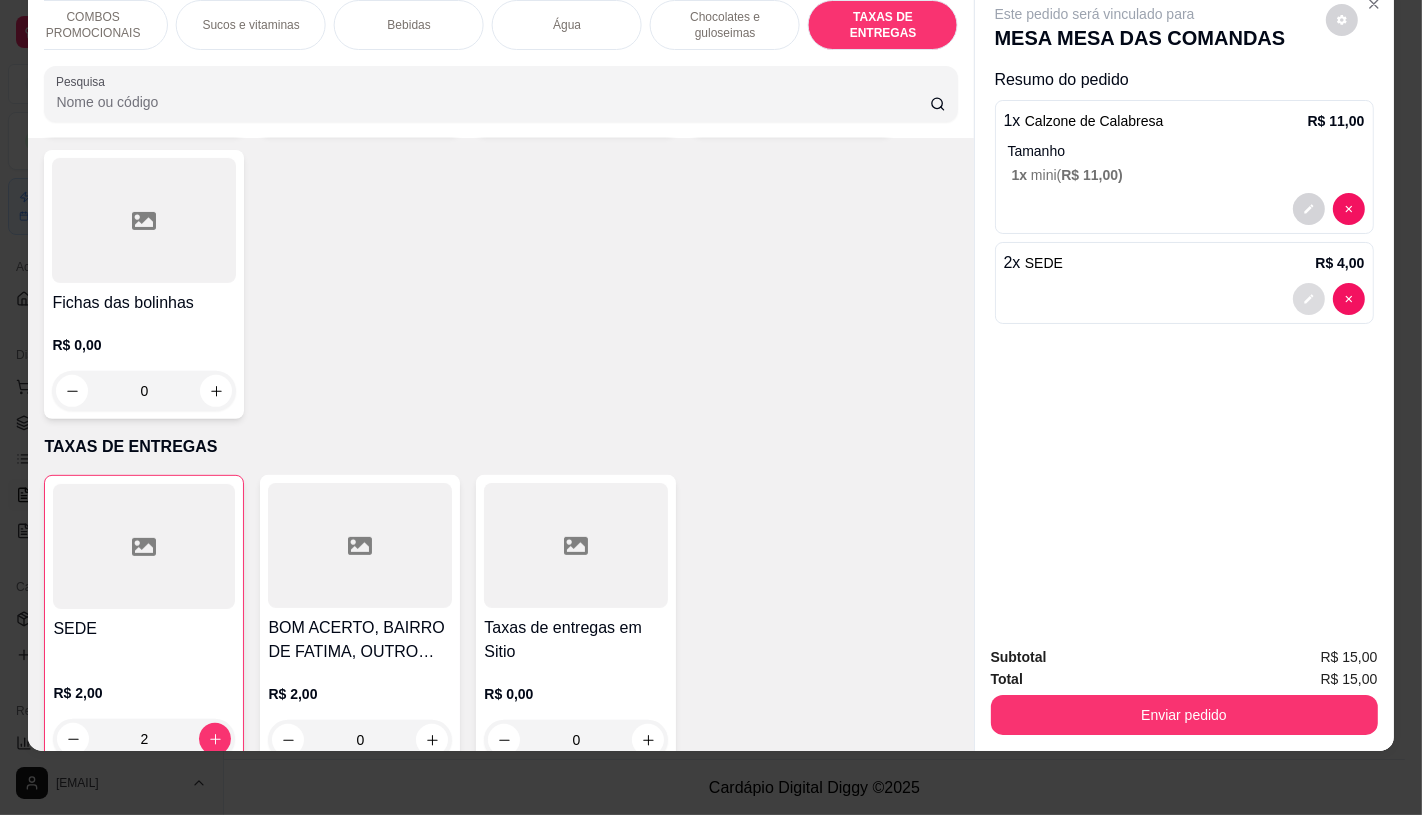 click at bounding box center (1309, 299) 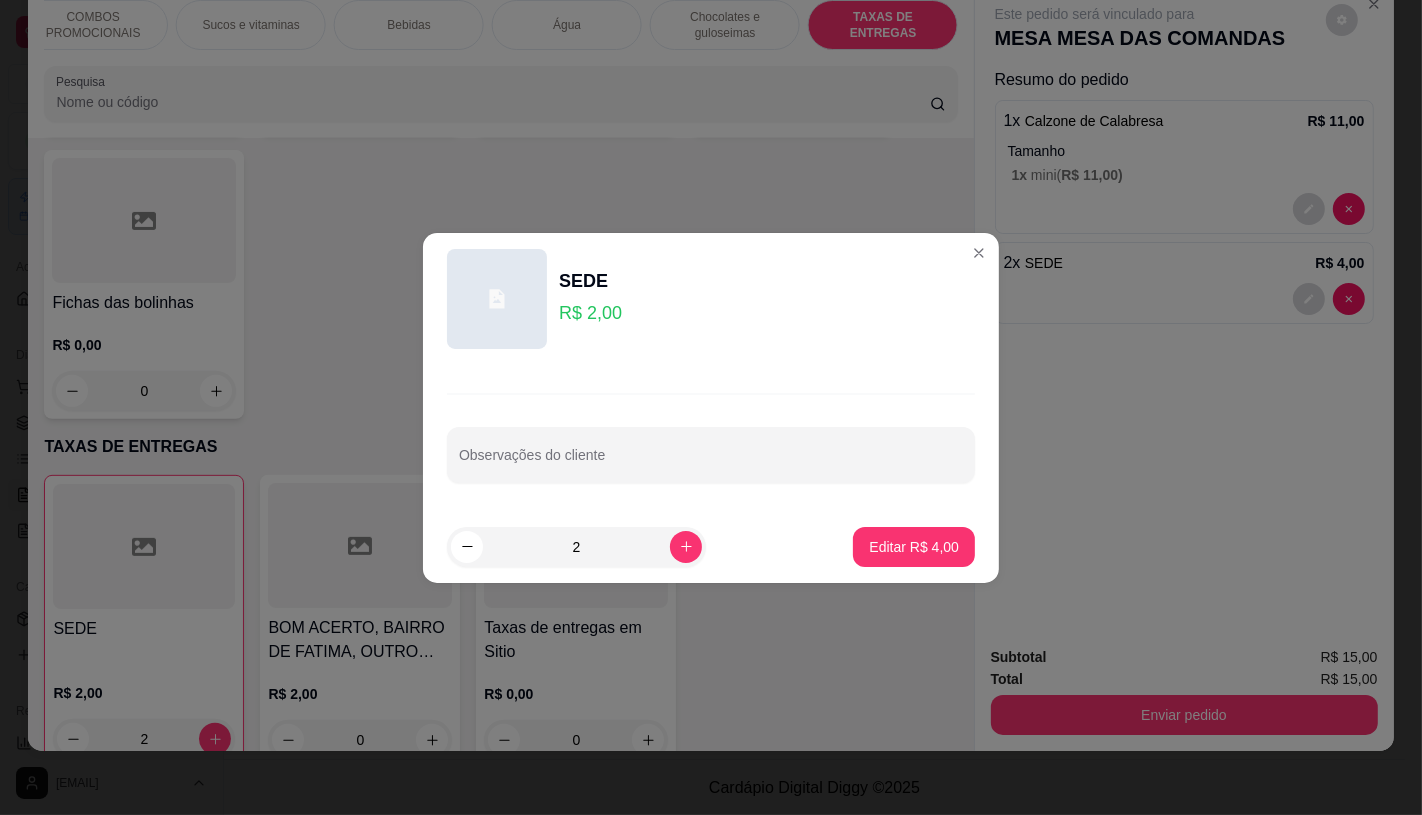 click on "2" at bounding box center [576, 547] 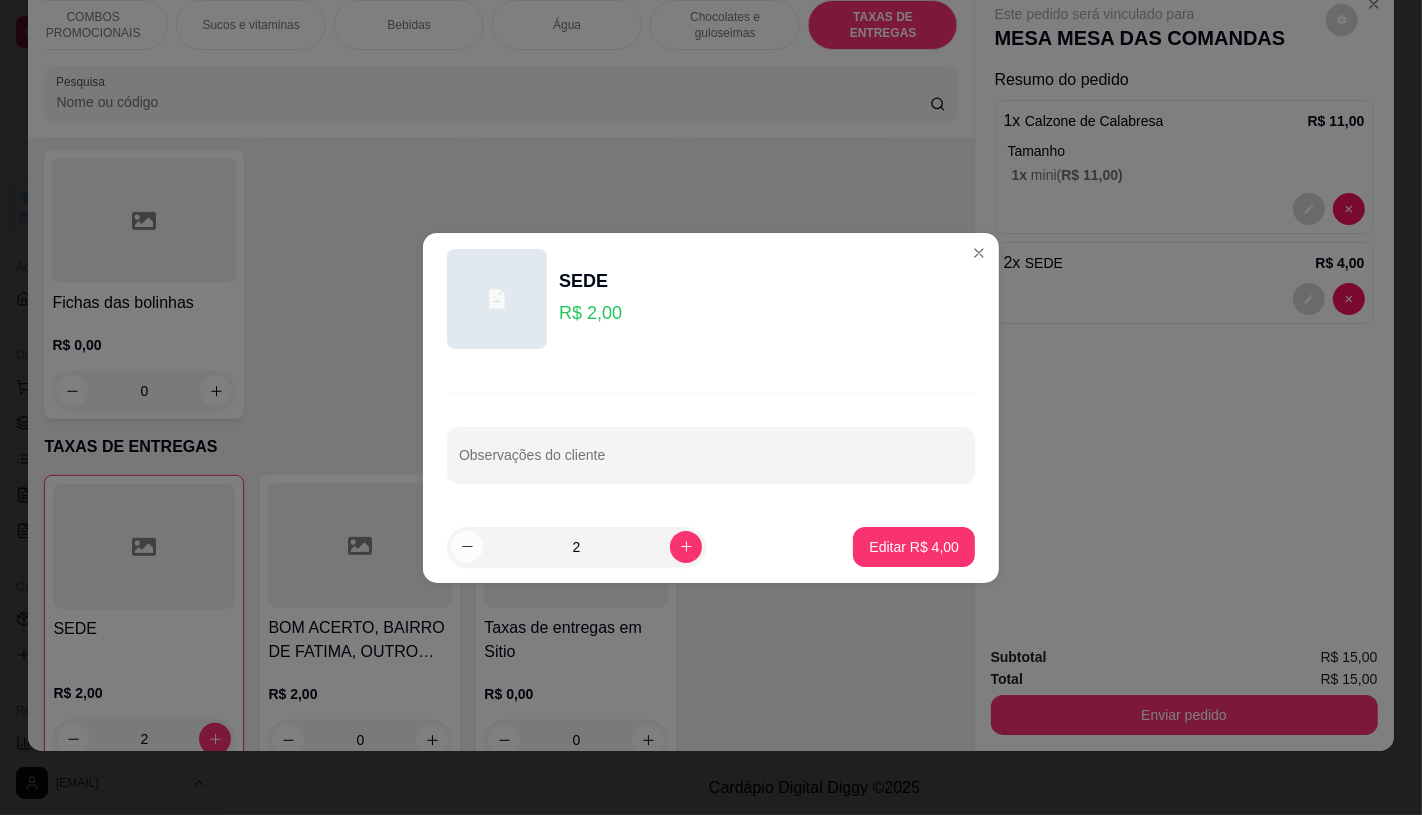 click 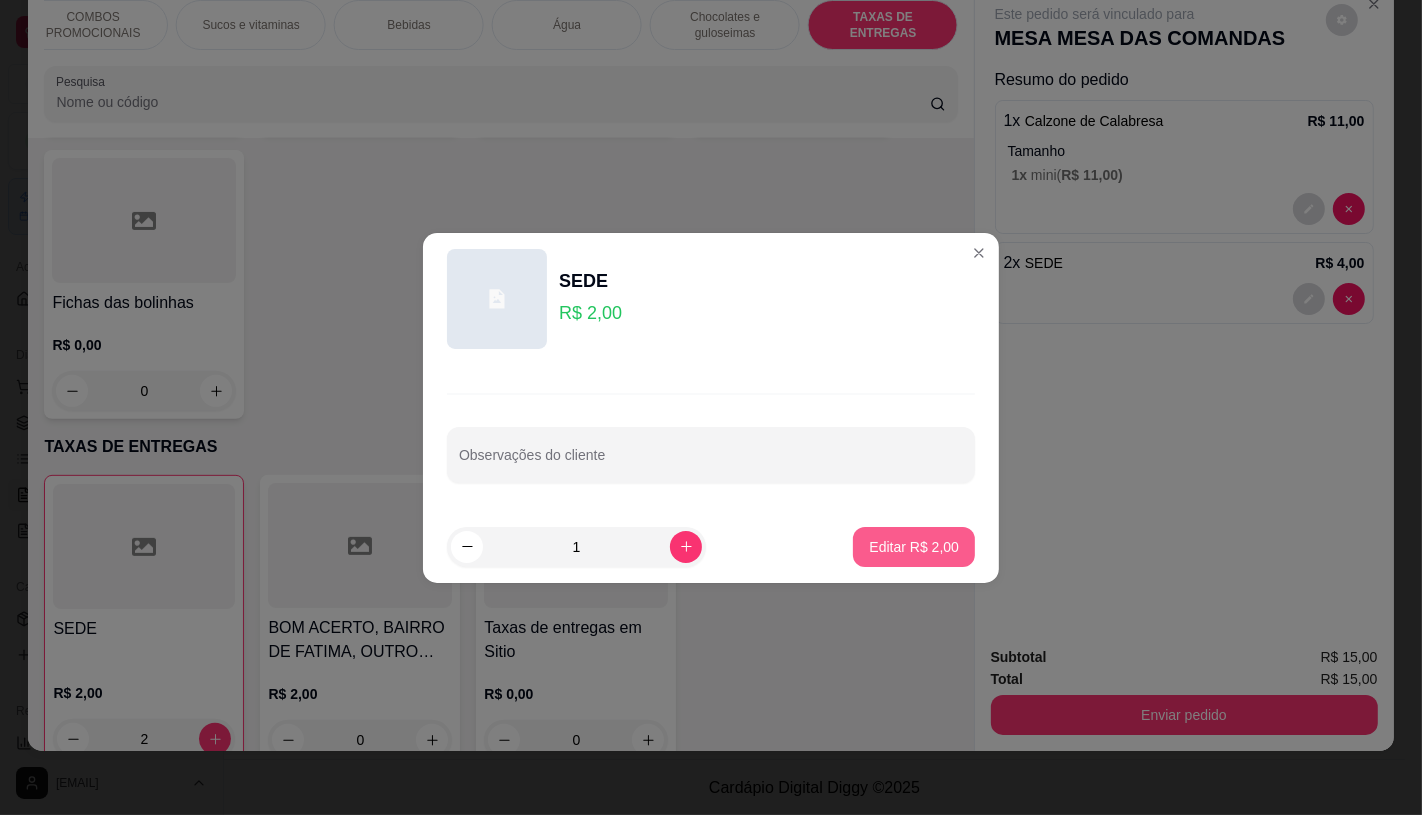 click on "Editar   R$ 2,00" at bounding box center (914, 547) 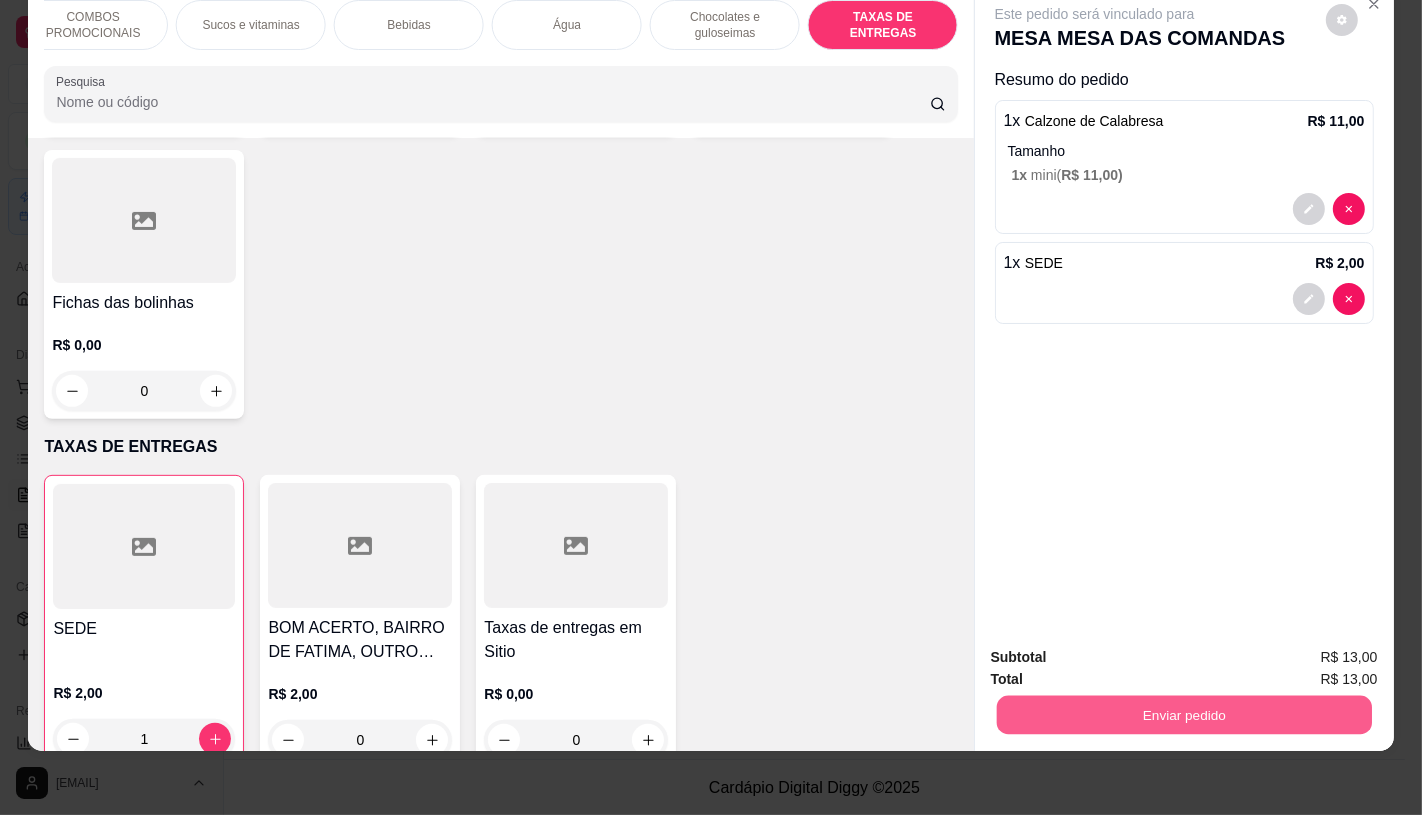 click on "Enviar pedido" at bounding box center [1183, 714] 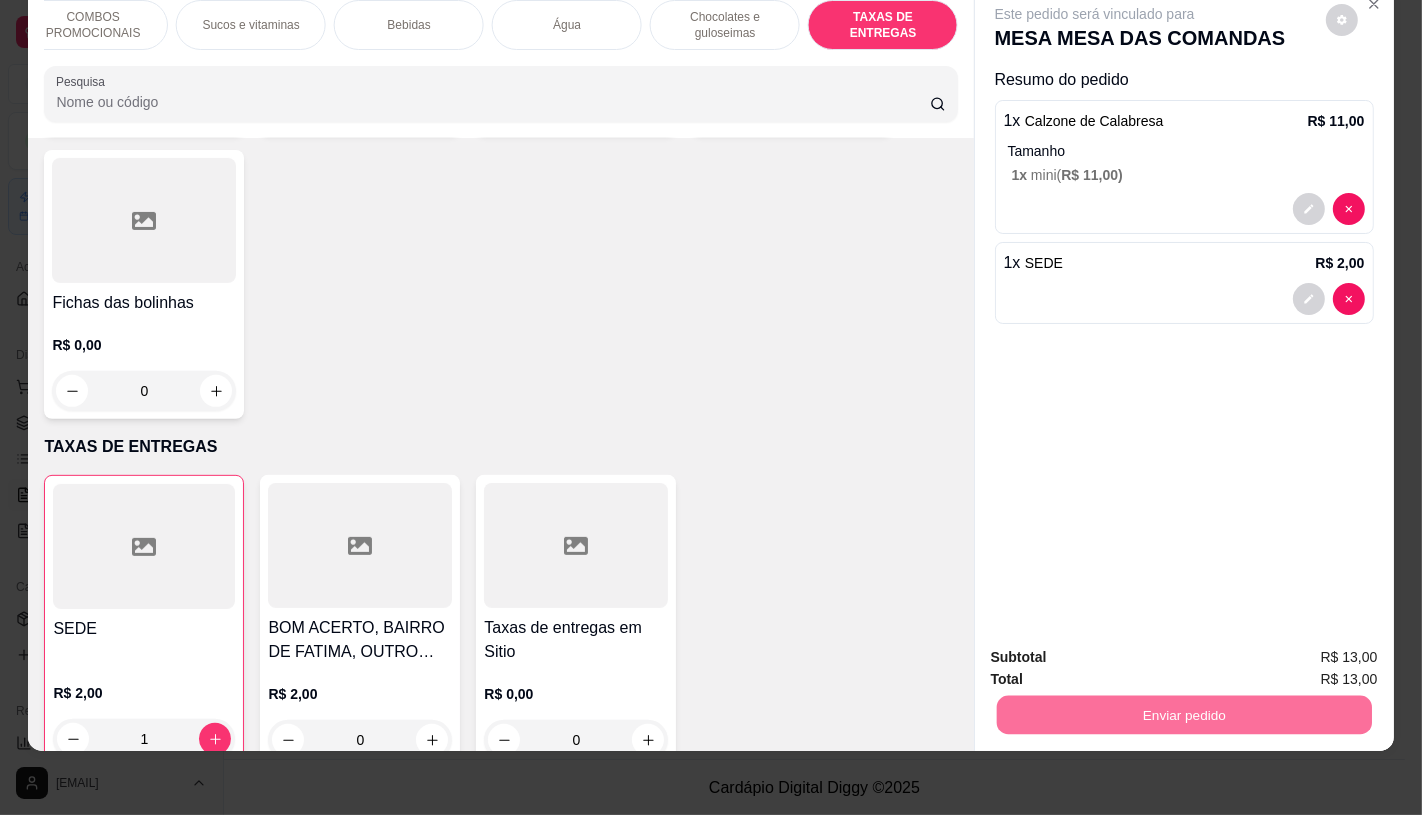 click on "Não registrar e enviar pedido" at bounding box center (1117, 650) 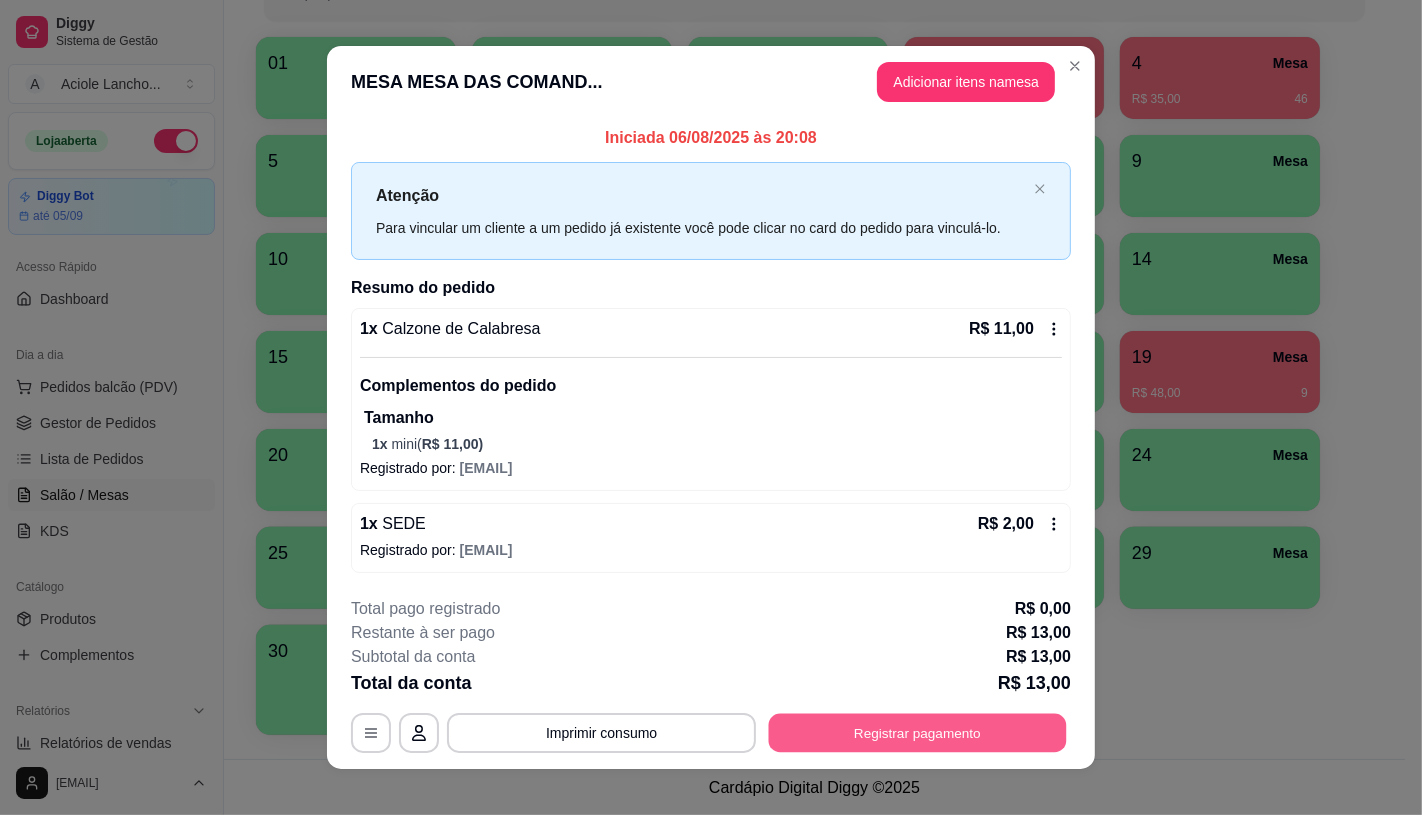 click on "Registrar pagamento" at bounding box center (918, 732) 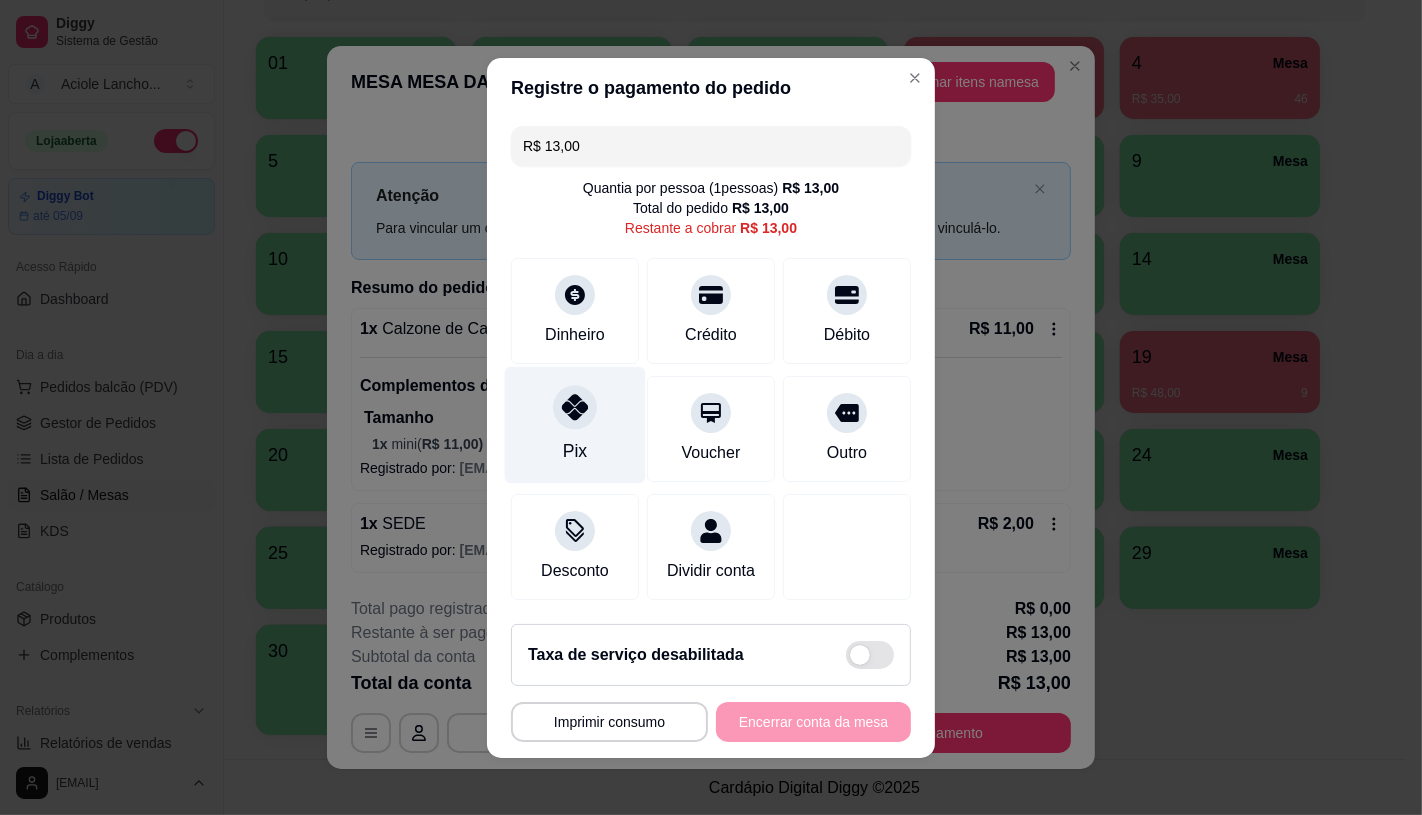 click on "Pix" at bounding box center (575, 424) 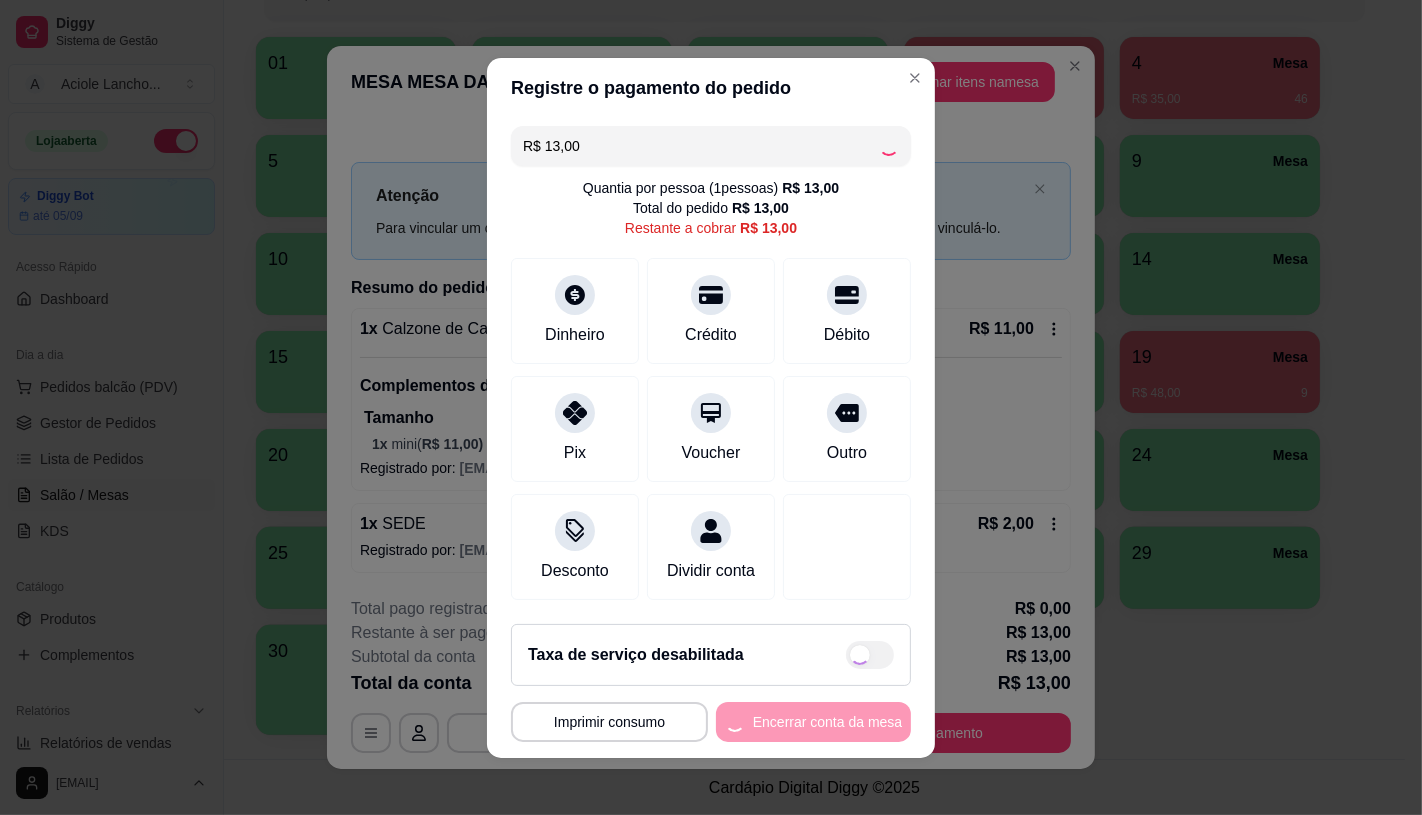 type on "R$ 0,00" 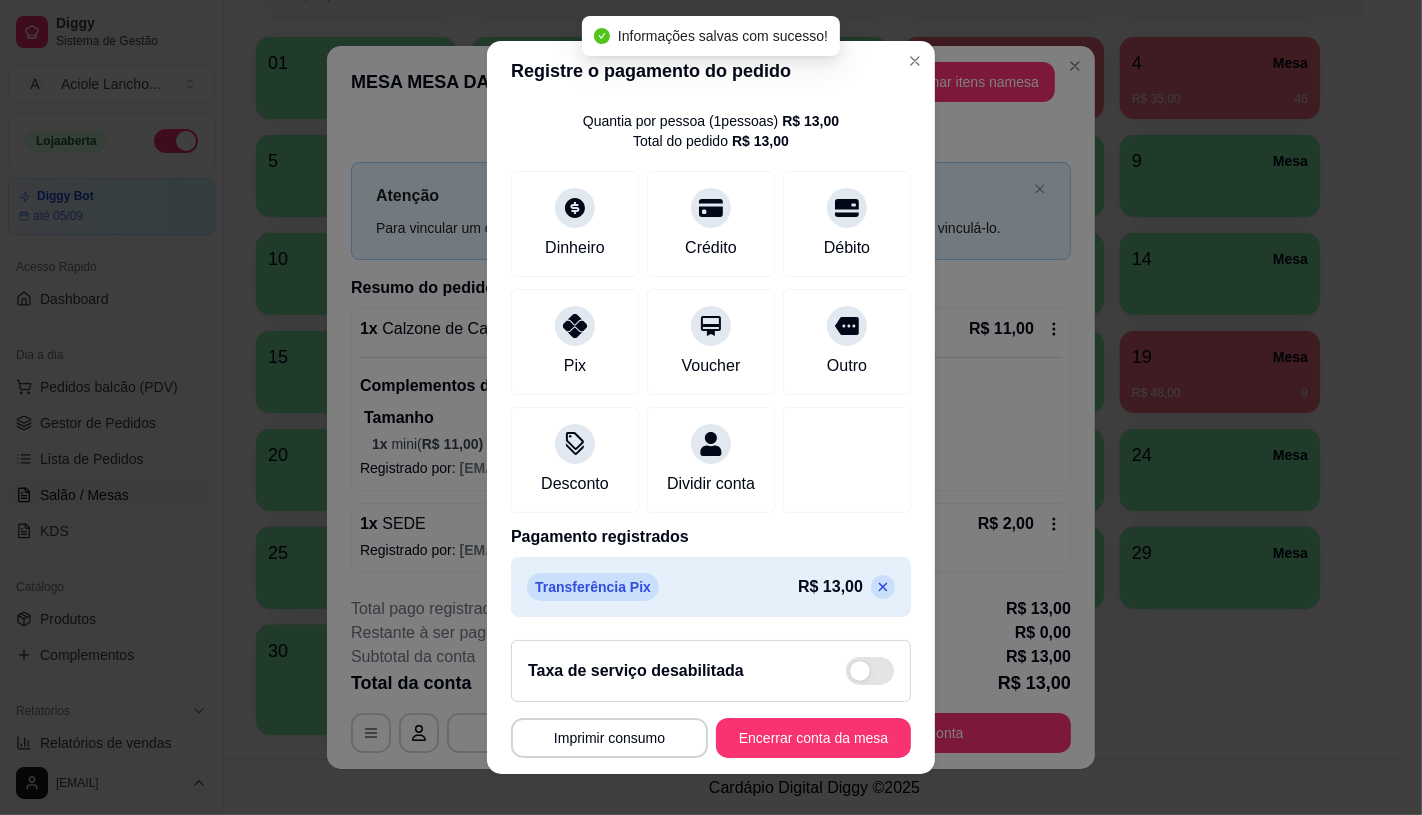 scroll, scrollTop: 74, scrollLeft: 0, axis: vertical 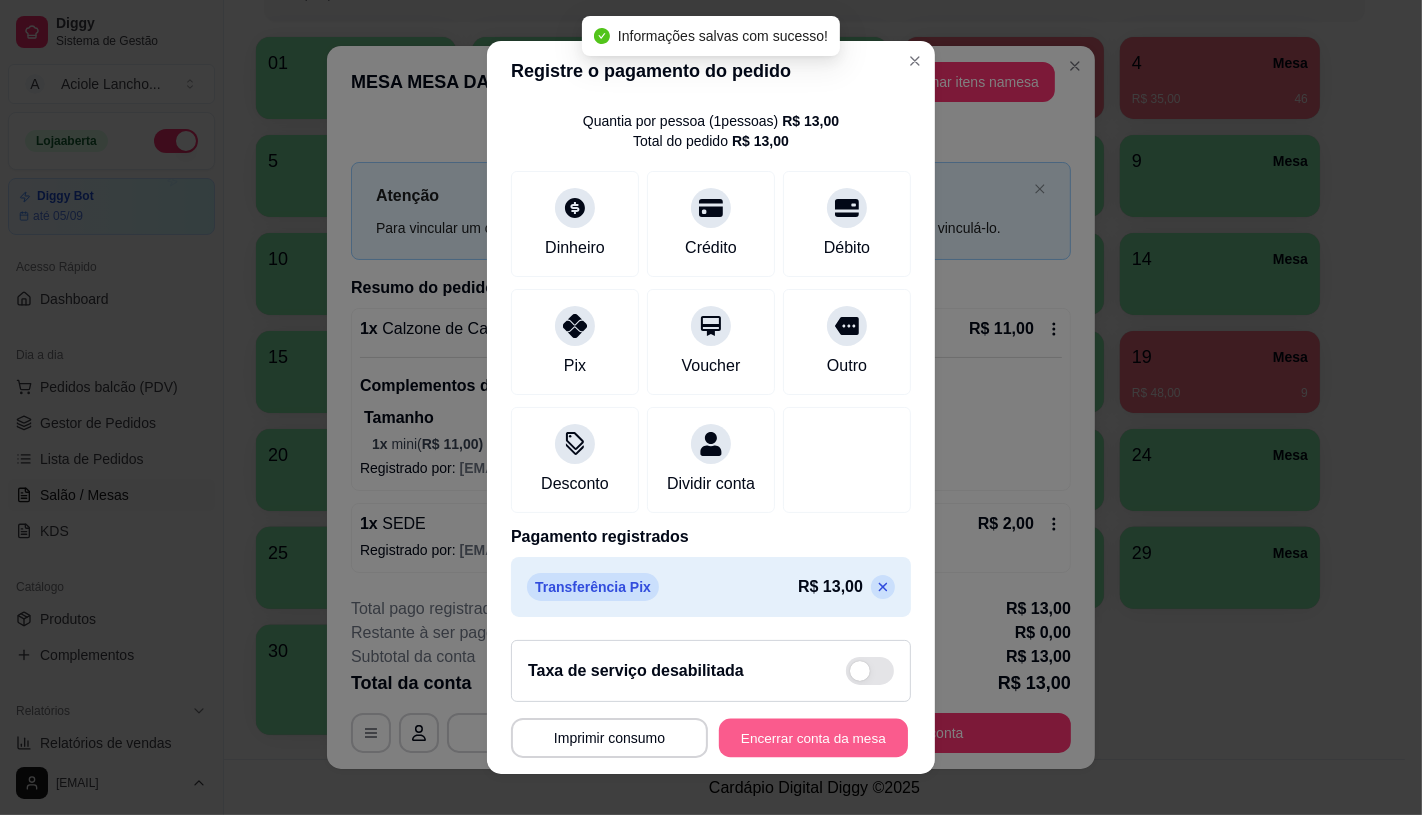 click on "Encerrar conta da mesa" at bounding box center (813, 738) 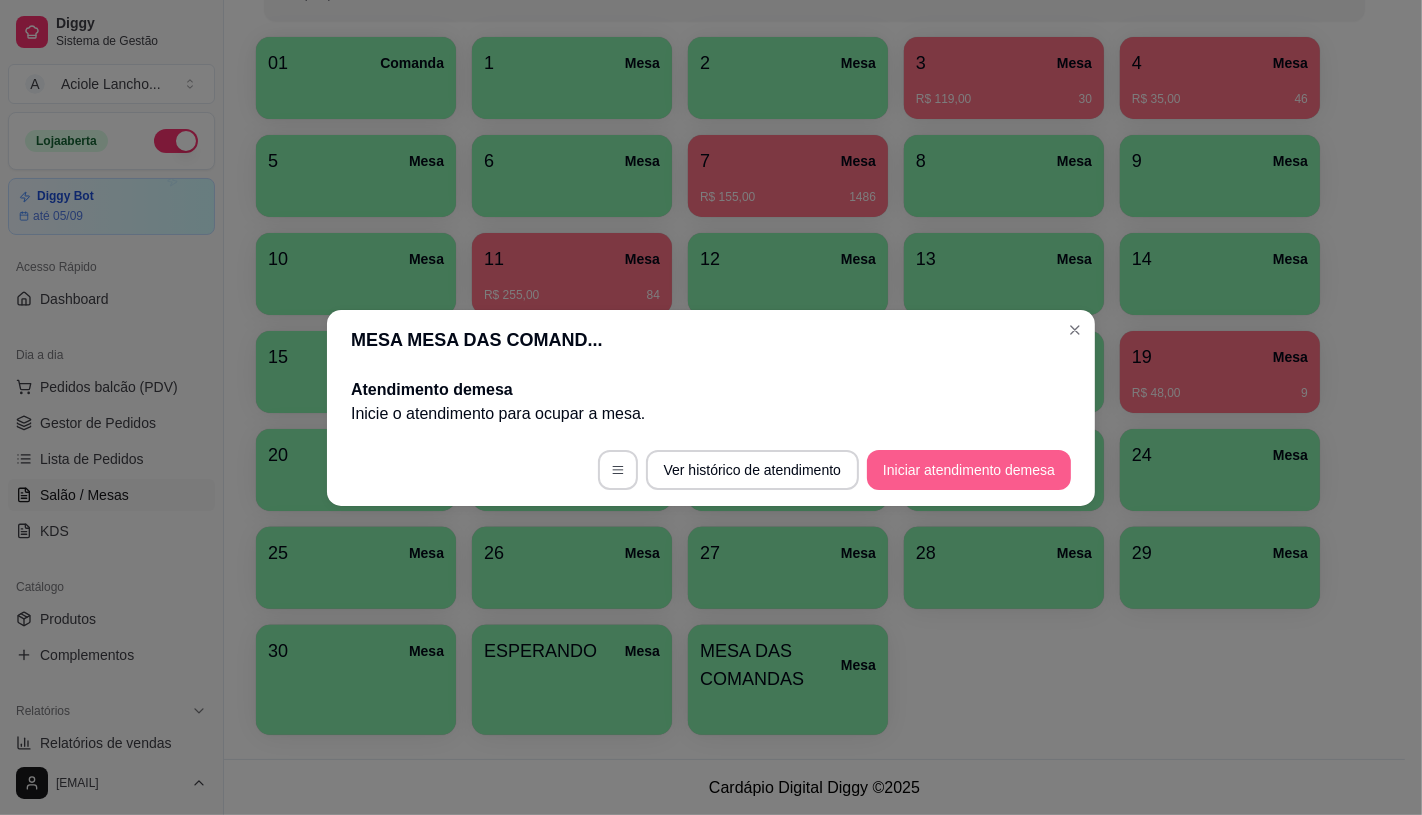 click on "Iniciar atendimento de  mesa" at bounding box center (969, 470) 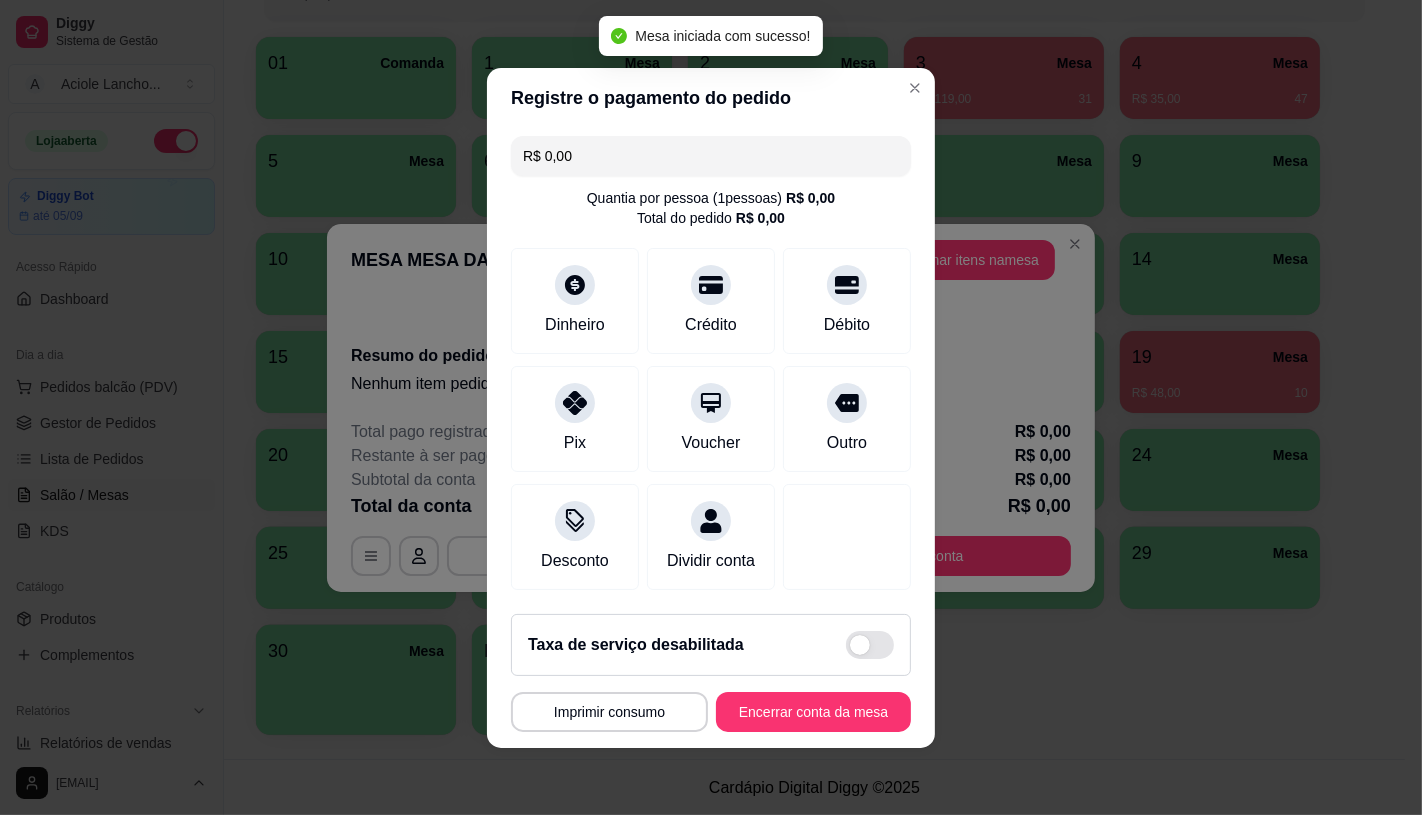 click on "R$ 0,00 Quantia por pessoa ( 1  pessoas)   R$ 0,00 Total do pedido   R$ 0,00 Dinheiro Crédito Débito Pix Voucher Outro Desconto Dividir conta" at bounding box center [711, 363] 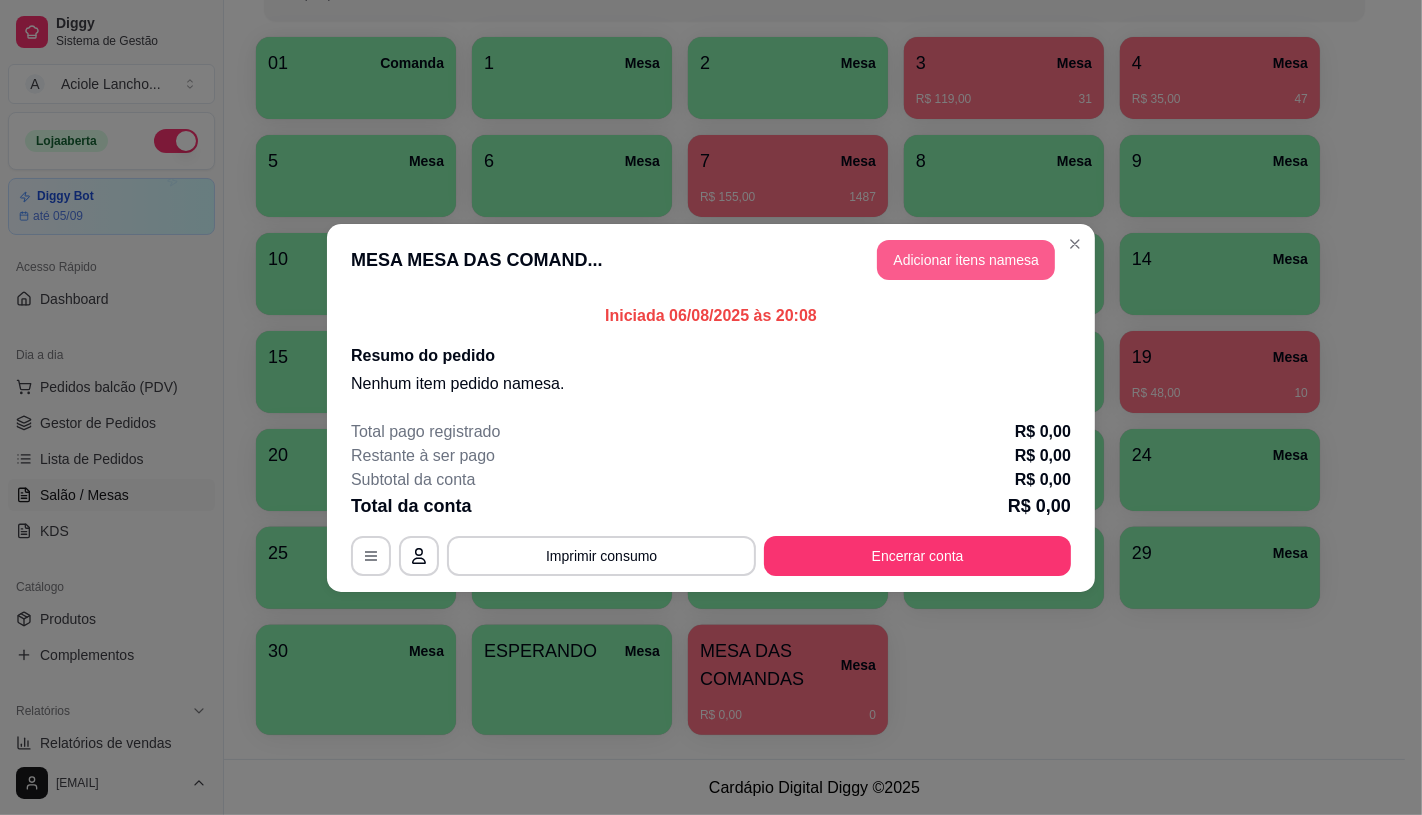 click on "Adicionar itens na  mesa" at bounding box center [966, 260] 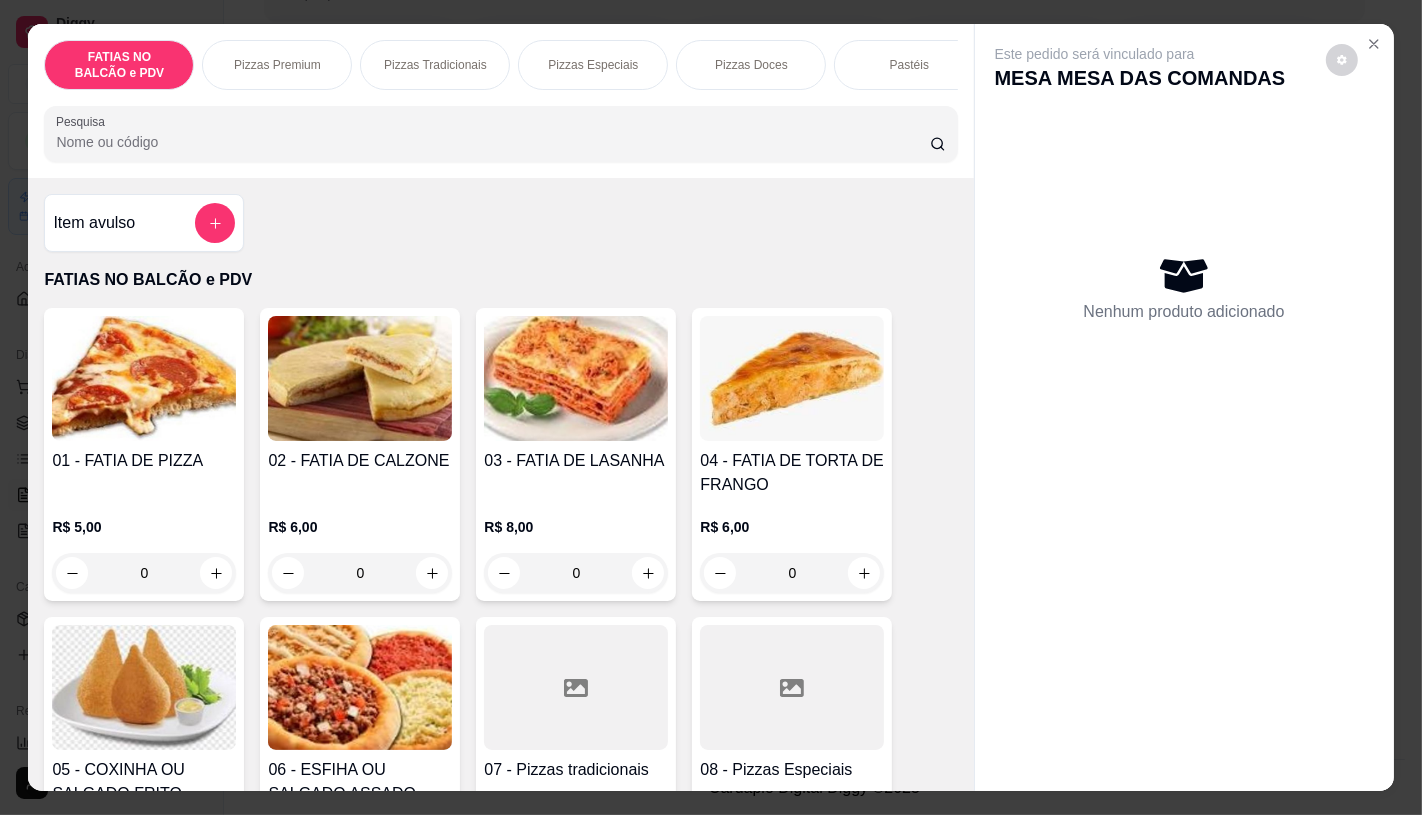 click at bounding box center (792, 687) 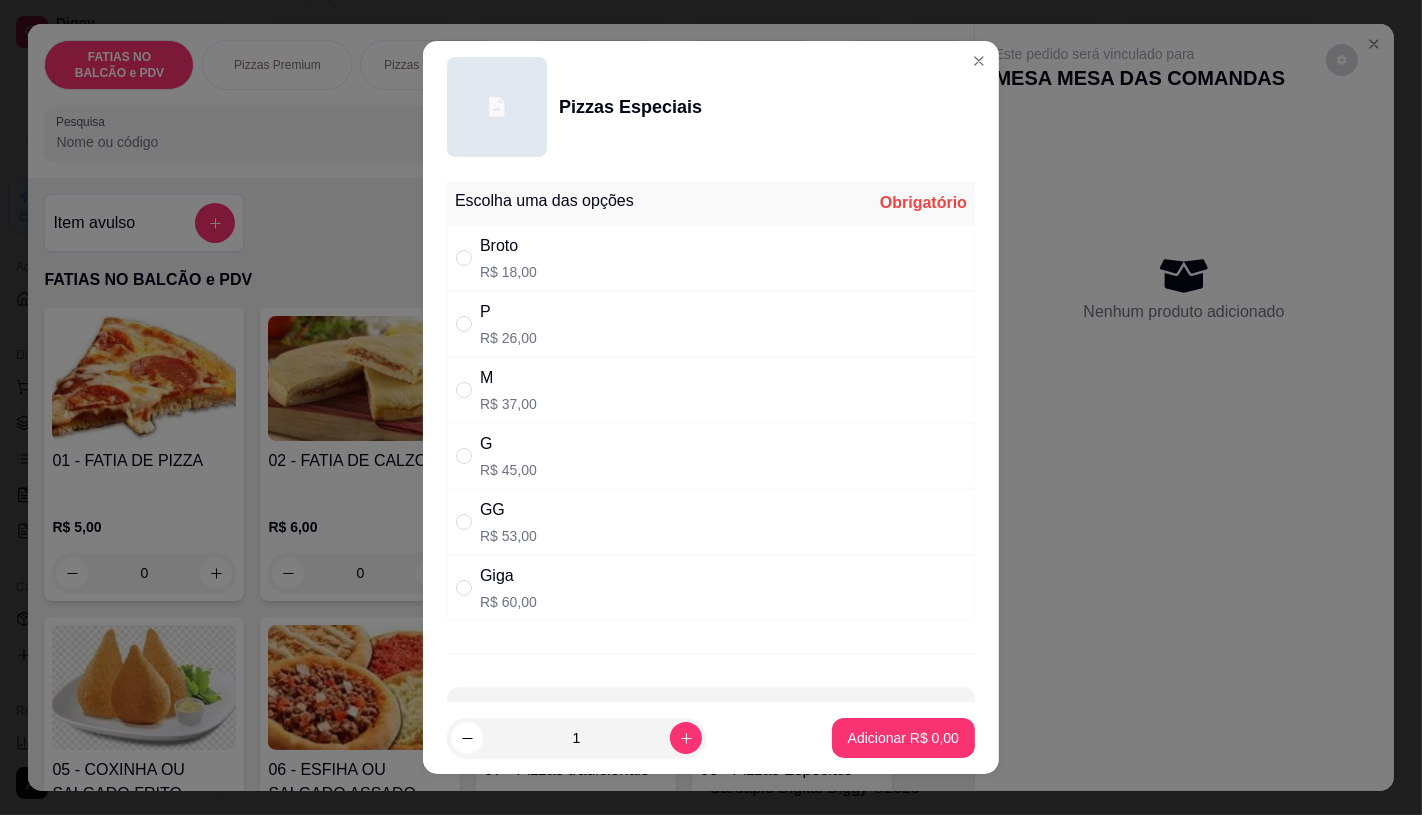 click on "G R$ 45,00" at bounding box center (711, 456) 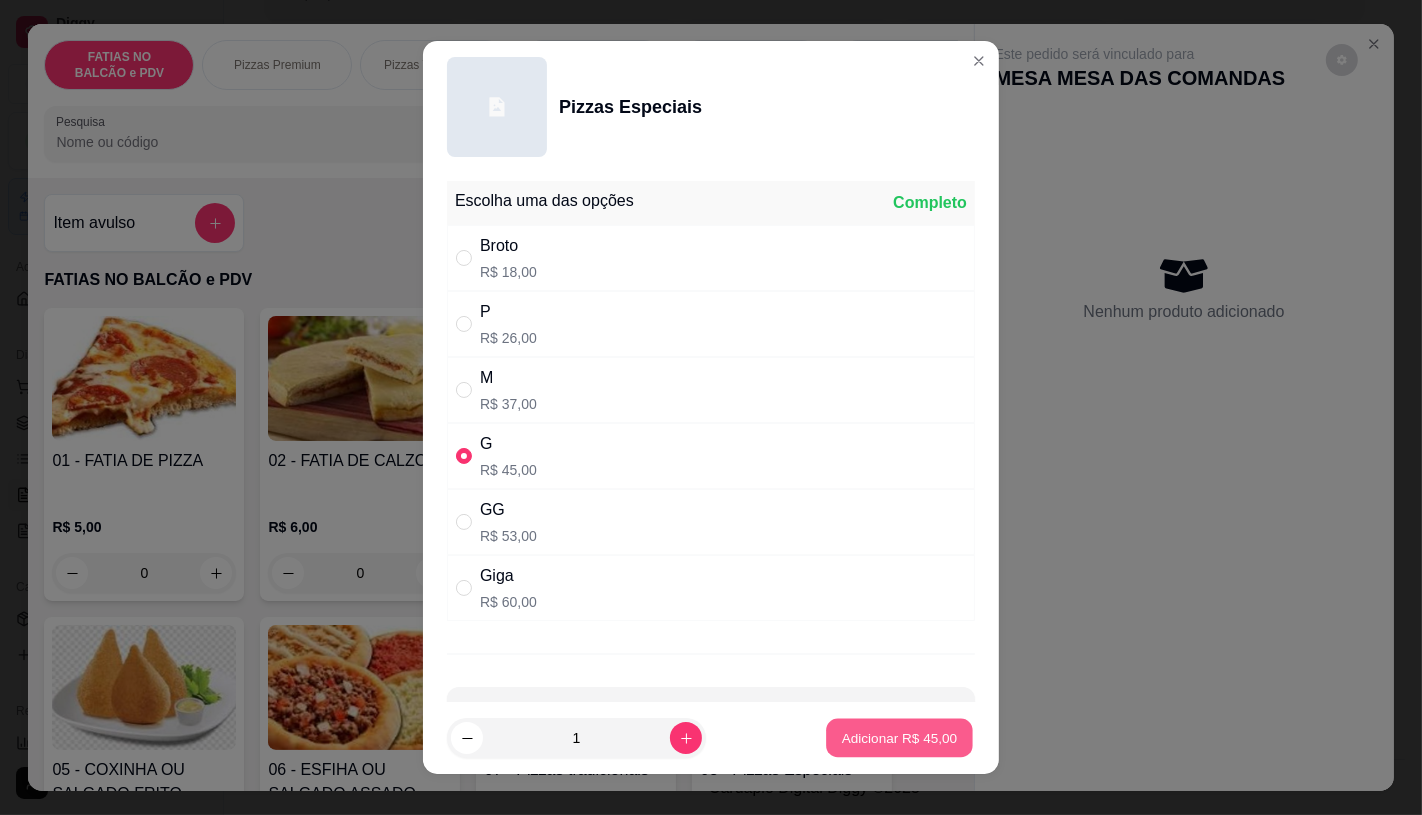 click on "Adicionar   R$ 45,00" at bounding box center (899, 738) 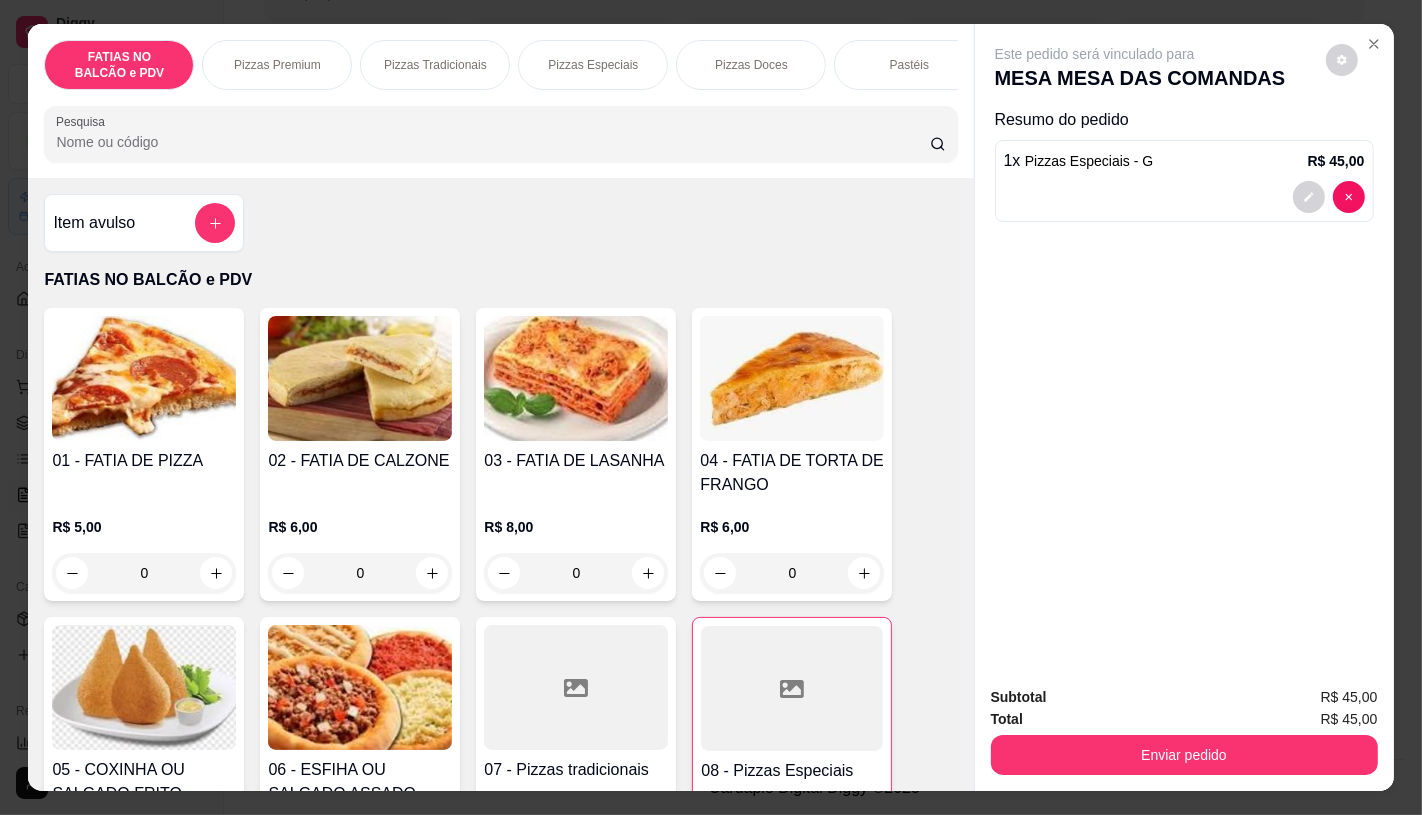 click at bounding box center (576, 687) 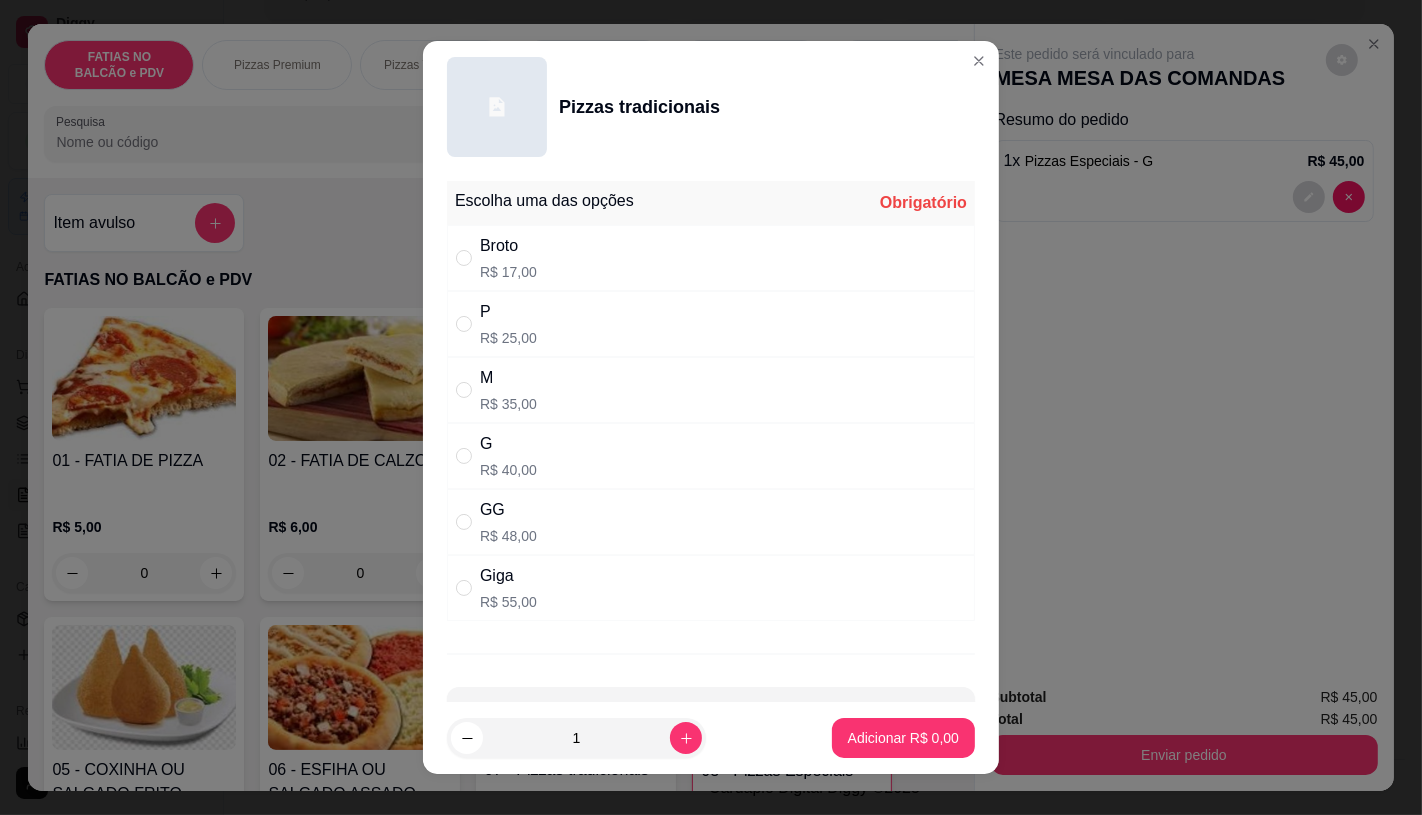 click on "R$ 35,00" at bounding box center [508, 404] 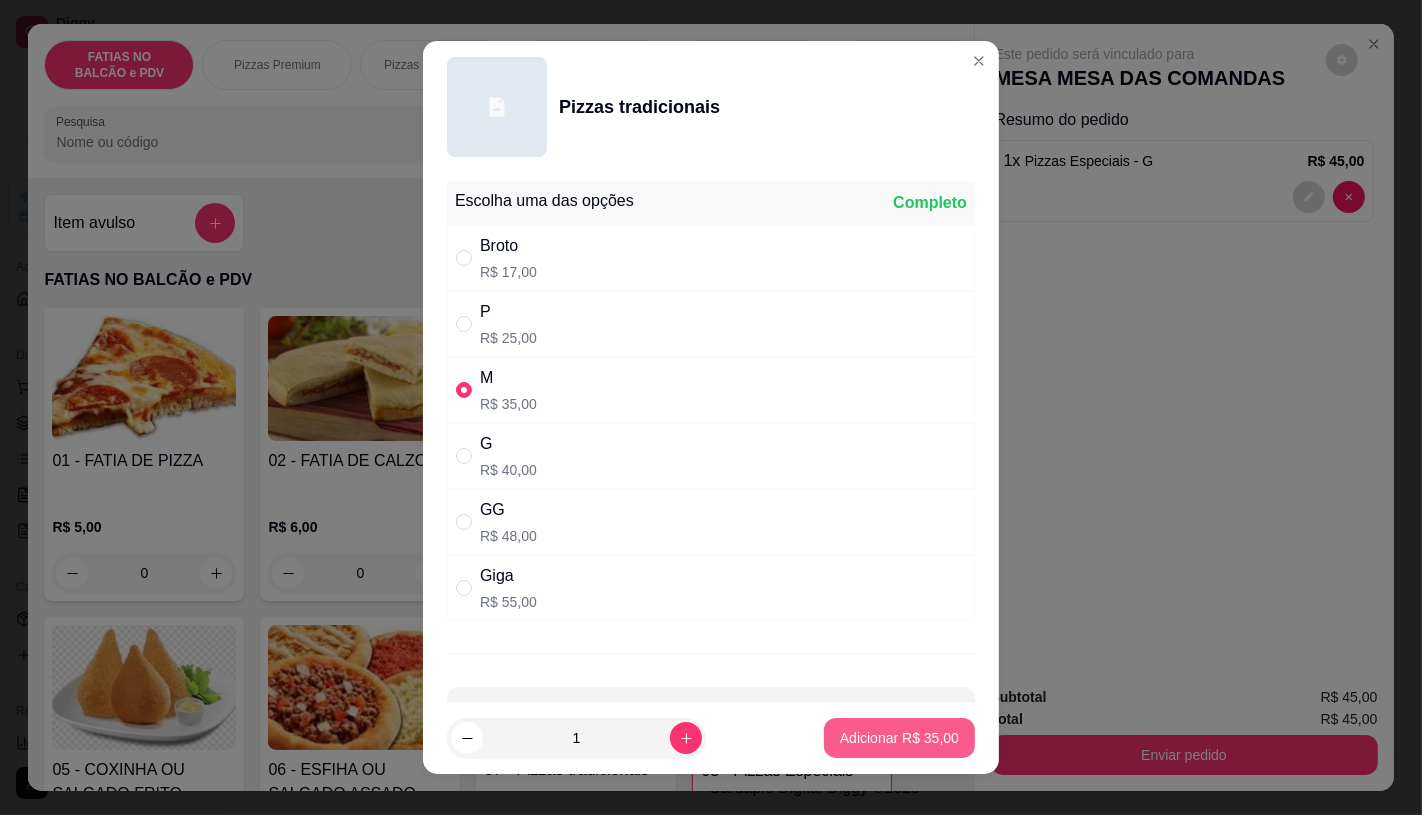 click on "Adicionar   R$ 35,00" at bounding box center [899, 738] 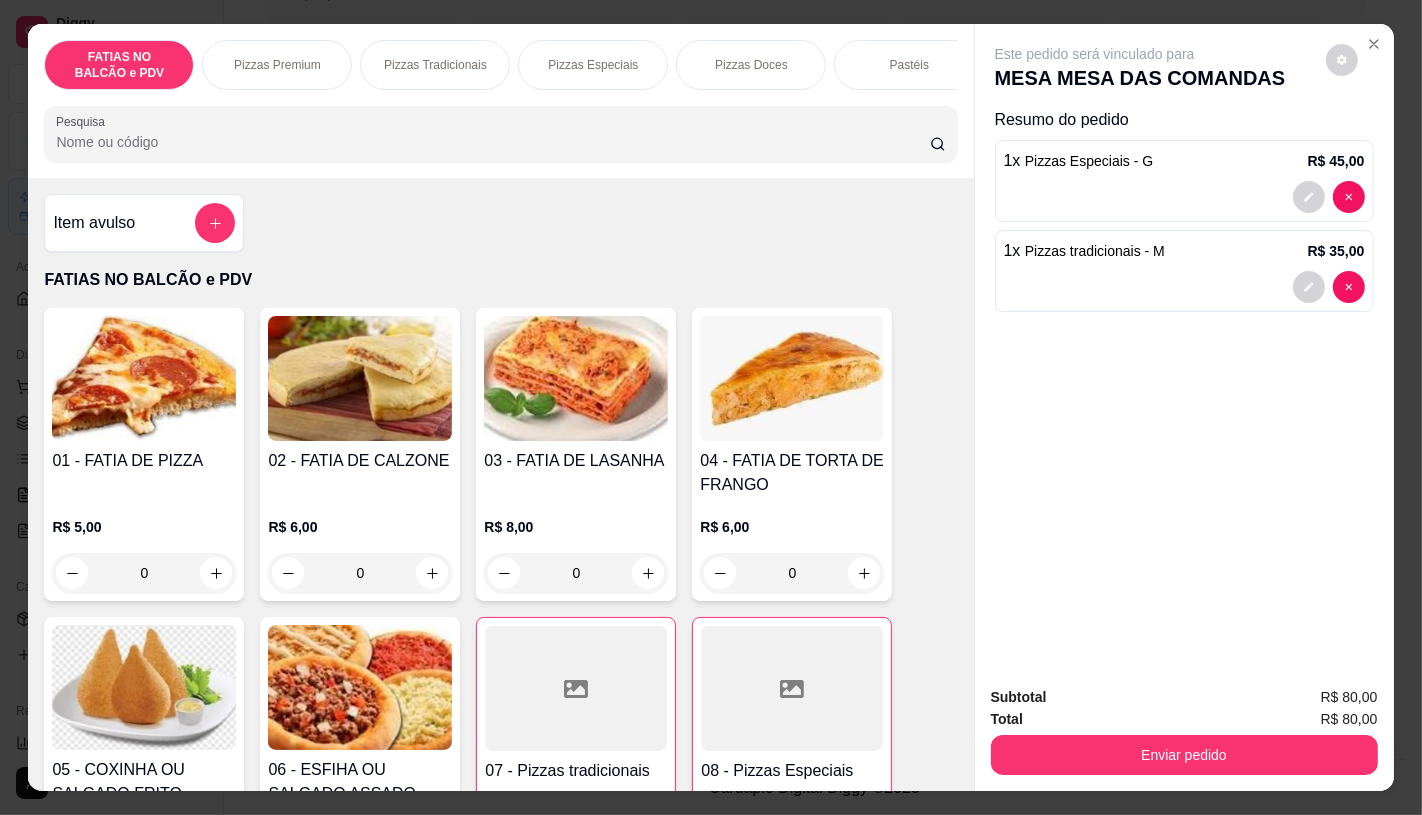 click on "Enviar pedido" at bounding box center (1184, 755) 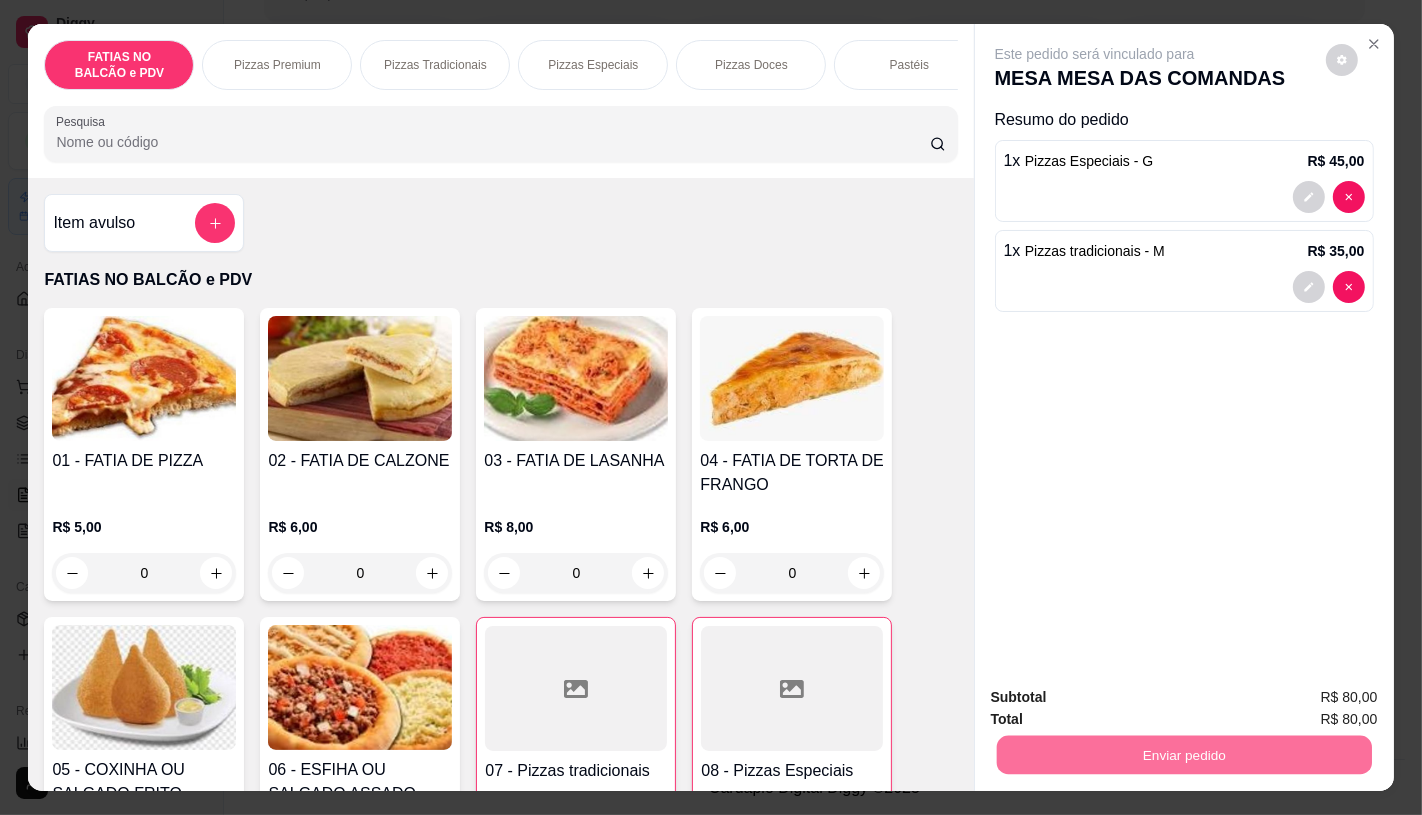 click on "Não registrar e enviar pedido" at bounding box center [1117, 697] 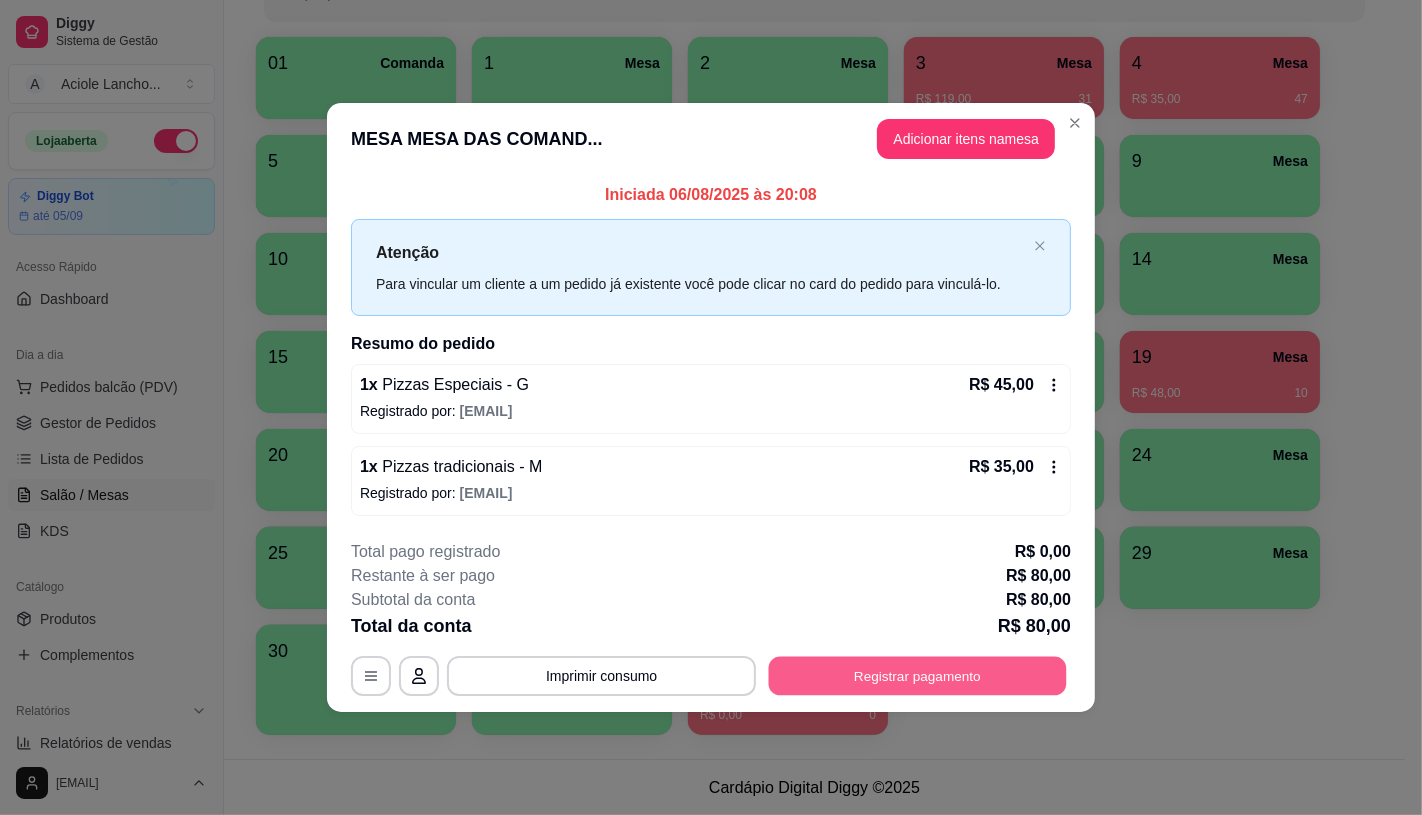 click on "Registrar pagamento" at bounding box center (918, 676) 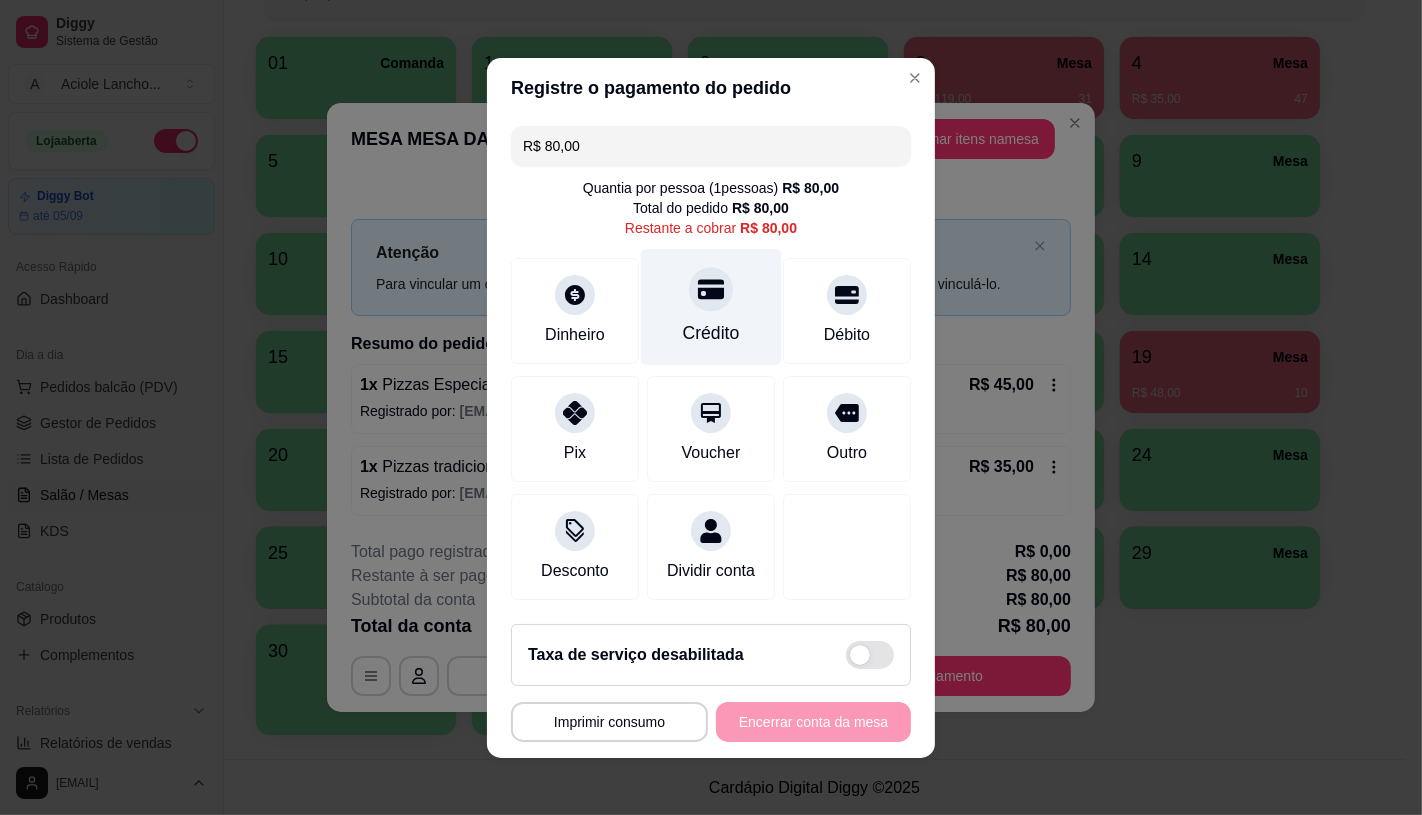 click on "Crédito" at bounding box center (711, 306) 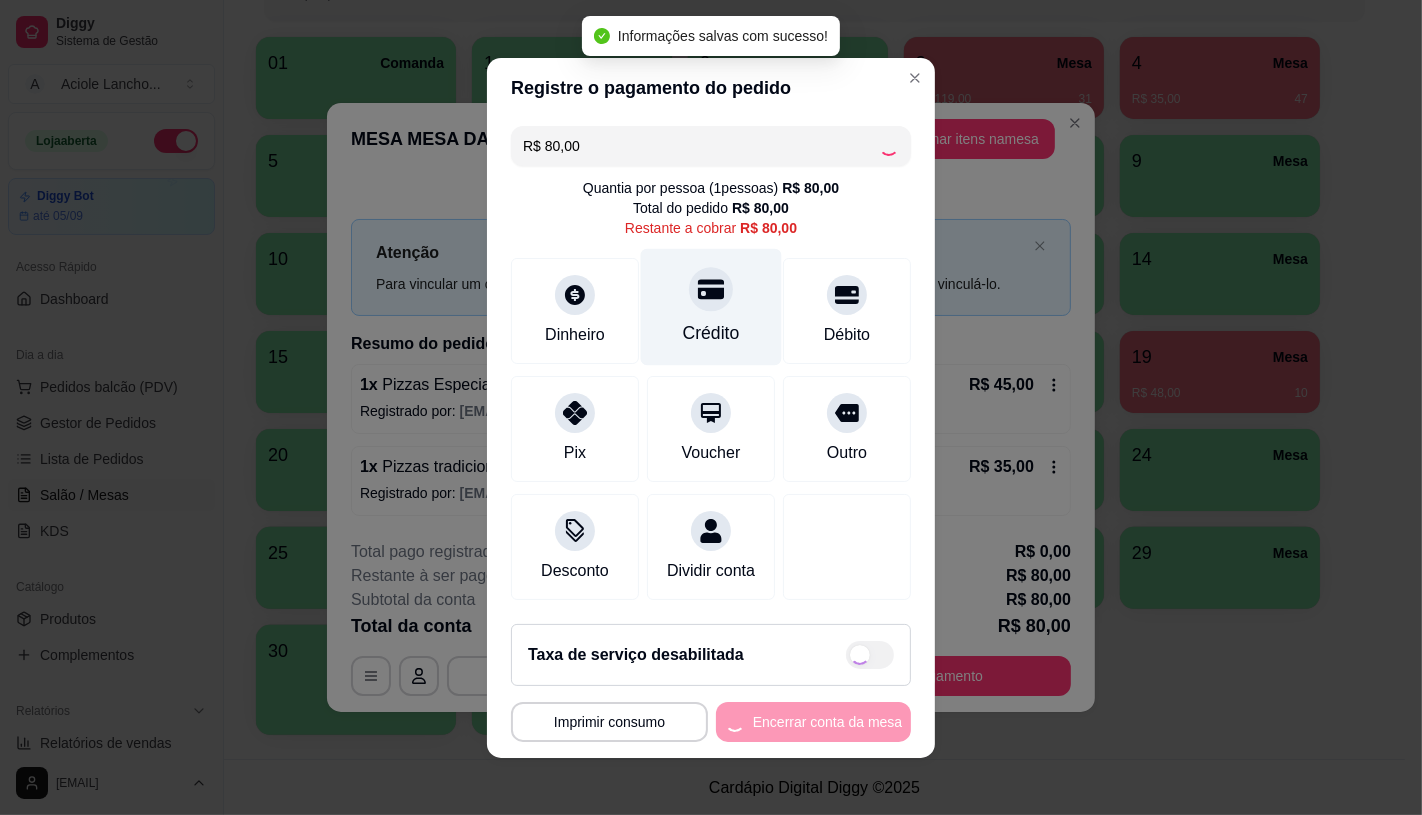 type on "R$ 0,00" 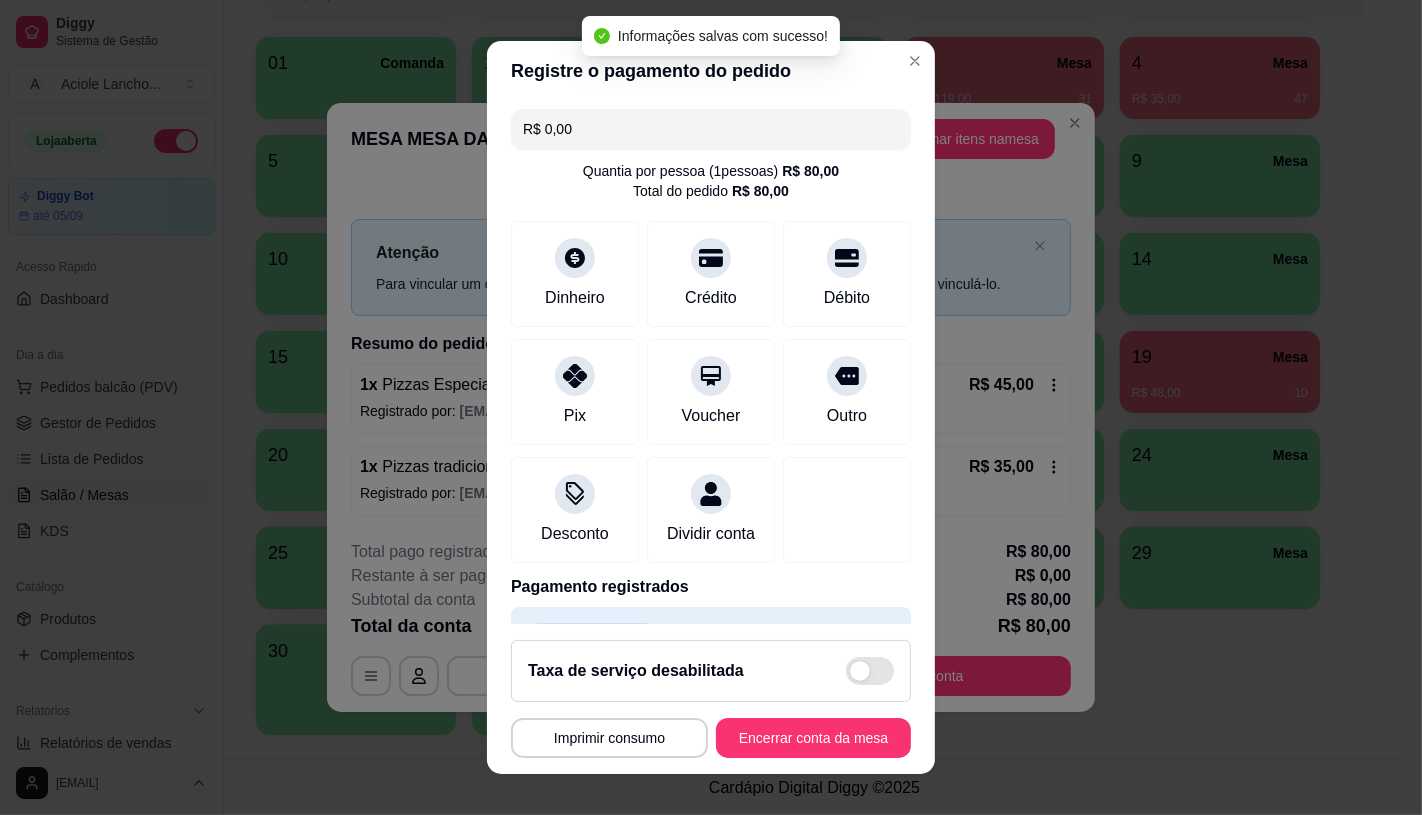 scroll, scrollTop: 74, scrollLeft: 0, axis: vertical 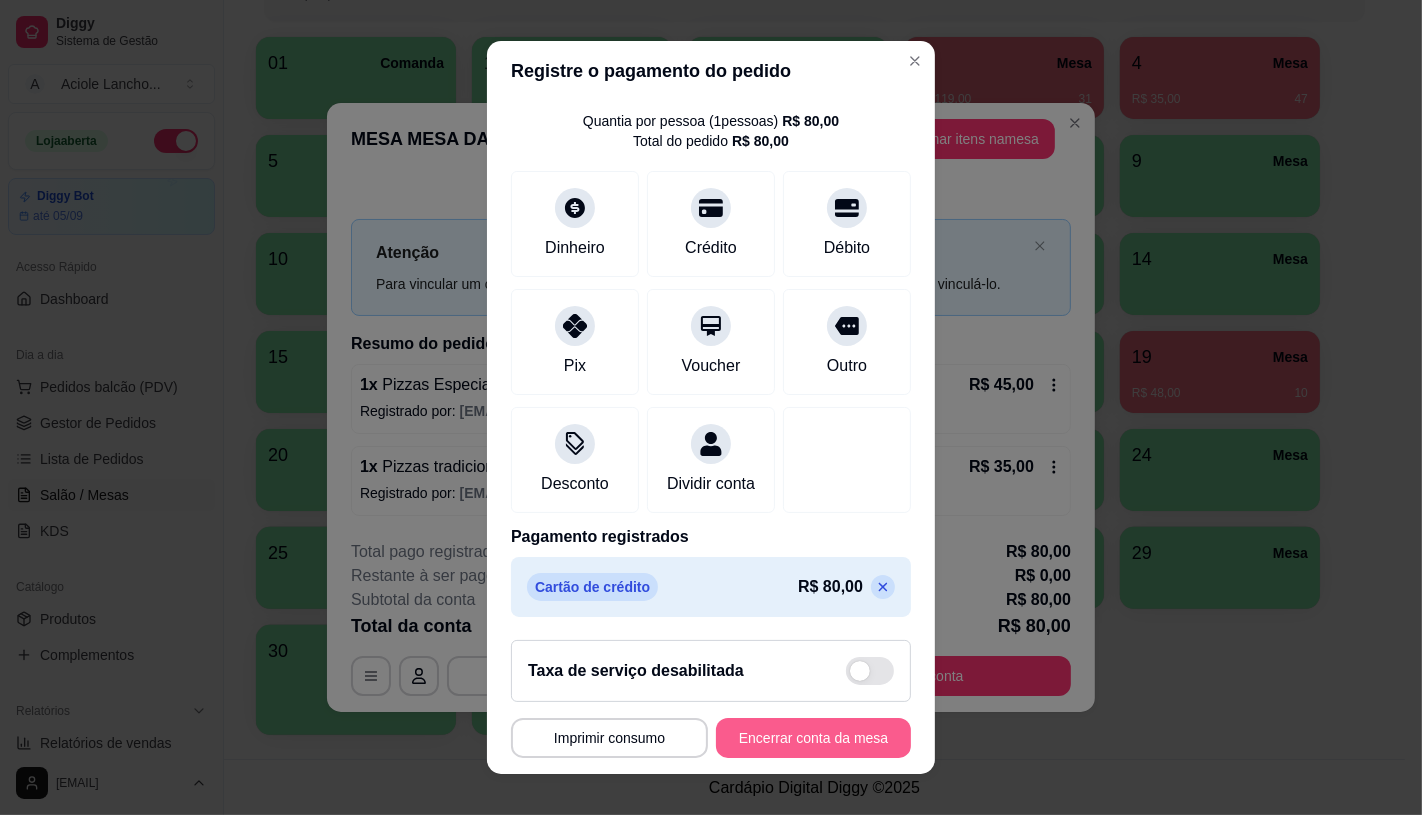 click on "Encerrar conta da mesa" at bounding box center [813, 738] 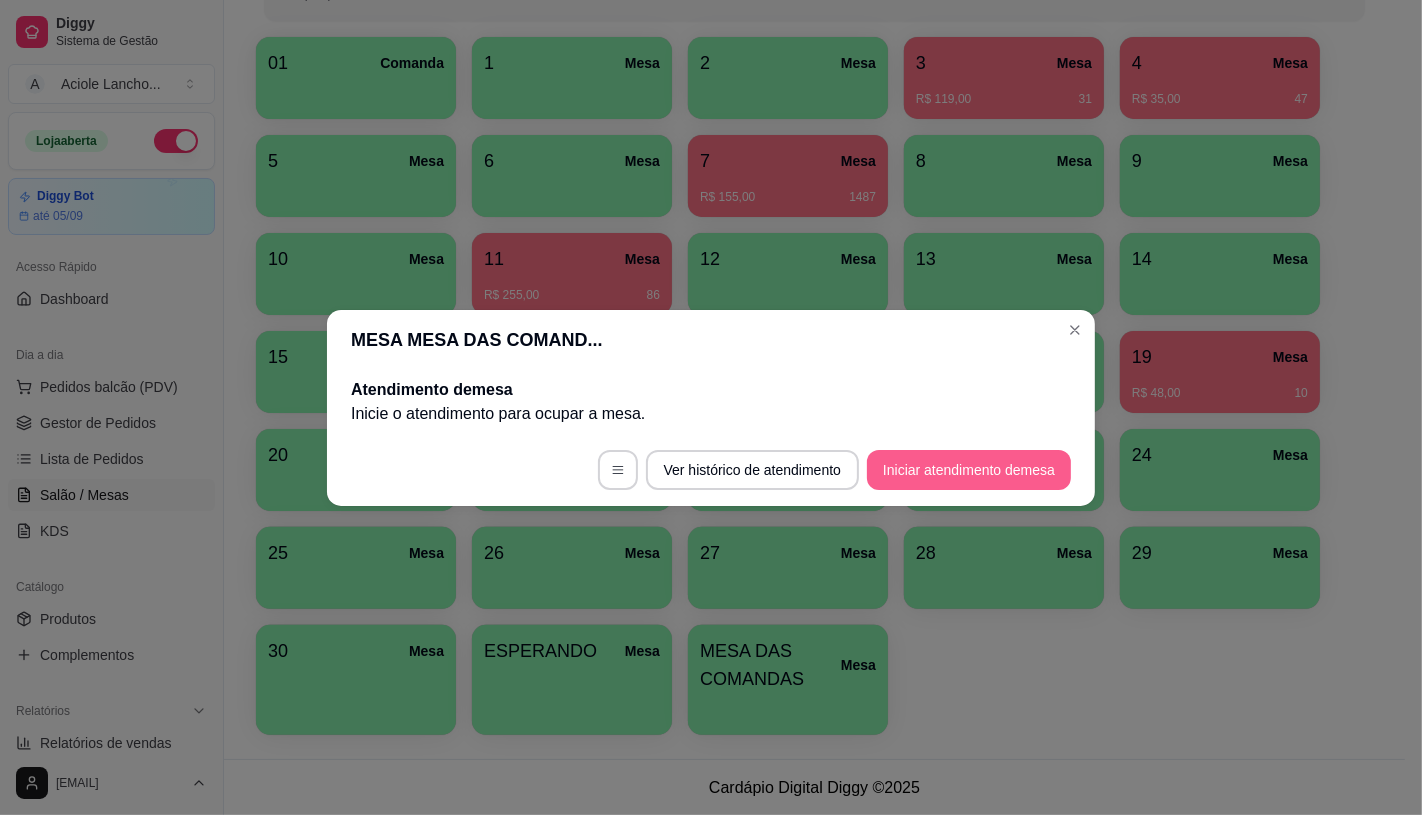 click on "Iniciar atendimento de  mesa" at bounding box center (969, 470) 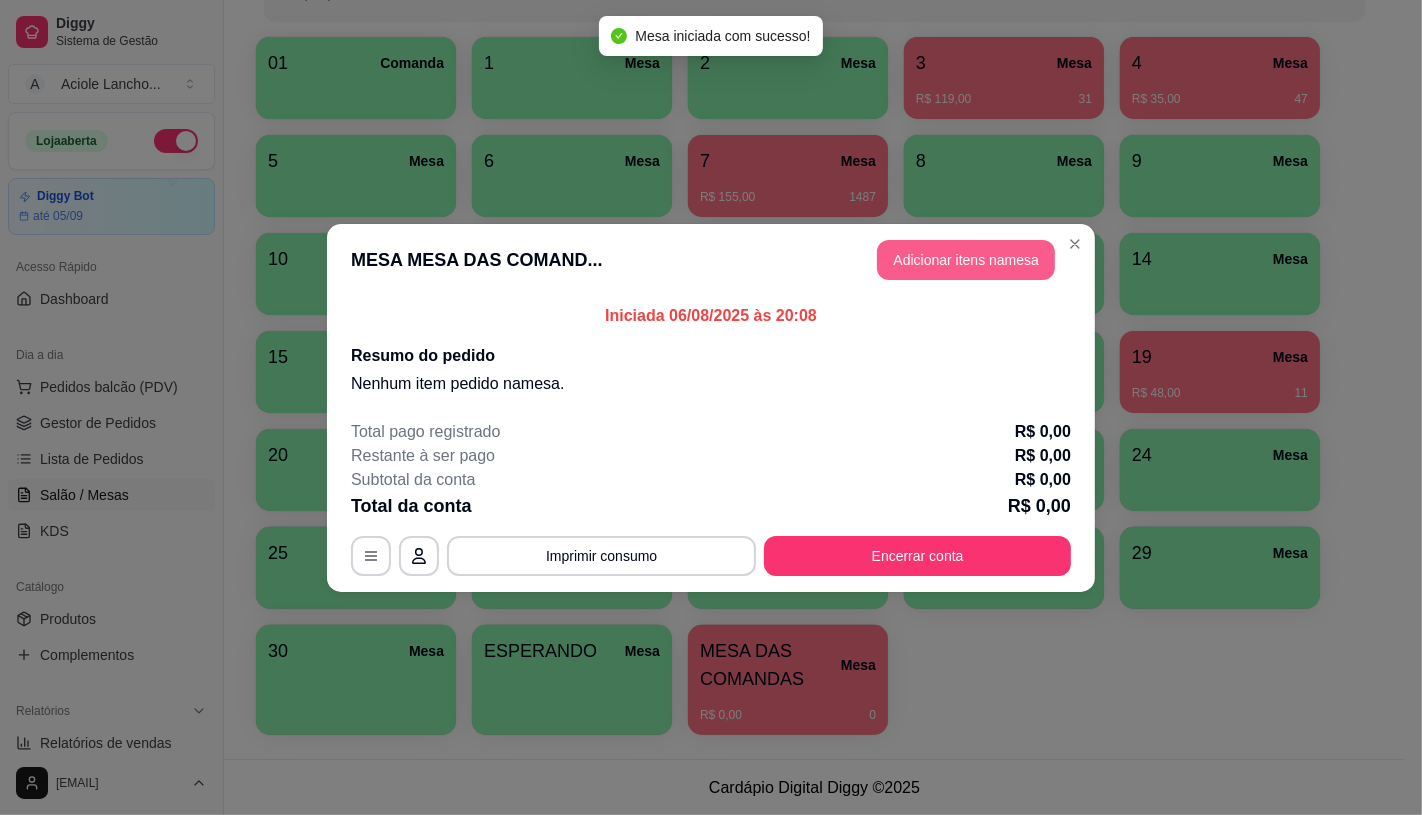 click on "Adicionar itens na  mesa" at bounding box center [966, 260] 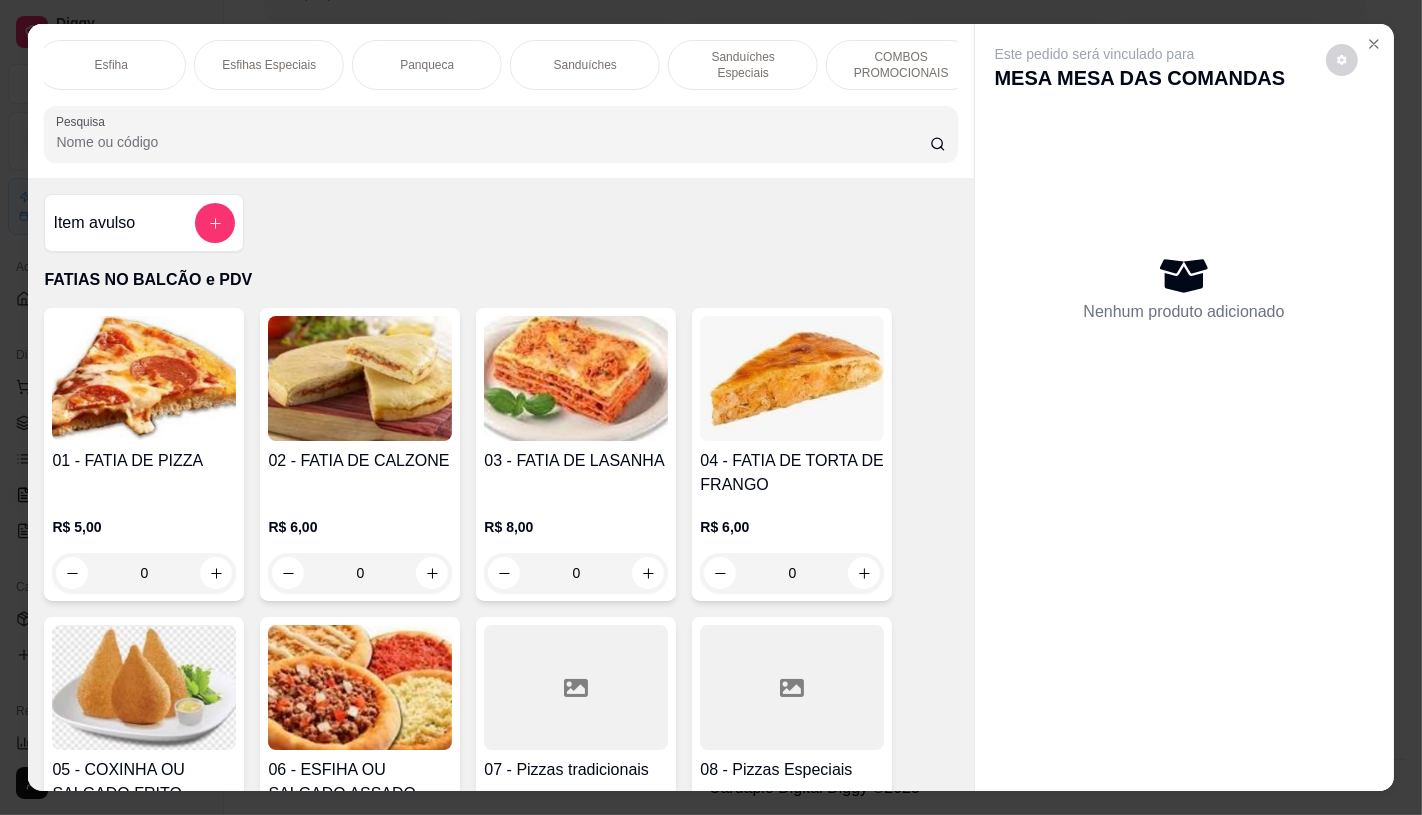 scroll, scrollTop: 0, scrollLeft: 1234, axis: horizontal 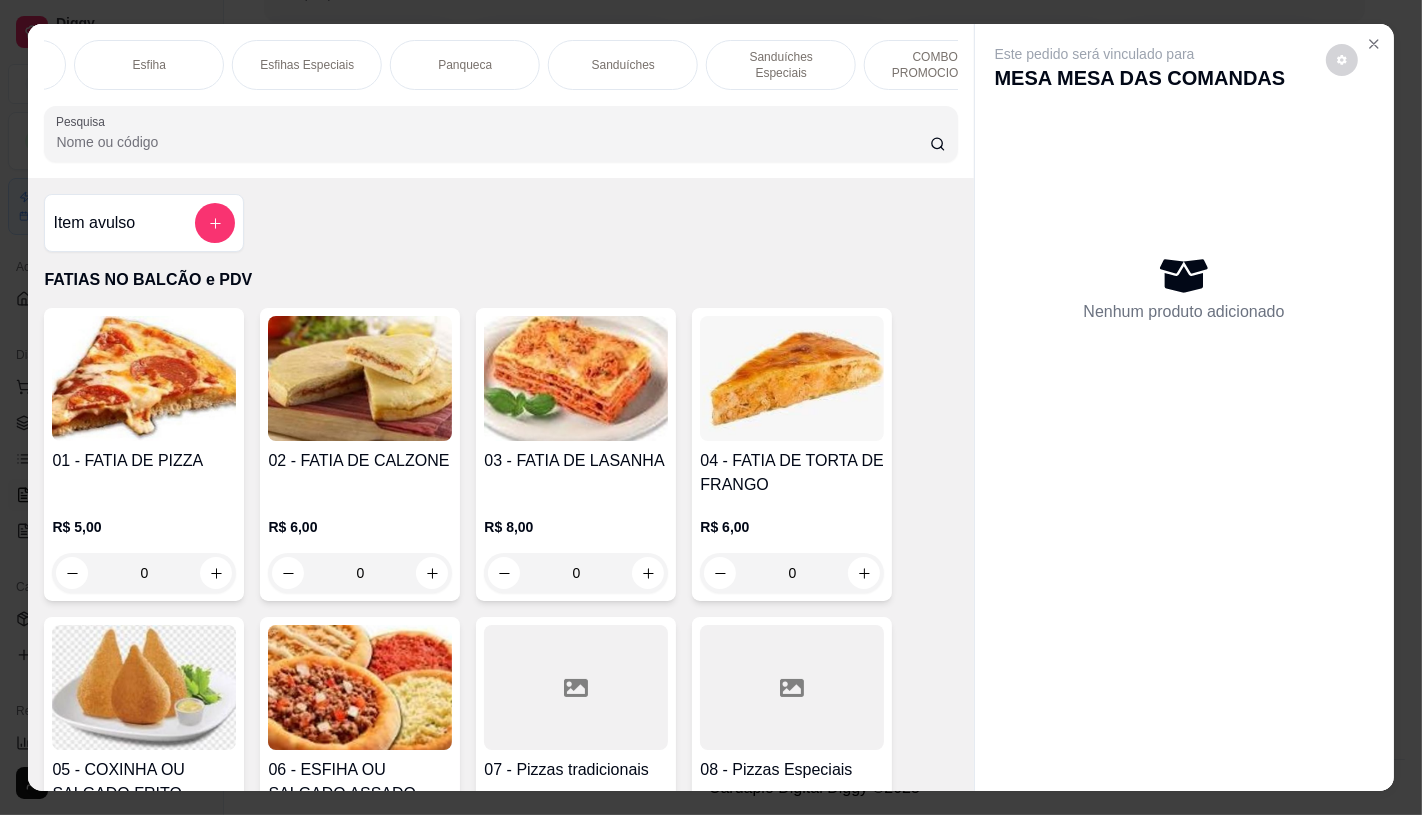 click on "Panqueca" at bounding box center [465, 65] 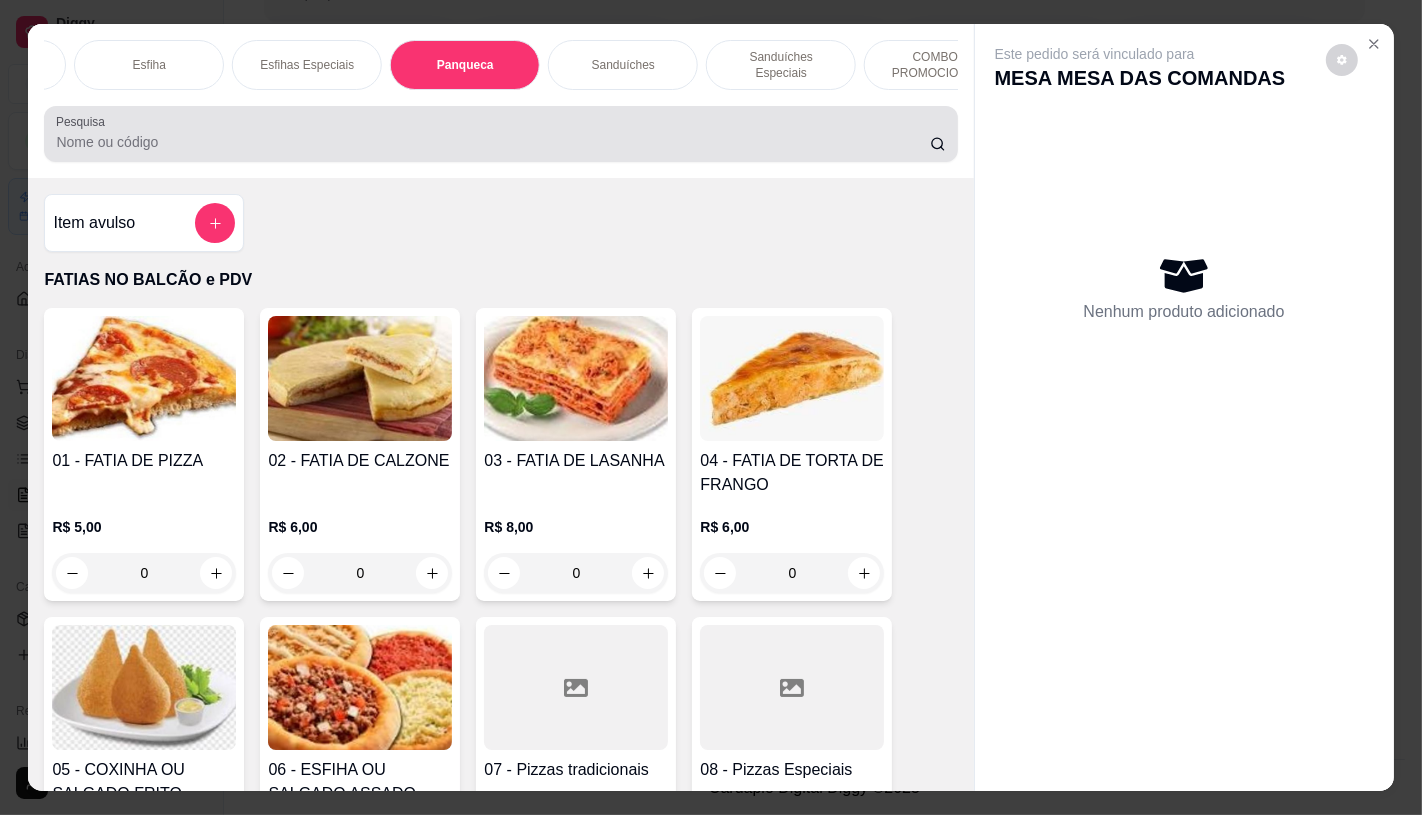 scroll, scrollTop: 7448, scrollLeft: 0, axis: vertical 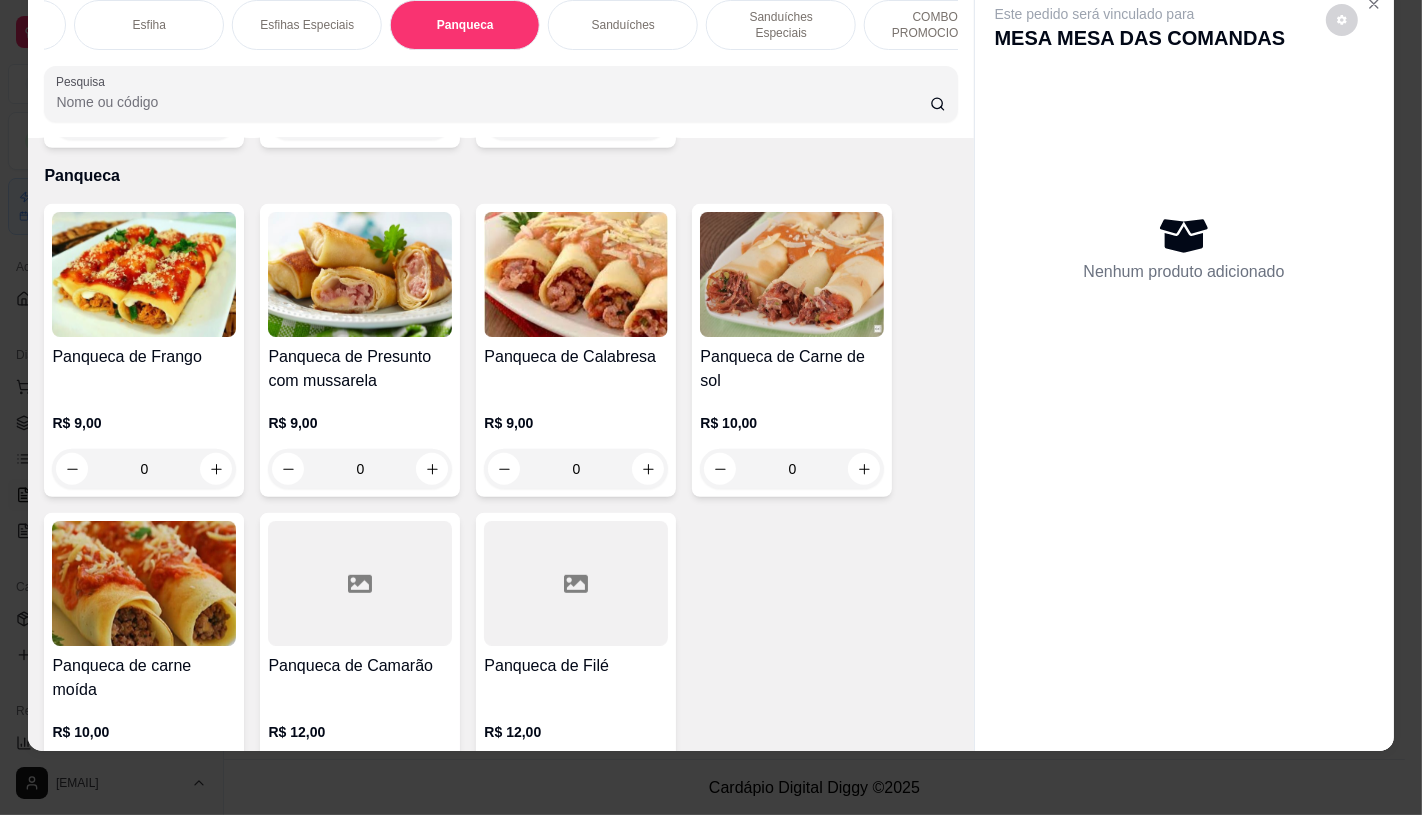 click at bounding box center [576, 583] 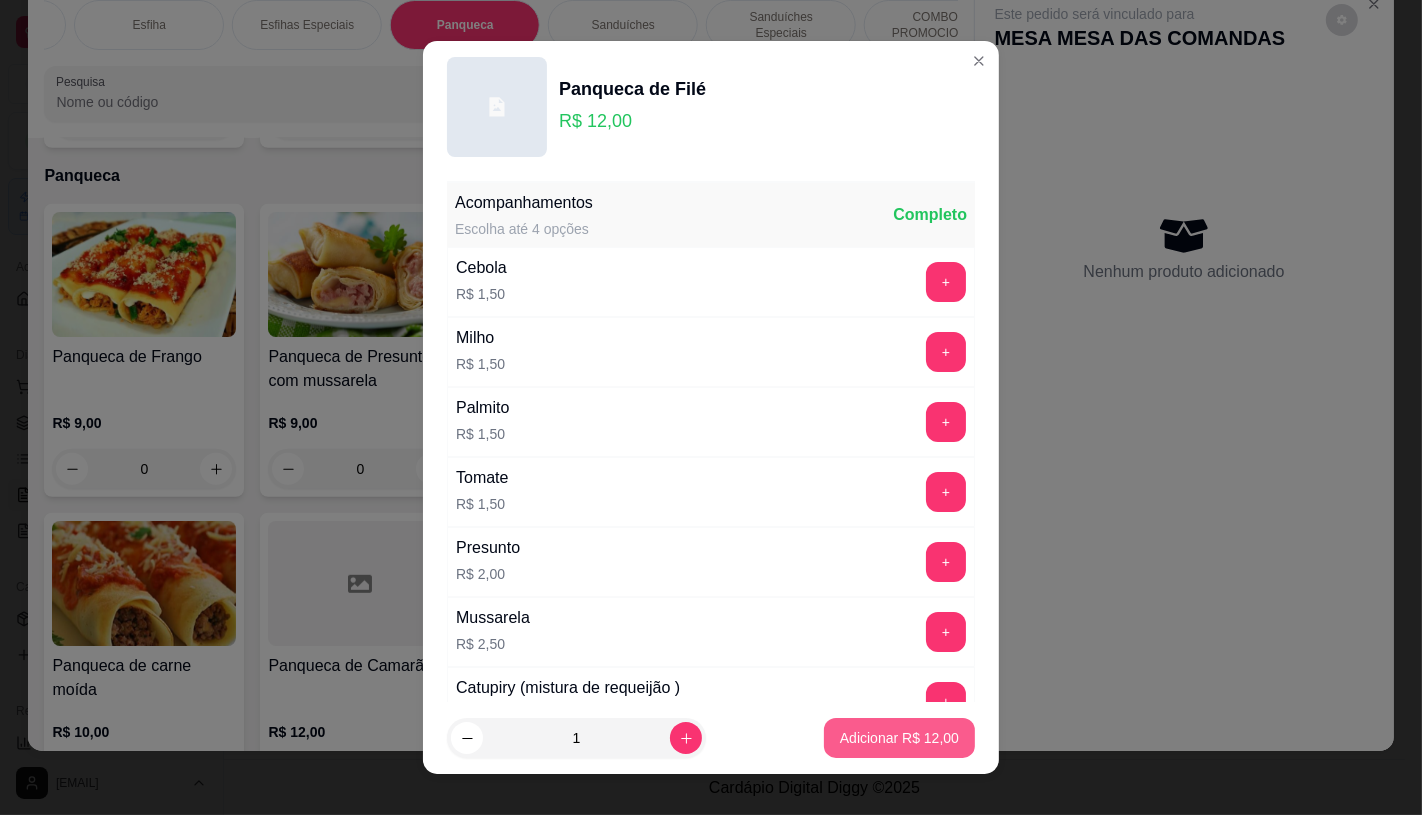 click on "Adicionar   R$ 12,00" at bounding box center (899, 738) 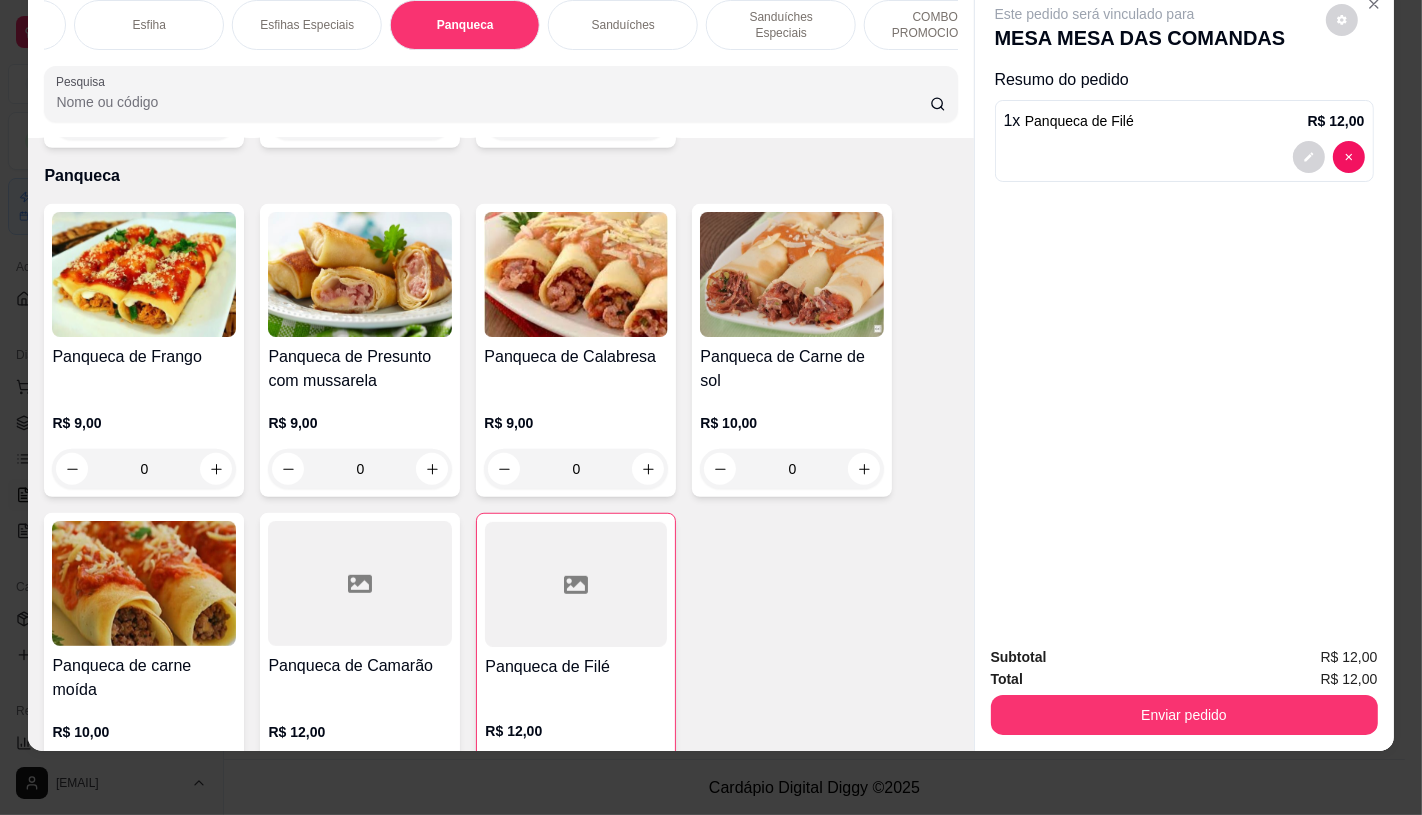 click at bounding box center [792, 274] 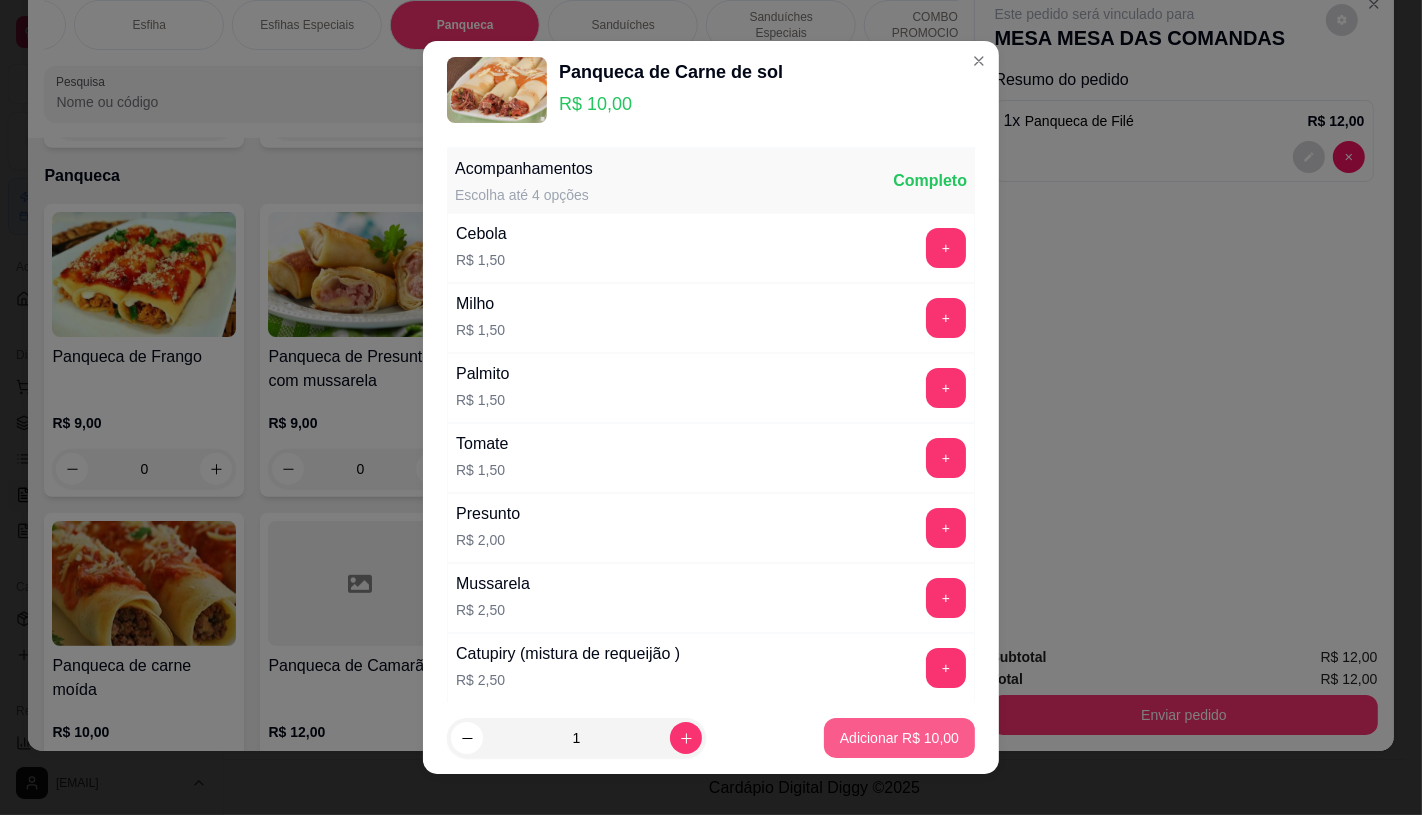 click on "Adicionar   R$ 10,00" at bounding box center (899, 738) 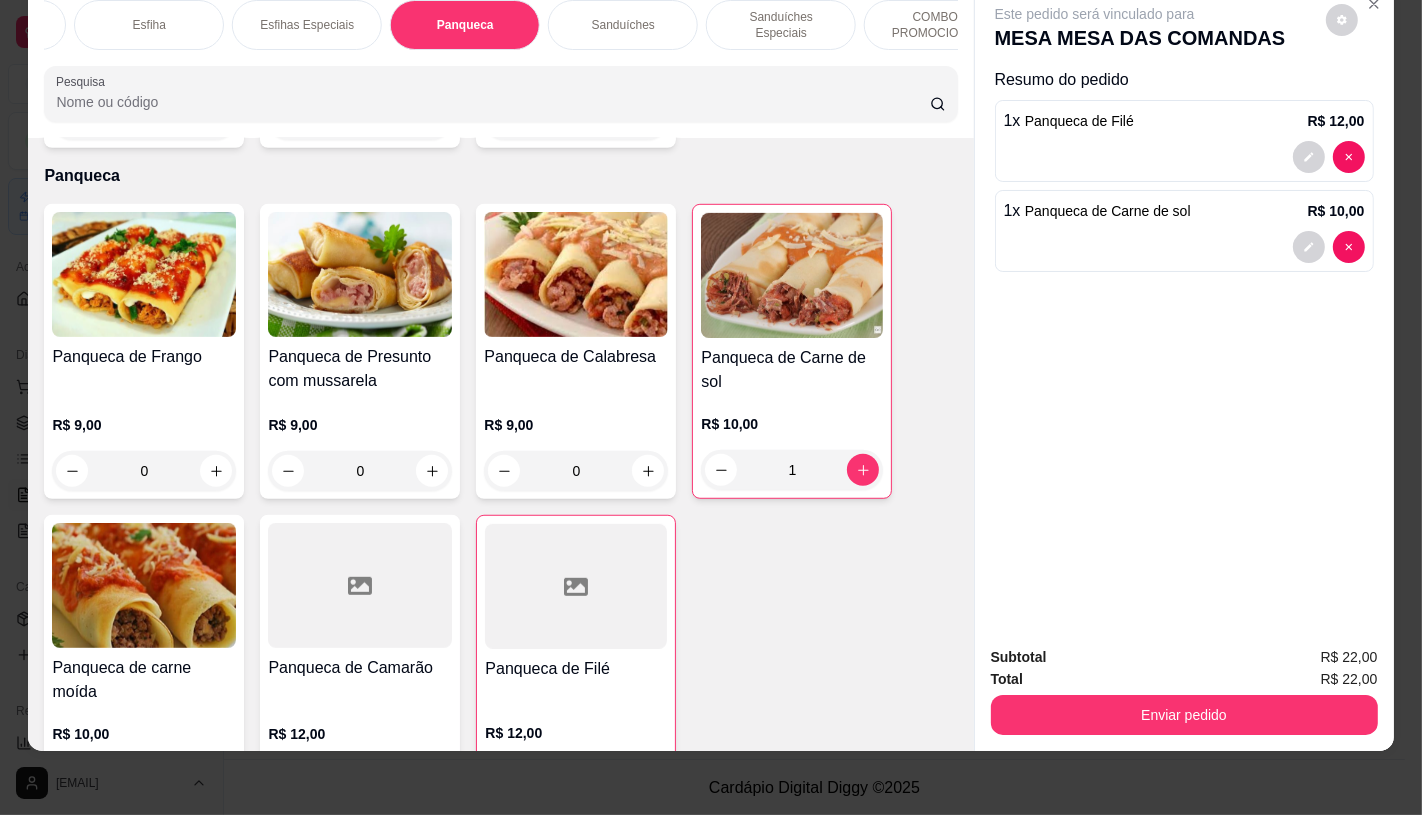 scroll, scrollTop: 0, scrollLeft: 2080, axis: horizontal 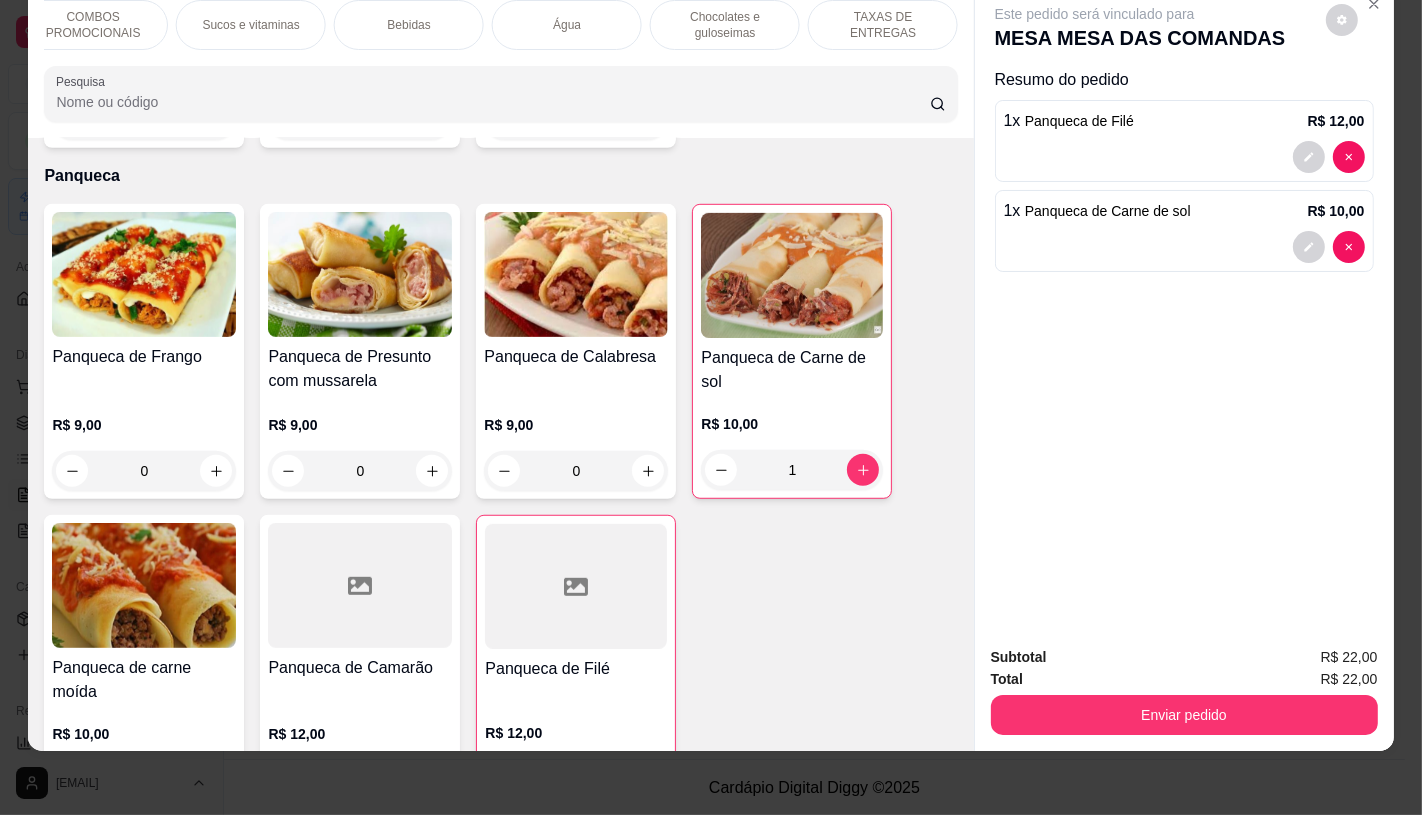 click on "TAXAS DE ENTREGAS" at bounding box center (883, 25) 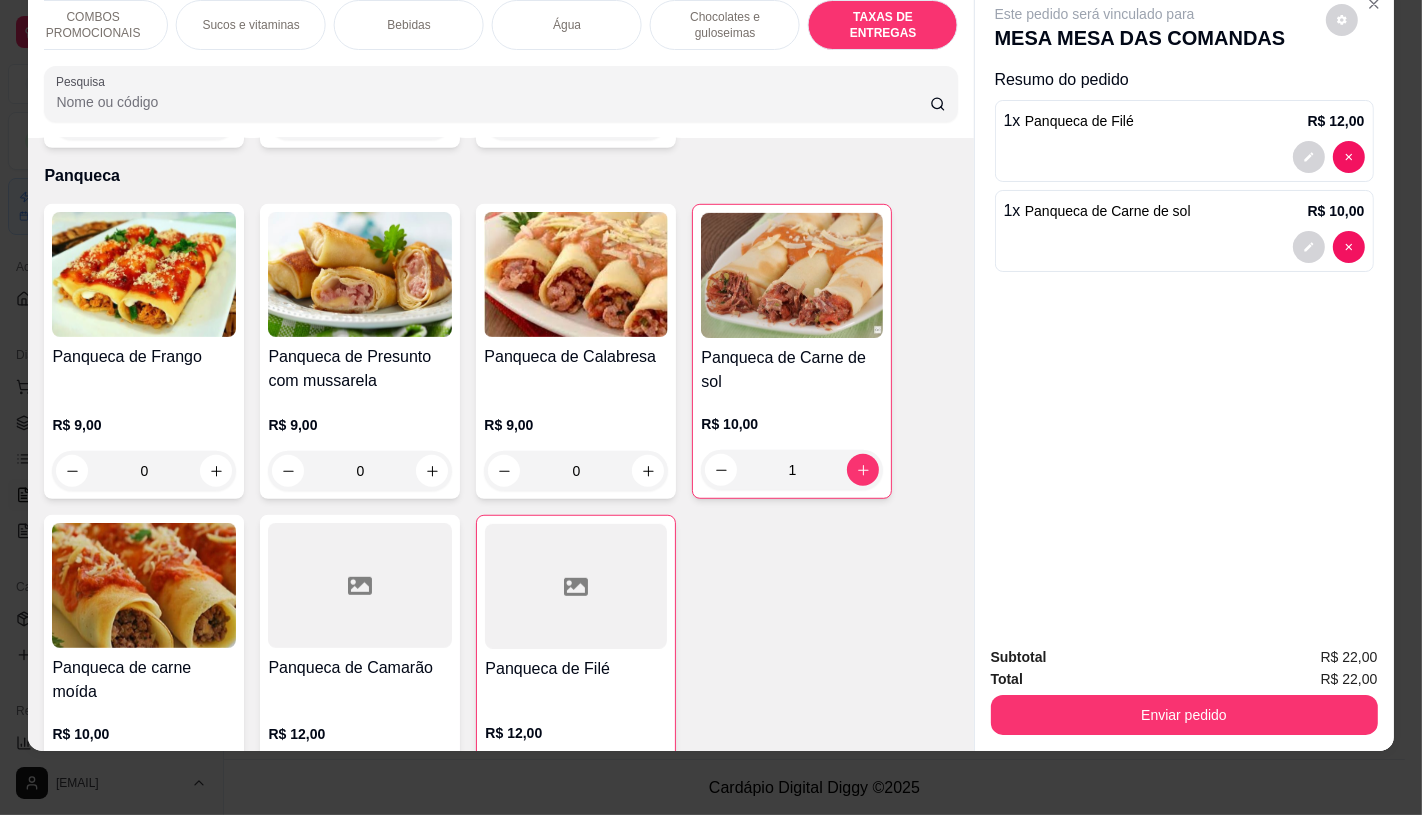 scroll, scrollTop: 13377, scrollLeft: 0, axis: vertical 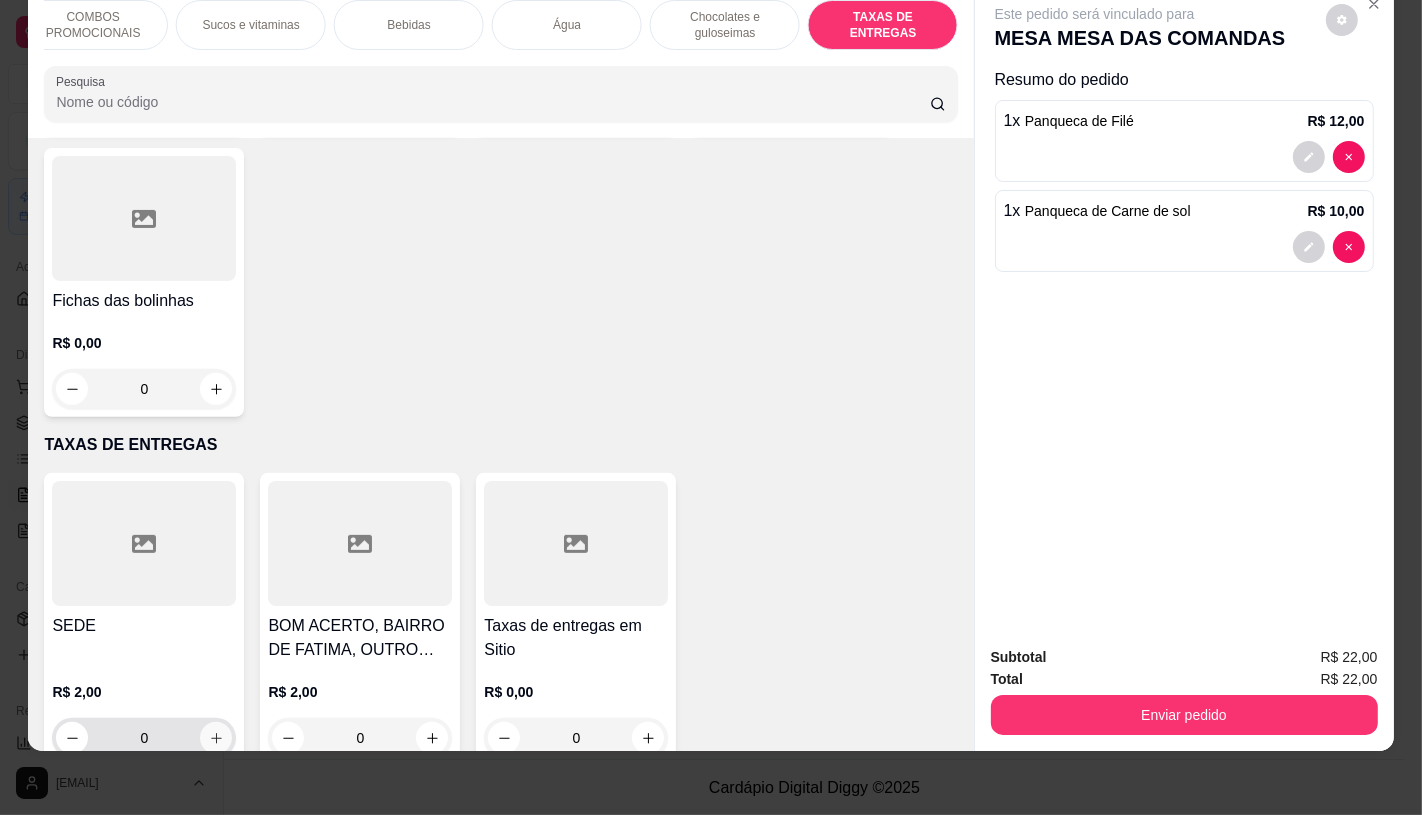 click 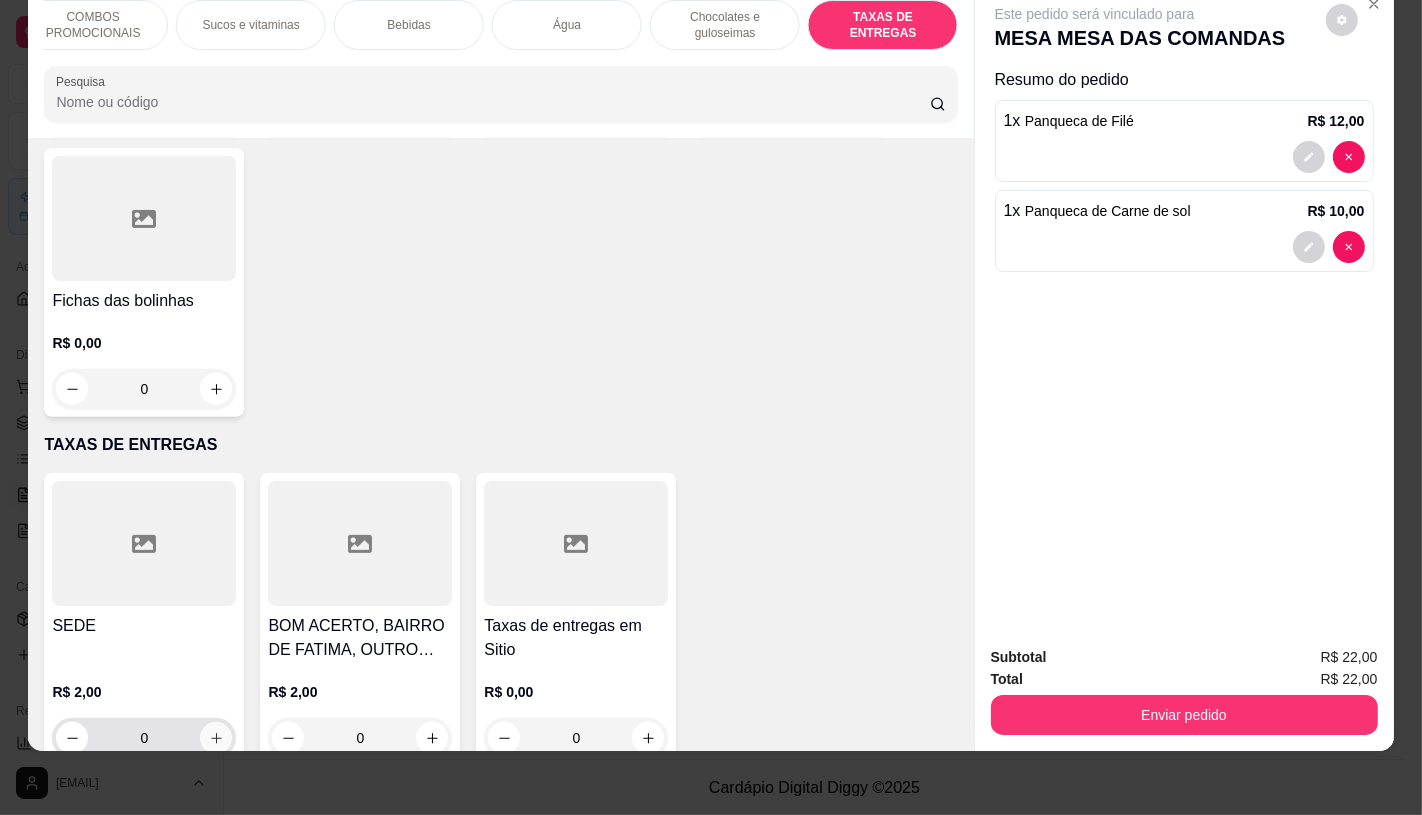 type on "1" 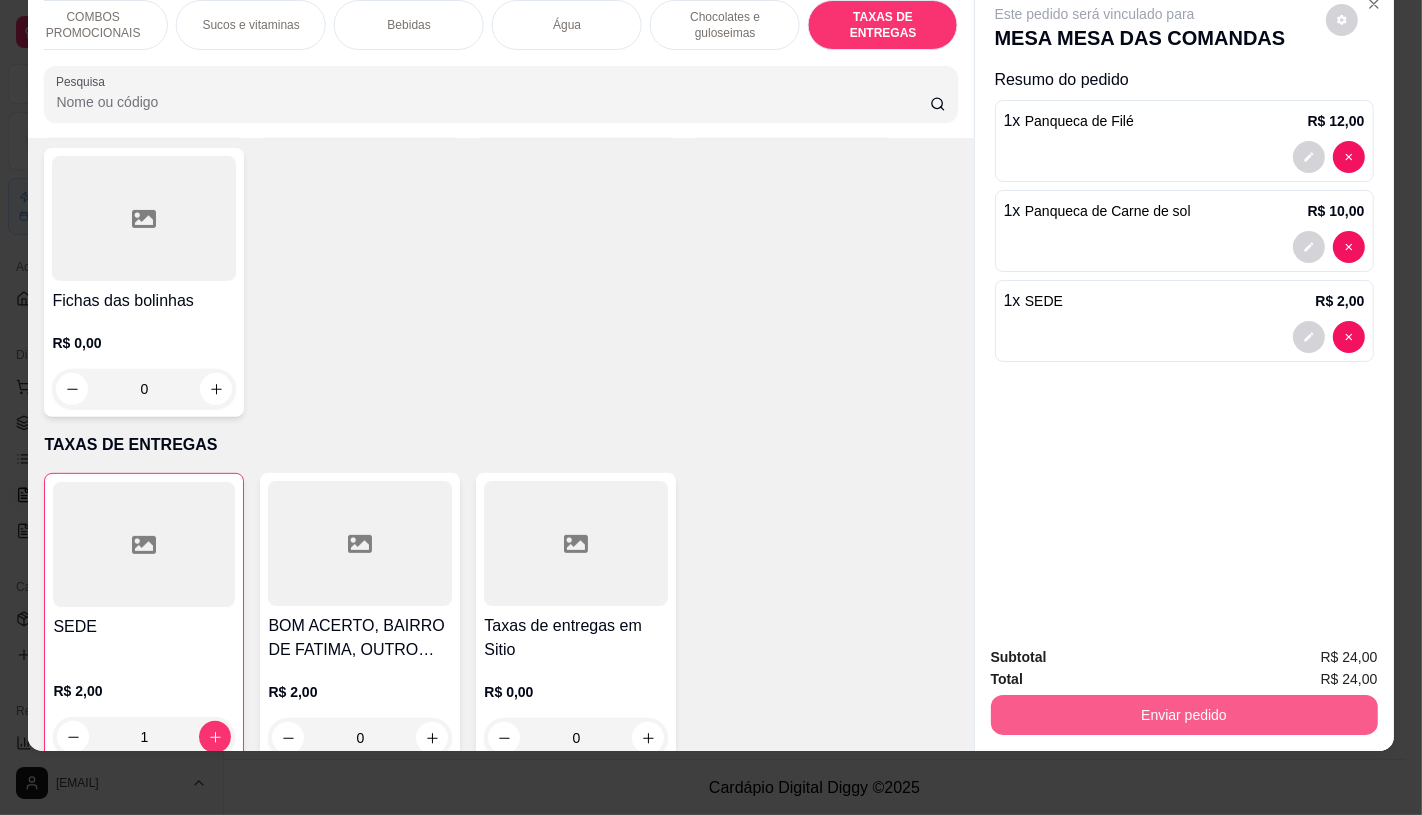 click on "Enviar pedido" at bounding box center [1184, 715] 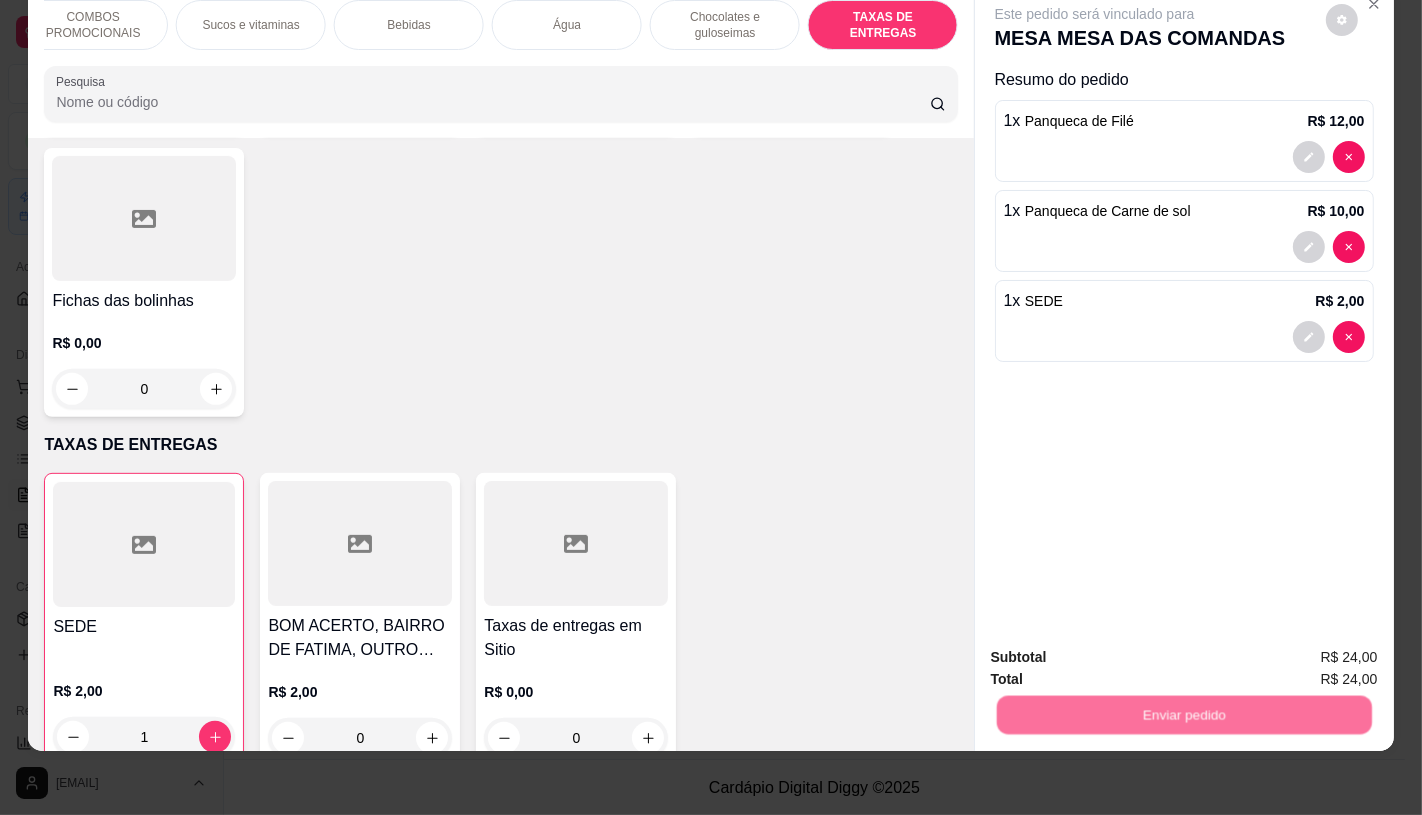 click on "Não registrar e enviar pedido" at bounding box center (1117, 649) 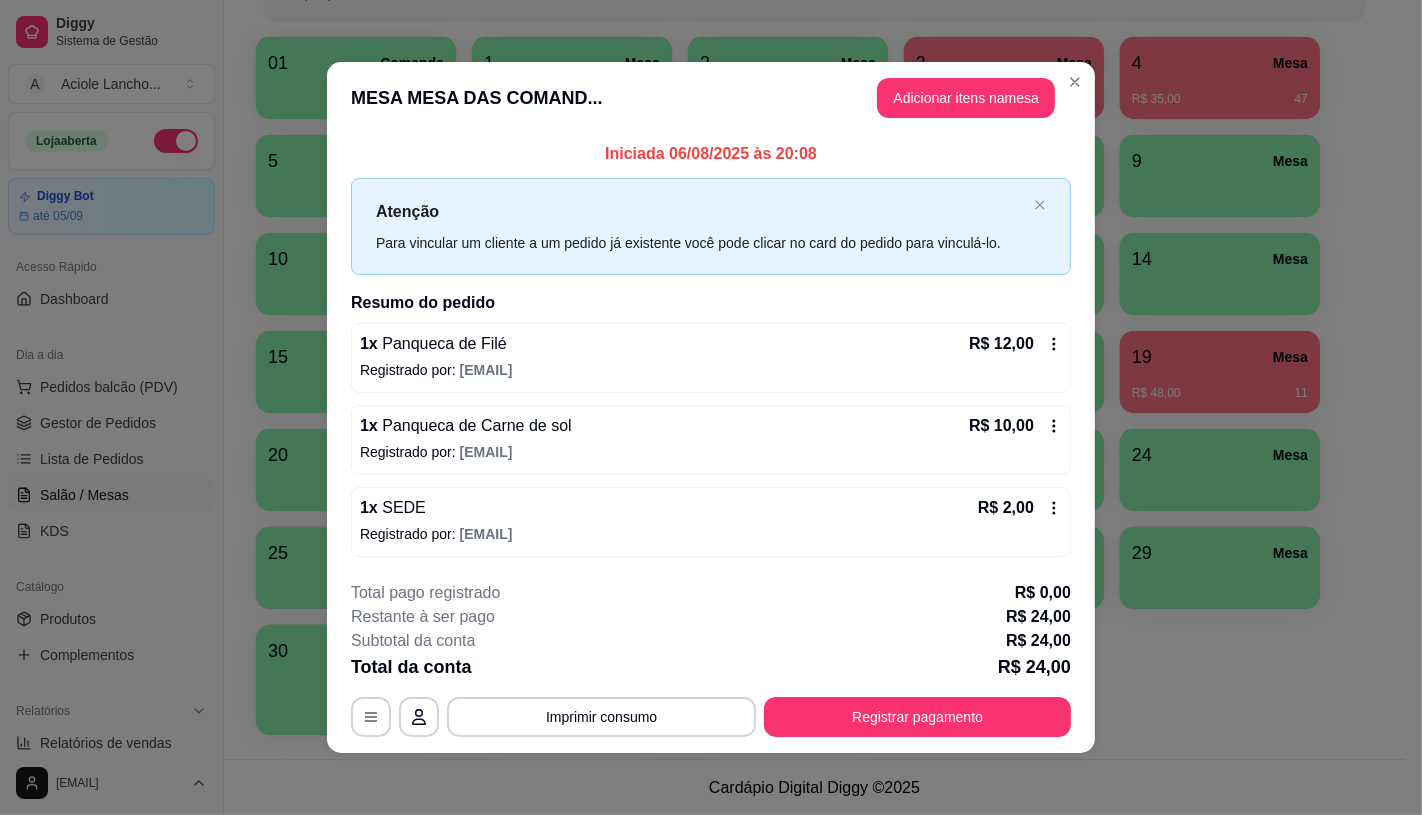 click on "Registrar pagamento" at bounding box center [917, 717] 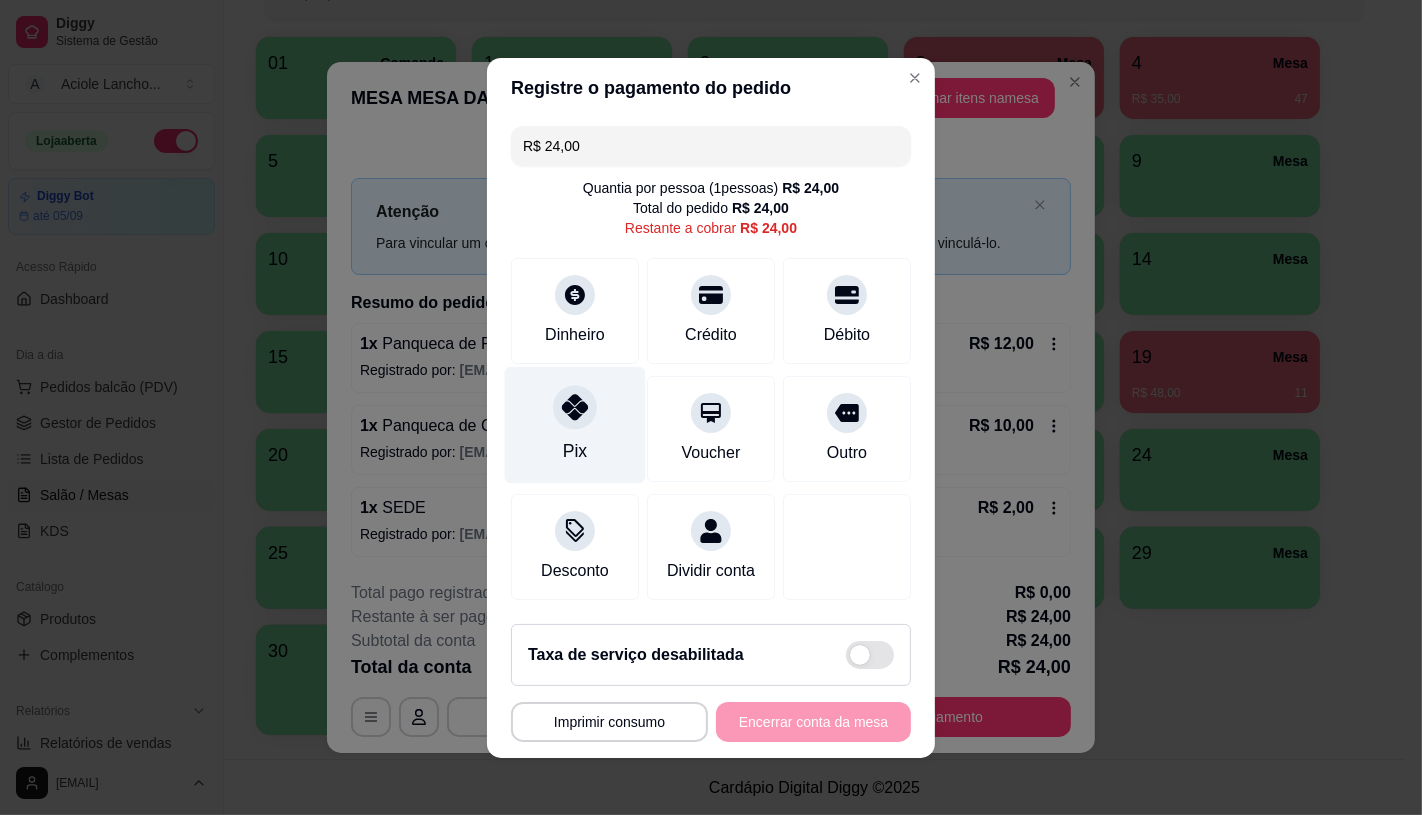 click on "Pix" at bounding box center (575, 424) 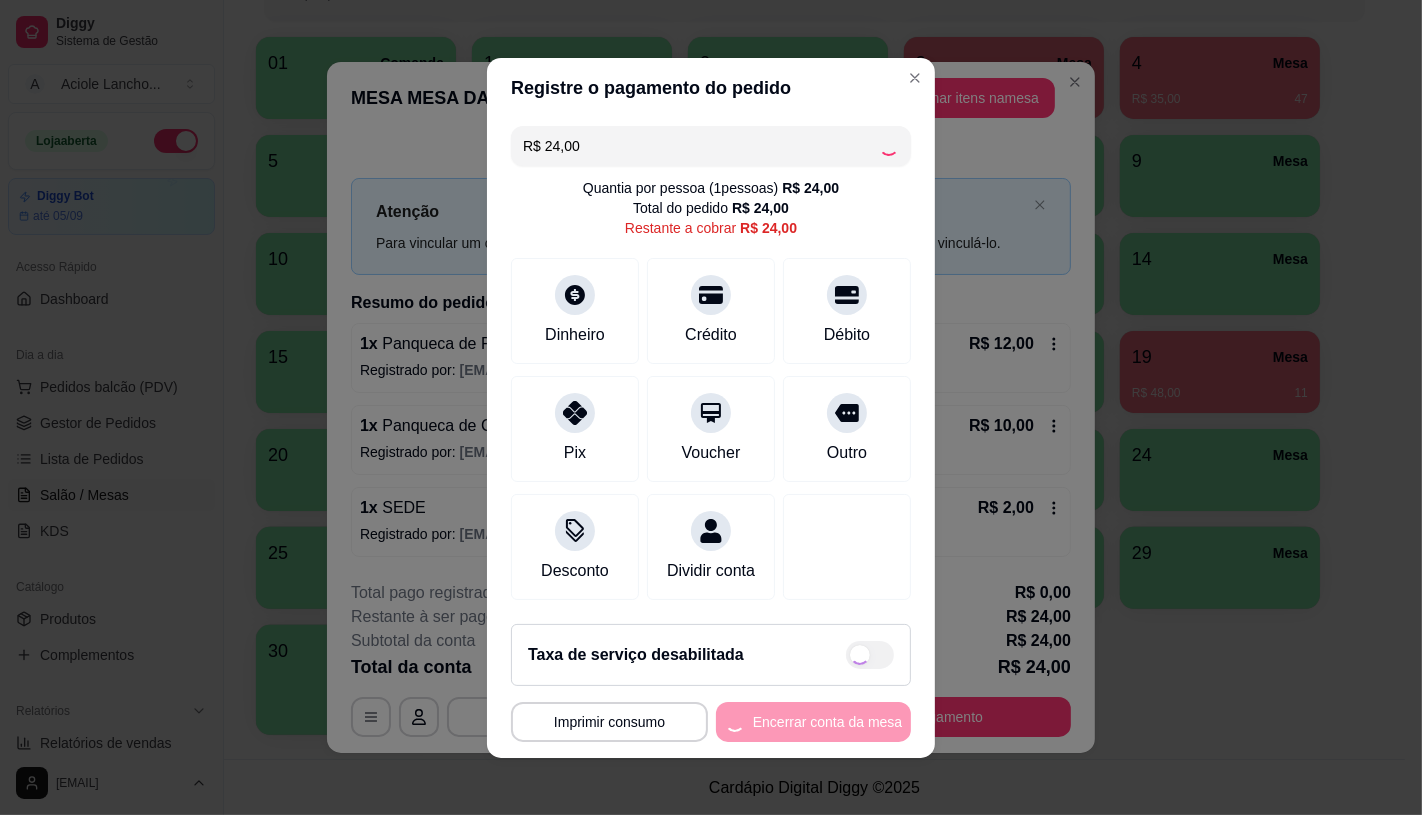 type on "R$ 0,00" 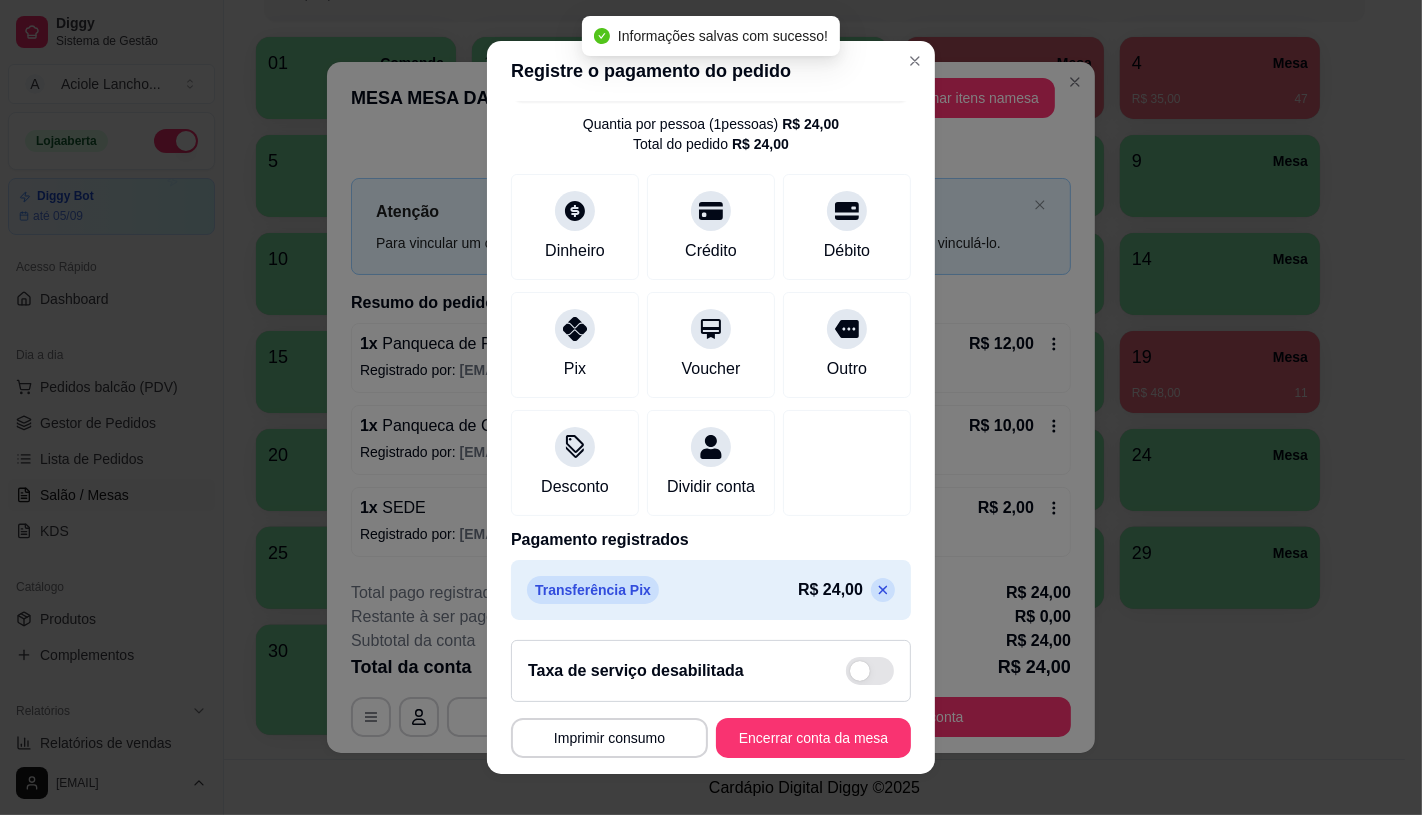 scroll, scrollTop: 74, scrollLeft: 0, axis: vertical 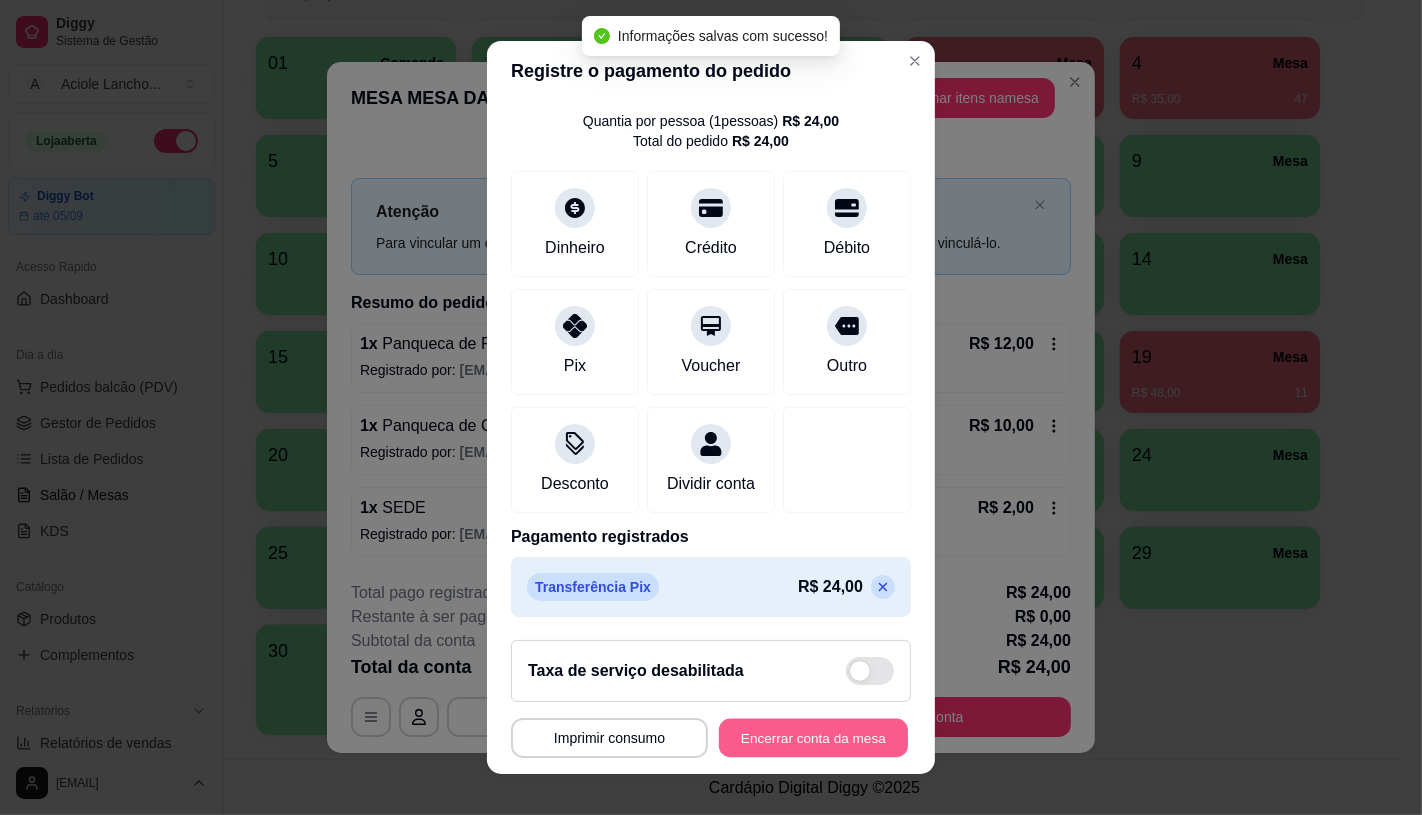 click on "Encerrar conta da mesa" at bounding box center [813, 738] 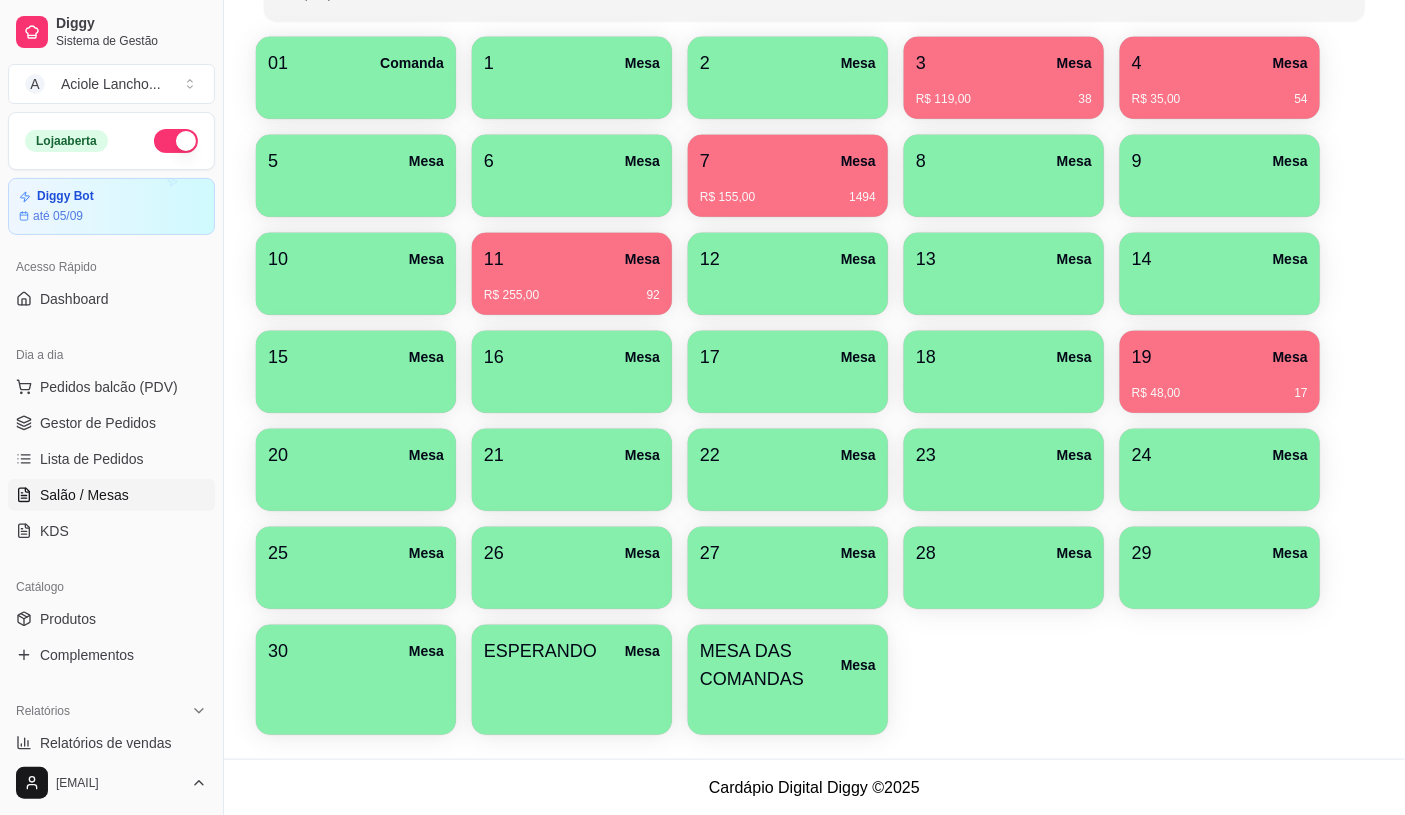 click on "Dia a dia" at bounding box center [111, 355] 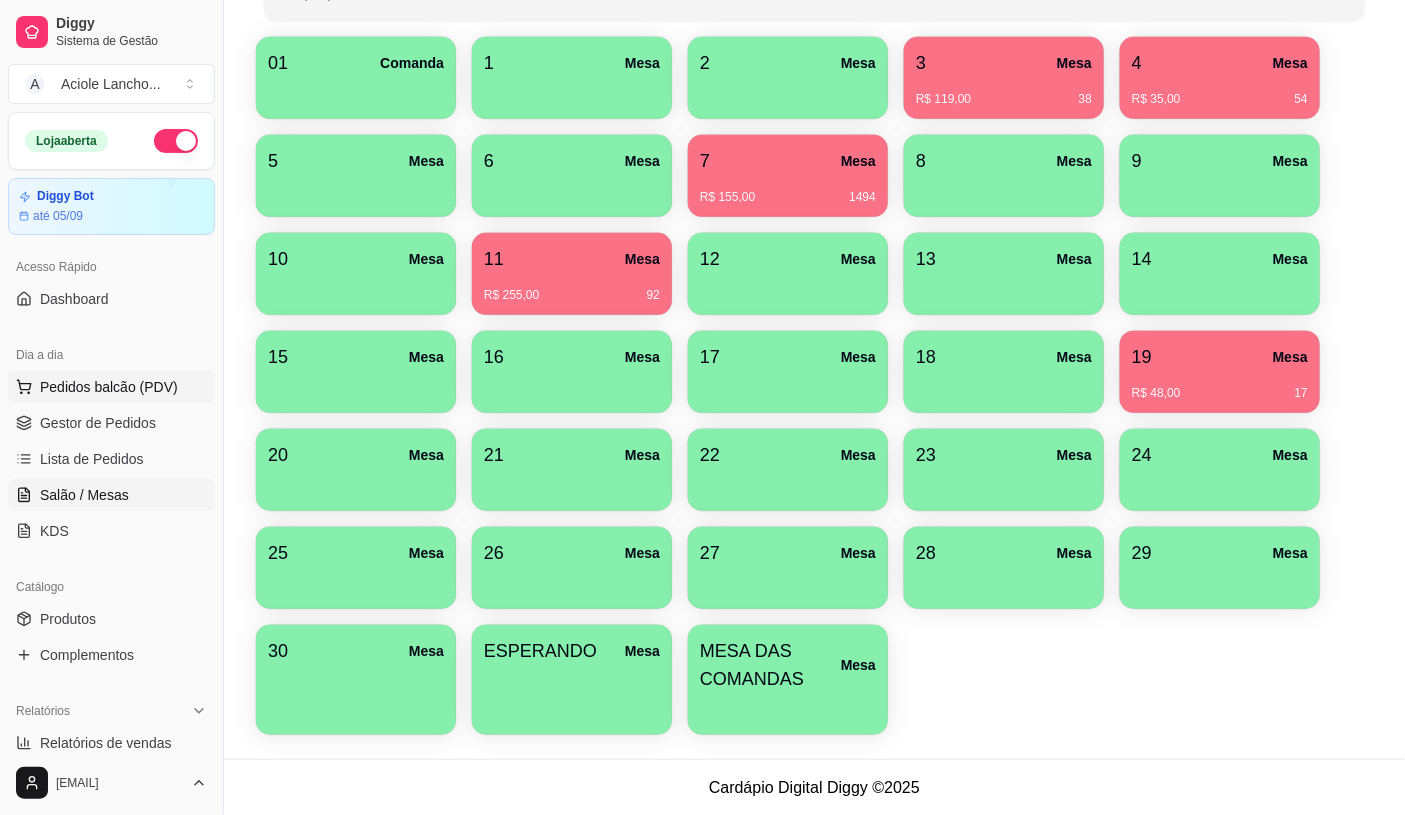click on "Pedidos balcão (PDV)" at bounding box center [109, 387] 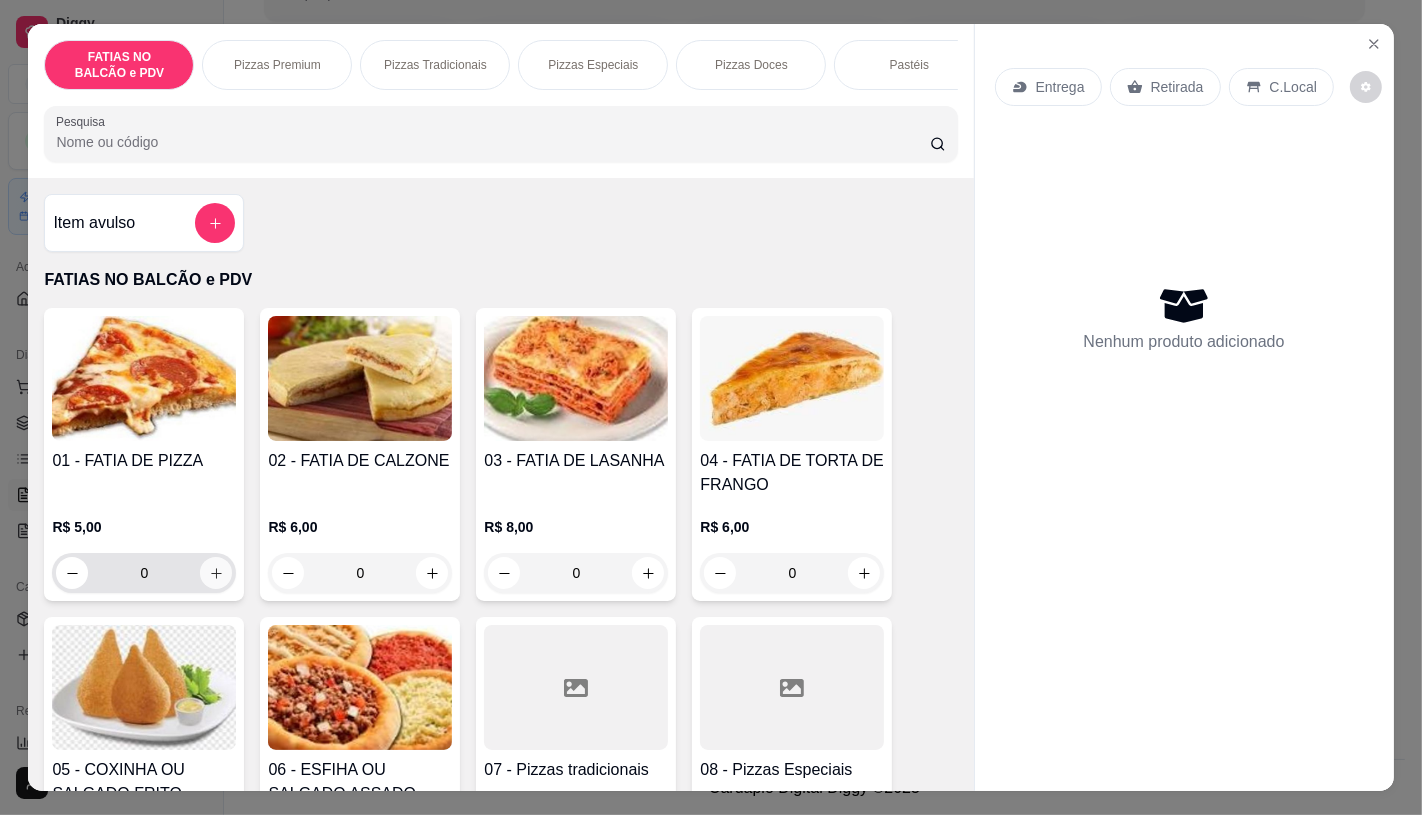 click 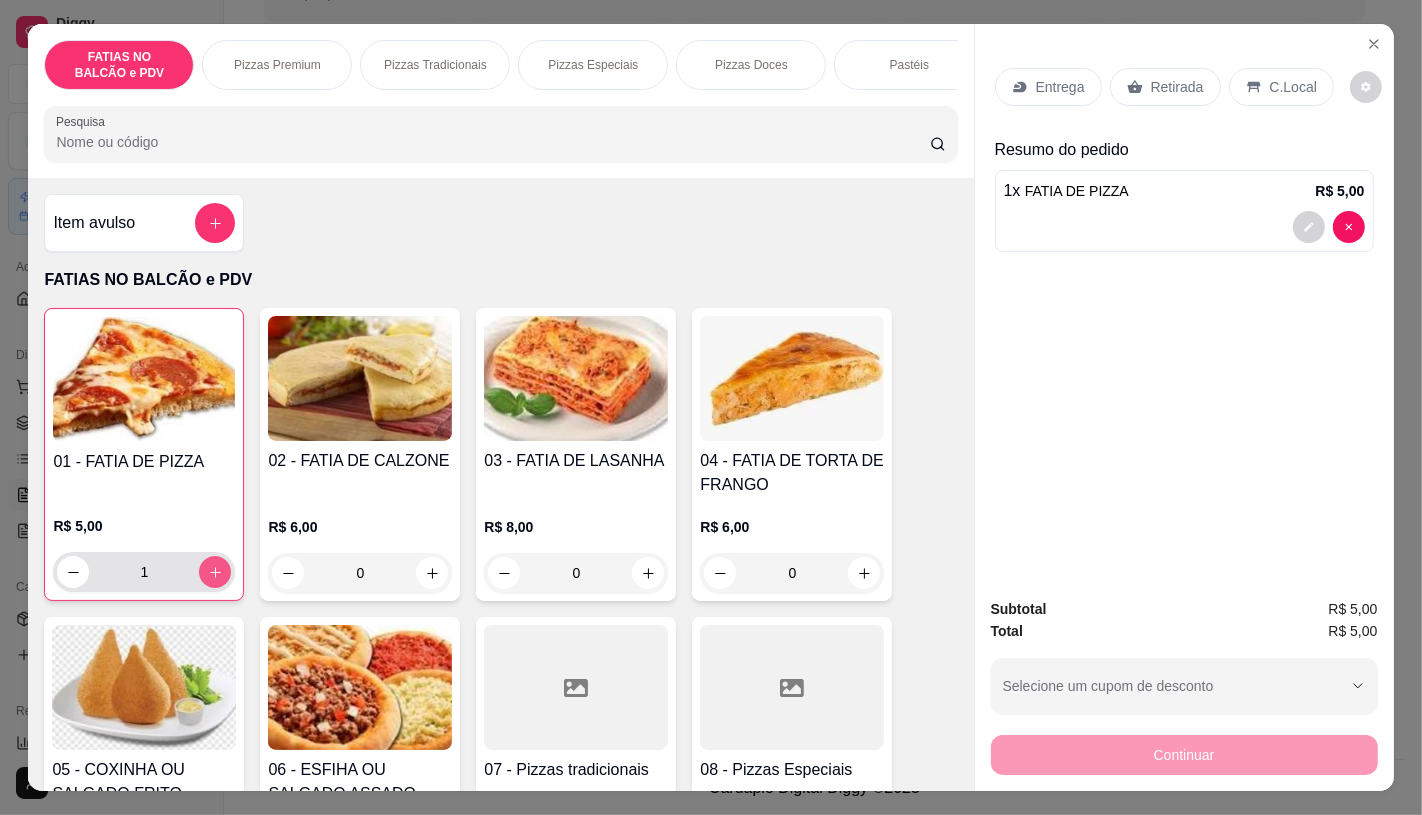 click 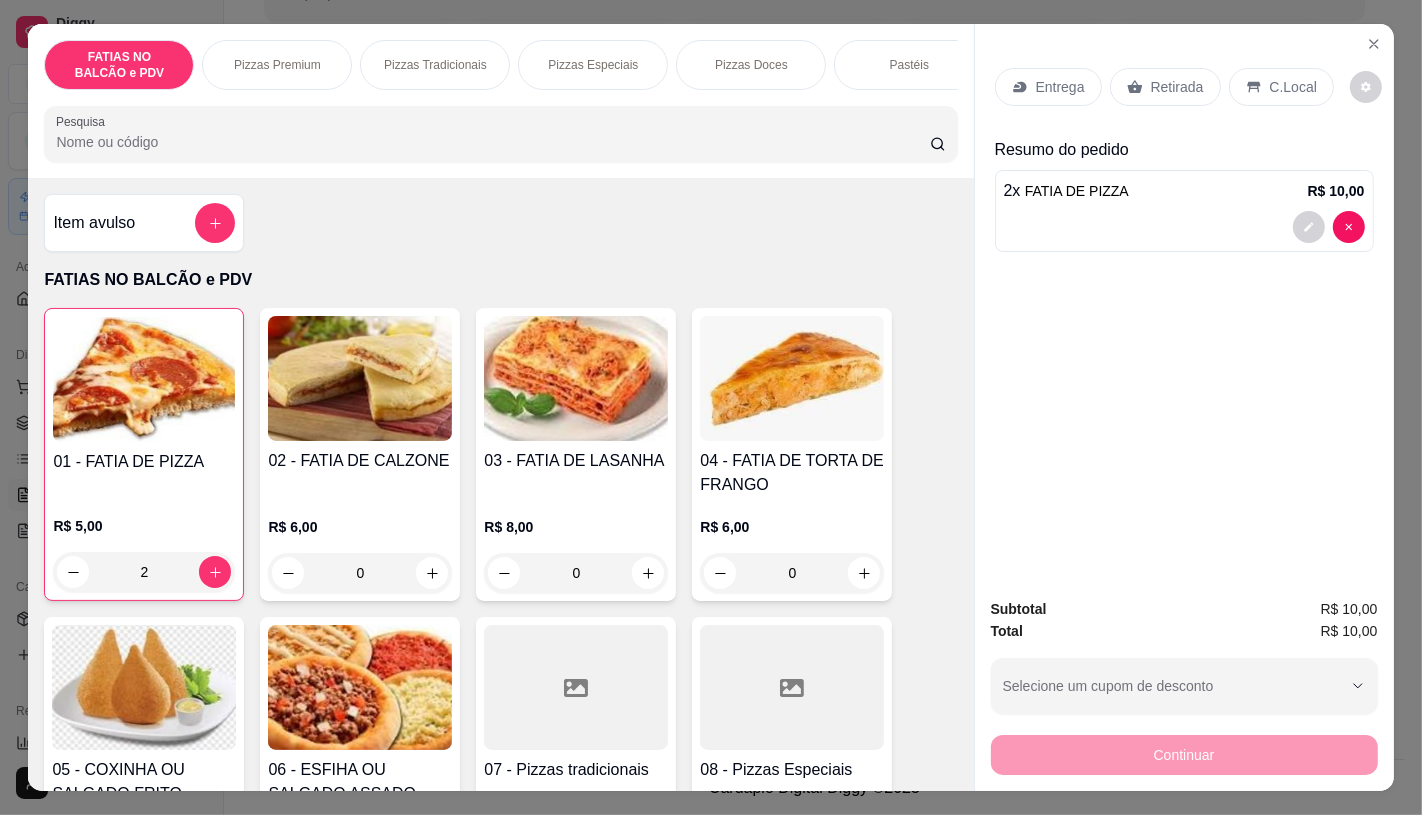 click on "Retirada" at bounding box center [1177, 87] 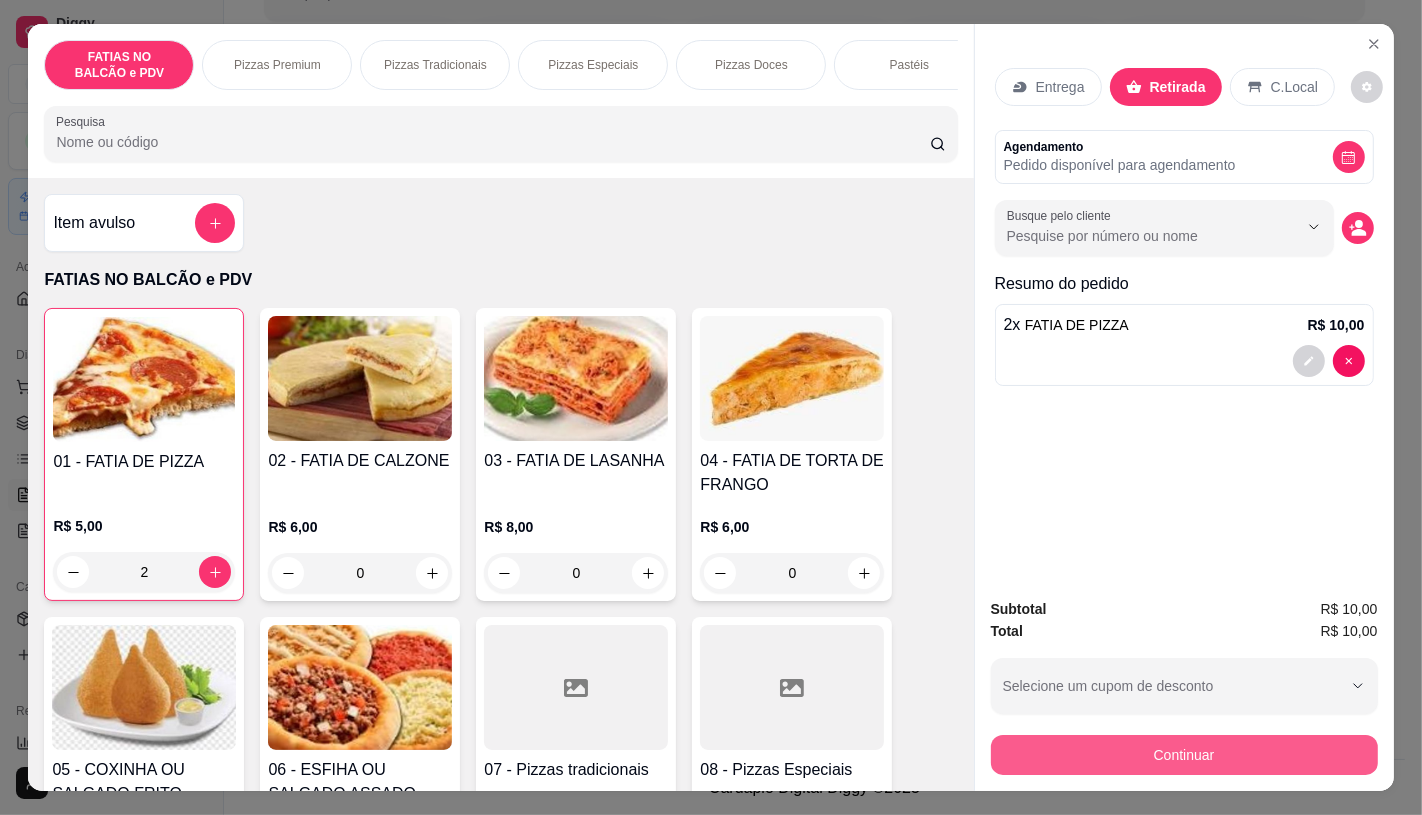 click on "Continuar" at bounding box center [1184, 755] 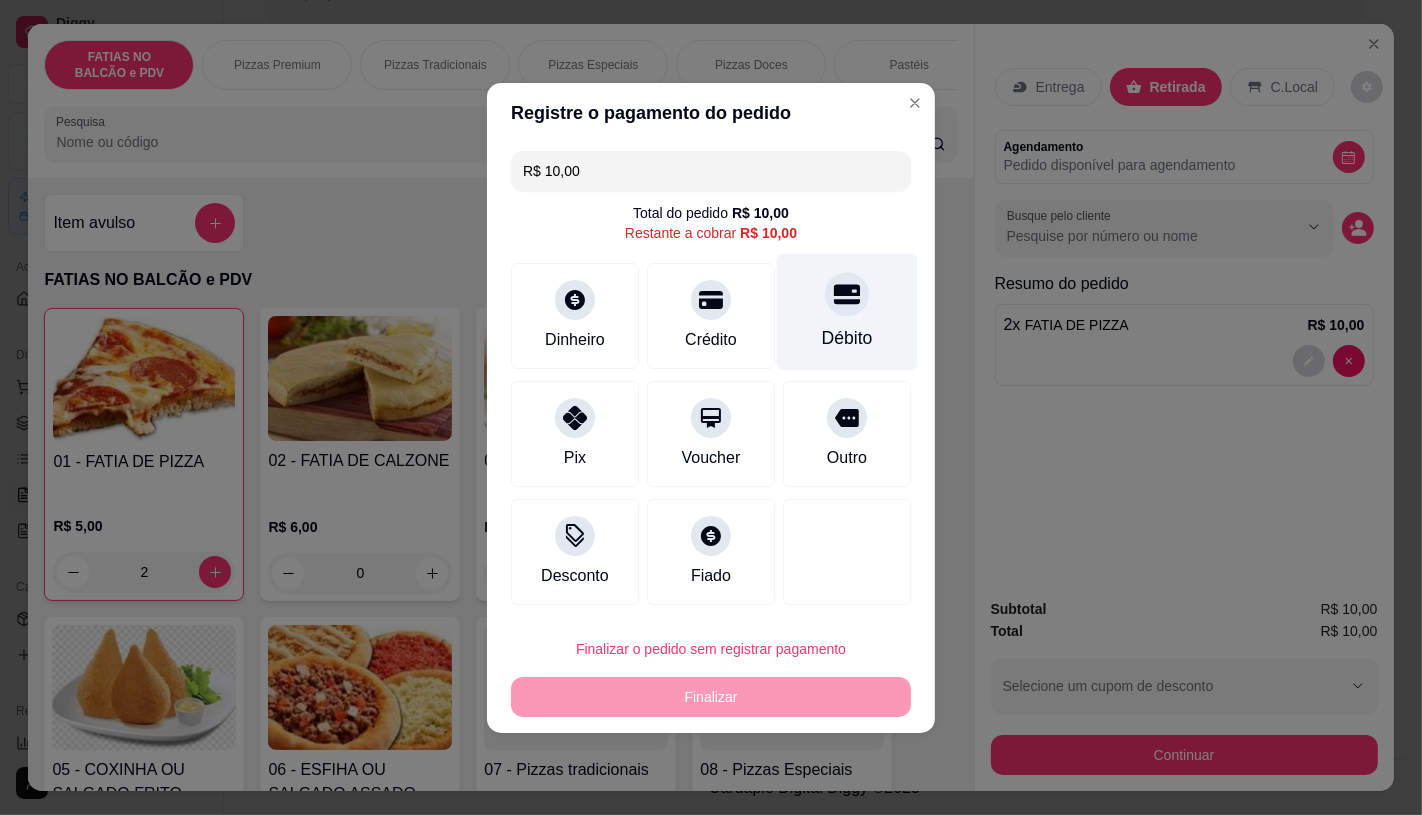 click on "Débito" at bounding box center (847, 311) 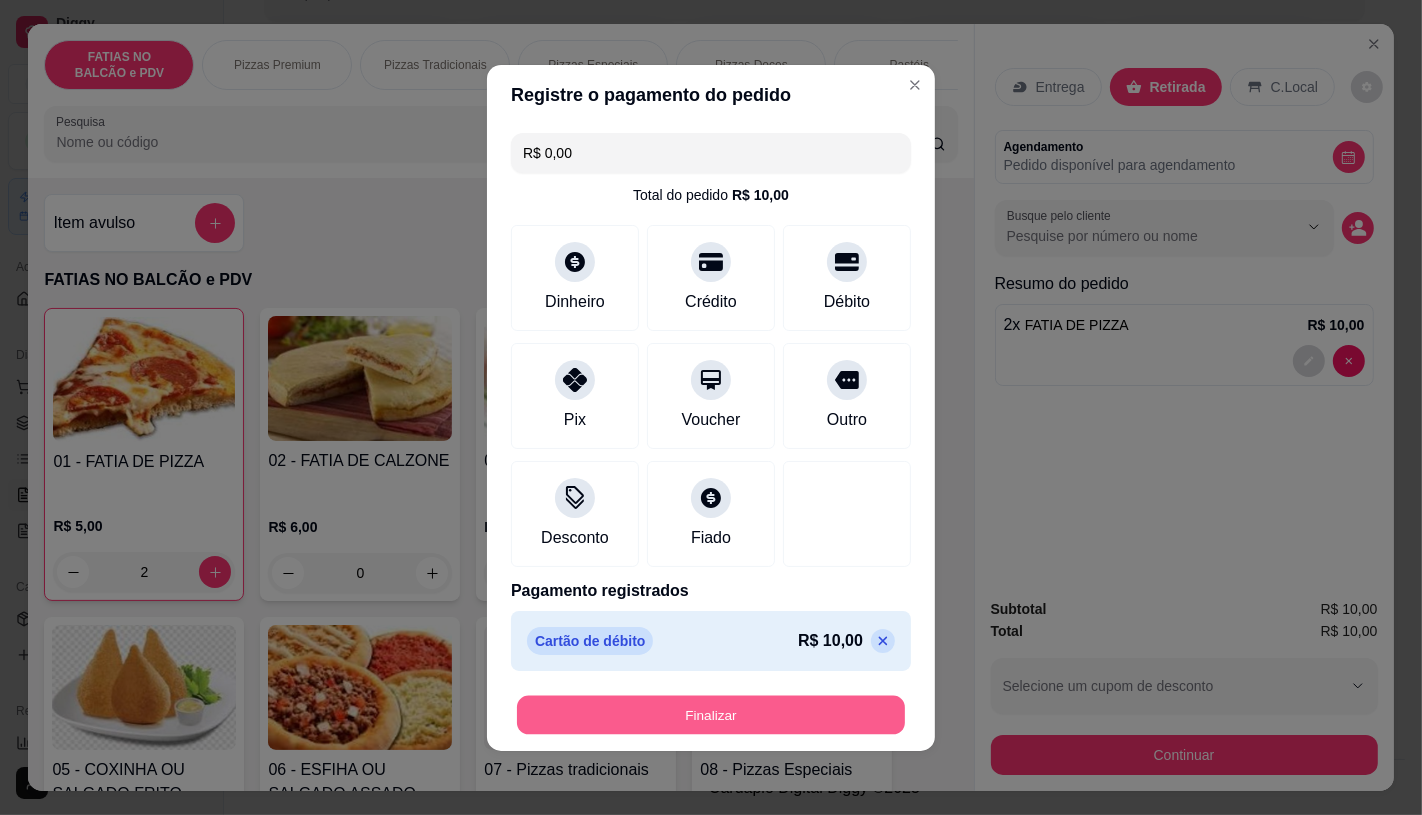 click on "Finalizar" at bounding box center (711, 714) 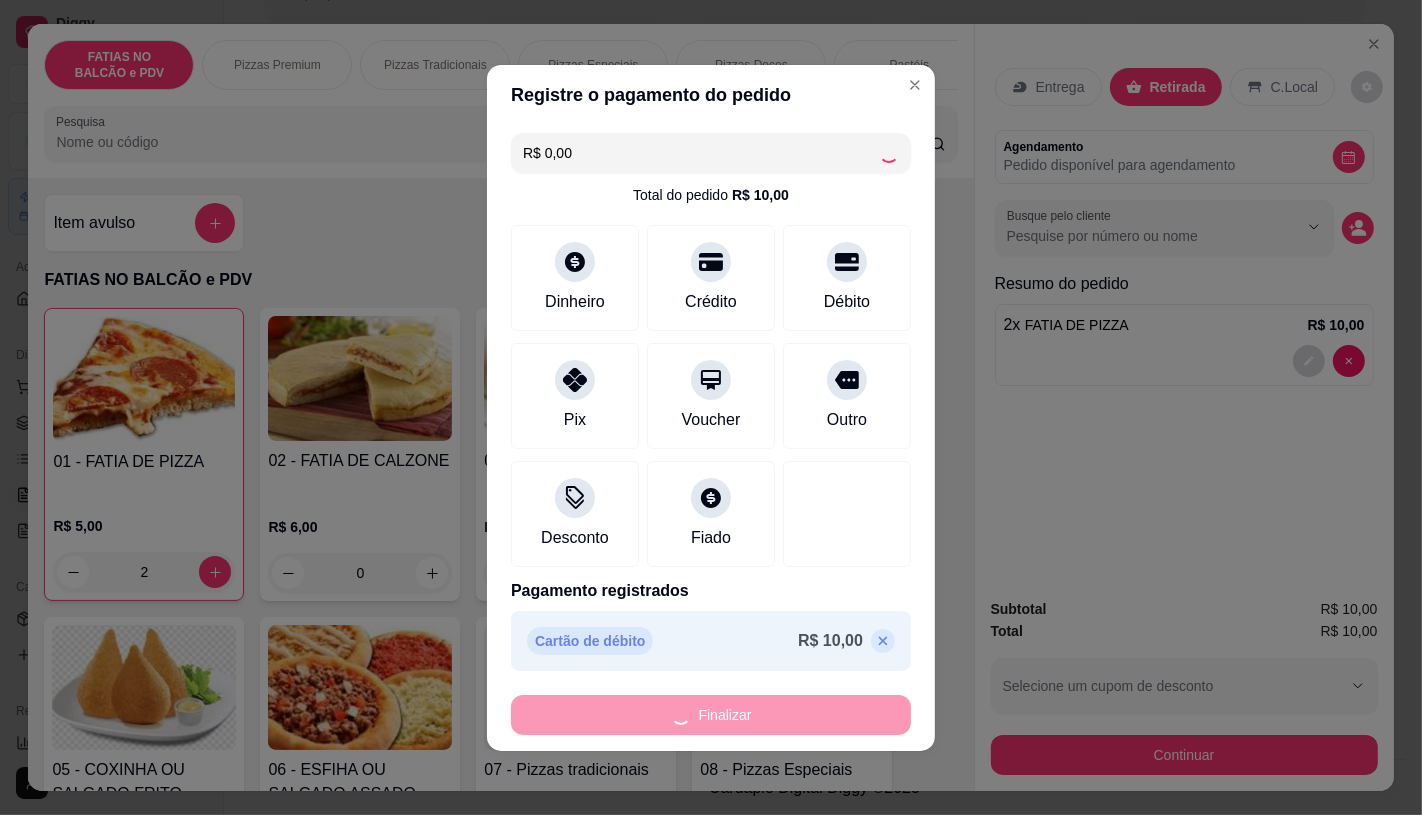 type on "0" 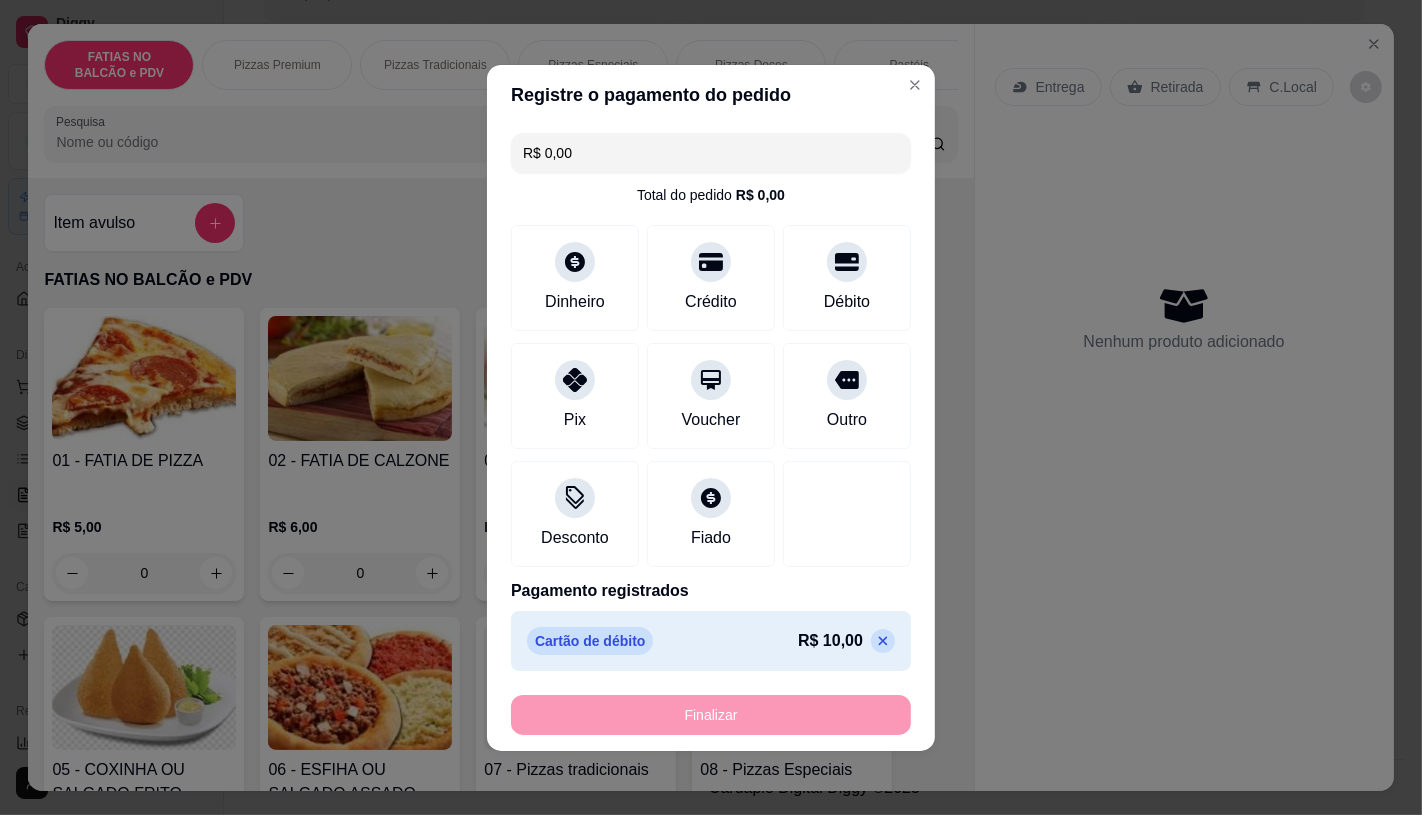 type on "-R$ 10,00" 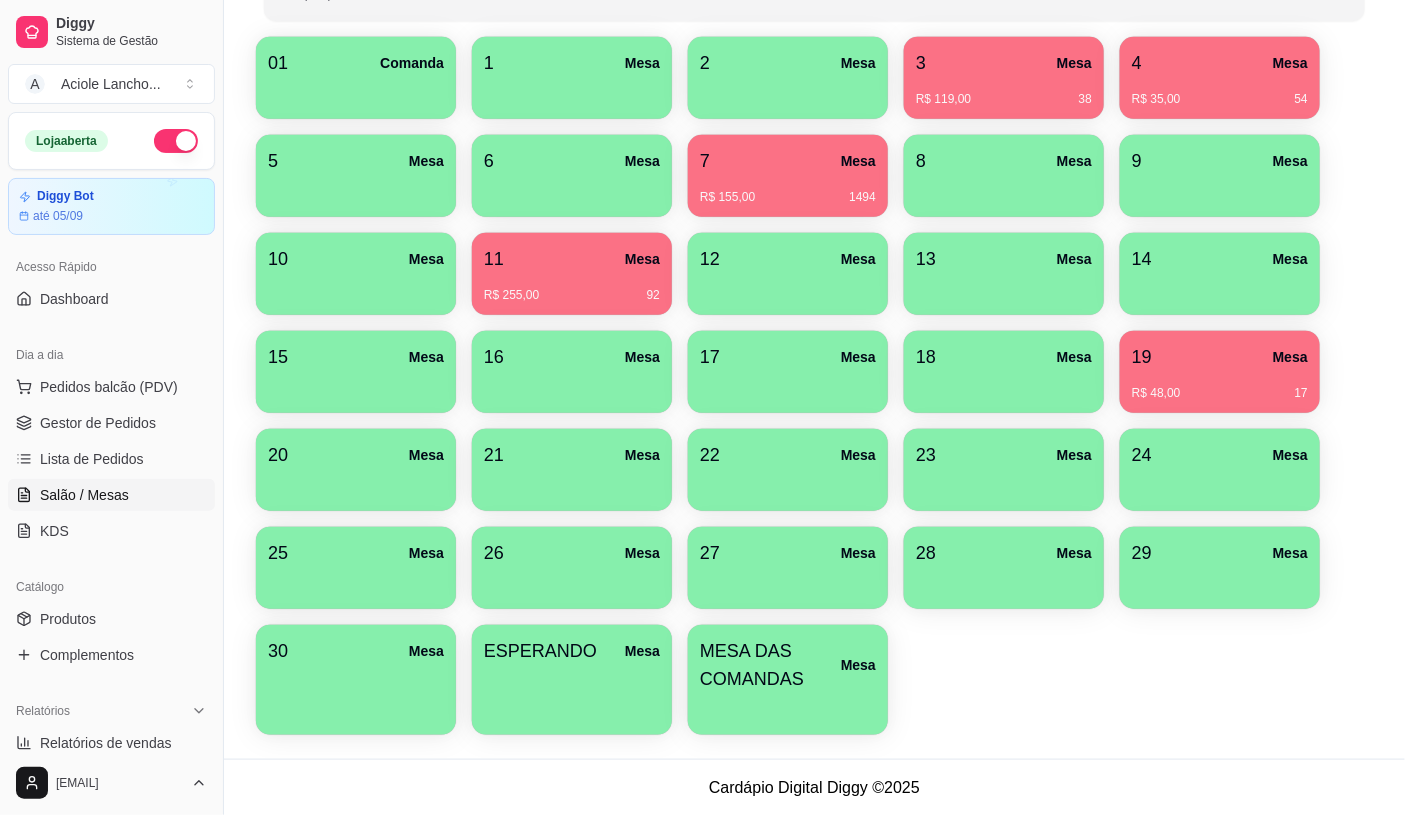 click on "R$ 48,00 17" at bounding box center (1220, 386) 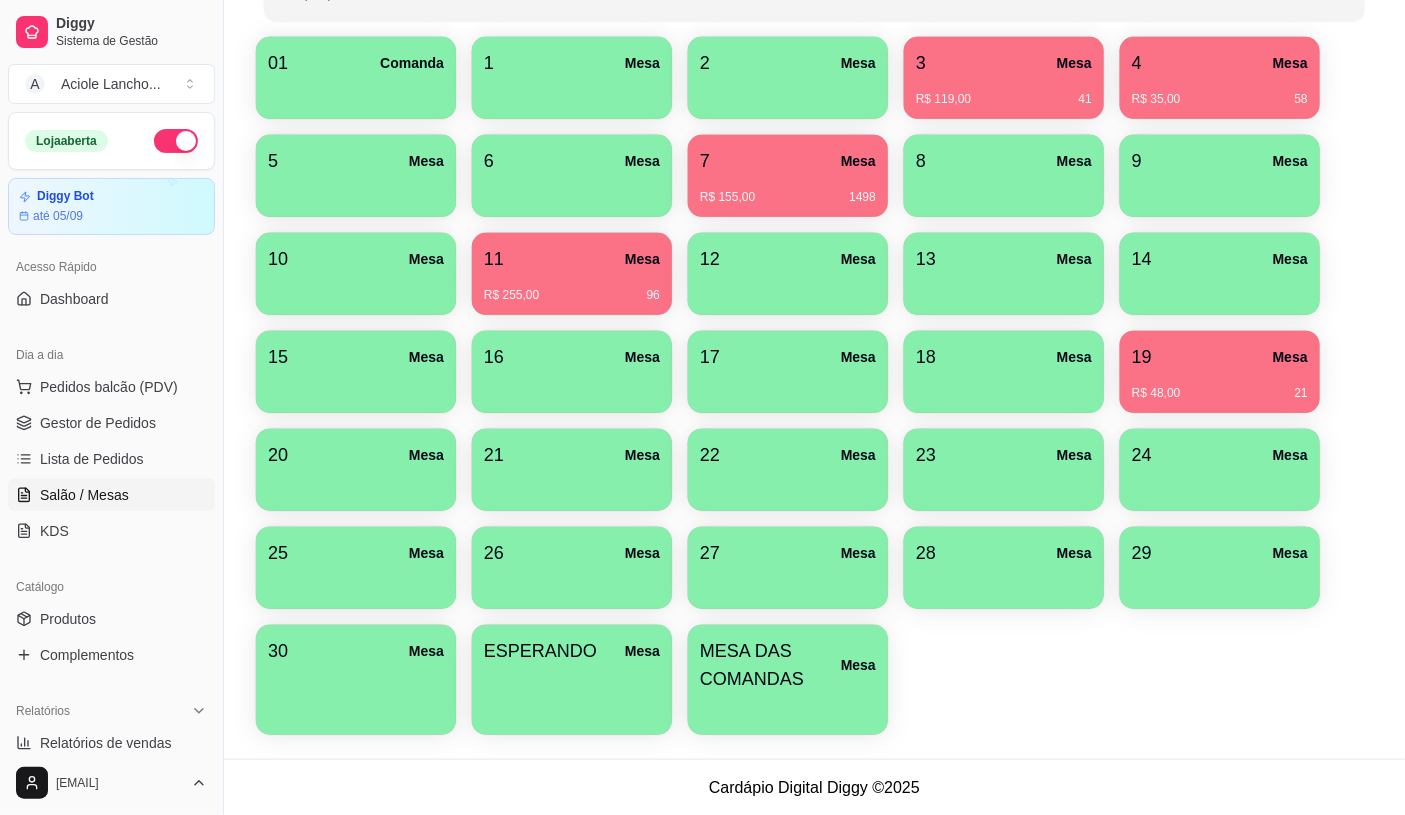 click on "R$ 48,00 21" at bounding box center [1220, 393] 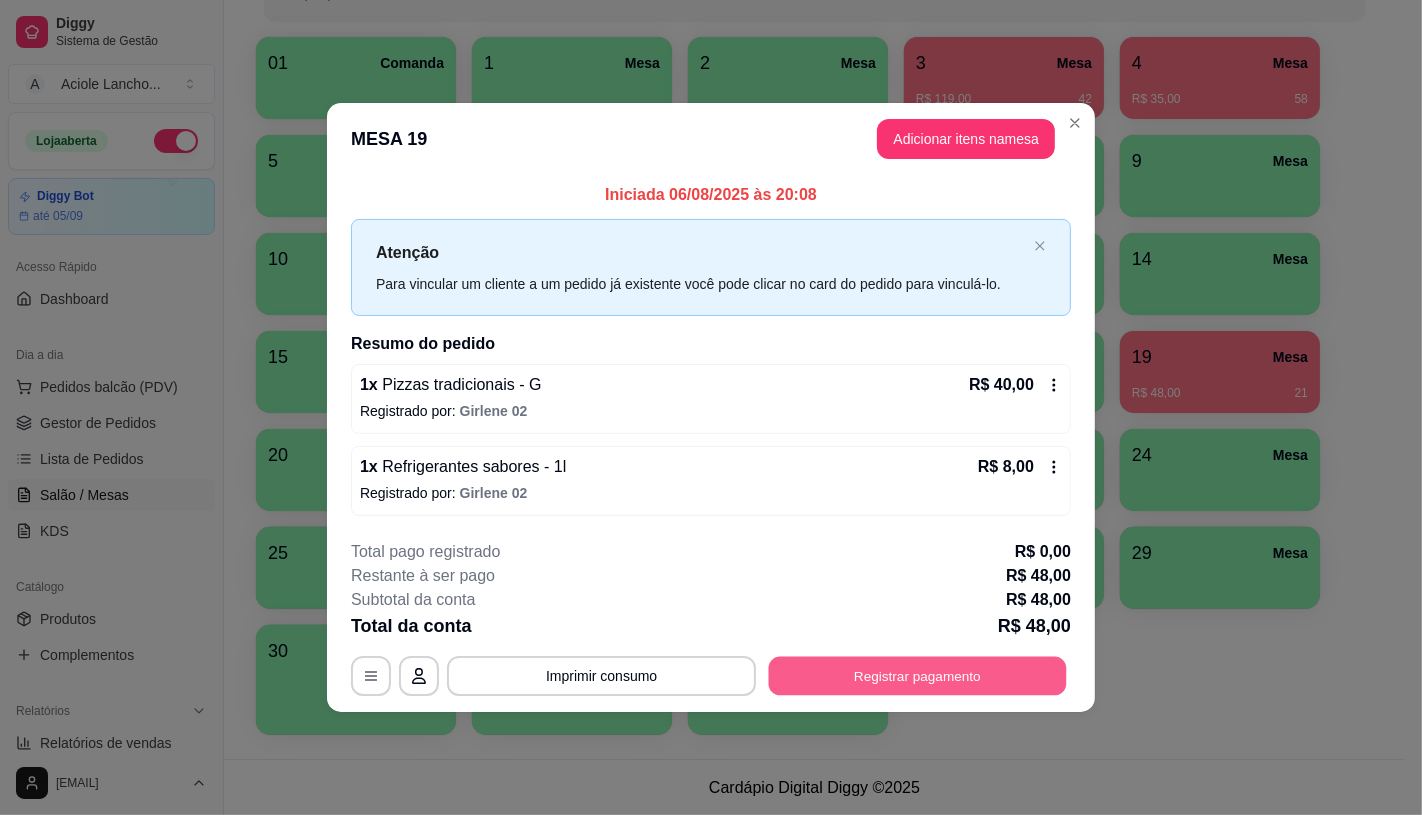 click on "Registrar pagamento" at bounding box center [918, 676] 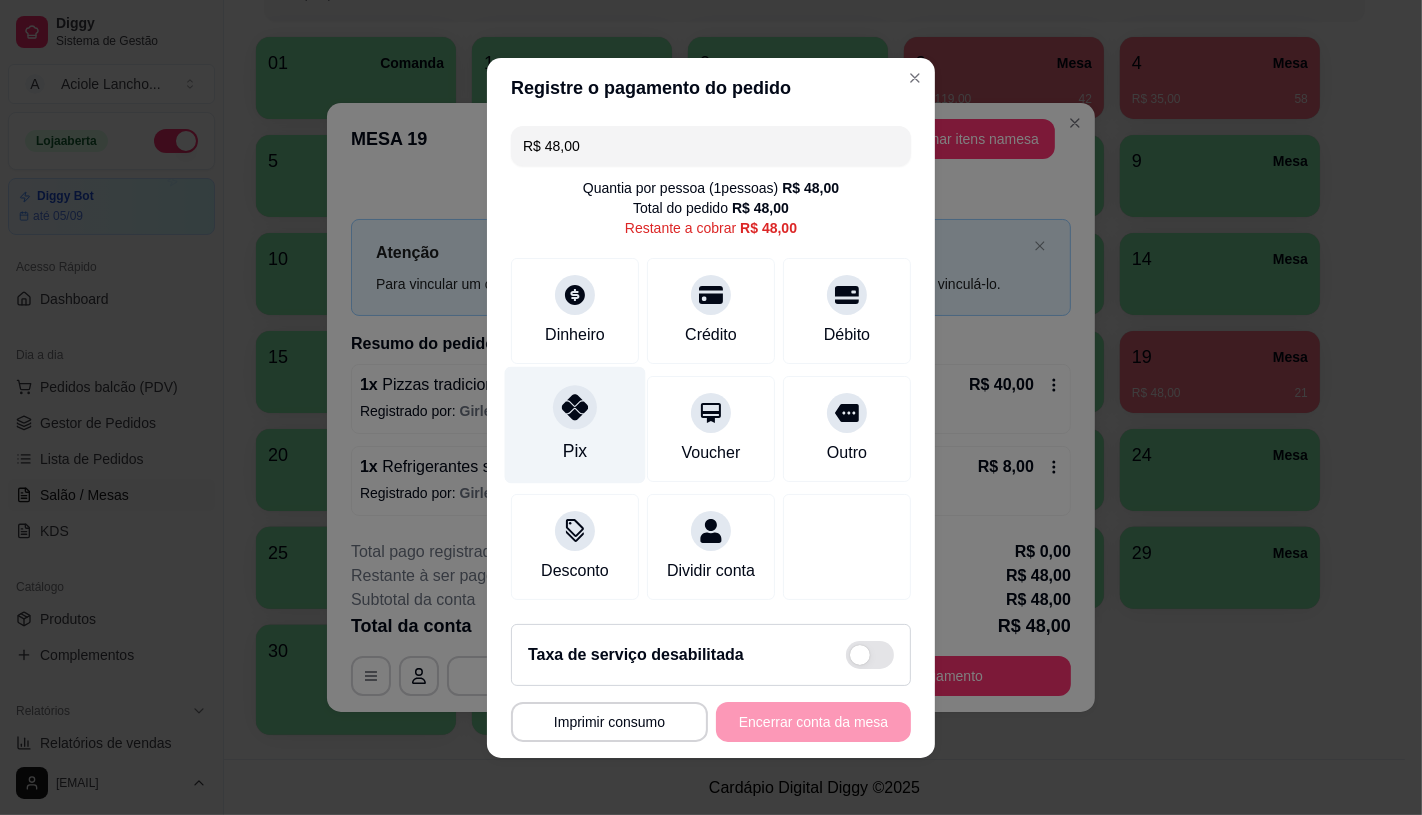 click on "Pix" at bounding box center [575, 424] 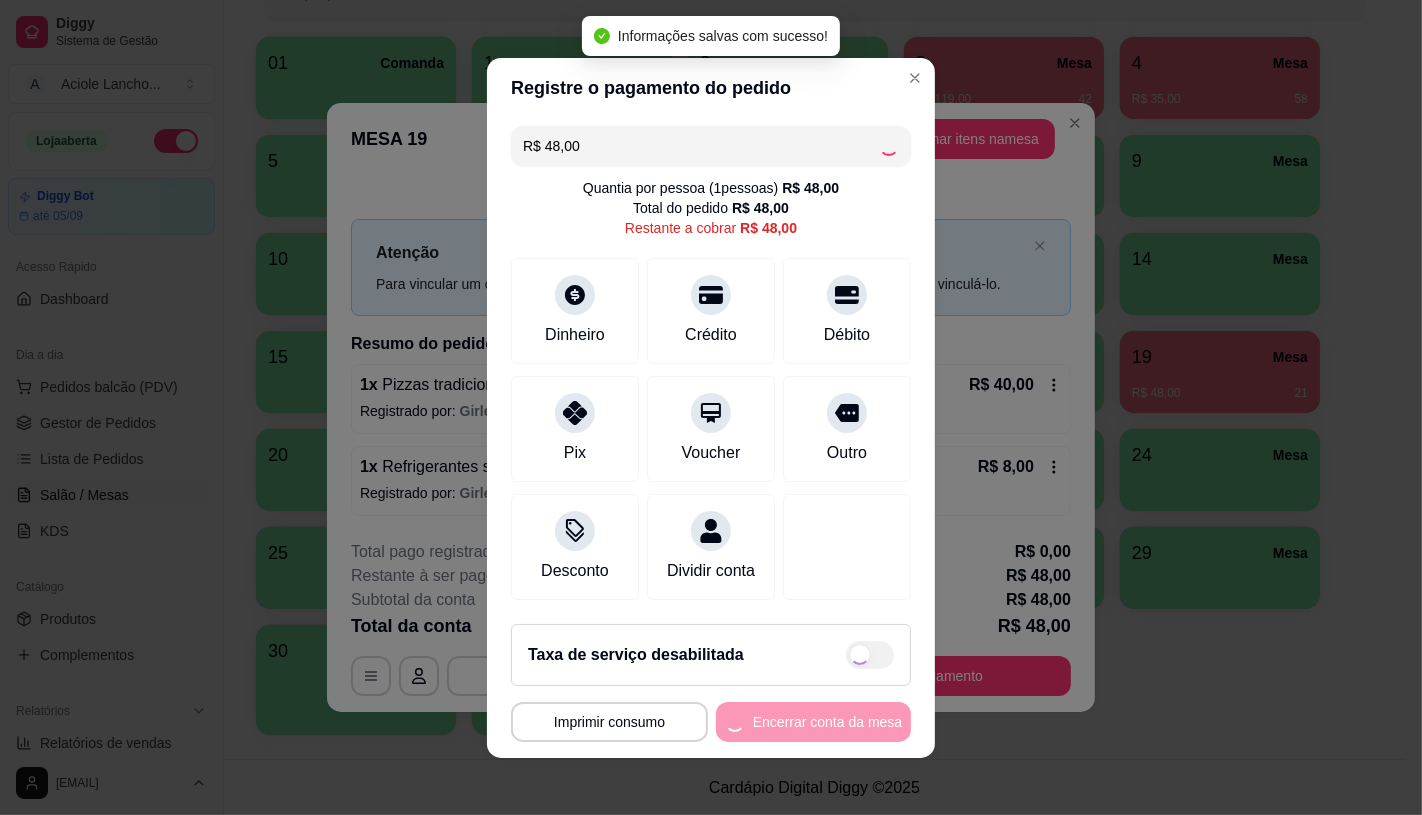 type on "R$ 0,00" 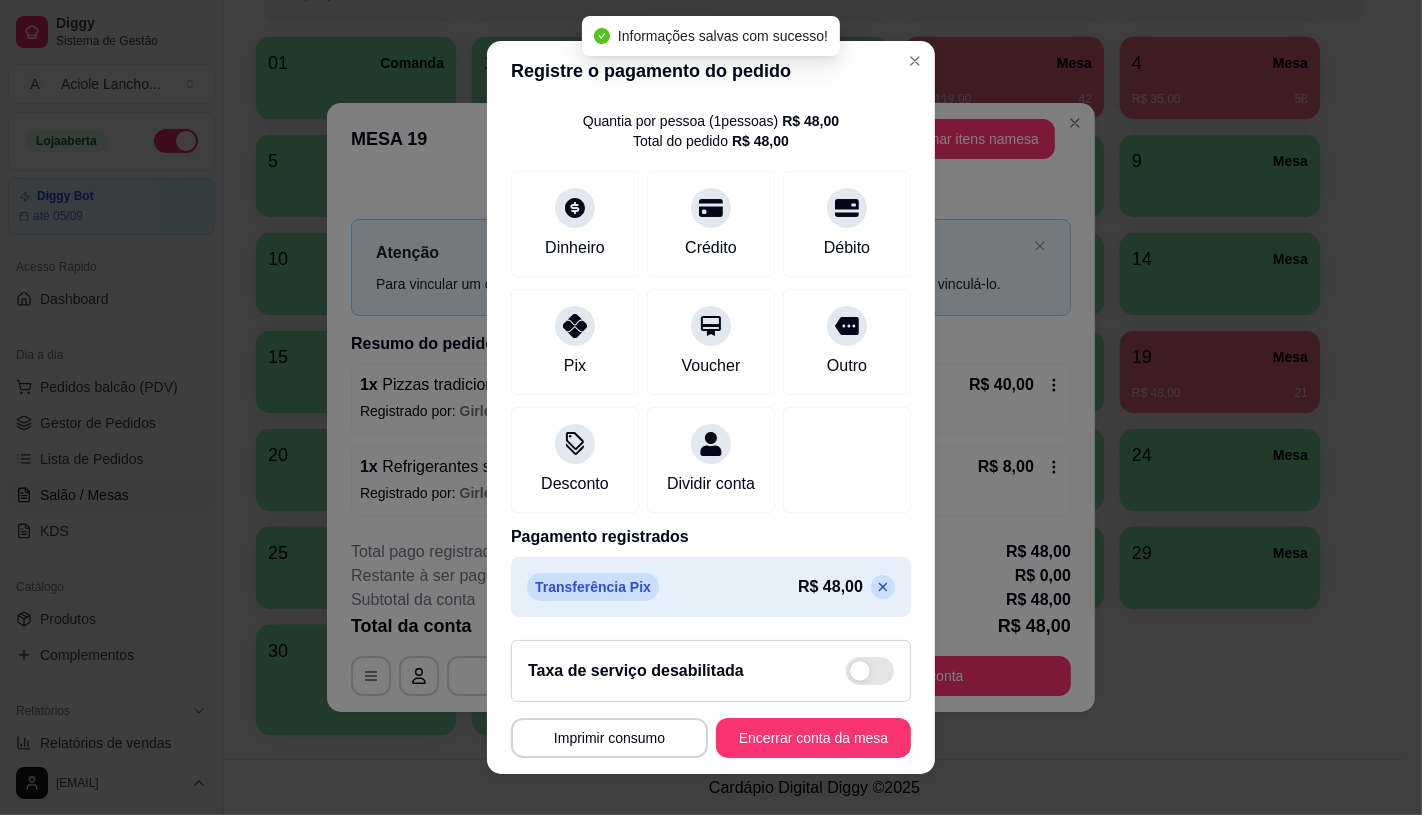 scroll, scrollTop: 74, scrollLeft: 0, axis: vertical 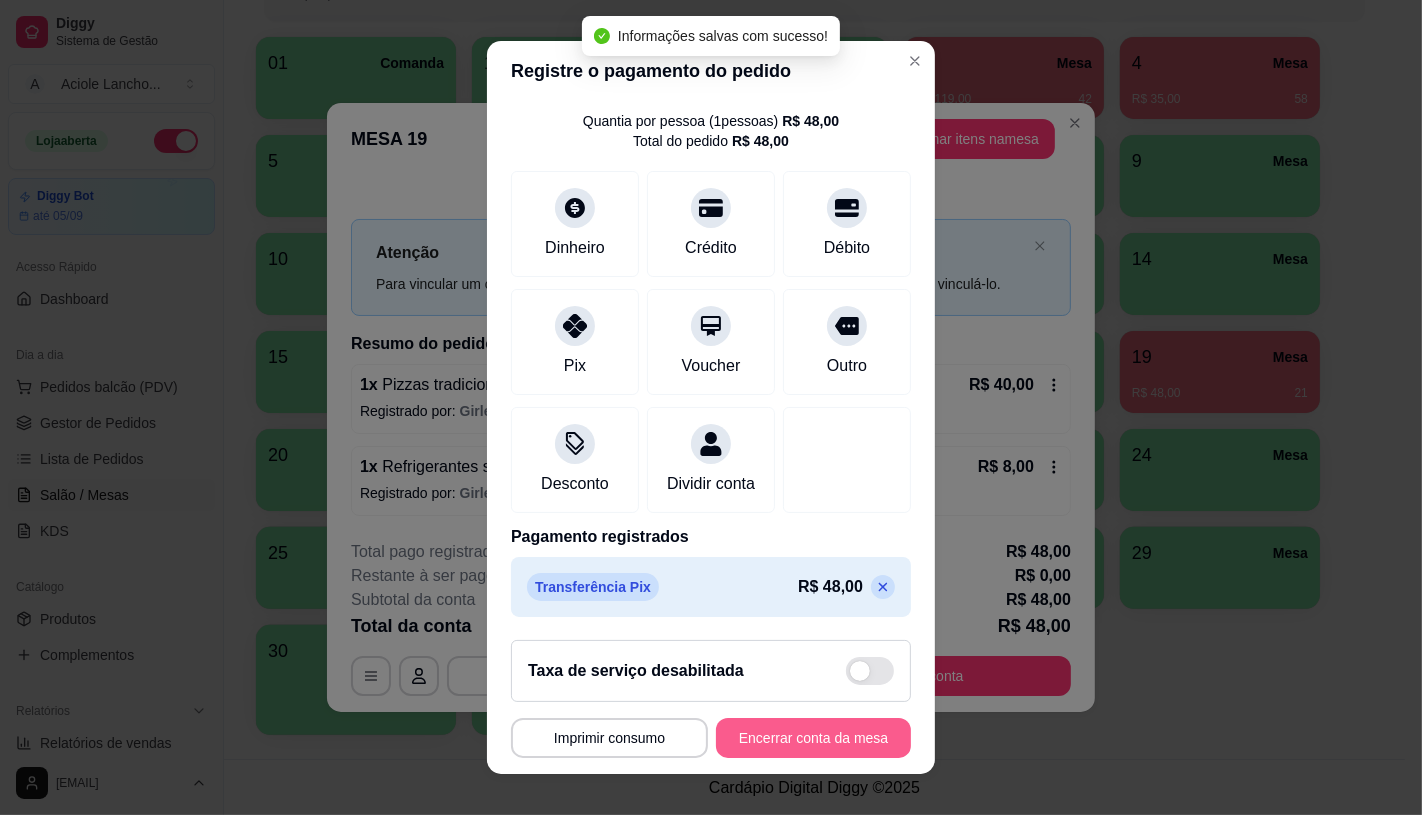 click on "Encerrar conta da mesa" at bounding box center [813, 738] 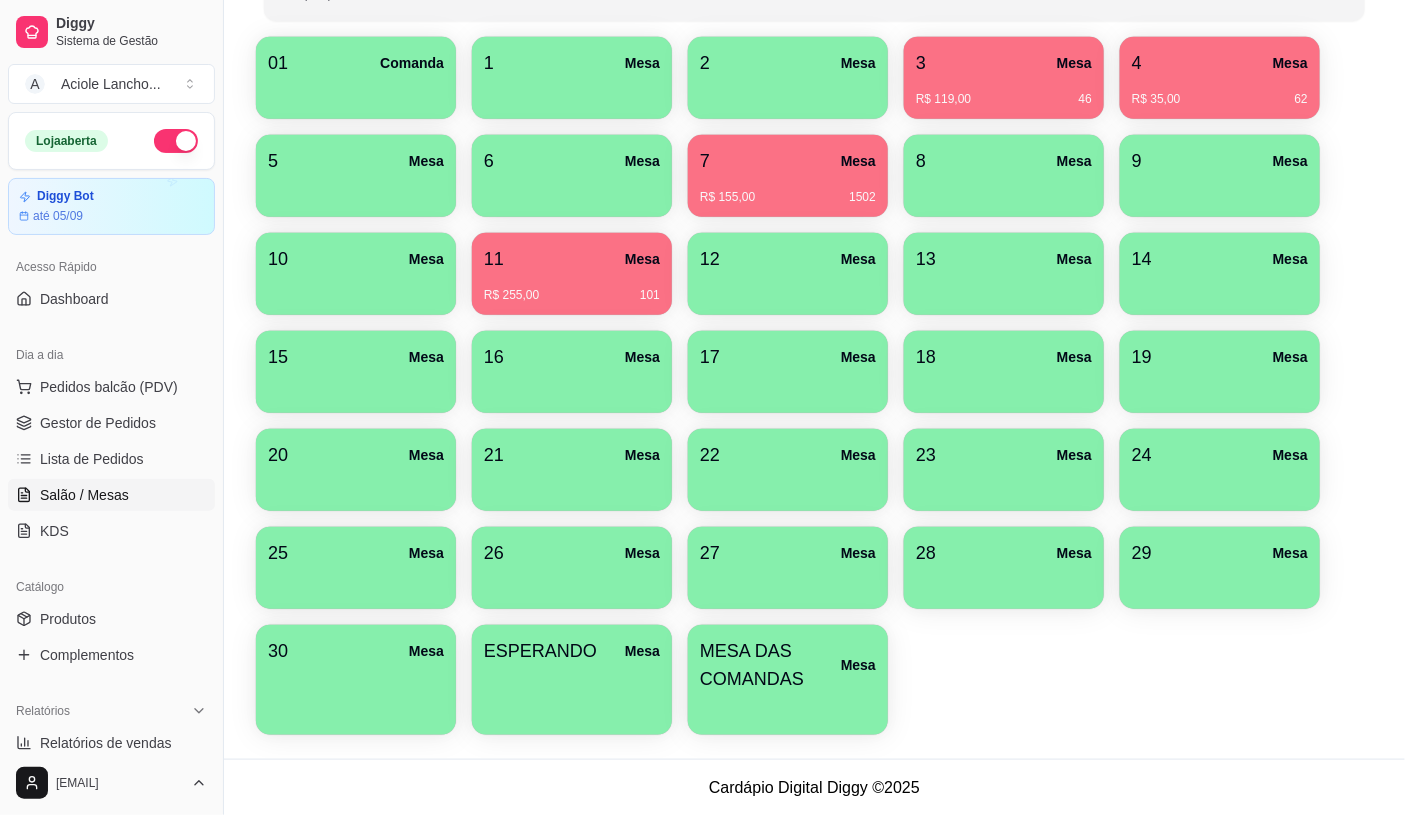 click on "Pedidos balcão (PDV)" at bounding box center [109, 387] 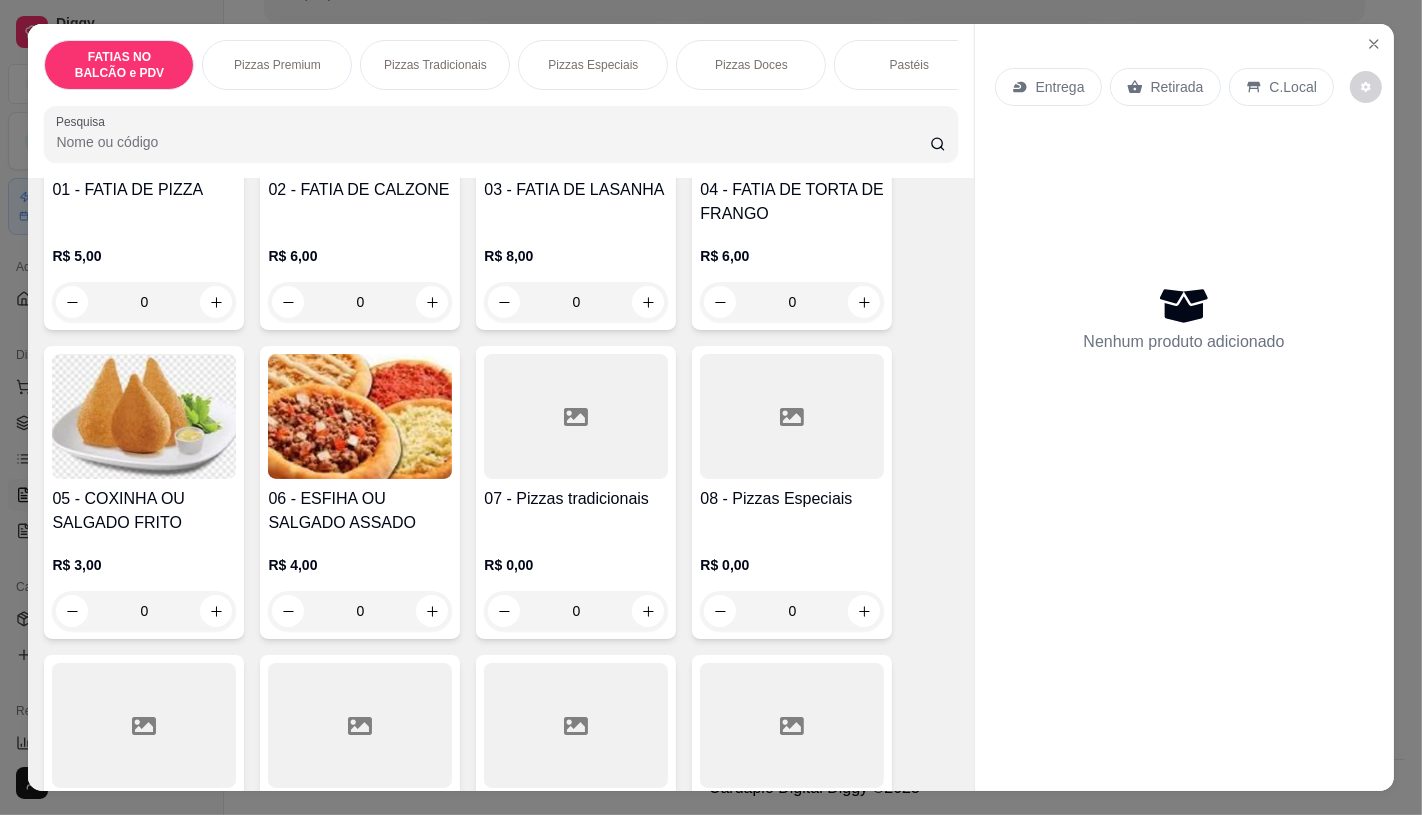 scroll, scrollTop: 333, scrollLeft: 0, axis: vertical 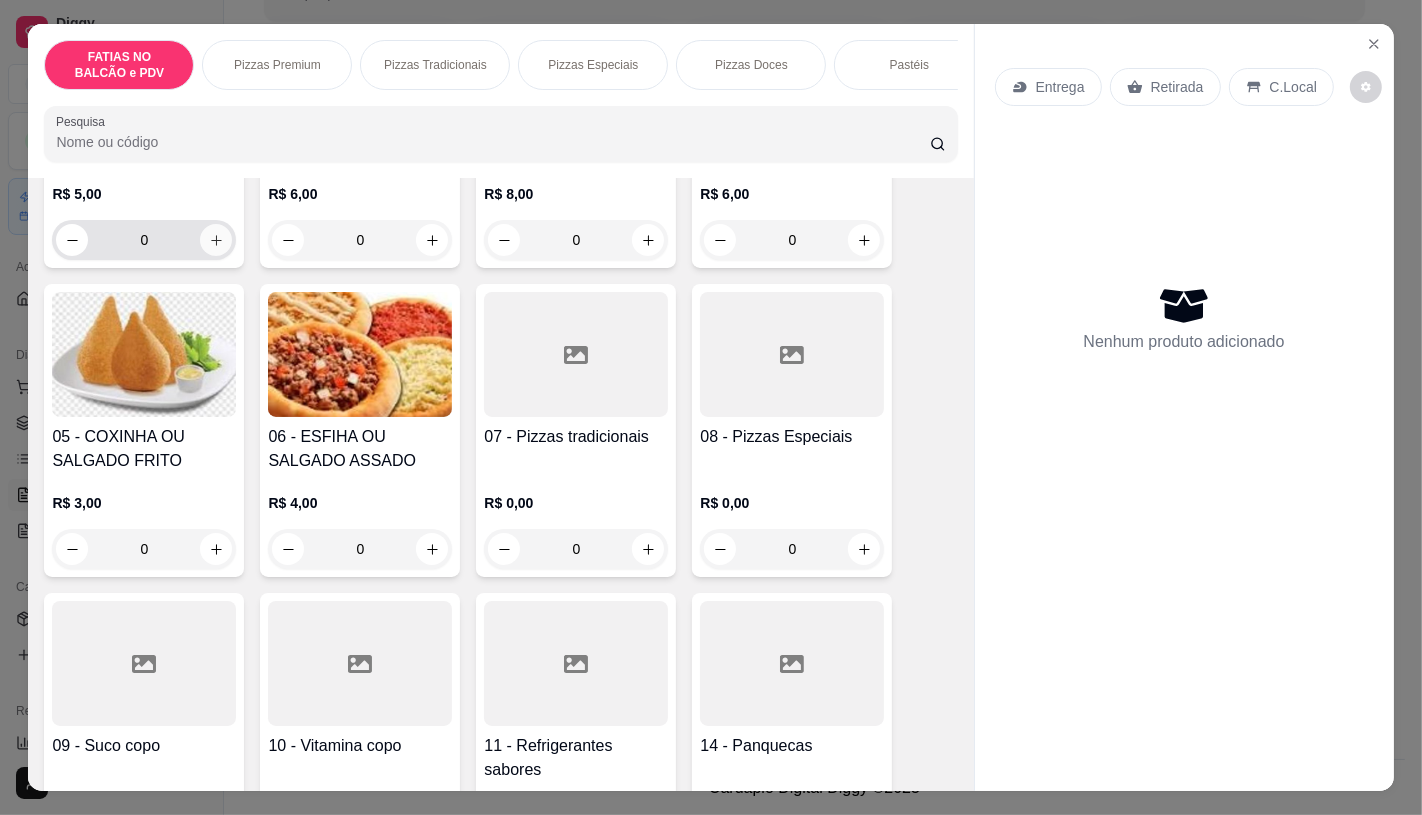 click at bounding box center [216, 240] 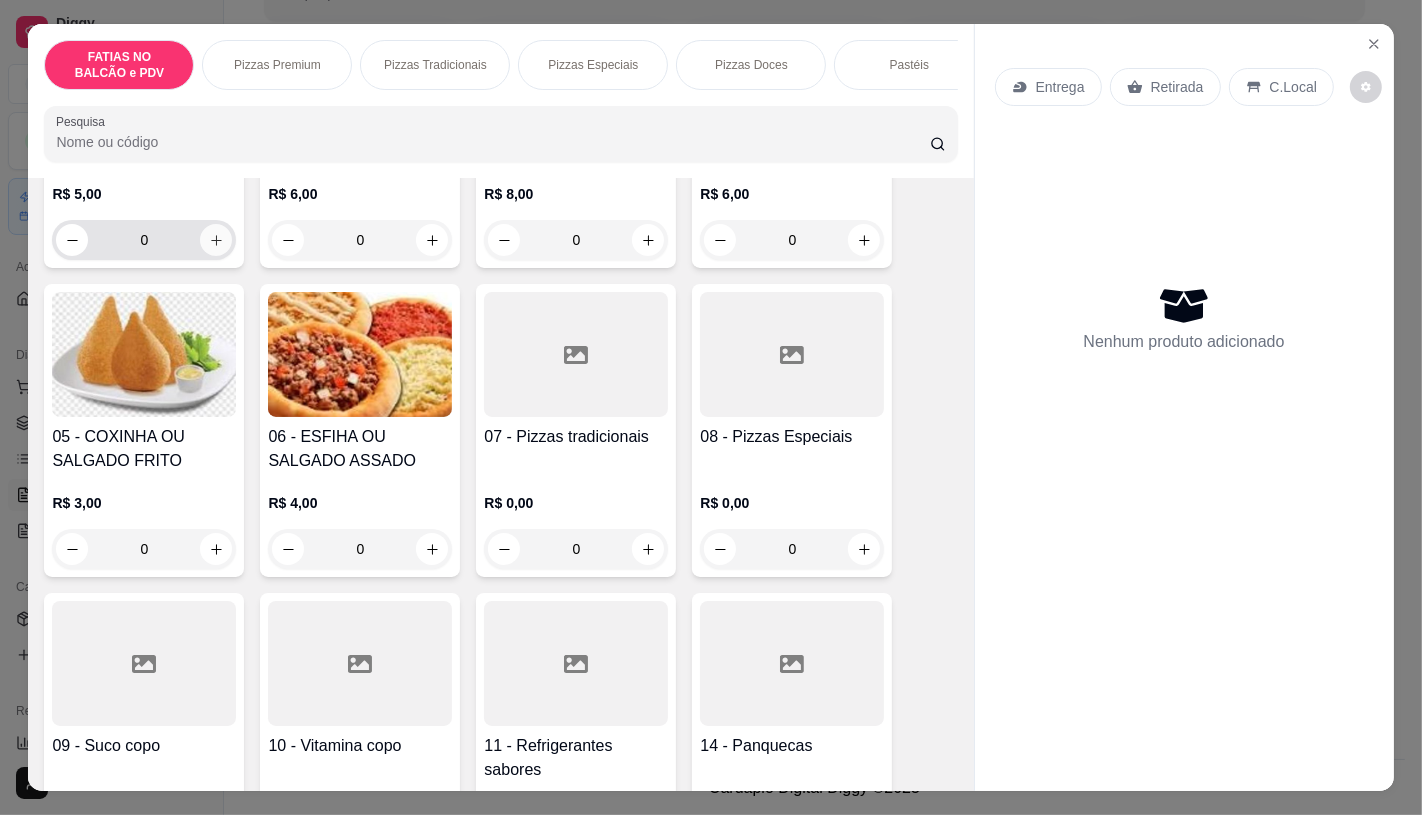 click 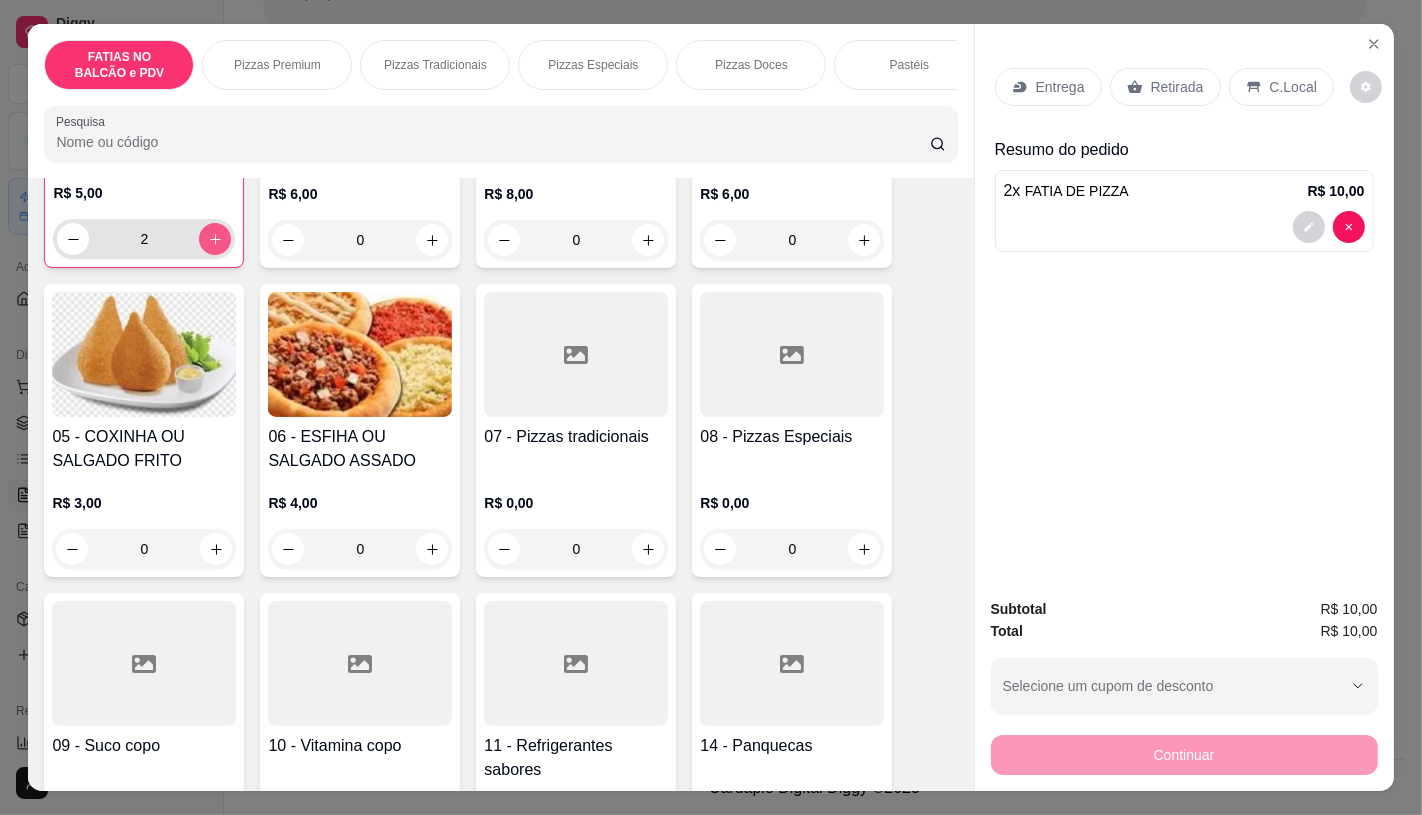 scroll, scrollTop: 332, scrollLeft: 0, axis: vertical 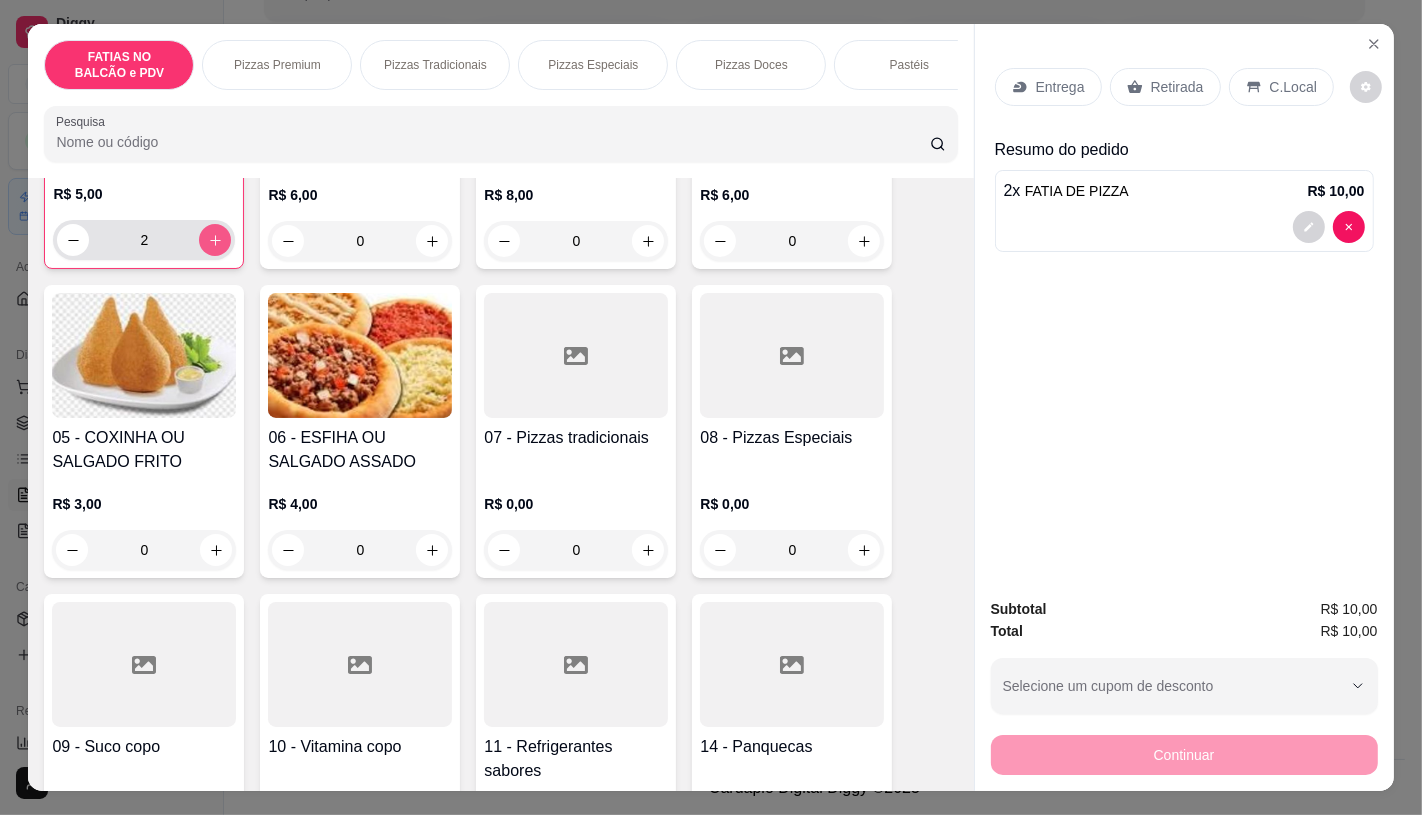 click 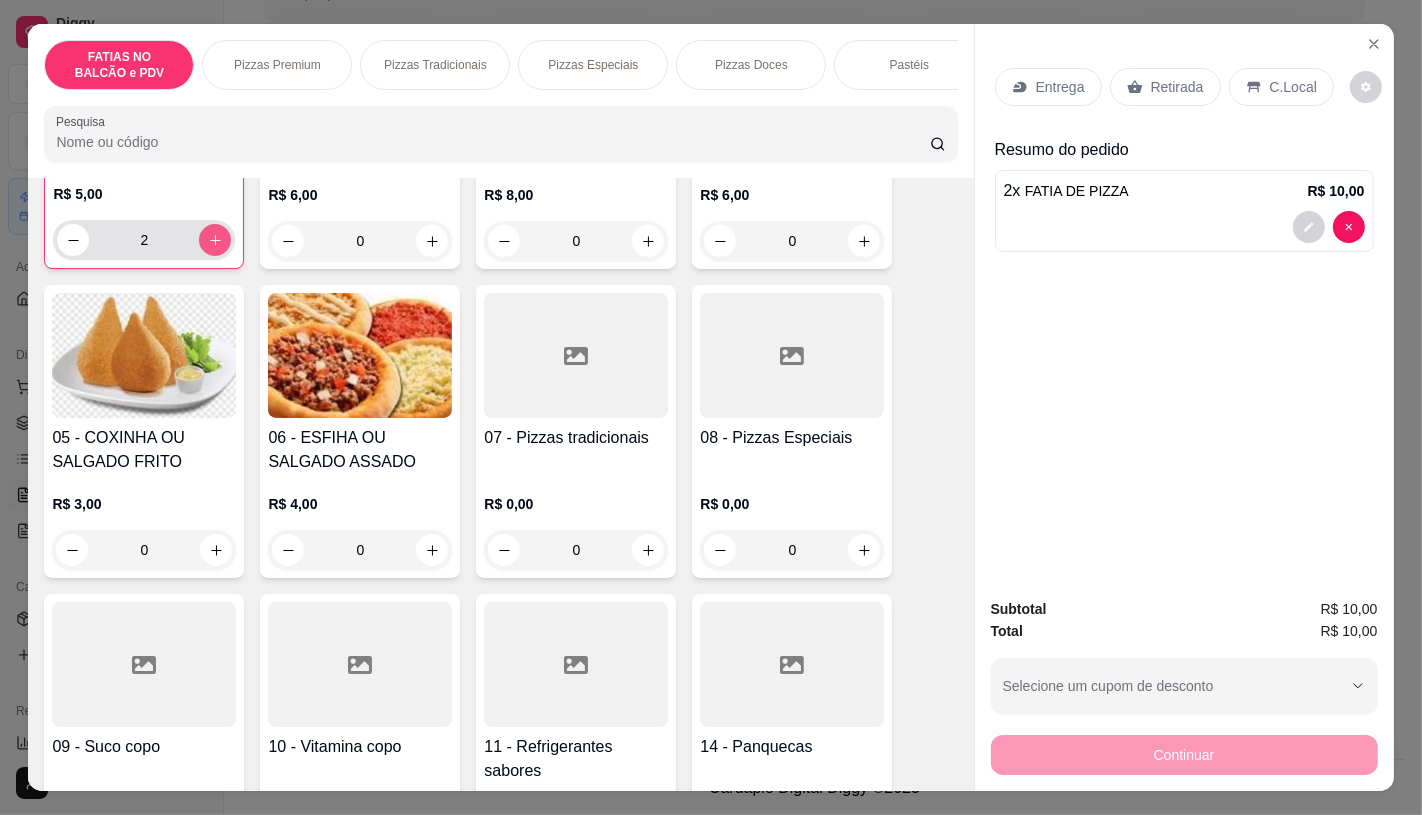 type on "3" 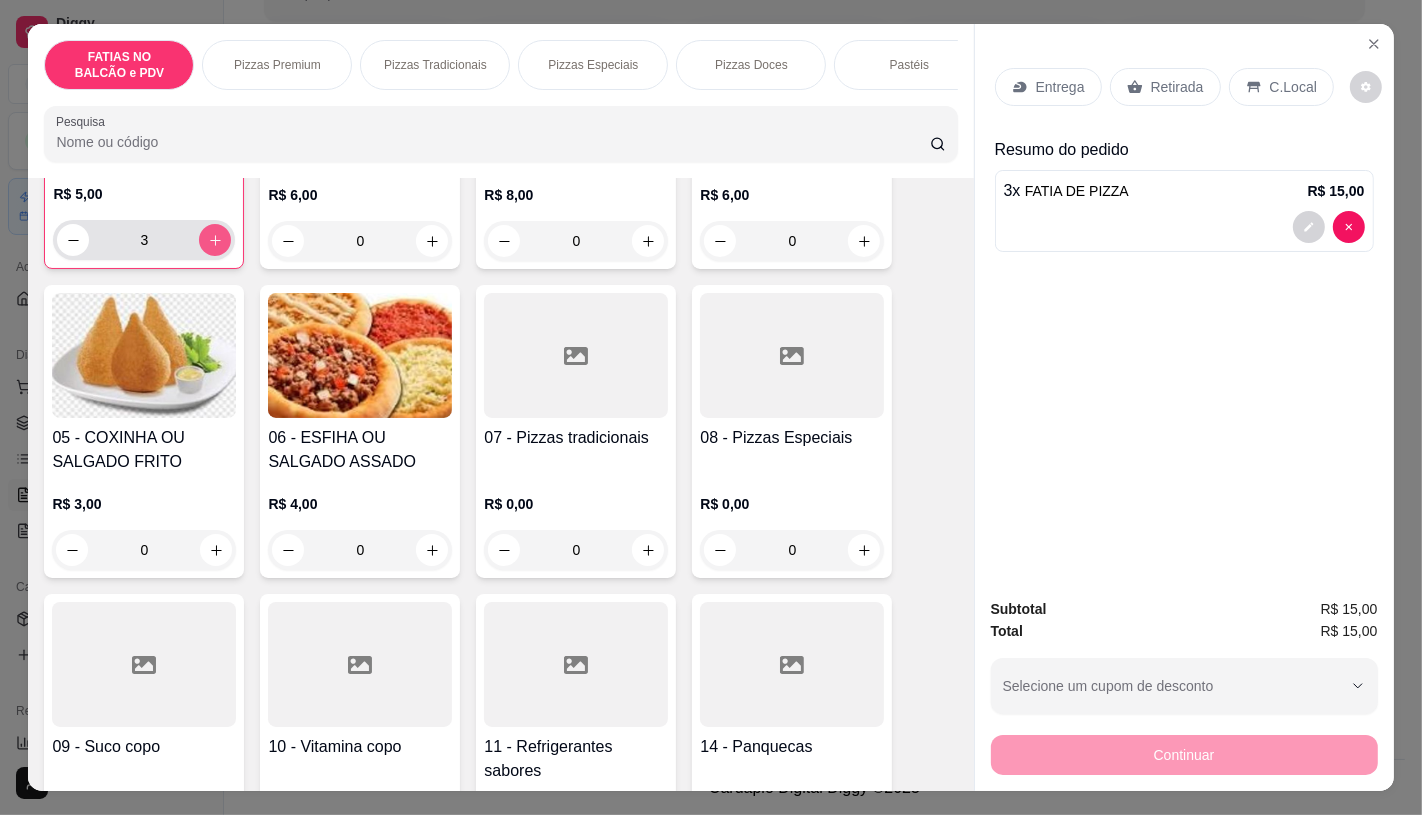 type 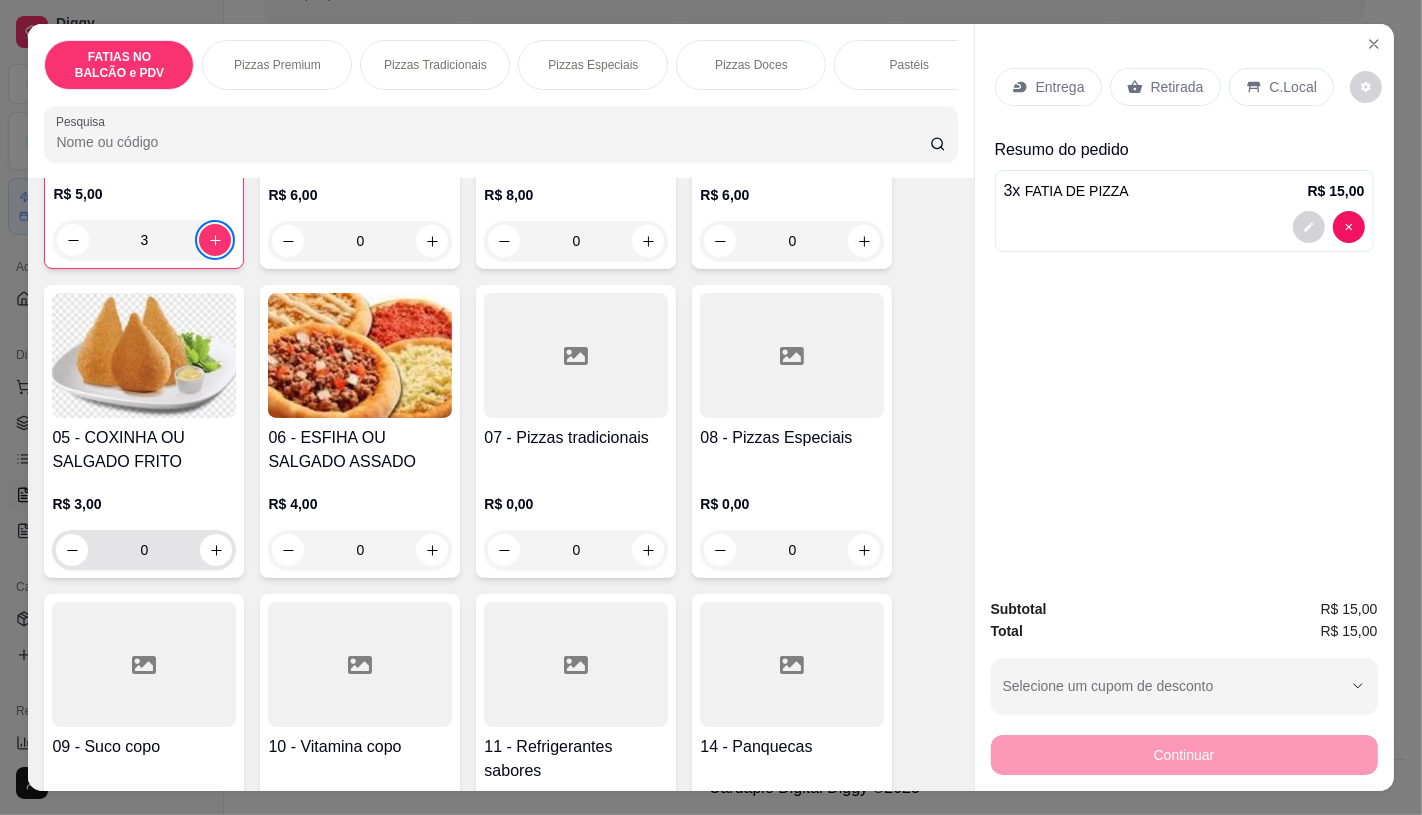 click on "0" at bounding box center (144, 550) 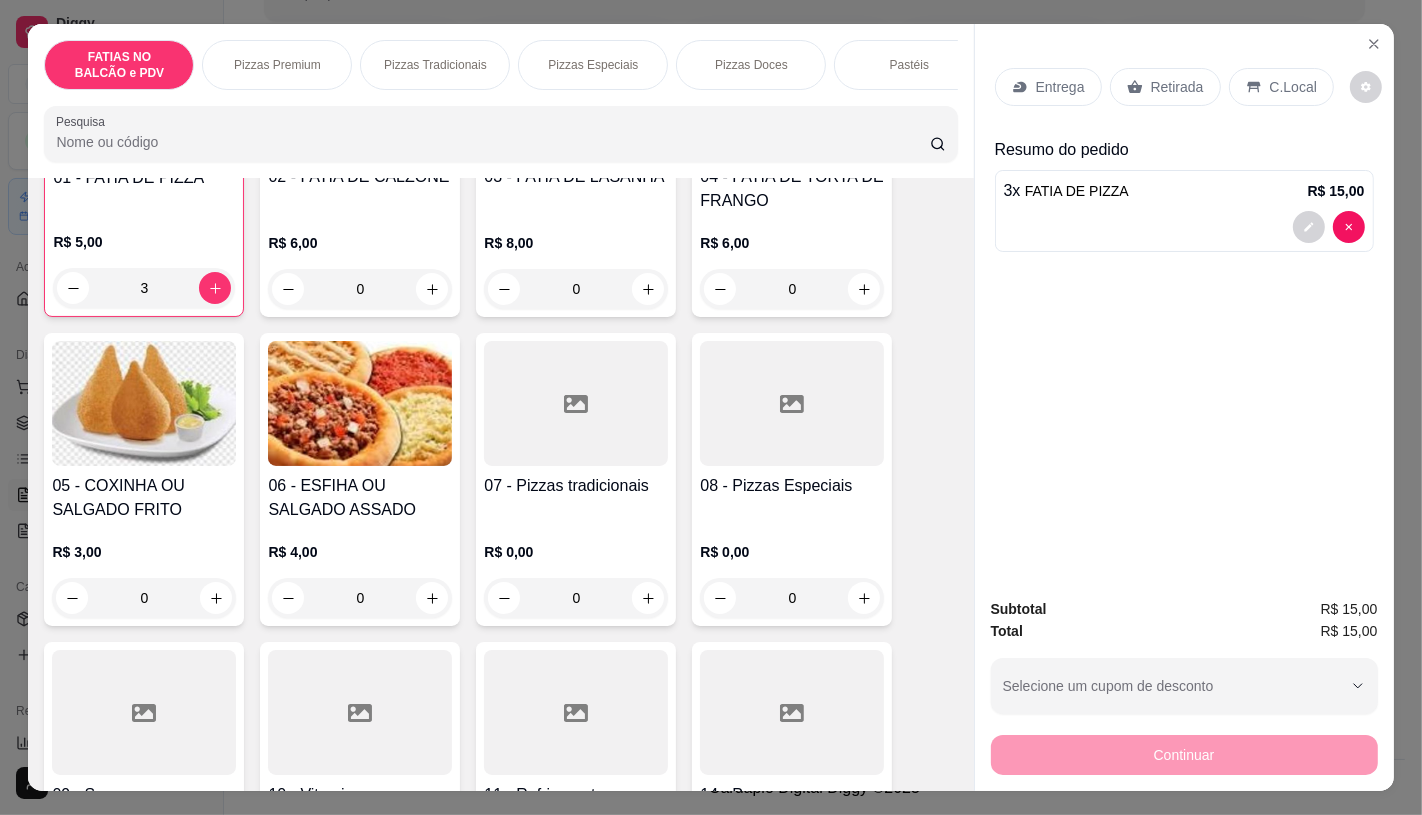 scroll, scrollTop: 263, scrollLeft: 0, axis: vertical 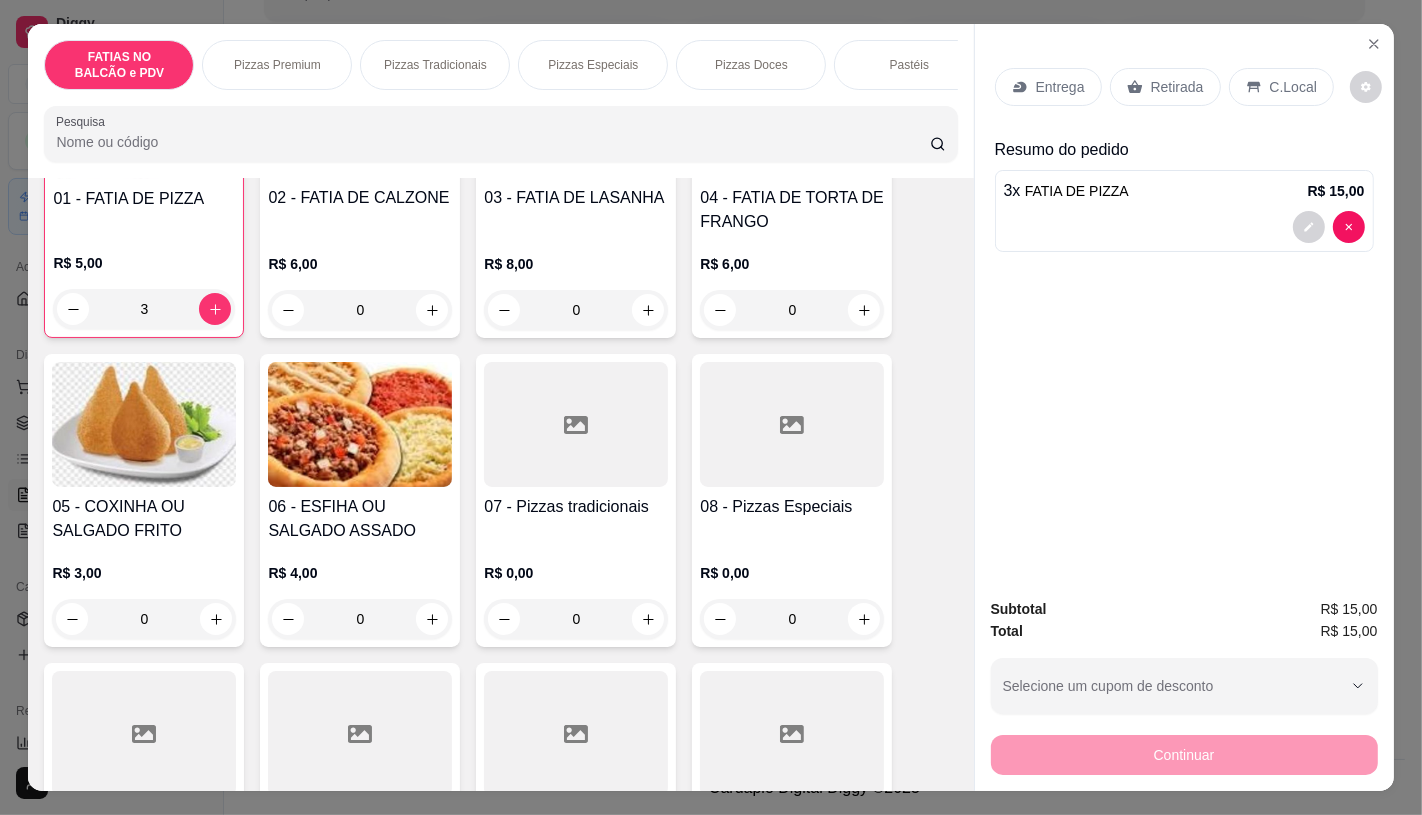 click on "0" at bounding box center [144, 619] 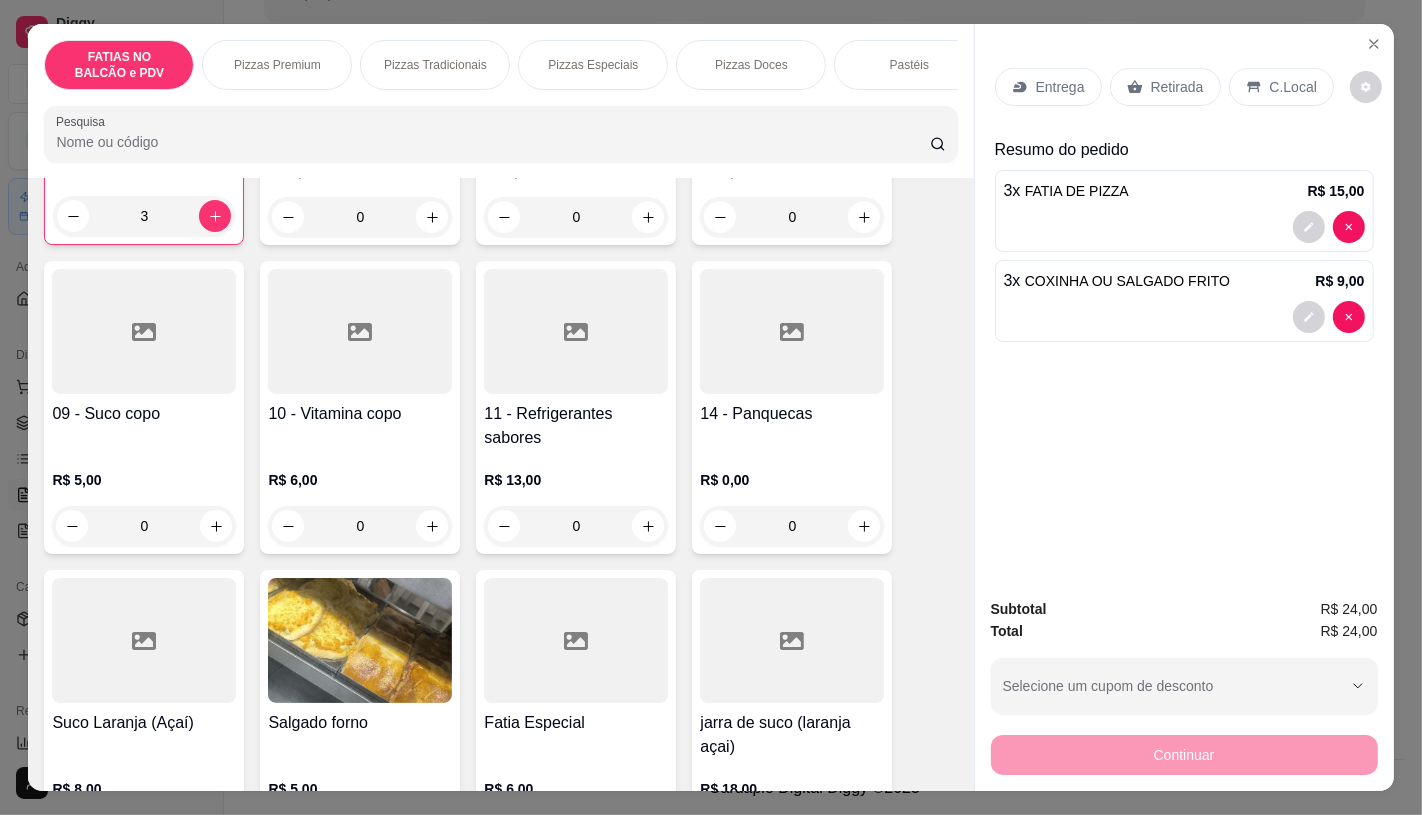 scroll, scrollTop: 707, scrollLeft: 0, axis: vertical 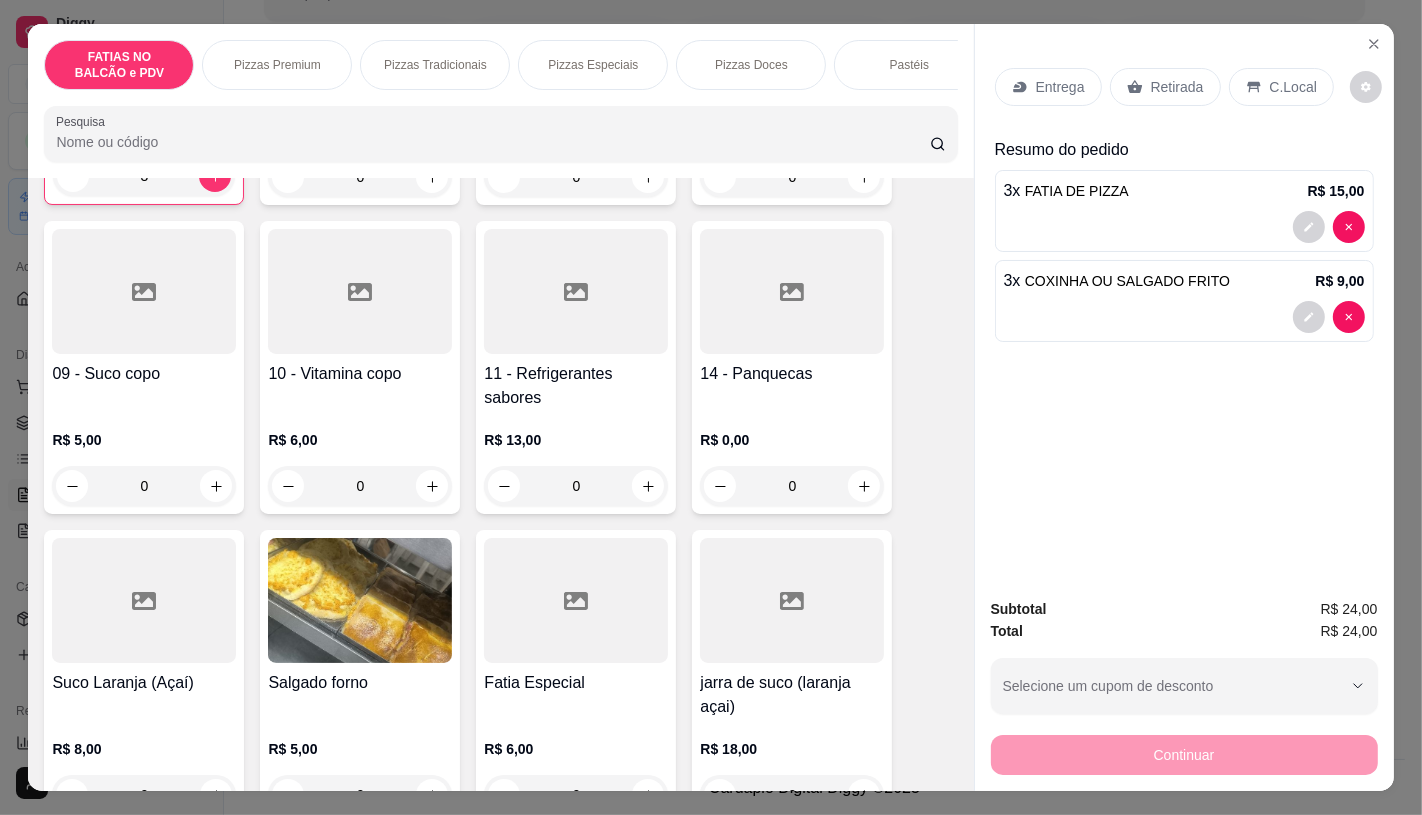 type on "3" 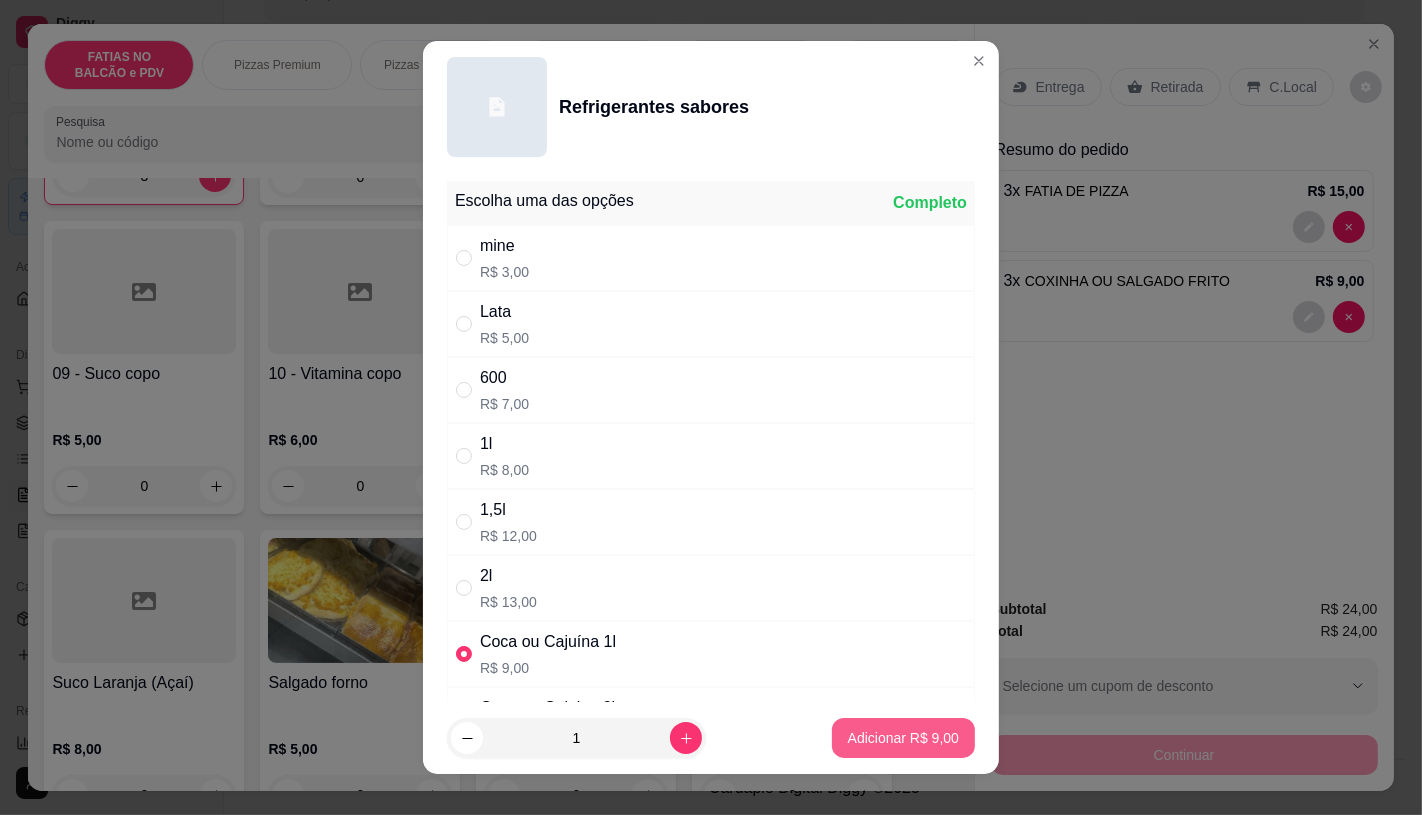 click on "Adicionar   R$ 9,00" at bounding box center (903, 738) 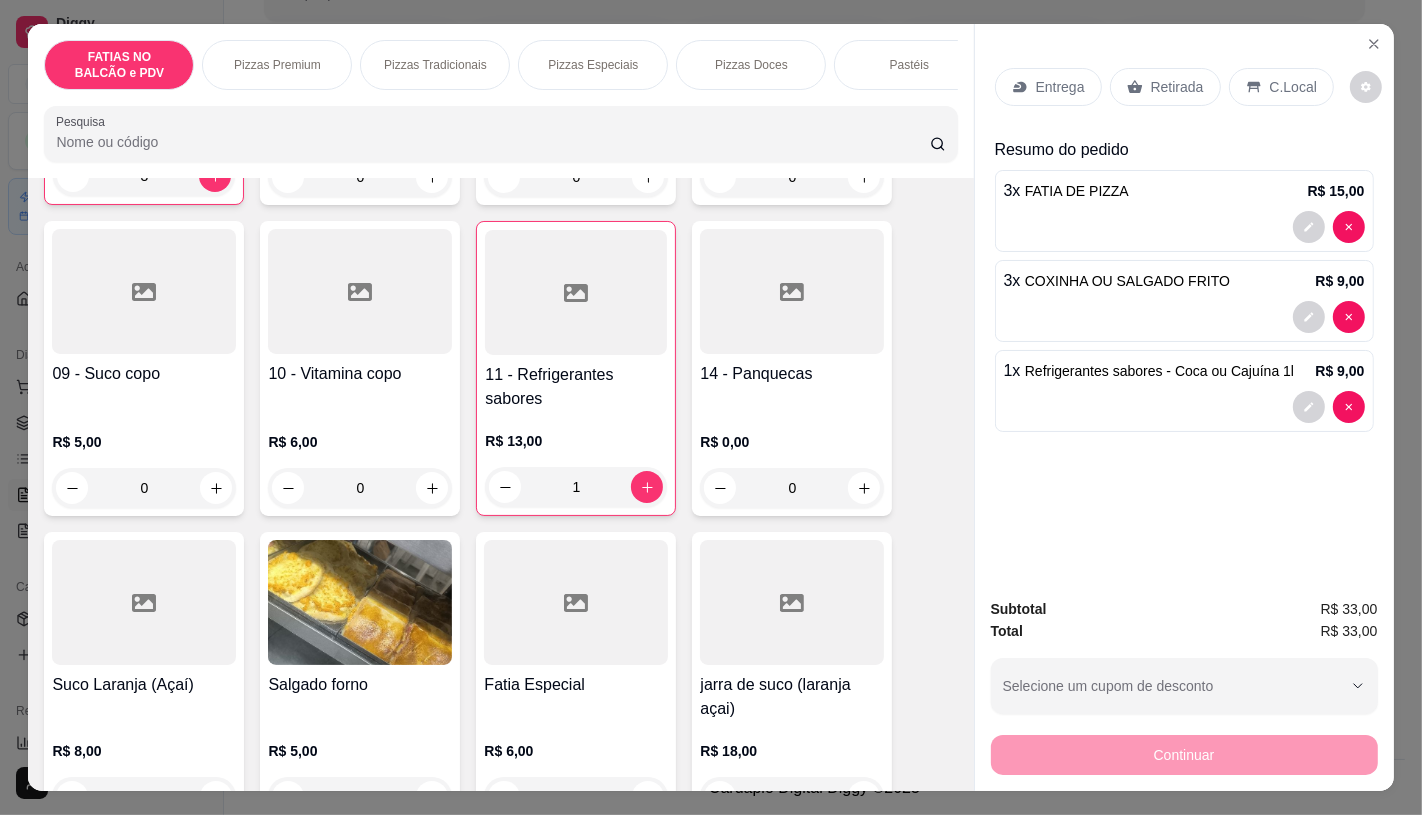 click on "Retirada" at bounding box center (1177, 87) 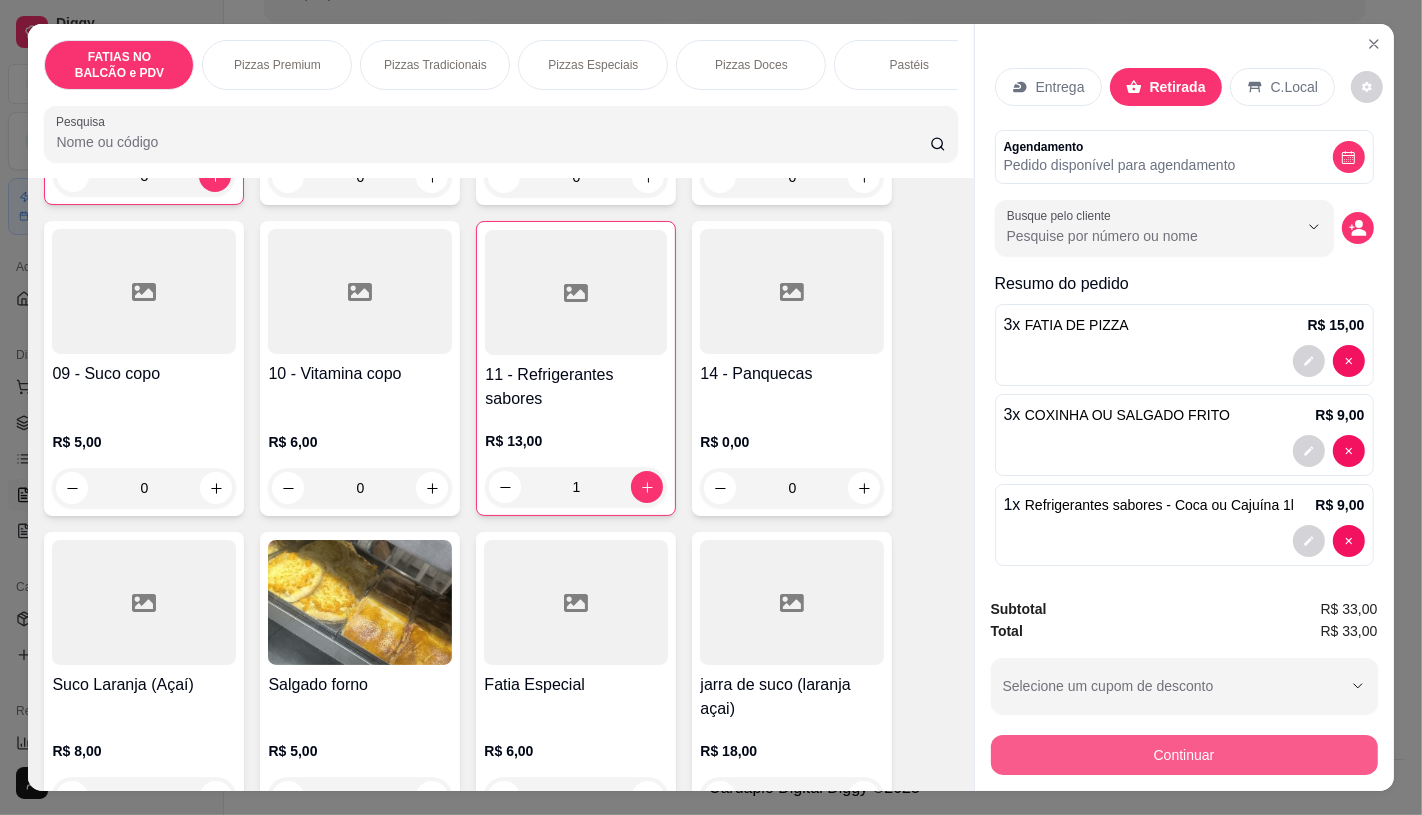click on "Continuar" at bounding box center [1184, 755] 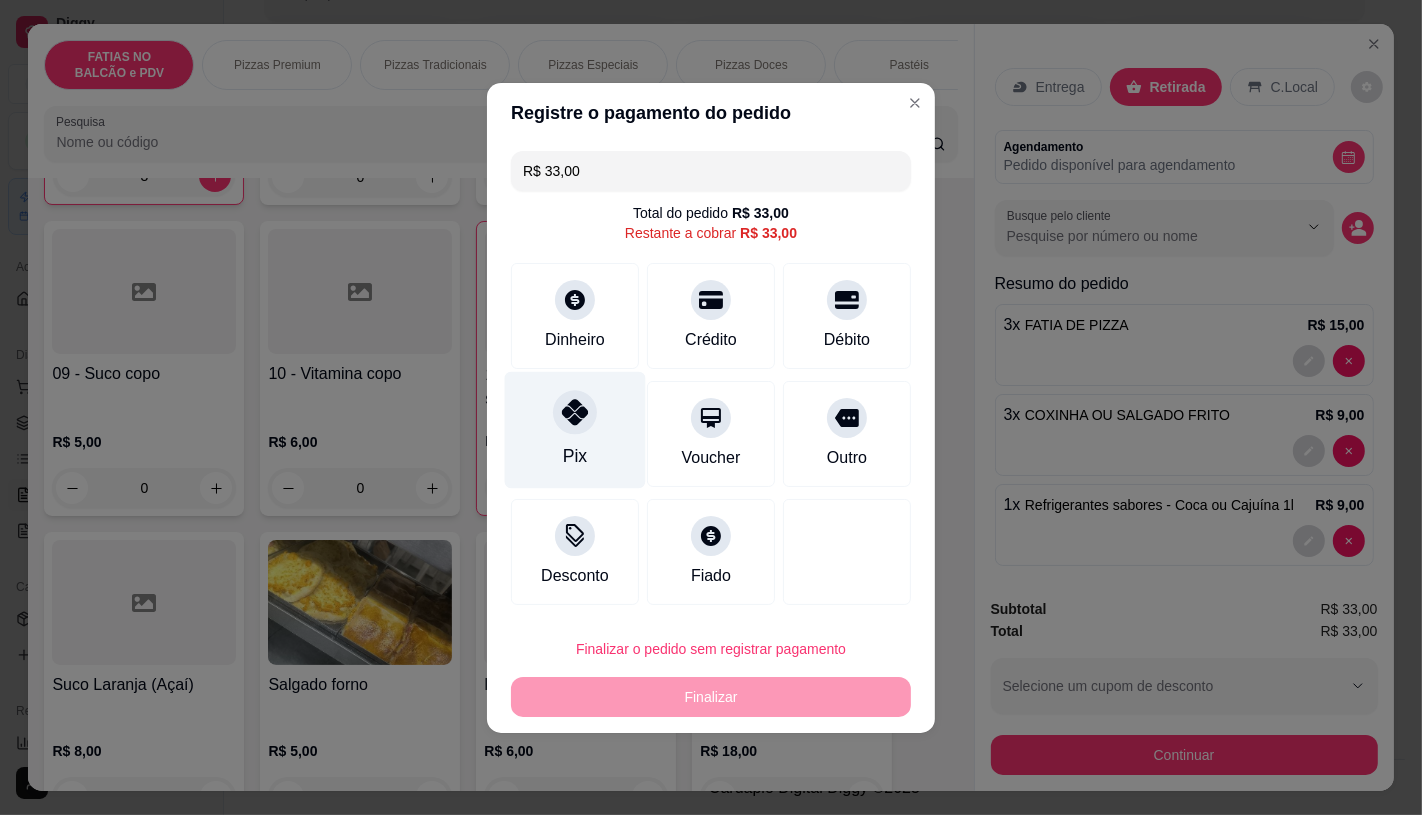 click on "Pix" at bounding box center (575, 429) 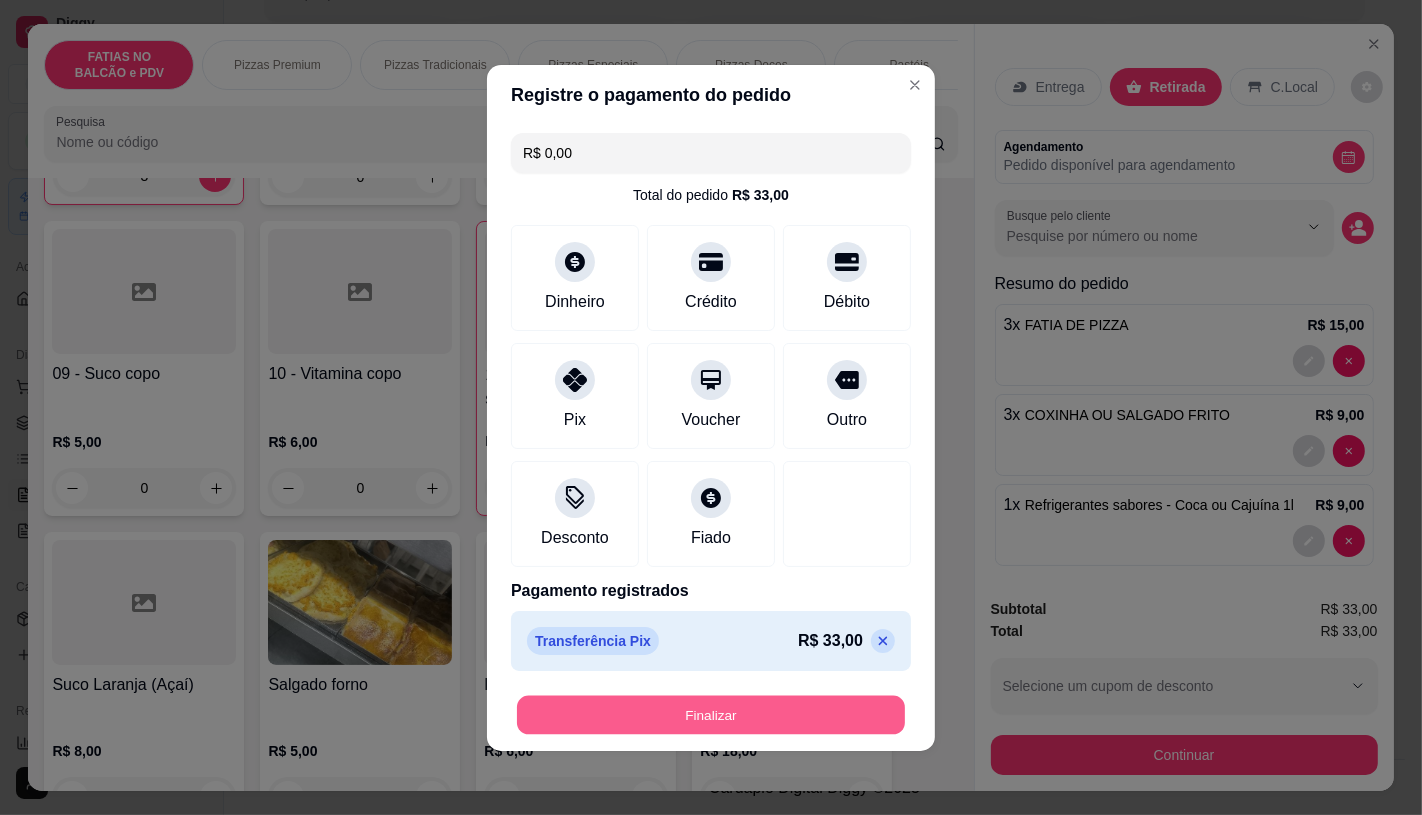 click on "Finalizar" at bounding box center [711, 714] 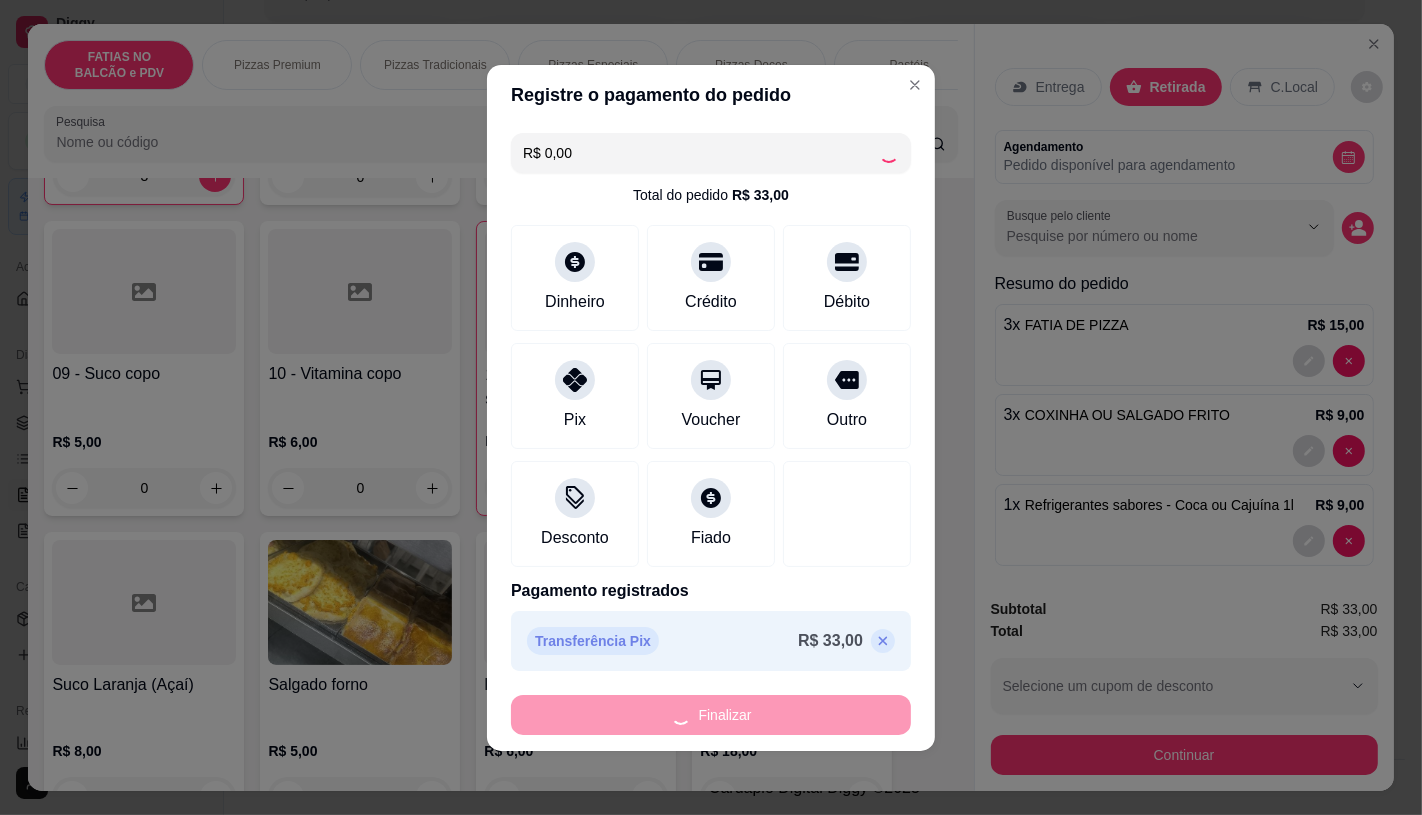 type on "0" 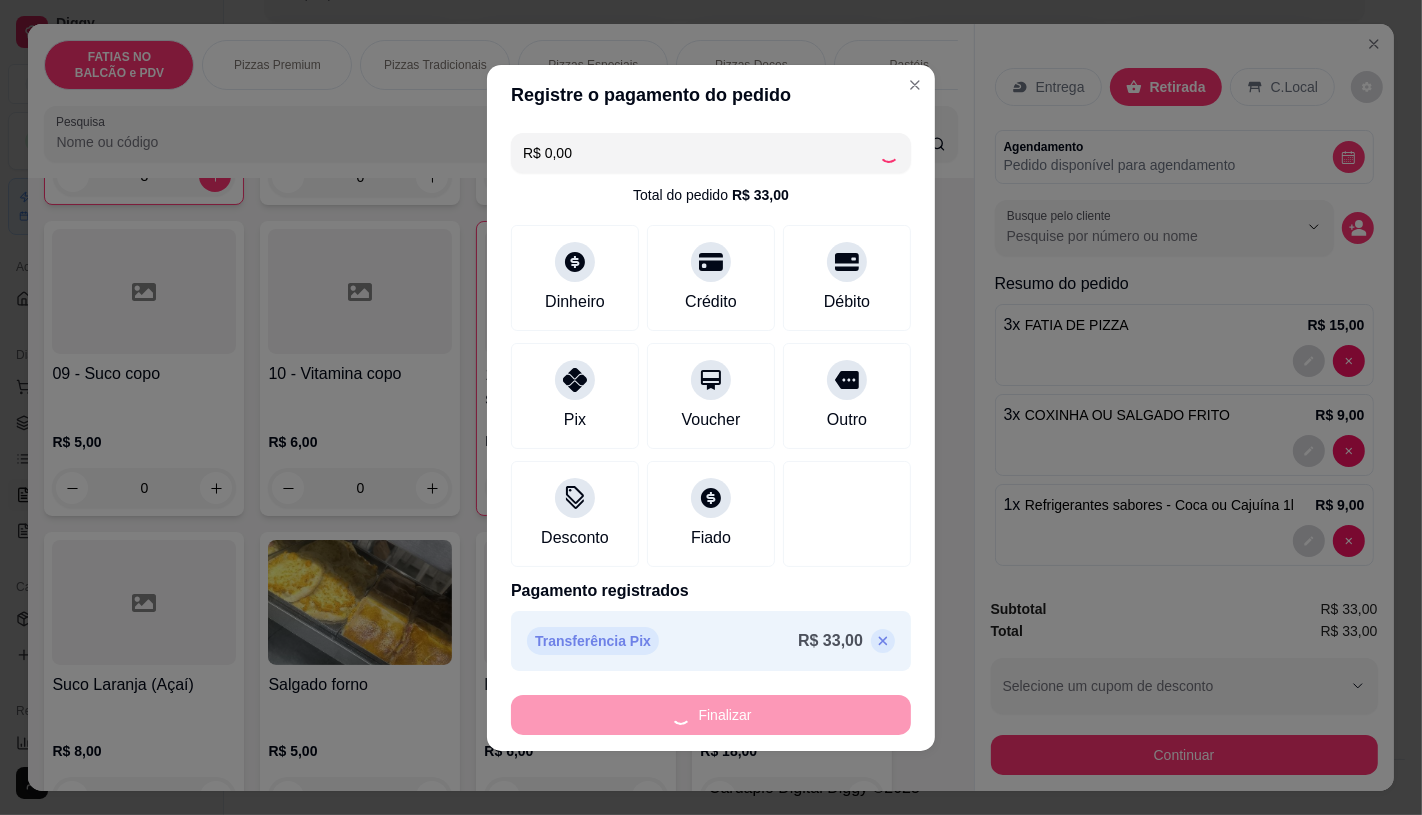 type on "0" 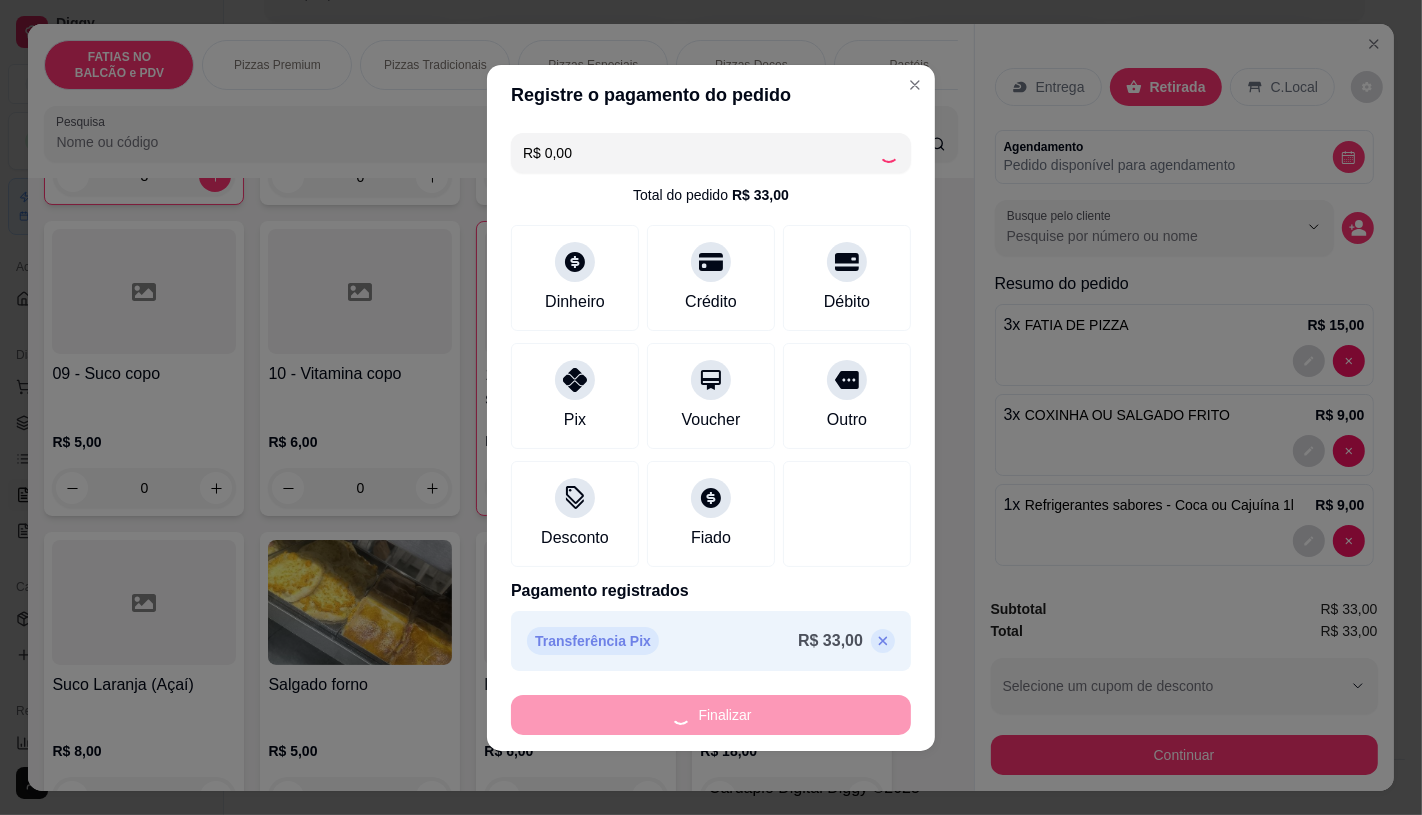 type on "0" 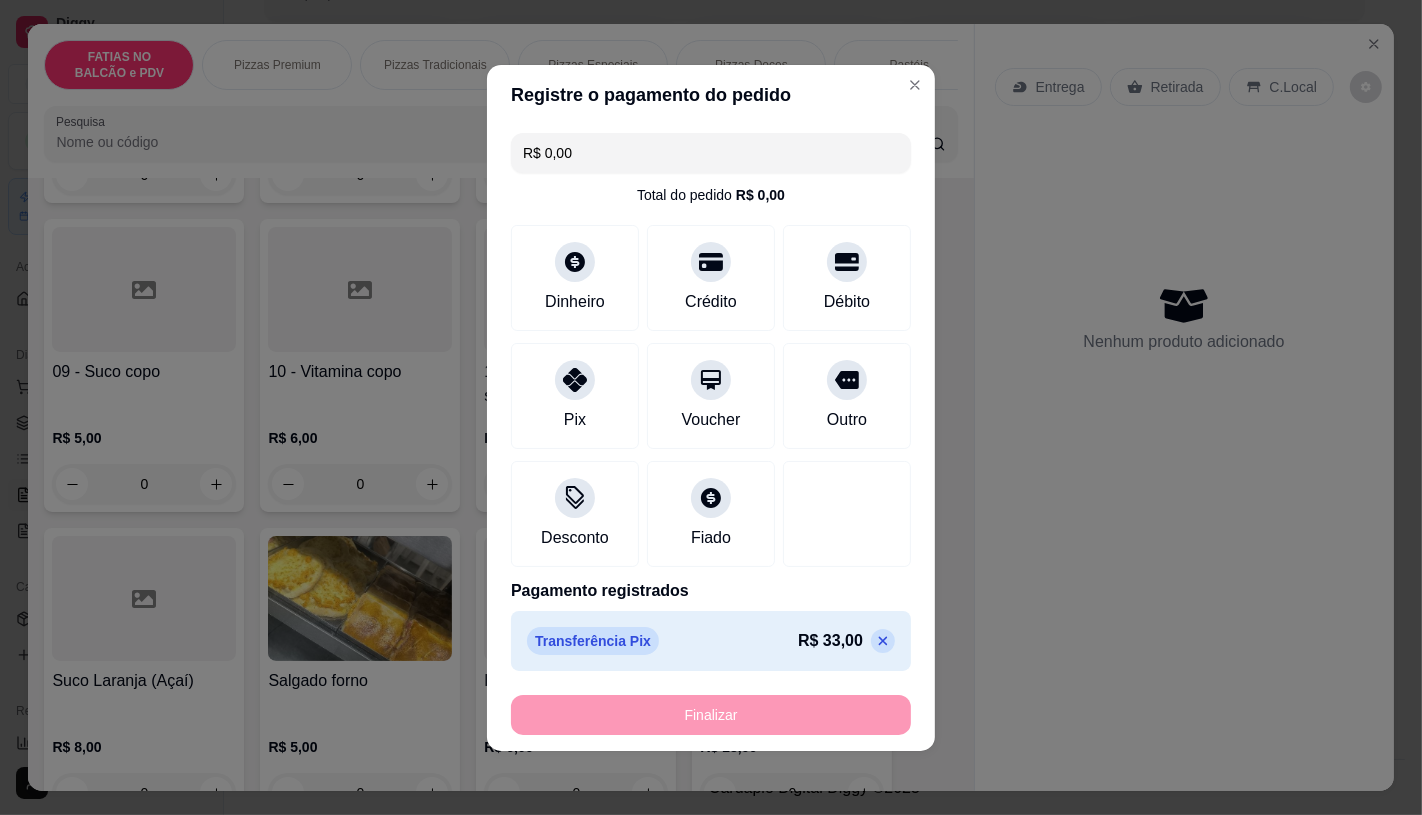 type on "-R$ 33,00" 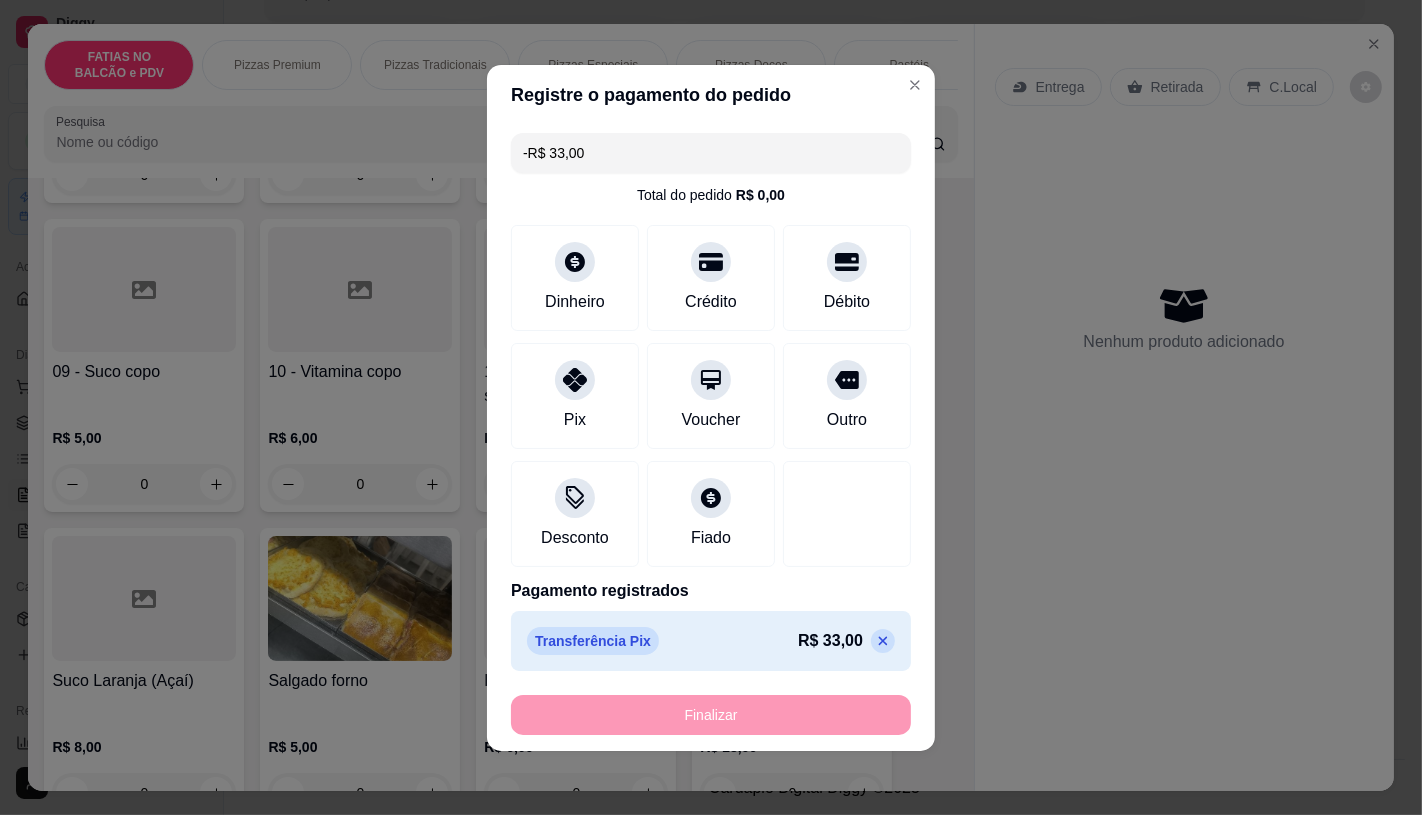 scroll, scrollTop: 706, scrollLeft: 0, axis: vertical 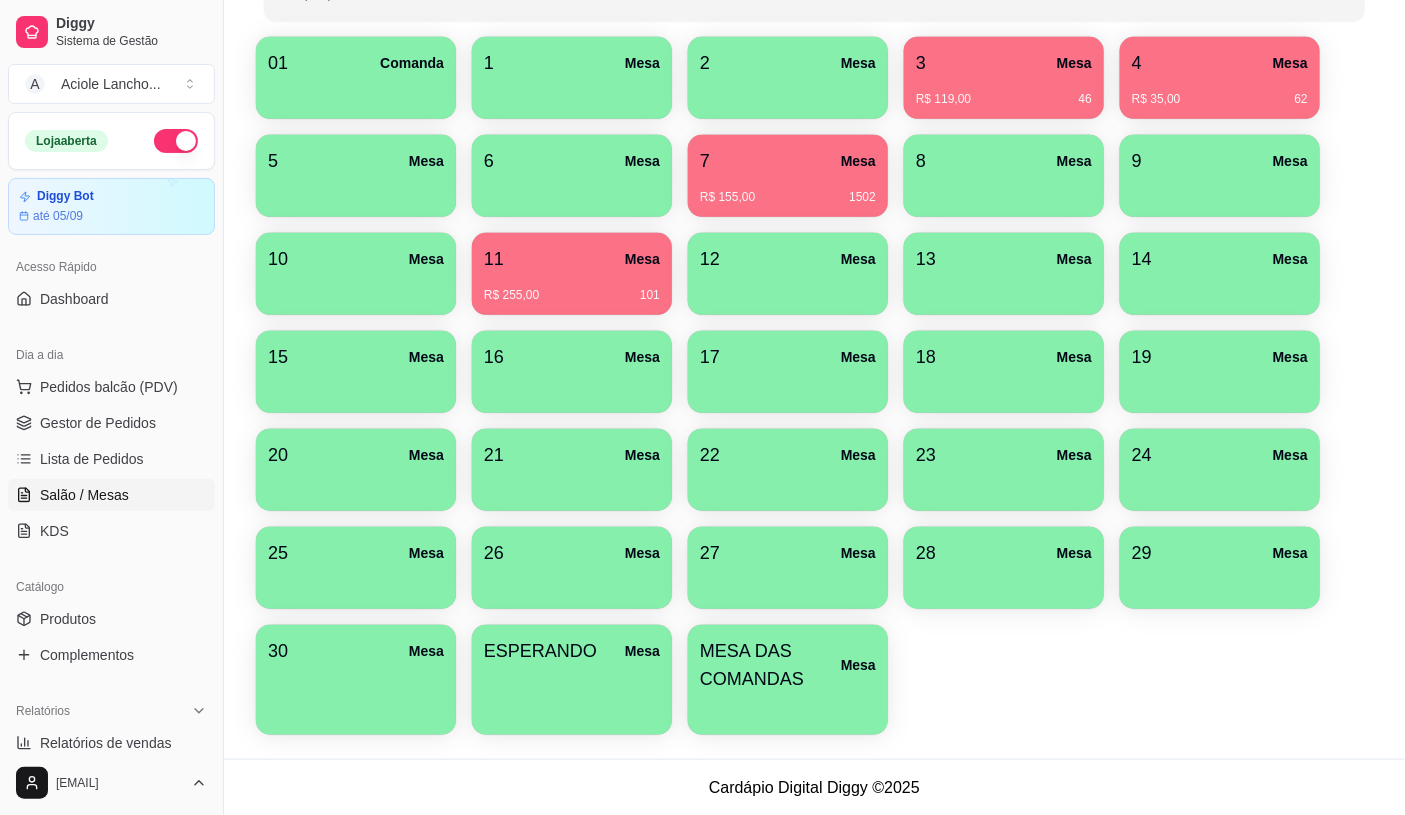 click on "R$ 255,00 101" at bounding box center [572, 288] 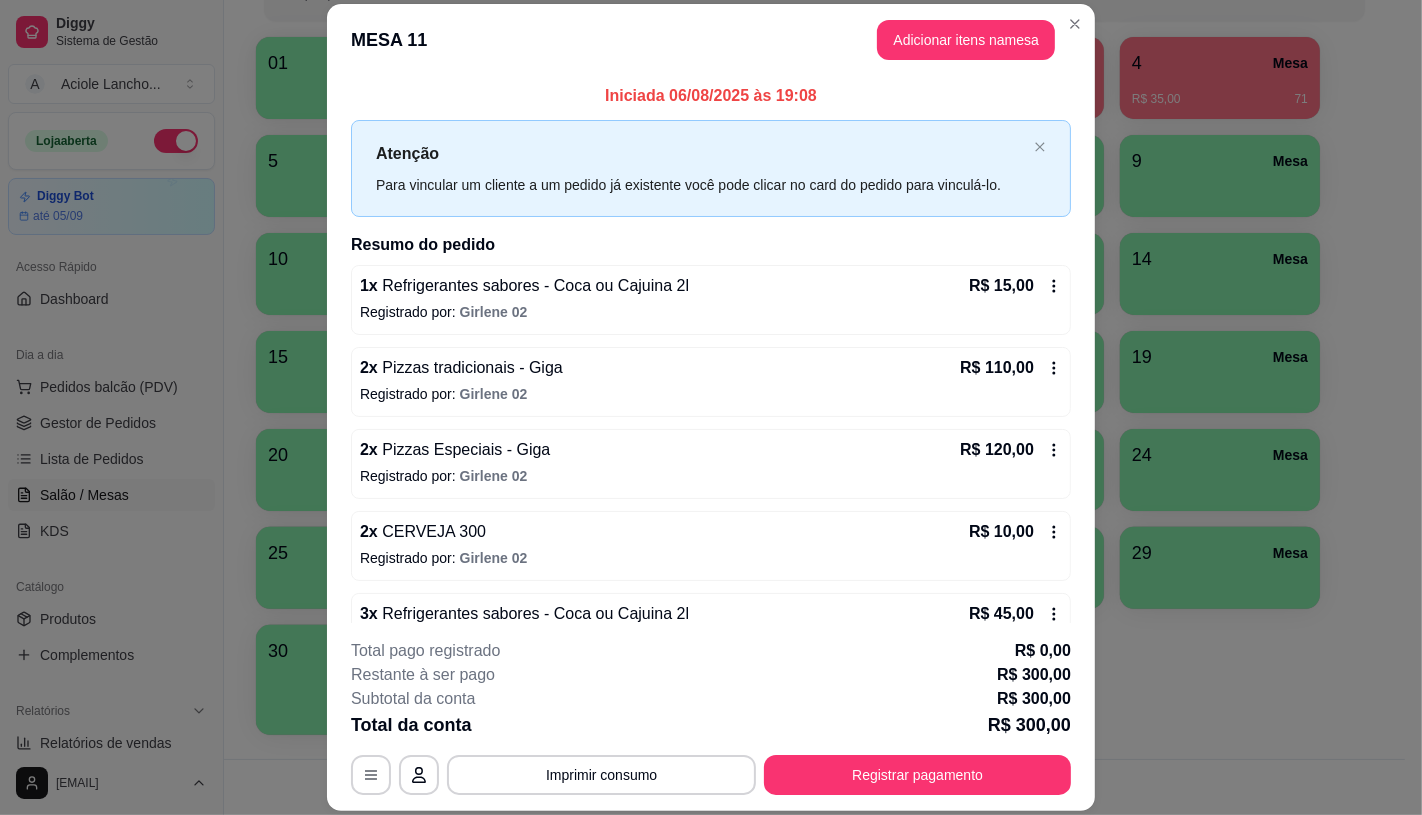 scroll, scrollTop: 48, scrollLeft: 0, axis: vertical 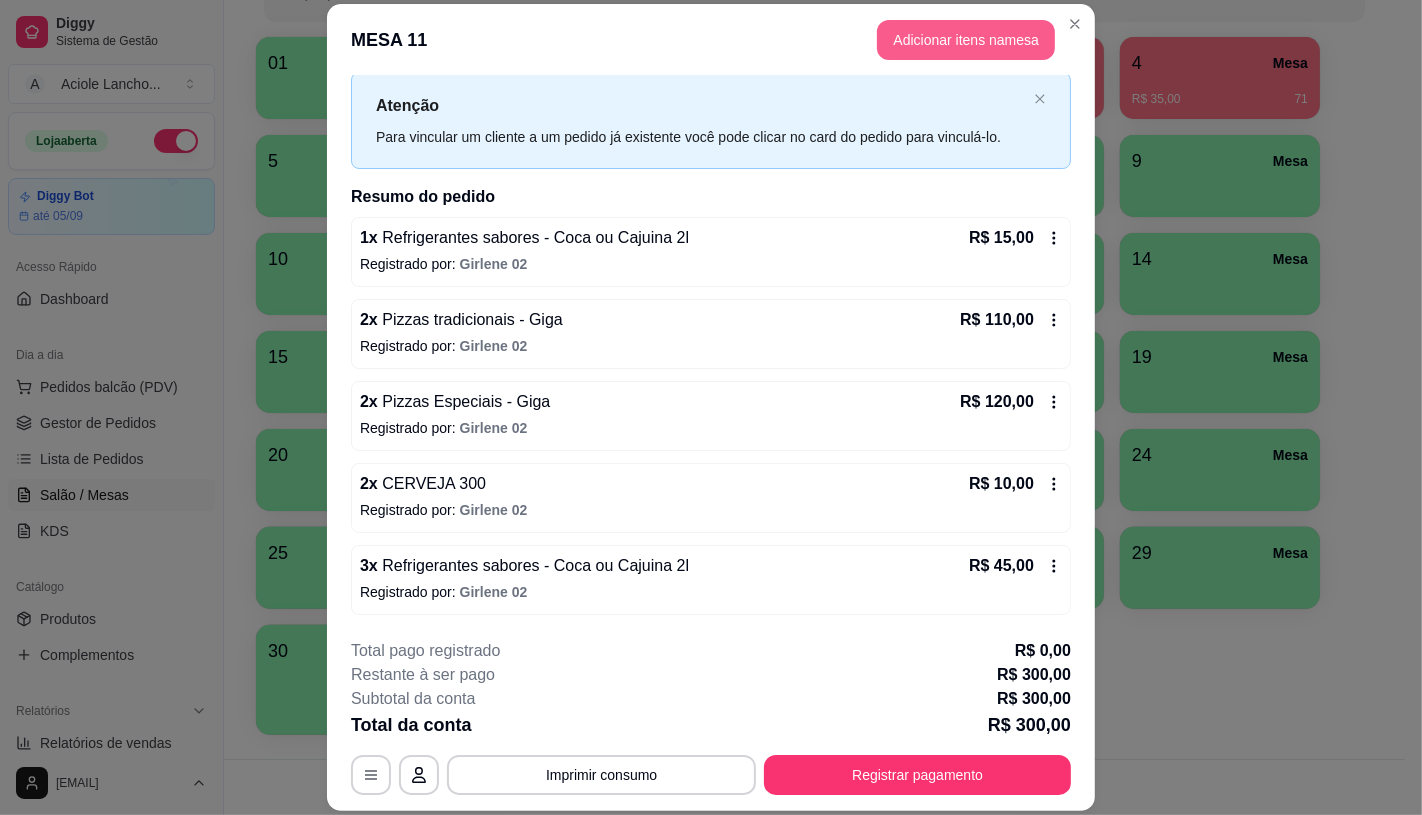 click on "Adicionar itens na  mesa" at bounding box center (966, 40) 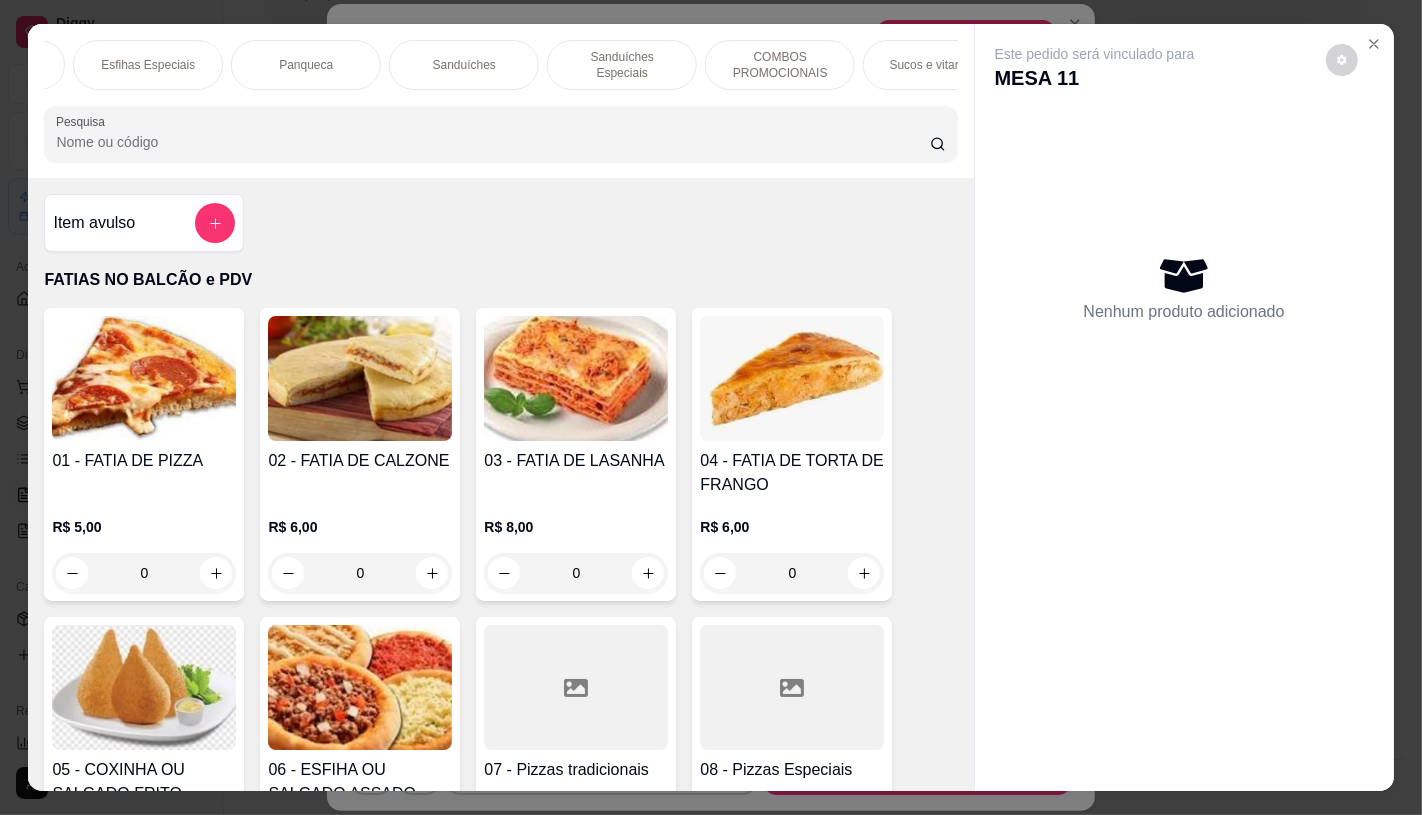 scroll, scrollTop: 0, scrollLeft: 1553, axis: horizontal 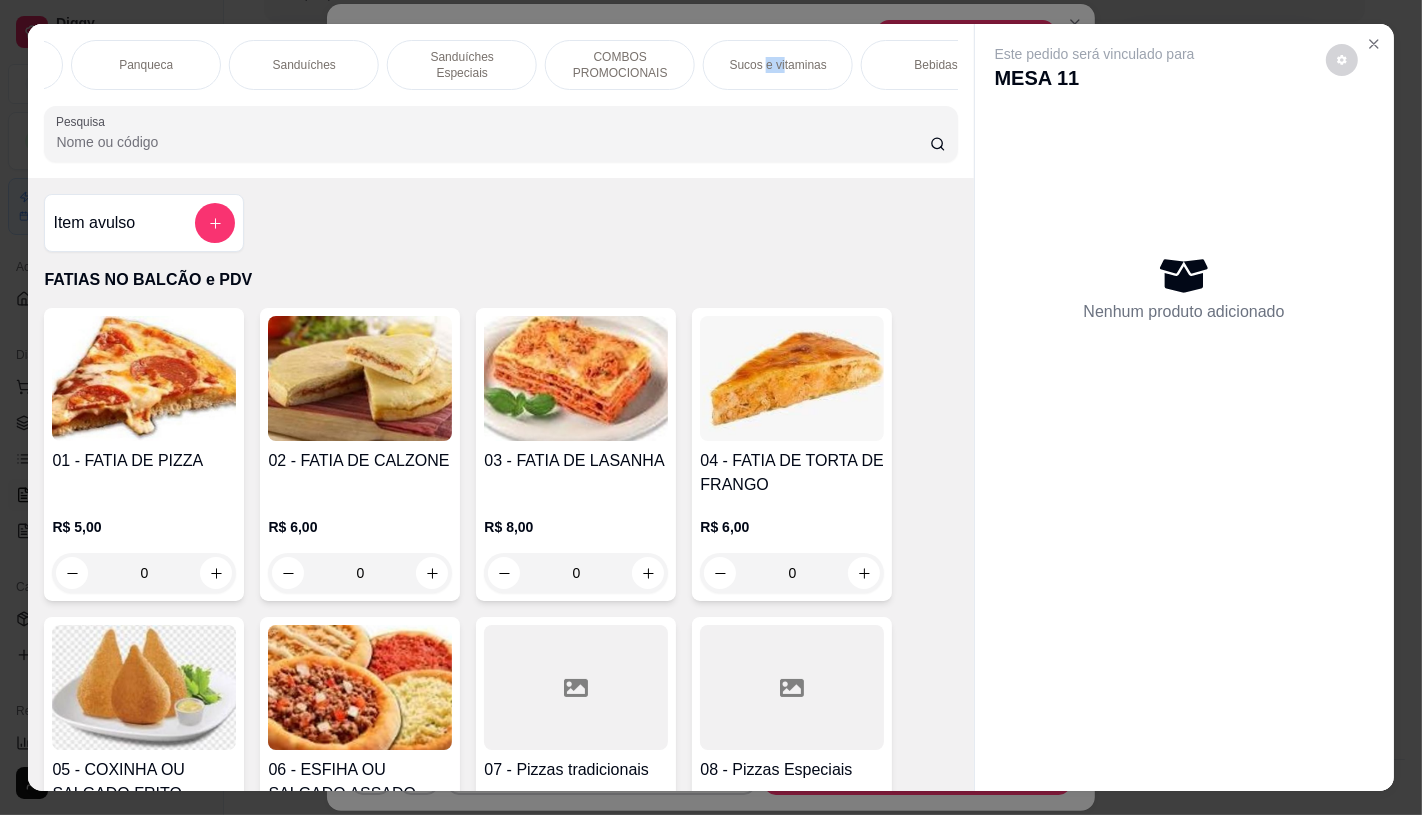 drag, startPoint x: 758, startPoint y: 81, endPoint x: 774, endPoint y: 84, distance: 16.27882 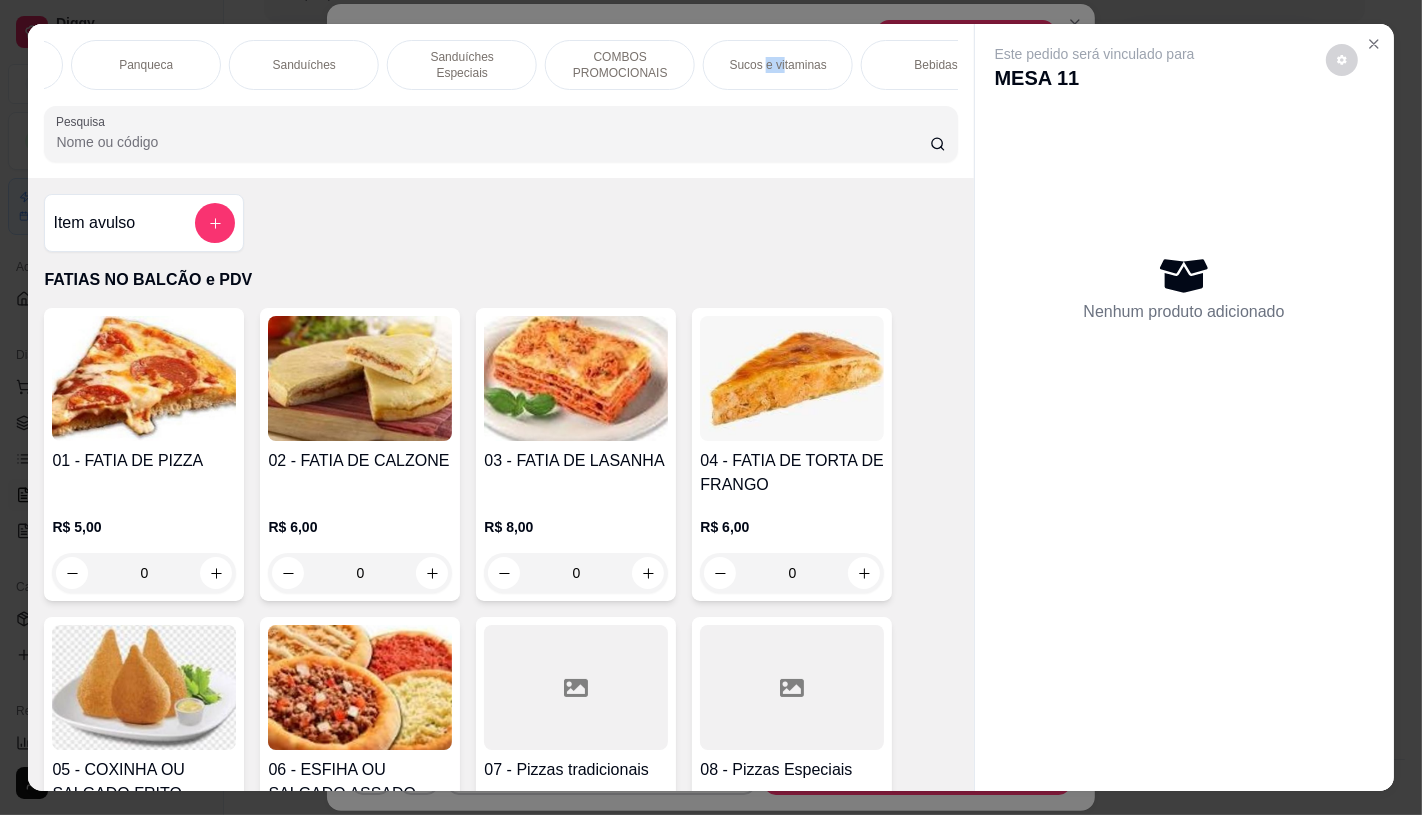 click on "FATIAS NO BALCÃO e PDV Pizzas Premium Pizzas Tradicionais  Pizzas Especiais Pizzas Doces Pastéis Porções Calzones Esfiha Esfihas Especiais Panqueca Sanduíches Sanduíches Especiais COMBOS PROMOCIONAIS  Sucos e vitaminas Bebidas Água Chocolates e guloseimas  TAXAS DE ENTREGAS" at bounding box center (500, 65) 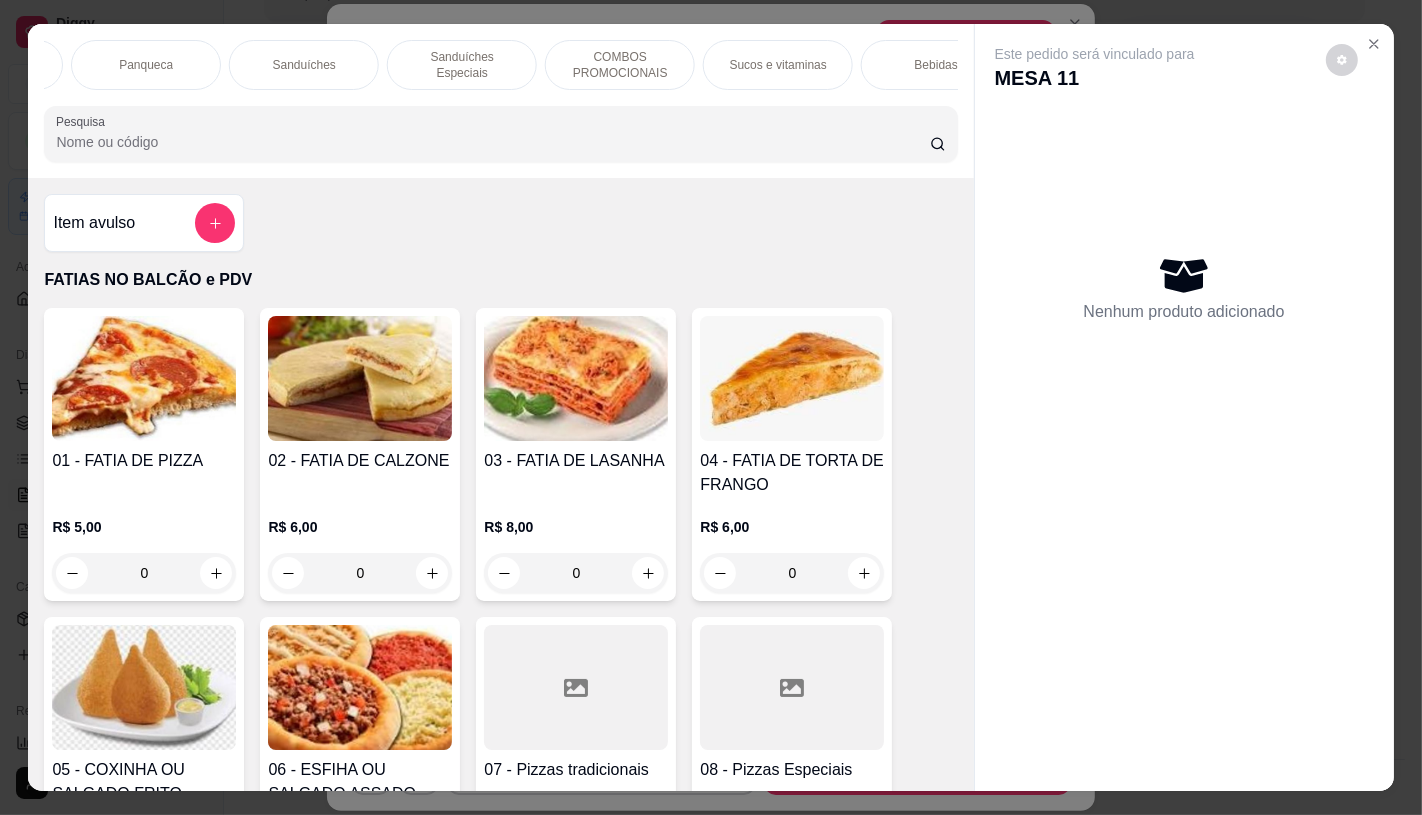click on "Bebidas" at bounding box center (936, 65) 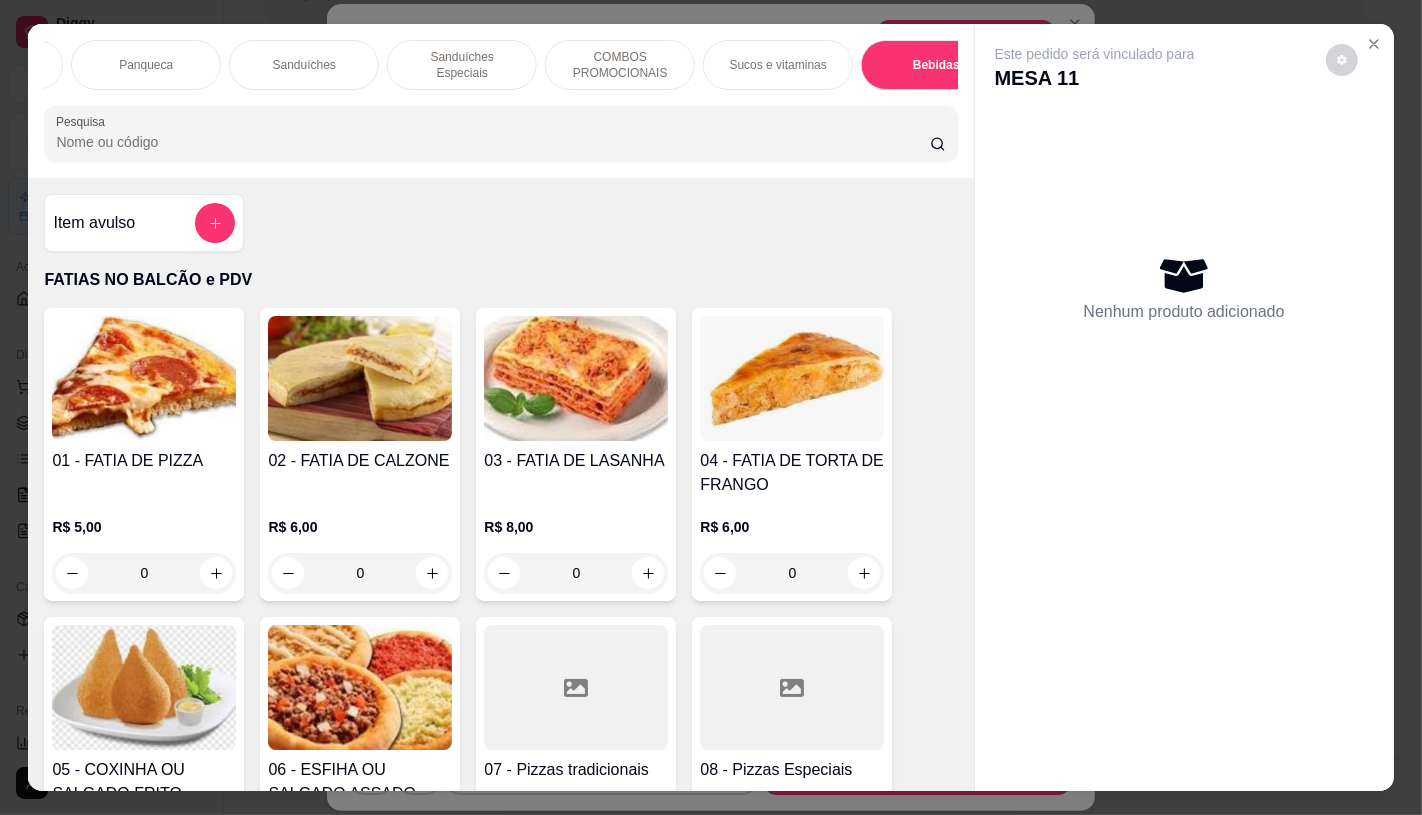 scroll, scrollTop: 11457, scrollLeft: 0, axis: vertical 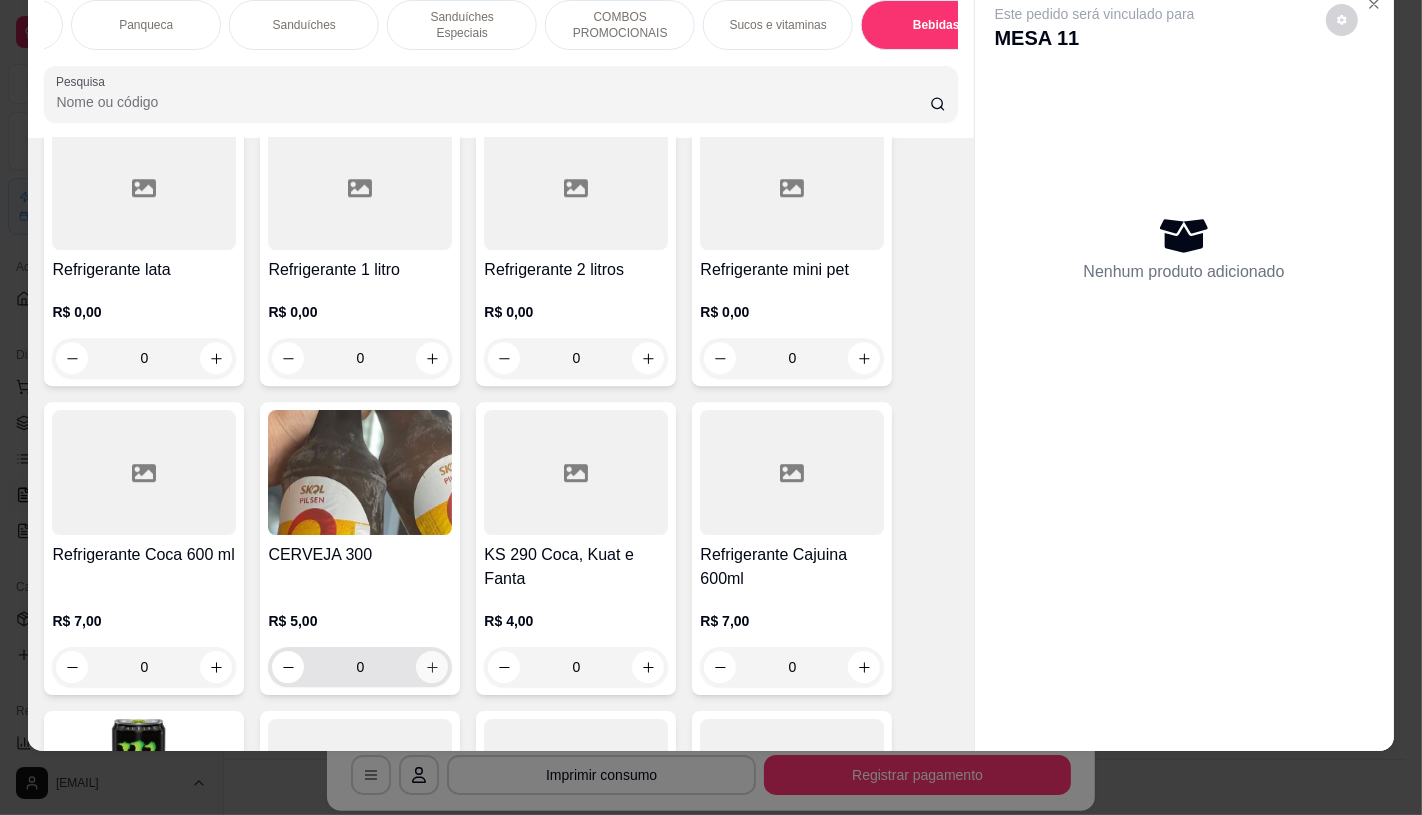 click 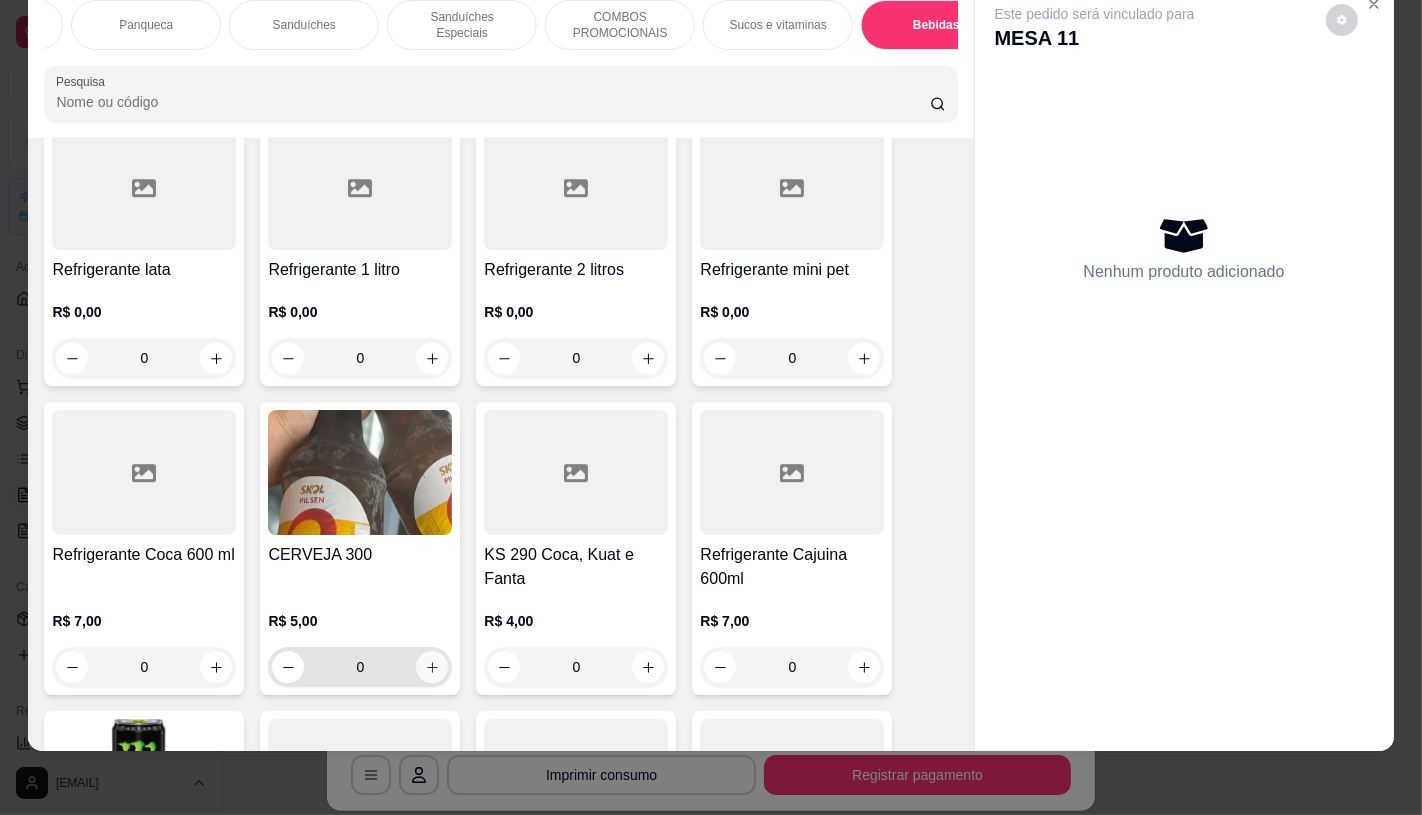 type on "1" 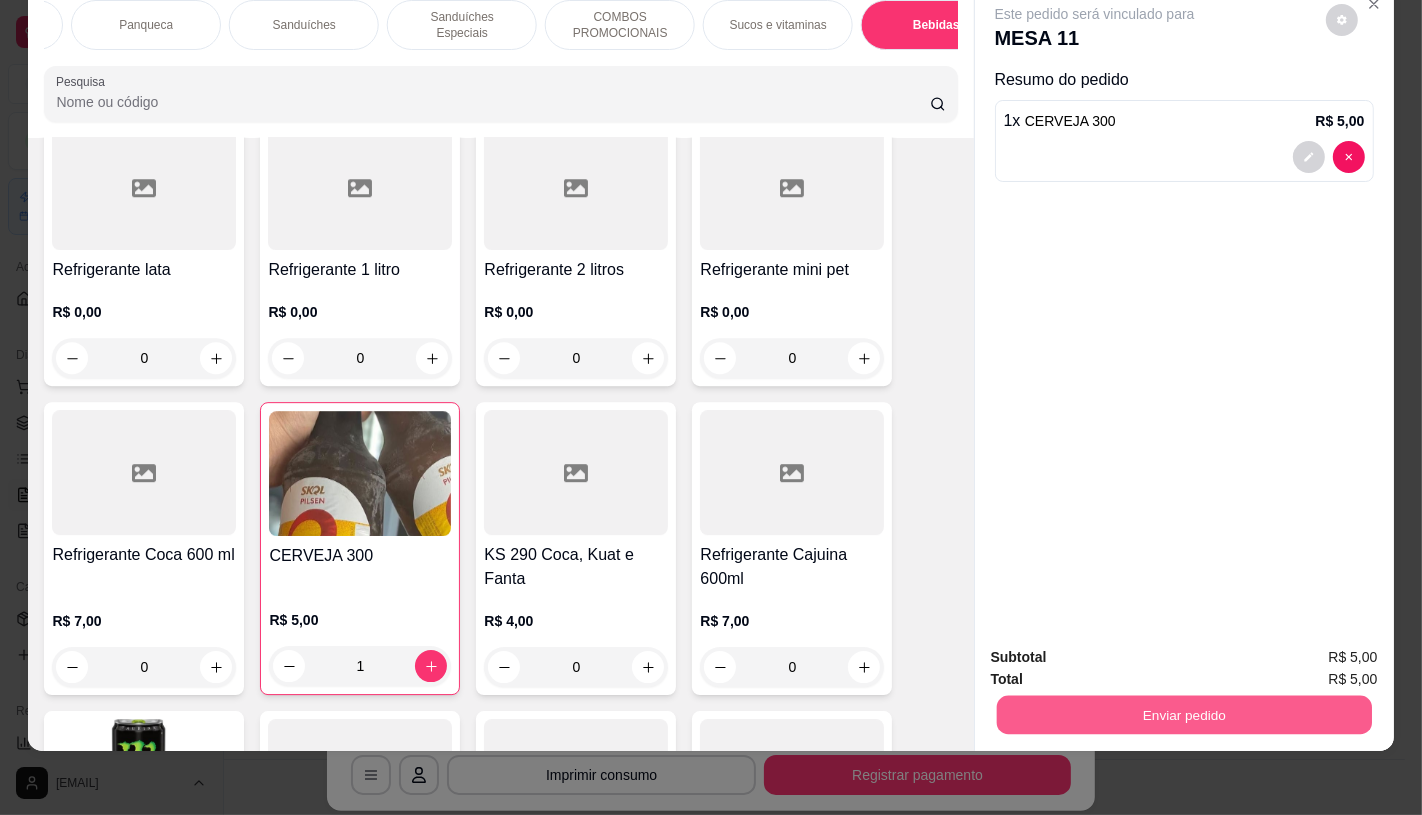 click on "Enviar pedido" at bounding box center (1183, 714) 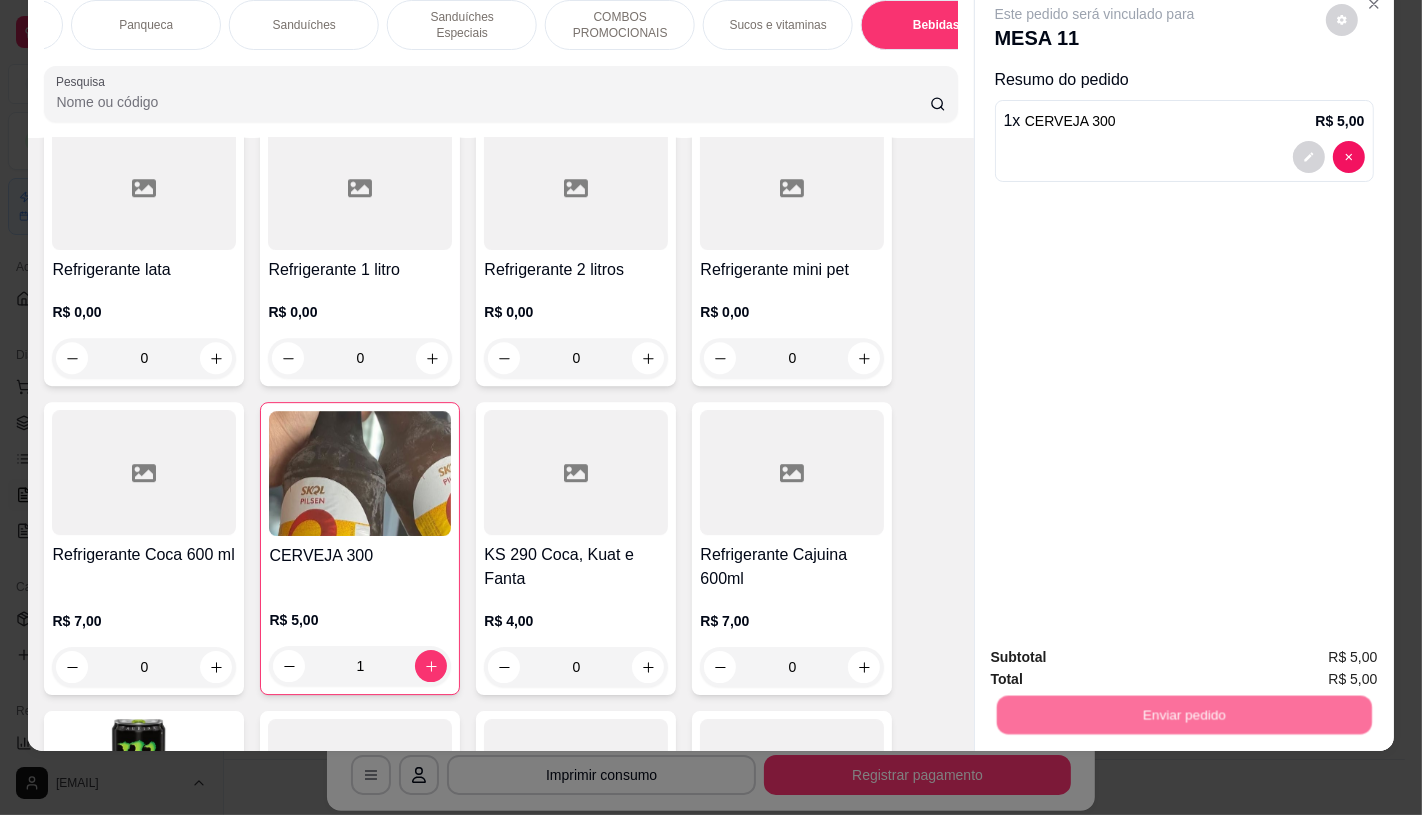 click on "Não registrar e enviar pedido" at bounding box center (1117, 649) 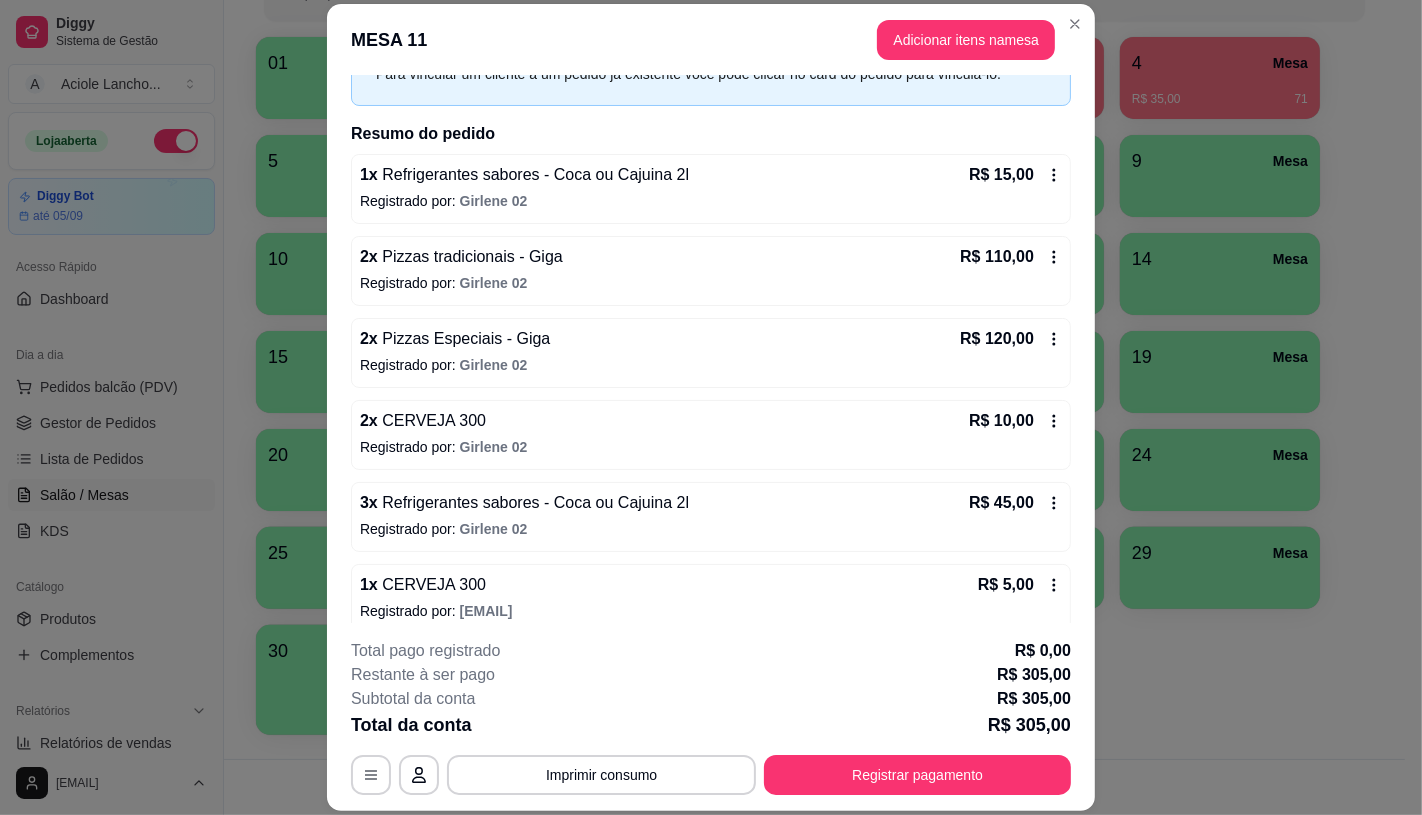 scroll, scrollTop: 131, scrollLeft: 0, axis: vertical 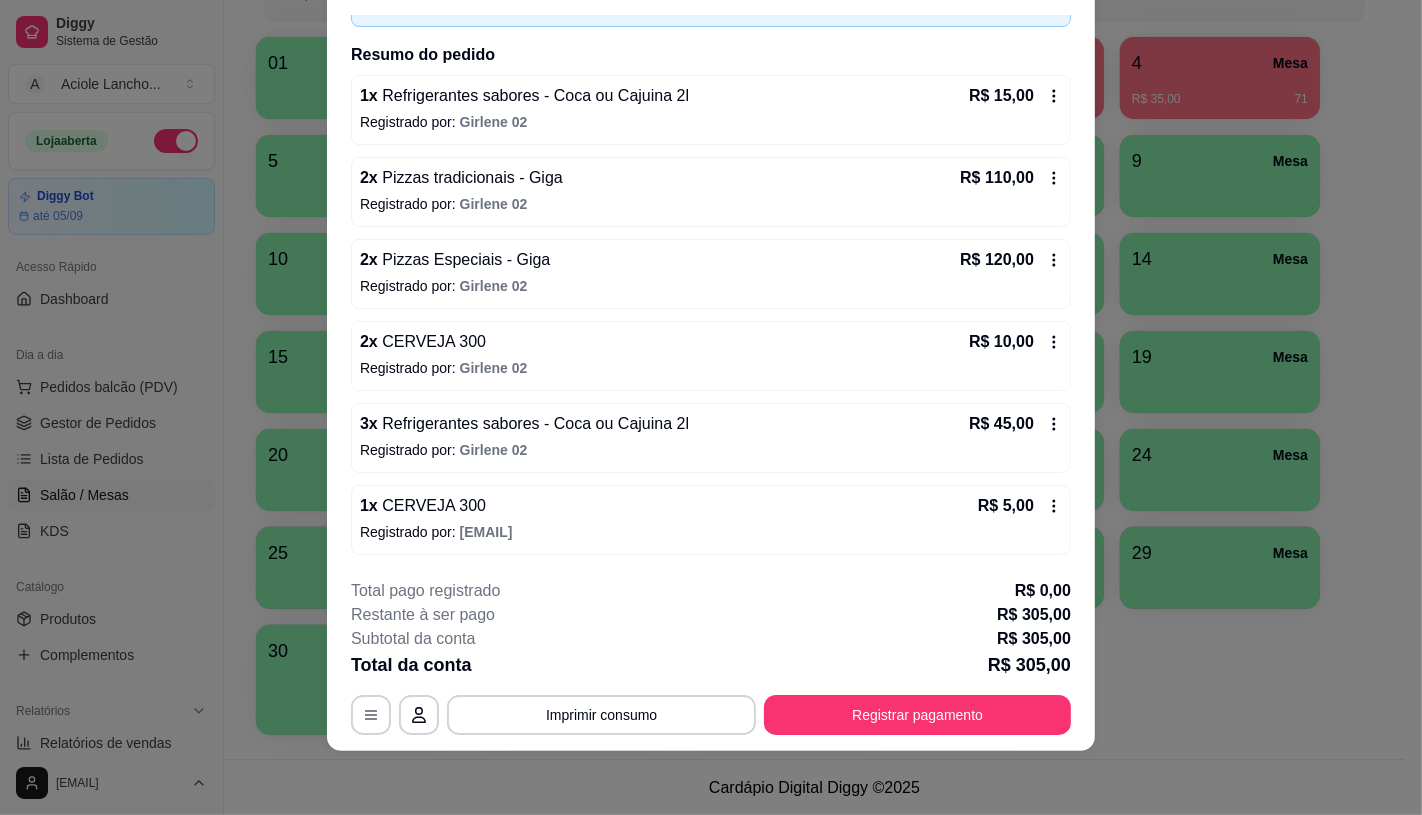 click on "Registrado por:   [NAME] 02" at bounding box center (711, 122) 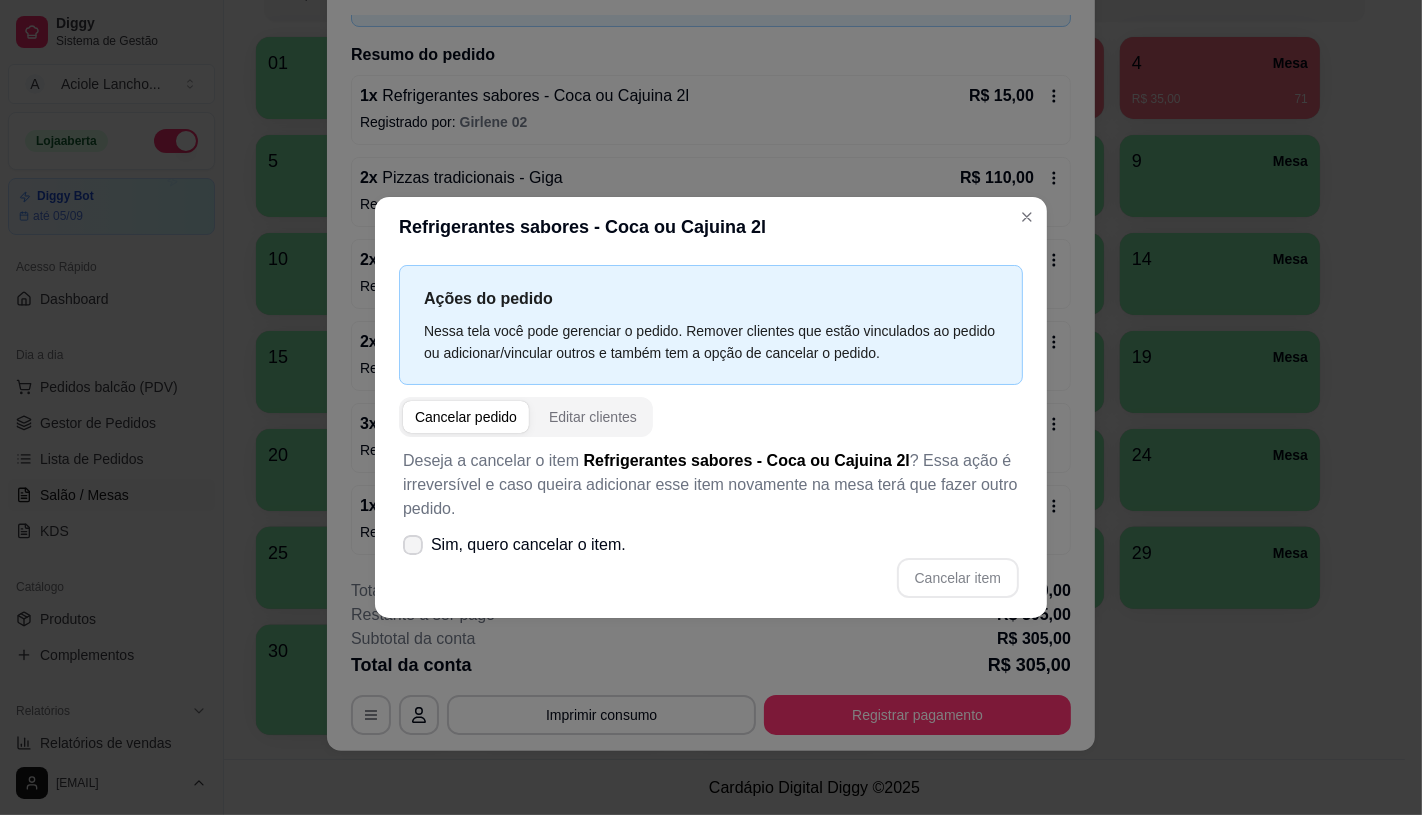 click on "Sim, quero cancelar o item." at bounding box center [528, 545] 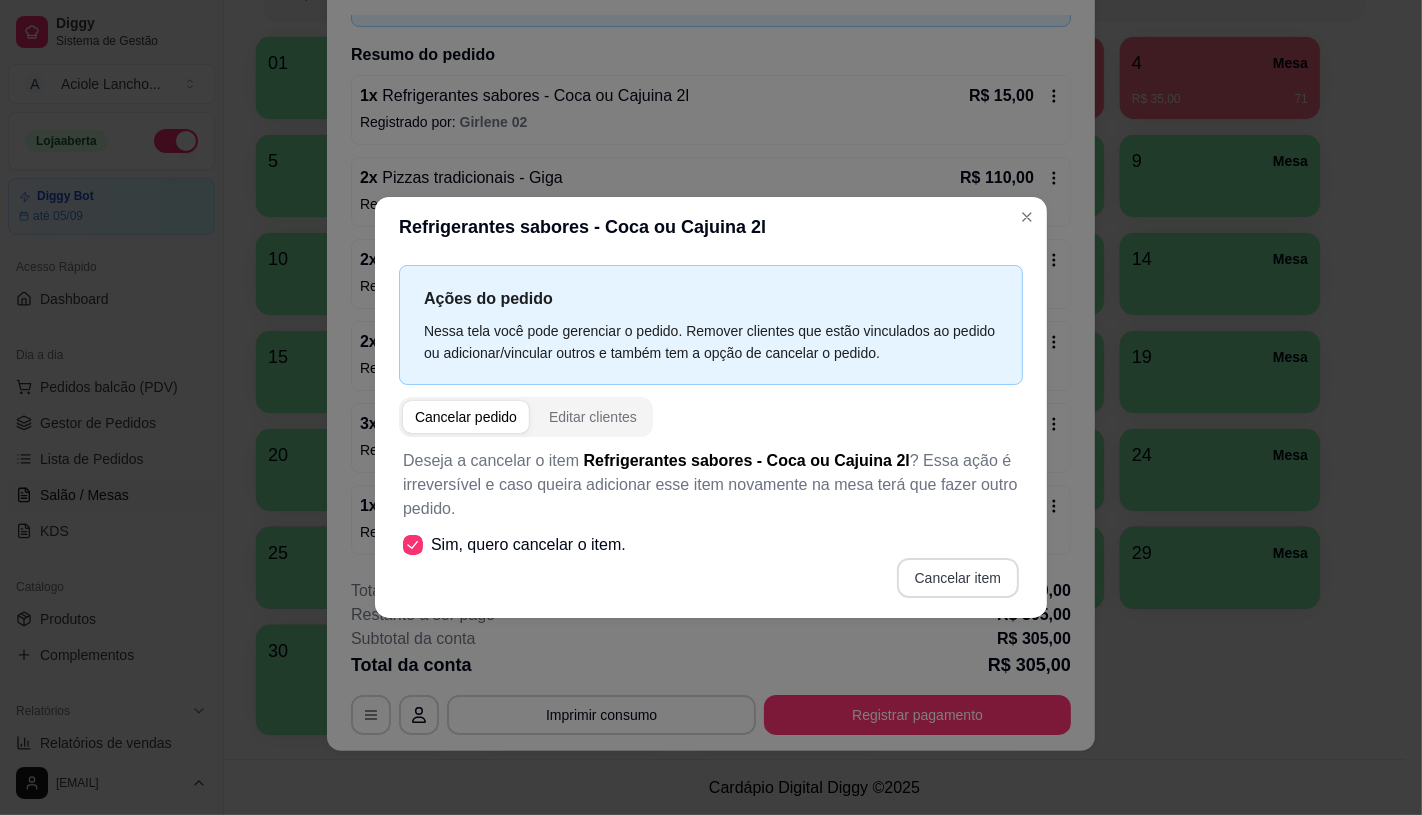 click on "Cancelar item" at bounding box center [958, 578] 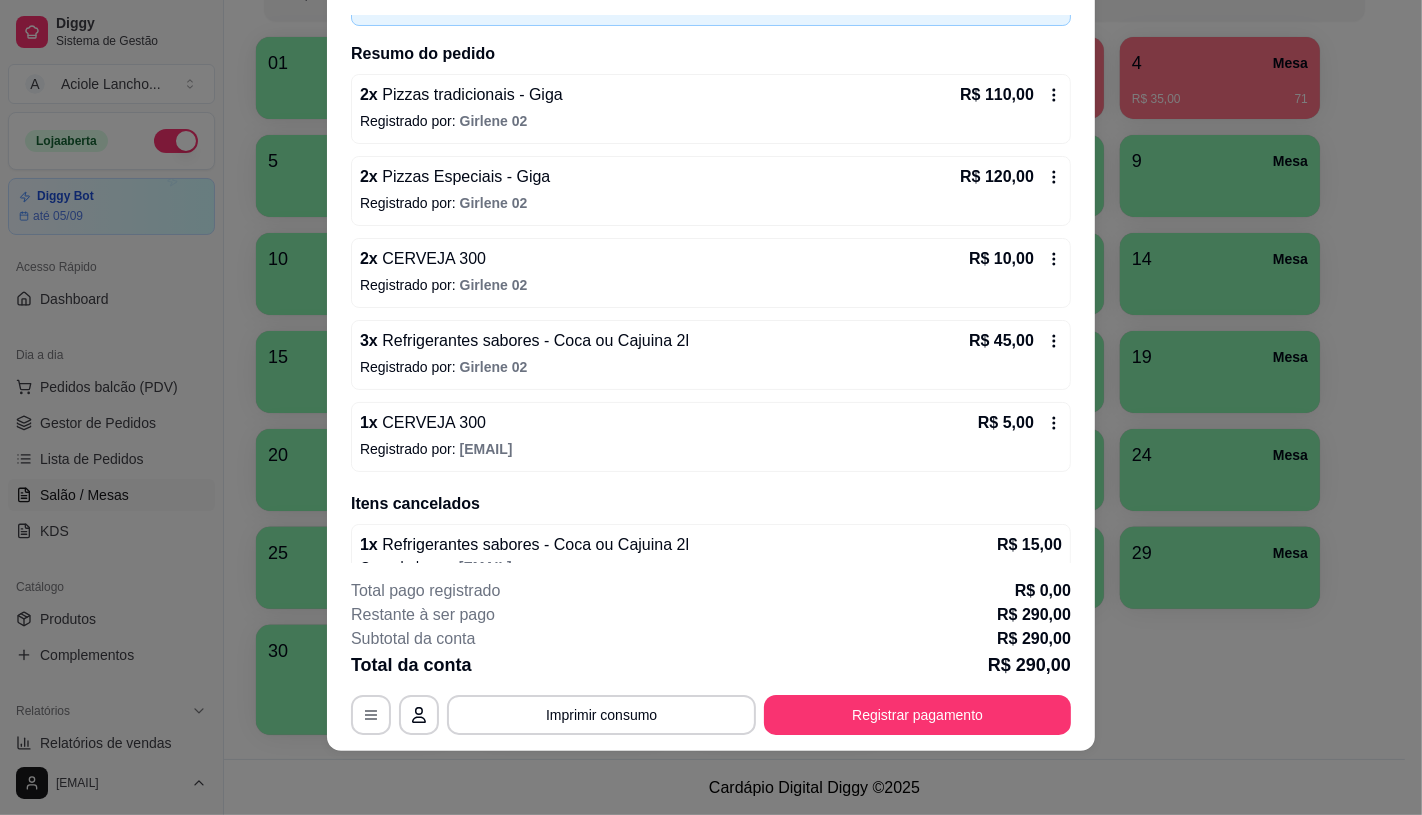 scroll, scrollTop: 162, scrollLeft: 0, axis: vertical 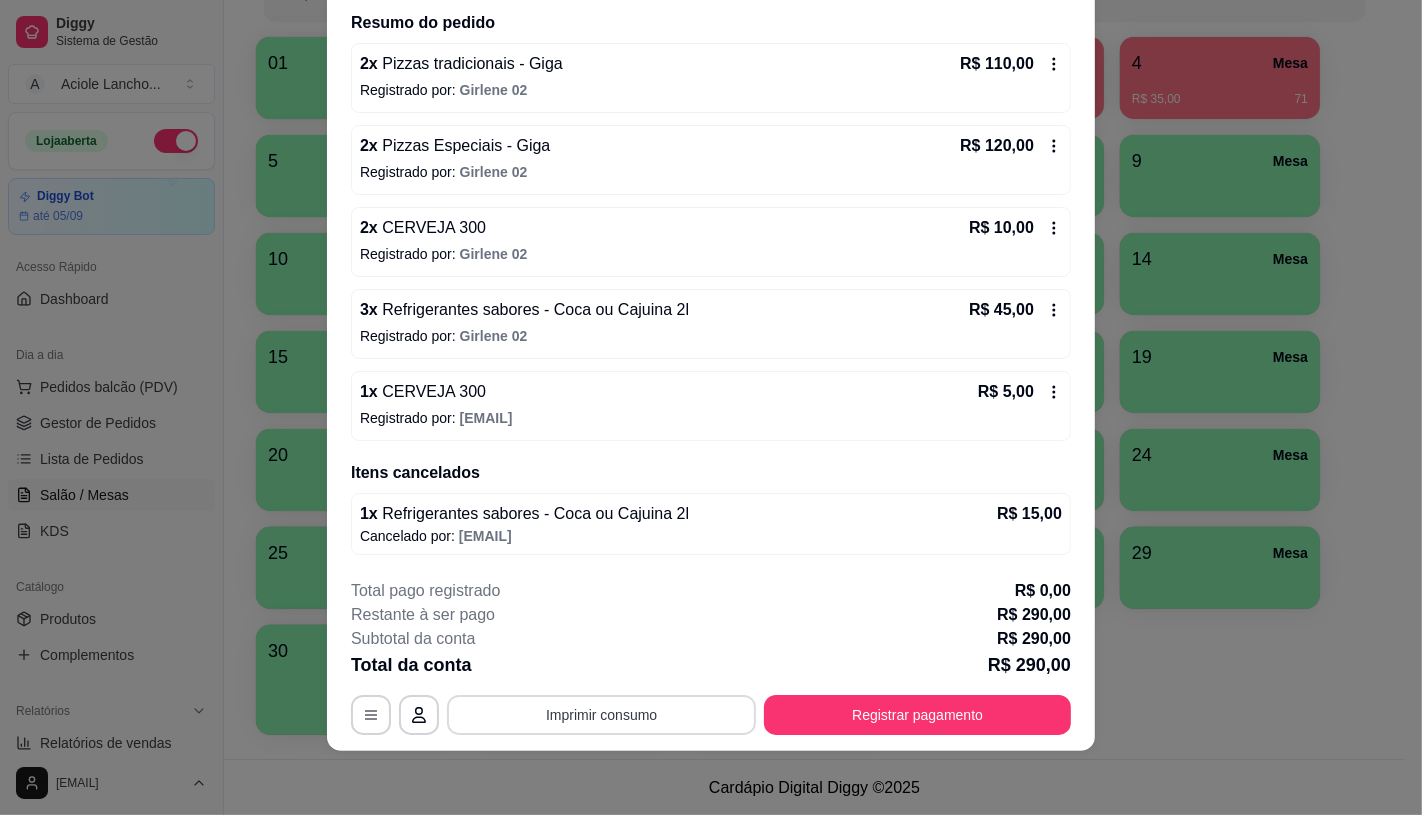 click on "Imprimir consumo" at bounding box center [601, 715] 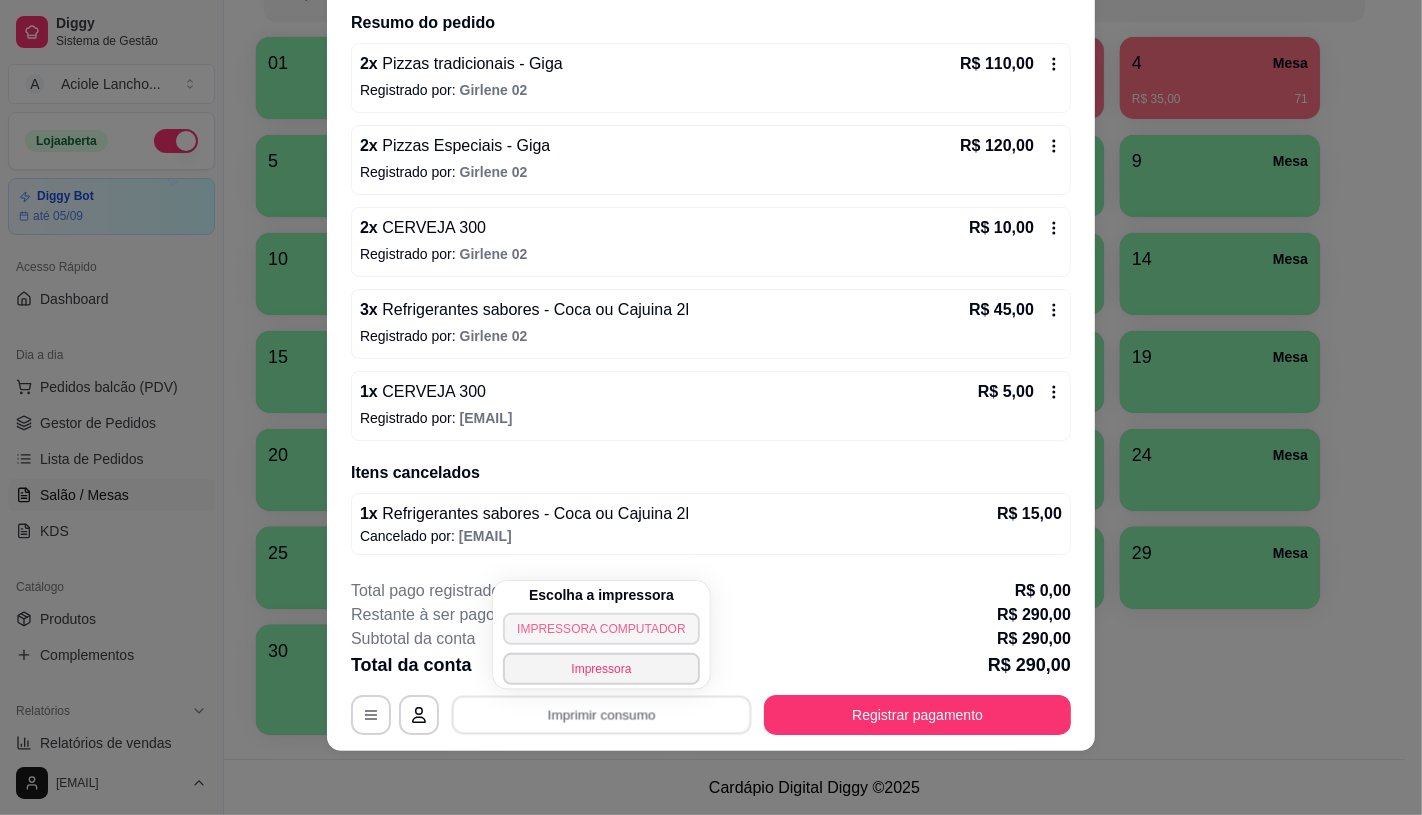 click on "IMPRESSORA COMPUTADOR" at bounding box center (601, 629) 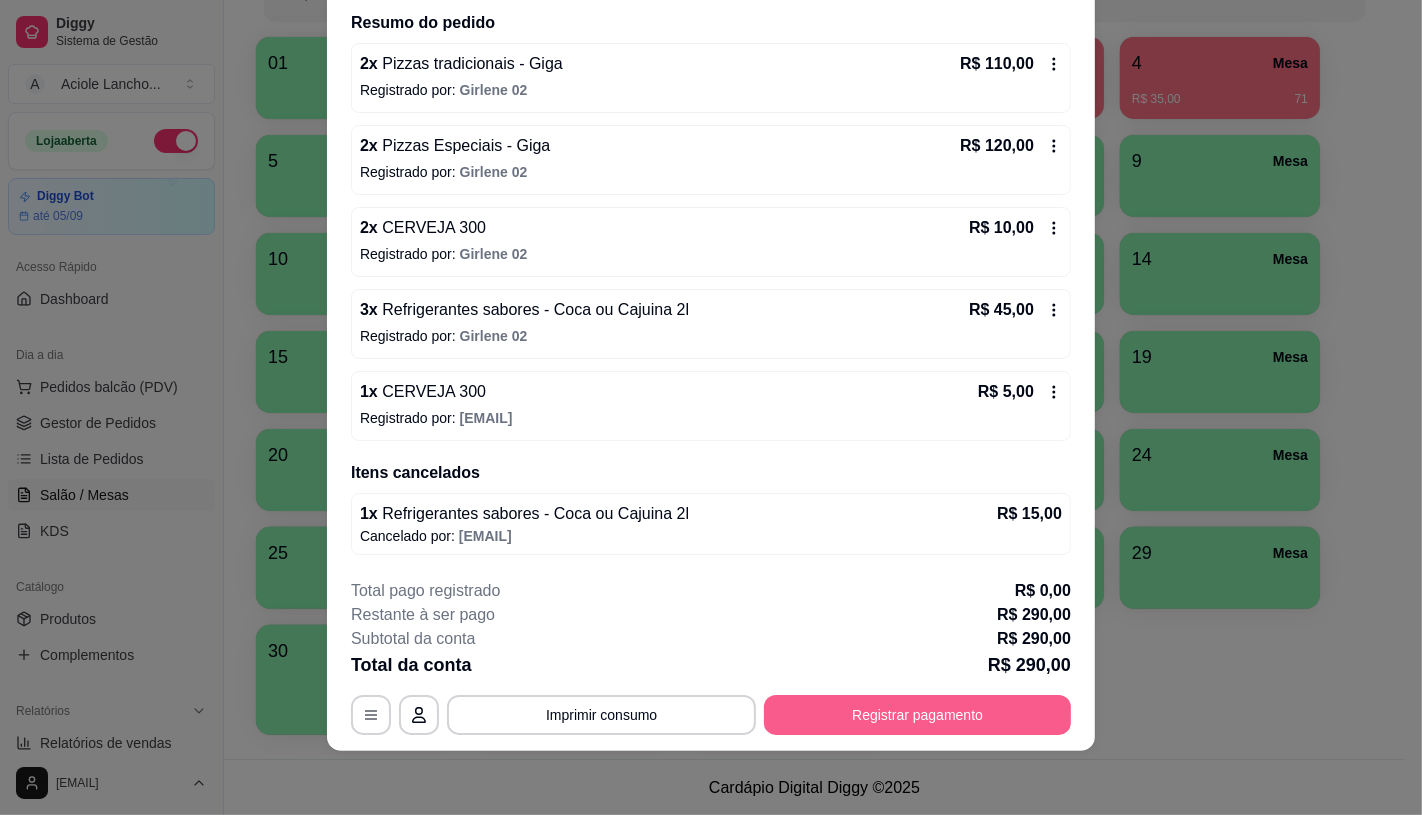 click on "Registrar pagamento" at bounding box center (917, 715) 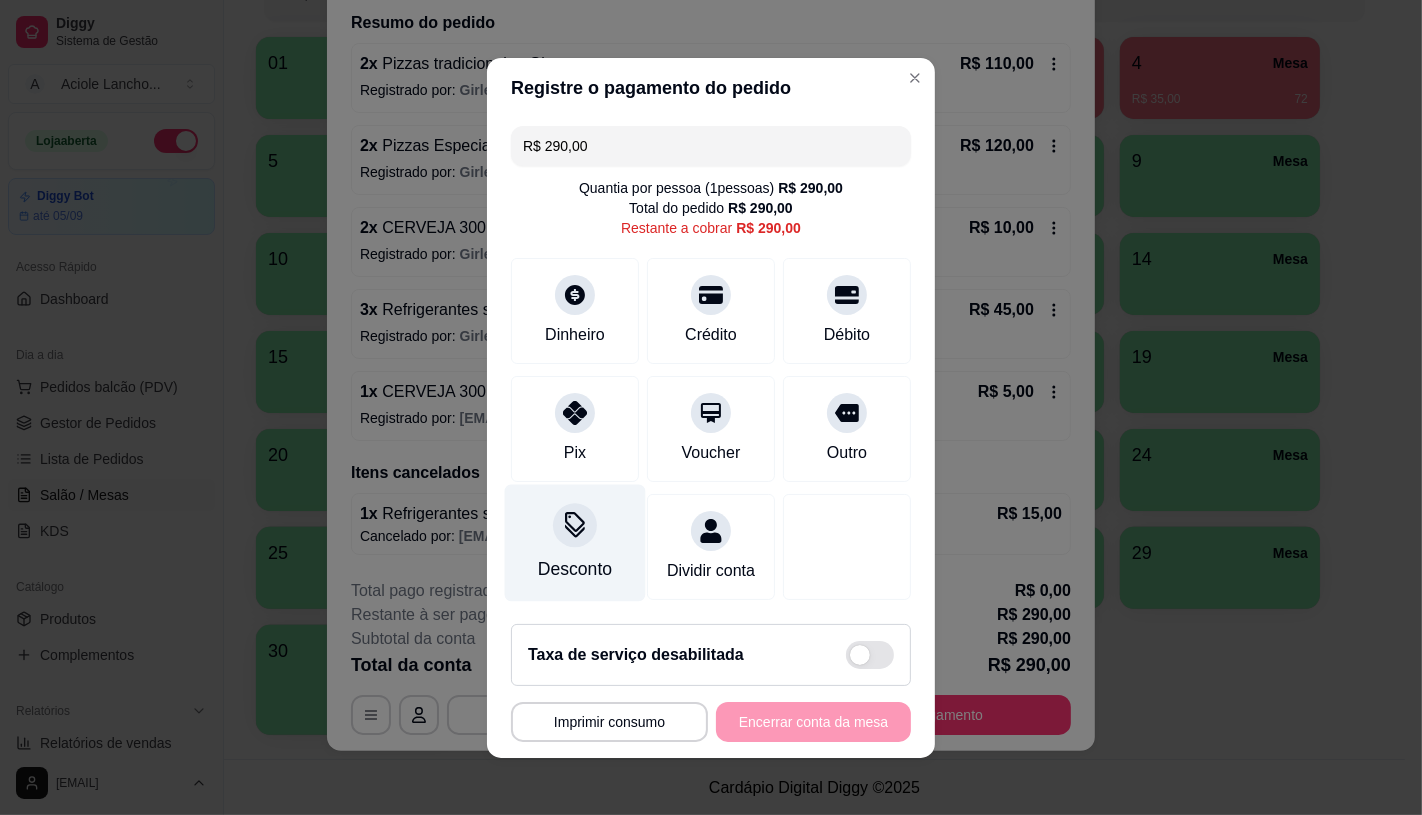 click at bounding box center (575, 525) 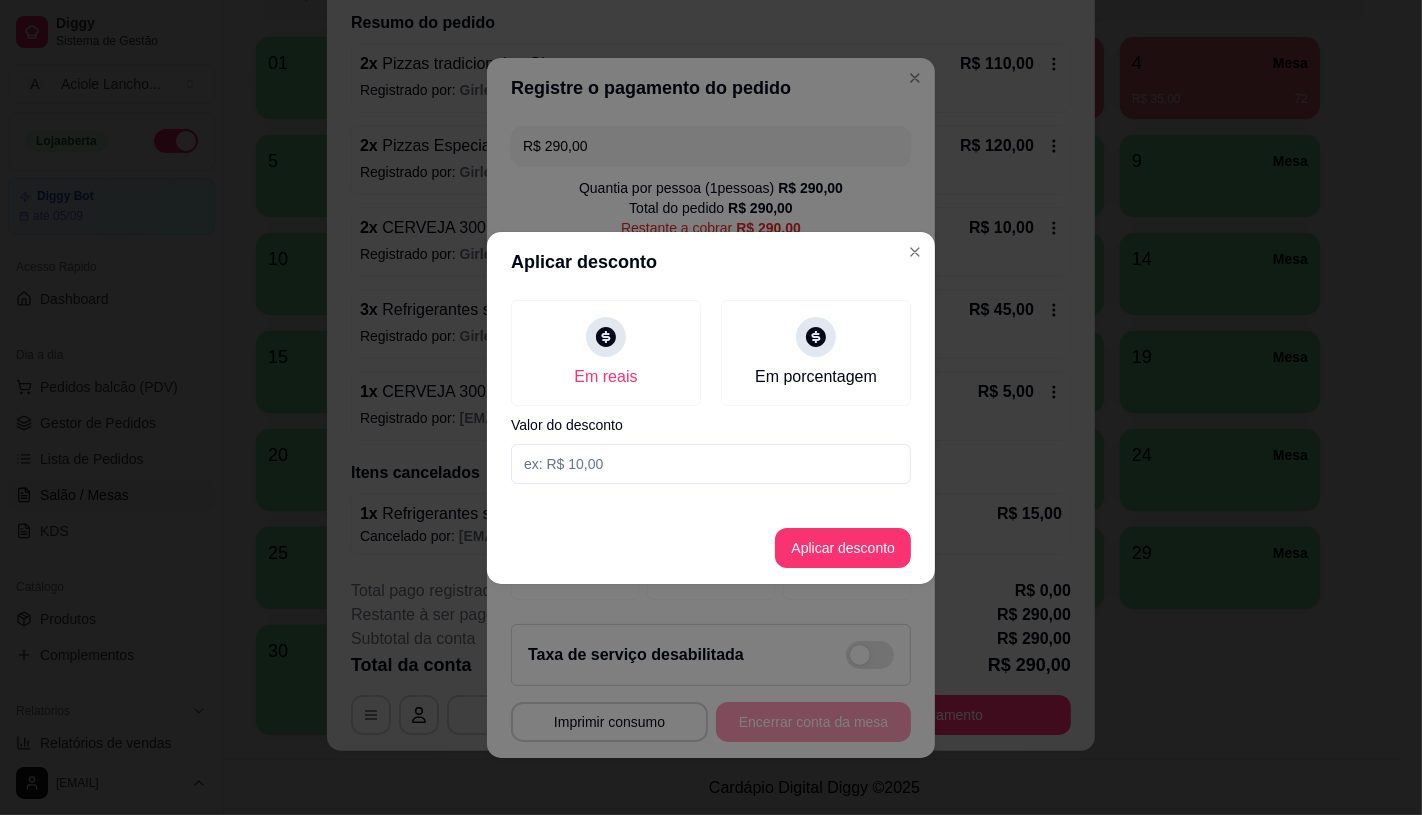 click at bounding box center [711, 464] 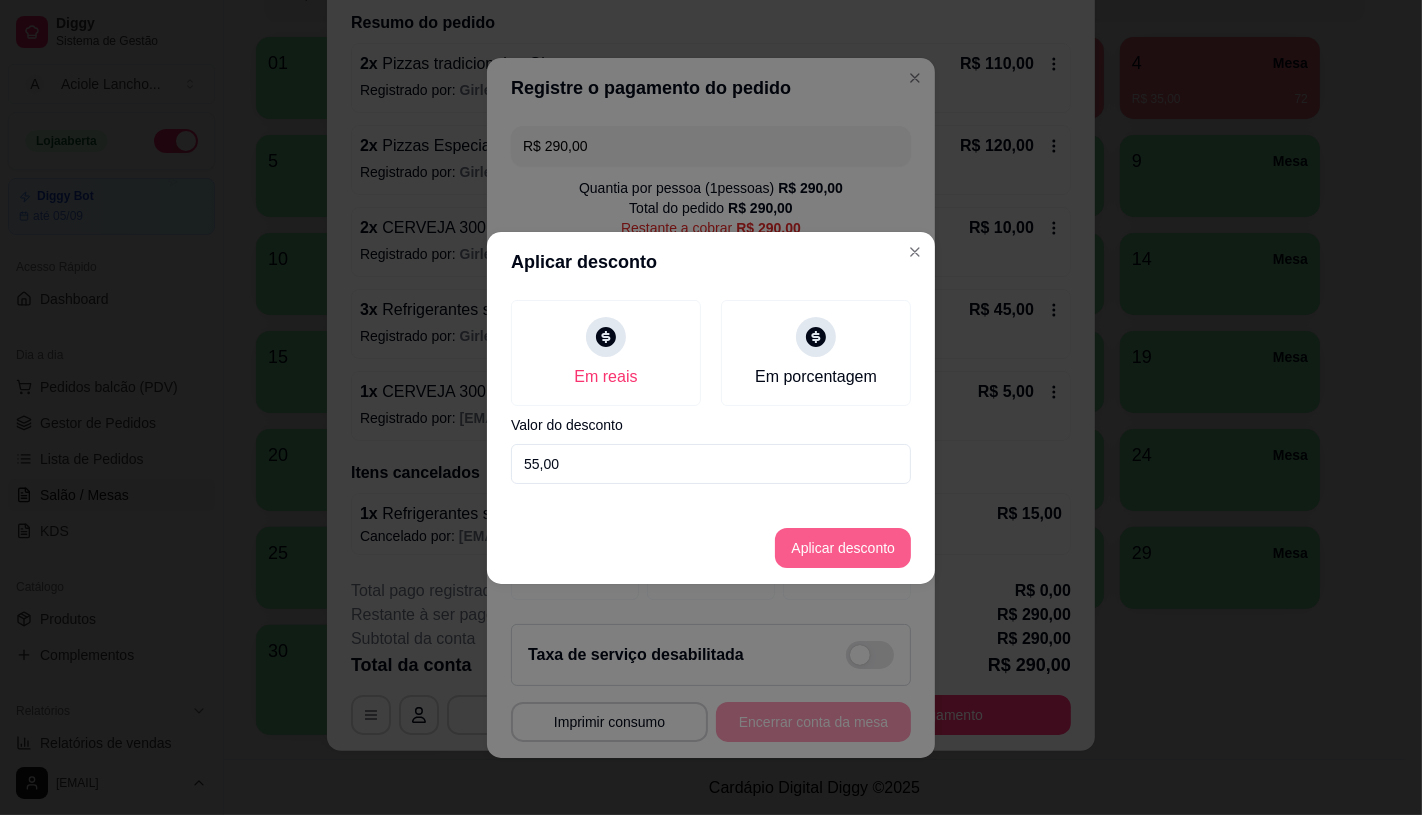 type on "55,00" 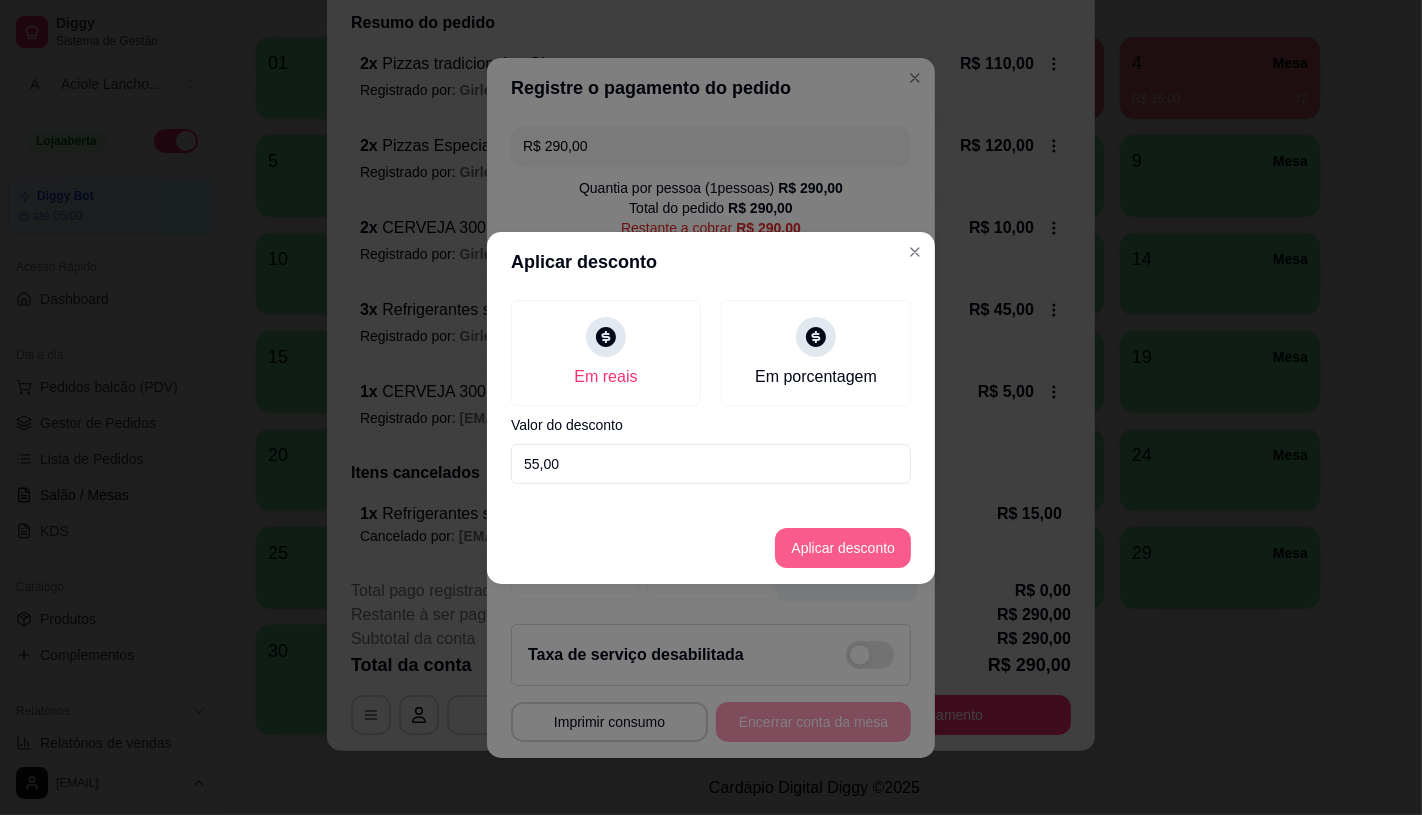 click at bounding box center [847, 542] 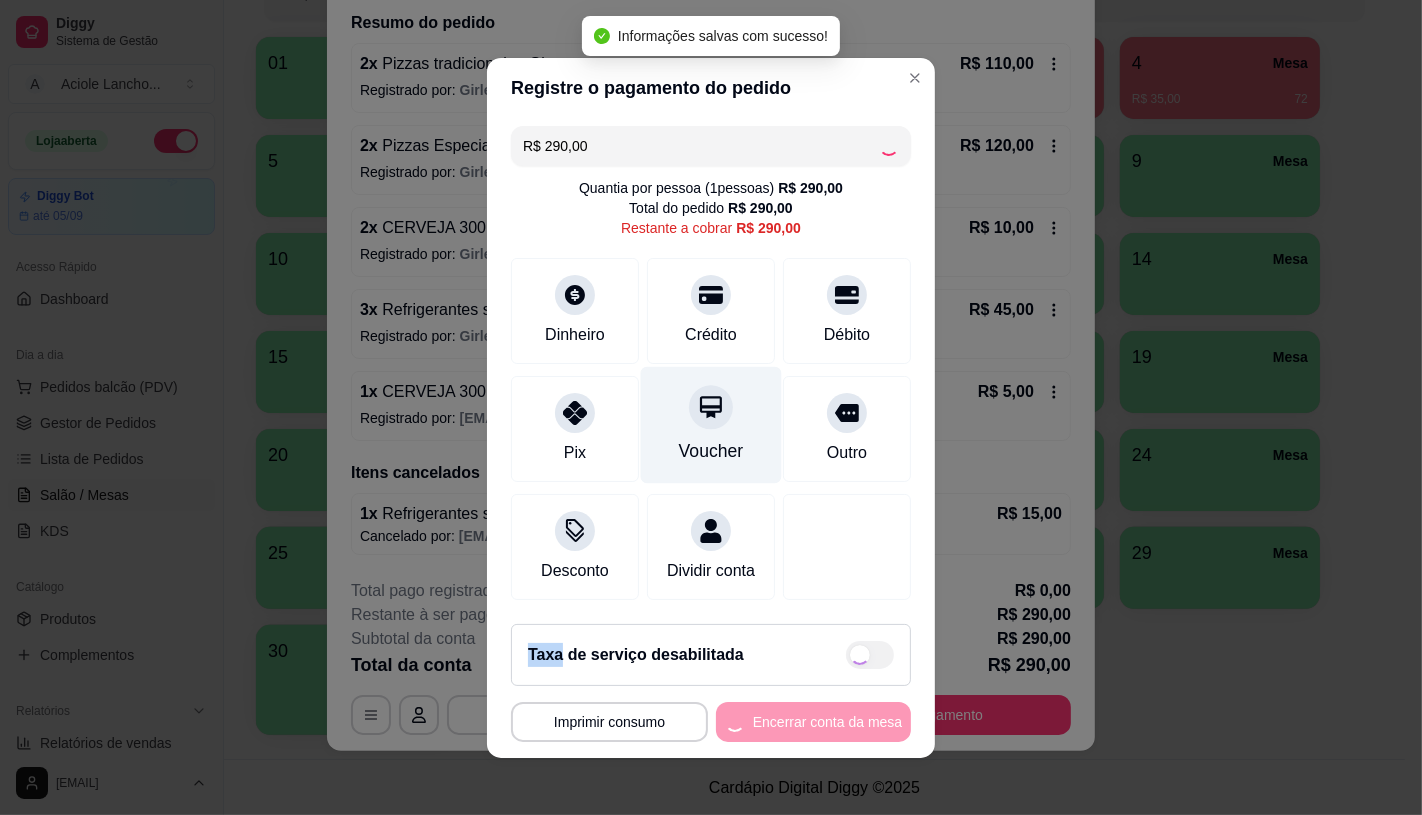 type on "R$ 235,00" 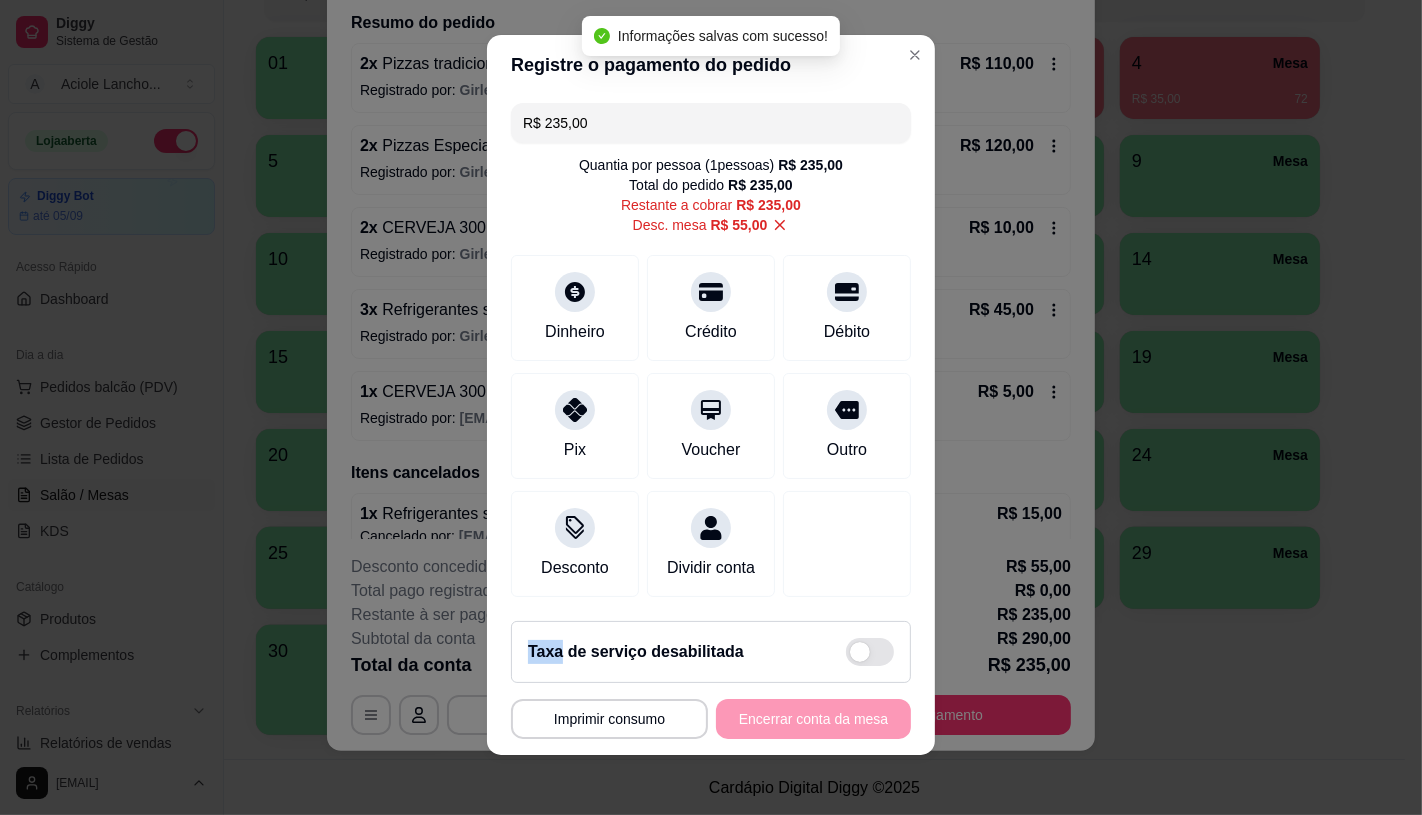 scroll, scrollTop: 14, scrollLeft: 0, axis: vertical 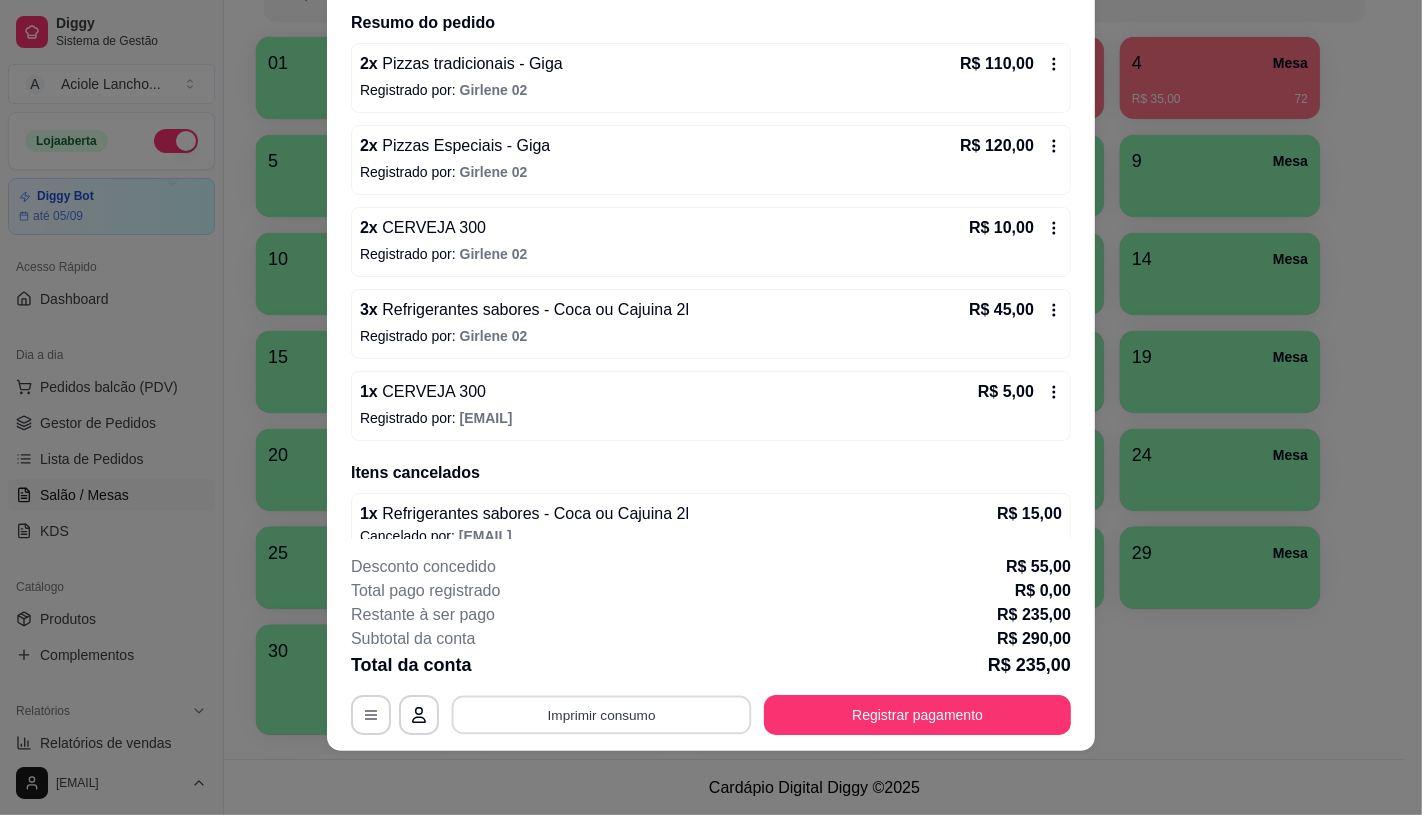 click on "Imprimir consumo" at bounding box center (602, 715) 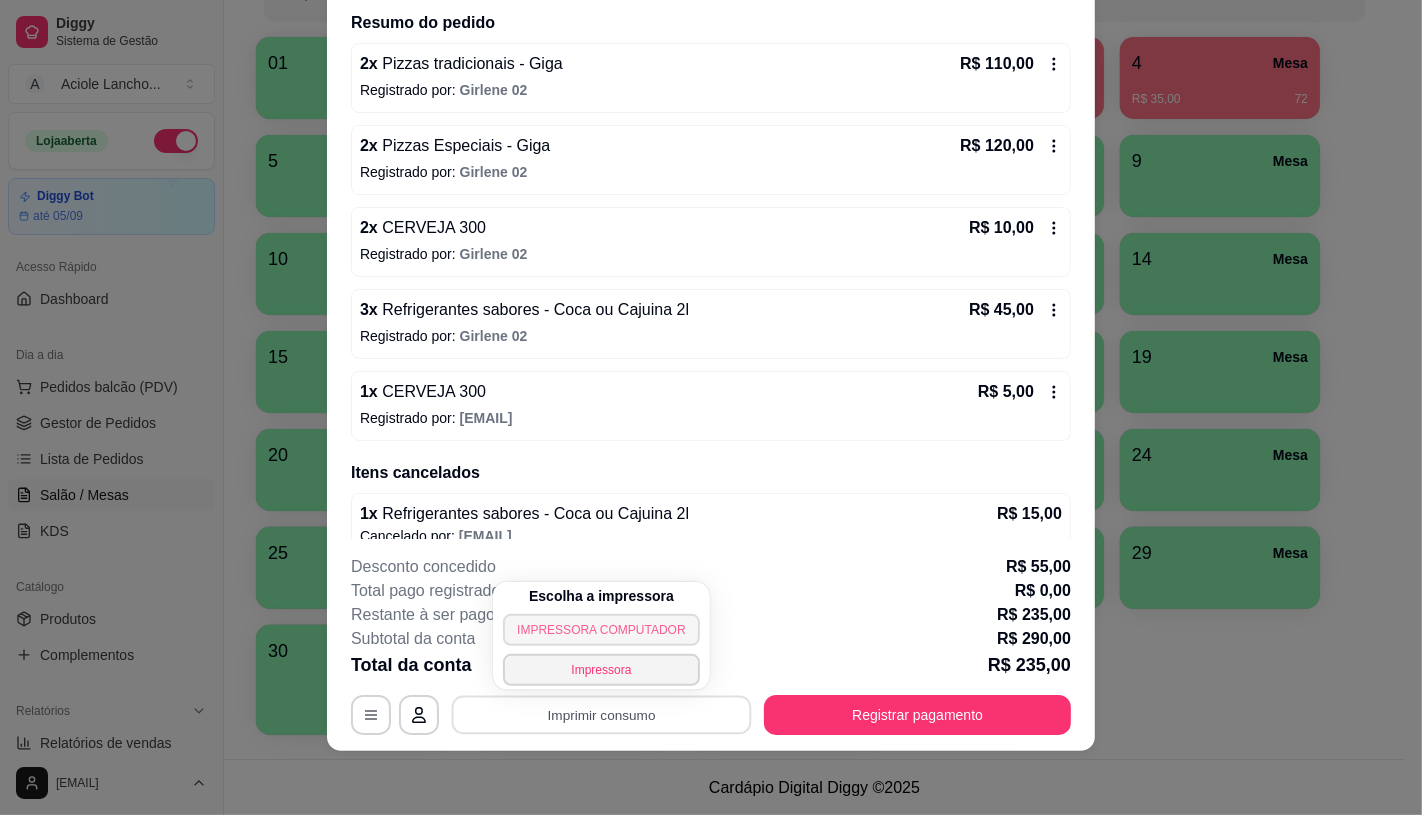 click on "IMPRESSORA COMPUTADOR" at bounding box center (601, 630) 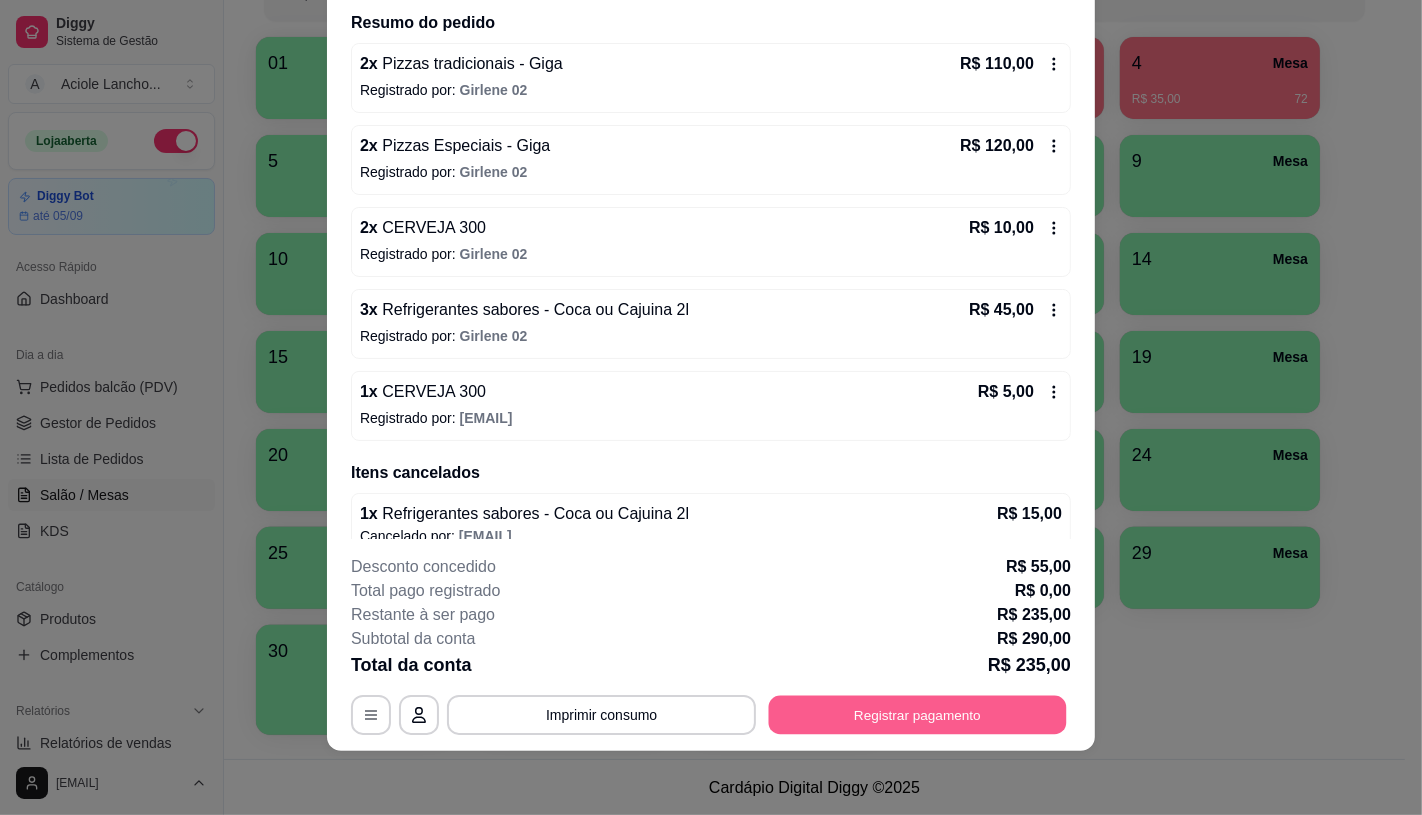 click on "Registrar pagamento" at bounding box center [918, 715] 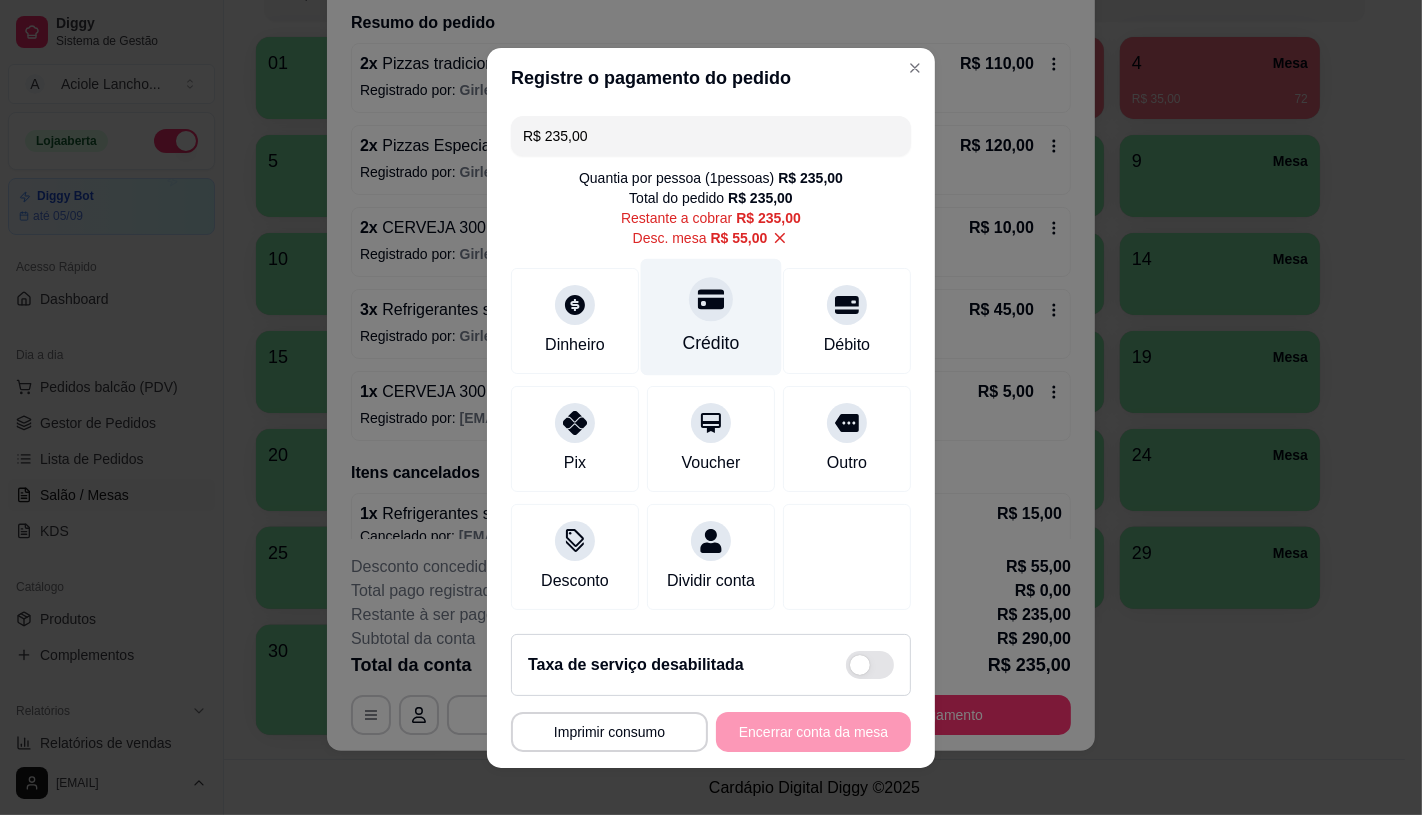click at bounding box center [711, 299] 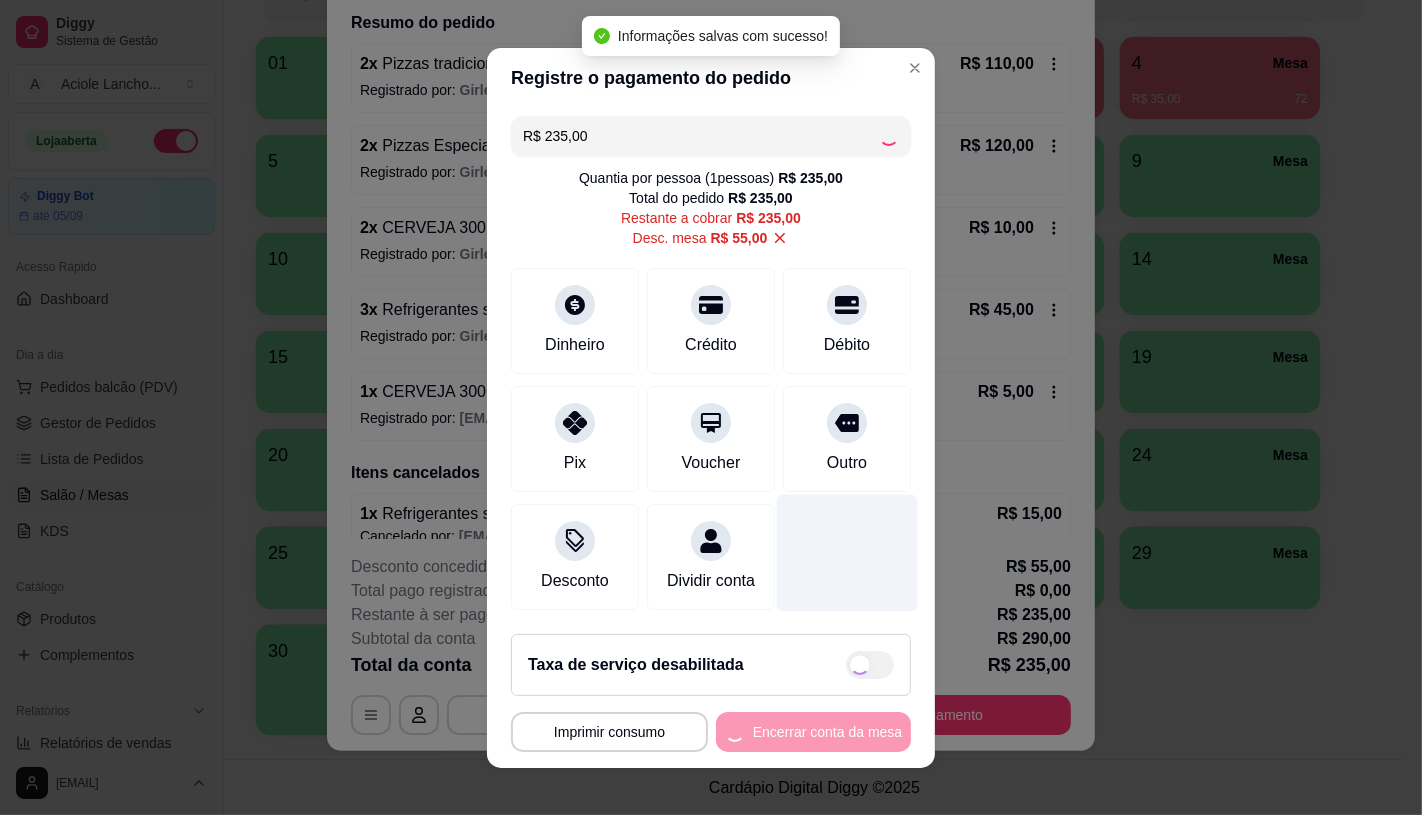 type on "R$ 0,00" 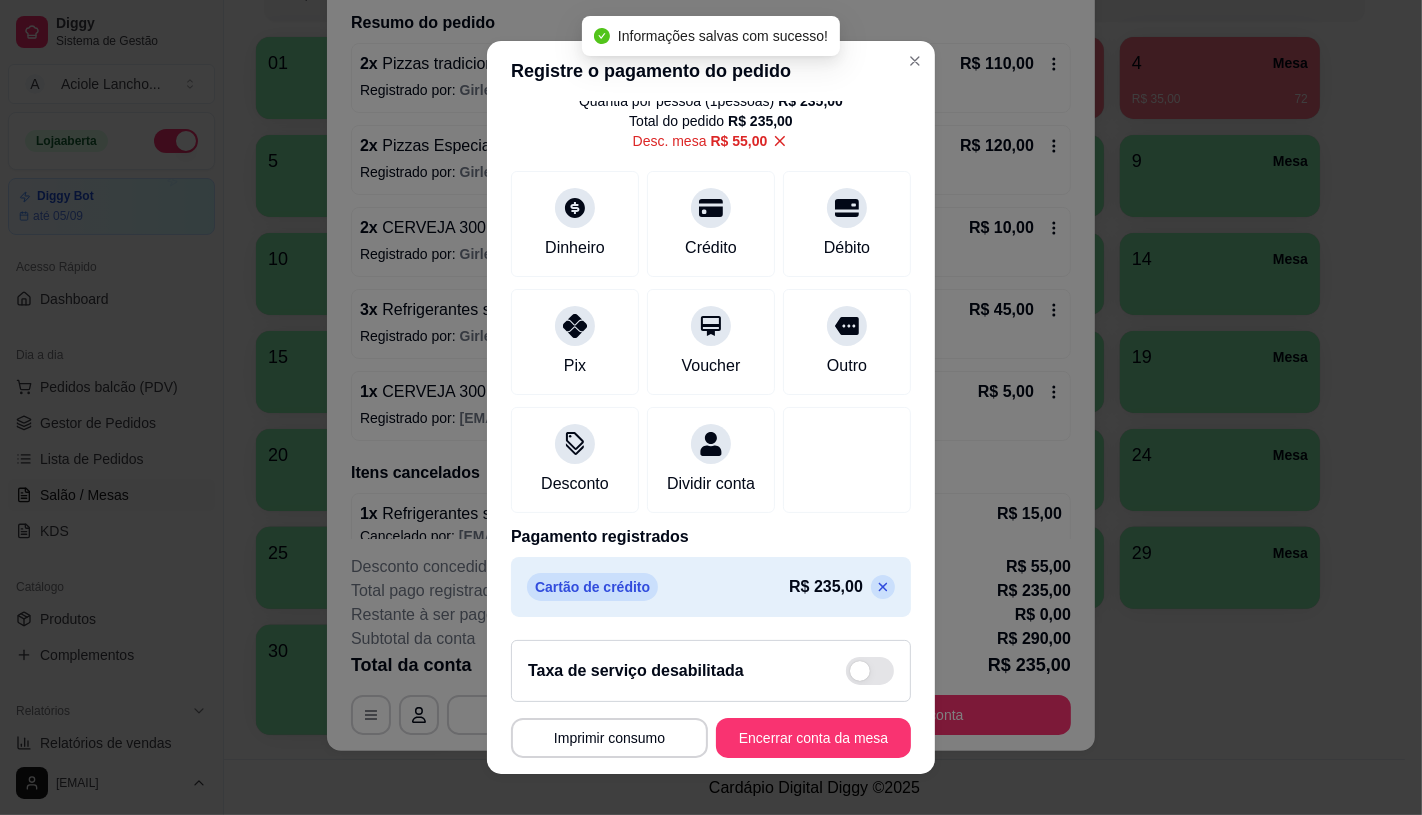 scroll, scrollTop: 94, scrollLeft: 0, axis: vertical 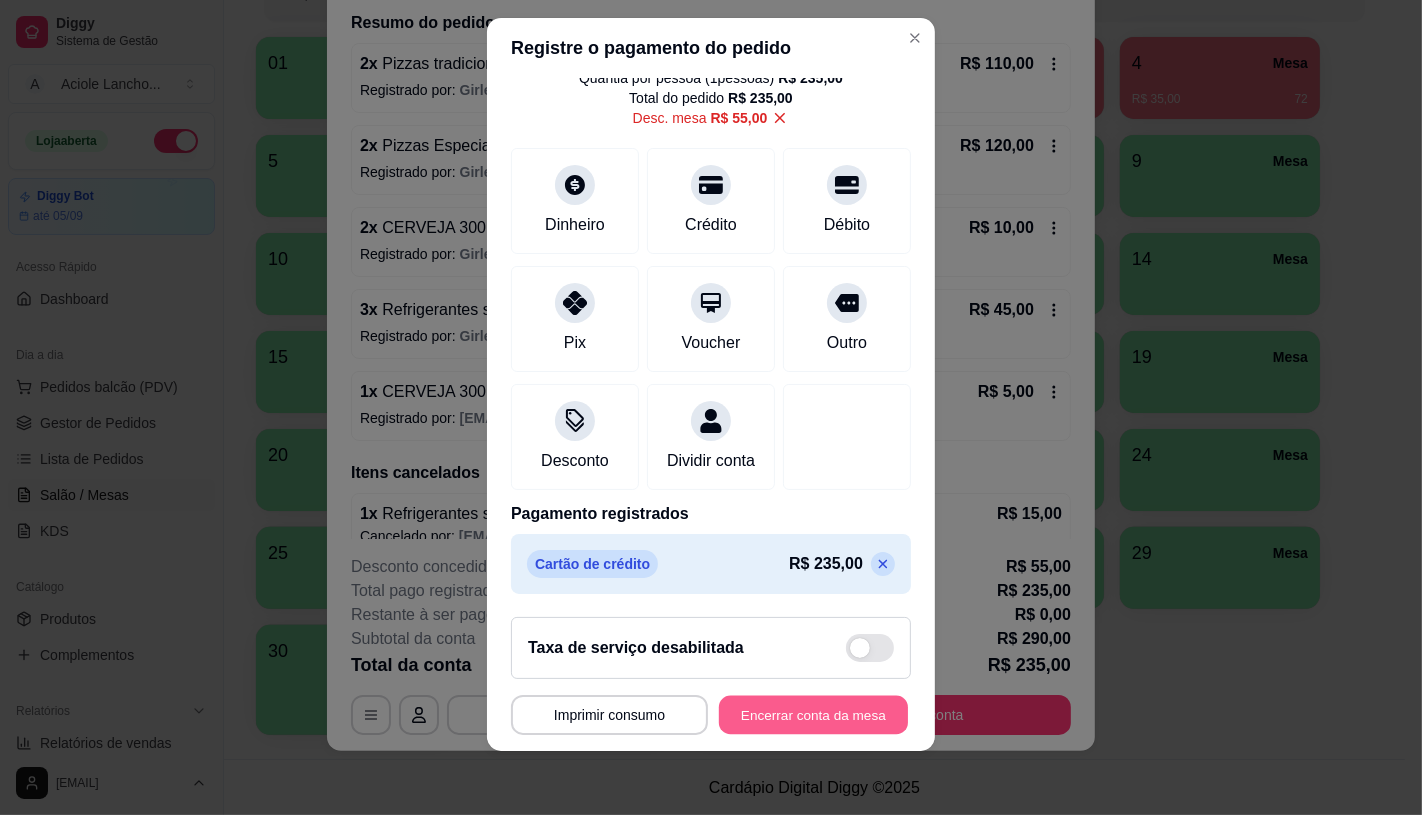 click on "Encerrar conta da mesa" at bounding box center (813, 715) 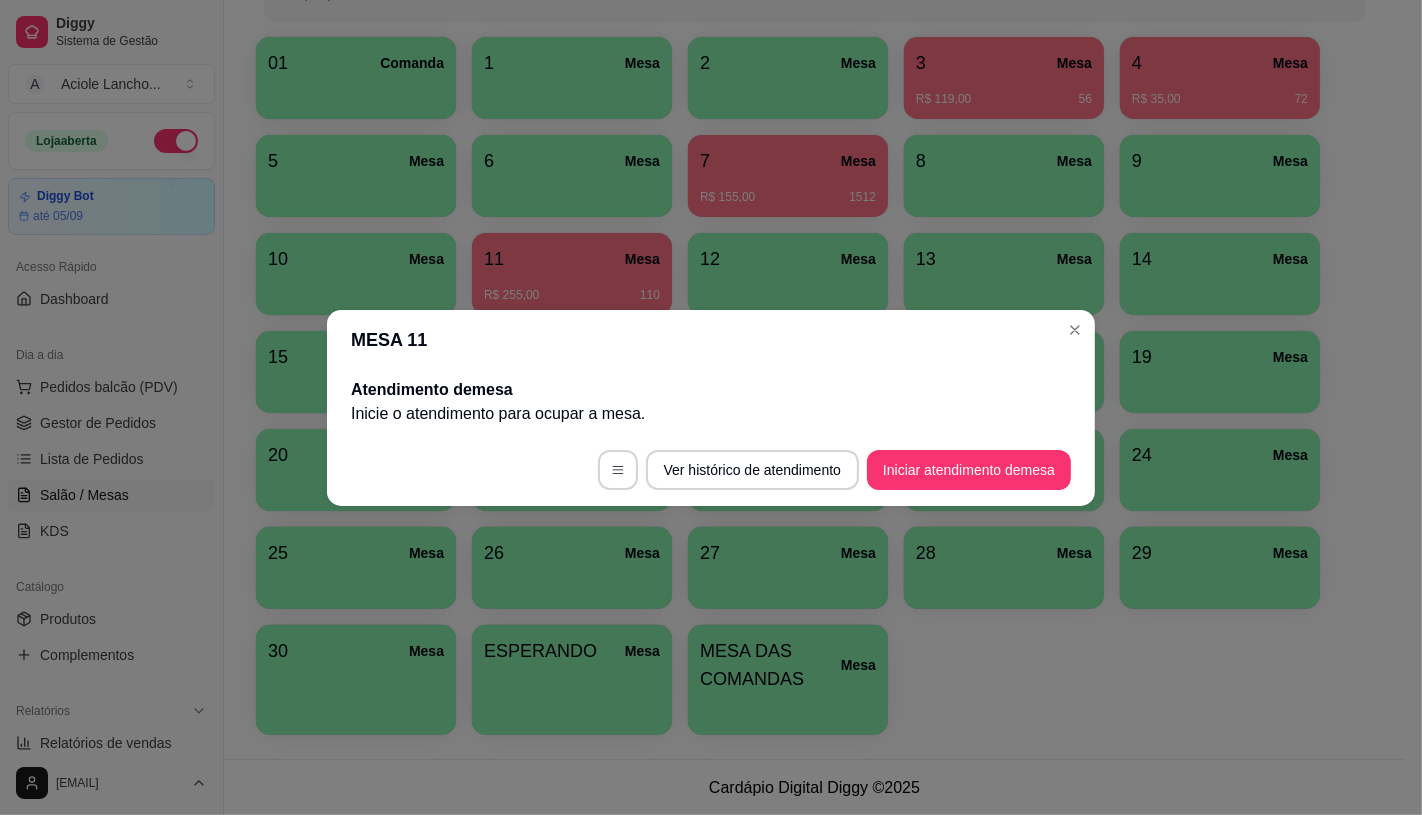 scroll, scrollTop: 0, scrollLeft: 0, axis: both 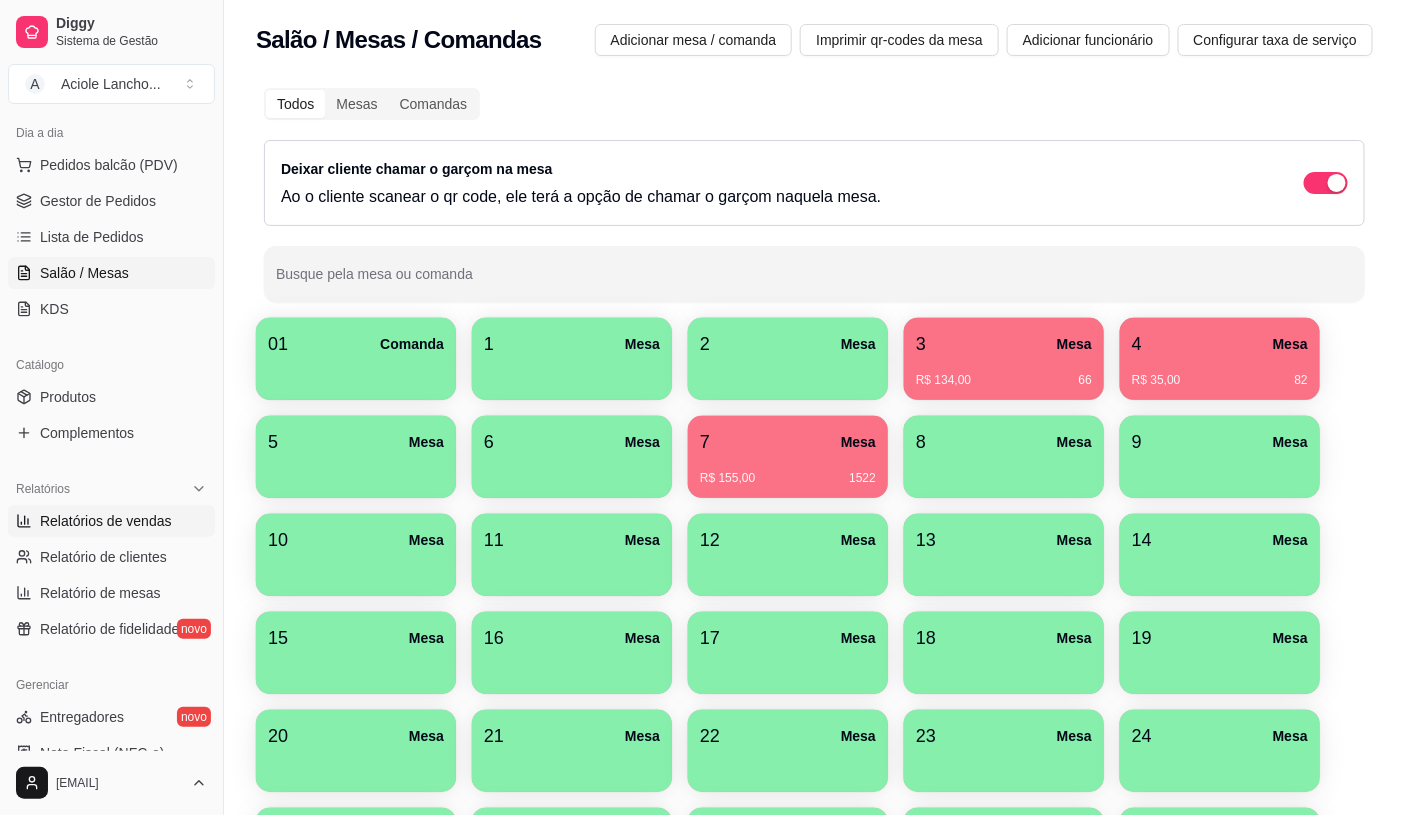 click on "Relatórios de vendas" at bounding box center (106, 521) 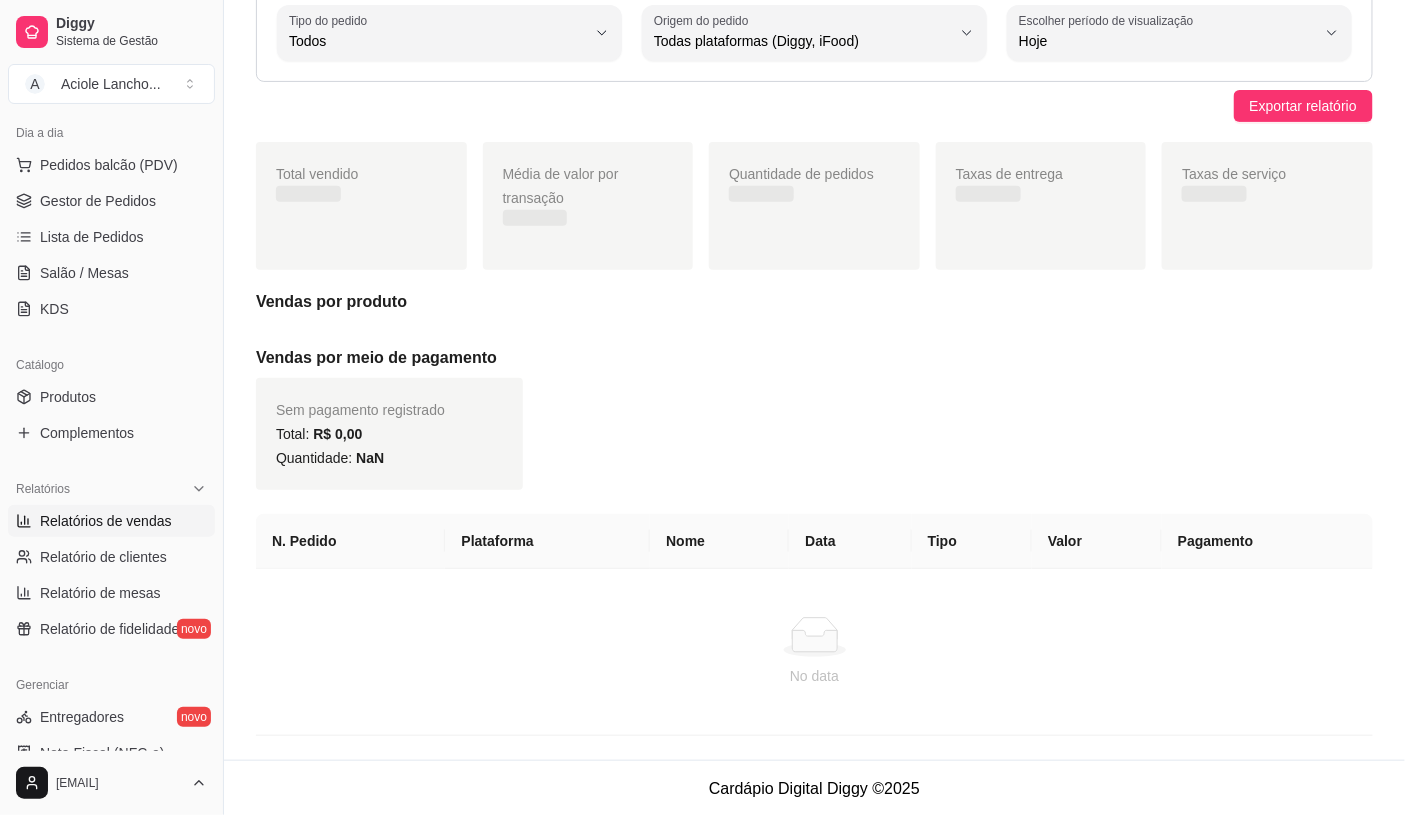 scroll, scrollTop: 133, scrollLeft: 0, axis: vertical 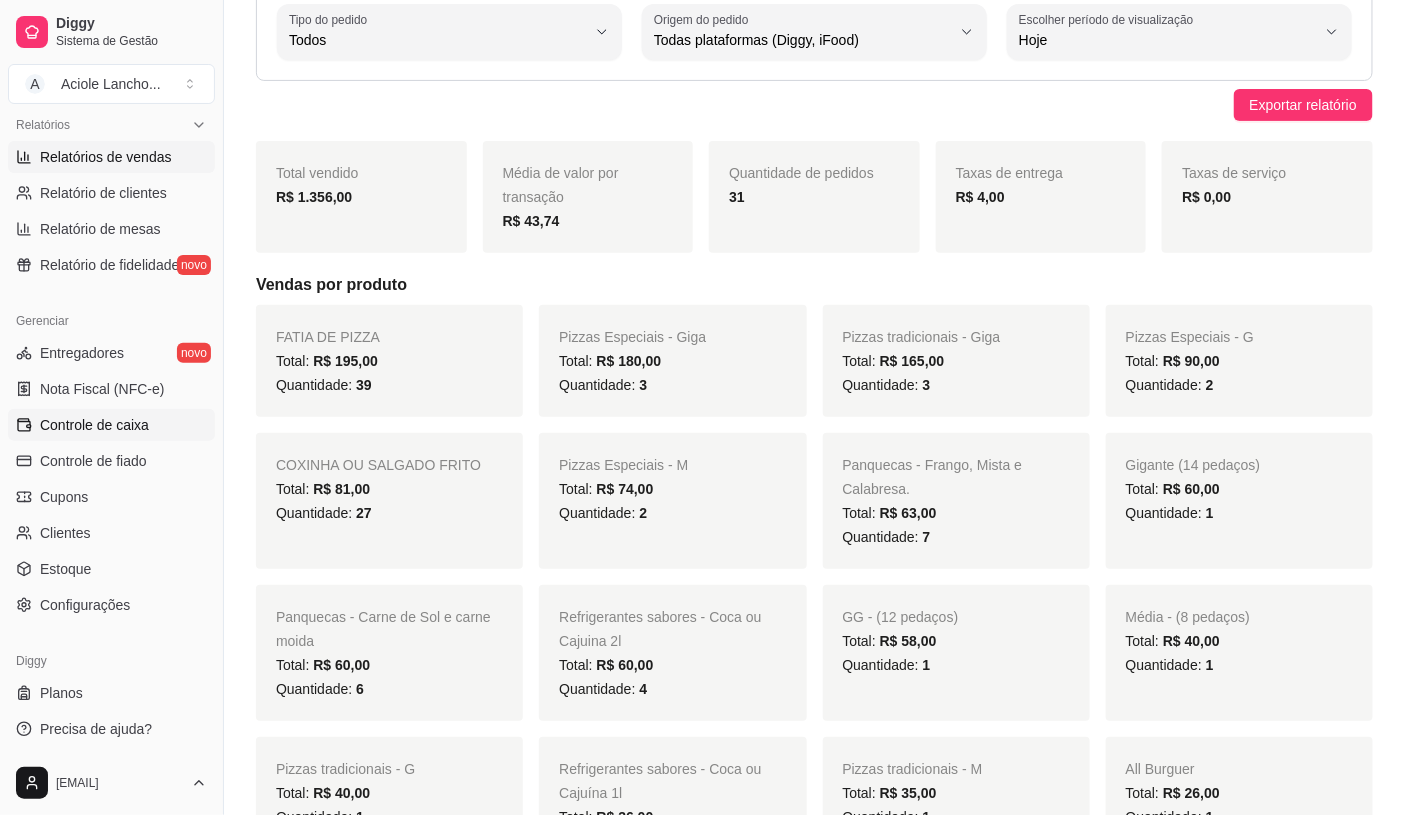 click on "Controle de caixa" at bounding box center [111, 425] 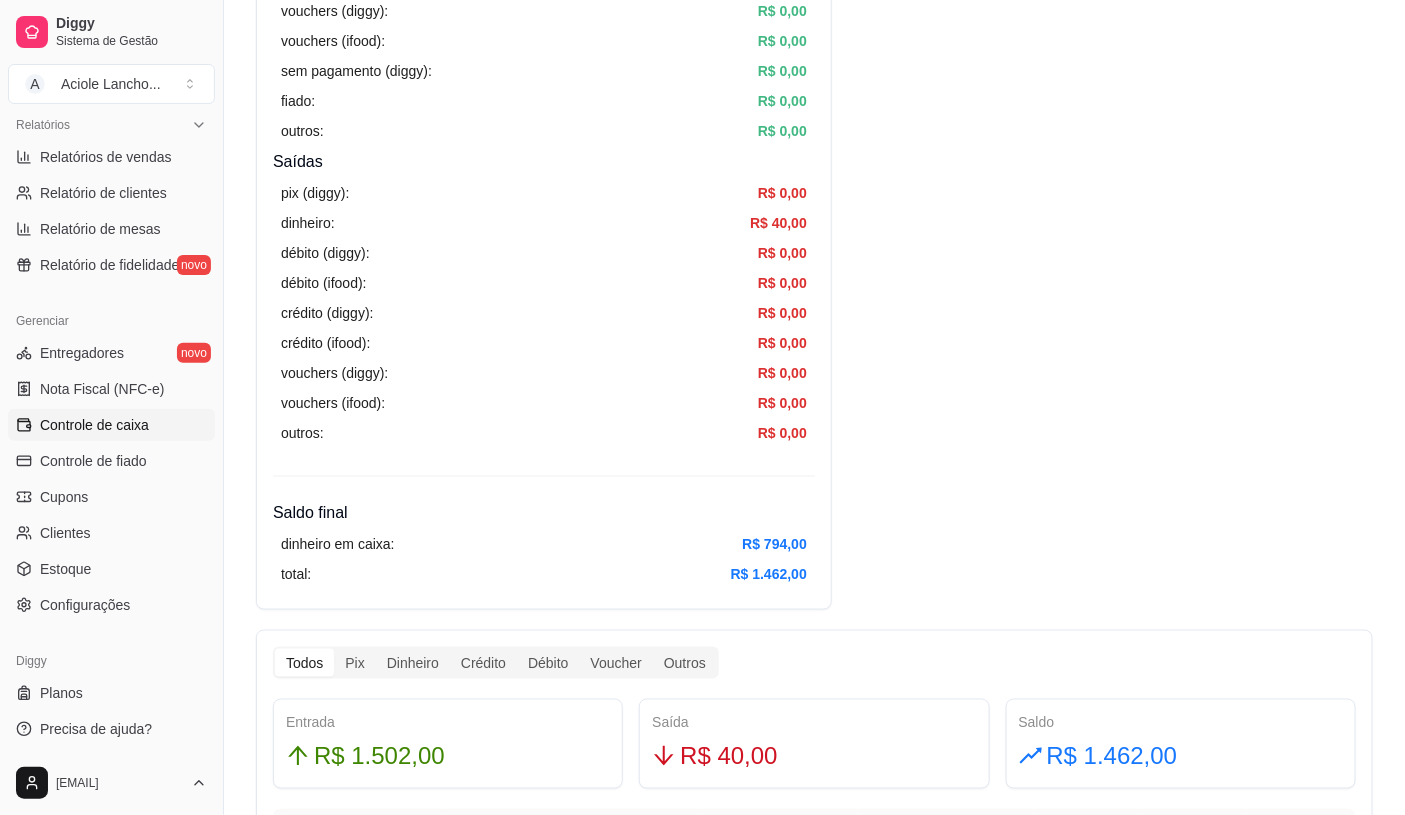 scroll, scrollTop: 1000, scrollLeft: 0, axis: vertical 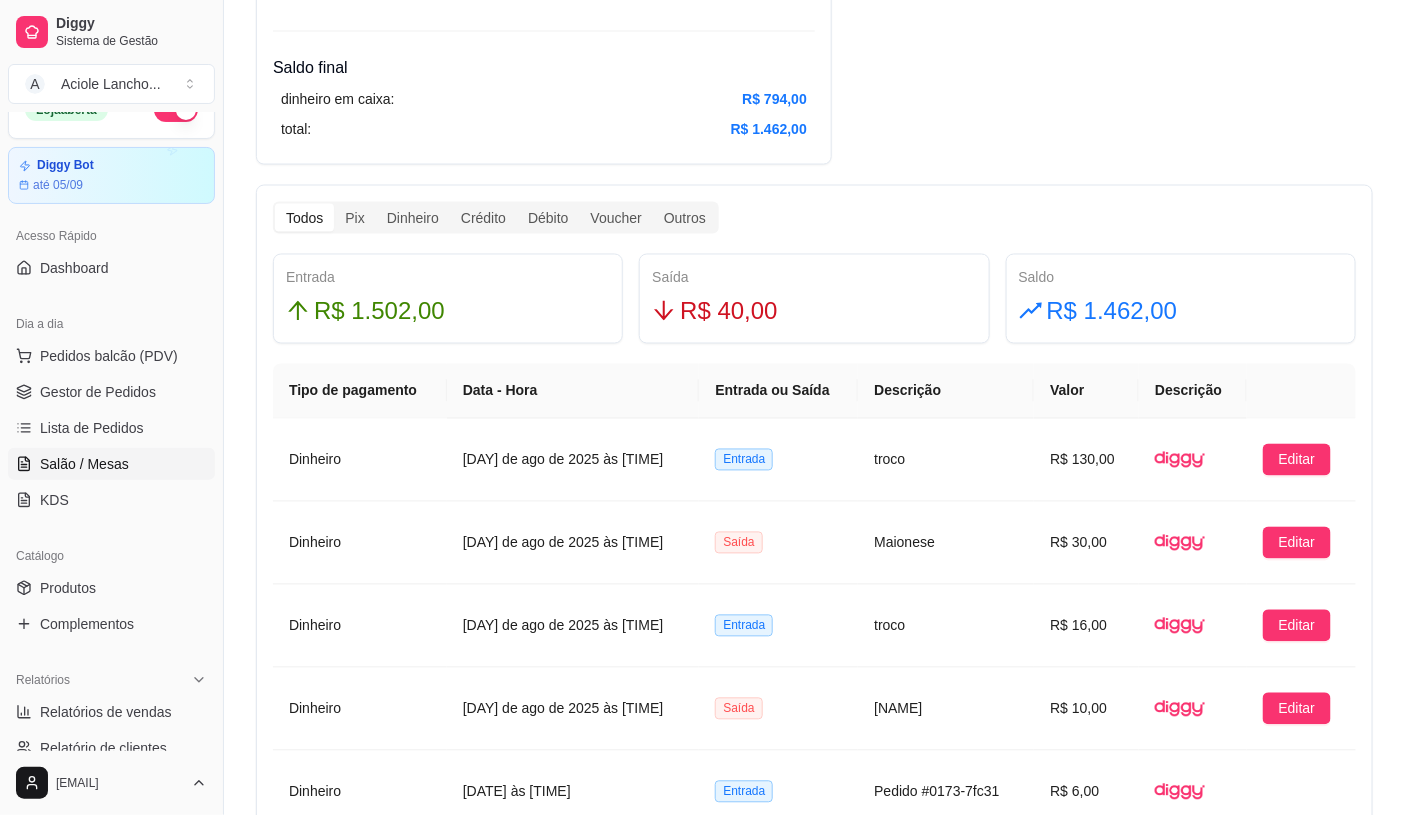 click on "Salão / Mesas" at bounding box center [111, 464] 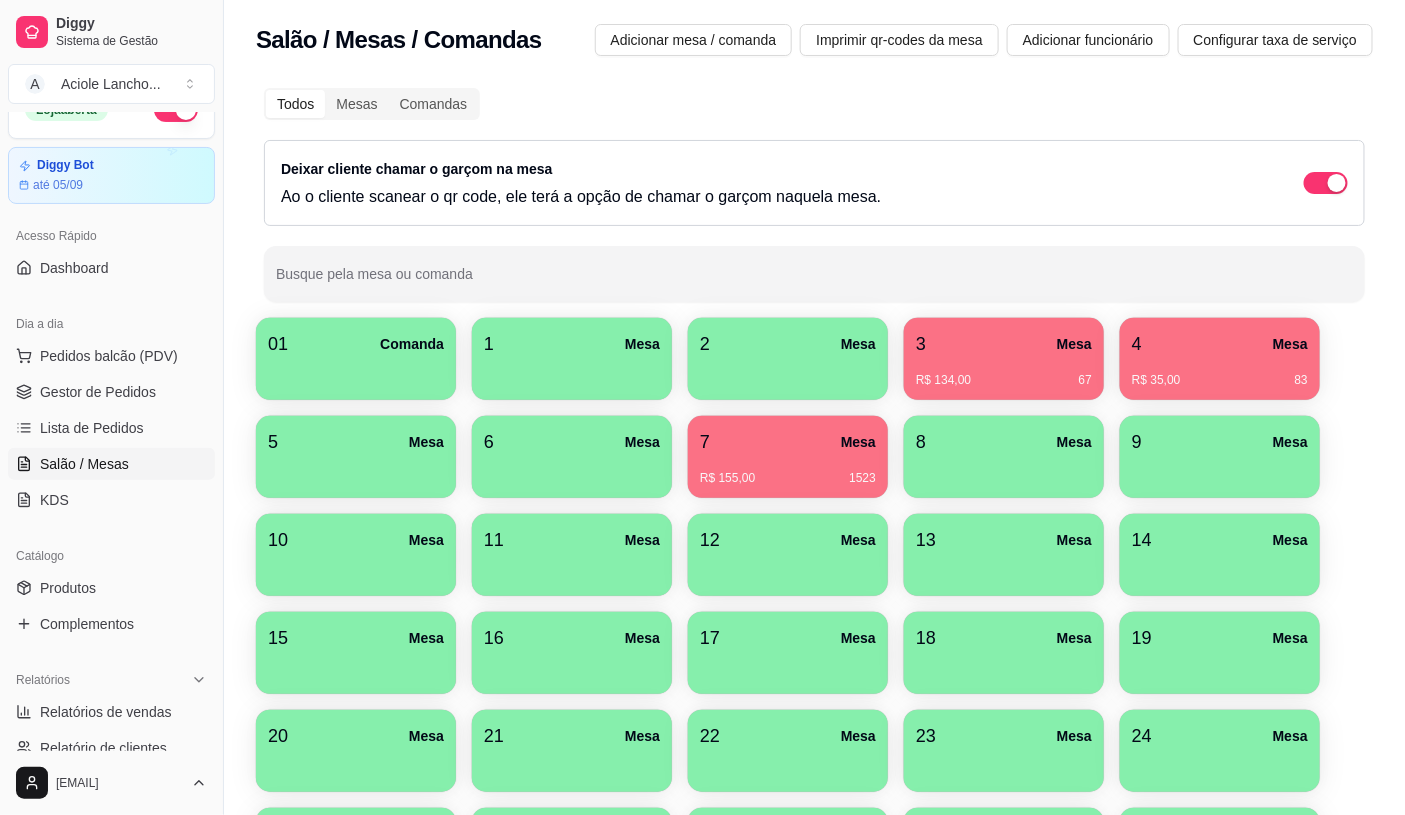 click on "01 Comanda 1 Mesa 2 Mesa 3 Mesa R$ 134,00 67 4 Mesa R$ 35,00 83 5 Mesa 6 Mesa 7 Mesa R$ 155,00 1523 8 Mesa 9 Mesa 10 Mesa 11 Mesa 12 Mesa 13 Mesa 14 Mesa 15 Mesa 16 Mesa 17 Mesa 18 Mesa 19 Mesa 20 Mesa 21 Mesa 22 Mesa 23 Mesa 24 Mesa 25 Mesa 26 Mesa 27 Mesa 28 Mesa 29 Mesa 30 Mesa ESPERANDO  Mesa MESA DAS COMANDAS Mesa" at bounding box center (814, 667) 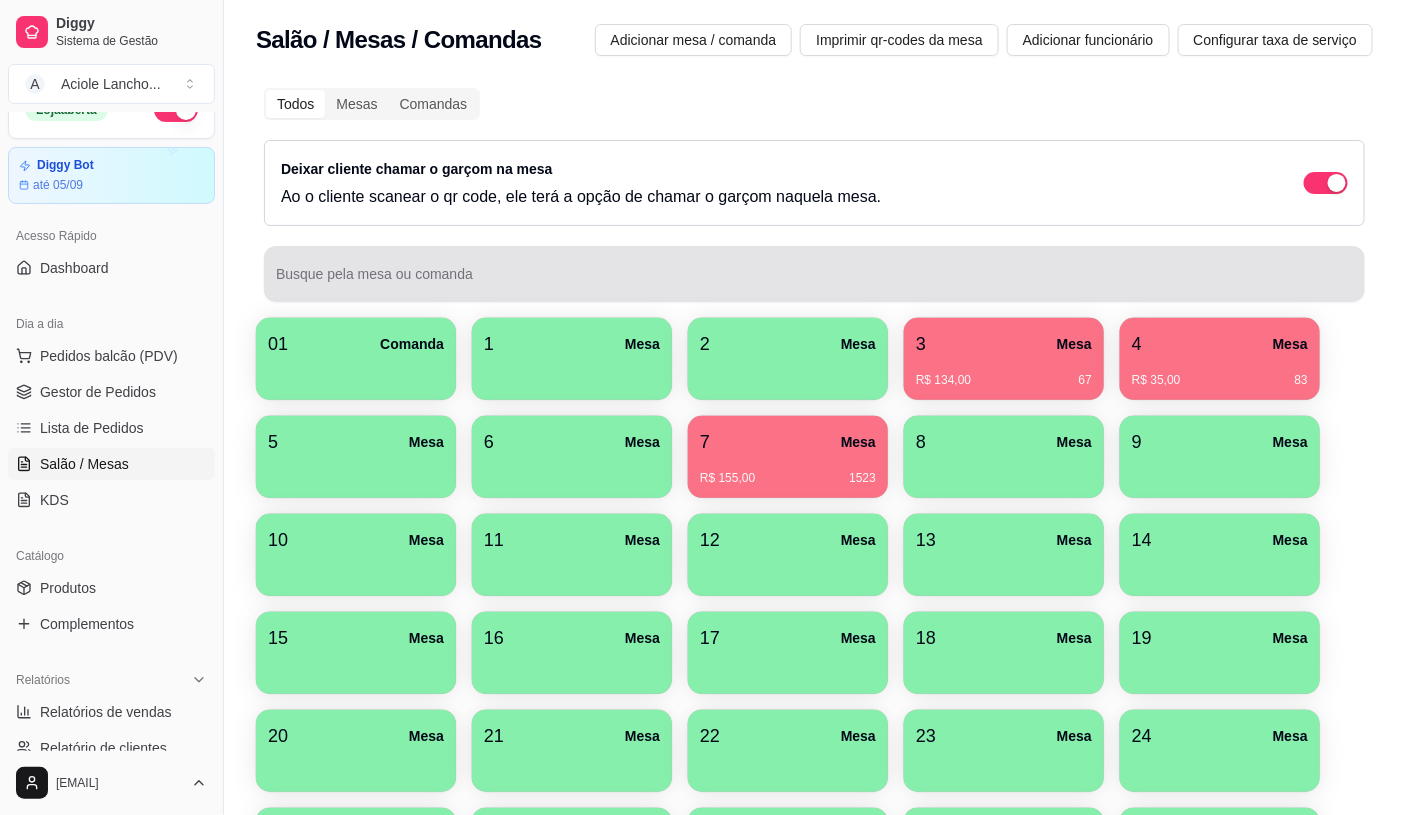 drag, startPoint x: 728, startPoint y: 260, endPoint x: 977, endPoint y: 86, distance: 303.7713 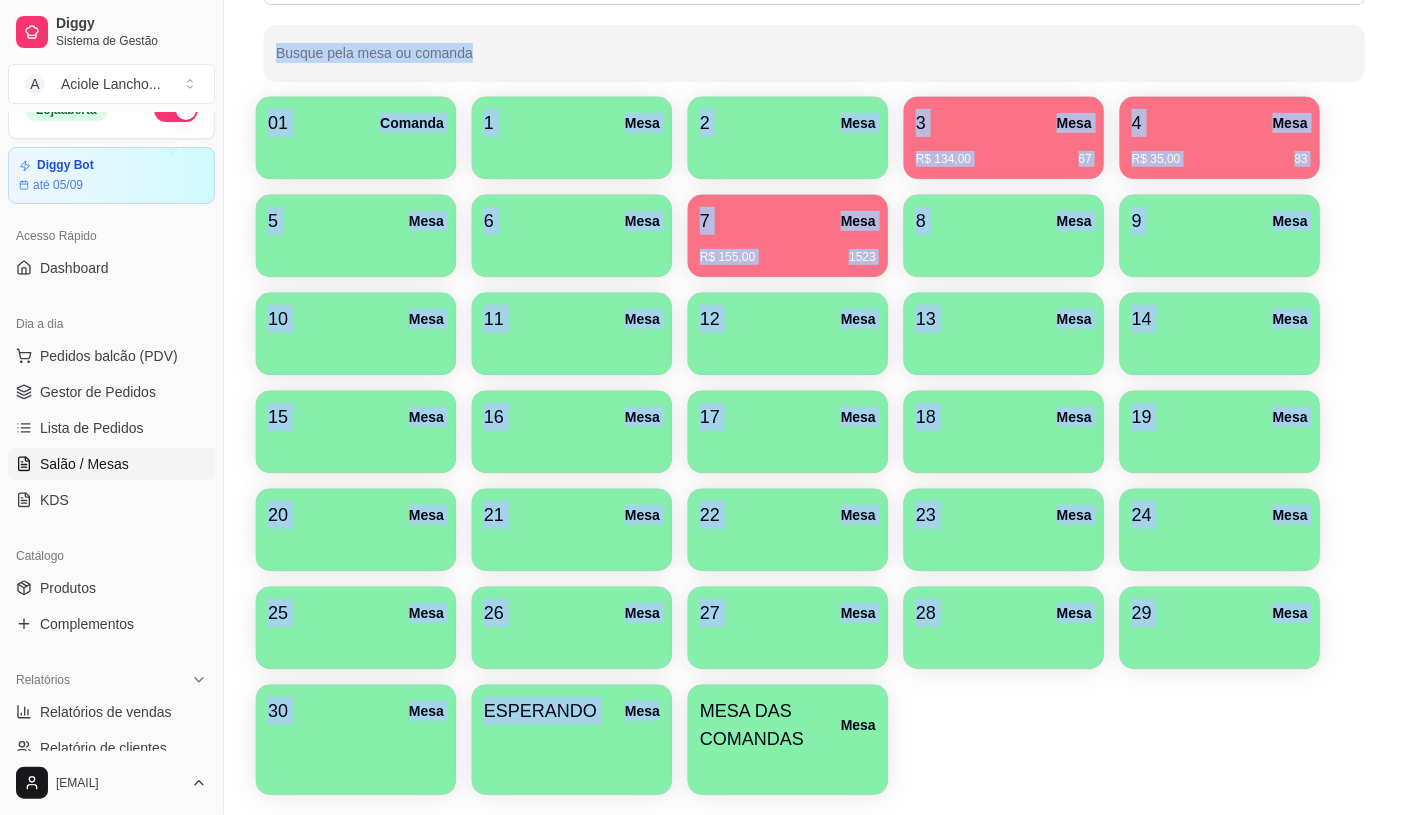 scroll, scrollTop: 281, scrollLeft: 0, axis: vertical 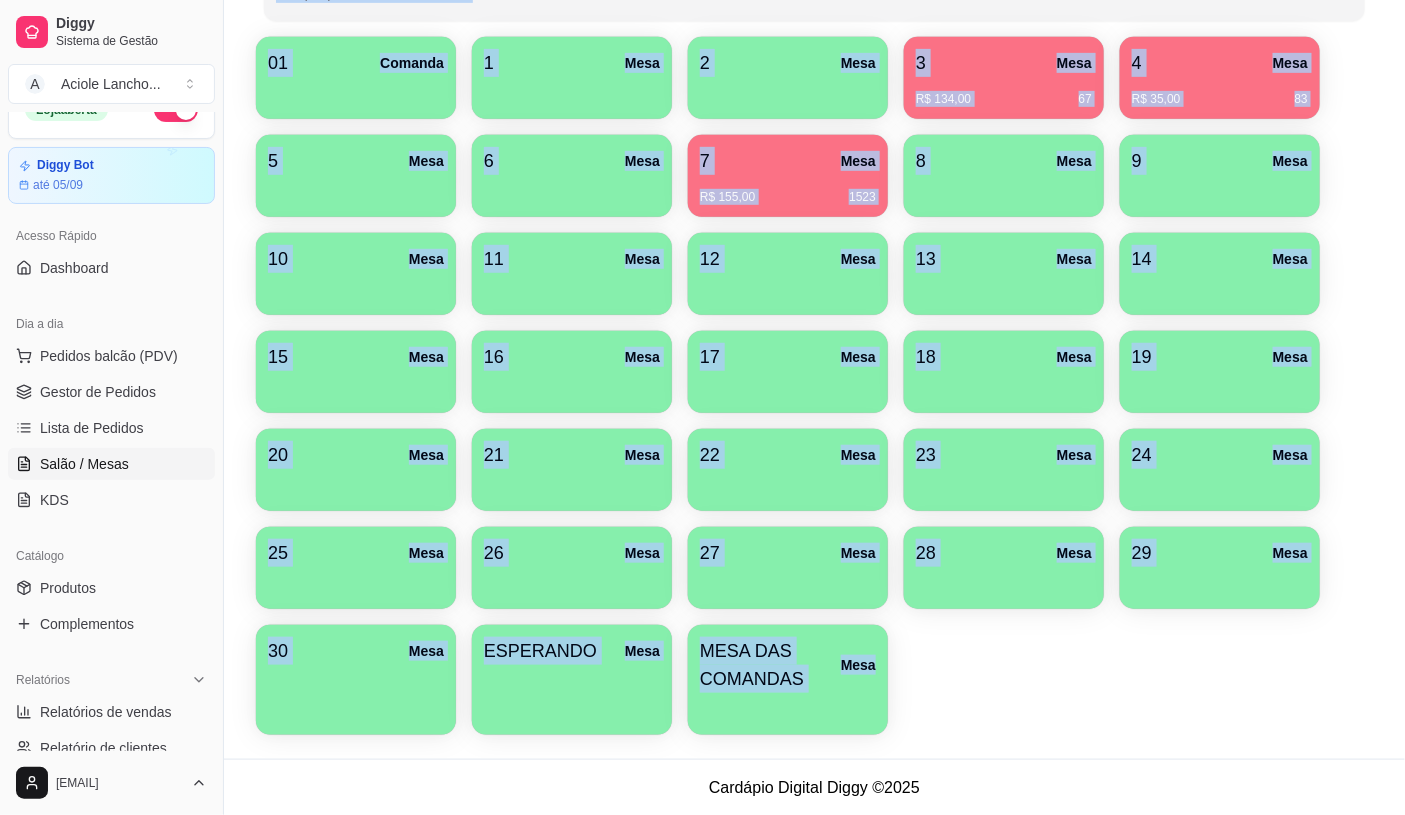 drag, startPoint x: 990, startPoint y: 86, endPoint x: 1051, endPoint y: 735, distance: 651.8604 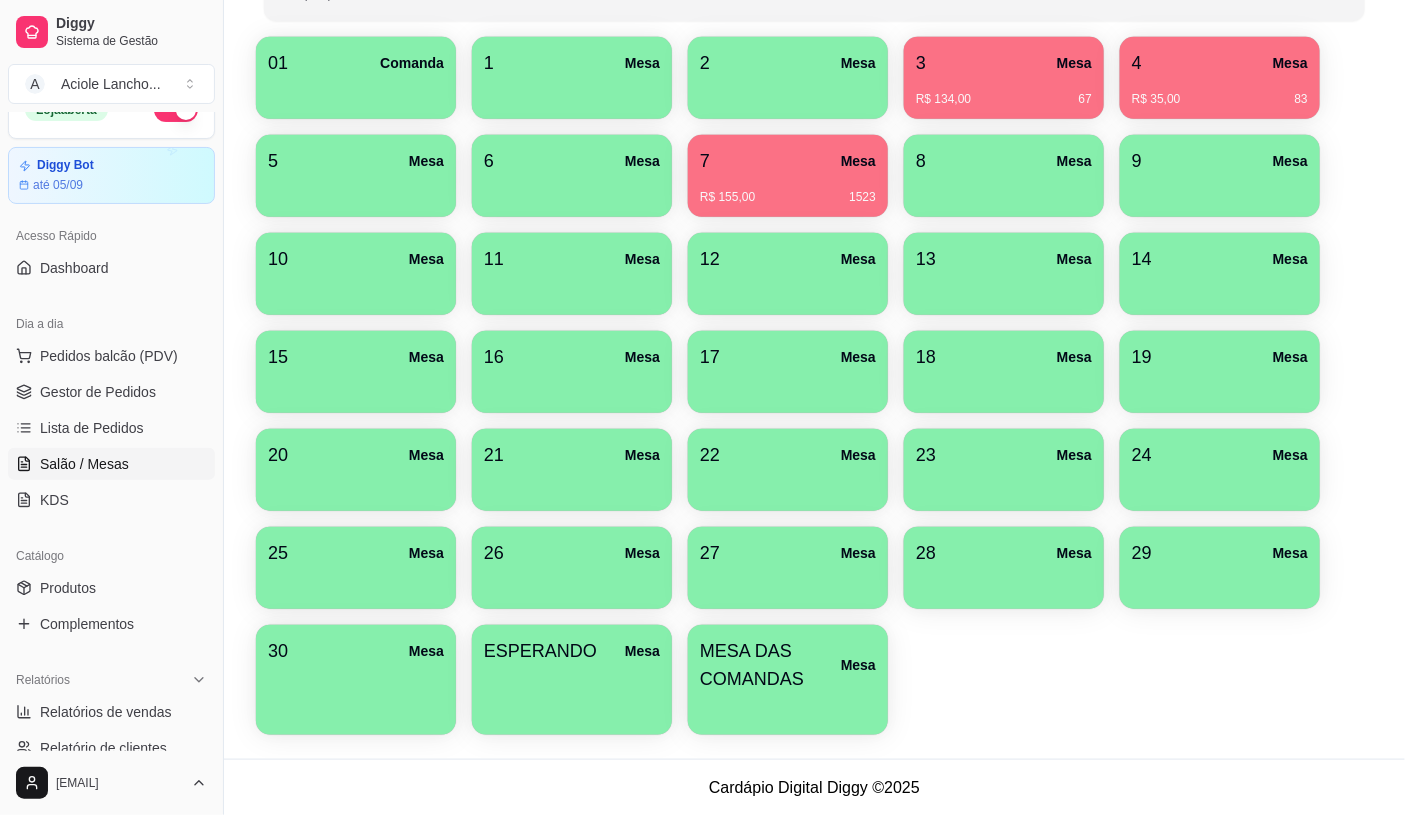 click on "01 Comanda 1 Mesa 2 Mesa 3 Mesa R$ 134,00 67 4 Mesa R$ 35,00 83 5 Mesa 6 Mesa 7 Mesa R$ 155,00 1523 8 Mesa 9 Mesa 10 Mesa 11 Mesa 12 Mesa 13 Mesa 14 Mesa 15 Mesa 16 Mesa 17 Mesa 18 Mesa 19 Mesa 20 Mesa 21 Mesa 22 Mesa 23 Mesa 24 Mesa 25 Mesa 26 Mesa 27 Mesa 28 Mesa 29 Mesa 30 Mesa ESPERANDO  Mesa MESA DAS COMANDAS Mesa" at bounding box center (814, 386) 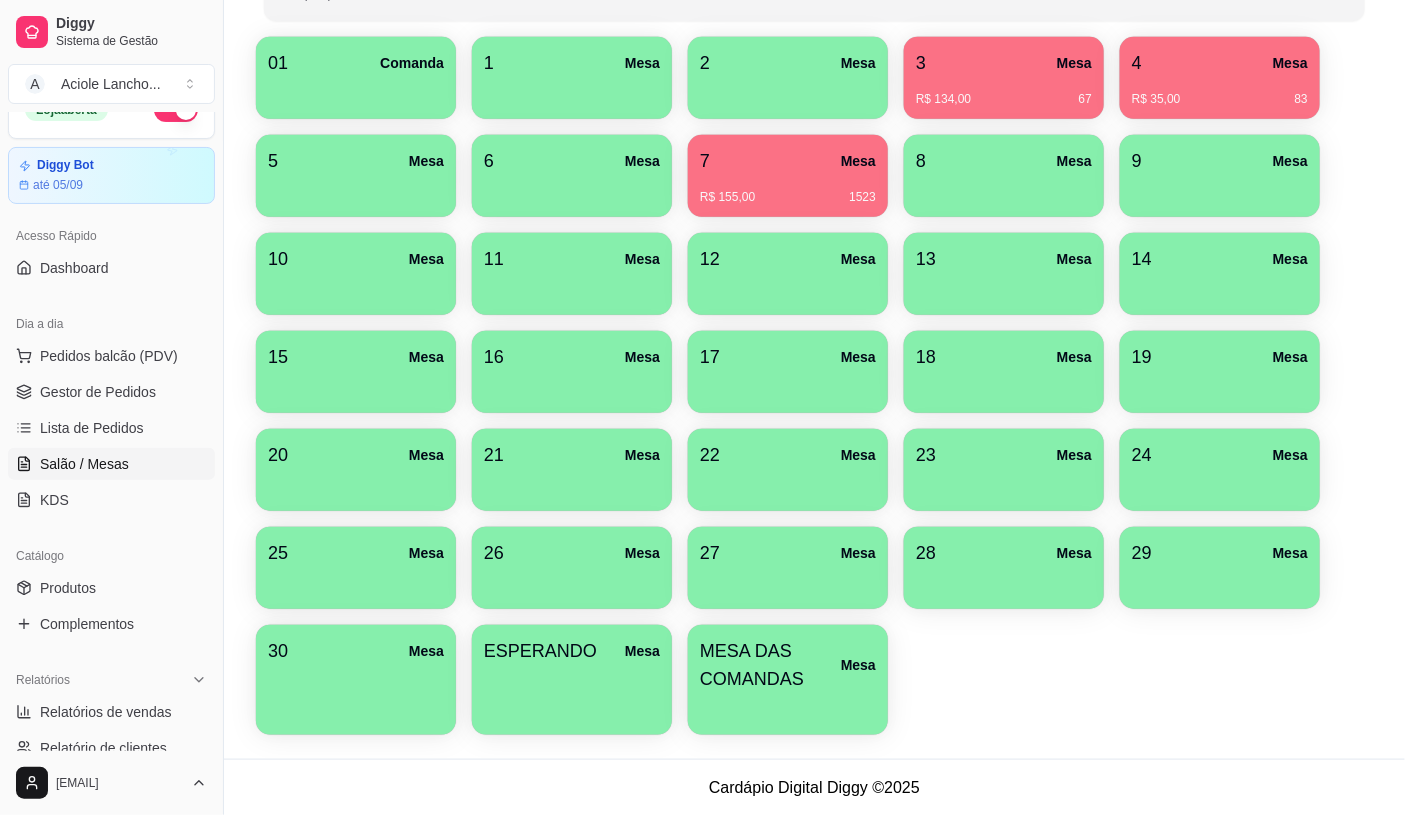 click on "Diggy Sistema de Gestão A Aciole Lancho ... Loja  aberta Diggy Bot até 05/09 Acesso Rápido Dashboard Dia a dia Pedidos balcão (PDV) Gestor de Pedidos Lista de Pedidos Salão / Mesas KDS Catálogo Produtos Complementos Relatórios Relatórios de vendas Relatório de clientes Relatório de mesas Relatório de fidelidade novo Gerenciar Entregadores novo Nota Fiscal (NFC-e) Controle de caixa Controle de fiado Cupons Clientes Estoque Configurações Diggy Planos Precisa de ajuda? kenedyaciole.ka@gmail.com Toggle Sidebar Sistema de Gestão Diggy Salão / Mesas / Comandas Adicionar mesa / comanda Imprimir qr-codes da mesa Adicionar funcionário Configurar taxa de serviço Todos Mesas Comandas Deixar cliente chamar o garçom na mesa Ao o cliente scanear o qr code, ele terá a opção de chamar o garçom naquela mesa. Busque pela mesa ou comanda
01 Comanda 1 Mesa 2 Mesa 3 Mesa R$ 134,00 67 4 Mesa R$ 35,00 83 5 Mesa 6 Mesa 7 Mesa R$ 155,00 1523 8 Mesa 9 Mesa 10 Mesa 11 Mesa 12 Mesa 13 Mesa 14 Mesa" at bounding box center (702, 126) 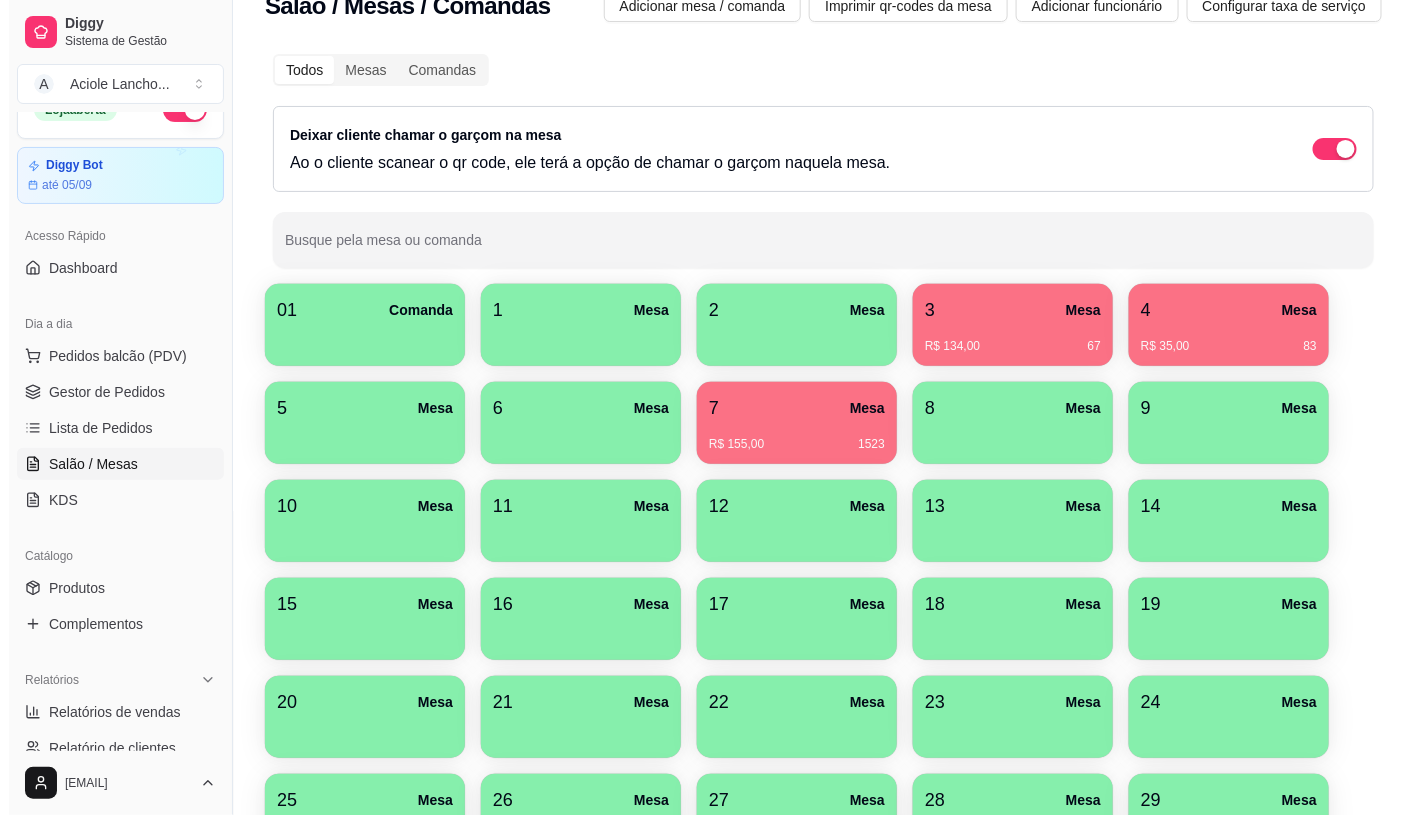 scroll, scrollTop: 0, scrollLeft: 0, axis: both 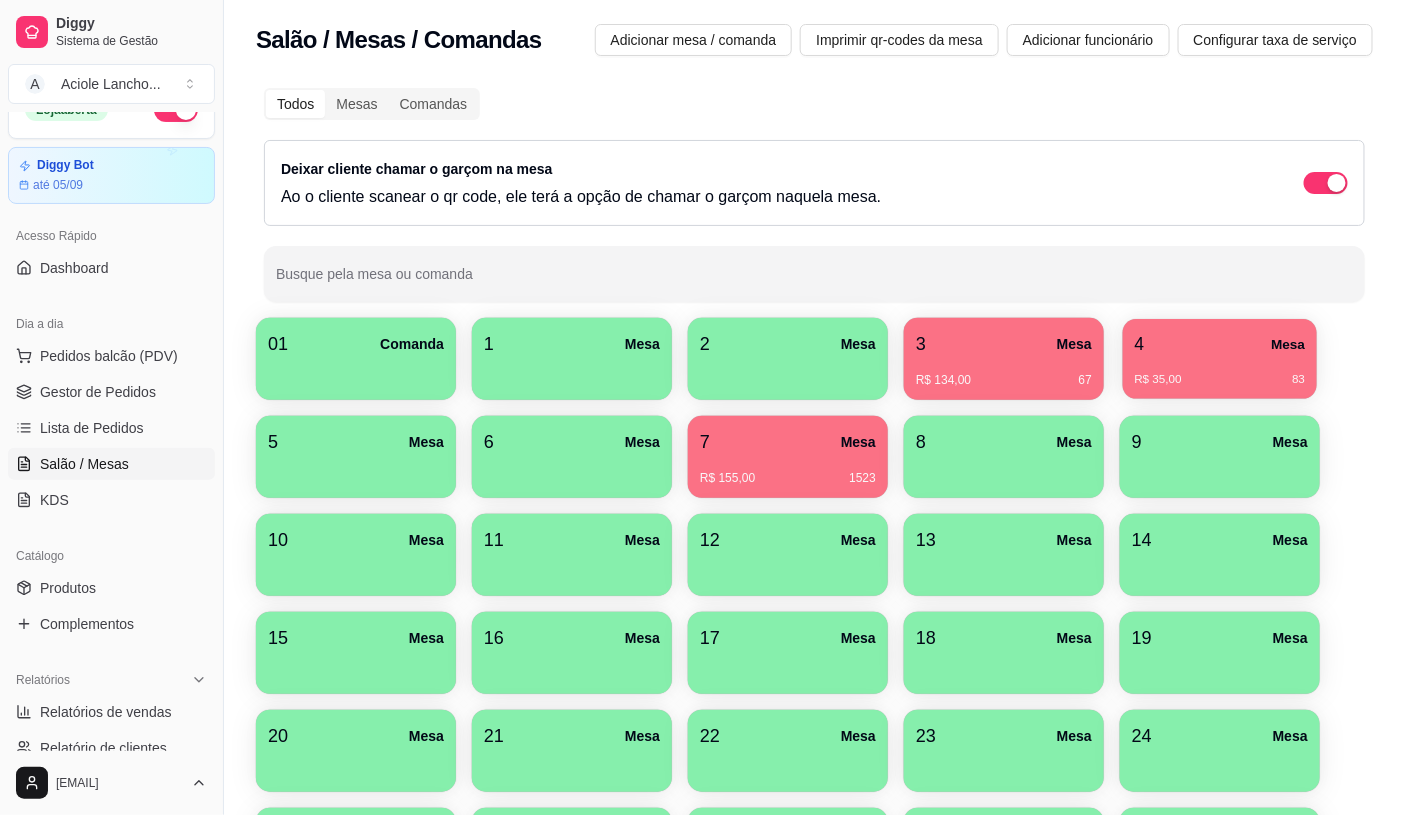 click on "4 Mesa" at bounding box center (1220, 344) 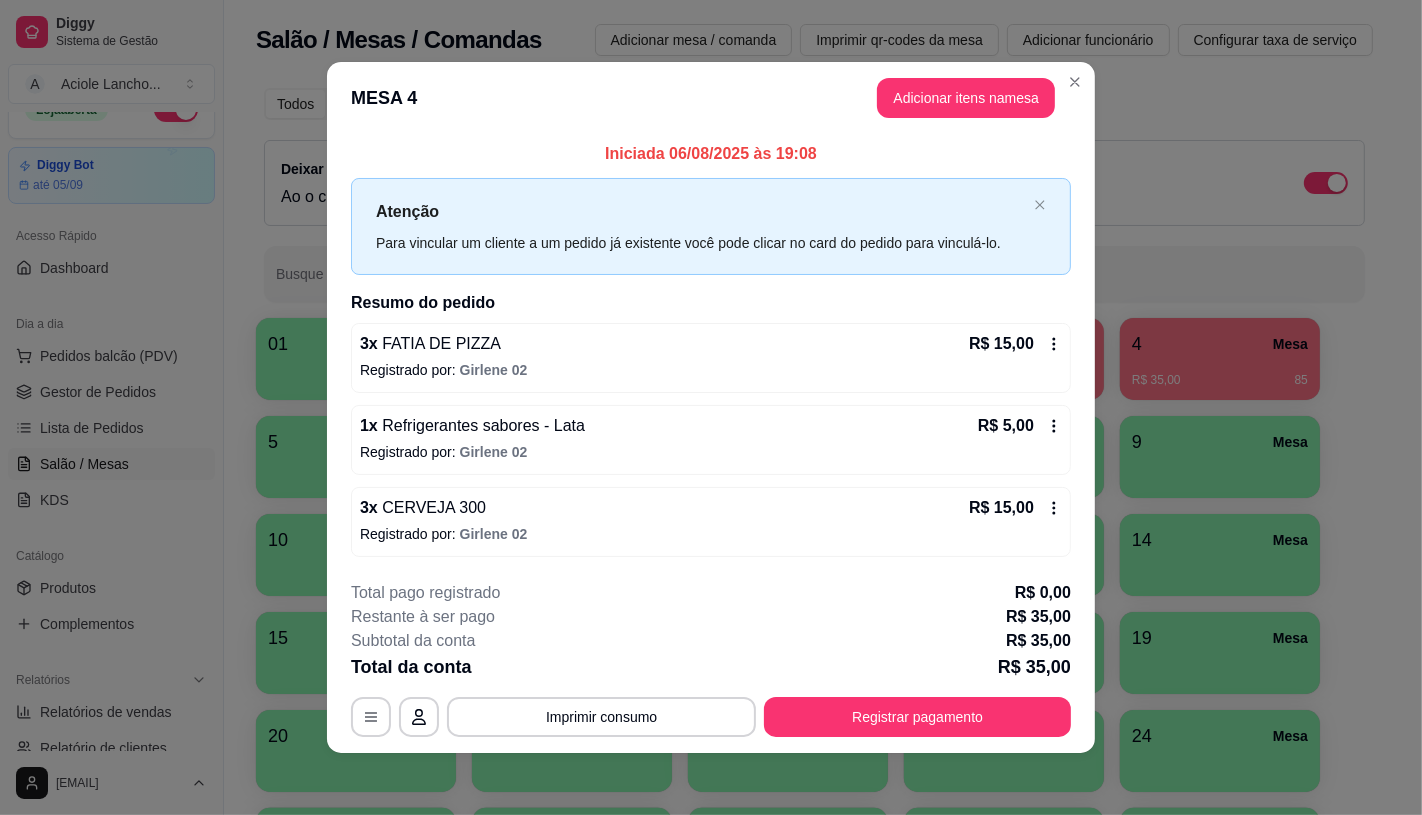 click on "R$ 15,00" at bounding box center (1015, 344) 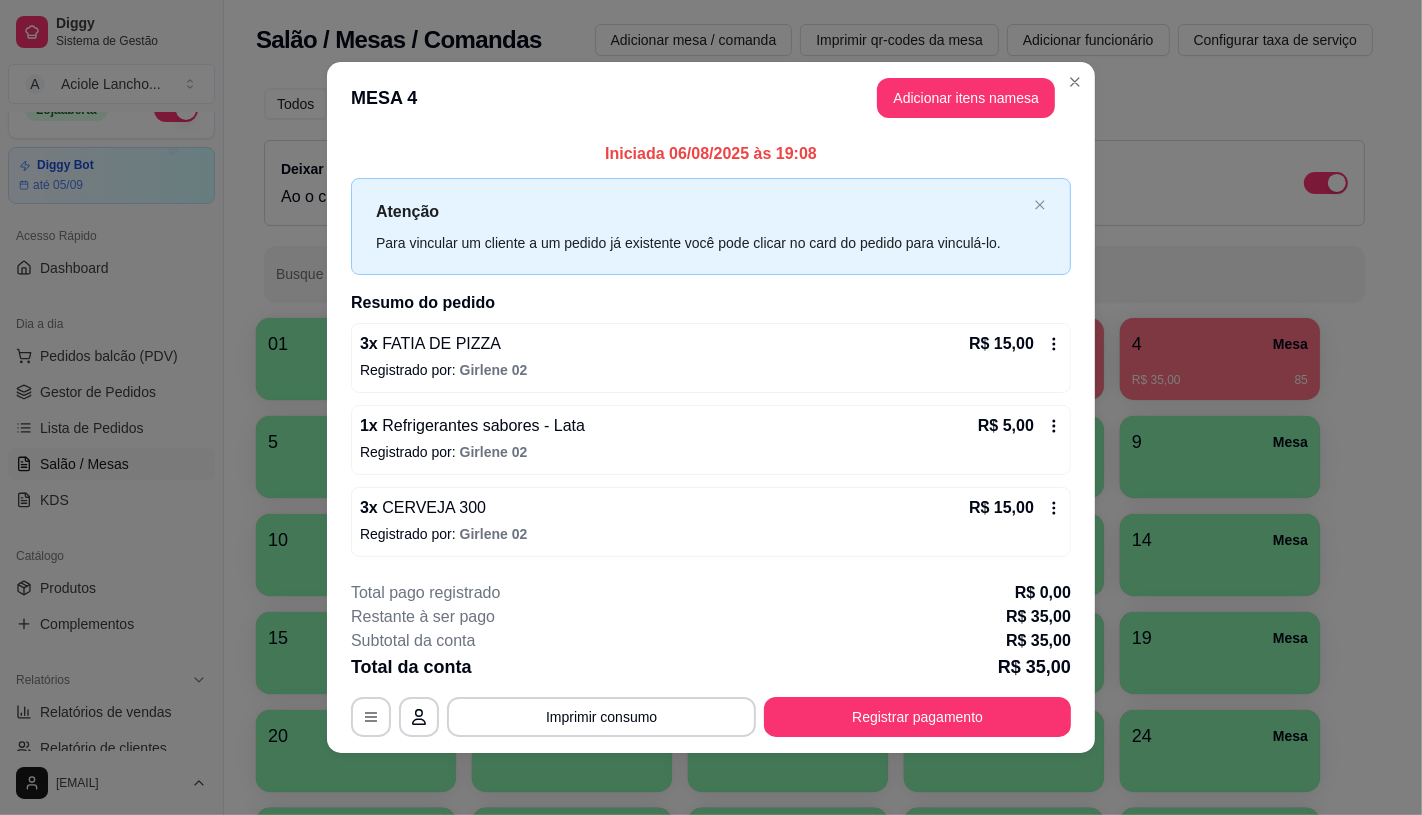 click 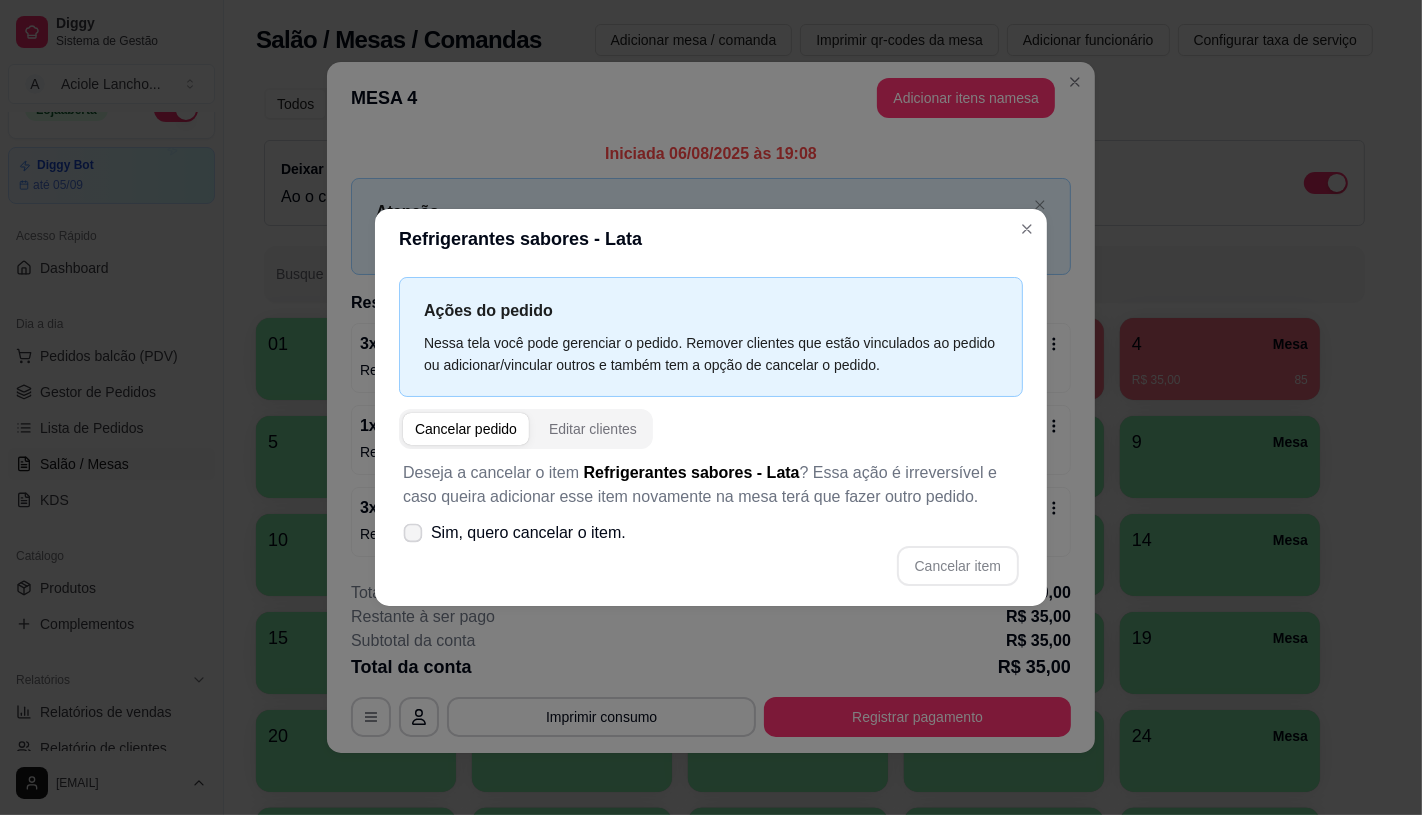 click on "Sim, quero cancelar o item." at bounding box center [514, 533] 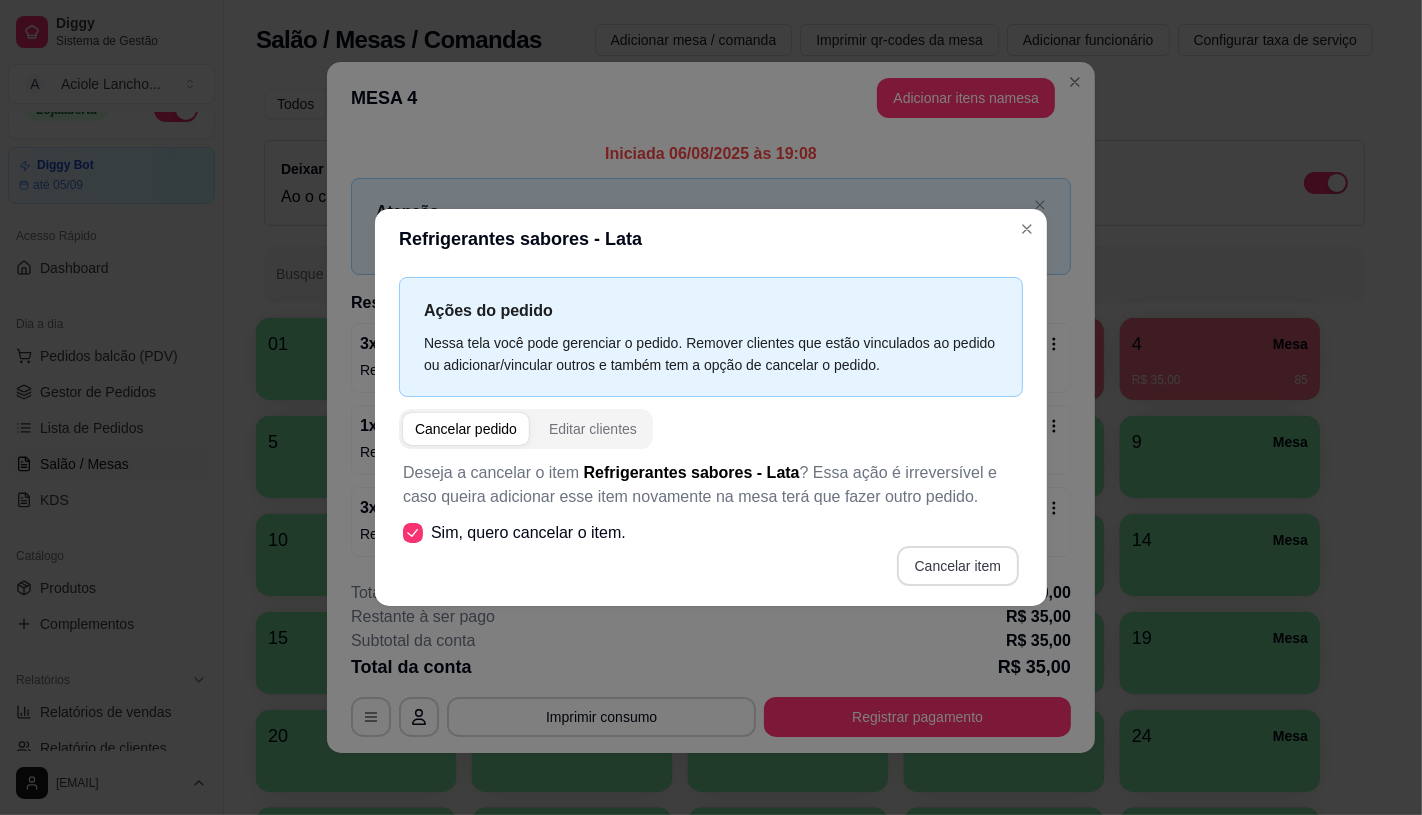 click on "Cancelar item" at bounding box center (958, 566) 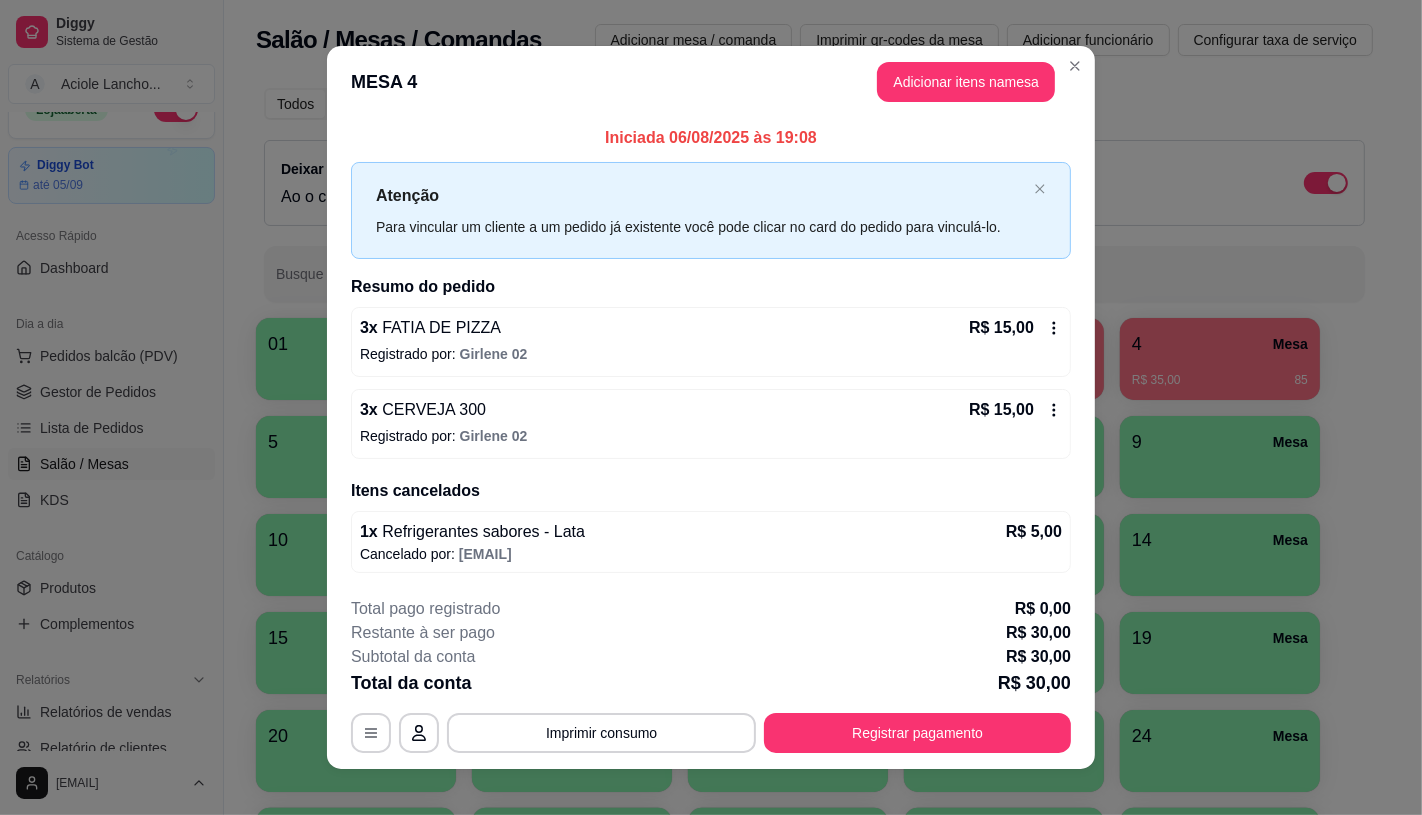 click 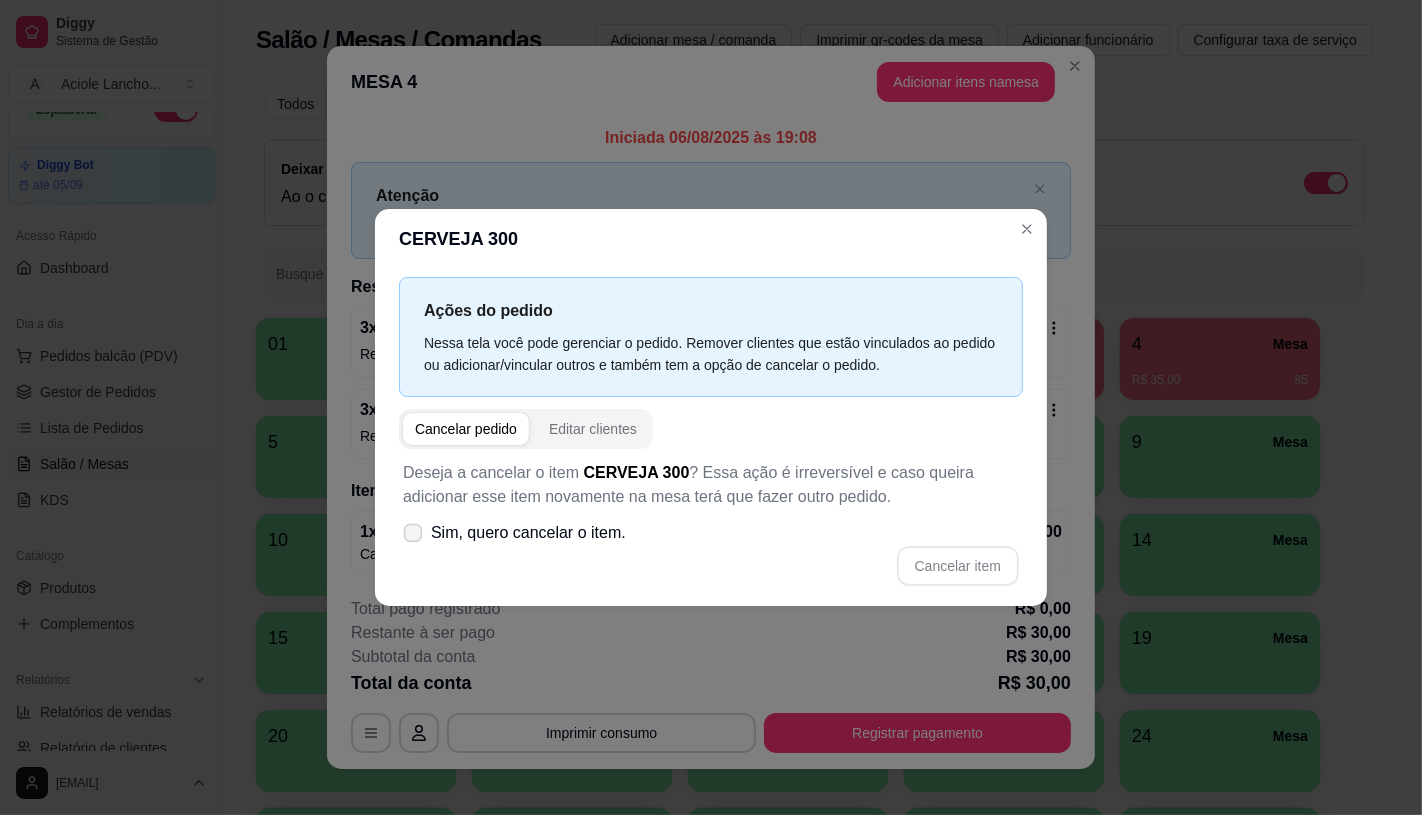 click on "Sim, quero cancelar o item." at bounding box center (514, 533) 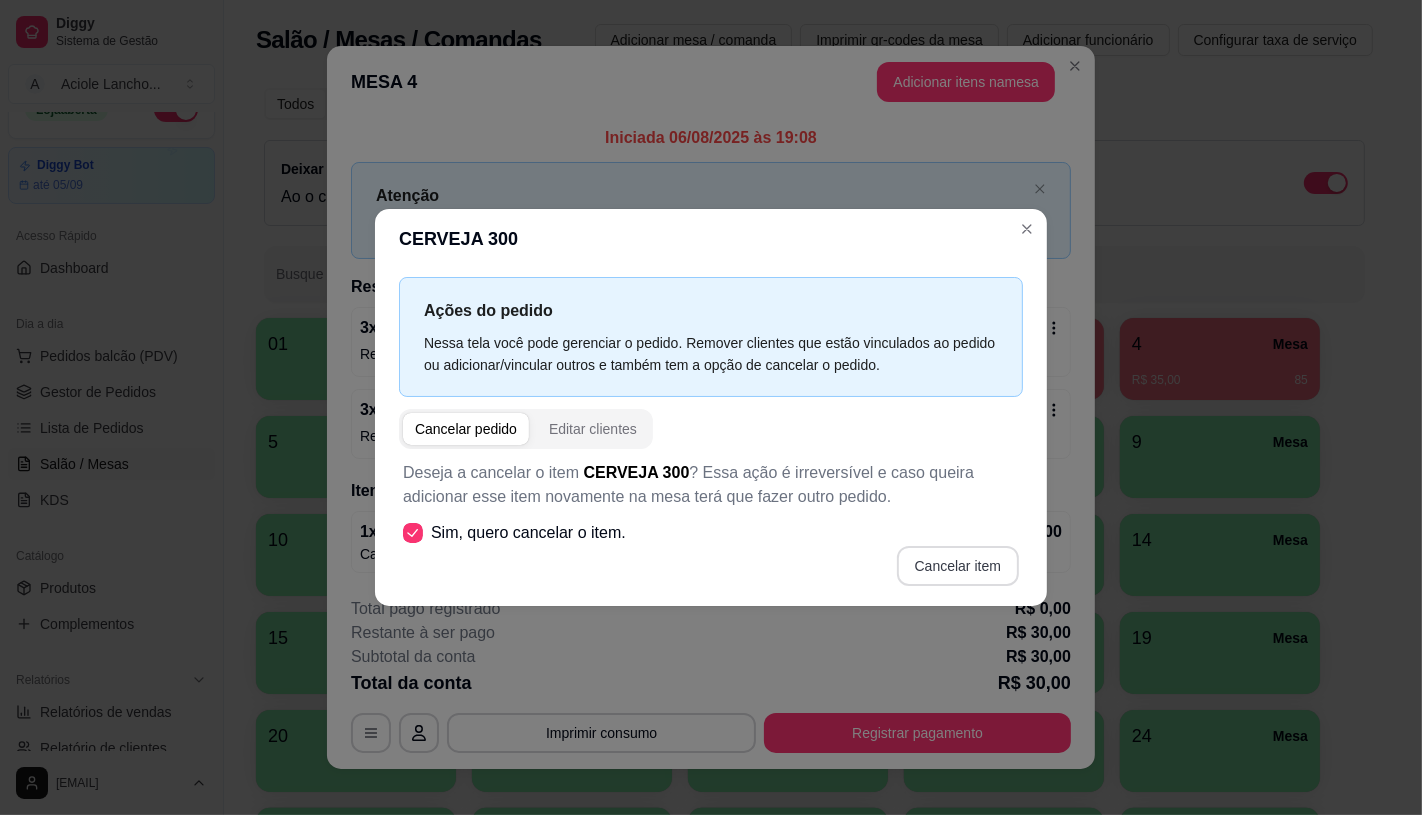 click on "Cancelar item" at bounding box center (958, 566) 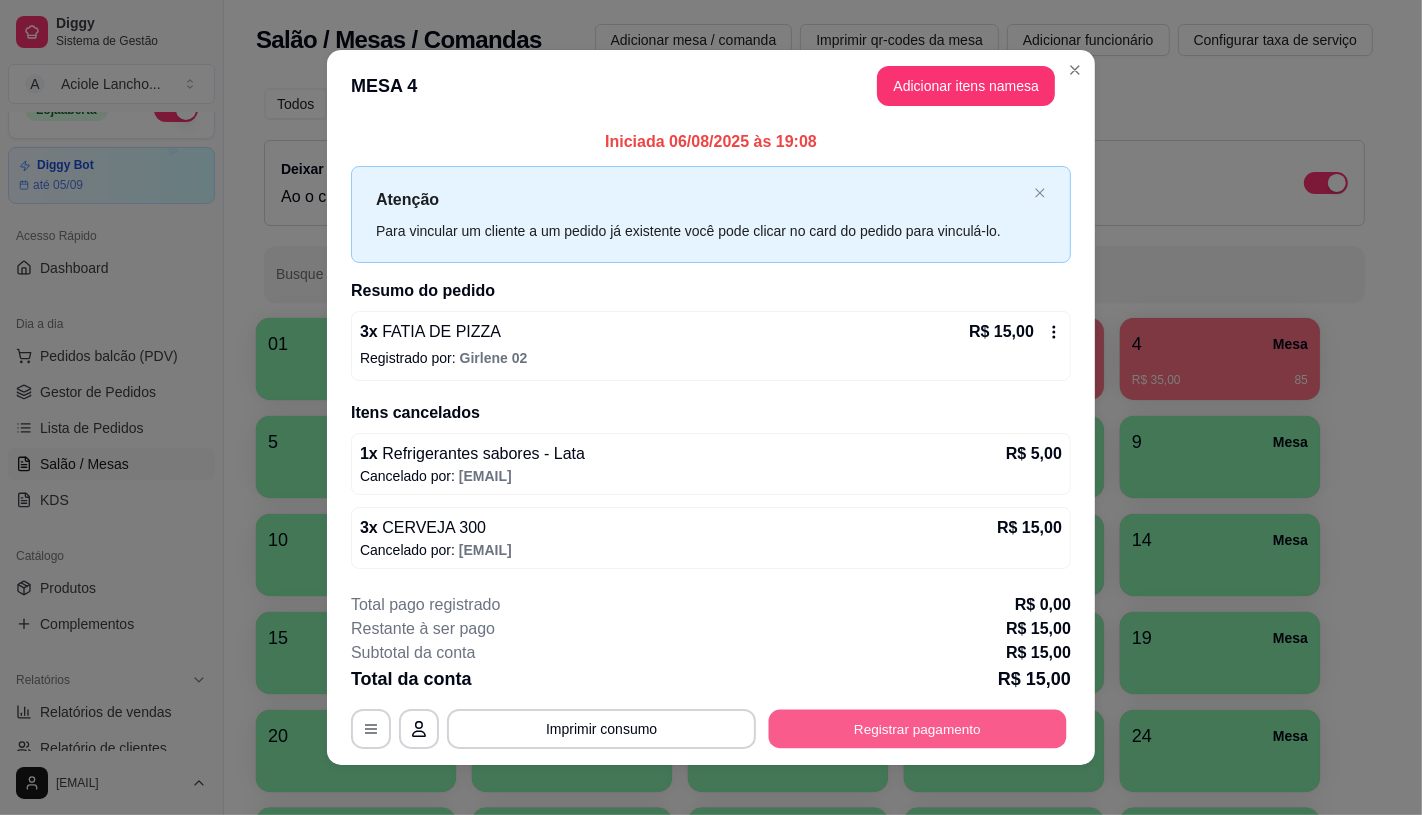 click on "Registrar pagamento" at bounding box center (918, 729) 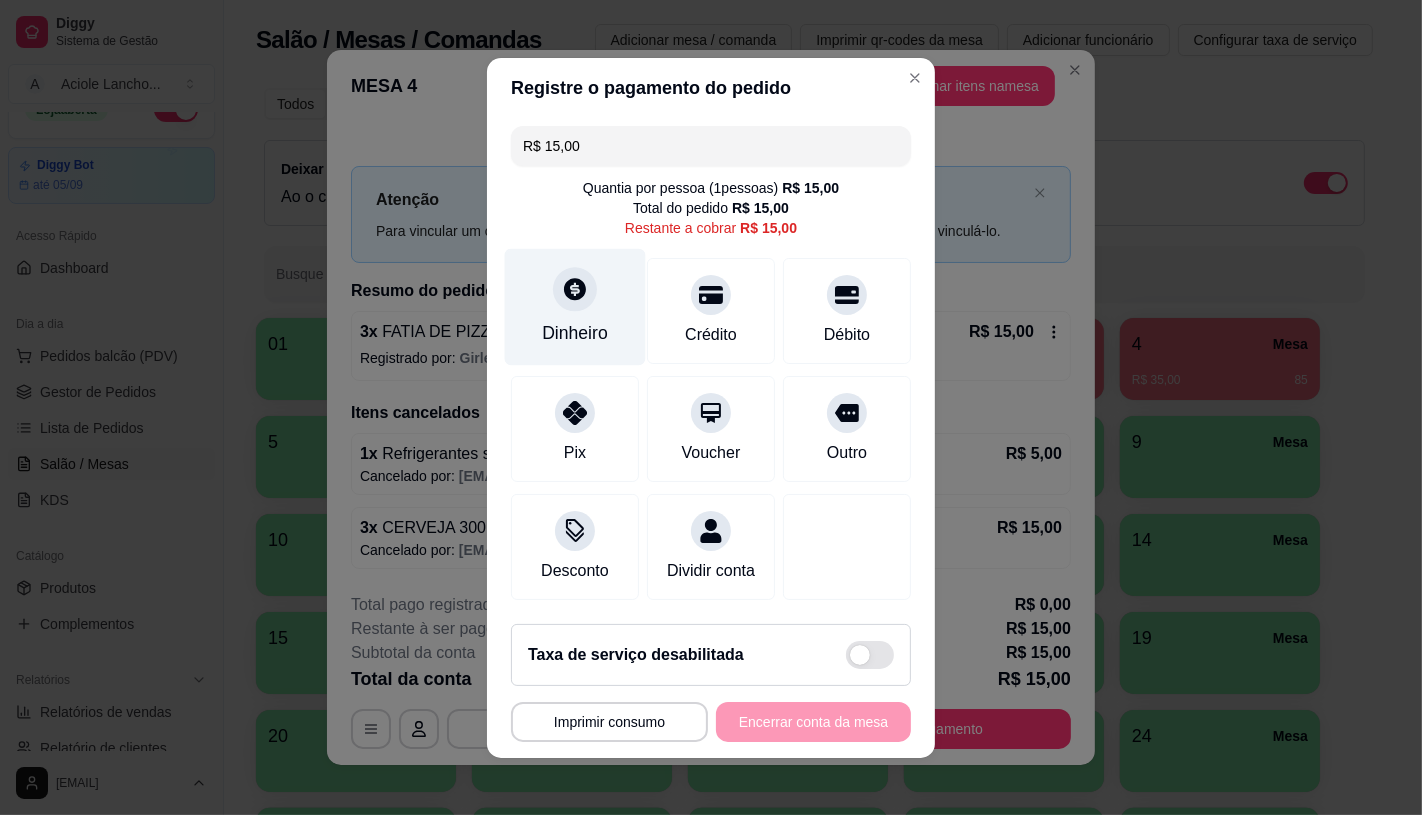 click on "Dinheiro" at bounding box center (575, 306) 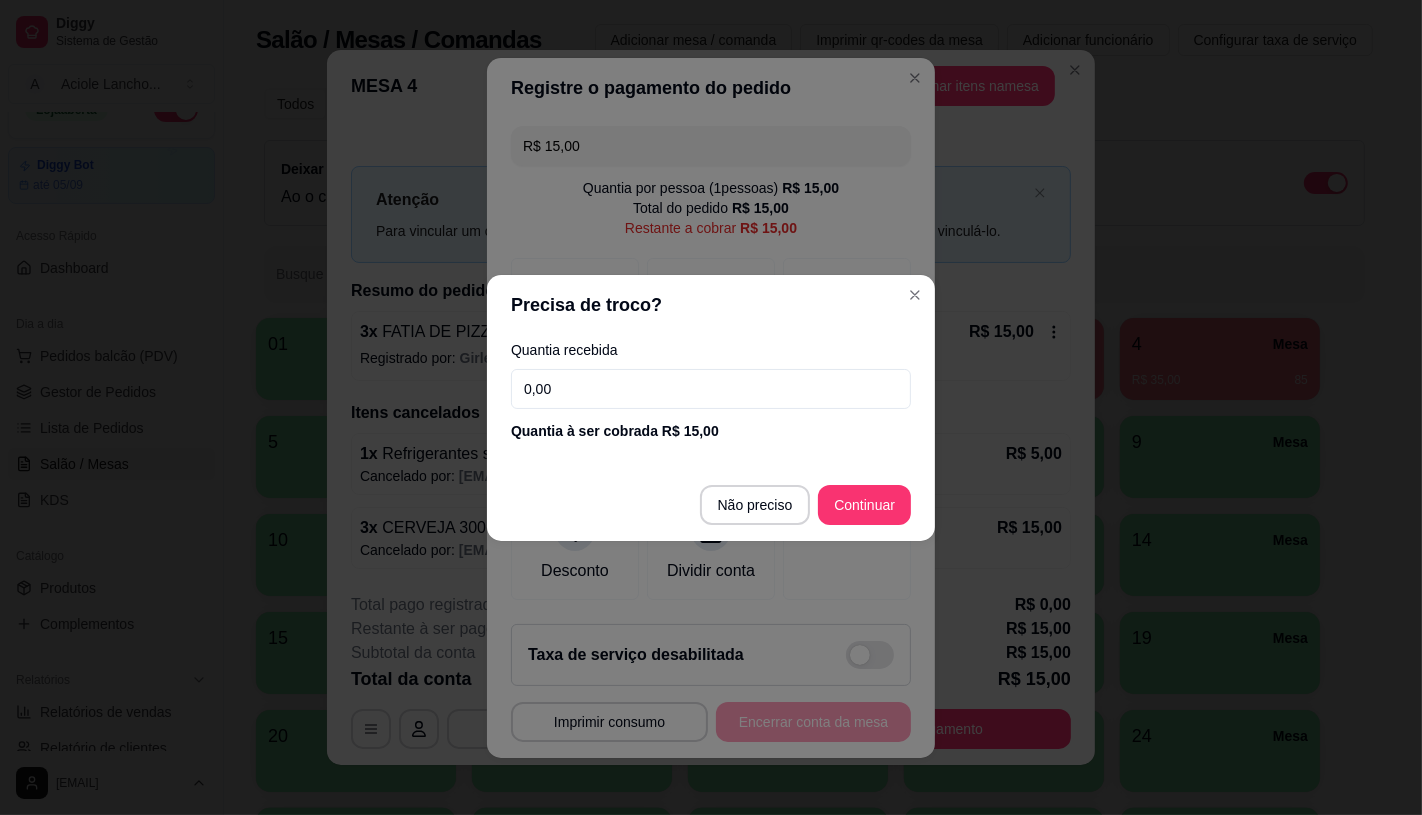 click on "0,00" at bounding box center (711, 389) 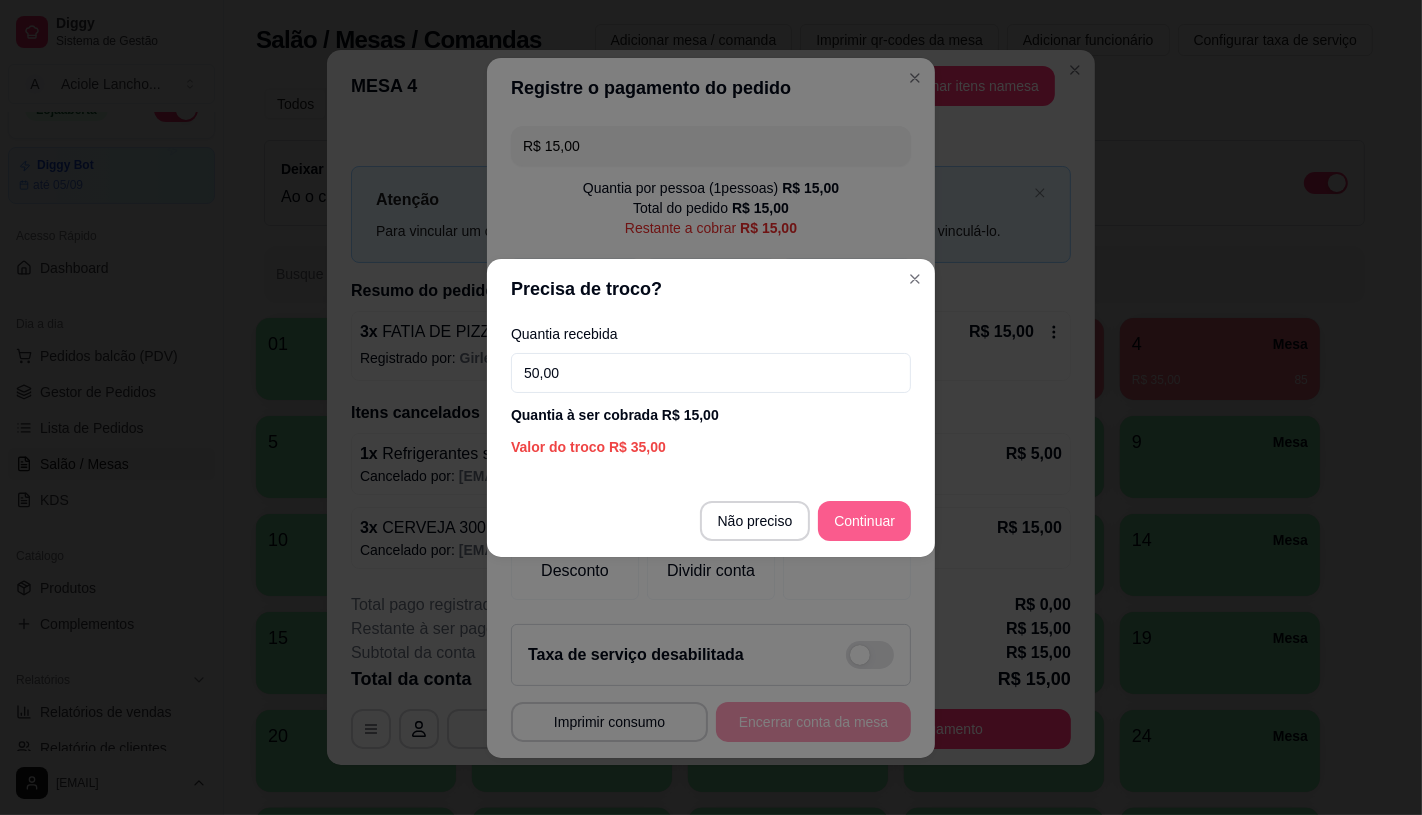 type on "50,00" 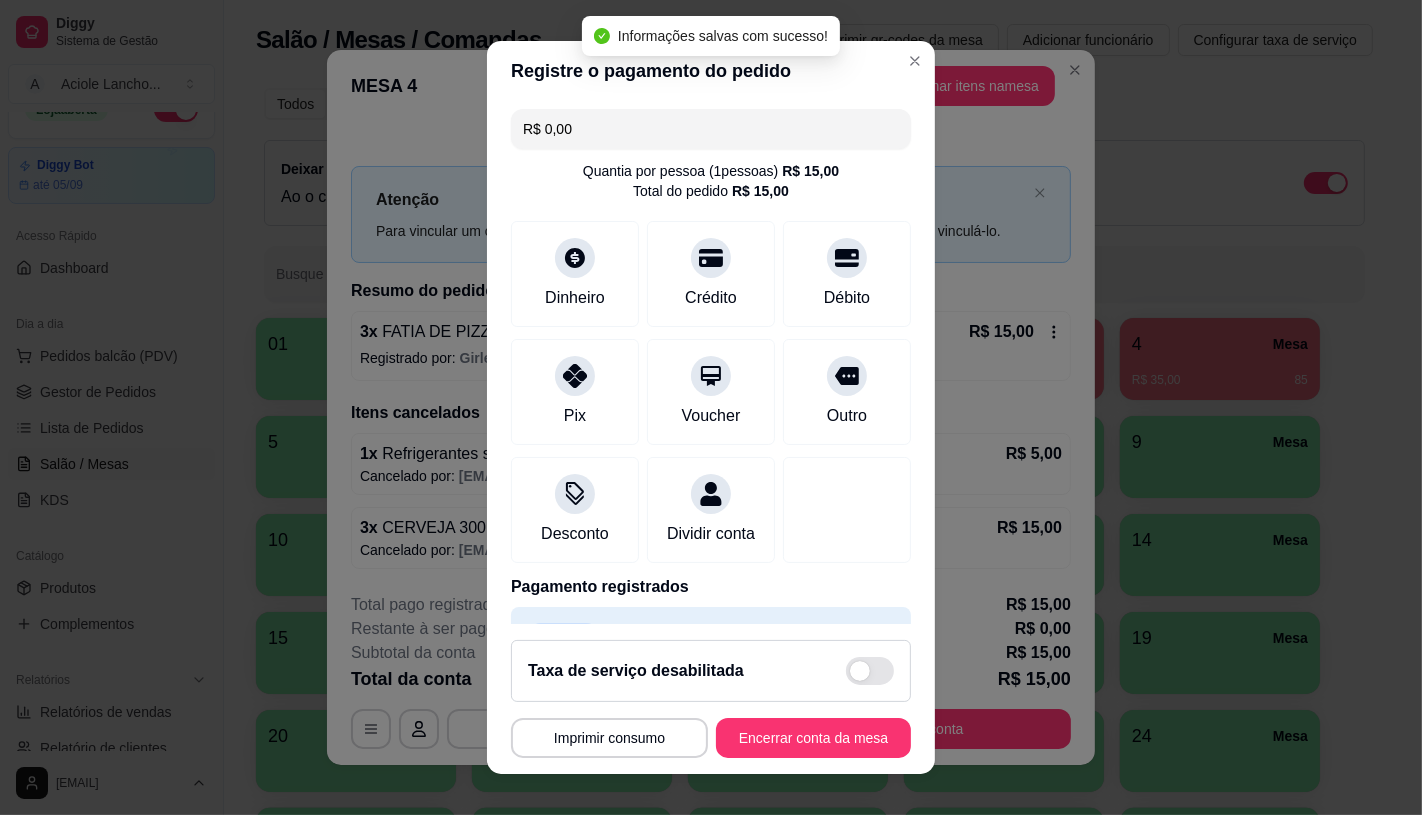 type on "R$ 0,00" 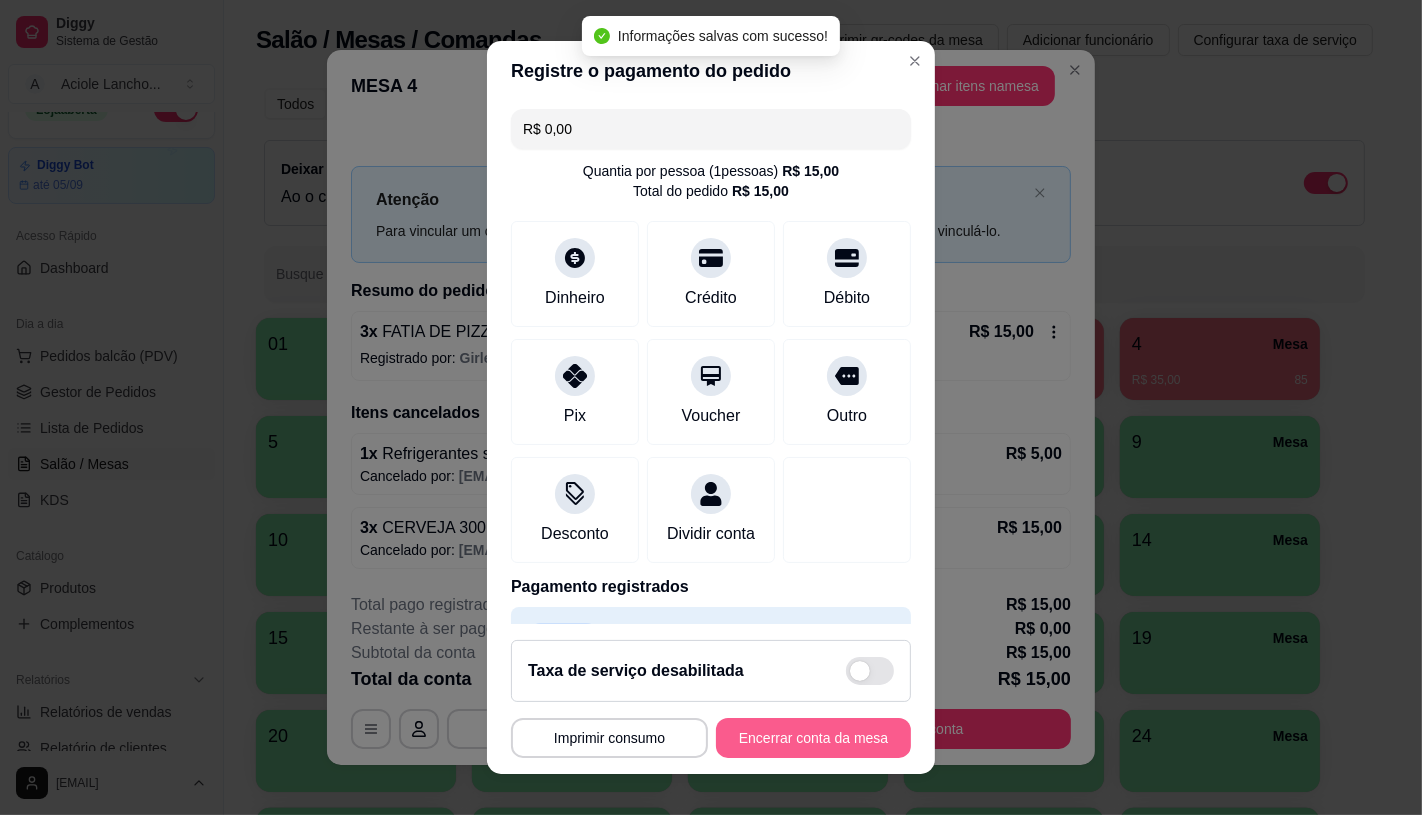 click on "Encerrar conta da mesa" at bounding box center [813, 738] 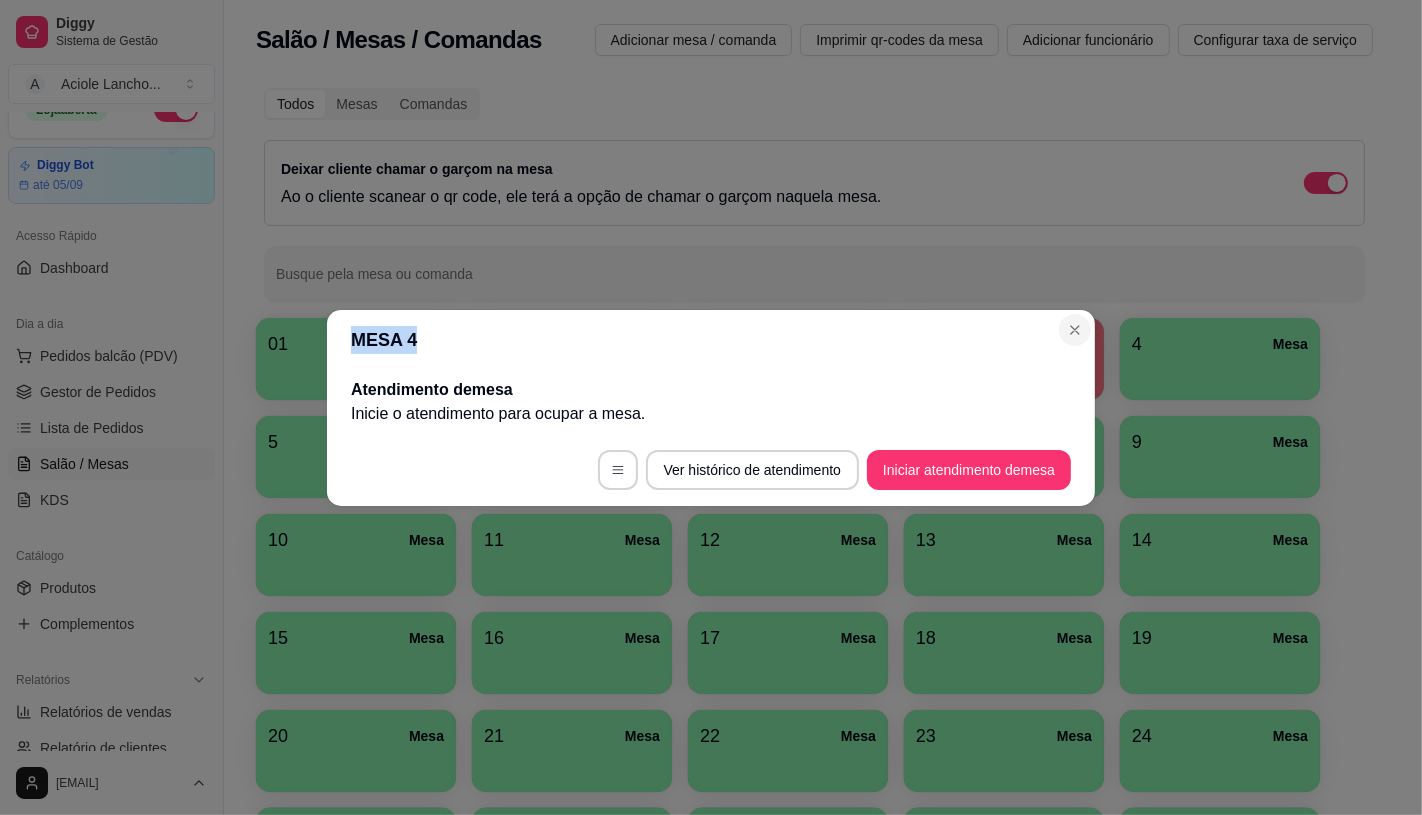 drag, startPoint x: 1067, startPoint y: 350, endPoint x: 1067, endPoint y: 314, distance: 36 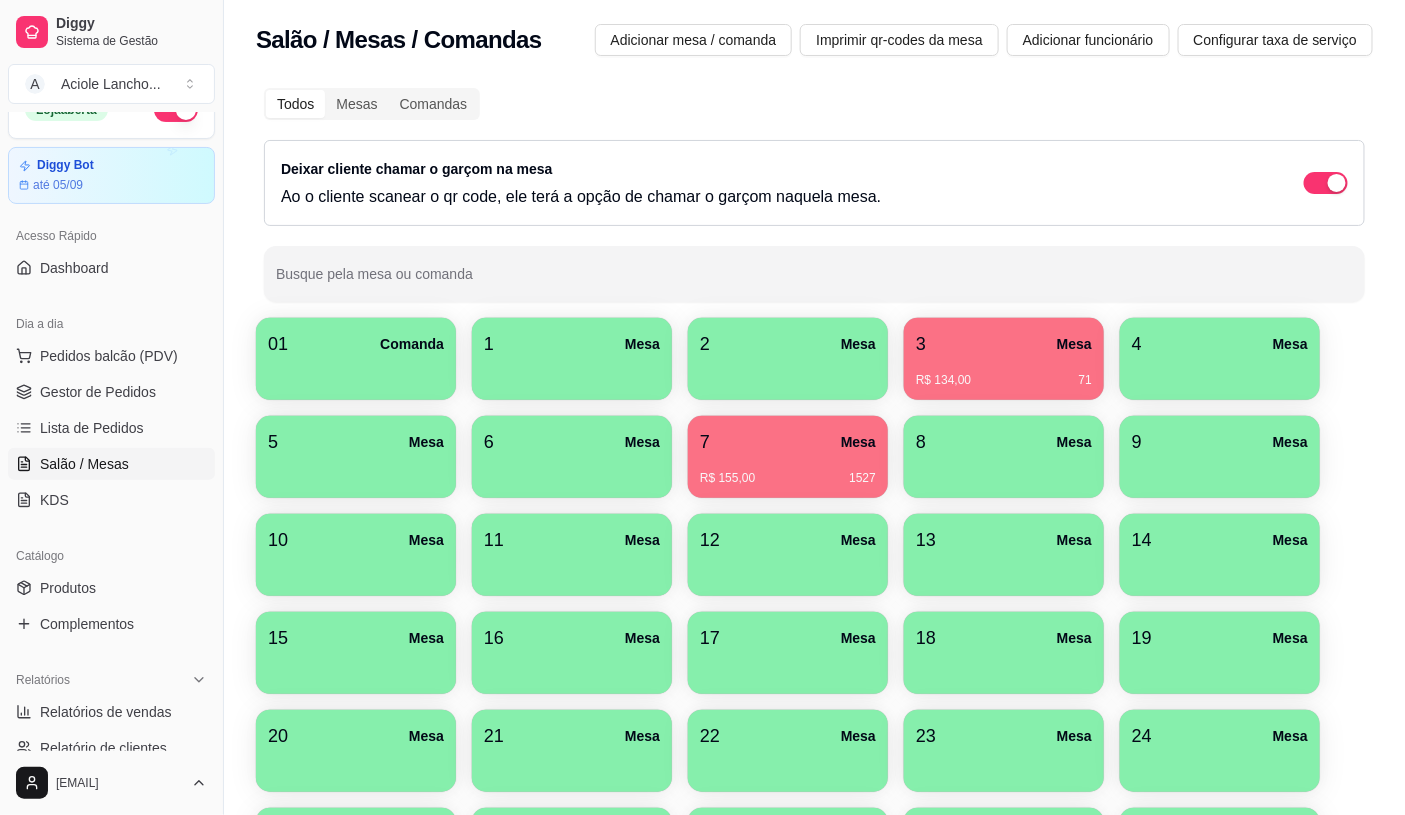click on "7 Mesa" at bounding box center [788, 442] 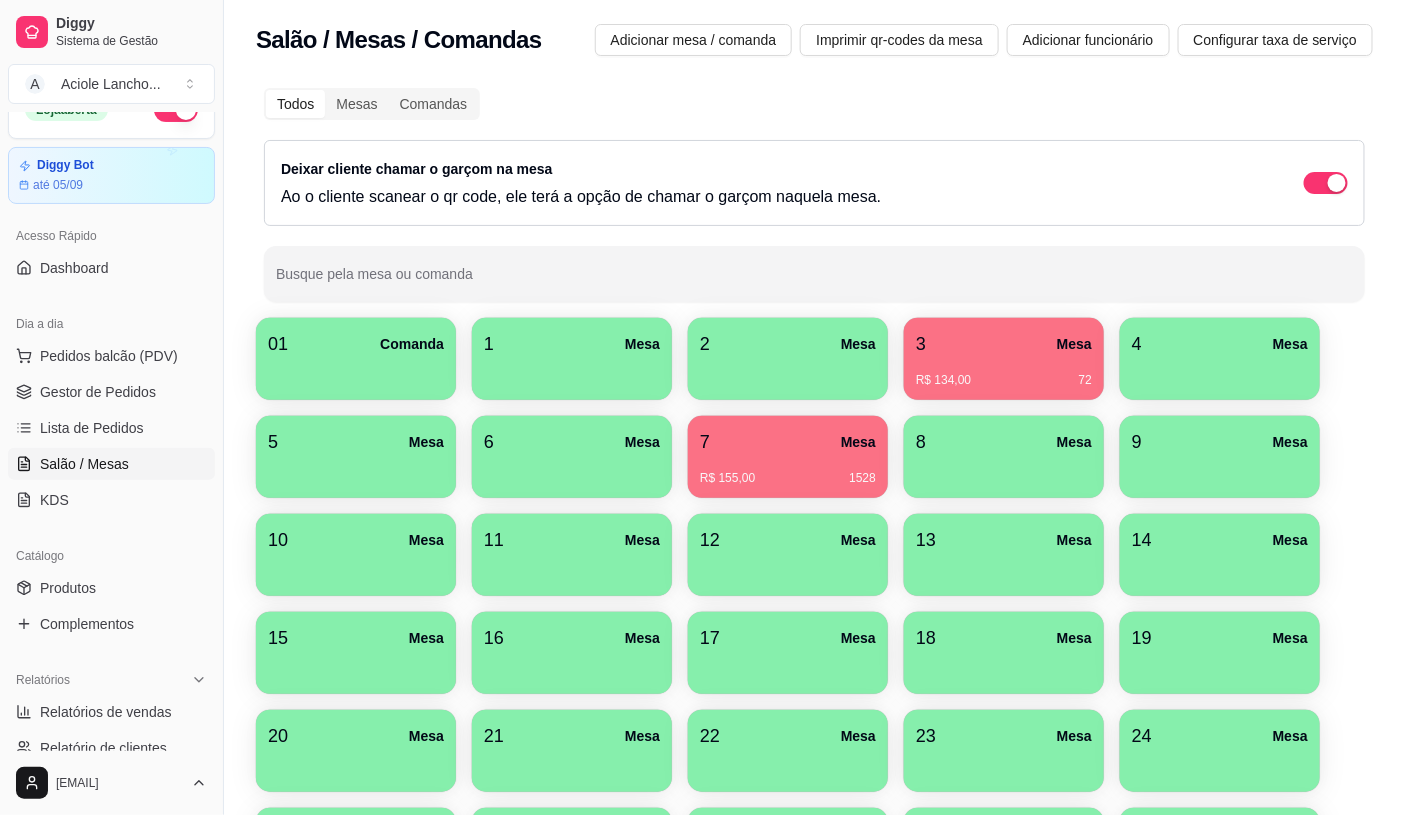 click on "R$ 155,00 1528" at bounding box center (788, 478) 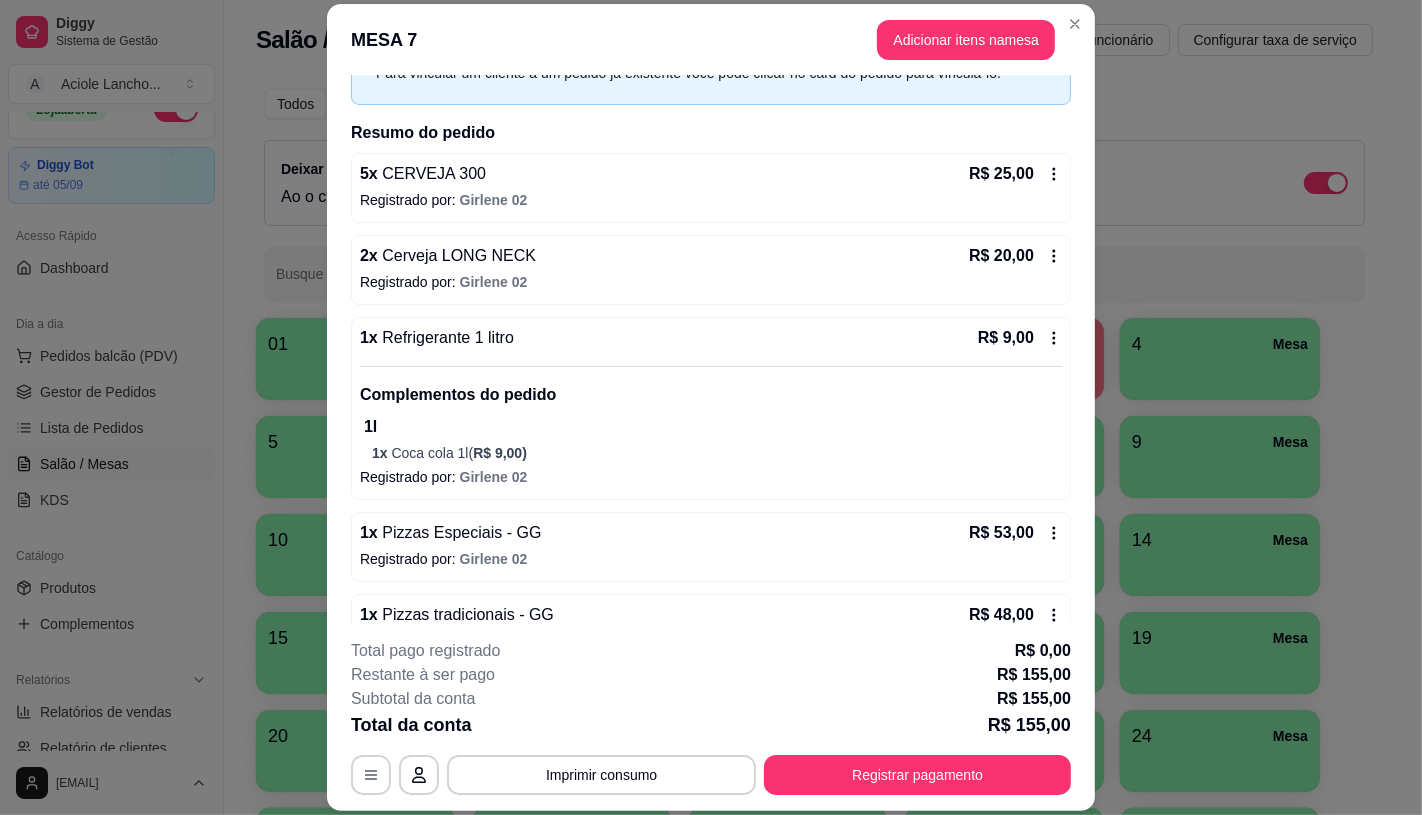 scroll, scrollTop: 161, scrollLeft: 0, axis: vertical 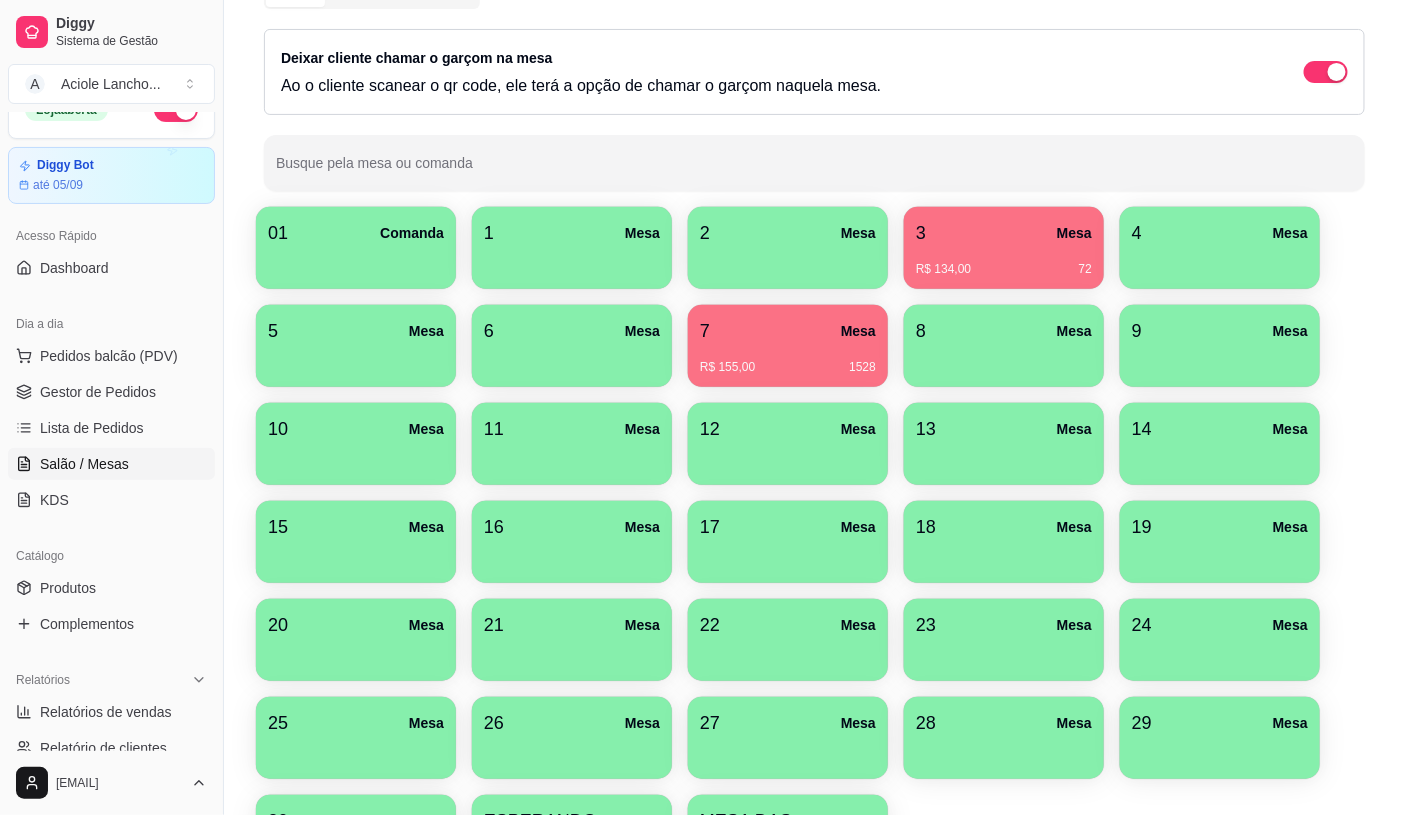 click at bounding box center [1004, 556] 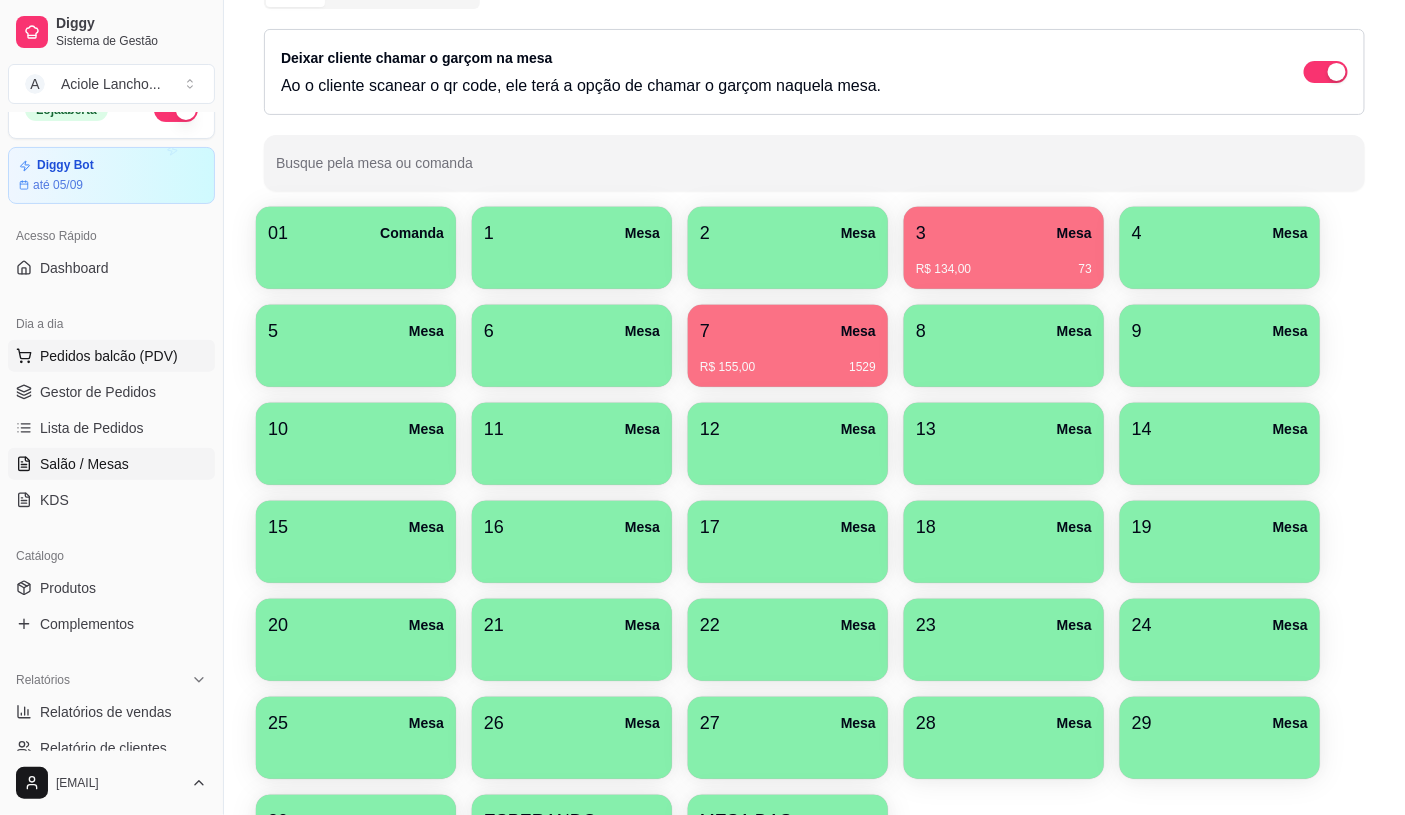 click on "Pedidos balcão (PDV)" at bounding box center [109, 356] 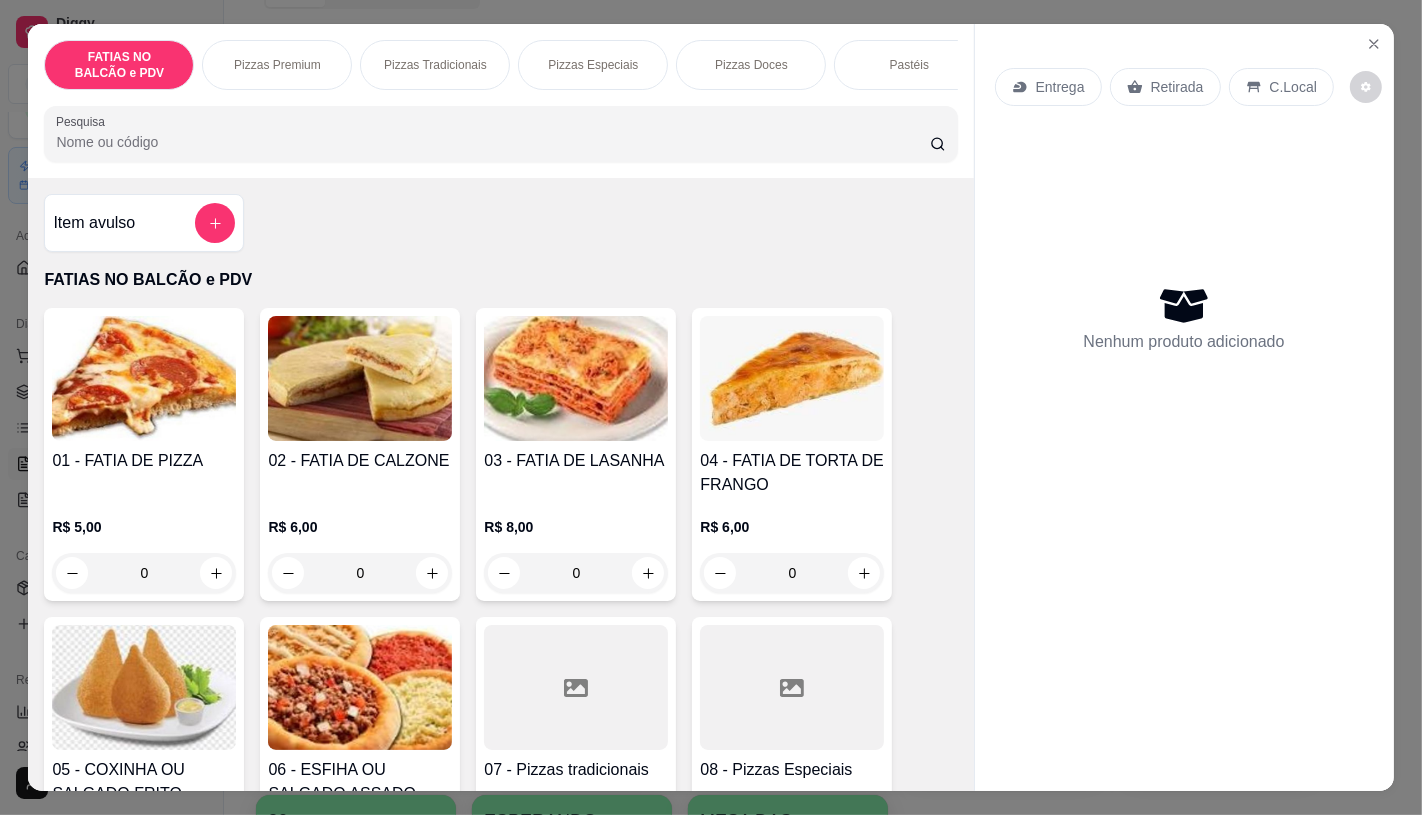 click on "Pizzas Especiais" at bounding box center [593, 65] 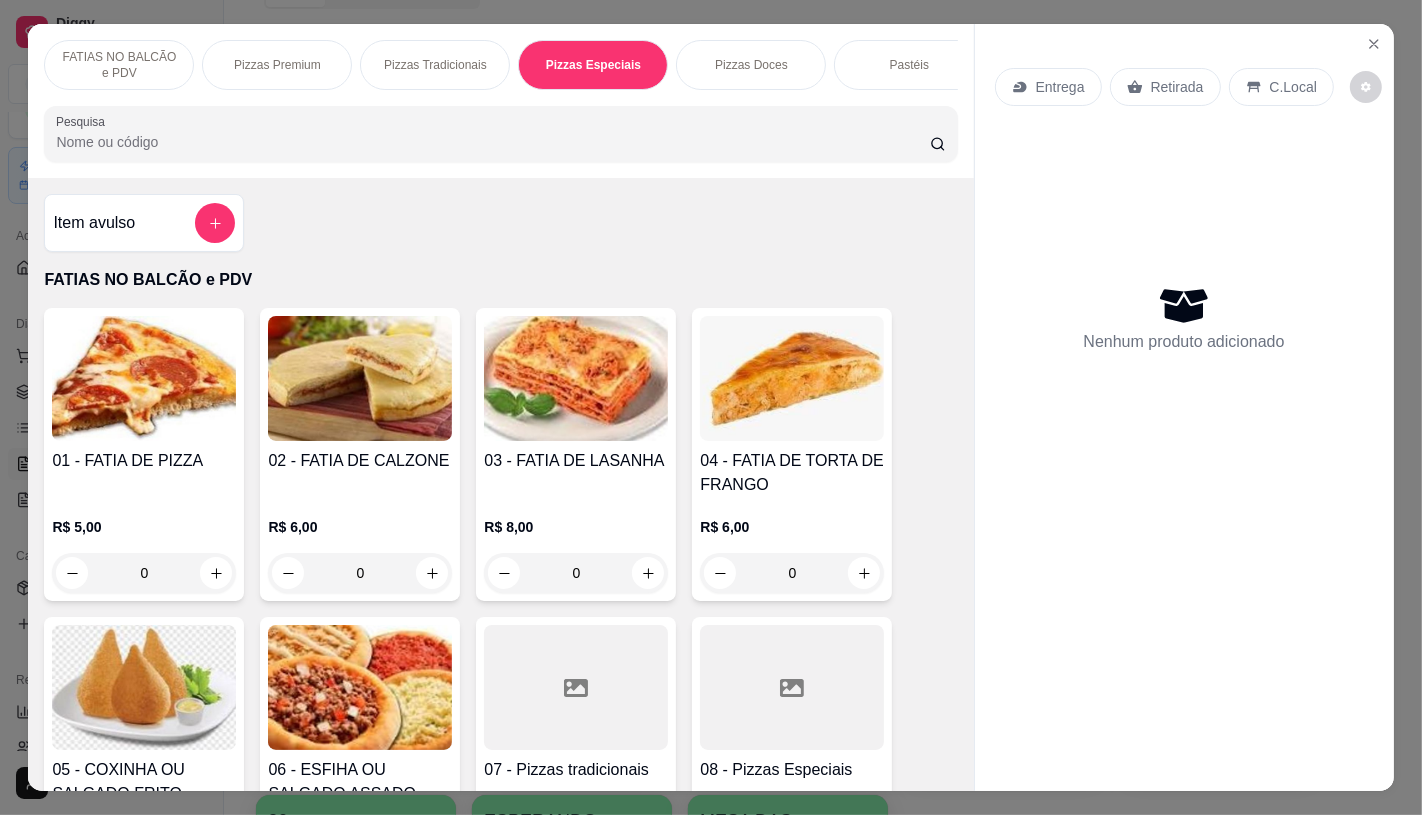 scroll, scrollTop: 2798, scrollLeft: 0, axis: vertical 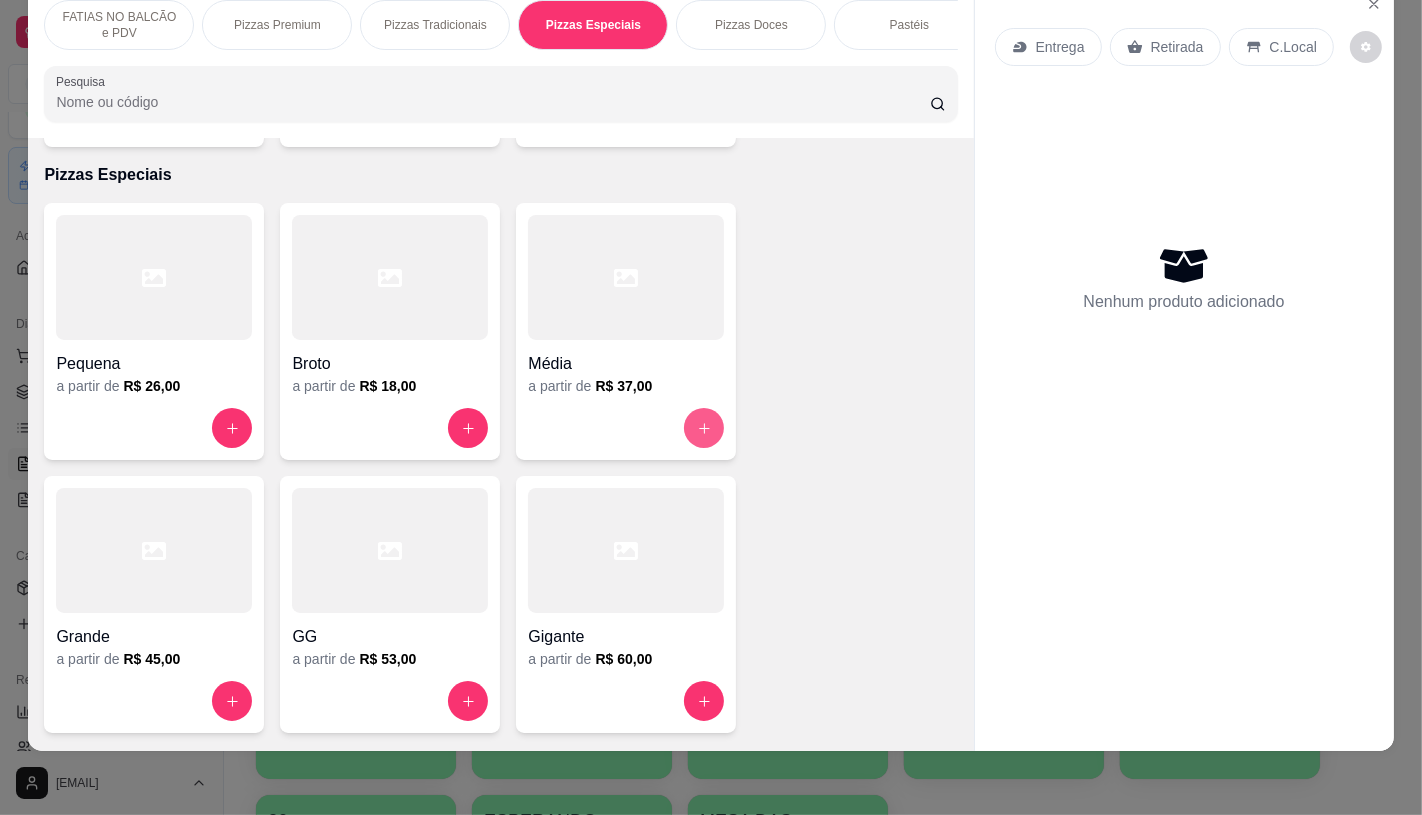 click at bounding box center [704, 428] 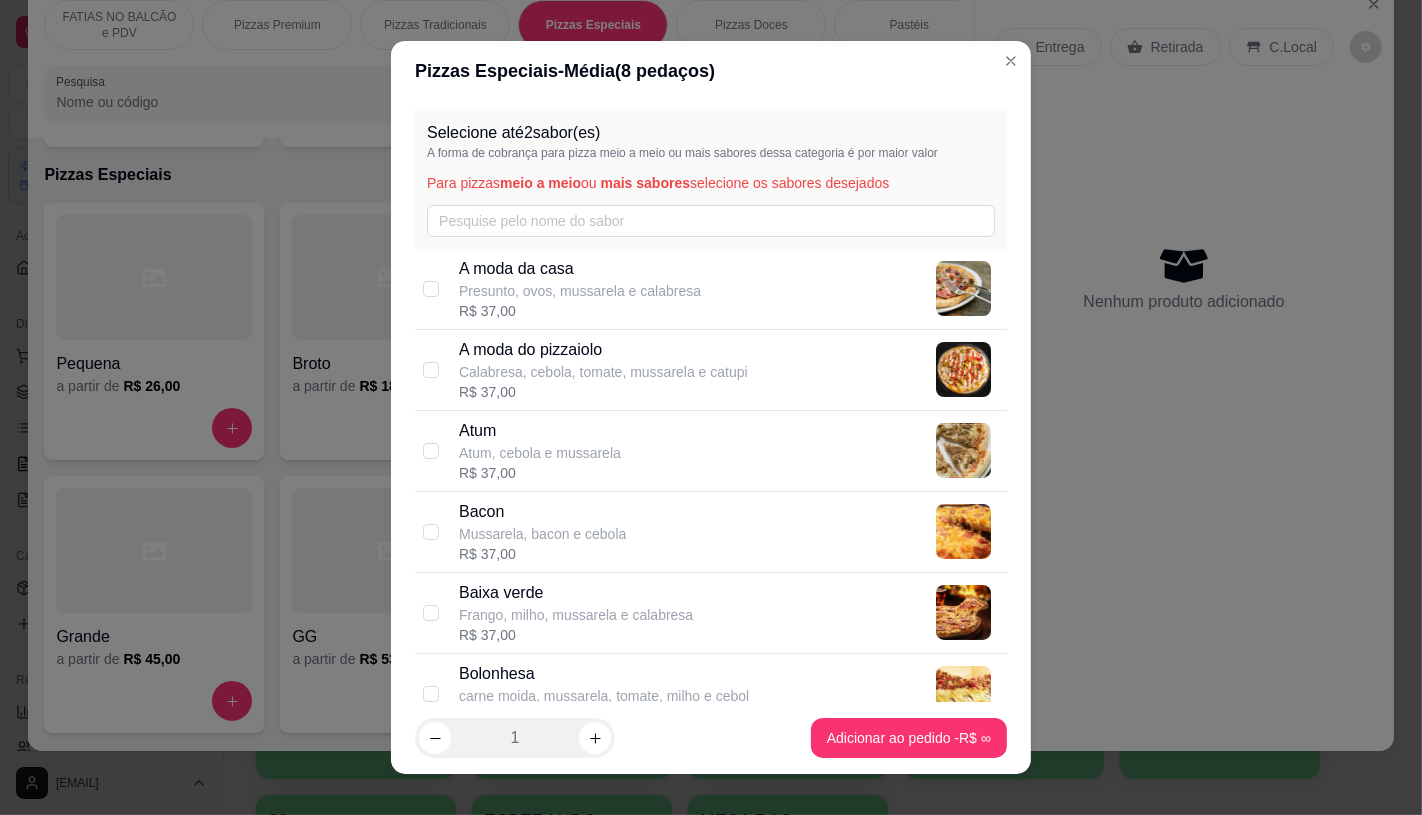 click on "Presunto, ovos, mussarela e calabresa" at bounding box center [580, 291] 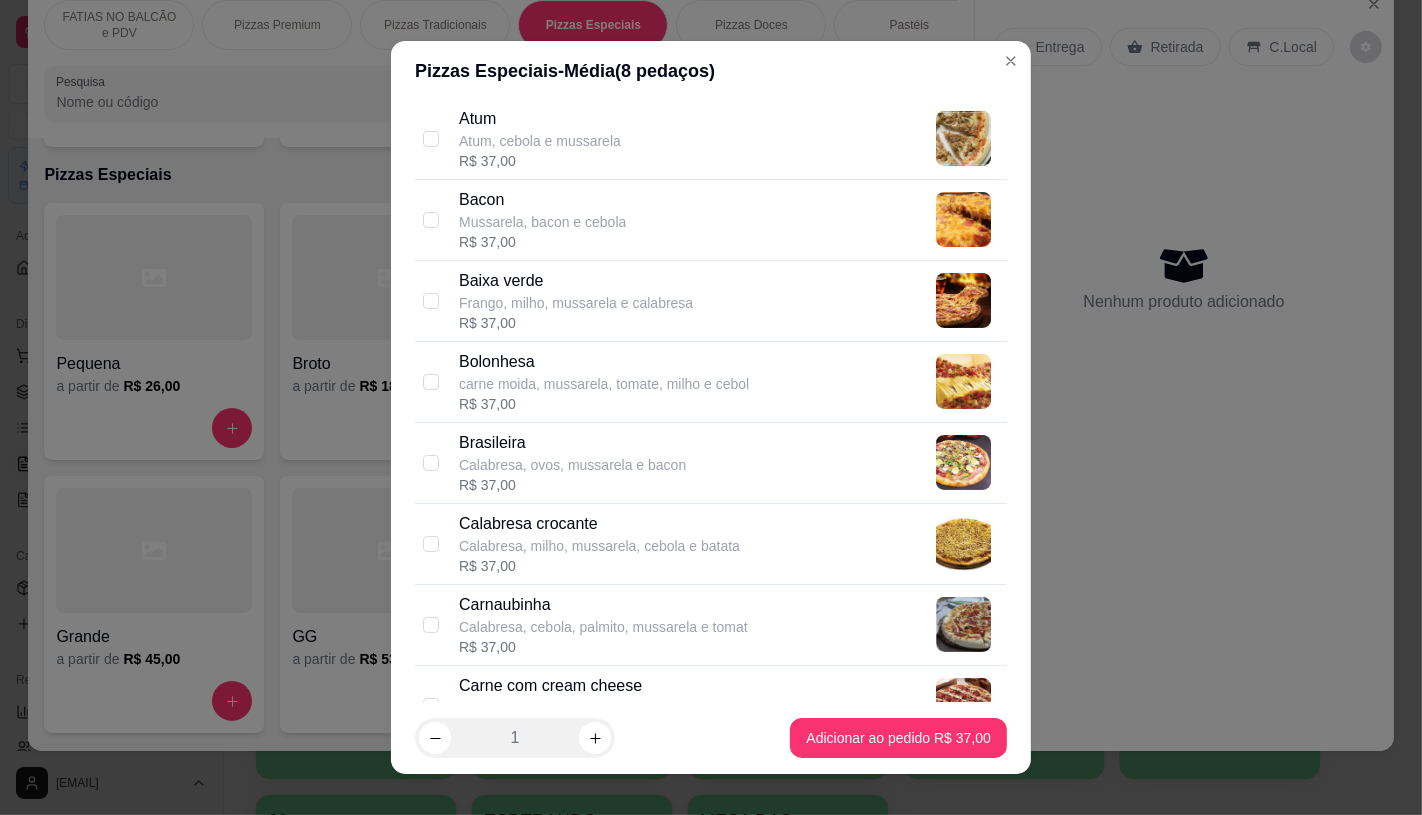 scroll, scrollTop: 333, scrollLeft: 0, axis: vertical 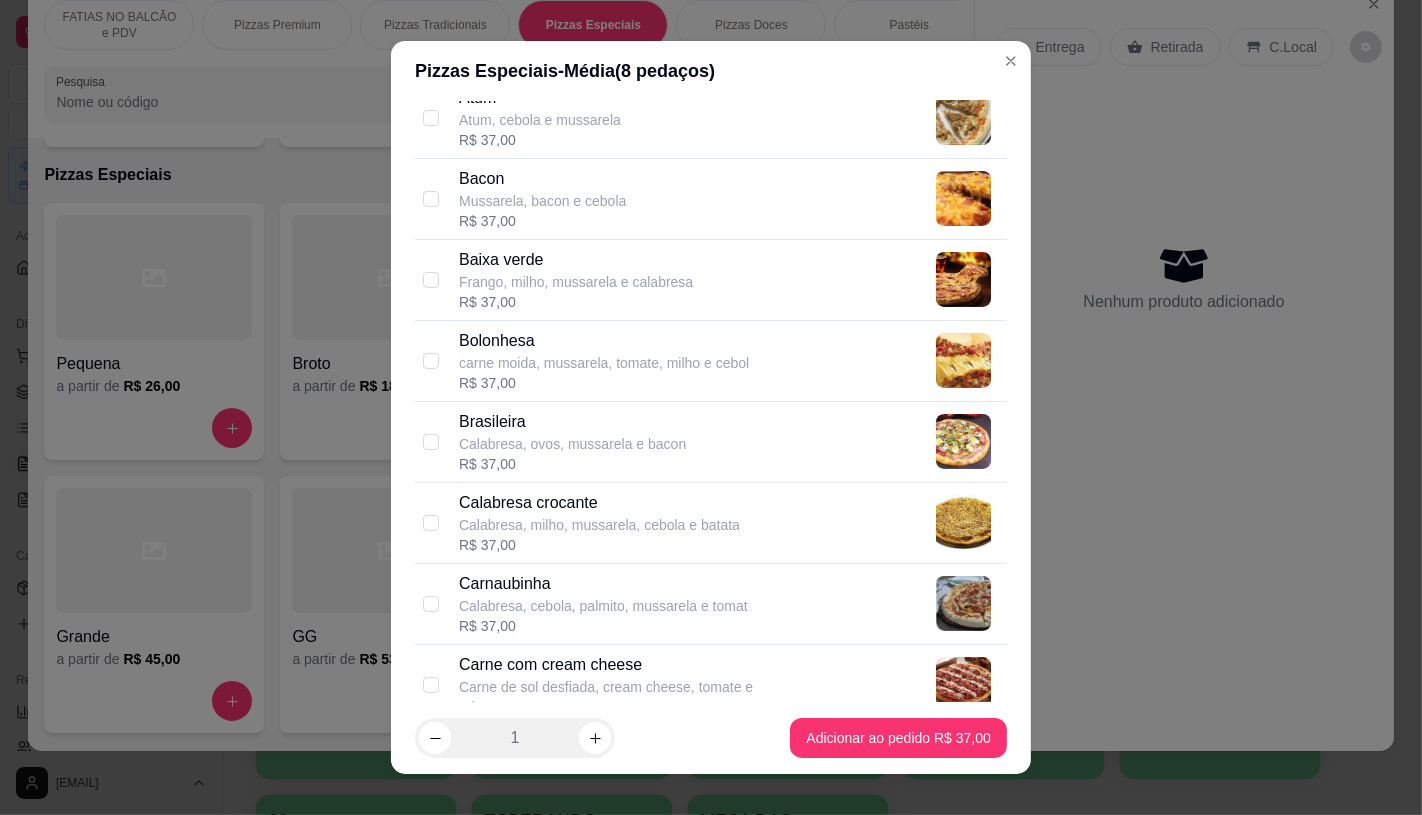 click on "carne moida, mussarela, tomate, milho e cebol" at bounding box center [604, 363] 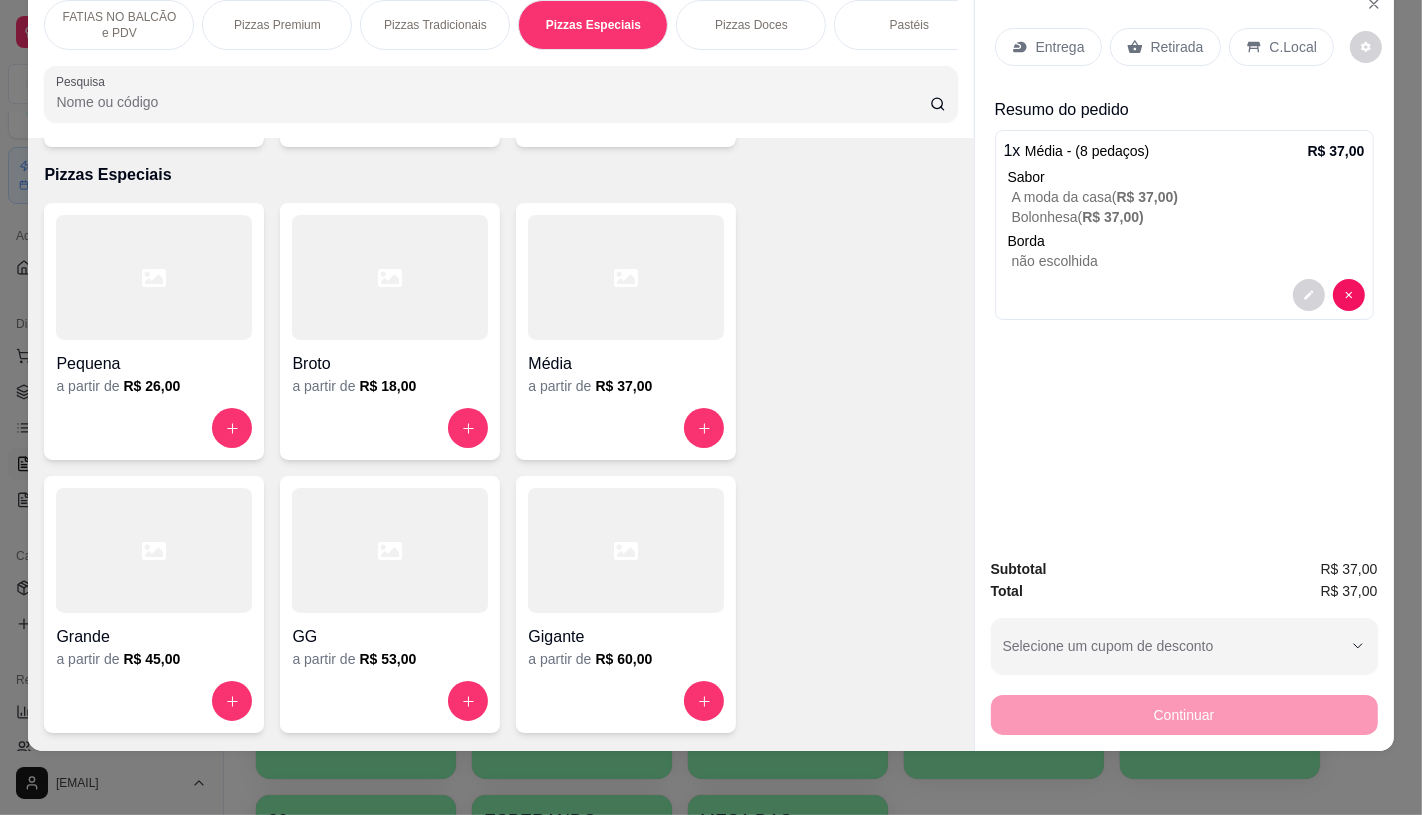 click on "FATIAS NO BALCÃO e PDV" at bounding box center (119, 25) 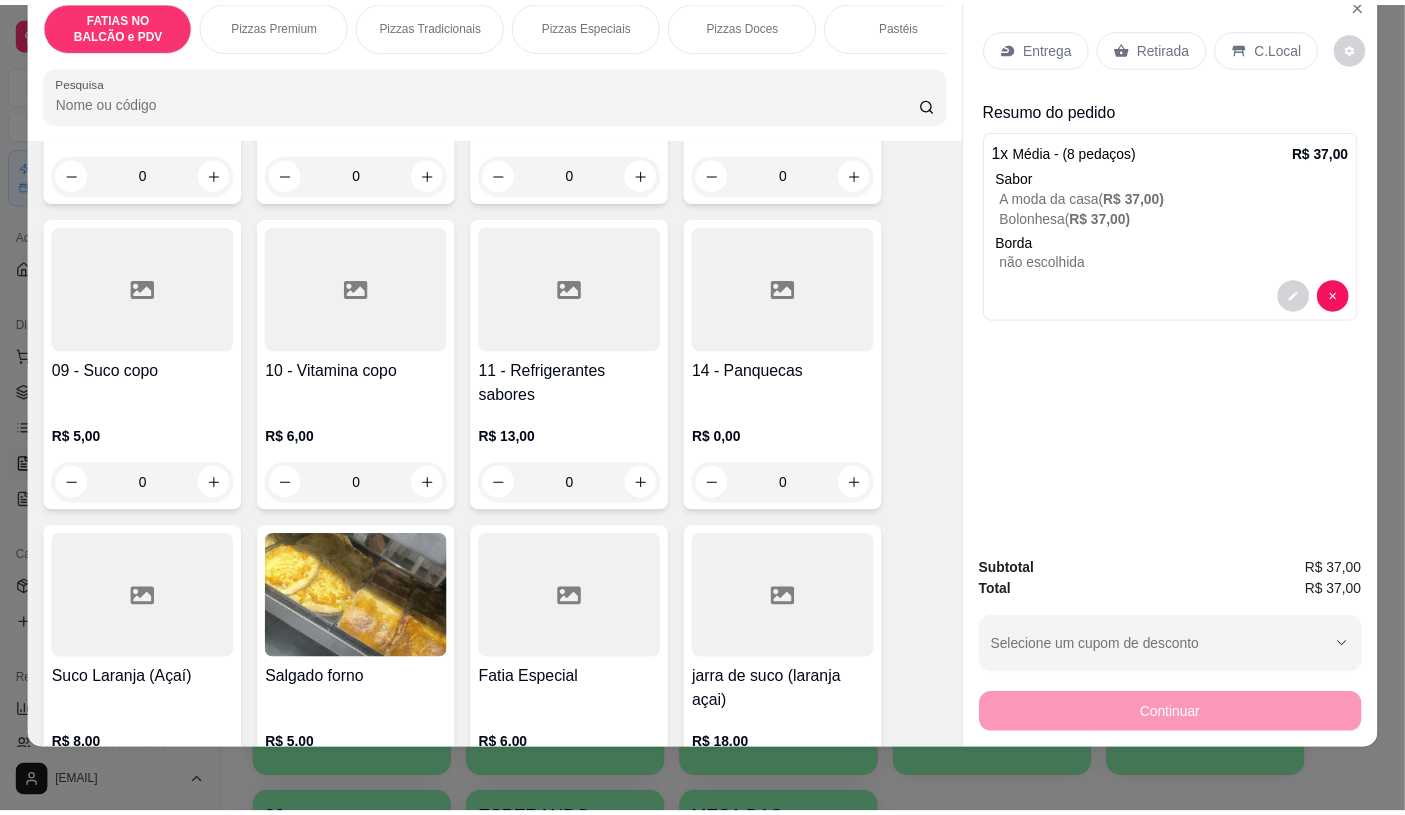 scroll, scrollTop: 756, scrollLeft: 0, axis: vertical 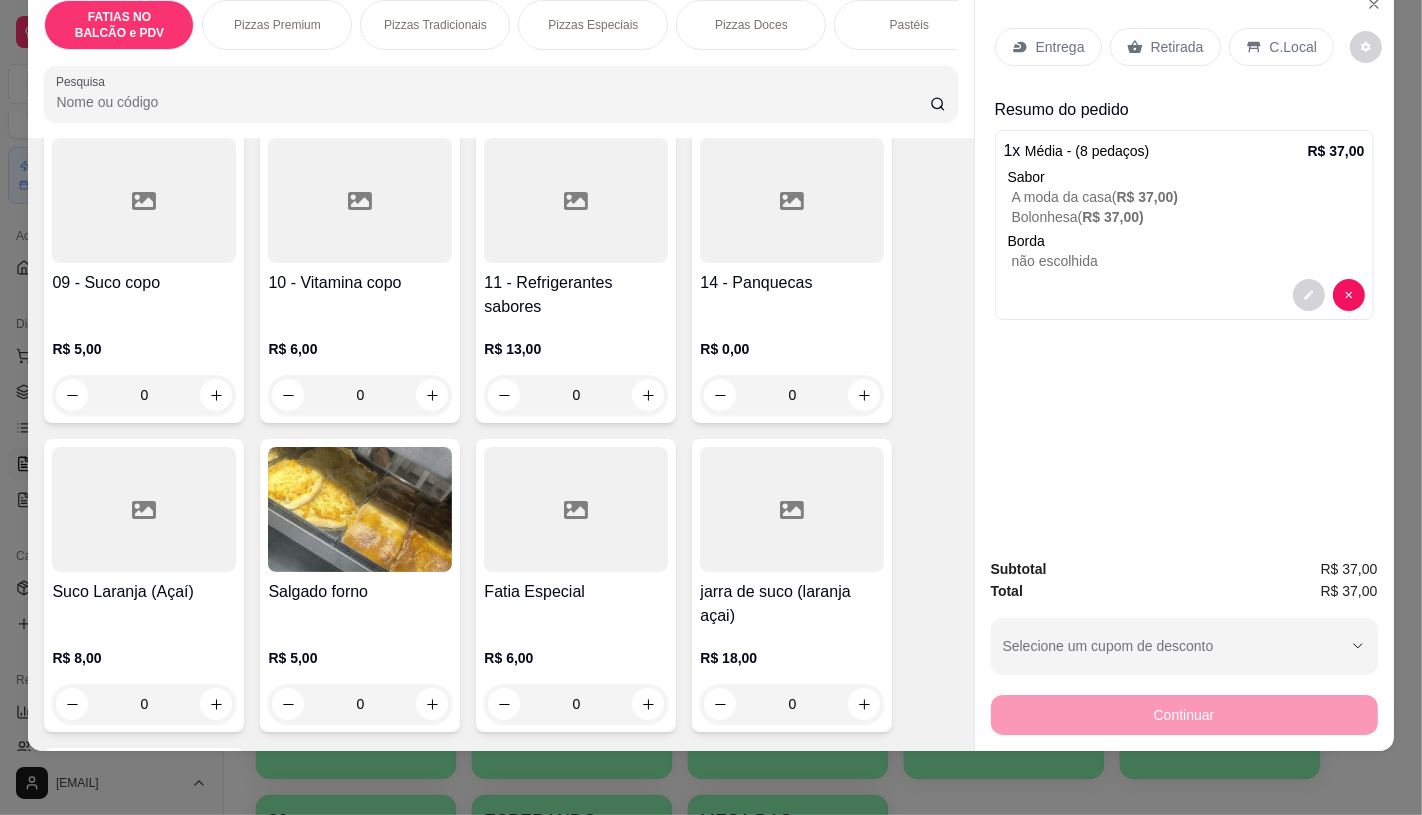 click on "11 - Refrigerantes sabores" at bounding box center (576, 295) 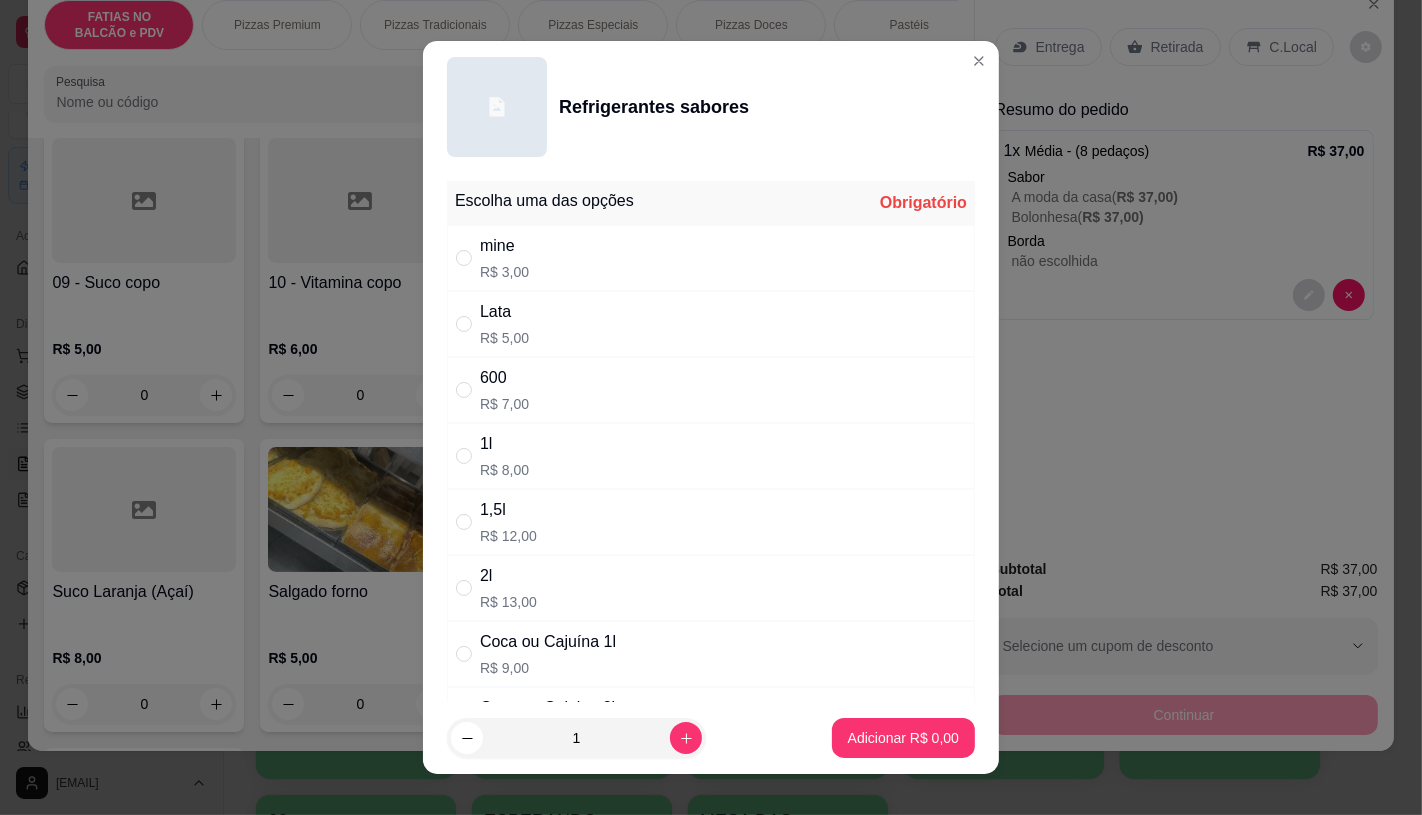 click on "600 R$ 7,00" at bounding box center [711, 390] 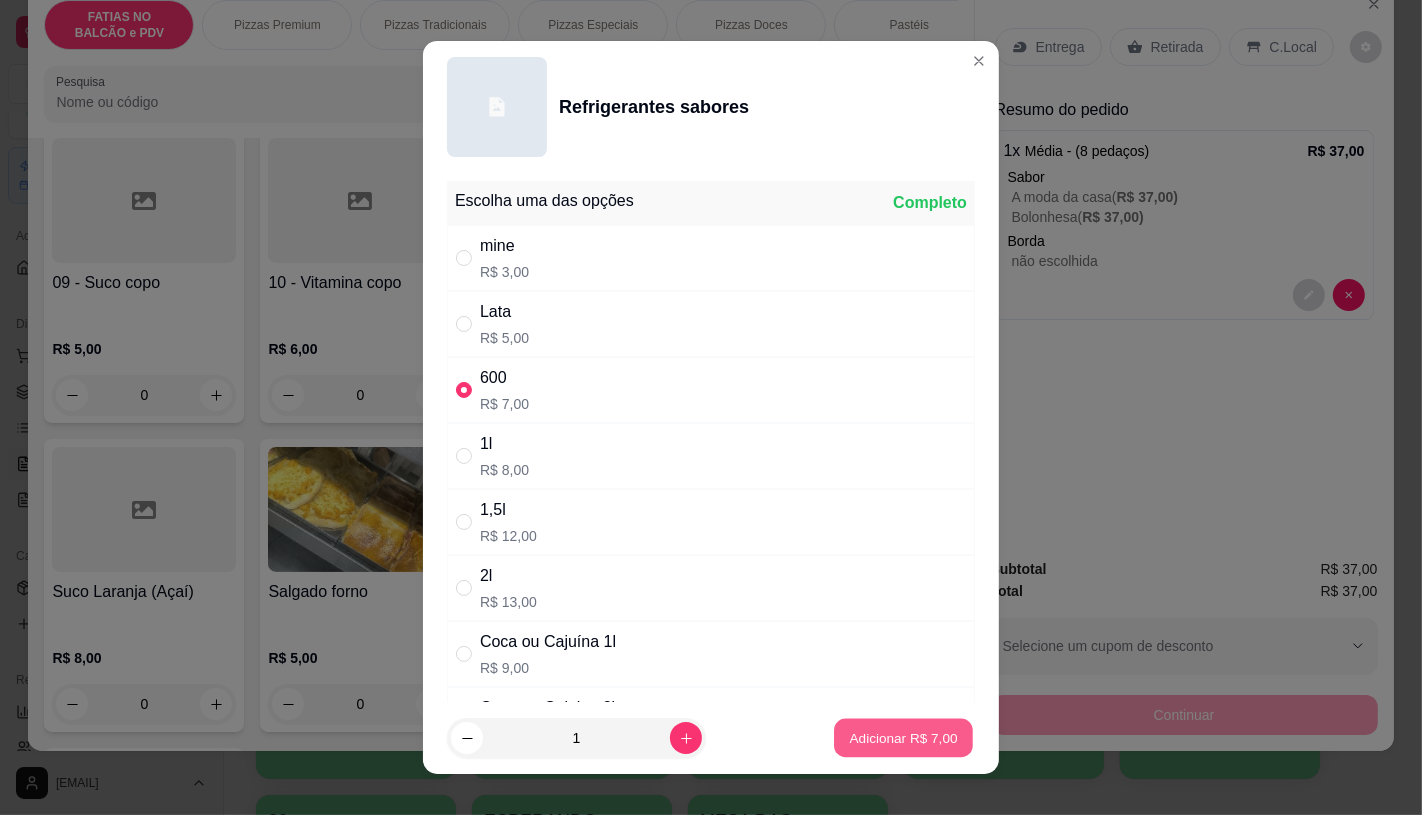 click on "Adicionar   R$ 7,00" at bounding box center (903, 738) 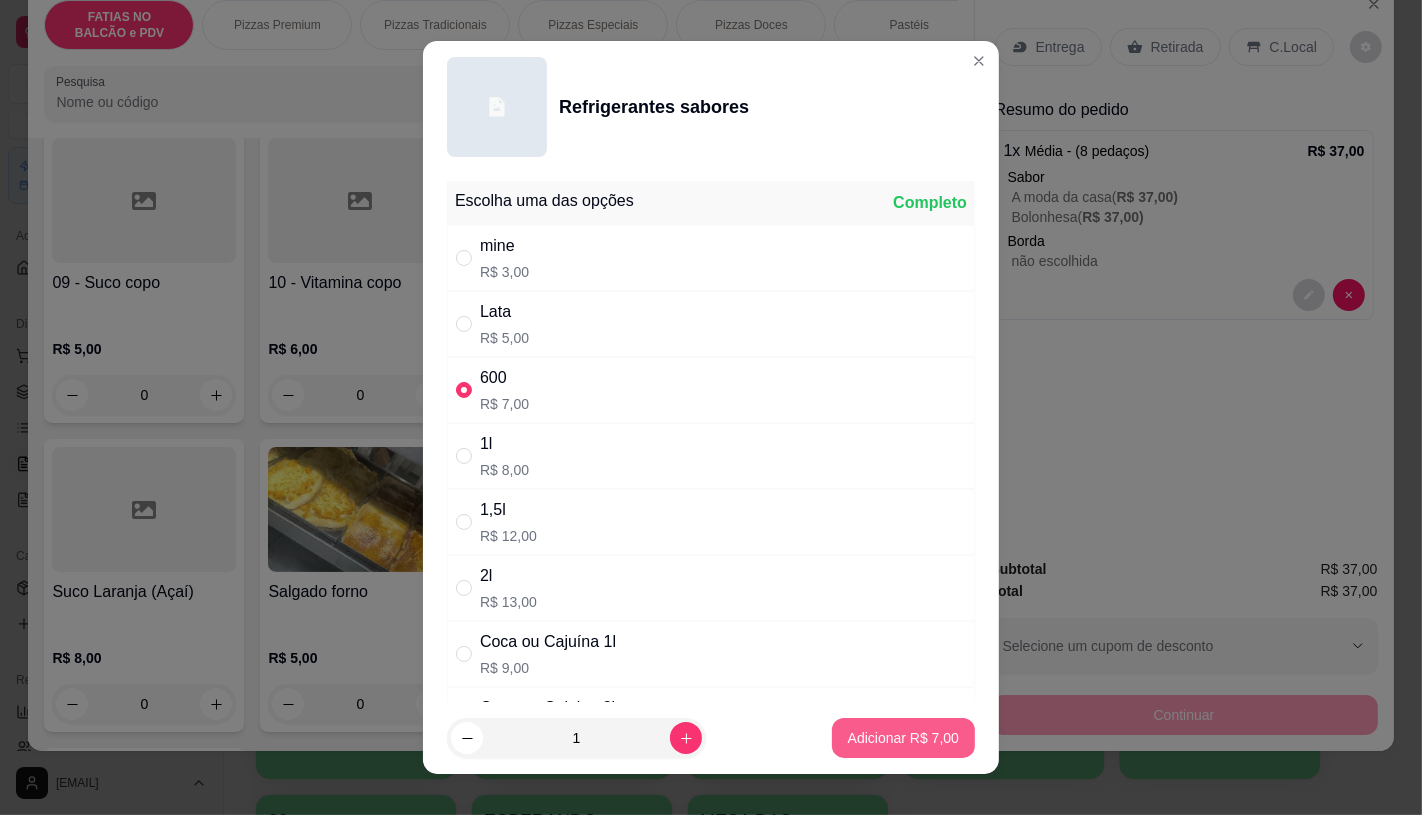 click on "Adicionar   R$ 7,00" at bounding box center [903, 738] 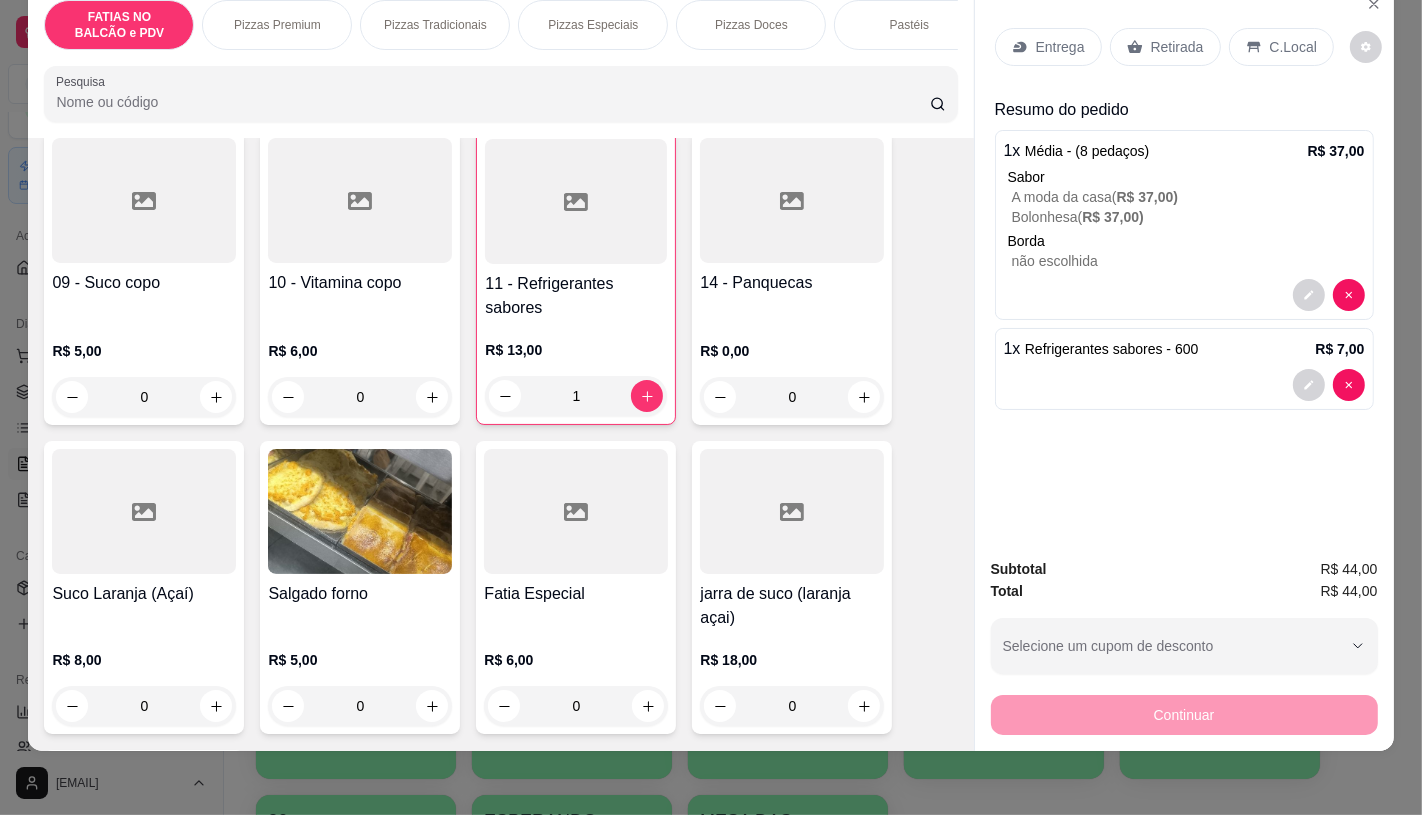 click on "Retirada" at bounding box center [1165, 47] 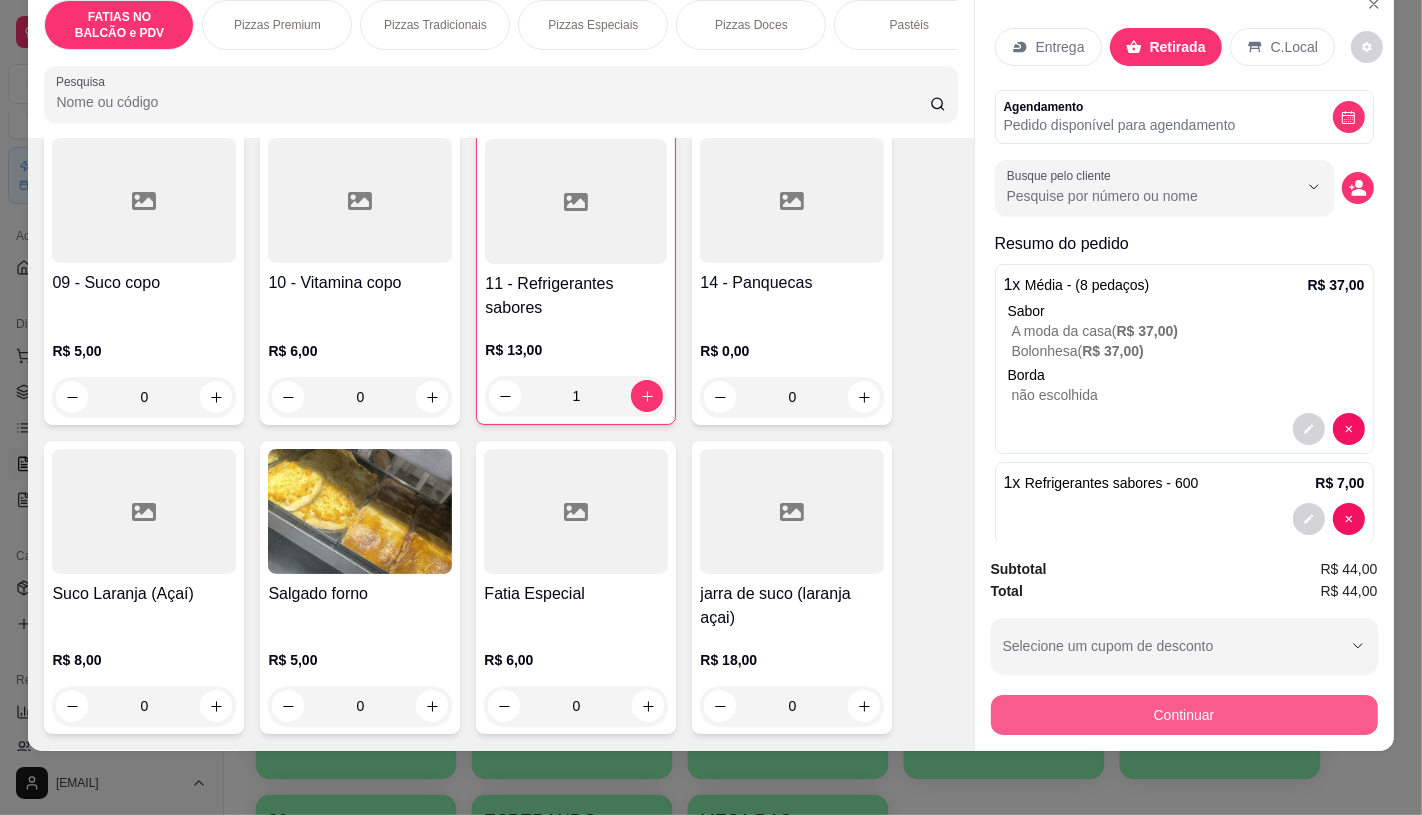 click on "Continuar" at bounding box center (1184, 715) 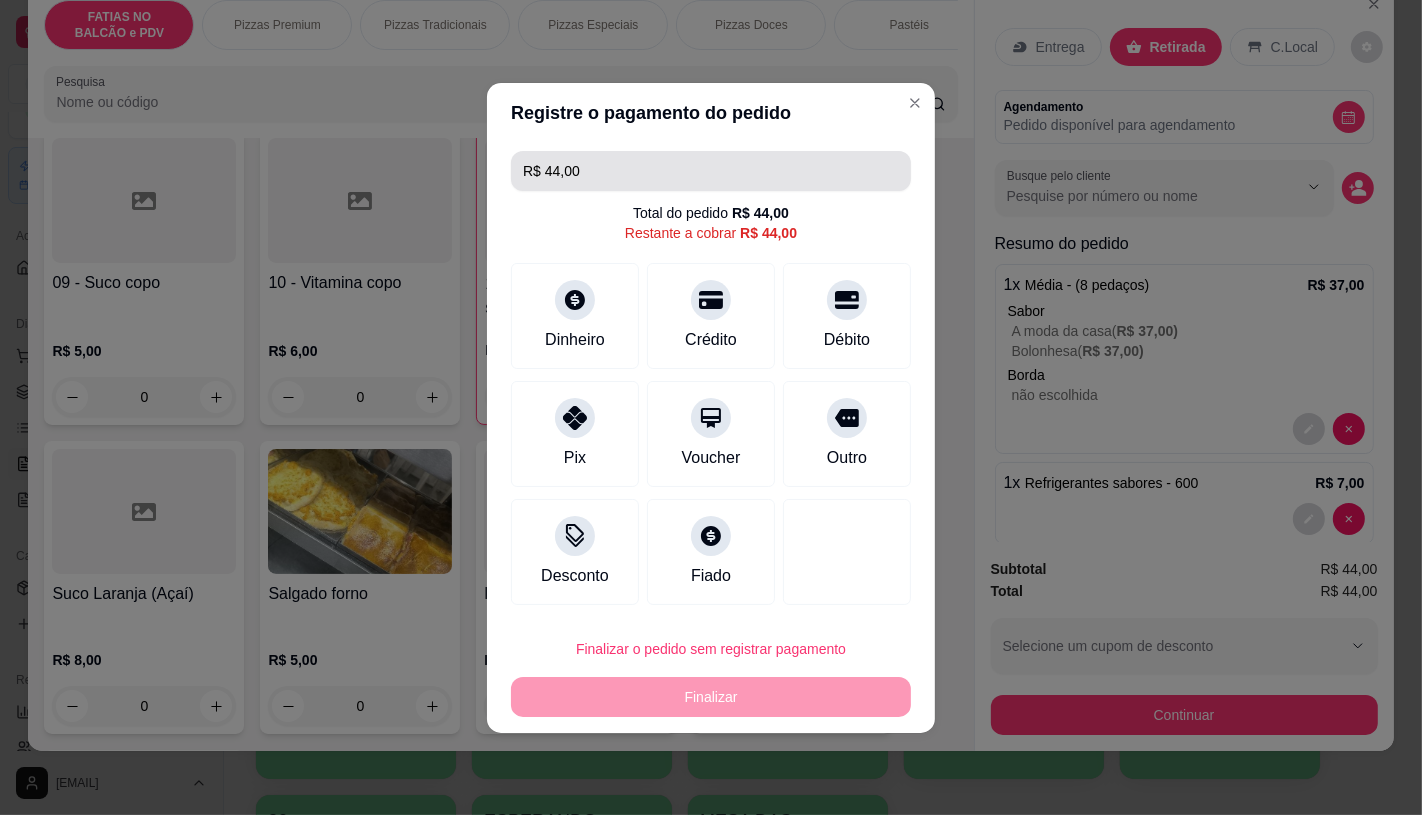click on "R$ 44,00" at bounding box center [711, 171] 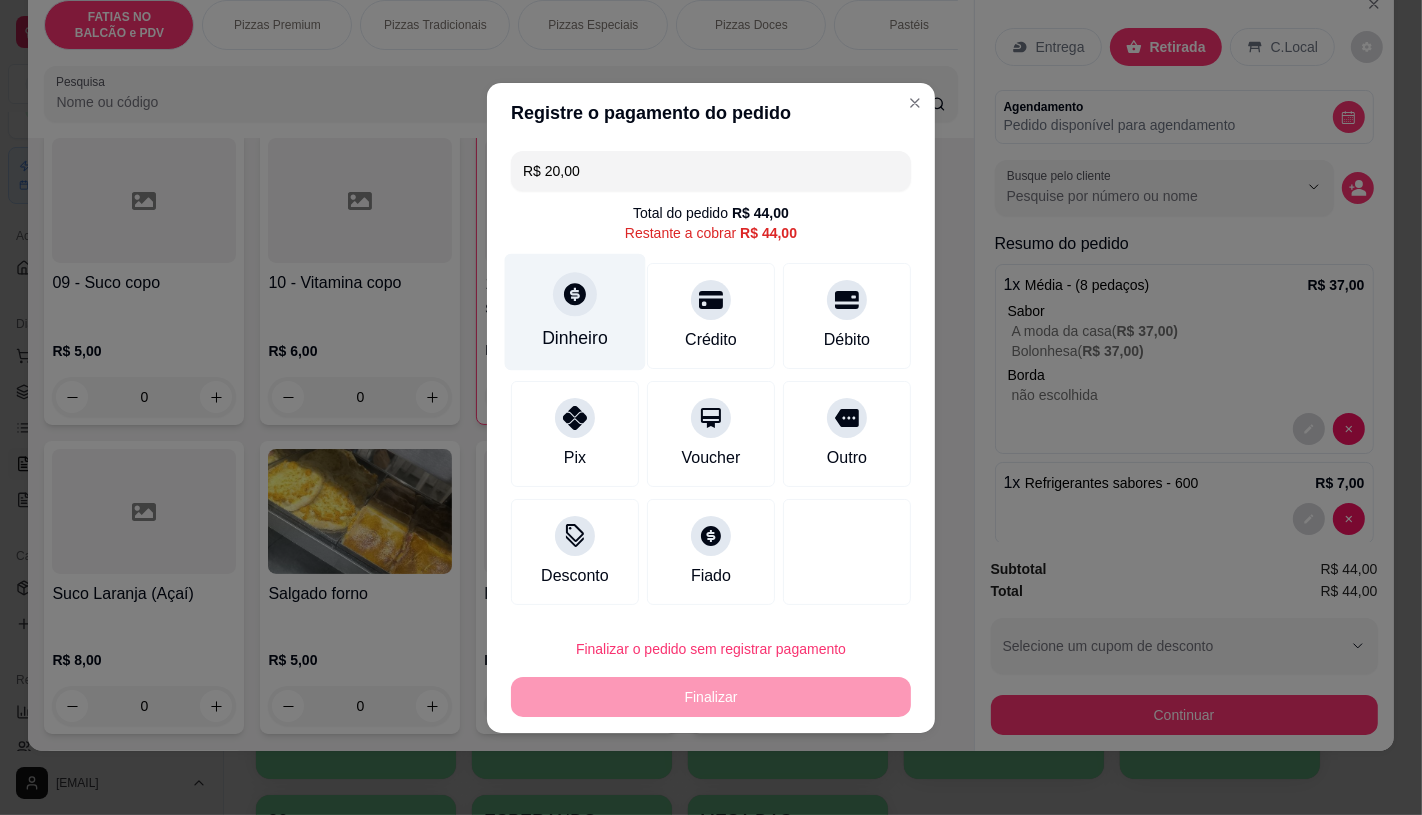 click at bounding box center (575, 294) 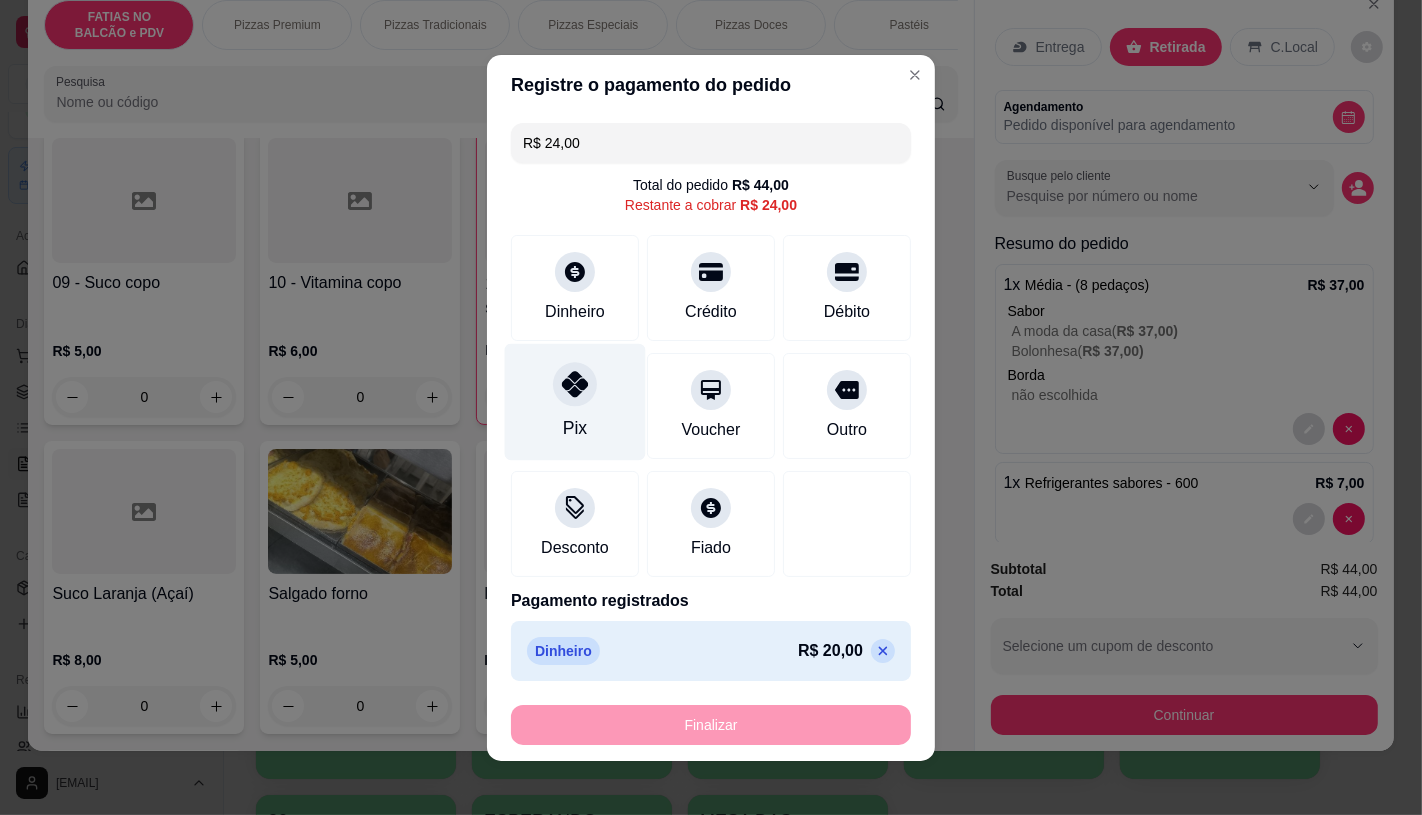 click 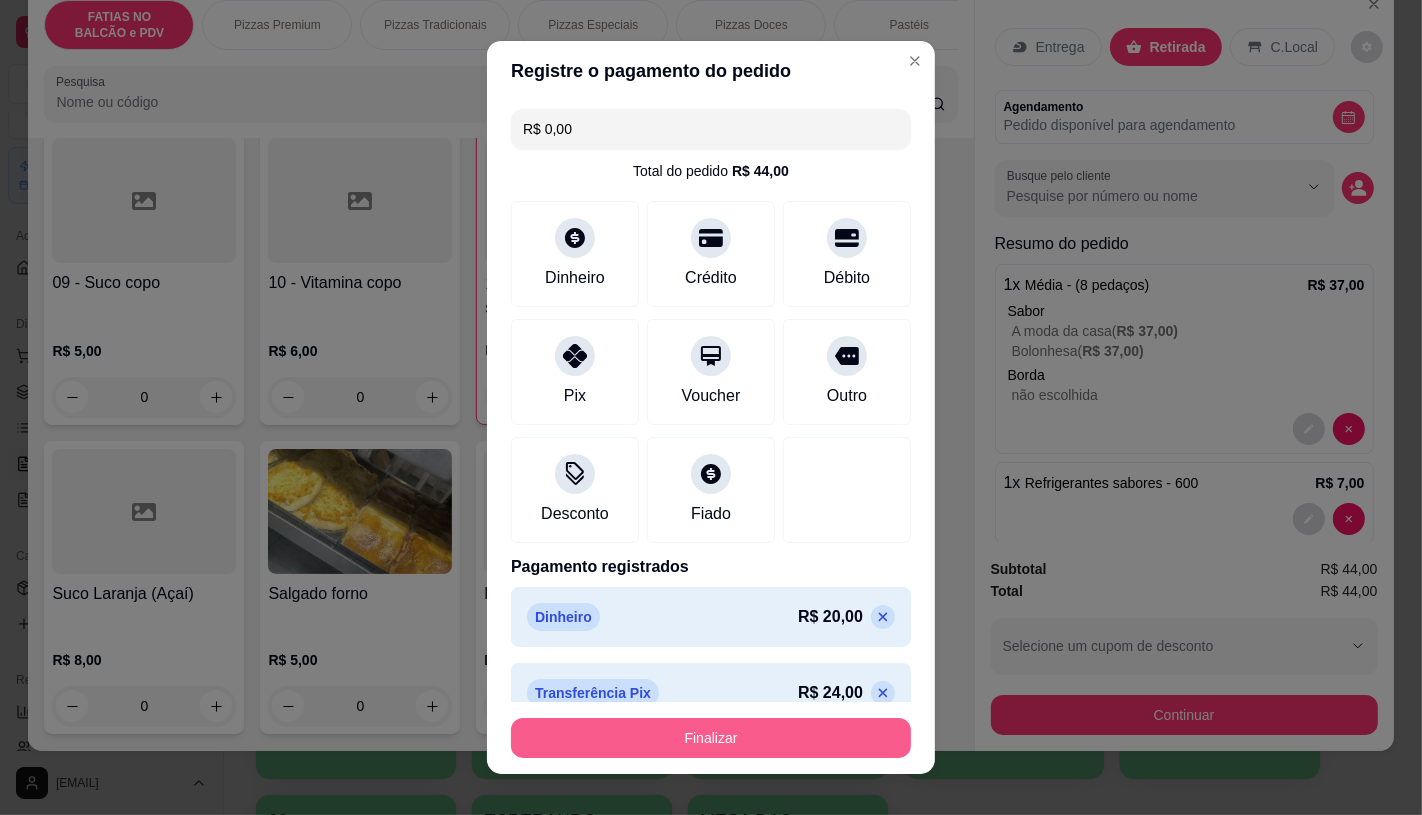 click on "Finalizar" at bounding box center [711, 738] 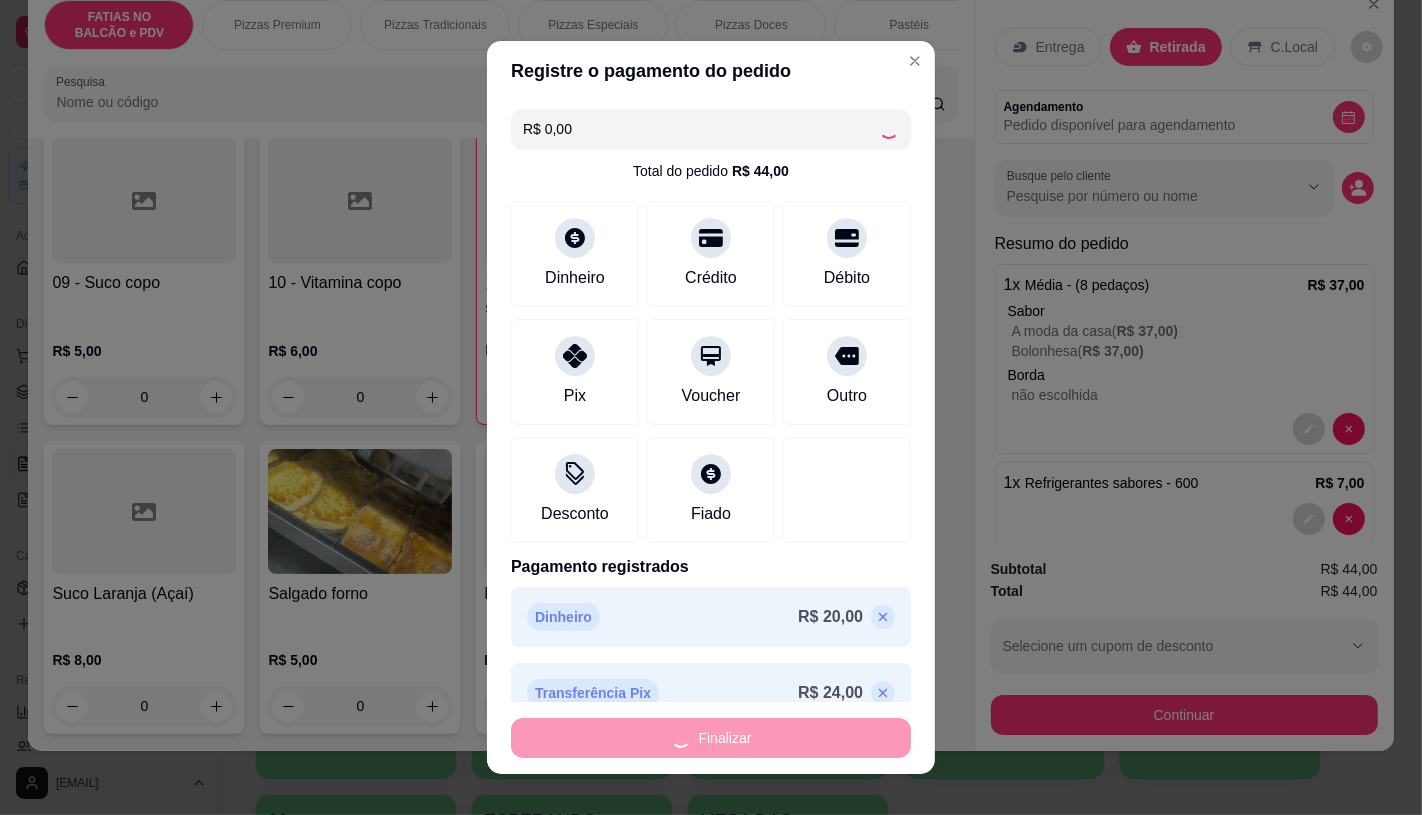 type on "0" 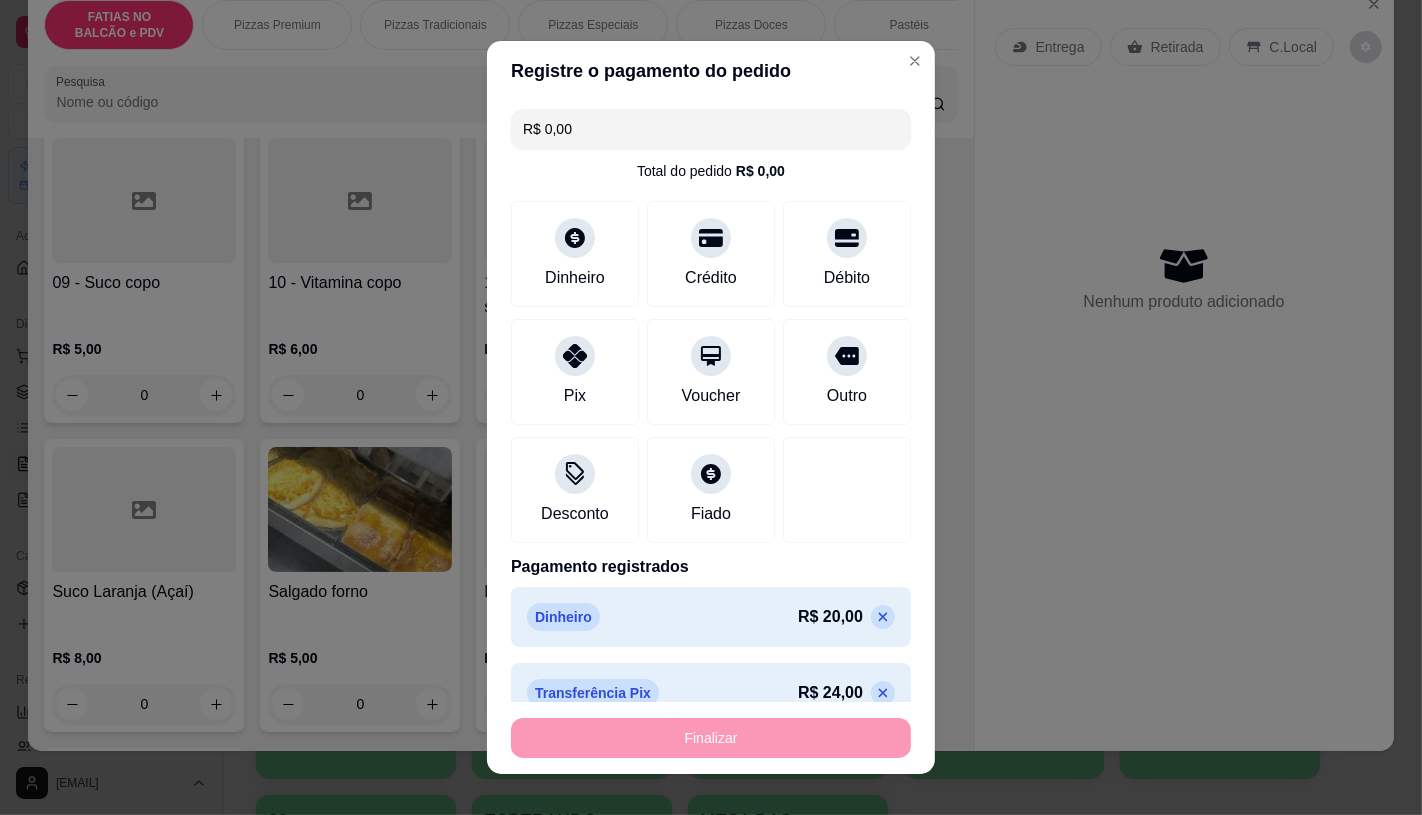 type on "-R$ 44,00" 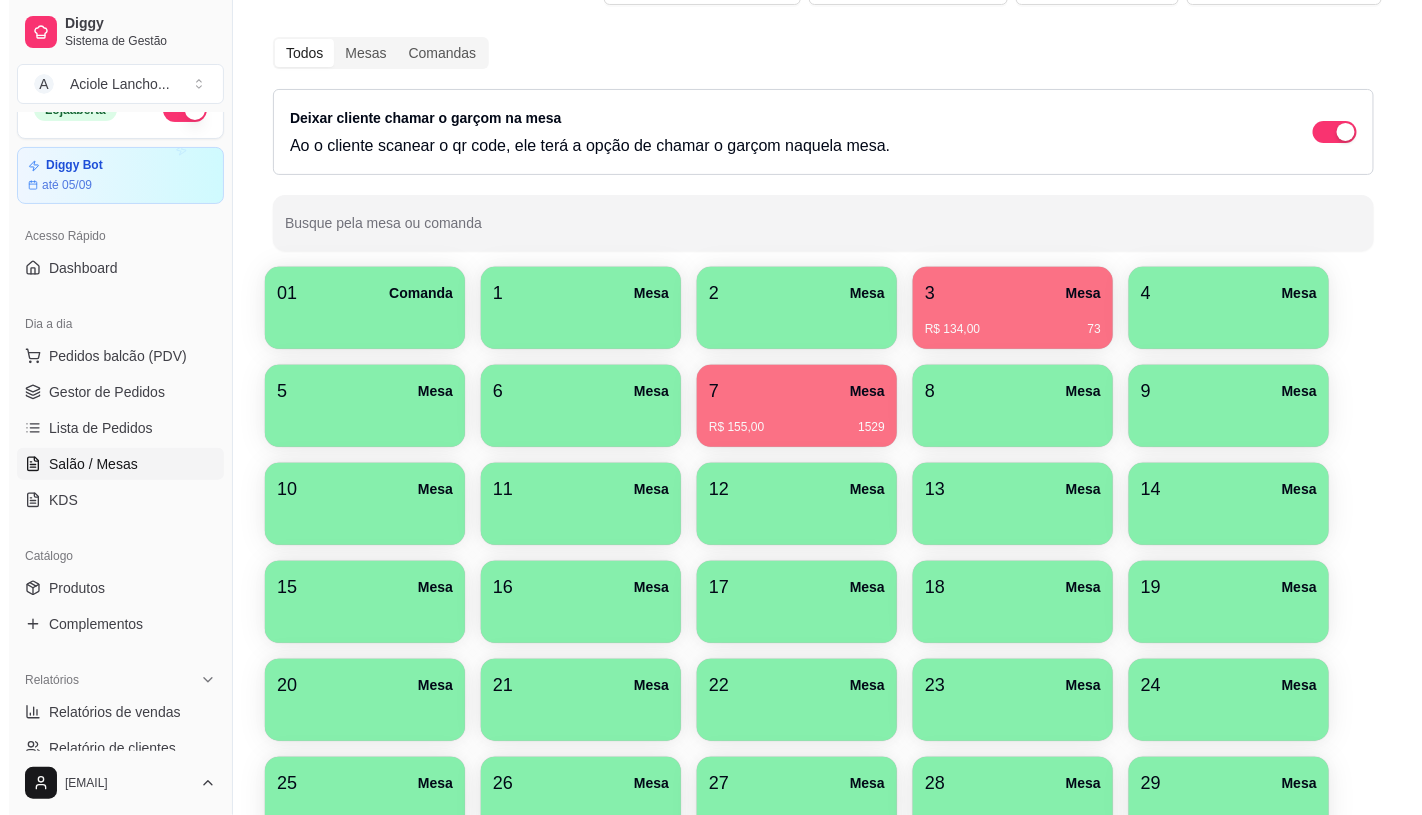 scroll, scrollTop: 0, scrollLeft: 0, axis: both 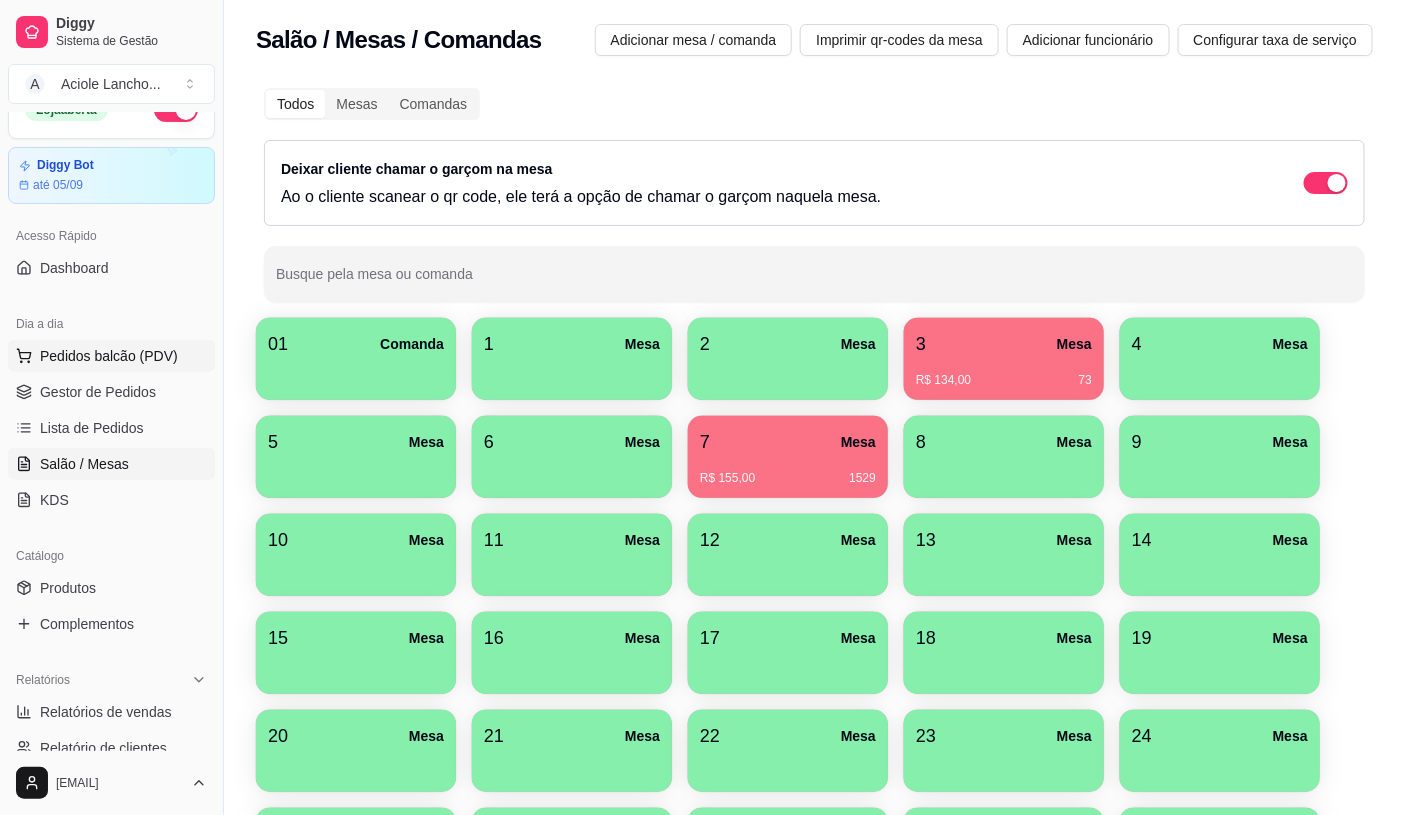 click on "Pedidos balcão (PDV)" at bounding box center (111, 356) 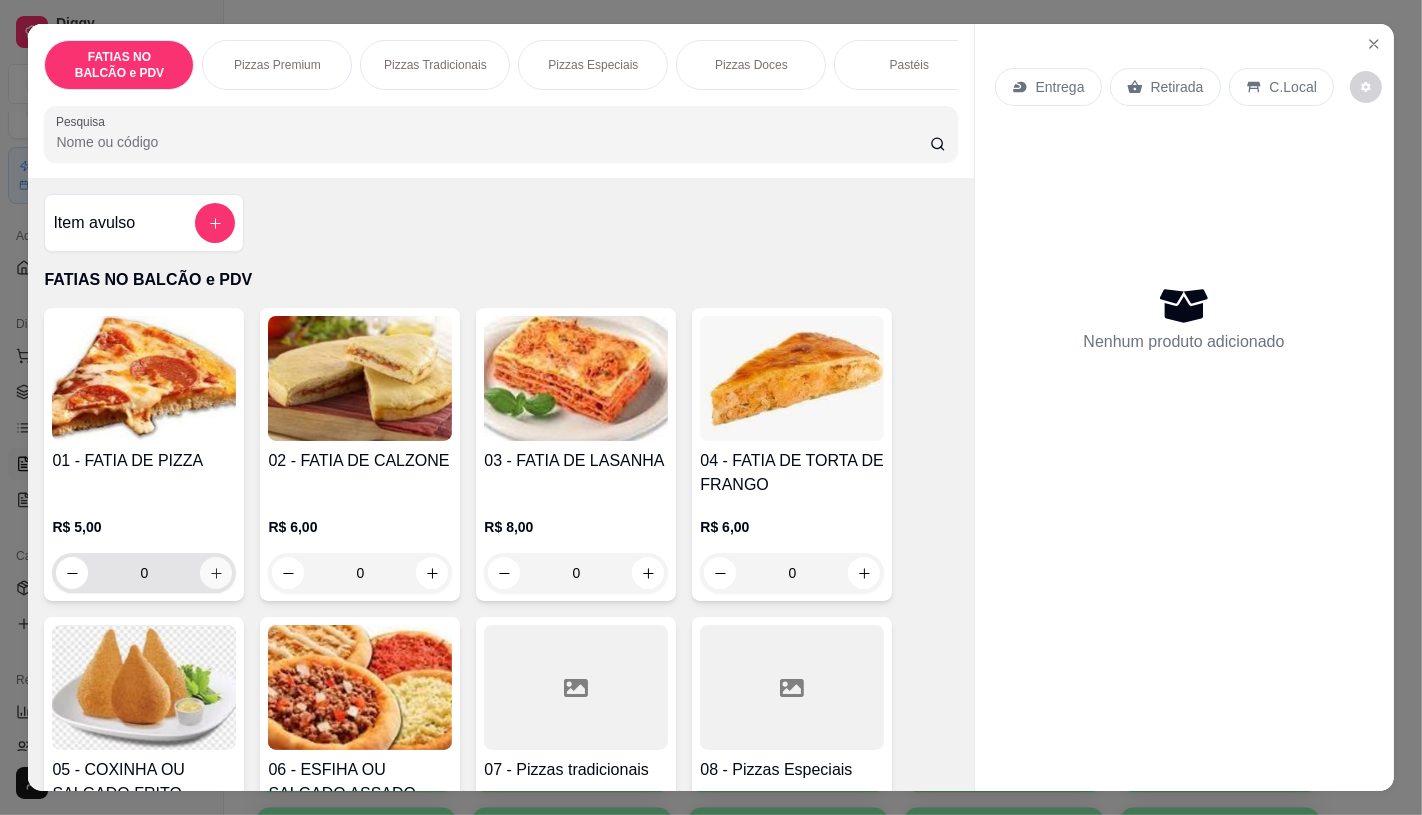 click at bounding box center (216, 573) 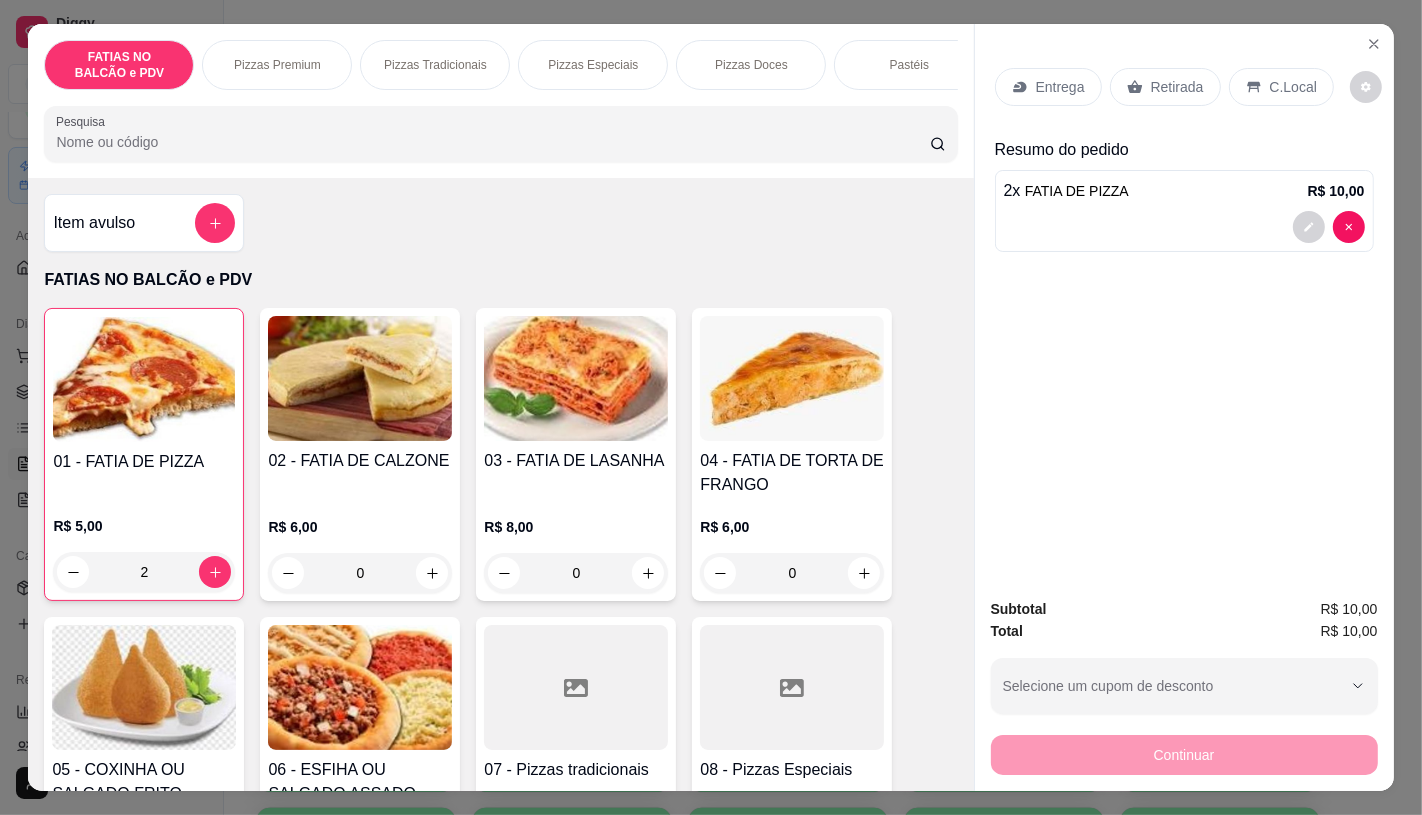 click on "Retirada" at bounding box center (1165, 87) 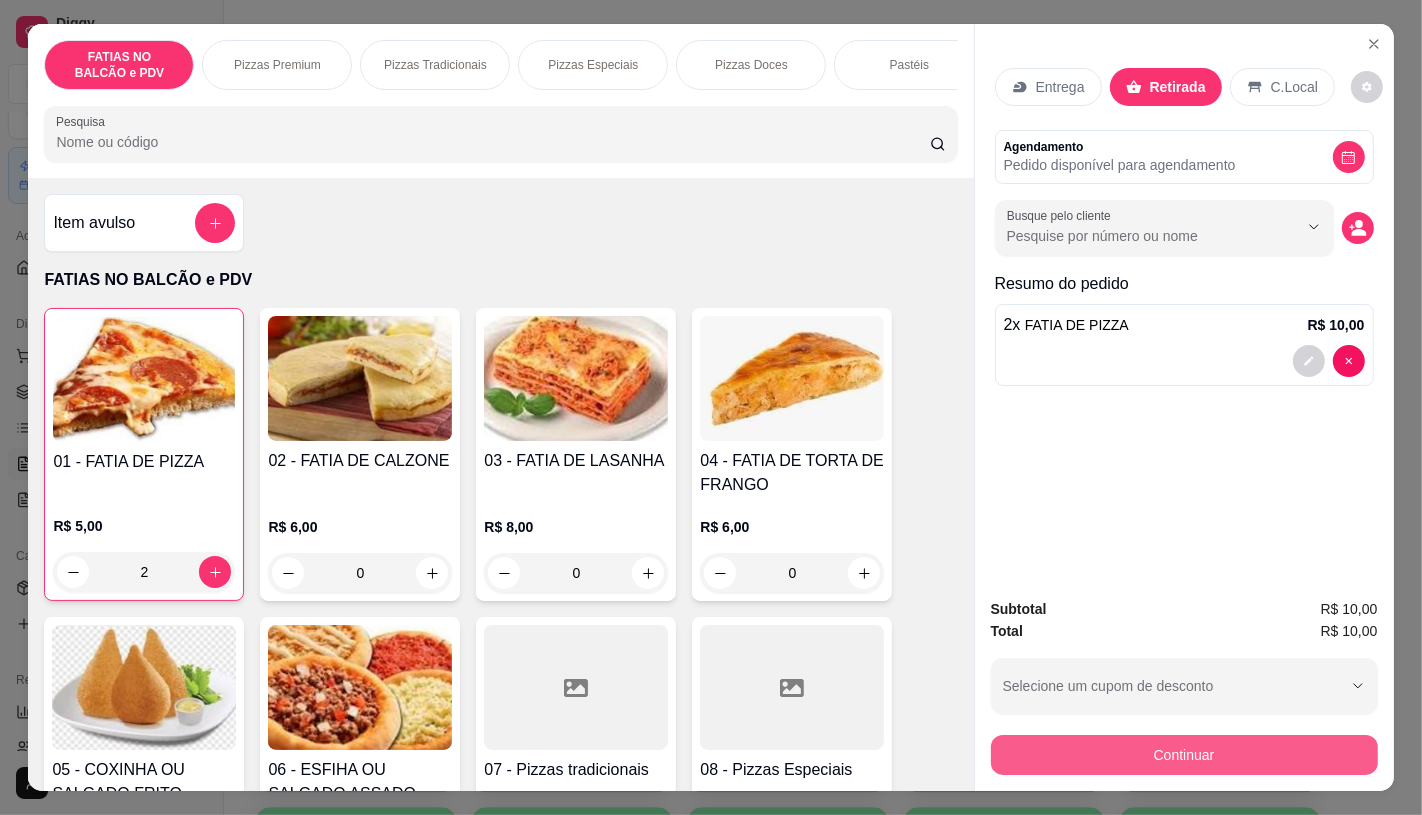 click on "Continuar" at bounding box center (1184, 755) 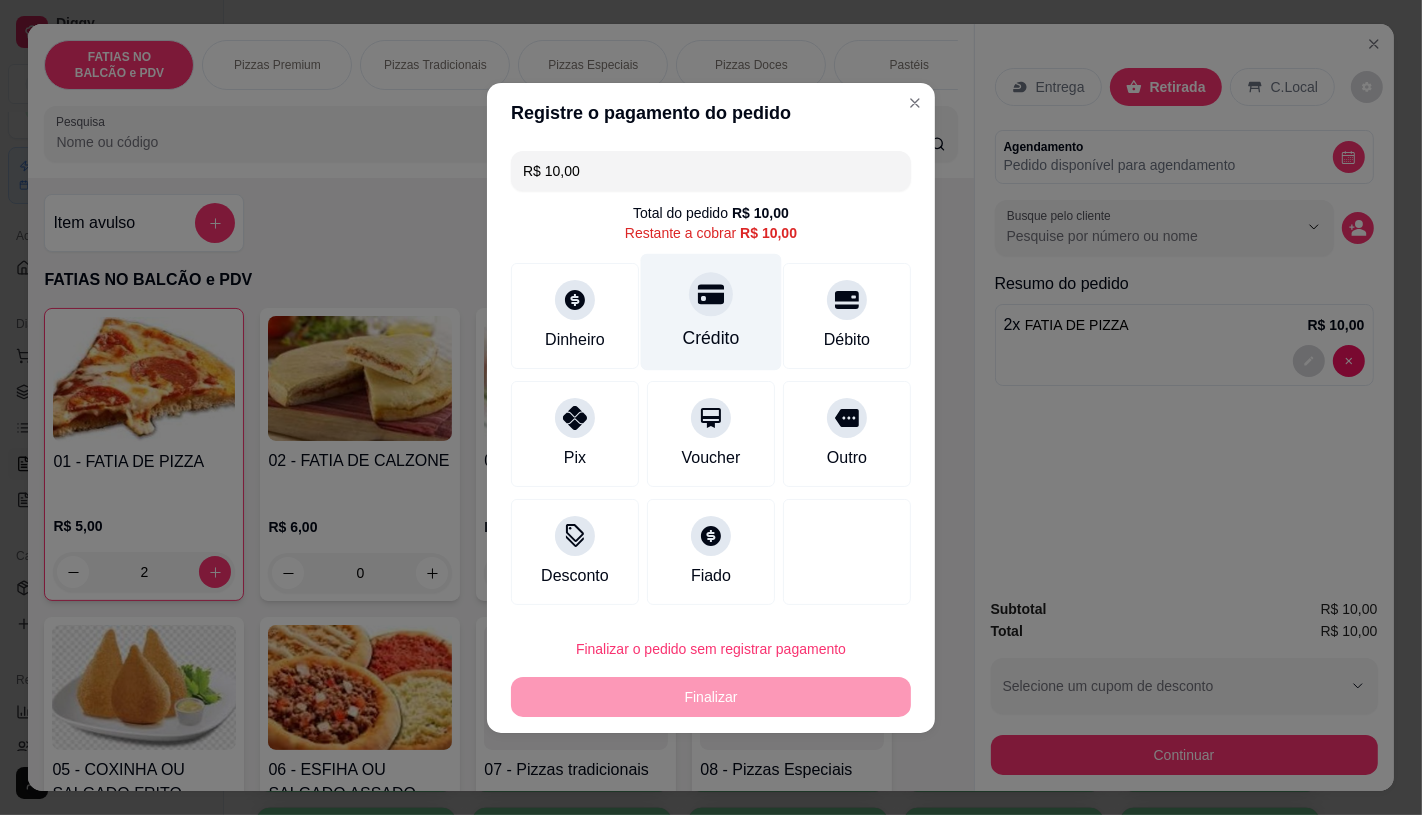 click on "Crédito" at bounding box center [711, 338] 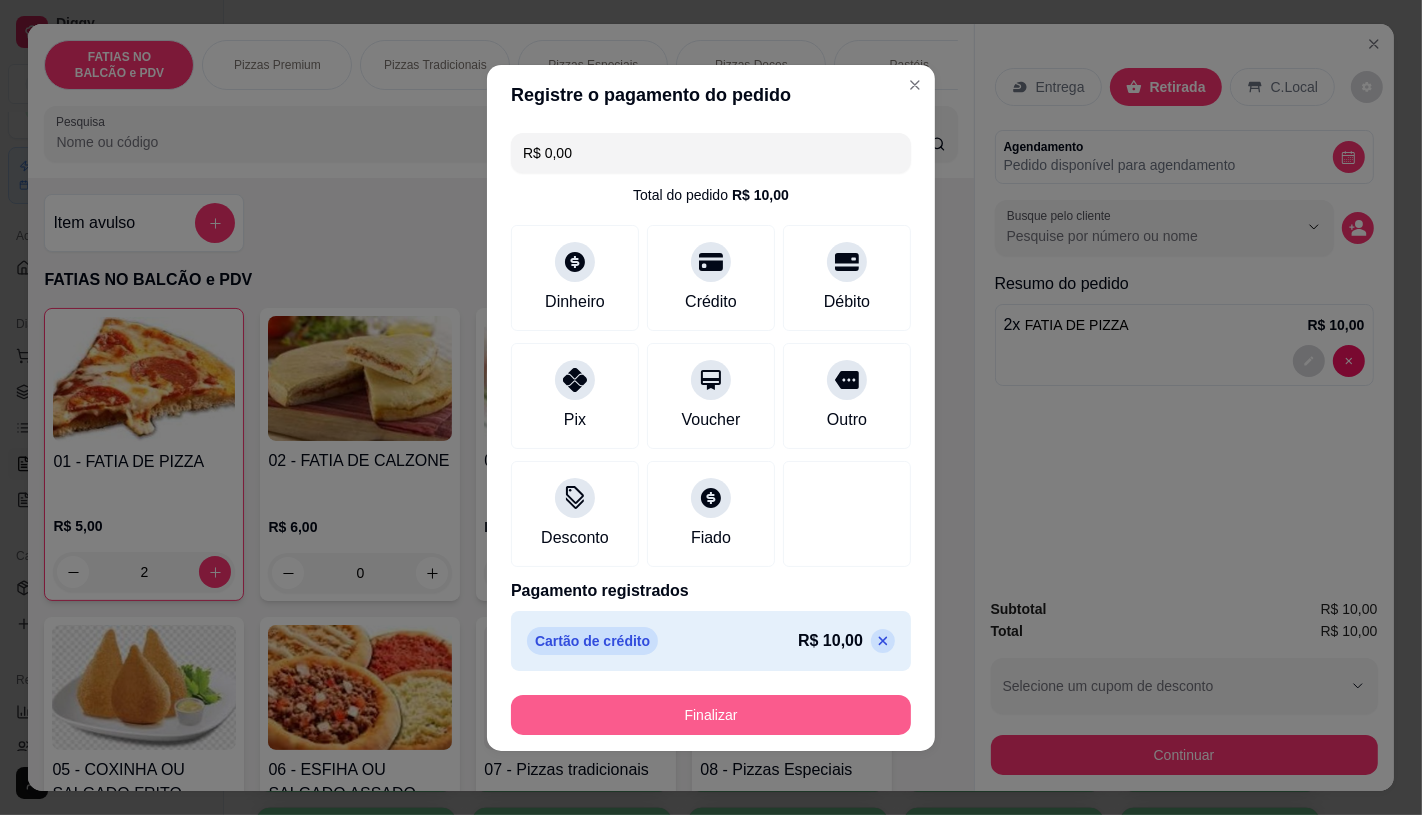 click on "Finalizar" at bounding box center [711, 715] 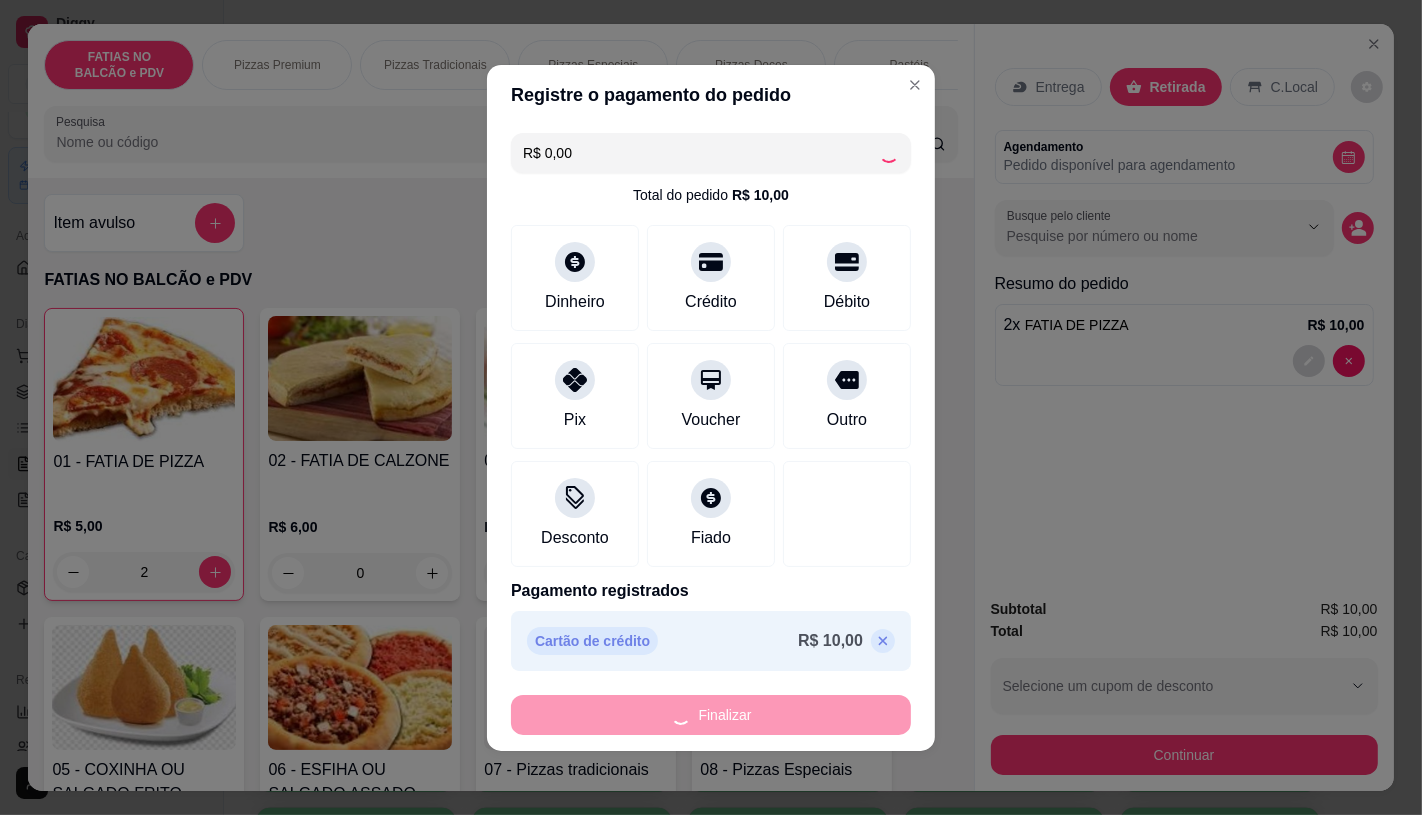 type on "0" 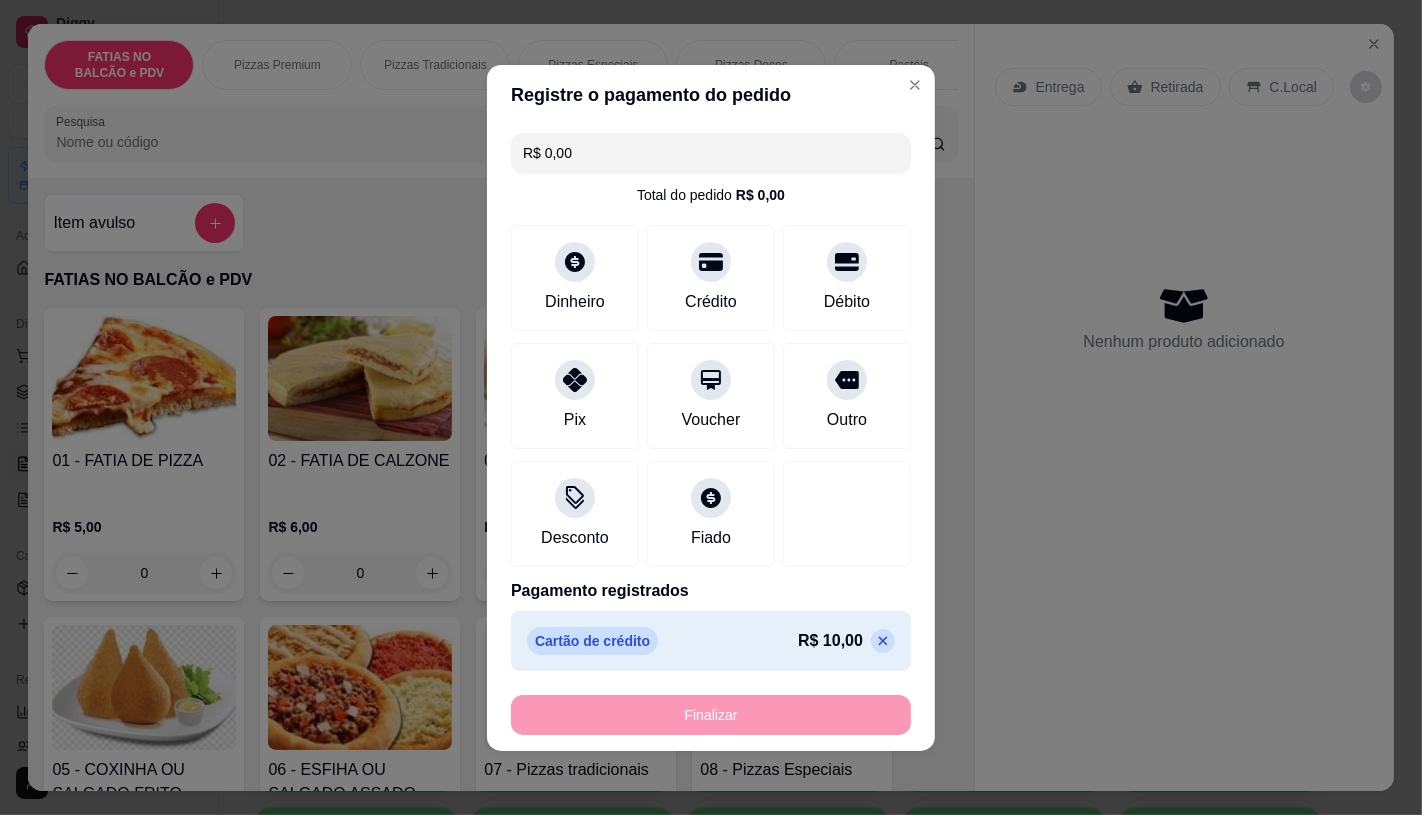 type on "-R$ 10,00" 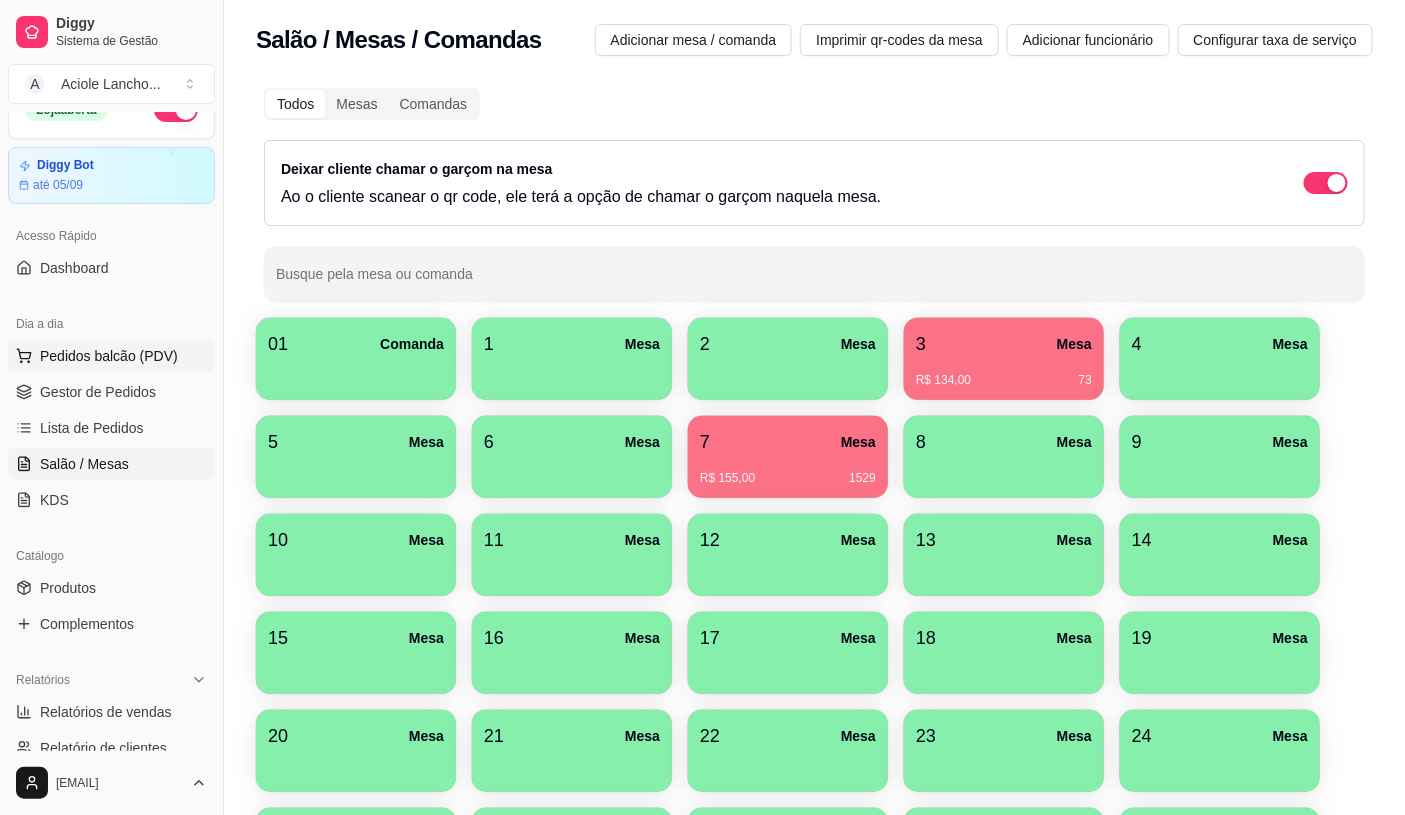 click on "Pedidos balcão (PDV)" at bounding box center [111, 356] 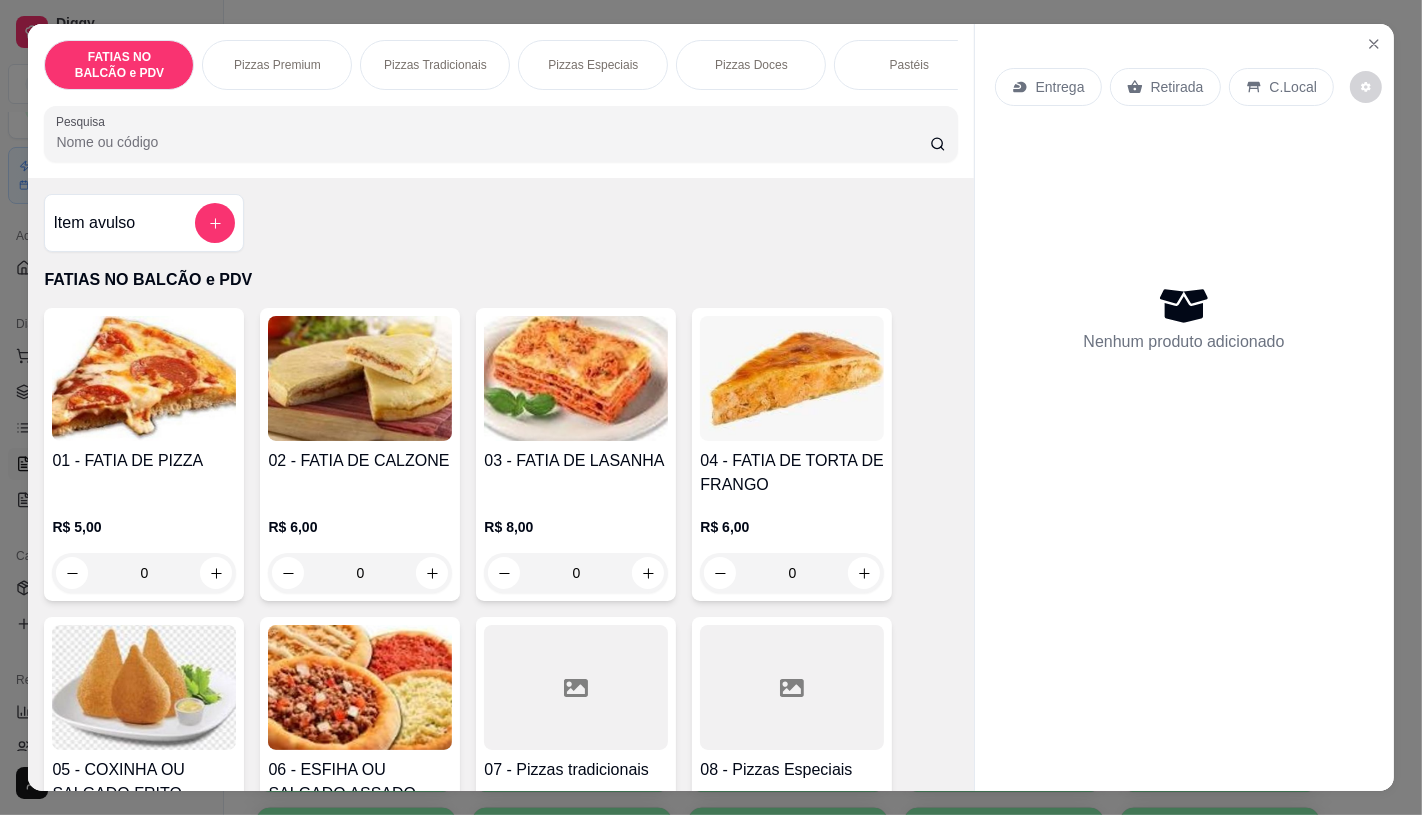 scroll, scrollTop: 444, scrollLeft: 0, axis: vertical 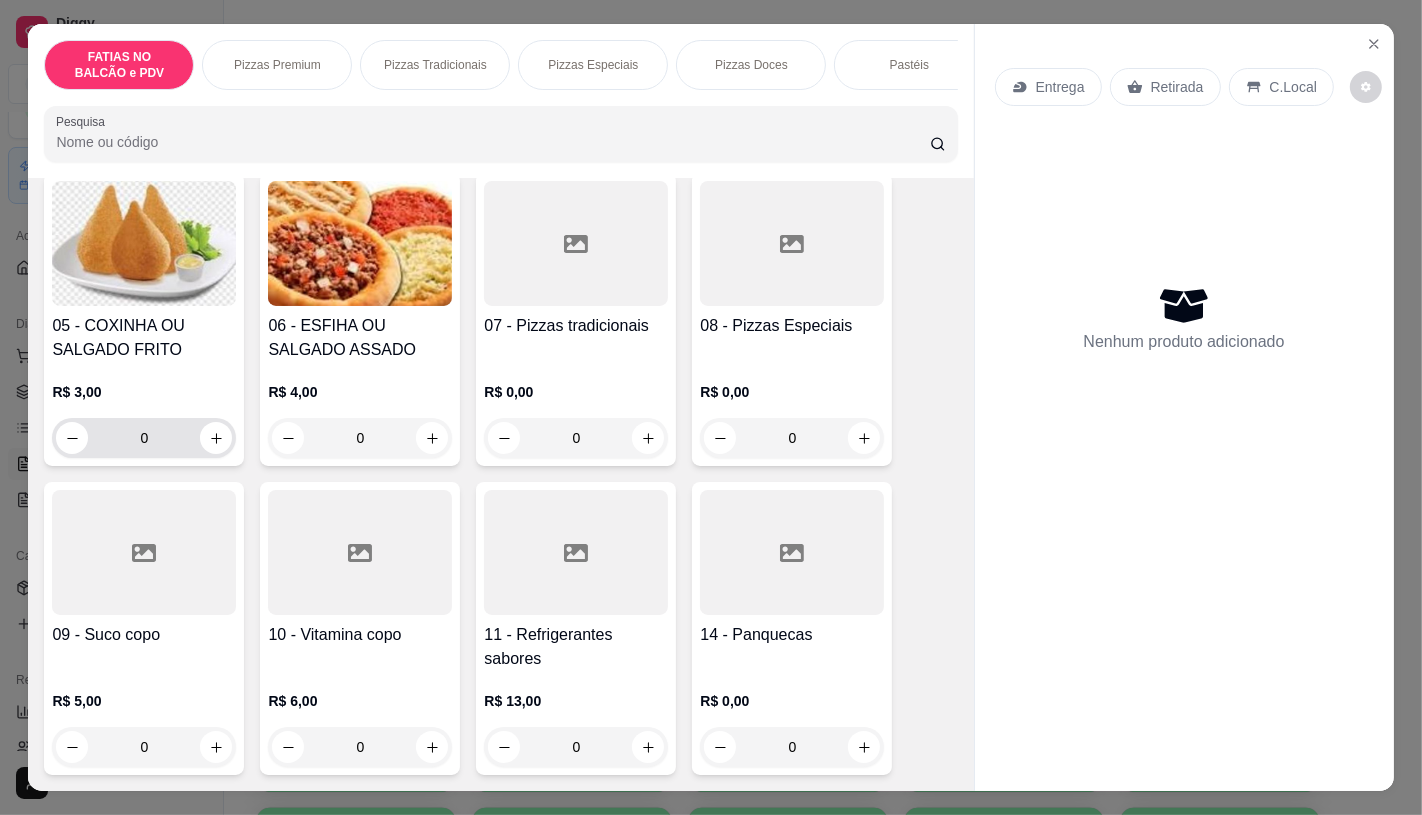 click on "0" at bounding box center (144, 438) 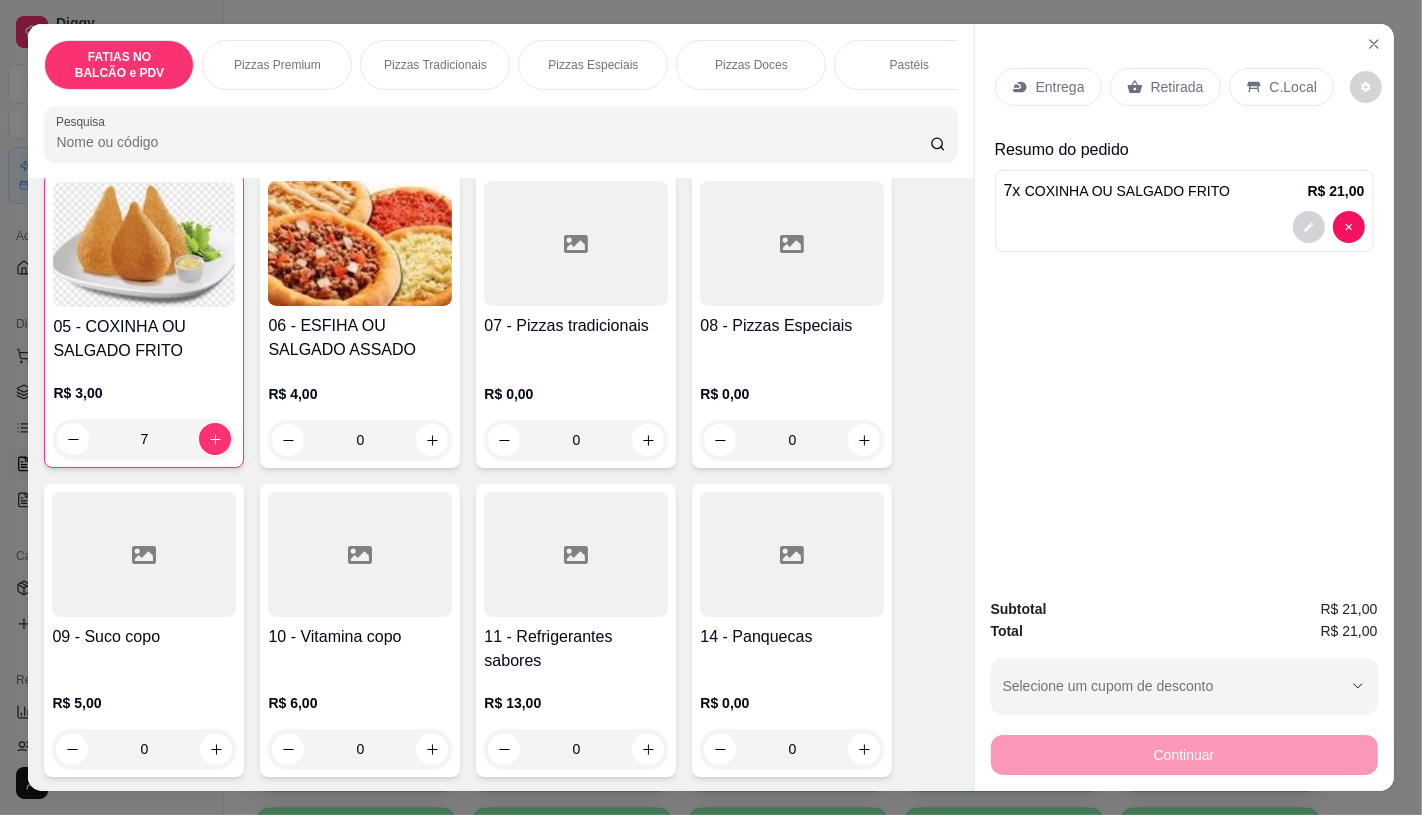 scroll, scrollTop: 445, scrollLeft: 0, axis: vertical 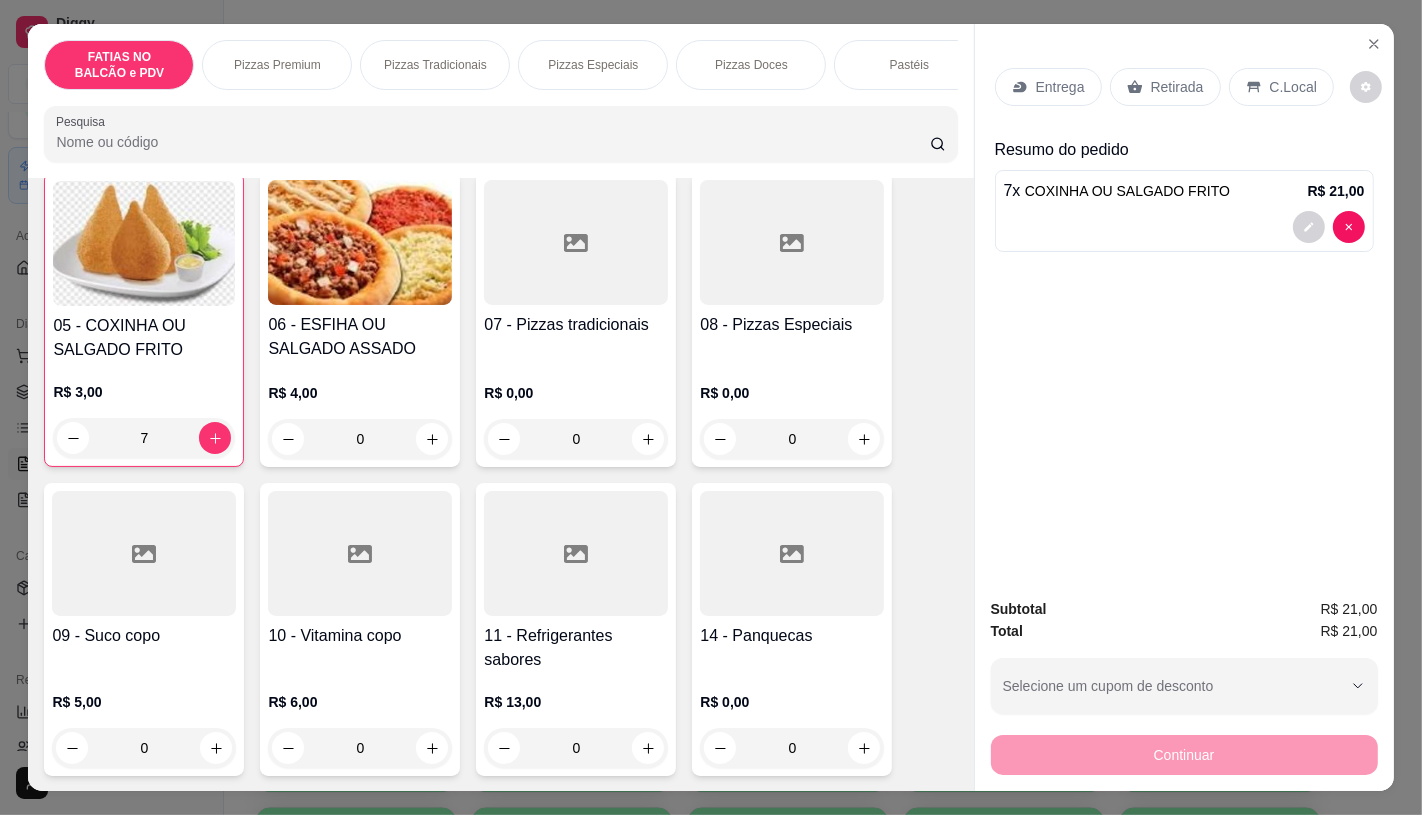type on "7" 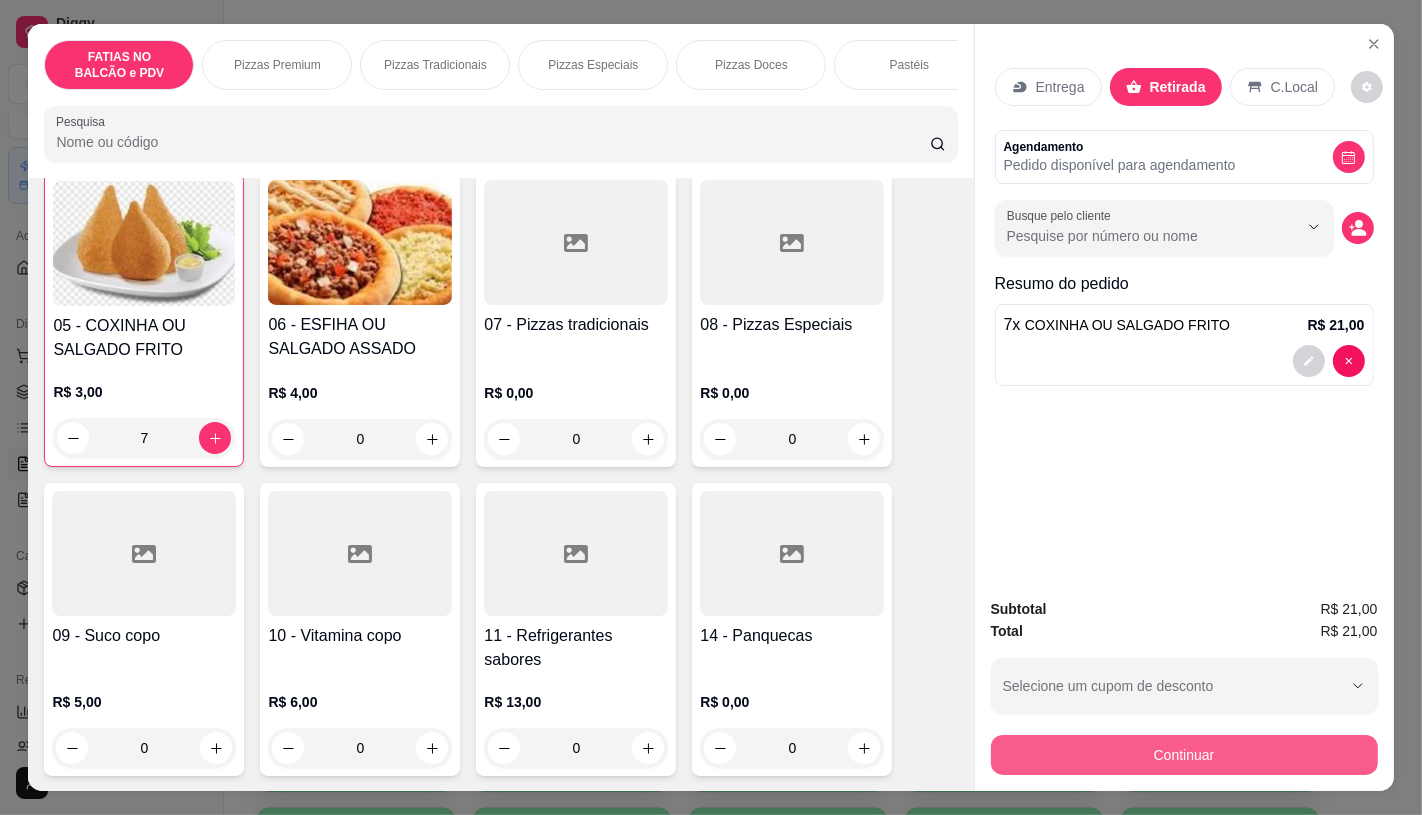 click on "Continuar" at bounding box center [1184, 755] 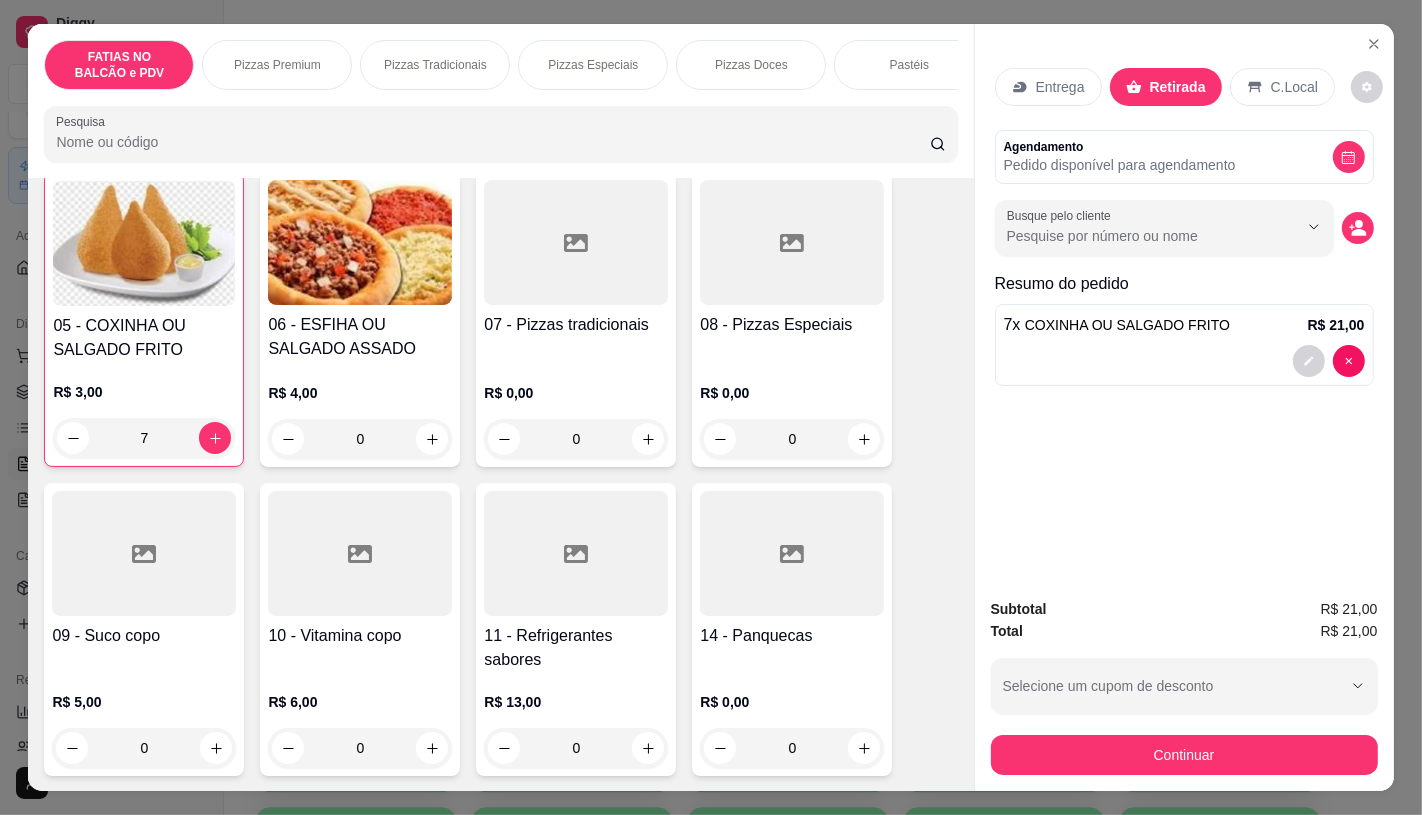 click on "Dinheiro" at bounding box center [575, 311] 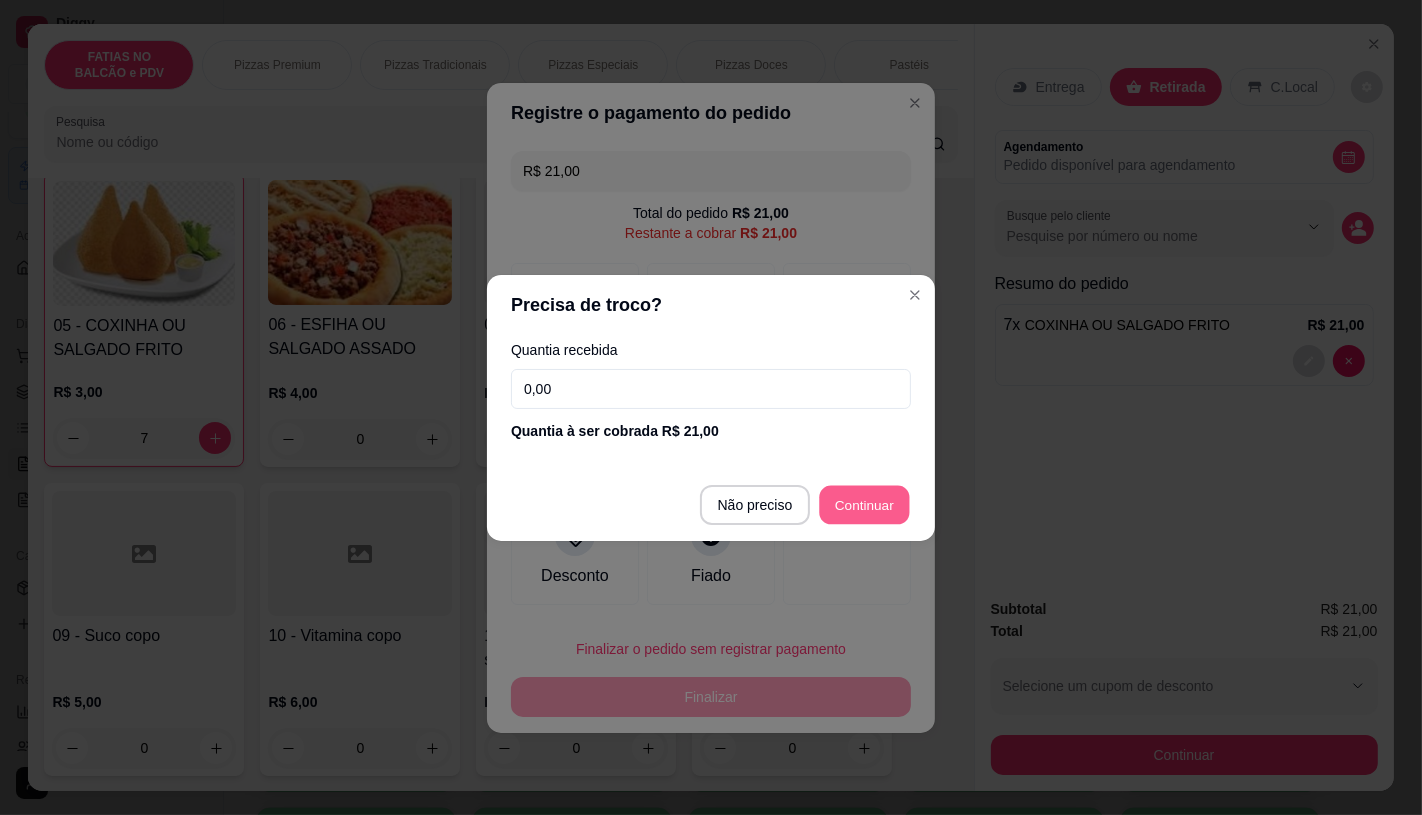 type on "R$ 0,00" 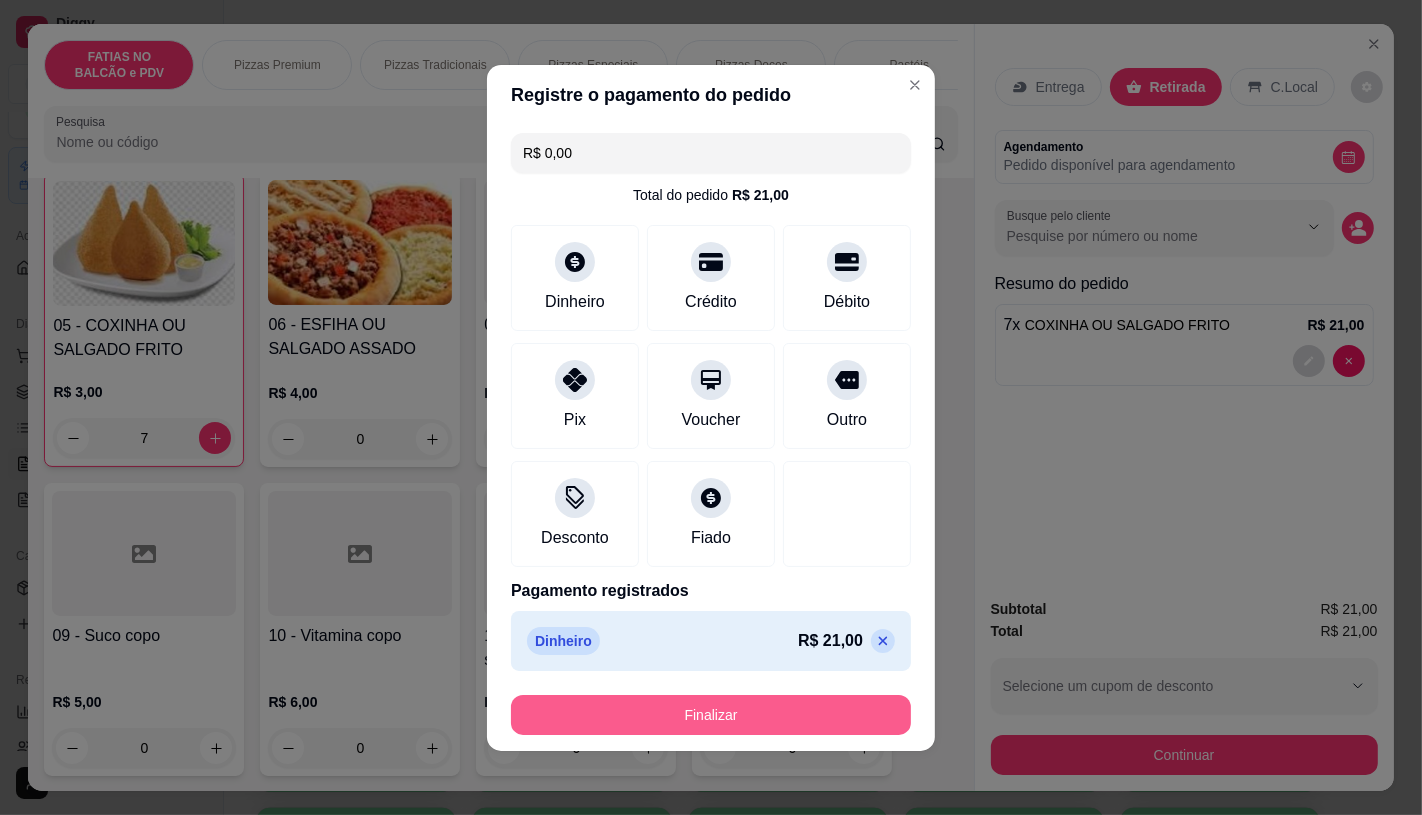 click on "Finalizar" at bounding box center [711, 715] 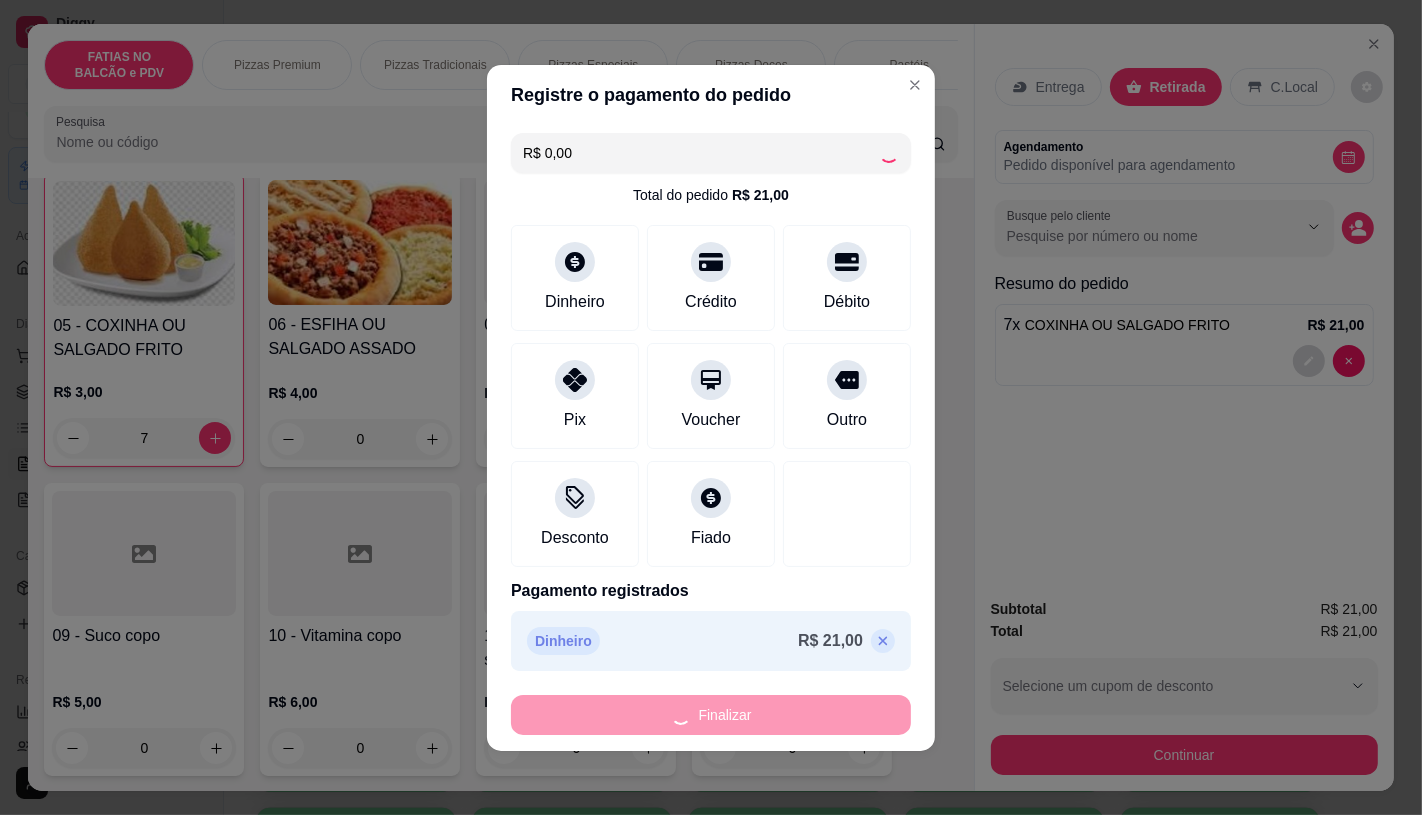 type on "0" 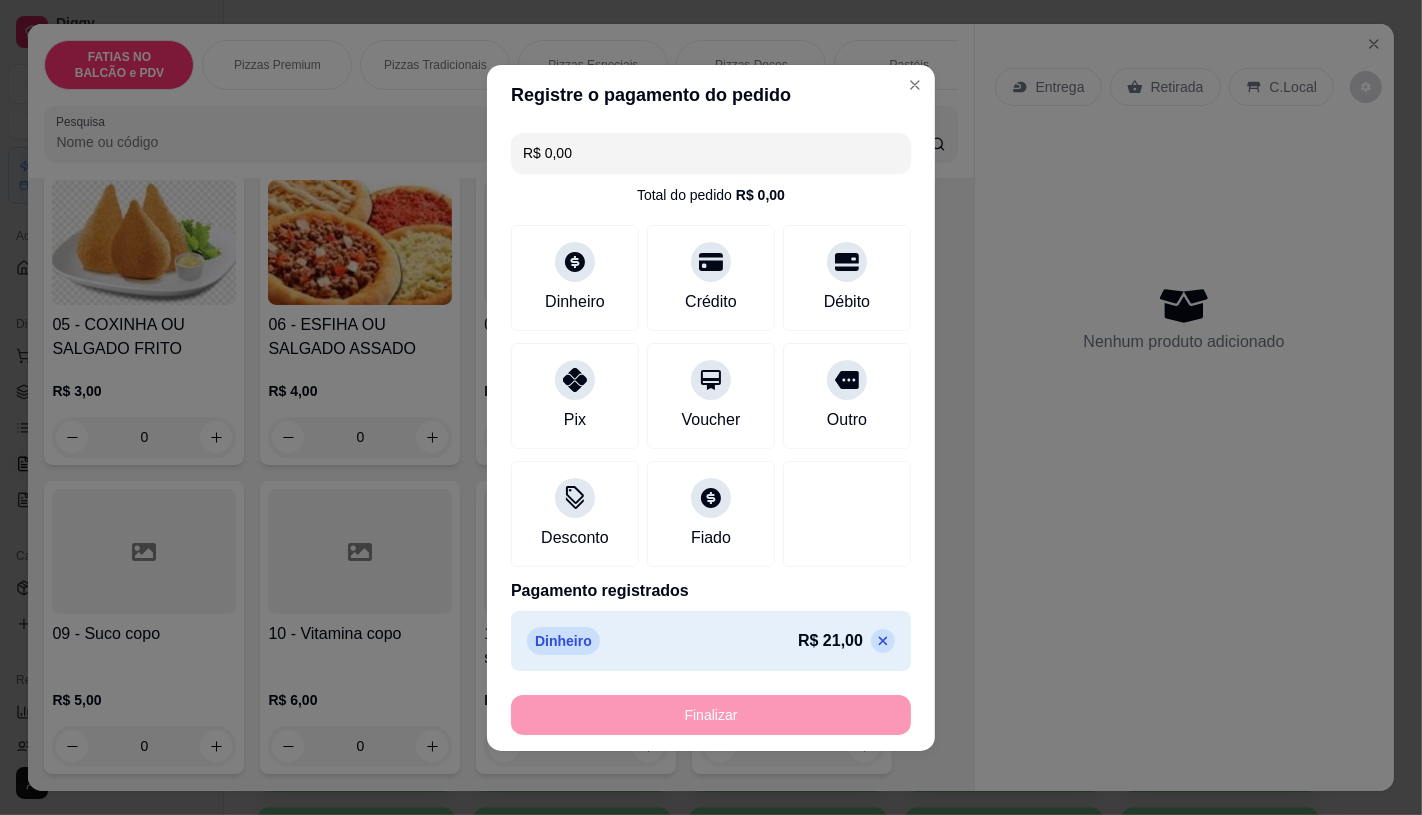 type on "-R$ 21,00" 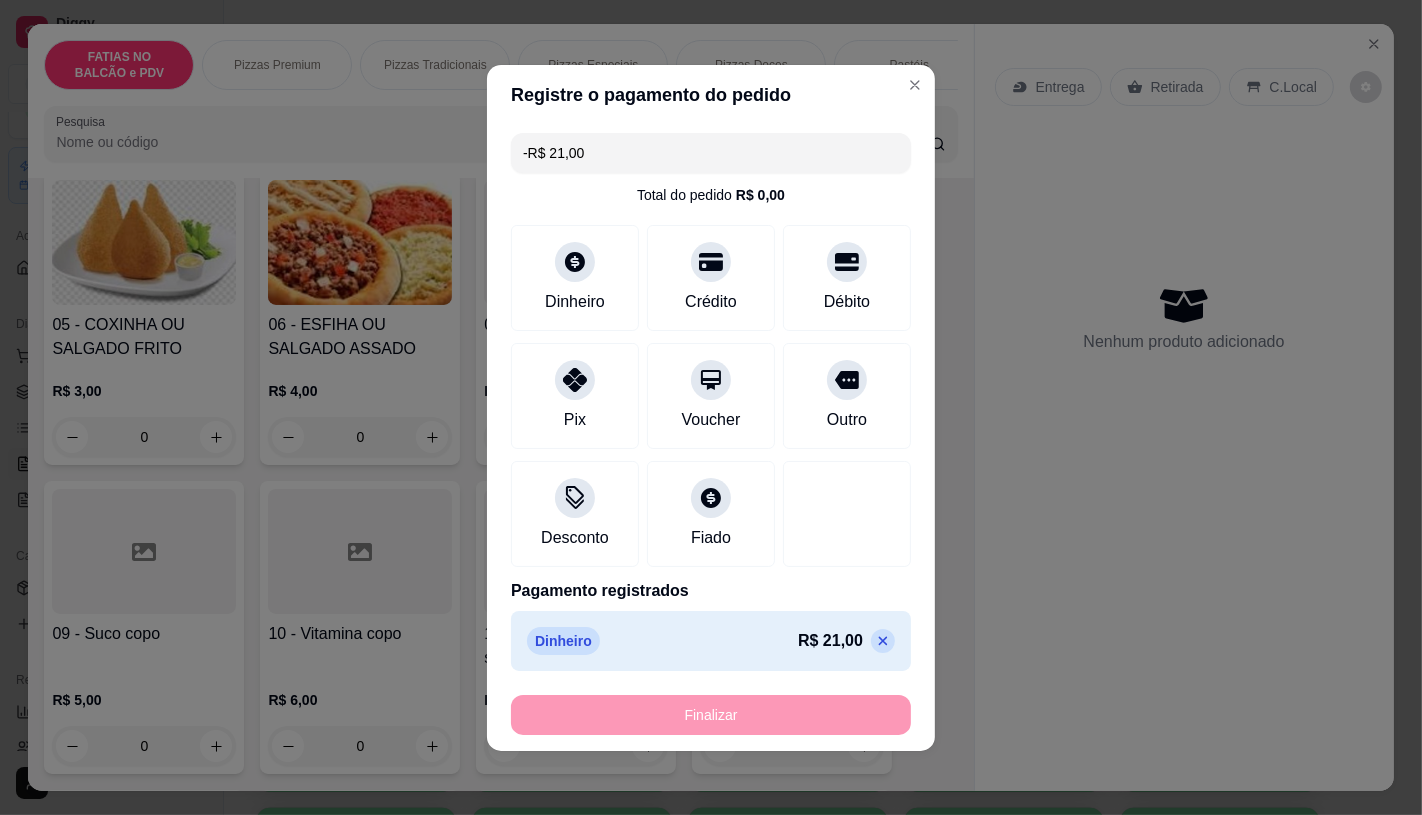 scroll, scrollTop: 444, scrollLeft: 0, axis: vertical 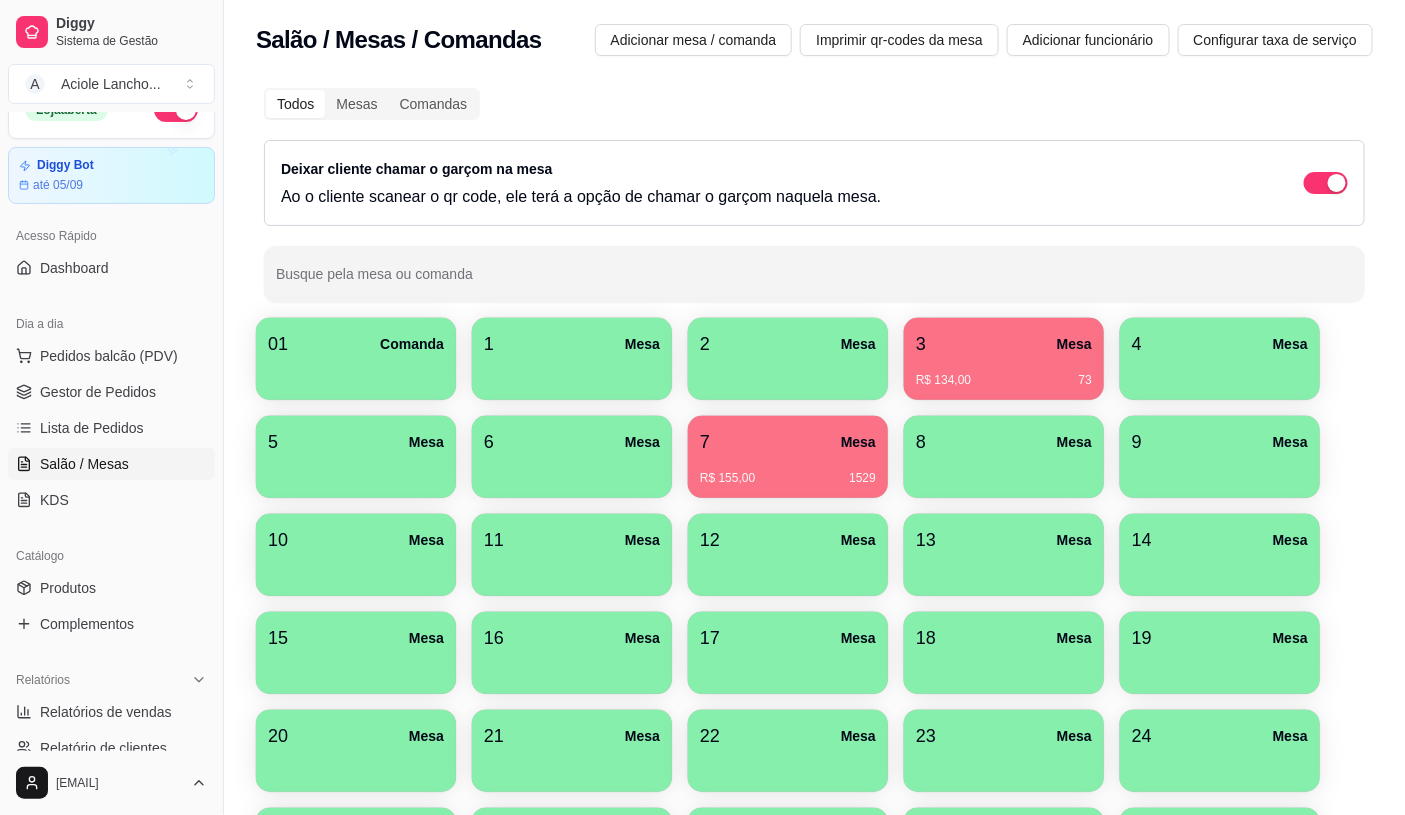 click on "7 Mesa" at bounding box center [788, 442] 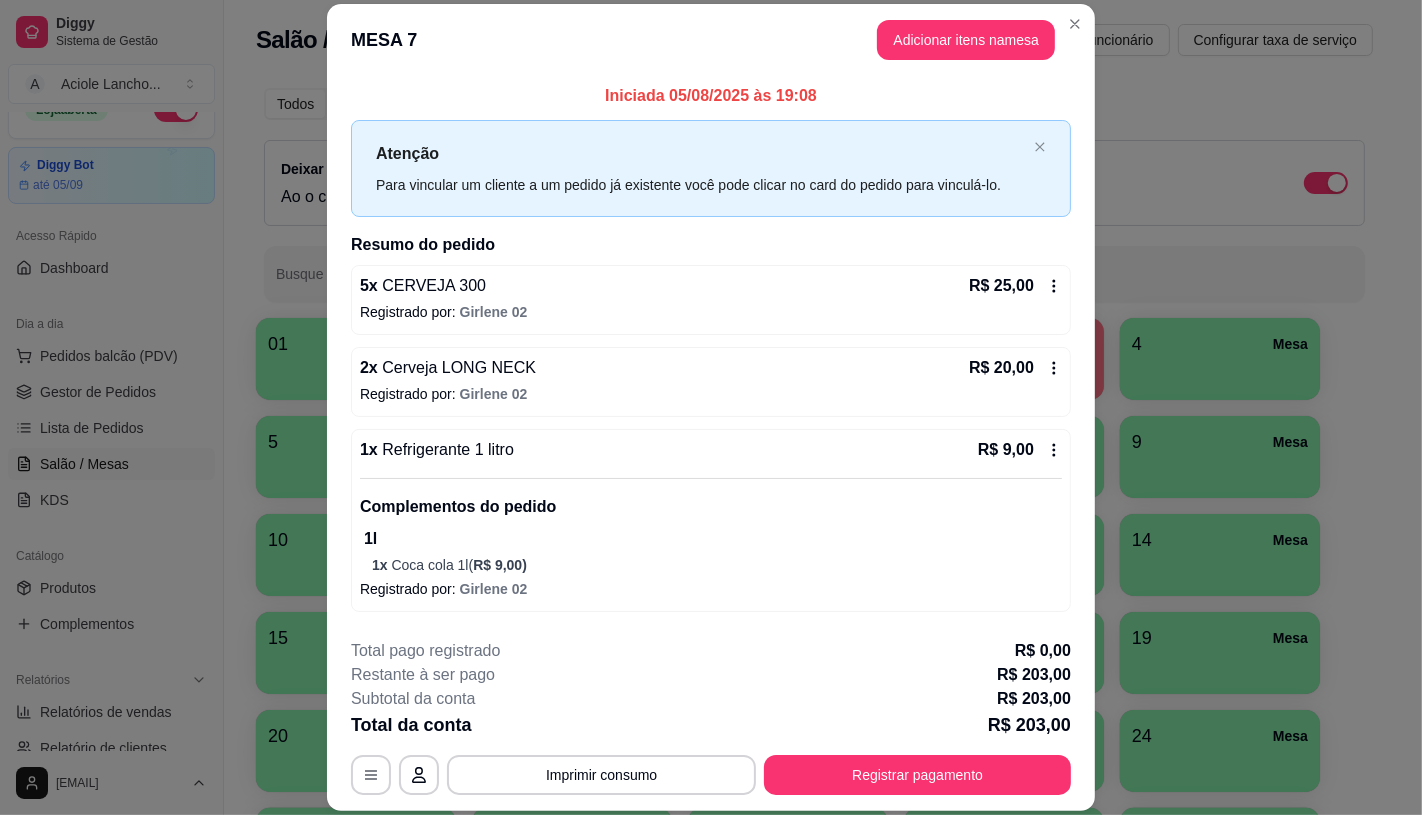 scroll, scrollTop: 243, scrollLeft: 0, axis: vertical 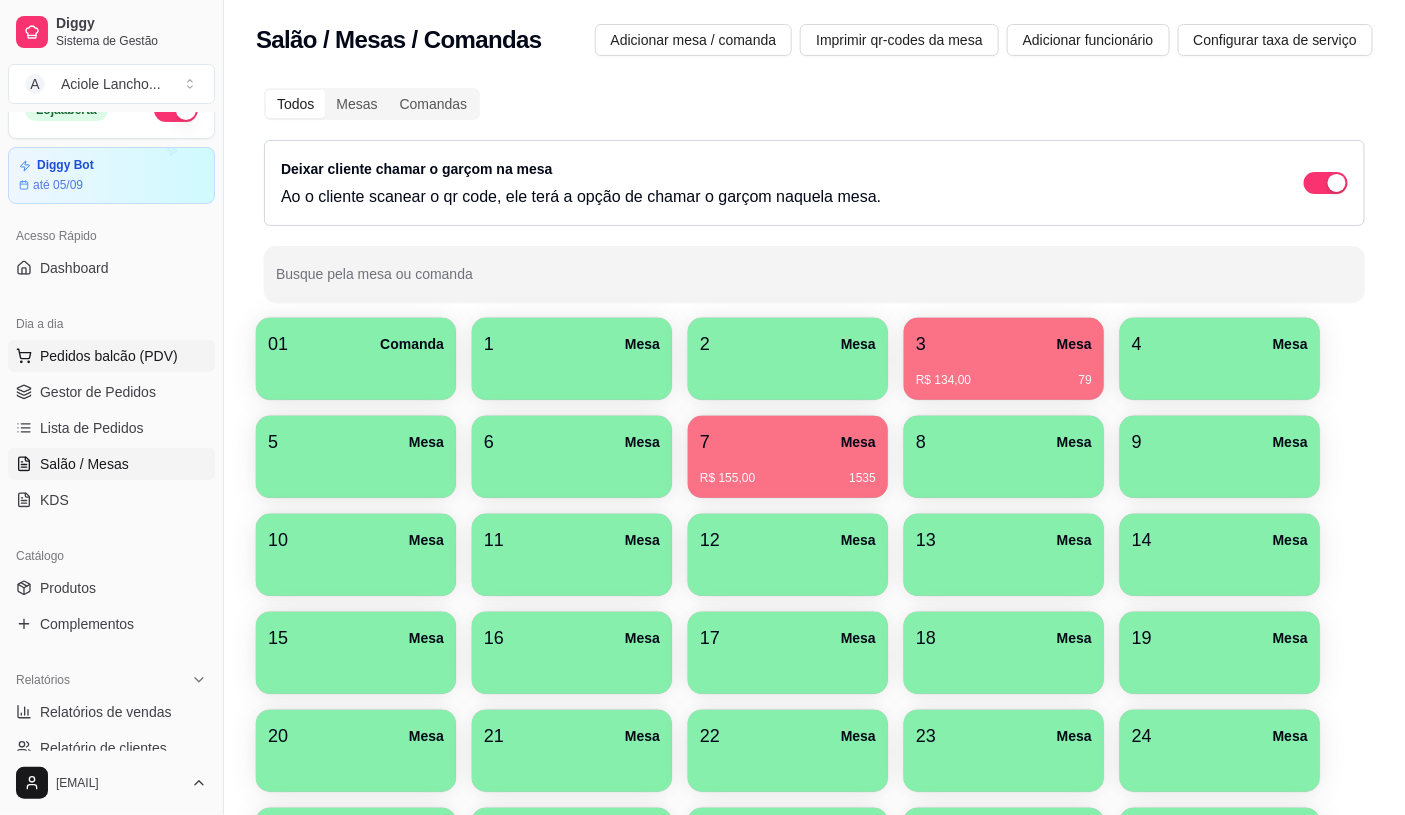 click on "Pedidos balcão (PDV)" at bounding box center [109, 356] 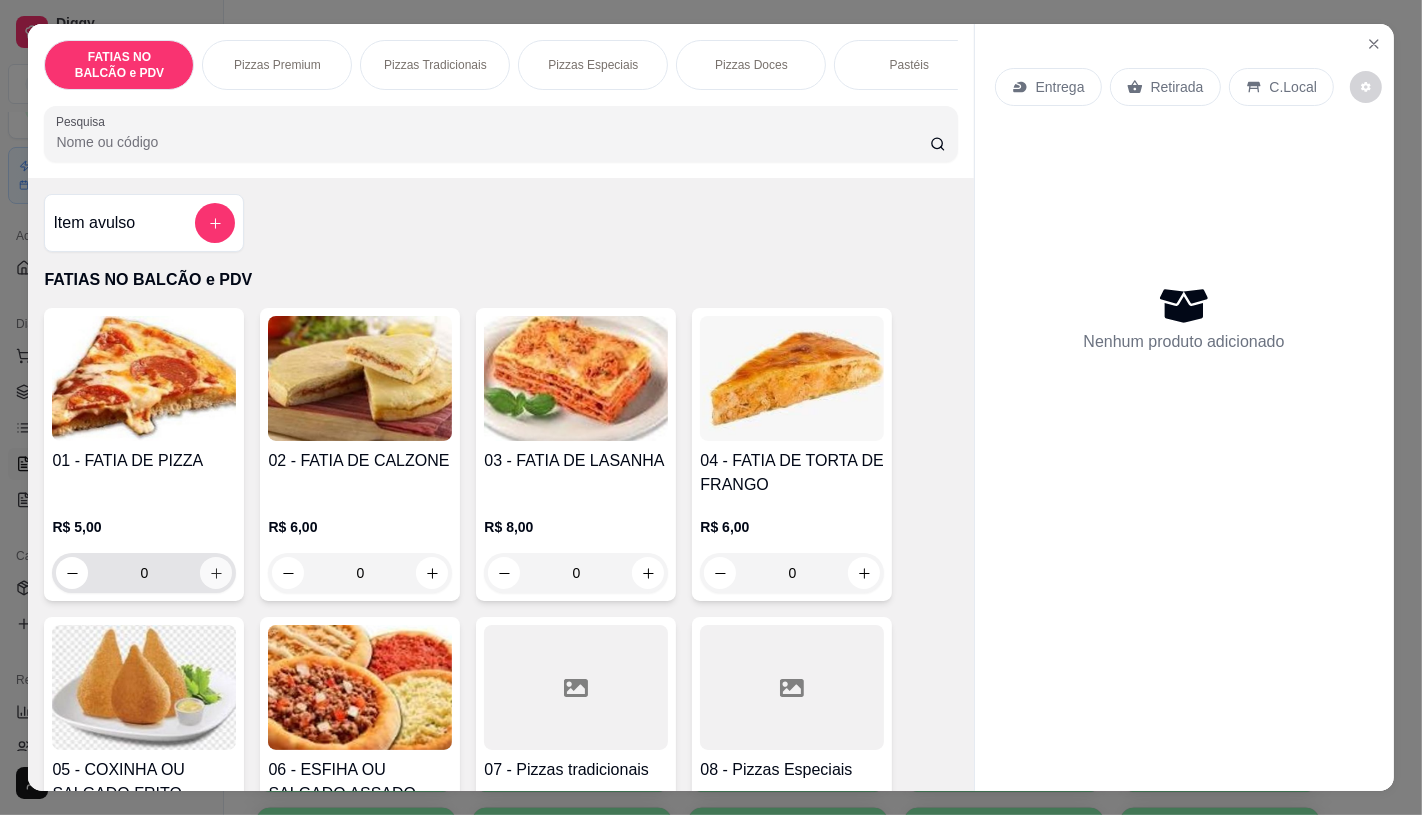 click 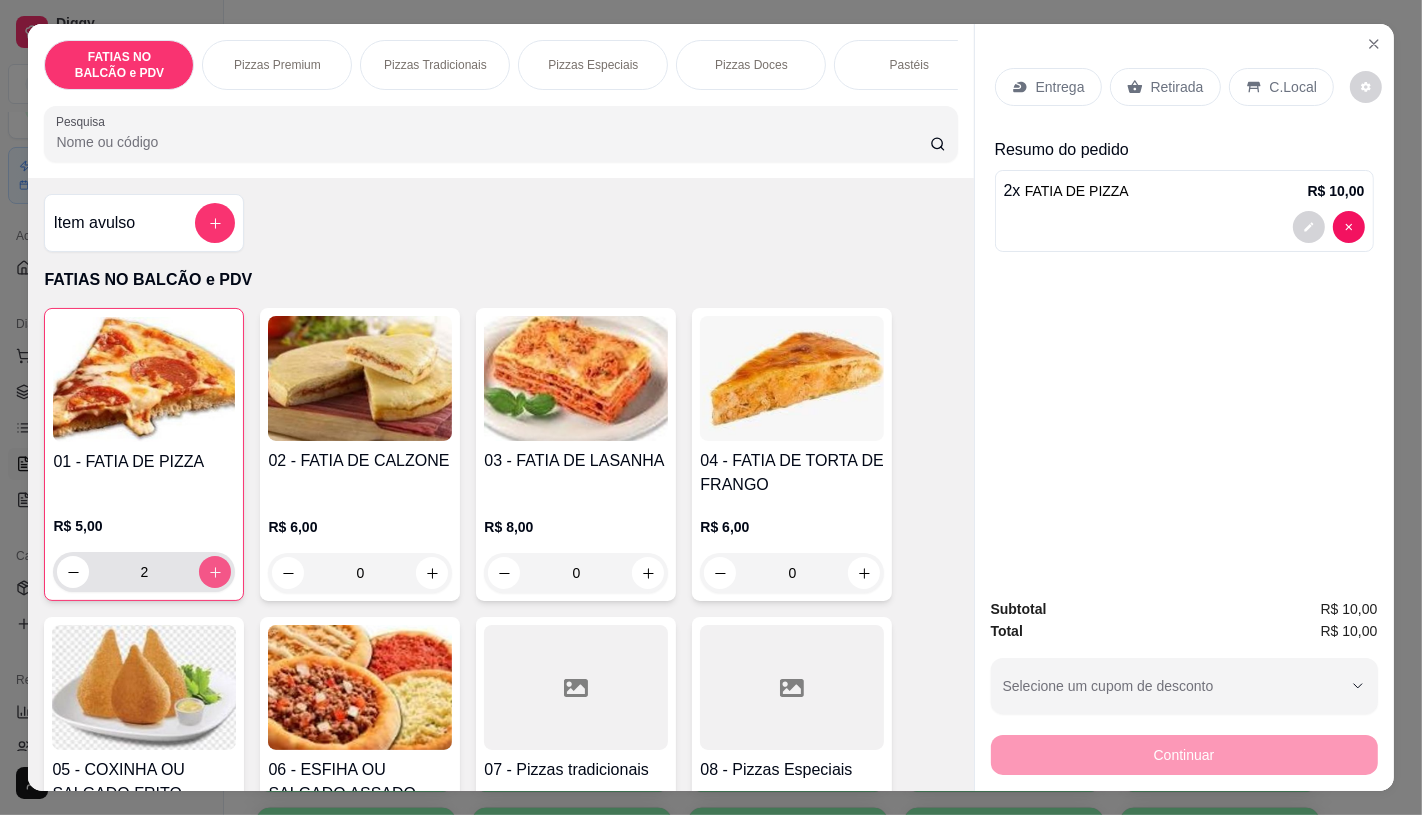 type 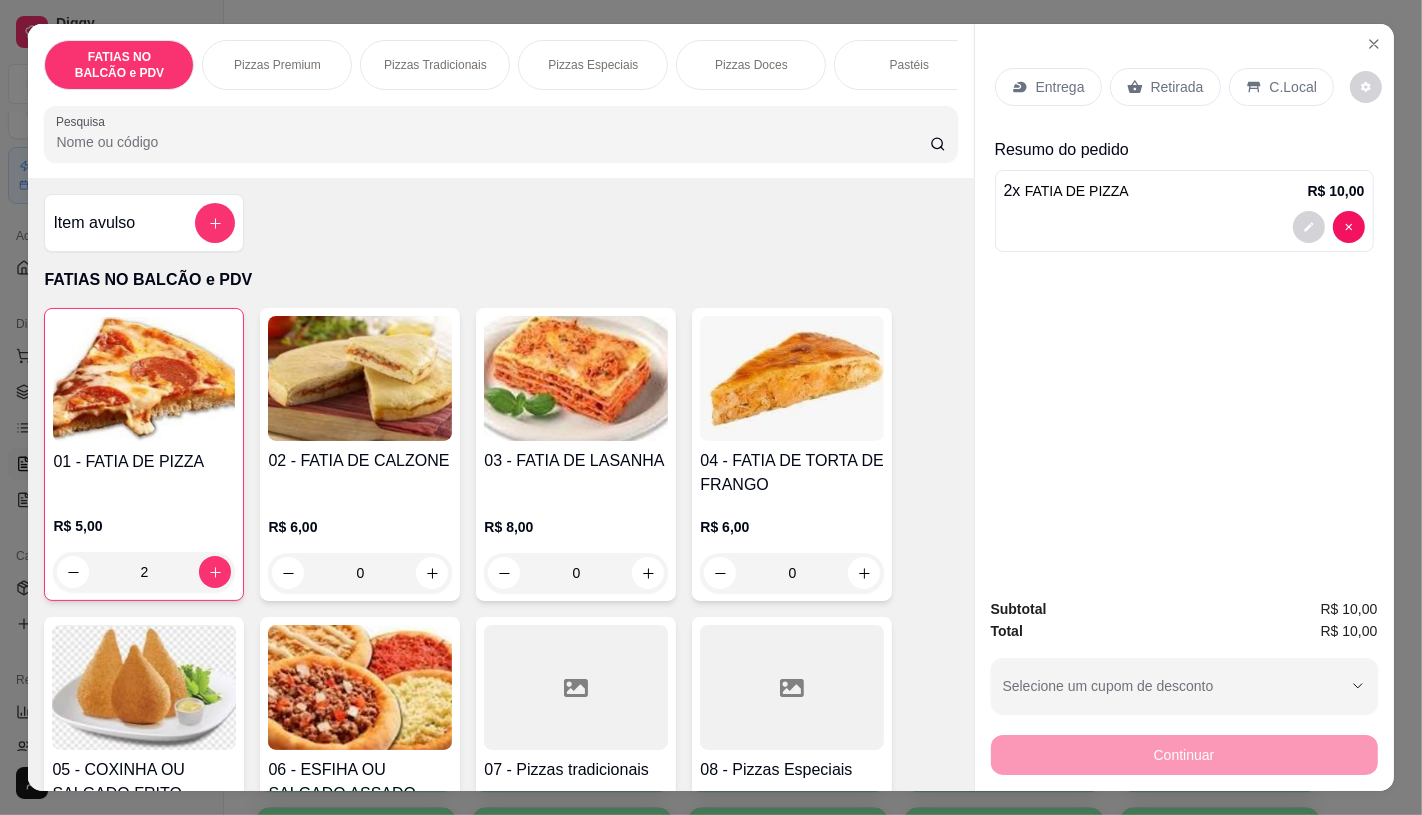 click on "Retirada" at bounding box center (1177, 87) 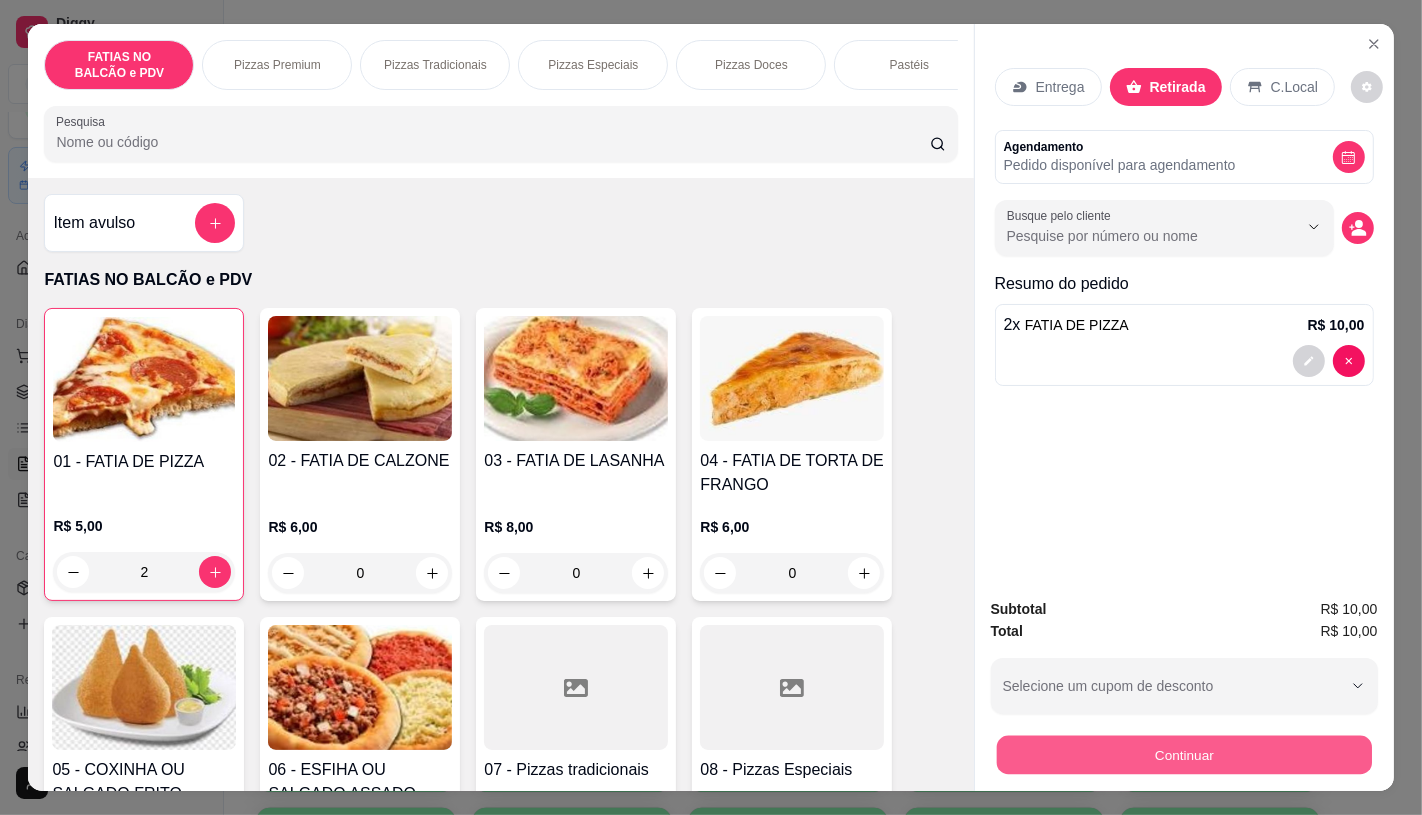 click on "Continuar" at bounding box center [1183, 754] 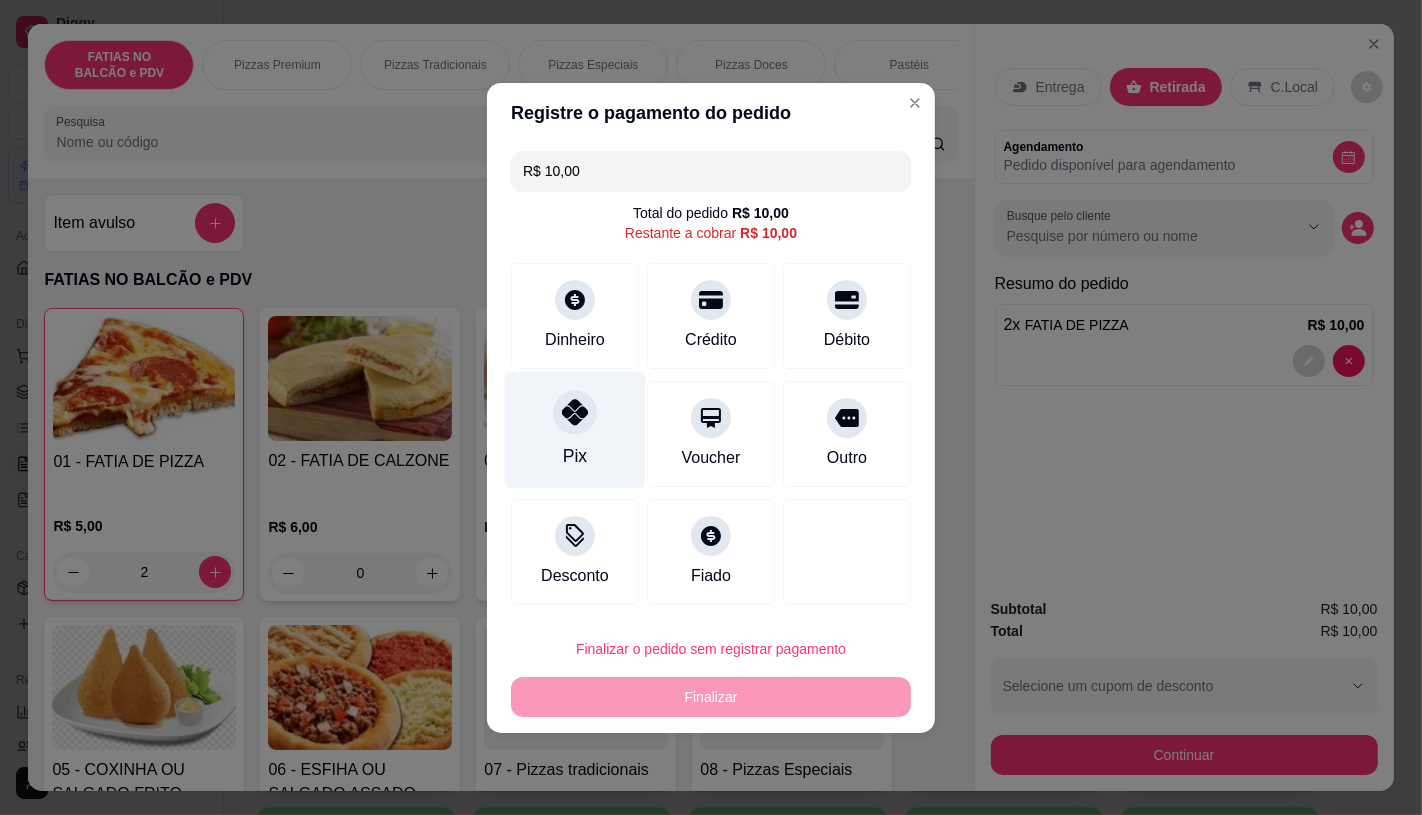 click on "Pix" at bounding box center (575, 429) 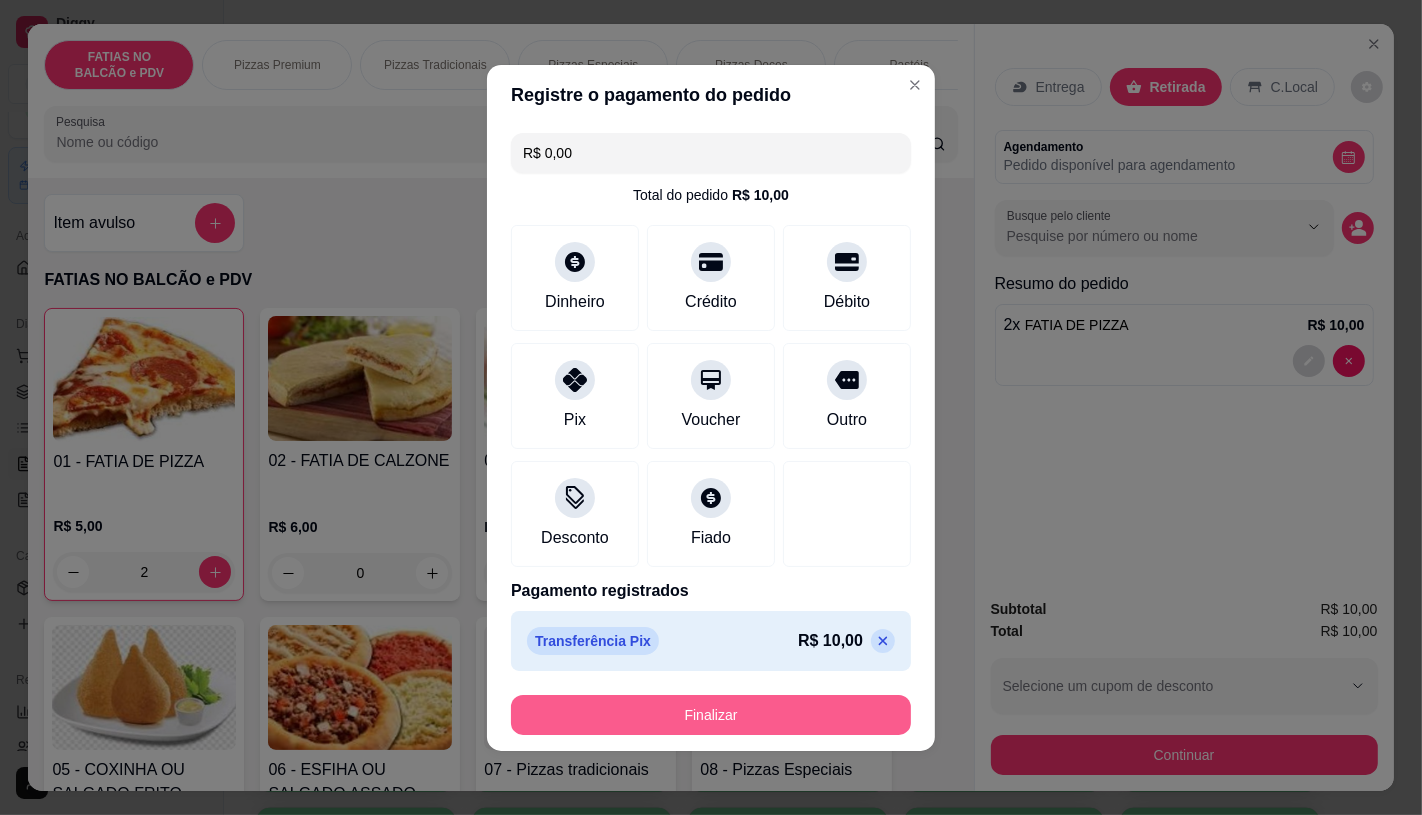 click on "Finalizar" at bounding box center (711, 715) 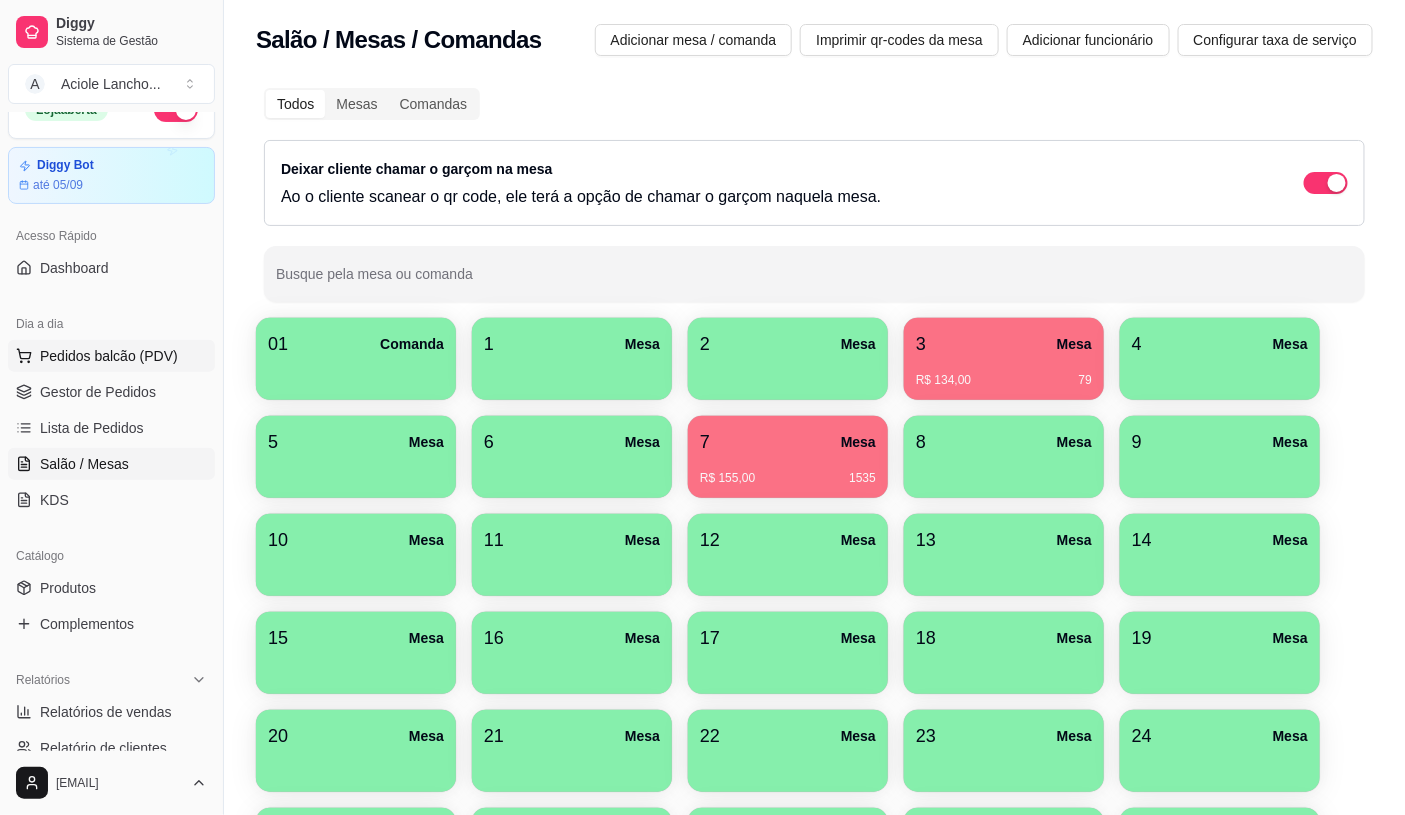 click on "Pedidos balcão (PDV)" at bounding box center [109, 356] 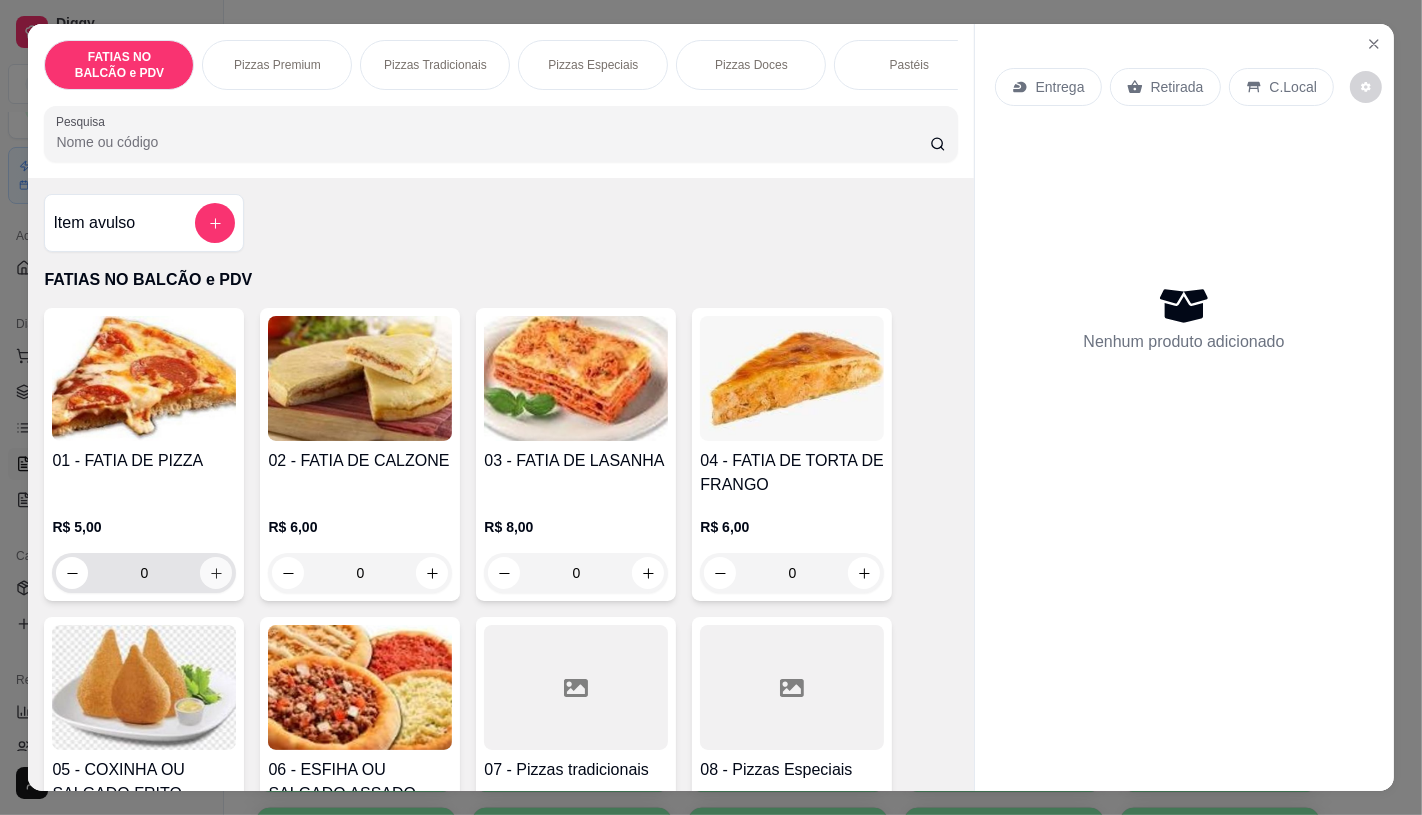 click at bounding box center [216, 573] 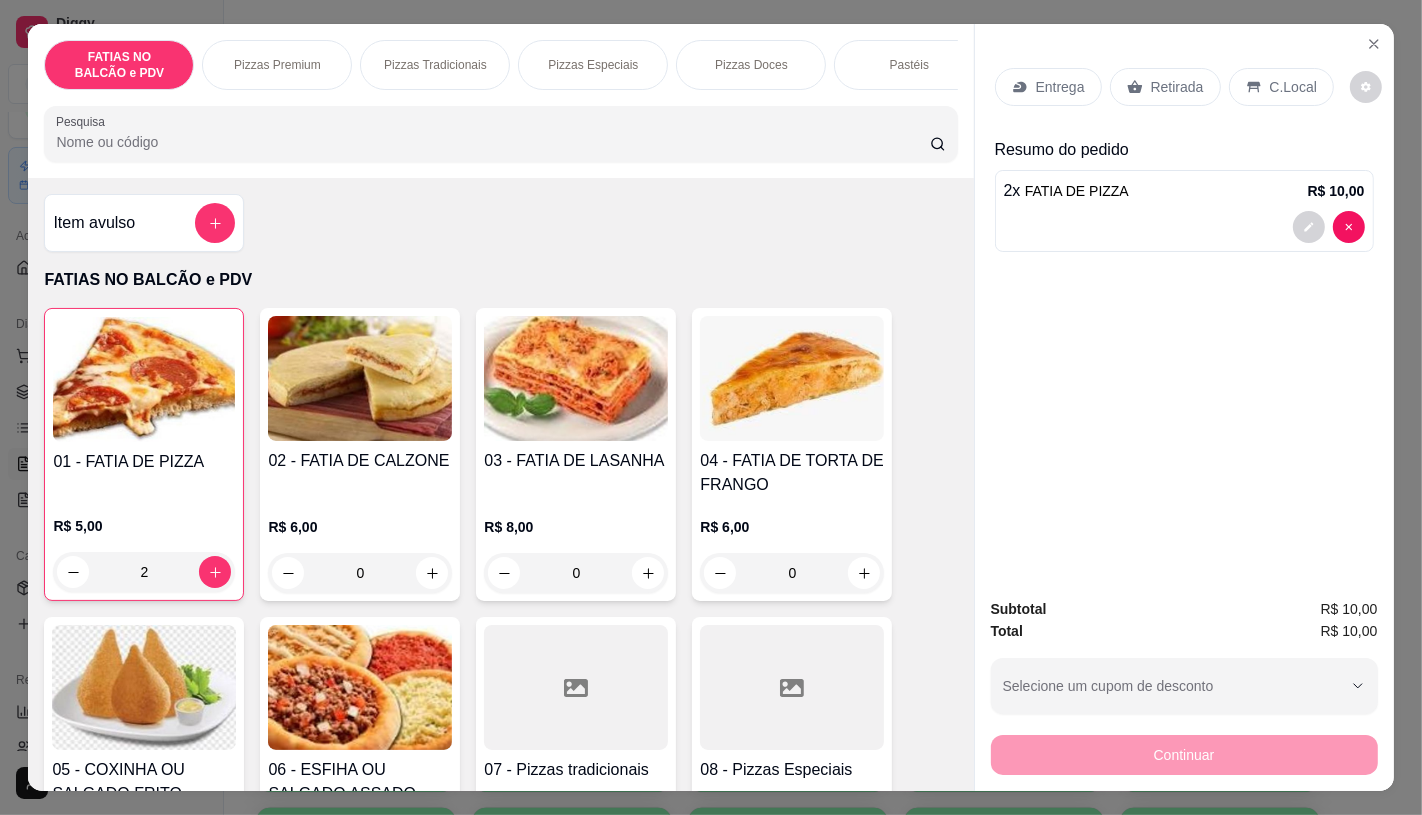scroll, scrollTop: 333, scrollLeft: 0, axis: vertical 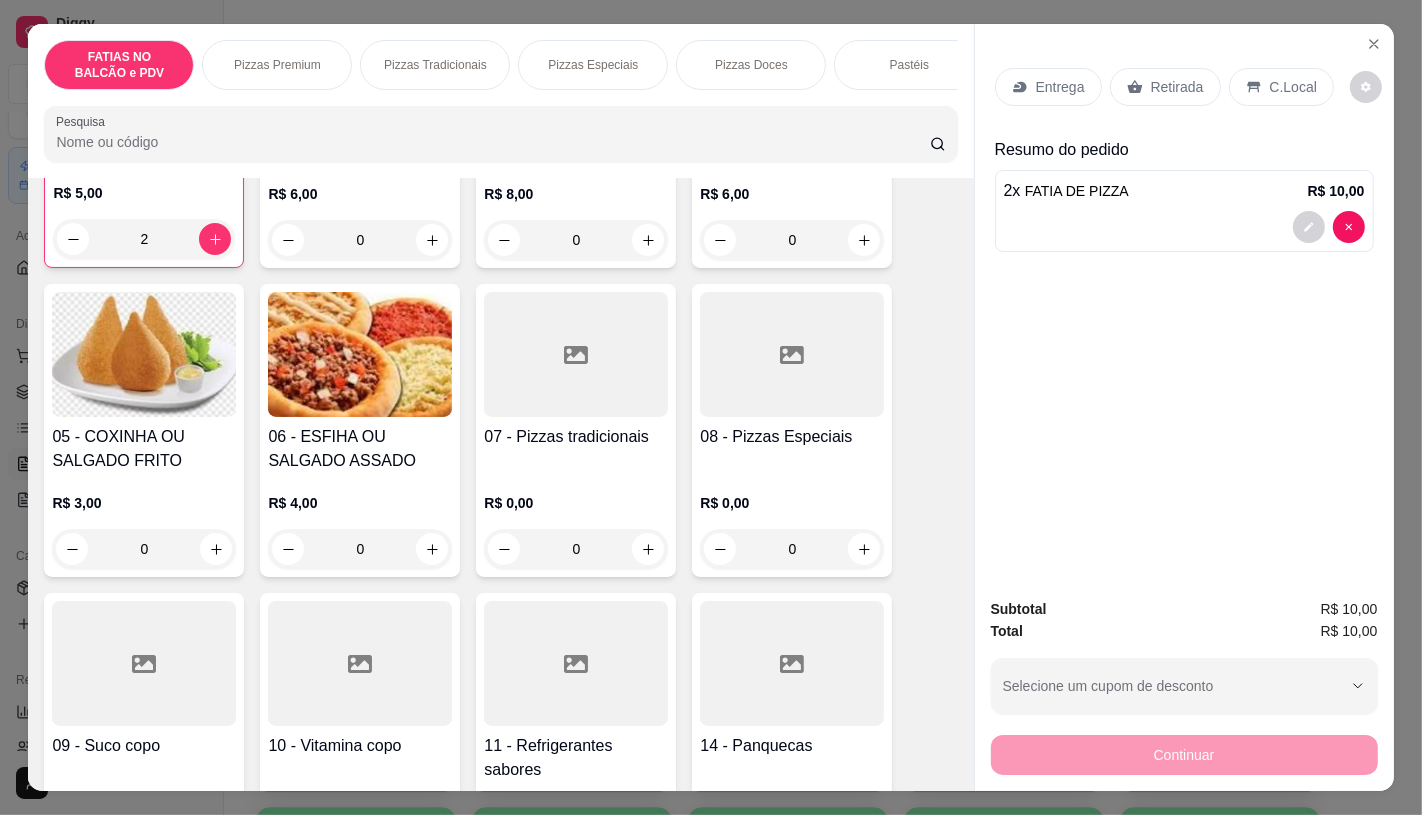 click at bounding box center (576, 663) 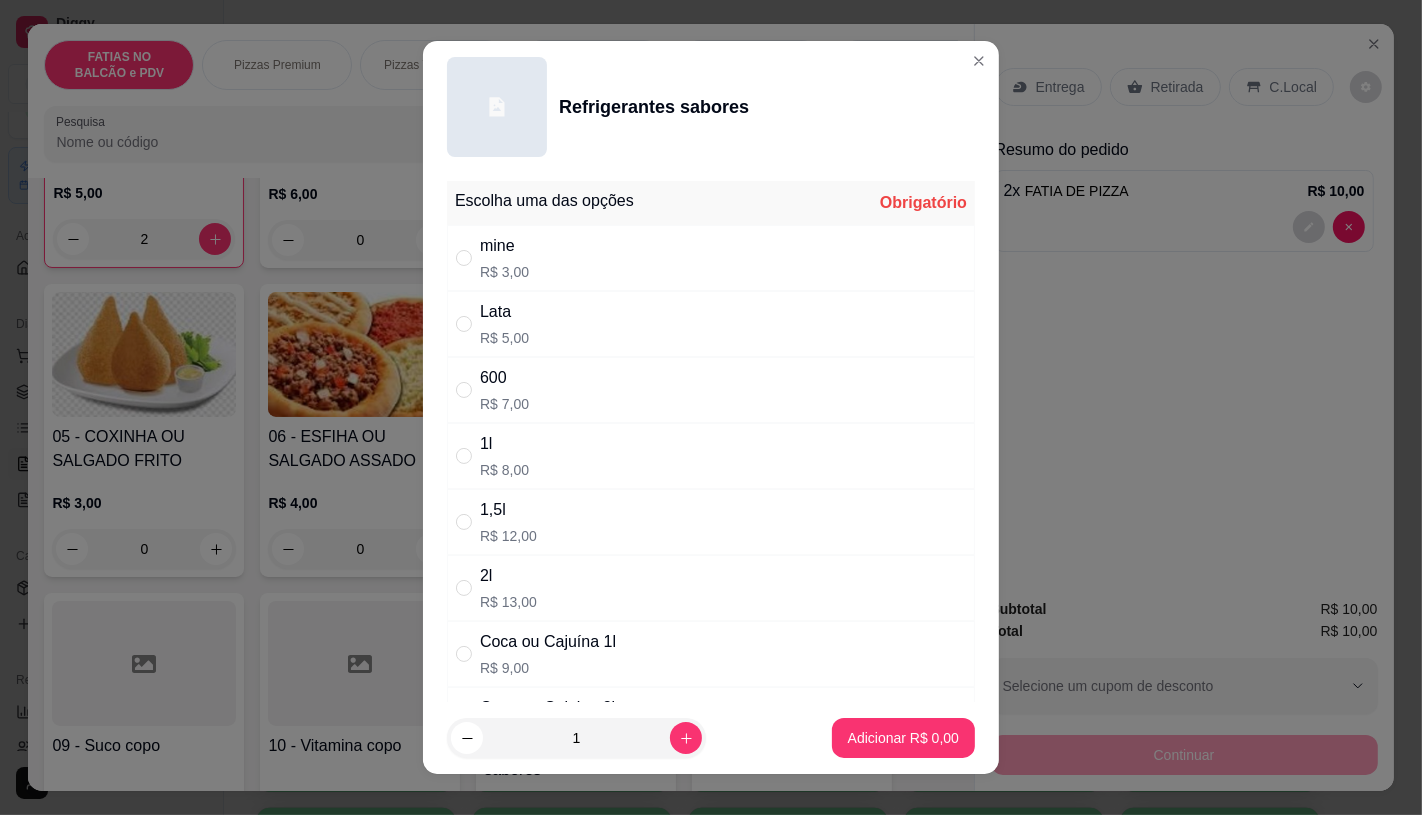 click on "Lata R$ 5,00" at bounding box center [711, 324] 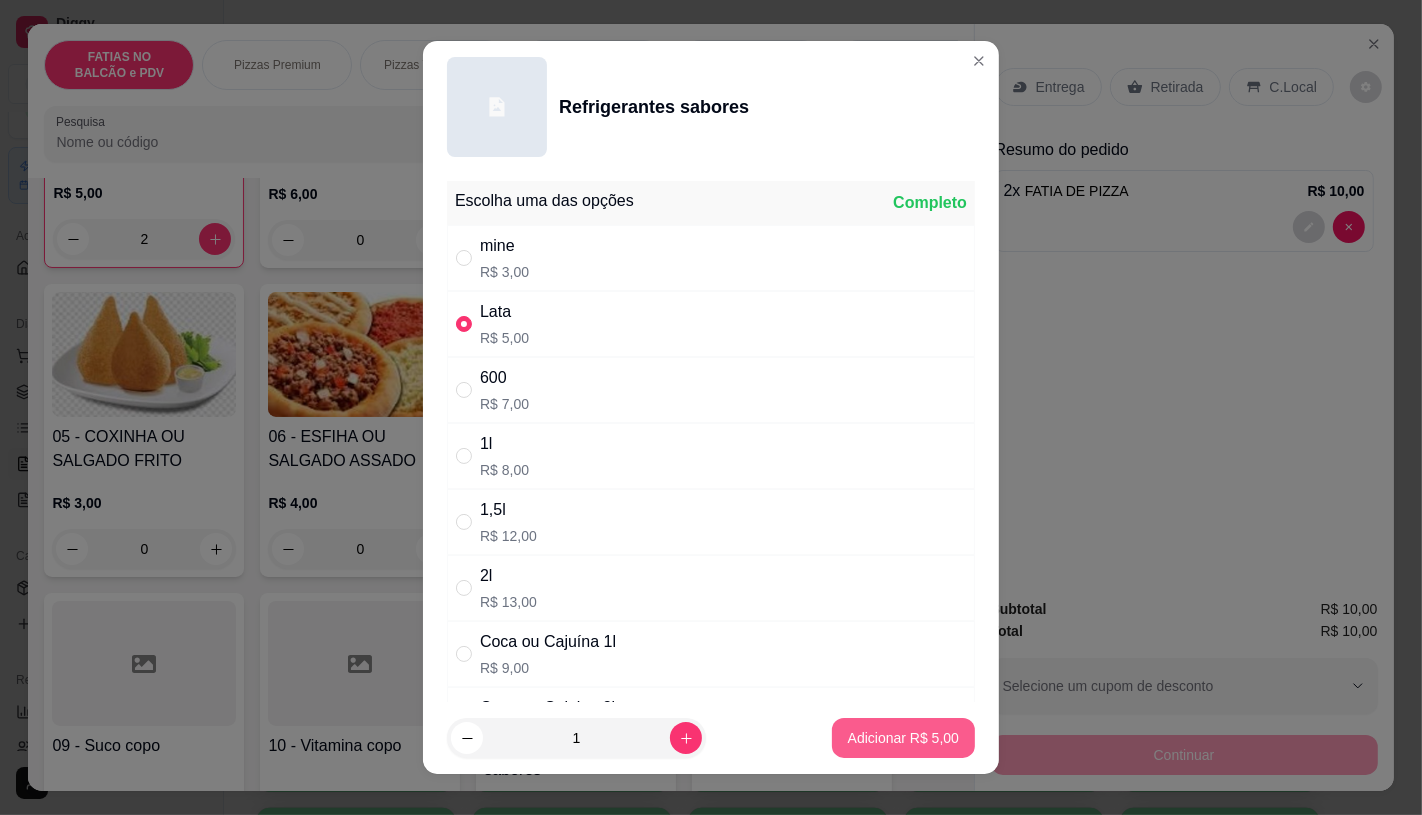 click on "Adicionar   R$ 5,00" at bounding box center (903, 738) 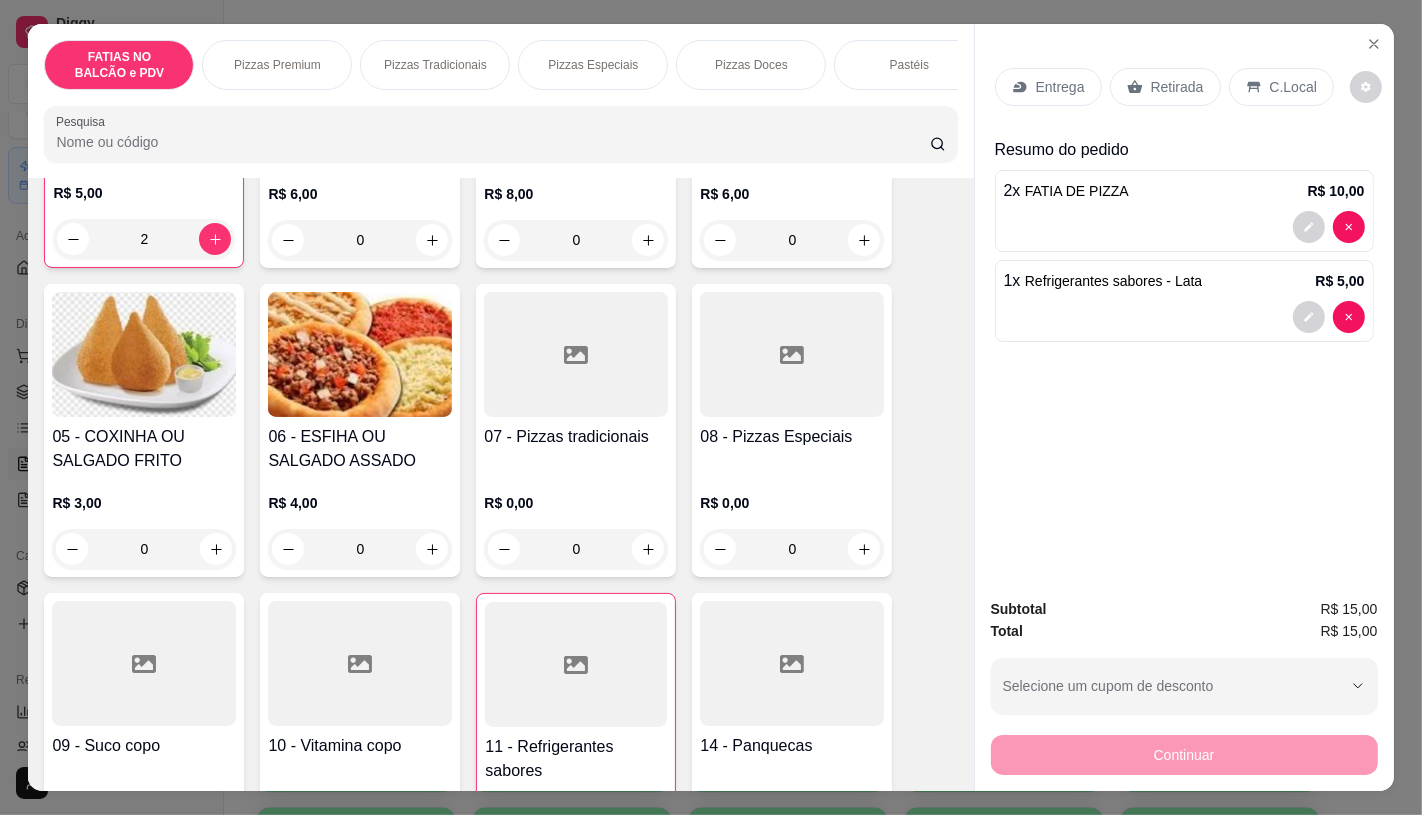 click on "Retirada" at bounding box center [1165, 87] 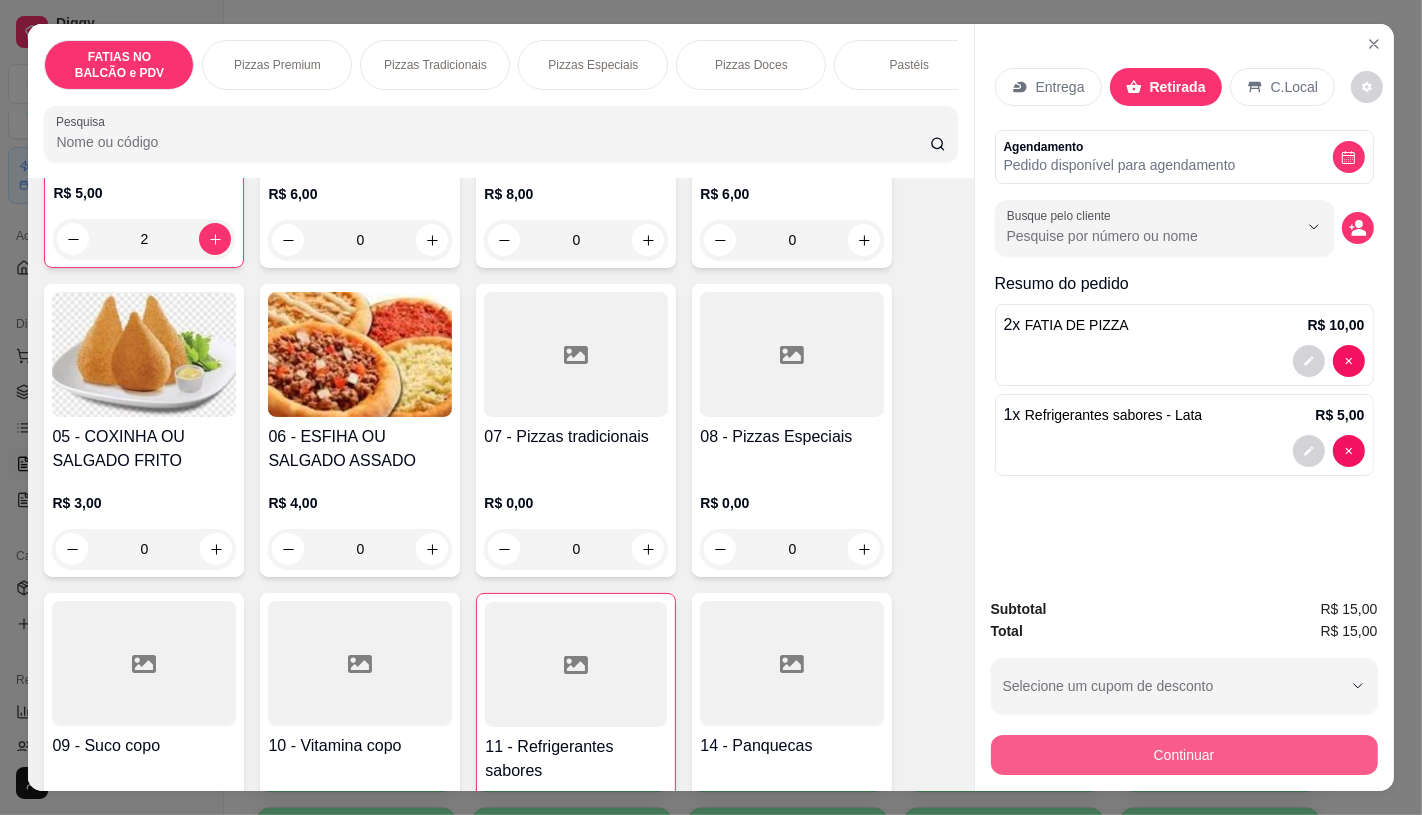 click on "Continuar" at bounding box center (1184, 755) 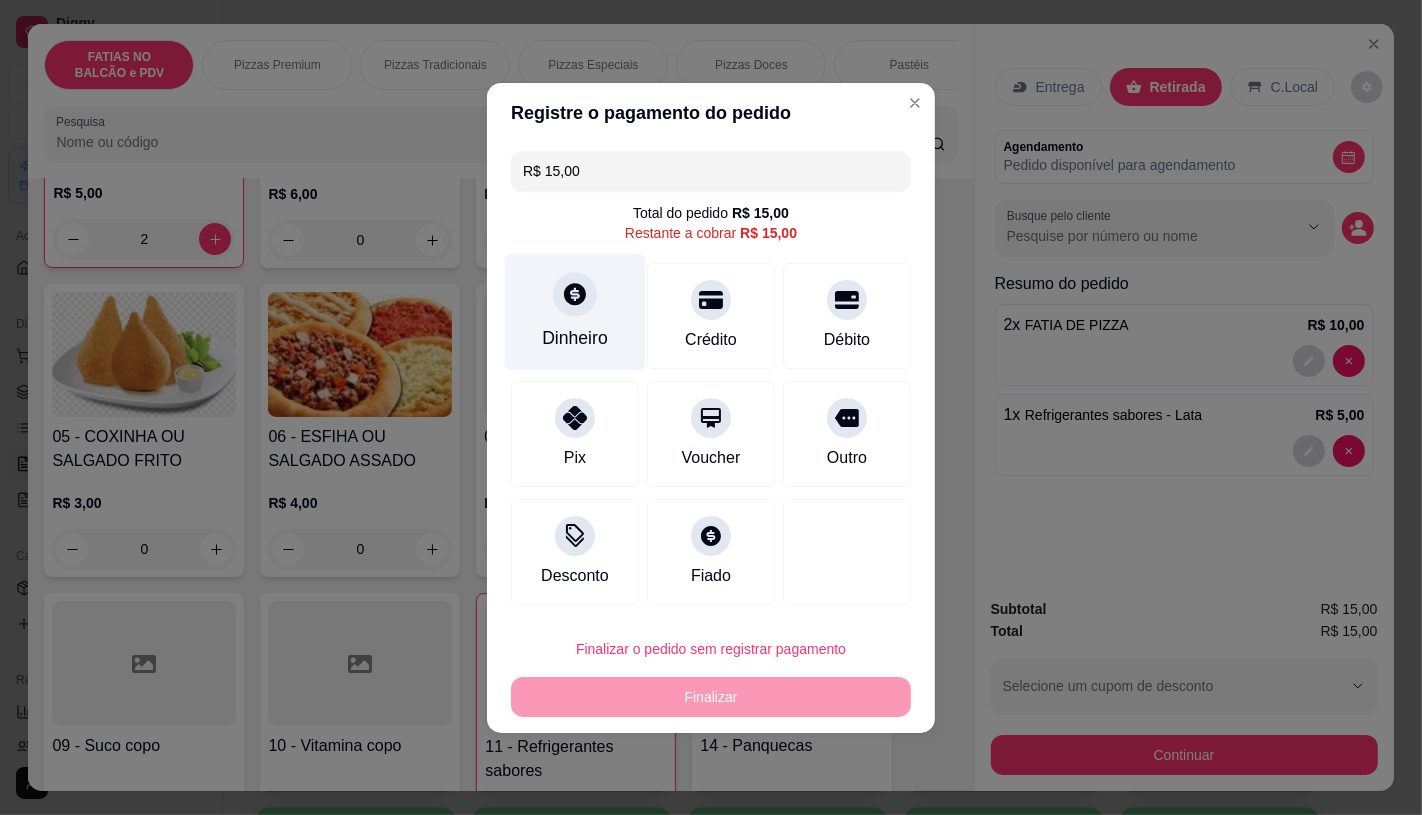 click on "Dinheiro" at bounding box center (575, 311) 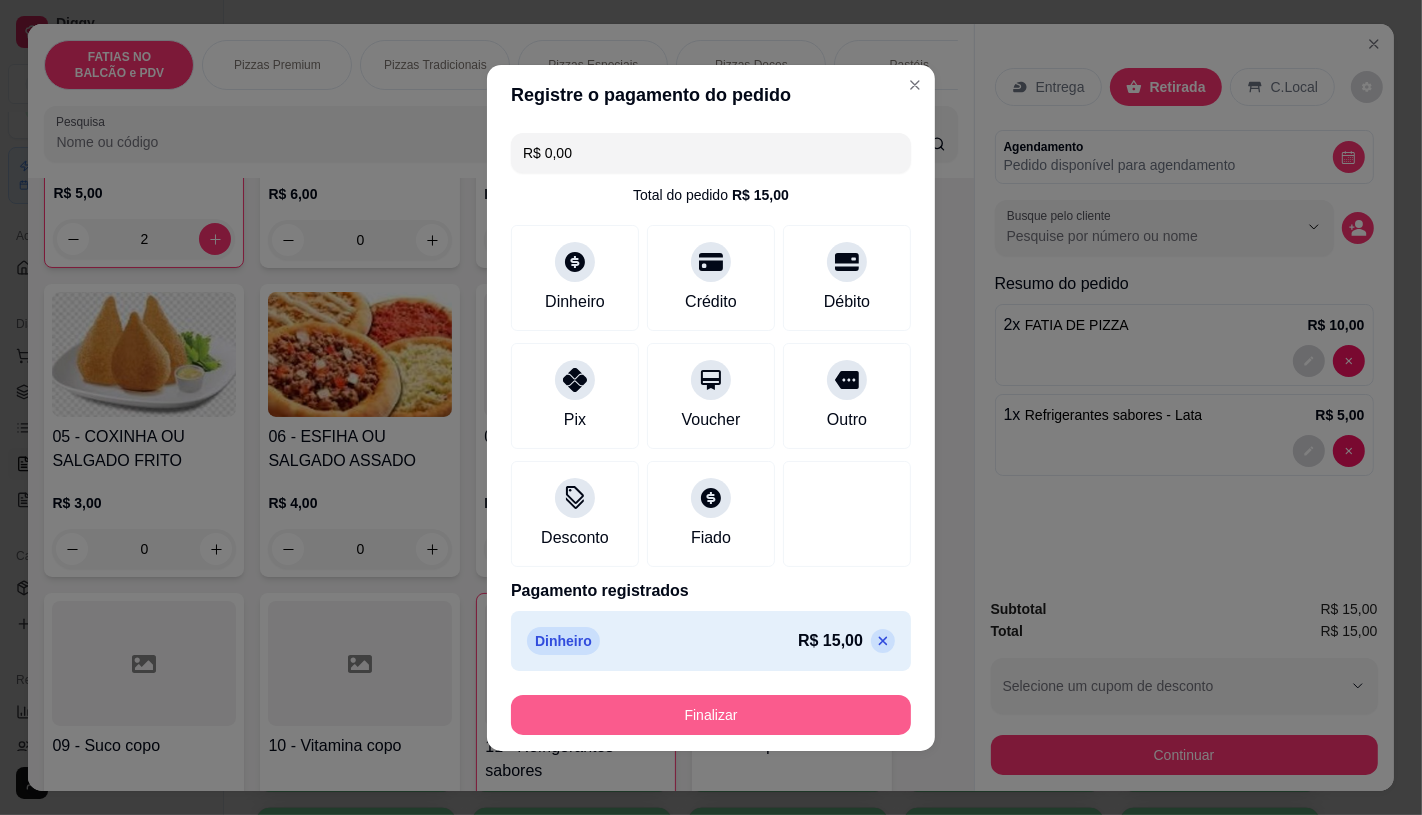 click on "Finalizar" at bounding box center (711, 715) 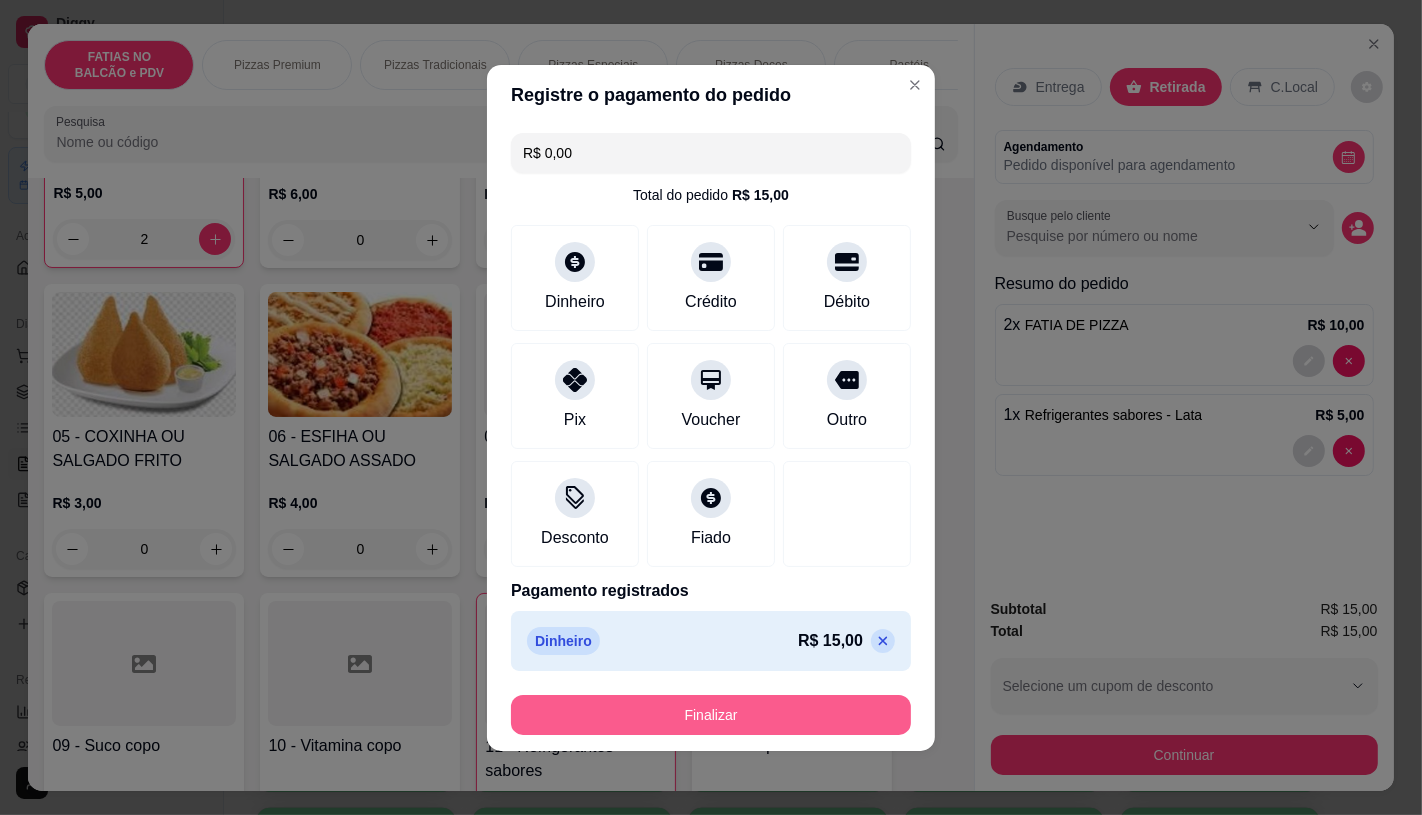 click on "Finalizar" at bounding box center (711, 715) 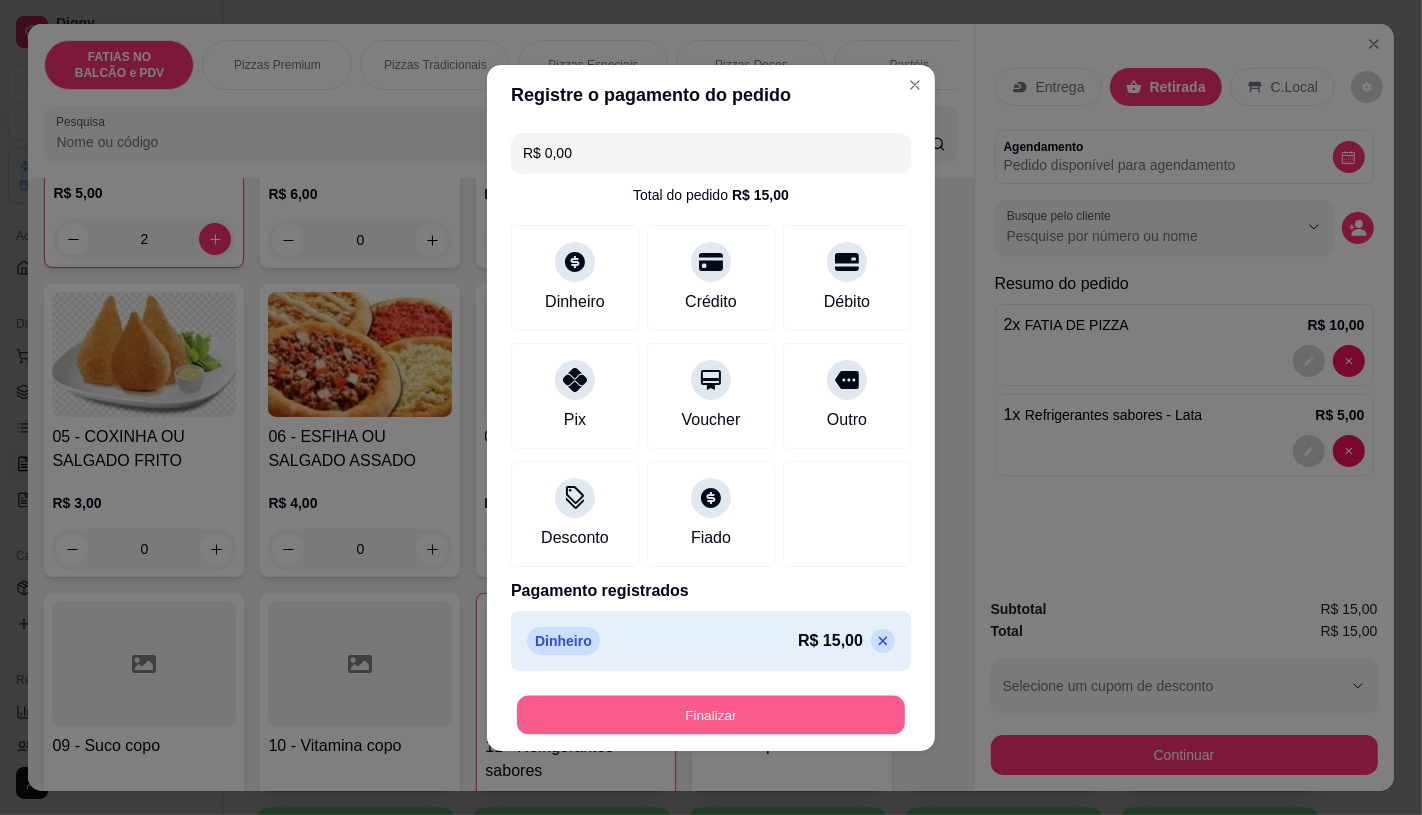 click on "Finalizar" at bounding box center [711, 714] 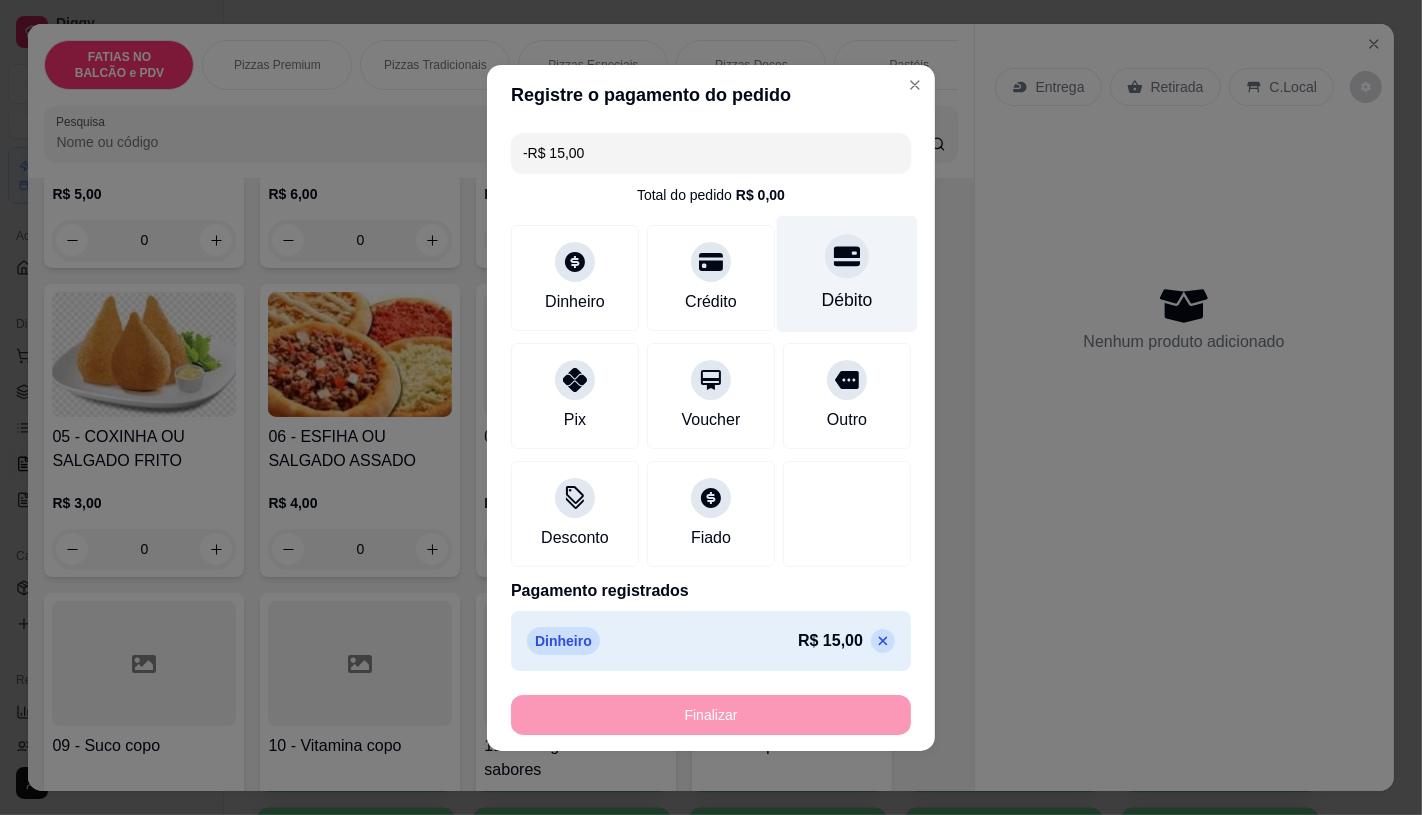 scroll, scrollTop: 334, scrollLeft: 0, axis: vertical 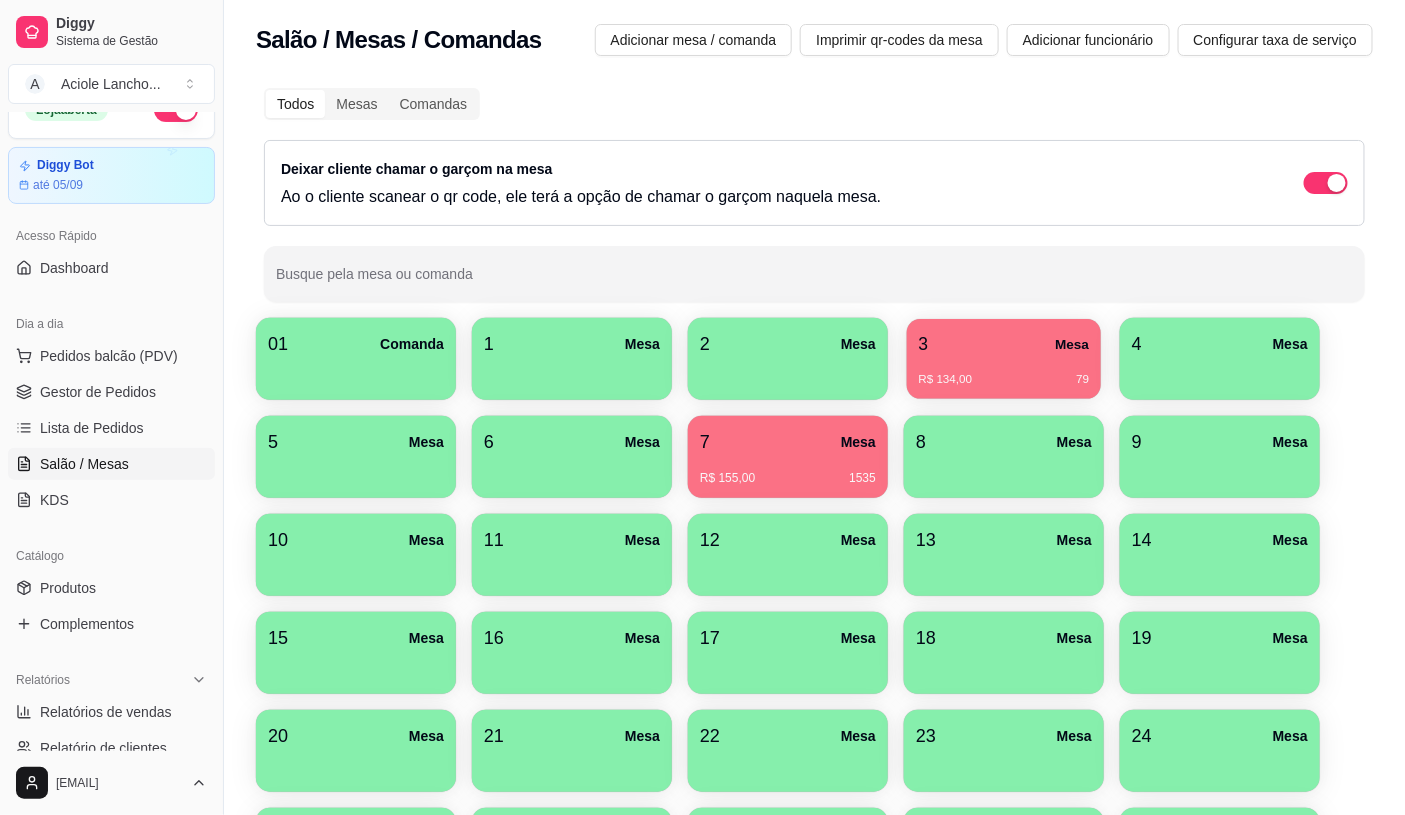 click on "R$ 134,00 79" at bounding box center (1004, 380) 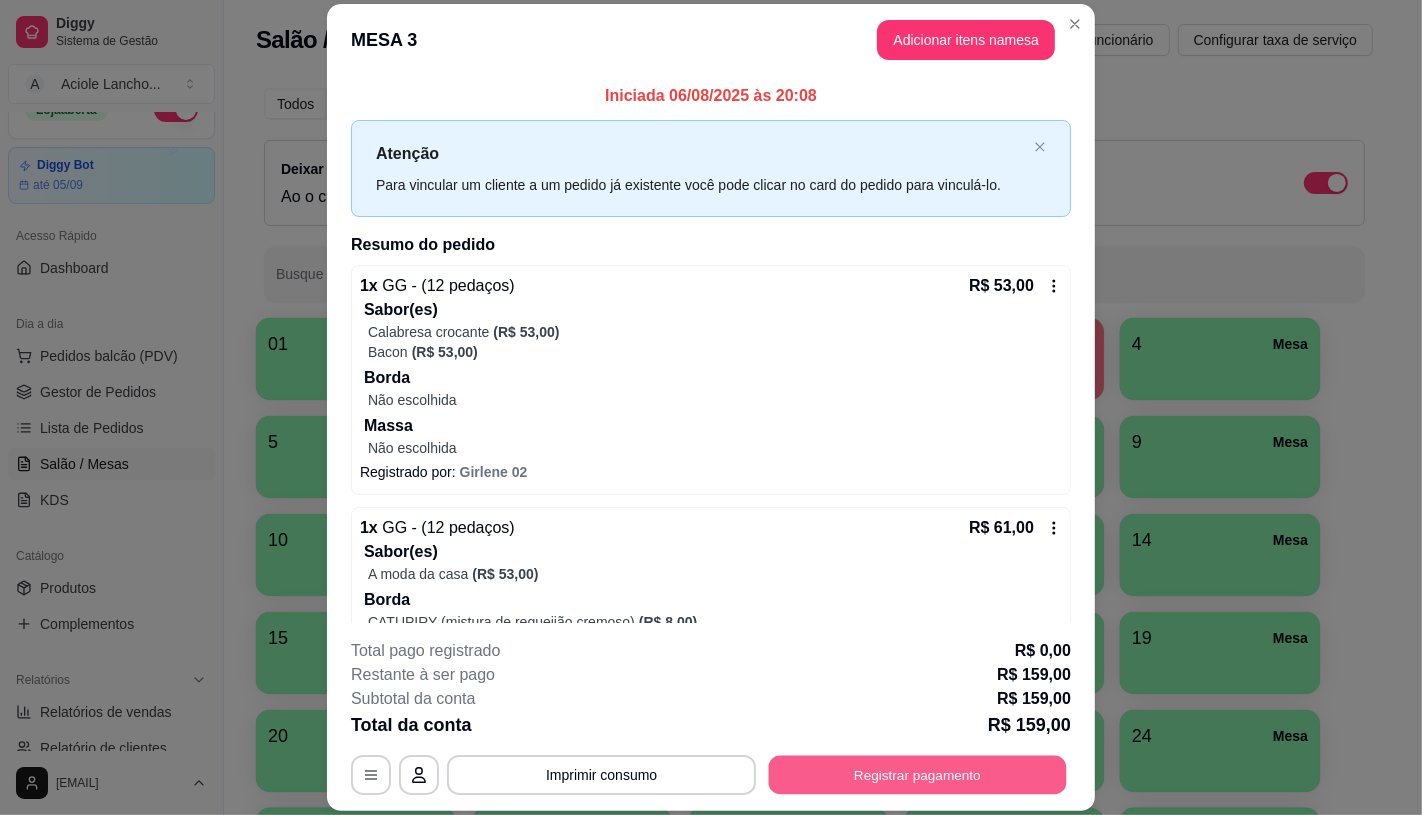 click on "Registrar pagamento" at bounding box center (918, 775) 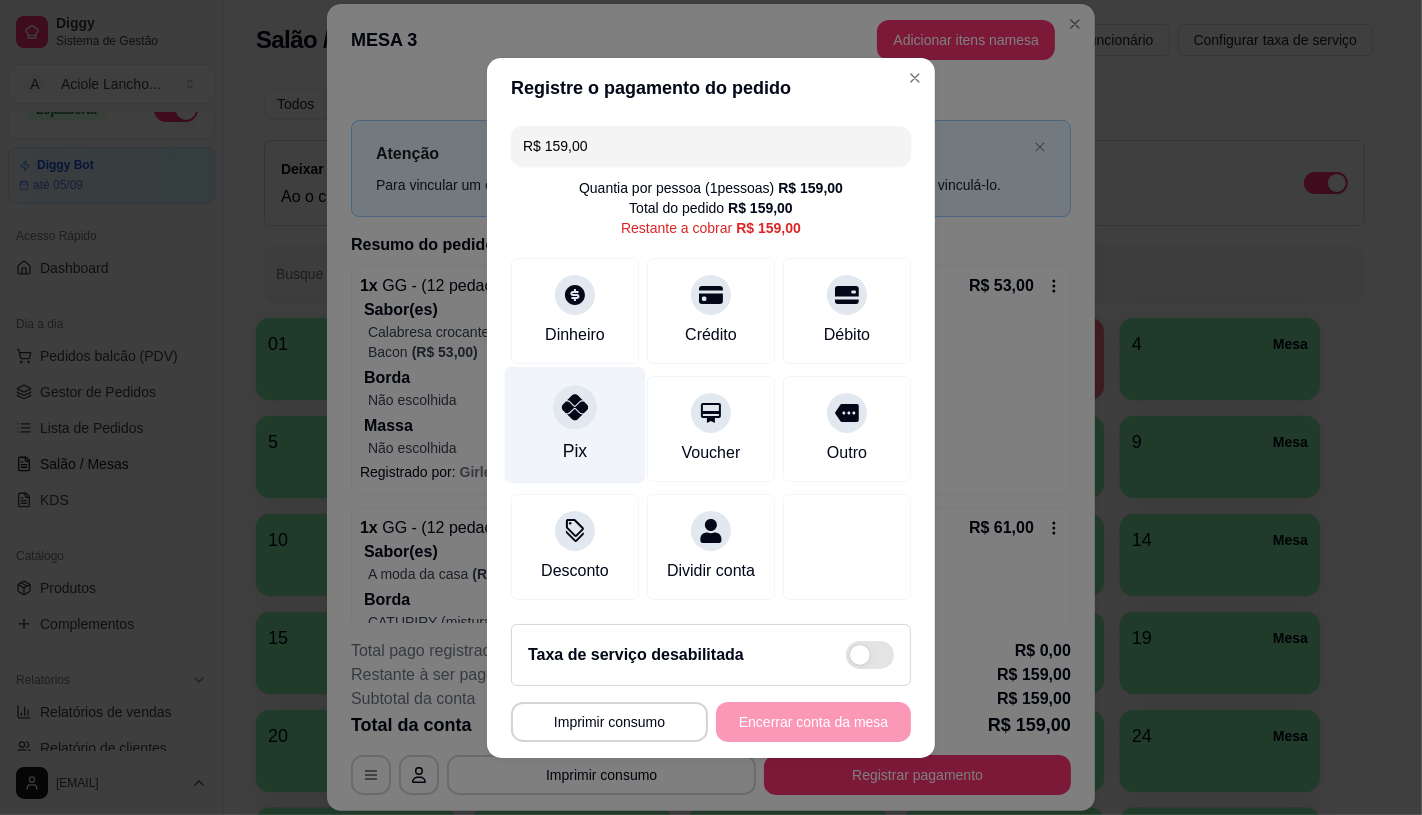 click on "Pix" at bounding box center [575, 424] 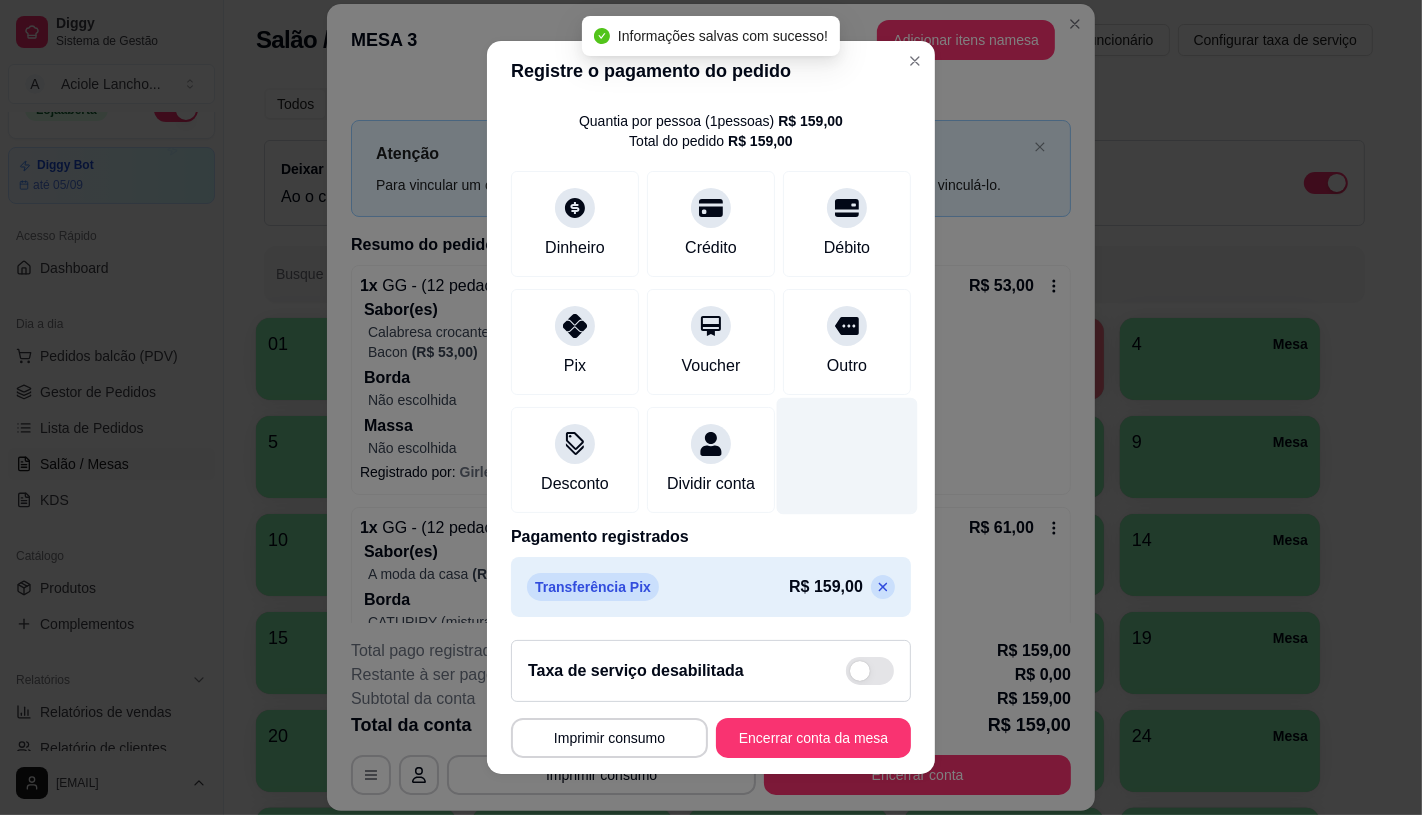 scroll, scrollTop: 74, scrollLeft: 0, axis: vertical 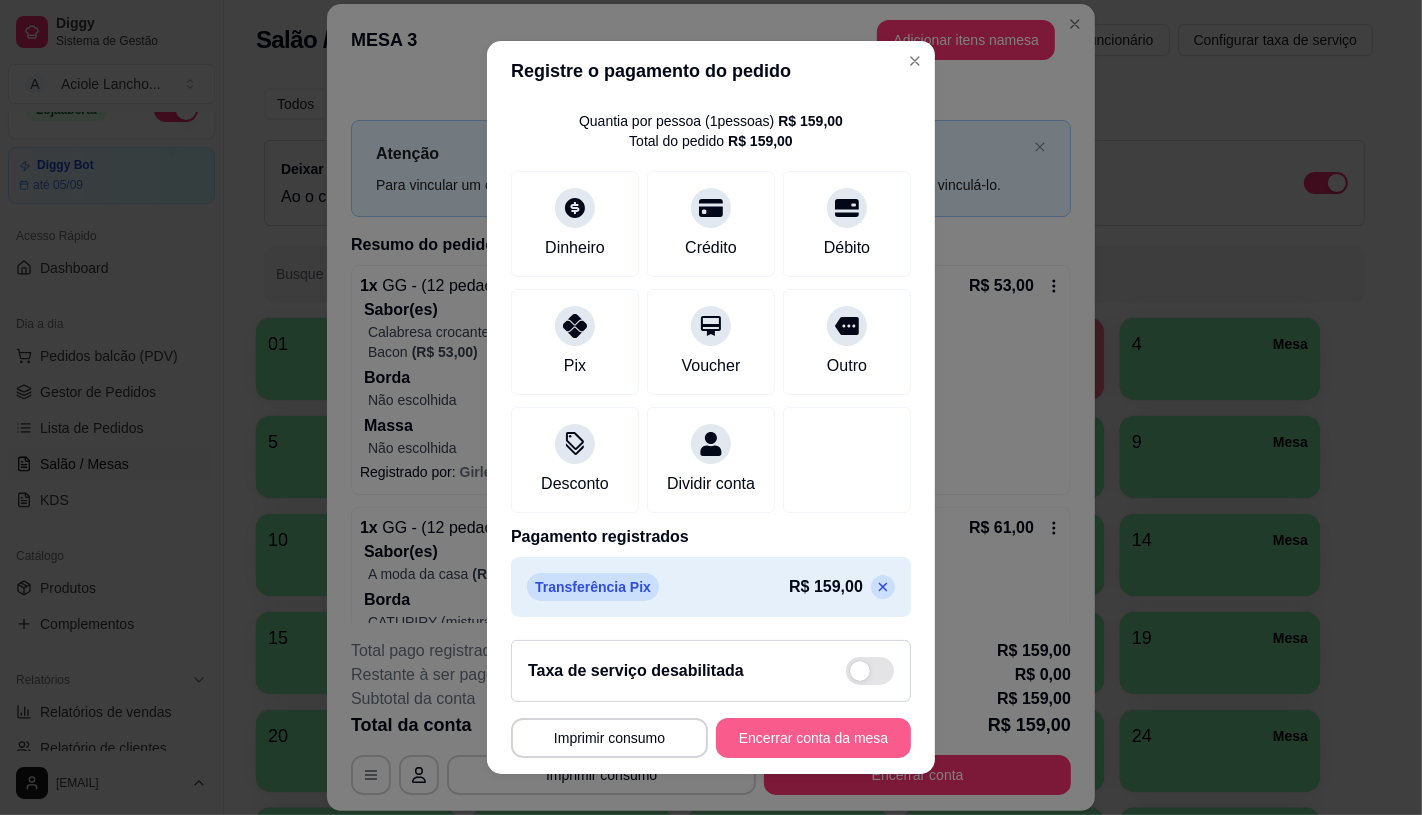 click on "Encerrar conta da mesa" at bounding box center (813, 738) 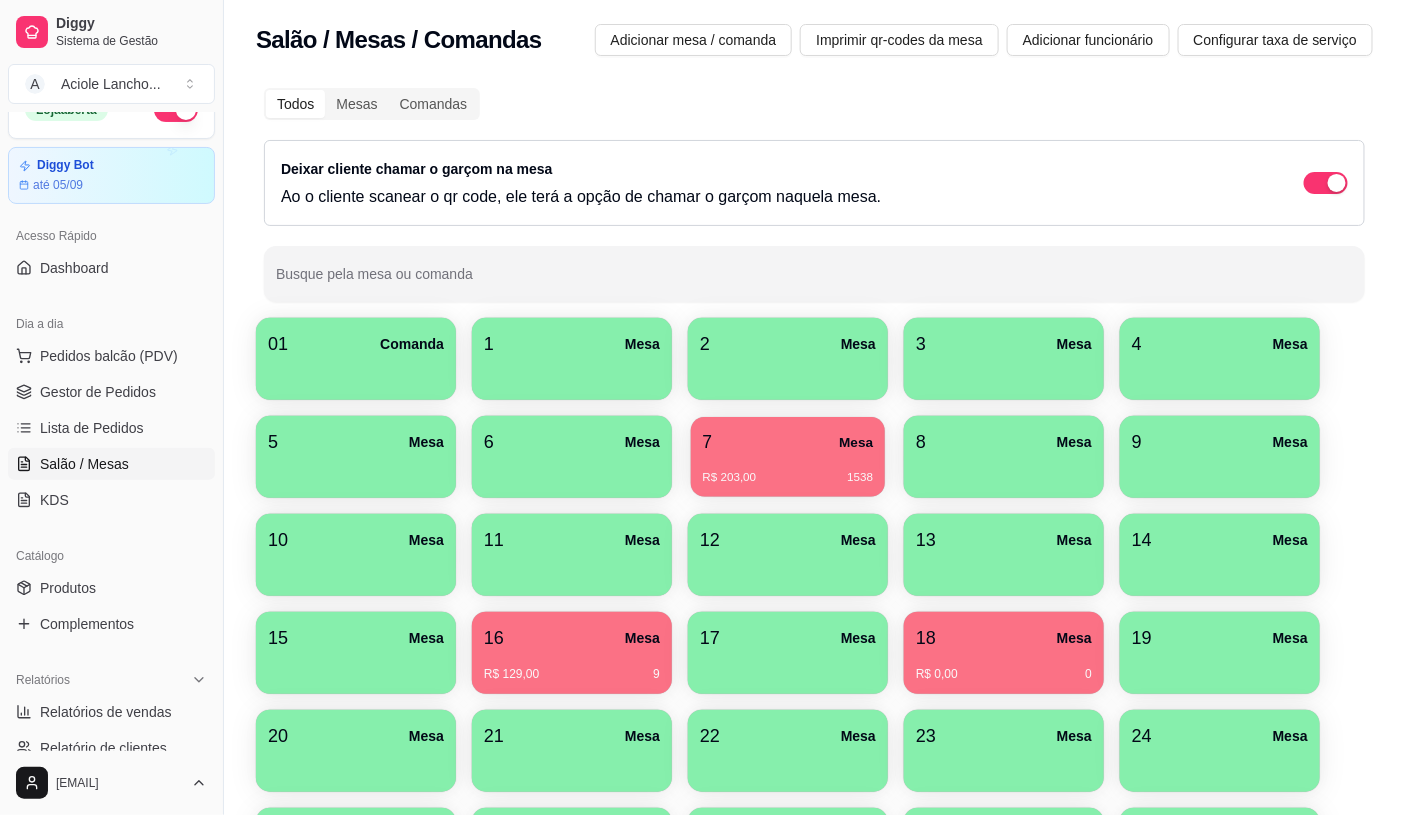click on "R$ 203,00 1538" at bounding box center (788, 470) 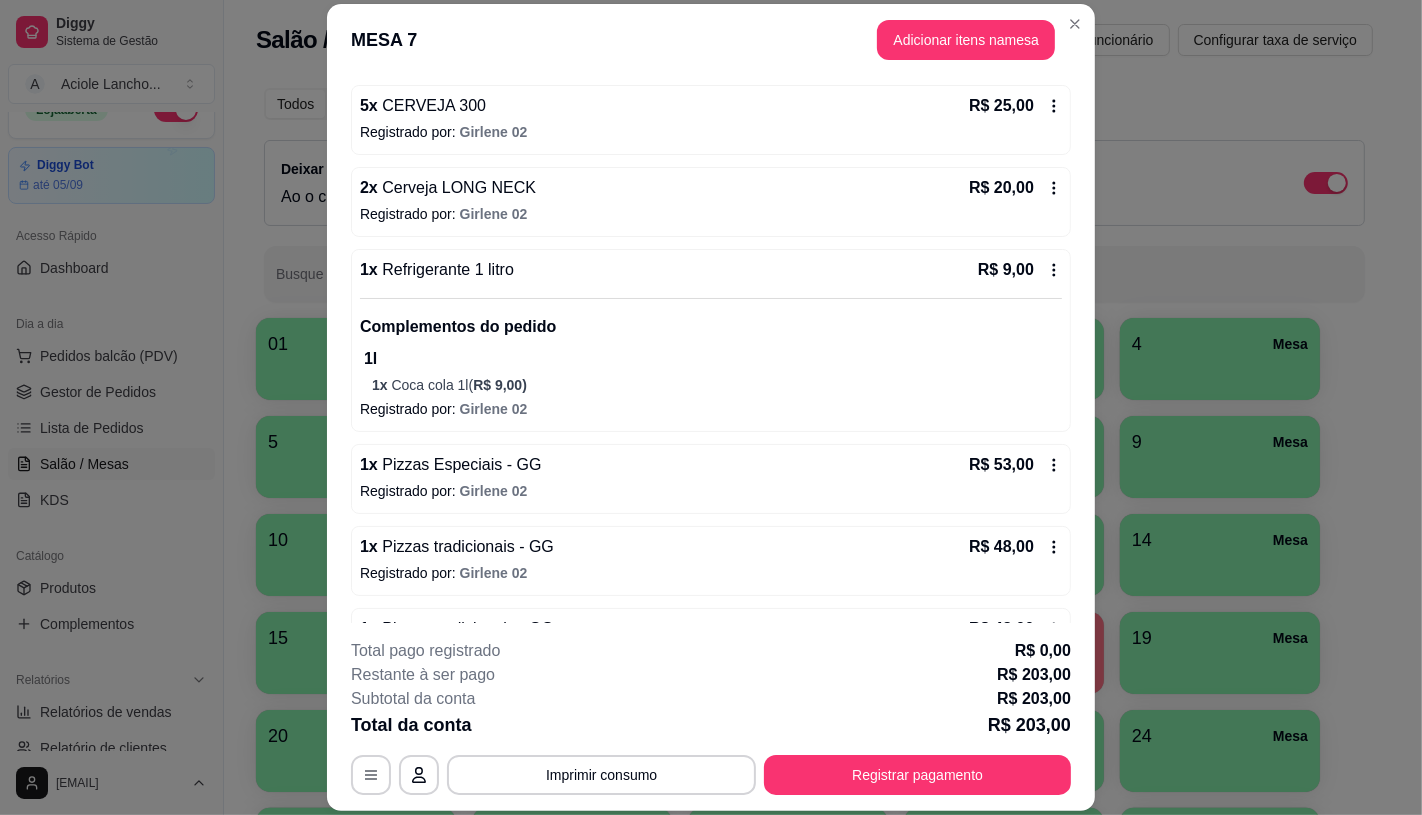 scroll, scrollTop: 133, scrollLeft: 0, axis: vertical 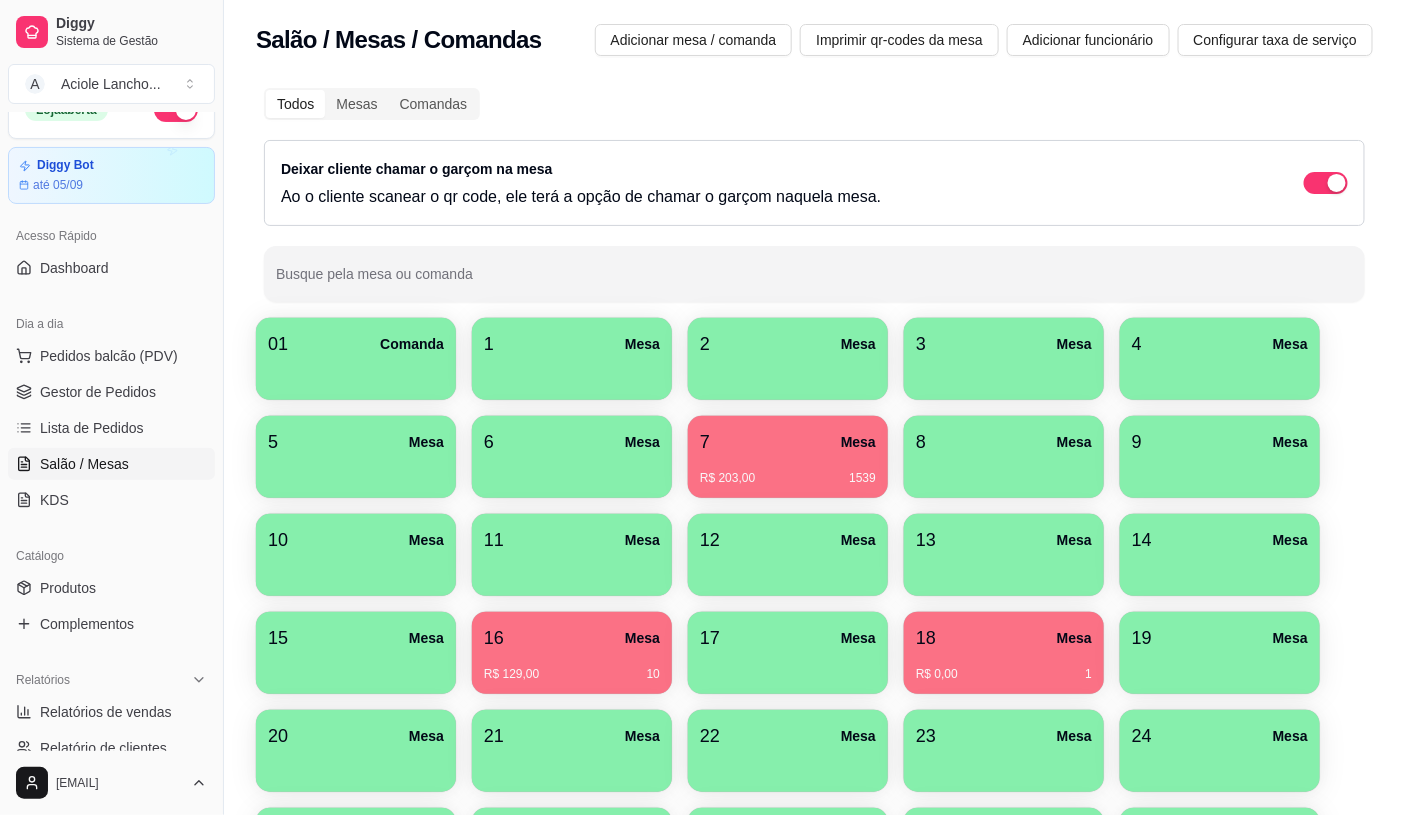 click on "R$ 203,00 1539" at bounding box center [788, 478] 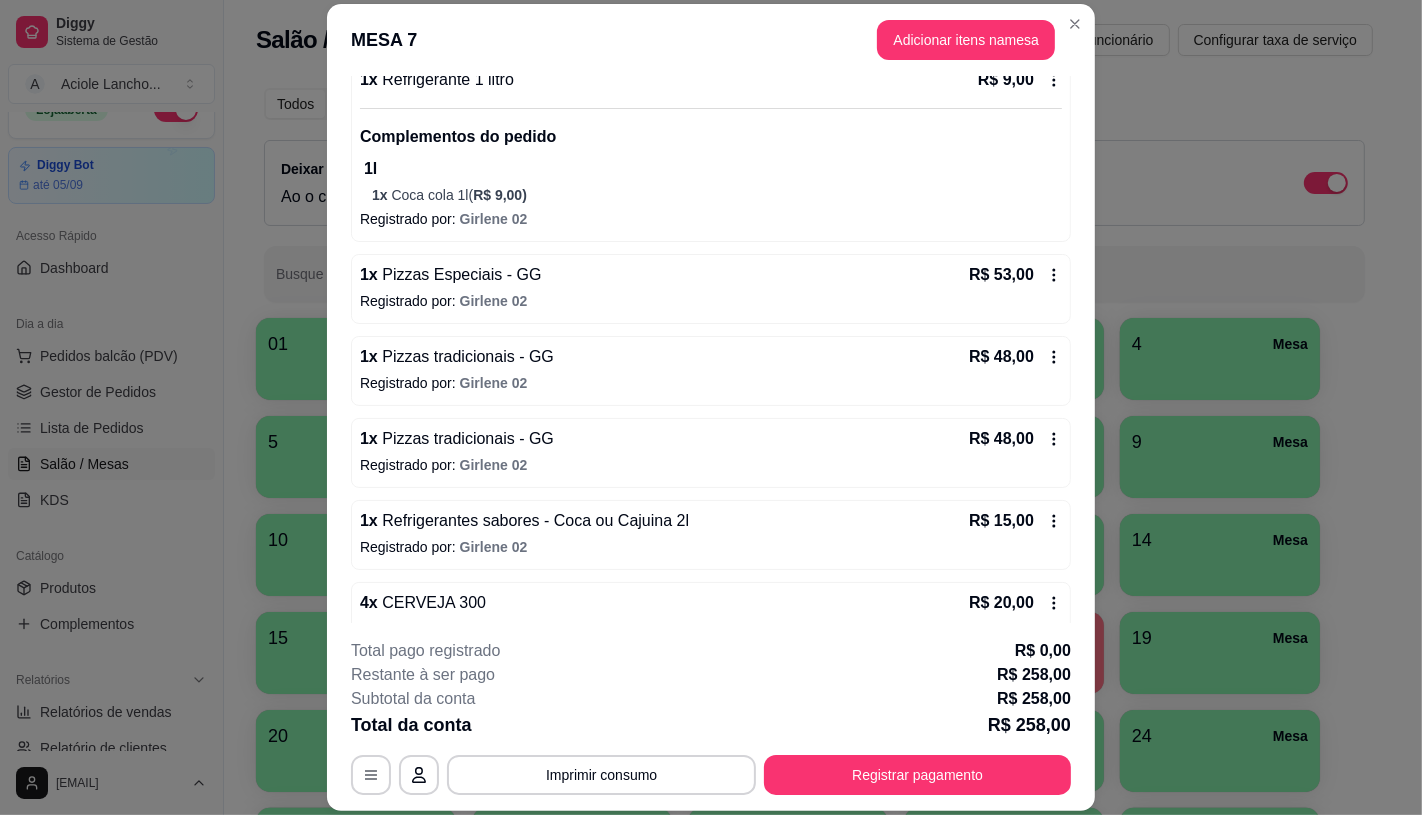 scroll, scrollTop: 268, scrollLeft: 0, axis: vertical 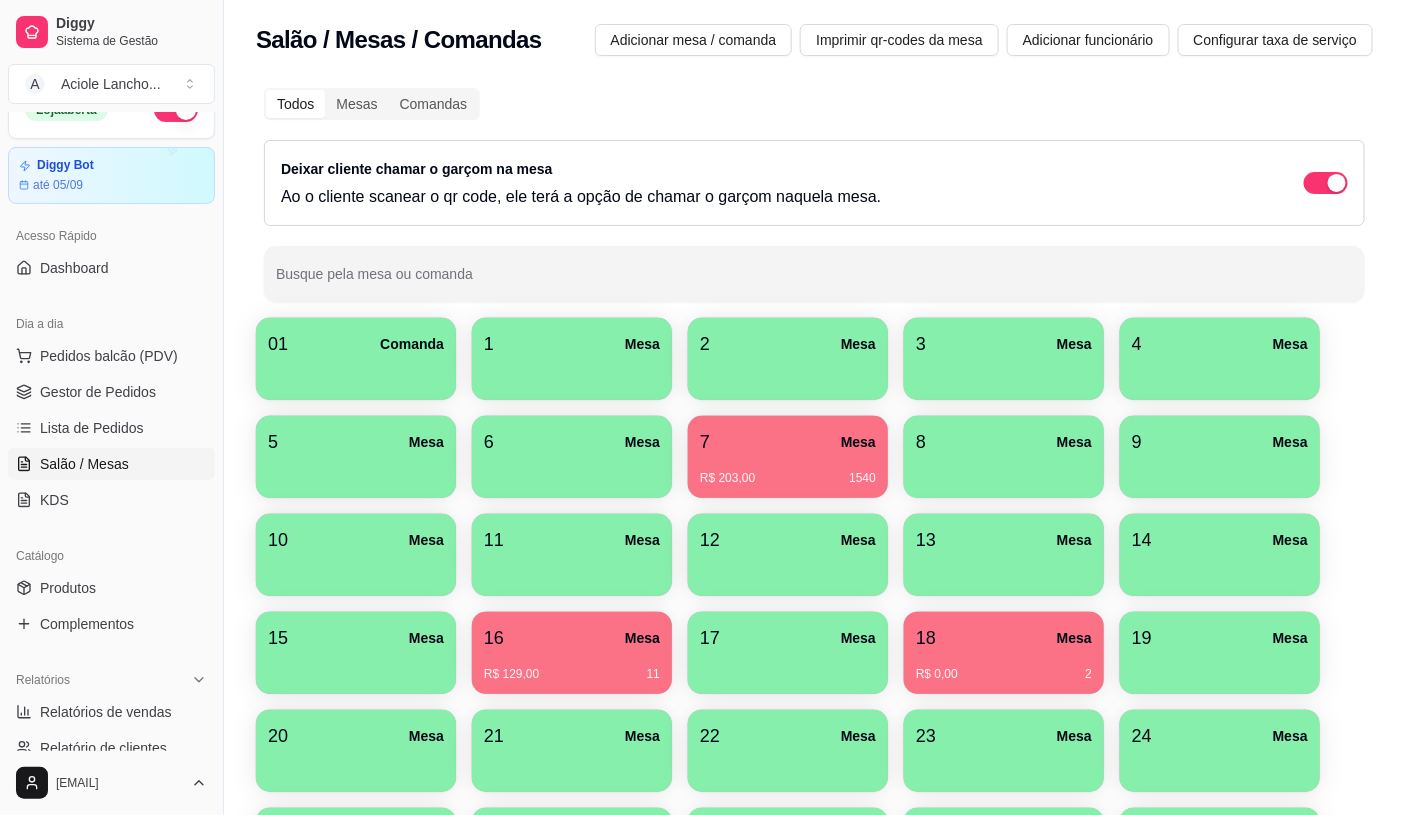click on "7 Mesa" at bounding box center [788, 442] 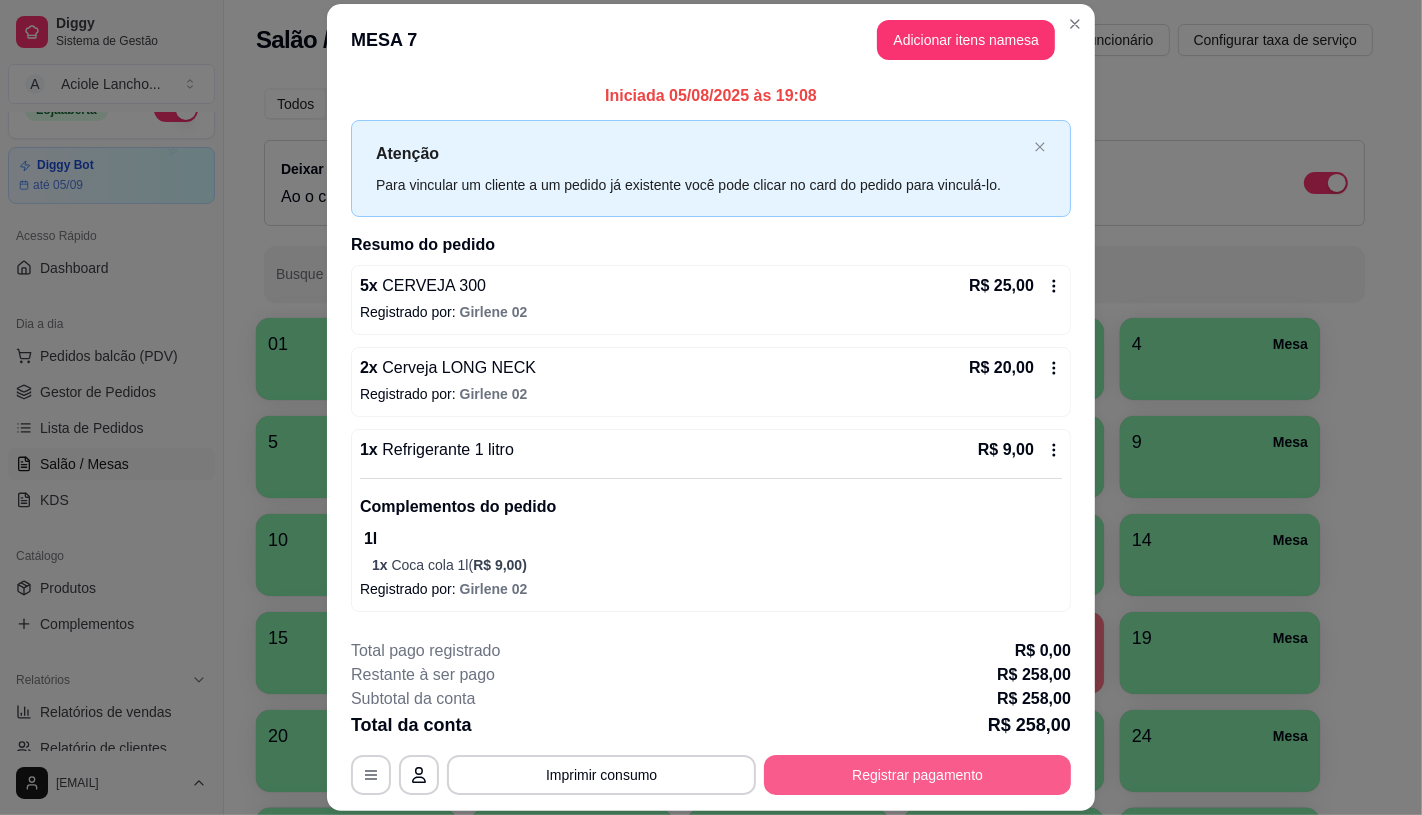 click on "Registrar pagamento" at bounding box center (917, 775) 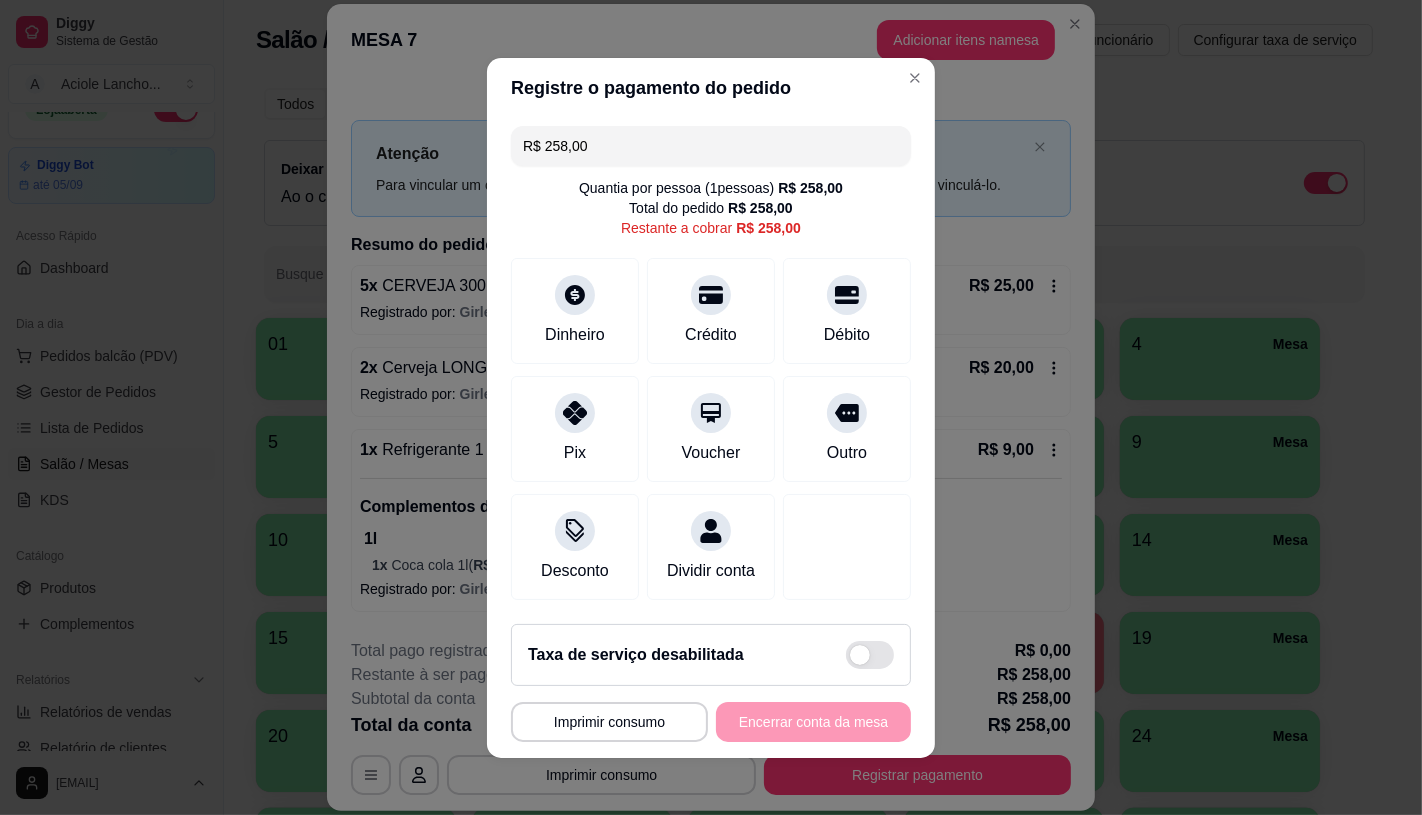 click on "R$ 258,00" at bounding box center (711, 146) 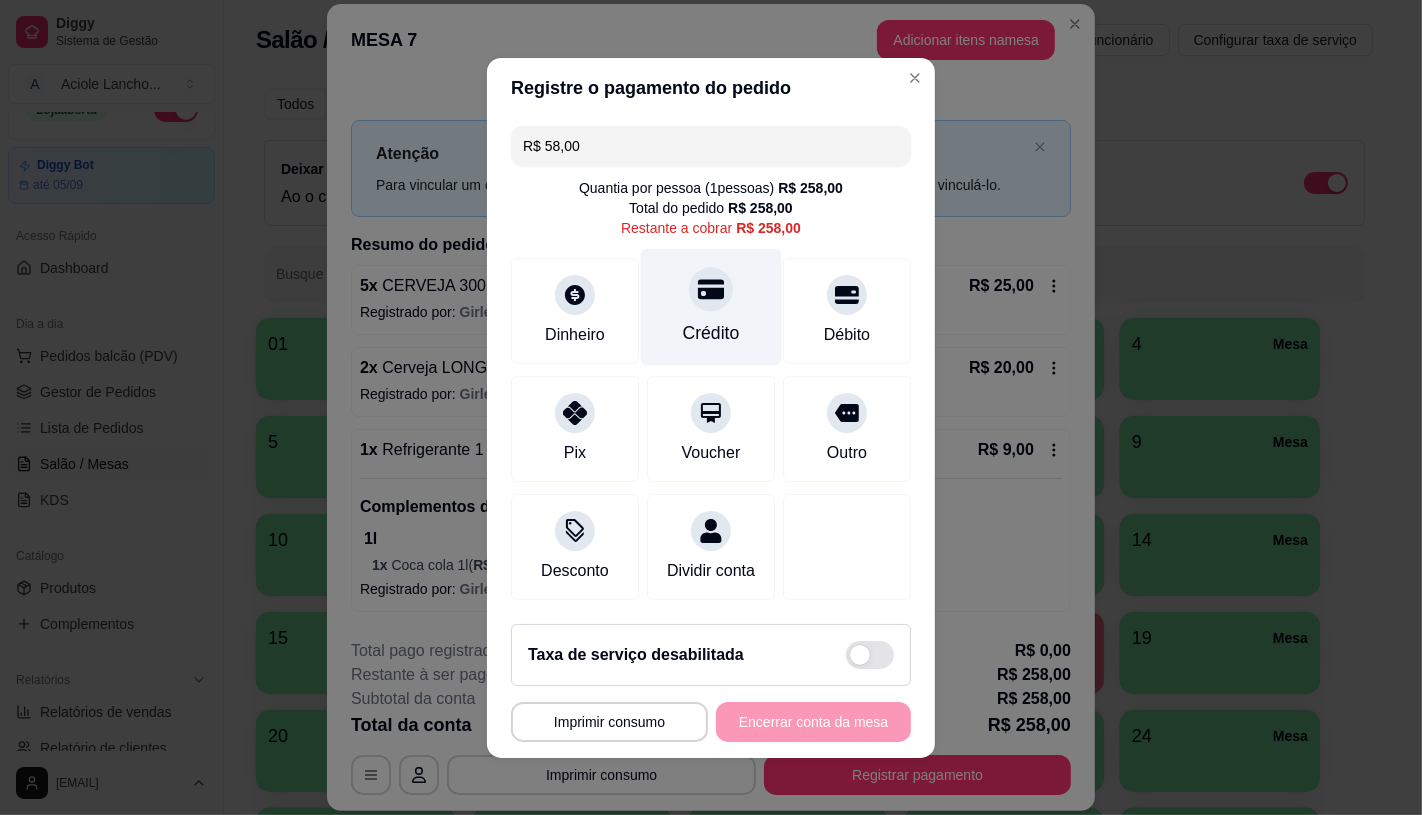 click at bounding box center (711, 289) 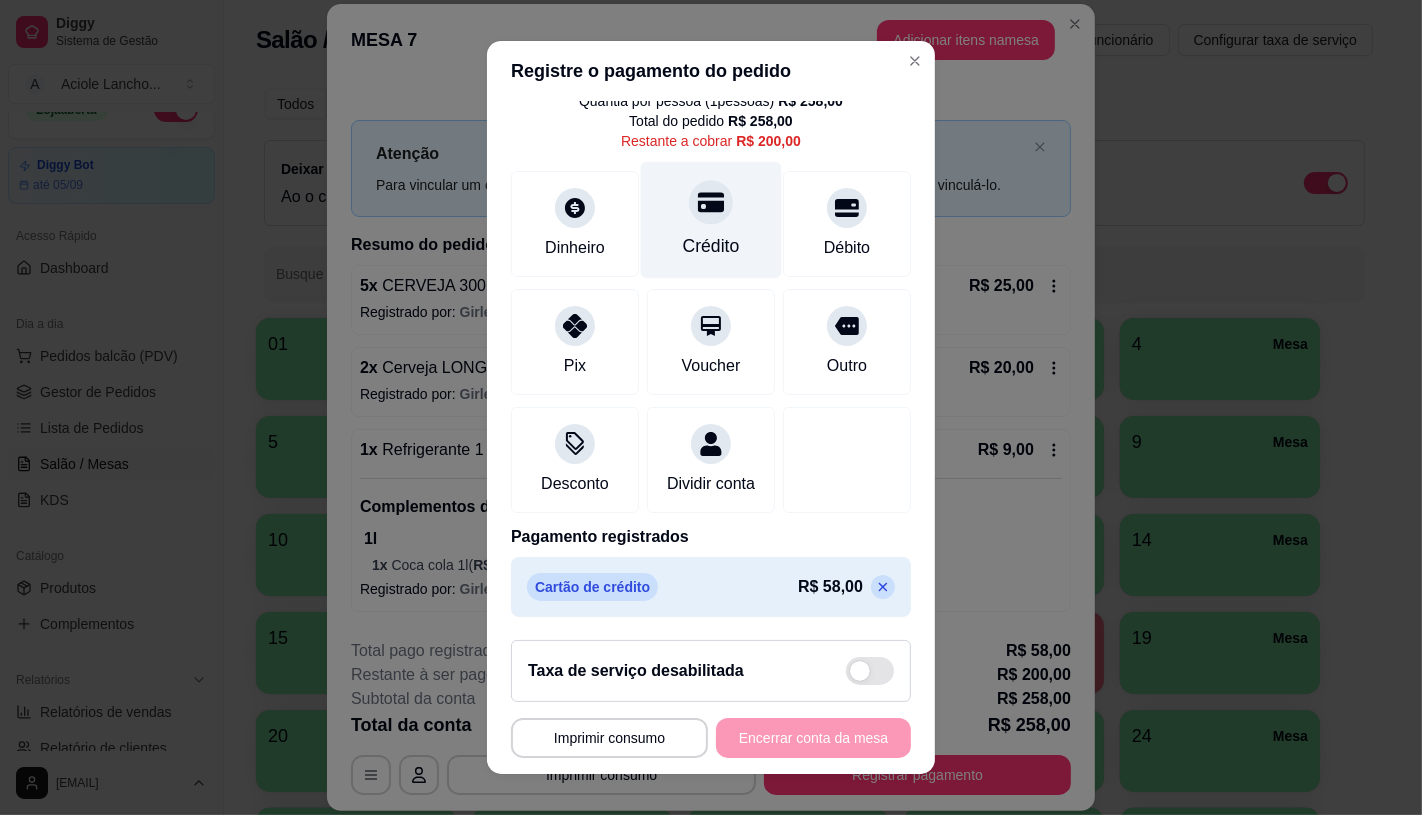 scroll, scrollTop: 0, scrollLeft: 0, axis: both 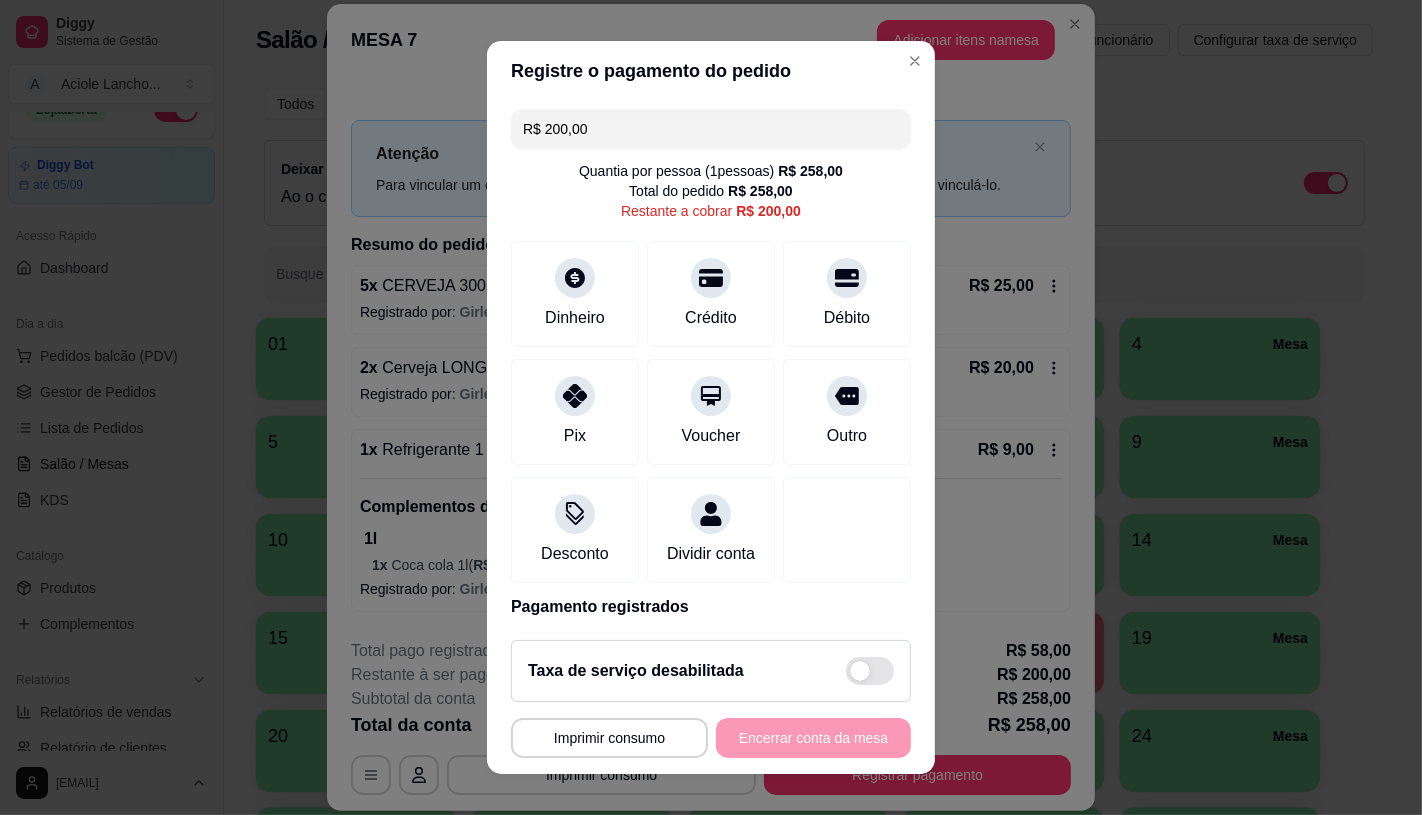 click on "R$ 200,00" at bounding box center (711, 129) 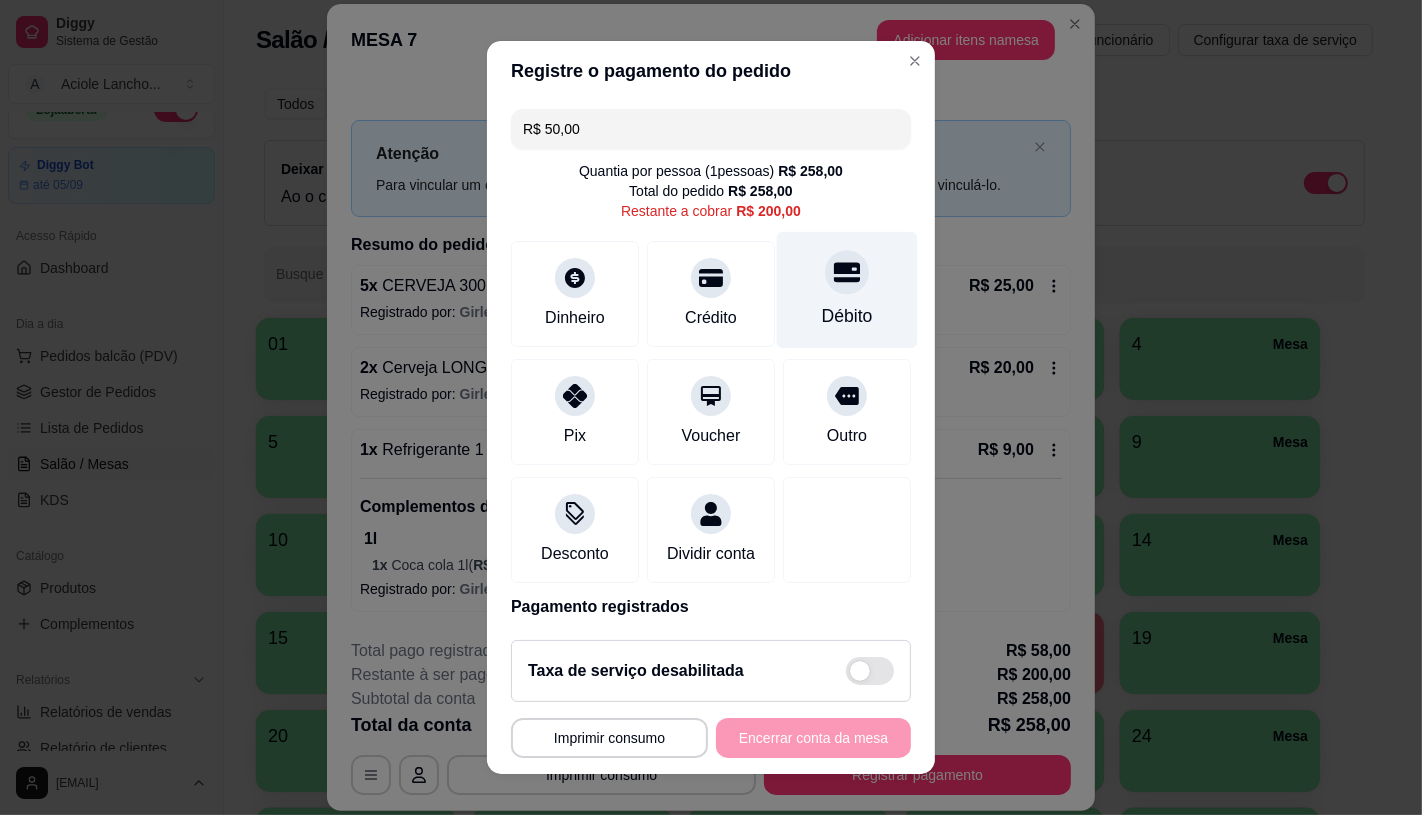 click on "Débito" at bounding box center [847, 316] 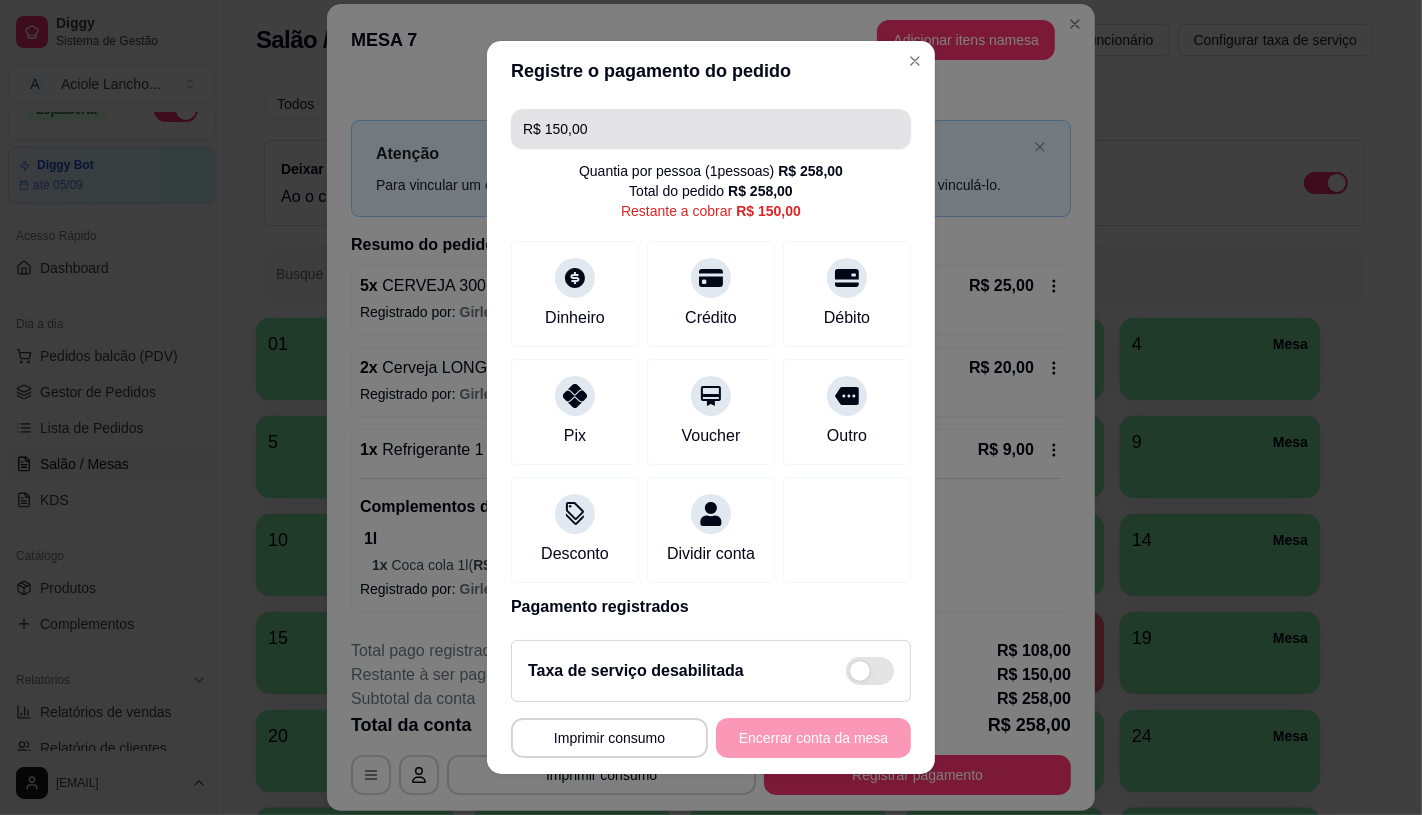 click on "R$ 150,00" at bounding box center [711, 129] 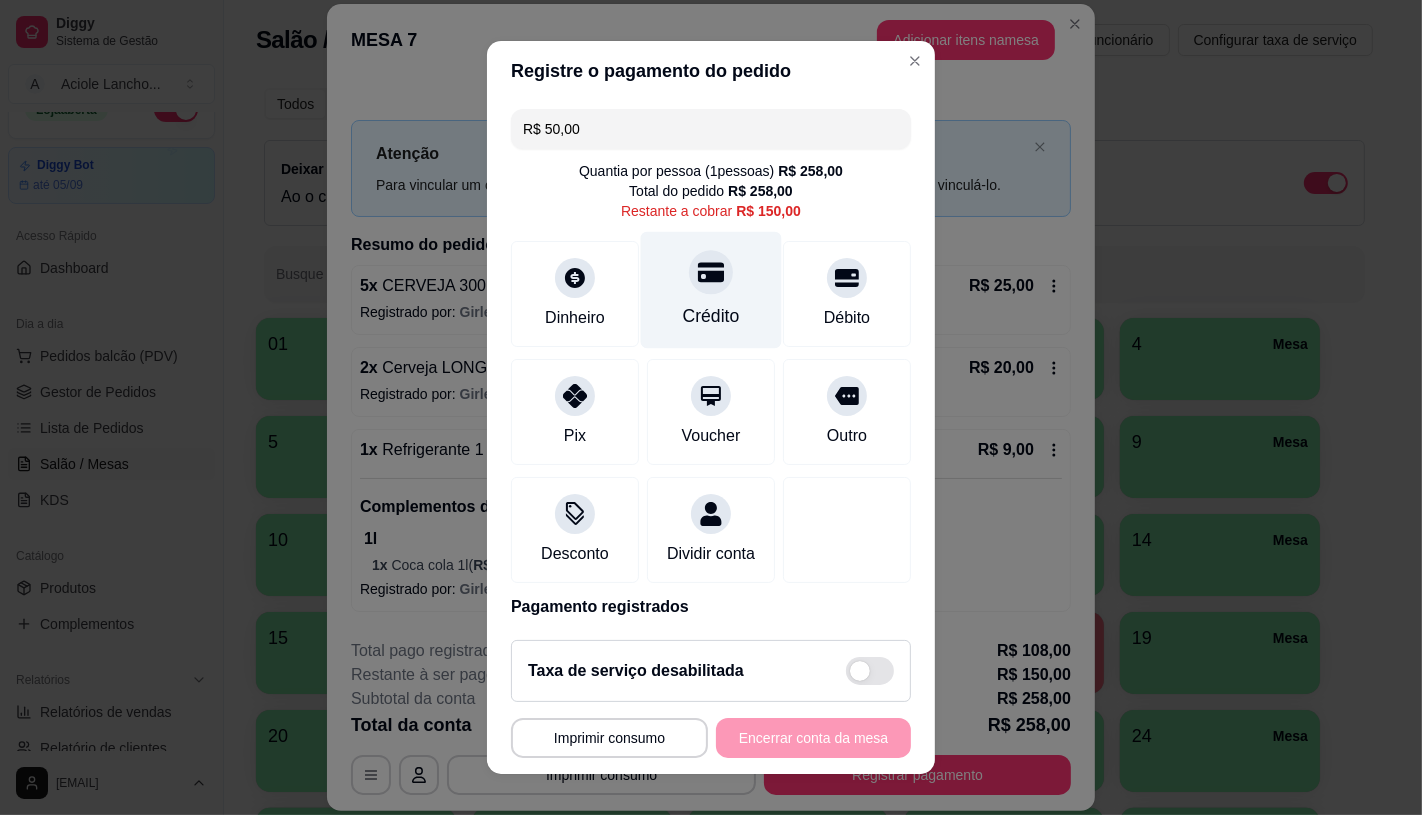 click 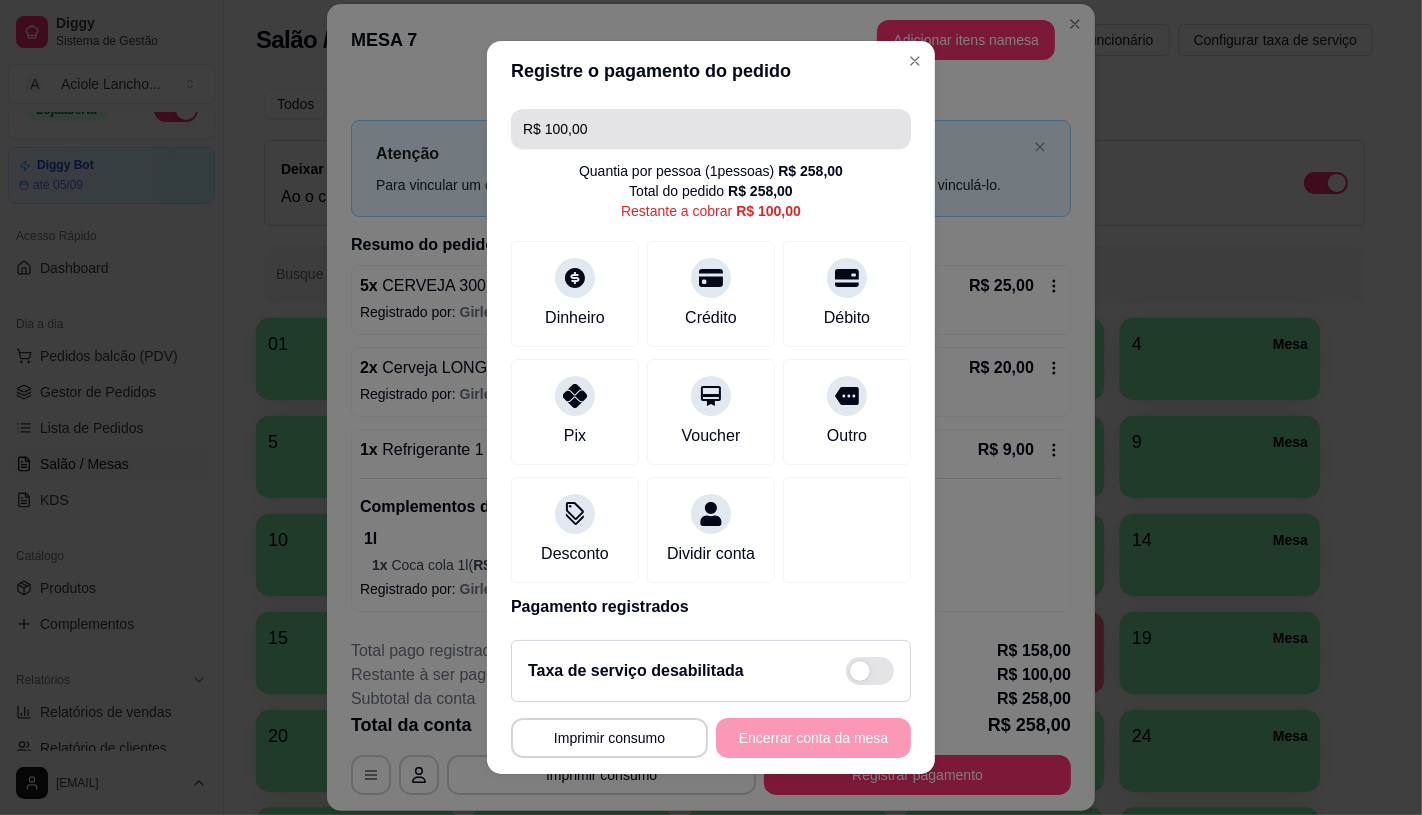 click on "R$ 100,00" at bounding box center (711, 129) 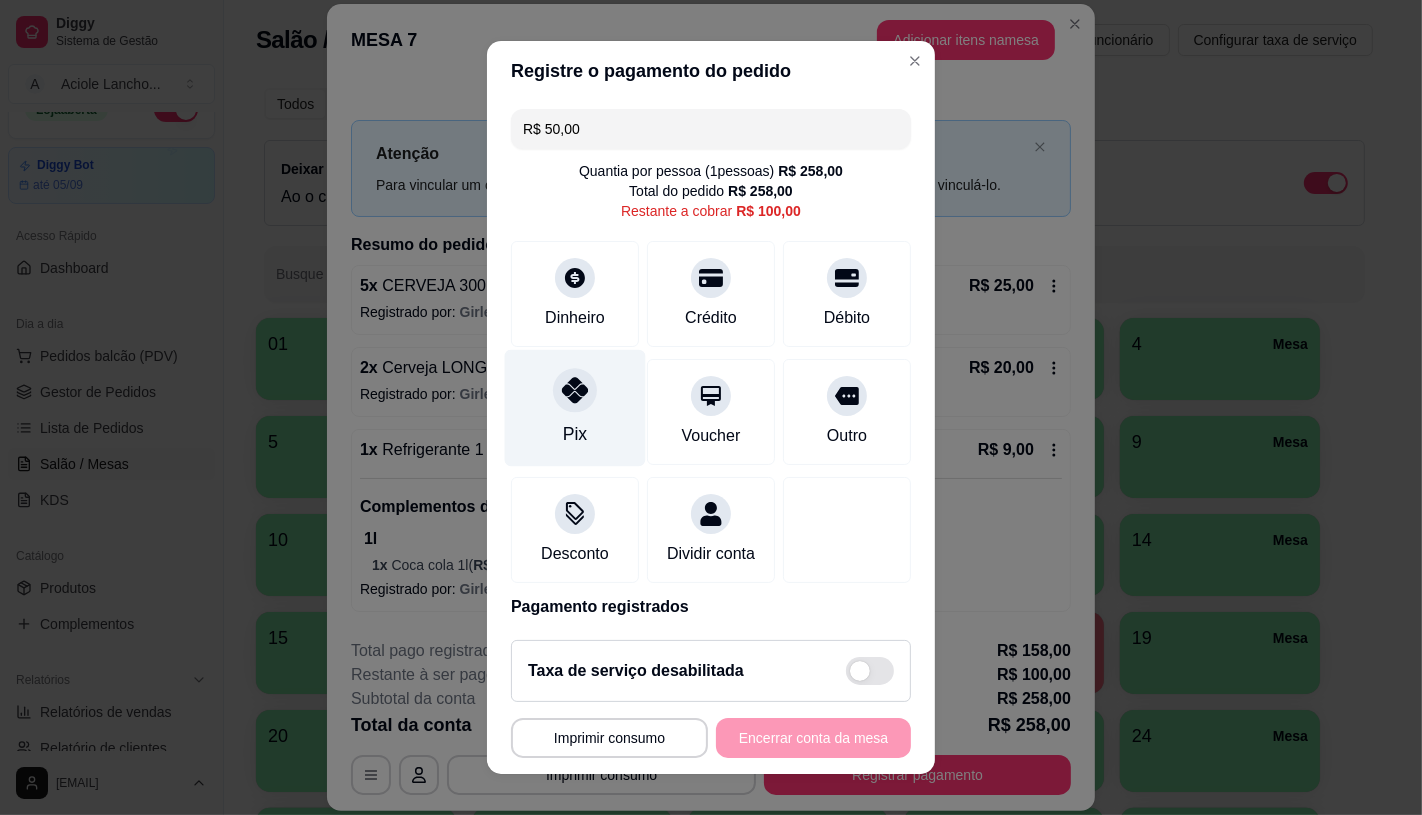 click 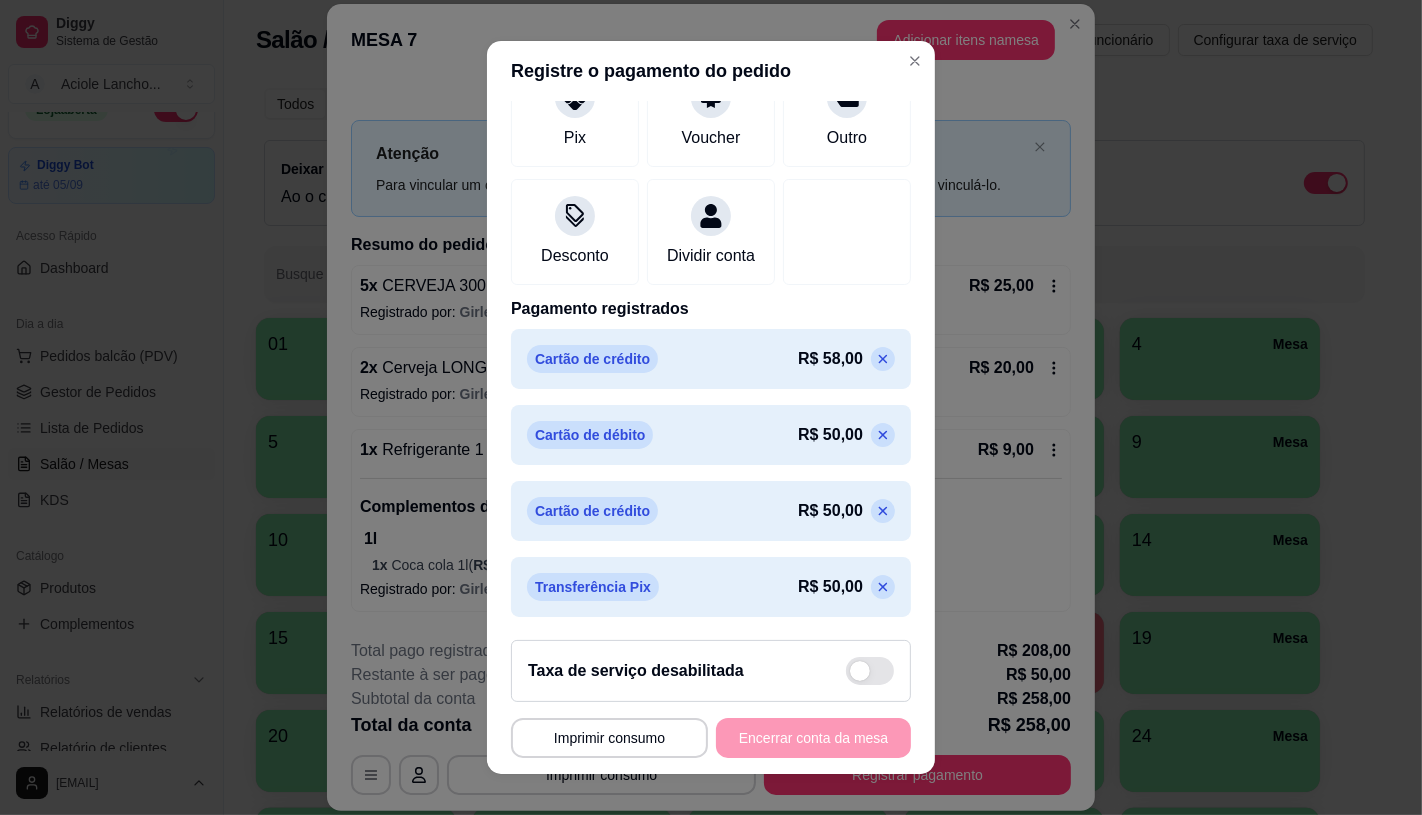 scroll, scrollTop: 0, scrollLeft: 0, axis: both 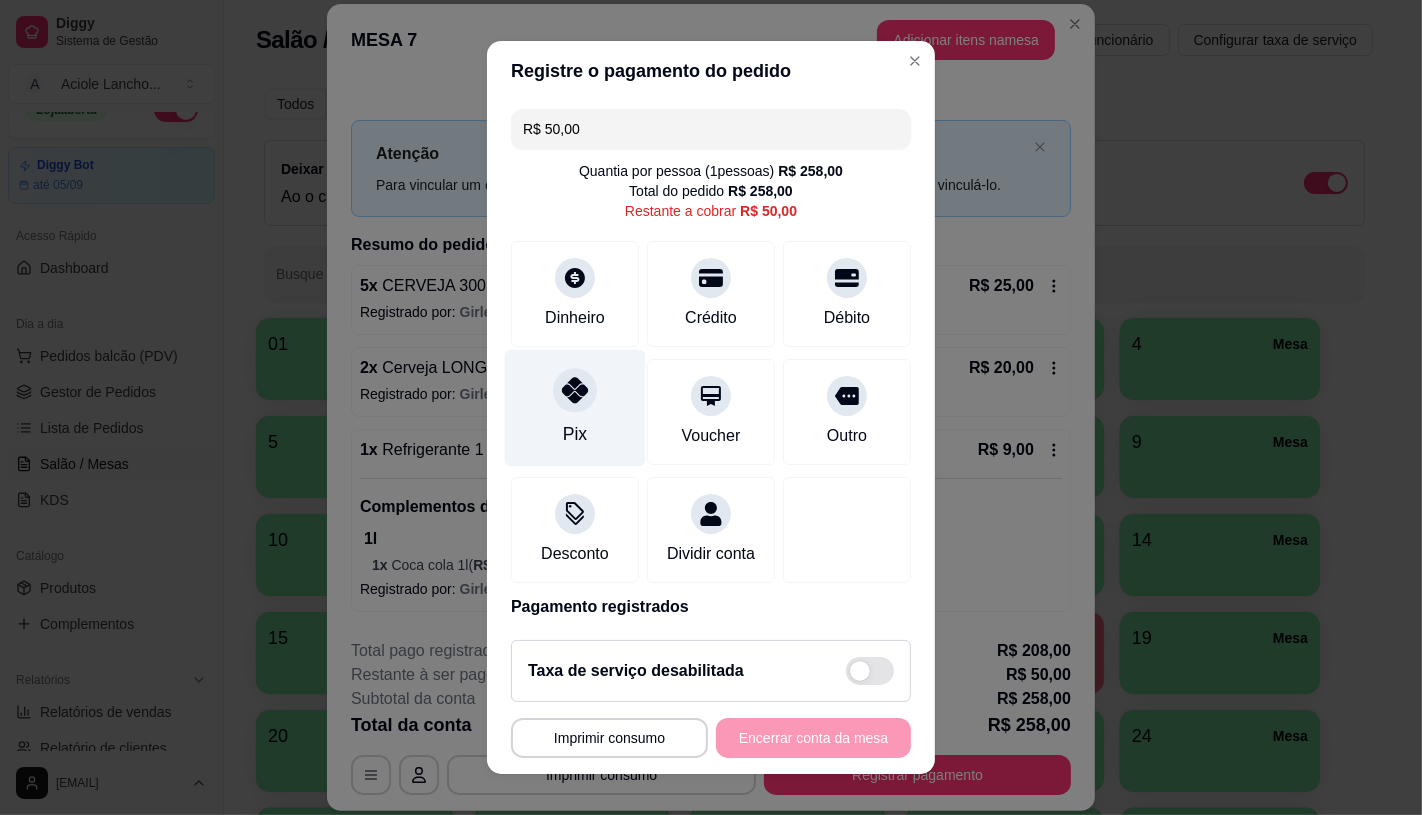 click 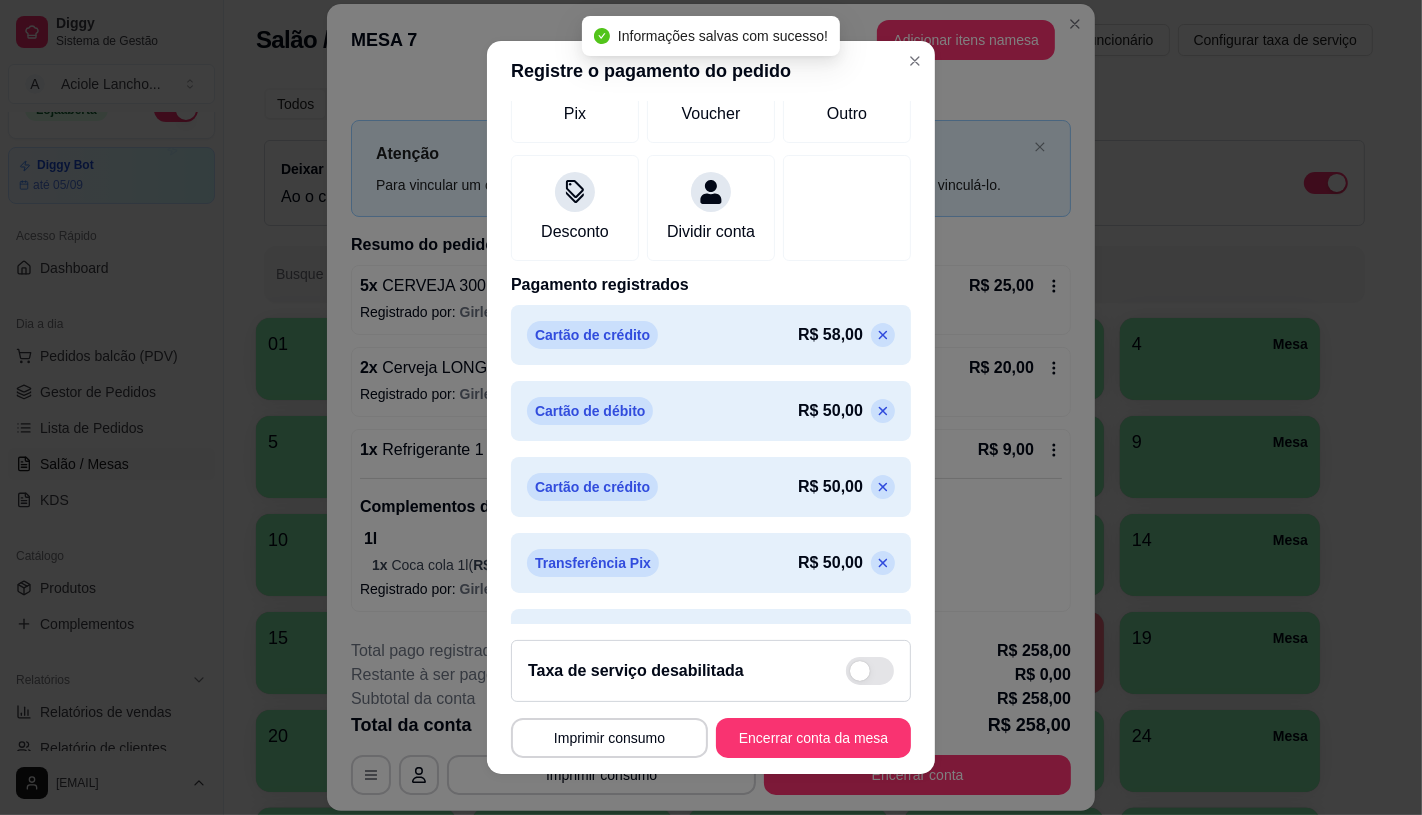 scroll, scrollTop: 378, scrollLeft: 0, axis: vertical 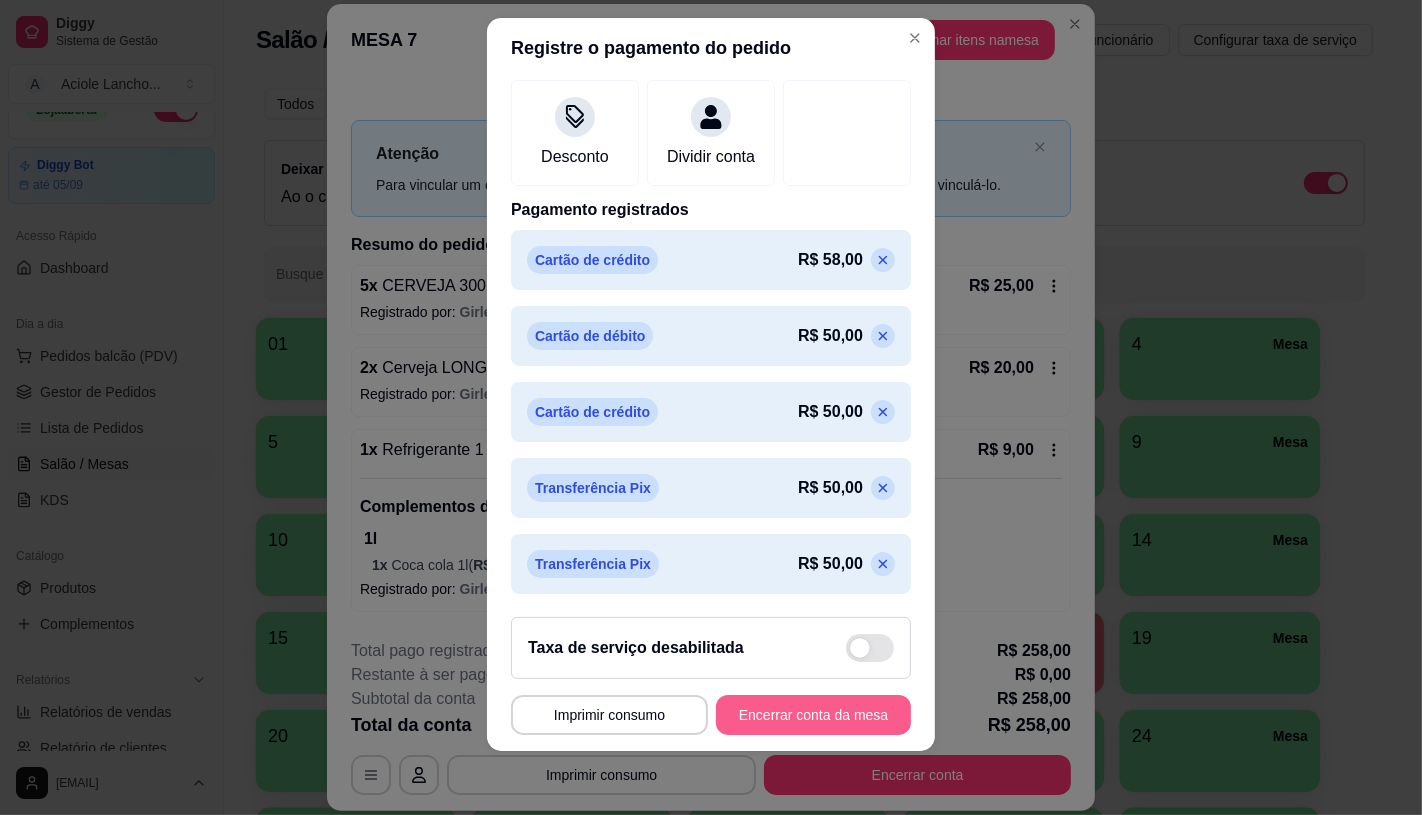 click on "Encerrar conta da mesa" at bounding box center (813, 715) 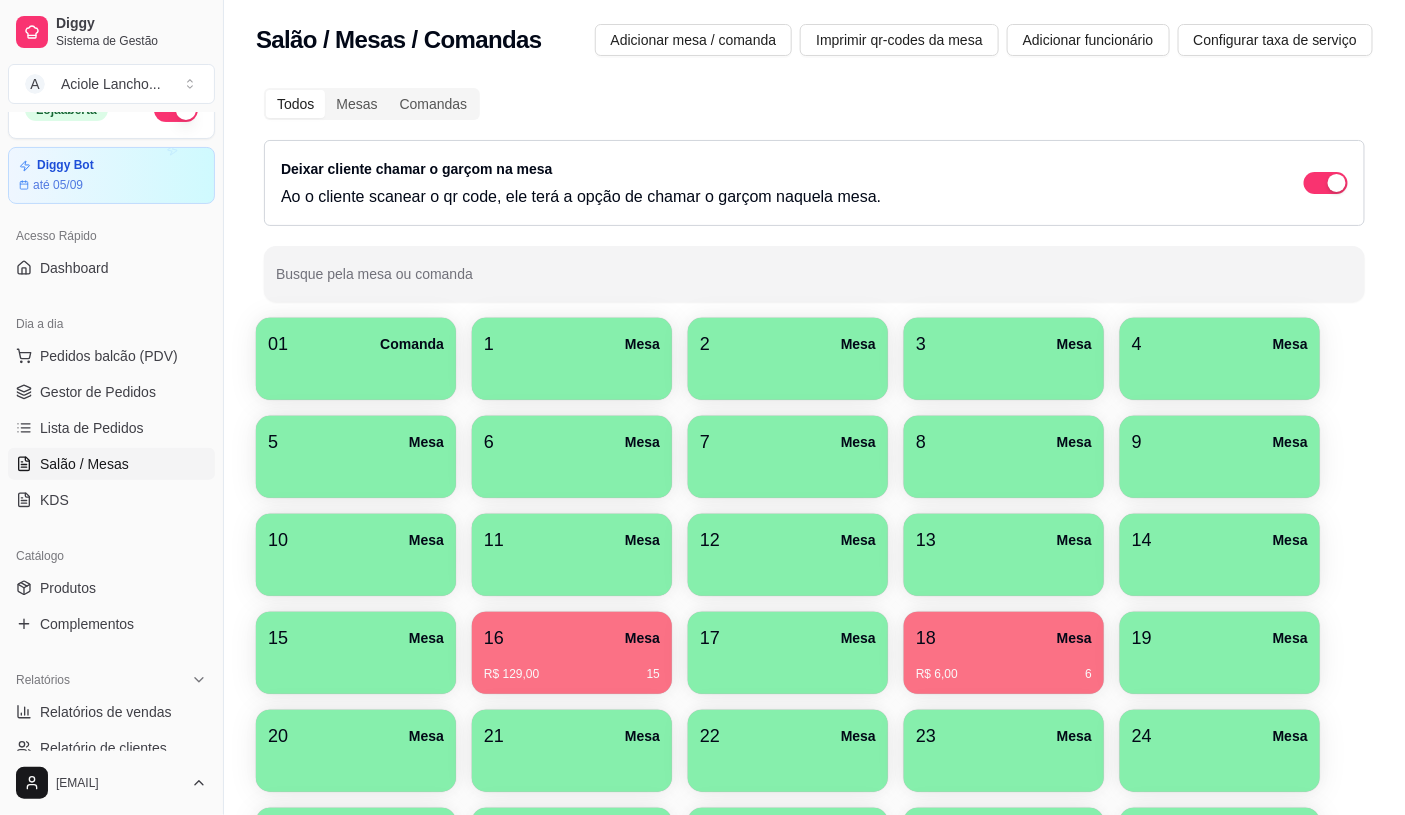 click on "Dia a dia" at bounding box center [111, 324] 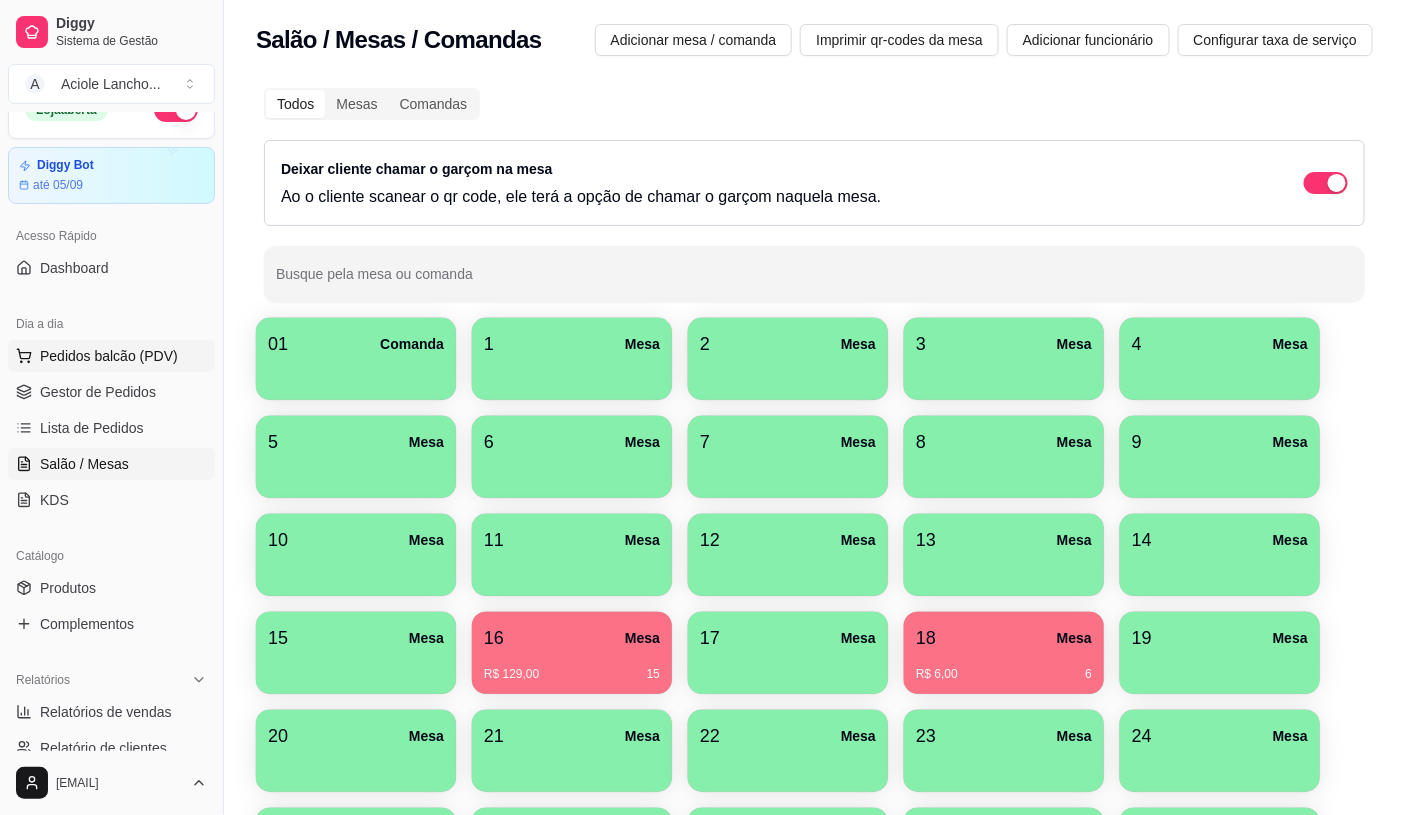 click on "Pedidos balcão (PDV)" at bounding box center (111, 356) 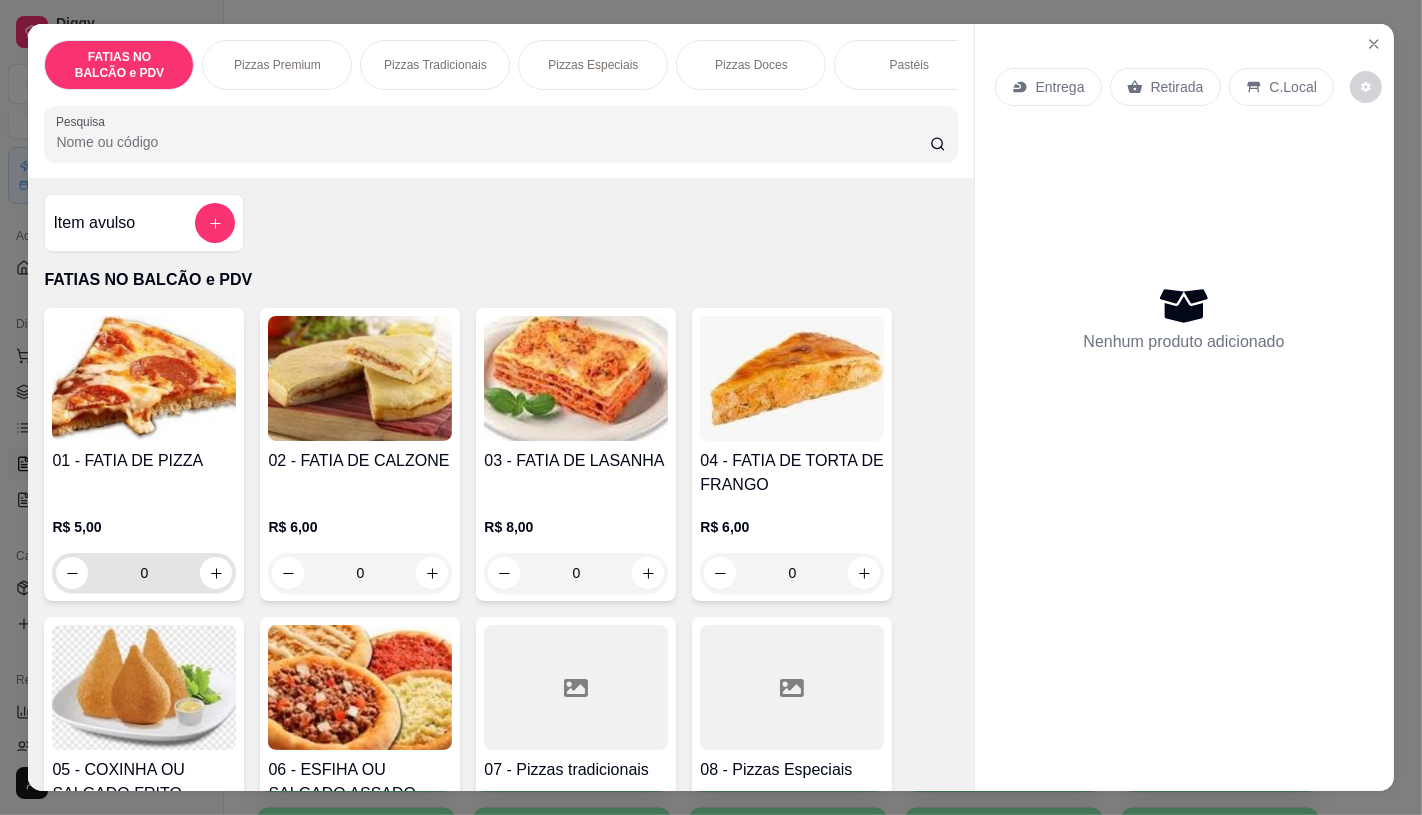 click on "0" at bounding box center (144, 573) 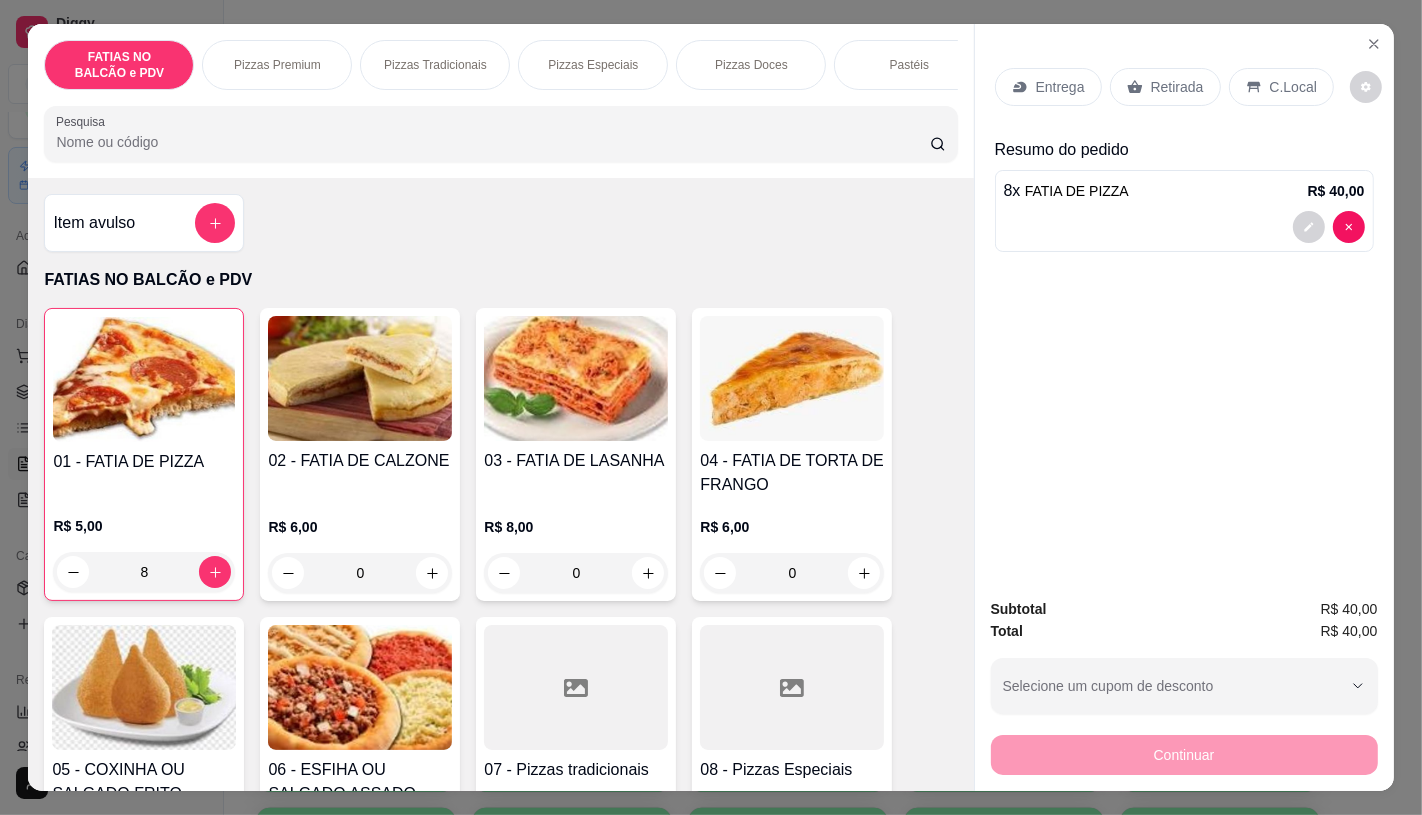 drag, startPoint x: 1118, startPoint y: 48, endPoint x: 1157, endPoint y: 74, distance: 46.872166 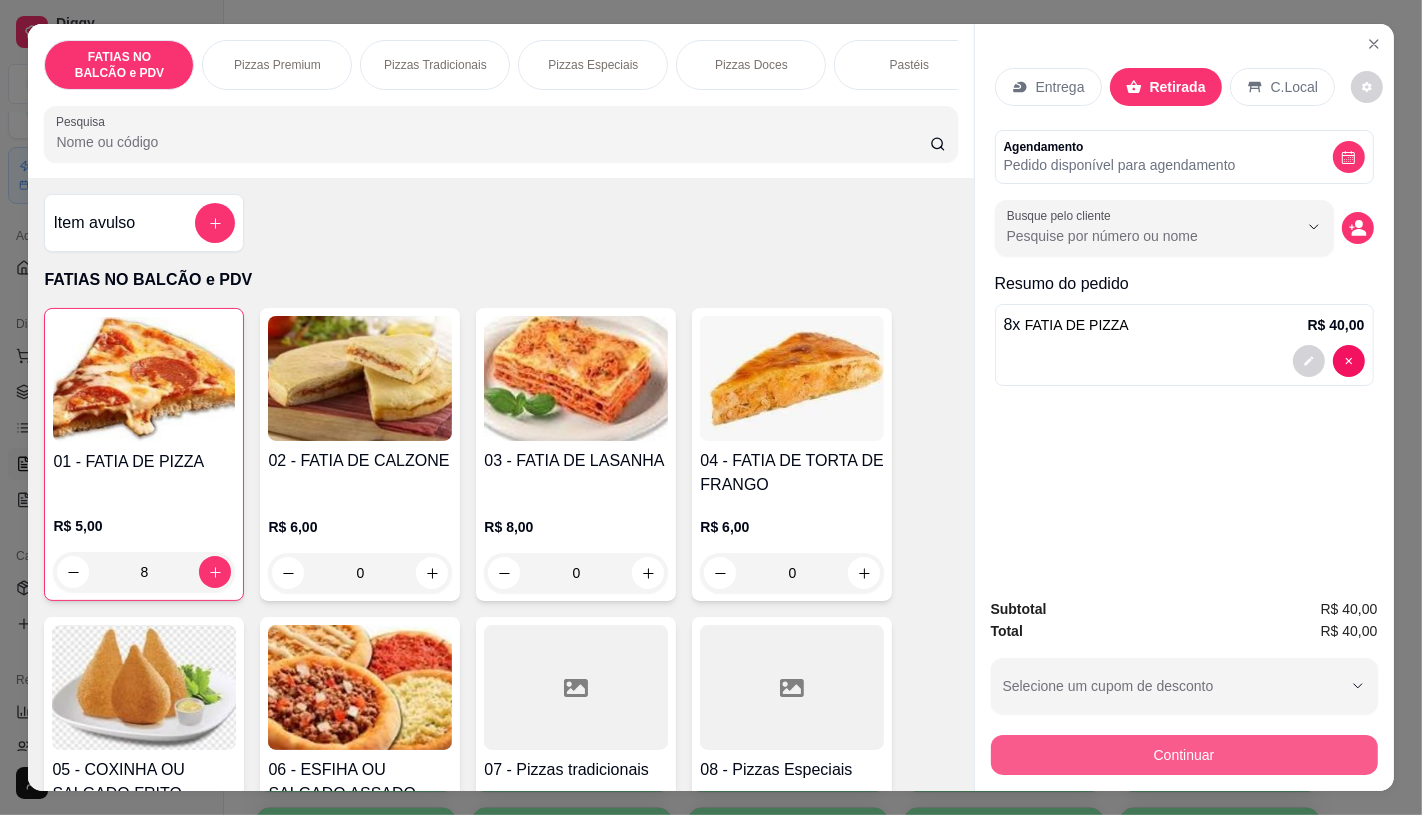 click on "Continuar" at bounding box center [1184, 755] 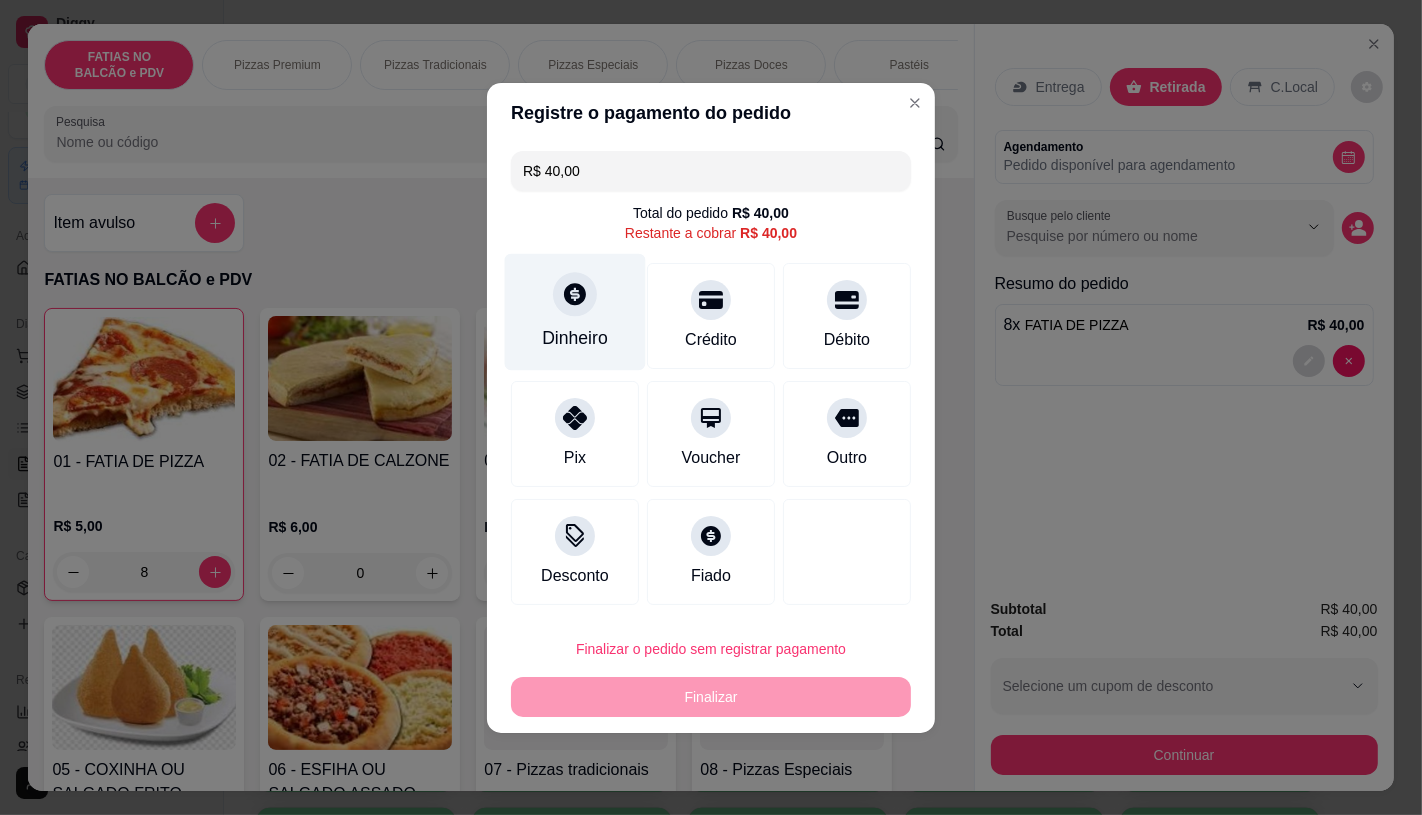 click on "Dinheiro" at bounding box center [575, 311] 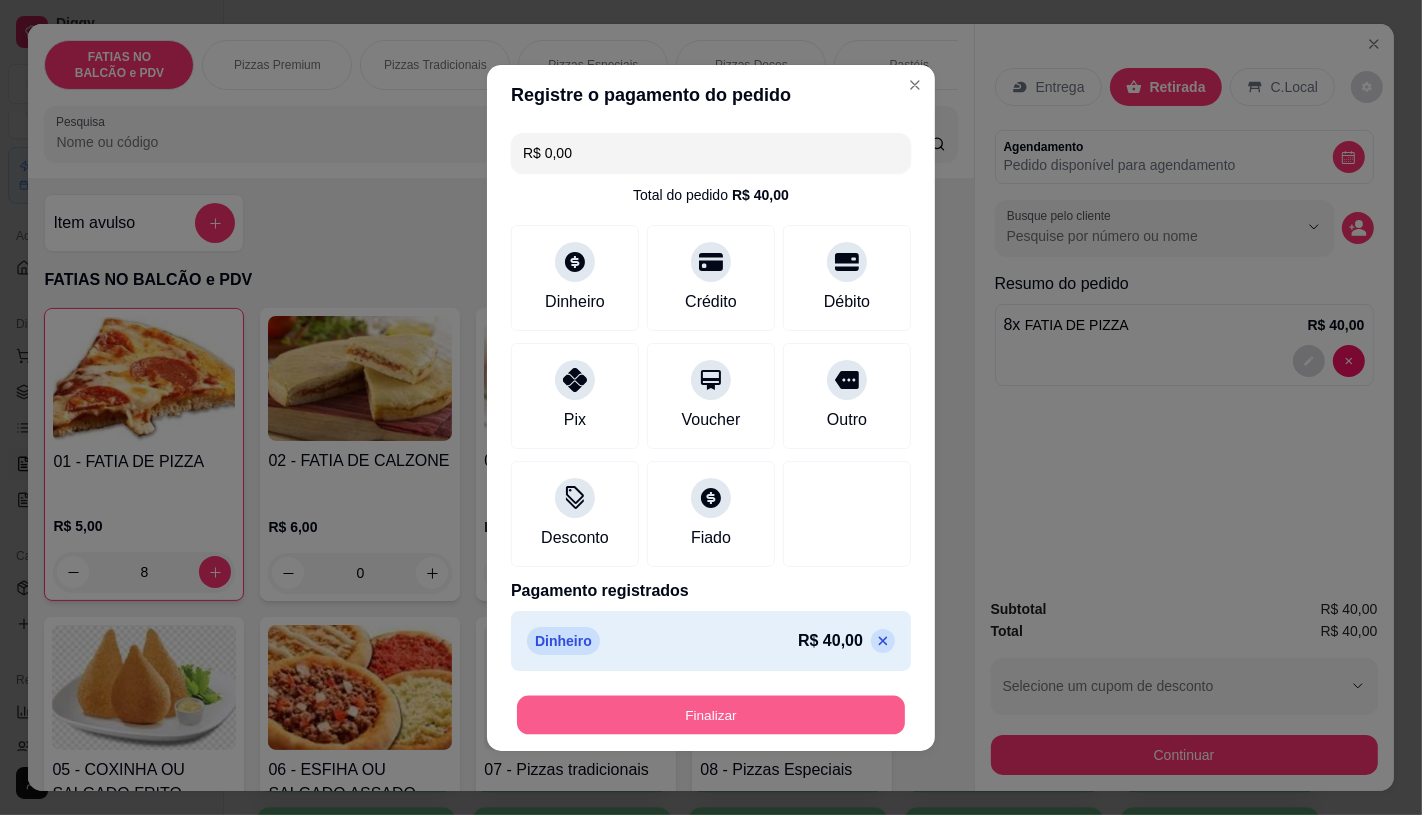 click on "Finalizar" at bounding box center [711, 714] 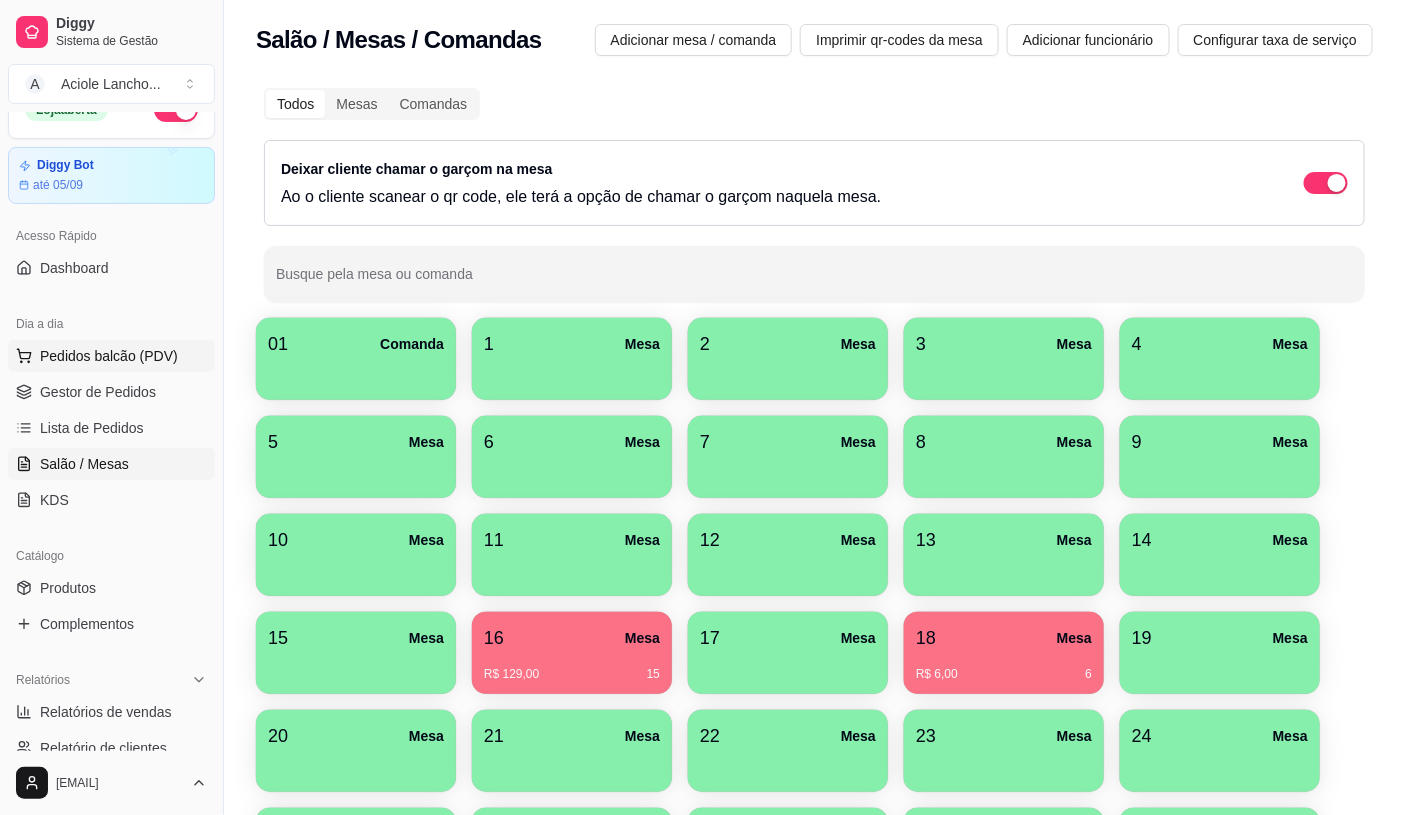 click on "Pedidos balcão (PDV)" at bounding box center [109, 356] 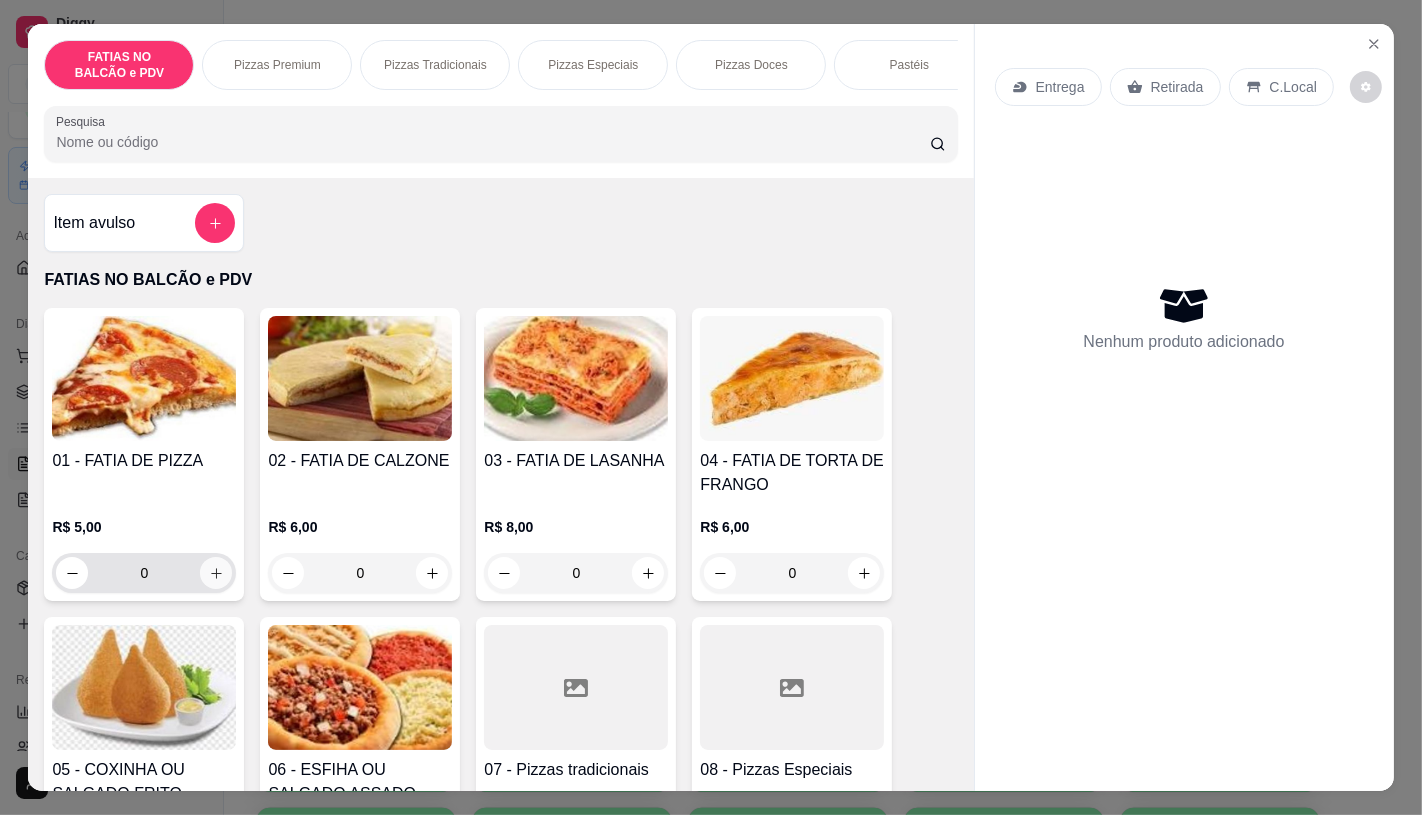 click at bounding box center [216, 573] 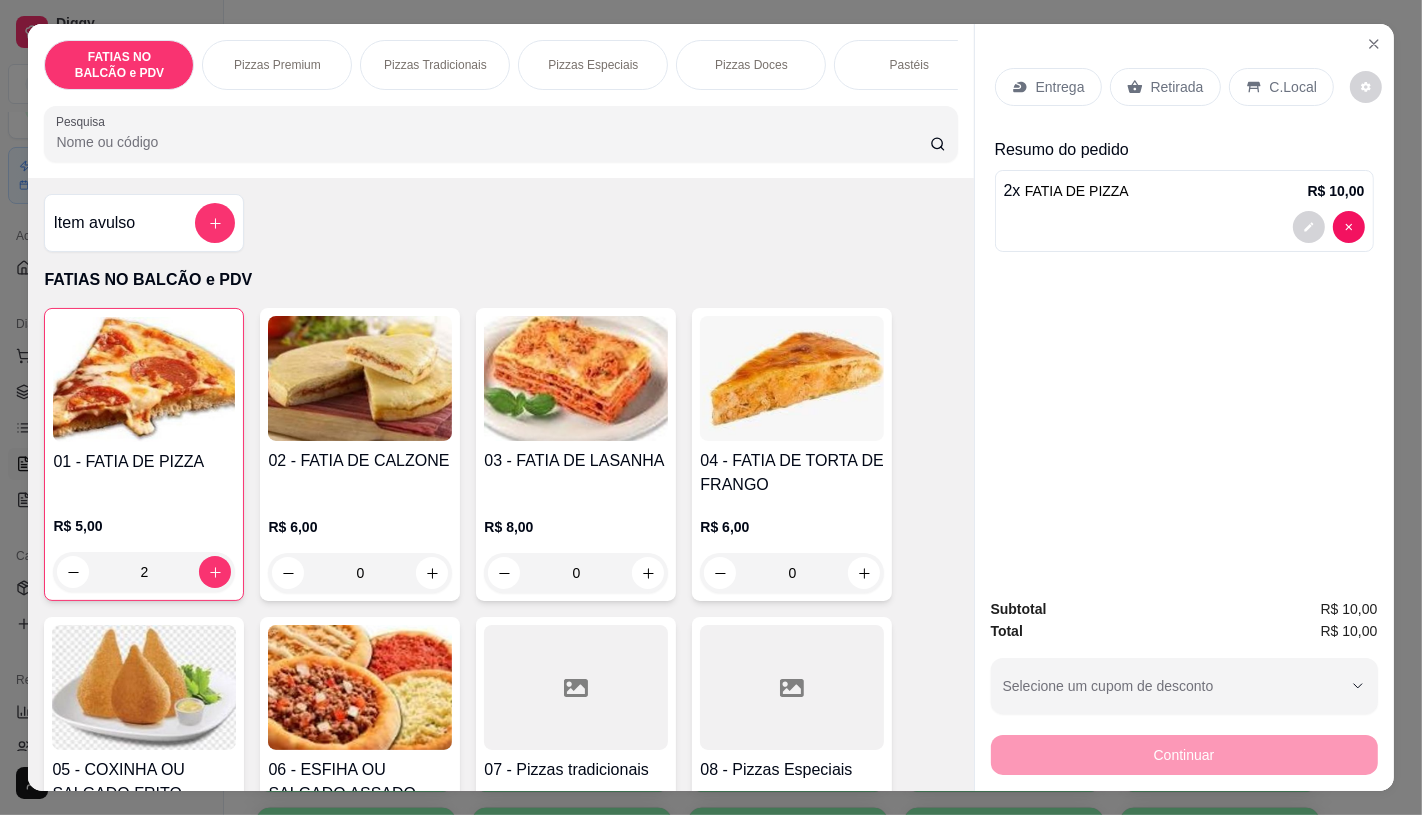 click on "Retirada" at bounding box center (1165, 87) 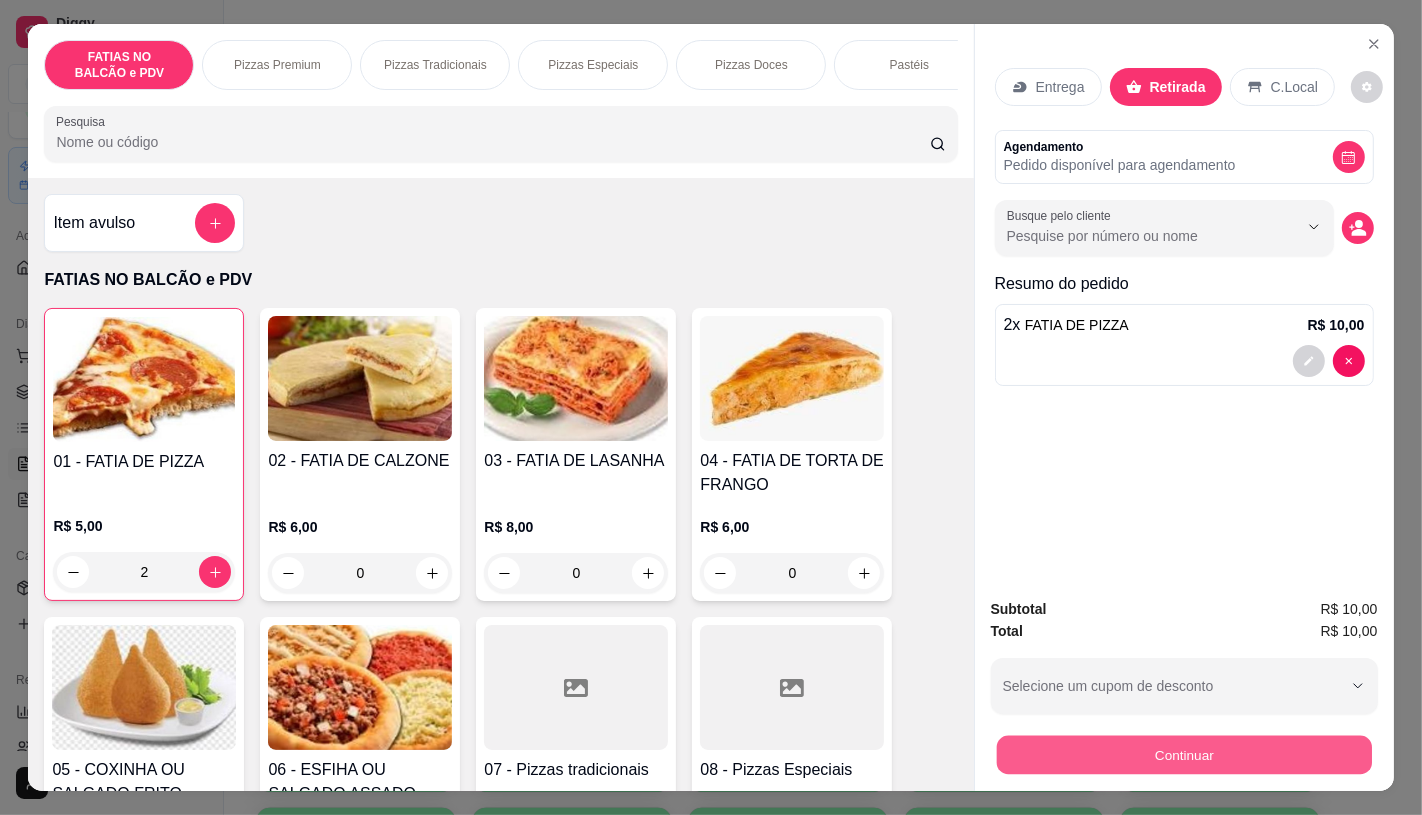 click on "Continuar" at bounding box center [1184, 752] 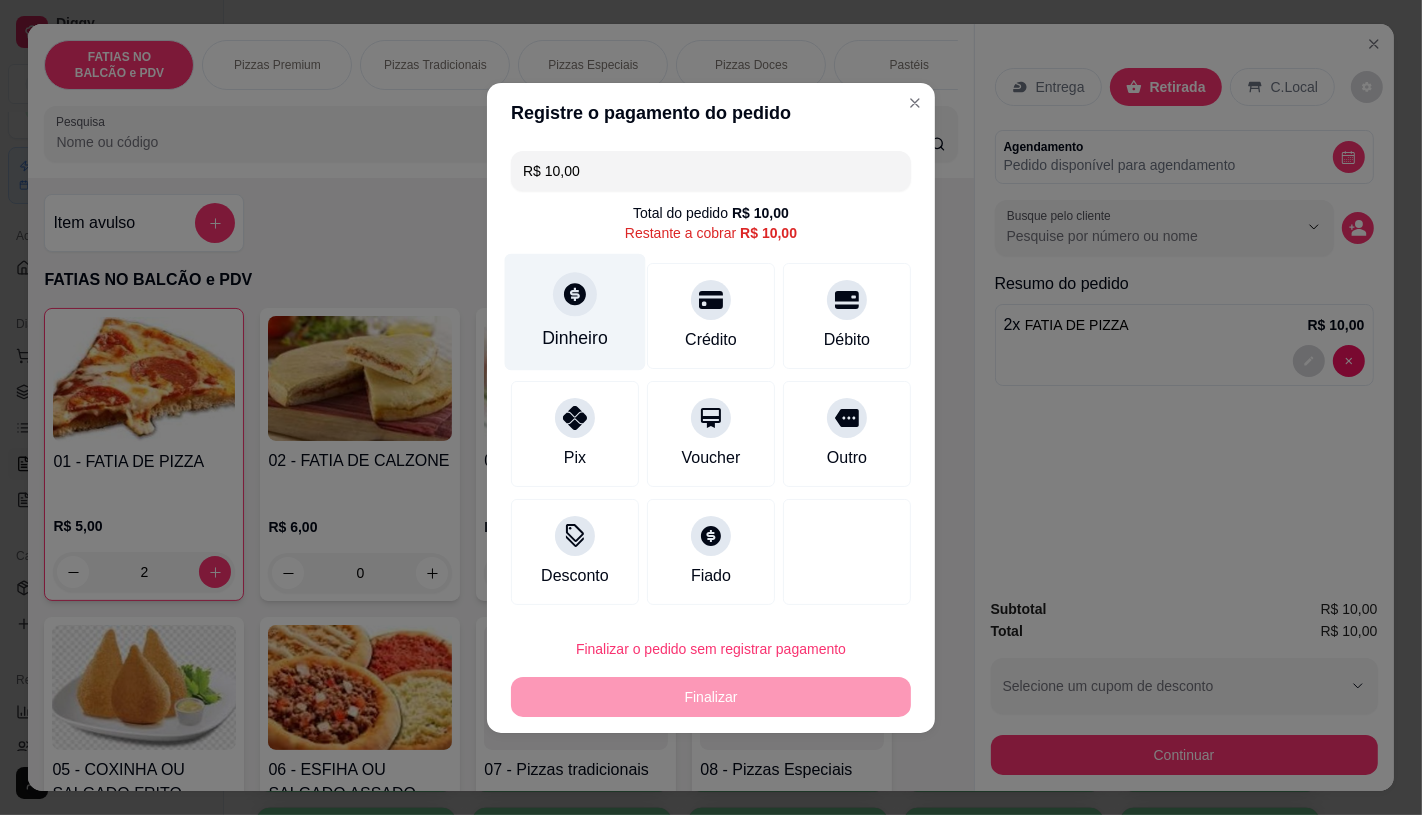click on "Dinheiro" at bounding box center (575, 311) 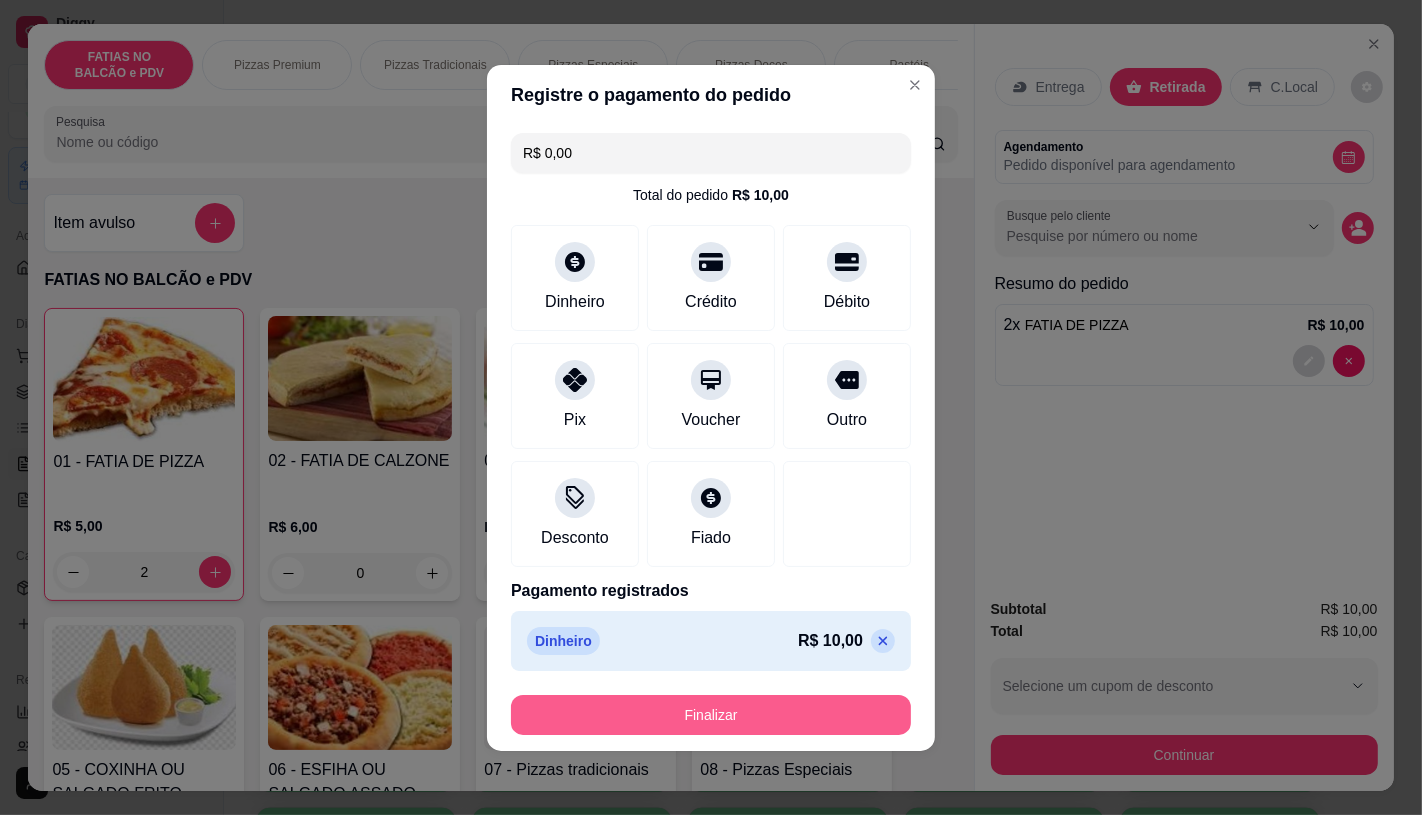 click on "Finalizar" at bounding box center [711, 715] 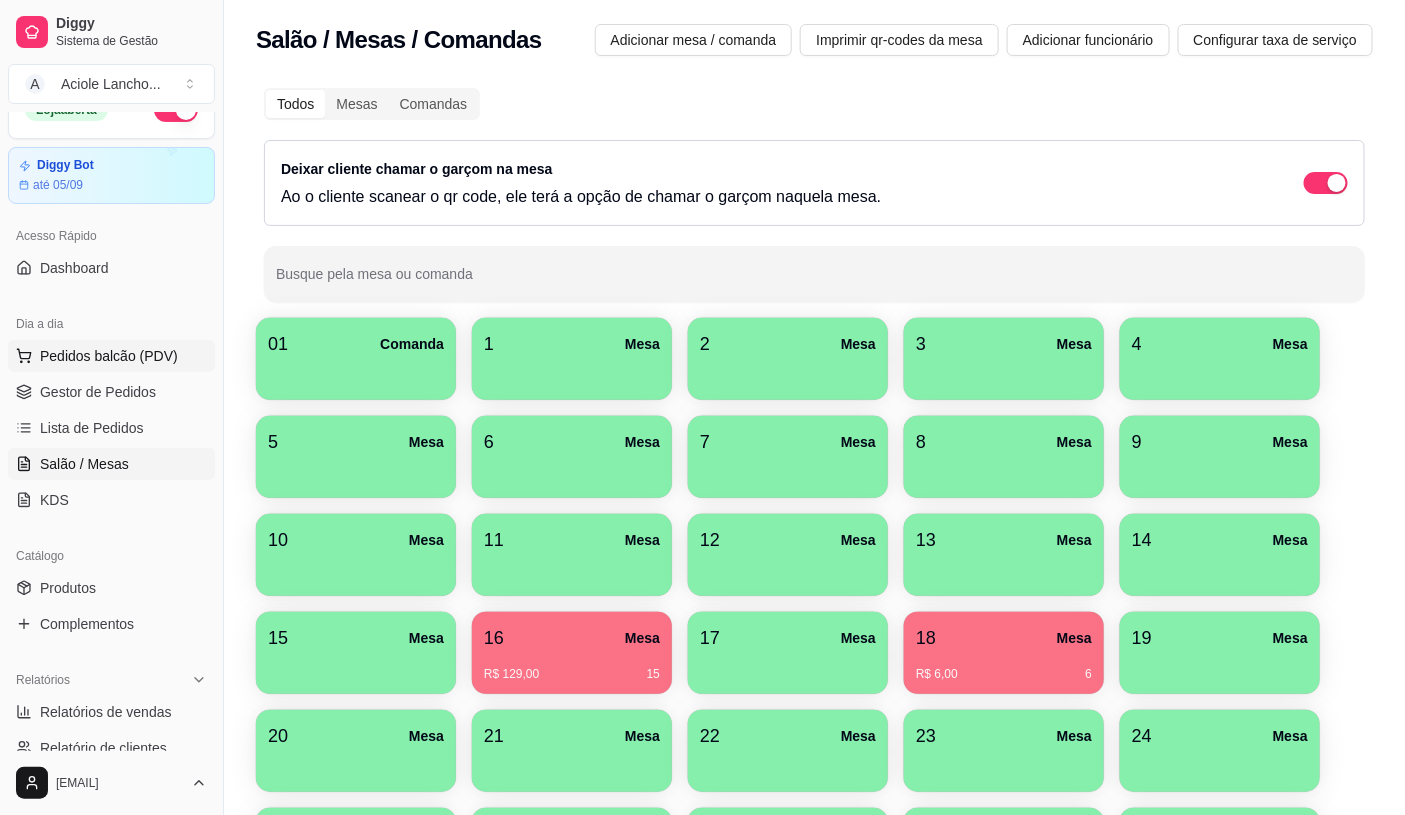 click on "Pedidos balcão (PDV)" at bounding box center (109, 356) 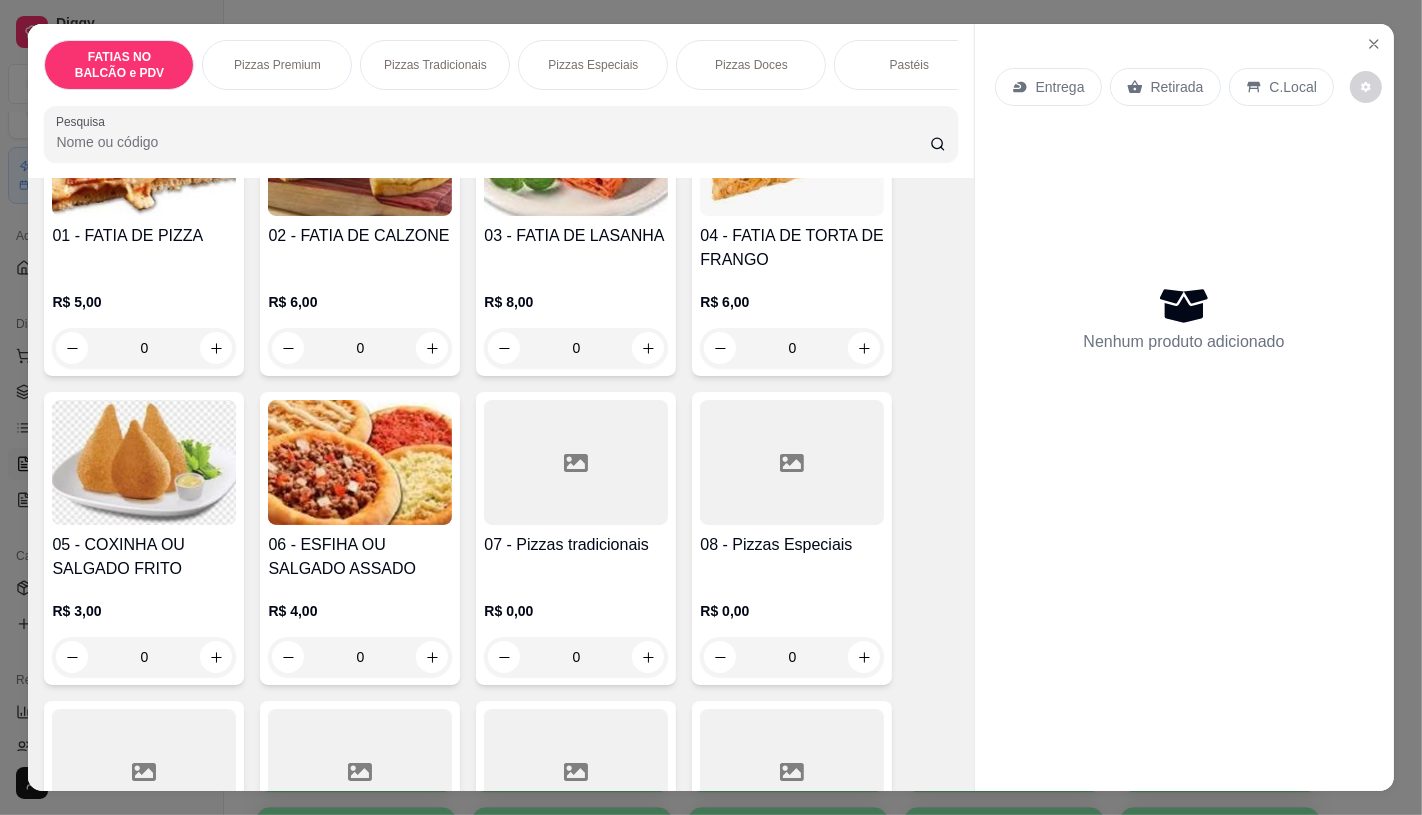 scroll, scrollTop: 333, scrollLeft: 0, axis: vertical 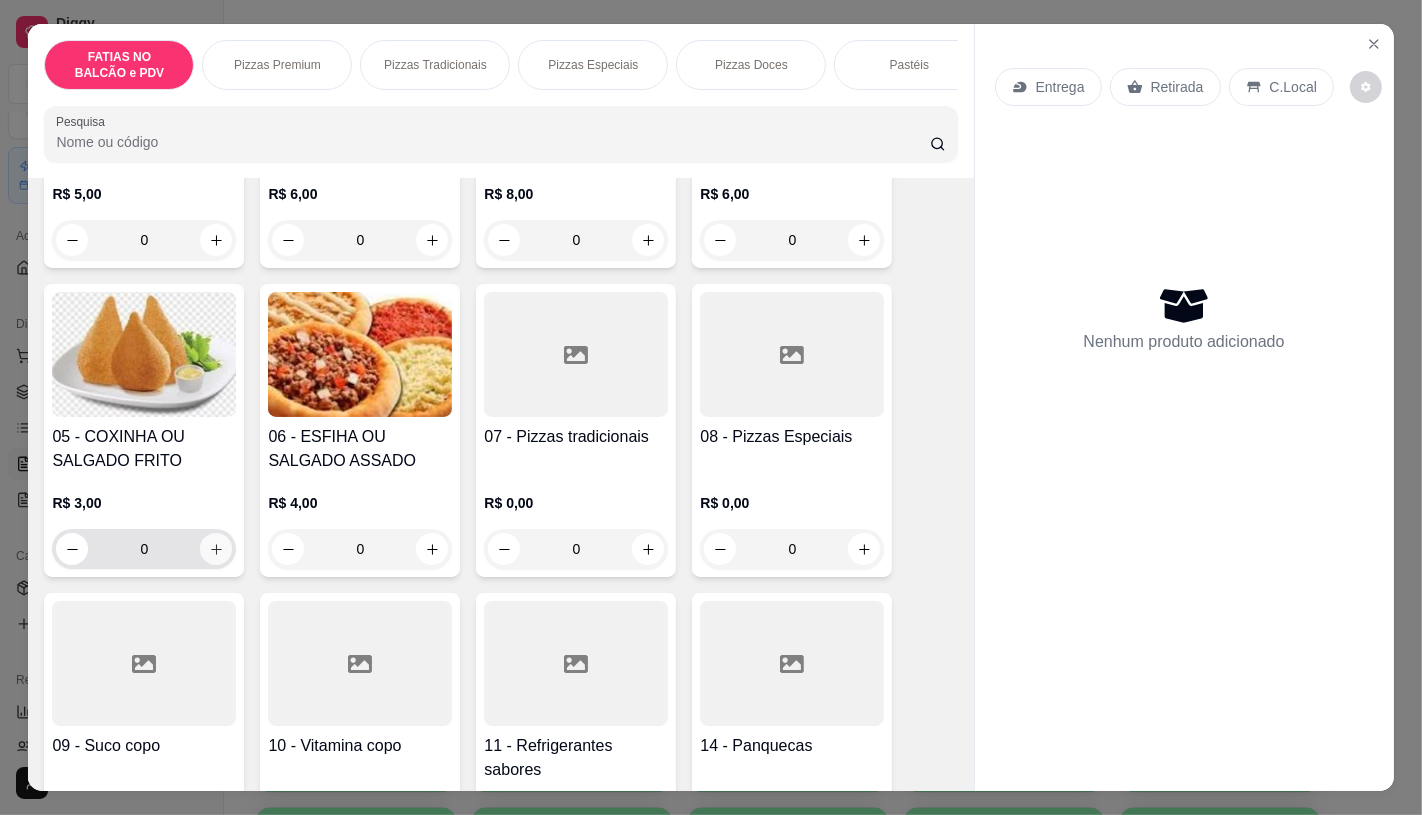 click 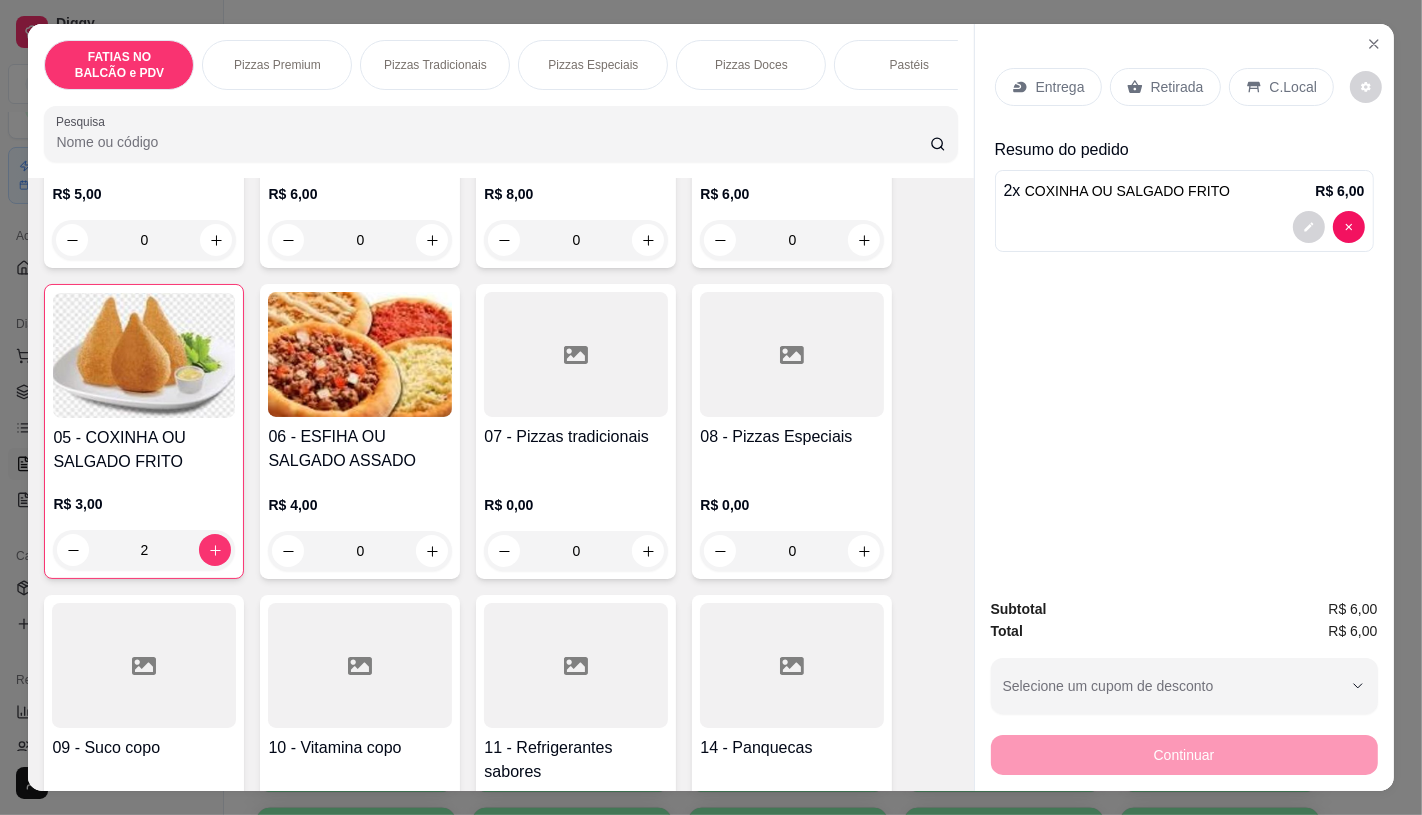 click on "Retirada" at bounding box center [1165, 87] 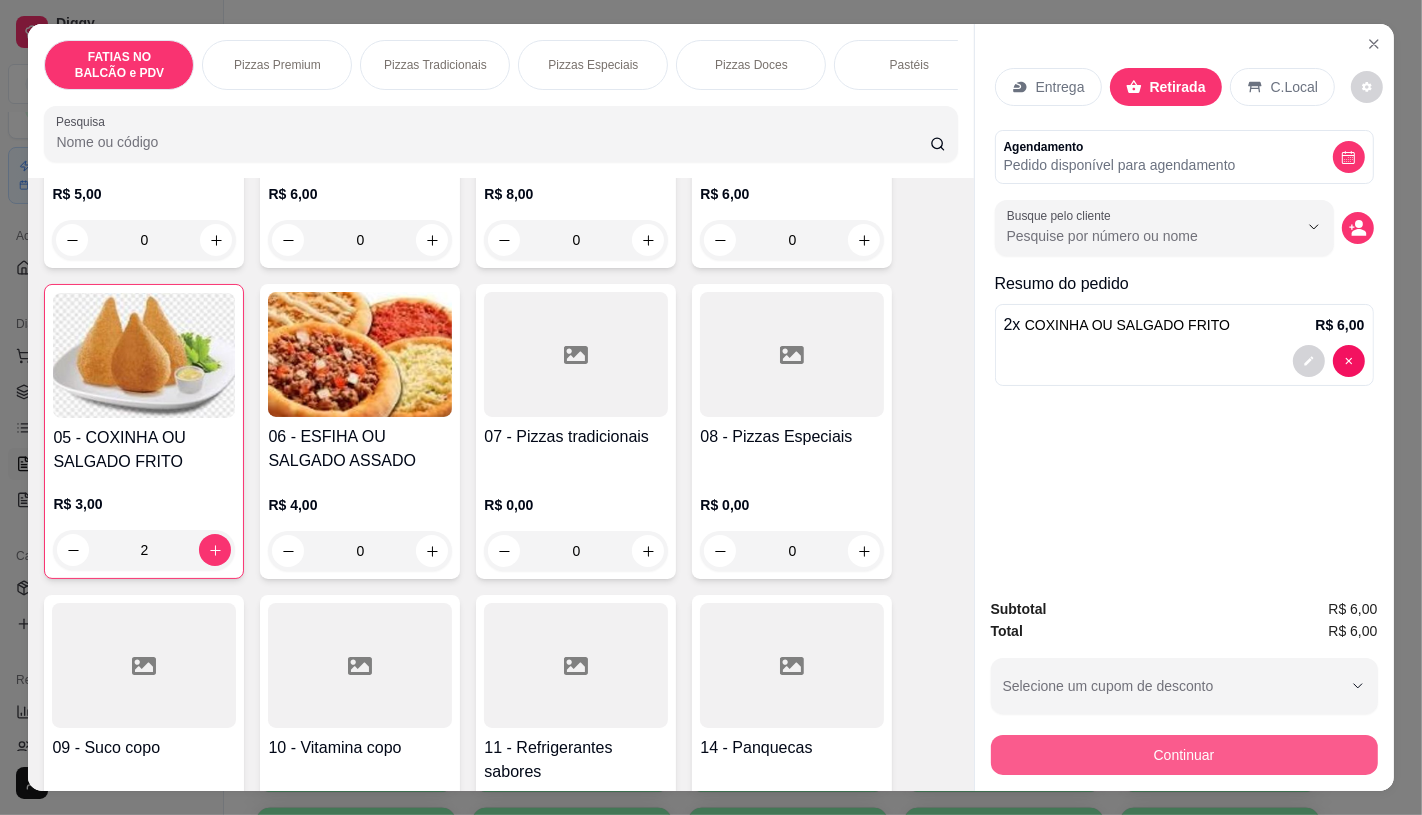 click on "Continuar" at bounding box center [1184, 755] 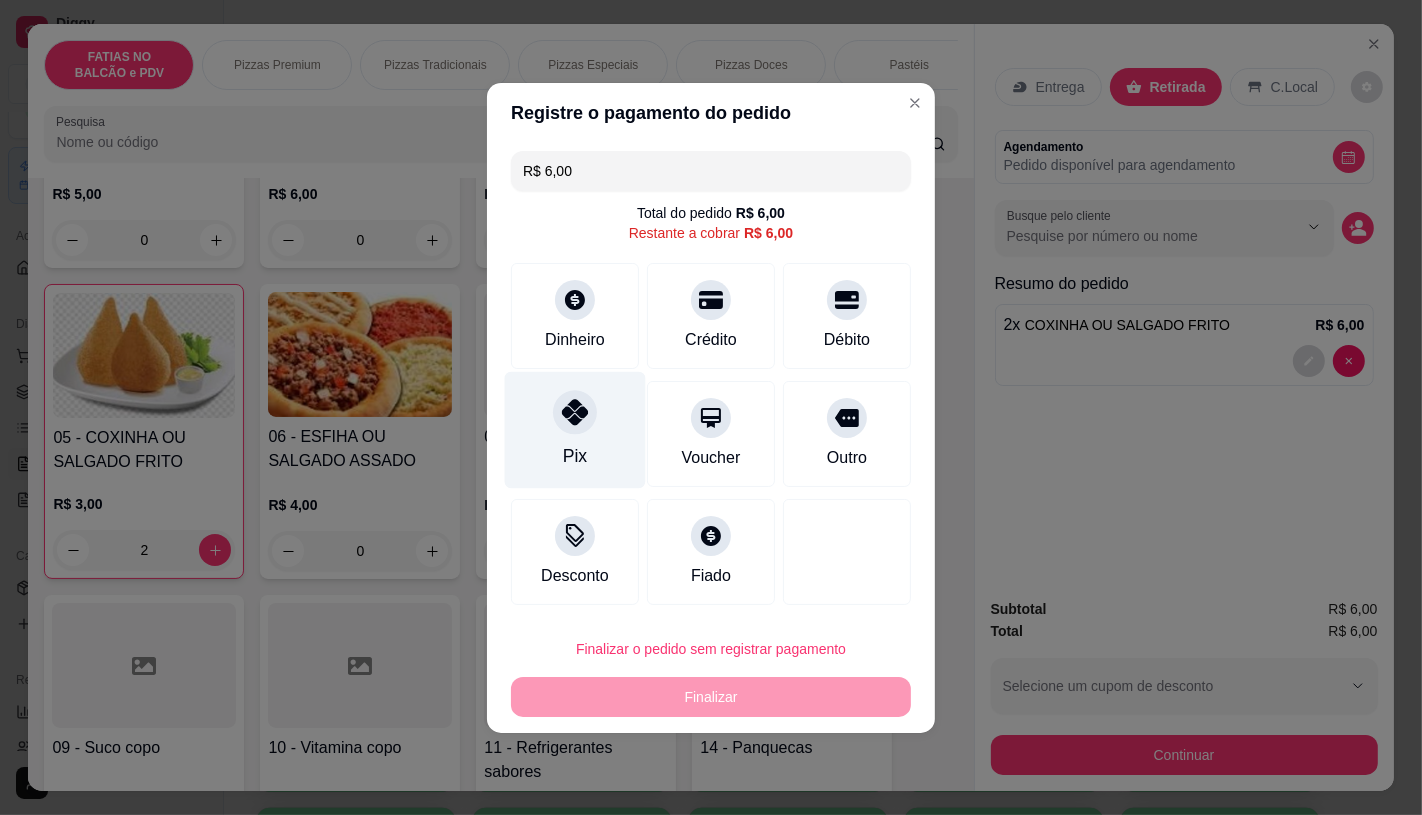 click on "Pix" at bounding box center [575, 429] 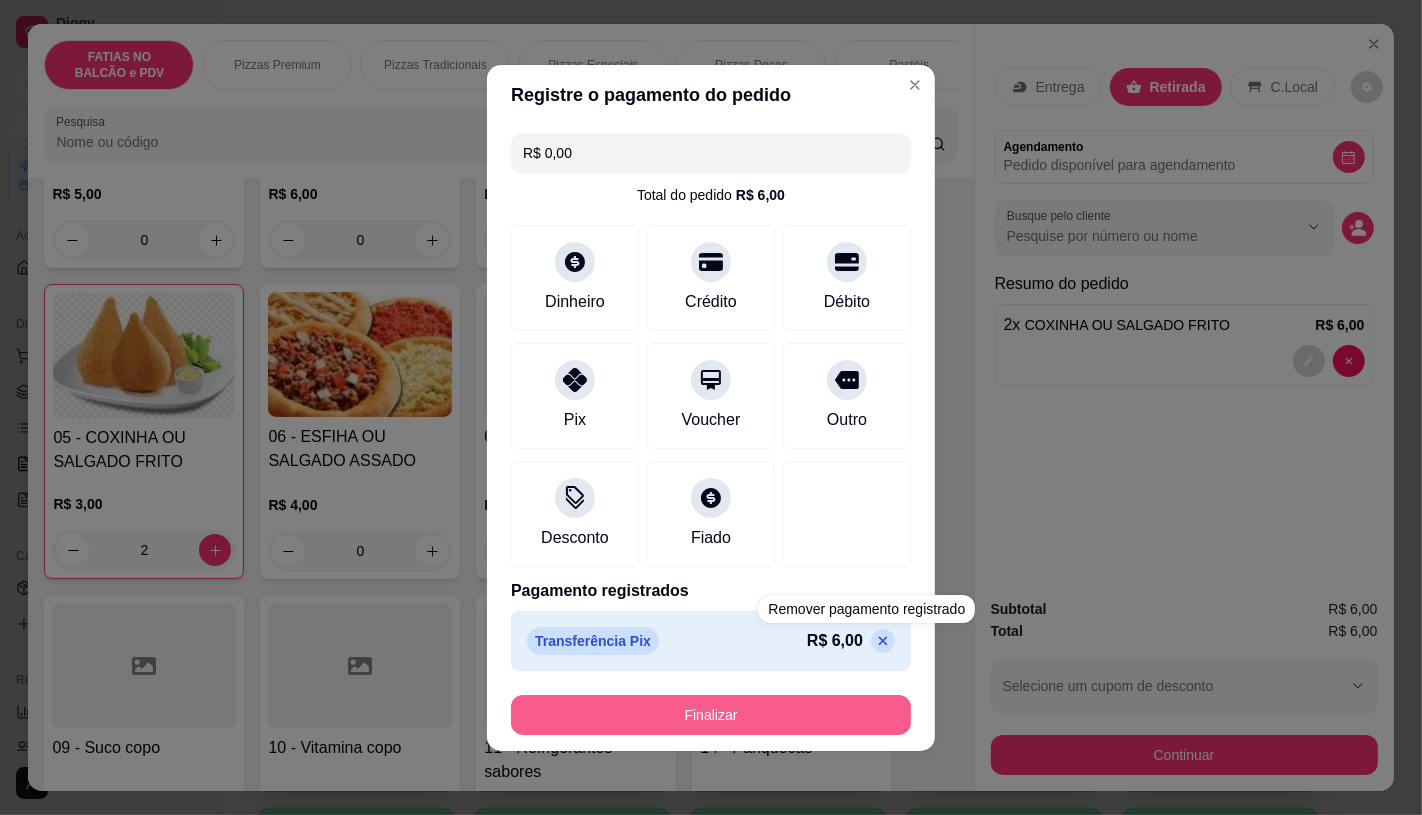 click on "Finalizar" at bounding box center [711, 715] 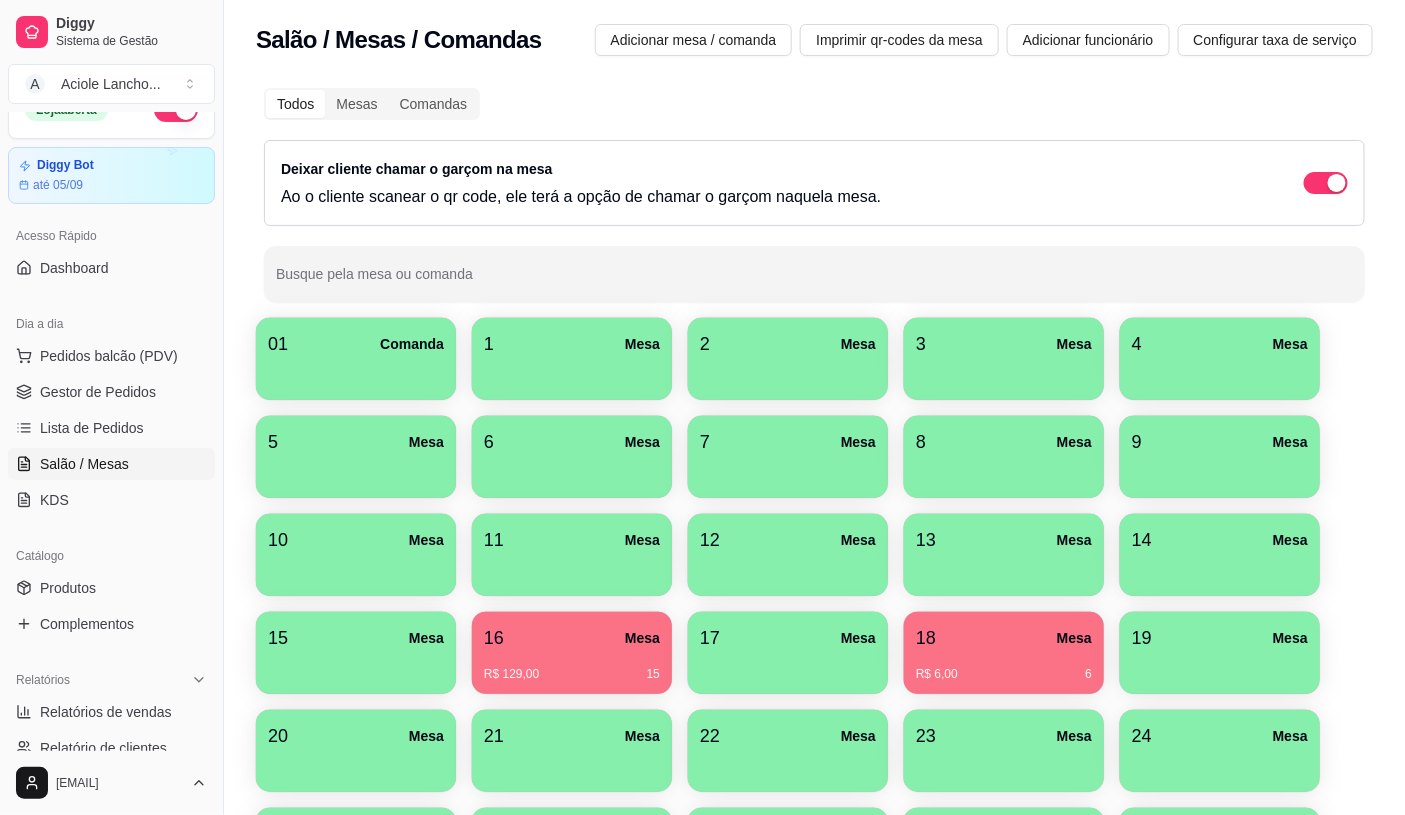 click on "16 Mesa" at bounding box center [572, 638] 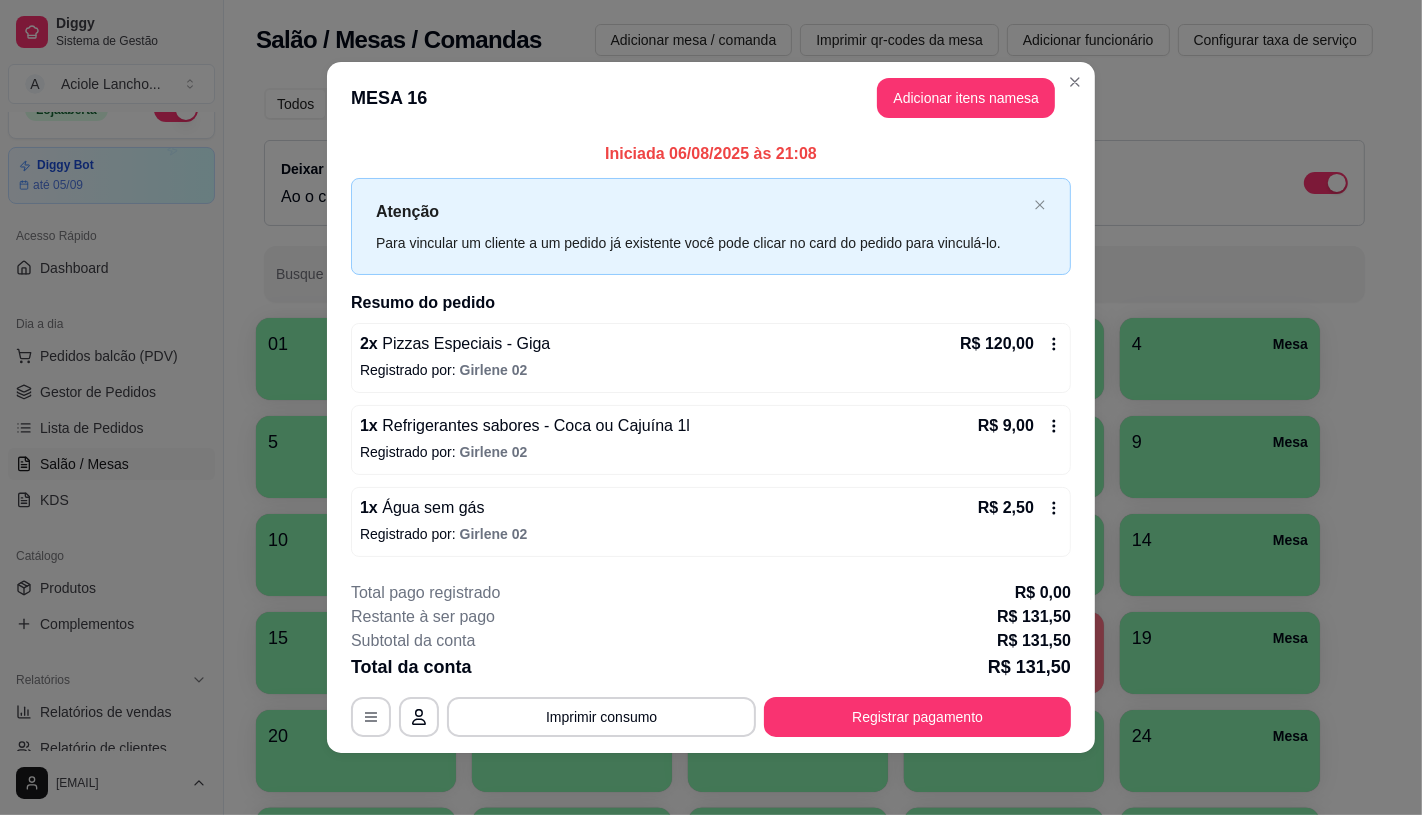 scroll, scrollTop: 2, scrollLeft: 0, axis: vertical 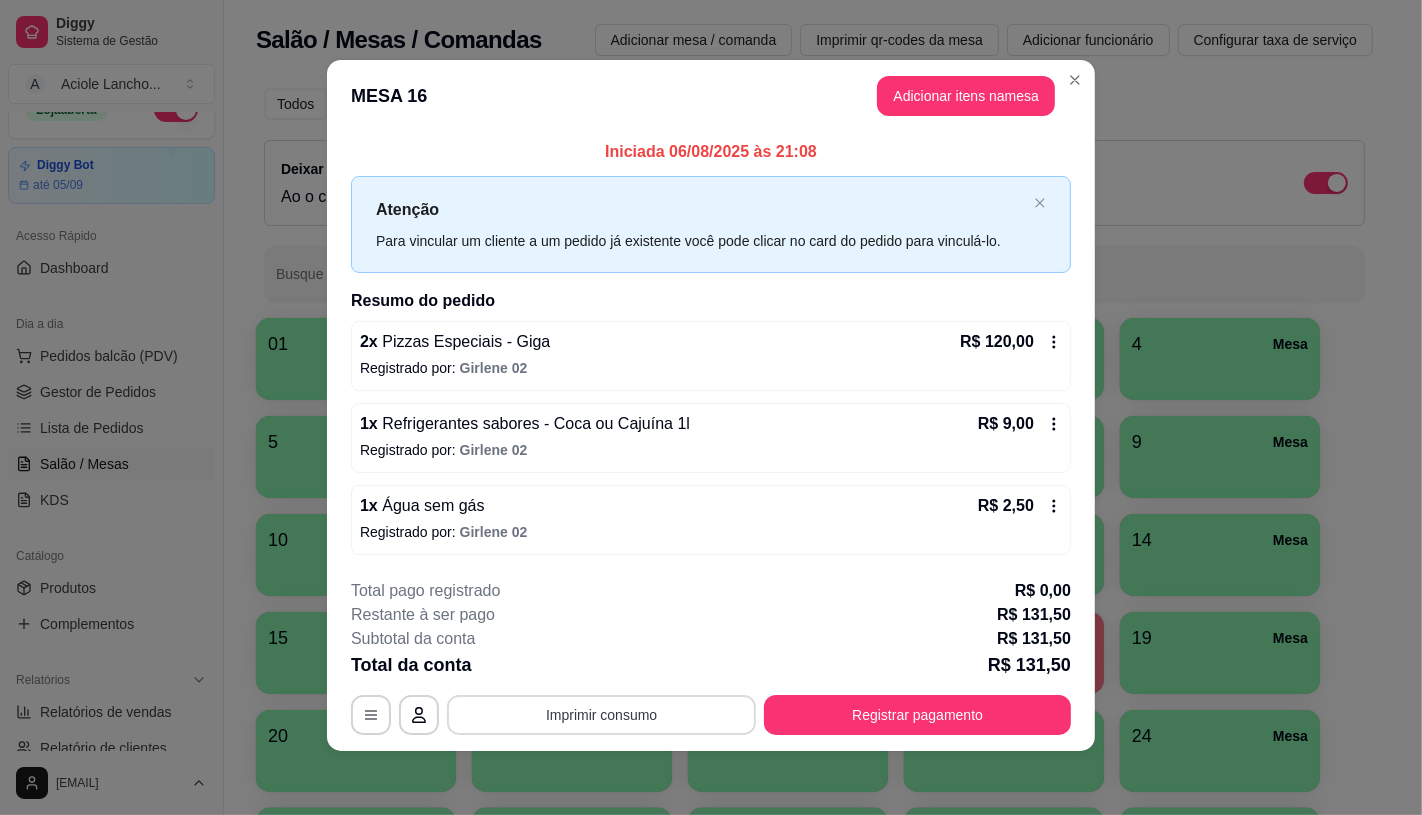 click on "Imprimir consumo" at bounding box center [601, 715] 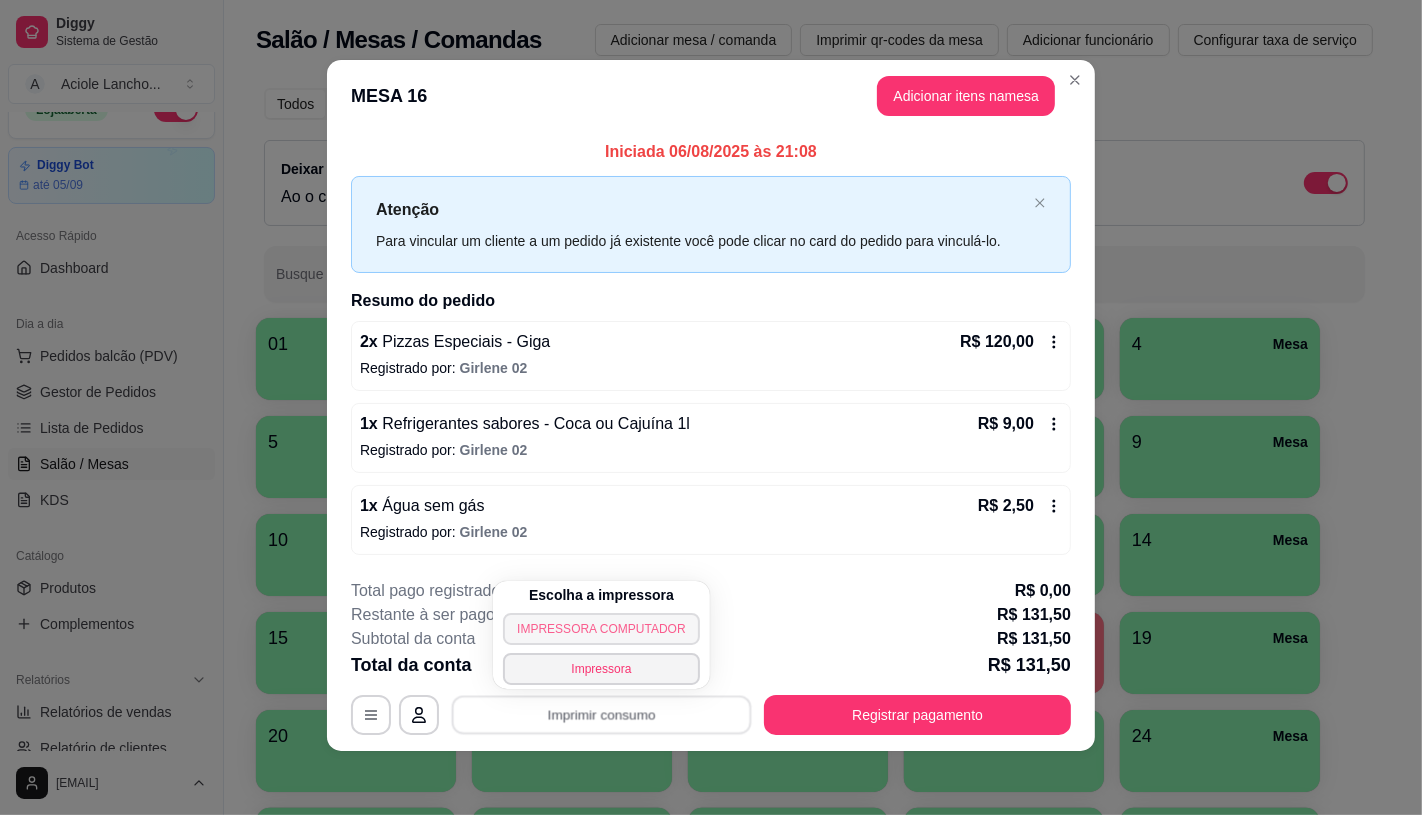 click on "IMPRESSORA COMPUTADOR" at bounding box center (601, 629) 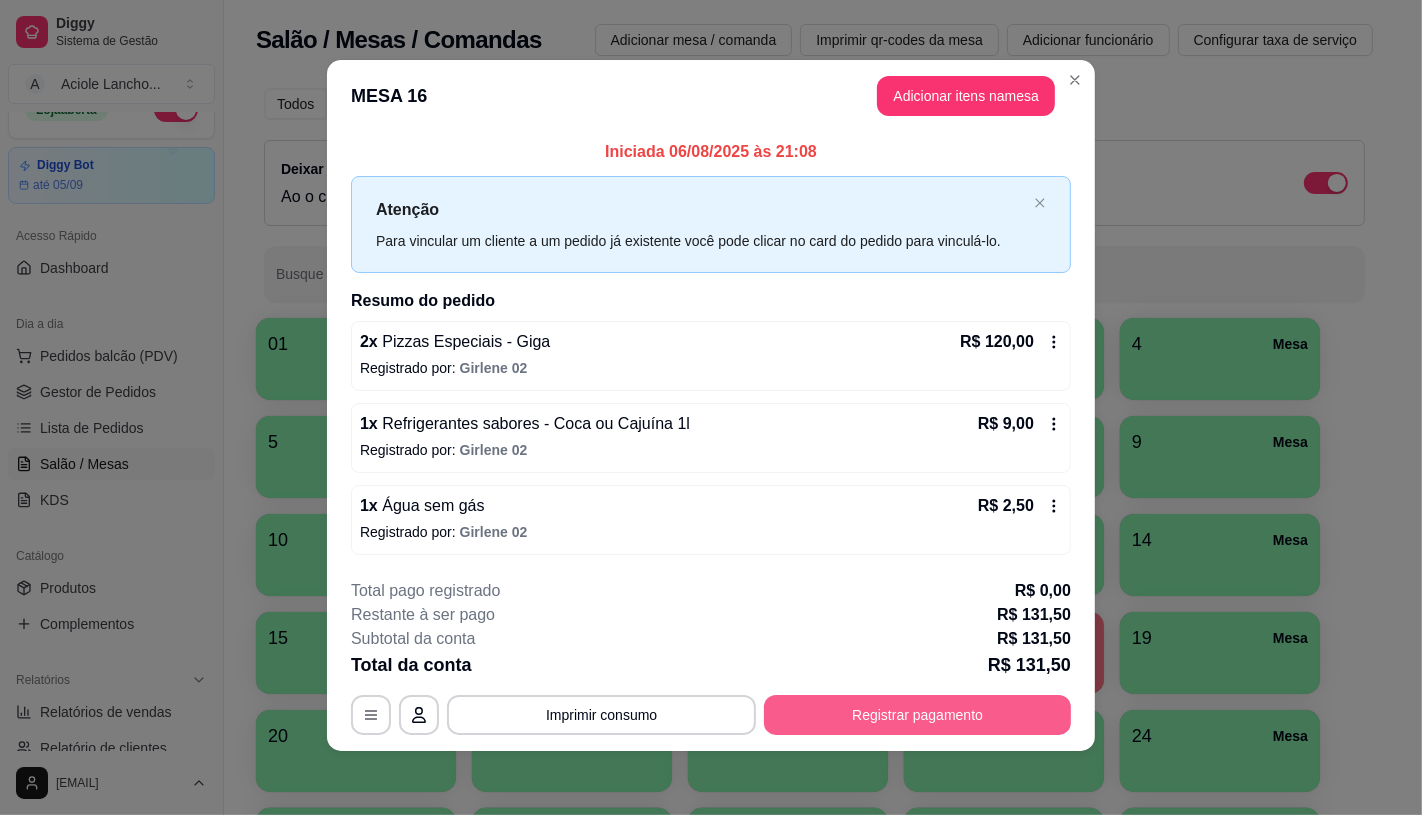 click on "Registrar pagamento" at bounding box center (917, 715) 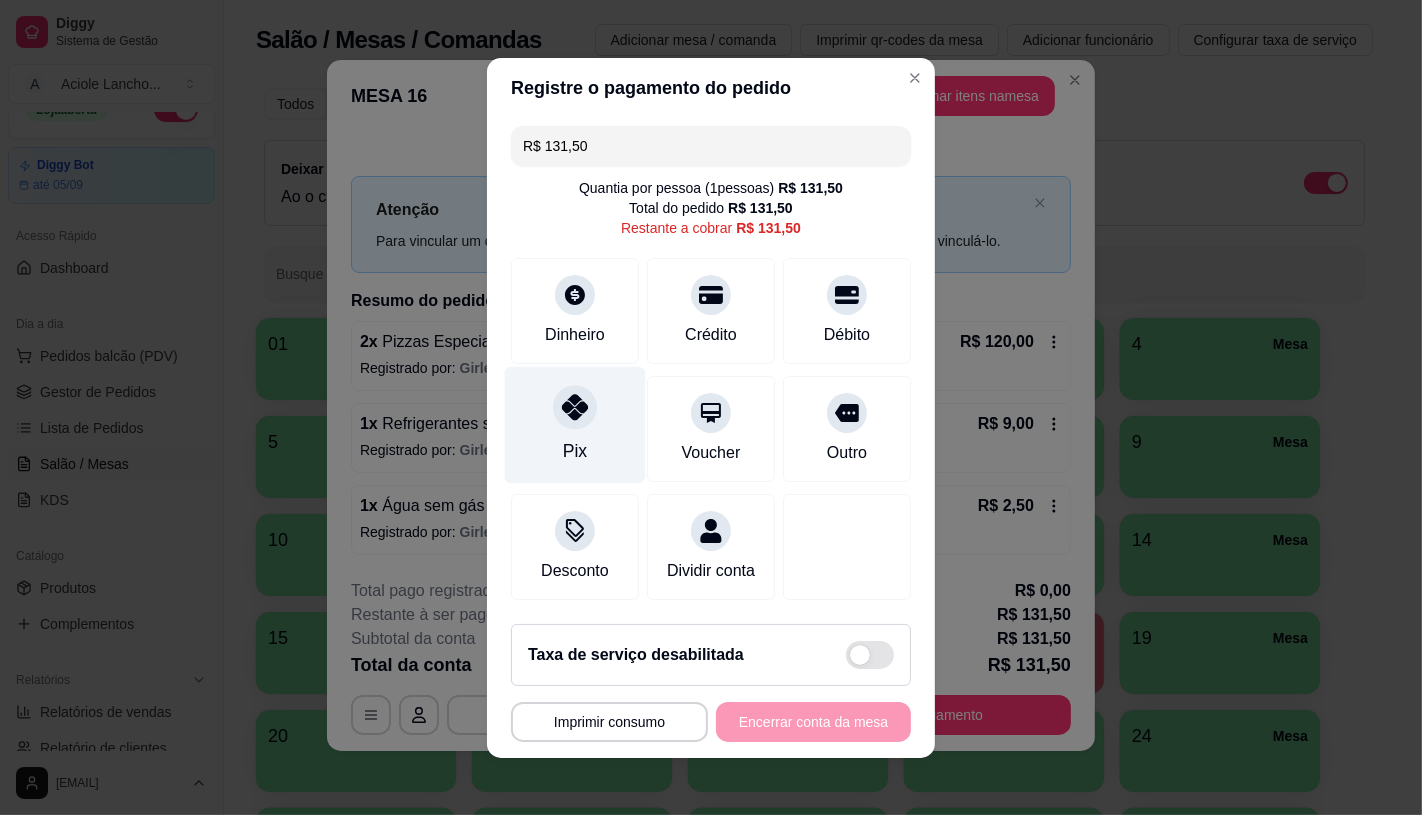 click at bounding box center [575, 407] 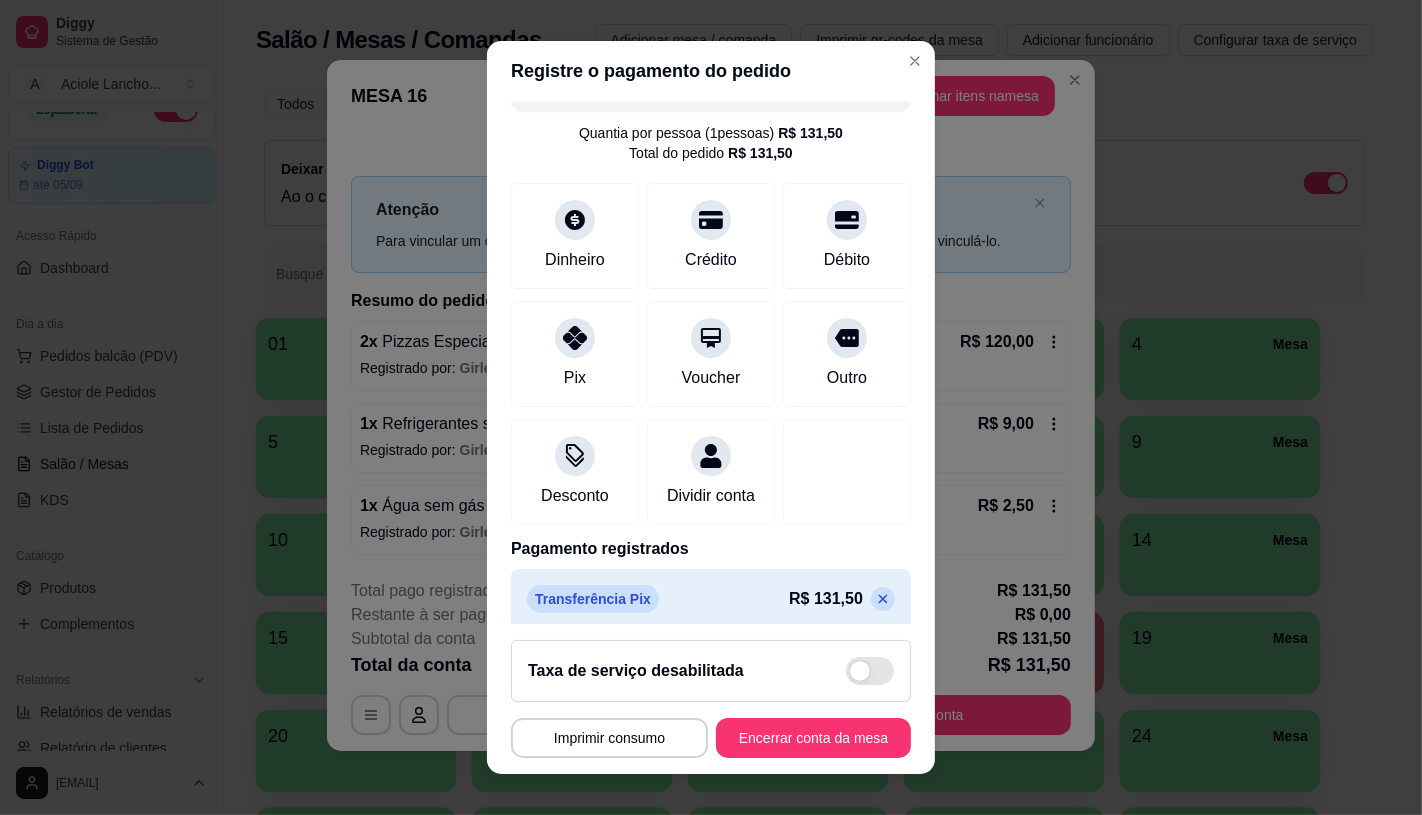 scroll, scrollTop: 74, scrollLeft: 0, axis: vertical 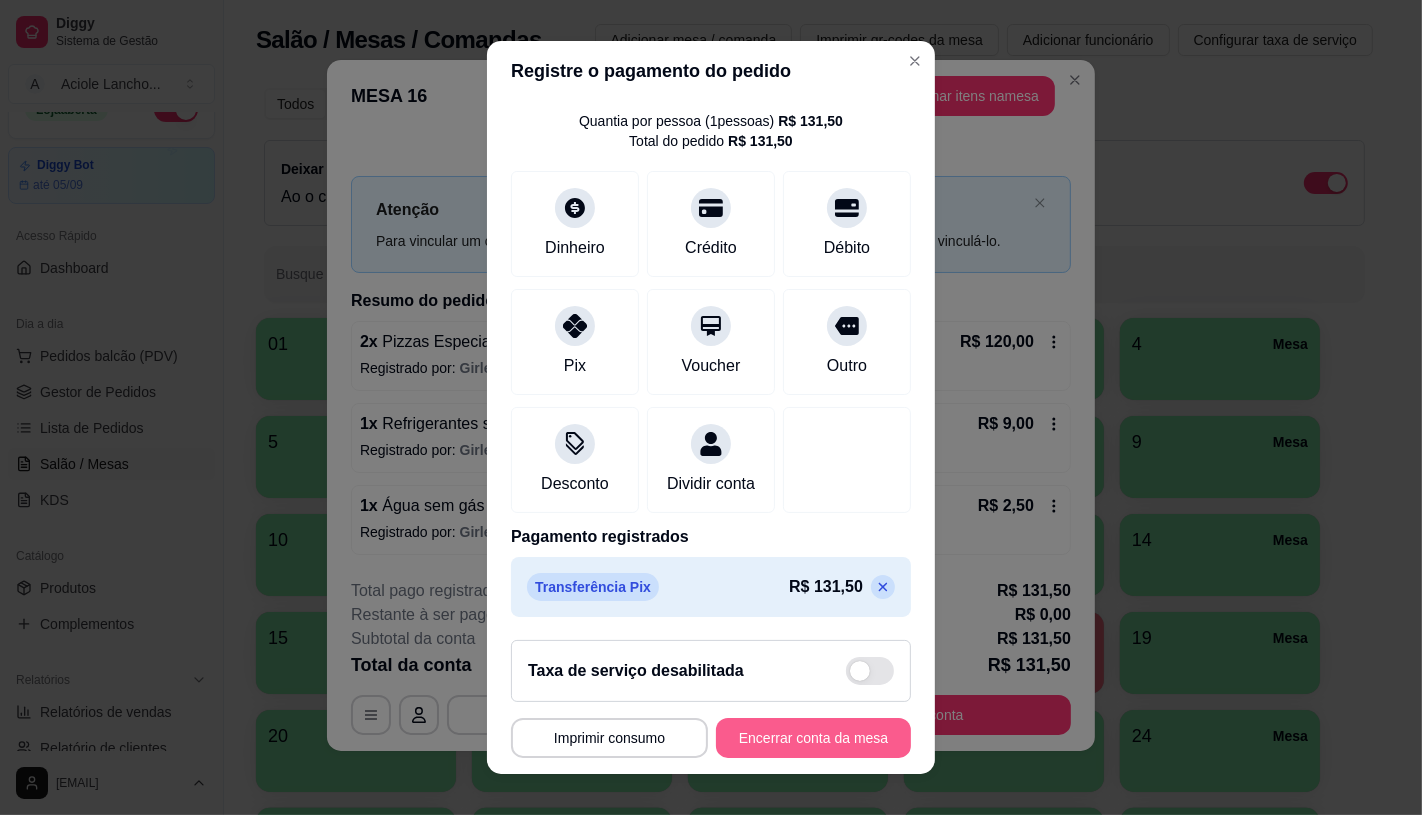 click on "Encerrar conta da mesa" at bounding box center [813, 738] 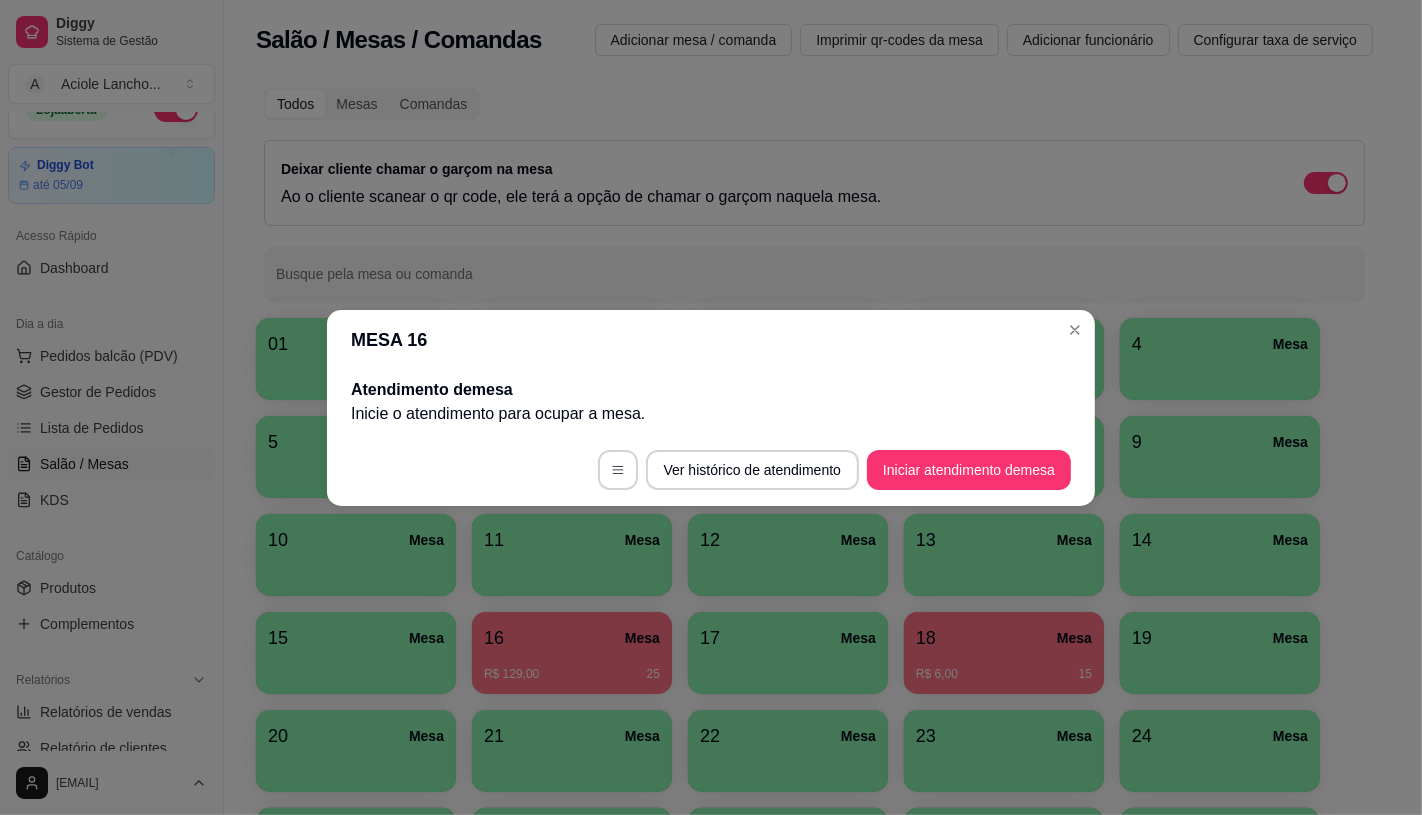 scroll, scrollTop: 0, scrollLeft: 0, axis: both 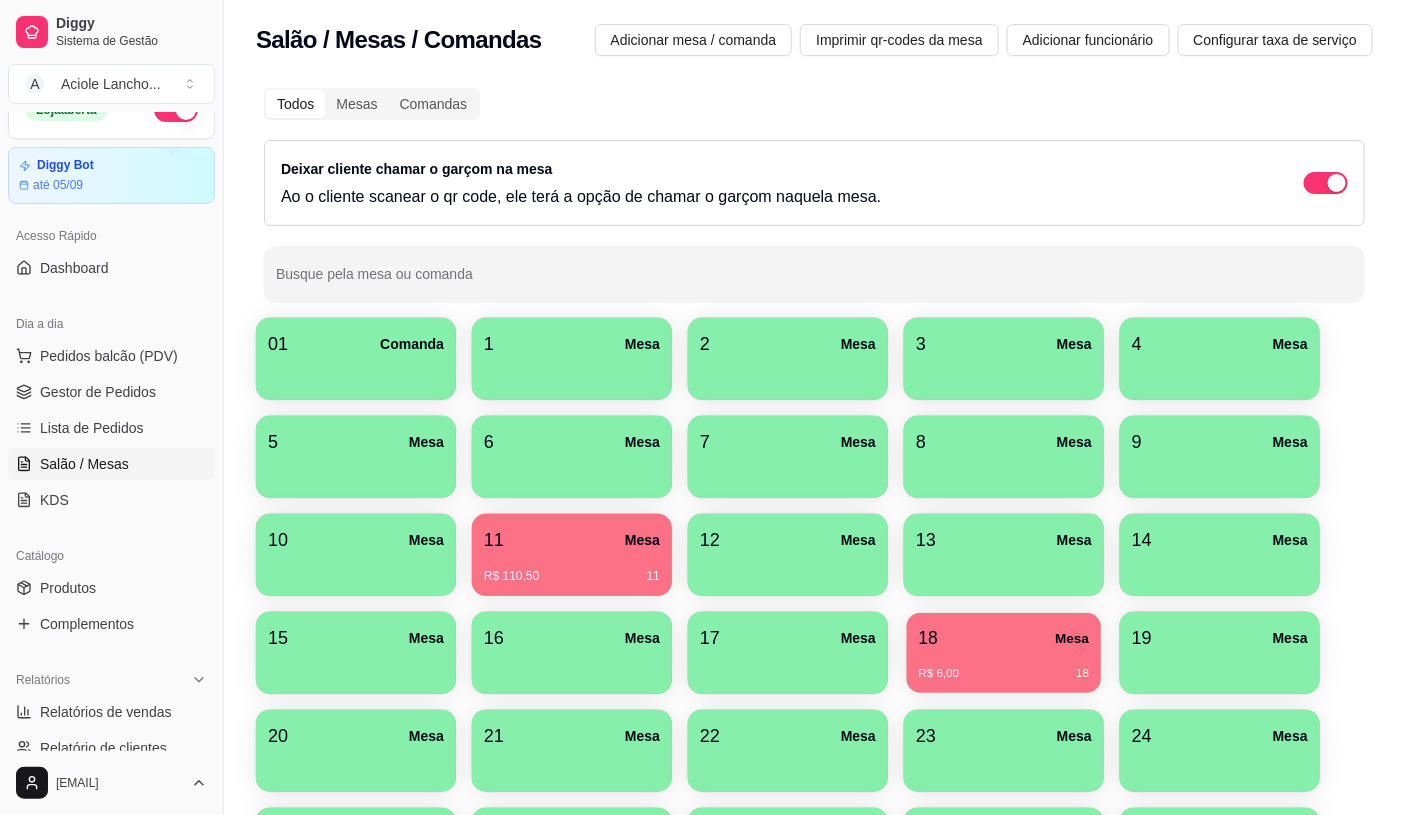 click on "R$ 6,00 18" at bounding box center (1004, 666) 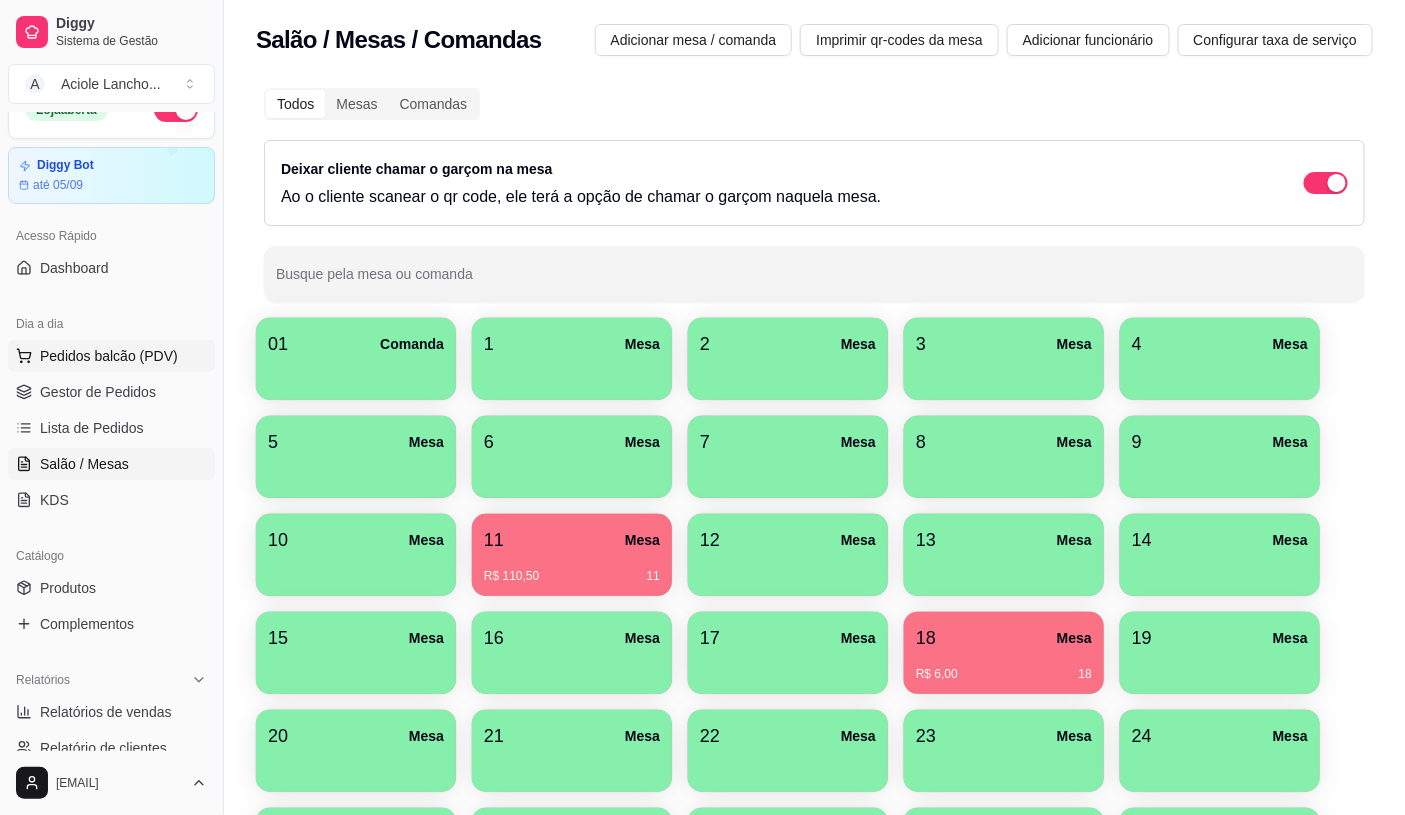 click on "Pedidos balcão (PDV)" at bounding box center [109, 356] 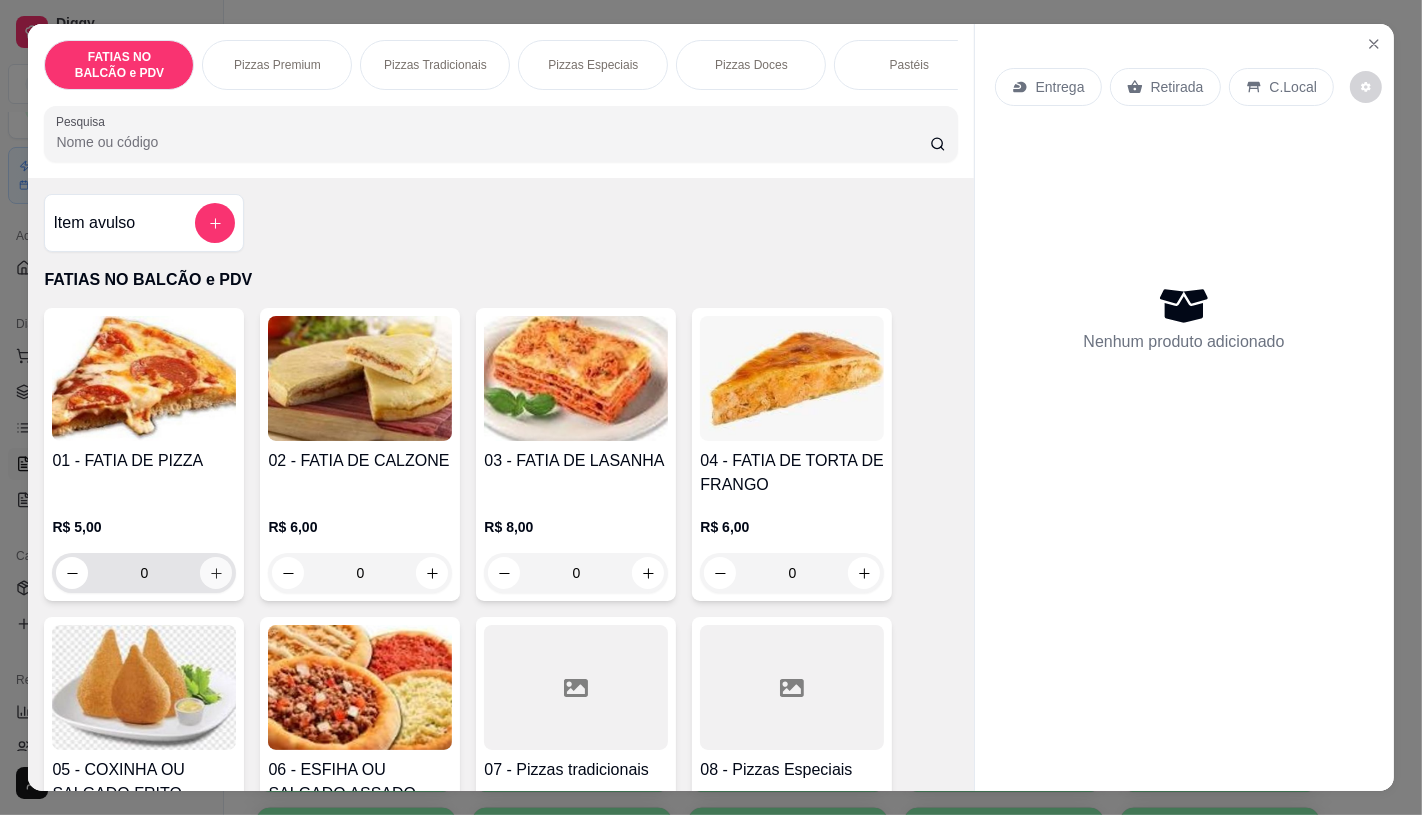click at bounding box center [216, 573] 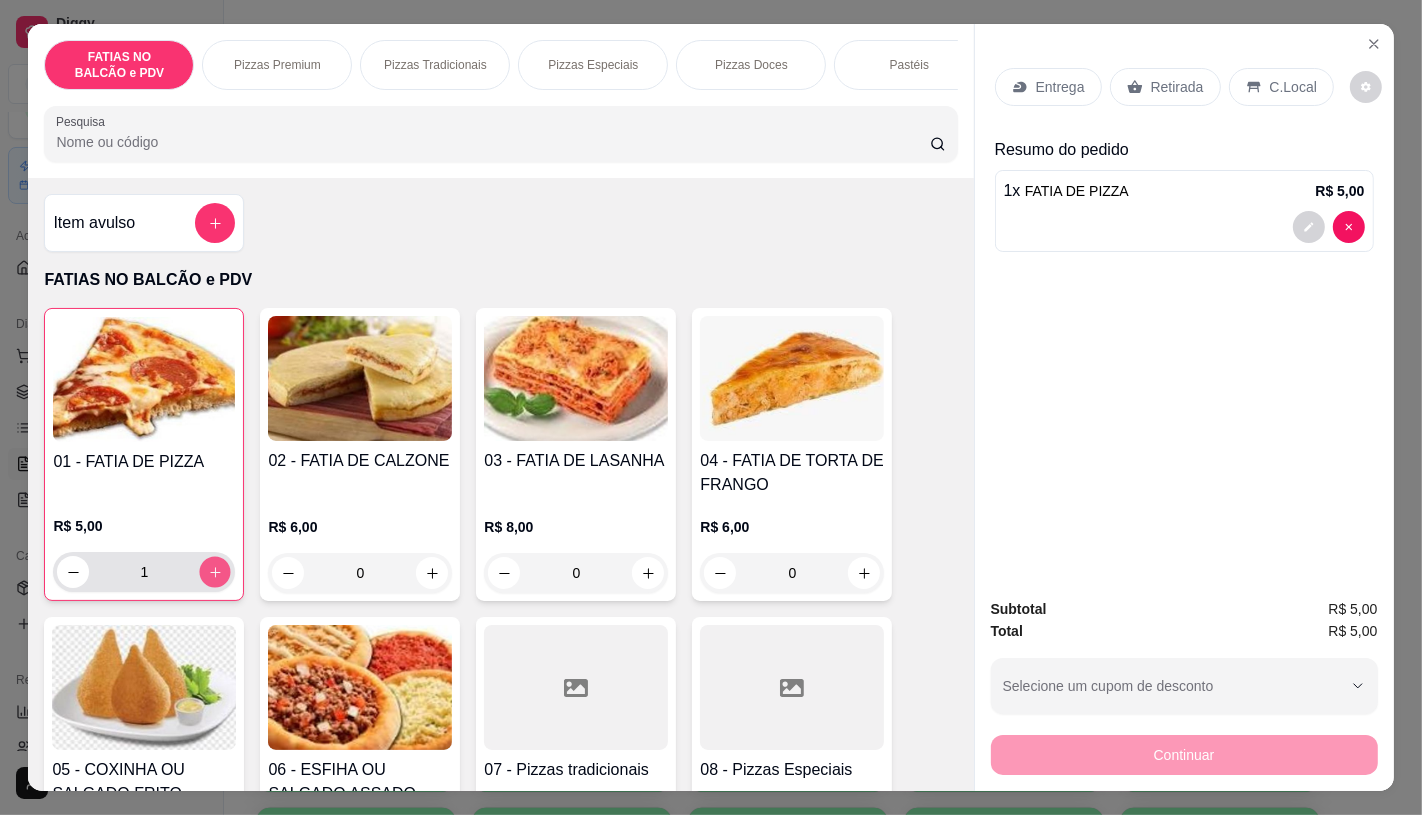 click at bounding box center [215, 572] 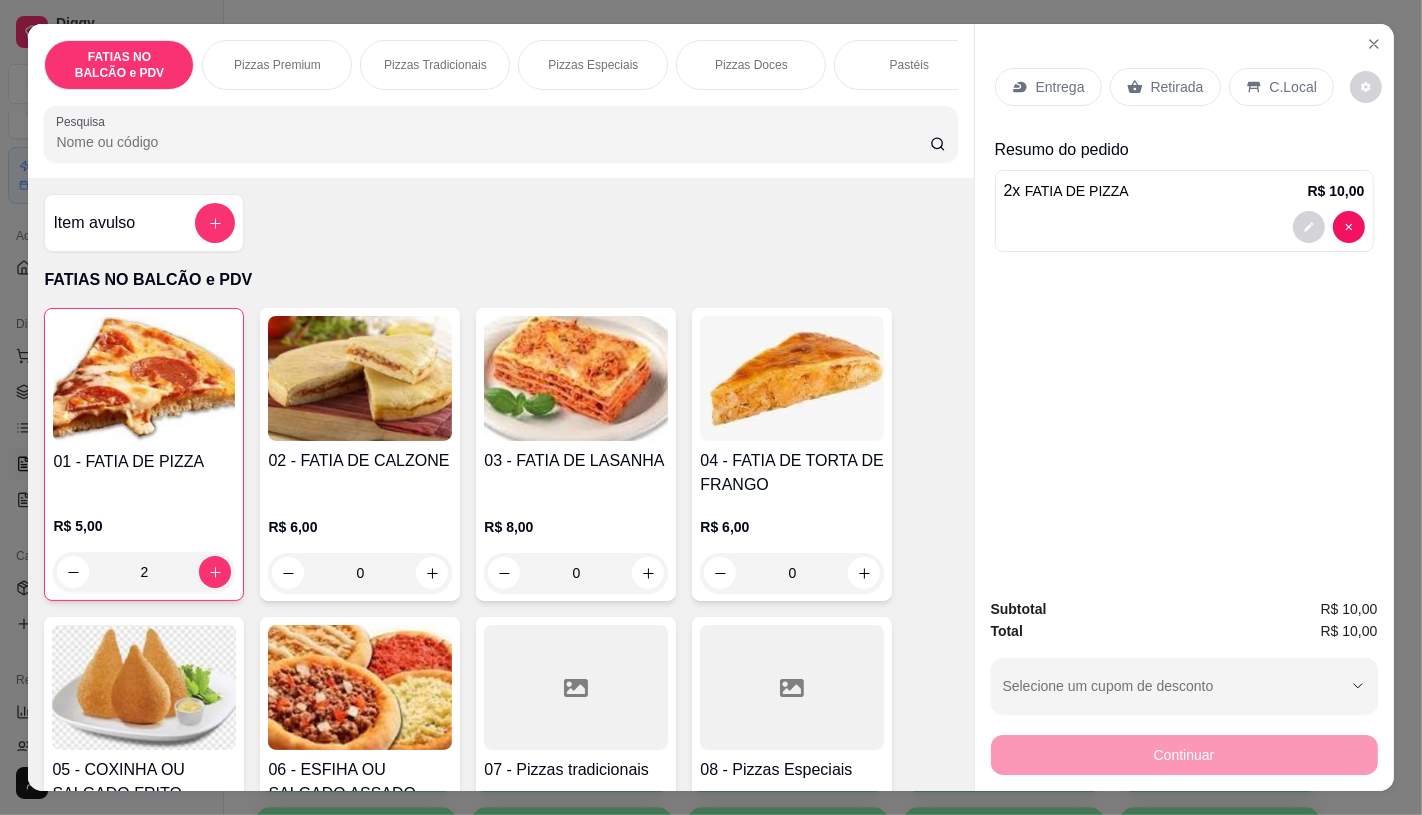 scroll, scrollTop: 333, scrollLeft: 0, axis: vertical 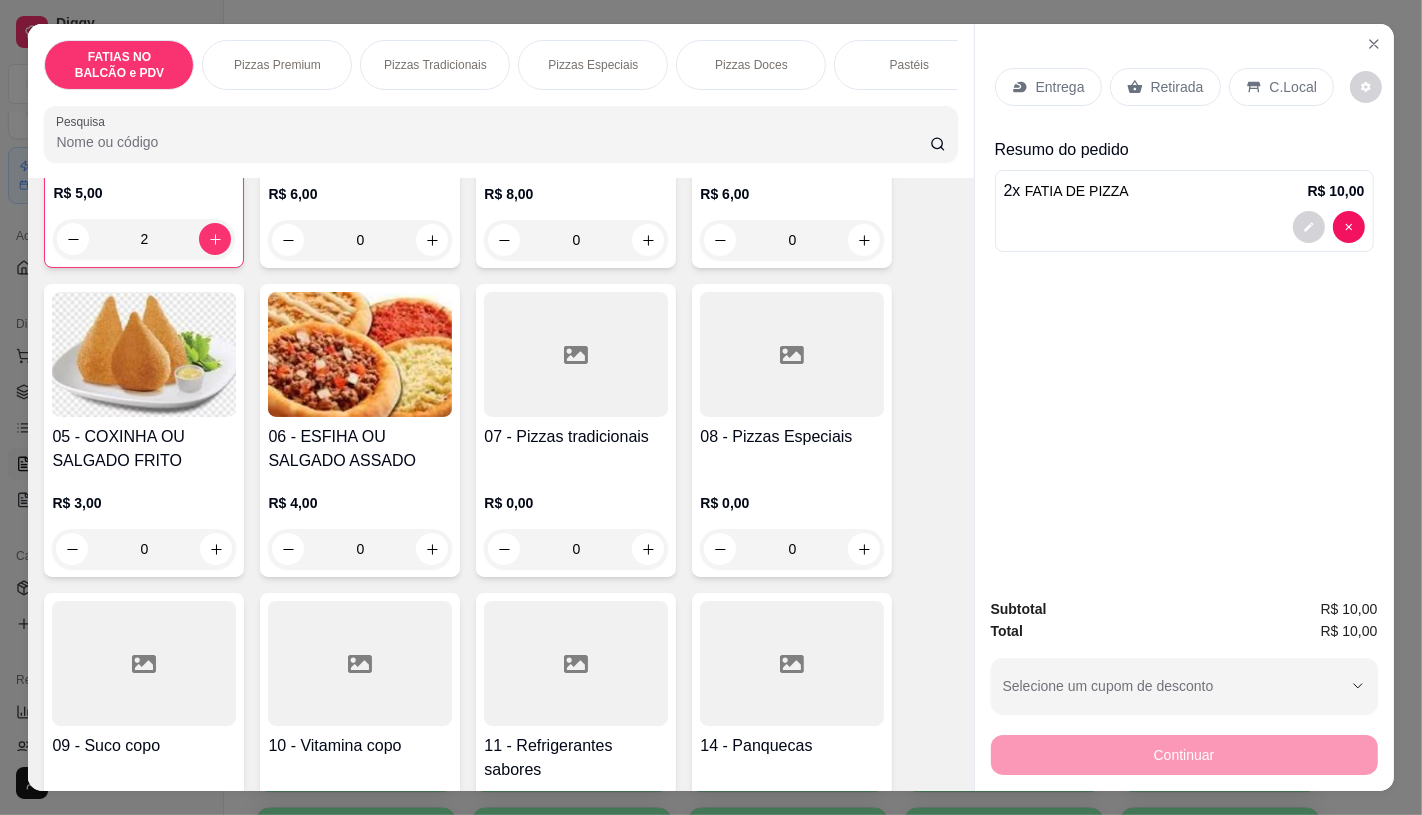 click at bounding box center (360, 354) 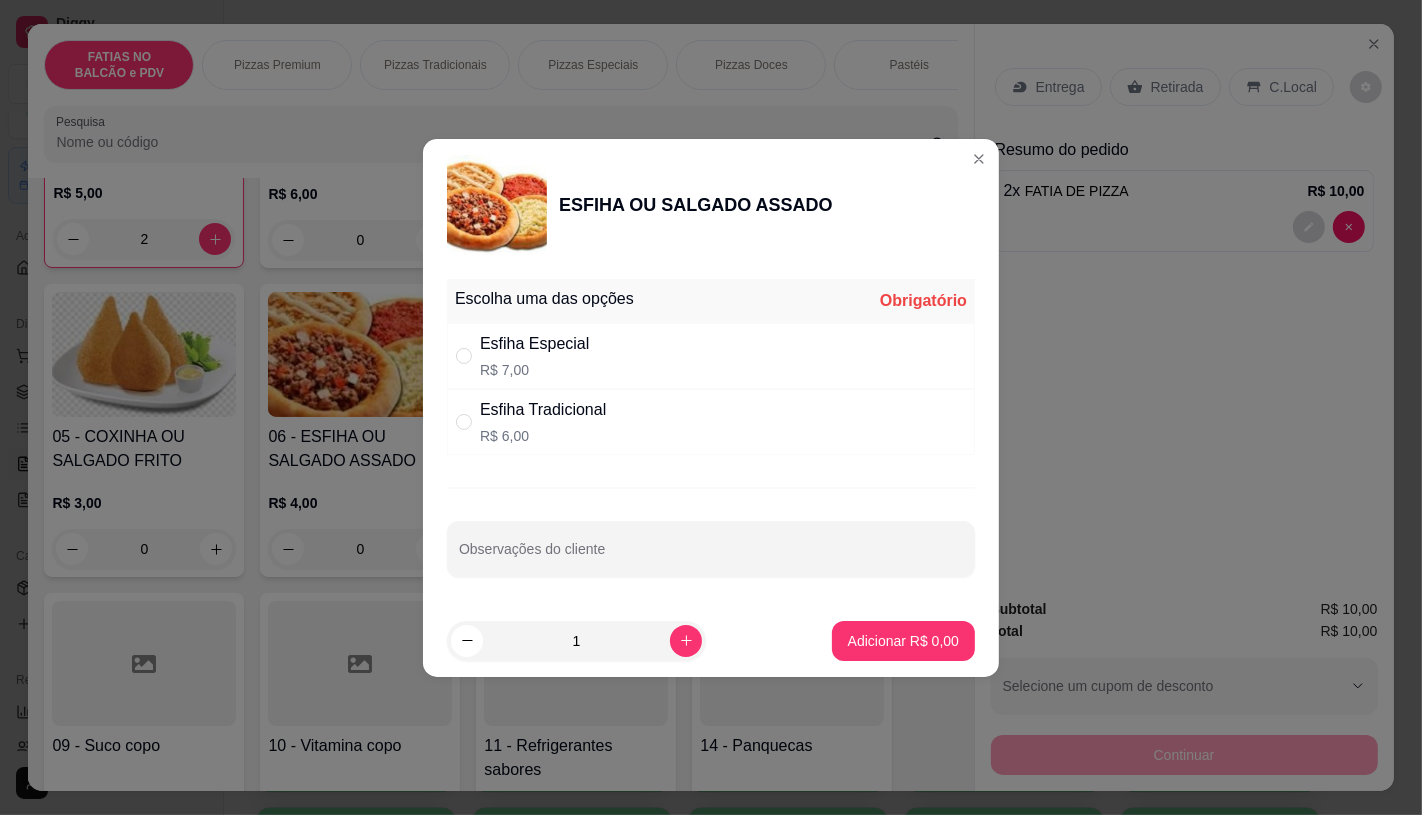 click on "Esfiha Especial" at bounding box center [534, 344] 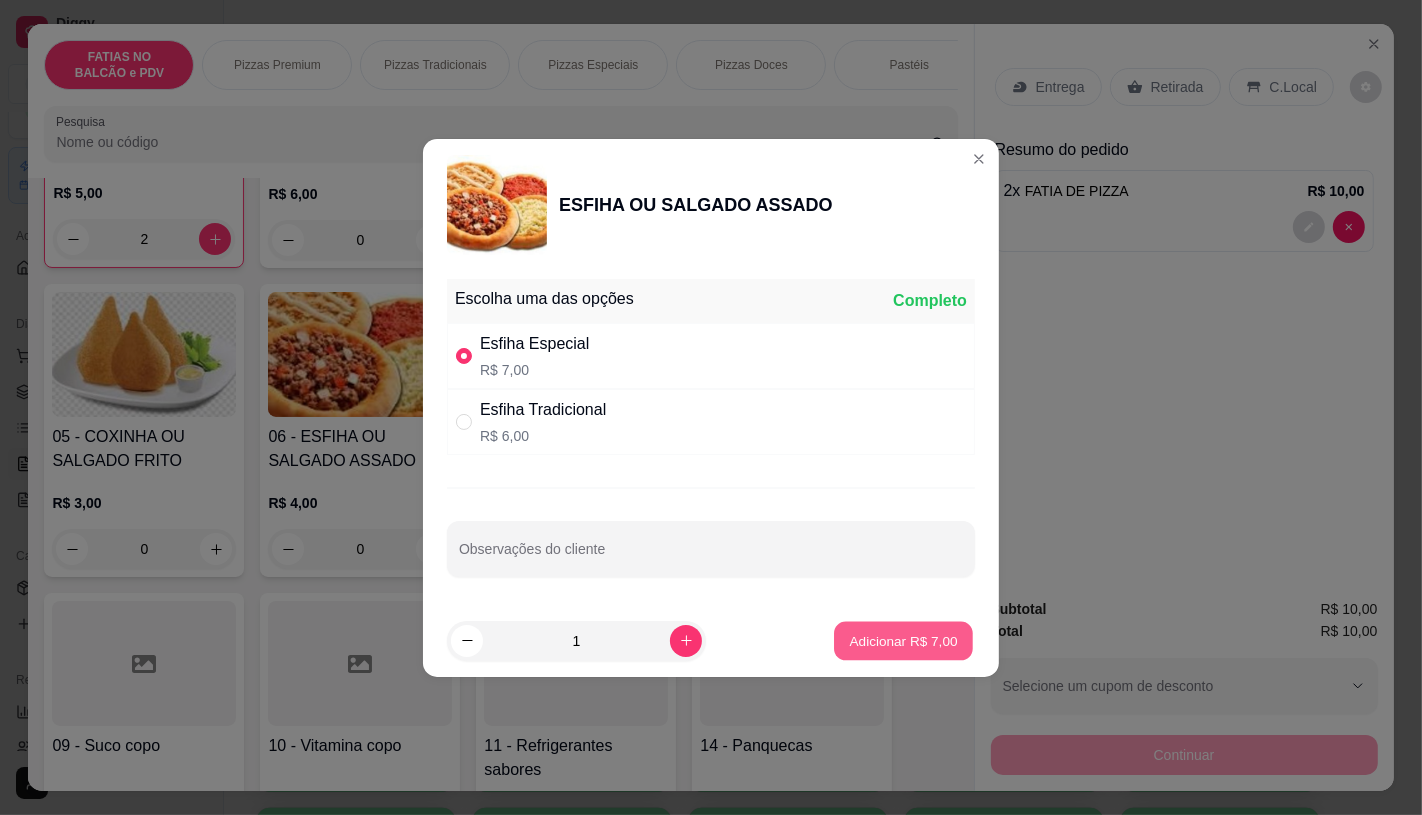 click on "Adicionar   R$ 7,00" at bounding box center [903, 640] 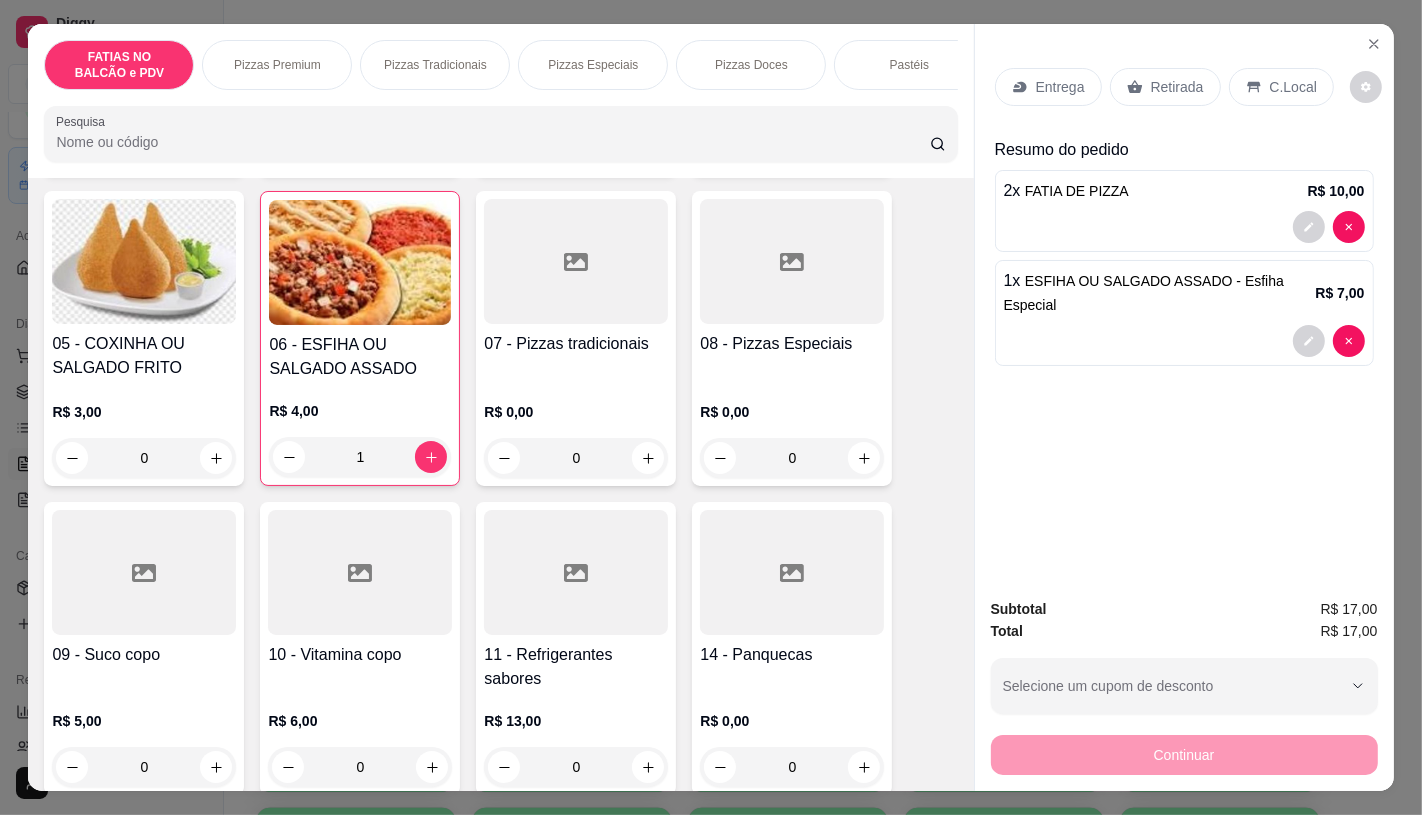 scroll, scrollTop: 444, scrollLeft: 0, axis: vertical 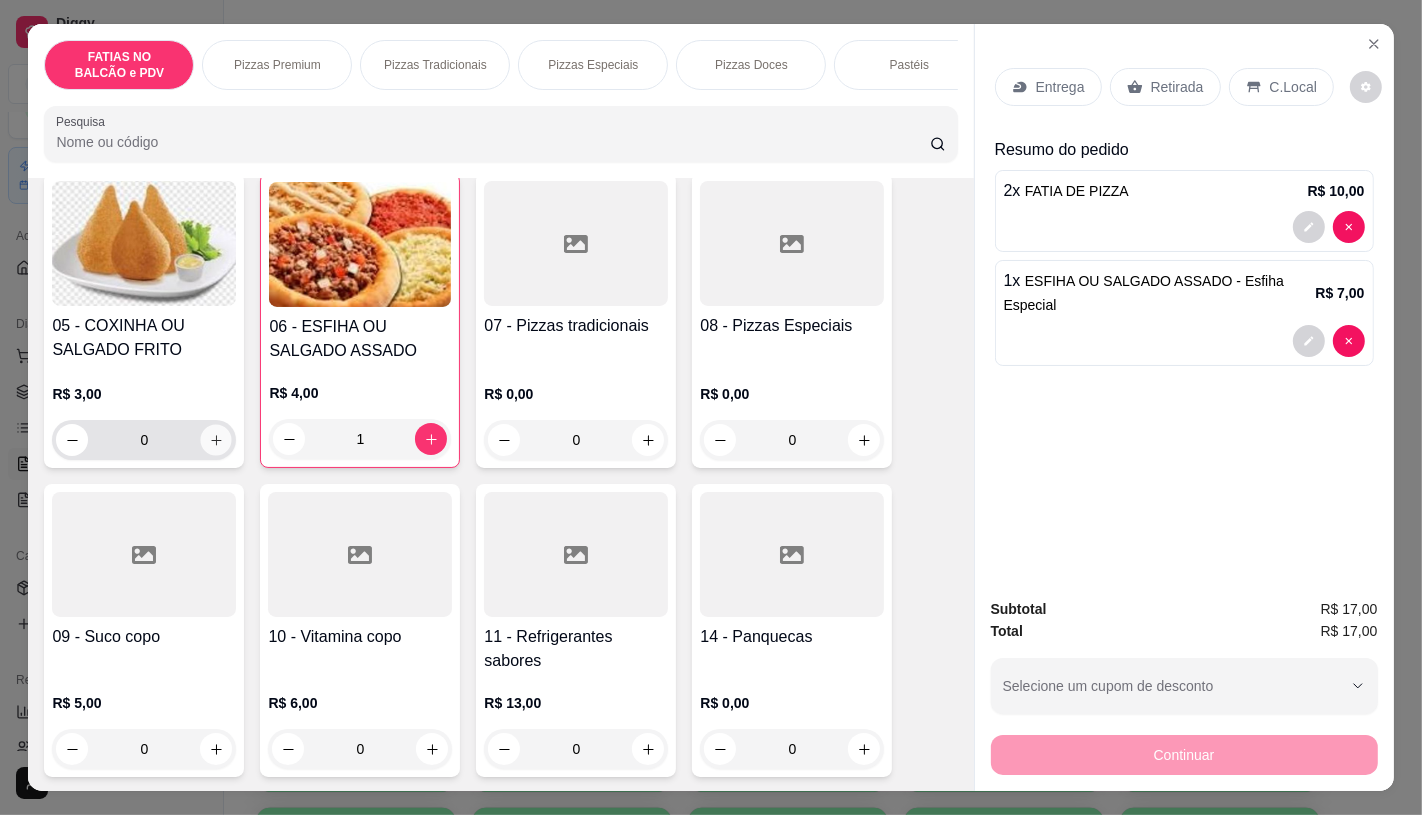 click 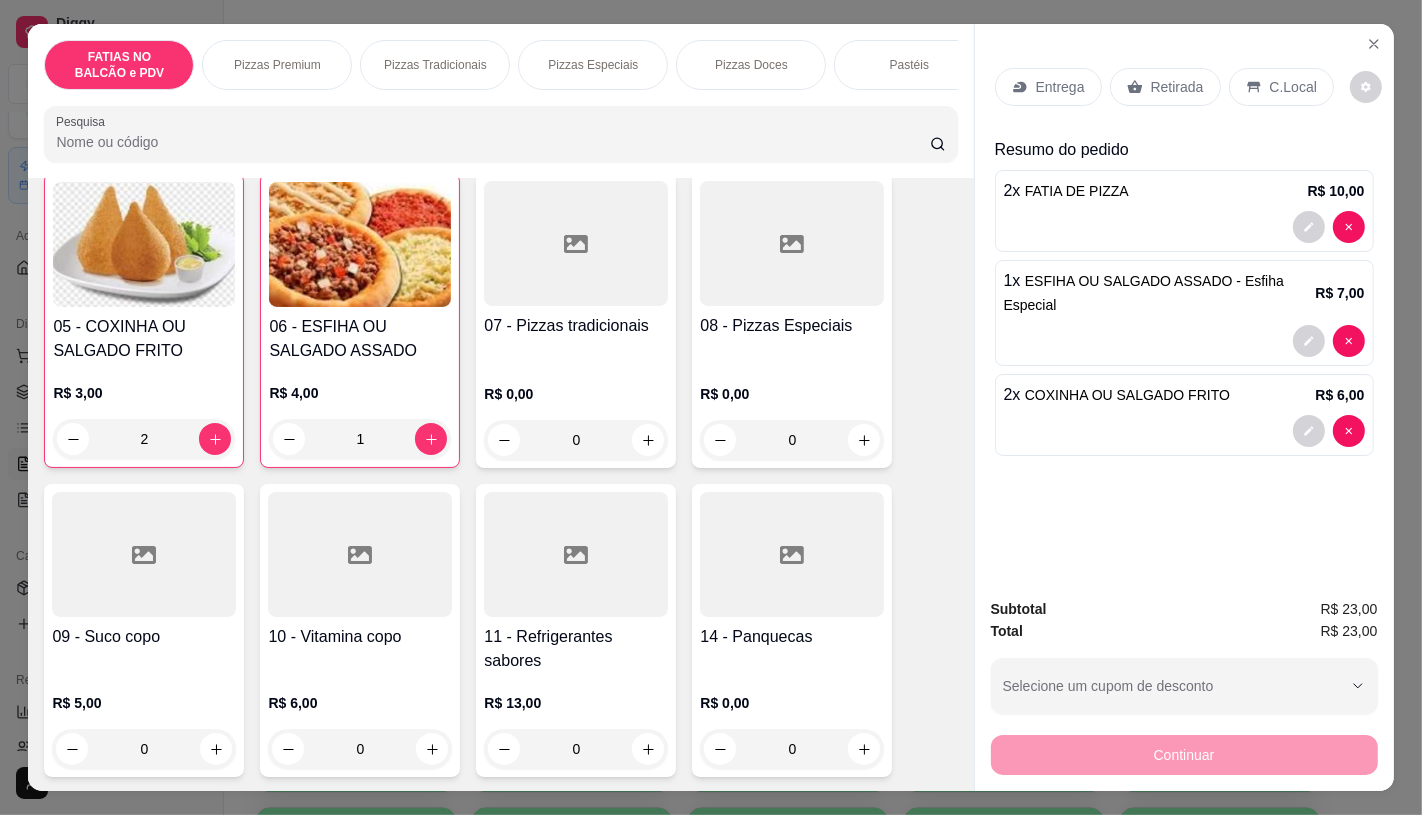 scroll, scrollTop: 445, scrollLeft: 0, axis: vertical 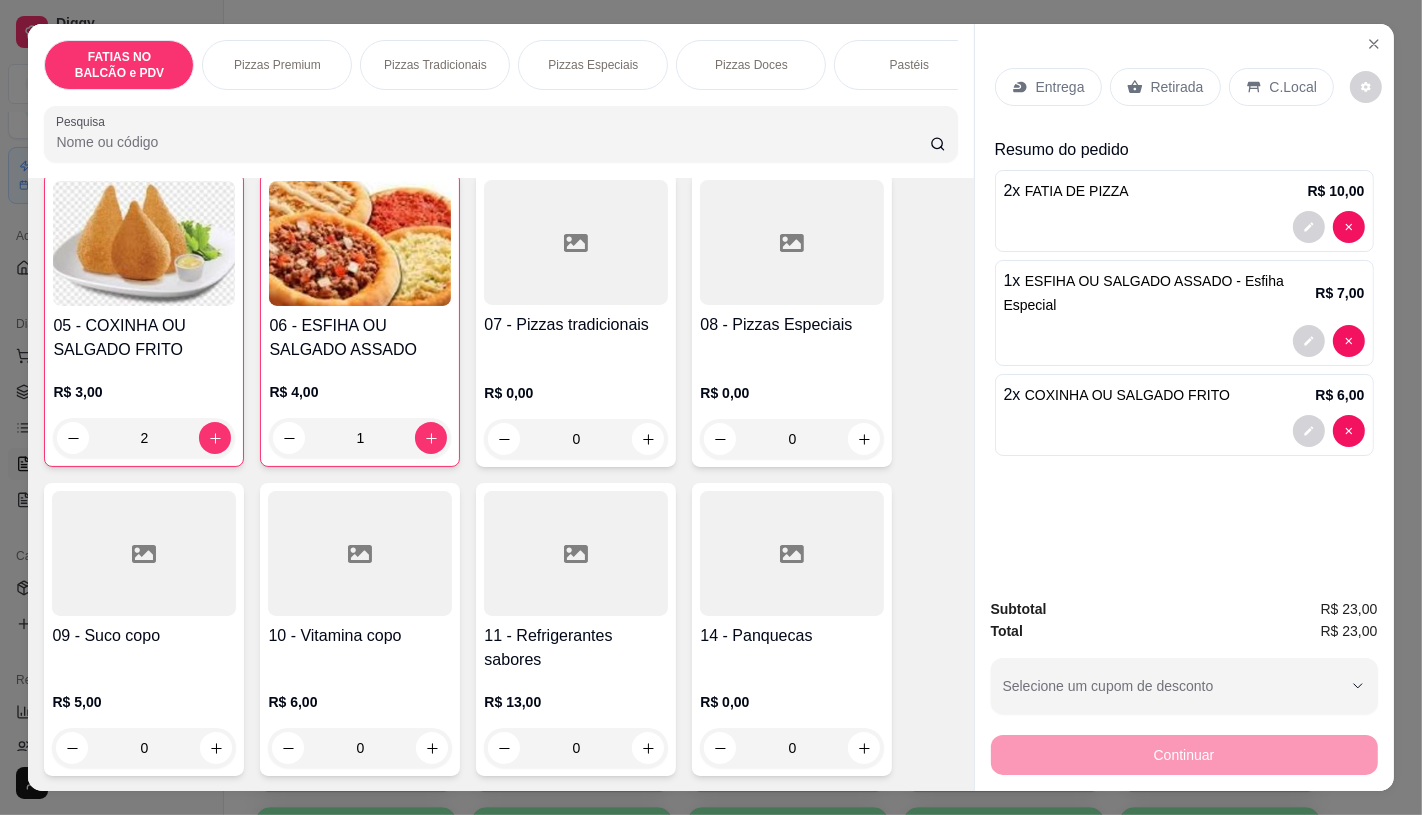click at bounding box center [144, 553] 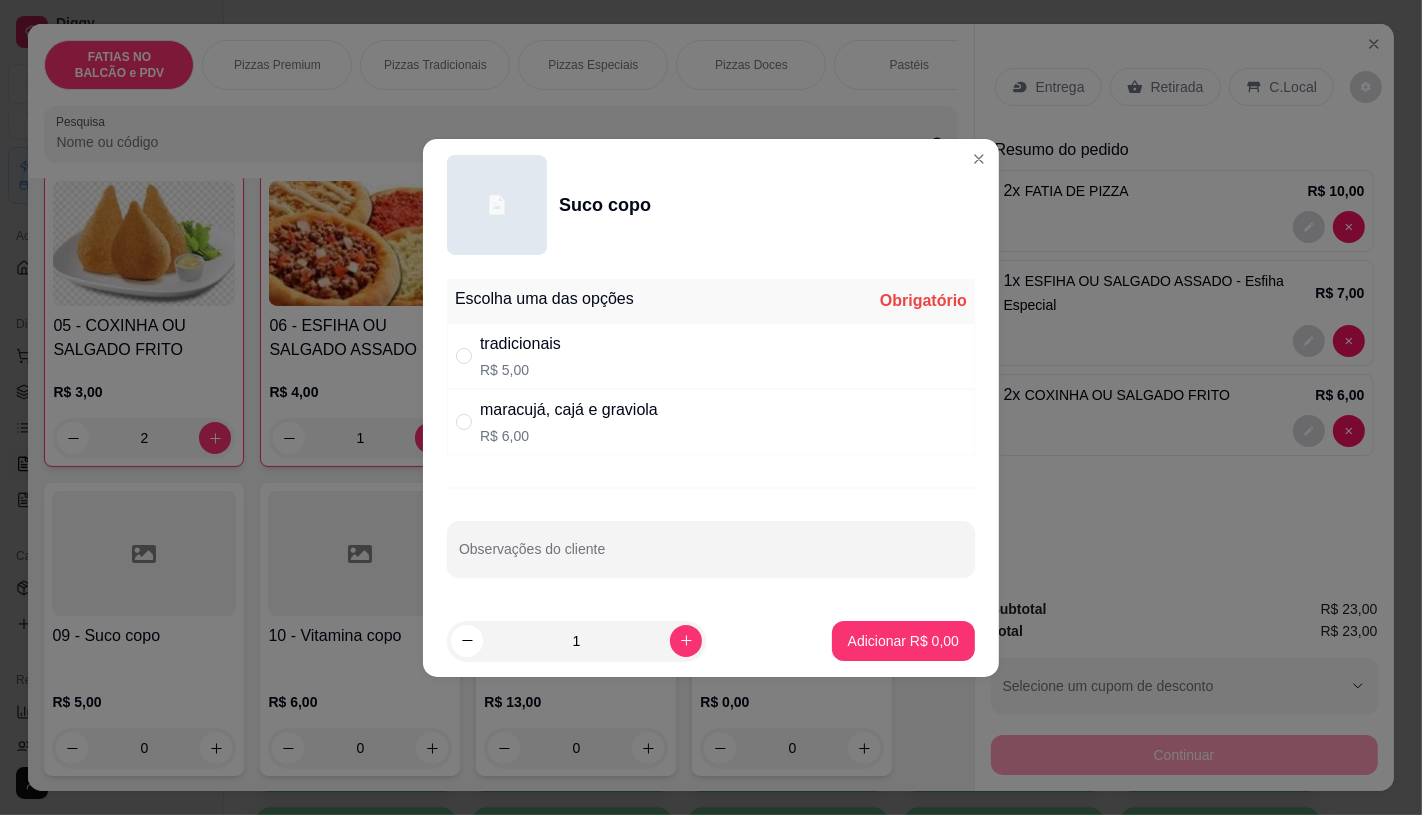 click on "R$ 5,00" at bounding box center [520, 370] 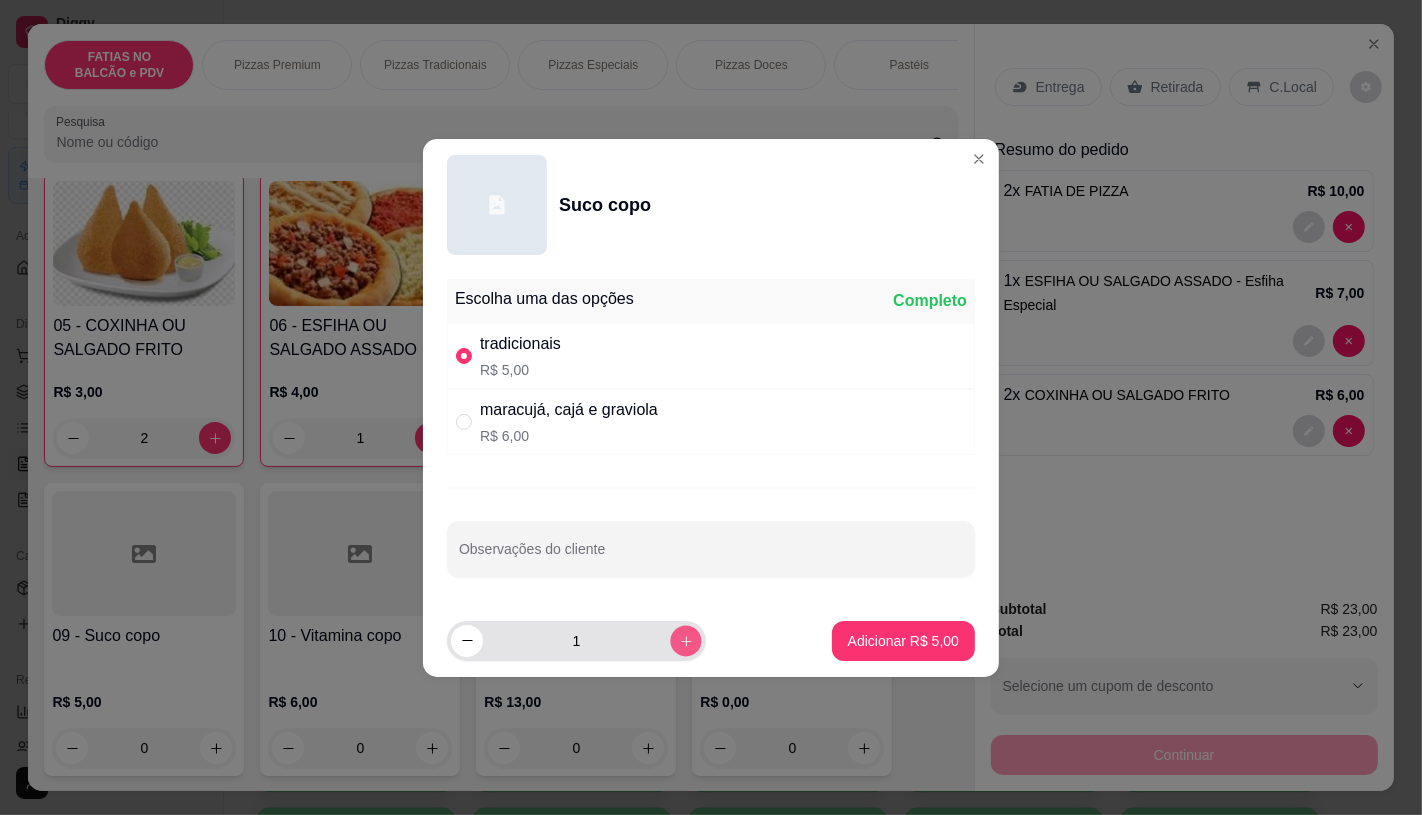 click at bounding box center [685, 640] 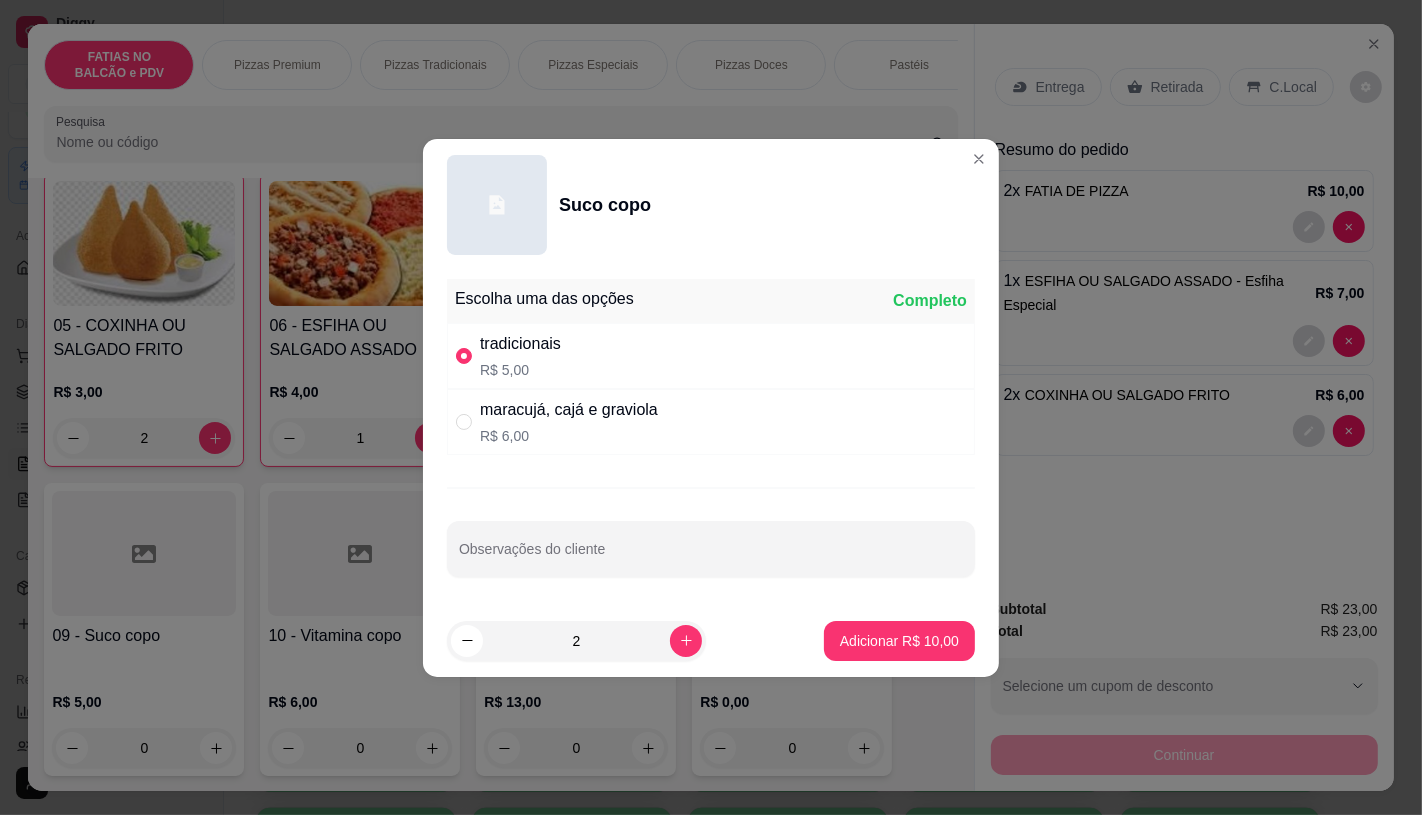 click on "Adicionar   R$ 10,00" at bounding box center [899, 641] 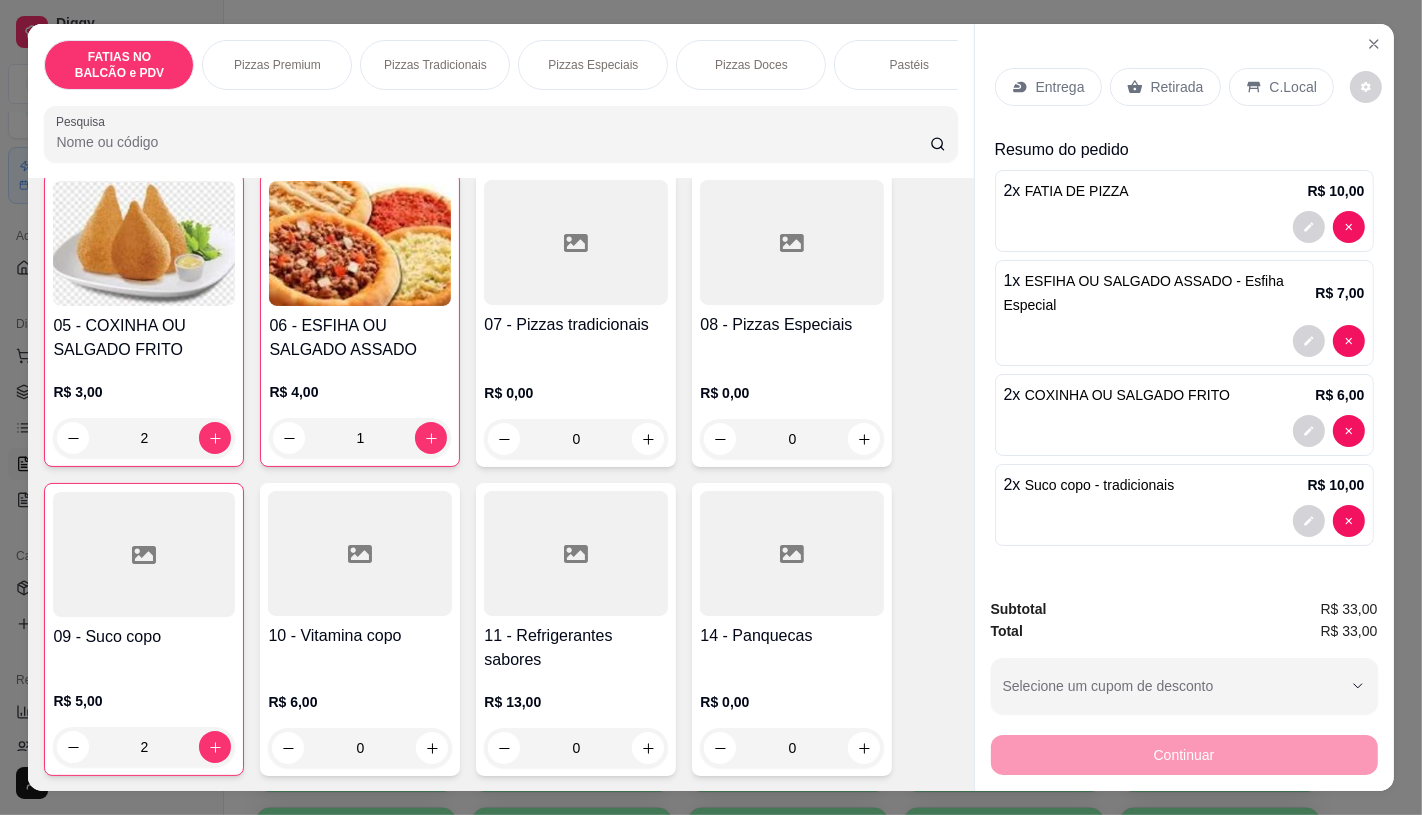 click on "Entrega Retirada C.Local" at bounding box center [1184, 87] 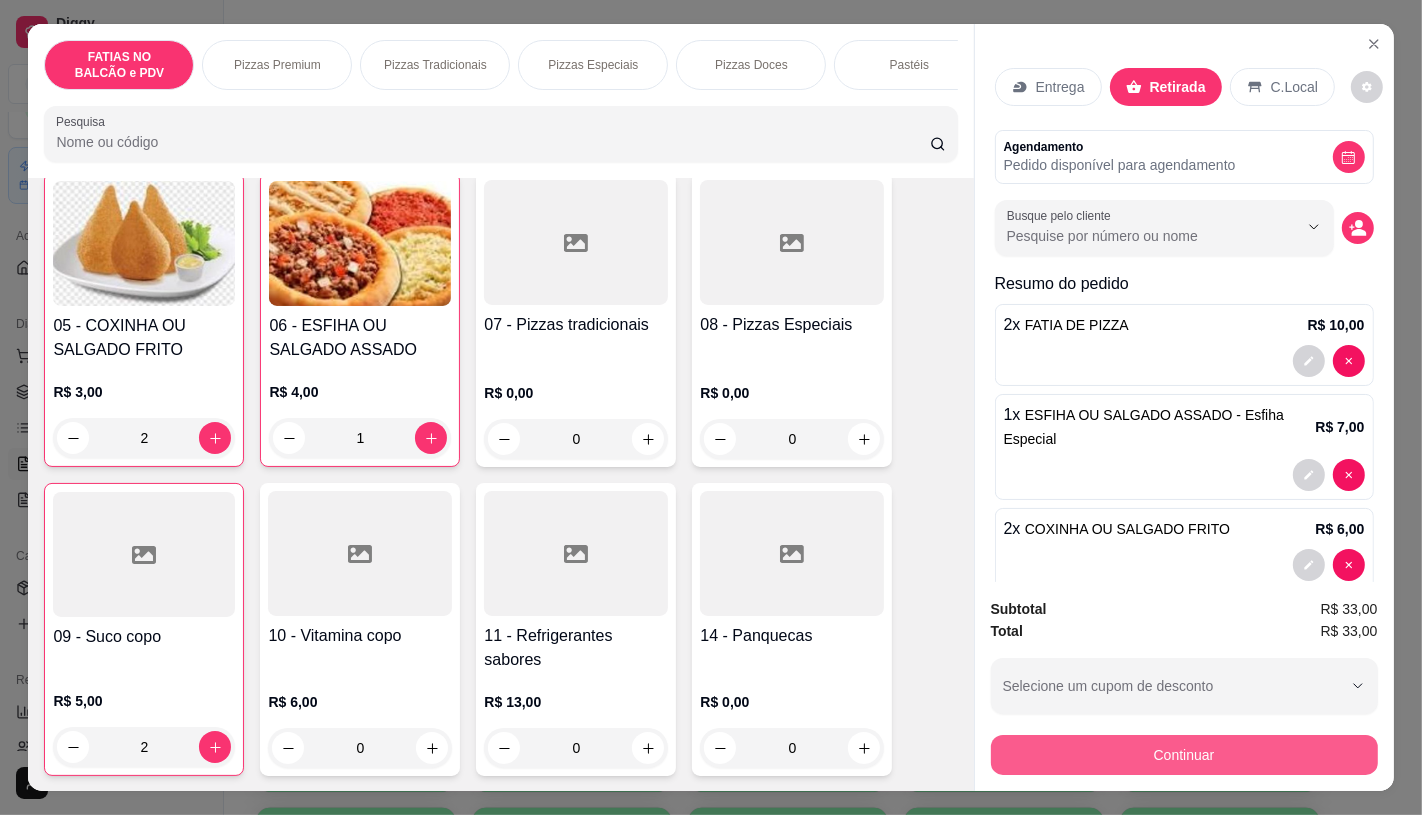 click on "Continuar" at bounding box center (1184, 755) 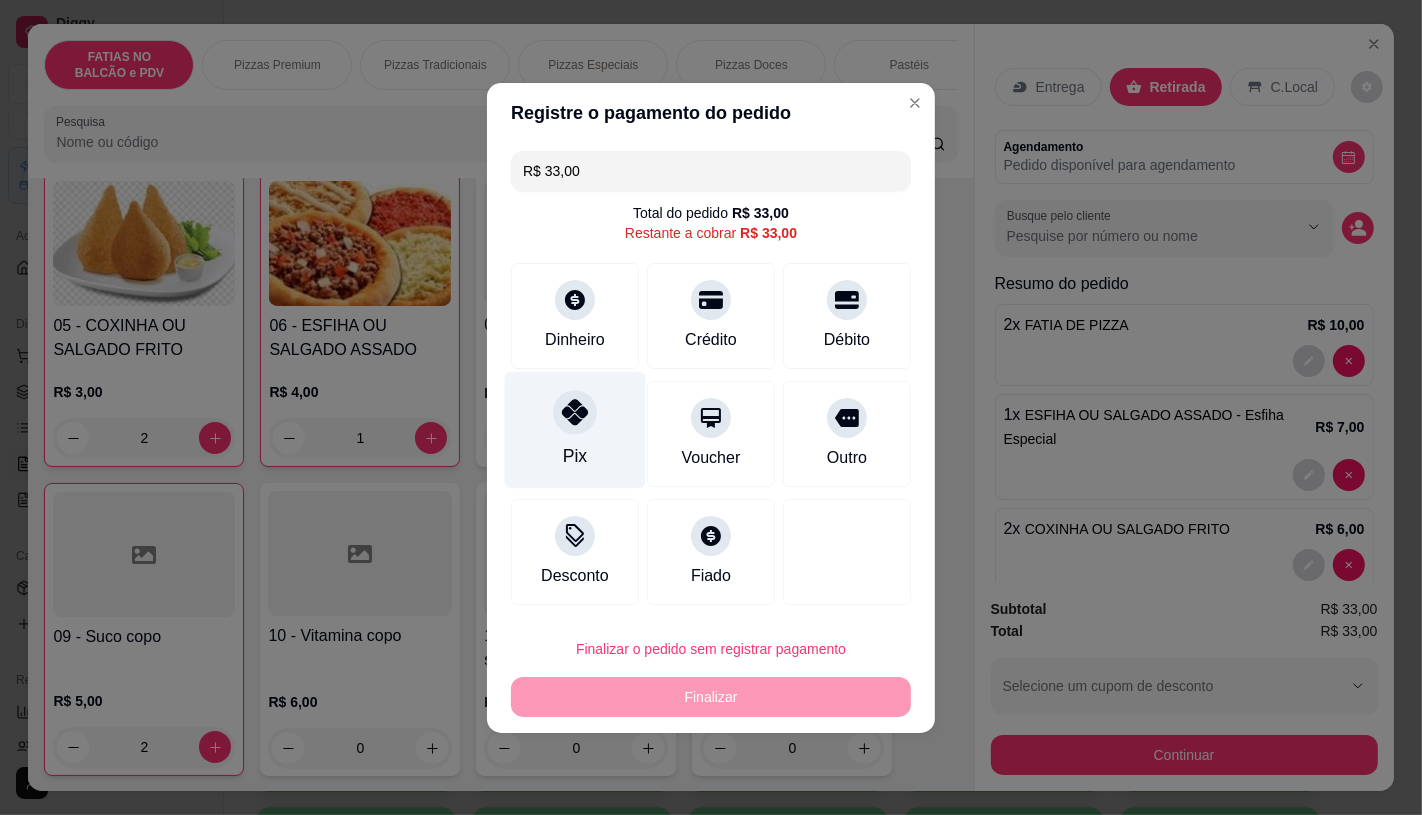 click on "Pix" at bounding box center [575, 429] 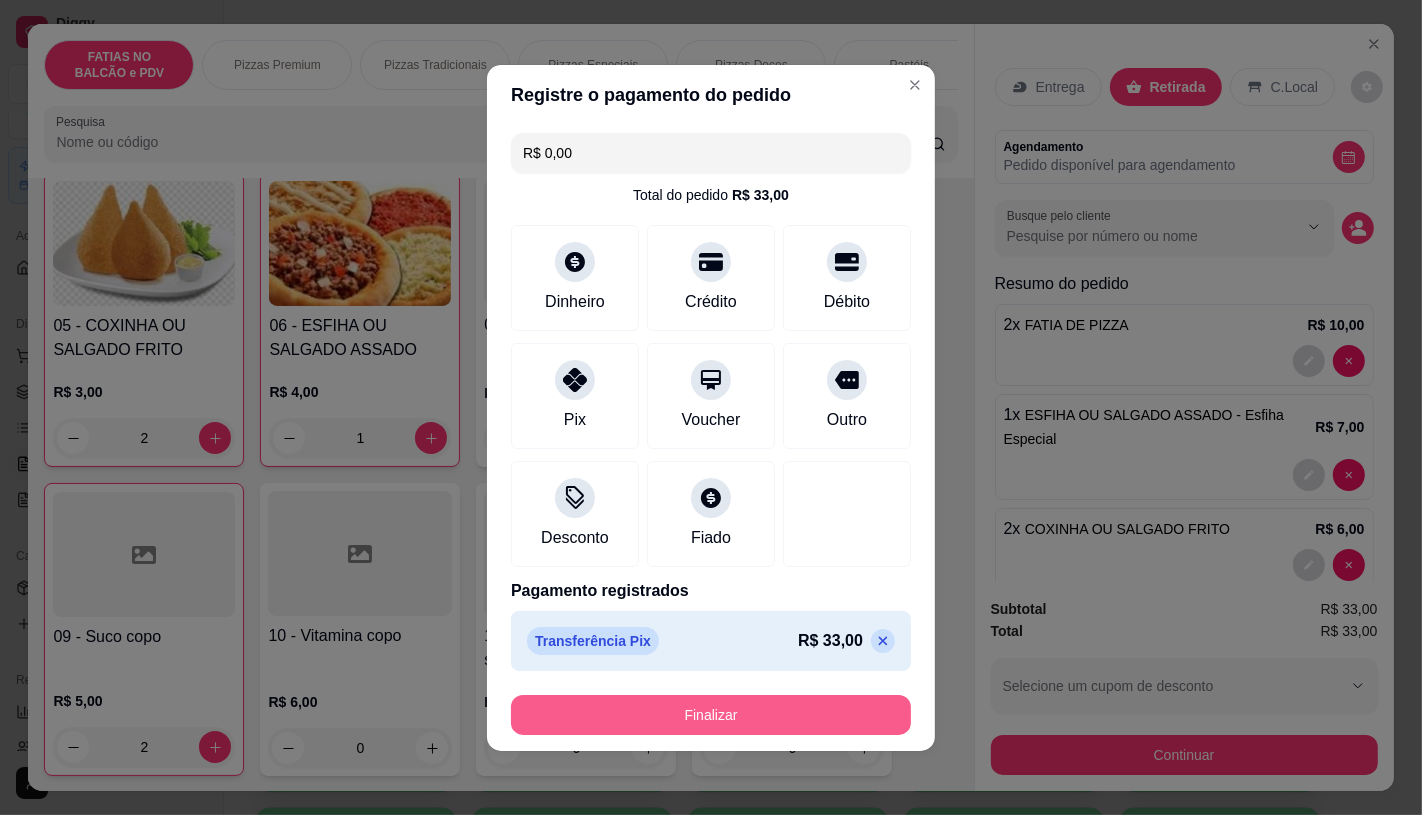 click on "Finalizar" at bounding box center [711, 715] 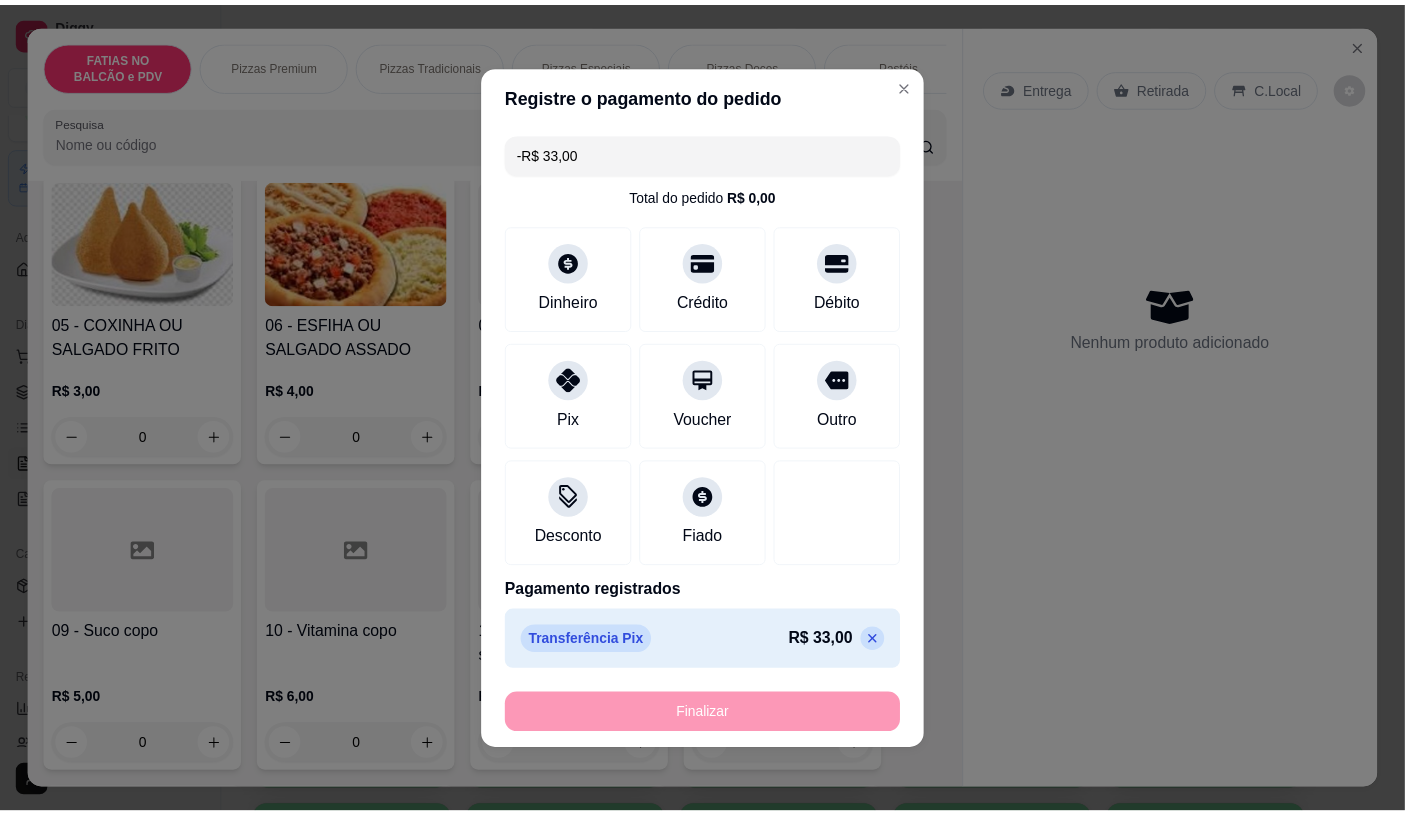 scroll, scrollTop: 444, scrollLeft: 0, axis: vertical 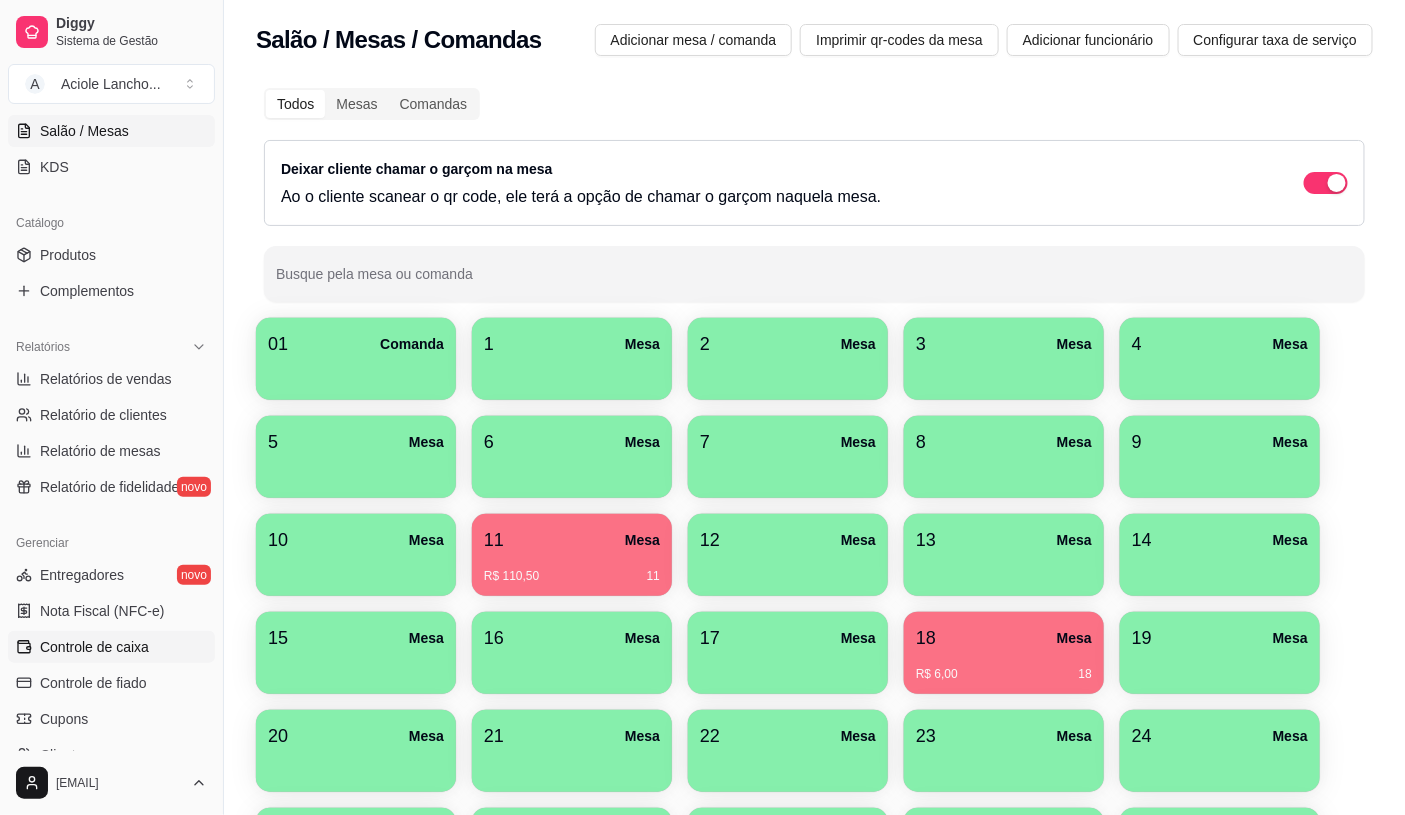 click on "Controle de caixa" at bounding box center (111, 647) 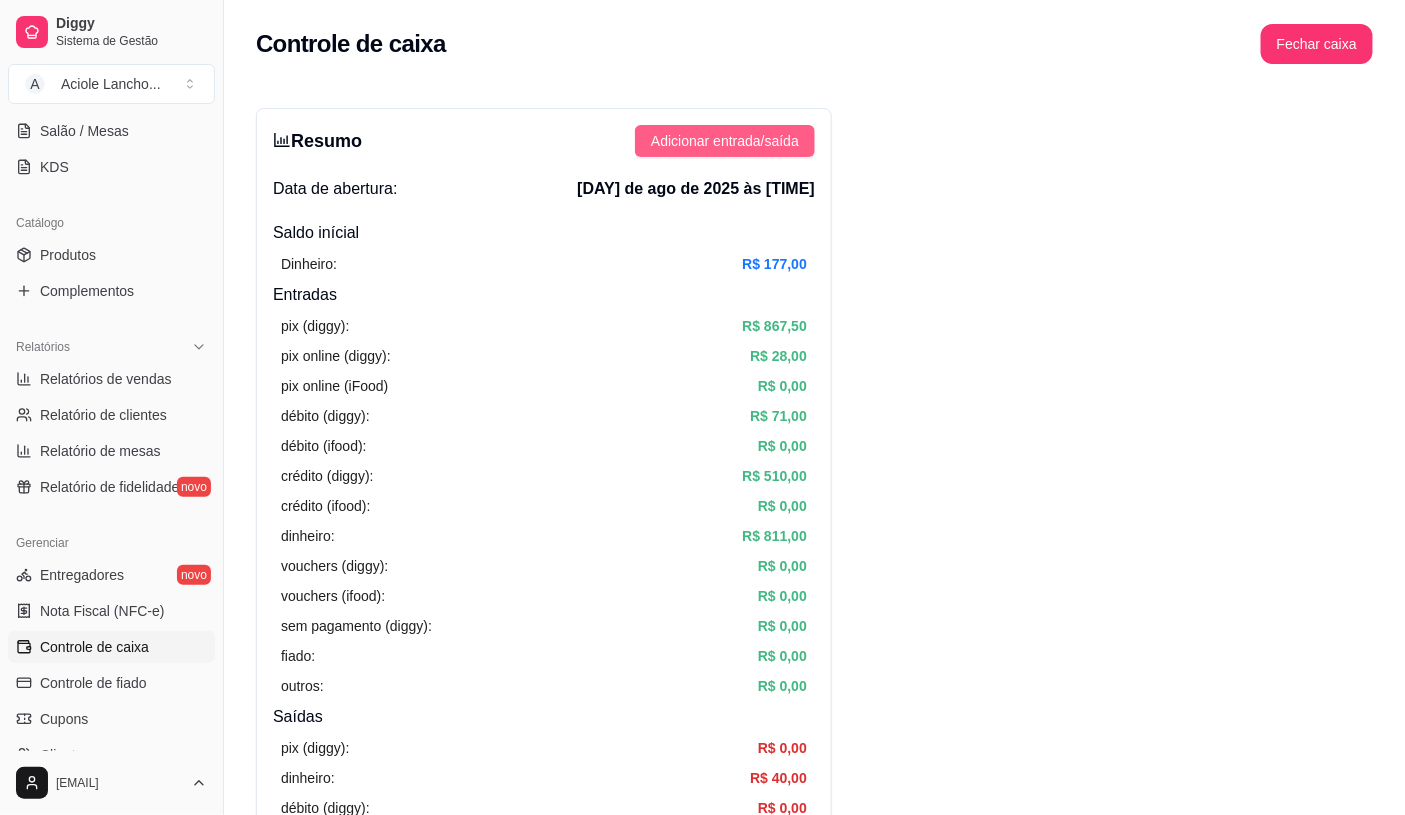 click on "Adicionar entrada/saída" at bounding box center [725, 141] 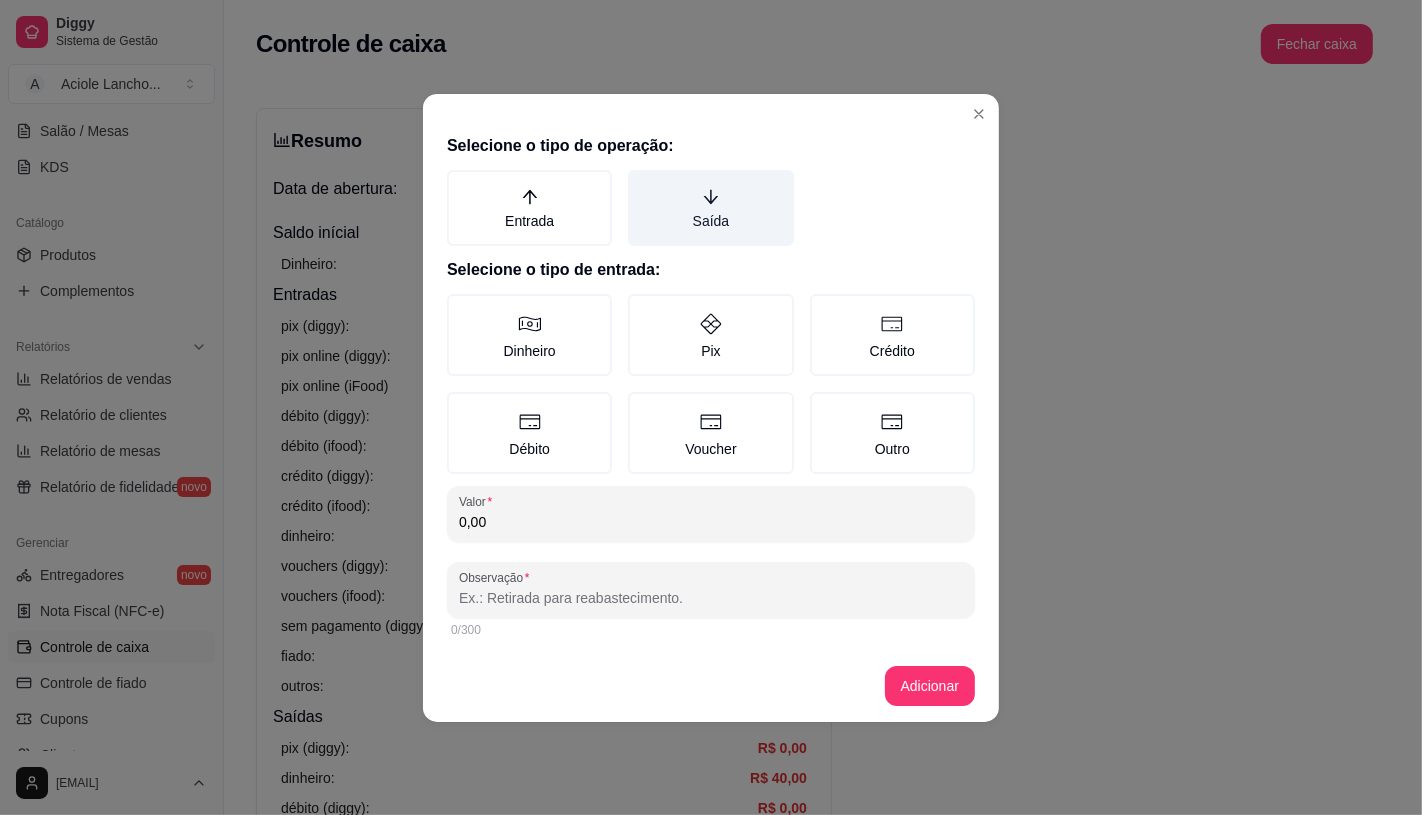 click on "Saída" at bounding box center (710, 208) 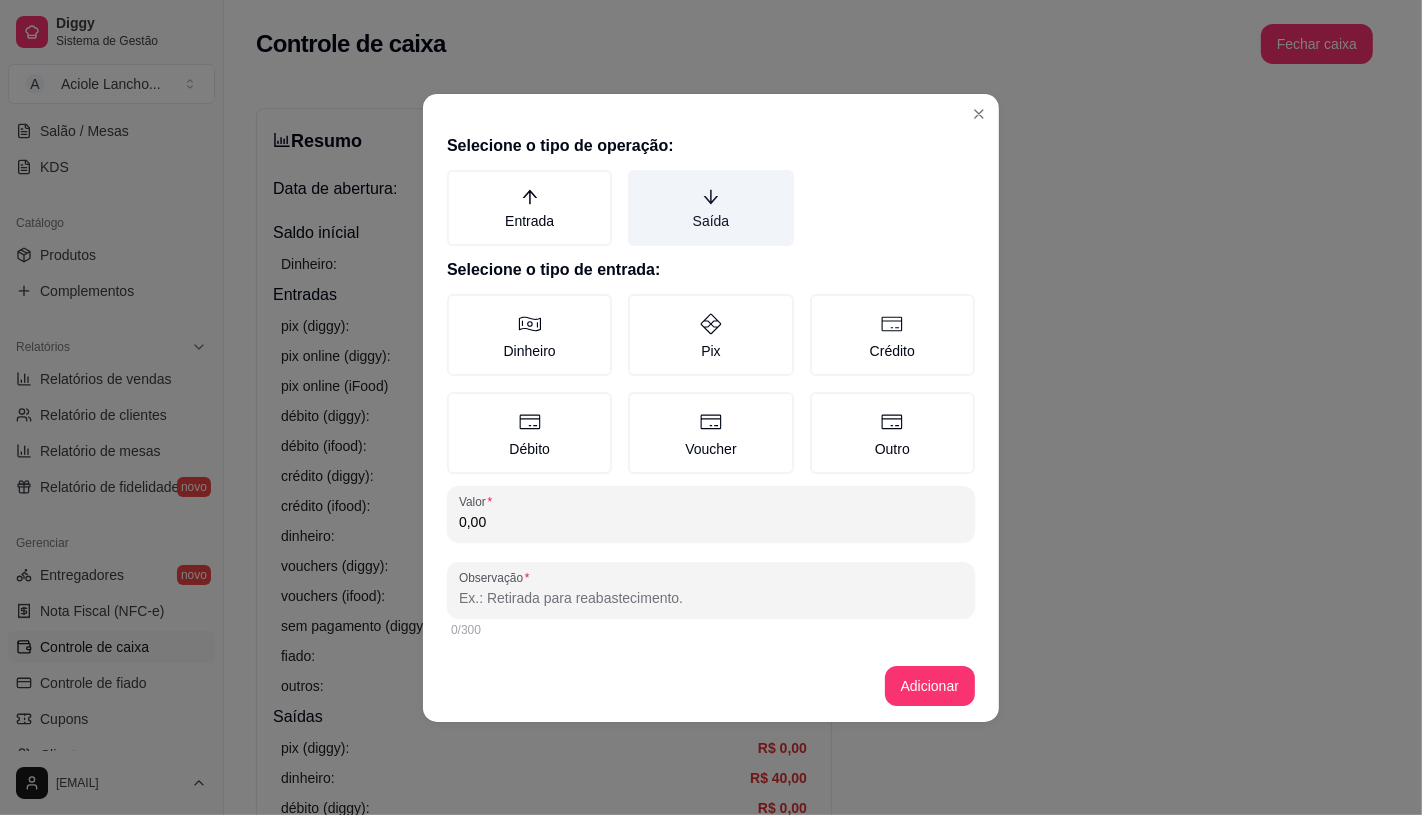 click on "Saída" at bounding box center [635, 177] 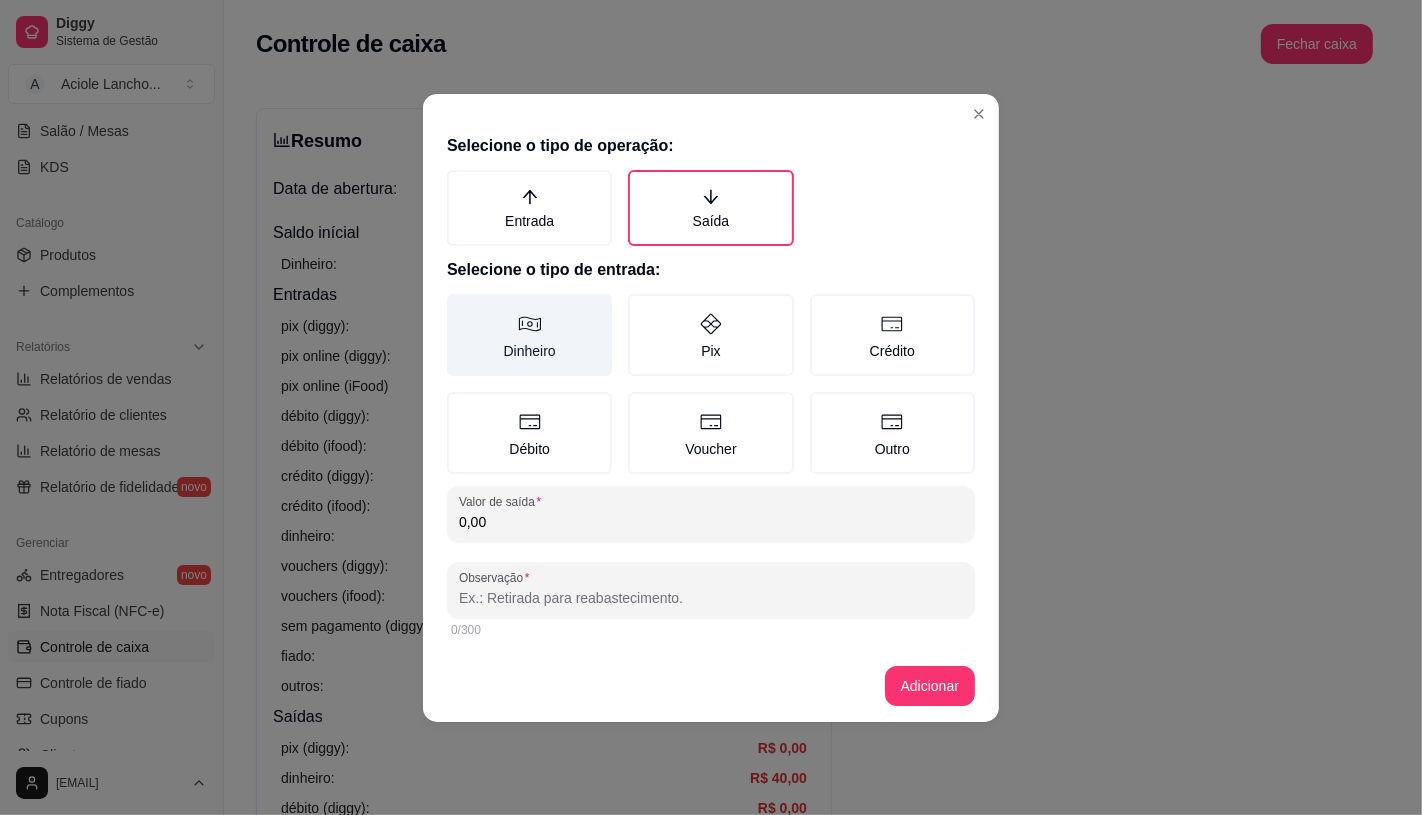 click on "Dinheiro" at bounding box center [529, 335] 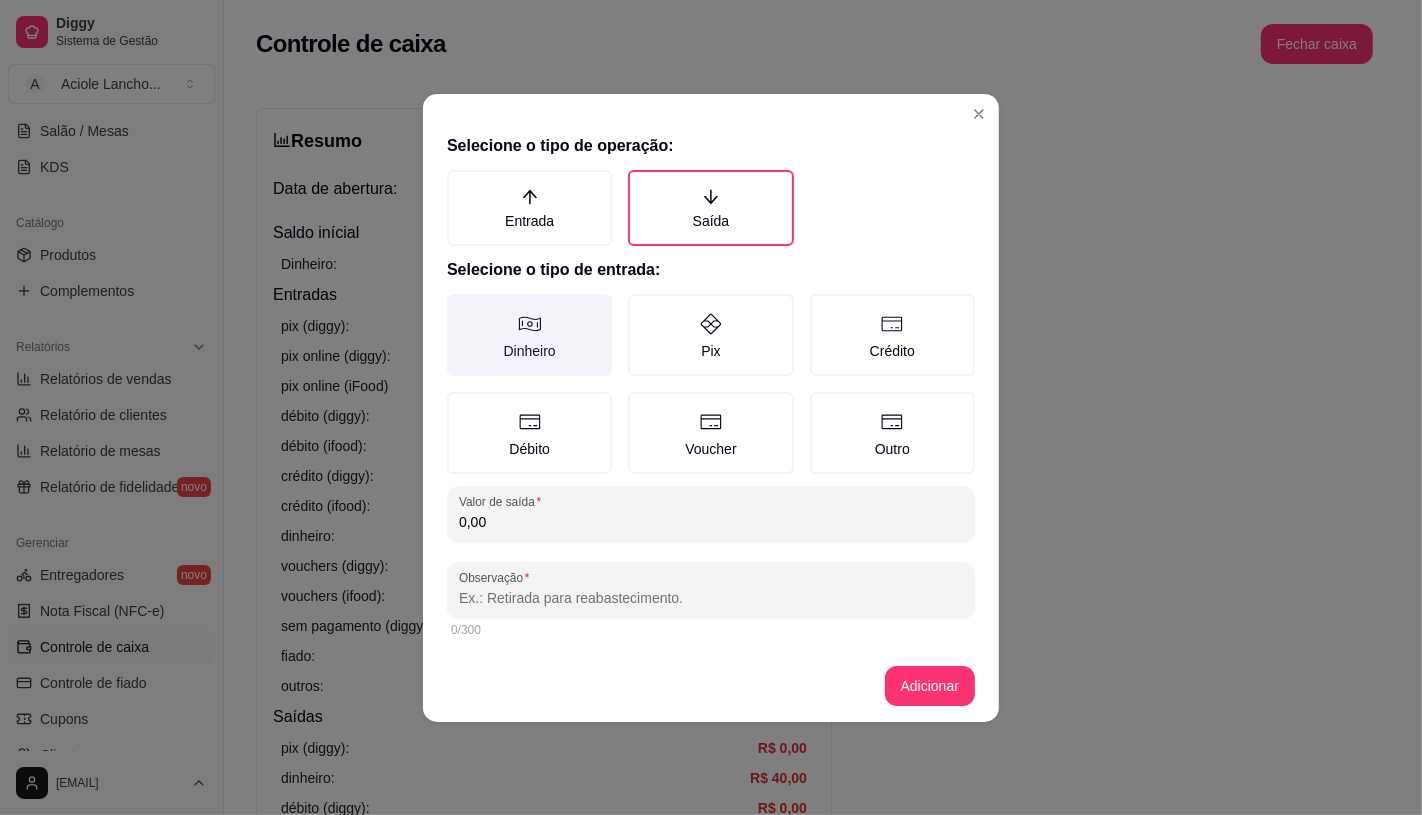 click on "Dinheiro" at bounding box center (454, 301) 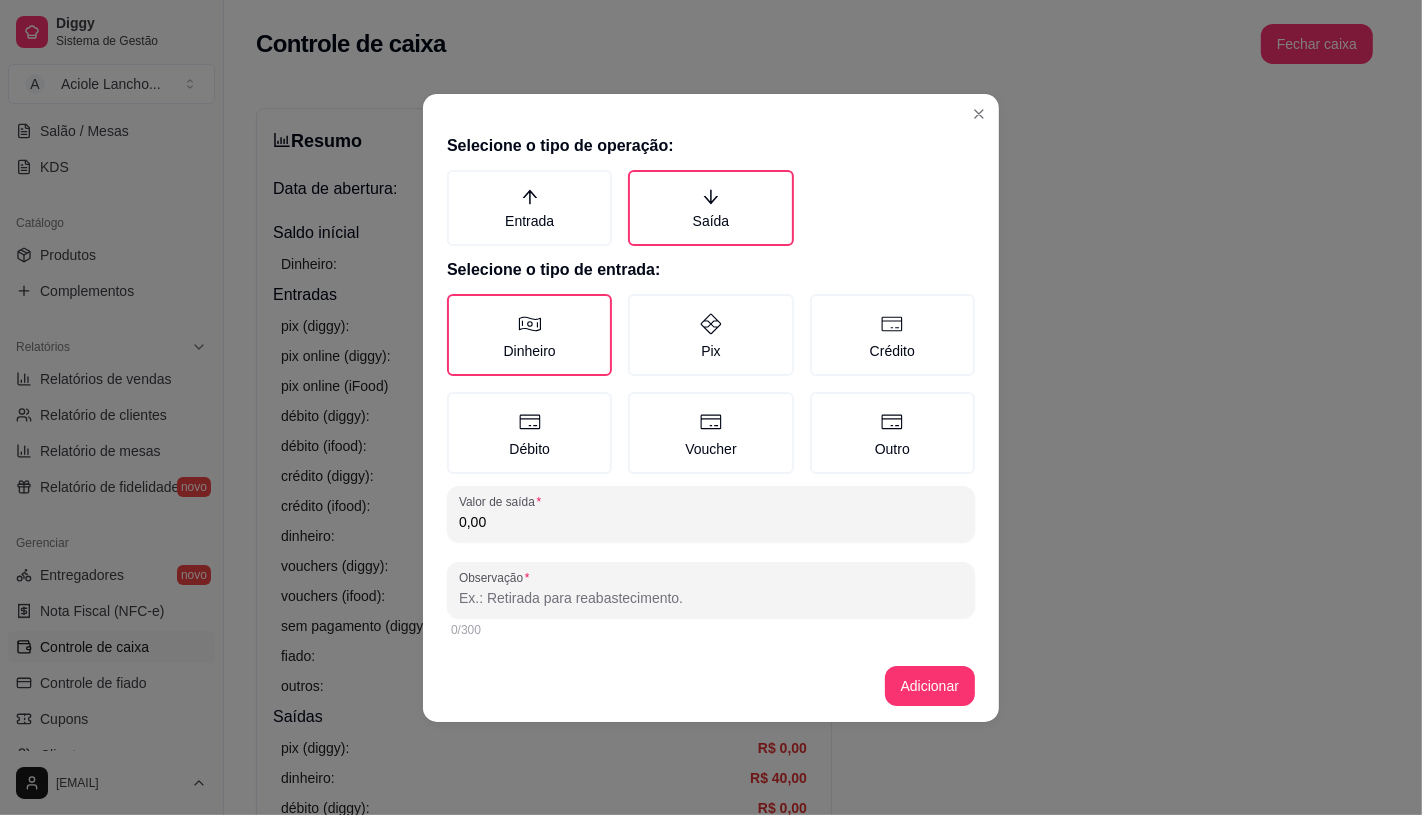 click on "0,00" at bounding box center [711, 522] 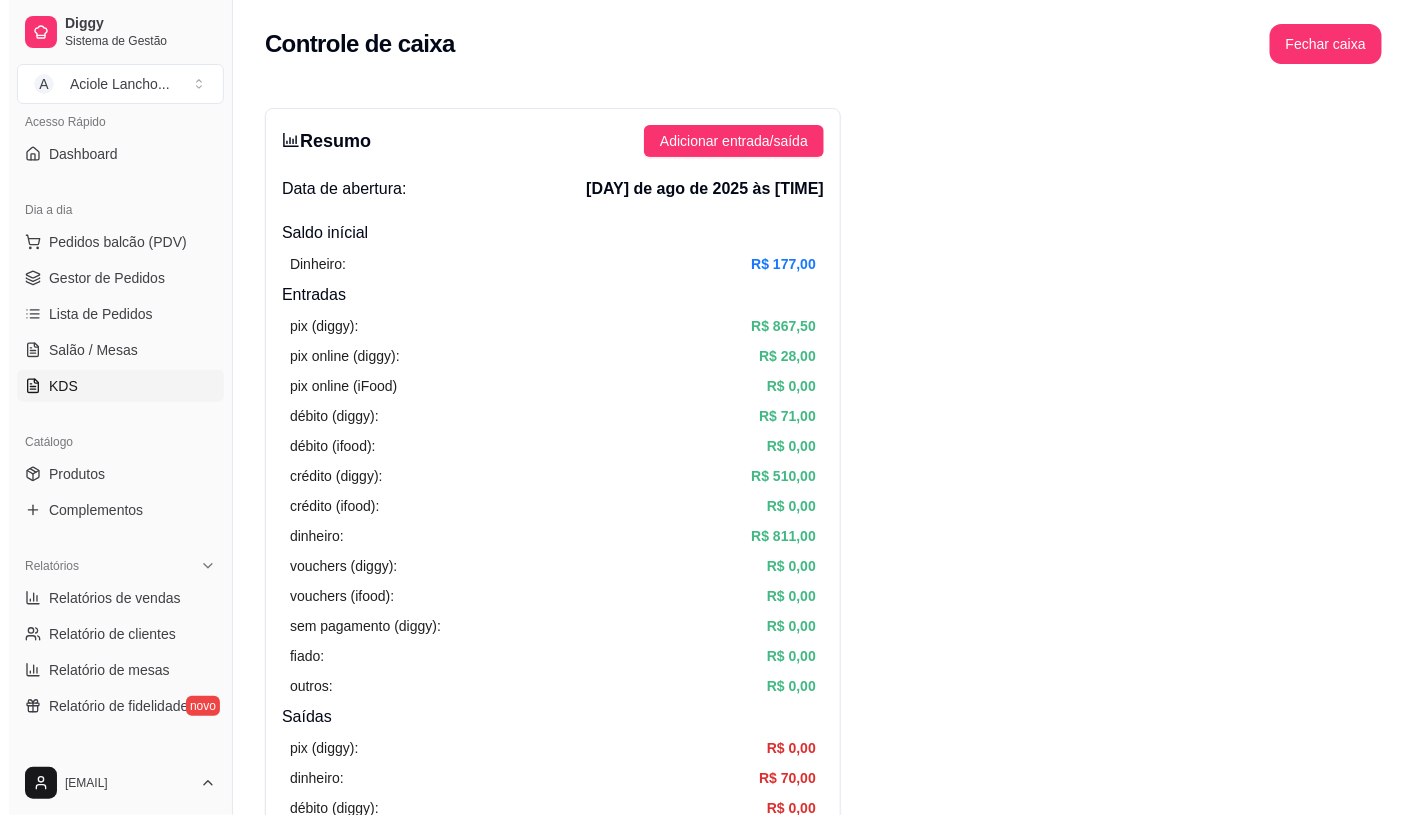 scroll, scrollTop: 142, scrollLeft: 0, axis: vertical 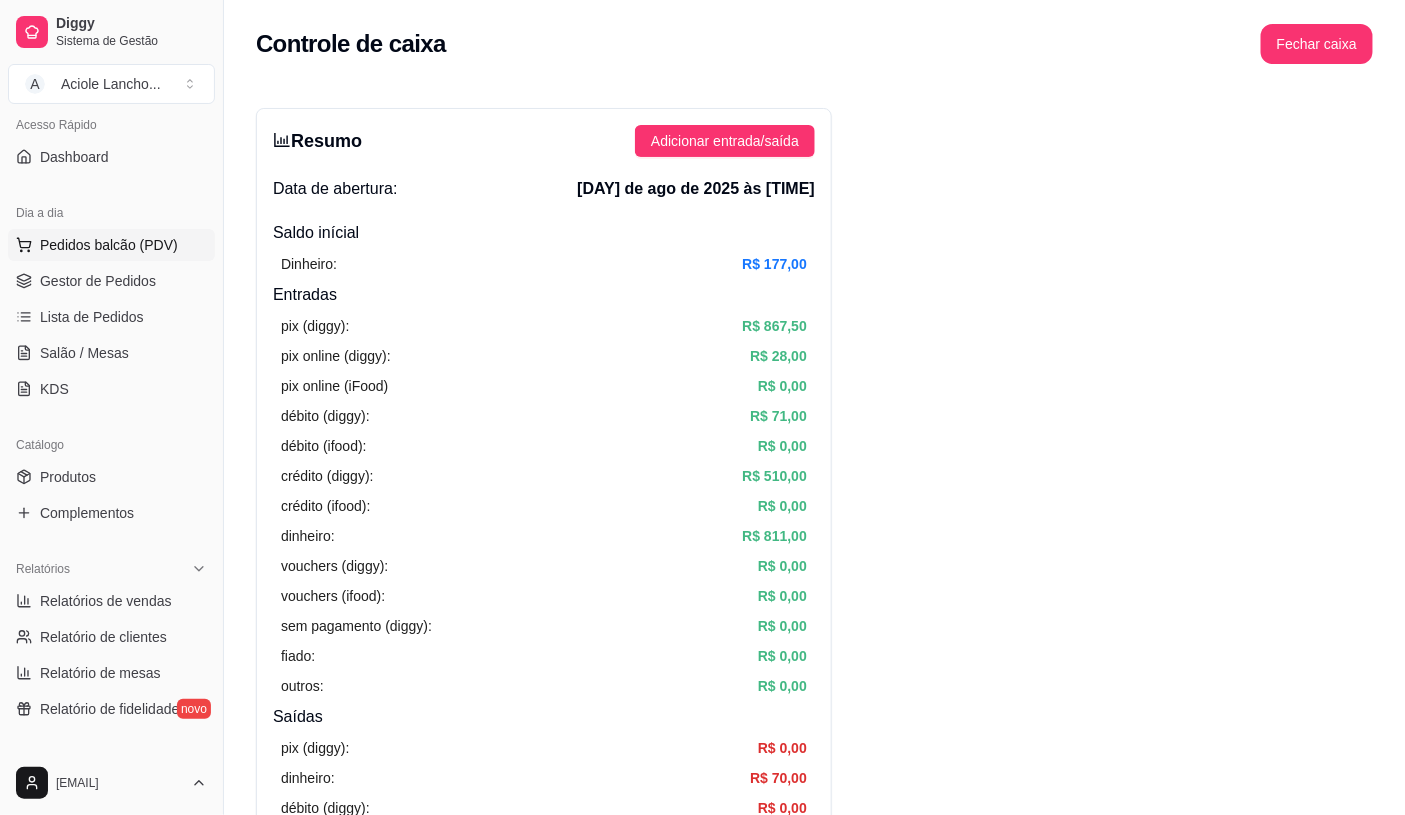 click on "Pedidos balcão (PDV)" at bounding box center (111, 245) 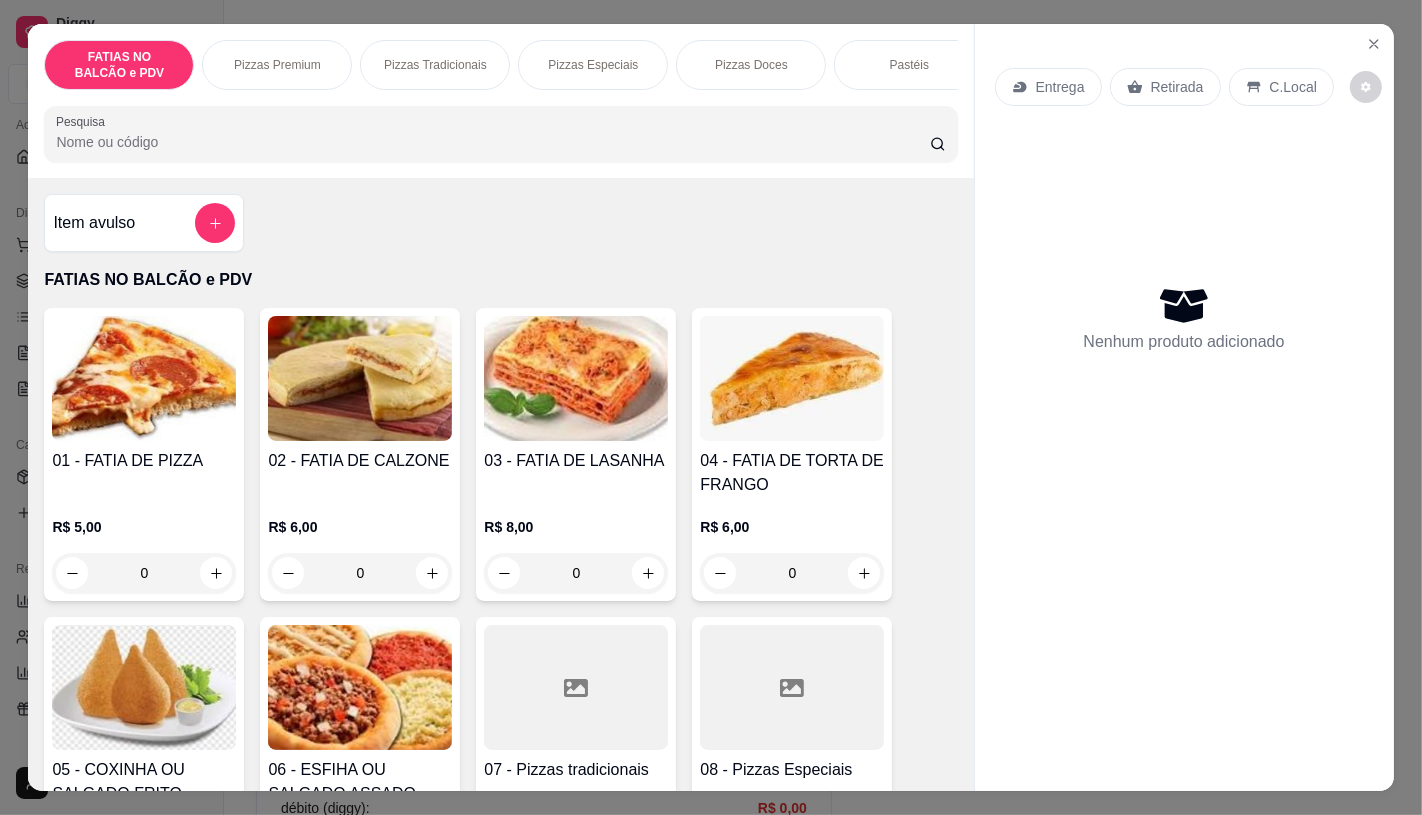 click on "Pastéis" at bounding box center [909, 65] 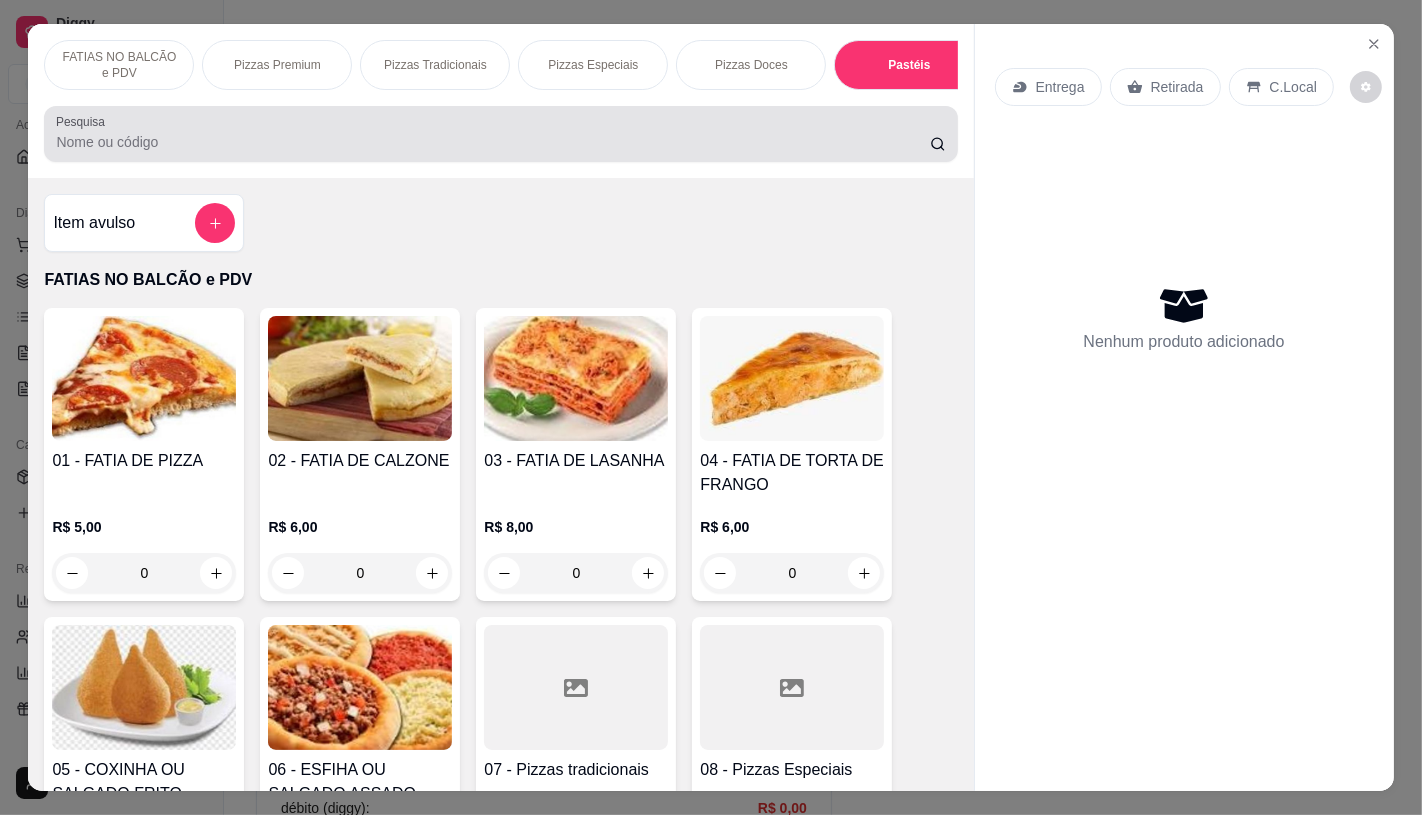 scroll, scrollTop: 3971, scrollLeft: 0, axis: vertical 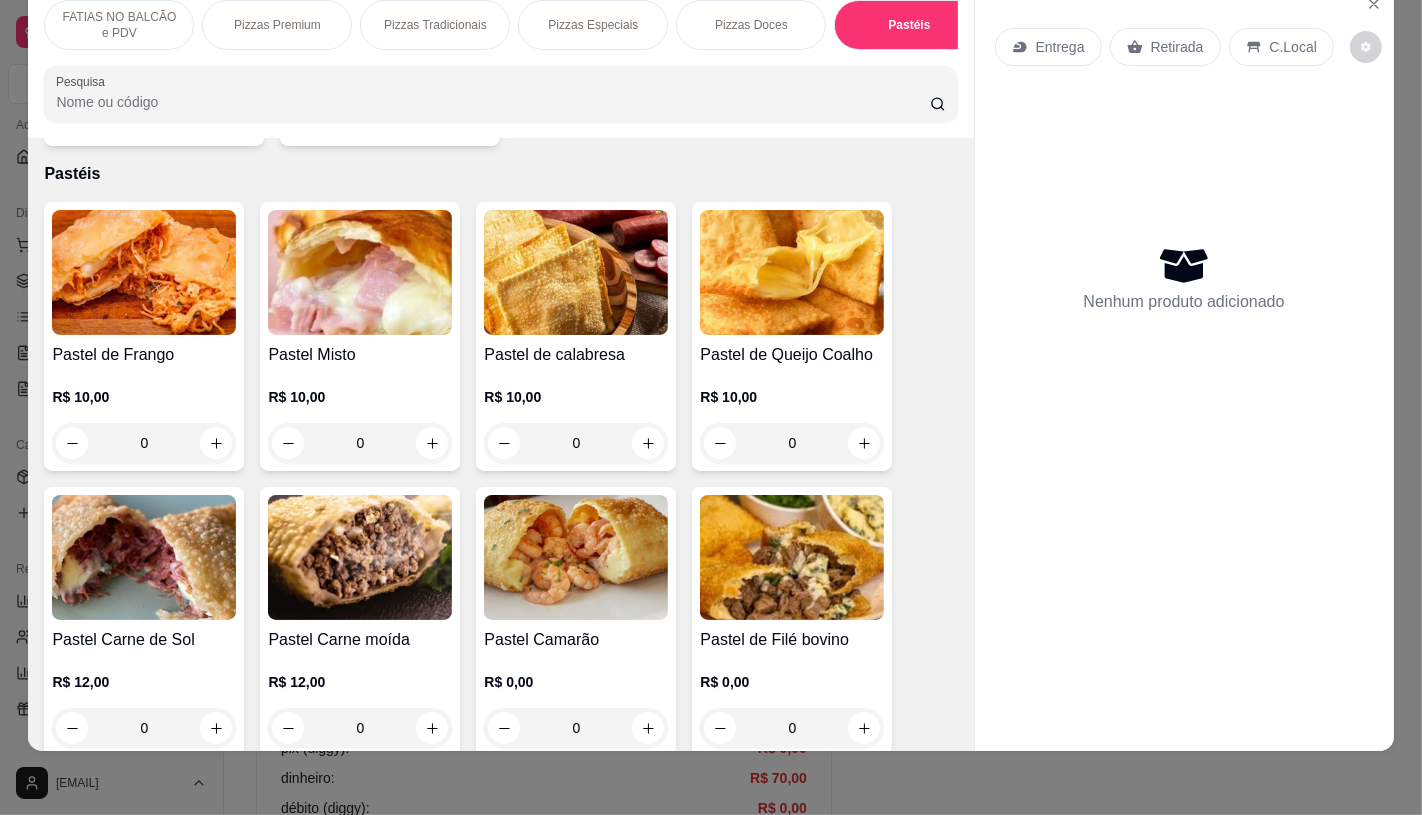 click on "Pastel de Frango   R$ 10,00 0" at bounding box center (144, 336) 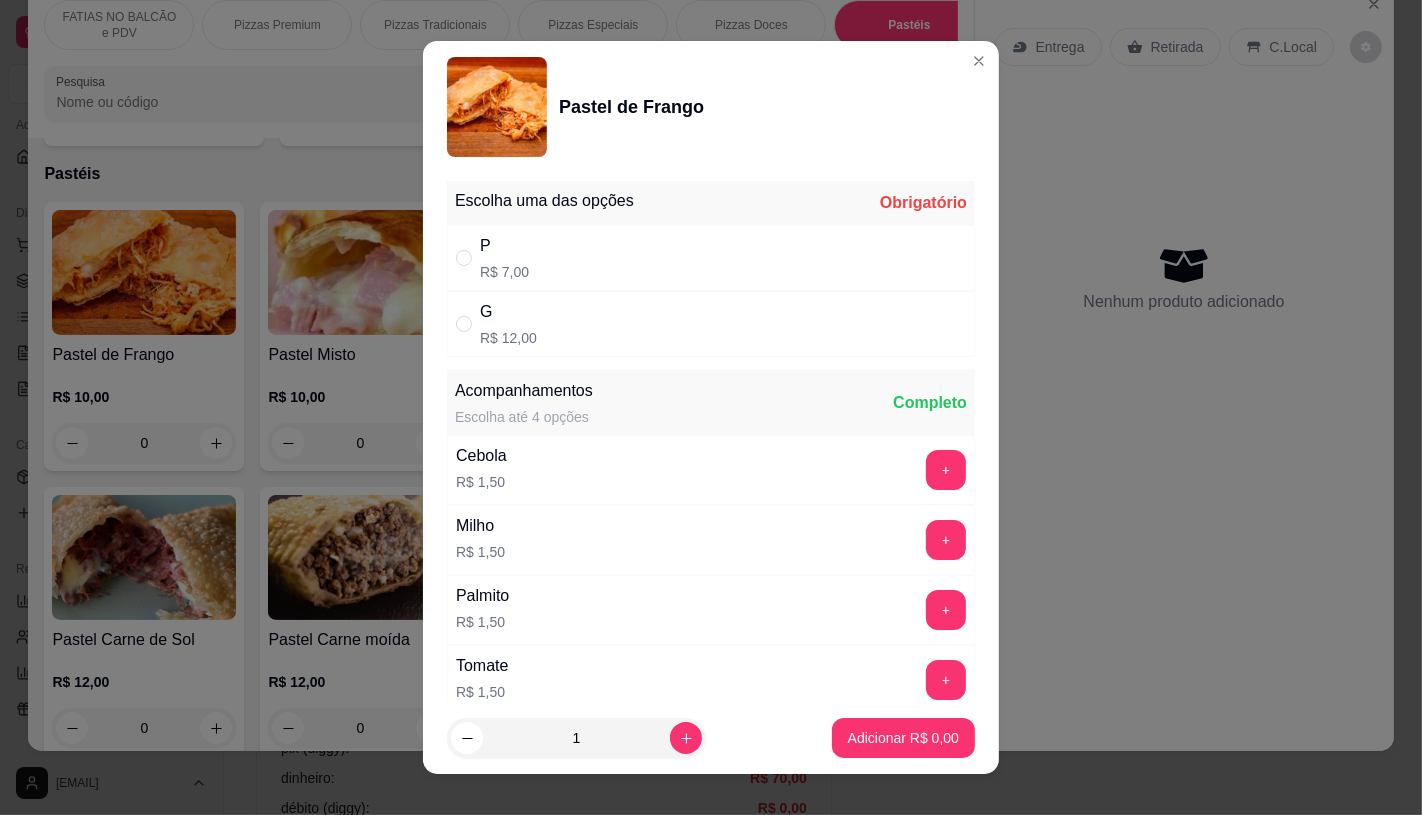 drag, startPoint x: 610, startPoint y: 333, endPoint x: 602, endPoint y: 367, distance: 34.928497 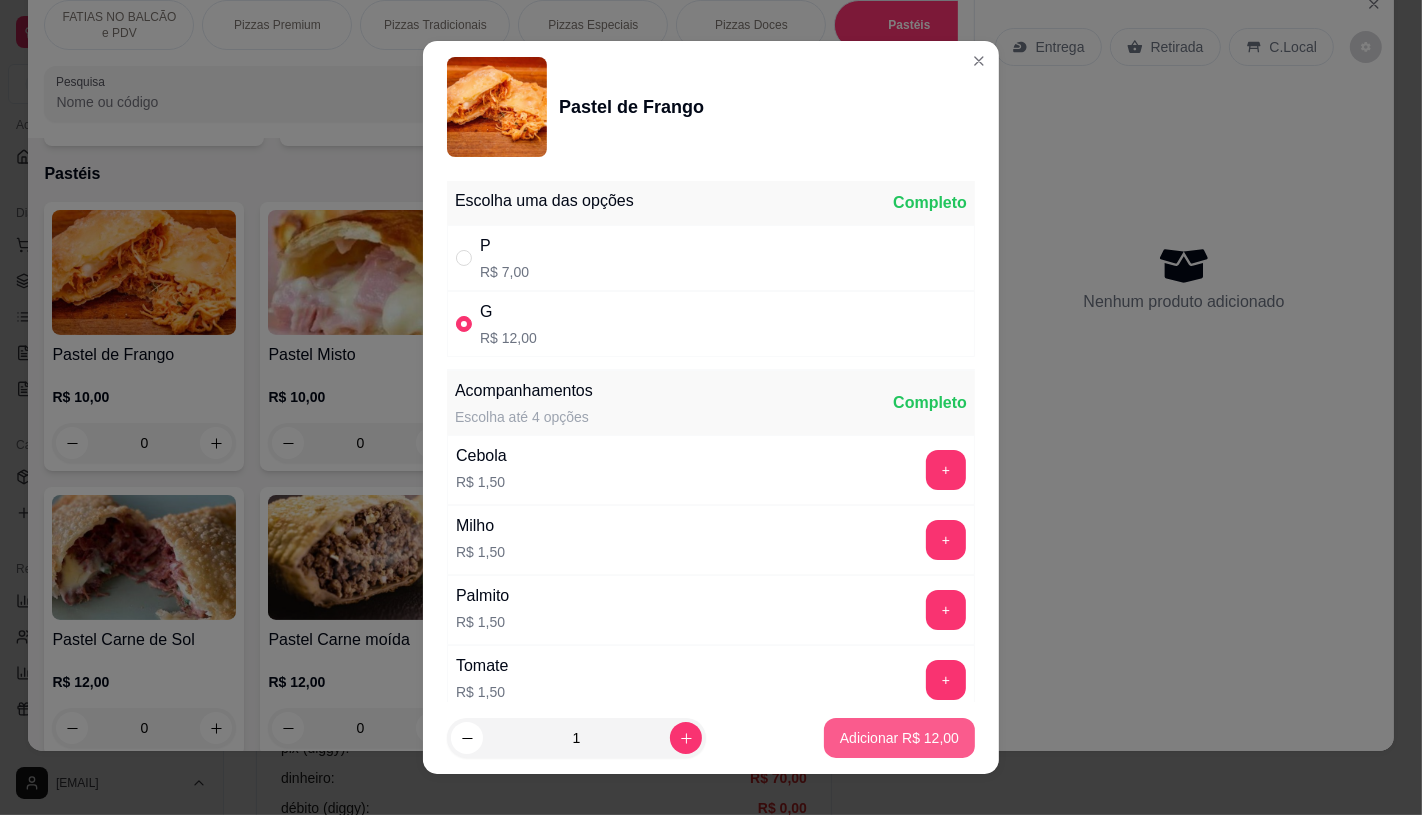 click on "Adicionar   R$ 12,00" at bounding box center [899, 738] 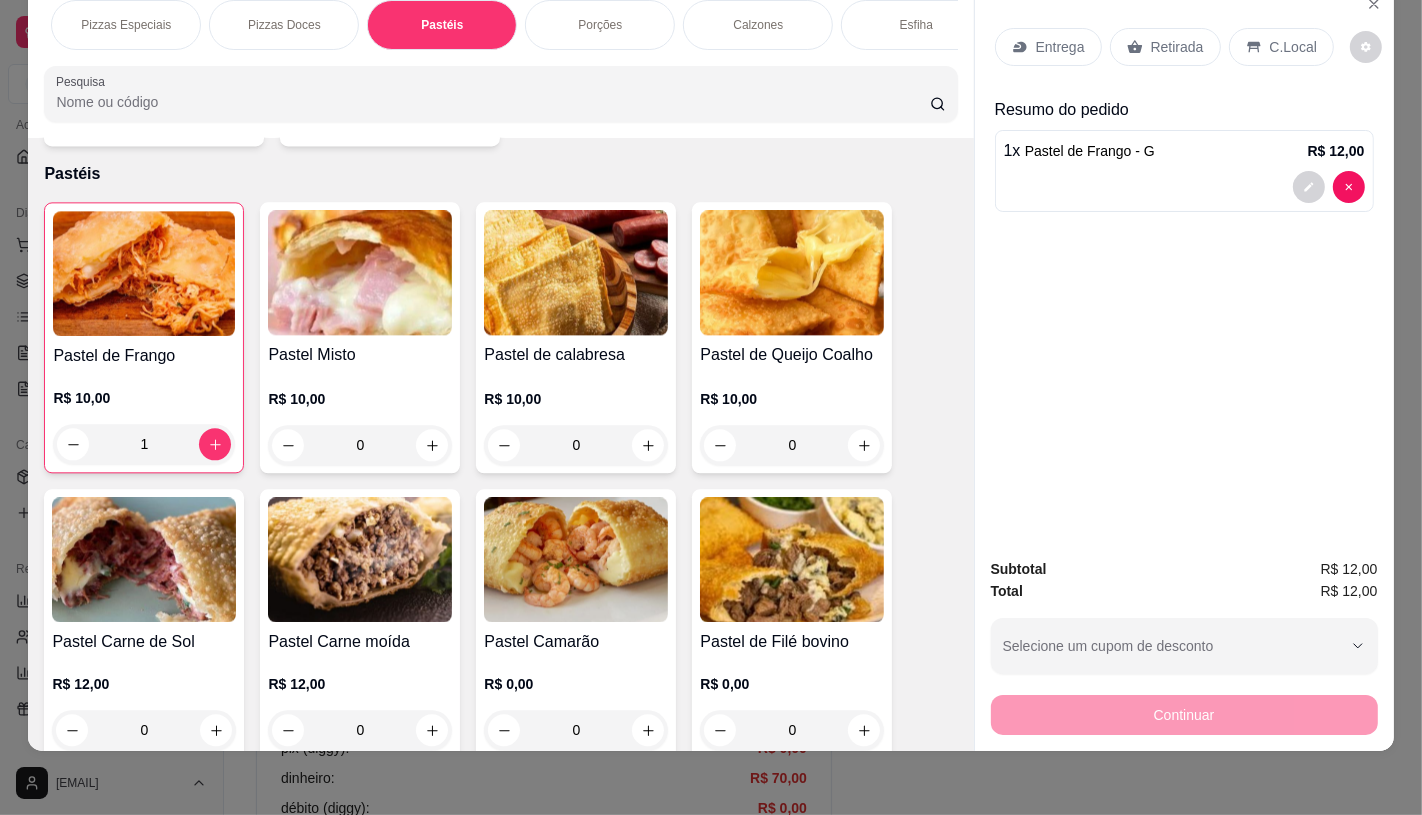 scroll, scrollTop: 0, scrollLeft: 533, axis: horizontal 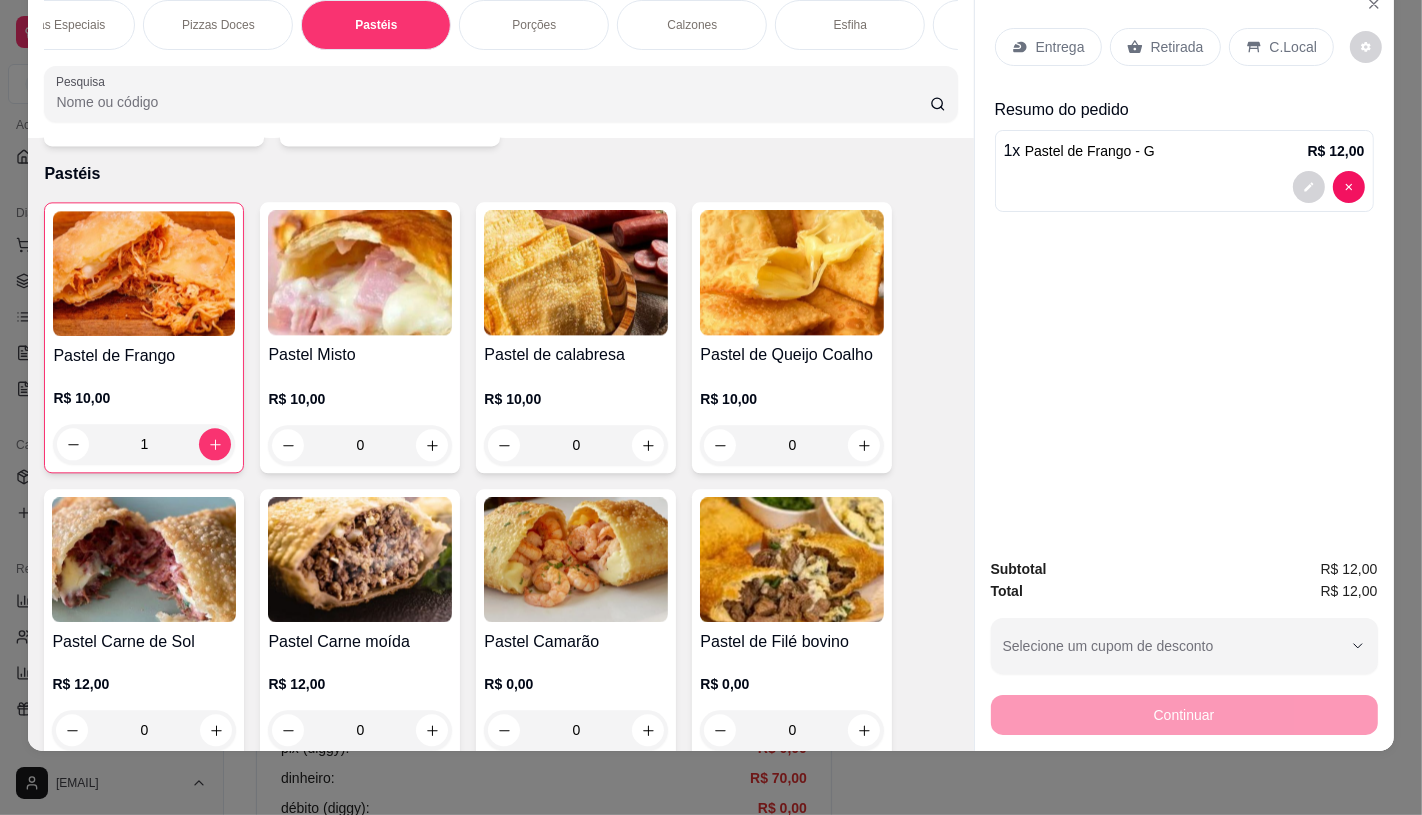 click on "Calzones" at bounding box center (692, 25) 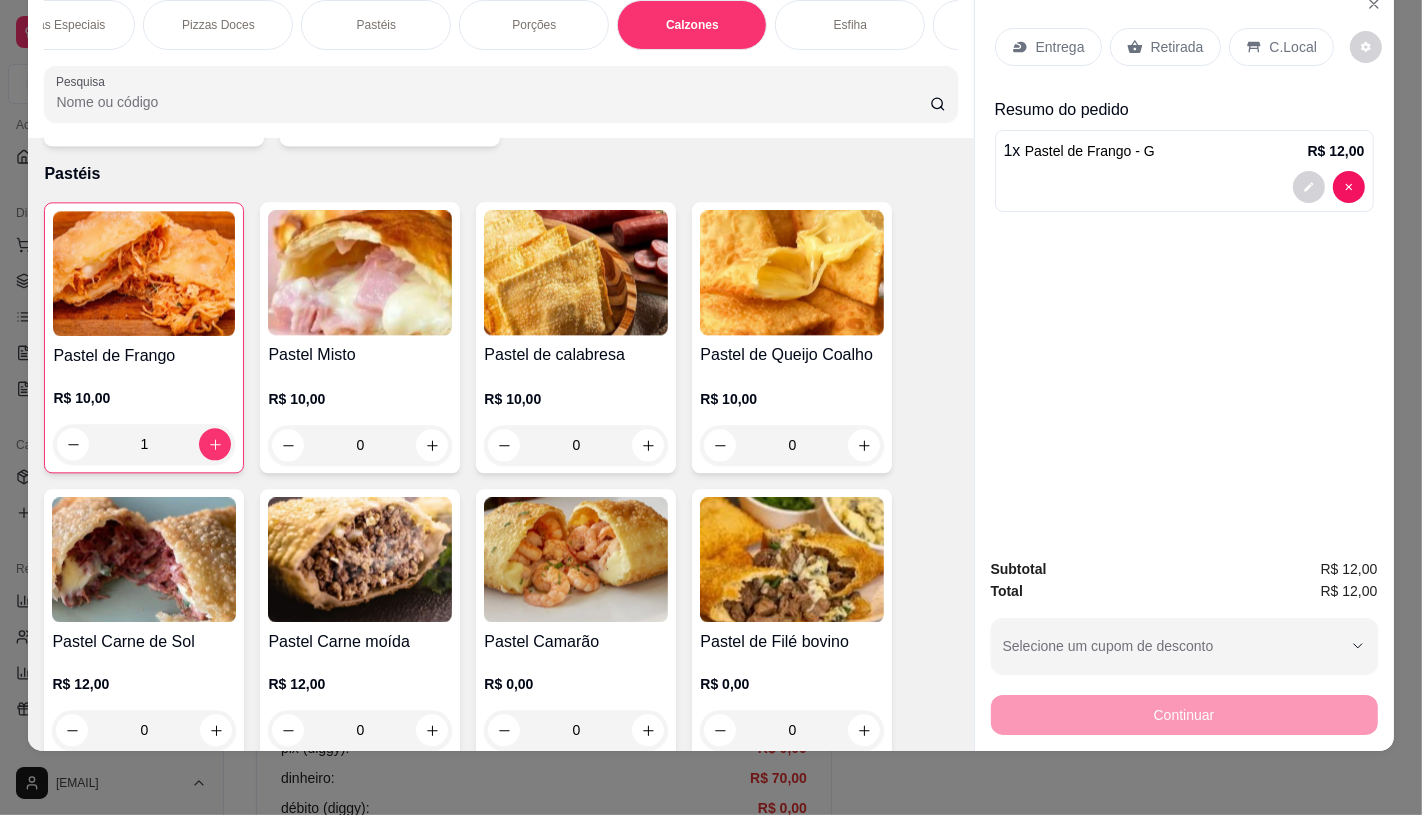 scroll, scrollTop: 5241, scrollLeft: 0, axis: vertical 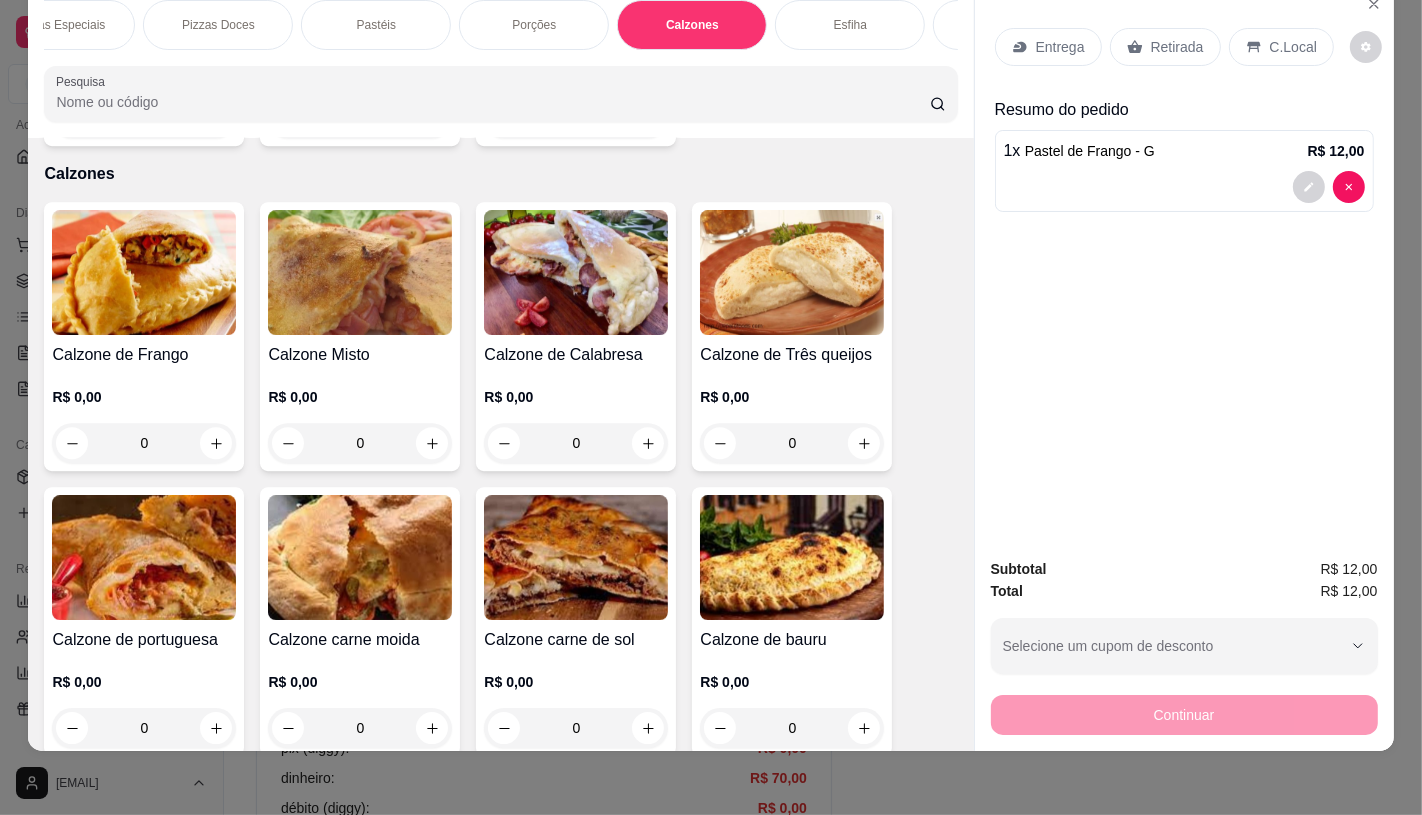 click at bounding box center (576, 557) 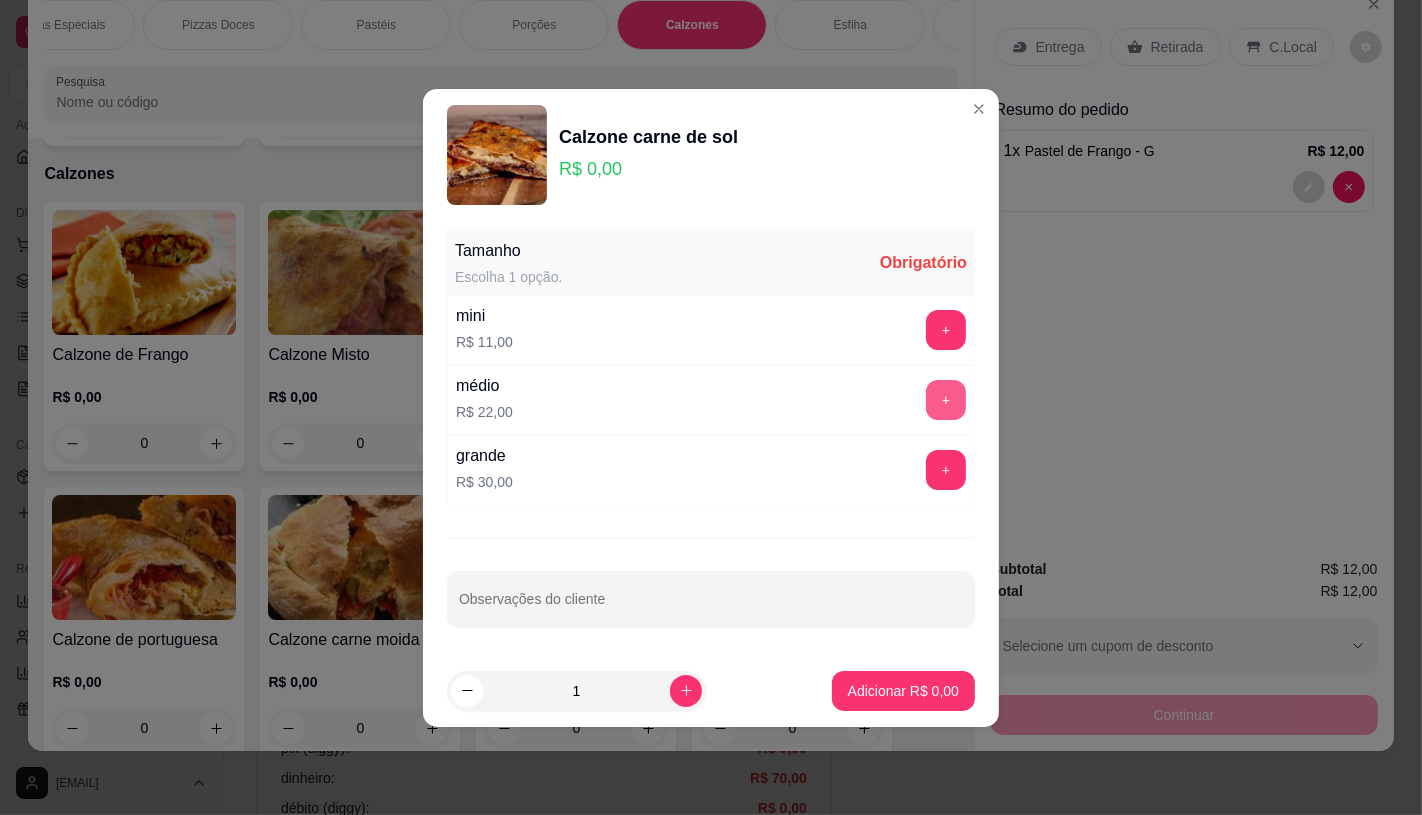 click on "+" at bounding box center [946, 400] 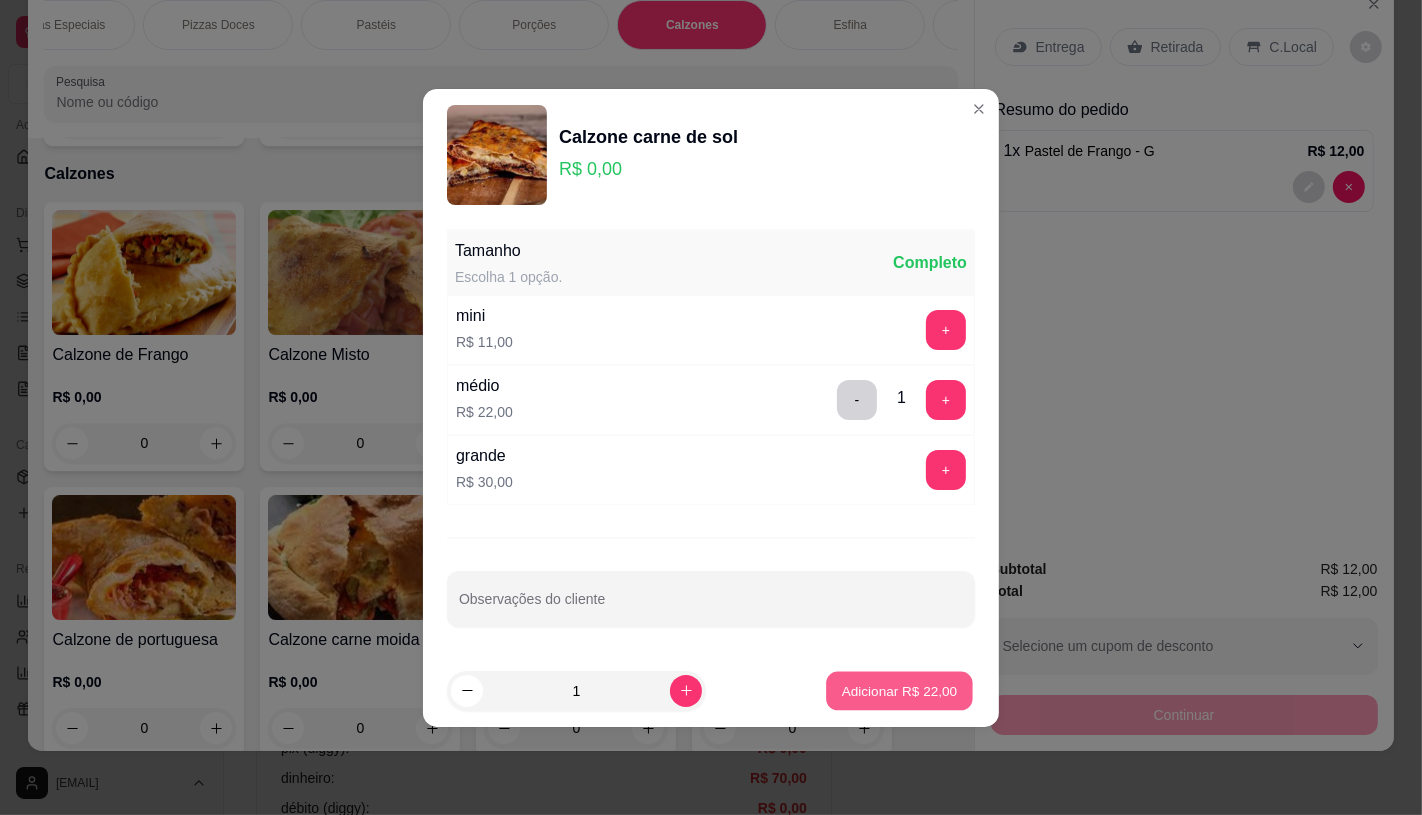 click on "Adicionar   R$ 22,00" at bounding box center [900, 690] 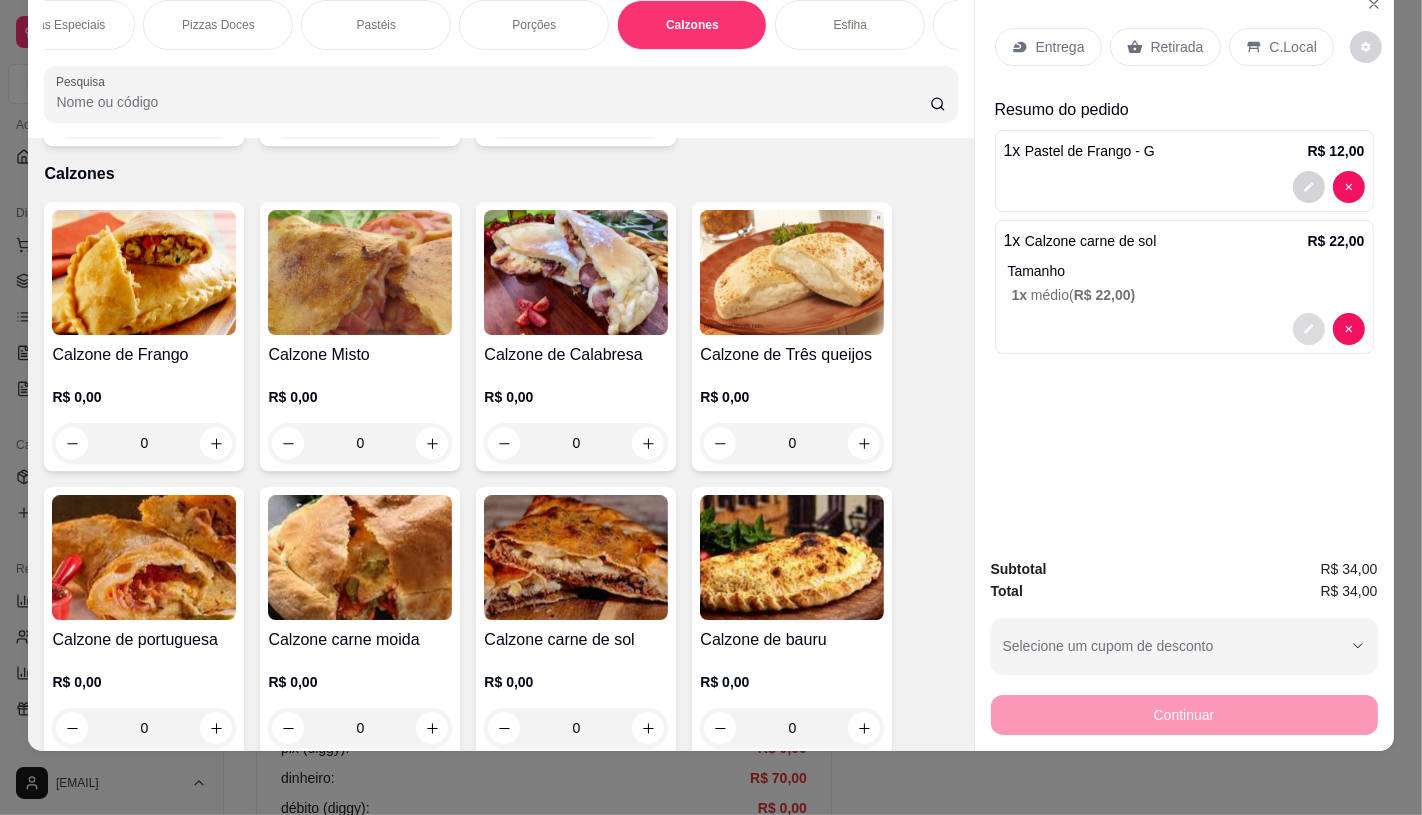click at bounding box center [1309, 329] 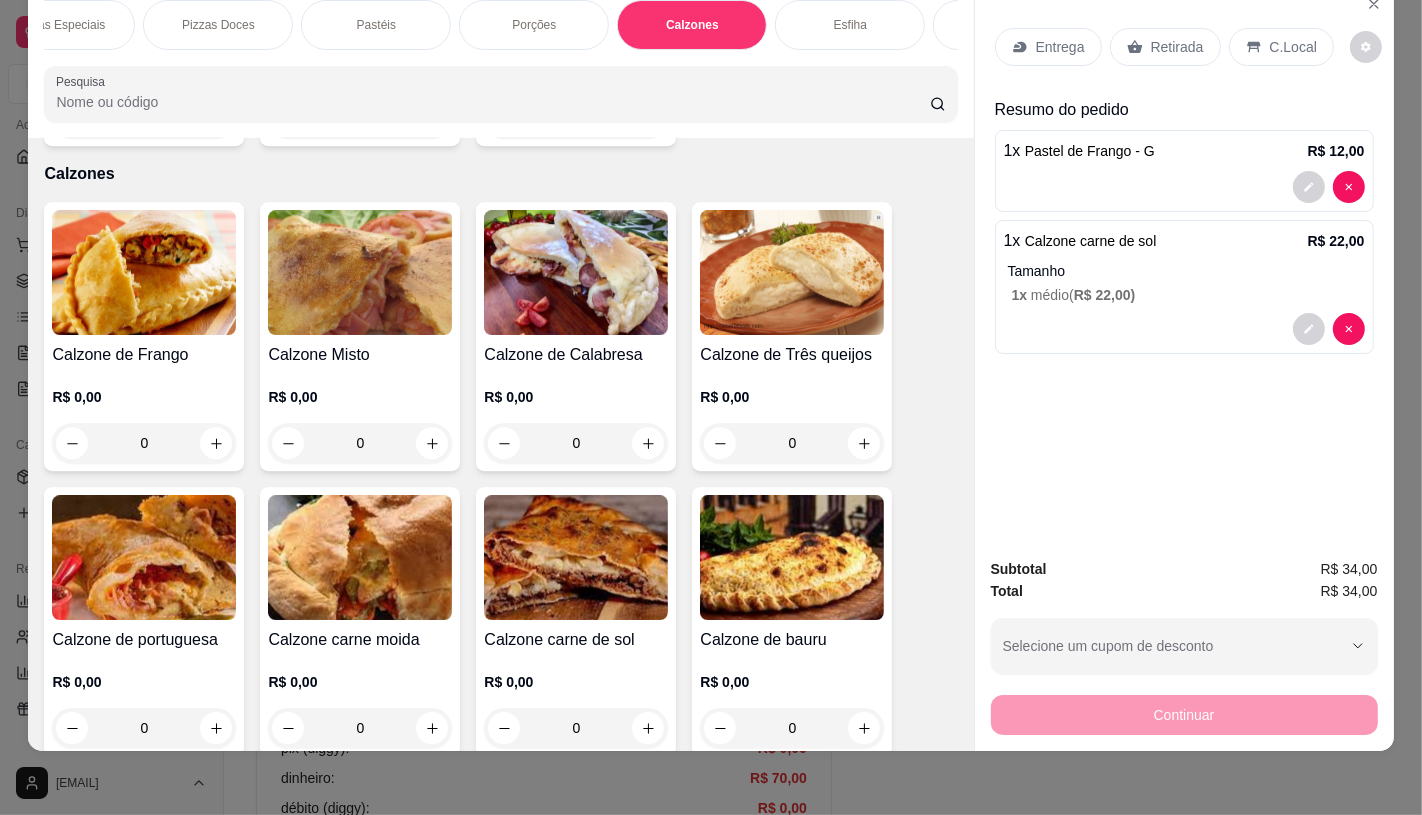 click at bounding box center [1329, 187] 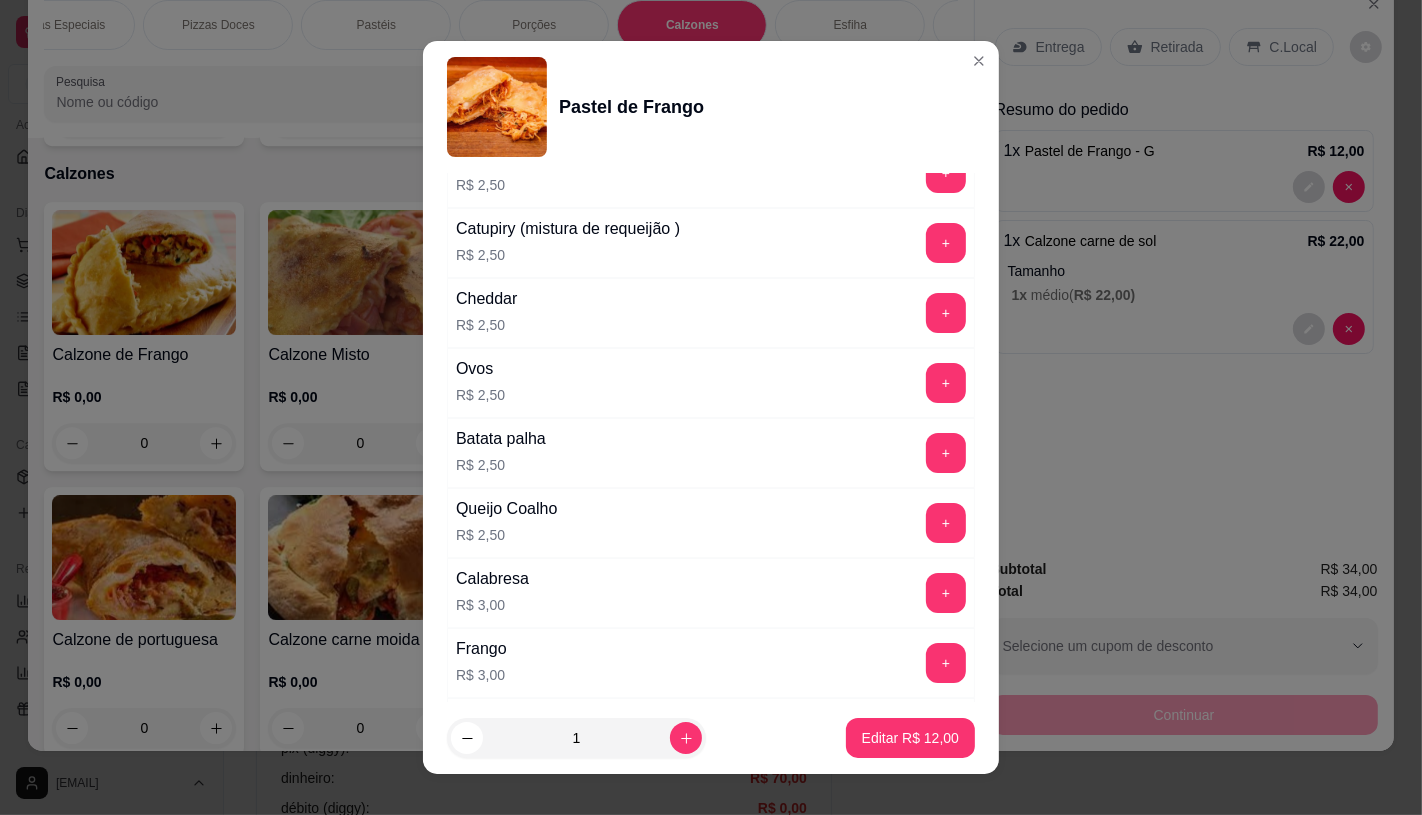 scroll, scrollTop: 666, scrollLeft: 0, axis: vertical 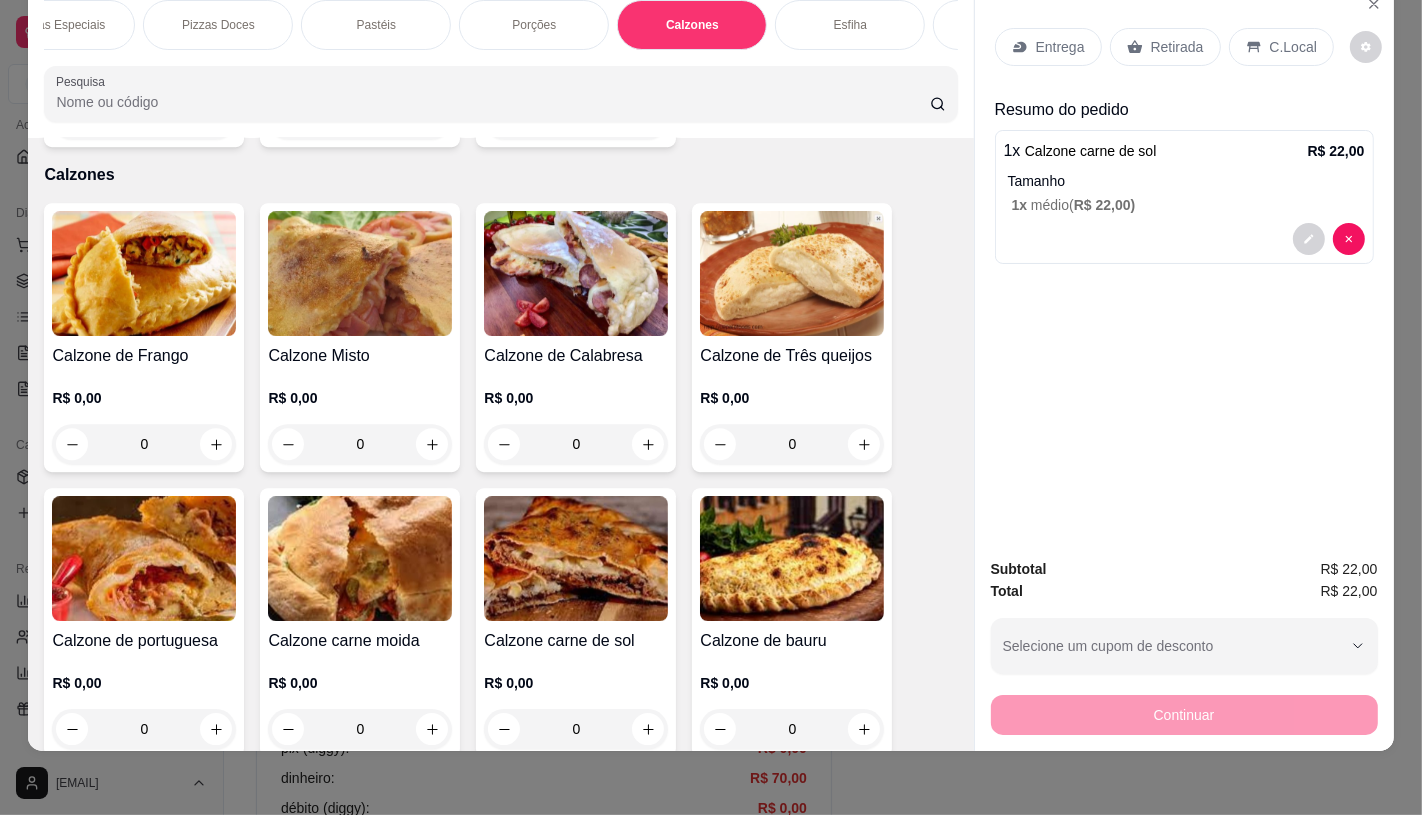 click on "Pastéis" at bounding box center [376, 25] 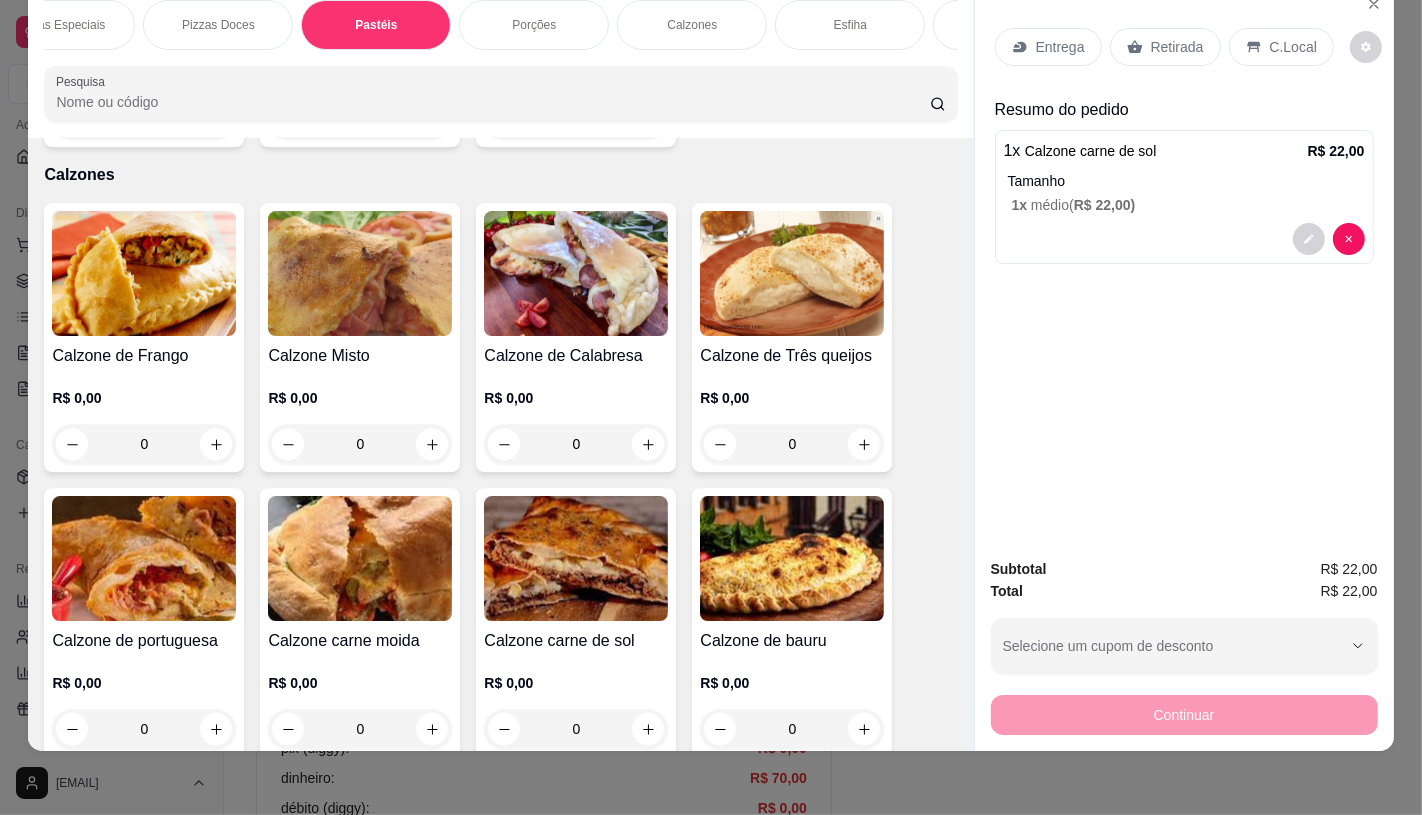 scroll, scrollTop: 3971, scrollLeft: 0, axis: vertical 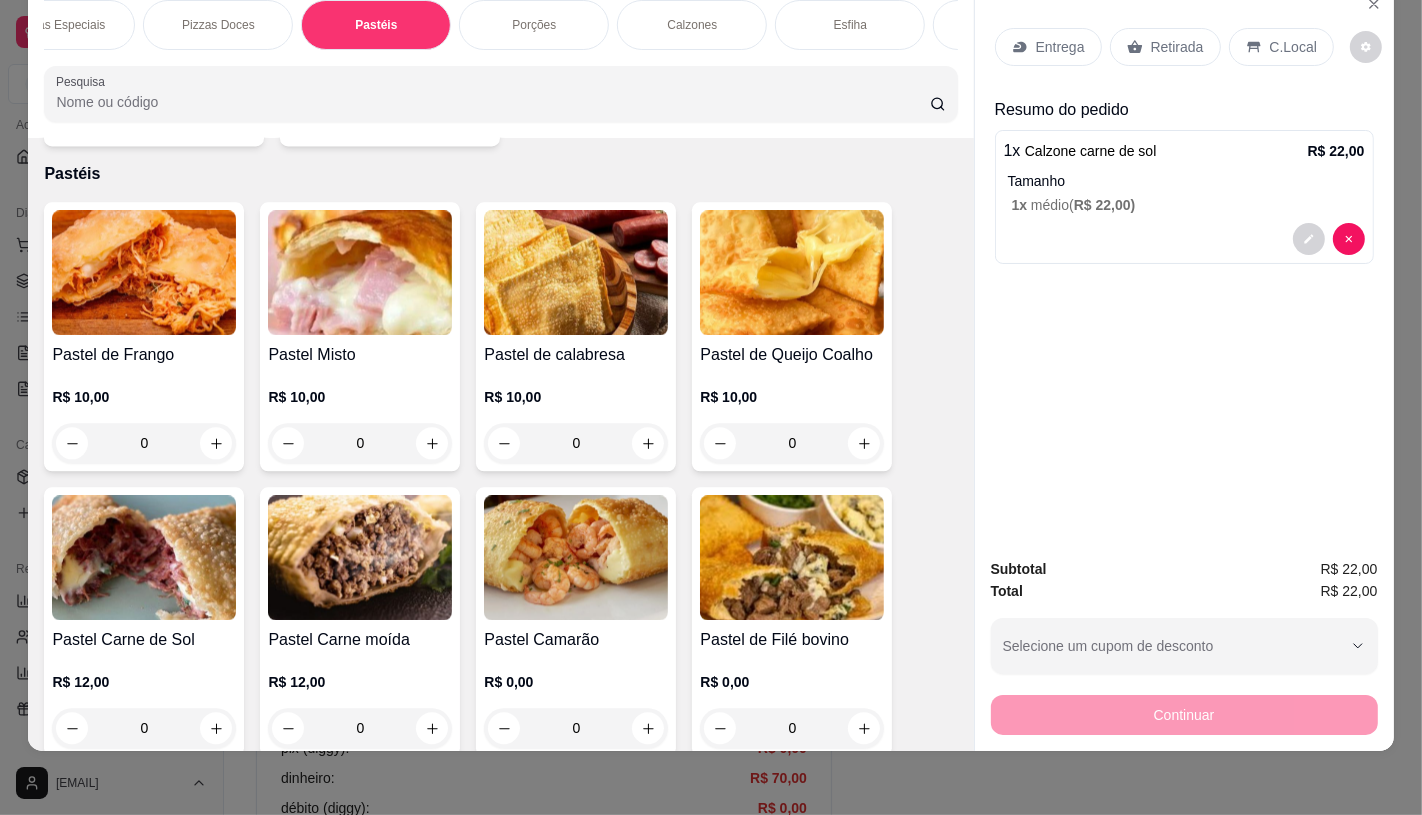 click on "Pastel de Frango" at bounding box center [144, 355] 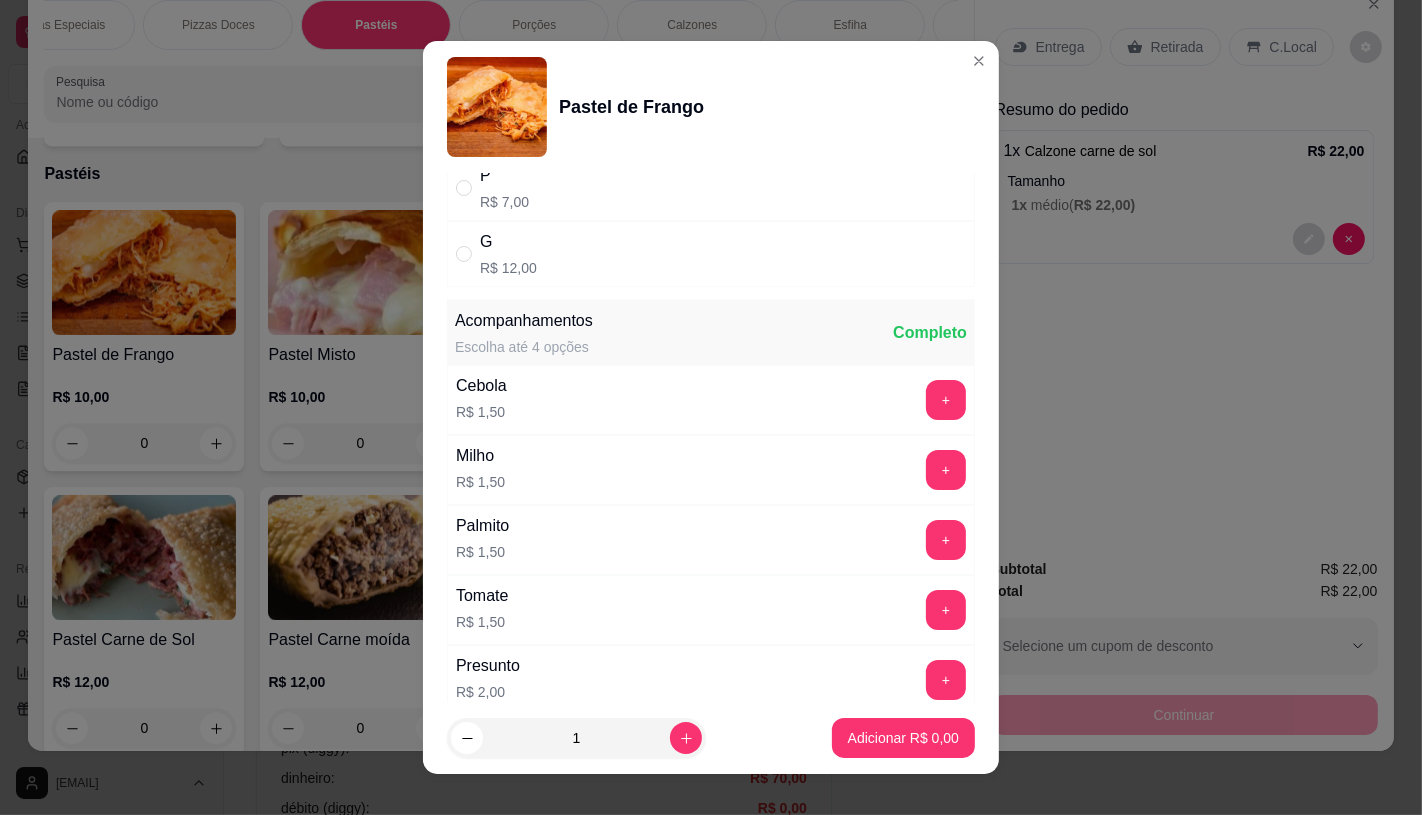 scroll, scrollTop: 111, scrollLeft: 0, axis: vertical 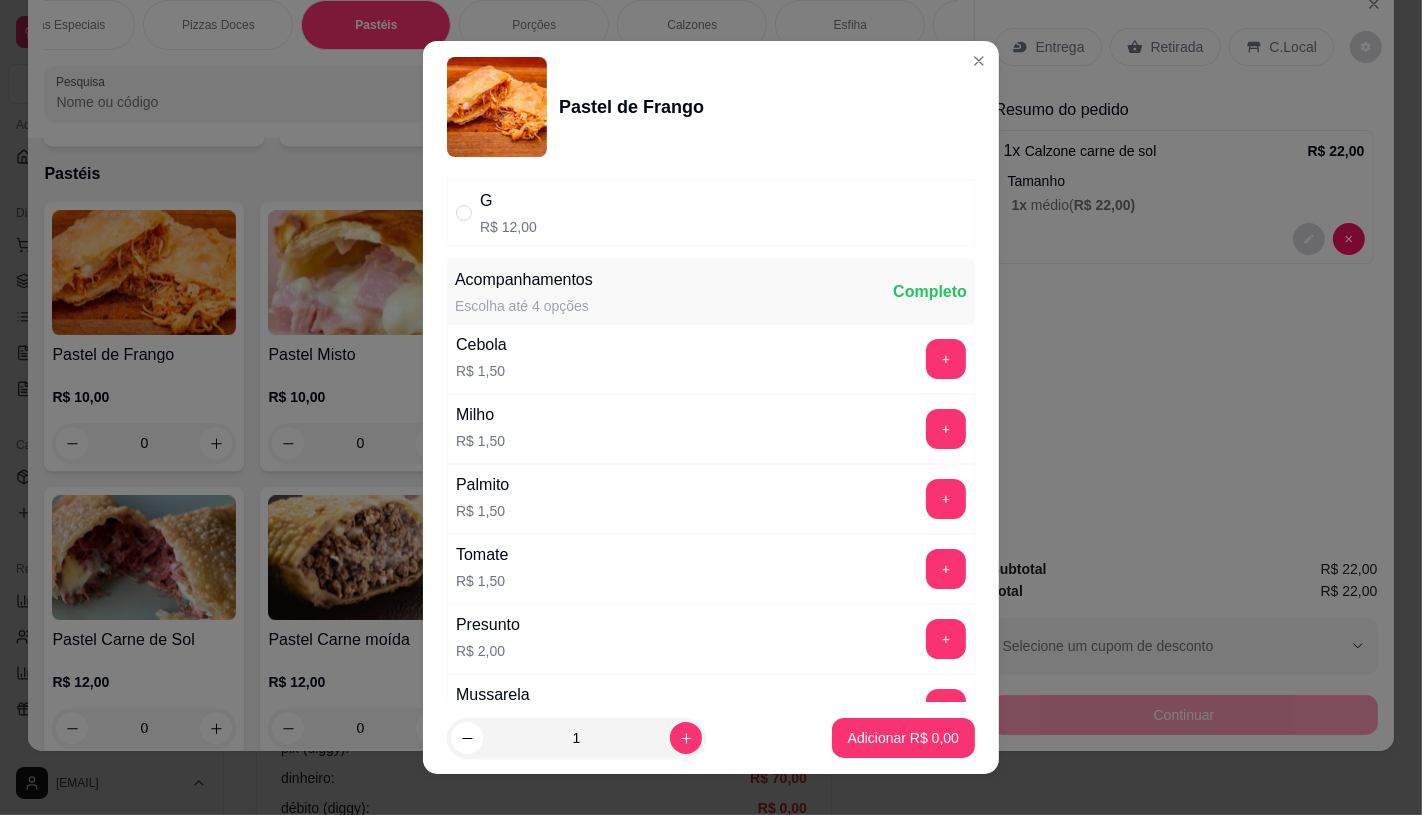 click on "G R$ 12,00" at bounding box center [711, 213] 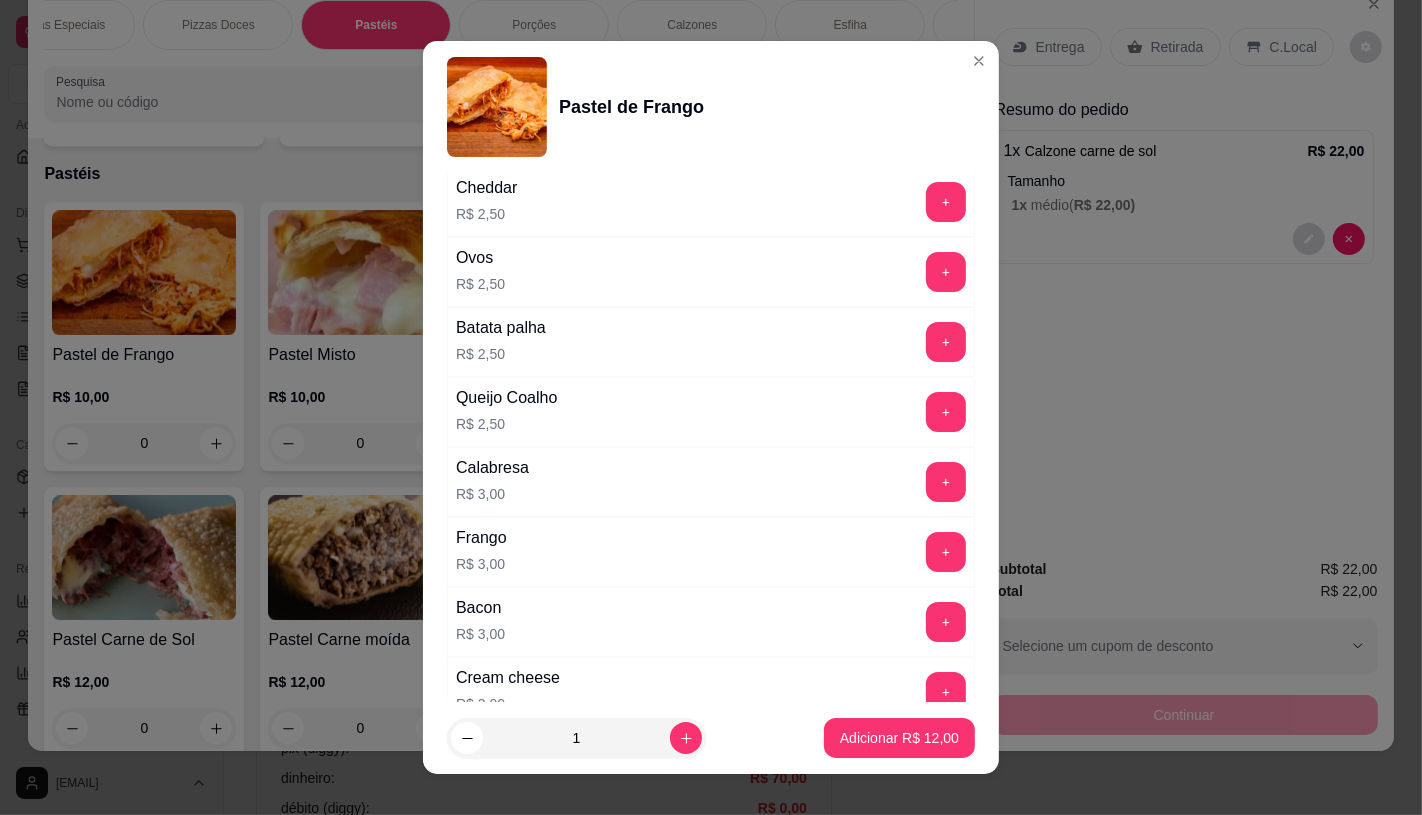scroll, scrollTop: 771, scrollLeft: 0, axis: vertical 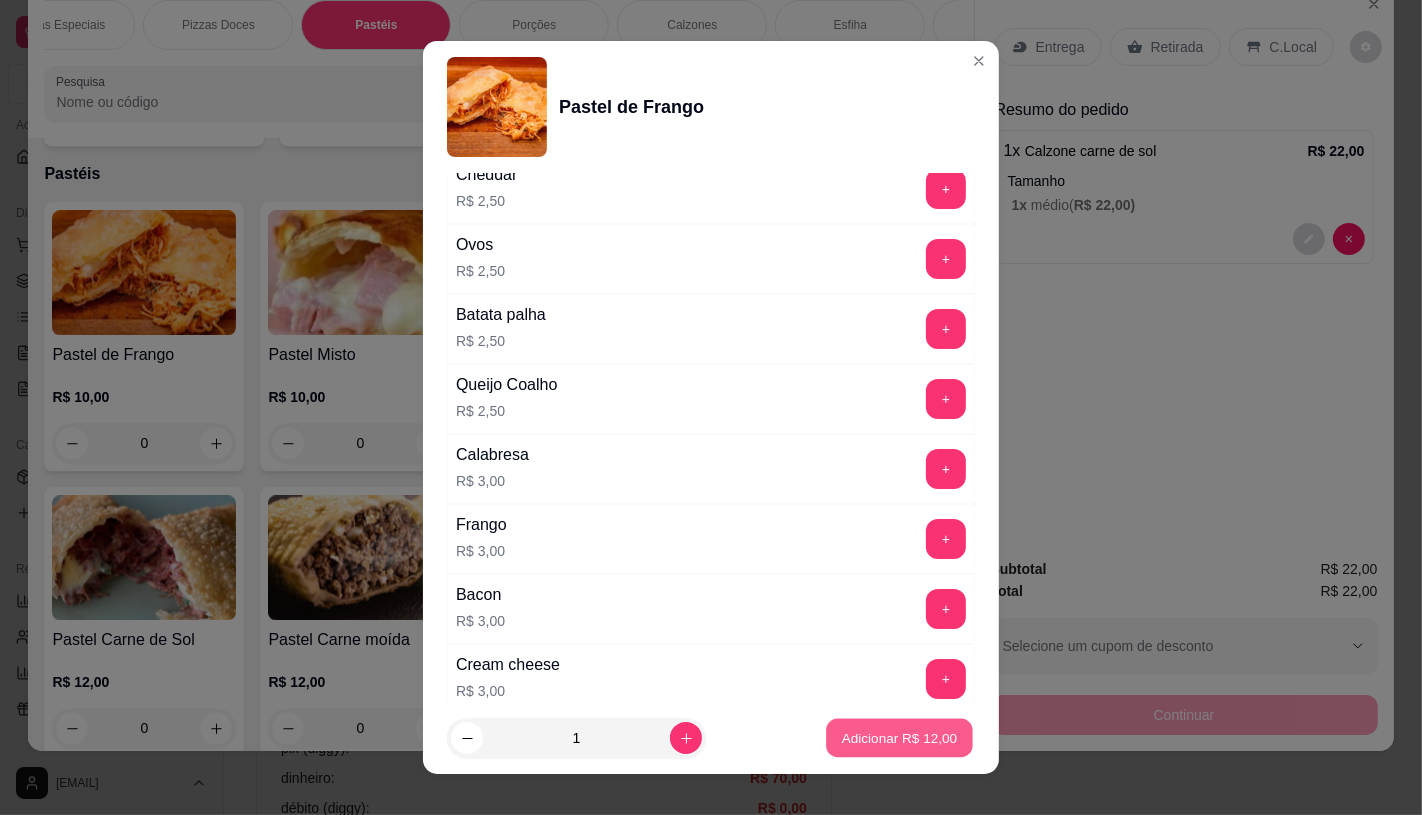 click on "Adicionar   R$ 12,00" at bounding box center [899, 738] 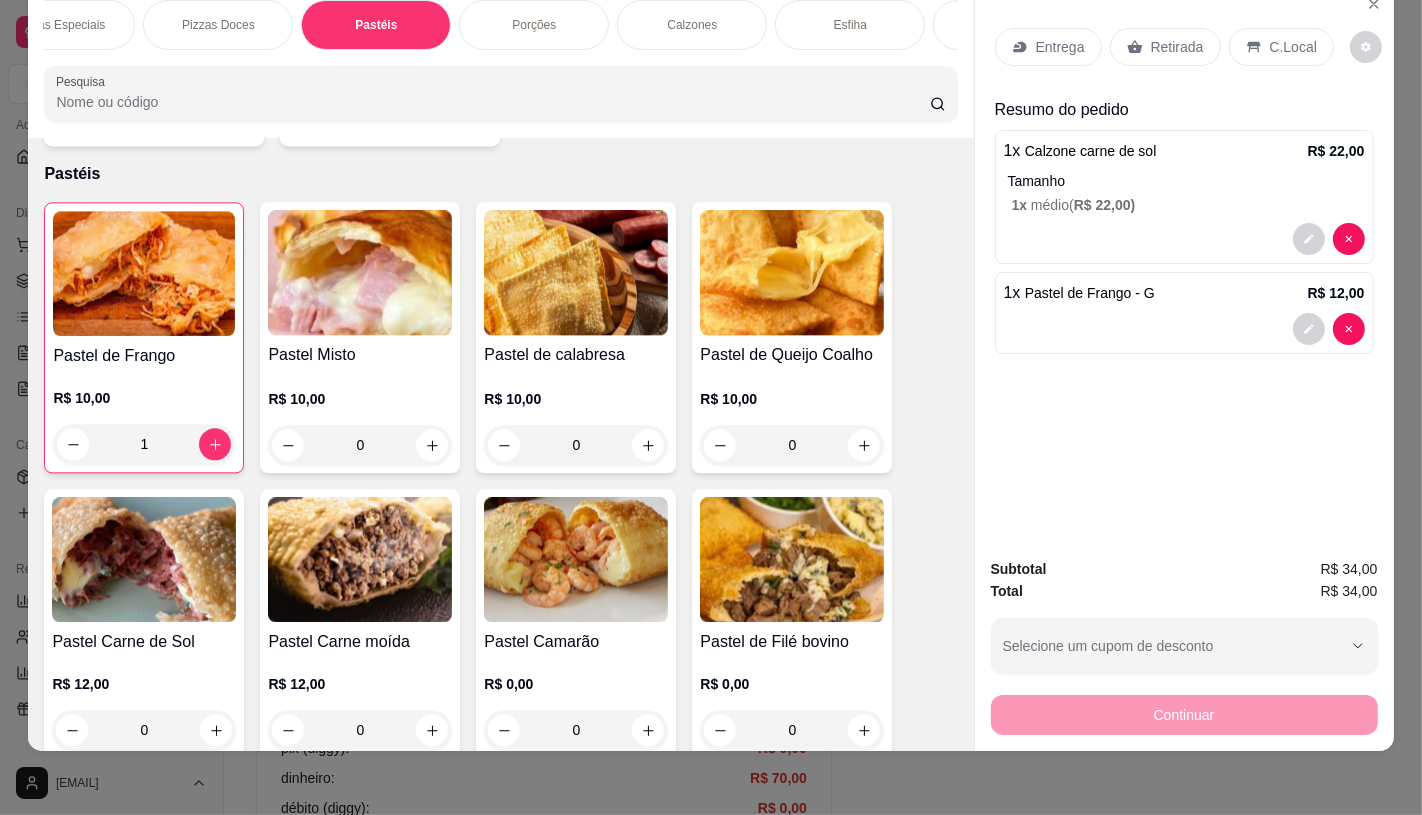 click at bounding box center [360, 559] 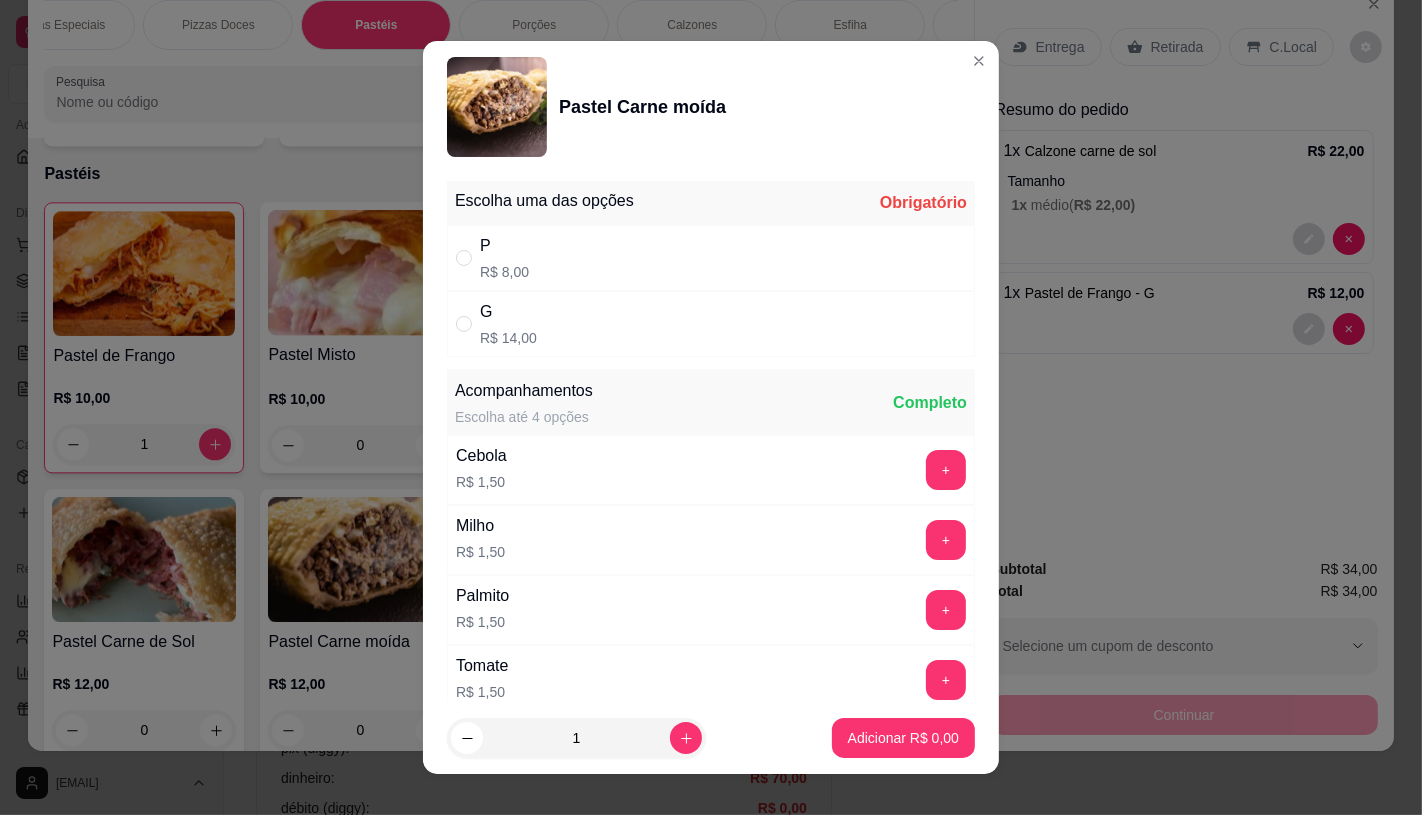 click on "P R$ 8,00" at bounding box center [711, 258] 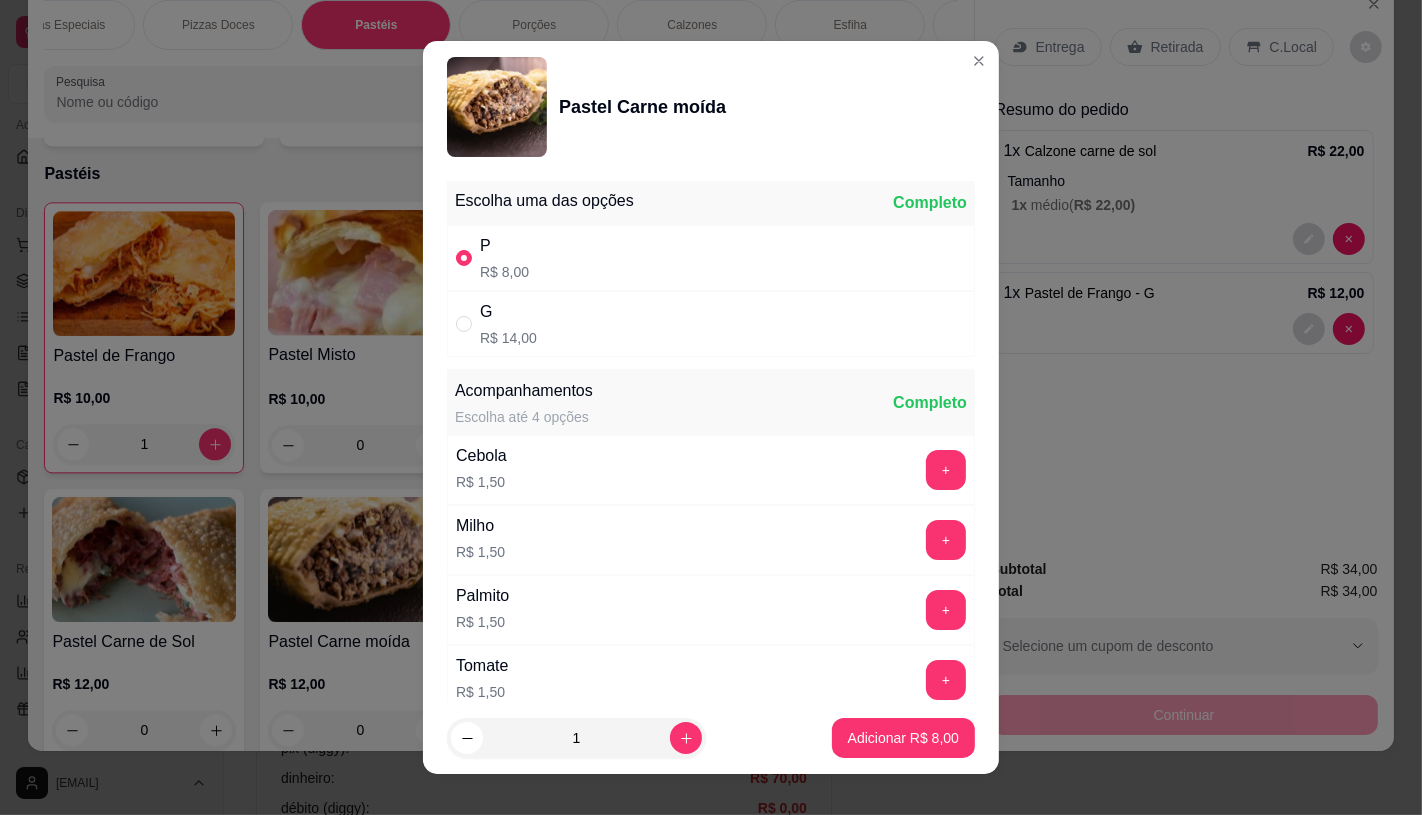 click on "G R$ 14,00" at bounding box center [711, 324] 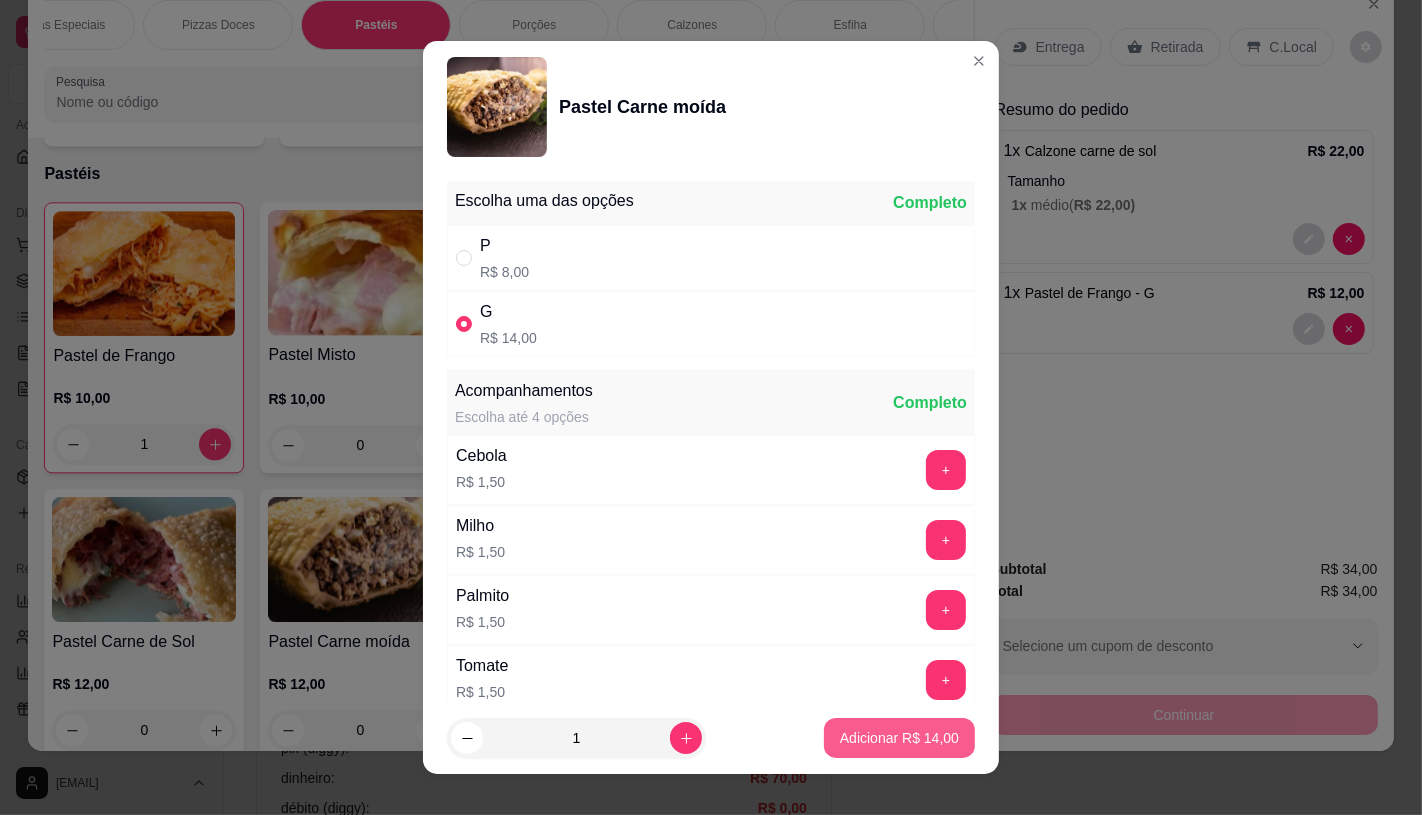 click on "Adicionar   R$ 14,00" at bounding box center (899, 738) 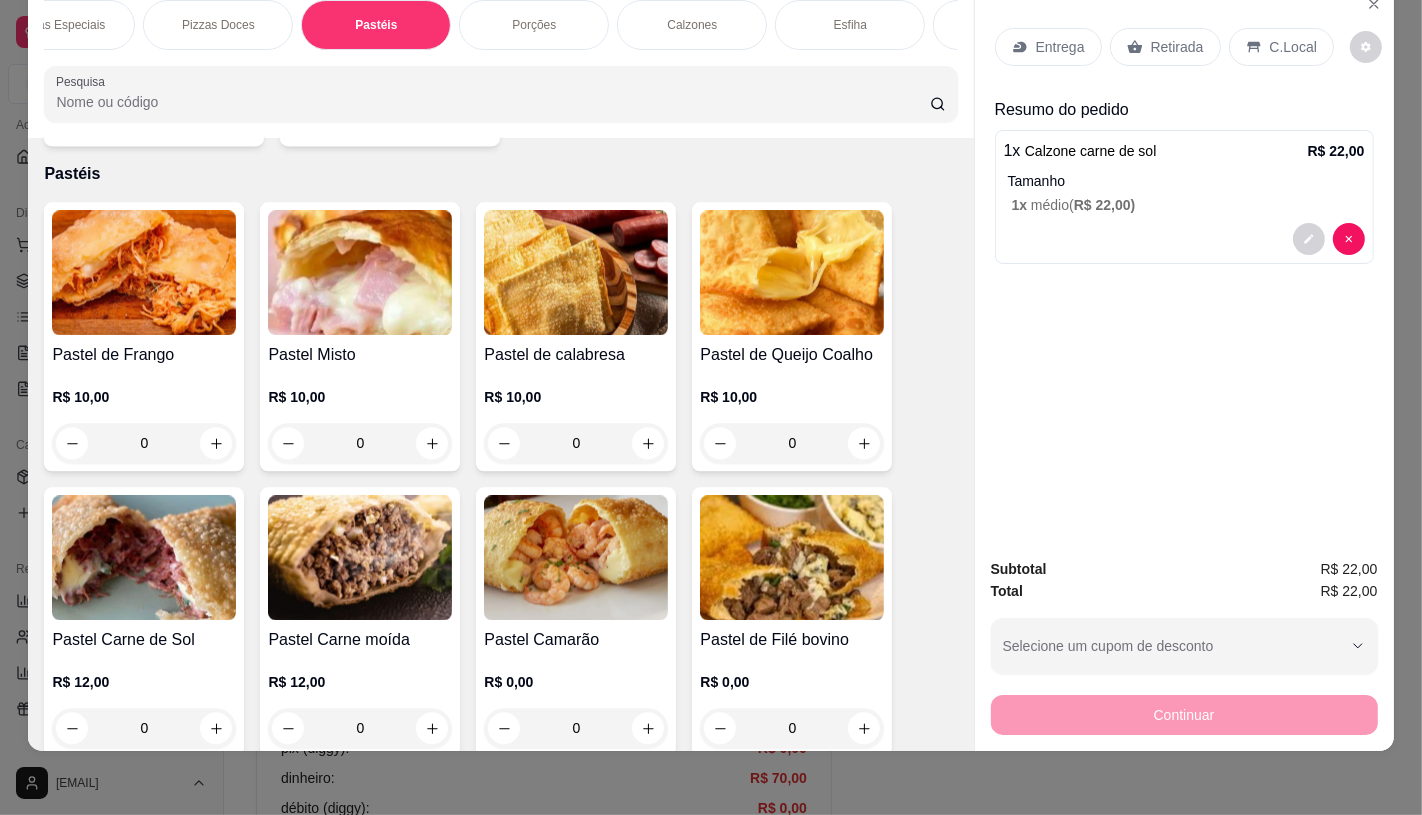 click on "1 x   Calzone carne de sol R$ 22,00 Tamanho 1 x   médio  ( R$ 22,00 )" at bounding box center (1184, 197) 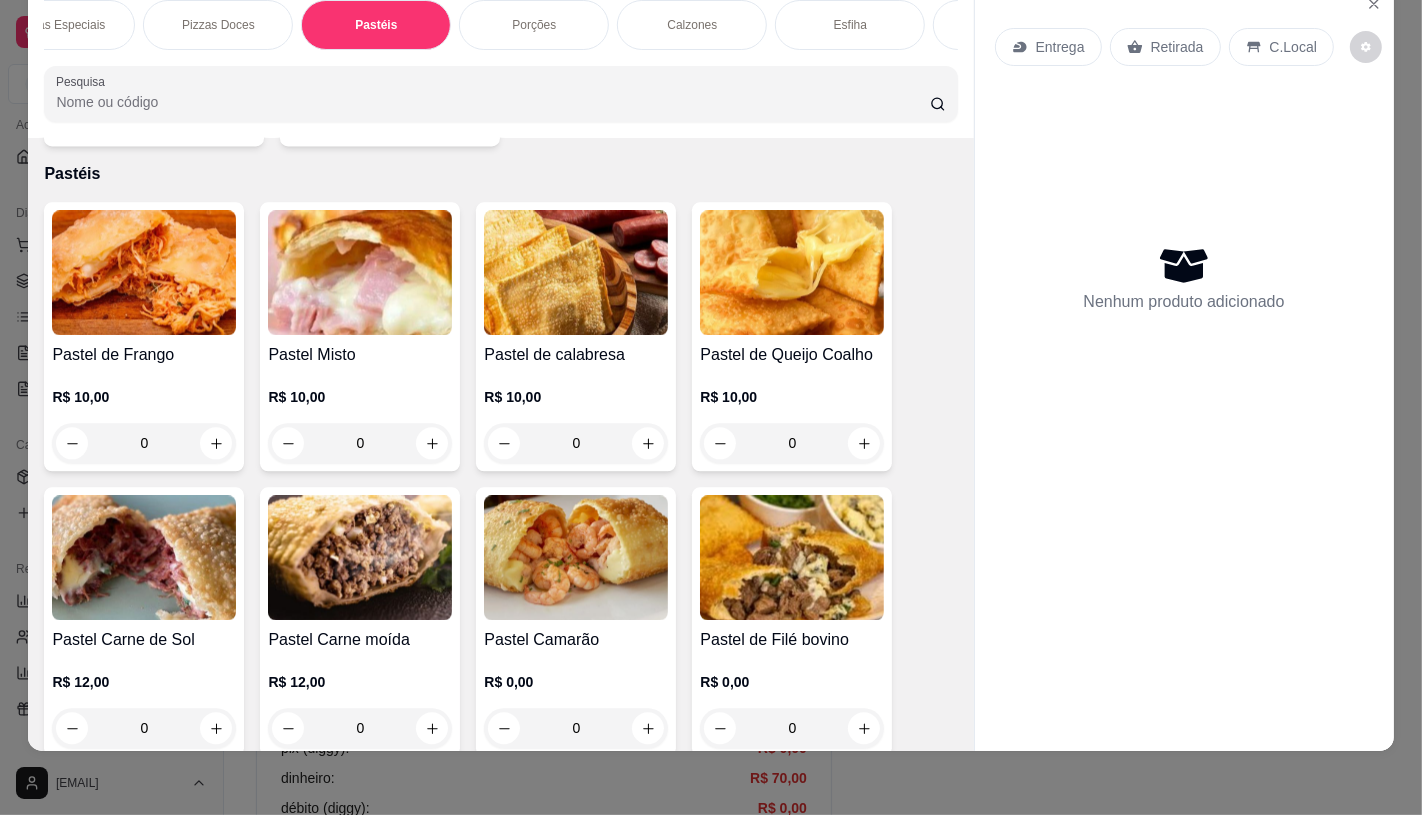click on "Nenhum produto adicionado" at bounding box center [1184, 278] 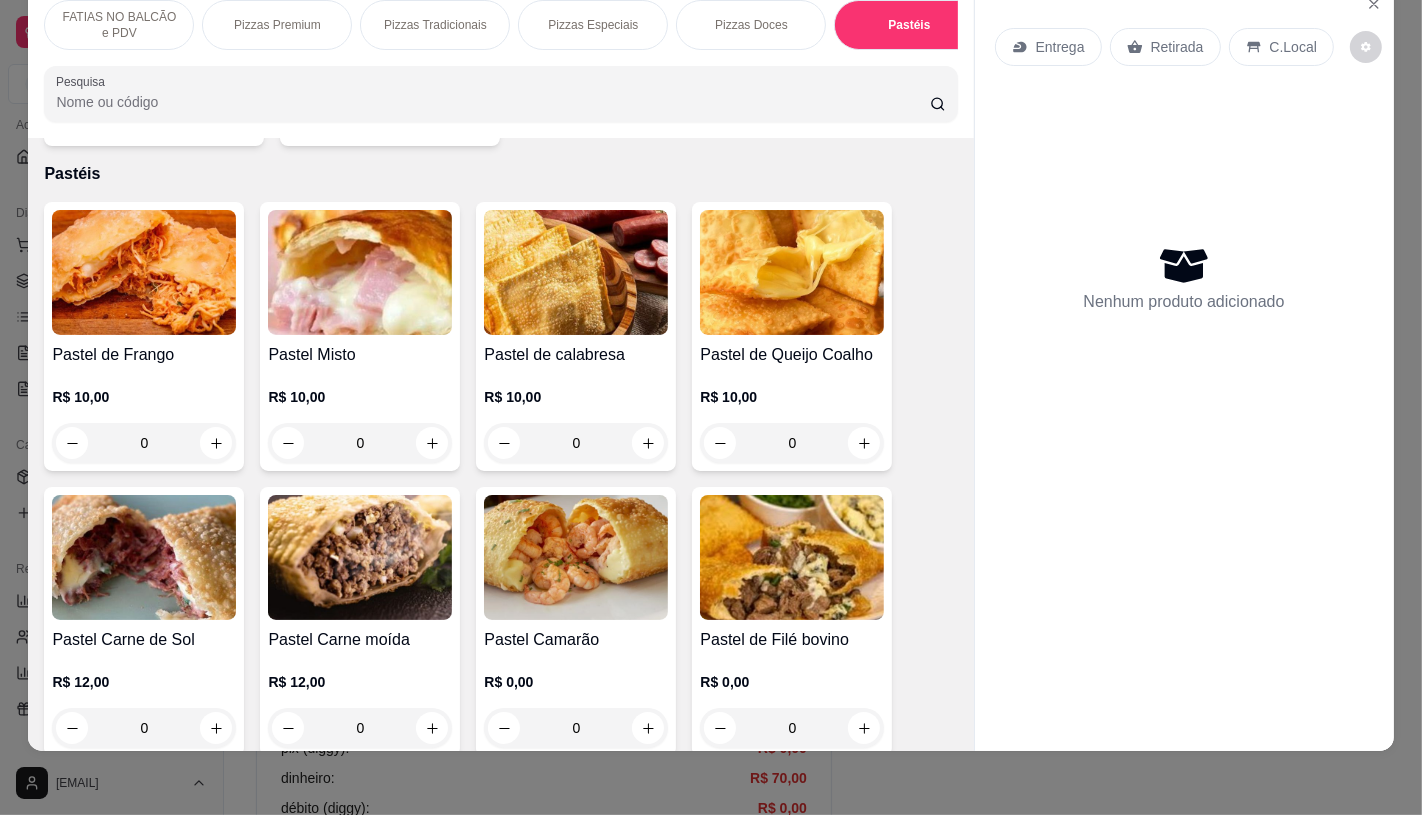 click on "FATIAS NO BALCÃO e PDV" at bounding box center [119, 25] 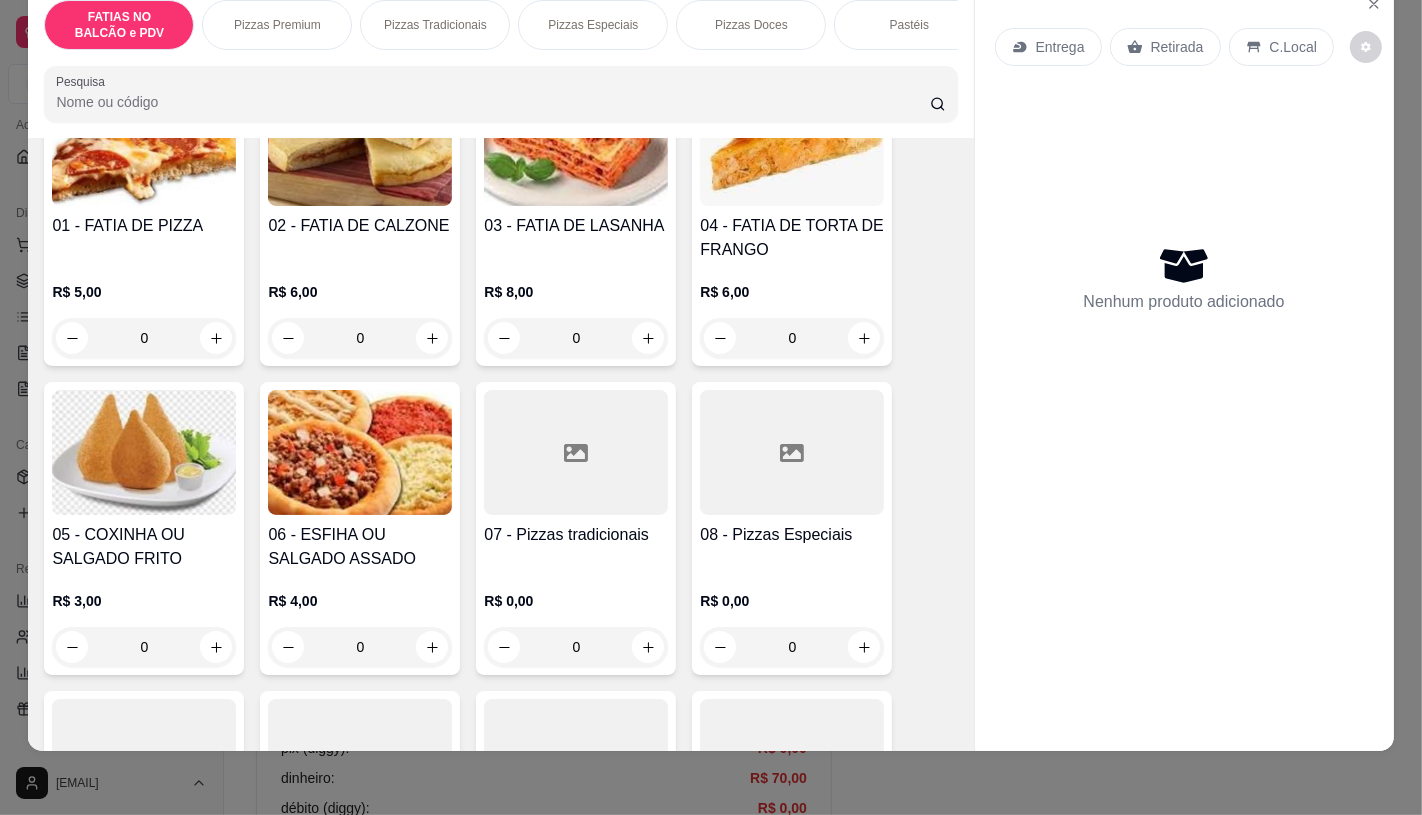 scroll, scrollTop: 201, scrollLeft: 0, axis: vertical 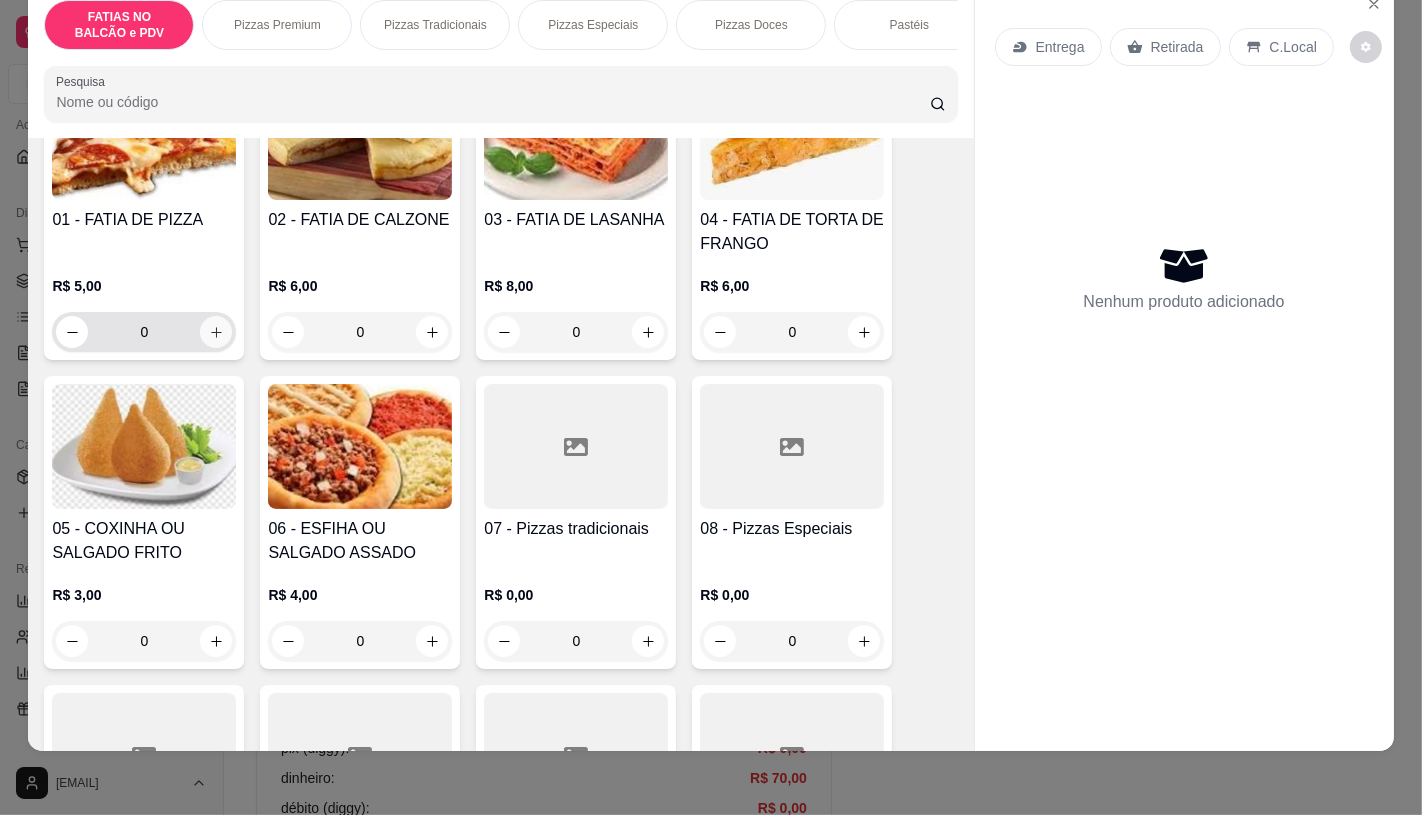 click 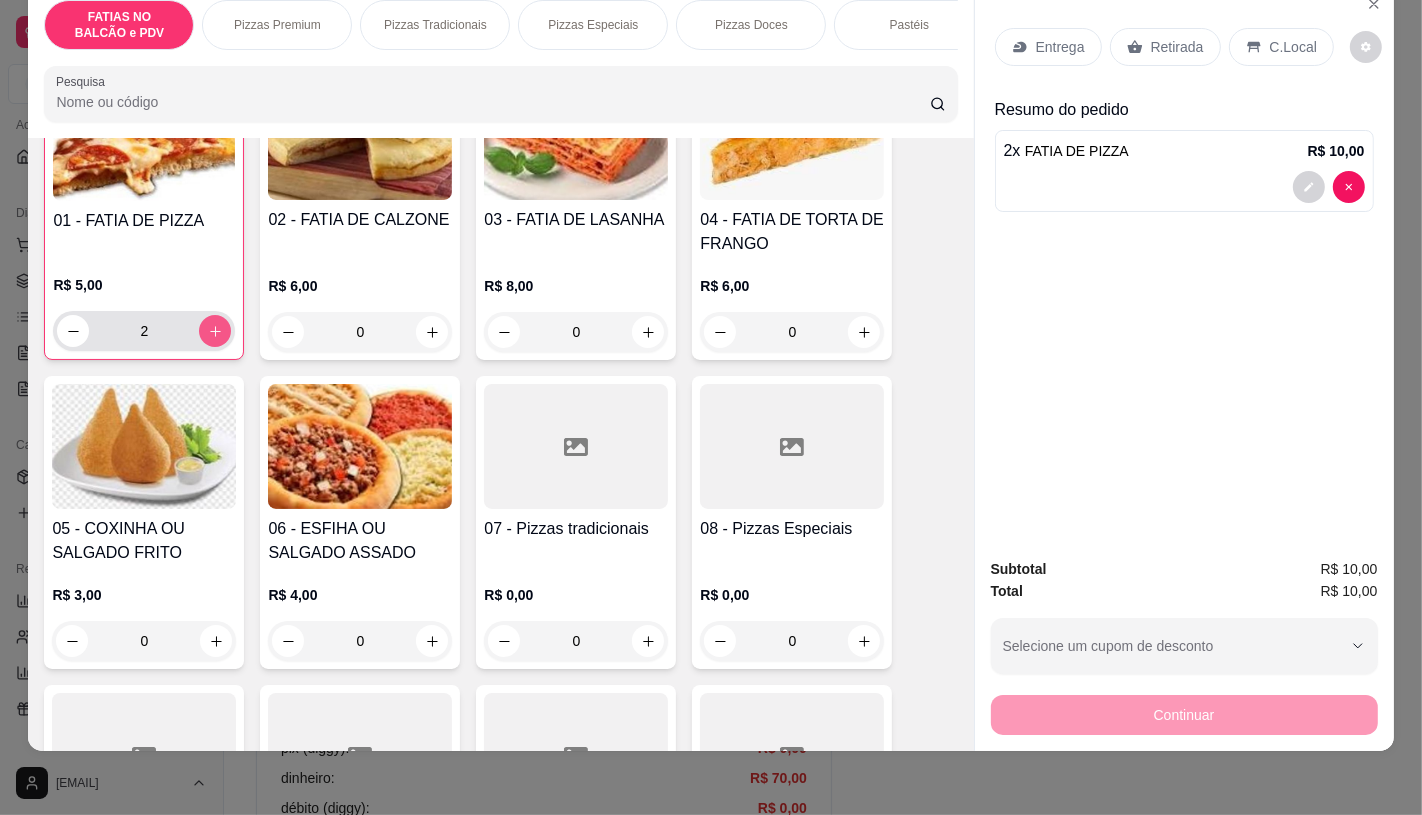 scroll, scrollTop: 202, scrollLeft: 0, axis: vertical 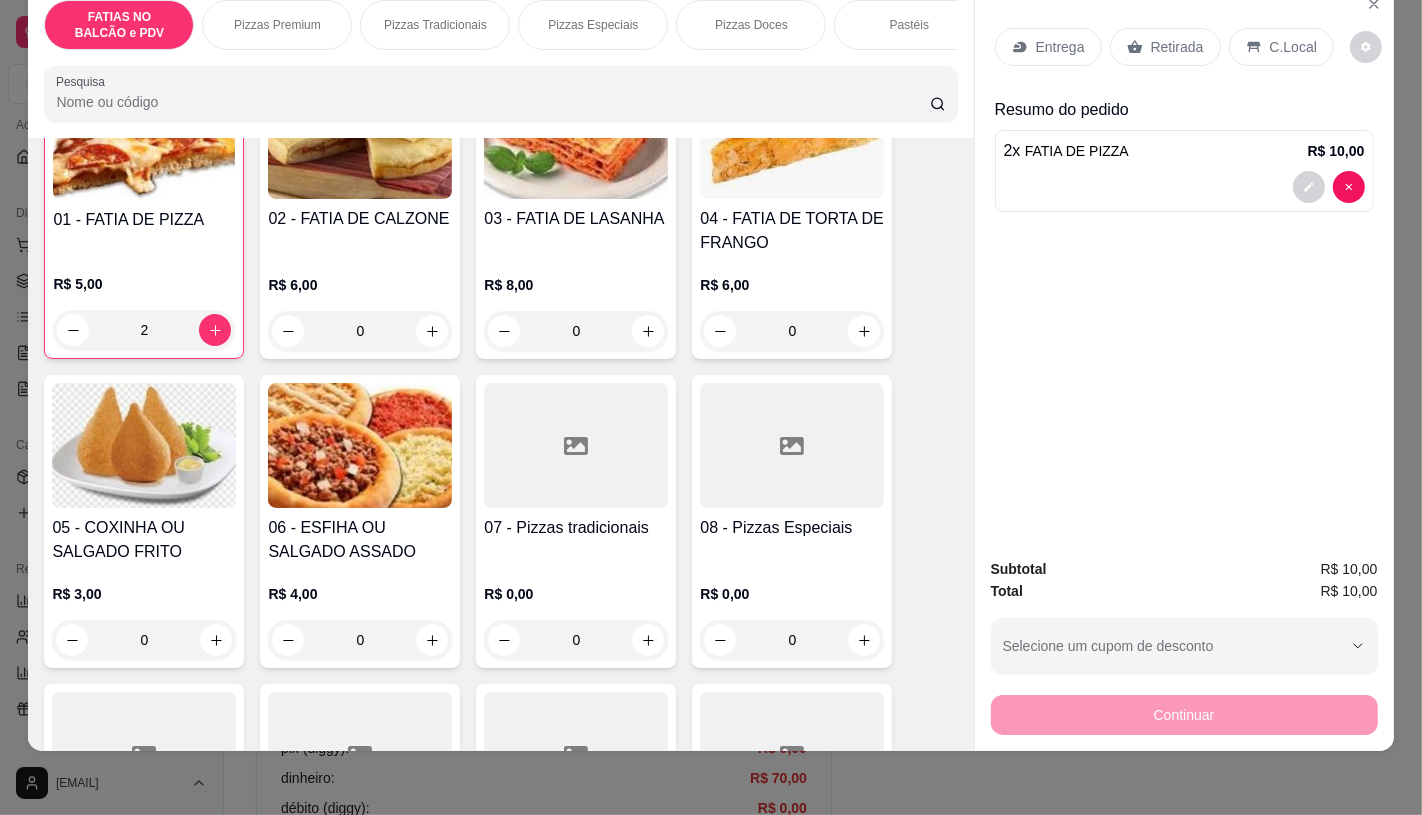 click on "Retirada" at bounding box center [1165, 47] 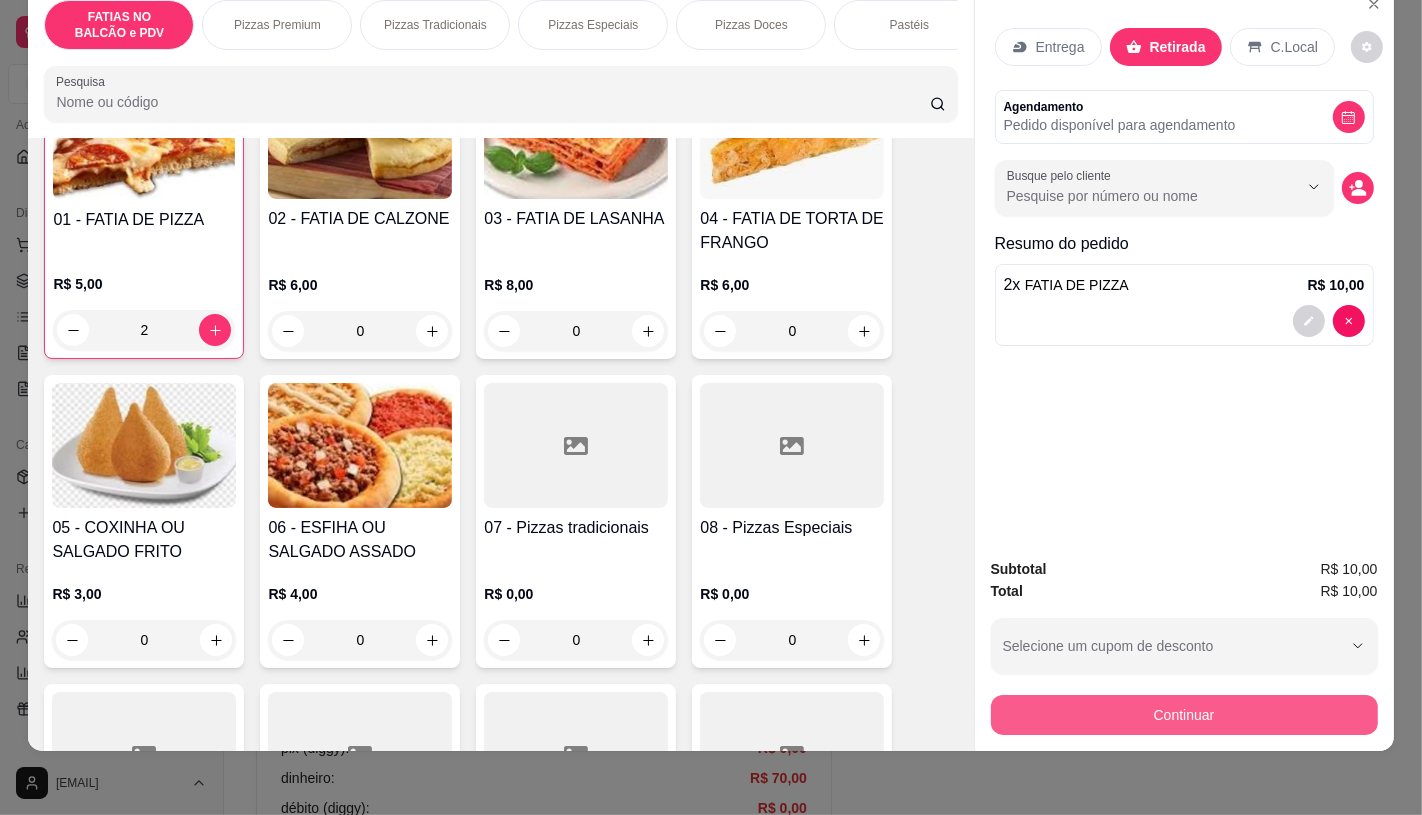 click on "Continuar" at bounding box center (1184, 715) 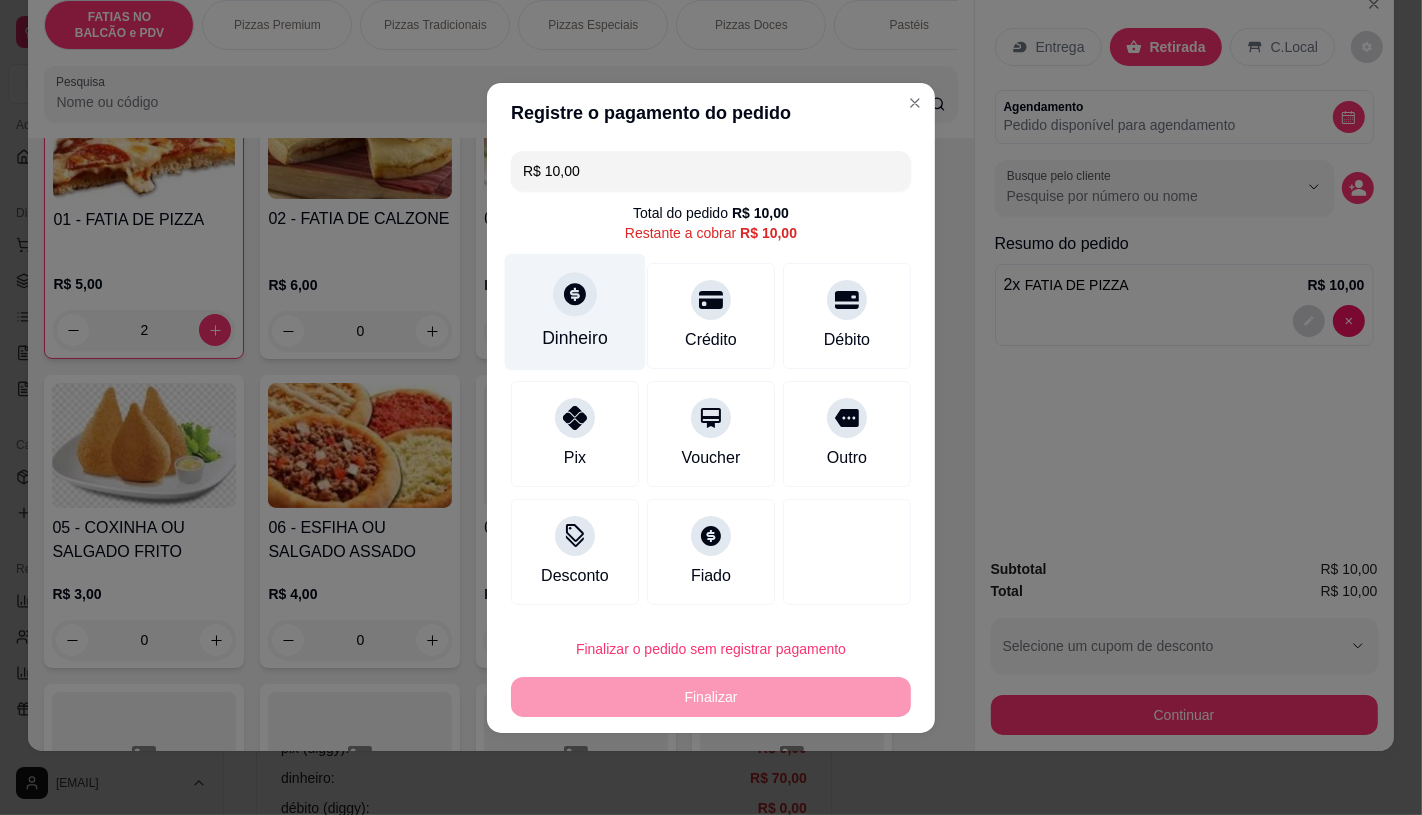 click on "Dinheiro" at bounding box center [575, 311] 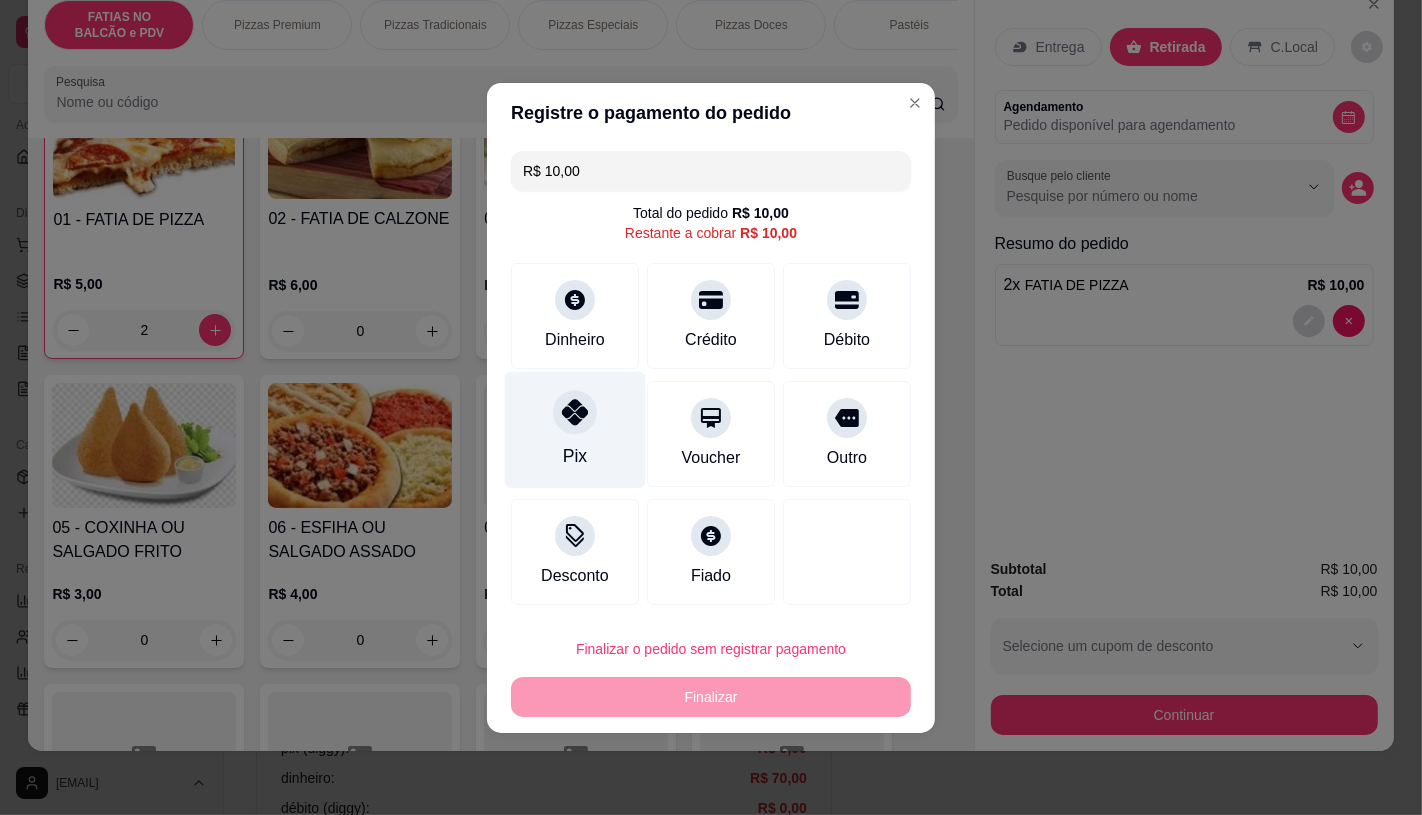 click on "Pix" at bounding box center [575, 429] 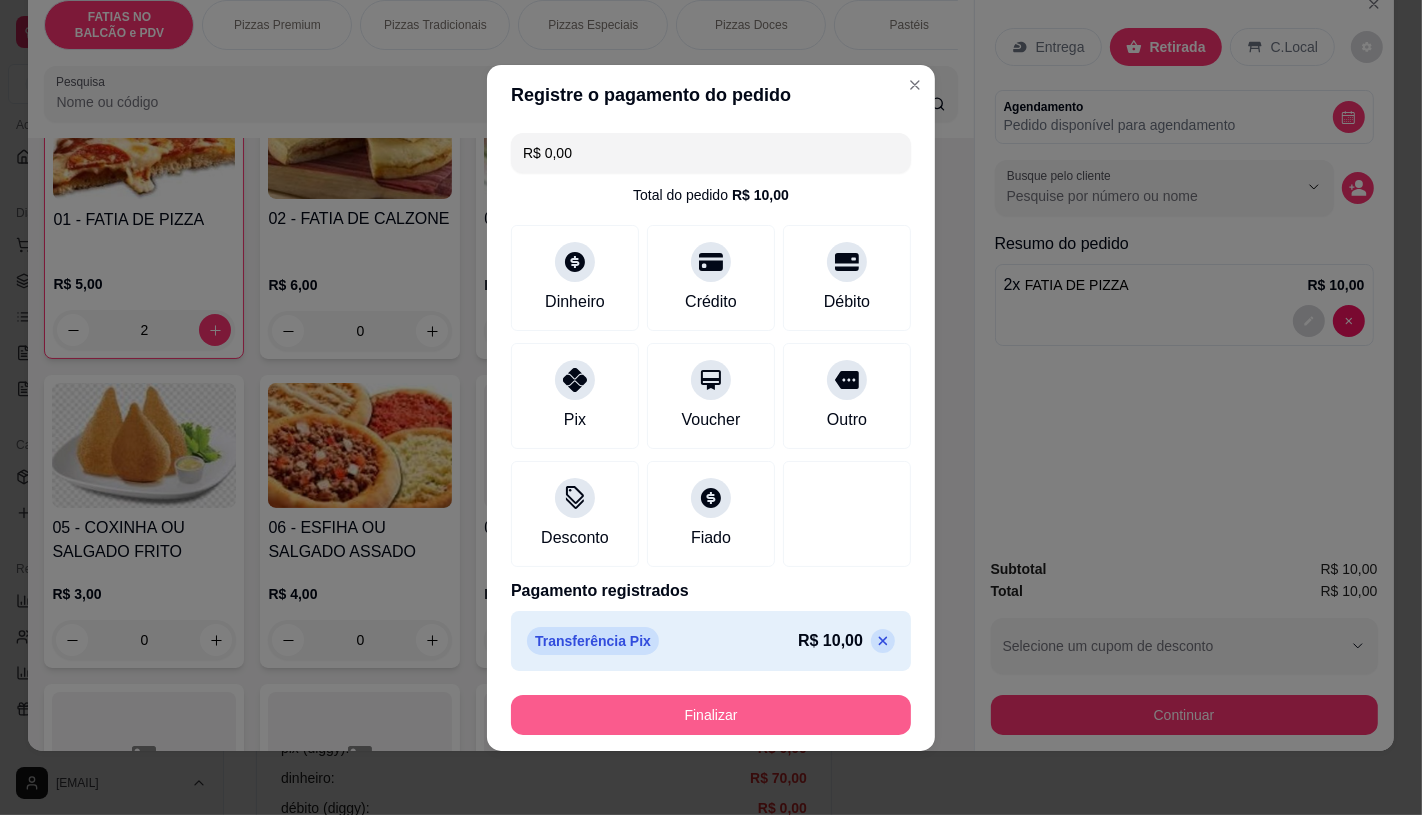 click on "Finalizar" at bounding box center (711, 715) 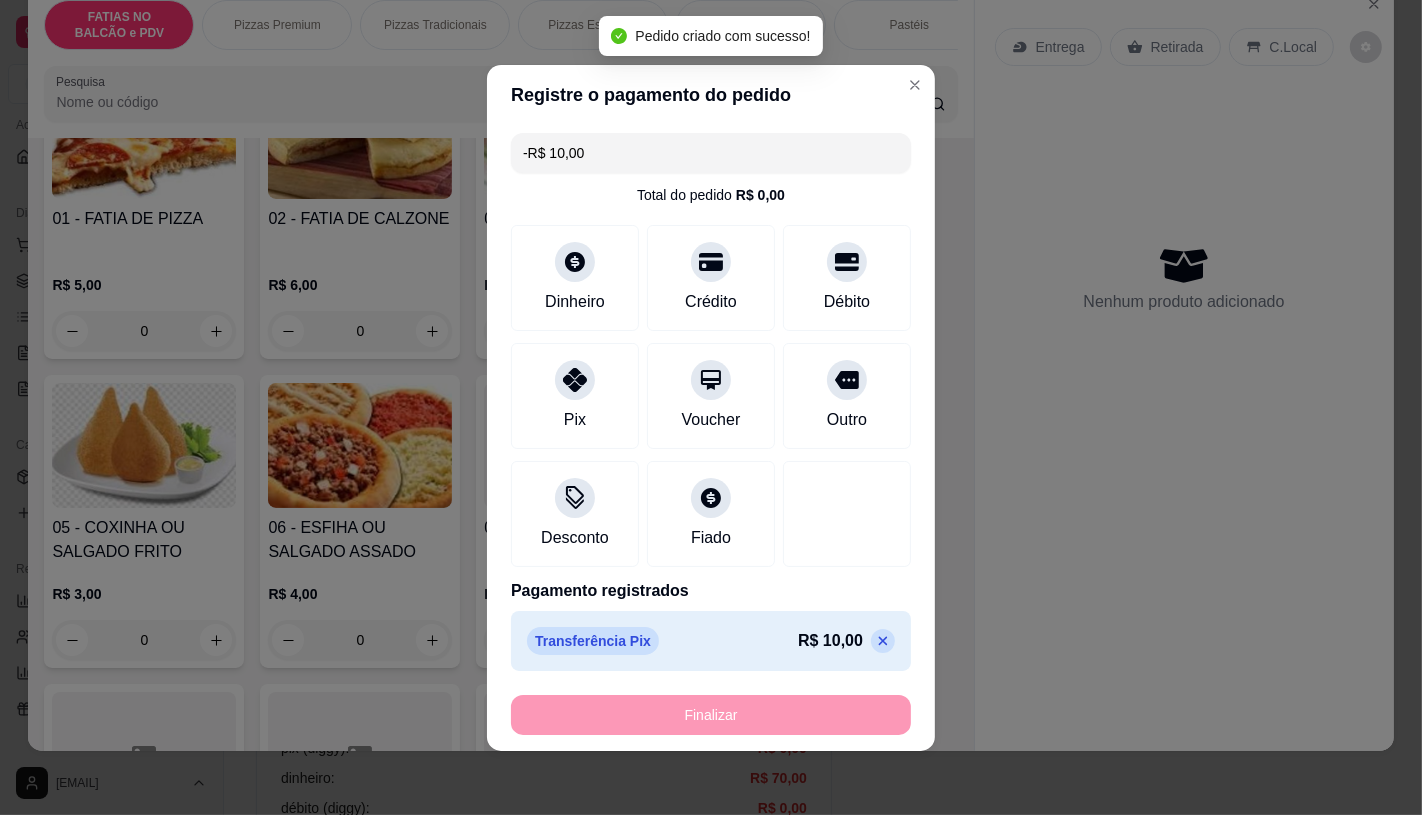 scroll, scrollTop: 201, scrollLeft: 0, axis: vertical 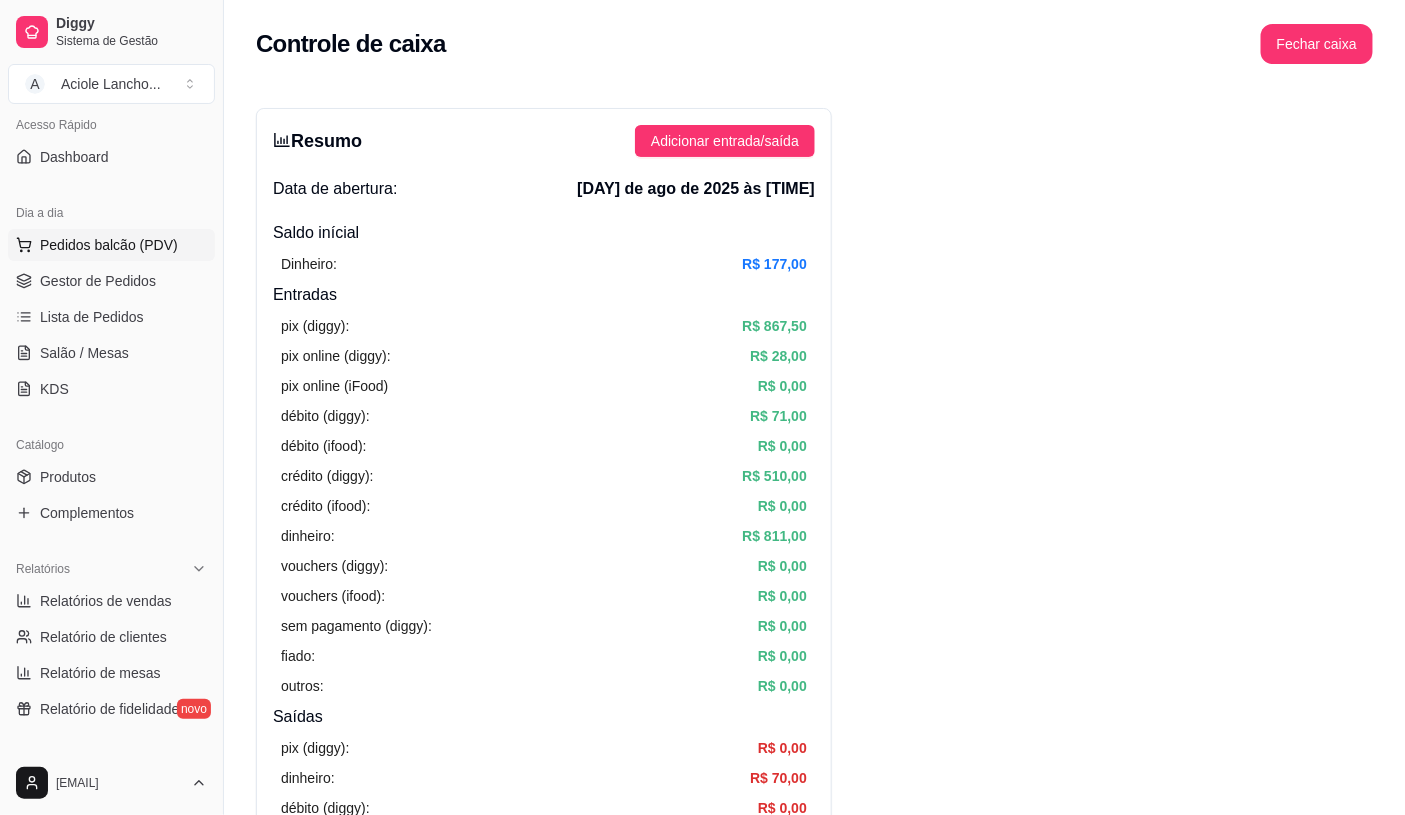 click on "Pedidos balcão (PDV)" at bounding box center [109, 245] 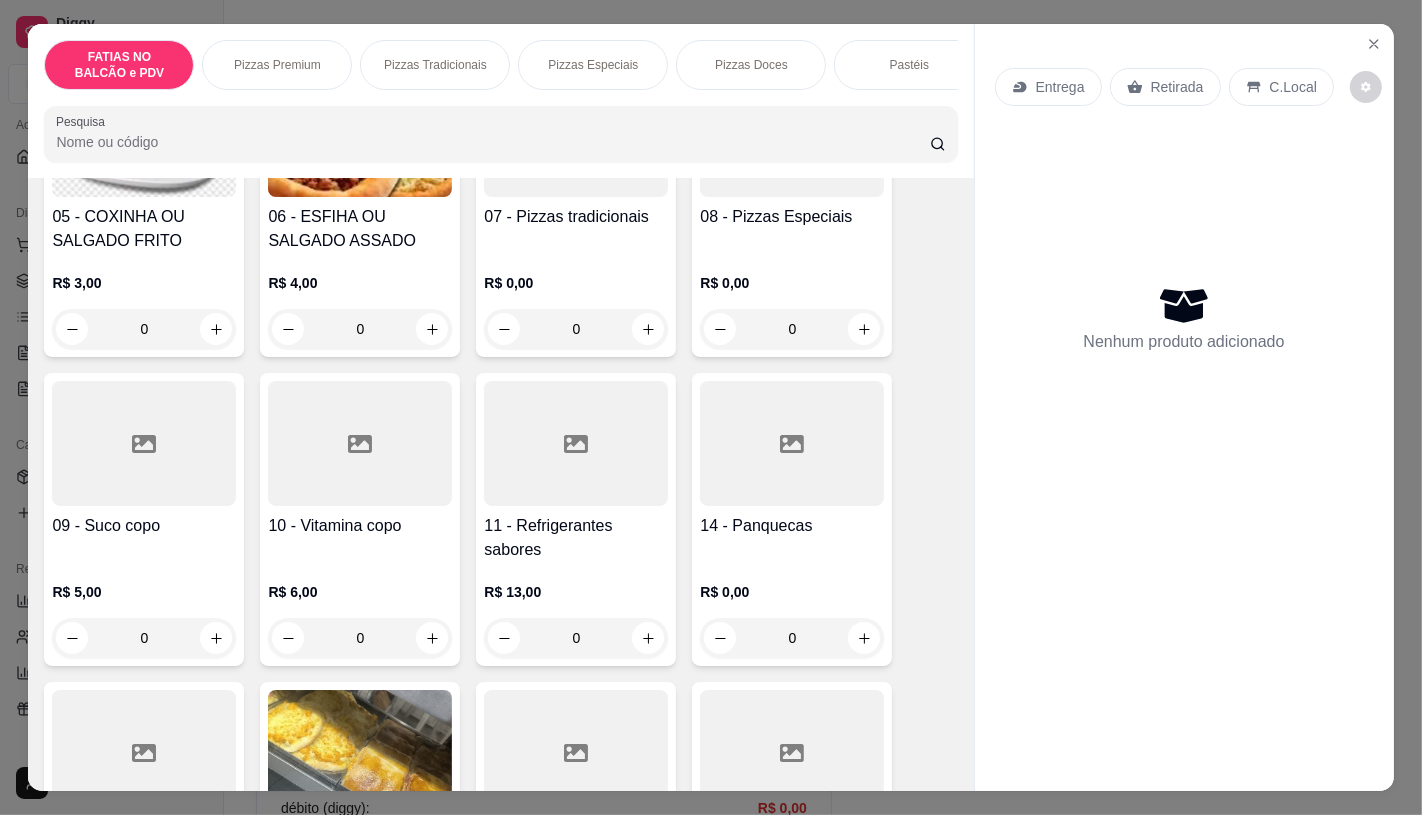 scroll, scrollTop: 555, scrollLeft: 0, axis: vertical 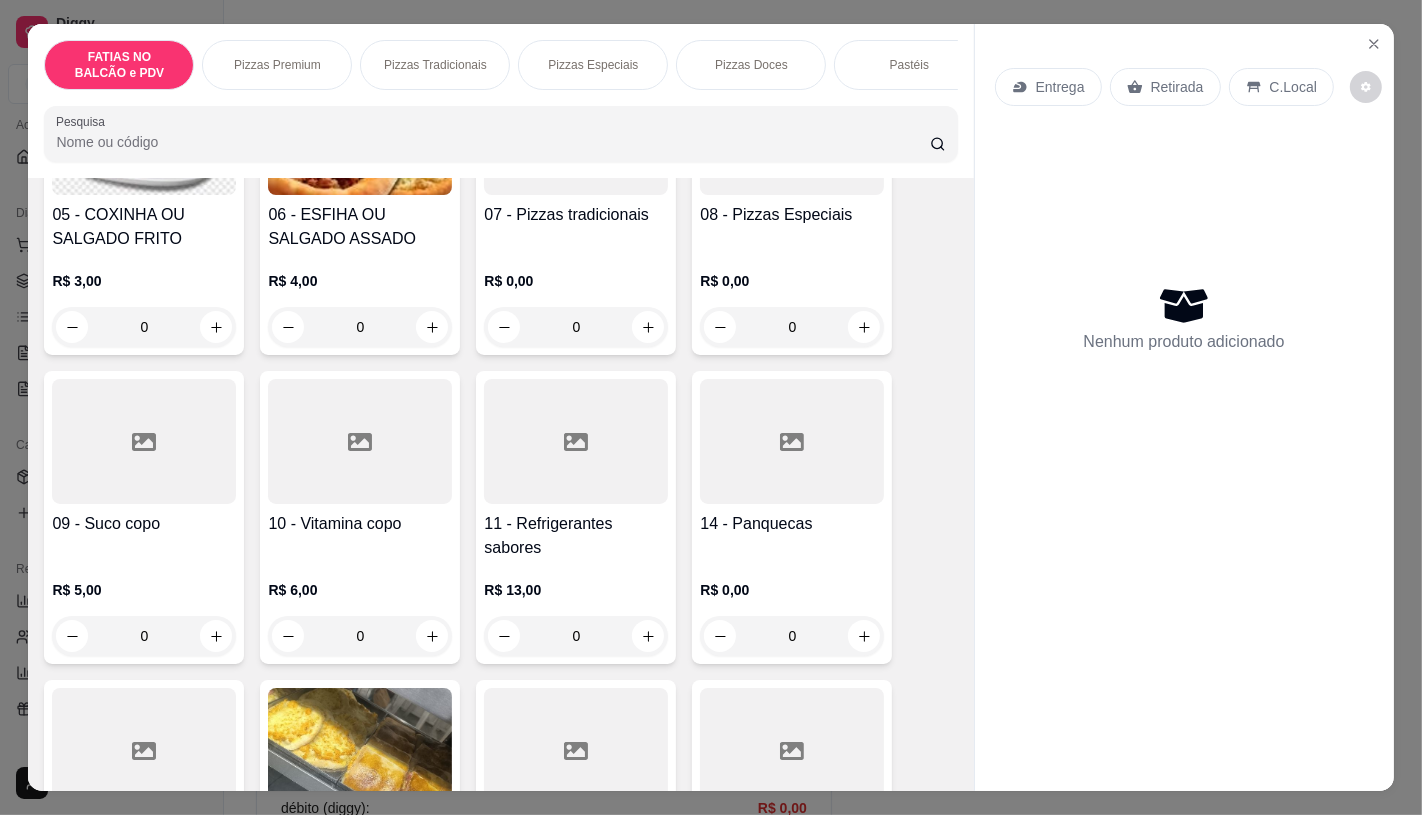click at bounding box center [792, 441] 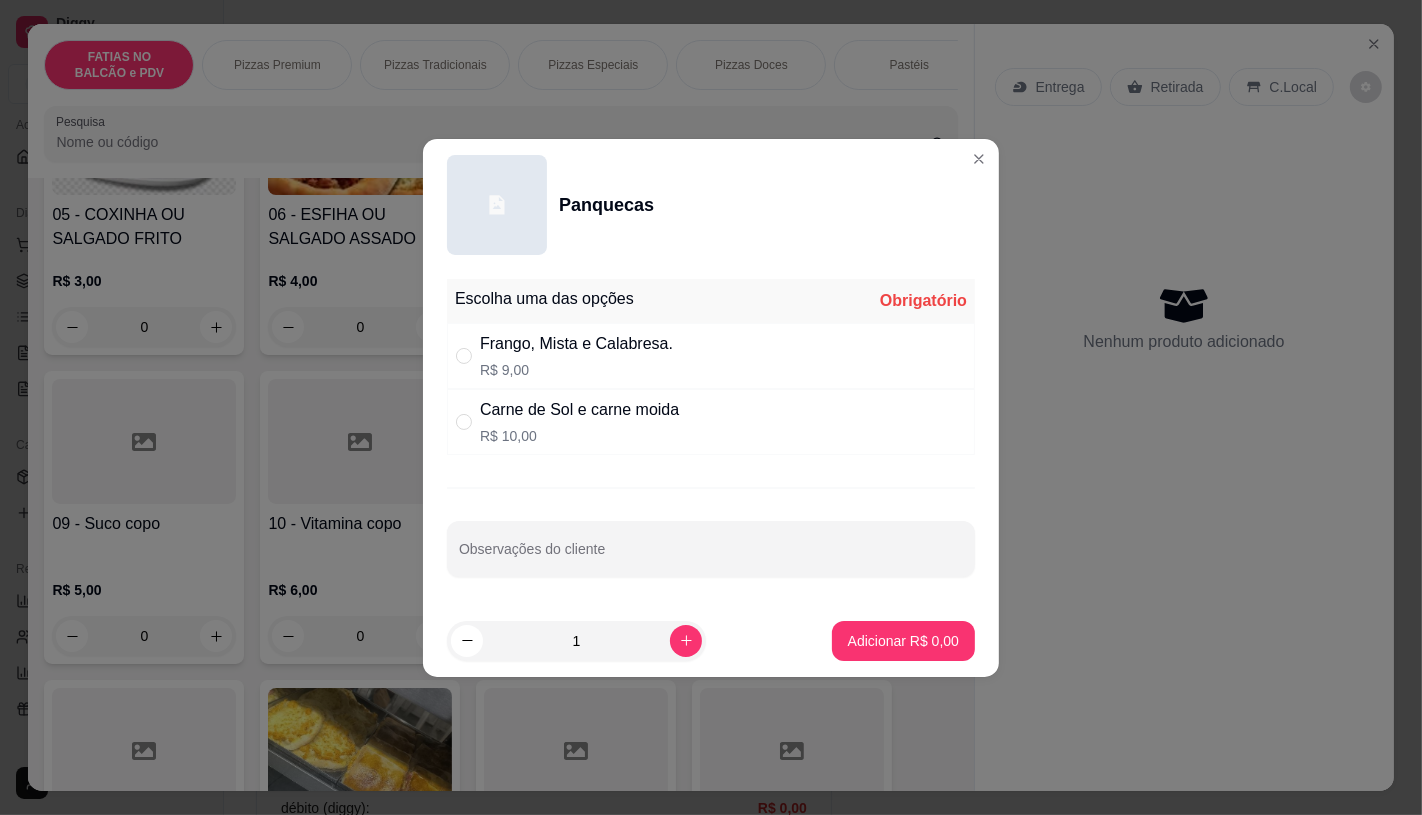 click on "Frango, Mista e Calabresa." at bounding box center (576, 344) 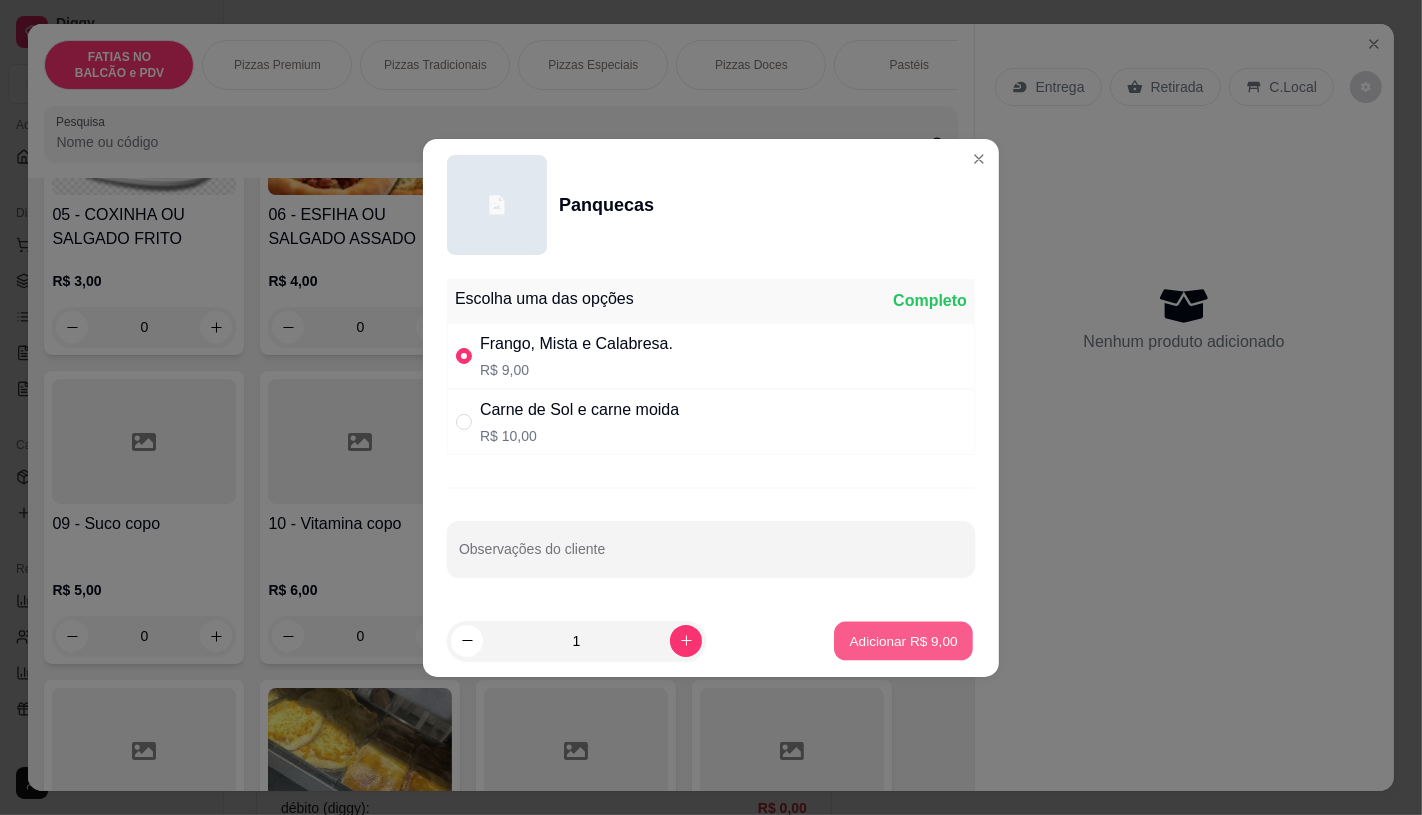 click on "Adicionar   R$ 9,00" at bounding box center [903, 640] 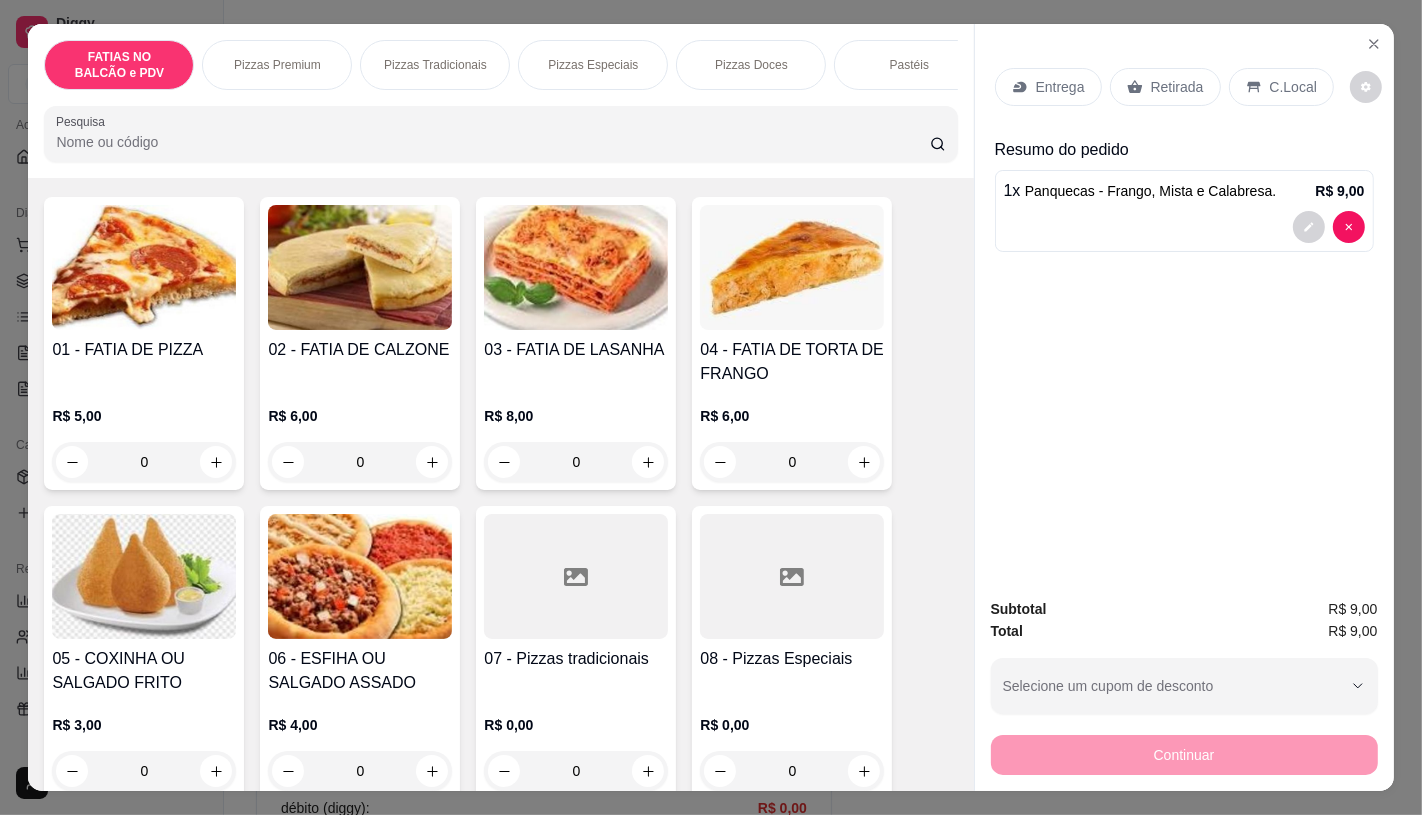 scroll, scrollTop: 0, scrollLeft: 0, axis: both 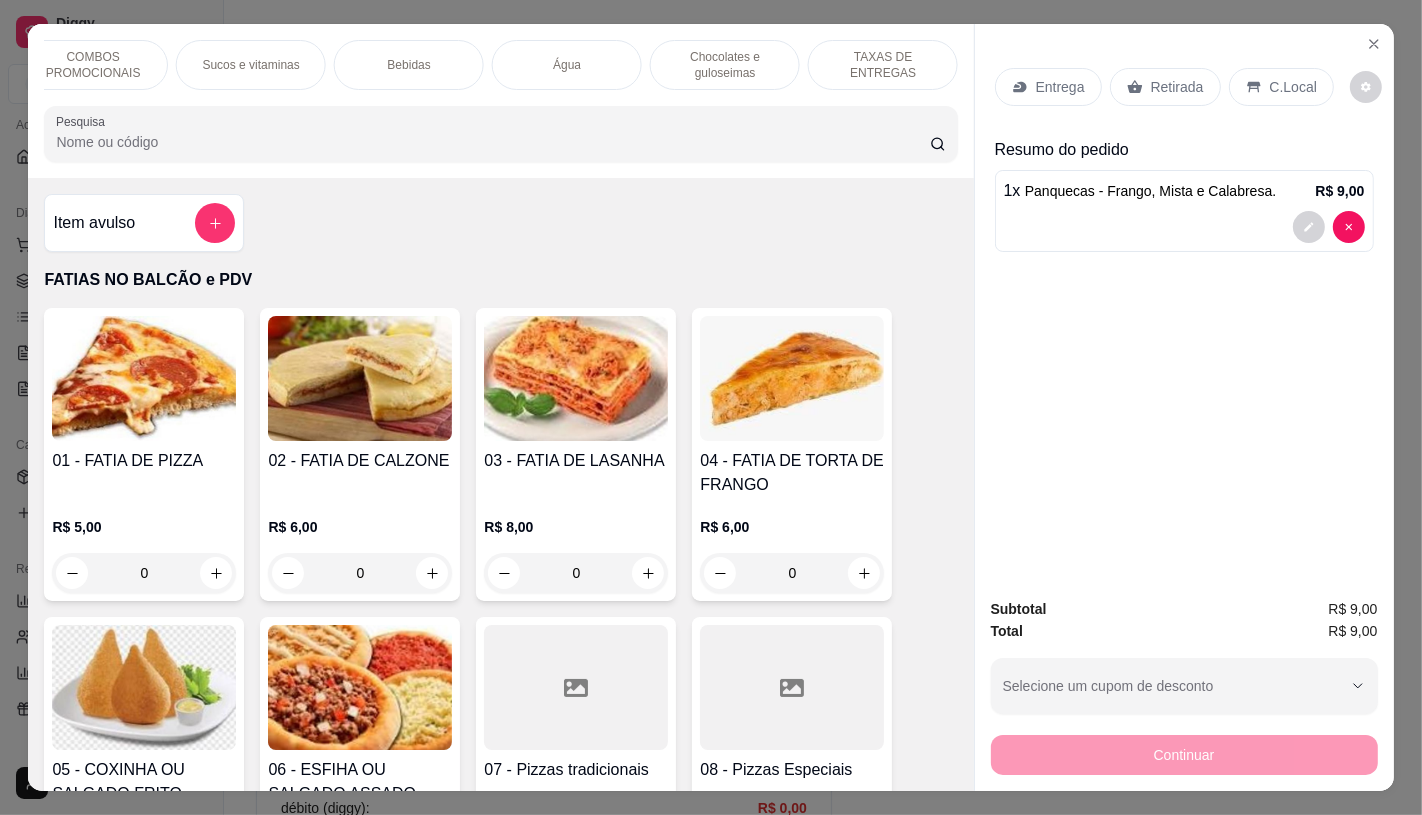 click on "TAXAS DE ENTREGAS" at bounding box center [883, 65] 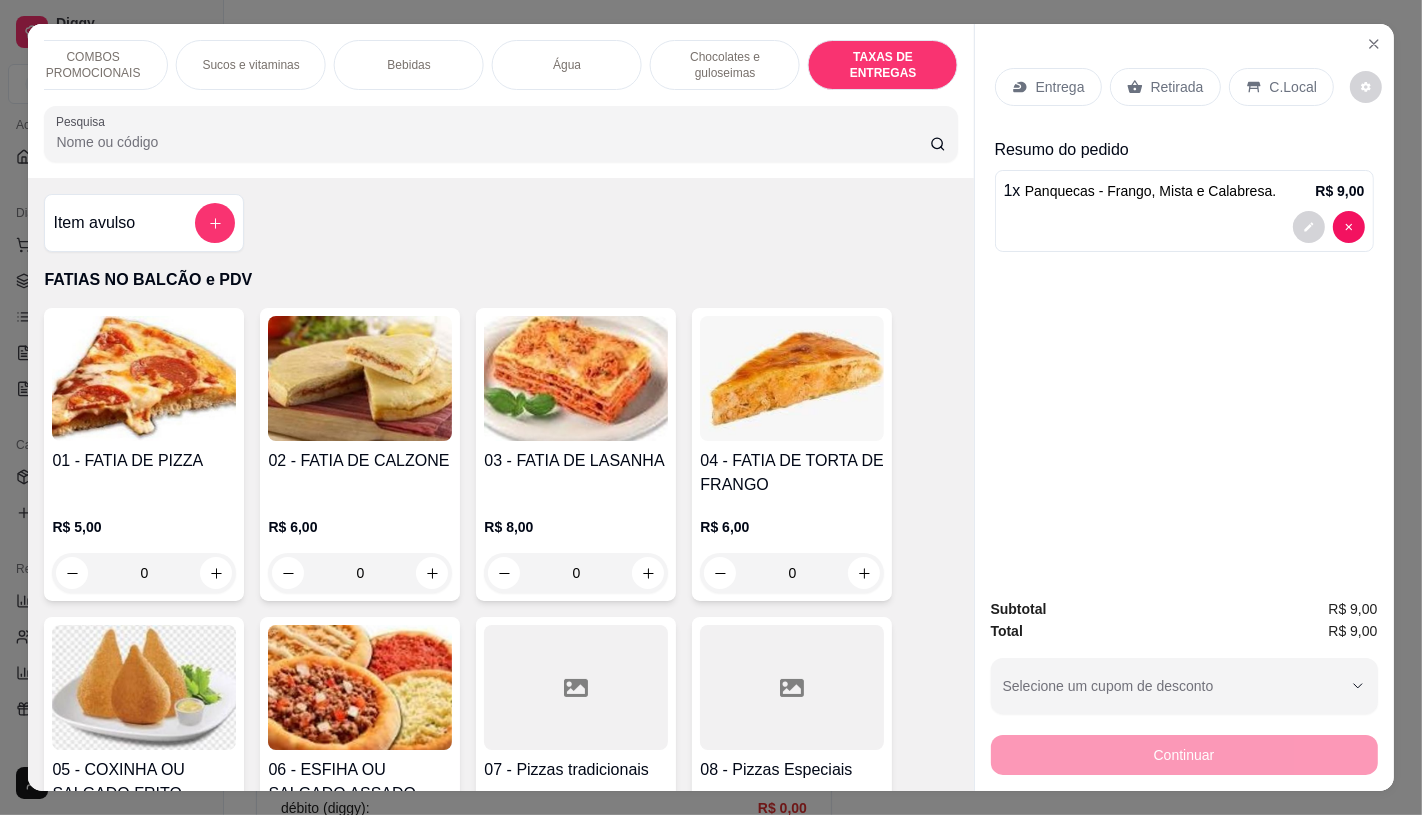 scroll, scrollTop: 13373, scrollLeft: 0, axis: vertical 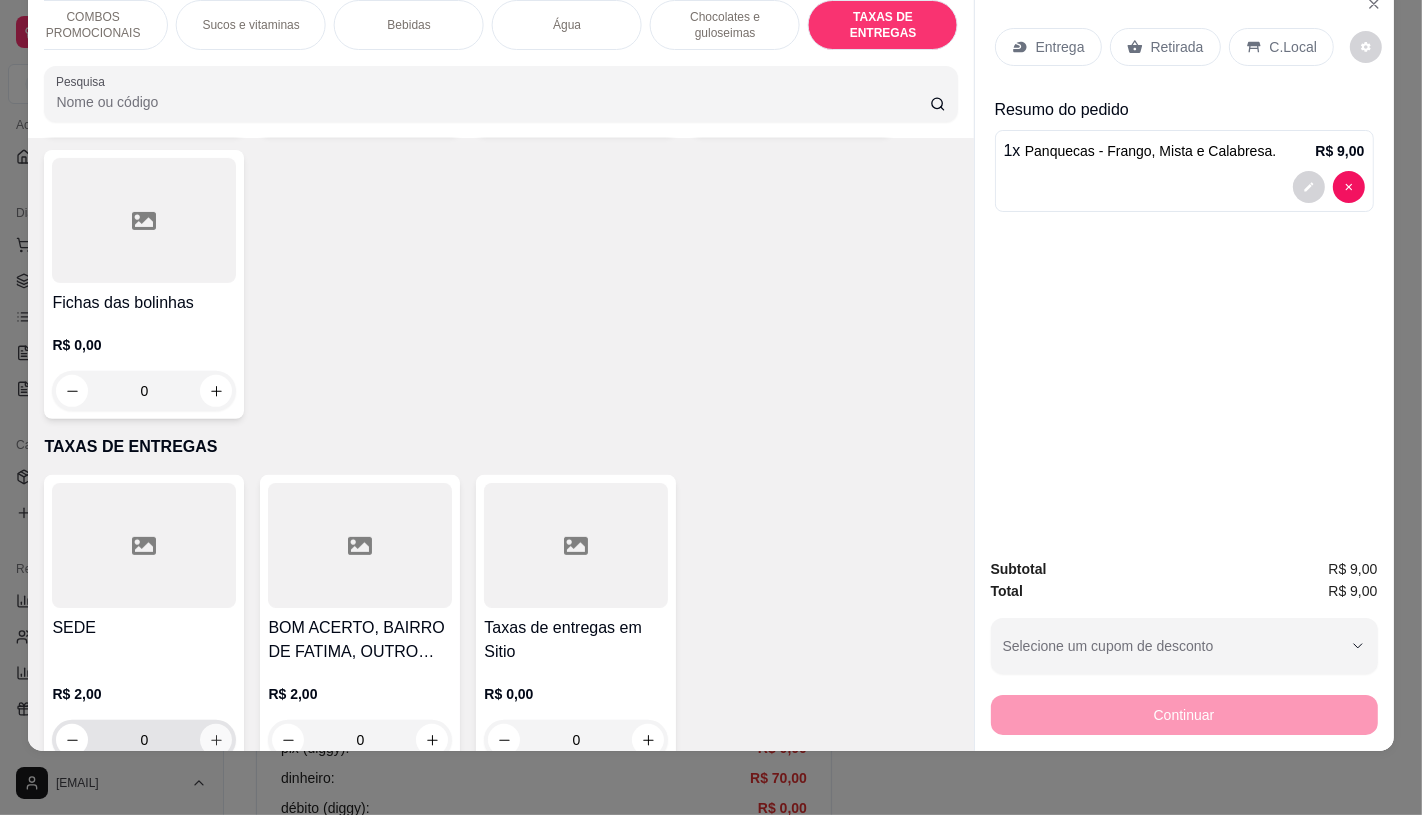 click 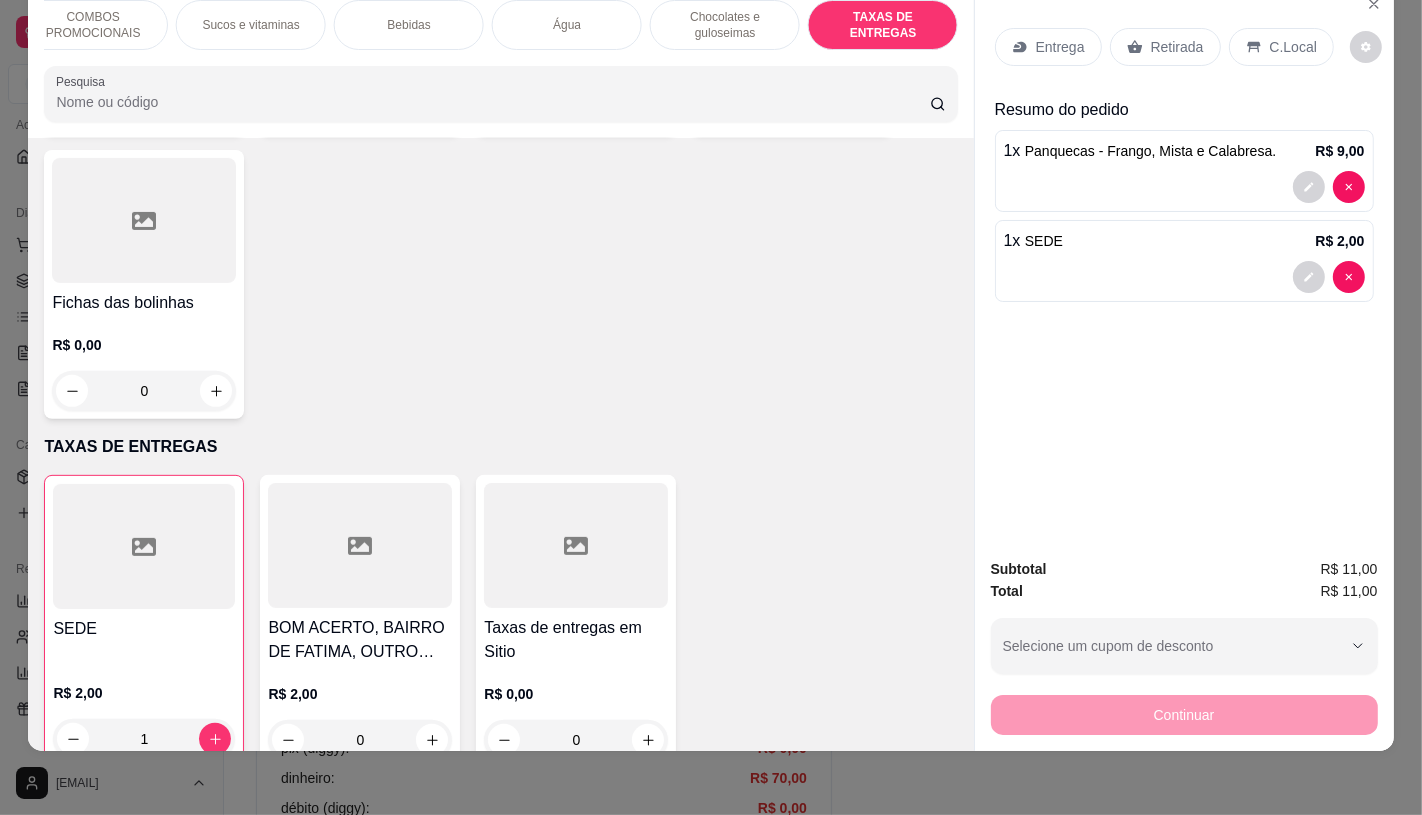click on "Retirada" at bounding box center (1177, 47) 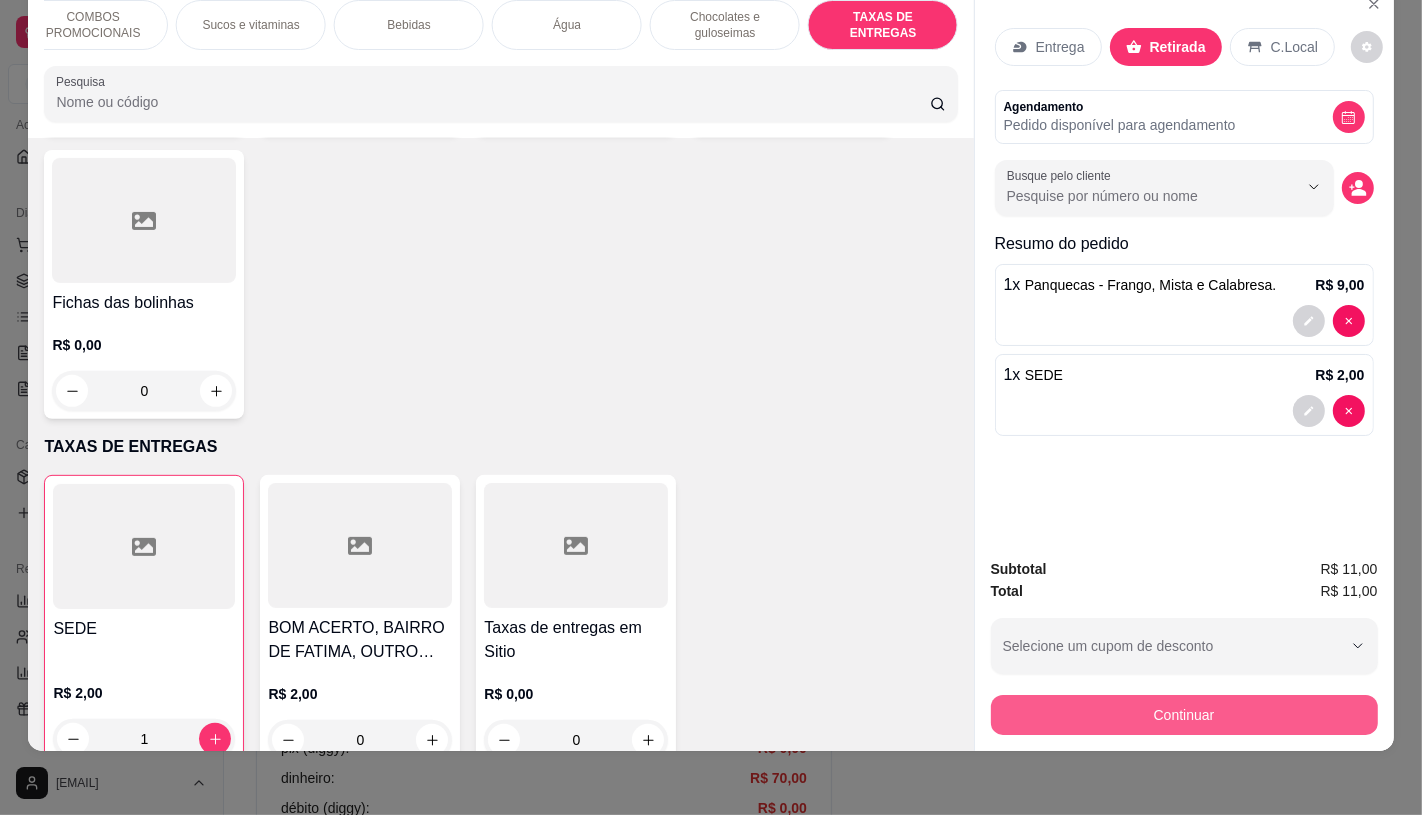 click on "Continuar" at bounding box center [1184, 715] 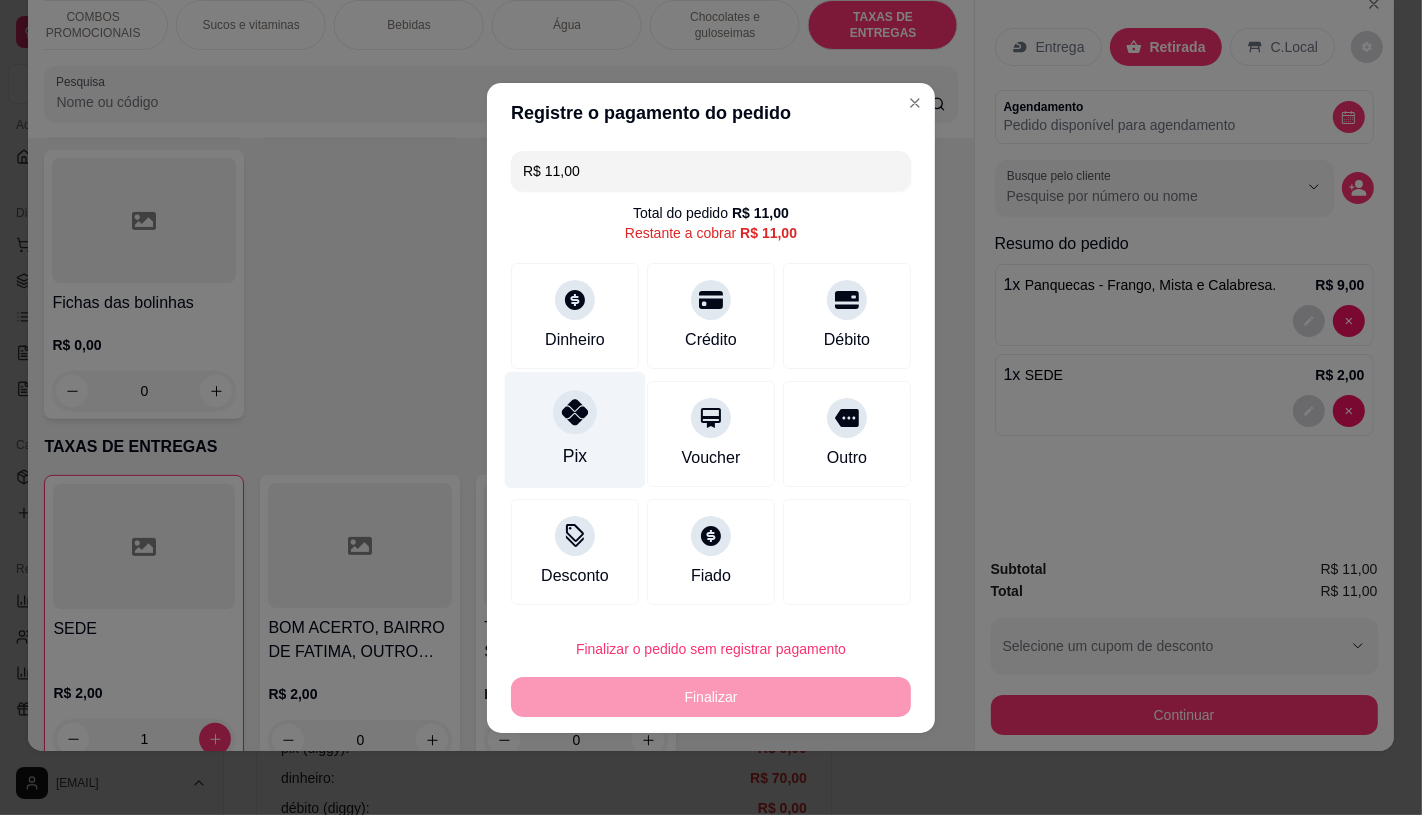 click on "Pix" at bounding box center (575, 429) 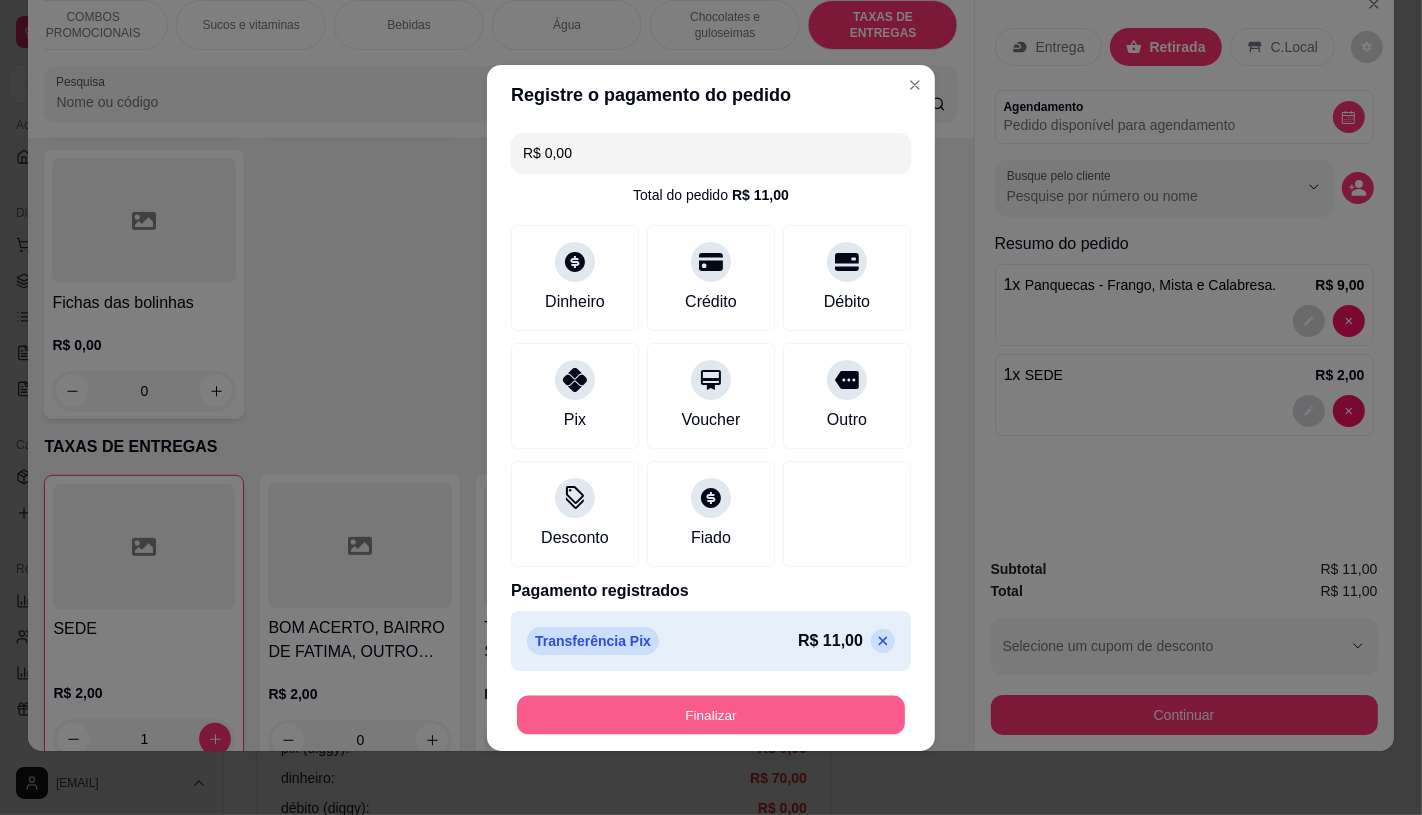 click on "Finalizar" at bounding box center [711, 714] 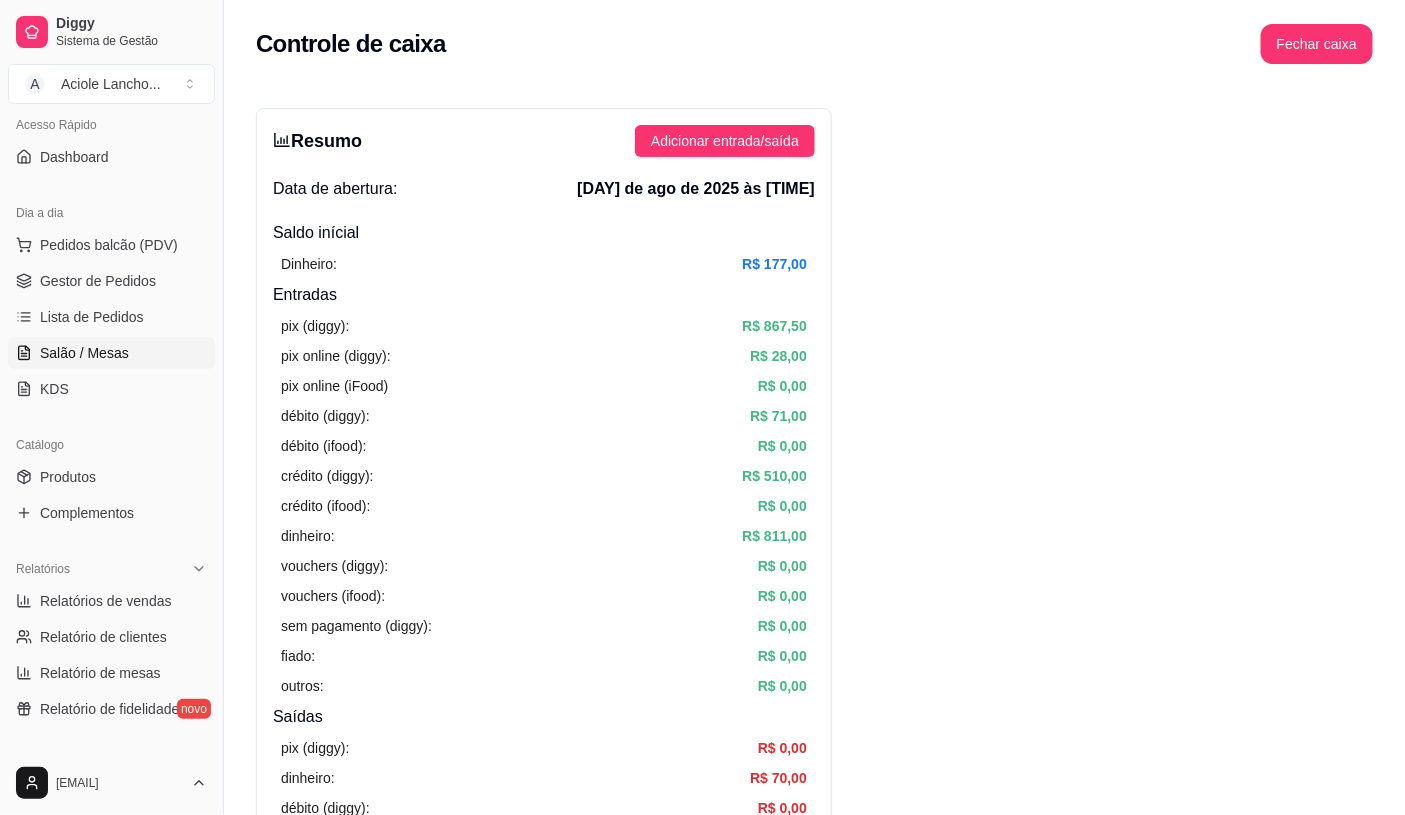 click on "Salão / Mesas" at bounding box center [111, 353] 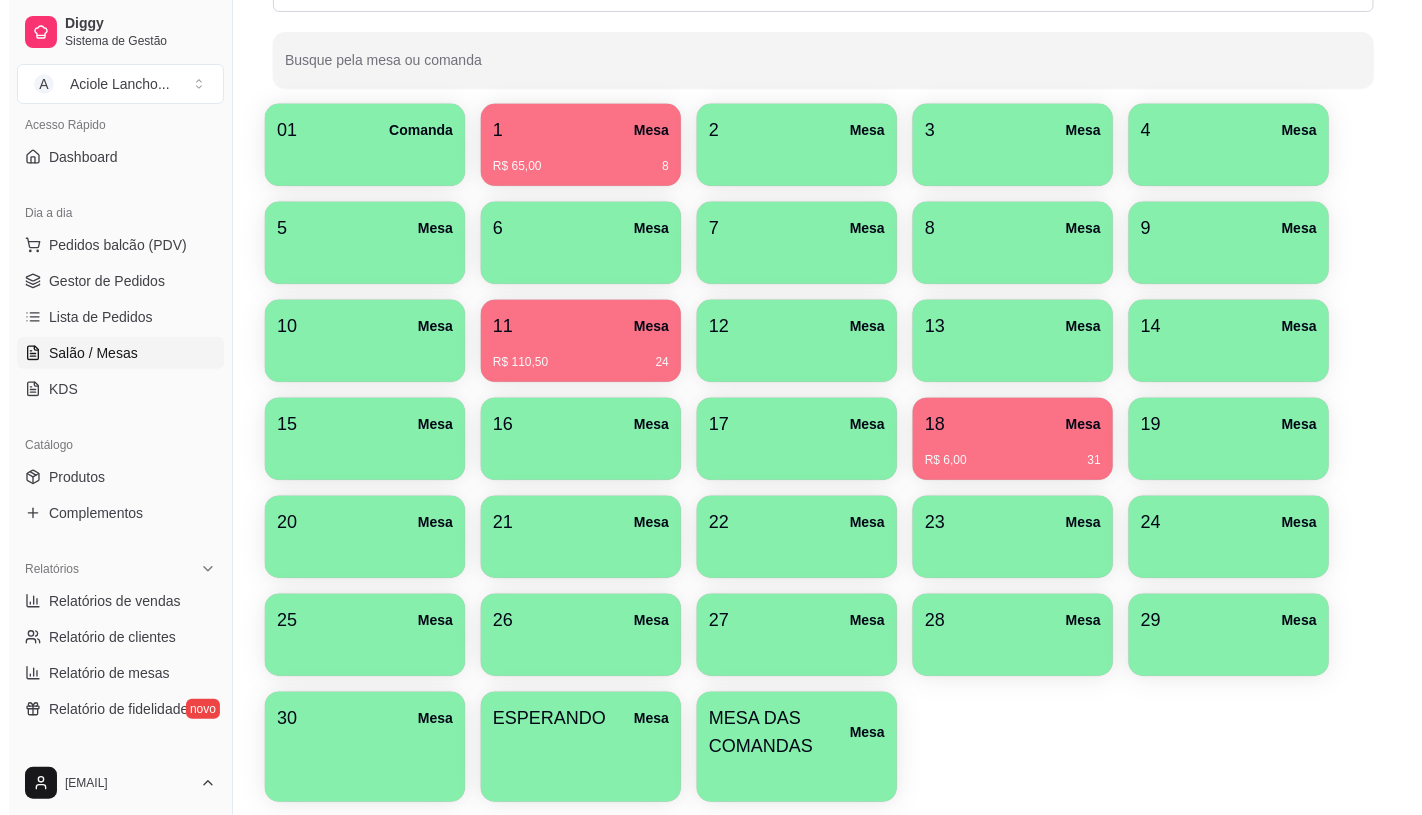 scroll, scrollTop: 222, scrollLeft: 0, axis: vertical 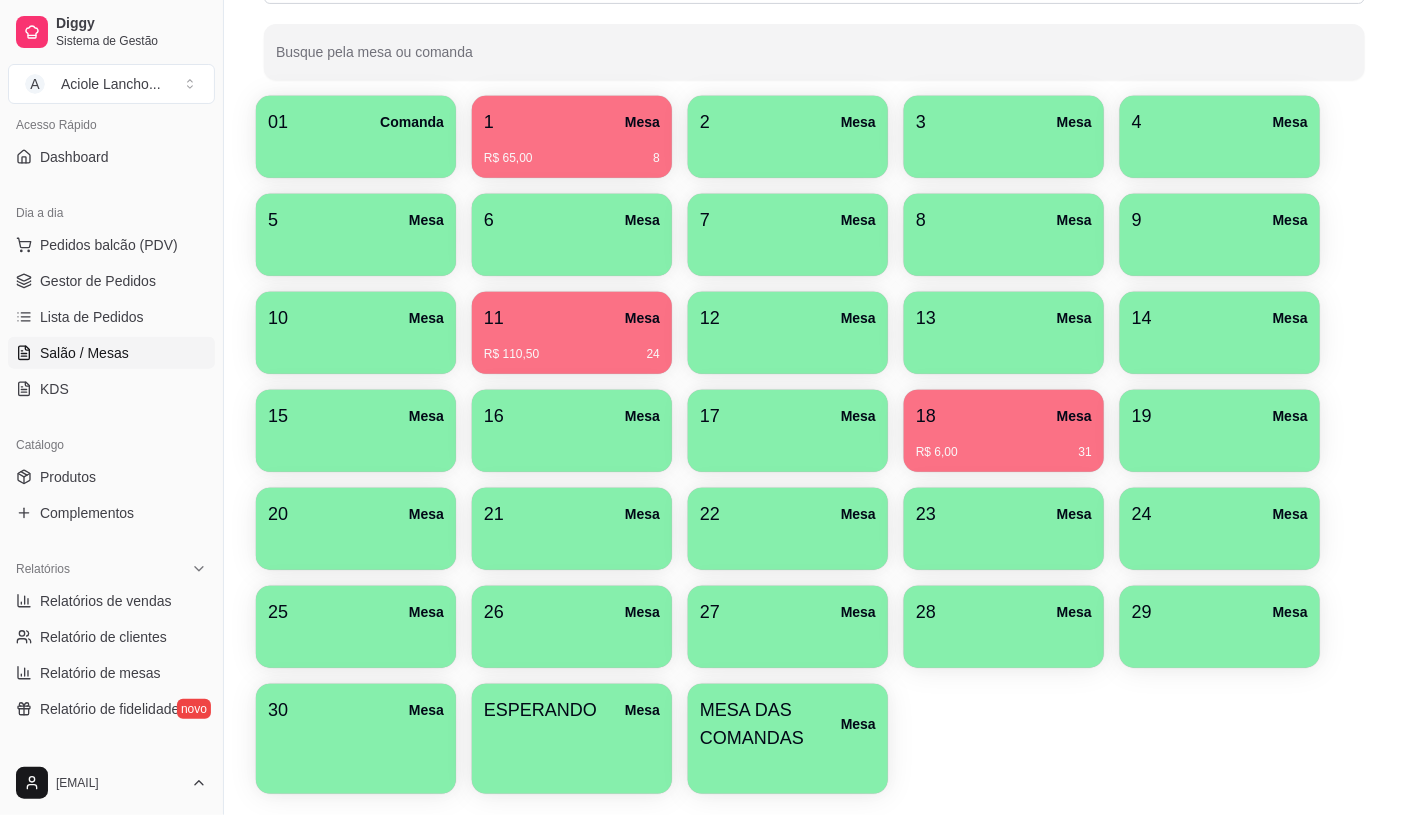 click on "MESA DAS COMANDAS Mesa" at bounding box center (788, 739) 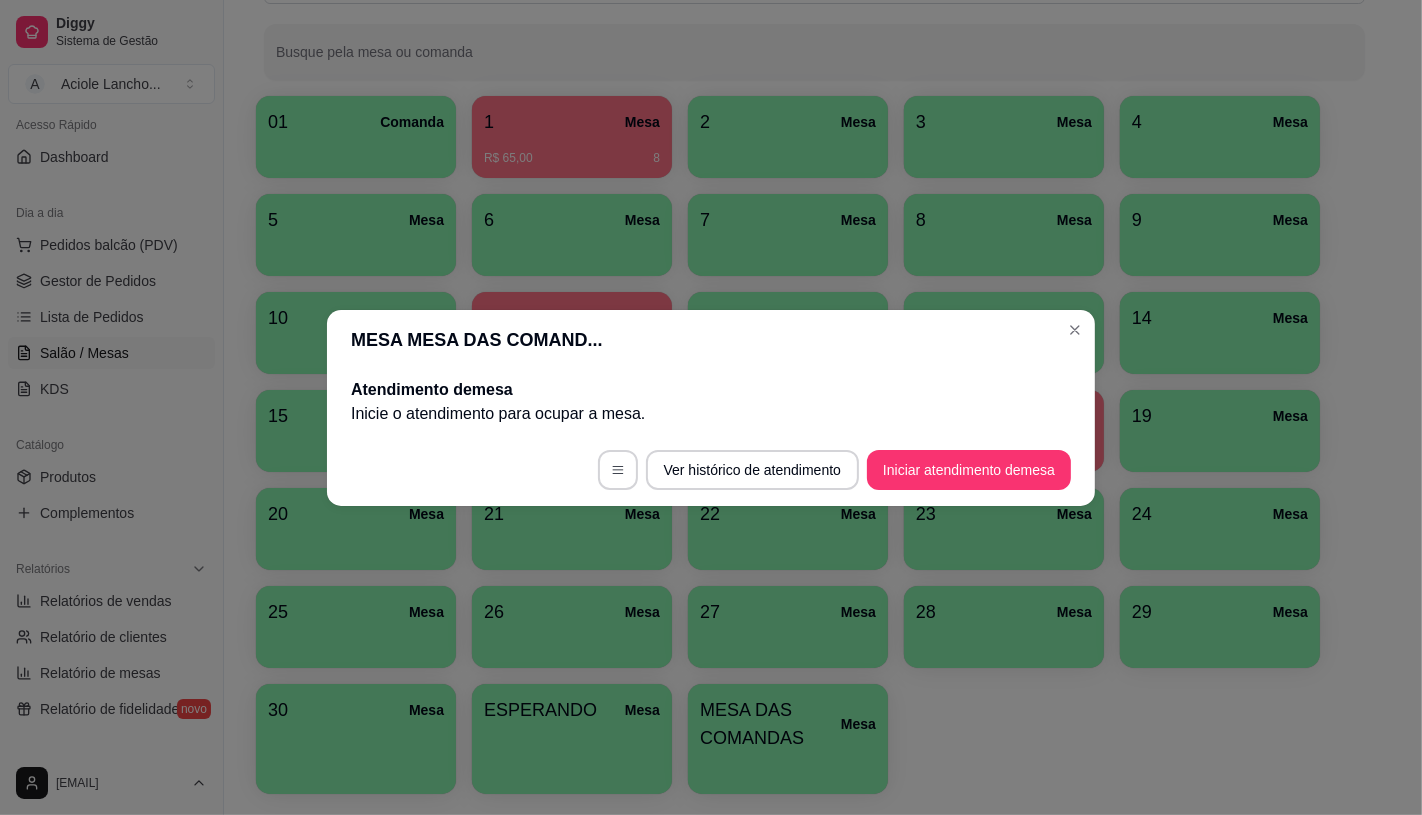 click on "Ver histórico de atendimento Iniciar atendimento de  mesa" at bounding box center (711, 470) 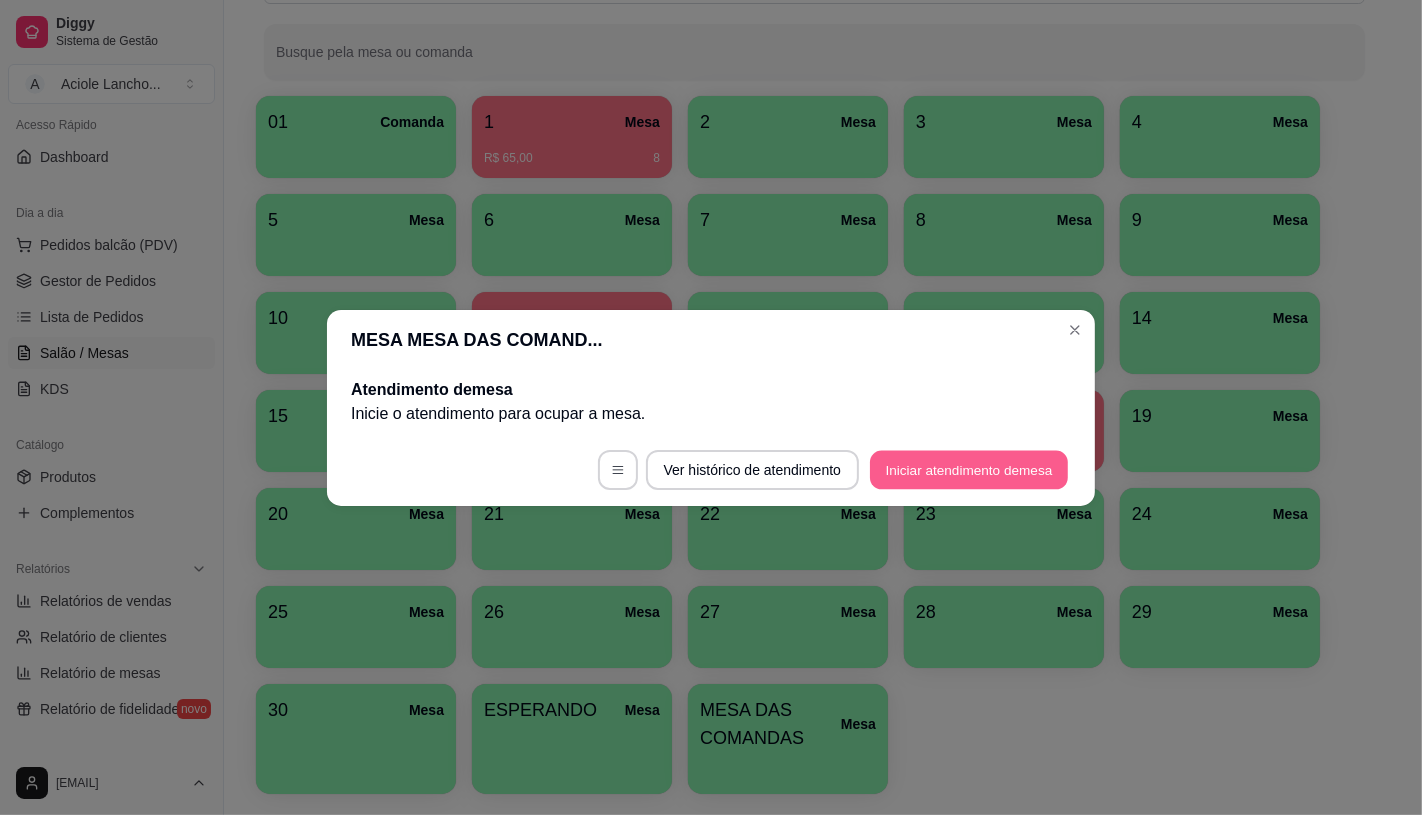 click on "Iniciar atendimento de  mesa" at bounding box center [969, 469] 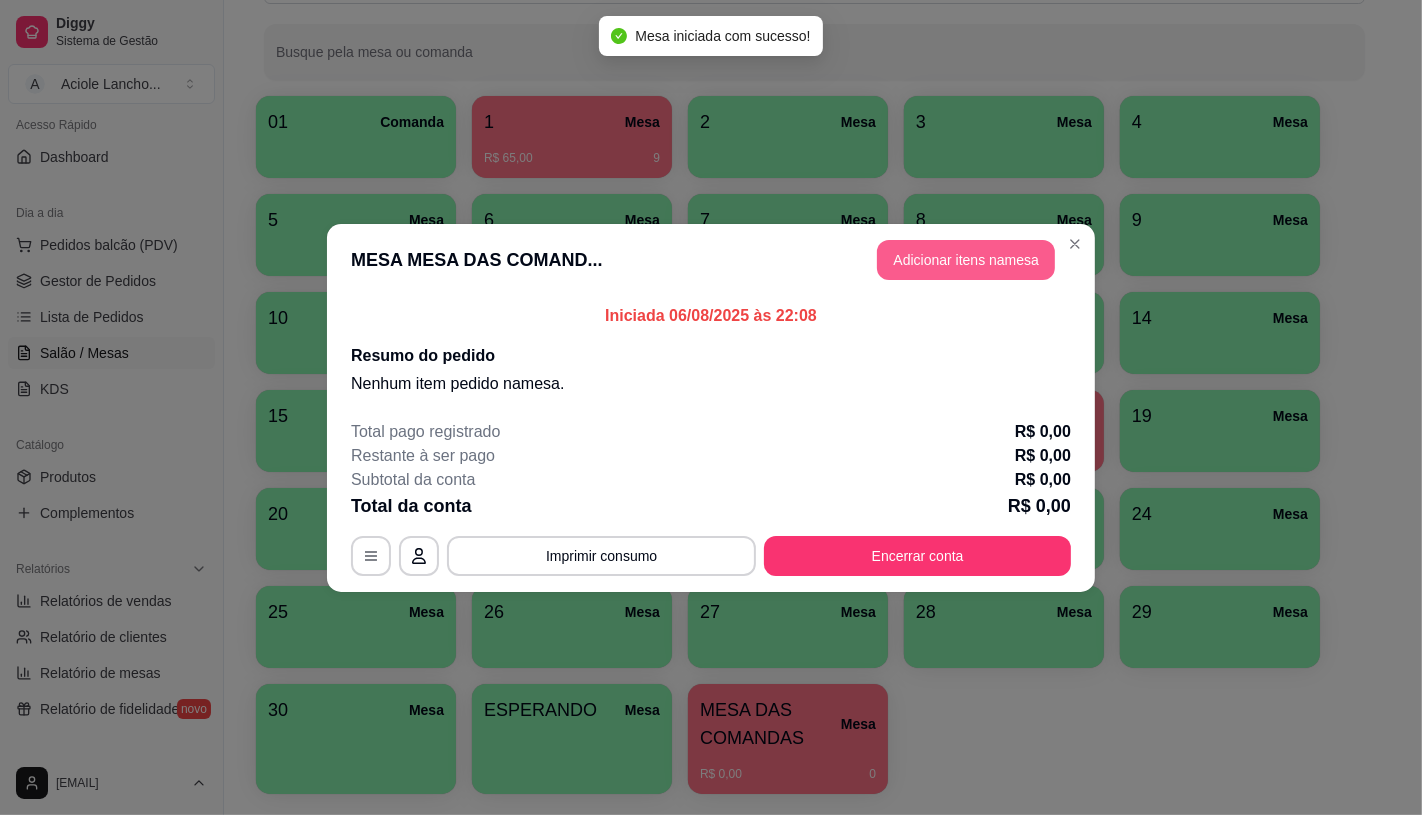 click on "Adicionar itens na  mesa" at bounding box center (966, 260) 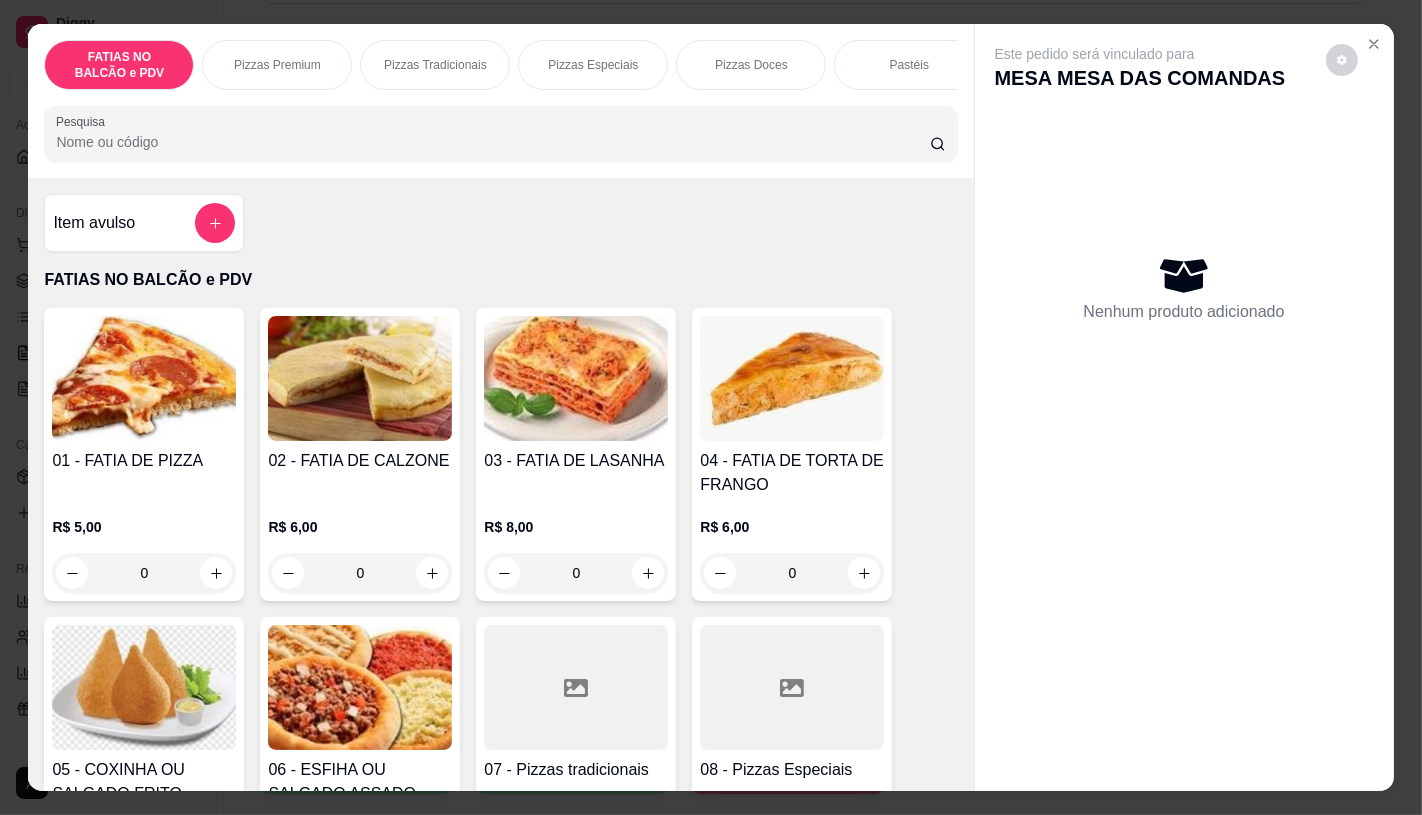 click on "Pastéis" at bounding box center [909, 65] 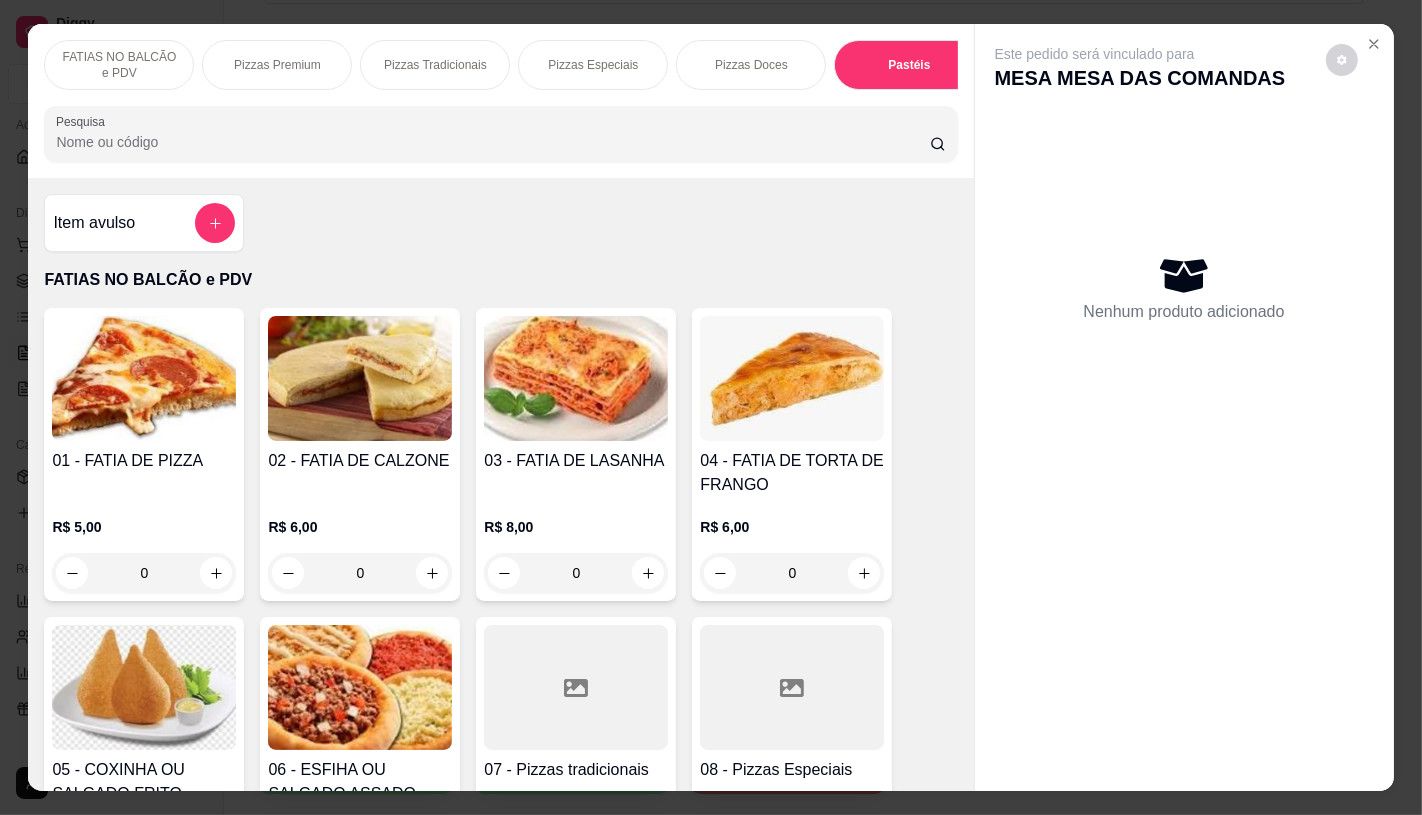 scroll, scrollTop: 3971, scrollLeft: 0, axis: vertical 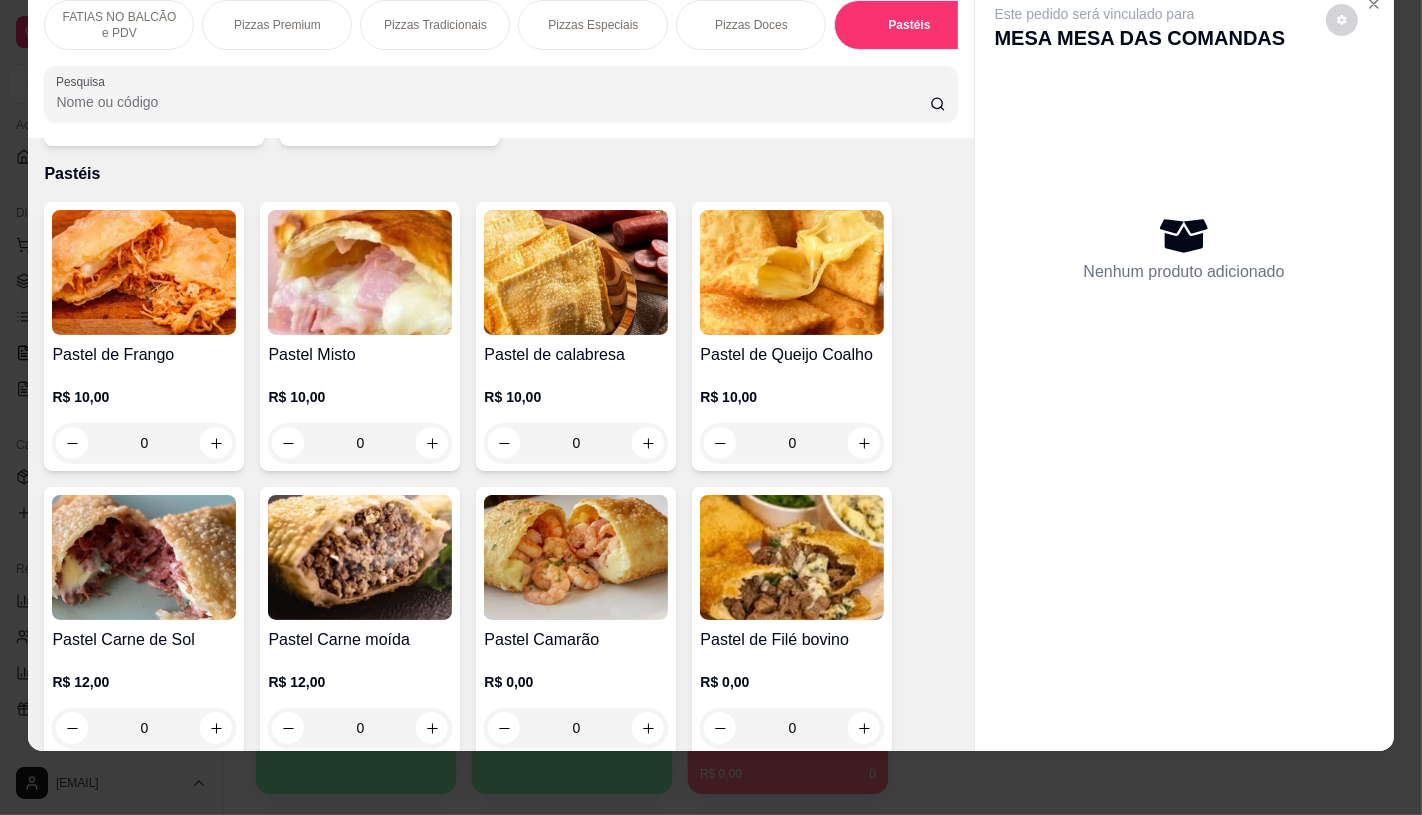 click at bounding box center (144, 272) 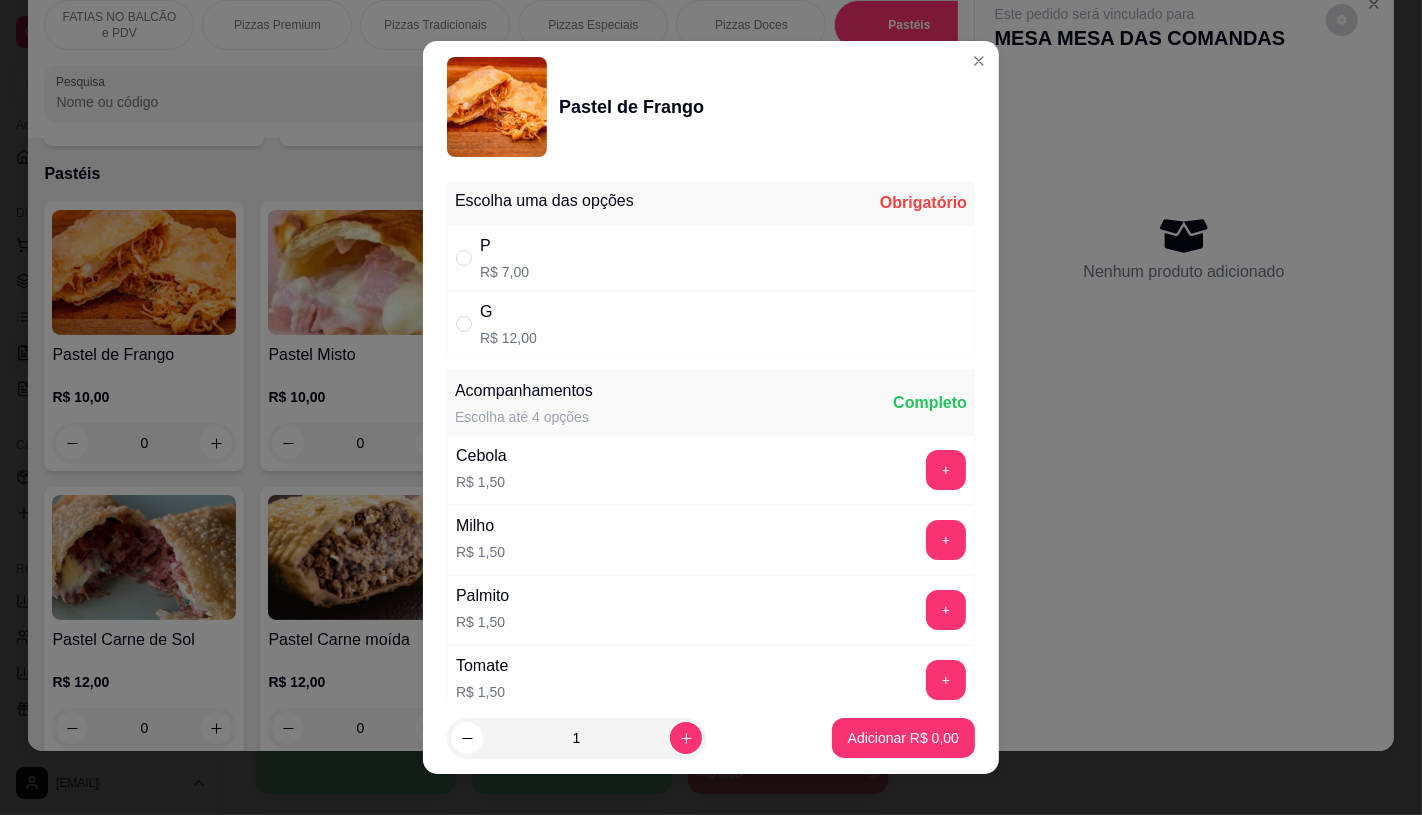 click on "G R$ 12,00" at bounding box center (711, 324) 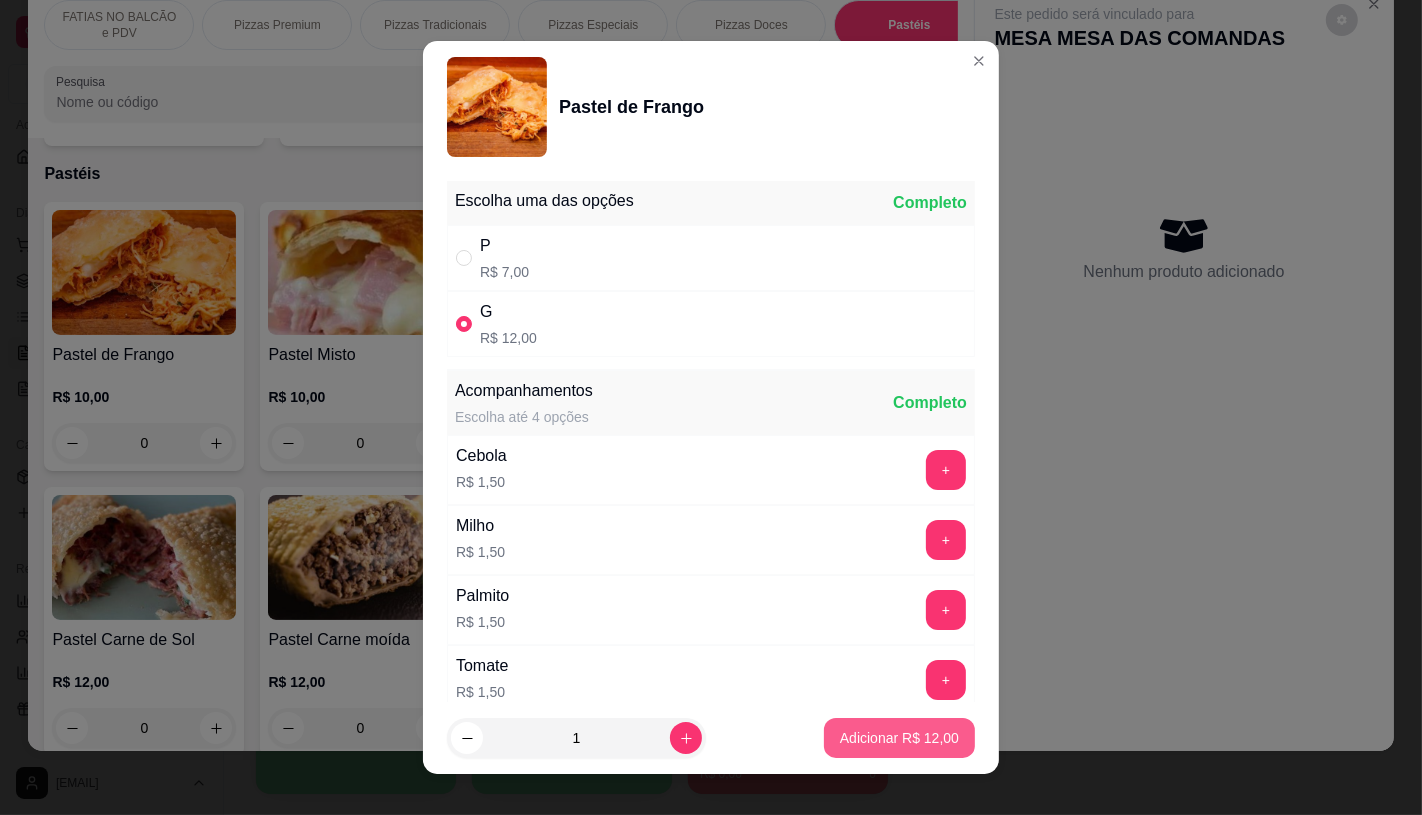 click on "Adicionar   R$ 12,00" at bounding box center (899, 738) 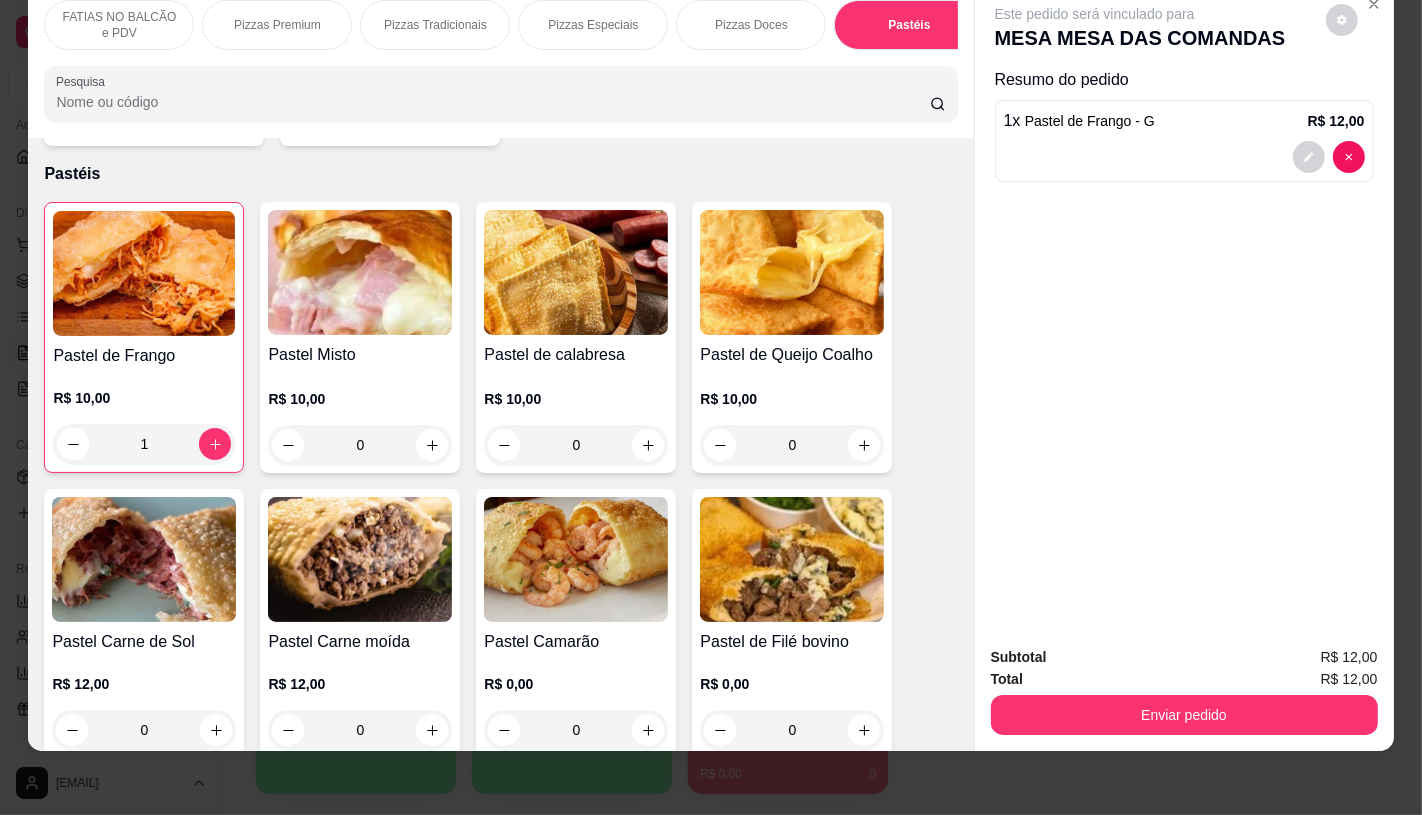 click at bounding box center [360, 559] 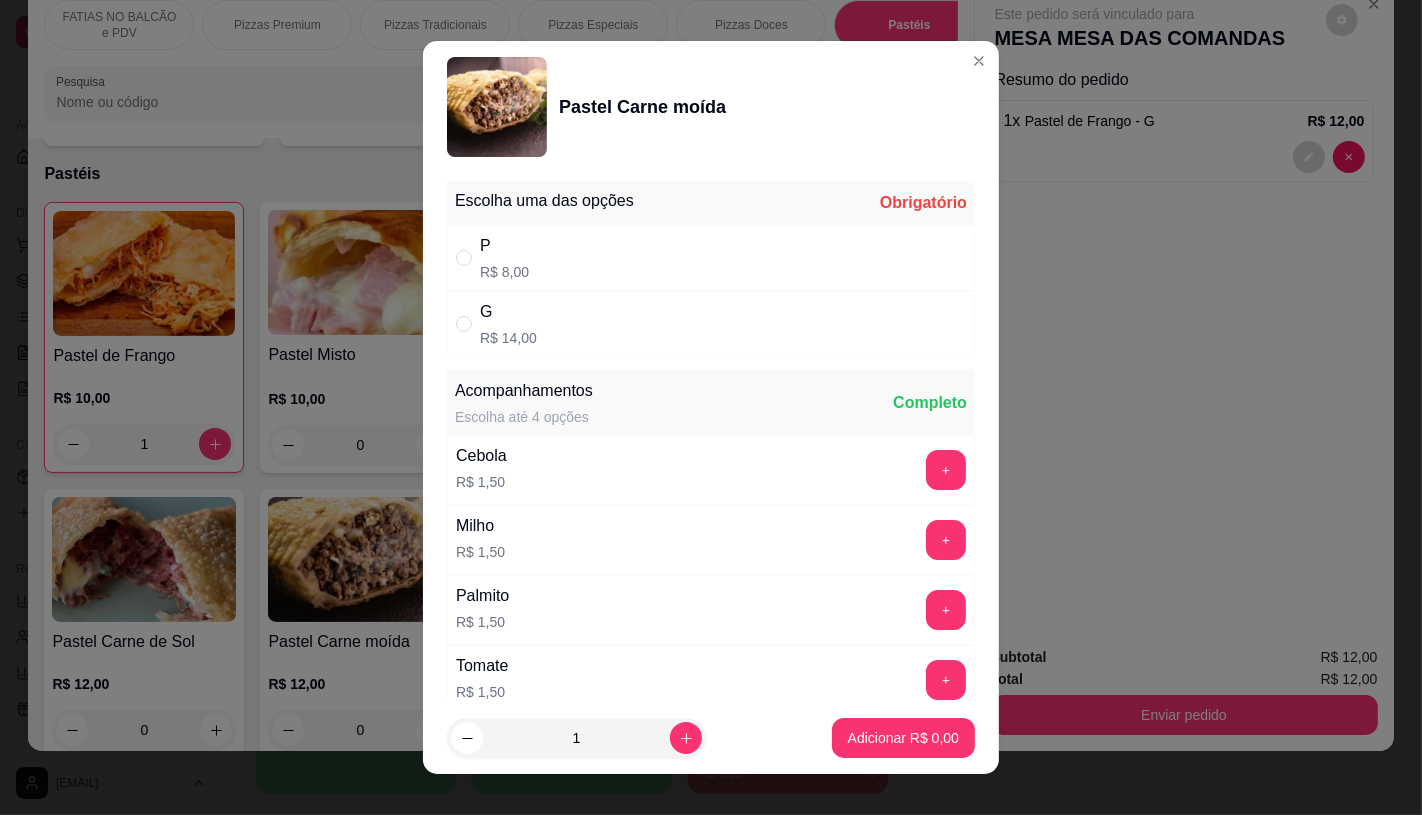 click on "G R$ 14,00" at bounding box center (711, 324) 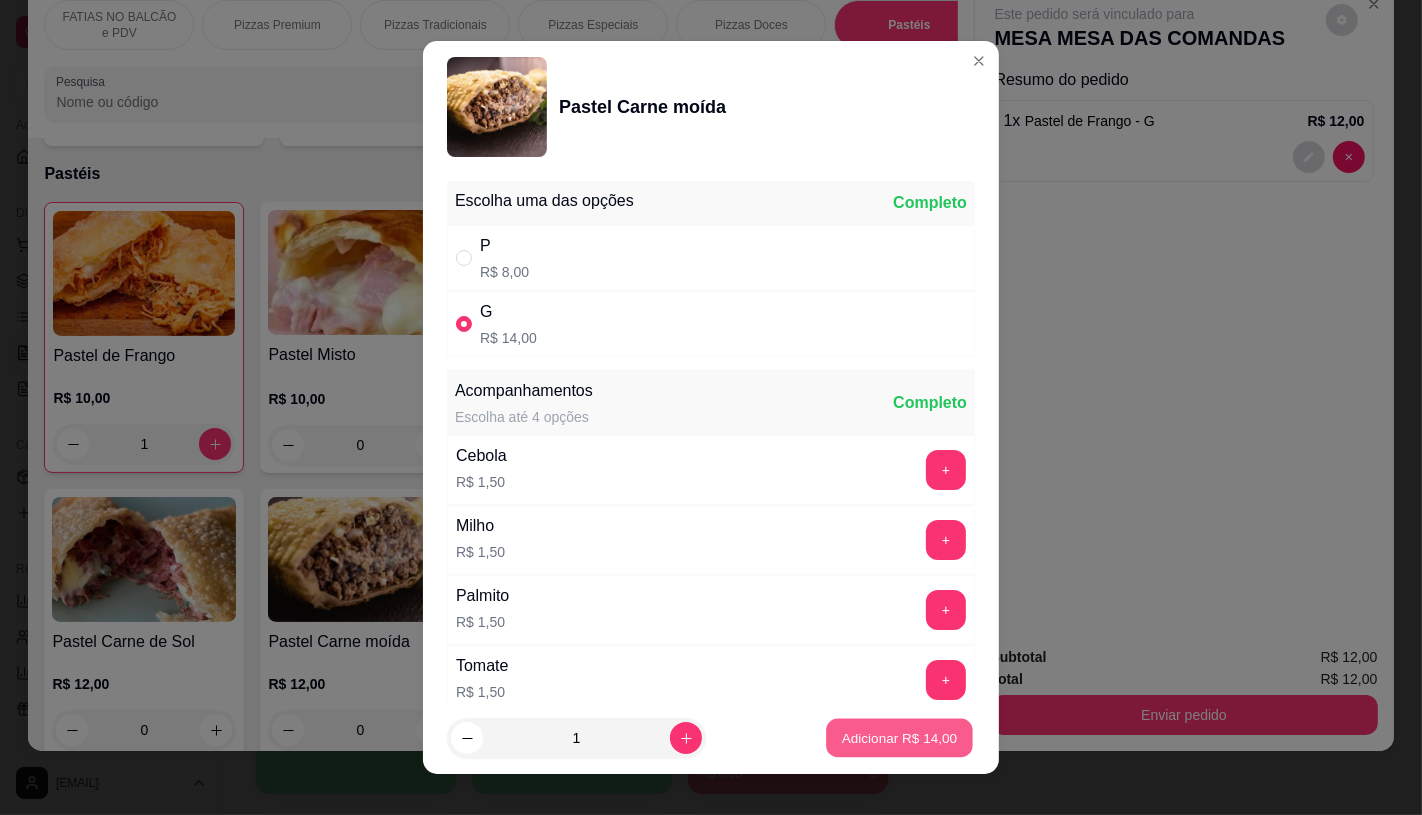 click on "Adicionar   R$ 14,00" at bounding box center [900, 738] 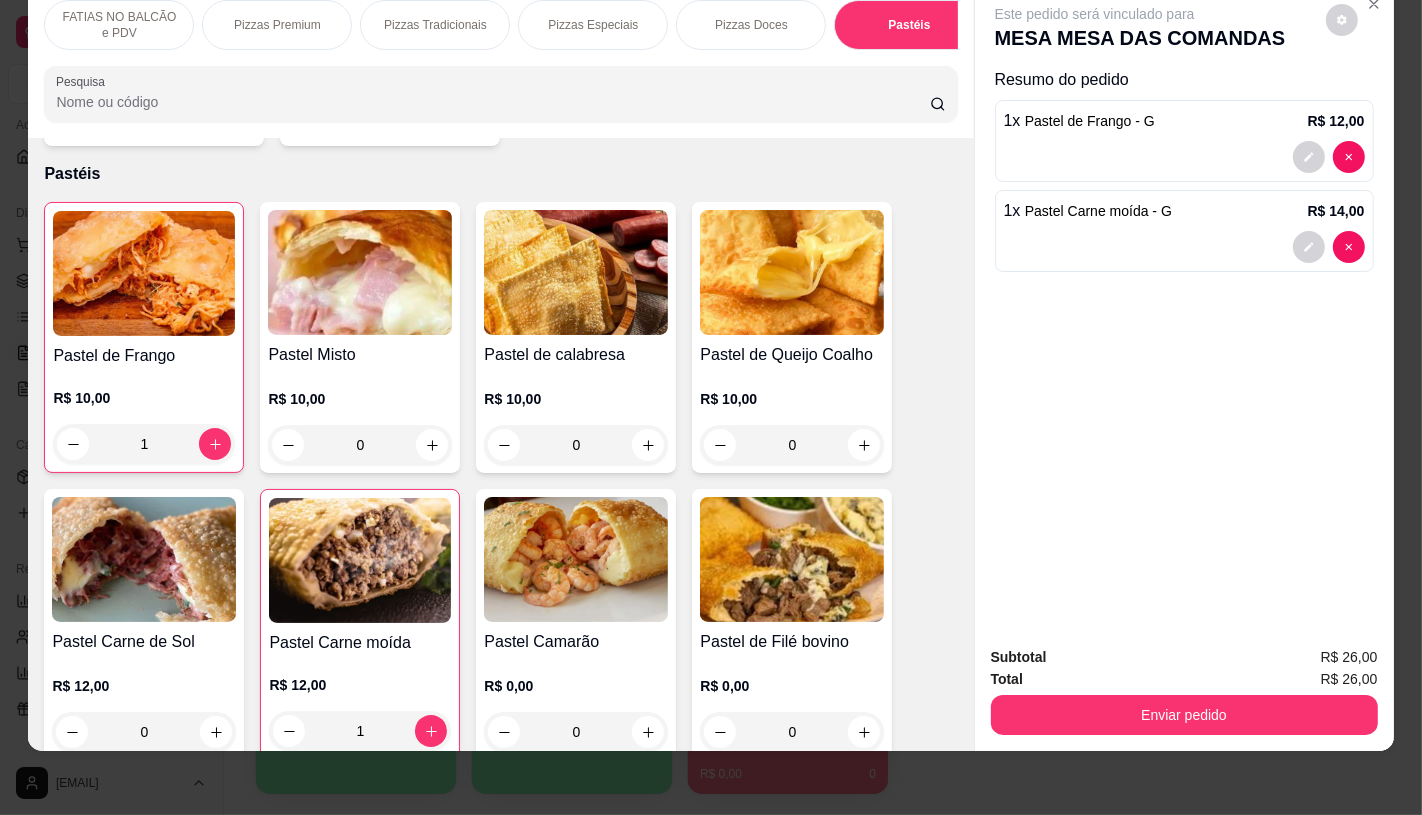 scroll, scrollTop: 0, scrollLeft: 258, axis: horizontal 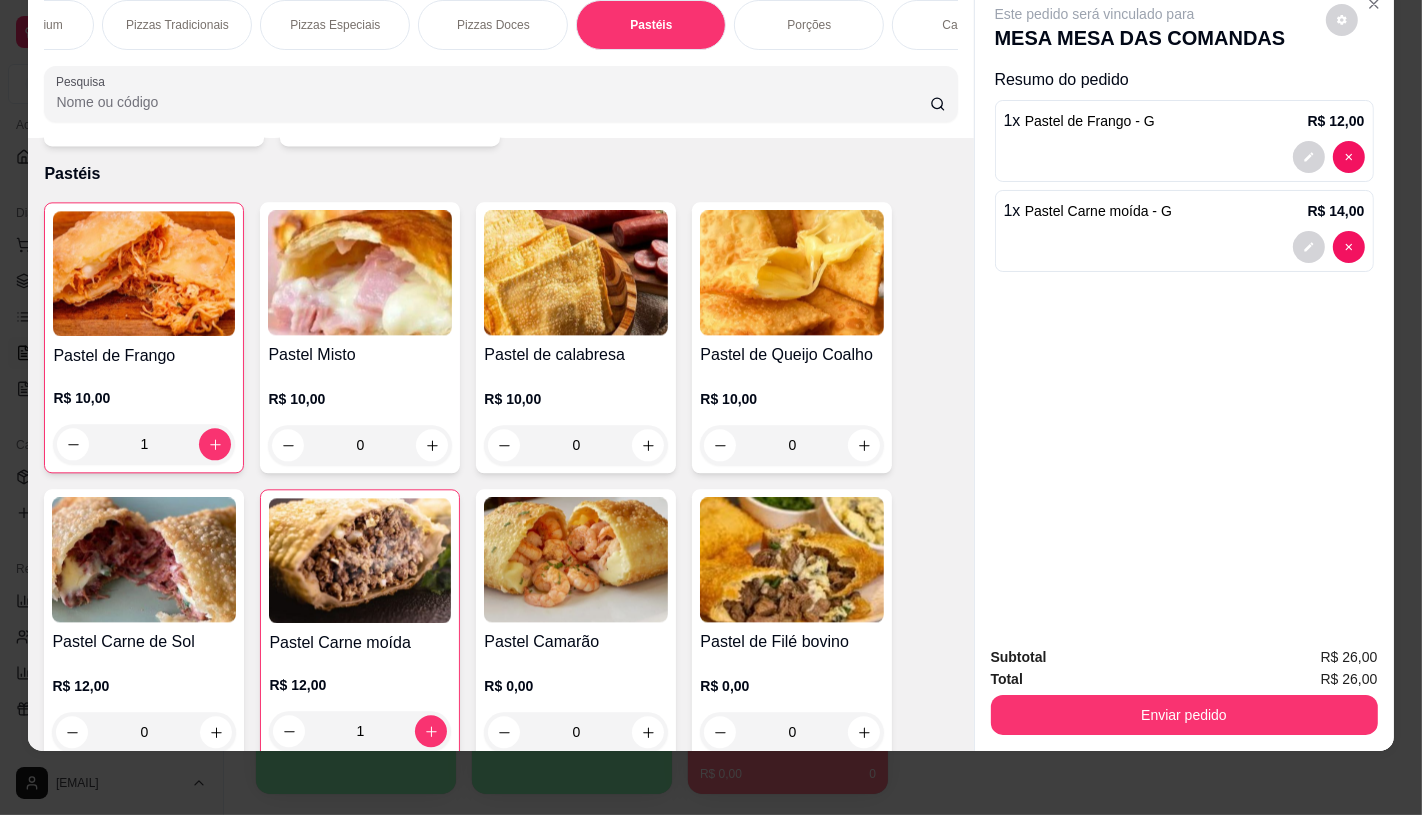 click on "Calzones" at bounding box center (967, 25) 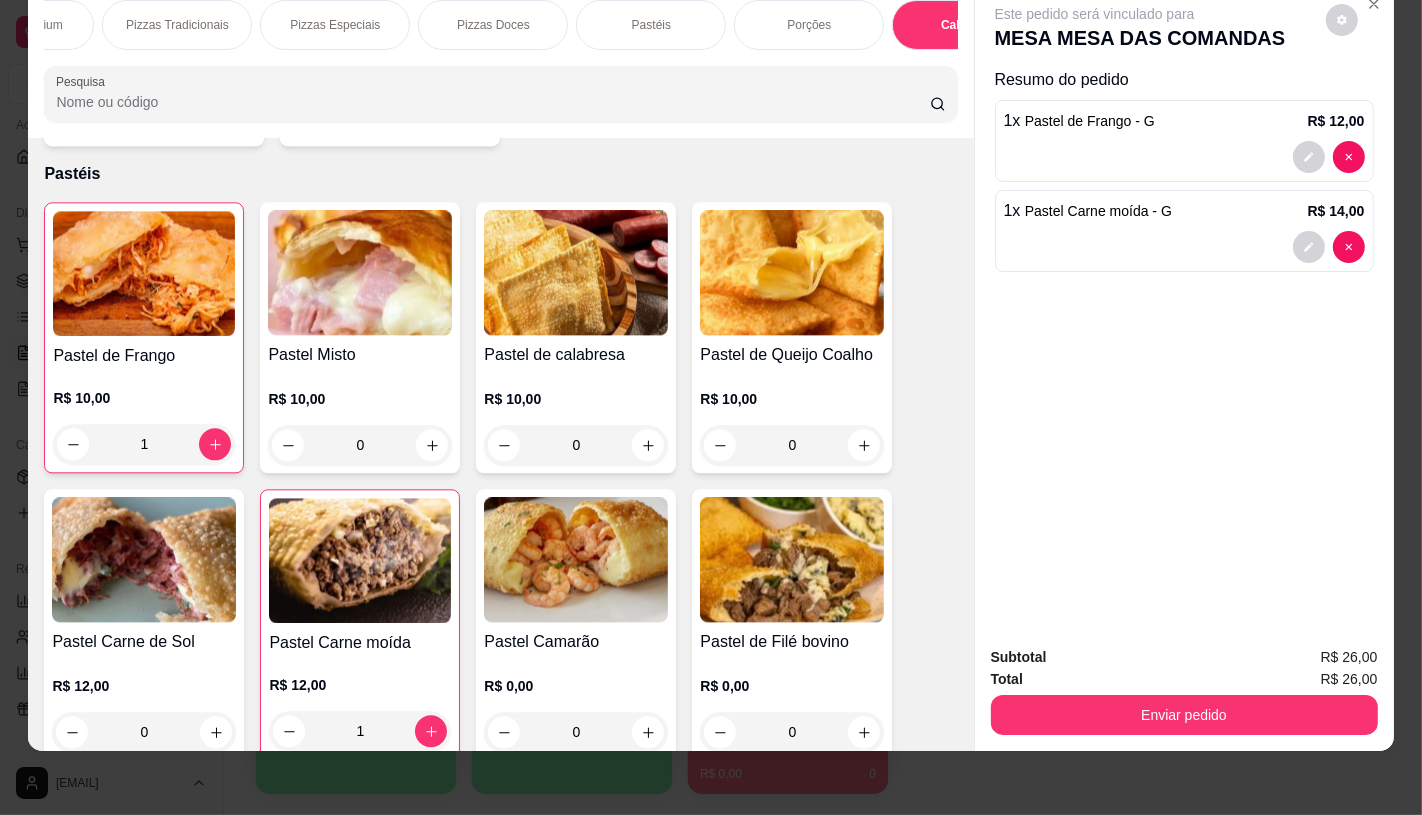 scroll, scrollTop: 5243, scrollLeft: 0, axis: vertical 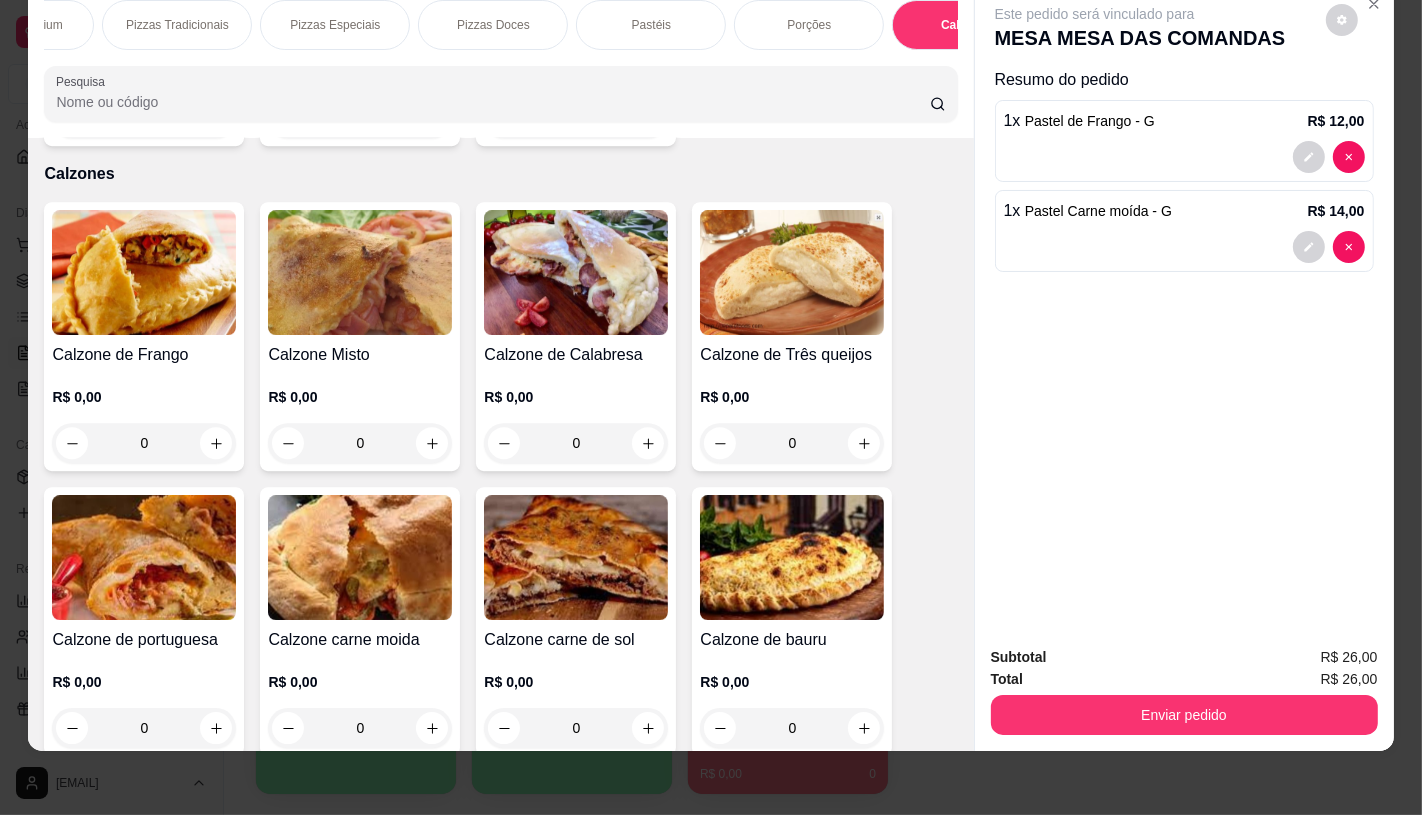 click at bounding box center [576, 557] 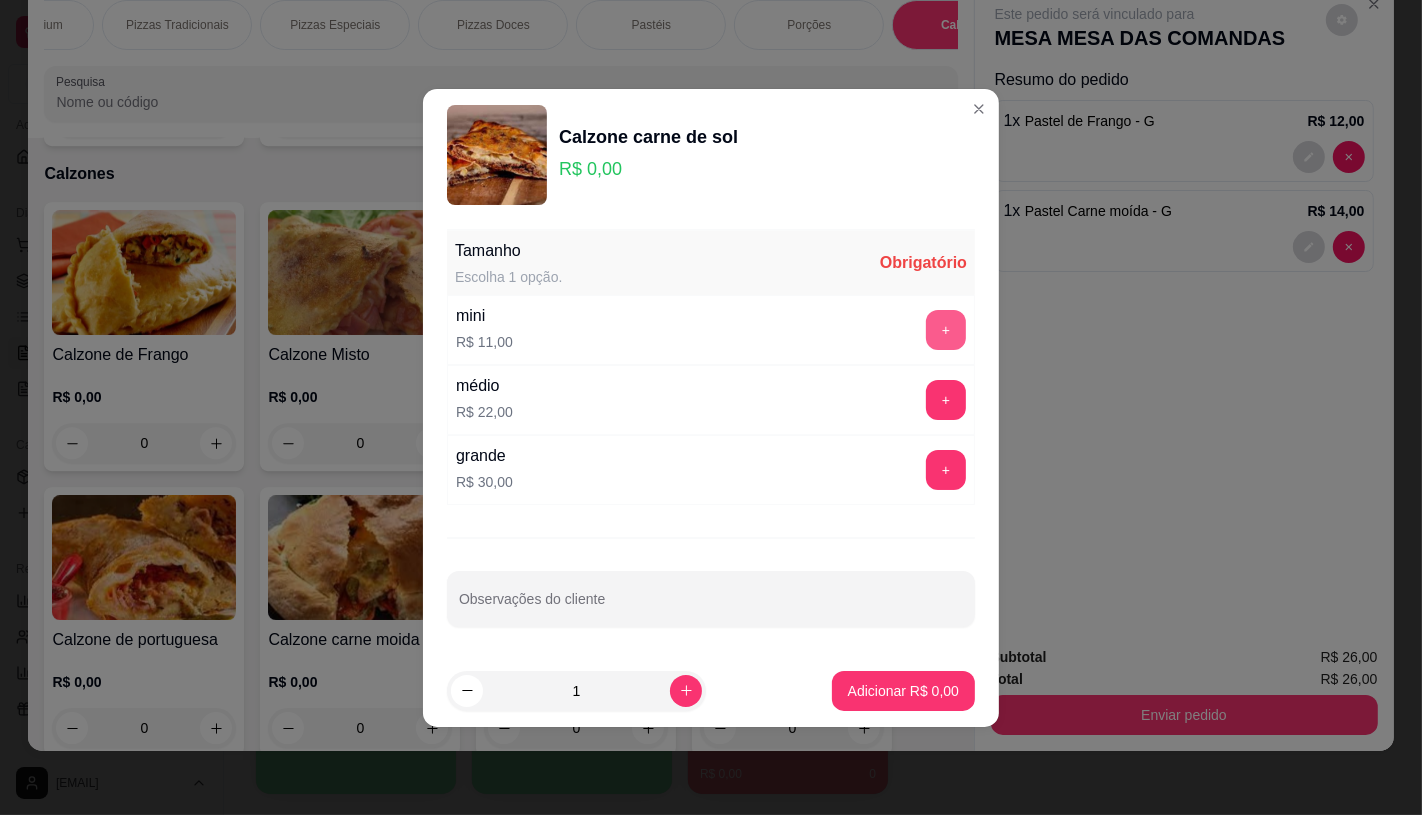 click on "+" at bounding box center [946, 330] 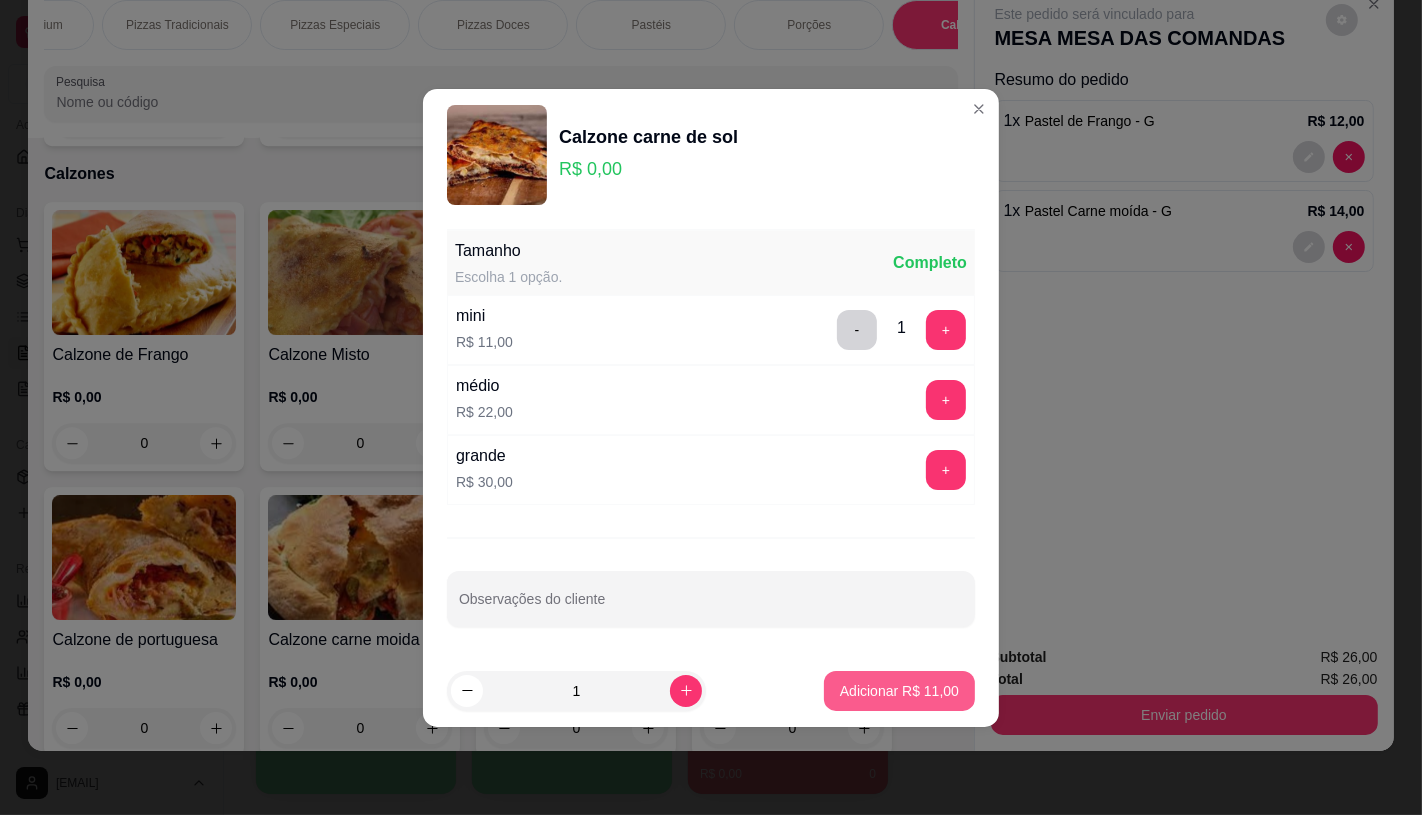 click on "Adicionar   R$ 11,00" at bounding box center (899, 691) 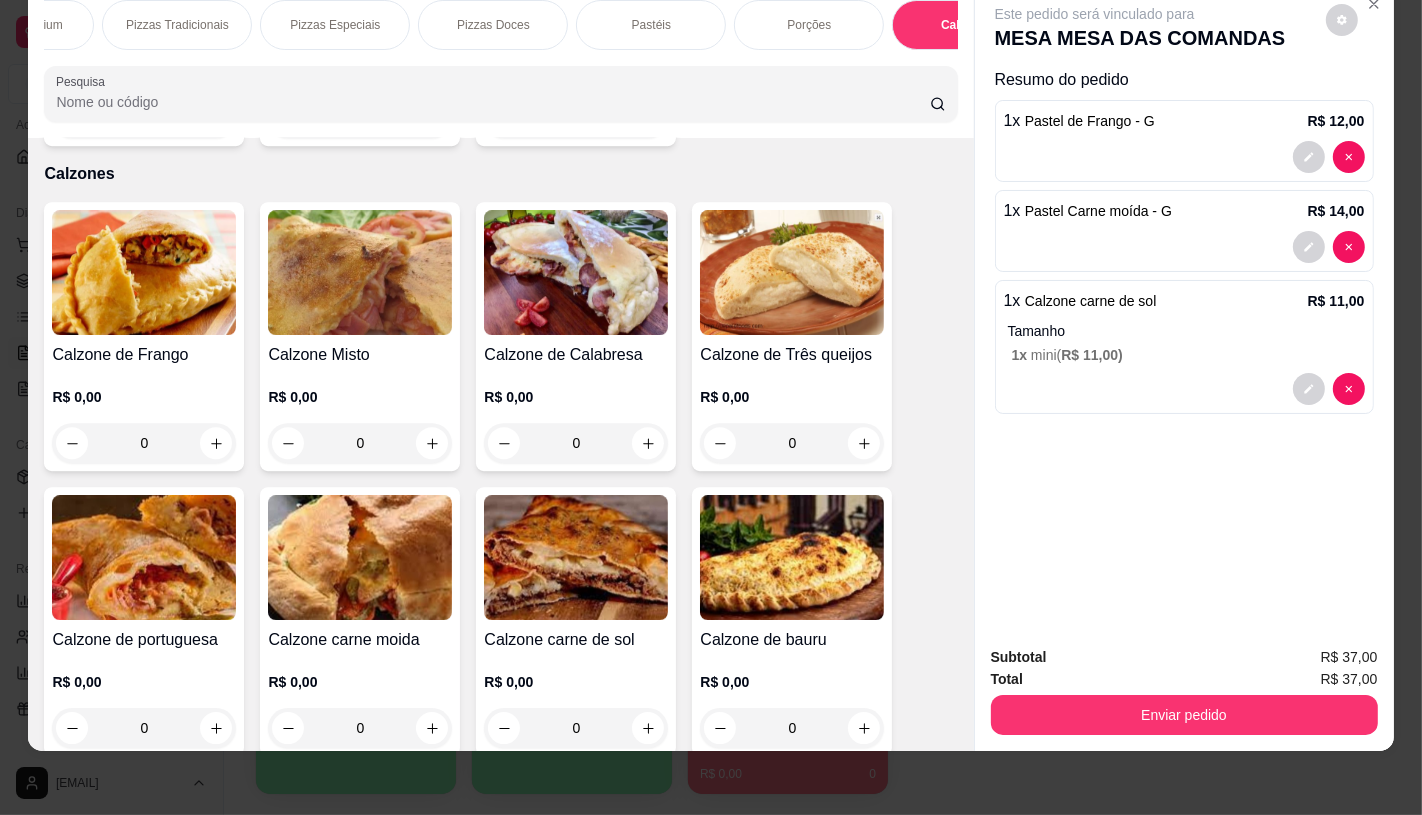 scroll, scrollTop: 0, scrollLeft: 2080, axis: horizontal 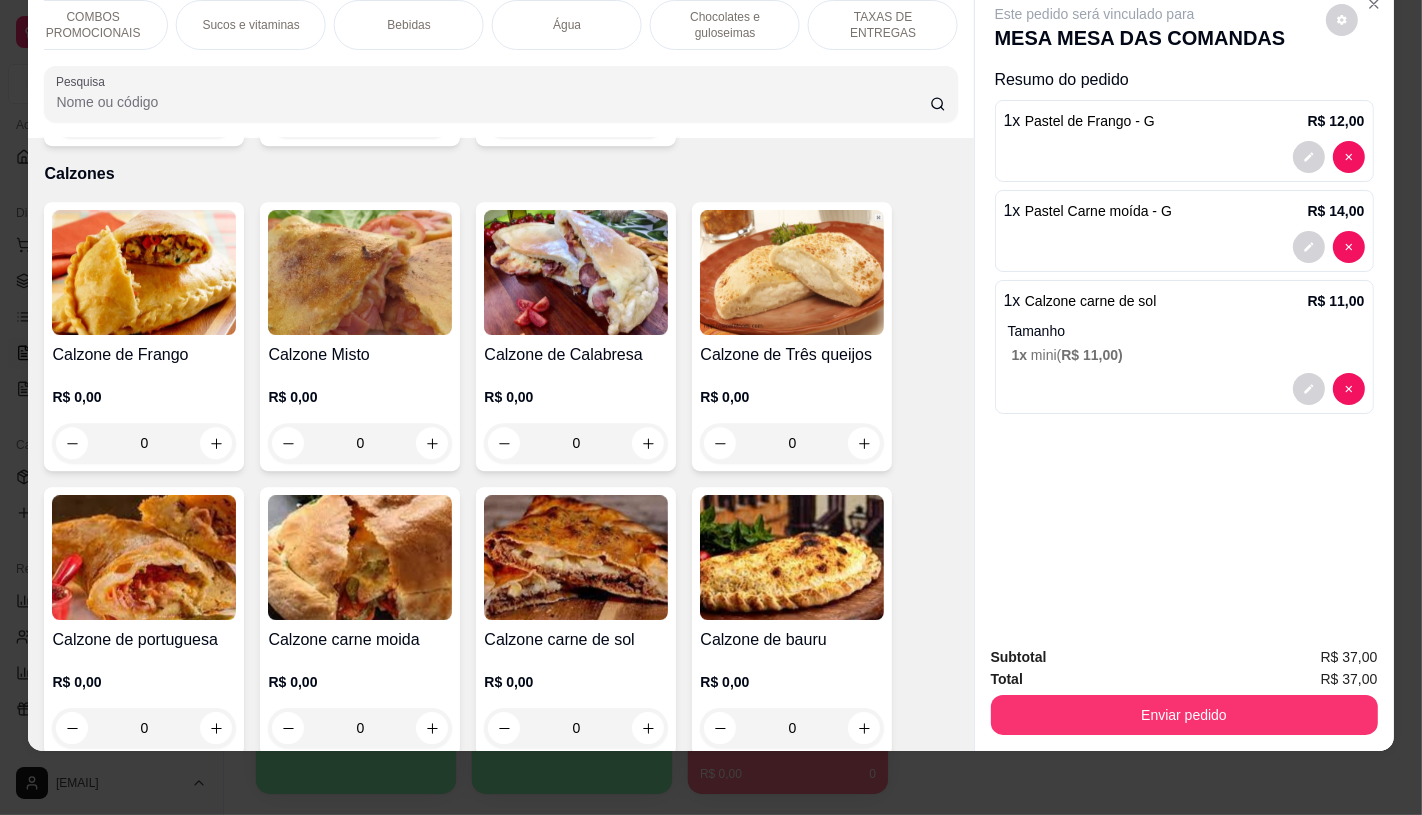 click on "TAXAS DE ENTREGAS" at bounding box center [883, 25] 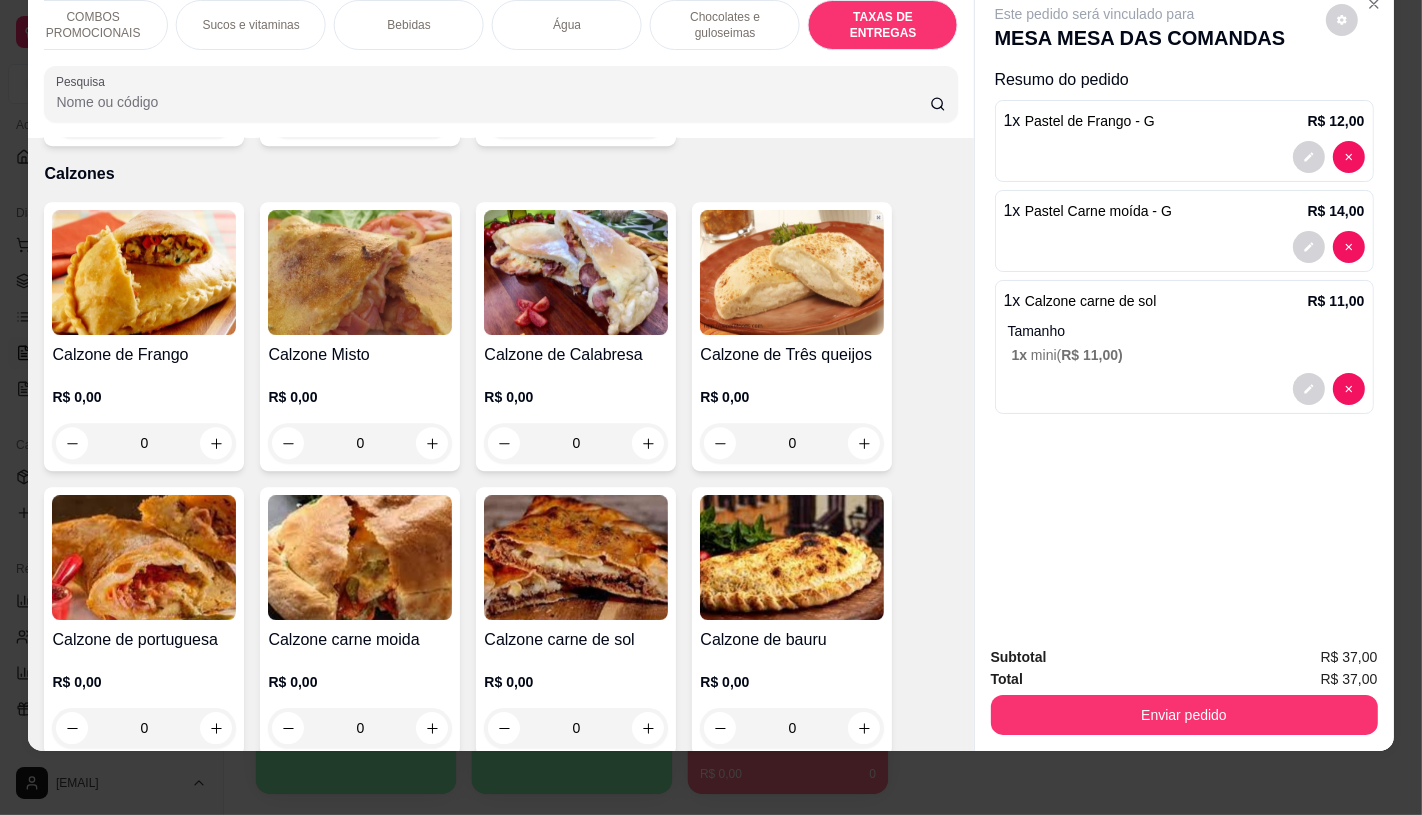 scroll, scrollTop: 13377, scrollLeft: 0, axis: vertical 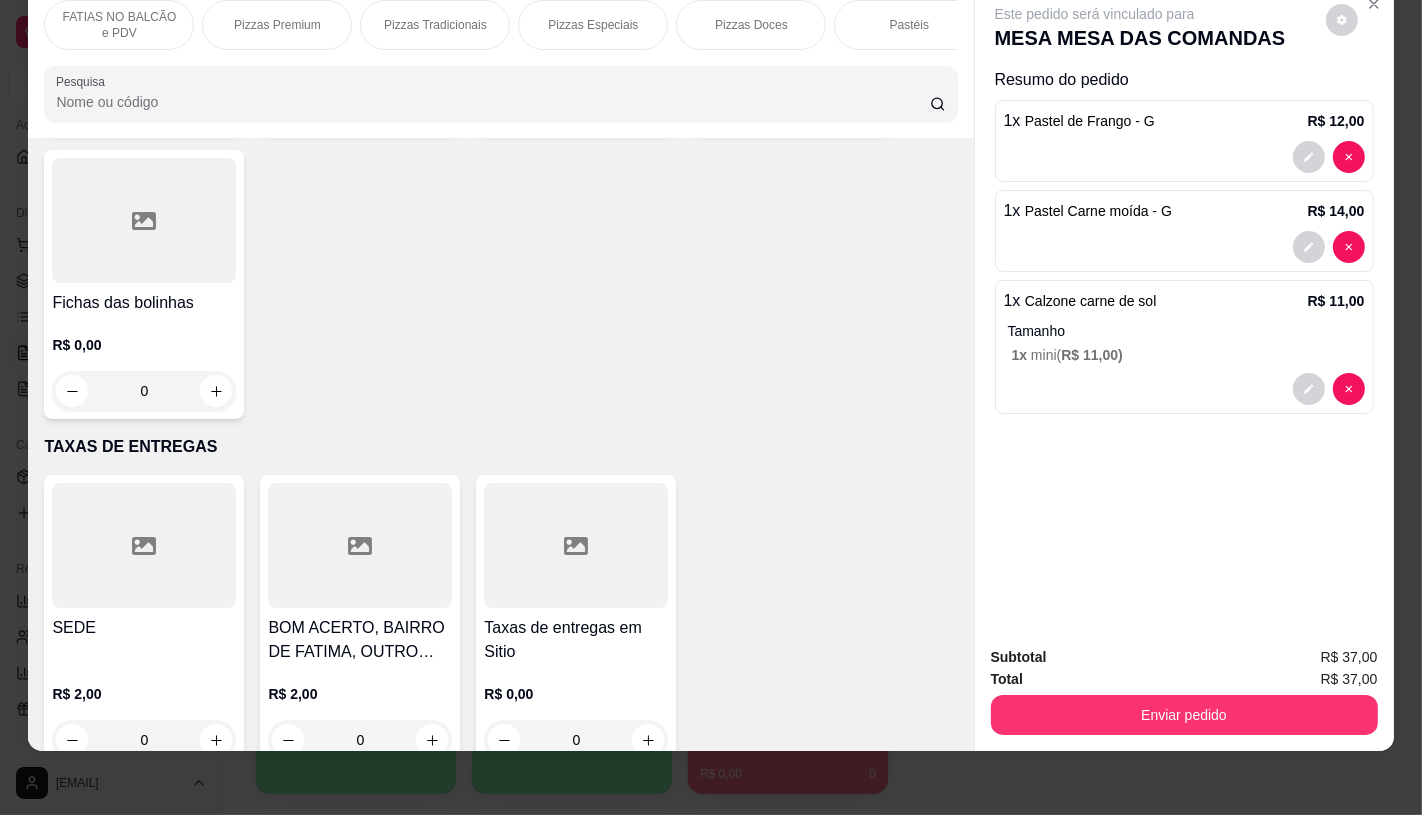 click on "FATIAS NO BALCÃO e PDV" at bounding box center [119, 25] 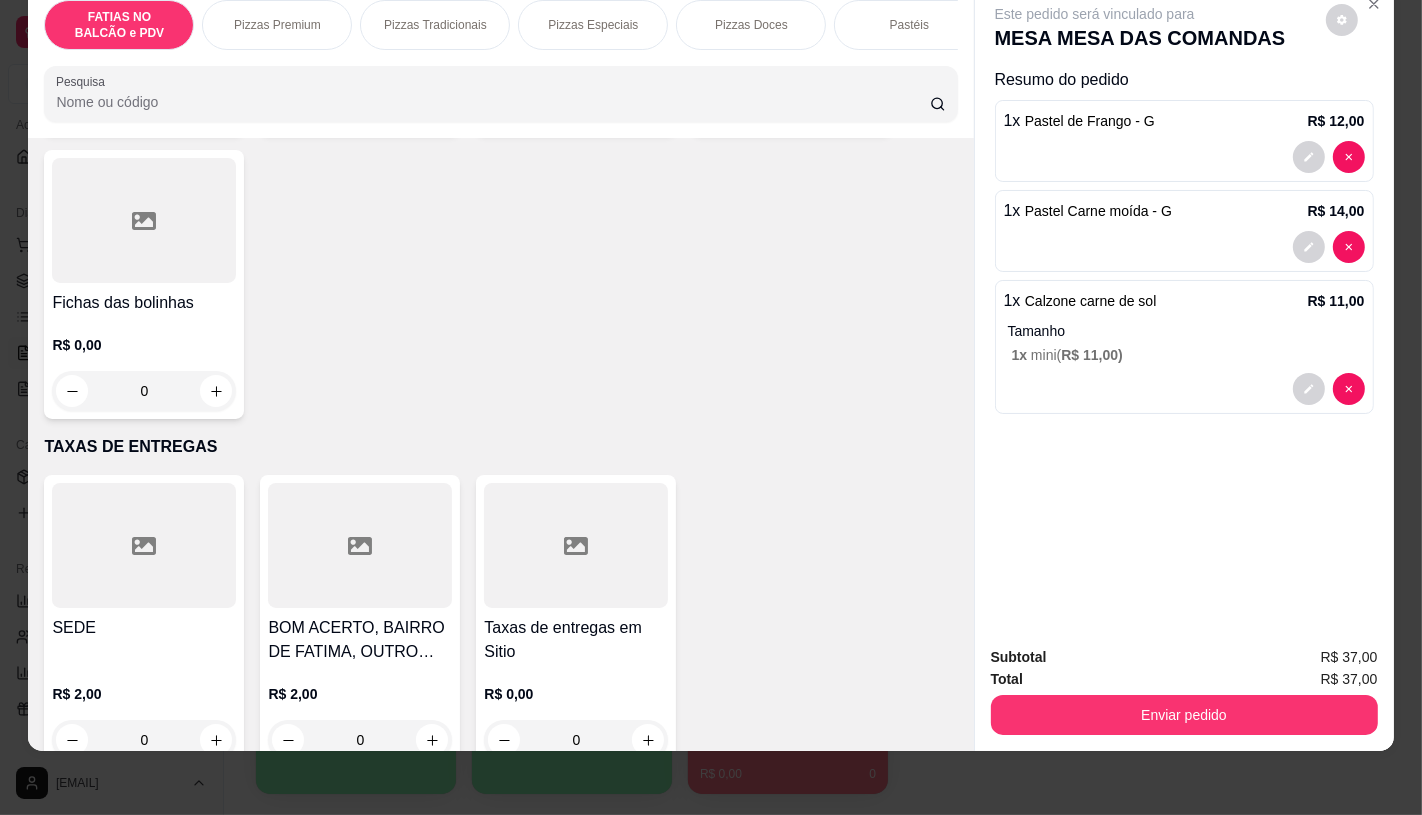 scroll, scrollTop: 90, scrollLeft: 0, axis: vertical 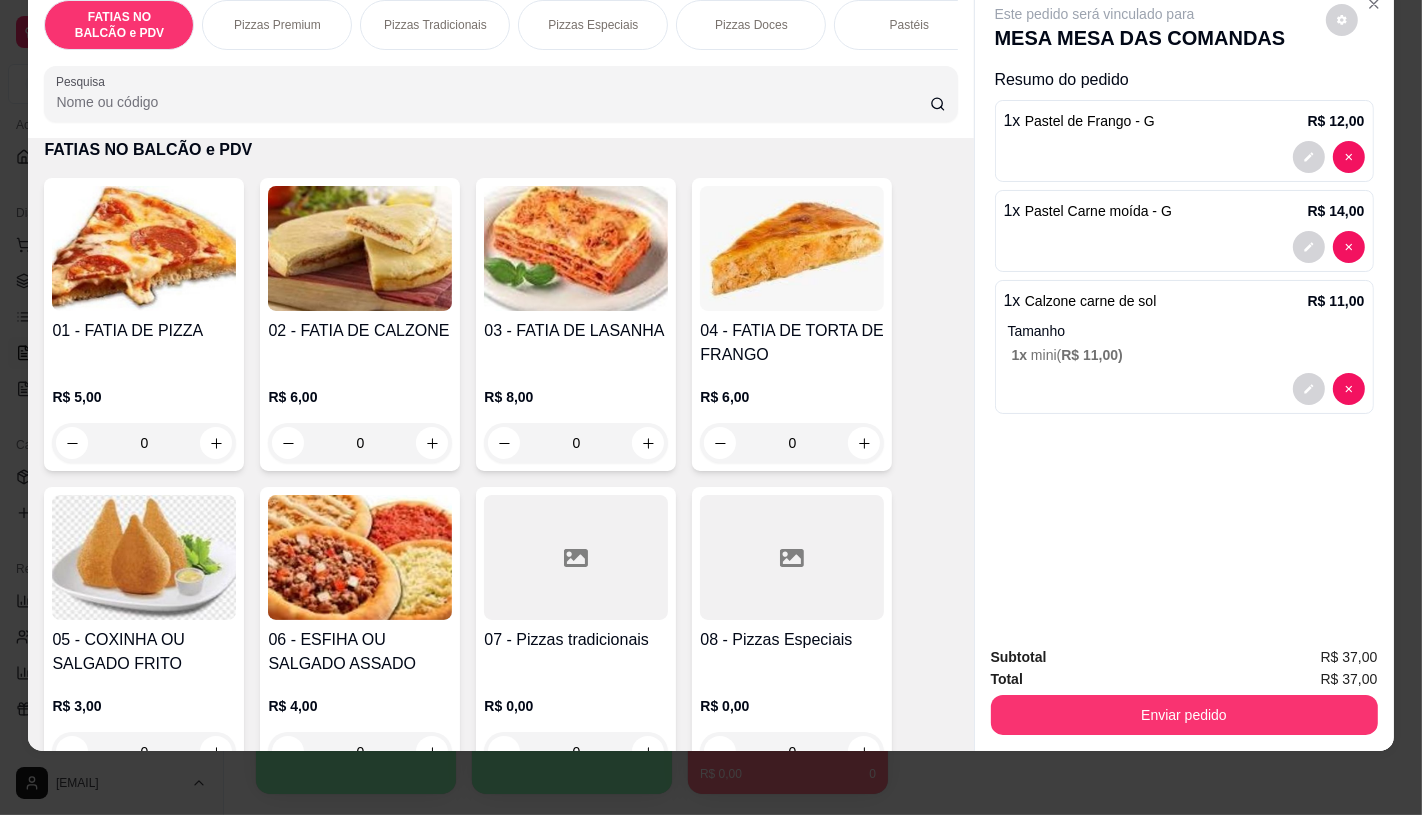 click at bounding box center (576, 557) 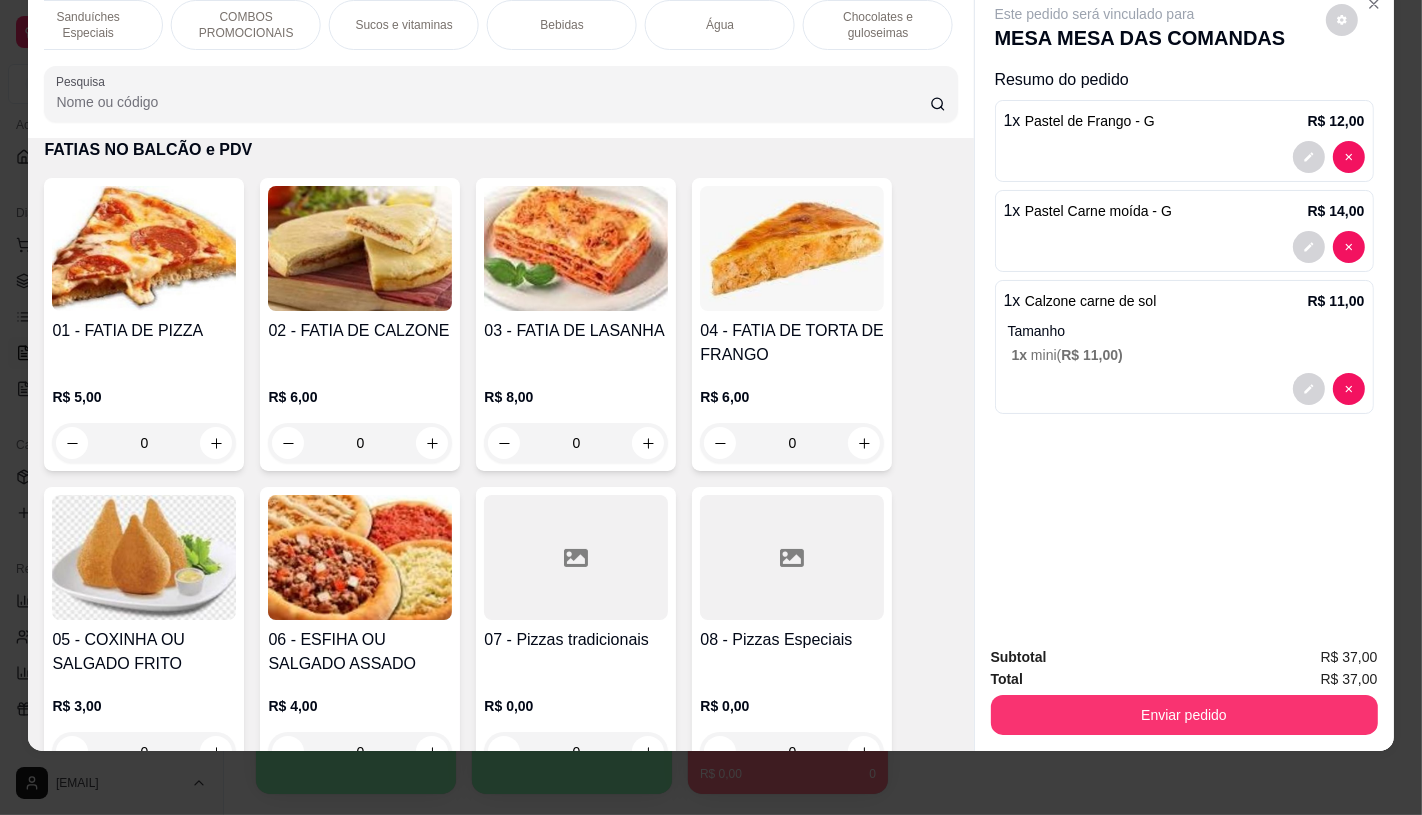 scroll, scrollTop: 0, scrollLeft: 2080, axis: horizontal 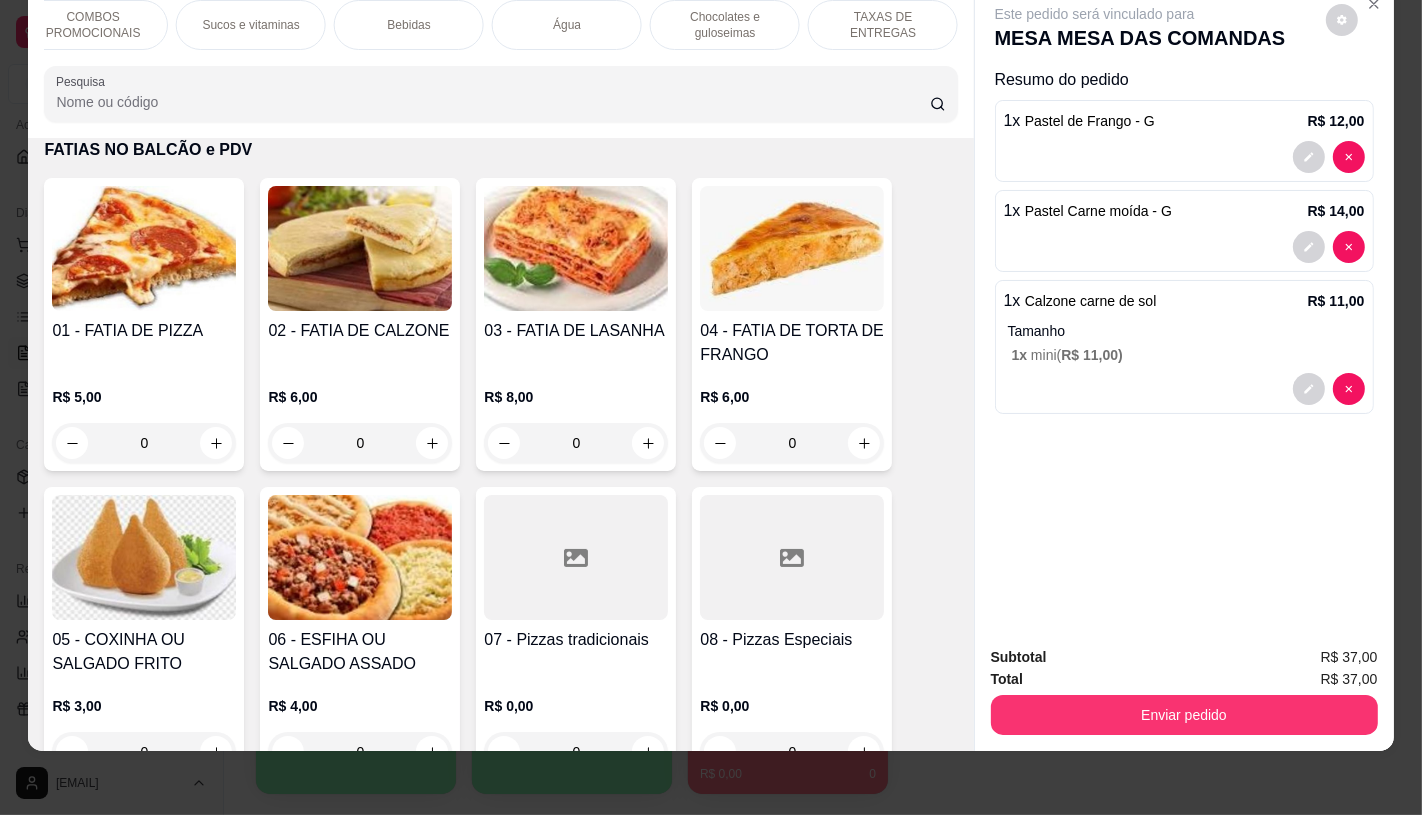 click on "TAXAS DE ENTREGAS" at bounding box center [883, 25] 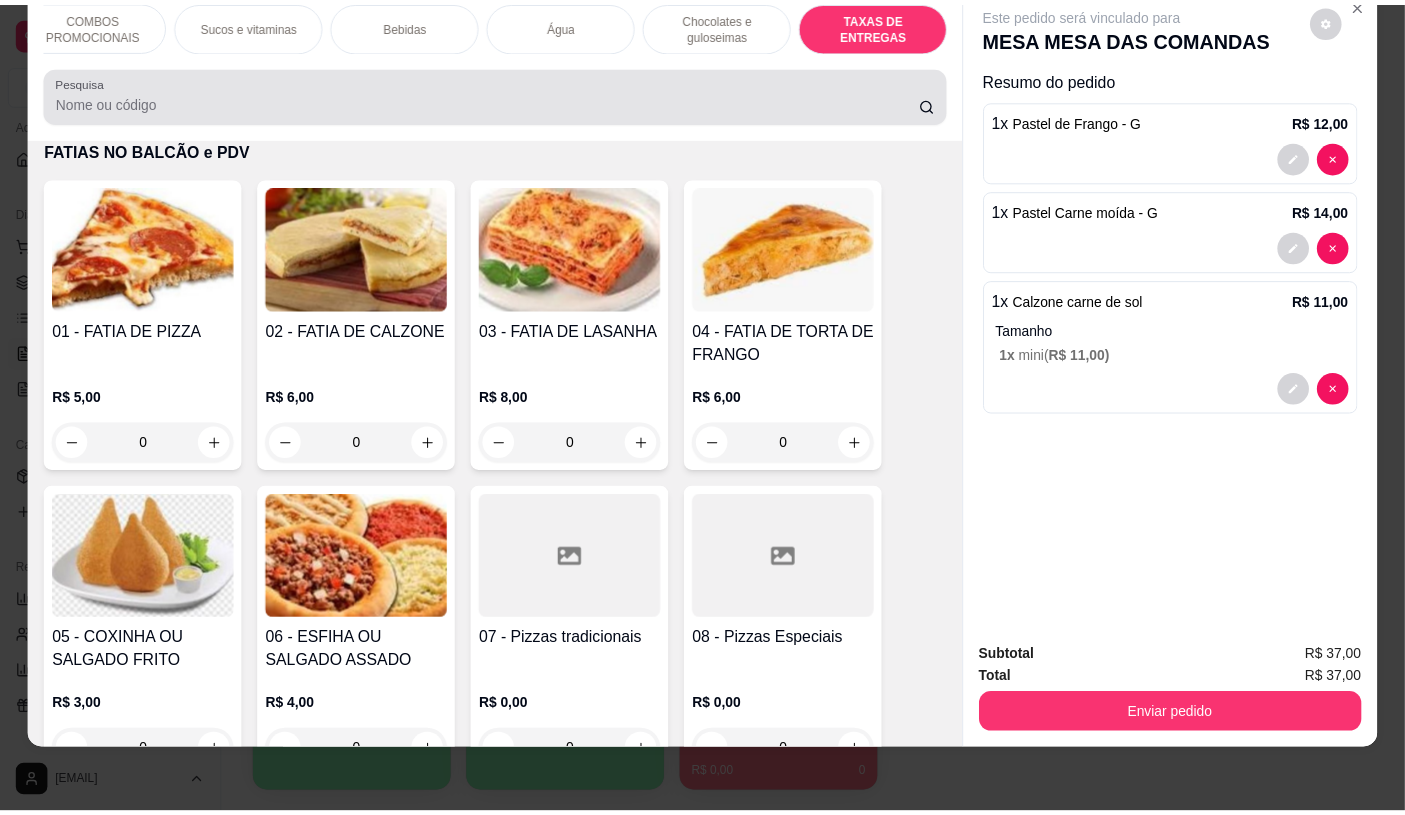 scroll, scrollTop: 13377, scrollLeft: 0, axis: vertical 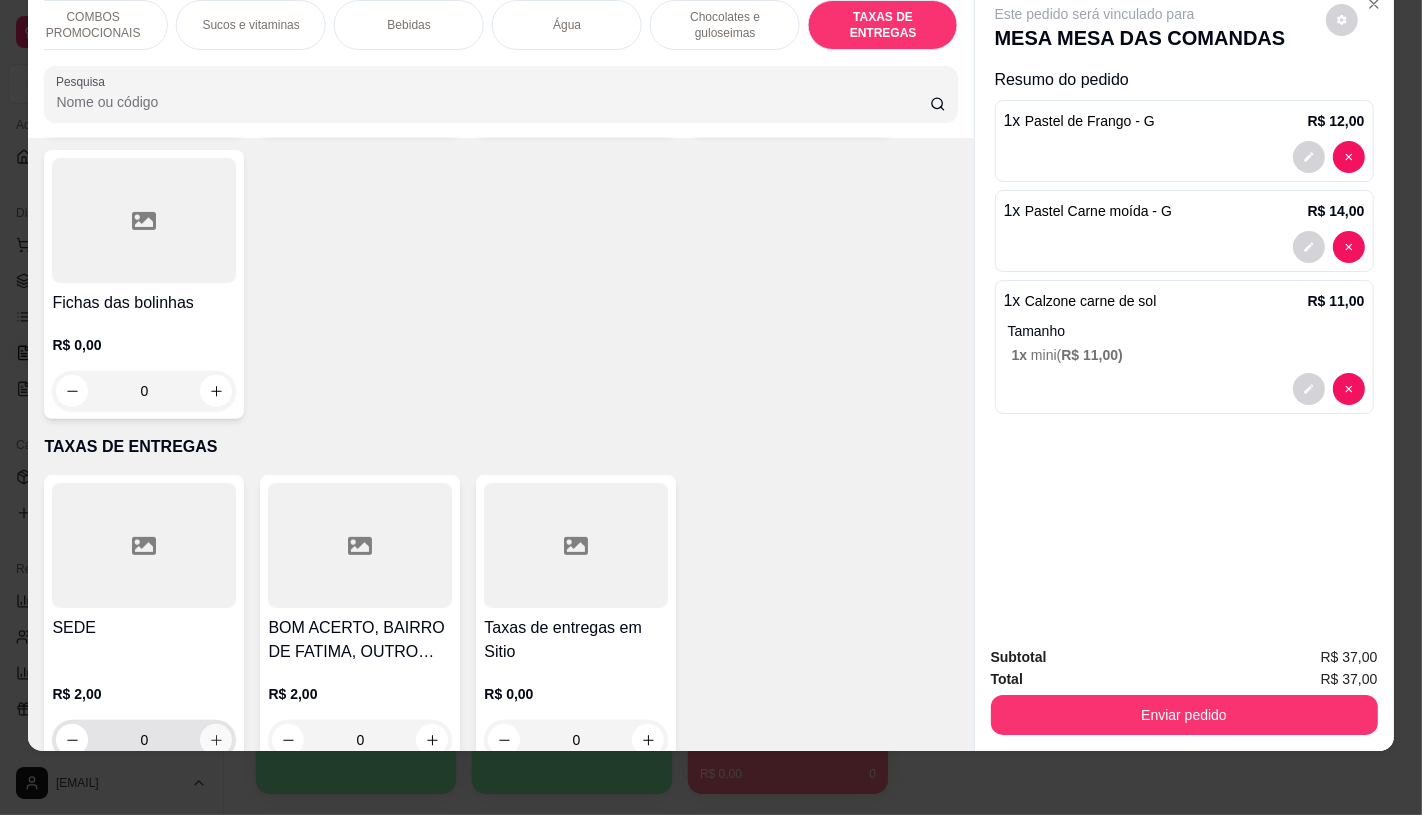 click at bounding box center (216, 740) 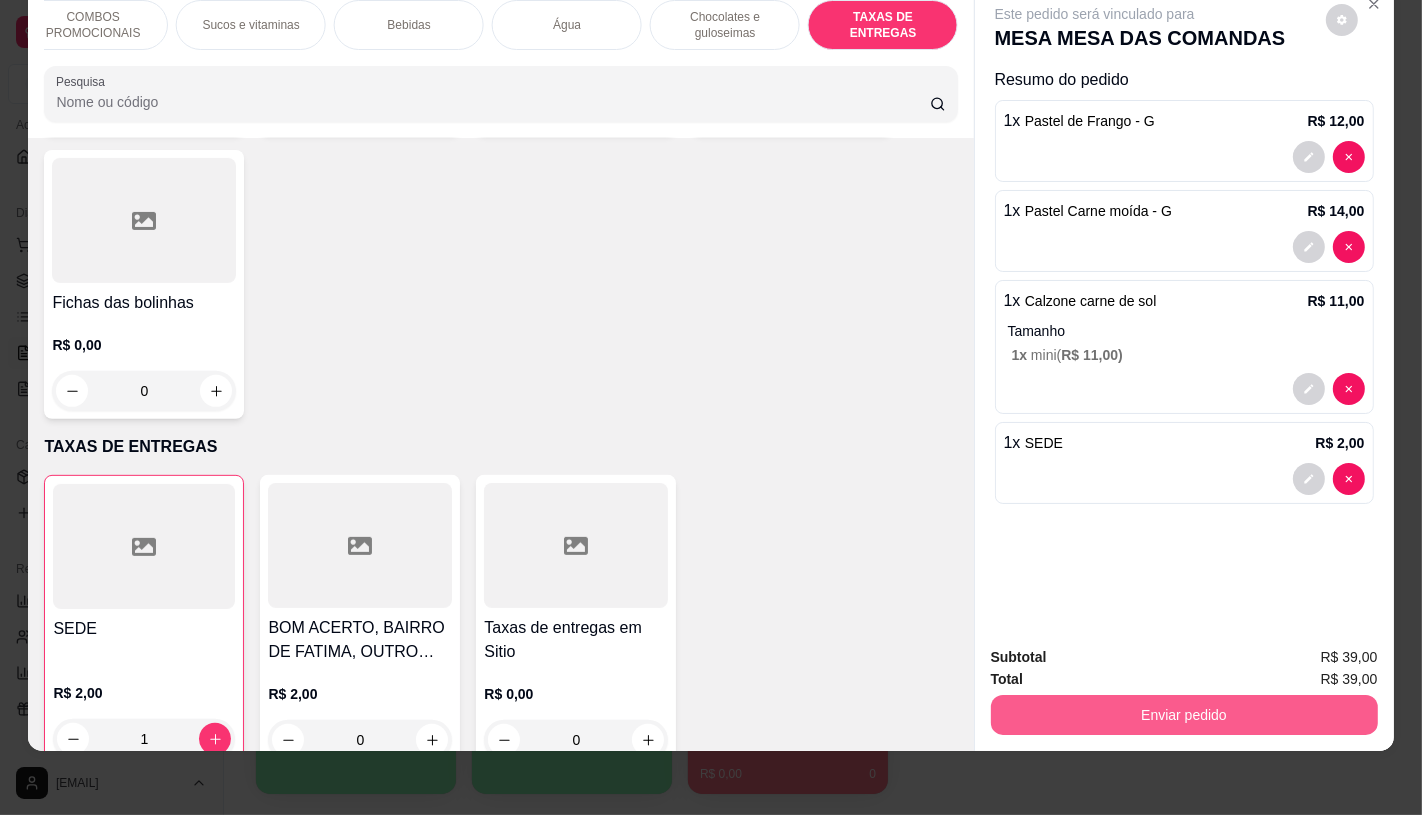 click on "Enviar pedido" at bounding box center [1184, 715] 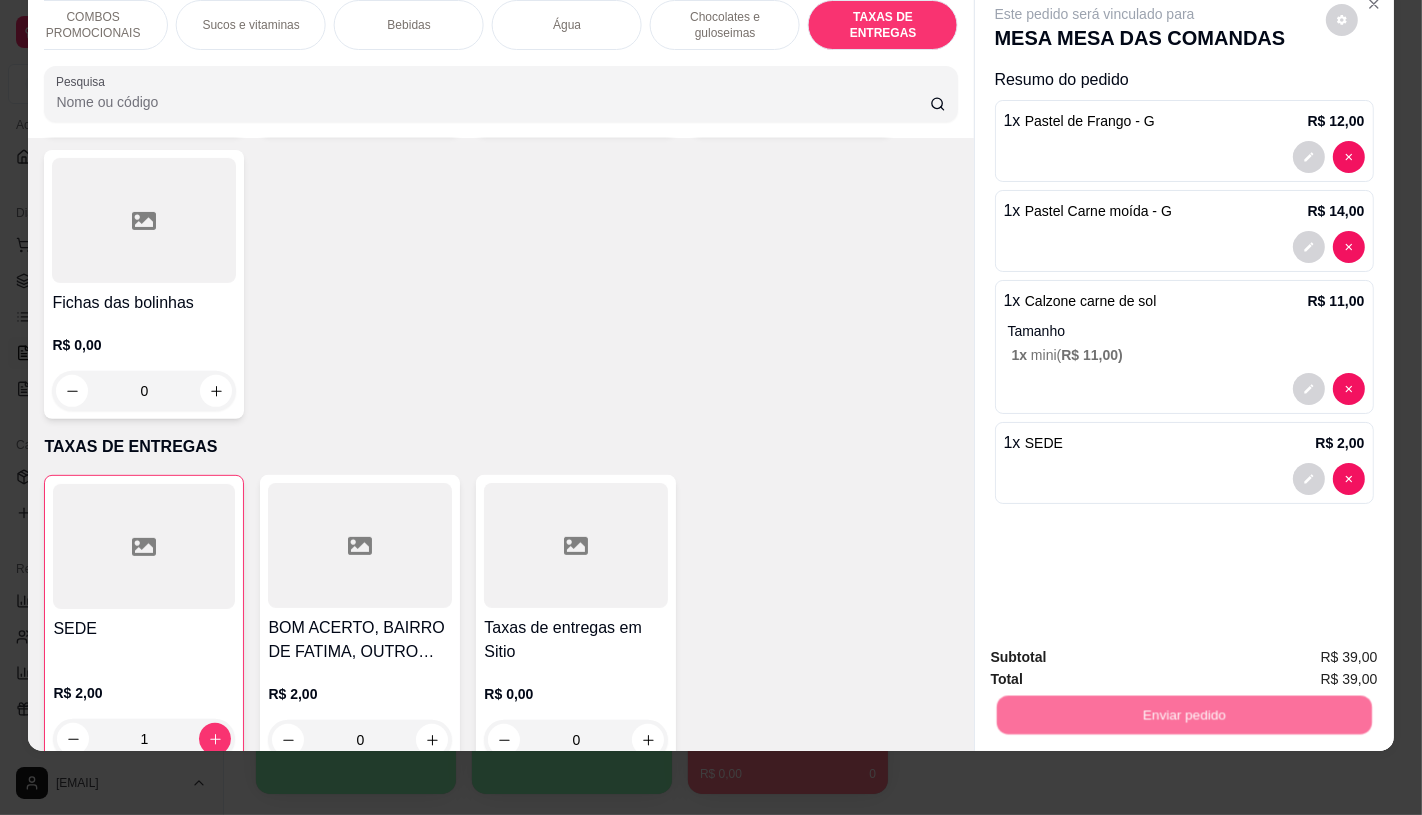 click on "Não registrar e enviar pedido" at bounding box center (1117, 649) 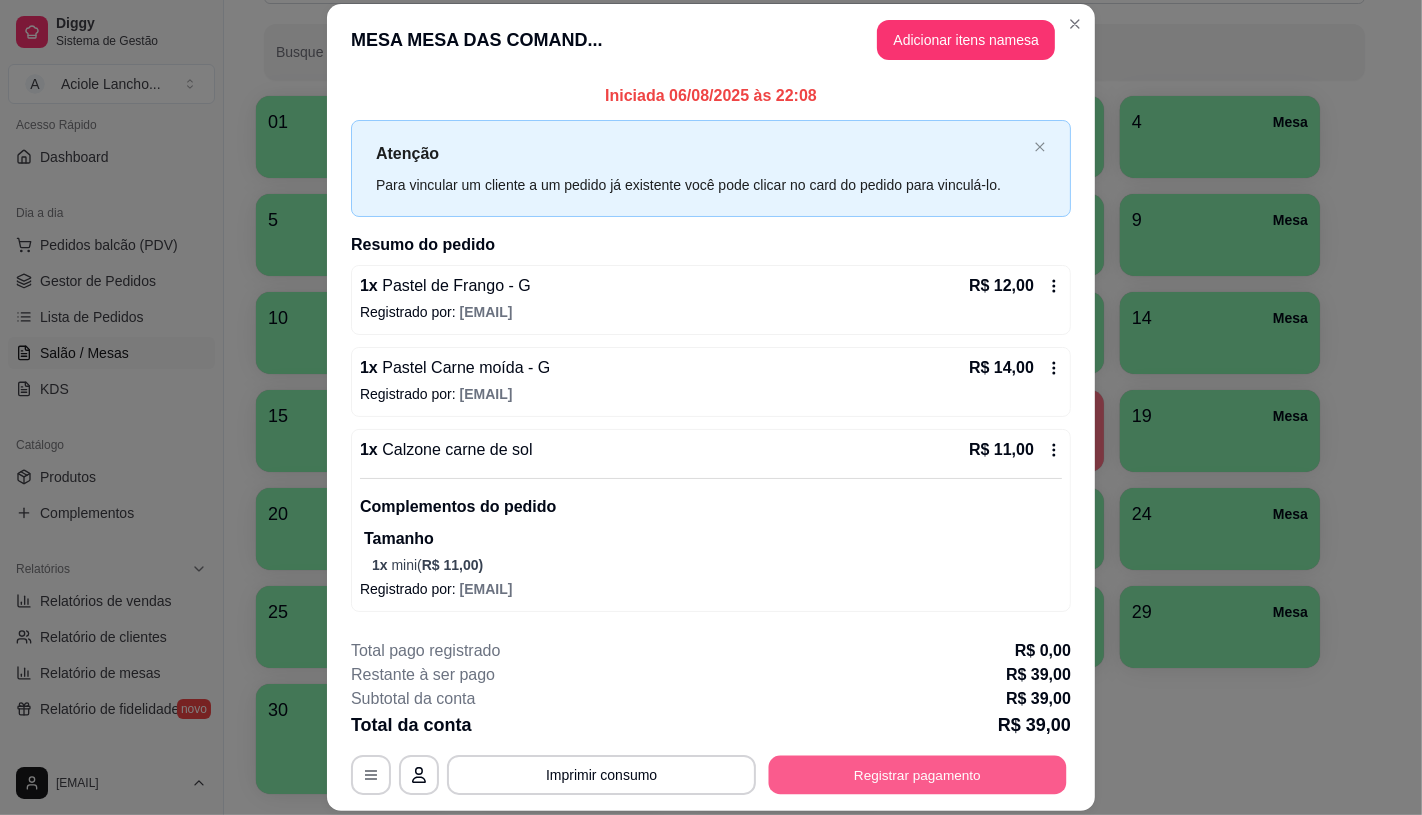 click on "Registrar pagamento" at bounding box center [918, 775] 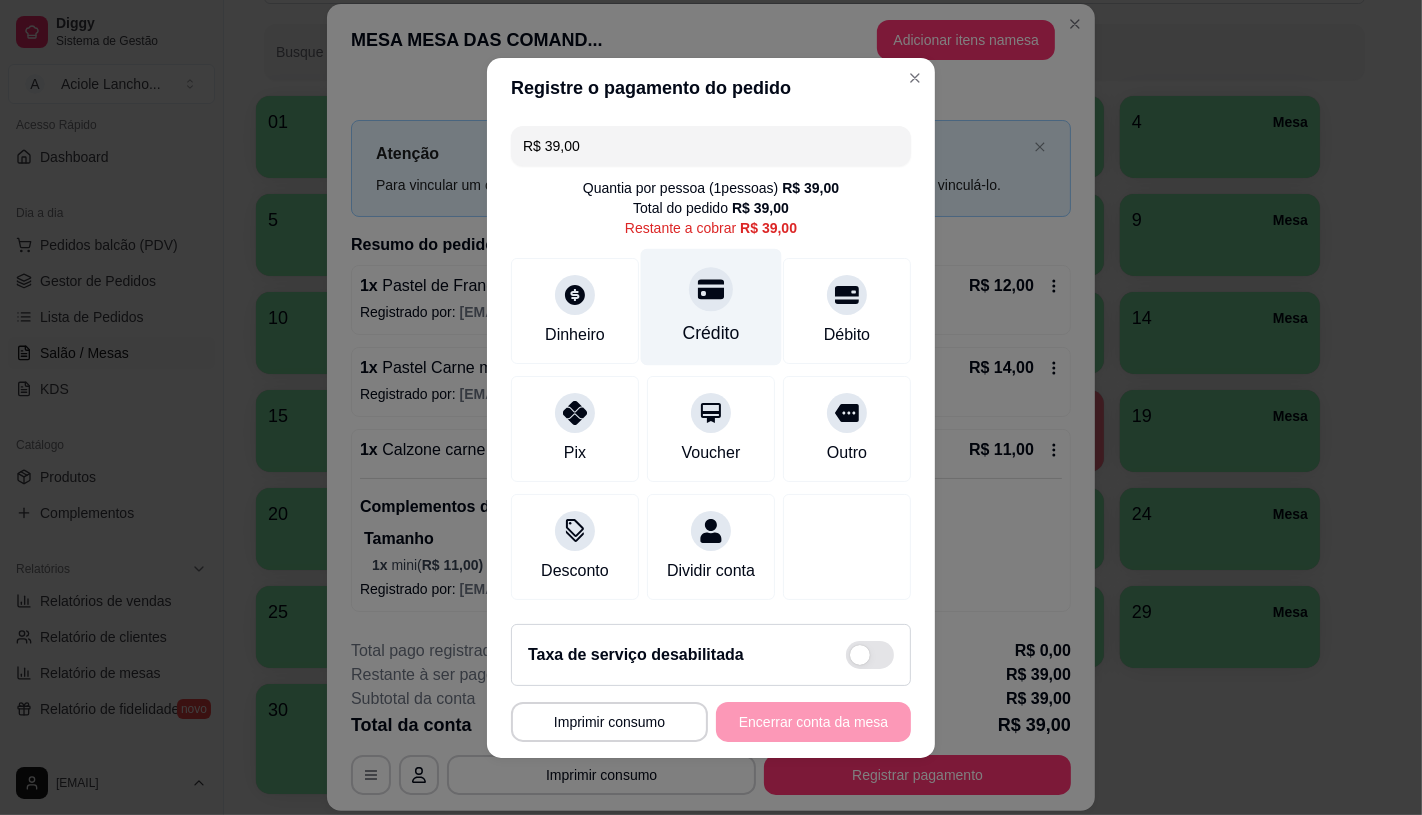 click on "Crédito" at bounding box center (711, 333) 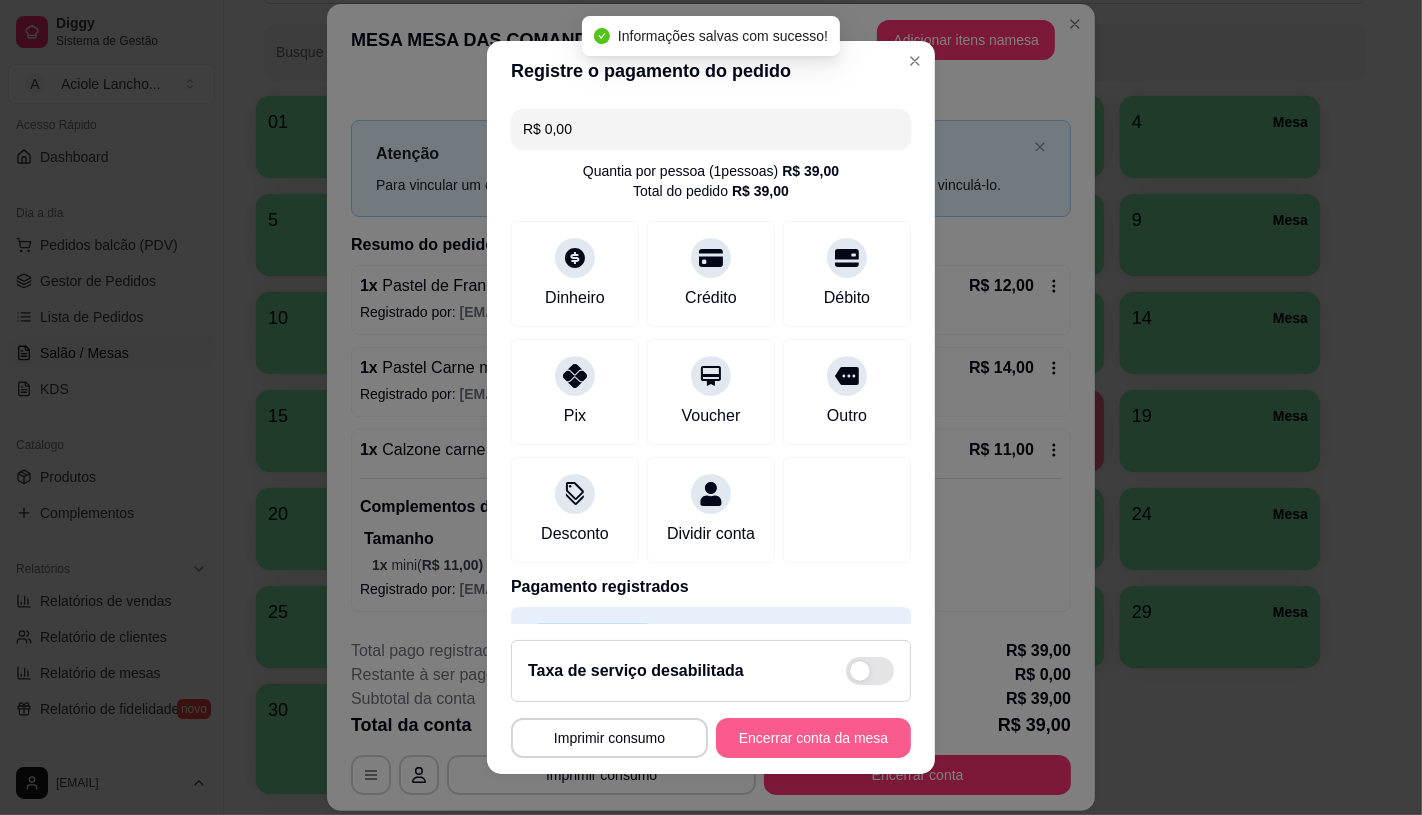 click on "Encerrar conta da mesa" at bounding box center [813, 738] 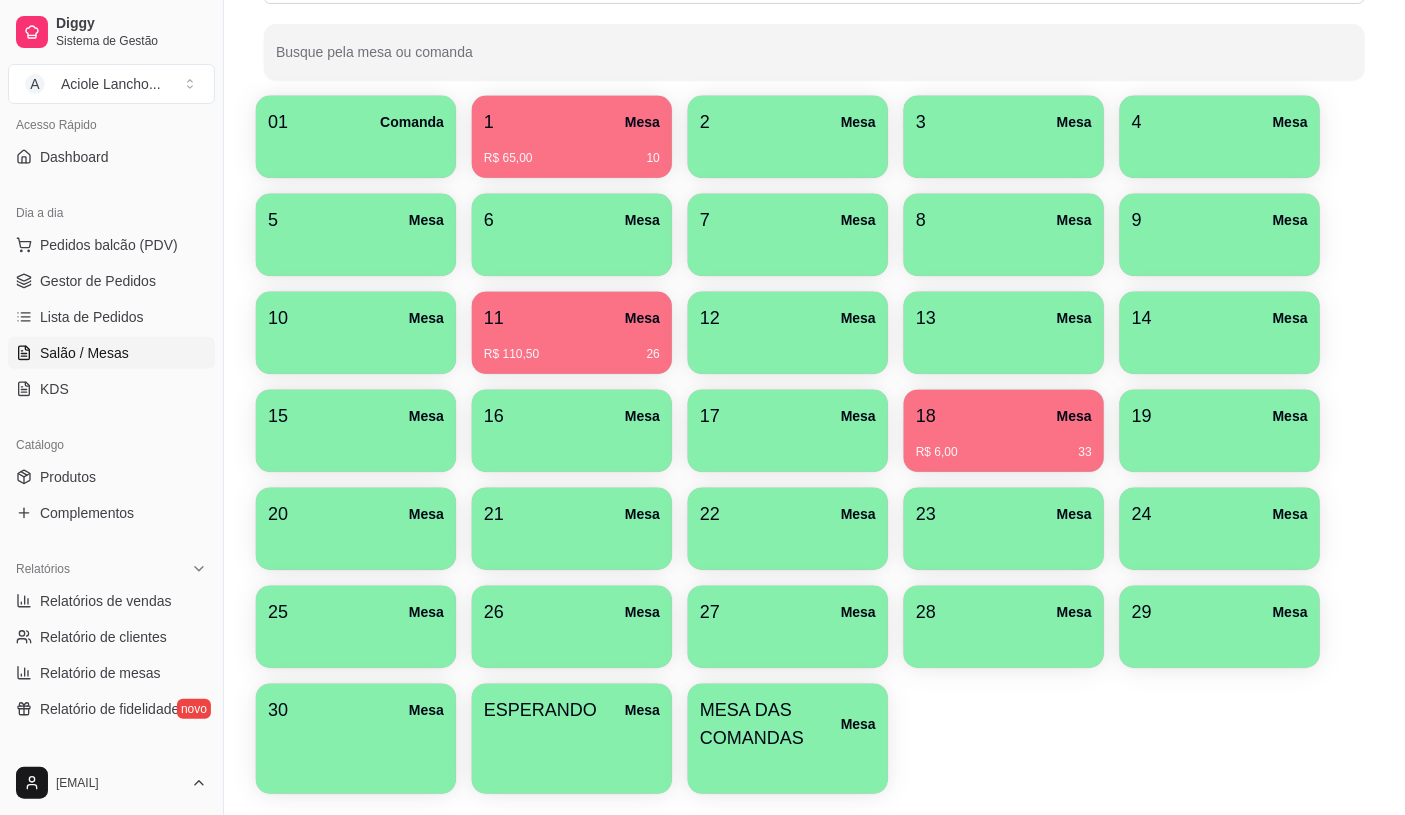click on "Dia a dia" at bounding box center [111, 213] 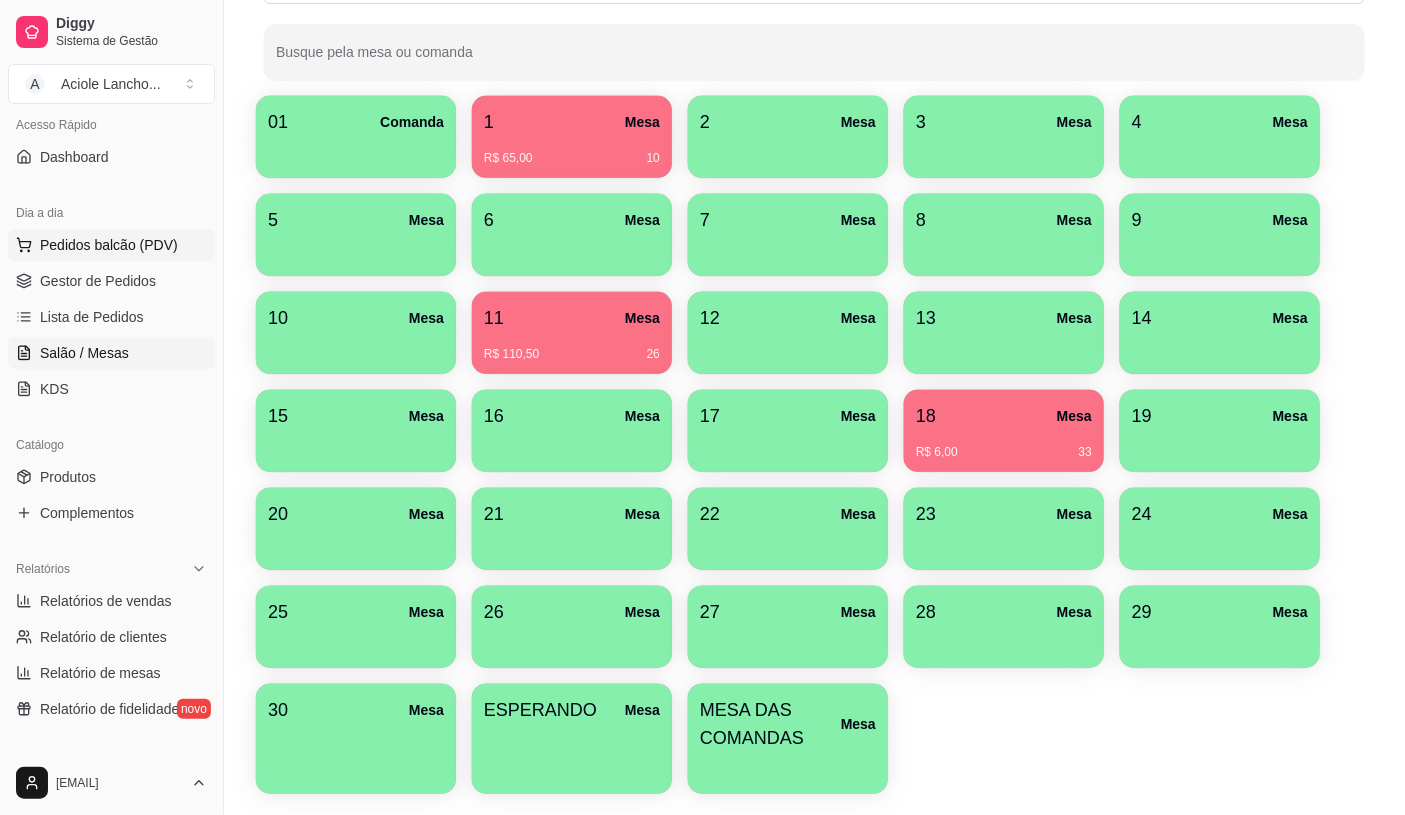 click on "Pedidos balcão (PDV)" at bounding box center [109, 245] 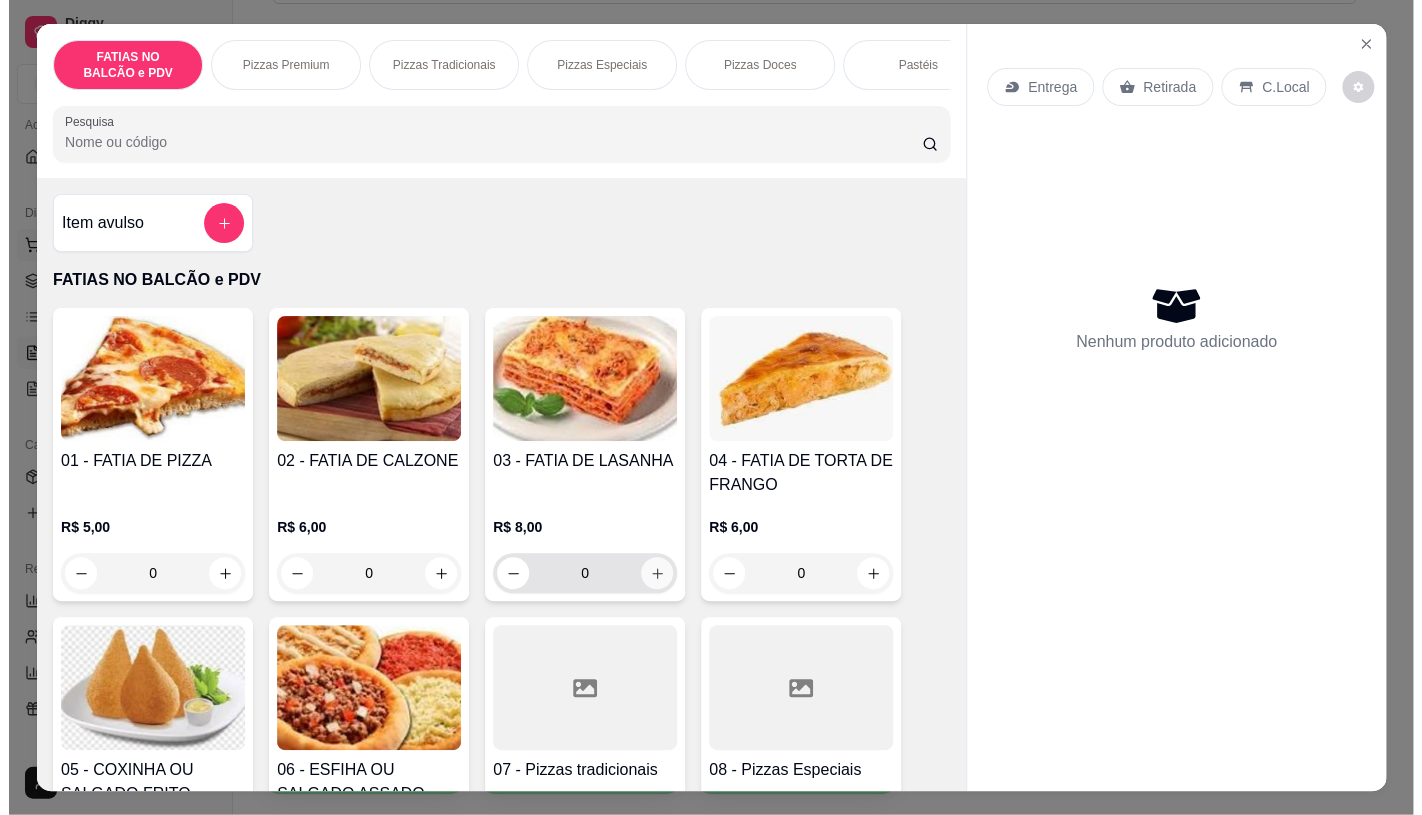 scroll, scrollTop: 281, scrollLeft: 0, axis: vertical 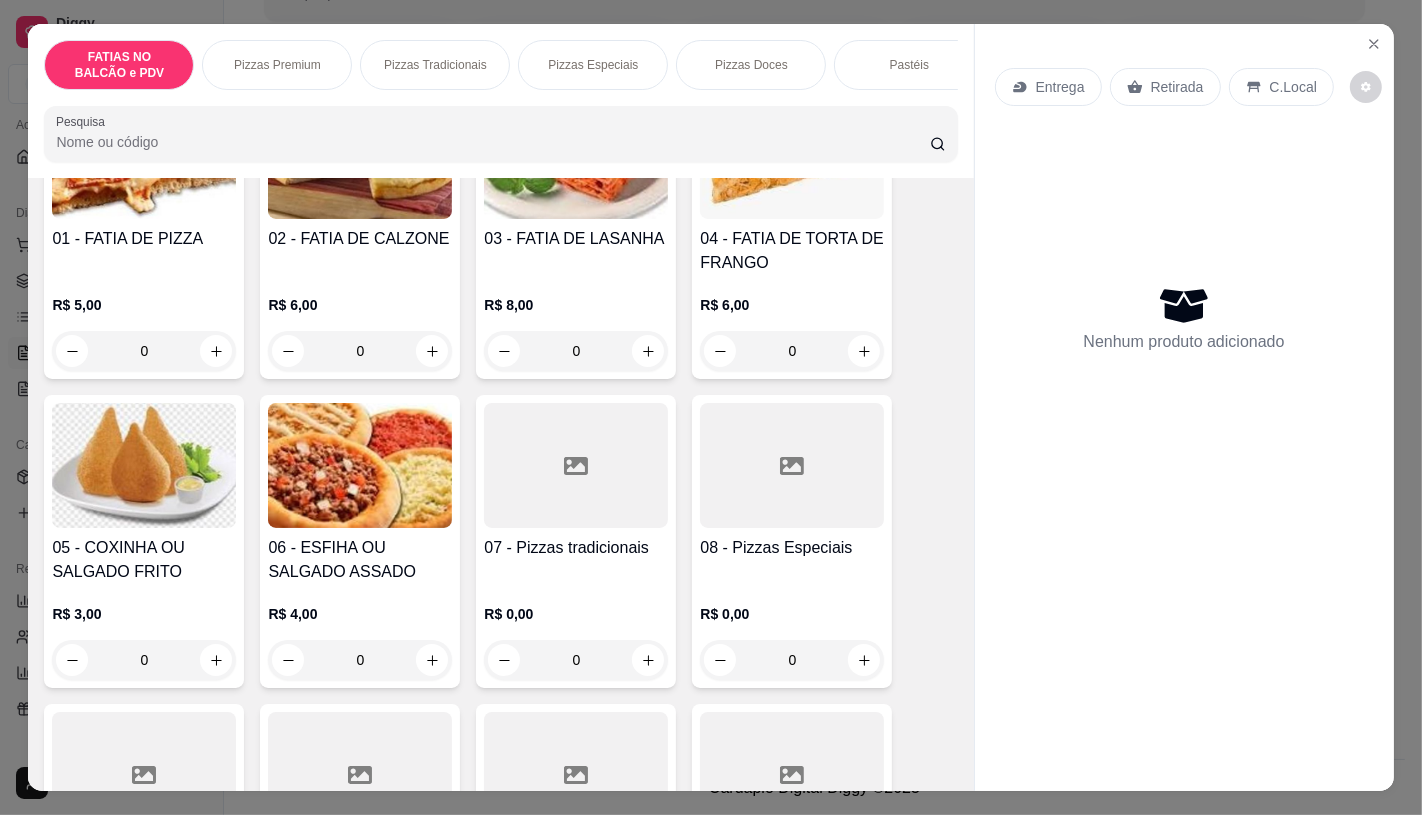 click at bounding box center (576, 465) 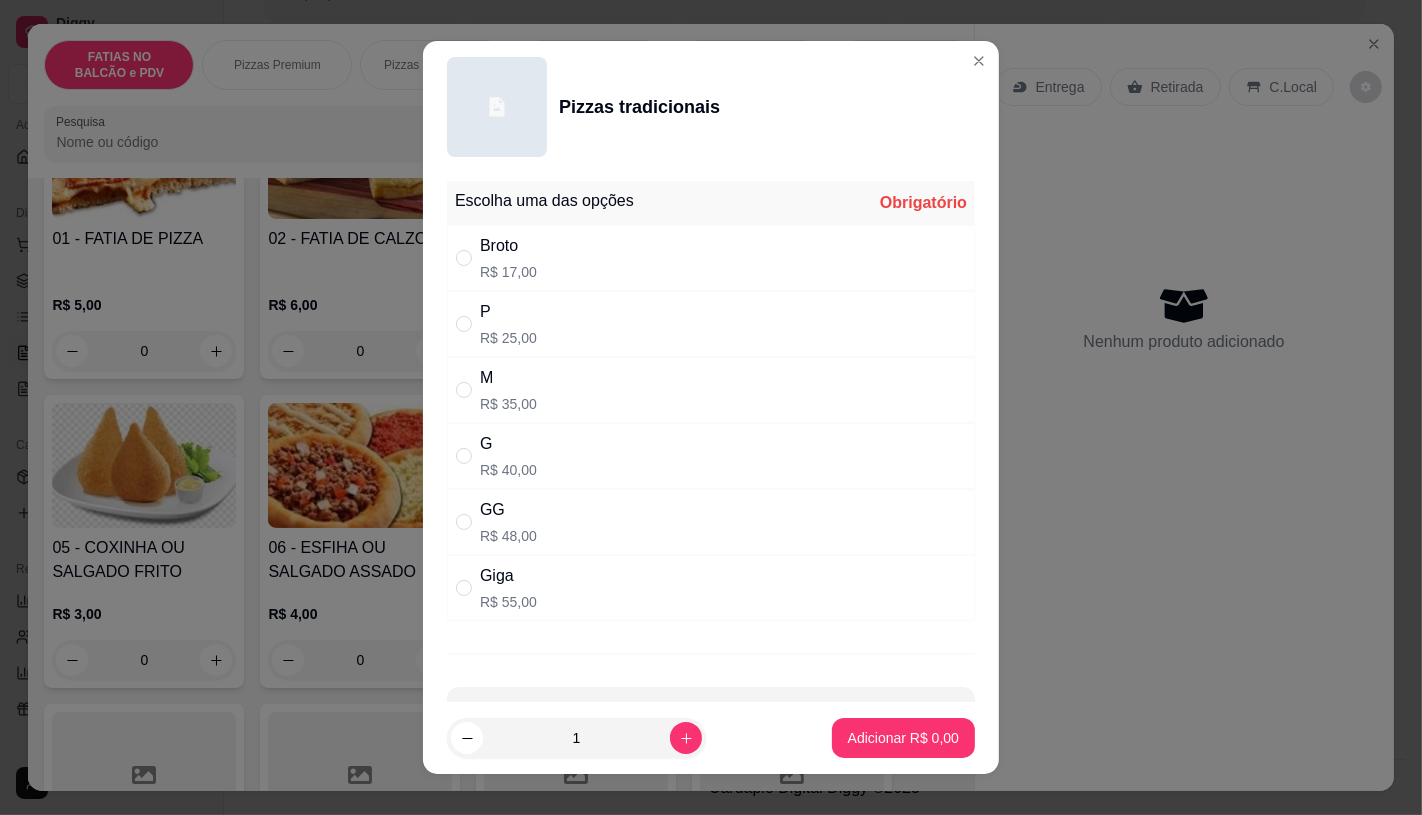 click on "G" at bounding box center (508, 444) 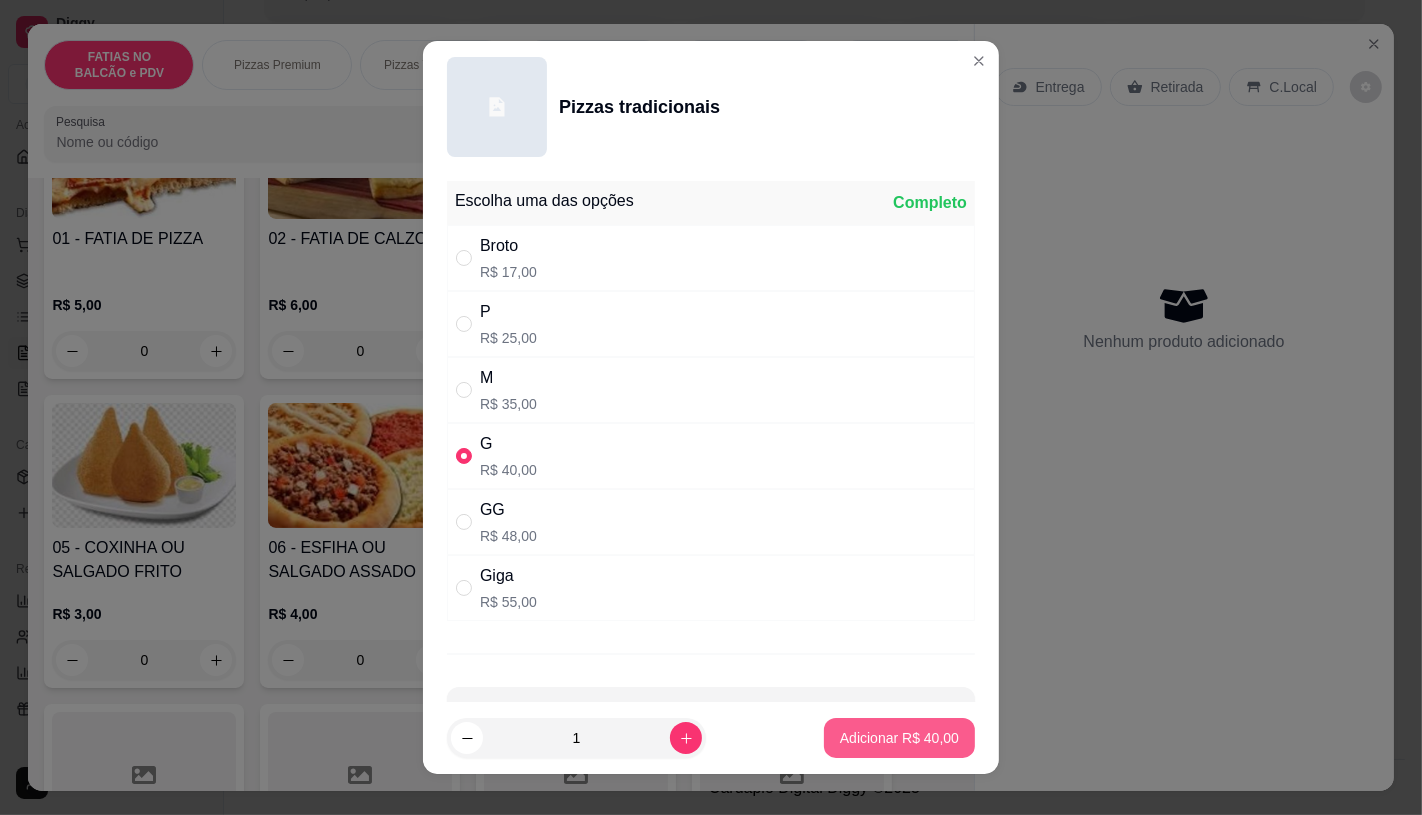 click on "Adicionar   R$ 40,00" at bounding box center [899, 738] 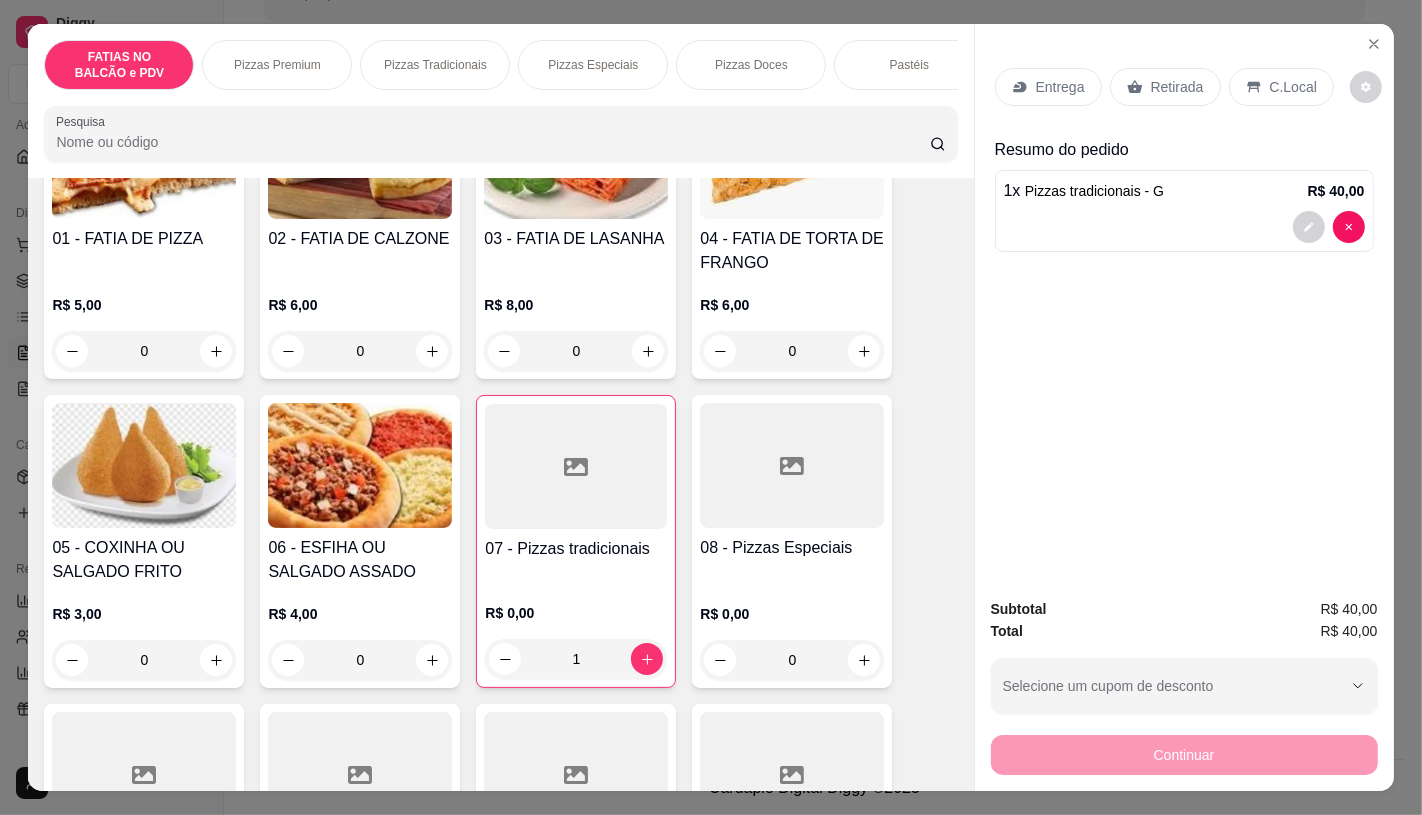 click on "Retirada" at bounding box center [1165, 87] 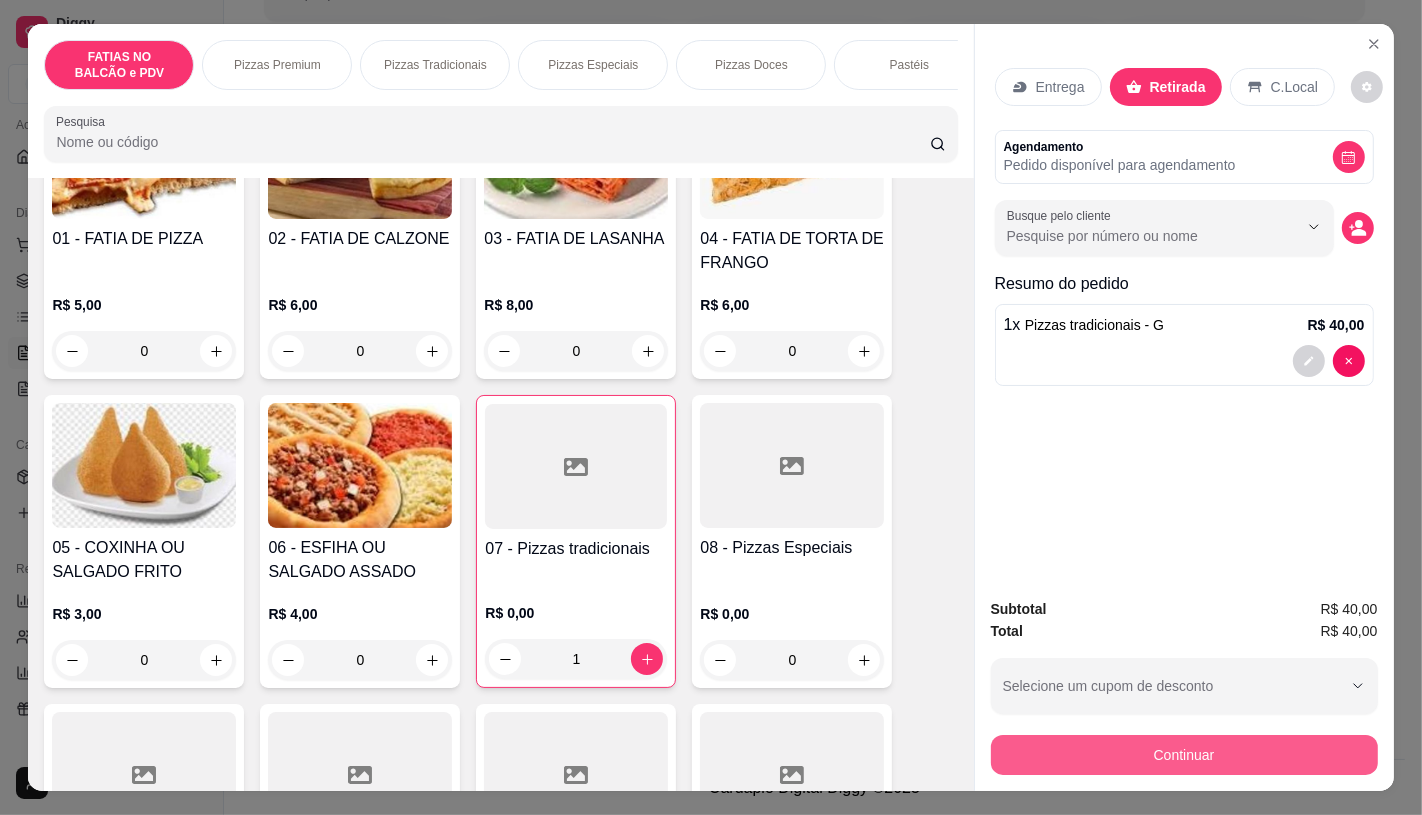 click on "Continuar" at bounding box center [1184, 755] 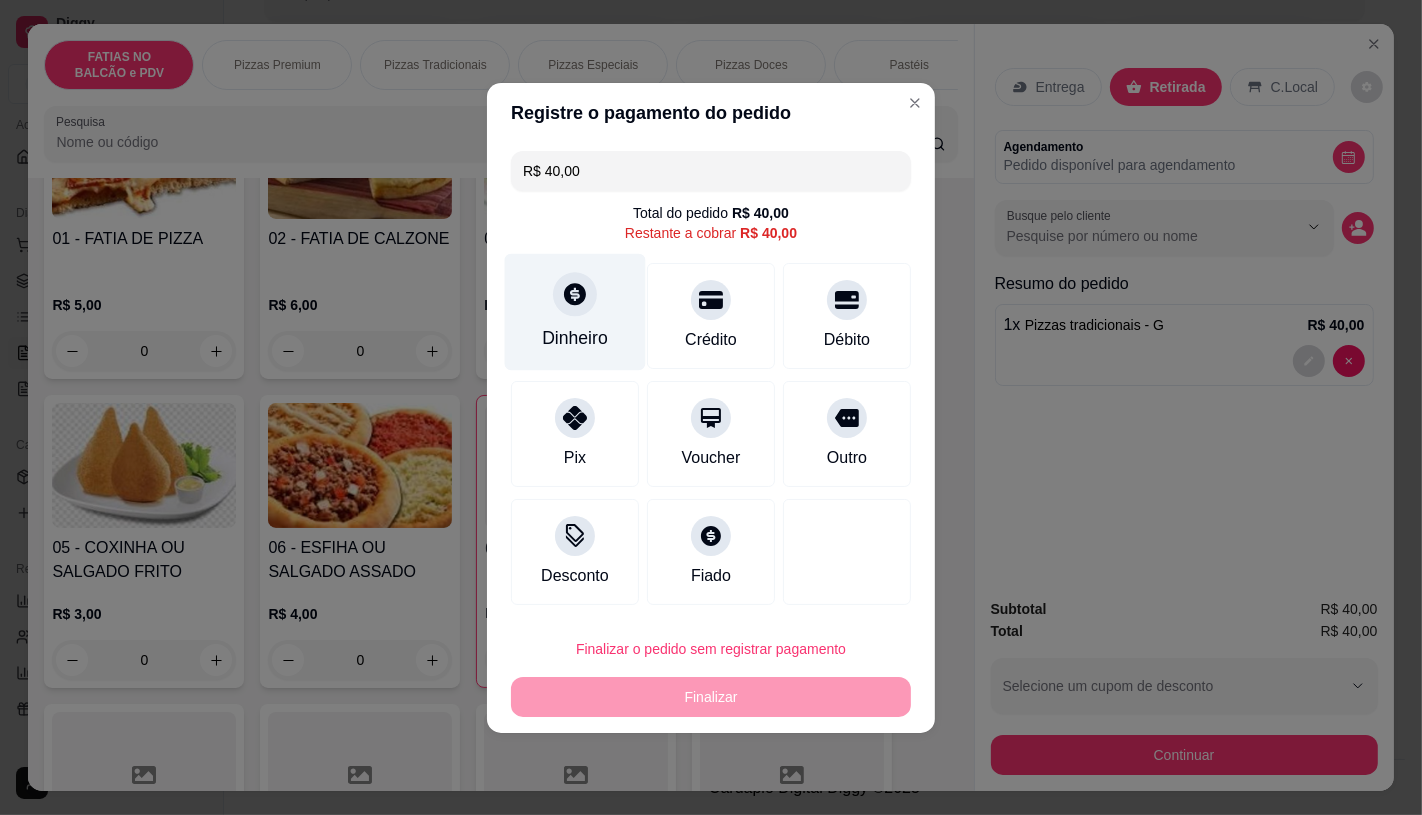 click on "Dinheiro" at bounding box center (575, 311) 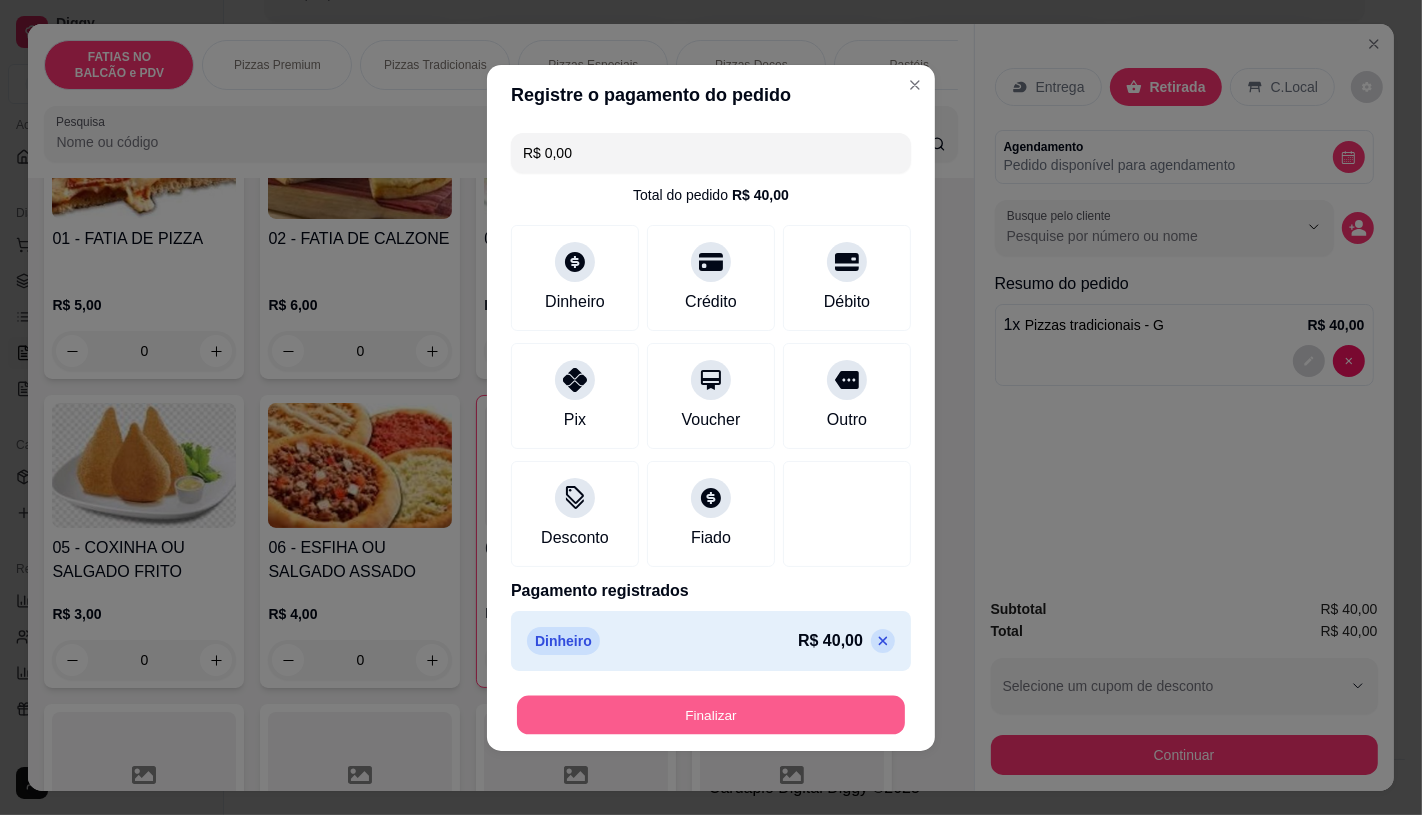 click on "Finalizar" at bounding box center (711, 714) 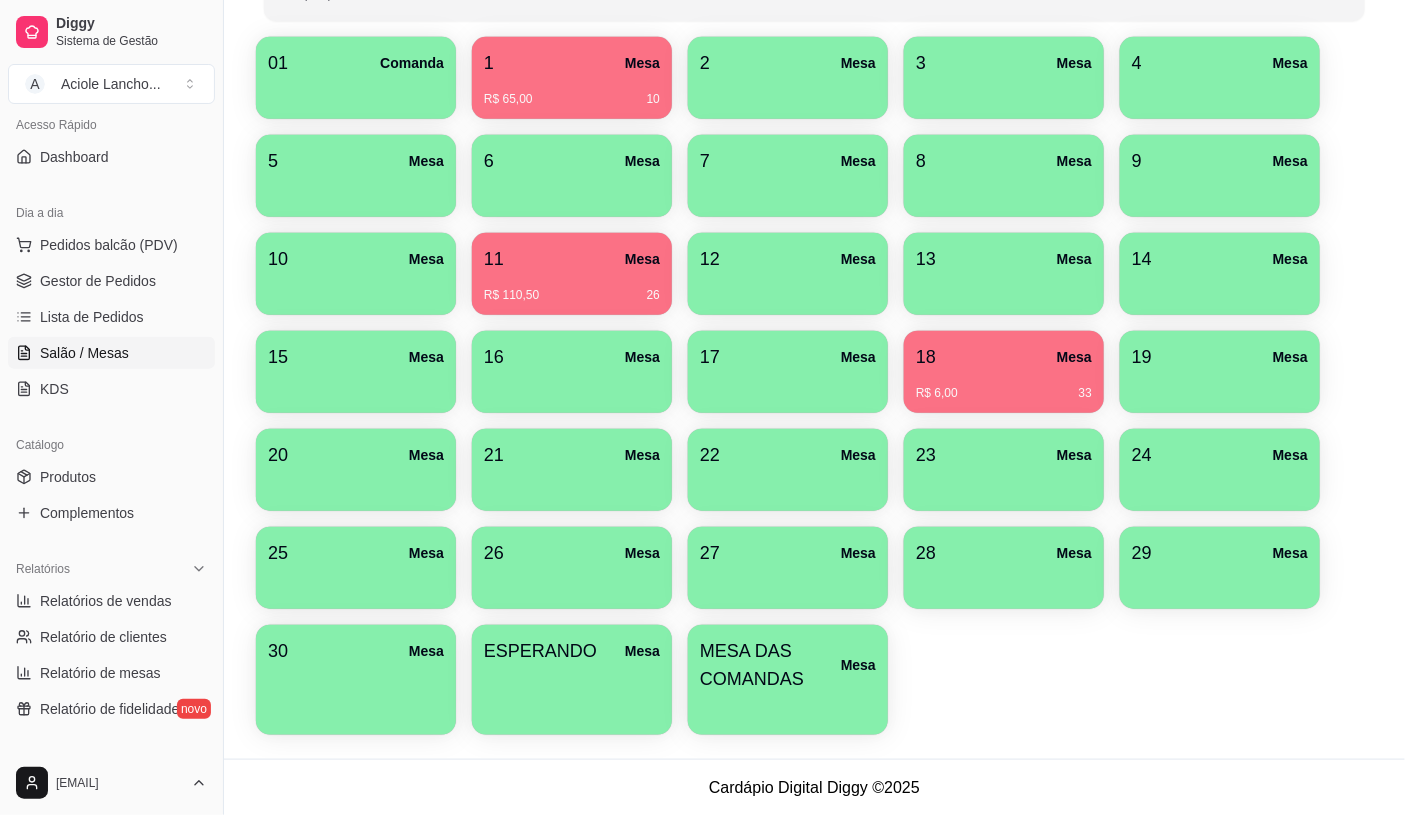 click on "MESA DAS COMANDAS" at bounding box center (770, 665) 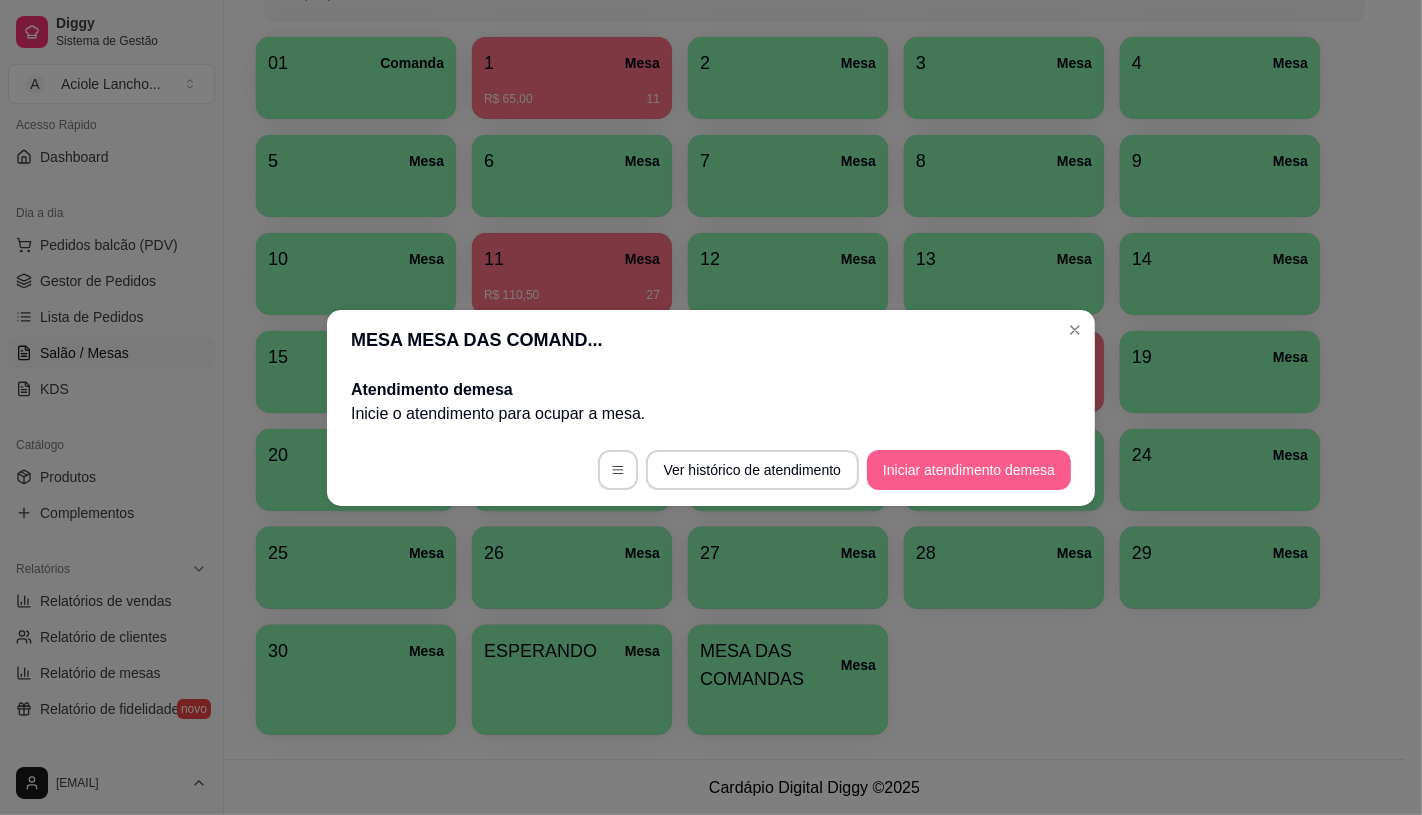click on "Iniciar atendimento de  mesa" at bounding box center [969, 470] 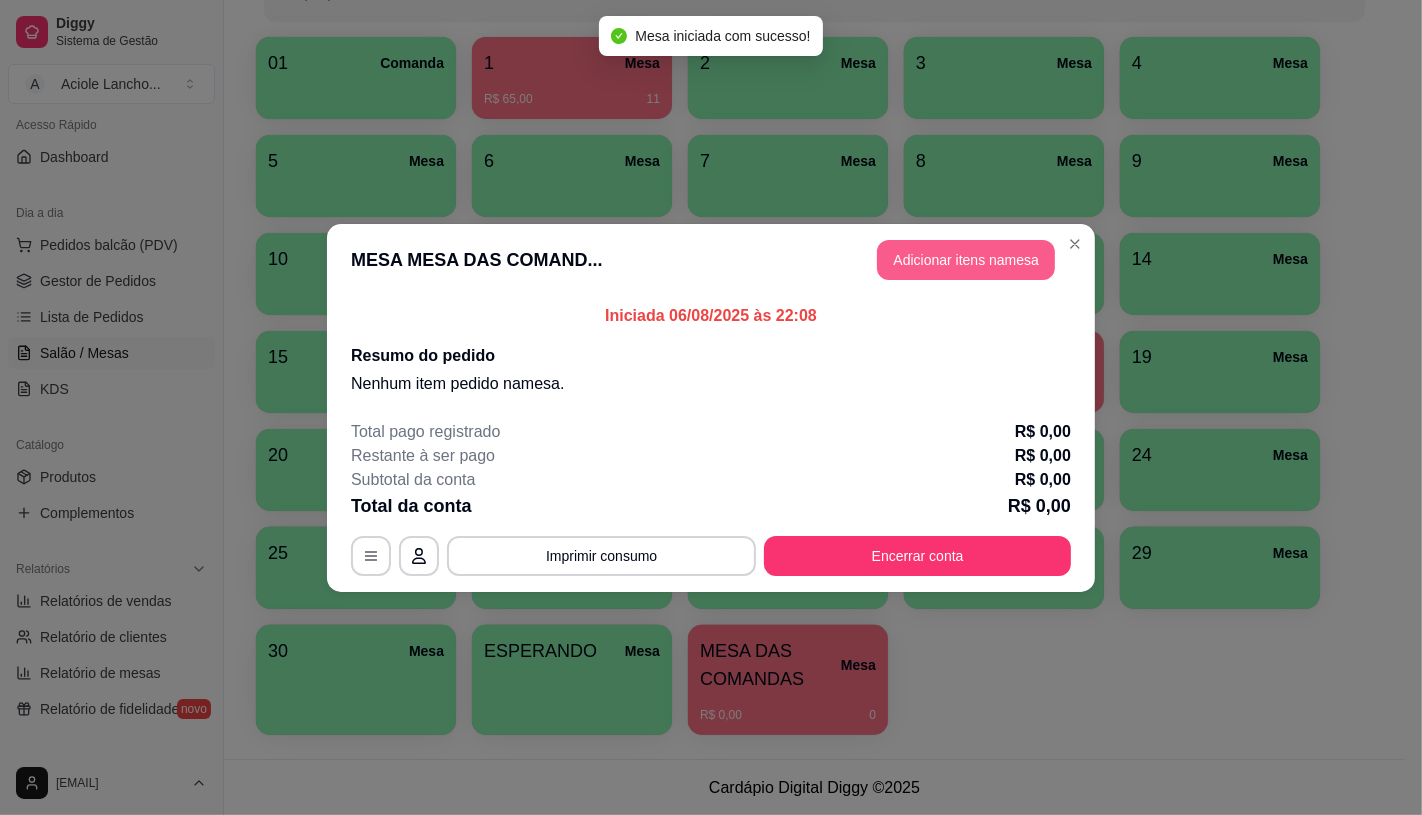 click on "Adicionar itens na  mesa" at bounding box center [966, 260] 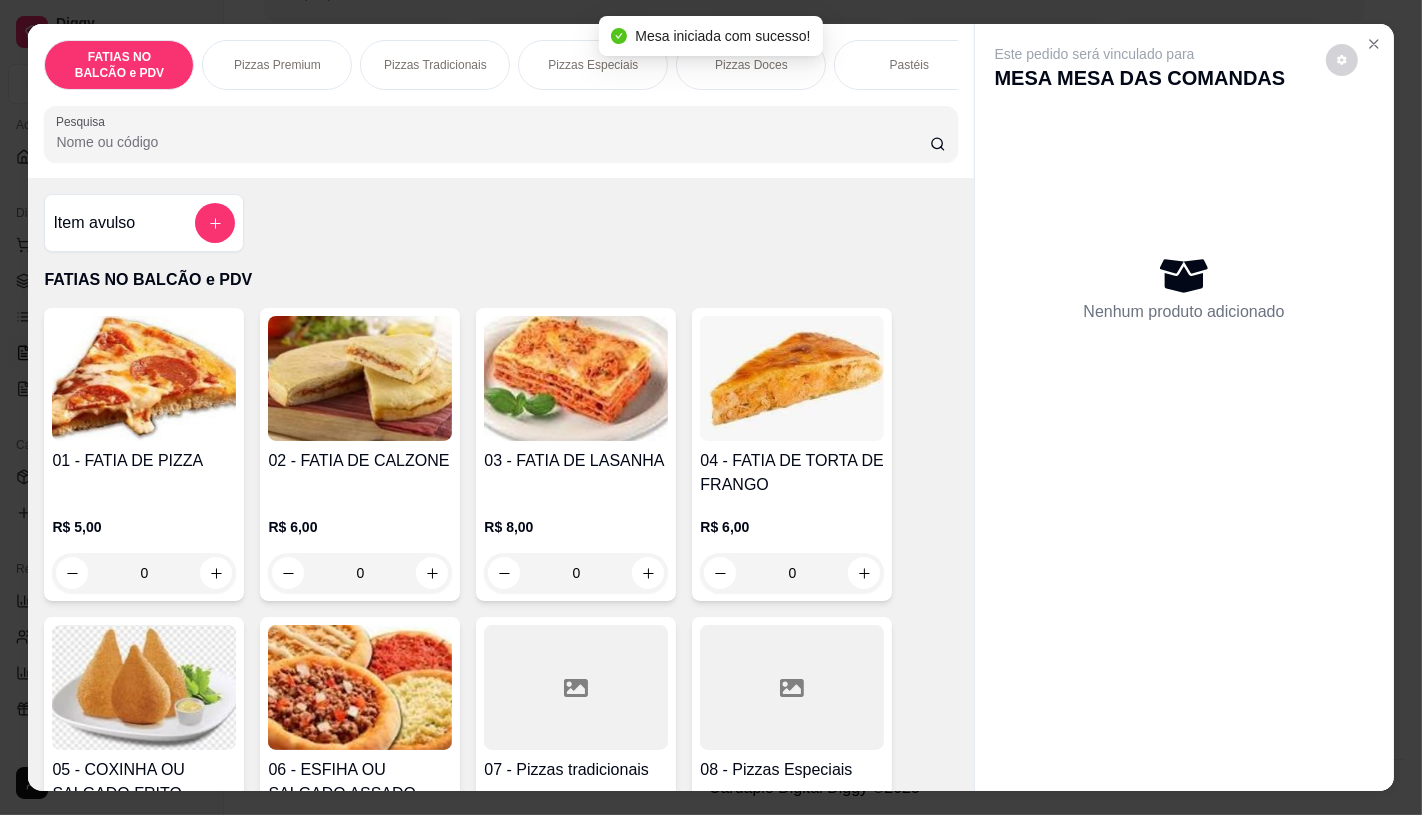click on "Pastéis" at bounding box center [909, 65] 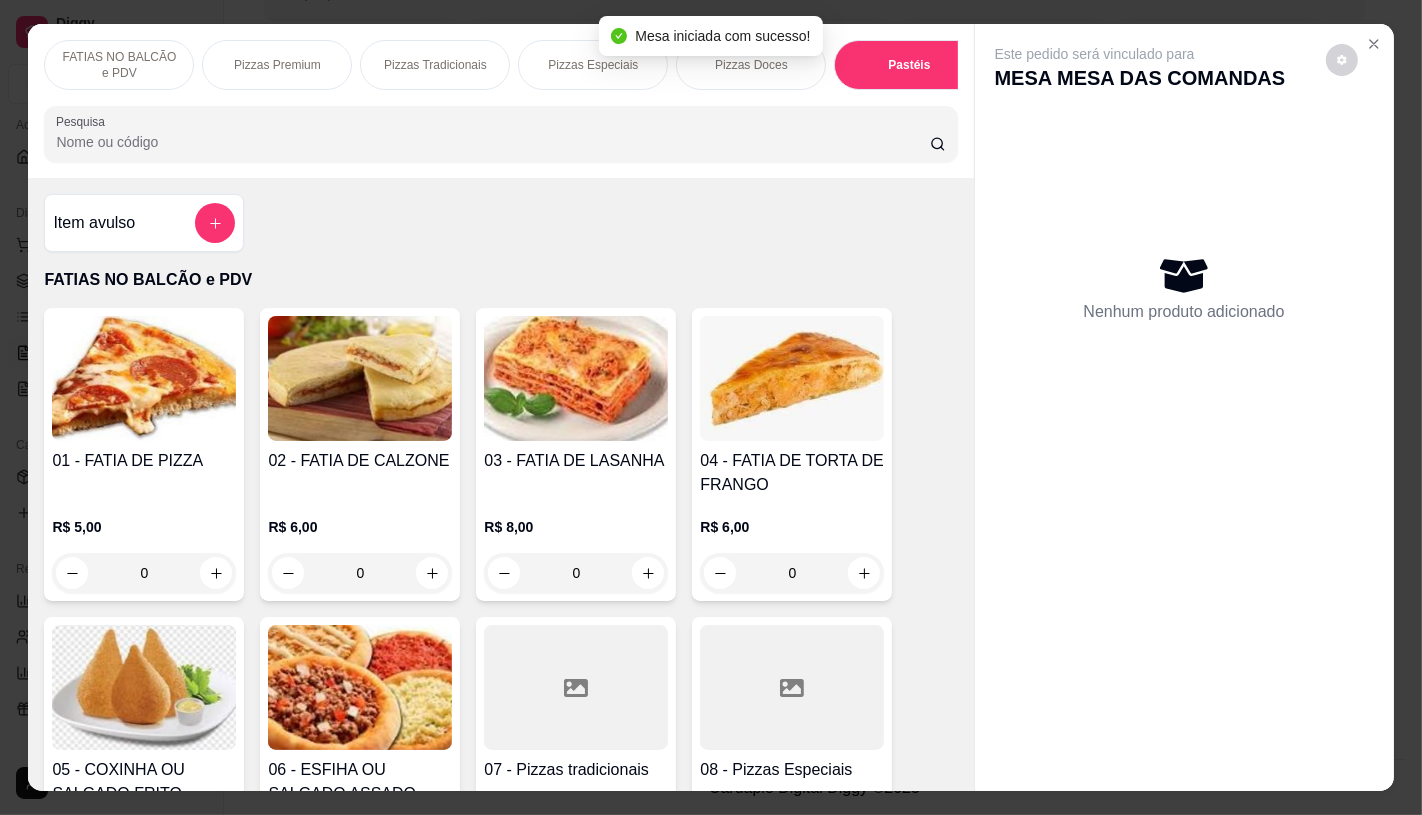 scroll, scrollTop: 3971, scrollLeft: 0, axis: vertical 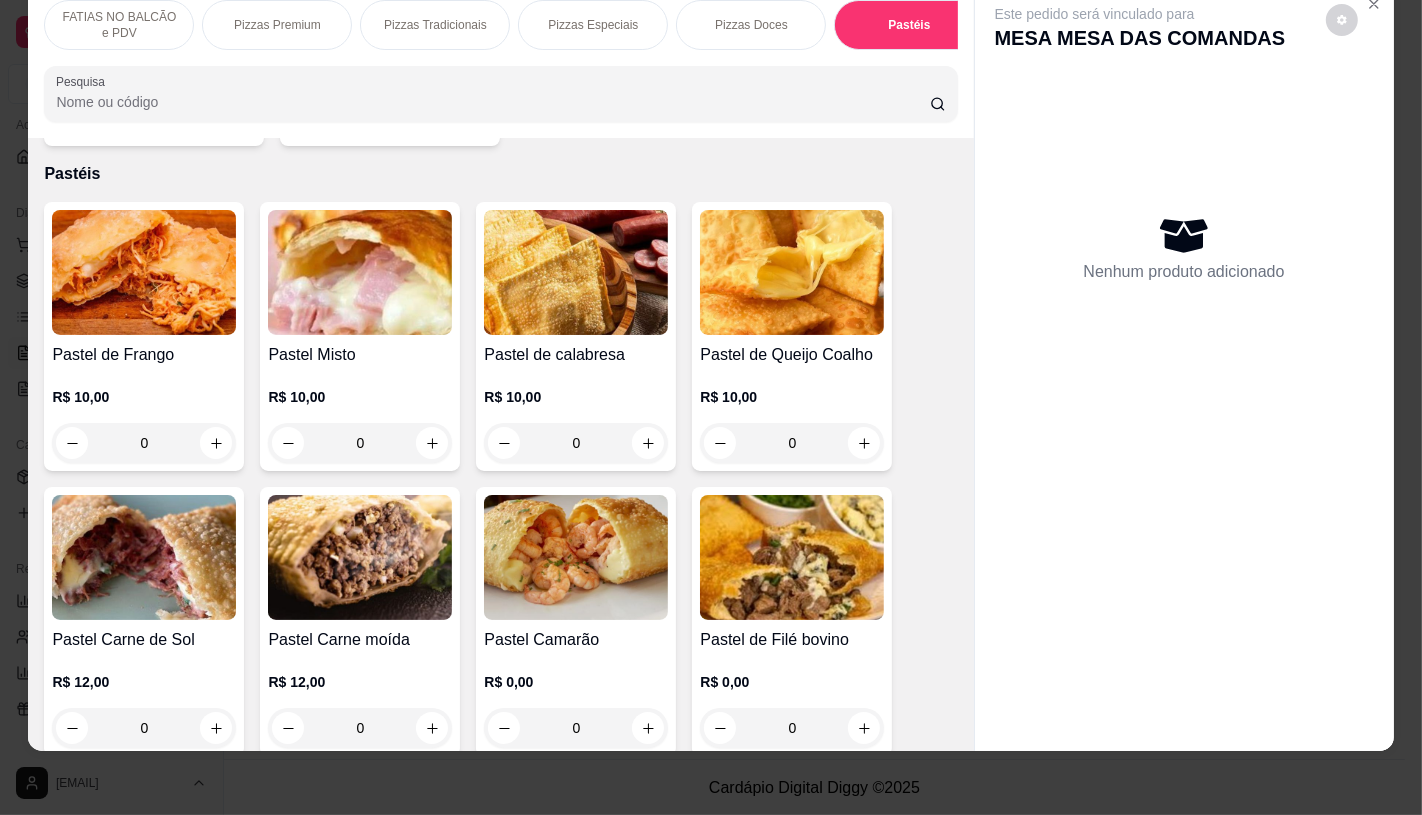 click at bounding box center (360, 557) 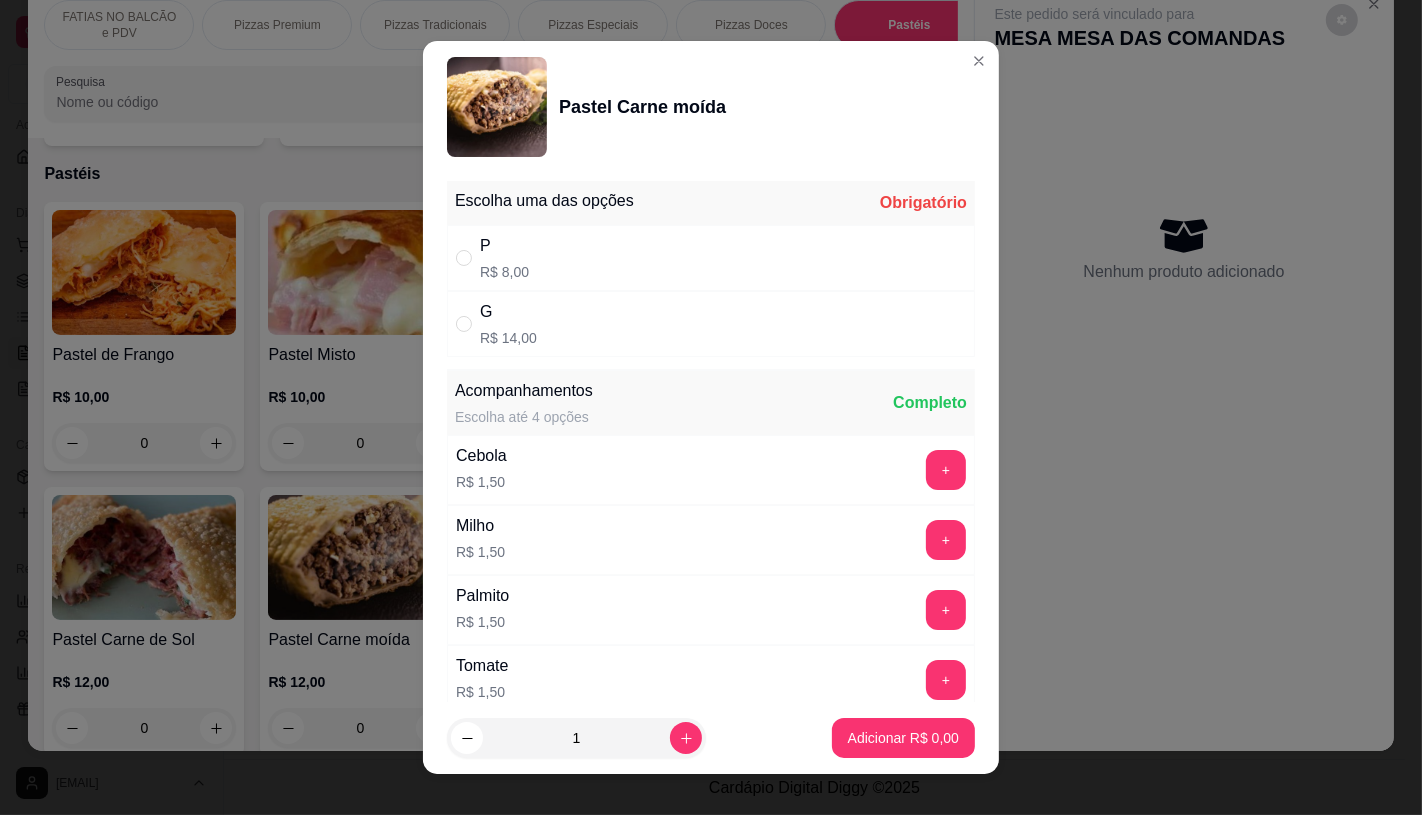 click on "P R$ 8,00" at bounding box center [711, 258] 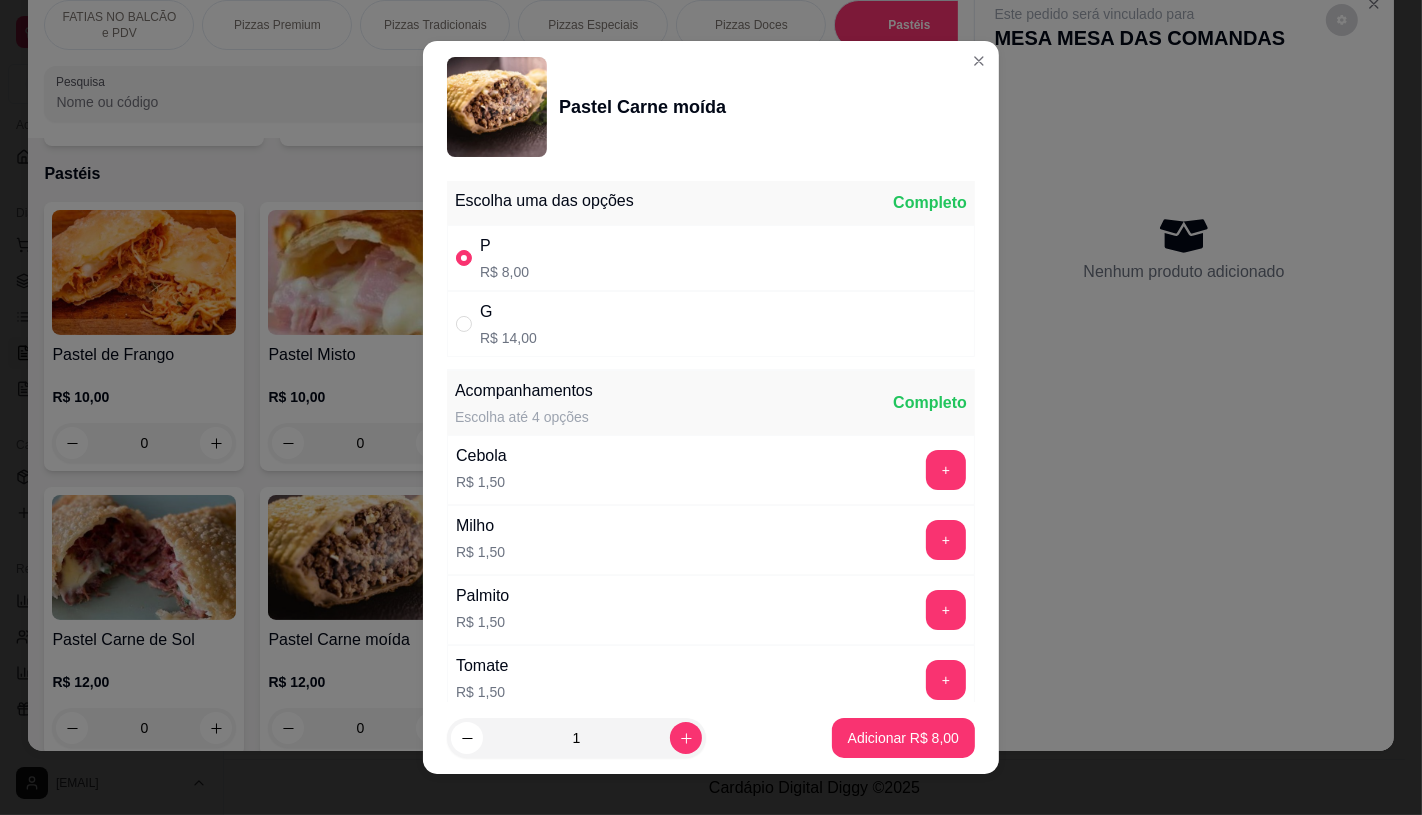 drag, startPoint x: 587, startPoint y: 764, endPoint x: 587, endPoint y: 741, distance: 23 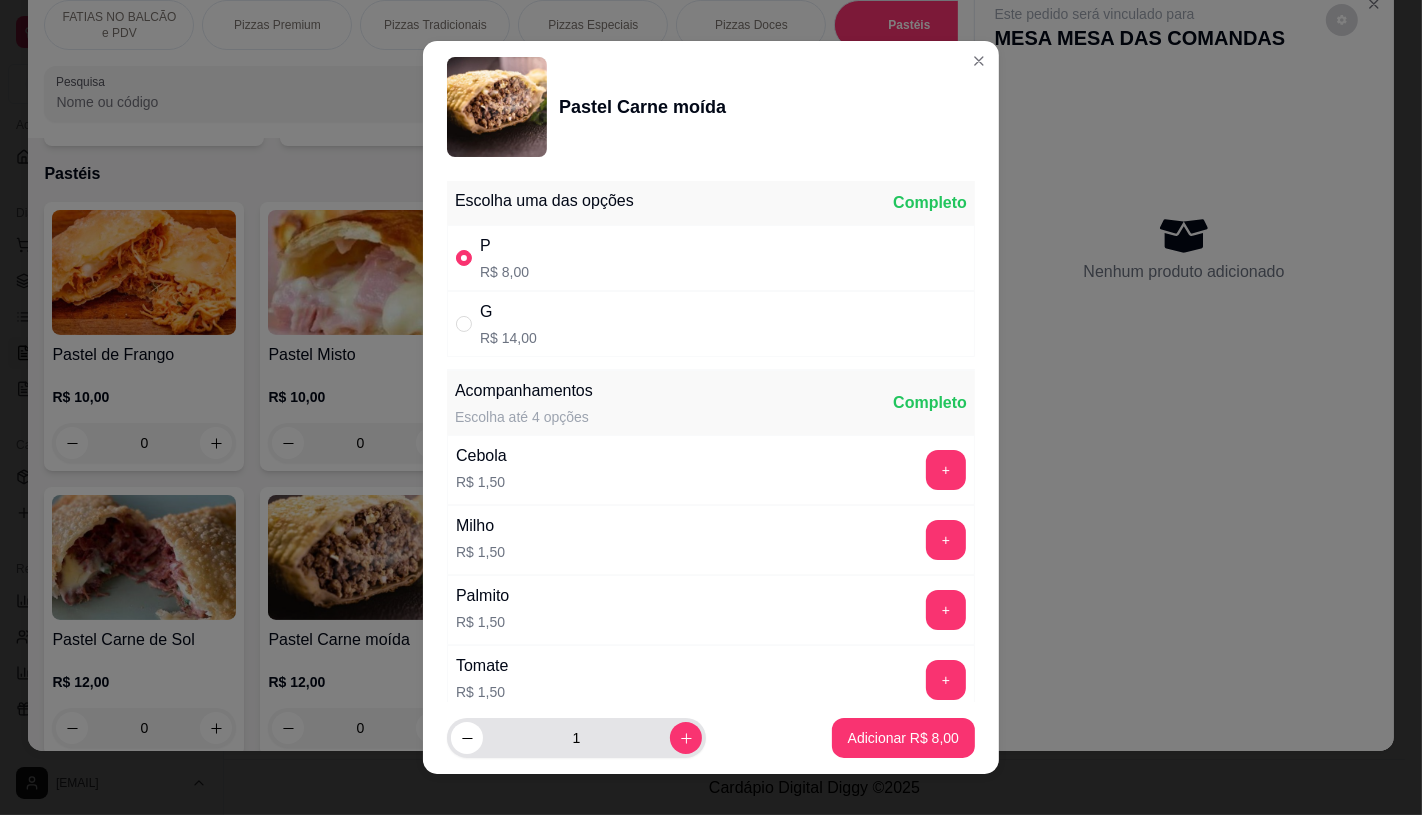 click on "1" at bounding box center (576, 738) 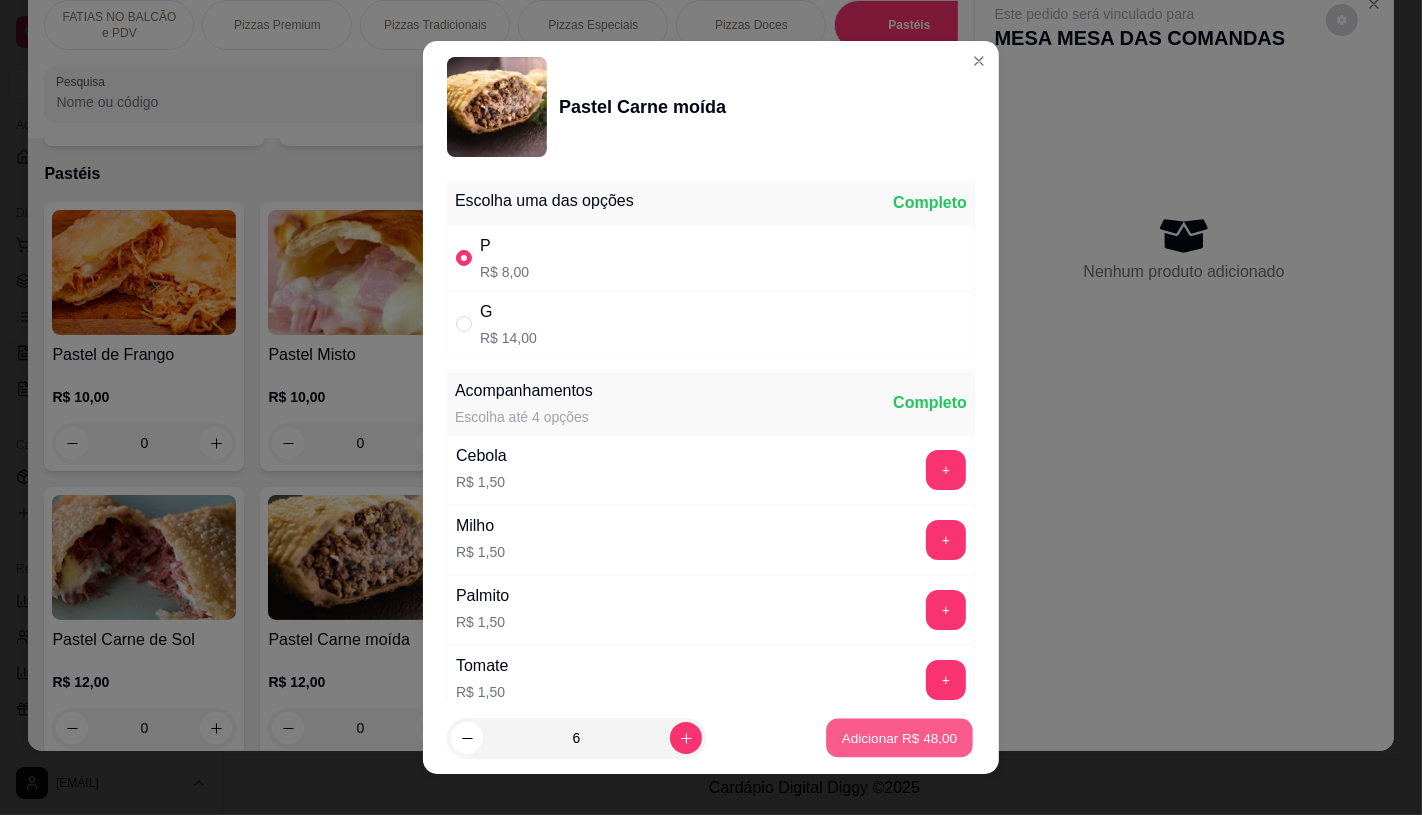 click on "Adicionar   R$ 48,00" at bounding box center (899, 738) 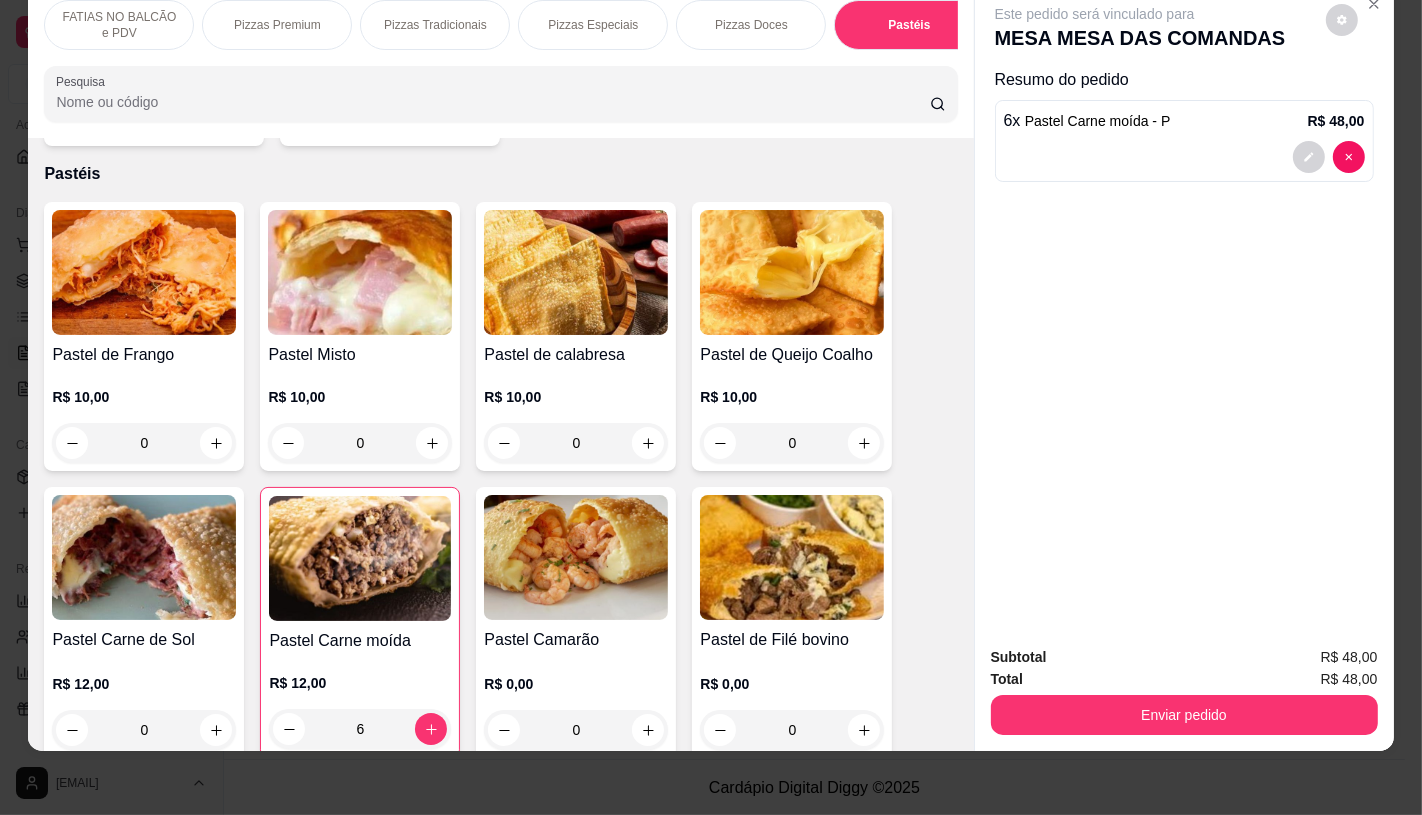 click at bounding box center (792, 272) 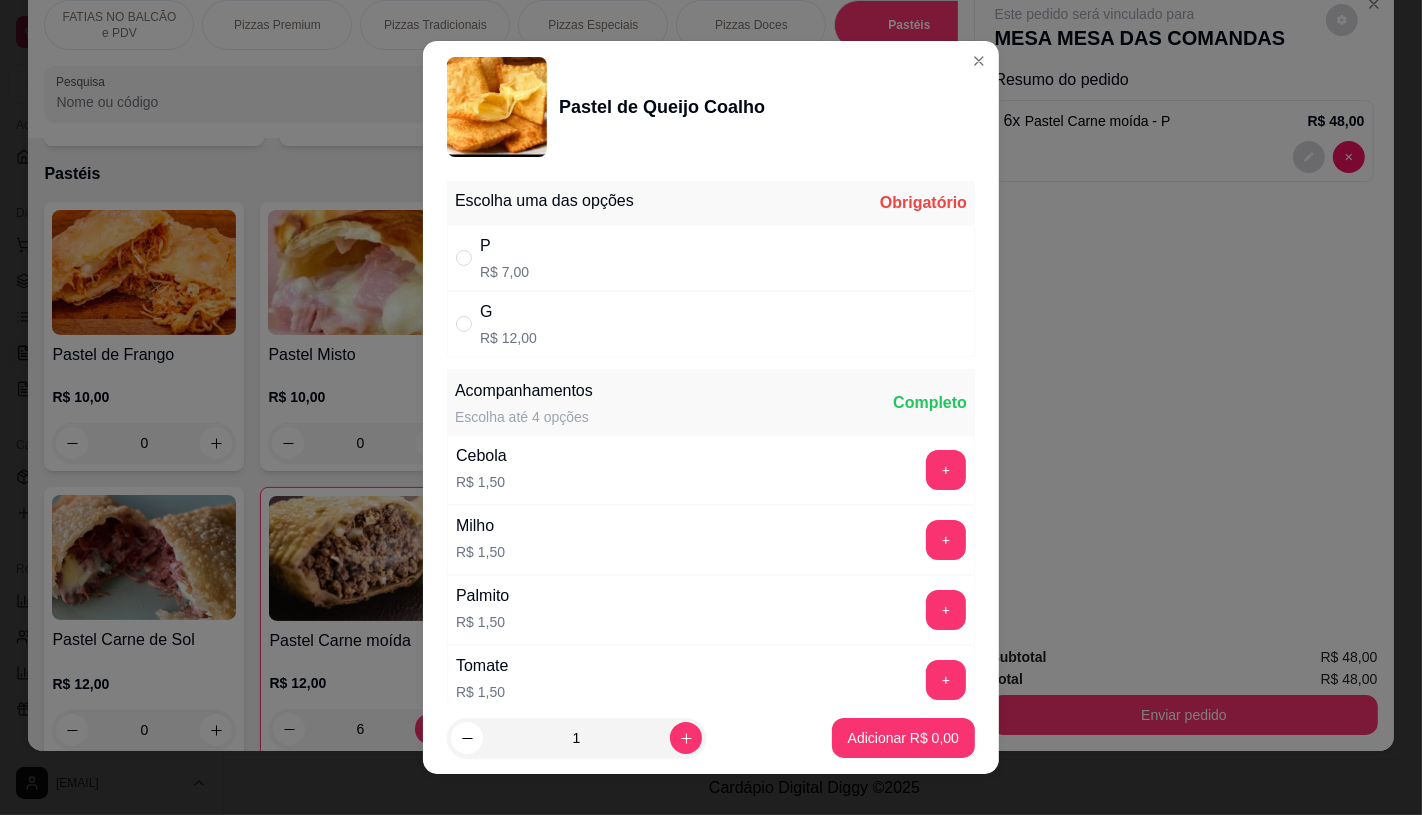 click on "P R$ 7,00" at bounding box center [711, 258] 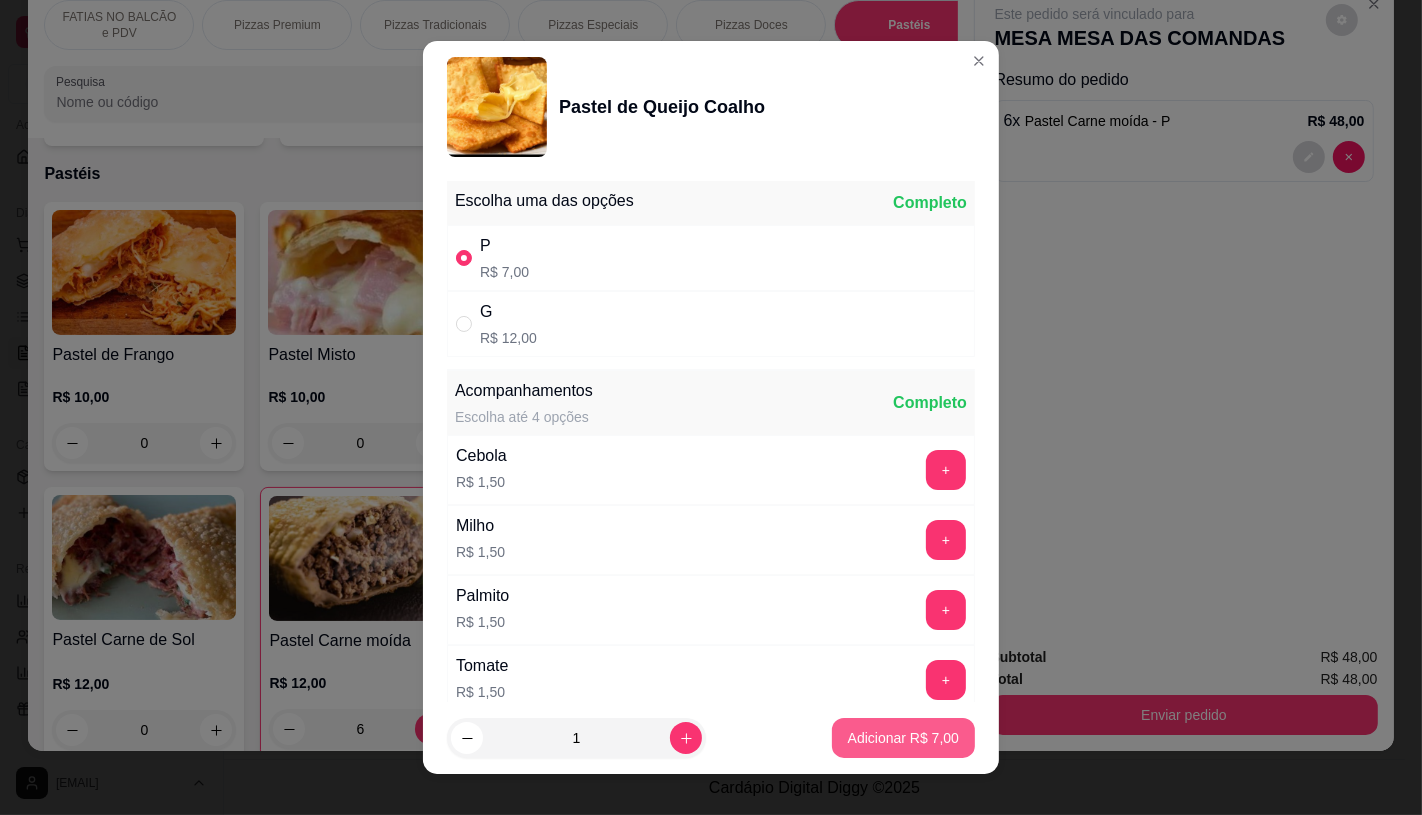 click on "Adicionar   R$ 7,00" at bounding box center (903, 738) 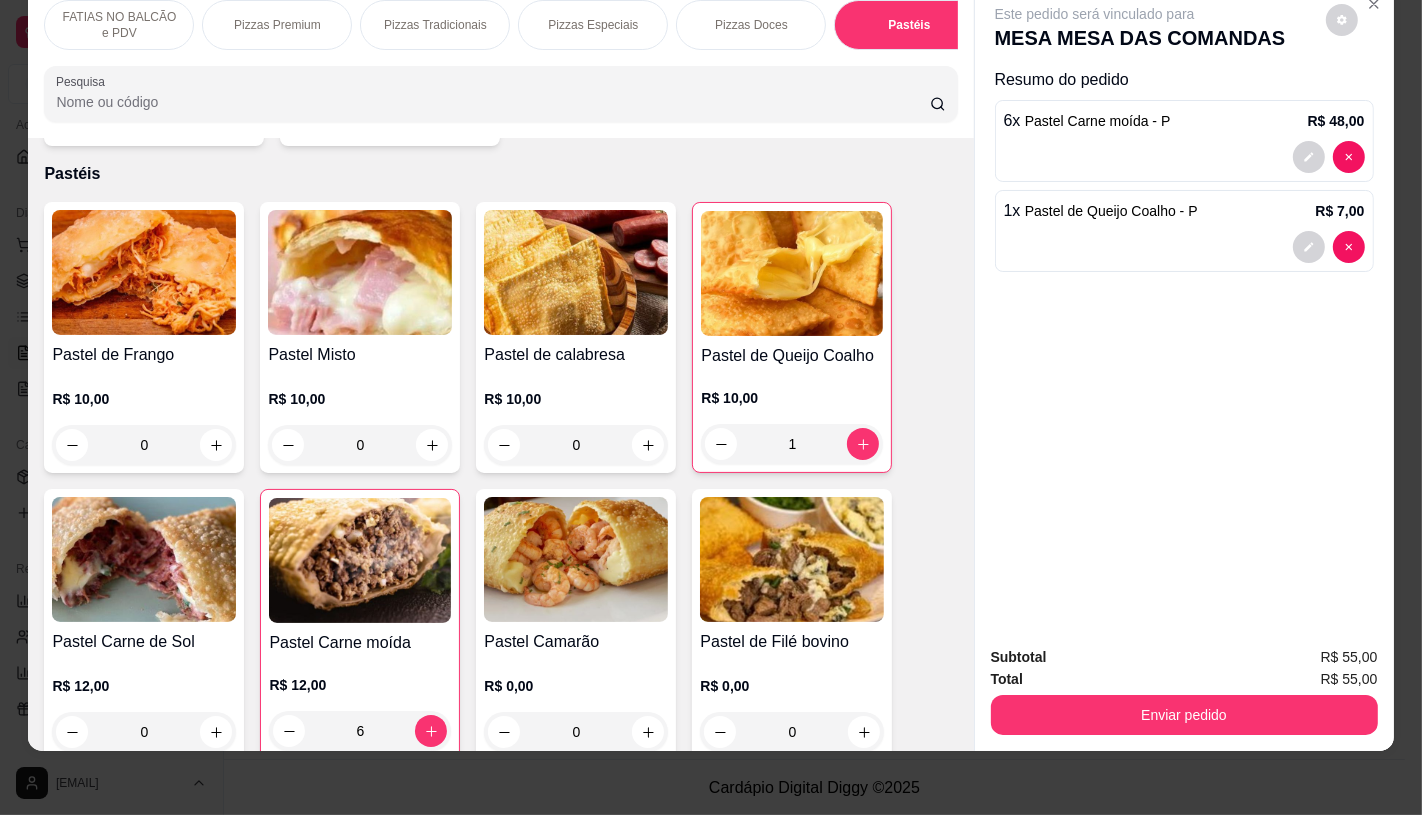 click at bounding box center [144, 559] 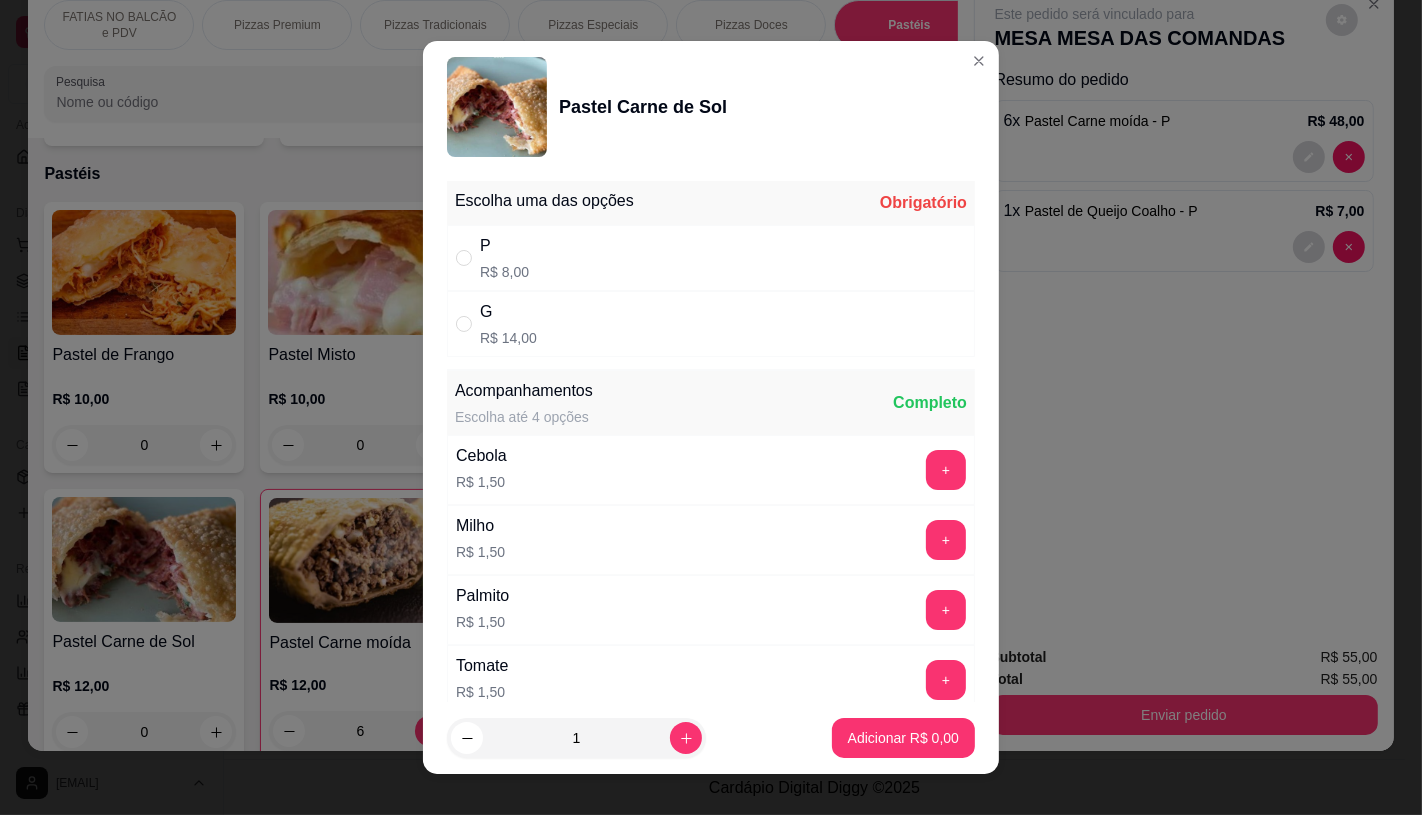 click on "R$ 8,00" at bounding box center (504, 272) 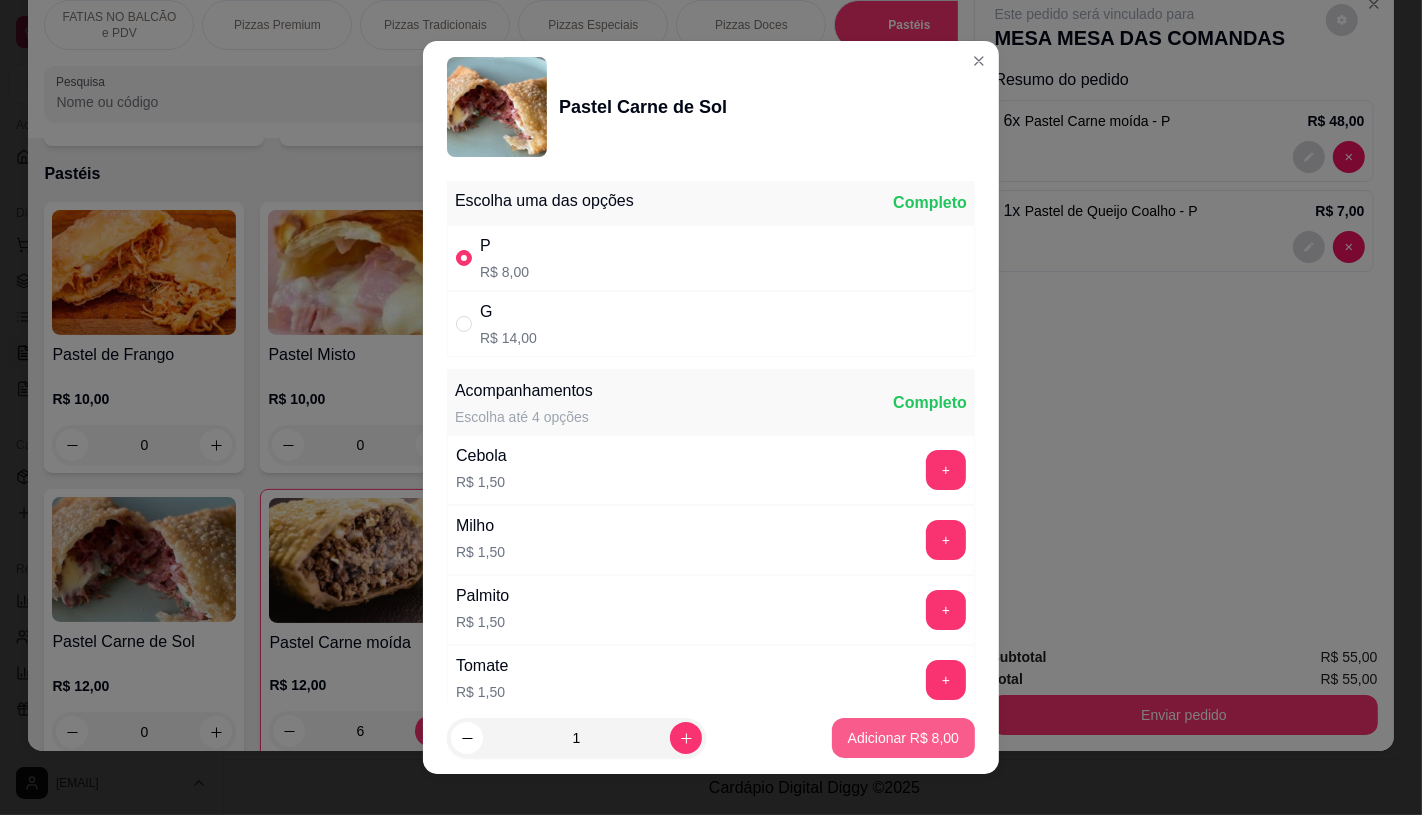 click on "Adicionar   R$ 8,00" at bounding box center [903, 738] 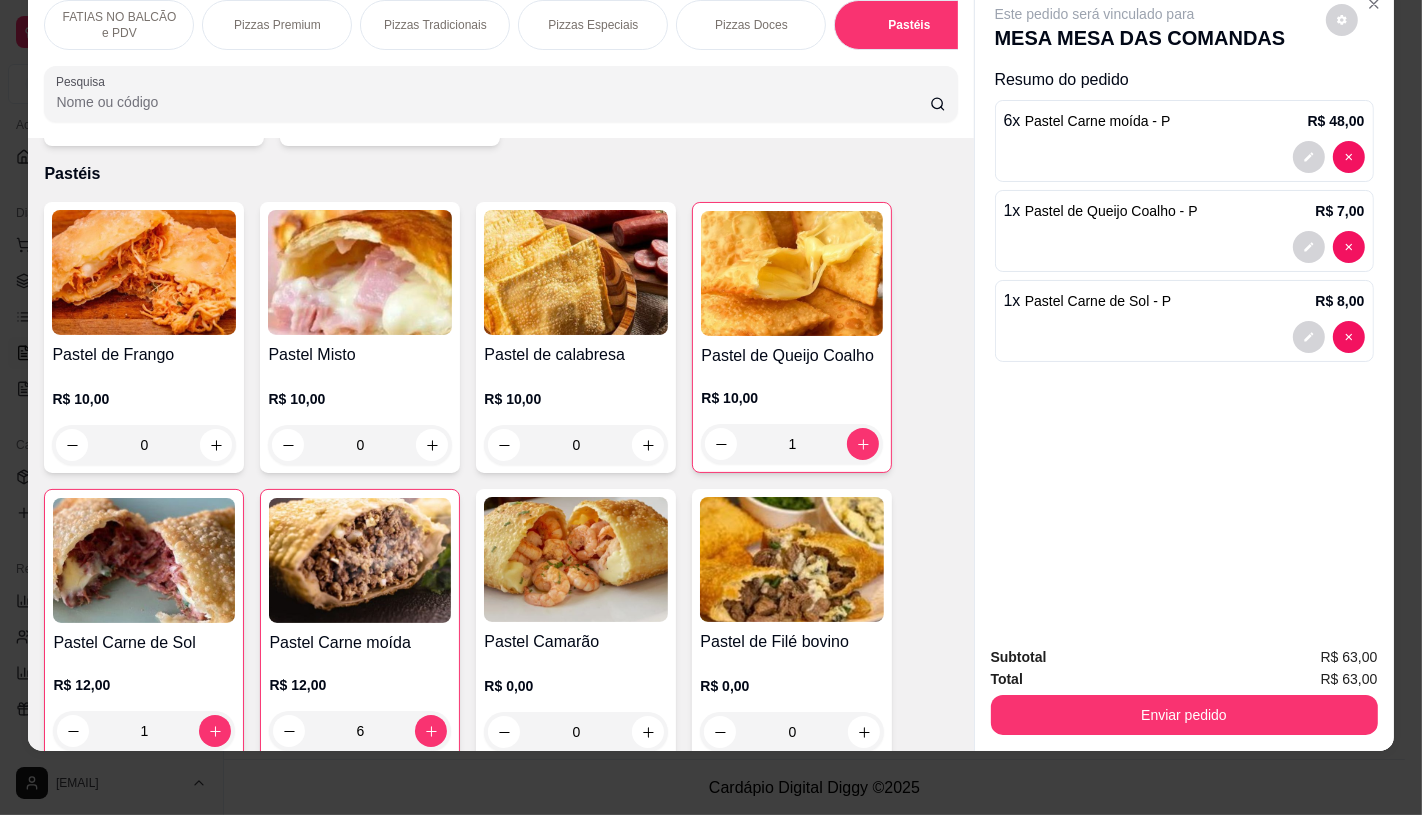 click on "FATIAS NO BALCÃO e PDV" at bounding box center (119, 25) 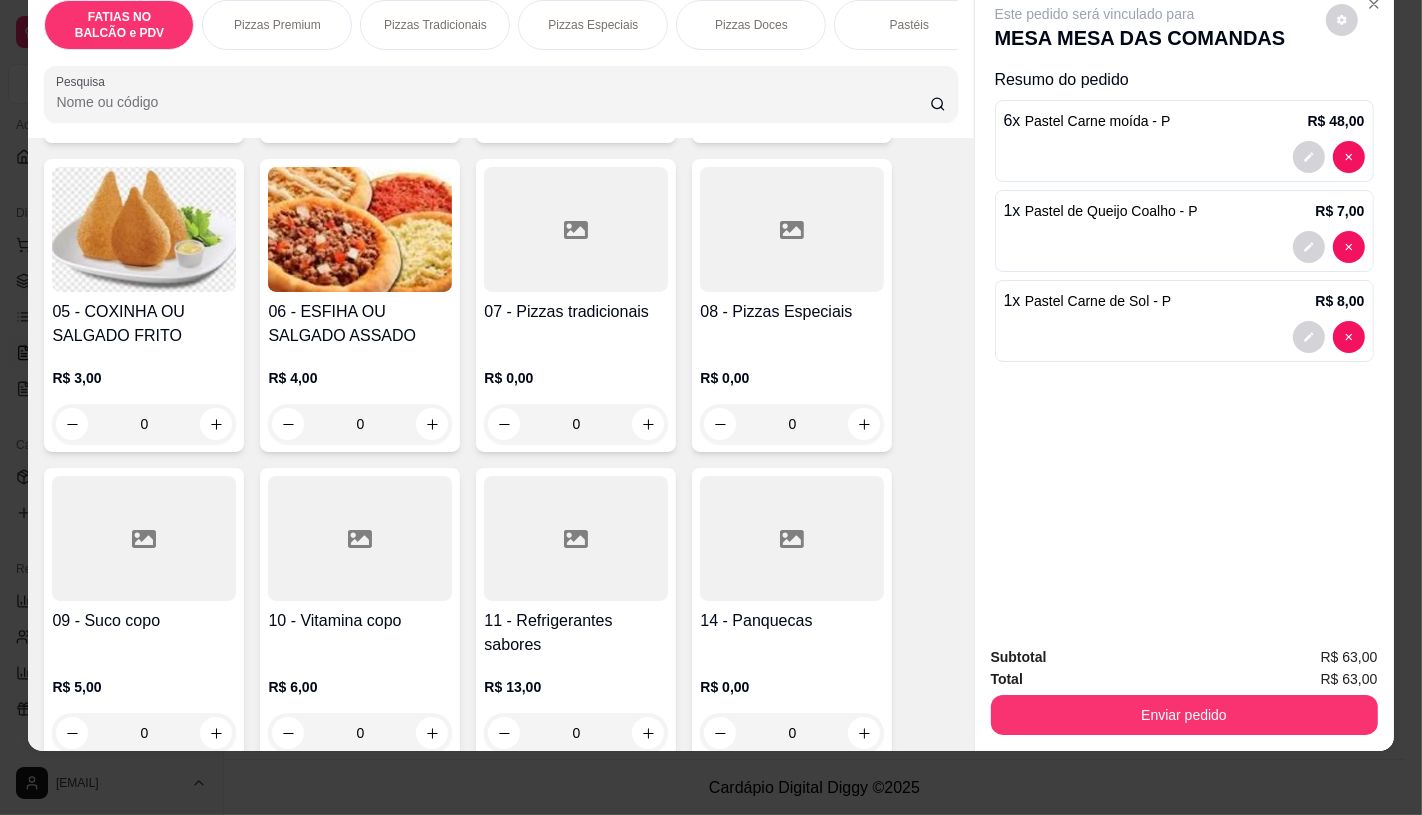 scroll, scrollTop: 423, scrollLeft: 0, axis: vertical 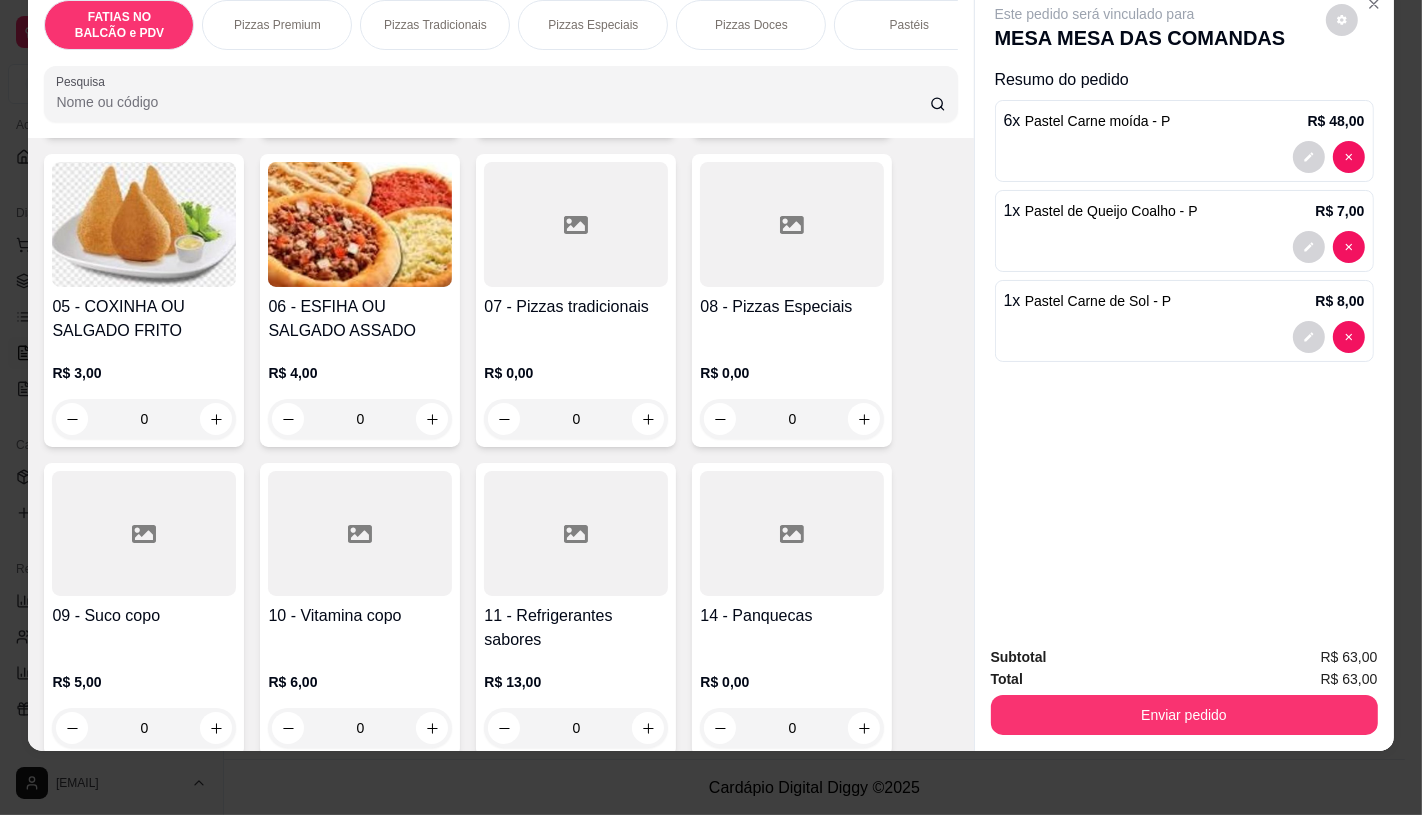 click on "11 - Refrigerantes sabores" at bounding box center (576, 628) 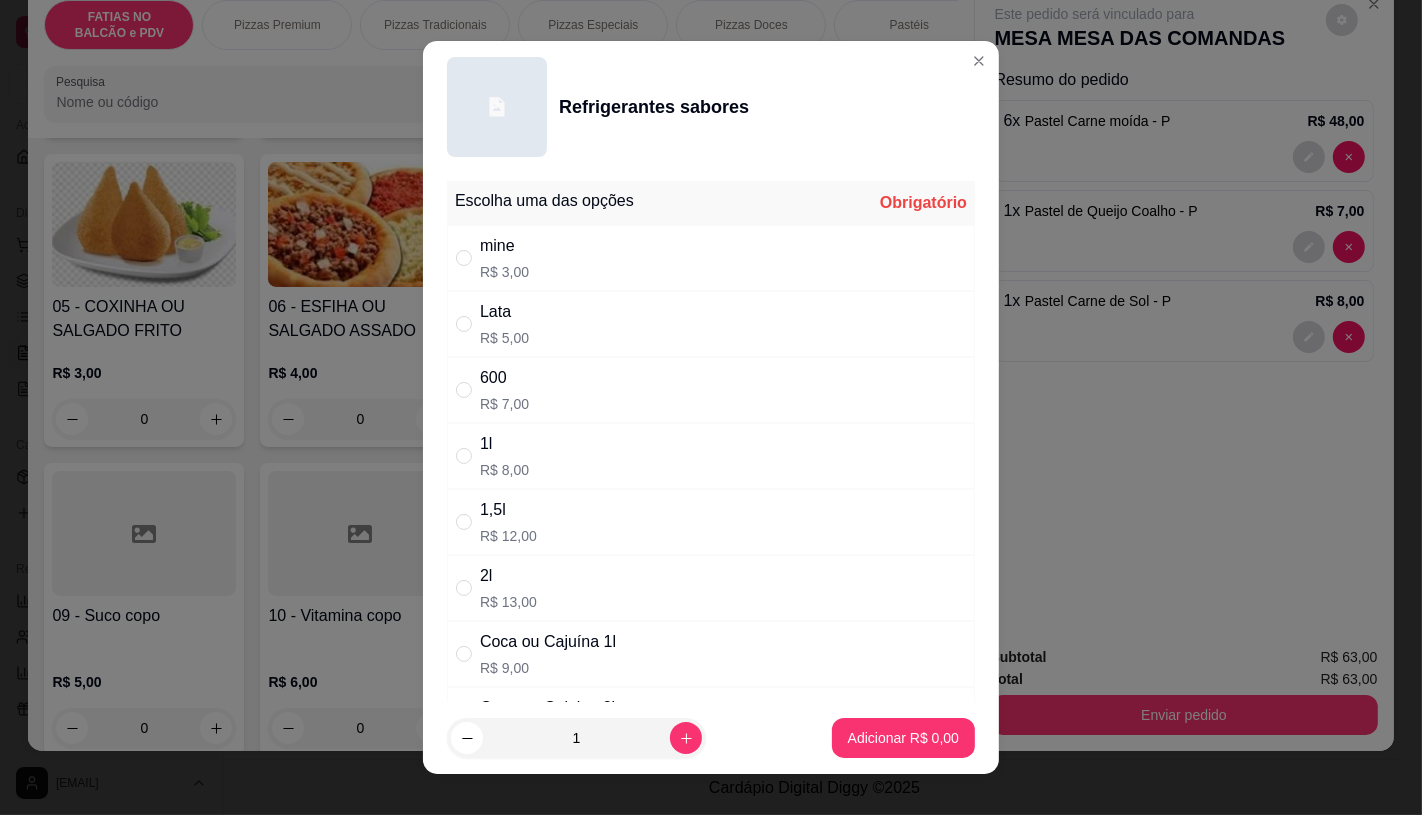 scroll, scrollTop: 201, scrollLeft: 0, axis: vertical 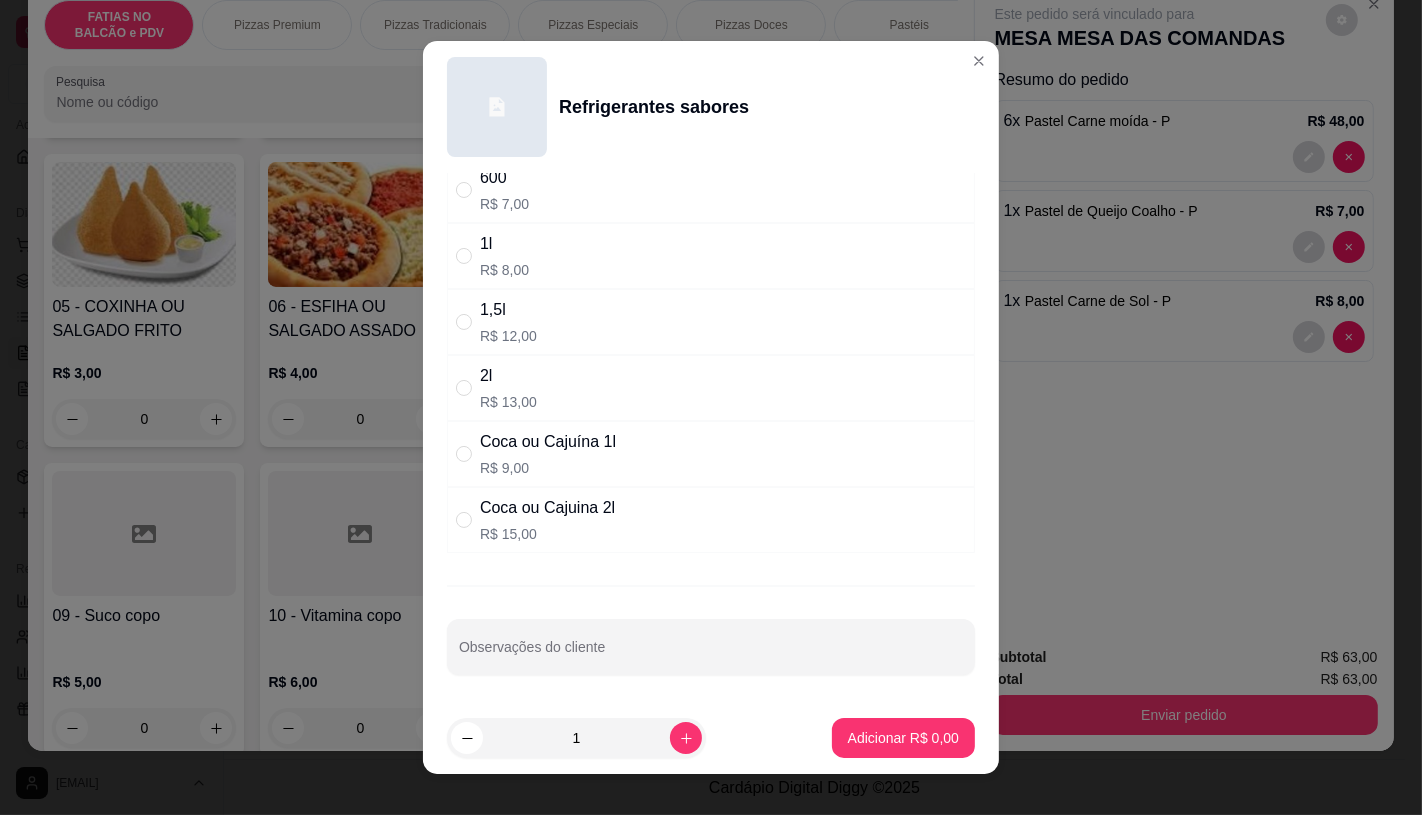 click on "R$ 15,00" at bounding box center [547, 534] 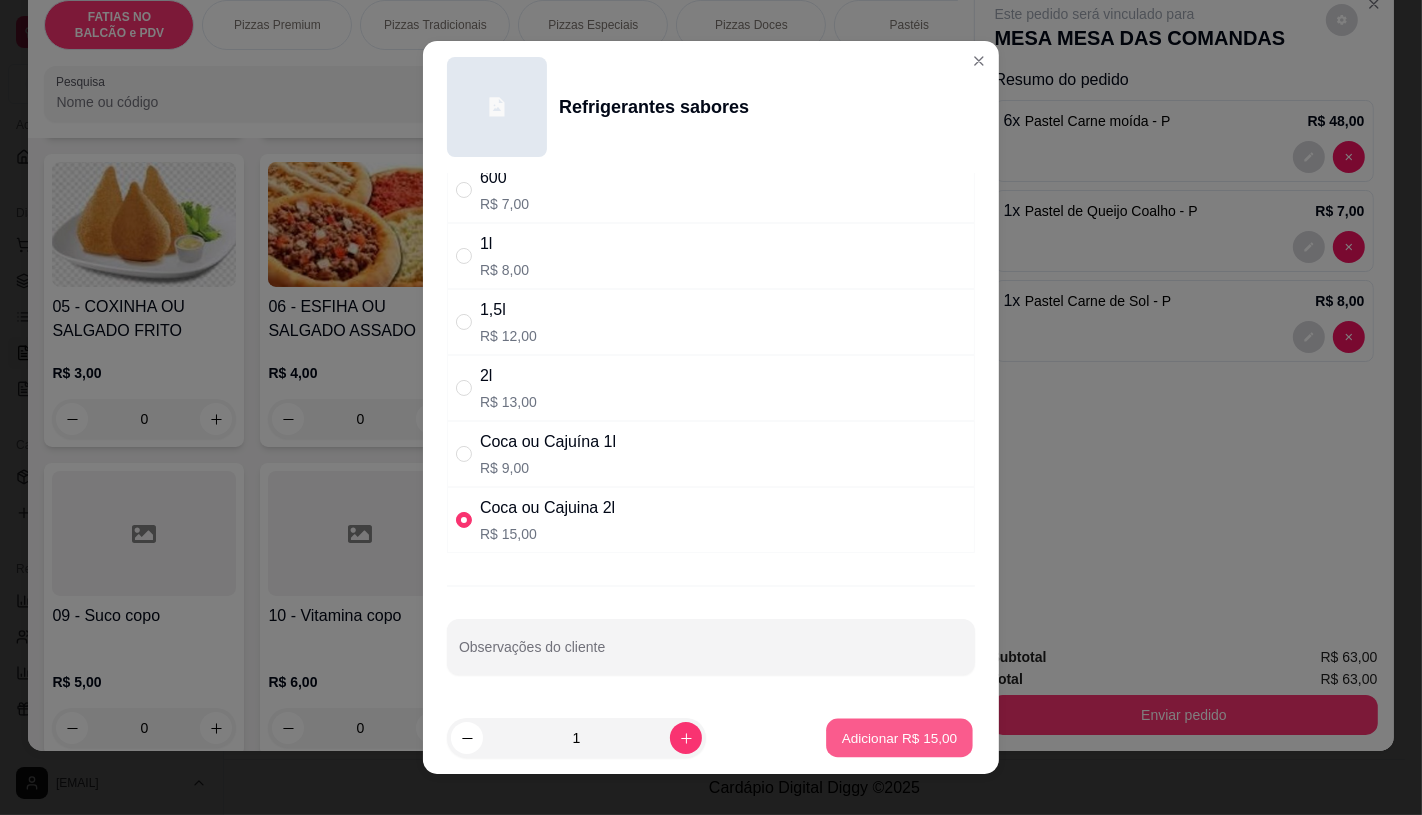 click on "Adicionar   R$ 15,00" at bounding box center [899, 738] 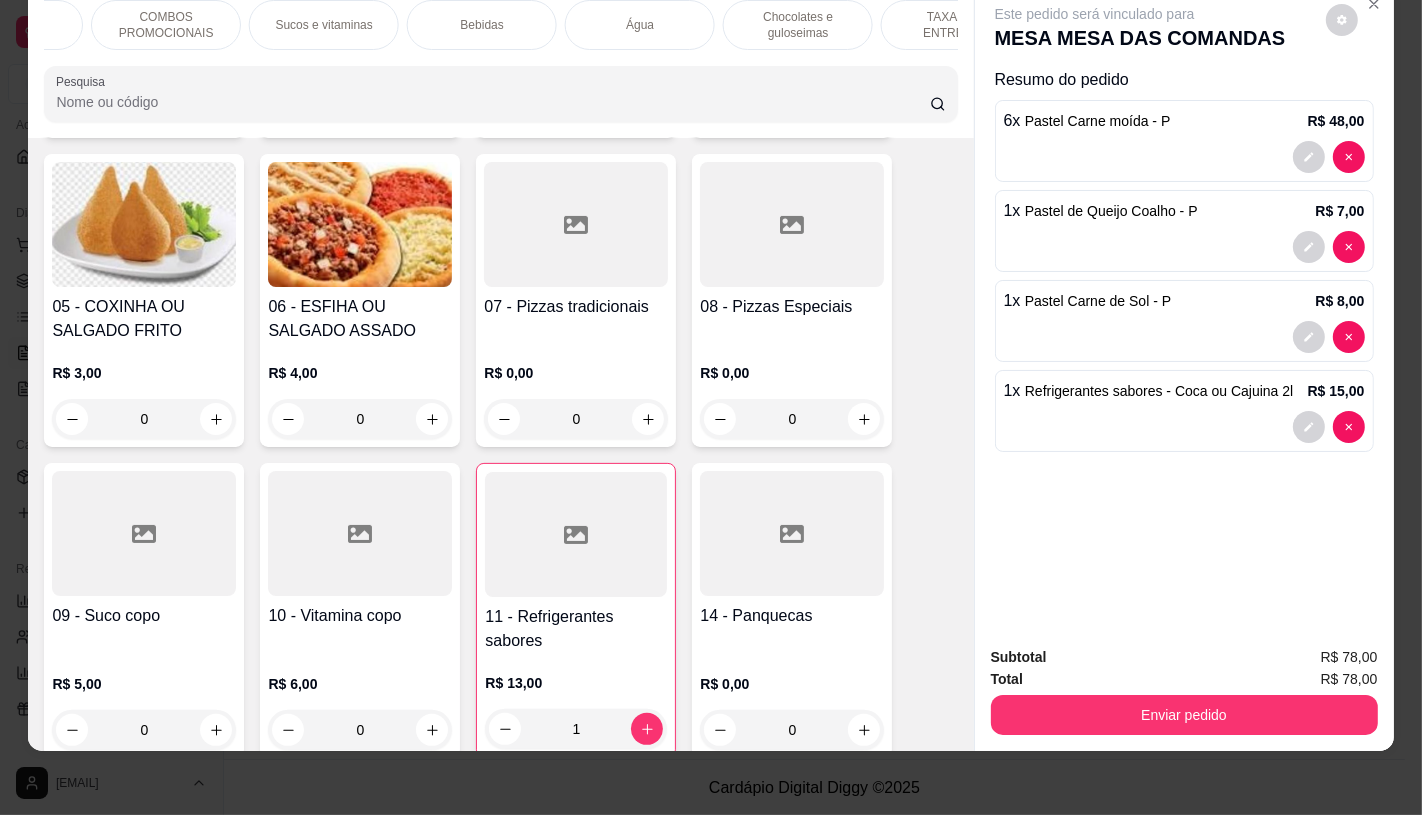 scroll, scrollTop: 0, scrollLeft: 2031, axis: horizontal 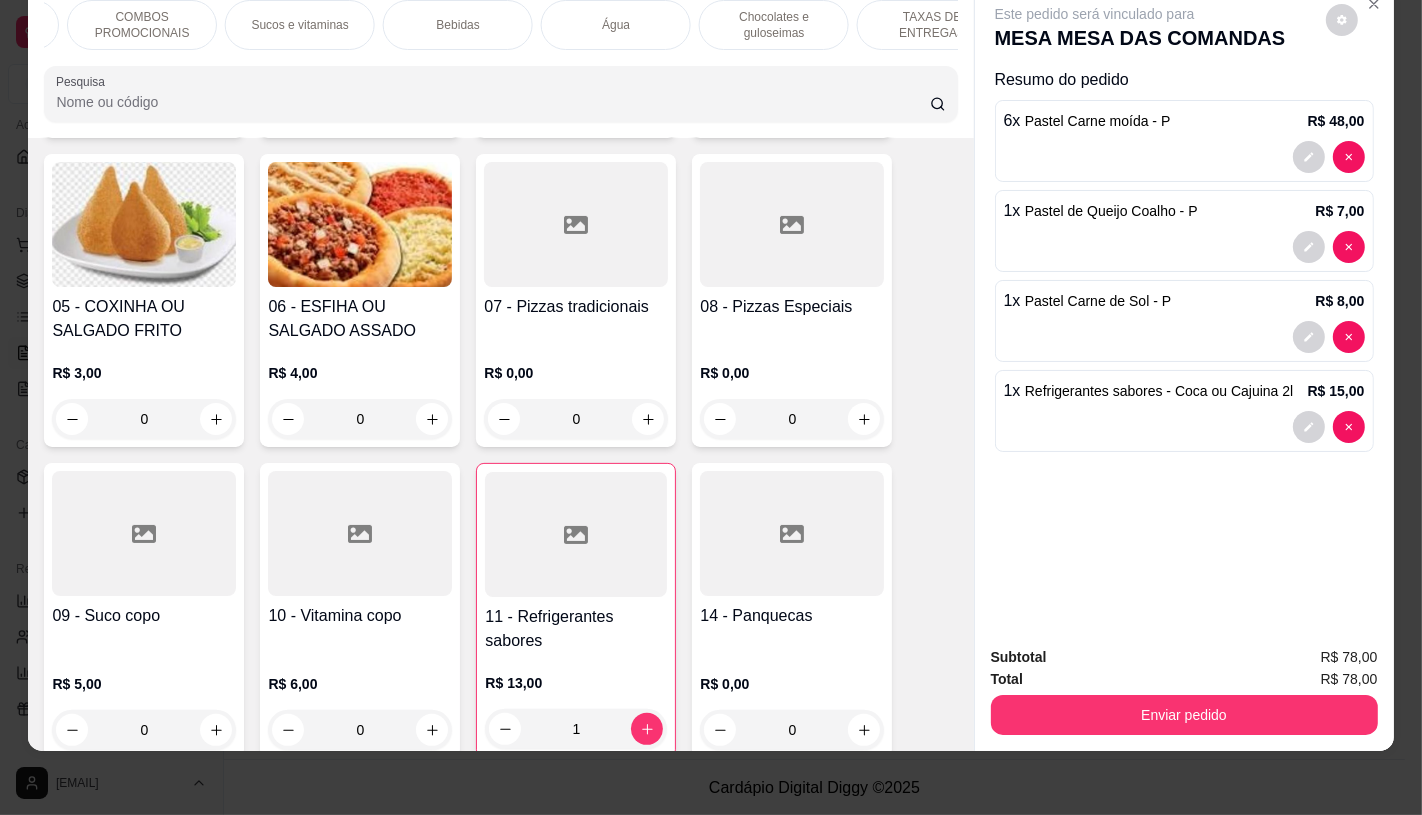 click on "TAXAS DE ENTREGAS" at bounding box center [932, 25] 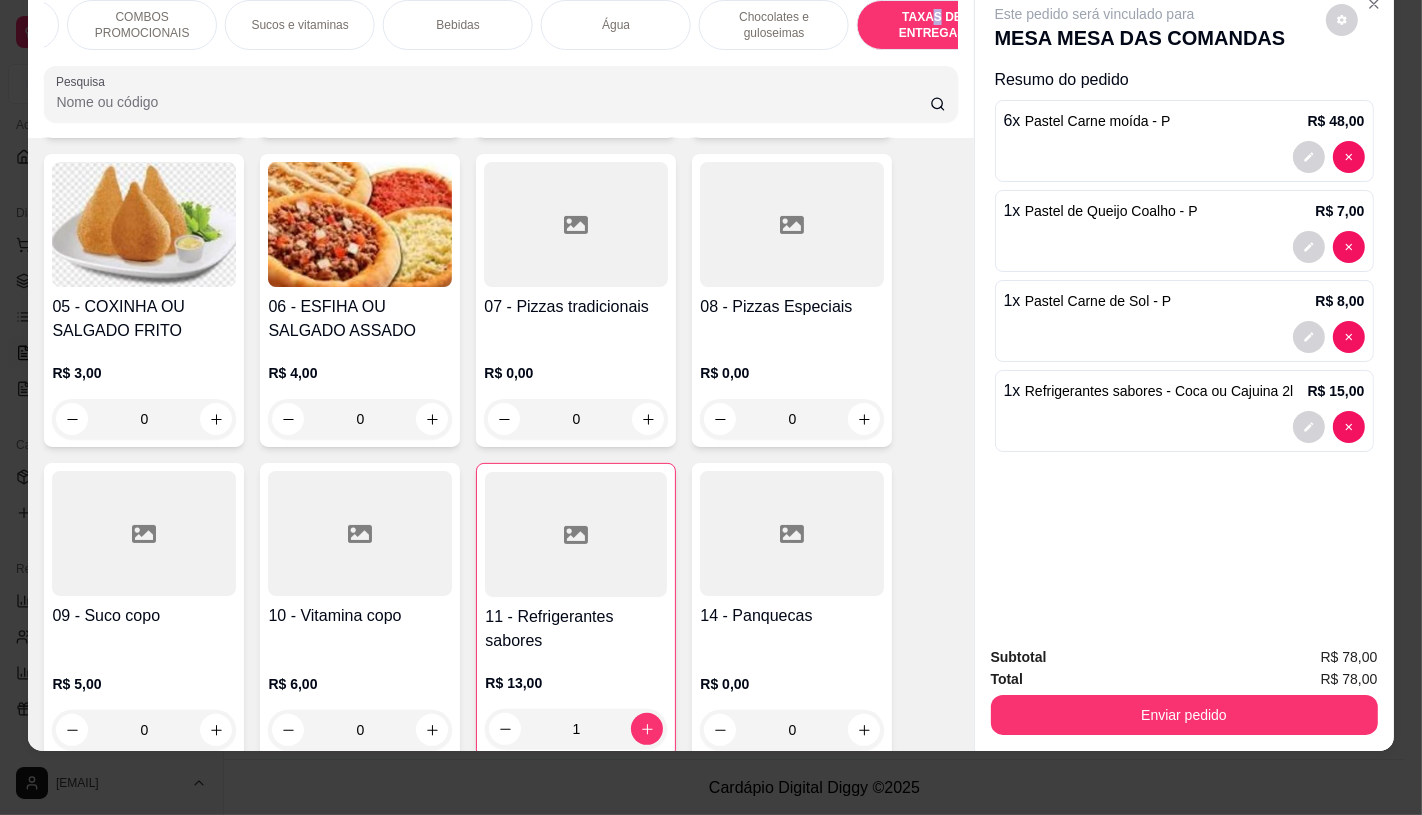 scroll, scrollTop: 13380, scrollLeft: 0, axis: vertical 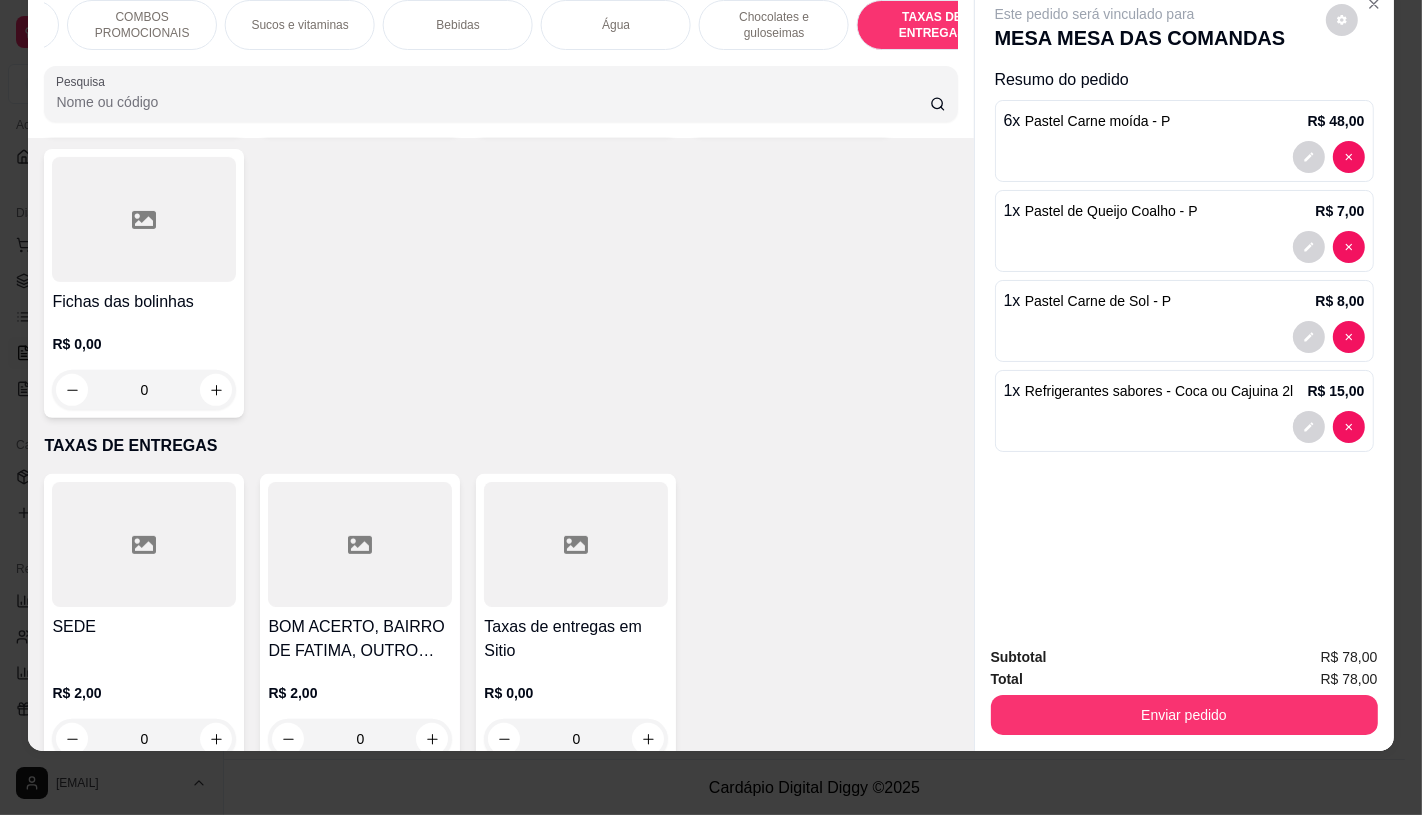 click at bounding box center [576, 544] 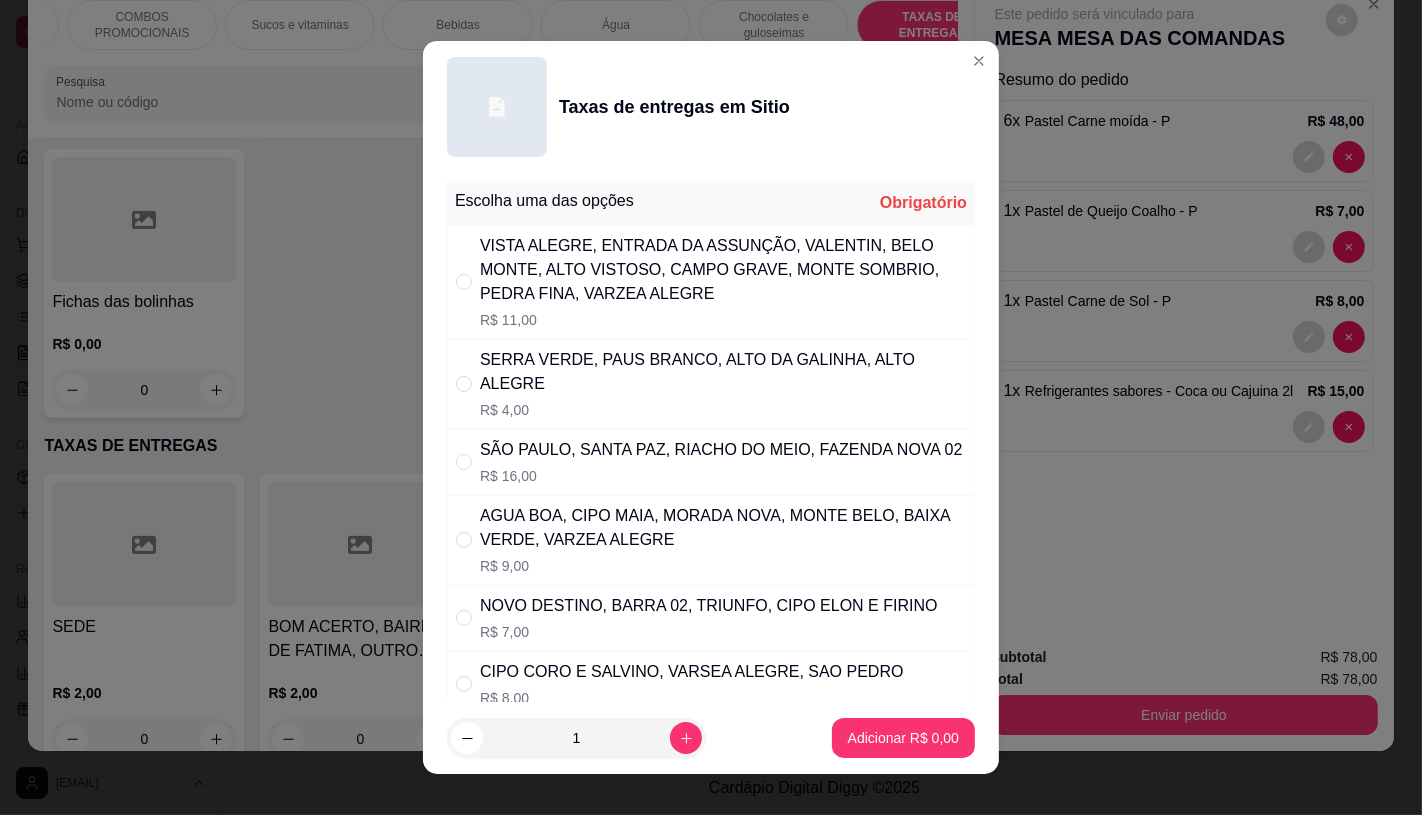 click on "SERRA VERDE, PAUS BRANCO, ALTO DA GALINHA, ALTO ALEGRE" at bounding box center [723, 372] 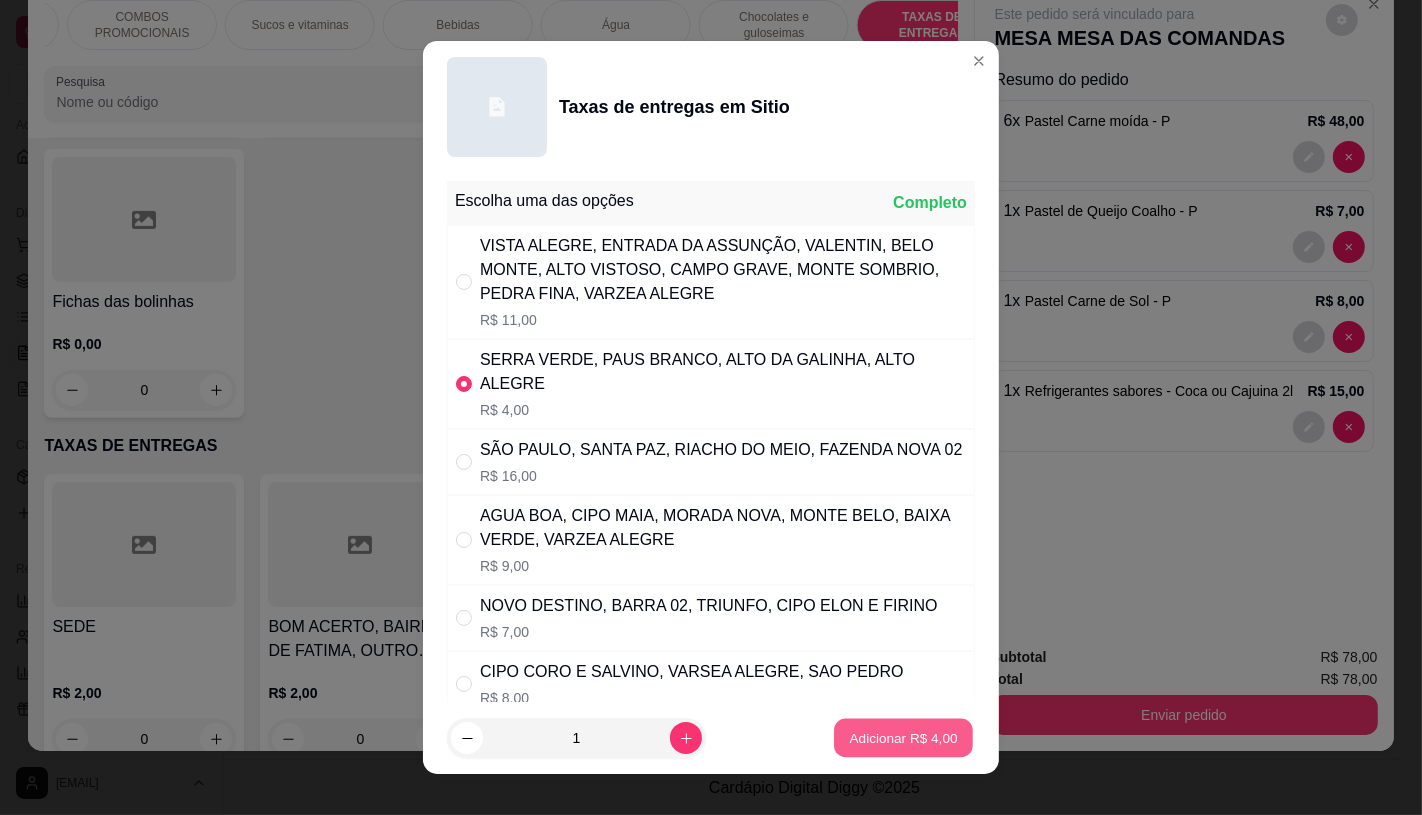 click on "Adicionar   R$ 4,00" at bounding box center [903, 738] 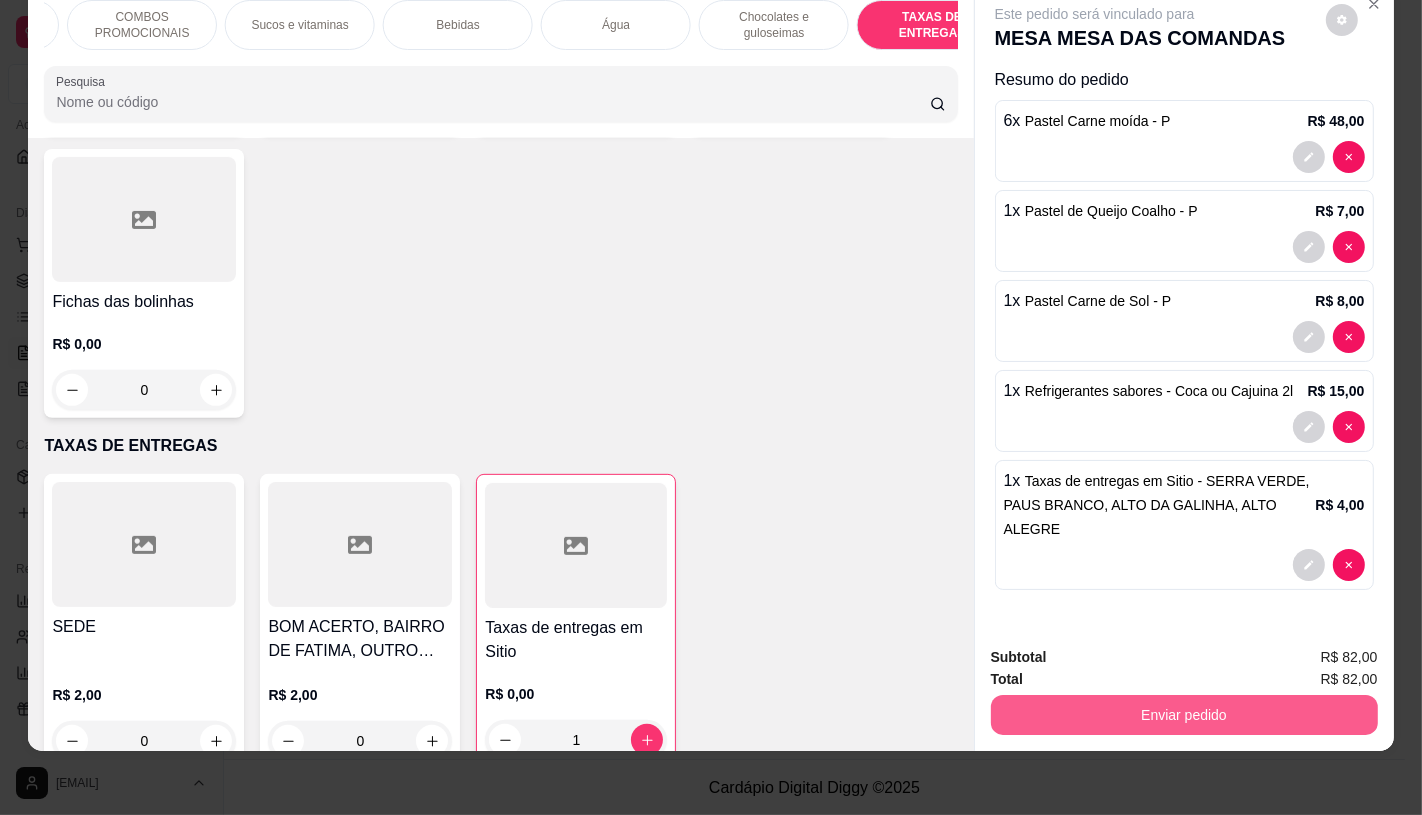 click on "Enviar pedido" at bounding box center [1184, 715] 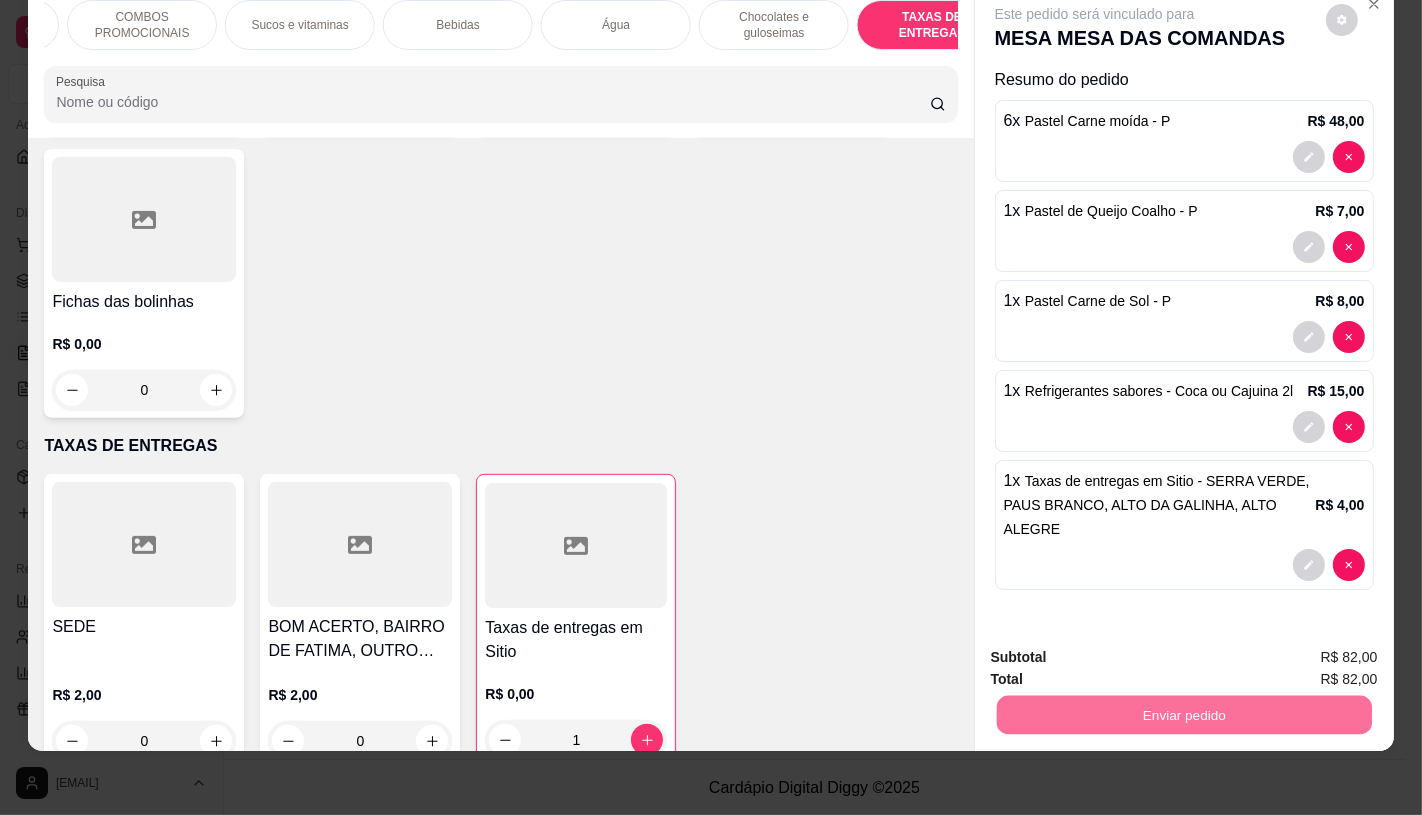 click on "Não registrar e enviar pedido" at bounding box center [1117, 649] 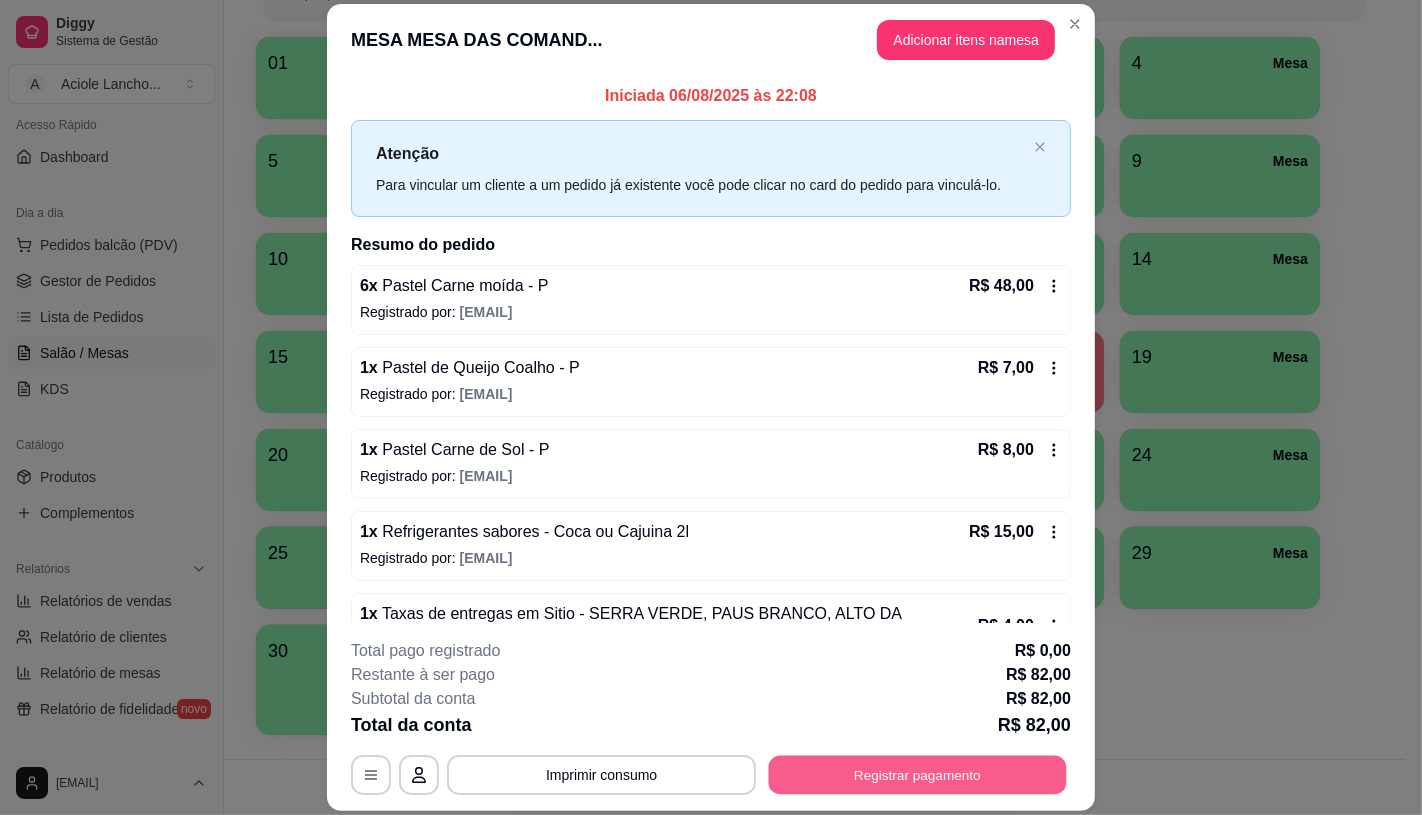 click on "Registrar pagamento" at bounding box center (918, 775) 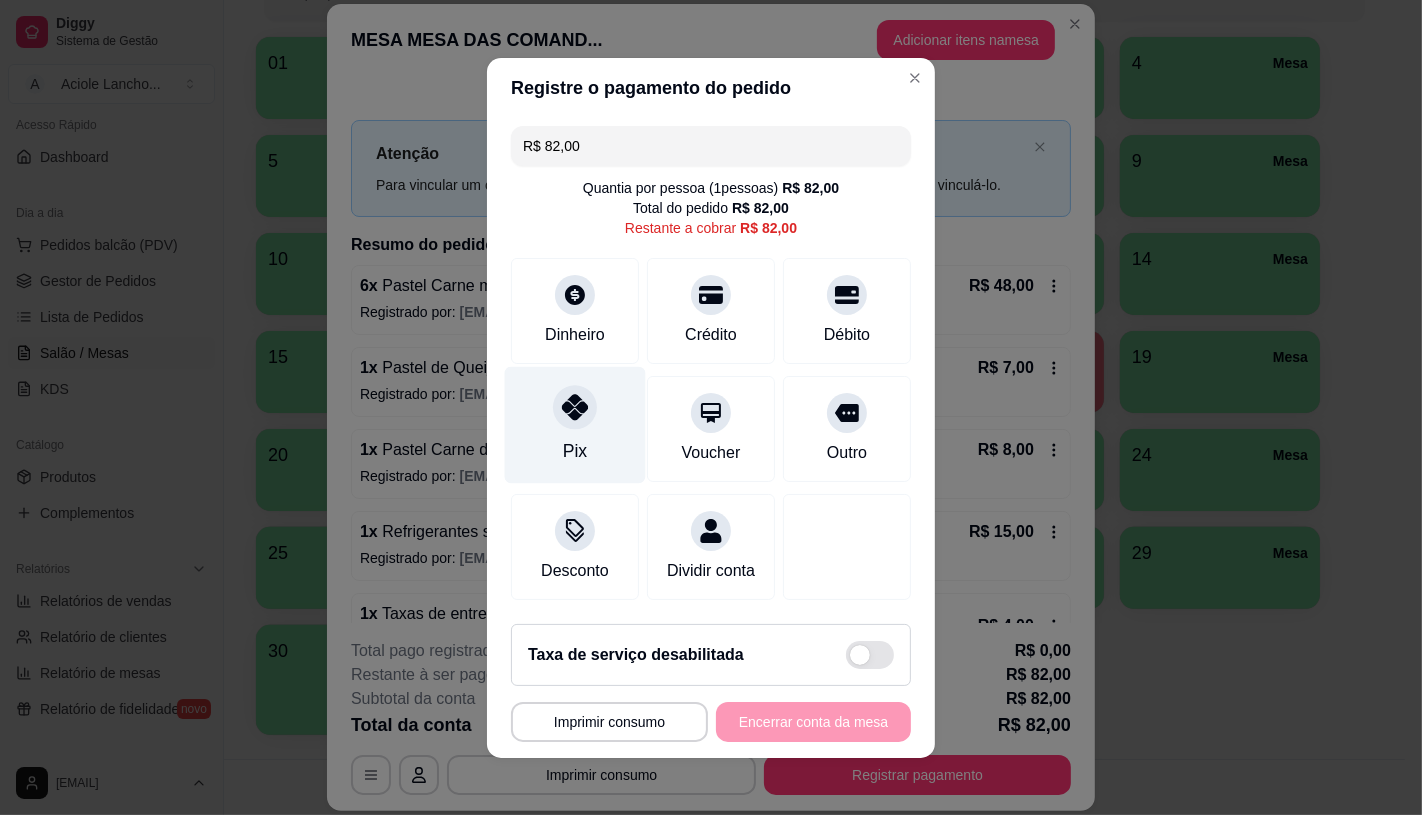 click on "Pix" at bounding box center [575, 424] 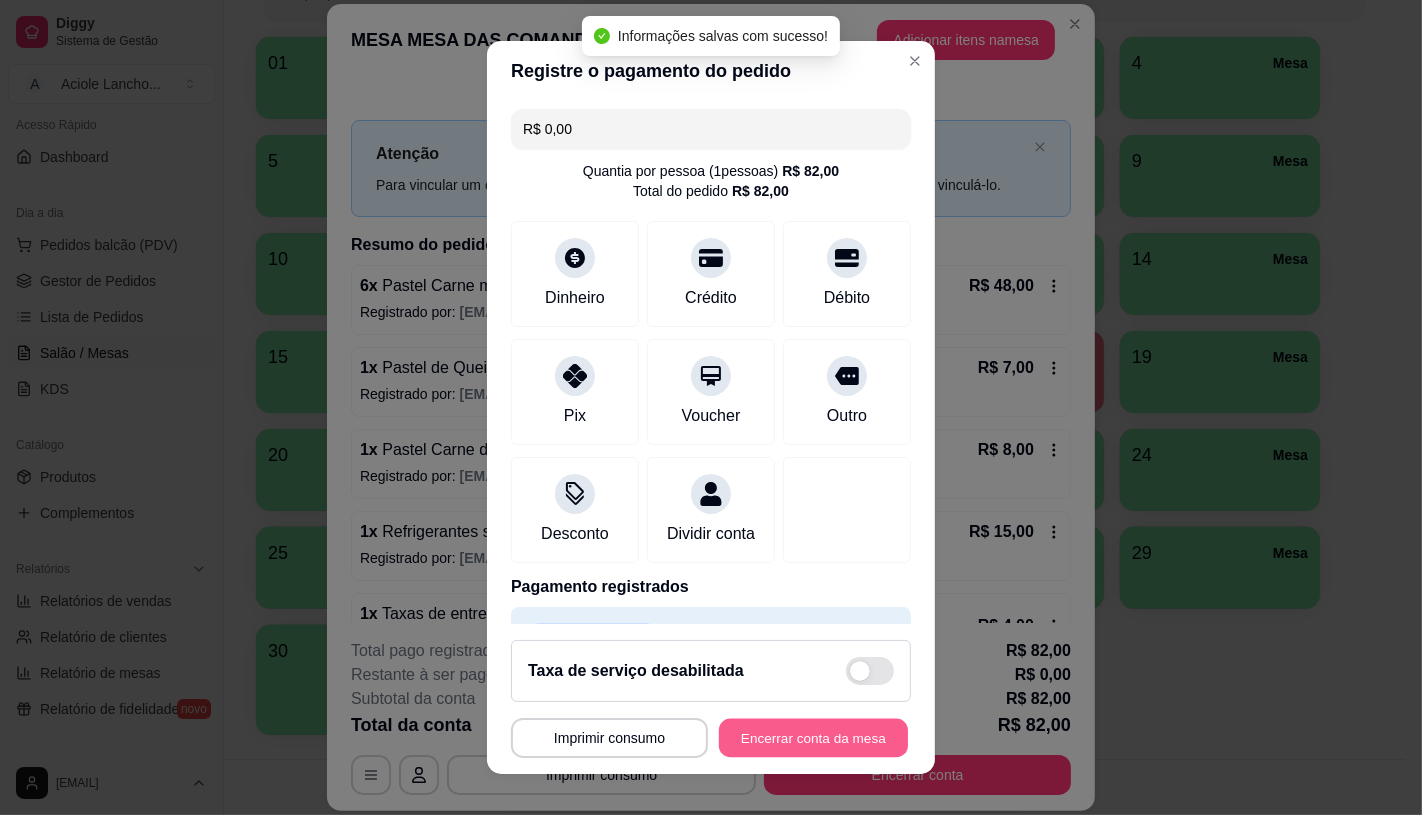 click on "Encerrar conta da mesa" at bounding box center [813, 738] 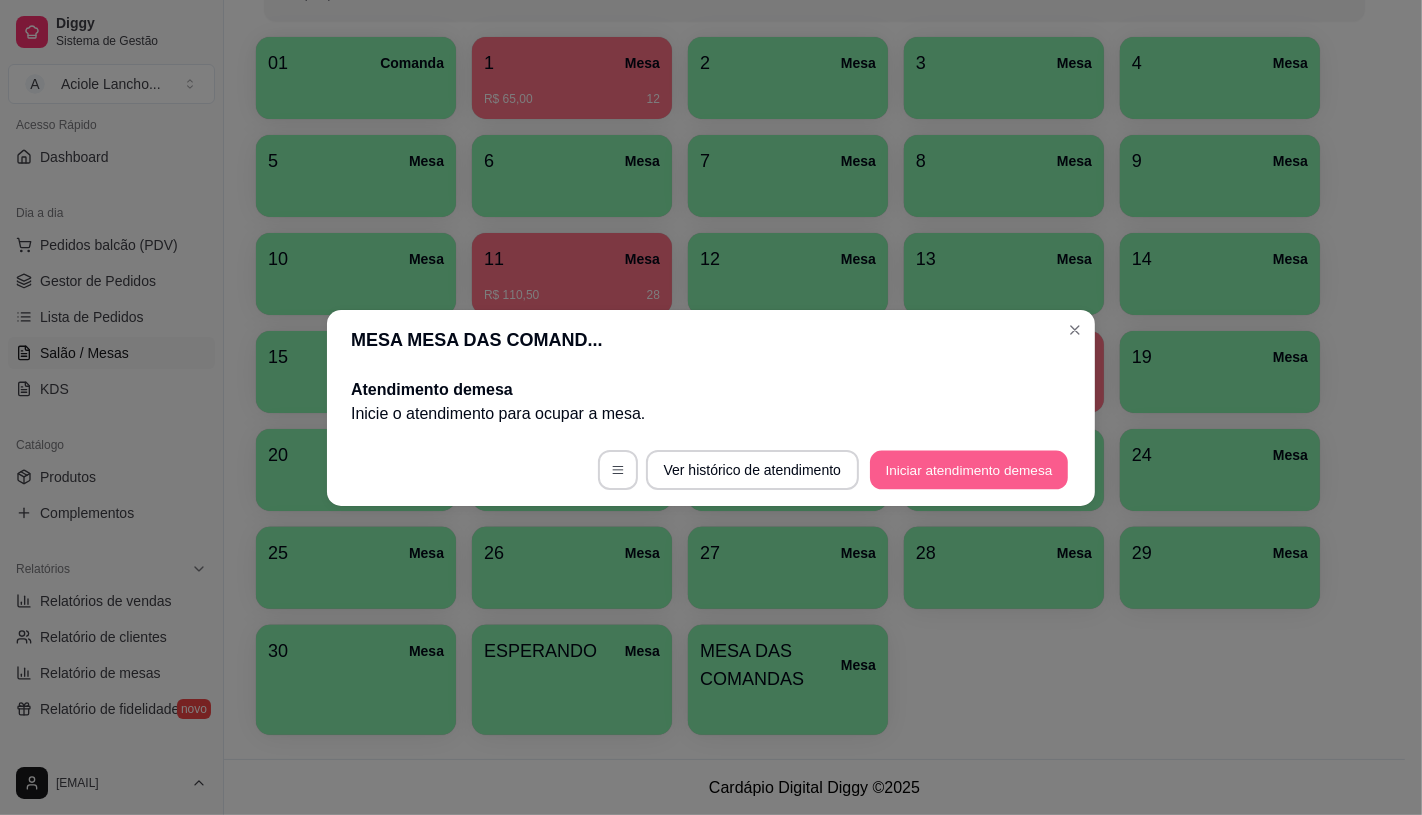 click on "Iniciar atendimento de  mesa" at bounding box center [969, 469] 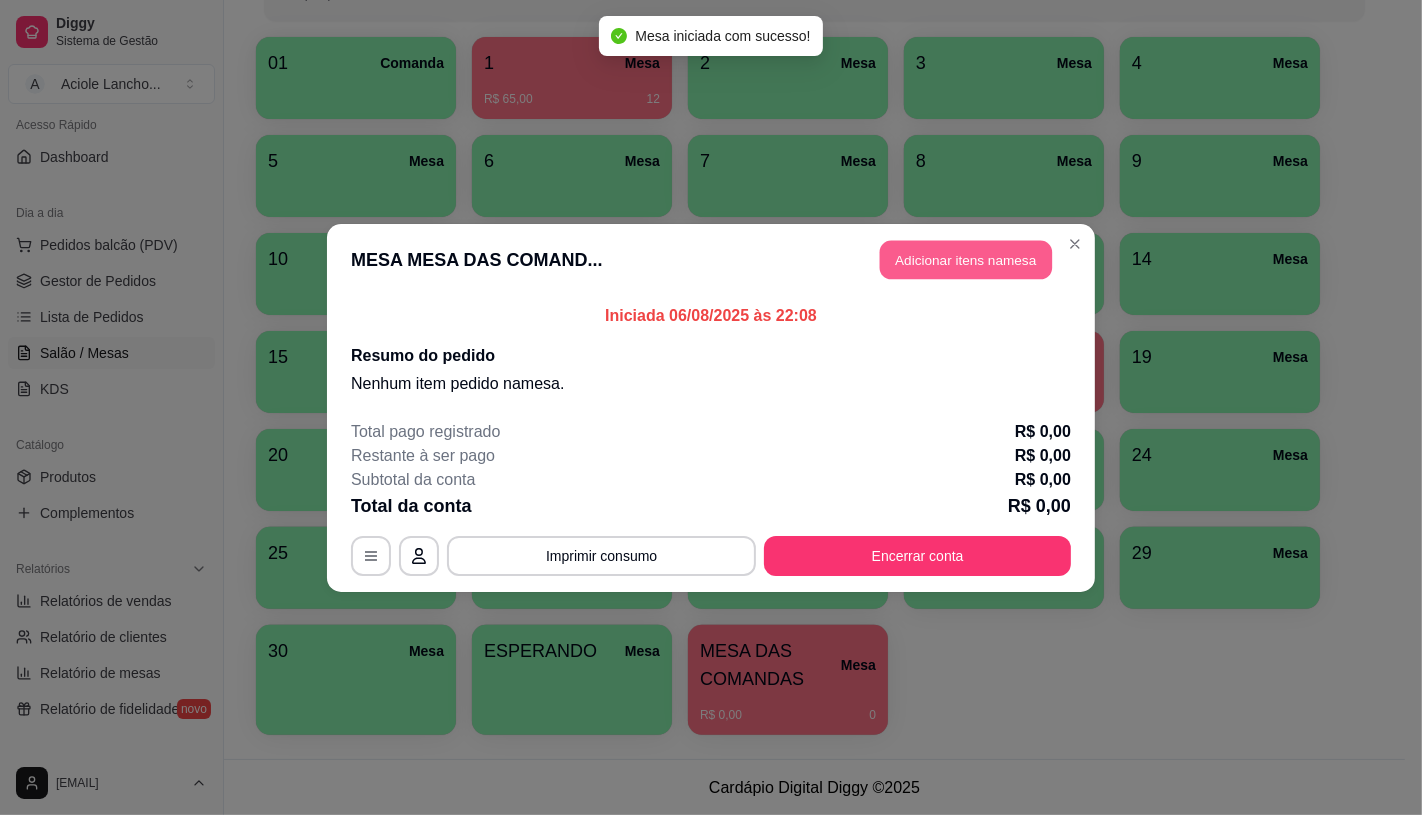 click on "Adicionar itens na  mesa" at bounding box center [966, 259] 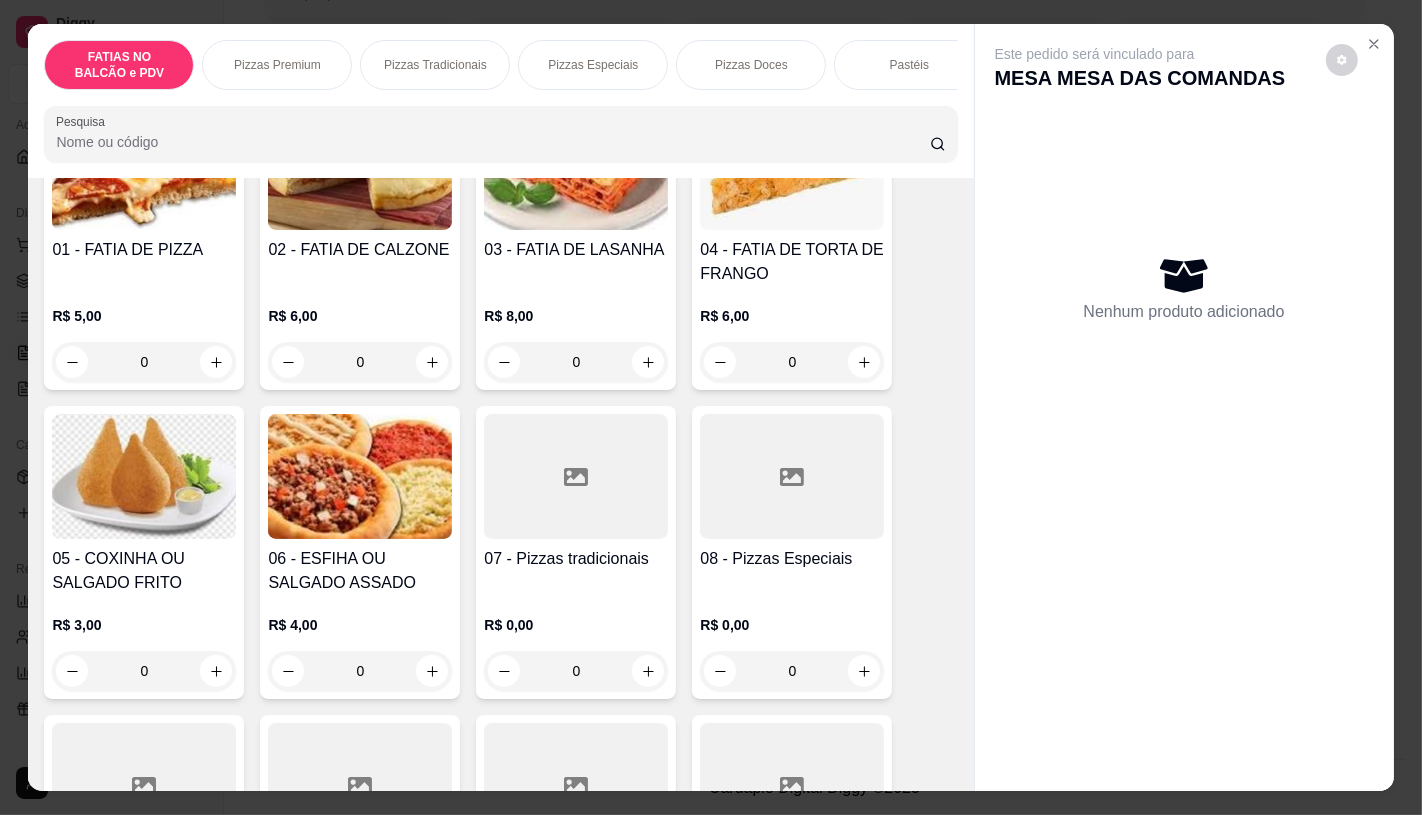 scroll, scrollTop: 222, scrollLeft: 0, axis: vertical 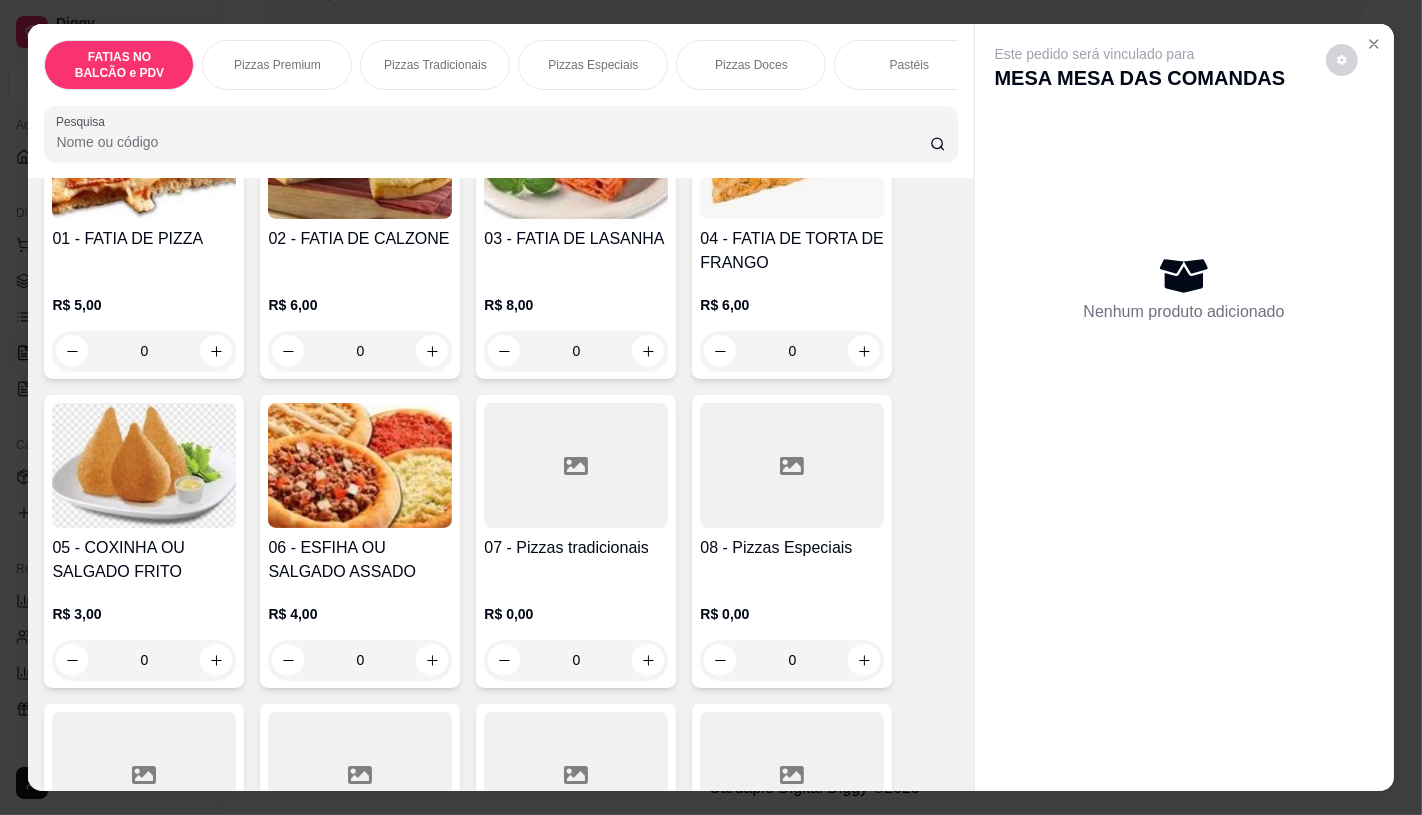 click on "08 - Pizzas Especiais    R$ 0,00 0" at bounding box center (792, 541) 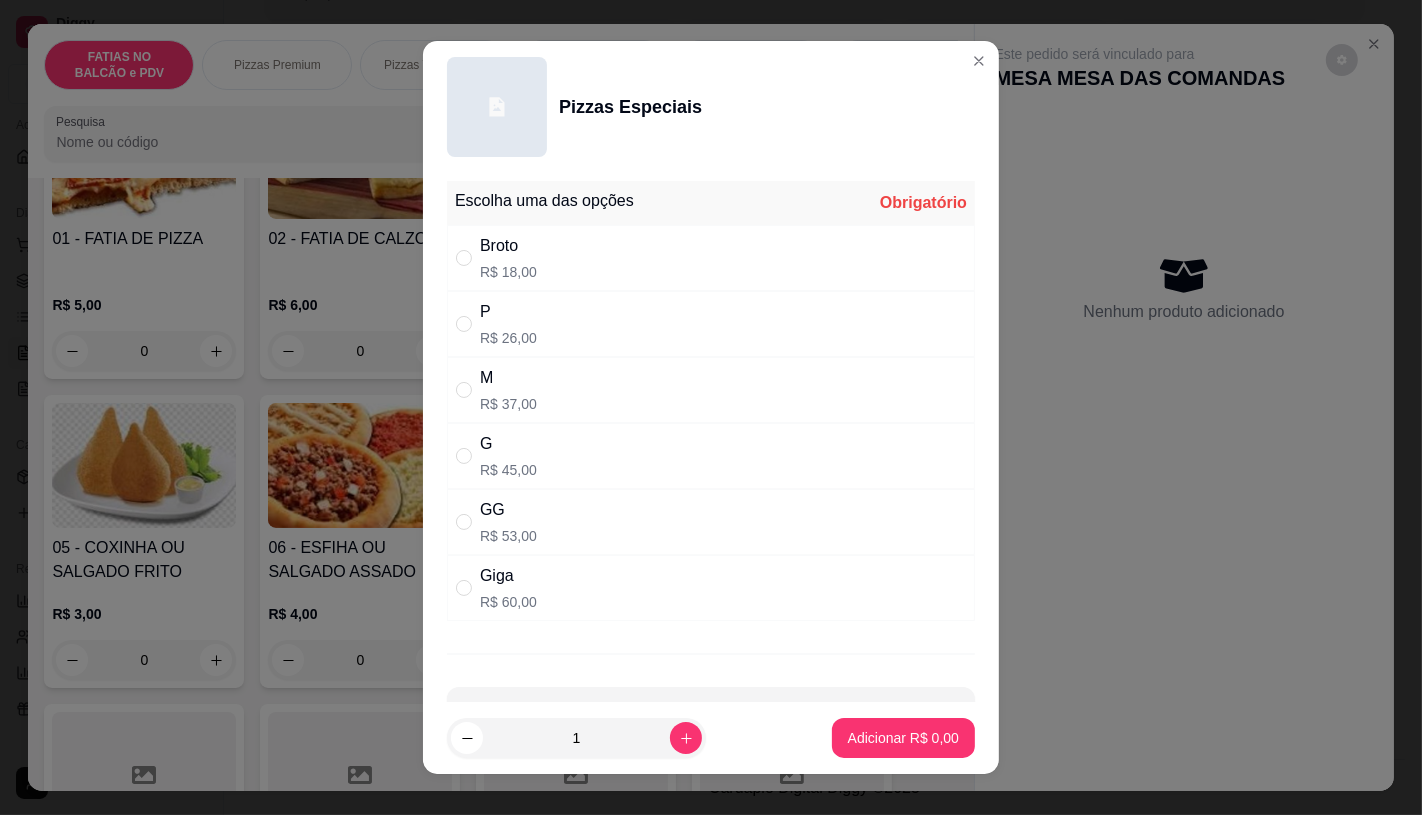 click on "Giga R$ 60,00" at bounding box center [711, 588] 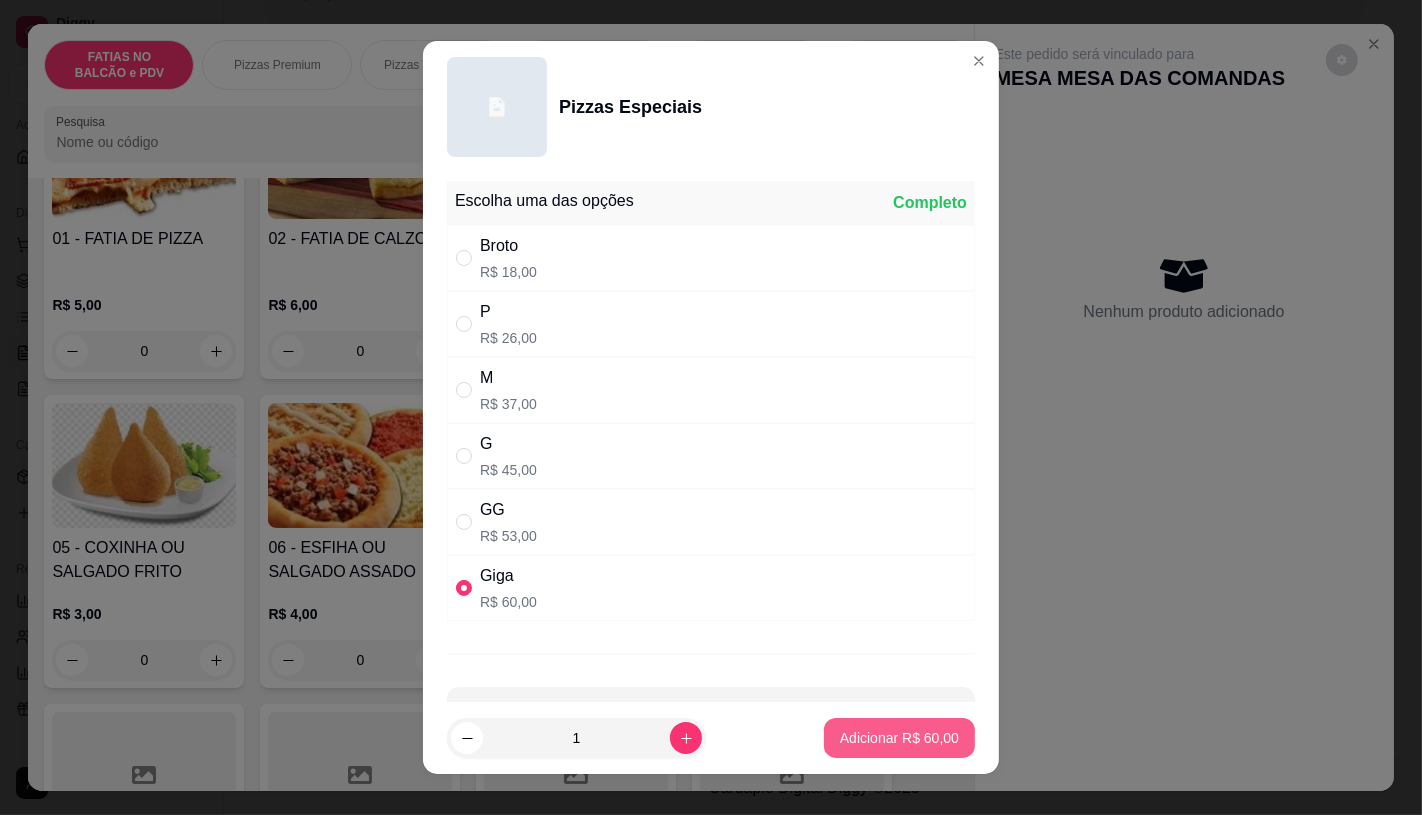 click on "Adicionar   R$ 60,00" at bounding box center (899, 738) 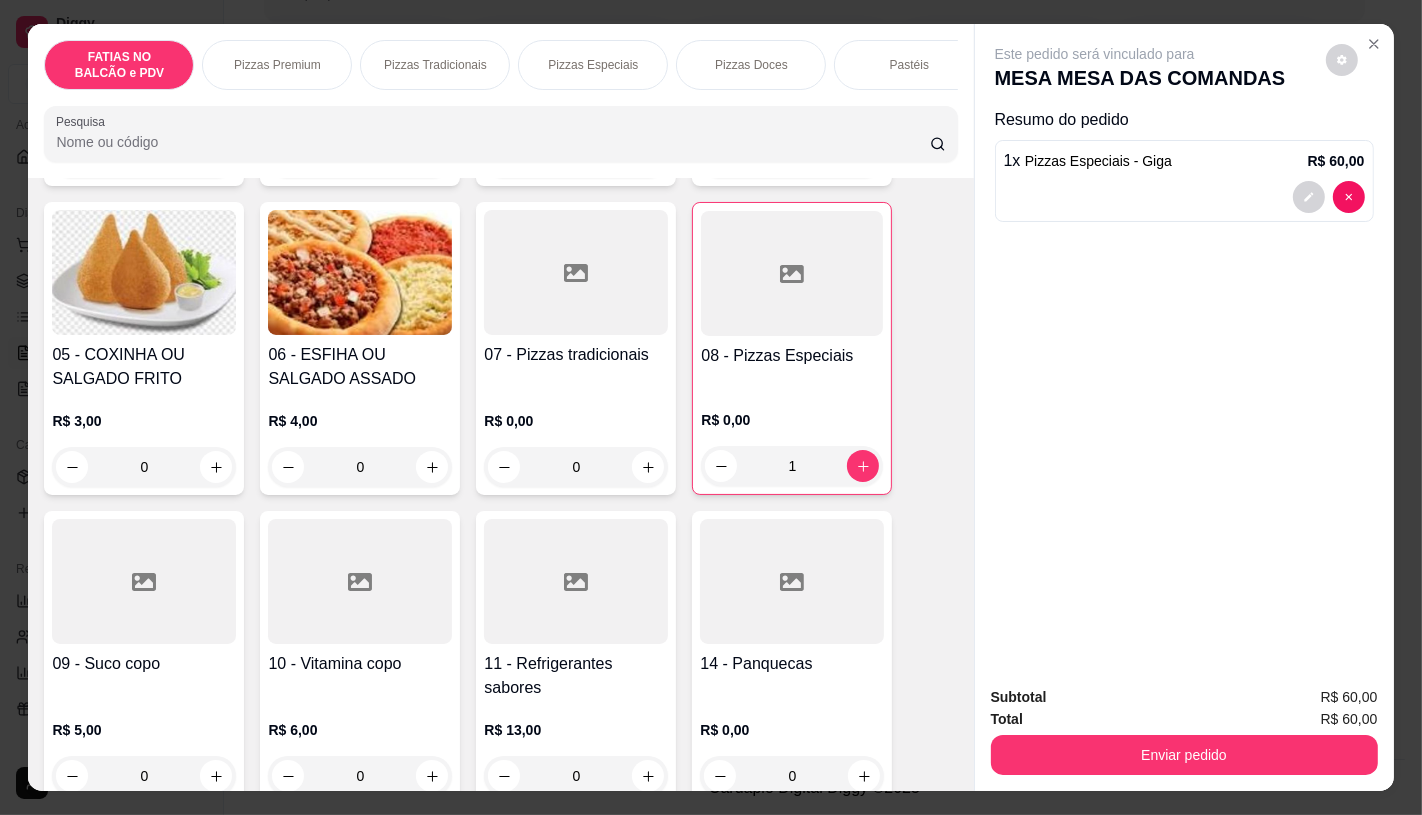scroll, scrollTop: 444, scrollLeft: 0, axis: vertical 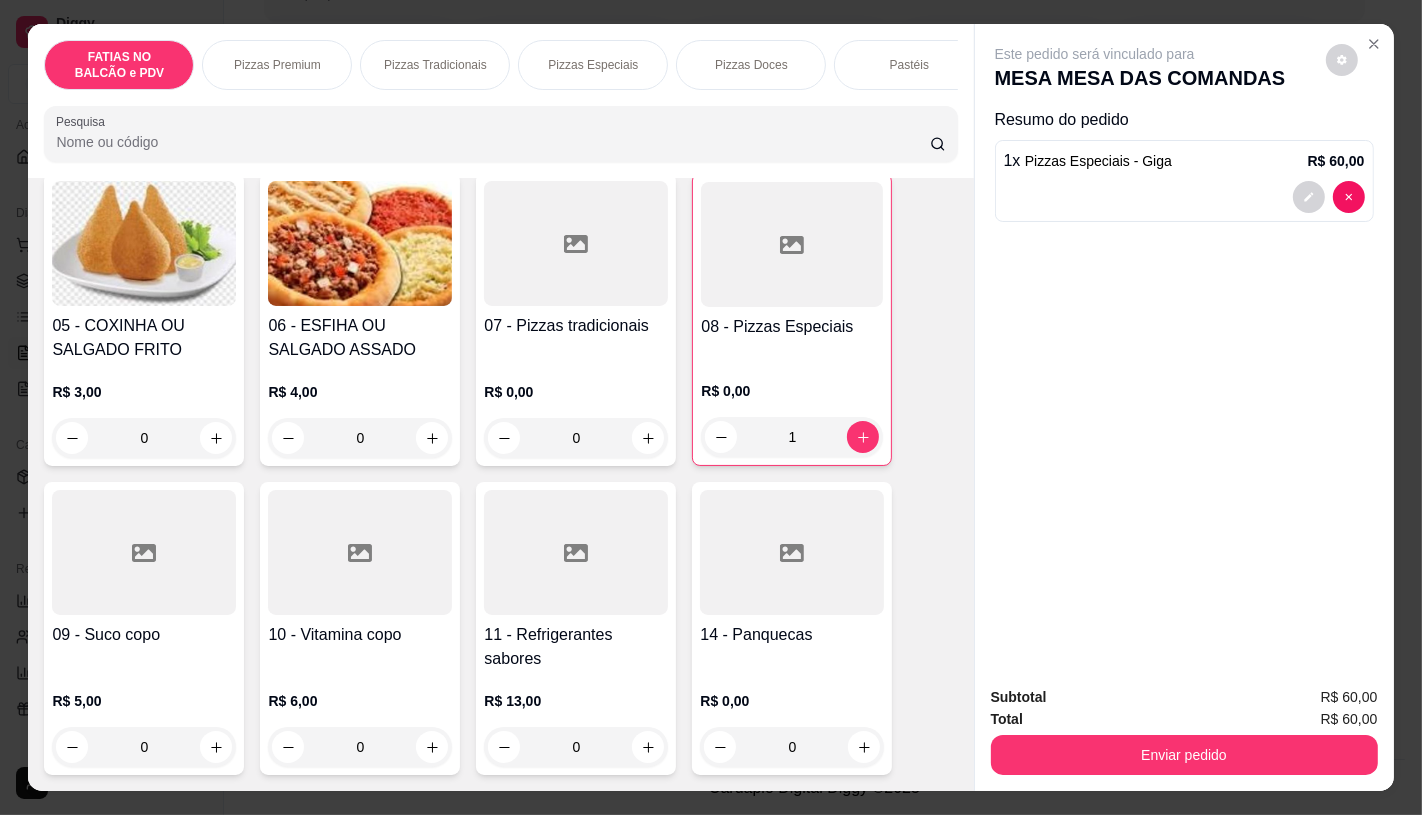 click at bounding box center (576, 552) 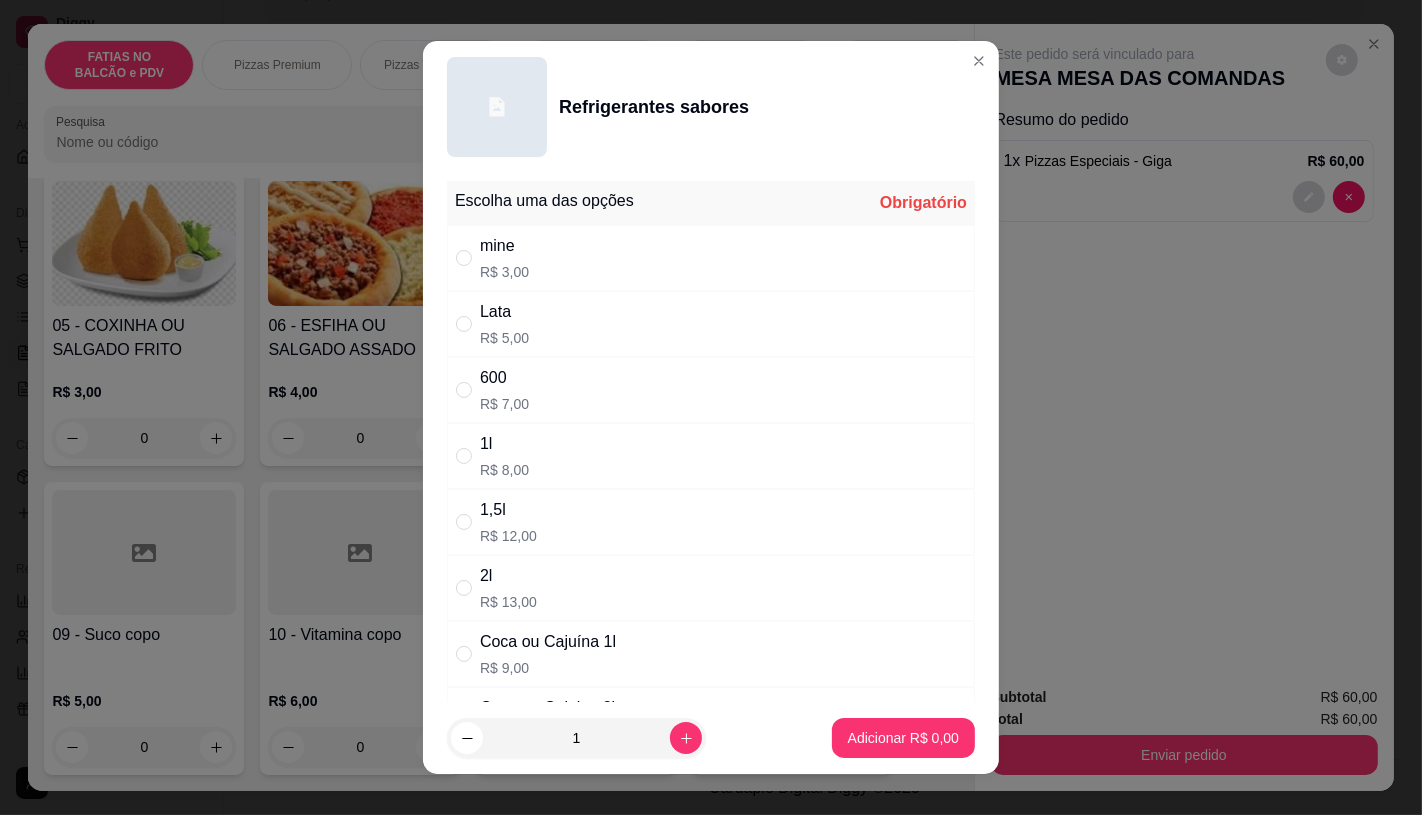 click on "2l" at bounding box center [508, 576] 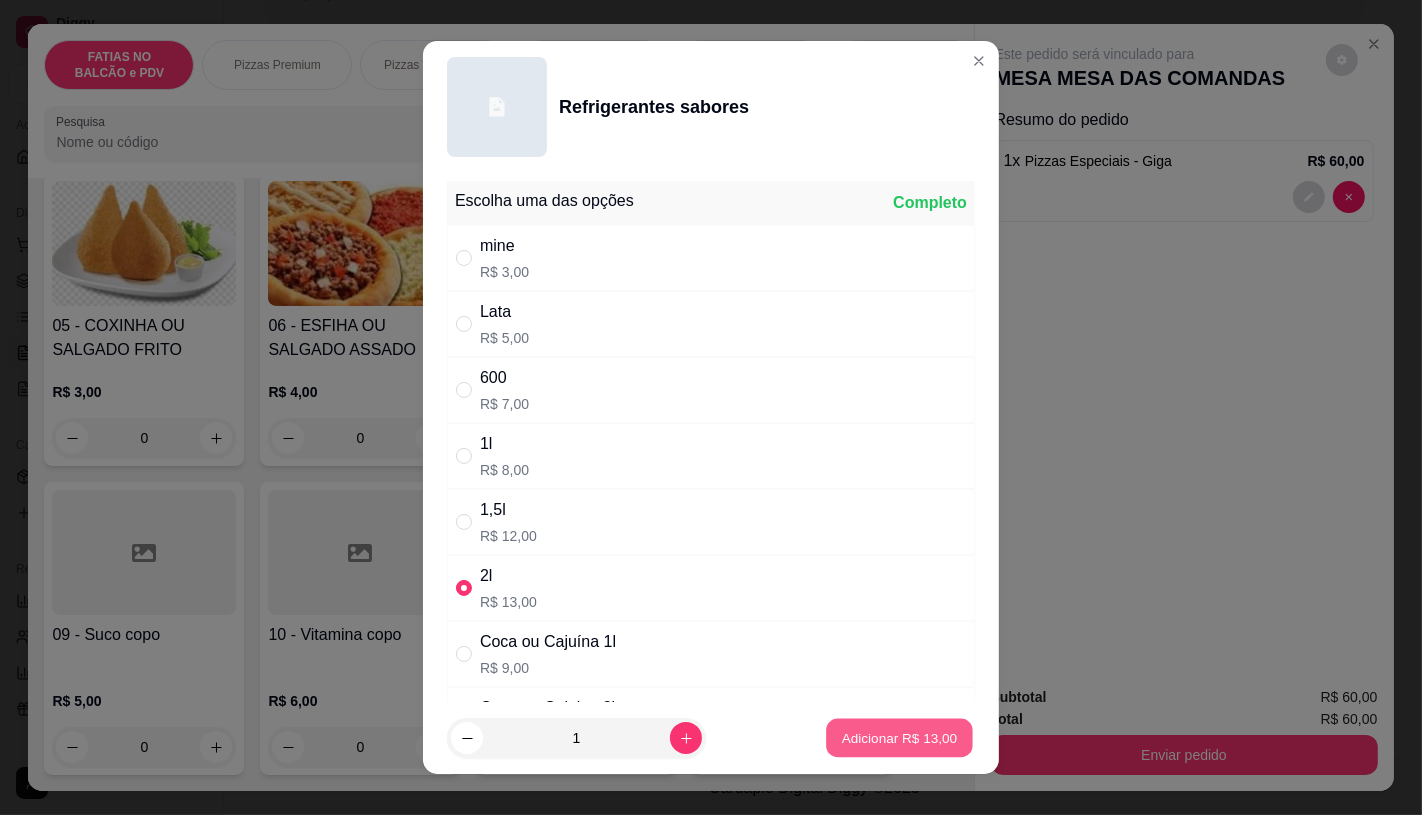 click on "Adicionar   R$ 13,00" at bounding box center (899, 738) 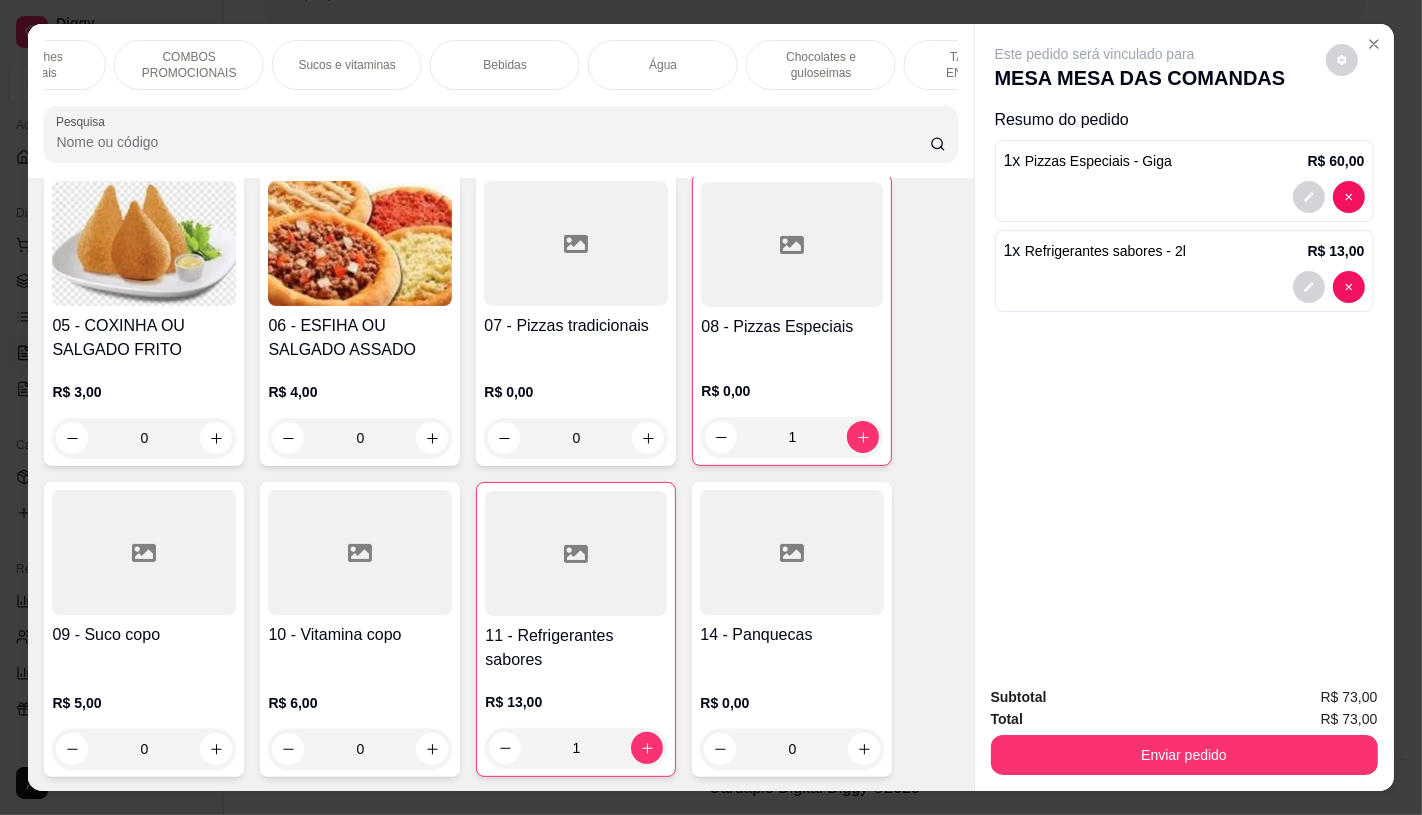 scroll, scrollTop: 0, scrollLeft: 2012, axis: horizontal 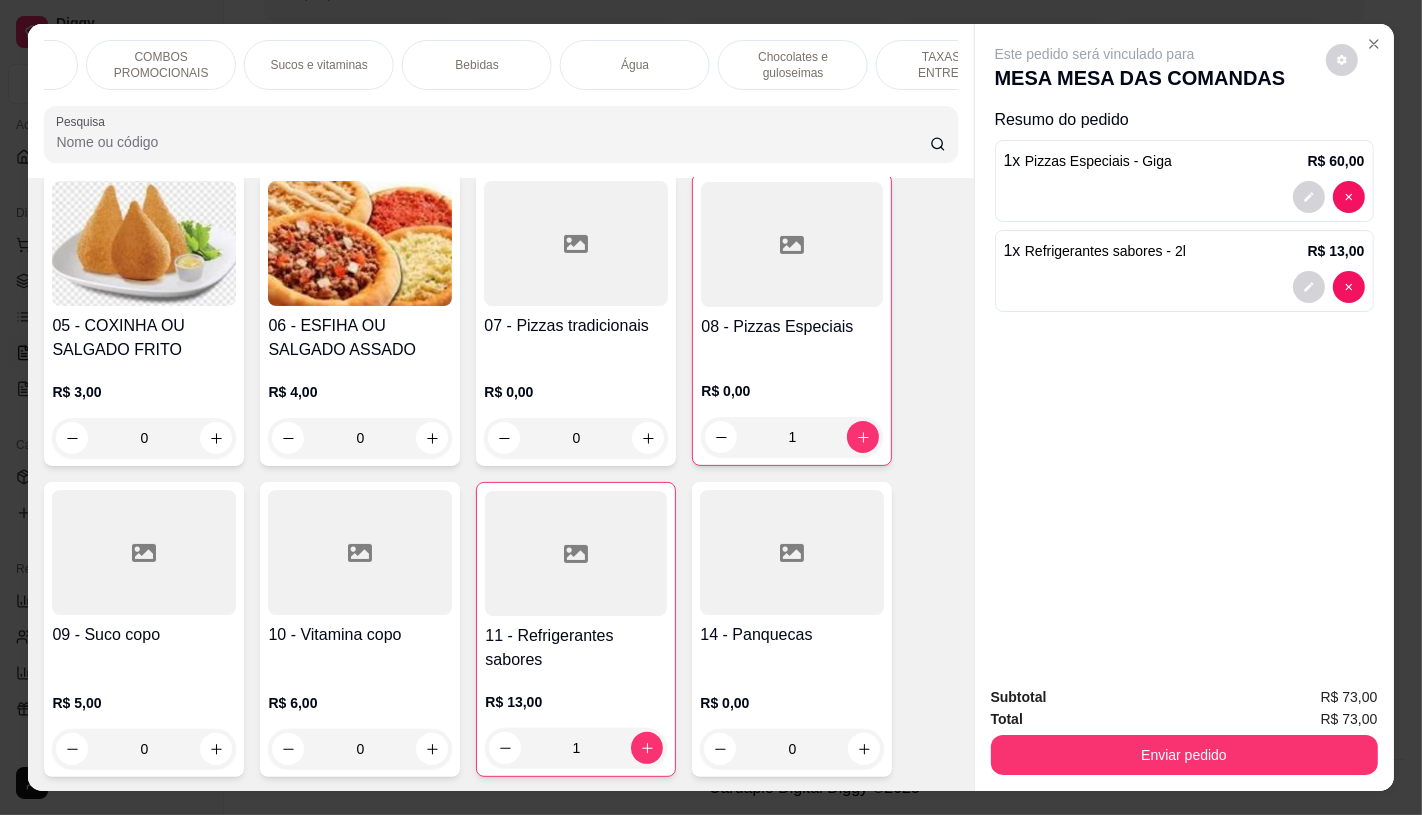 click on "TAXAS DE ENTREGAS" at bounding box center (951, 65) 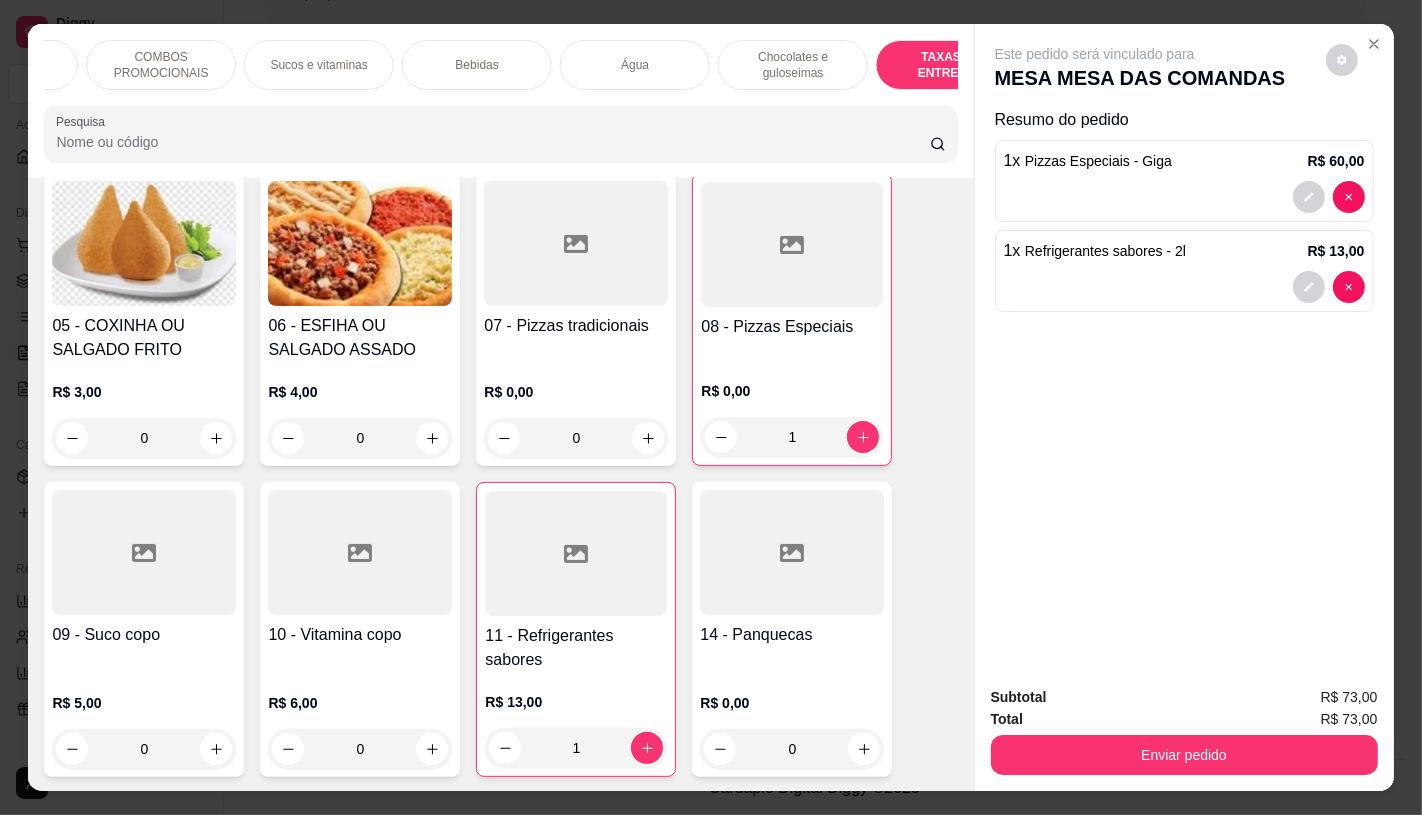 scroll, scrollTop: 13375, scrollLeft: 0, axis: vertical 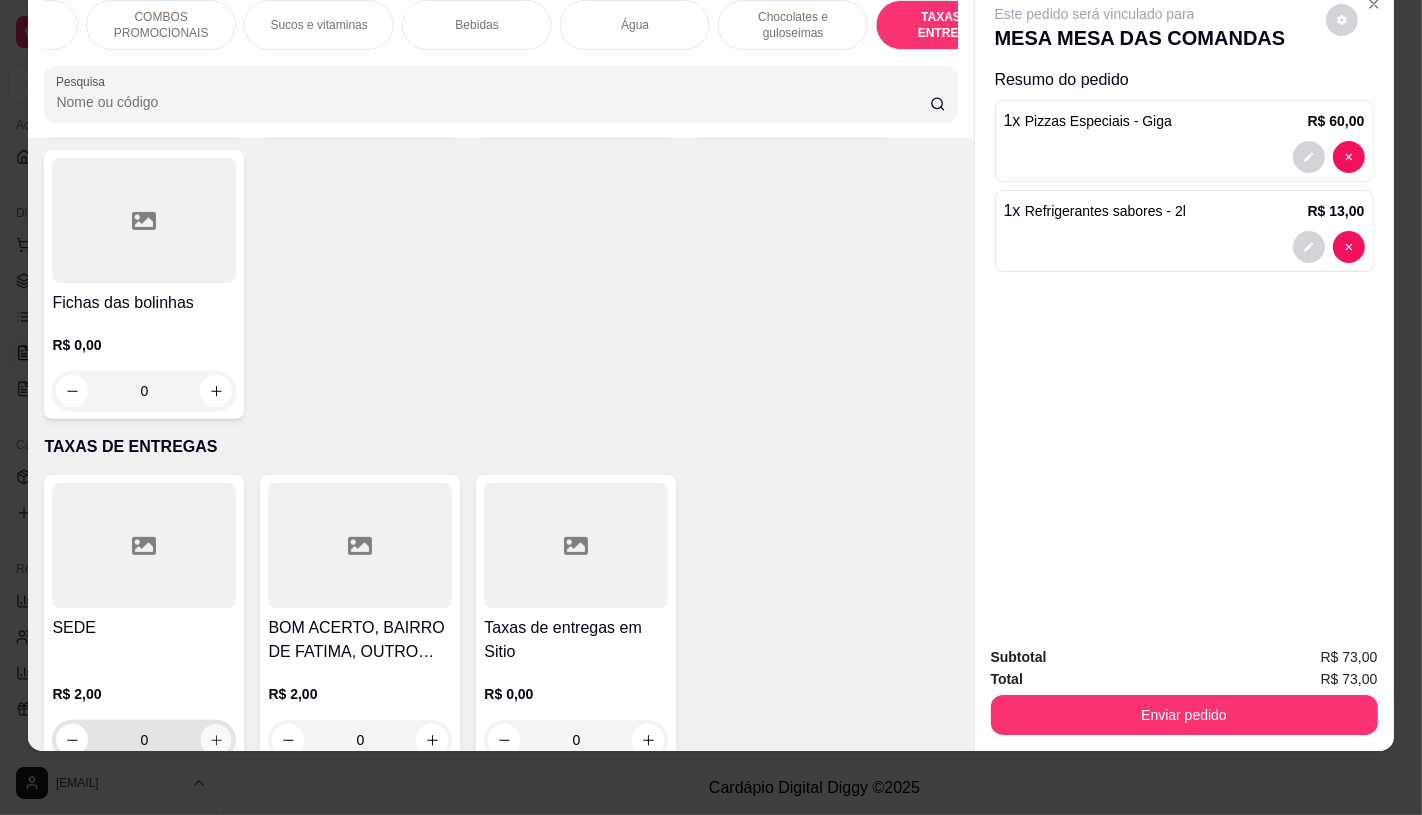 click 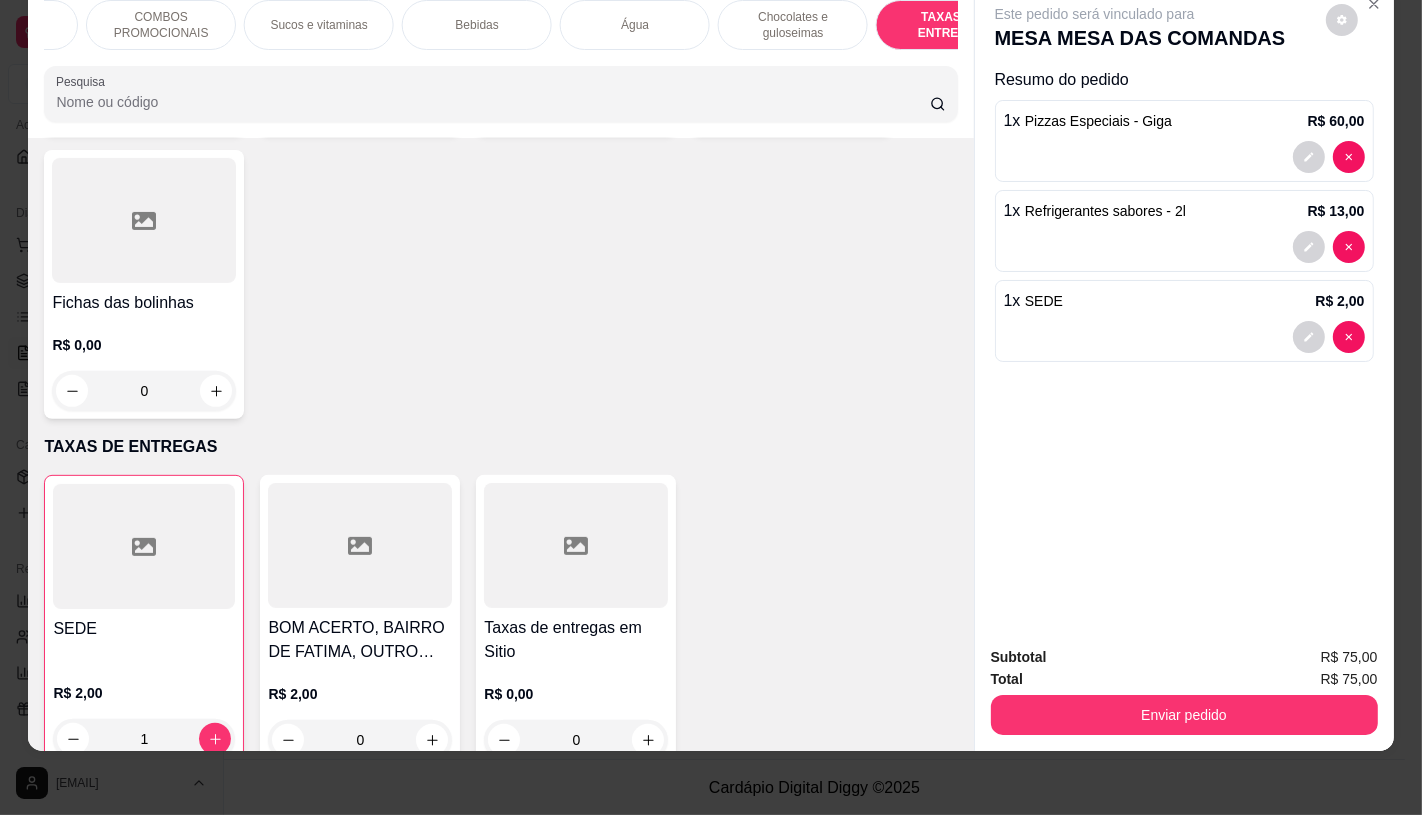 click at bounding box center [1329, 247] 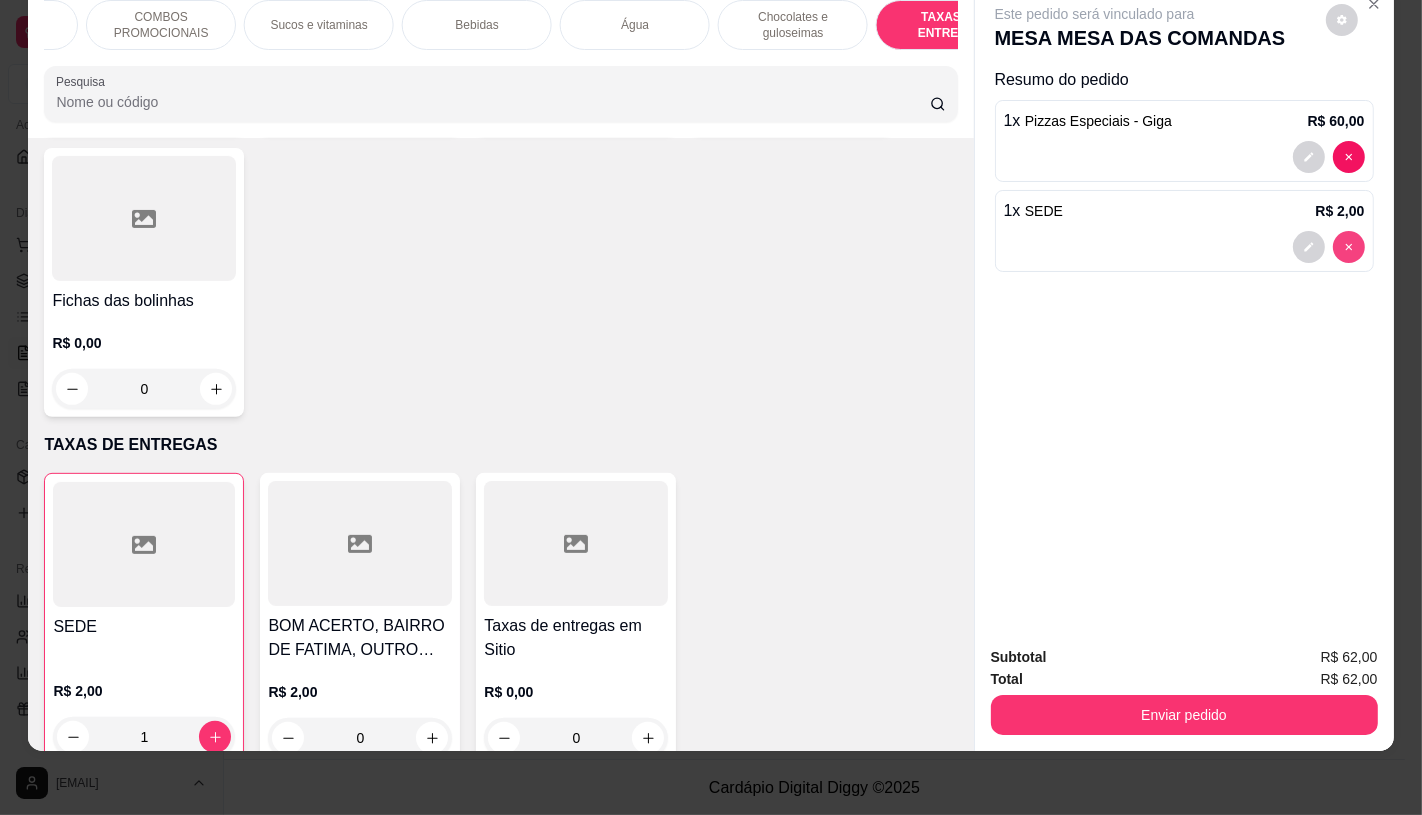 scroll, scrollTop: 13373, scrollLeft: 0, axis: vertical 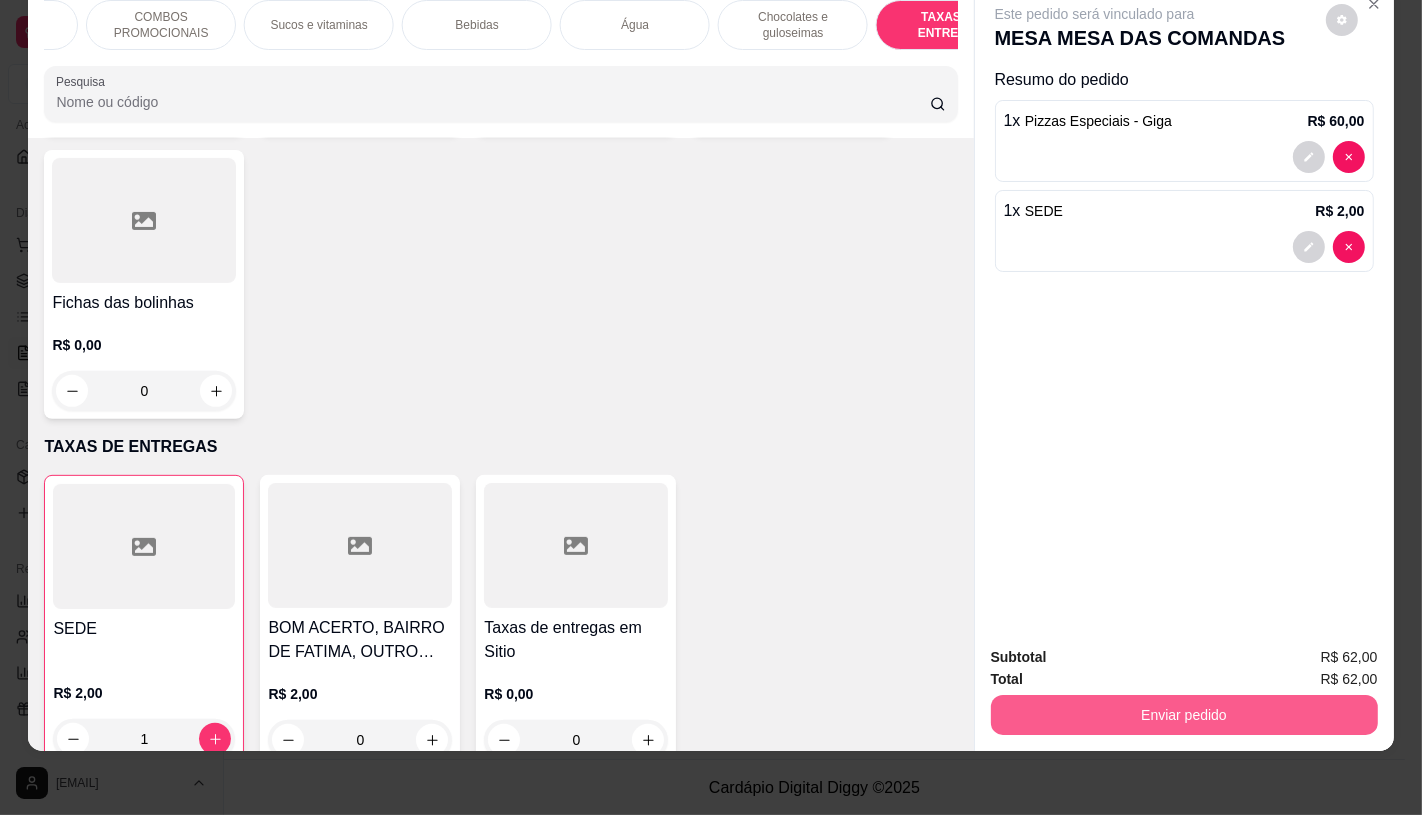 click on "Enviar pedido" at bounding box center [1184, 715] 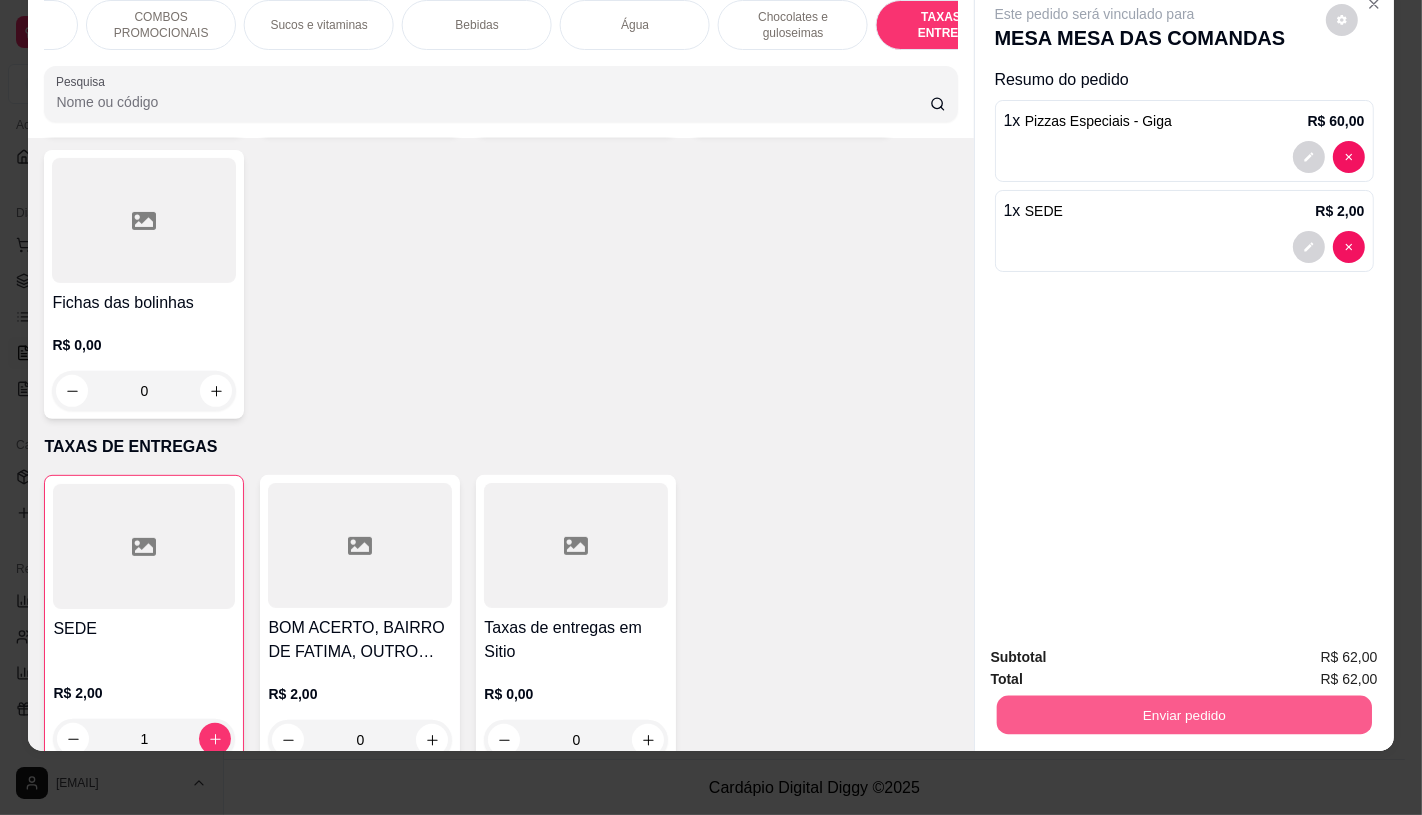 click on "Não registrar e enviar pedido" at bounding box center [1117, 650] 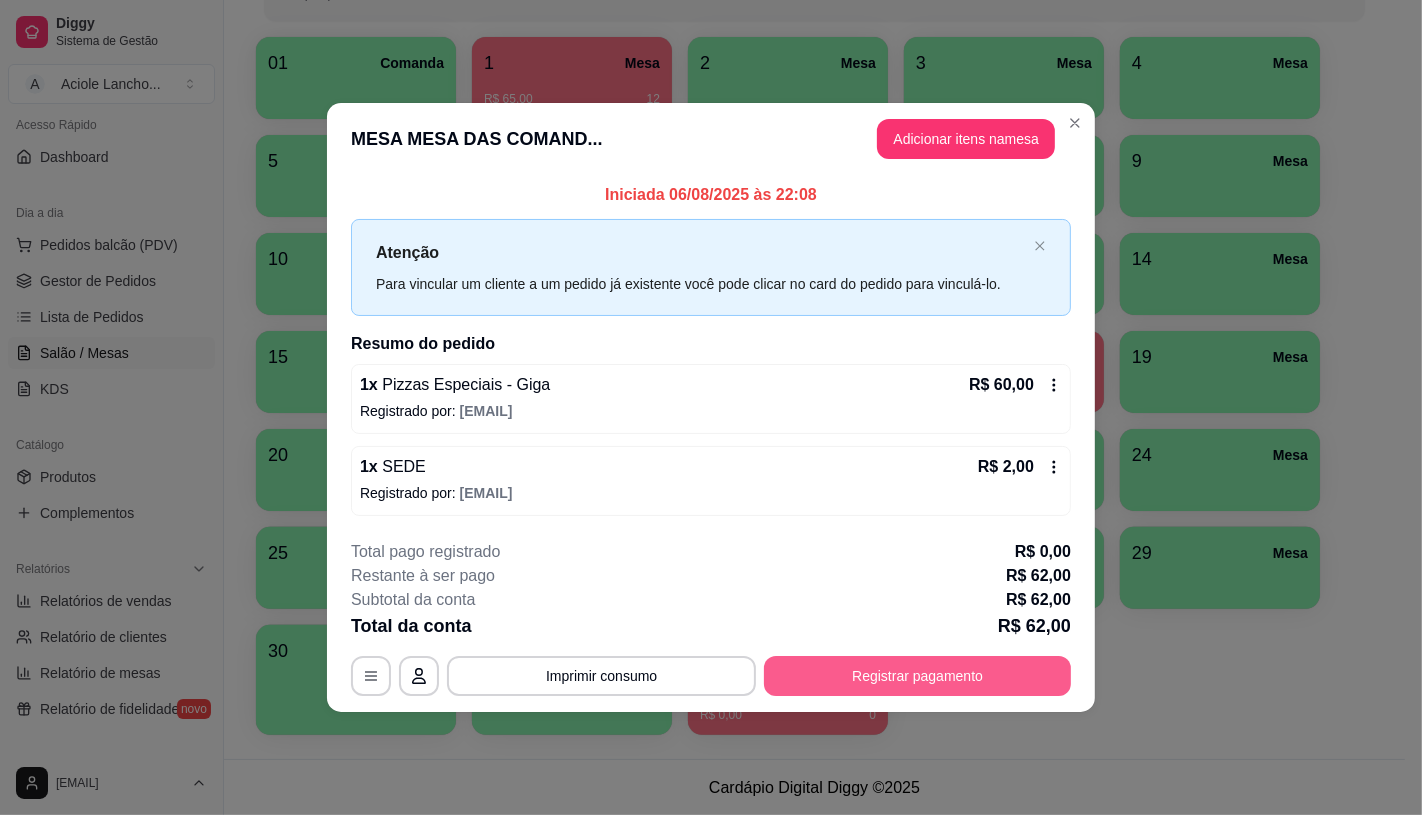 click on "Registrar pagamento" at bounding box center (917, 676) 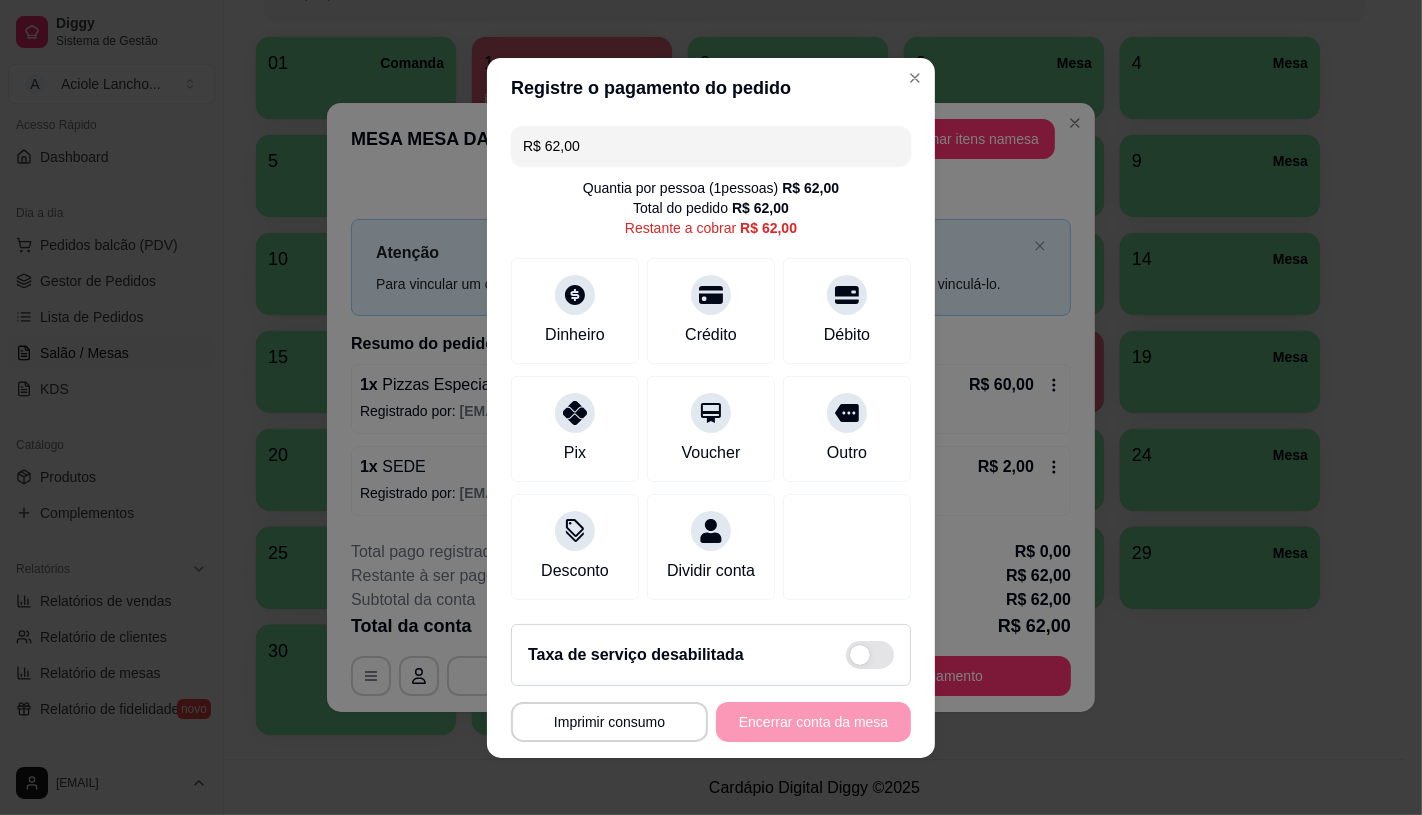 click on "Dinheiro Crédito Débito" at bounding box center [711, 311] 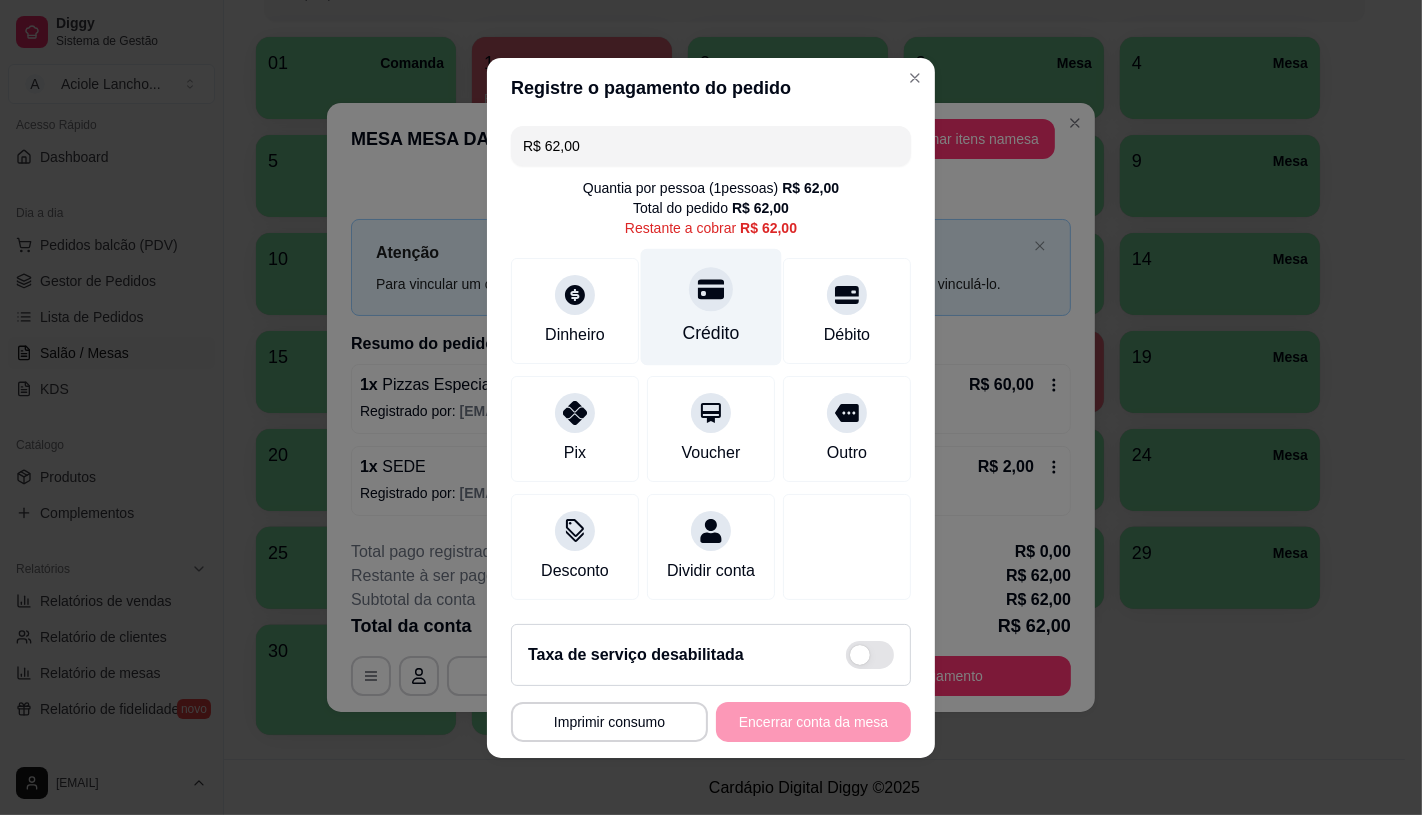 click on "Crédito" at bounding box center (711, 306) 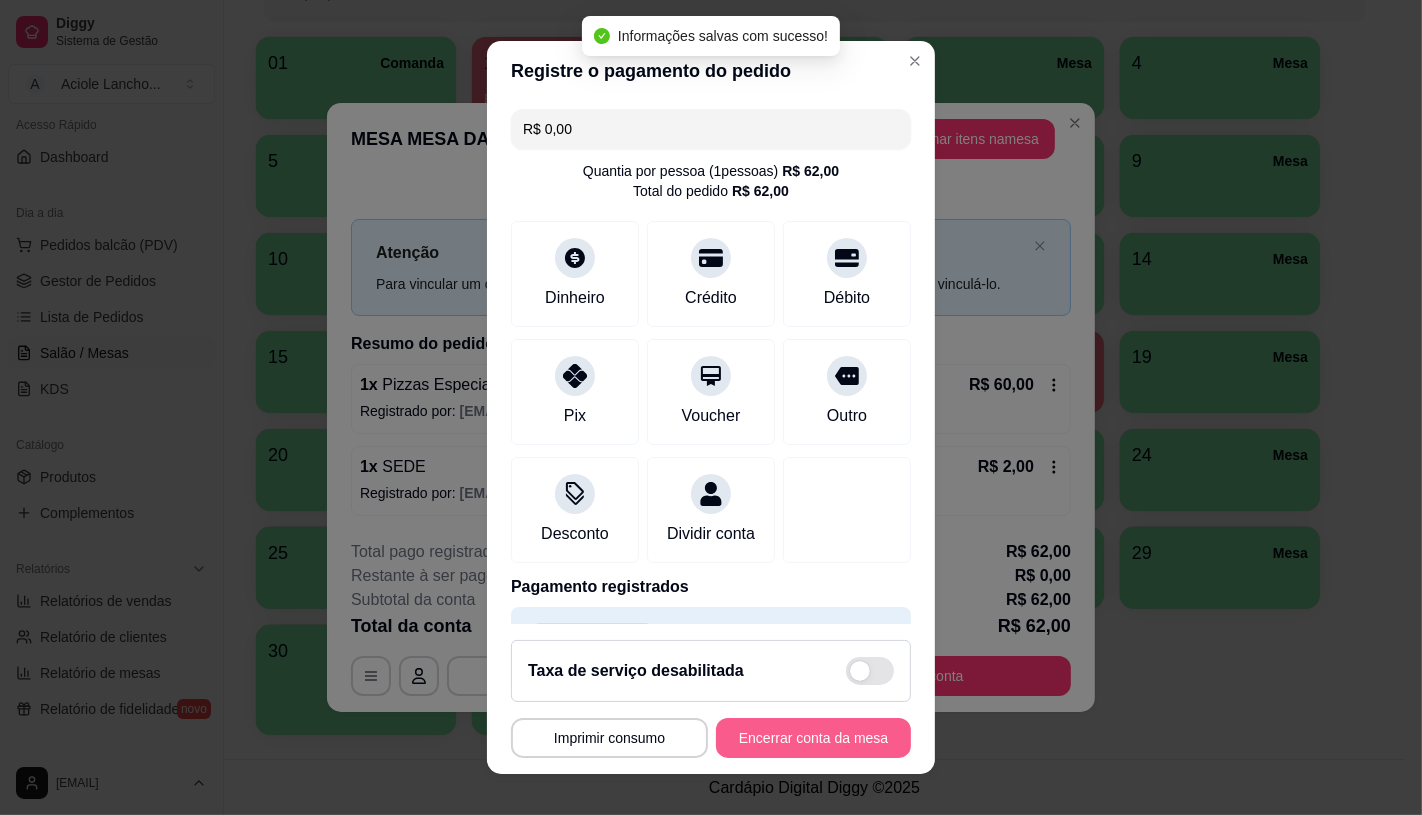 click on "Encerrar conta da mesa" at bounding box center (813, 738) 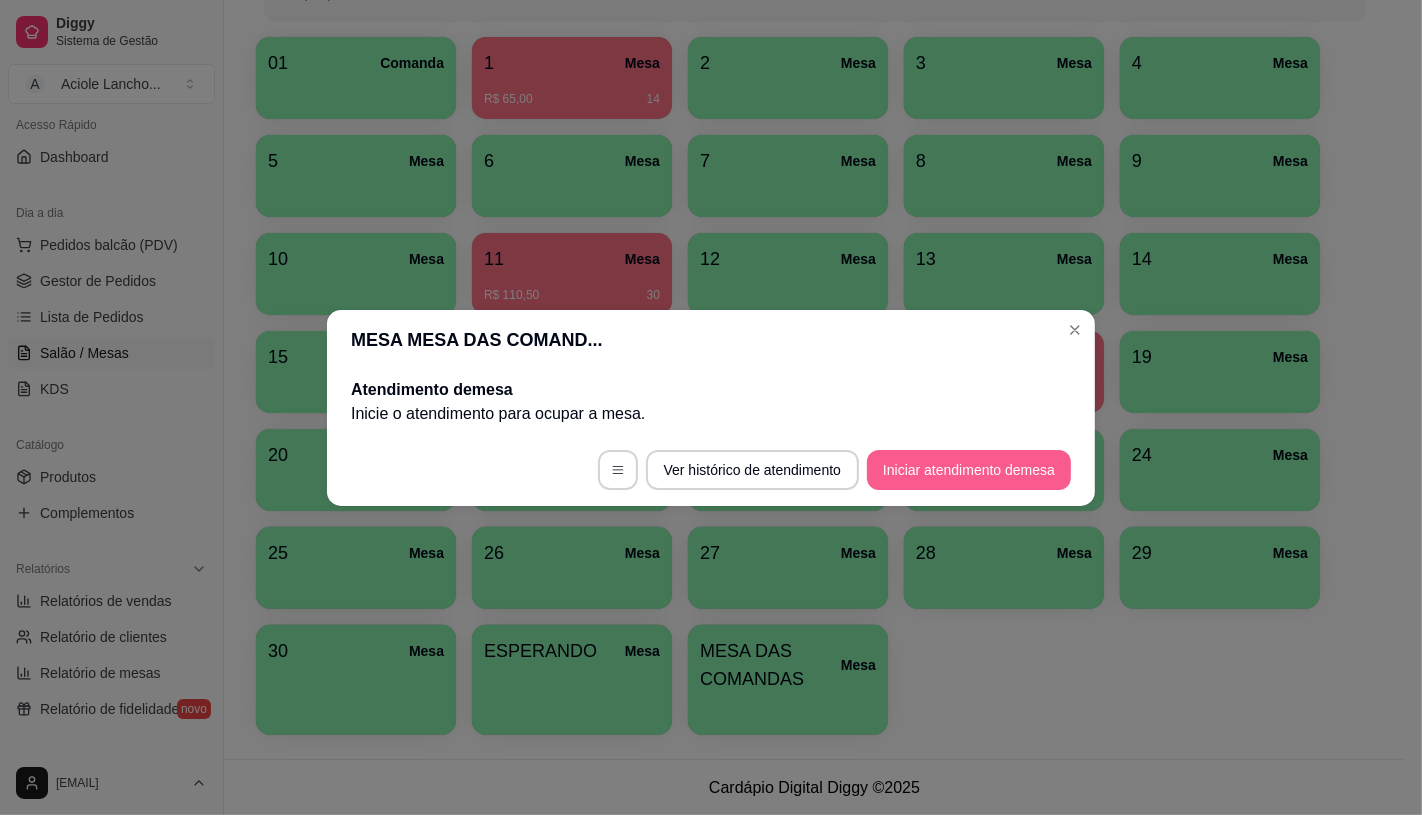click on "Iniciar atendimento de  mesa" at bounding box center (969, 470) 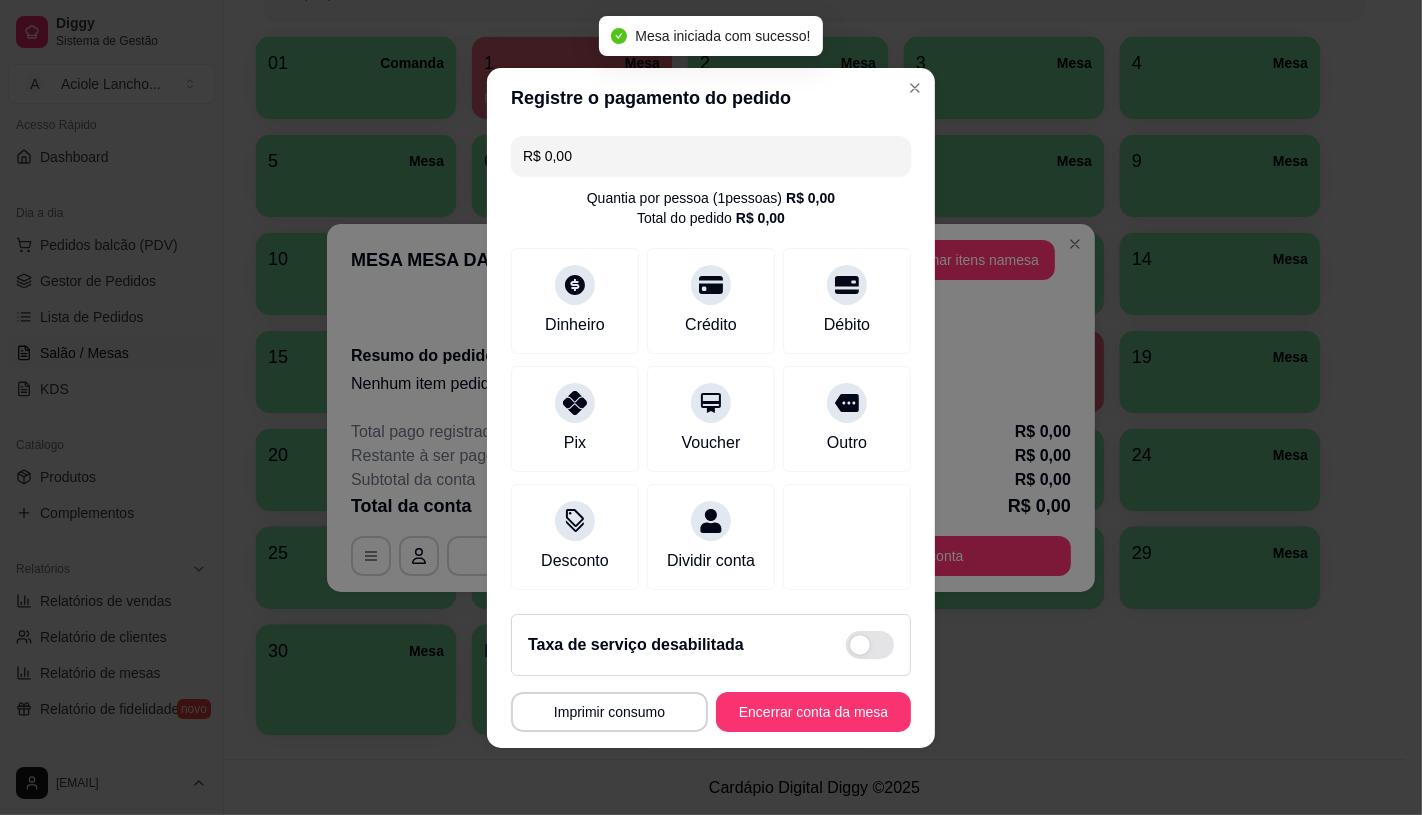 click on "Adicionar itens na  mesa" at bounding box center [966, 260] 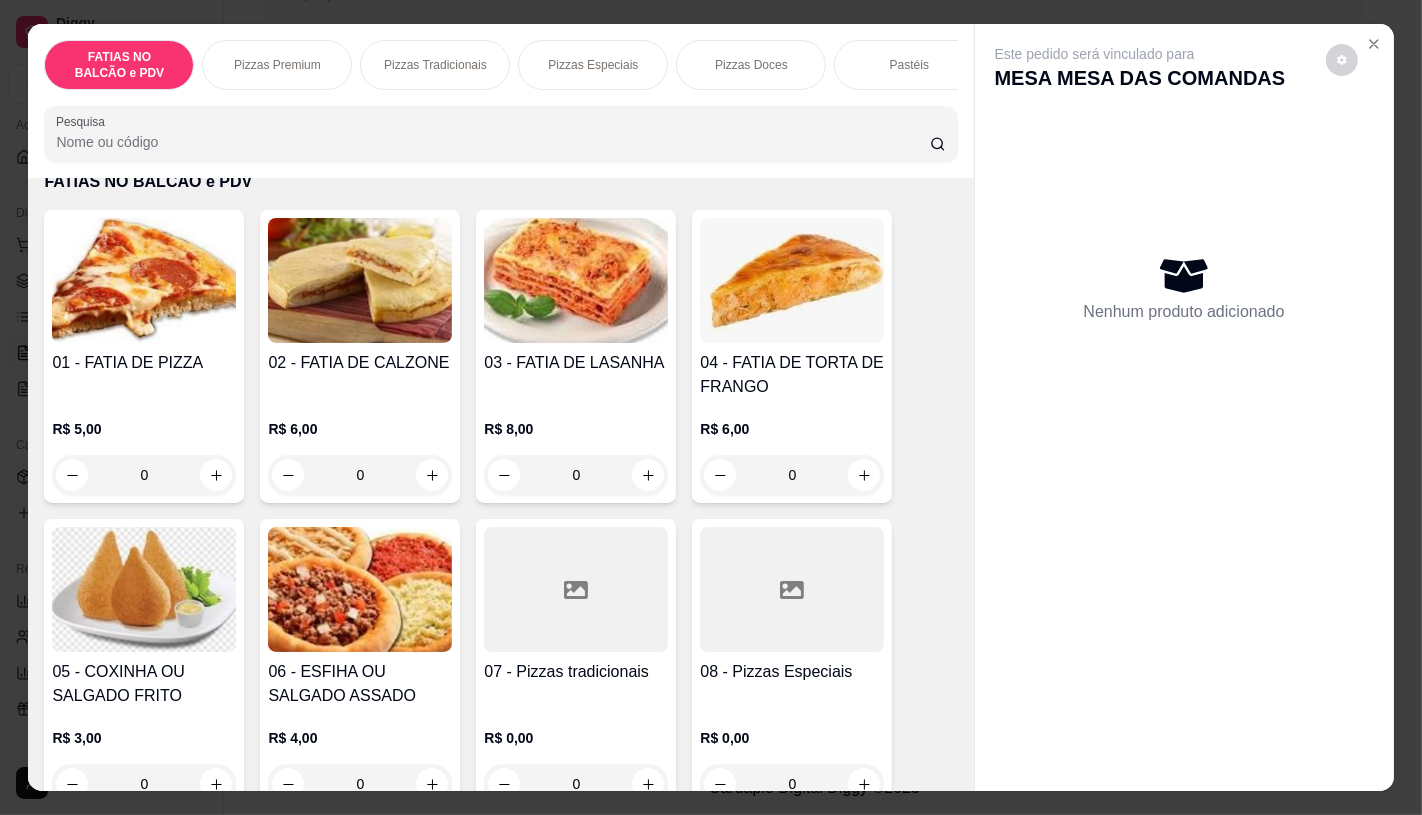 scroll, scrollTop: 111, scrollLeft: 0, axis: vertical 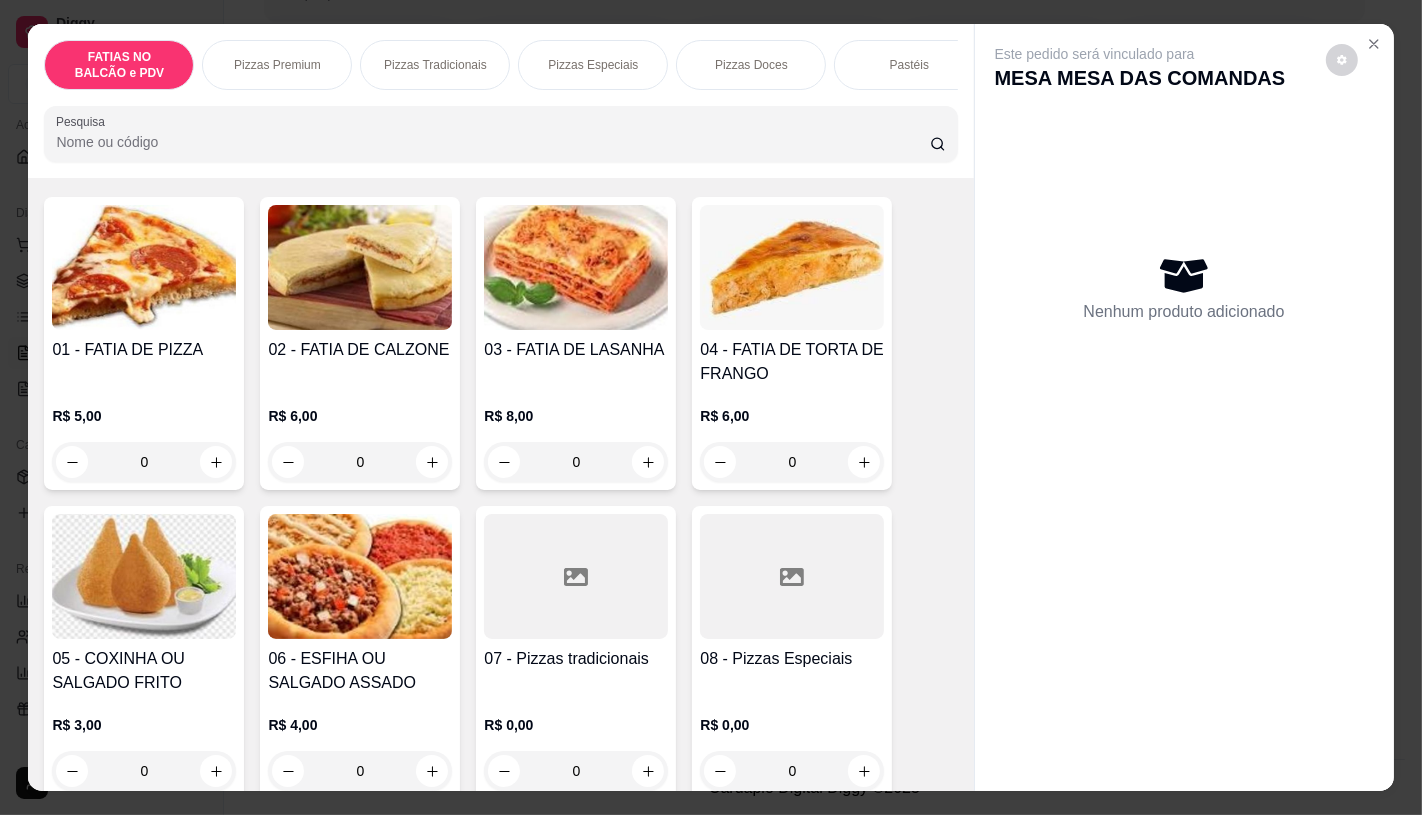 click on "07 - Pizzas tradicionais" at bounding box center [576, 659] 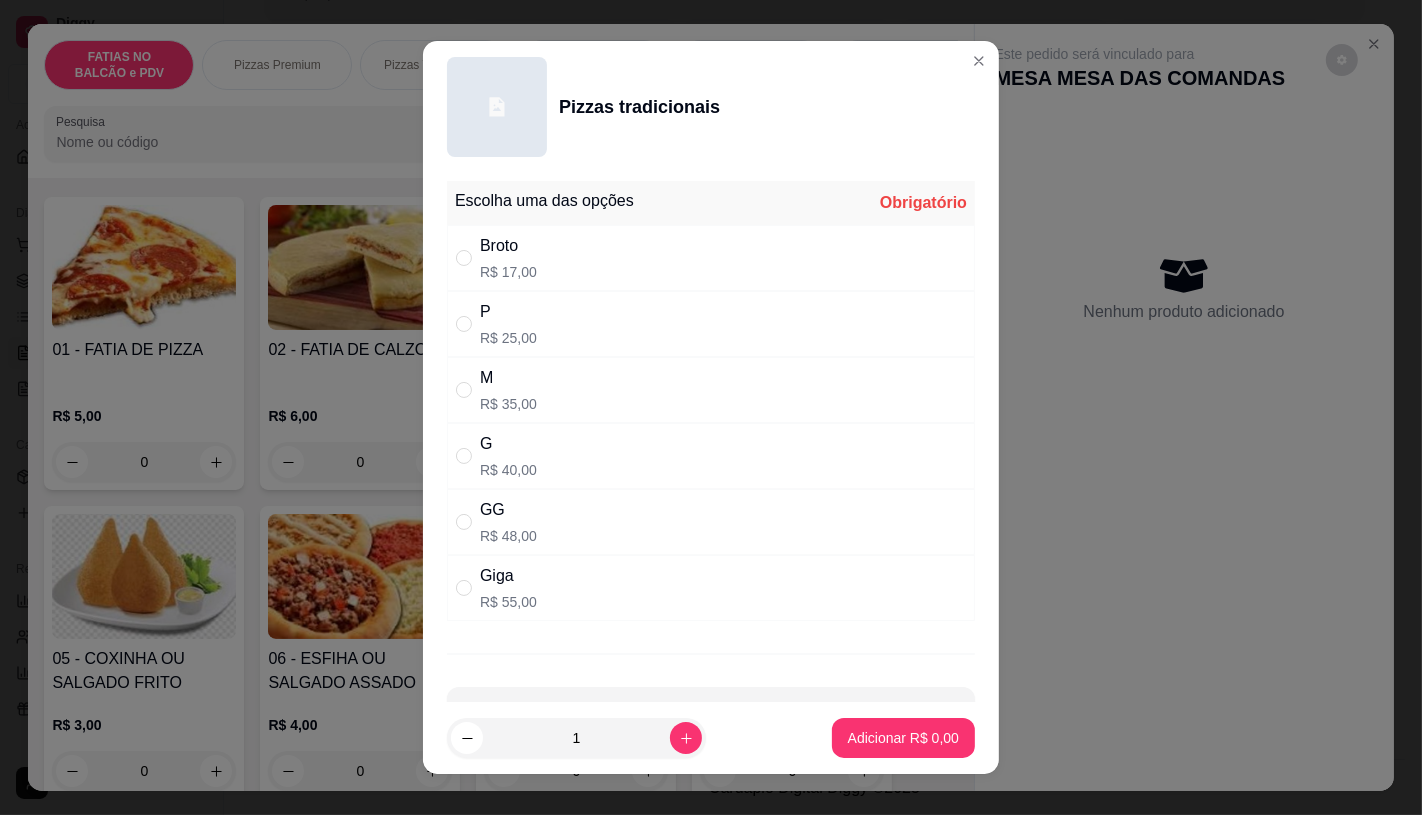 click on "GG R$ 48,00" at bounding box center (711, 522) 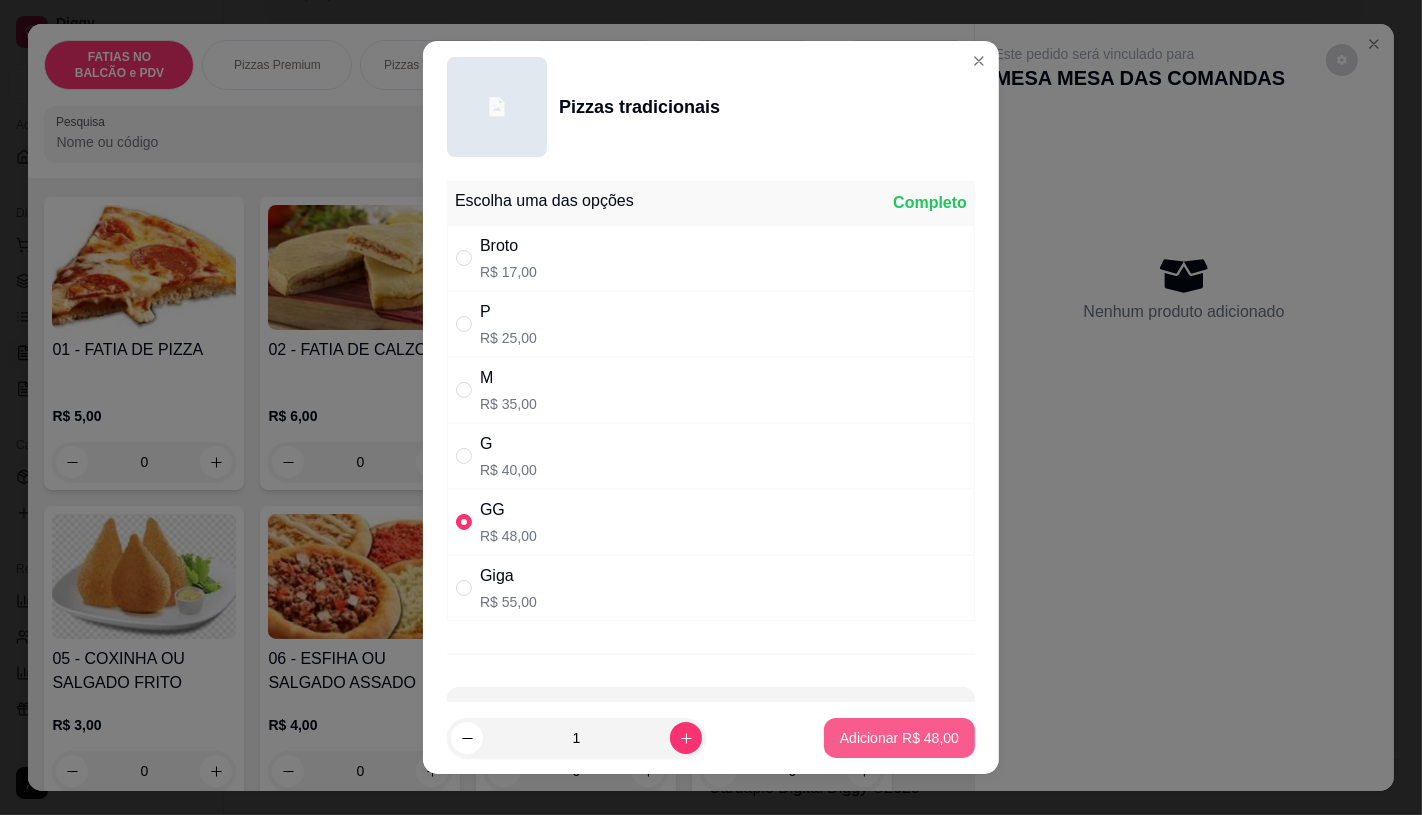 click on "Adicionar   R$ 48,00" at bounding box center (899, 738) 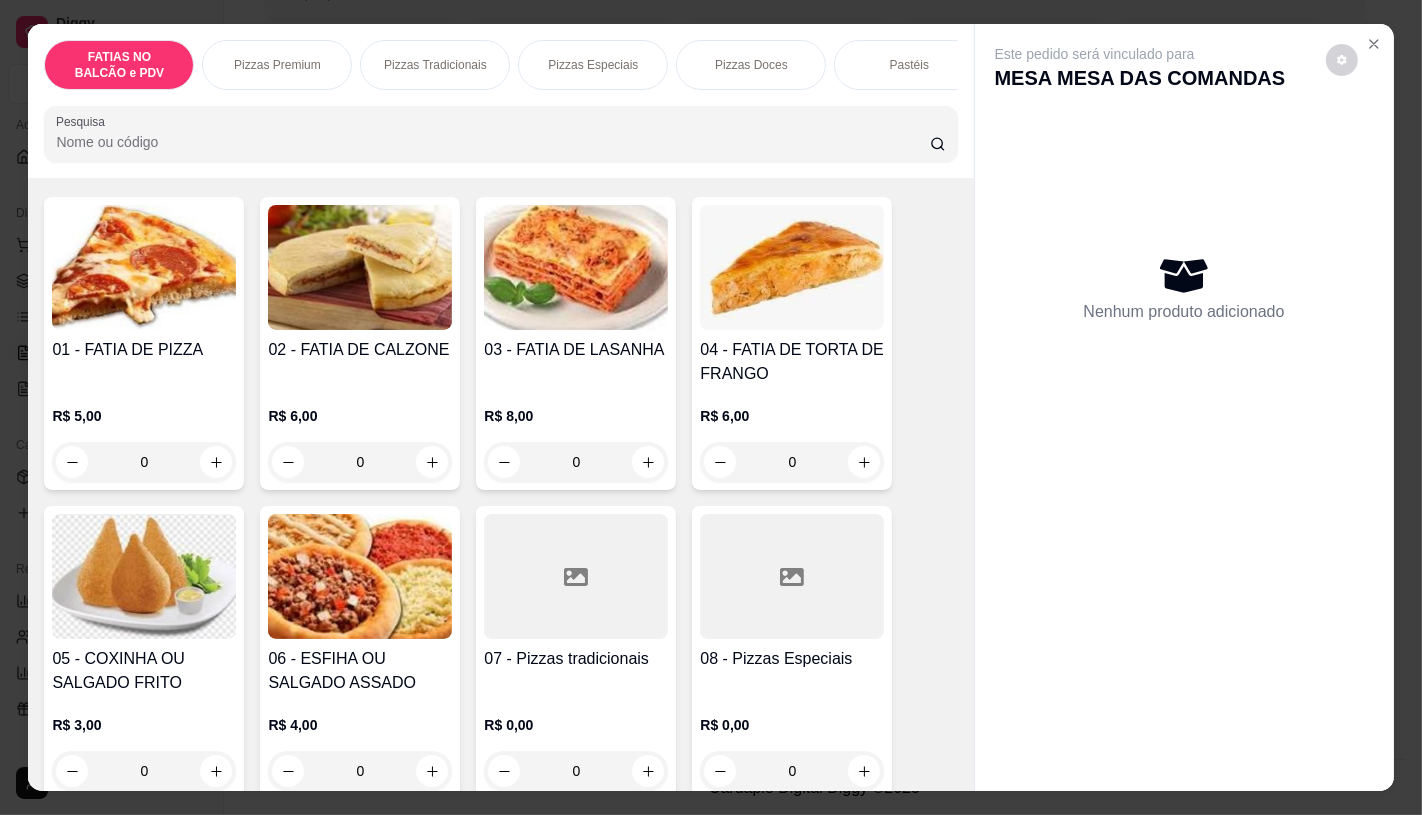 click on "Pizzas Tradicionais" at bounding box center (435, 65) 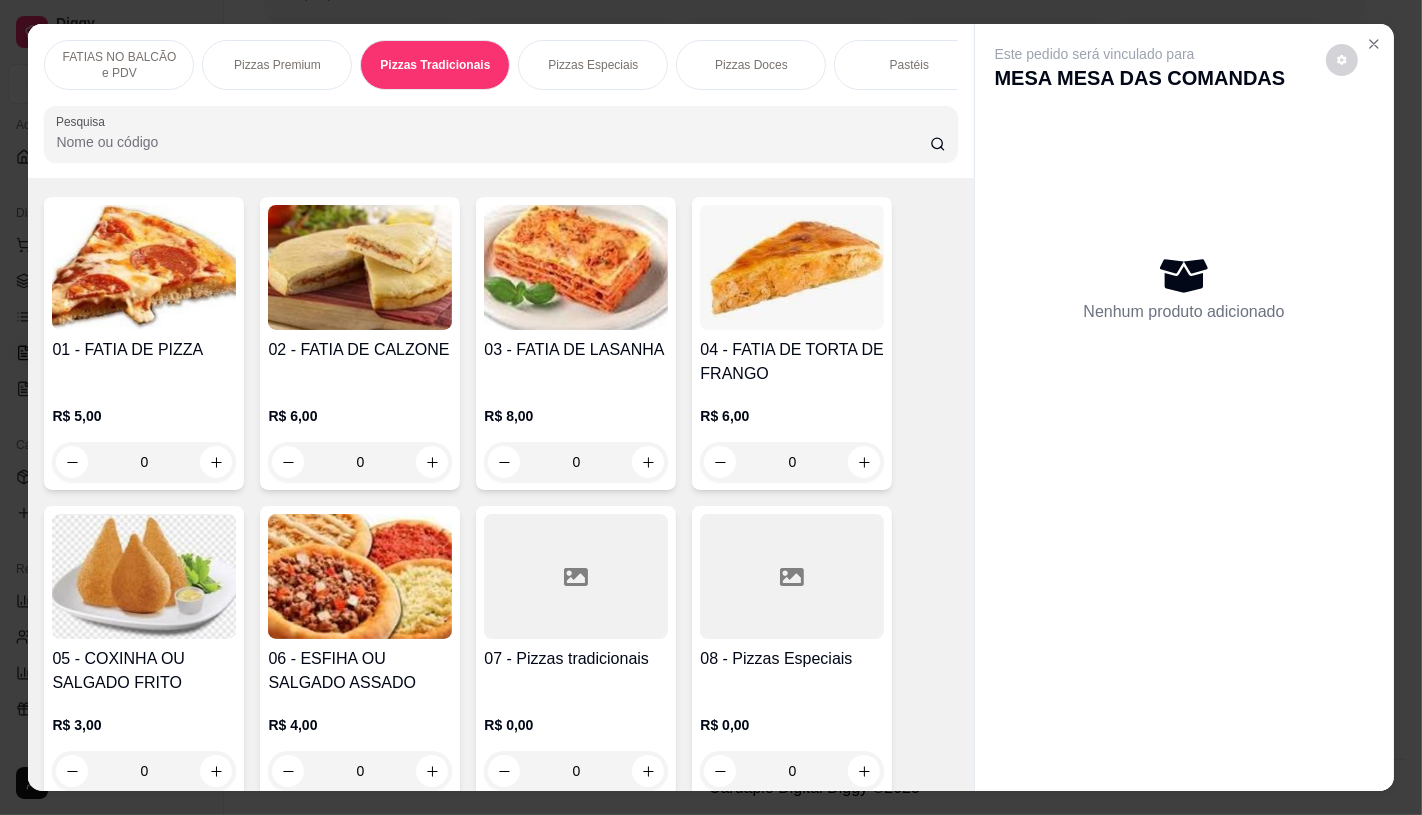 scroll, scrollTop: 2213, scrollLeft: 0, axis: vertical 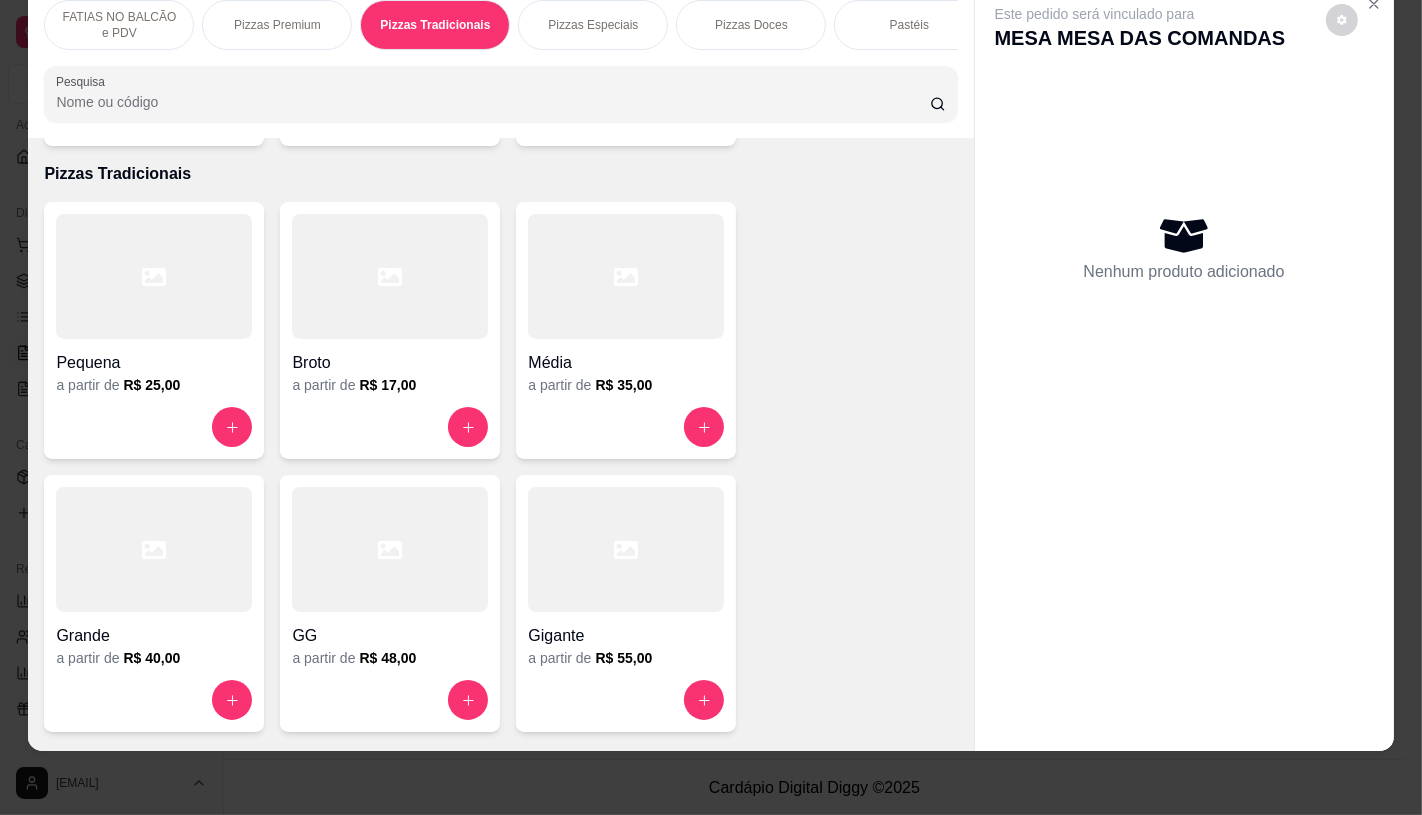 click at bounding box center [390, 549] 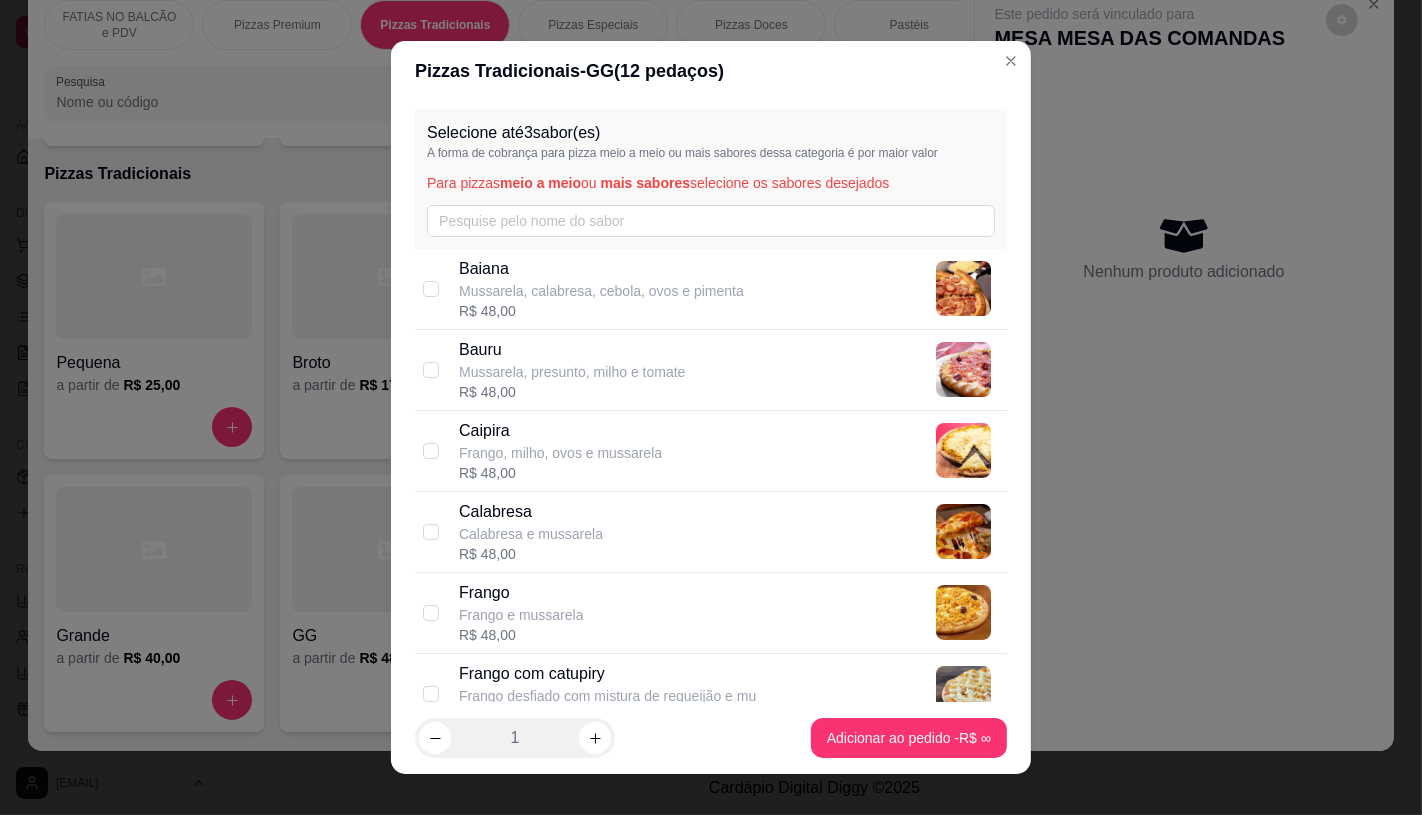 click on "Frango, milho, ovos e mussarela" at bounding box center (560, 453) 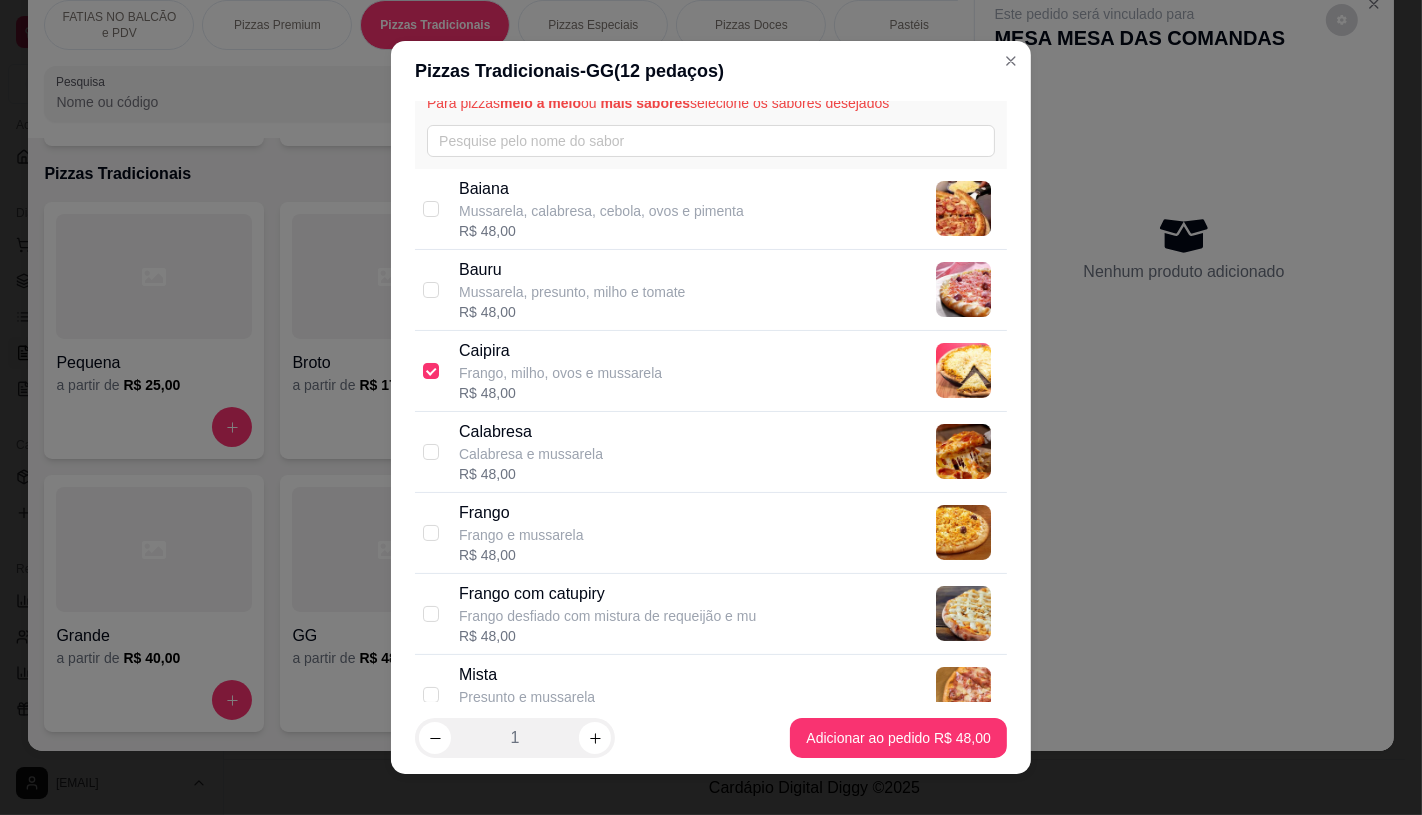scroll, scrollTop: 111, scrollLeft: 0, axis: vertical 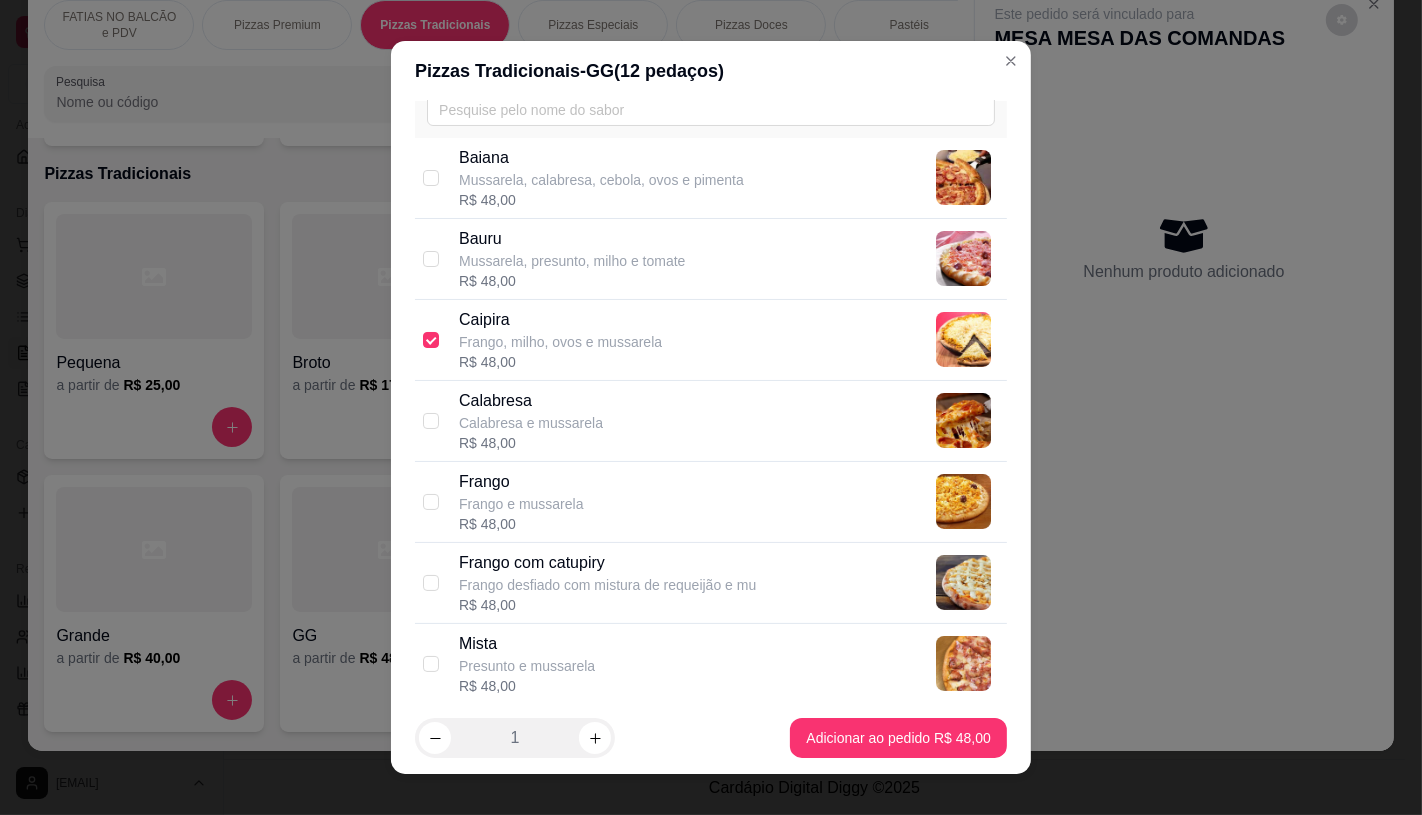 click on "Frango com catupiry" at bounding box center (607, 563) 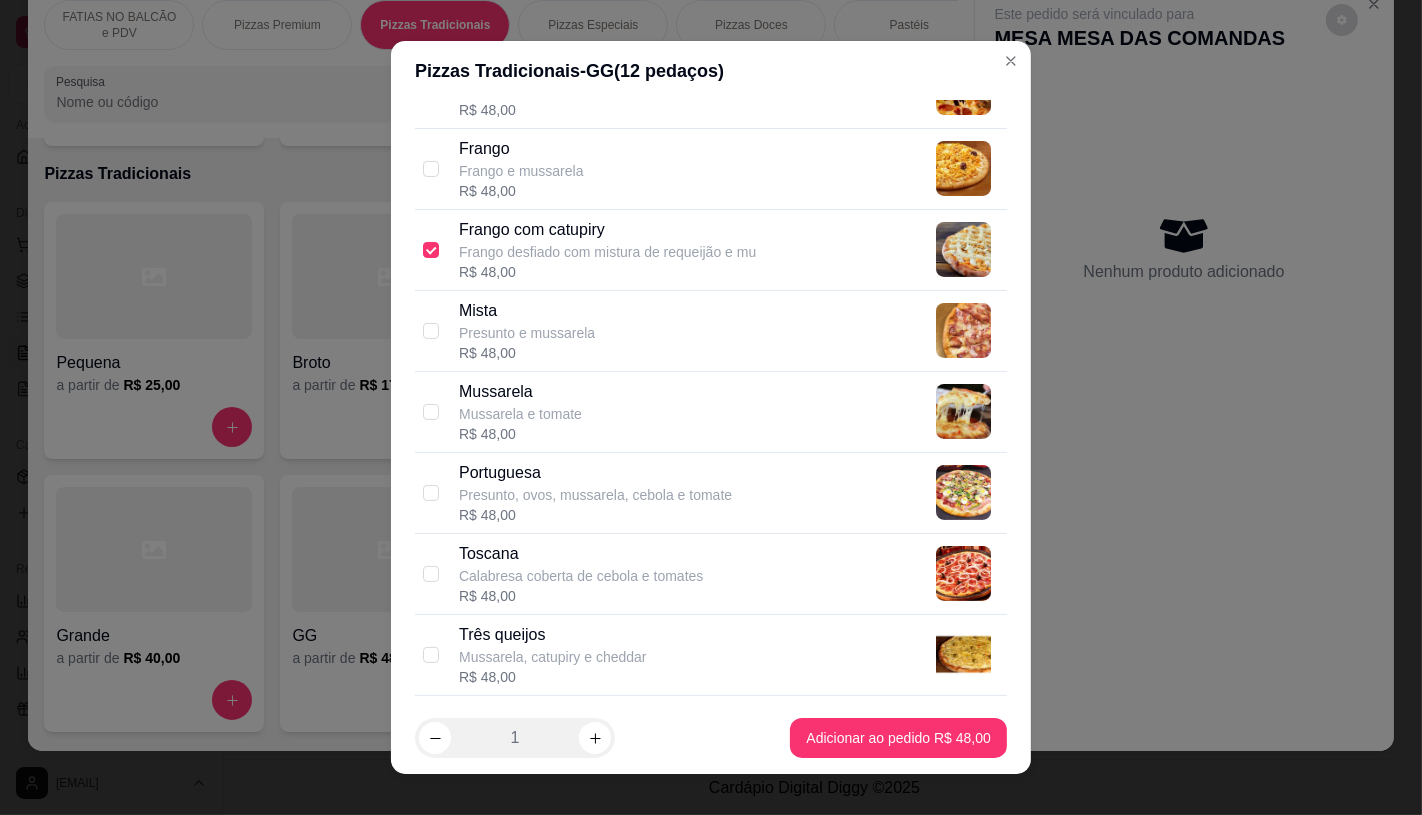 scroll, scrollTop: 555, scrollLeft: 0, axis: vertical 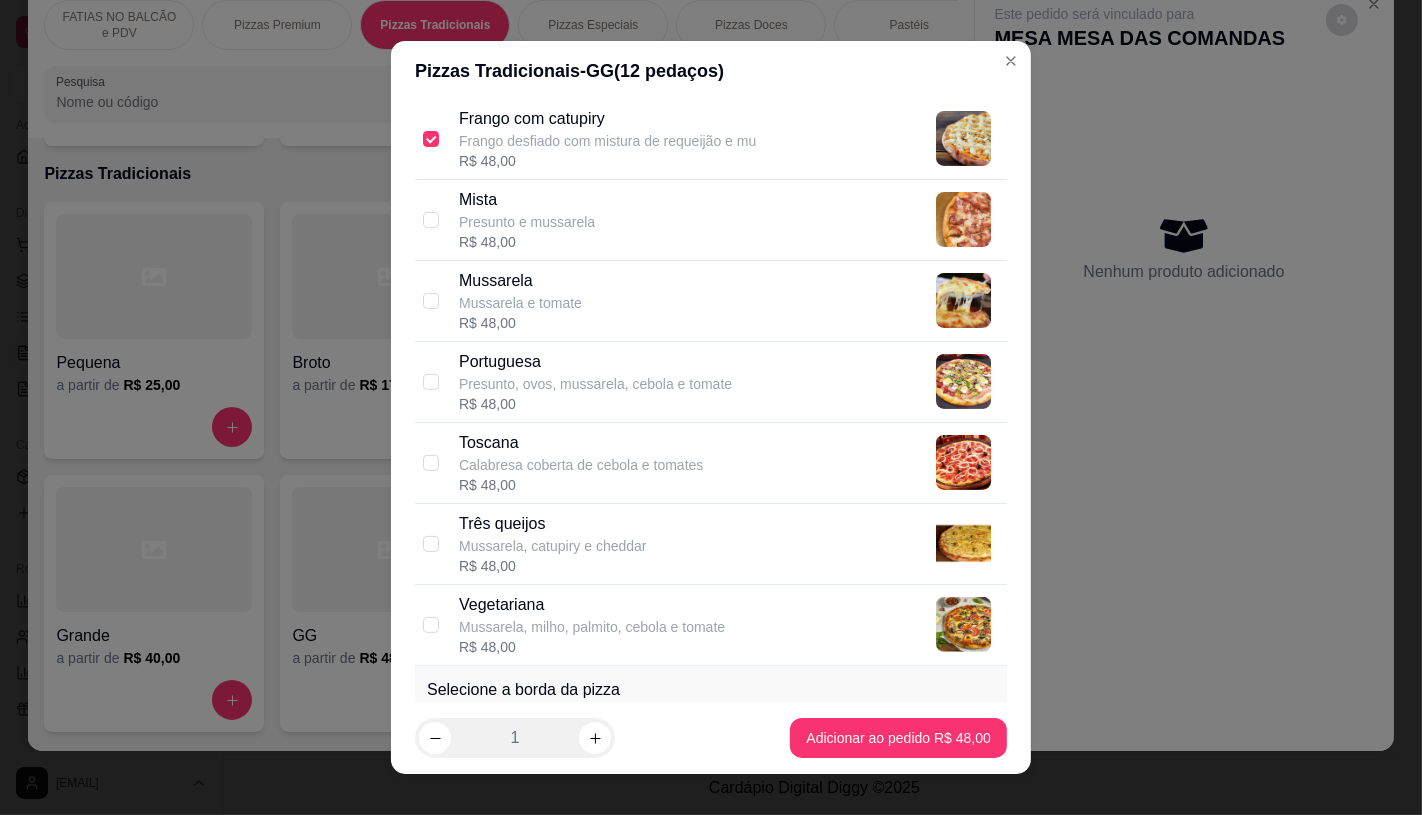 click on "Três queijos Mussarela, catupiry e cheddar R$ 48,00" at bounding box center (711, 544) 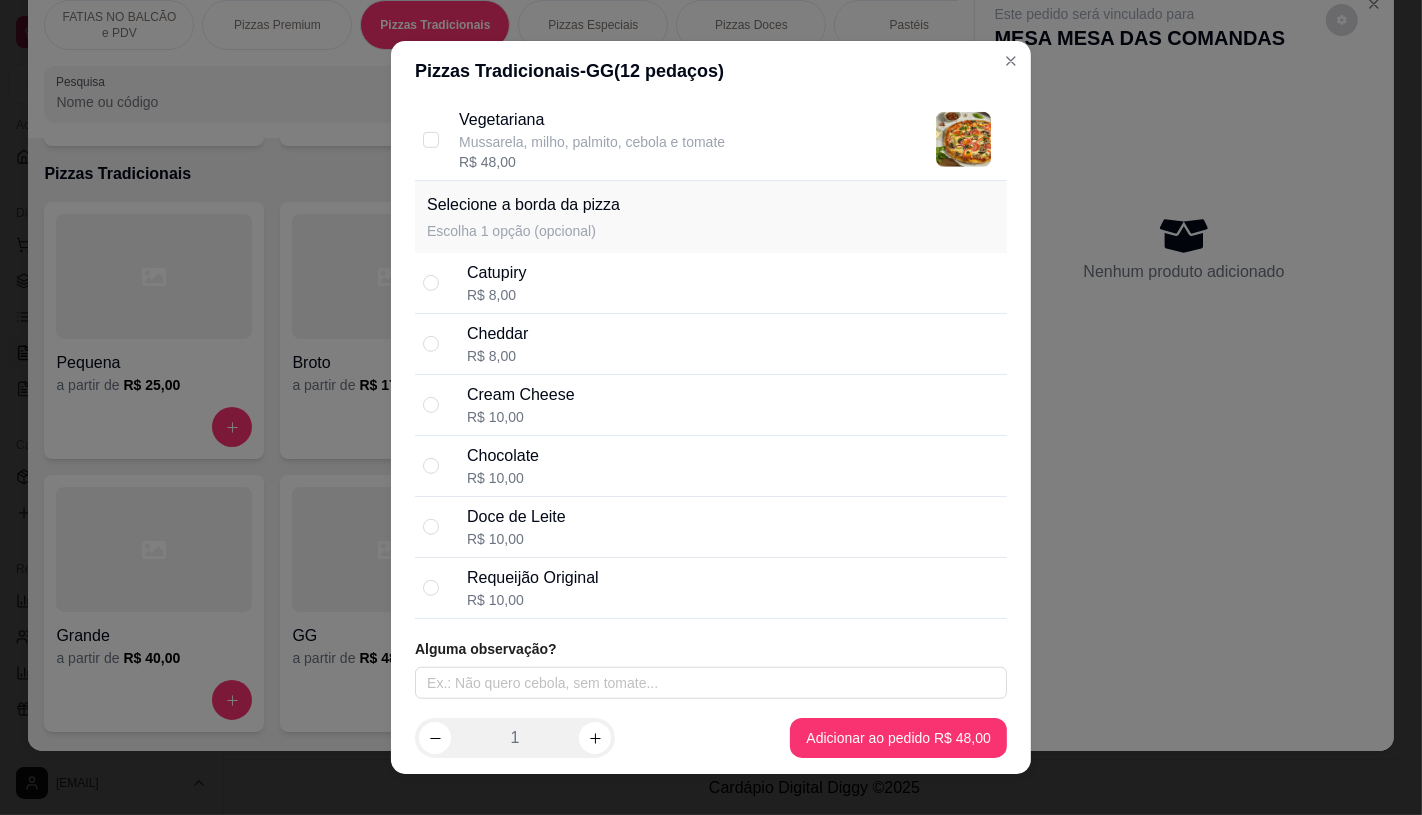 scroll, scrollTop: 1045, scrollLeft: 0, axis: vertical 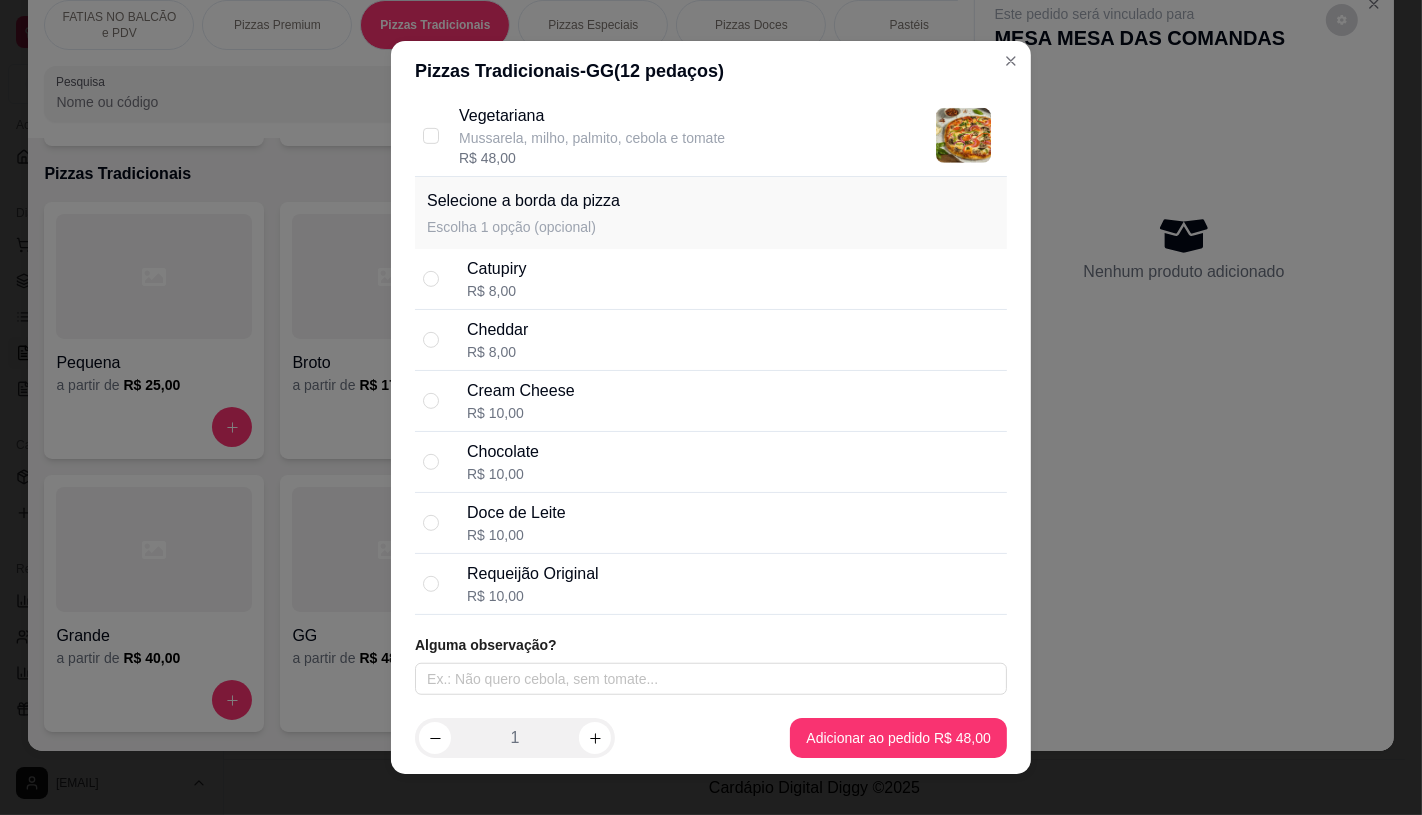 click on "Doce de Leite" at bounding box center [516, 513] 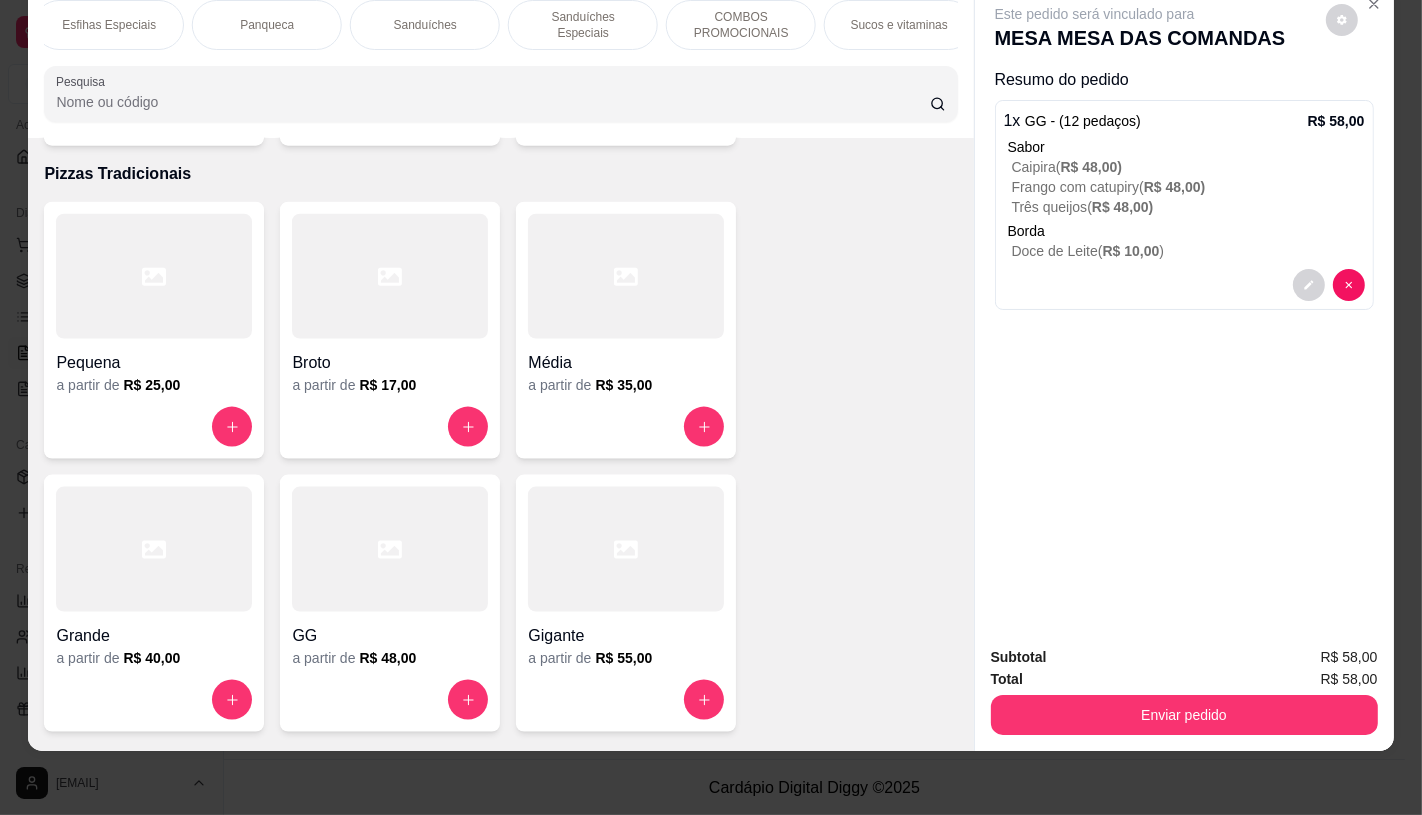 scroll, scrollTop: 0, scrollLeft: 2080, axis: horizontal 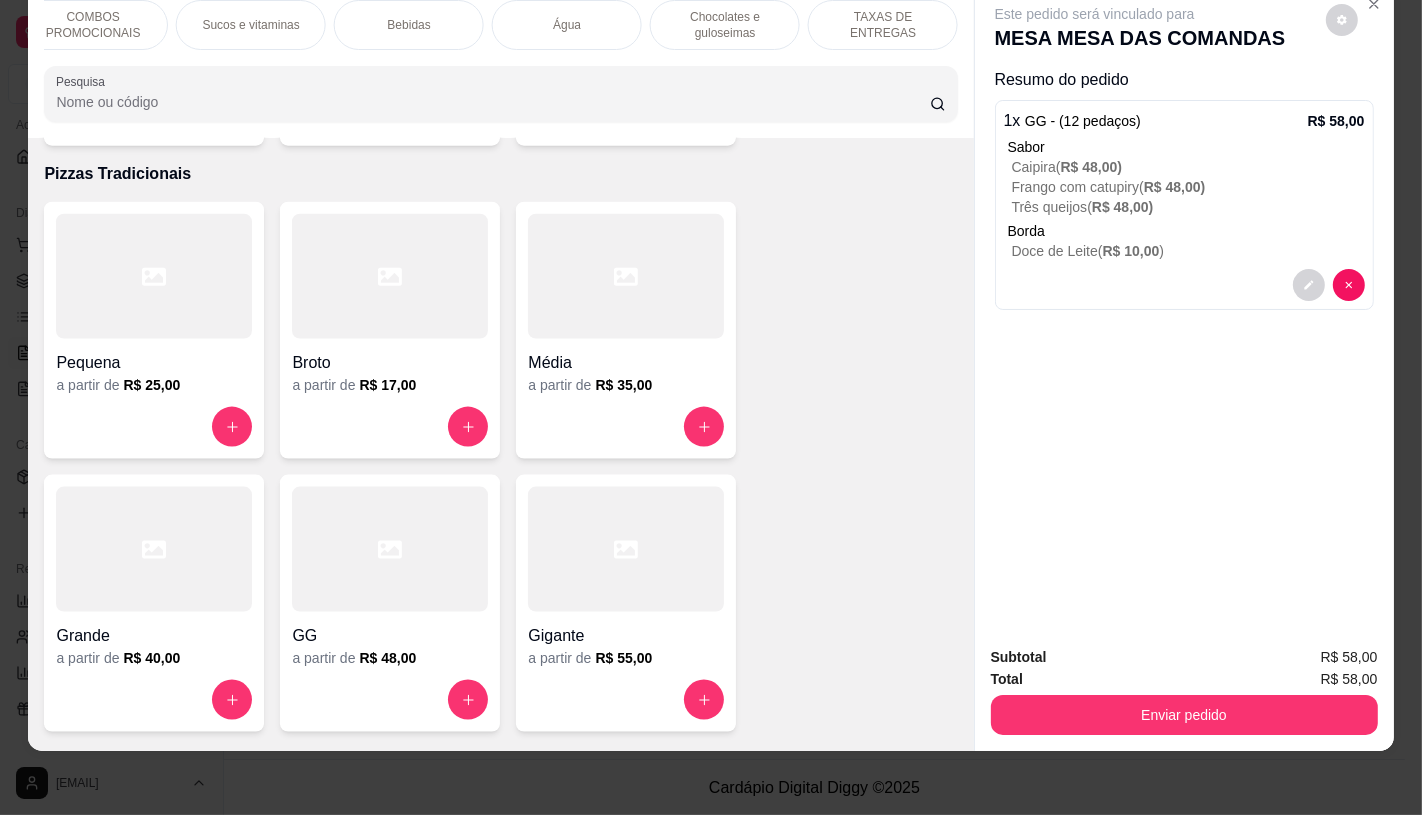 click on "TAXAS DE ENTREGAS" at bounding box center (883, 25) 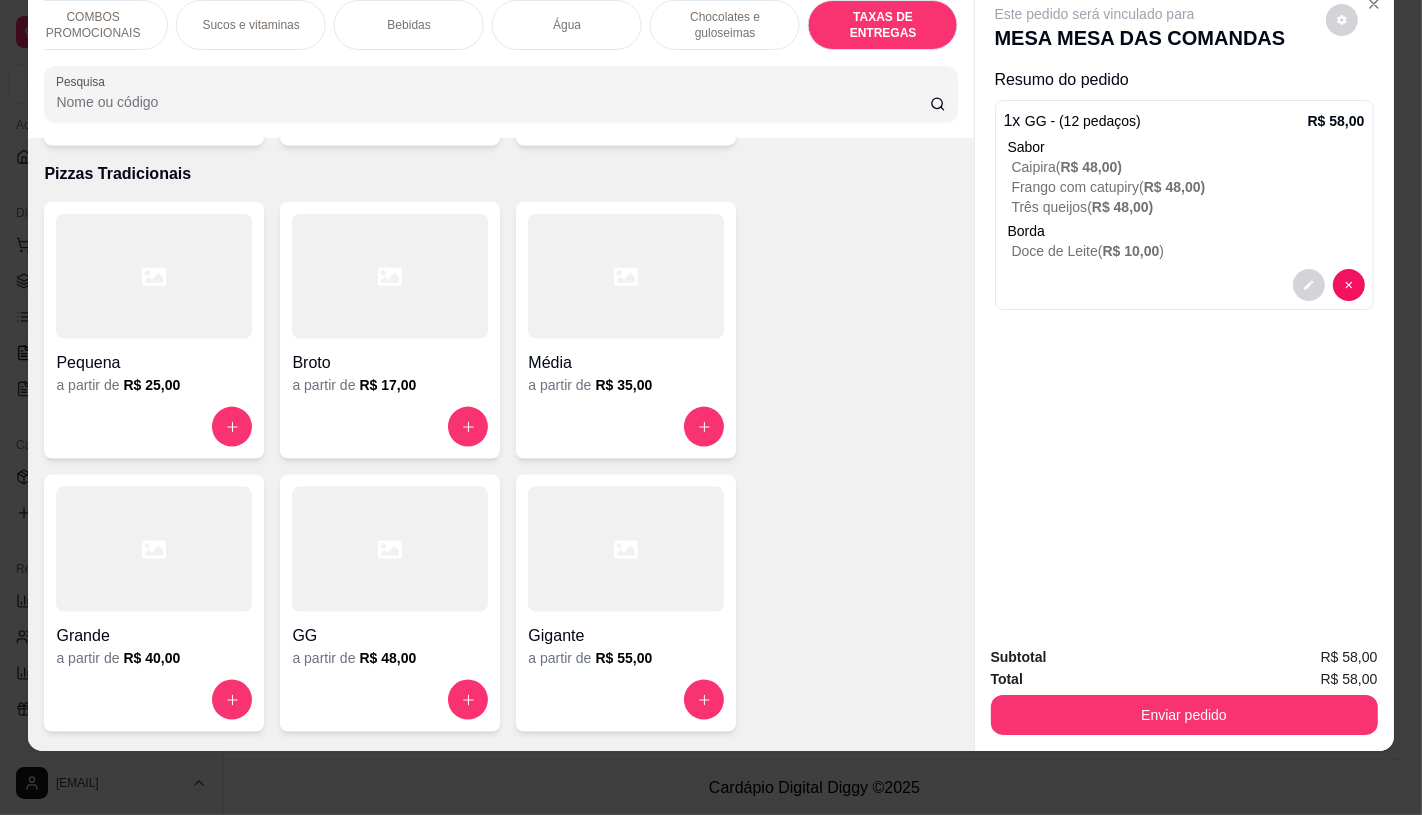 scroll, scrollTop: 13373, scrollLeft: 0, axis: vertical 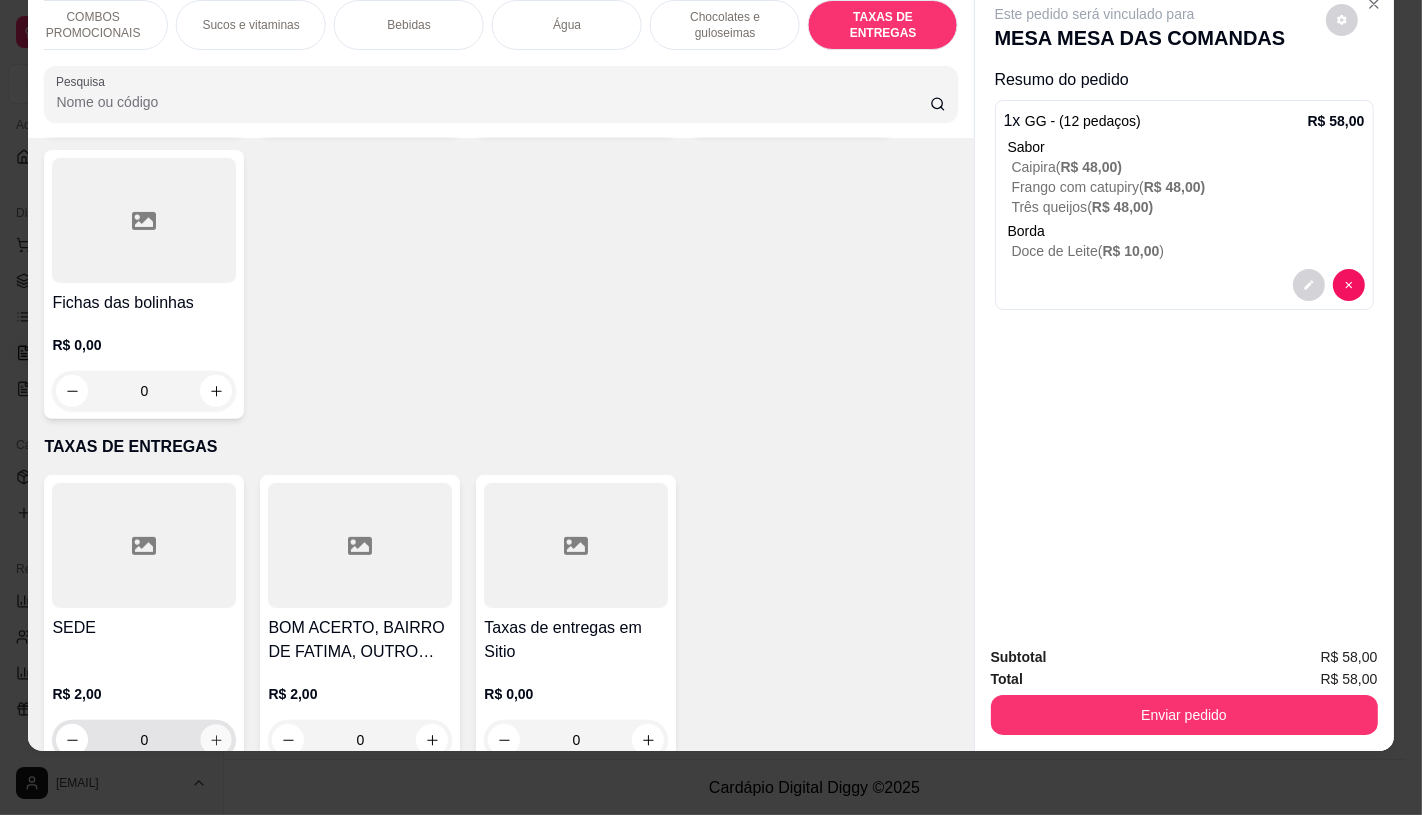 click at bounding box center [216, 740] 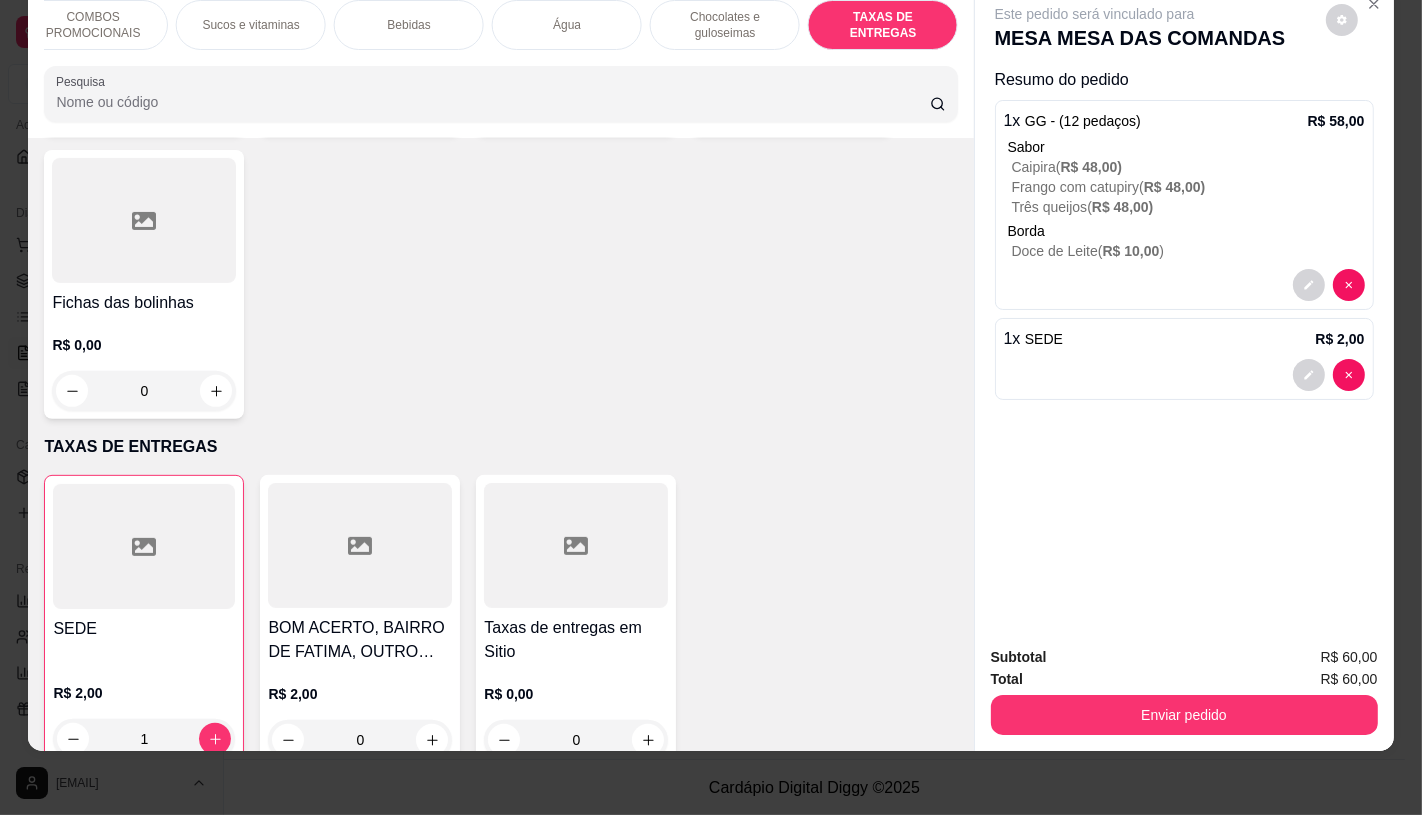 click on "Subtotal R$ 60,00 Total R$ 60,00 Enviar pedido" at bounding box center (1184, 690) 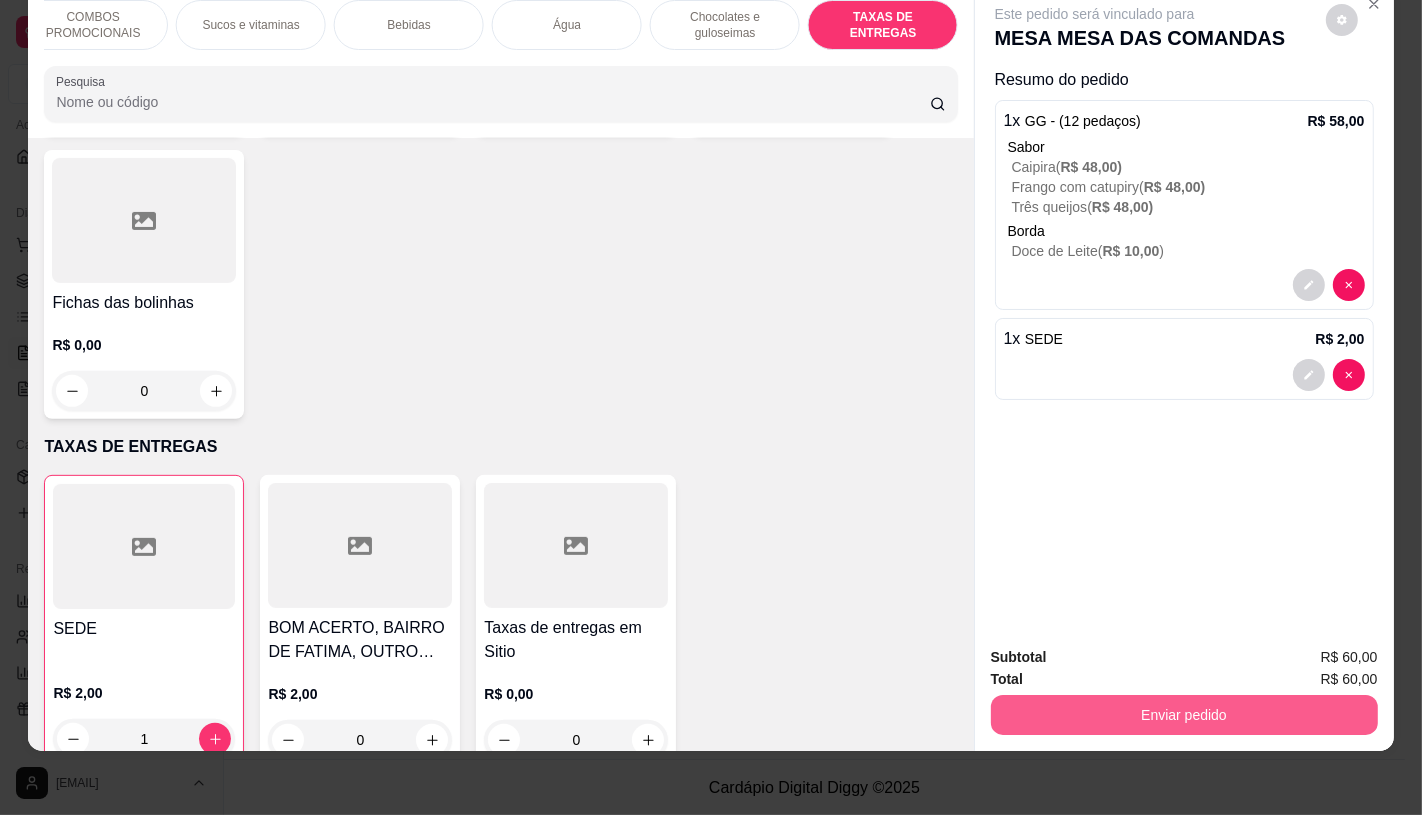 click on "Enviar pedido" at bounding box center (1184, 715) 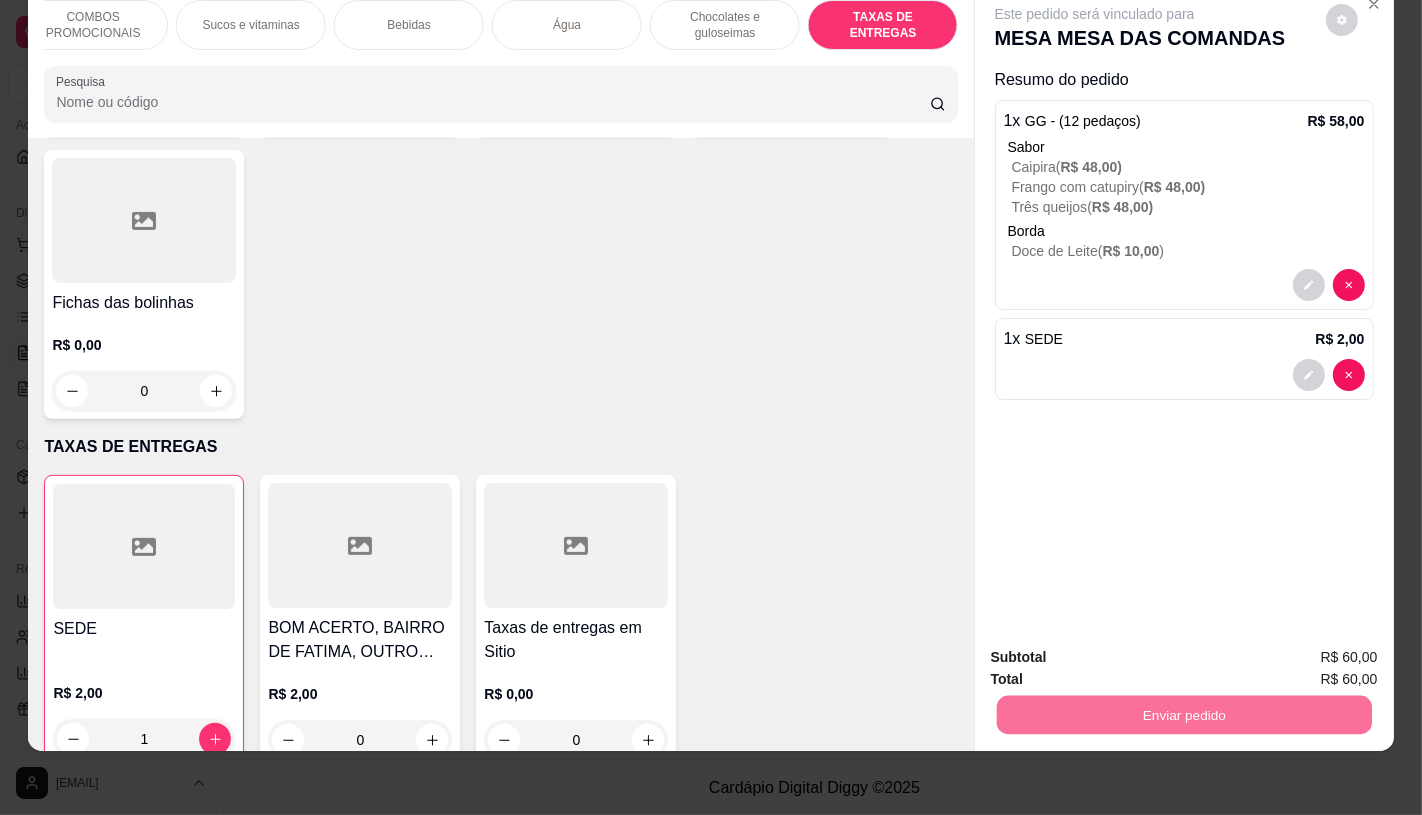 click on "Não registrar e enviar pedido" at bounding box center (1117, 650) 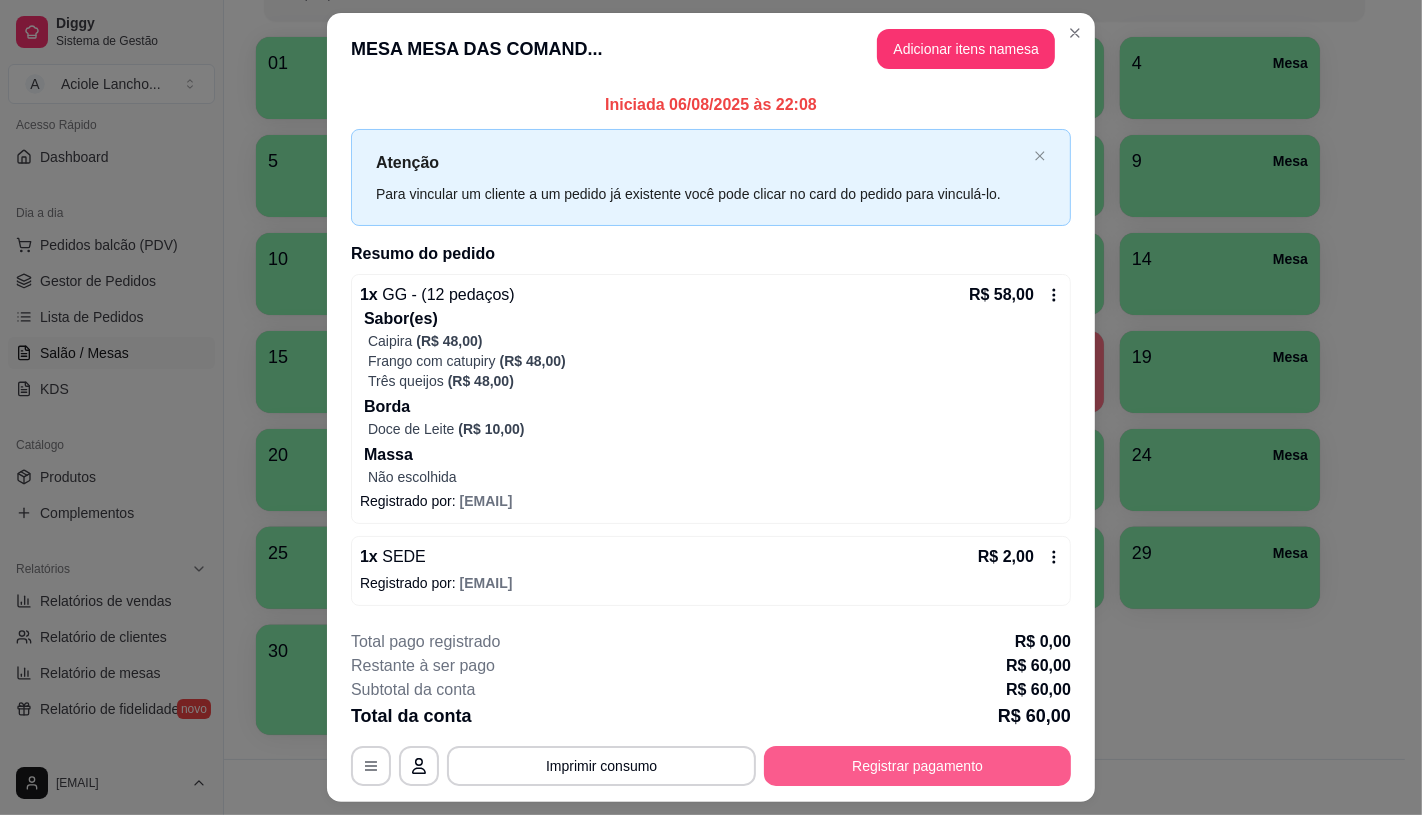 click on "Registrar pagamento" at bounding box center (917, 766) 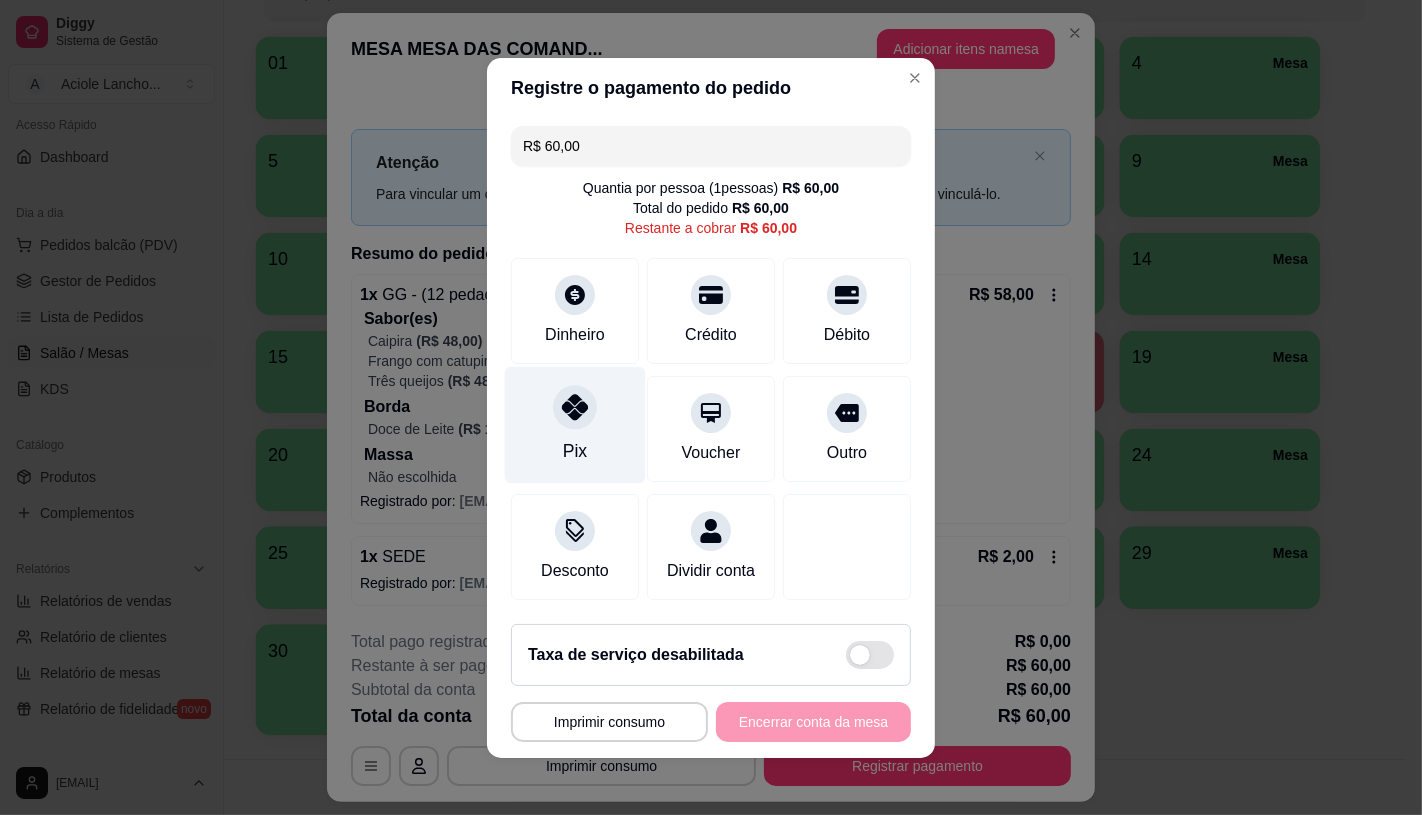 click at bounding box center (575, 407) 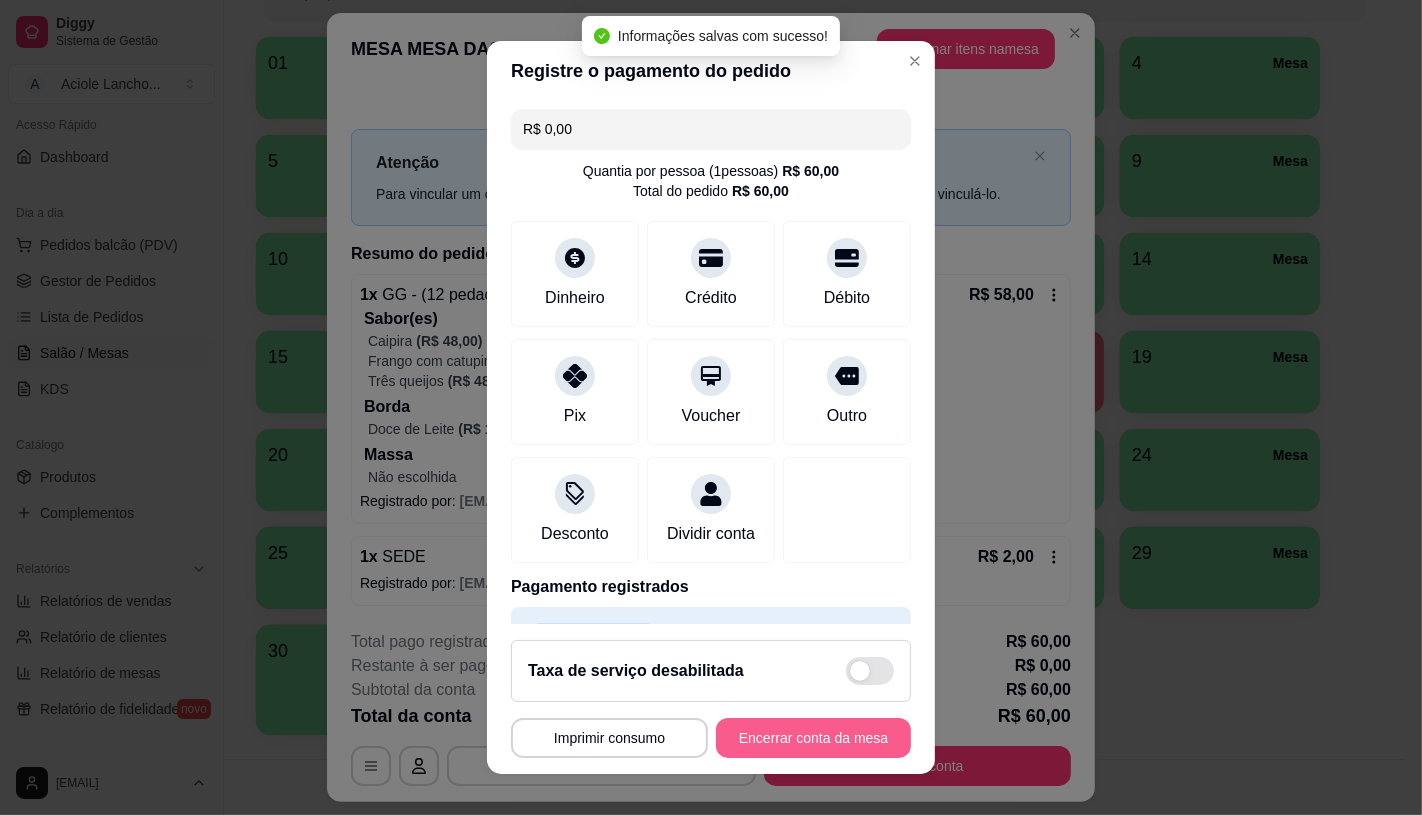 click on "Encerrar conta da mesa" at bounding box center [813, 738] 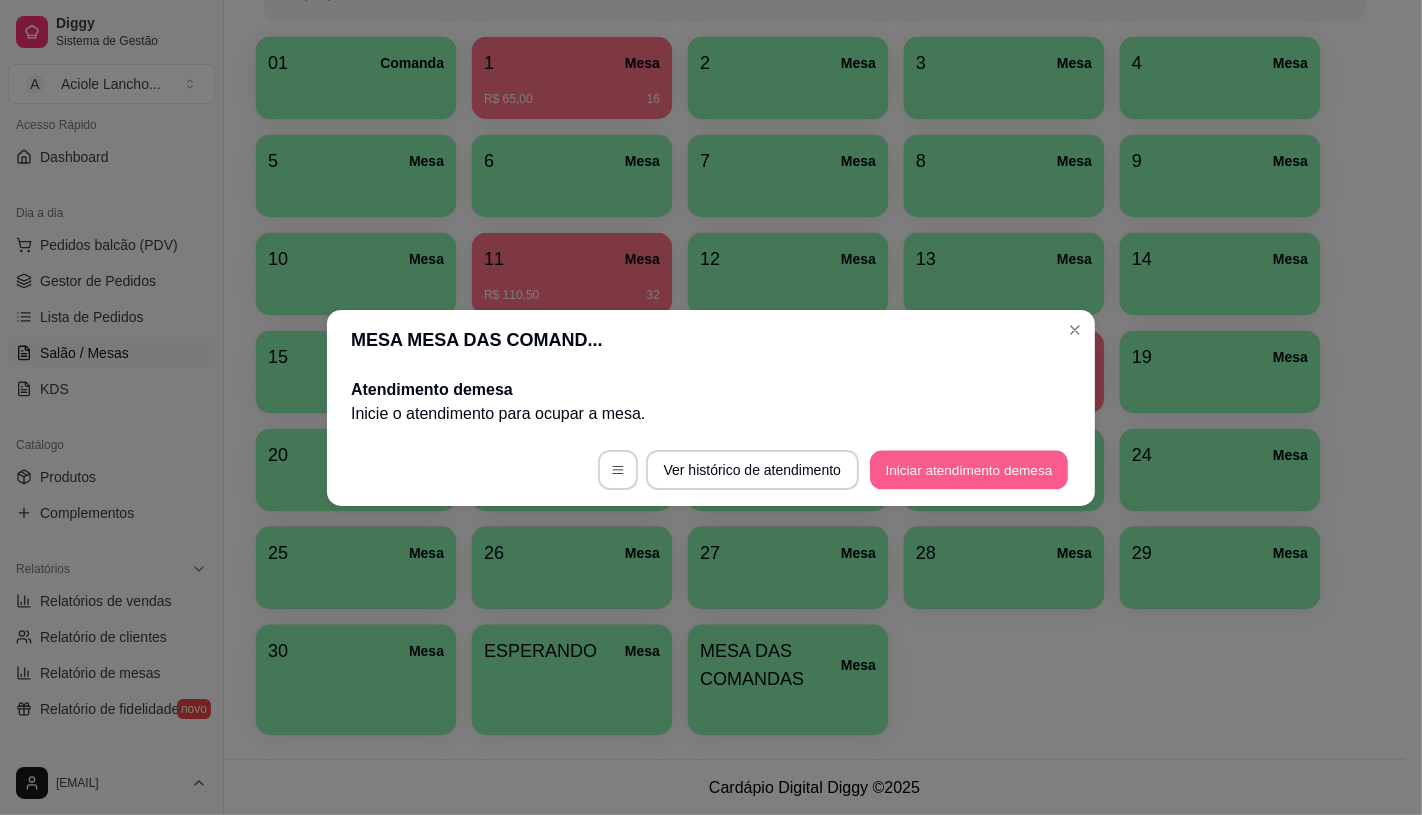 click on "Iniciar atendimento de  mesa" at bounding box center [969, 469] 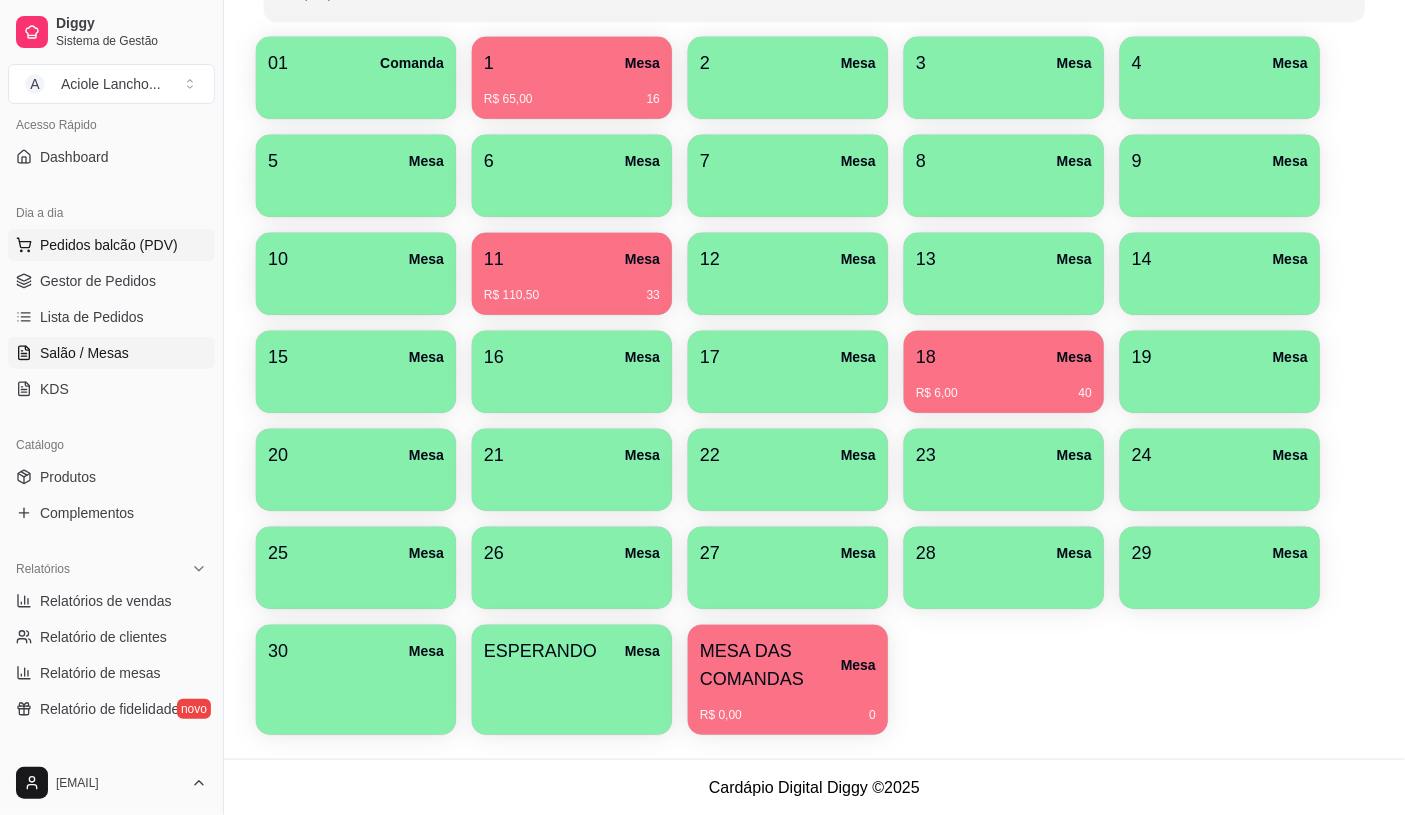 click on "Pedidos balcão (PDV)" at bounding box center [109, 245] 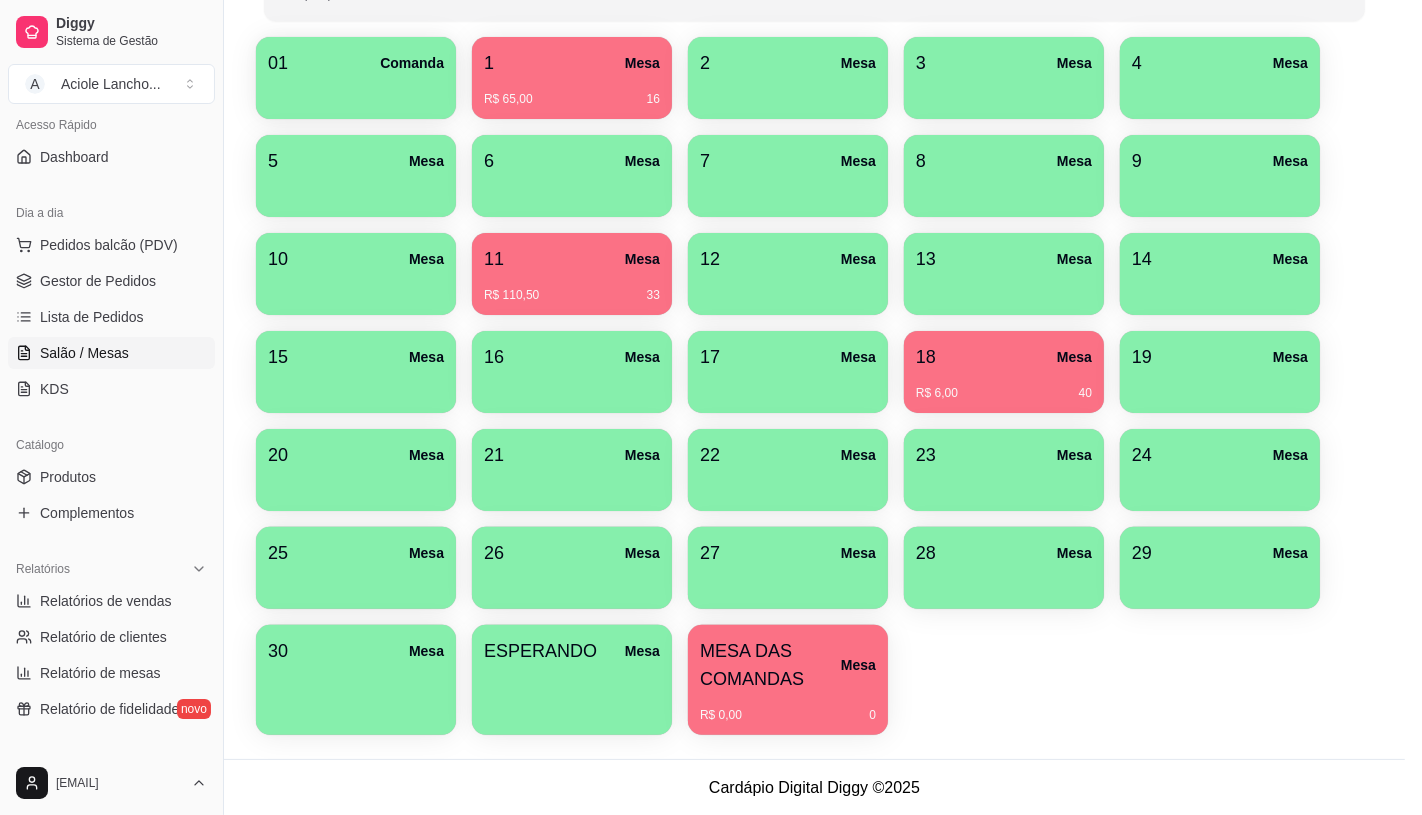 click on "Pizzas Especiais" at bounding box center (593, 65) 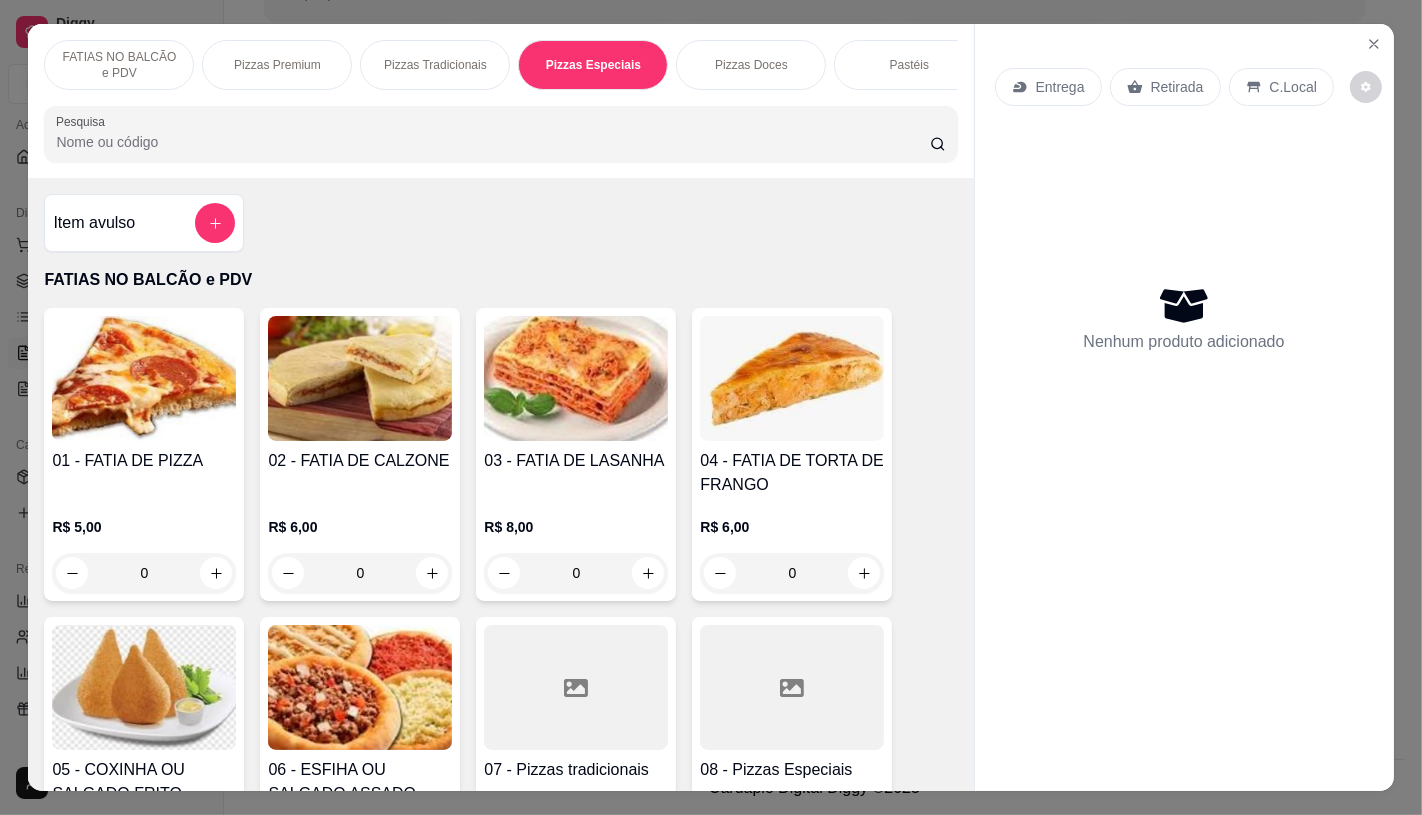 scroll, scrollTop: 2798, scrollLeft: 0, axis: vertical 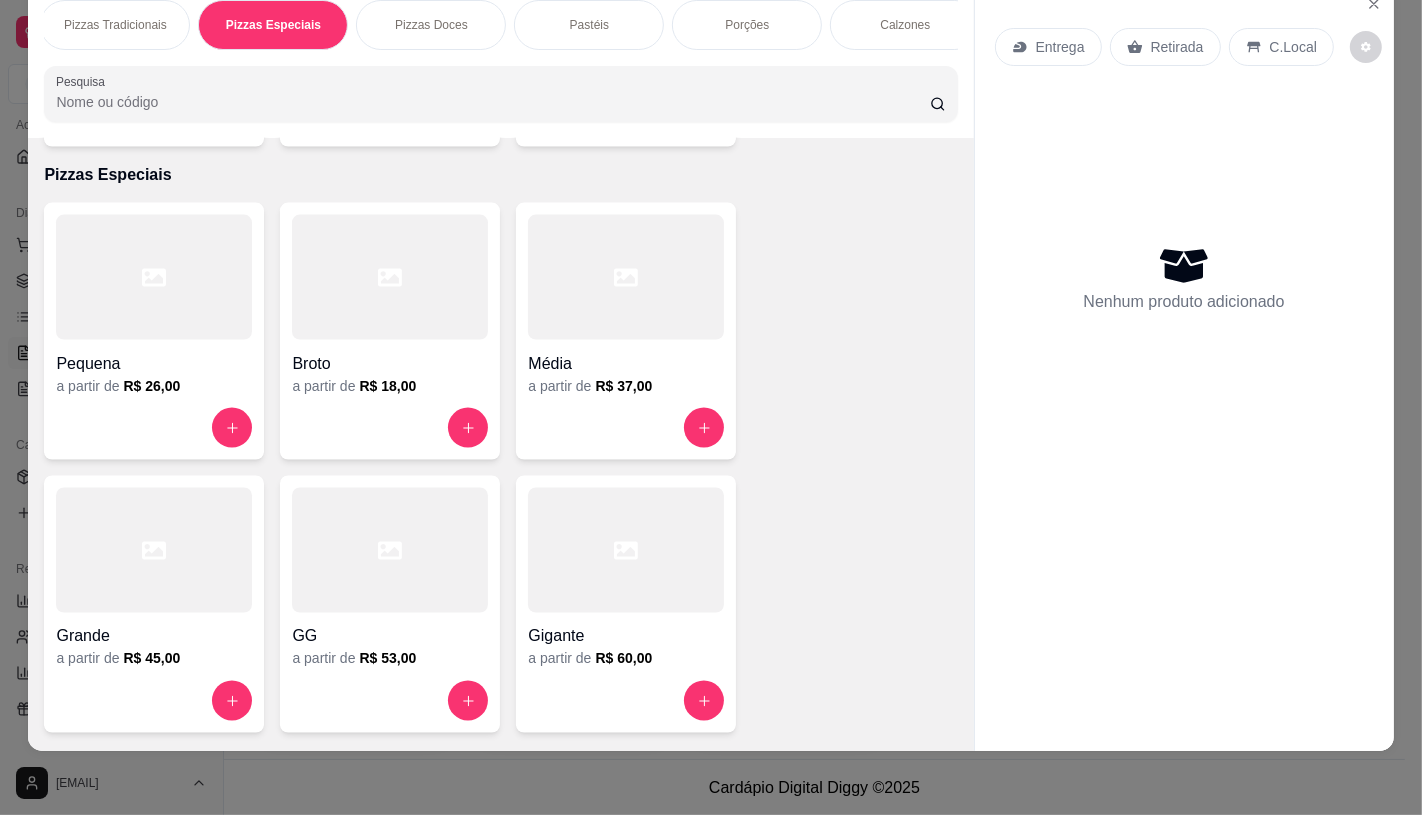 click on "Pizzas Tradicionais" at bounding box center (115, 25) 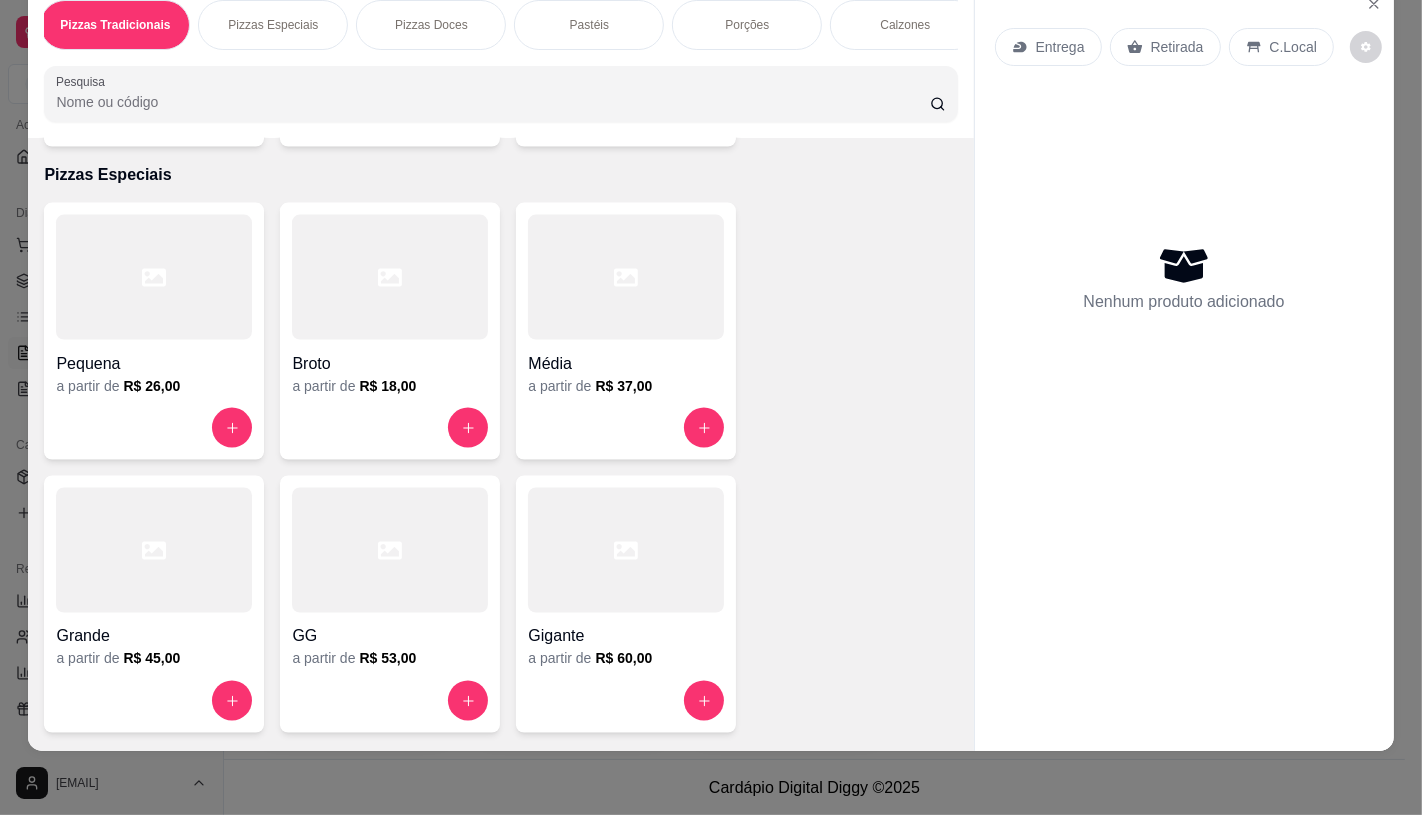 scroll, scrollTop: 2213, scrollLeft: 0, axis: vertical 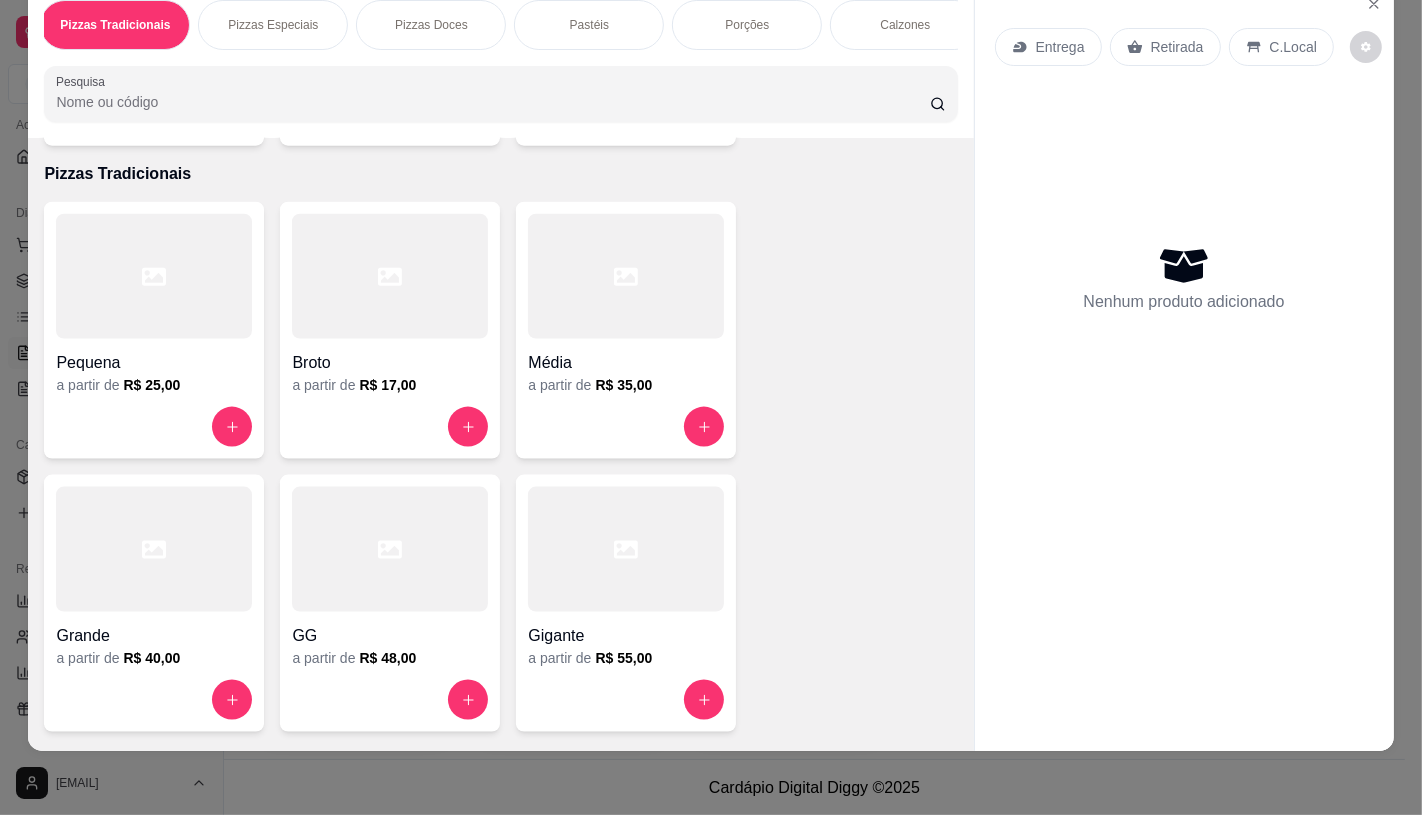 click at bounding box center [390, 549] 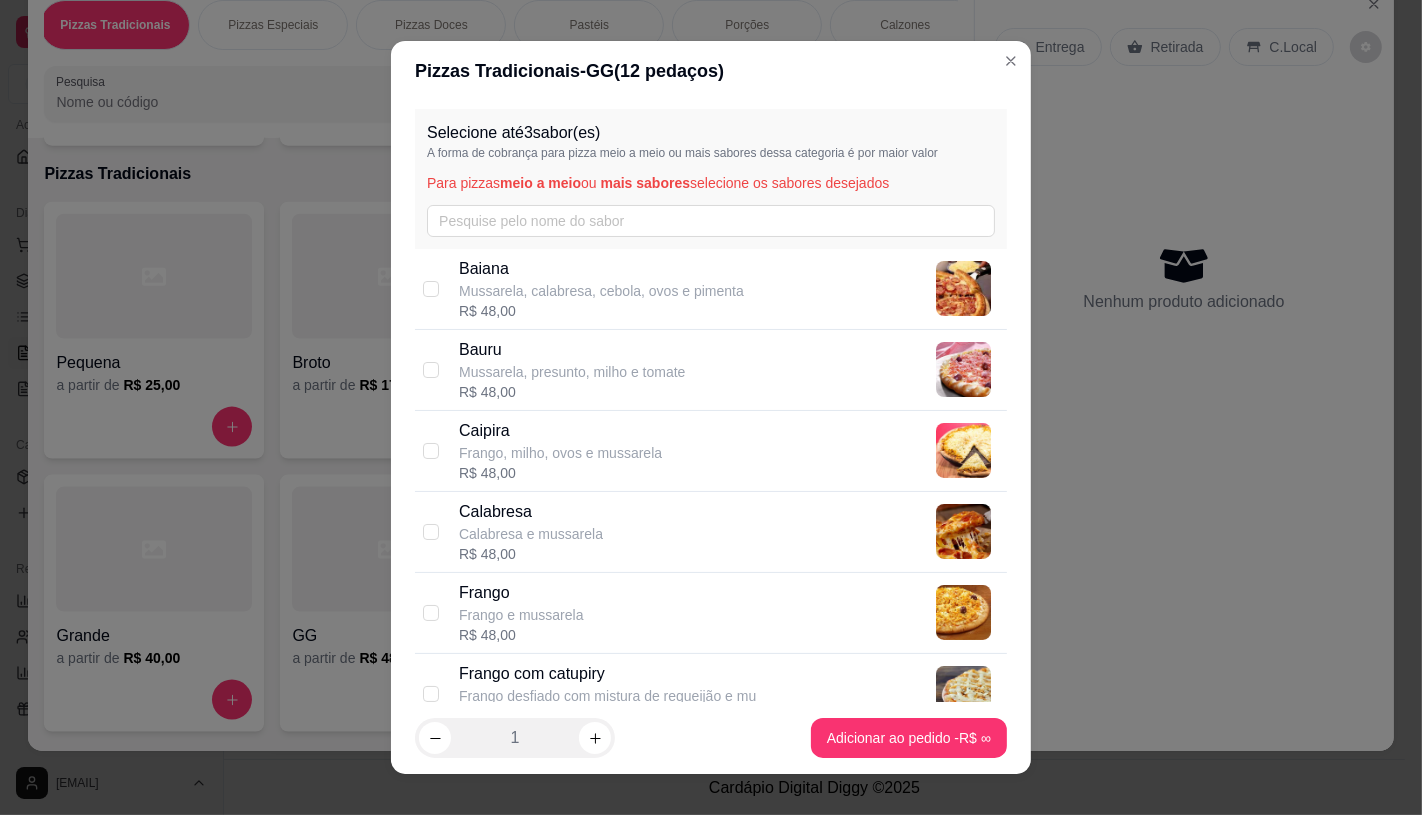 scroll, scrollTop: 111, scrollLeft: 0, axis: vertical 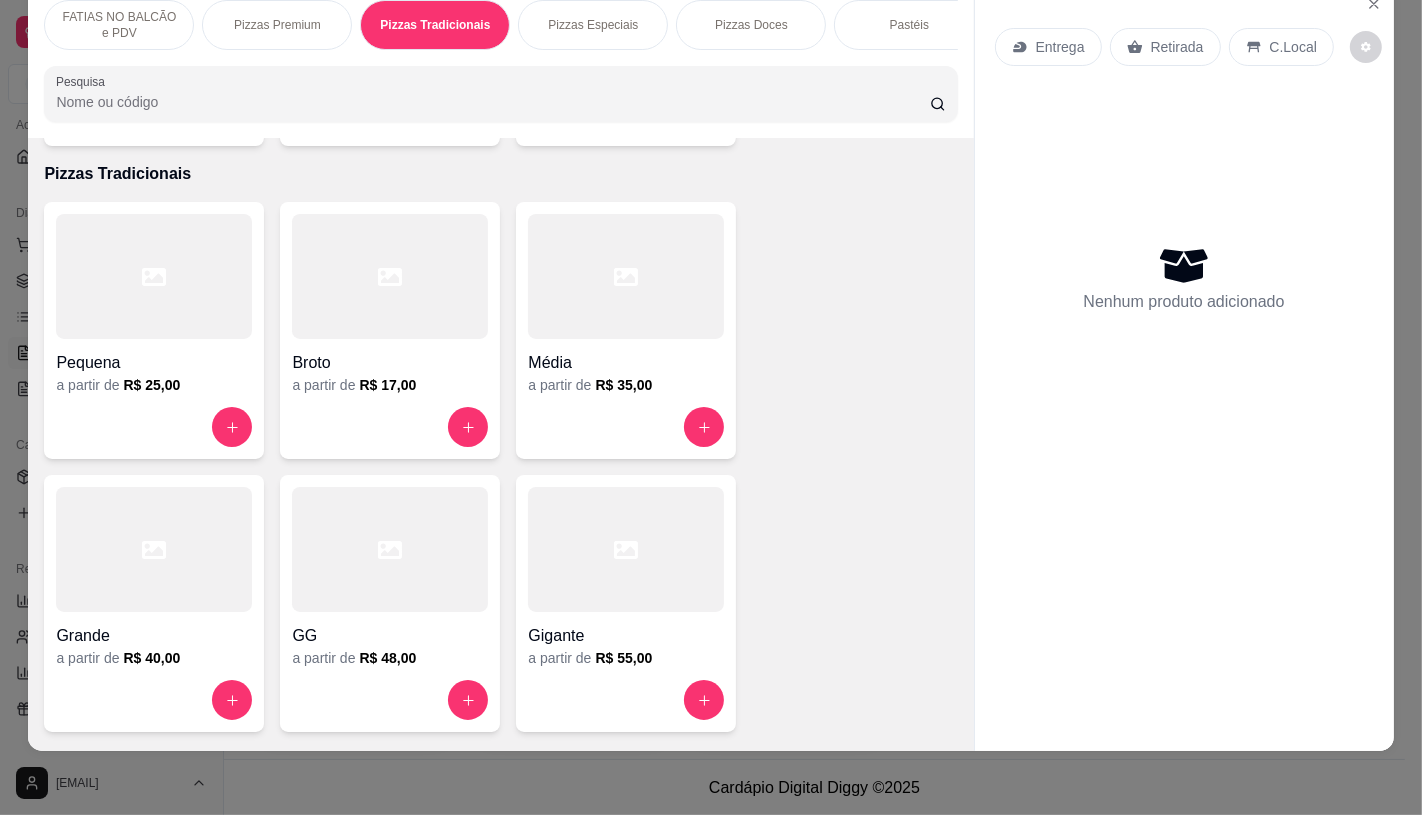 click on "FATIAS NO BALCÃO e PDV" at bounding box center [119, 25] 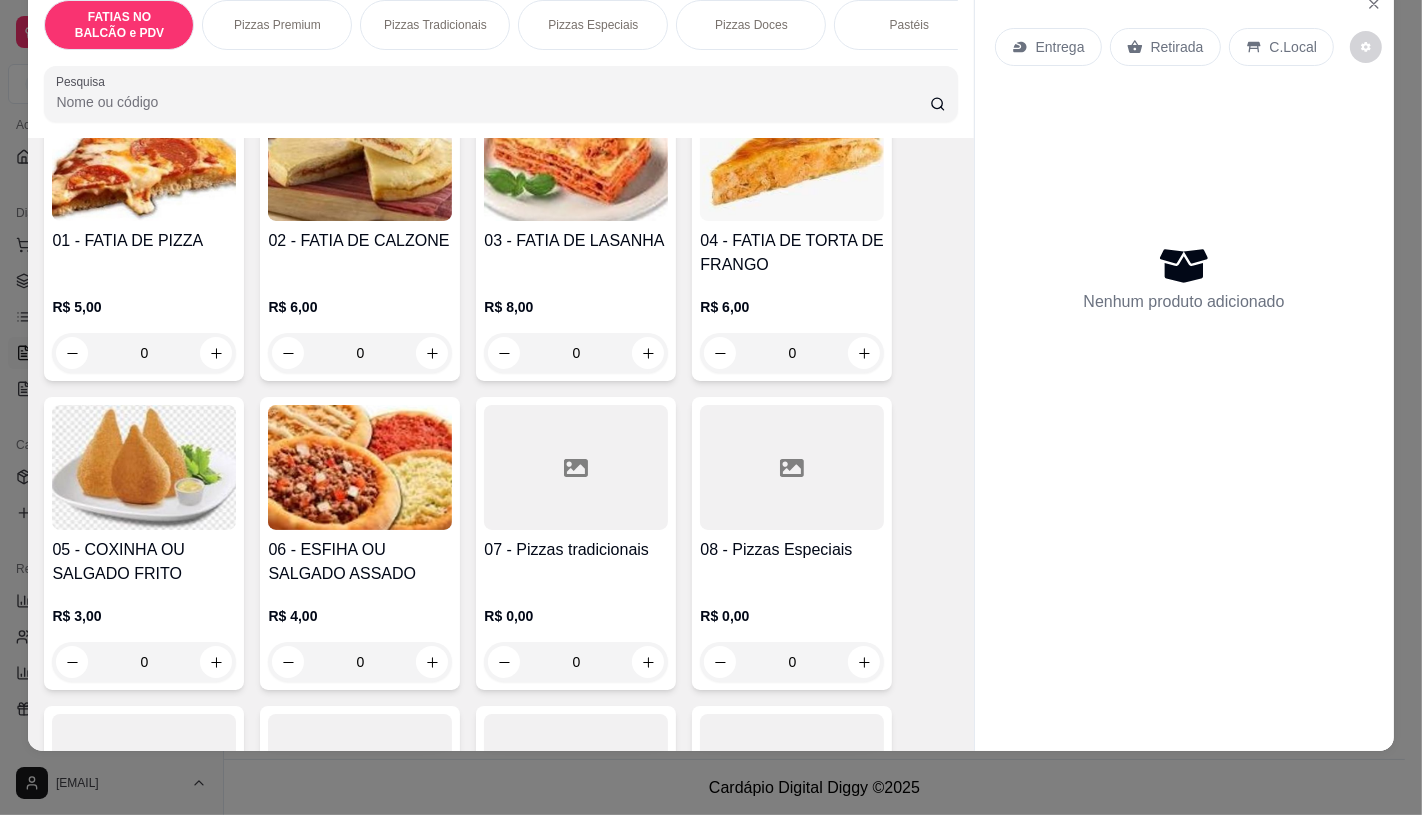 scroll, scrollTop: 201, scrollLeft: 0, axis: vertical 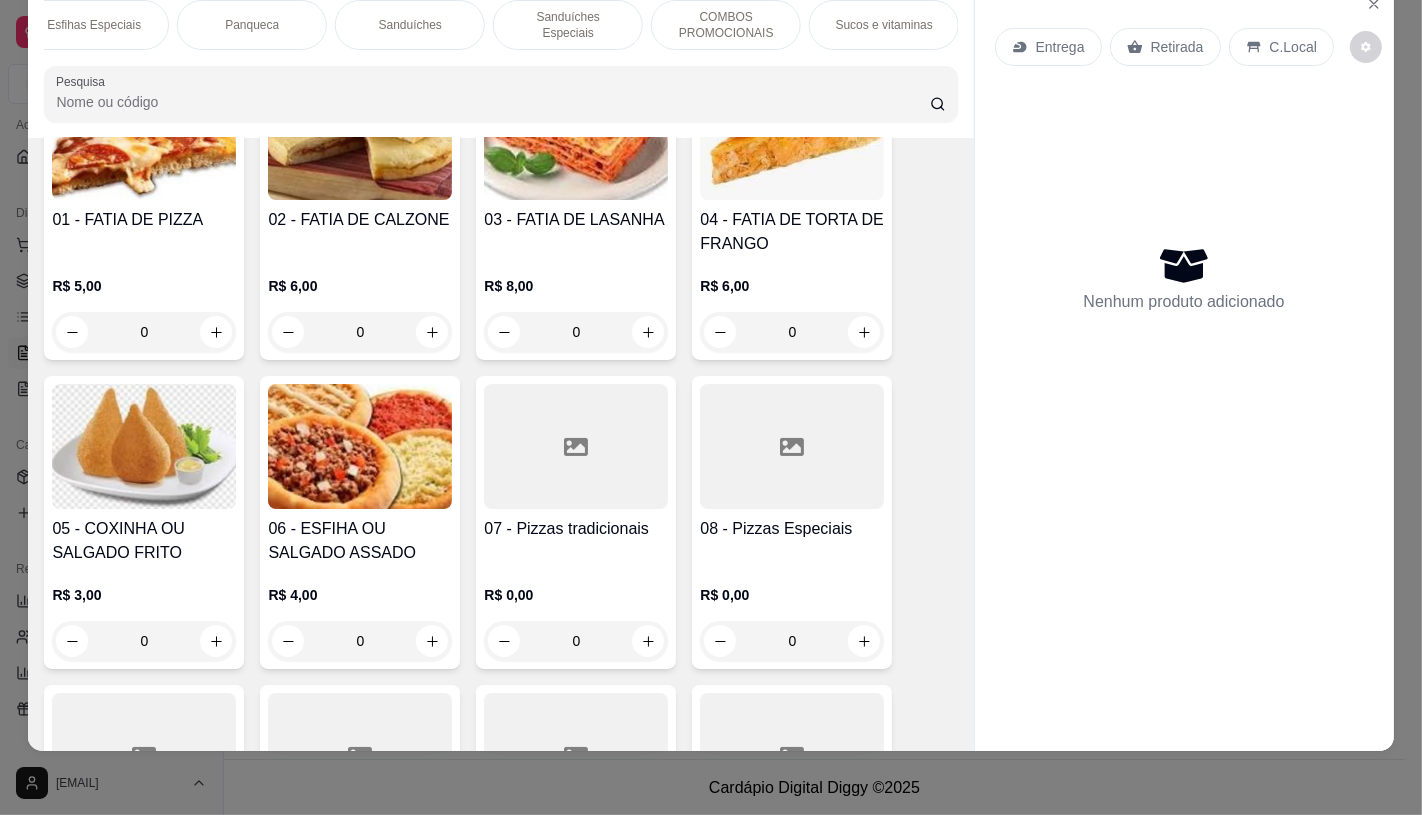 click on "Sanduíches" at bounding box center (410, 25) 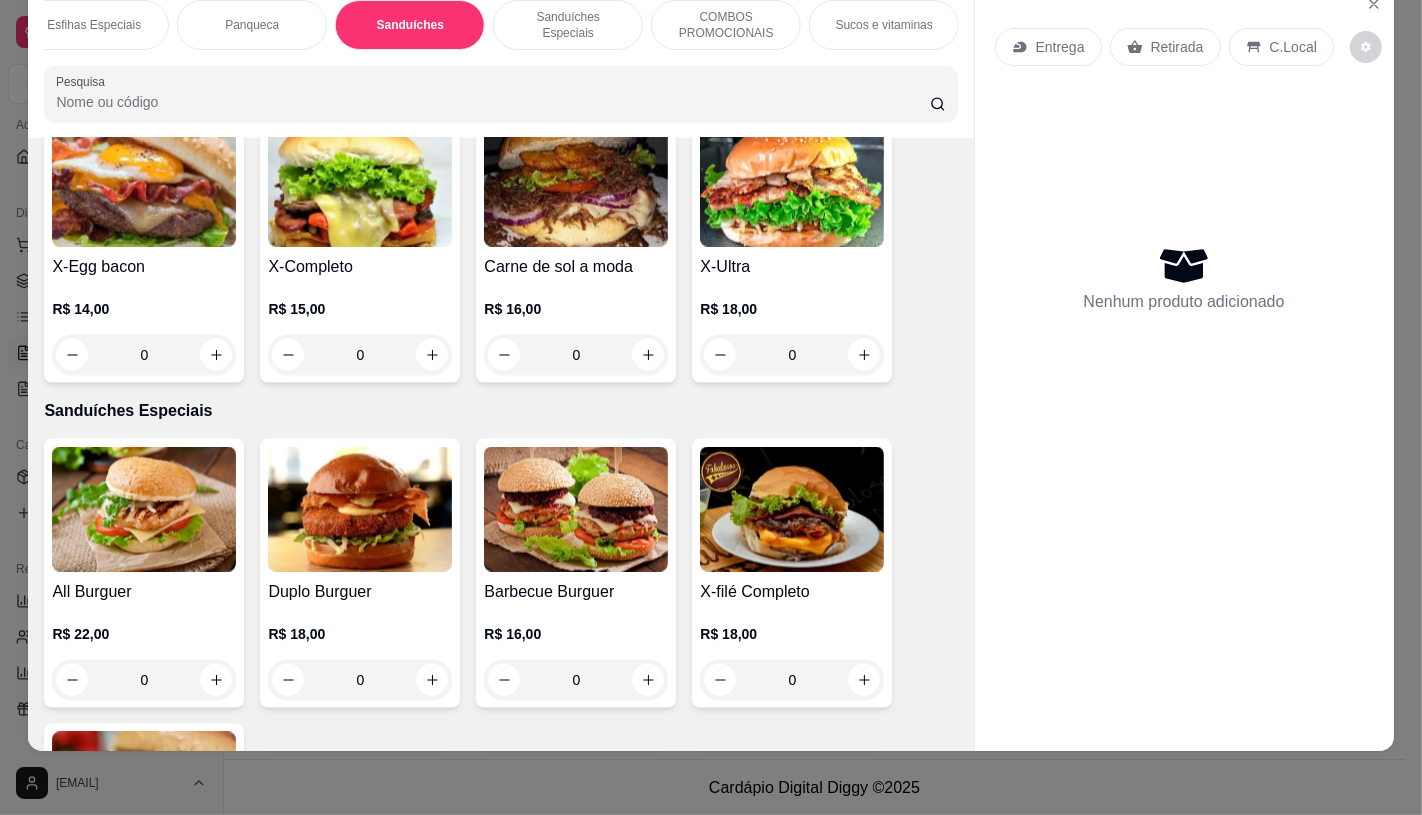 scroll, scrollTop: 9083, scrollLeft: 0, axis: vertical 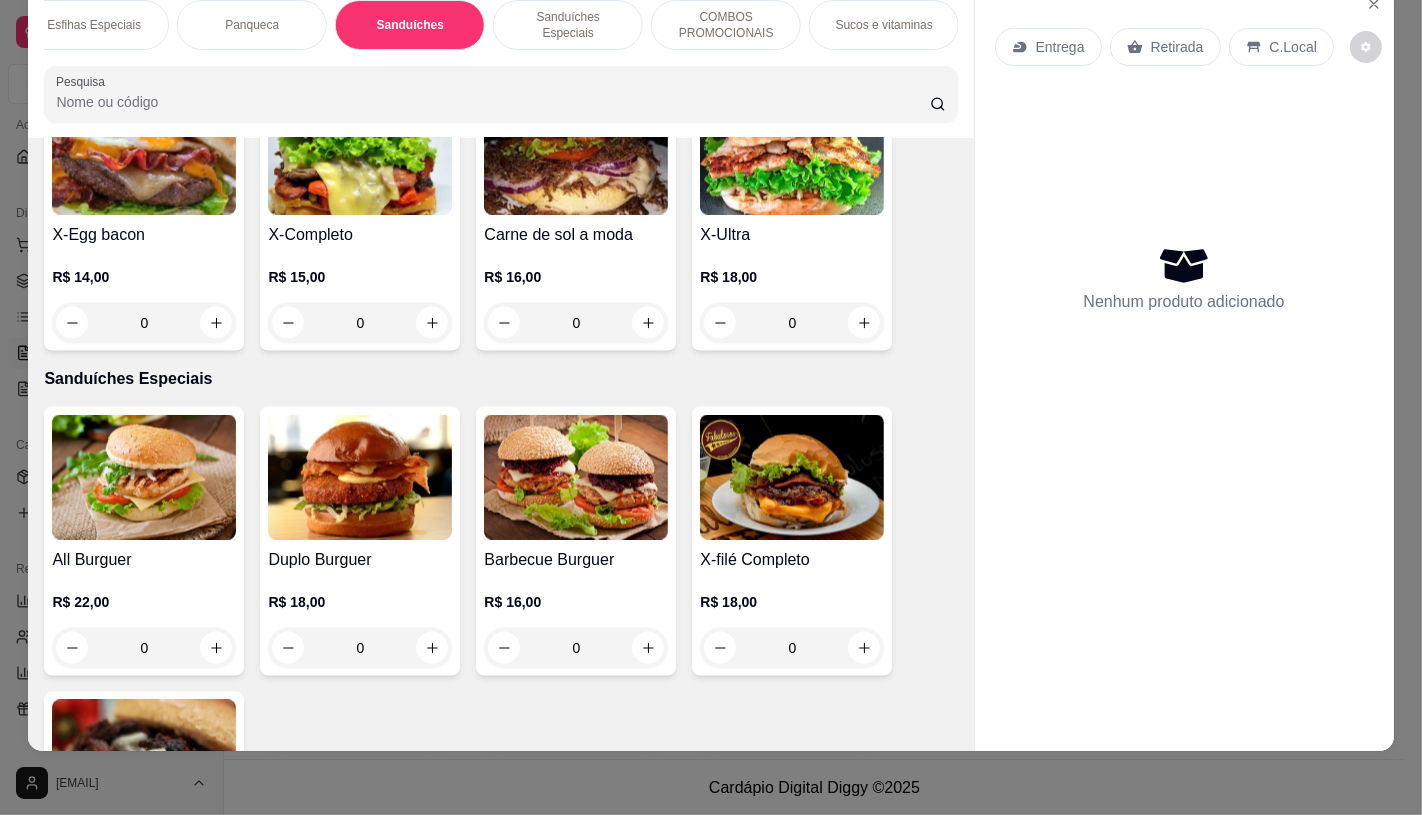click on "All Burguer" at bounding box center [144, 560] 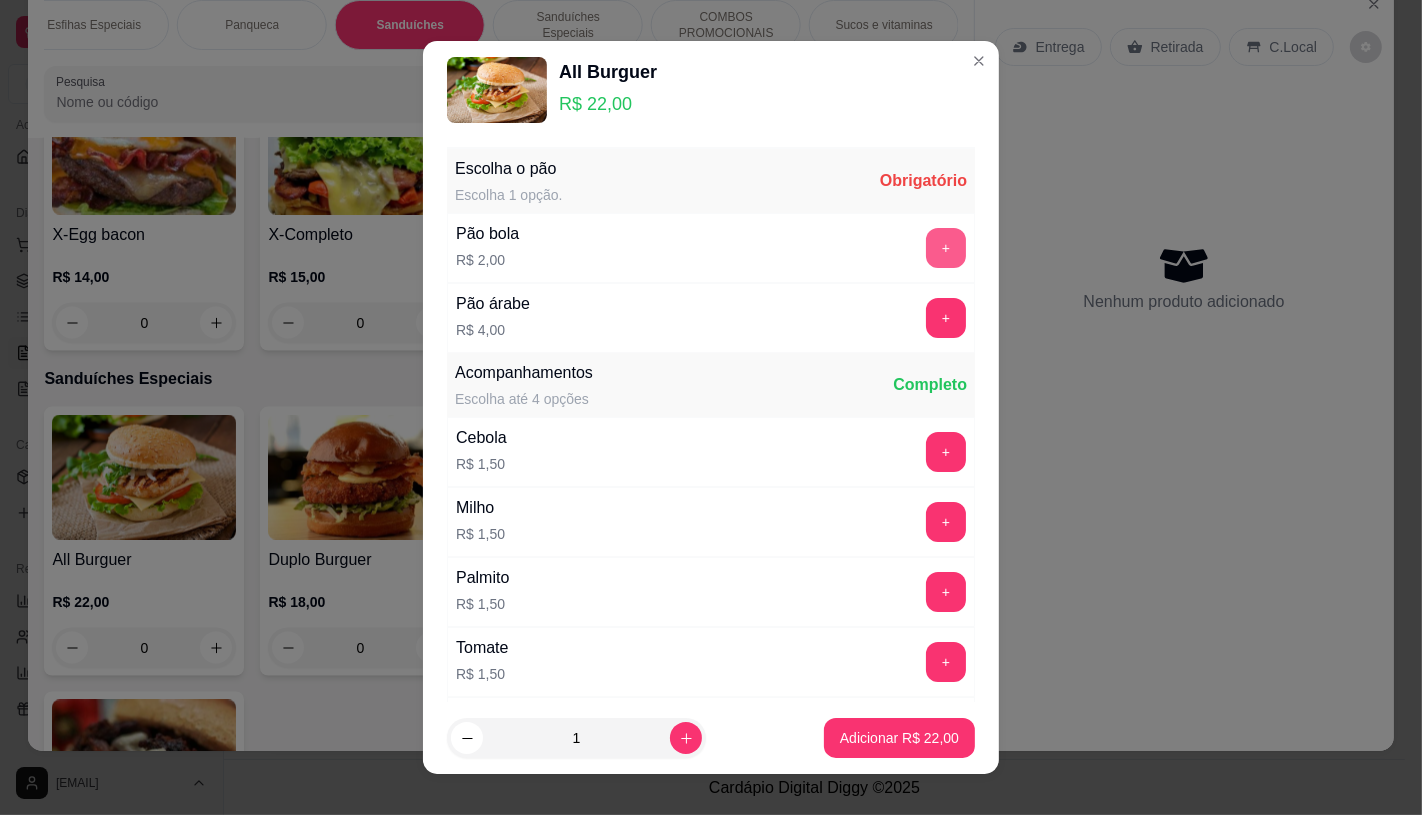click on "+" at bounding box center [946, 248] 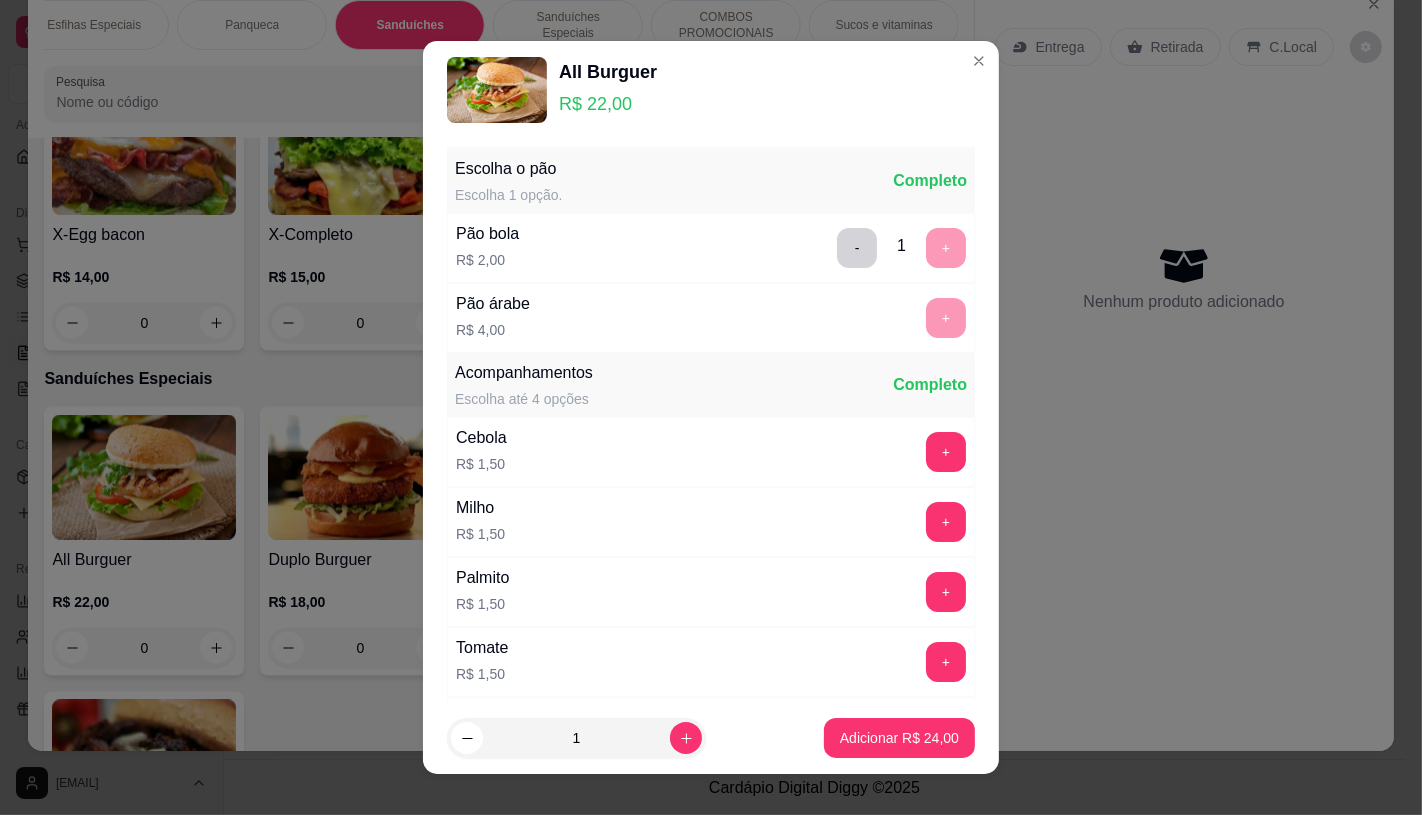 scroll, scrollTop: 23, scrollLeft: 0, axis: vertical 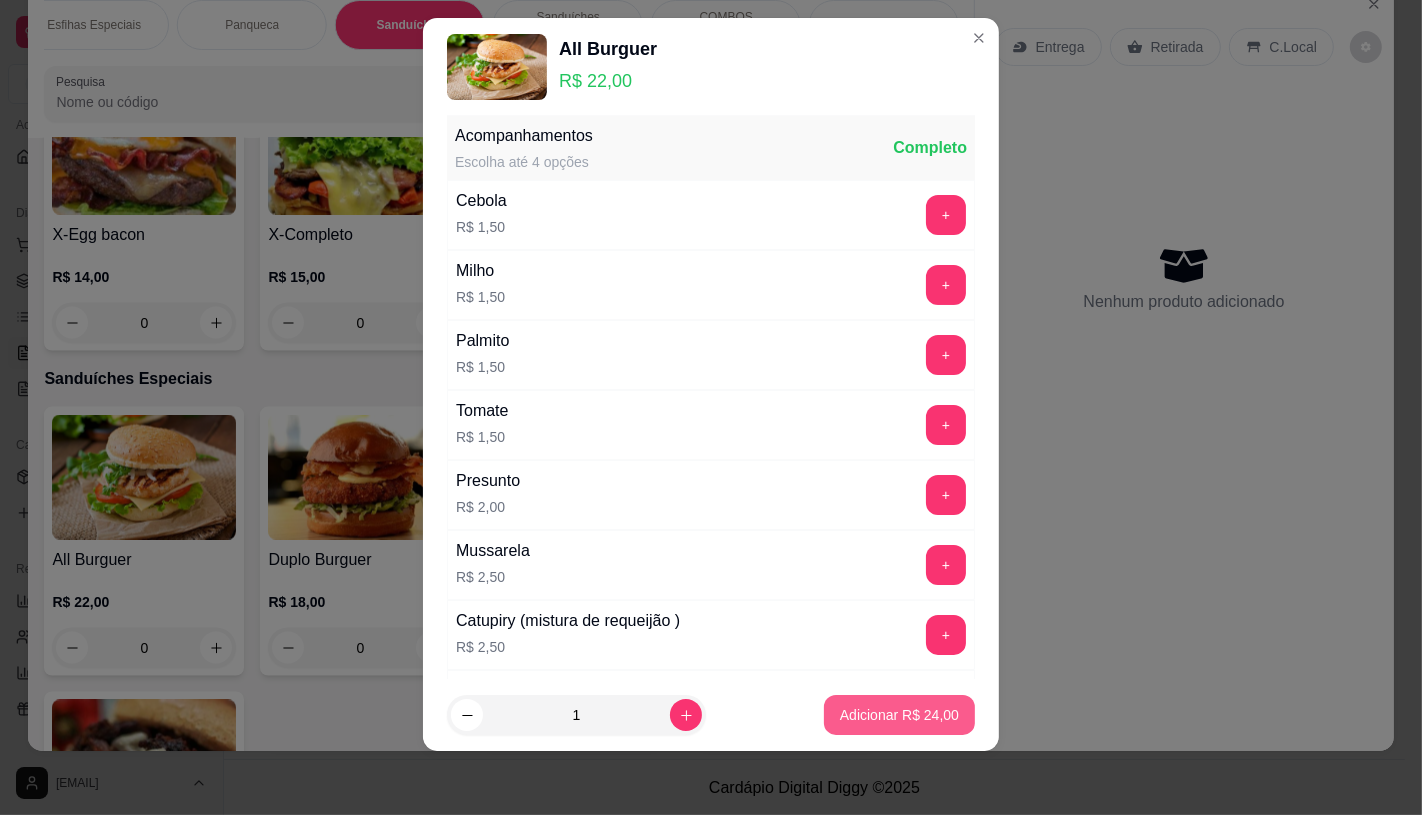 click on "Adicionar   R$ 24,00" at bounding box center [899, 715] 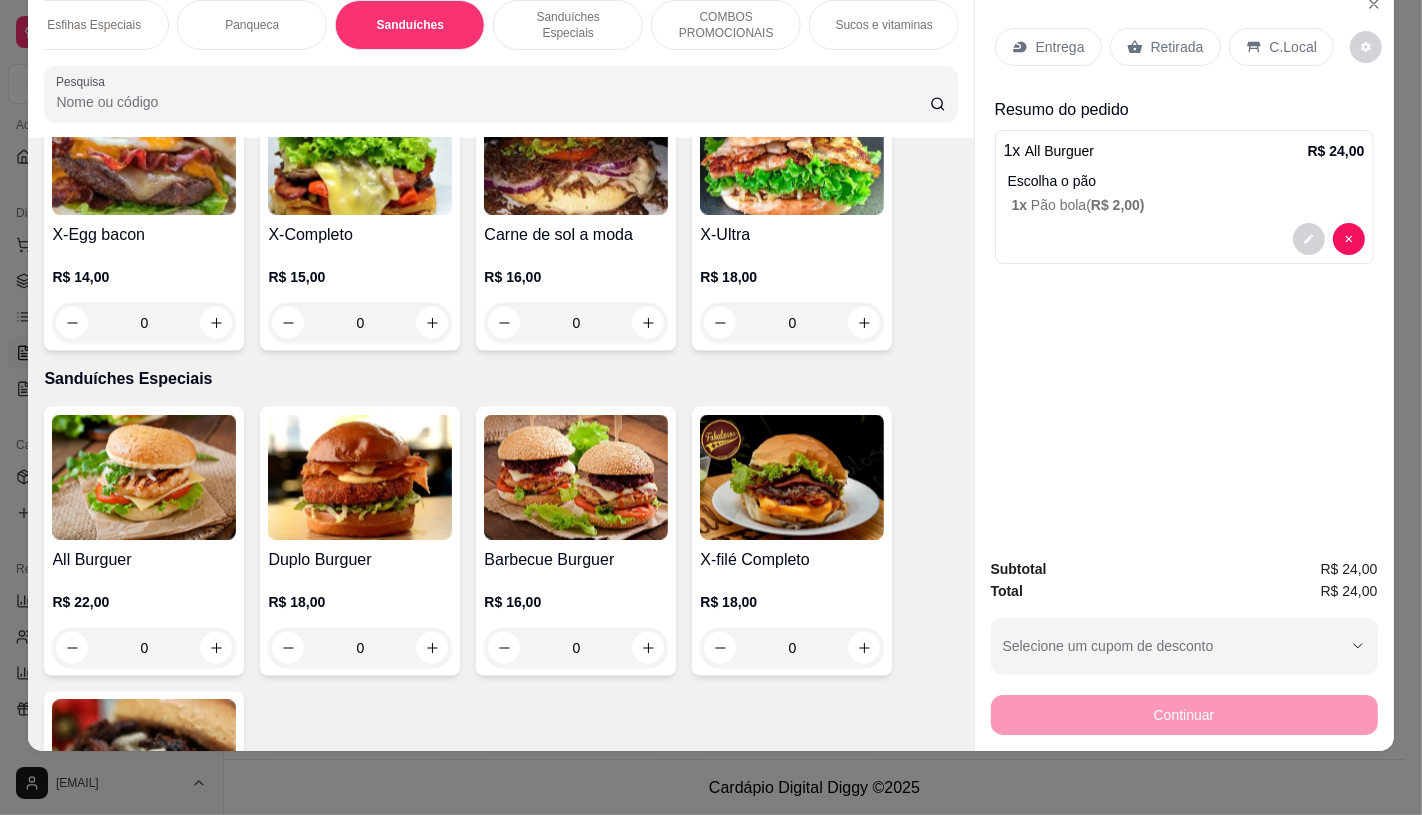 scroll, scrollTop: 0, scrollLeft: 2056, axis: horizontal 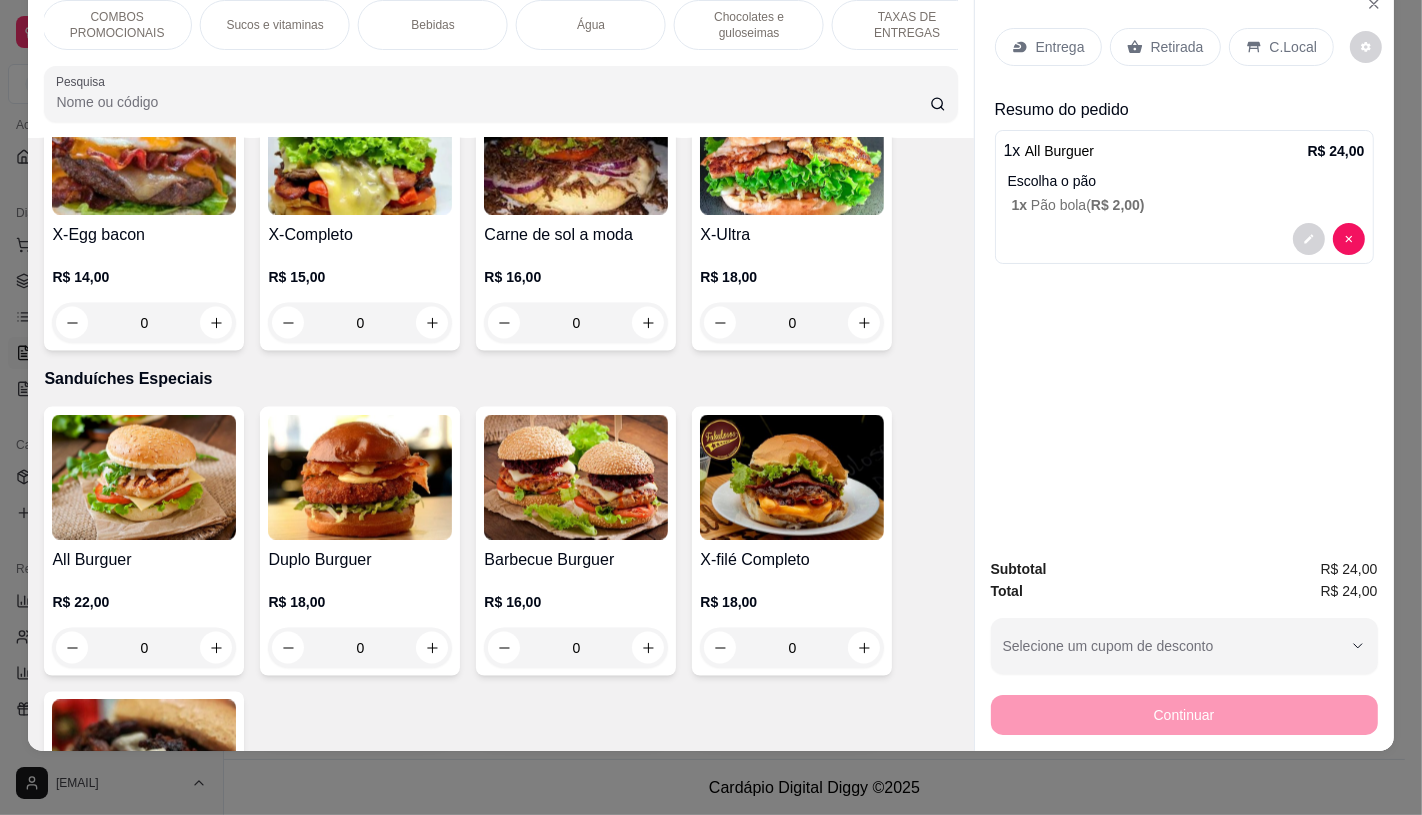 click on "TAXAS DE ENTREGAS" at bounding box center [907, 25] 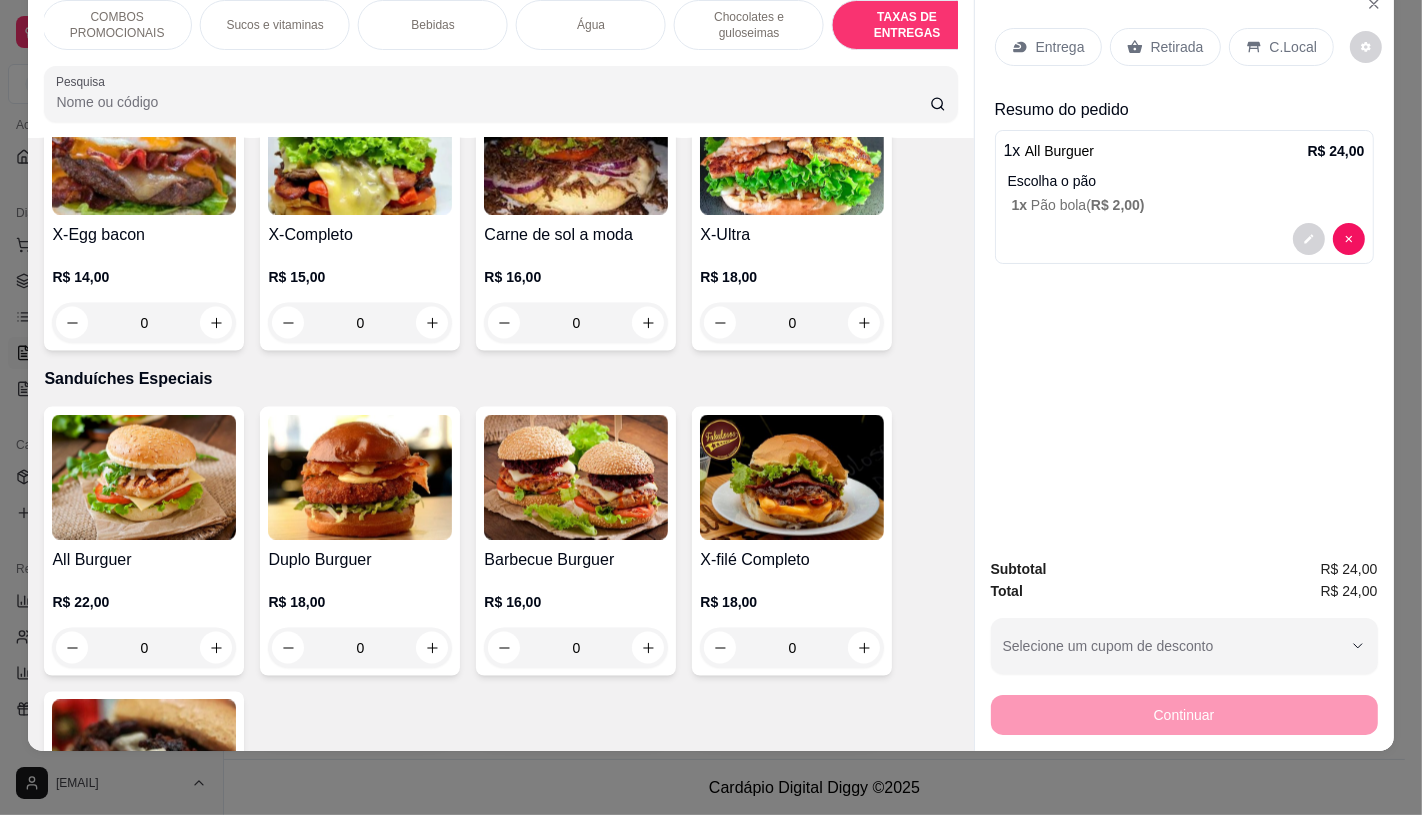 scroll, scrollTop: 13373, scrollLeft: 0, axis: vertical 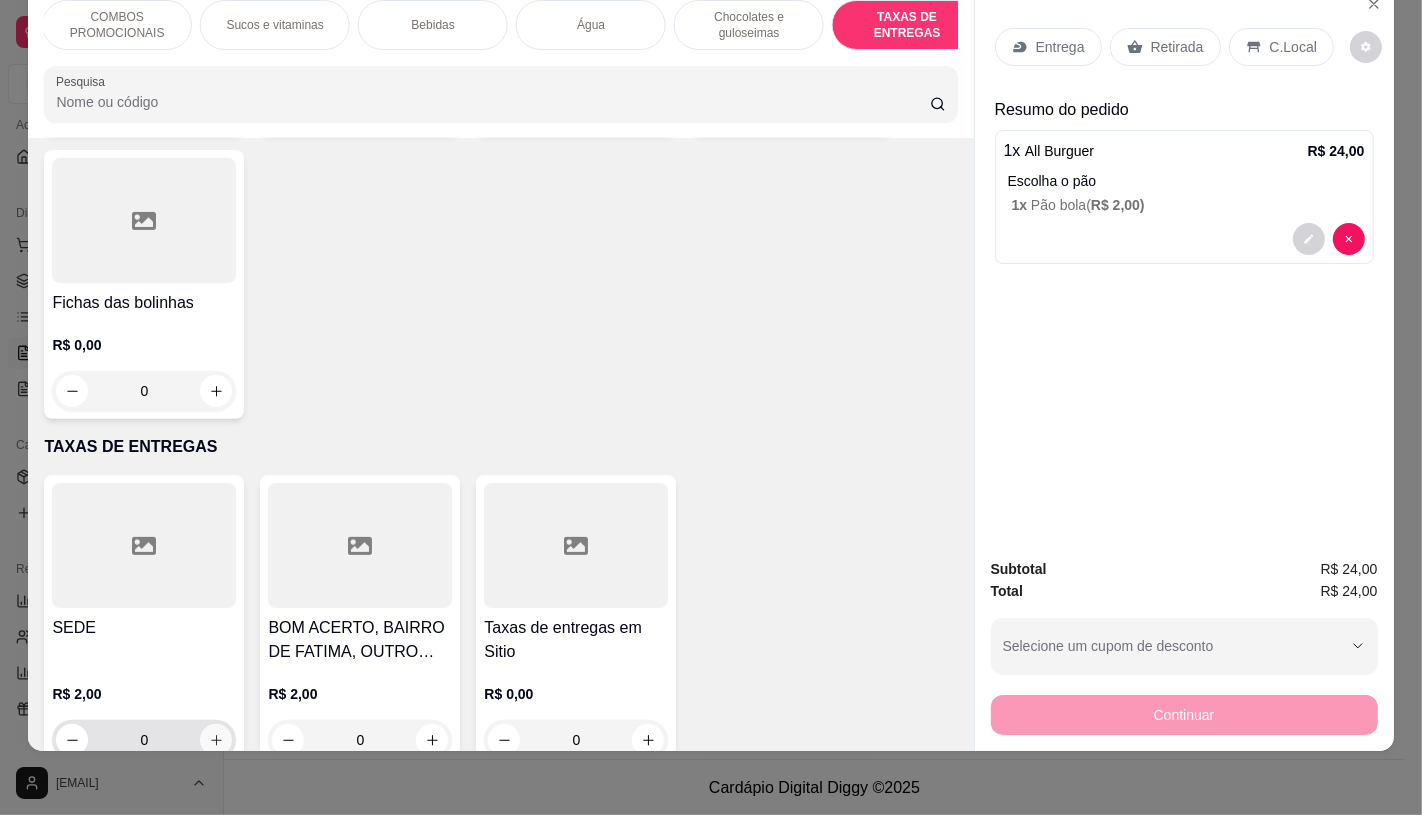 click 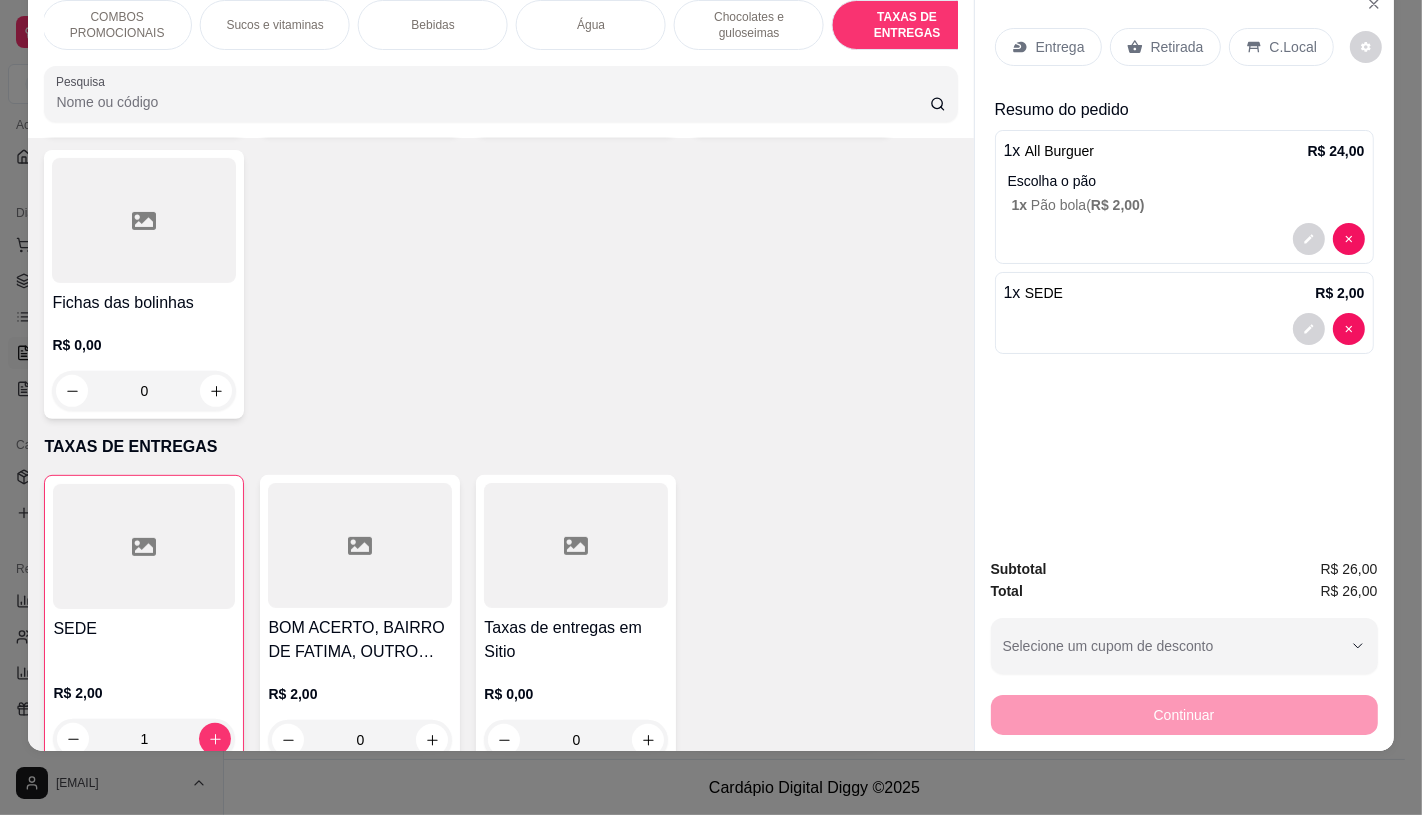 click on "Retirada" at bounding box center [1177, 47] 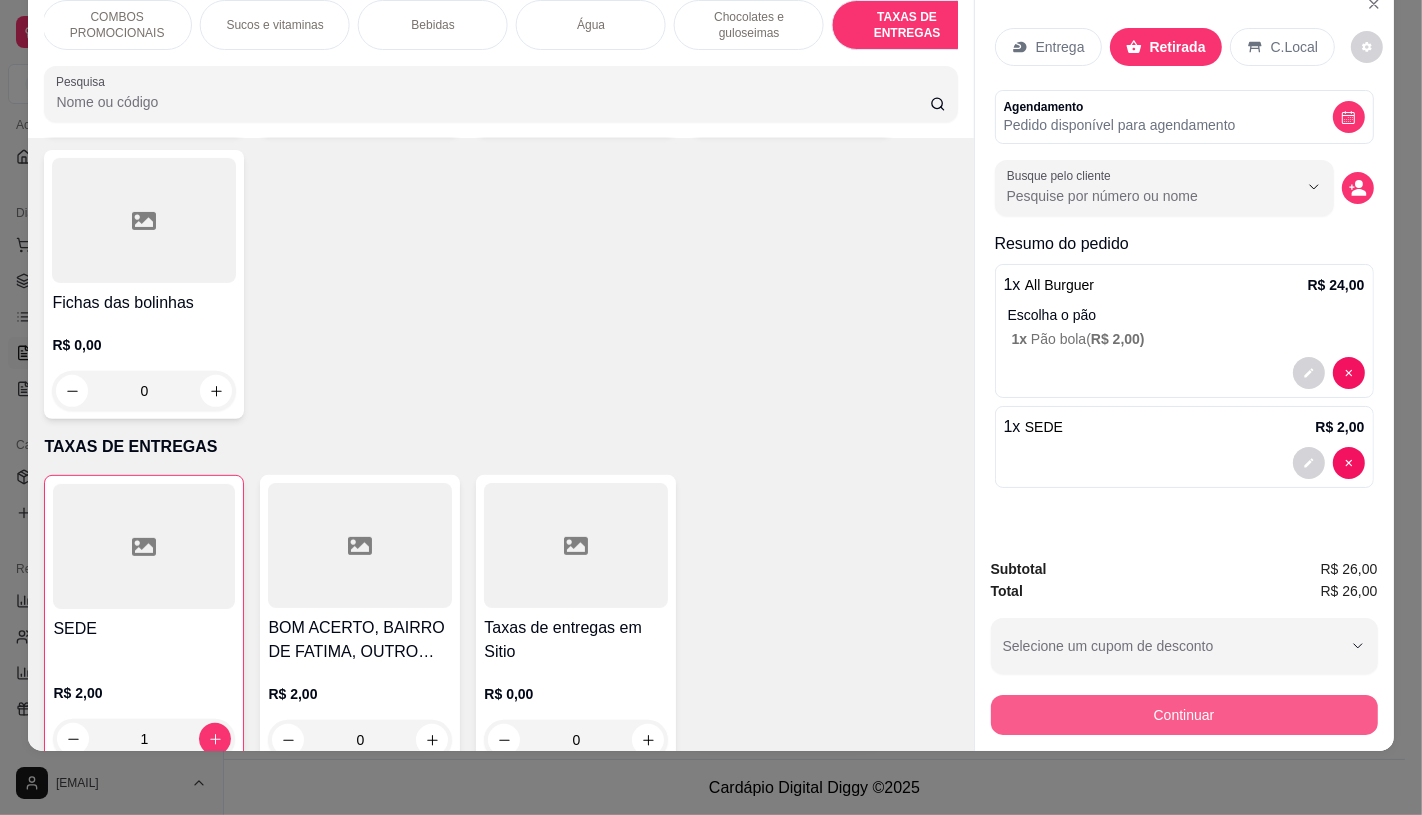 click on "Continuar" at bounding box center [1184, 715] 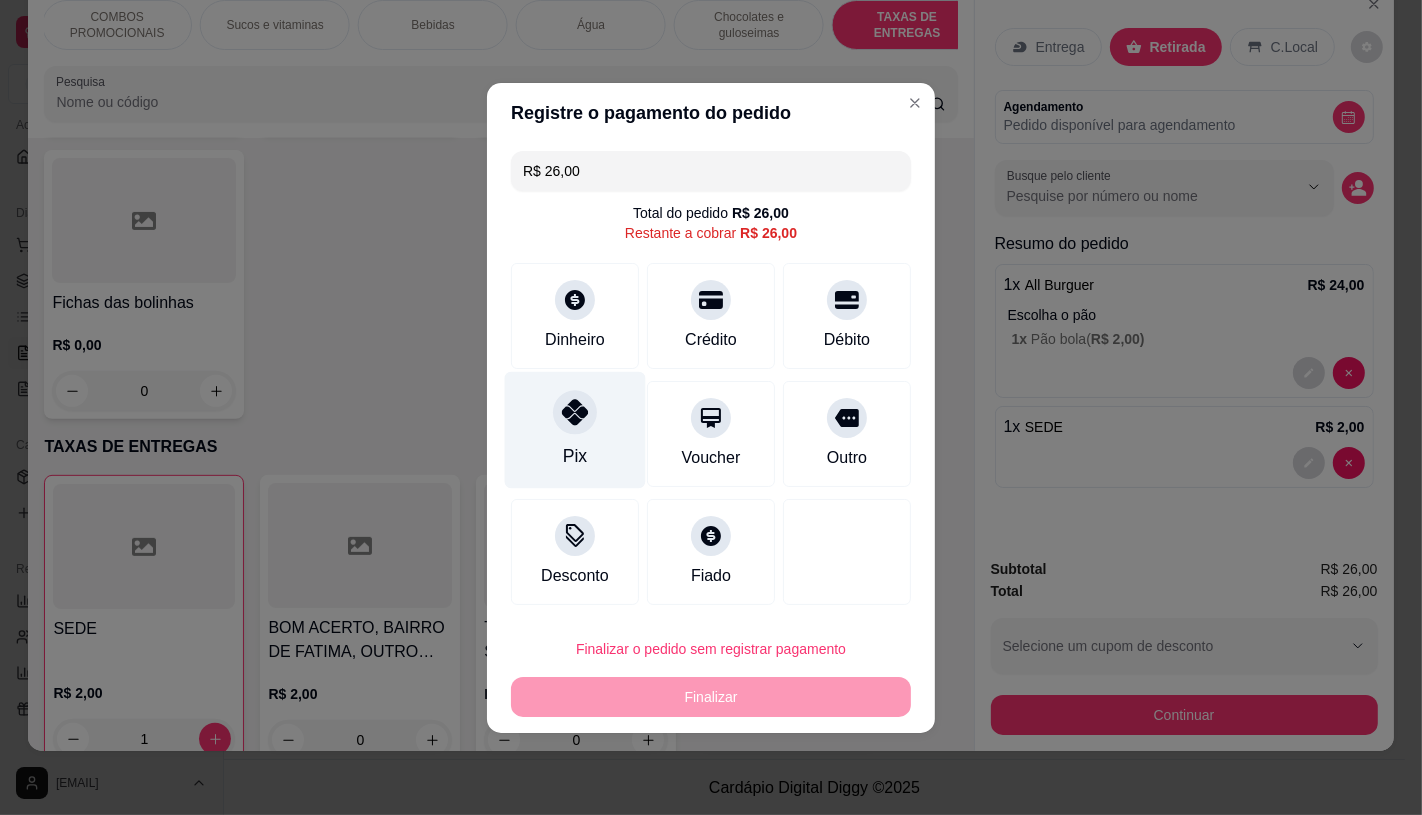 click on "Pix" at bounding box center (575, 429) 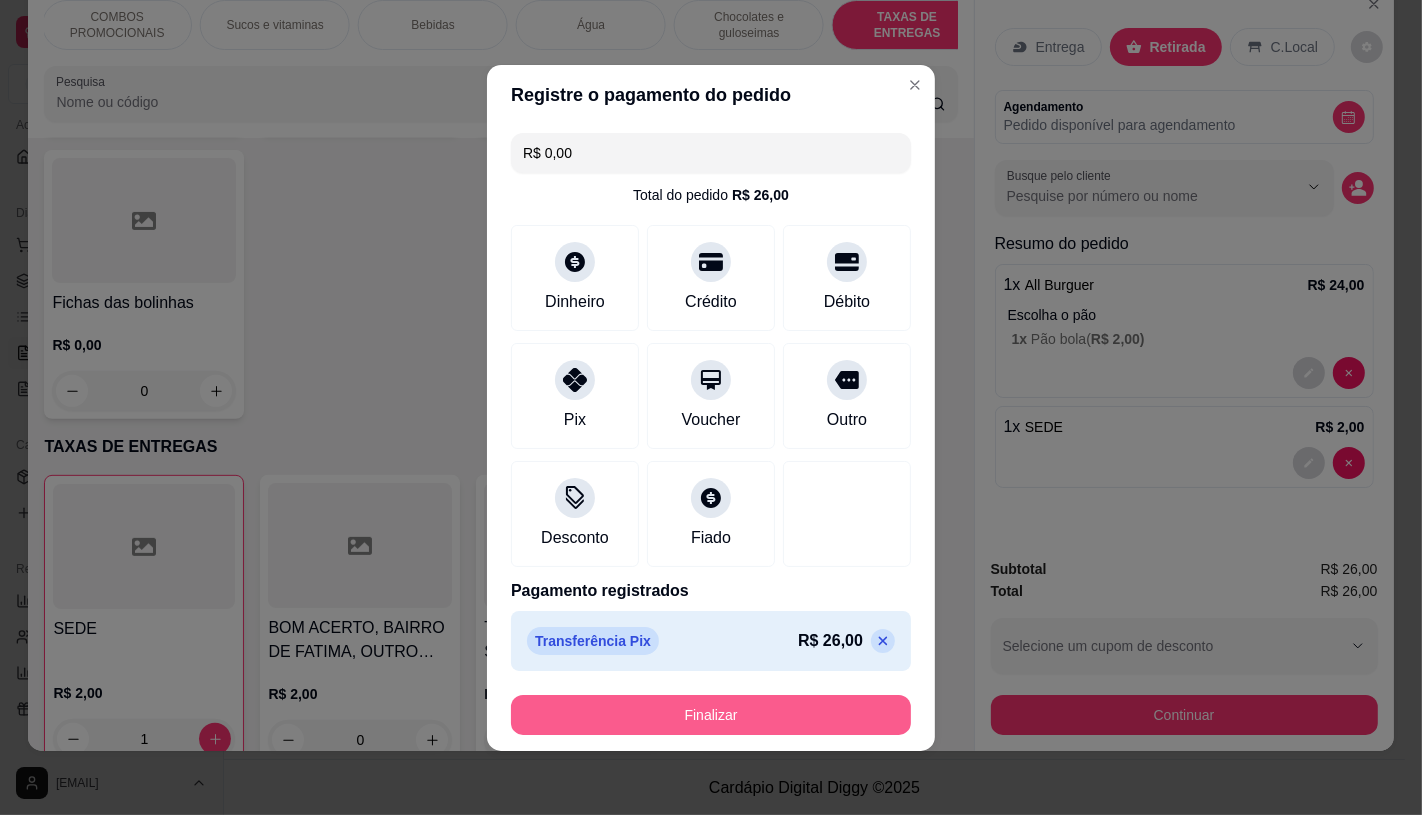click on "Finalizar" at bounding box center [711, 715] 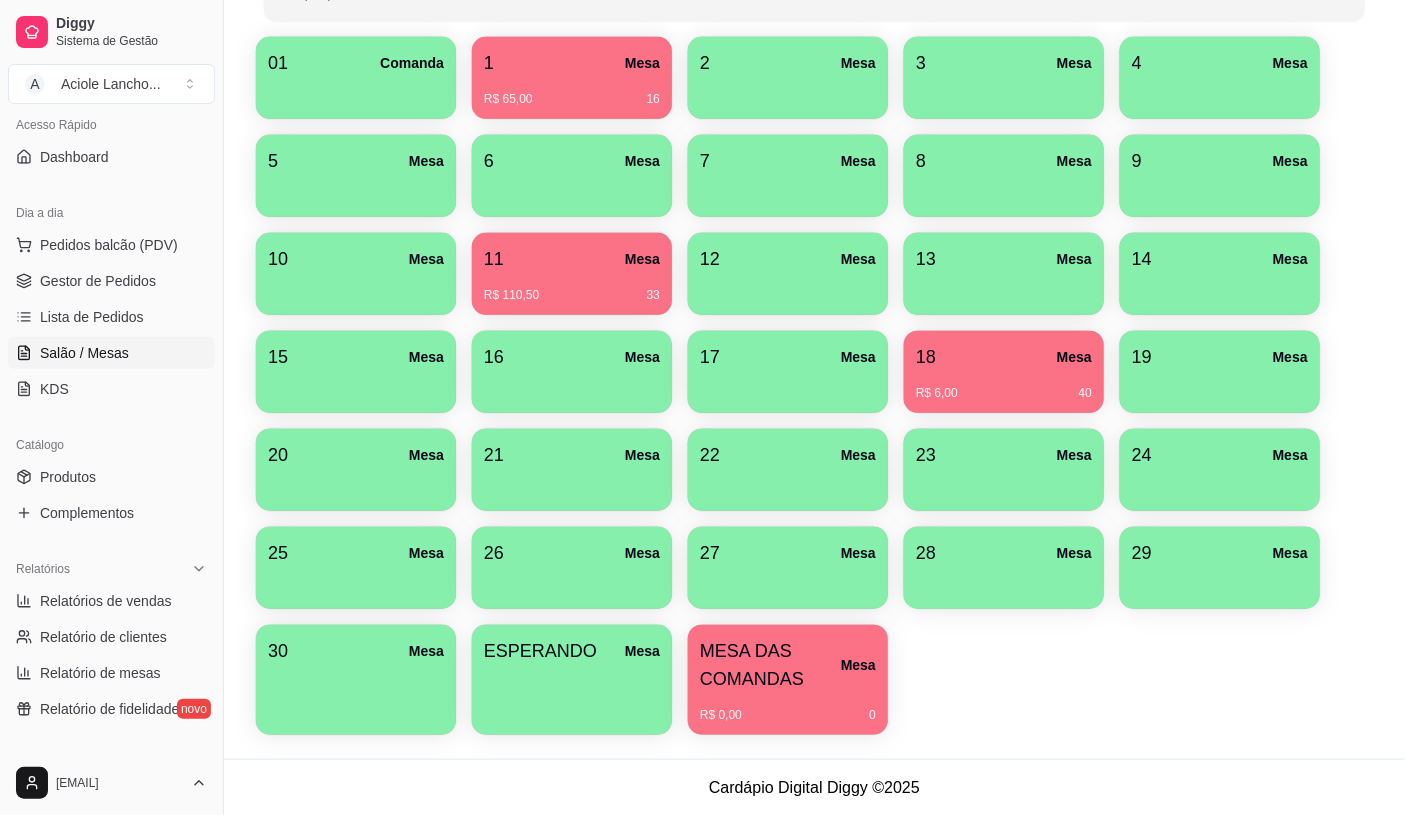 click on "MESA DAS COMANDAS" at bounding box center (770, 665) 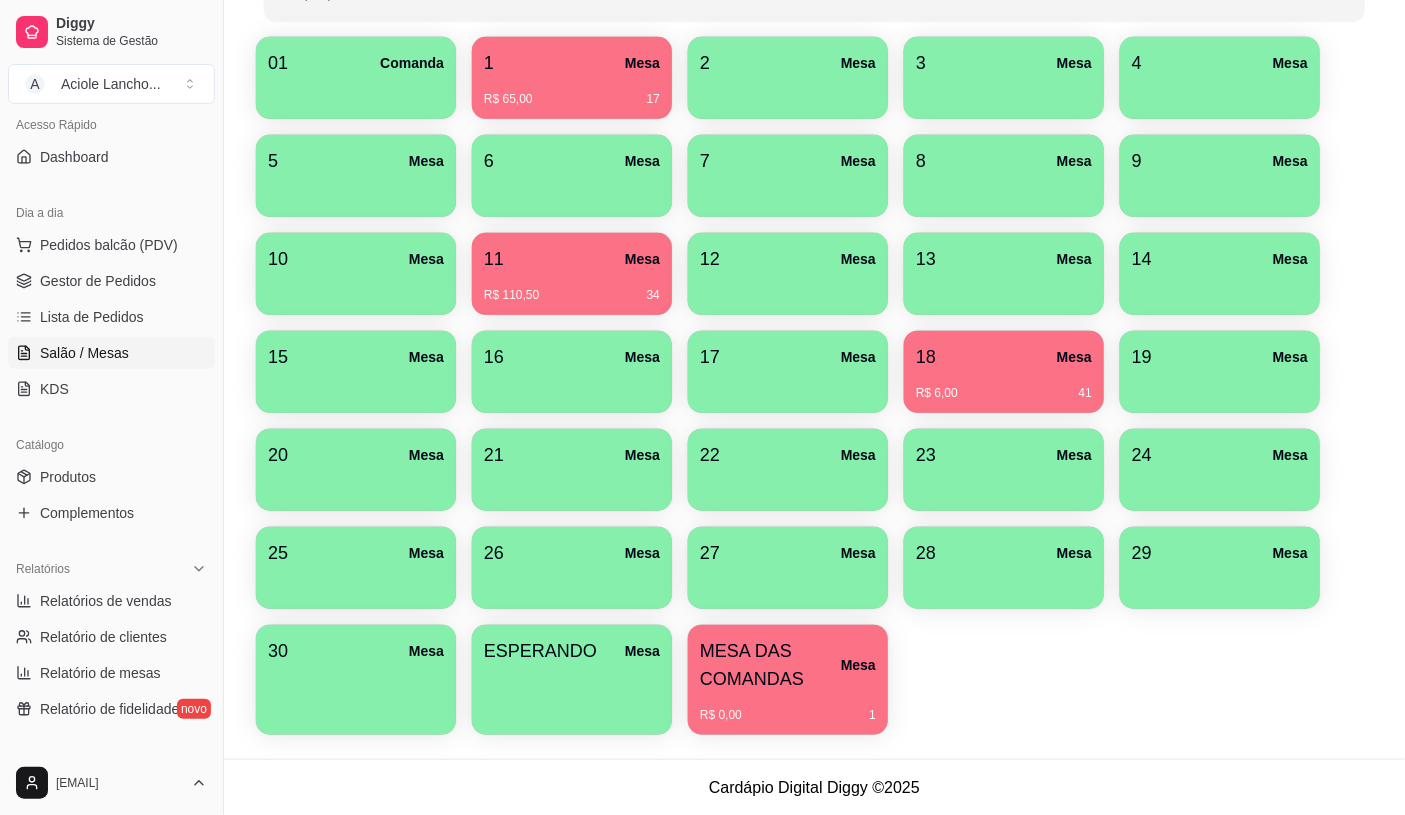 click on "MESA DAS COMANDAS" at bounding box center [770, 665] 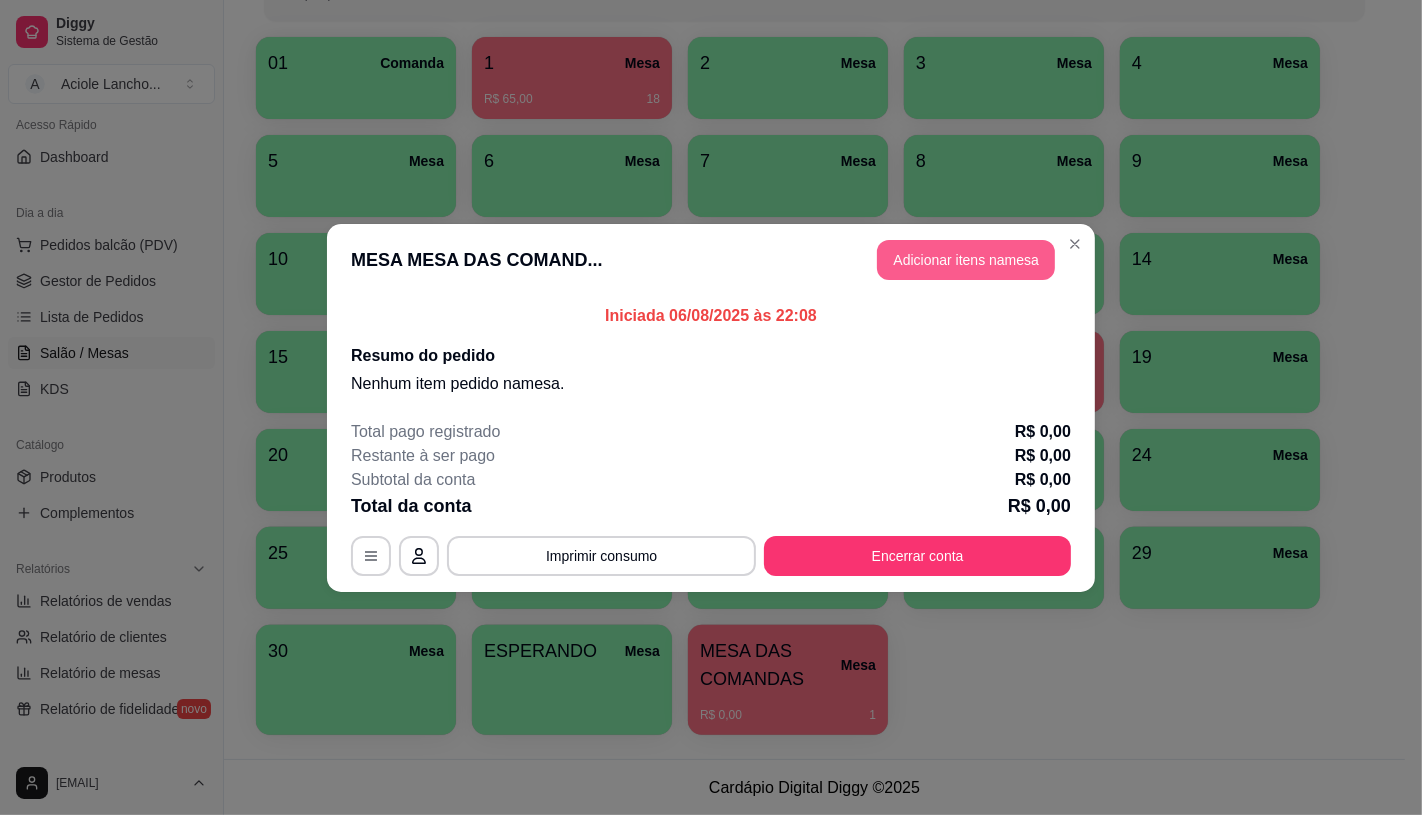 click on "Adicionar itens na  mesa" at bounding box center [966, 260] 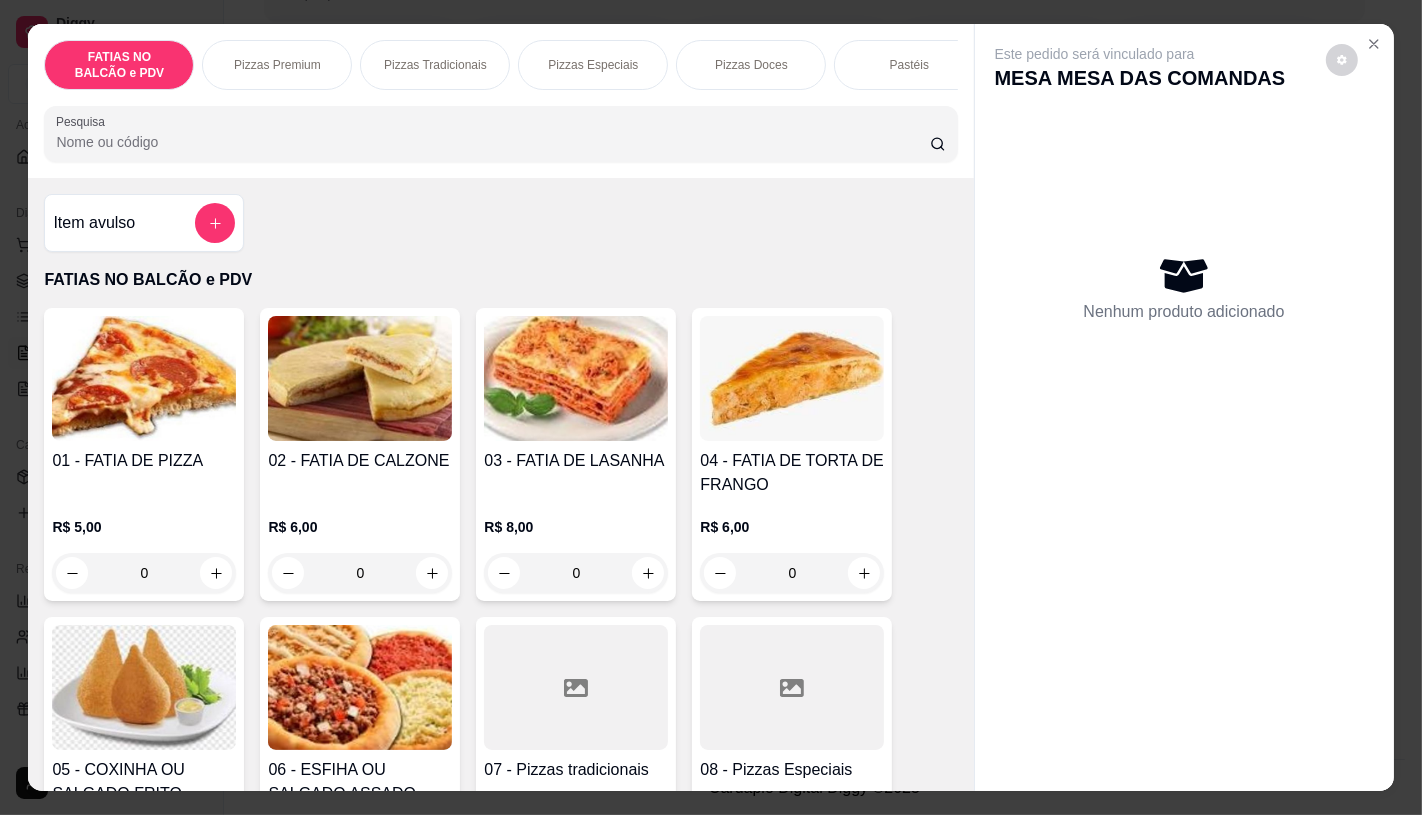 scroll, scrollTop: 222, scrollLeft: 0, axis: vertical 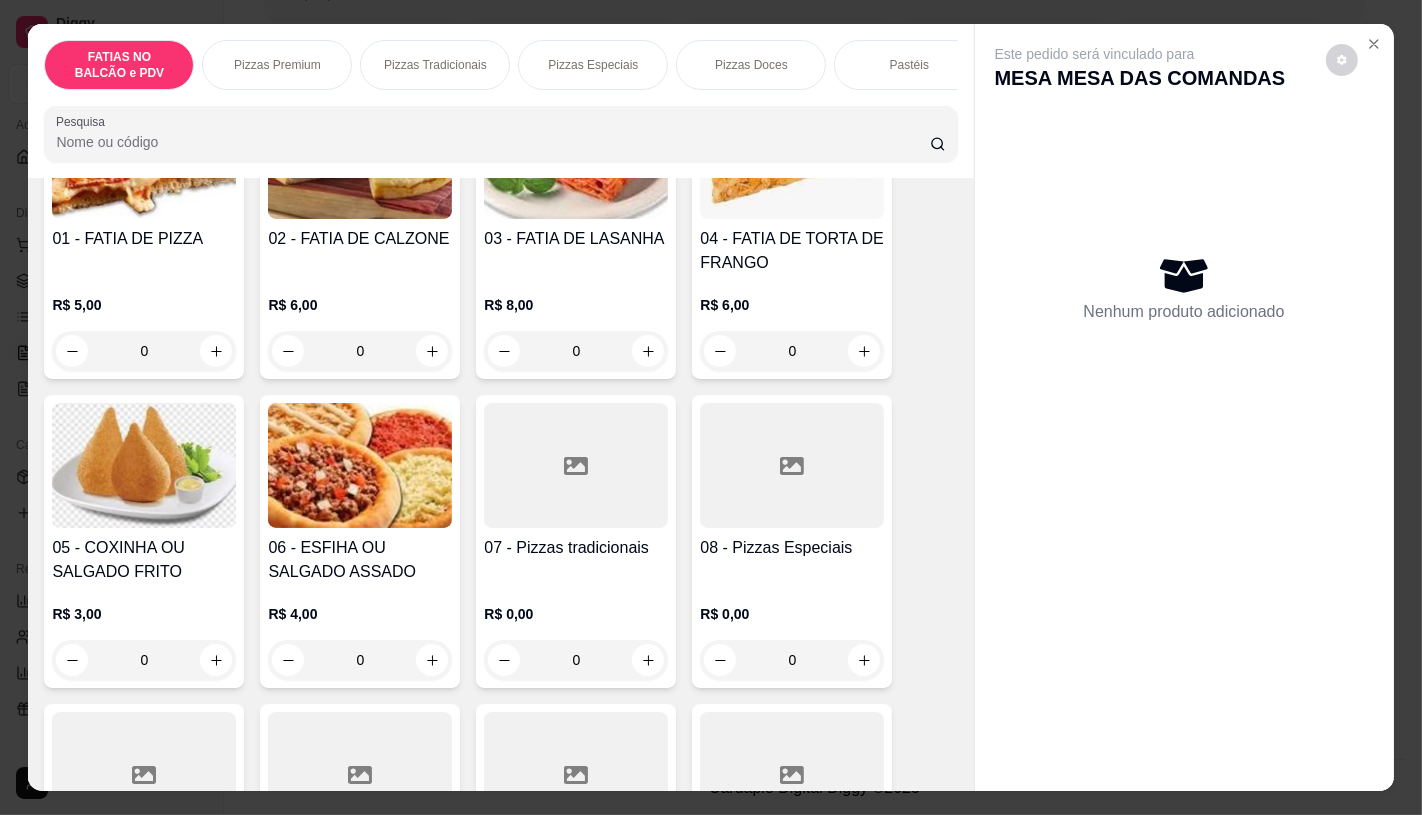 click at bounding box center (792, 465) 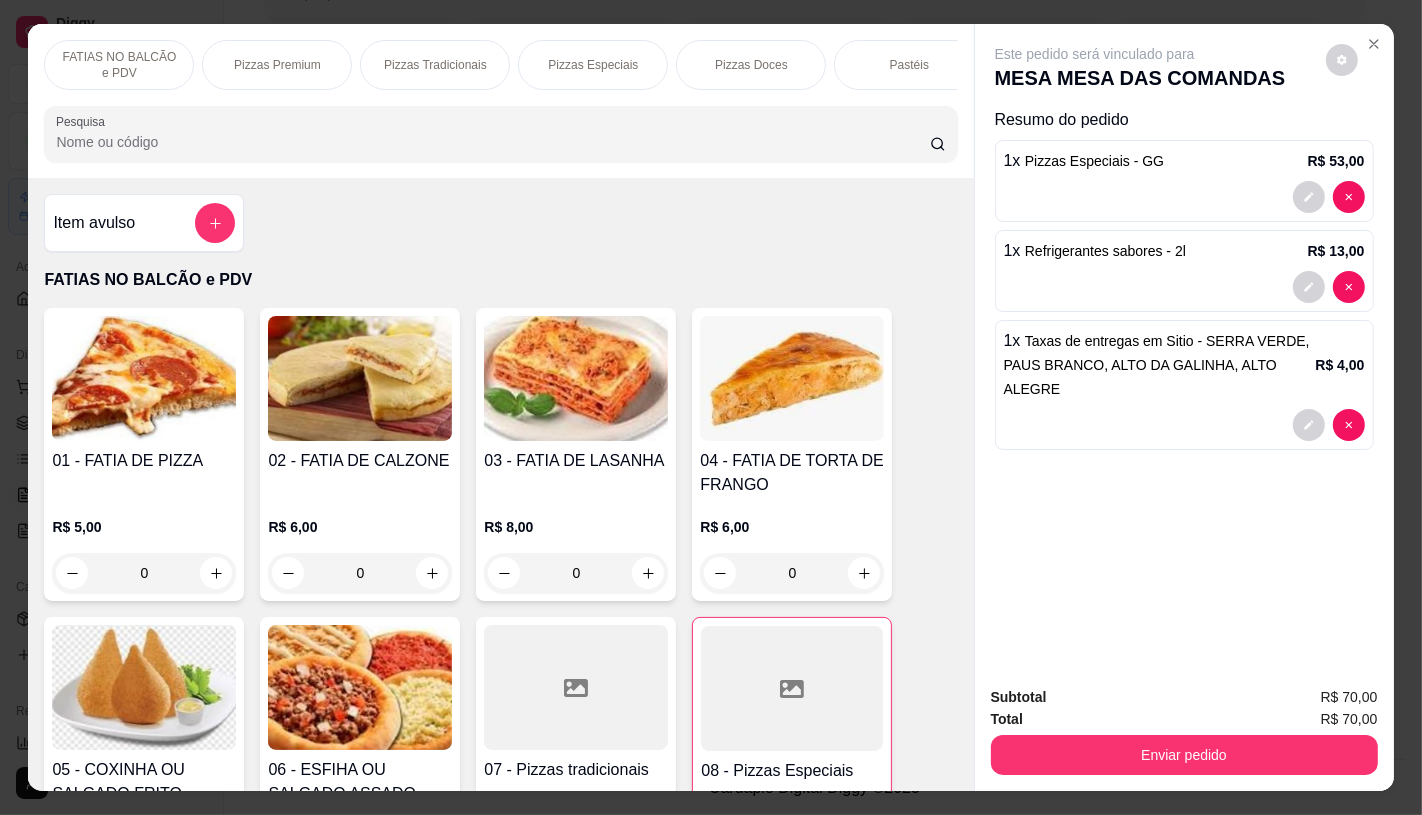 scroll, scrollTop: 281, scrollLeft: 0, axis: vertical 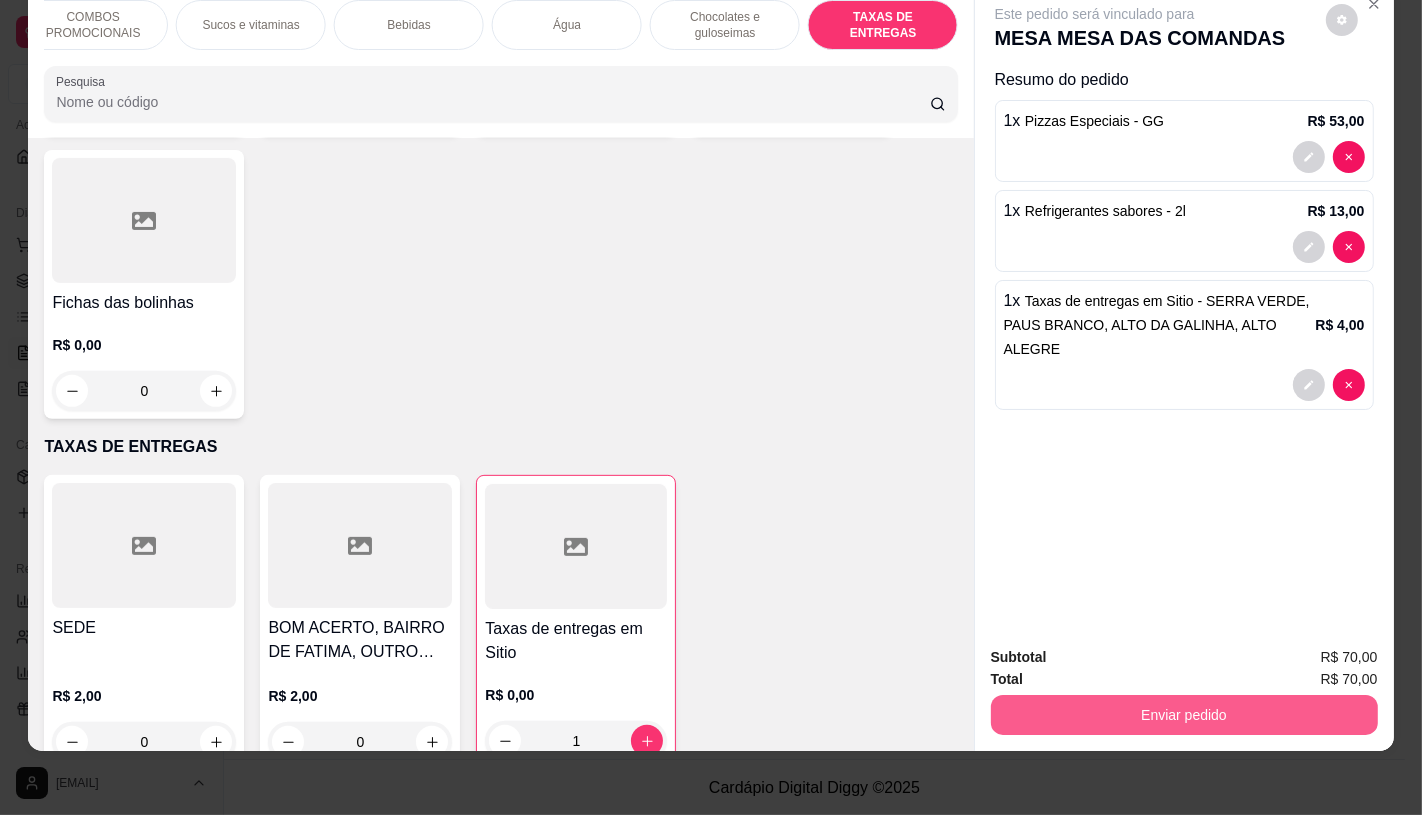 click on "Enviar pedido" at bounding box center [1184, 715] 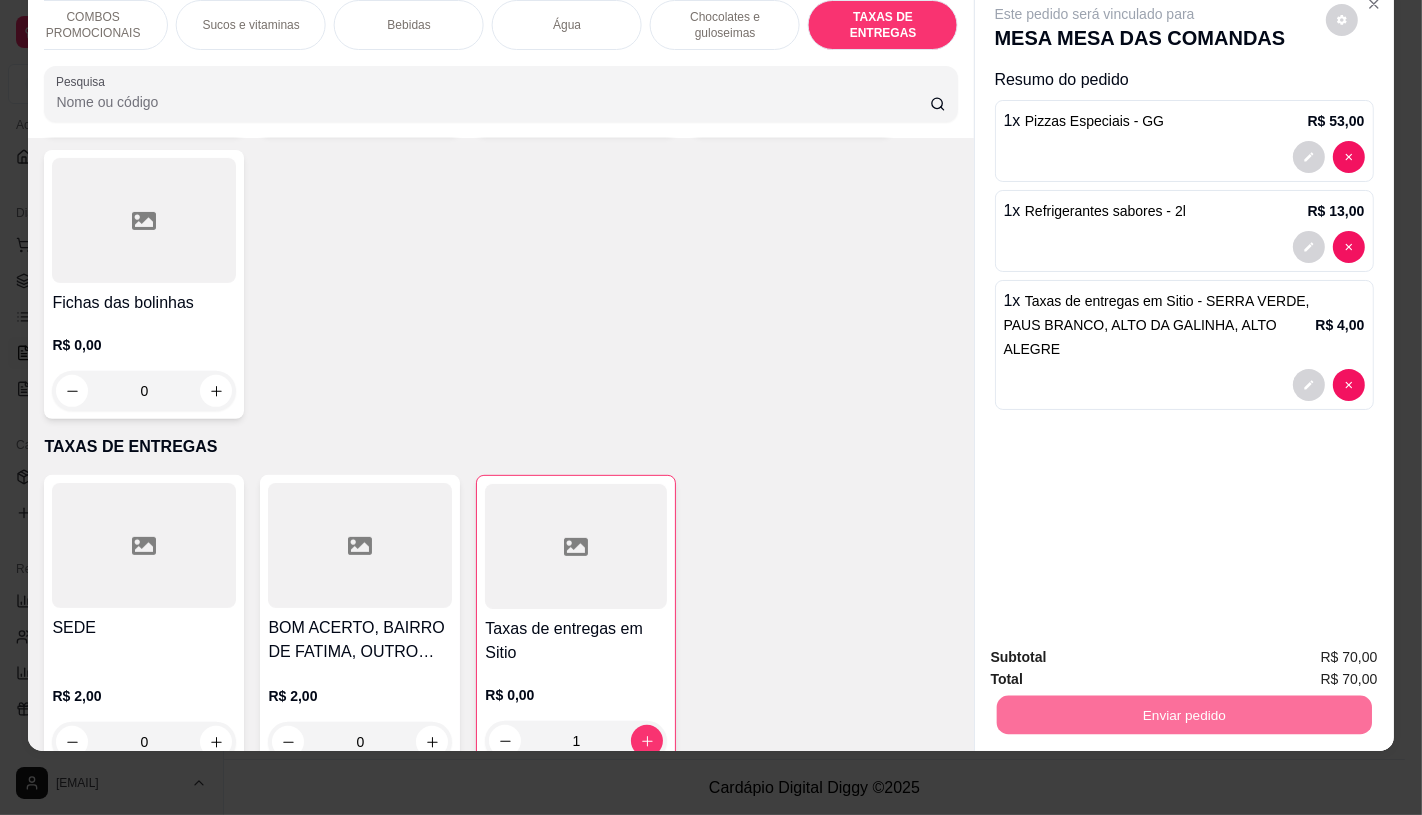 click on "Não registrar e enviar pedido" at bounding box center [1117, 650] 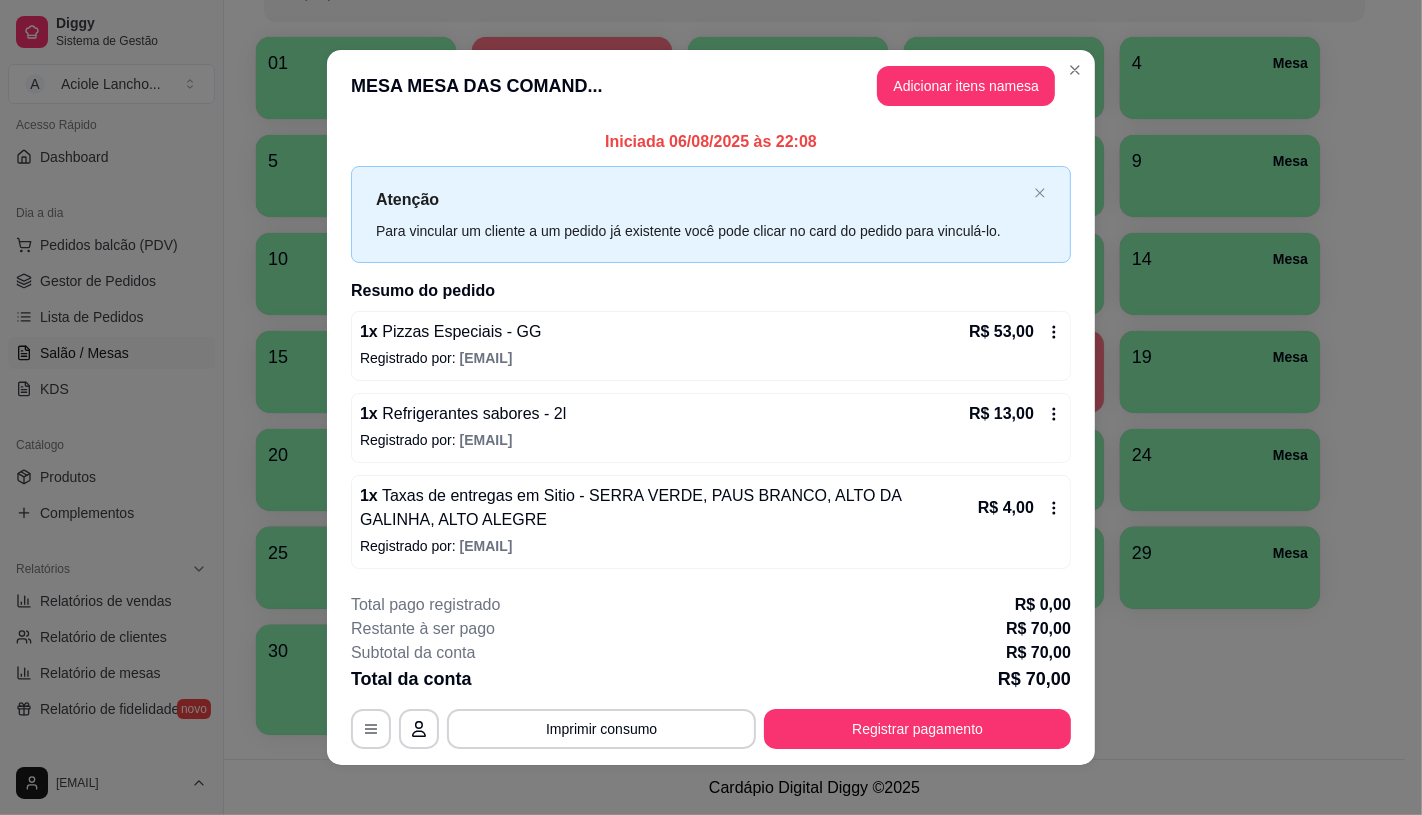 click on "Registrar pagamento" at bounding box center (917, 729) 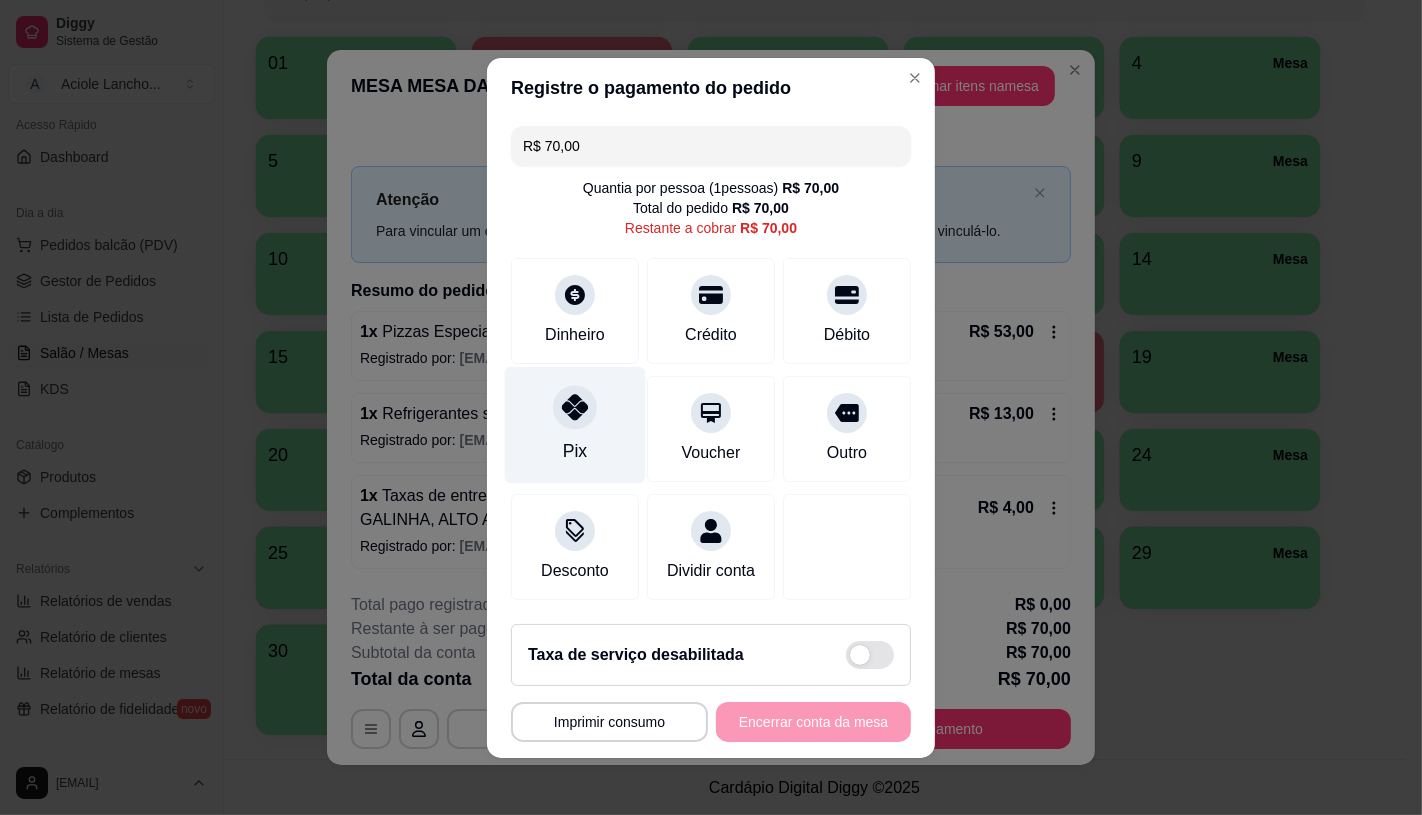 click at bounding box center (575, 407) 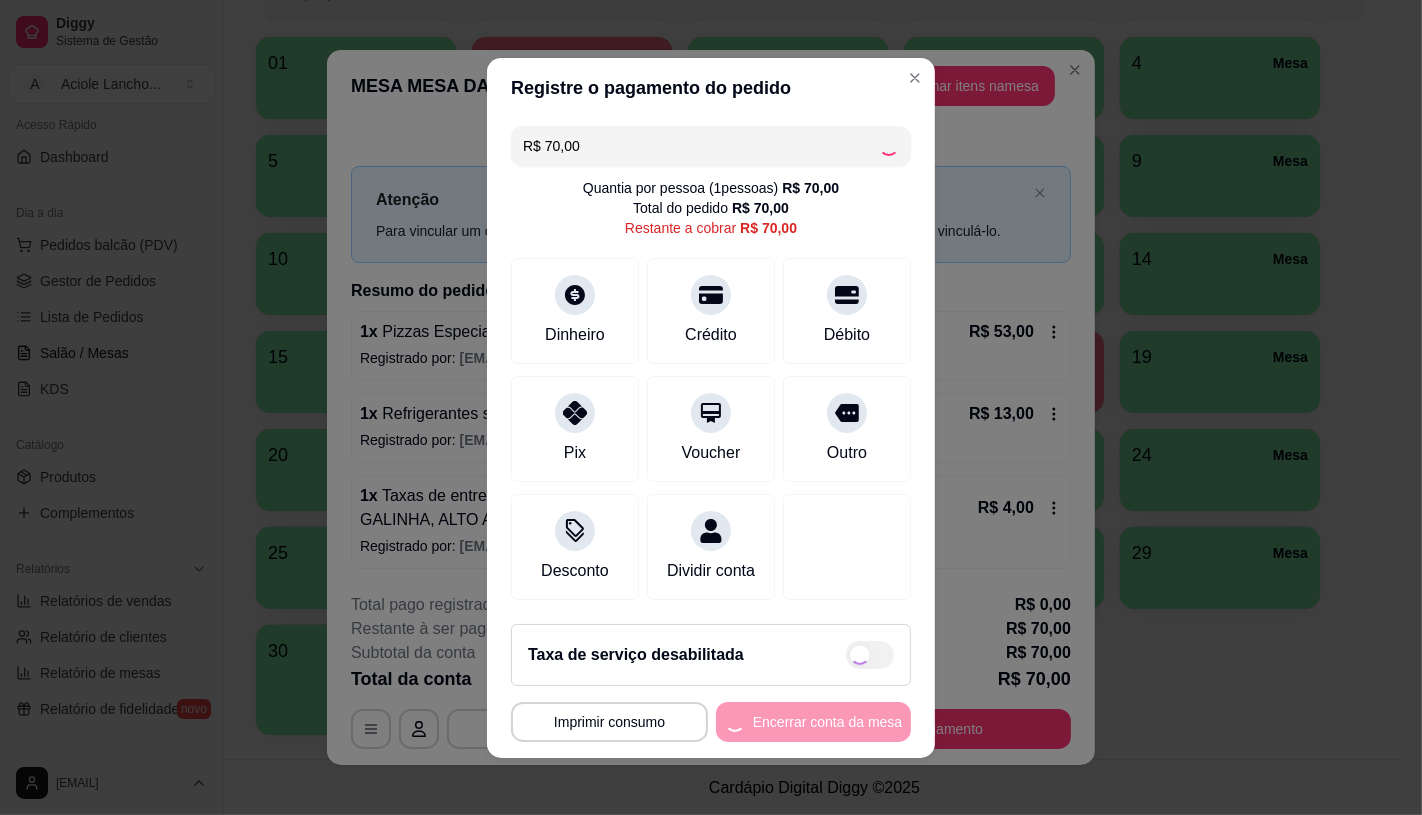 type on "R$ 0,00" 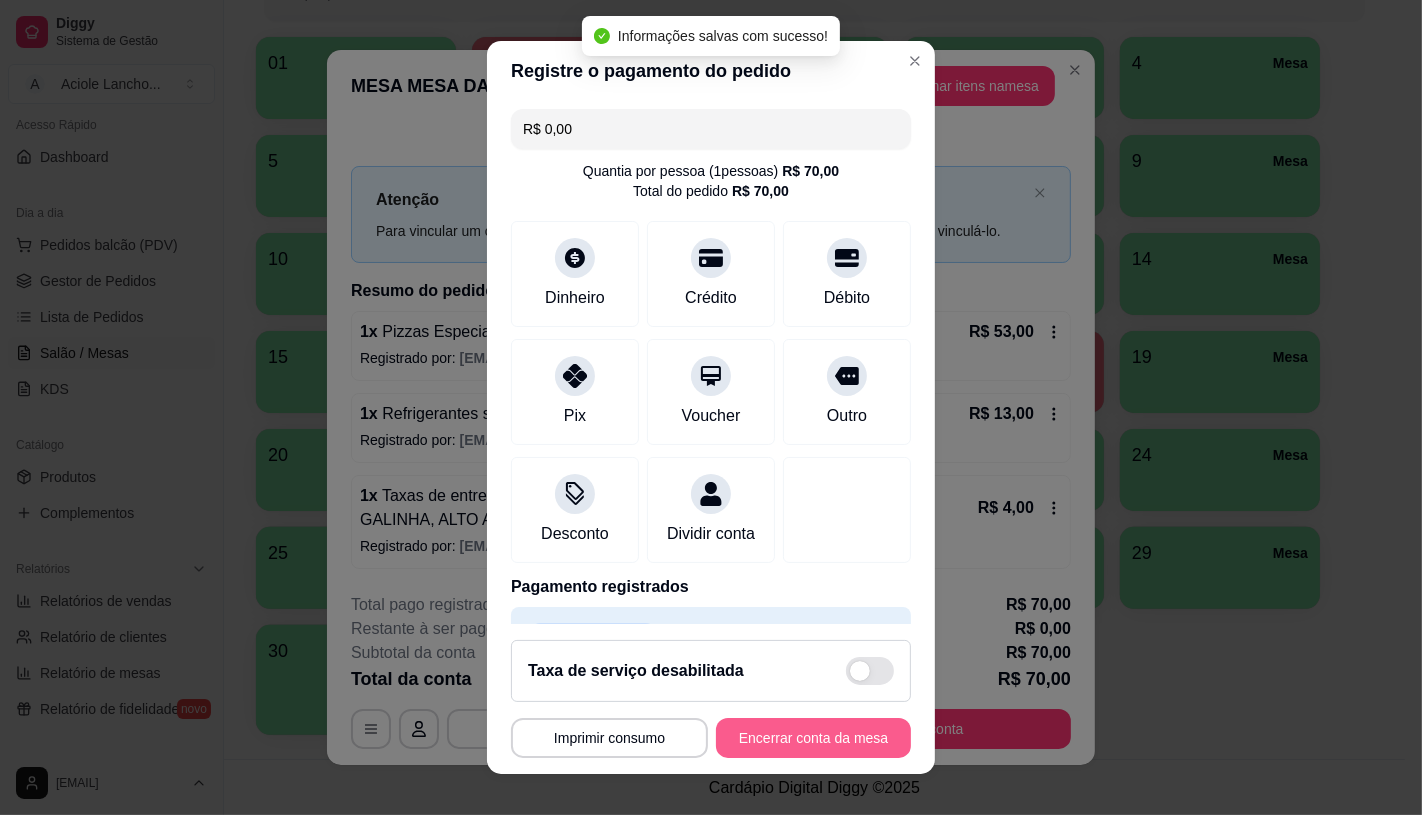 click on "Encerrar conta da mesa" at bounding box center (813, 738) 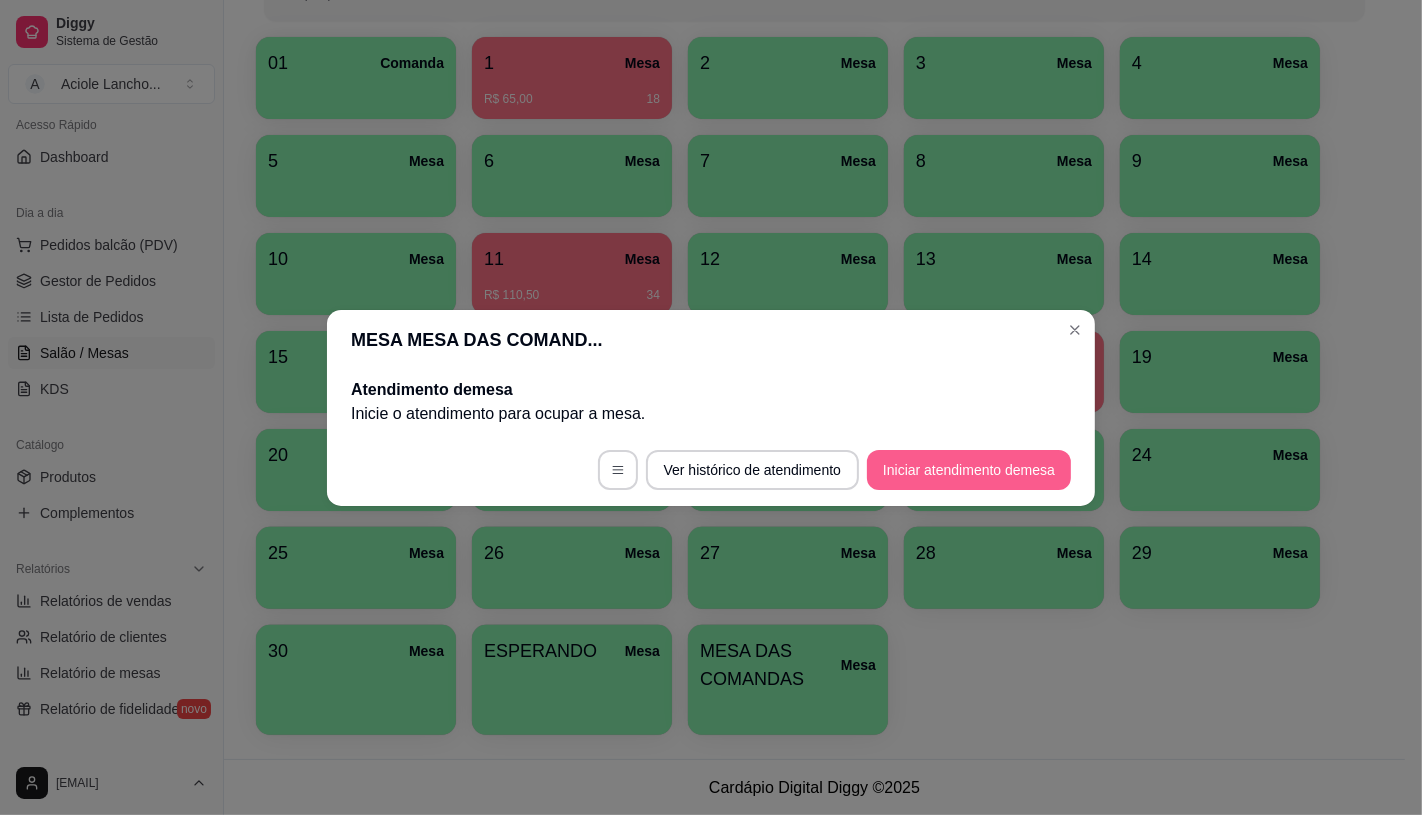 click on "Iniciar atendimento de  mesa" at bounding box center [969, 470] 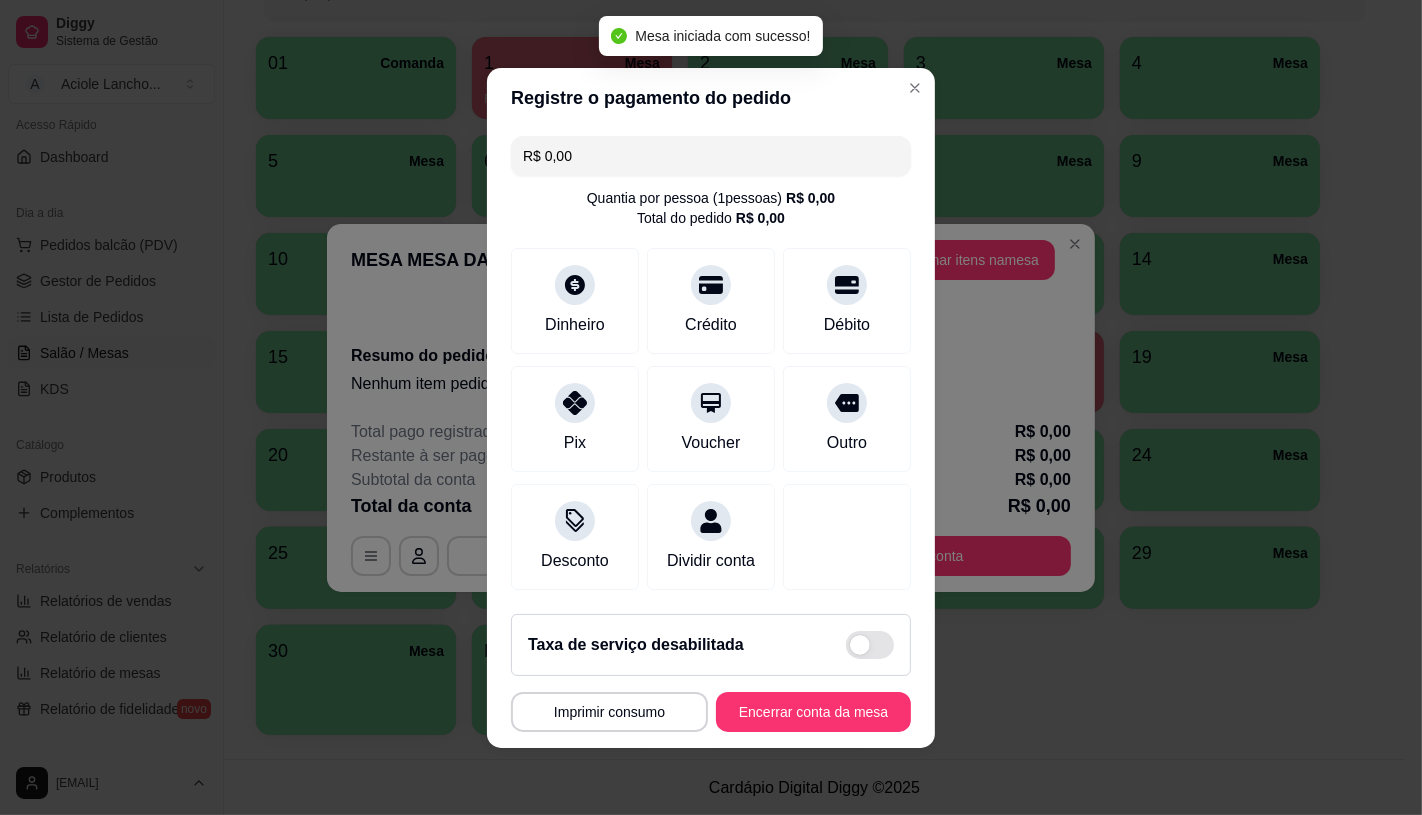 click on "Adicionar itens na  mesa" at bounding box center (966, 260) 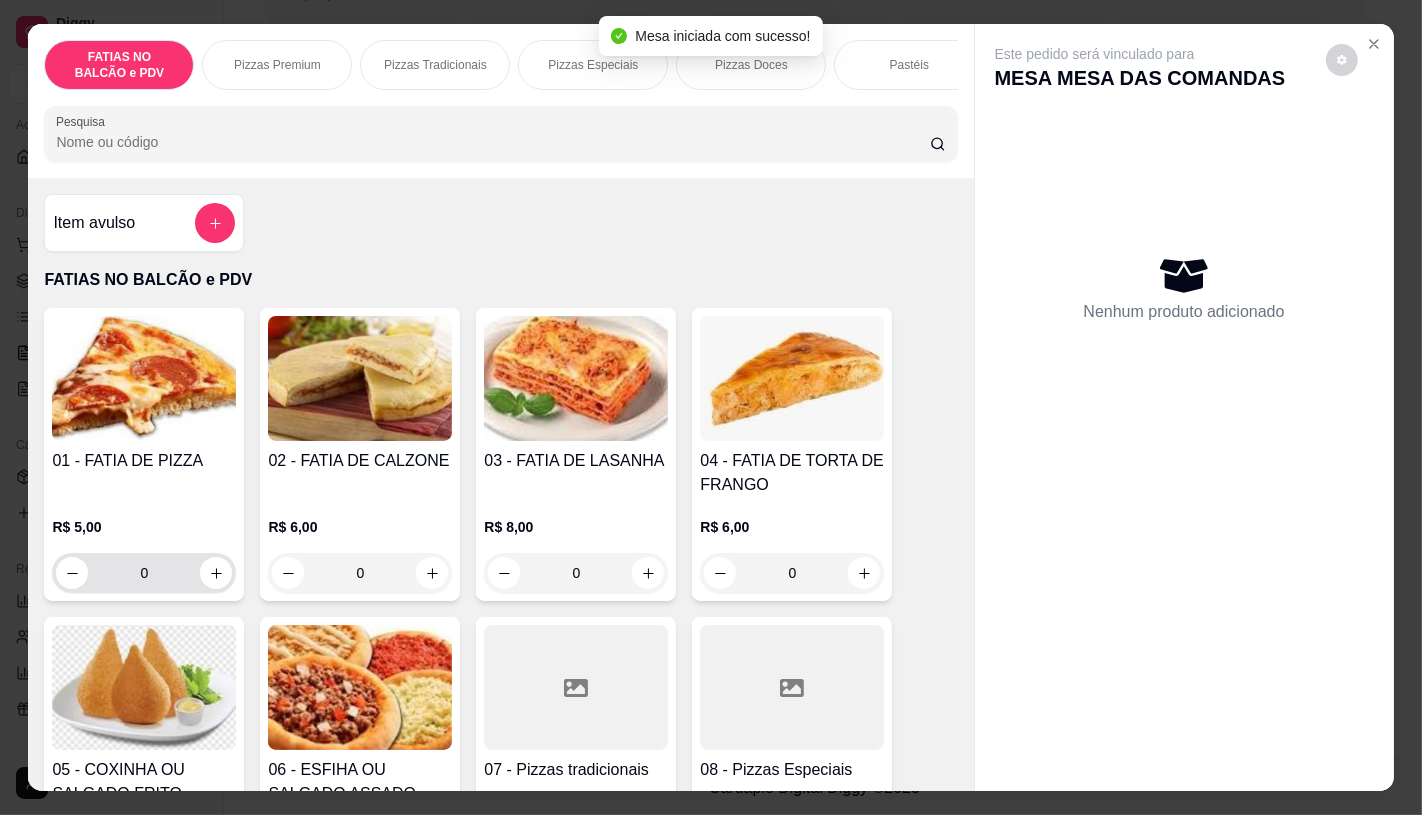 click on "0" at bounding box center (144, 573) 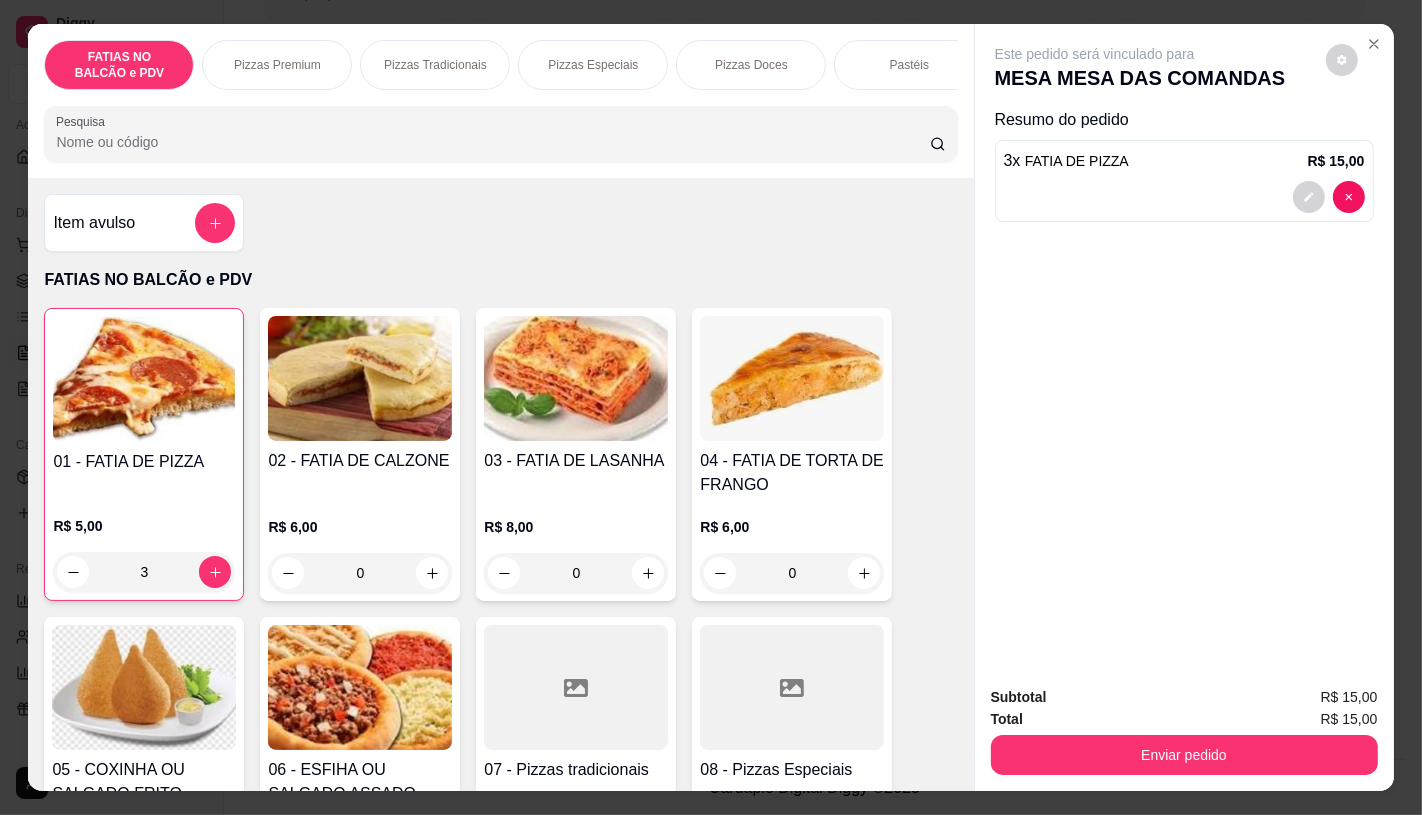 type on "3" 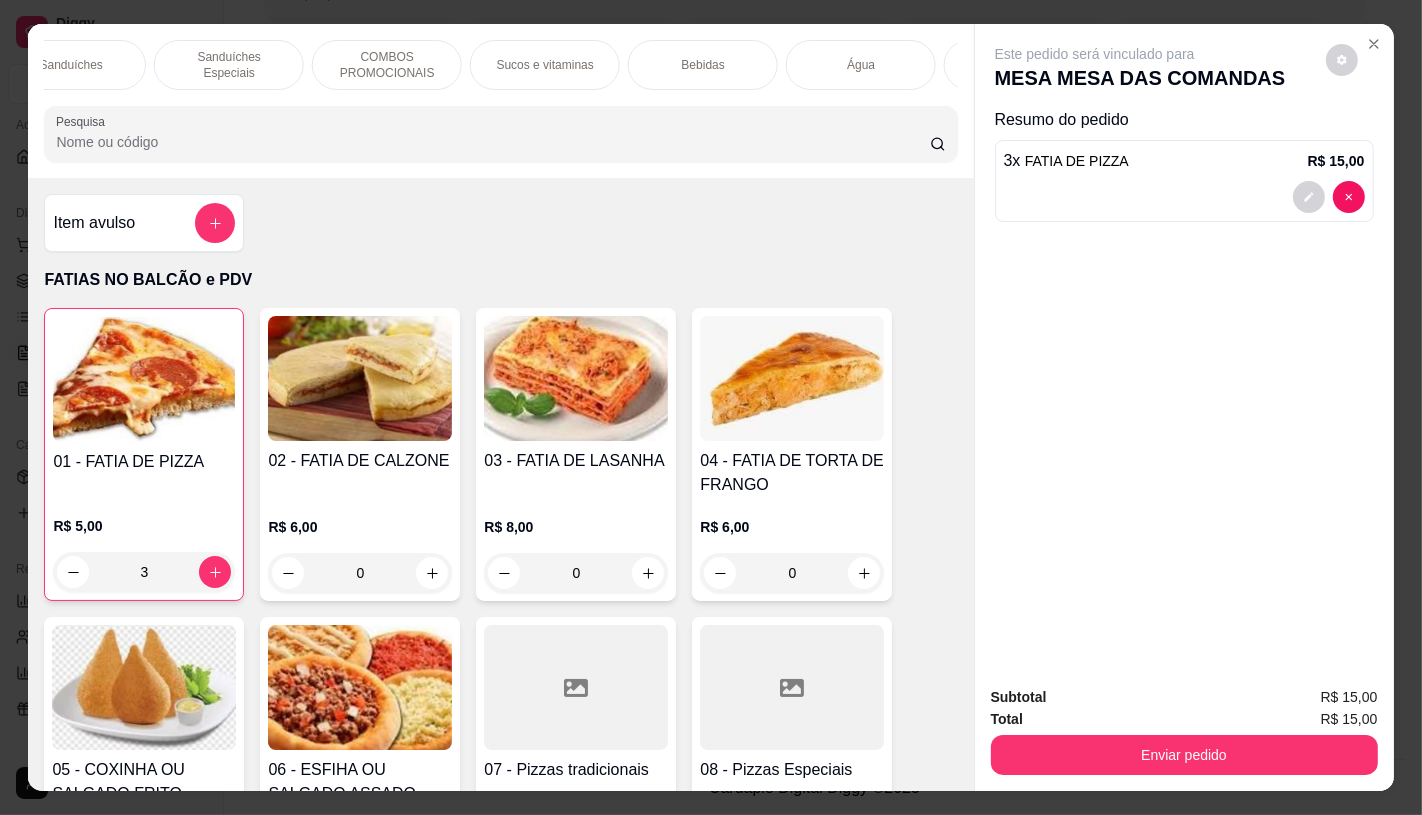 scroll, scrollTop: 0, scrollLeft: 1810, axis: horizontal 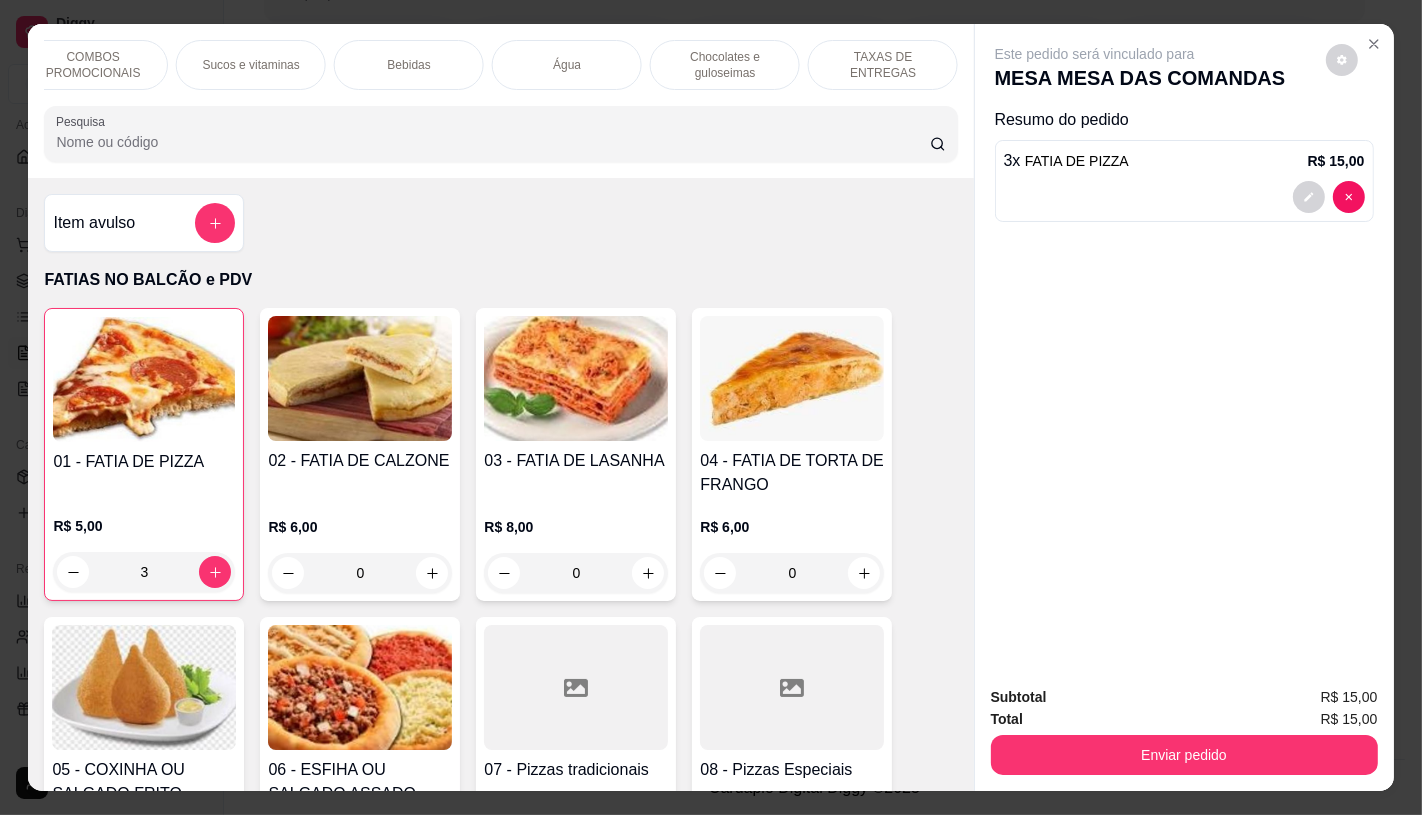 click on "TAXAS DE ENTREGAS" at bounding box center (883, 65) 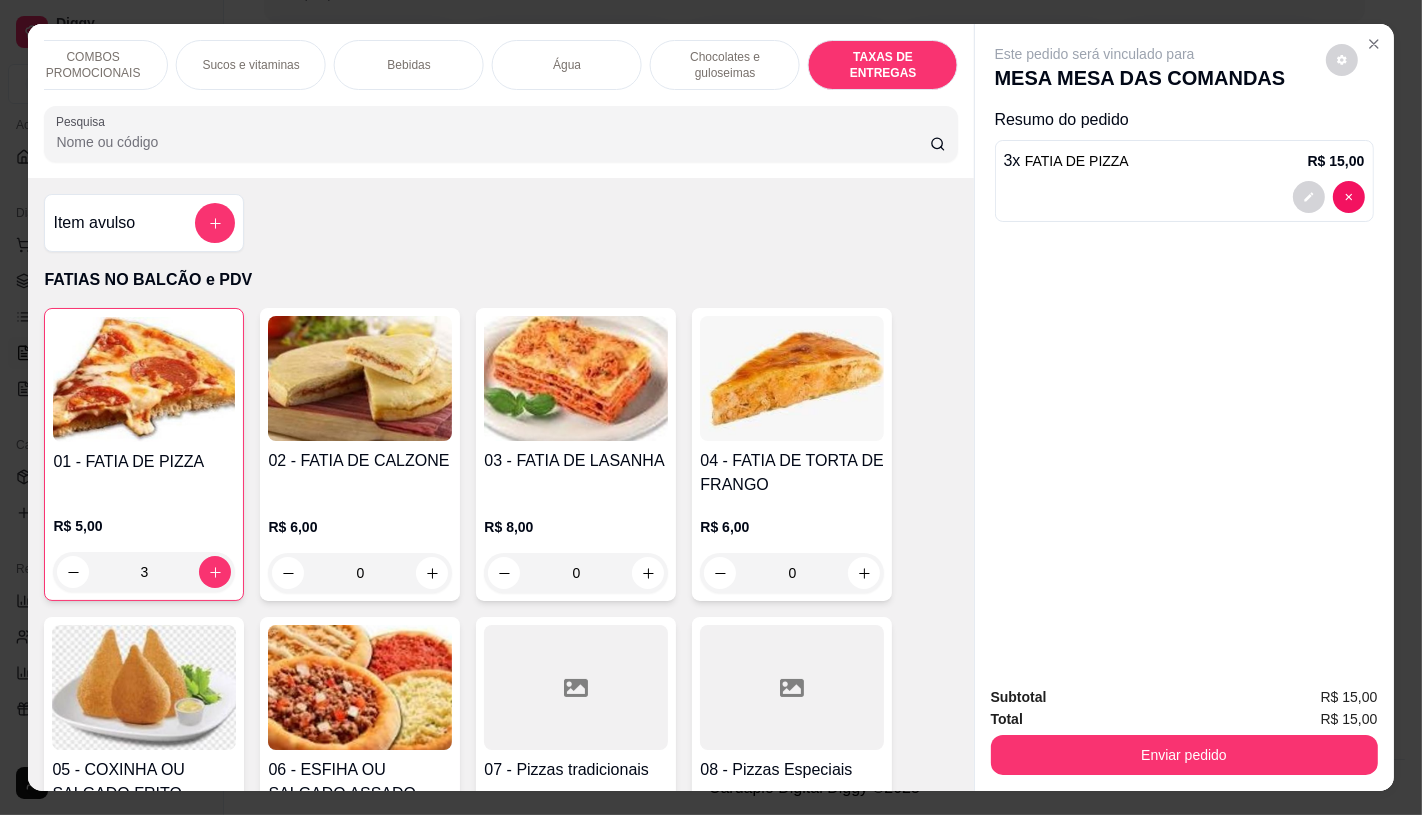 scroll, scrollTop: 13373, scrollLeft: 0, axis: vertical 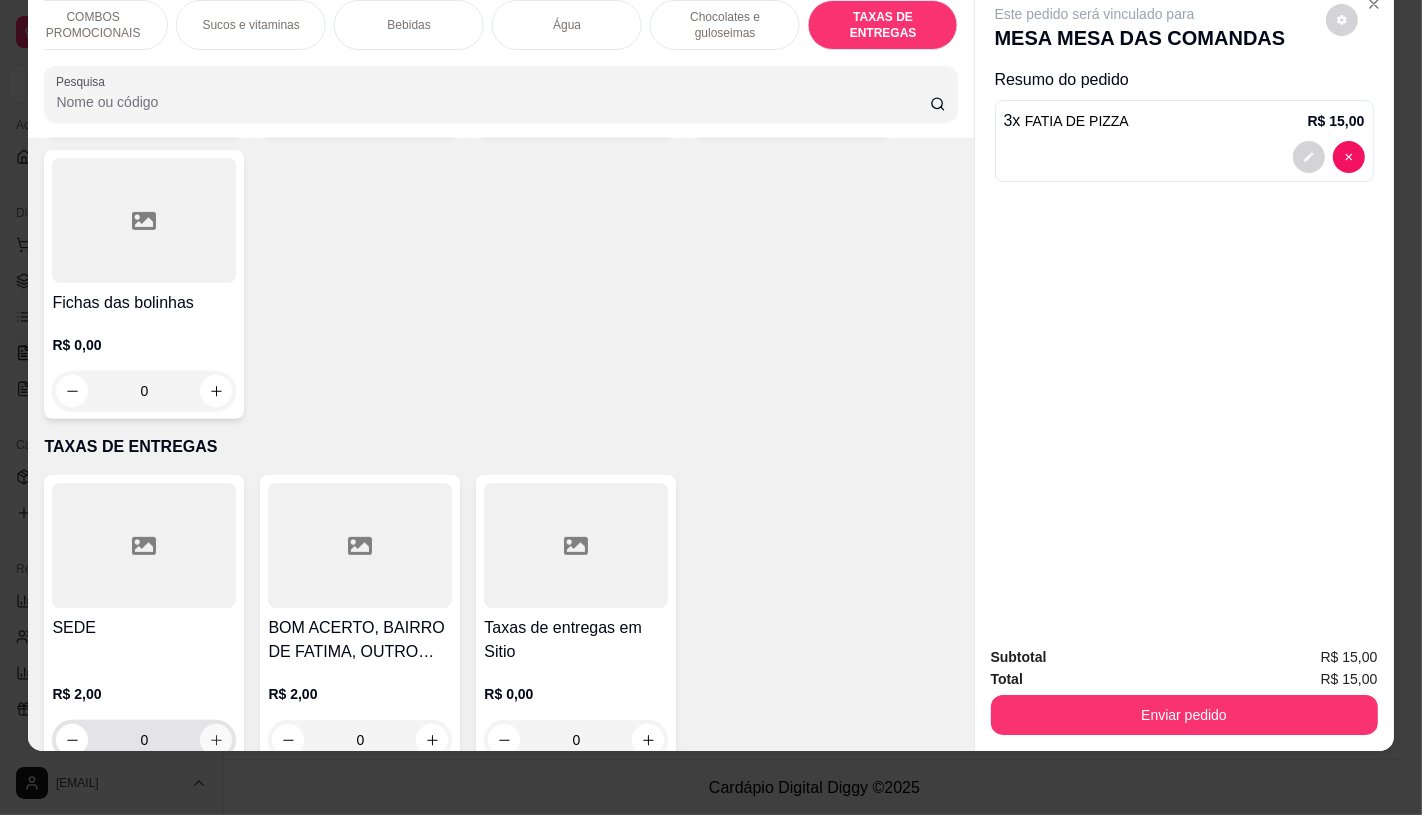 click 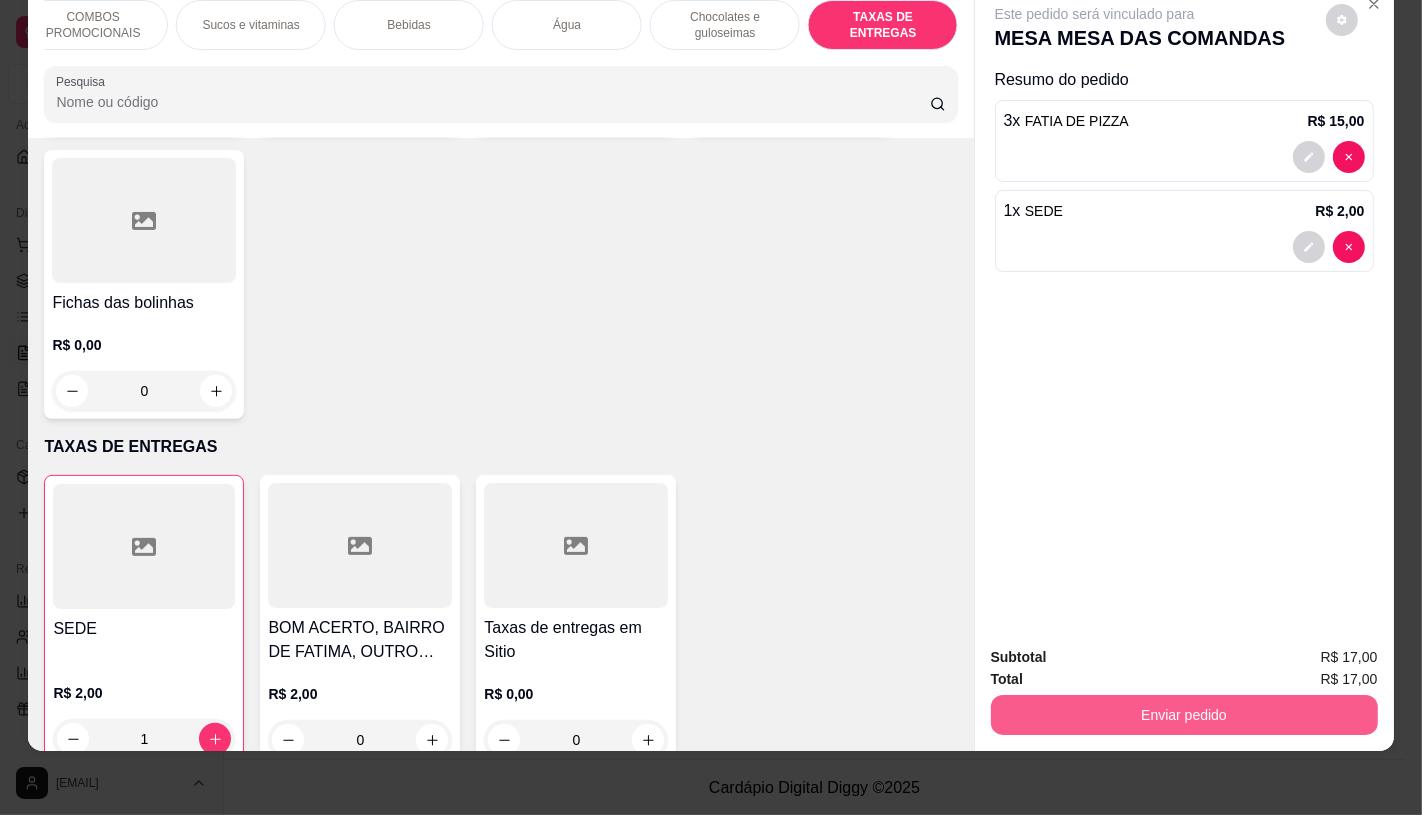 click on "Enviar pedido" at bounding box center [1184, 715] 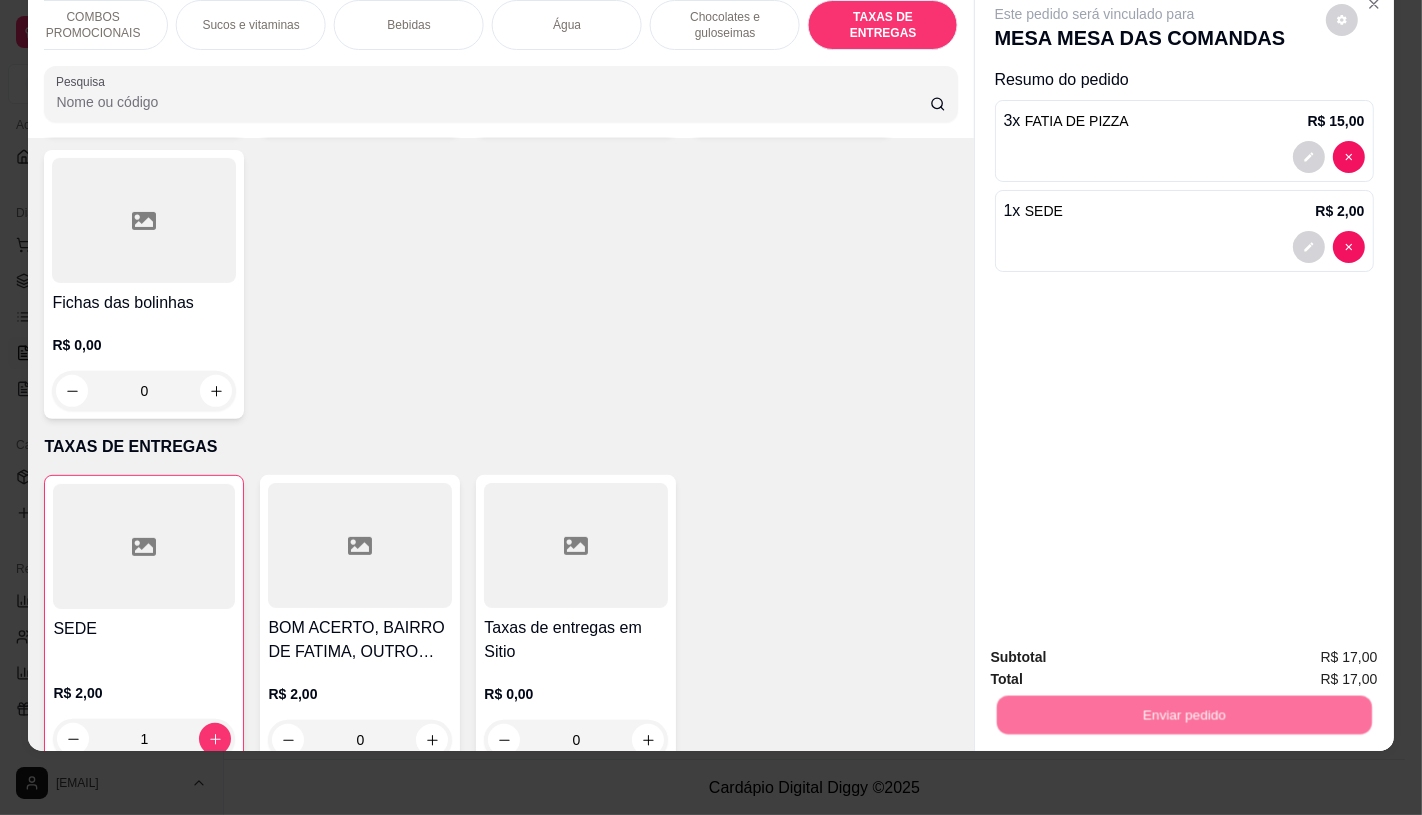 click on "Não registrar e enviar pedido" at bounding box center [1117, 650] 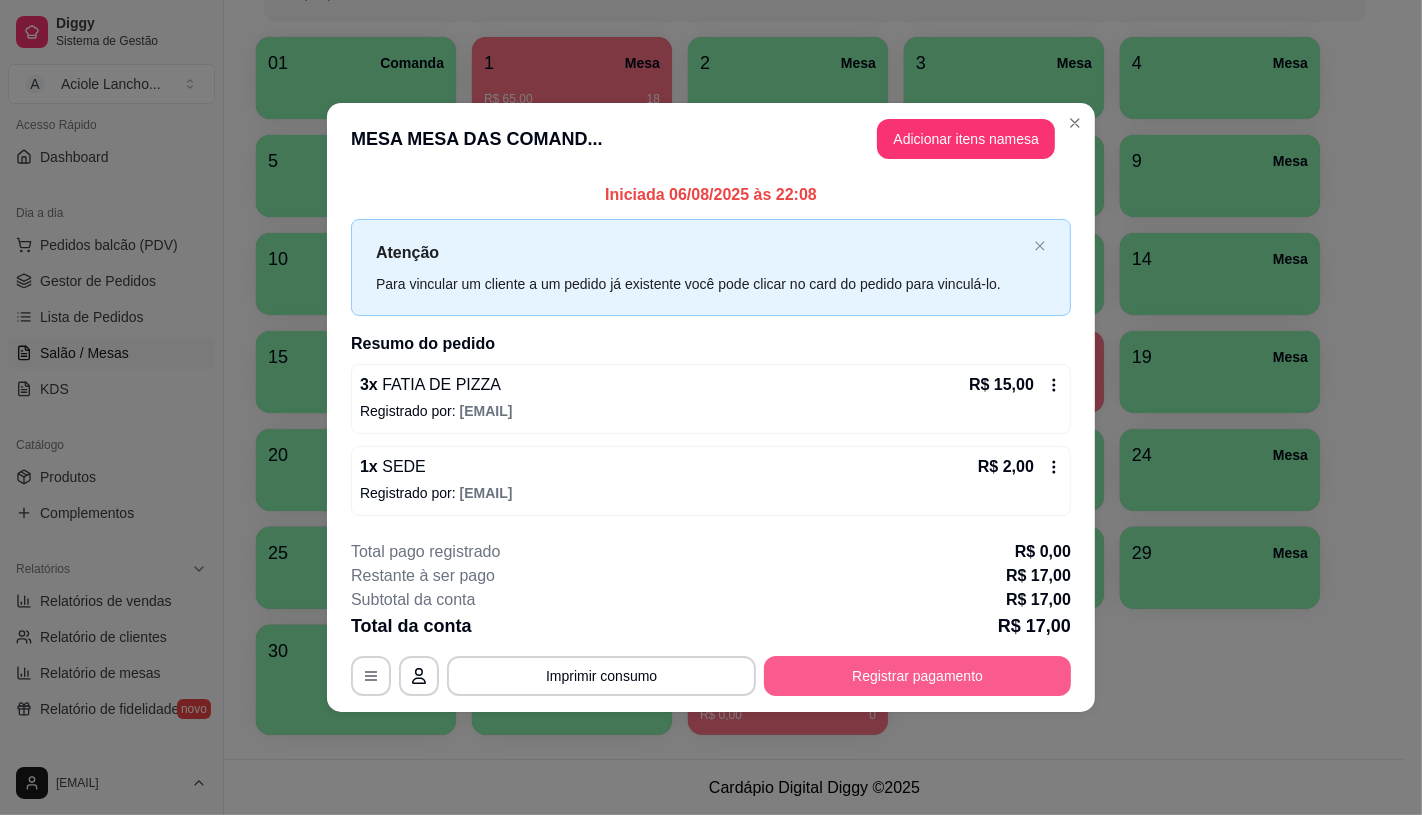click on "Registrar pagamento" at bounding box center [917, 676] 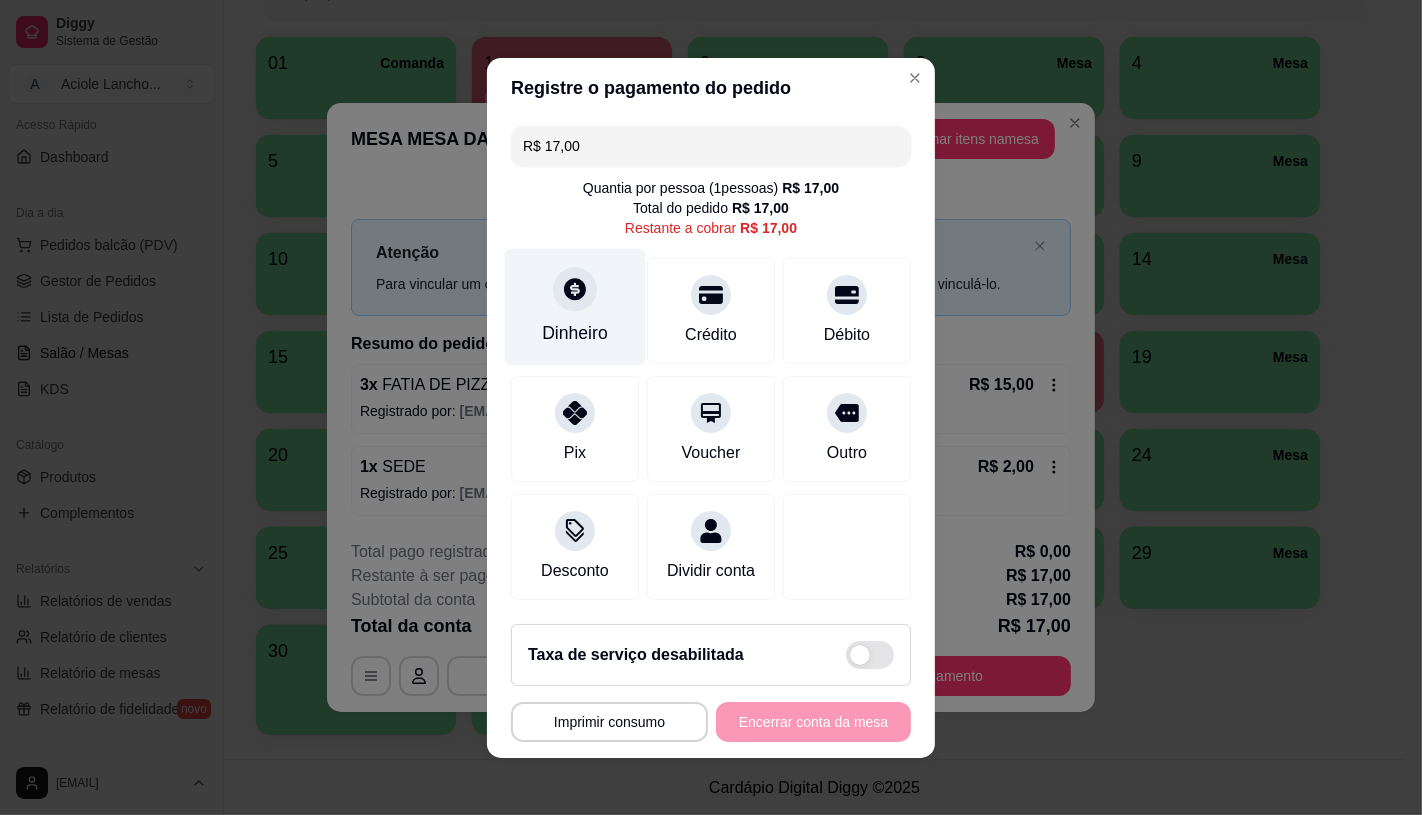 click on "Dinheiro" at bounding box center [575, 333] 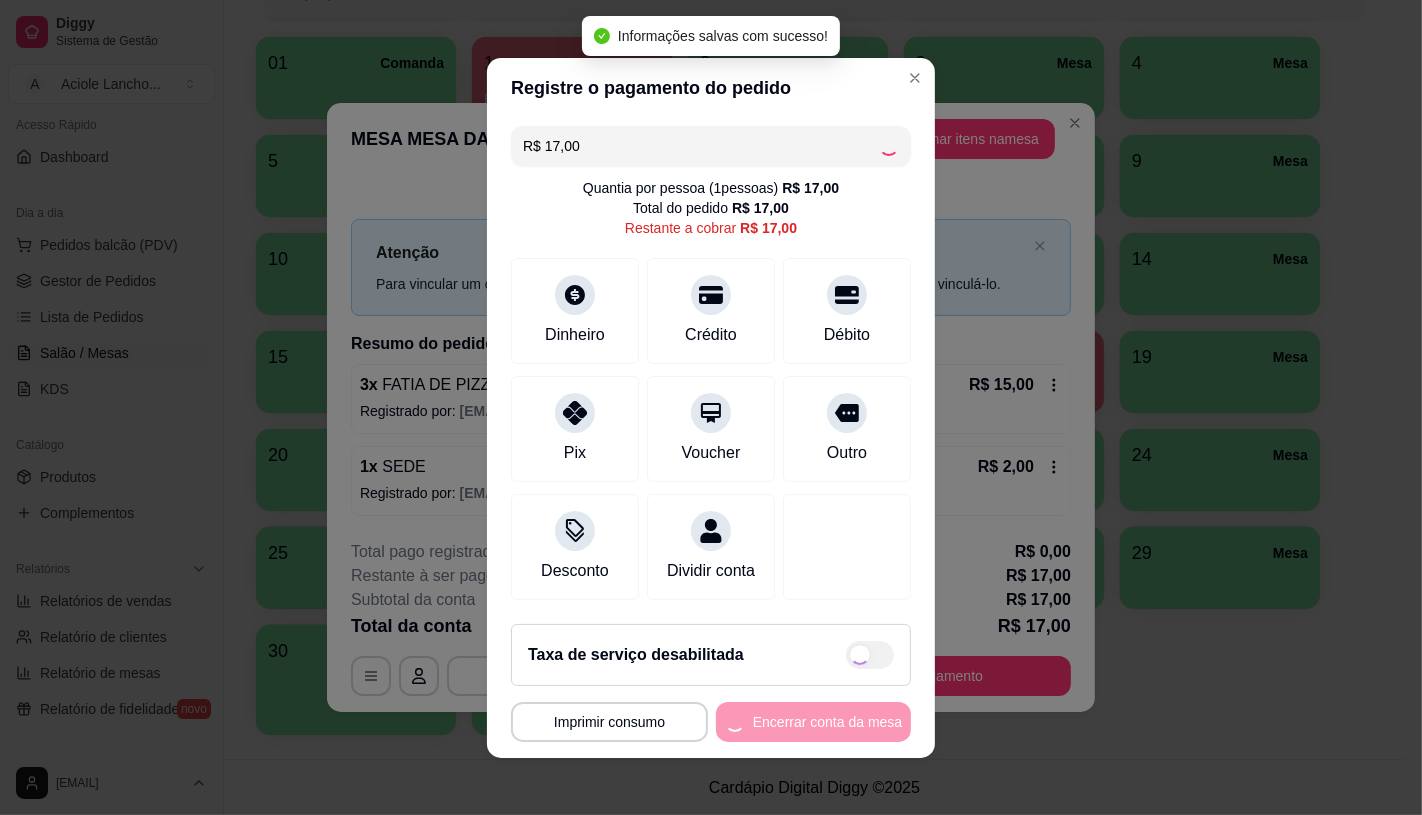 type on "R$ 0,00" 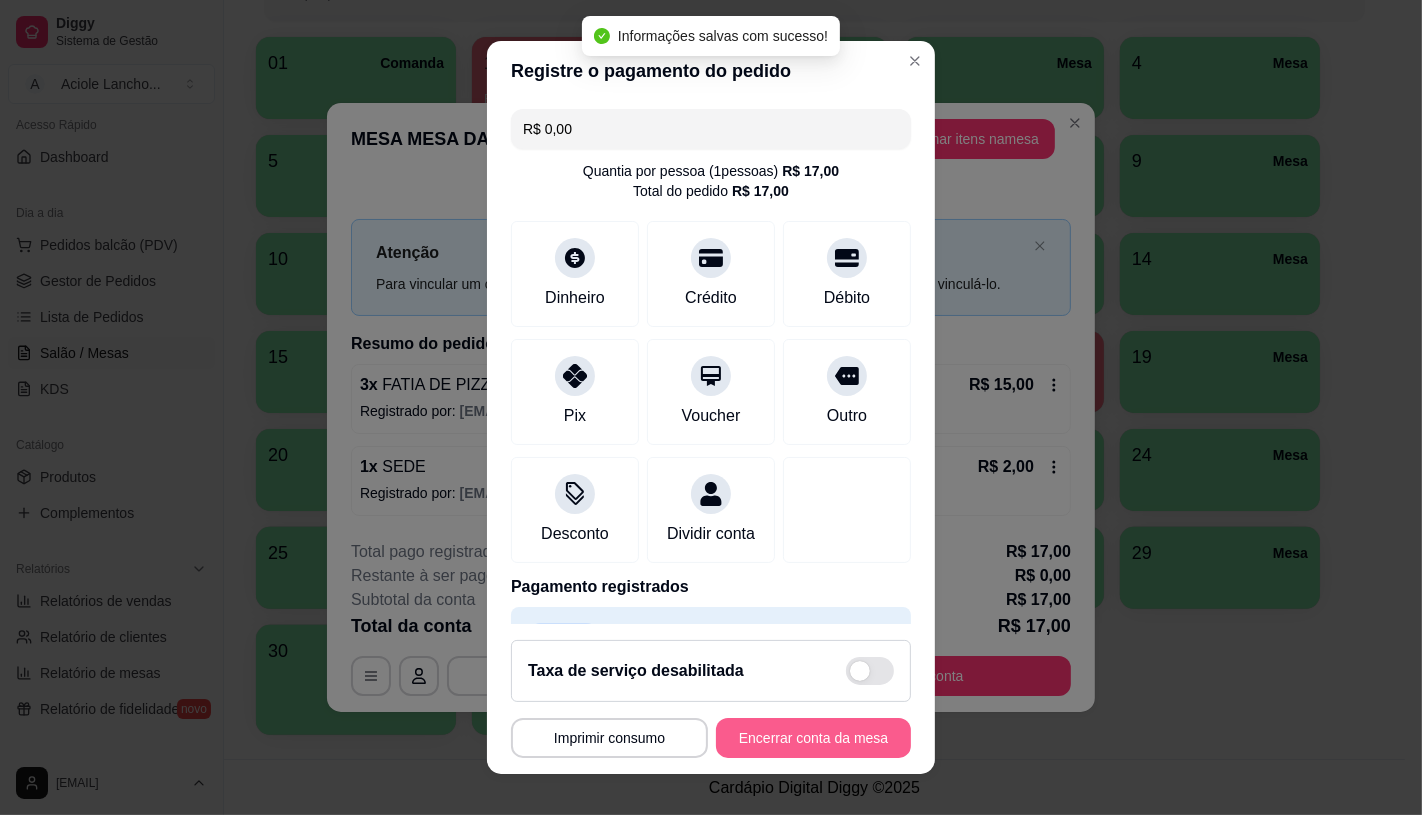 click on "Encerrar conta da mesa" at bounding box center (813, 738) 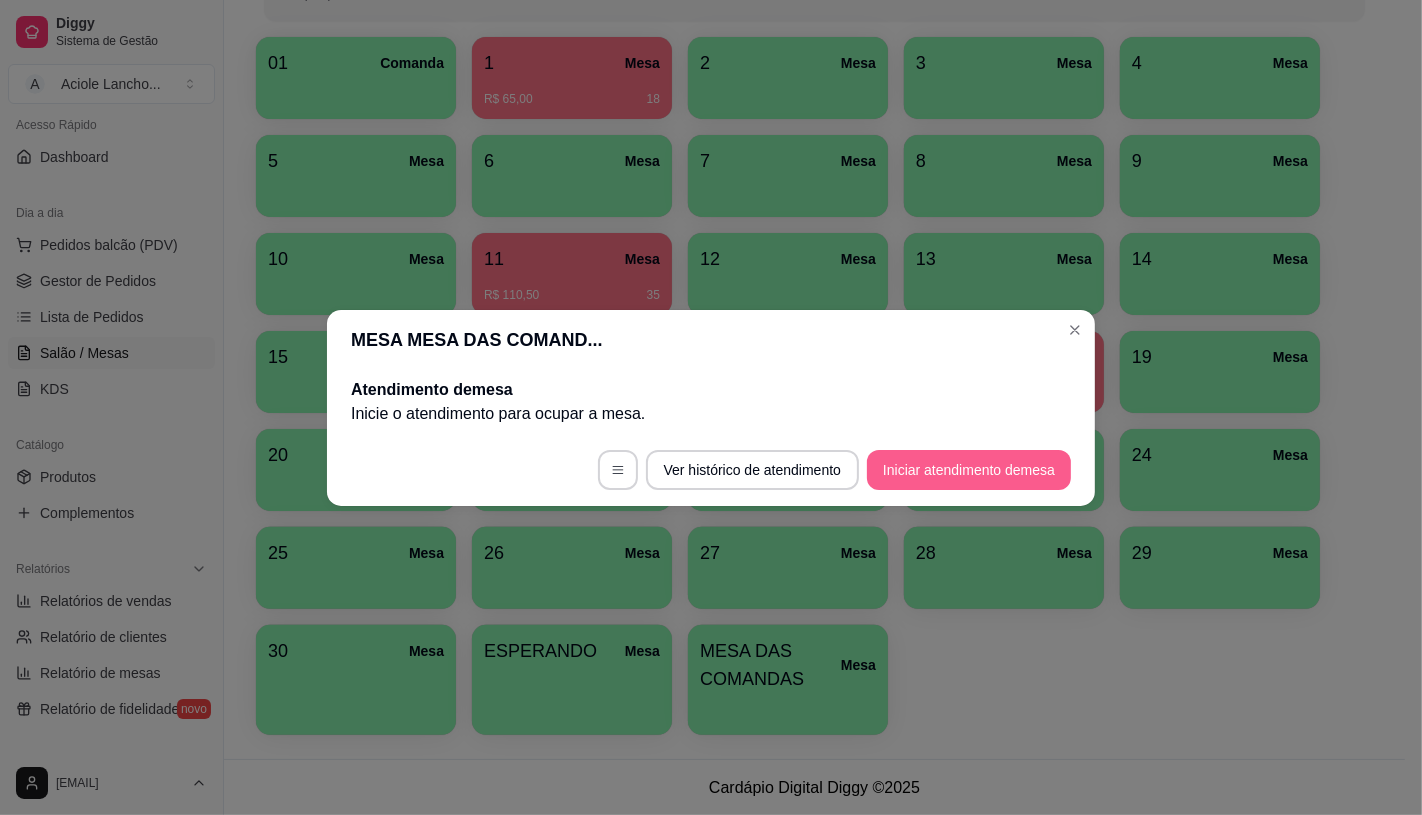 click on "Iniciar atendimento de  mesa" at bounding box center (969, 470) 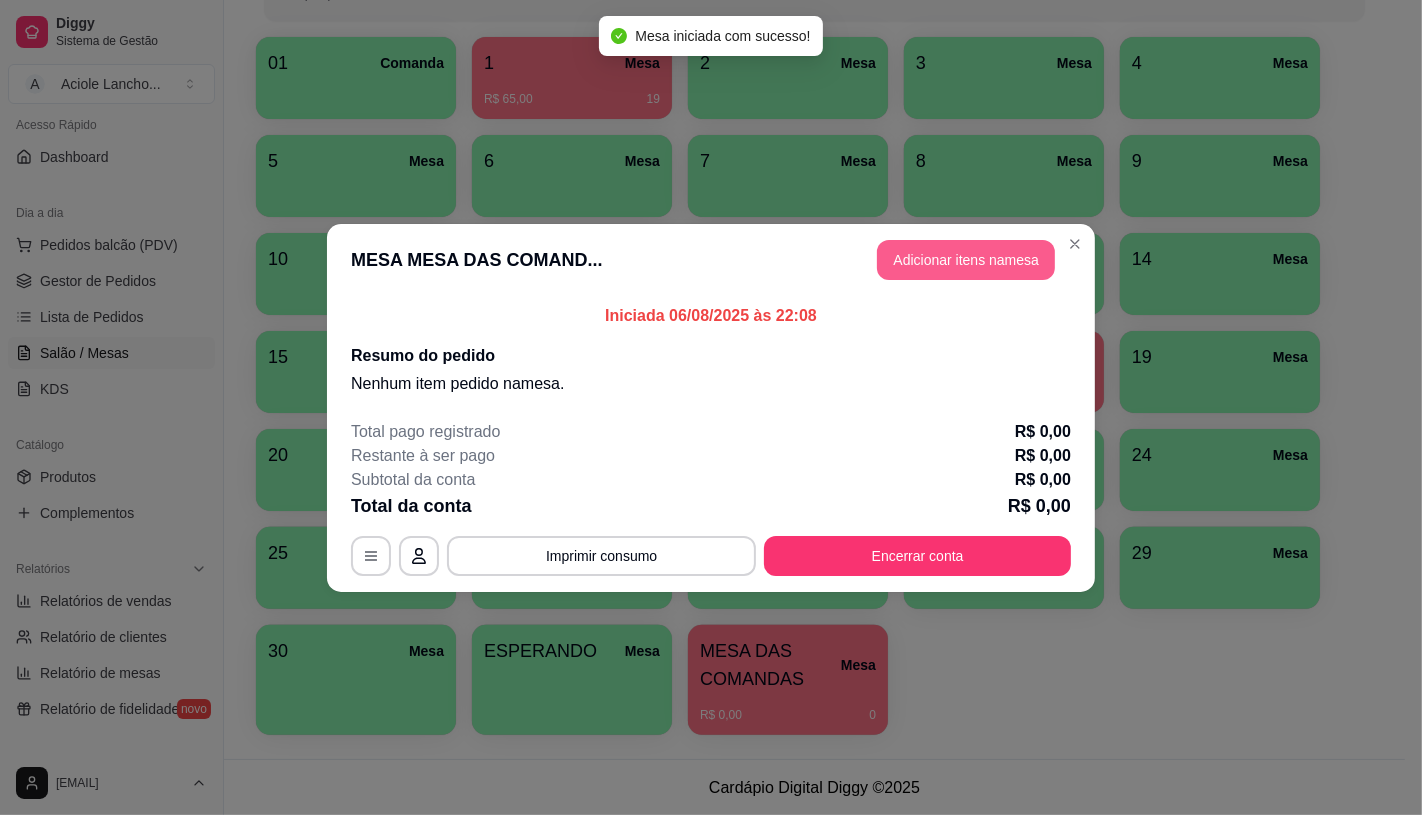 click on "Adicionar itens na  mesa" at bounding box center [966, 260] 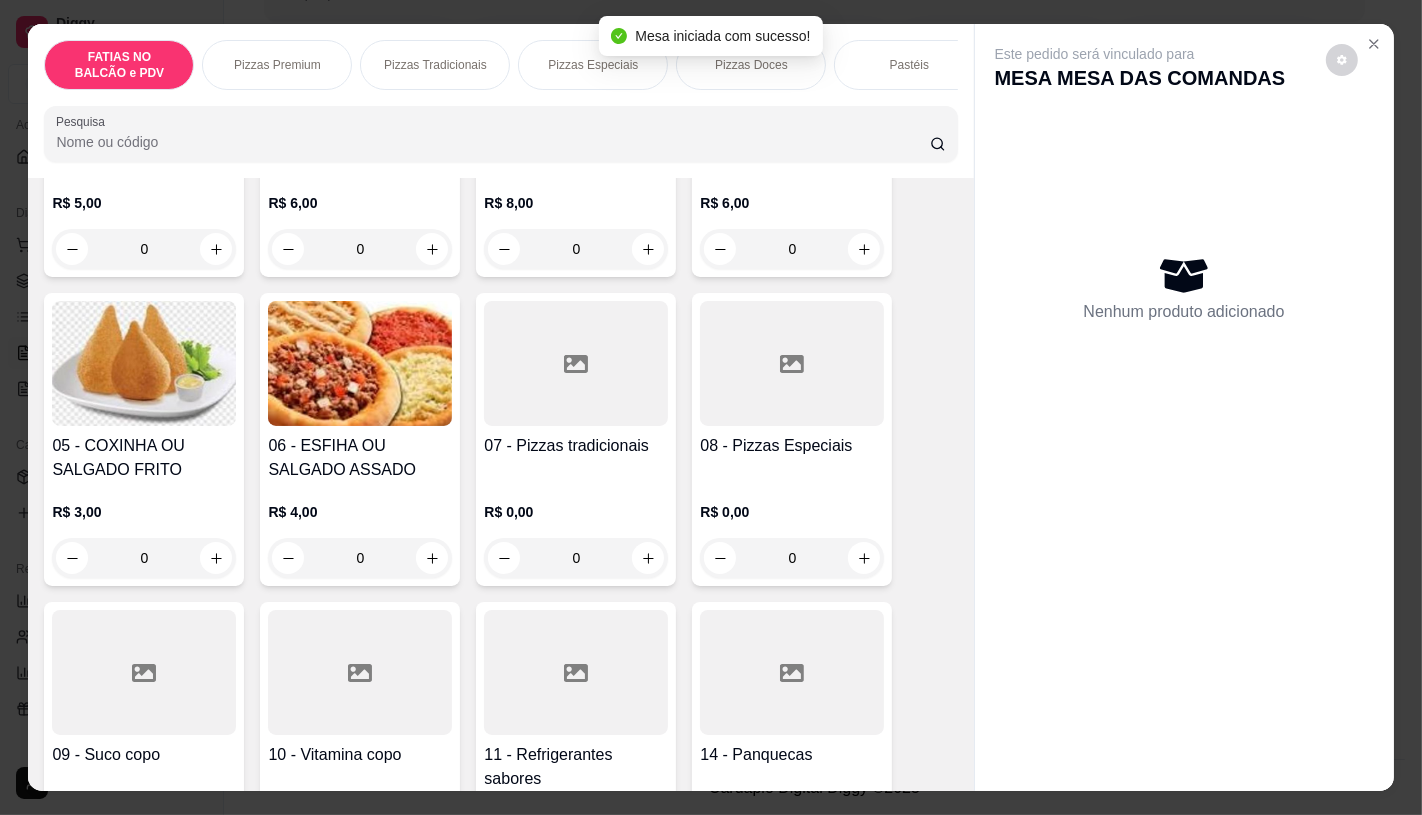 scroll, scrollTop: 333, scrollLeft: 0, axis: vertical 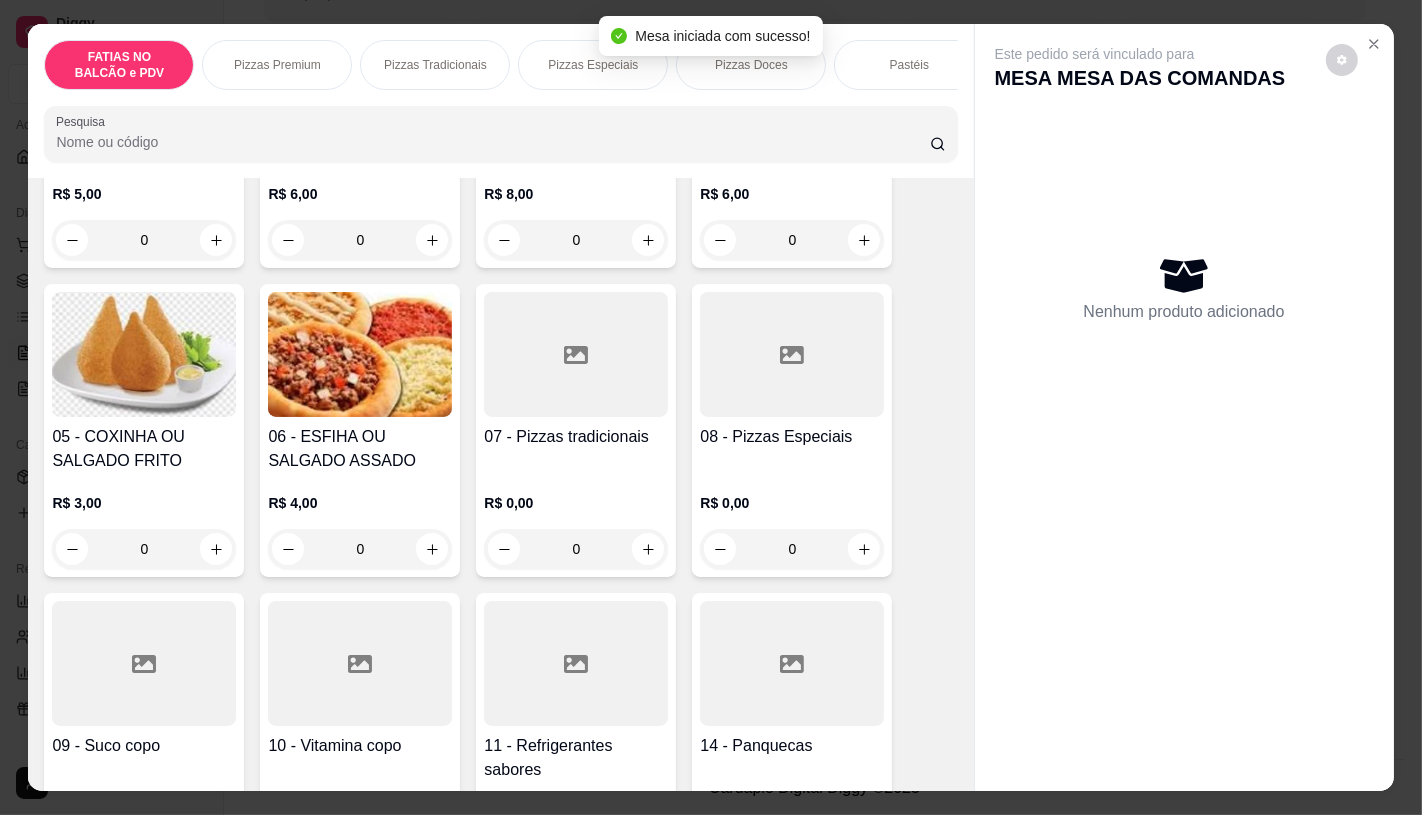 click on "R$ 0,00" at bounding box center [792, 503] 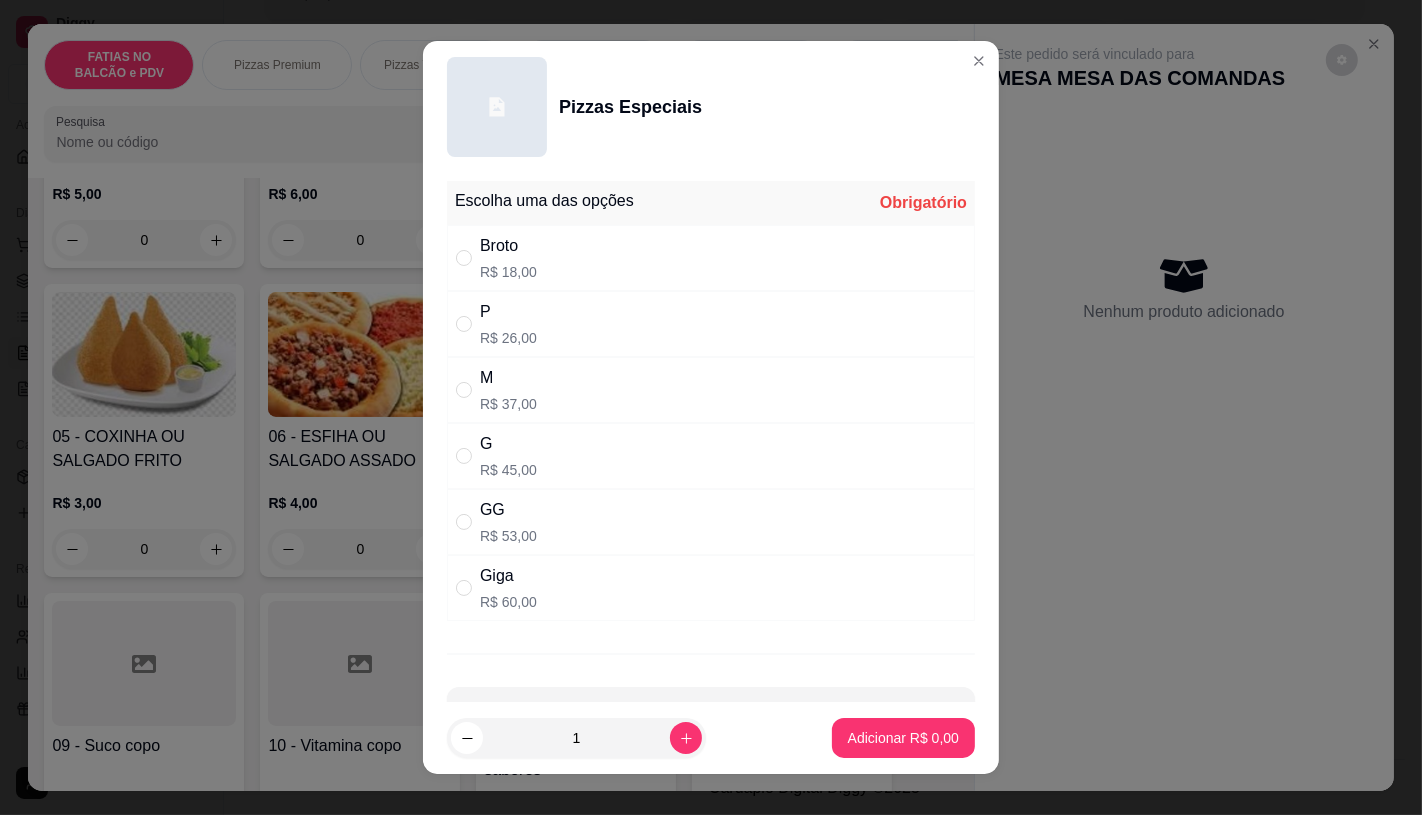 click on "Giga R$ 60,00" at bounding box center [711, 588] 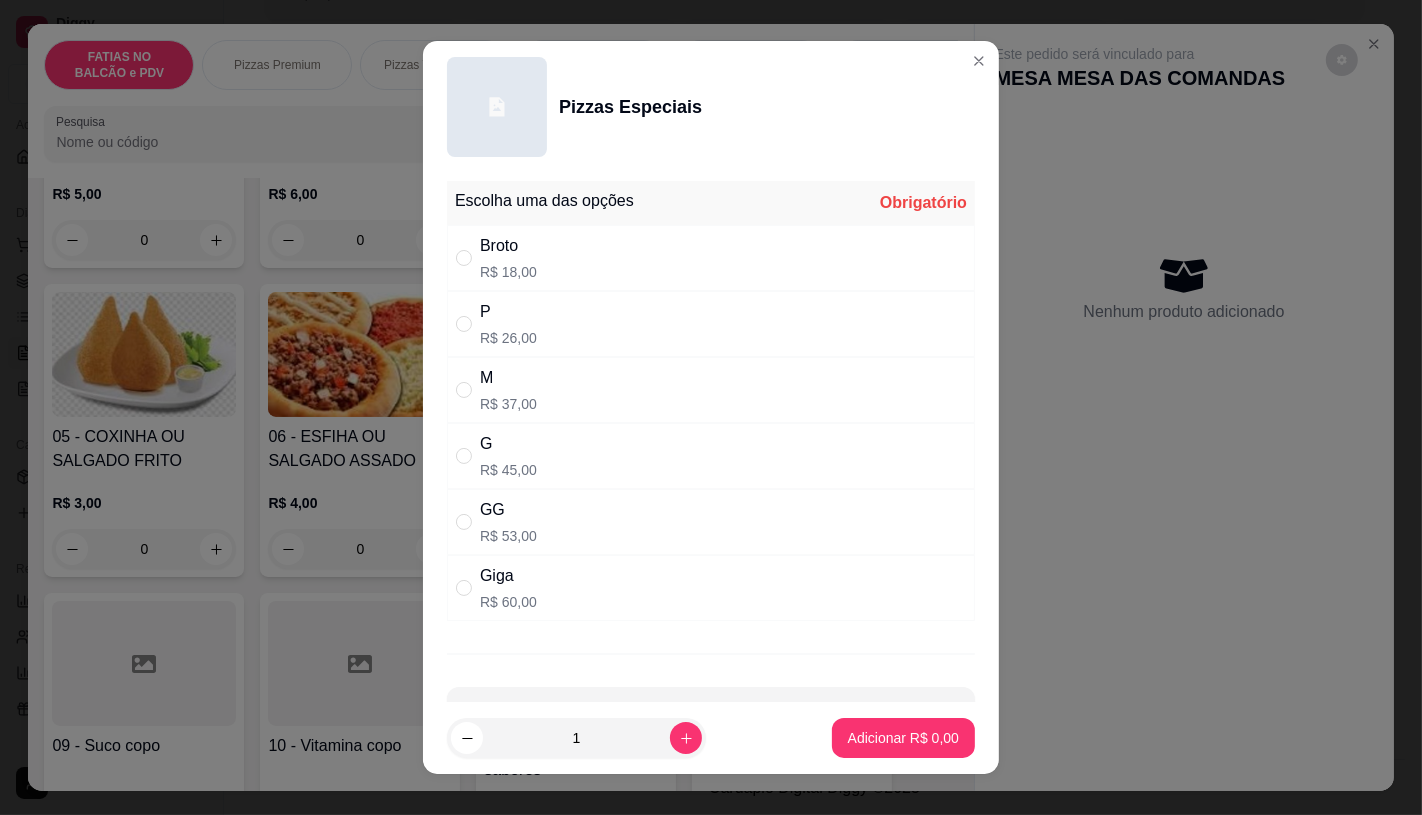 radio on "true" 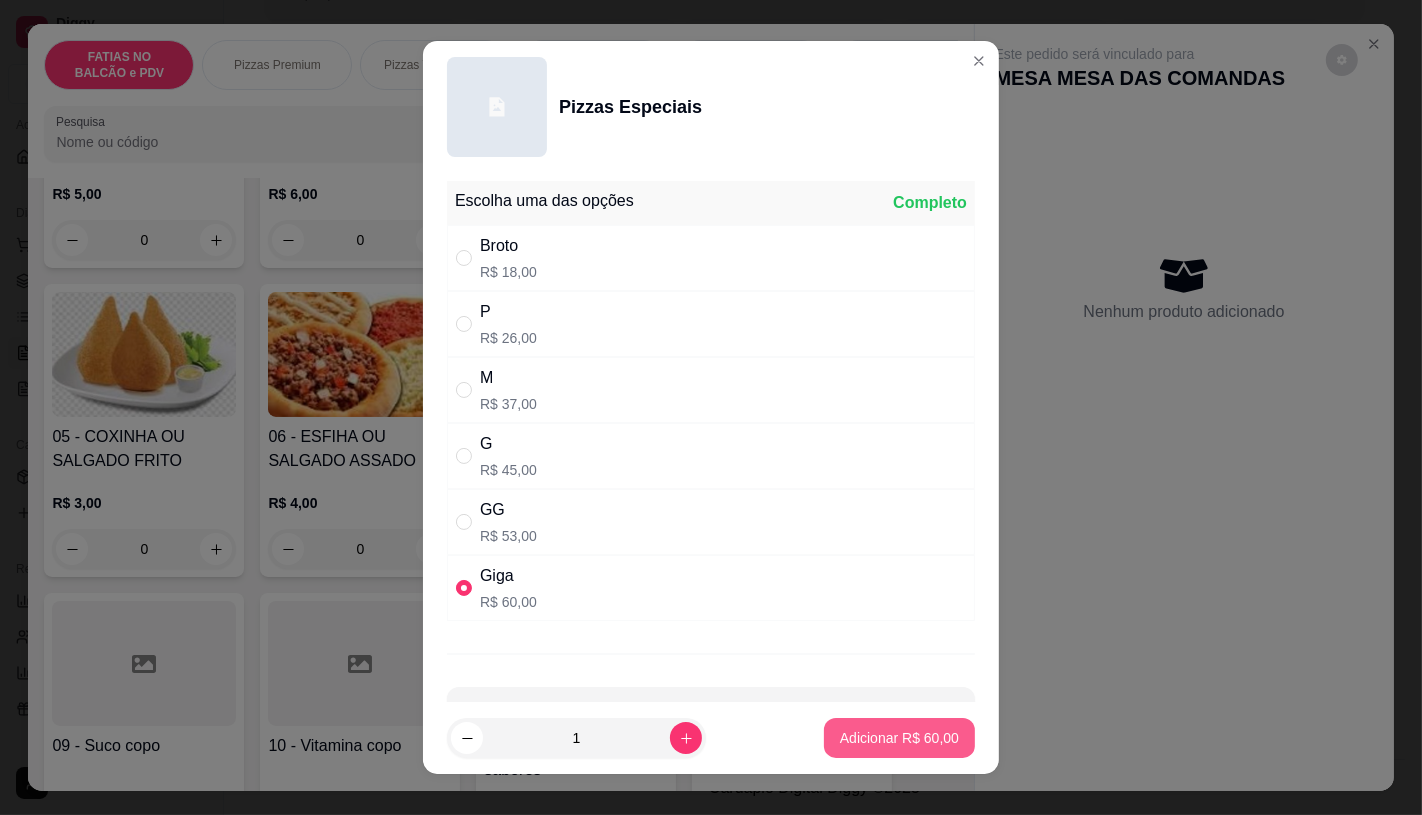 click on "Adicionar   R$ 60,00" at bounding box center (899, 738) 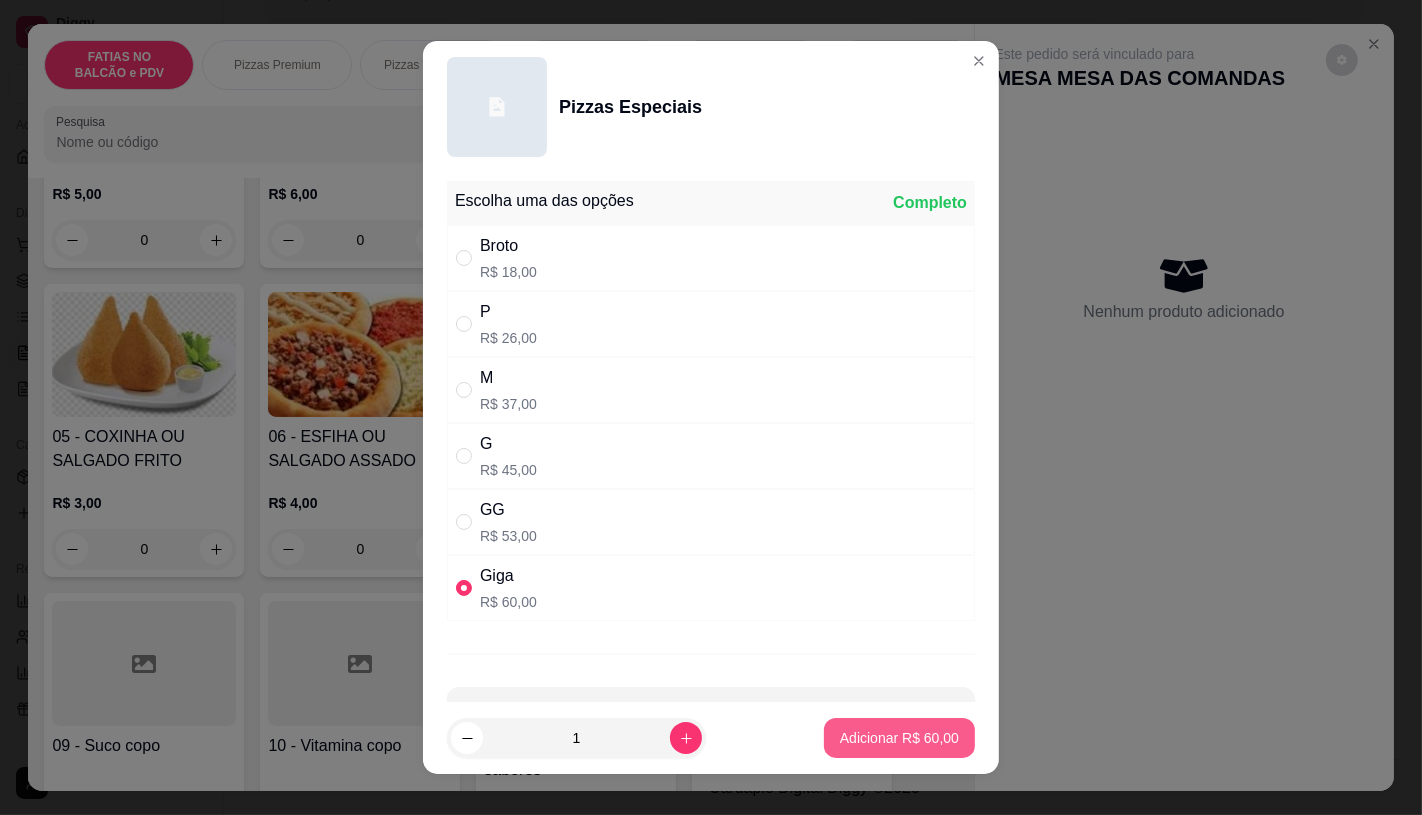 type on "1" 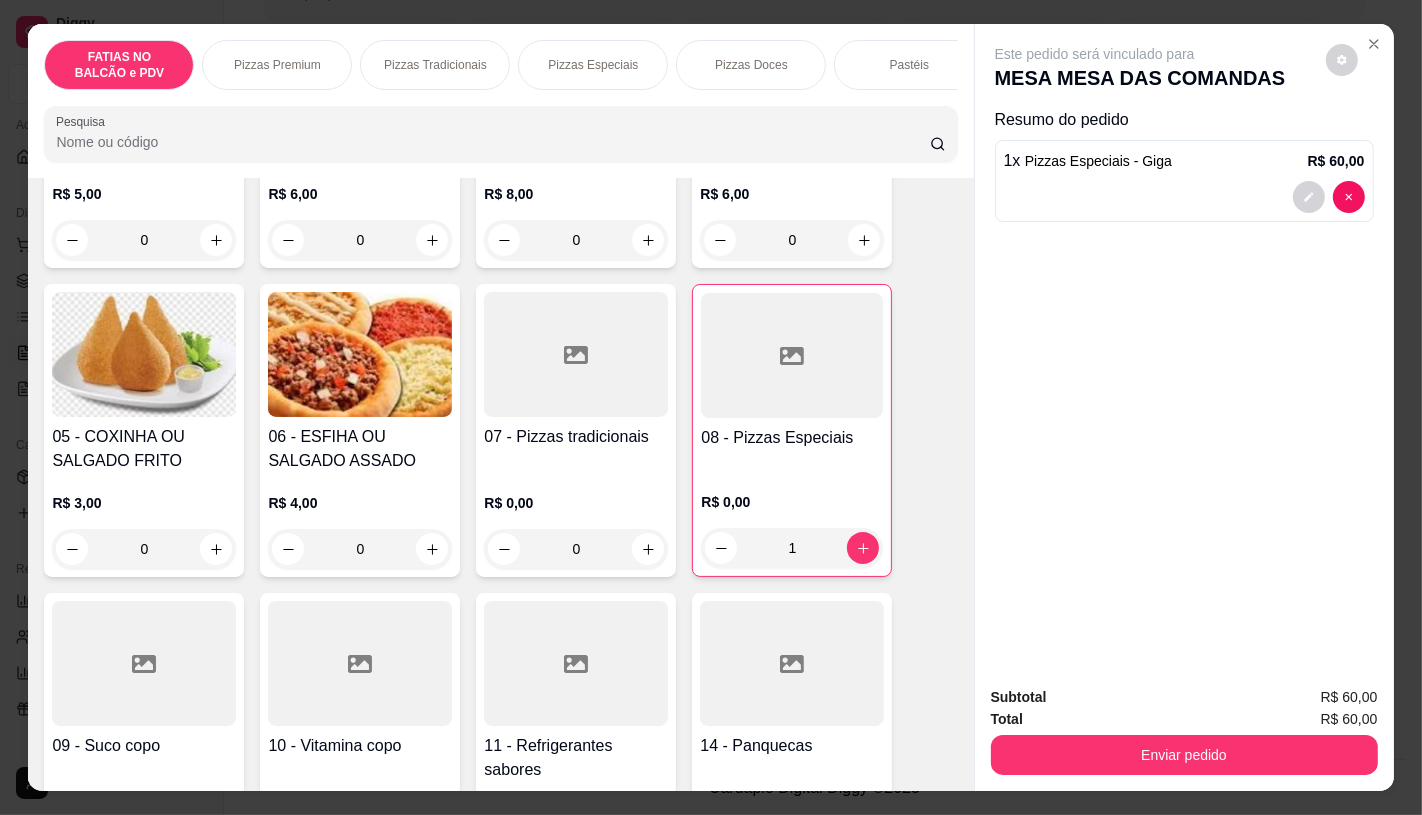 scroll, scrollTop: 555, scrollLeft: 0, axis: vertical 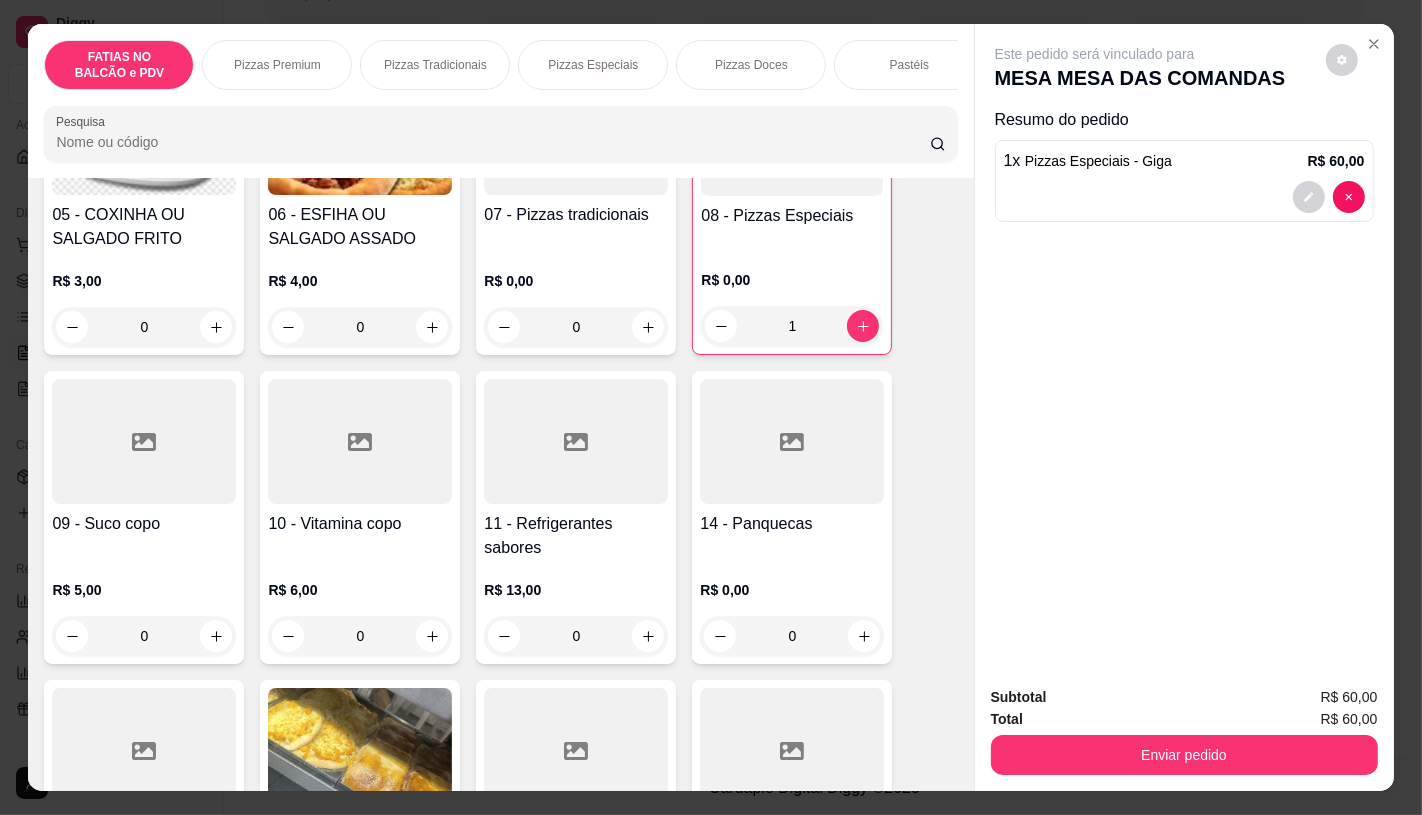 click at bounding box center [576, 441] 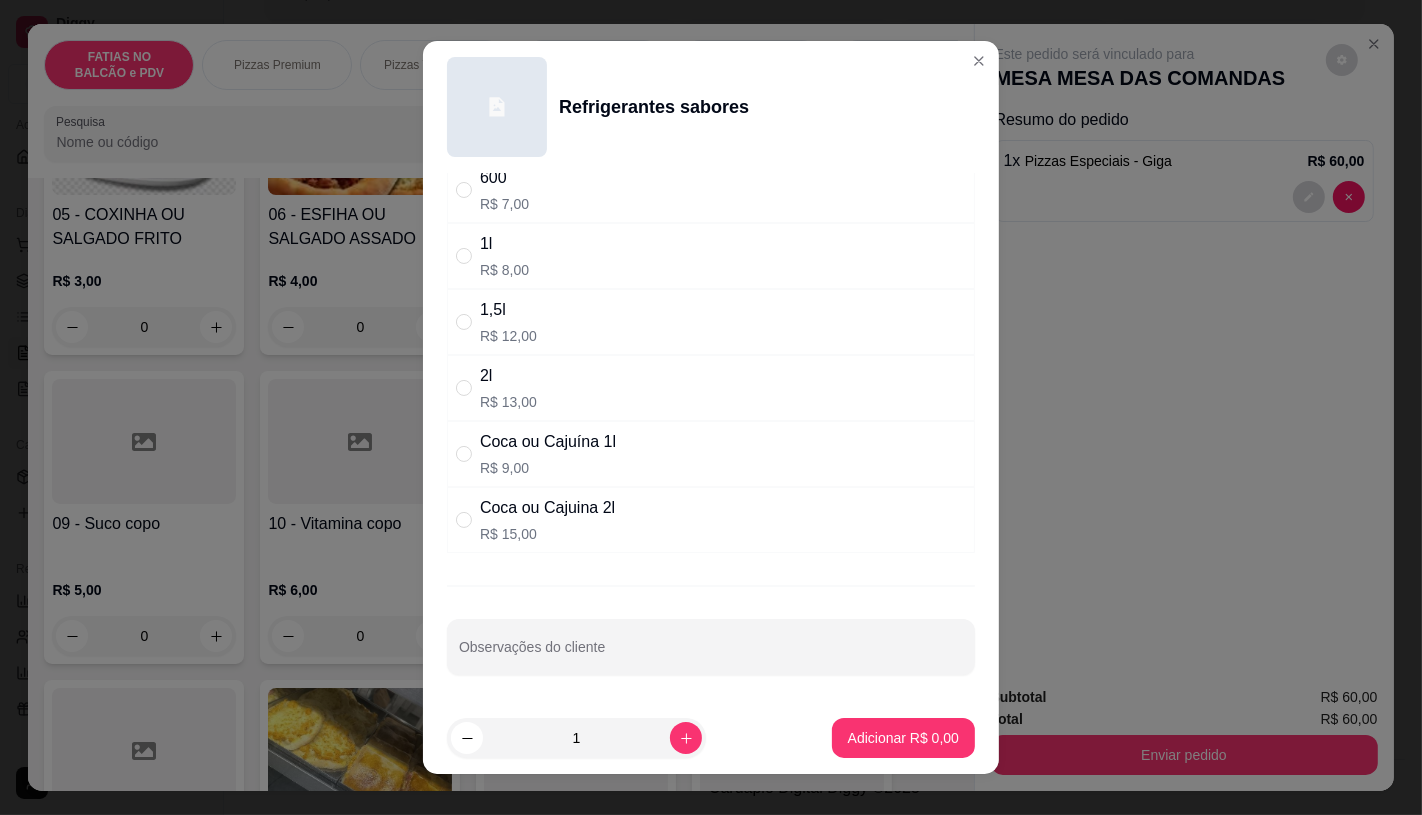click on "R$ 15,00" at bounding box center [547, 534] 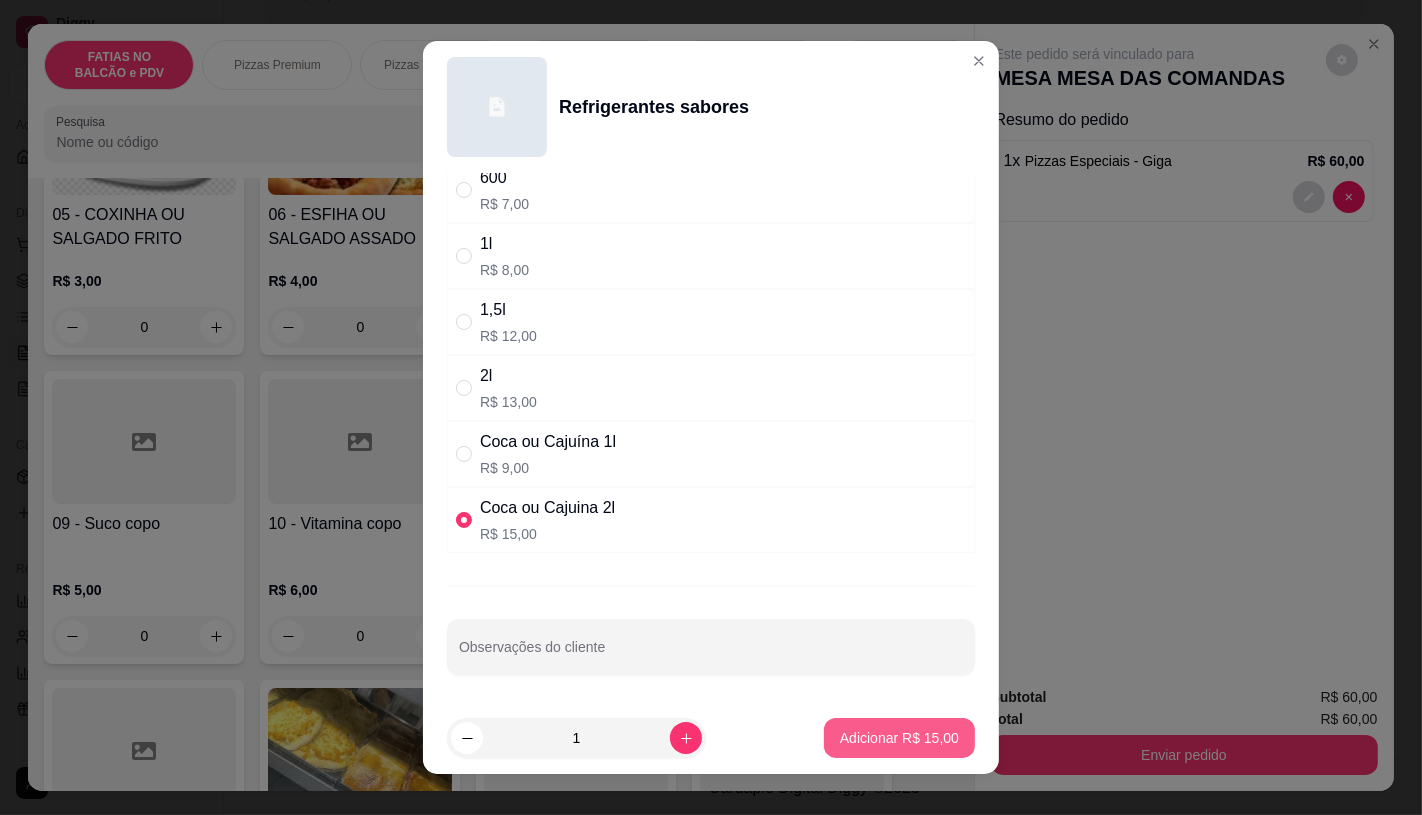 click on "Adicionar   R$ 15,00" at bounding box center [899, 738] 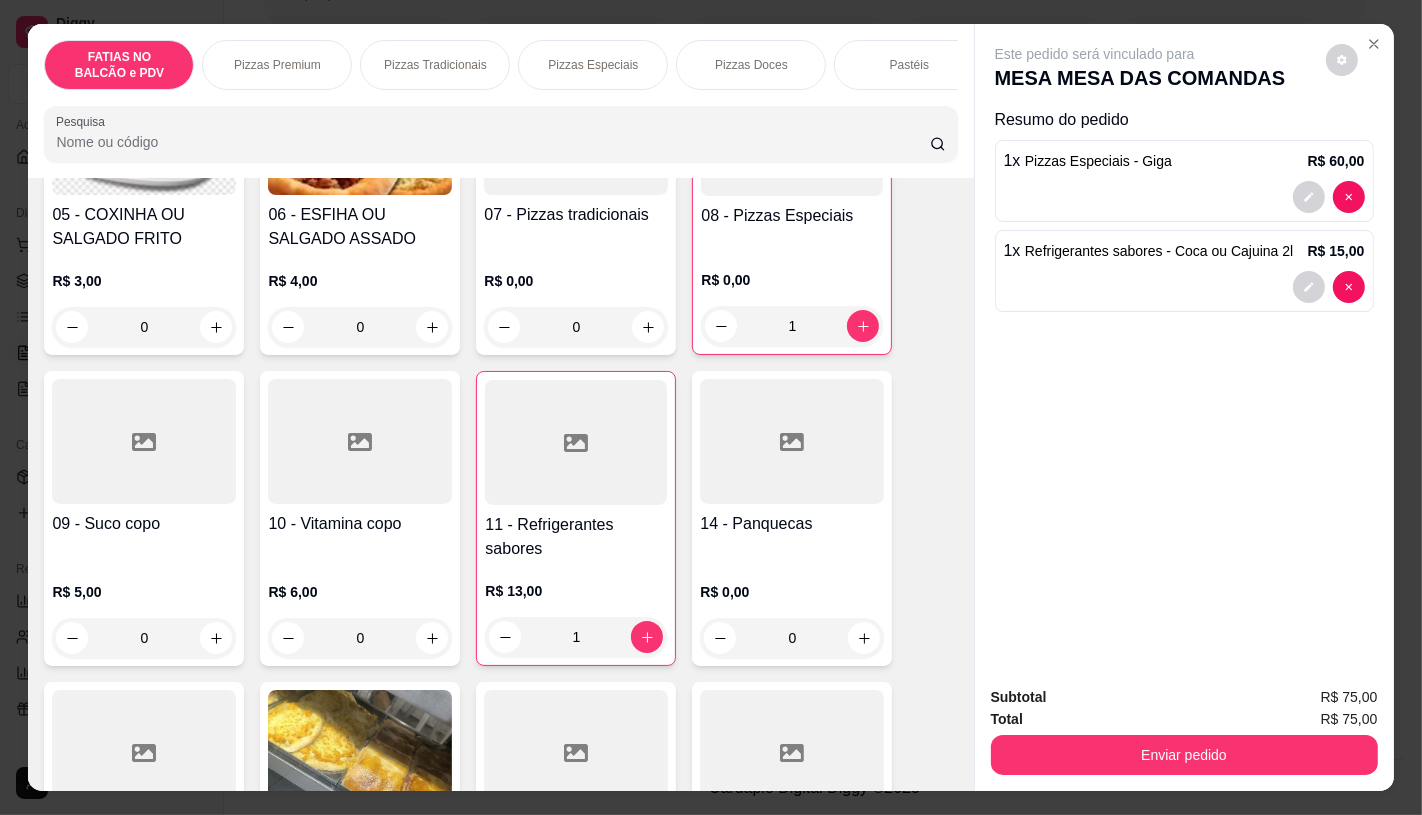 type on "1" 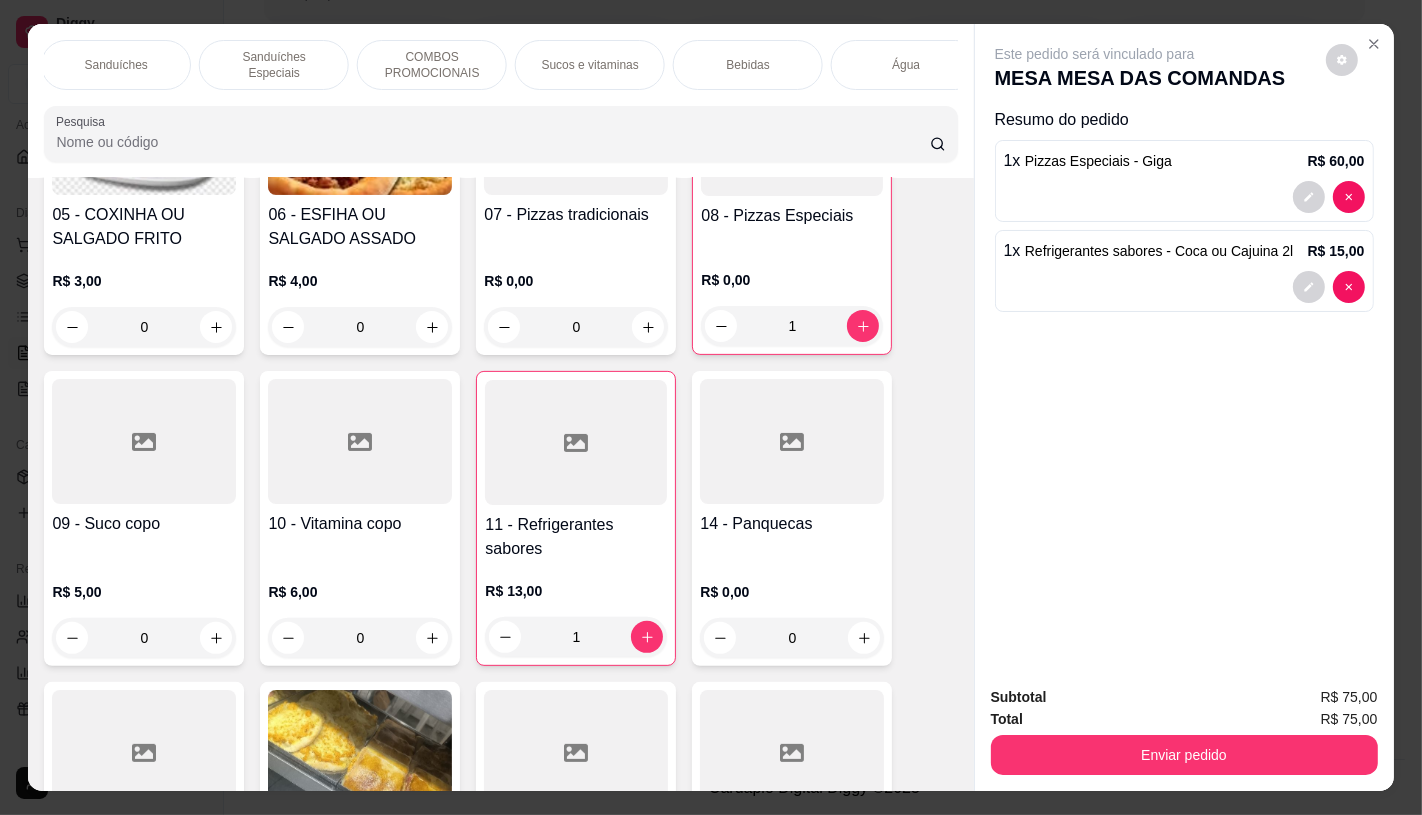 scroll, scrollTop: 0, scrollLeft: 2080, axis: horizontal 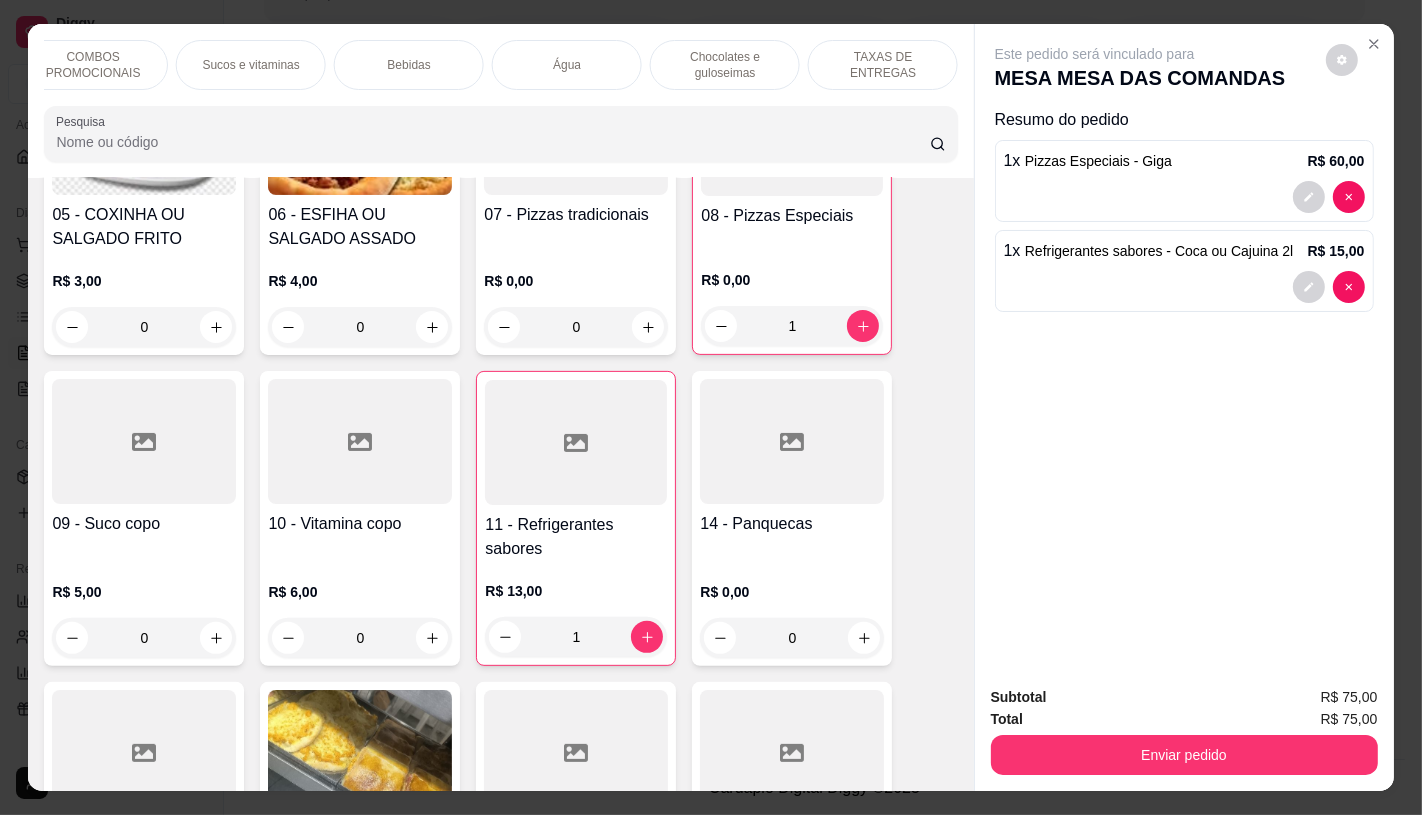 click on "TAXAS DE ENTREGAS" at bounding box center [883, 65] 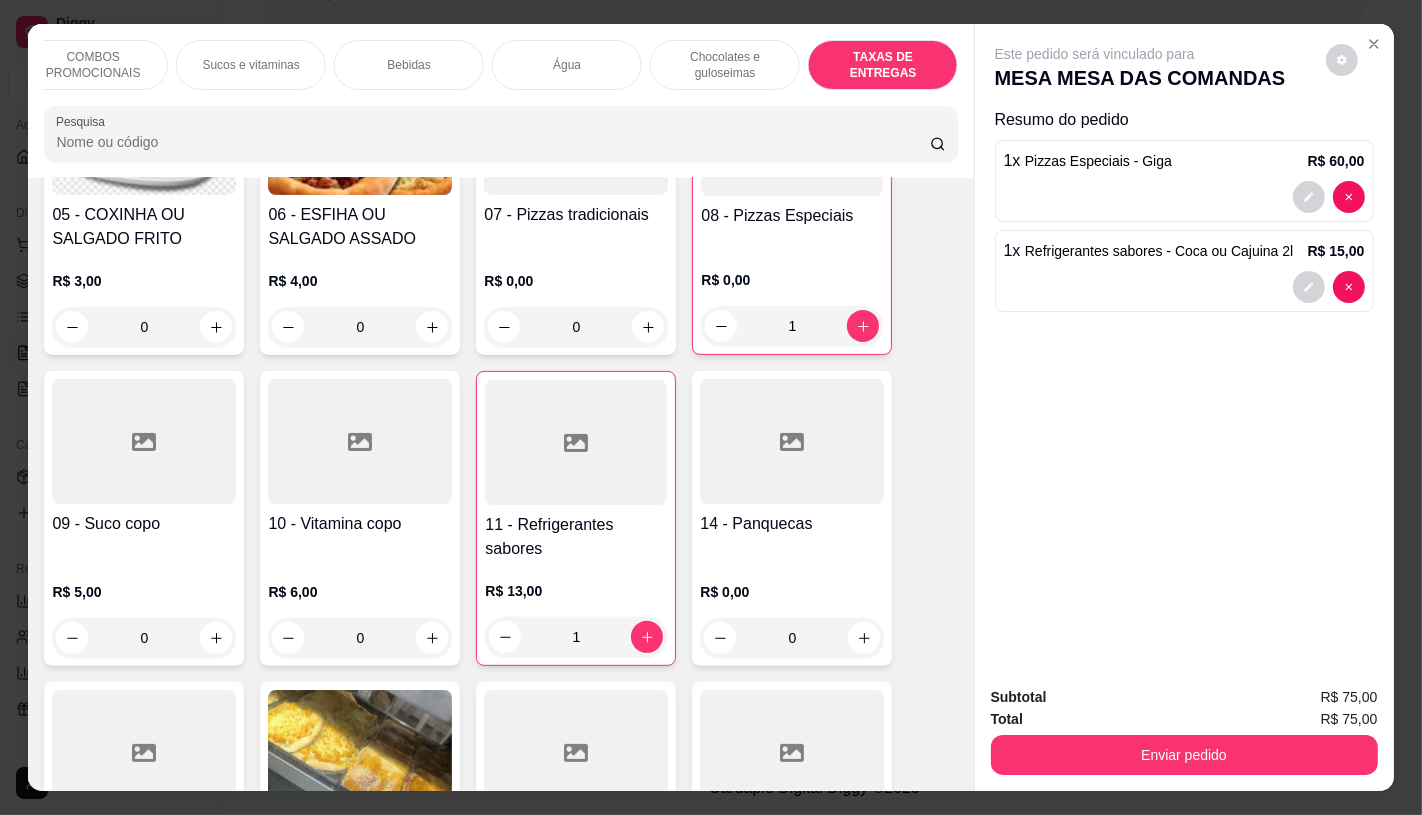 scroll, scrollTop: 13375, scrollLeft: 0, axis: vertical 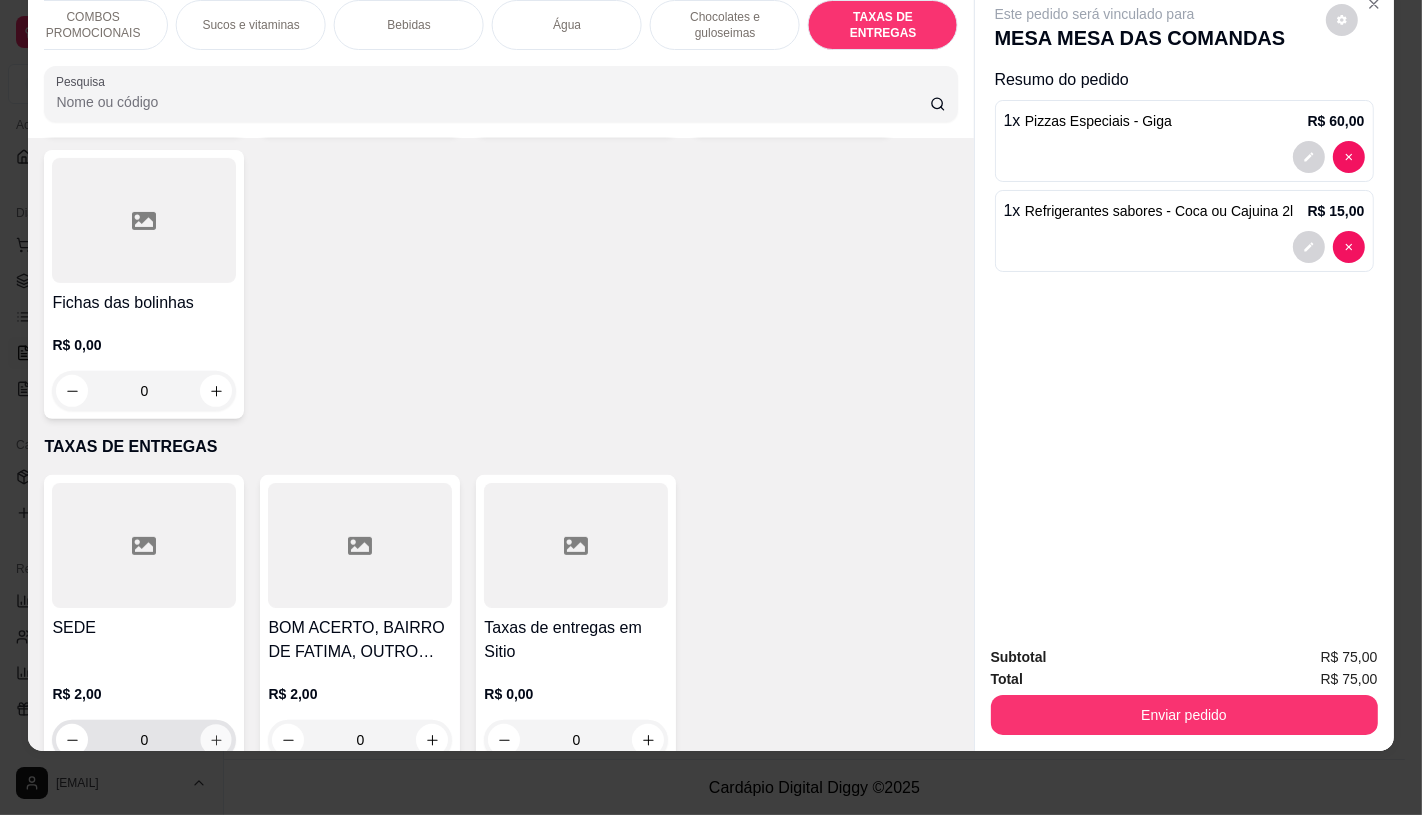 click 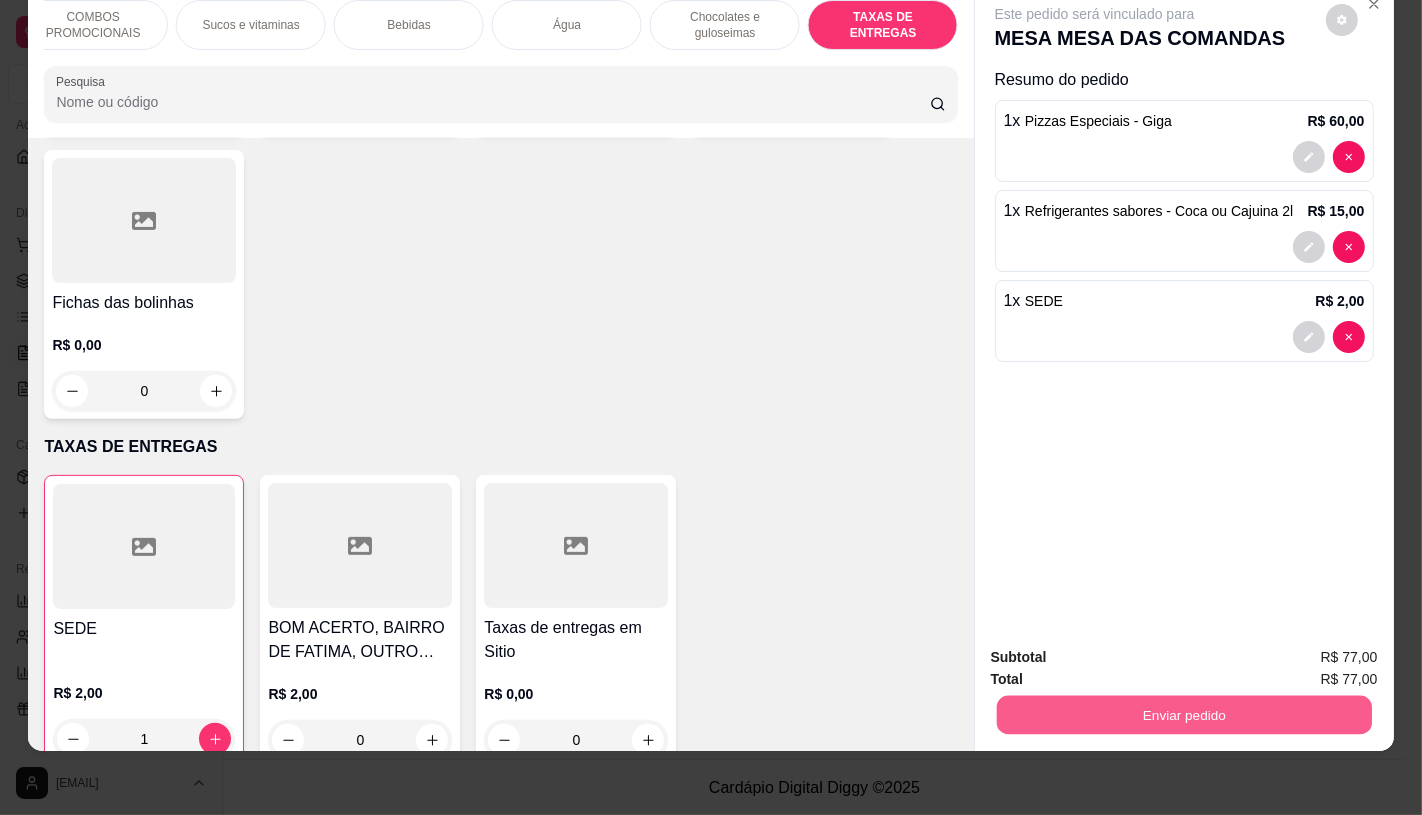 click on "Enviar pedido" at bounding box center (1183, 714) 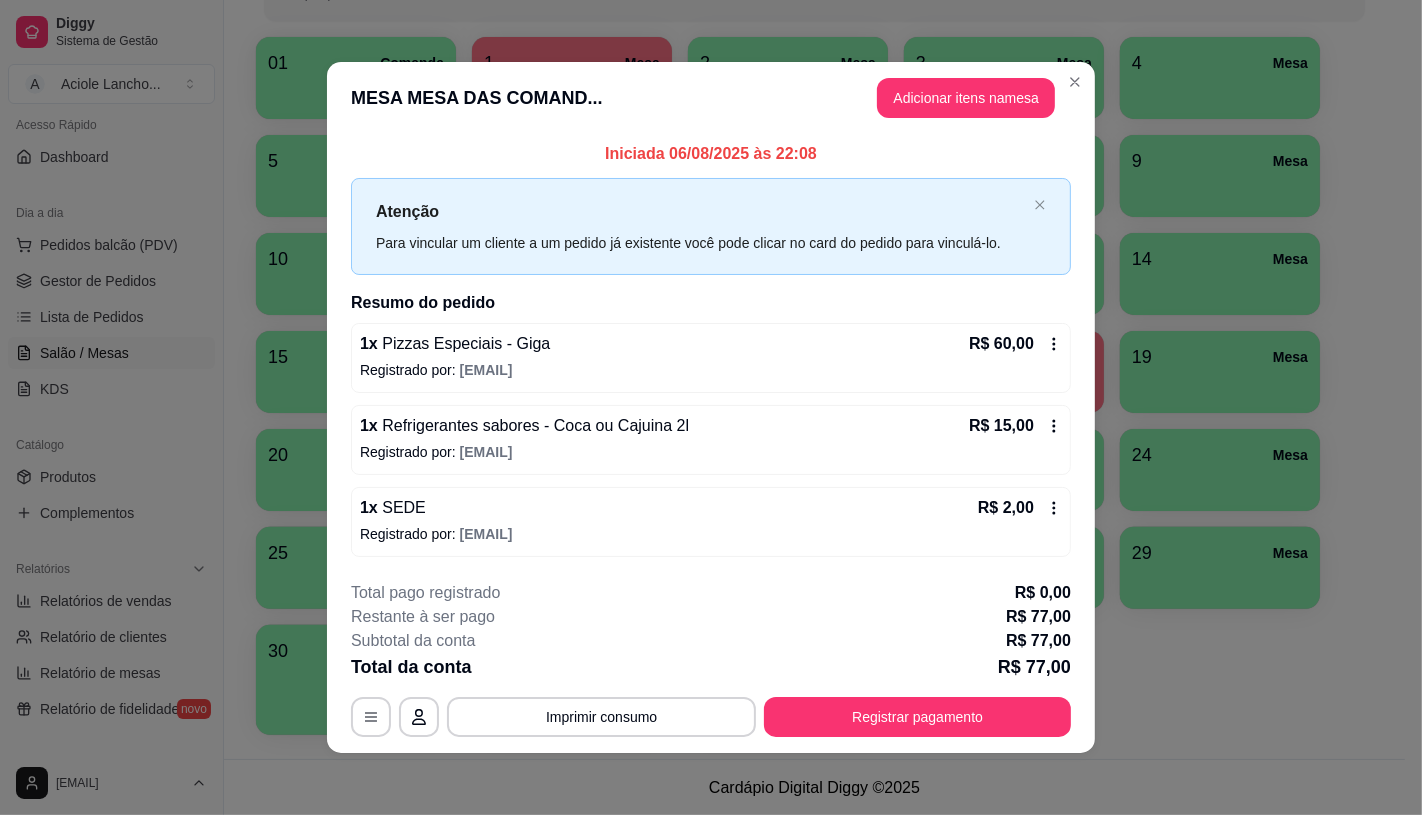 click on "Registrar pagamento" at bounding box center (917, 717) 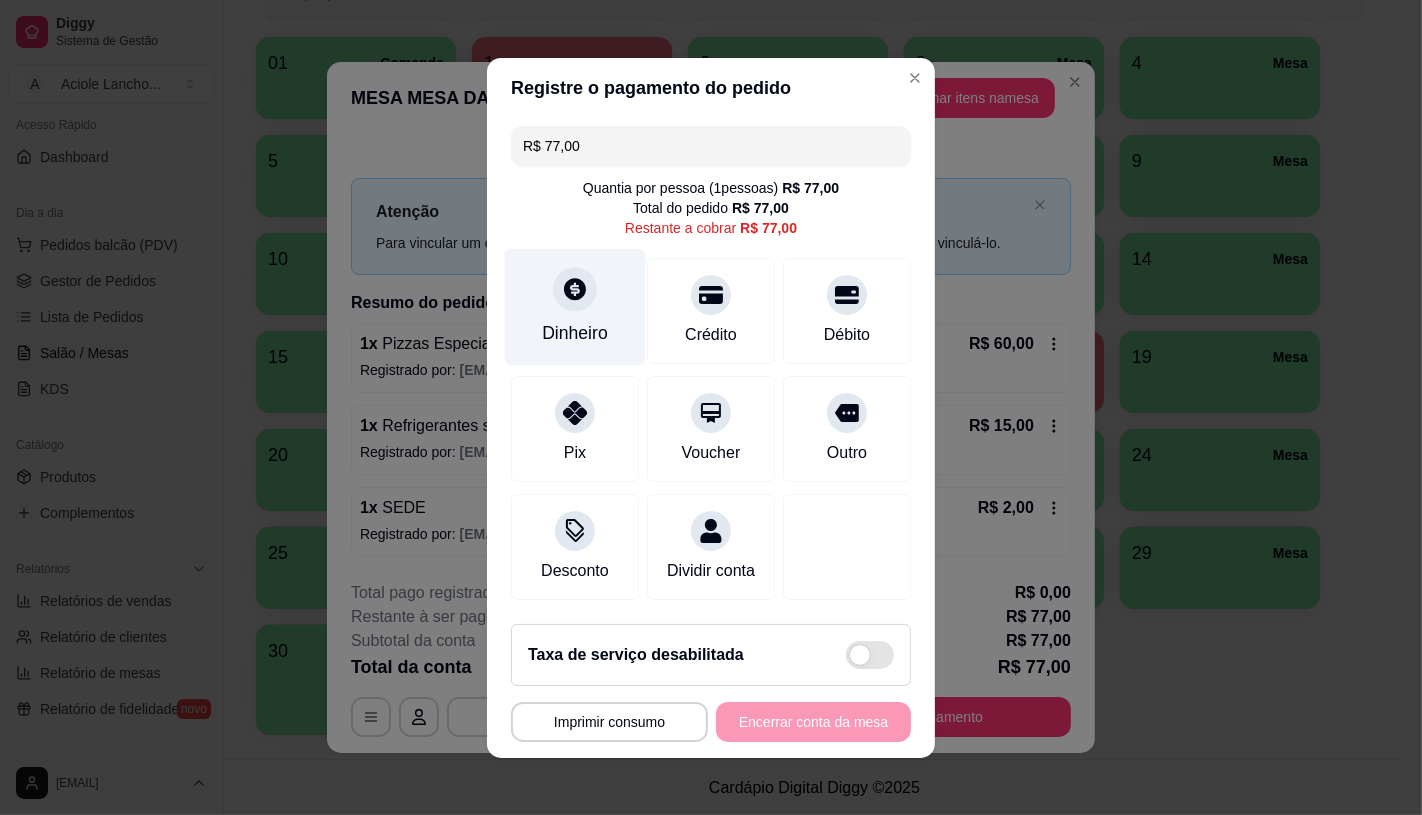 click at bounding box center (575, 289) 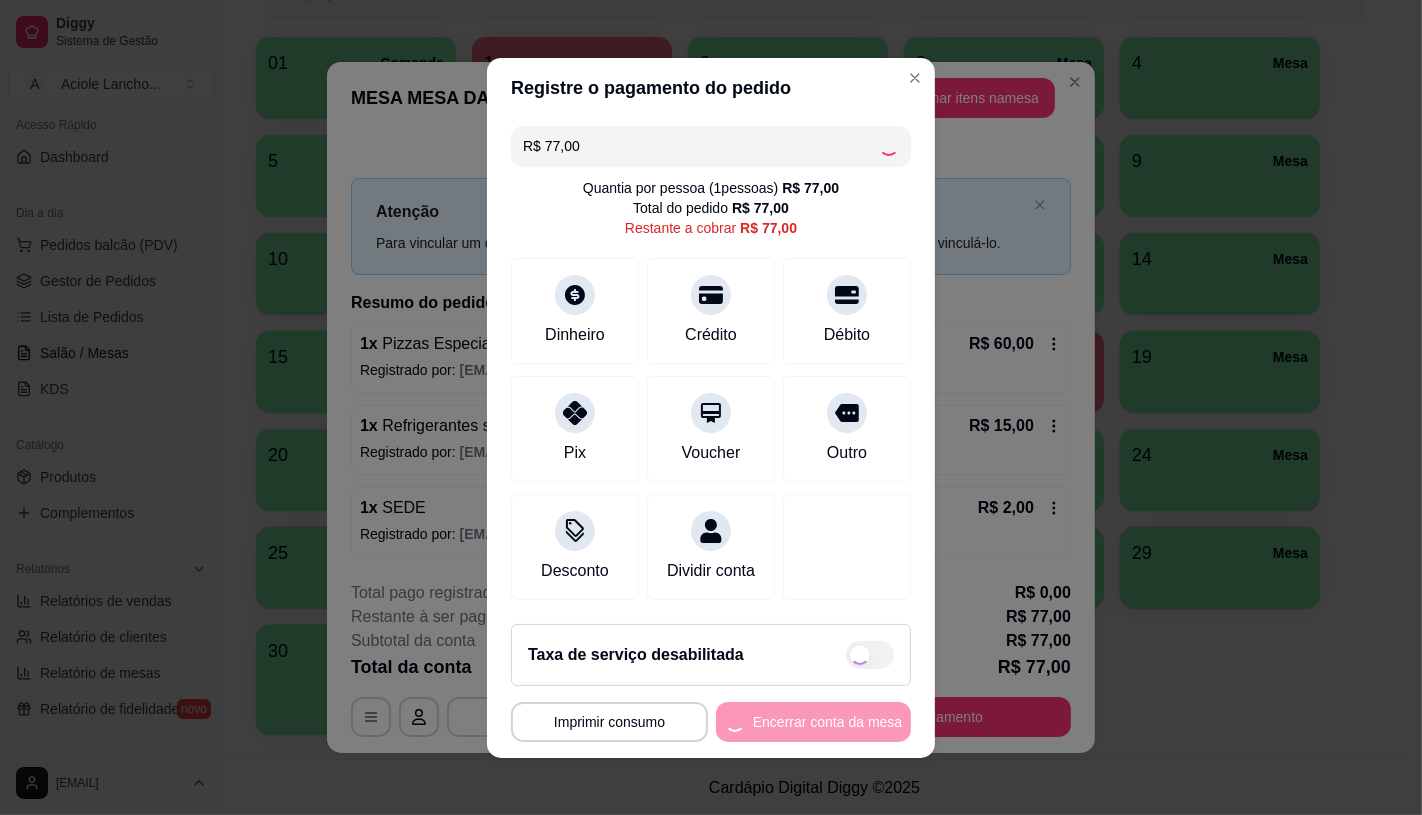 type on "R$ 0,00" 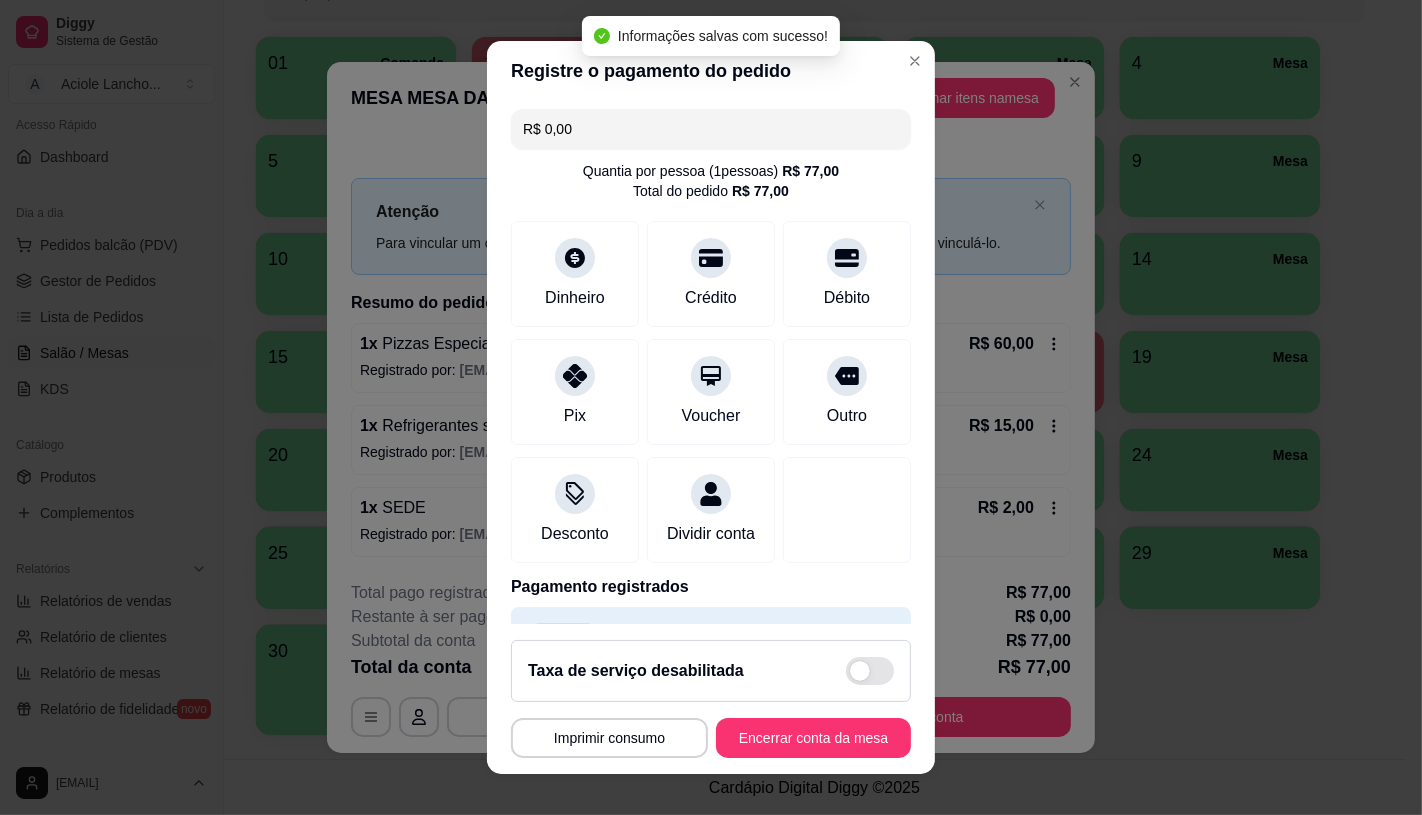scroll, scrollTop: 74, scrollLeft: 0, axis: vertical 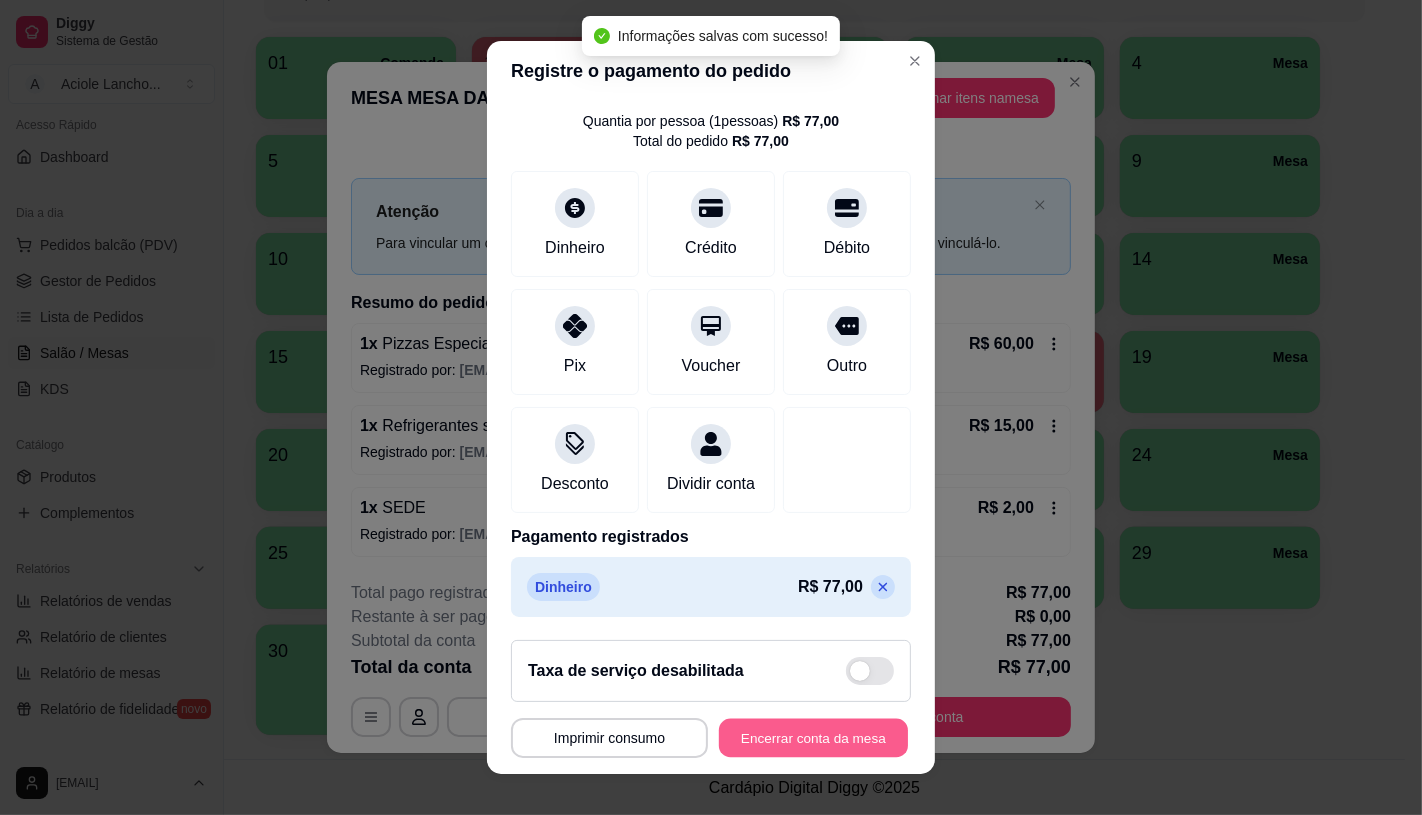 click on "Encerrar conta da mesa" at bounding box center [813, 738] 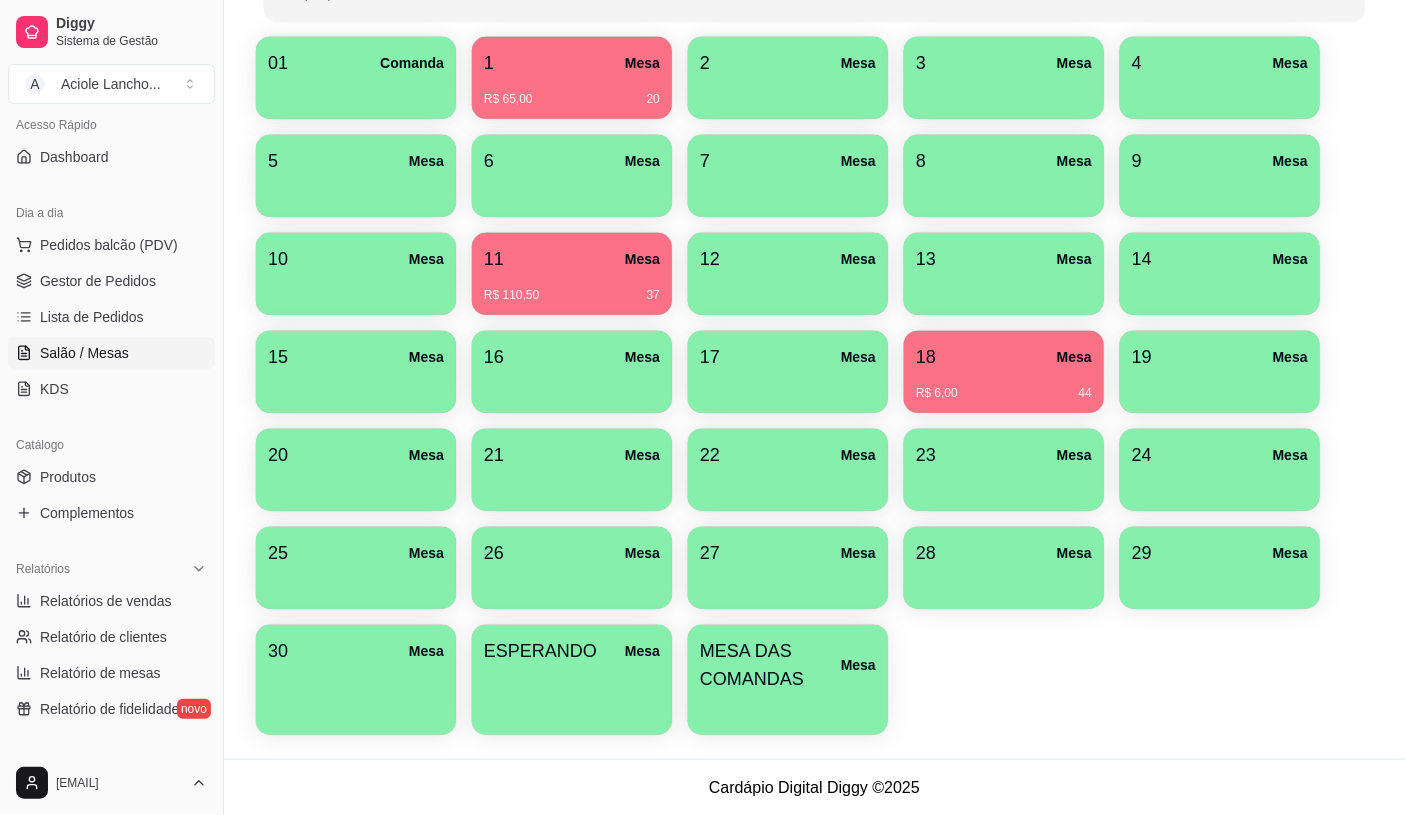 click on "18 Mesa" at bounding box center (1004, 357) 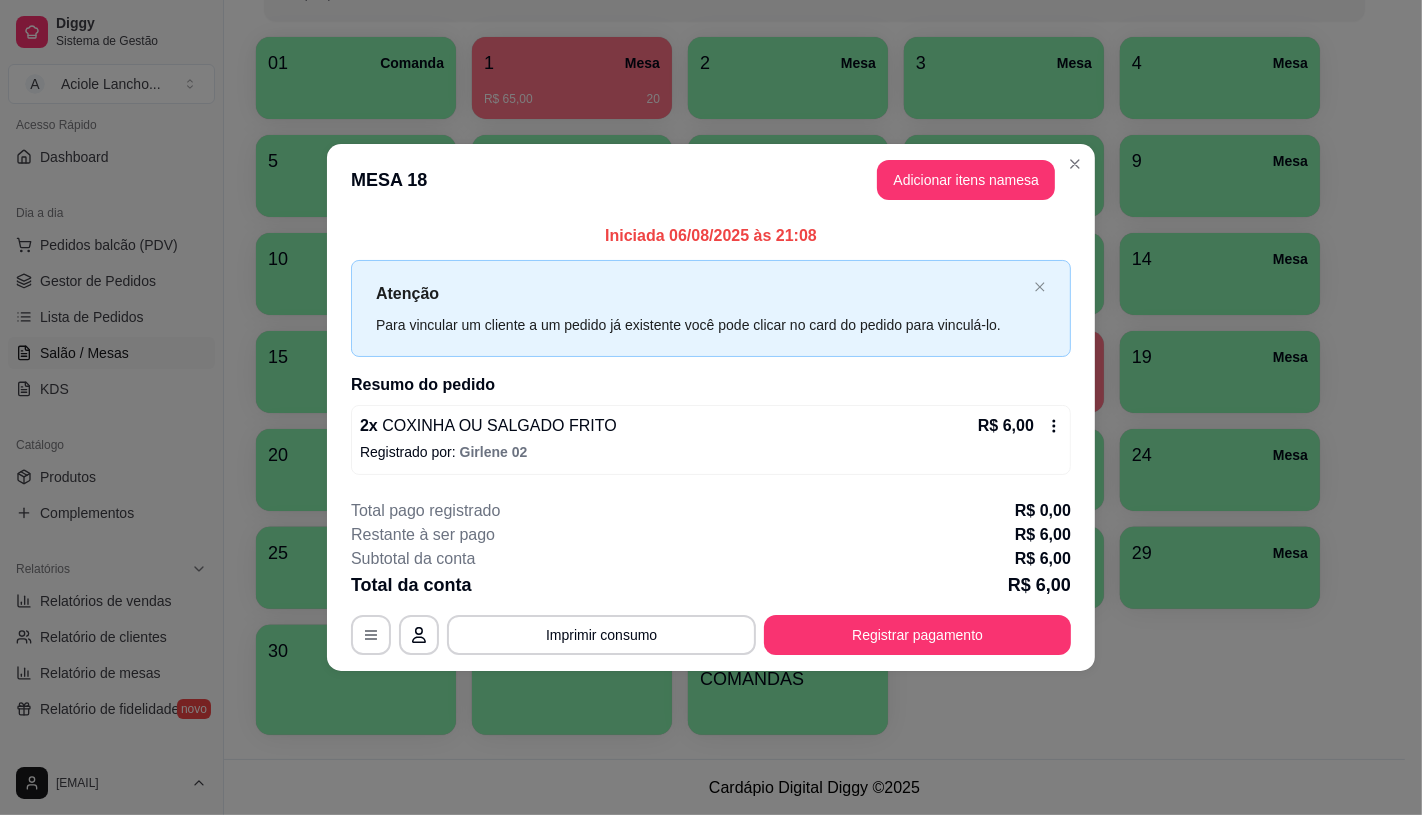 click on "Registrado por:   [NAME] 02" at bounding box center [711, 452] 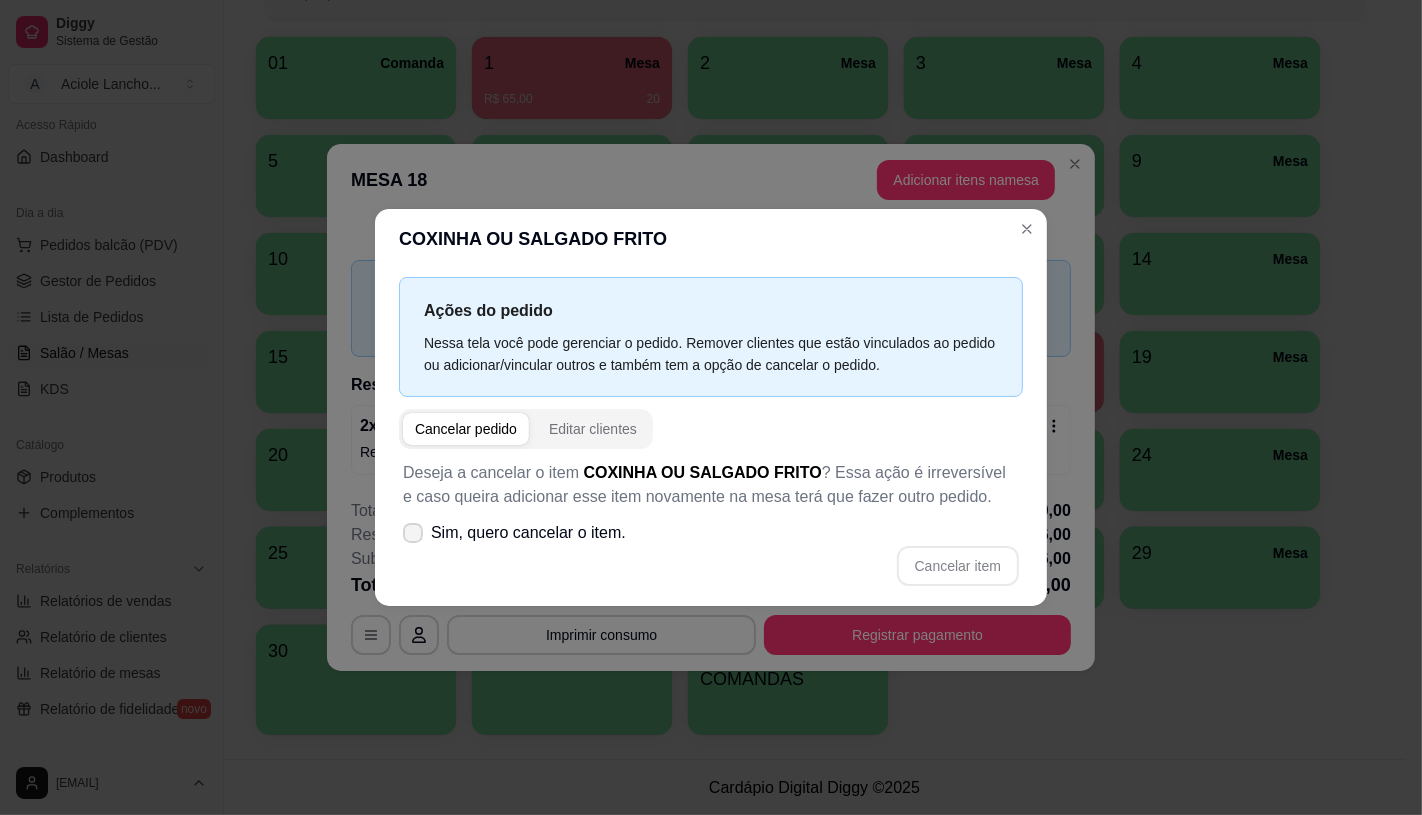 click on "Sim, quero cancelar o item." at bounding box center [514, 533] 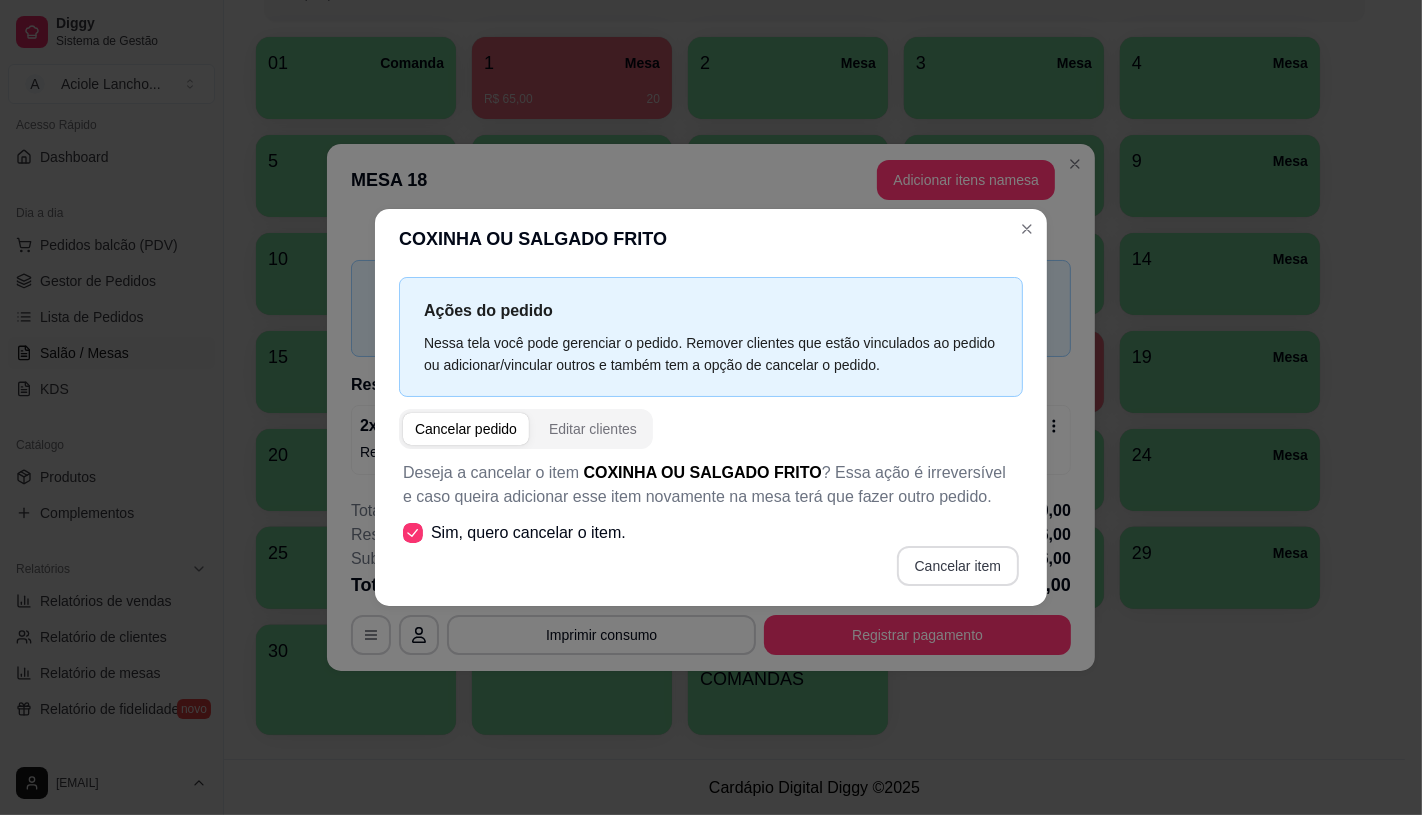 click on "Cancelar item" at bounding box center [711, 566] 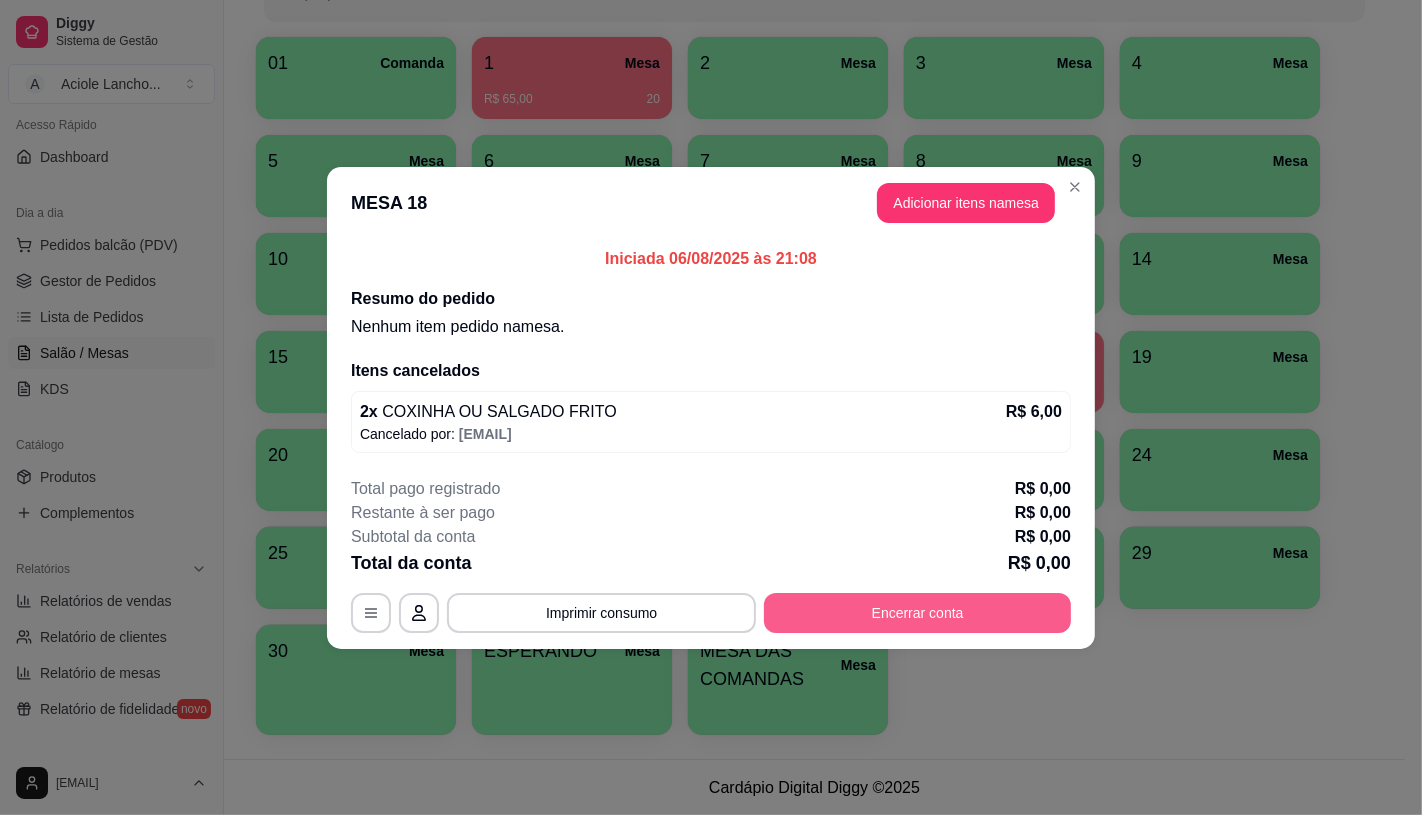 click on "Encerrar conta" at bounding box center (917, 613) 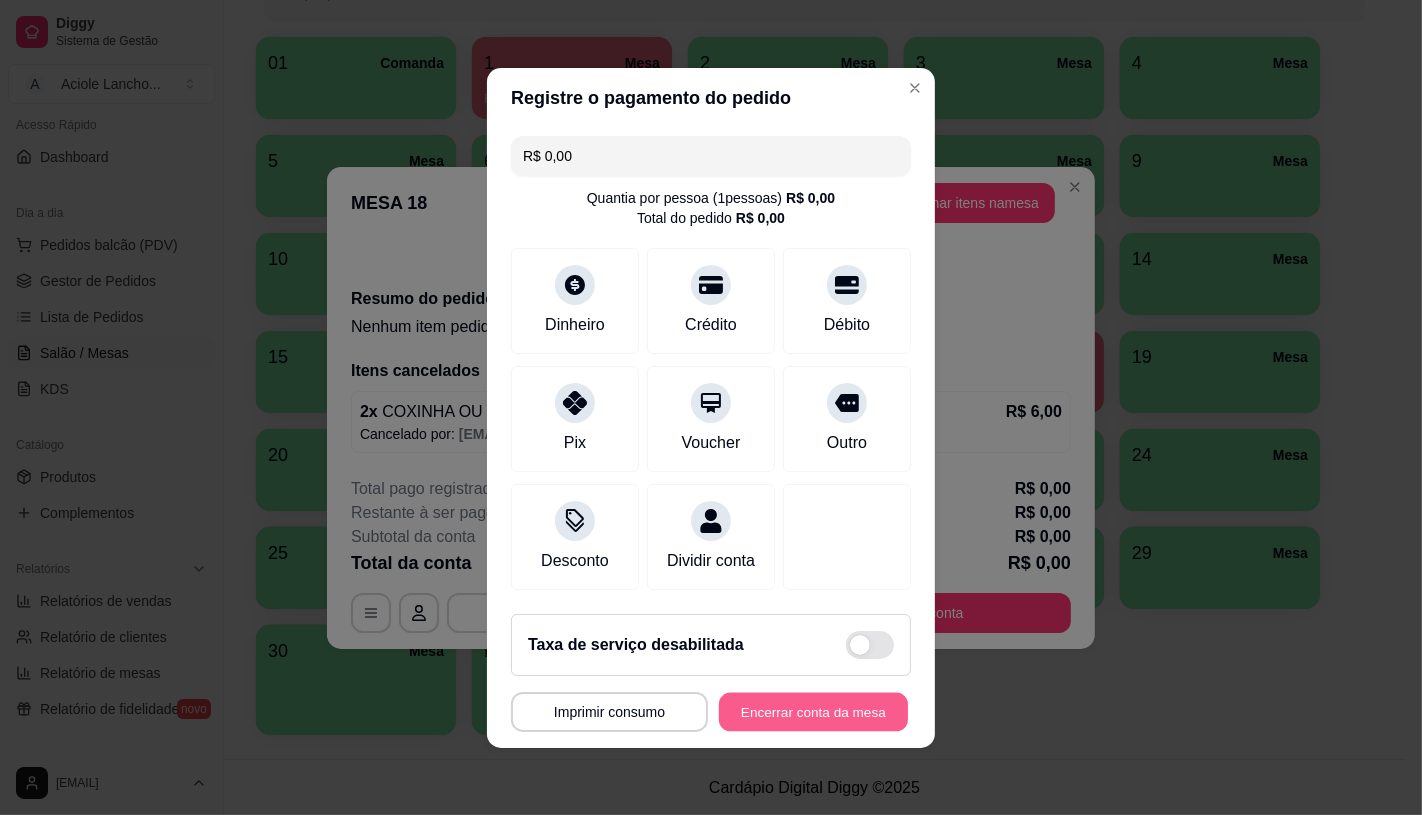 click on "Encerrar conta da mesa" at bounding box center (813, 711) 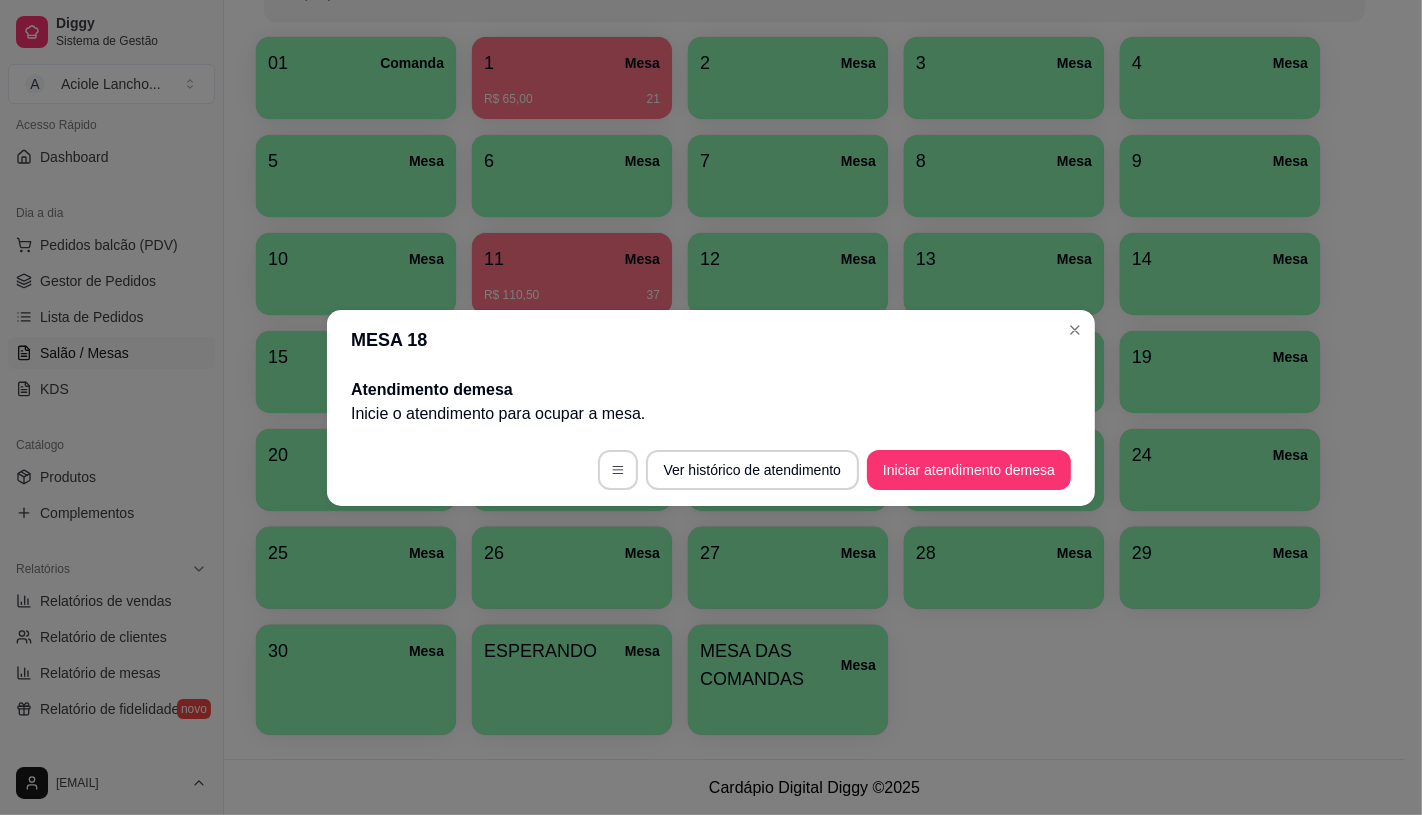 click on "MESA 18" at bounding box center [711, 340] 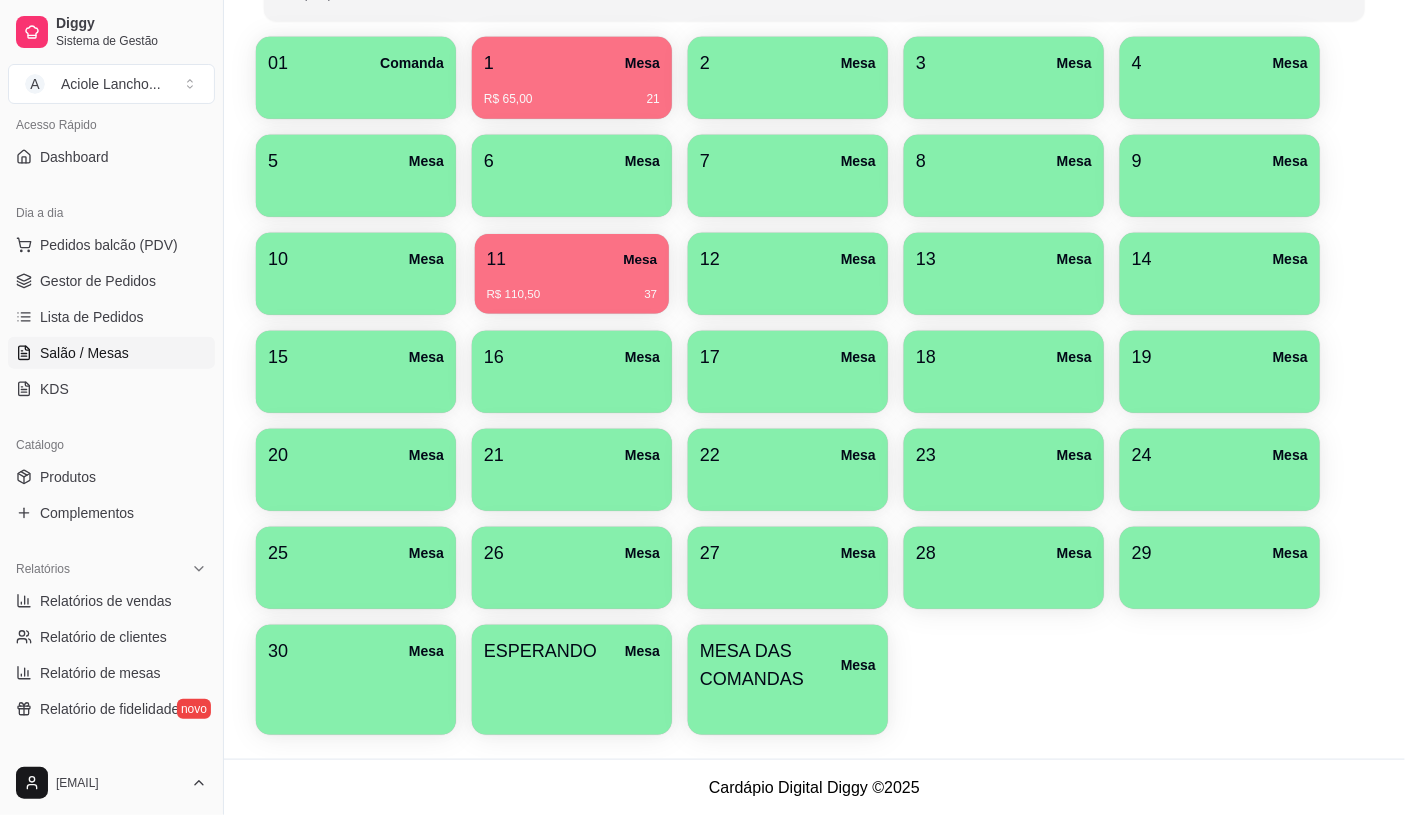 click on "37" at bounding box center (650, 295) 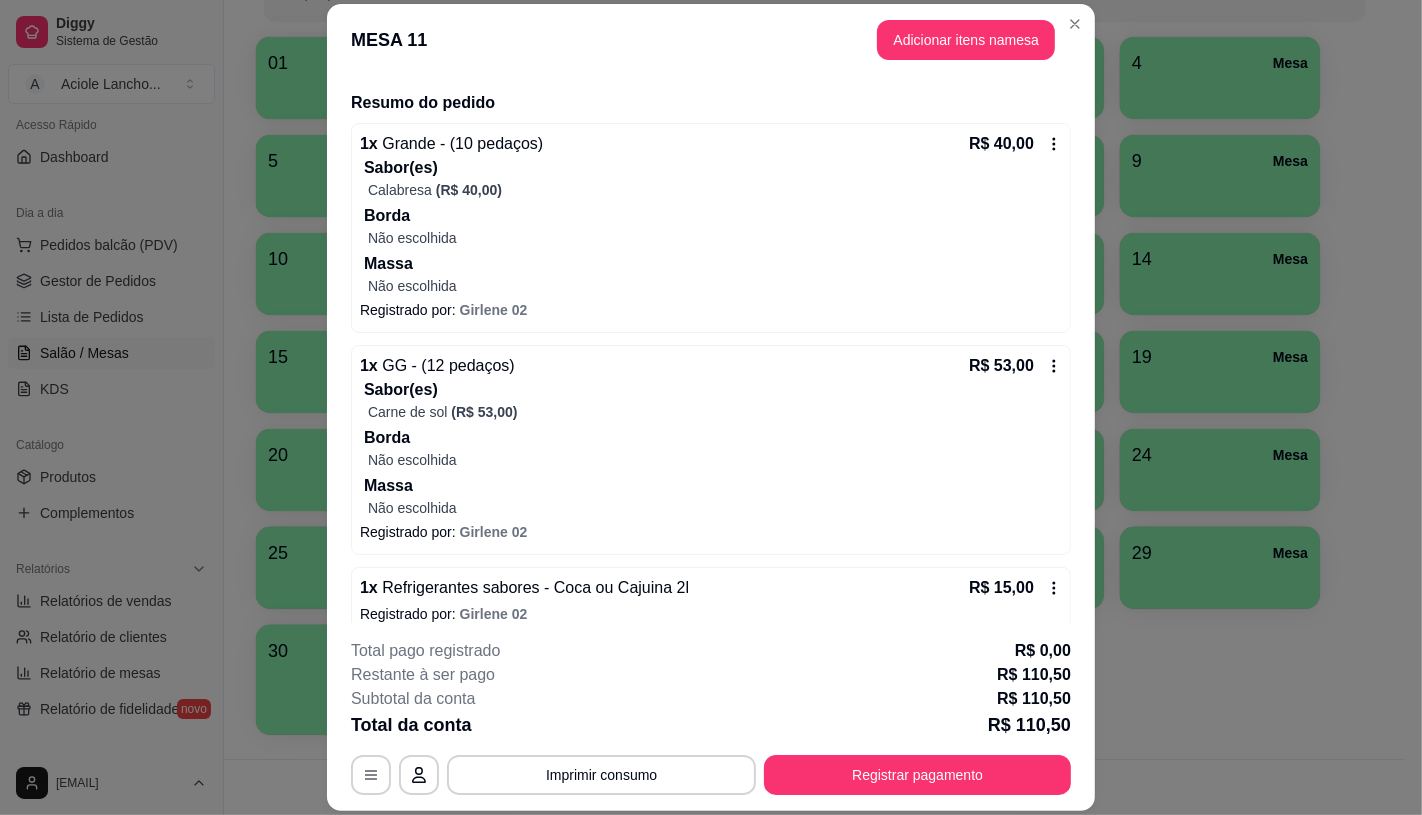 scroll, scrollTop: 246, scrollLeft: 0, axis: vertical 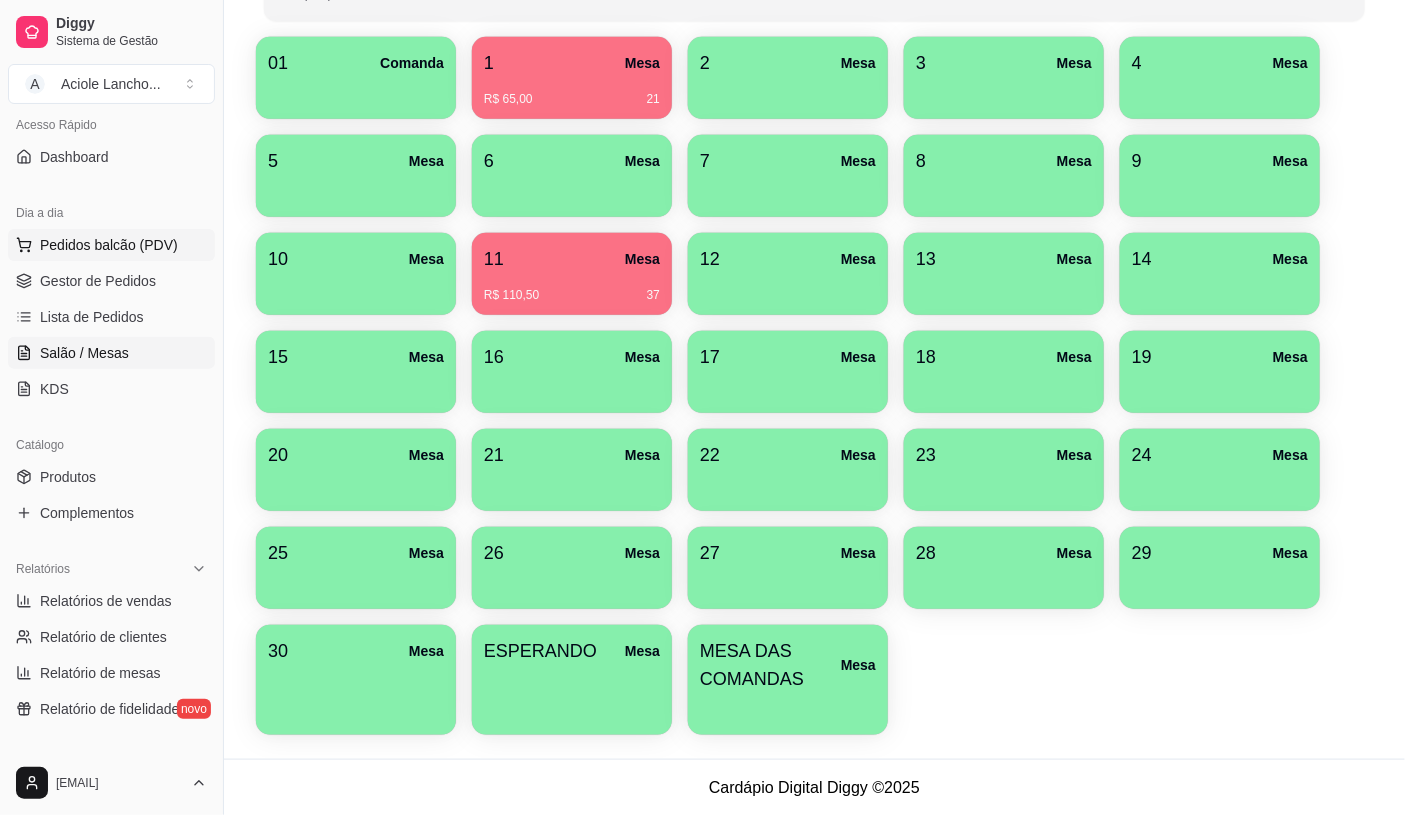 click on "Pedidos balcão (PDV)" at bounding box center (109, 245) 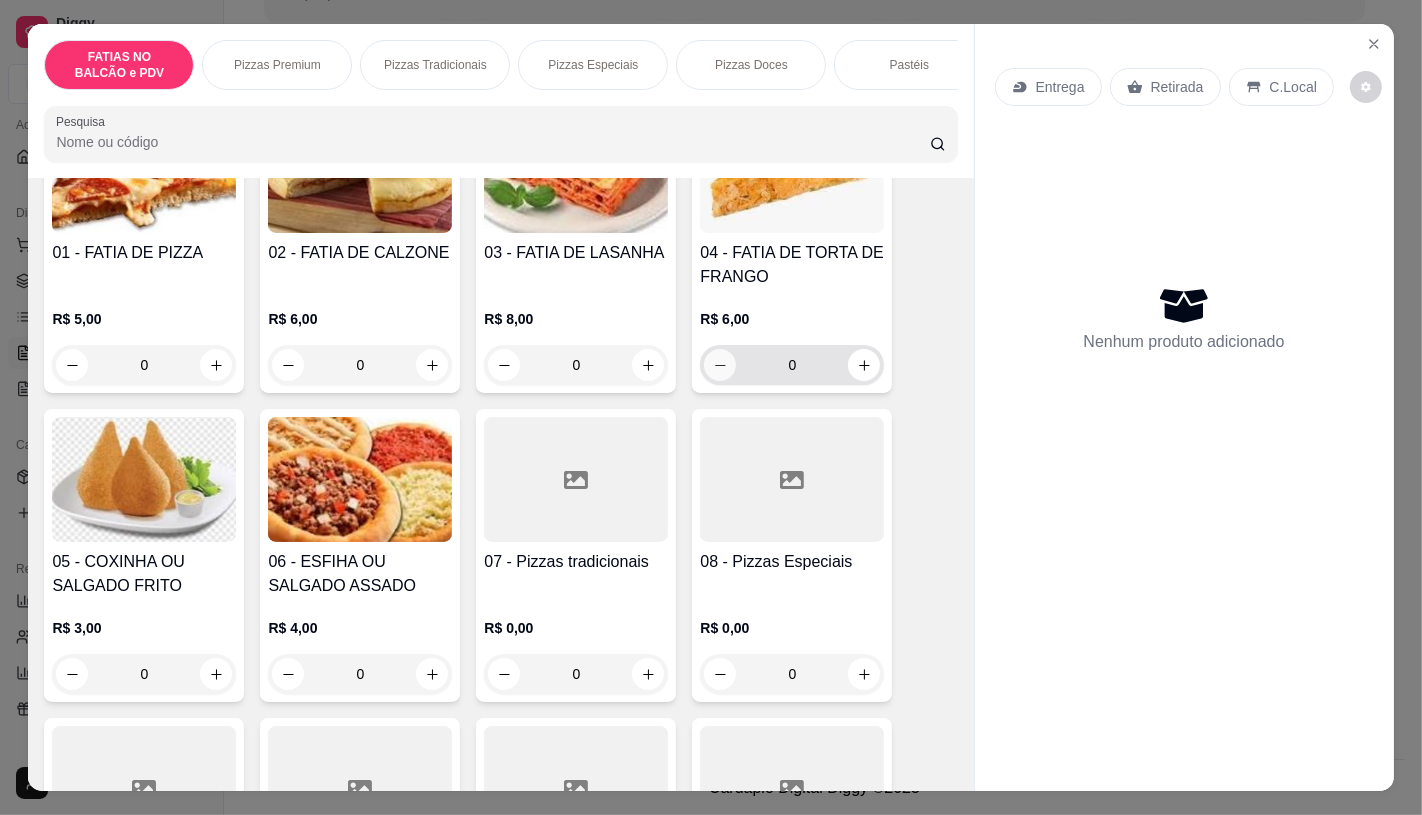 scroll, scrollTop: 222, scrollLeft: 0, axis: vertical 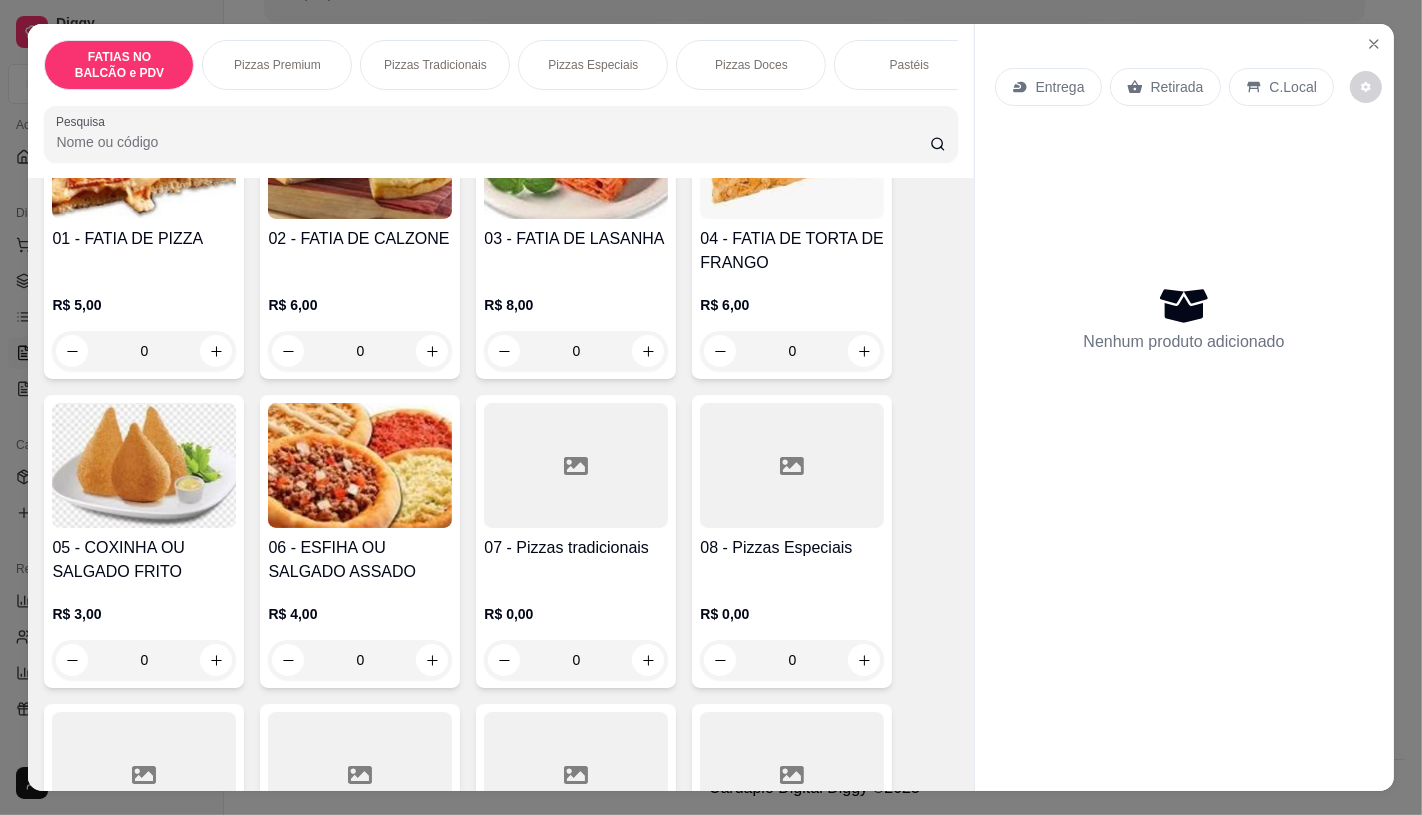click on "08 - Pizzas Especiais" at bounding box center (792, 548) 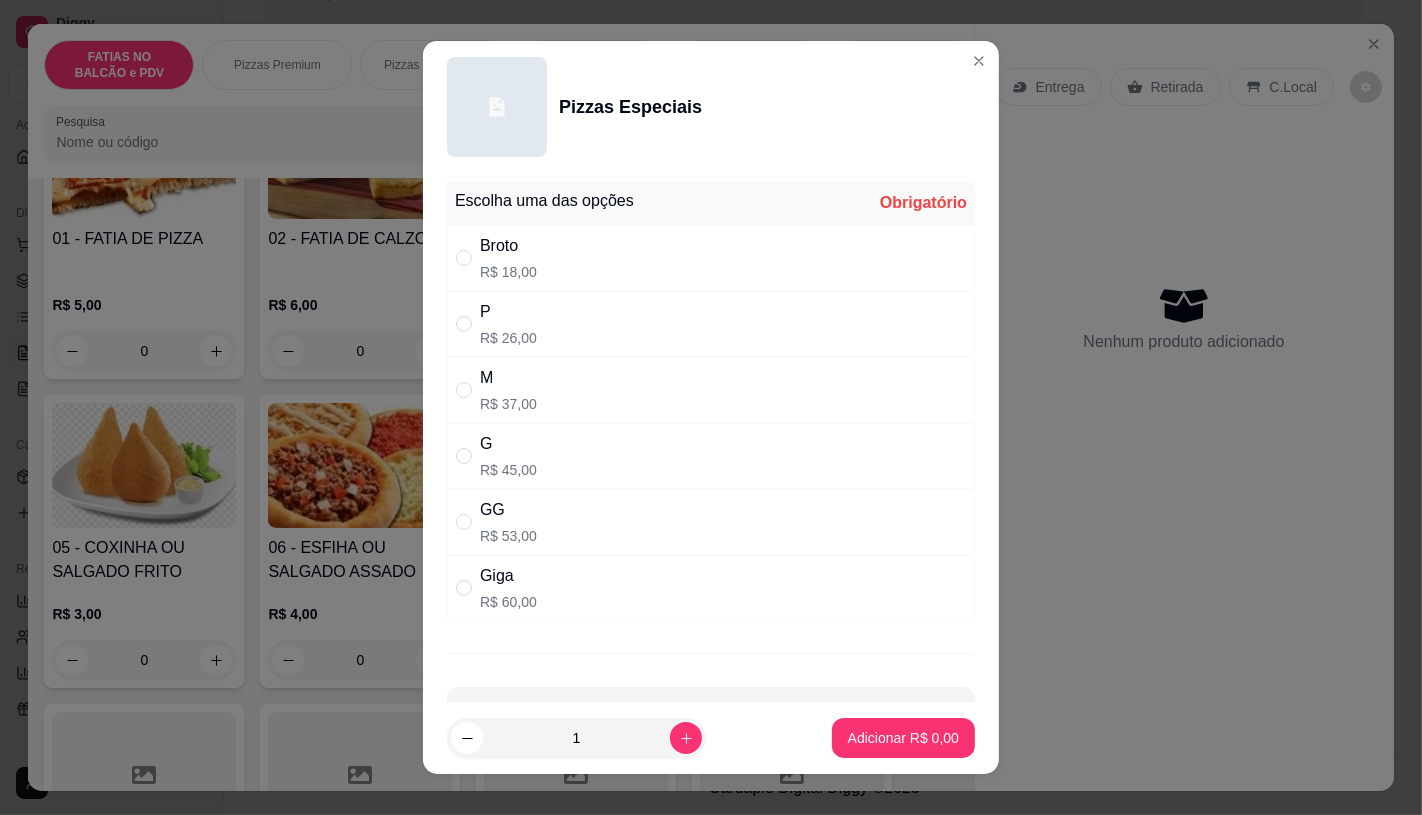click on "M R$ 37,00" at bounding box center (508, 390) 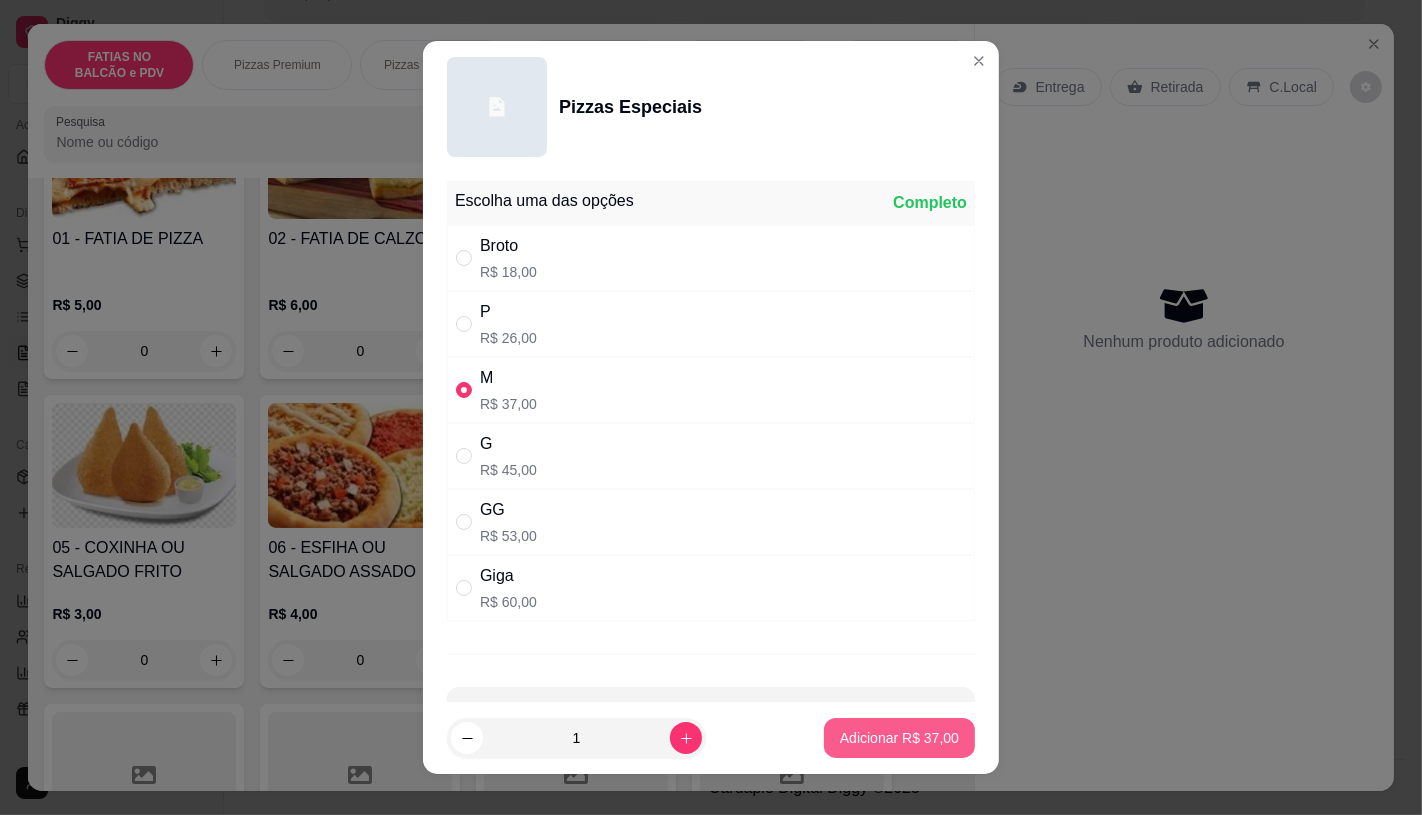 click on "Adicionar   R$ 37,00" at bounding box center [899, 738] 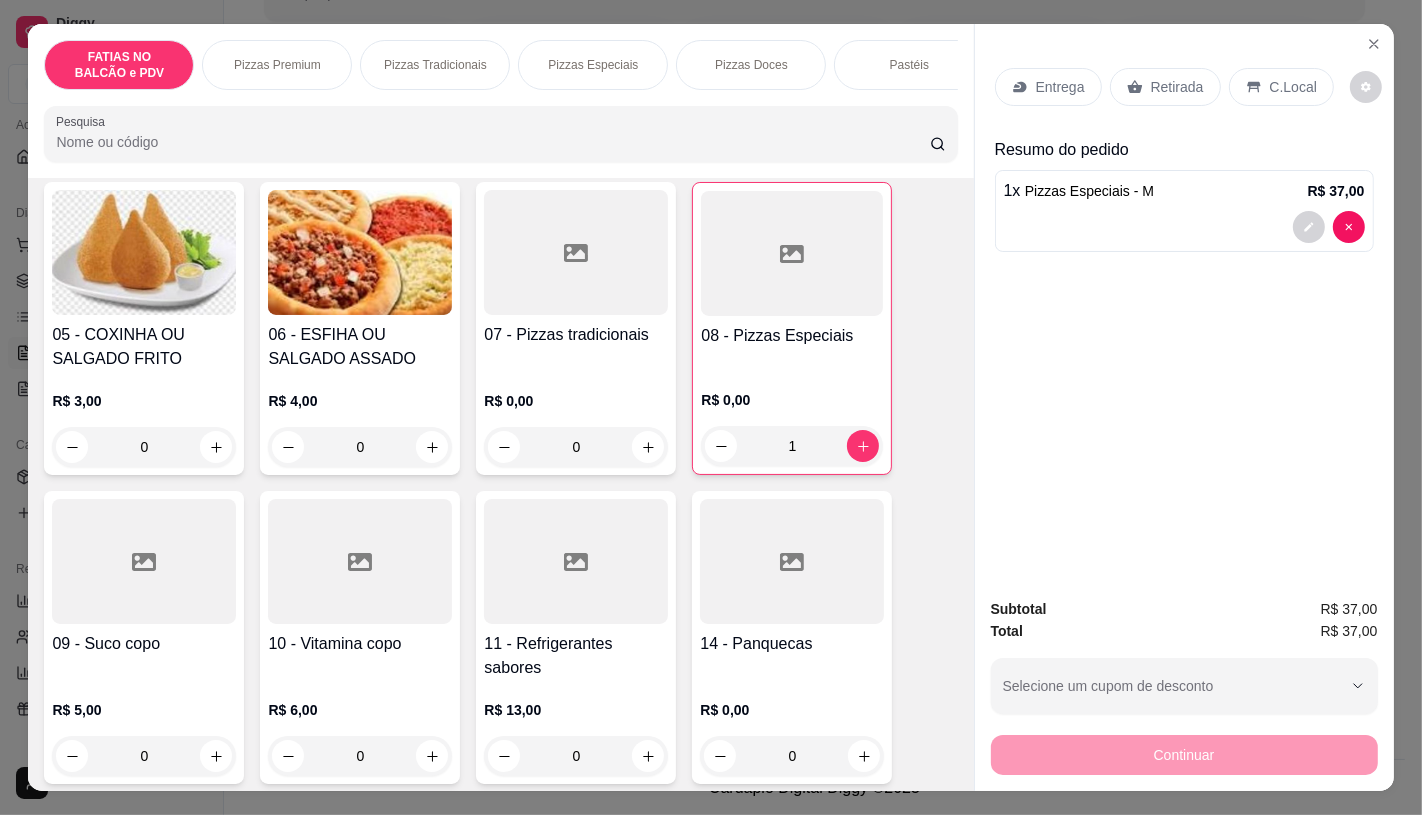 scroll, scrollTop: 444, scrollLeft: 0, axis: vertical 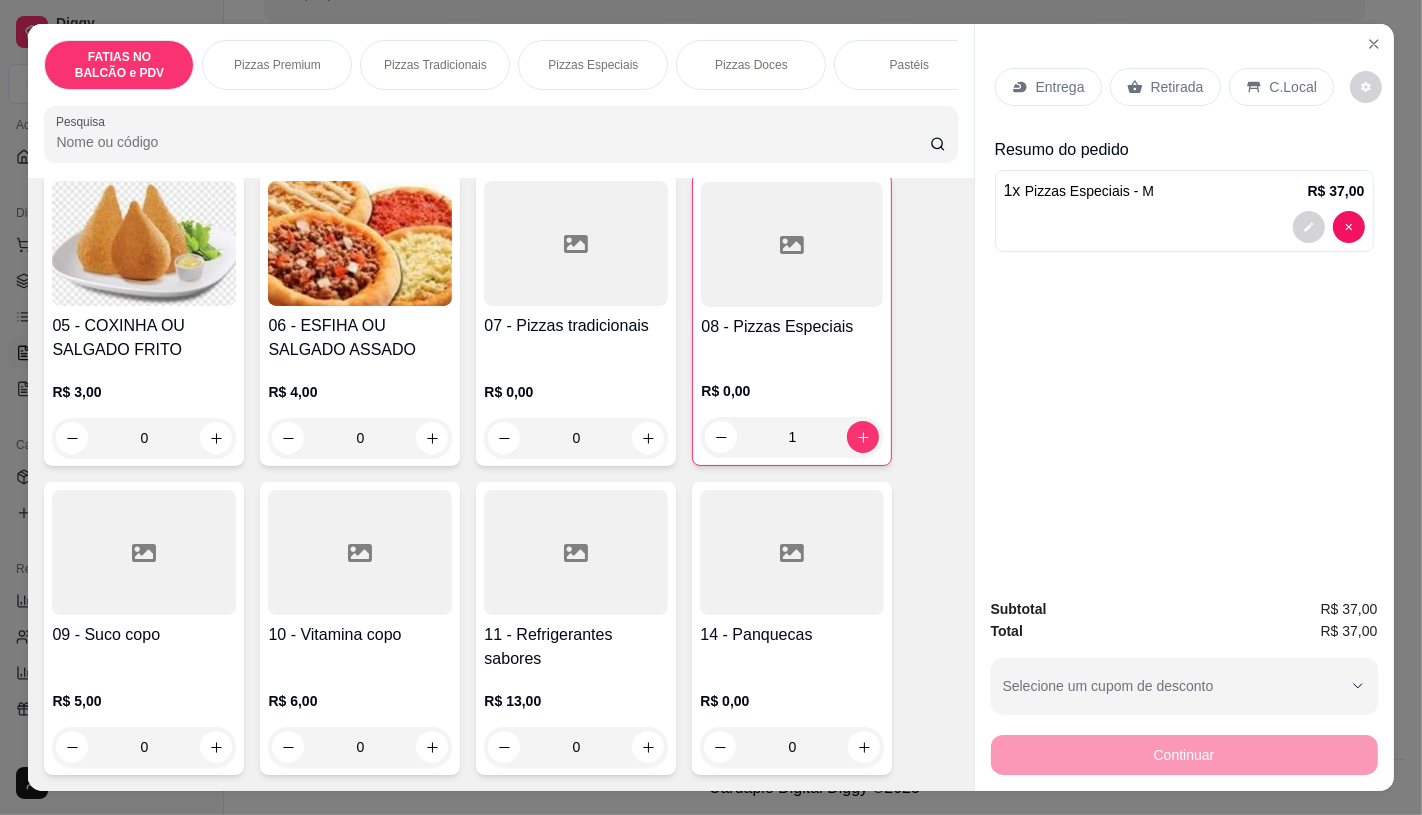 click at bounding box center [576, 552] 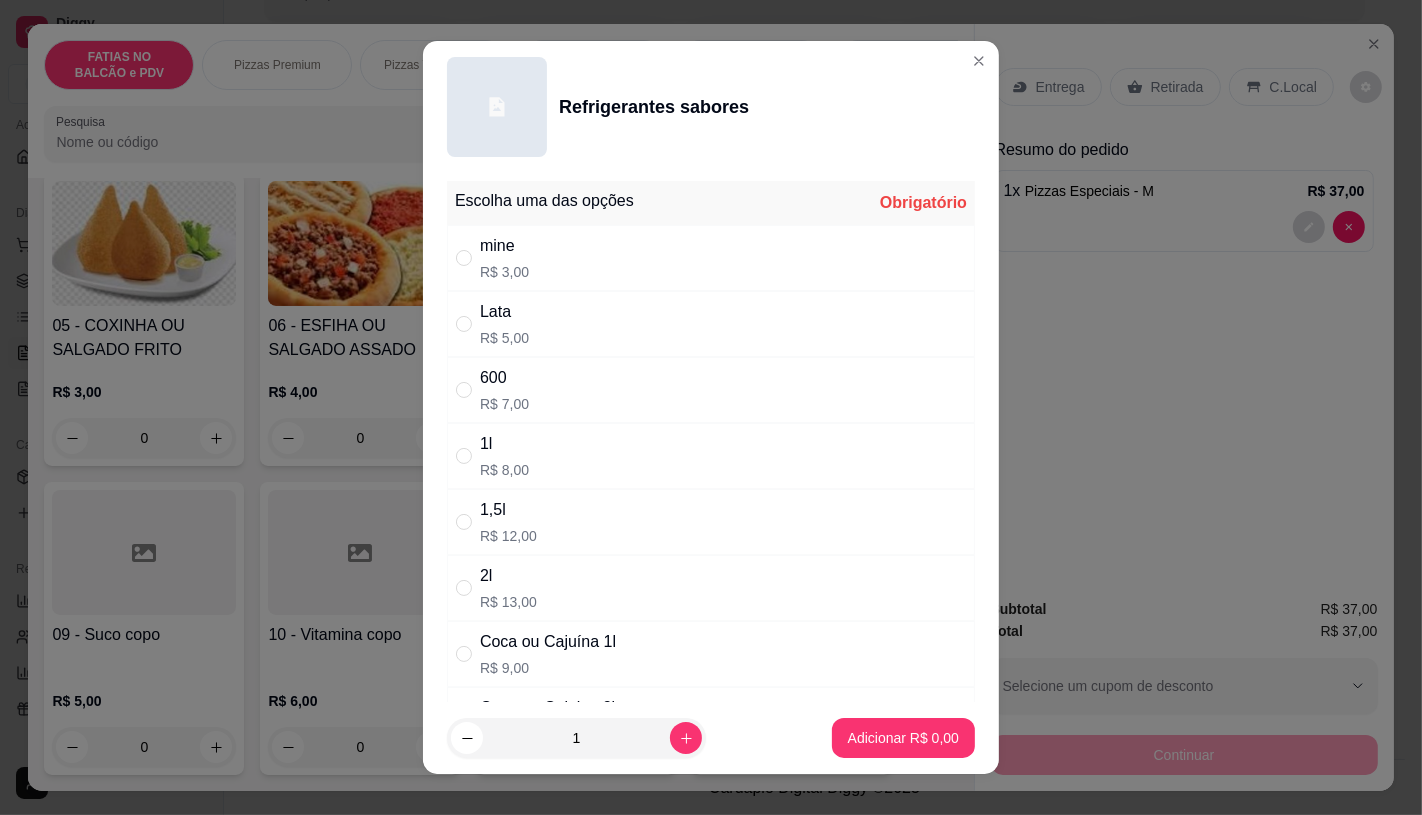 click on "600" at bounding box center (504, 378) 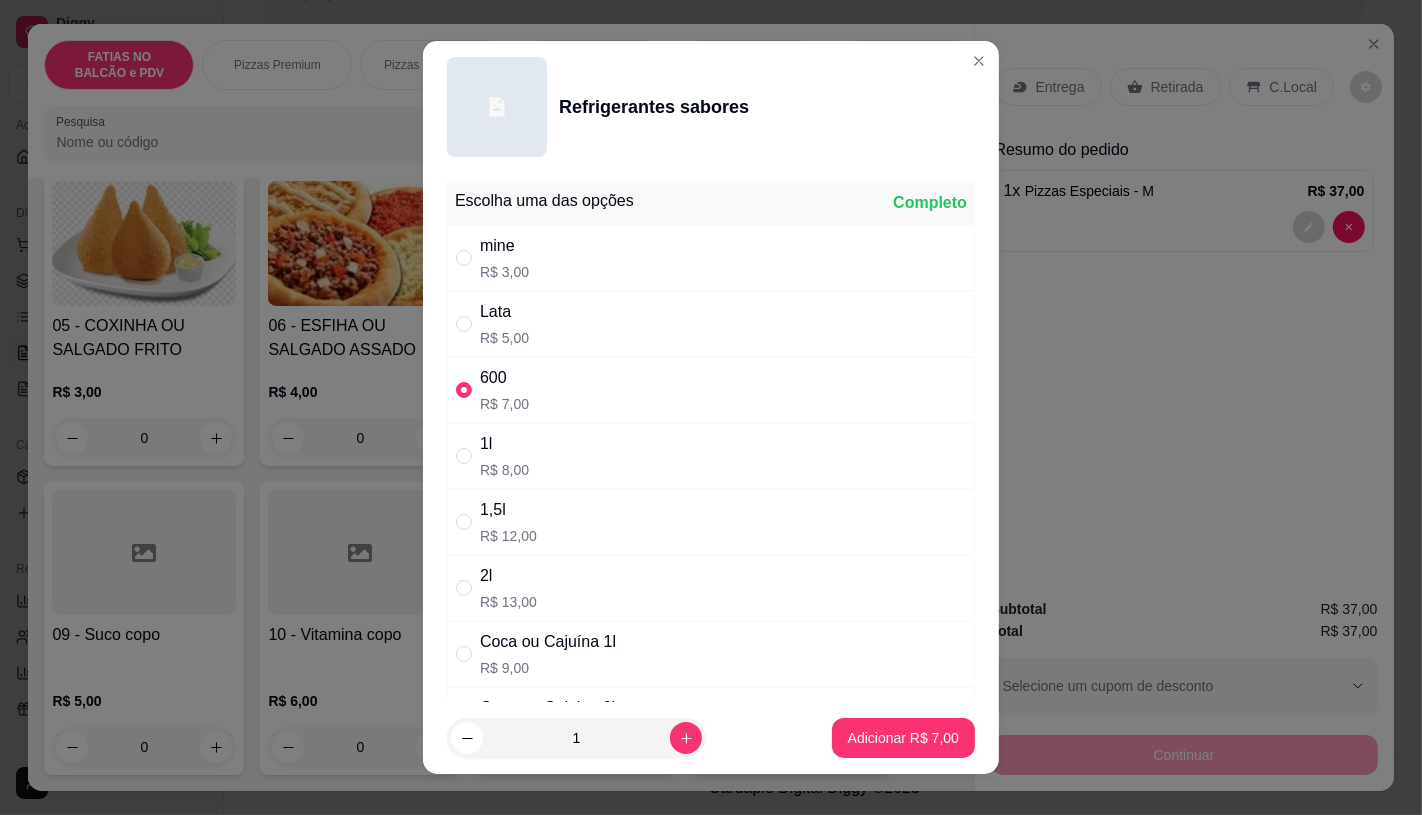 click on "R$ 5,00" at bounding box center [504, 338] 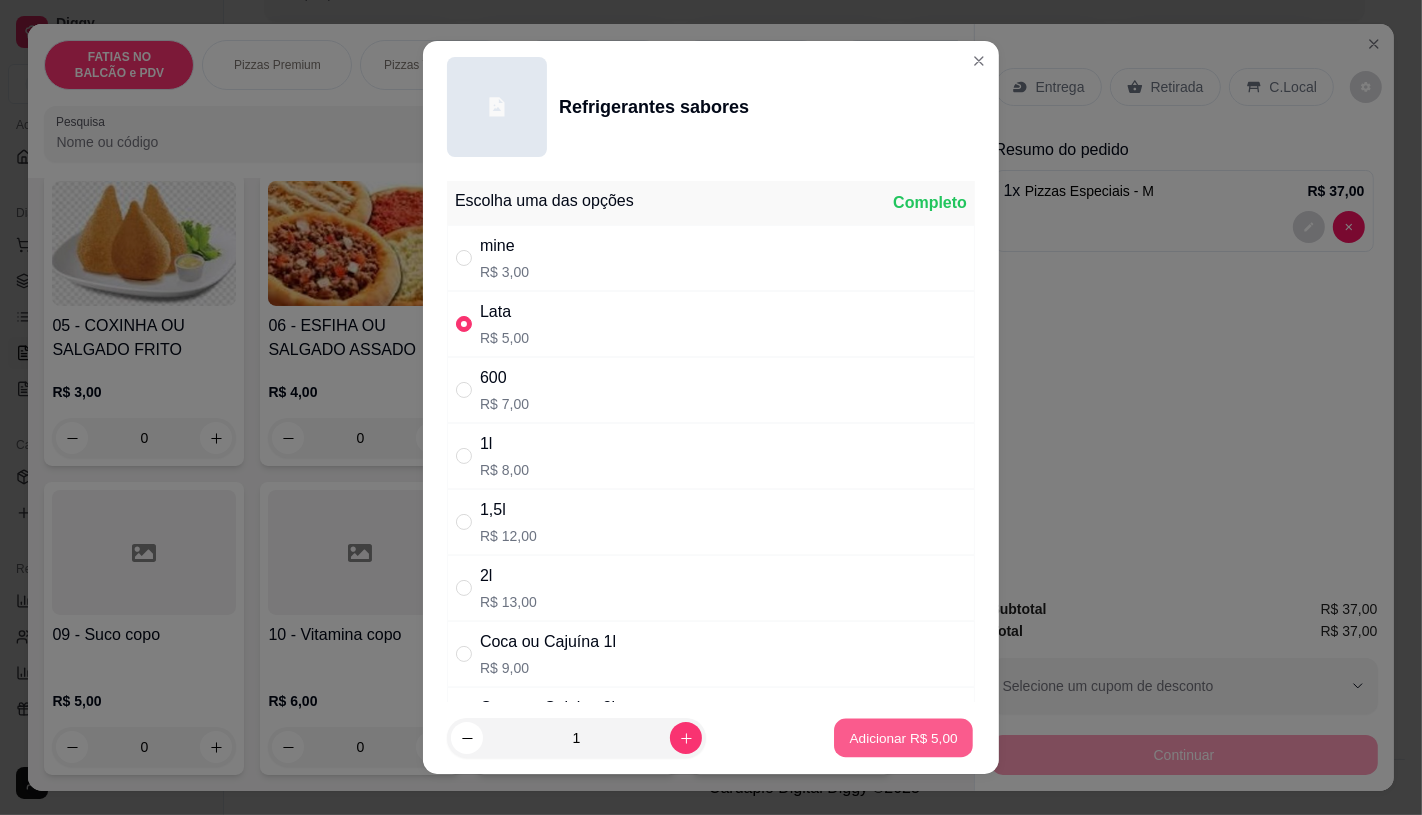 click on "Adicionar   R$ 5,00" at bounding box center (903, 738) 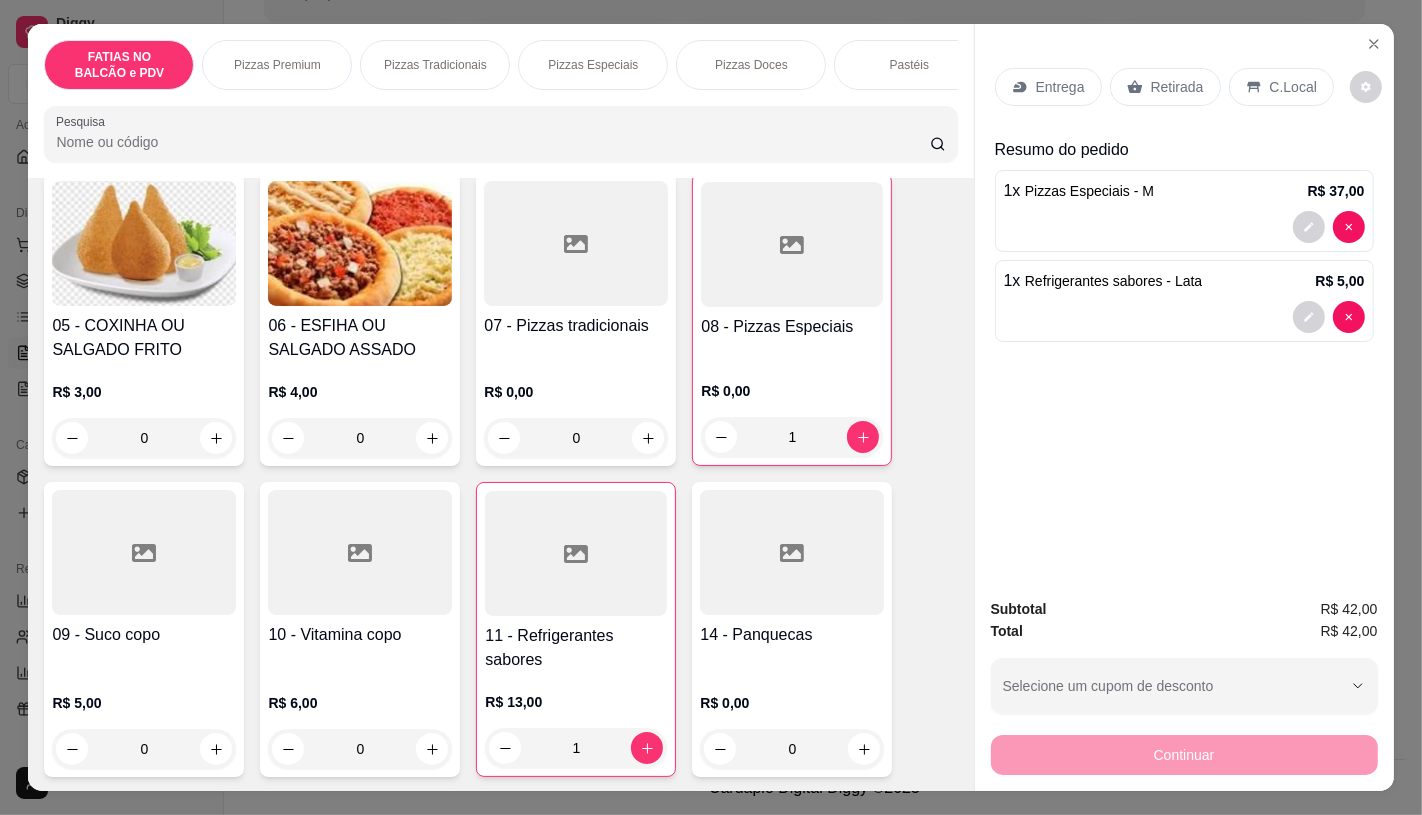 click on "Retirada" at bounding box center [1165, 87] 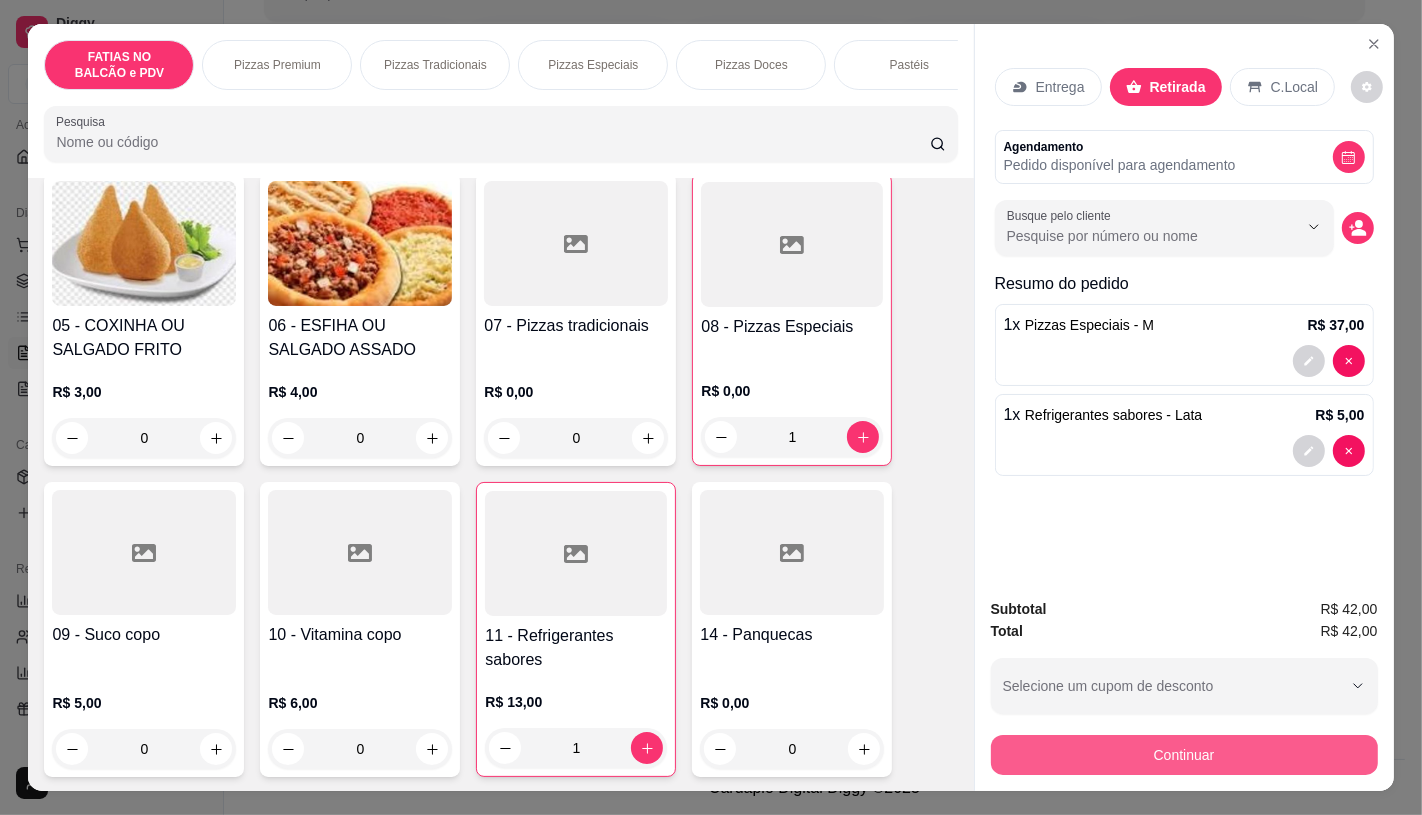 click on "Continuar" at bounding box center (1184, 755) 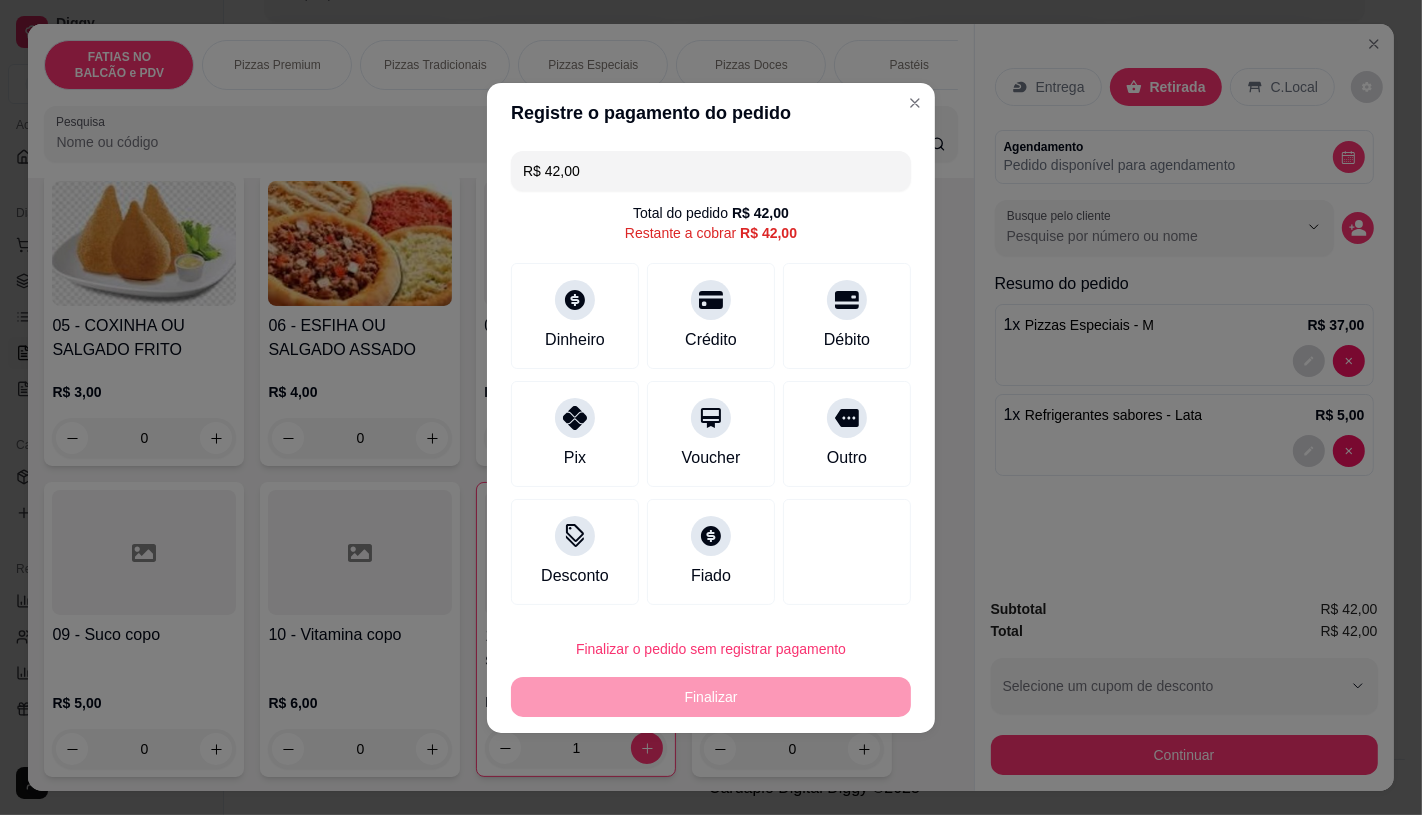 click on "R$ 42,00" at bounding box center [711, 171] 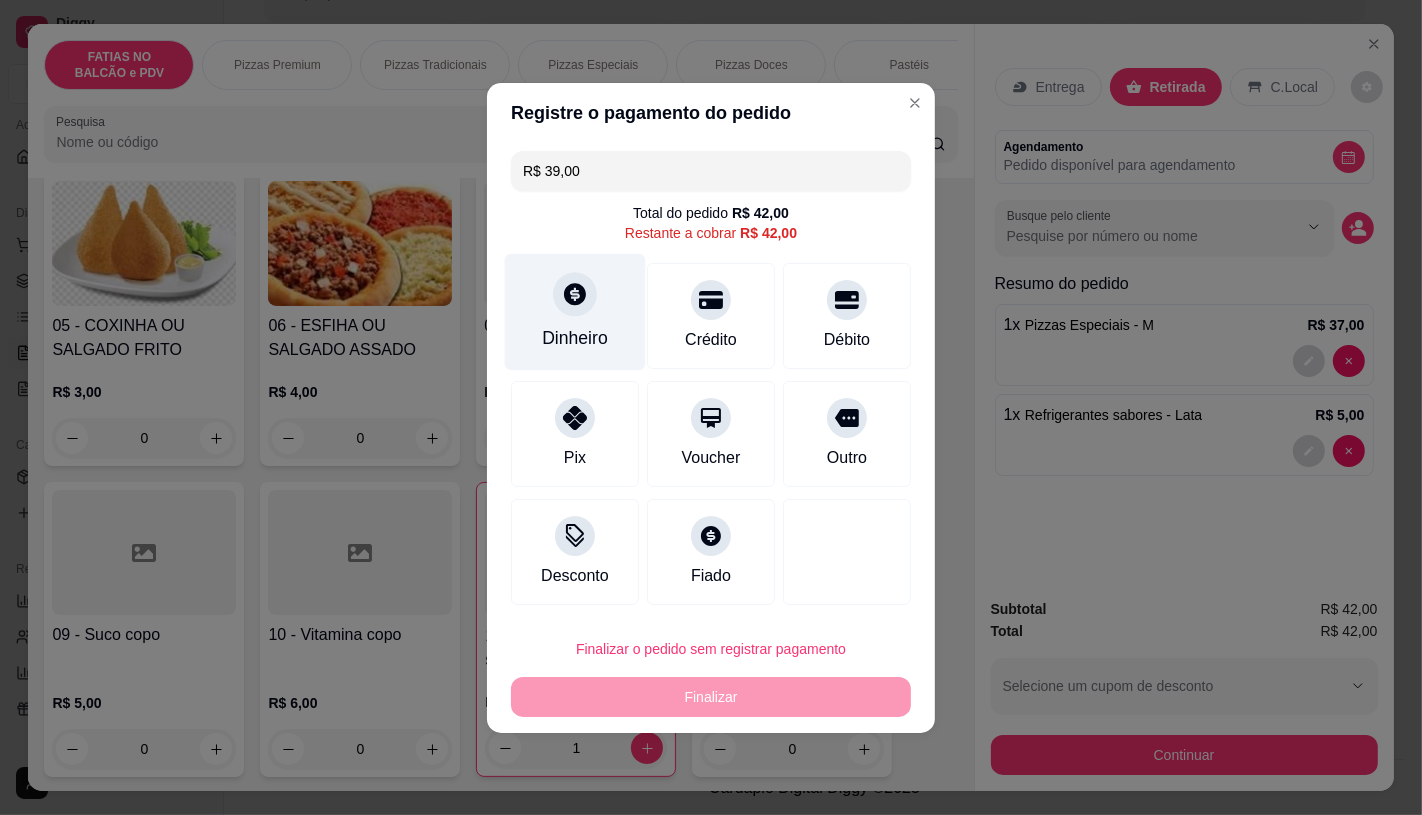 click 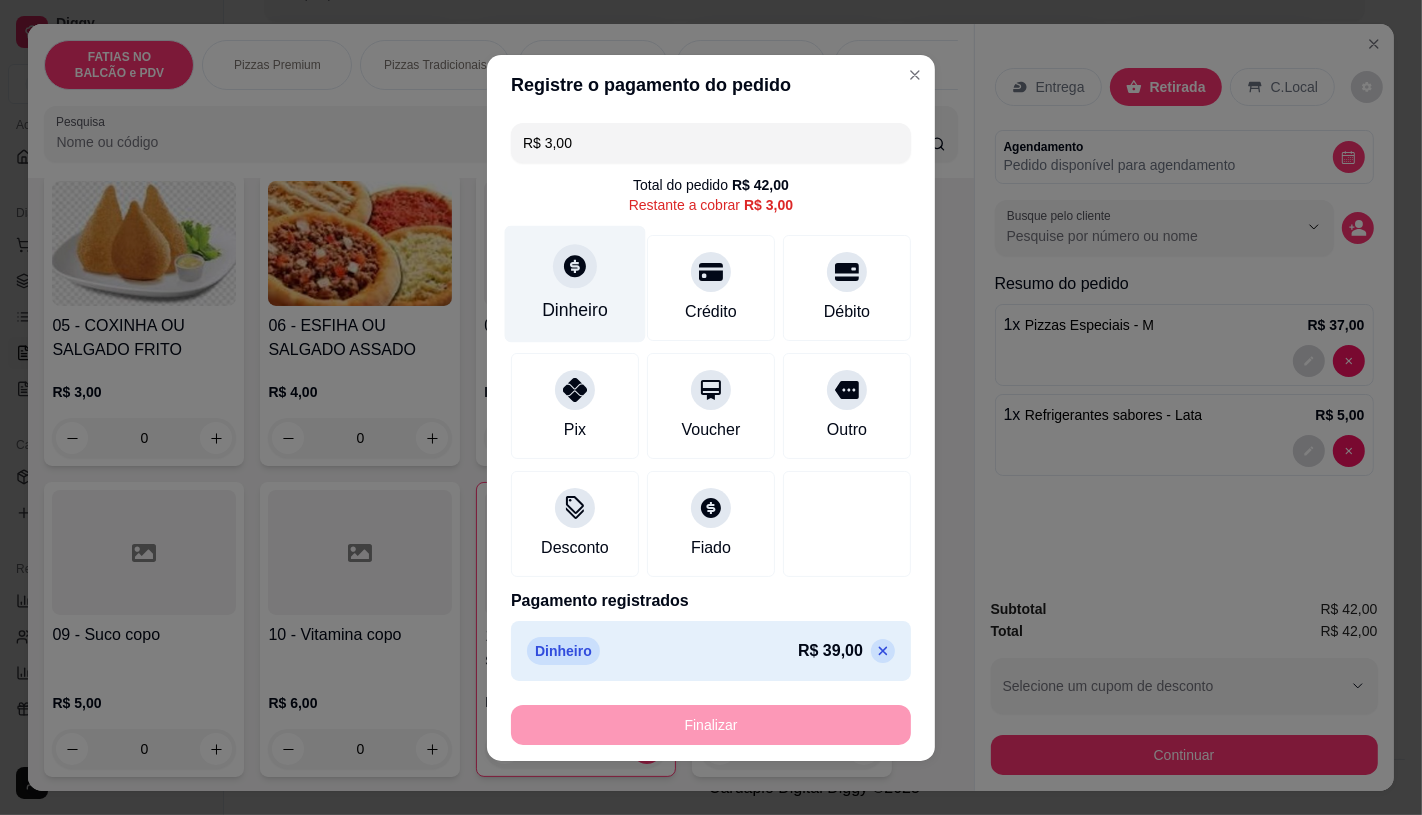 scroll, scrollTop: 8, scrollLeft: 0, axis: vertical 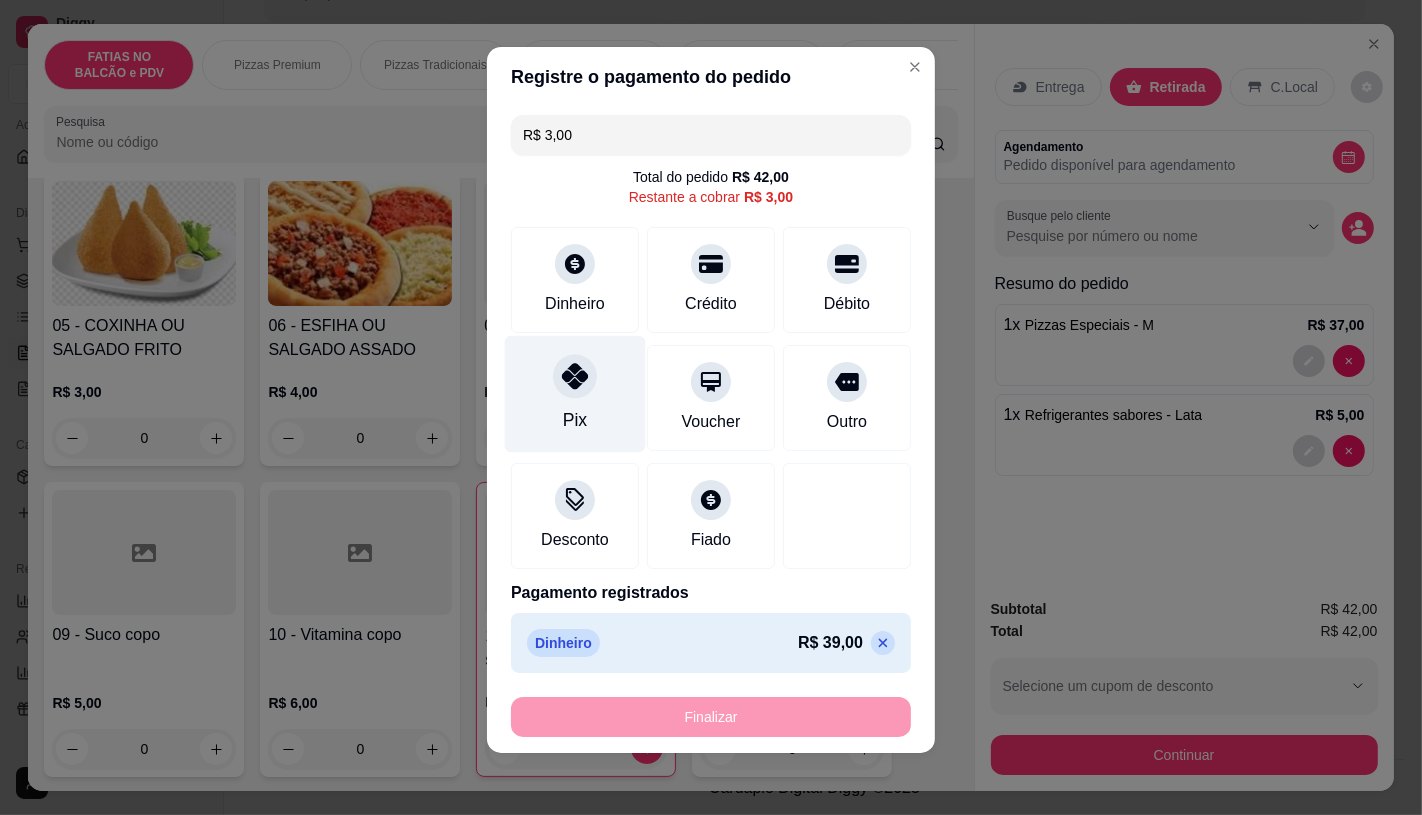 click 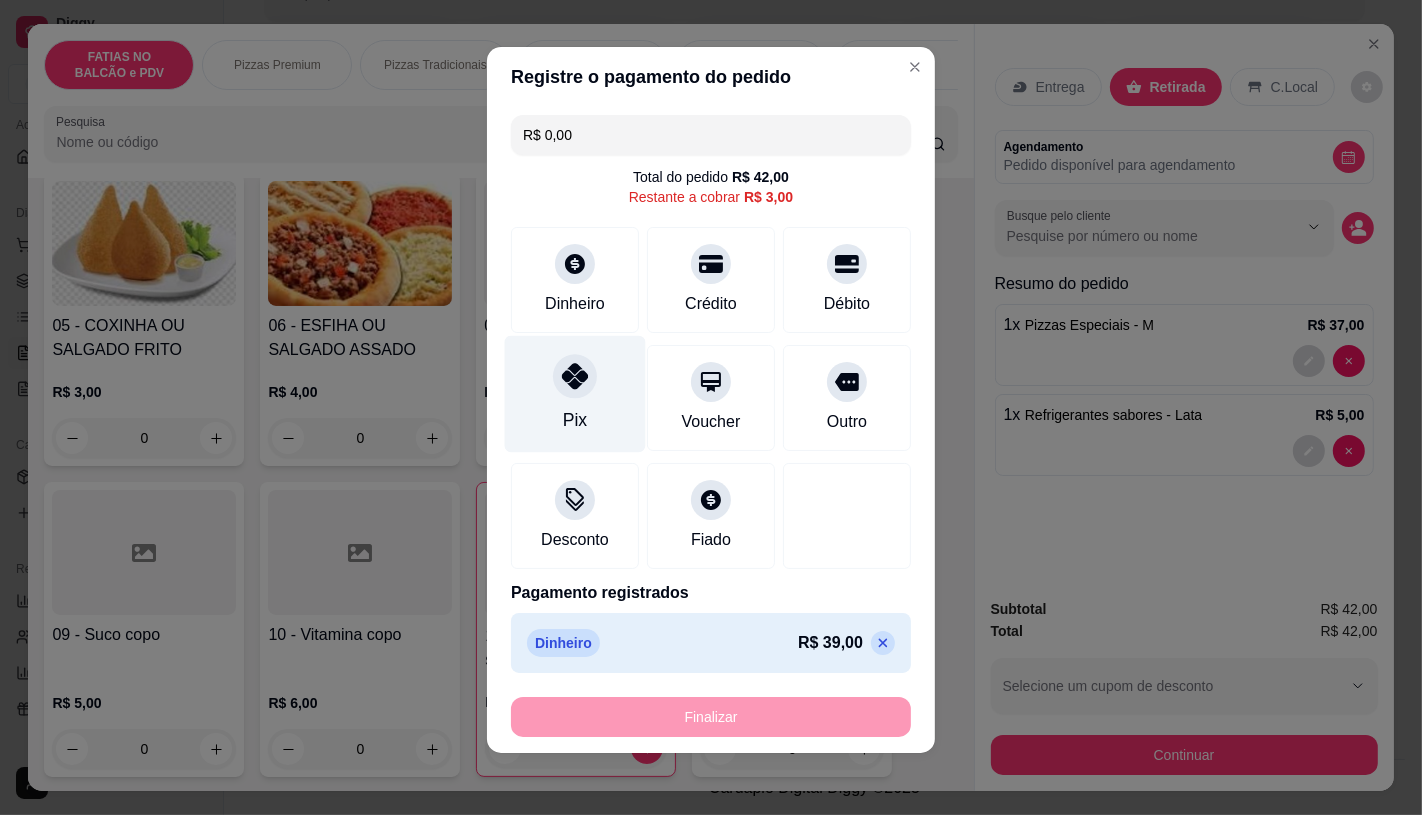 scroll, scrollTop: 0, scrollLeft: 0, axis: both 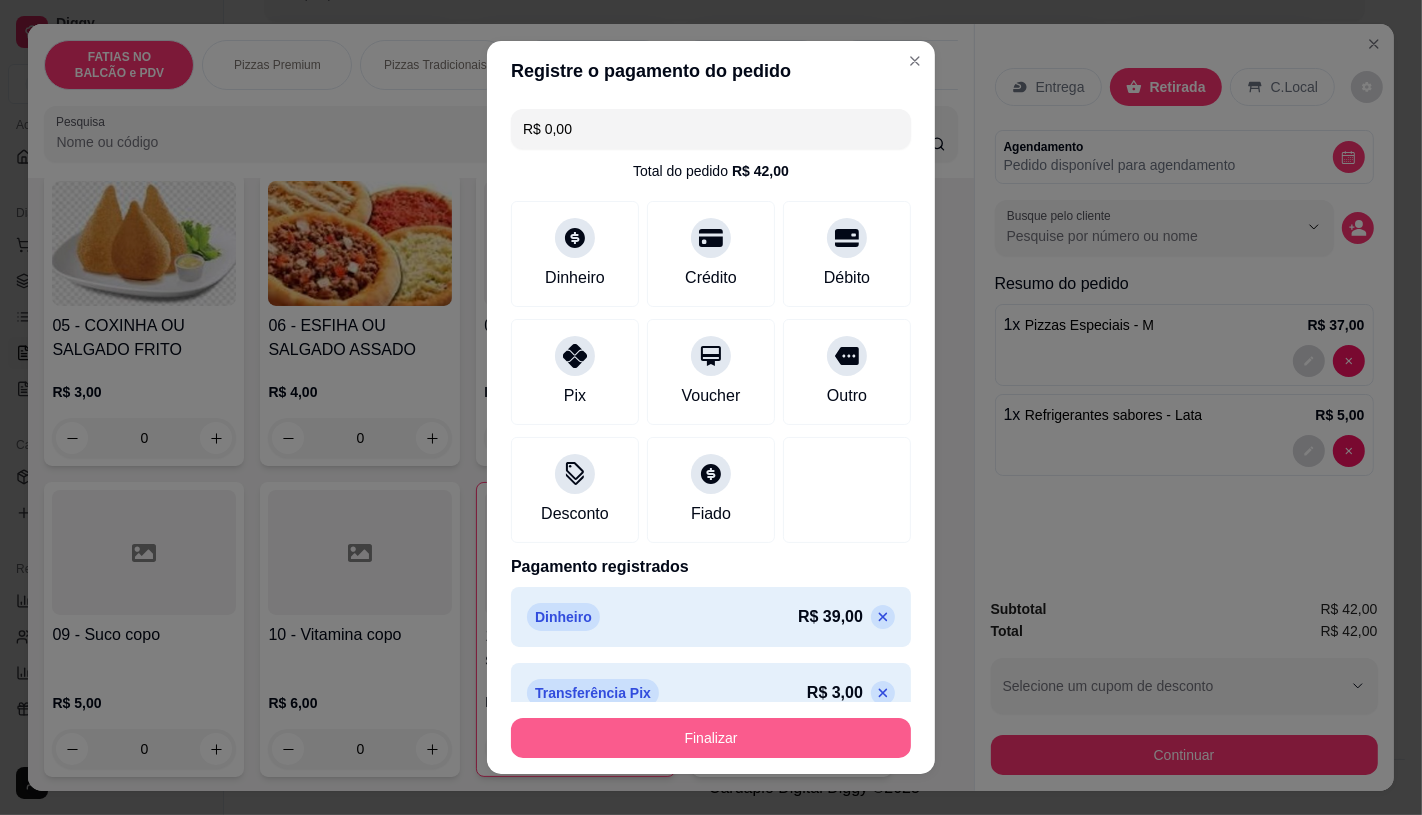 click on "Finalizar" at bounding box center [711, 738] 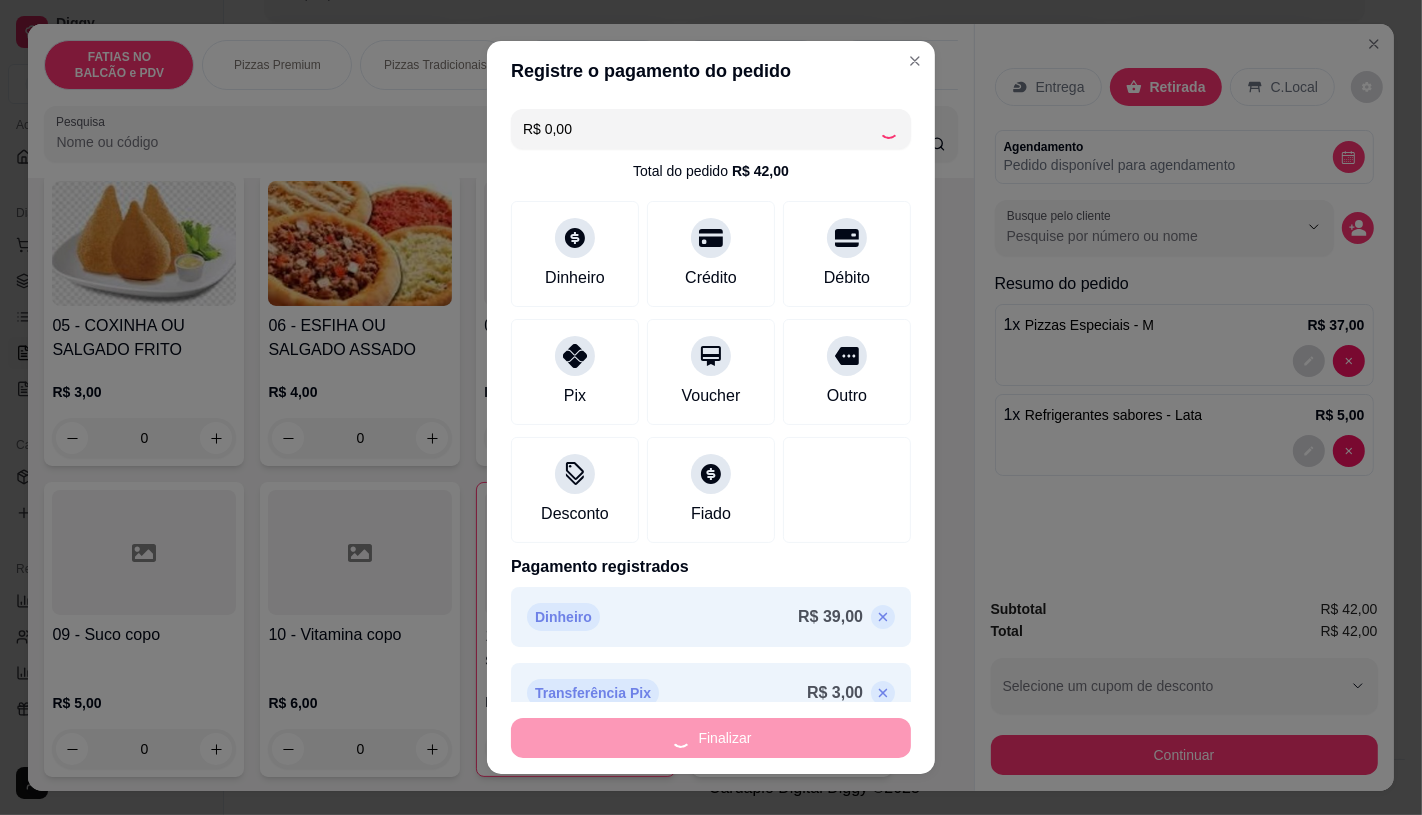 type on "0" 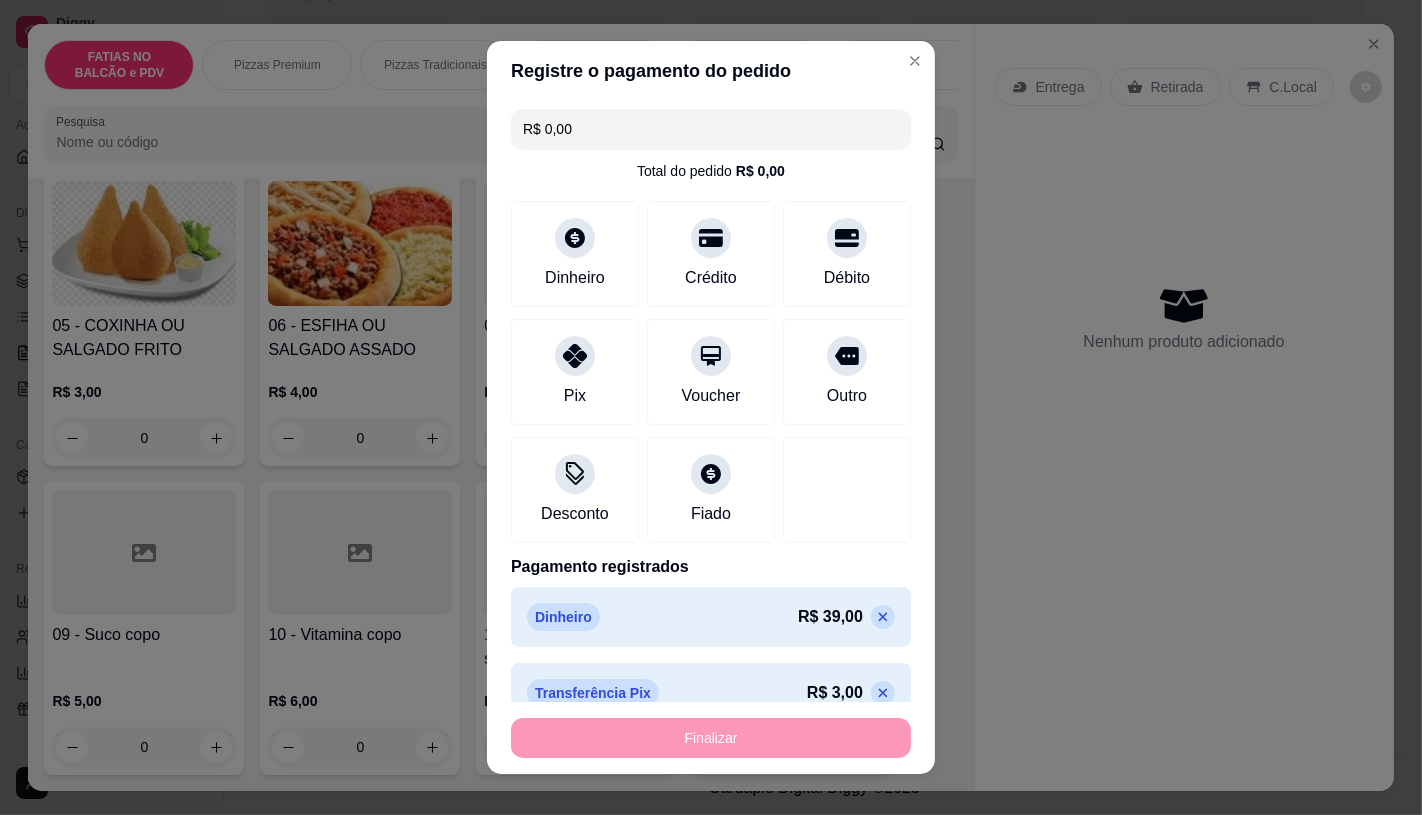 type on "-R$ 42,00" 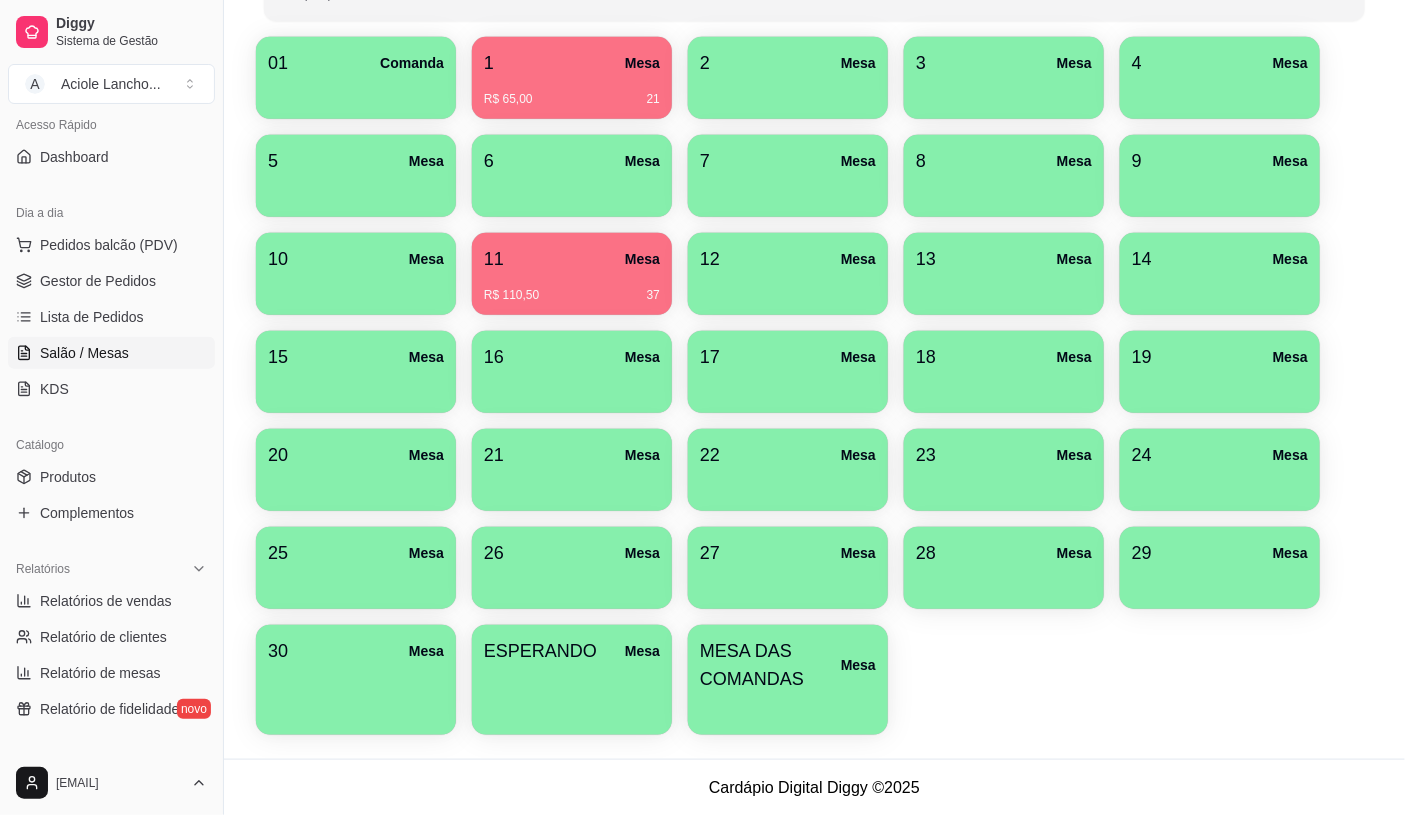 click on "11 Mesa R$ 110,50 37" at bounding box center (572, 274) 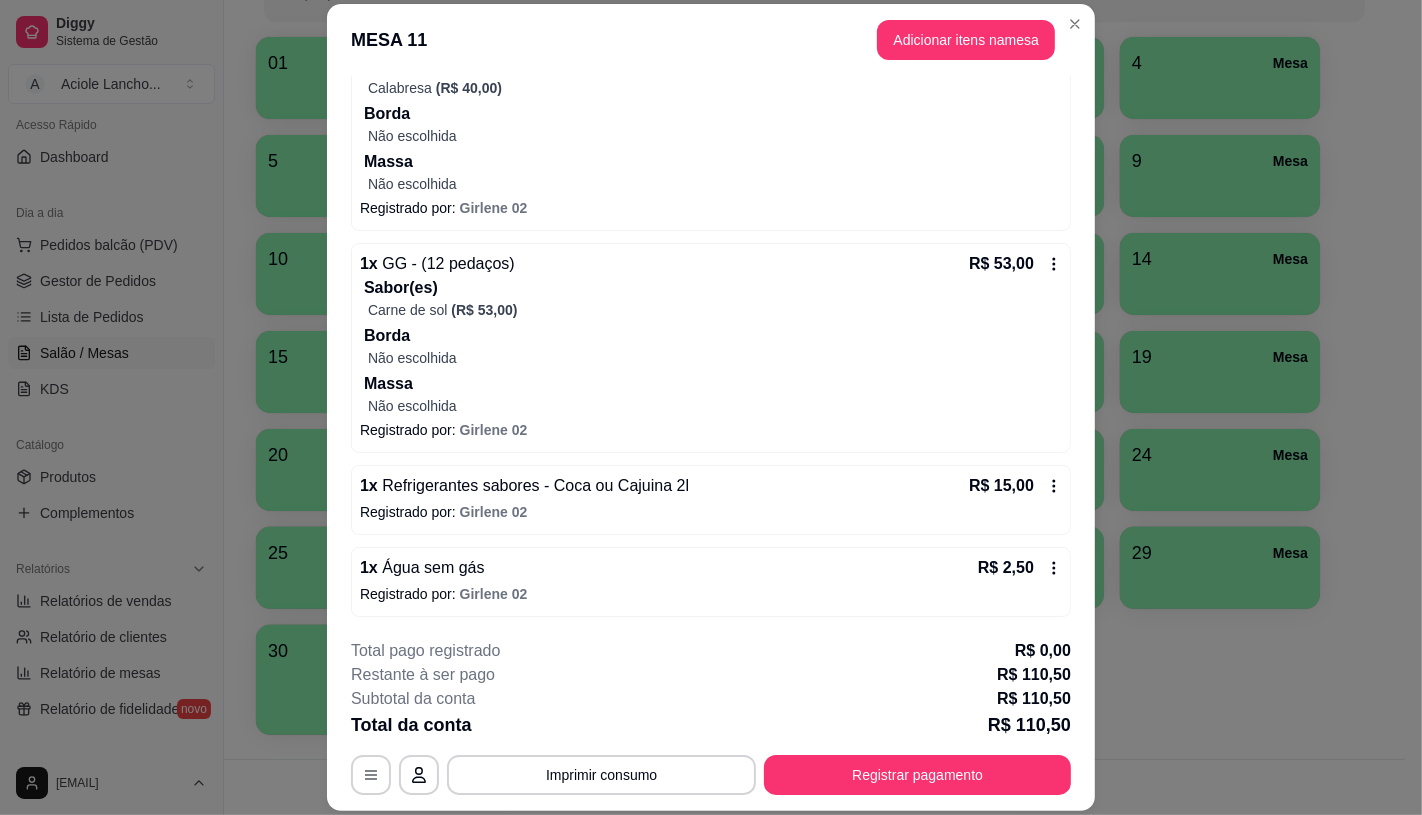 scroll, scrollTop: 246, scrollLeft: 0, axis: vertical 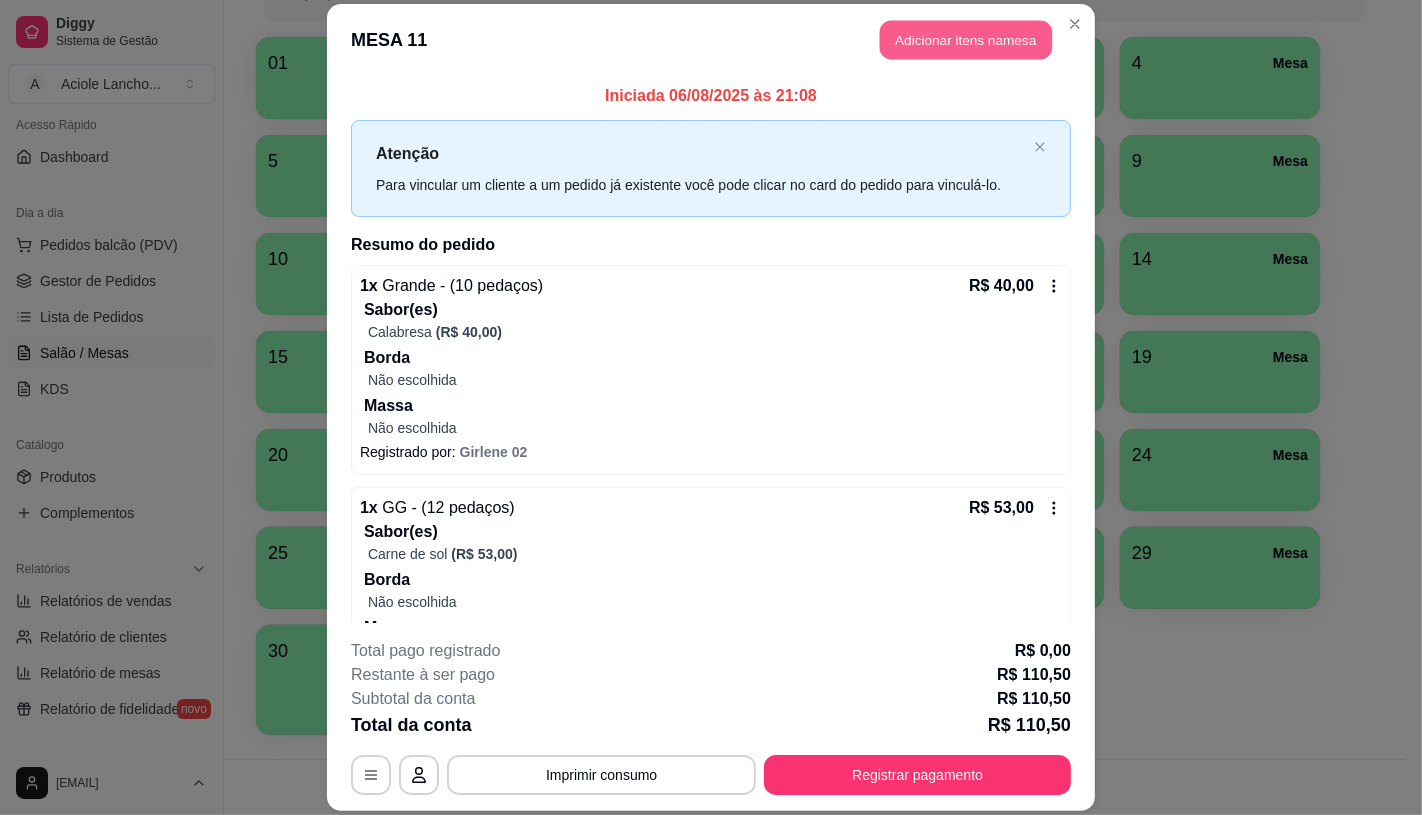 click on "Adicionar itens na  mesa" at bounding box center [966, 40] 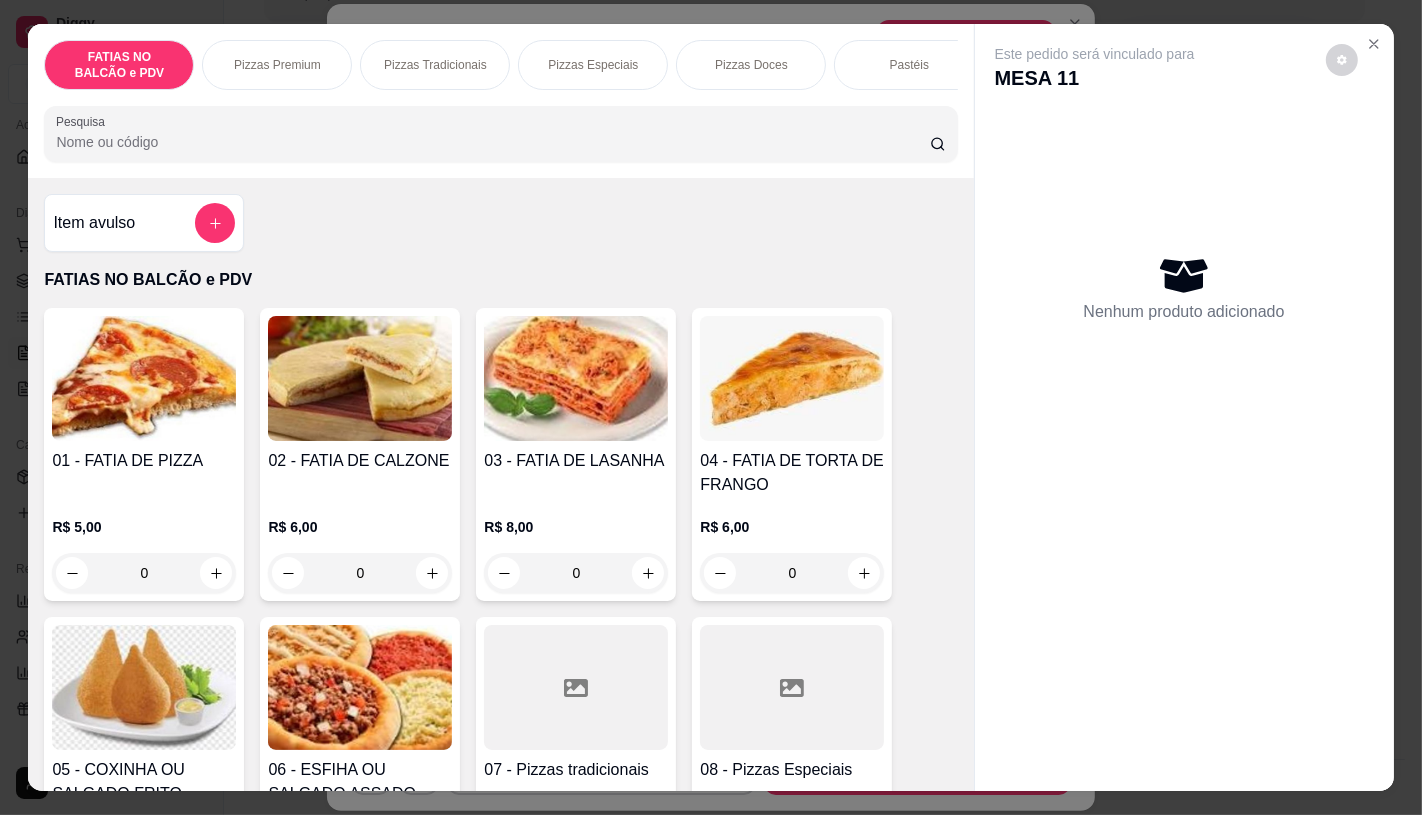 click on "0" at bounding box center (144, 573) 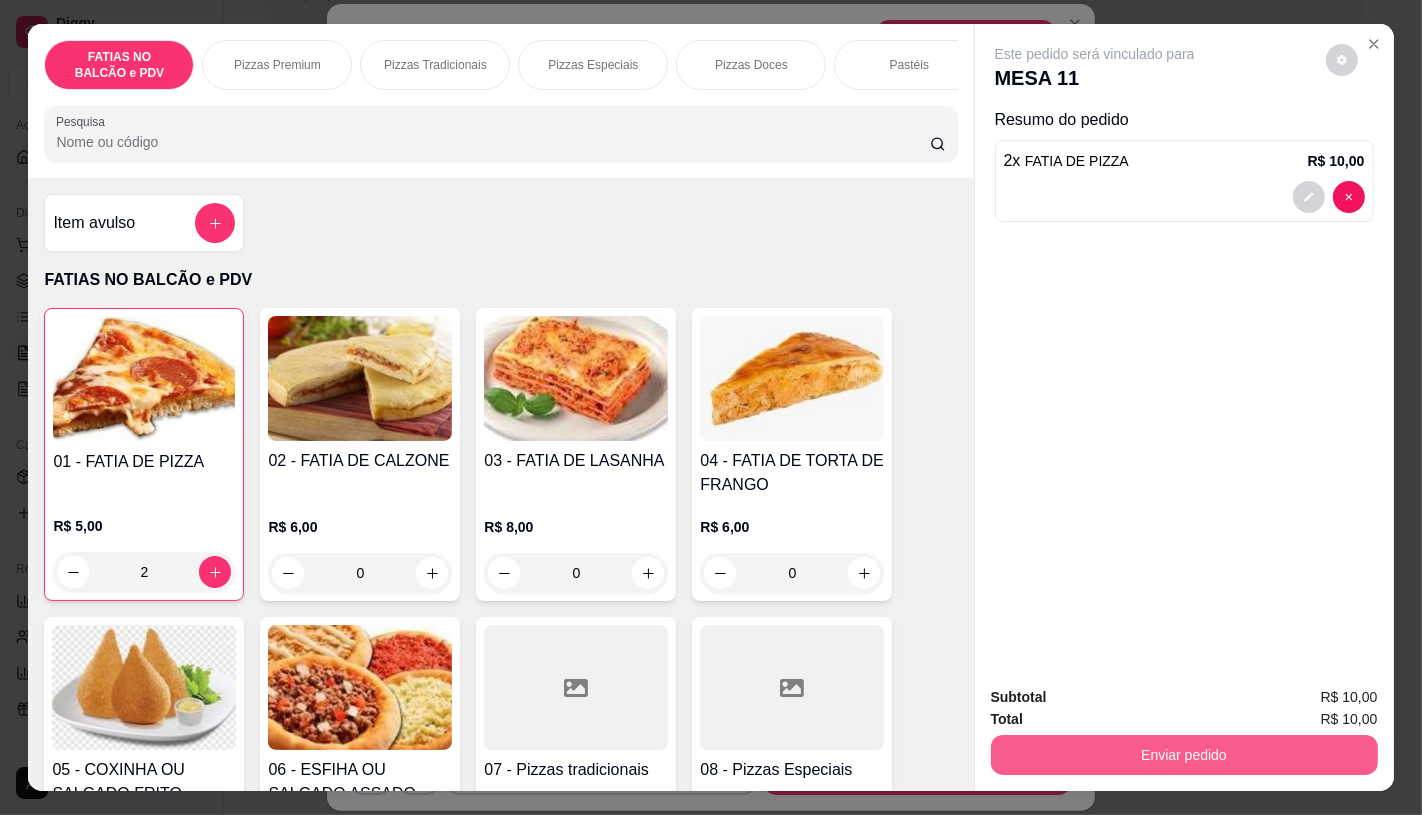 type on "2" 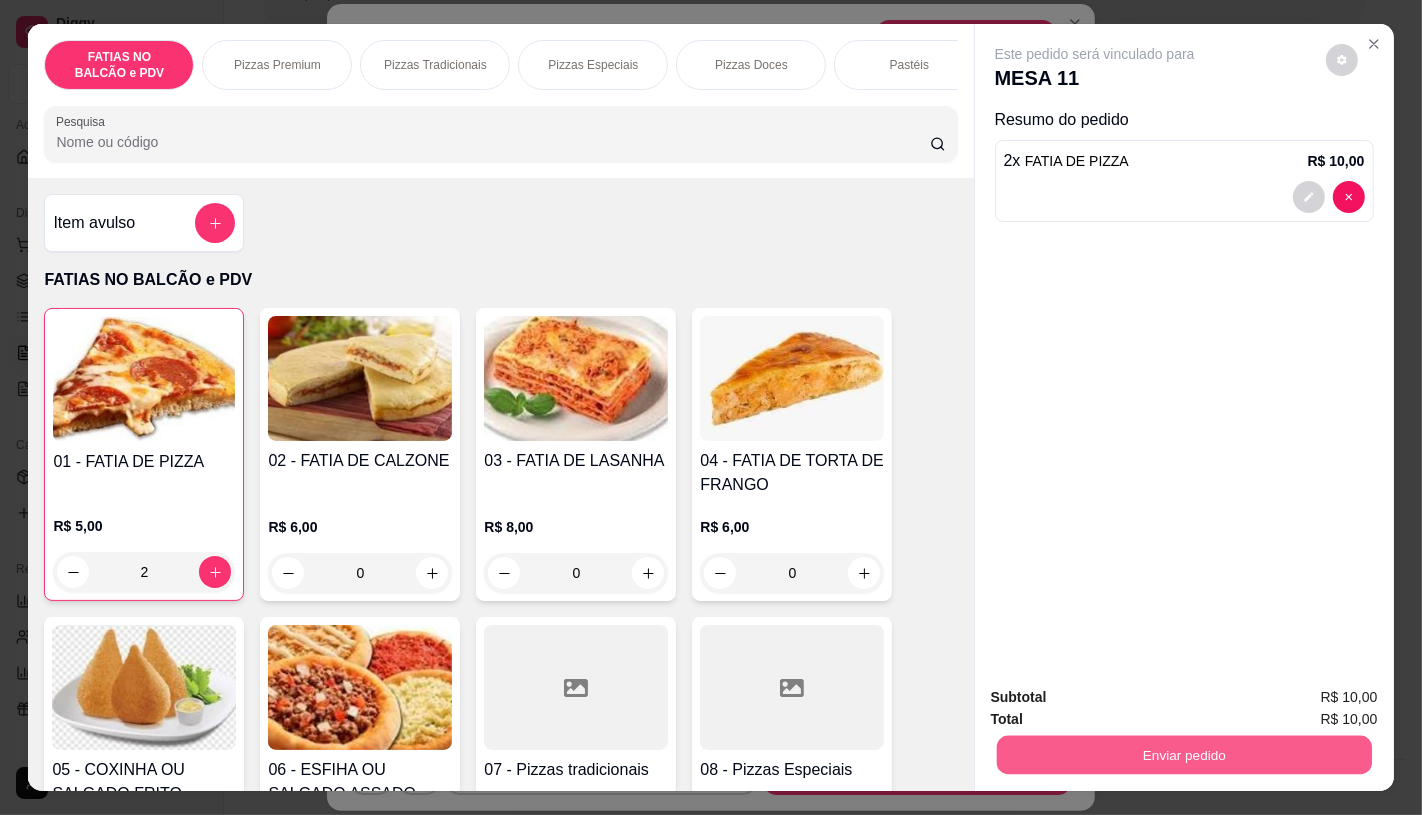 click on "Enviar pedido" at bounding box center (1183, 754) 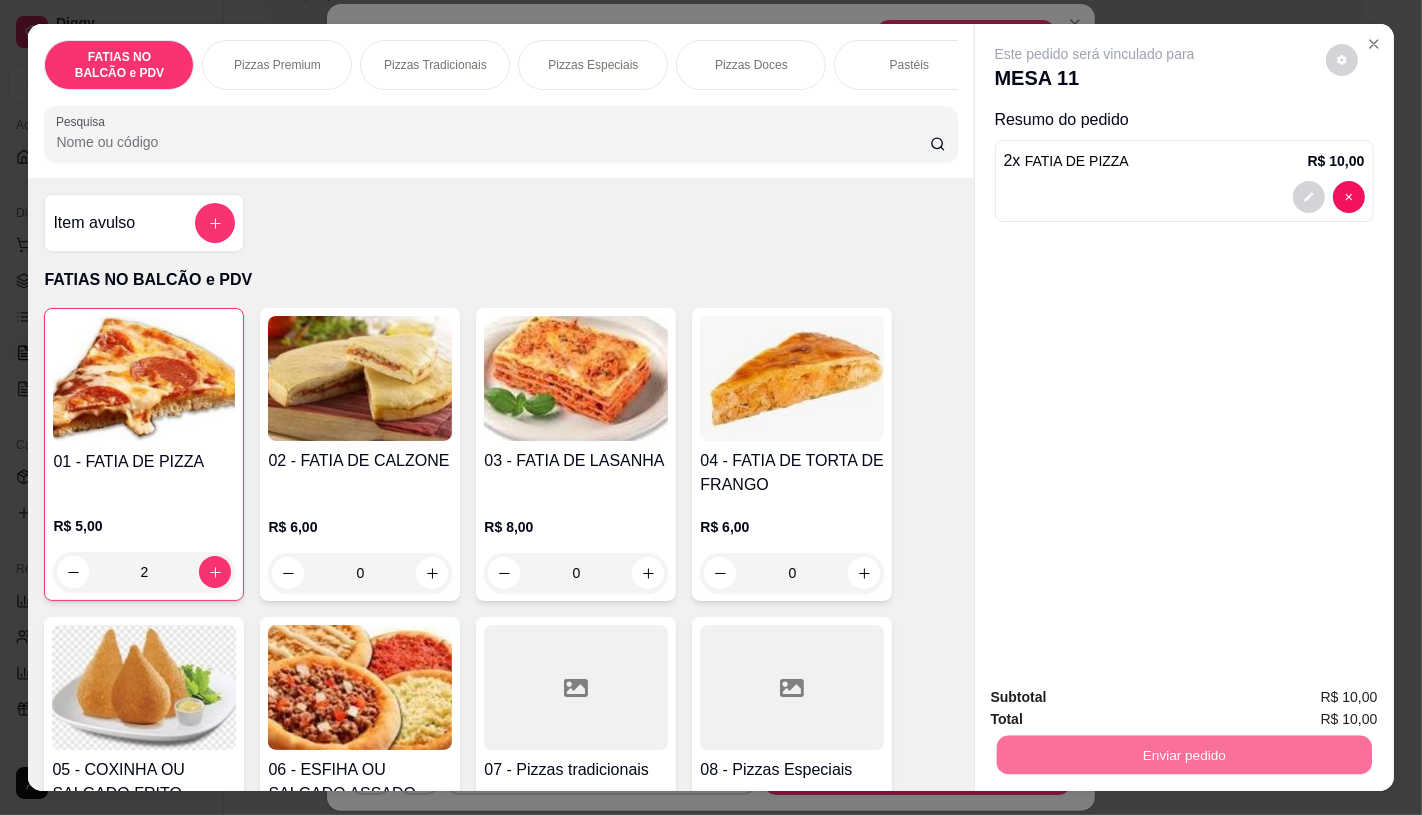click on "Não registrar e enviar pedido" at bounding box center [1117, 698] 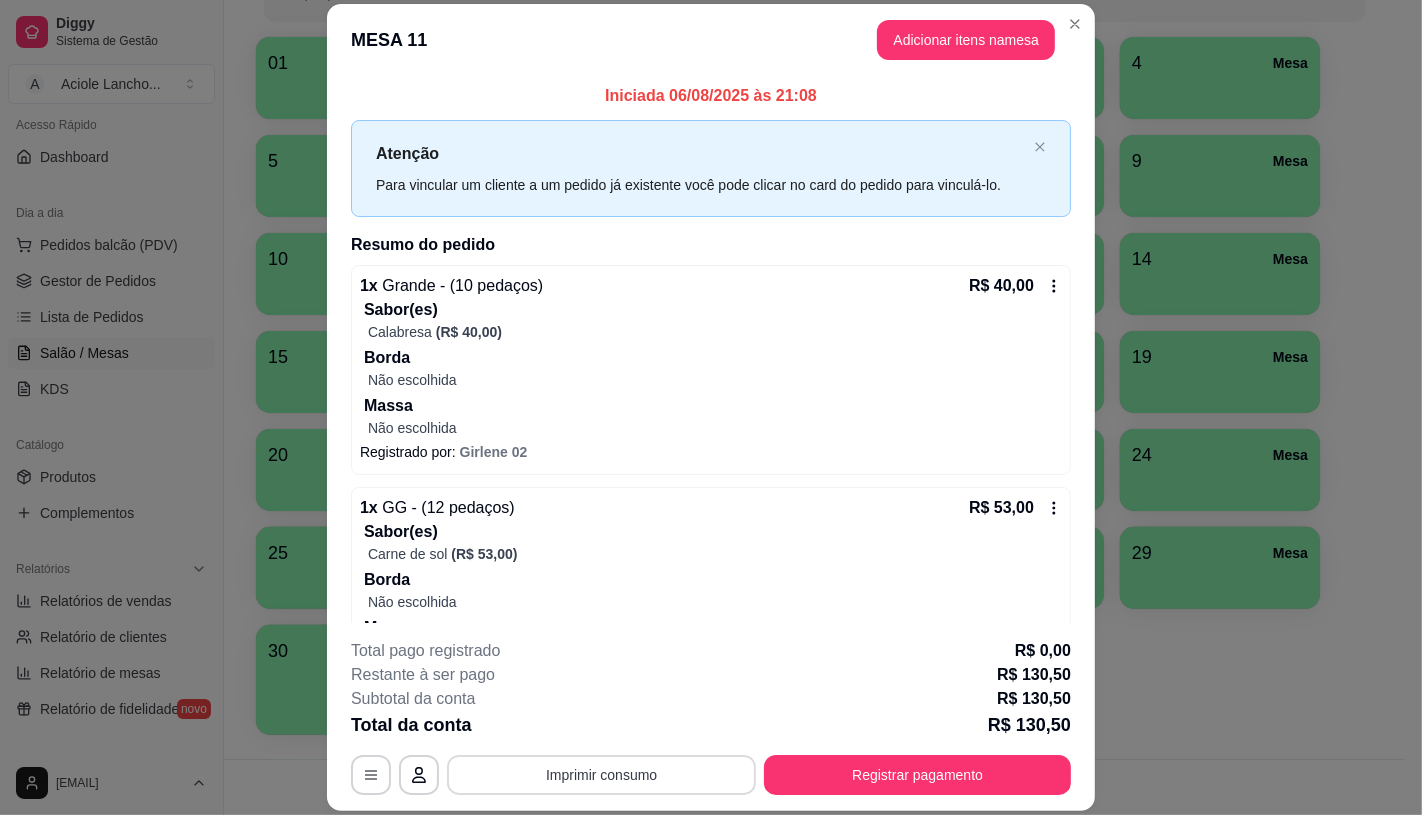 click on "Imprimir consumo" at bounding box center (601, 775) 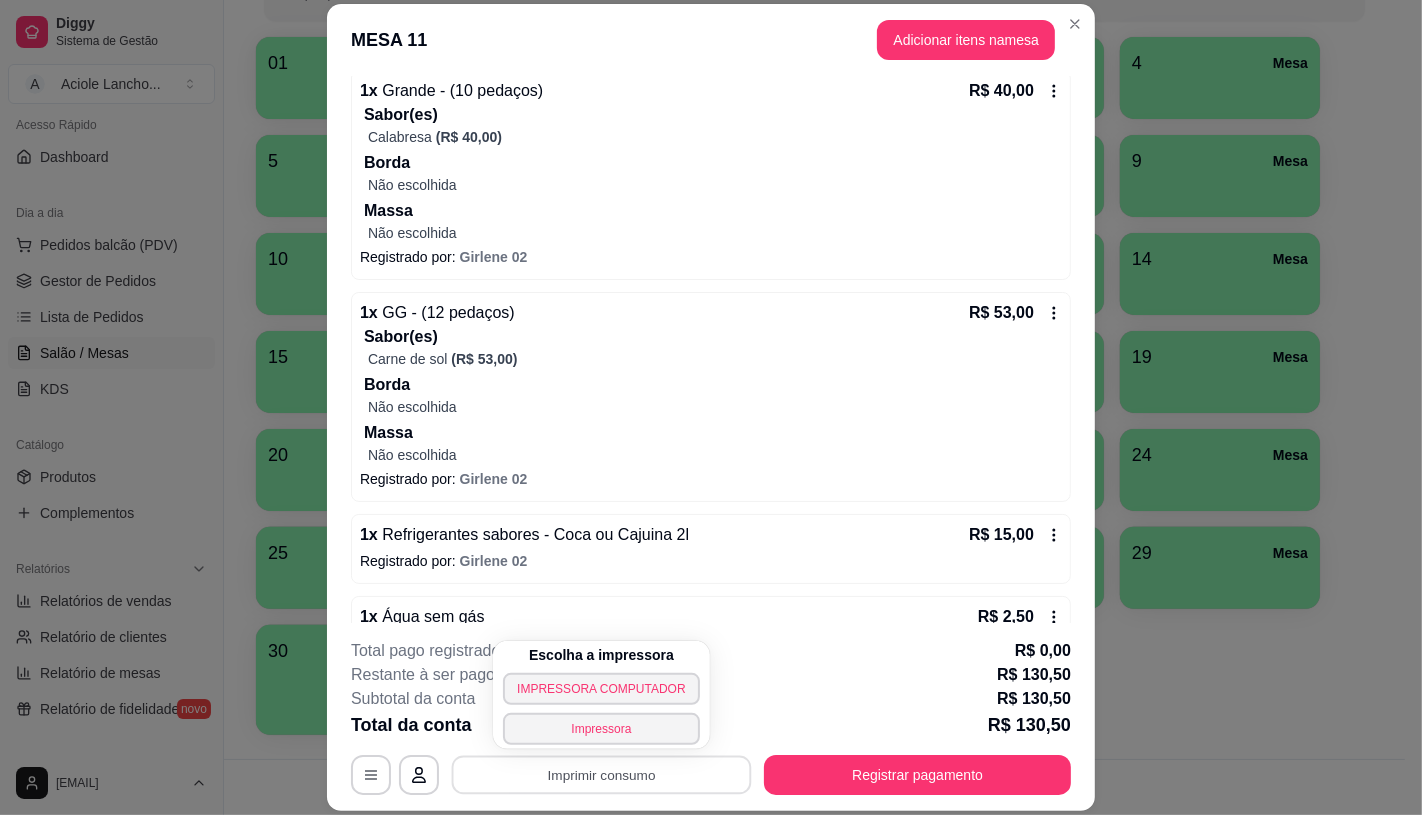 scroll, scrollTop: 411, scrollLeft: 0, axis: vertical 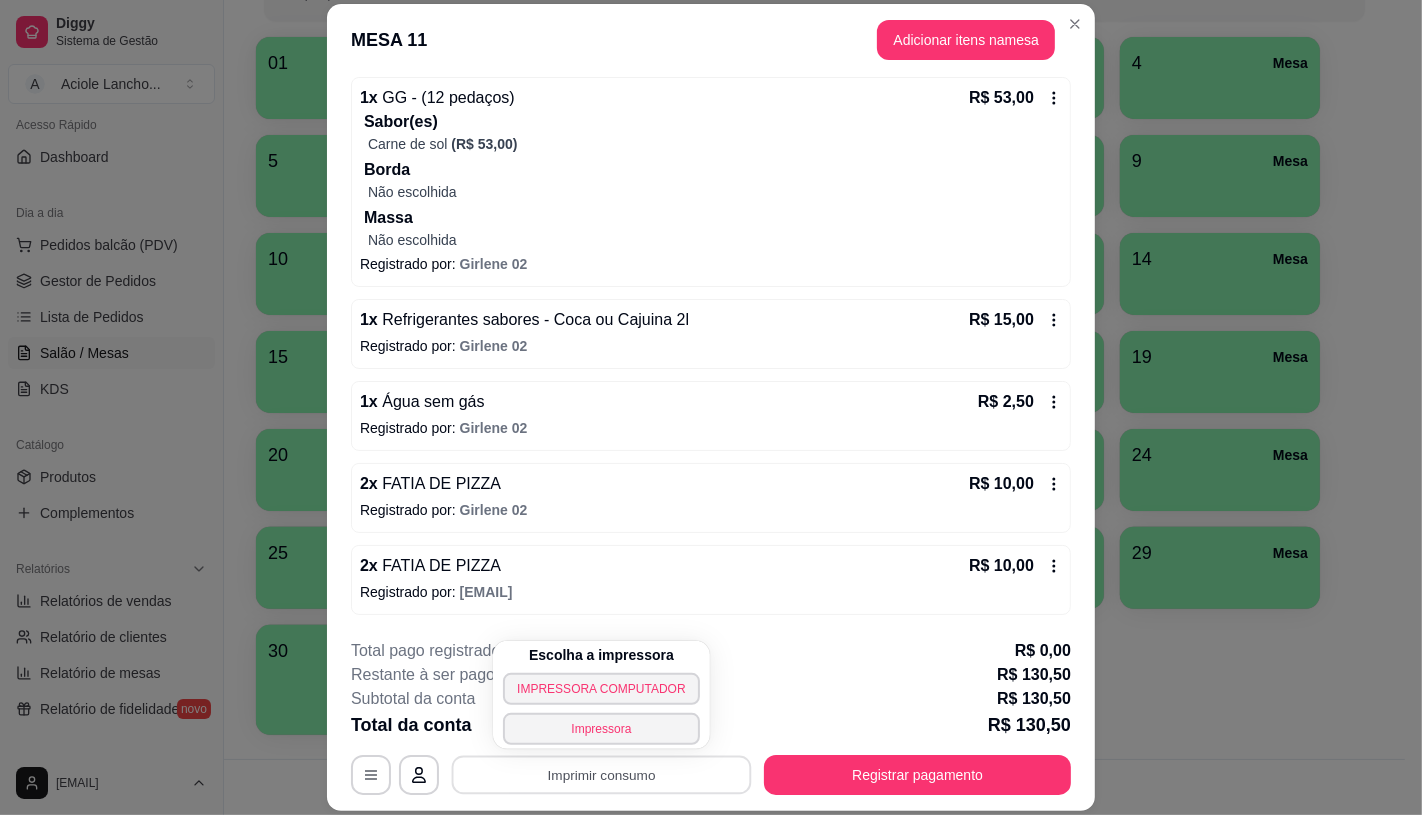 click on "2 x   FATIA DE PIZZA R$ 10,00" at bounding box center (711, 566) 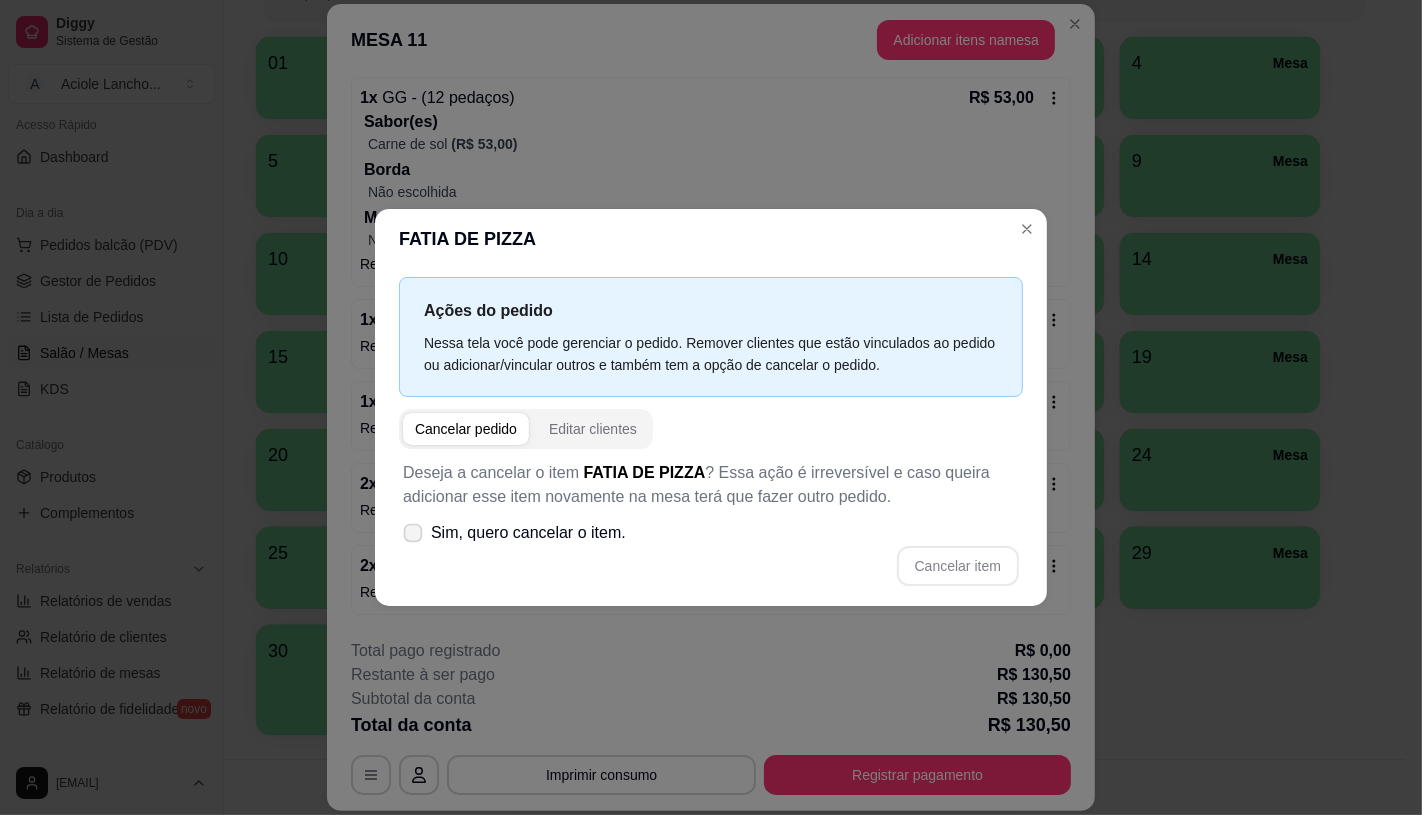 click on "Sim, quero cancelar o item." at bounding box center [528, 533] 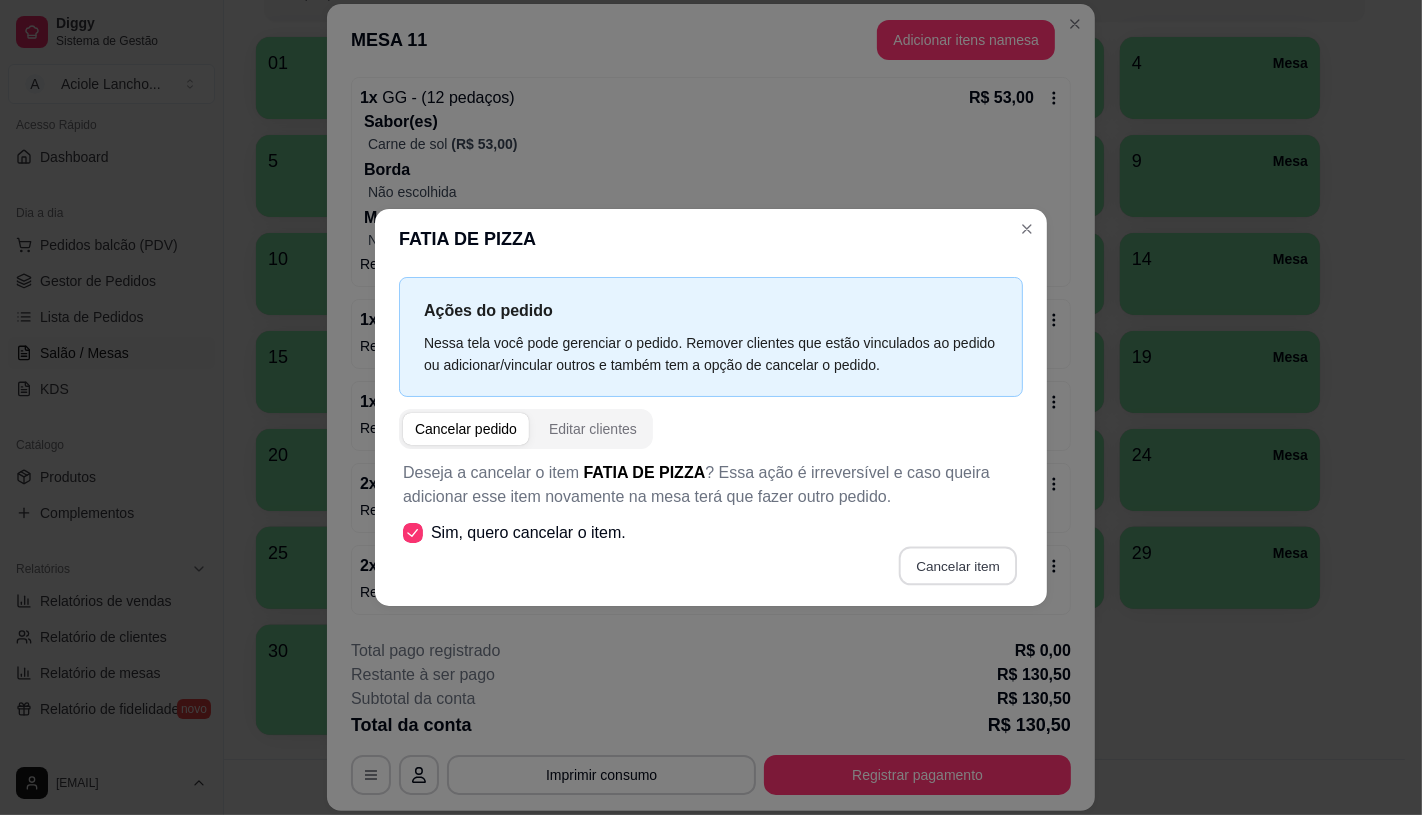 click on "Cancelar item" at bounding box center (957, 565) 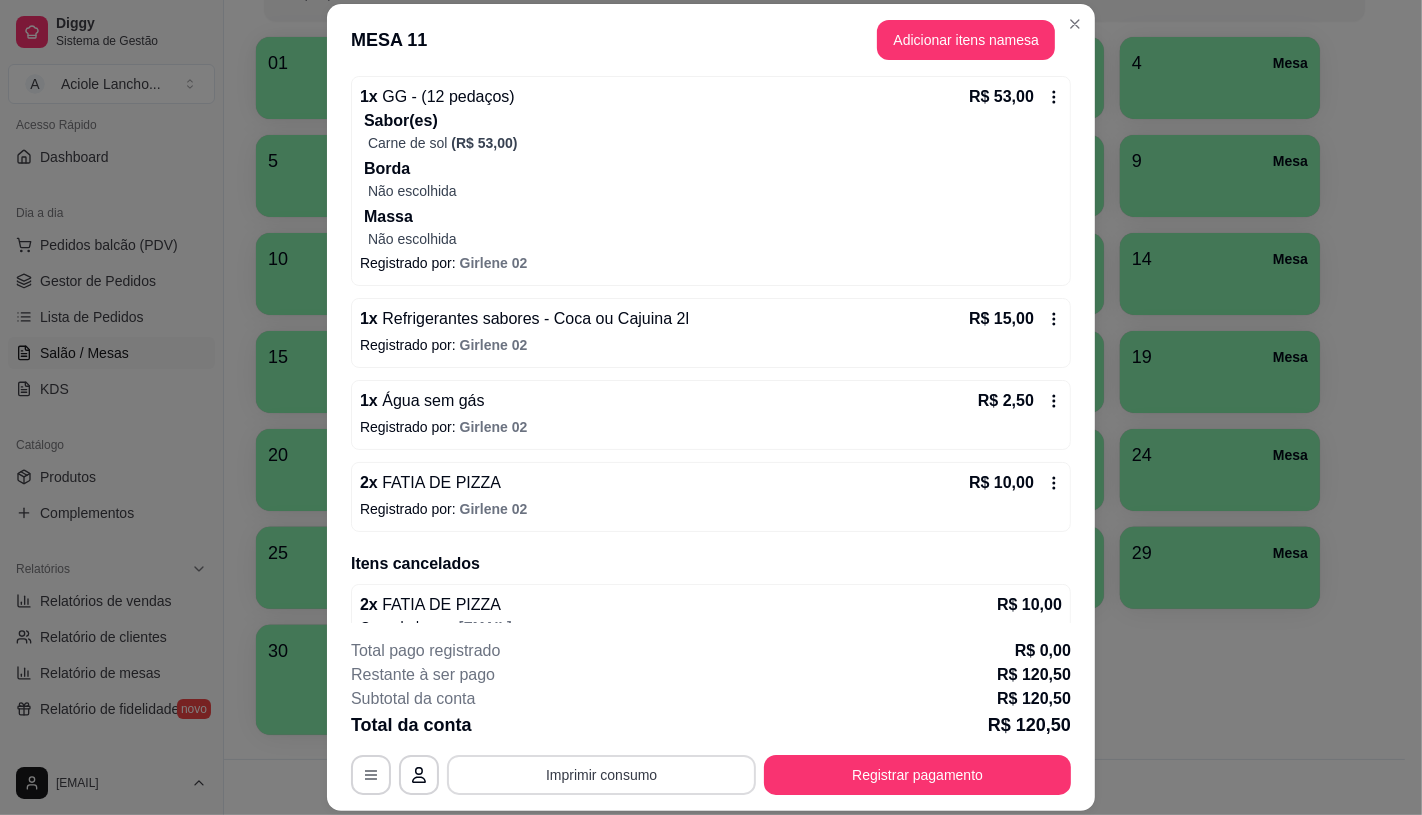 click on "Imprimir consumo" at bounding box center (601, 775) 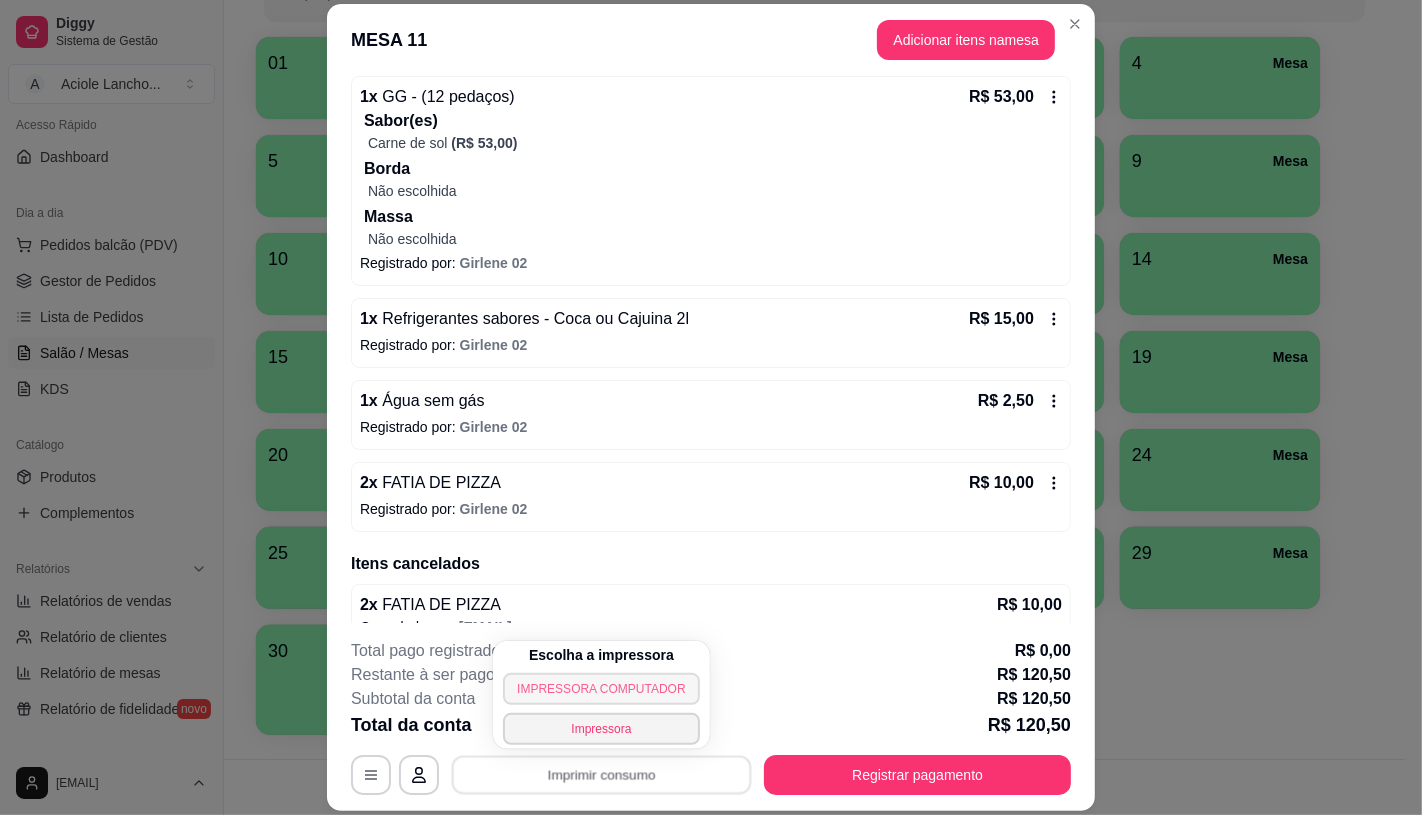 click on "IMPRESSORA COMPUTADOR" at bounding box center [601, 689] 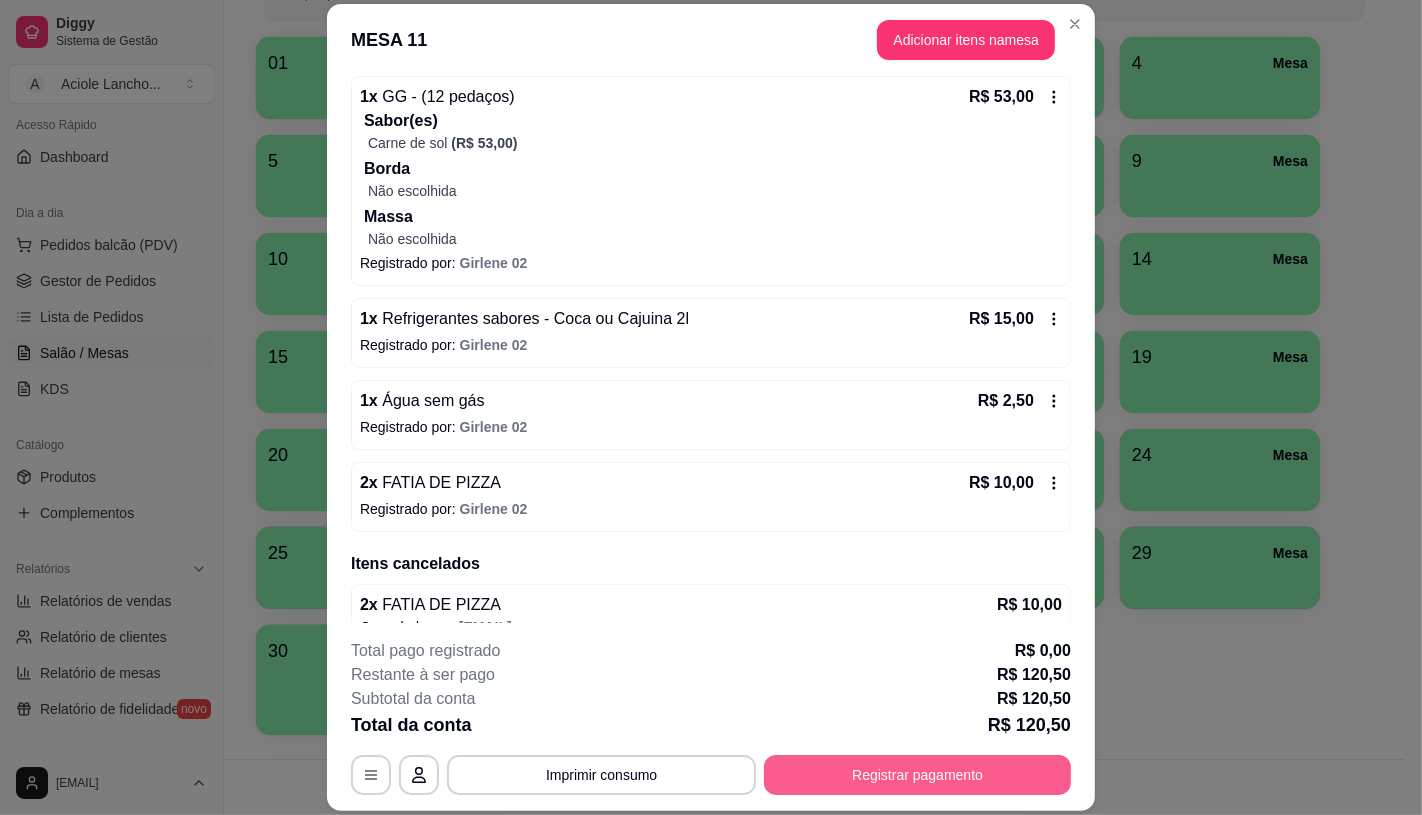 click on "Registrar pagamento" at bounding box center [917, 775] 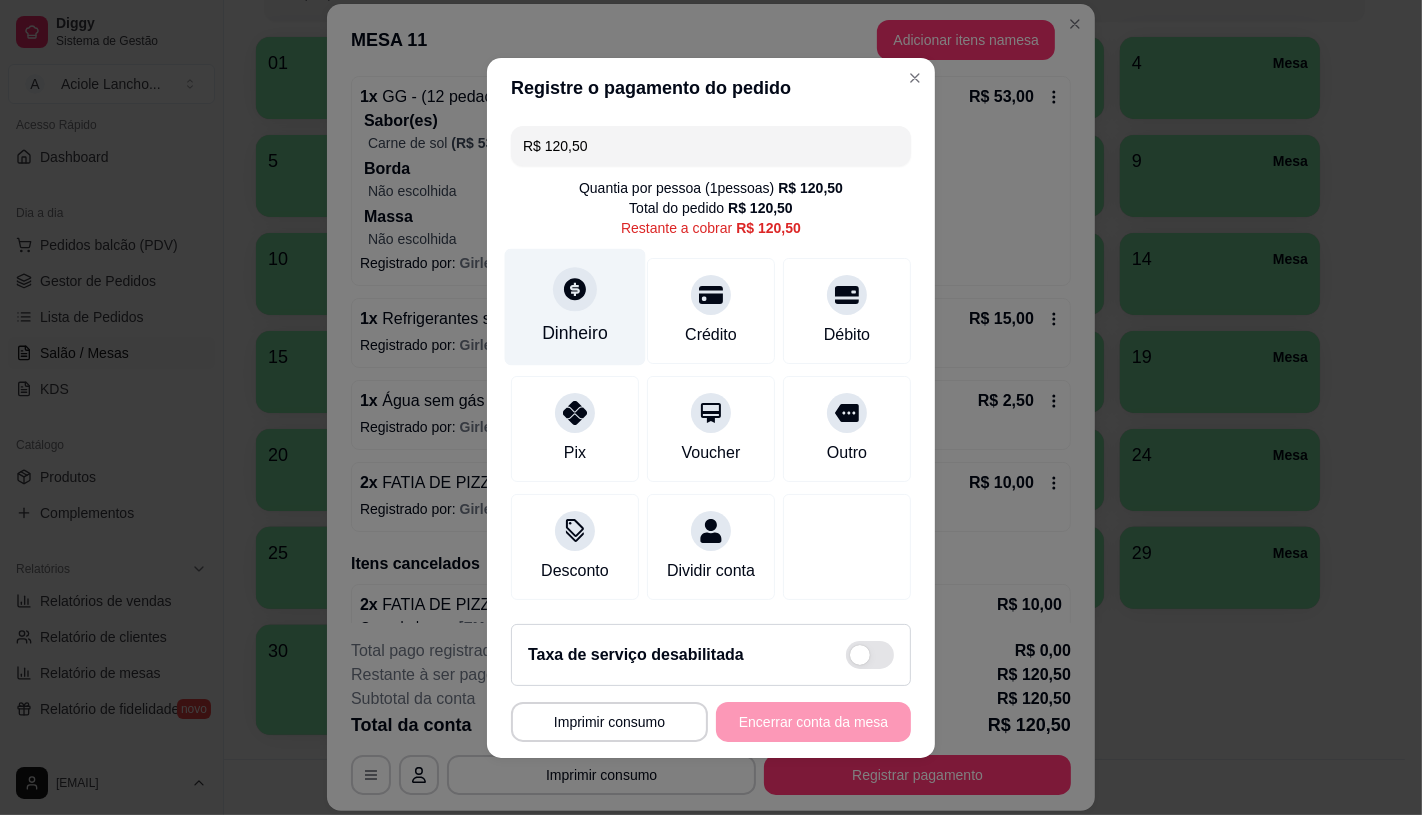 click at bounding box center (575, 289) 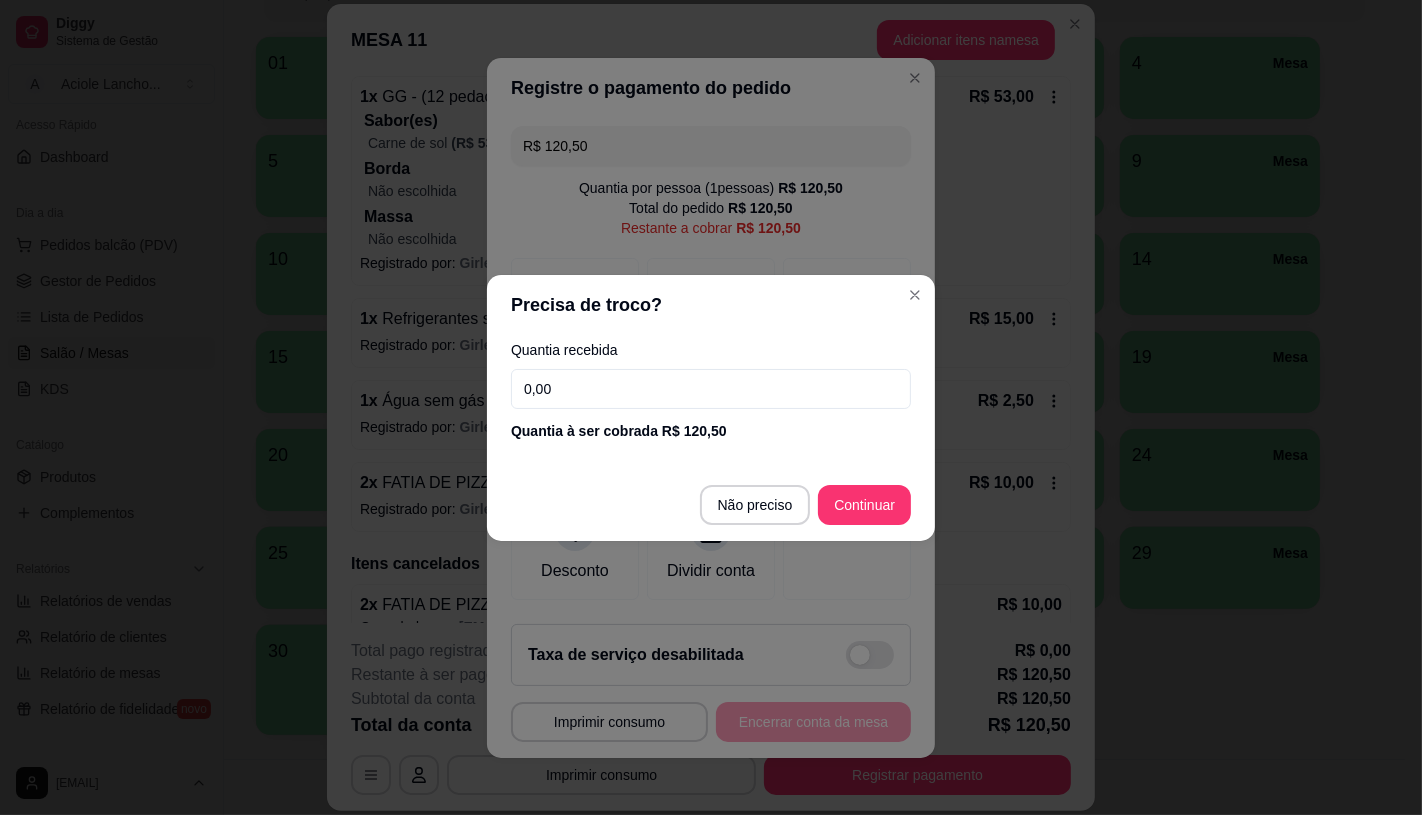 click on "0,00" at bounding box center [711, 389] 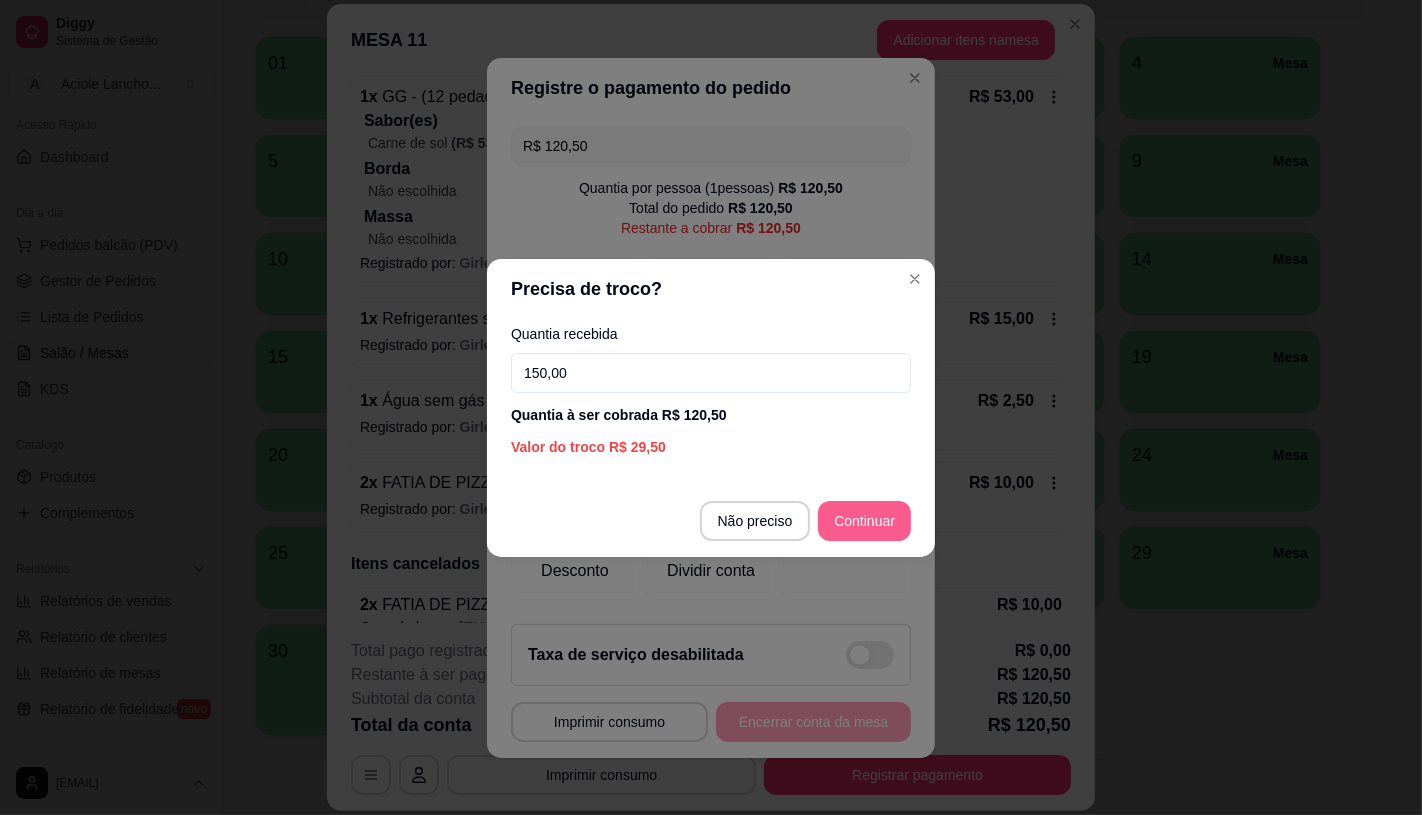 type on "150,00" 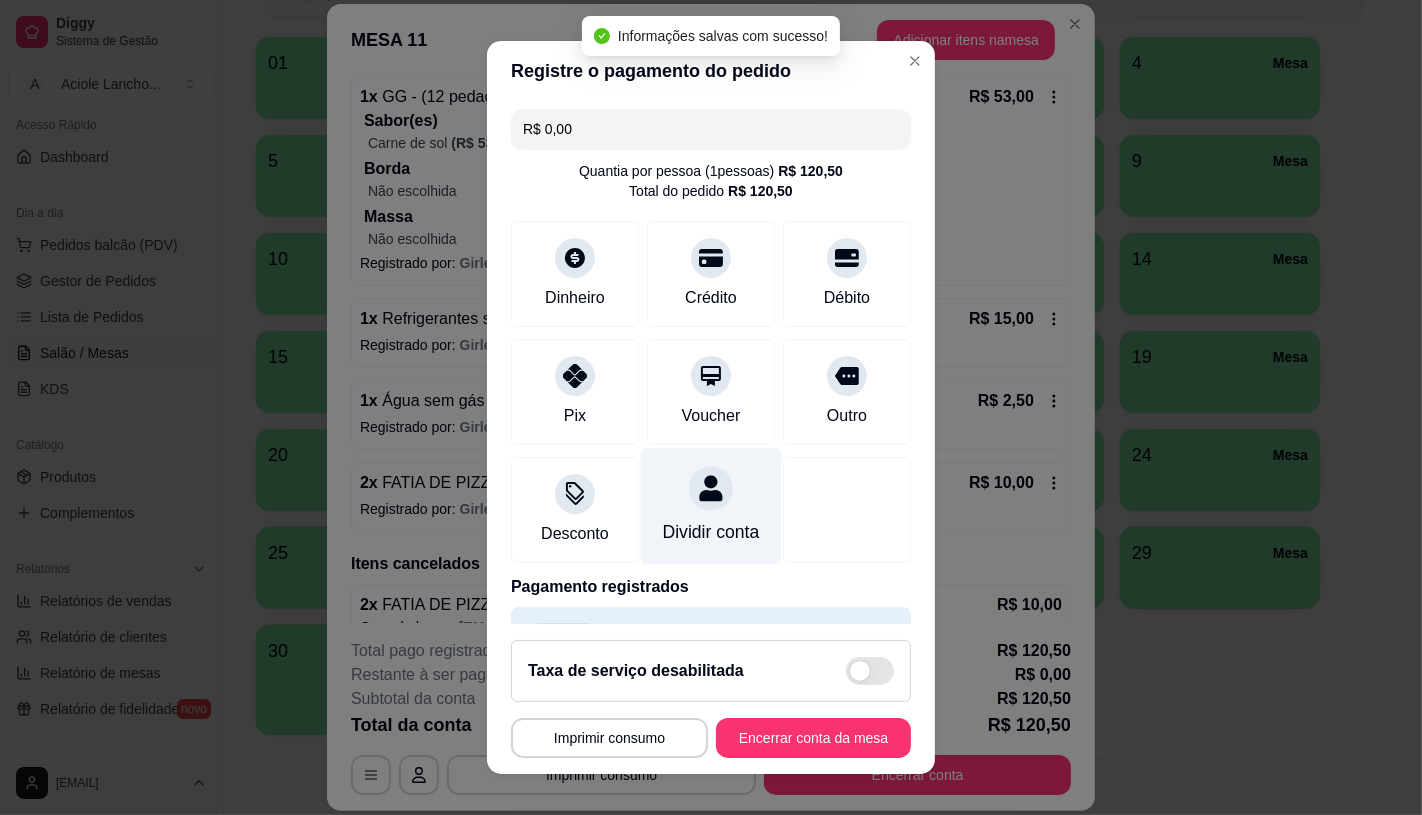 type on "R$ 0,00" 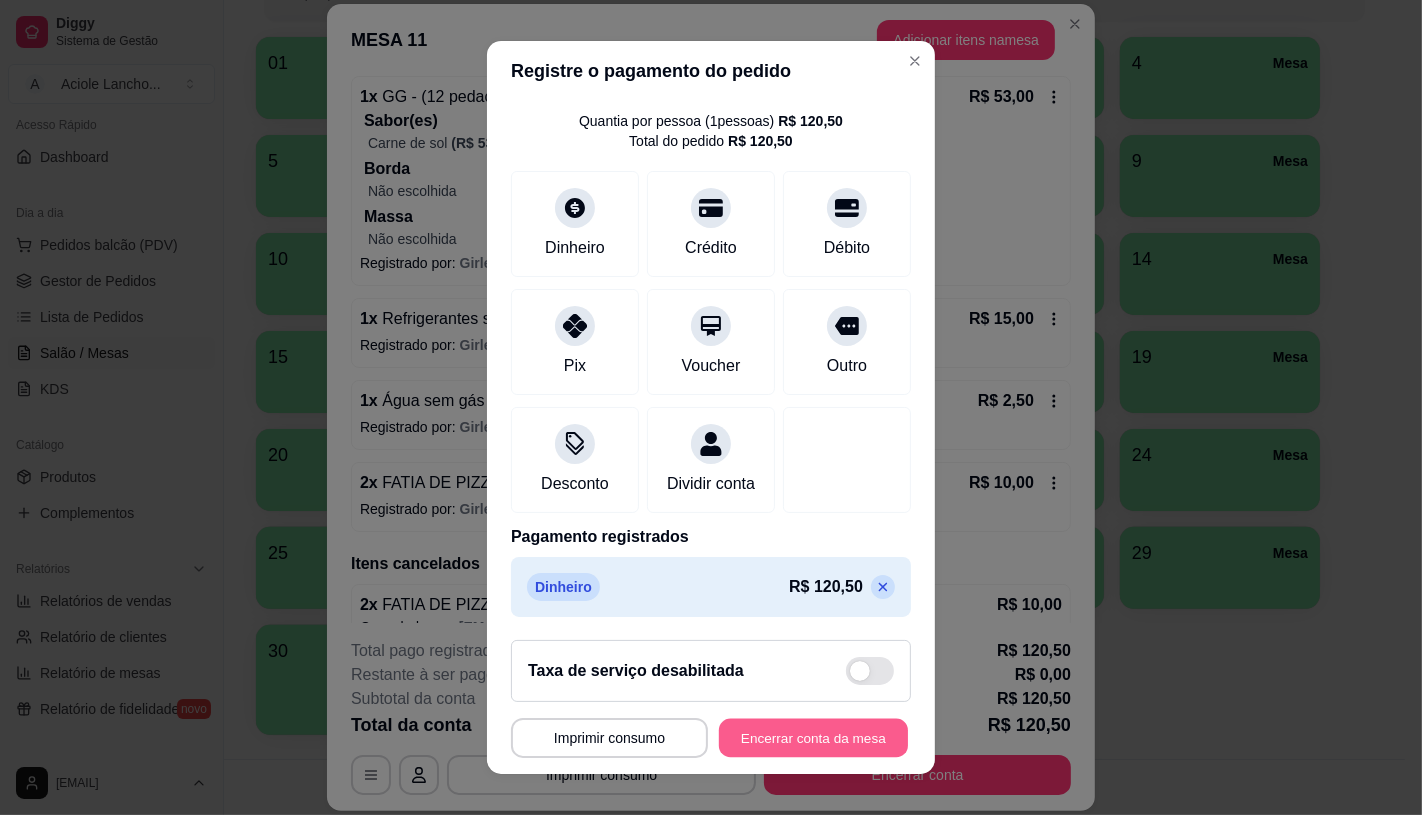 click on "Encerrar conta da mesa" at bounding box center (813, 738) 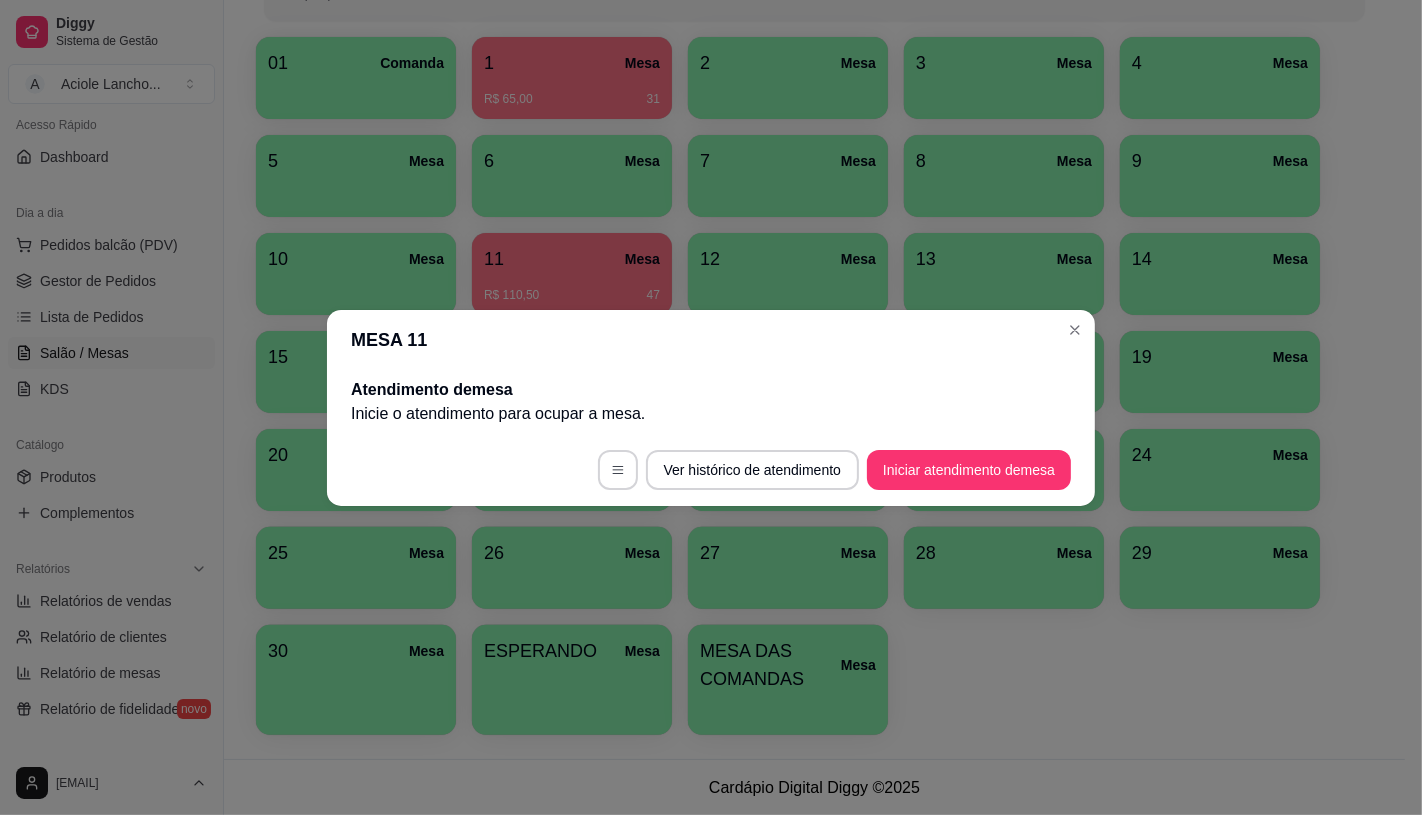 scroll, scrollTop: 0, scrollLeft: 0, axis: both 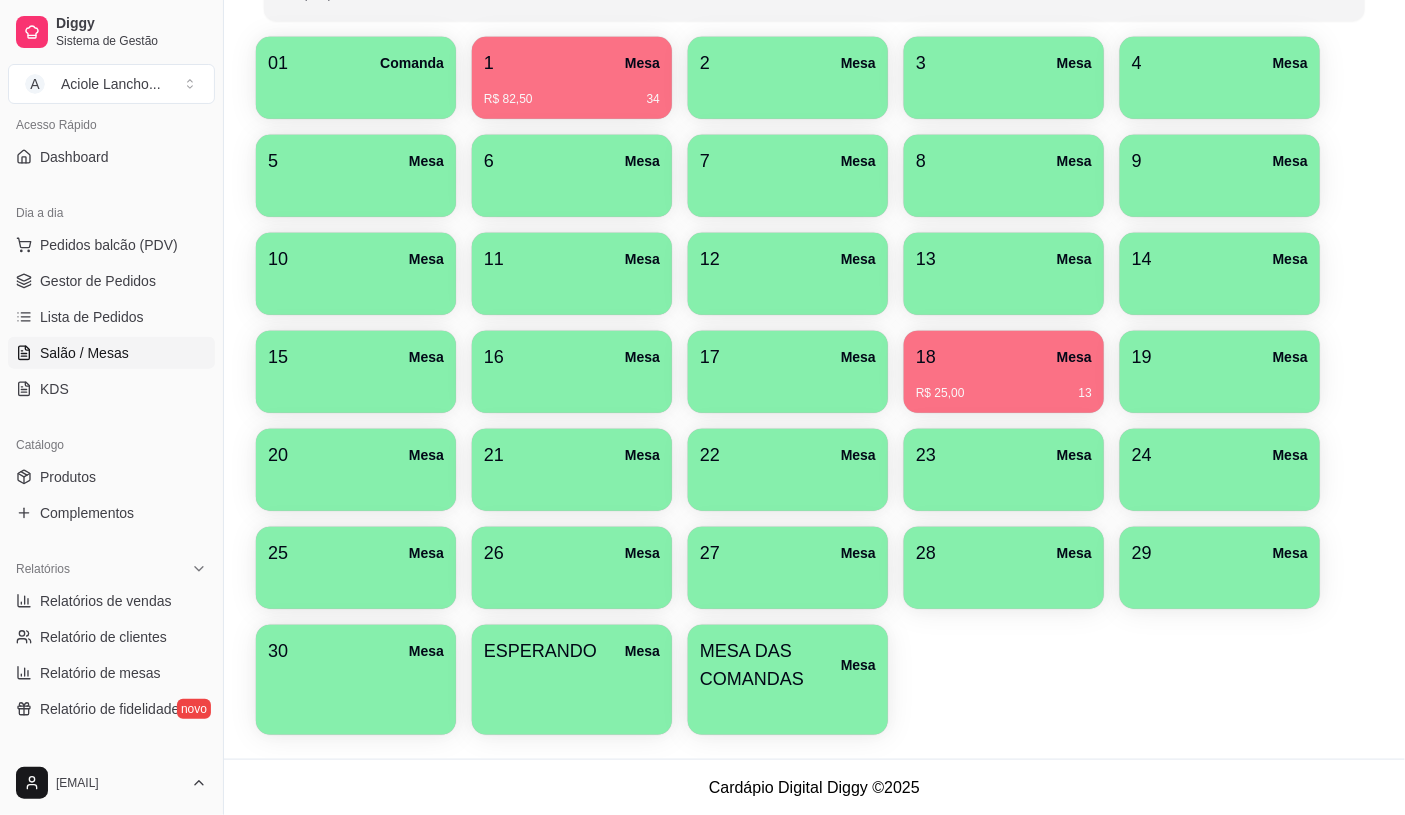 click on "Pedidos balcão (PDV)" at bounding box center (111, 245) 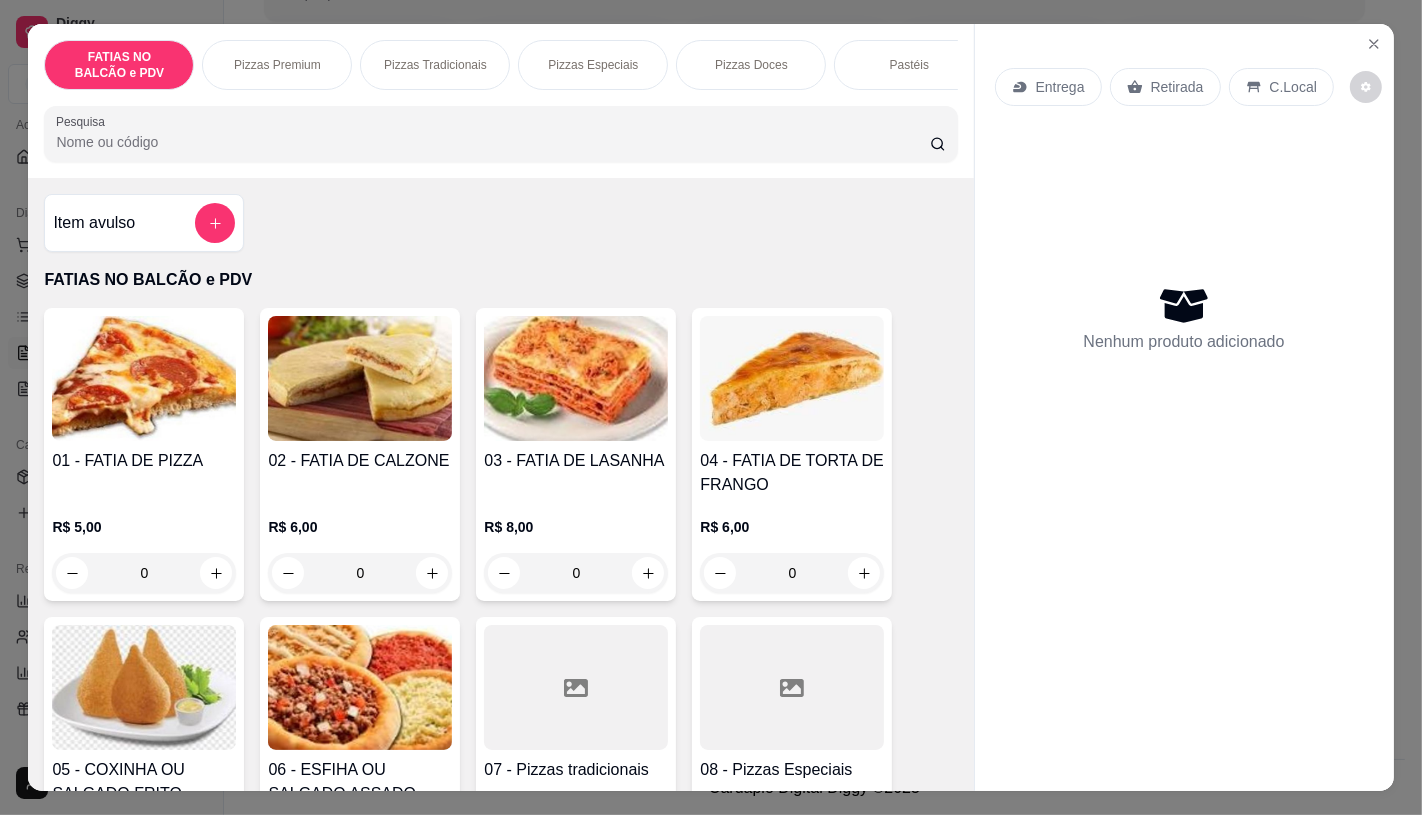 click on "0" at bounding box center [144, 573] 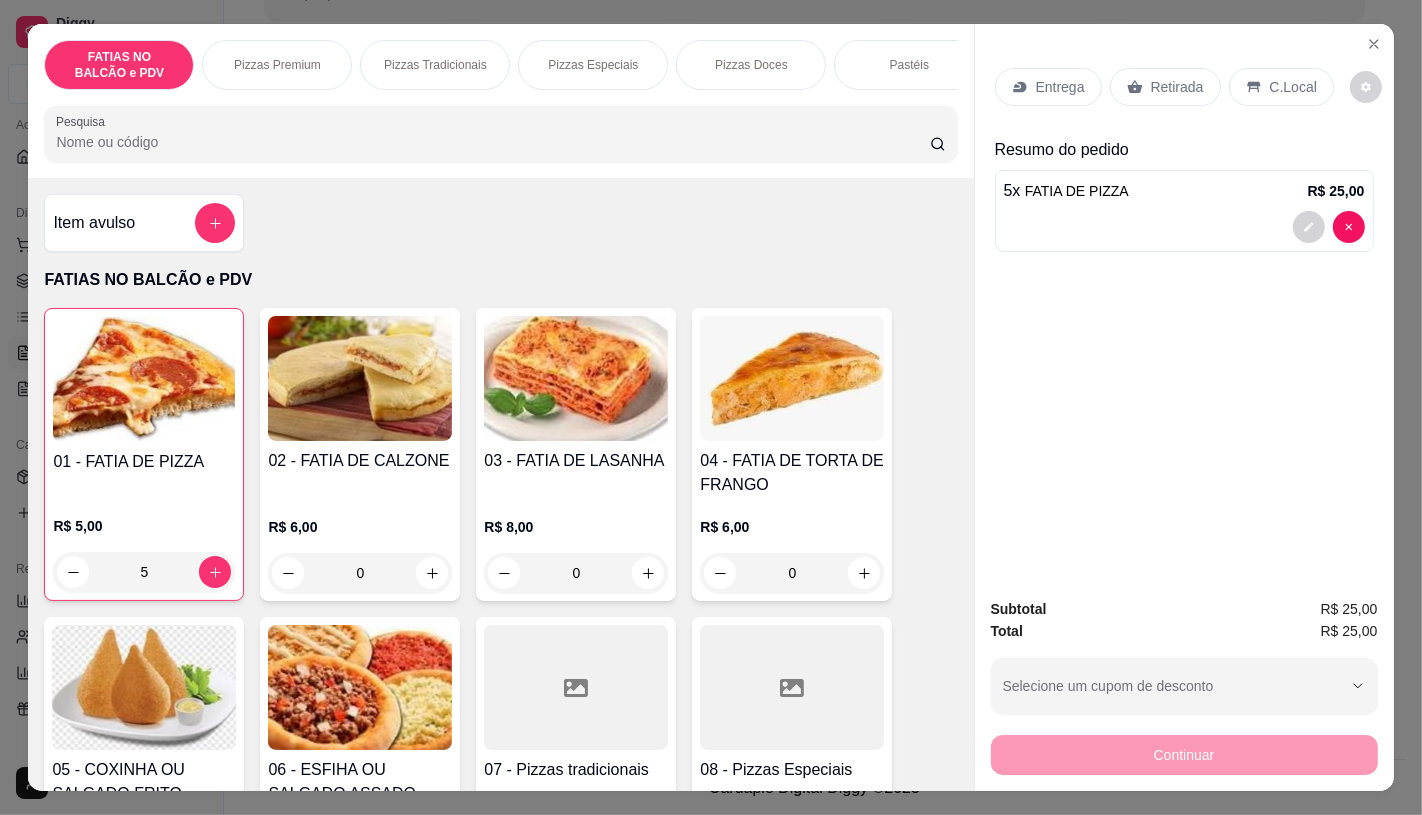 type on "5" 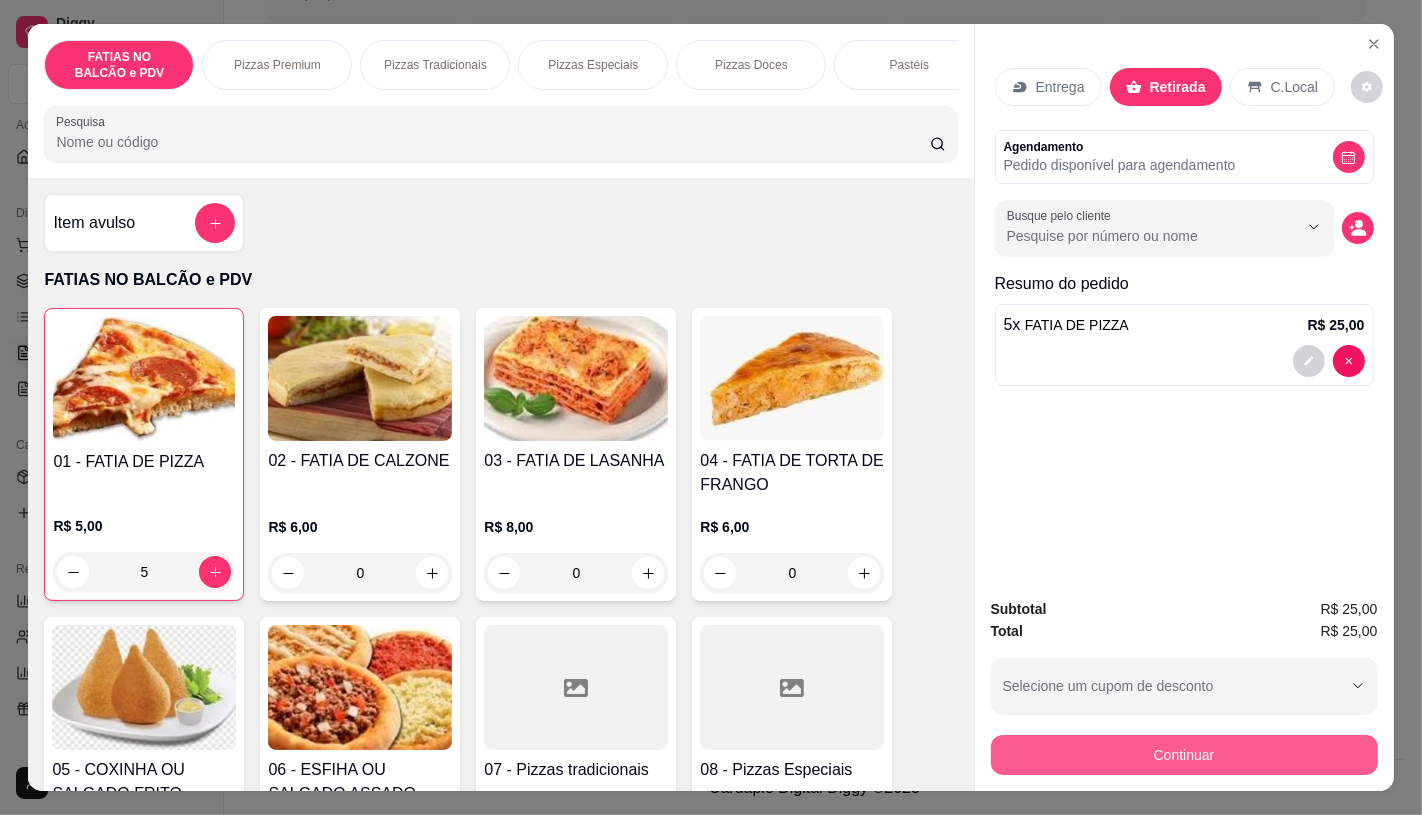 click on "Continuar" at bounding box center (1184, 755) 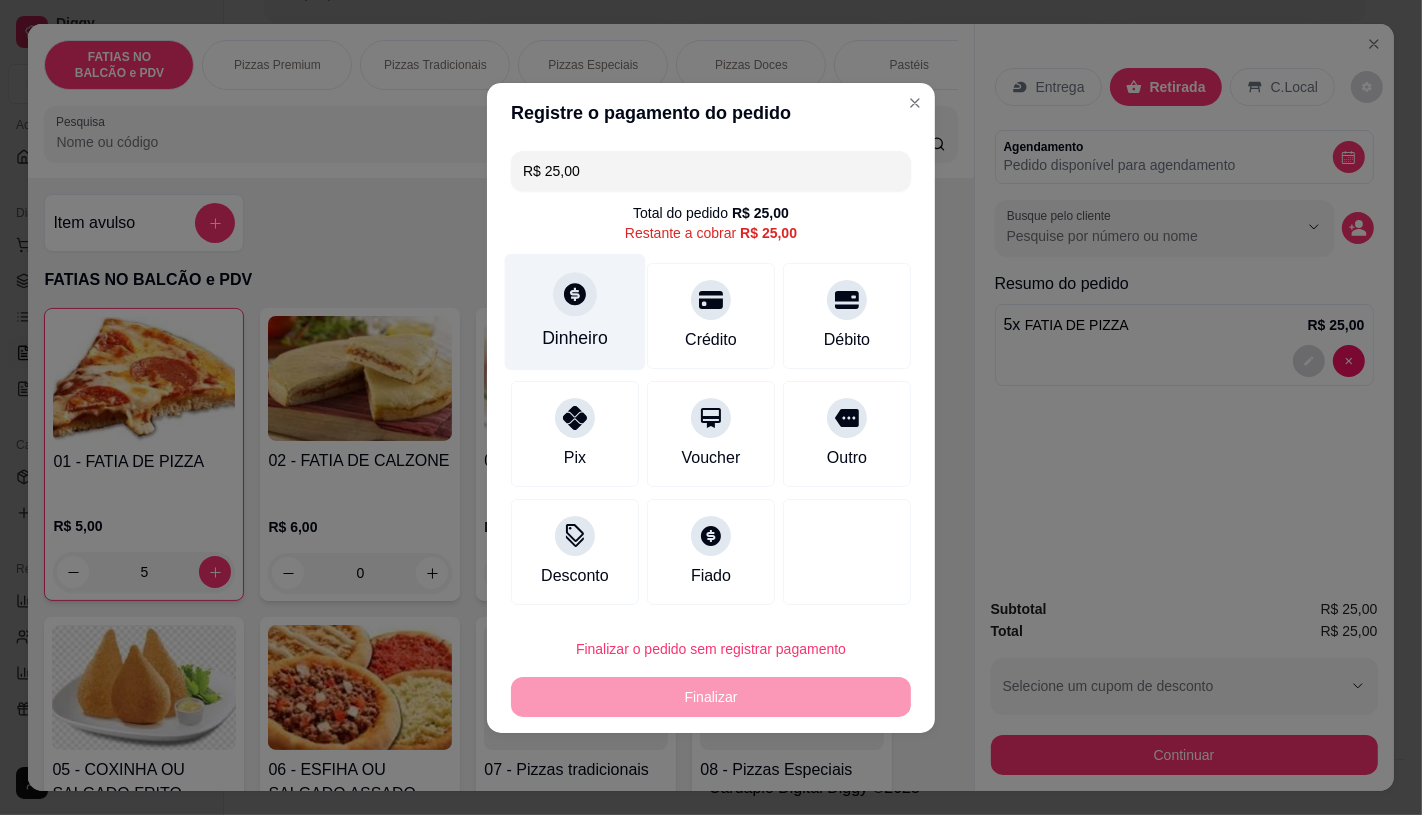 click on "Dinheiro" at bounding box center (575, 338) 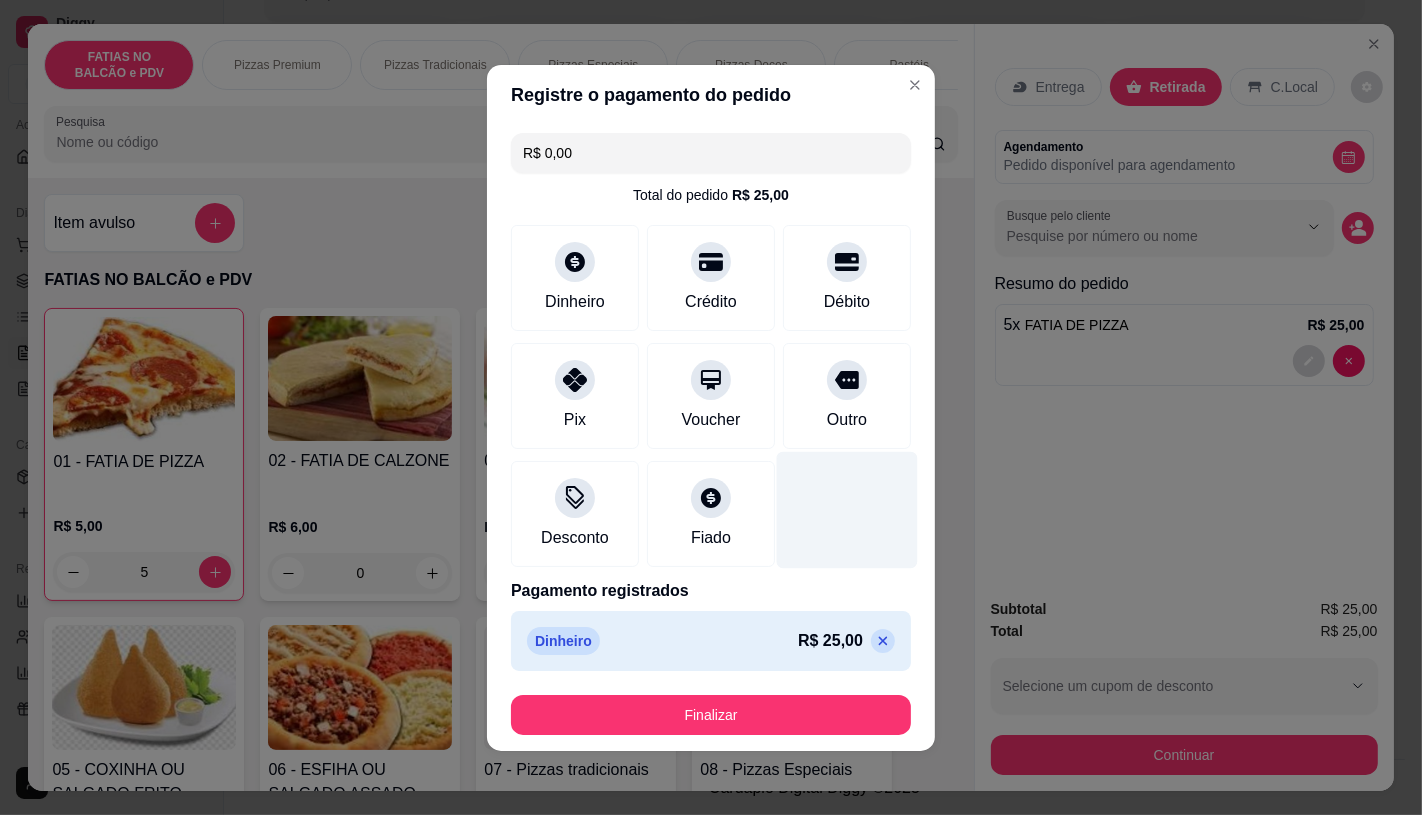 type on "R$ 0,00" 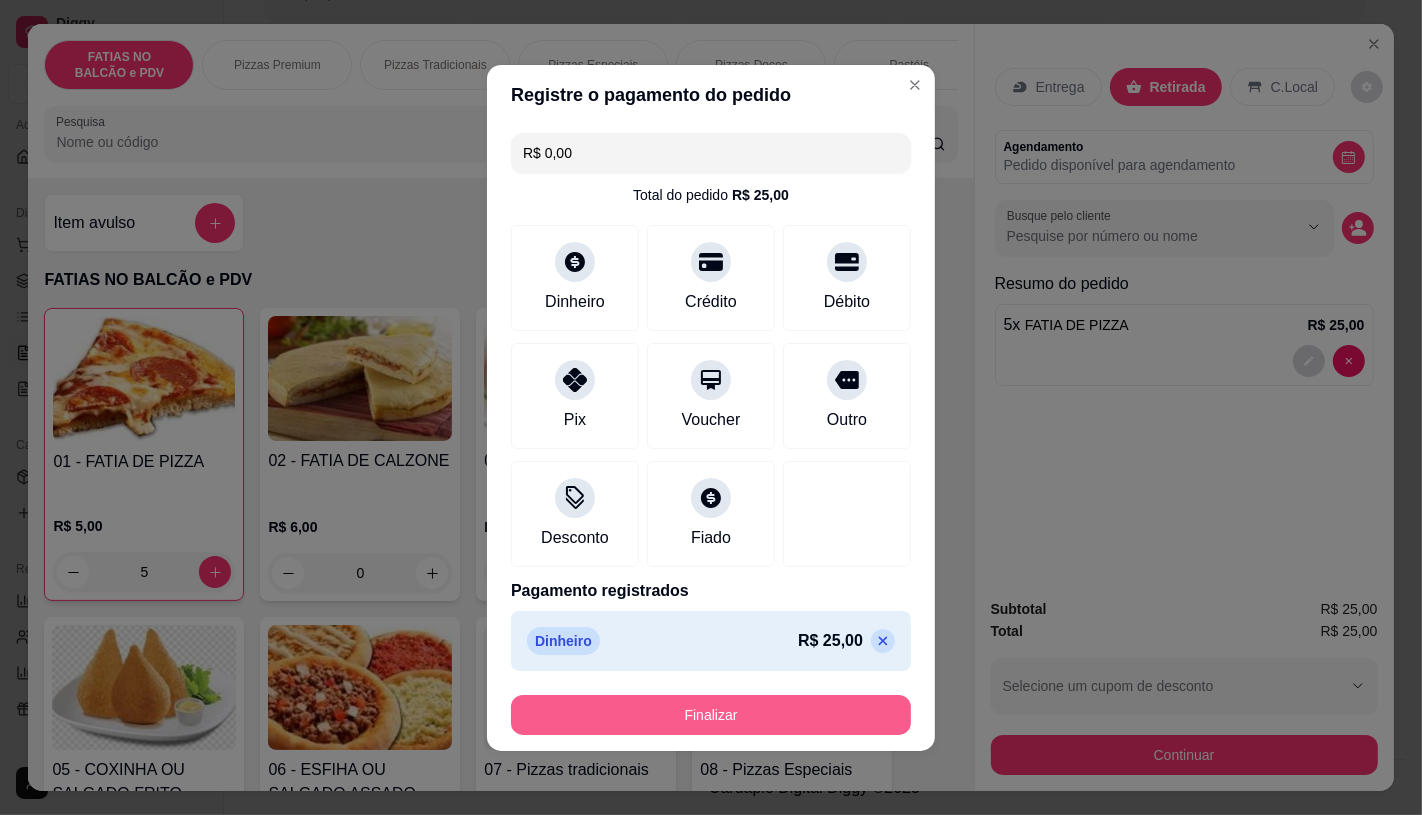 click on "Finalizar" at bounding box center (711, 715) 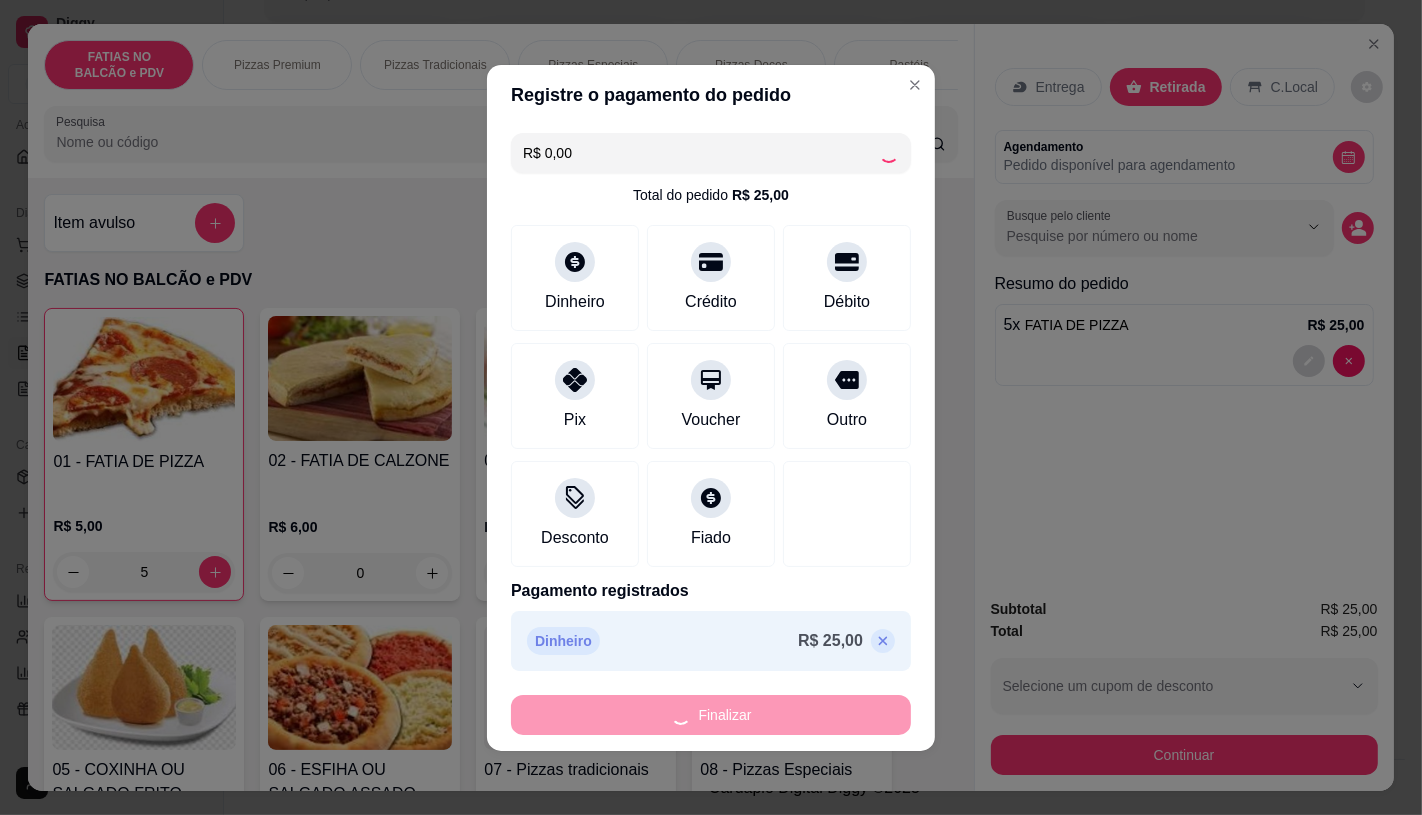 type on "0" 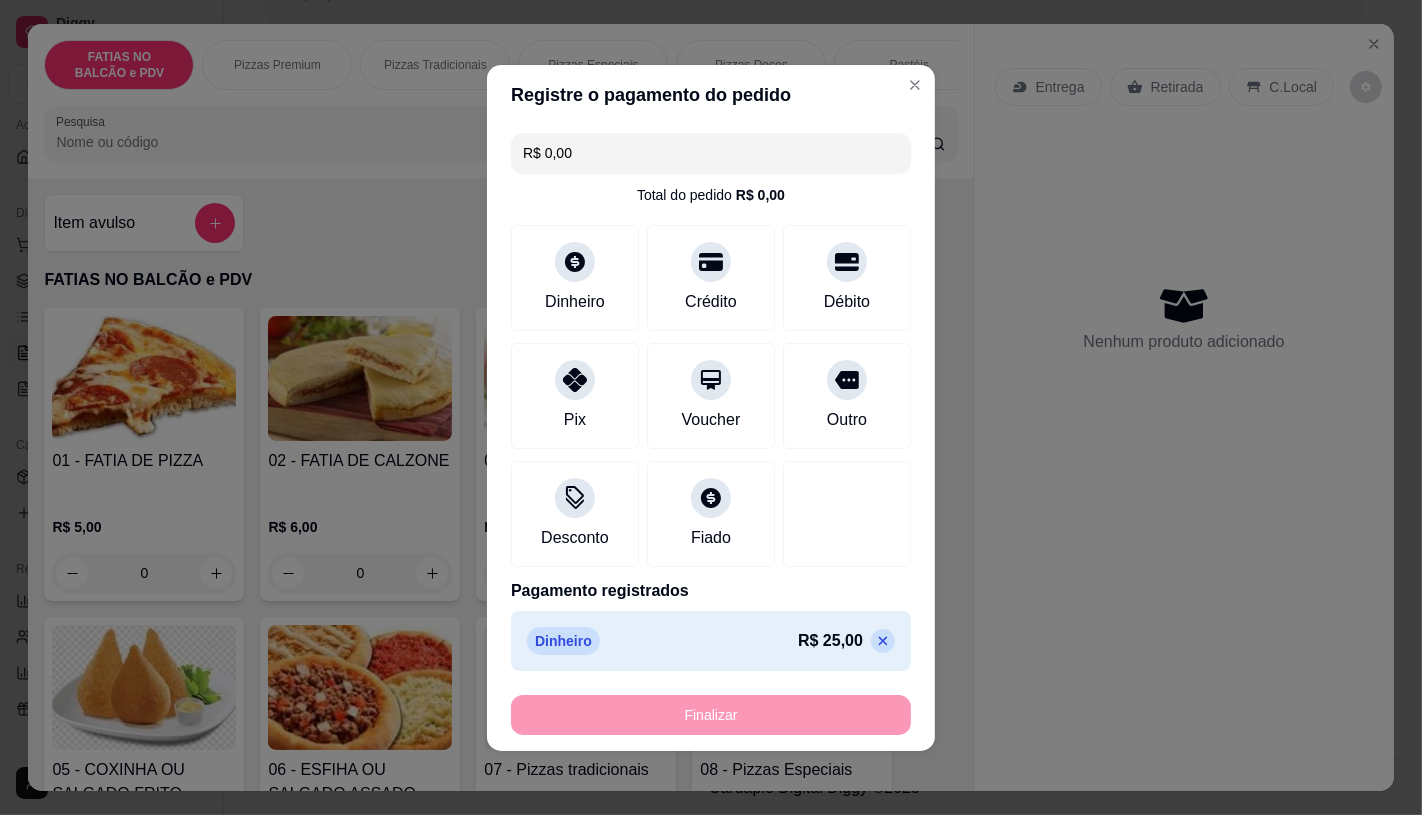 type on "-R$ 25,00" 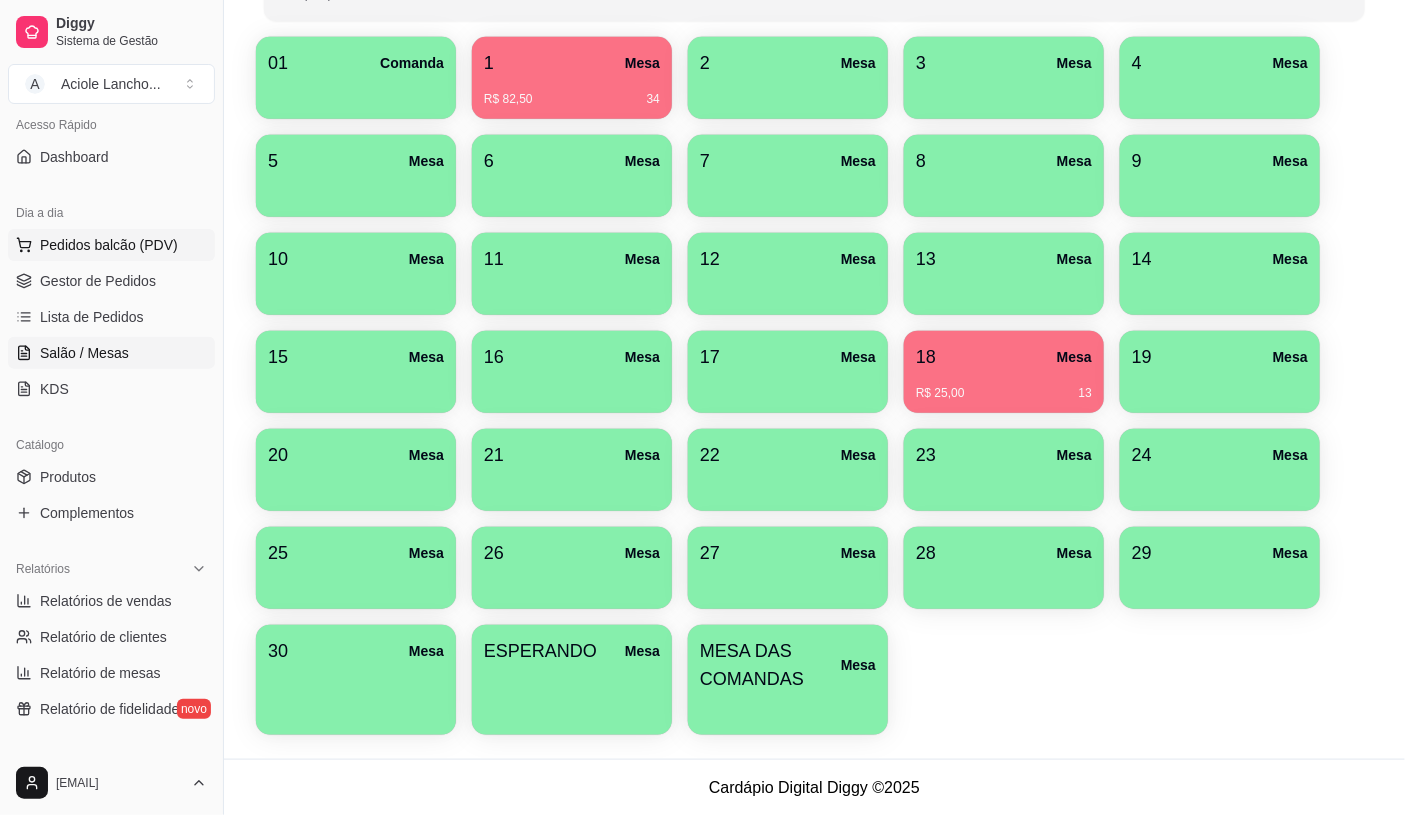 click on "Pedidos balcão (PDV)" at bounding box center [109, 245] 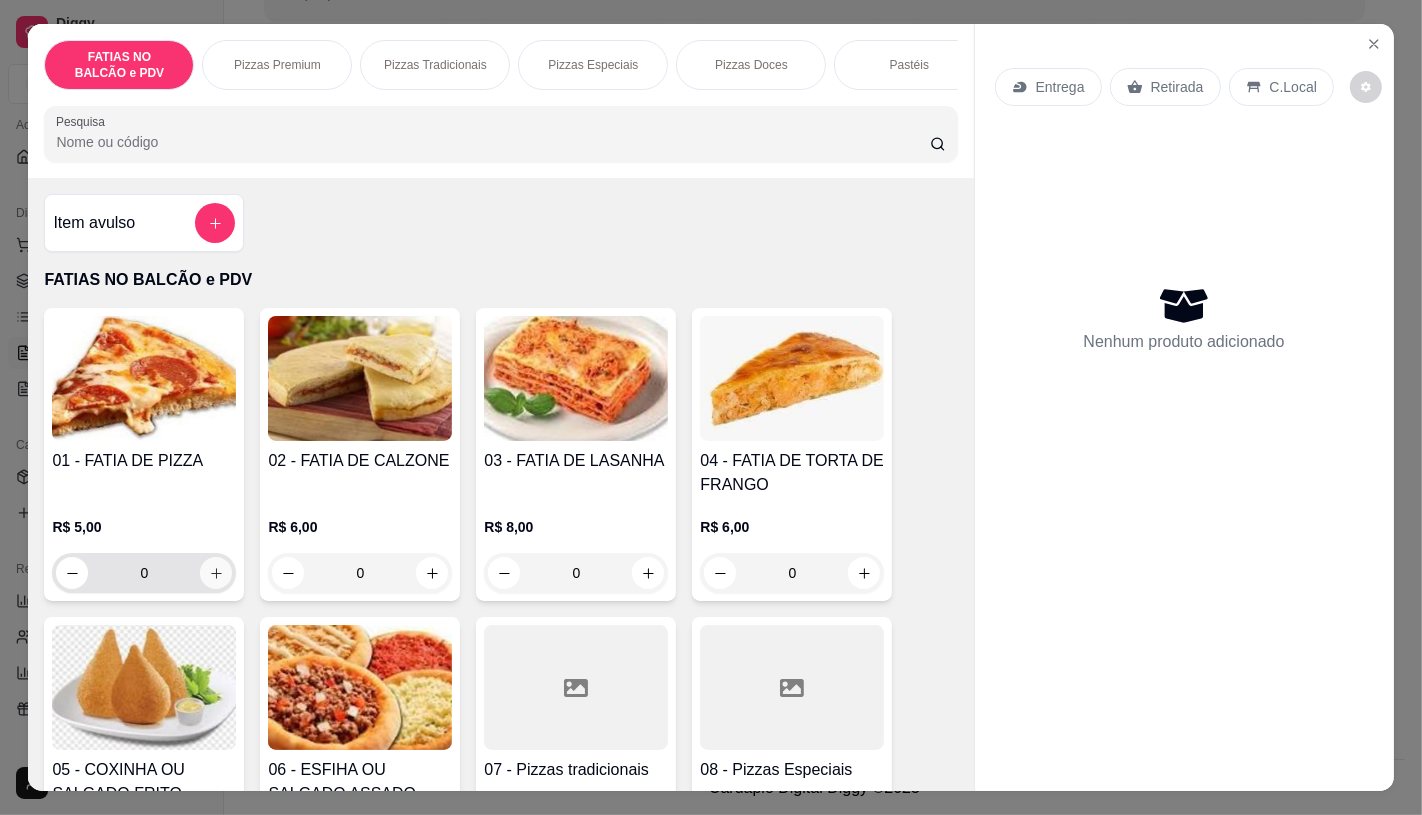click at bounding box center (216, 573) 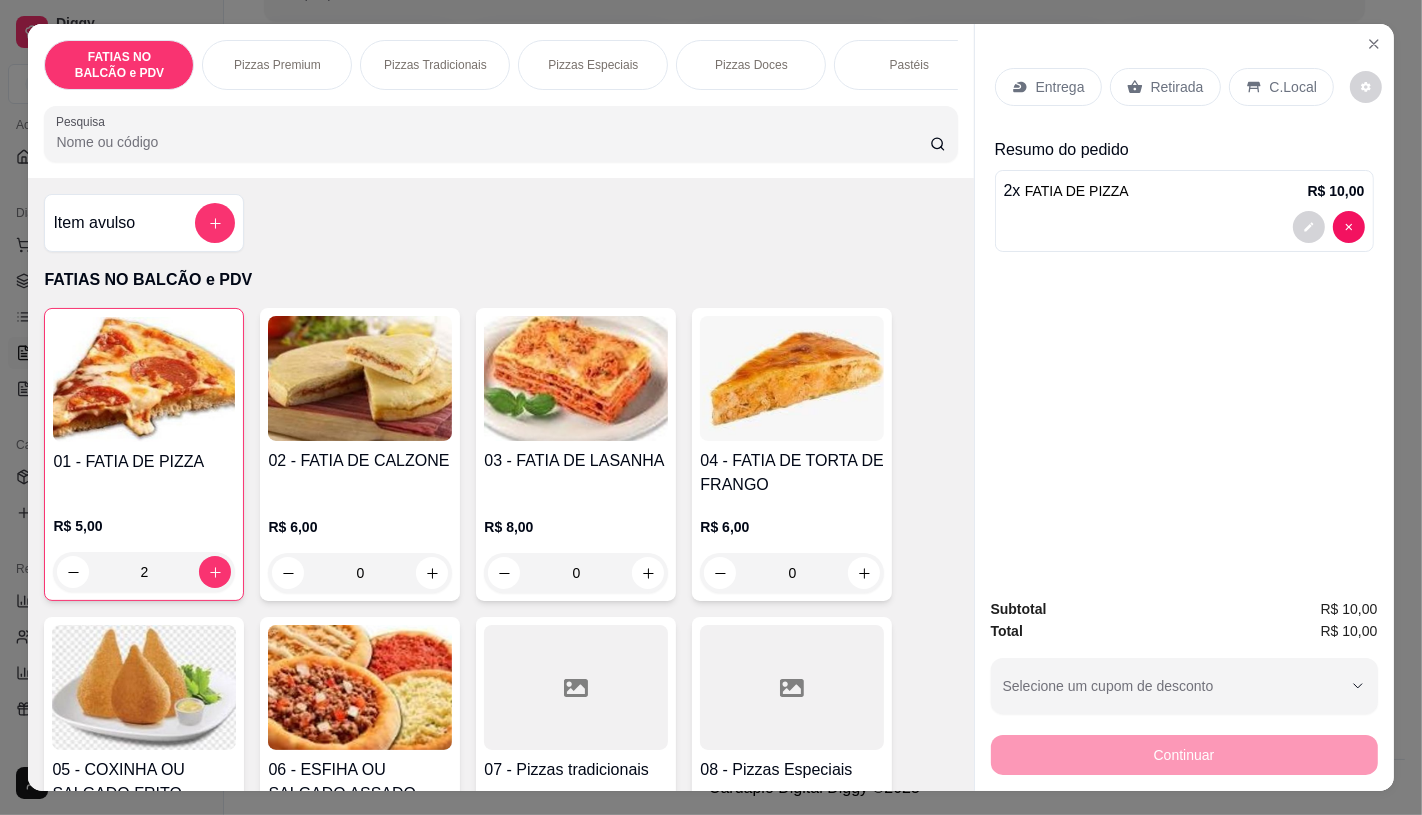click on "Retirada" at bounding box center (1177, 87) 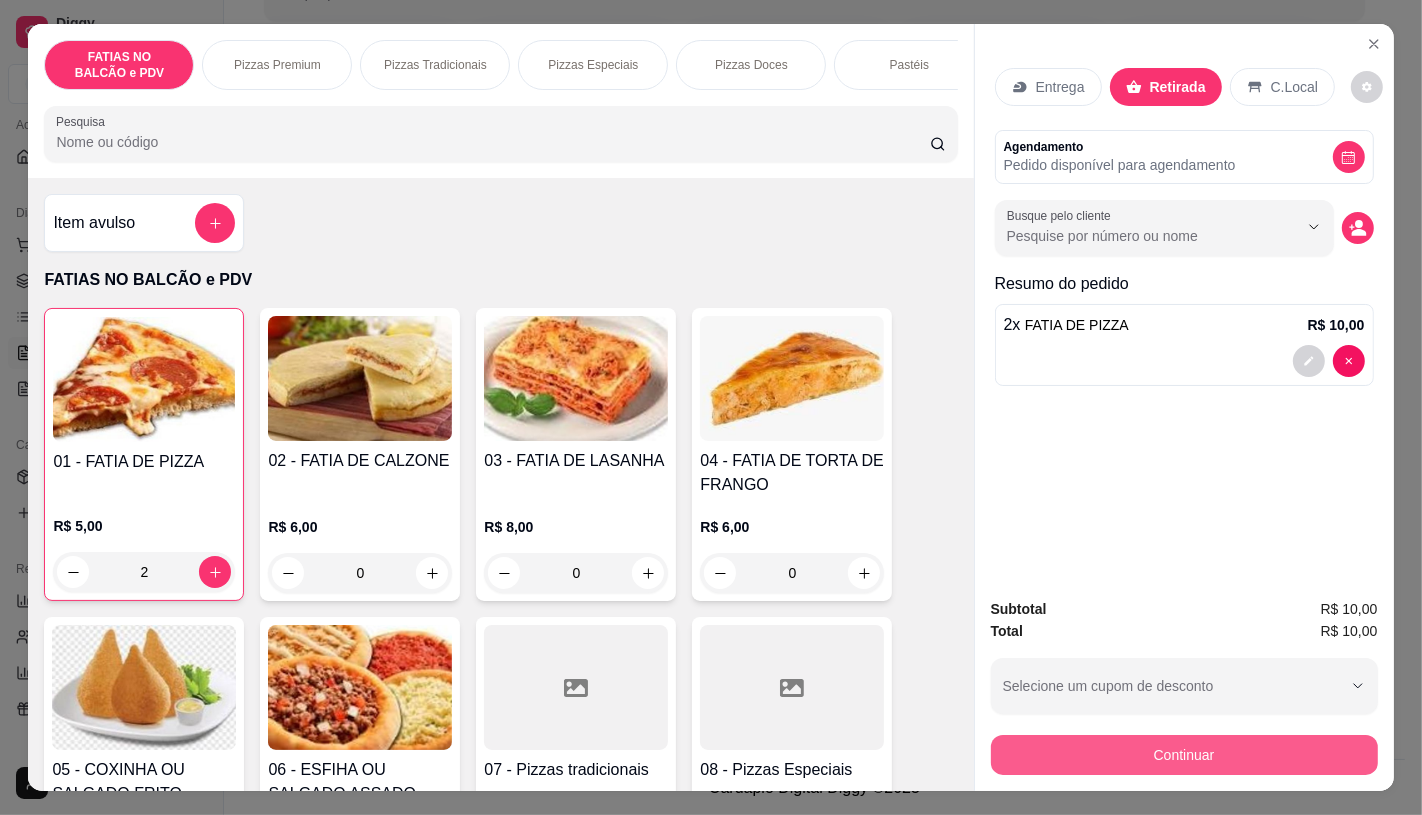 click on "Continuar" at bounding box center (1184, 755) 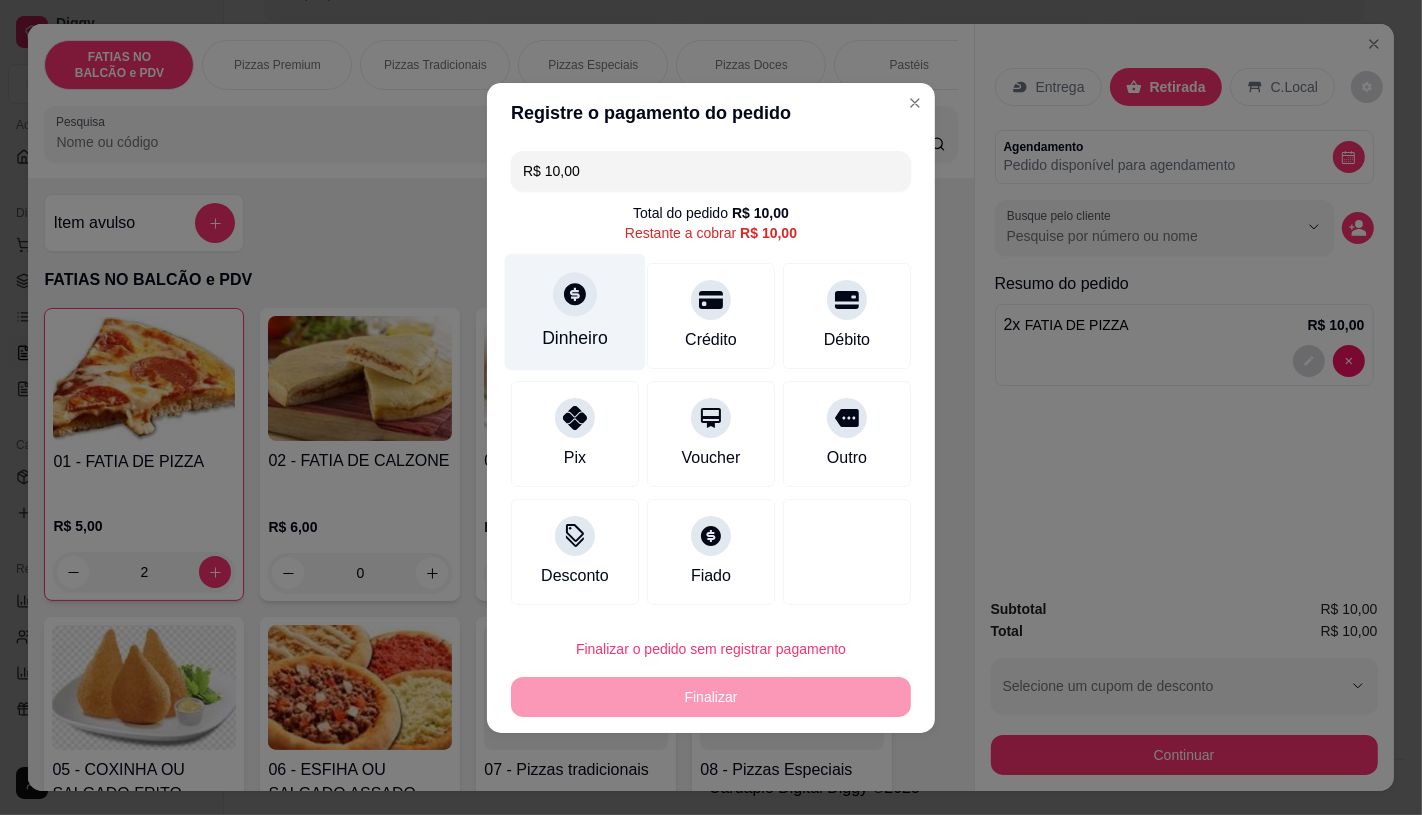 click 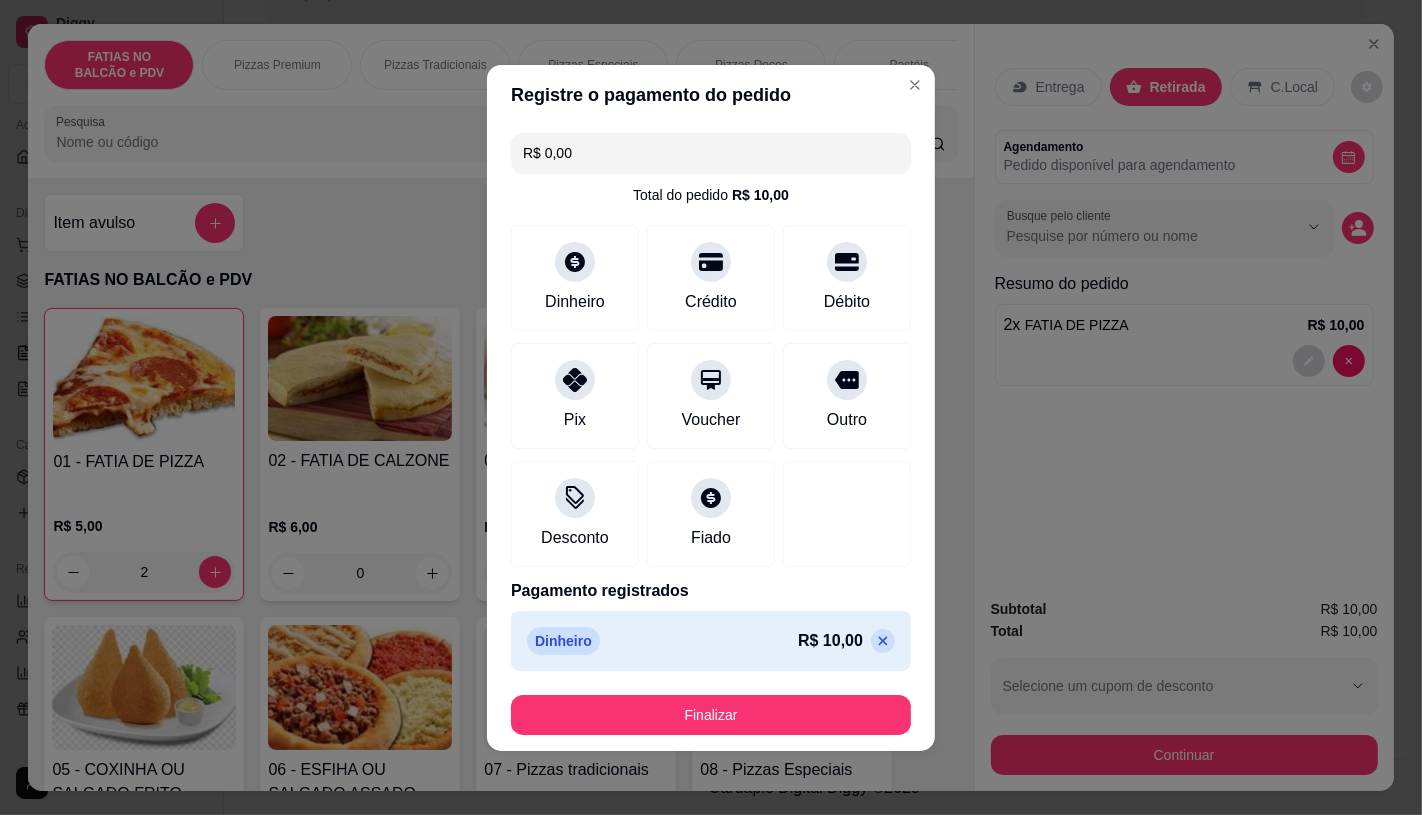 type on "R$ 0,00" 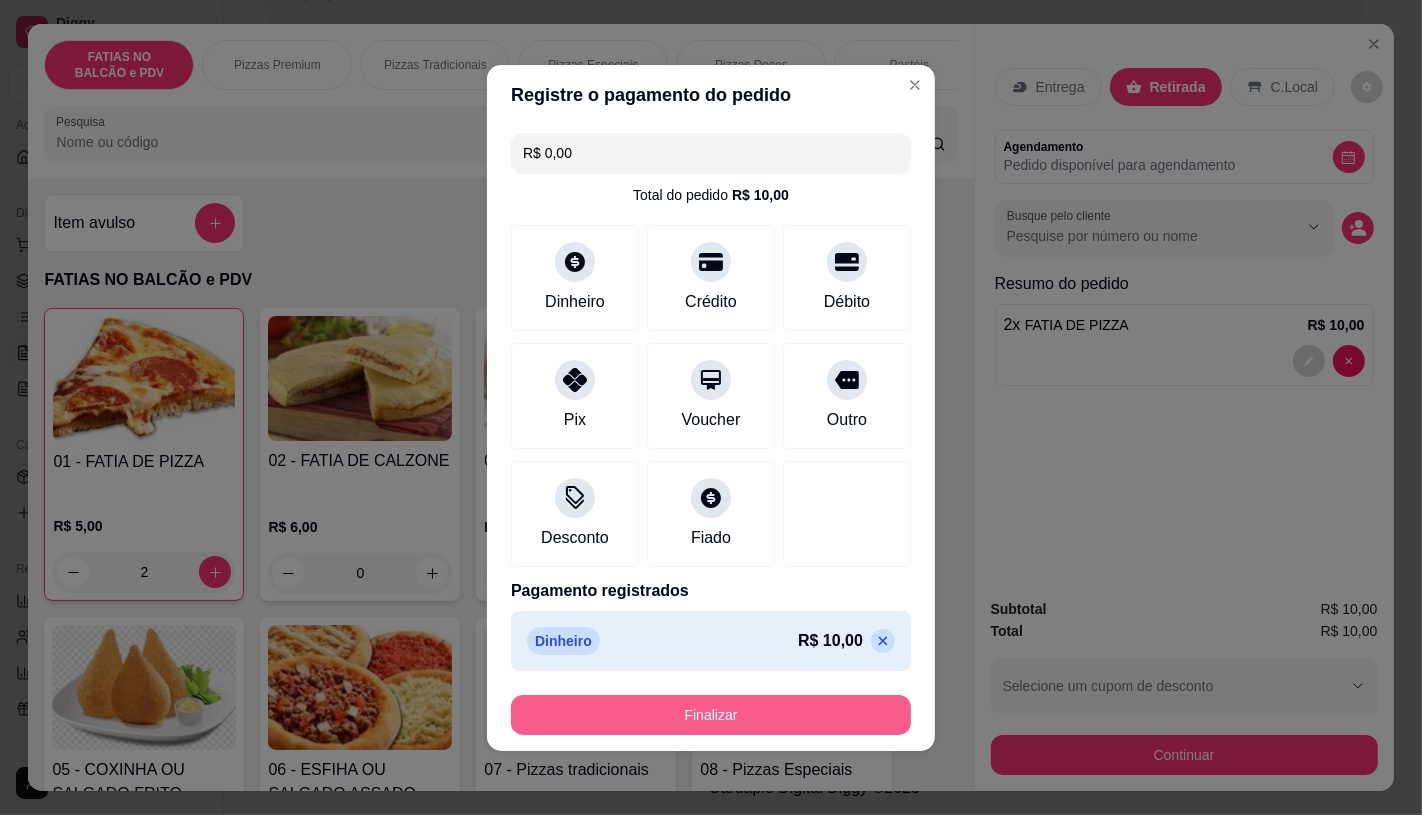 click on "Finalizar" at bounding box center (711, 715) 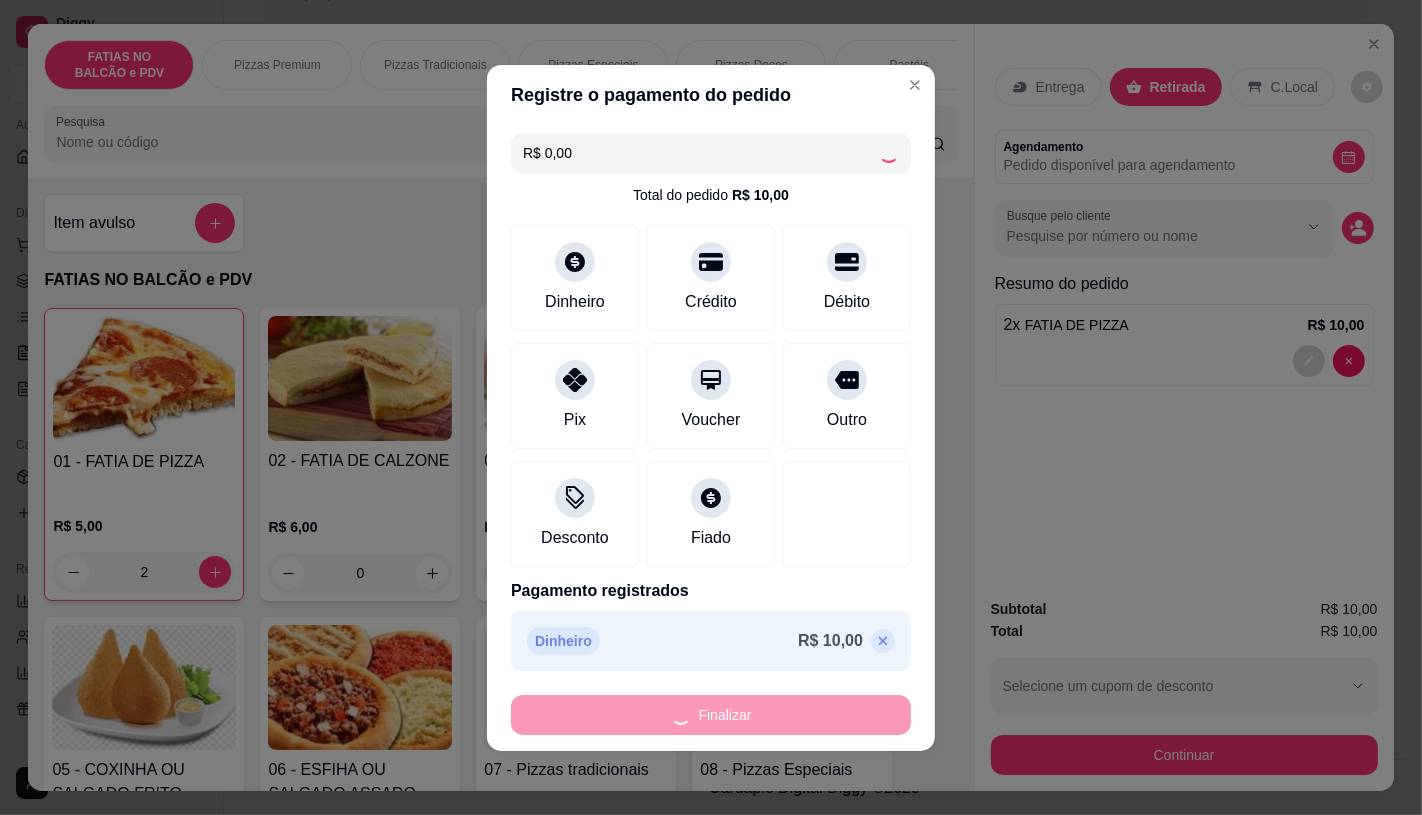 type on "0" 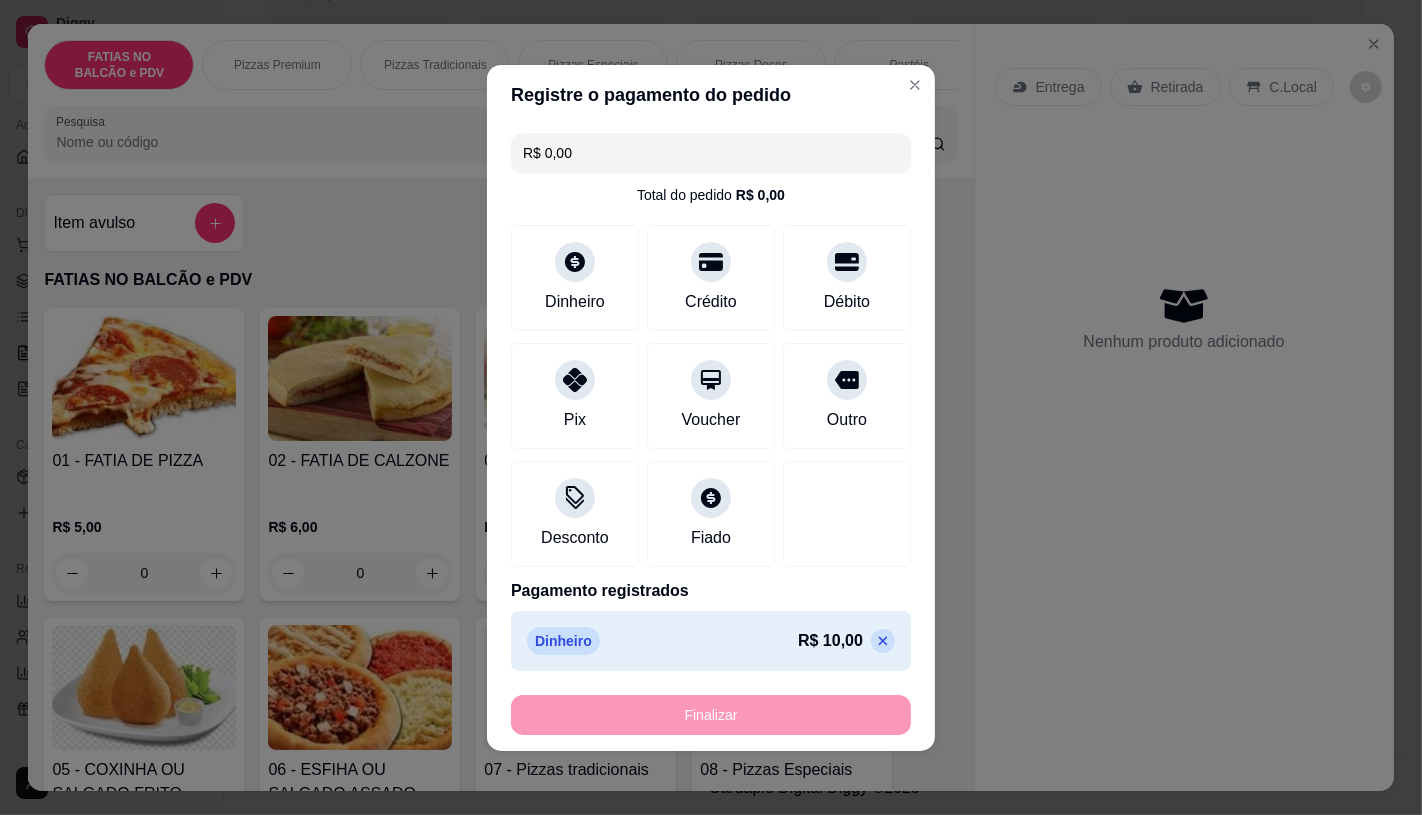 type on "-R$ 10,00" 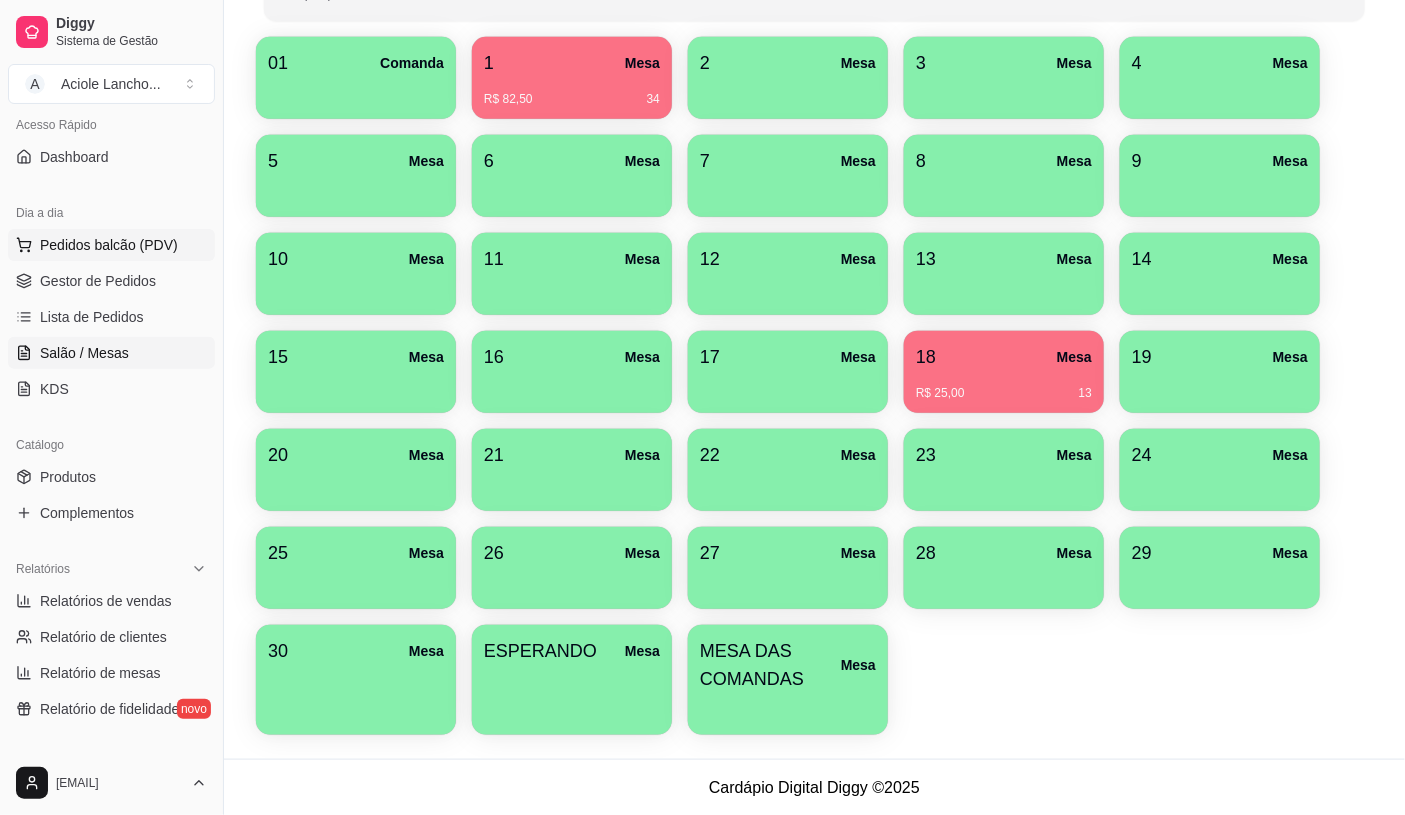 click on "Pedidos balcão (PDV)" at bounding box center (109, 245) 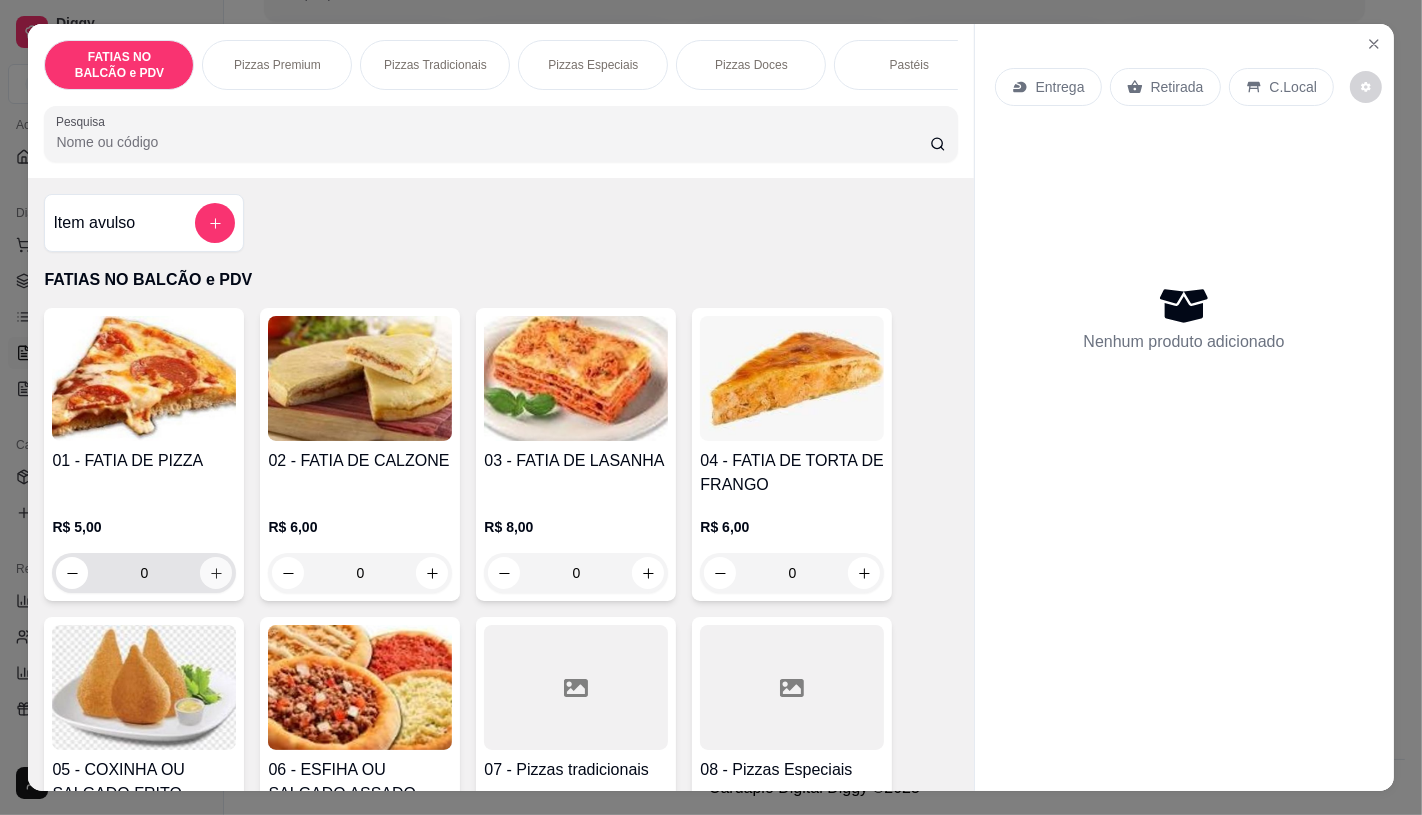 click at bounding box center [216, 573] 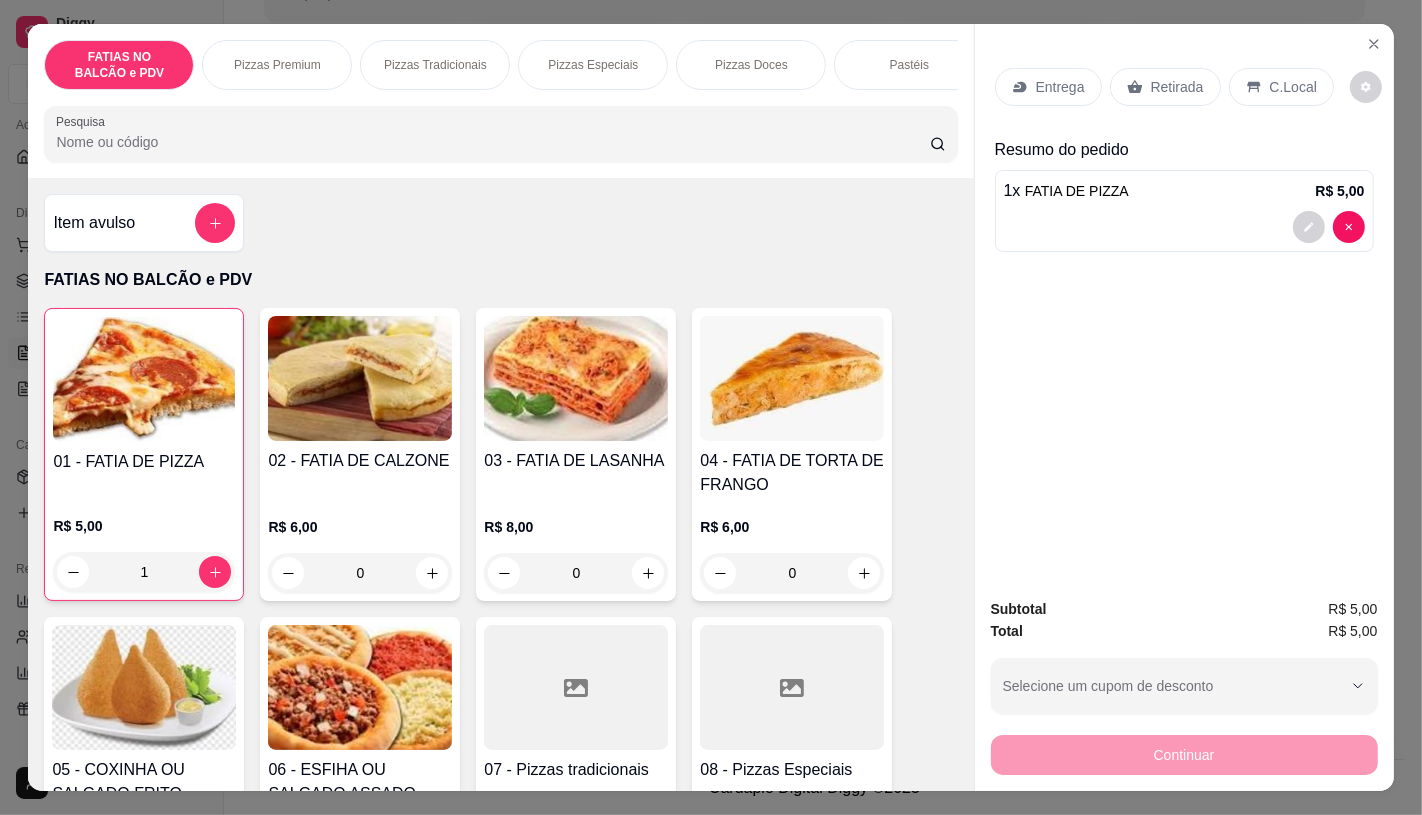 click on "Retirada" at bounding box center (1177, 87) 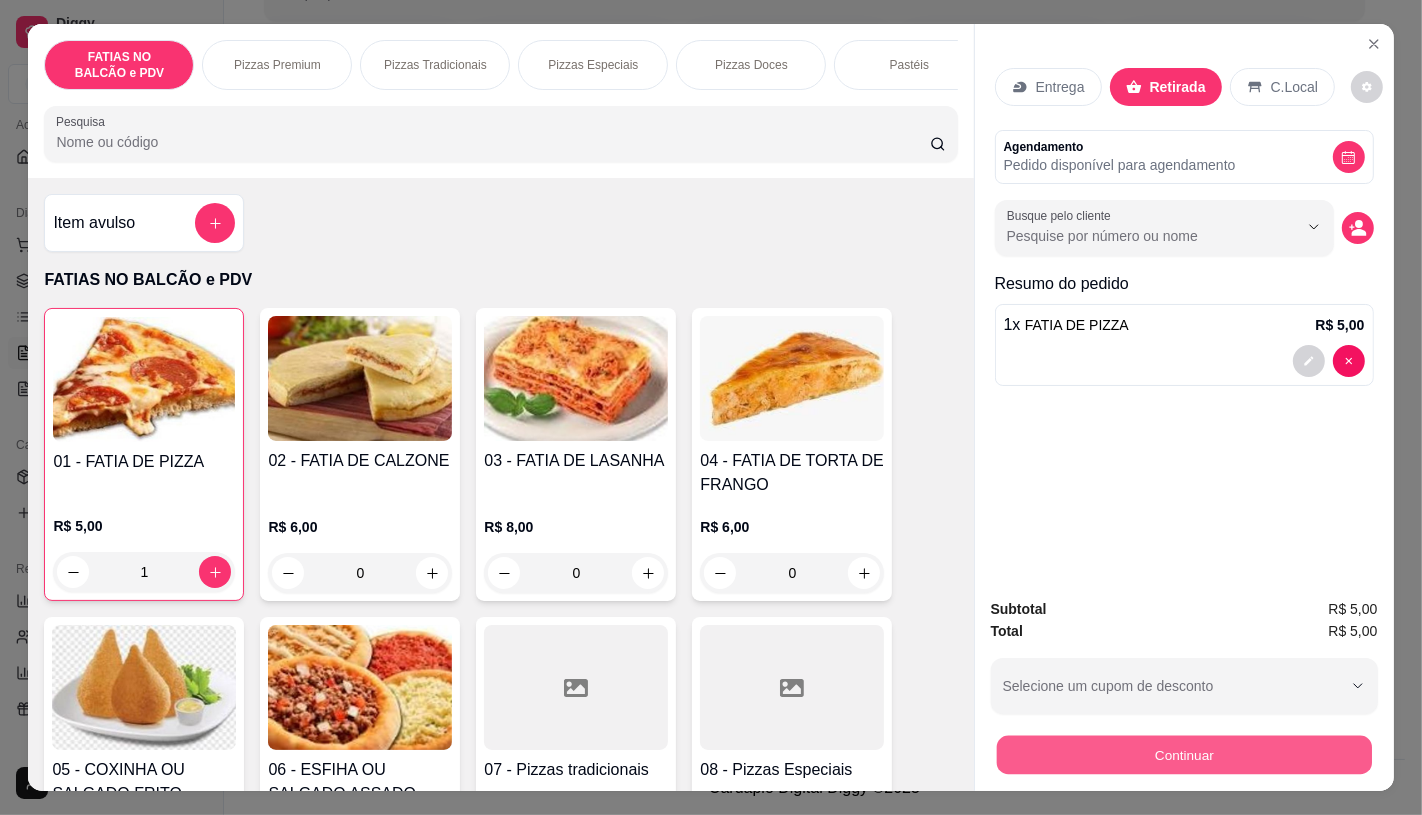 click on "Continuar" at bounding box center [1183, 754] 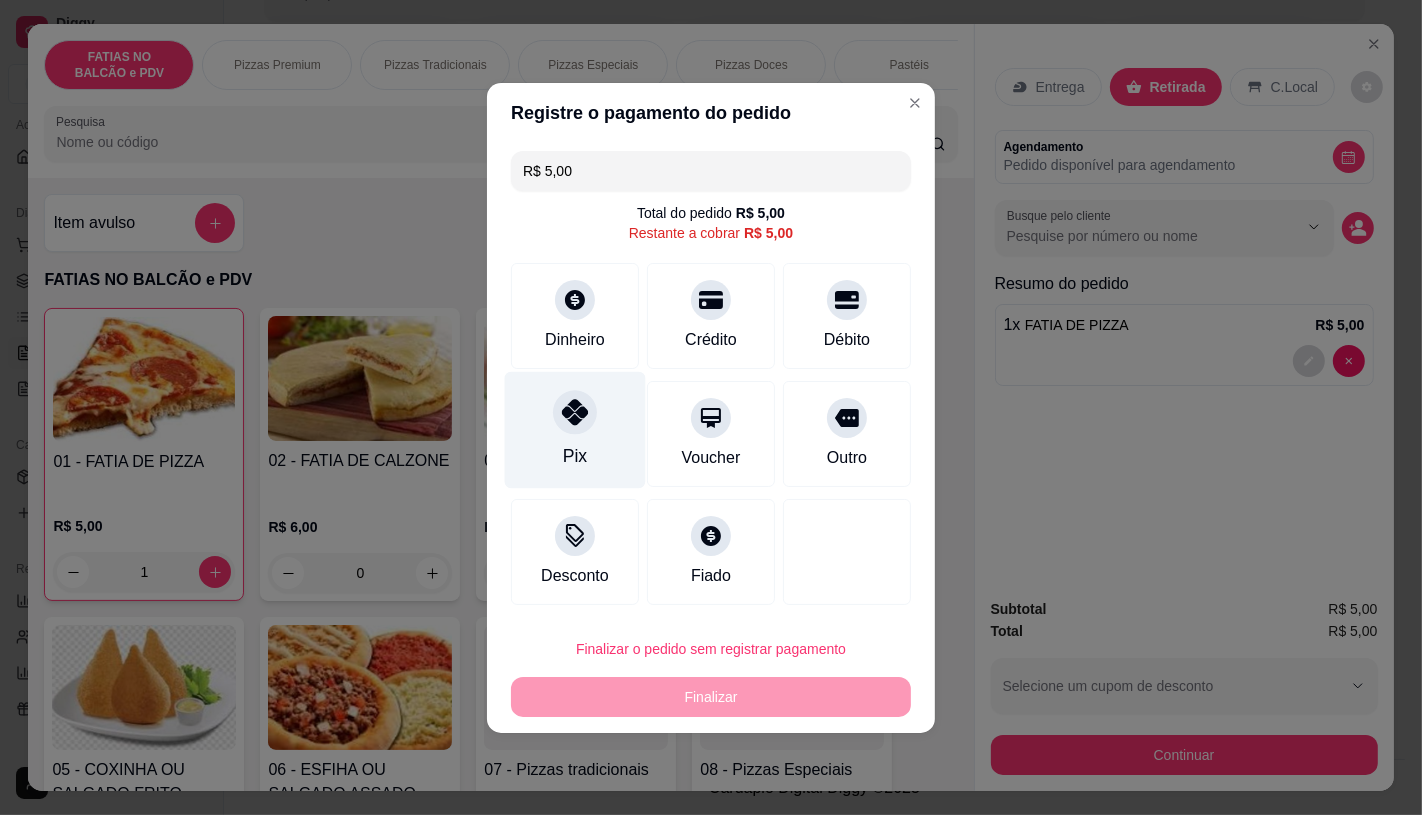 click at bounding box center (575, 412) 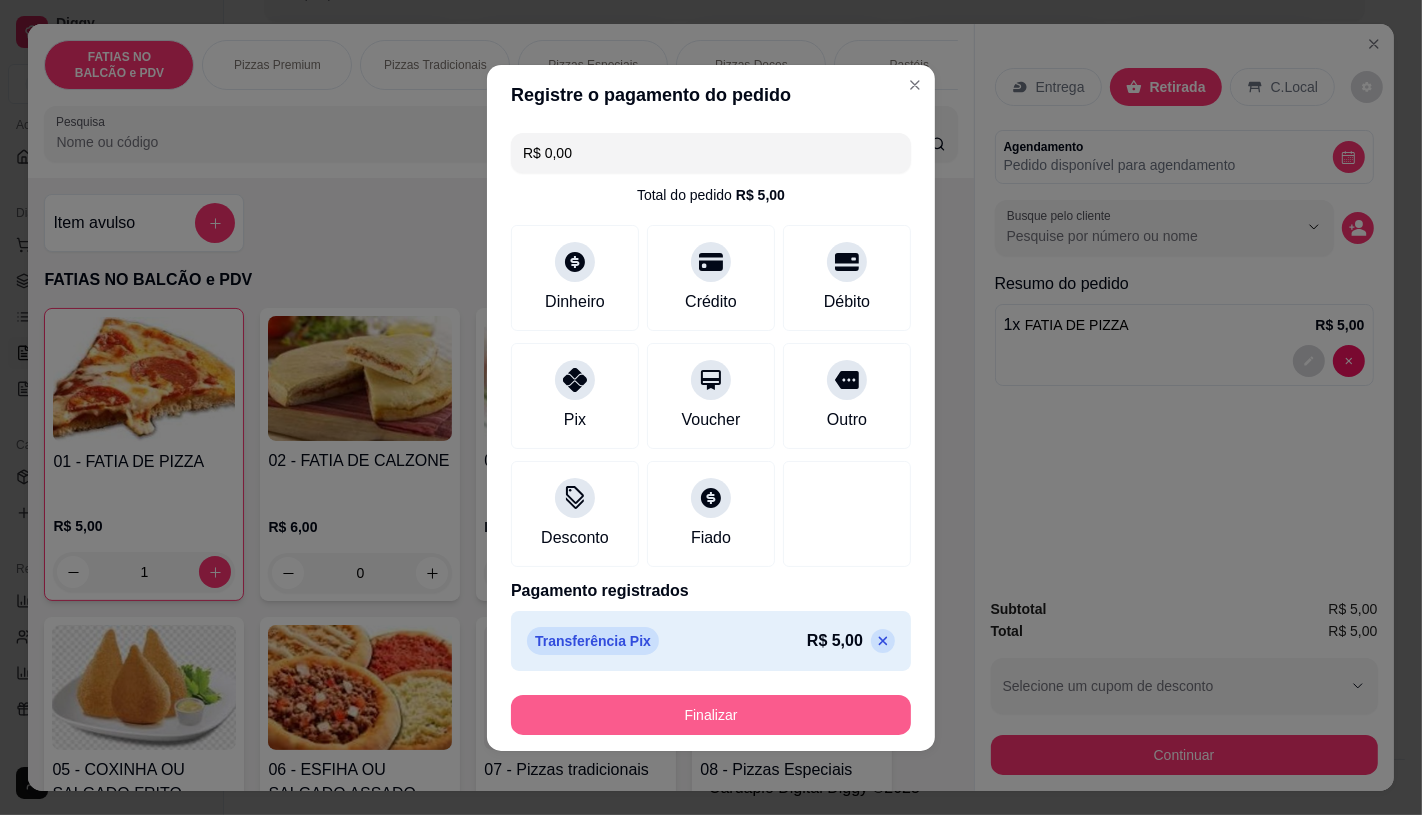 click on "Finalizar" at bounding box center (711, 715) 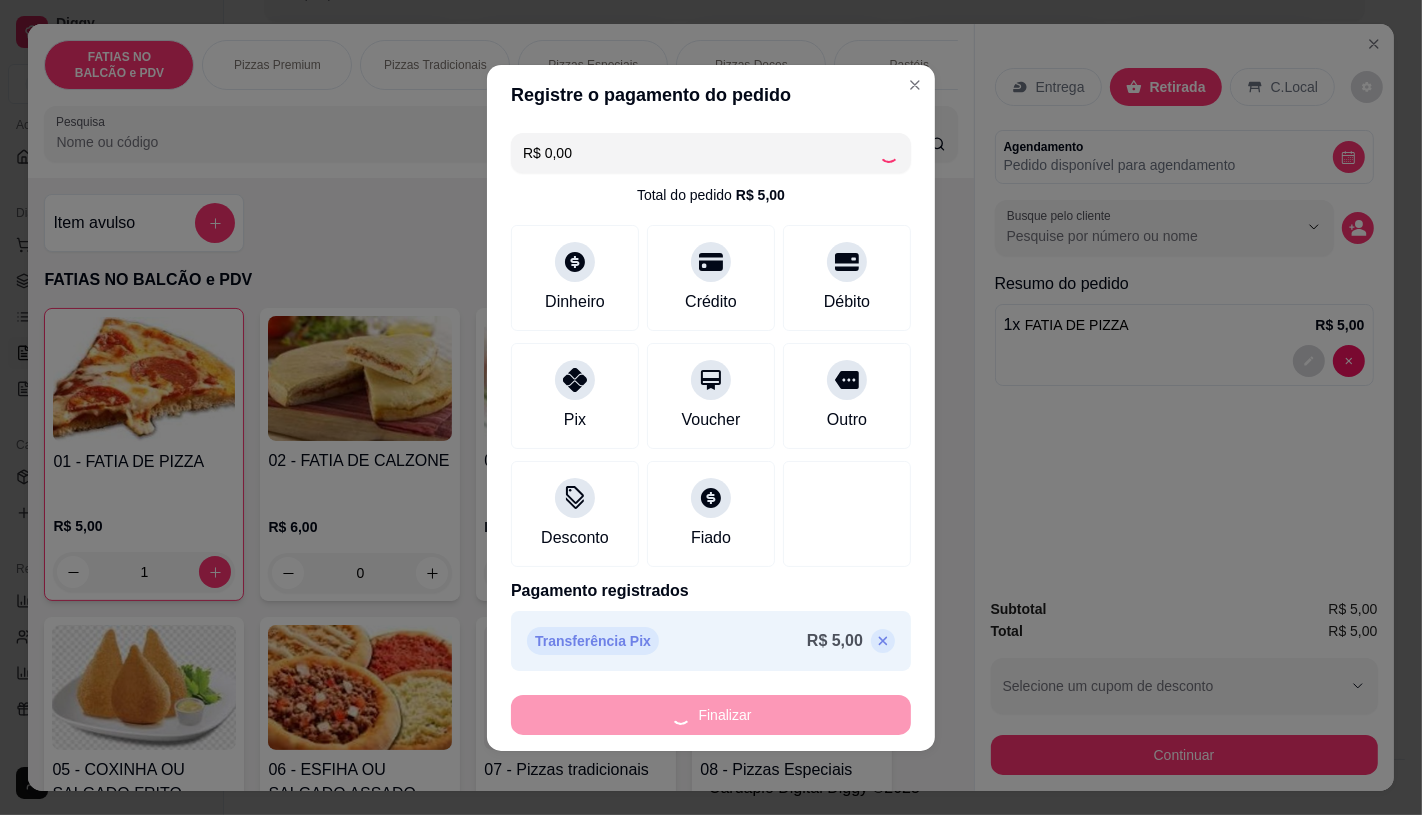 type on "0" 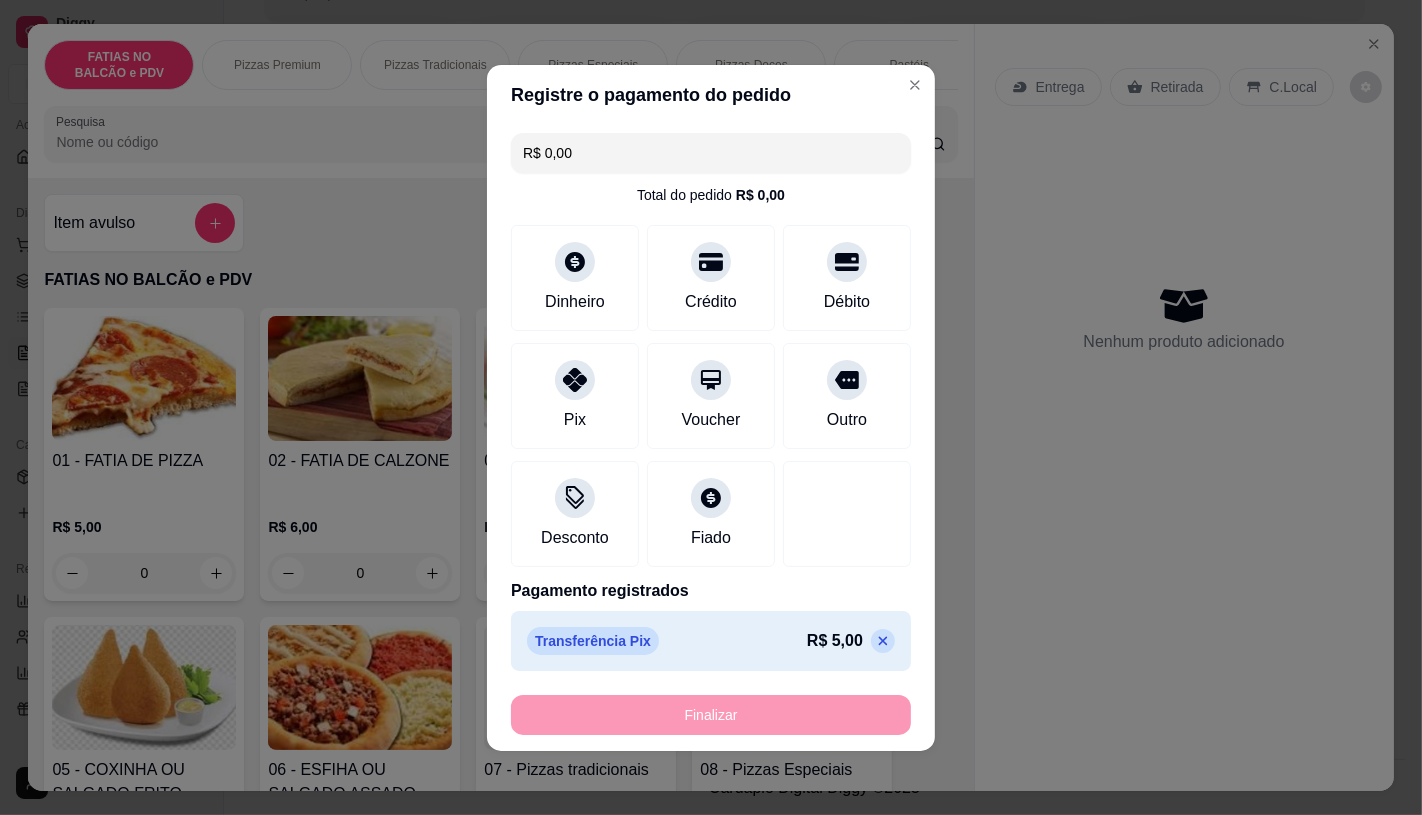 type on "-R$ 5,00" 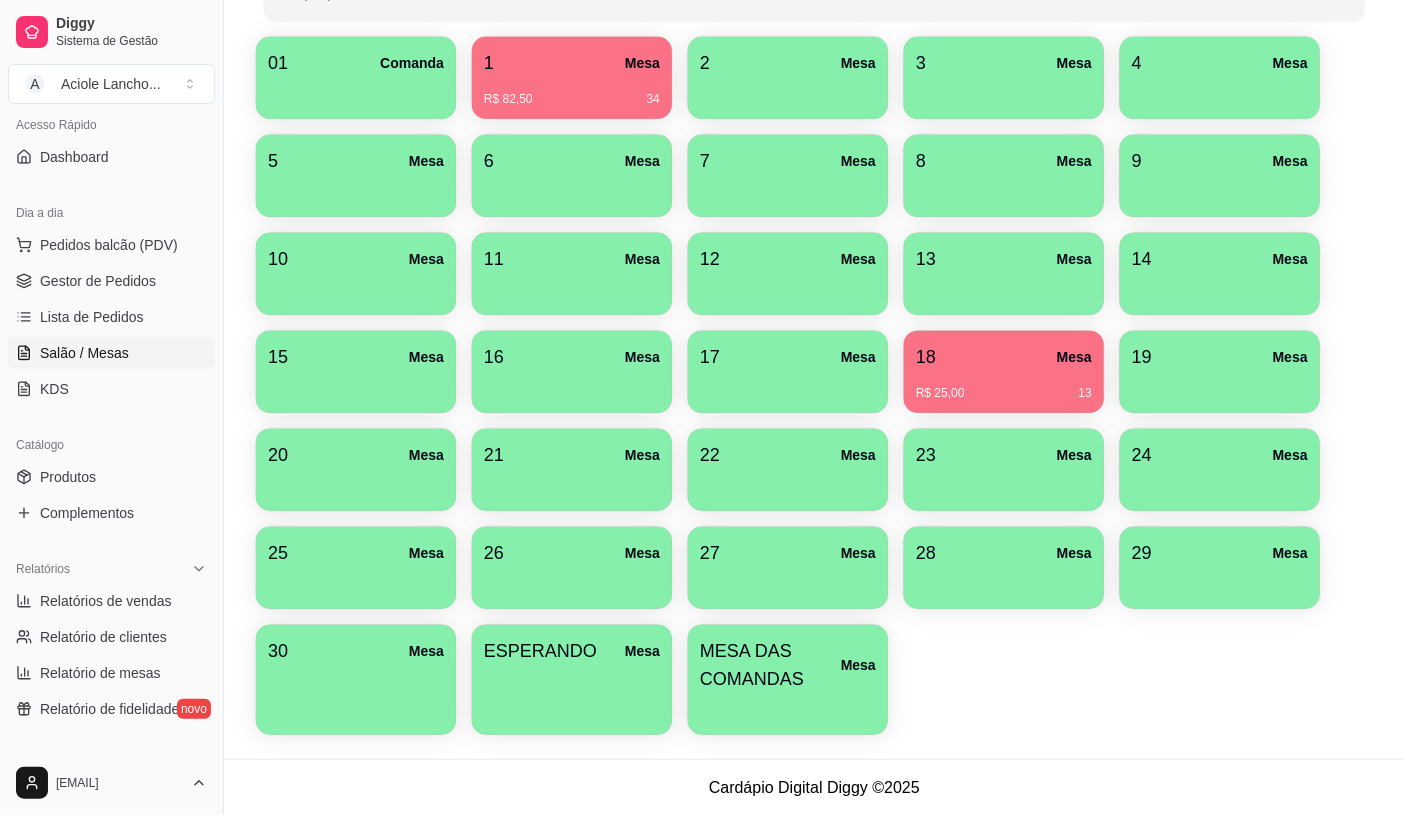 click on "MESA DAS COMANDAS" at bounding box center (770, 665) 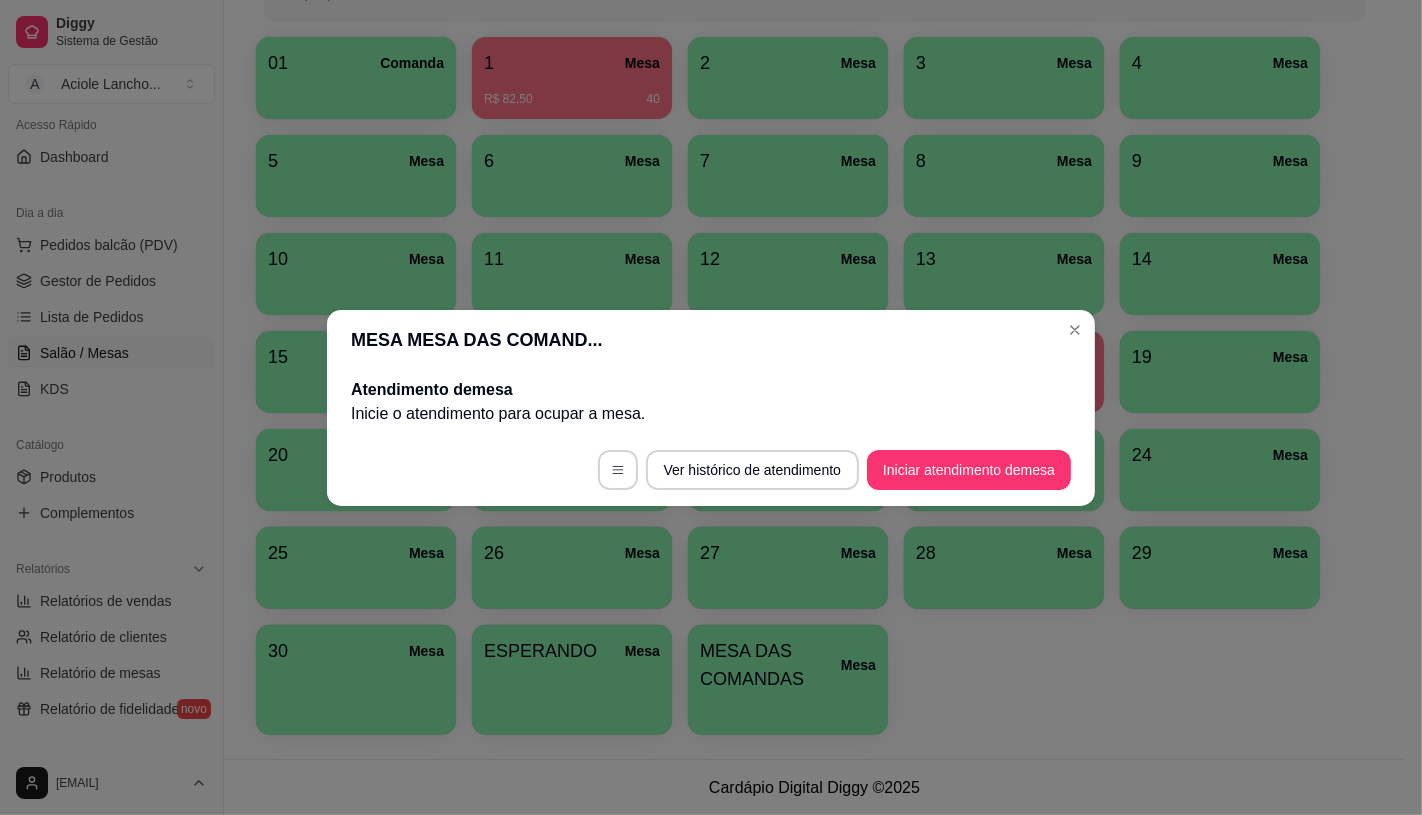 click on "Iniciar atendimento de  mesa" at bounding box center [969, 470] 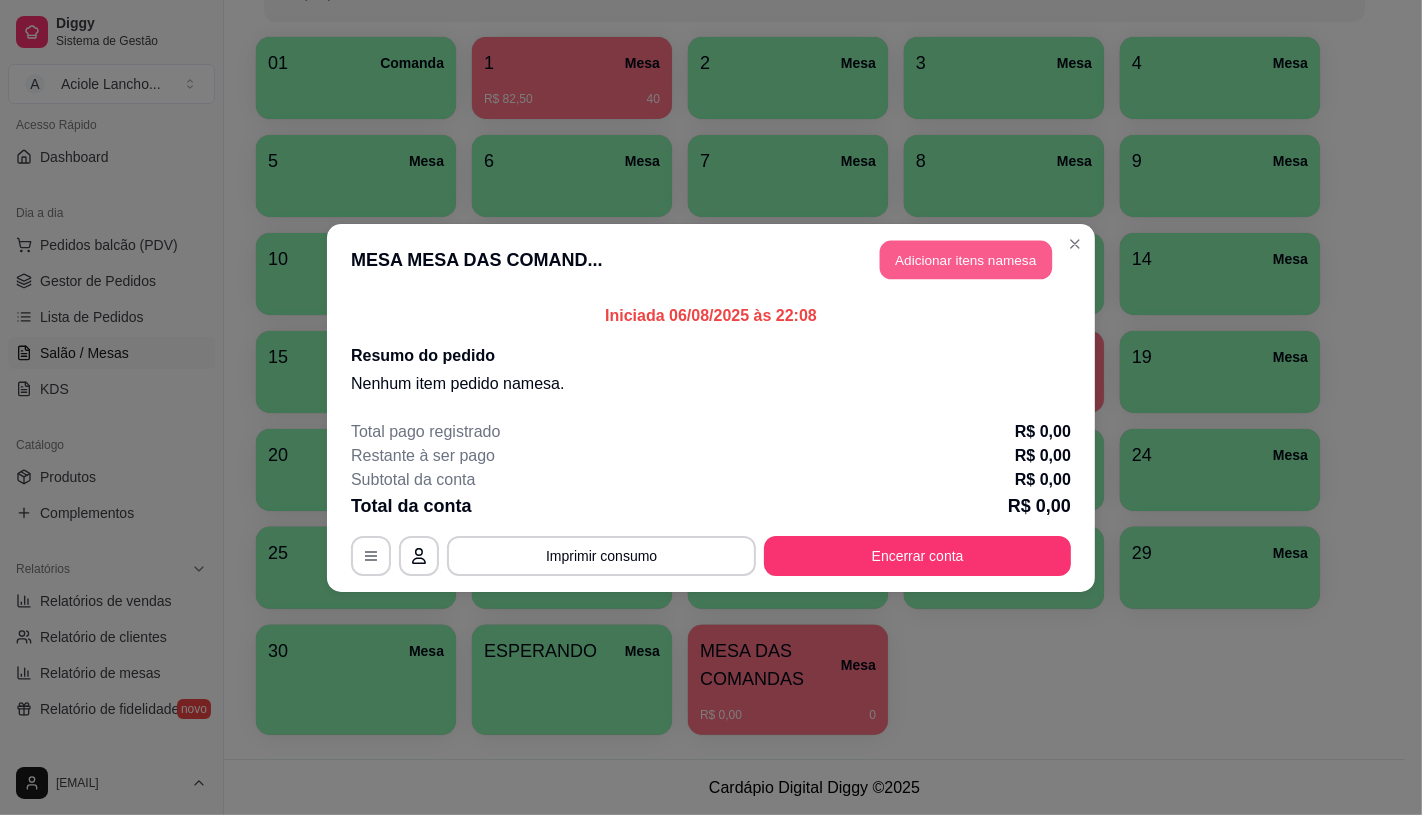 click on "Adicionar itens na  mesa" at bounding box center [966, 259] 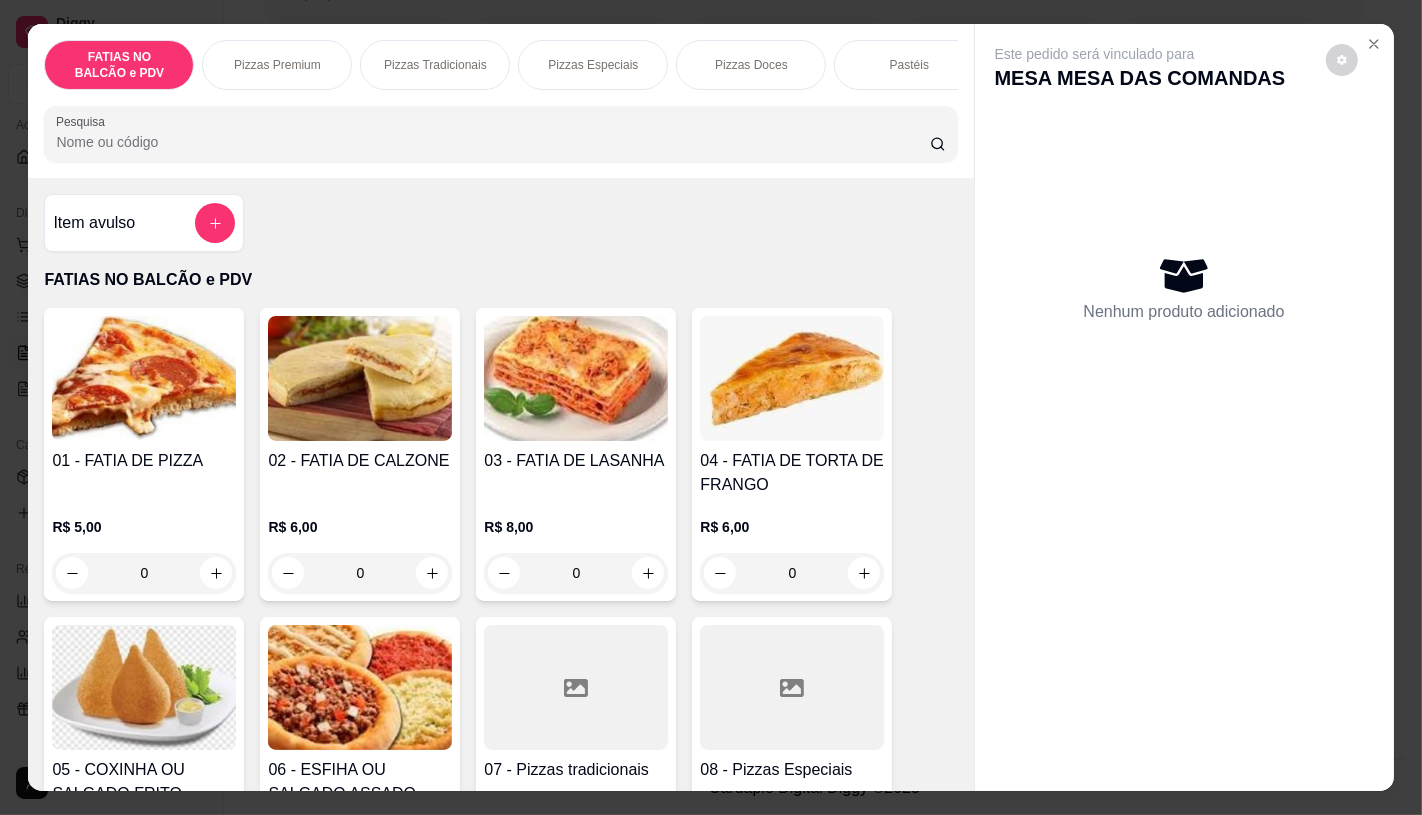 scroll, scrollTop: 333, scrollLeft: 0, axis: vertical 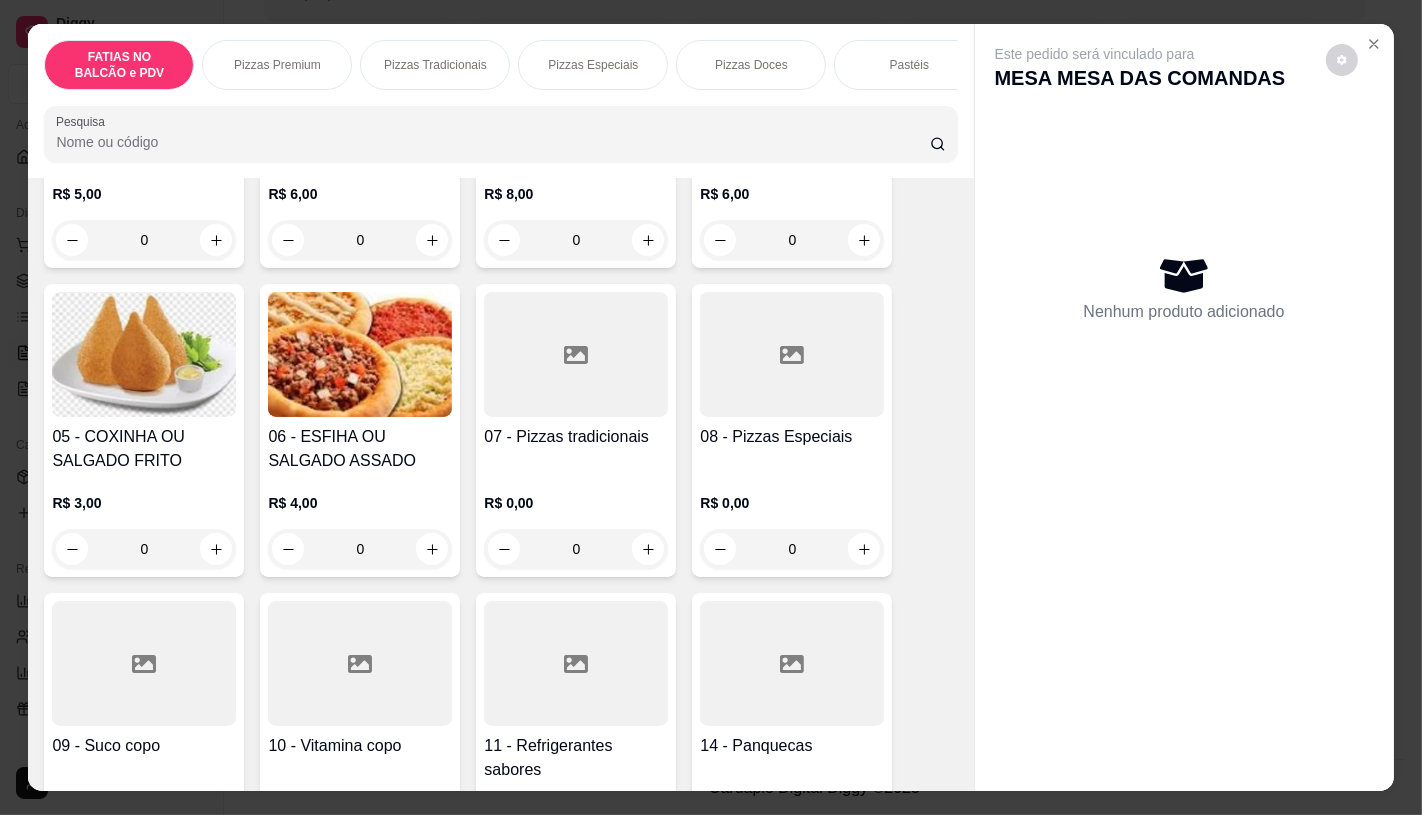 click at bounding box center [792, 663] 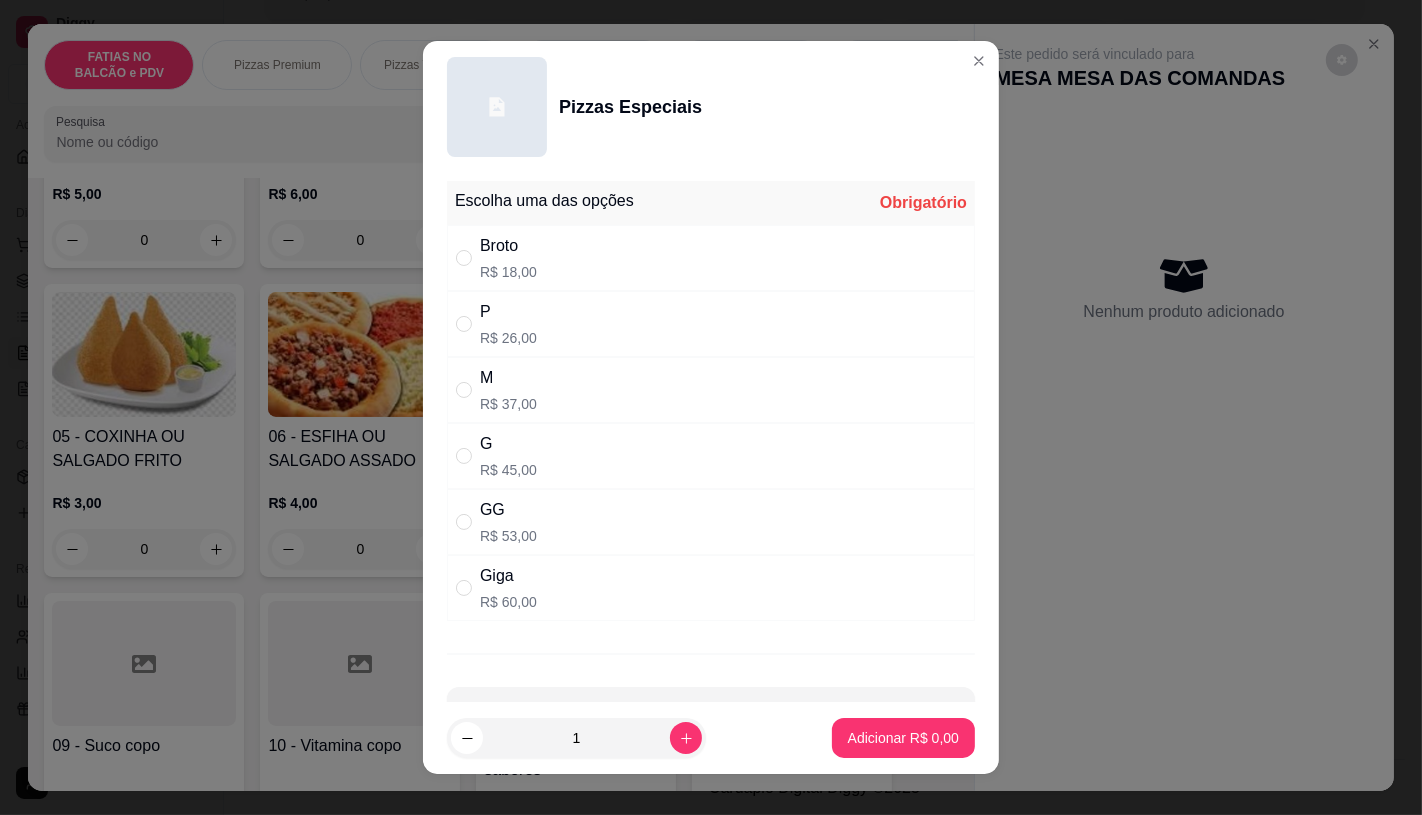 click on "M R$ 37,00" at bounding box center [711, 390] 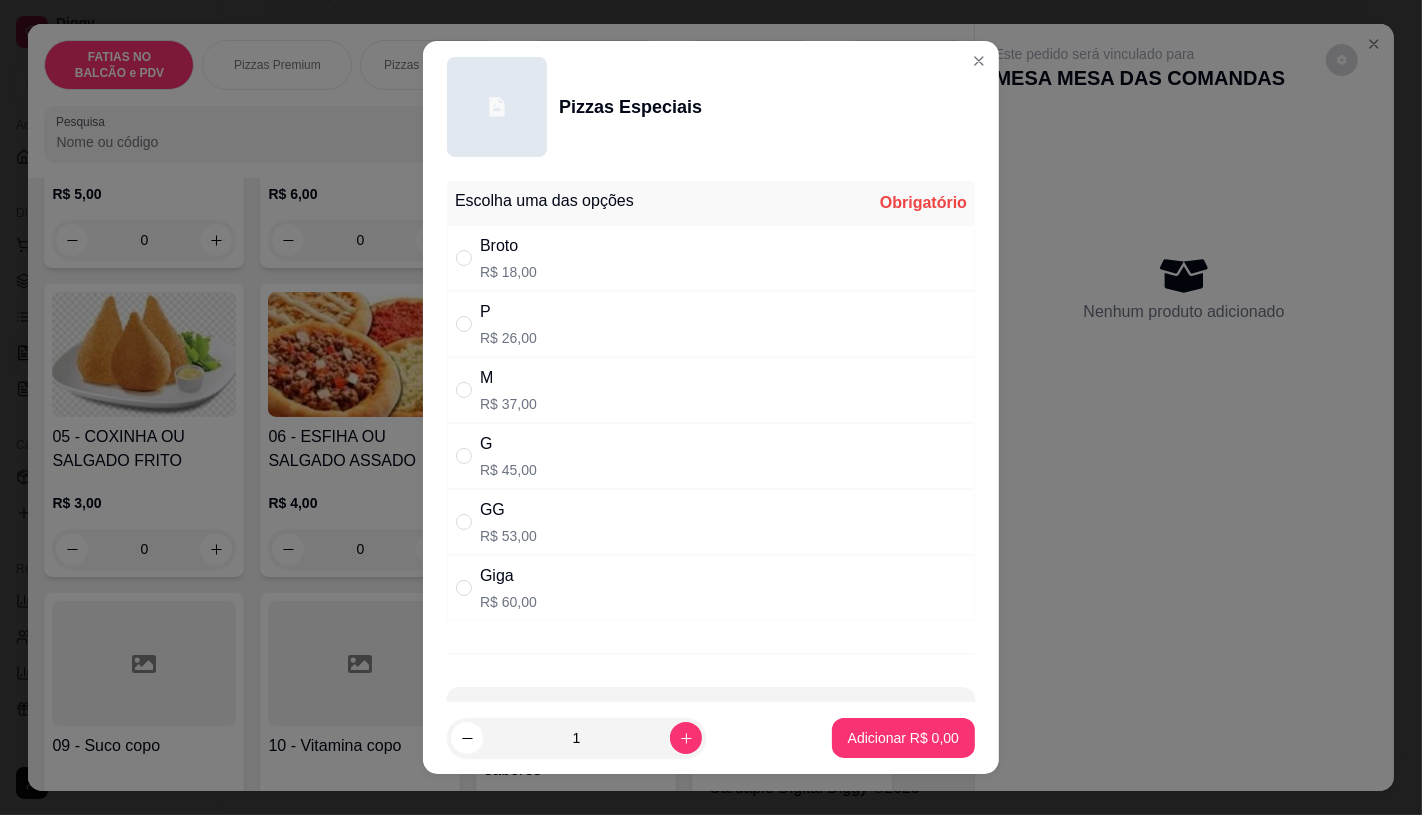 radio on "true" 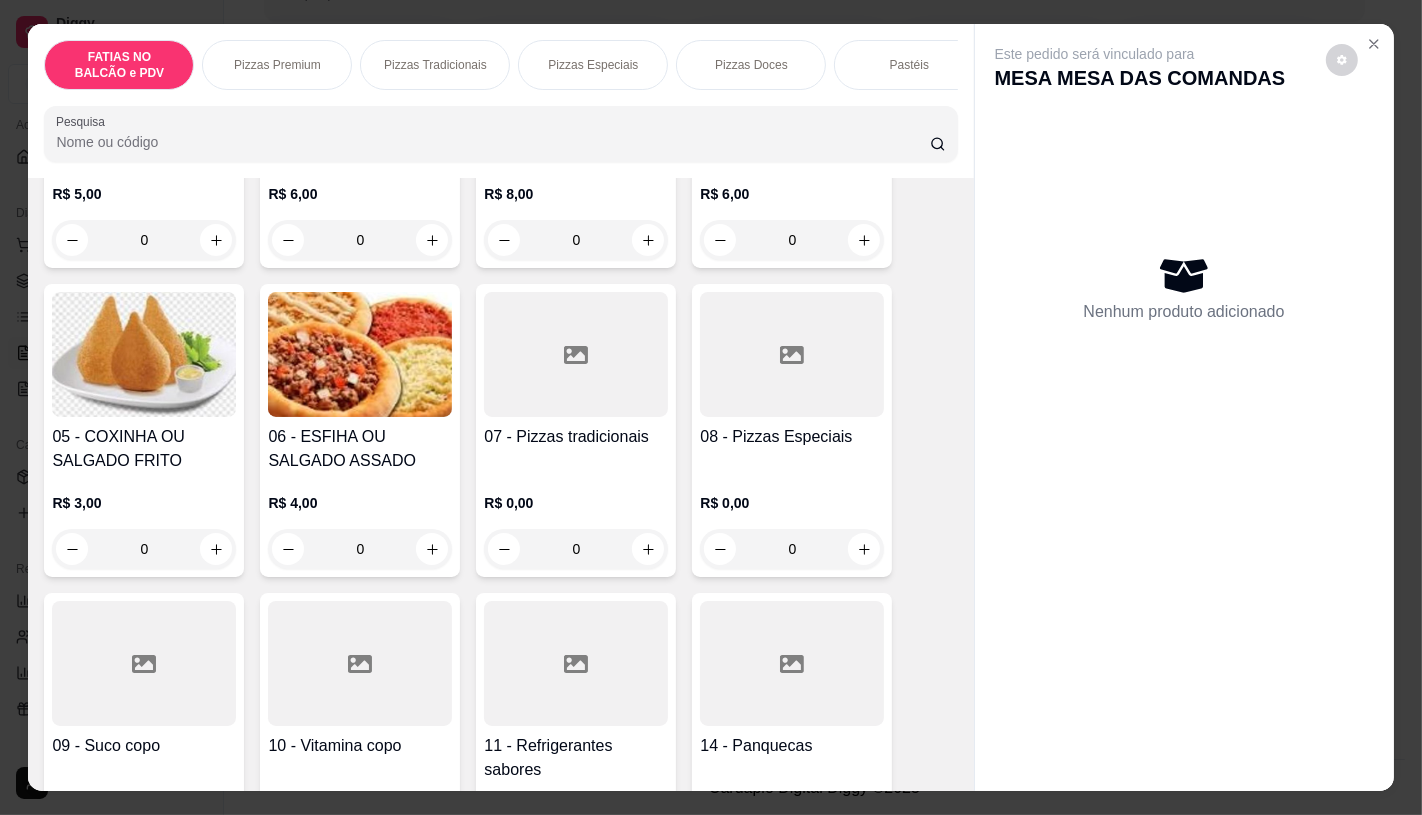click on "07 - Pizzas tradicionais" at bounding box center (576, 449) 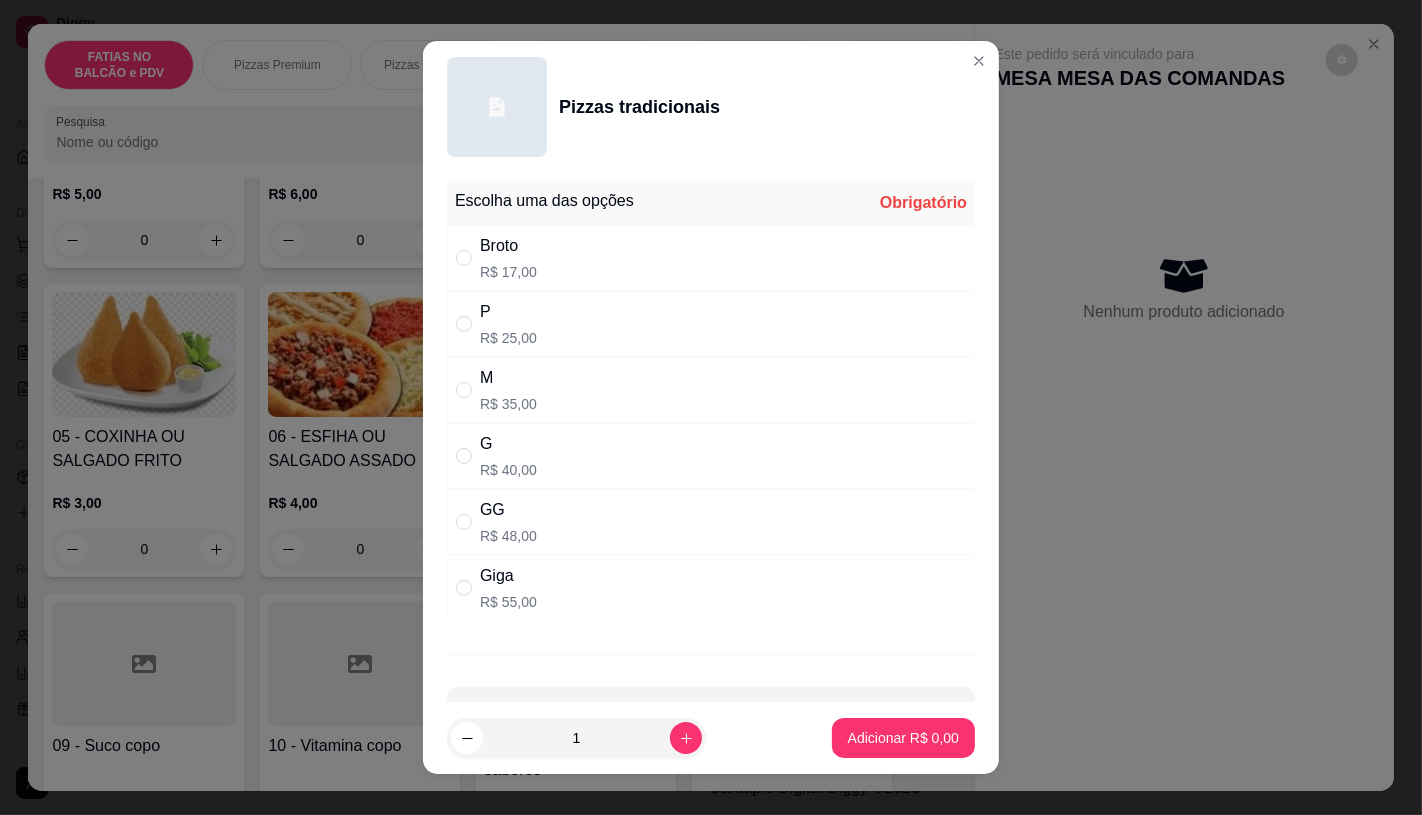 click on "M R$ 35,00" at bounding box center (711, 390) 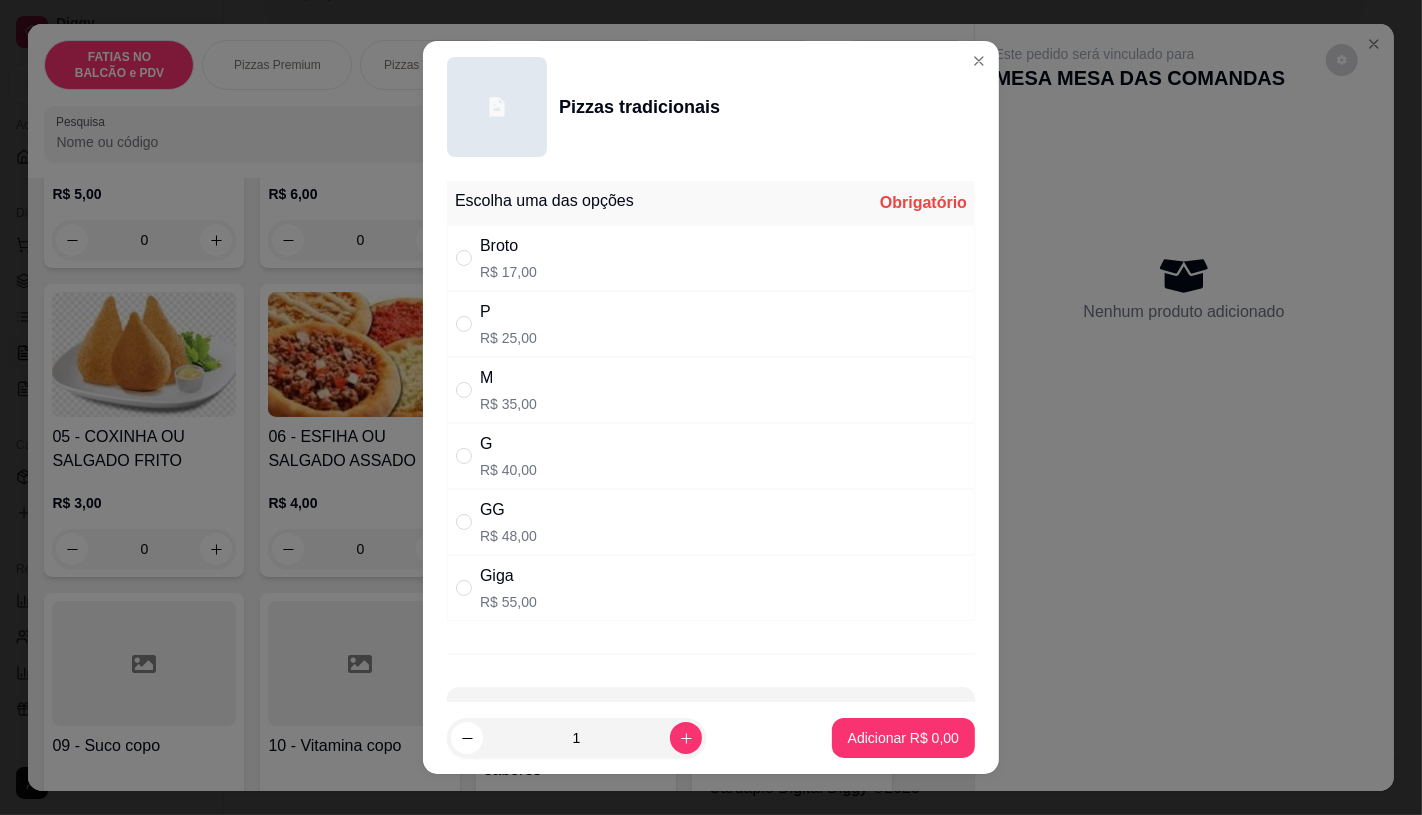 radio on "true" 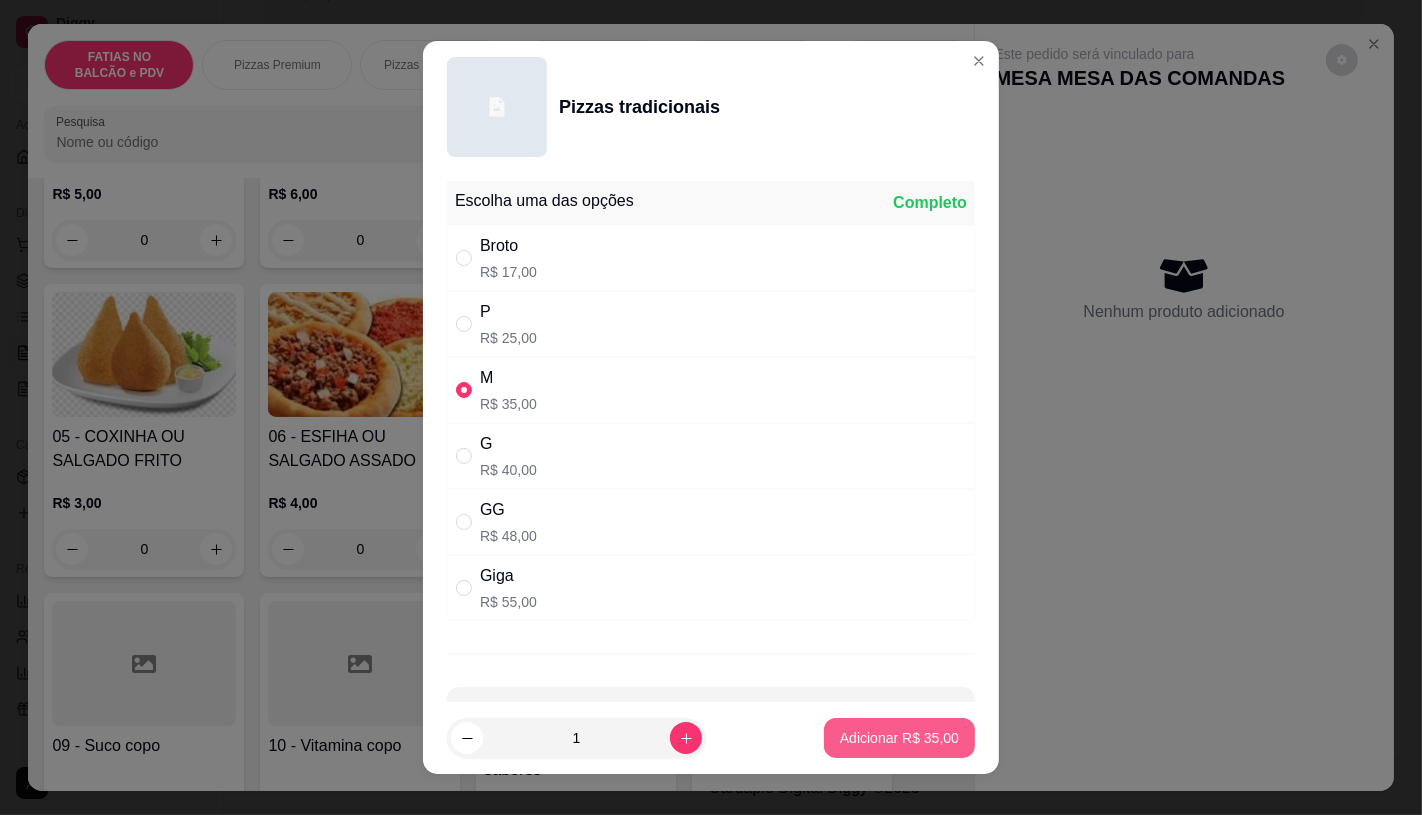 click on "Adicionar   R$ 35,00" at bounding box center (899, 738) 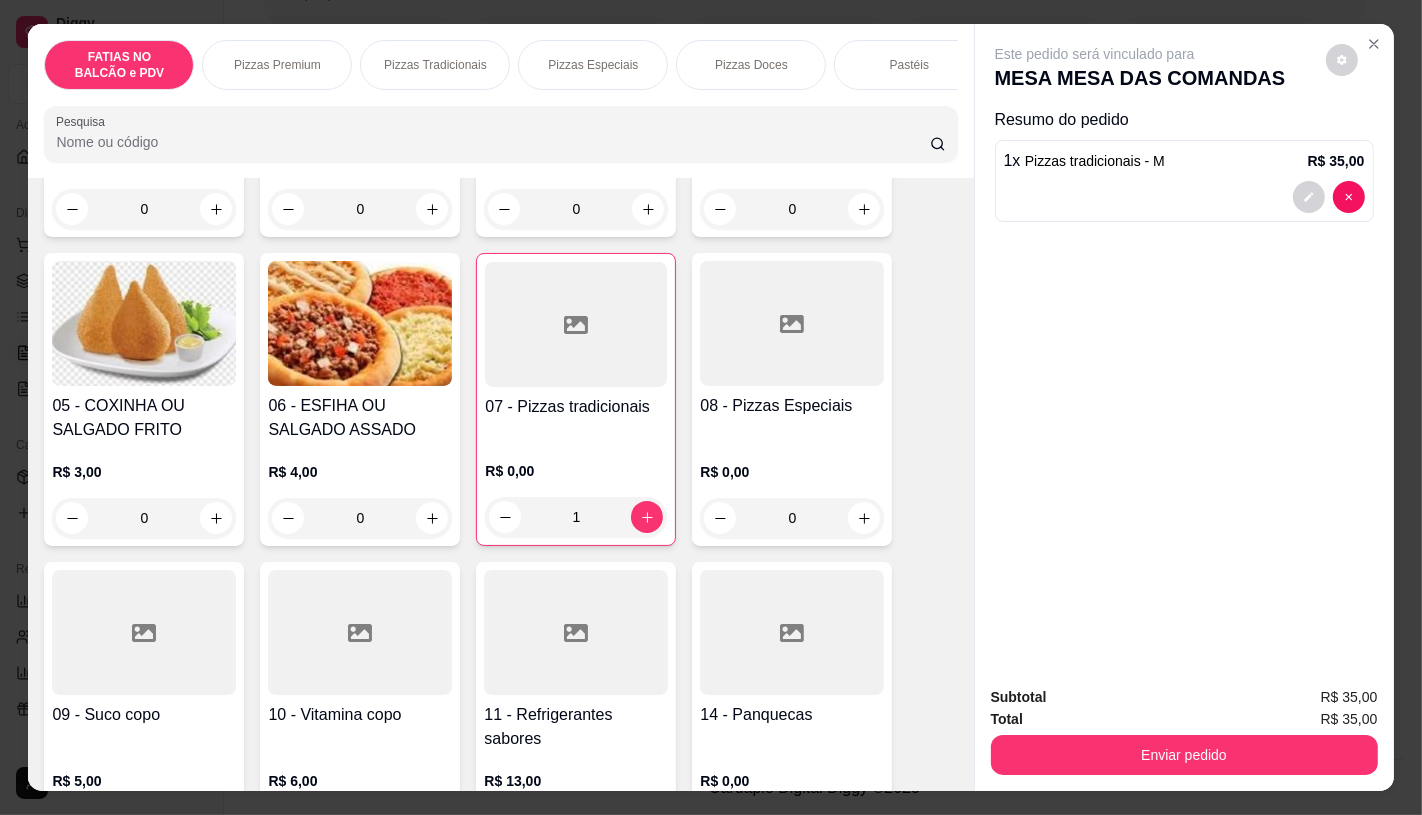 scroll, scrollTop: 555, scrollLeft: 0, axis: vertical 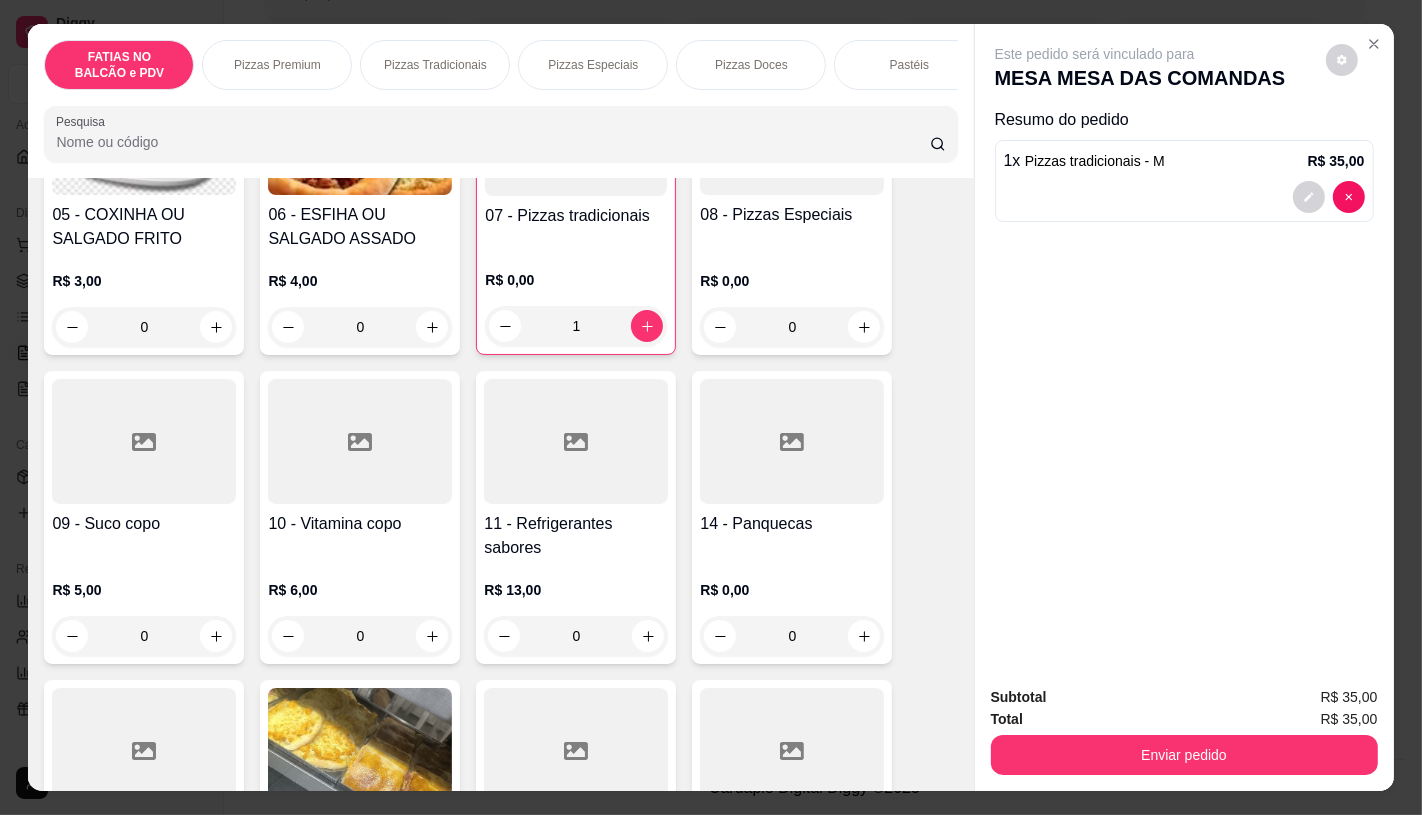 click on "11 - Refrigerantes sabores" at bounding box center (576, 536) 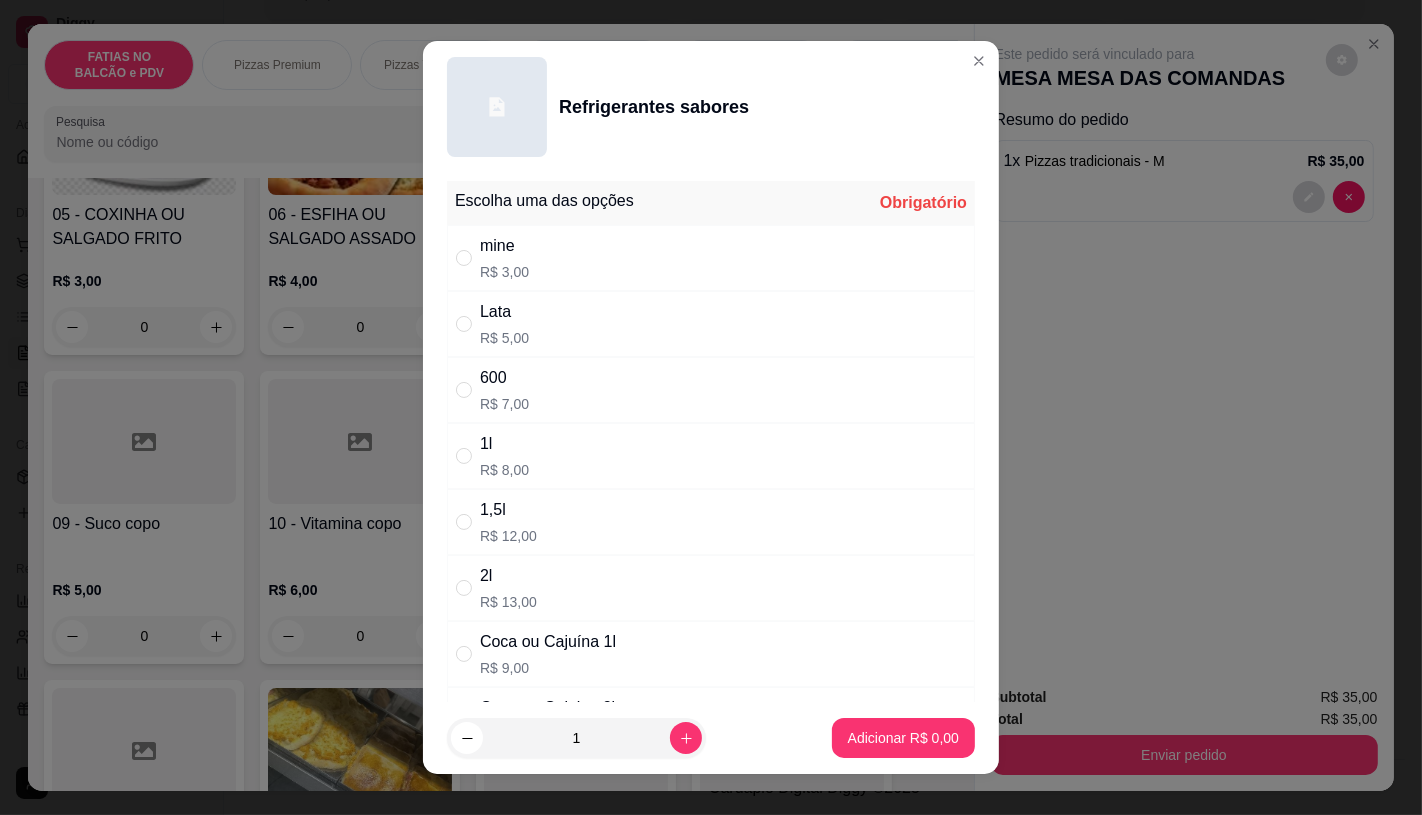 click on "Coca ou Cajuína 1l R$ 9,00" at bounding box center (711, 654) 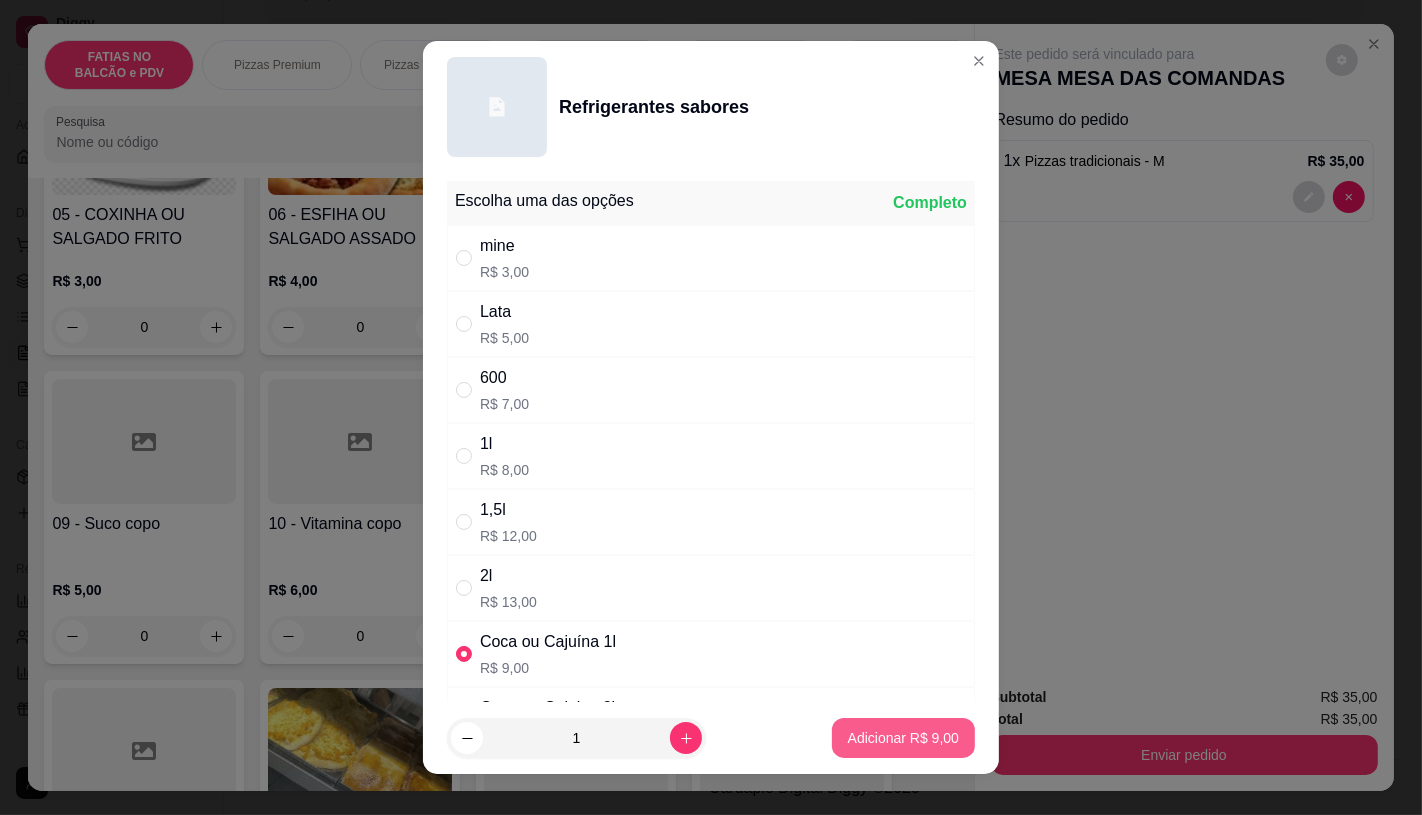 click on "Adicionar   R$ 9,00" at bounding box center [903, 738] 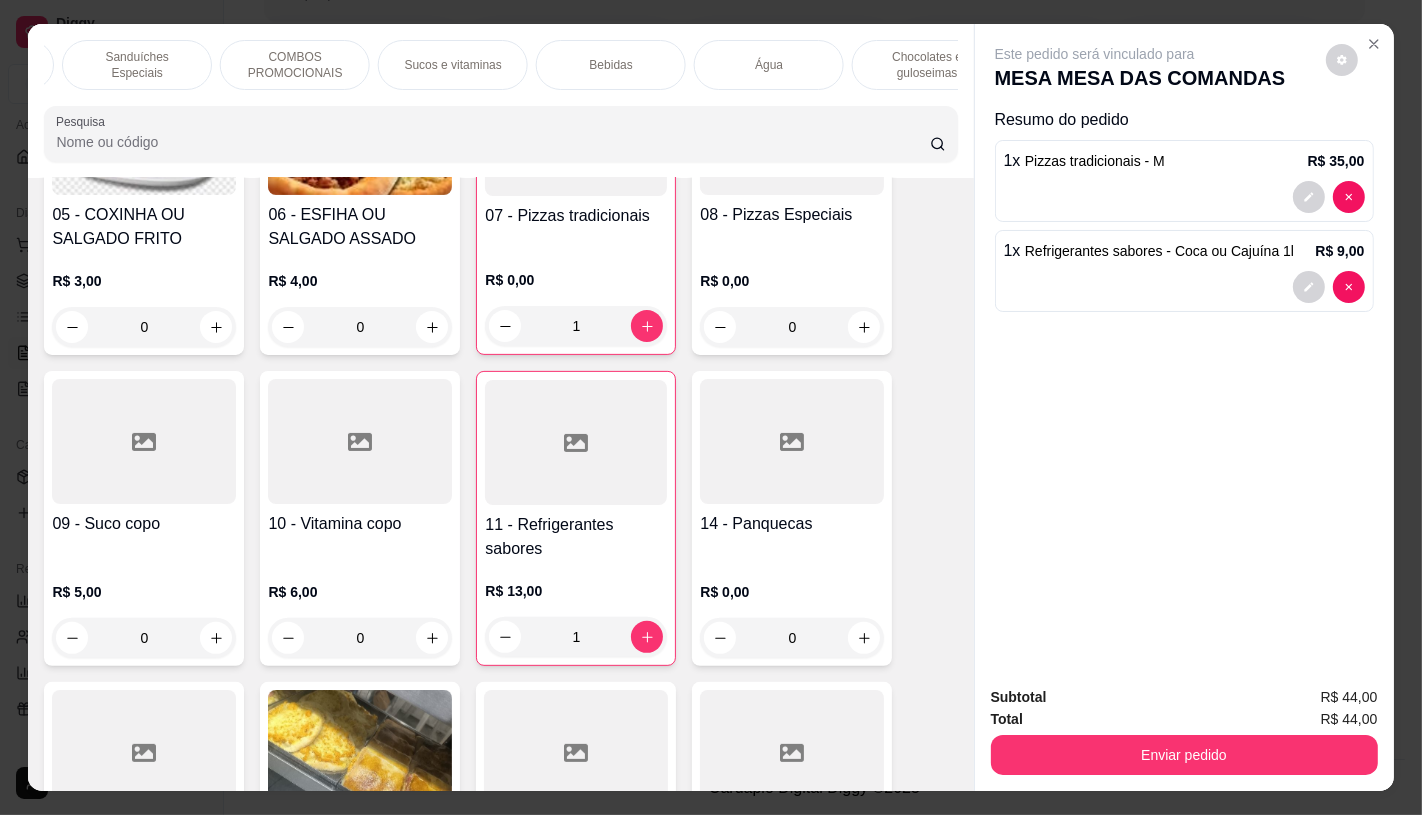 scroll, scrollTop: 0, scrollLeft: 1973, axis: horizontal 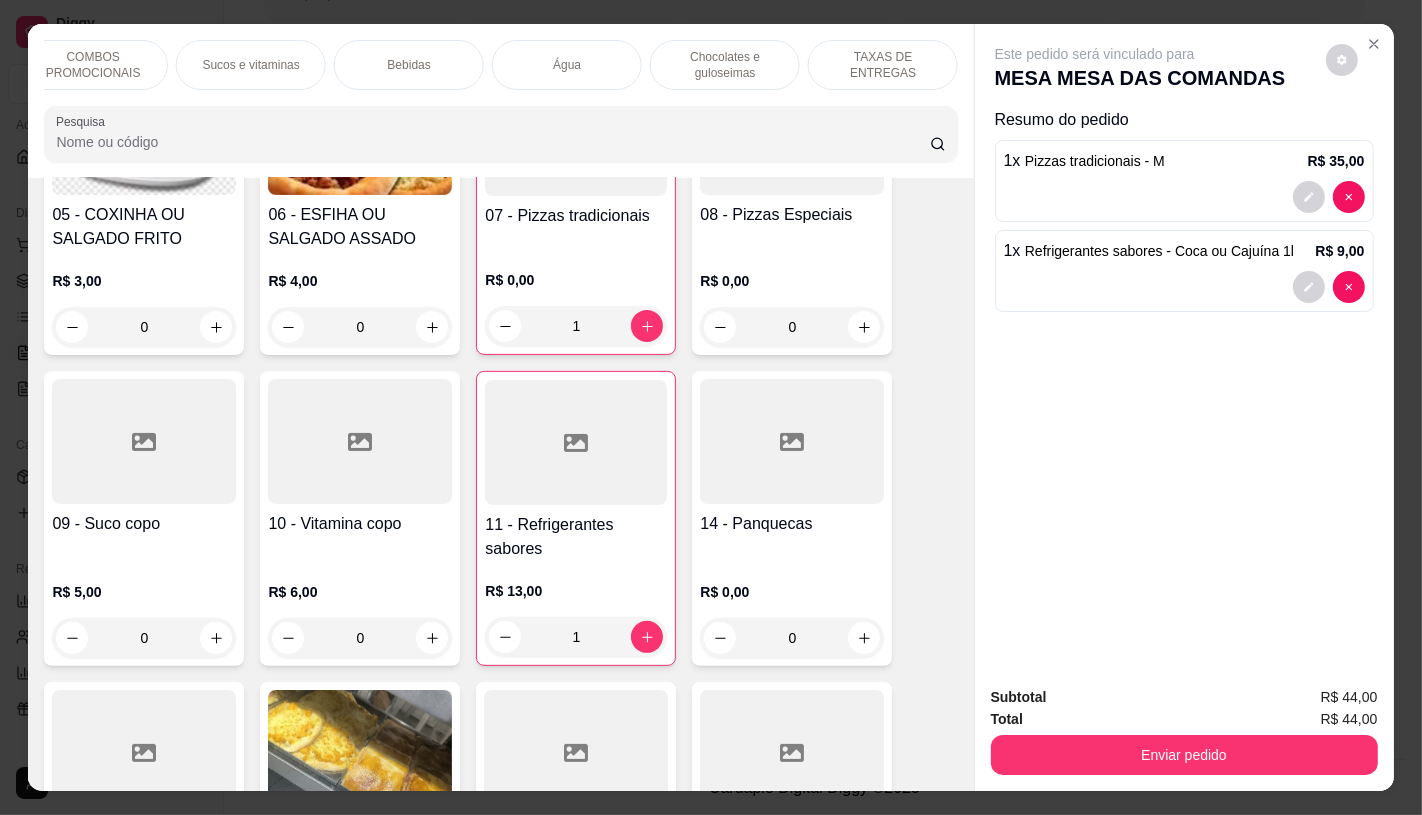 click on "TAXAS DE ENTREGAS" at bounding box center (883, 65) 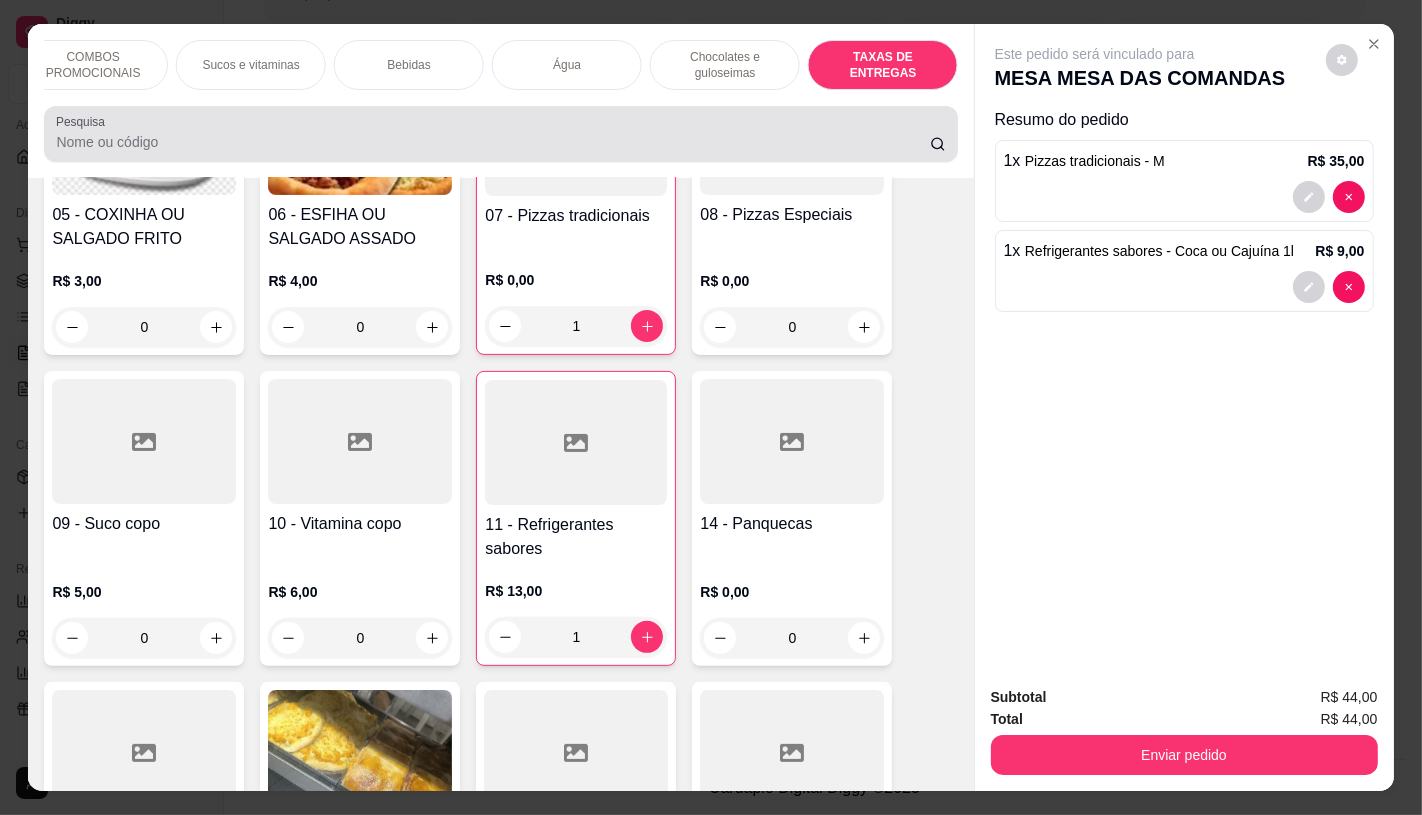 scroll, scrollTop: 13375, scrollLeft: 0, axis: vertical 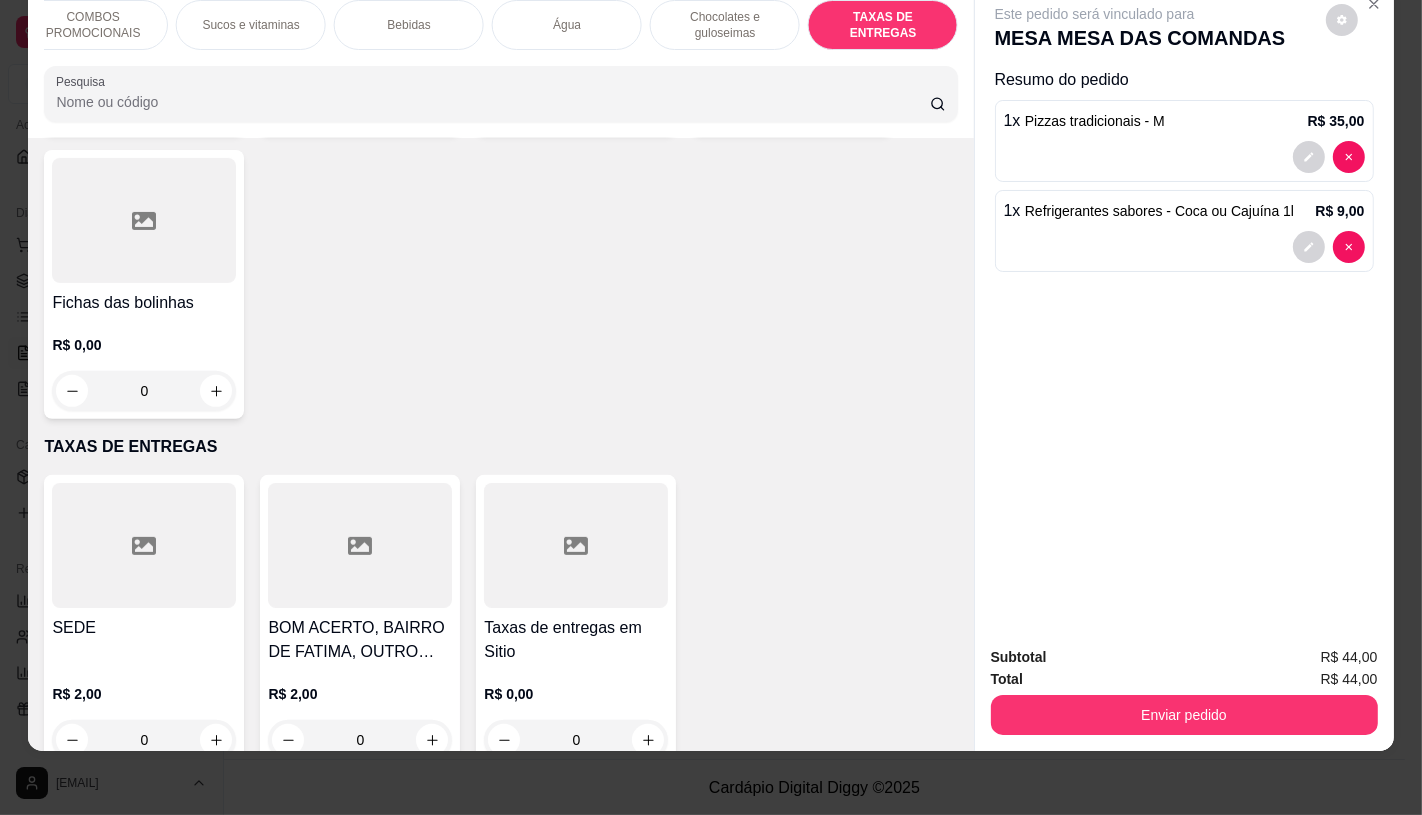 click on "Taxas de entregas em Sitio" at bounding box center (576, 640) 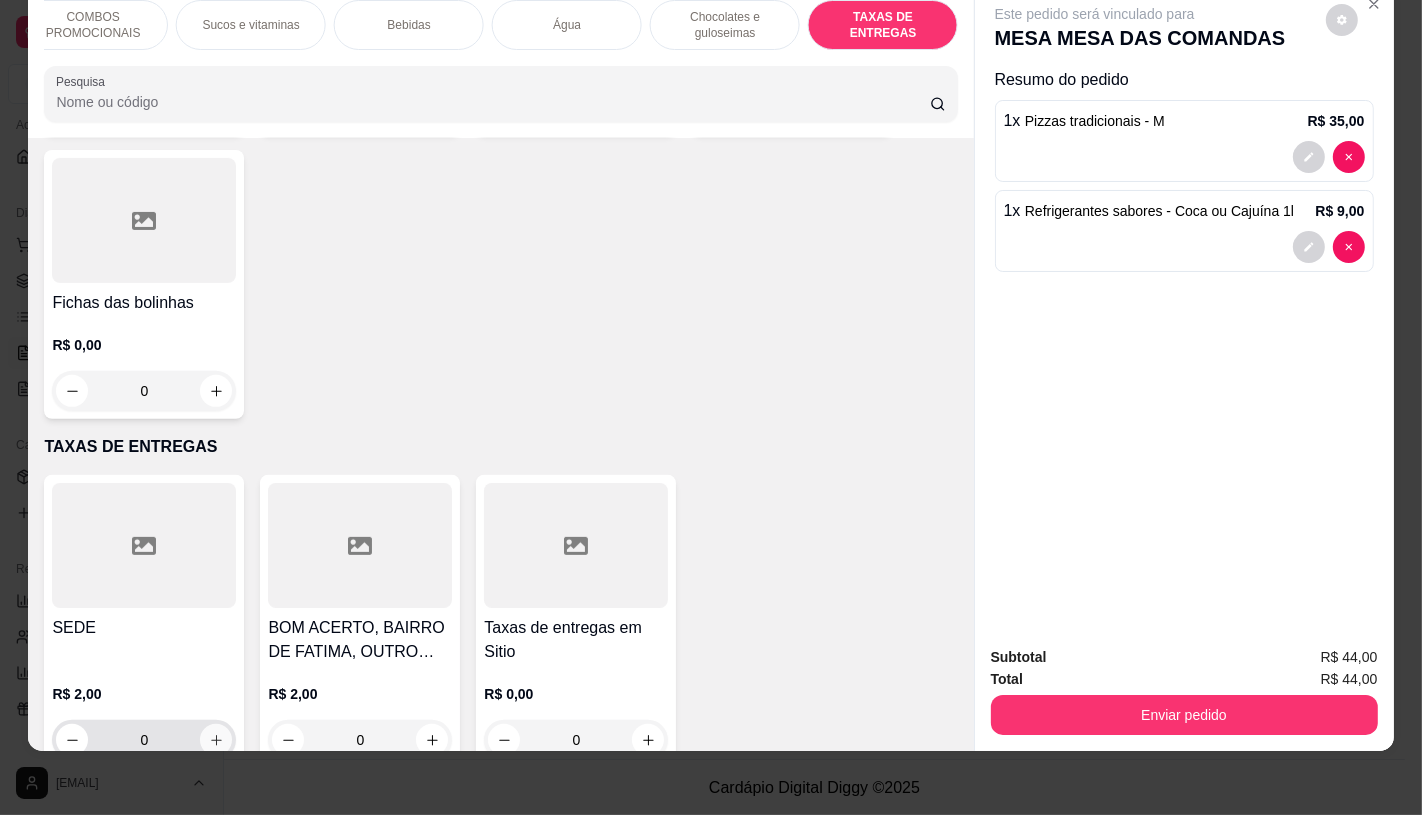 click 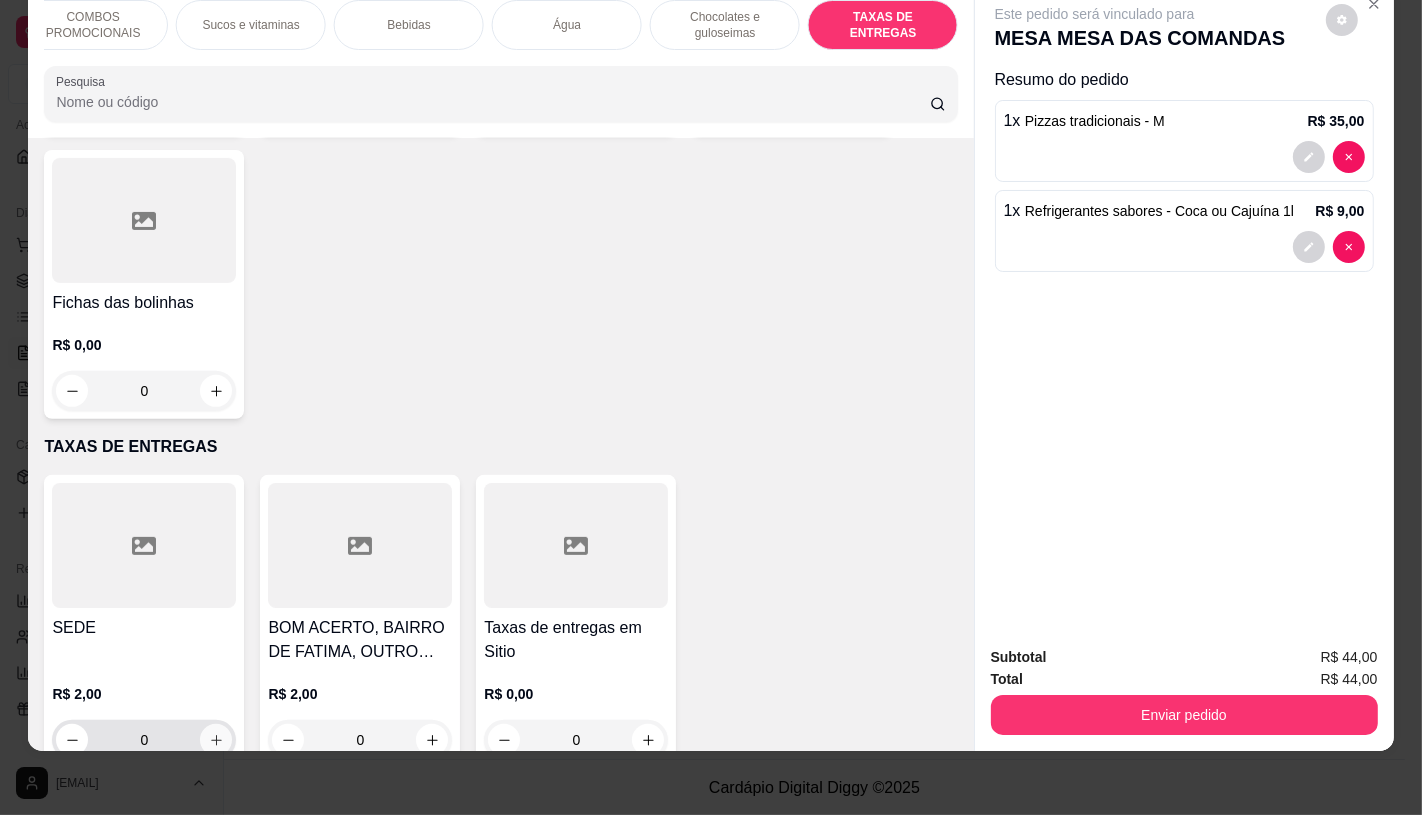 type on "1" 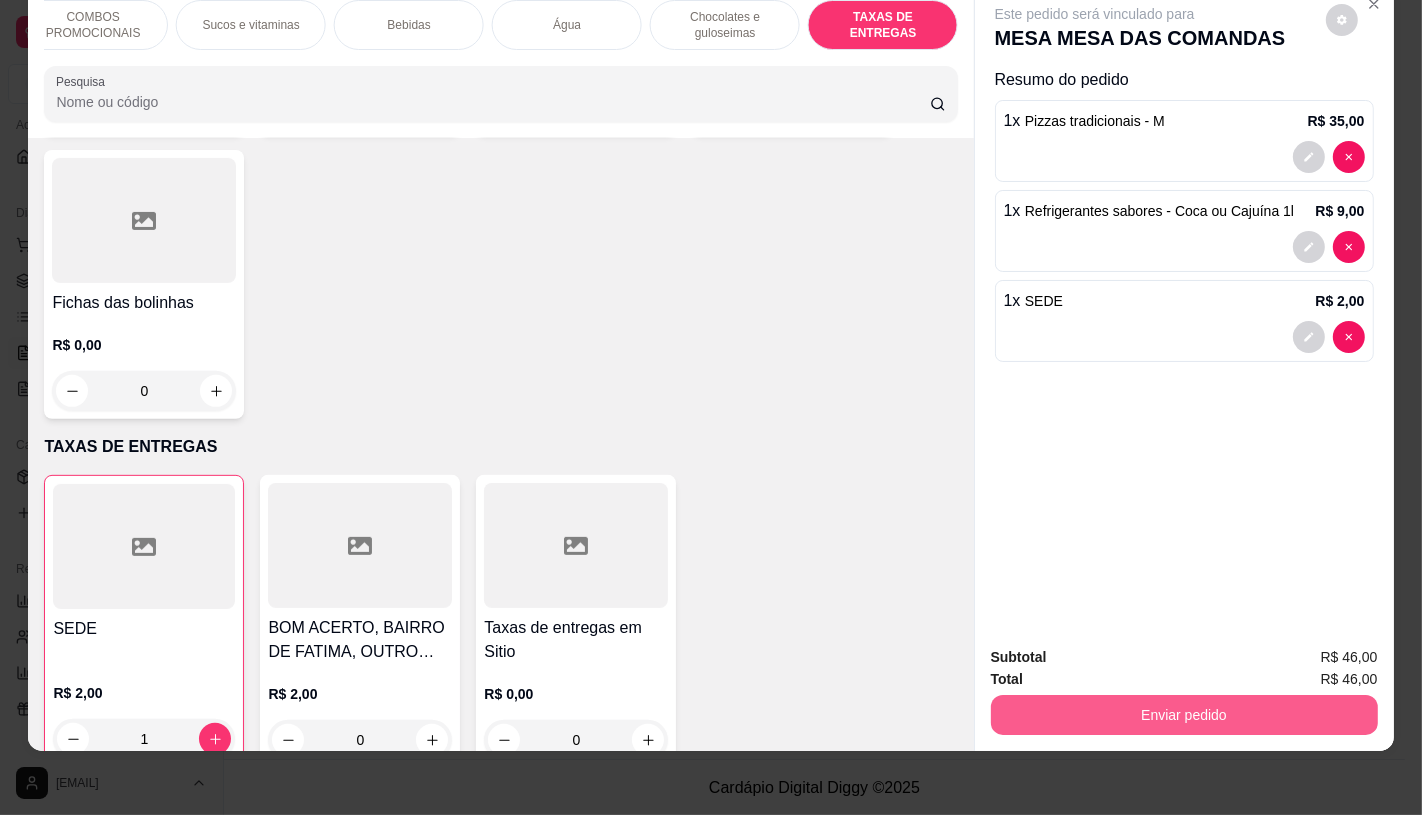 click on "Enviar pedido" at bounding box center (1184, 715) 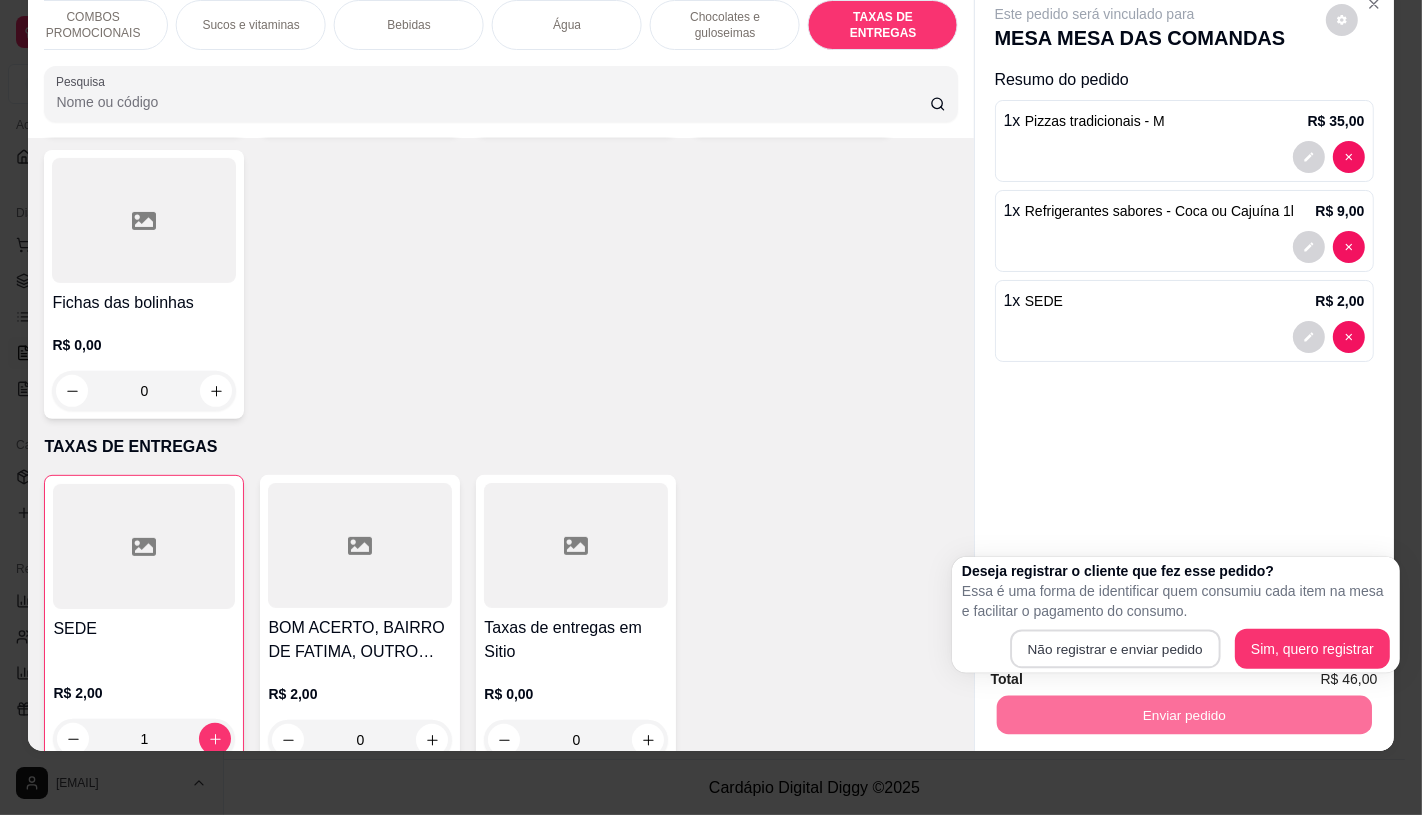 click on "Não registrar e enviar pedido Sim, quero registrar" at bounding box center [1176, 649] 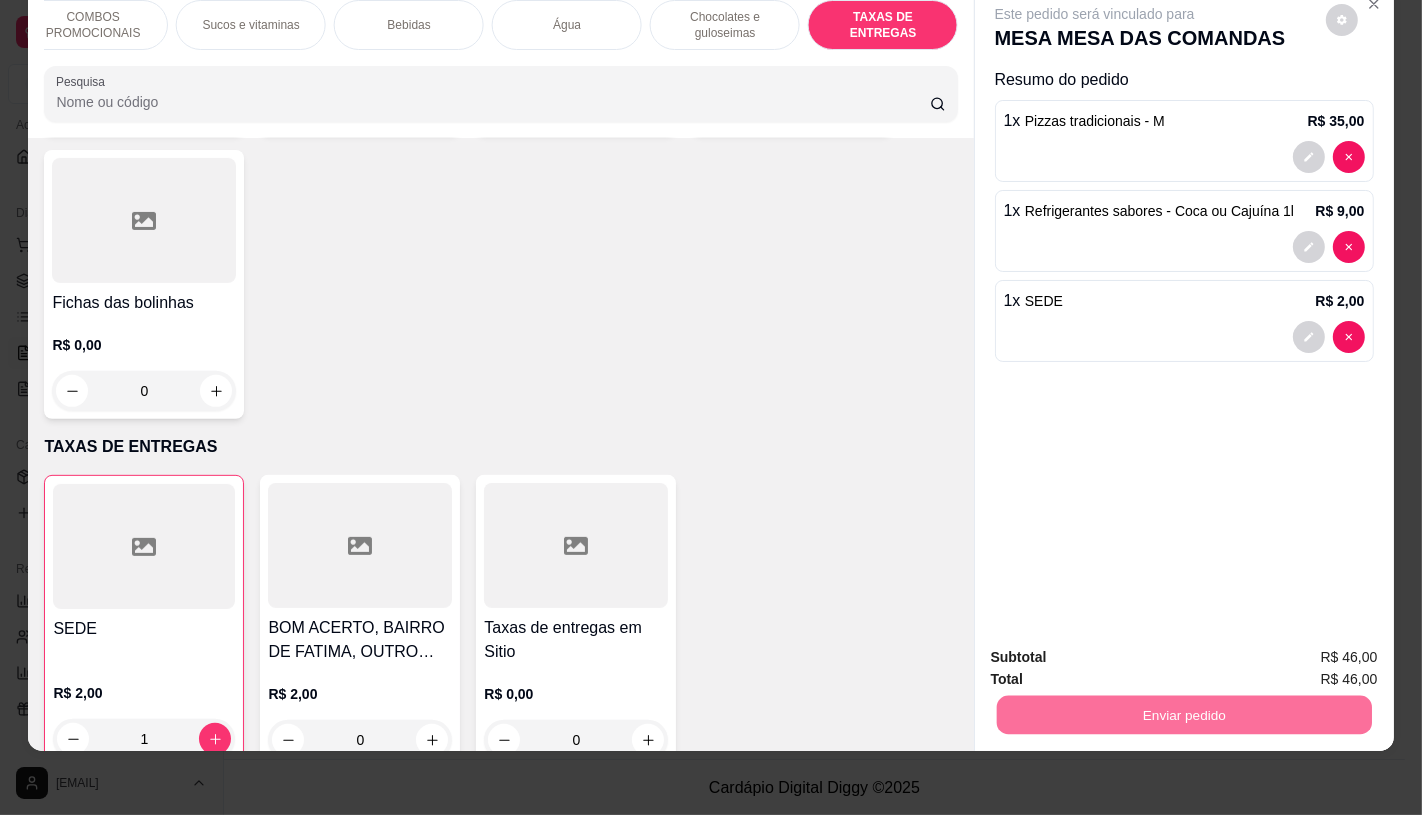 click on "Não registrar e enviar pedido" at bounding box center (1117, 650) 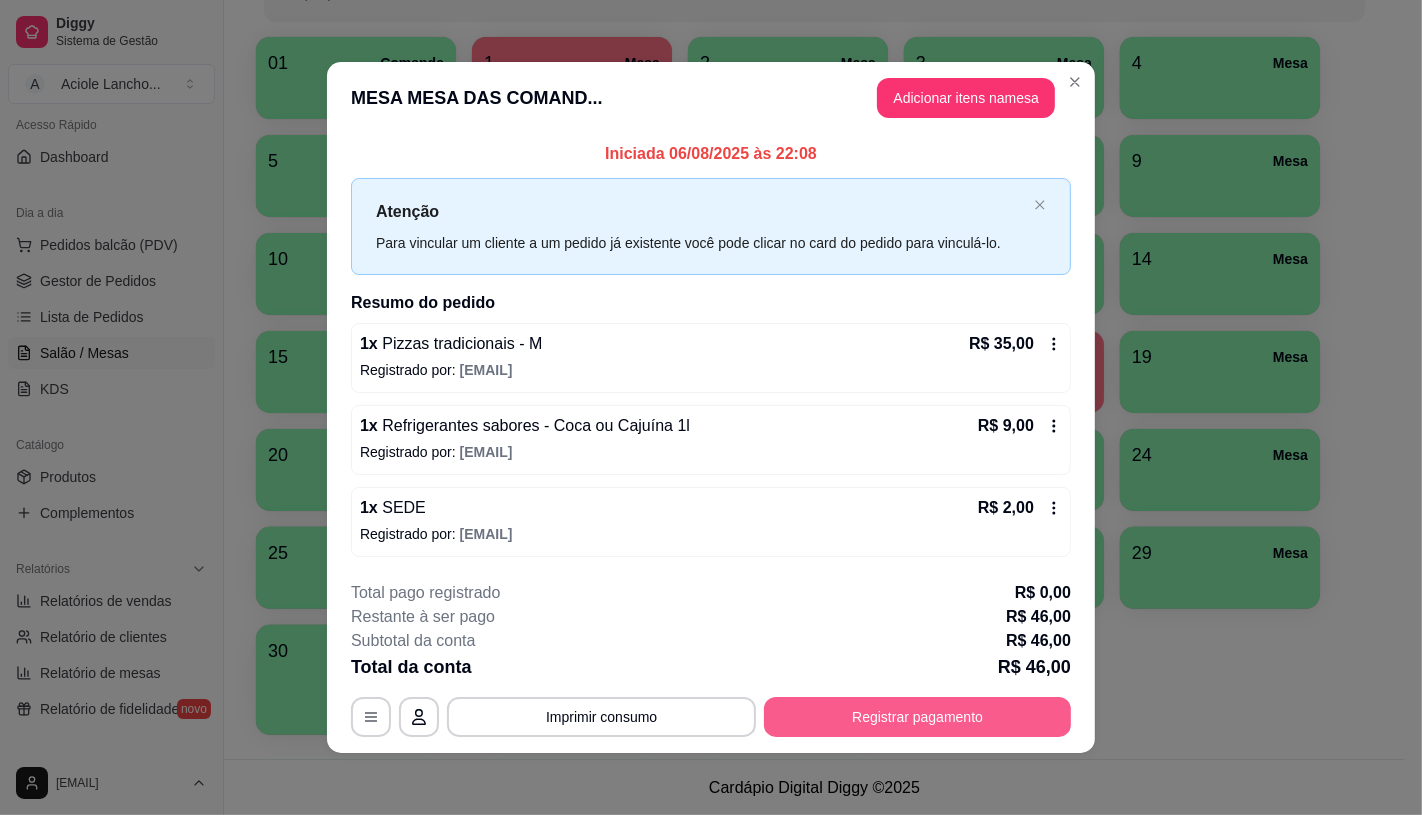 click on "Registrar pagamento" at bounding box center [917, 717] 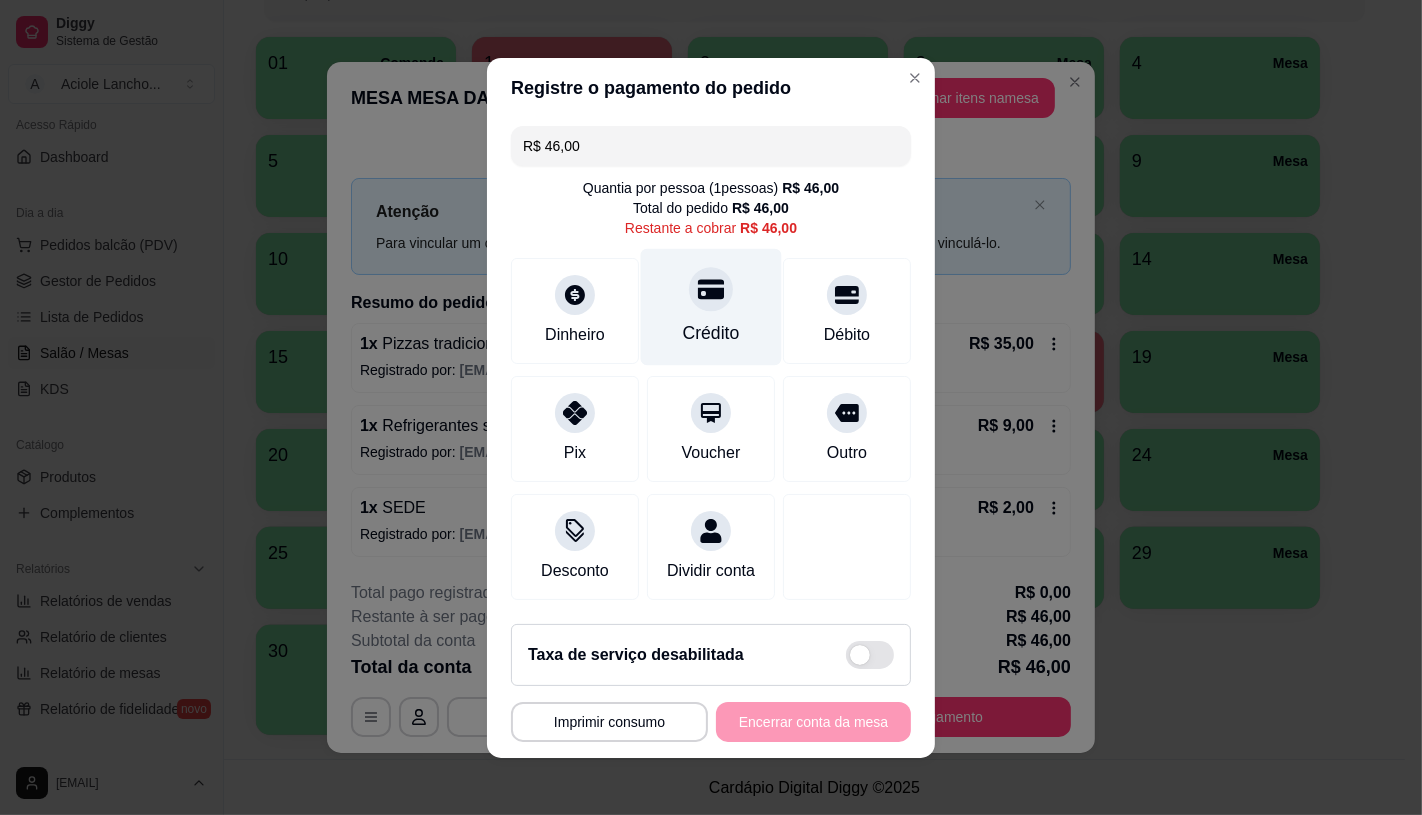 click on "Crédito" at bounding box center [711, 306] 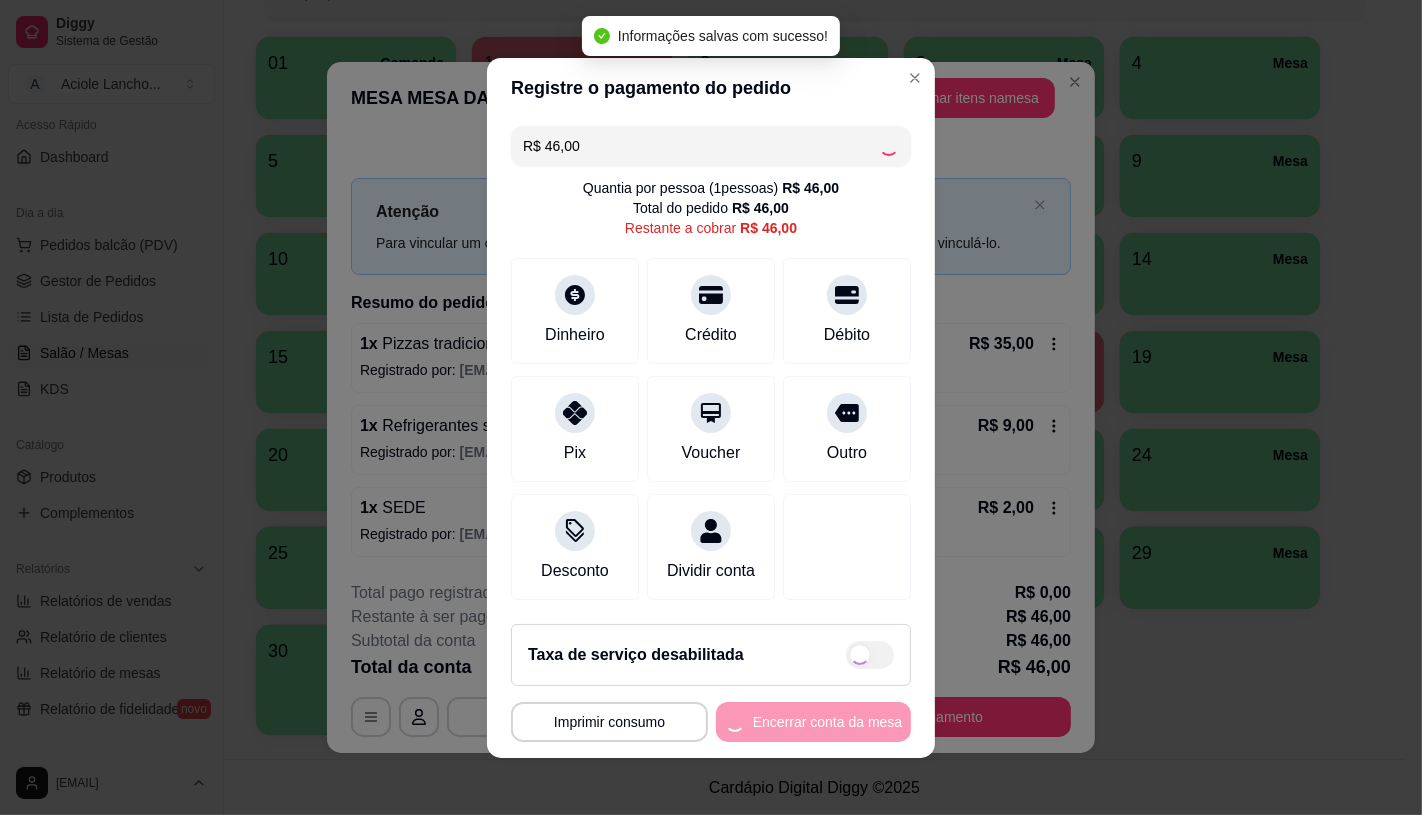 type on "R$ 0,00" 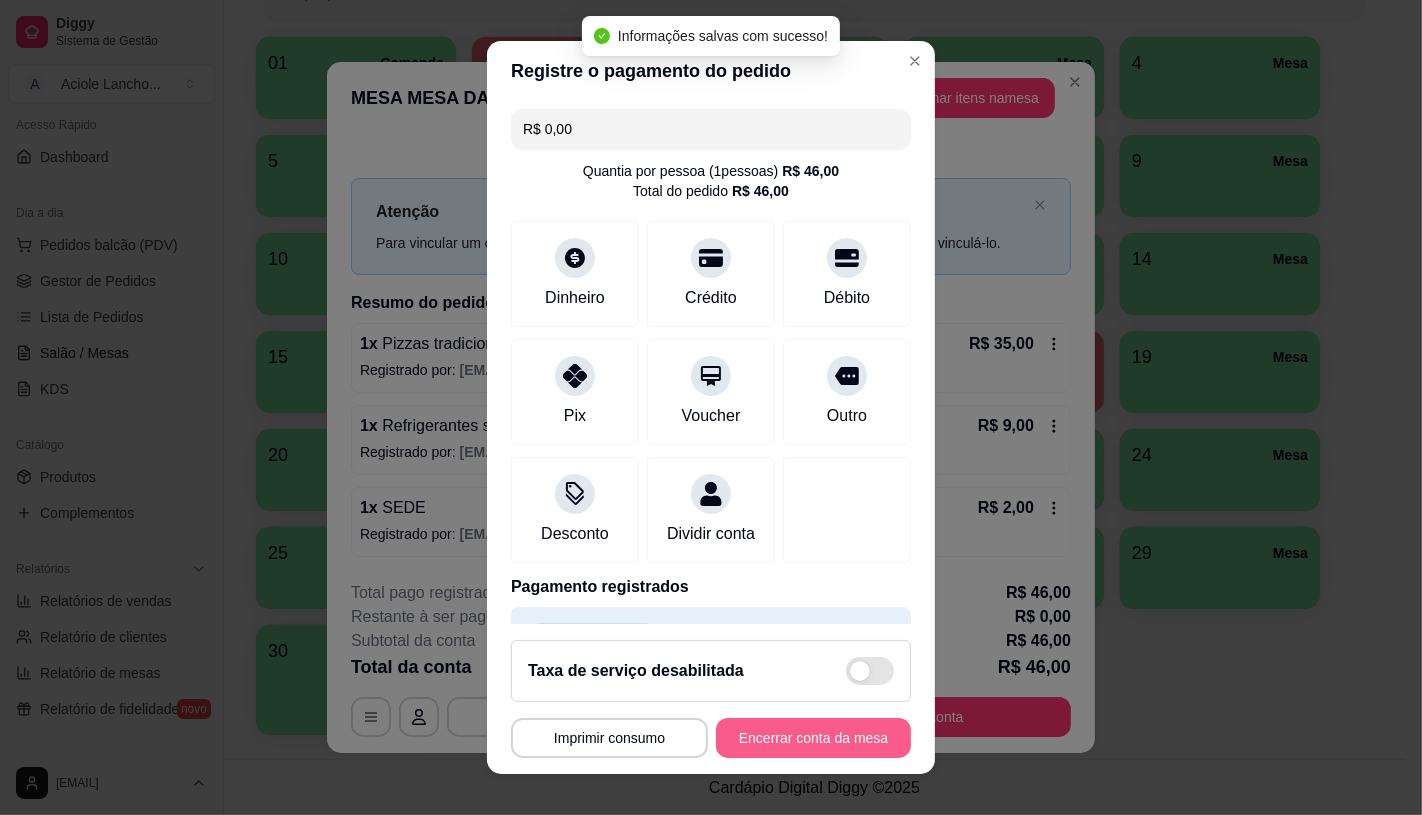 click on "Encerrar conta da mesa" at bounding box center (813, 738) 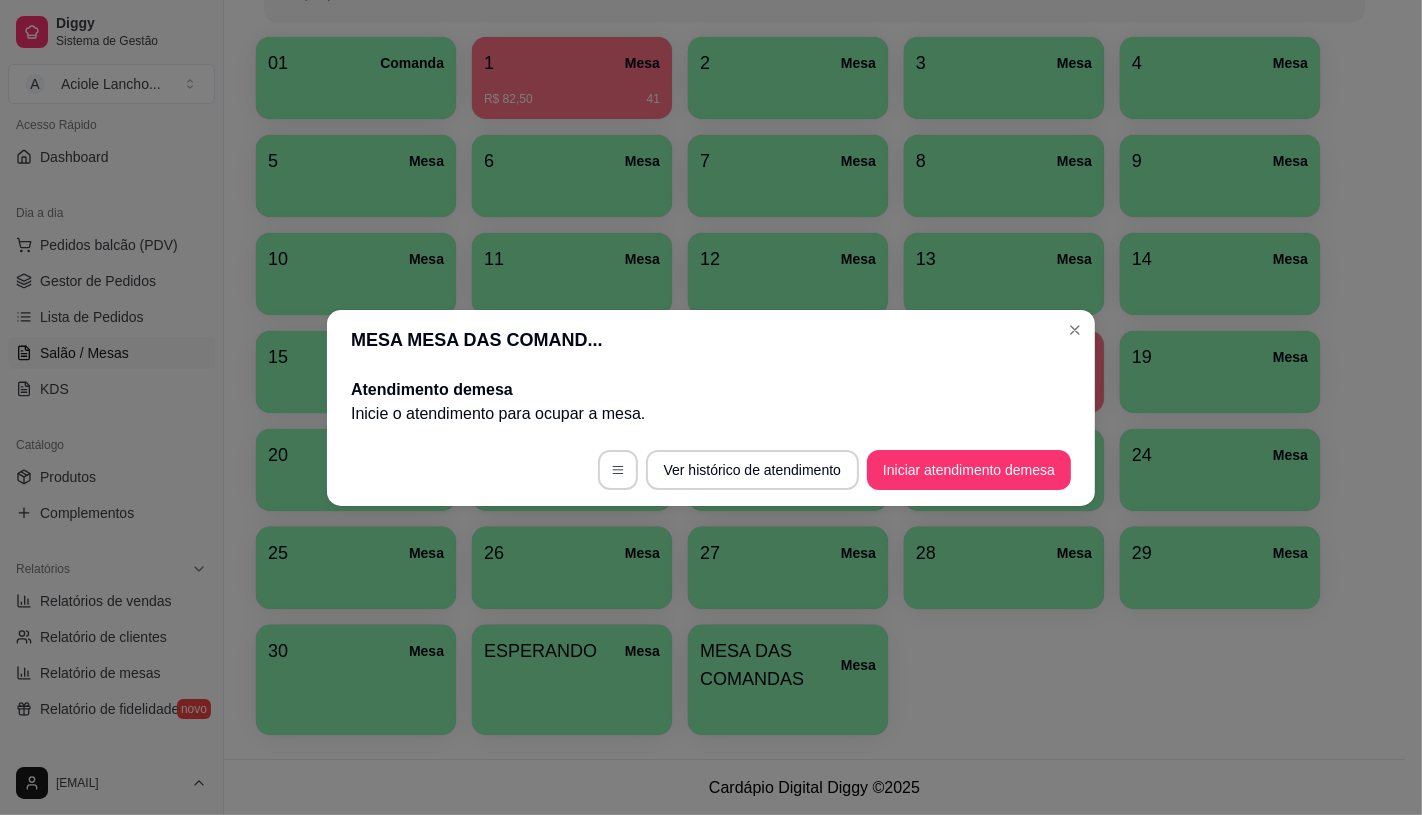 click on "MESA MESA DAS COMAND..." at bounding box center [711, 340] 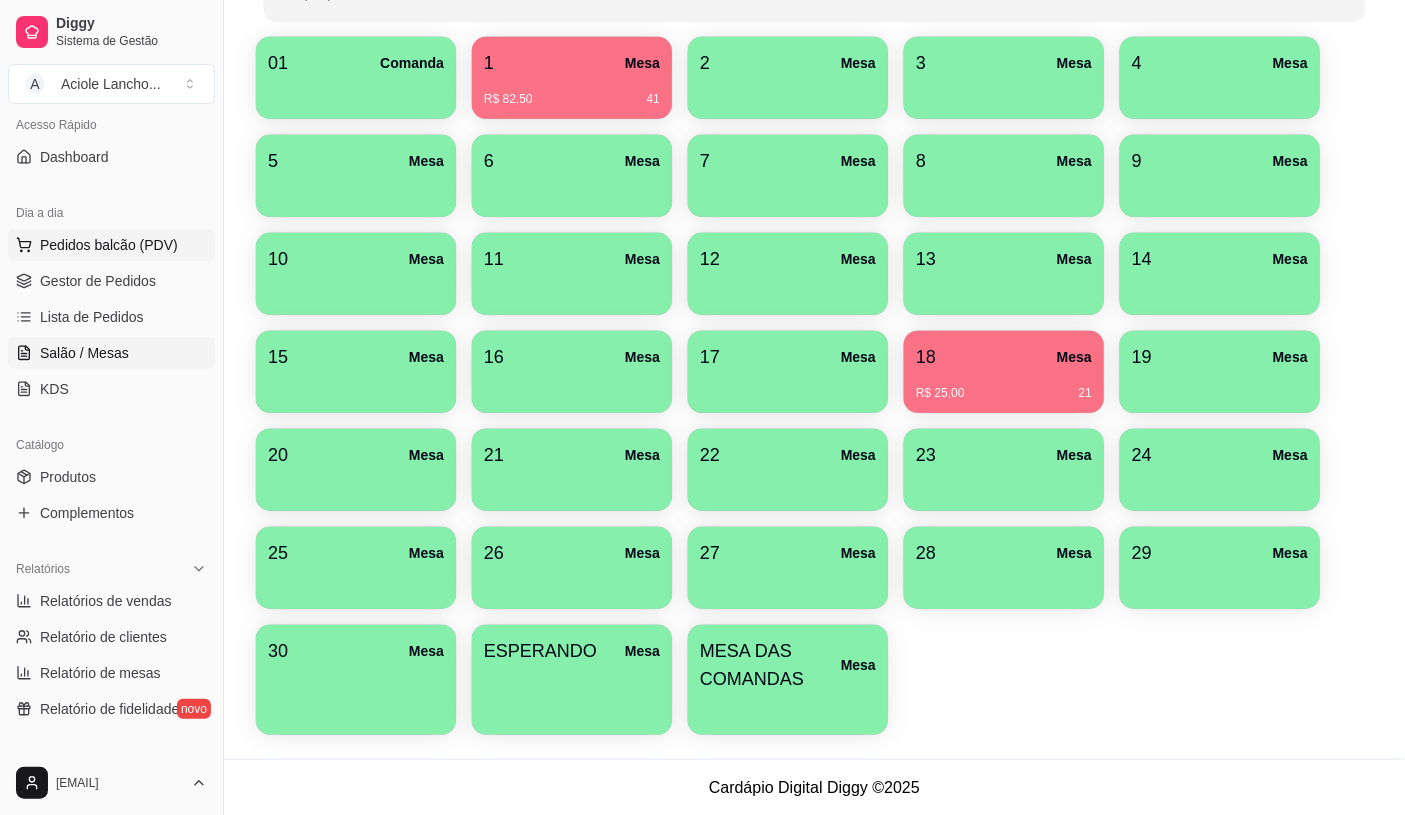 click on "Pedidos balcão (PDV)" at bounding box center [109, 245] 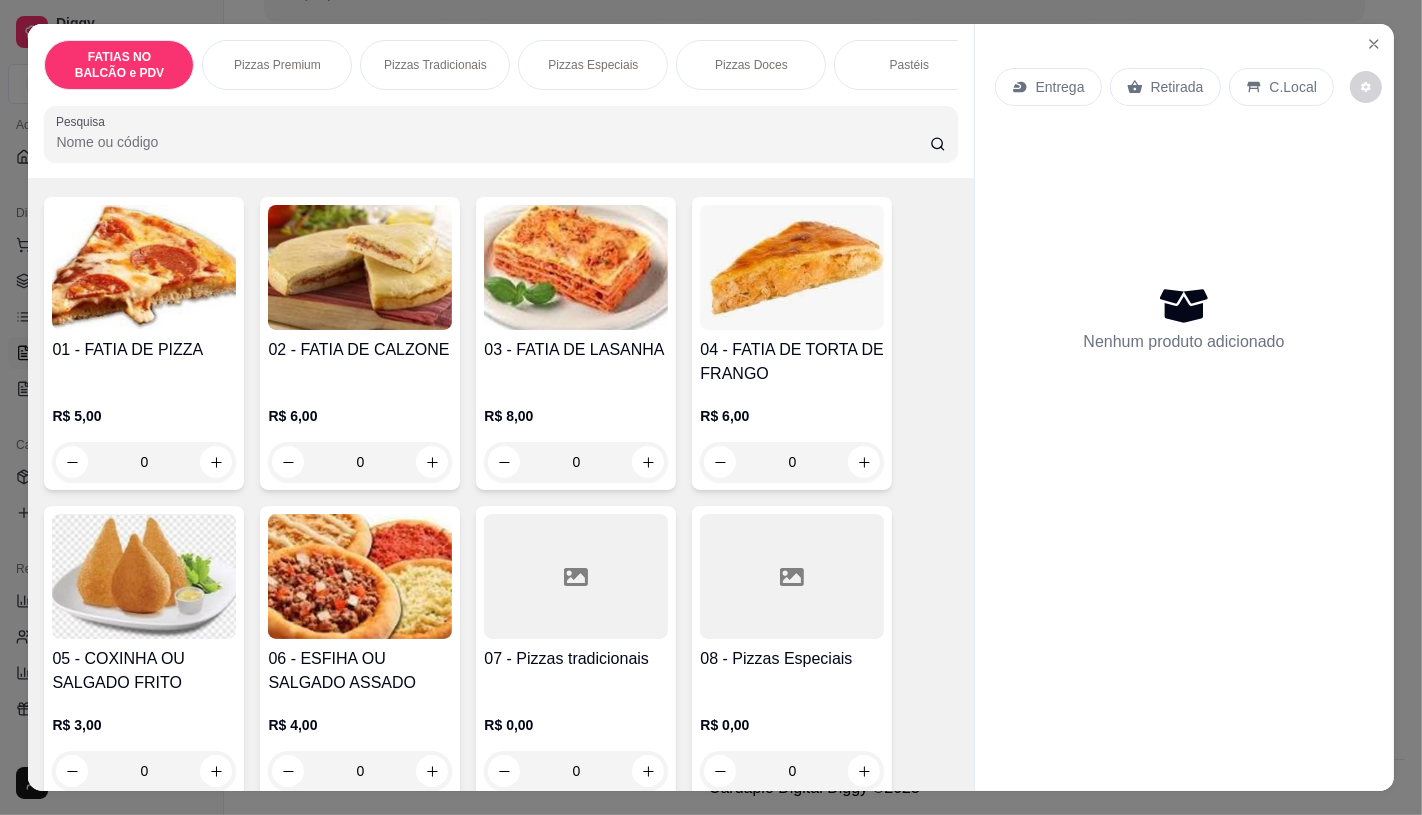 scroll, scrollTop: 222, scrollLeft: 0, axis: vertical 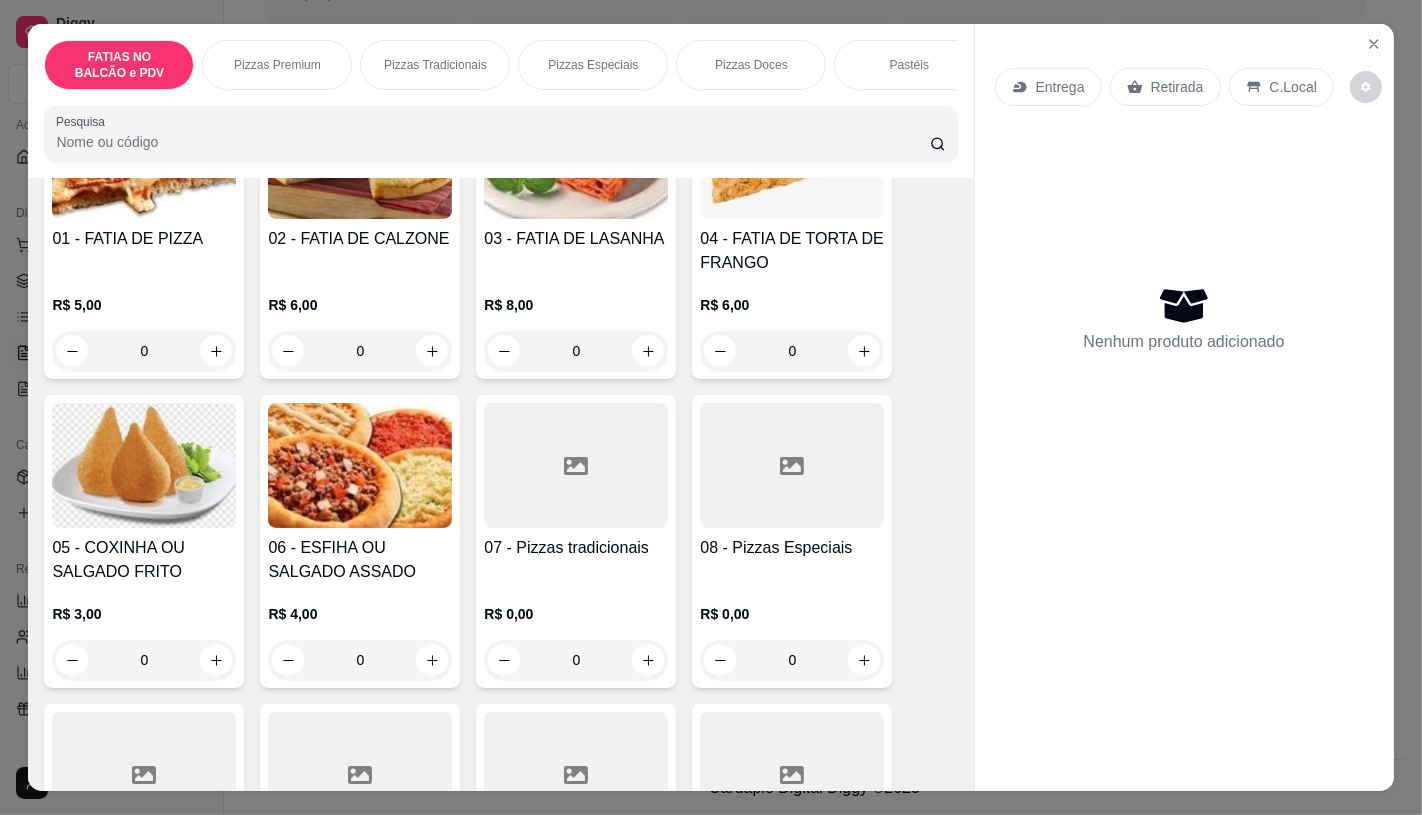click at bounding box center (360, 465) 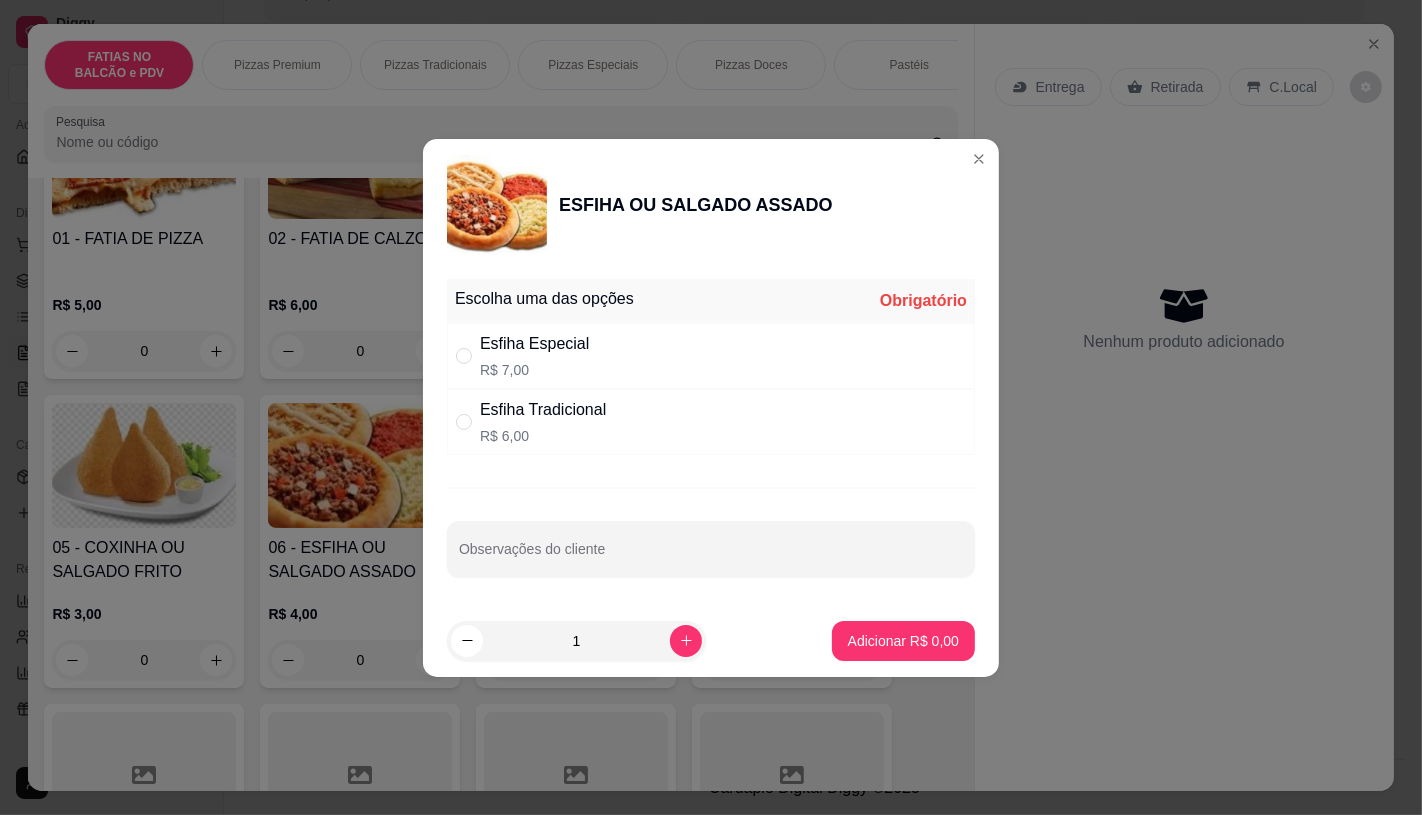 click on "Esfiha Tradicional" at bounding box center [543, 410] 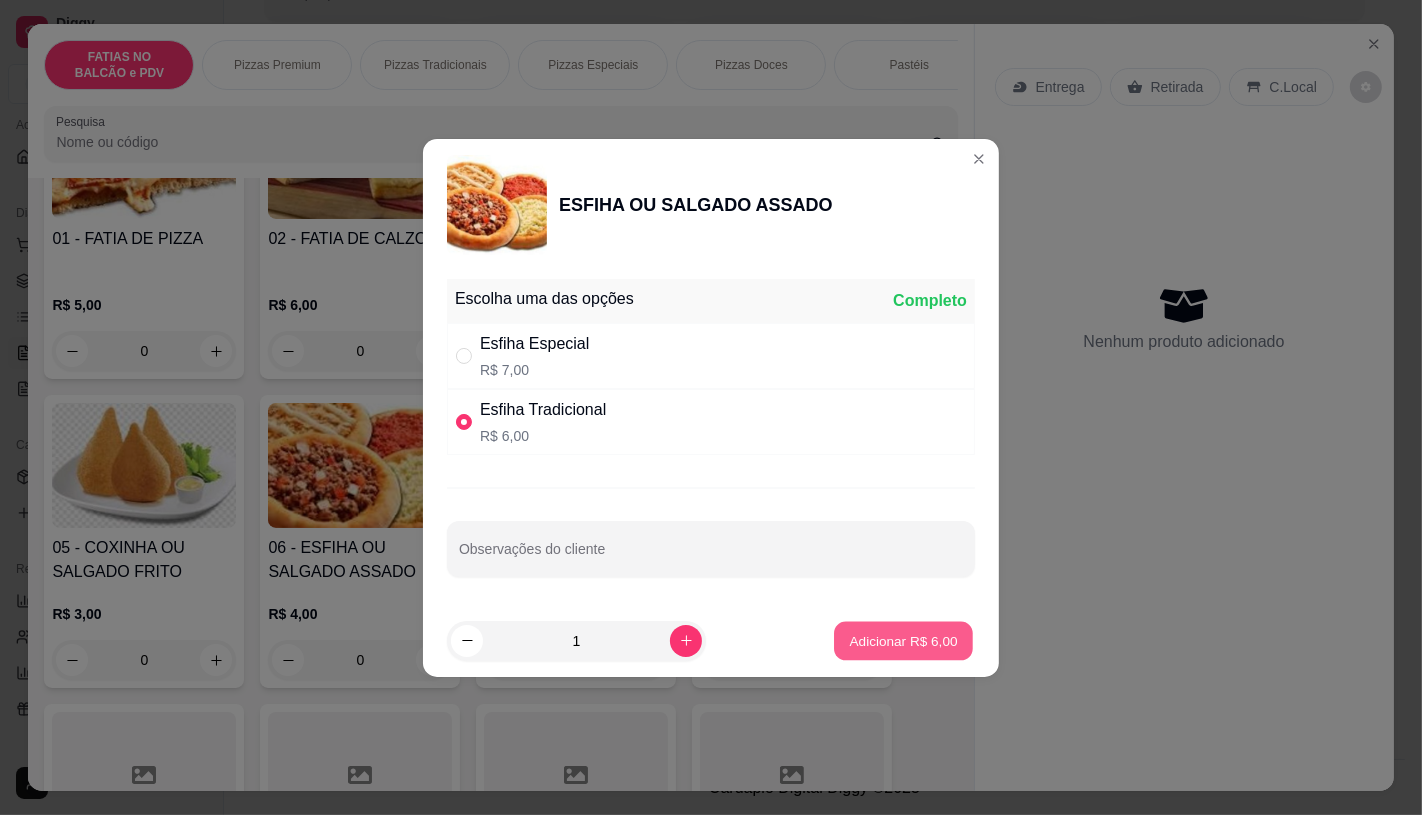 click on "Adicionar   R$ 6,00" at bounding box center [903, 640] 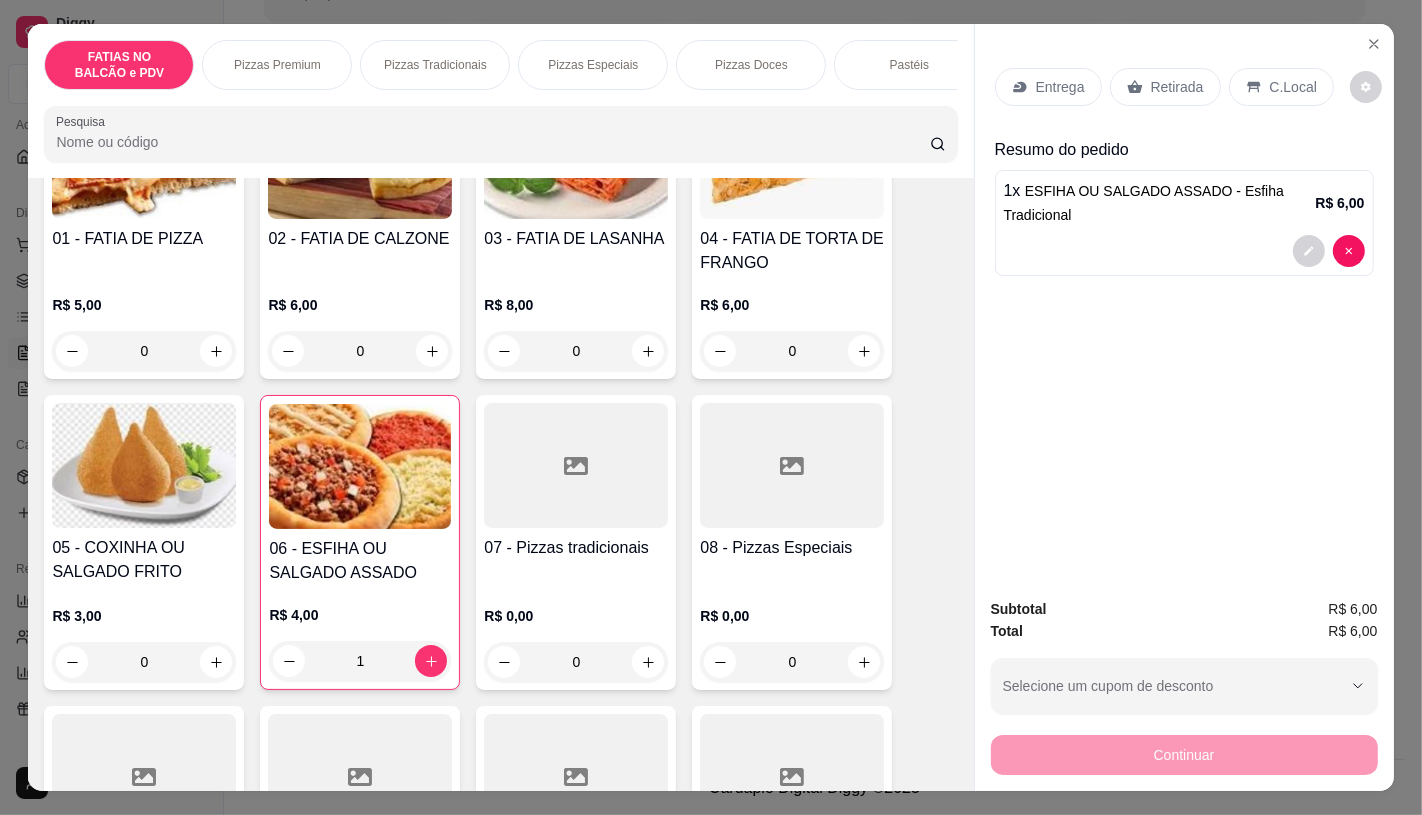 scroll, scrollTop: 0, scrollLeft: 2080, axis: horizontal 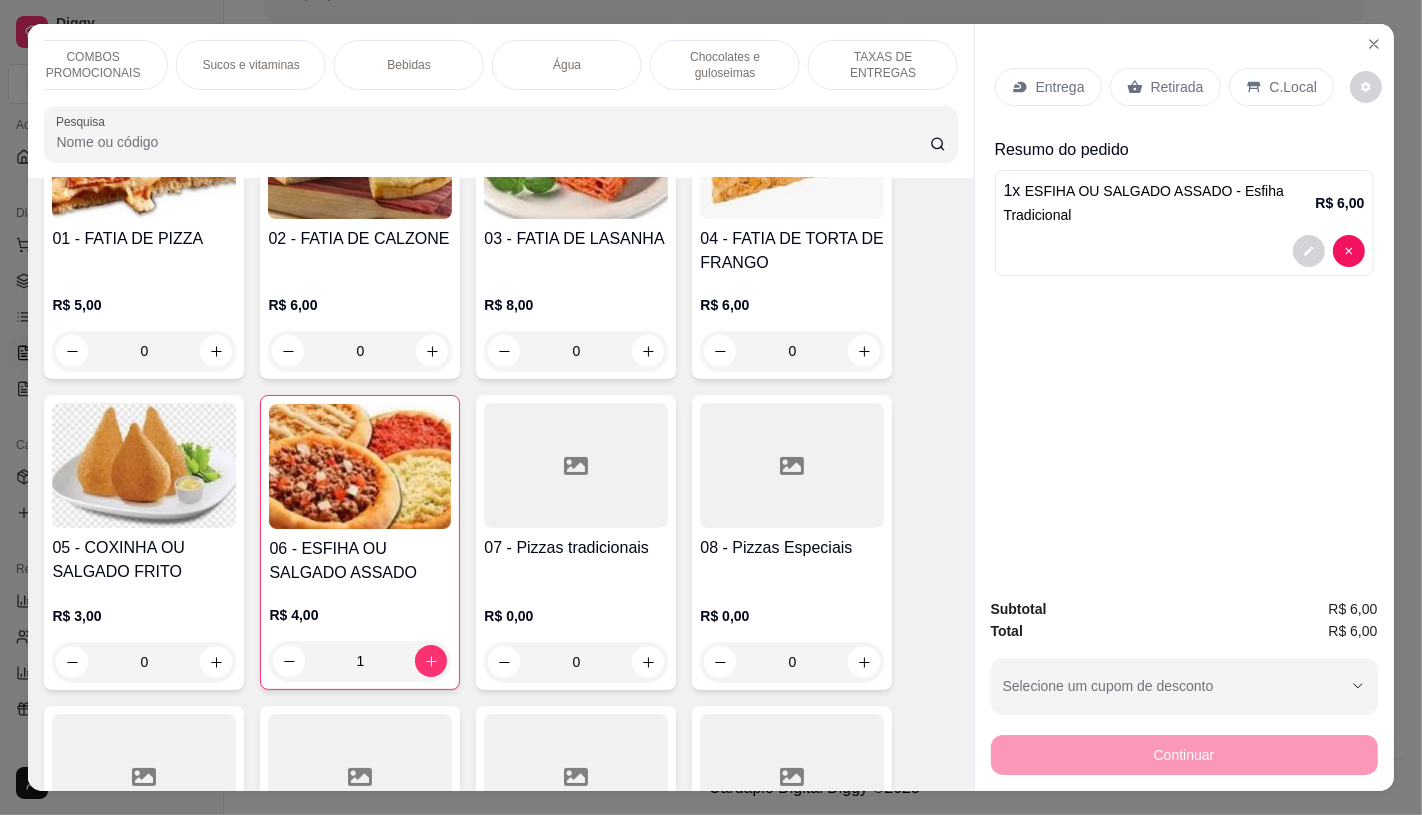 click on "TAXAS DE ENTREGAS" at bounding box center [883, 65] 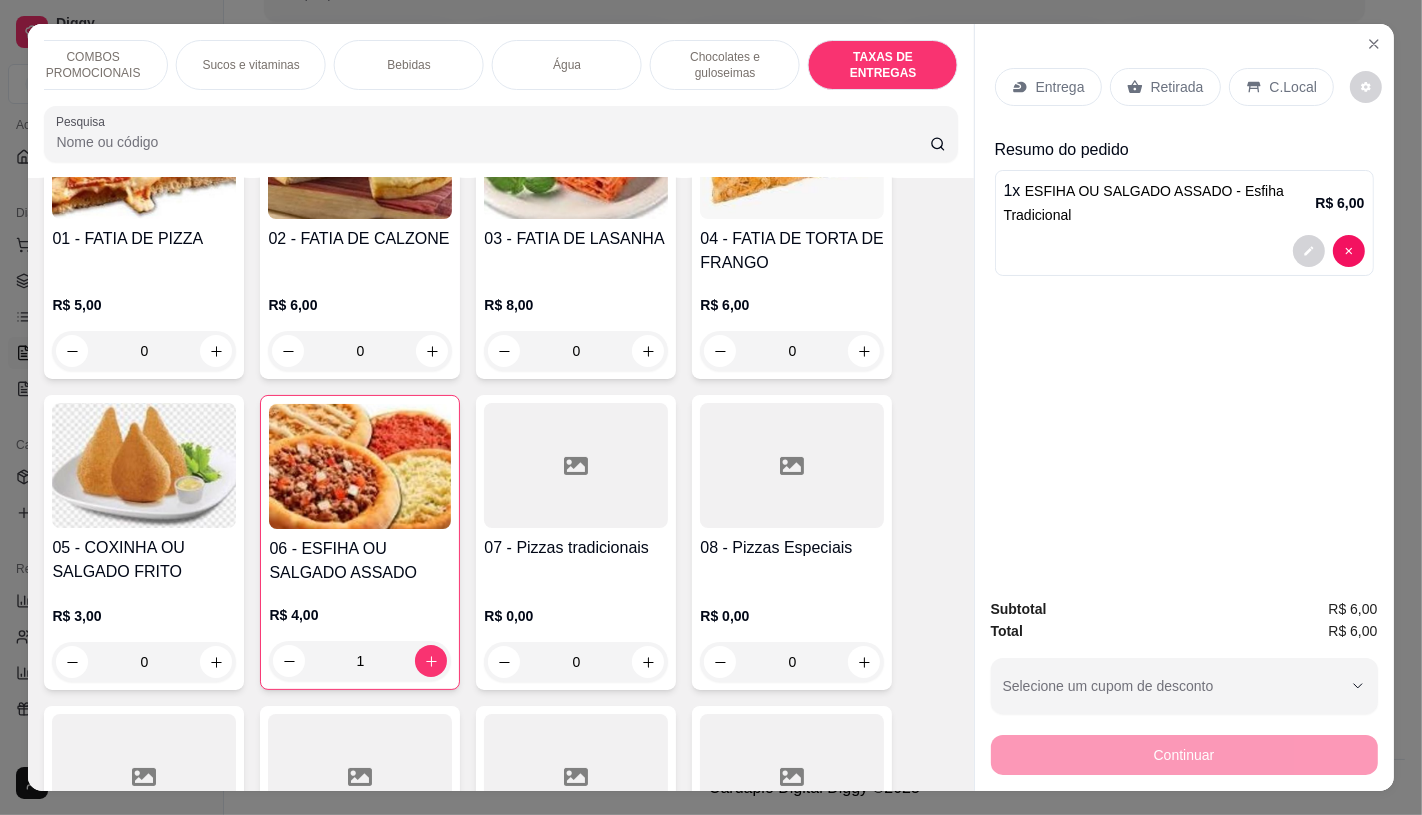 scroll, scrollTop: 13375, scrollLeft: 0, axis: vertical 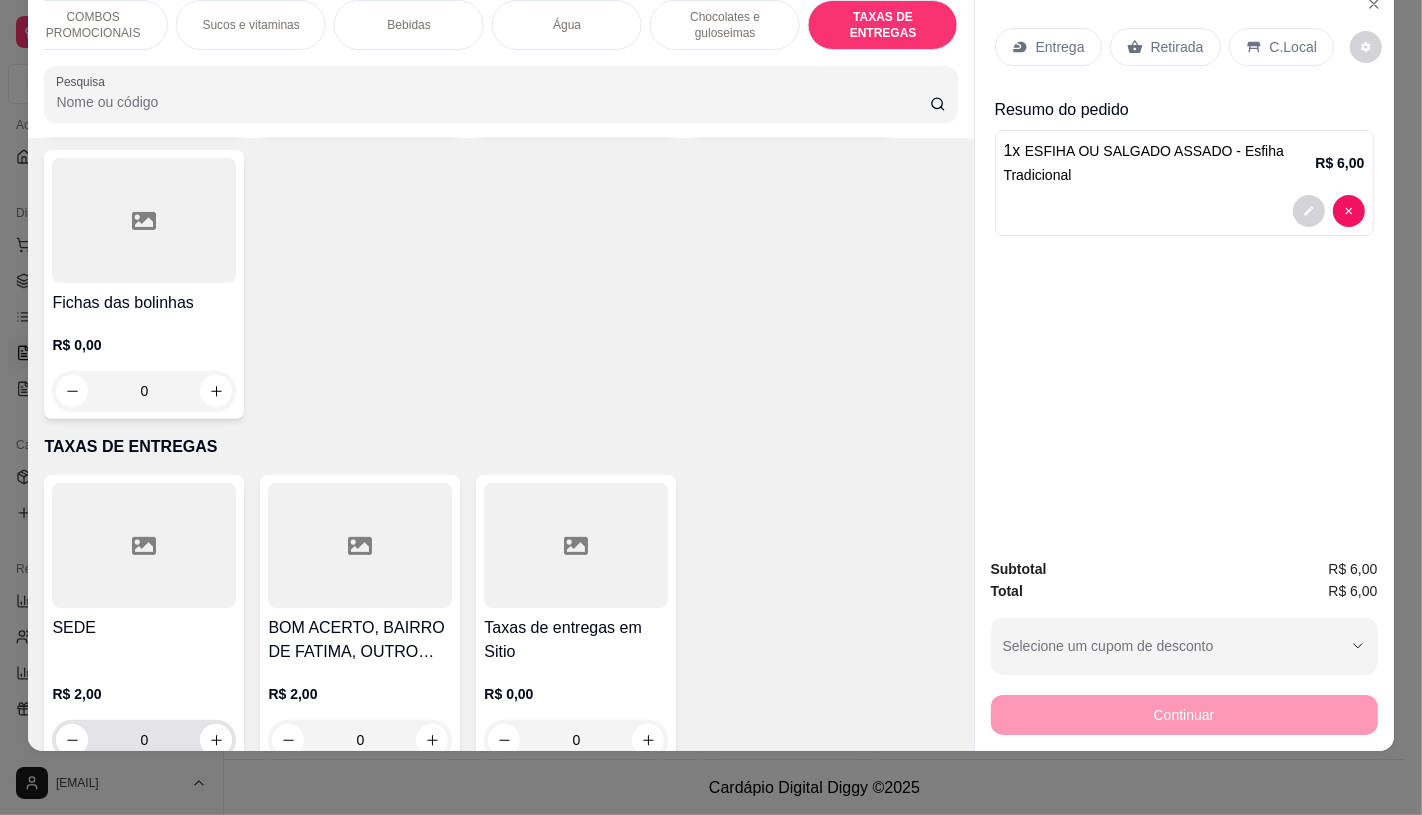 click on "0" at bounding box center [144, 740] 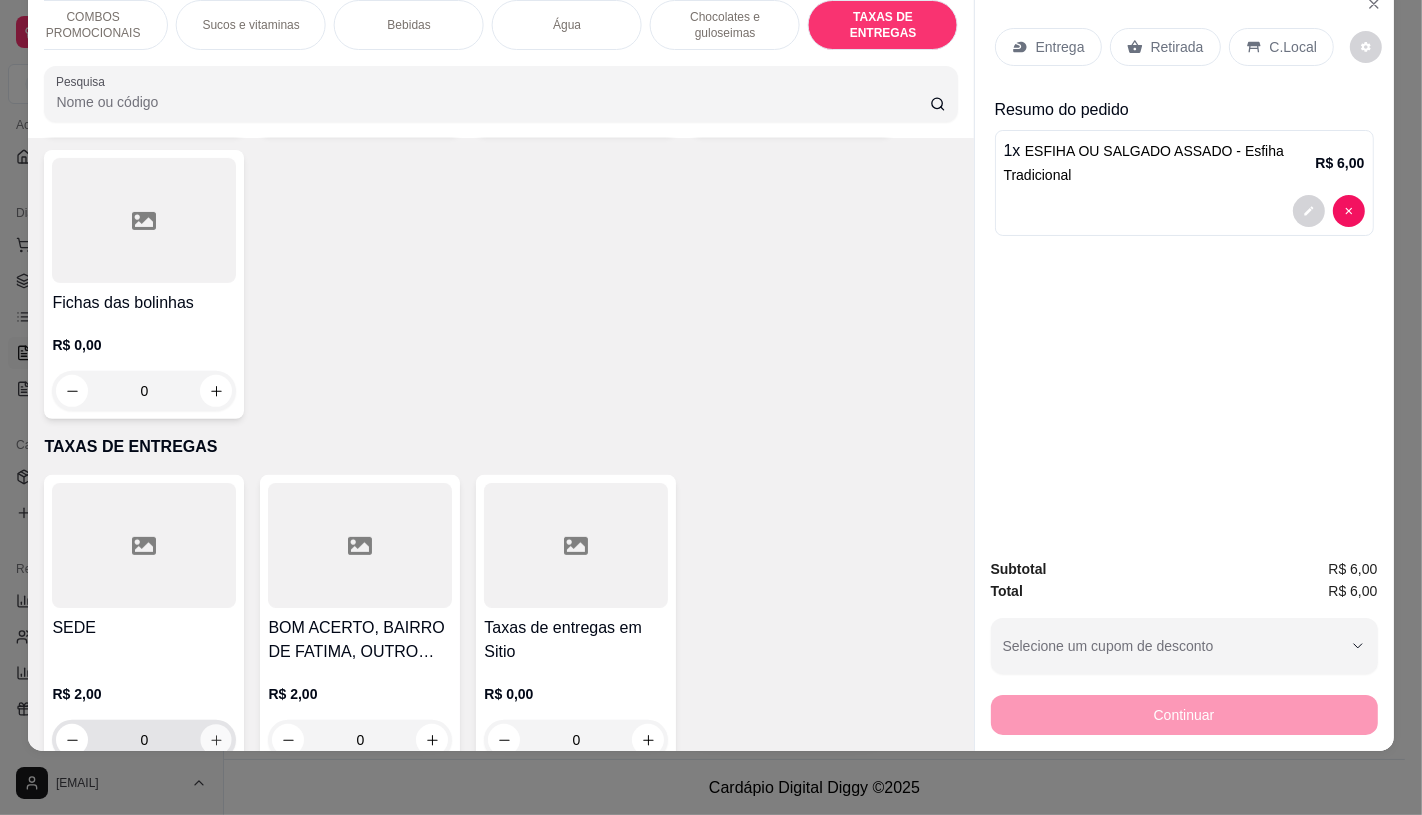 click at bounding box center [216, 740] 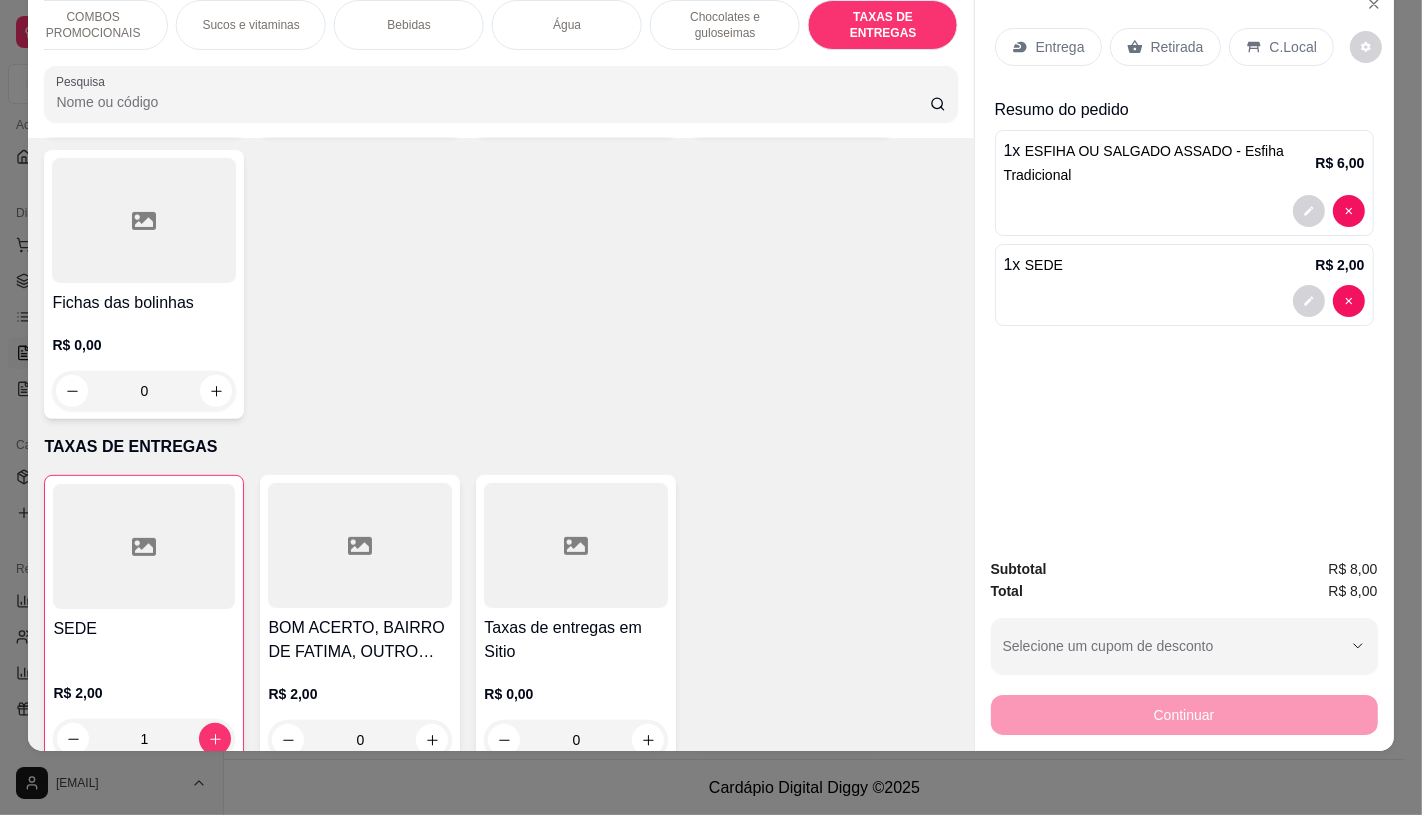 click on "Retirada" at bounding box center (1177, 47) 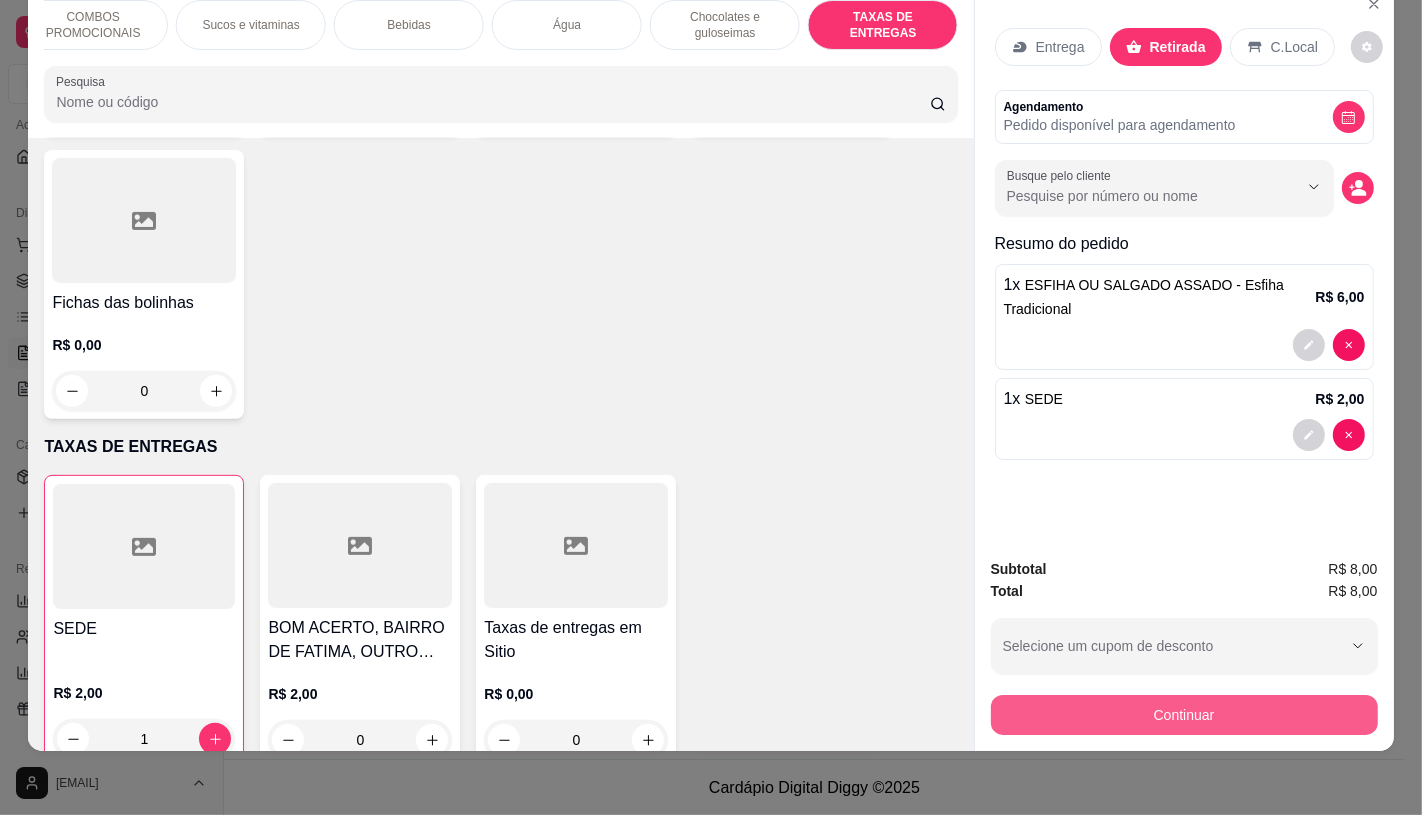click on "Continuar" at bounding box center (1184, 715) 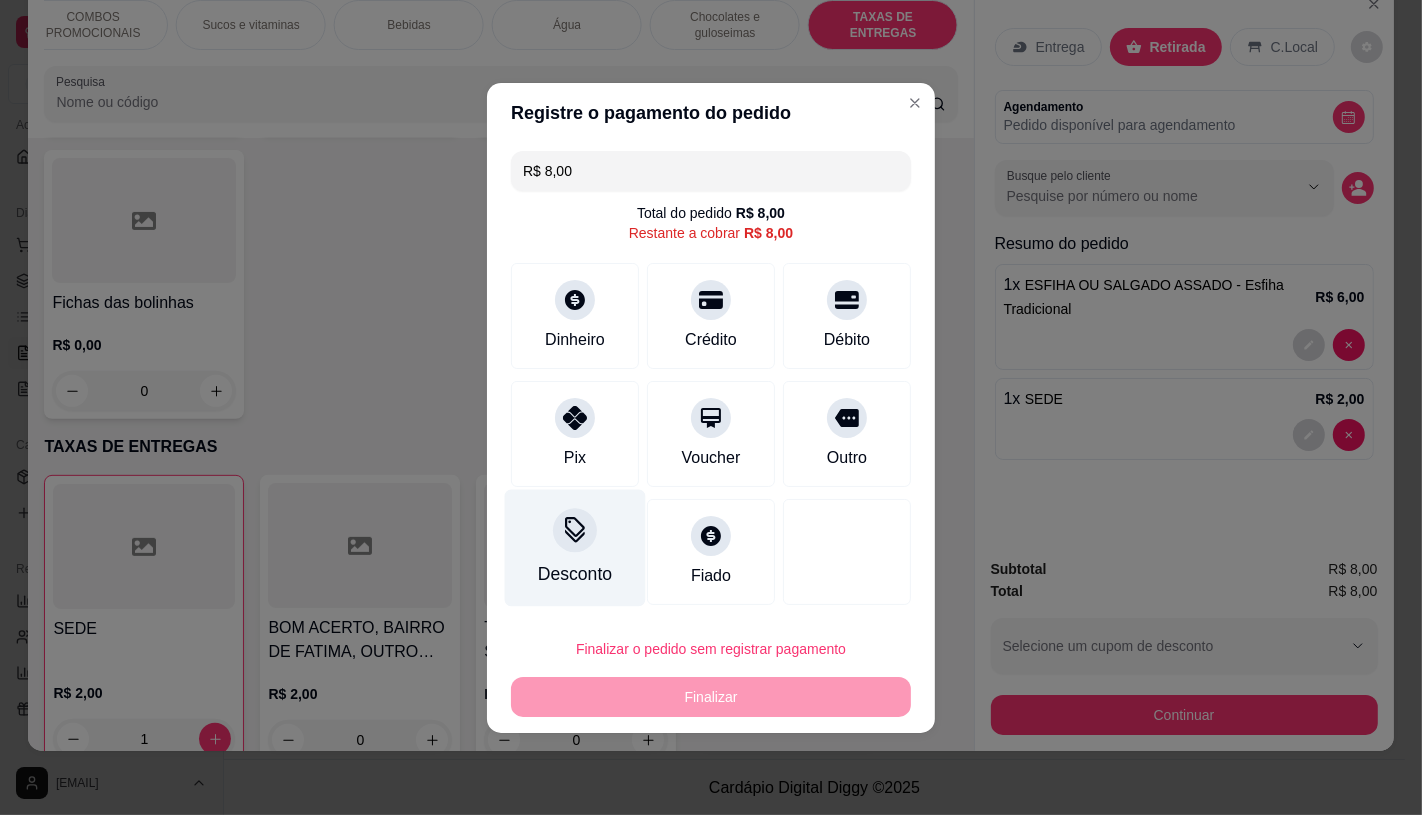 click at bounding box center [575, 530] 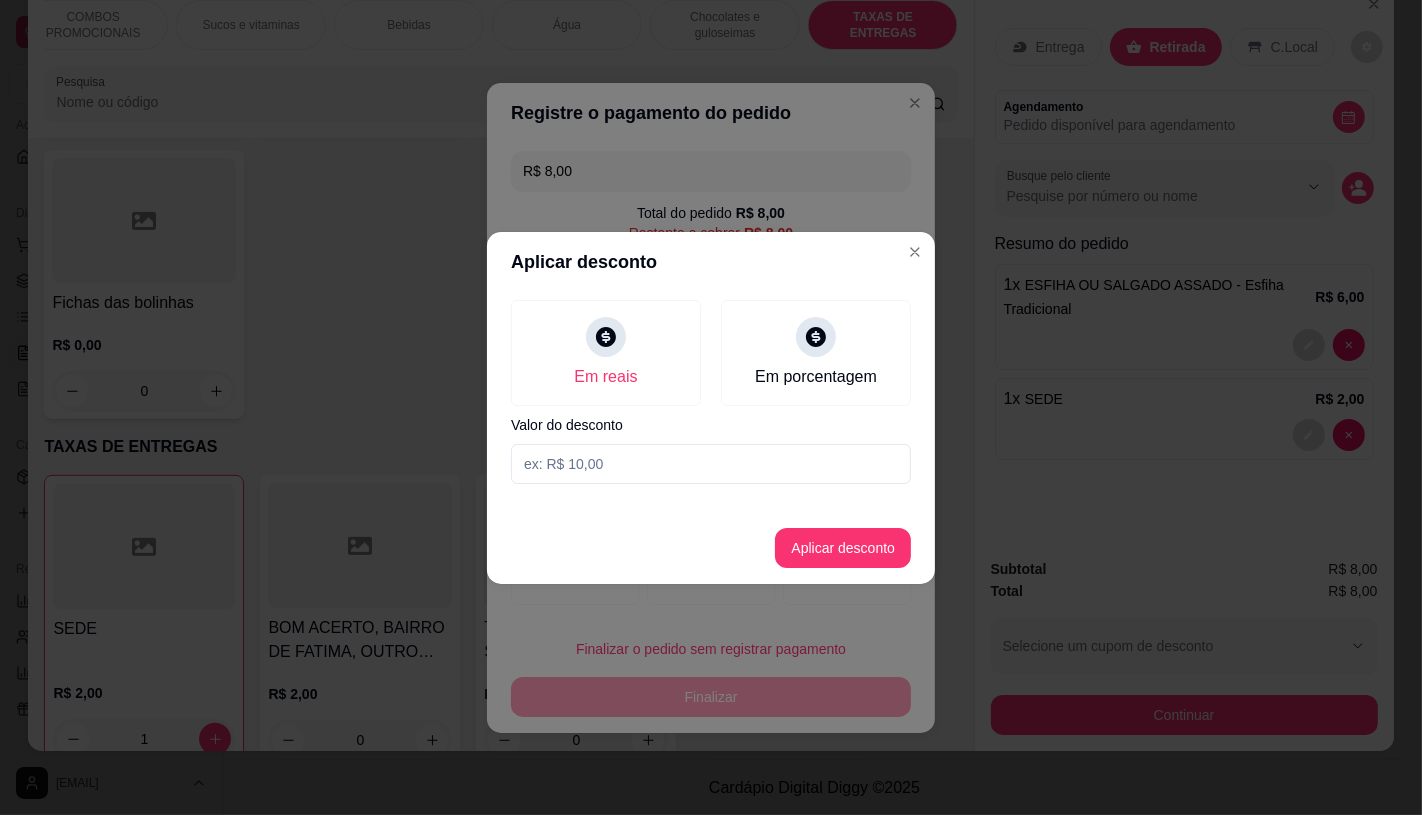 click on "Em reais Em porcentagem Valor do desconto" at bounding box center [711, 392] 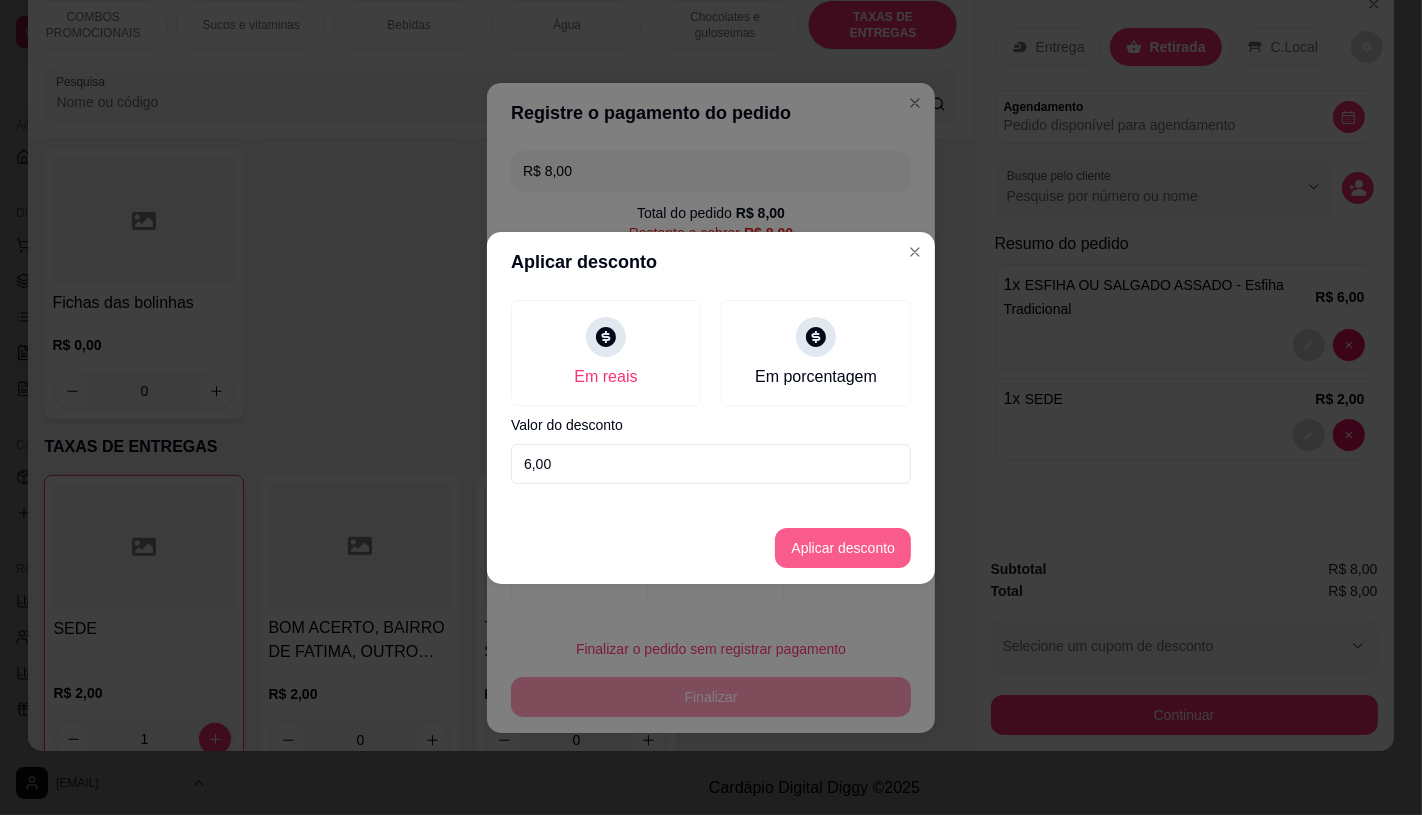 type on "6,00" 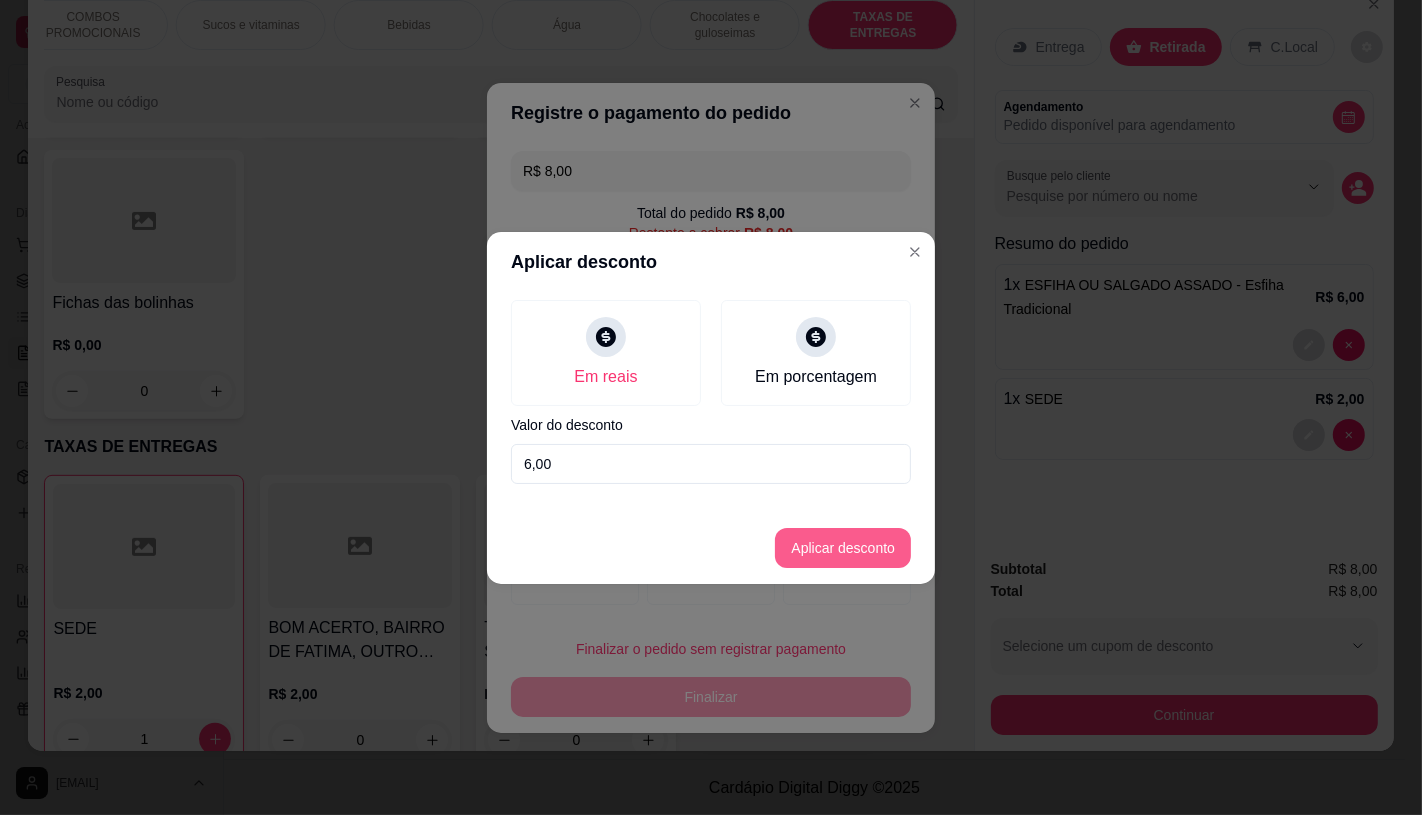 click on "Aplicar desconto" at bounding box center (843, 548) 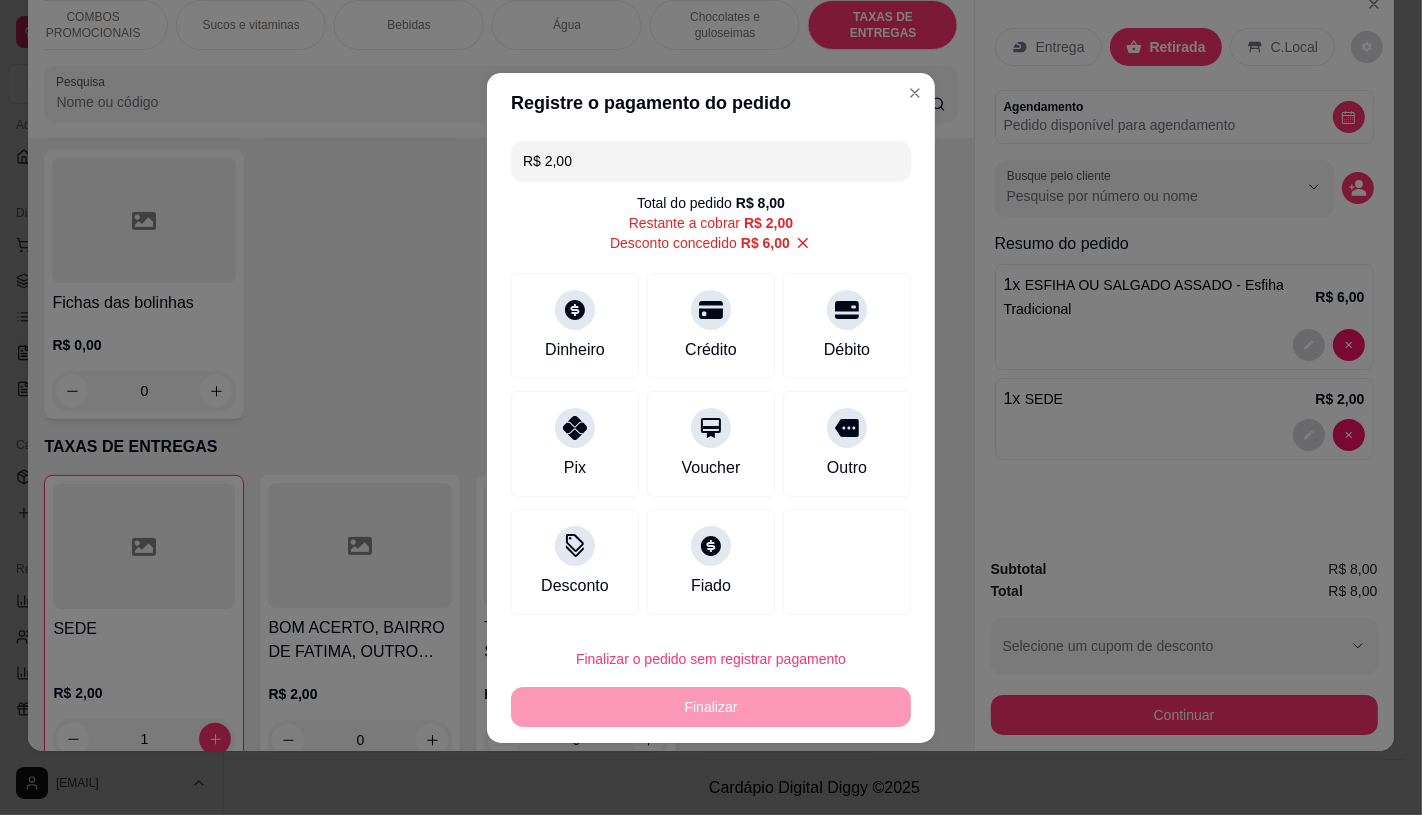 click on "Finalizar o pedido sem registrar pagamento Finalizar" at bounding box center [711, 683] 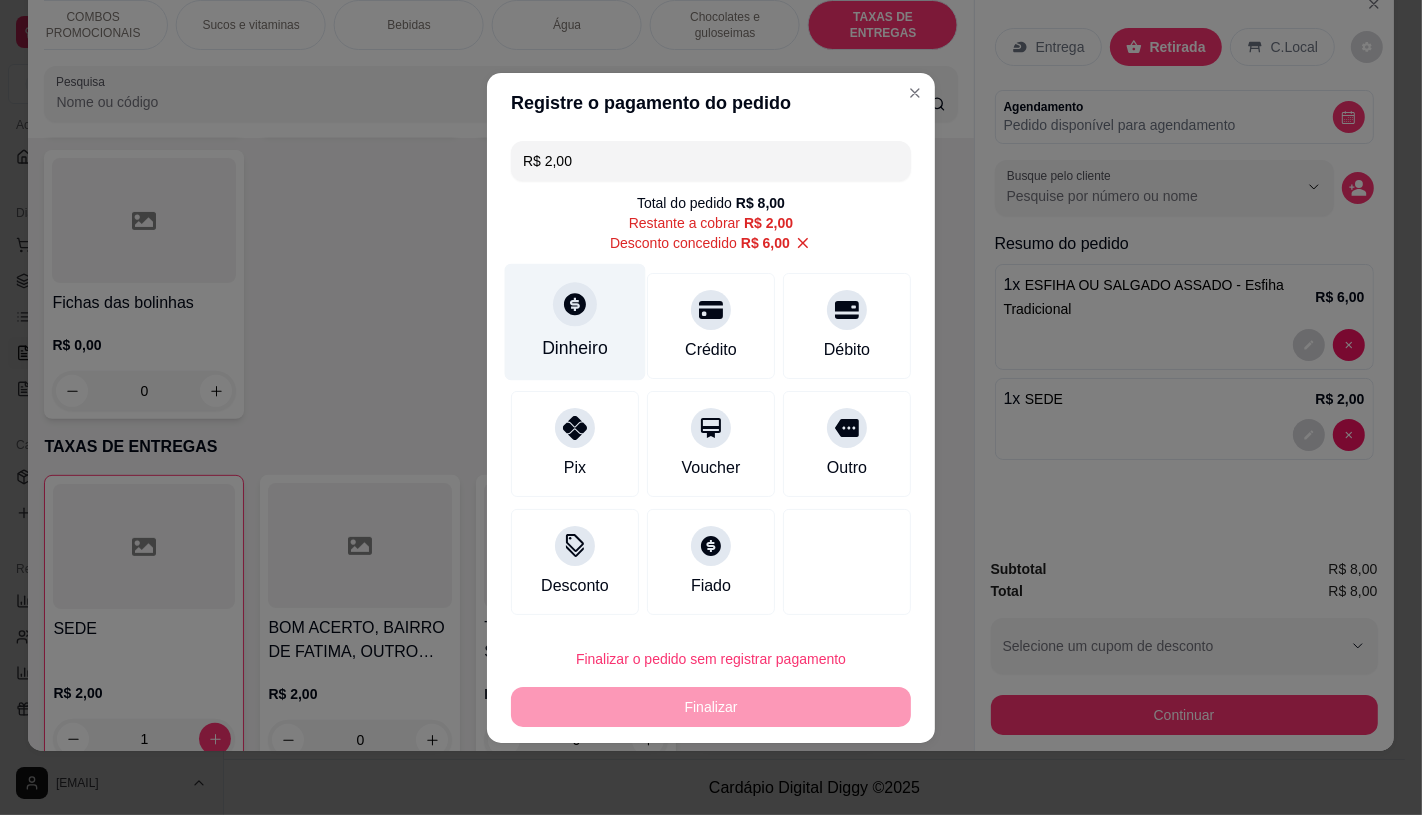 click 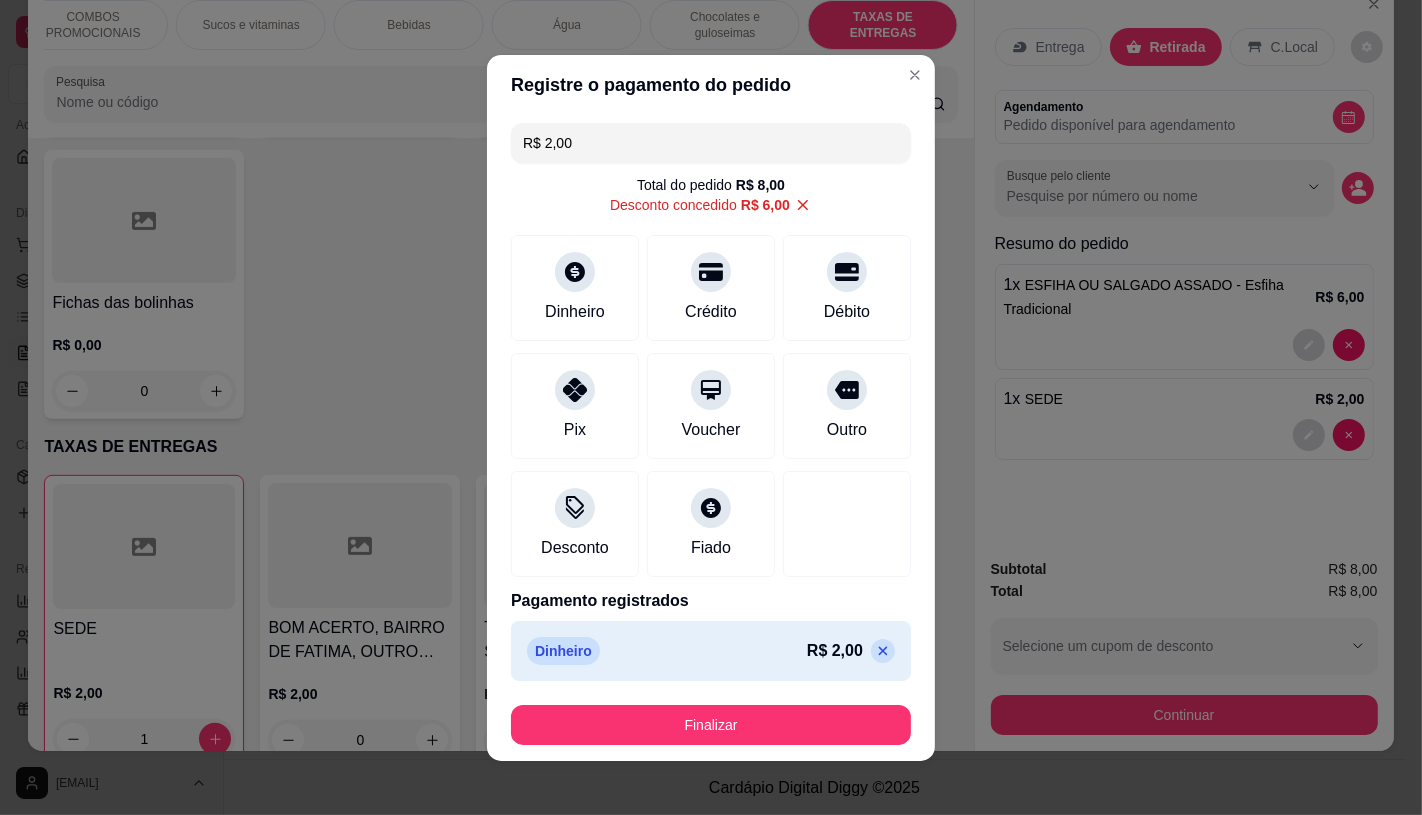 type on "R$ 0,00" 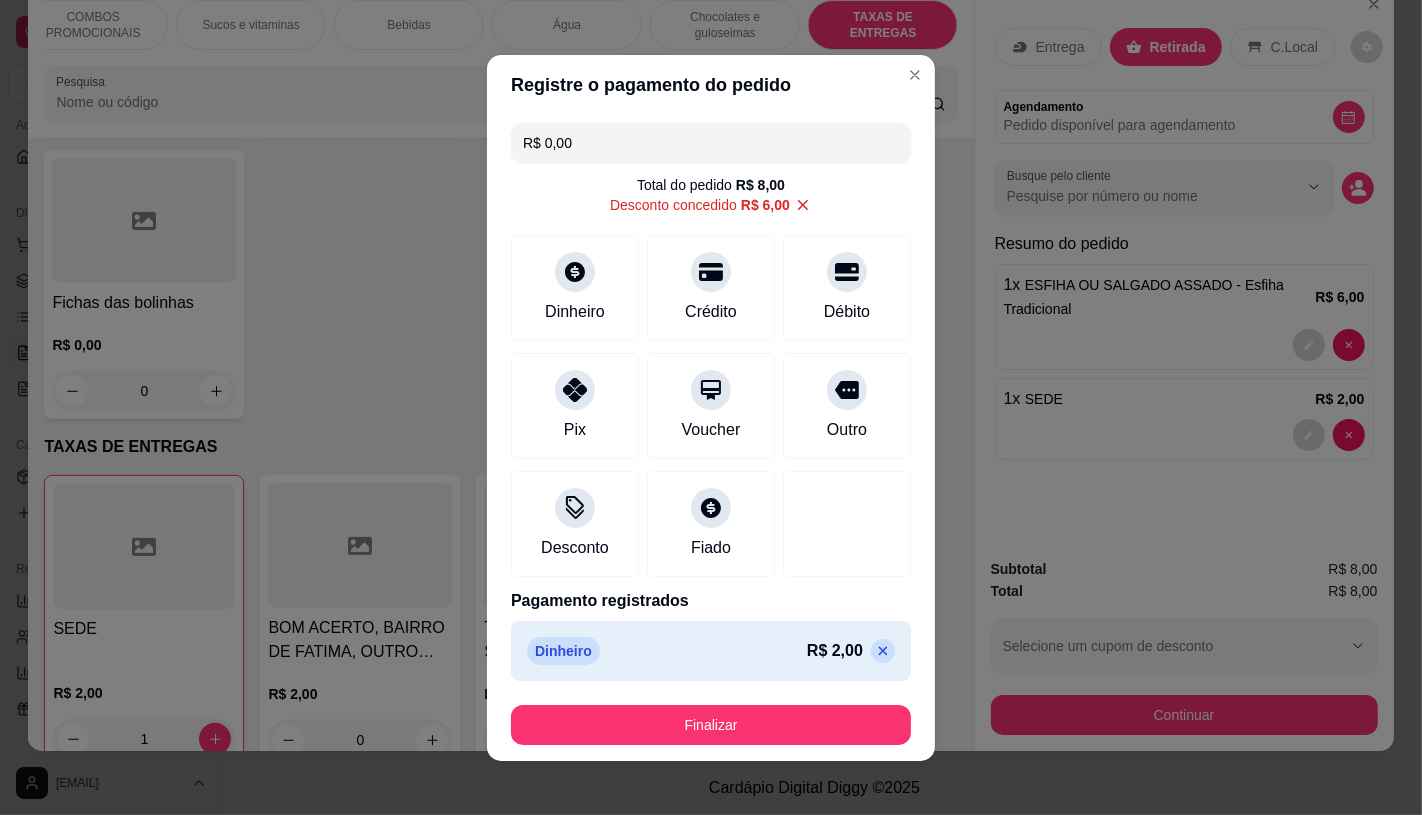 click on "Finalizar" at bounding box center (711, 725) 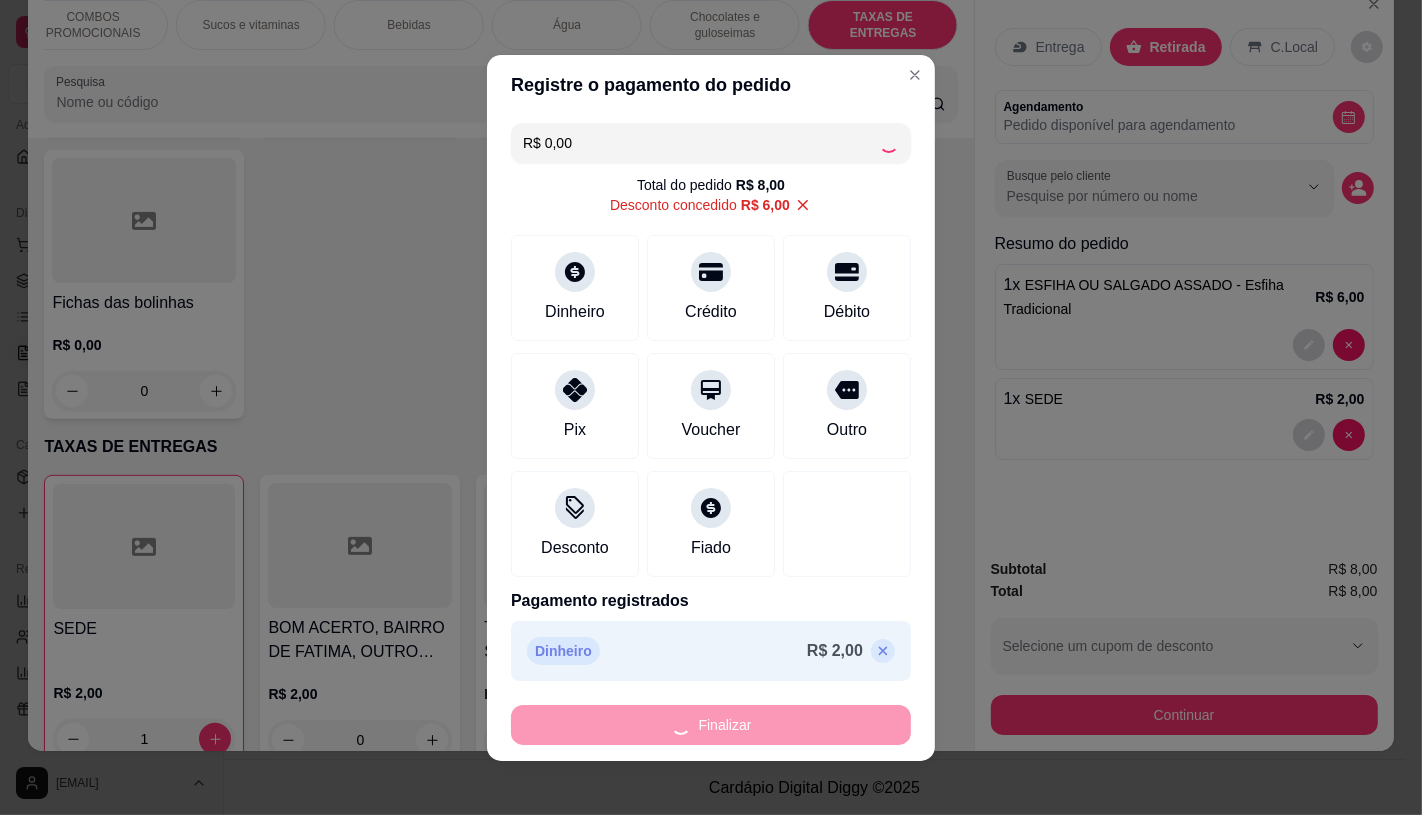 type on "0" 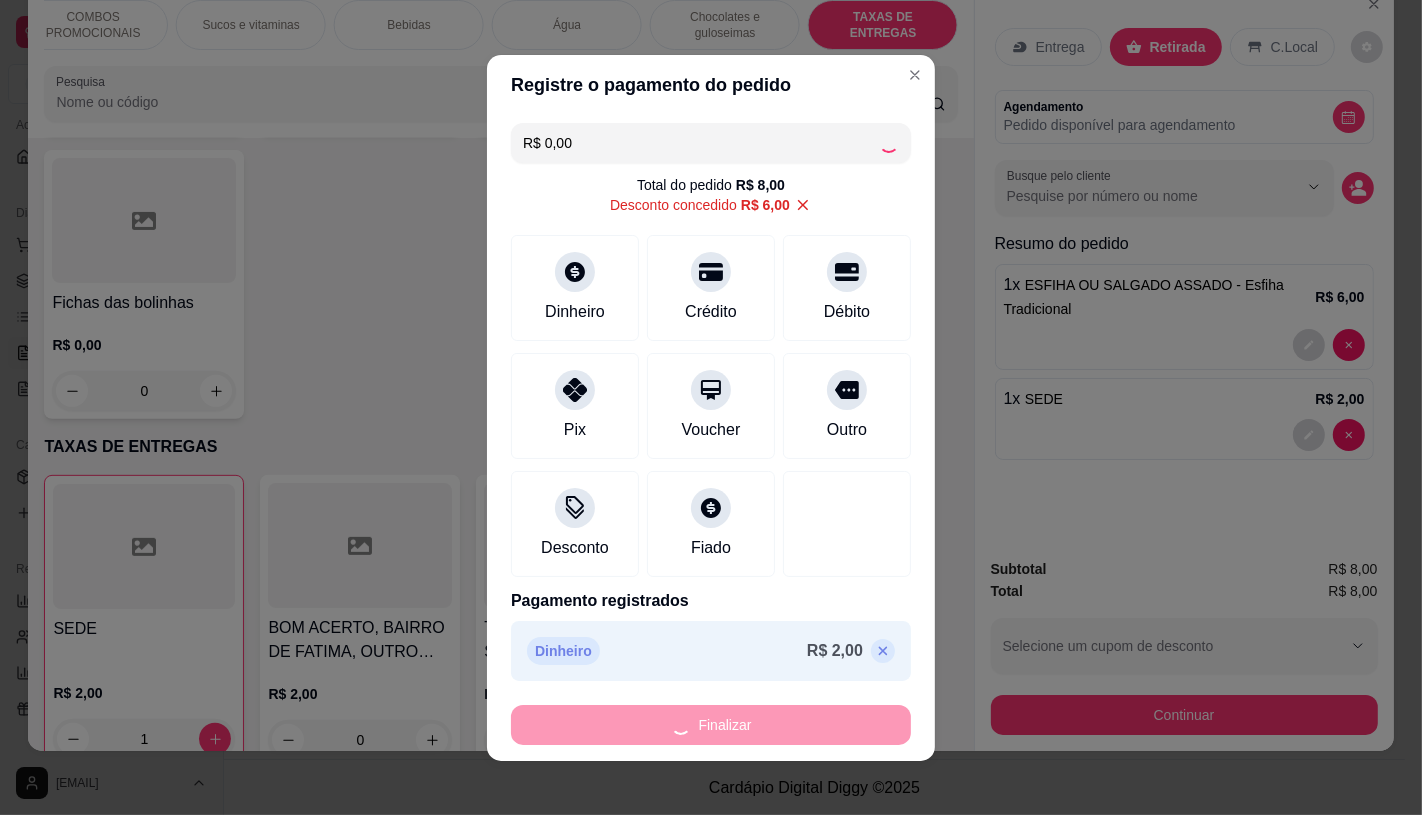 type on "0" 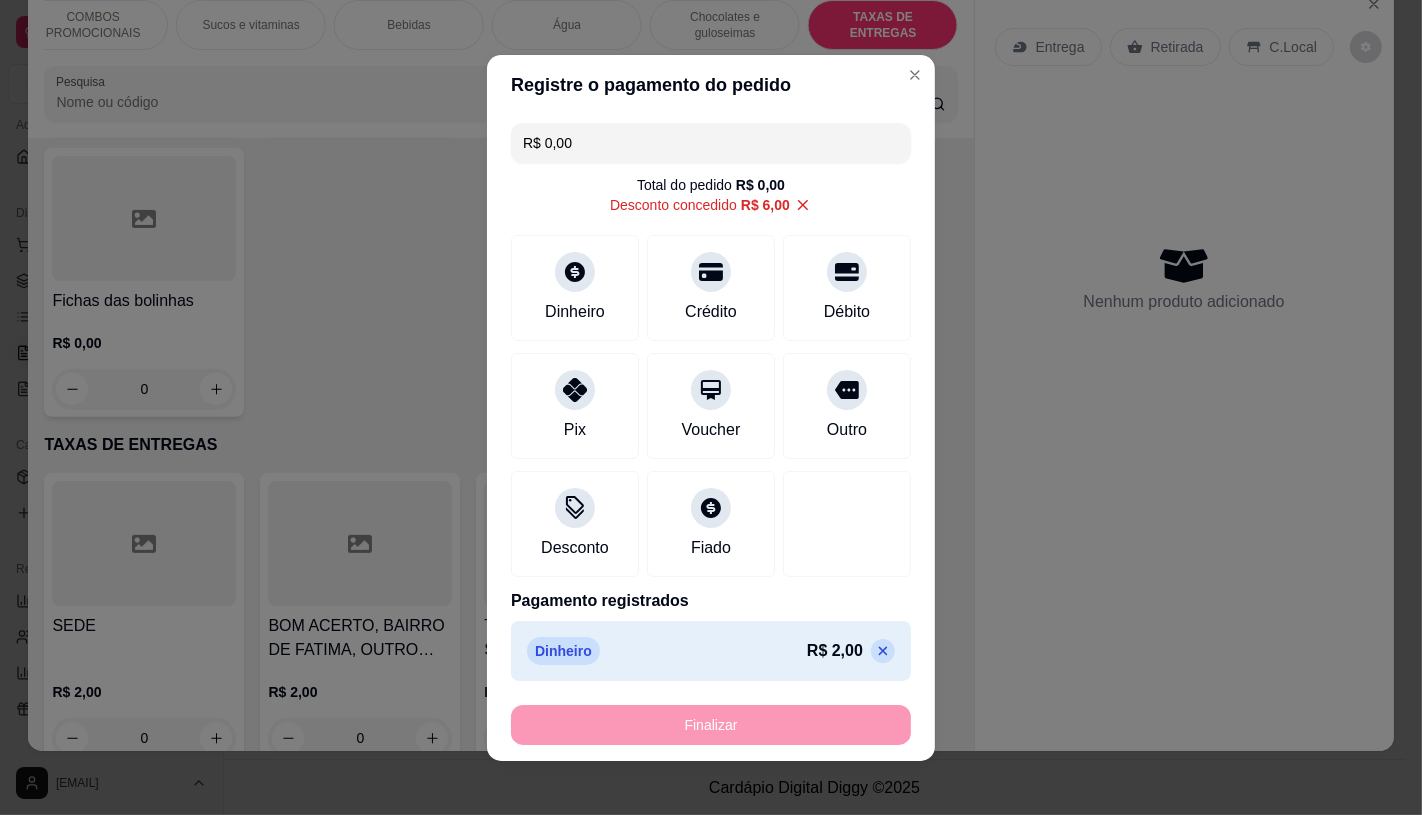 type on "-R$ 8,00" 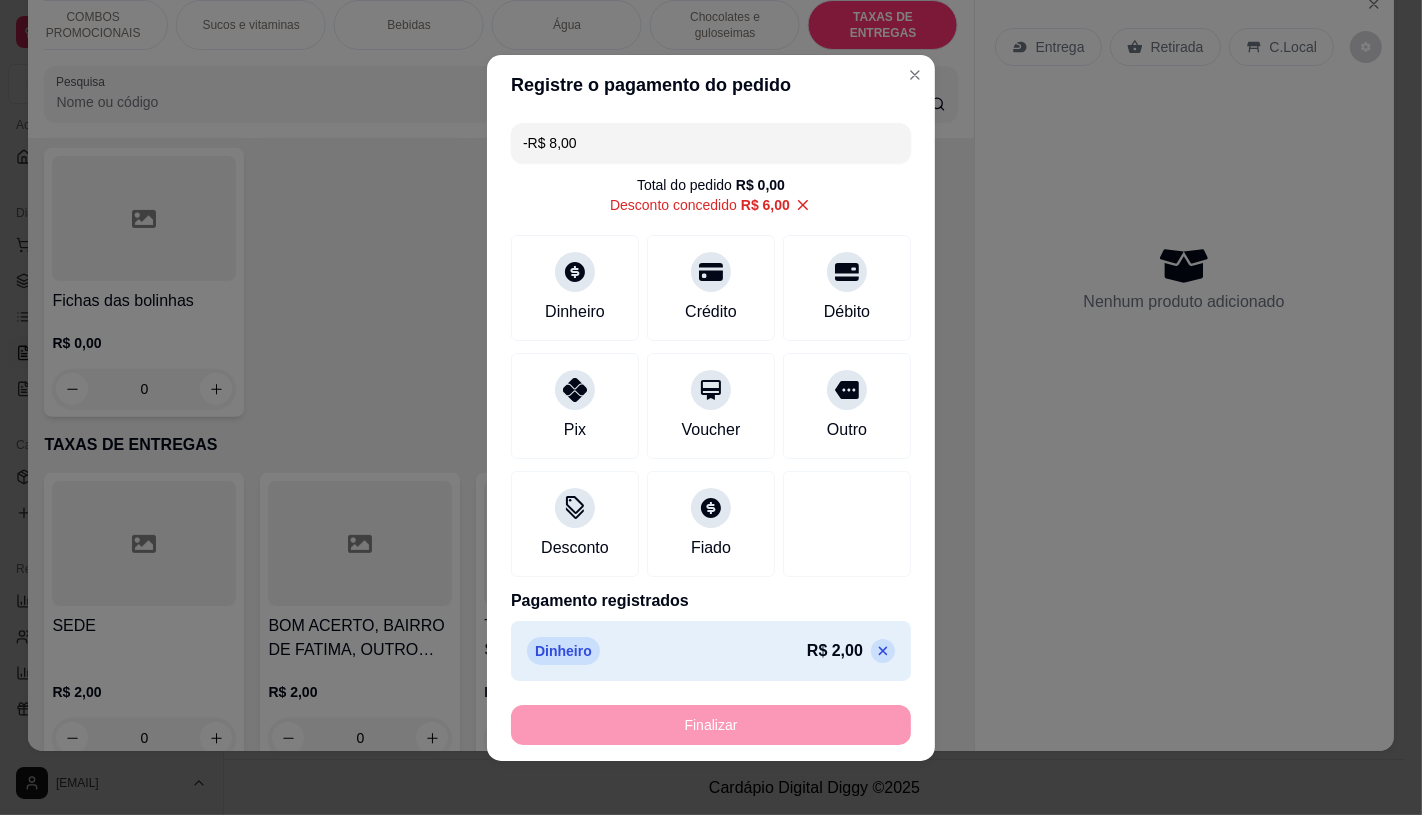 scroll, scrollTop: 13373, scrollLeft: 0, axis: vertical 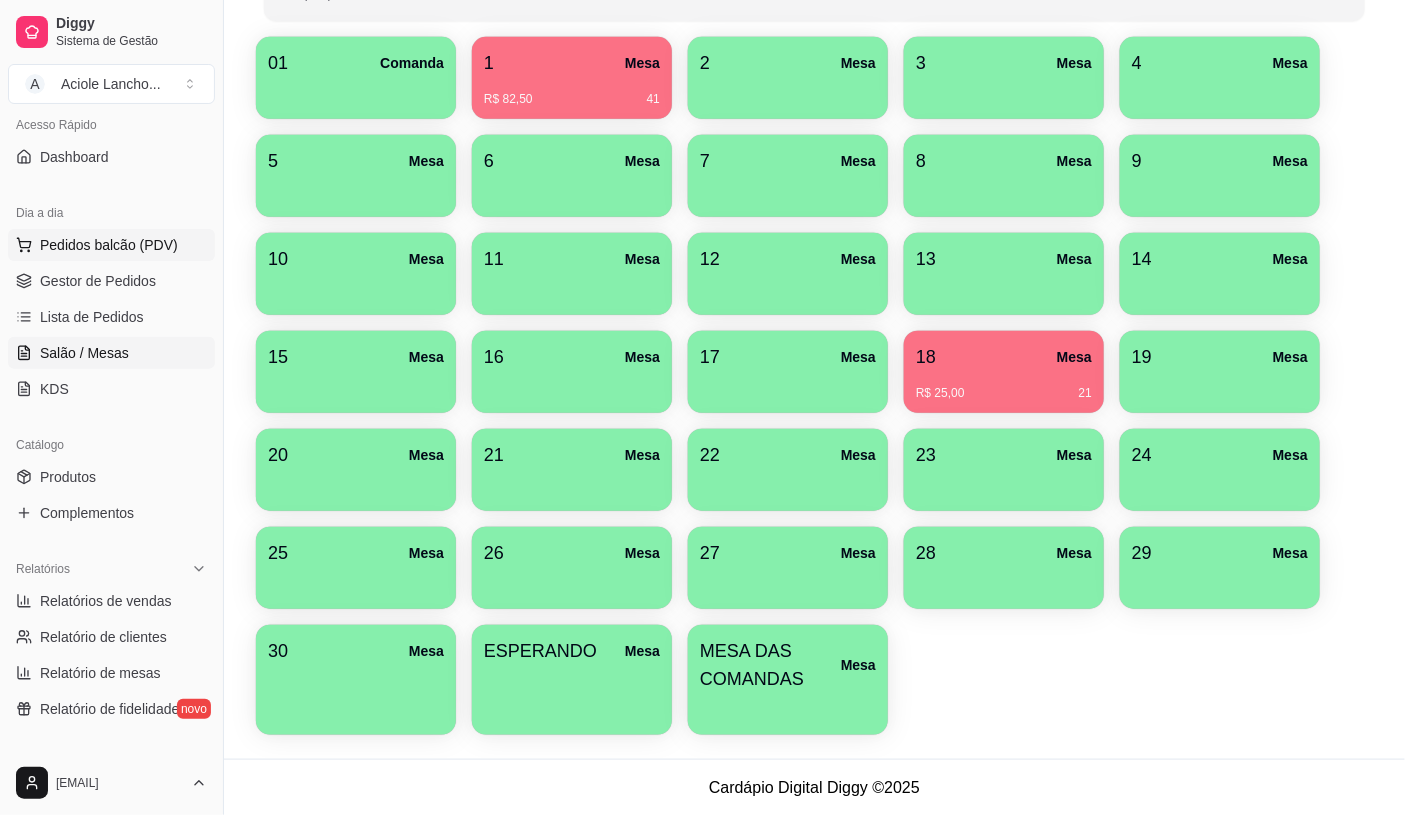 click on "Pedidos balcão (PDV)" at bounding box center (109, 245) 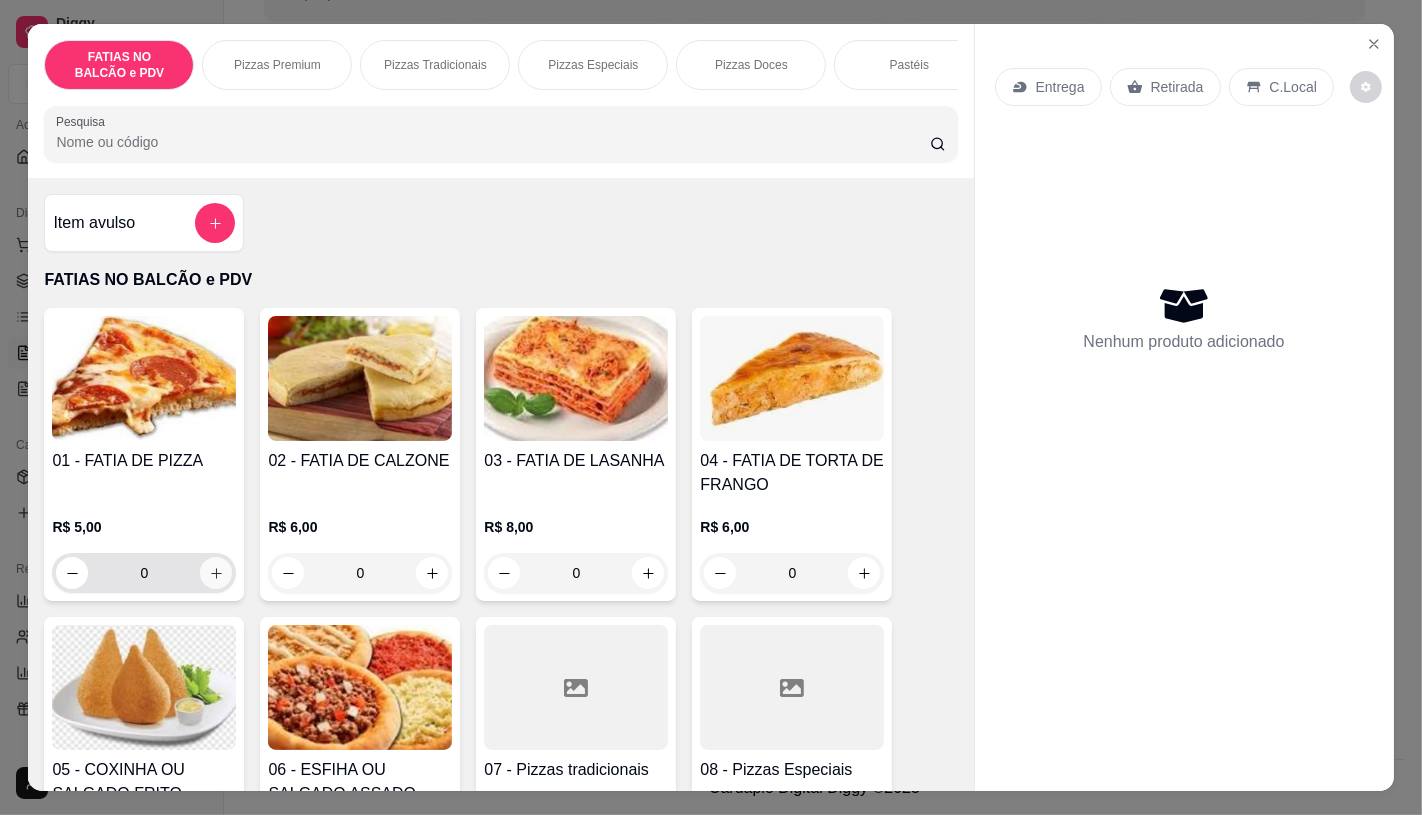 click 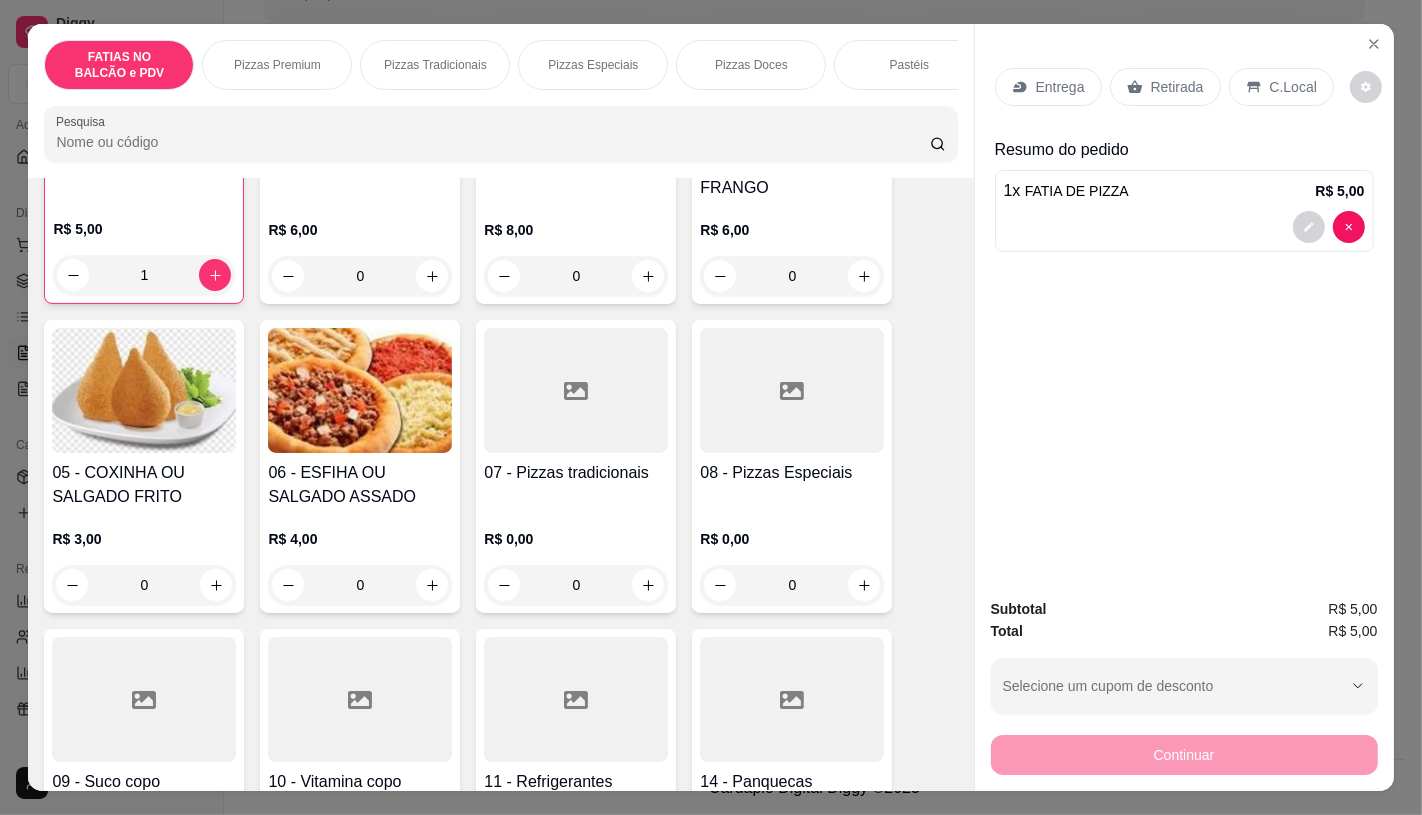 scroll, scrollTop: 444, scrollLeft: 0, axis: vertical 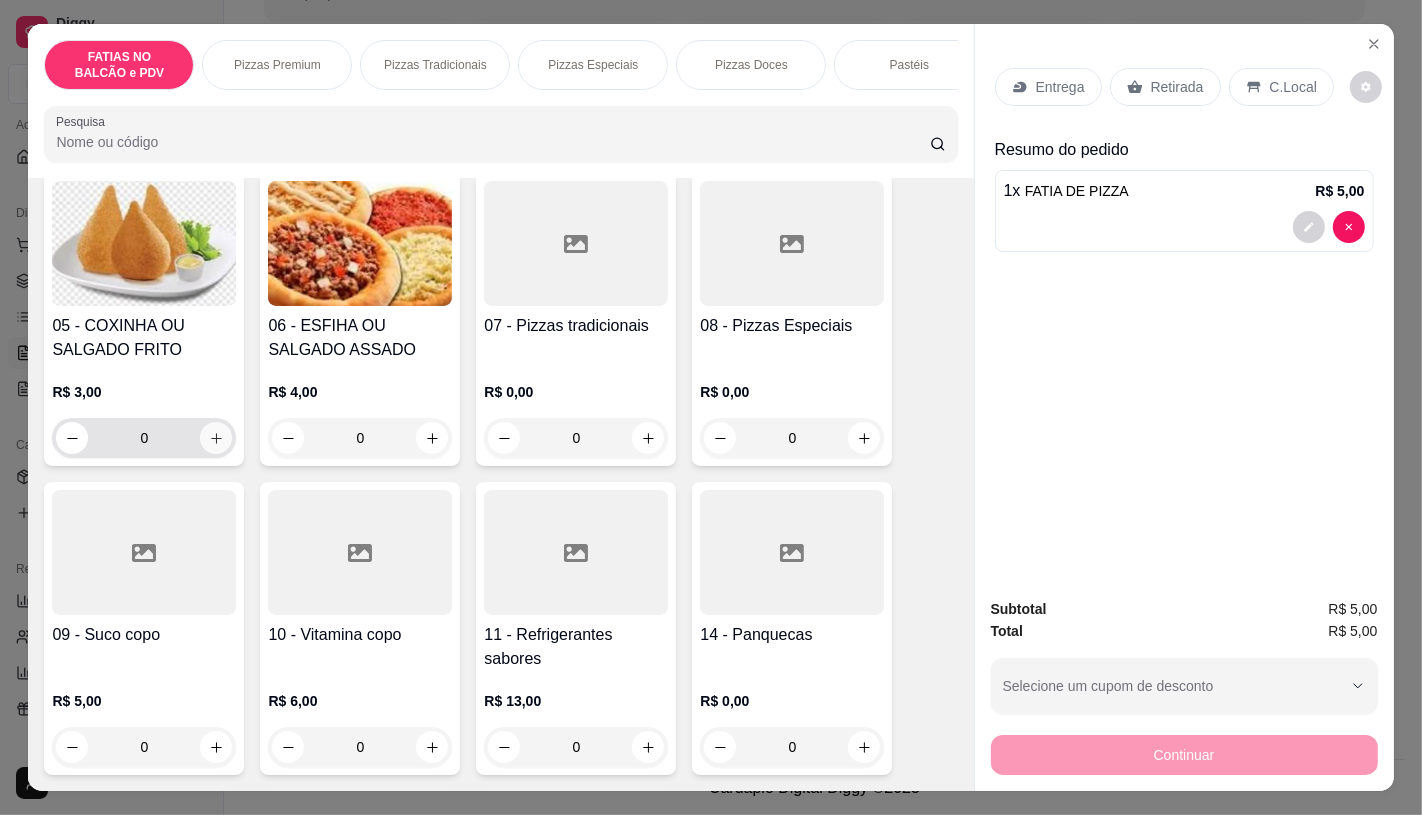 click 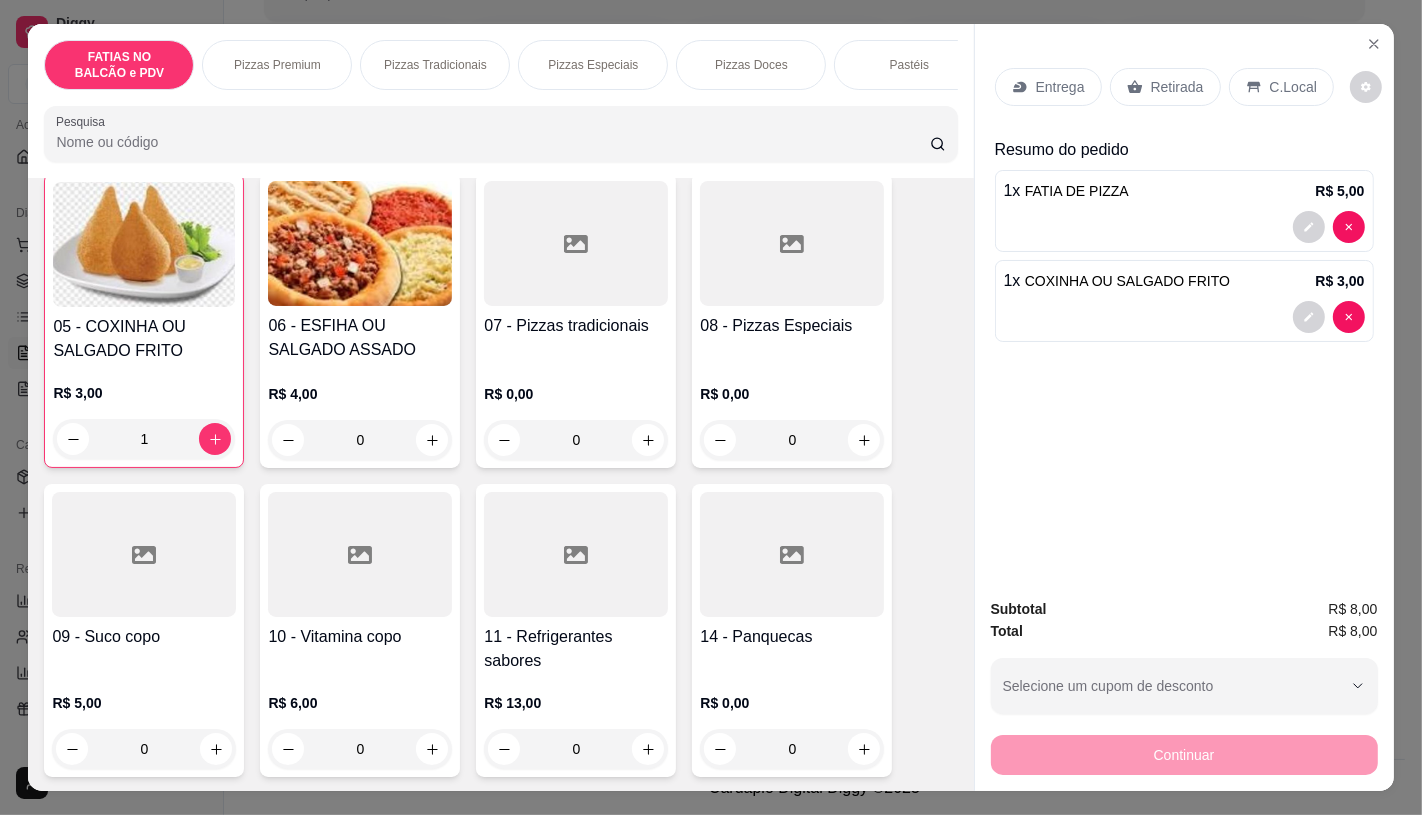 scroll, scrollTop: 445, scrollLeft: 0, axis: vertical 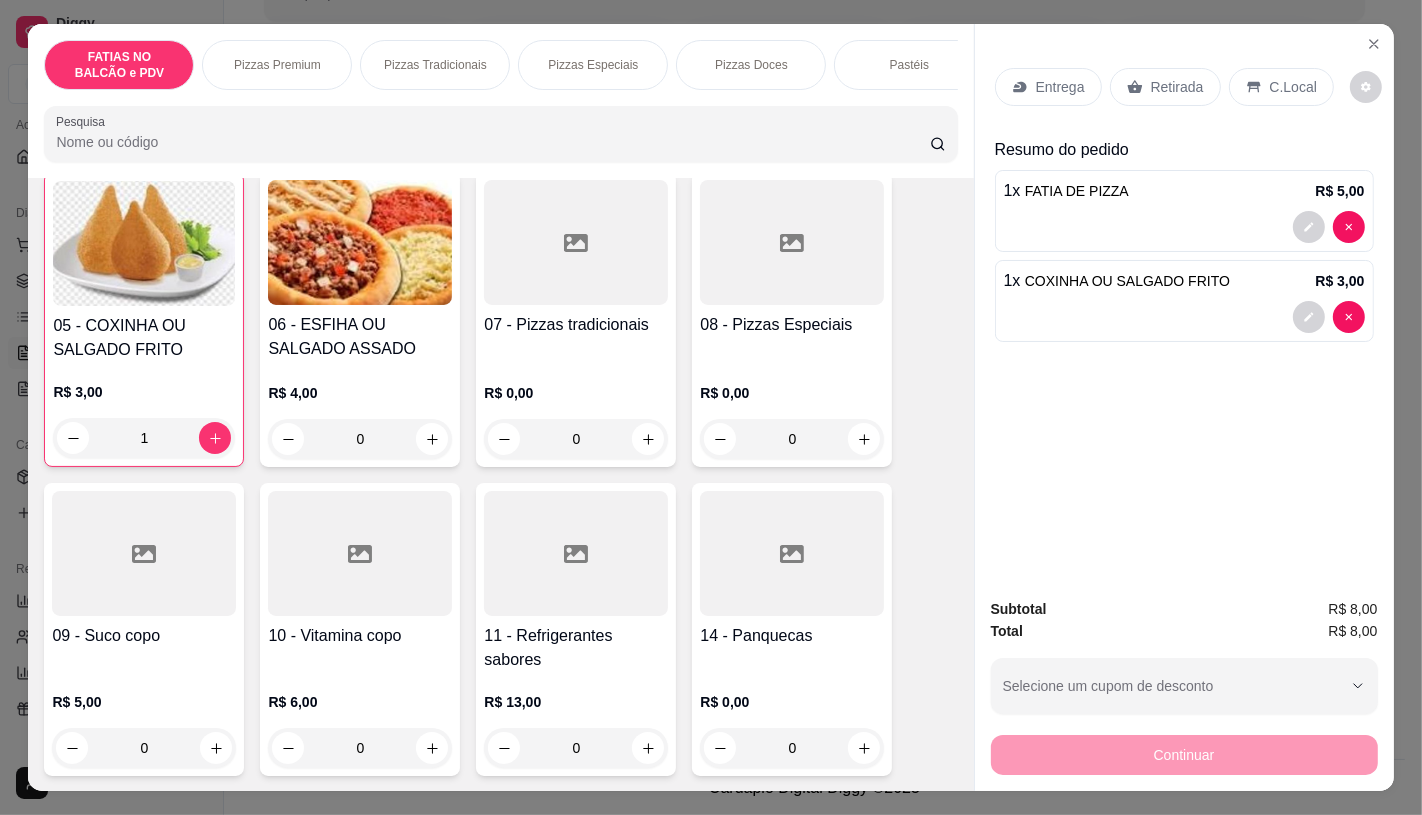 click on "Retirada" at bounding box center (1177, 87) 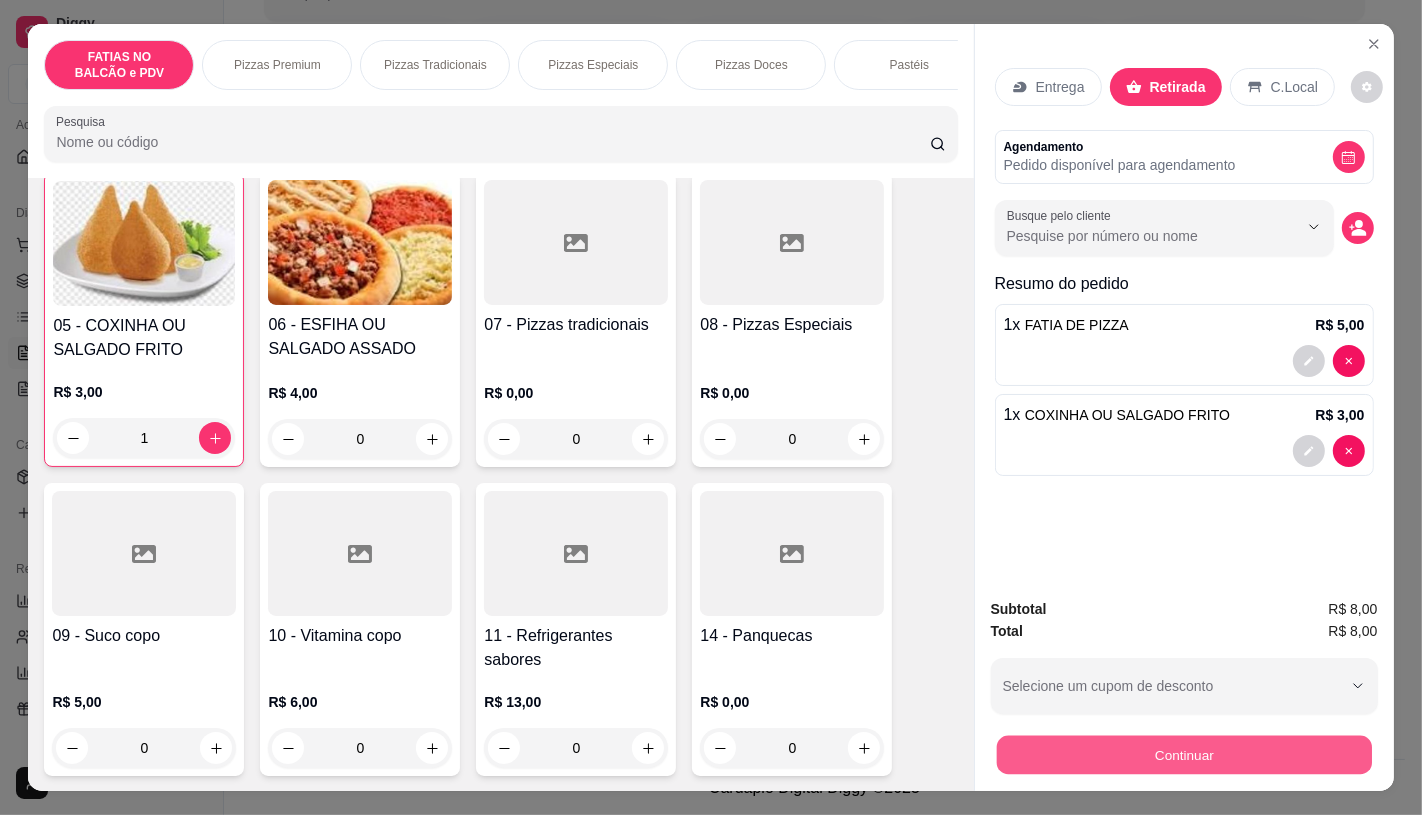 click on "Continuar" at bounding box center (1183, 754) 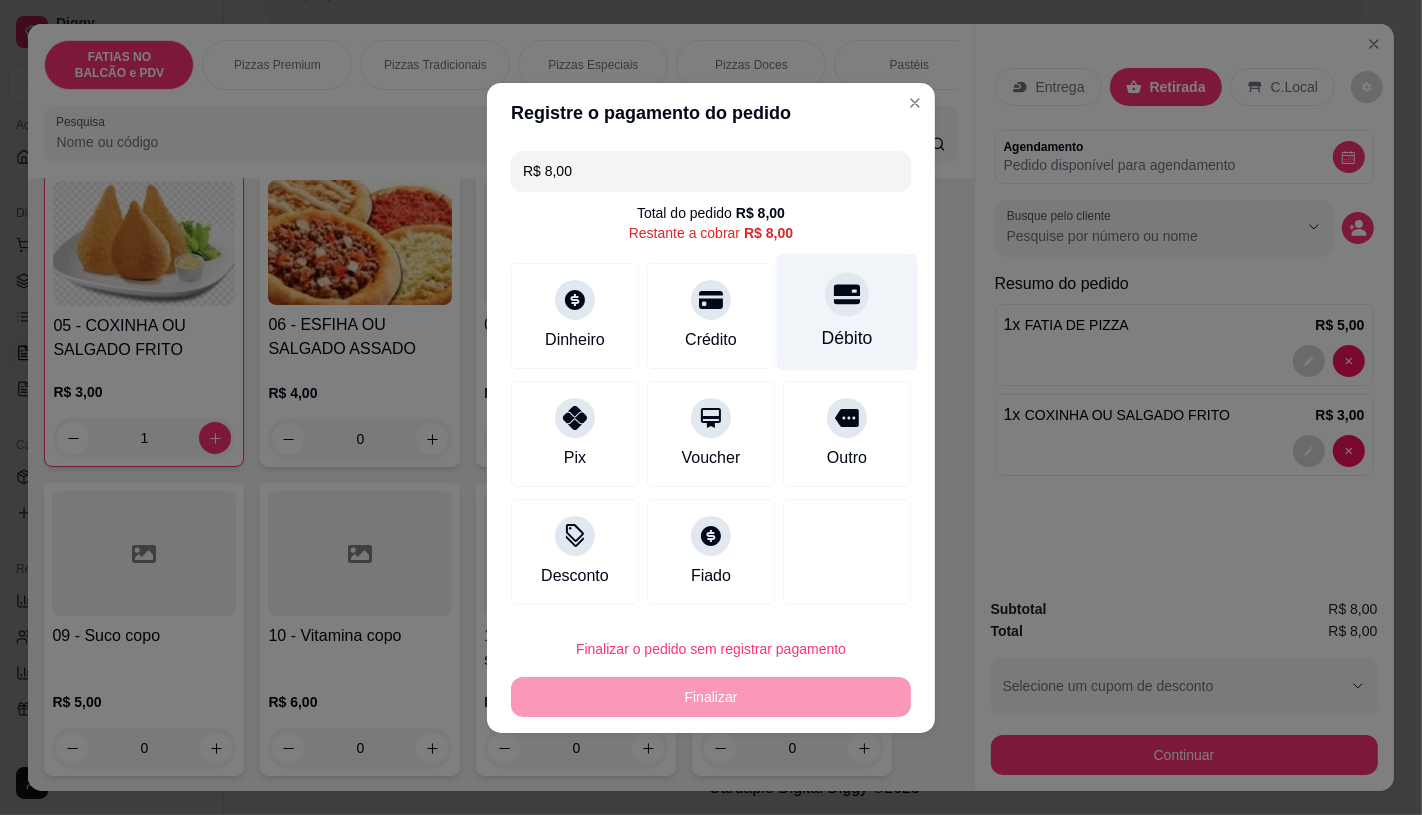 click on "Débito" at bounding box center [847, 311] 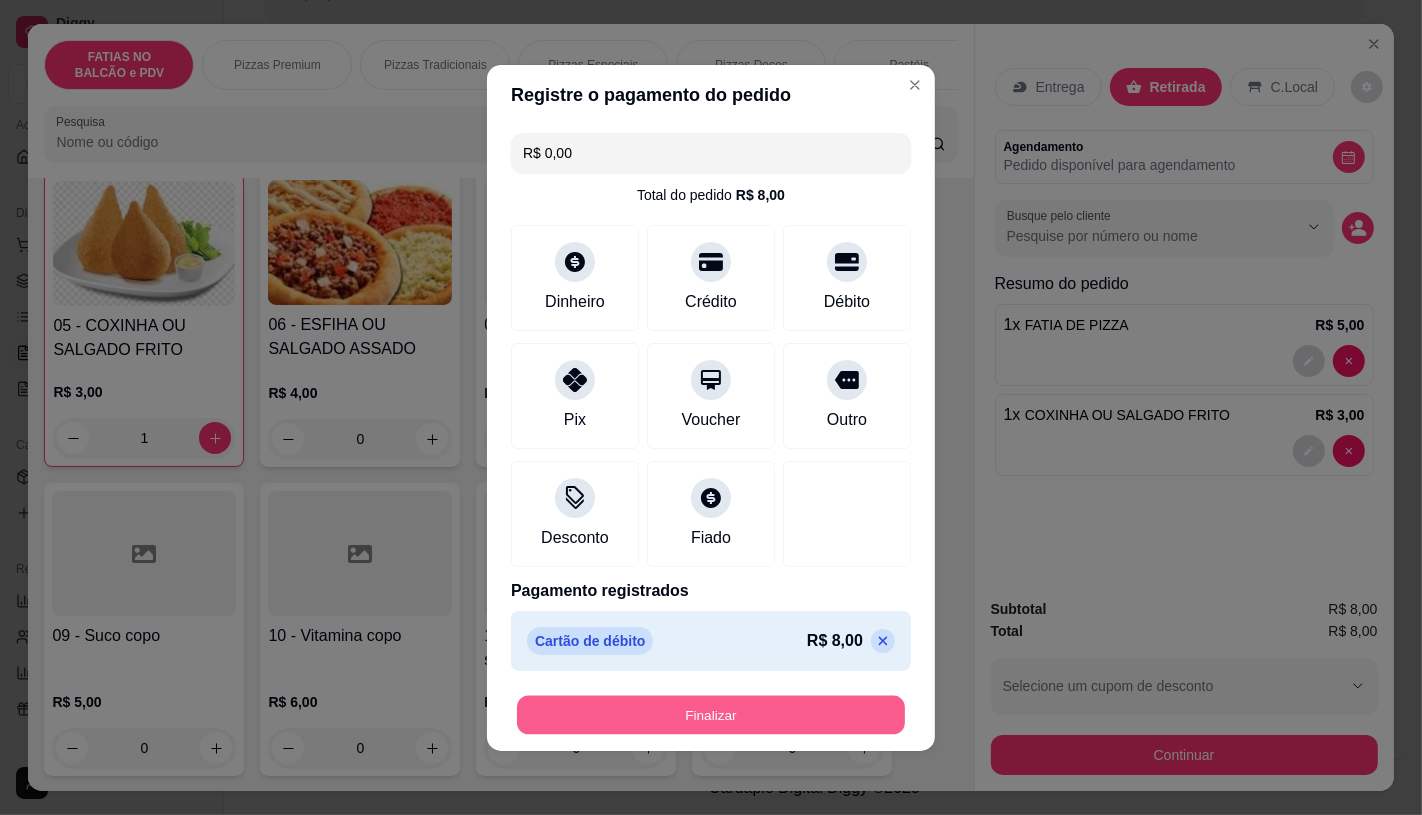 click on "Finalizar" at bounding box center (711, 714) 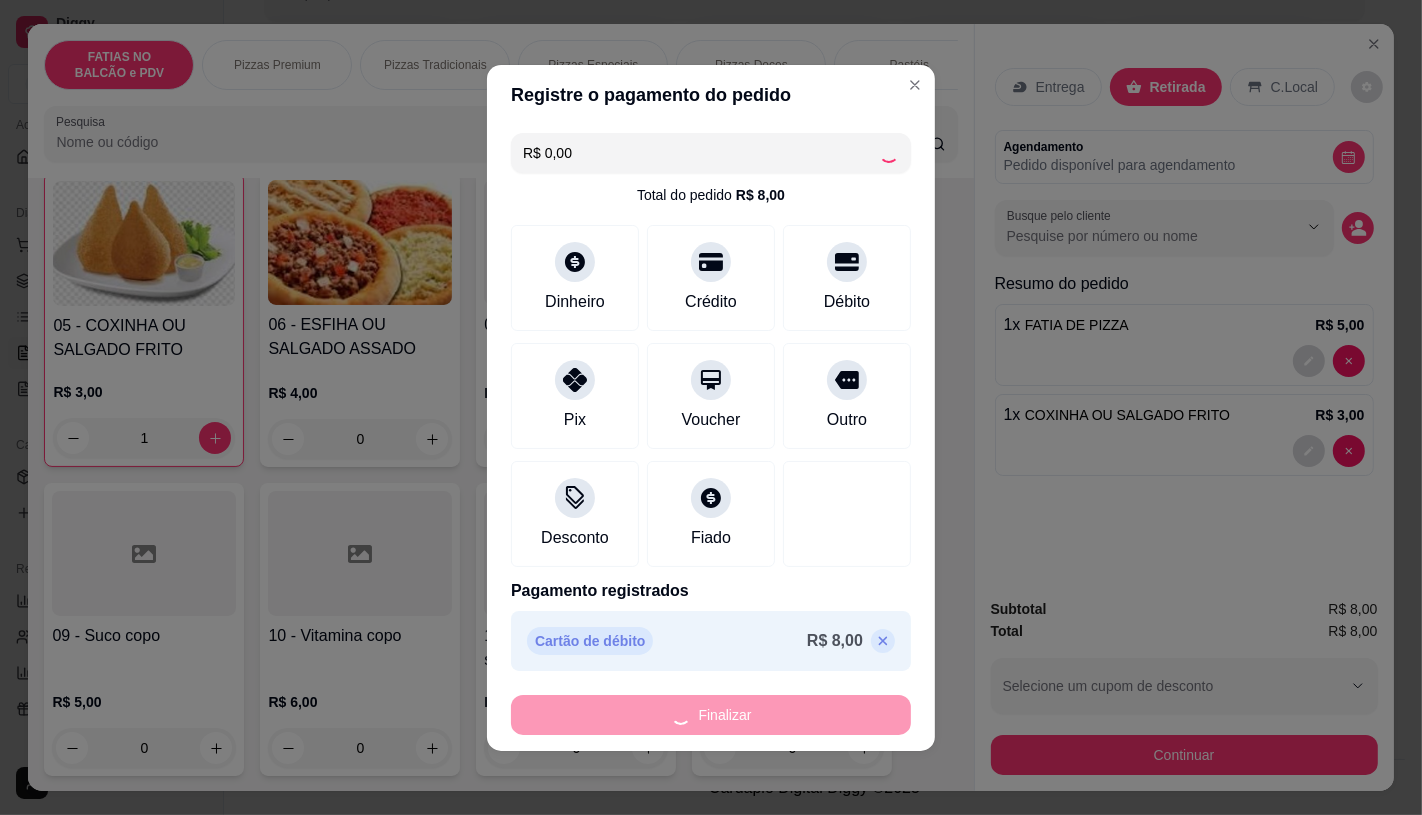 type on "0" 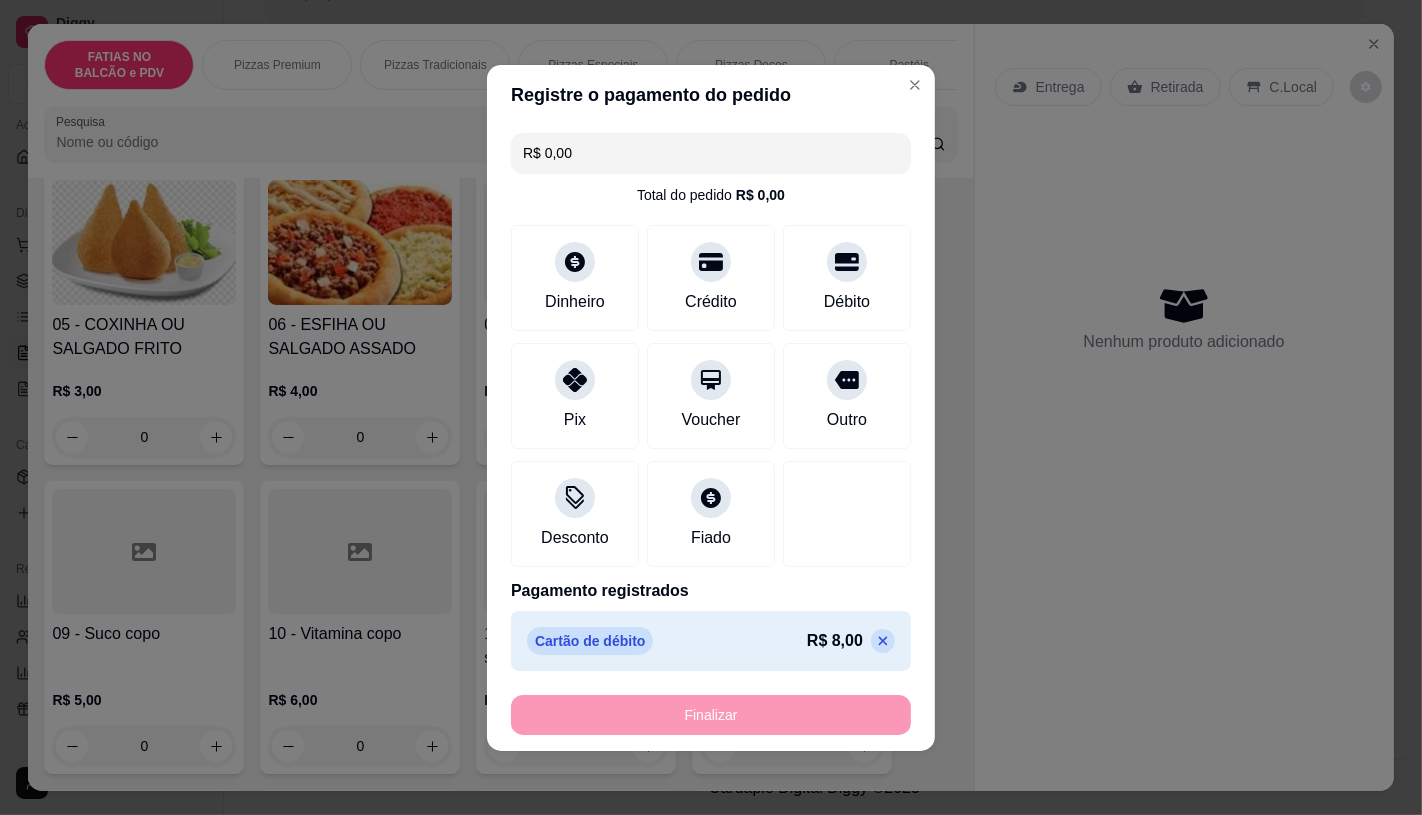type on "-R$ 8,00" 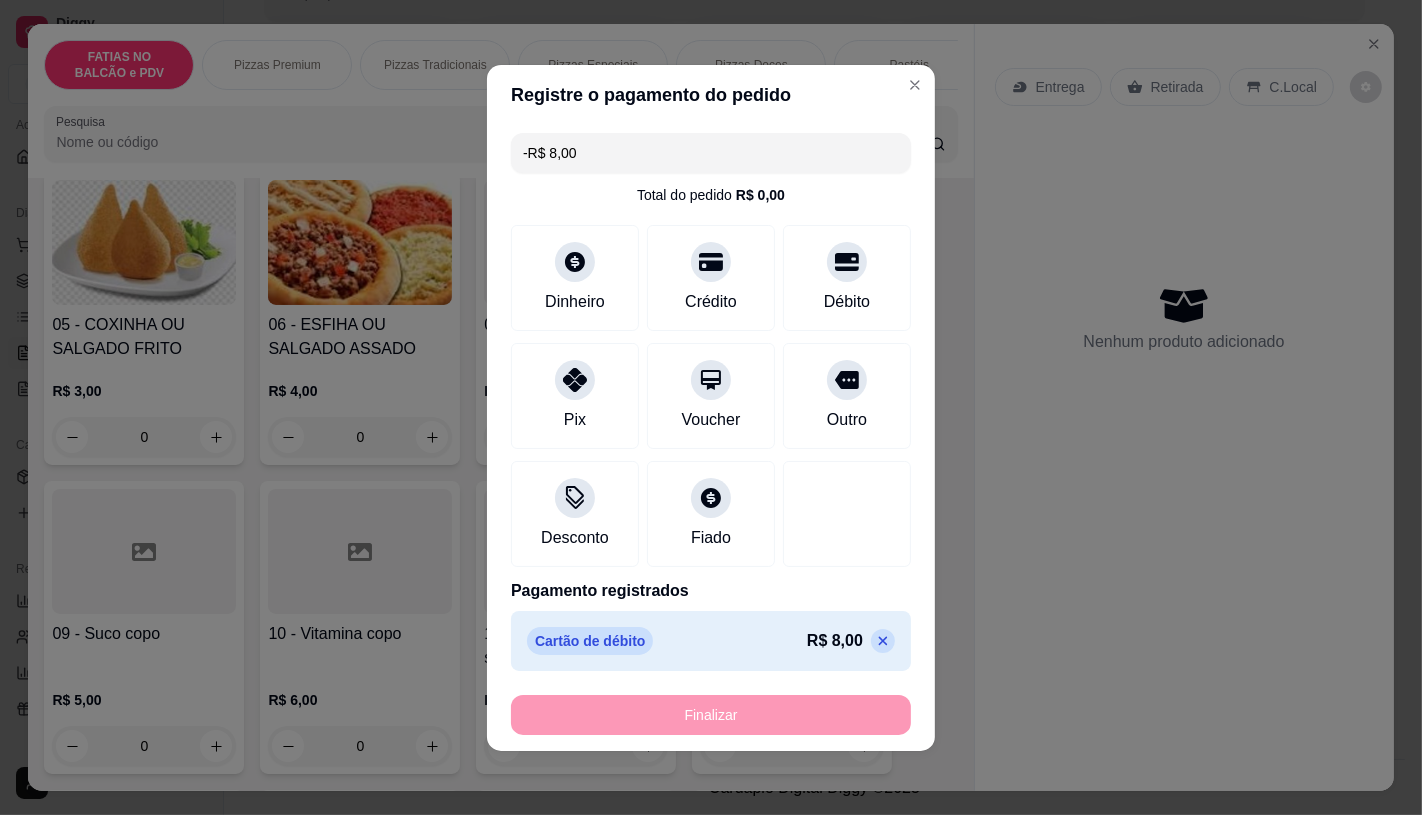 scroll, scrollTop: 444, scrollLeft: 0, axis: vertical 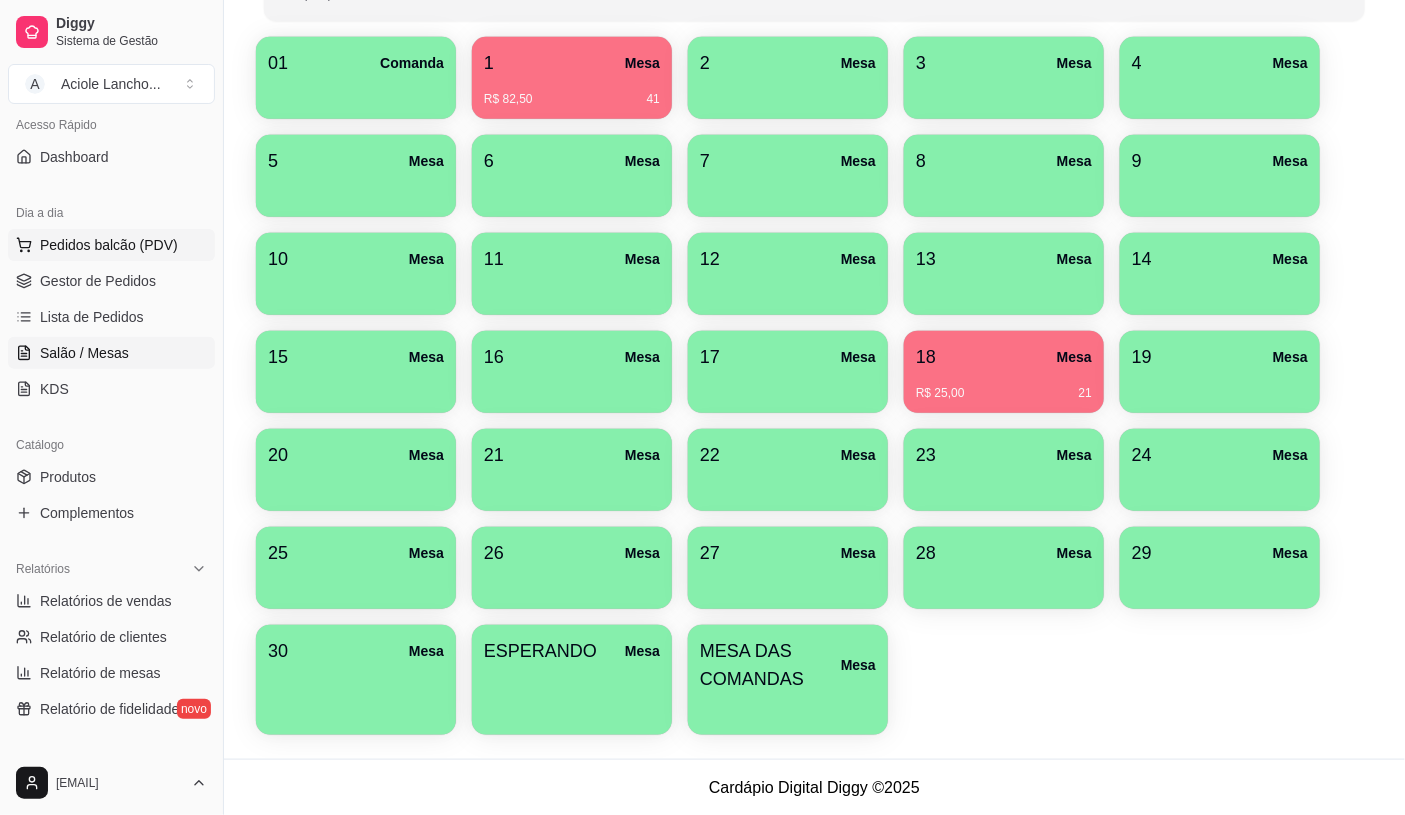 click on "Pedidos balcão (PDV)" at bounding box center [109, 245] 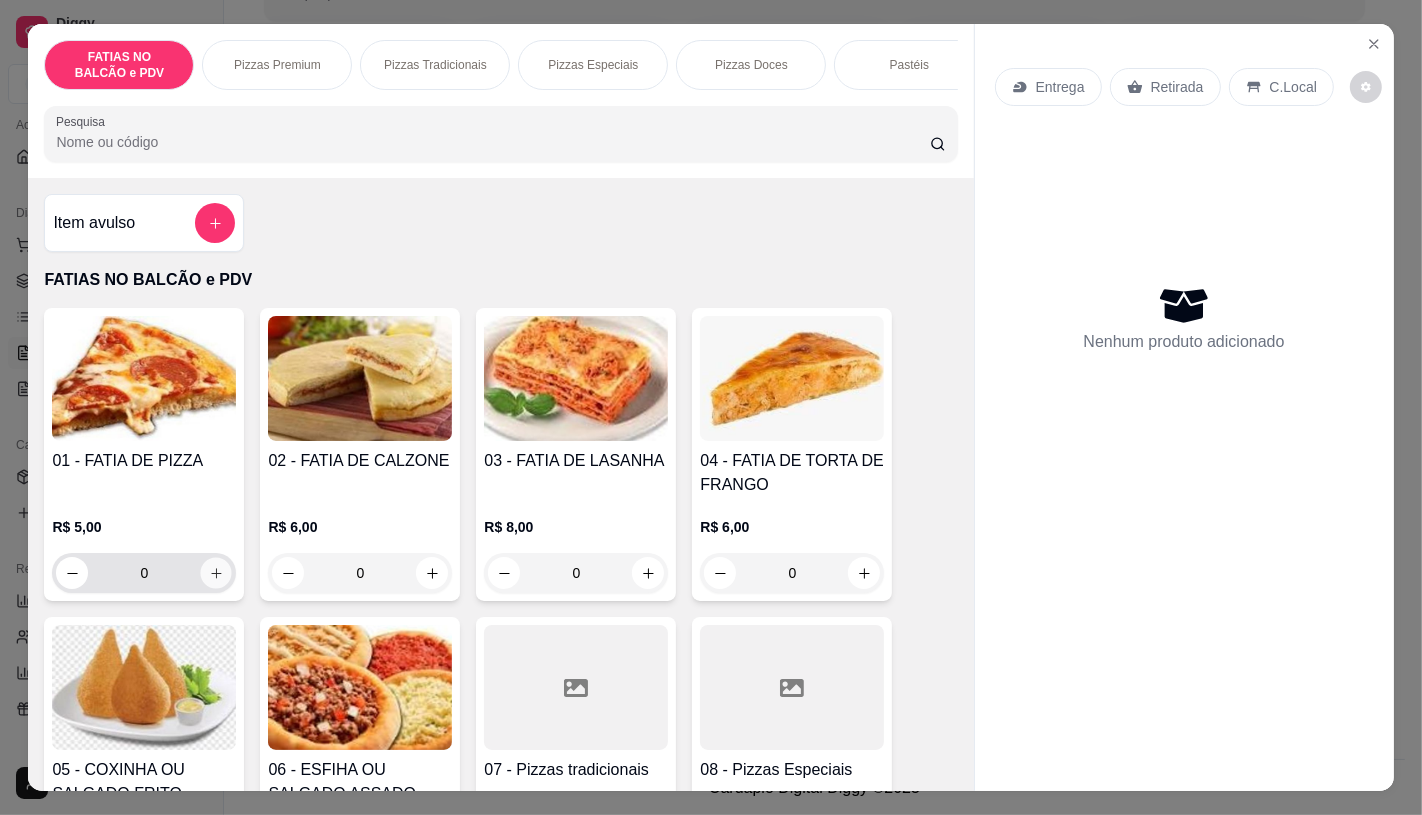 click 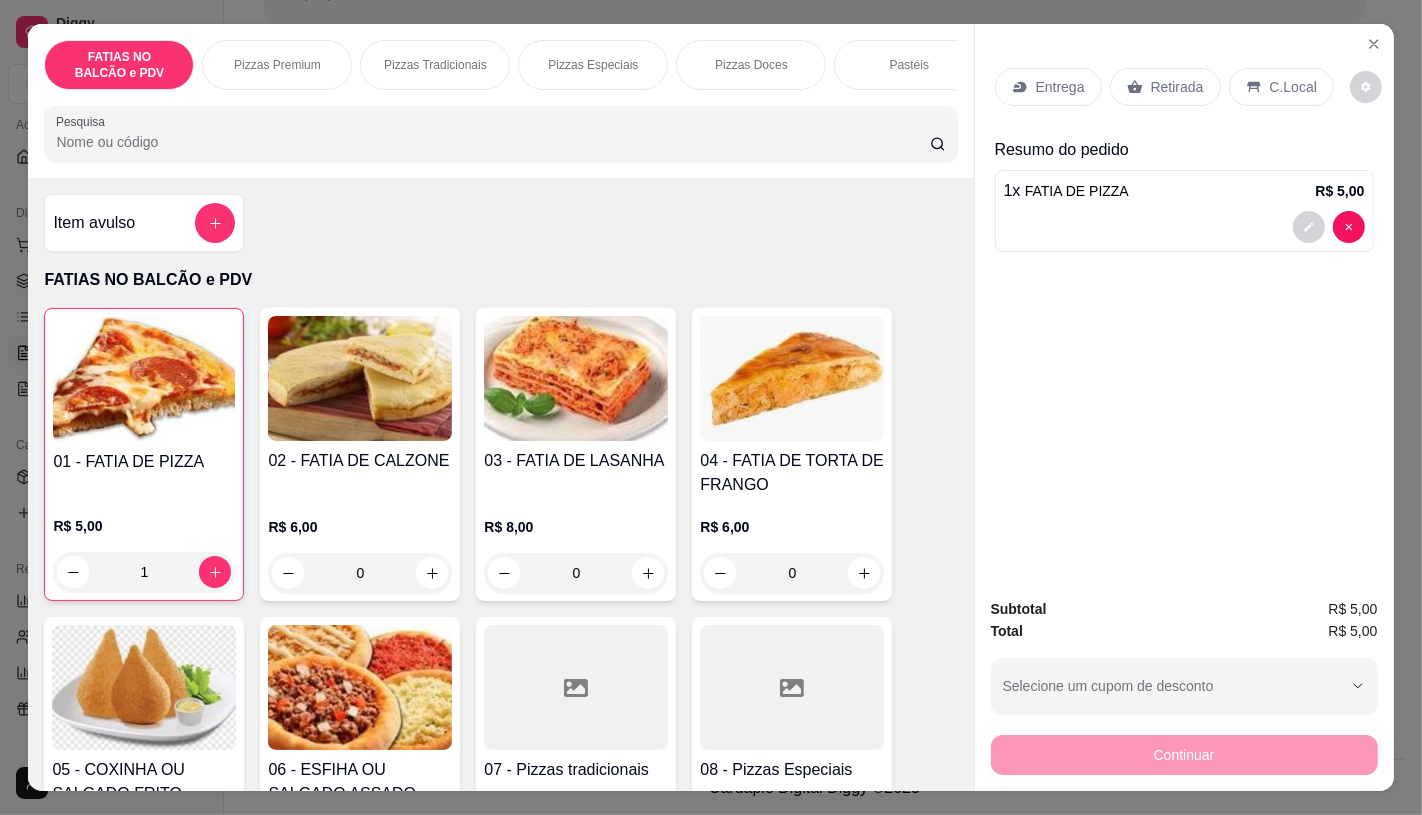 click 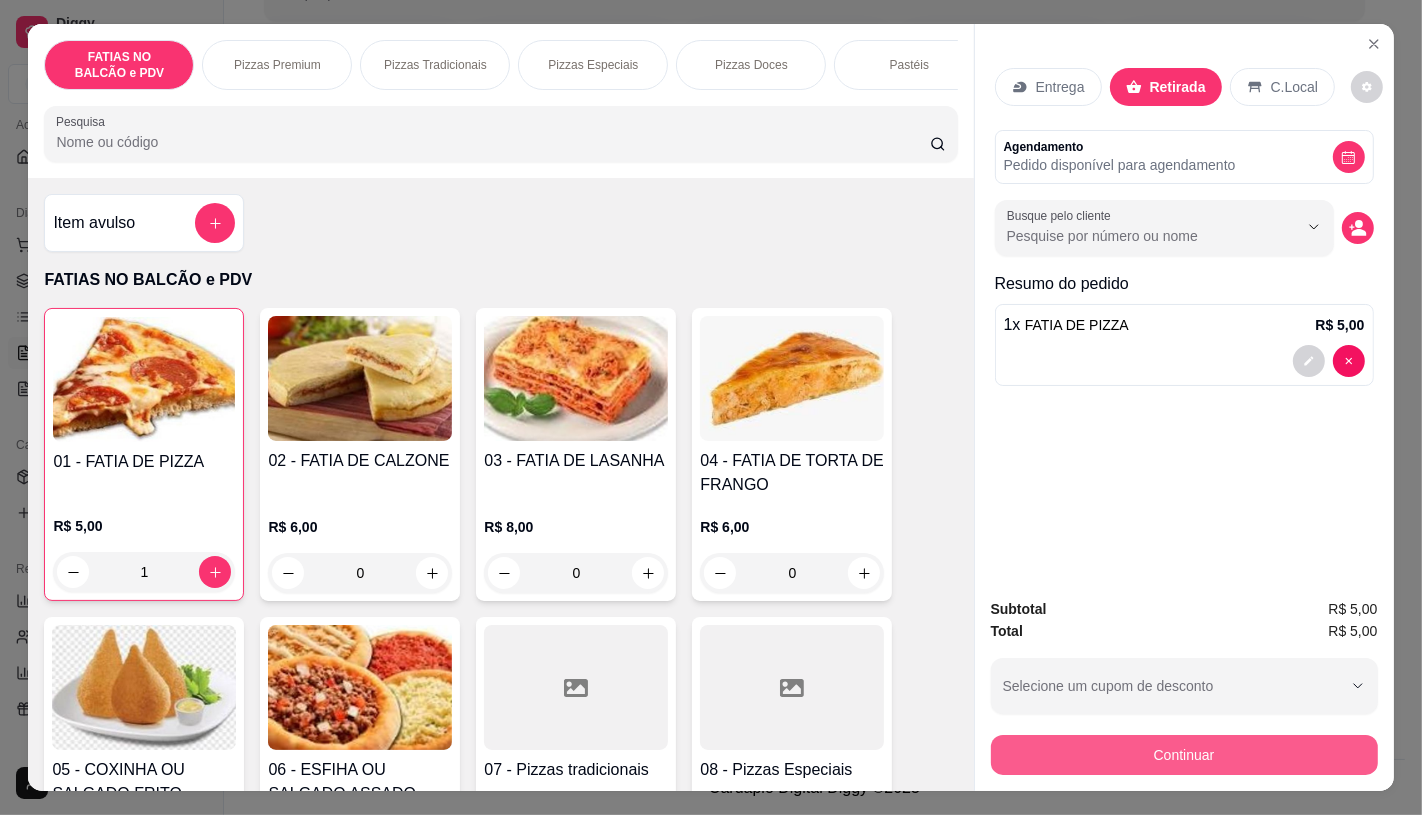 click on "Continuar" at bounding box center [1184, 755] 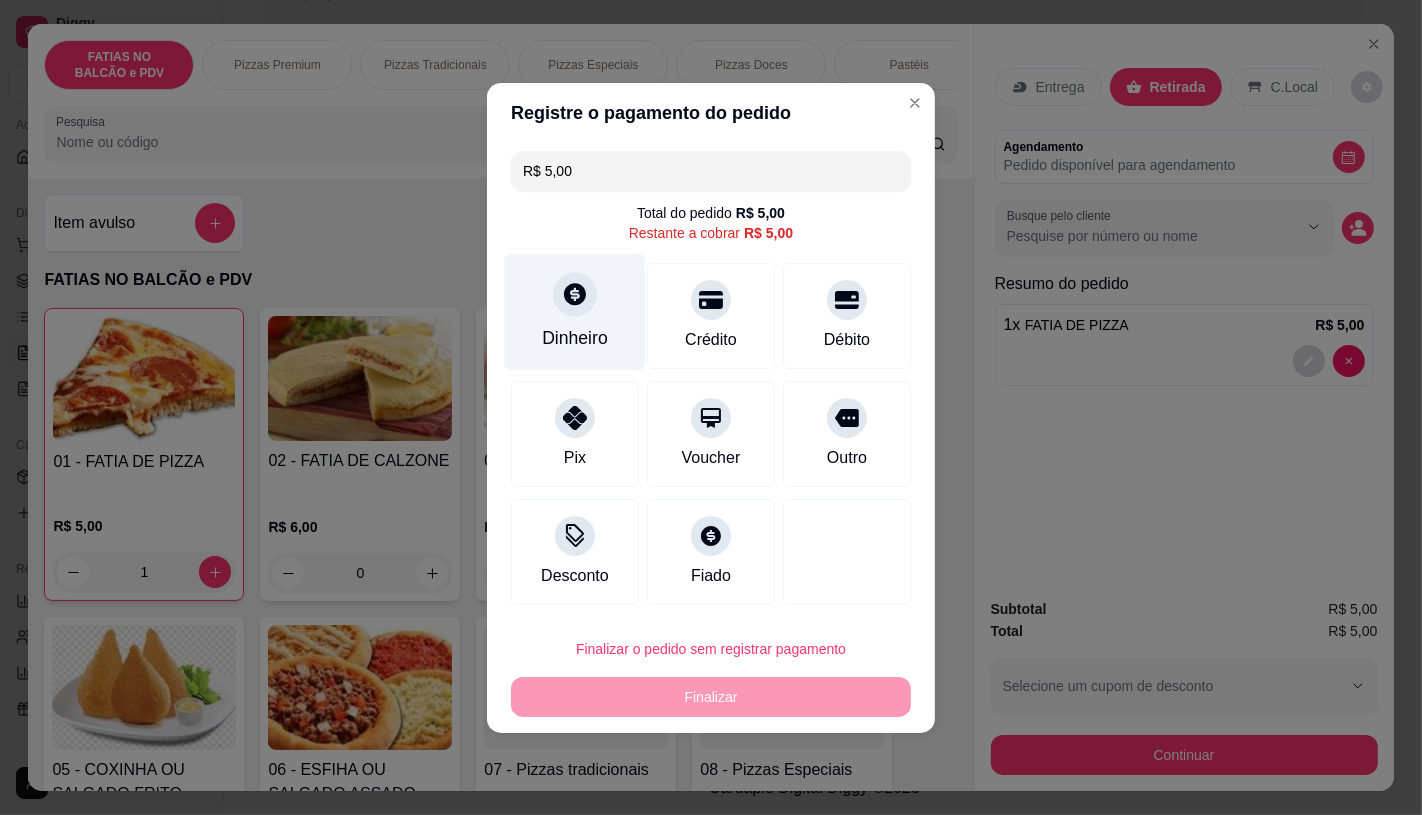 click on "Dinheiro" at bounding box center [575, 311] 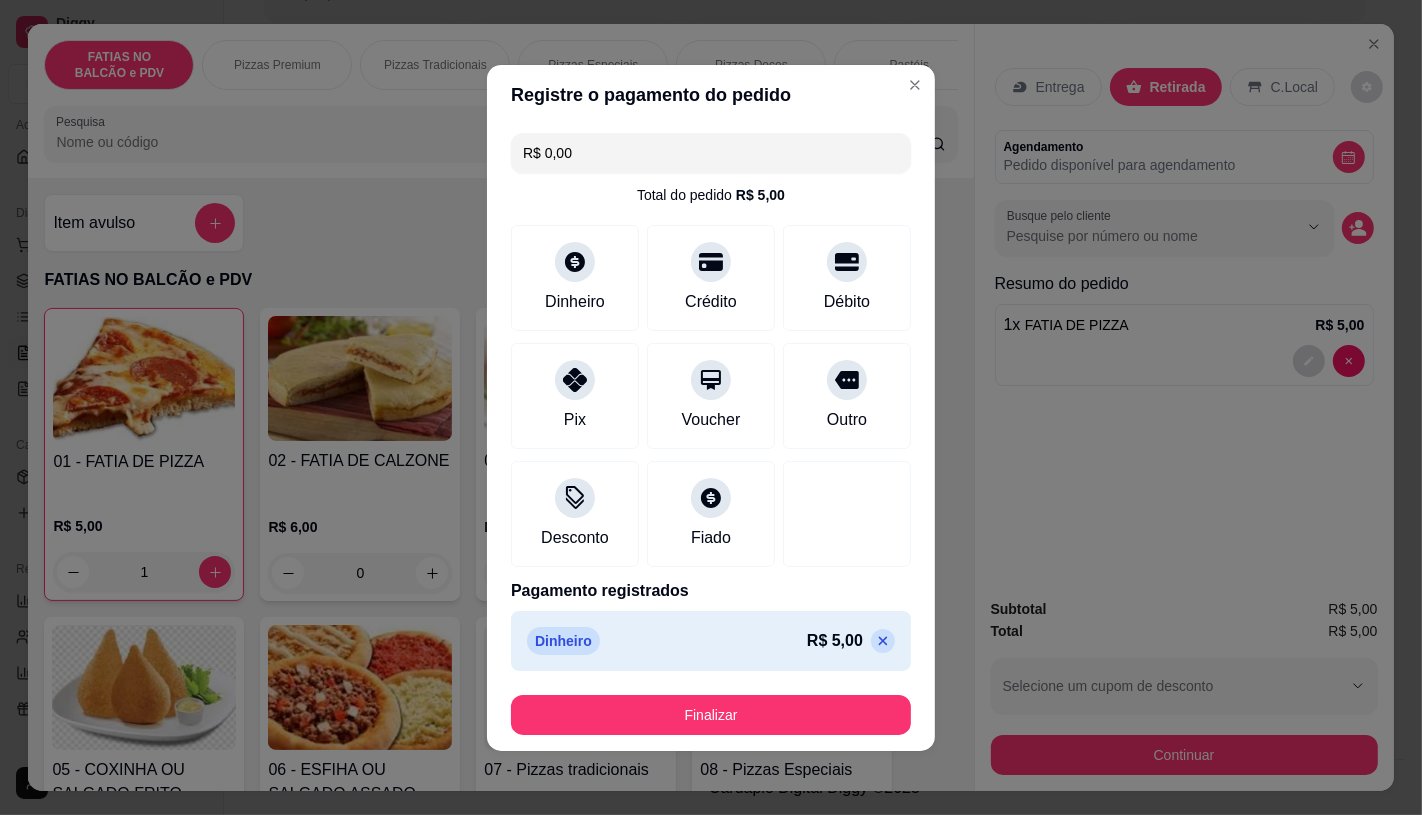 type on "R$ 0,00" 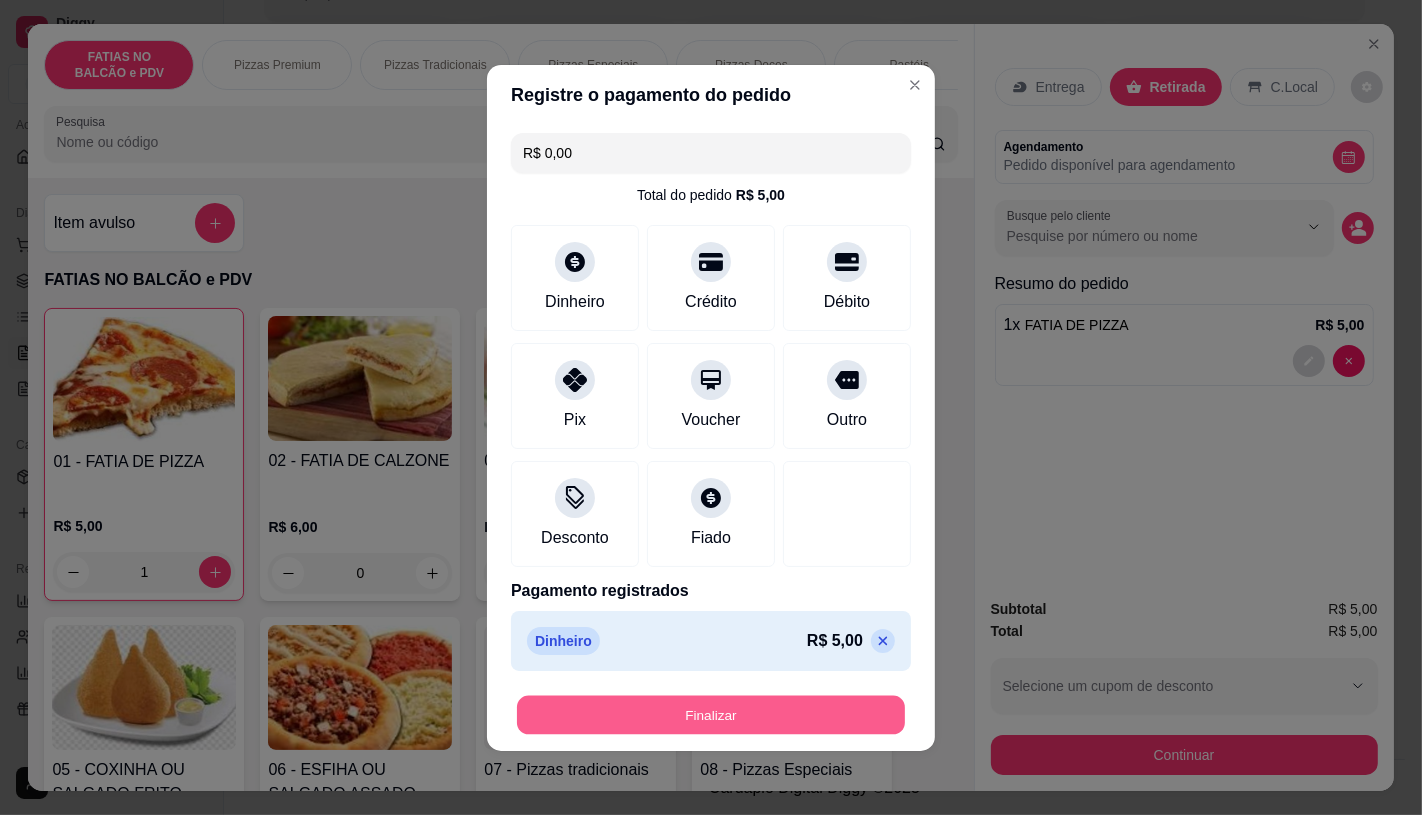 click on "Finalizar" at bounding box center (711, 714) 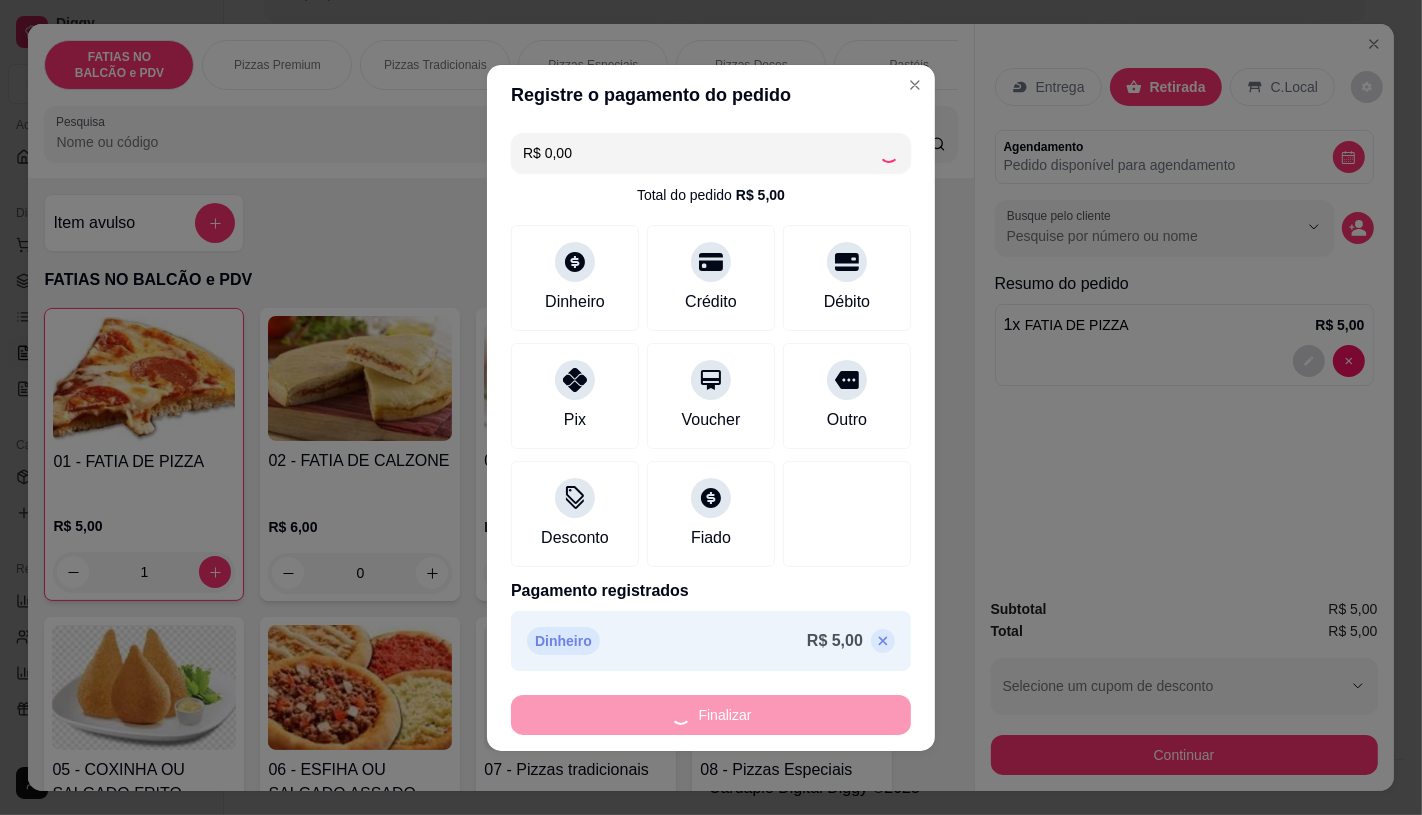 type on "0" 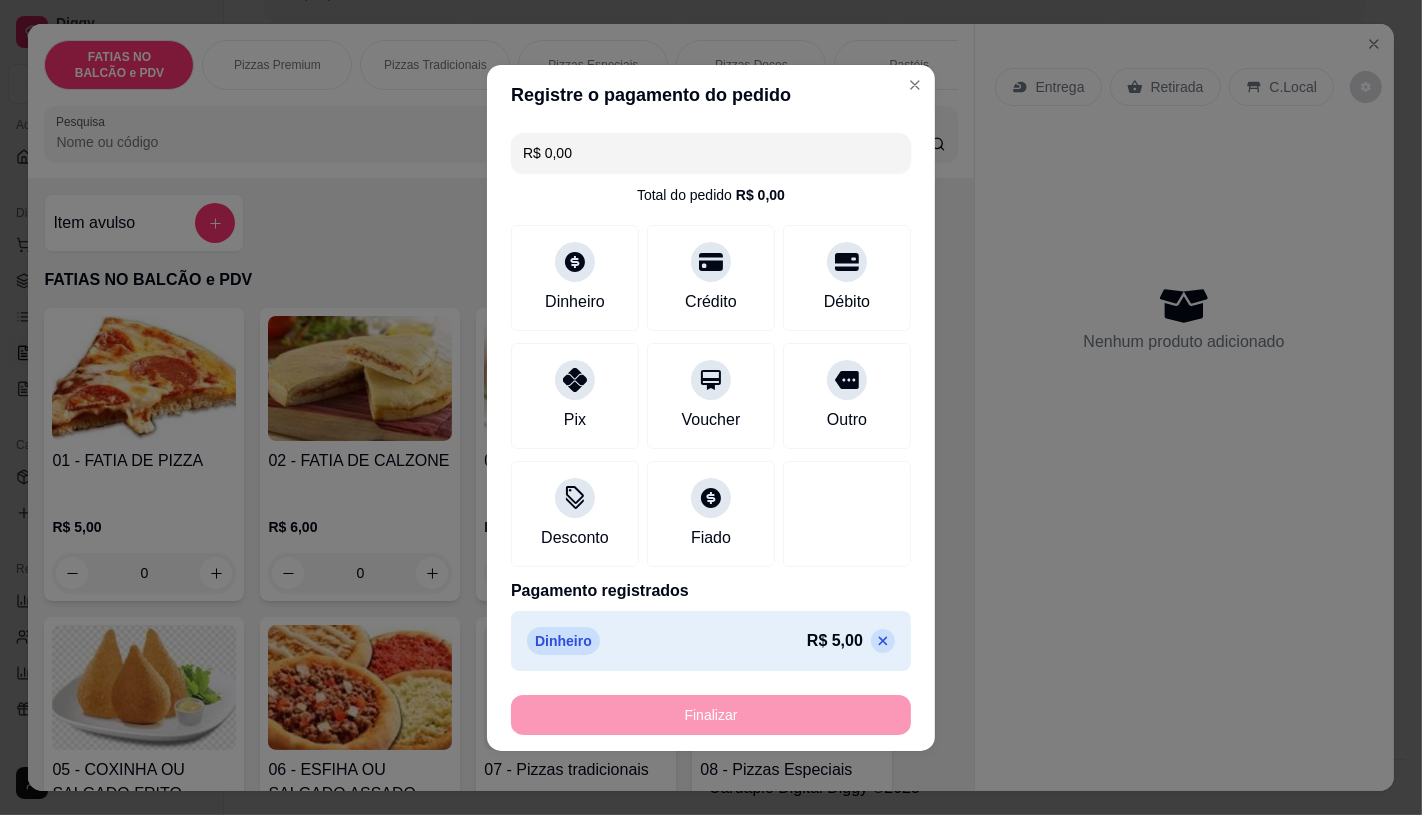 type on "-R$ 5,00" 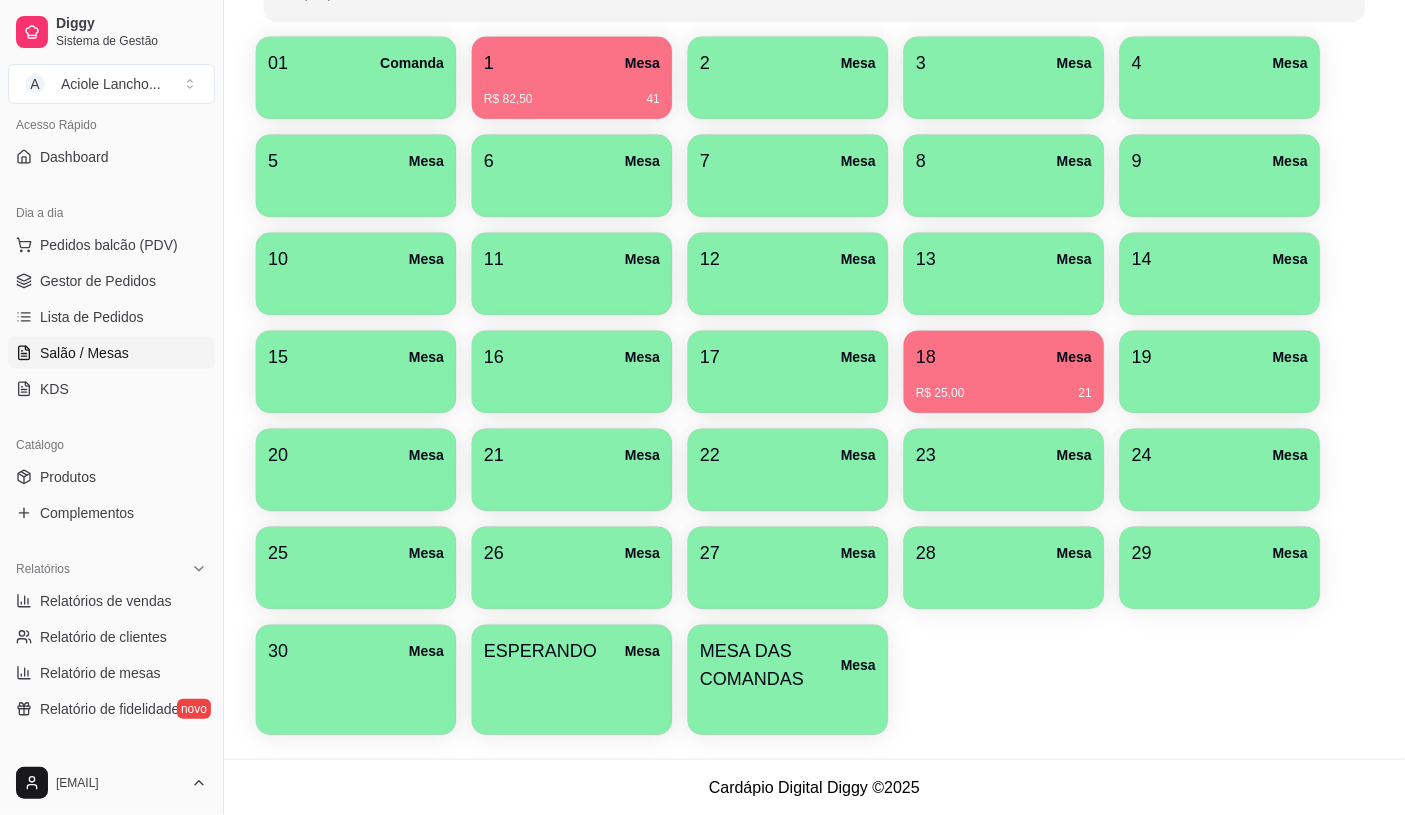 click on "Dia a dia" at bounding box center (111, 213) 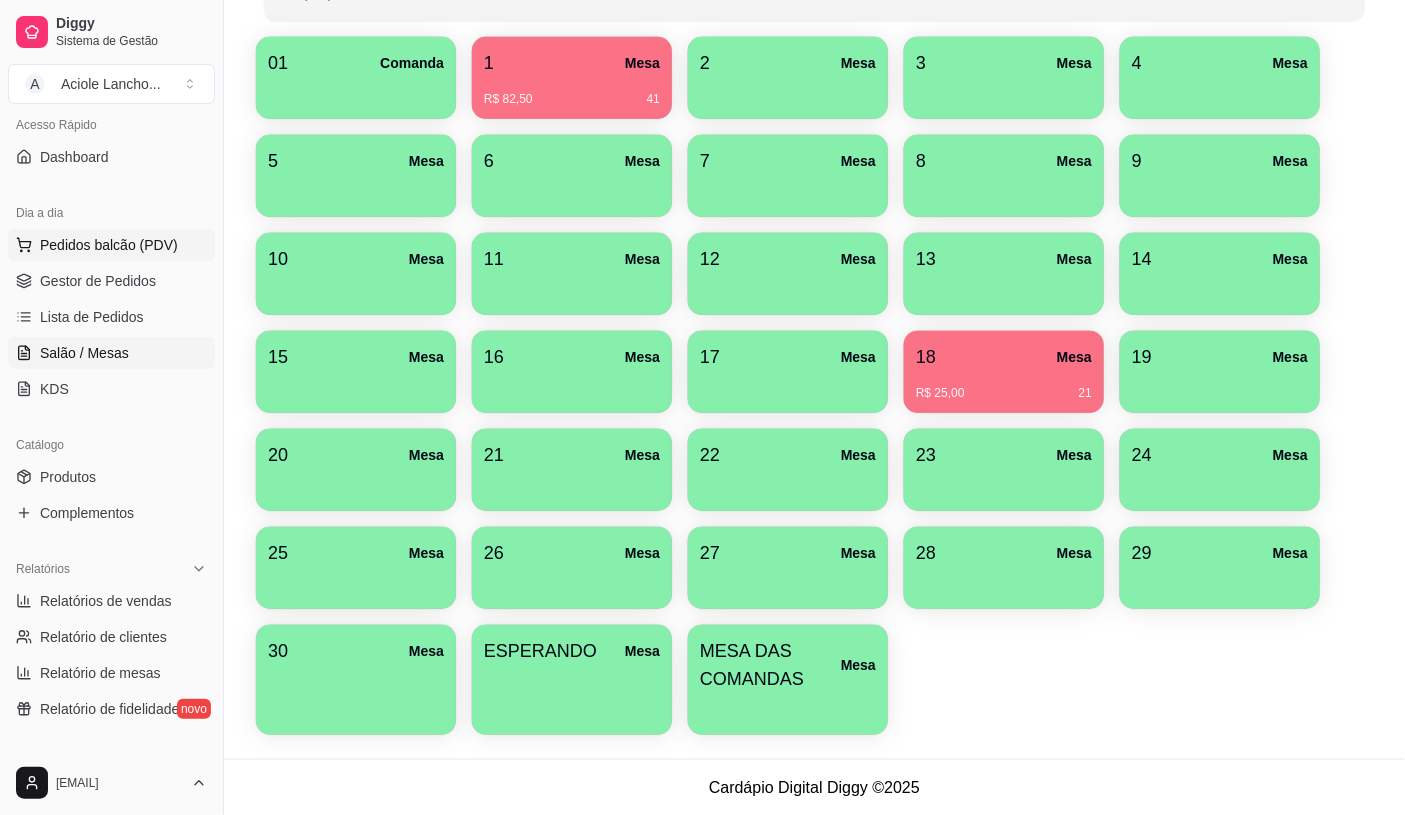 click on "Pedidos balcão (PDV)" at bounding box center [109, 245] 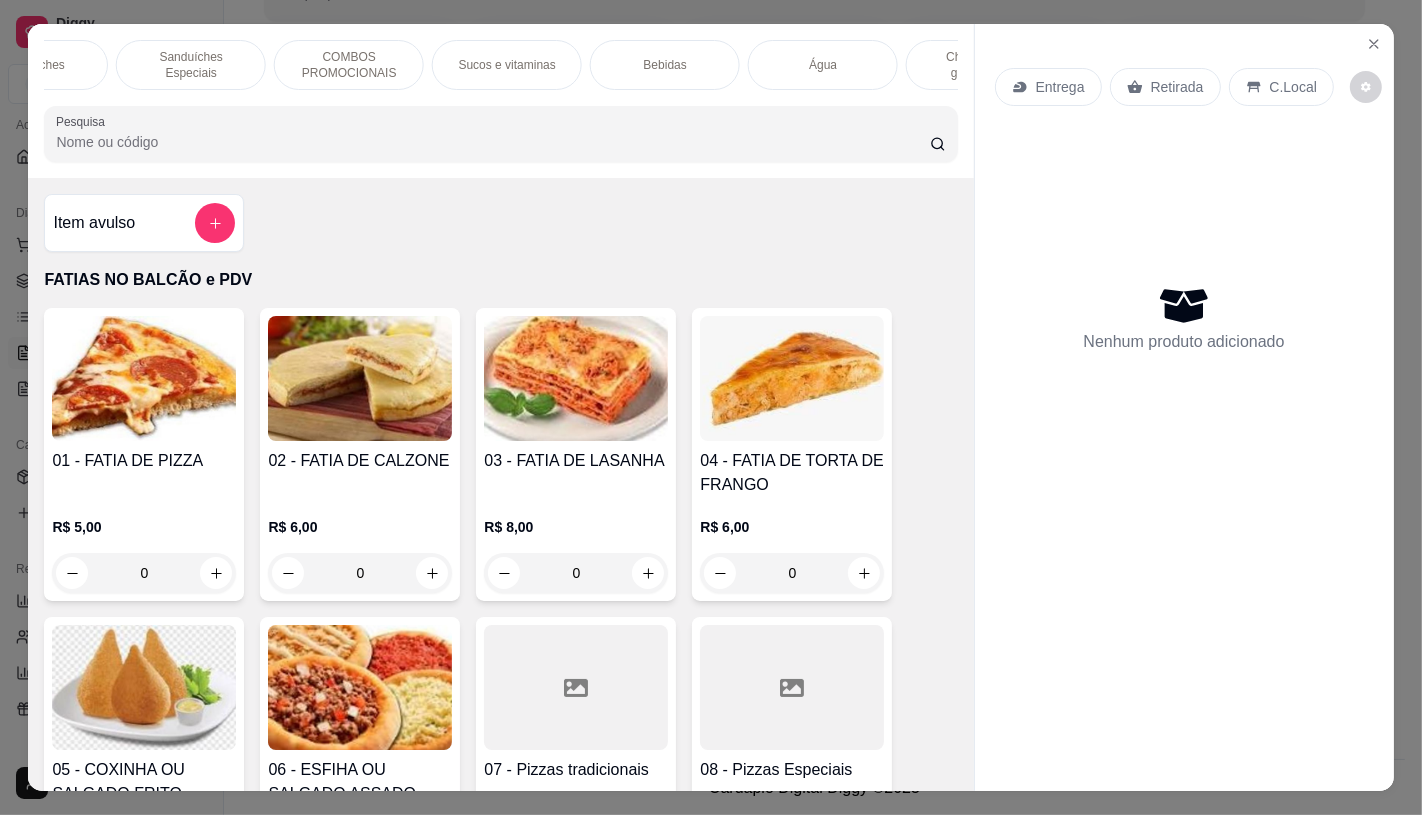 scroll, scrollTop: 0, scrollLeft: 2080, axis: horizontal 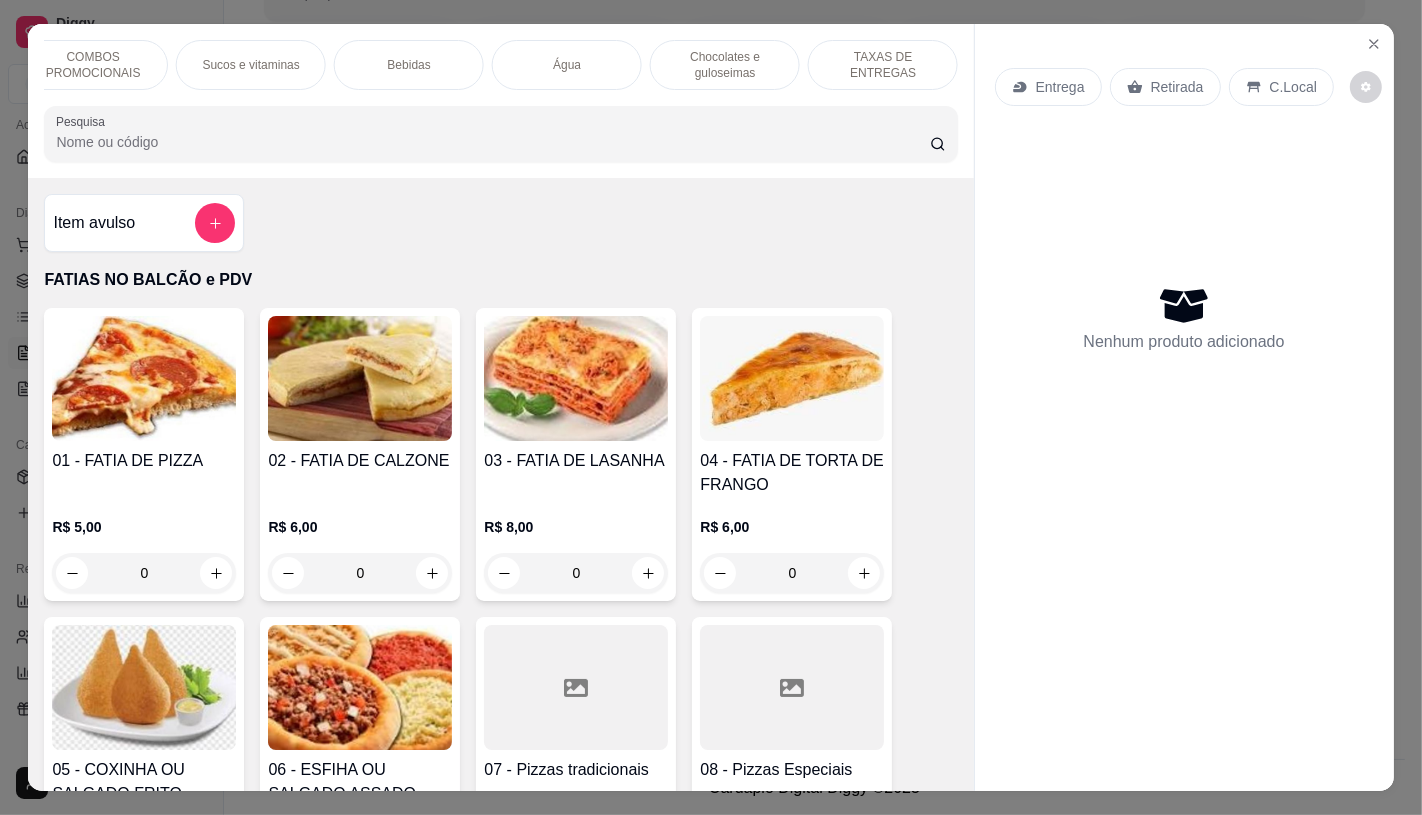 click on "TAXAS DE ENTREGAS" at bounding box center (883, 65) 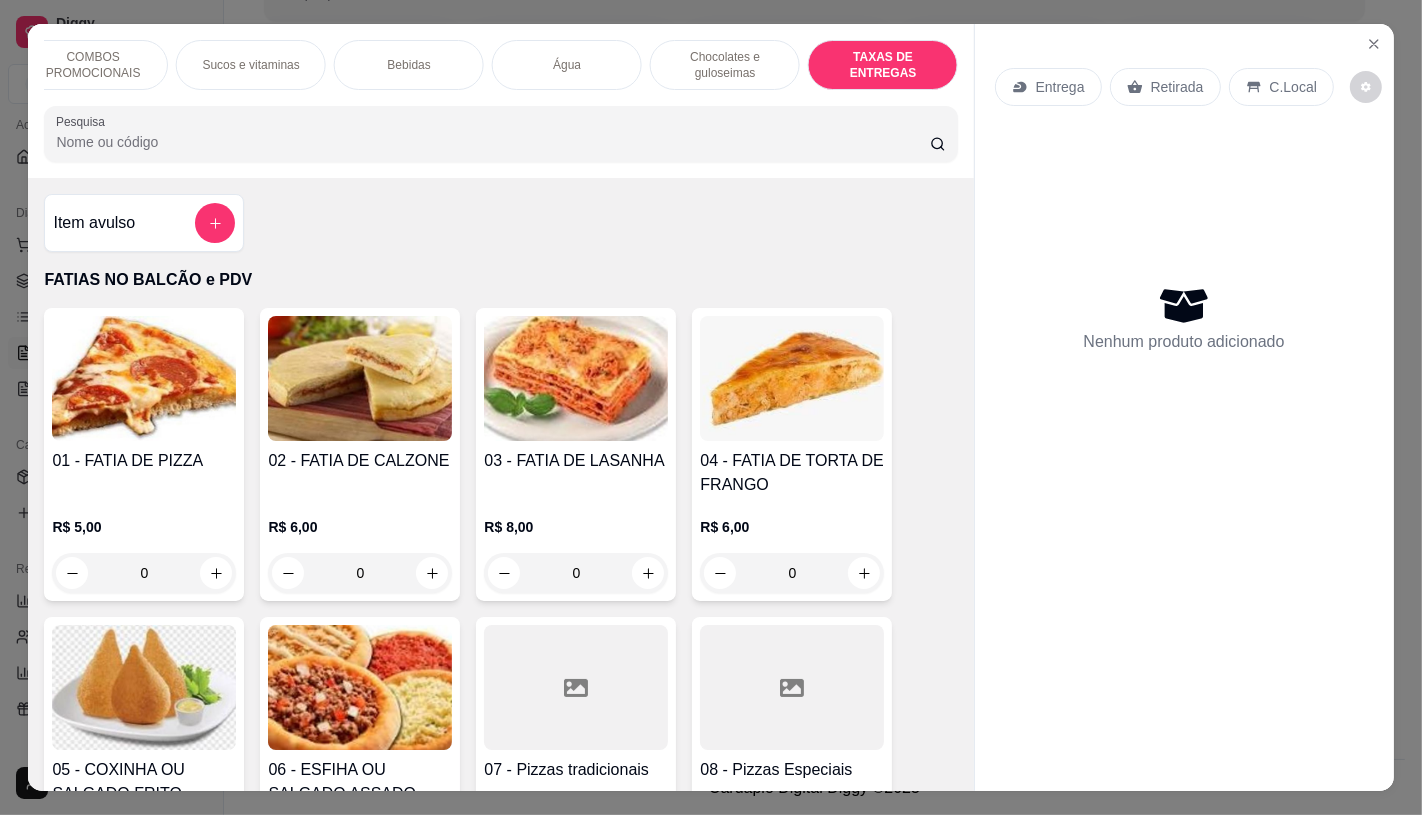 scroll, scrollTop: 13373, scrollLeft: 0, axis: vertical 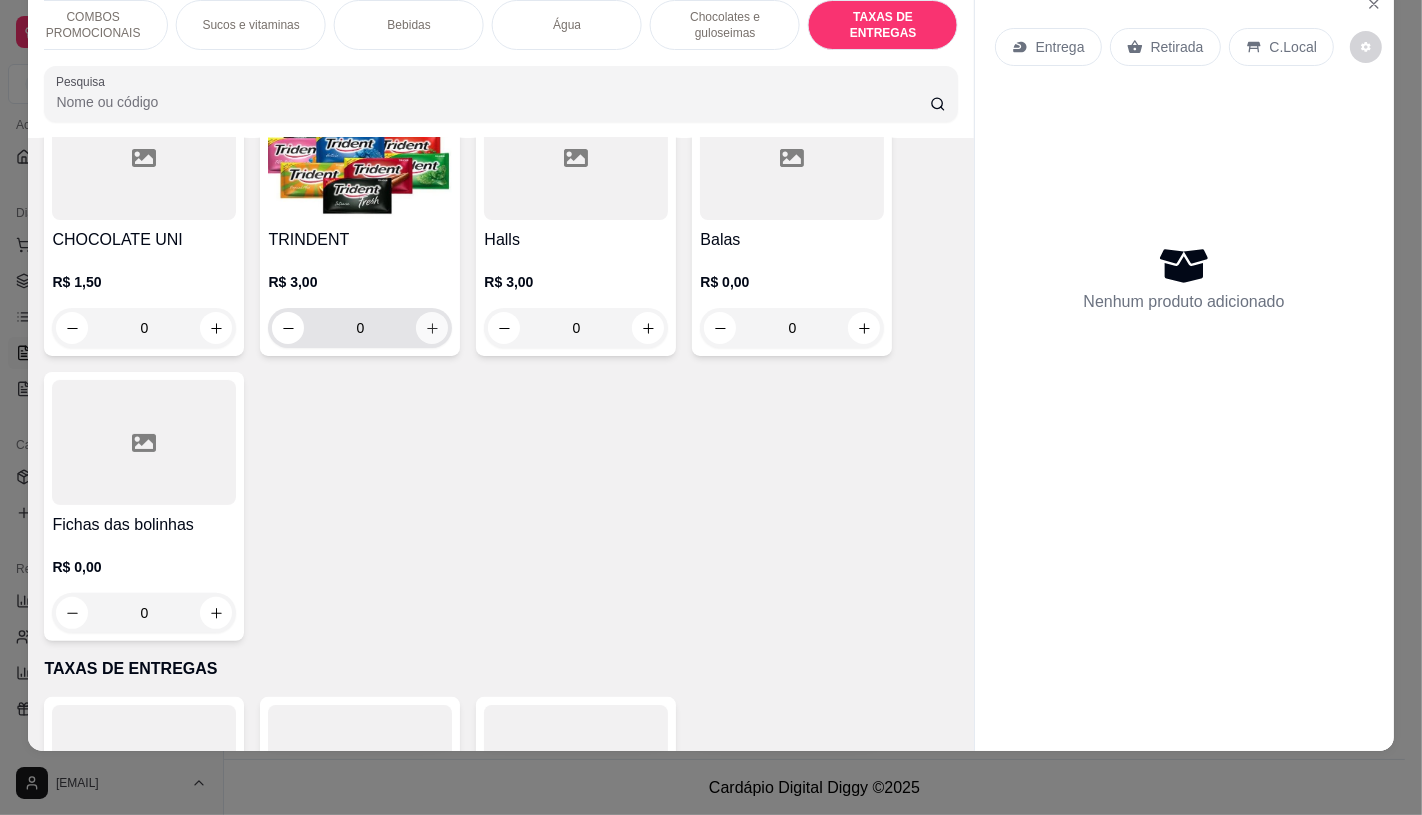 click 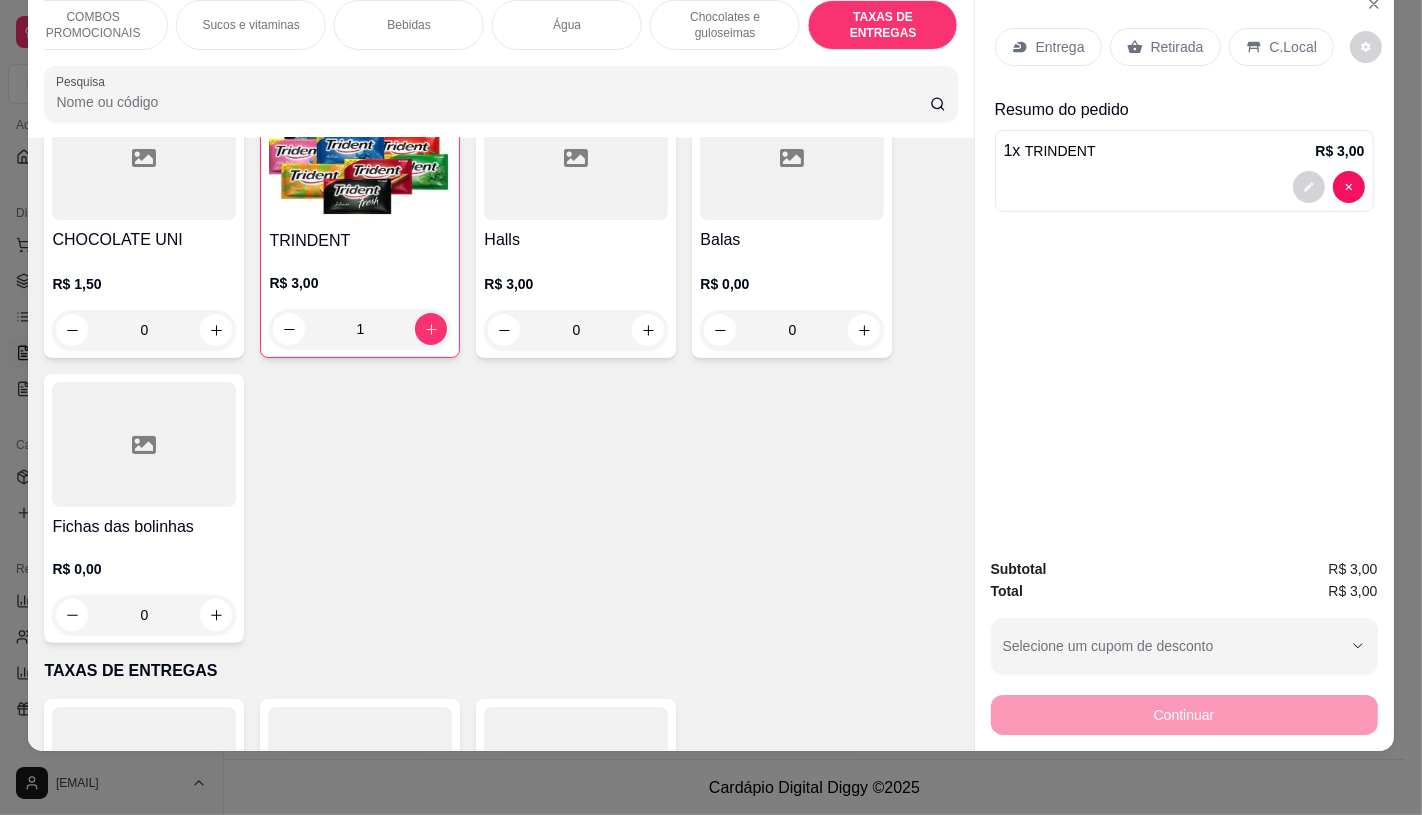 click on "Retirada" at bounding box center (1177, 47) 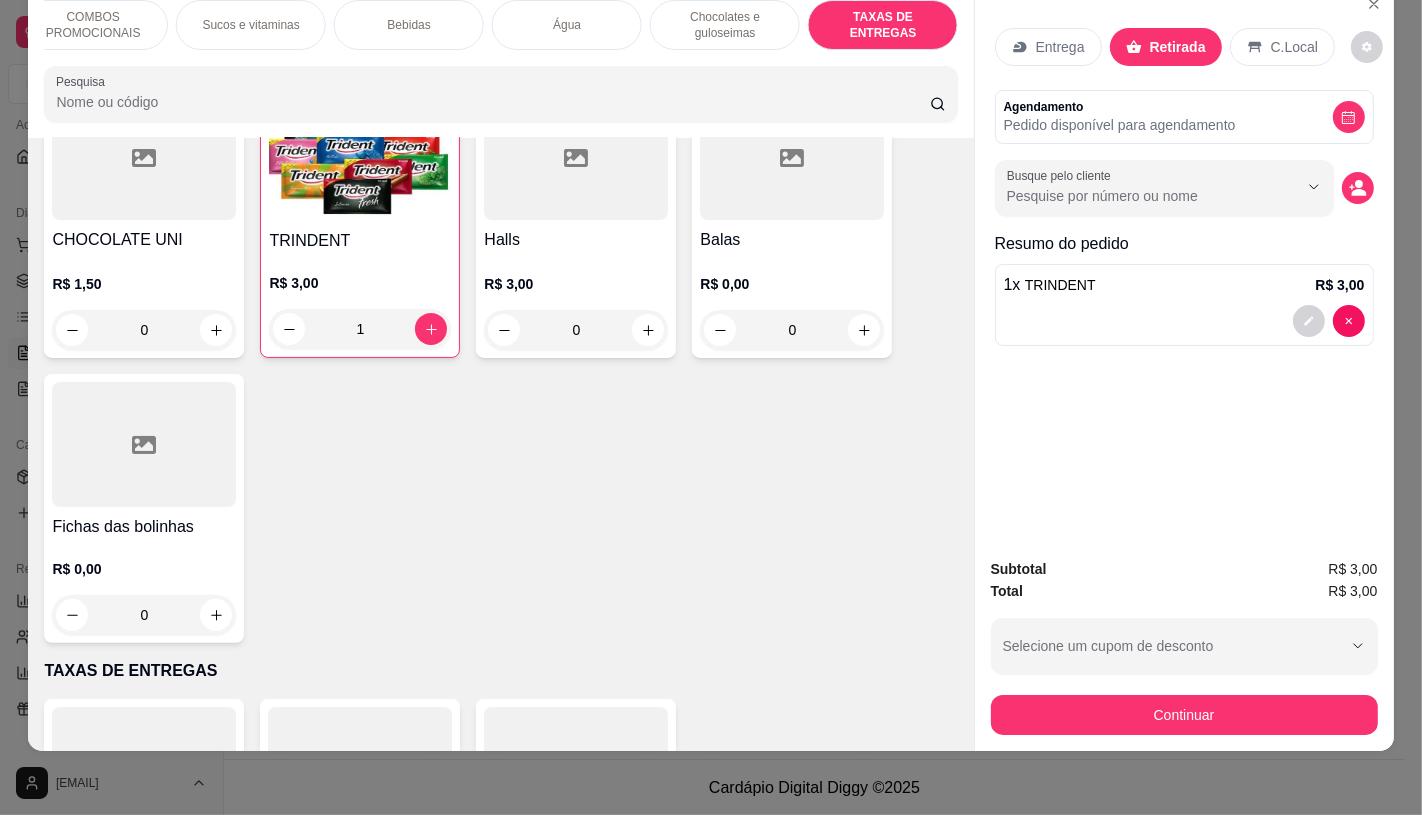 click on "Subtotal R$ 3,00 Total R$ 3,00 Selecione um cupom de desconto GANHEI5 Selecione um cupom de desconto Continuar" at bounding box center [1184, 646] 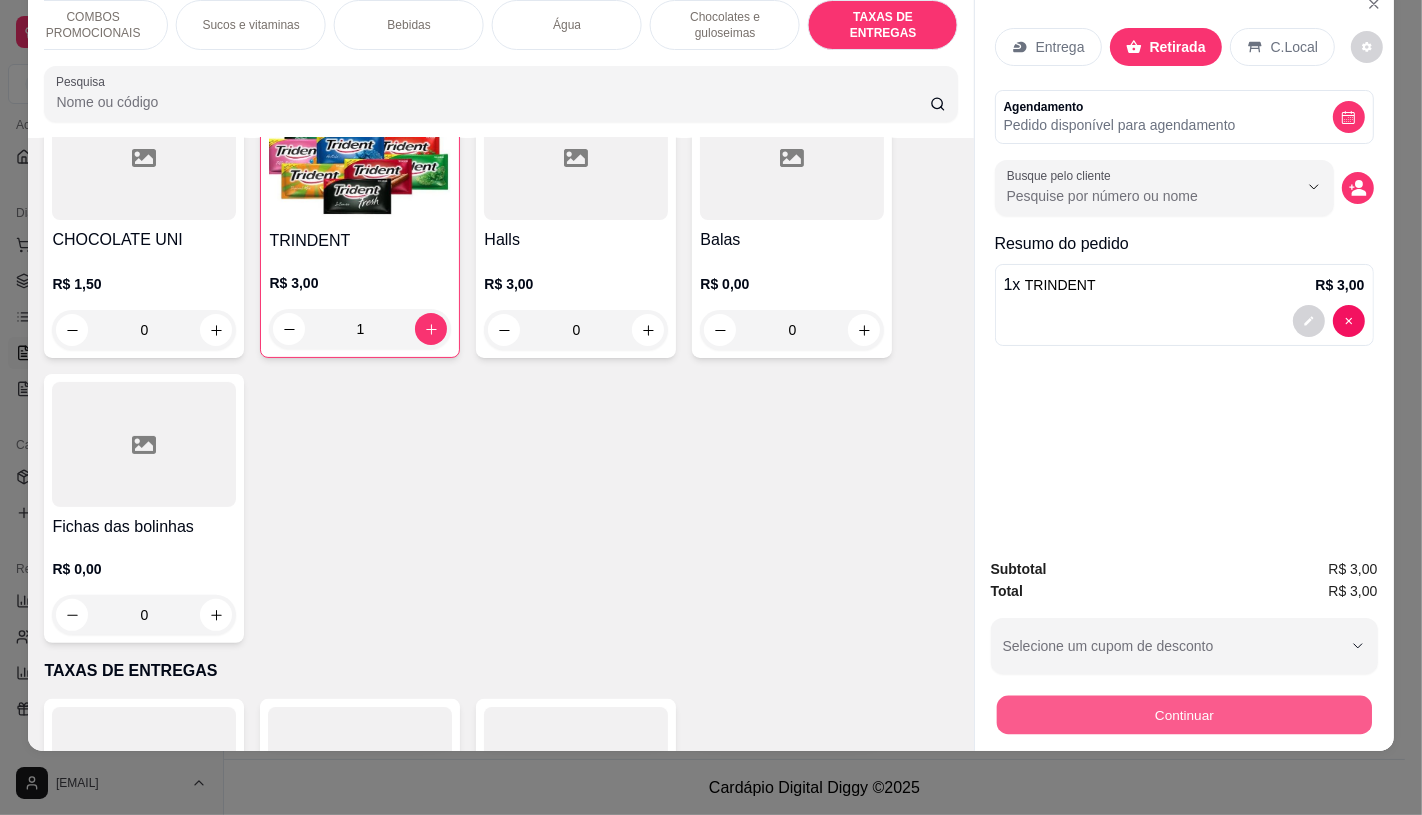 click on "Continuar" at bounding box center (1183, 714) 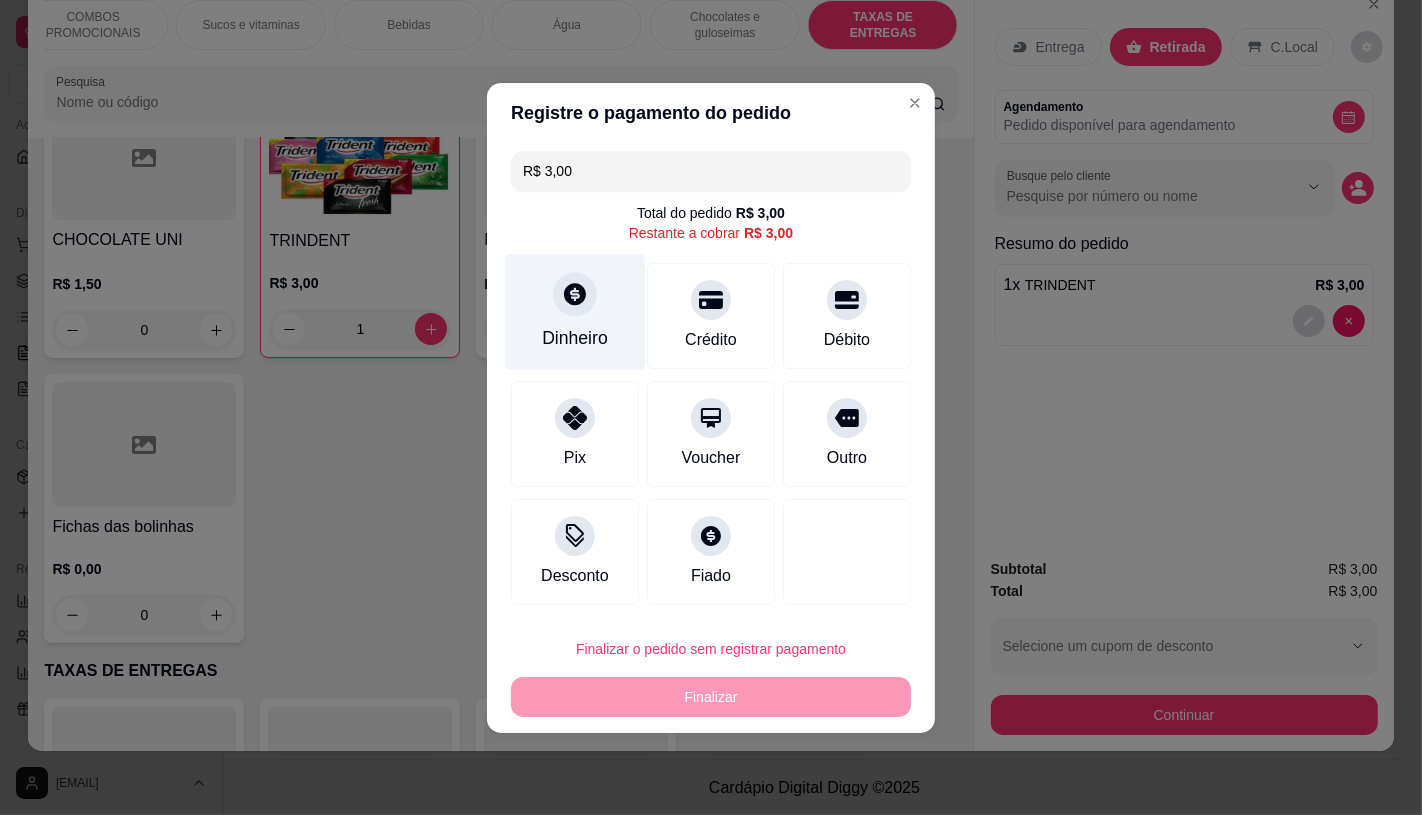 click on "Dinheiro" at bounding box center (575, 338) 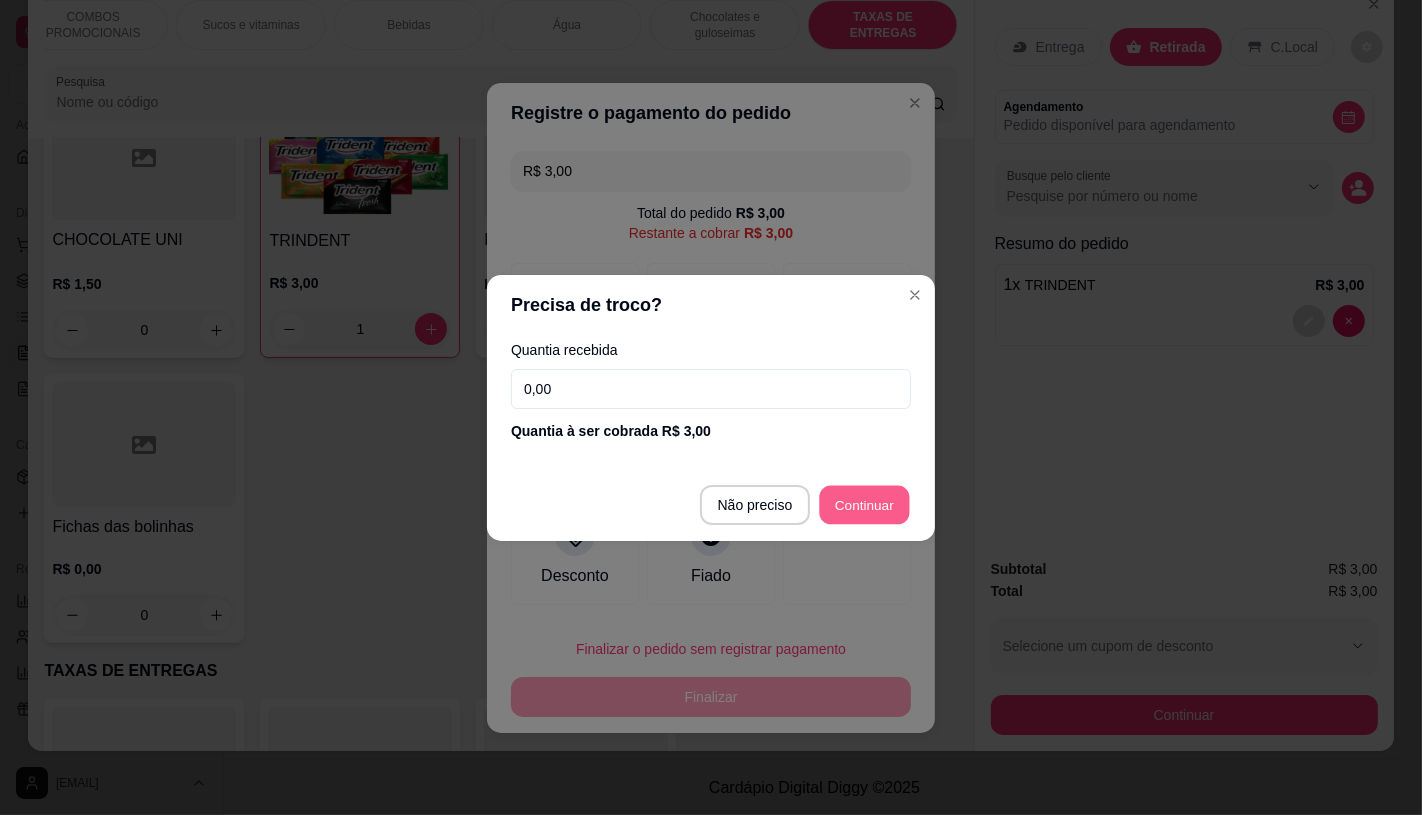 type on "R$ 0,00" 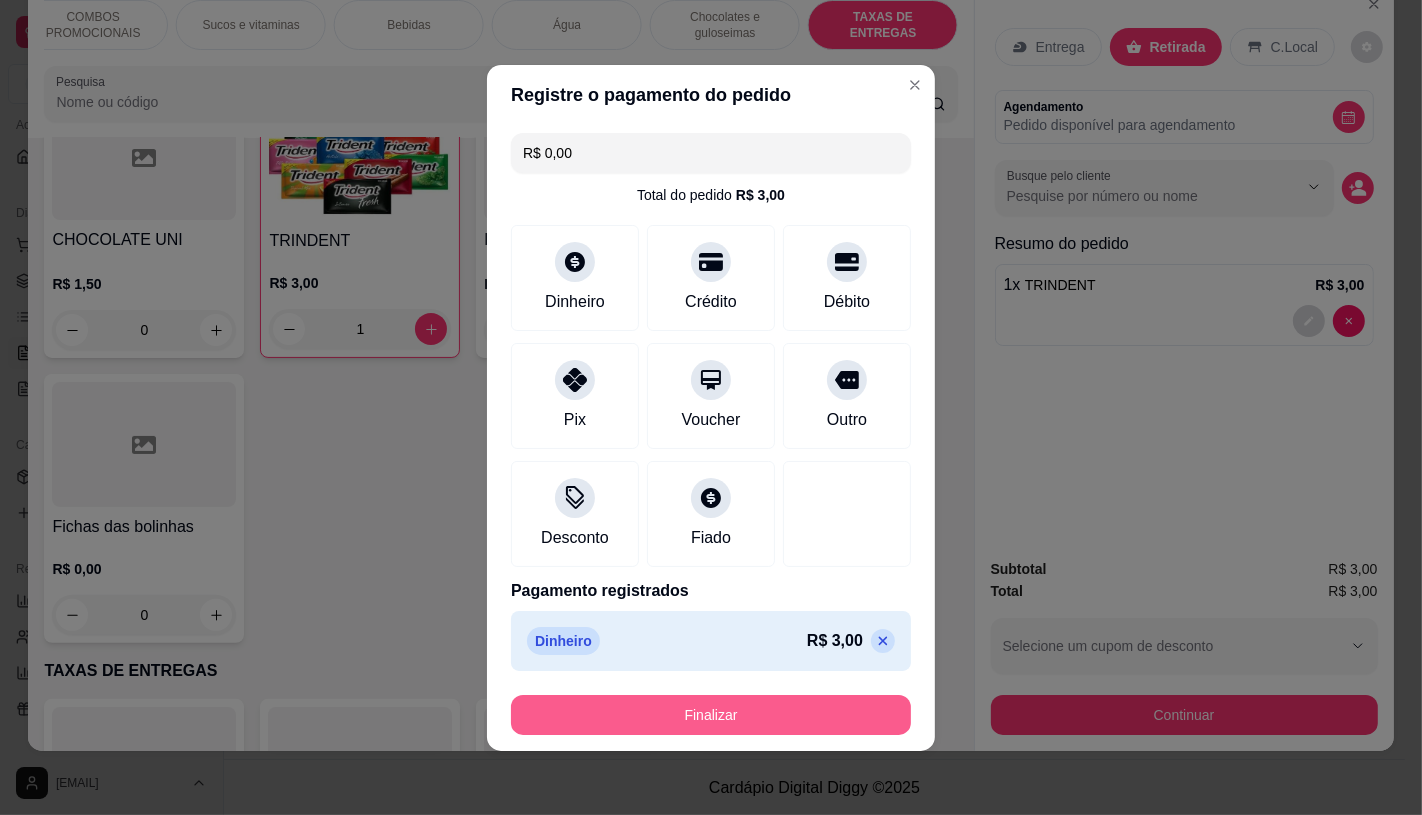 click on "Finalizar" at bounding box center [711, 715] 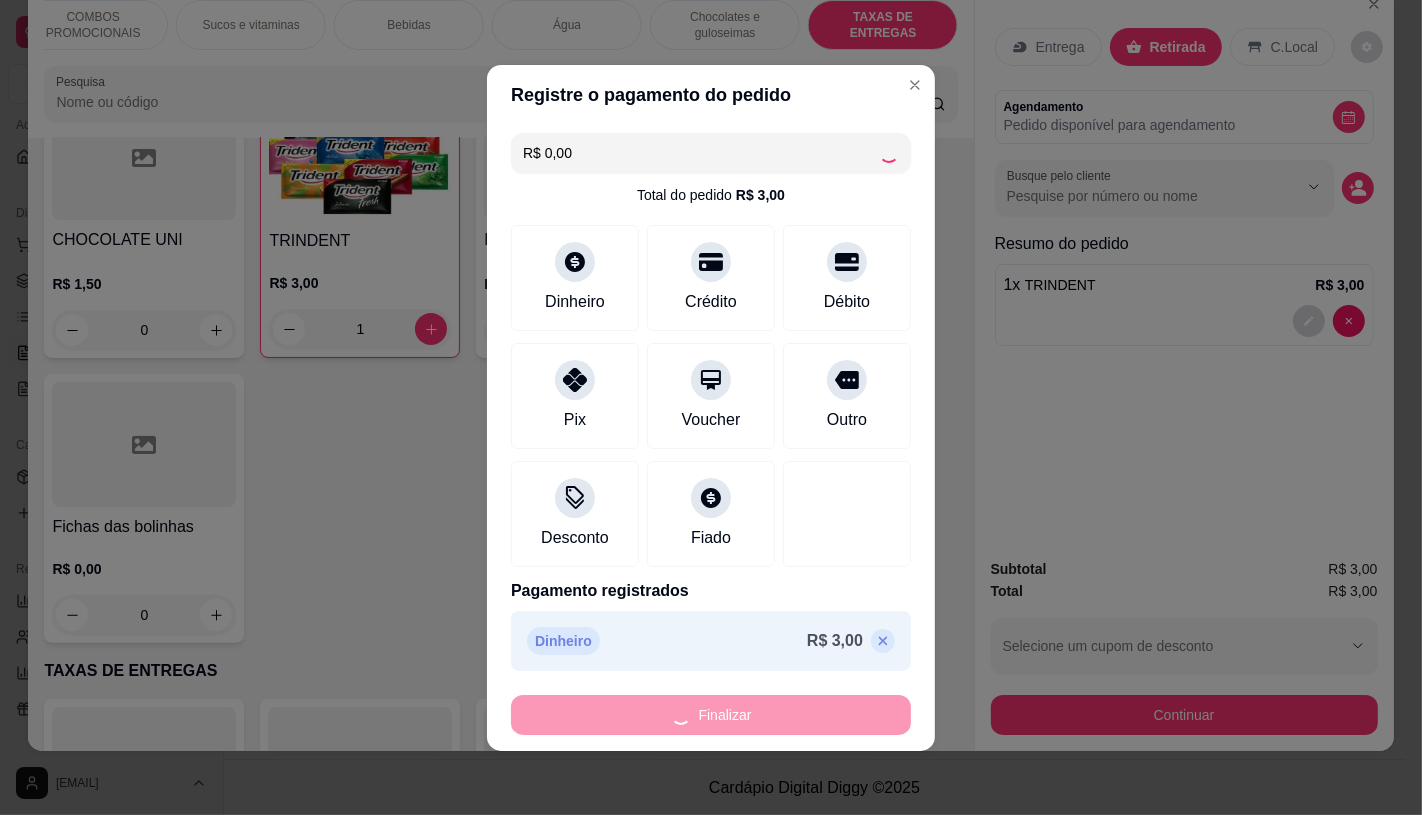 type on "0" 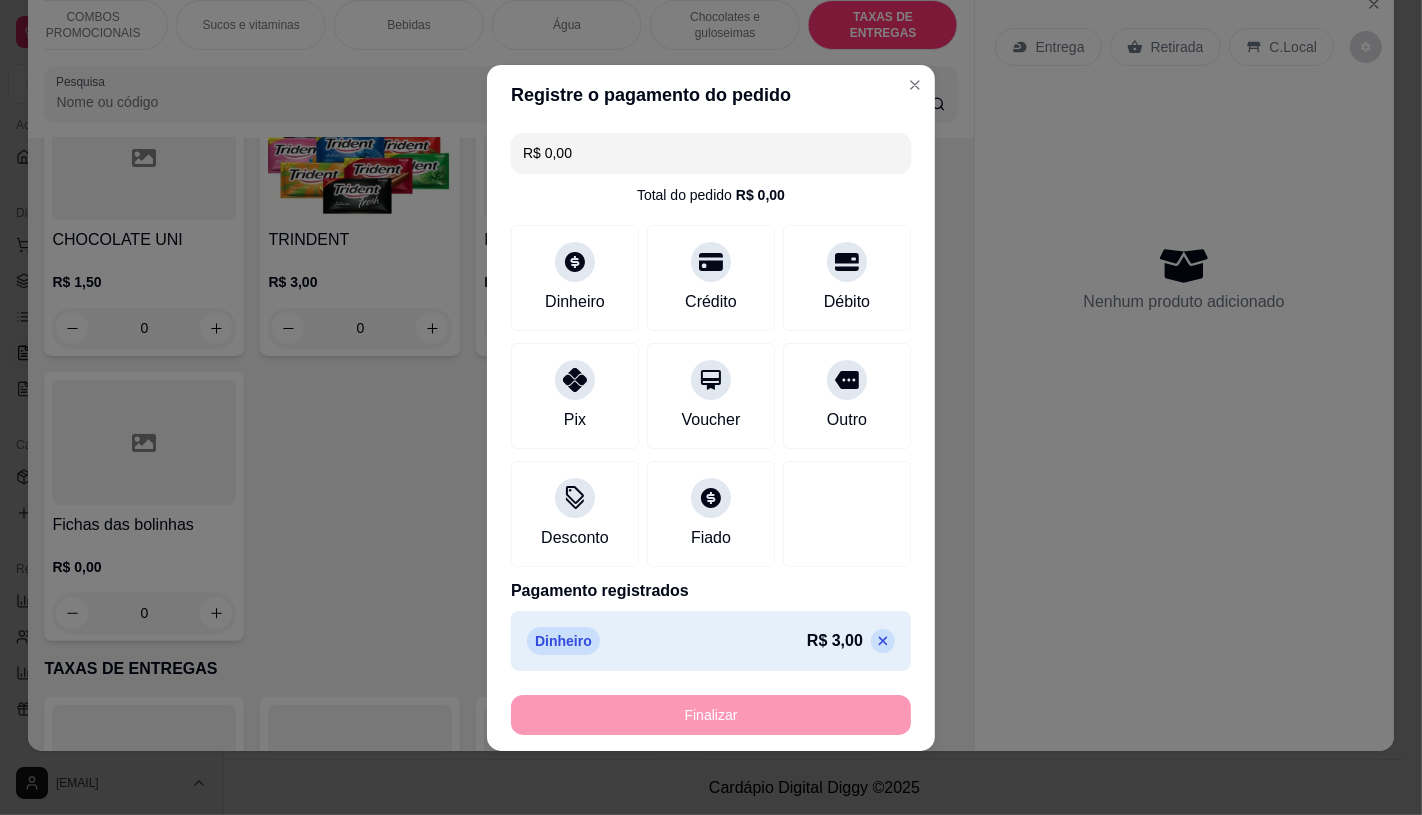 type on "-R$ 3,00" 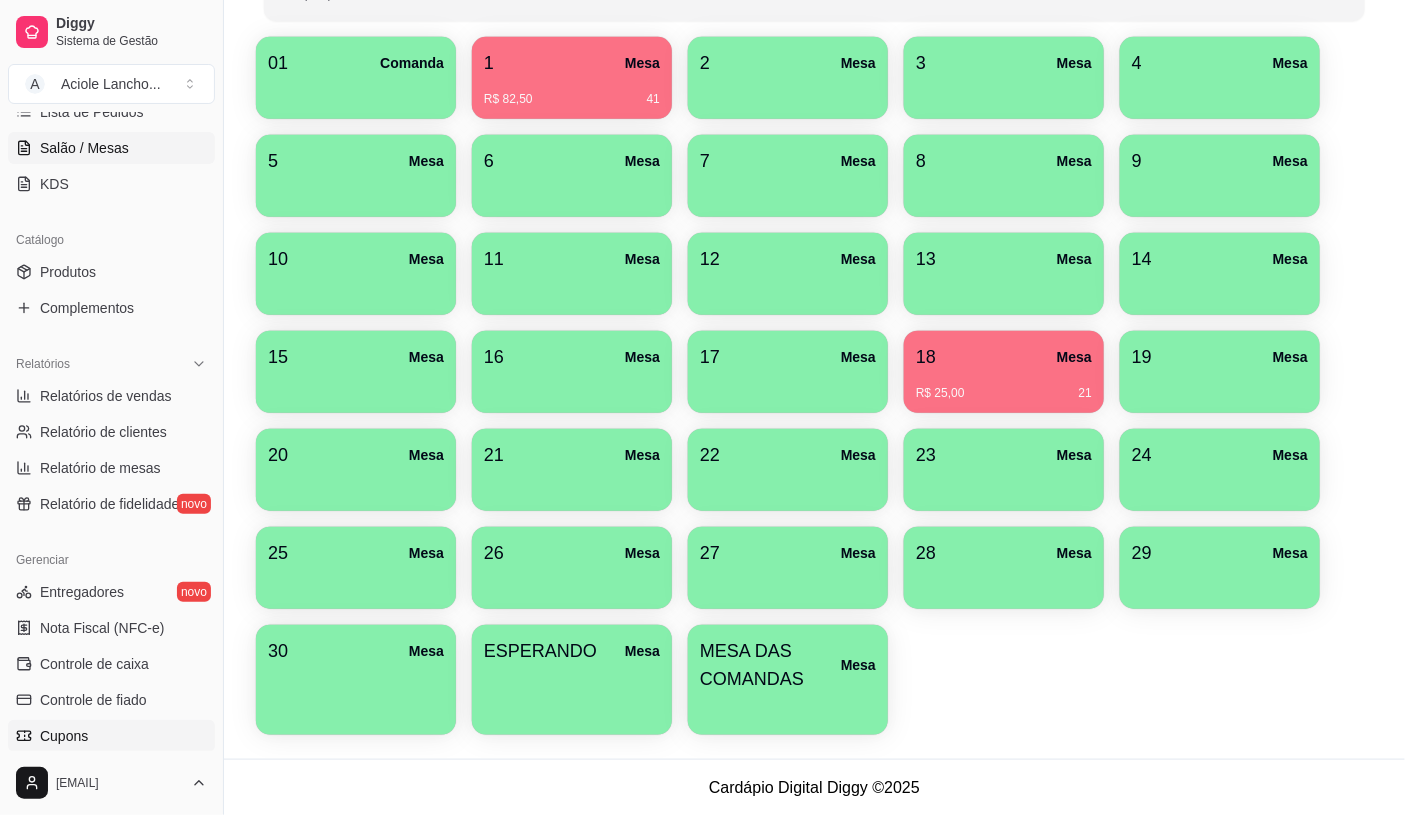scroll, scrollTop: 364, scrollLeft: 0, axis: vertical 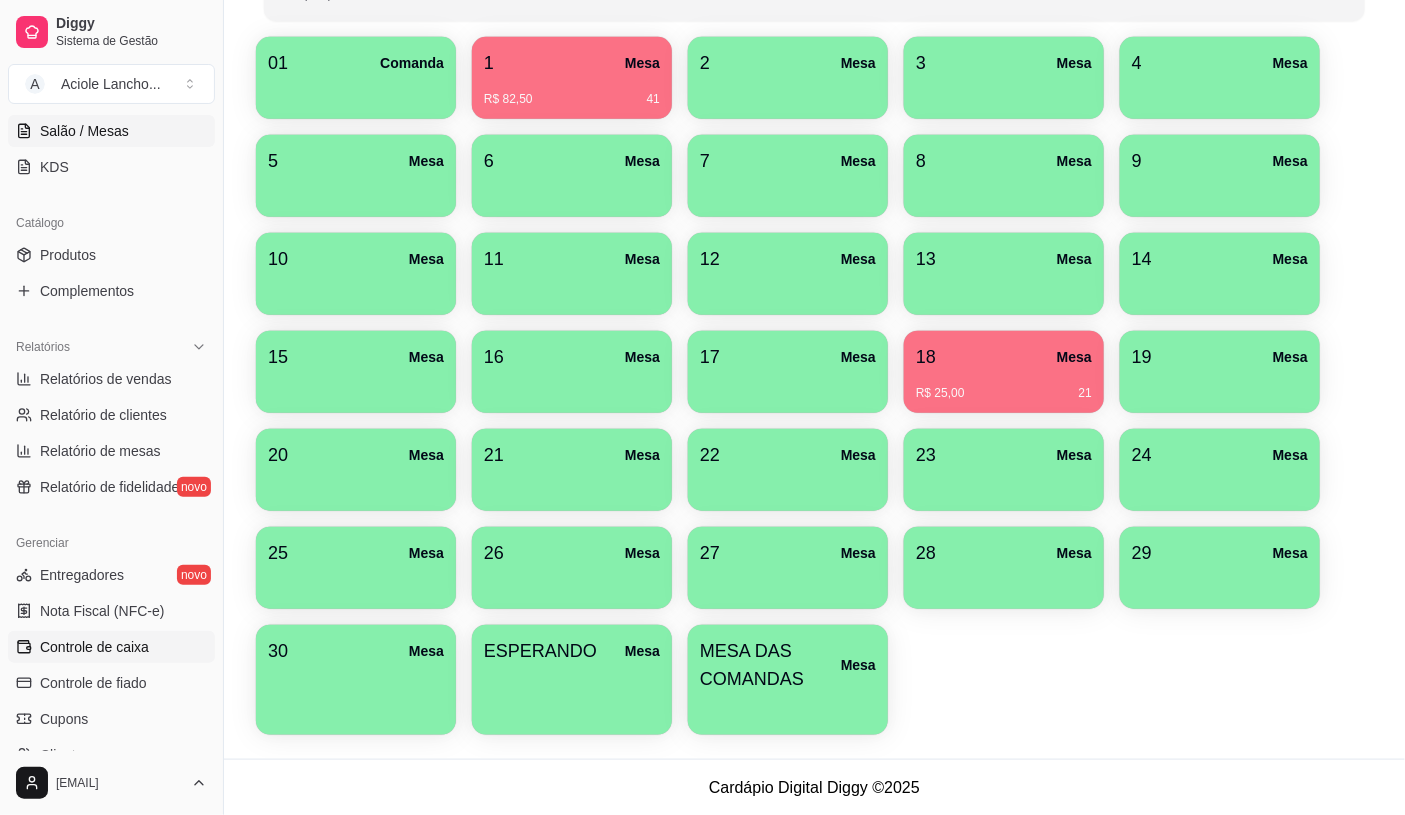 click on "Controle de caixa" at bounding box center [94, 647] 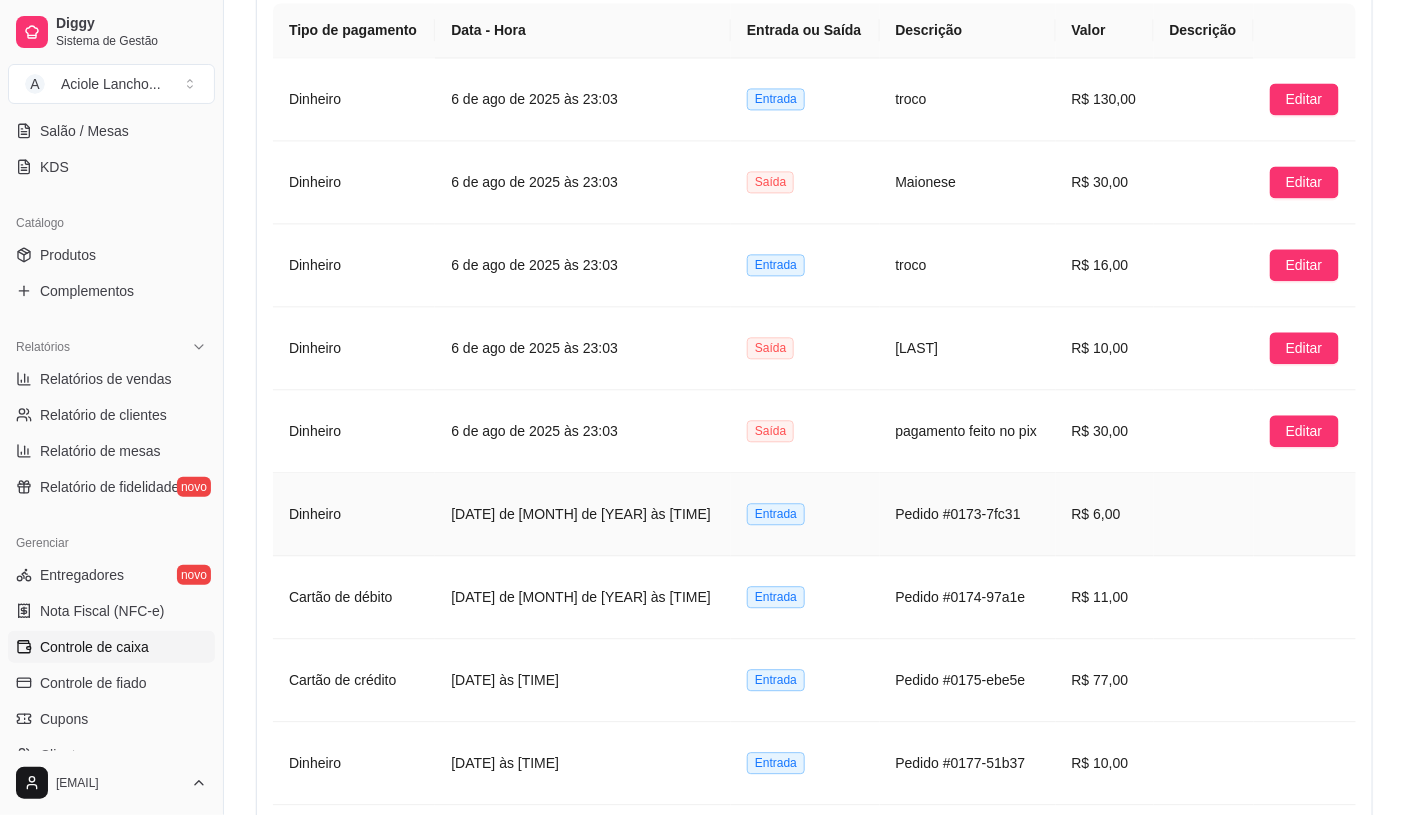 scroll, scrollTop: 1000, scrollLeft: 0, axis: vertical 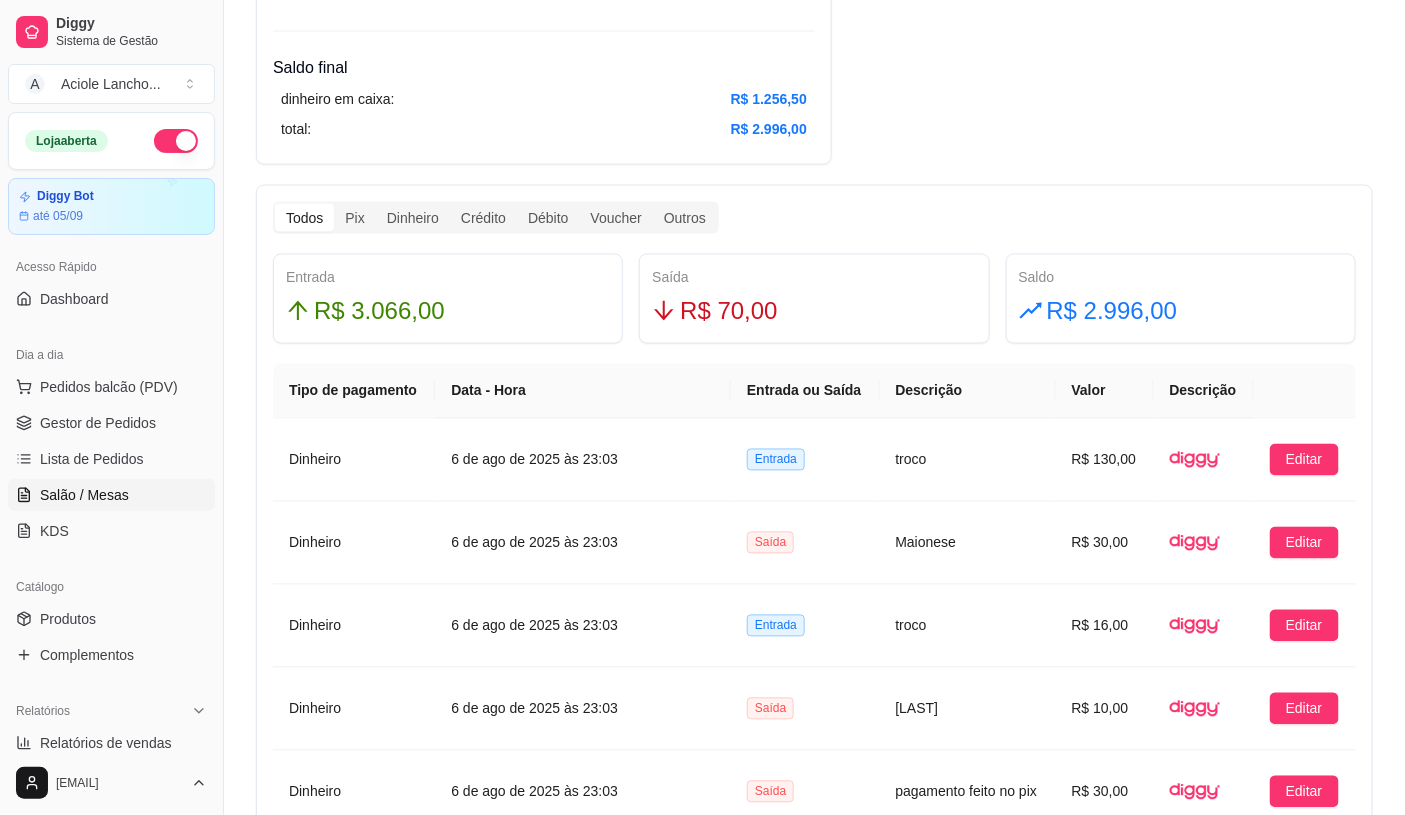 click on "Salão / Mesas" at bounding box center [84, 495] 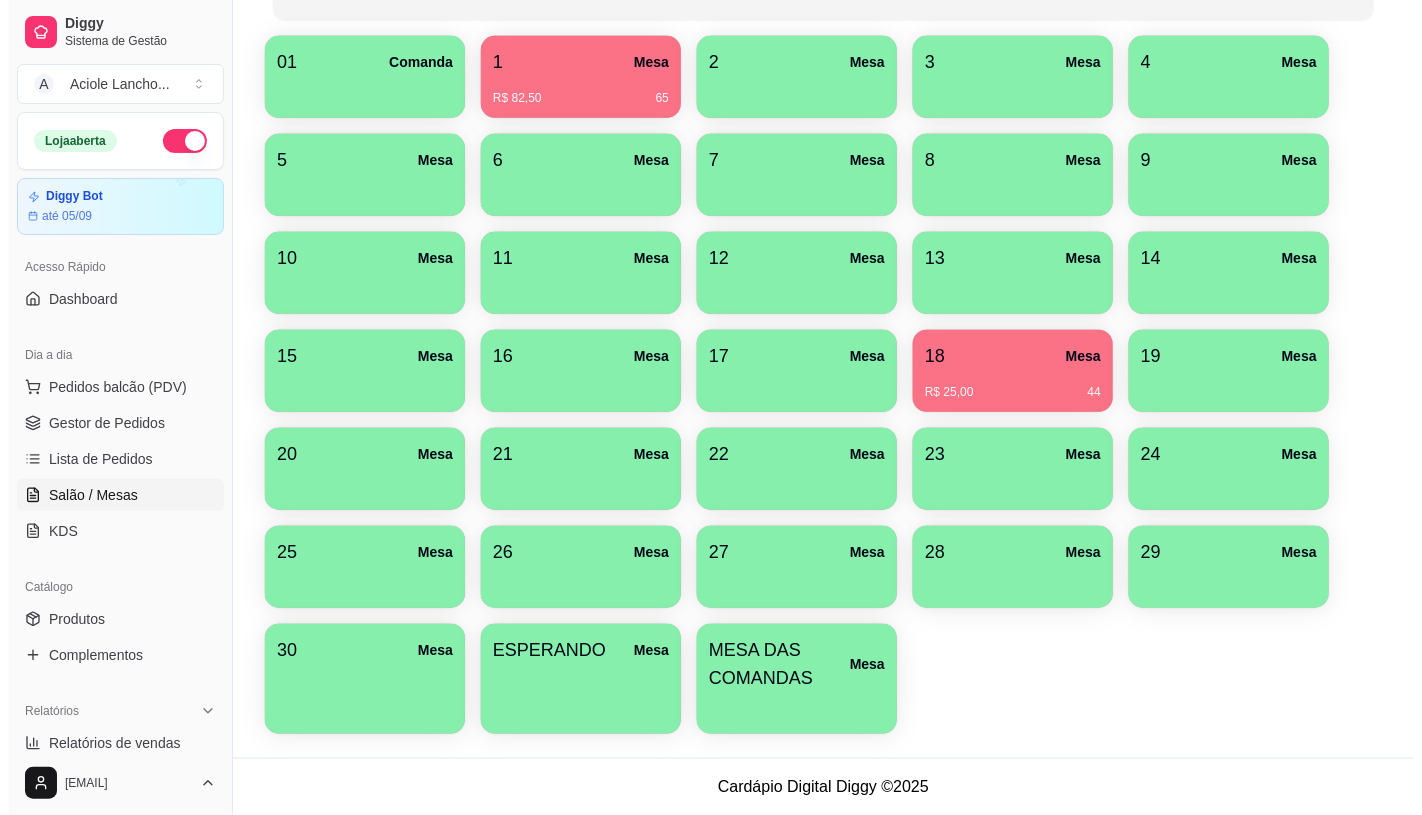 scroll, scrollTop: 0, scrollLeft: 0, axis: both 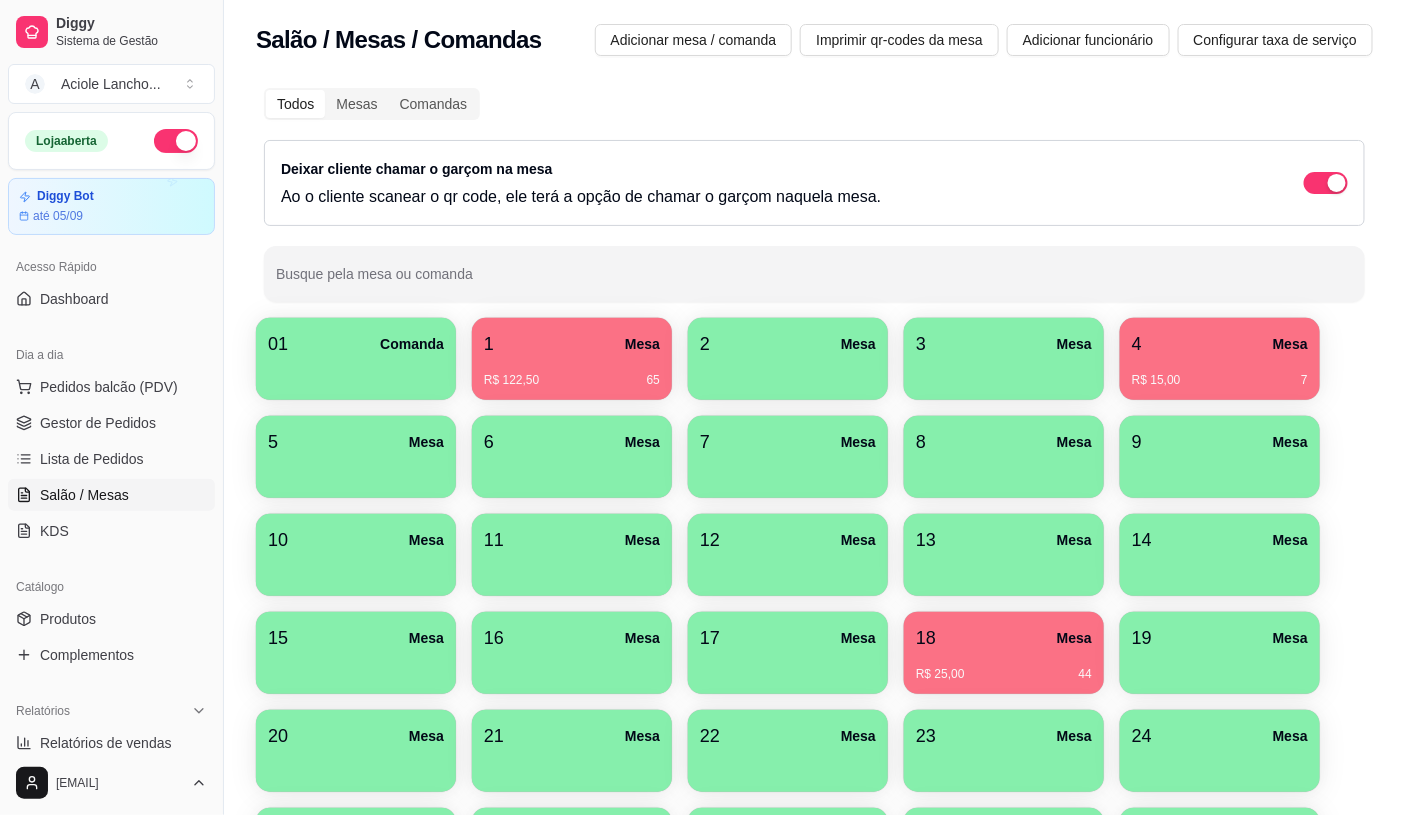 click on "R$ 122,50 65" at bounding box center (572, 373) 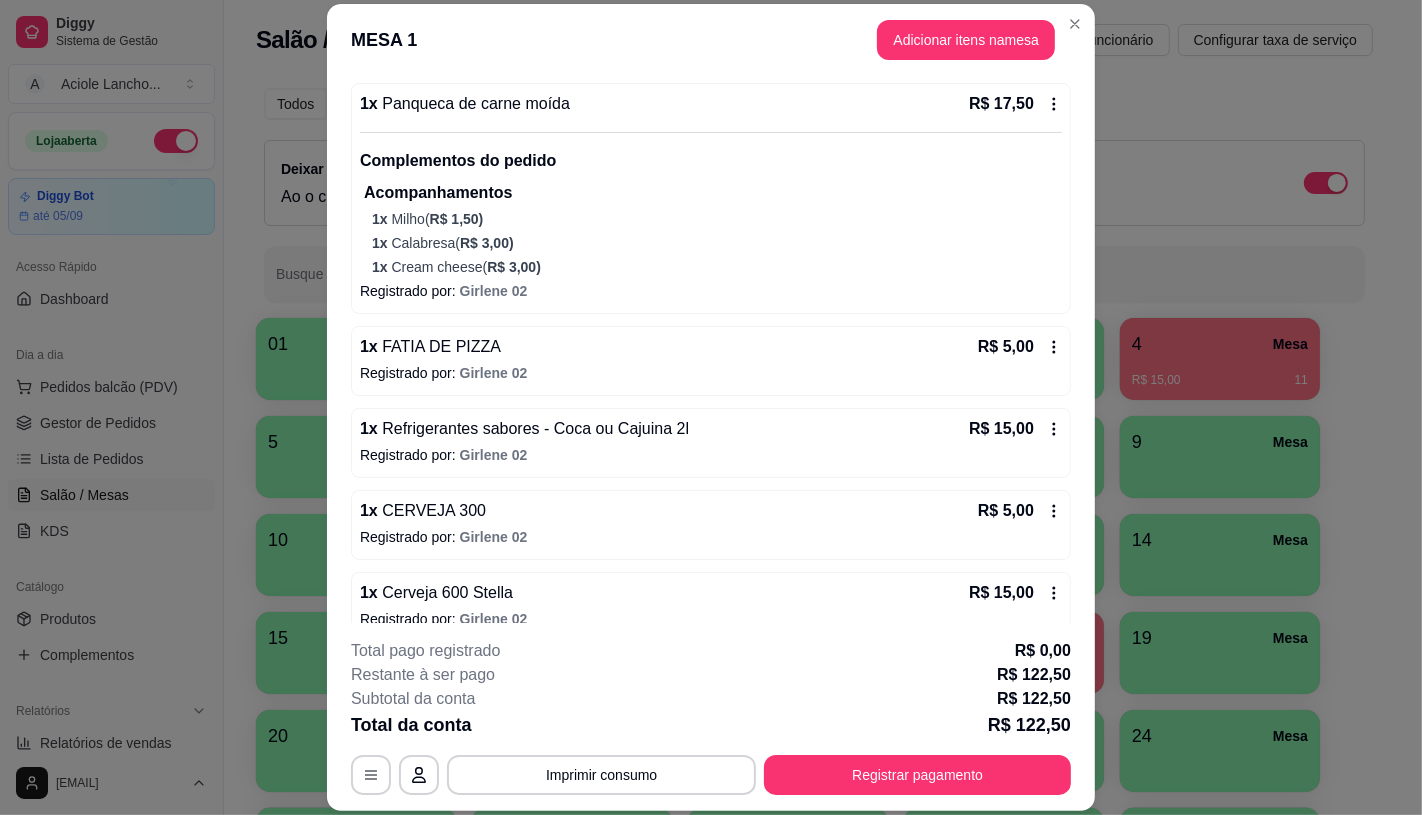 scroll, scrollTop: 471, scrollLeft: 0, axis: vertical 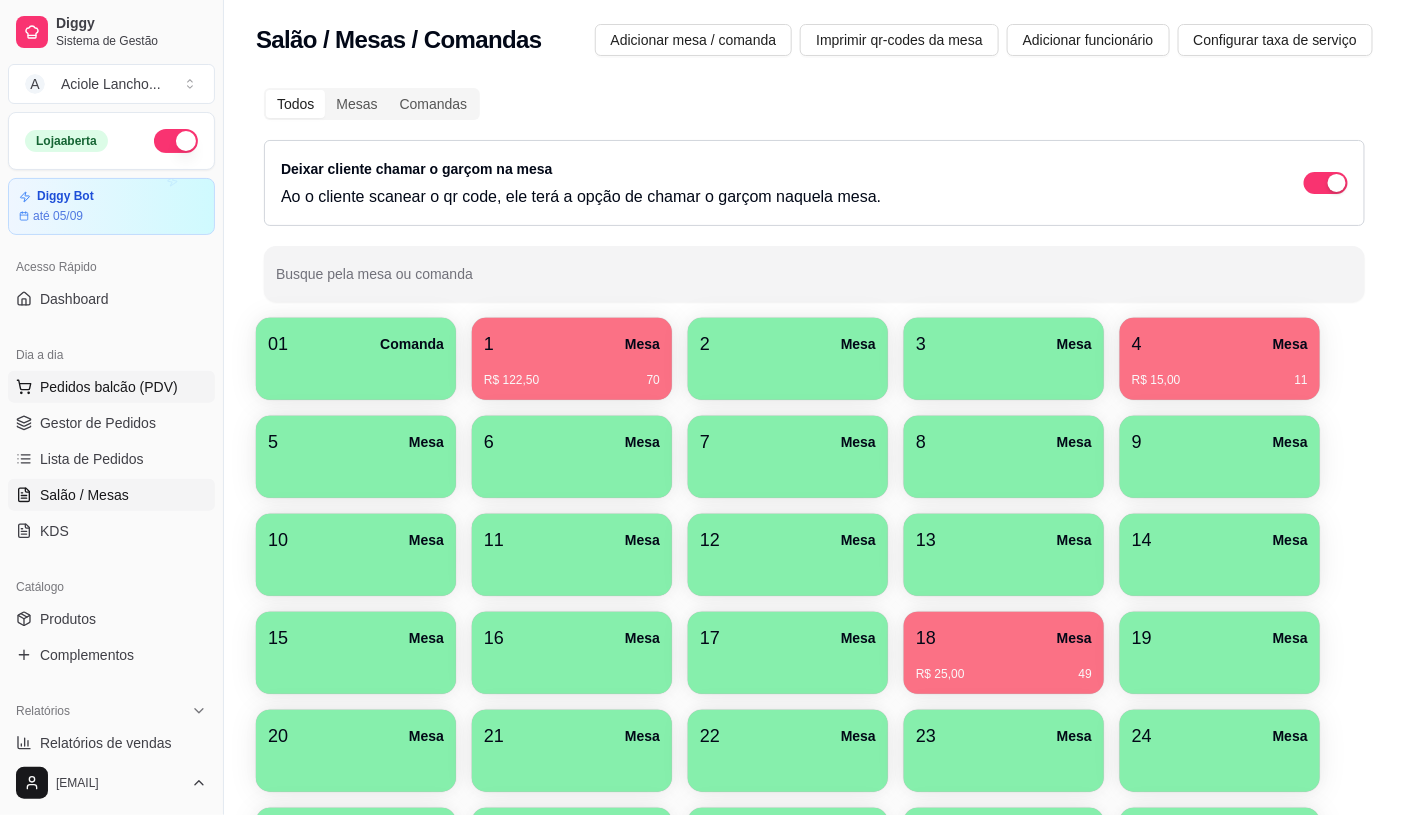 click on "Pedidos balcão (PDV)" at bounding box center (109, 387) 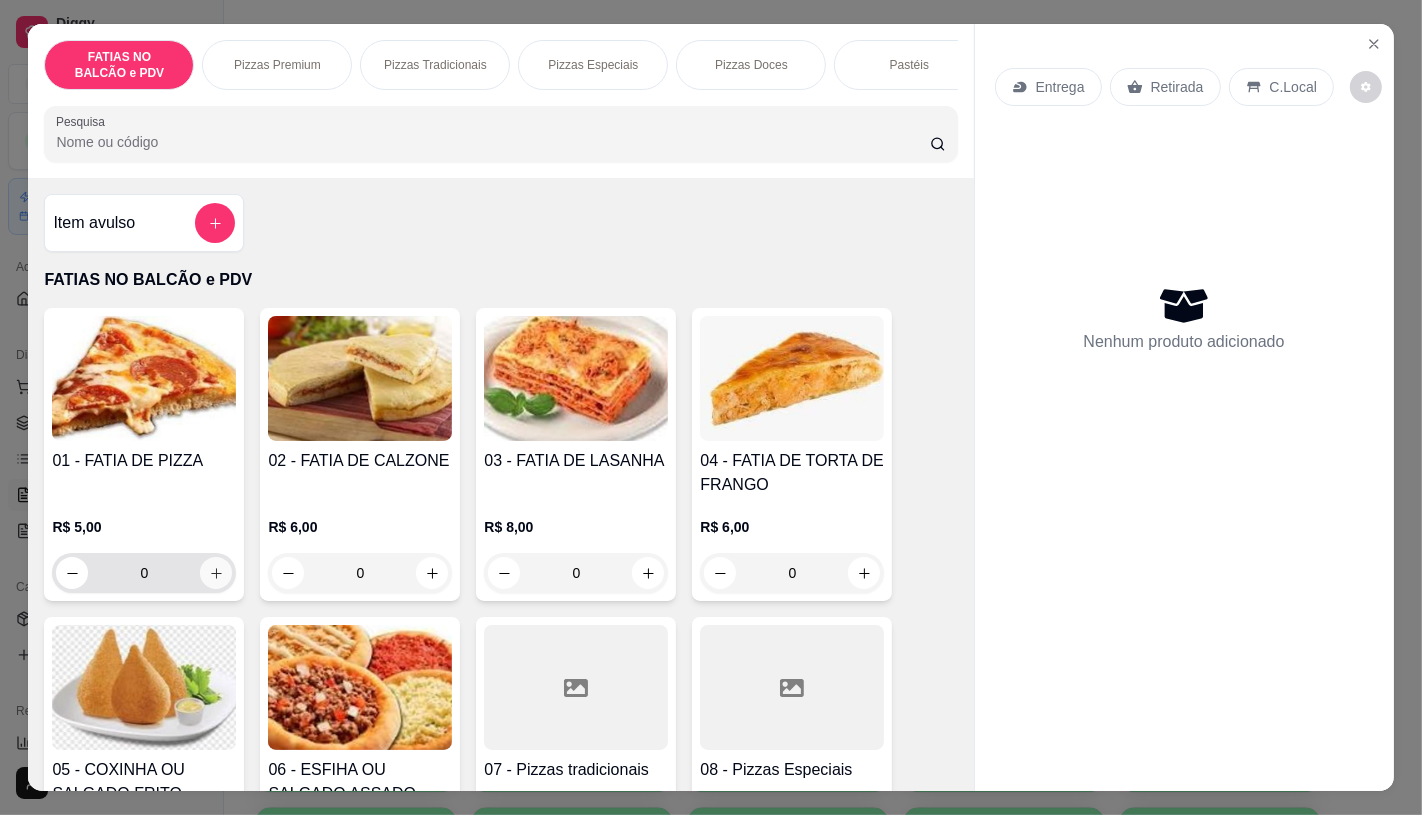 click at bounding box center [216, 573] 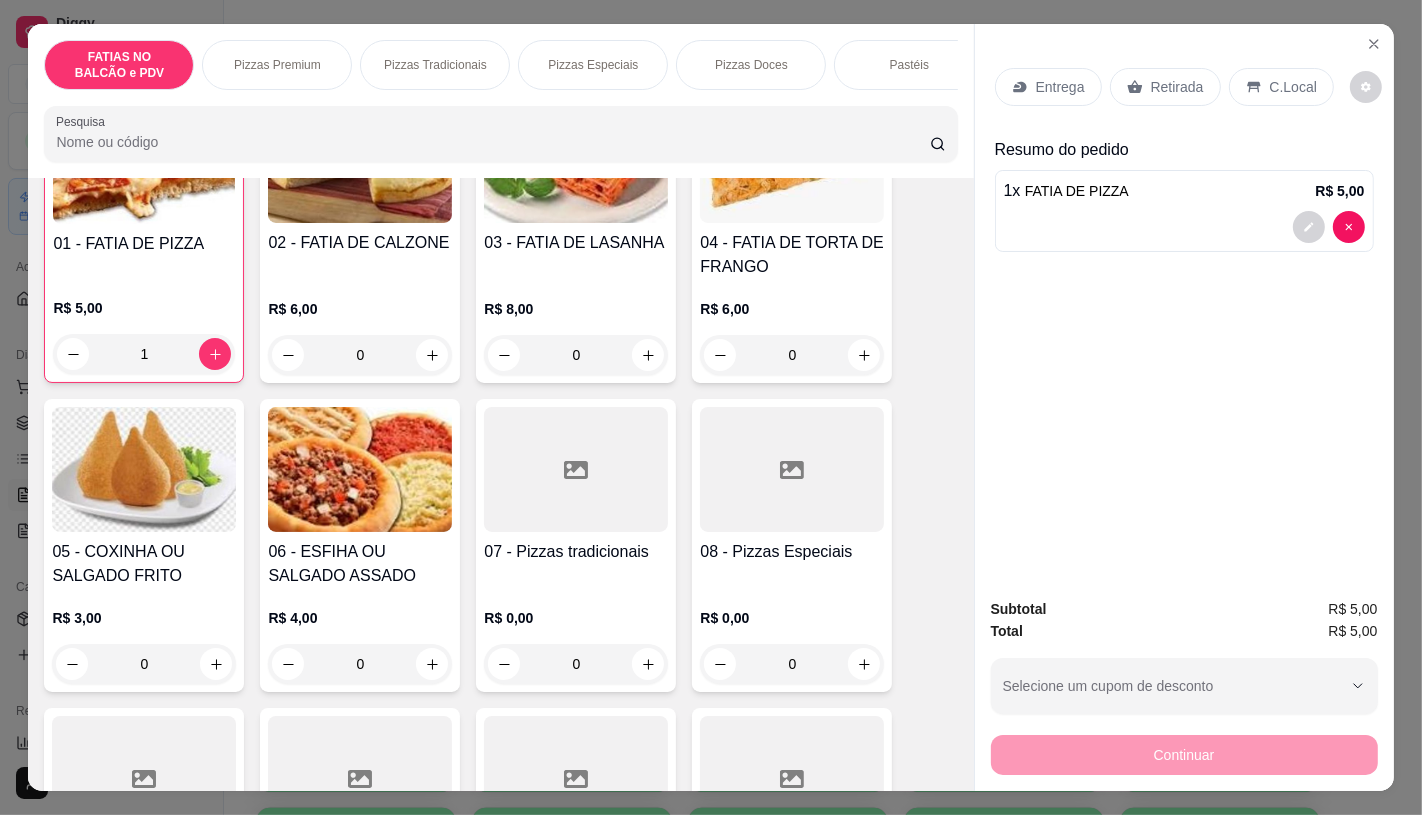 scroll, scrollTop: 222, scrollLeft: 0, axis: vertical 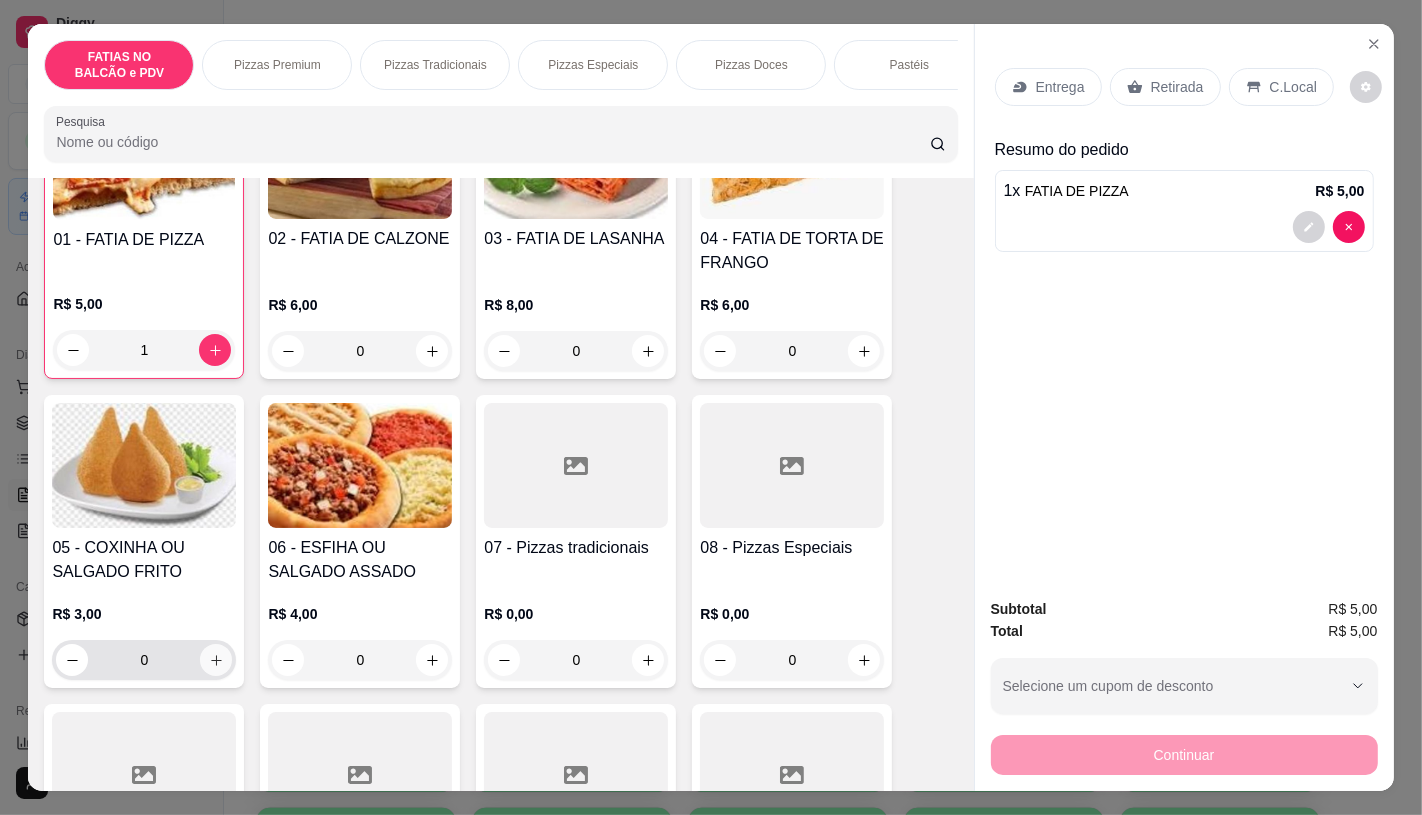 click 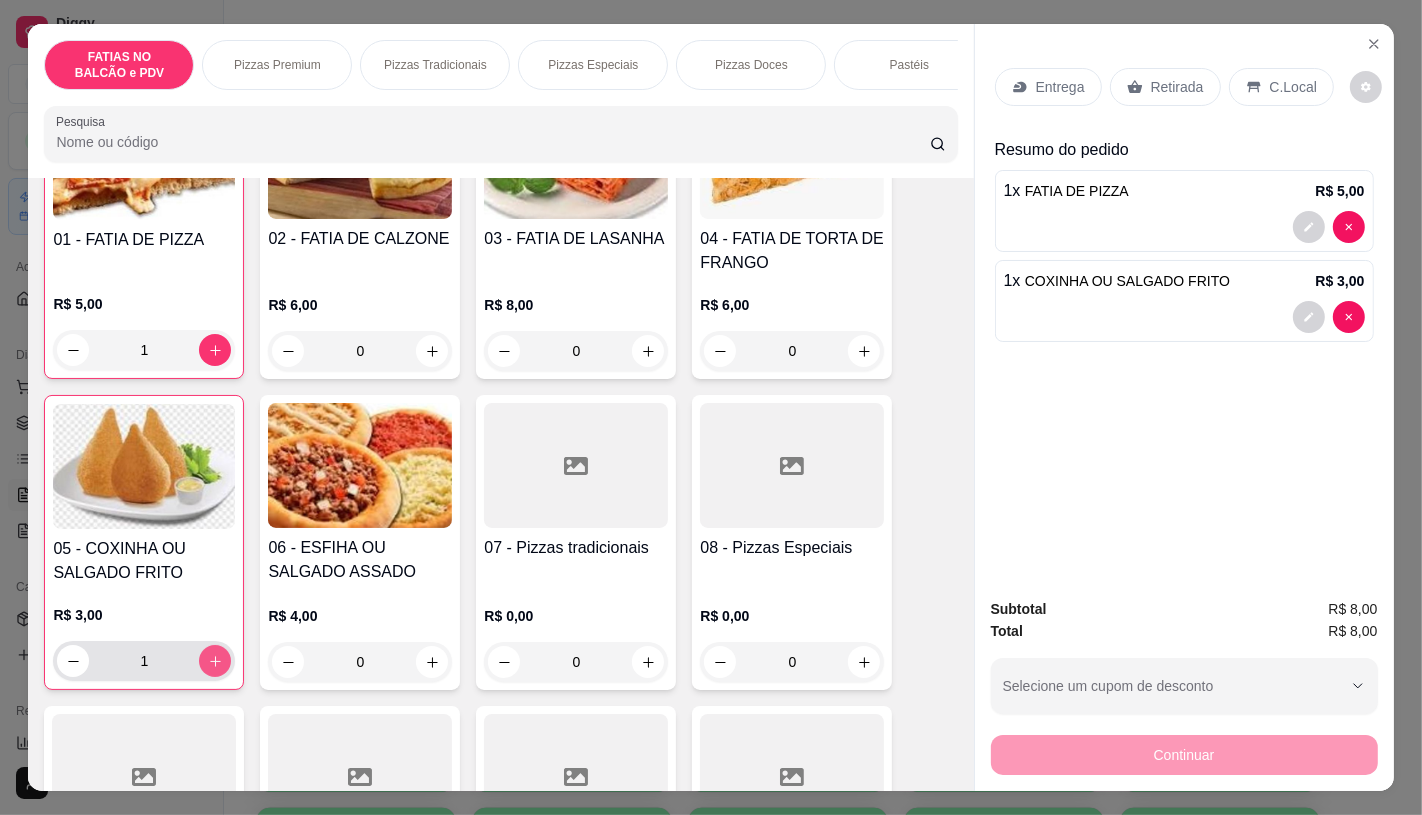 click 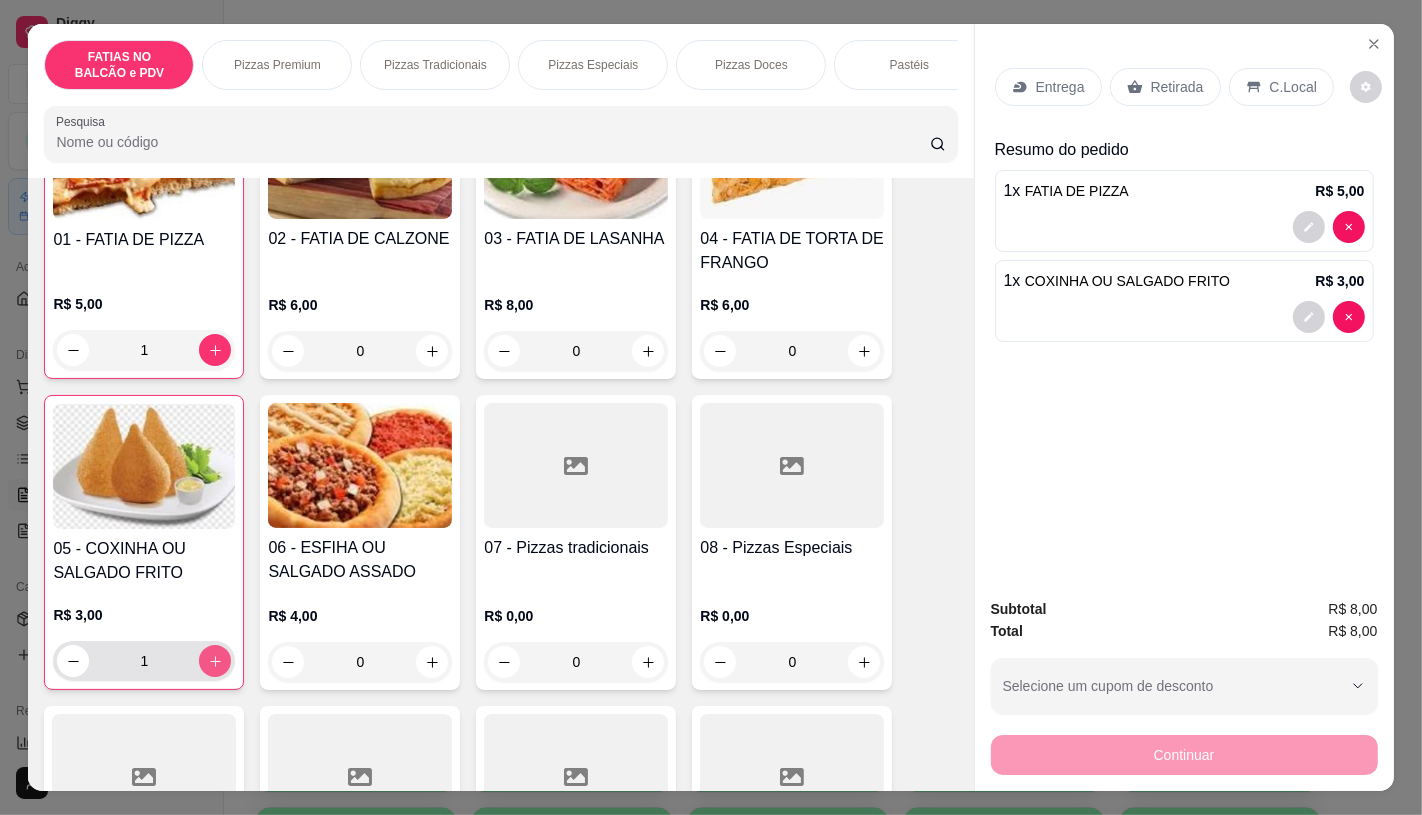 type on "2" 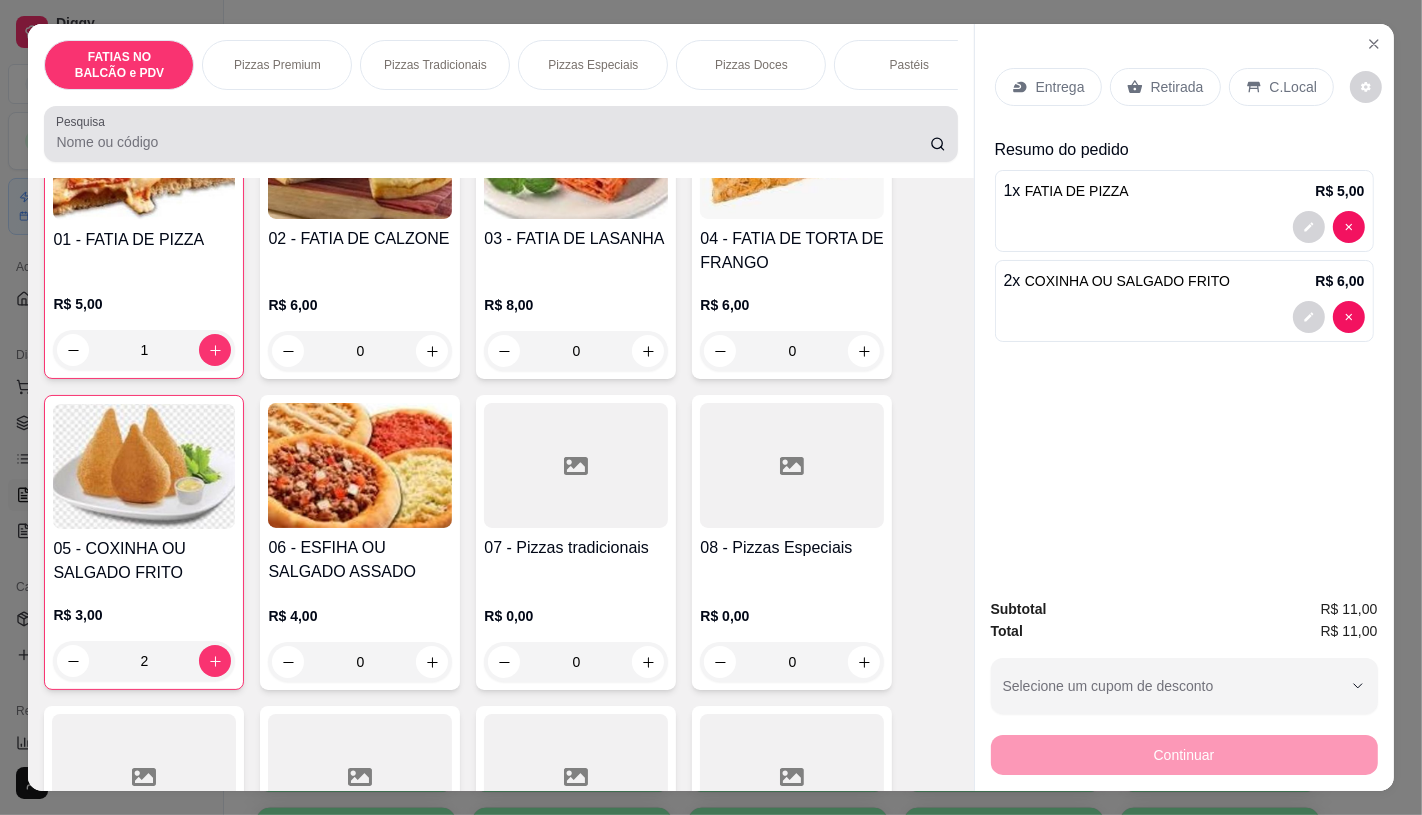 click on "Pesquisa" at bounding box center [492, 142] 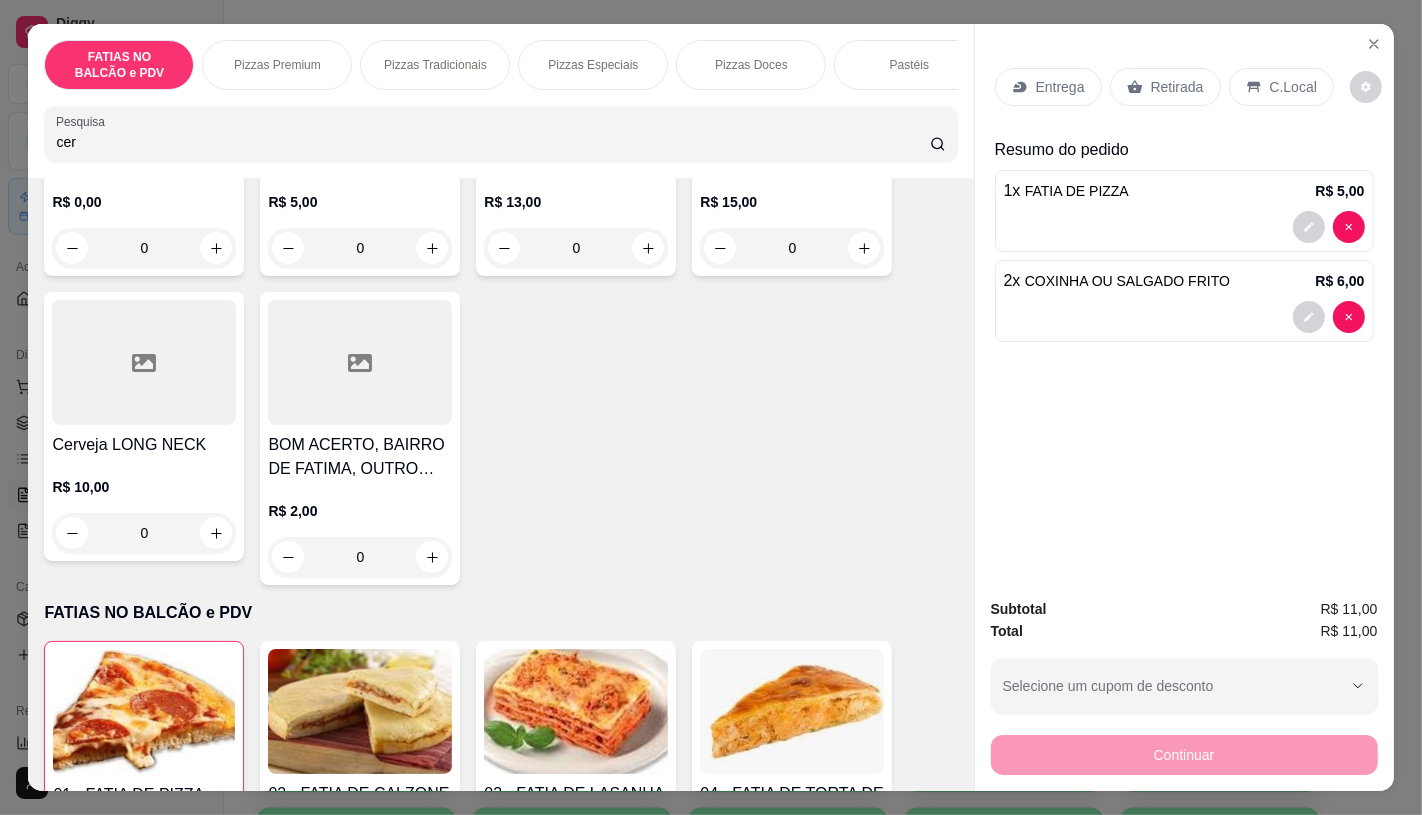 scroll, scrollTop: 0, scrollLeft: 0, axis: both 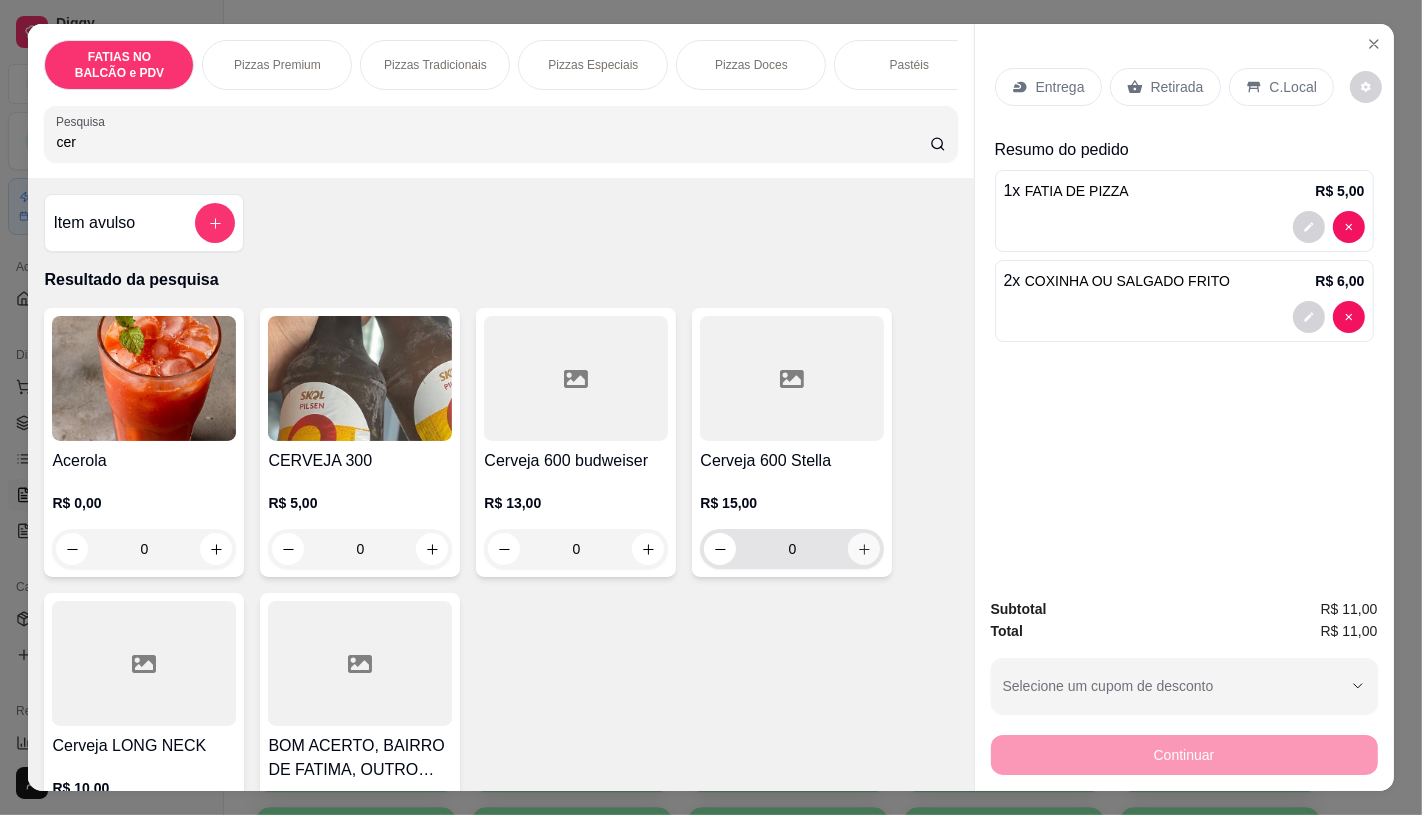 type on "cer" 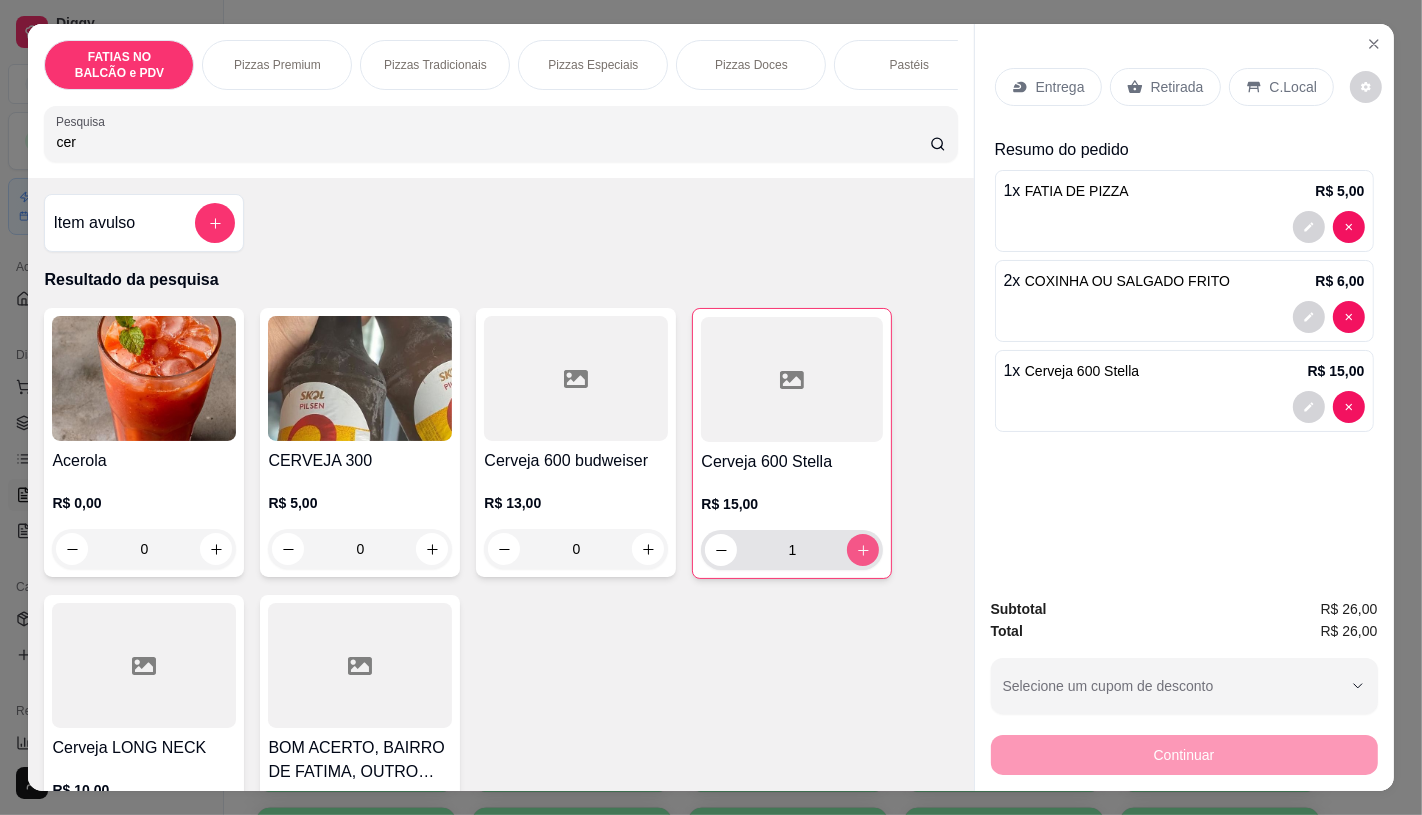 type on "1" 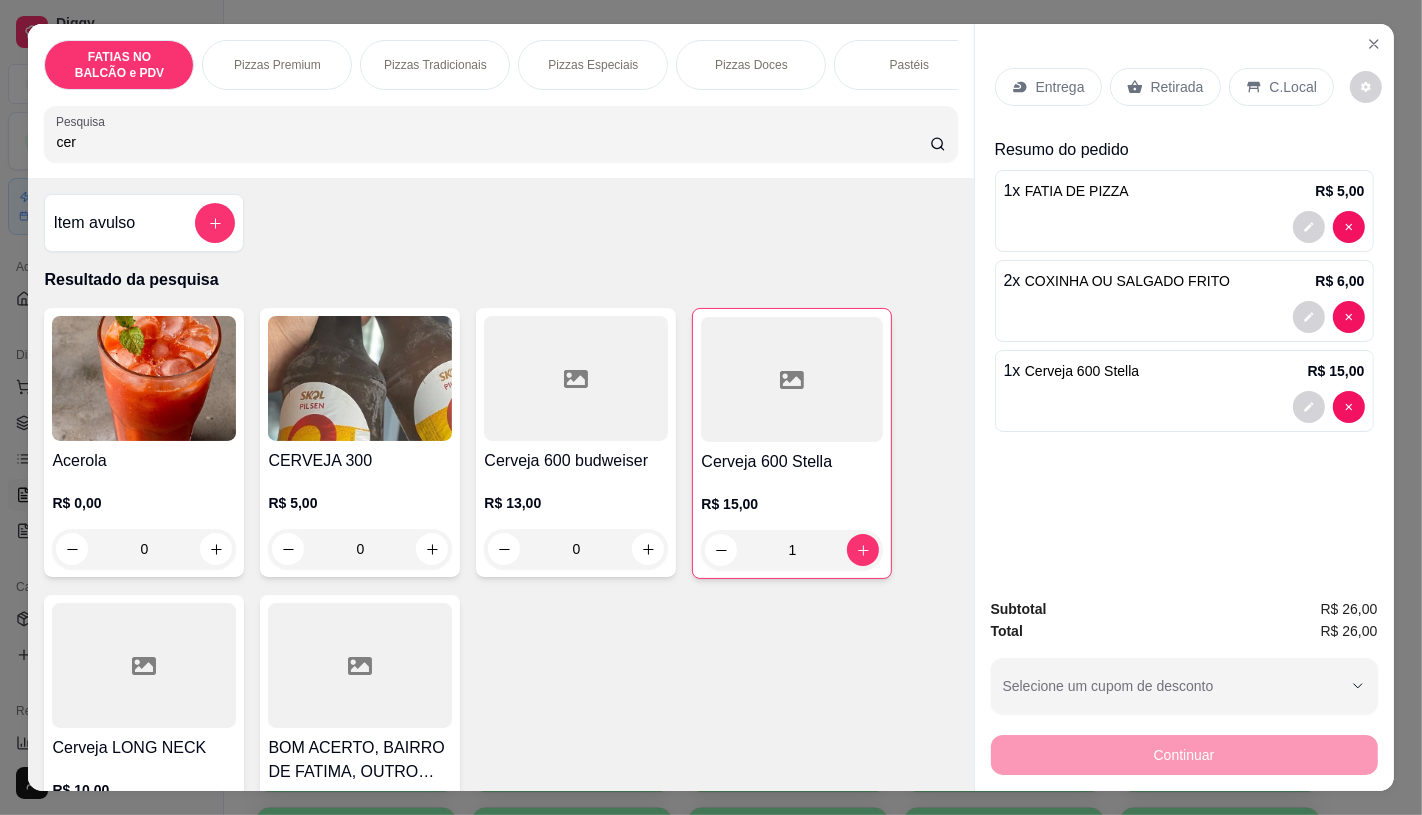 click on "Retirada" at bounding box center [1165, 87] 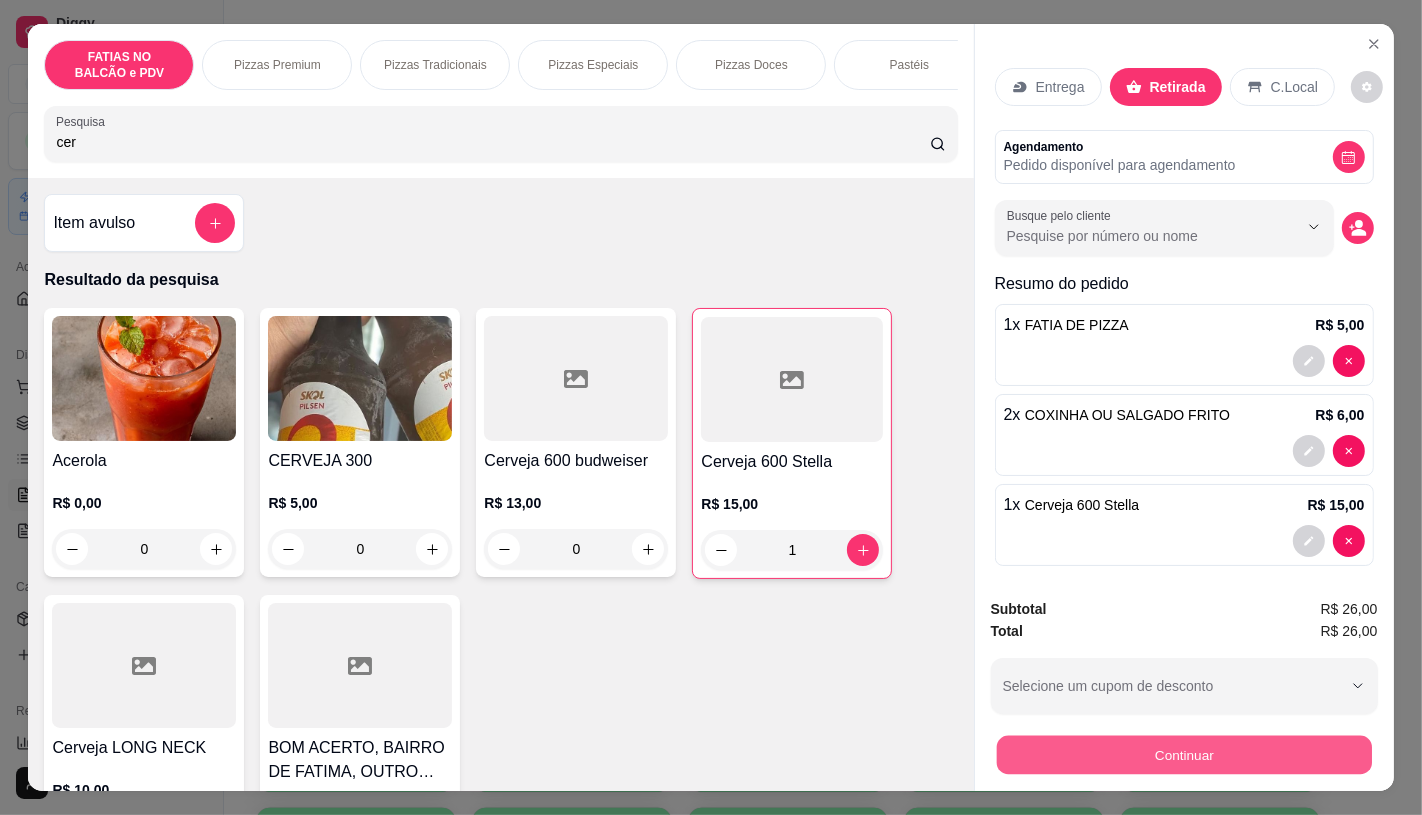 click on "Continuar" at bounding box center [1183, 754] 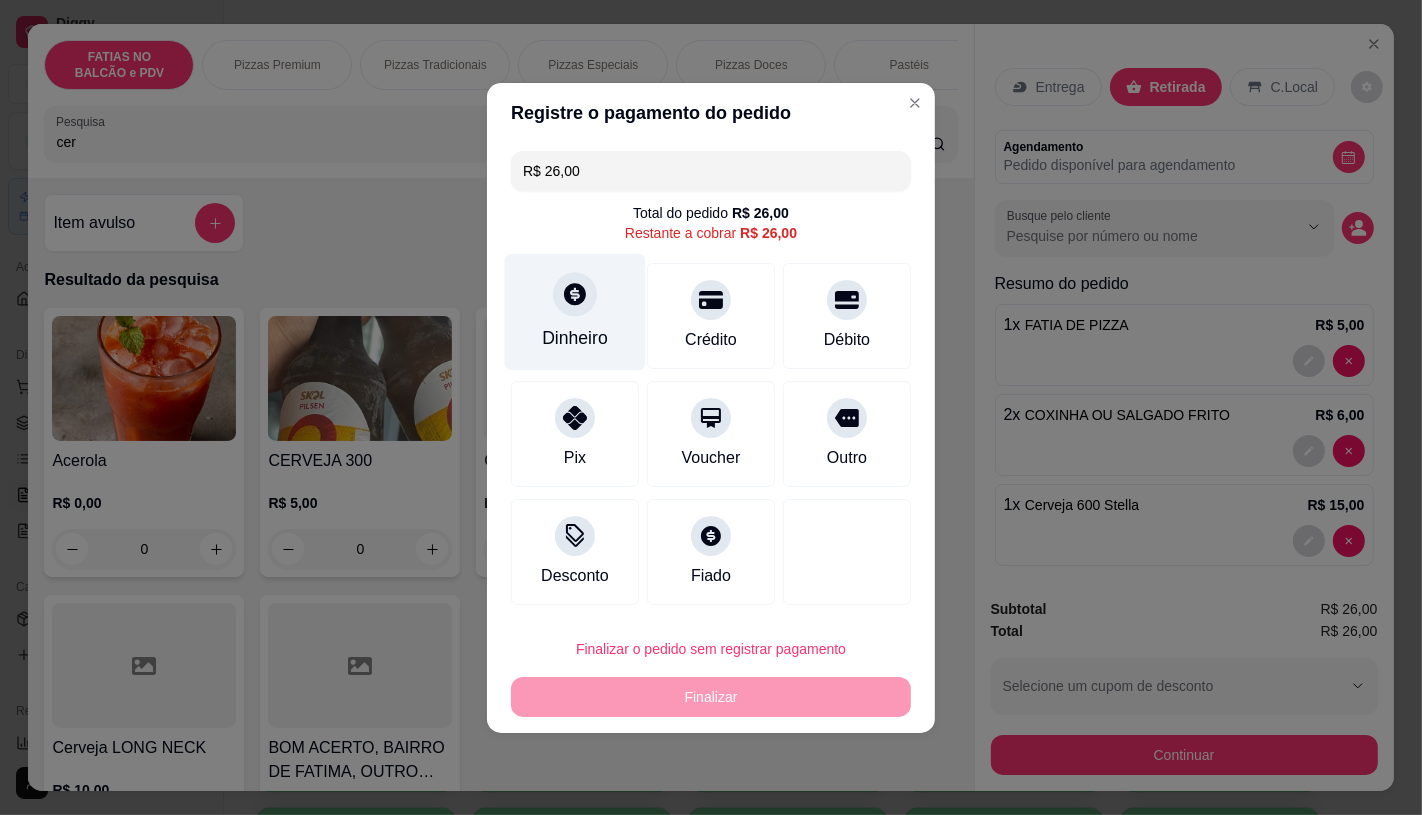 click on "Dinheiro" at bounding box center [575, 338] 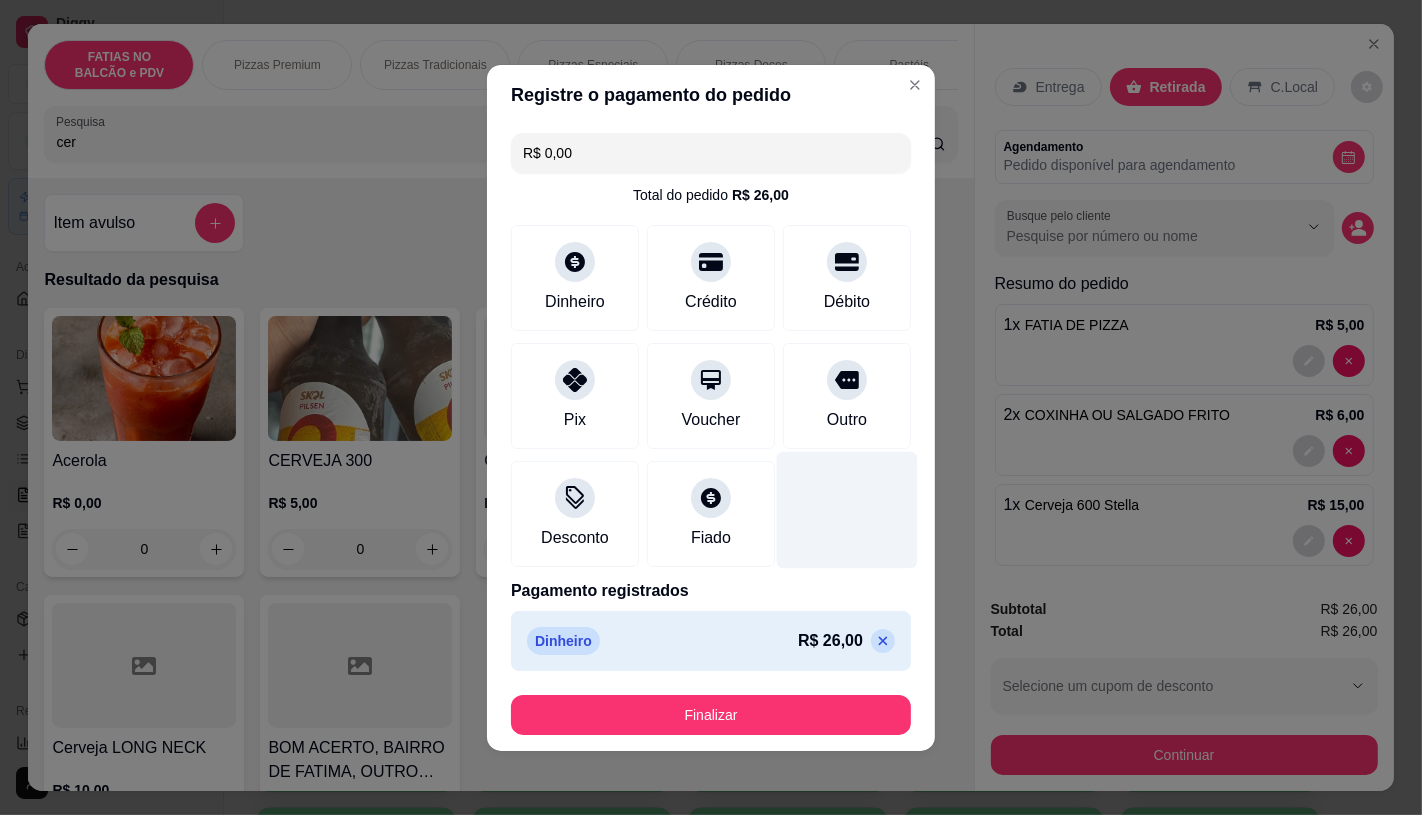 type on "R$ 0,00" 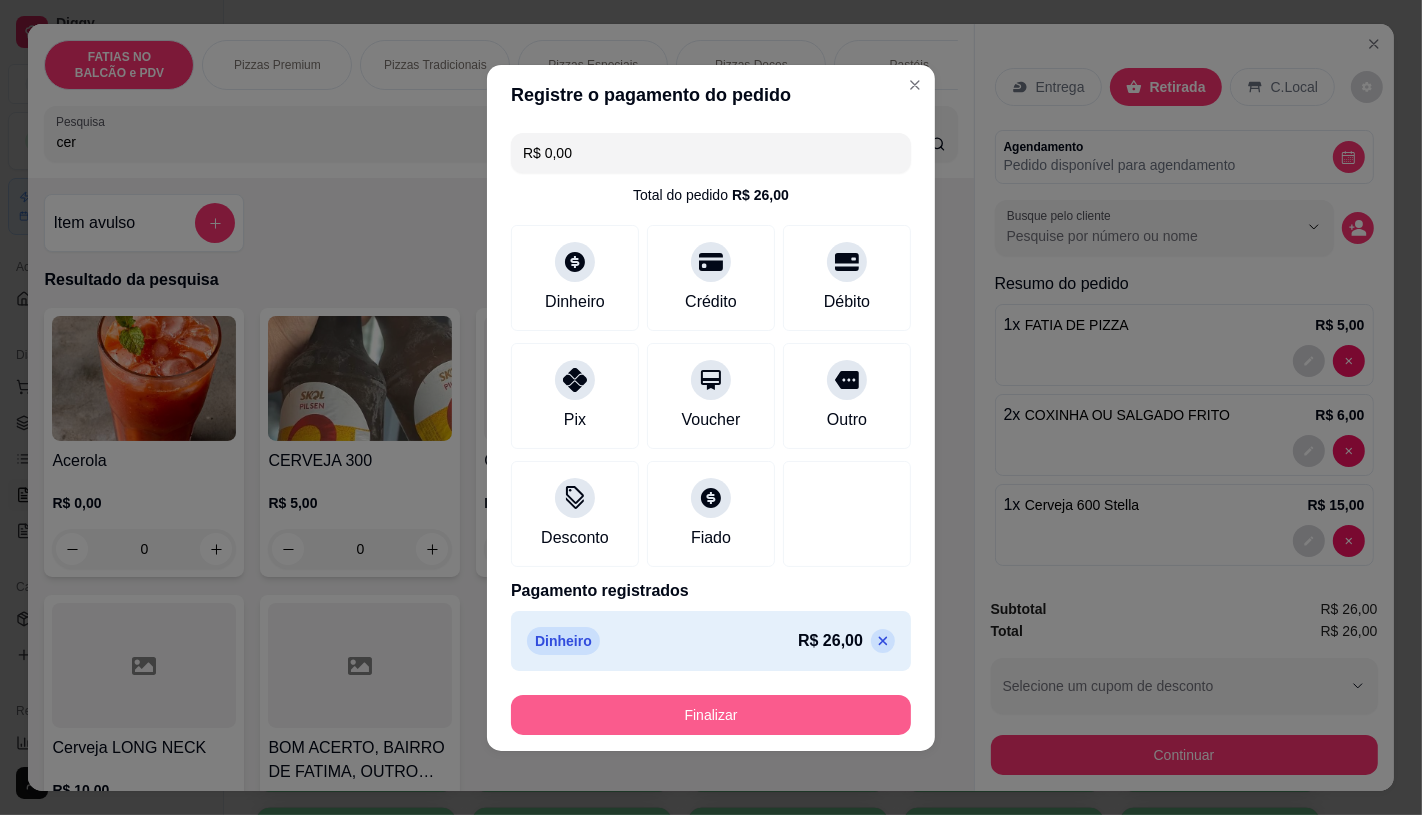 click on "Finalizar" at bounding box center (711, 715) 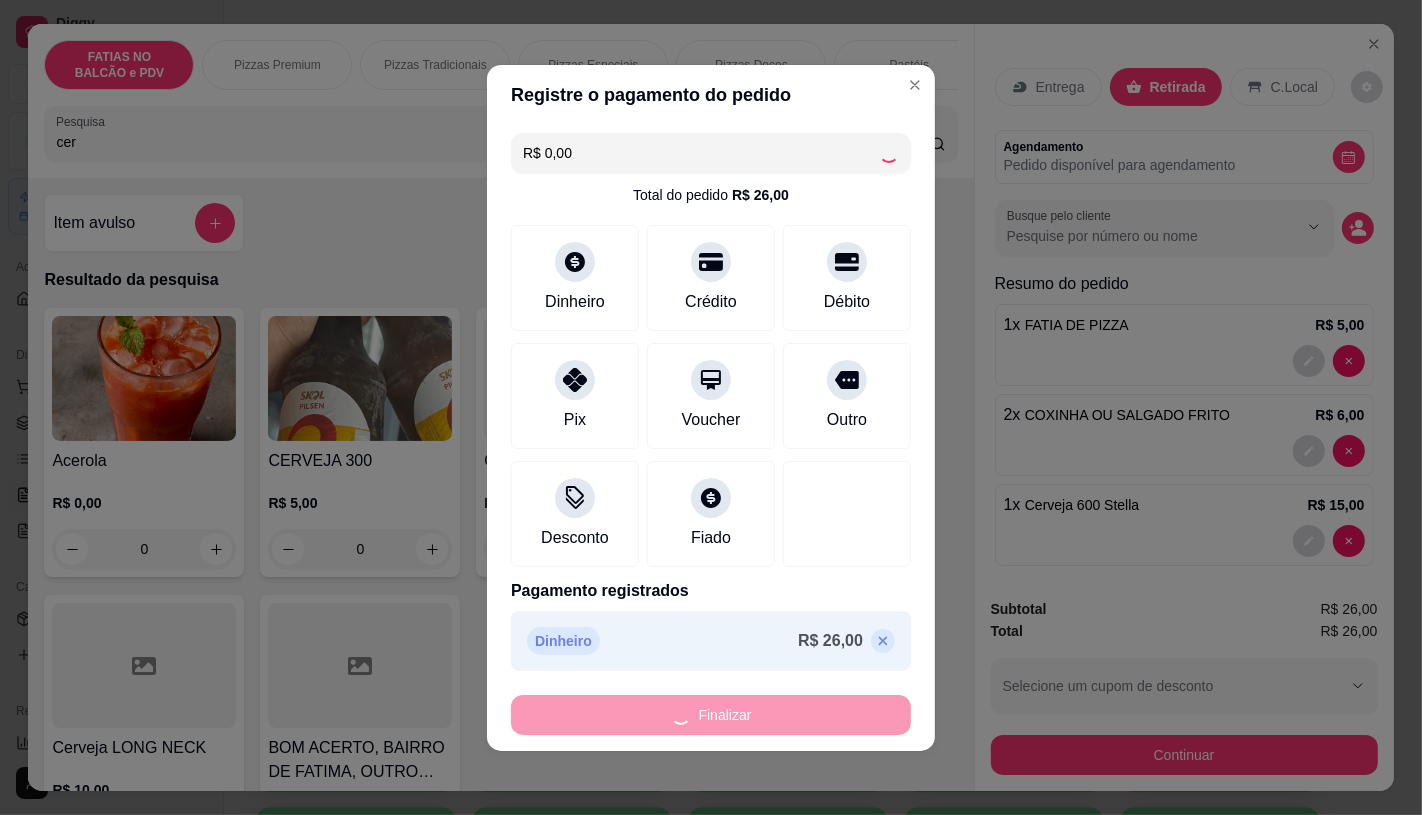 type on "0" 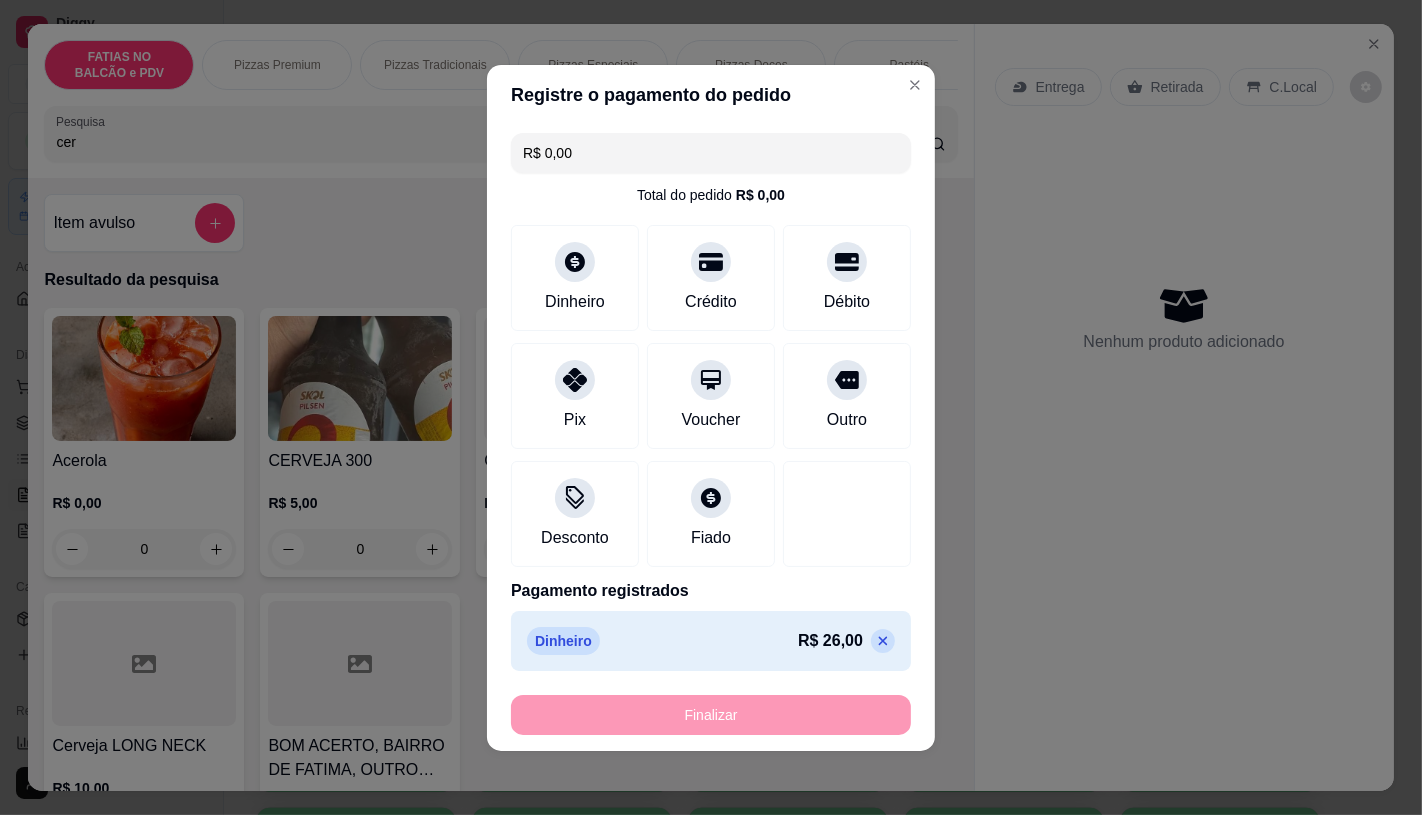 type on "-R$ 26,00" 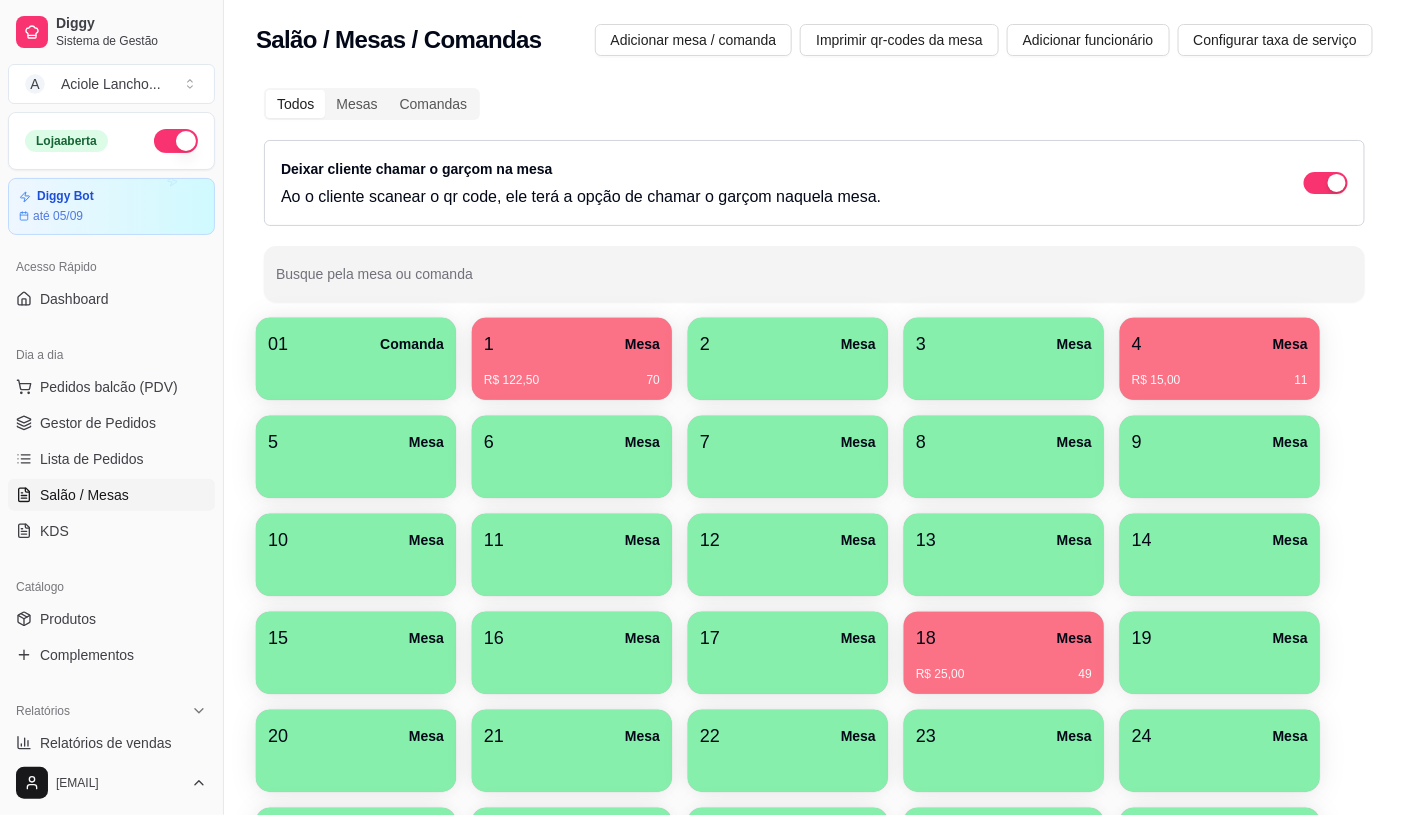 click on "R$ 122,50 70" at bounding box center (572, 380) 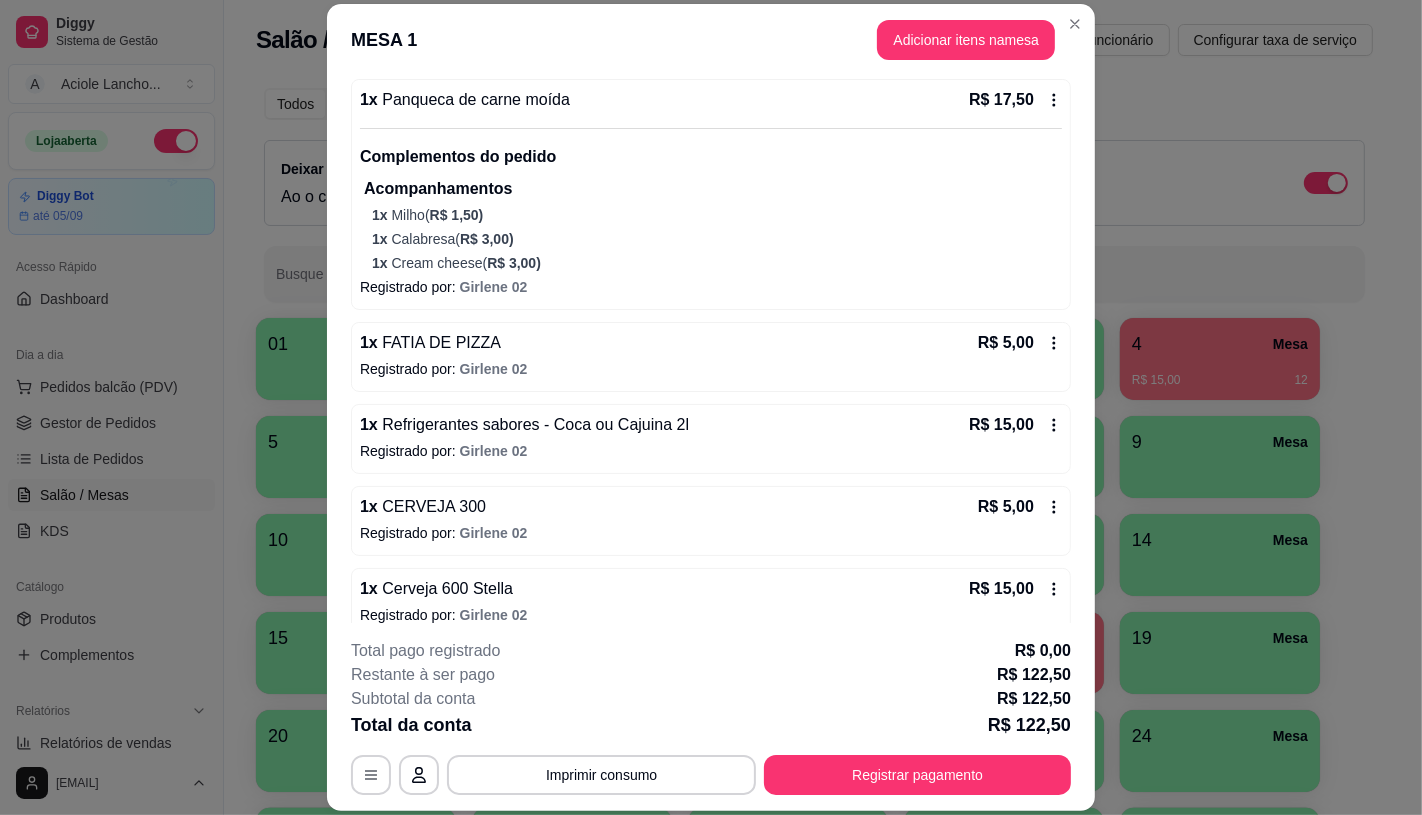 scroll, scrollTop: 471, scrollLeft: 0, axis: vertical 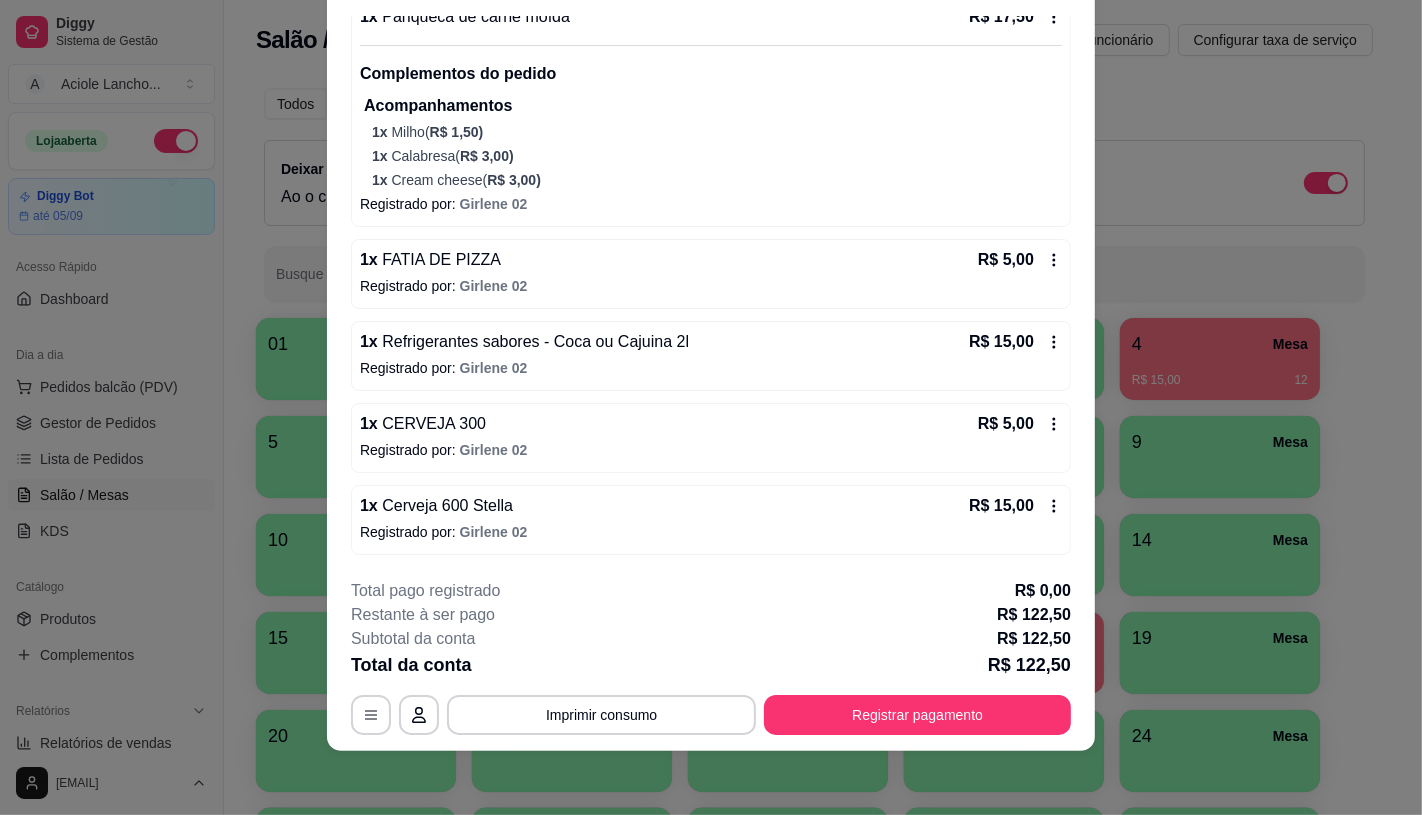 click on "1 x   Cerveja 600 Stella R$ 15,00" at bounding box center (711, 506) 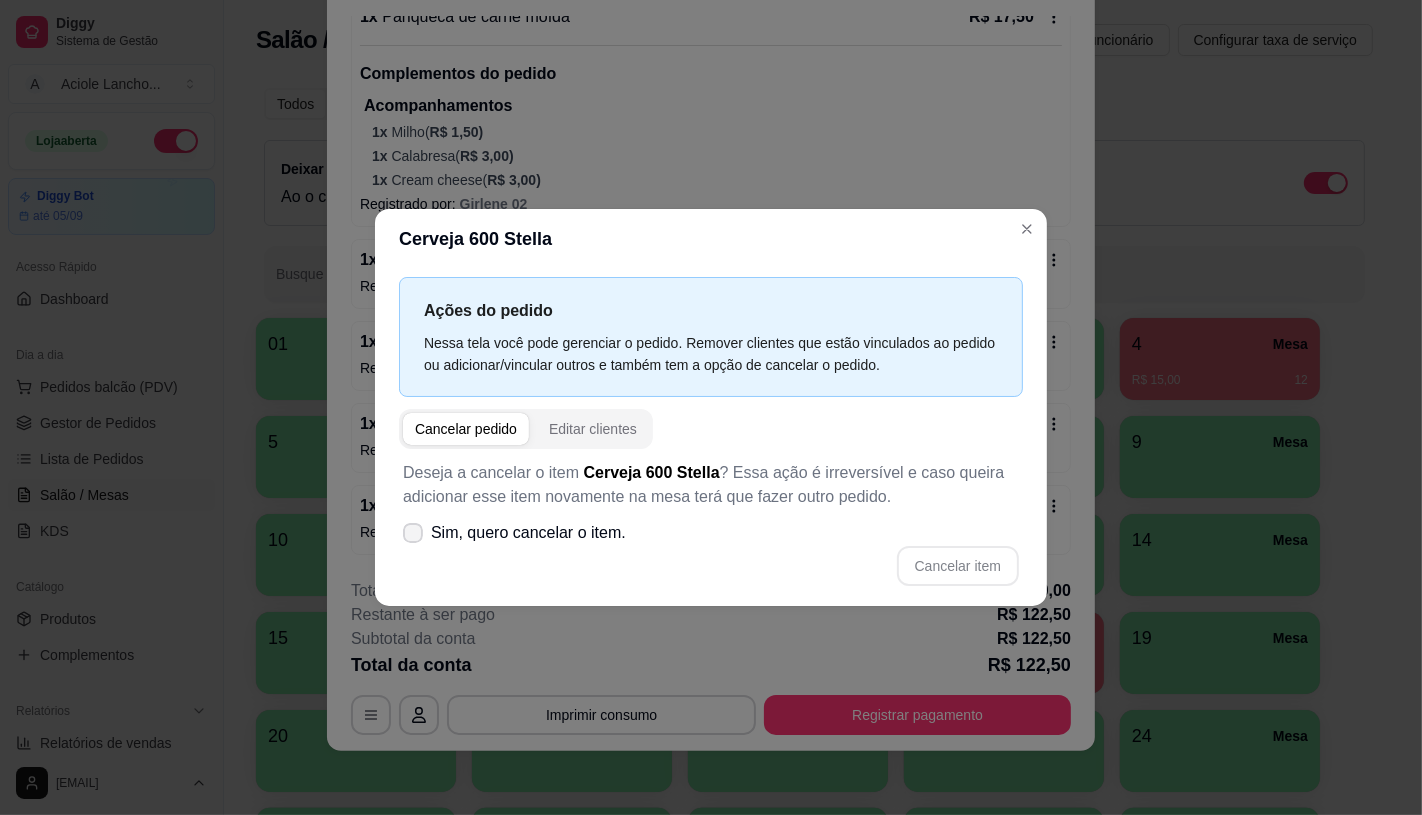 click on "Sim, quero cancelar o item." at bounding box center [528, 533] 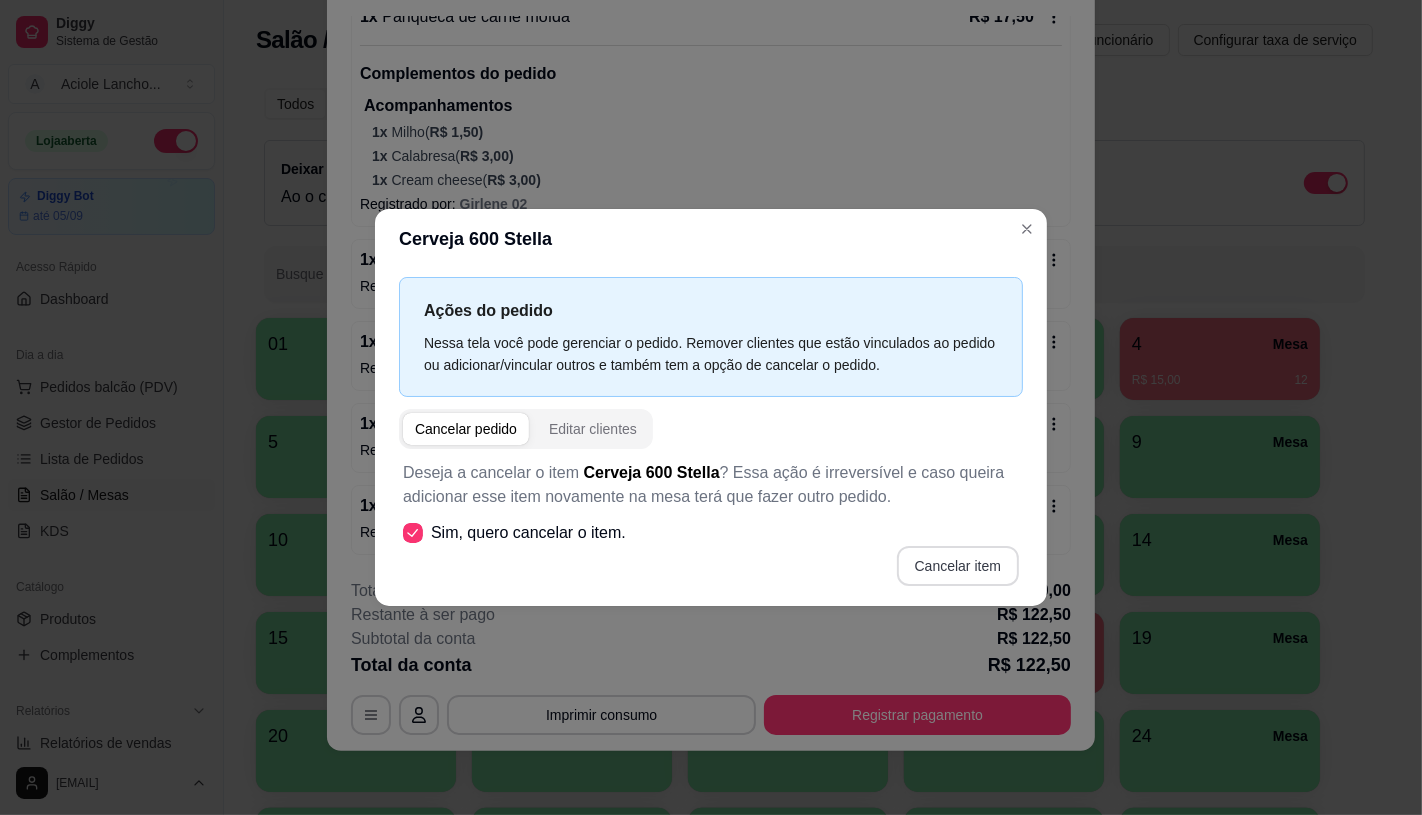click on "Cancelar item" at bounding box center [958, 566] 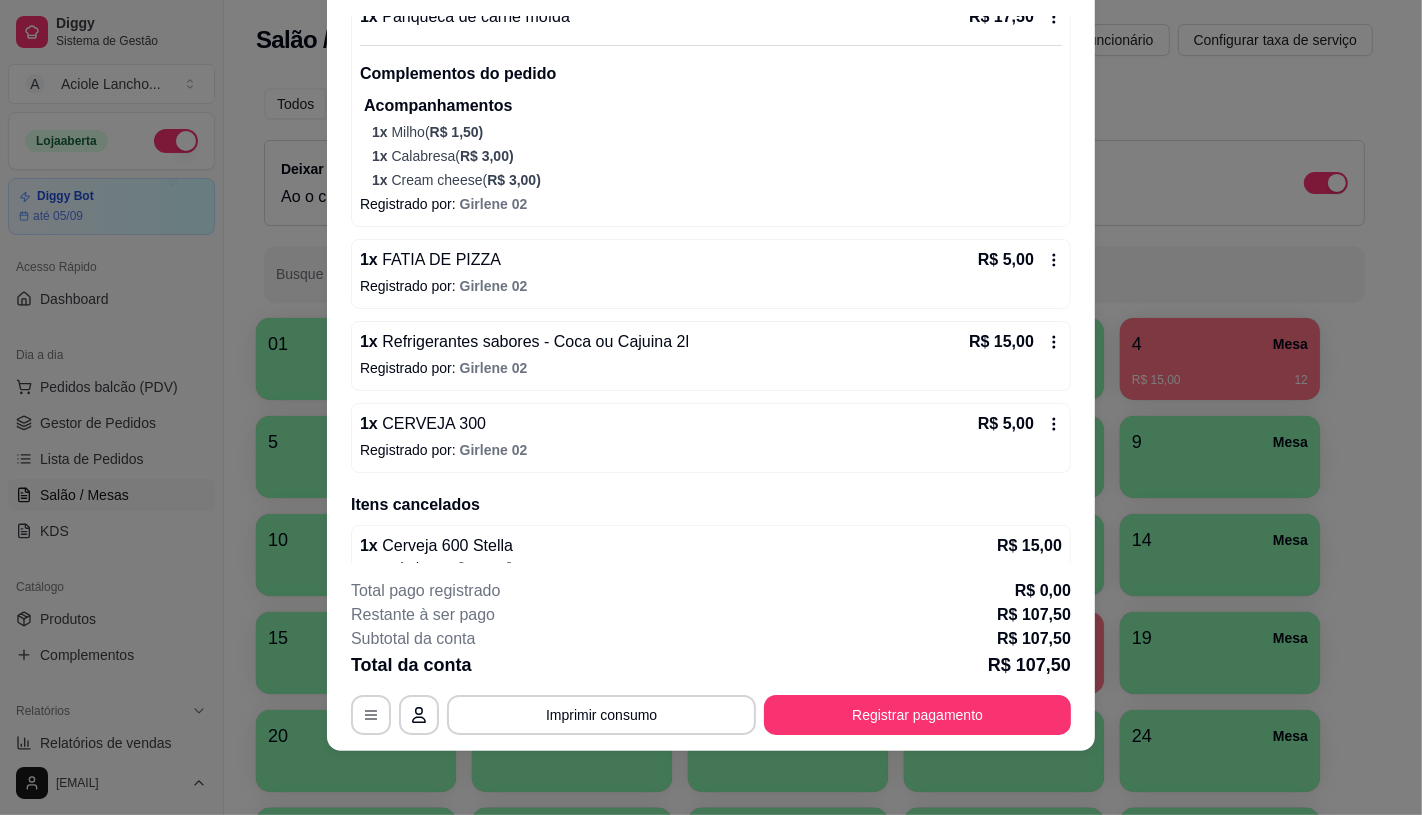 click on "Registrado por:   [NAME] 02" at bounding box center [711, 286] 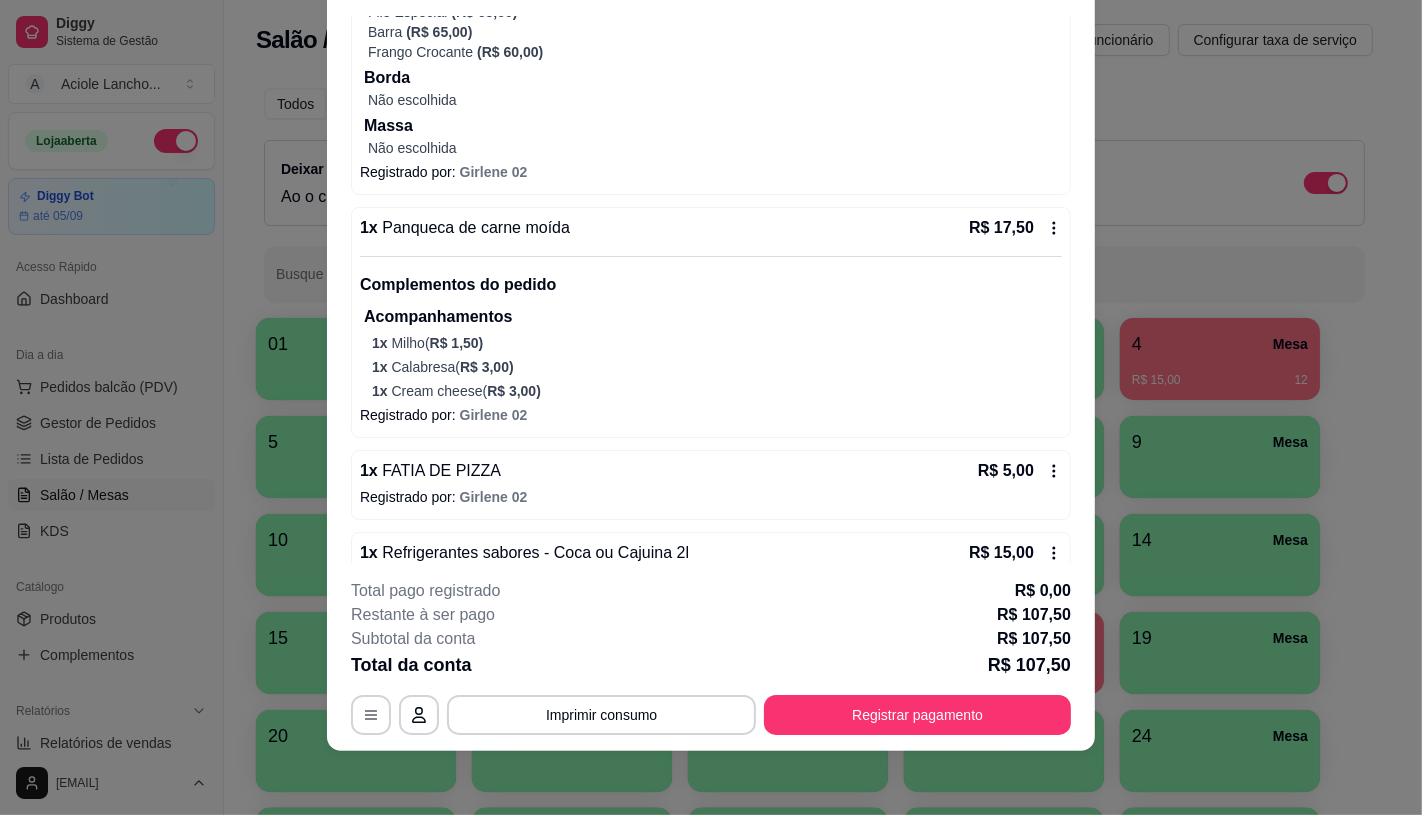 scroll, scrollTop: 444, scrollLeft: 0, axis: vertical 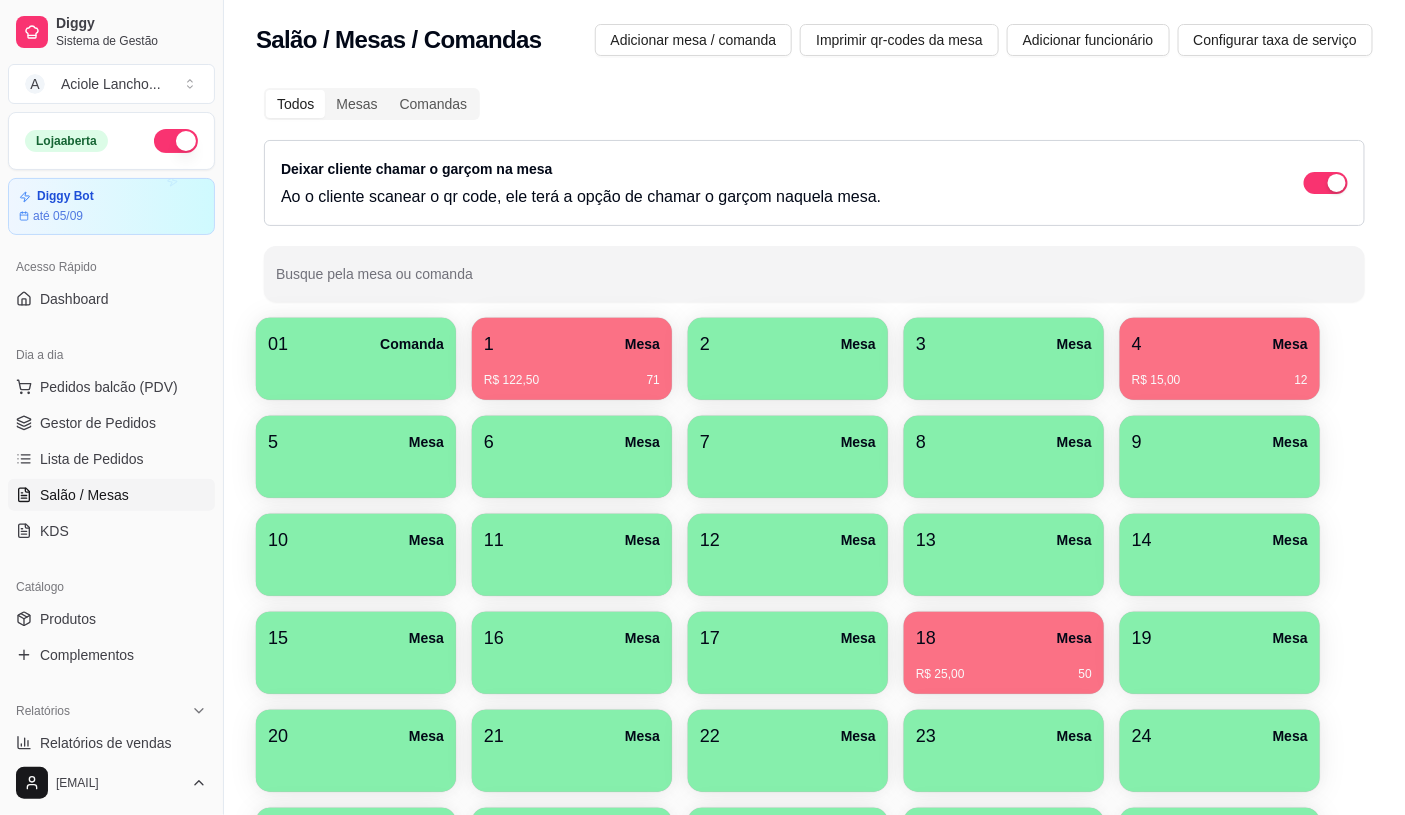 click on "4 Mesa" at bounding box center [1220, 344] 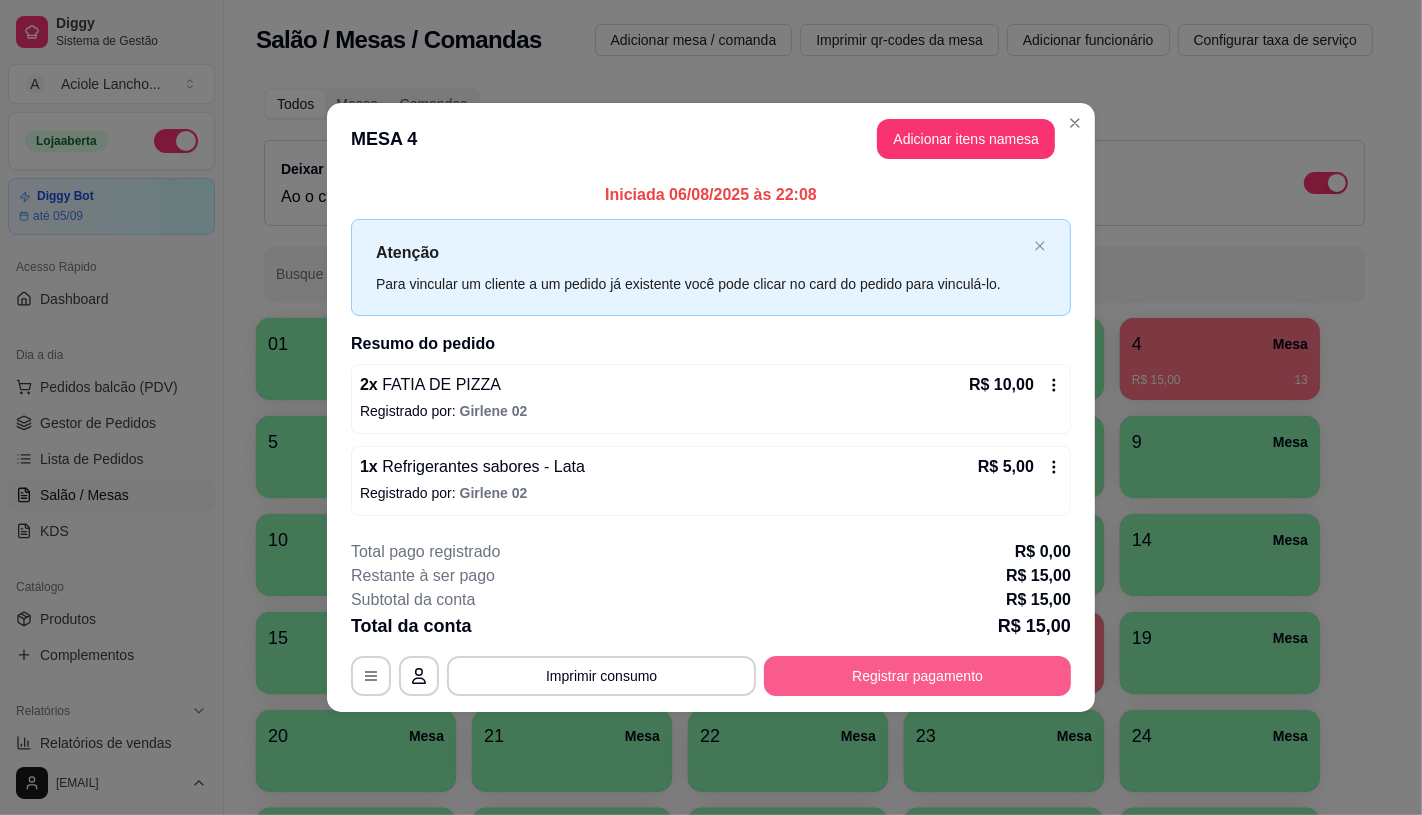 click on "Registrar pagamento" at bounding box center [917, 676] 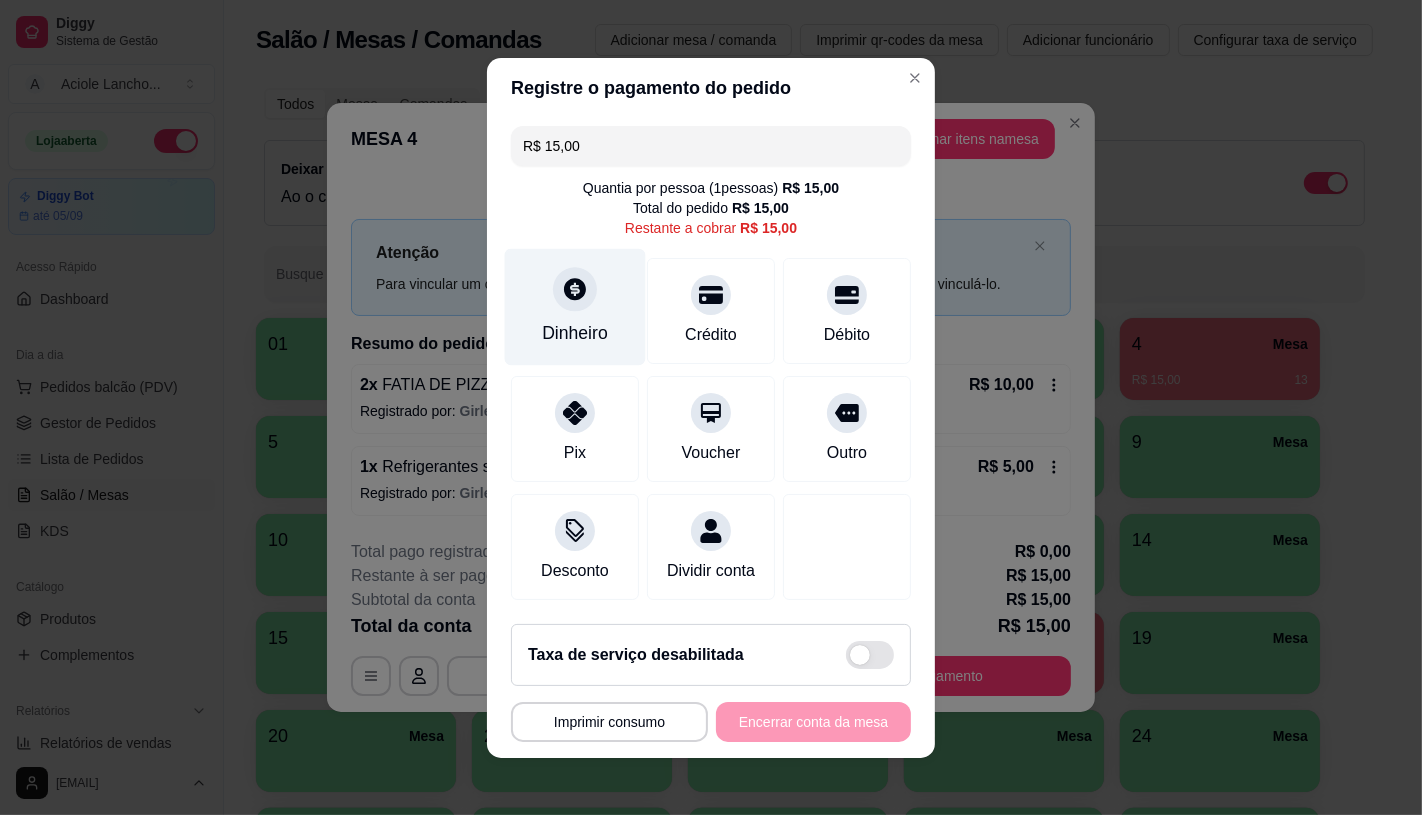 click on "Dinheiro" at bounding box center (575, 333) 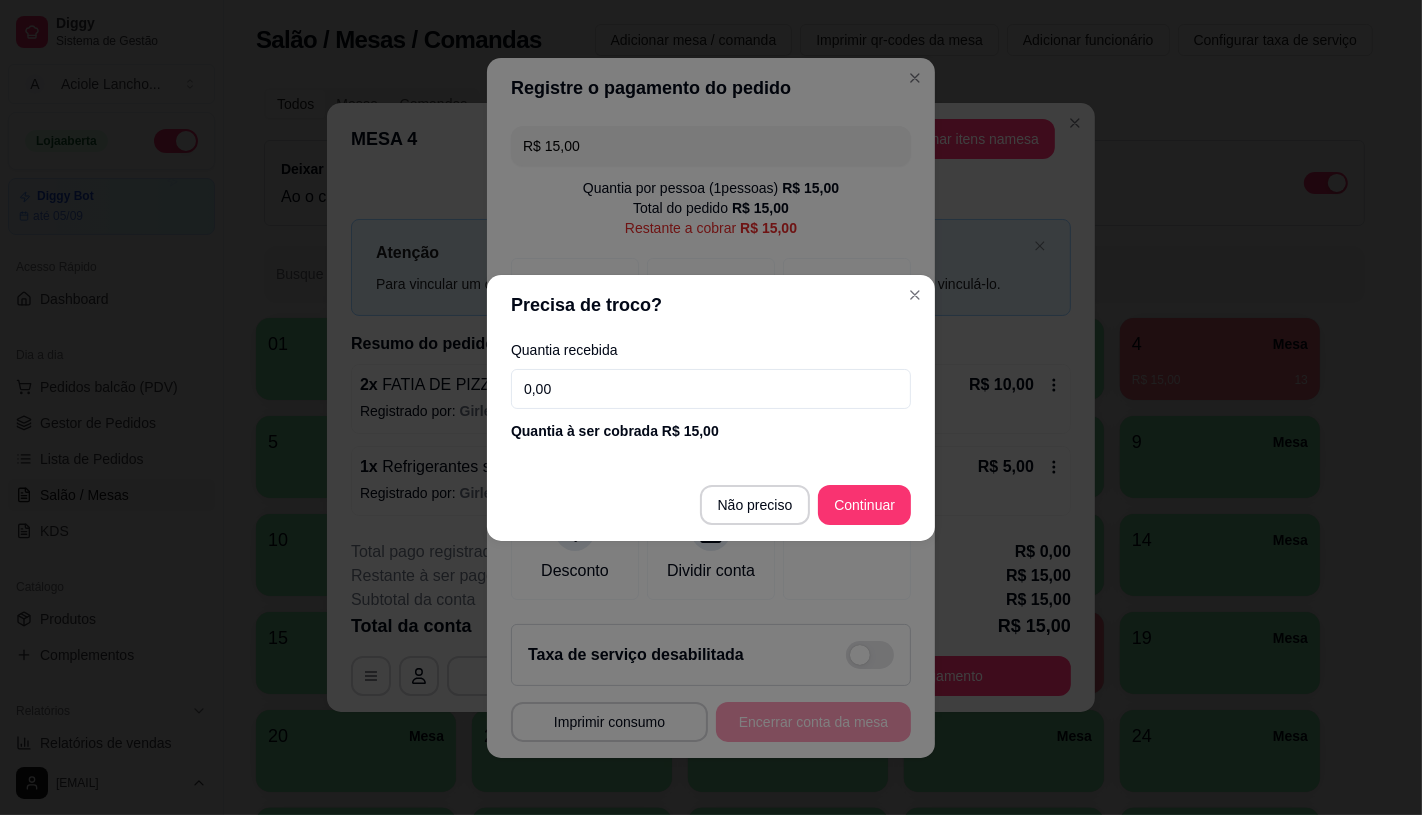 click on "Não preciso Continuar" at bounding box center (711, 505) 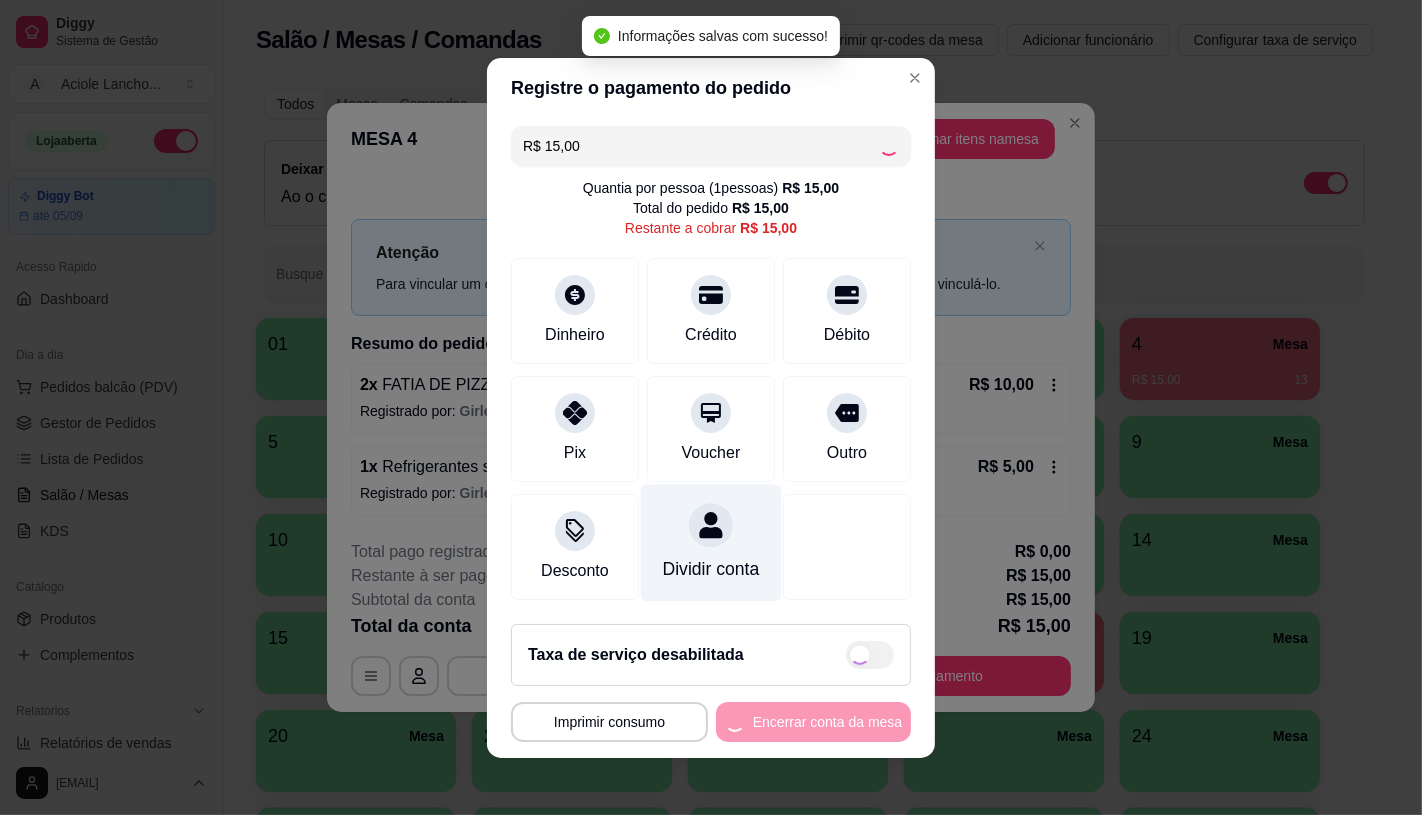 type on "R$ 0,00" 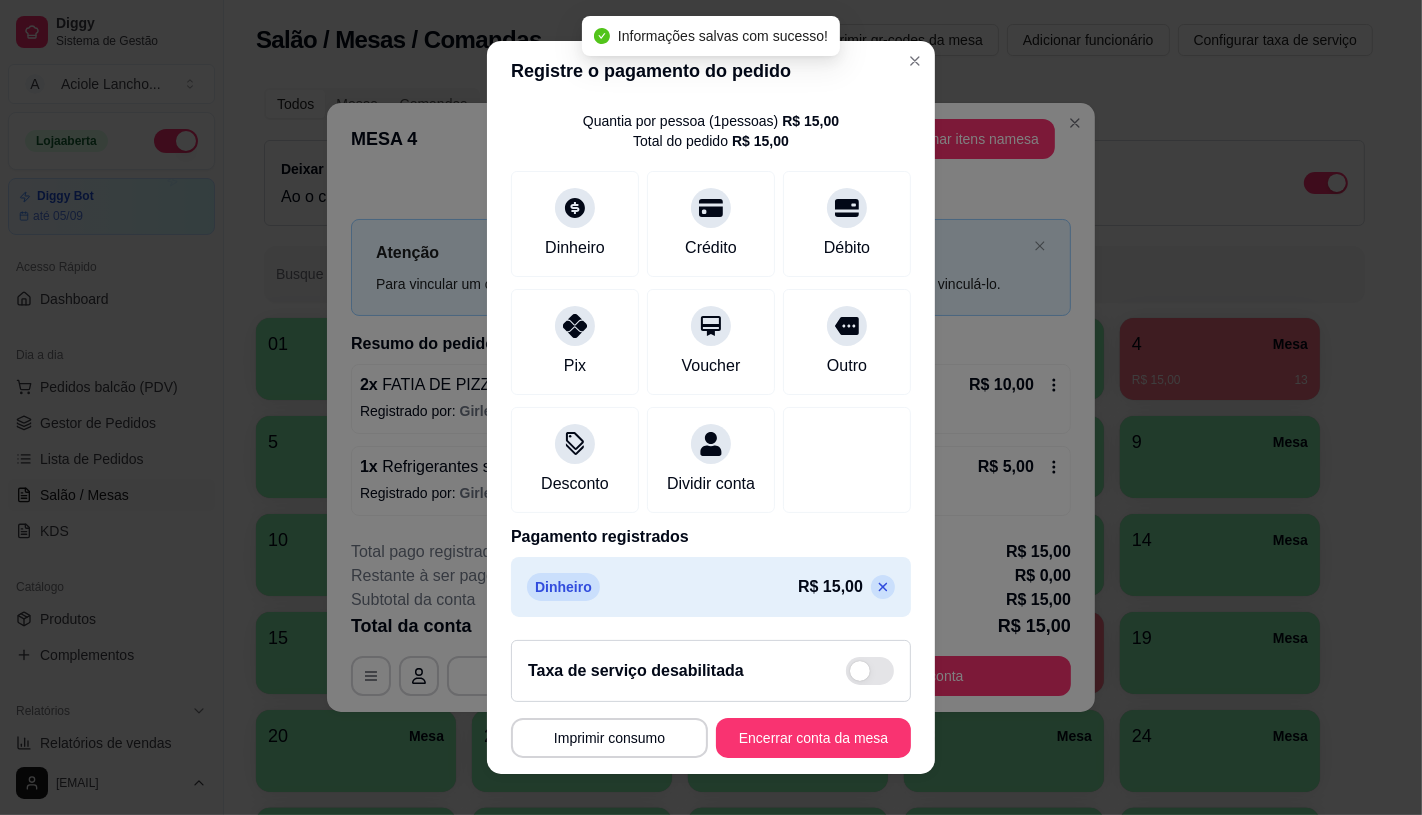 scroll, scrollTop: 74, scrollLeft: 0, axis: vertical 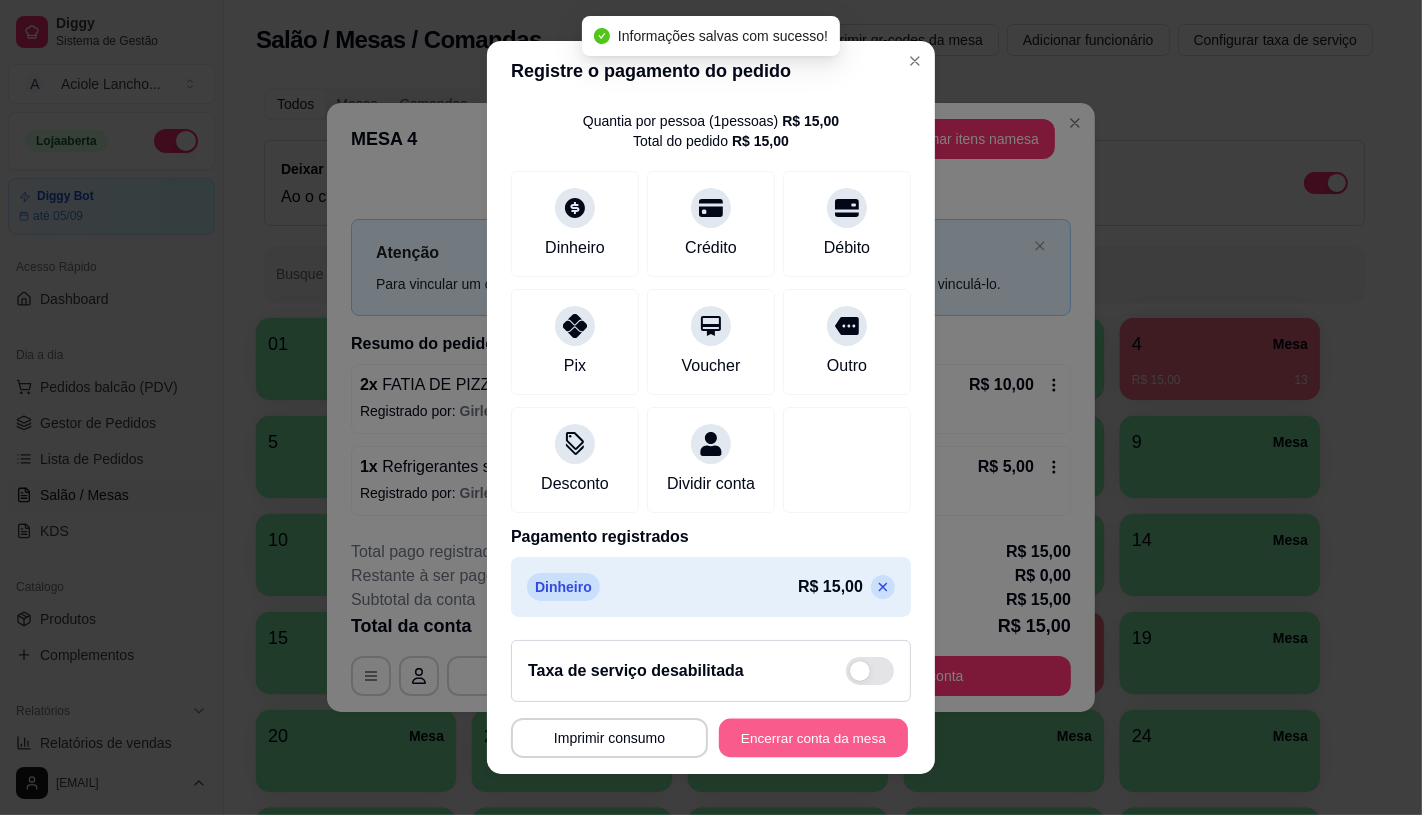 click on "Encerrar conta da mesa" at bounding box center (813, 738) 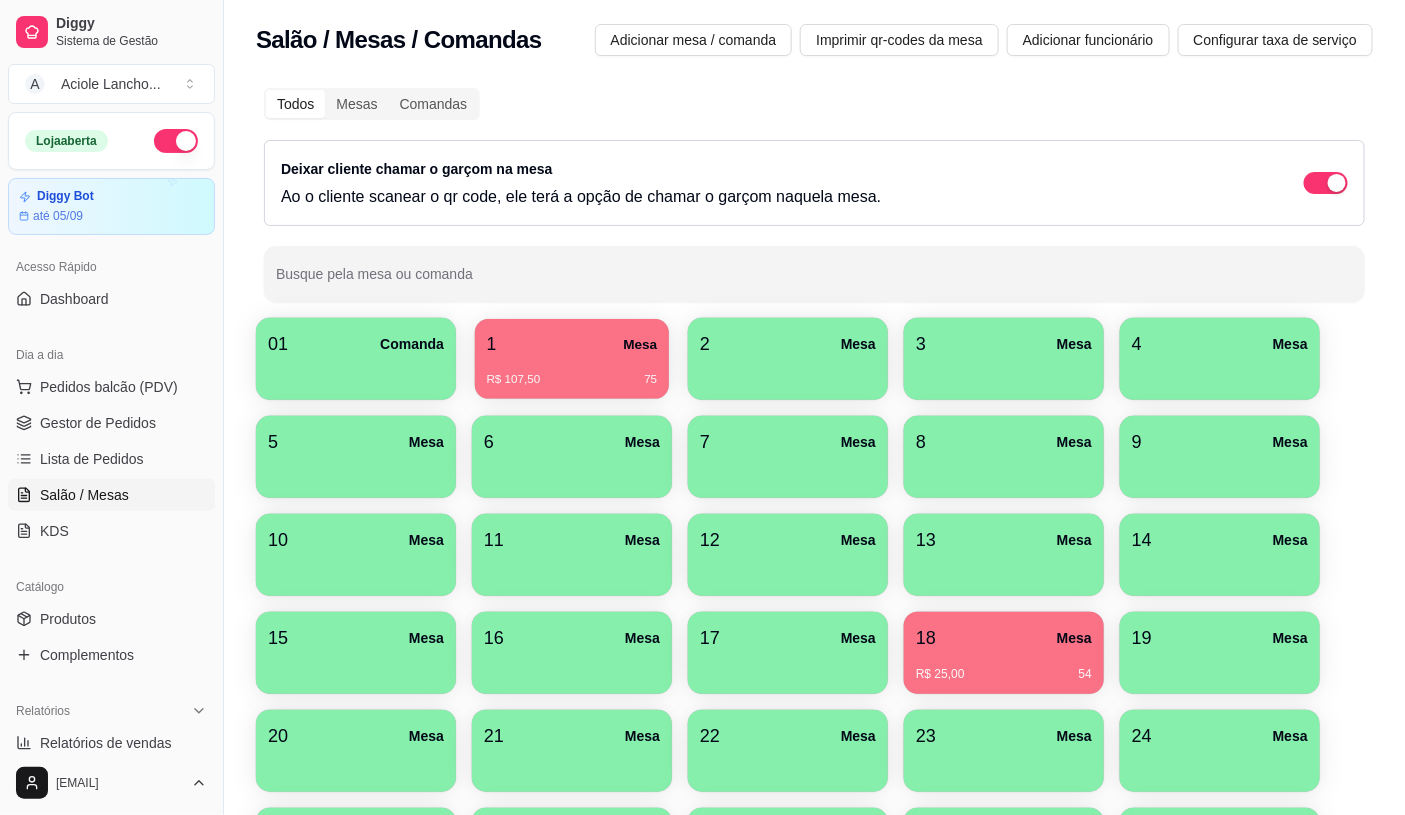 click on "R$ 107,50 75" at bounding box center [572, 380] 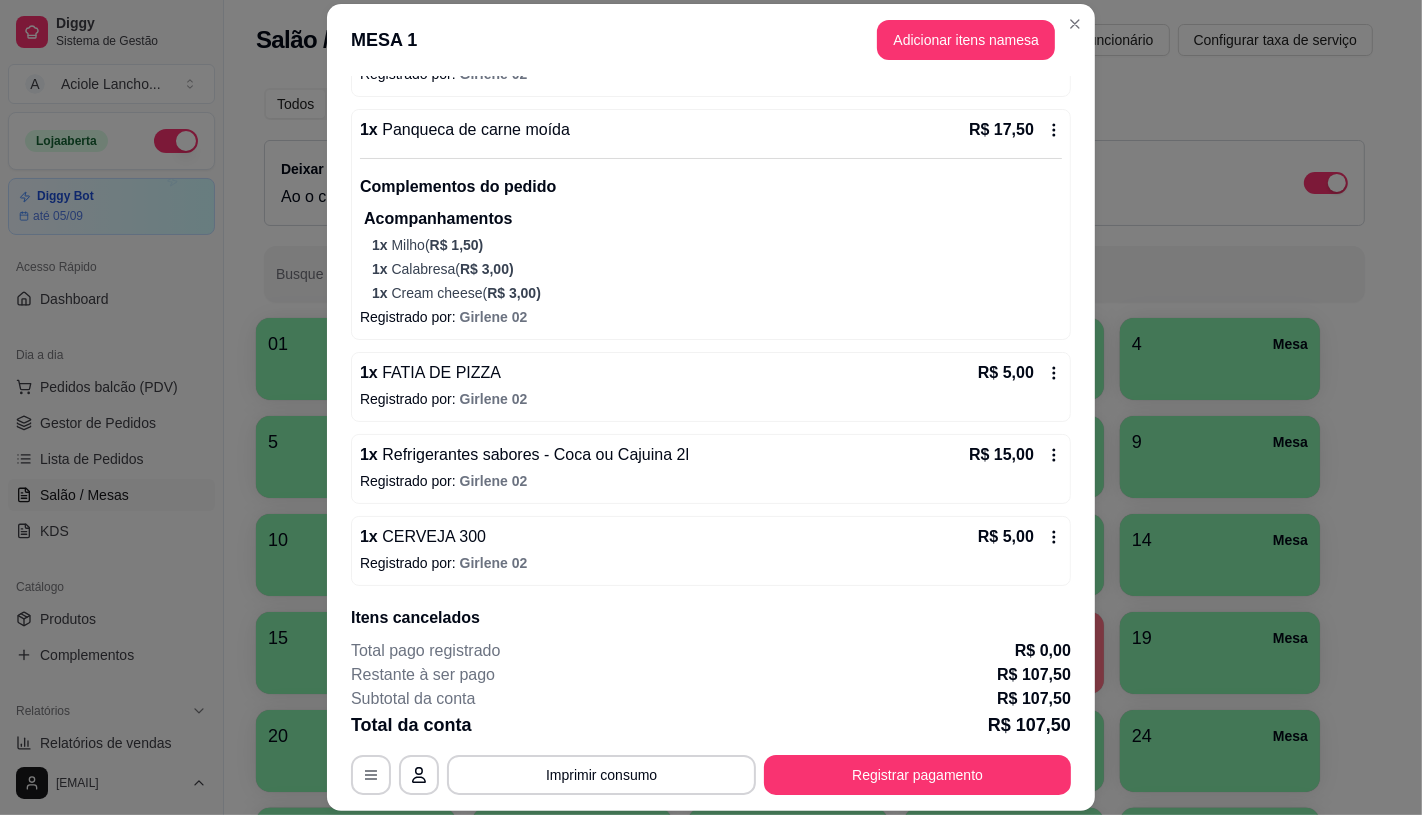 scroll, scrollTop: 503, scrollLeft: 0, axis: vertical 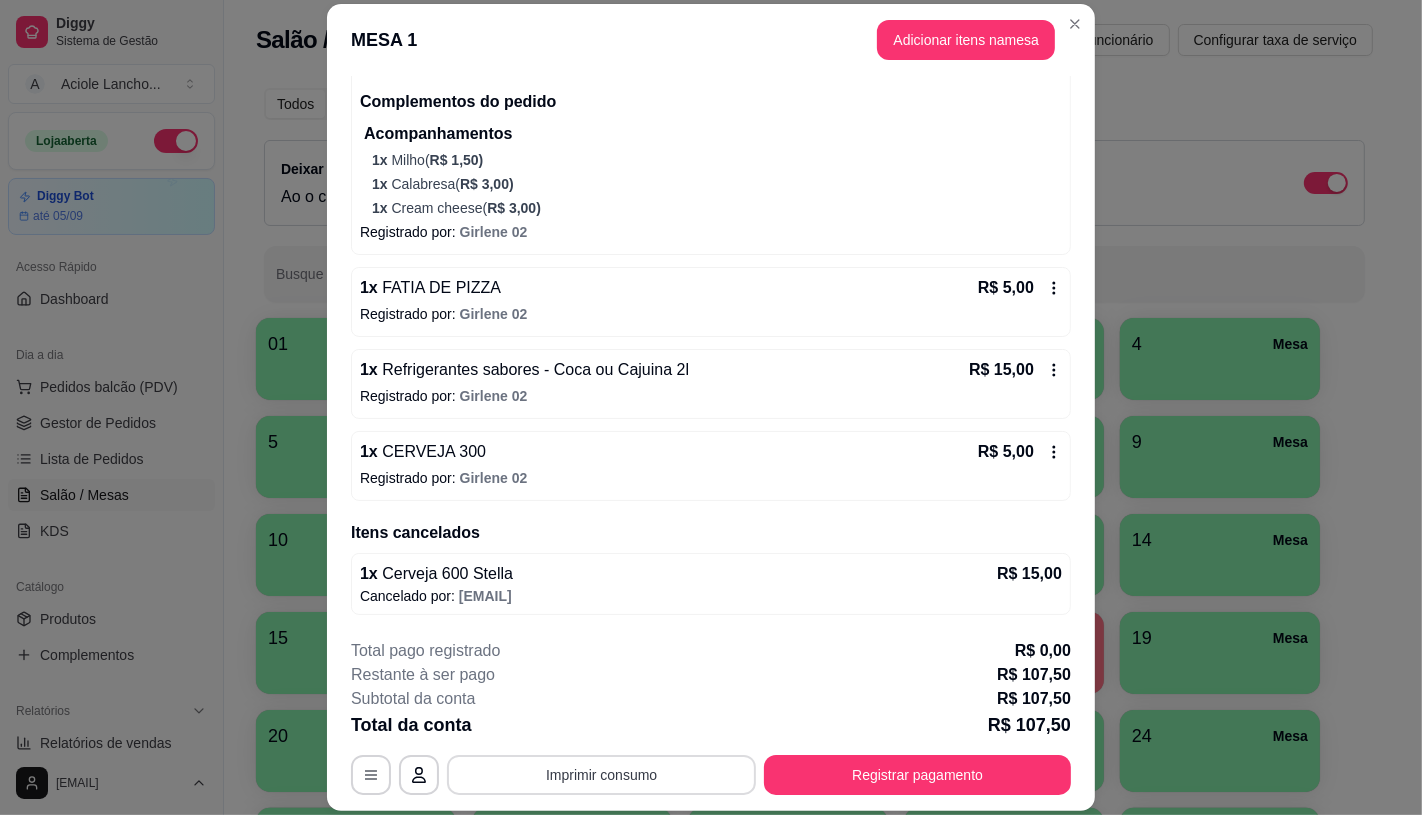 click on "Imprimir consumo" at bounding box center [601, 775] 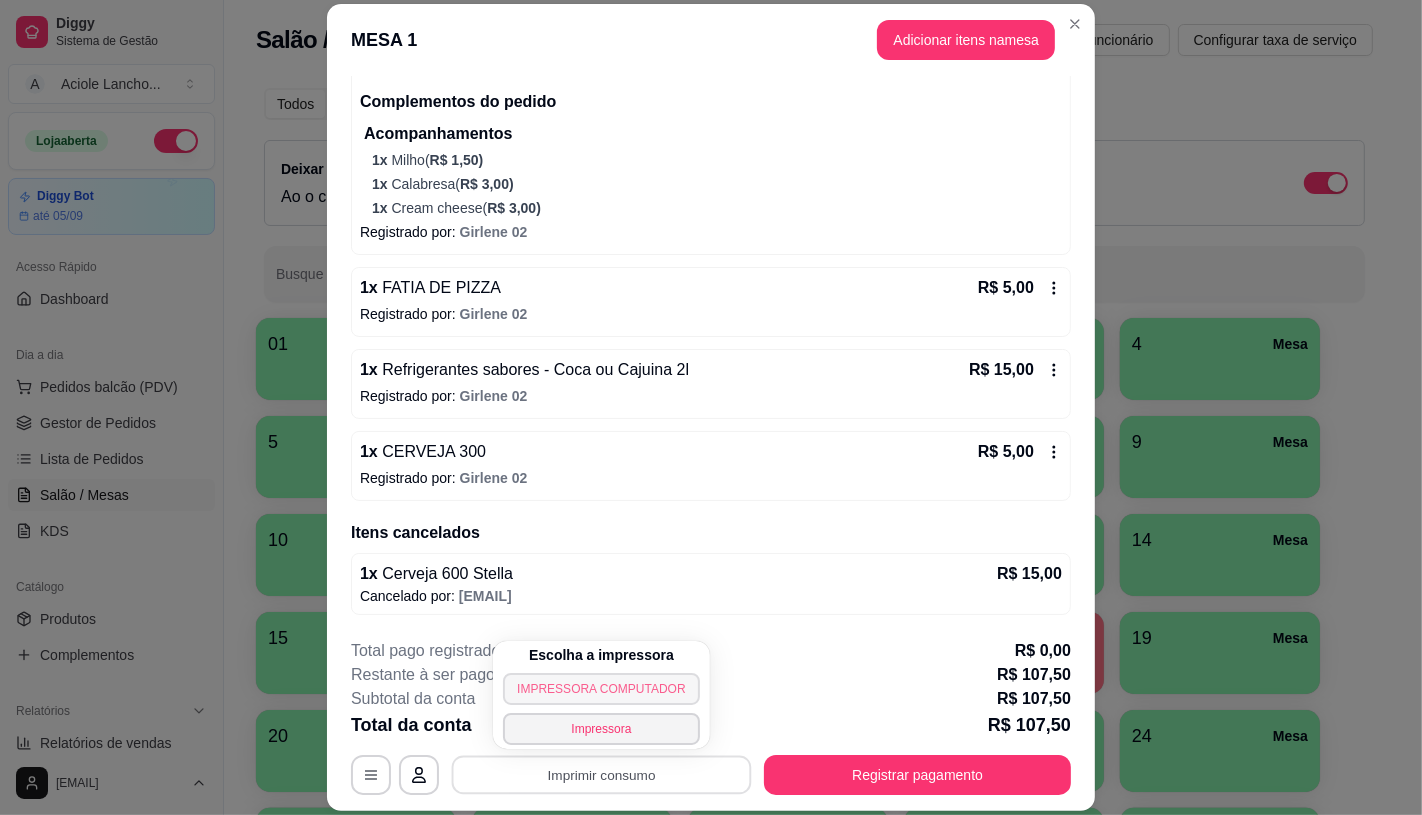 click on "IMPRESSORA COMPUTADOR" at bounding box center [601, 689] 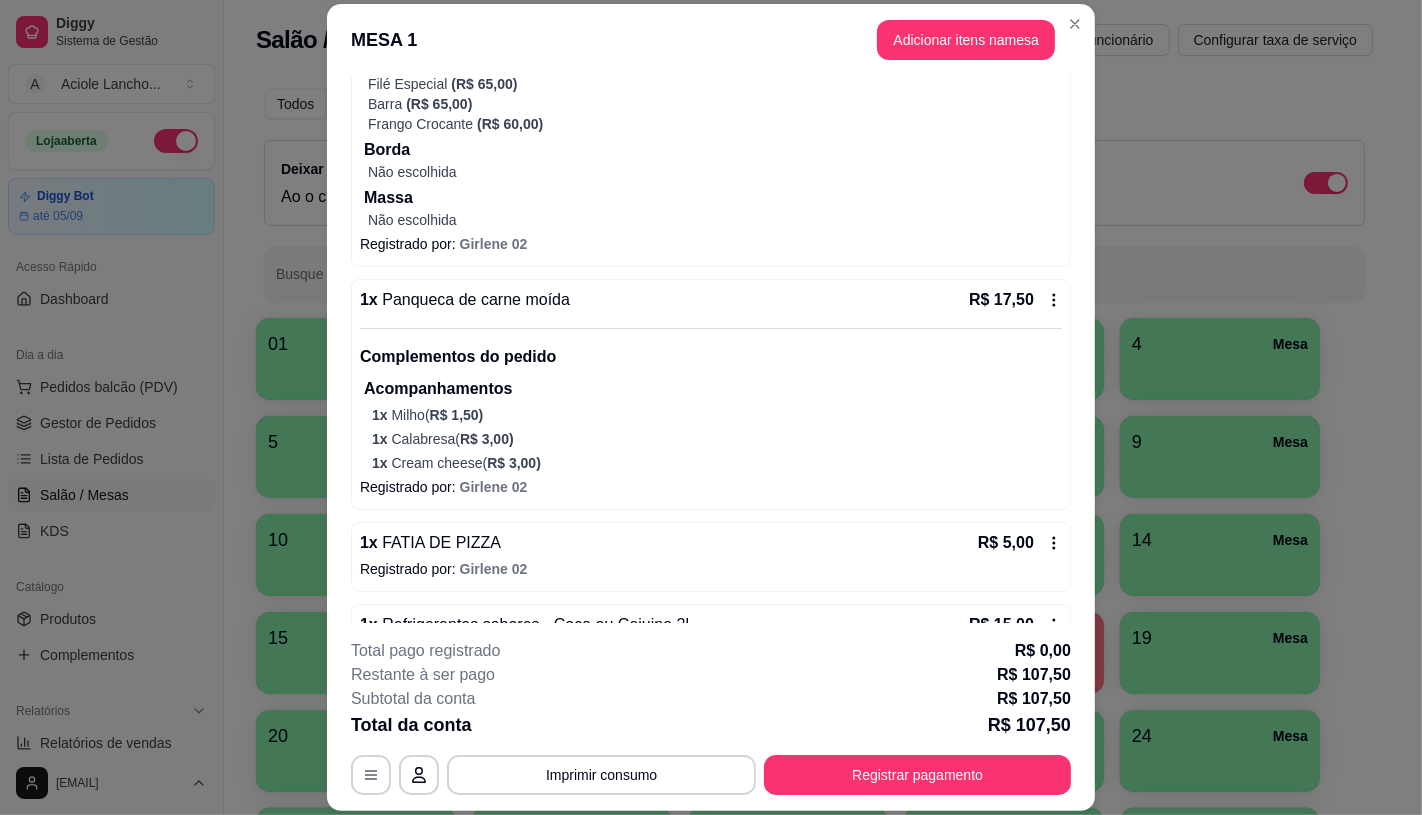 scroll, scrollTop: 503, scrollLeft: 0, axis: vertical 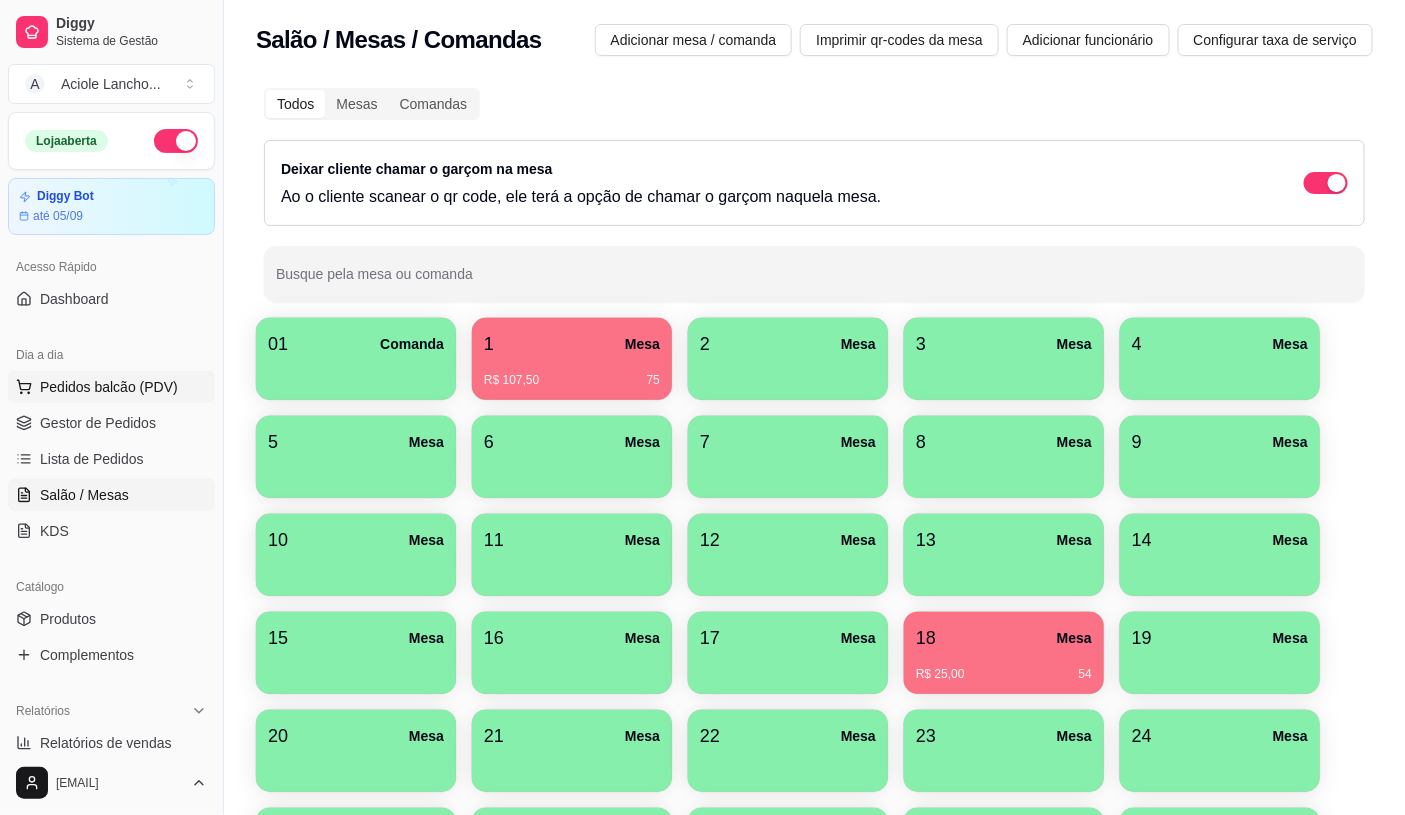 click on "Pedidos balcão (PDV)" at bounding box center [111, 387] 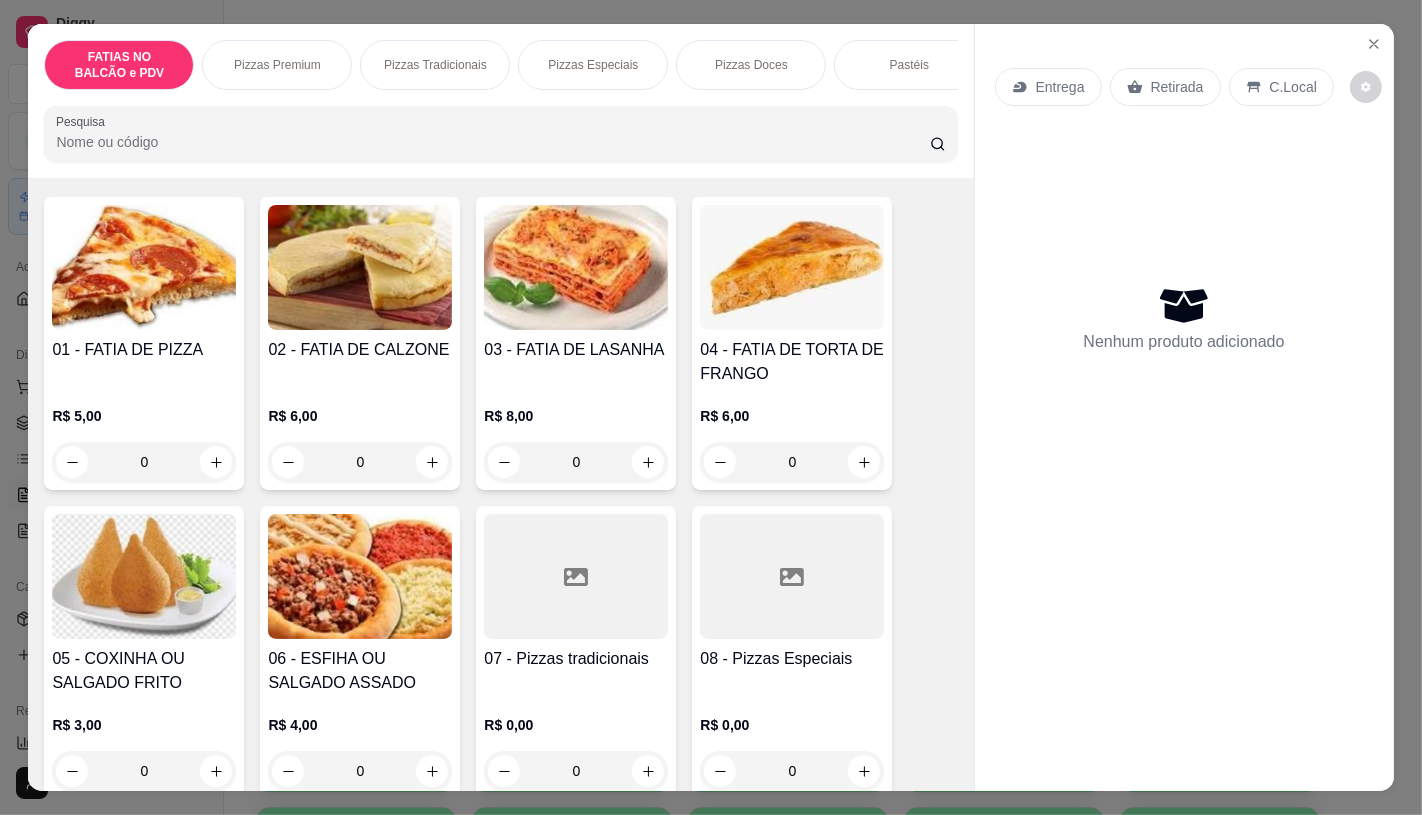 scroll, scrollTop: 333, scrollLeft: 0, axis: vertical 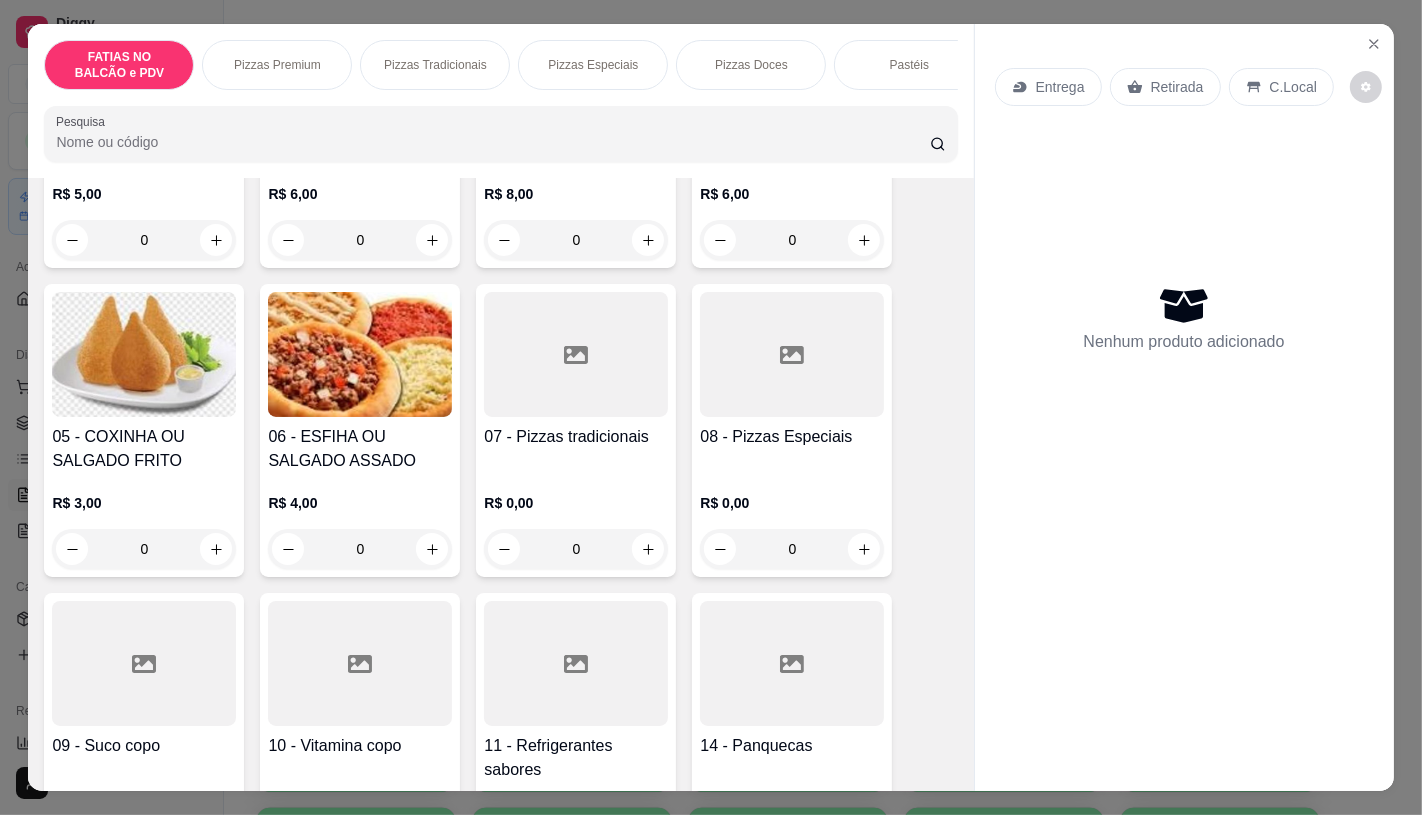click 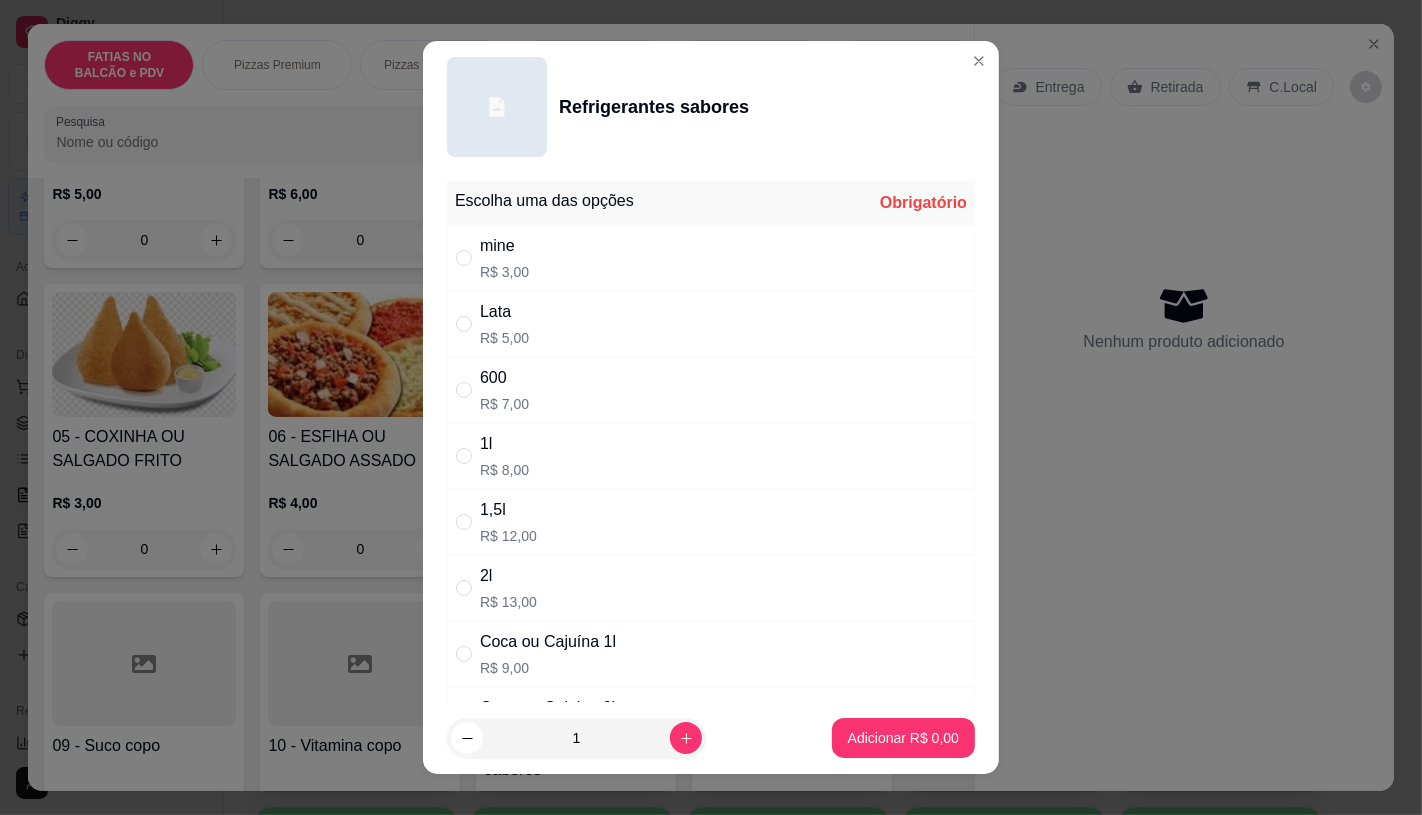 click on "R$ 5,00" at bounding box center (504, 338) 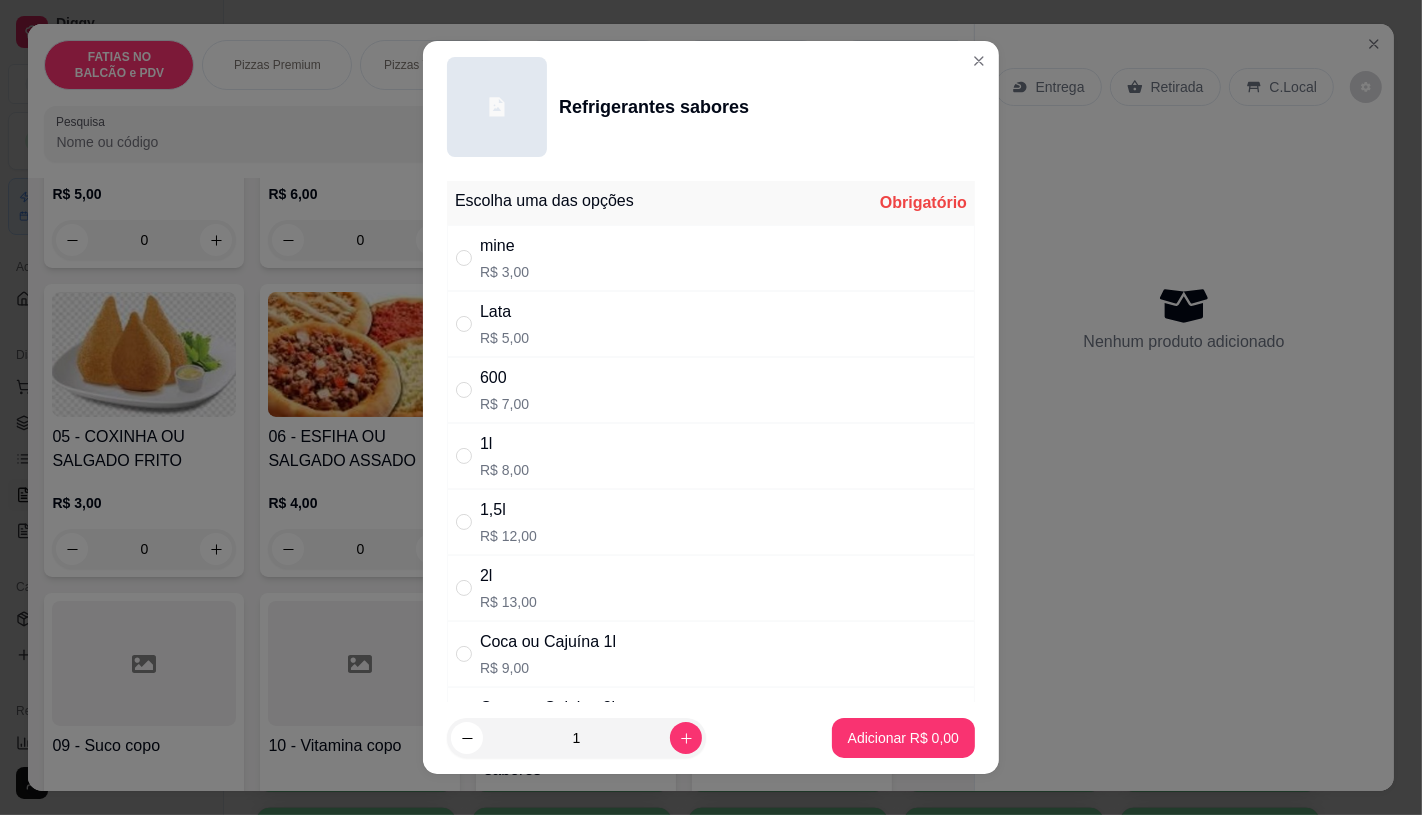 radio on "true" 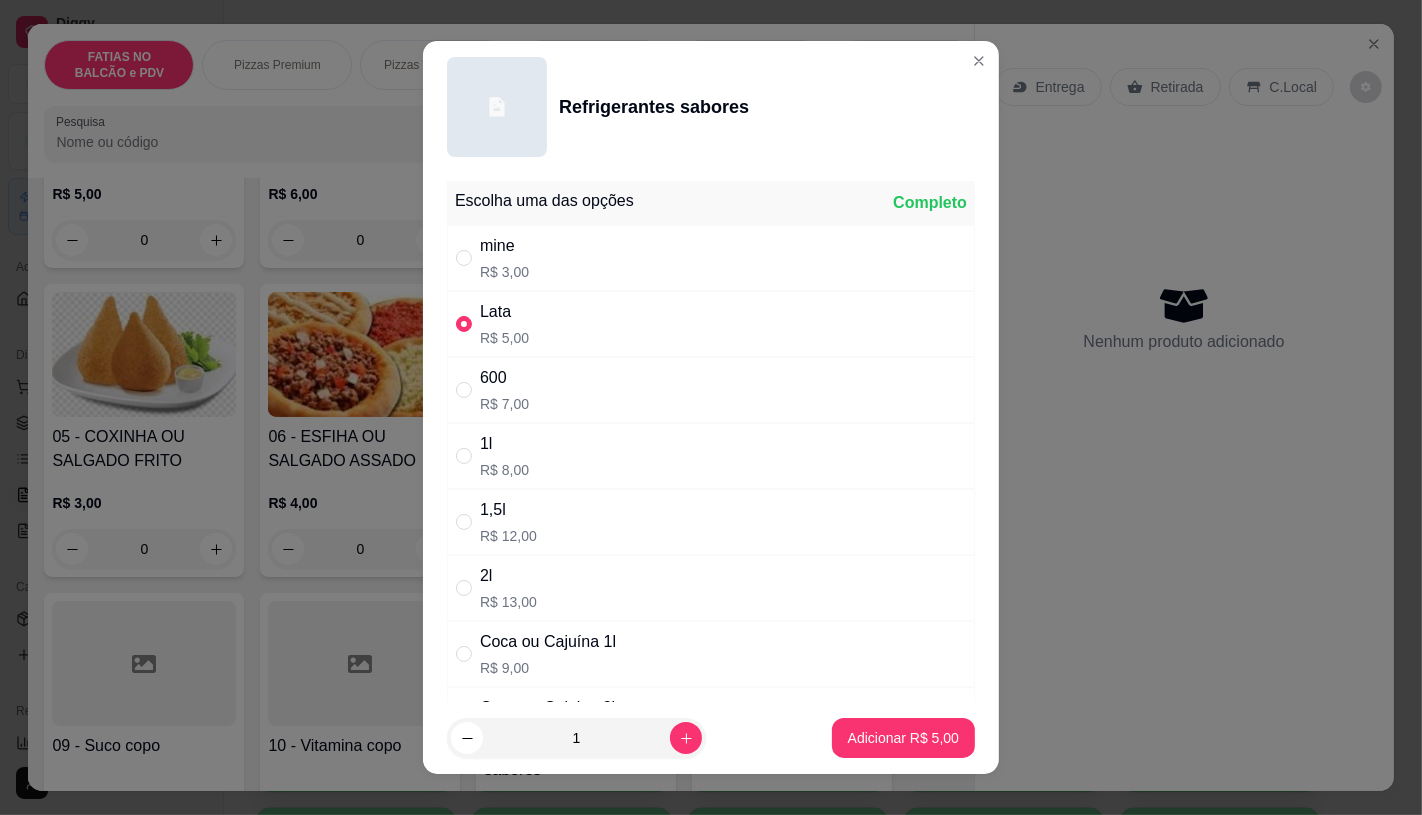 click on "Adicionar   R$ 5,00" at bounding box center [903, 738] 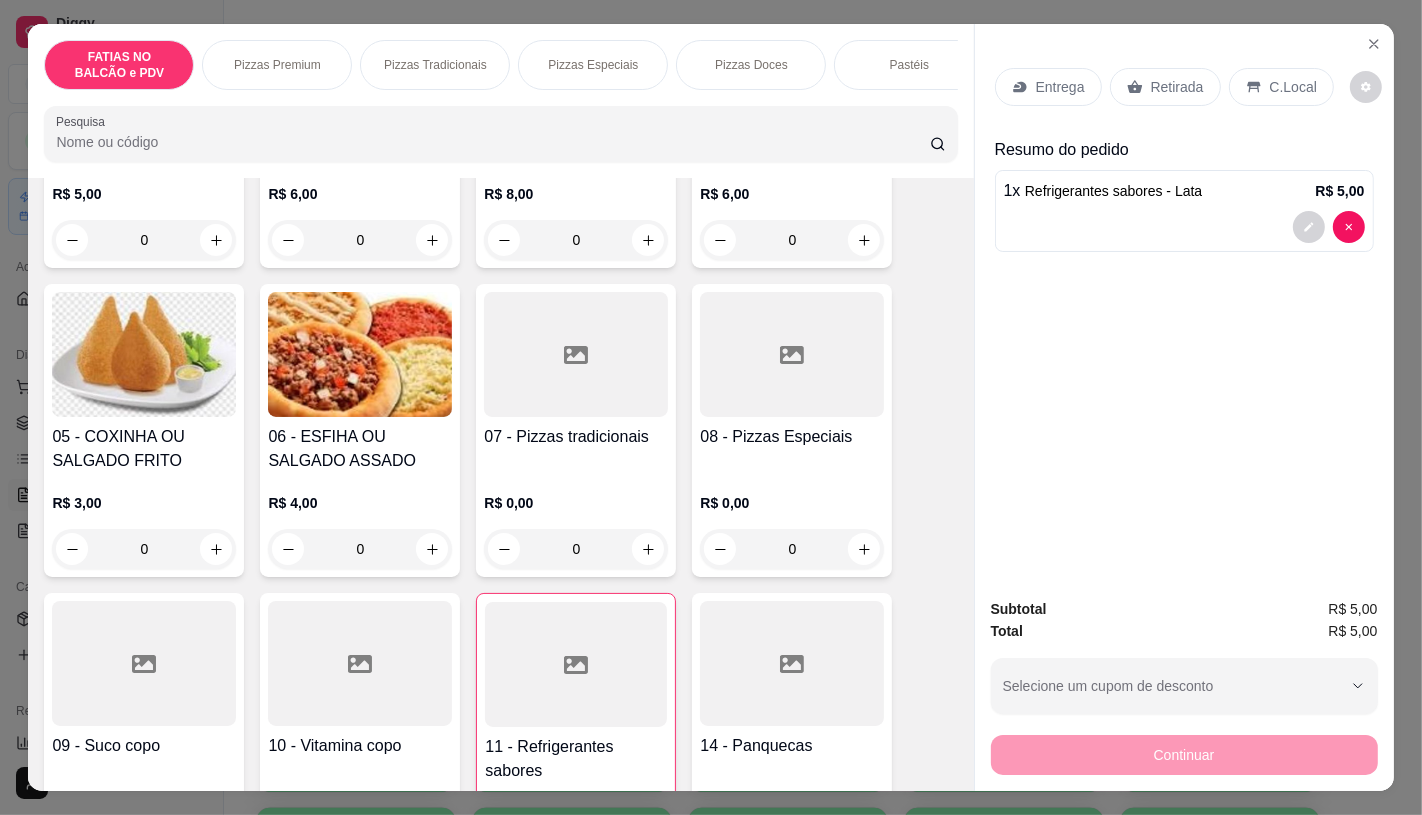 click on "Retirada" at bounding box center [1165, 87] 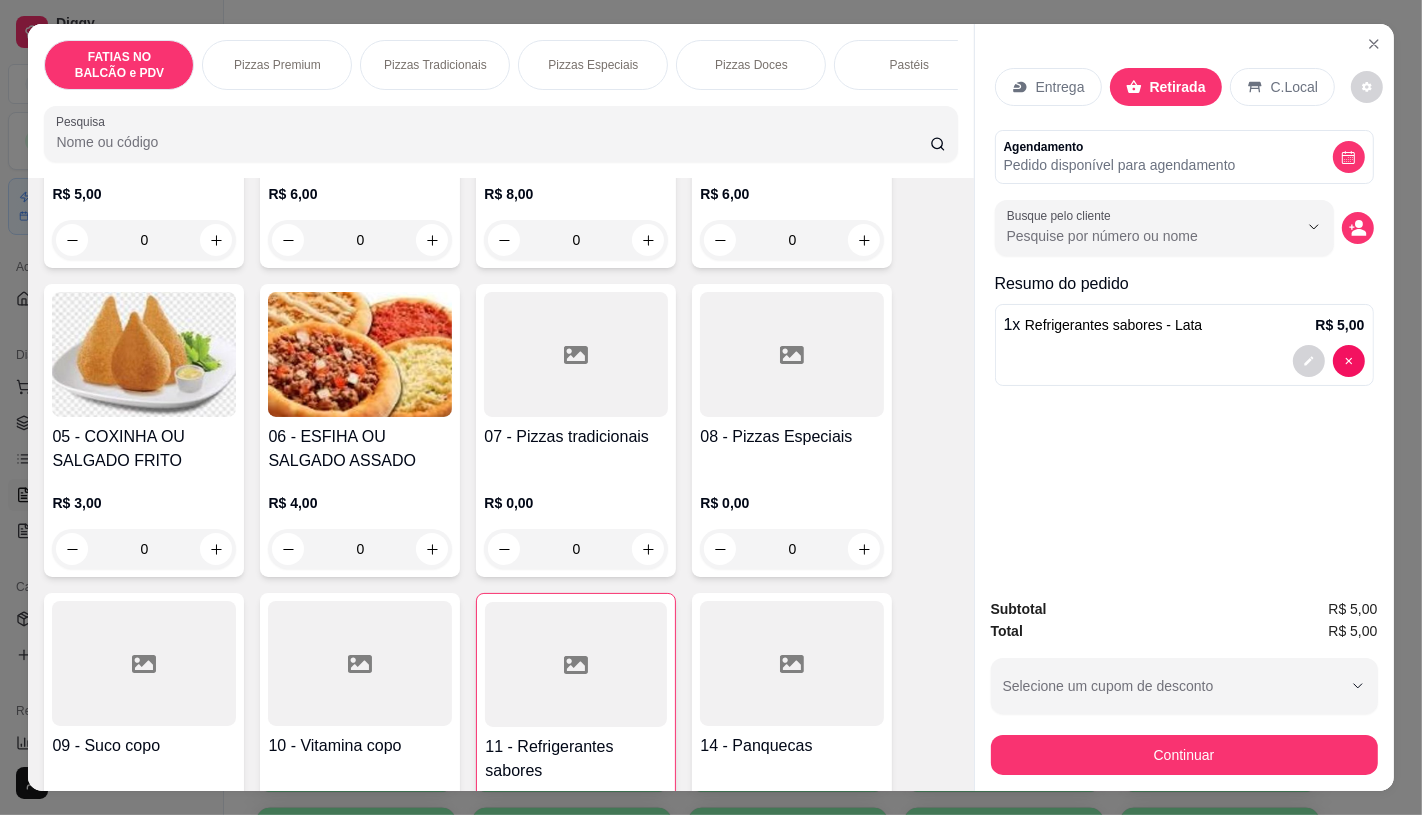 click on "Continuar" at bounding box center [1184, 755] 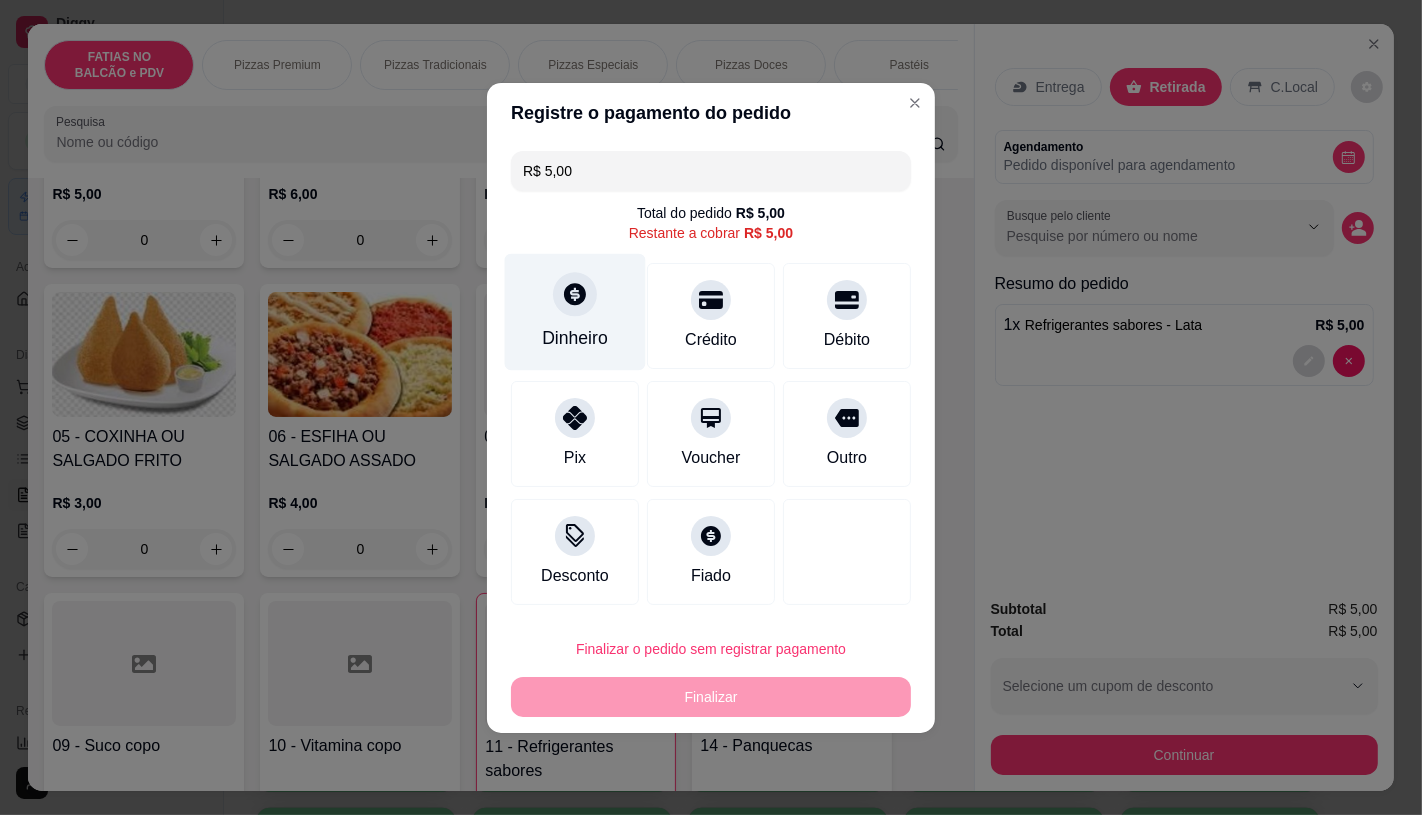 click 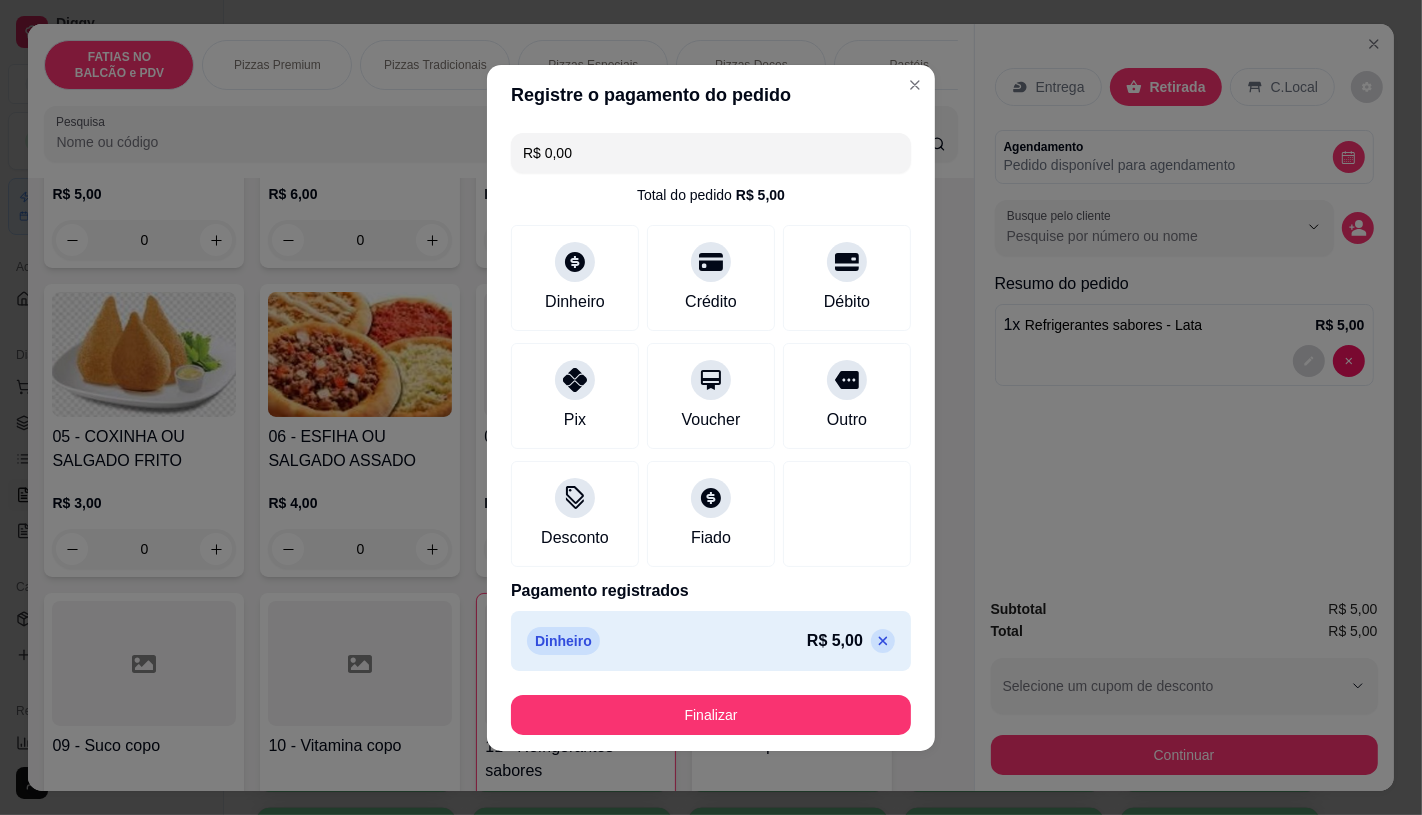 type on "R$ 0,00" 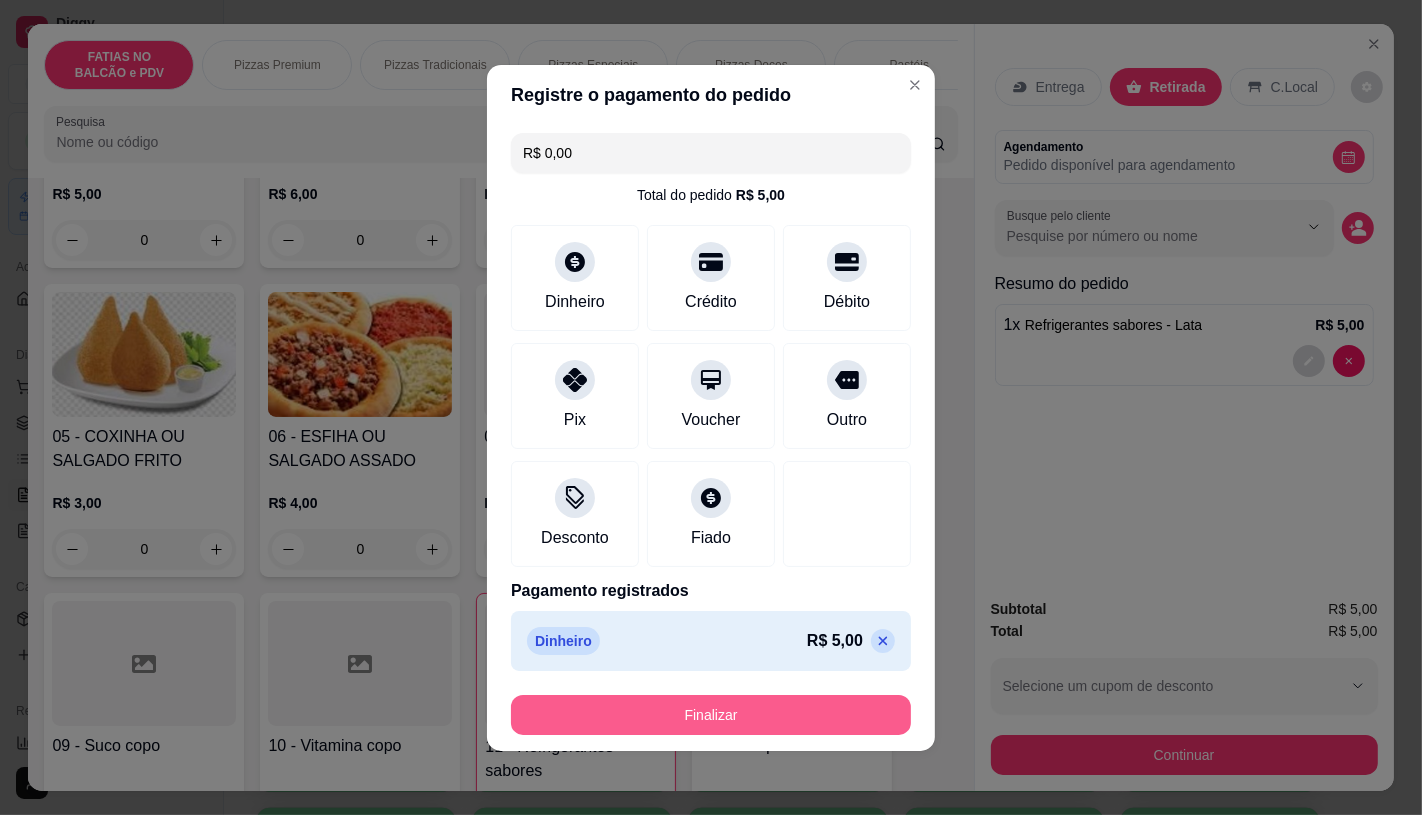 click on "Finalizar" at bounding box center [711, 715] 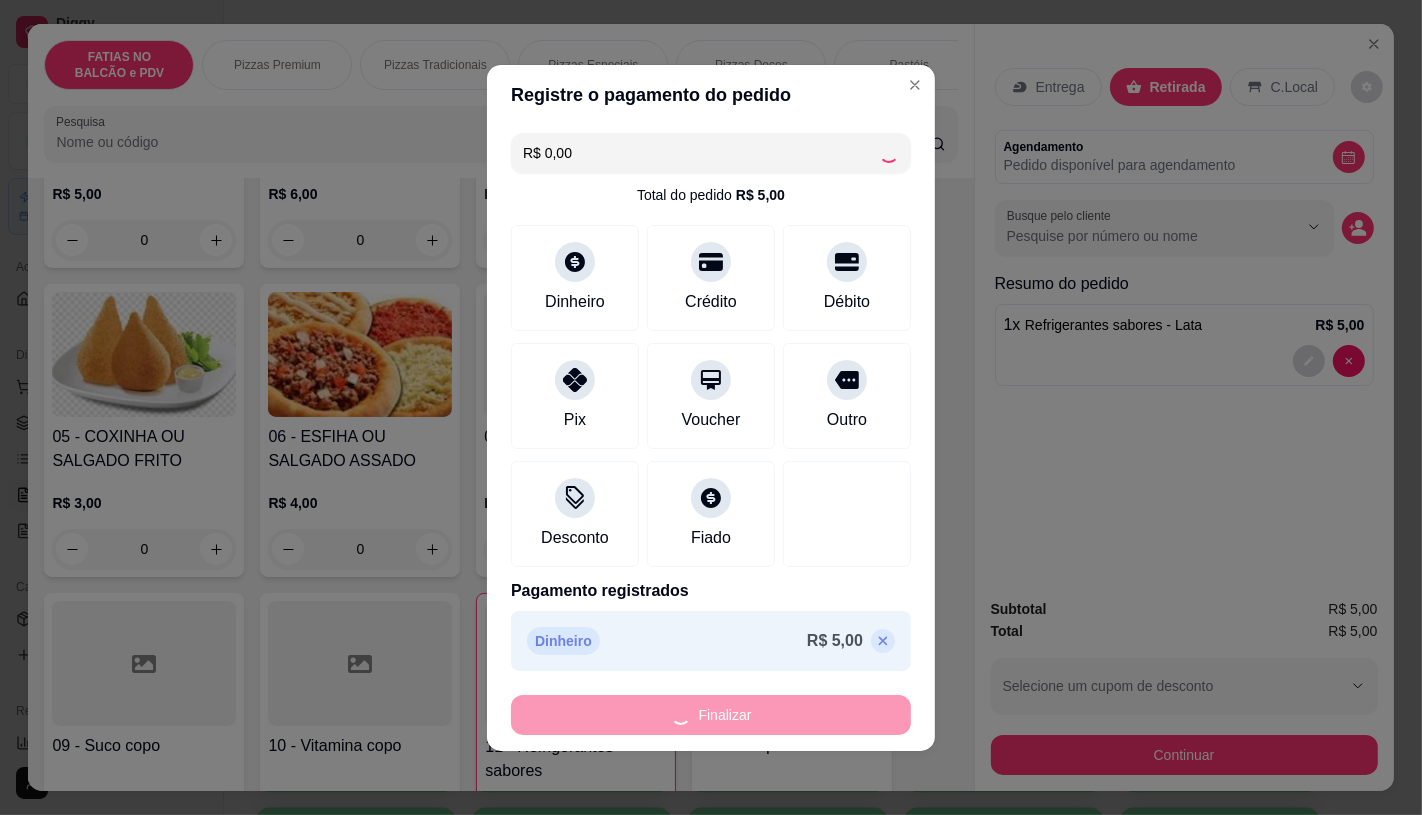 type on "0" 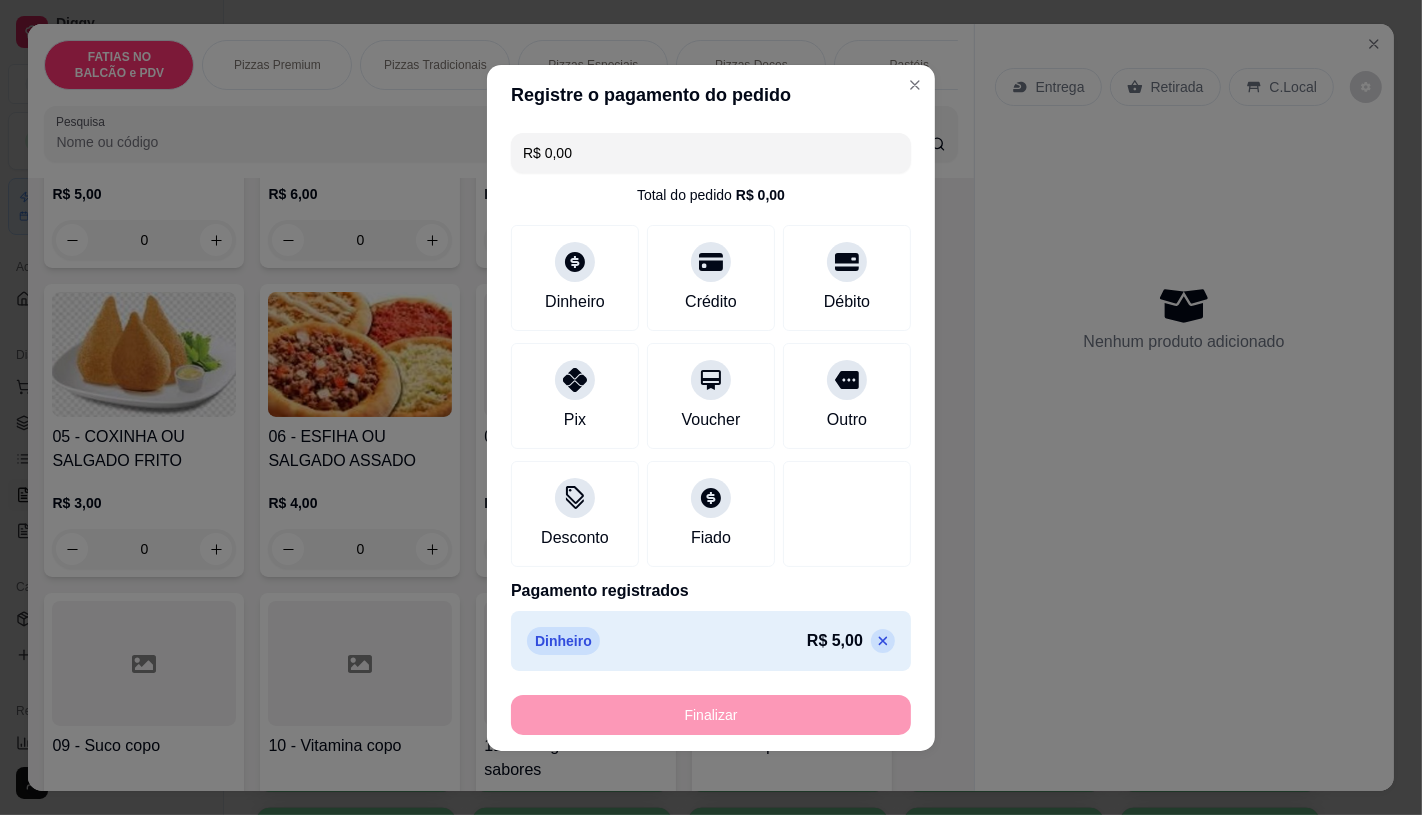 type on "-R$ 5,00" 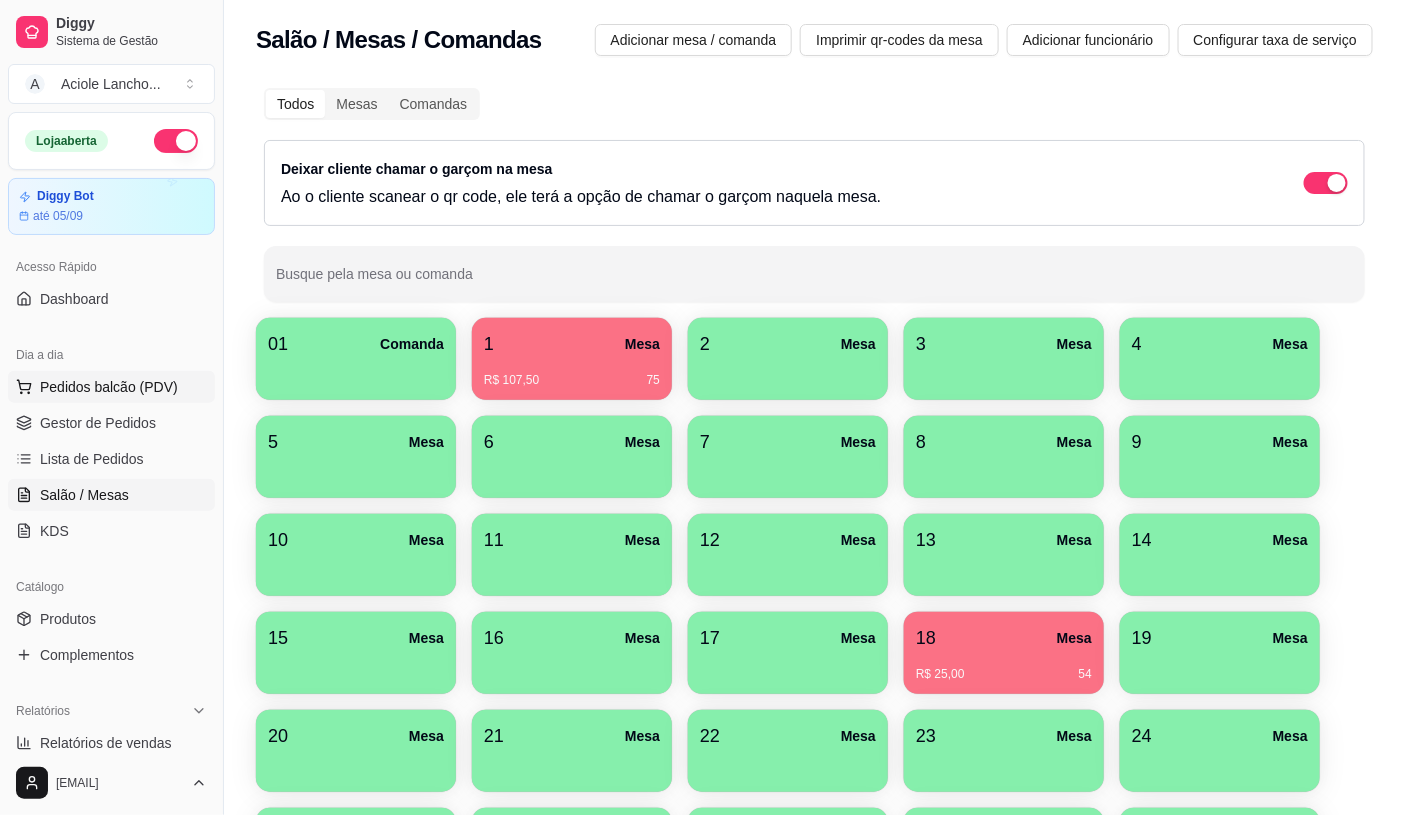 click on "Pedidos balcão (PDV)" at bounding box center (109, 387) 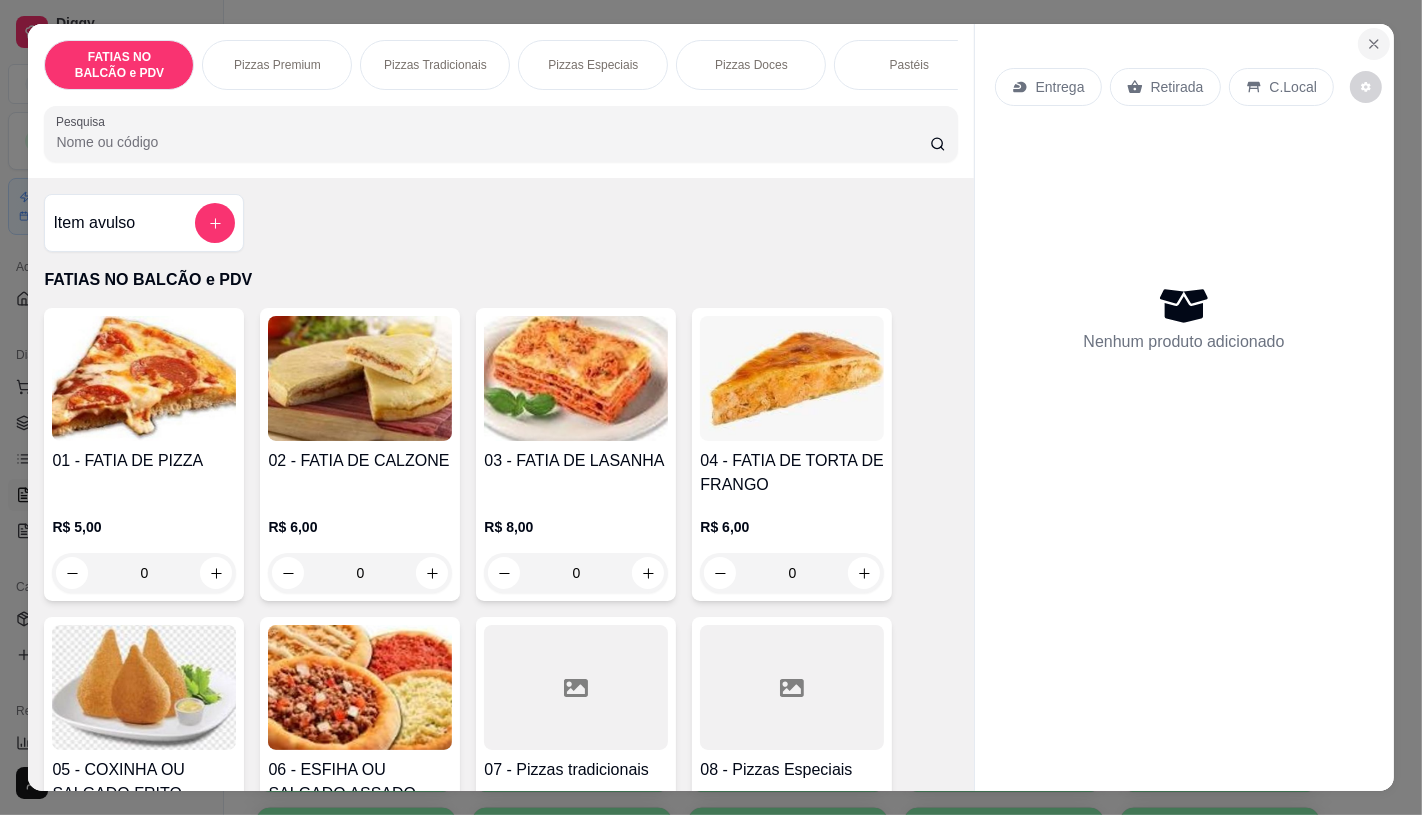 click 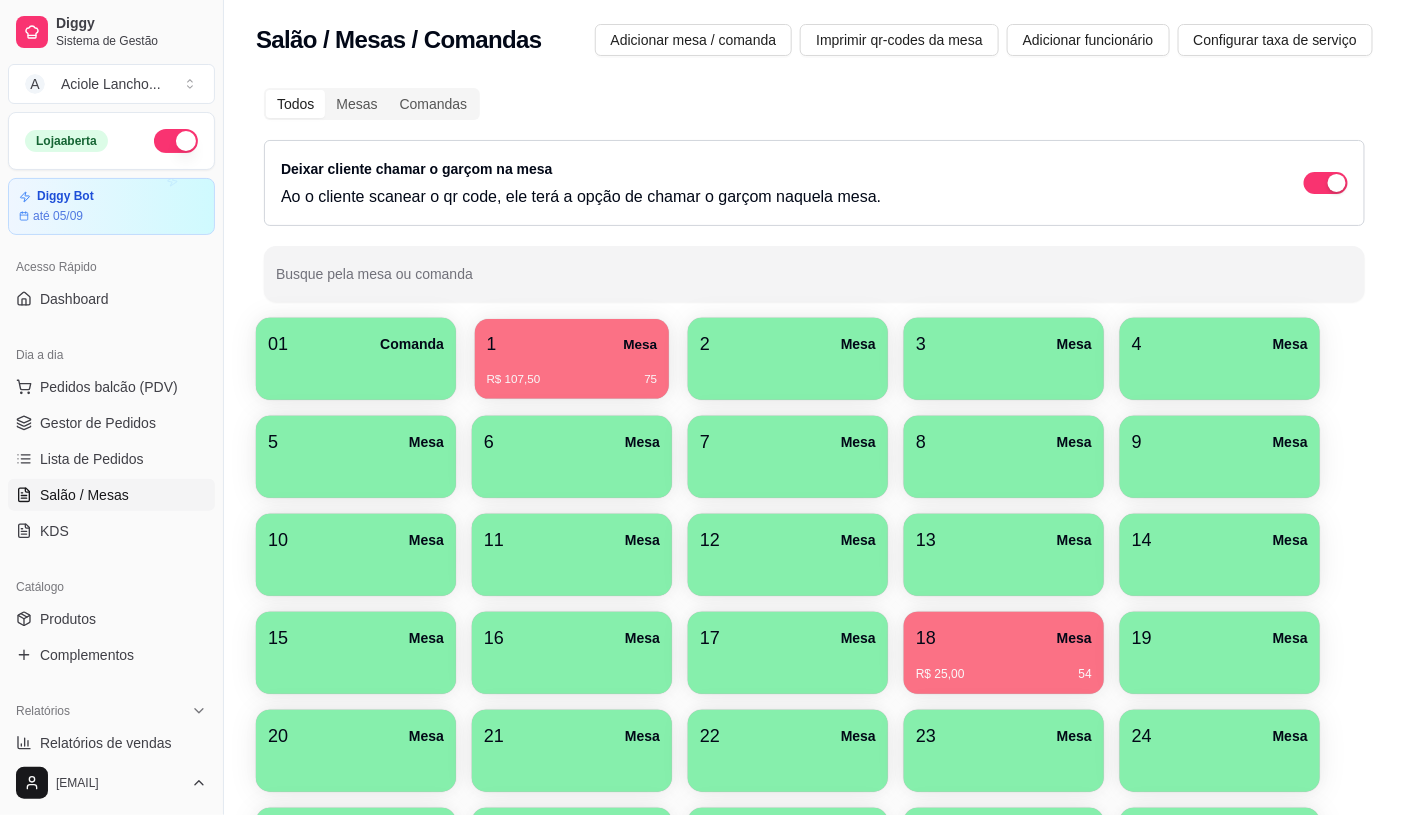 click on "R$ 107,50" at bounding box center (514, 380) 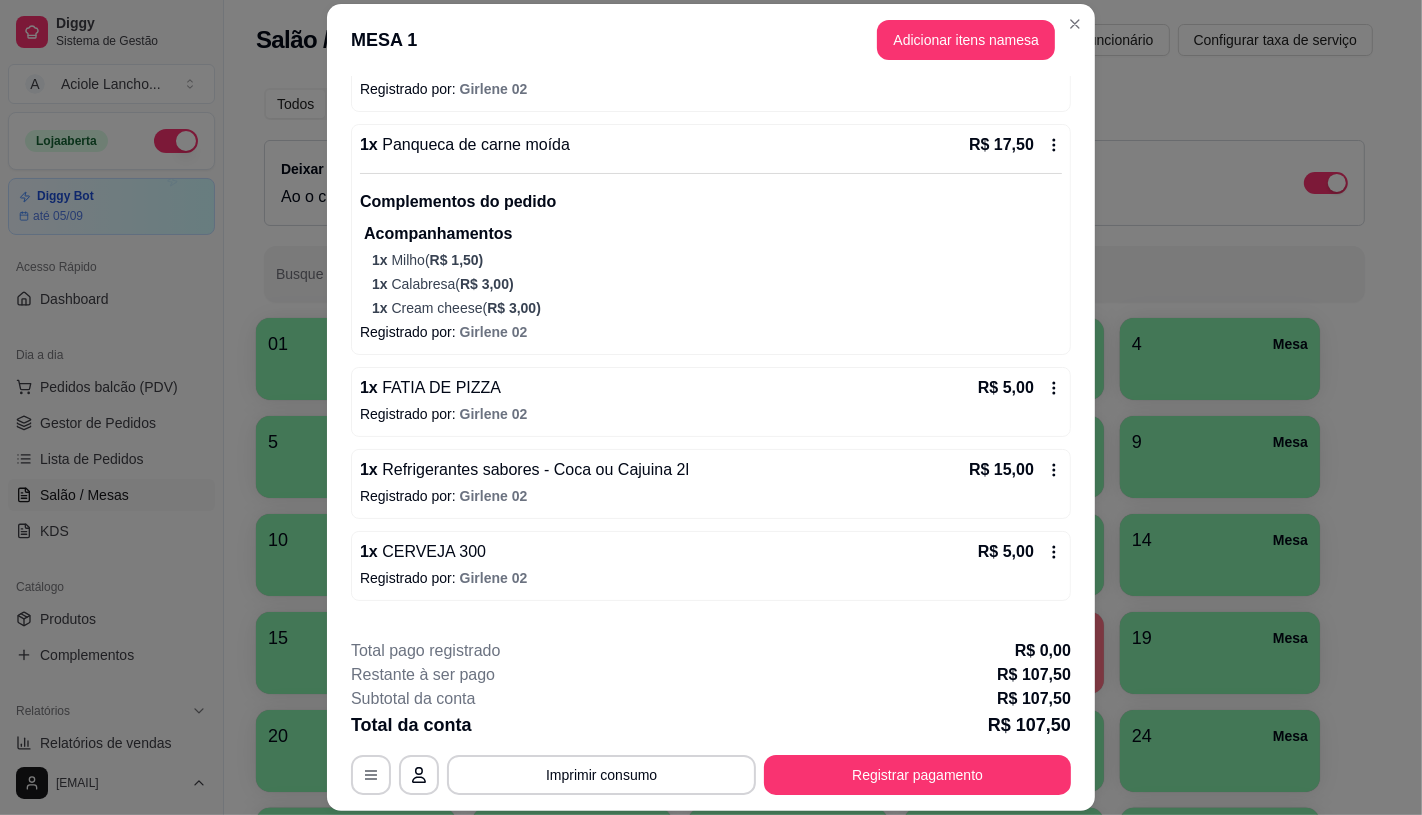 scroll, scrollTop: 503, scrollLeft: 0, axis: vertical 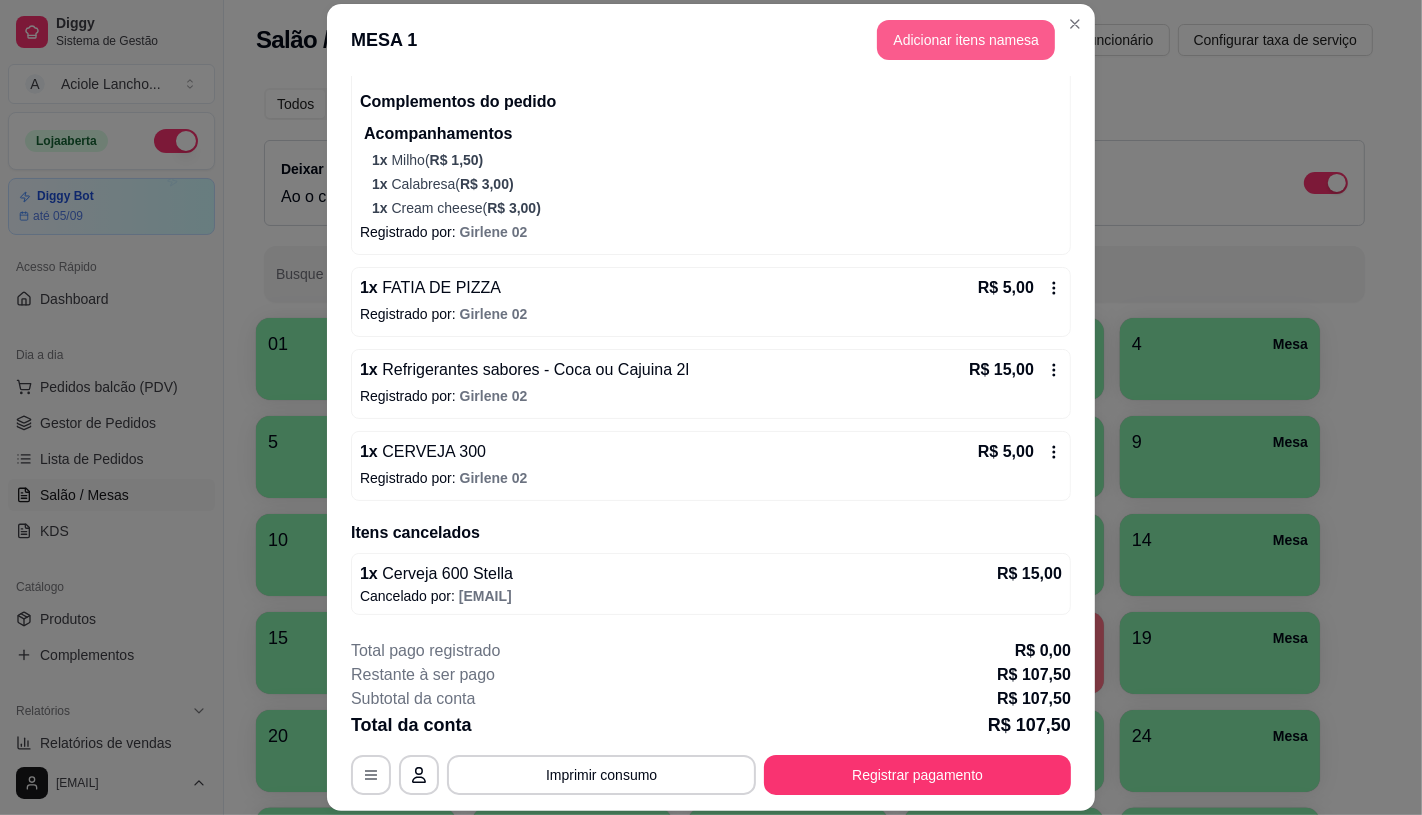 click on "Adicionar itens na  mesa" at bounding box center [966, 40] 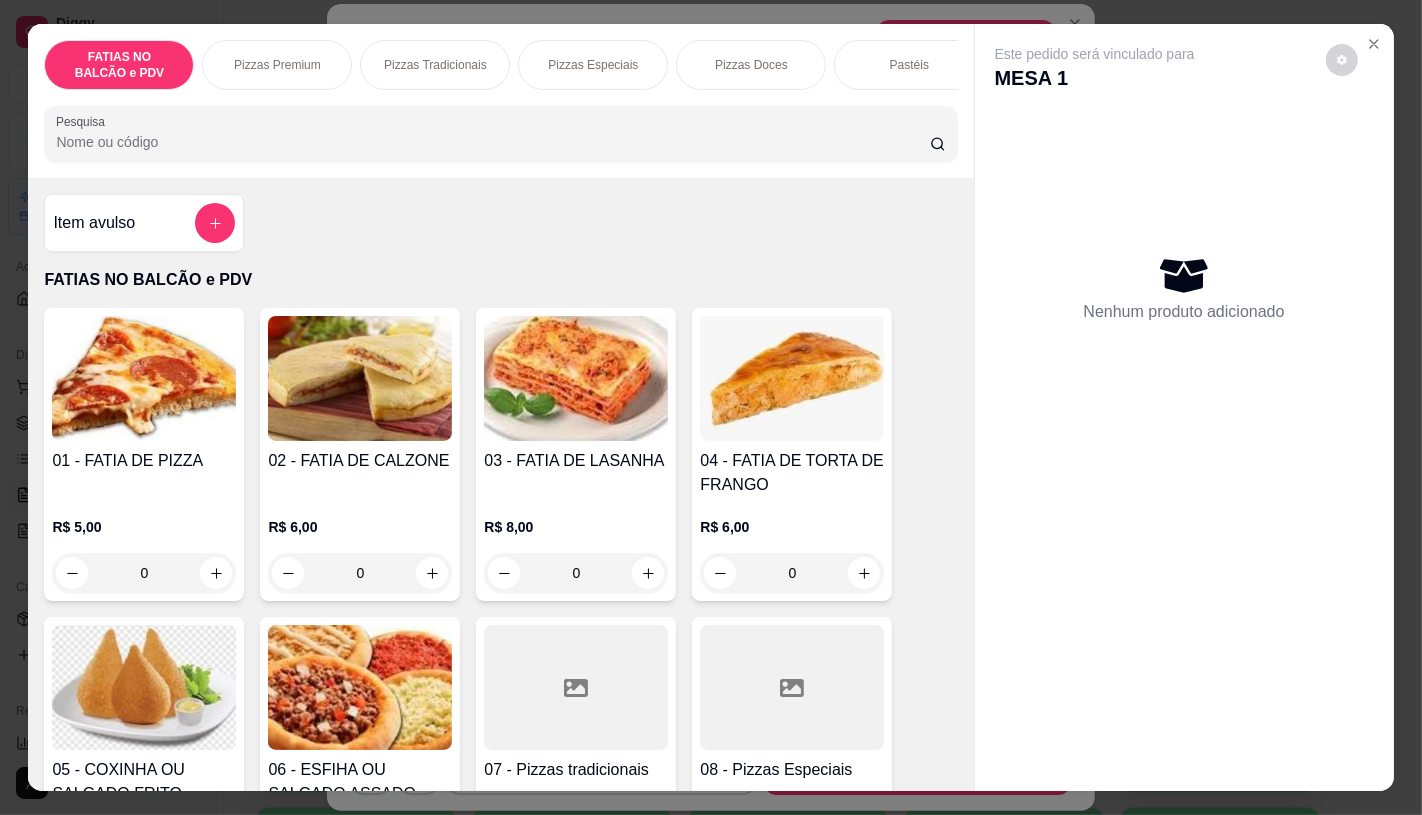 scroll, scrollTop: 0, scrollLeft: 2080, axis: horizontal 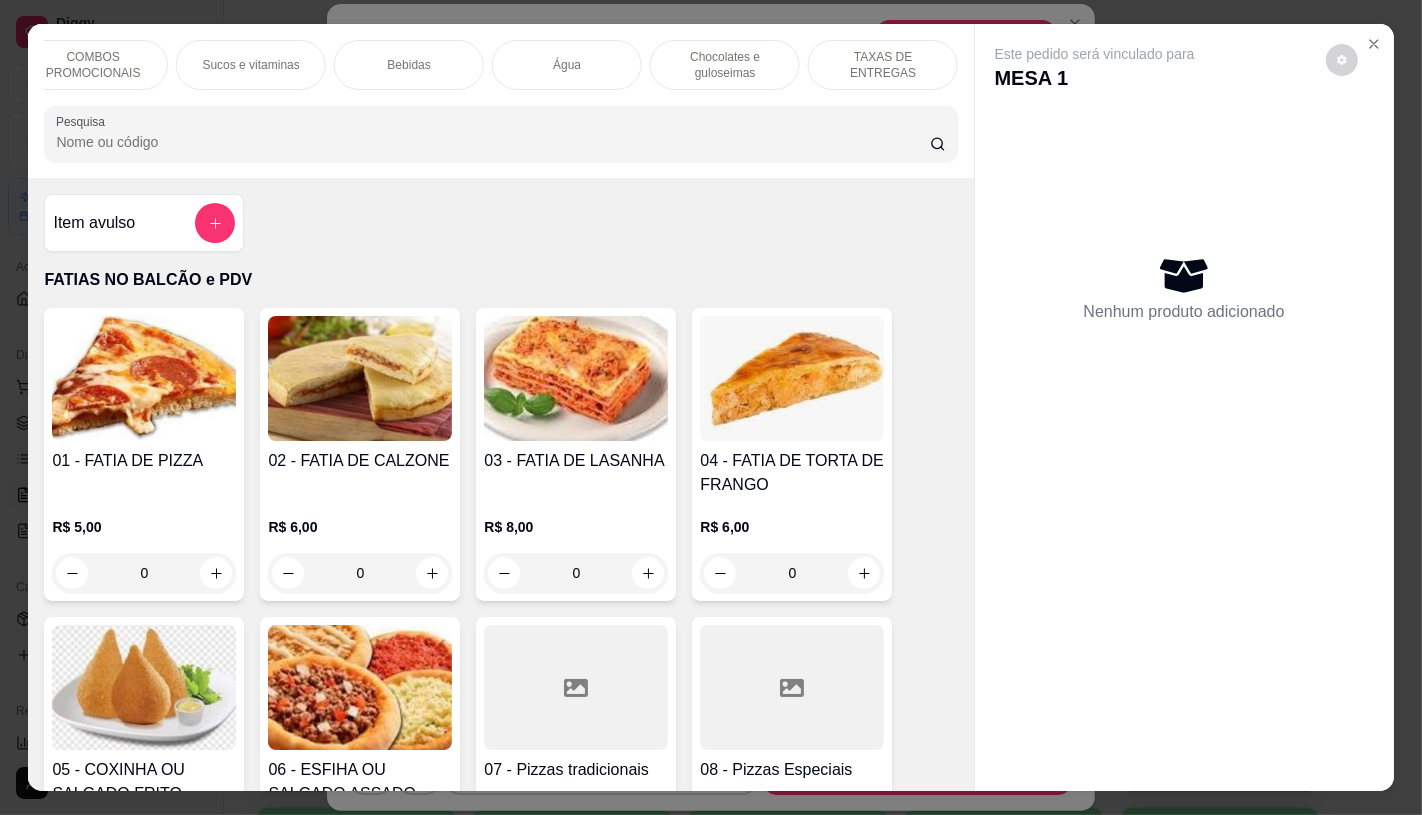 click on "Chocolates e guloseimas" at bounding box center (725, 65) 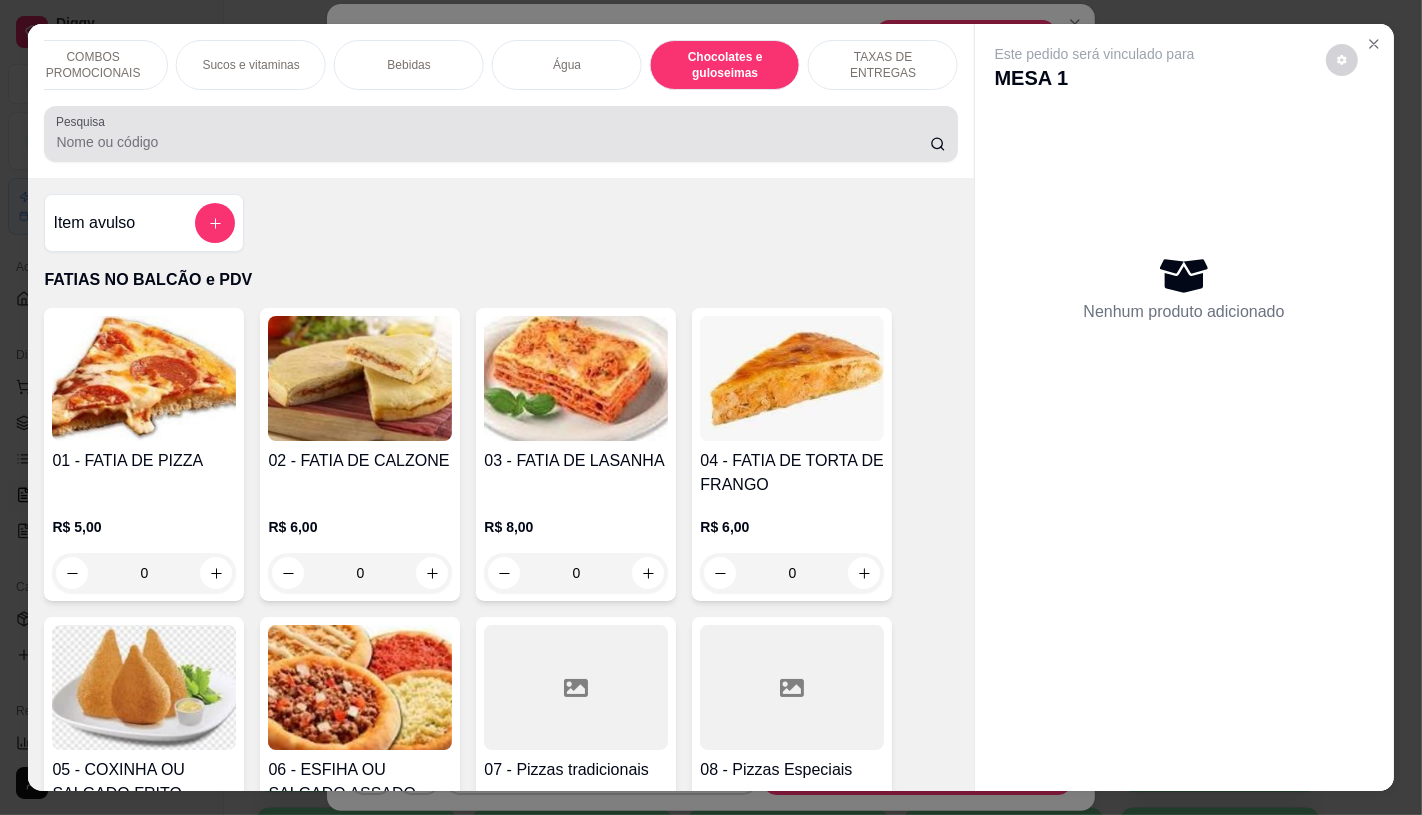 scroll, scrollTop: 13010, scrollLeft: 0, axis: vertical 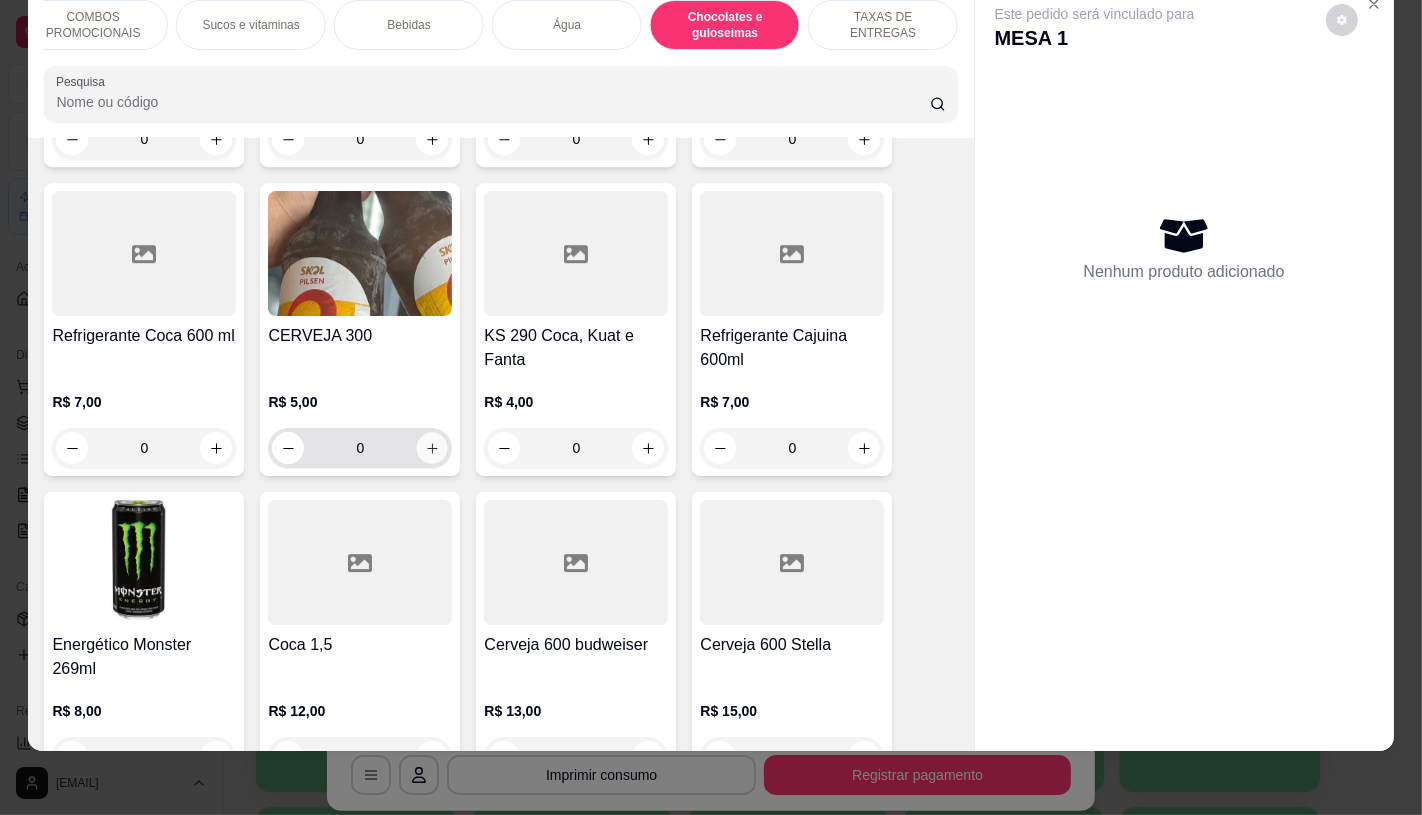 click at bounding box center (432, 448) 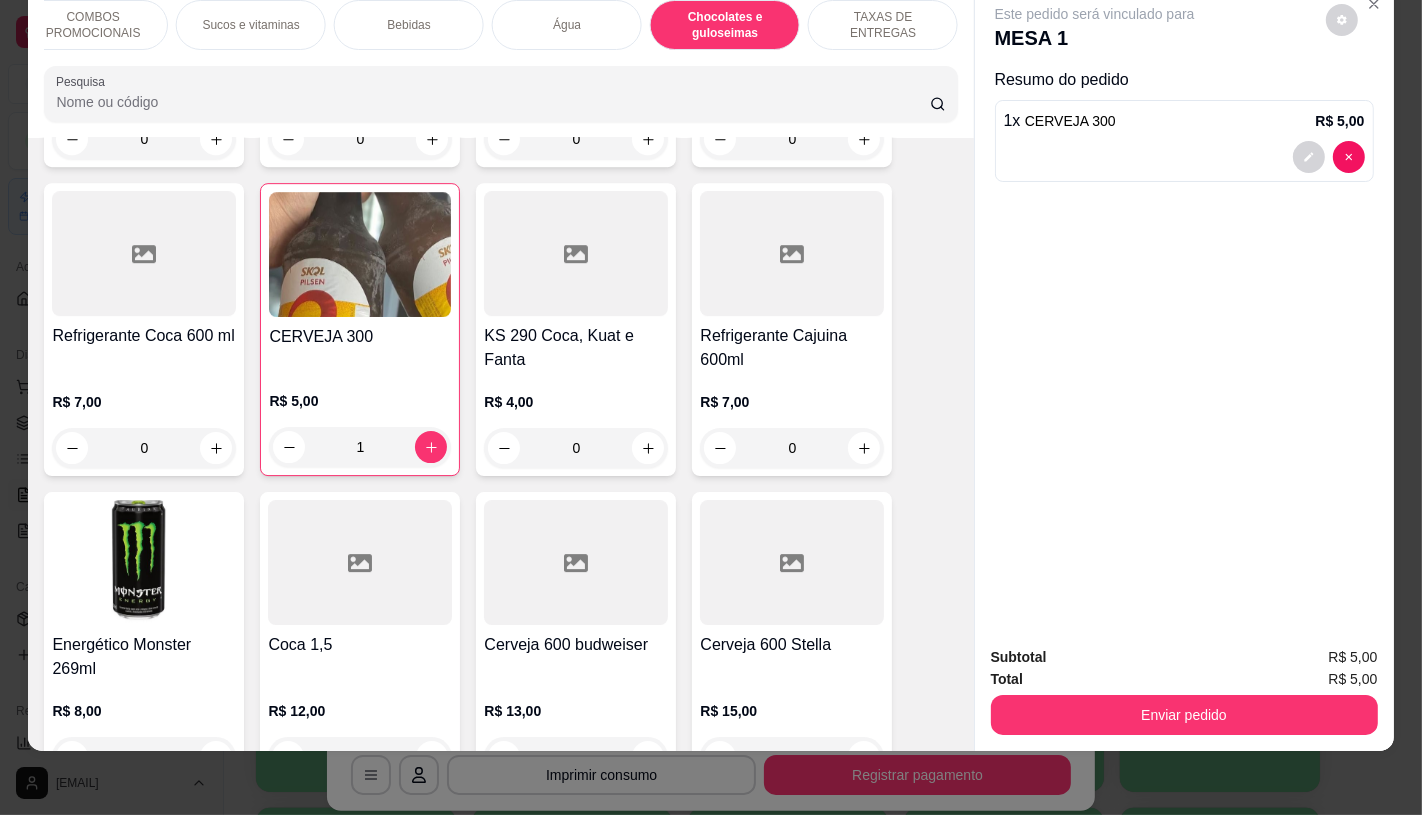 click on "Enviar pedido" at bounding box center [1184, 715] 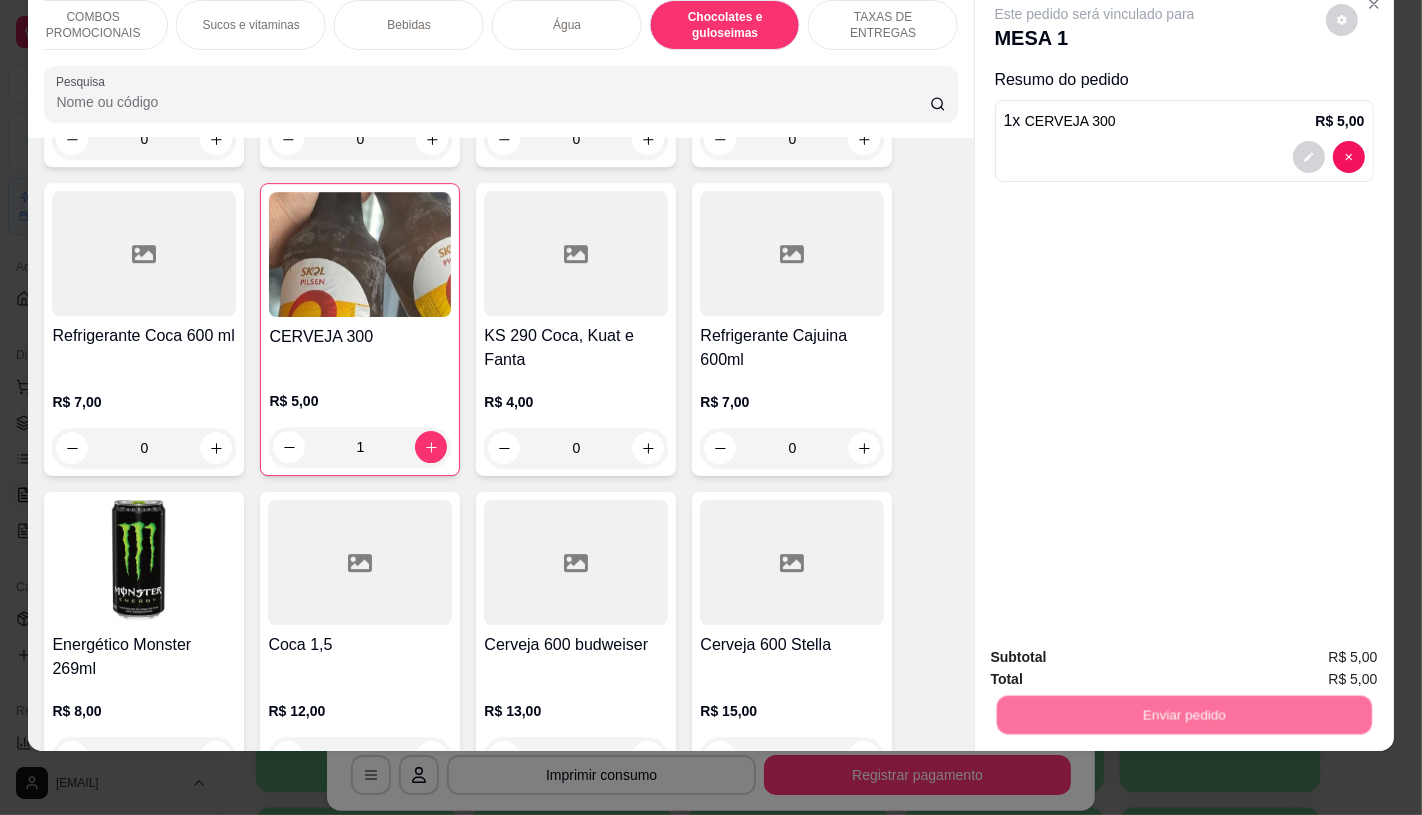 click on "Não registrar e enviar pedido" at bounding box center (1117, 649) 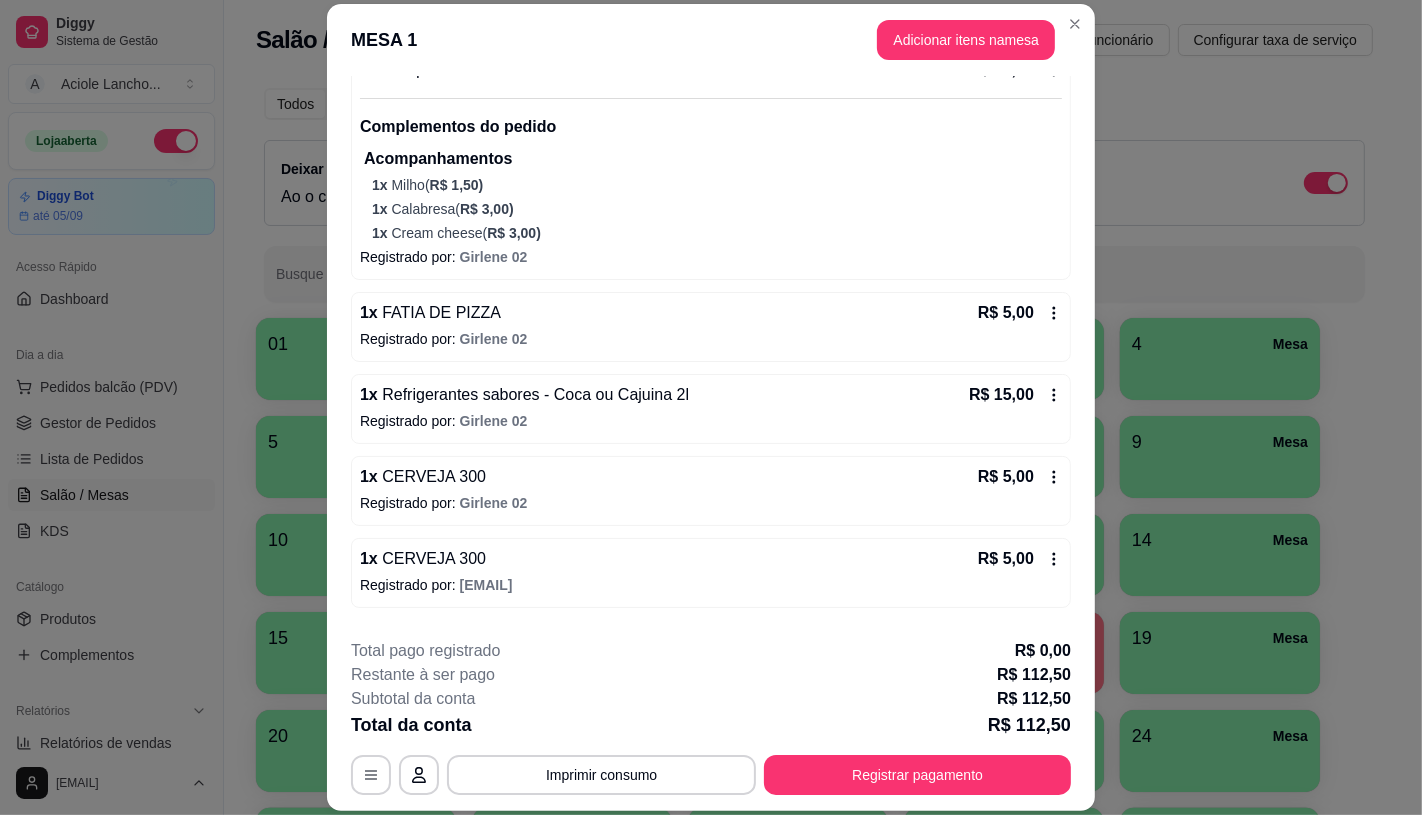 scroll, scrollTop: 585, scrollLeft: 0, axis: vertical 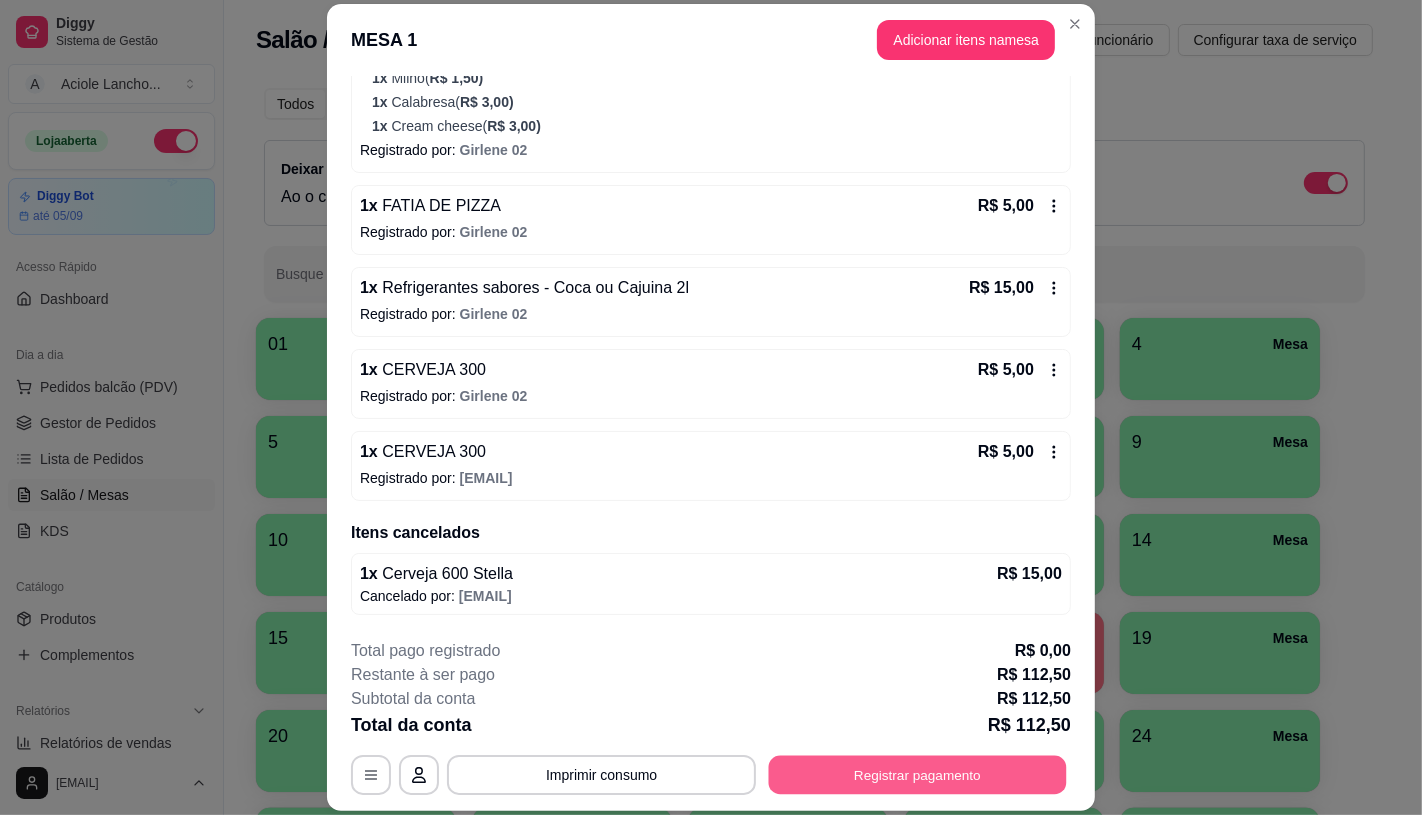 click on "Registrar pagamento" at bounding box center (918, 775) 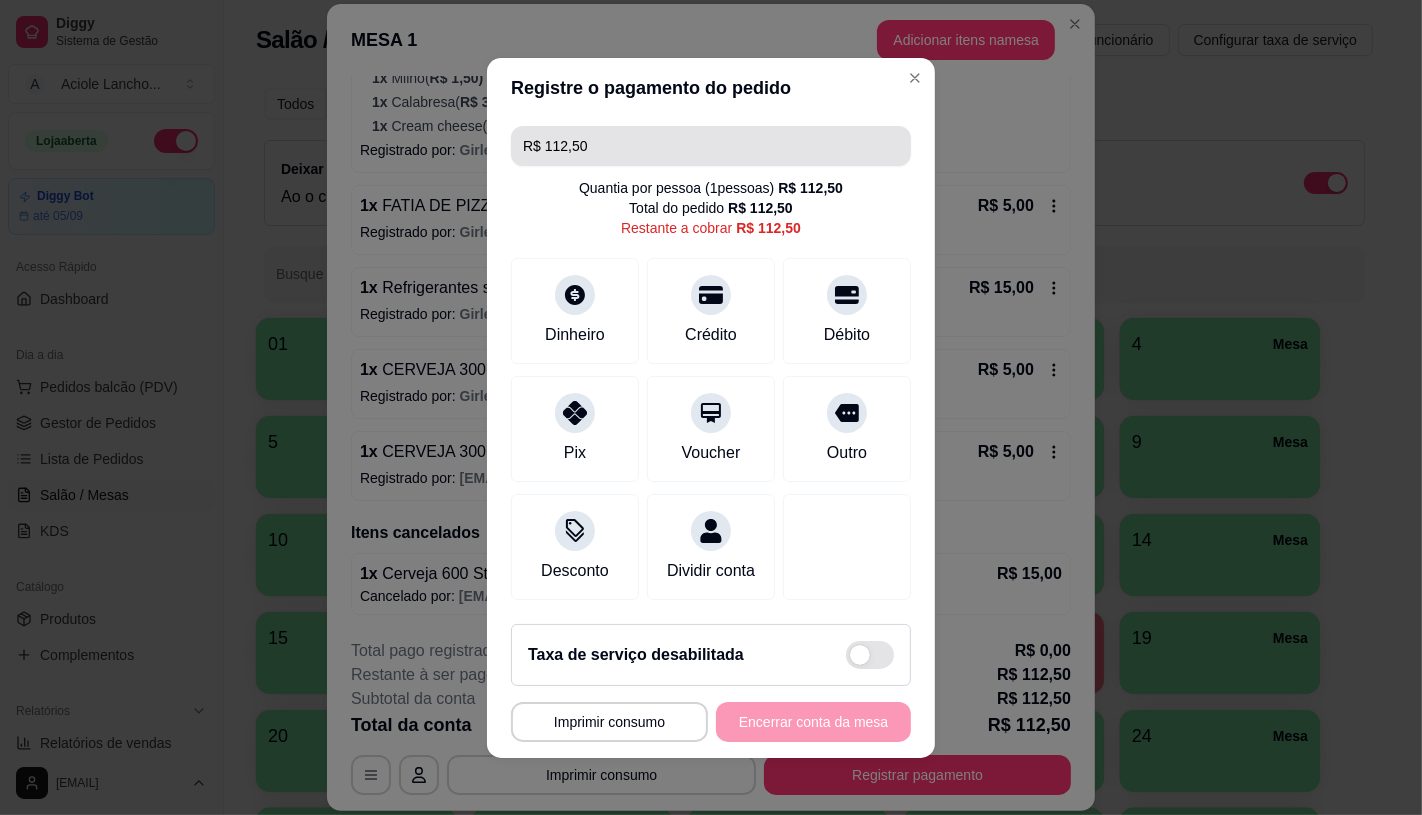 click on "R$ 112,50 Quantia por pessoa ( 1  pessoas)   R$ 112,50 Total do pedido   R$ 112,50 Restante a cobrar   R$ 112,50 Dinheiro Crédito Débito Pix Voucher Outro Desconto Dividir conta" at bounding box center [711, 363] 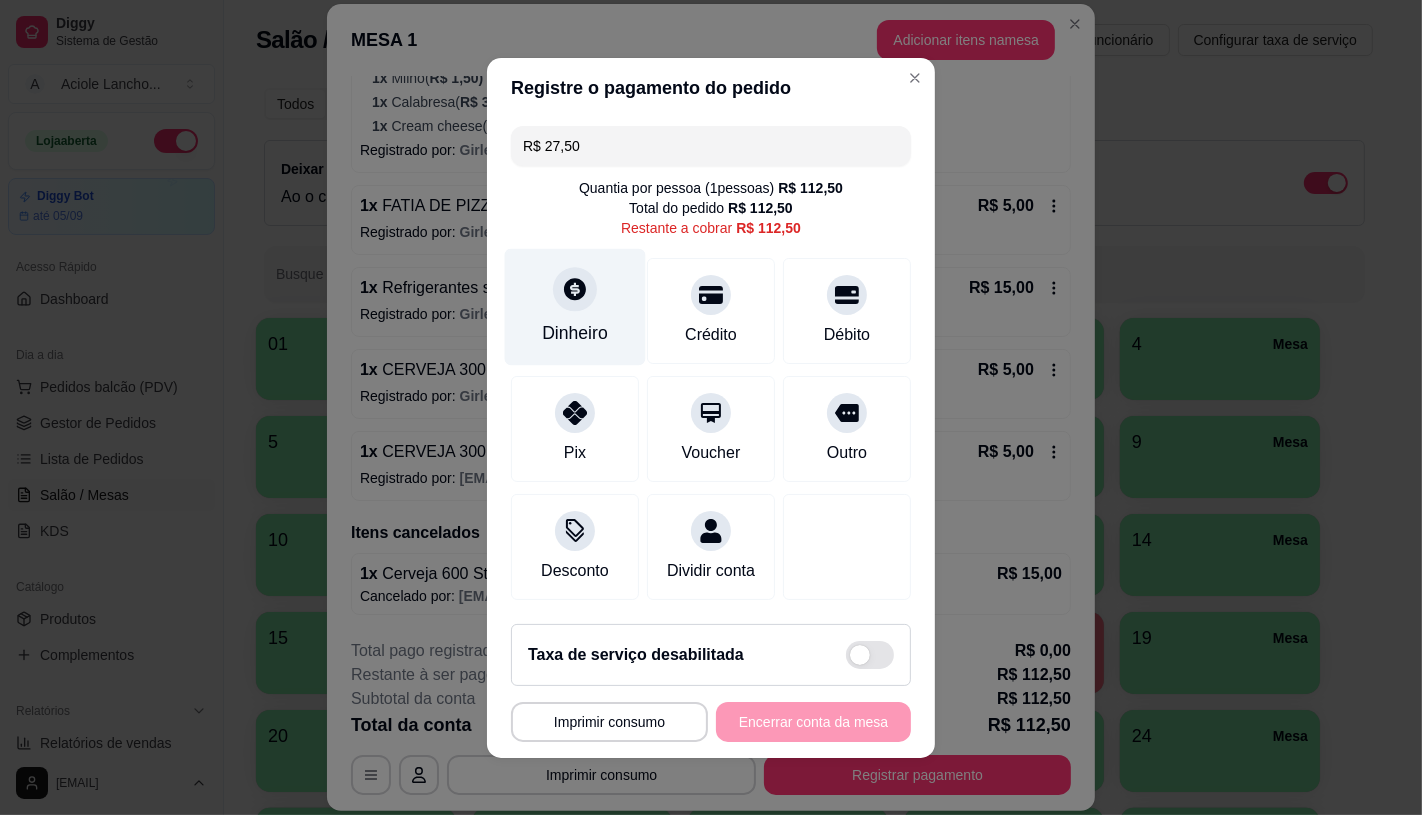 type on "R$ 27,50" 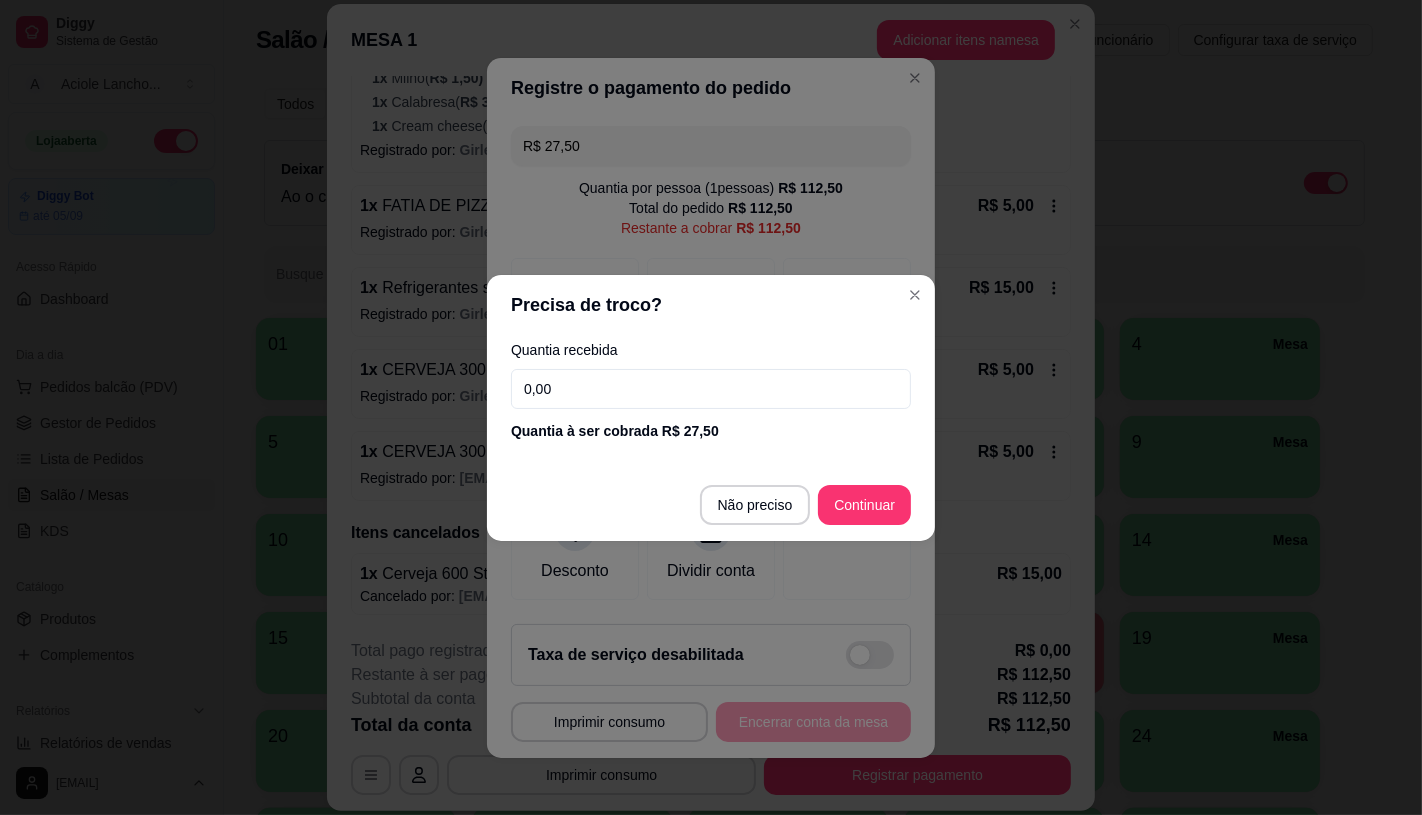 click on "0,00" at bounding box center [711, 389] 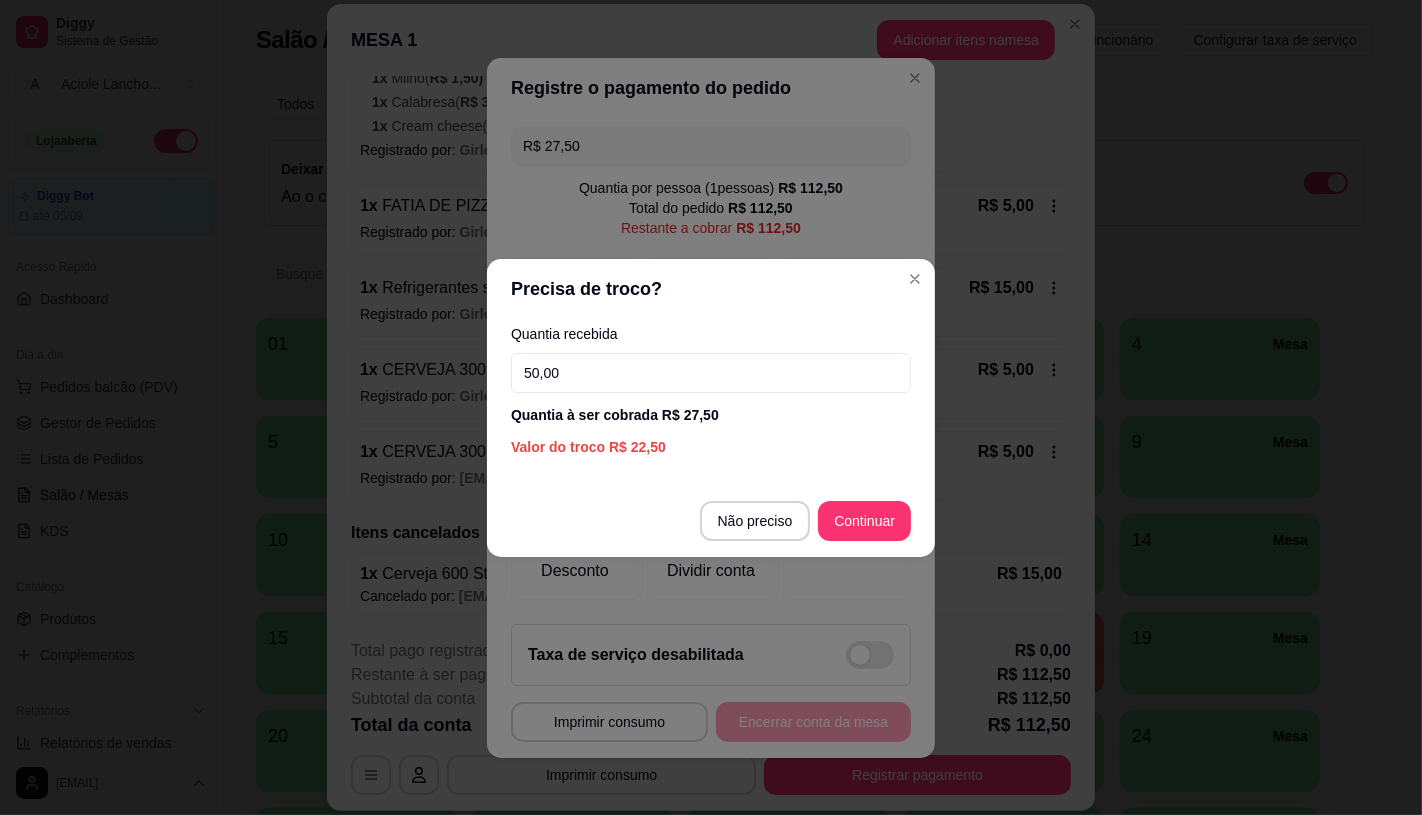 type on "50,00" 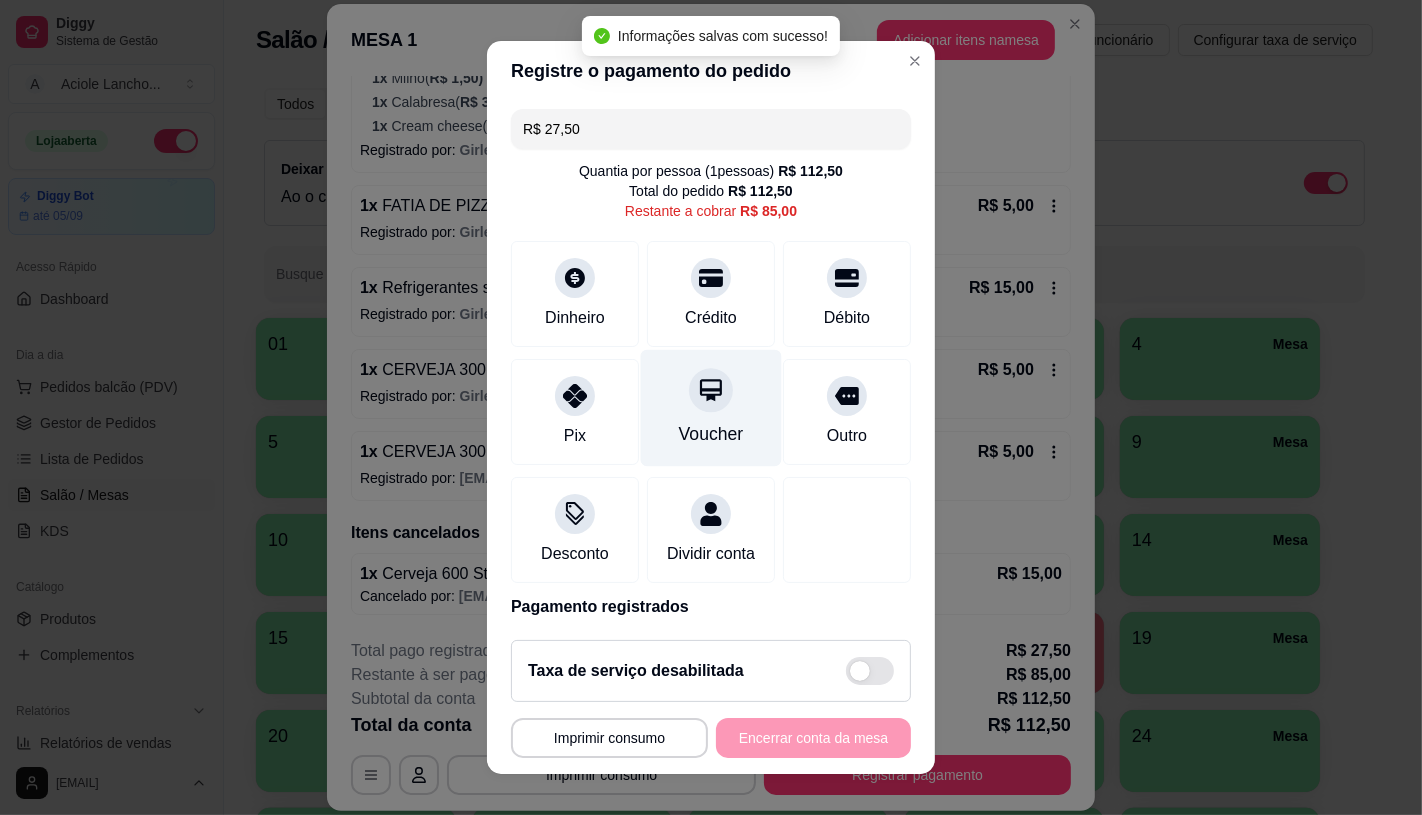 type on "R$ 85,00" 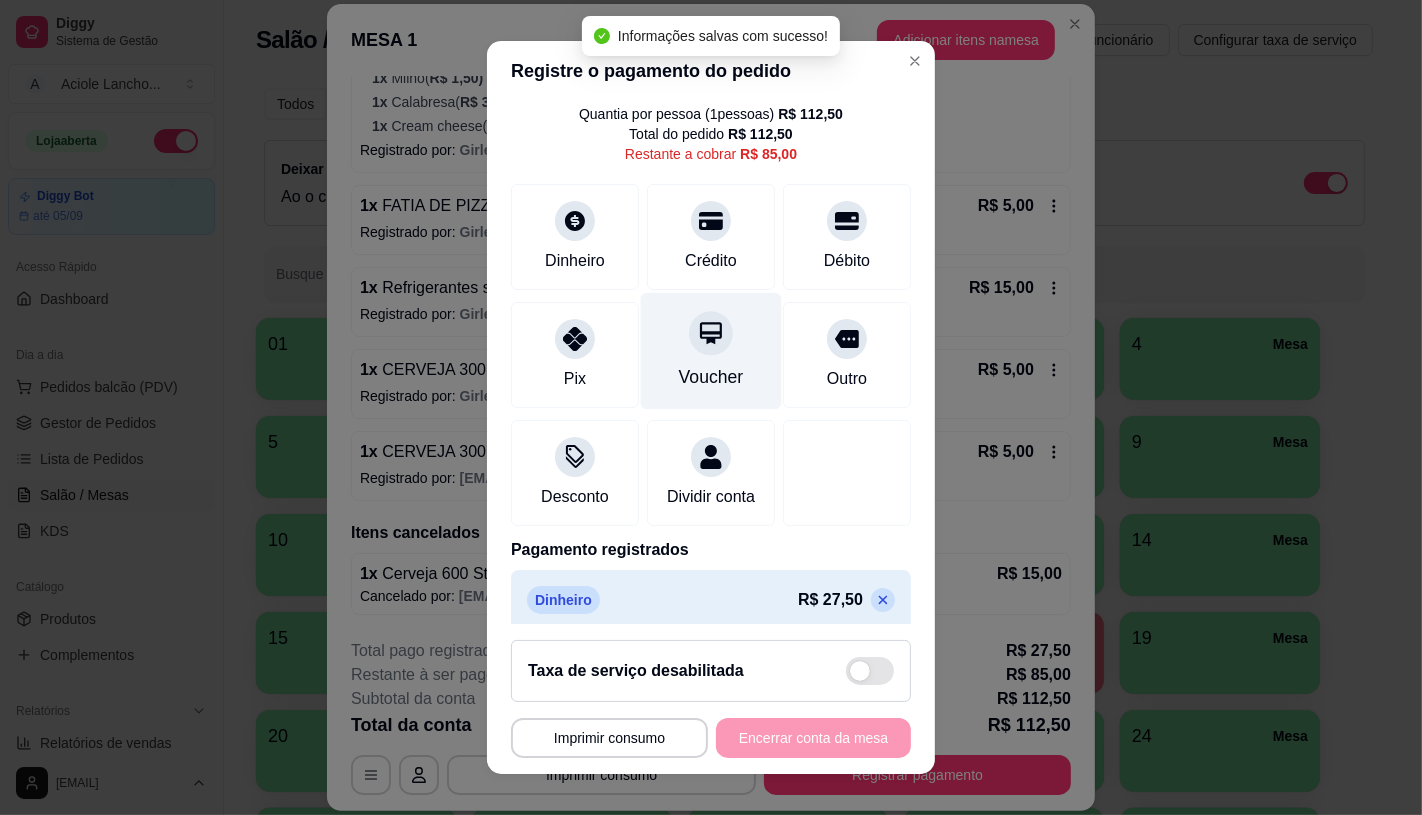 scroll, scrollTop: 94, scrollLeft: 0, axis: vertical 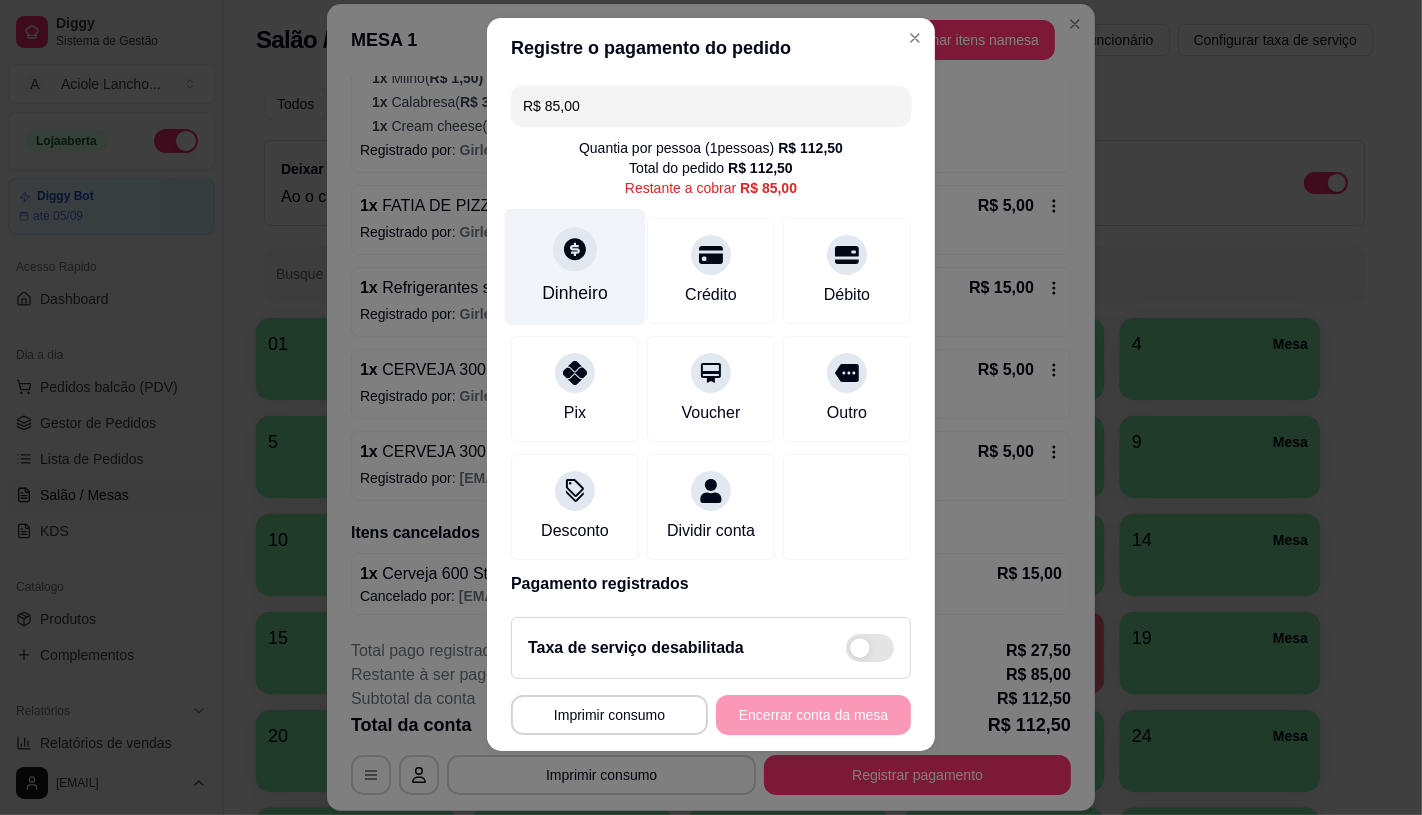 click on "Dinheiro" at bounding box center [575, 293] 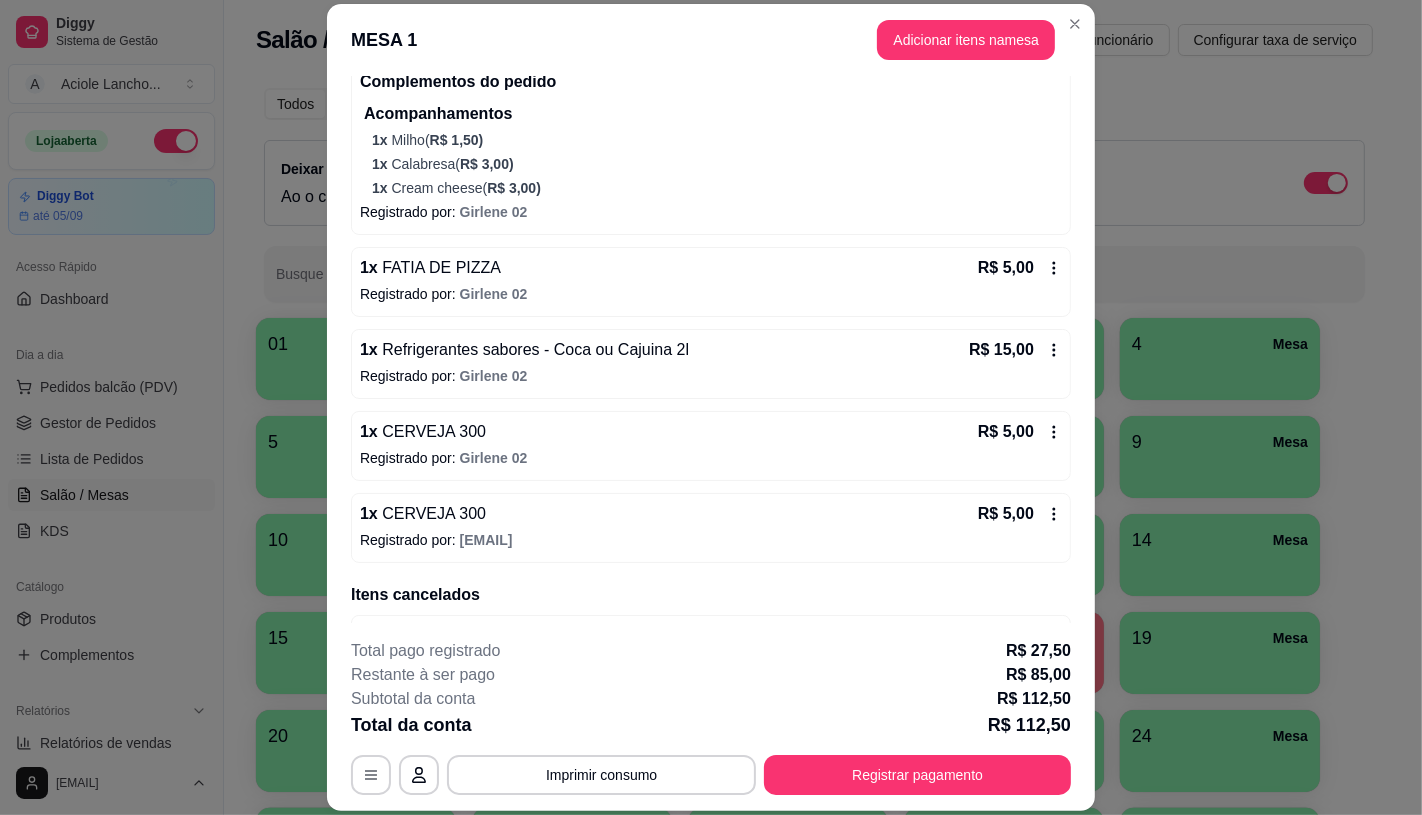 scroll, scrollTop: 585, scrollLeft: 0, axis: vertical 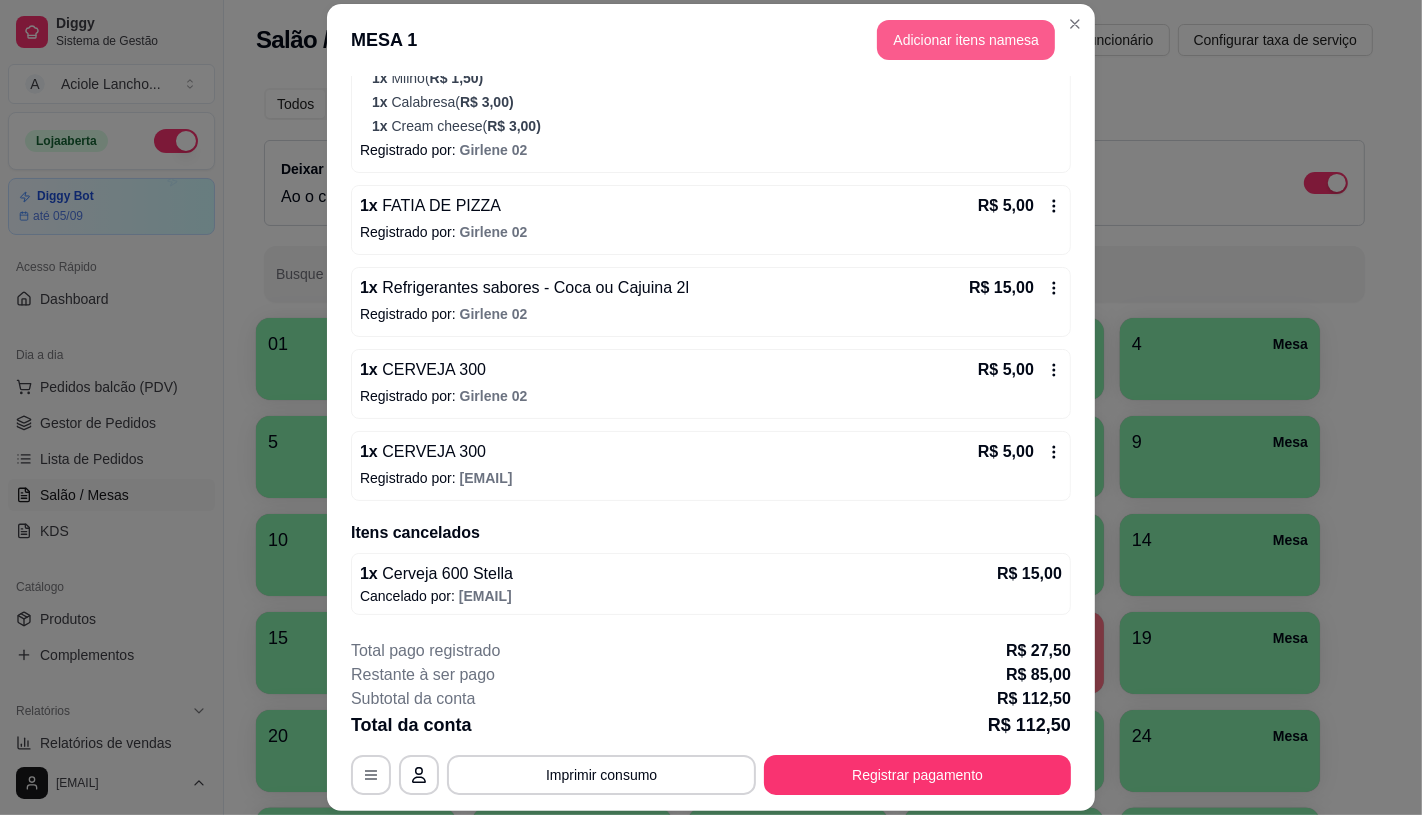 click on "Adicionar itens na  mesa" at bounding box center [966, 40] 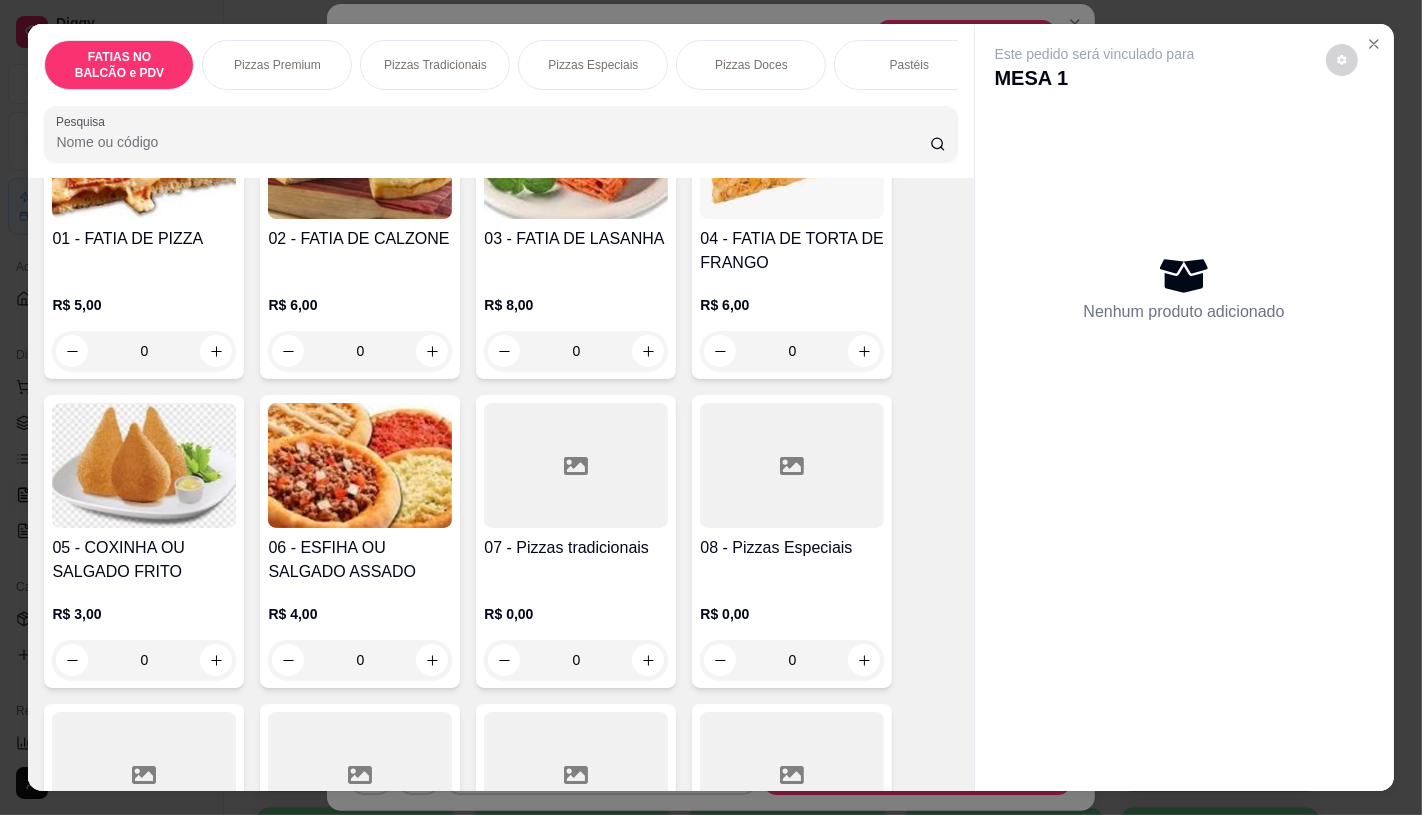 scroll, scrollTop: 444, scrollLeft: 0, axis: vertical 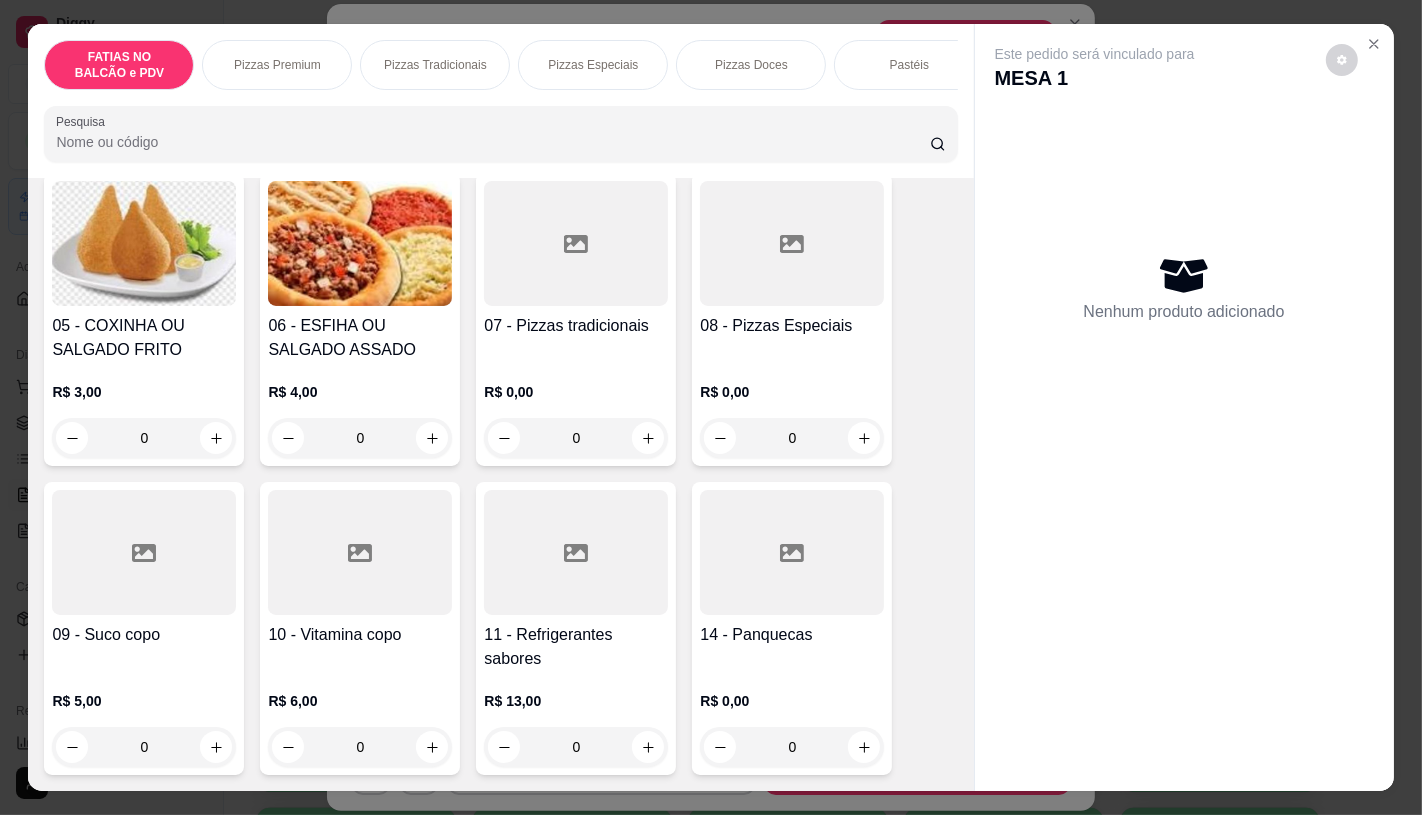 click at bounding box center (144, 552) 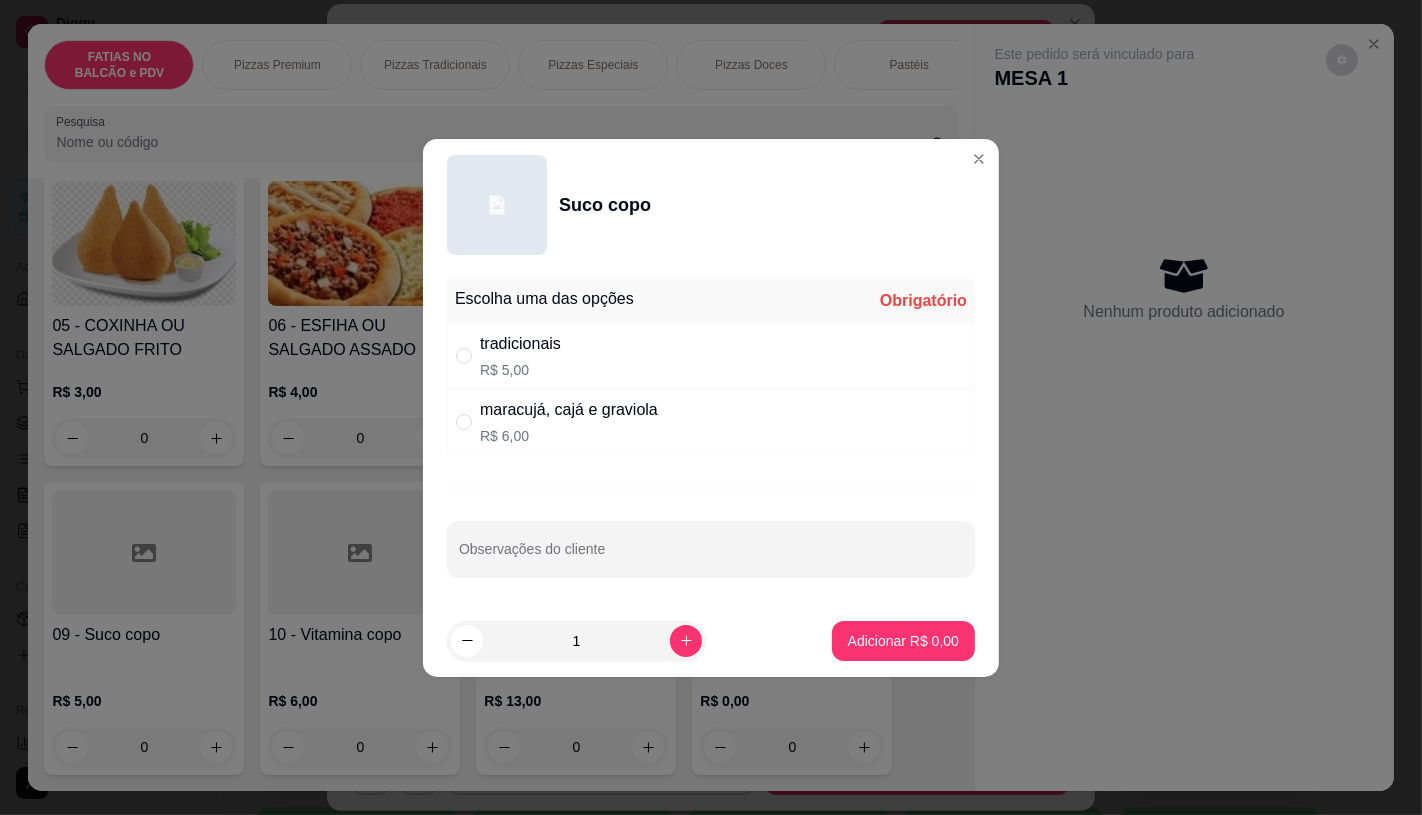 click on "maracujá, cajá e graviola" at bounding box center (569, 410) 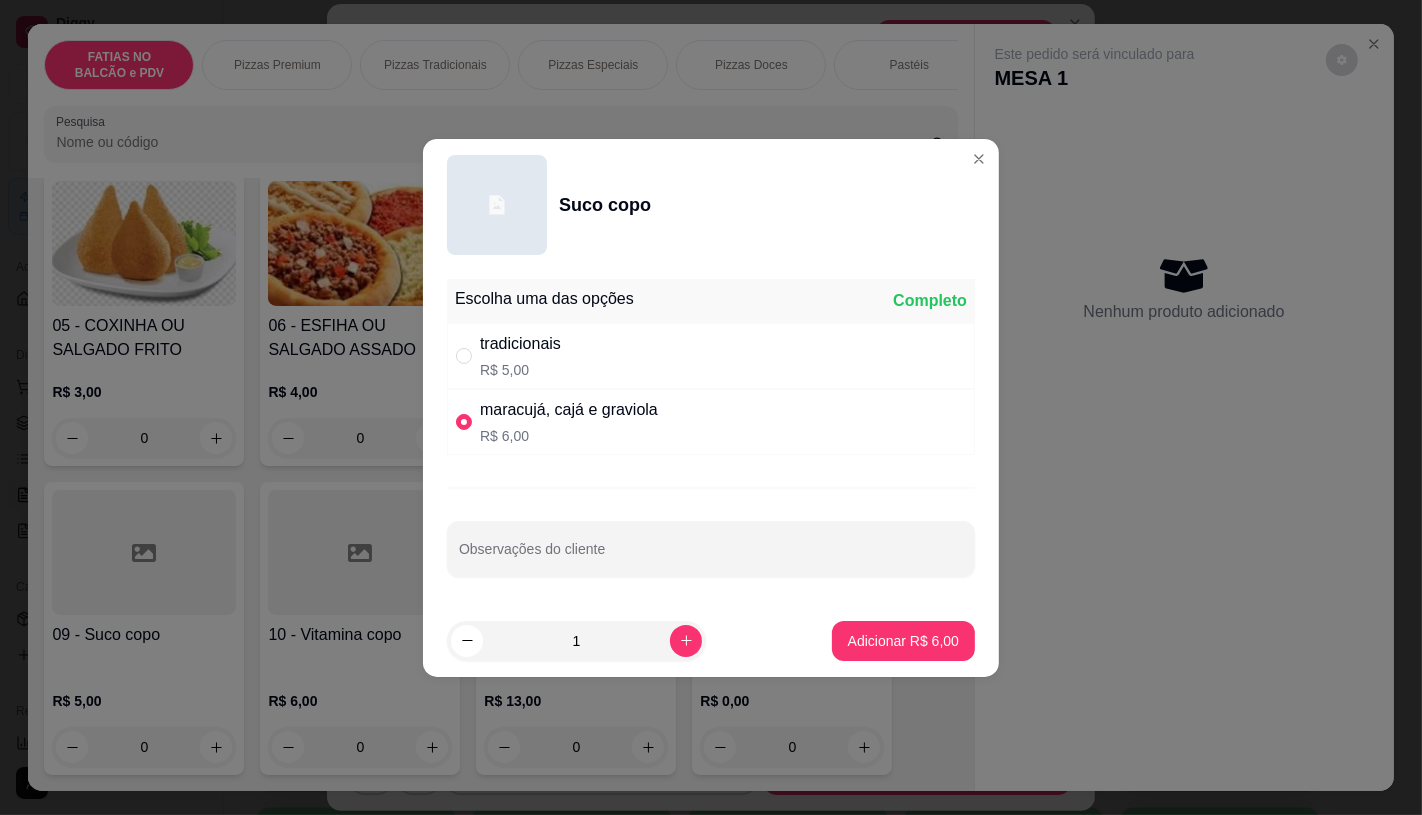 click on "1 Adicionar   R$ 6,00" at bounding box center (711, 641) 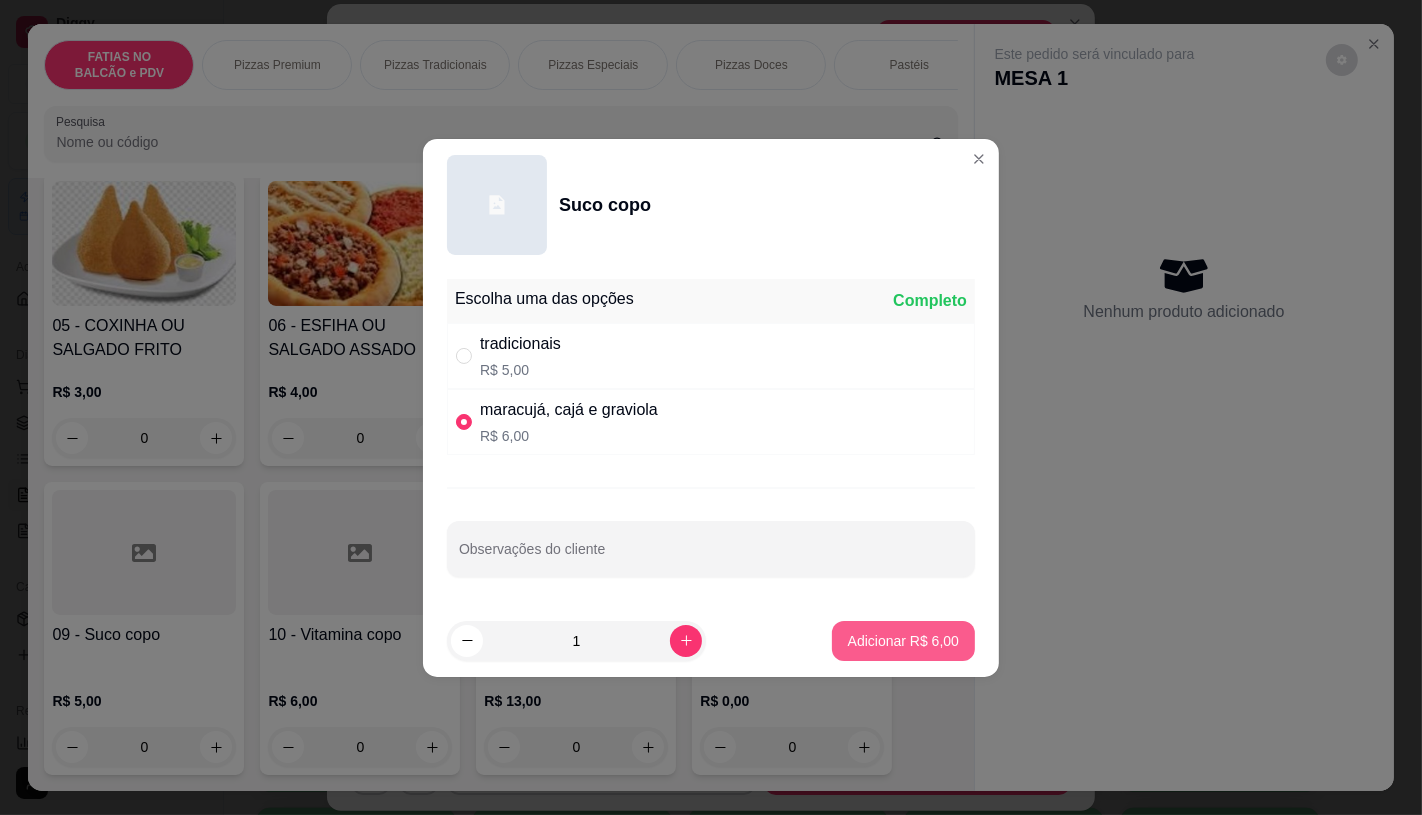 click on "Adicionar   R$ 6,00" at bounding box center [903, 641] 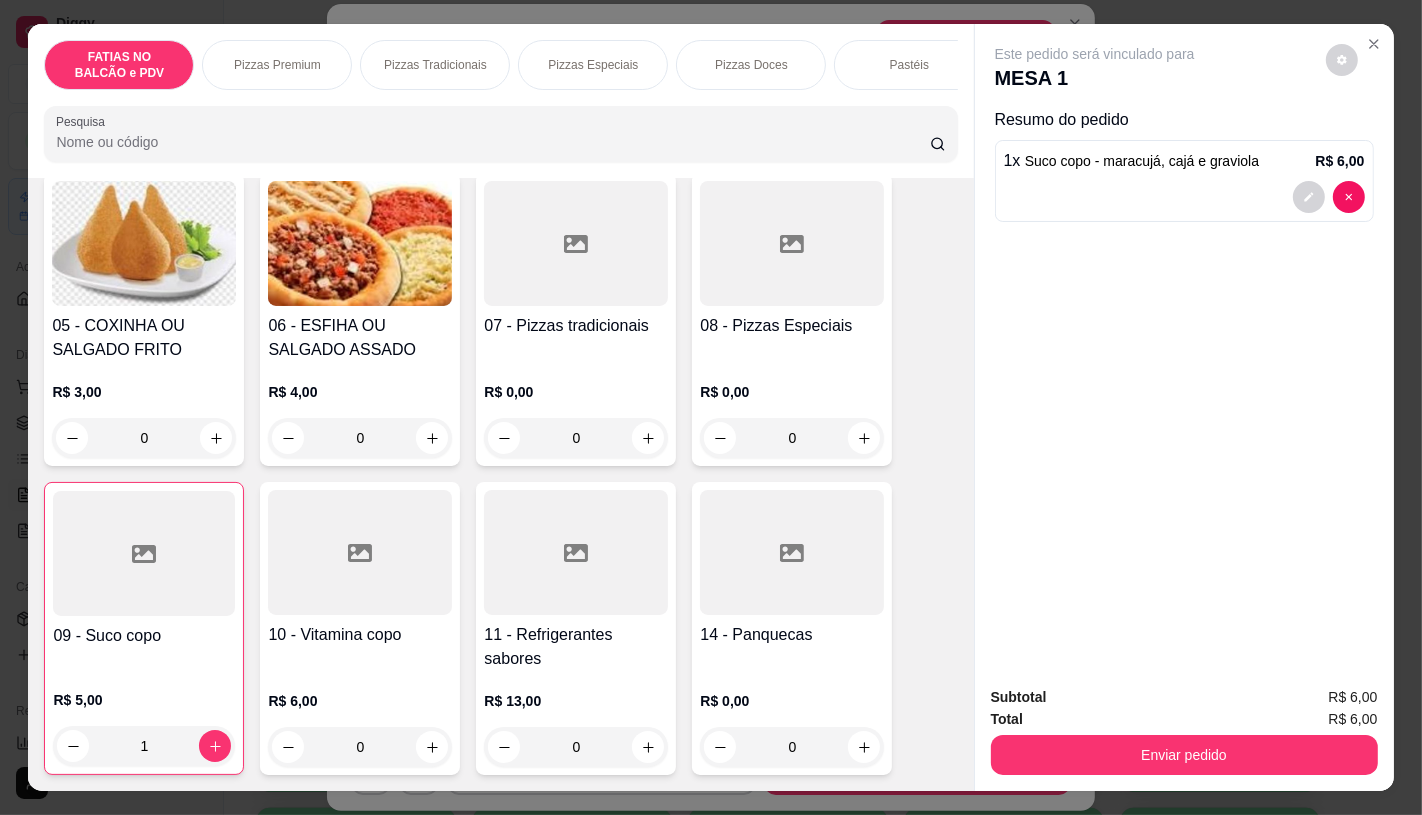 type on "1" 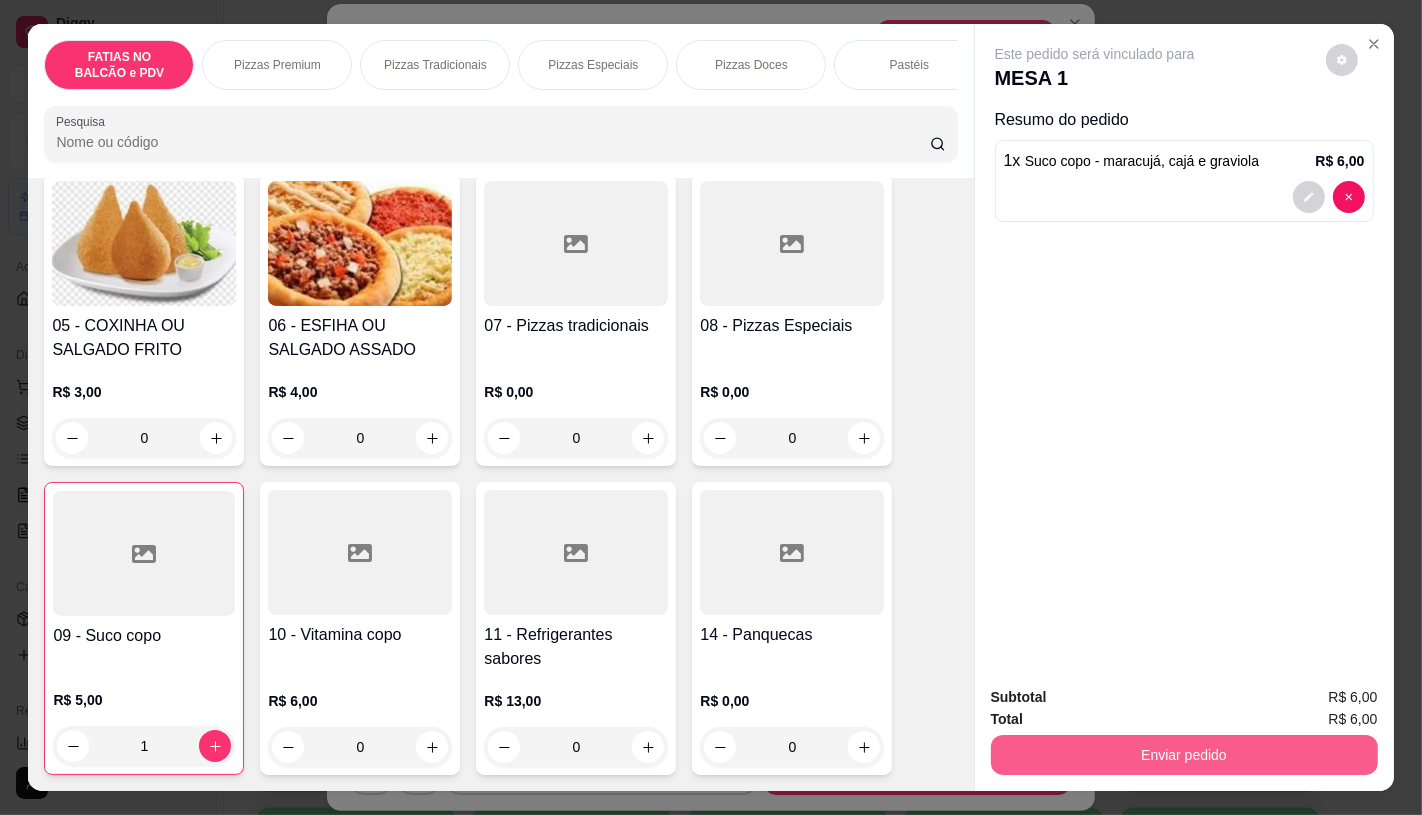 click on "Enviar pedido" at bounding box center [1184, 755] 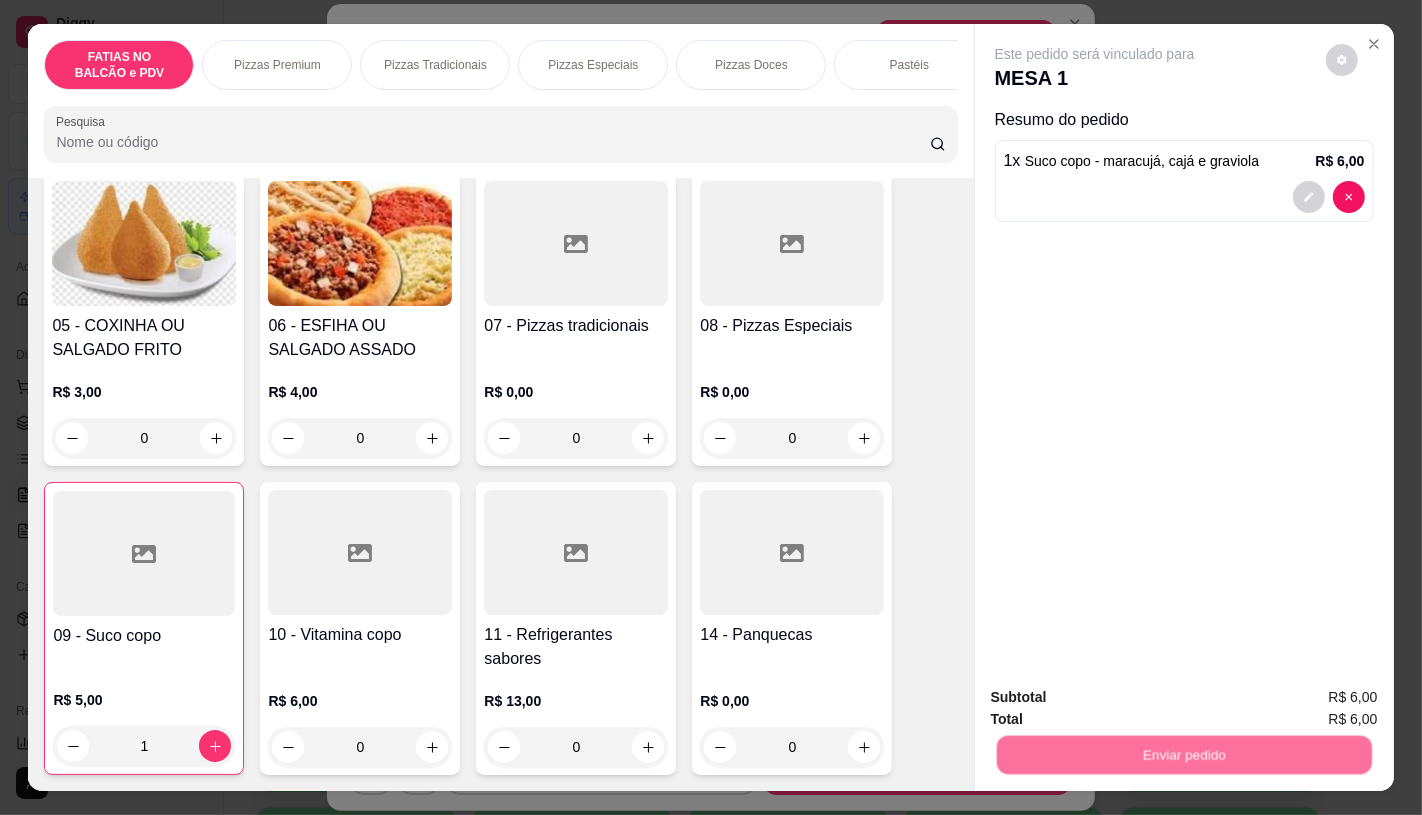 click on "Não registrar e enviar pedido" at bounding box center (1117, 698) 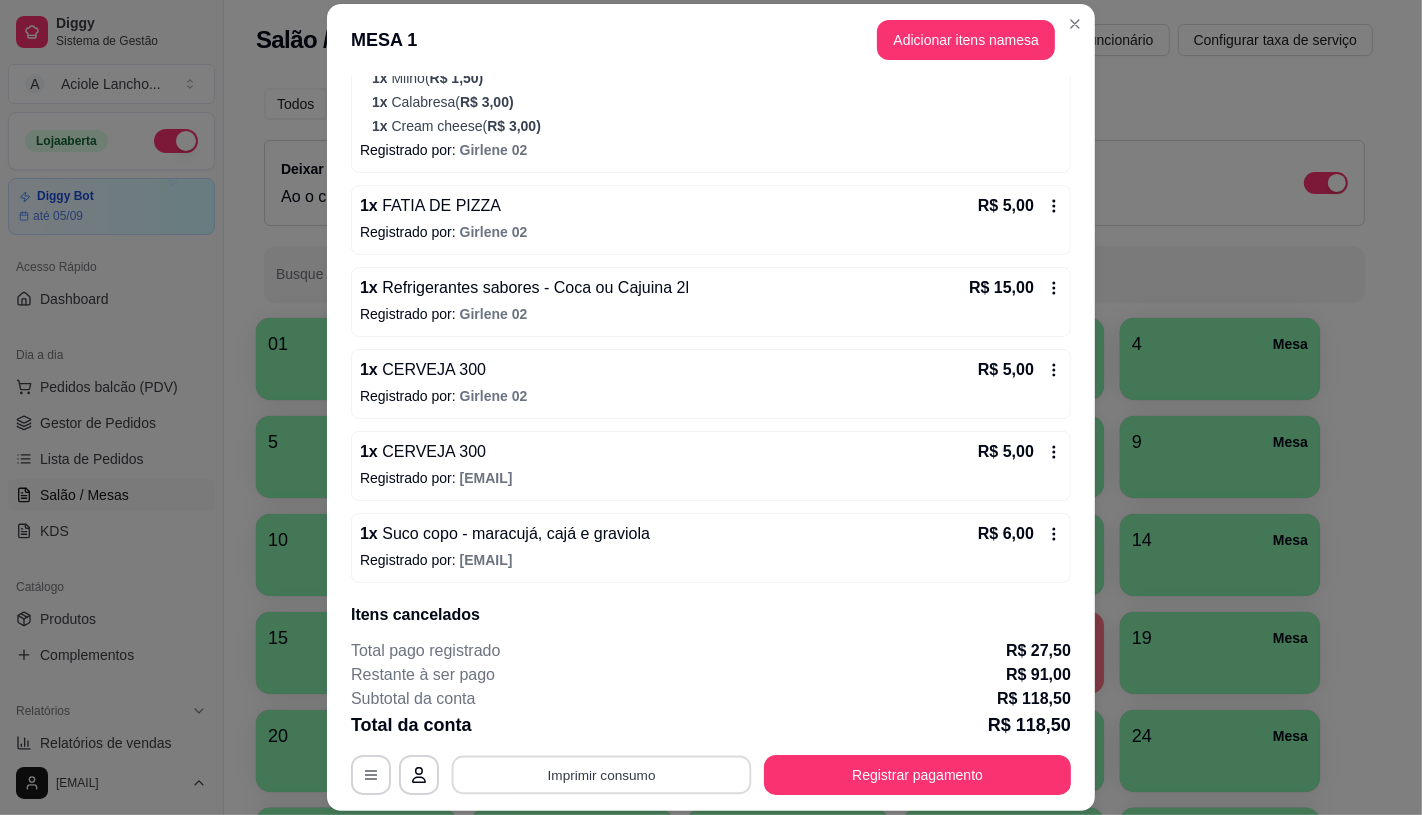 click on "Imprimir consumo" at bounding box center [602, 775] 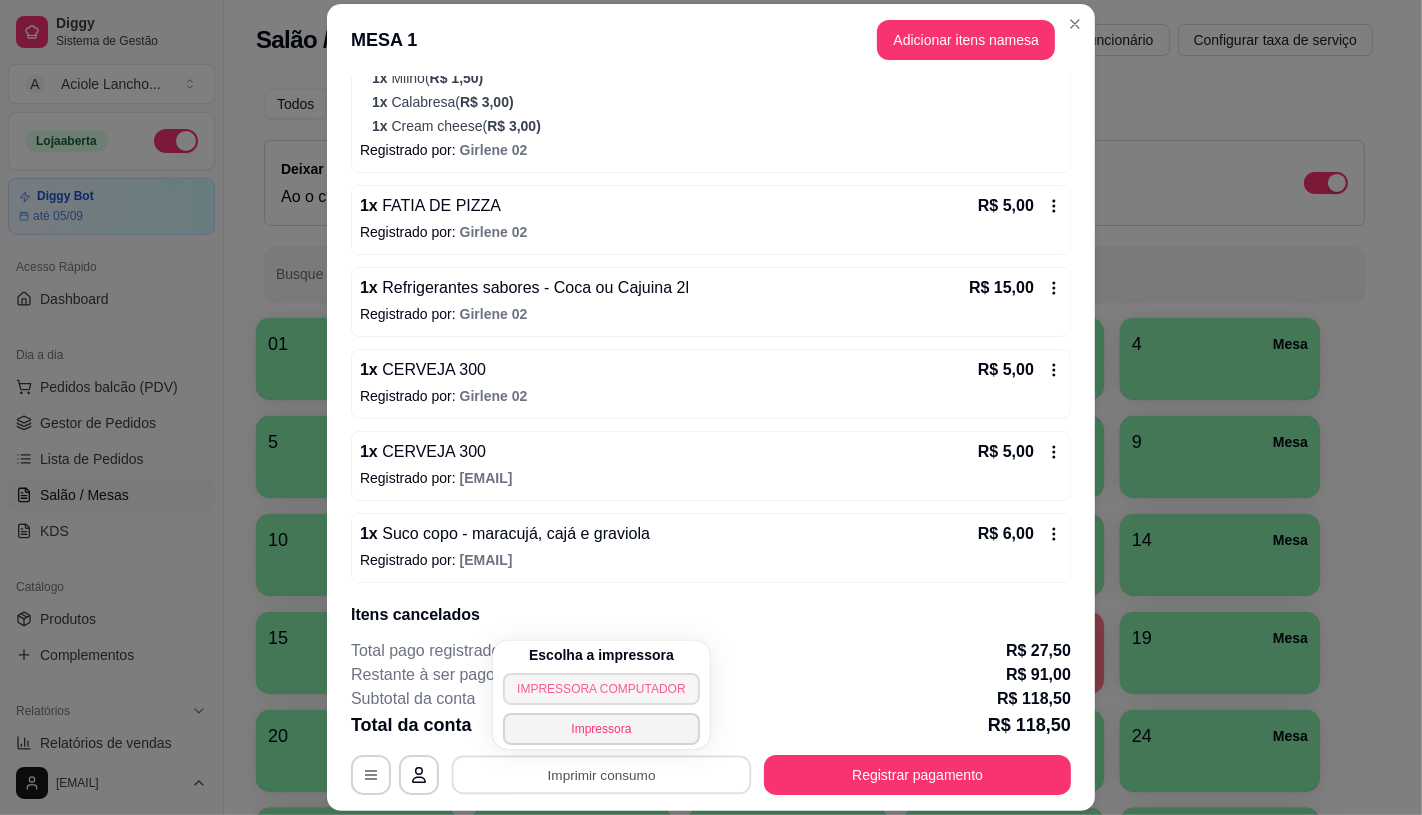click on "IMPRESSORA COMPUTADOR" at bounding box center (601, 689) 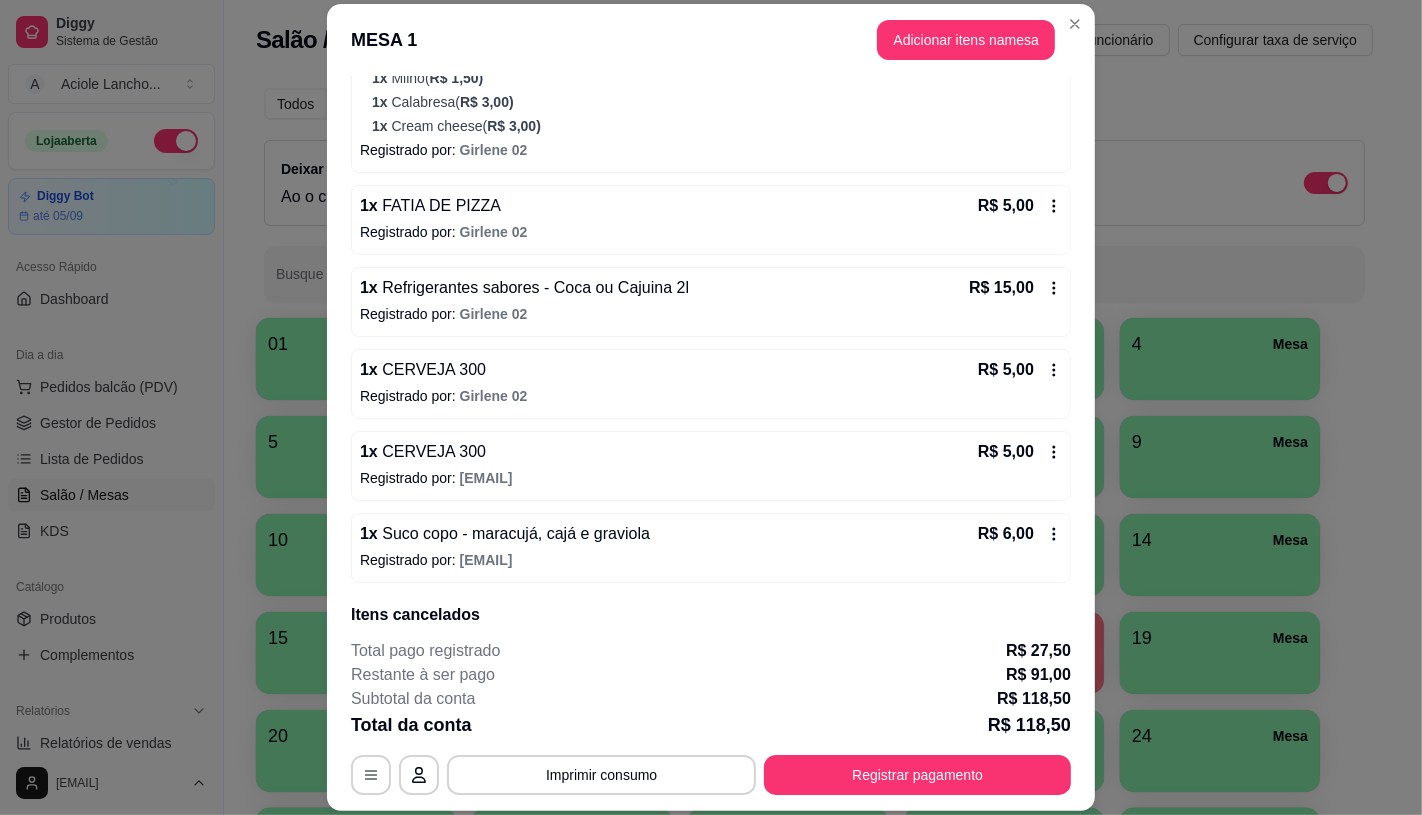 click on "**********" at bounding box center (711, 717) 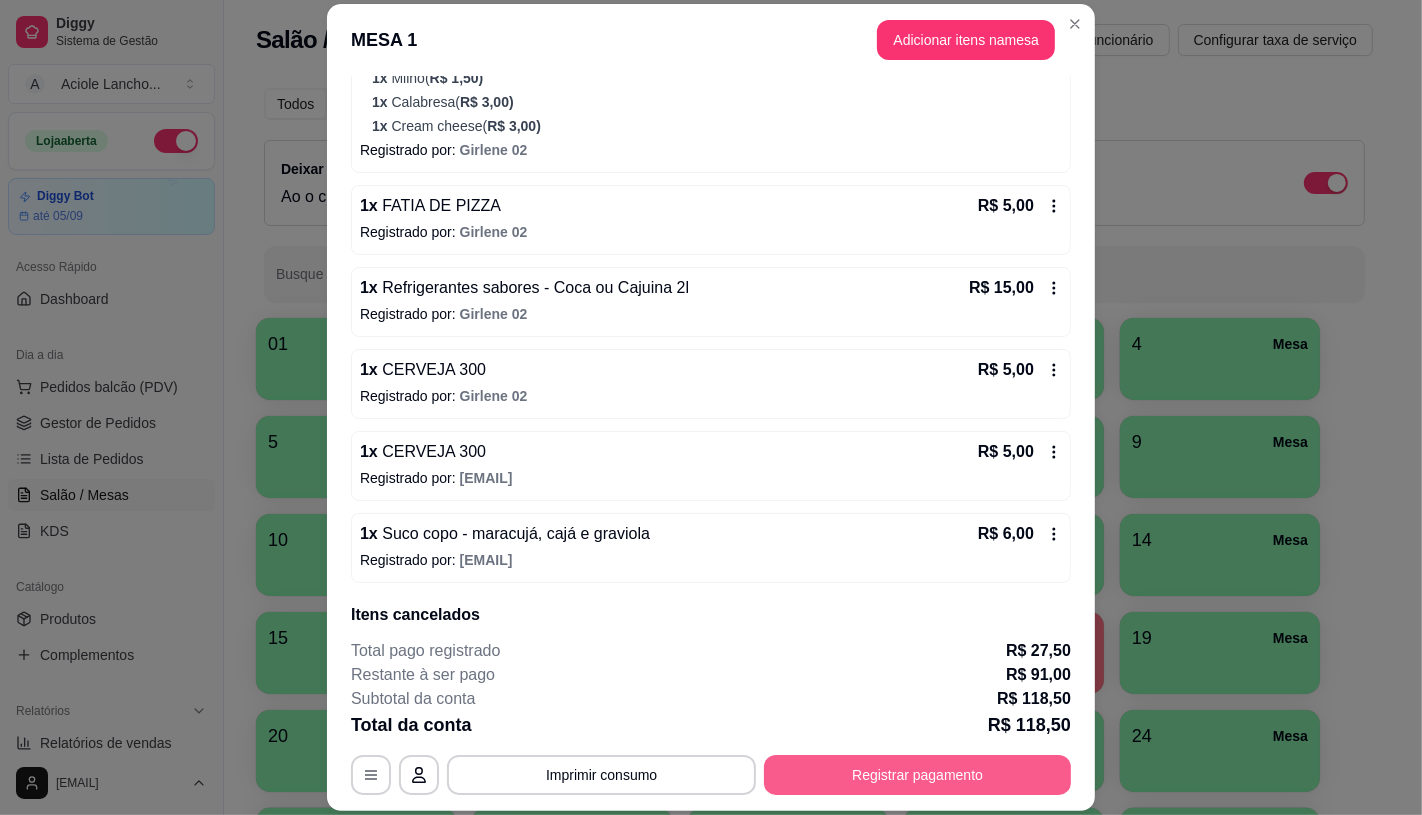 click on "Registrar pagamento" at bounding box center [917, 775] 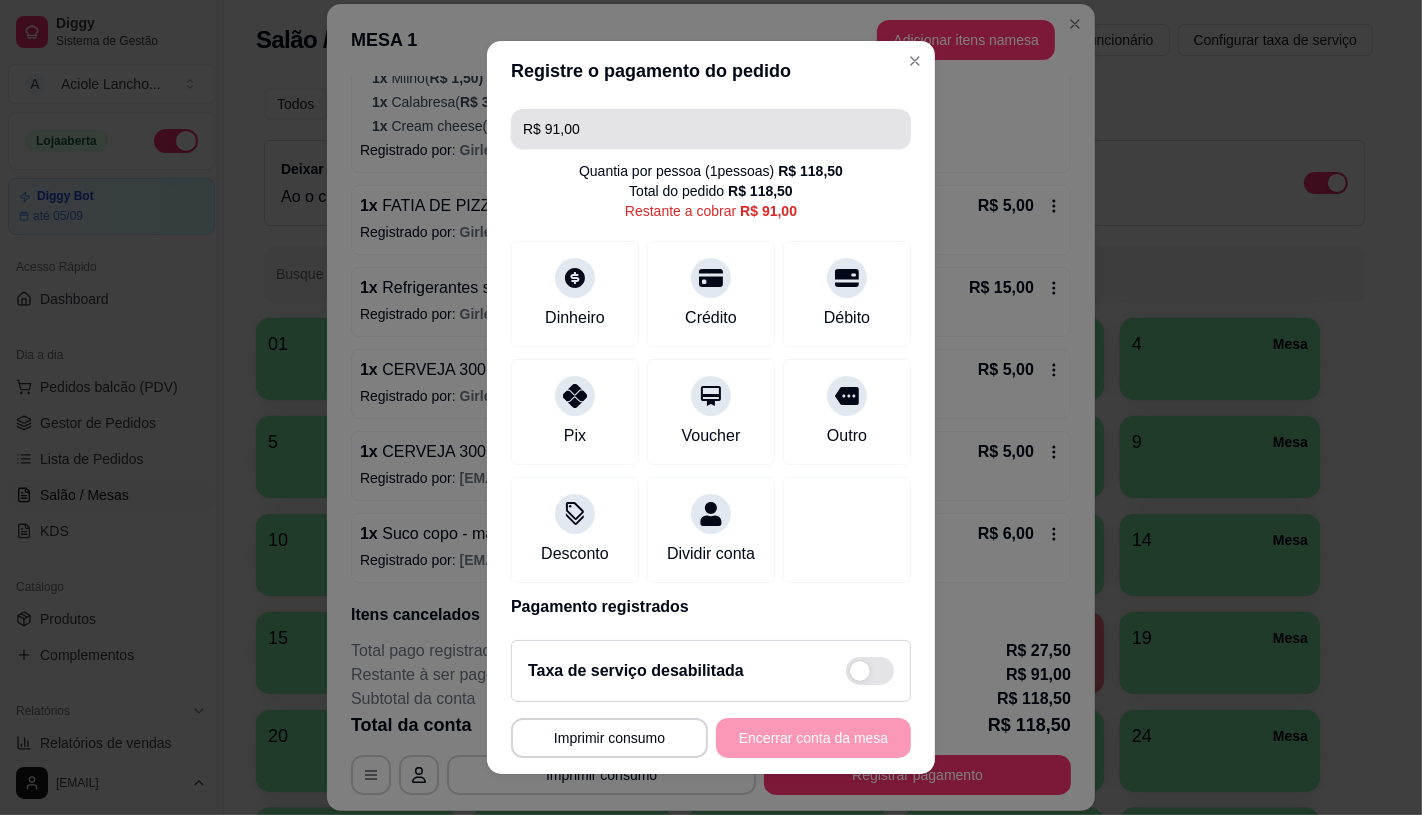 click on "R$ 91,00" at bounding box center [711, 129] 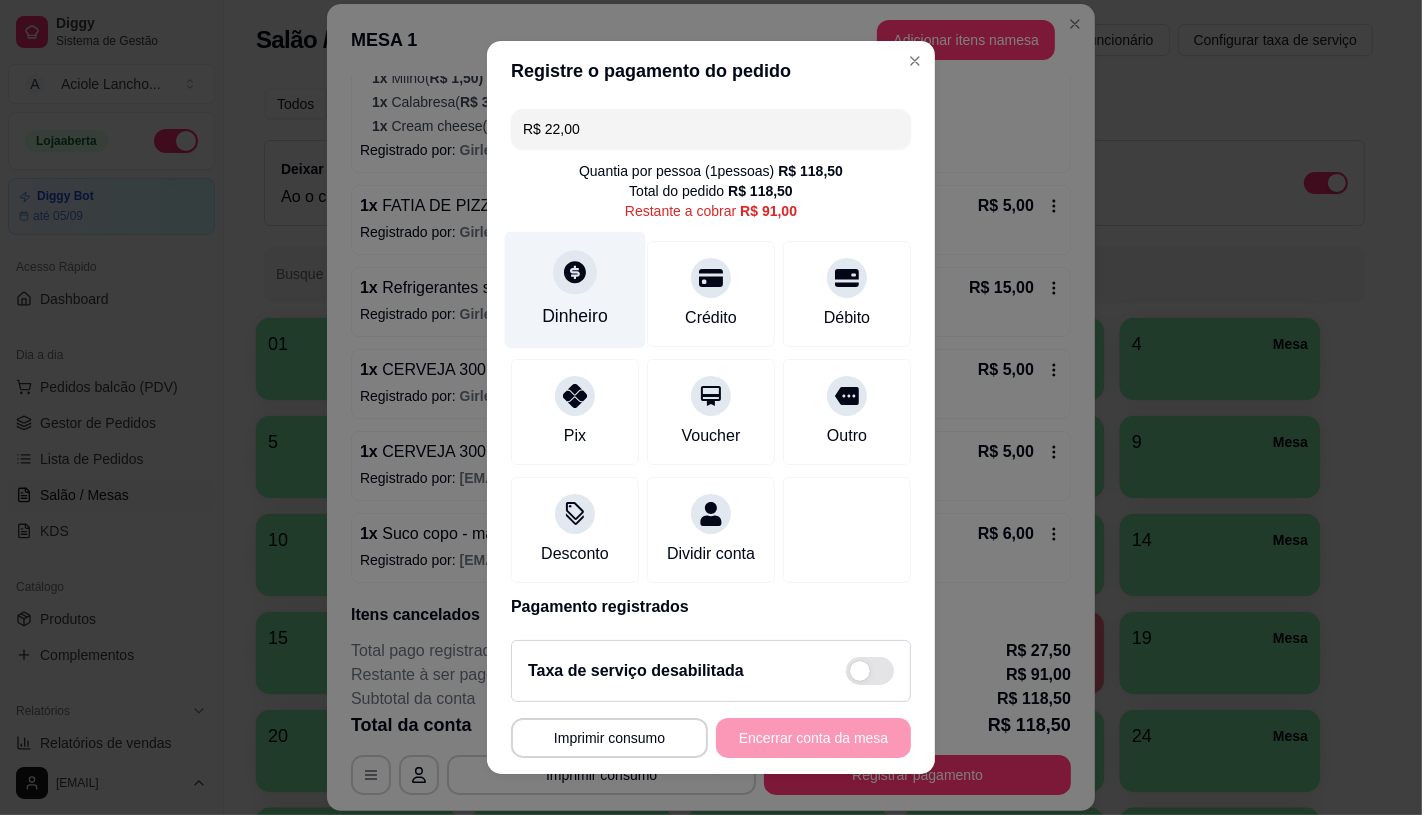type on "R$ 22,00" 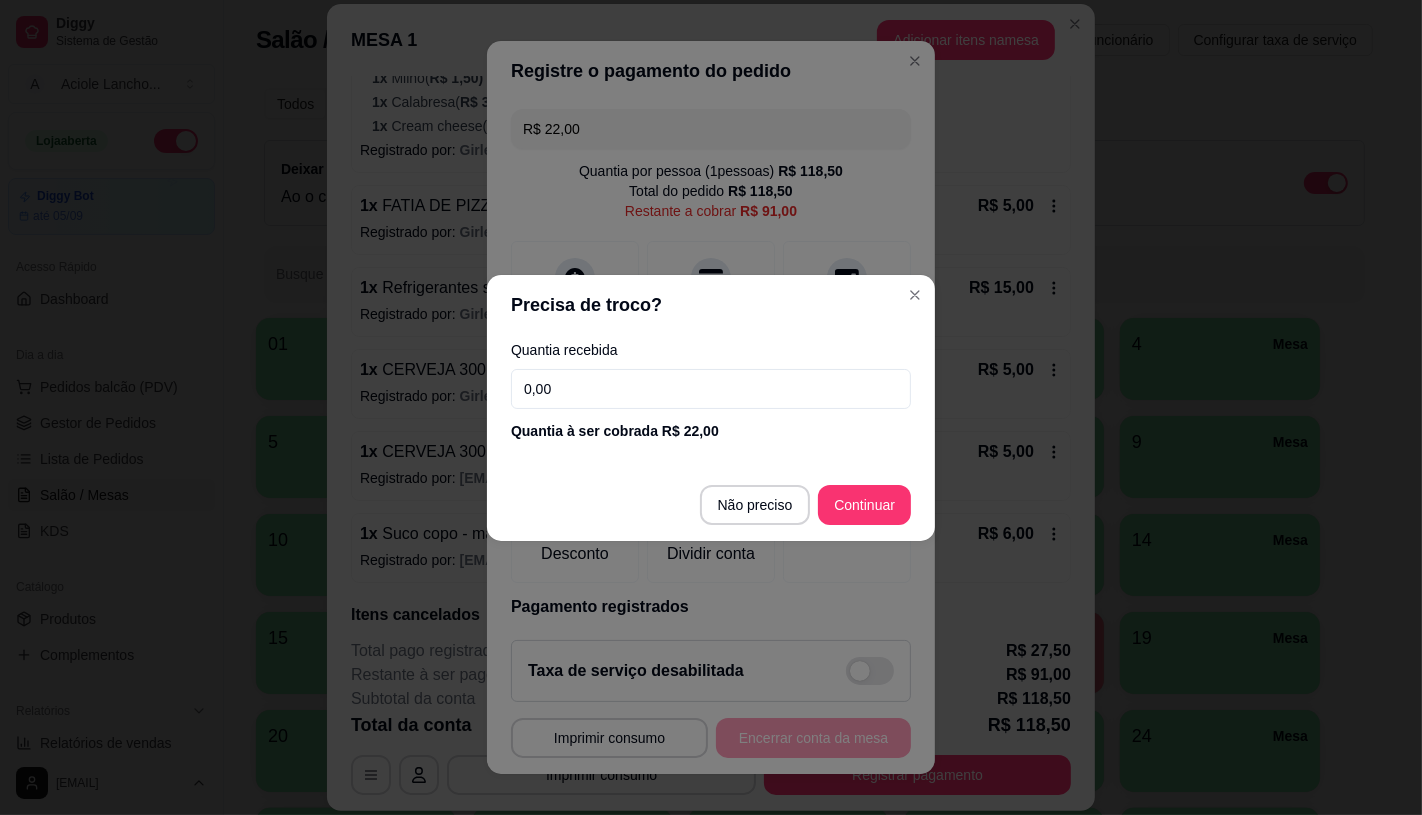 click on "0,00" at bounding box center [711, 389] 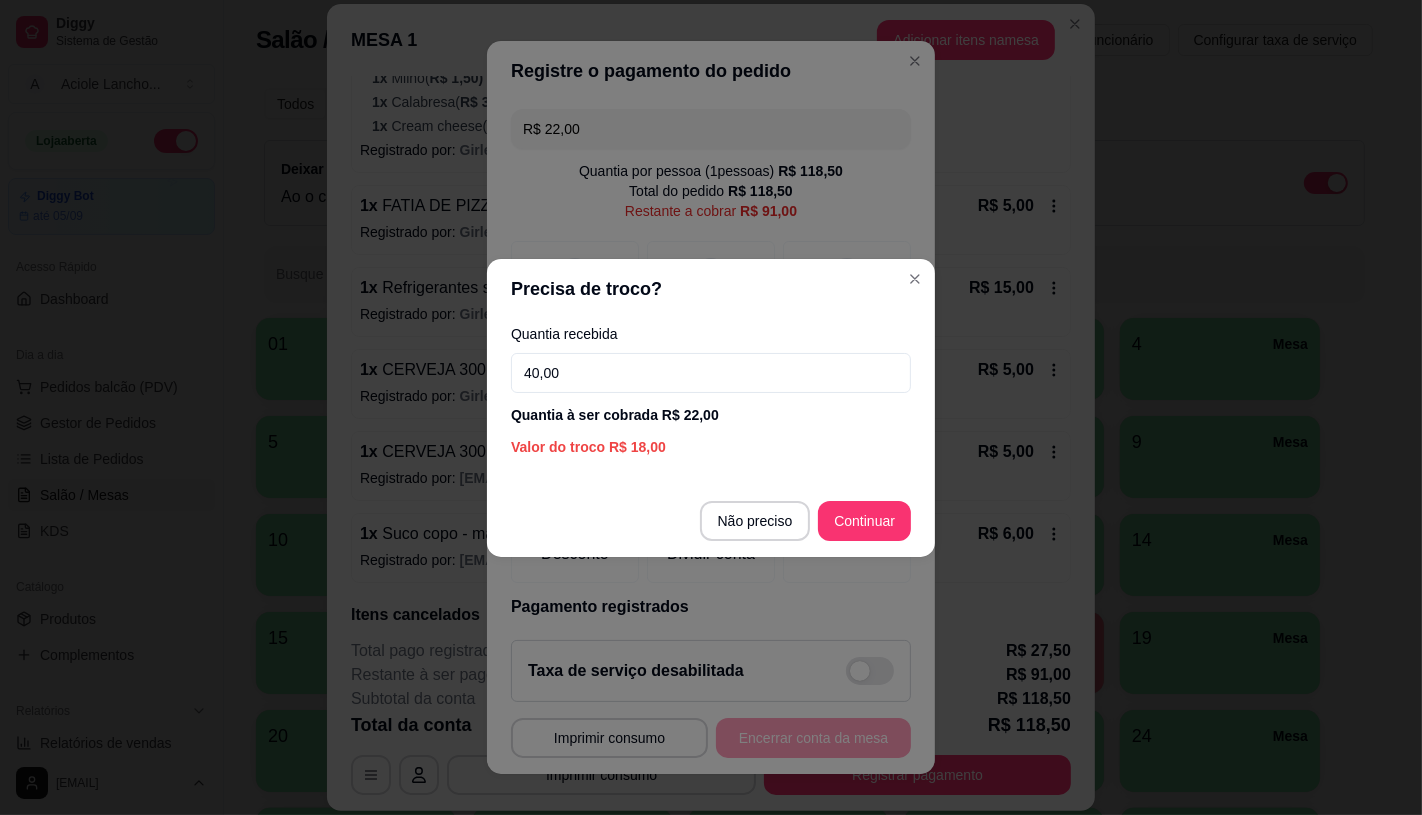 type on "40,00" 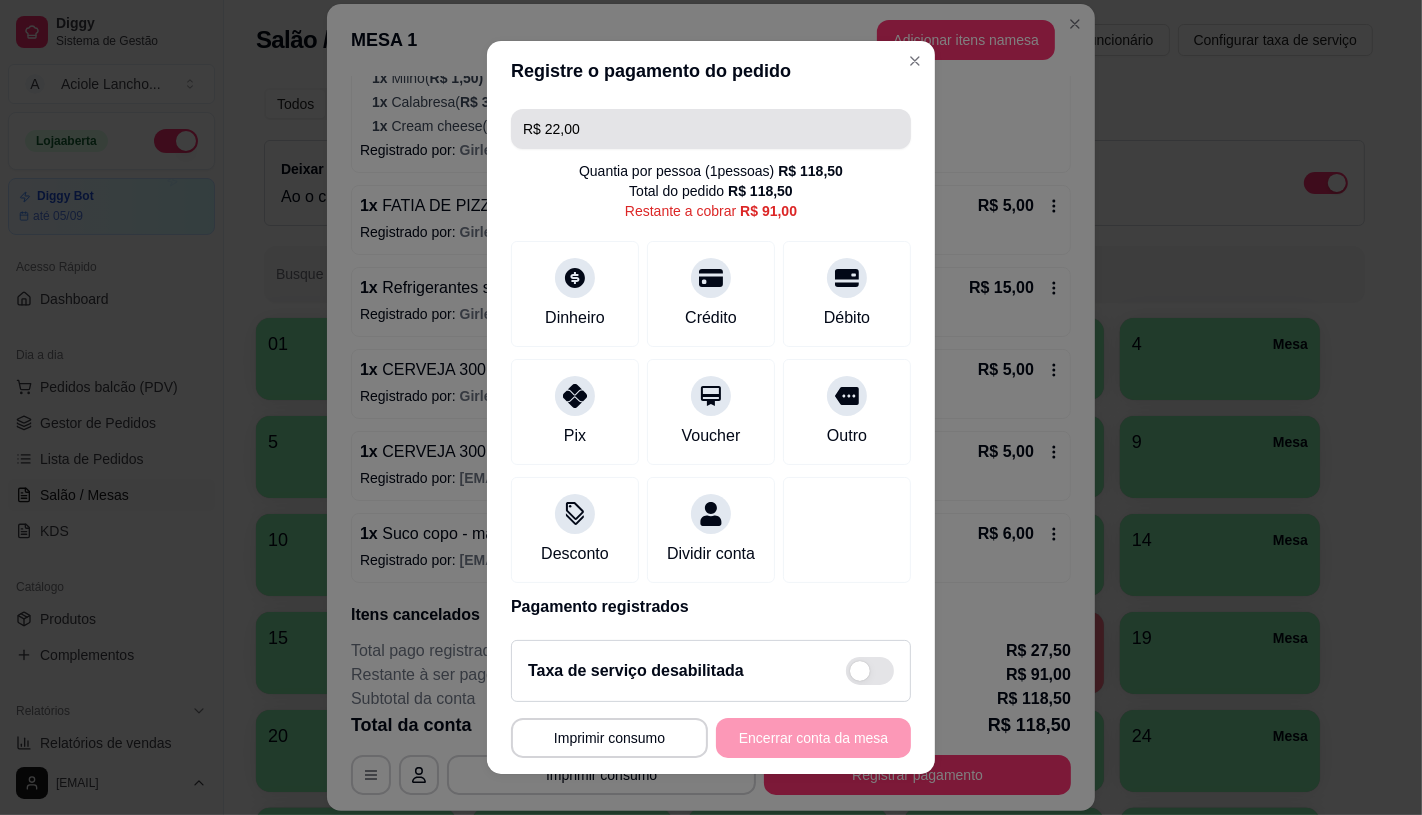 click on "R$ 22,00" at bounding box center (711, 129) 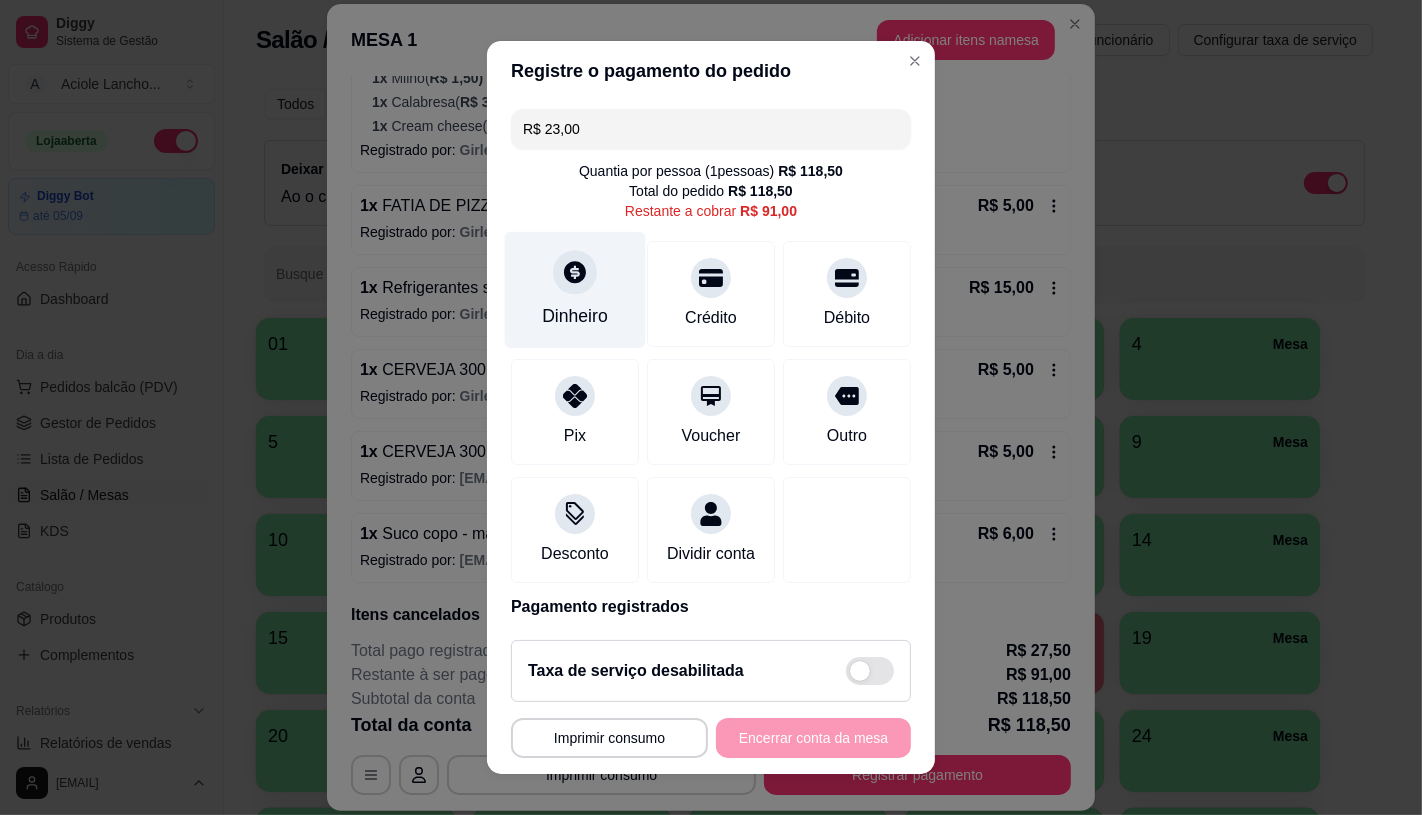 click on "Dinheiro" at bounding box center (575, 289) 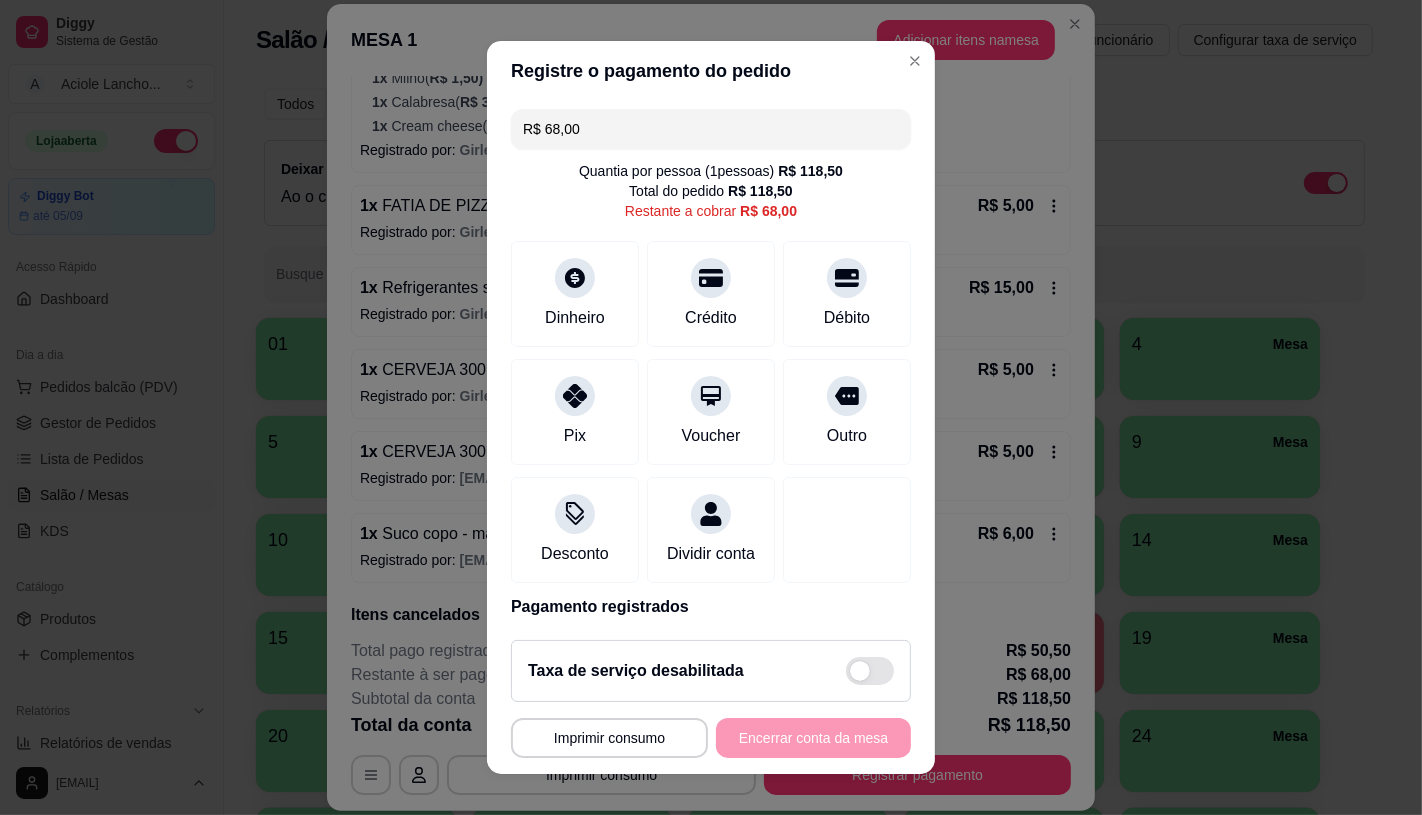 click on "R$ 68,00" at bounding box center [711, 129] 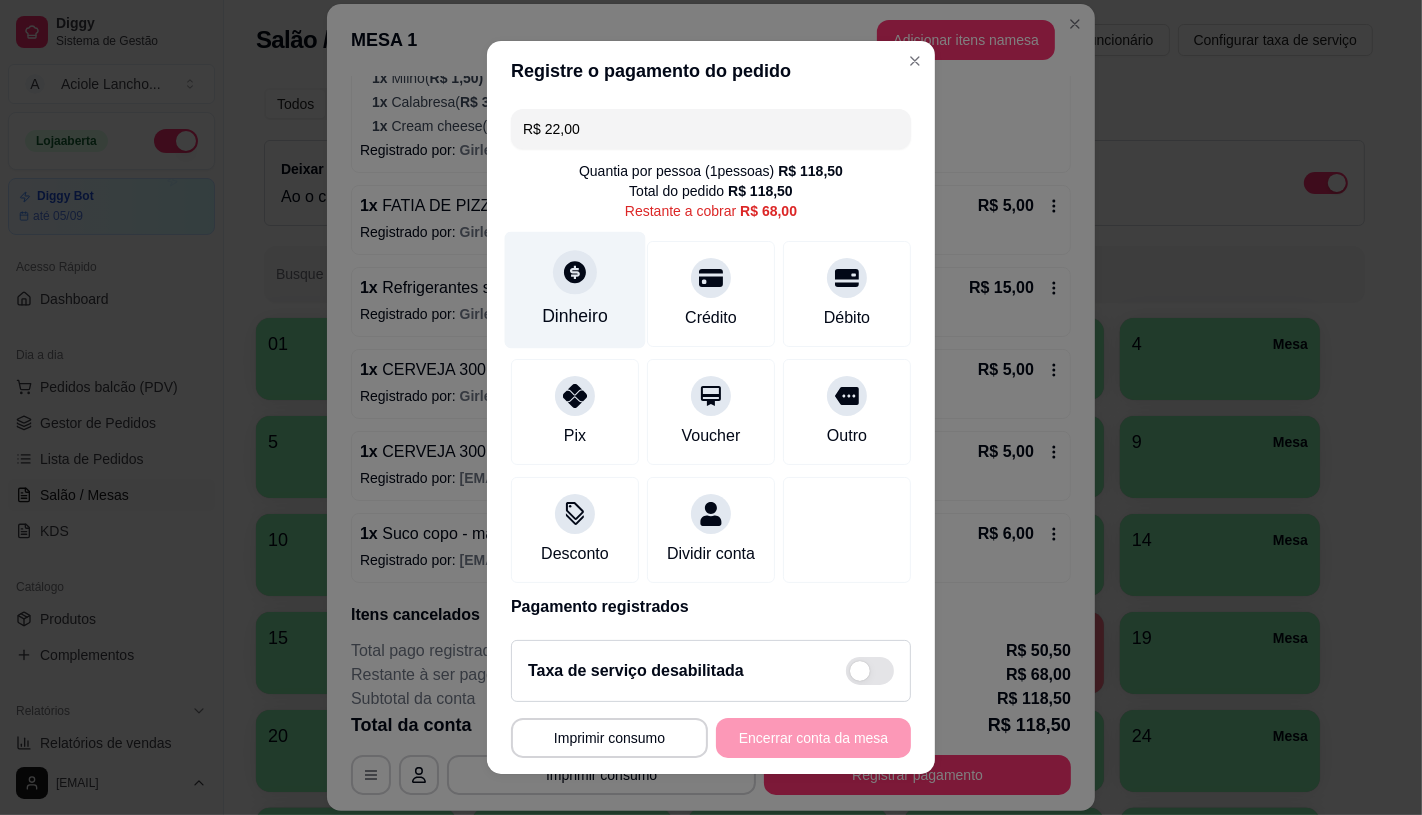 click at bounding box center [575, 272] 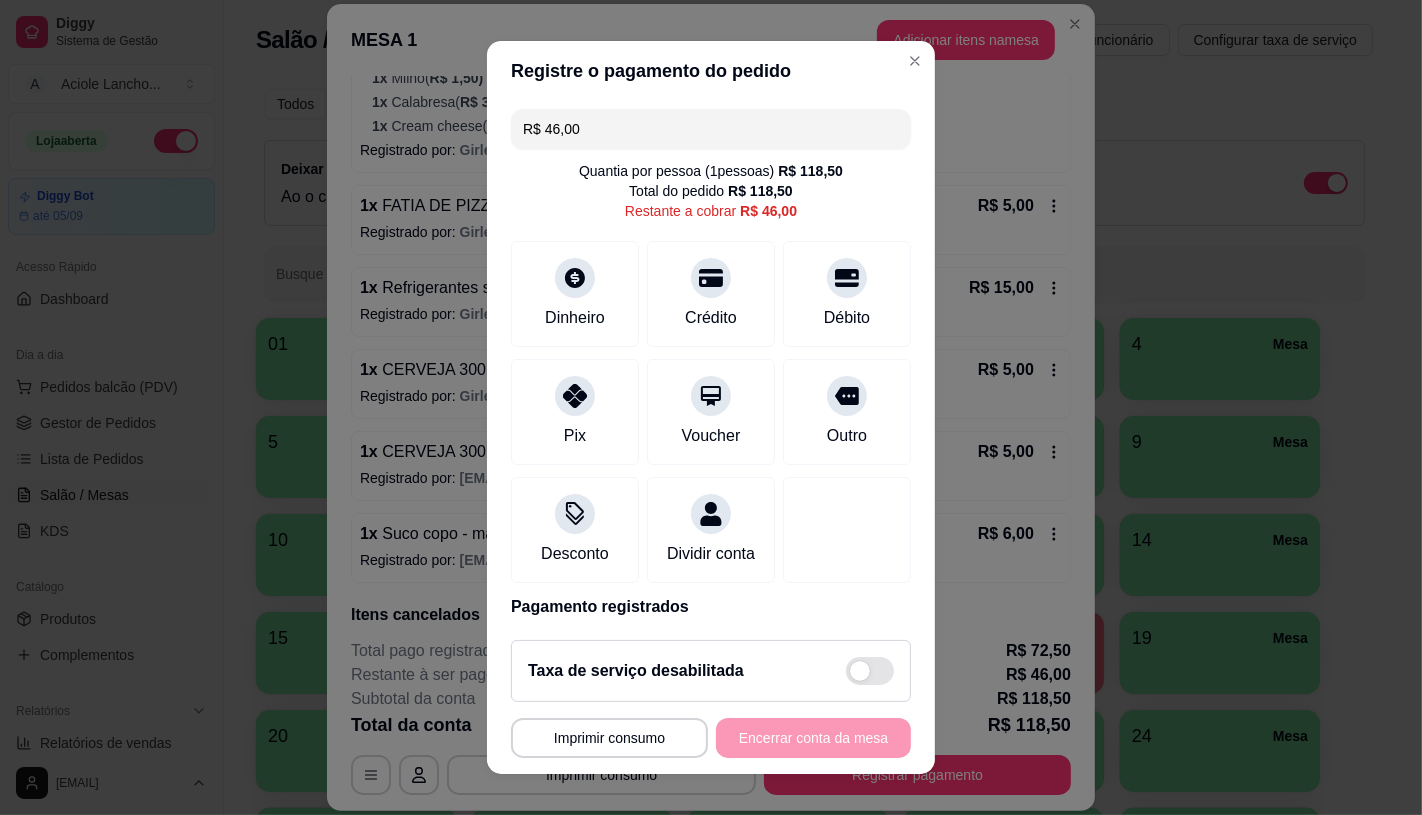click on "R$ 46,00" at bounding box center (711, 129) 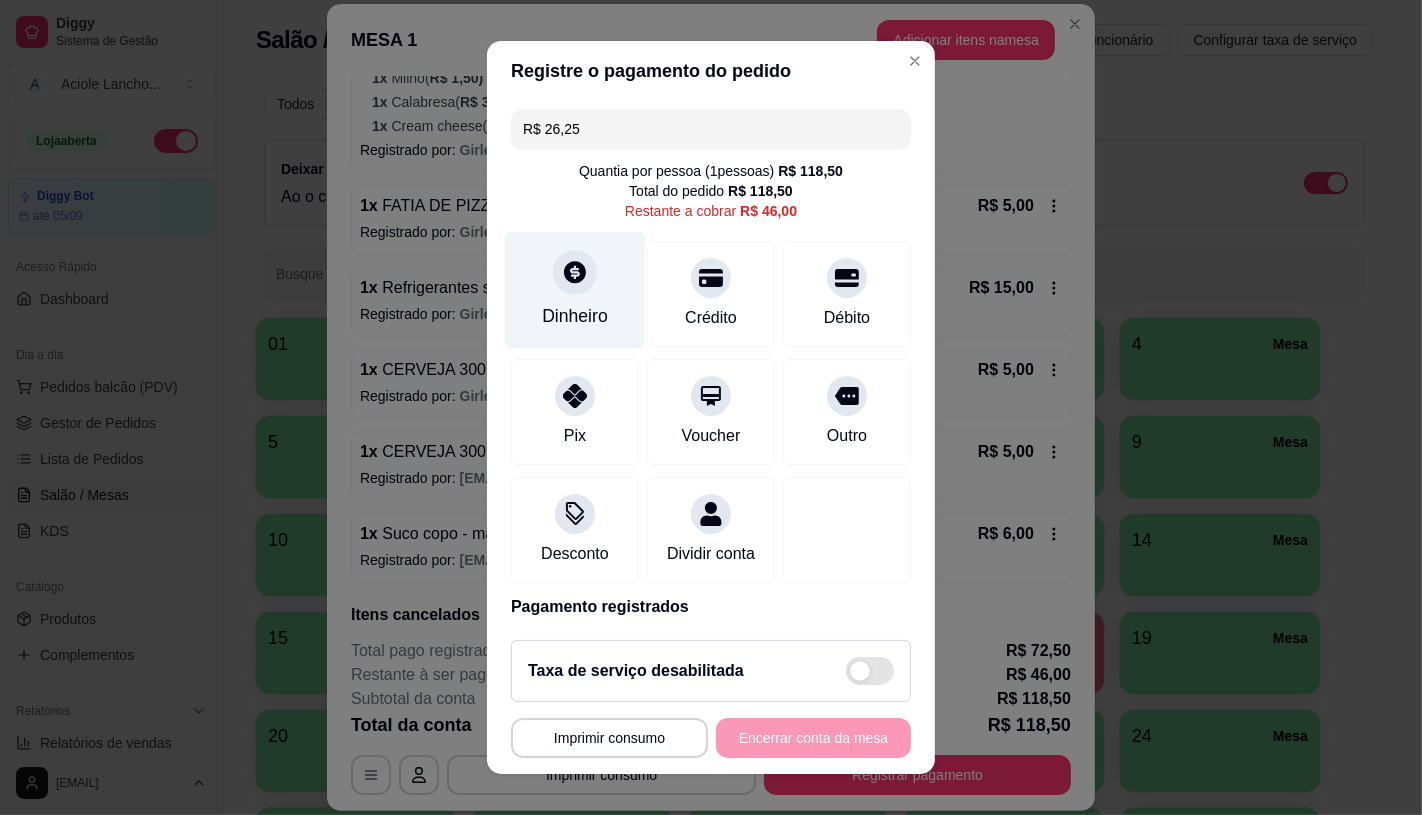 click on "Dinheiro" at bounding box center (575, 316) 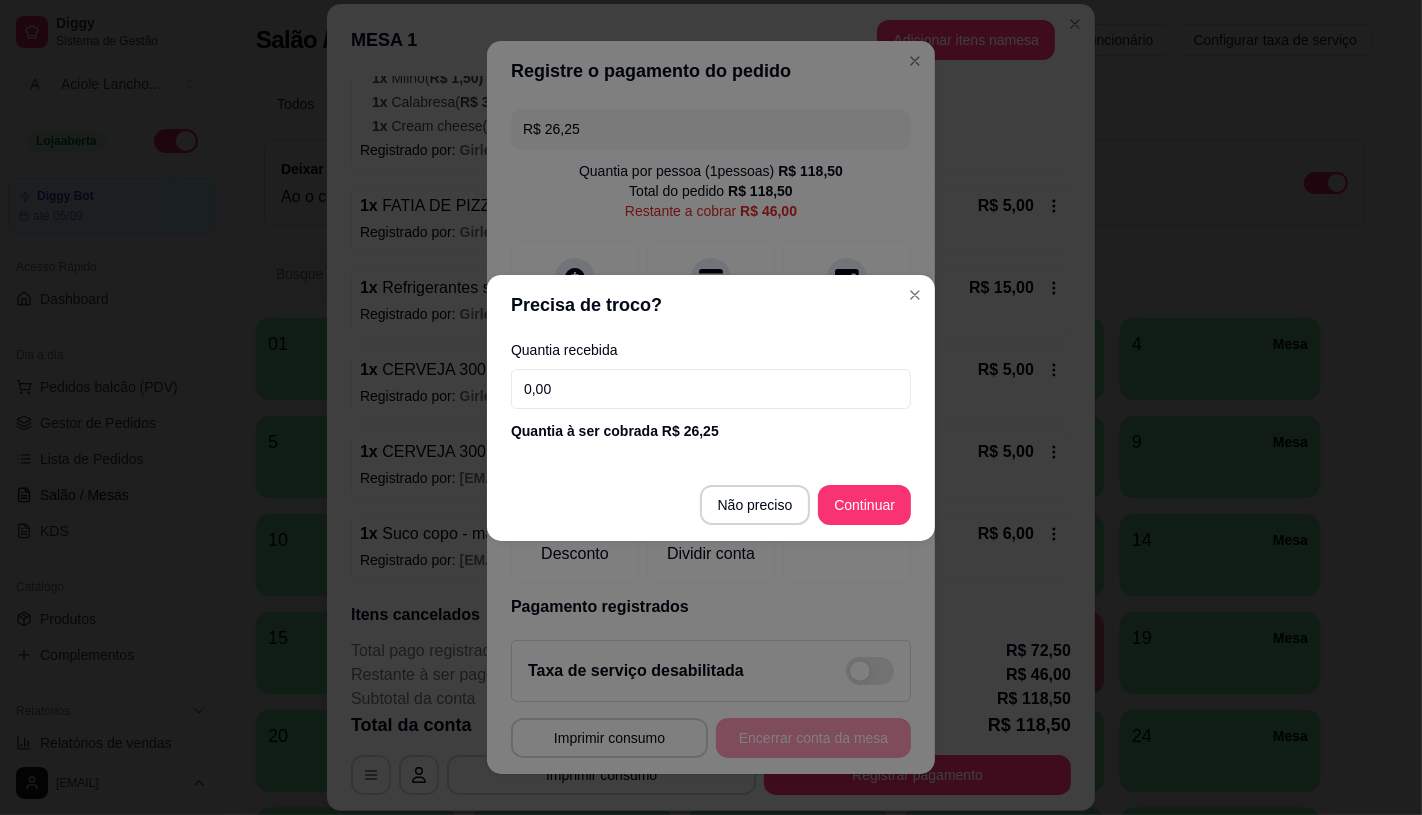 click on "Precisa de troco?" at bounding box center [711, 305] 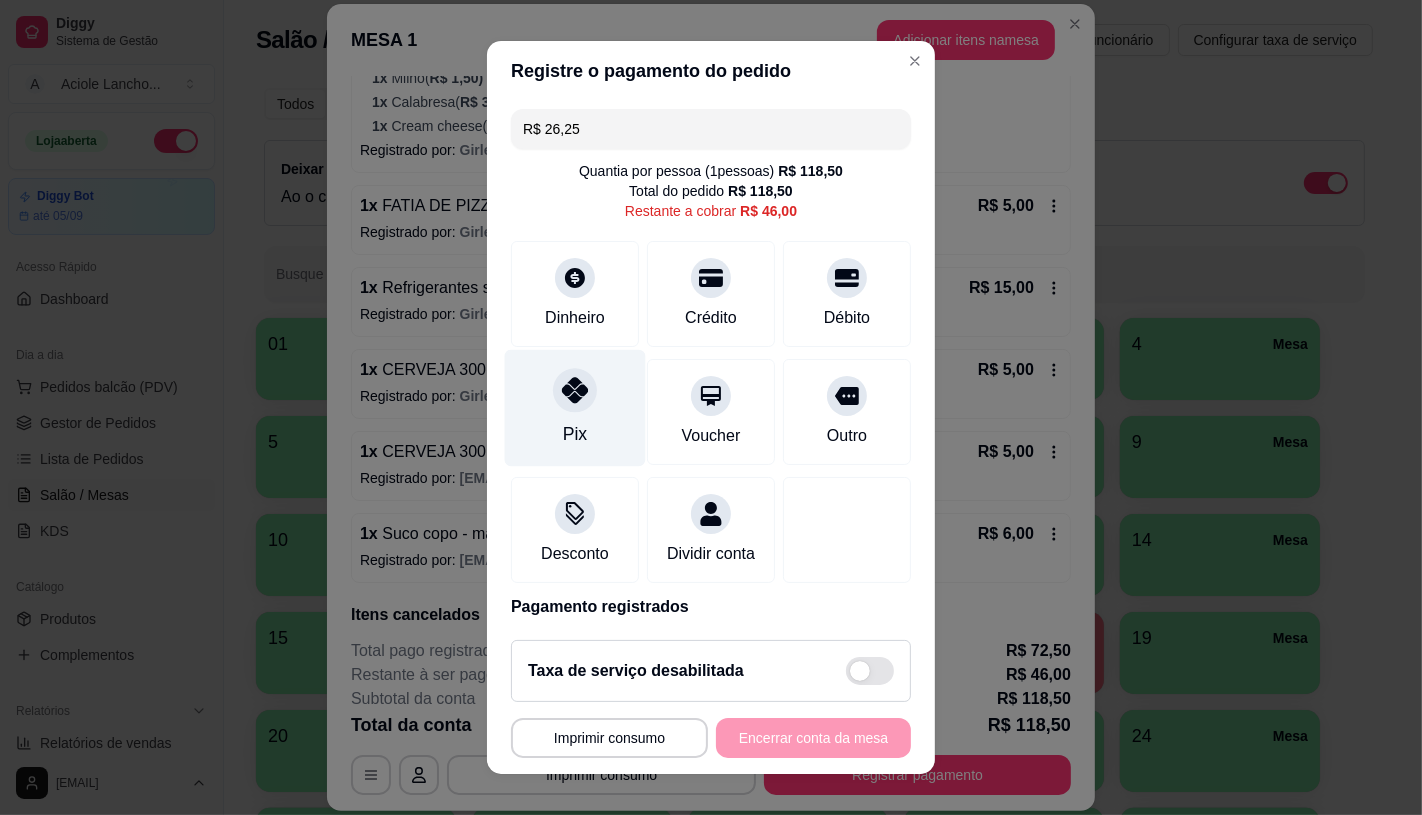 click on "Pix" at bounding box center [575, 407] 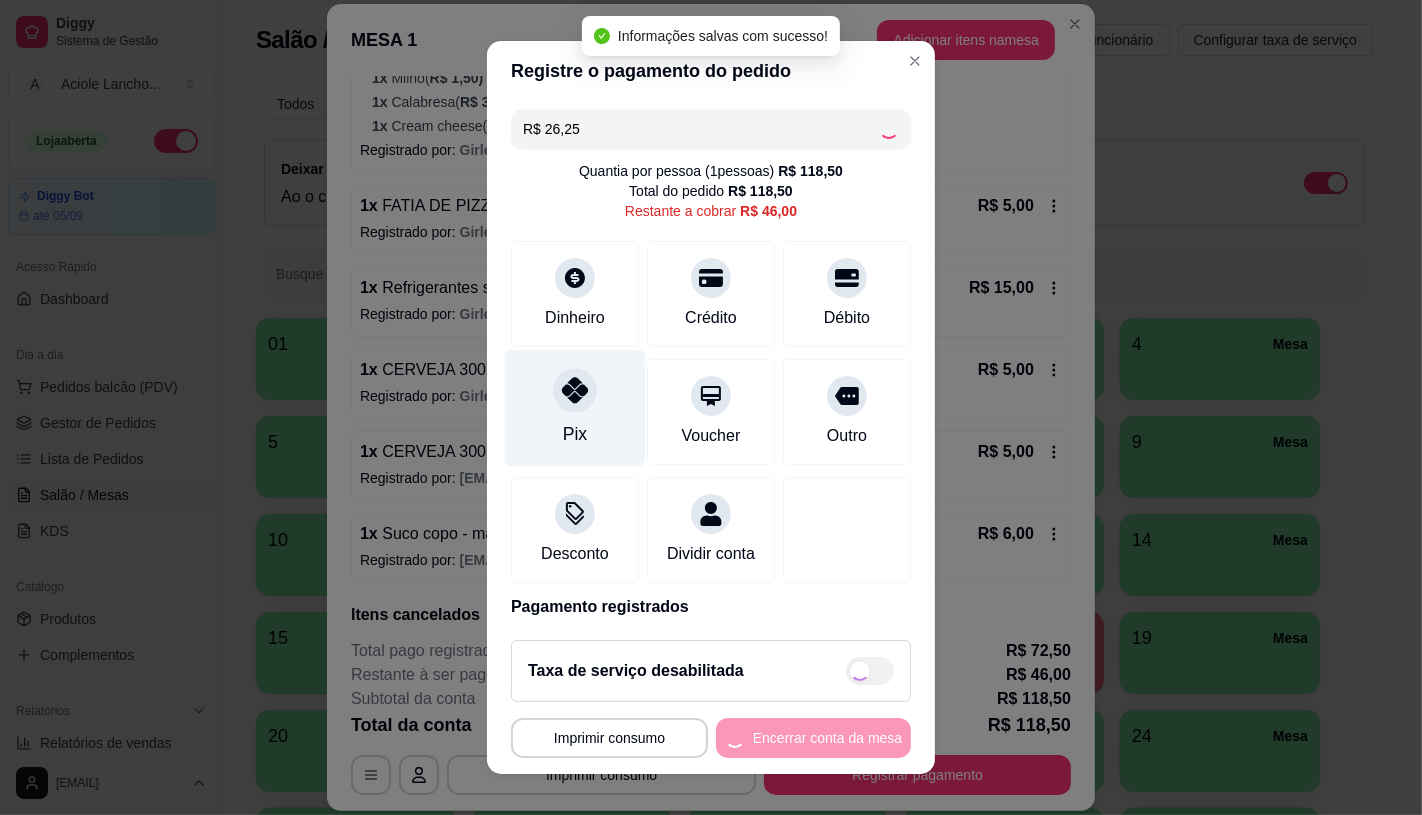 type on "R$ 19,75" 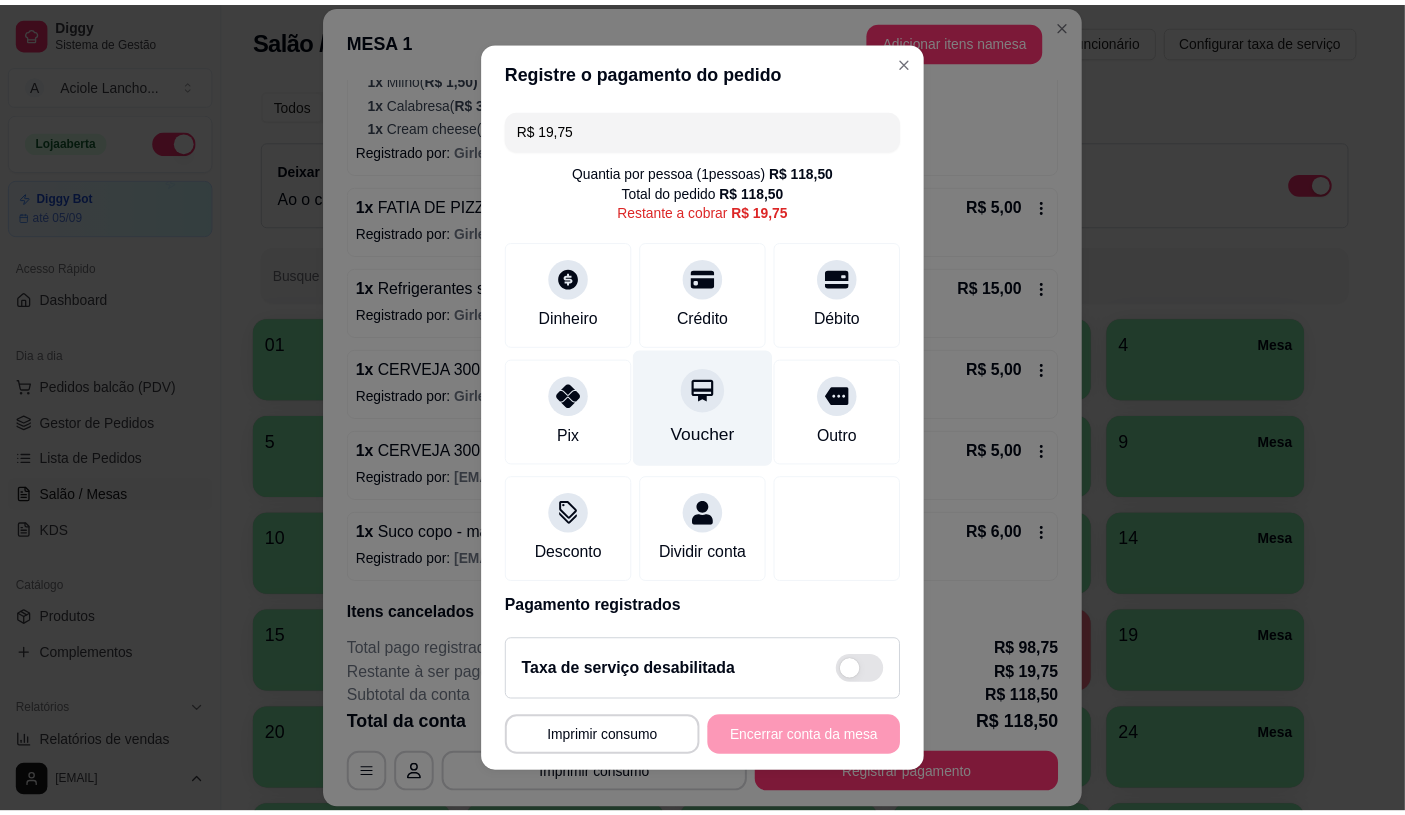 scroll, scrollTop: 322, scrollLeft: 0, axis: vertical 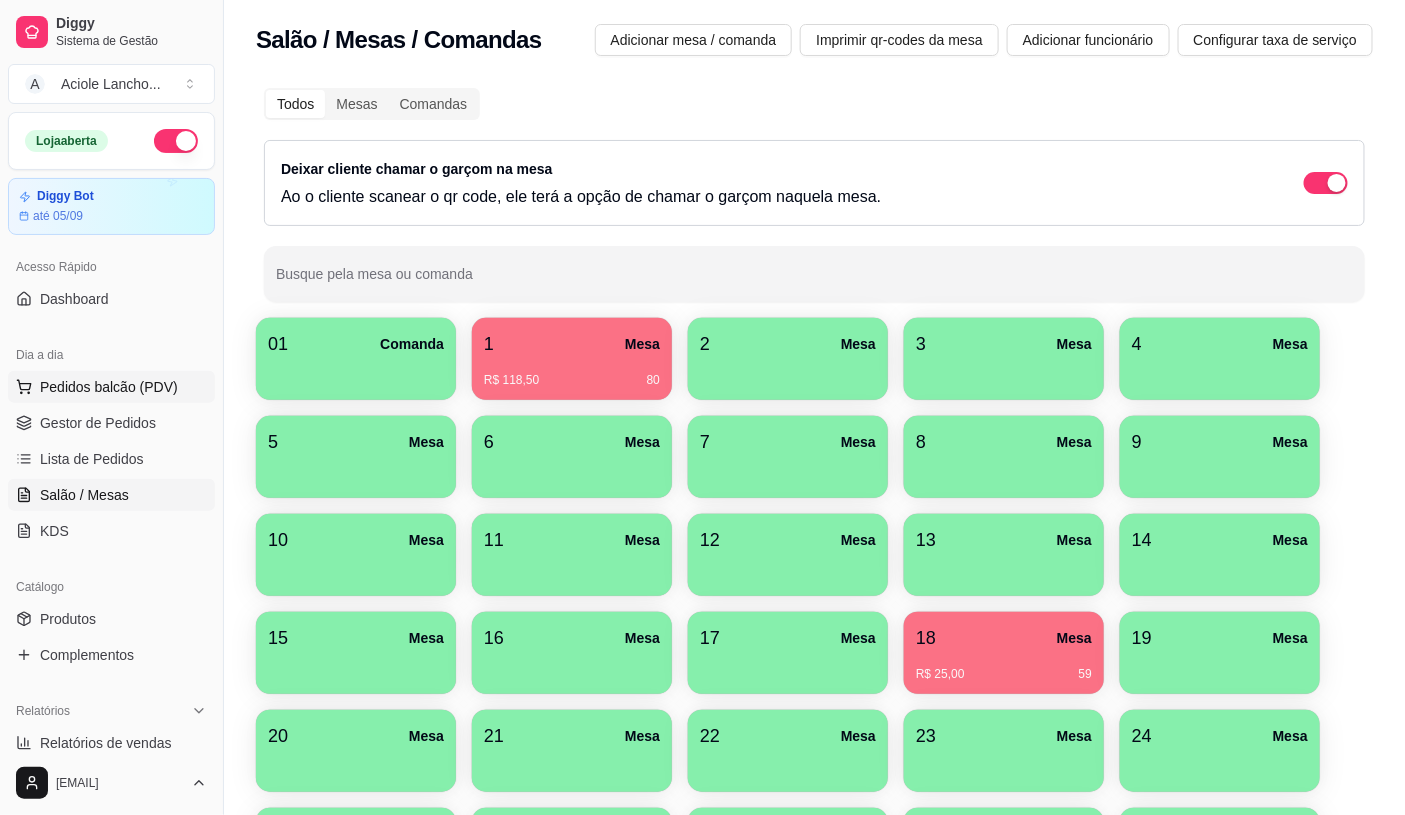 click on "Pedidos balcão (PDV)" at bounding box center (109, 387) 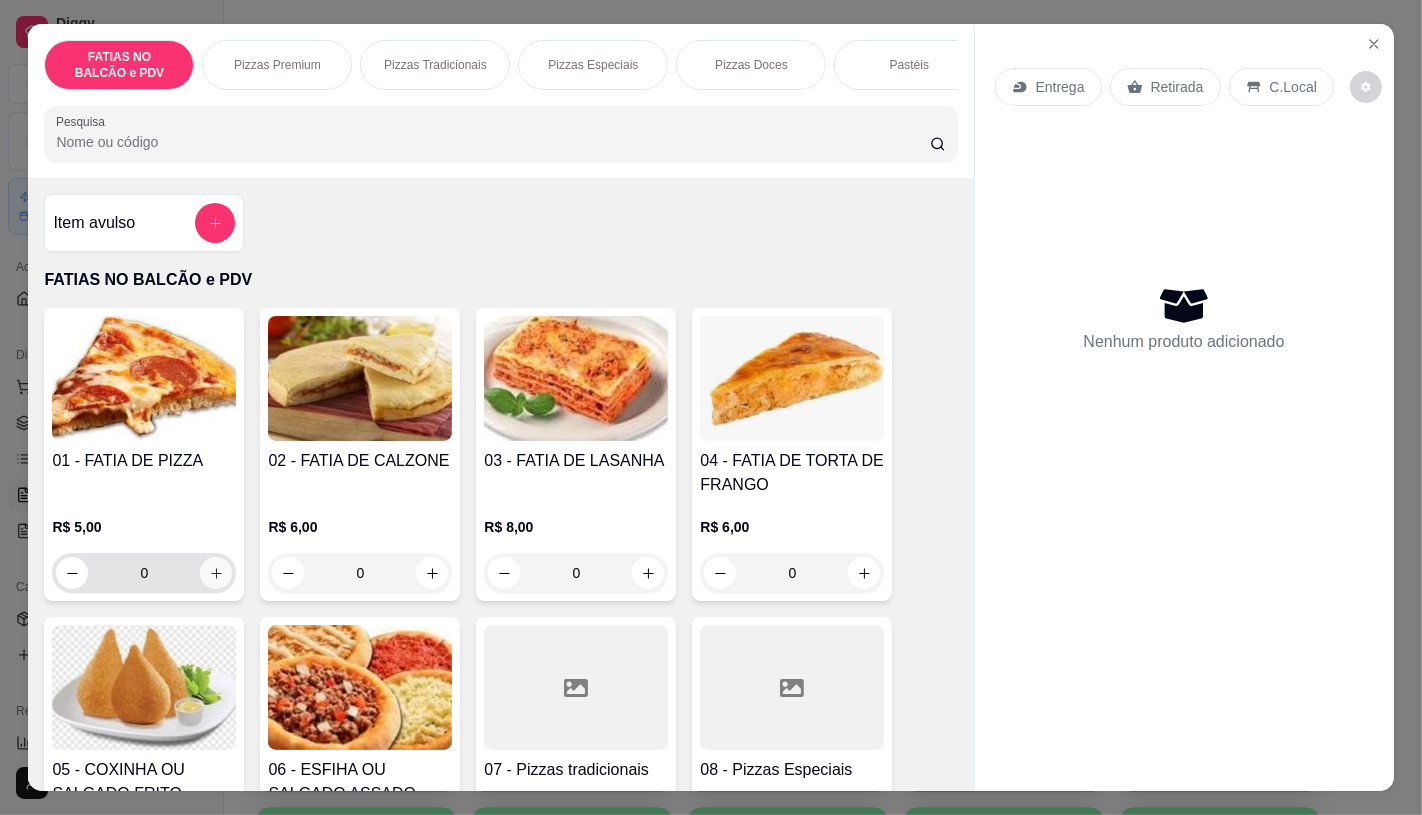 click at bounding box center (216, 573) 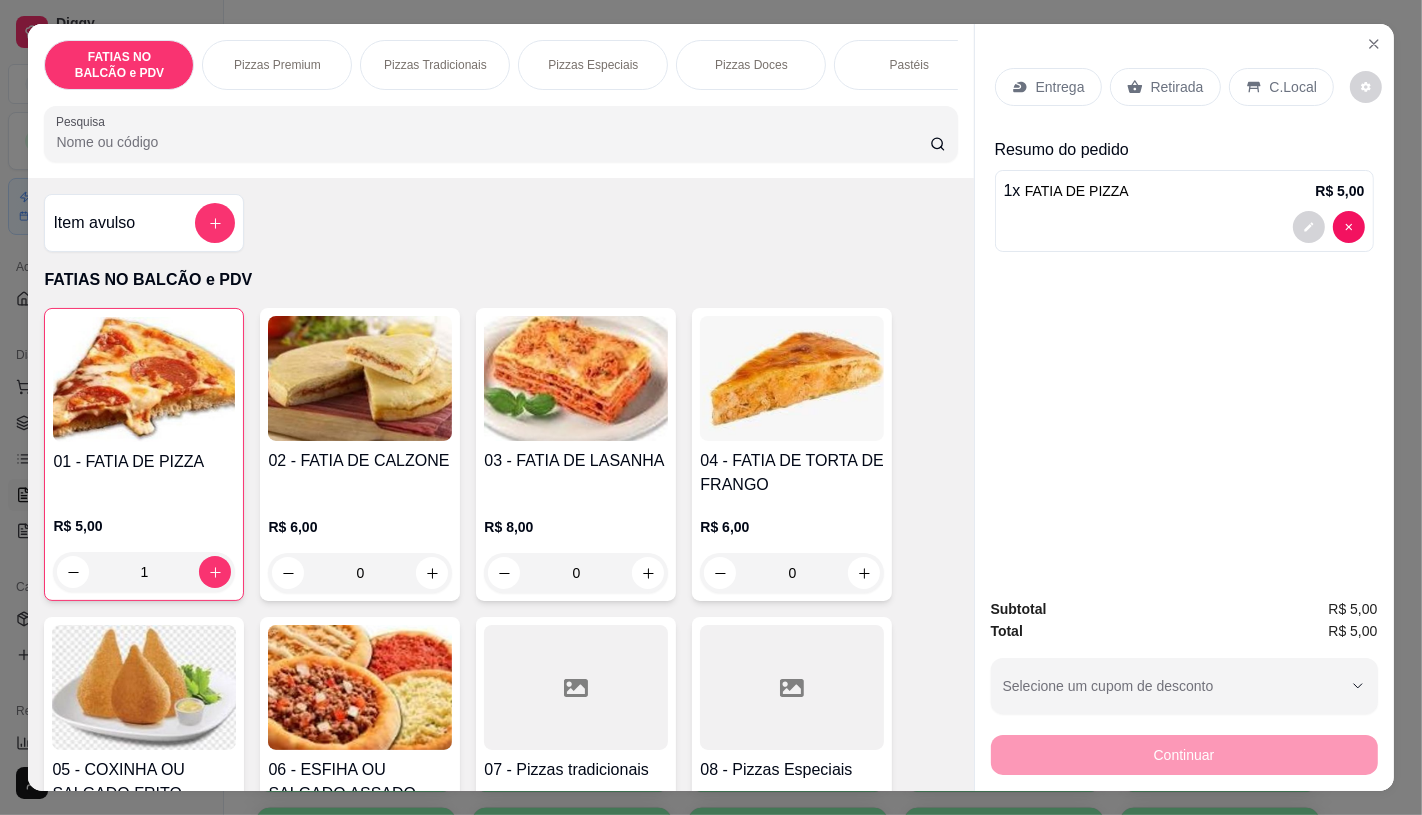 click on "Retirada" at bounding box center (1177, 87) 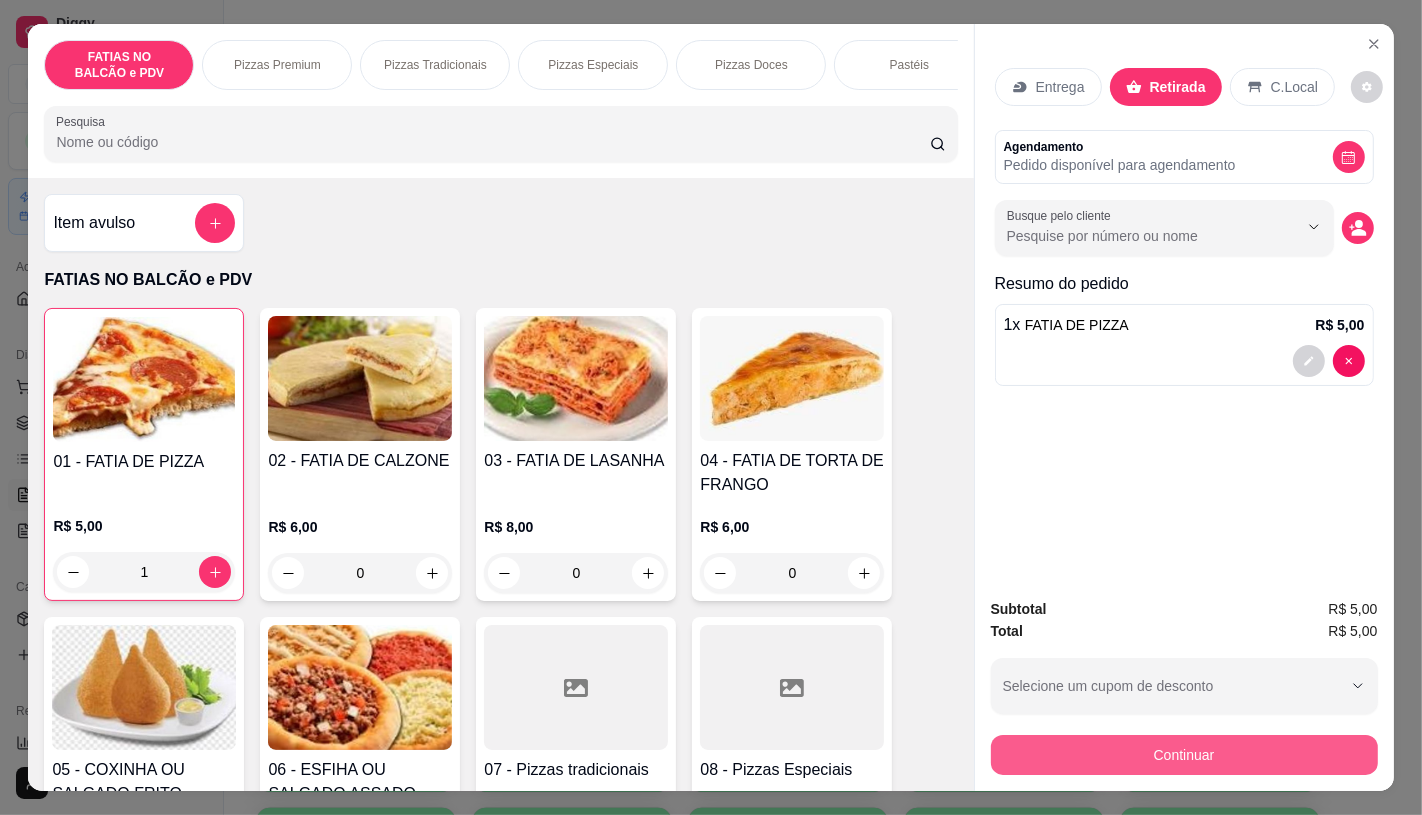 click on "Continuar" at bounding box center (1184, 755) 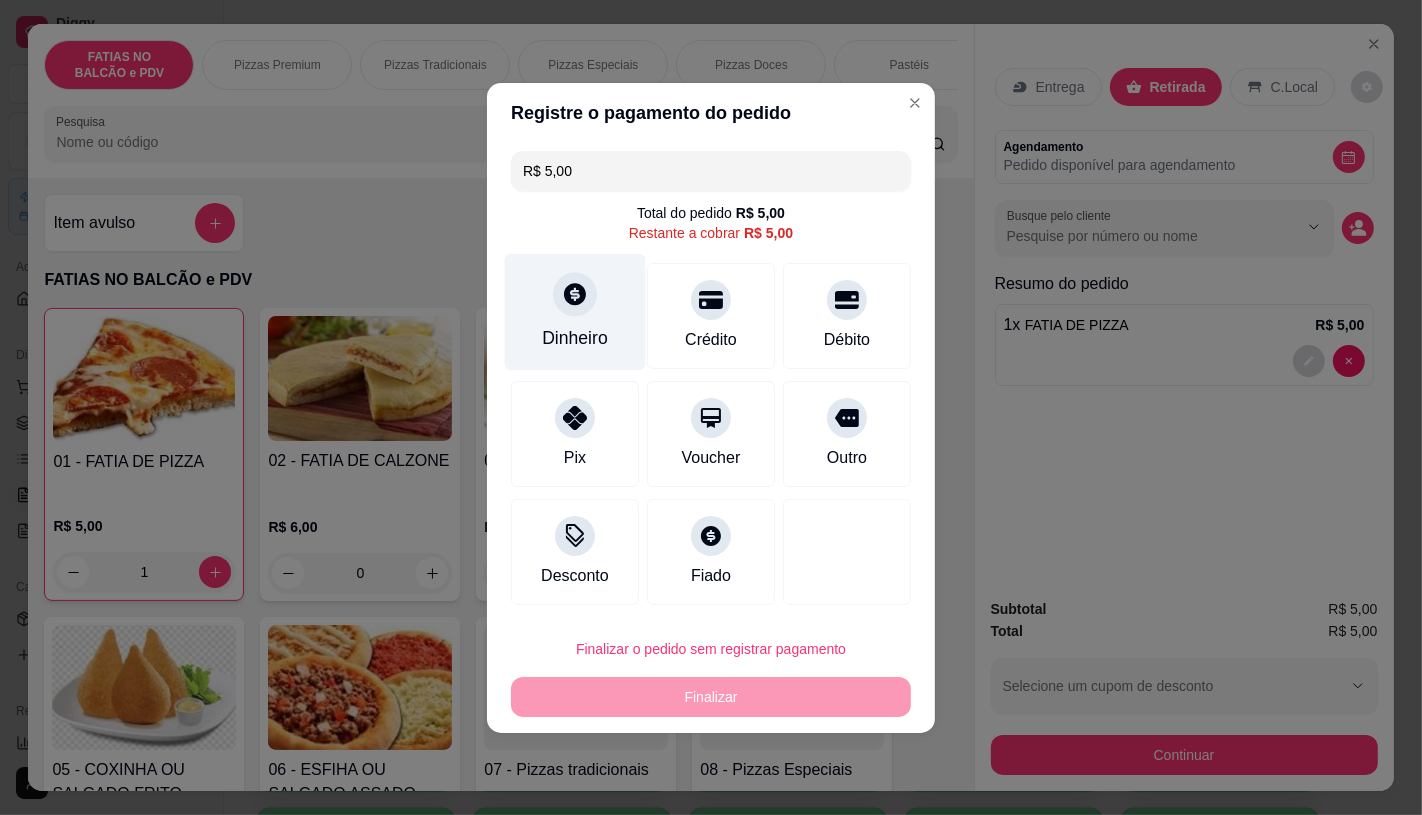 click on "Dinheiro" at bounding box center [575, 338] 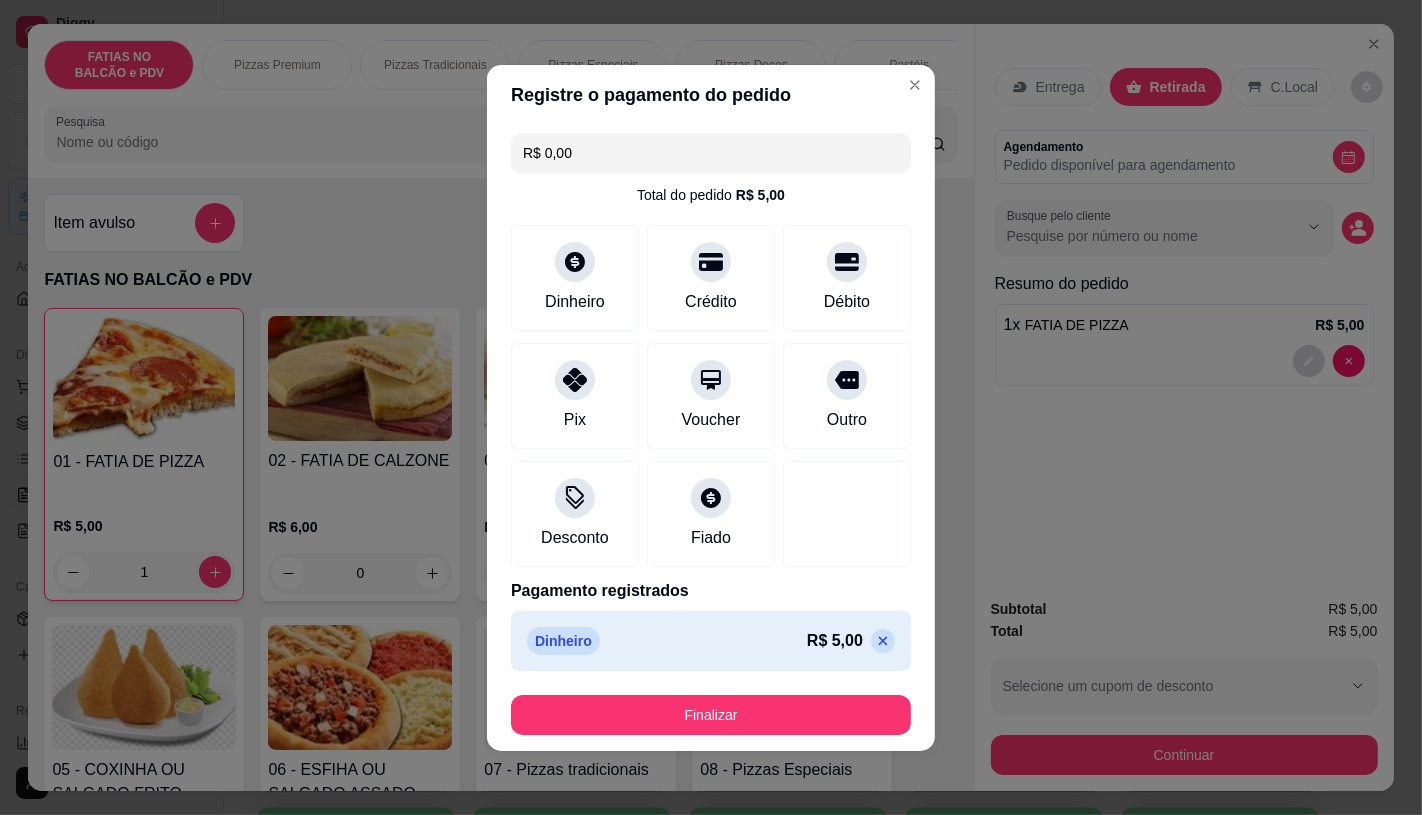 type on "R$ 0,00" 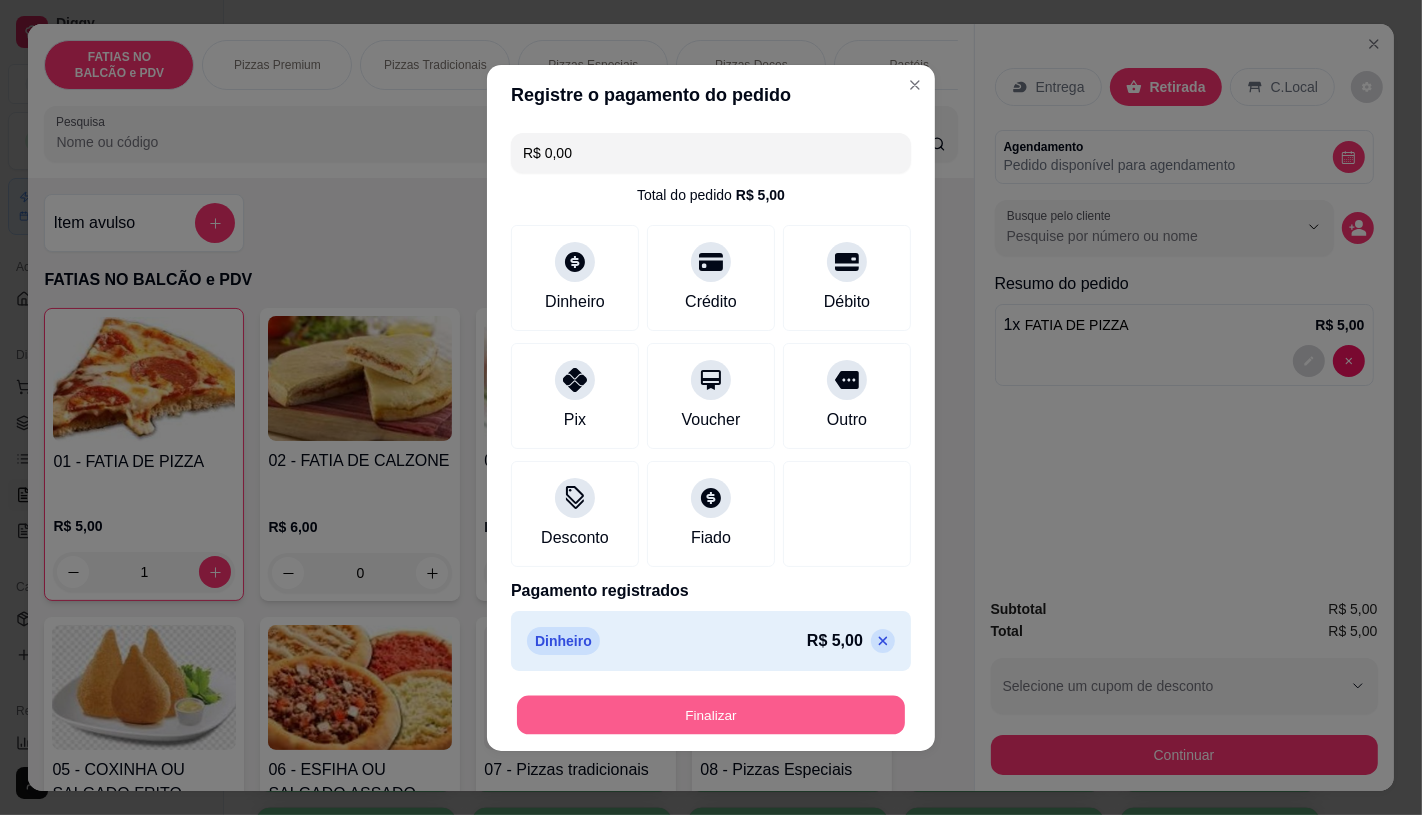 click on "Finalizar" at bounding box center (711, 714) 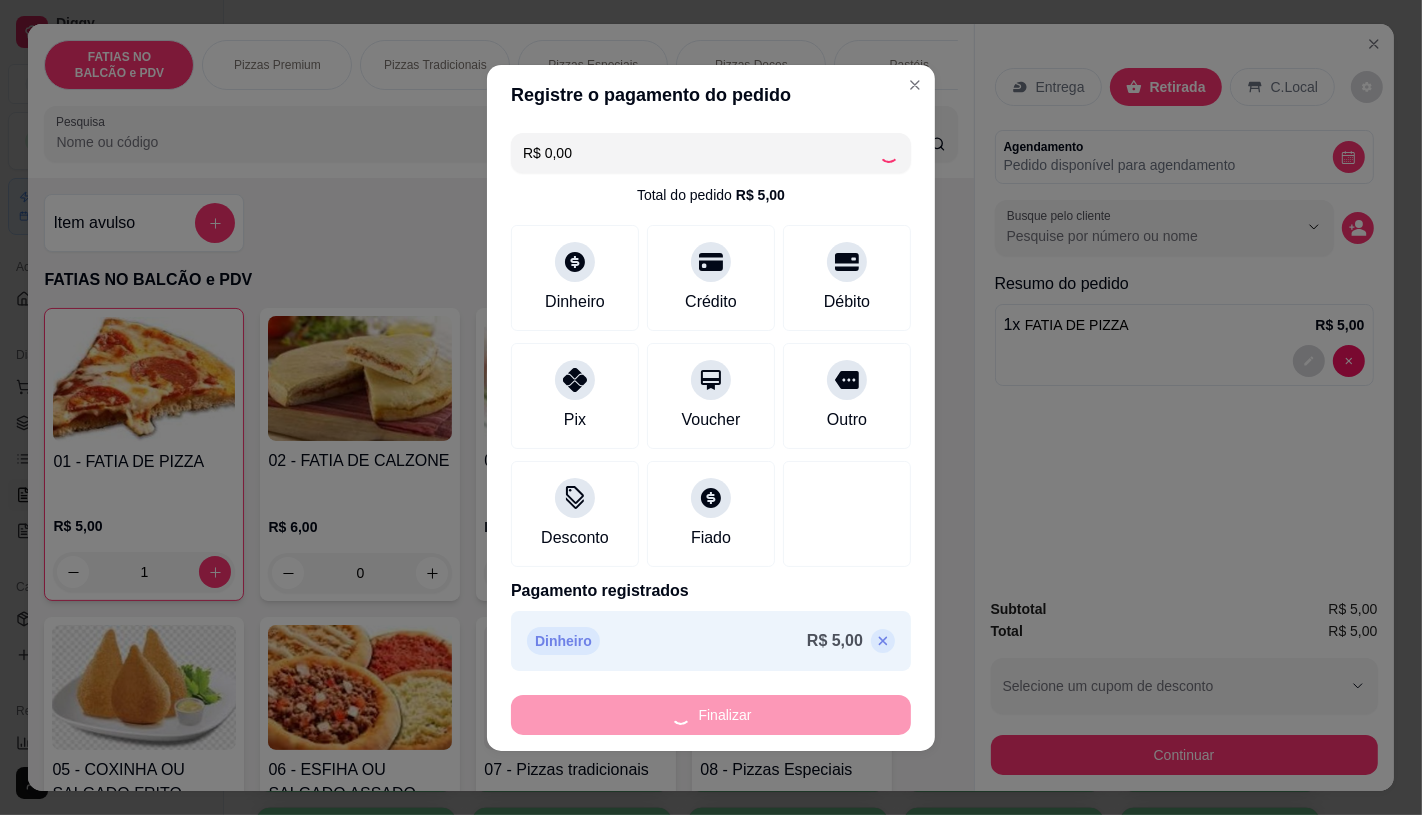 type on "0" 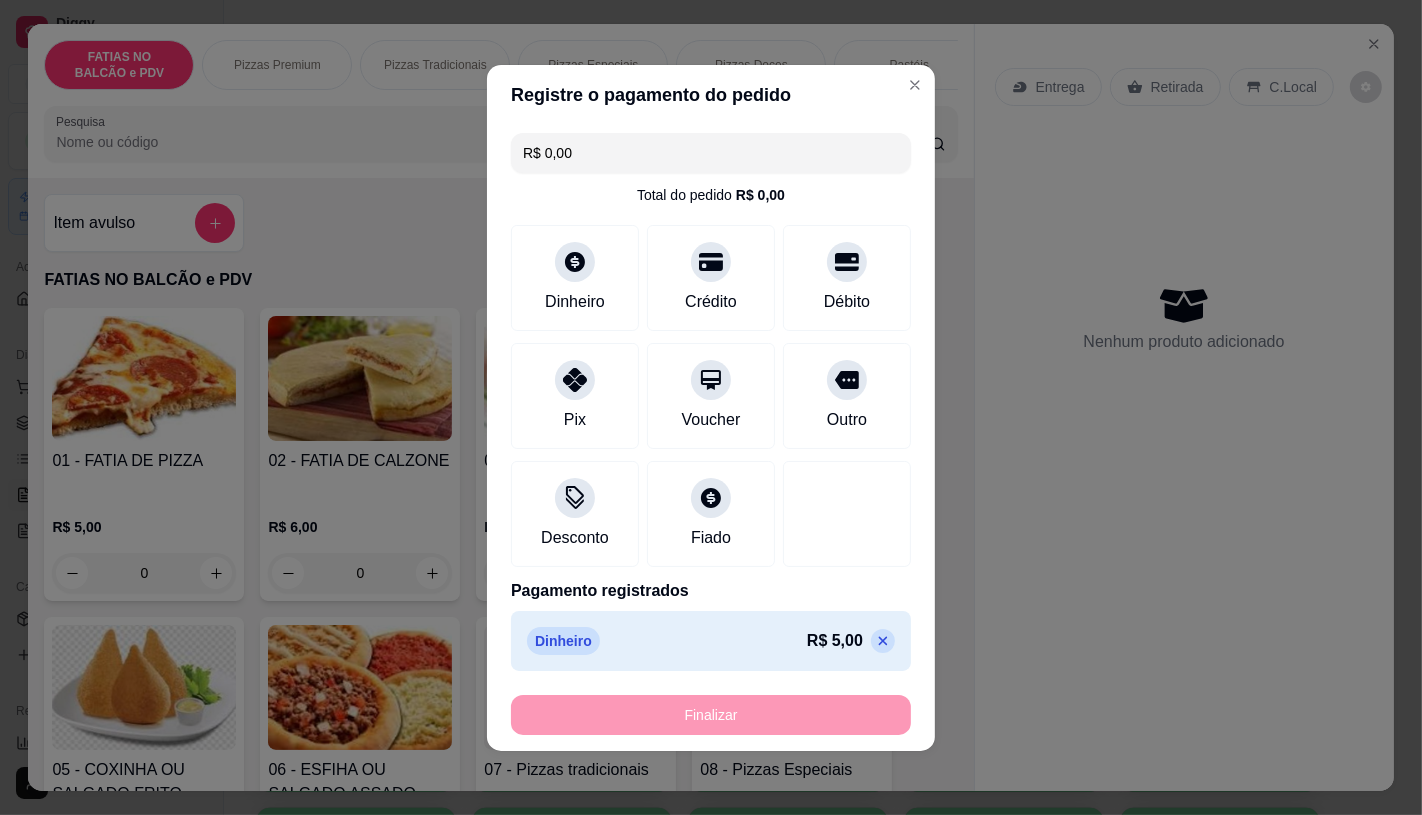 type on "-R$ 5,00" 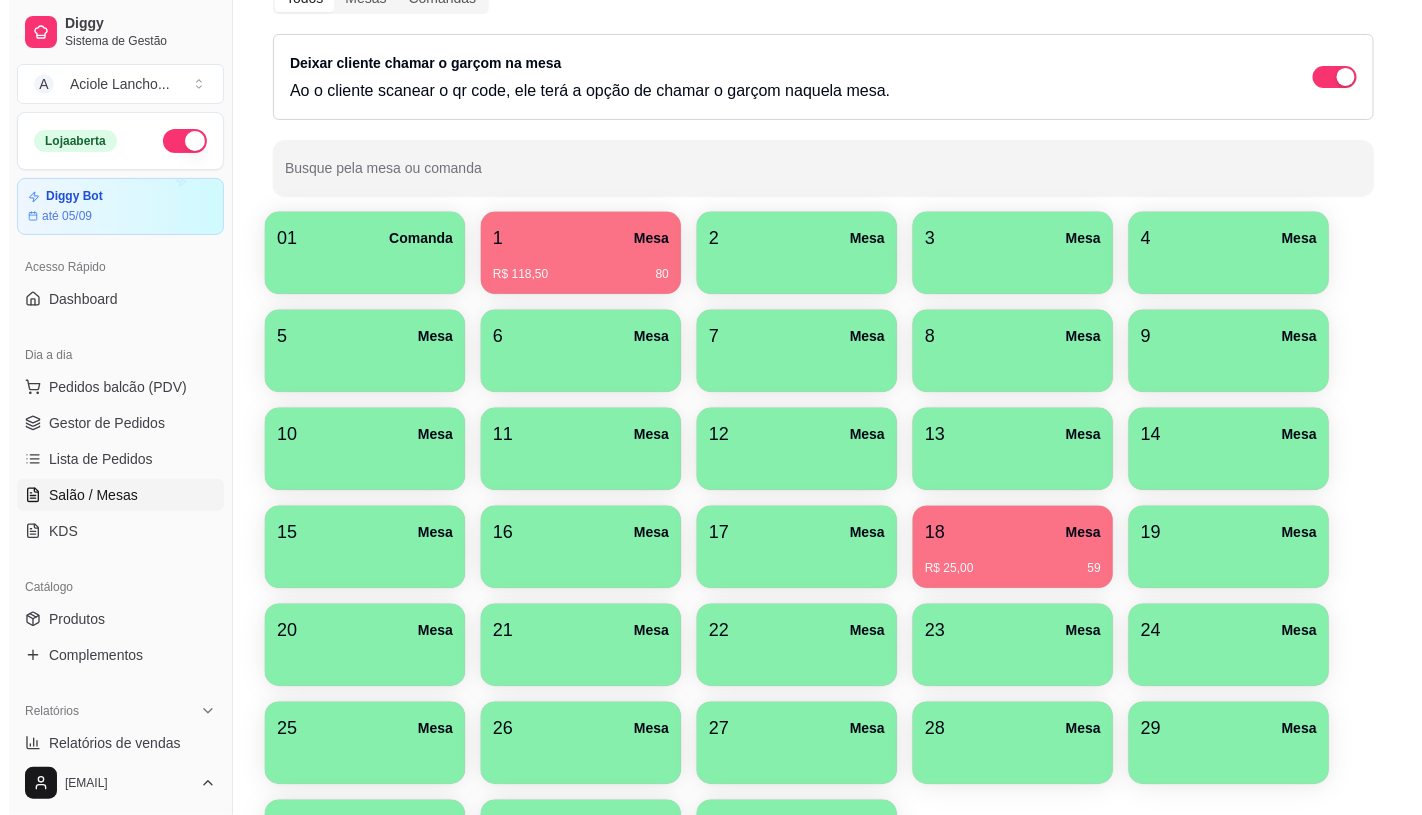 scroll, scrollTop: 222, scrollLeft: 0, axis: vertical 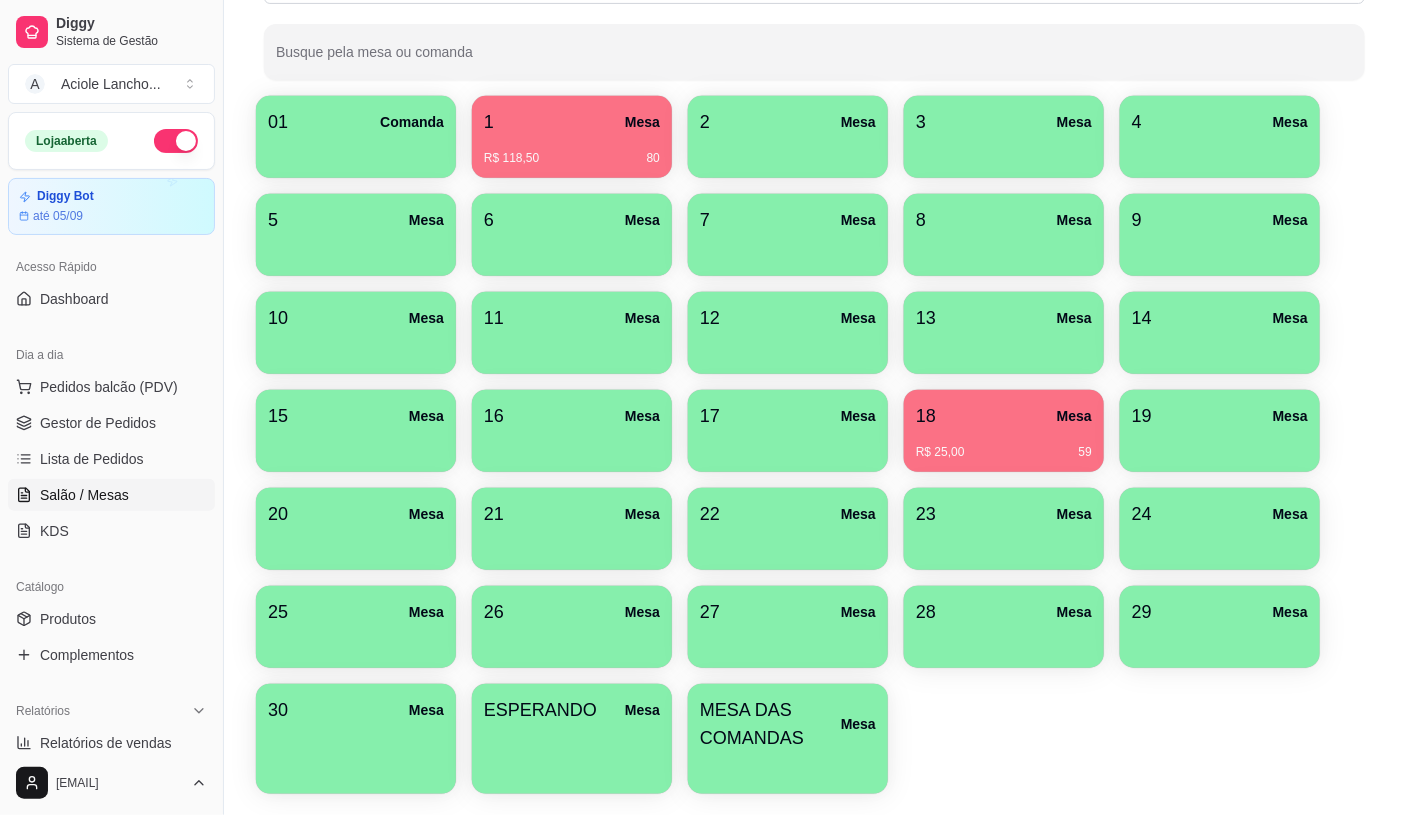 click at bounding box center (788, 767) 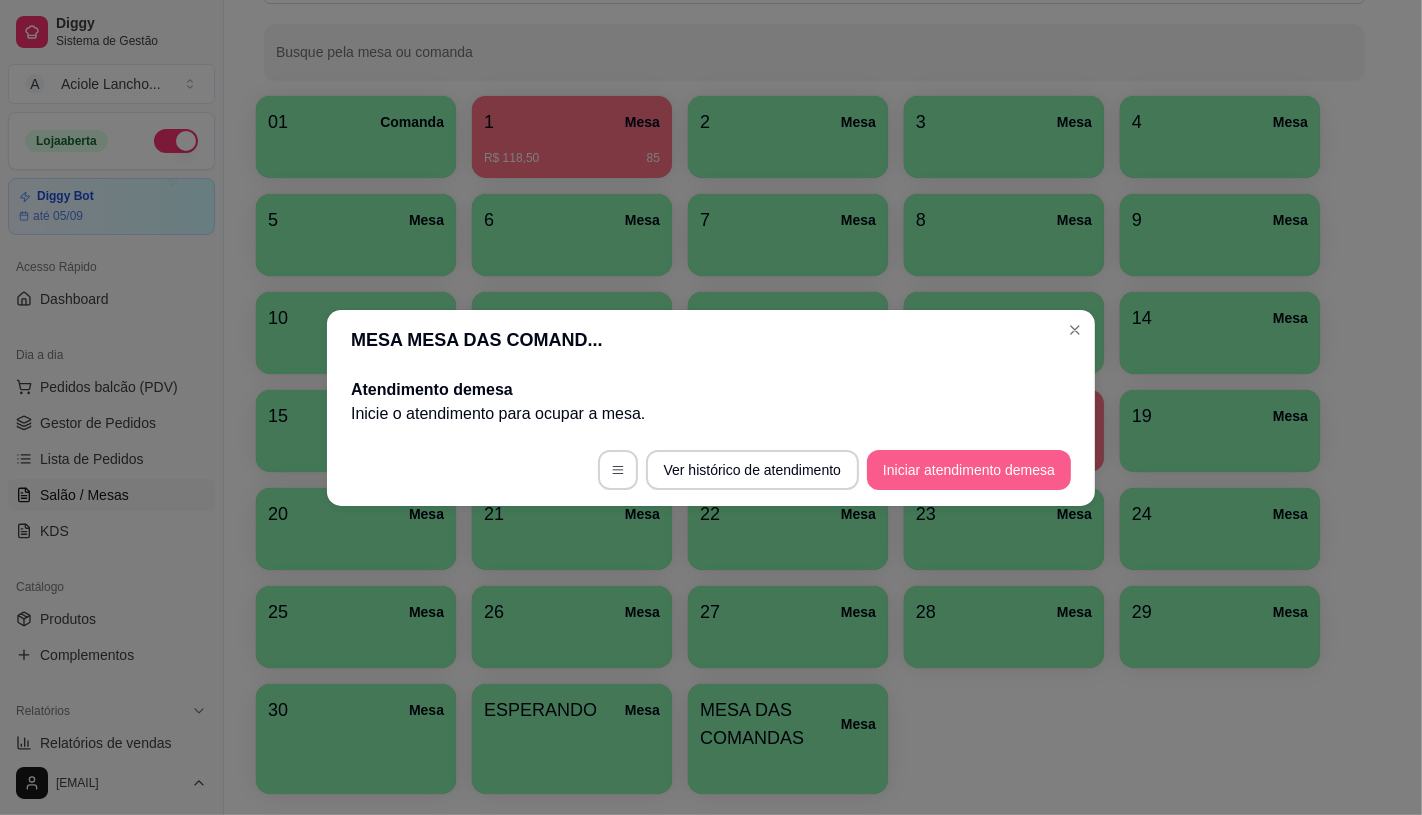 click on "Iniciar atendimento de  mesa" at bounding box center [969, 470] 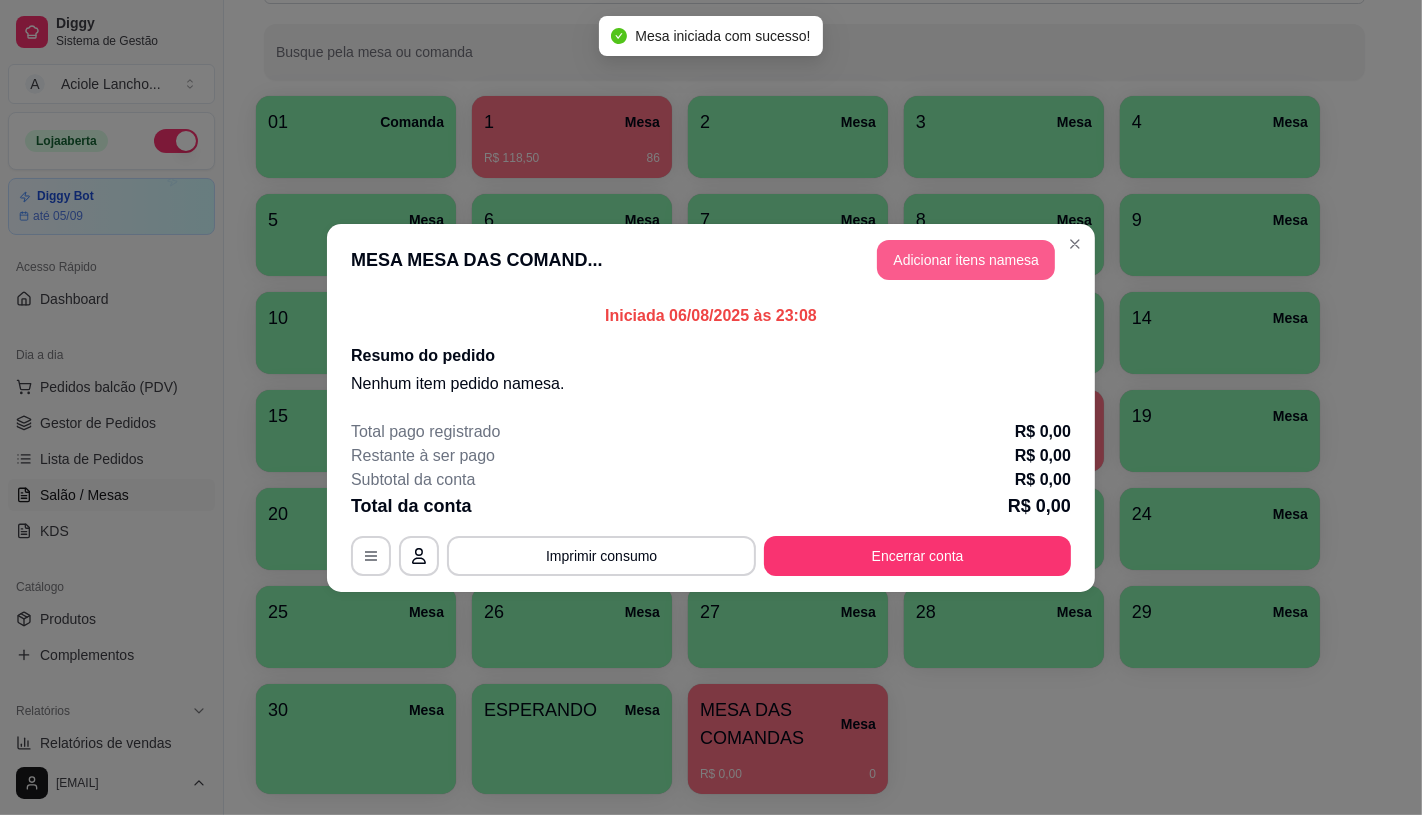 click on "Adicionar itens na  mesa" at bounding box center [966, 260] 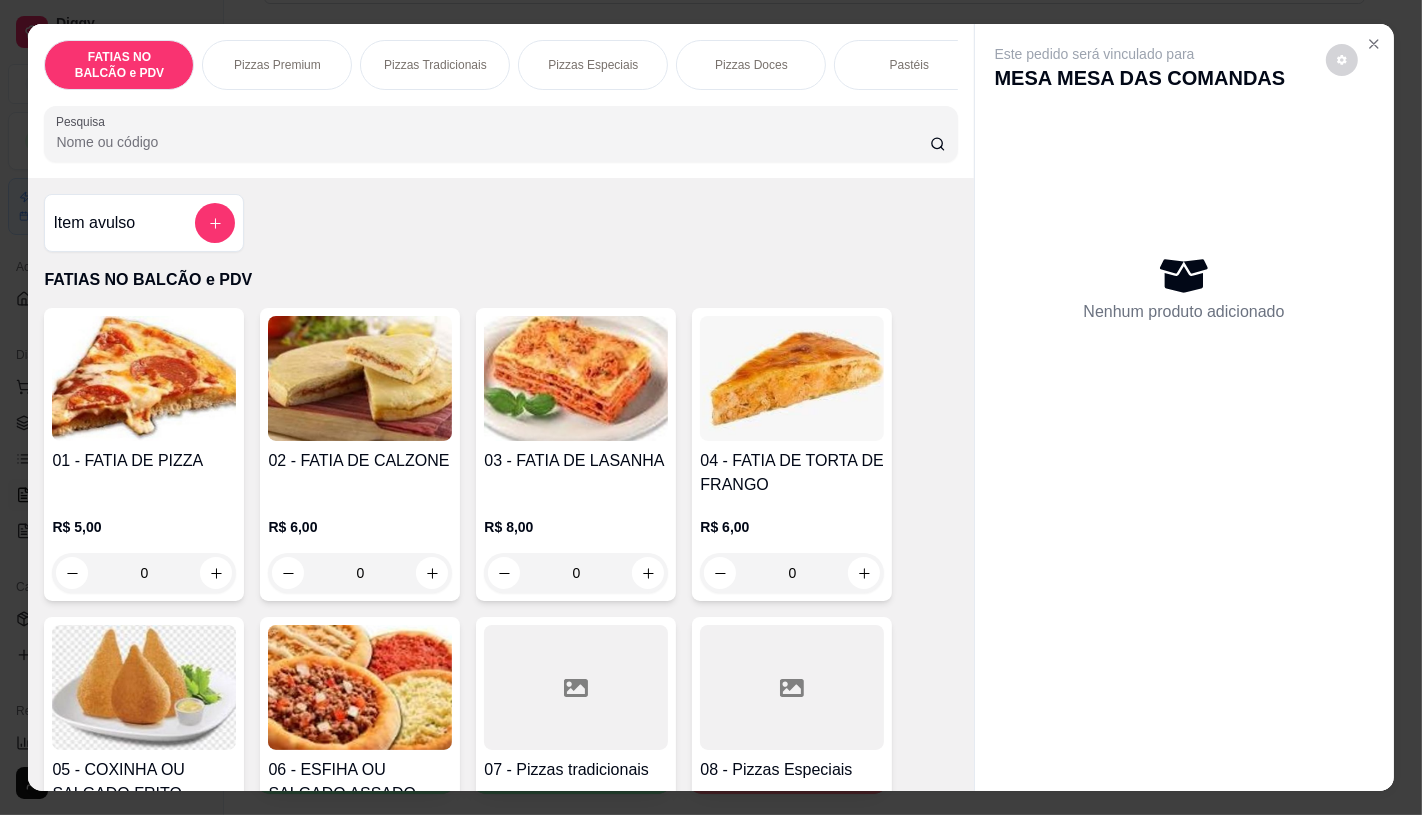 scroll, scrollTop: 222, scrollLeft: 0, axis: vertical 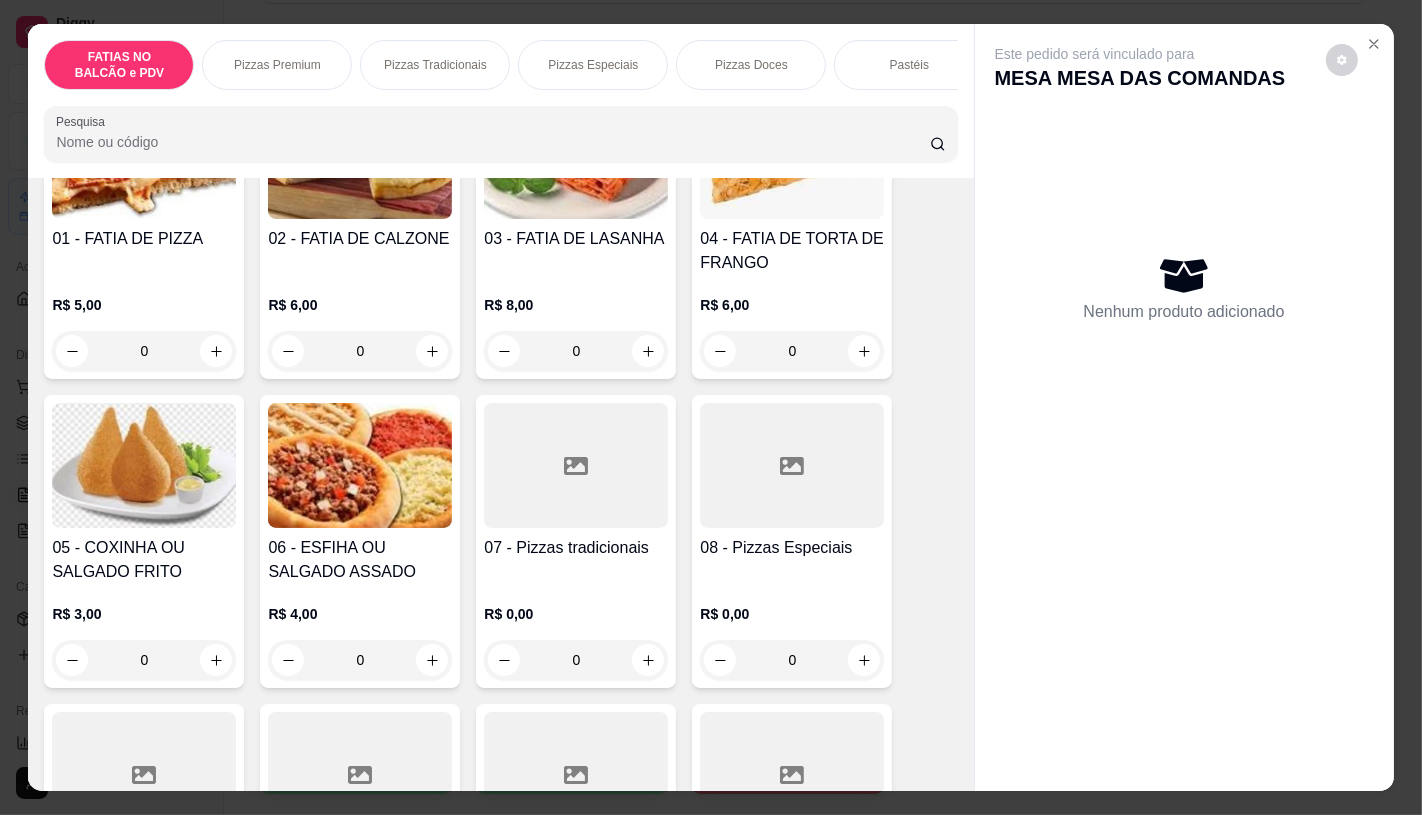 click at bounding box center (576, 465) 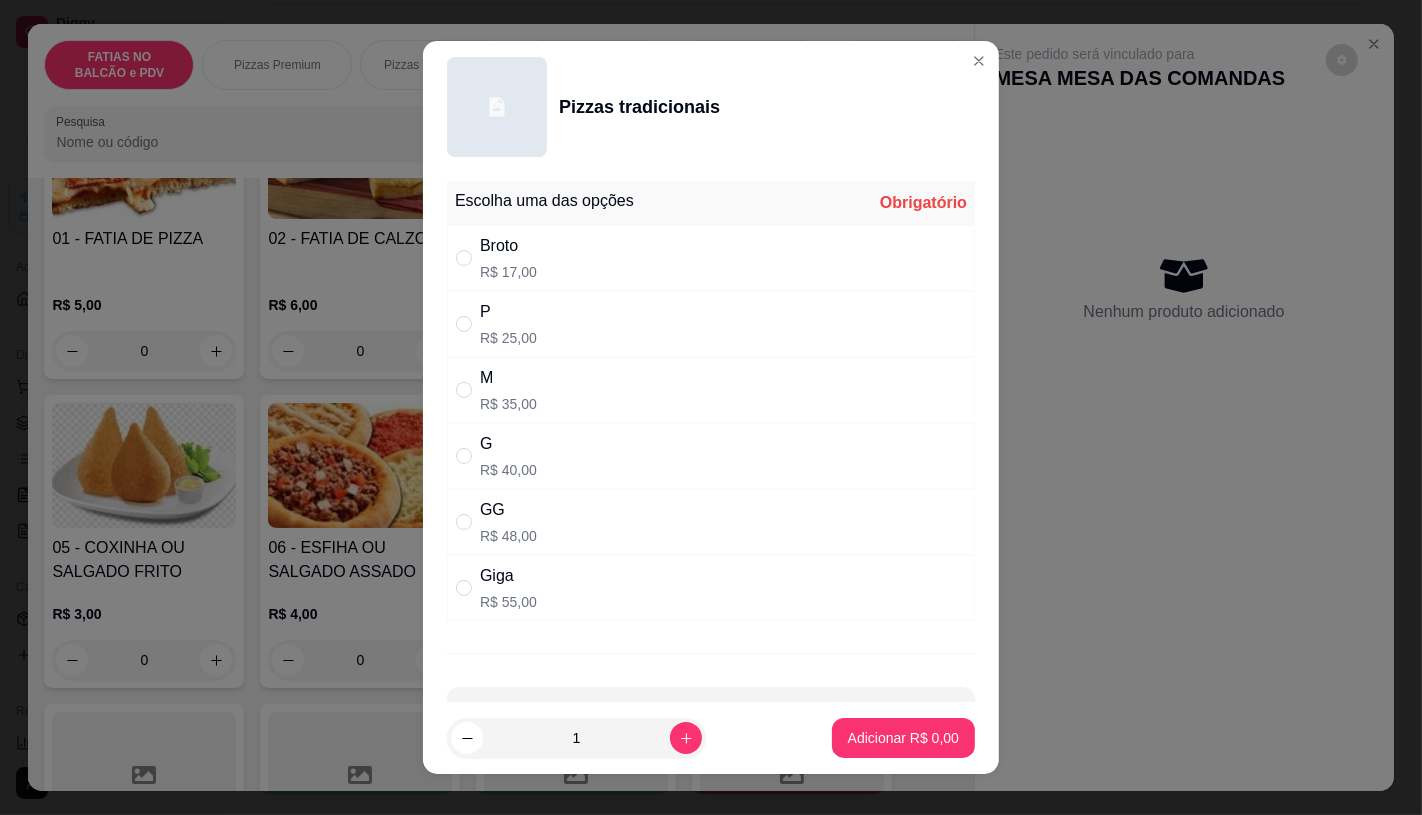 click on "Giga  R$ 55,00" at bounding box center [711, 588] 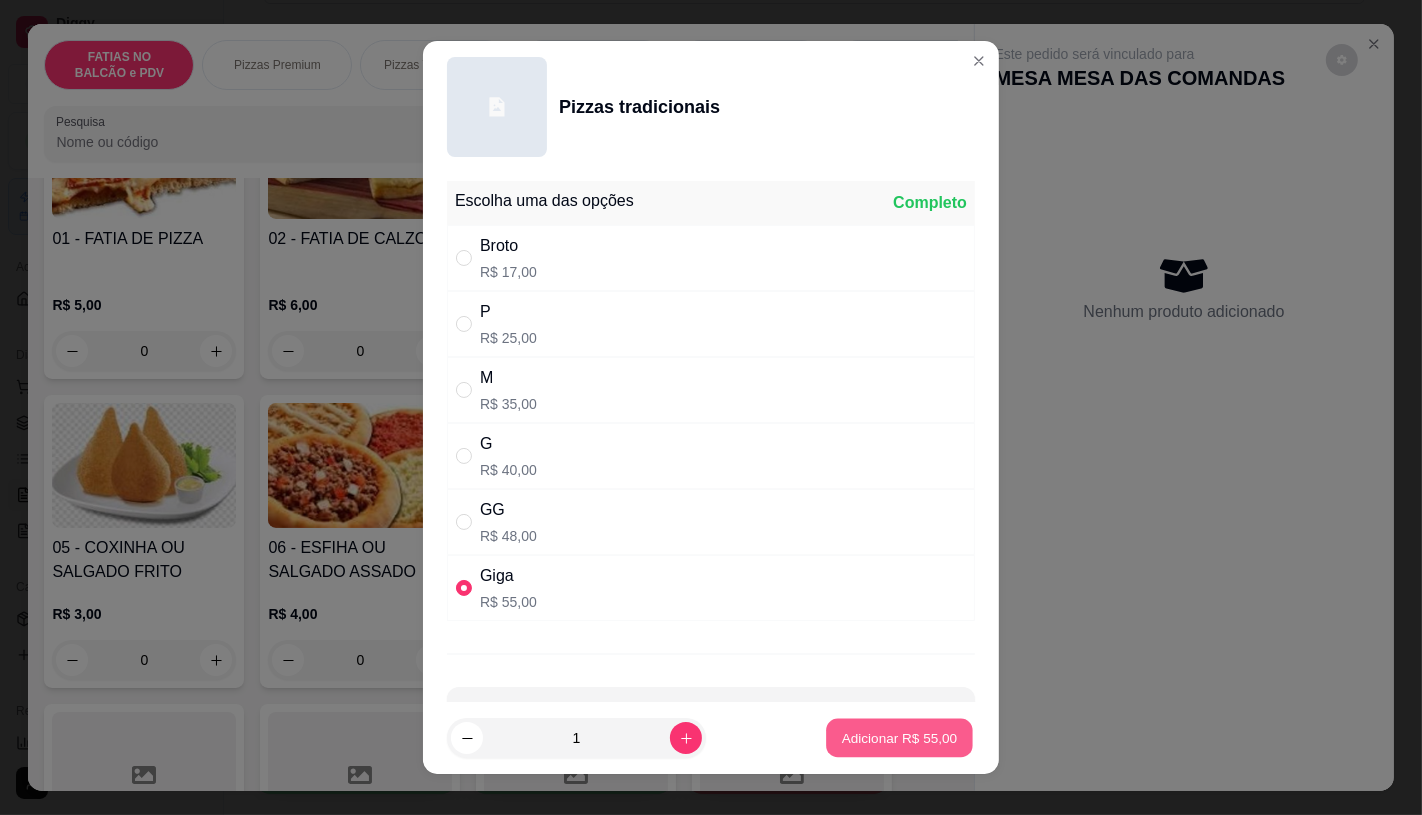click on "Adicionar   R$ 55,00" at bounding box center [899, 738] 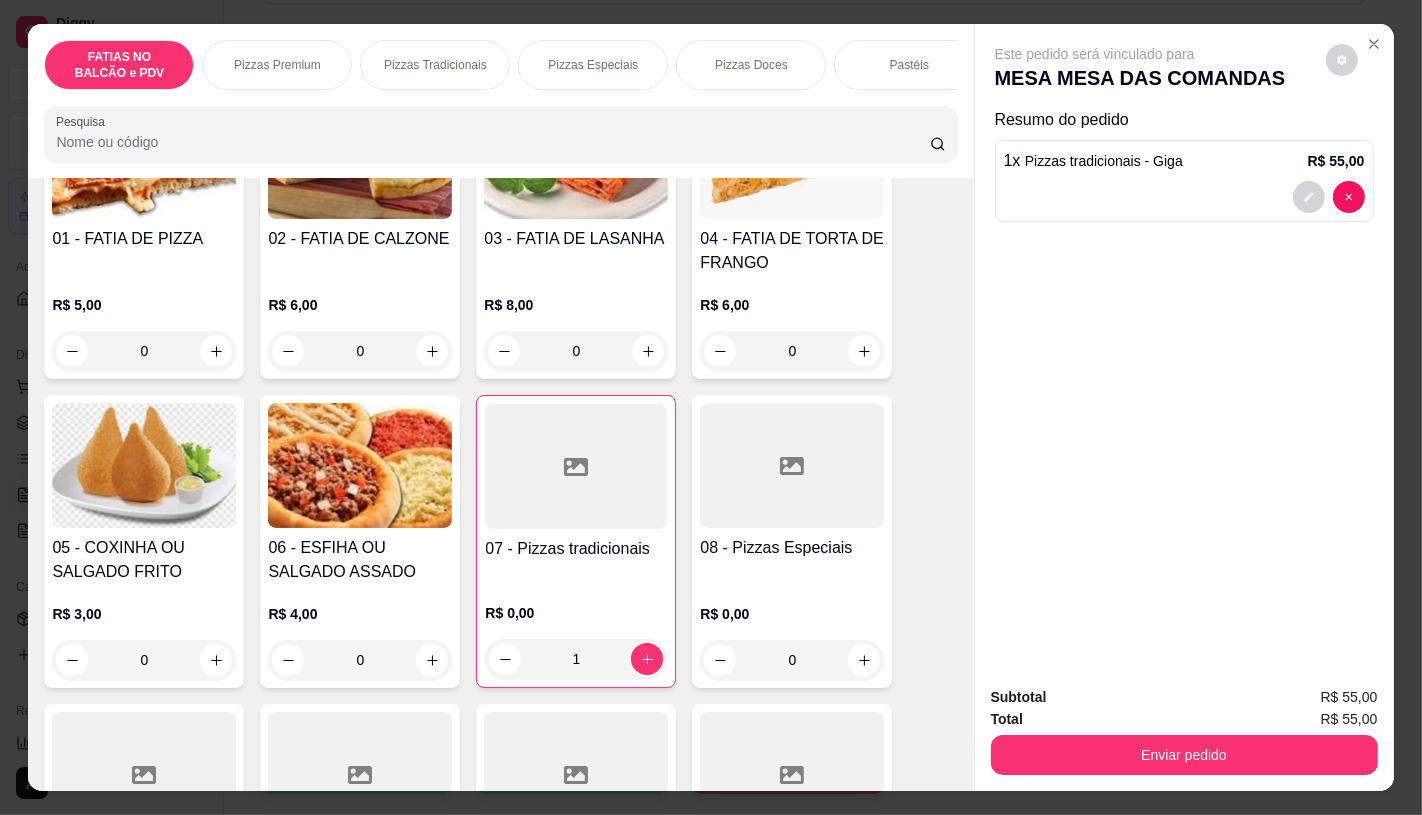 click on "R$ 0,00" at bounding box center (792, 614) 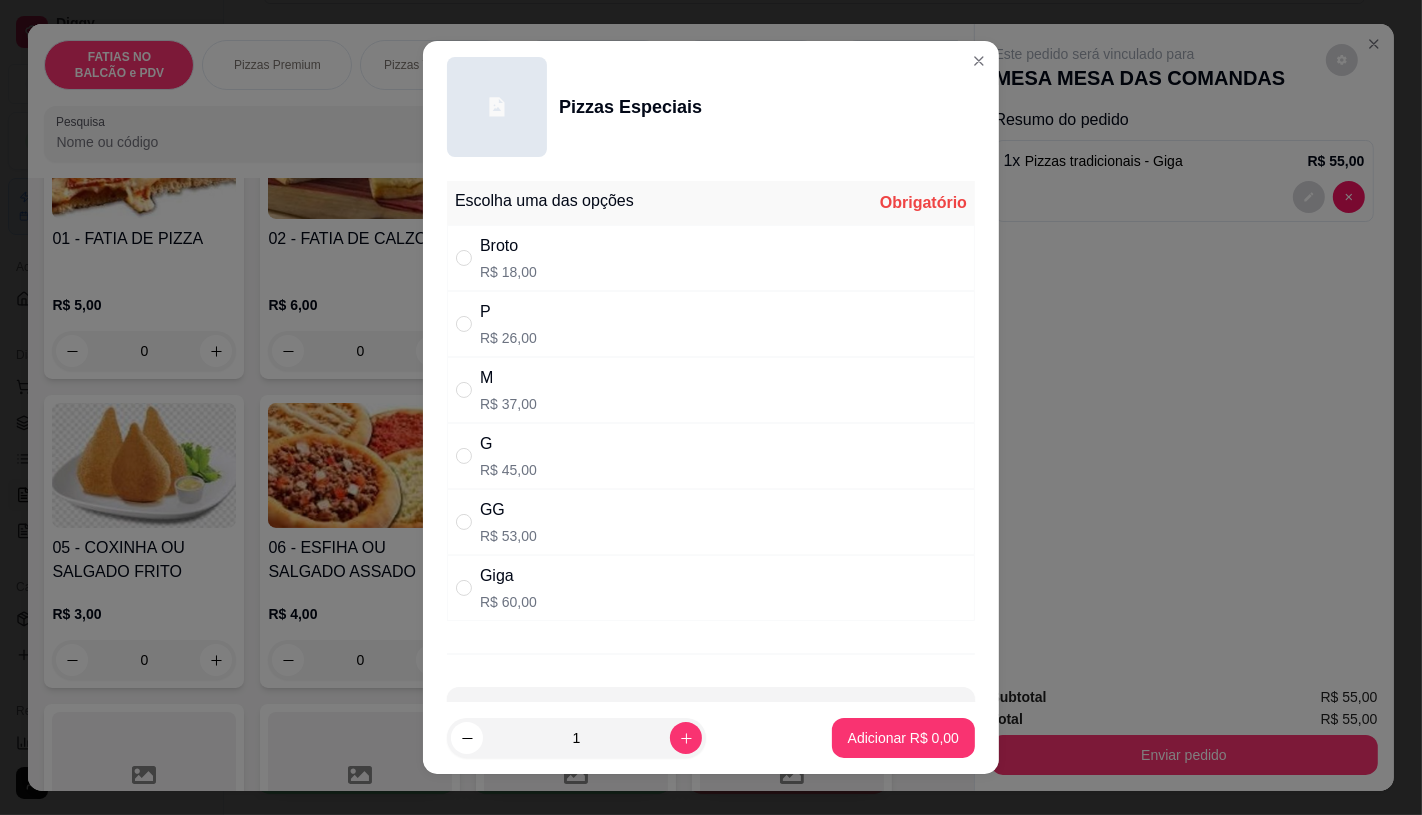 click on "Giga R$ 60,00" at bounding box center [711, 588] 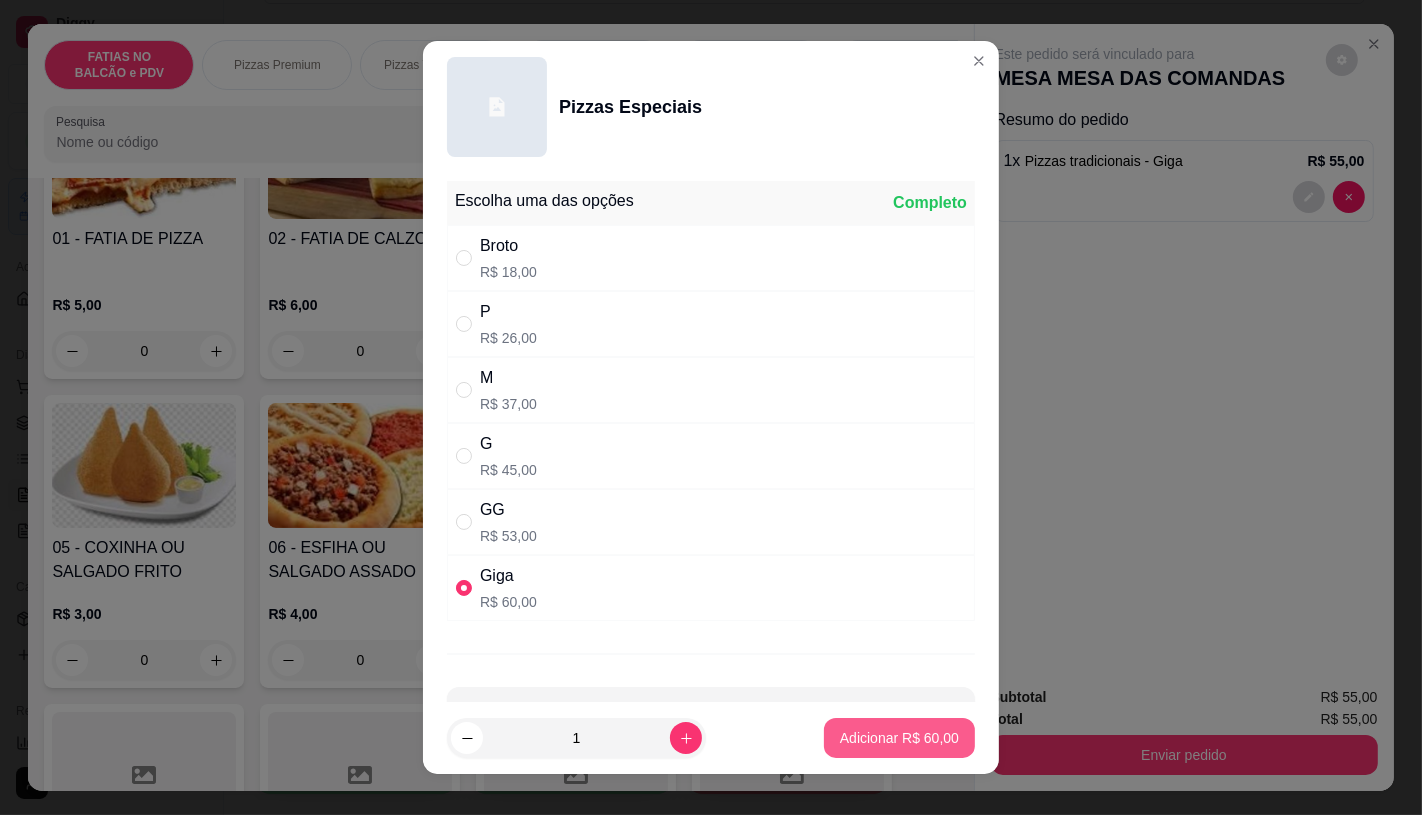 click on "Adicionar   R$ 60,00" at bounding box center [899, 738] 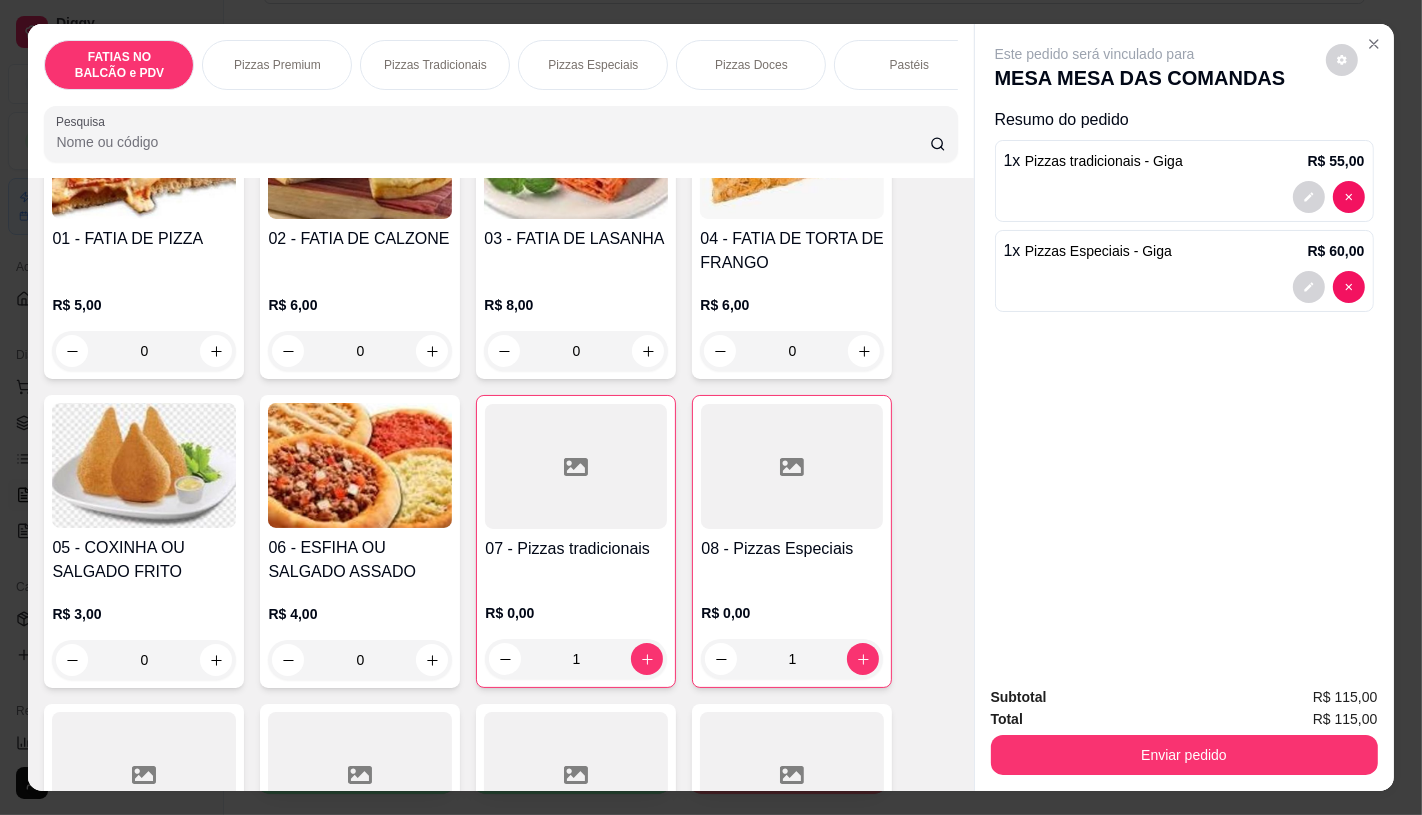 click on "Pizzas Doces" at bounding box center (751, 65) 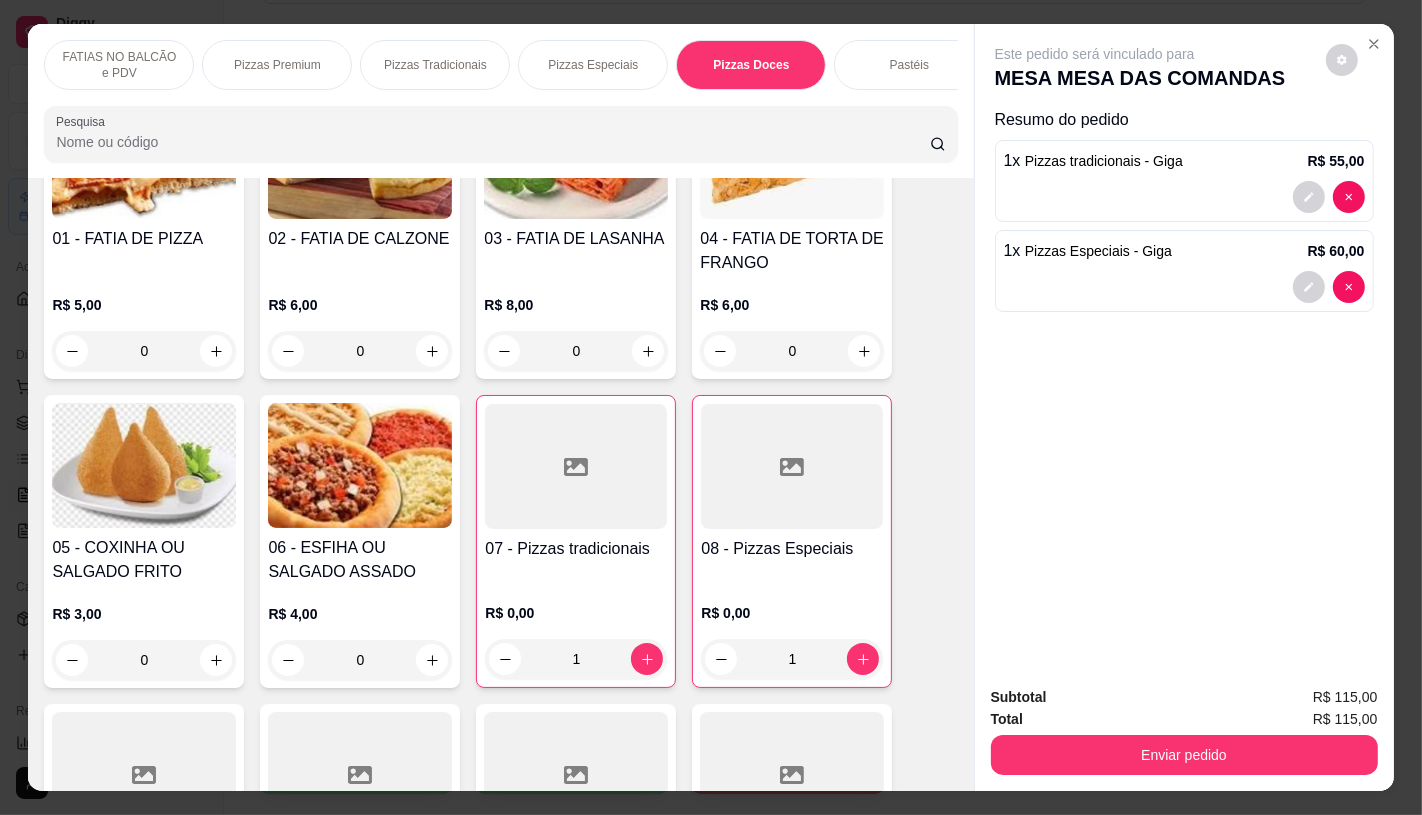 scroll, scrollTop: 3384, scrollLeft: 0, axis: vertical 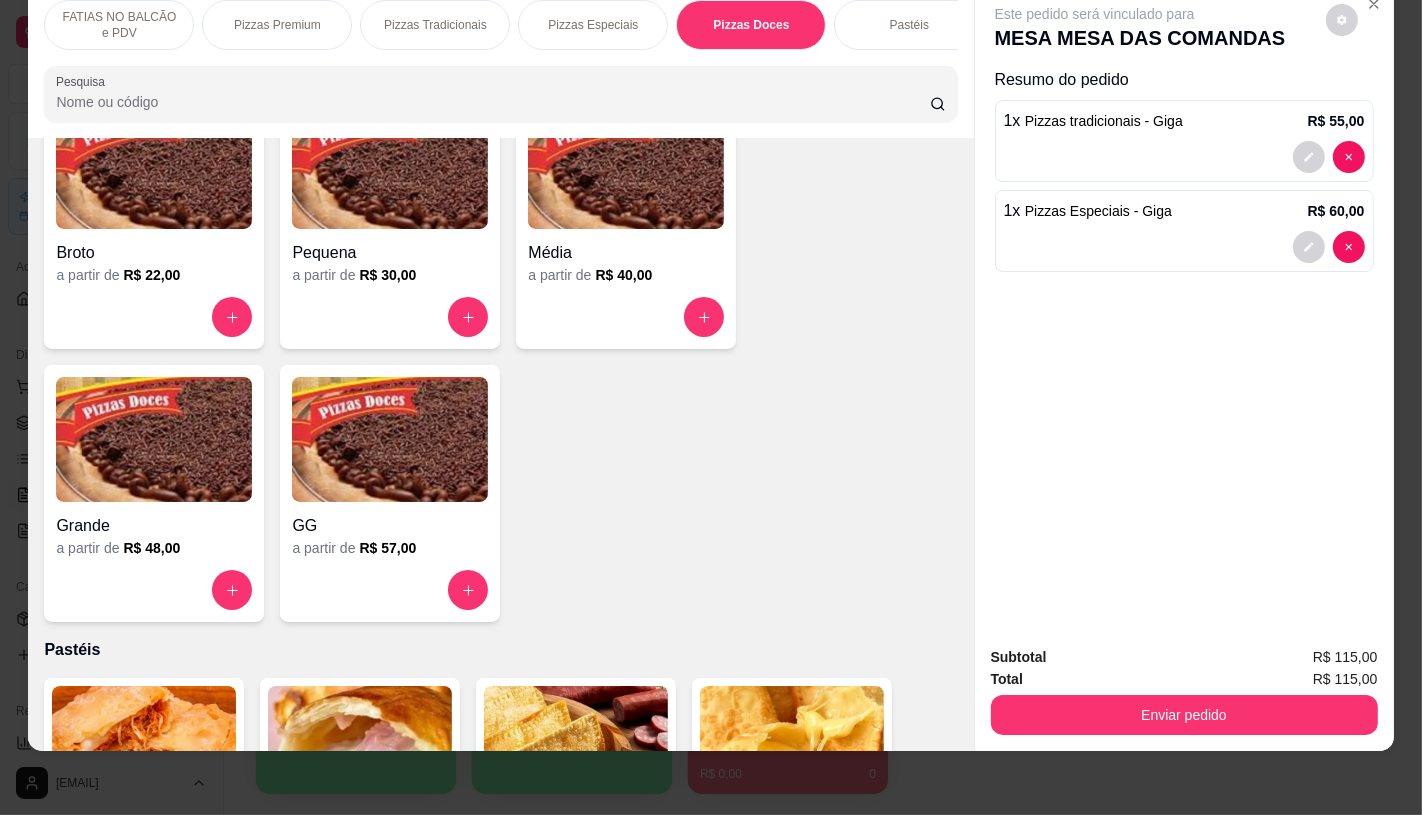 click on "GG" at bounding box center [390, 526] 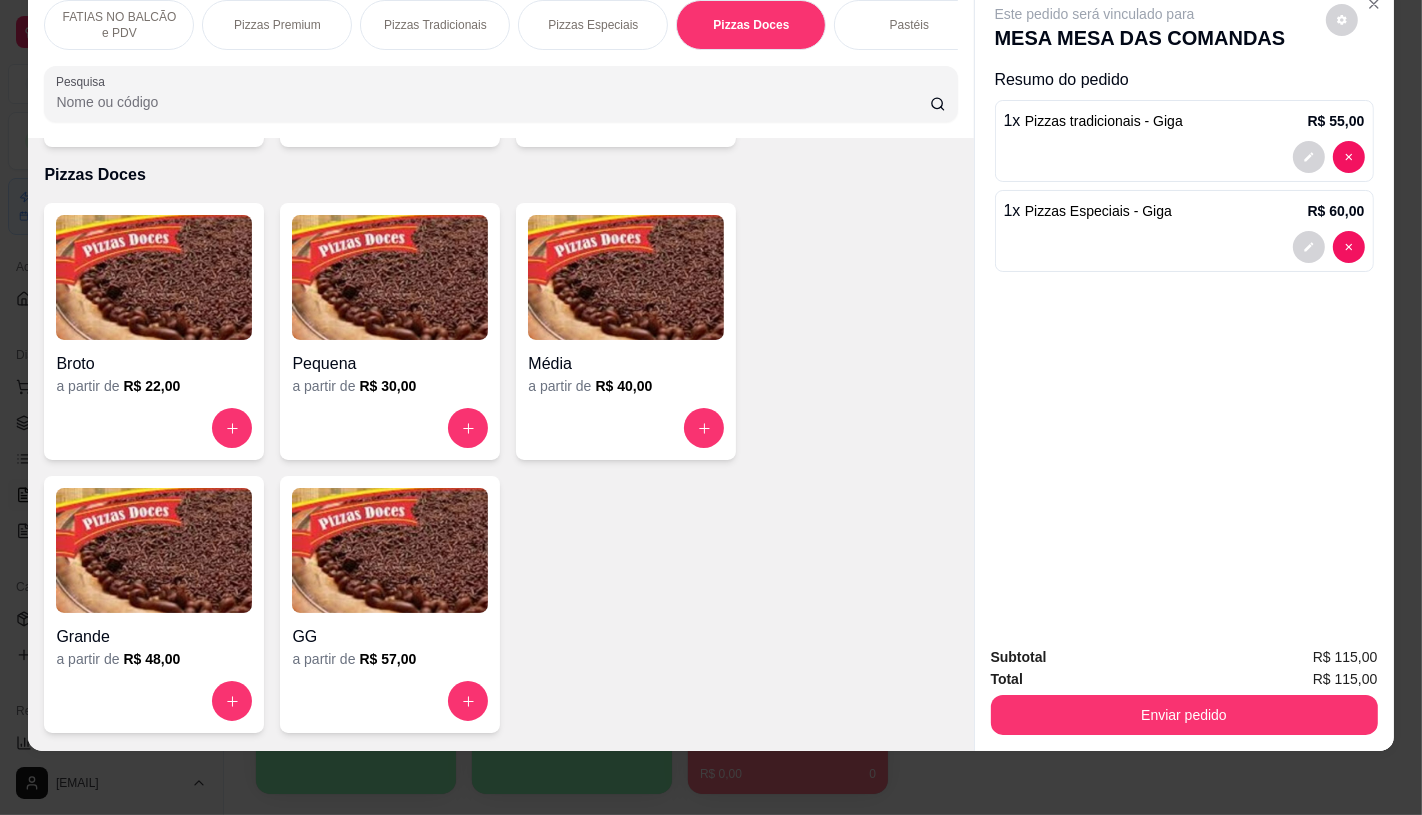 click on "FATIAS NO BALCÃO e PDV" at bounding box center [119, 25] 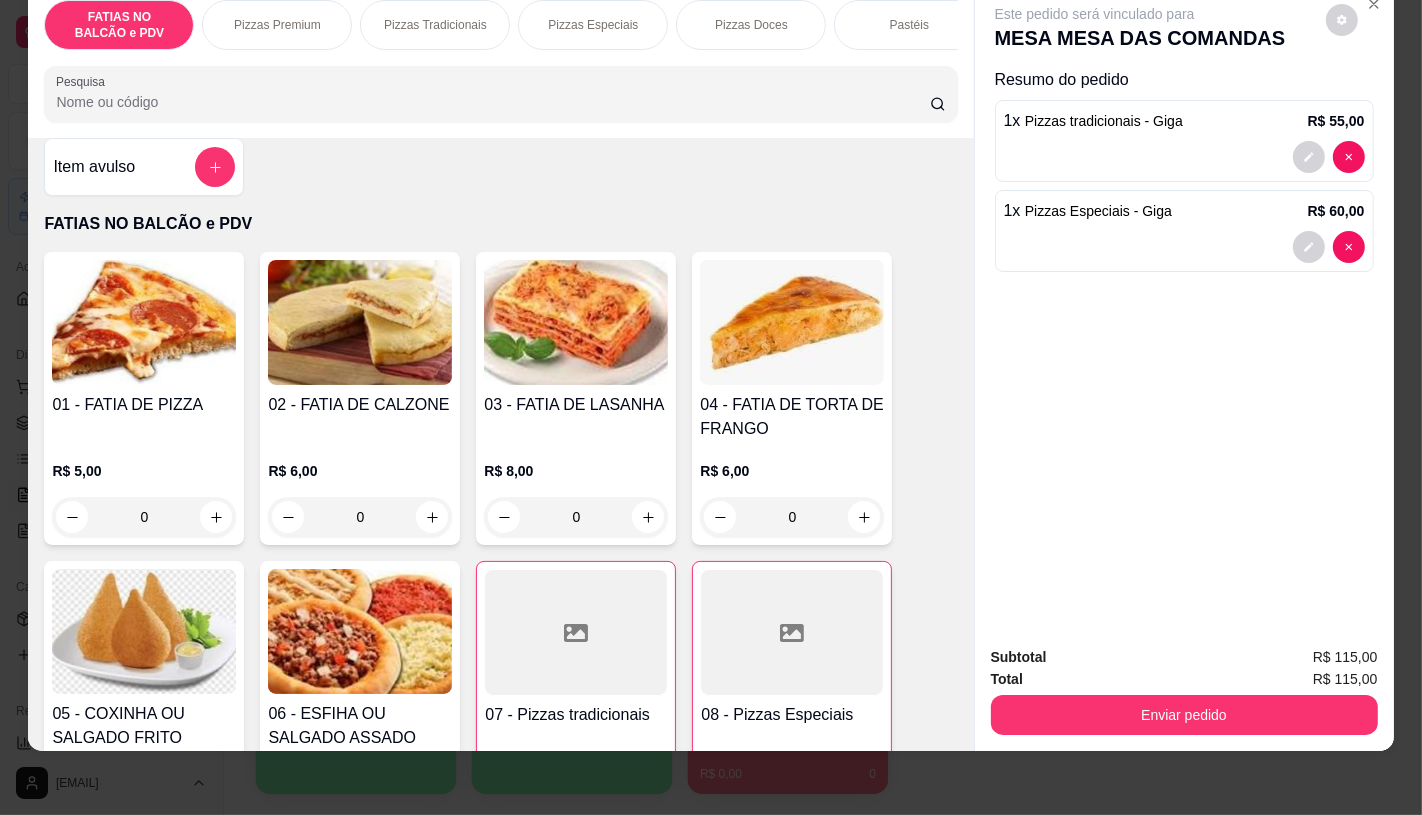 scroll, scrollTop: 0, scrollLeft: 0, axis: both 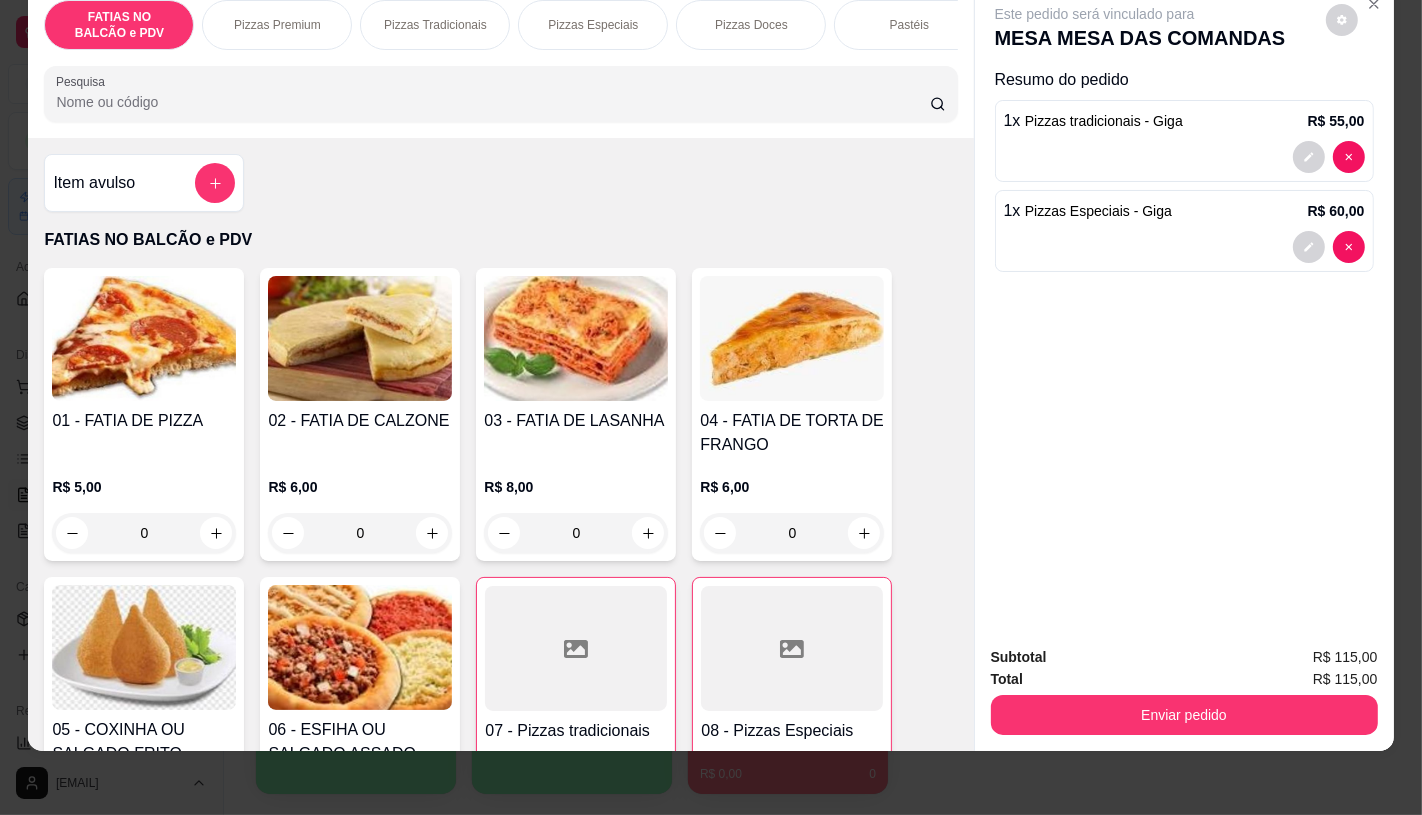 click 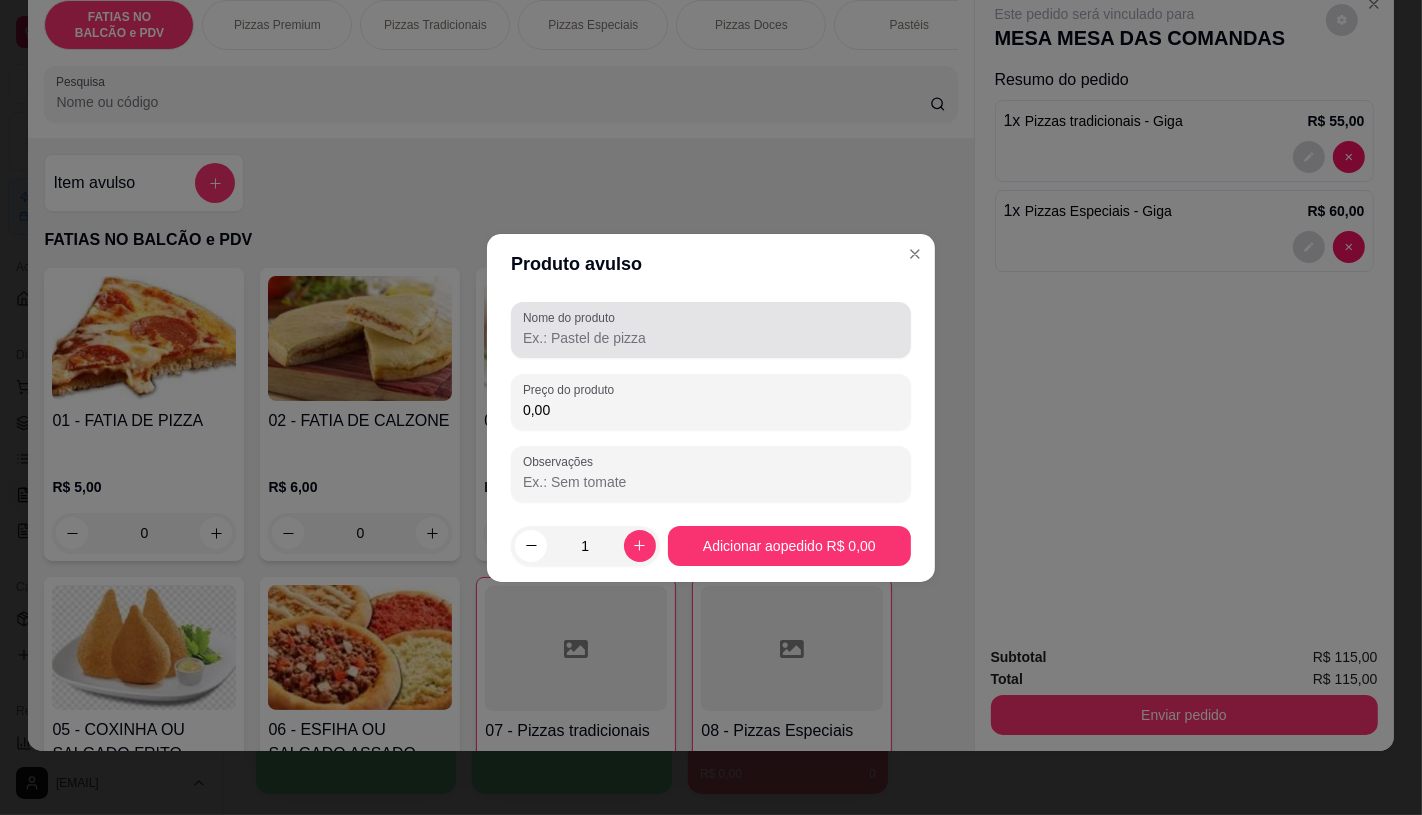 click on "Nome do produto" at bounding box center [711, 338] 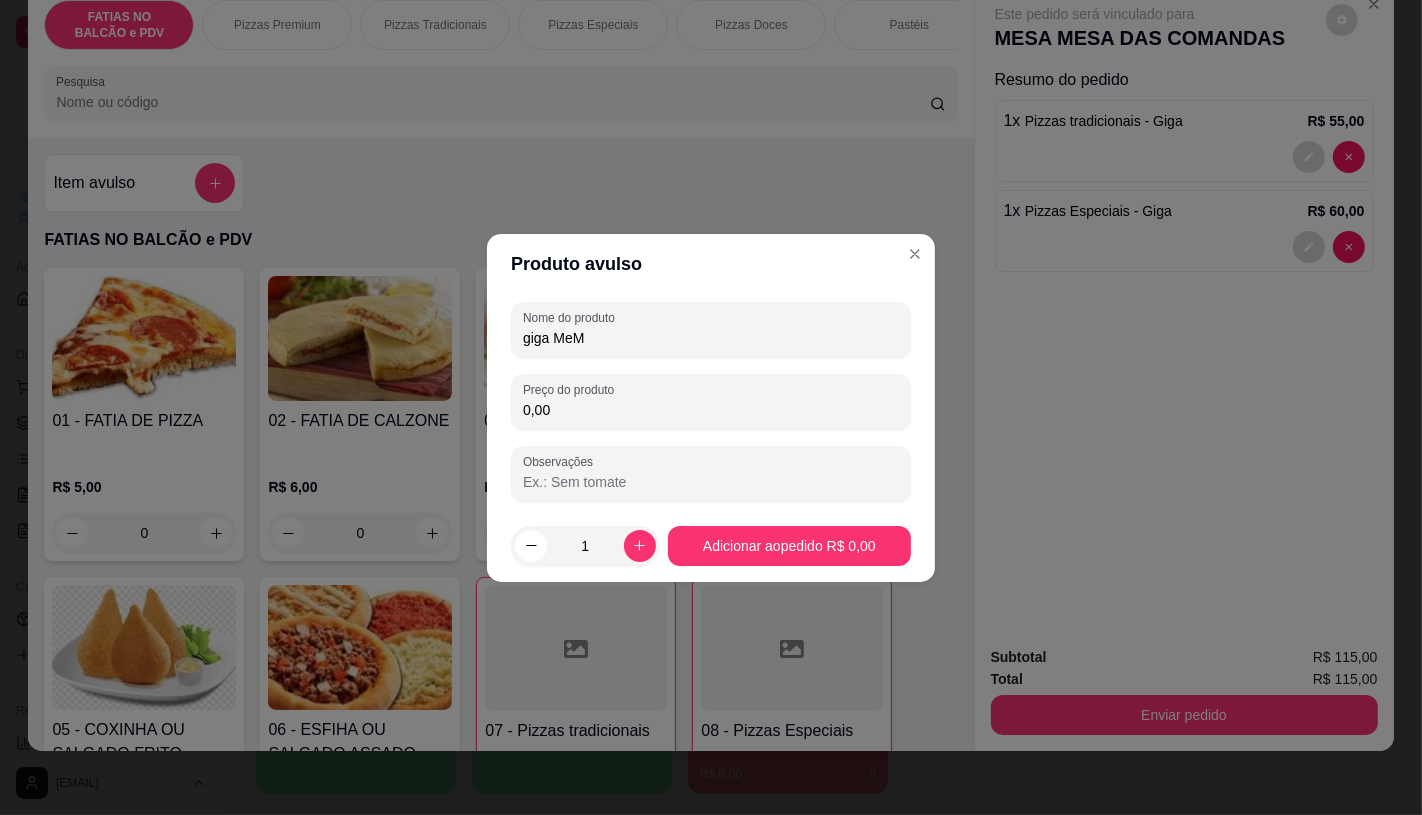 type on "giga MeM" 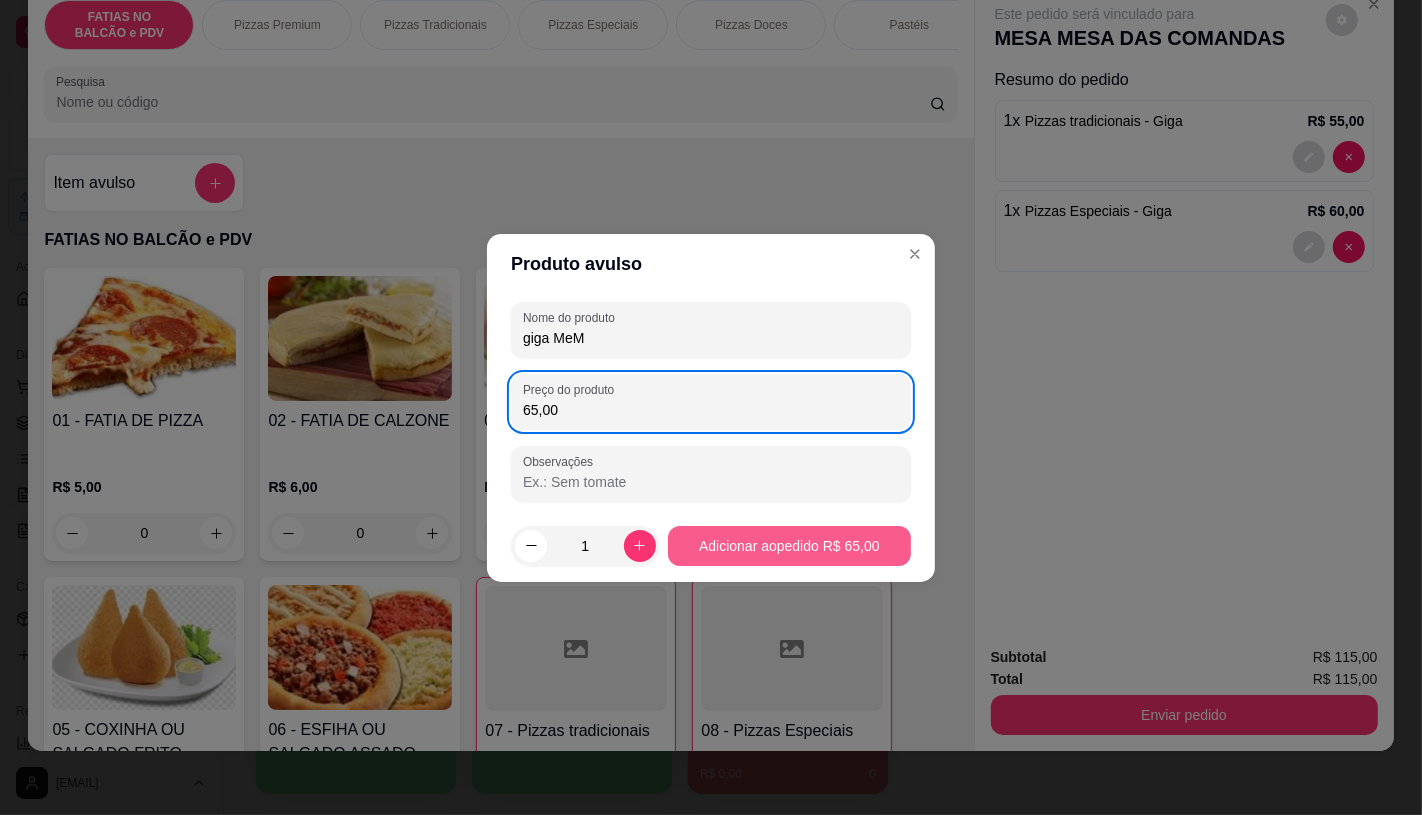 type on "65,00" 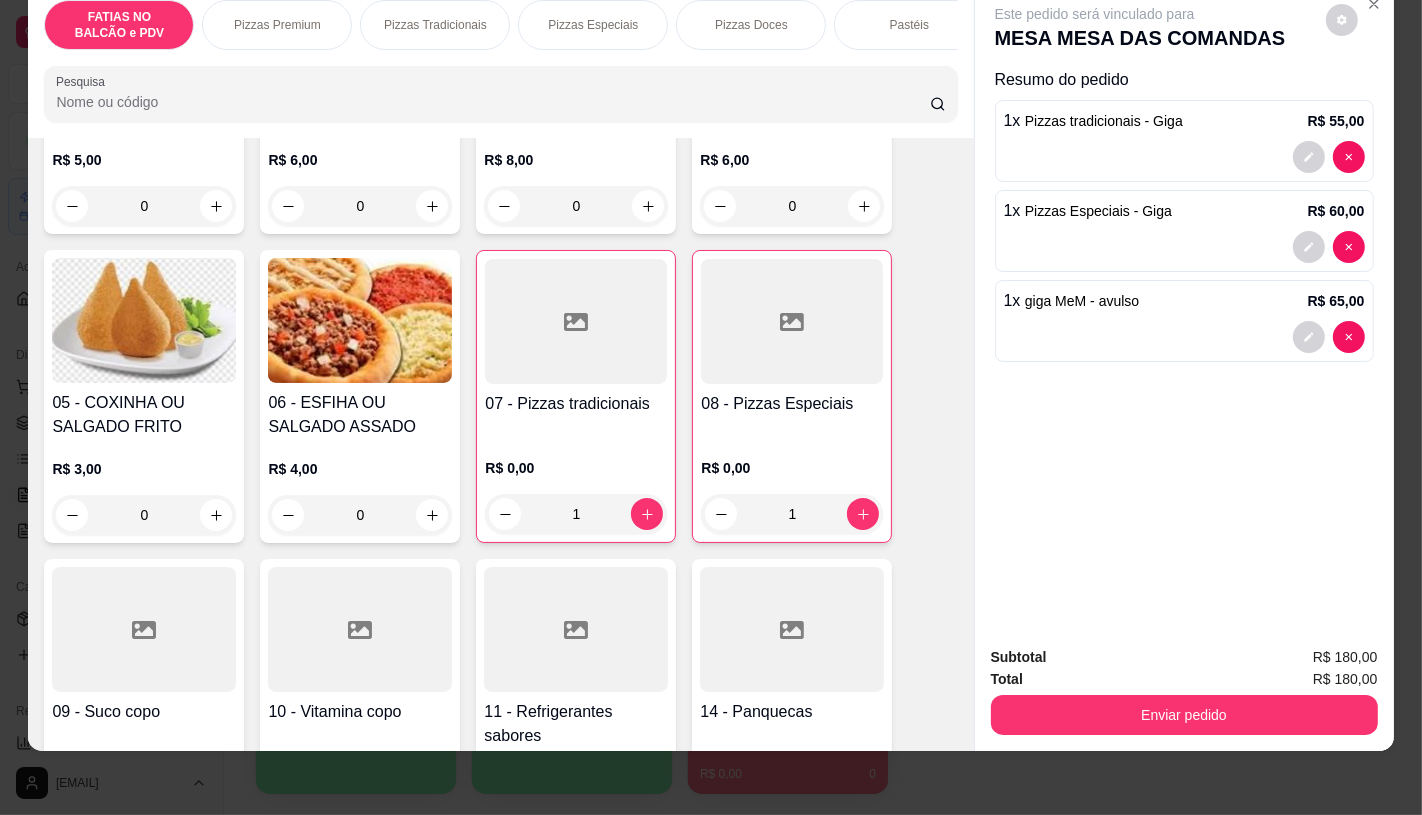 scroll, scrollTop: 333, scrollLeft: 0, axis: vertical 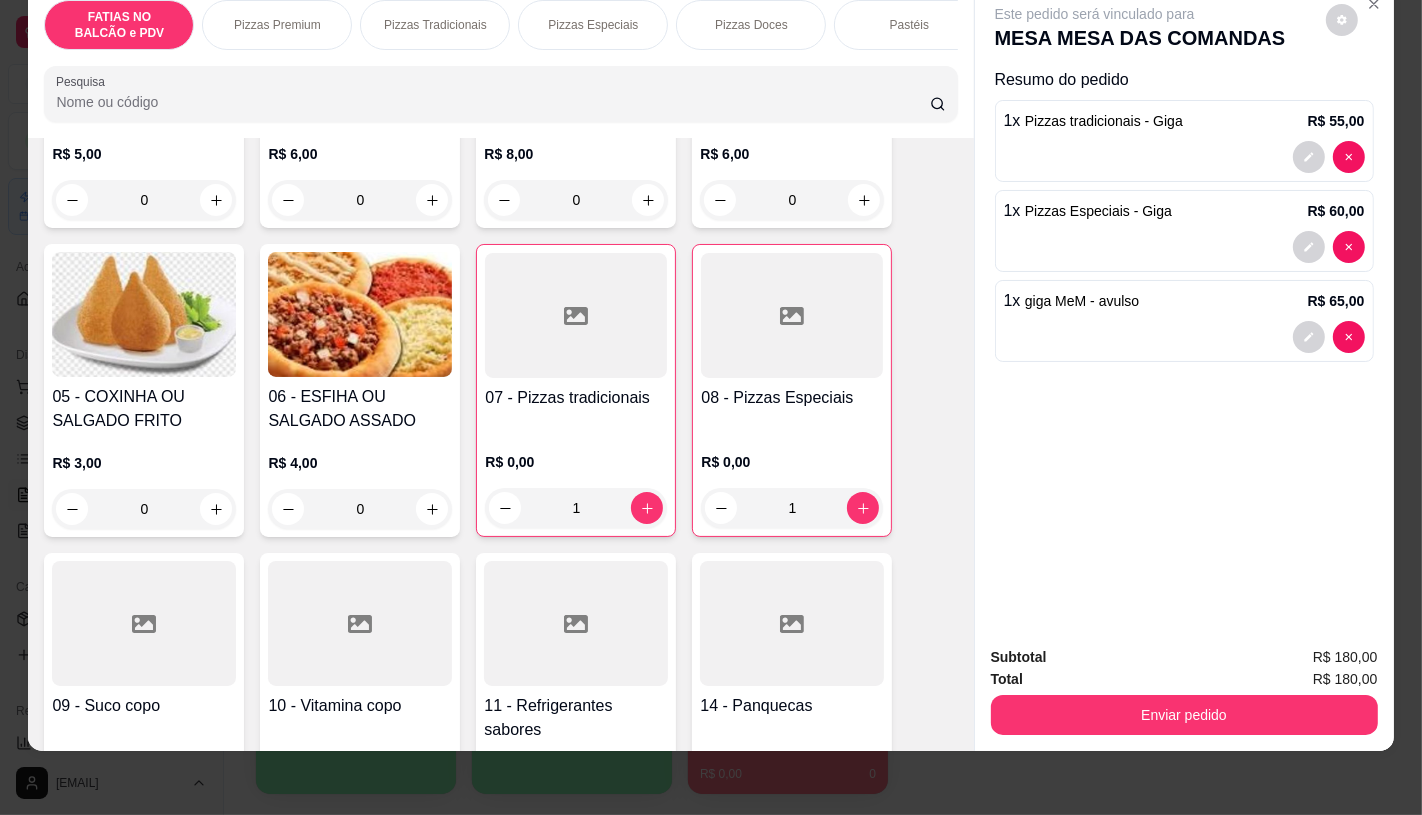 click at bounding box center (576, 623) 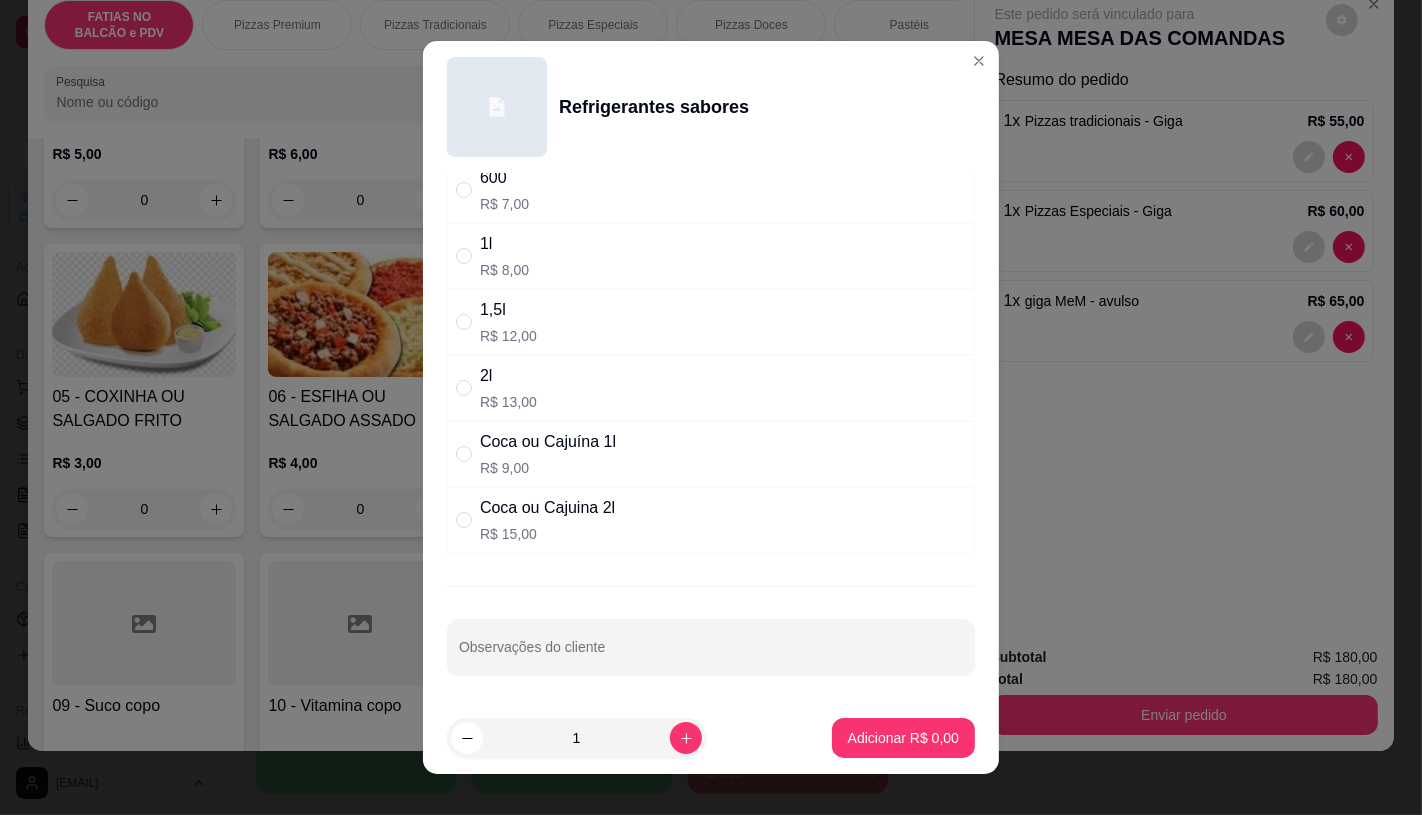 click on "Coca ou Cajuina 2l" at bounding box center (547, 508) 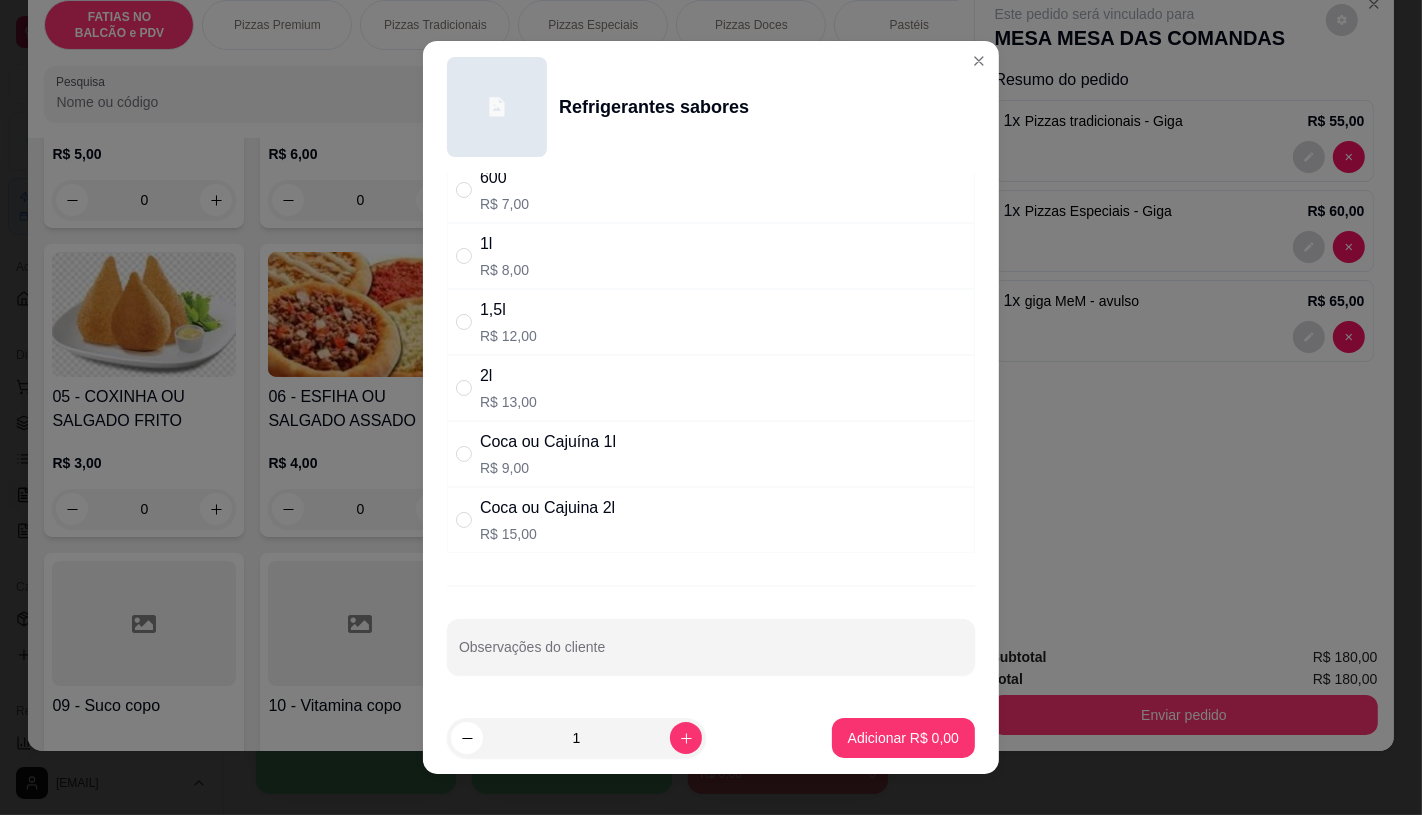 radio on "true" 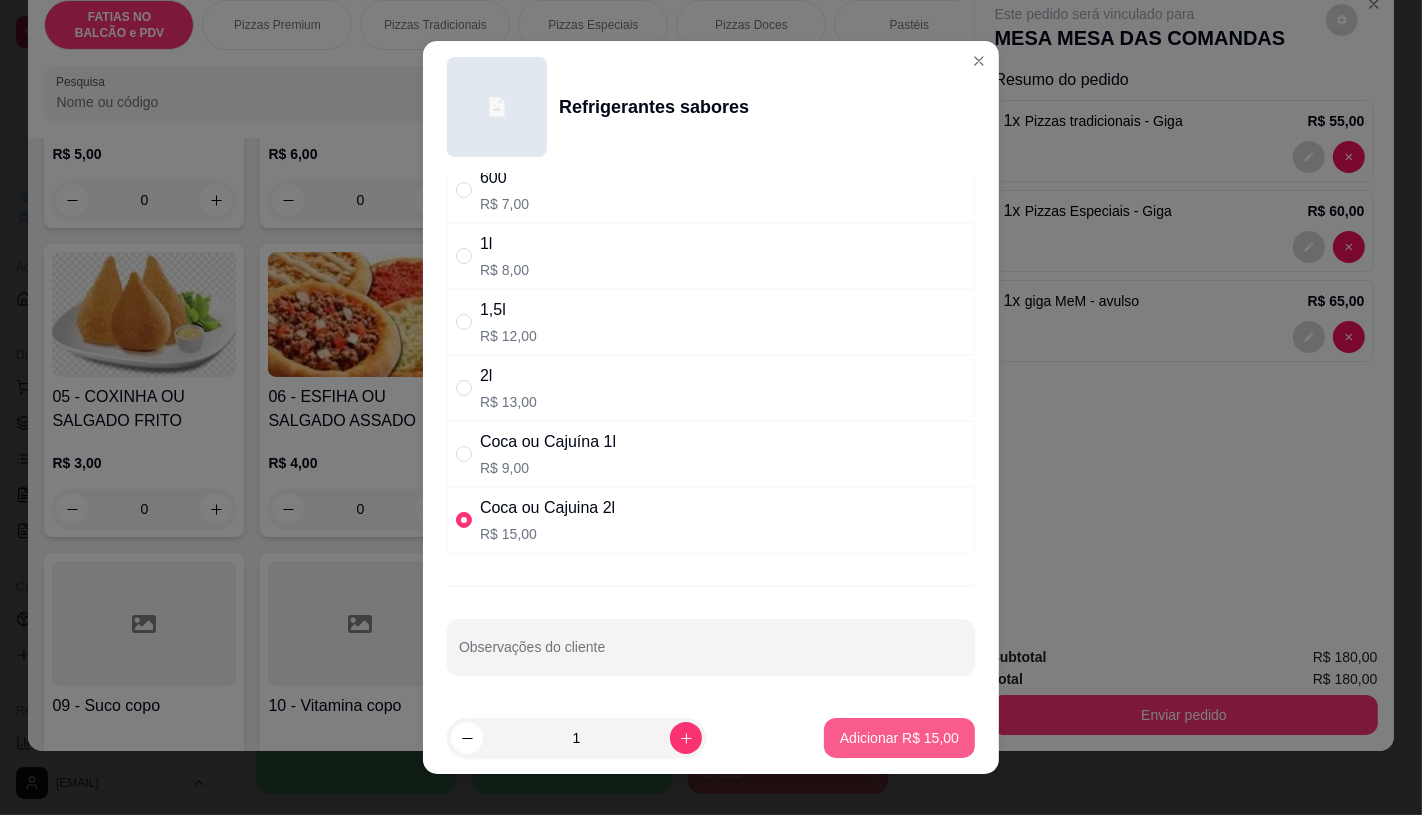 click on "Adicionar   R$ 15,00" at bounding box center (899, 738) 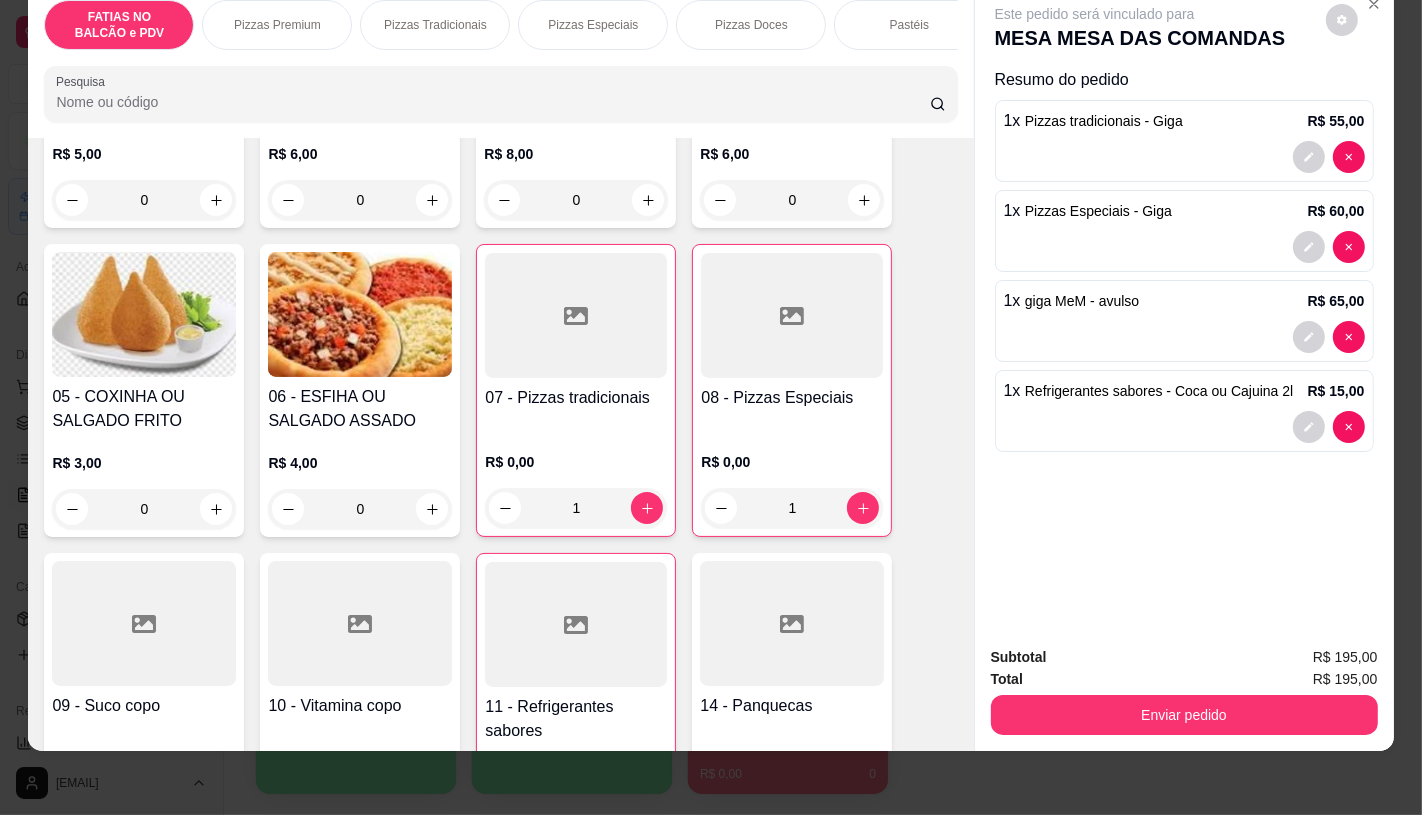 scroll, scrollTop: 0, scrollLeft: 2080, axis: horizontal 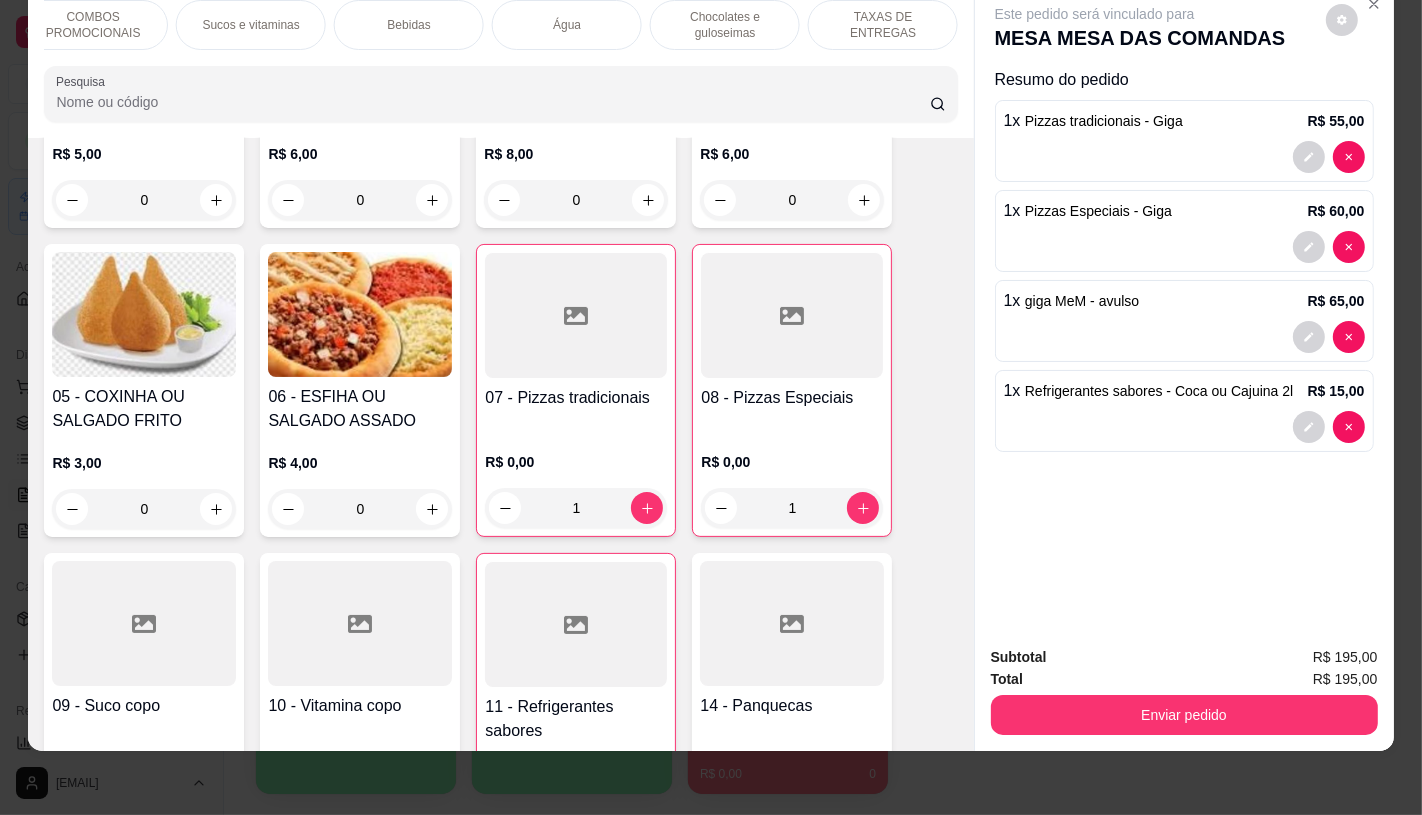click on "TAXAS DE ENTREGAS" at bounding box center [883, 25] 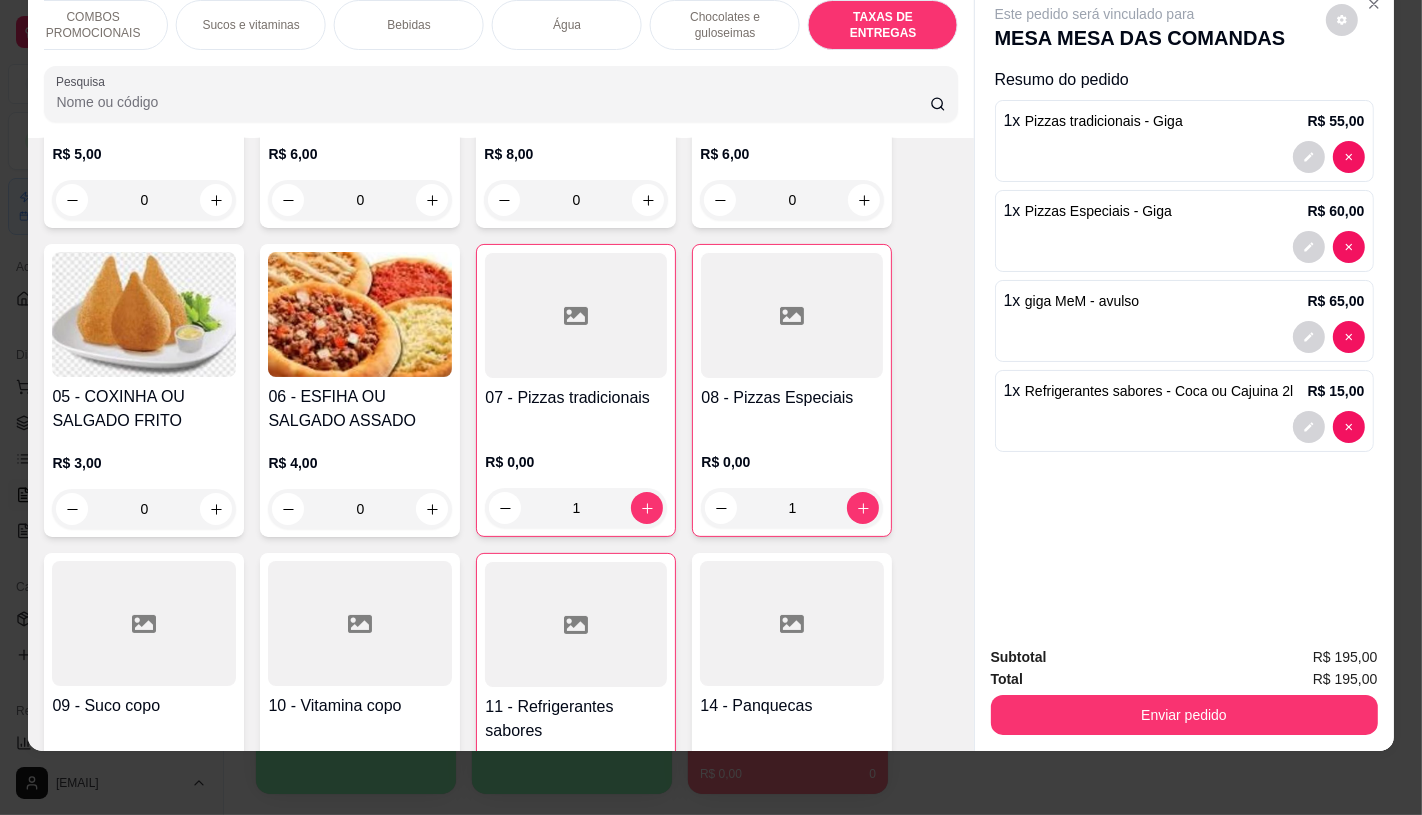 scroll, scrollTop: 13375, scrollLeft: 0, axis: vertical 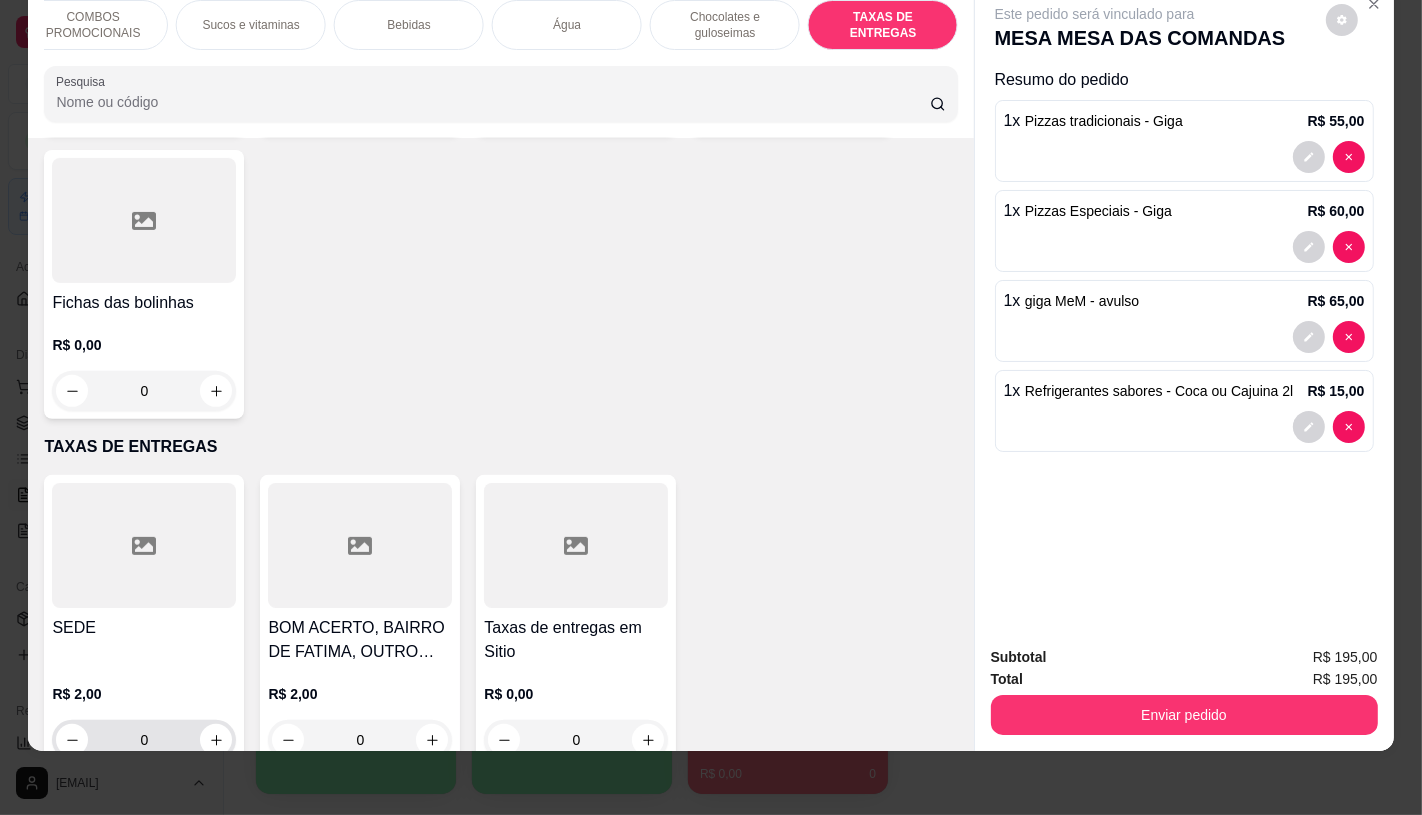 click on "0" at bounding box center [144, 740] 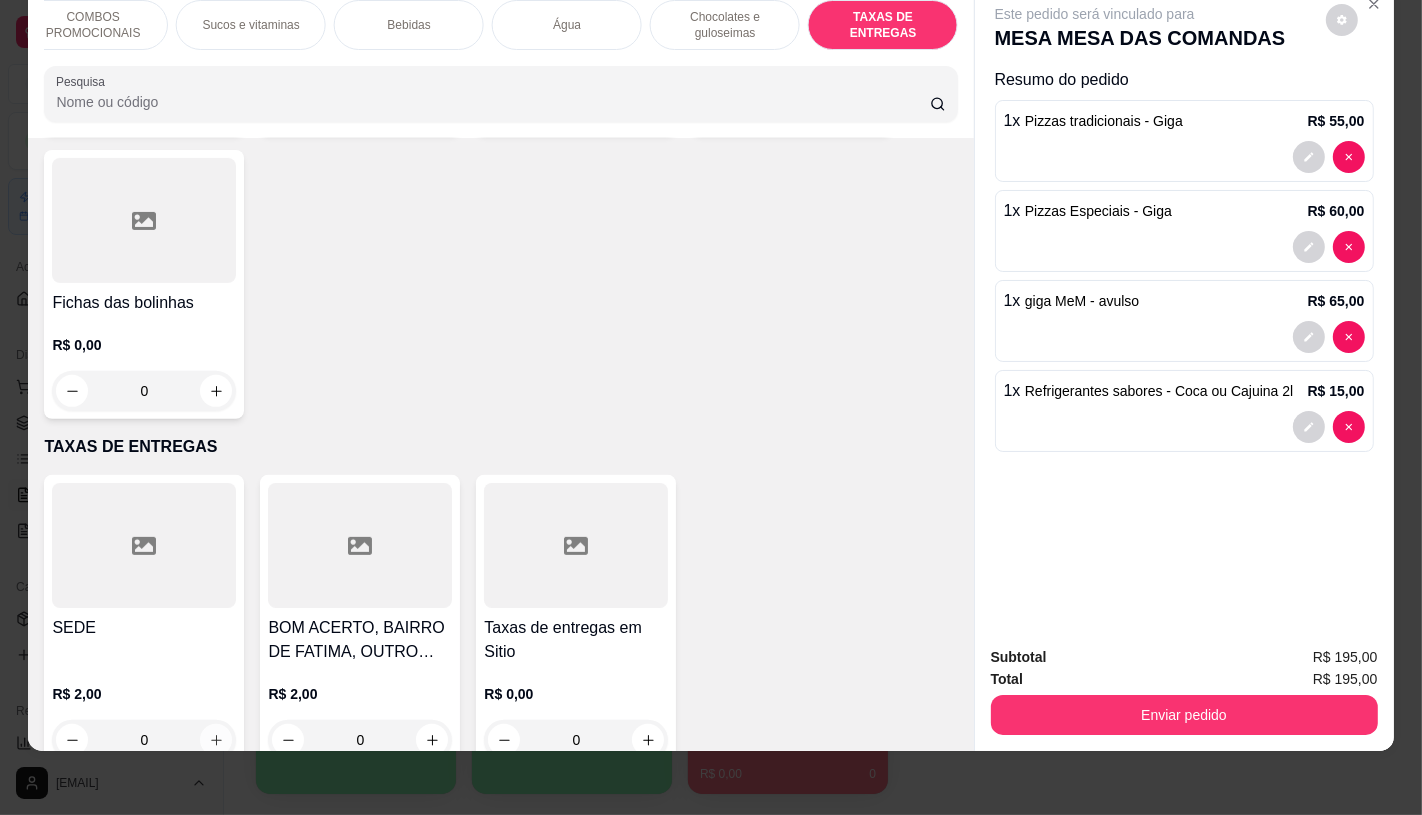 click 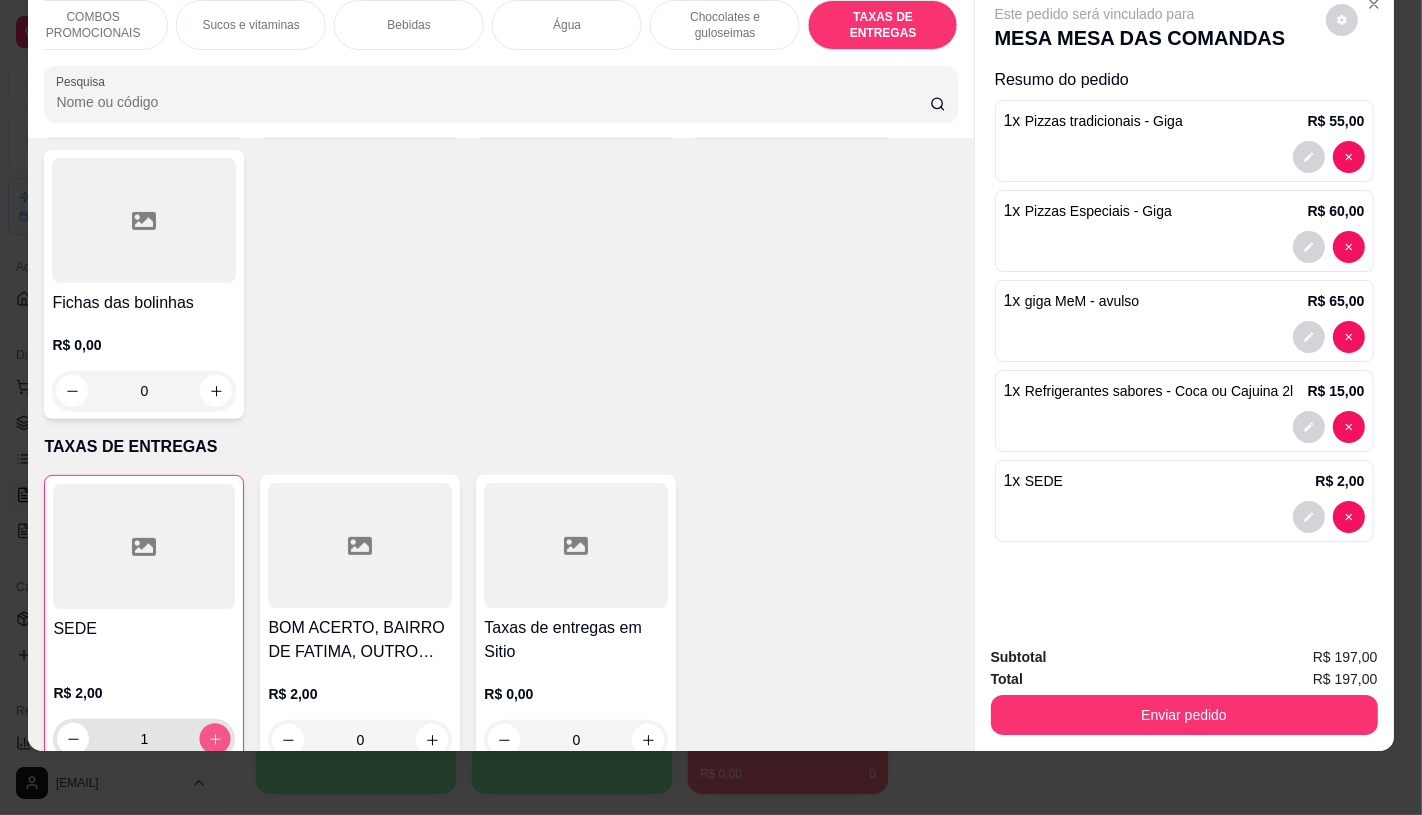click at bounding box center [215, 739] 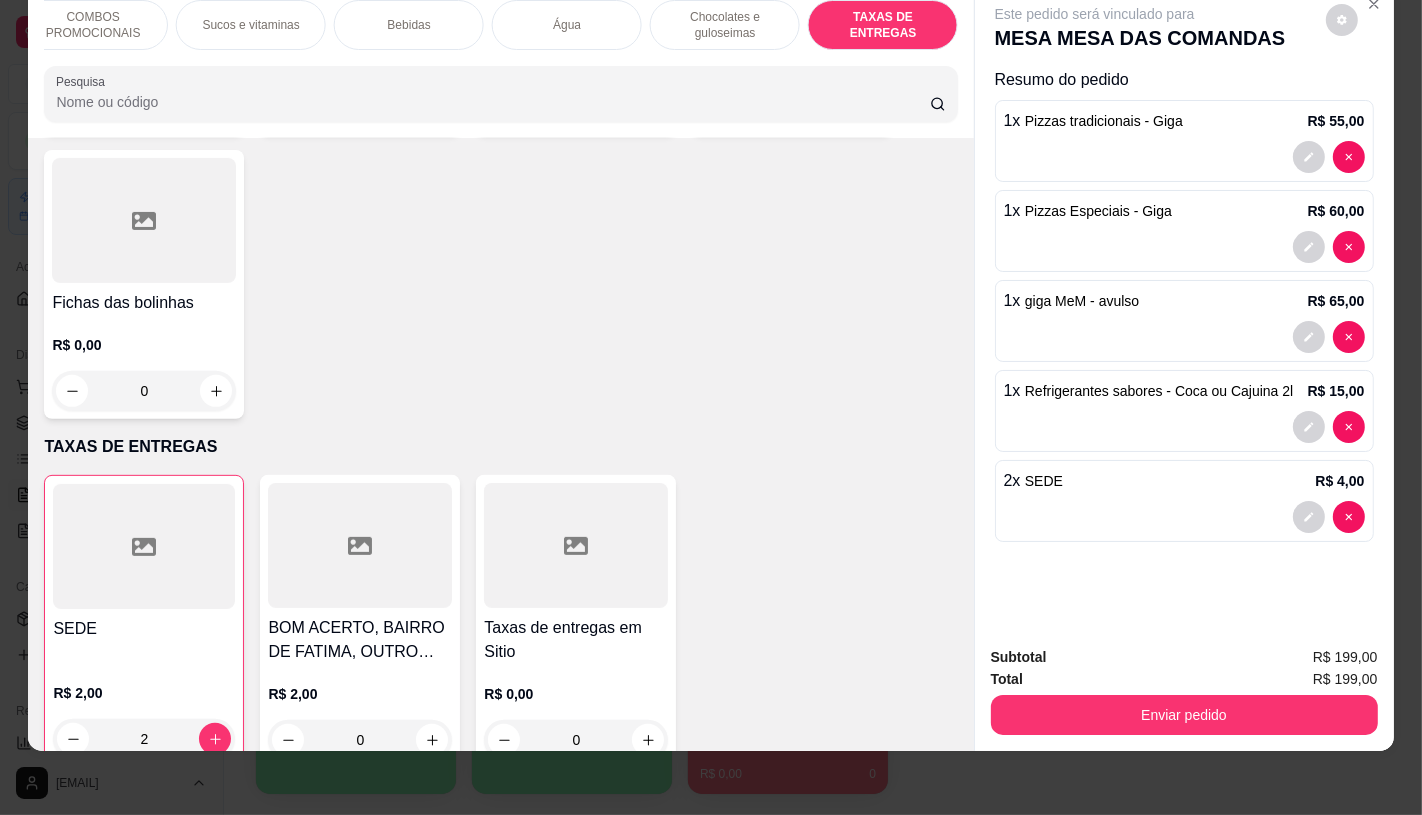 scroll, scrollTop: 0, scrollLeft: 0, axis: both 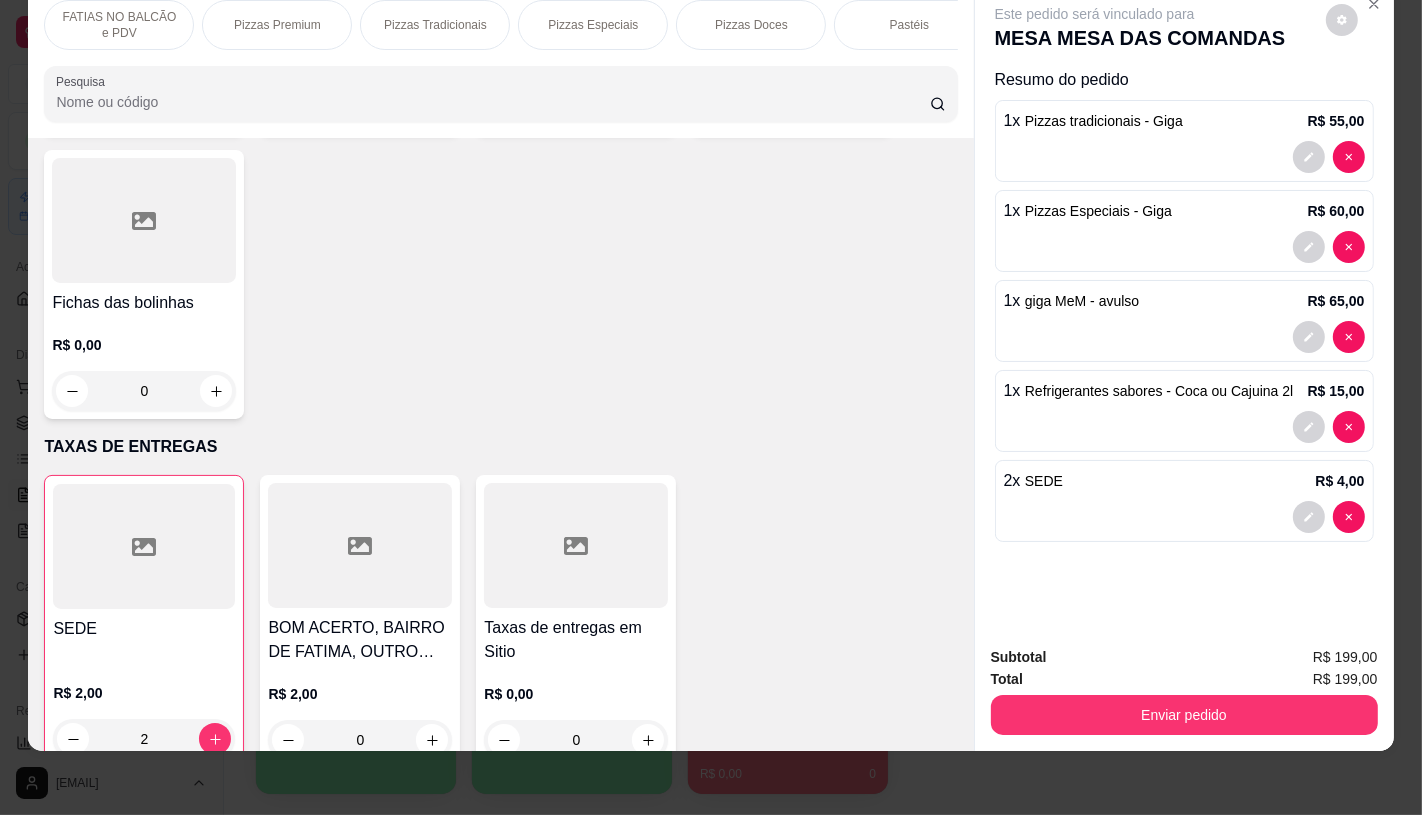 click on "Pizzas Premium" at bounding box center (277, 25) 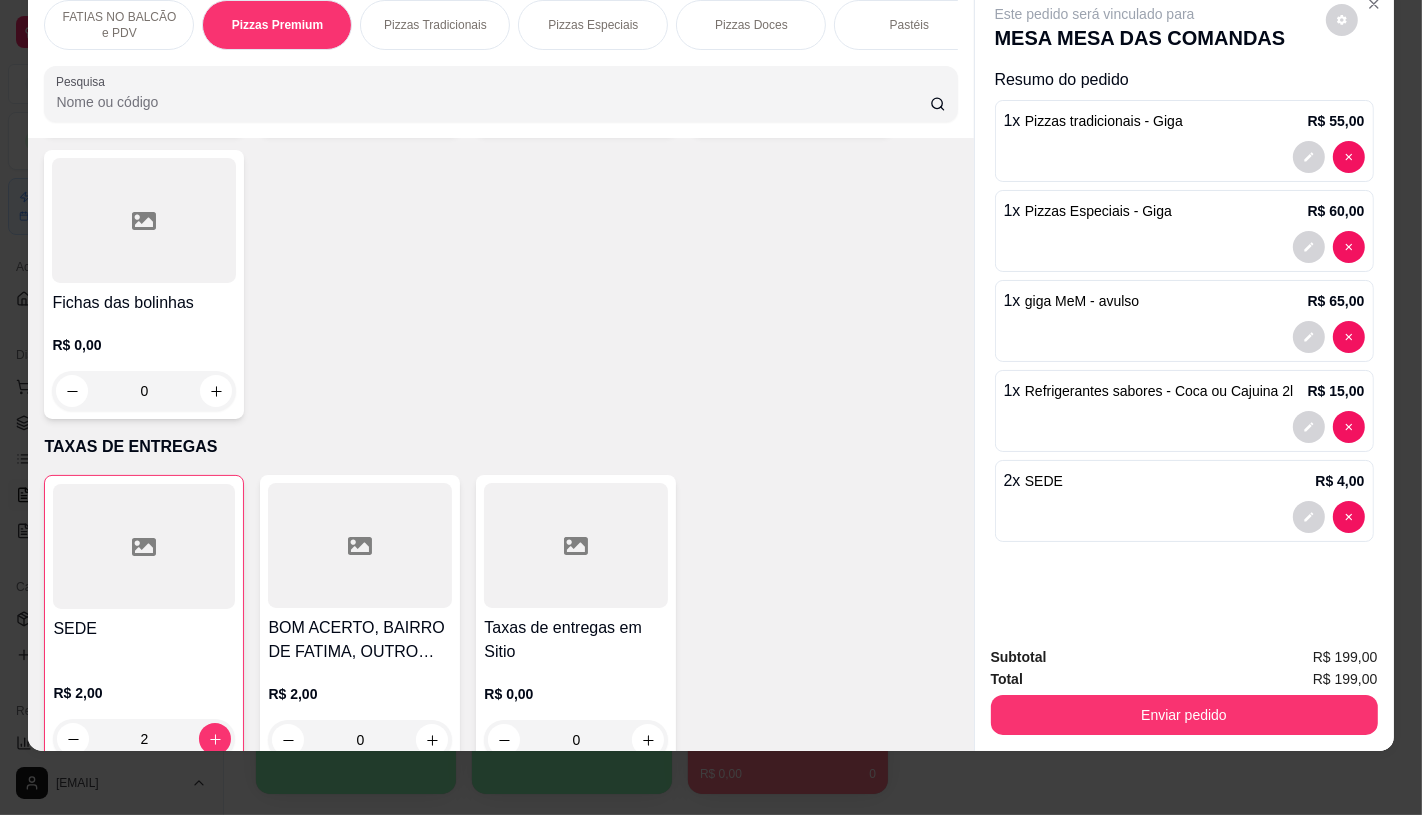 scroll, scrollTop: 1628, scrollLeft: 0, axis: vertical 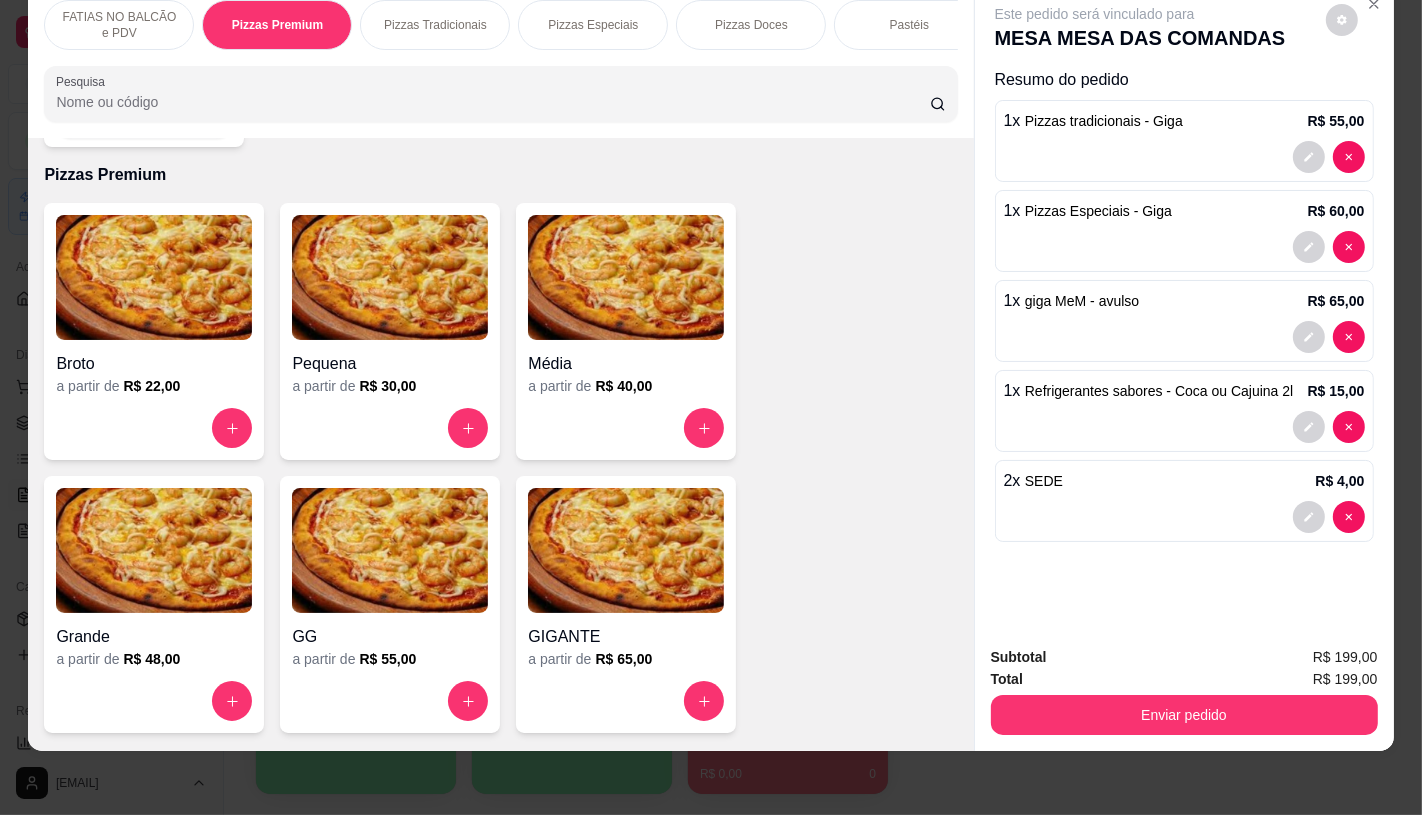 click on "Pizzas Especiais" at bounding box center [593, 25] 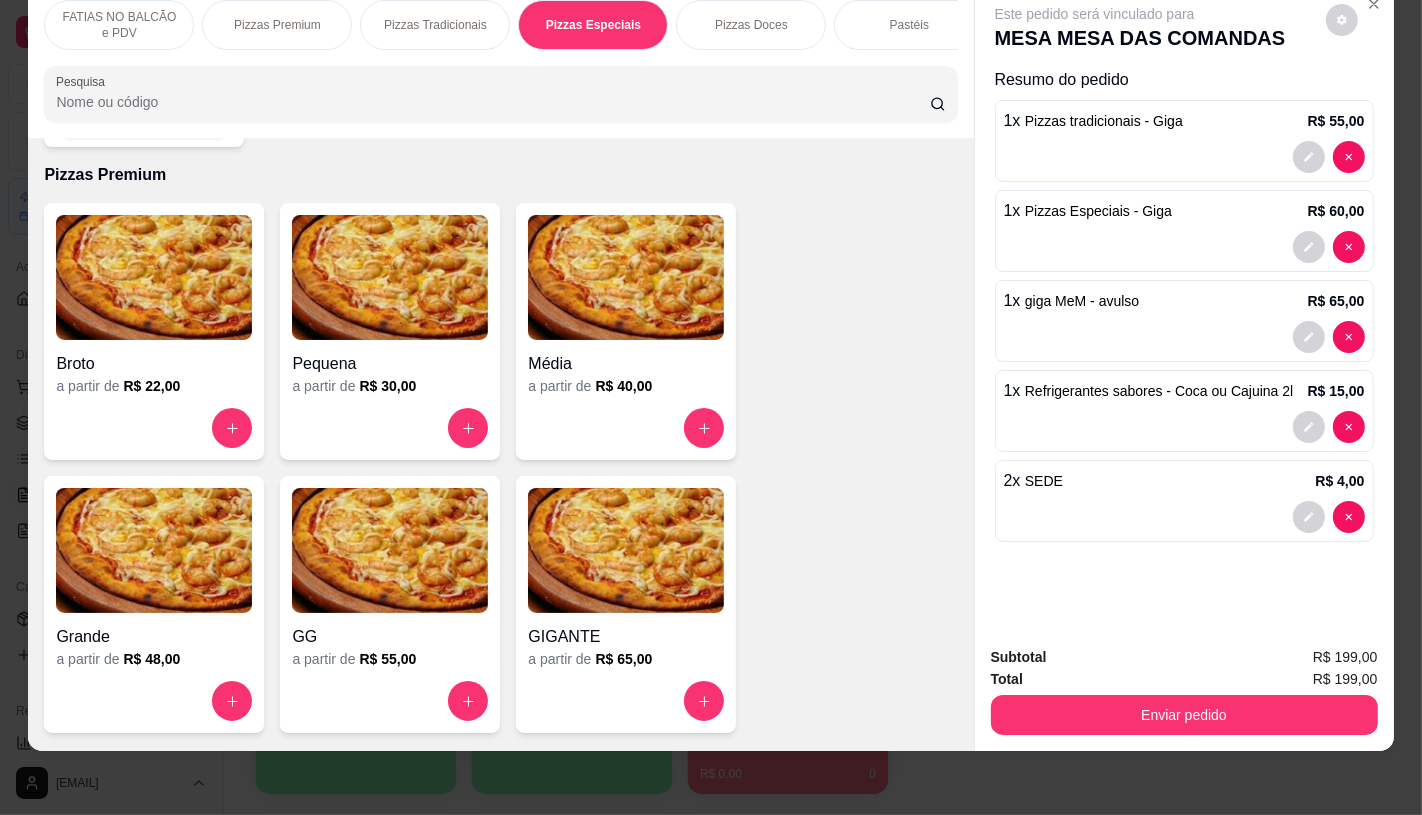 scroll, scrollTop: 2801, scrollLeft: 0, axis: vertical 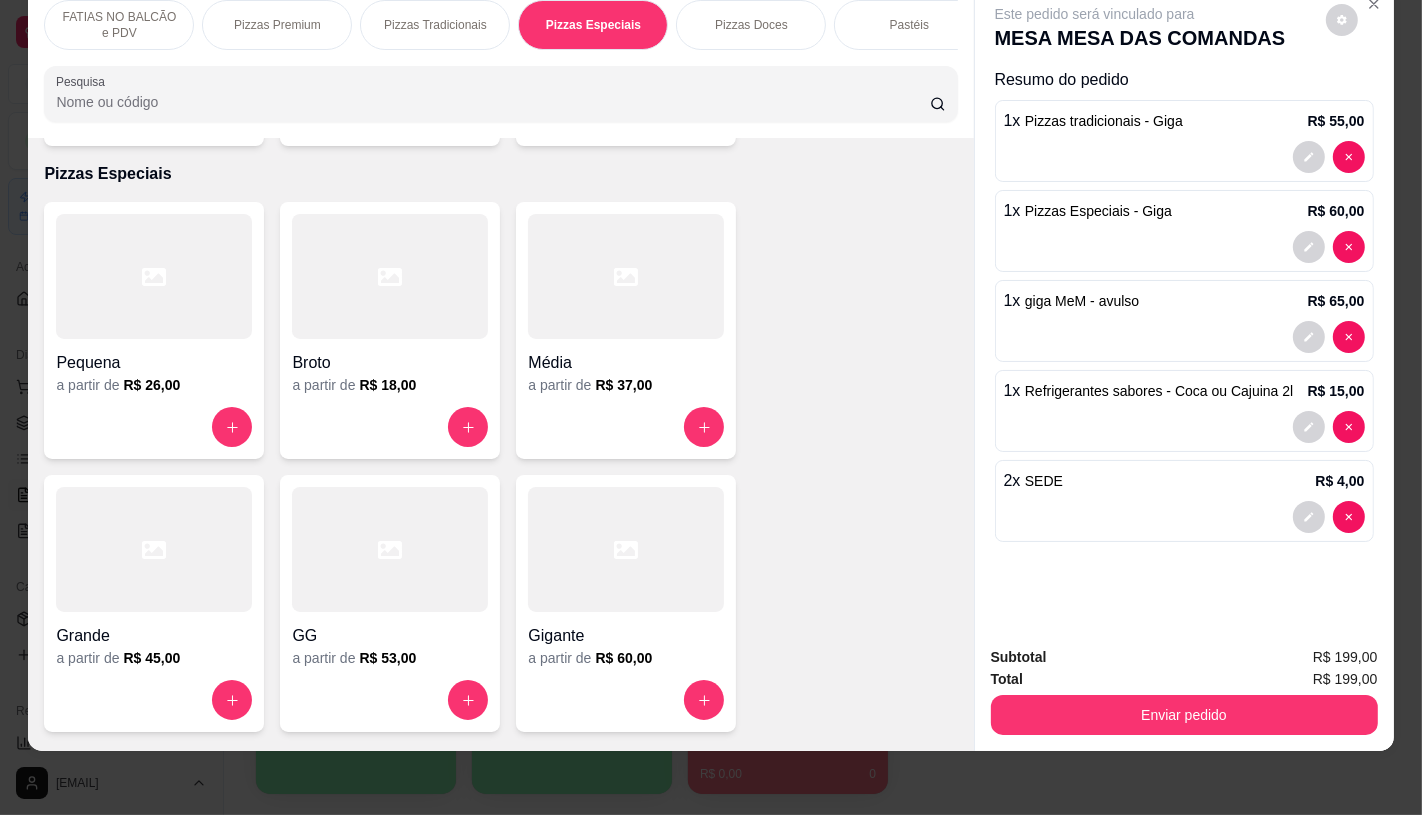 click at bounding box center [390, 276] 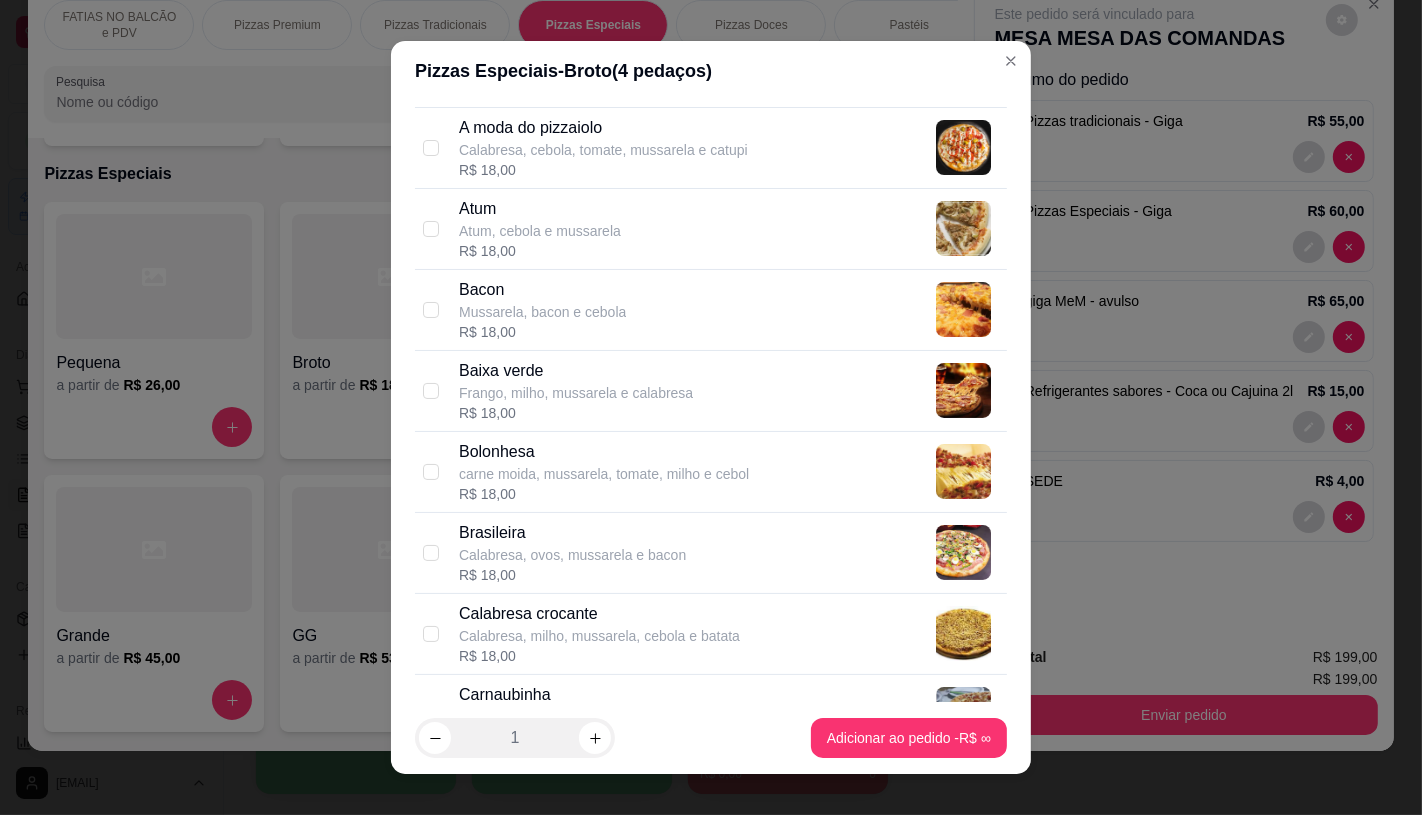 scroll, scrollTop: 0, scrollLeft: 0, axis: both 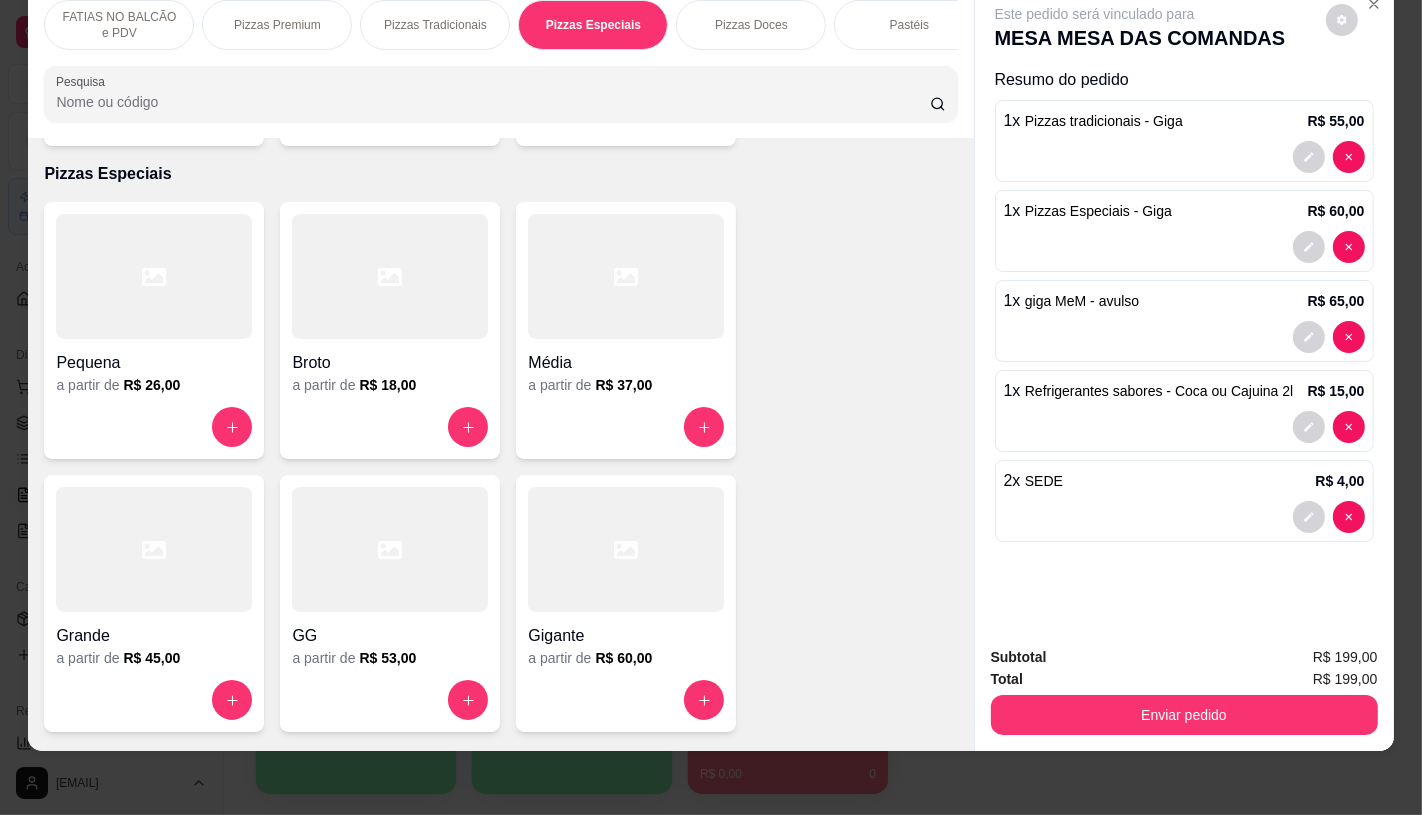 click on "Pizzas Premium" at bounding box center [277, 25] 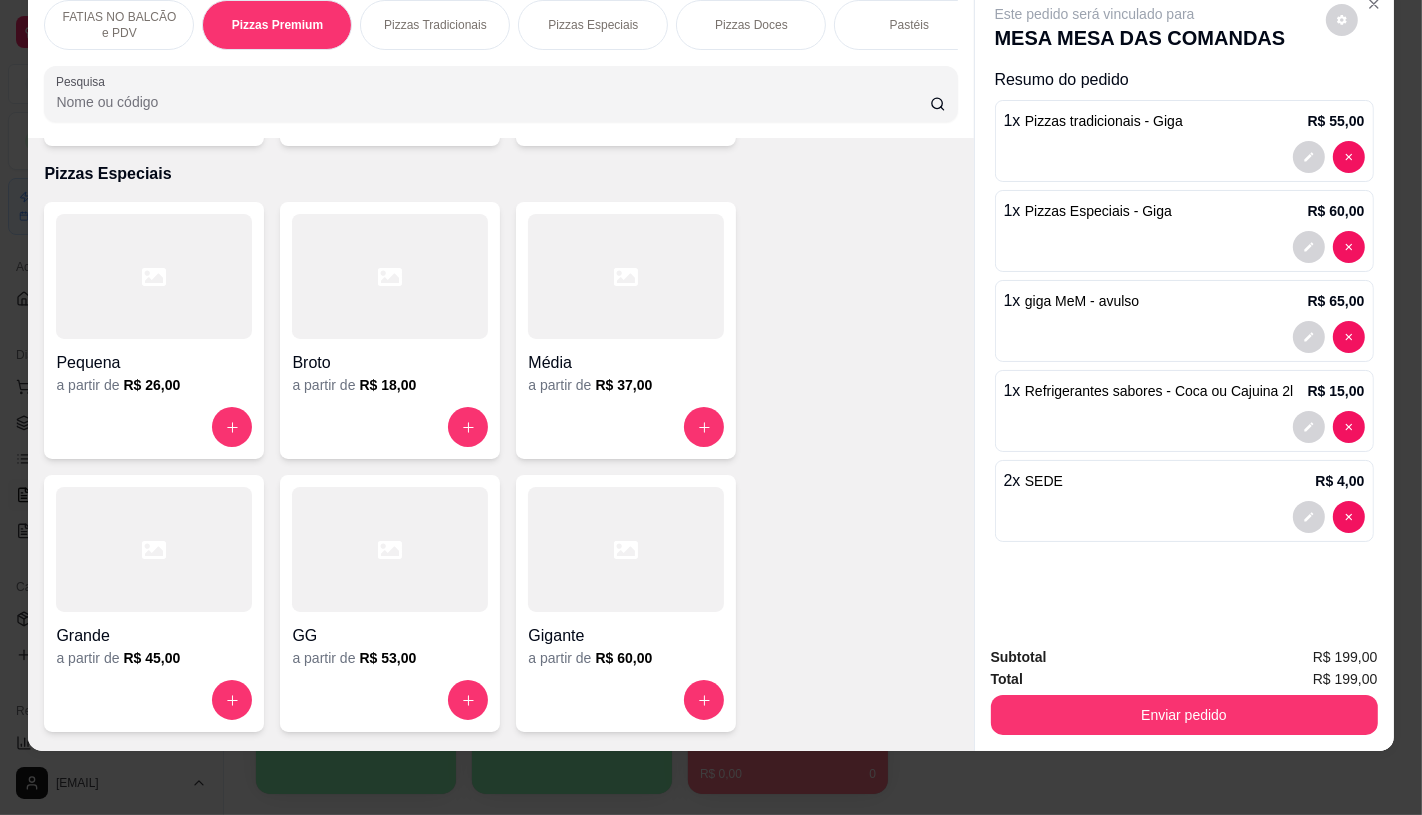 scroll, scrollTop: 1628, scrollLeft: 0, axis: vertical 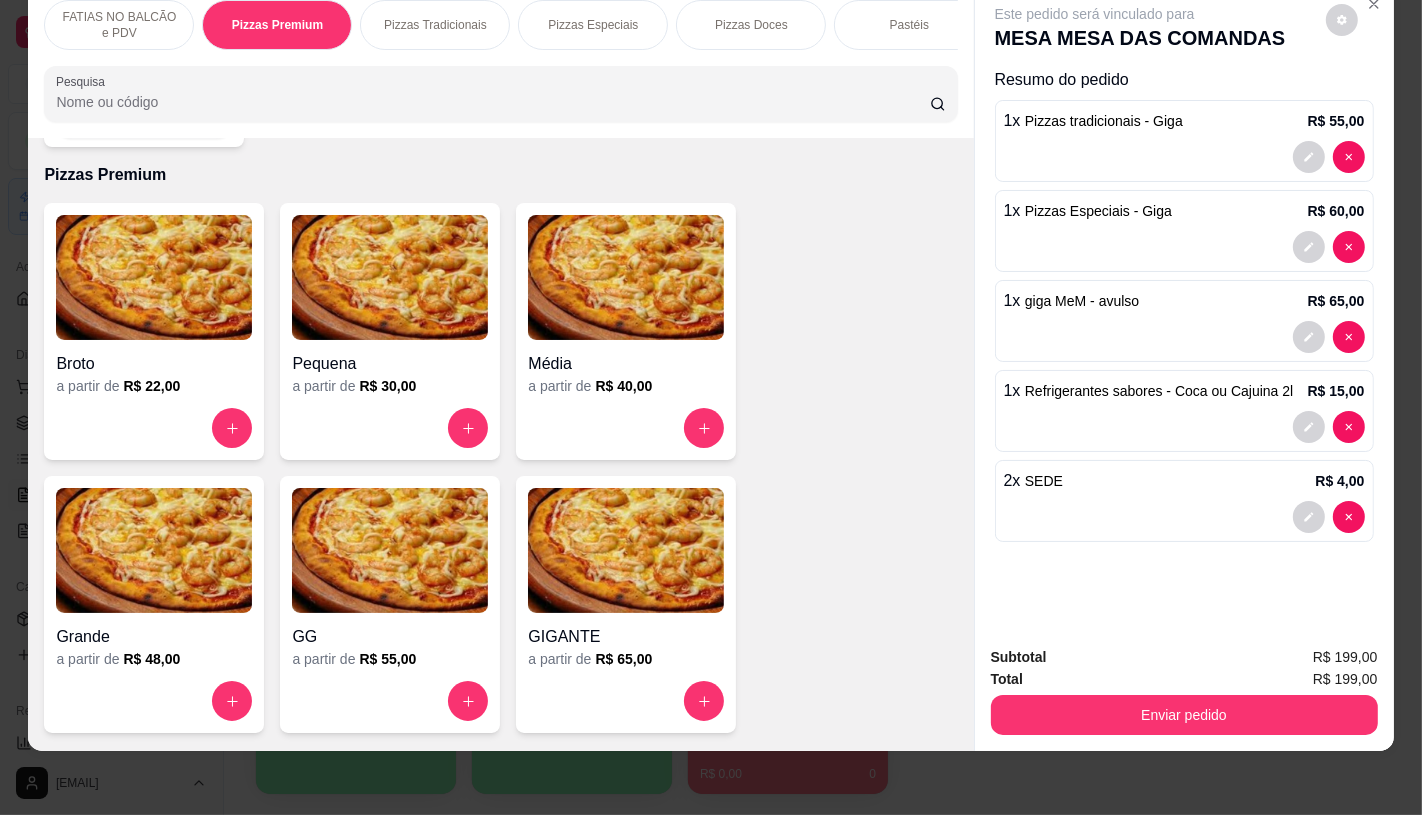 click at bounding box center [154, 277] 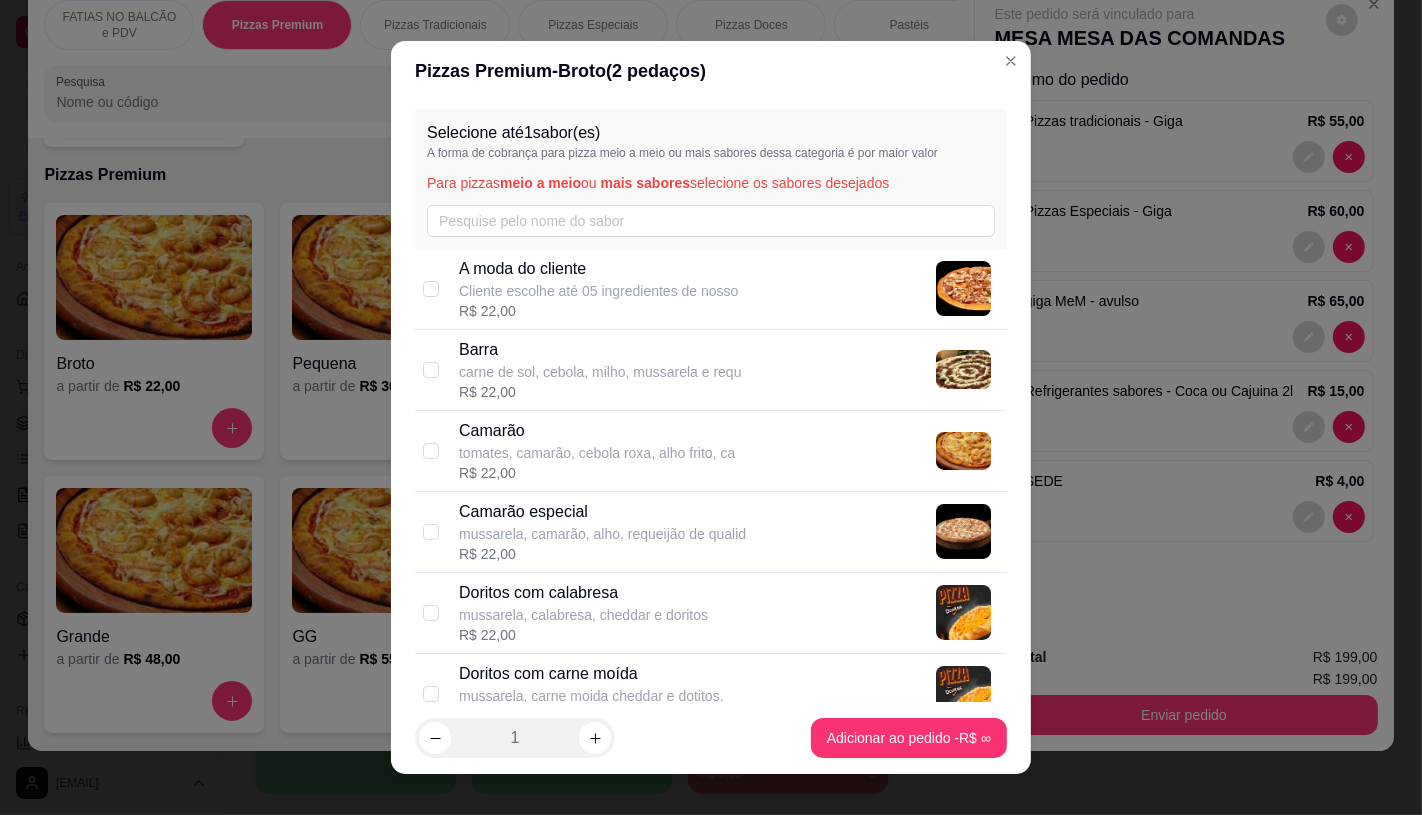 click on "R$ 22,00" at bounding box center (598, 311) 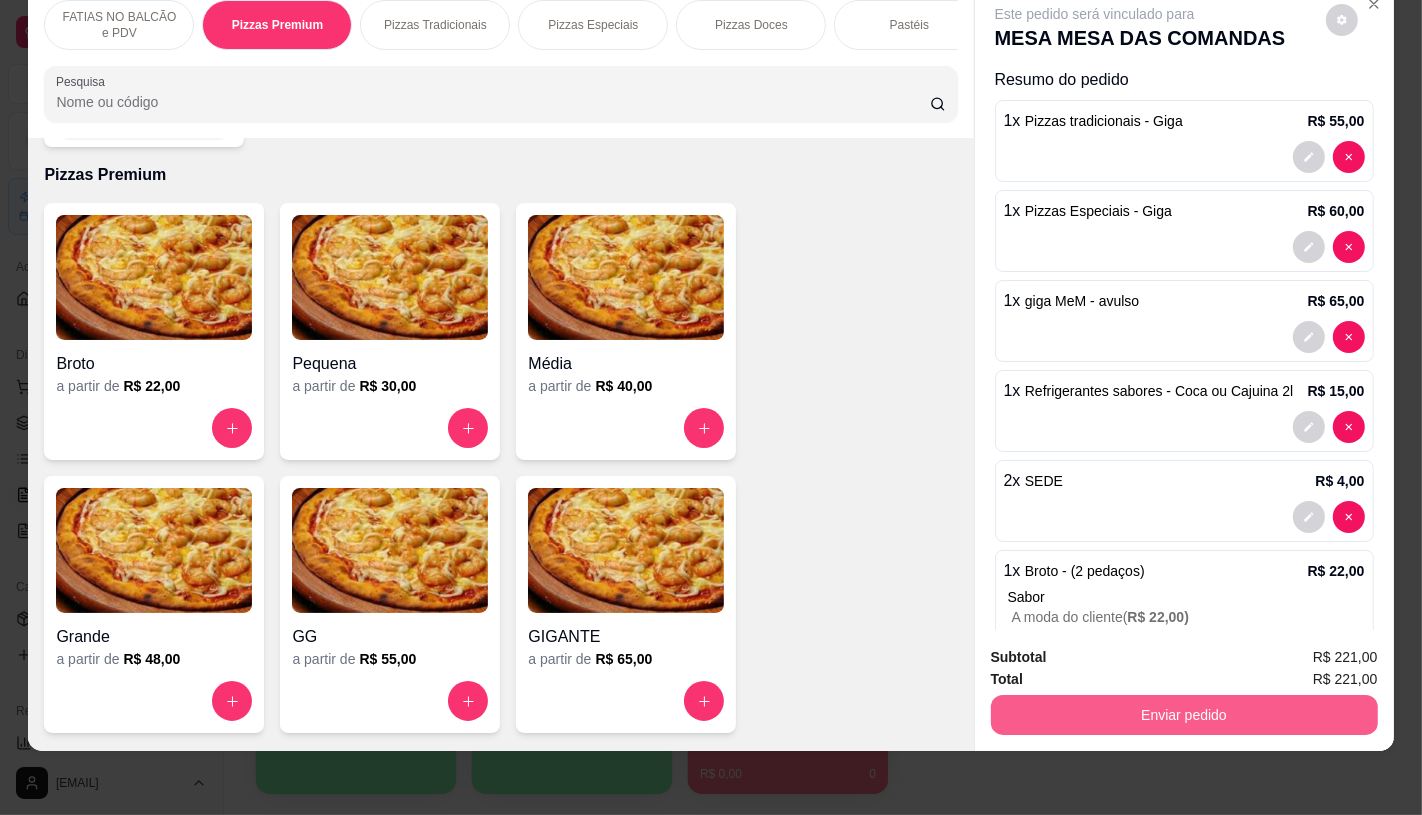 click on "Enviar pedido" at bounding box center (1184, 715) 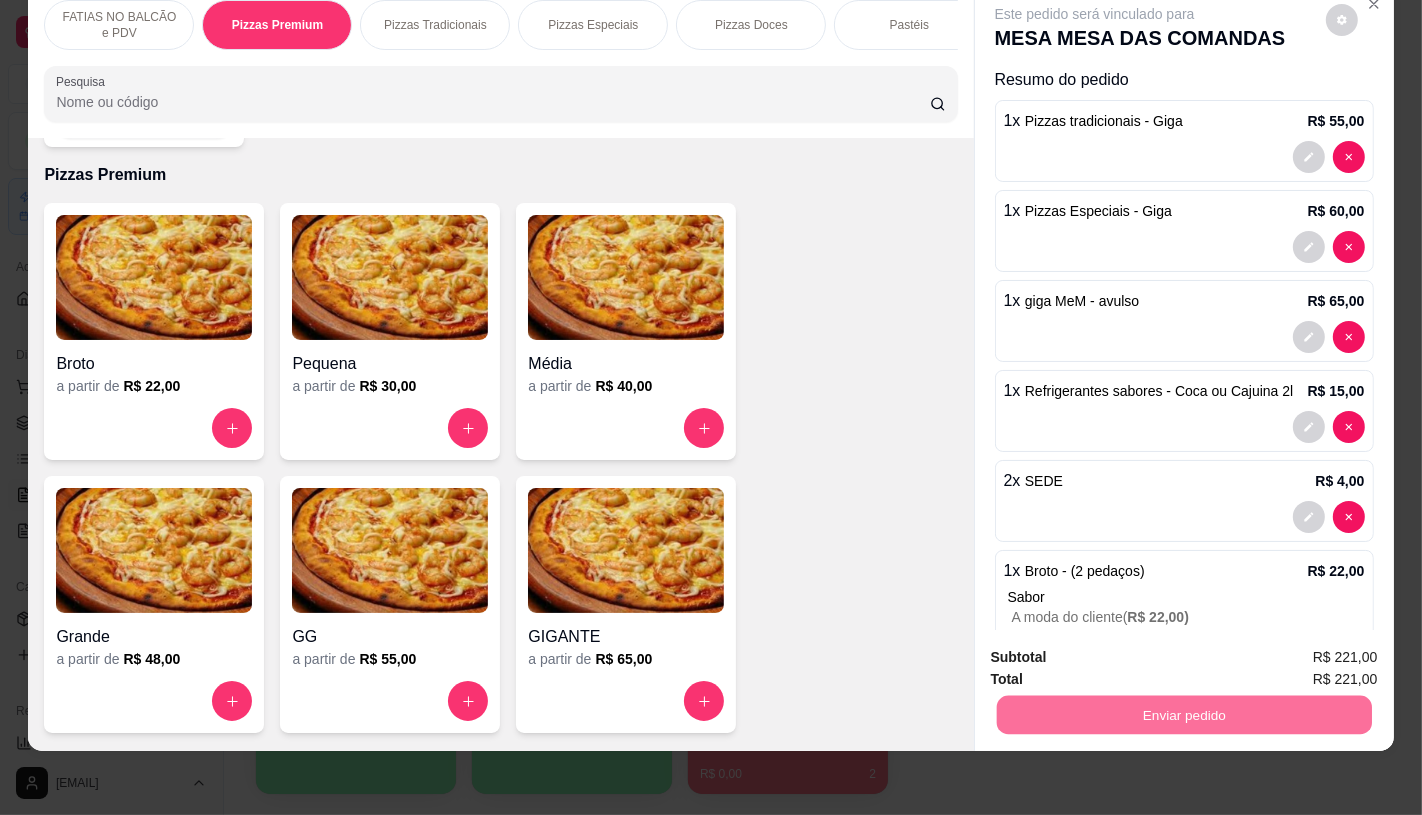 click on "Não registrar e enviar pedido" at bounding box center (1117, 650) 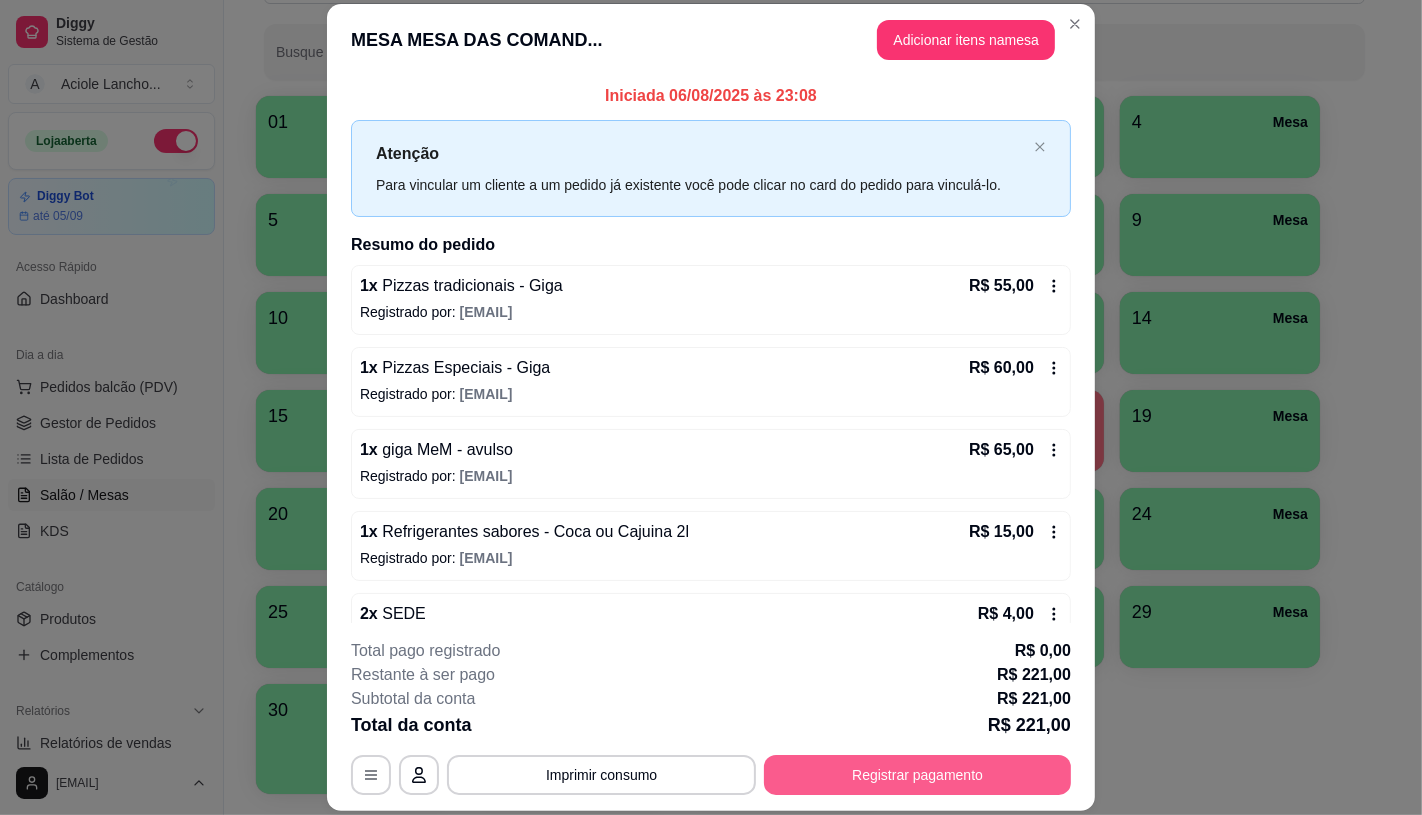 click on "Registrar pagamento" at bounding box center (917, 775) 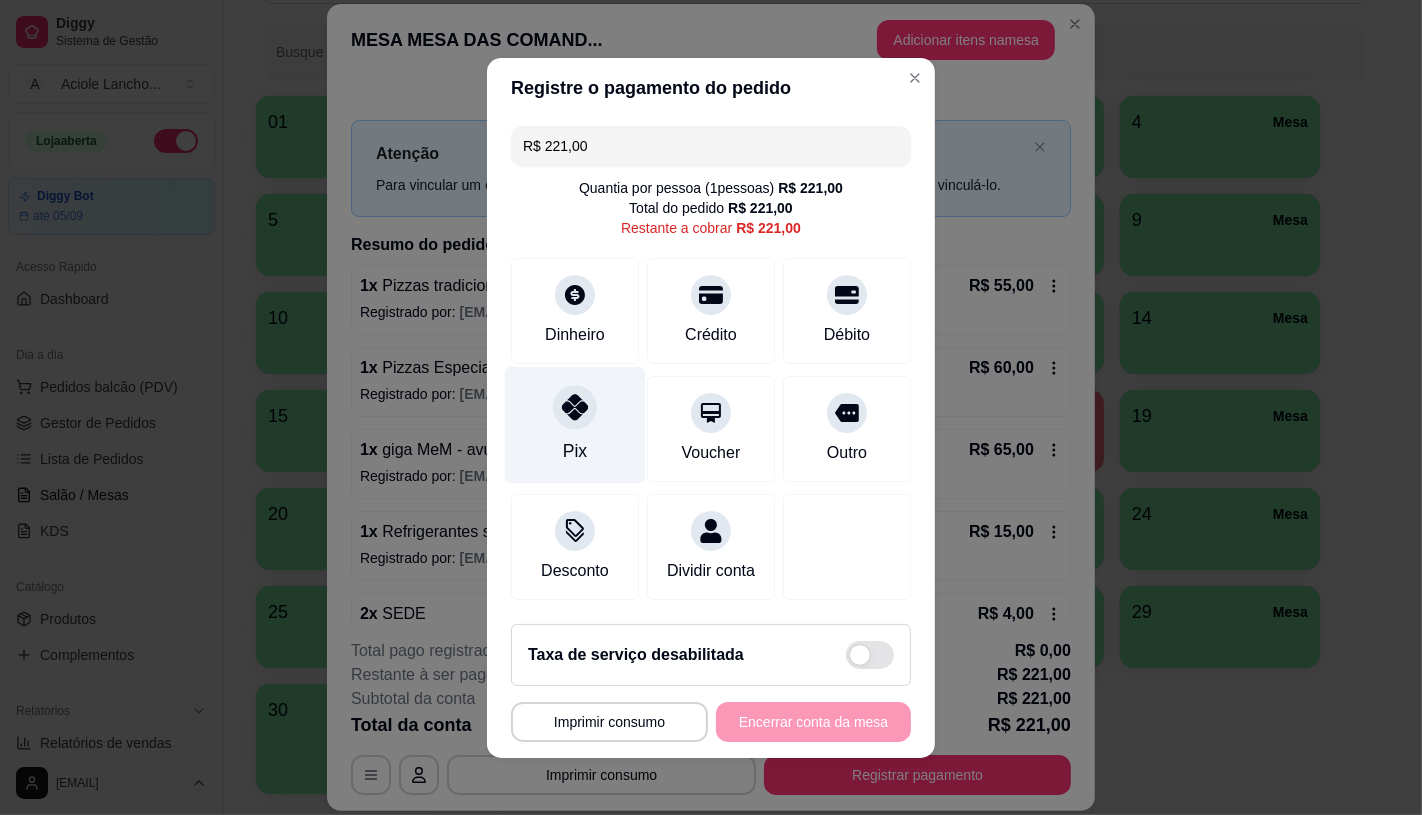 click on "Pix" at bounding box center [575, 424] 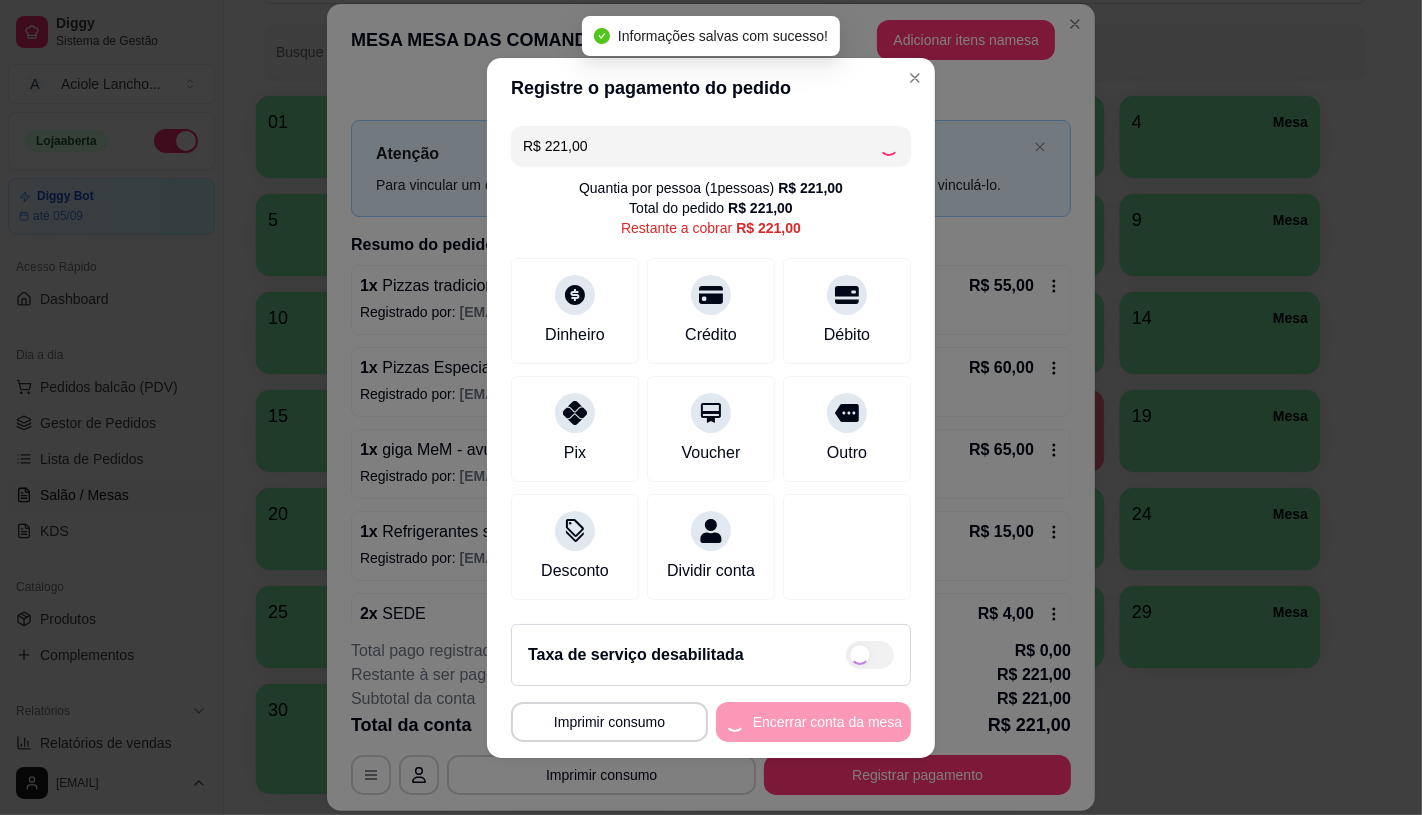 type on "R$ 0,00" 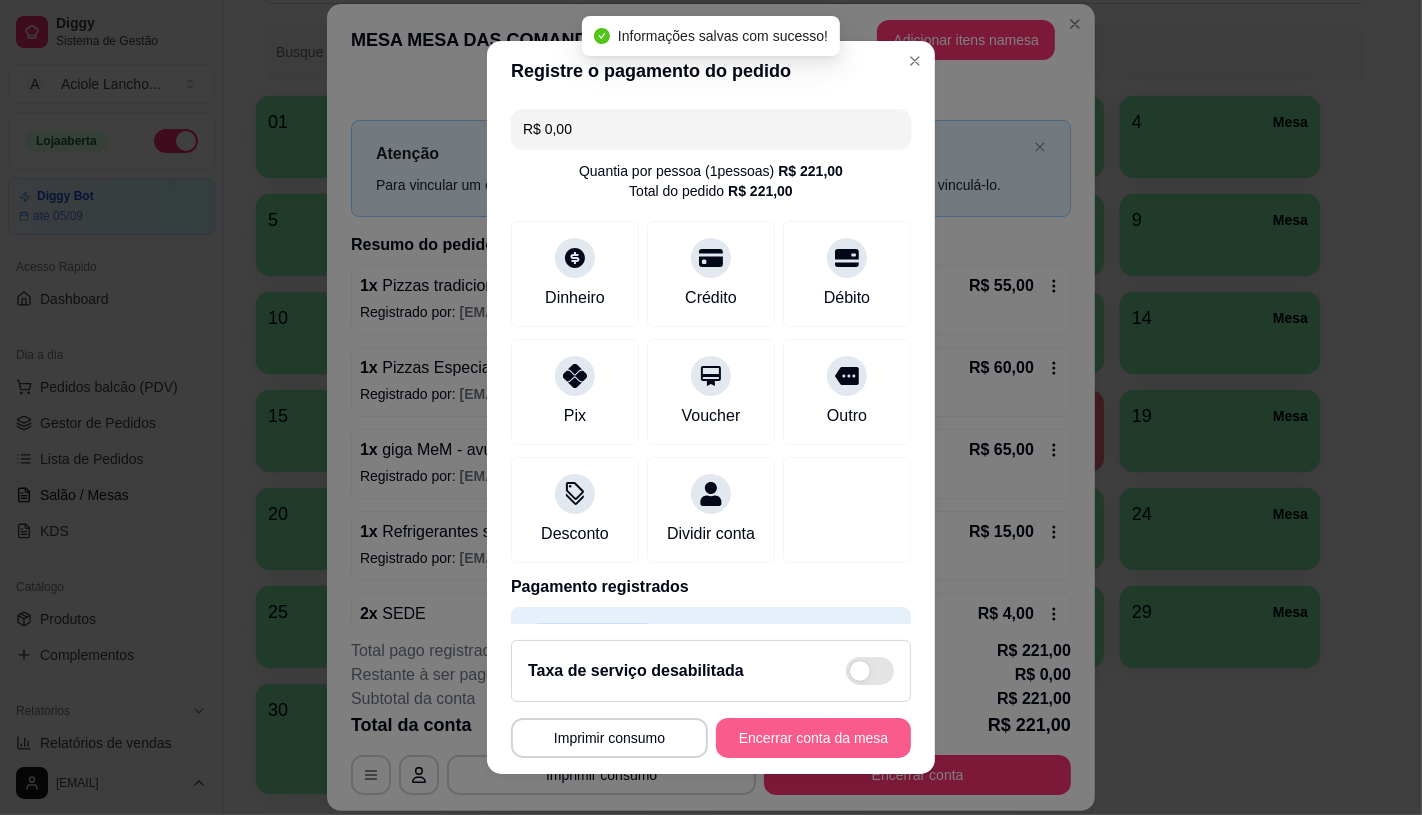 click on "Encerrar conta da mesa" at bounding box center (813, 738) 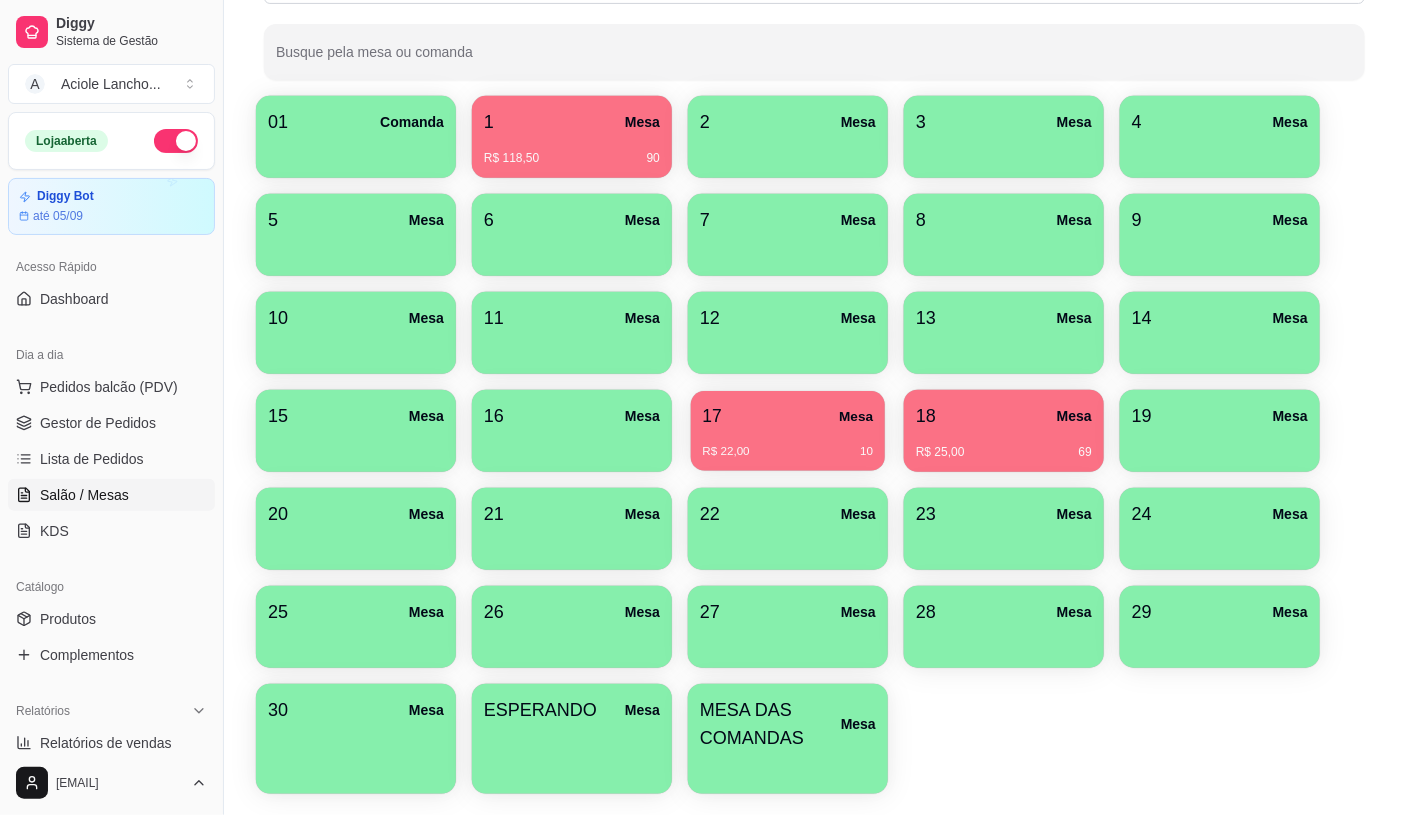 click on "17 Mesa" at bounding box center (788, 416) 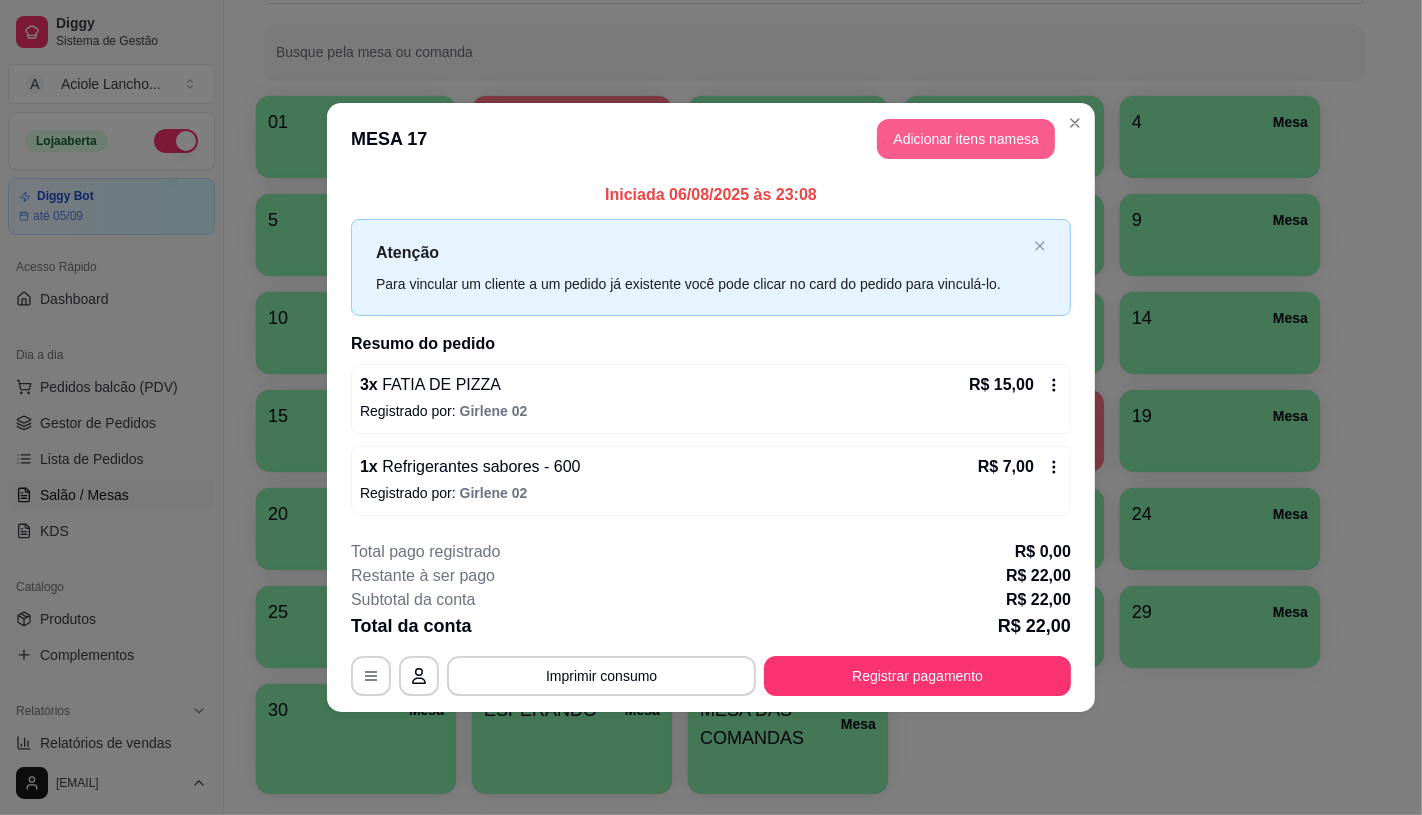 click on "Adicionar itens na  mesa" at bounding box center (966, 139) 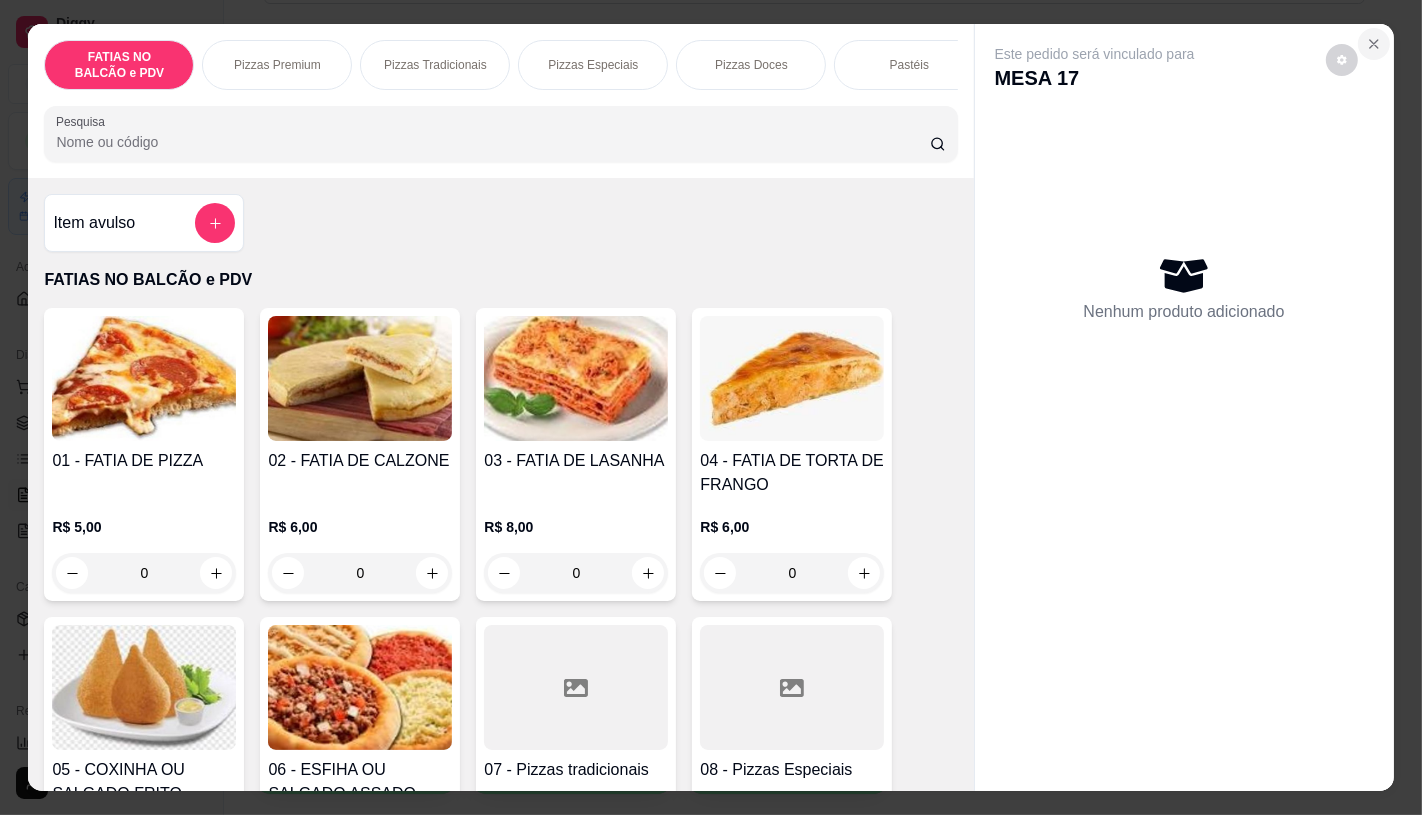 click at bounding box center (1374, 44) 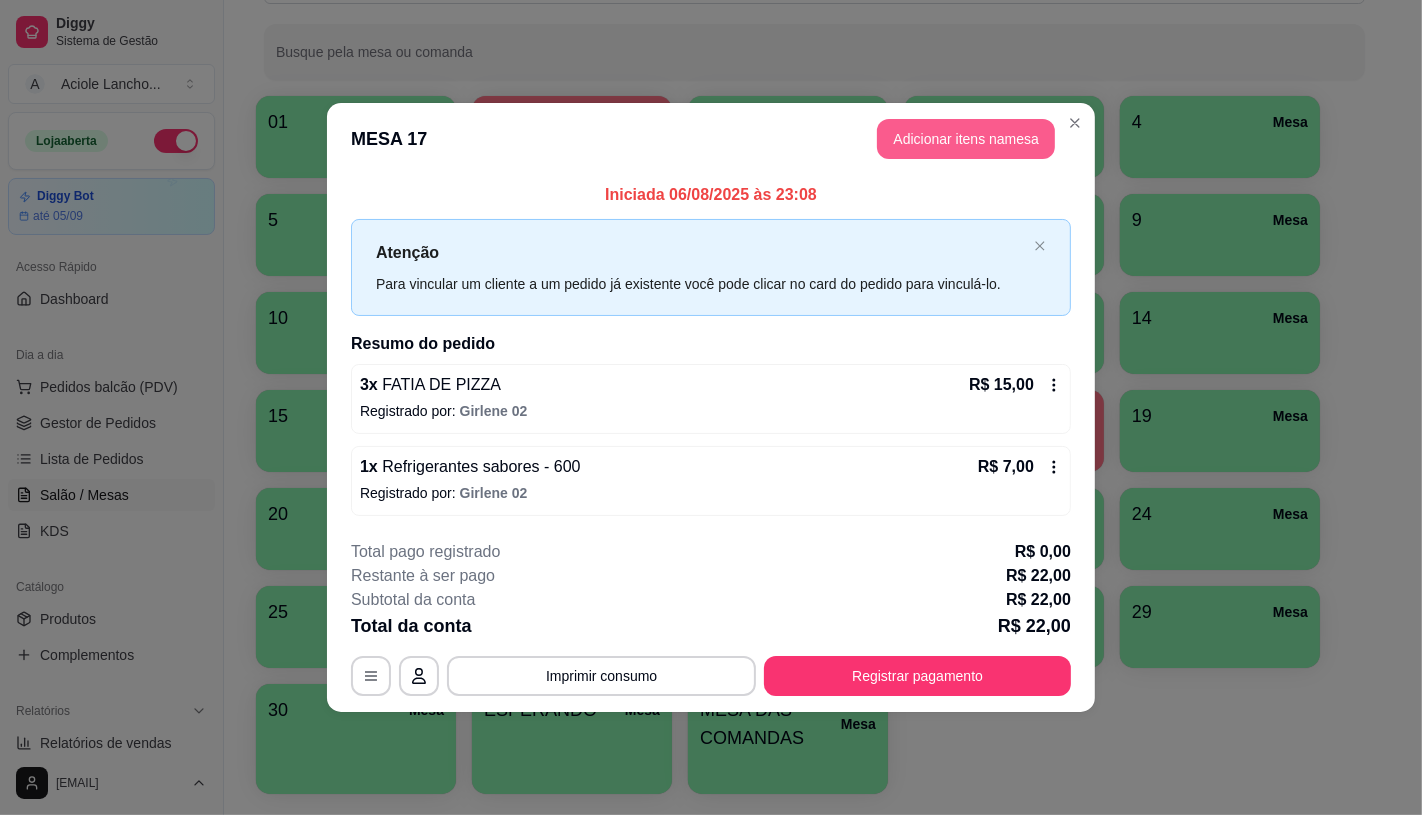 click on "MESA 17 Adicionar itens na  mesa" at bounding box center (711, 139) 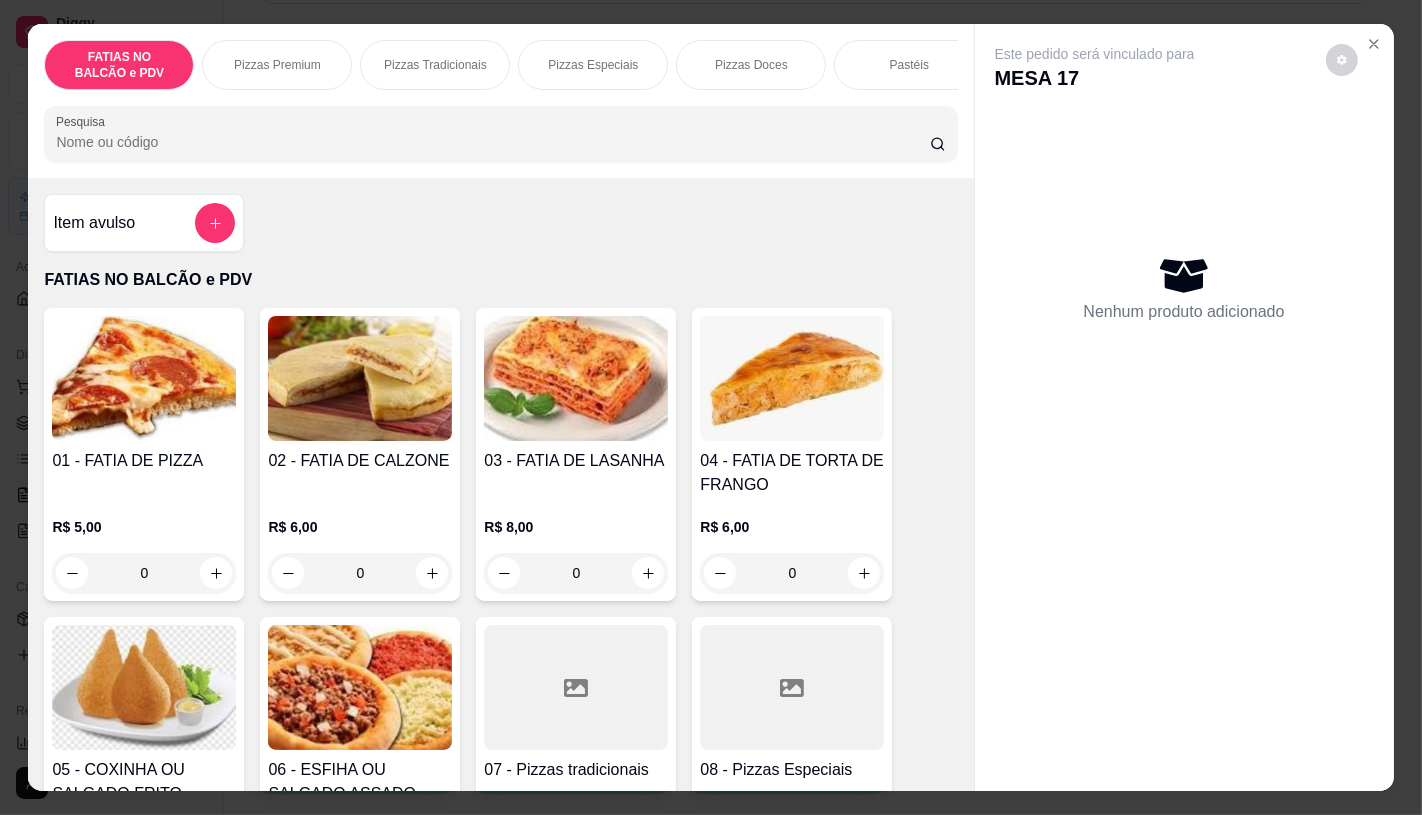 scroll, scrollTop: 0, scrollLeft: 2080, axis: horizontal 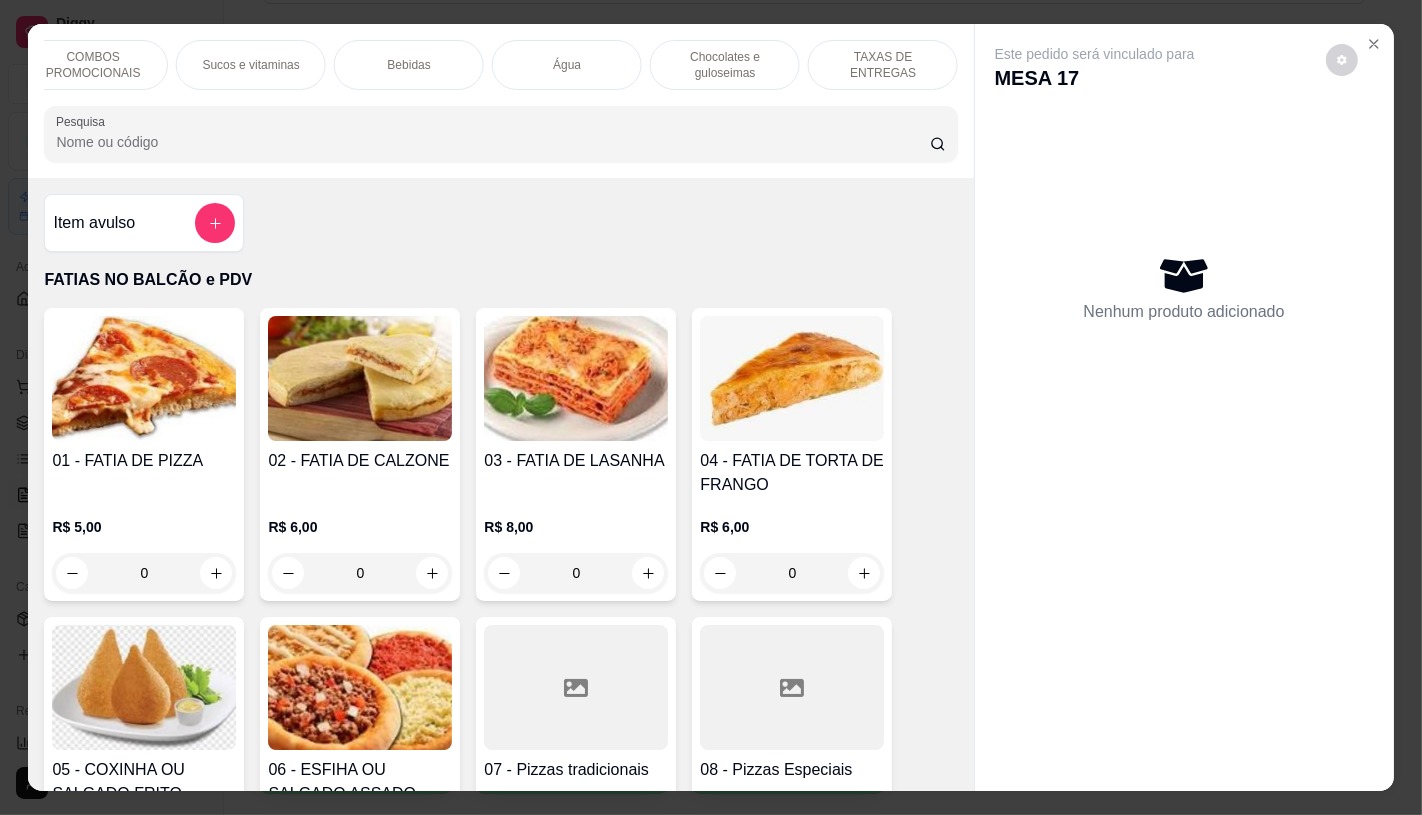 click on "Chocolates e guloseimas" at bounding box center [725, 65] 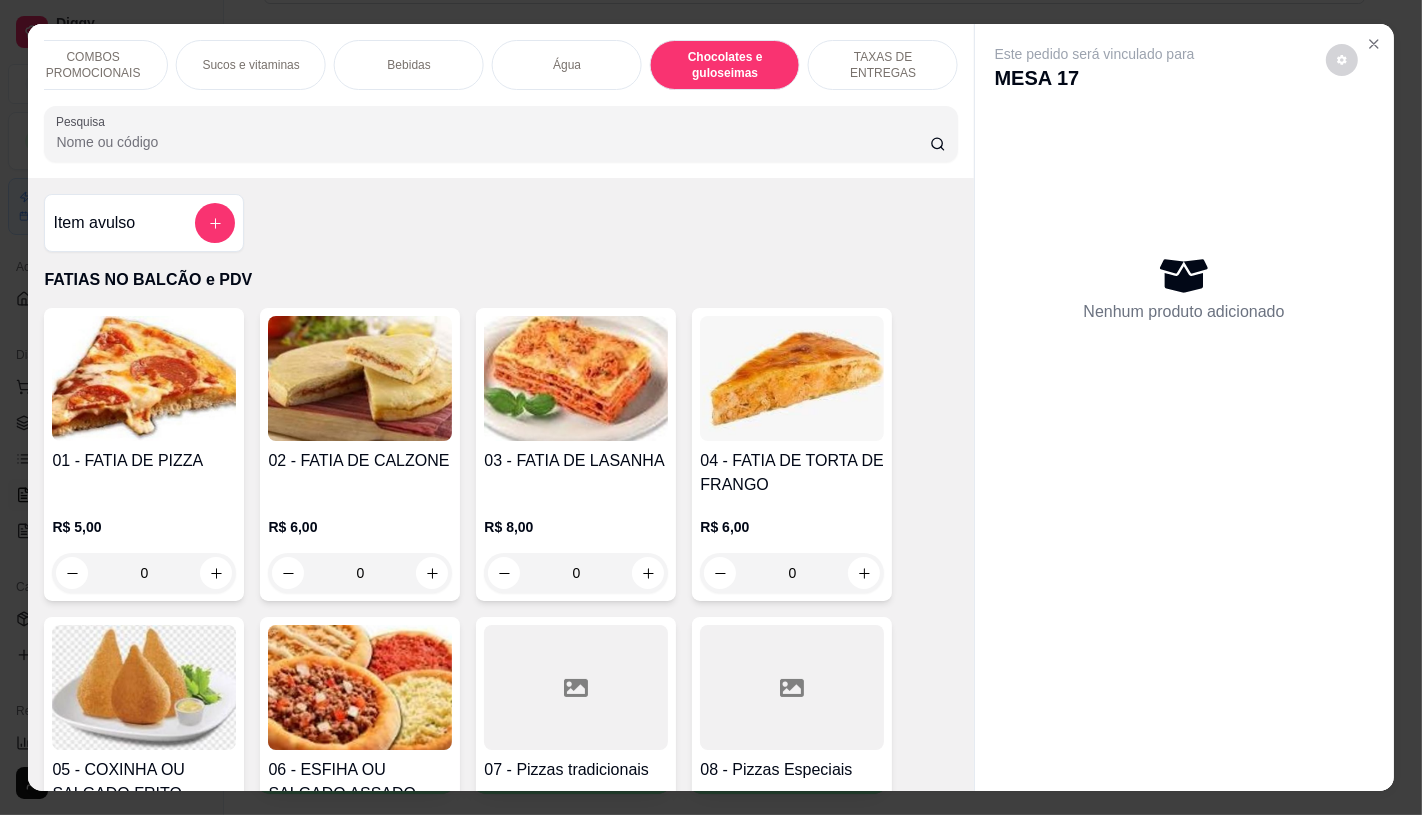 scroll, scrollTop: 13010, scrollLeft: 0, axis: vertical 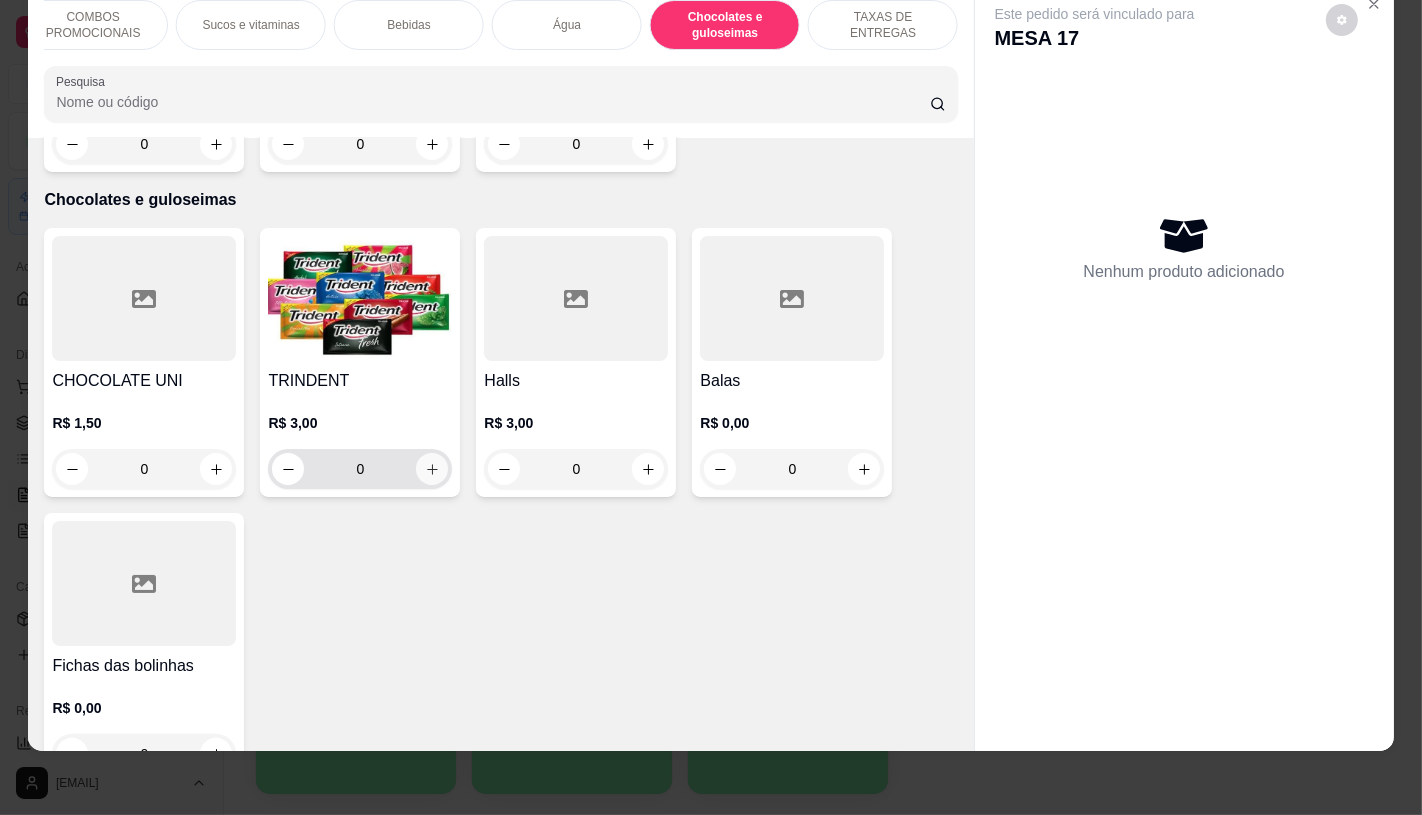 click 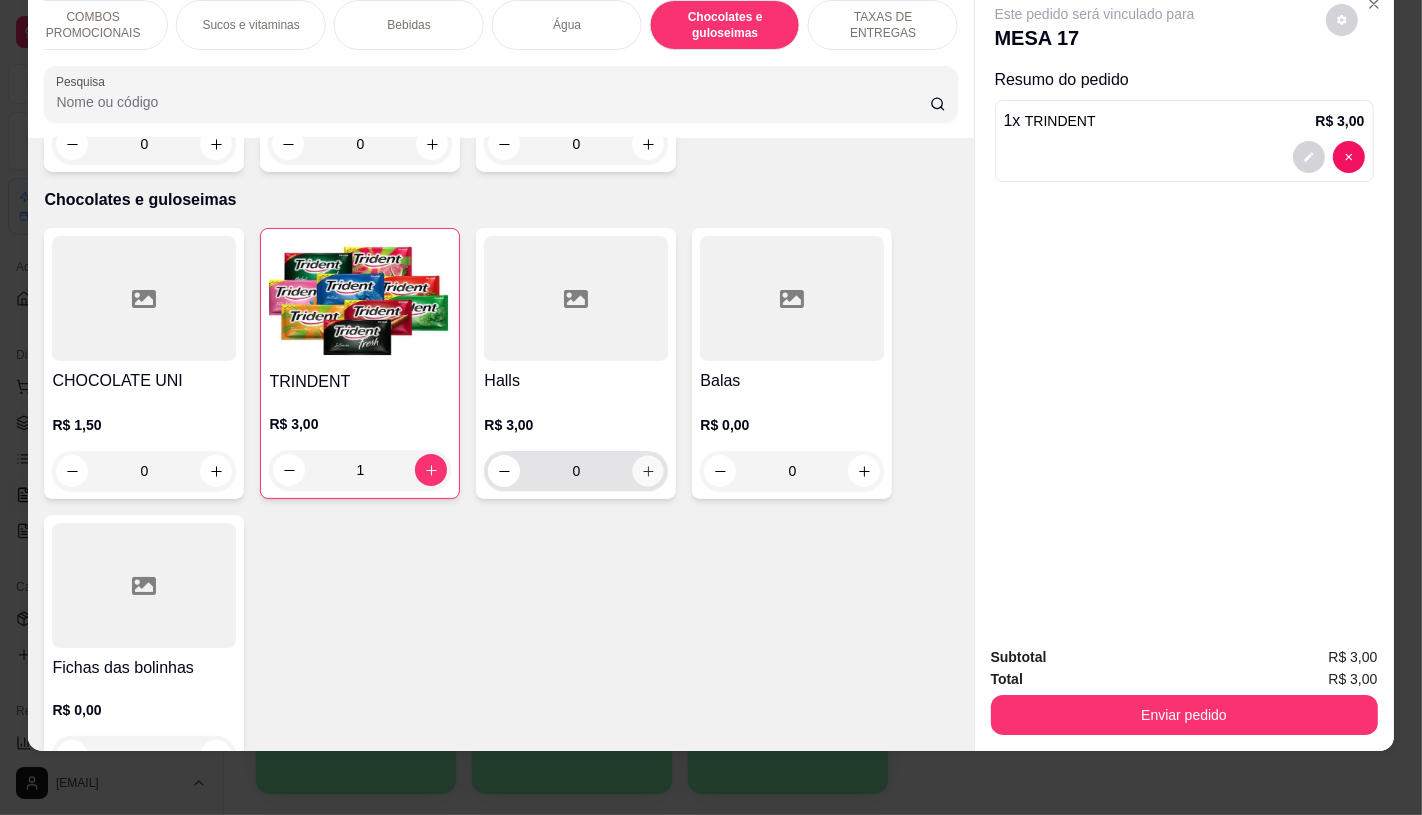 click 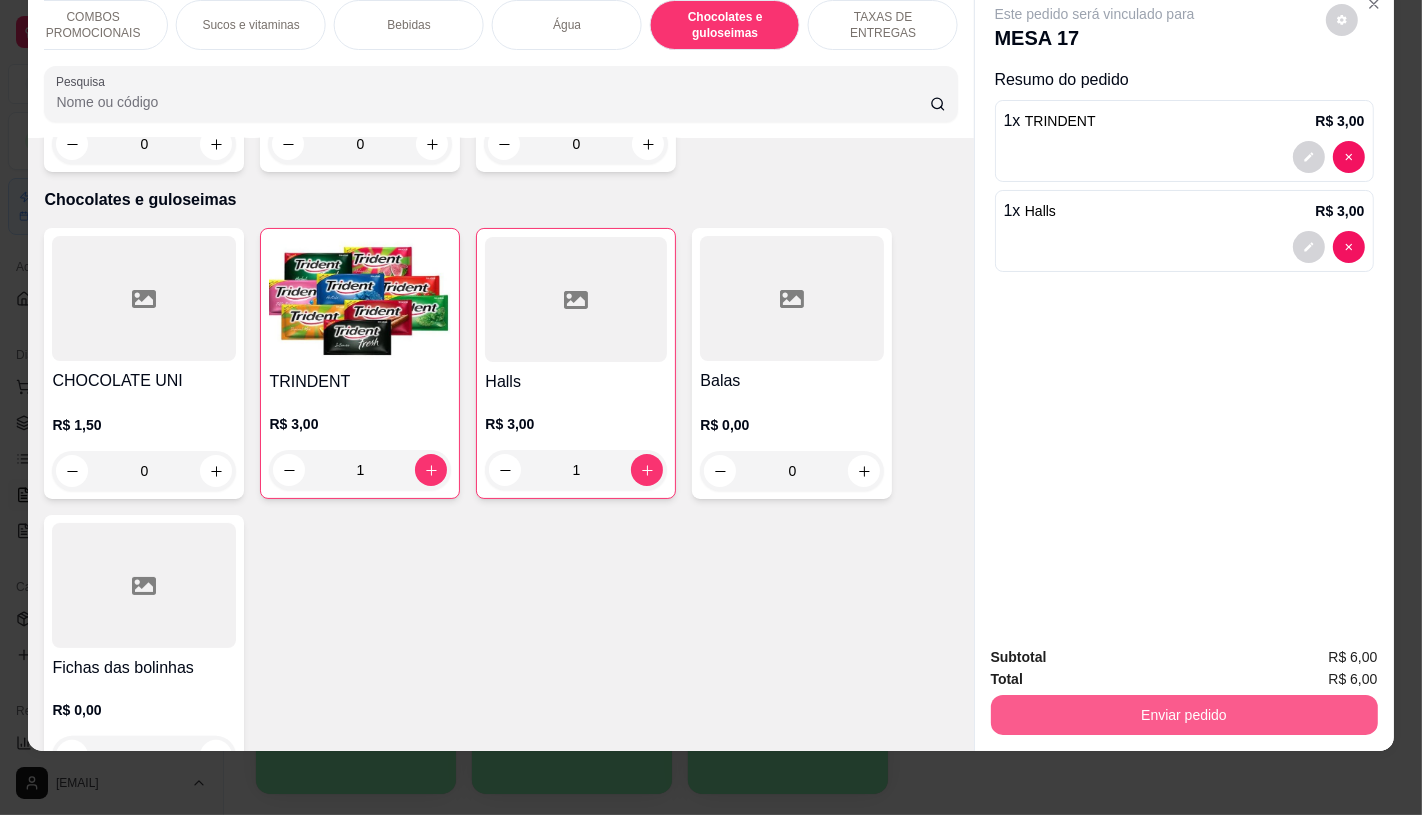 click on "Enviar pedido" at bounding box center (1184, 715) 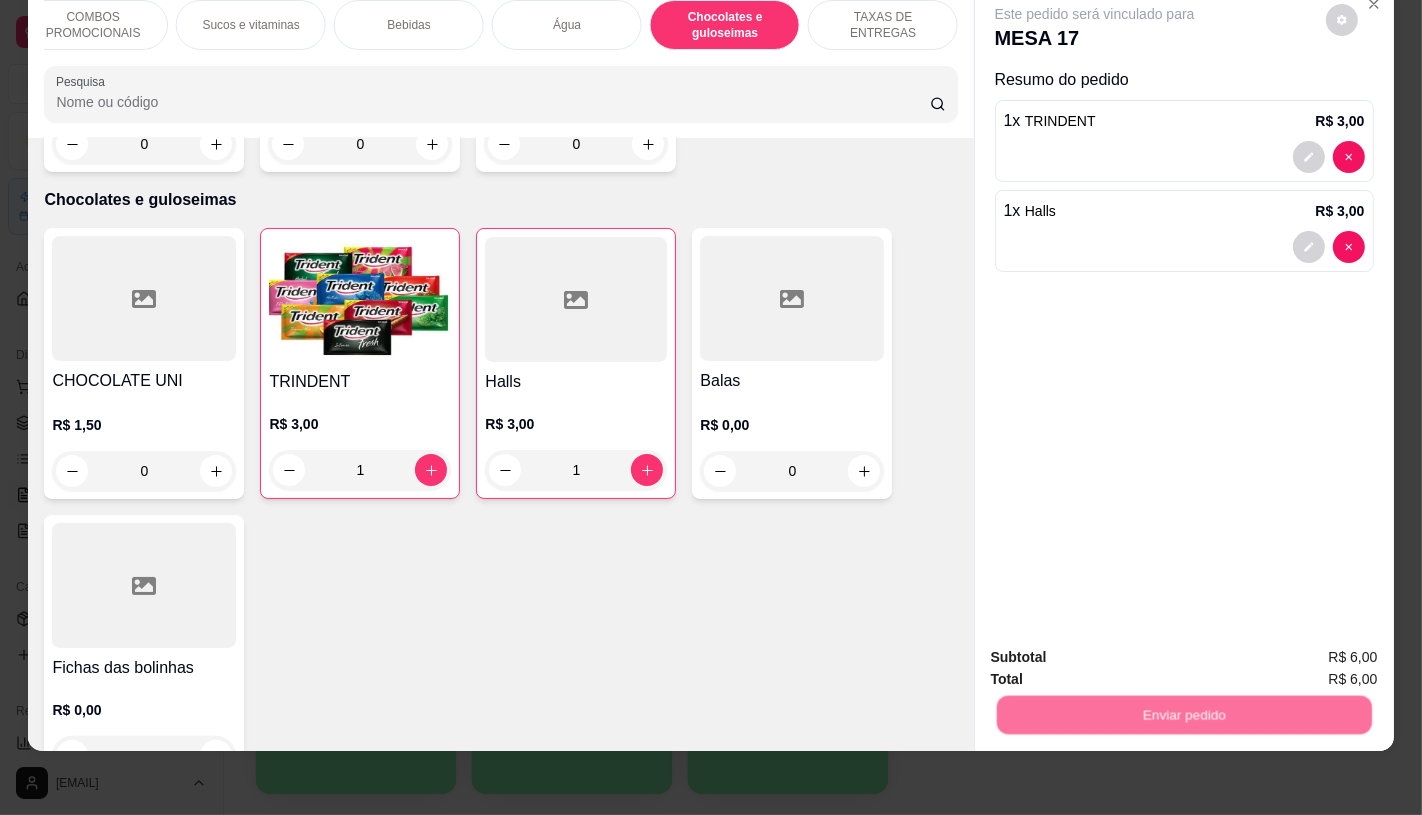 click on "Não registrar e enviar pedido" at bounding box center [1117, 650] 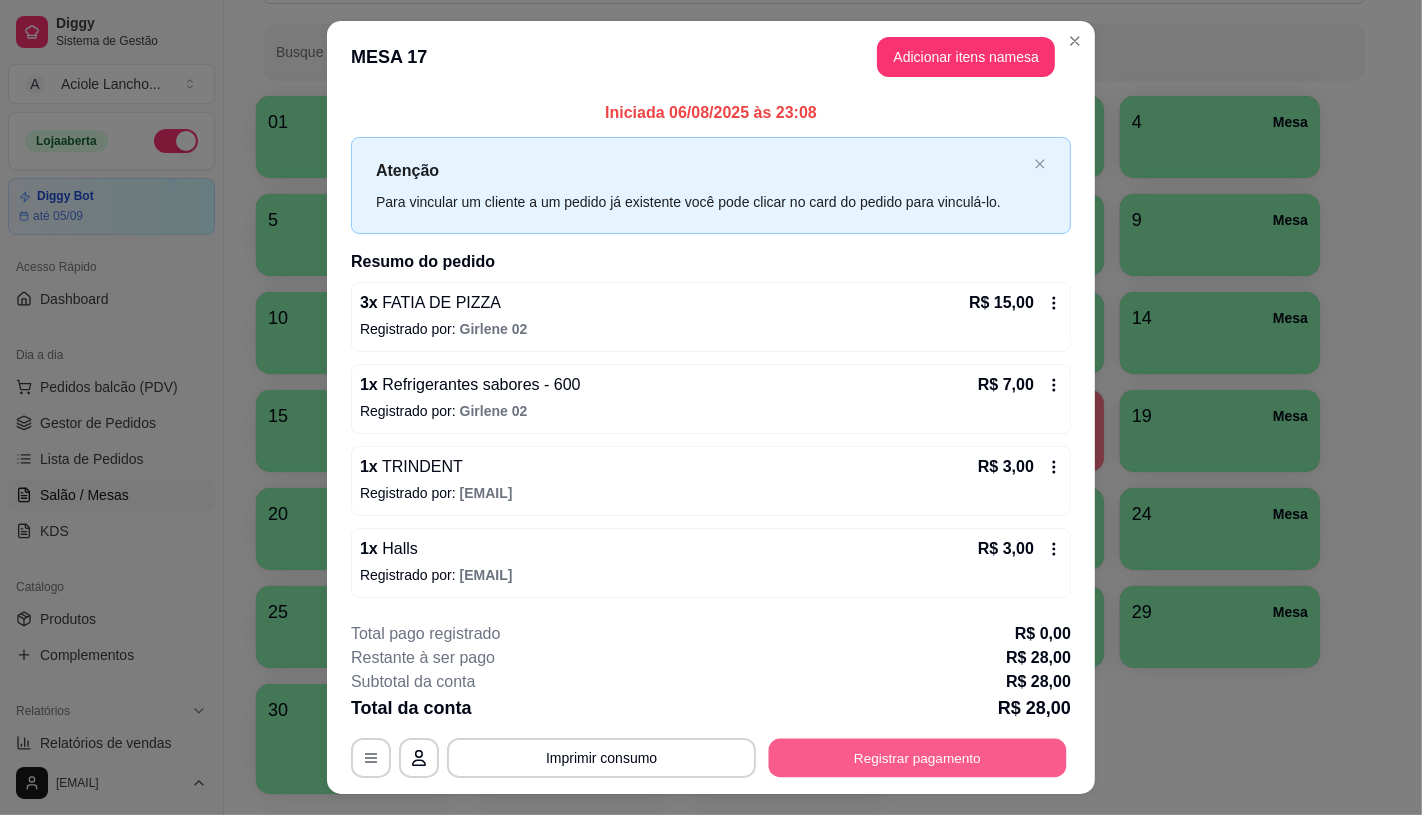 click on "Registrar pagamento" at bounding box center (918, 758) 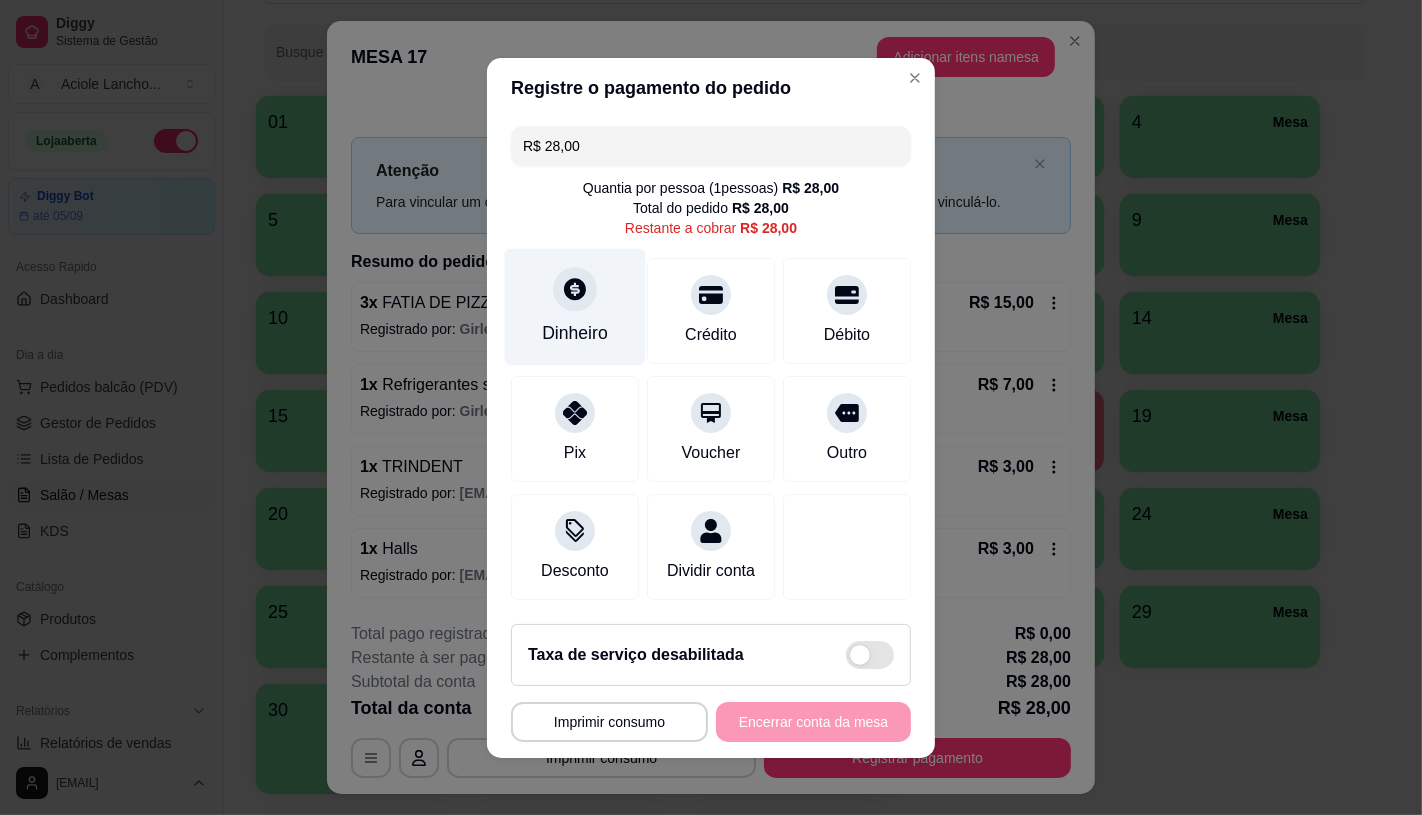 click on "Dinheiro" at bounding box center [575, 306] 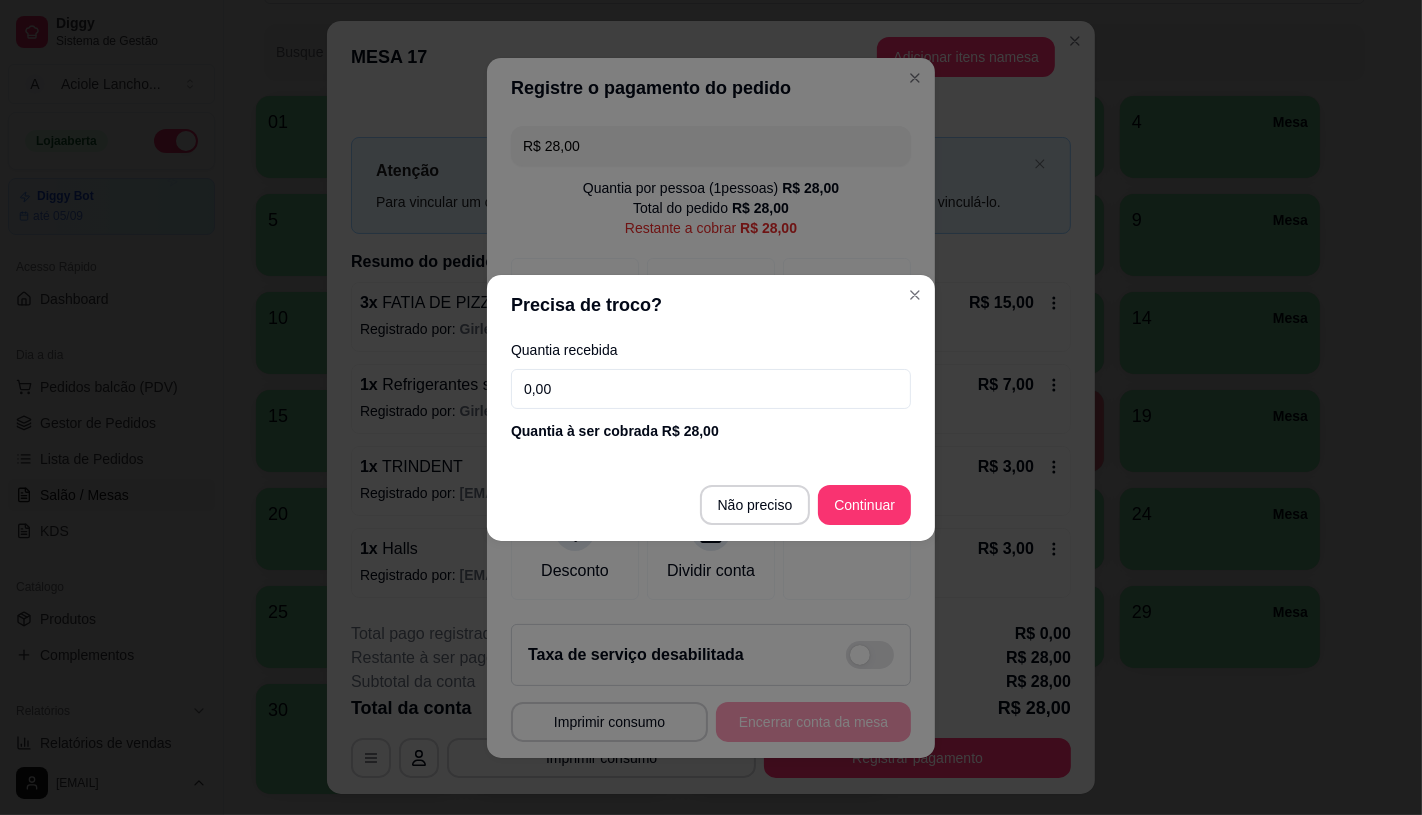 click on "0,00" at bounding box center [711, 389] 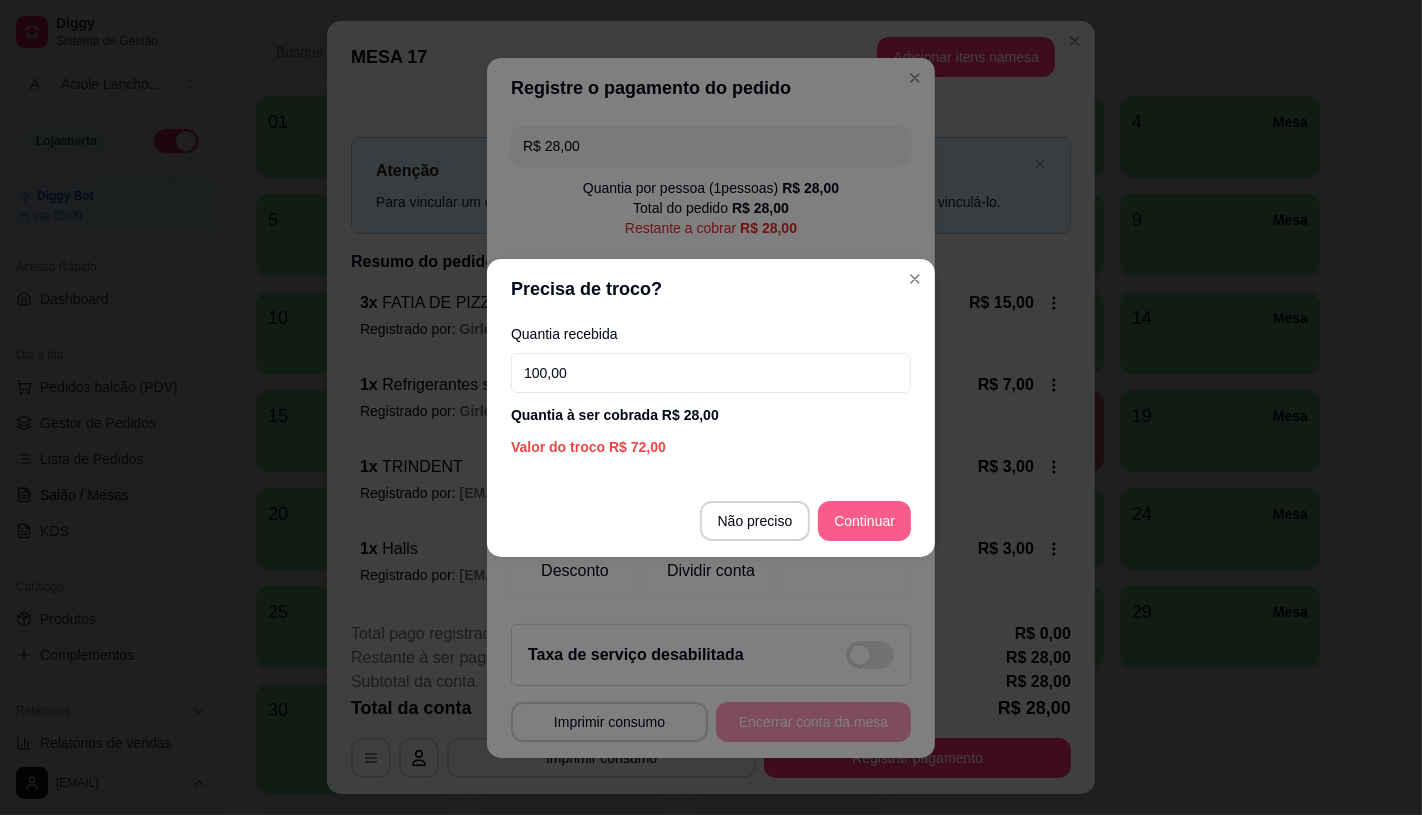 type on "100,00" 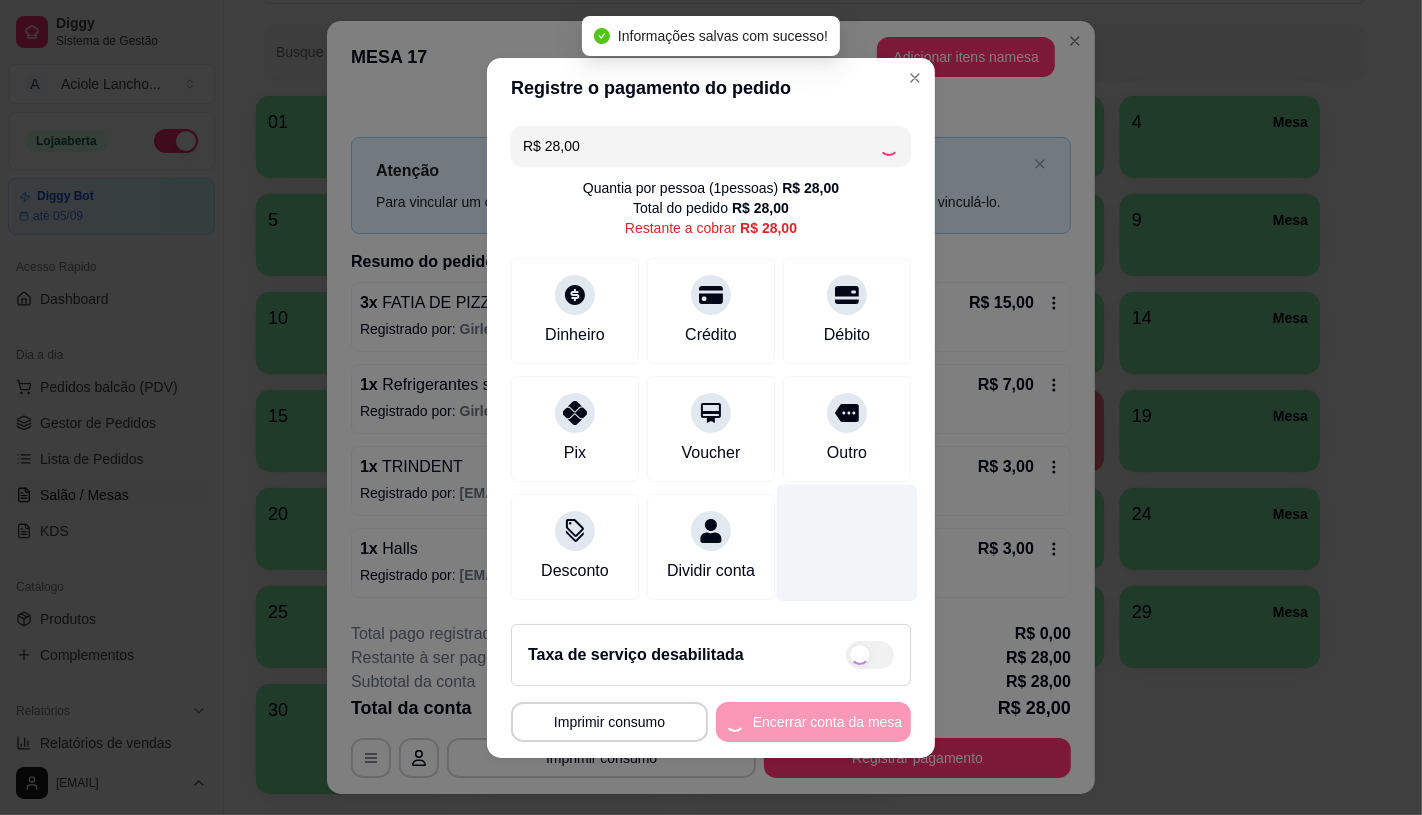type on "R$ 0,00" 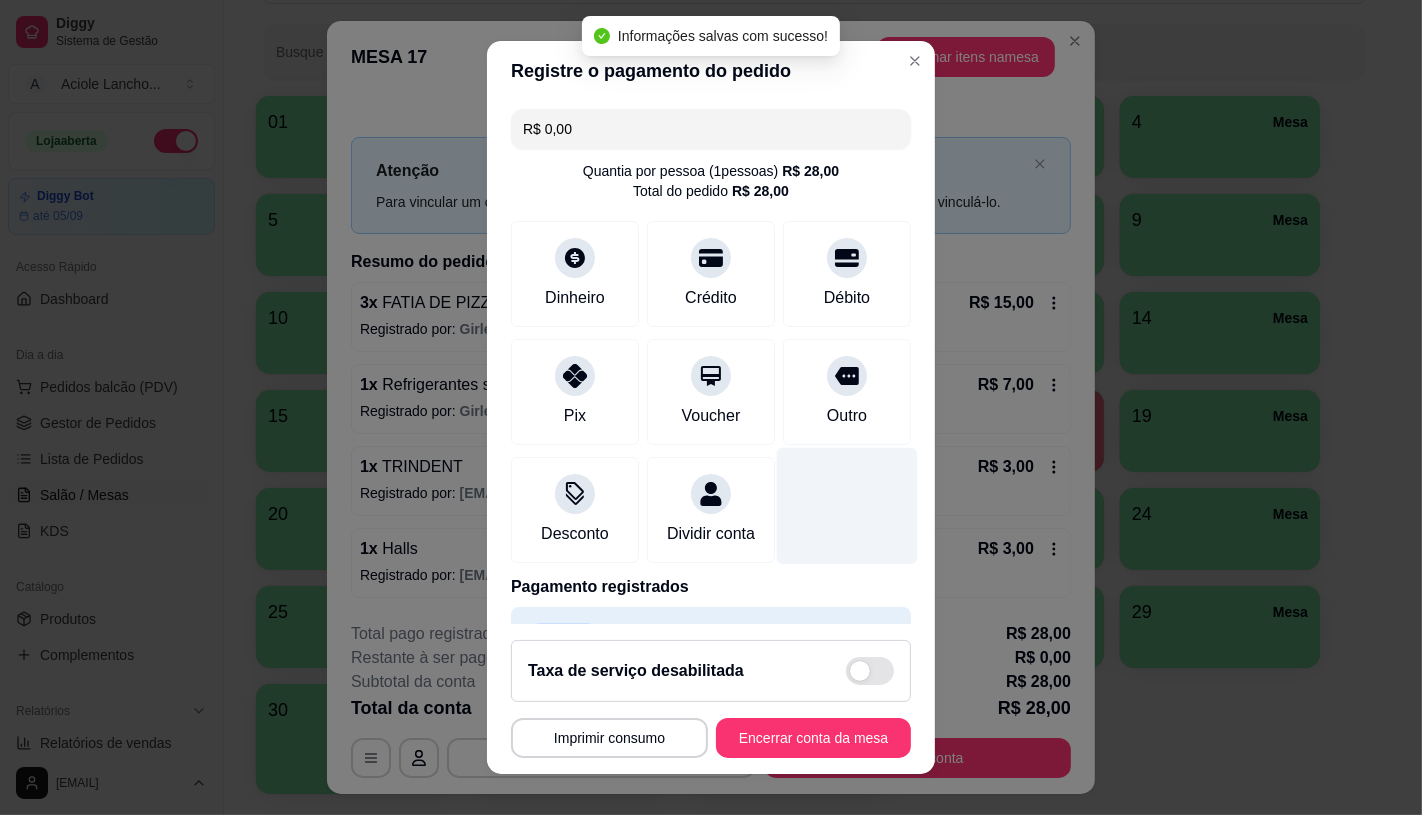 scroll, scrollTop: 14, scrollLeft: 0, axis: vertical 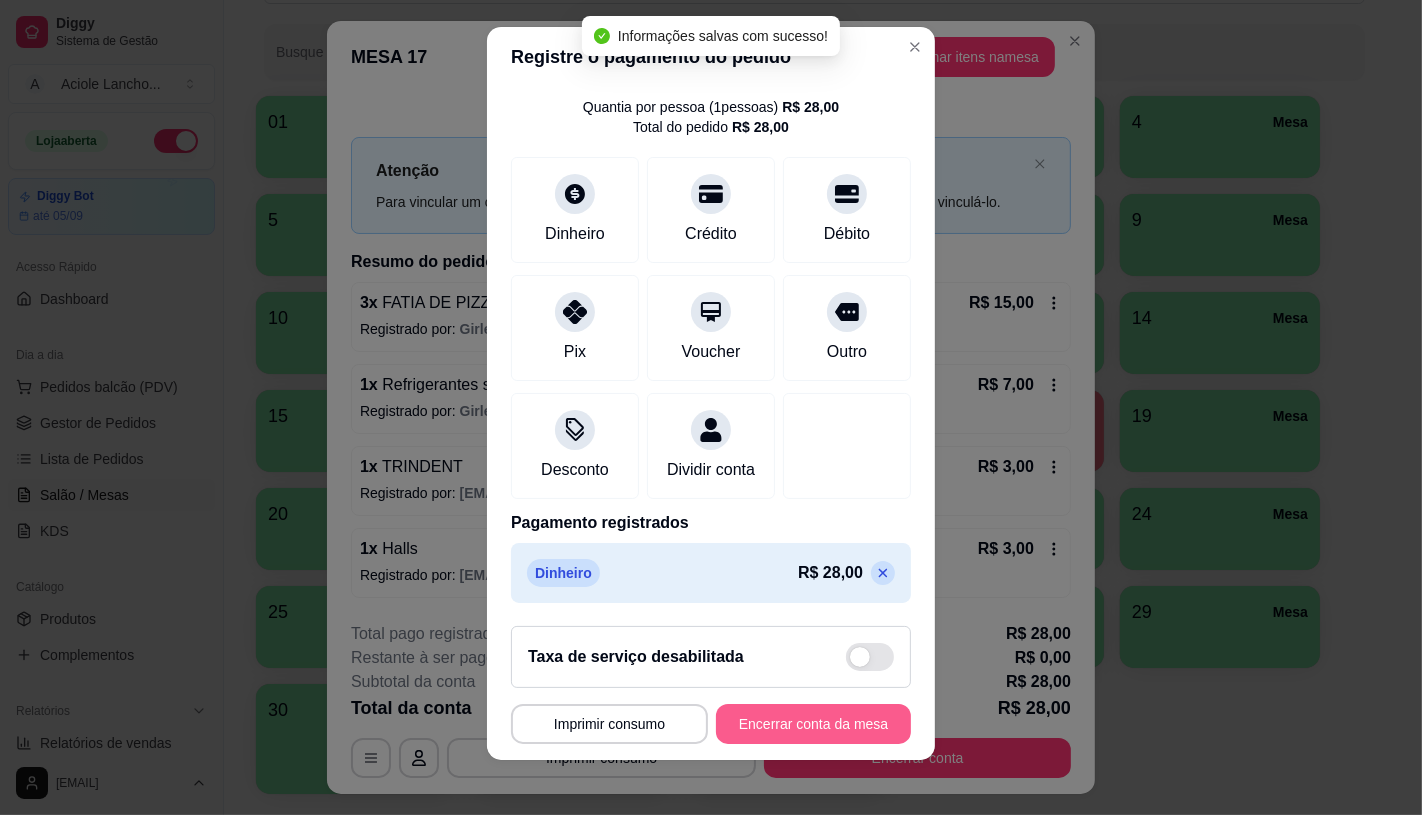click on "Encerrar conta da mesa" at bounding box center (813, 724) 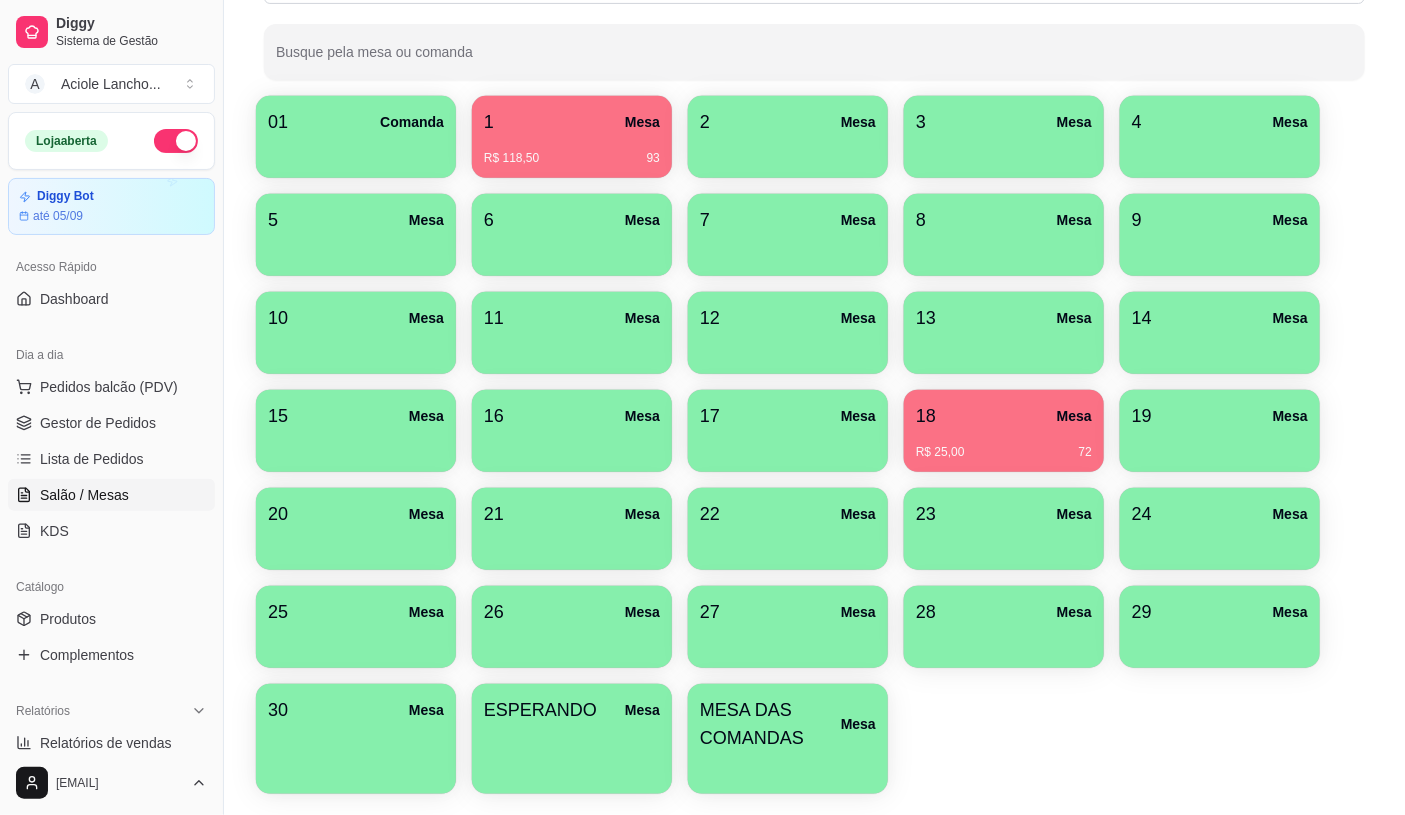click on "R$ 118,50 93" at bounding box center [572, 151] 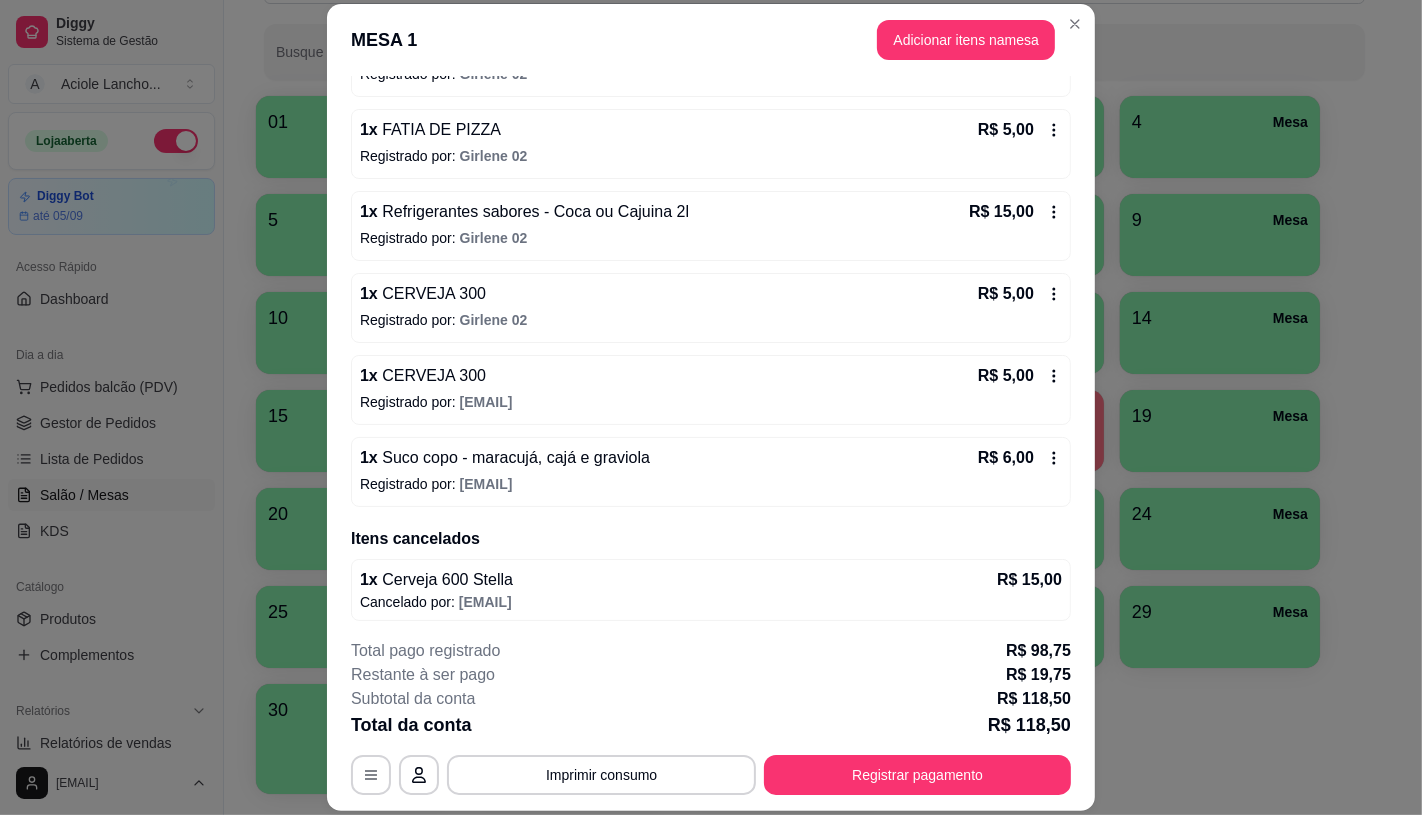 scroll, scrollTop: 666, scrollLeft: 0, axis: vertical 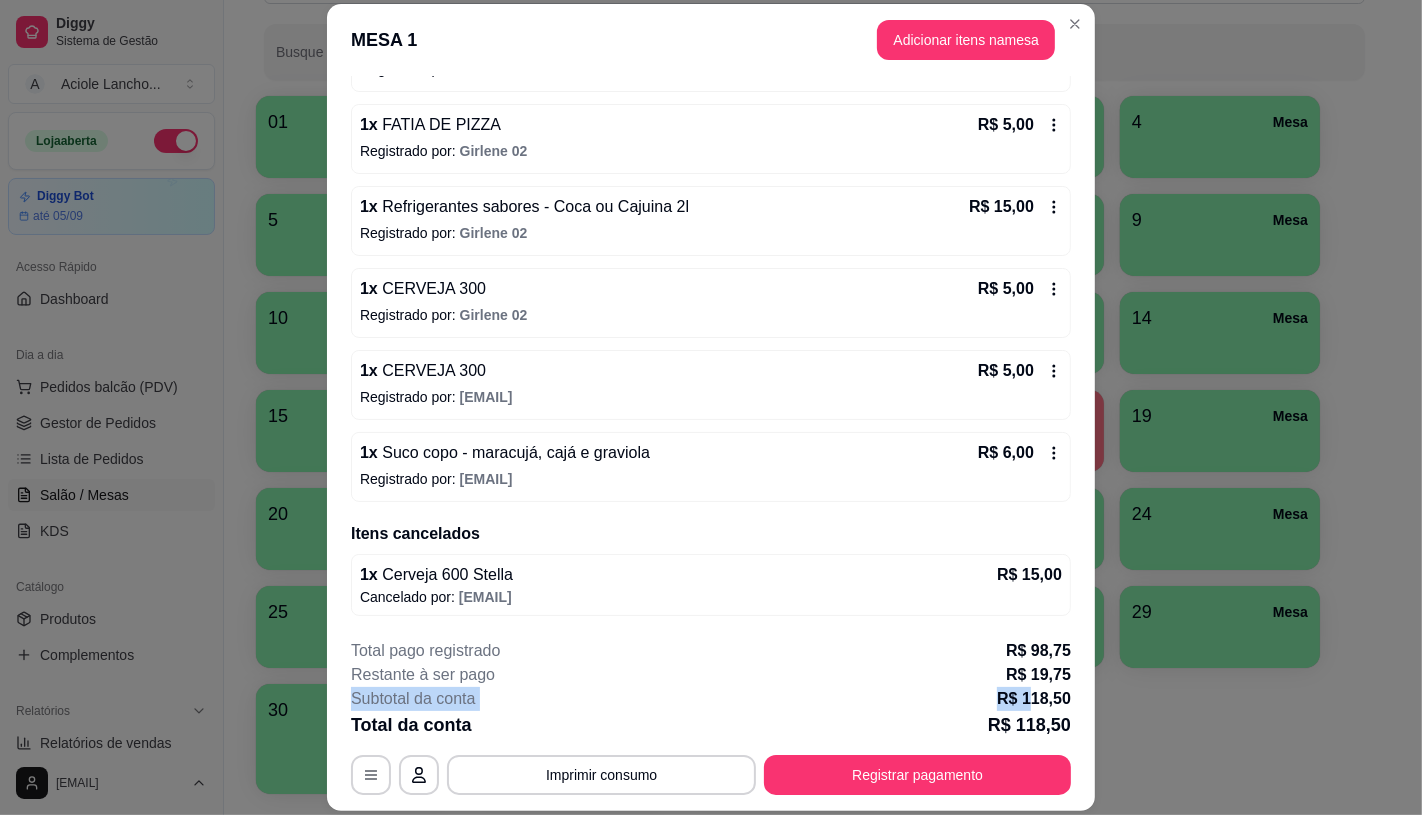 drag, startPoint x: 1061, startPoint y: 678, endPoint x: 1024, endPoint y: 688, distance: 38.327538 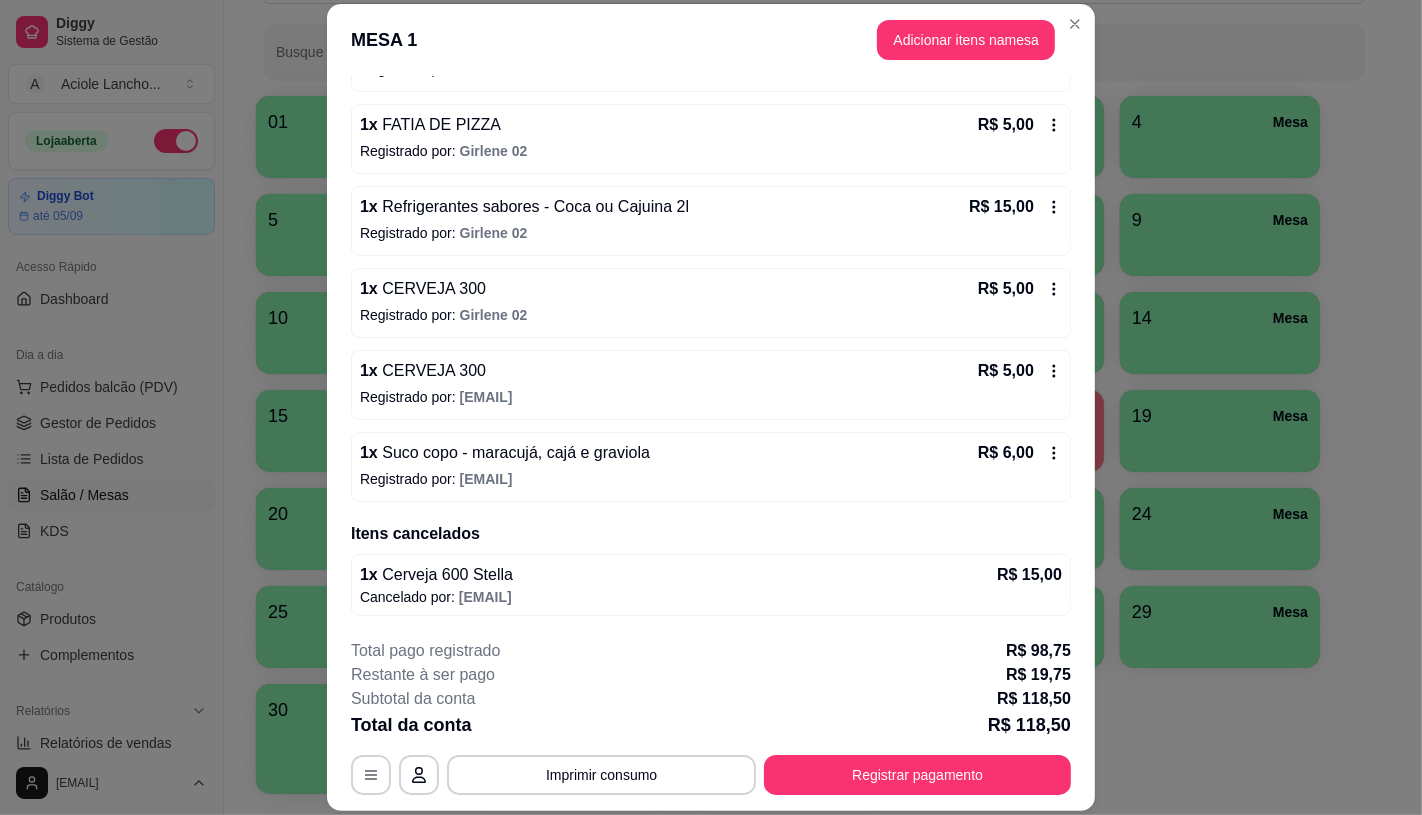 click on "R$ 19,75" at bounding box center (1038, 675) 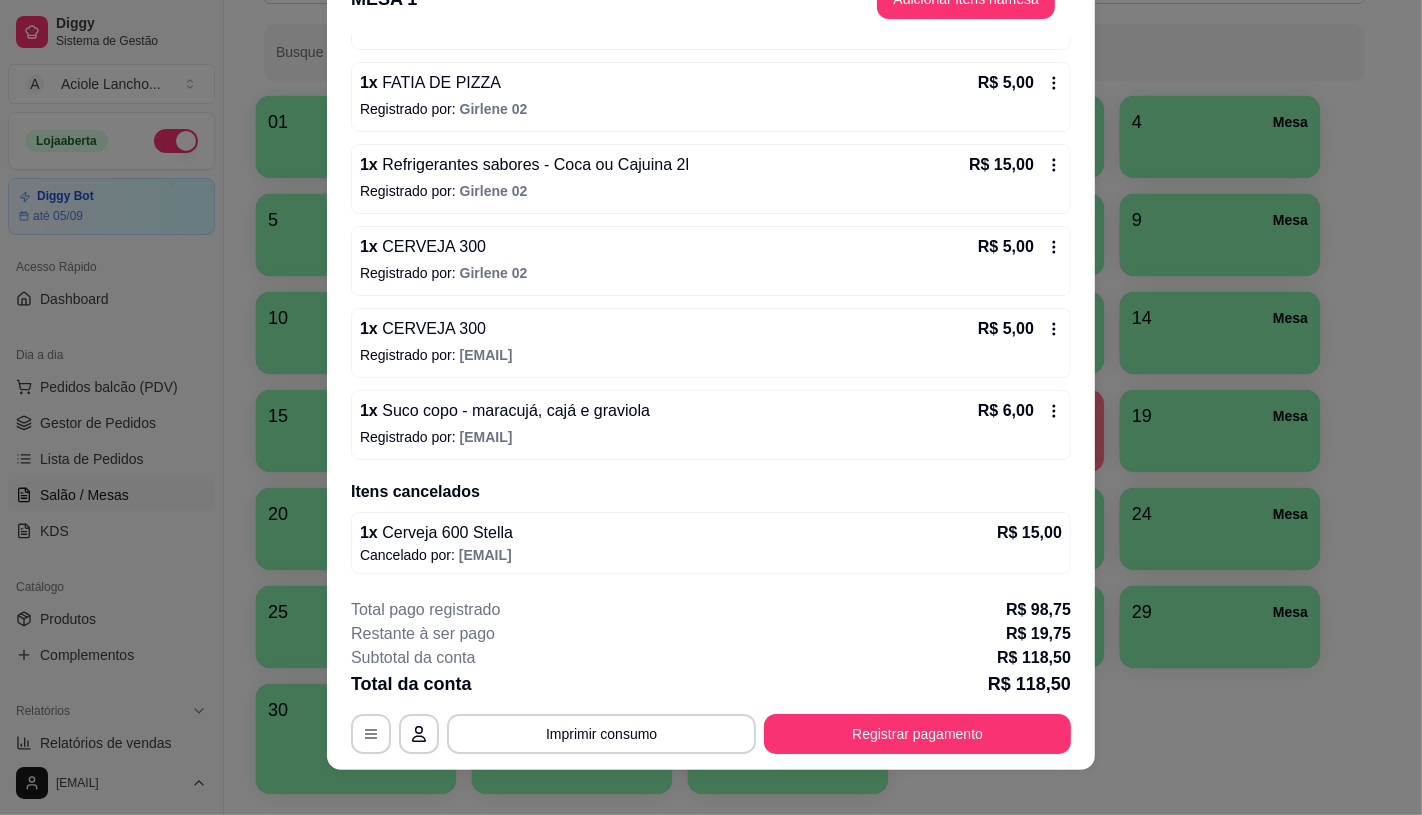 scroll, scrollTop: 60, scrollLeft: 0, axis: vertical 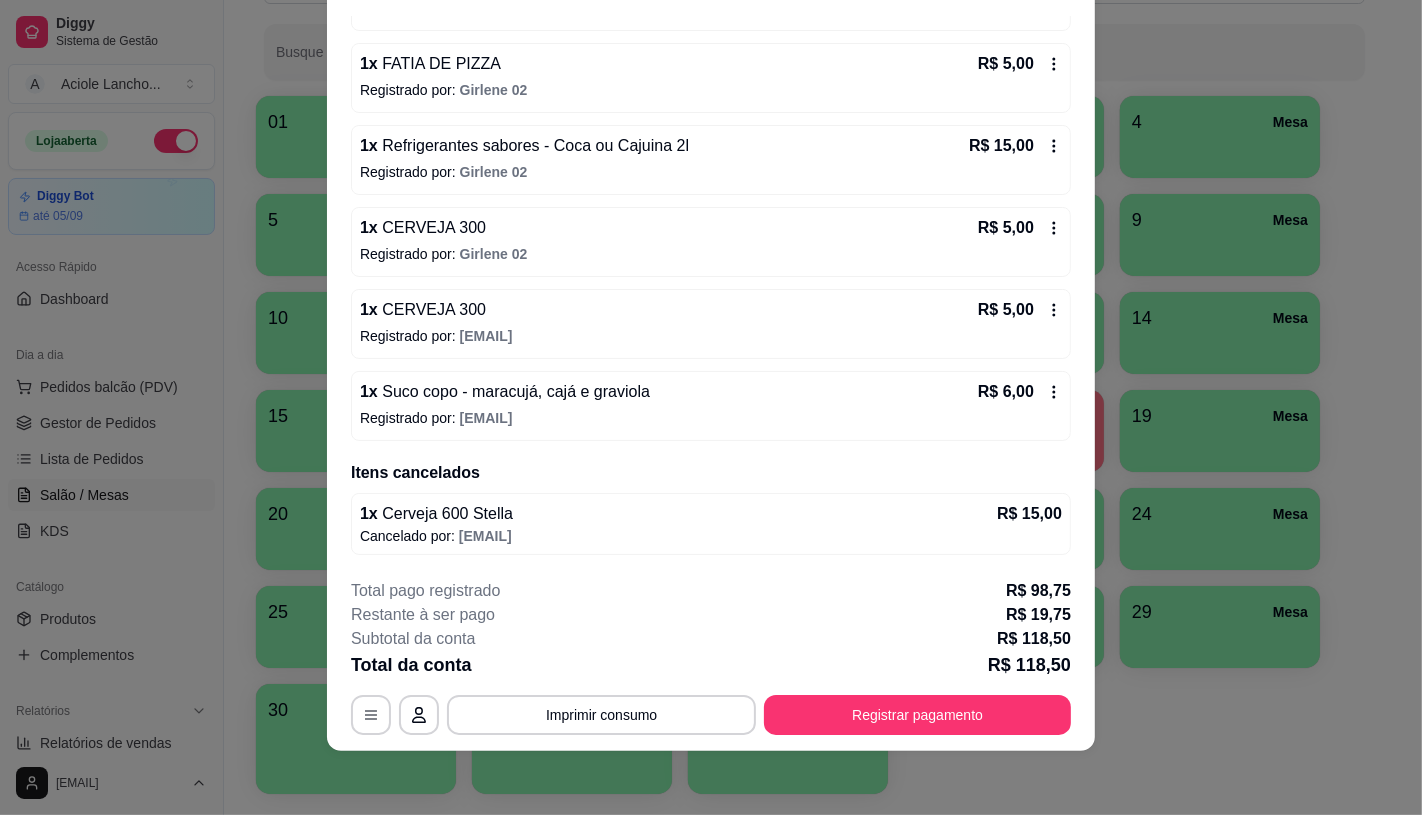 click on "1 x   FATIA DE PIZZA R$ 5,00" at bounding box center [711, 64] 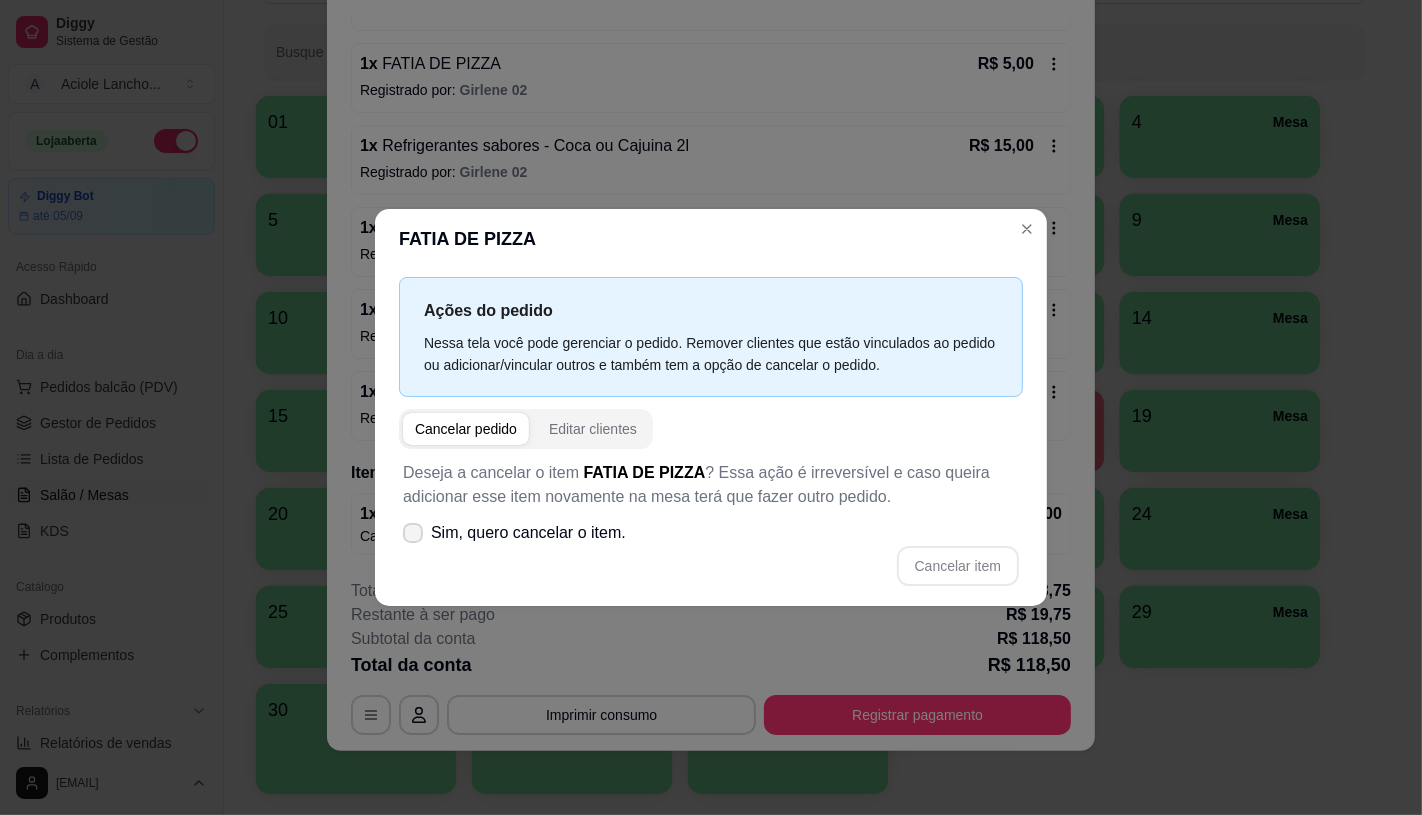click on "Sim, quero cancelar o item." at bounding box center [528, 533] 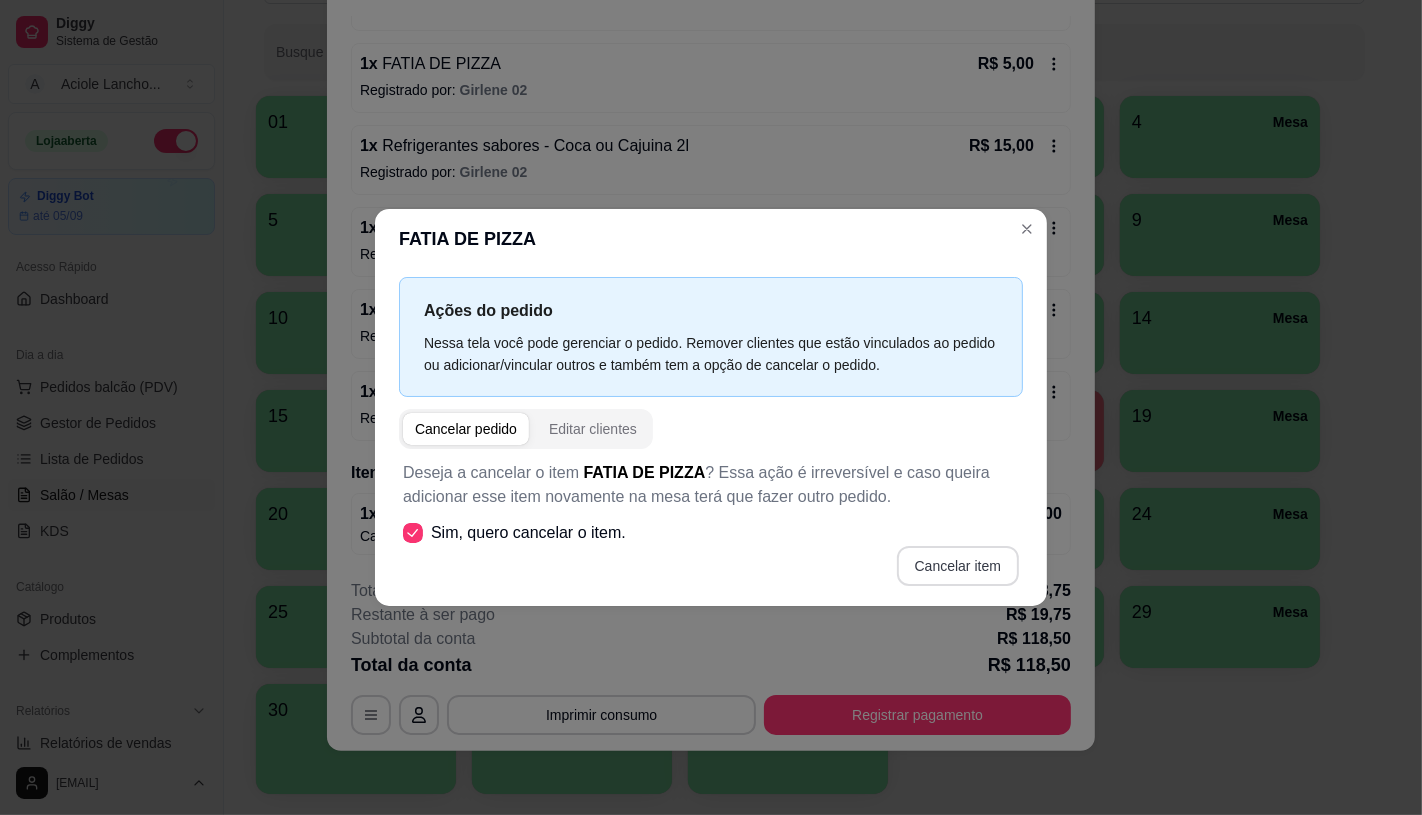 click on "Cancelar item" at bounding box center (958, 566) 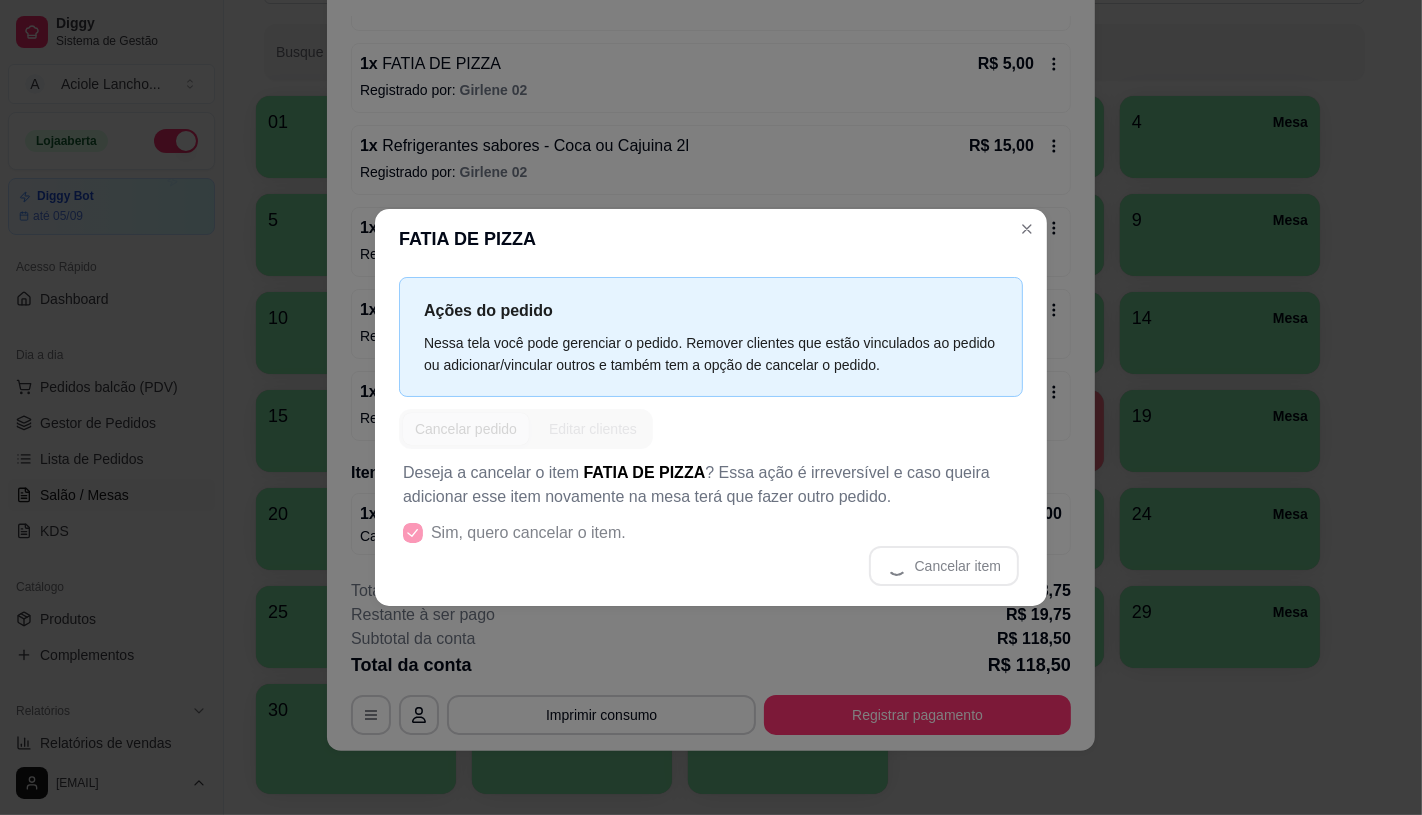 scroll, scrollTop: 660, scrollLeft: 0, axis: vertical 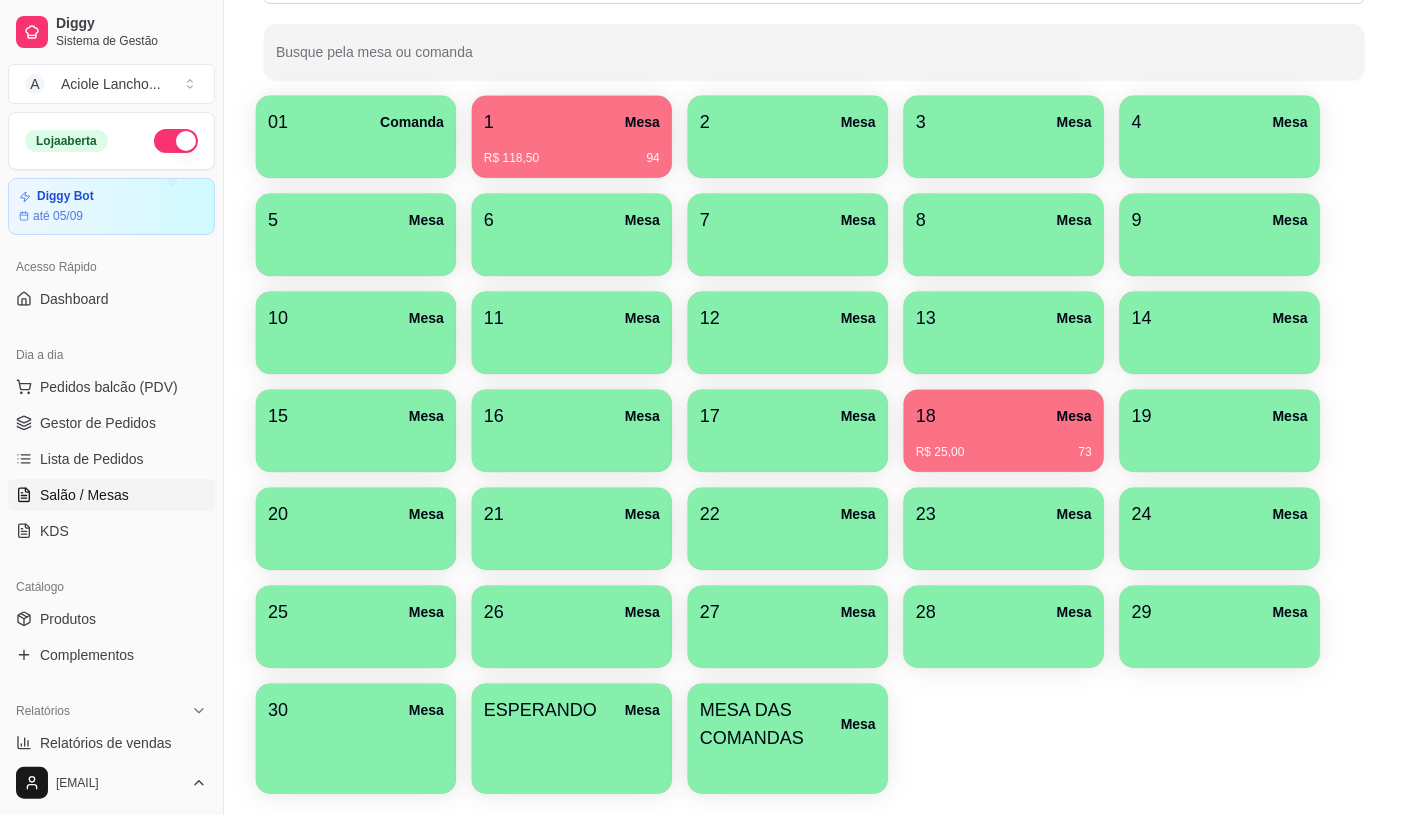 click on "R$ 118,50 94" at bounding box center (572, 158) 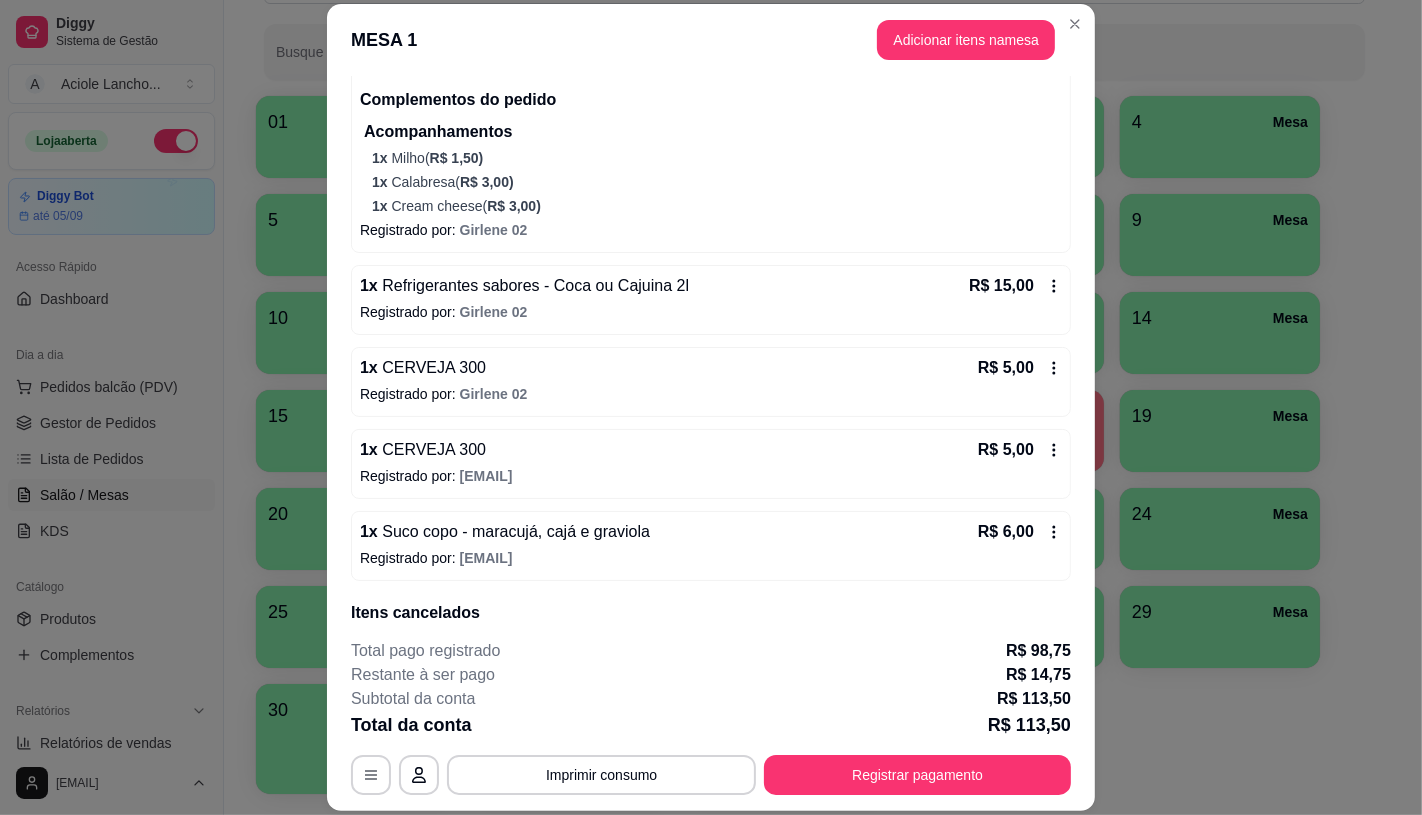 scroll, scrollTop: 660, scrollLeft: 0, axis: vertical 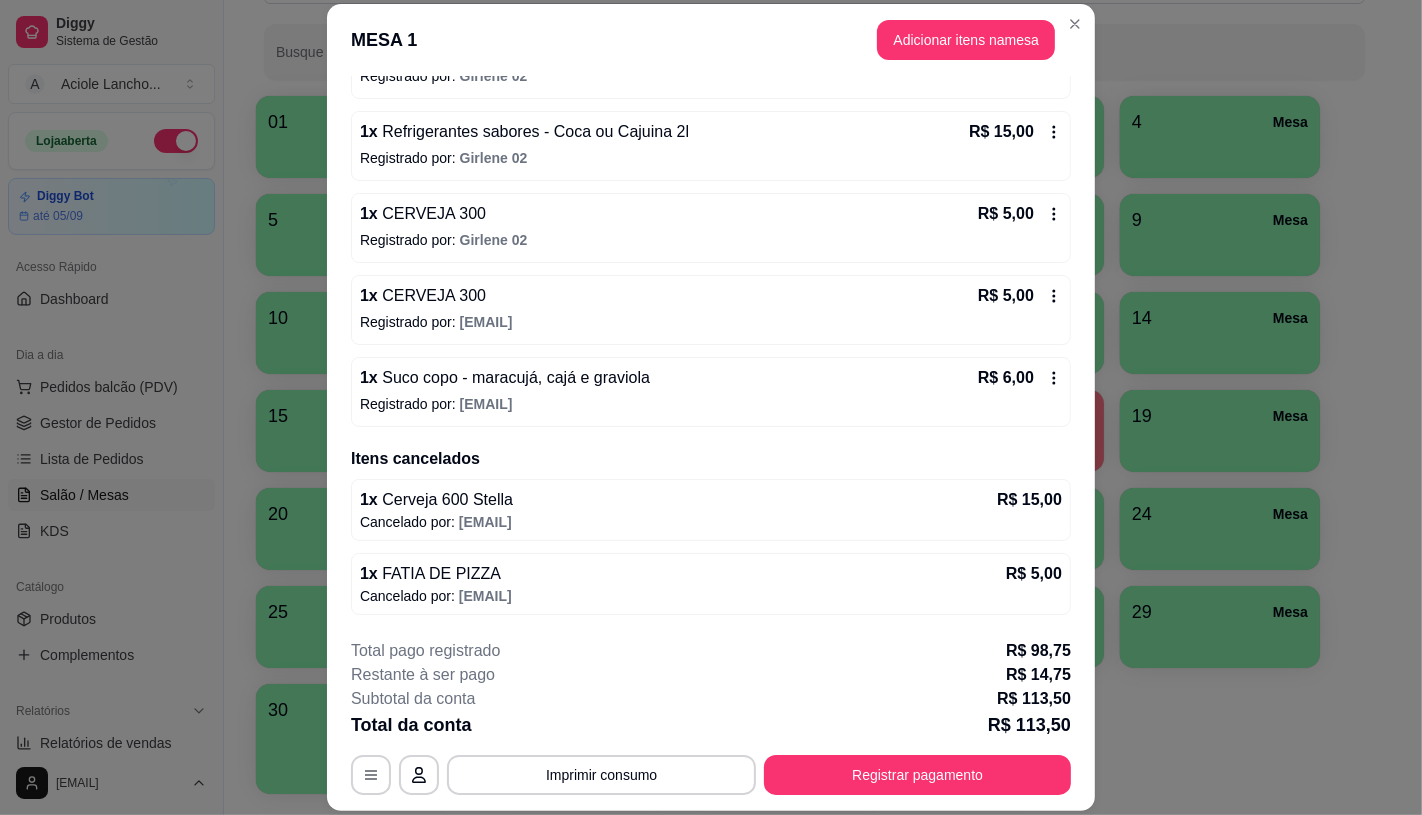 drag, startPoint x: 875, startPoint y: 64, endPoint x: 875, endPoint y: 44, distance: 20 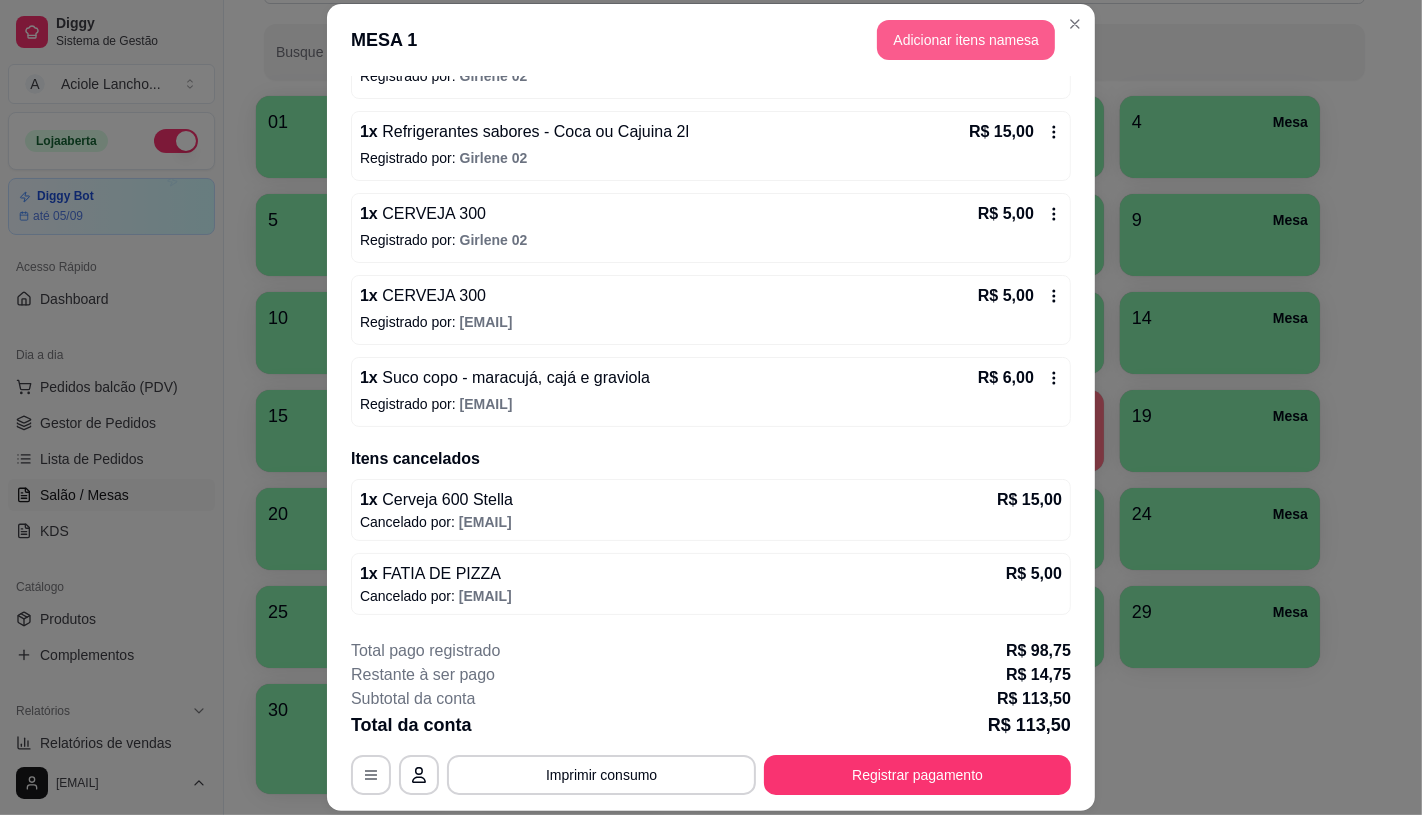 click on "Adicionar itens na  mesa" at bounding box center [966, 40] 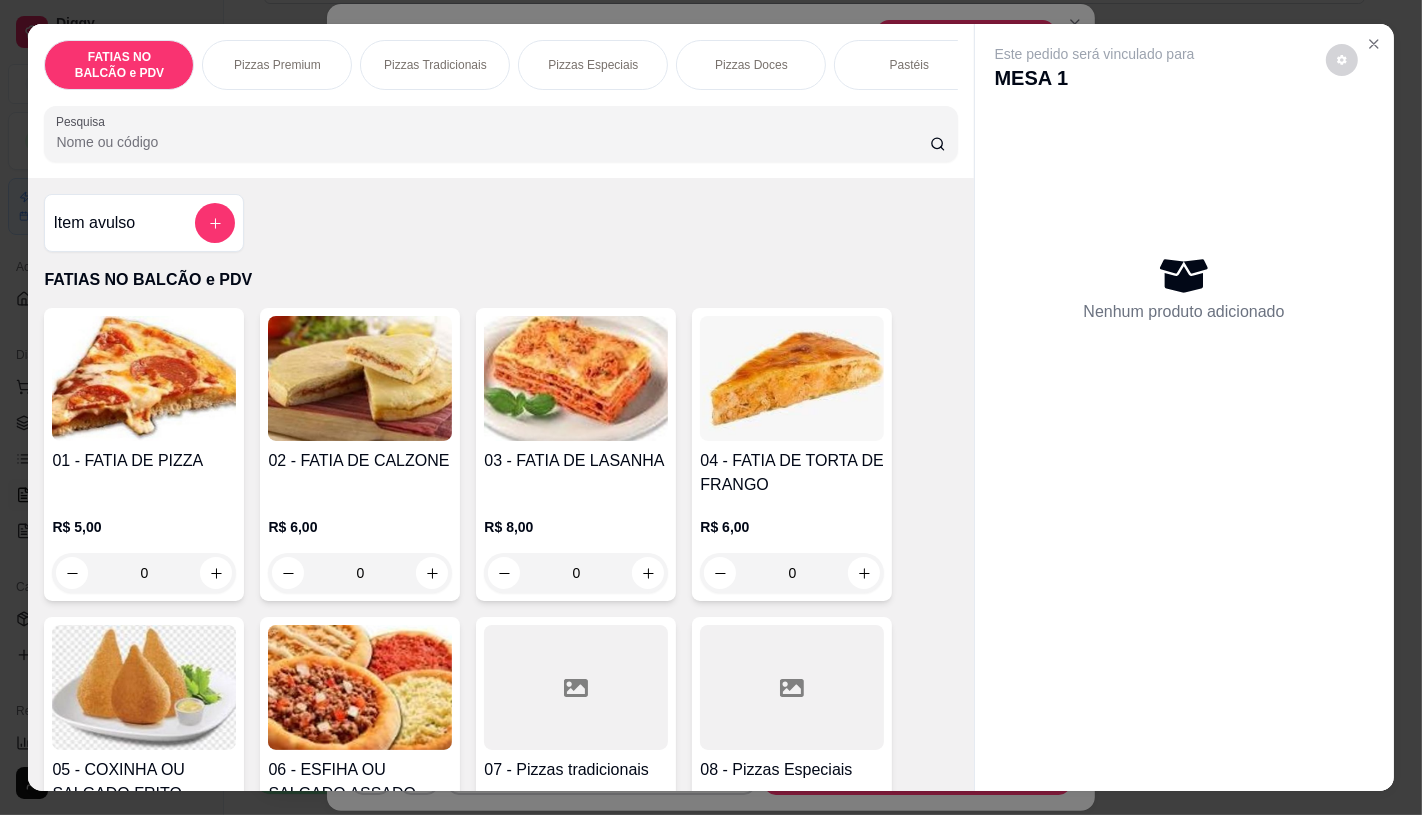 scroll, scrollTop: 0, scrollLeft: 2080, axis: horizontal 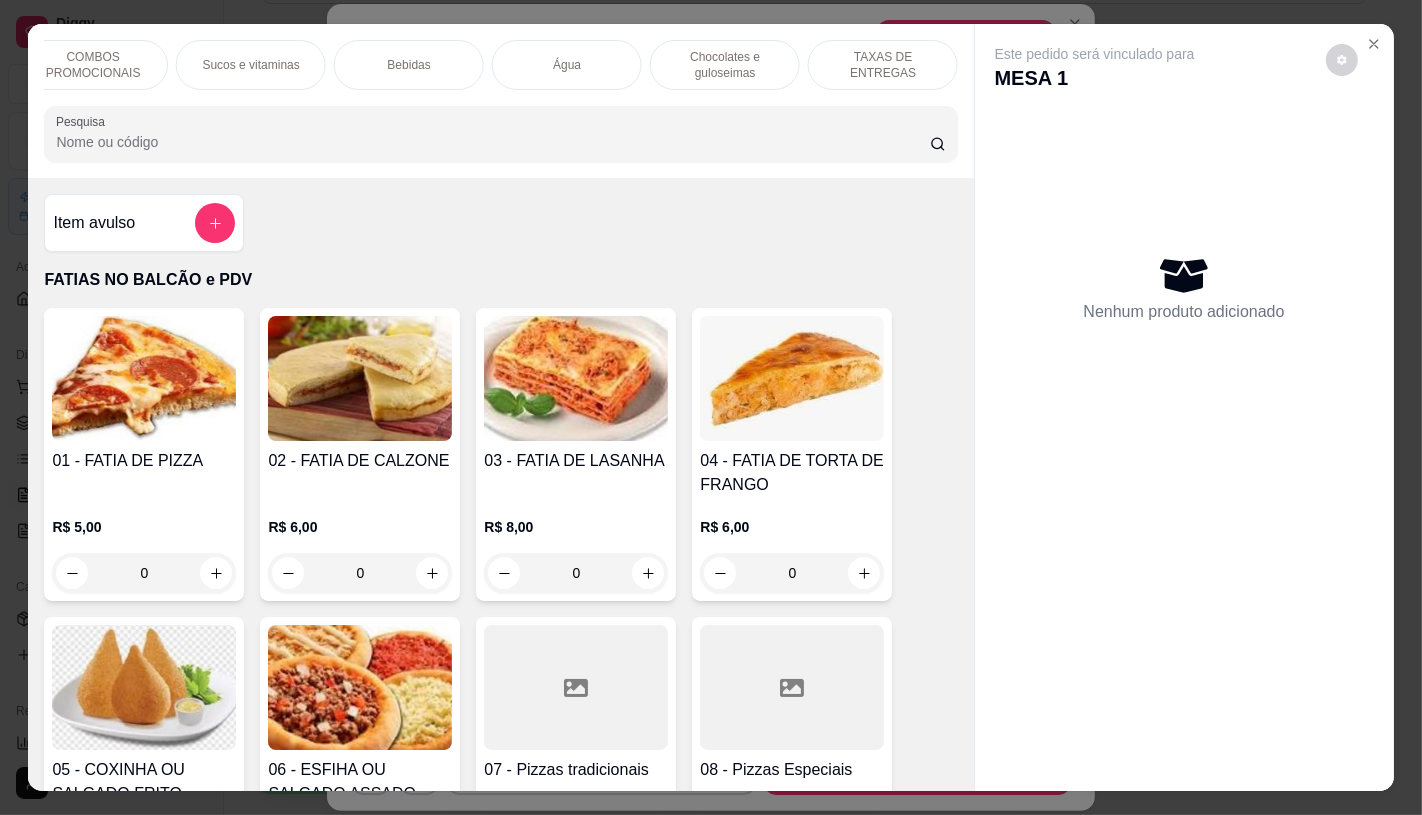 click on "Chocolates e guloseimas" at bounding box center (725, 65) 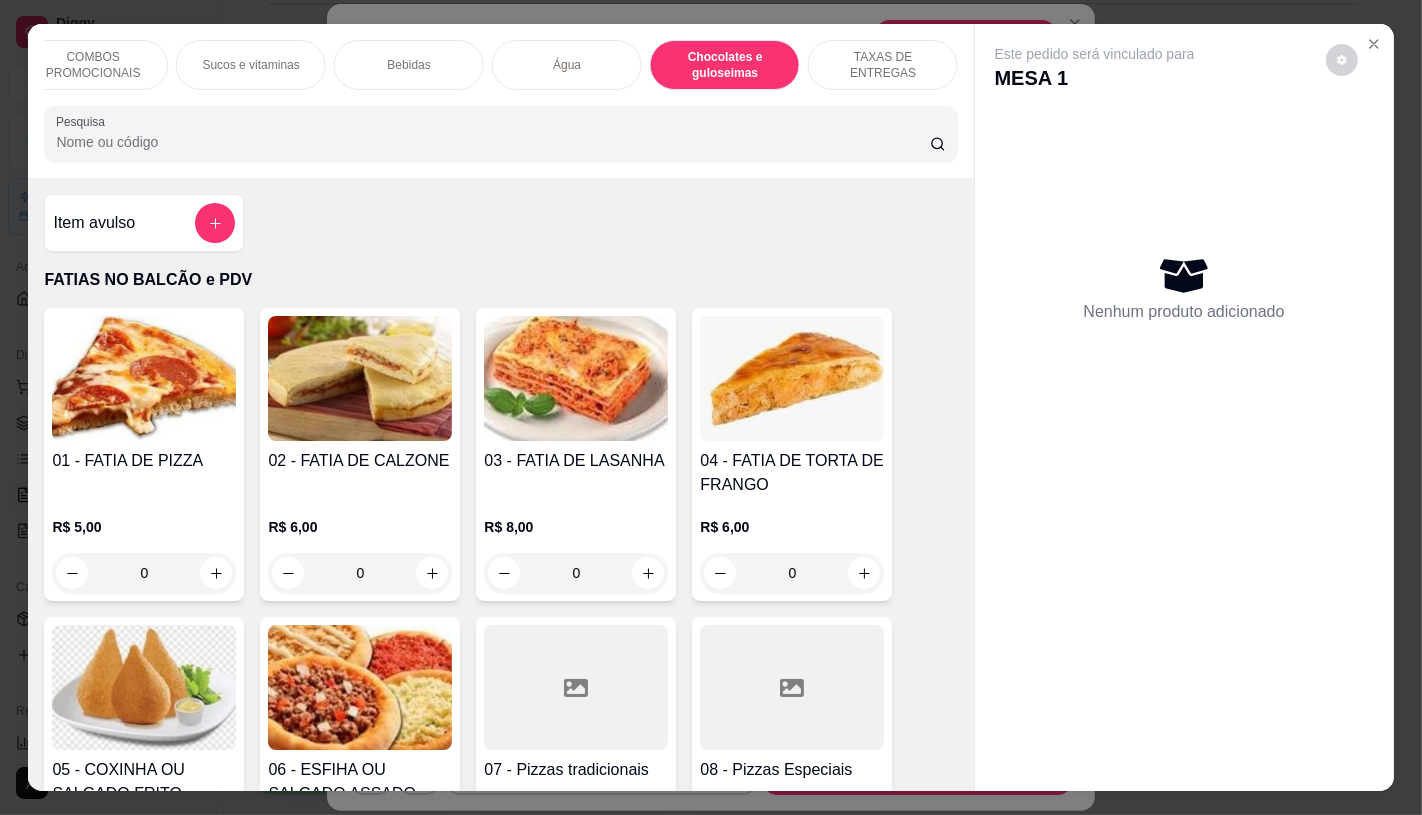 scroll, scrollTop: 13010, scrollLeft: 0, axis: vertical 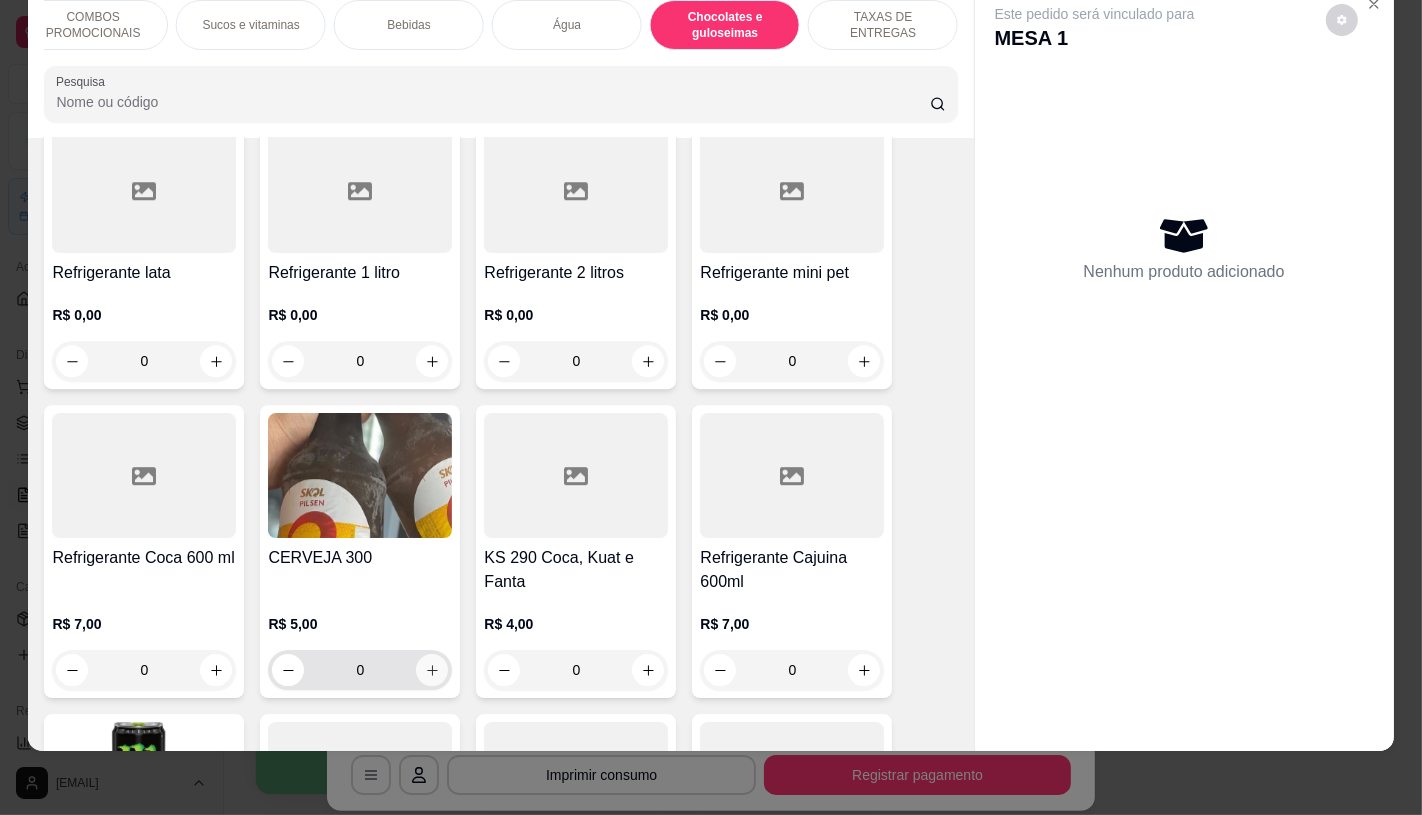 click 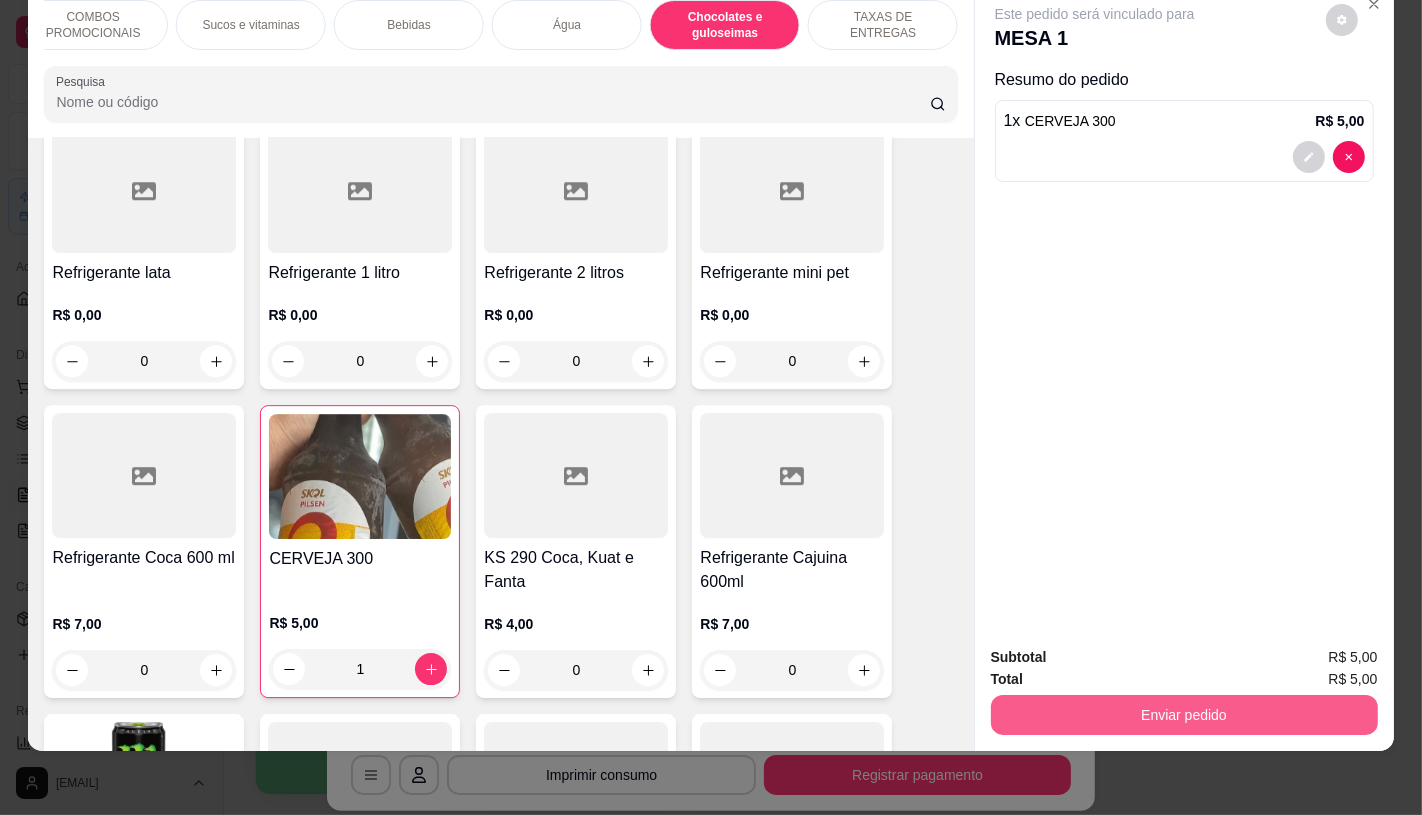 click on "Enviar pedido" at bounding box center [1184, 715] 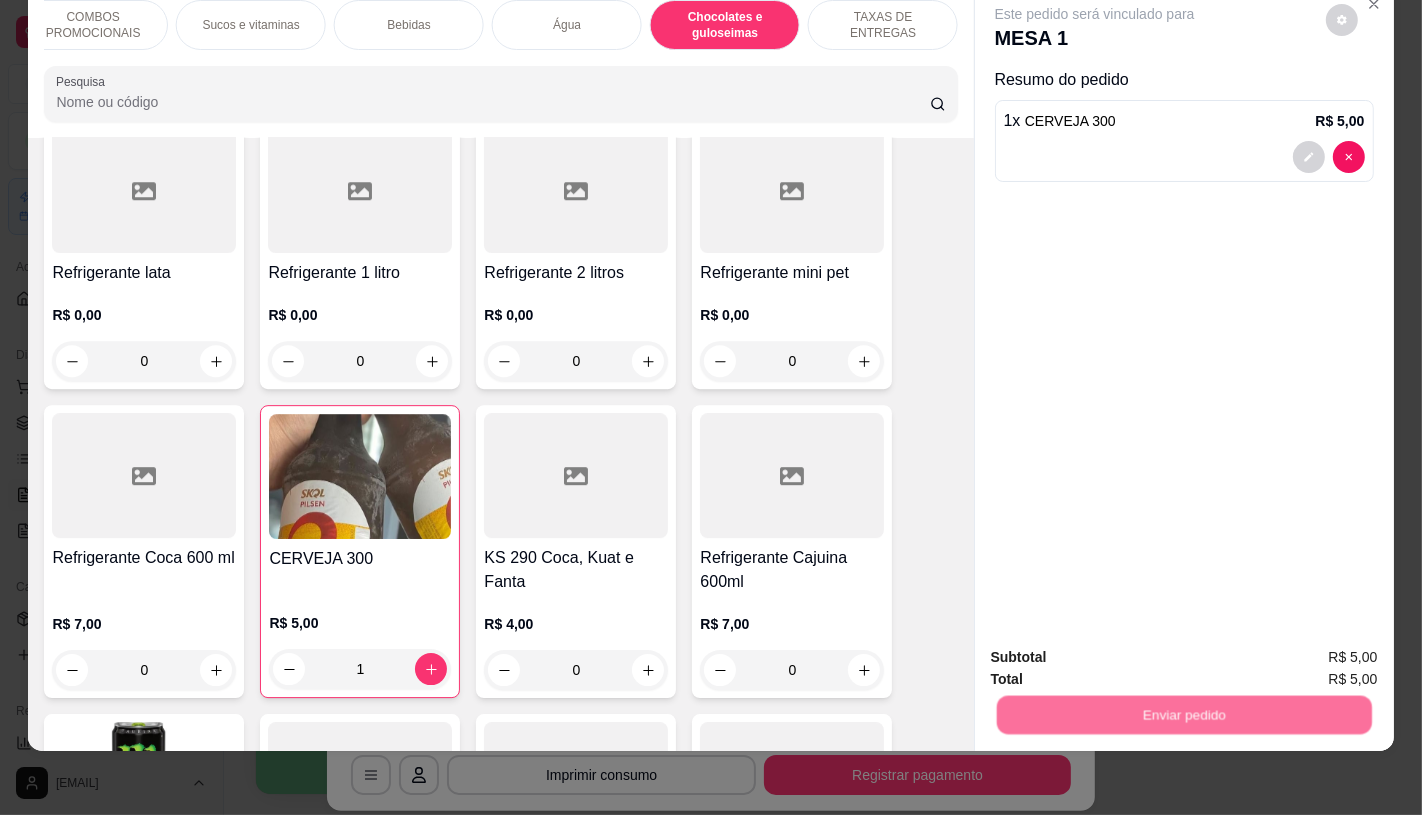 click on "Não registrar e enviar pedido" at bounding box center [1117, 649] 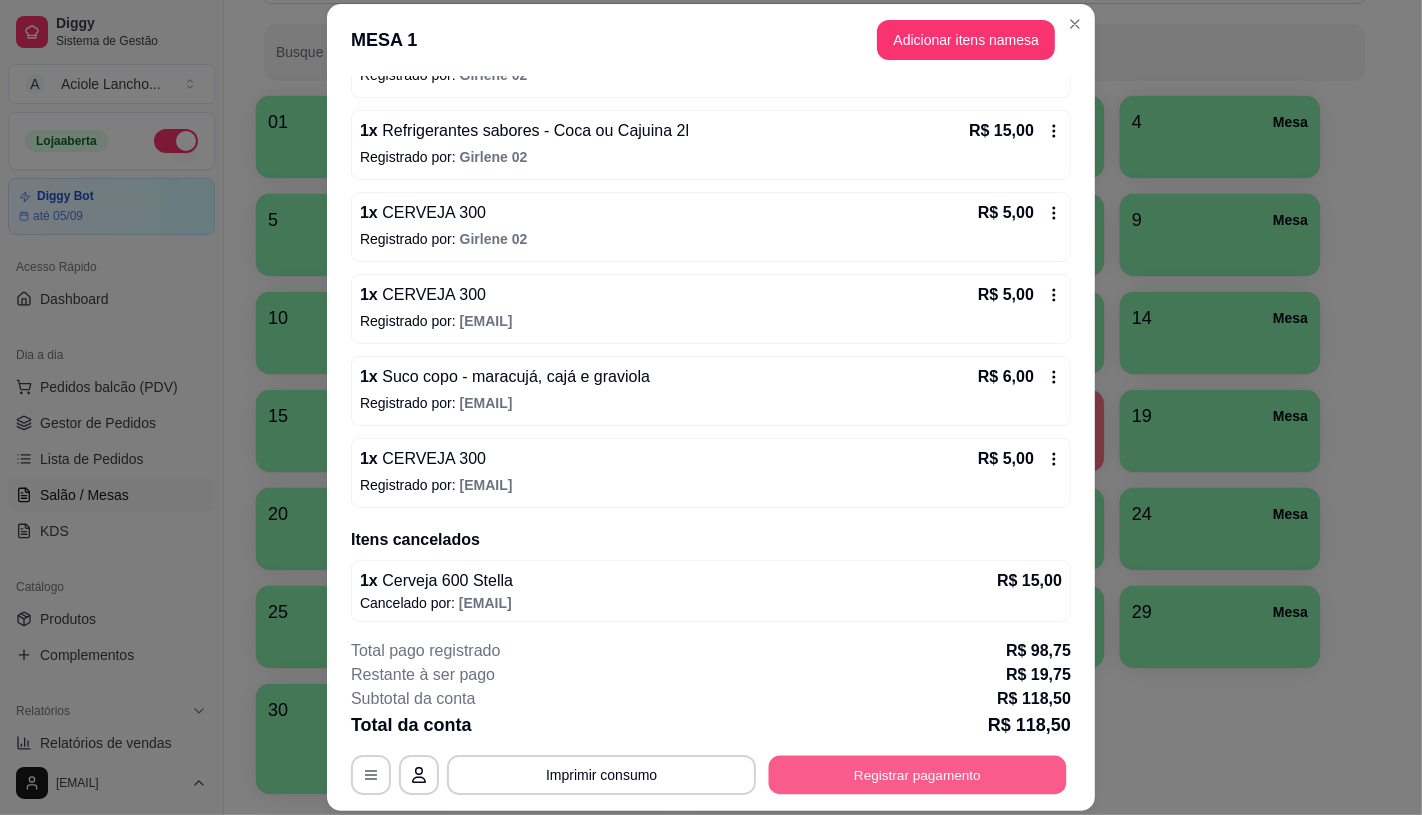 click on "Registrar pagamento" at bounding box center (918, 775) 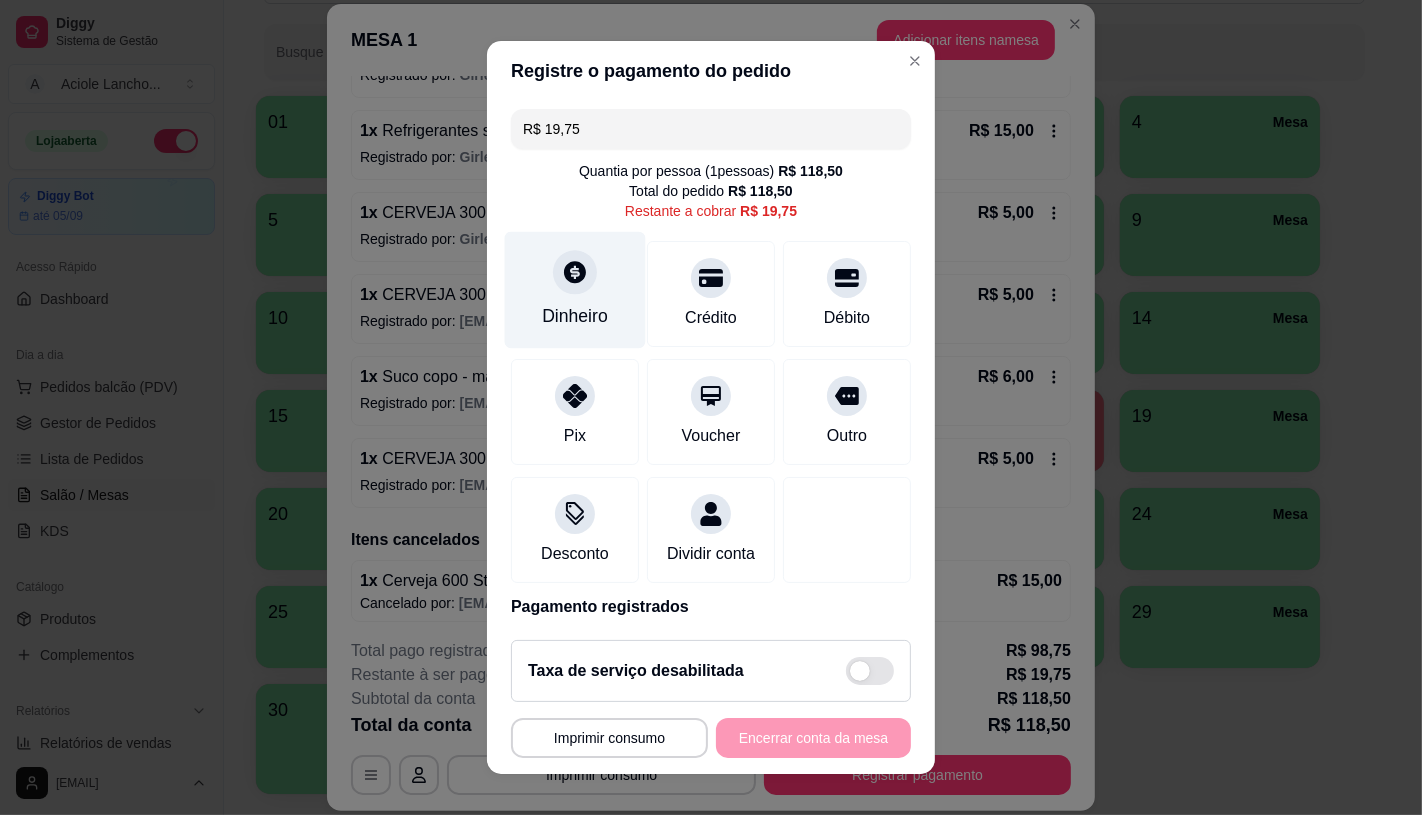 click at bounding box center [575, 272] 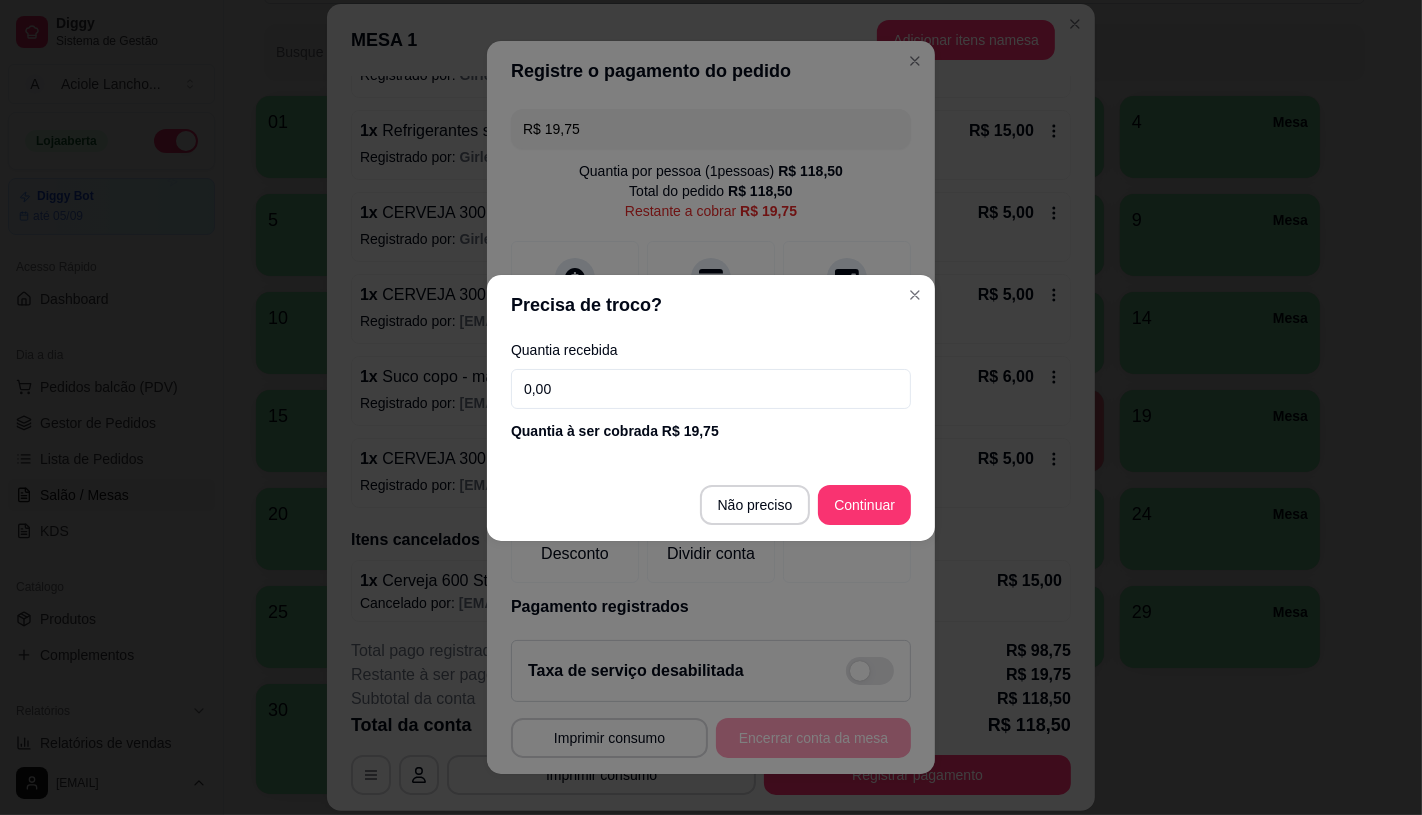 click on "0,00" at bounding box center [711, 389] 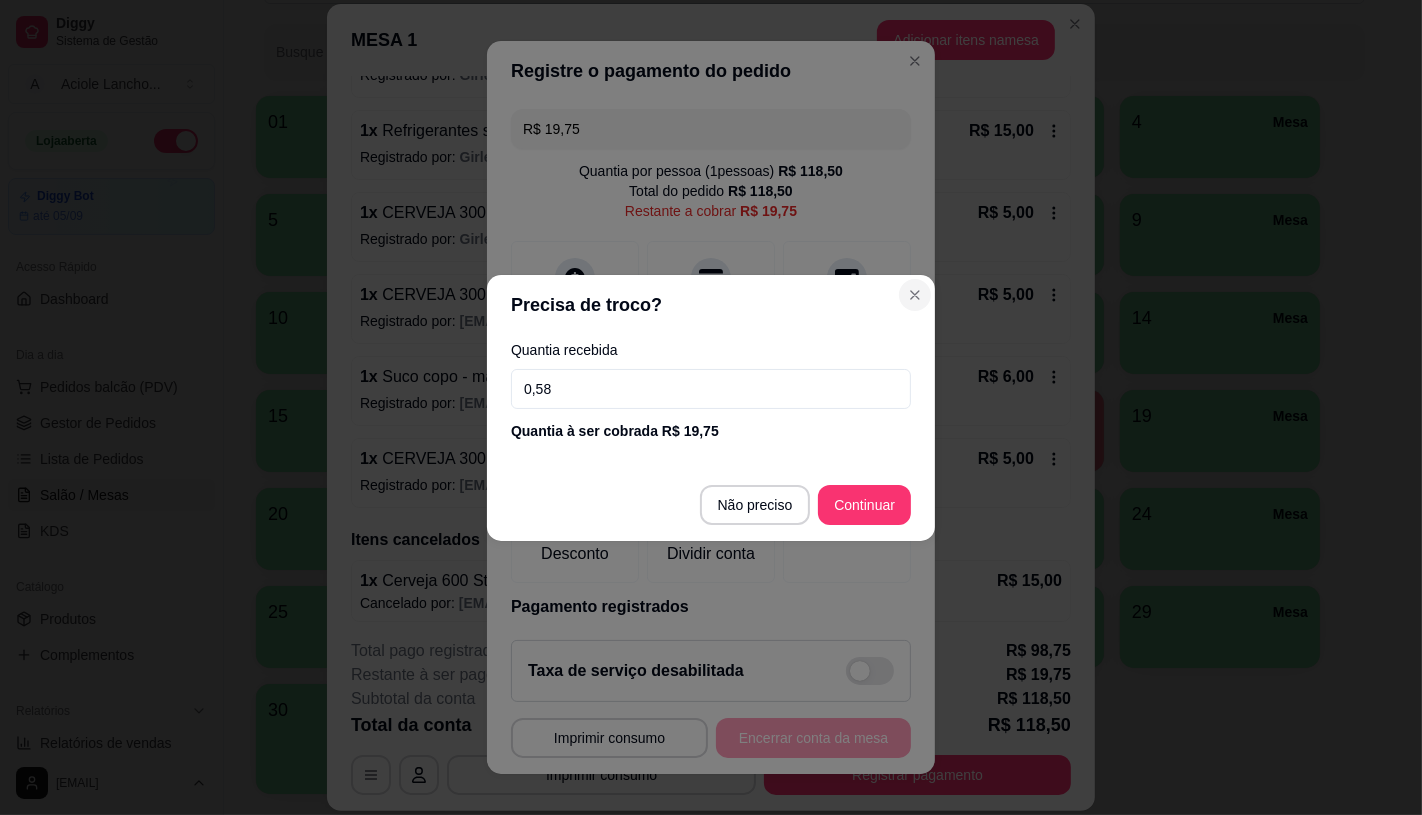 type on "0,58" 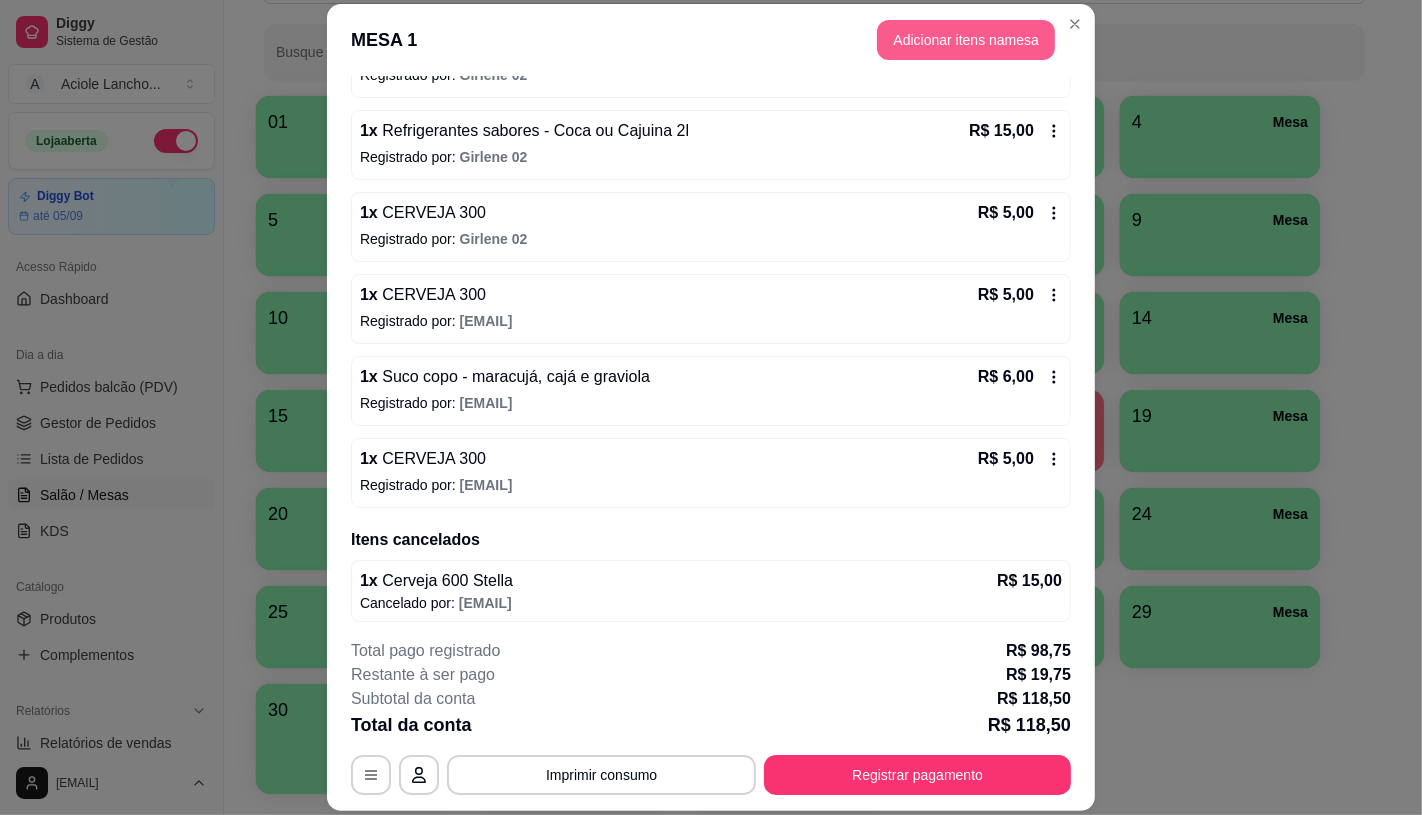 click on "Adicionar itens na  mesa" at bounding box center (966, 40) 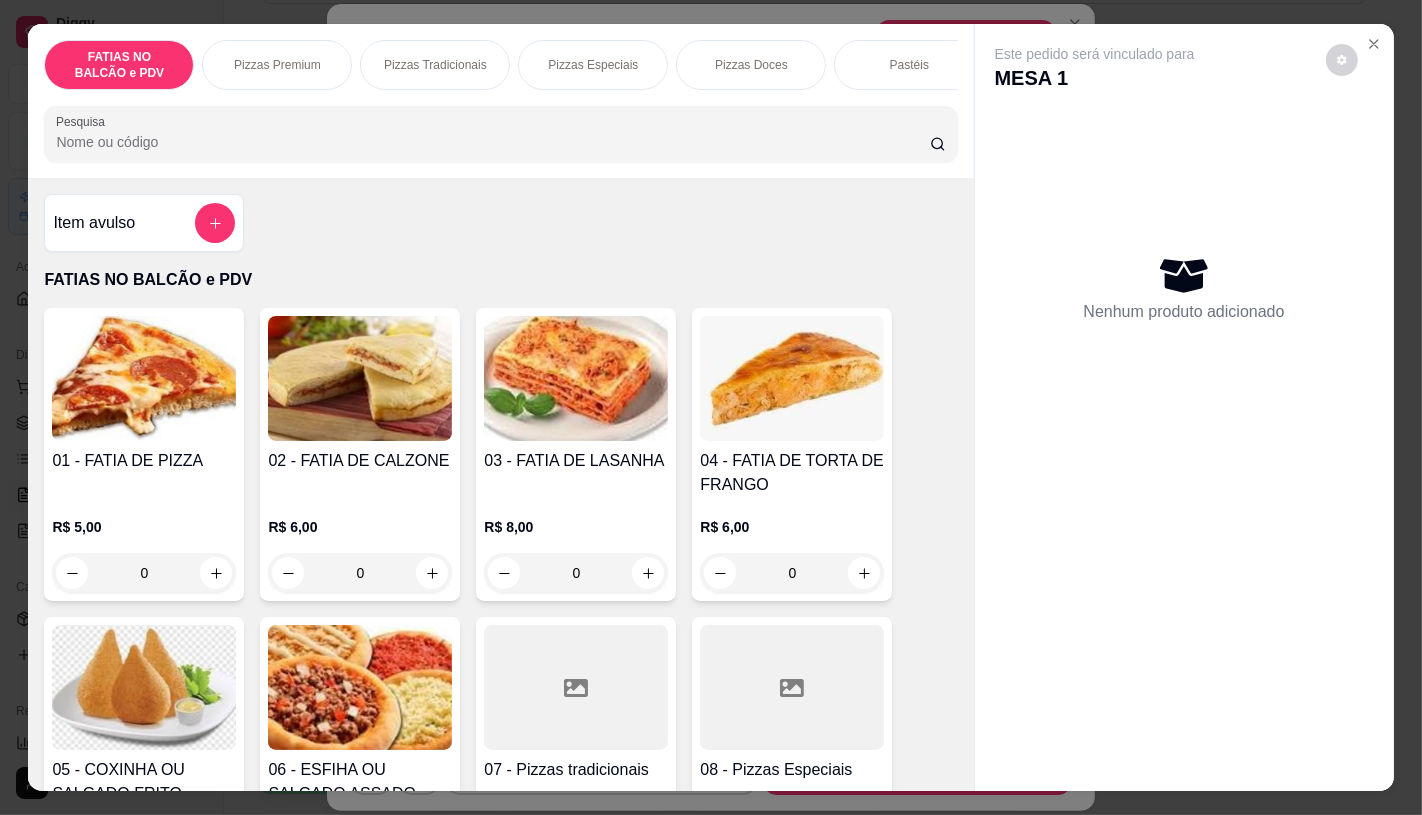 scroll, scrollTop: 0, scrollLeft: 2080, axis: horizontal 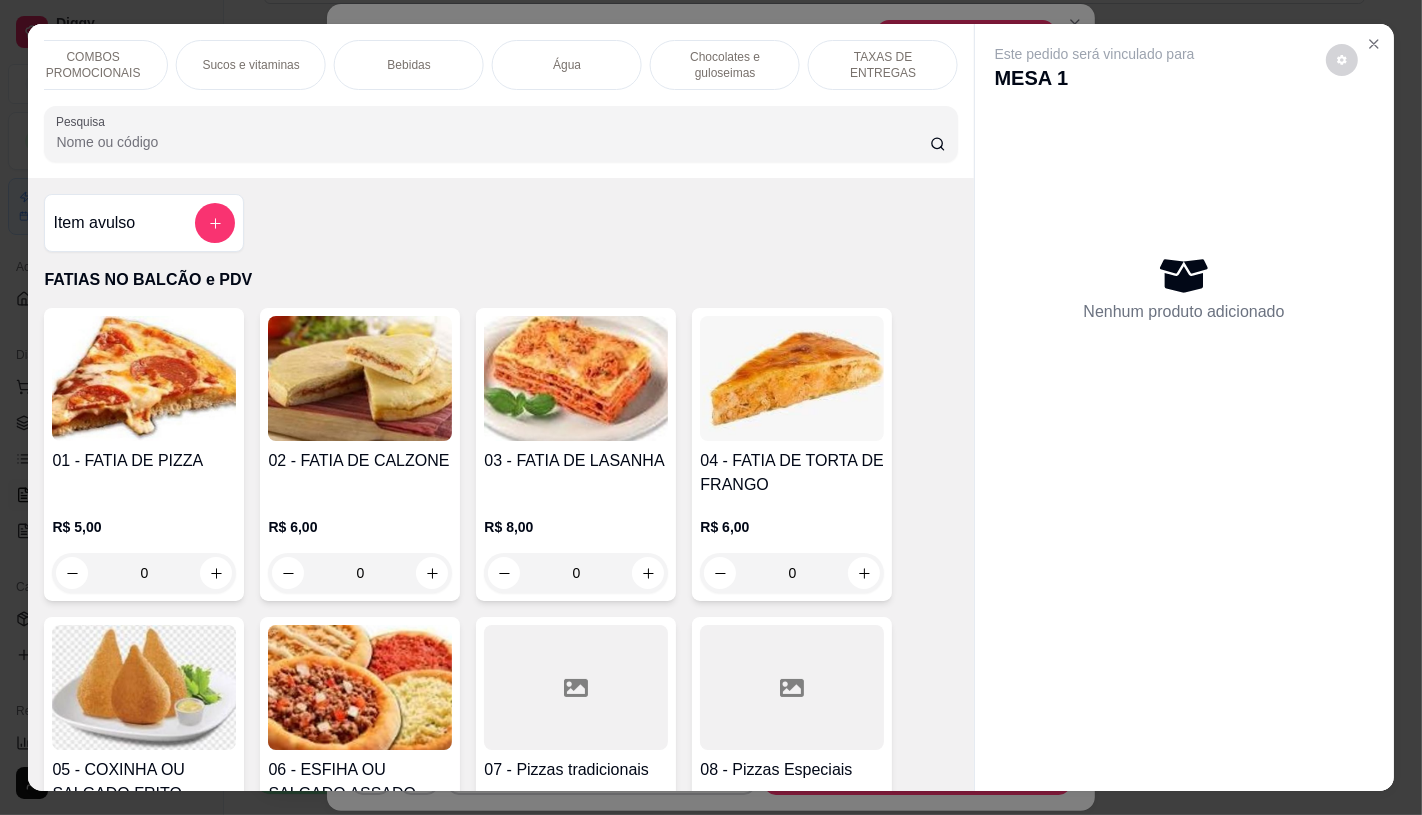 click on "TAXAS DE ENTREGAS" at bounding box center [883, 65] 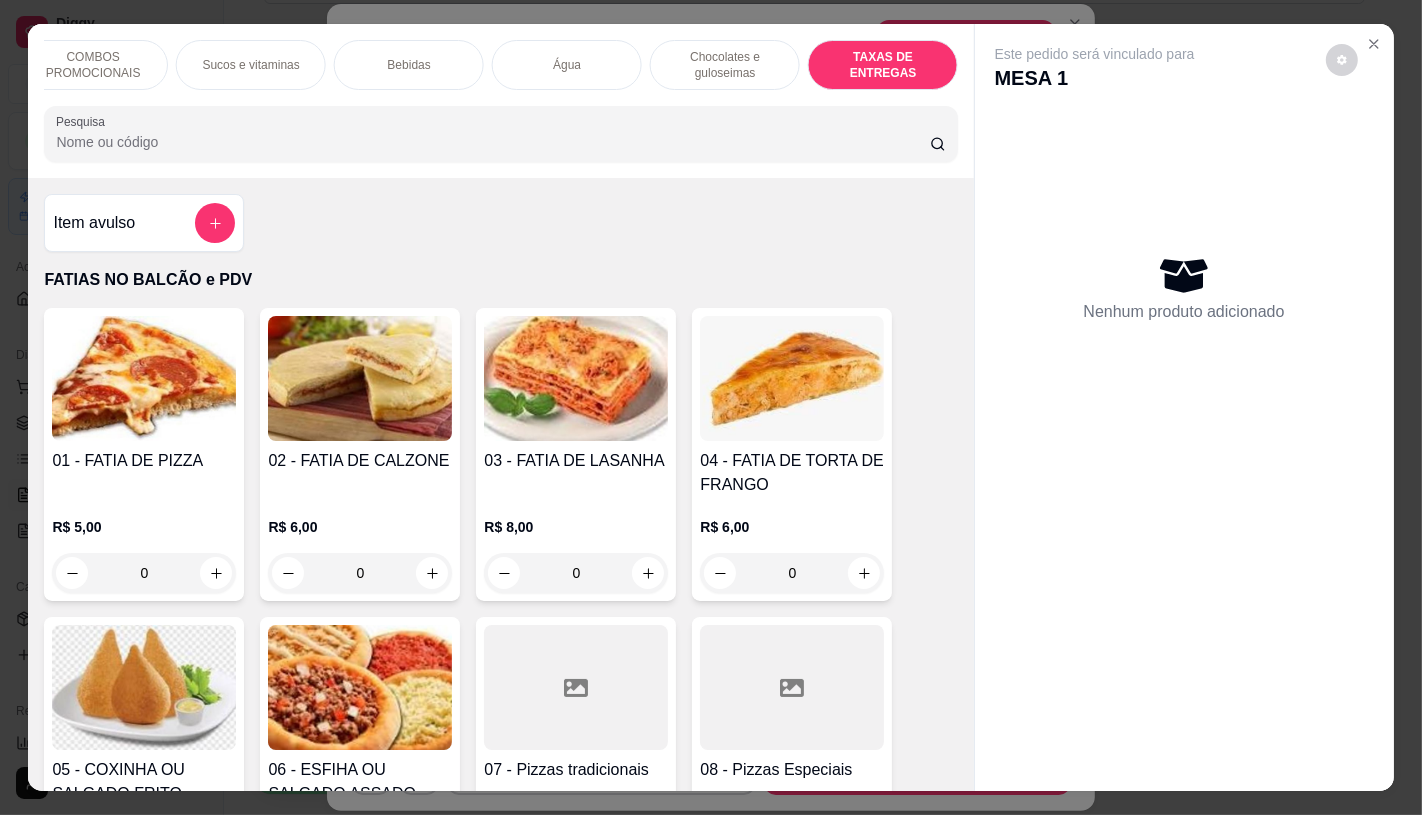 scroll, scrollTop: 13373, scrollLeft: 0, axis: vertical 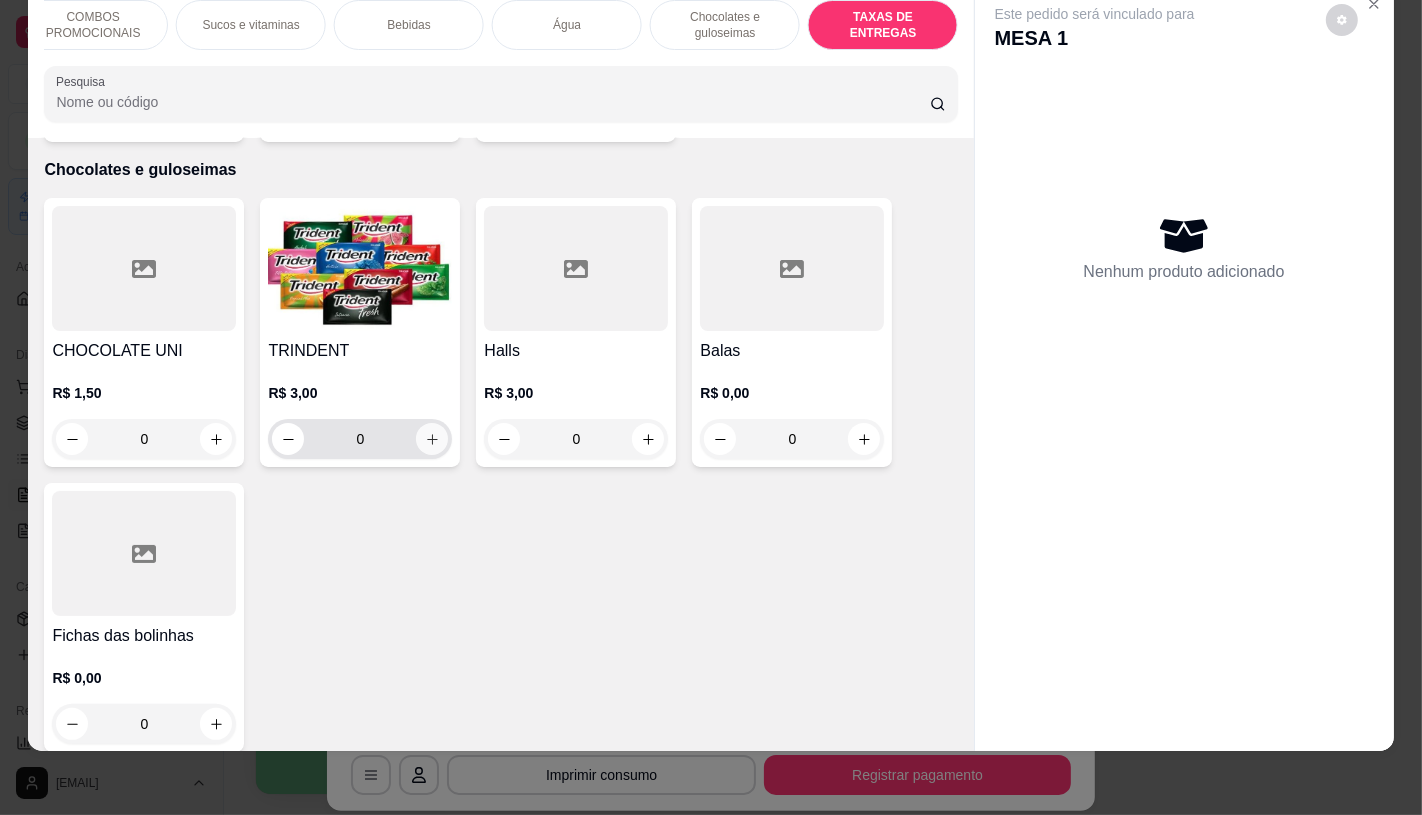 click at bounding box center [432, 439] 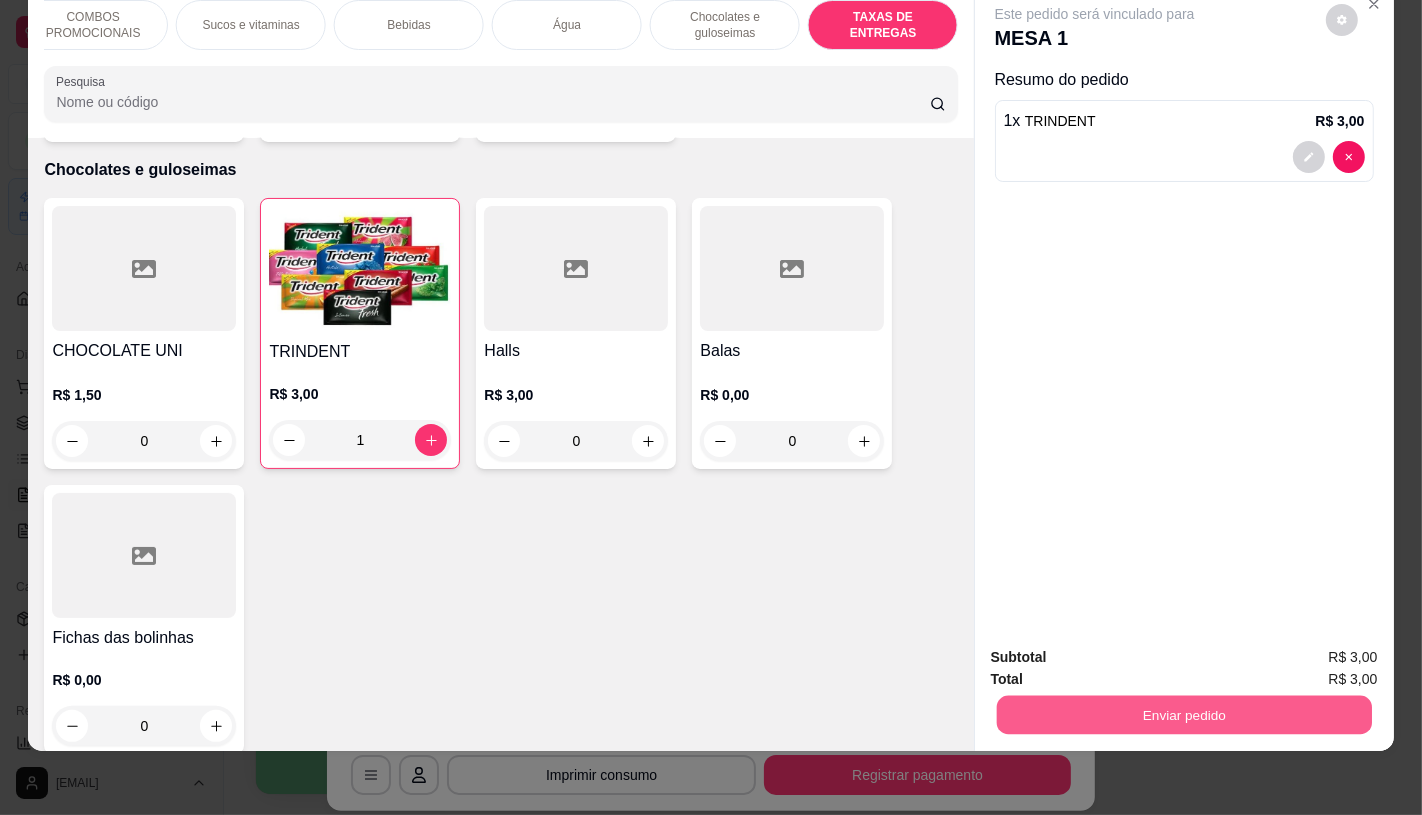 click on "Enviar pedido" at bounding box center (1183, 714) 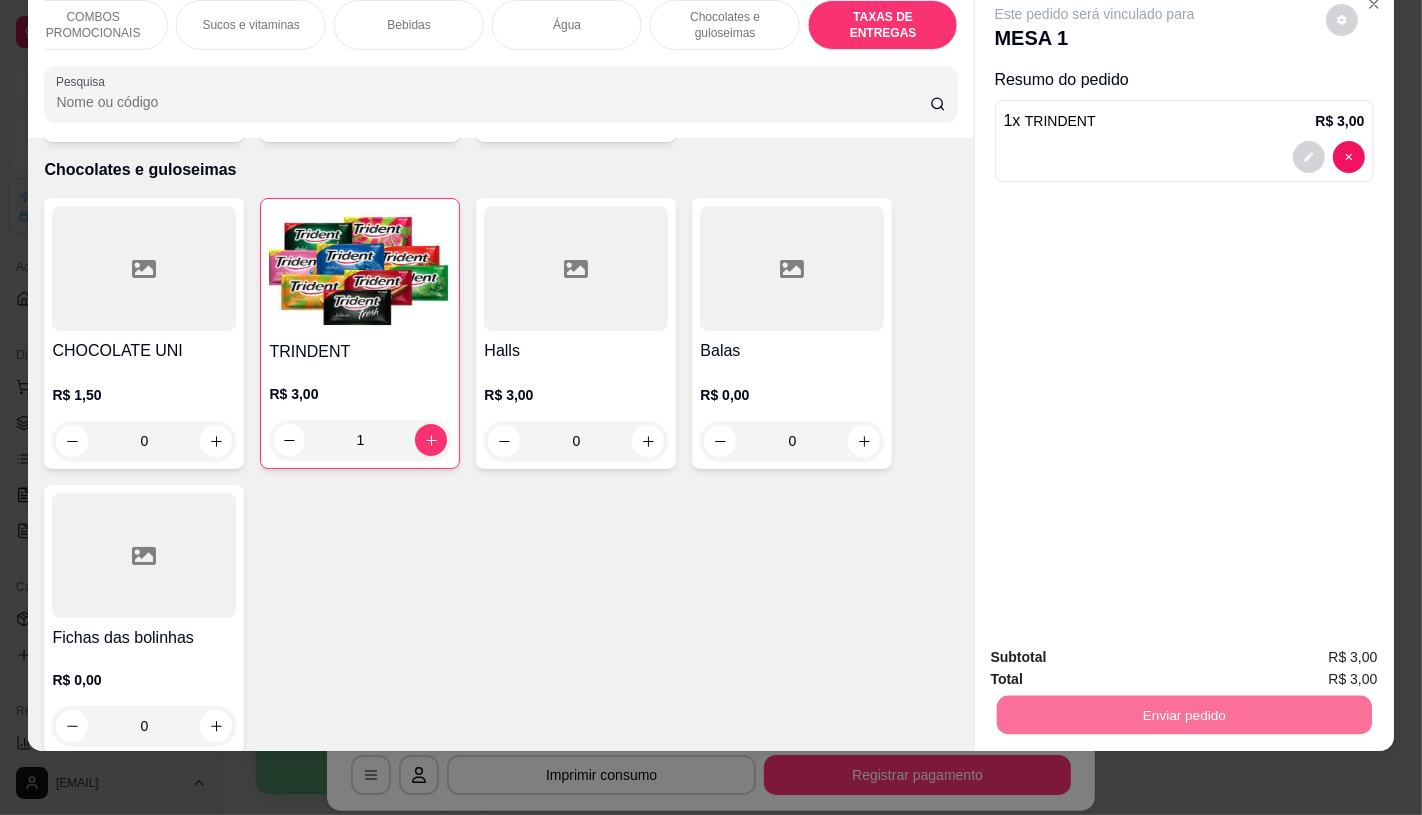click on "Não registrar e enviar pedido" at bounding box center (1117, 650) 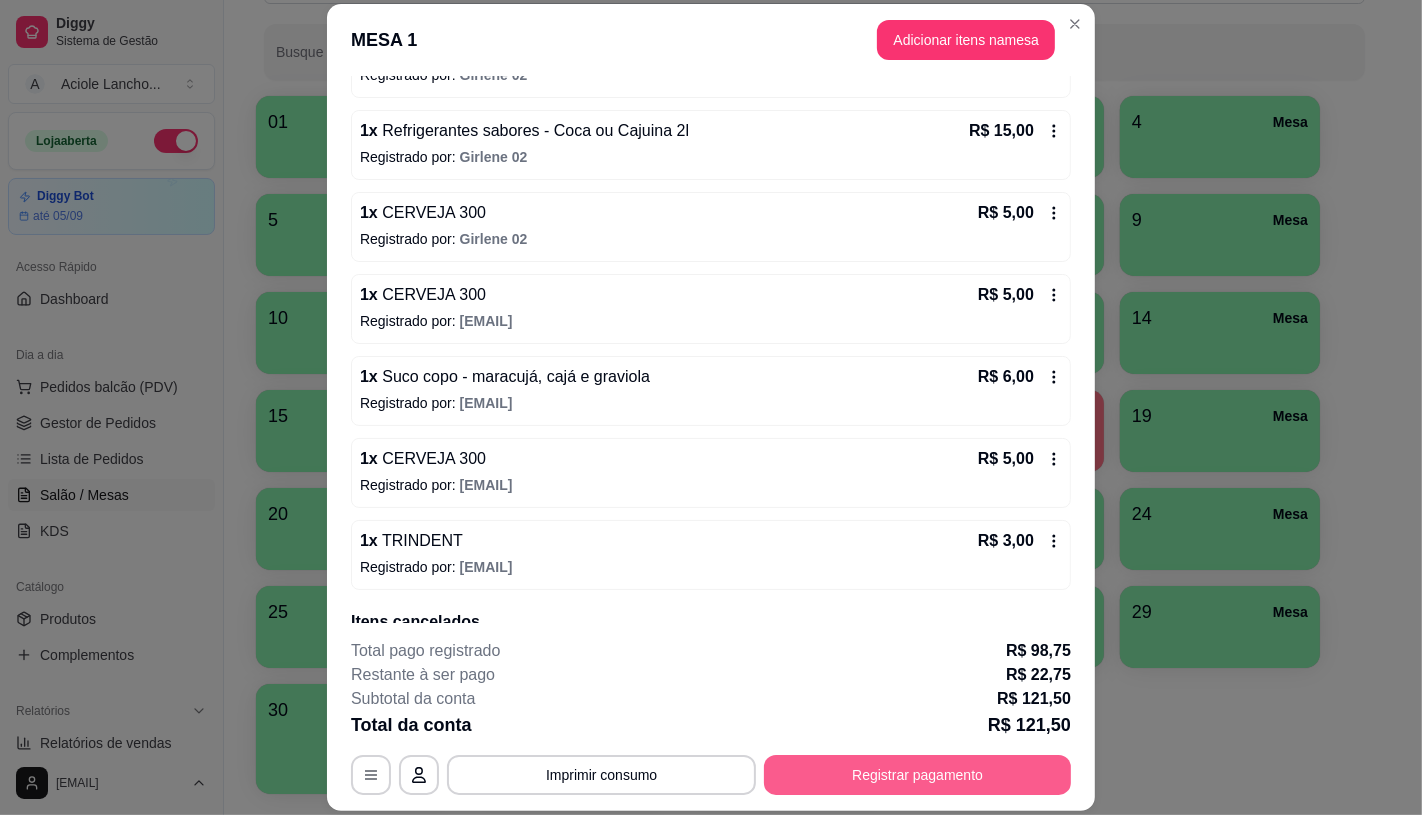 click on "**********" at bounding box center (711, 775) 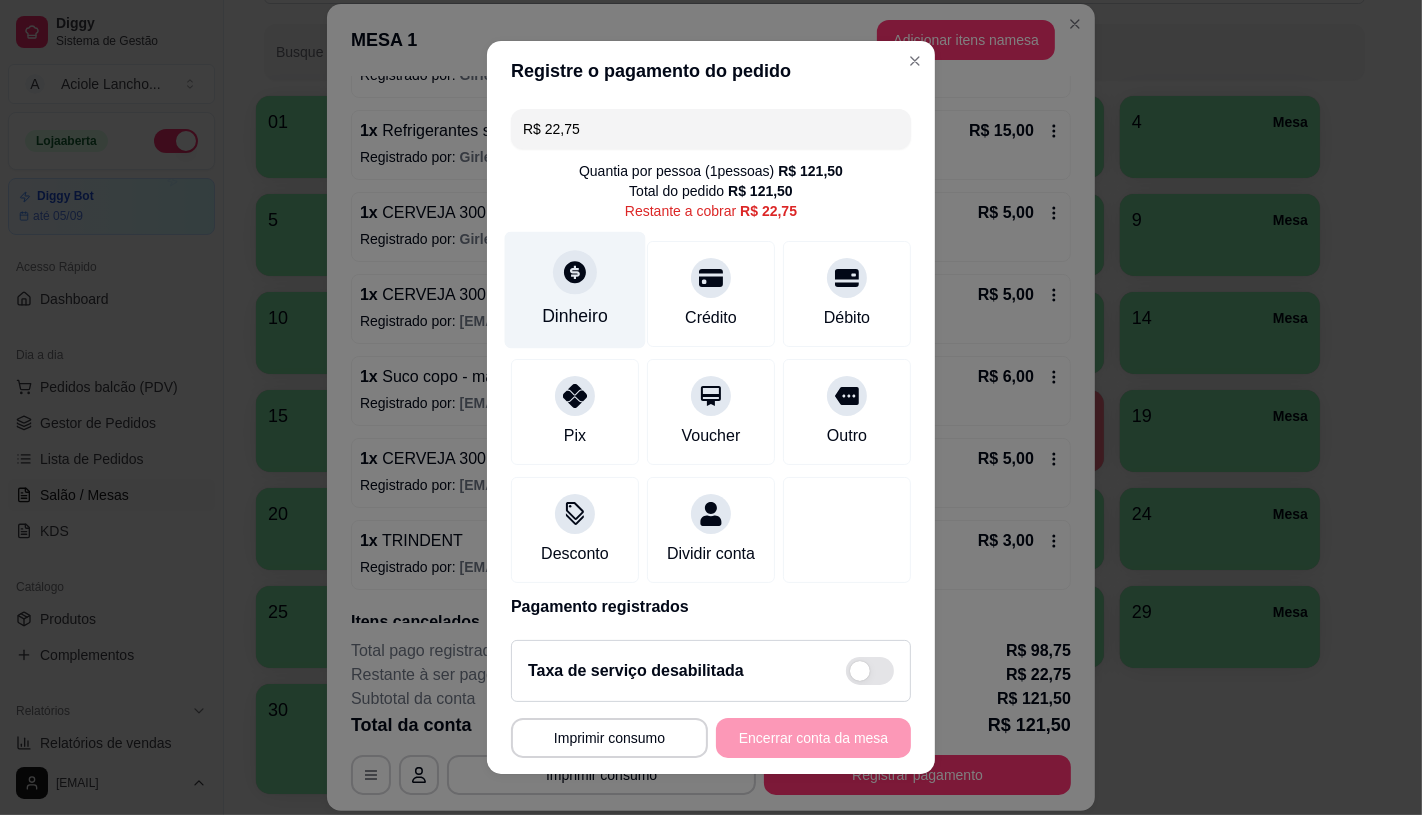 click 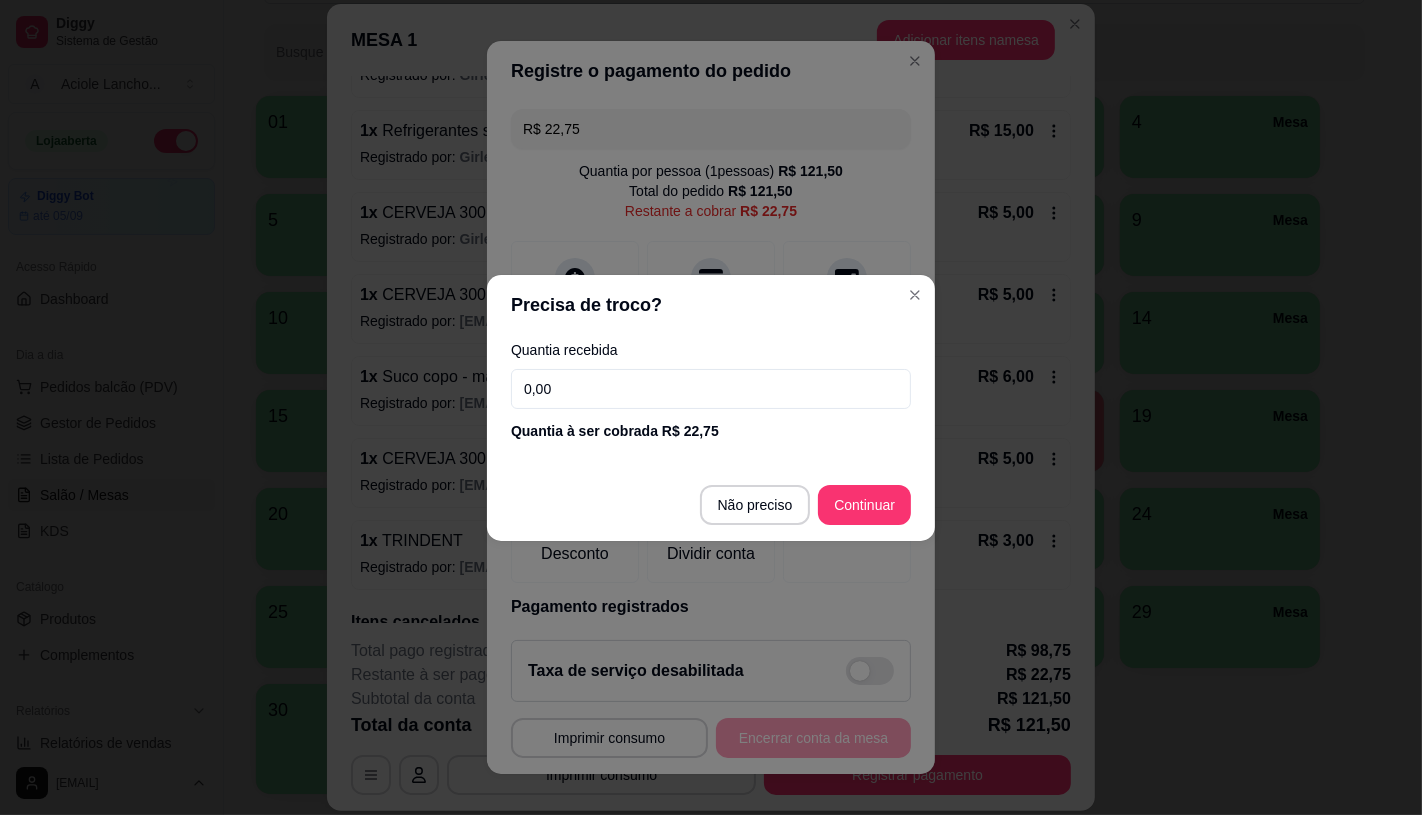 click on "0,00" at bounding box center (711, 389) 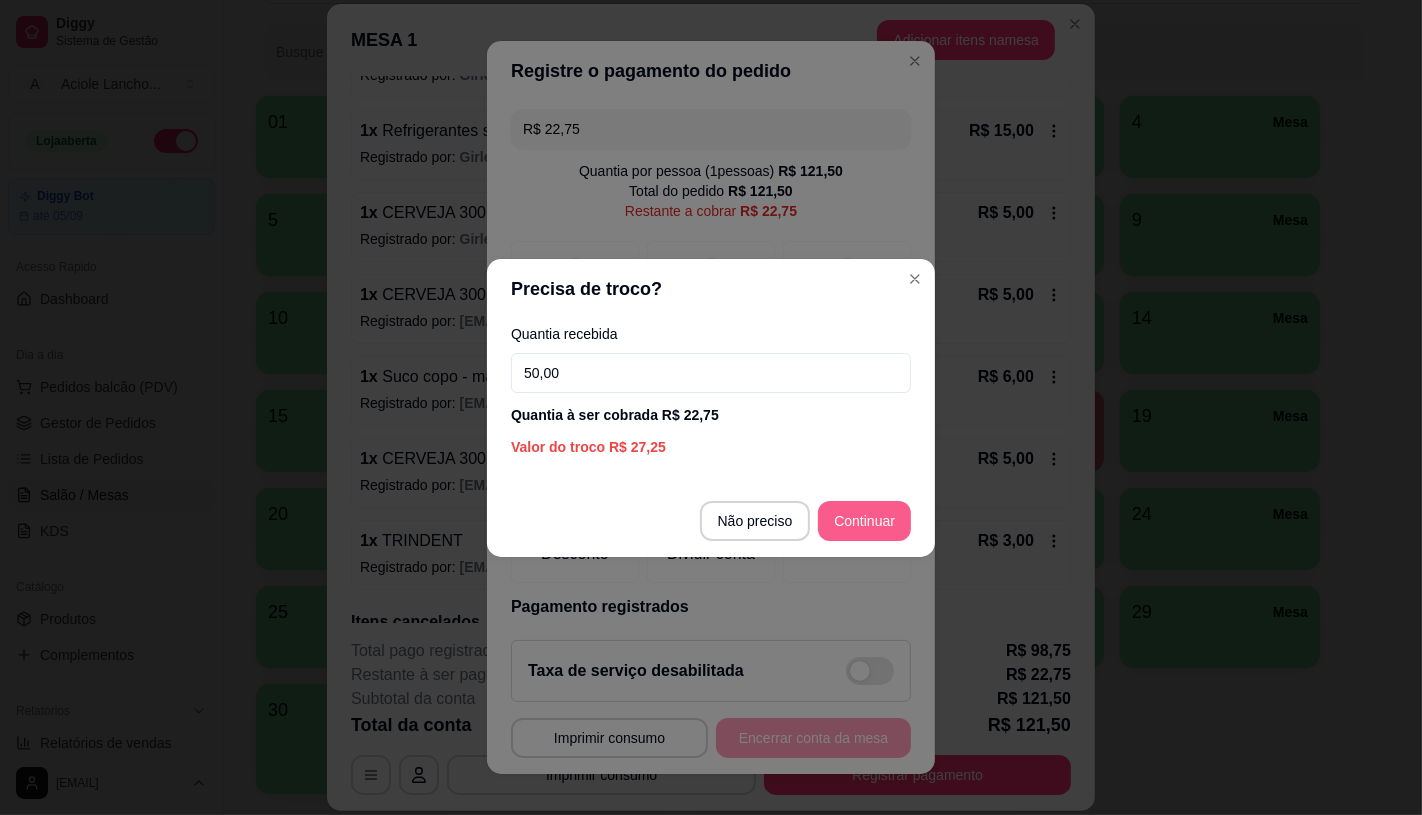 type on "50,00" 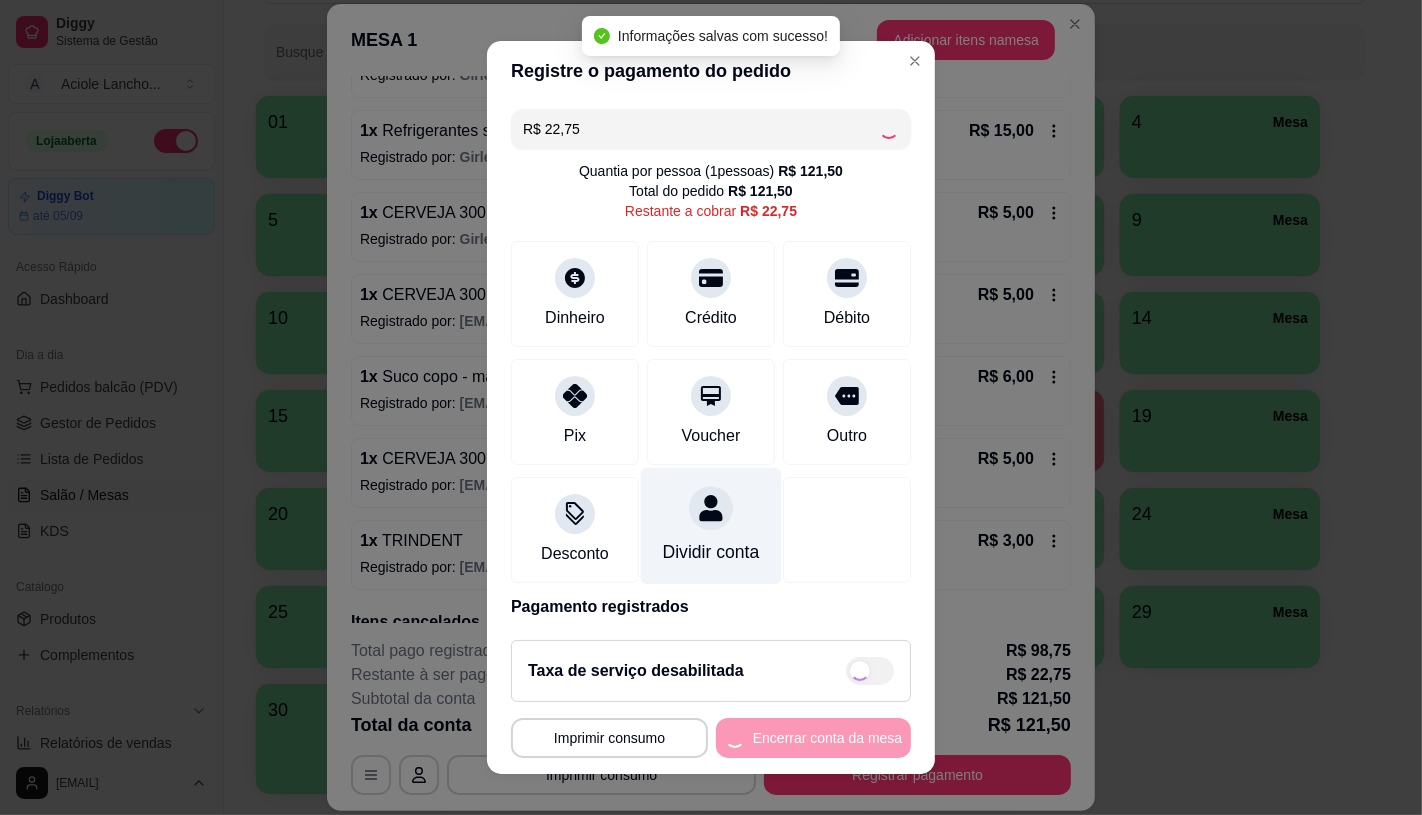 type on "R$ 0,00" 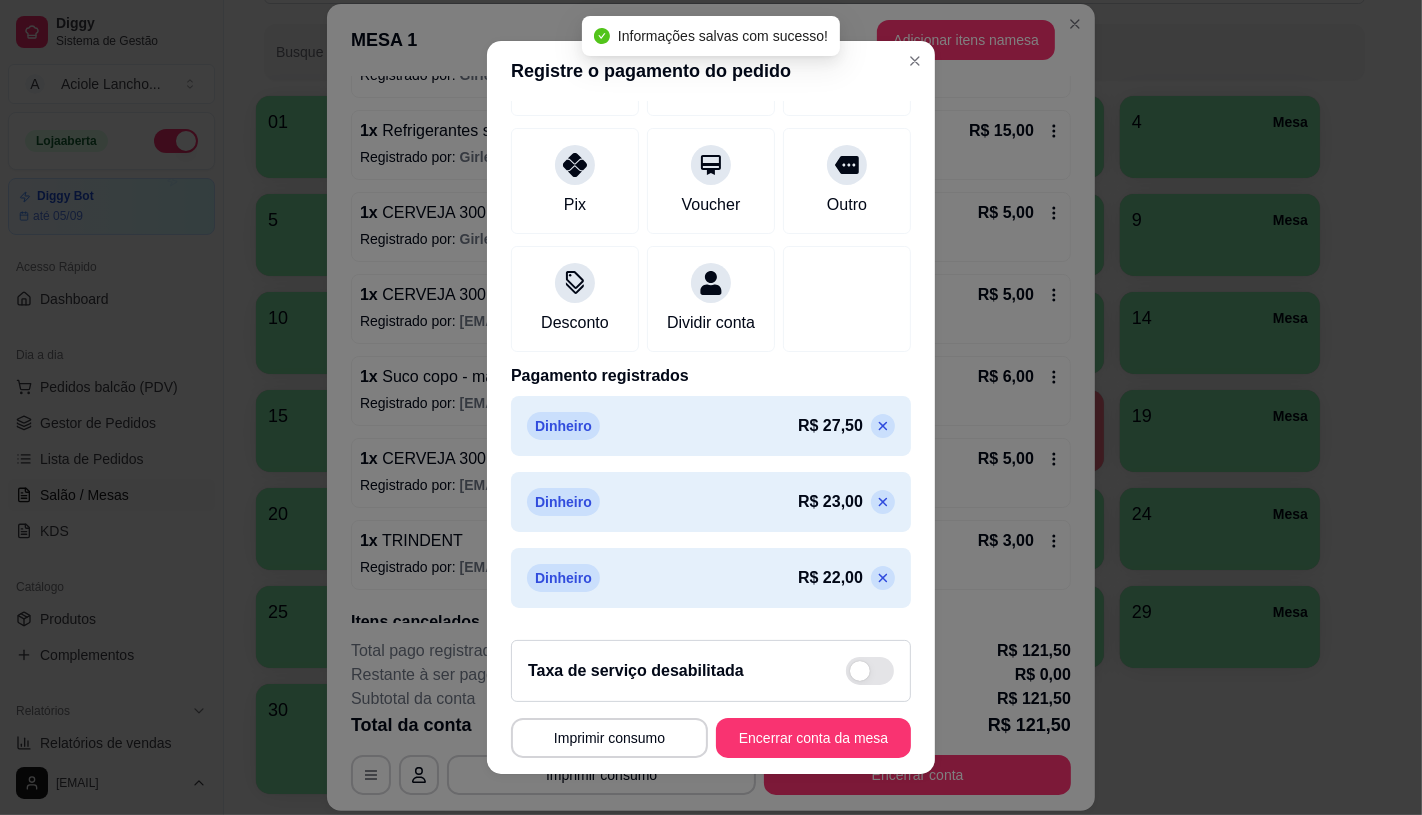 scroll, scrollTop: 378, scrollLeft: 0, axis: vertical 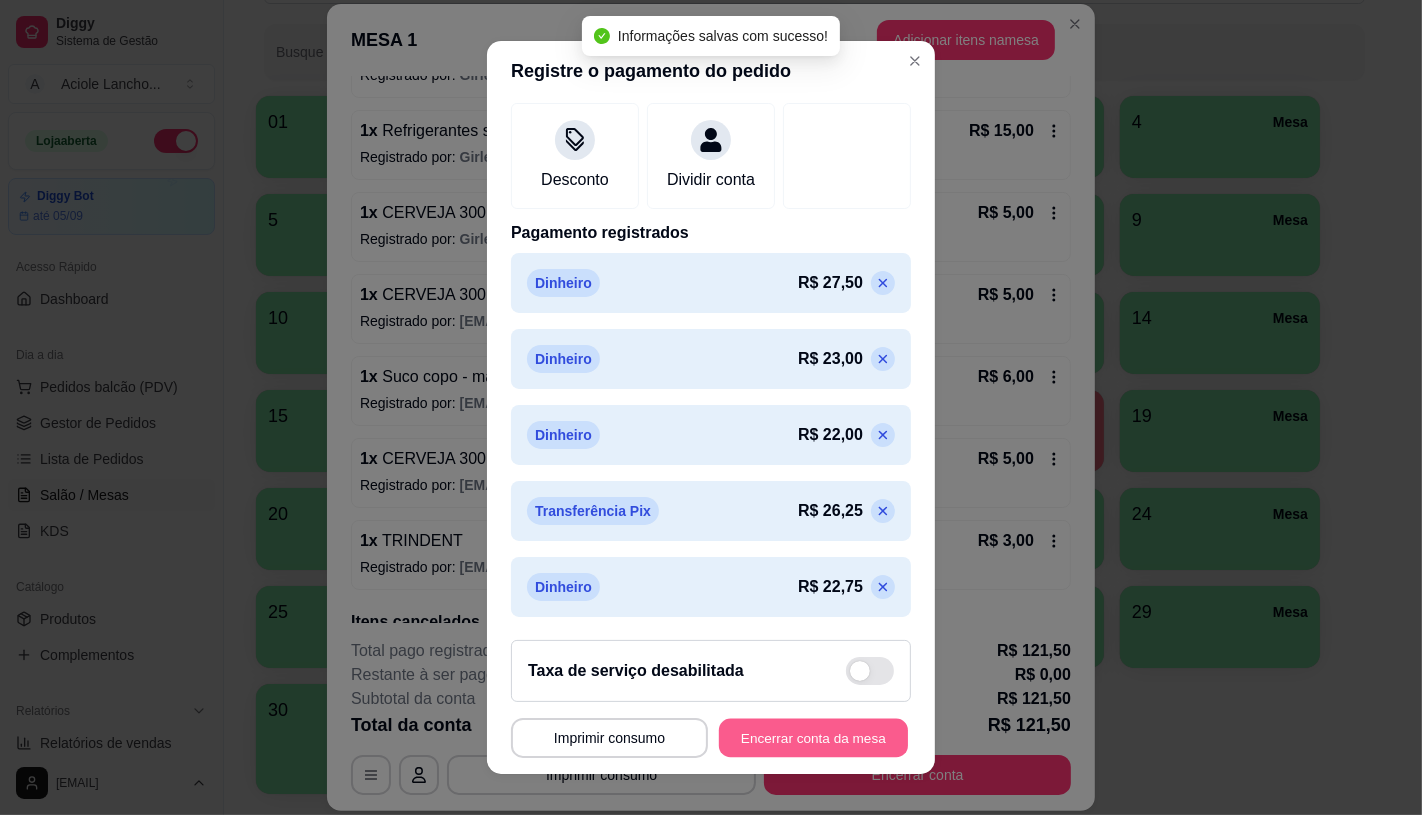 click on "Encerrar conta da mesa" at bounding box center [813, 738] 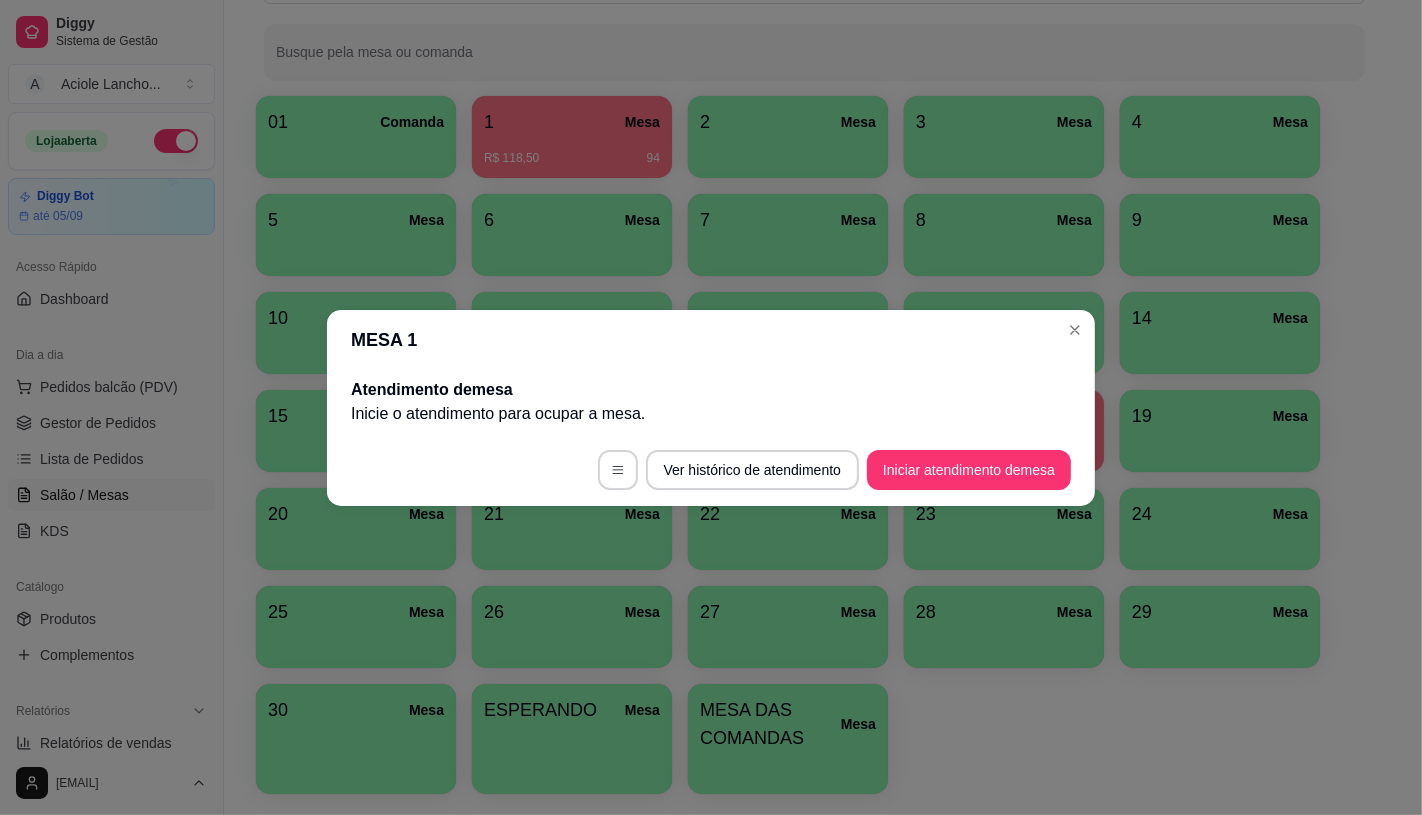 scroll, scrollTop: 0, scrollLeft: 0, axis: both 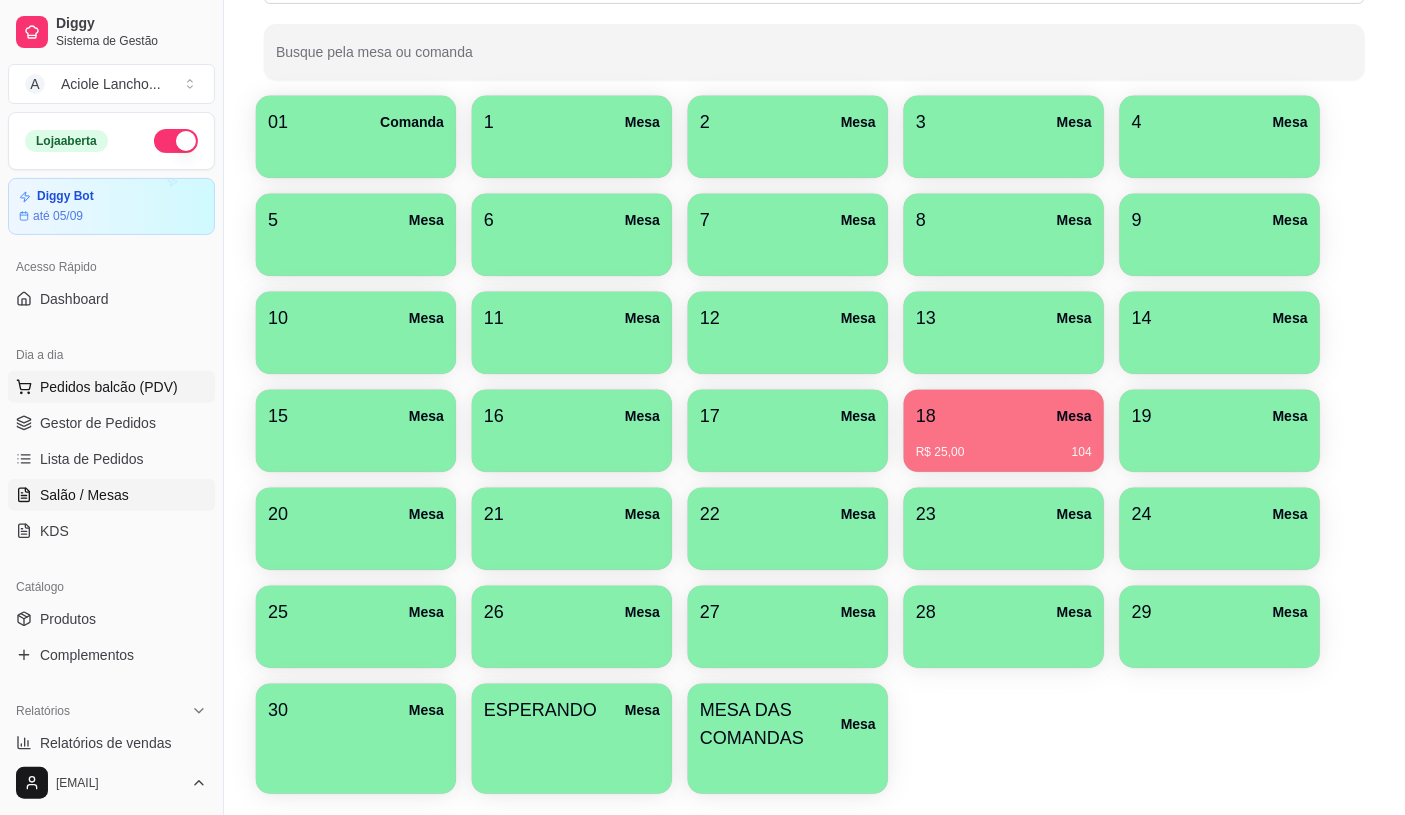 click on "Pedidos balcão (PDV)" at bounding box center (109, 387) 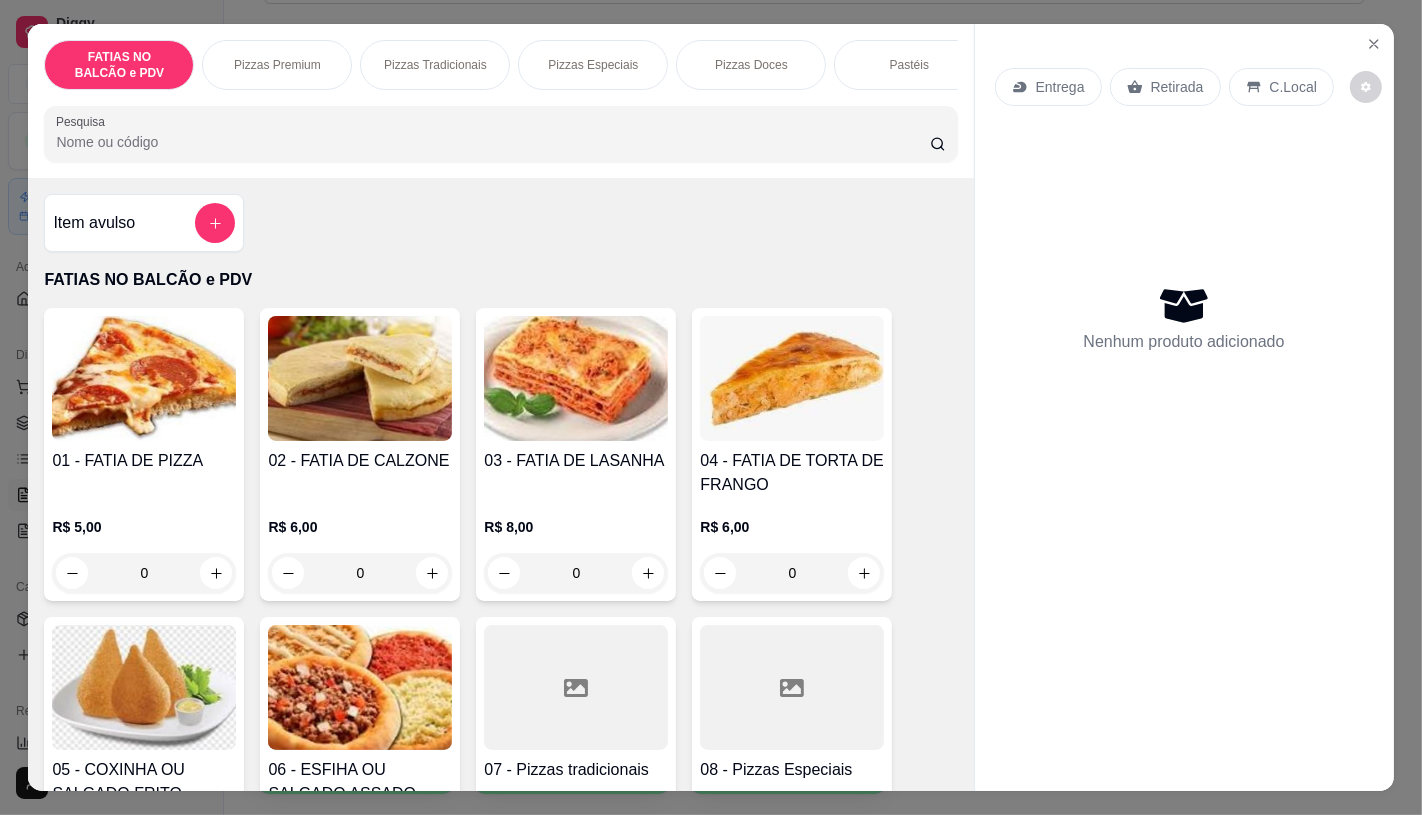 click on "Pastéis" at bounding box center [909, 65] 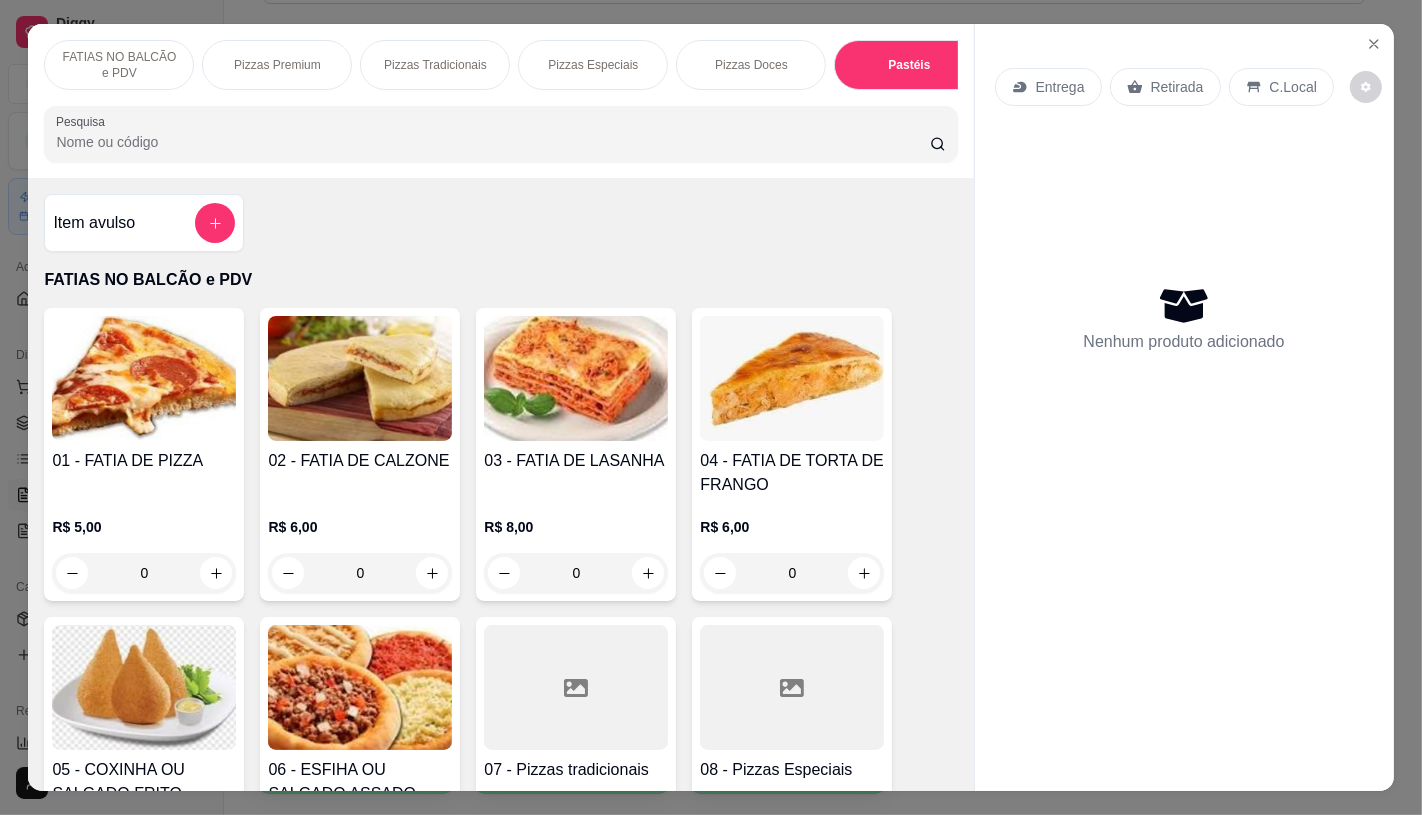 scroll, scrollTop: 3971, scrollLeft: 0, axis: vertical 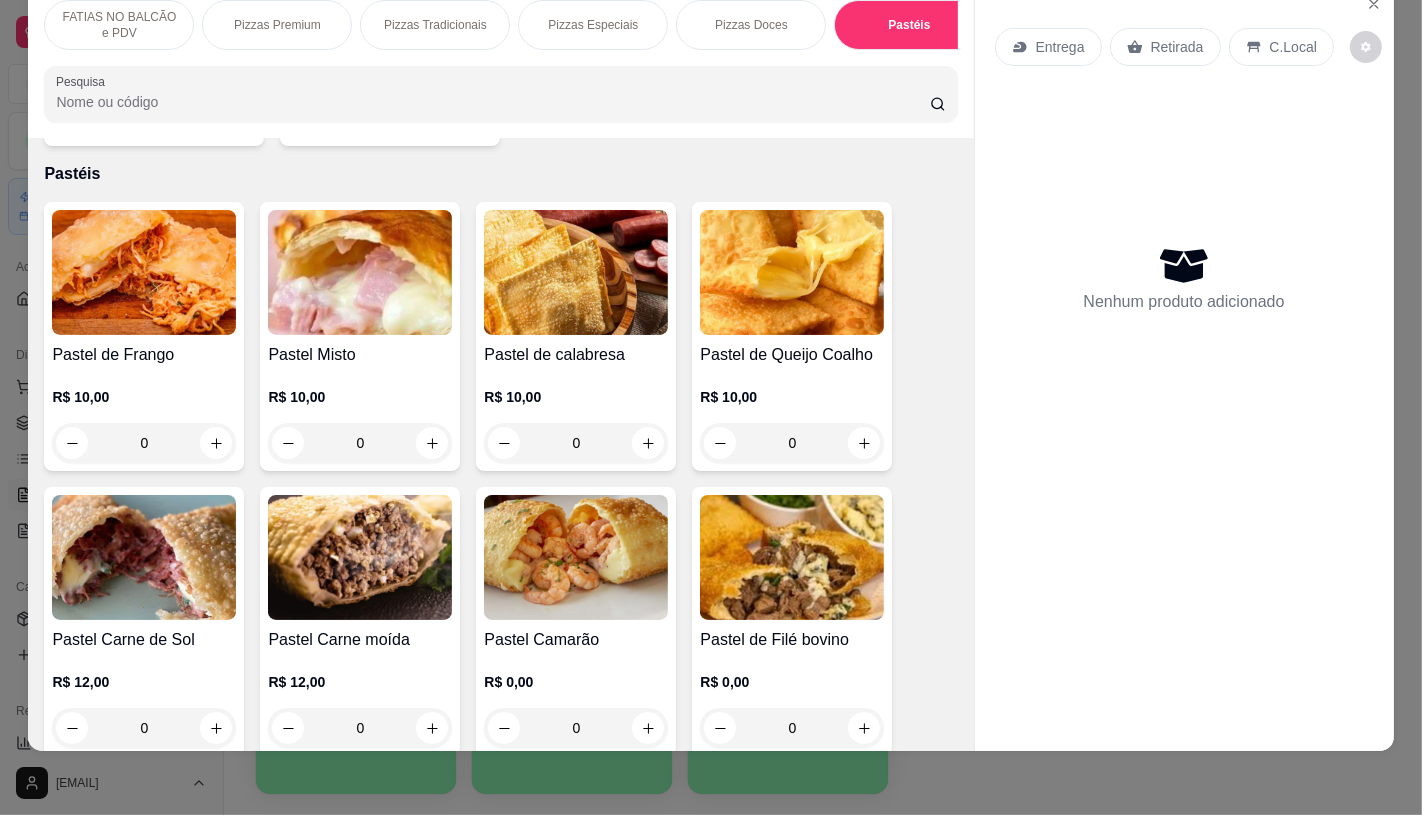click at bounding box center [360, 557] 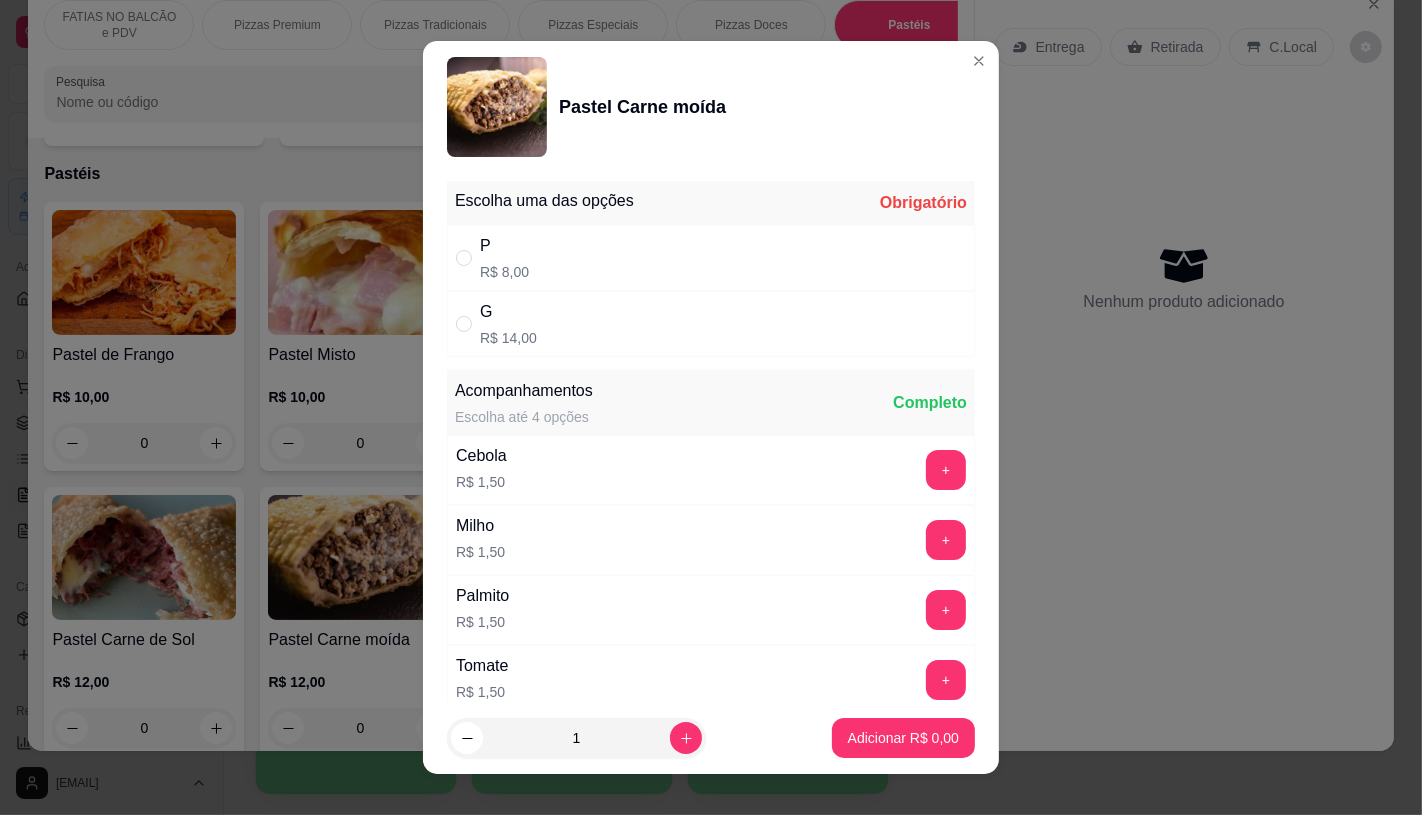 click on "G R$ 14,00" at bounding box center (711, 324) 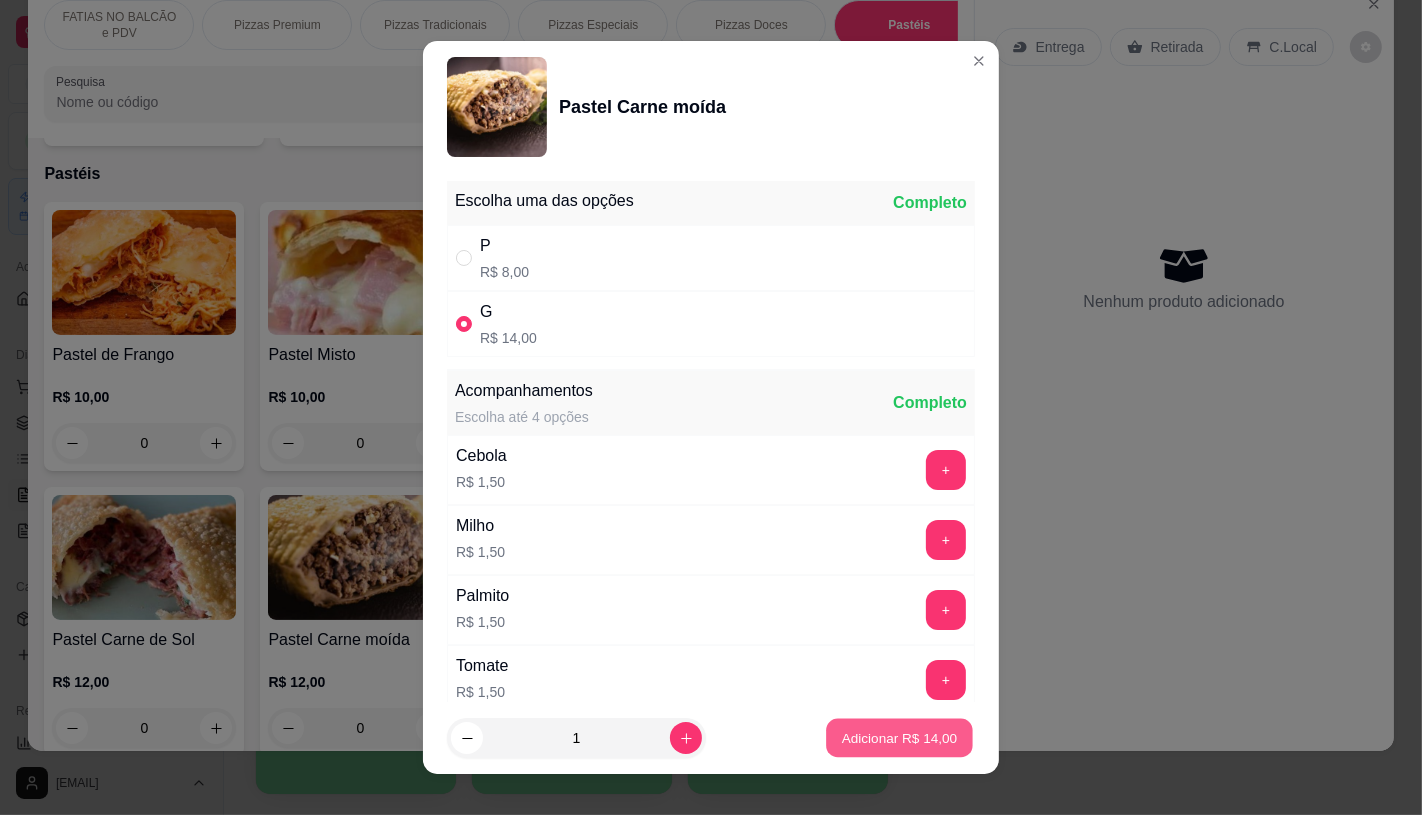 click on "Adicionar   R$ 14,00" at bounding box center (899, 738) 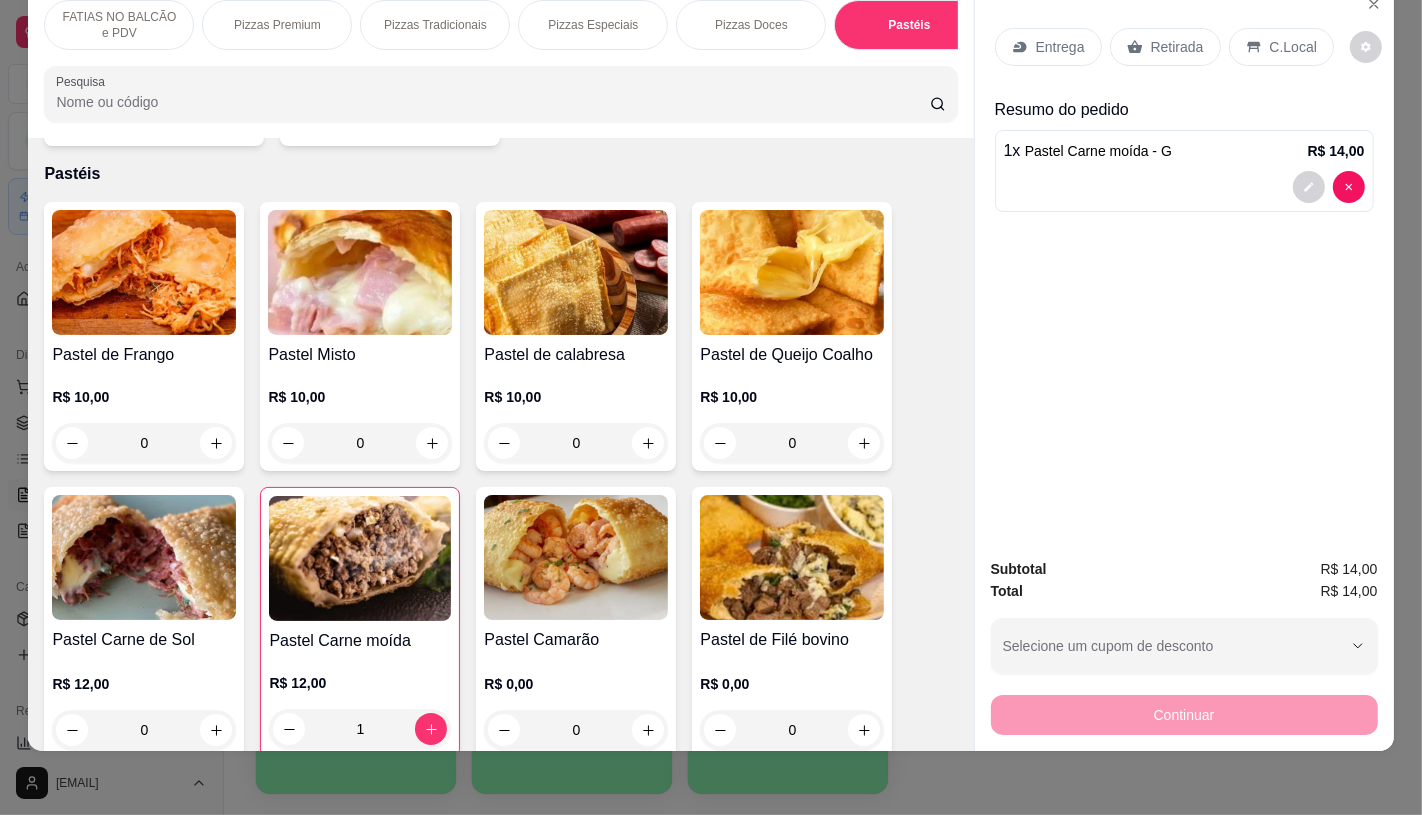 scroll, scrollTop: 0, scrollLeft: 2080, axis: horizontal 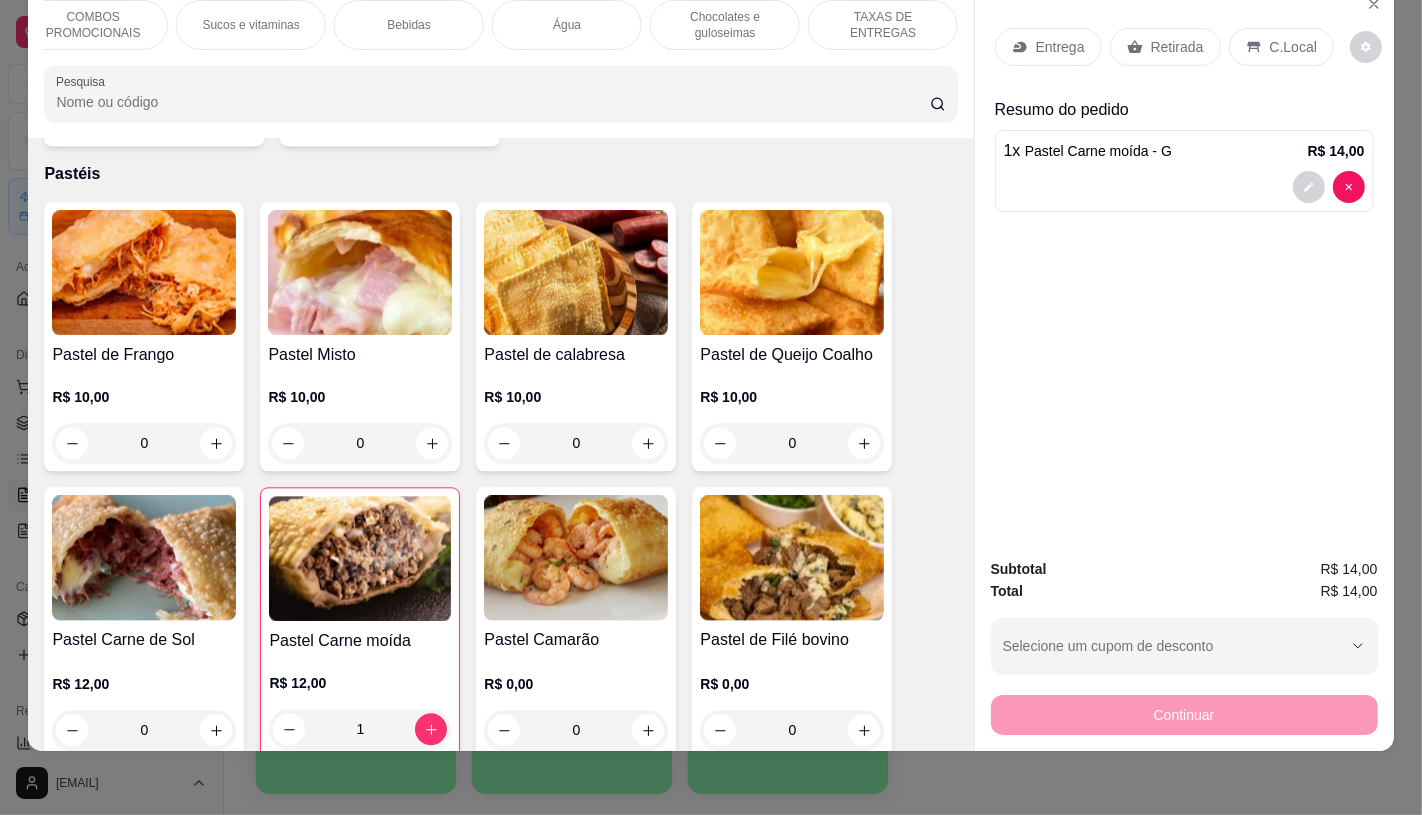 click on "TAXAS DE ENTREGAS" at bounding box center [883, 25] 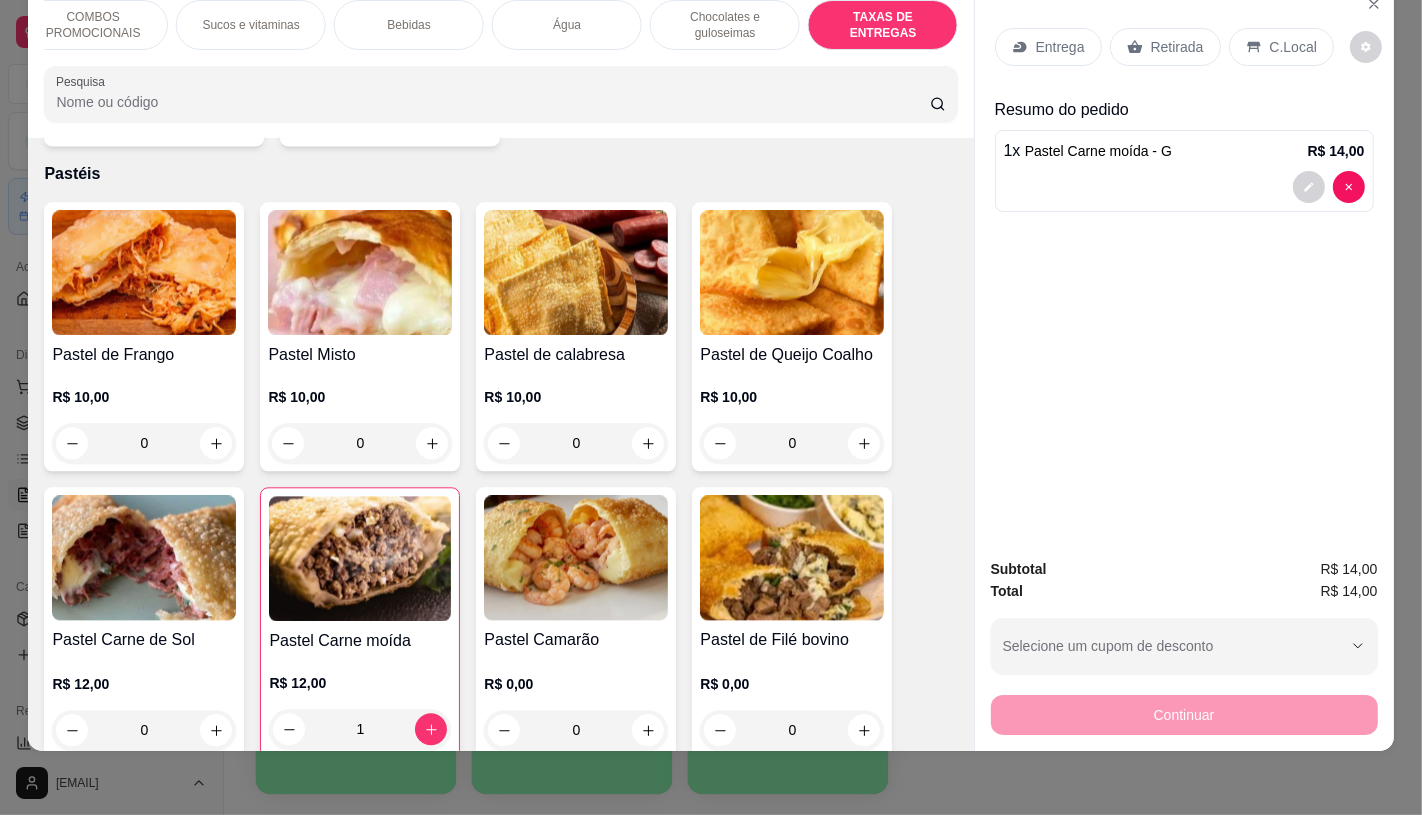 scroll, scrollTop: 13375, scrollLeft: 0, axis: vertical 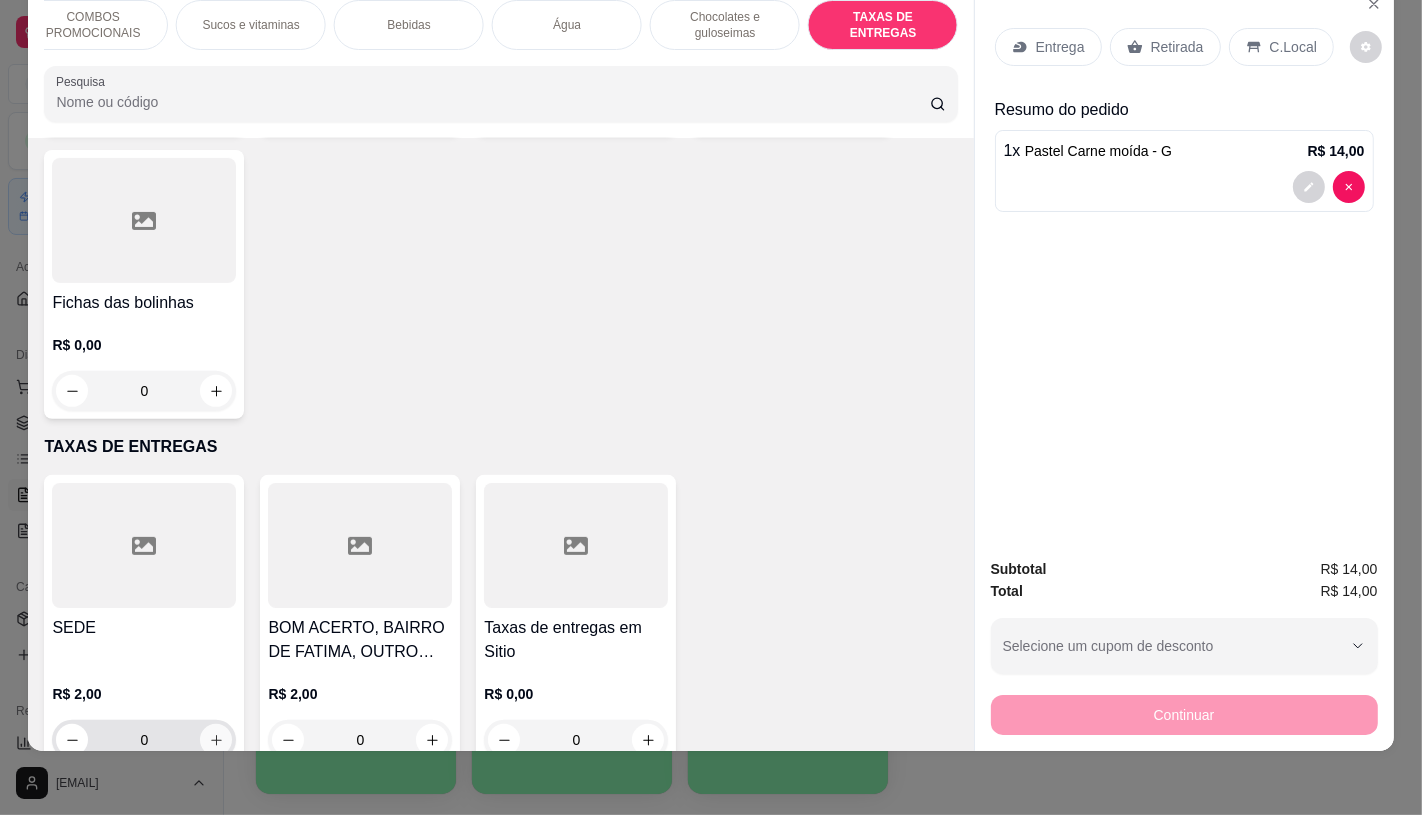 click 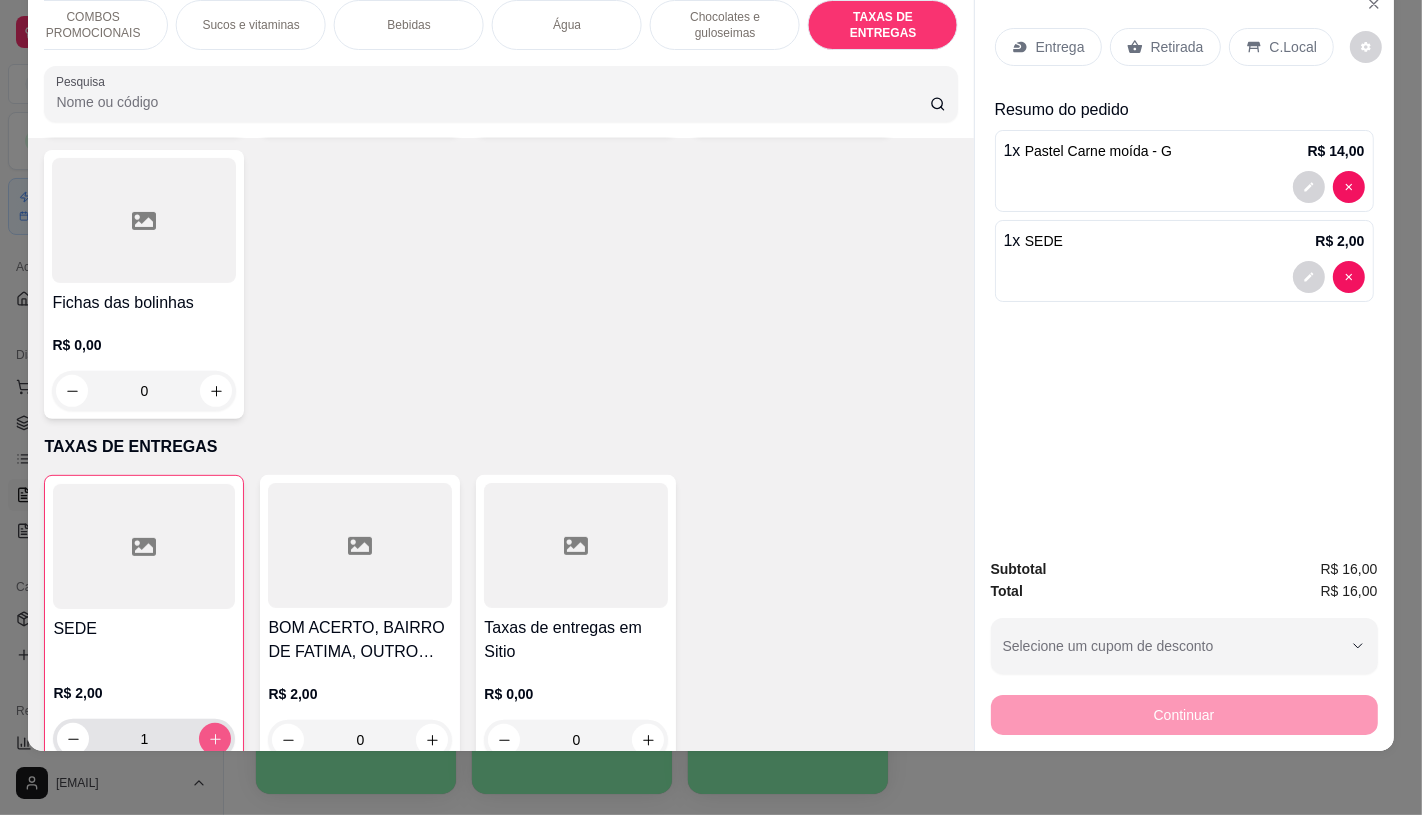 type on "1" 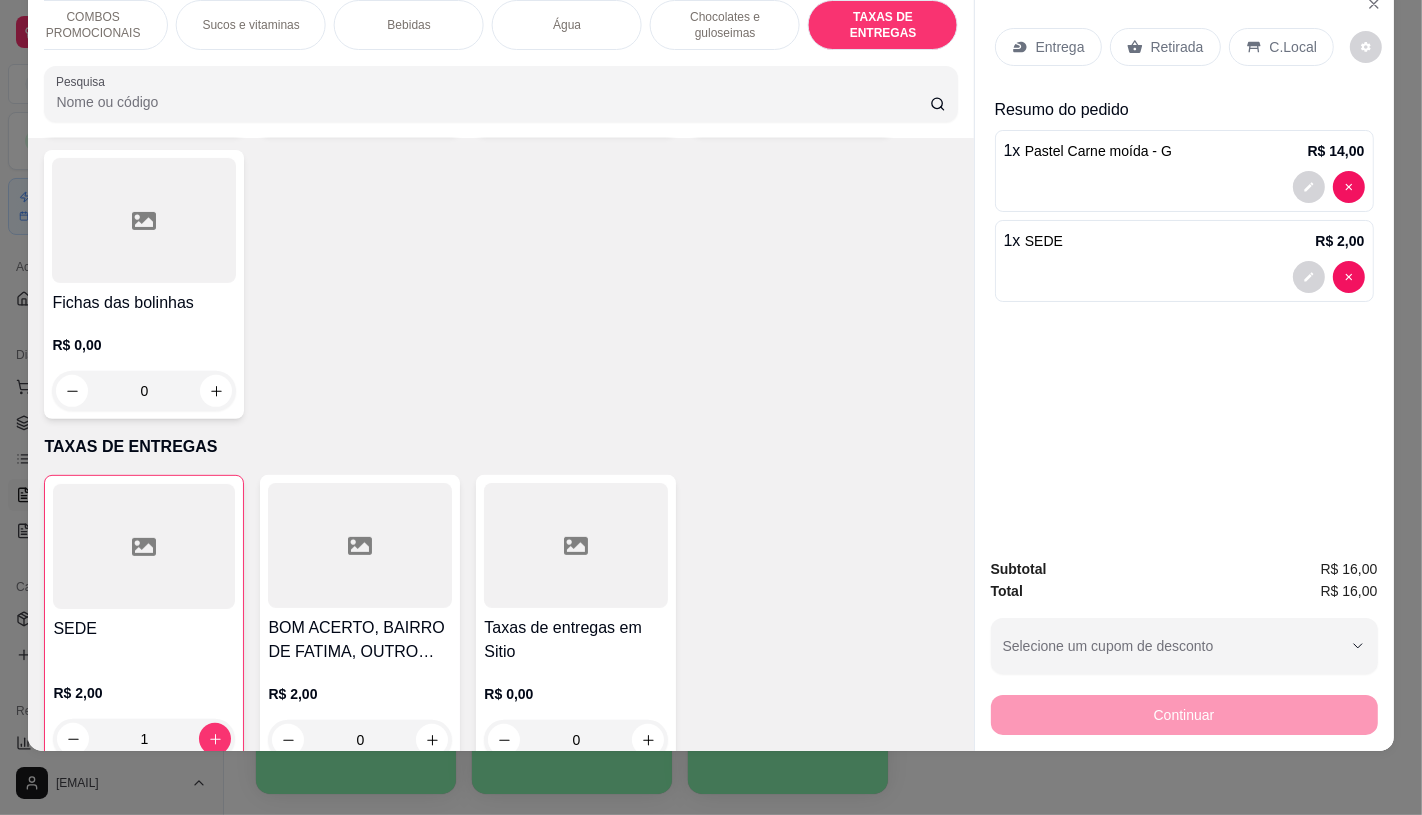 click on "Retirada" at bounding box center [1177, 47] 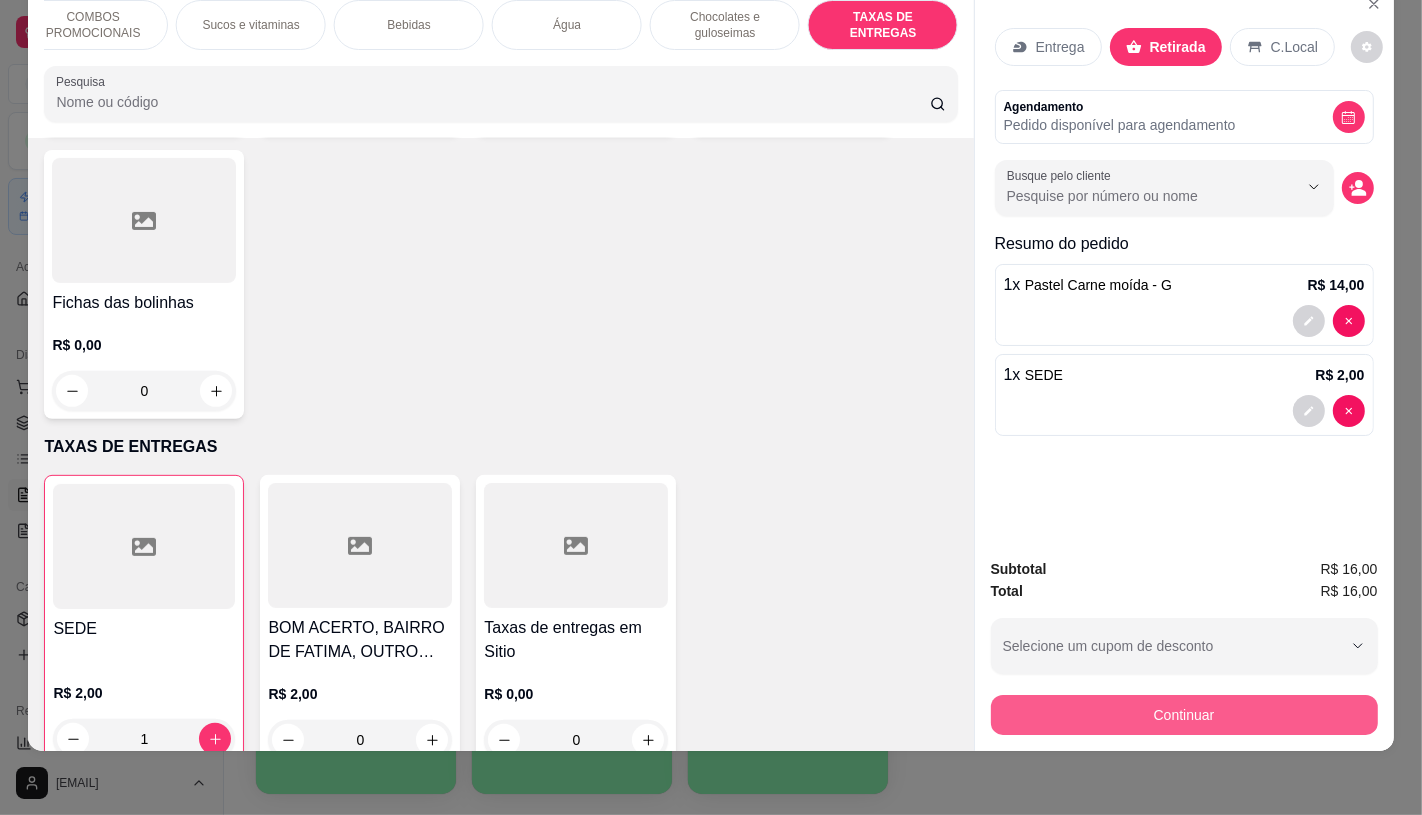 click on "Continuar" at bounding box center (1184, 715) 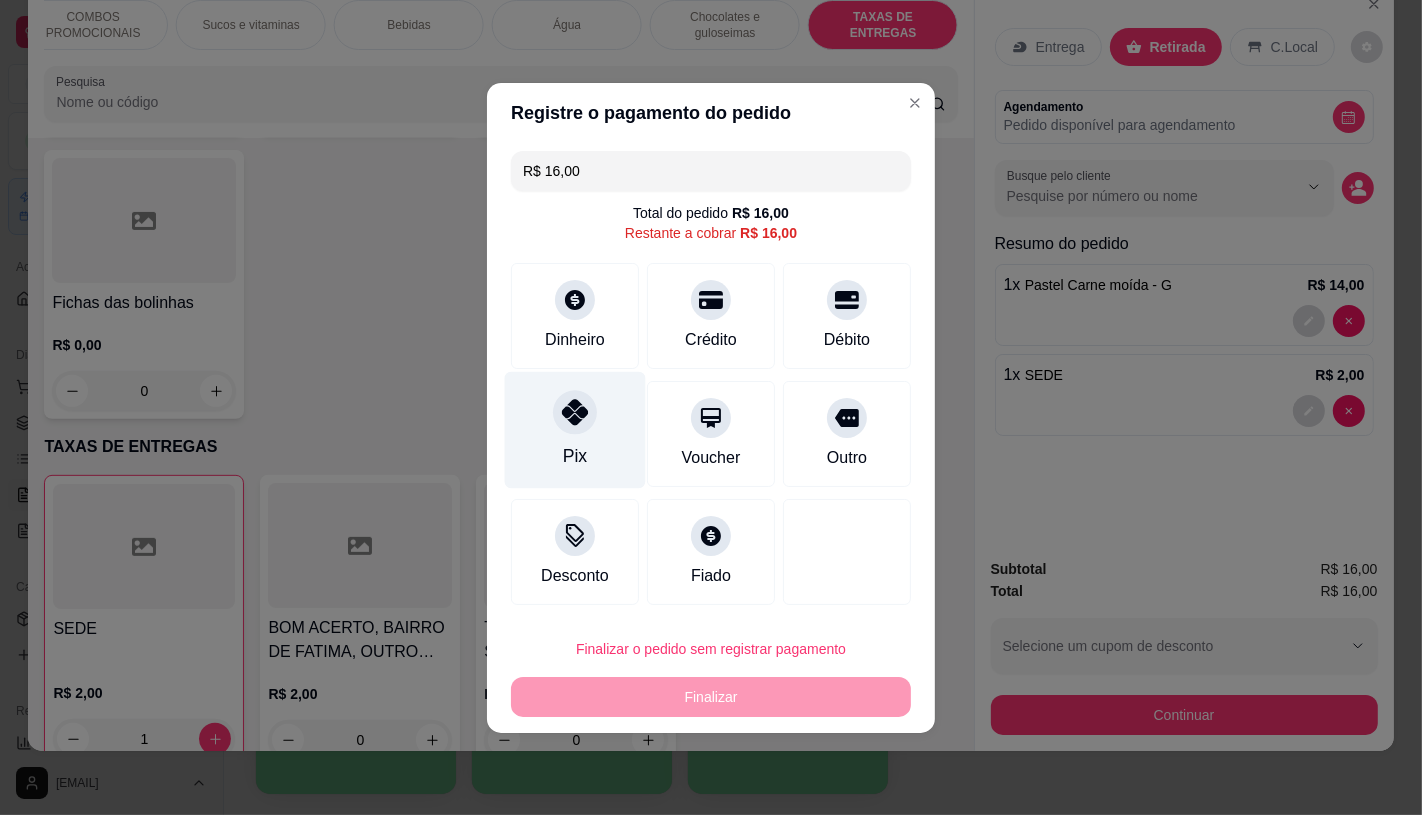 click on "Pix" at bounding box center [575, 429] 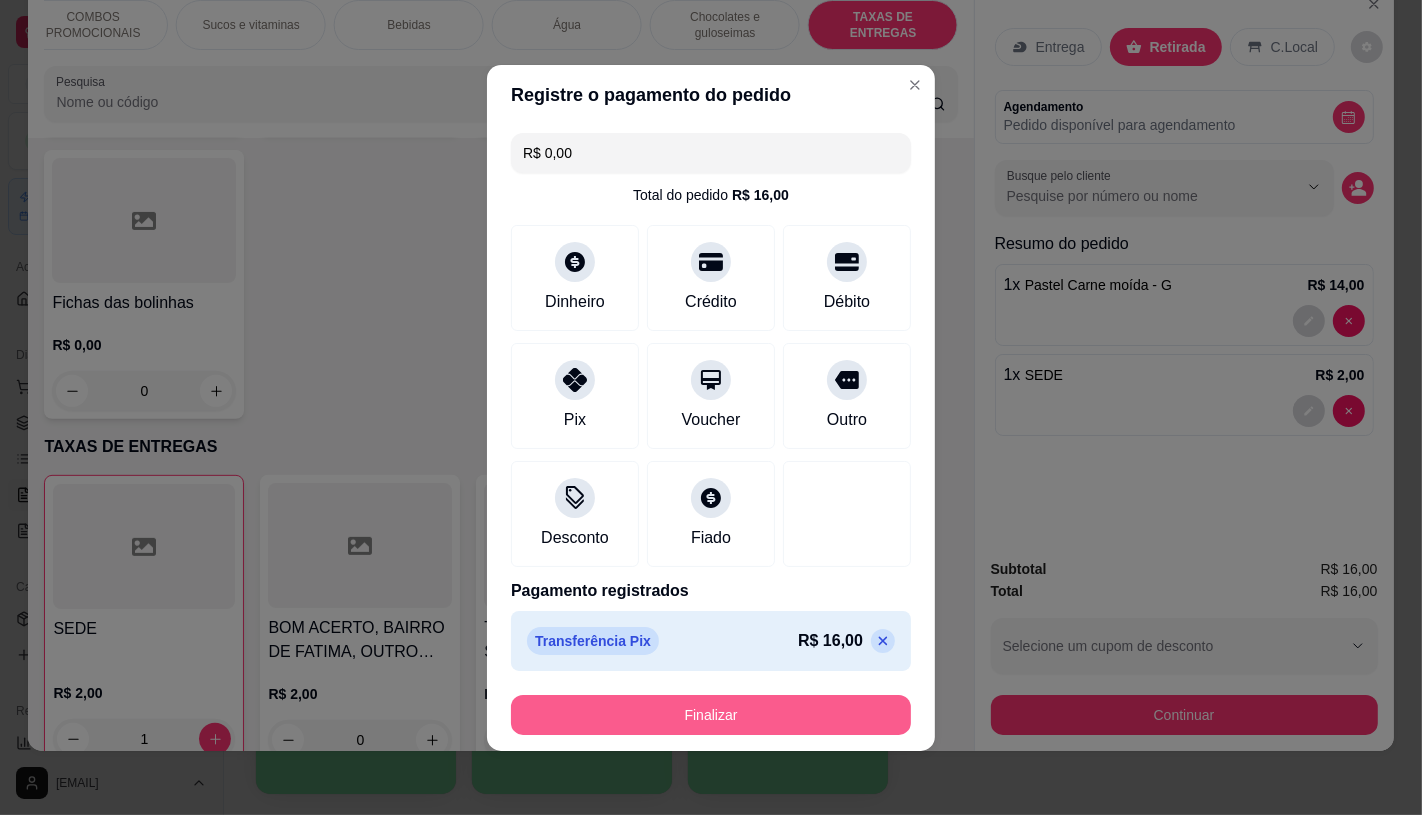 click on "Finalizar" at bounding box center (711, 715) 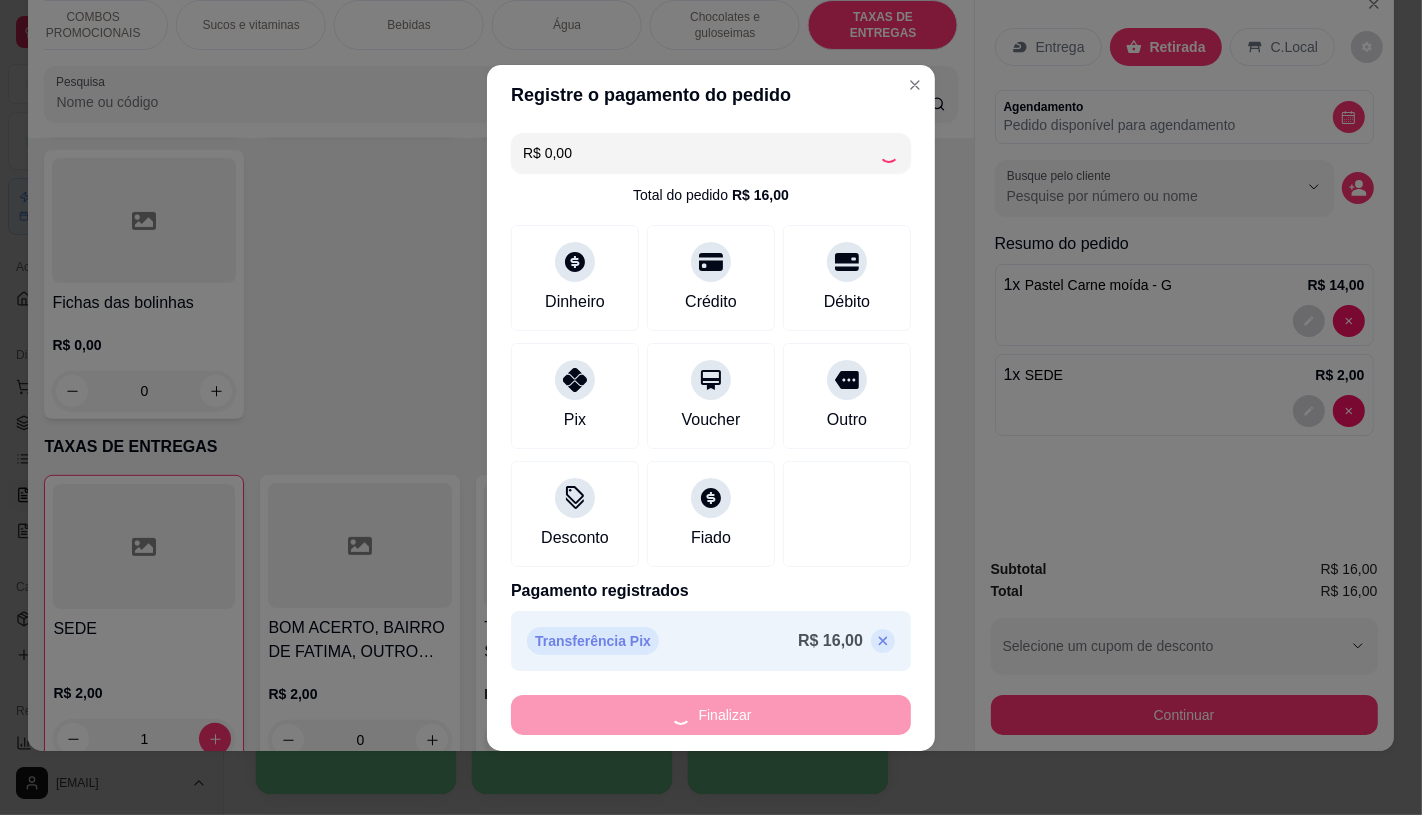 type on "0" 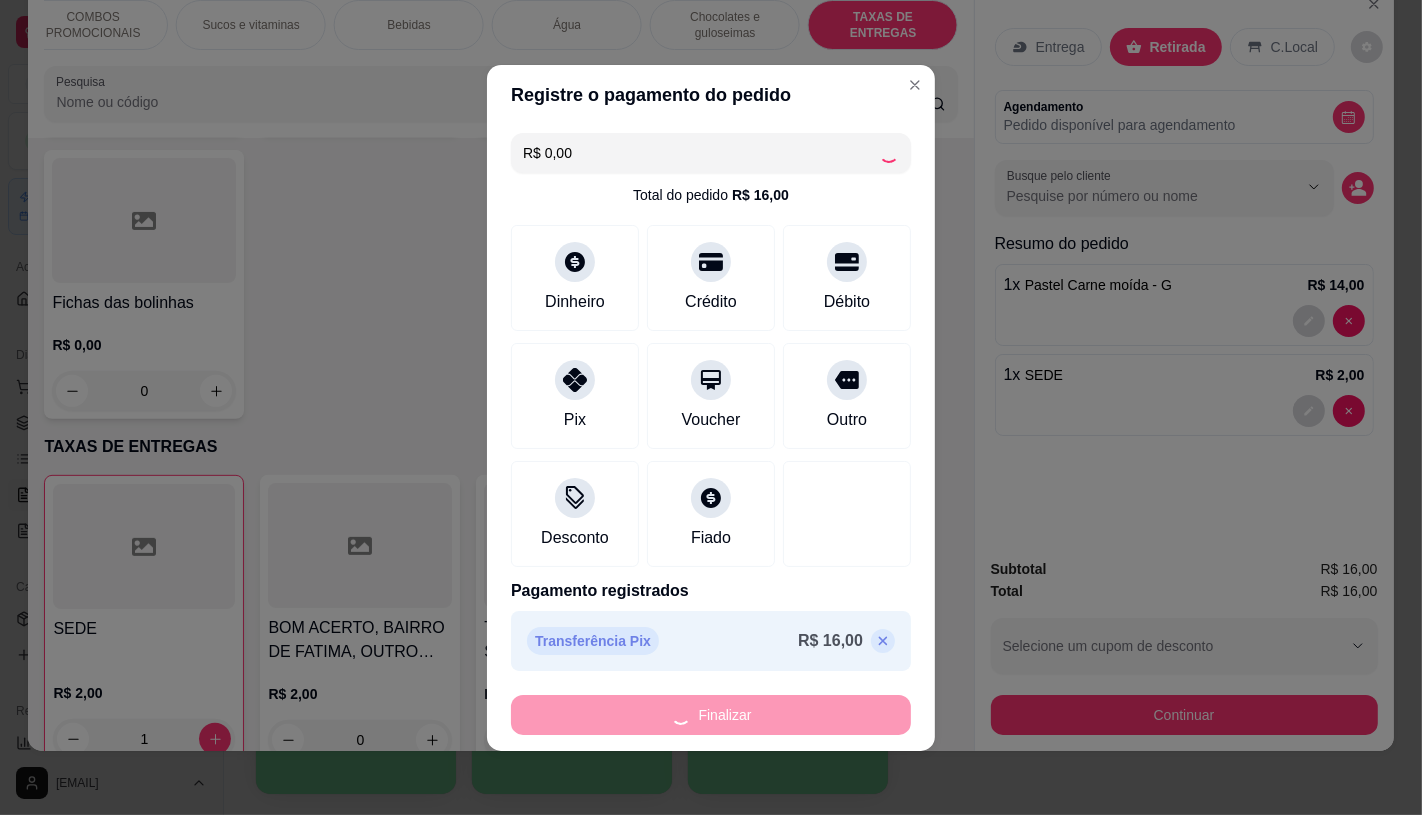 type on "0" 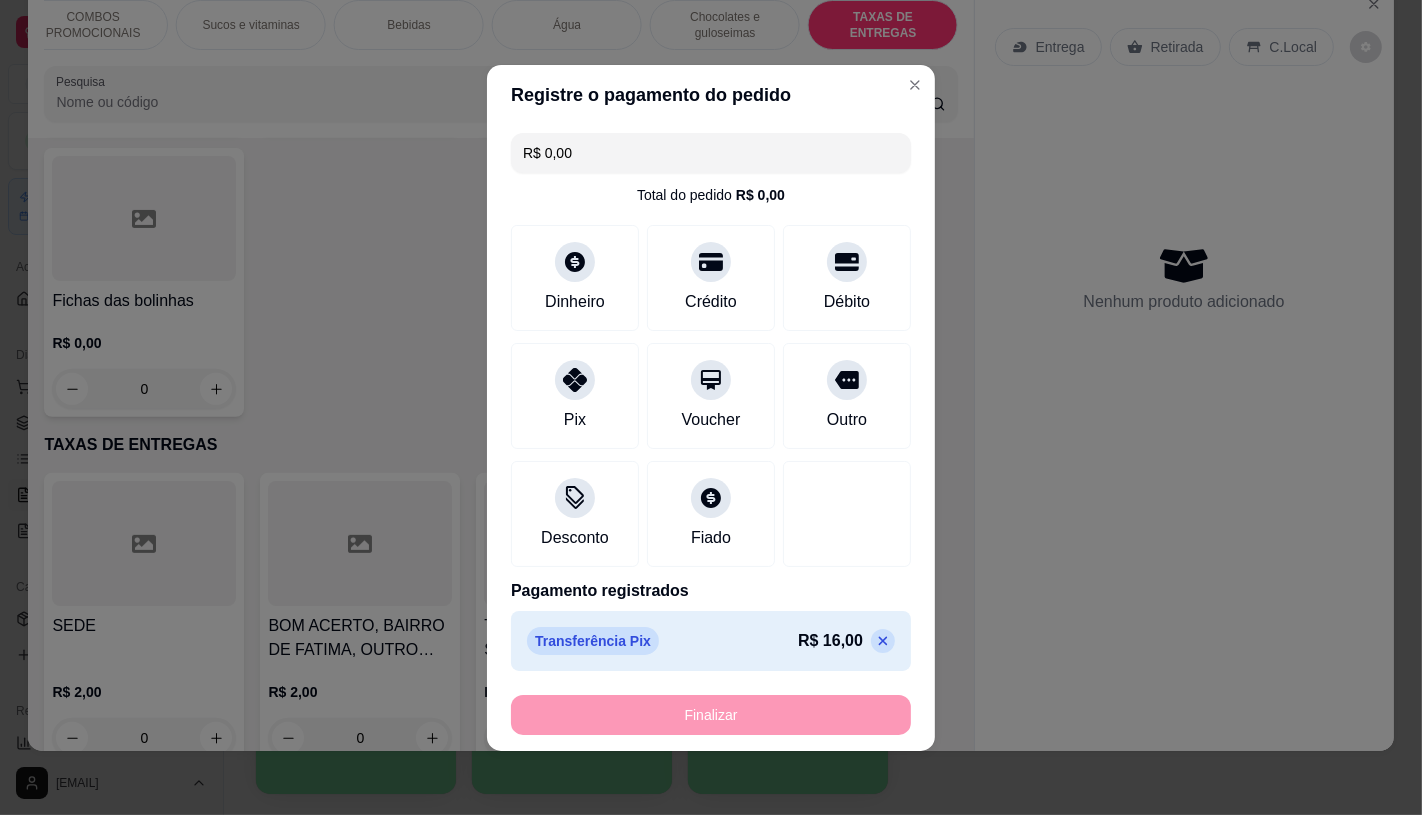 type on "-R$ 16,00" 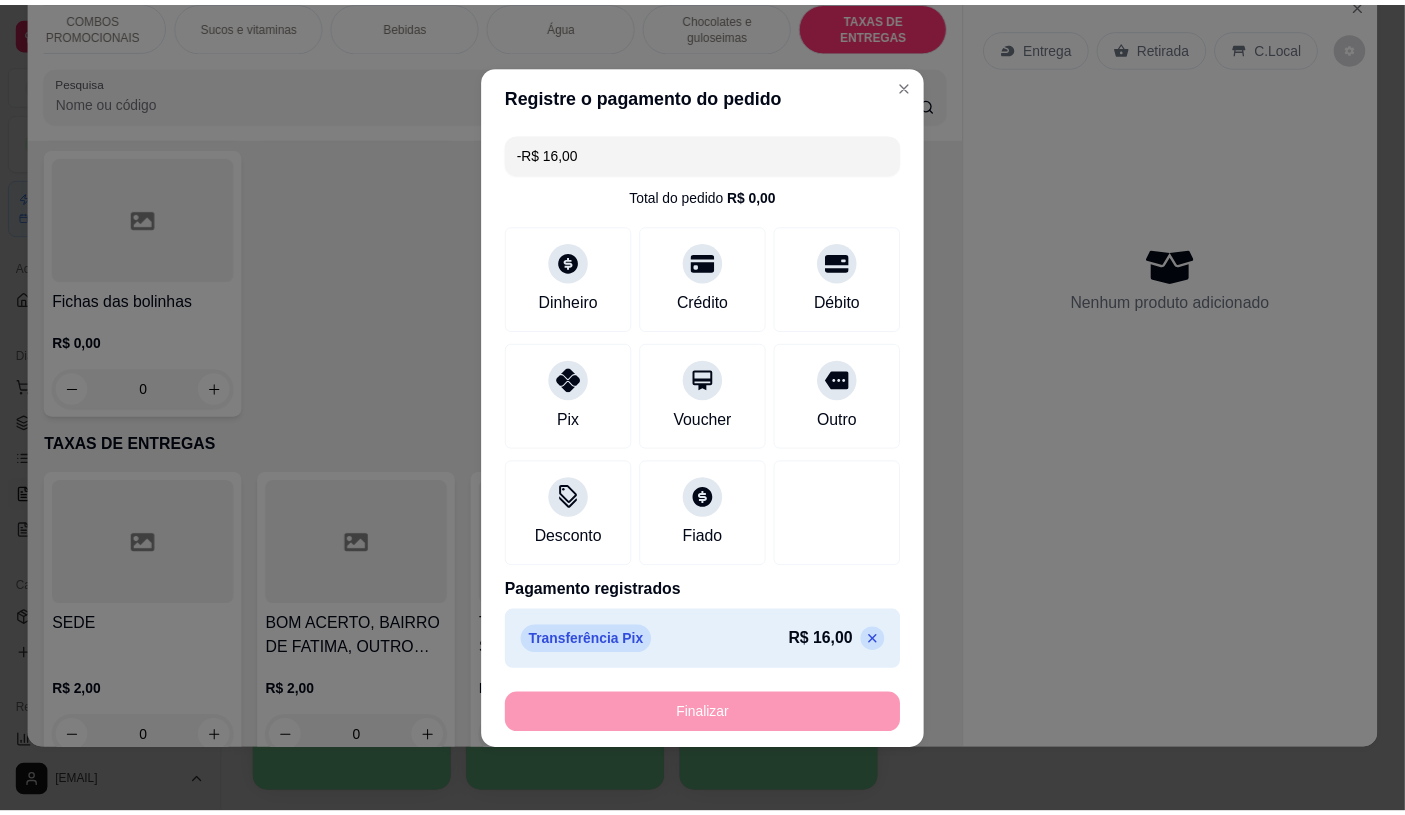 scroll, scrollTop: 13373, scrollLeft: 0, axis: vertical 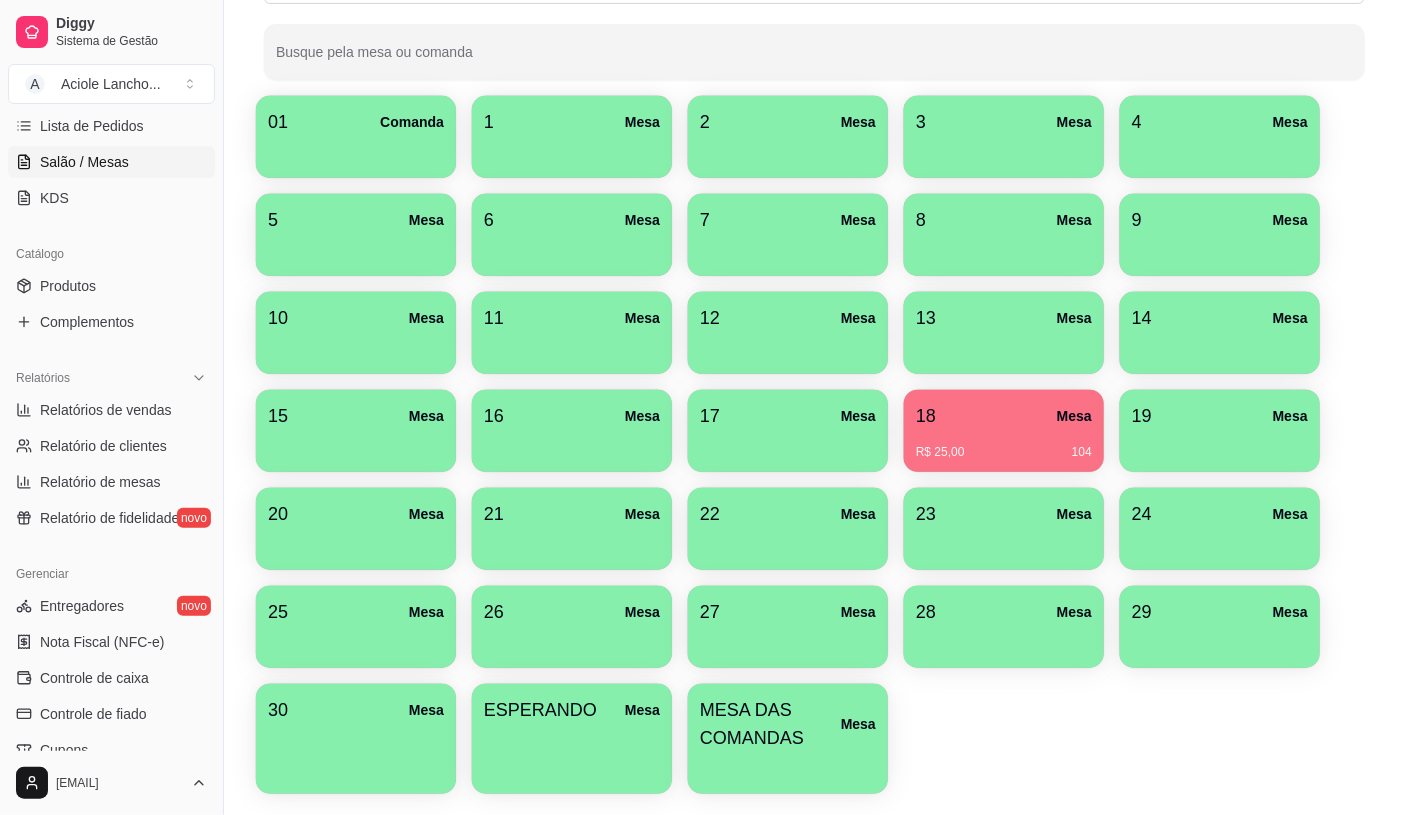 click on "Entregadores novo Nota Fiscal (NFC-e) Controle de caixa Controle de fiado Cupons Clientes Estoque Configurações" at bounding box center (111, 732) 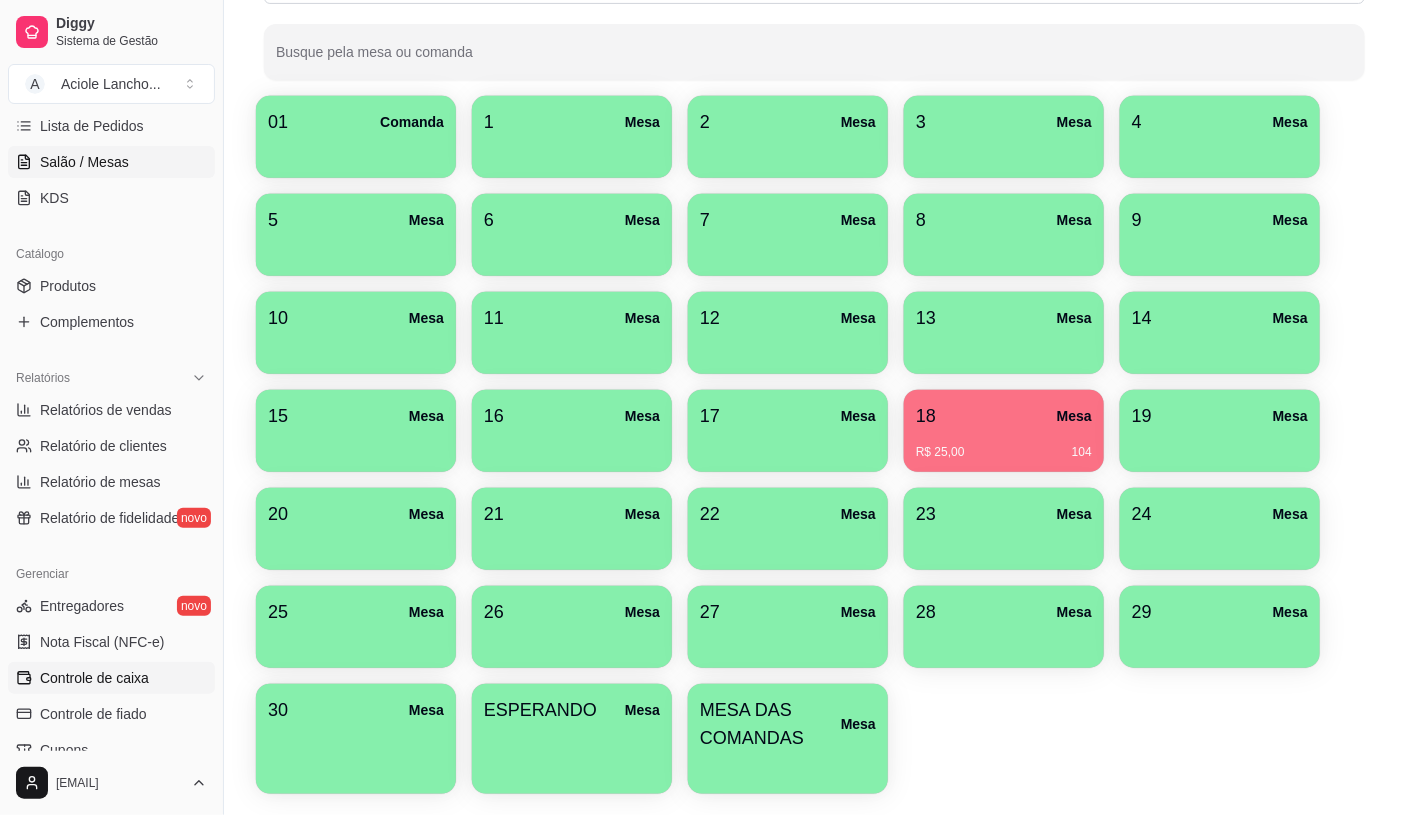 click on "Controle de caixa" at bounding box center [111, 678] 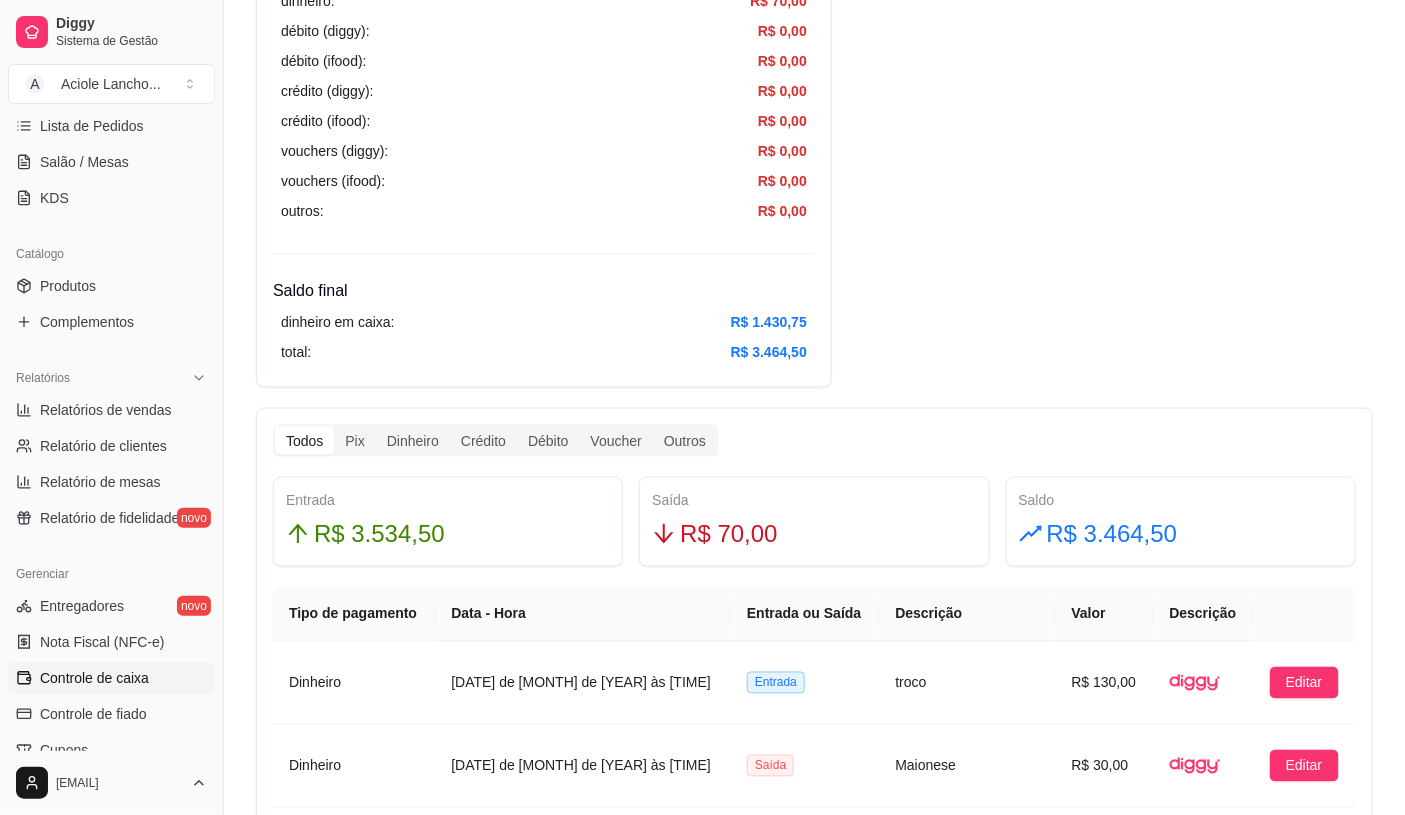 scroll, scrollTop: 0, scrollLeft: 0, axis: both 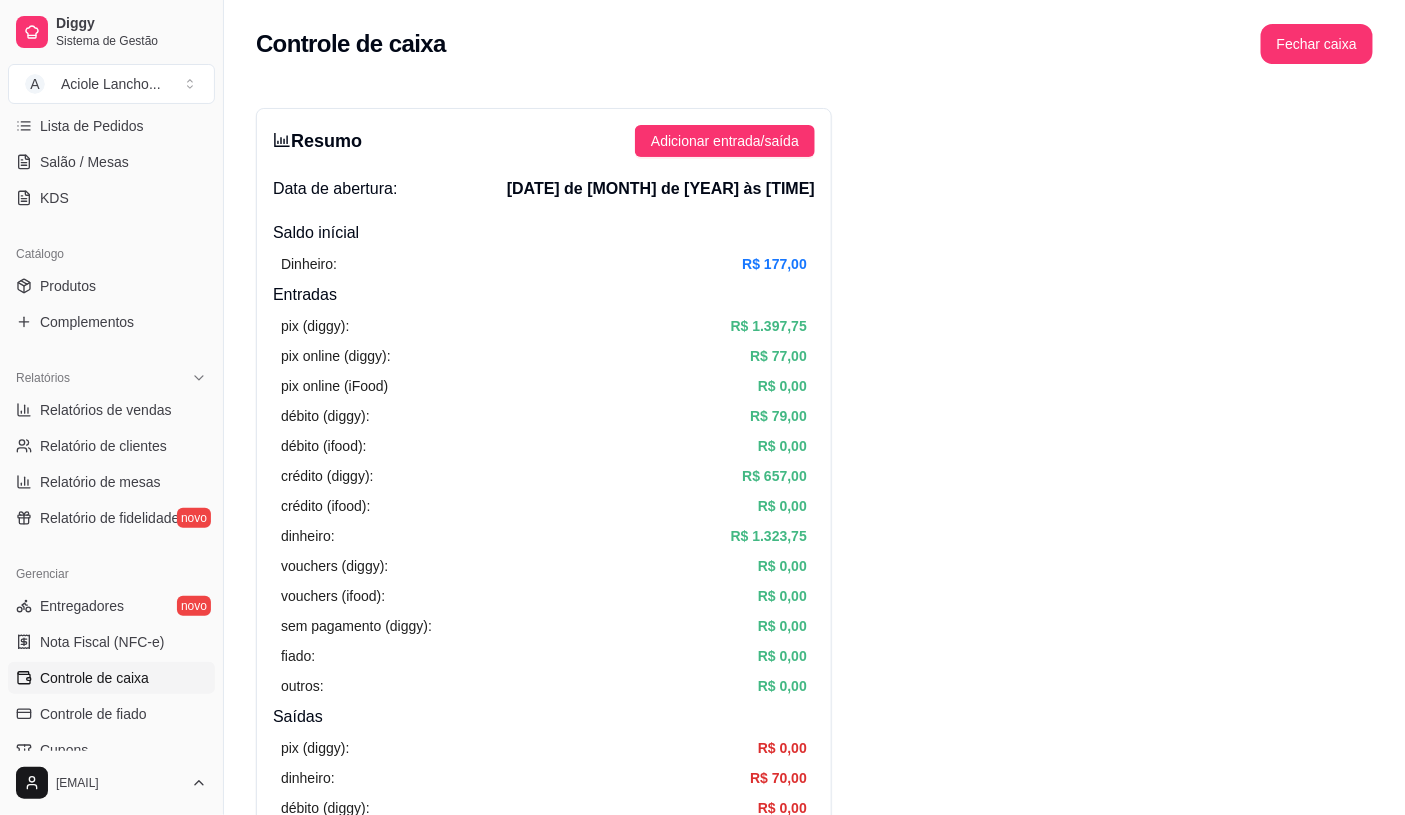 click on "Resumo Adicionar entrada/saída Data de abertura: [DATE] de [MONTH] de [YEAR] às [TIME] Saldo inícial Dinheiro: R$ 177,00 Entradas pix (diggy): R$ 1.397,75 pix online (diggy): R$ 77,00 pix online (iFood) R$ 0,00 débito (diggy): R$ 79,00 débito (ifood): R$ 0,00 crédito (diggy): R$ 657,00 crédito (ifood): R$ 0,00 dinheiro: R$ 1.323,75 vouchers (diggy): R$ 0,00 vouchers (ifood): R$ 0,00 sem pagamento (diggy): R$ 0,00 fiado: R$ 0,00 outros: R$ 0,00 Saídas pix (diggy): R$ 0,00 dinheiro: R$ 70,00 débito (diggy): R$ 0,00 débito (ifood): R$ 0,00 crédito (diggy): R$ 0,00 crédito (ifood): R$ 0,00 vouchers (diggy): R$ 0,00 vouchers (ifood): R$ 0,00 outros: R$ 0,00 Saldo final dinheiro em caixa: R$ 1.430,75 total: R$ 3.464,50" at bounding box center [544, 636] 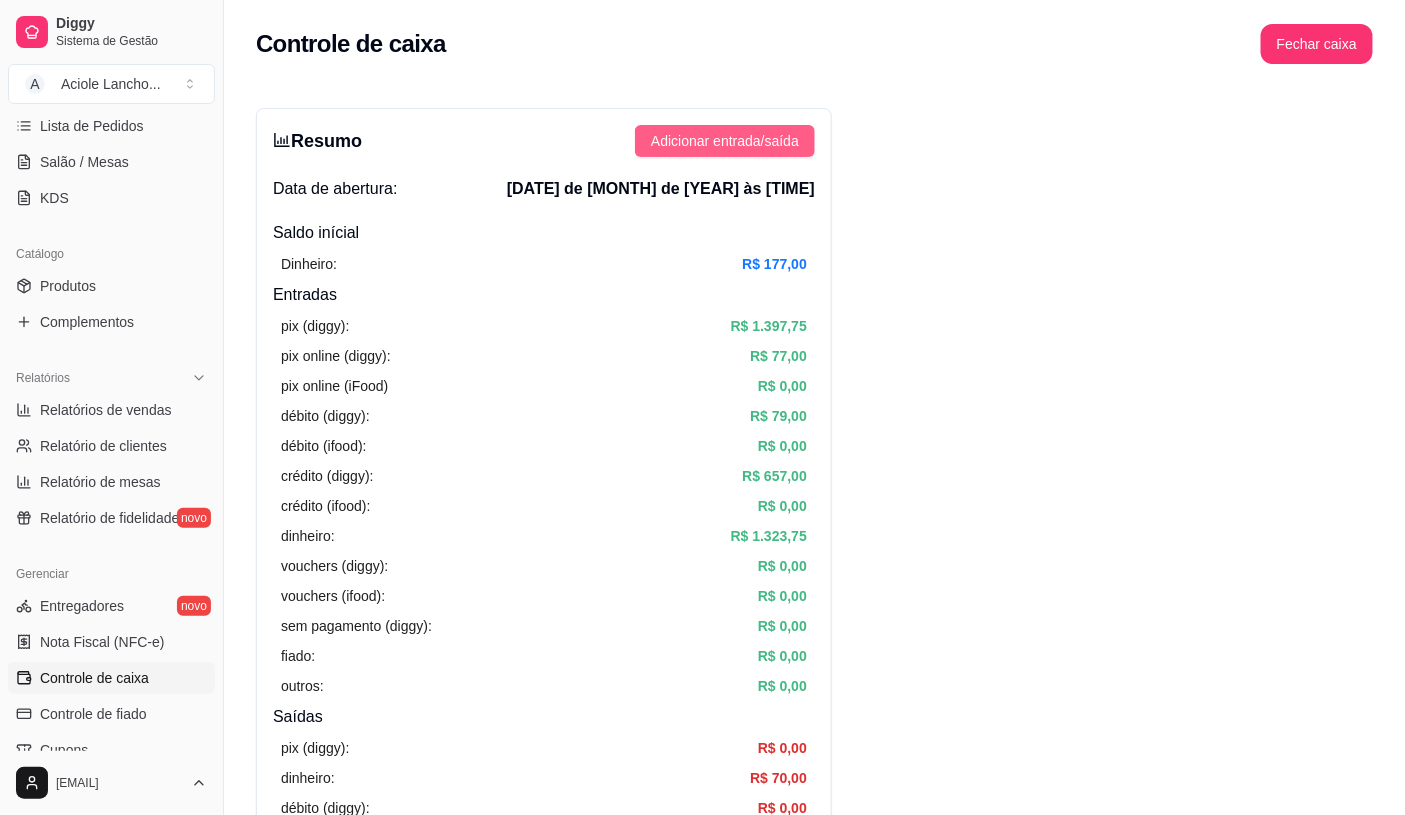click on "Adicionar entrada/saída" at bounding box center (725, 141) 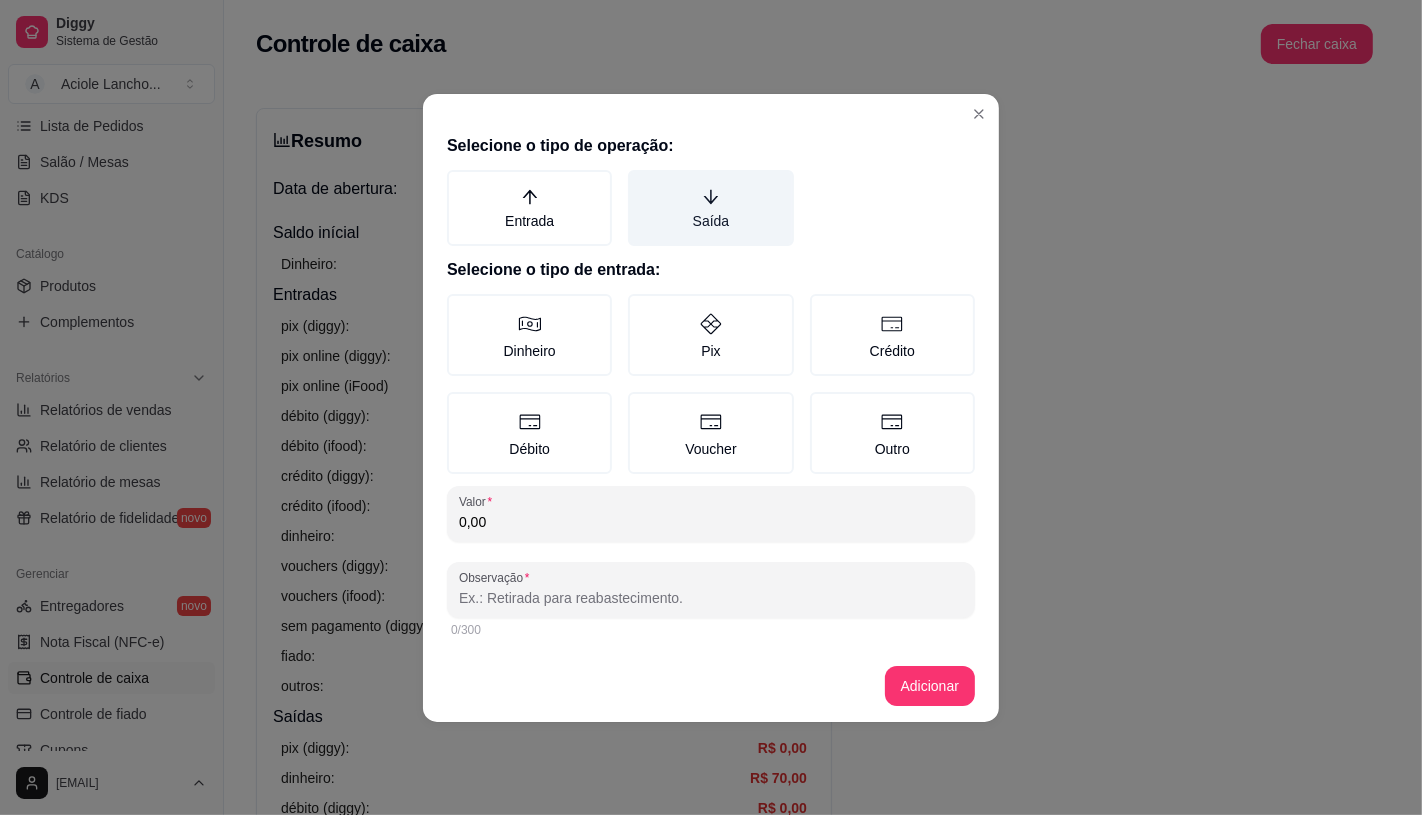 click 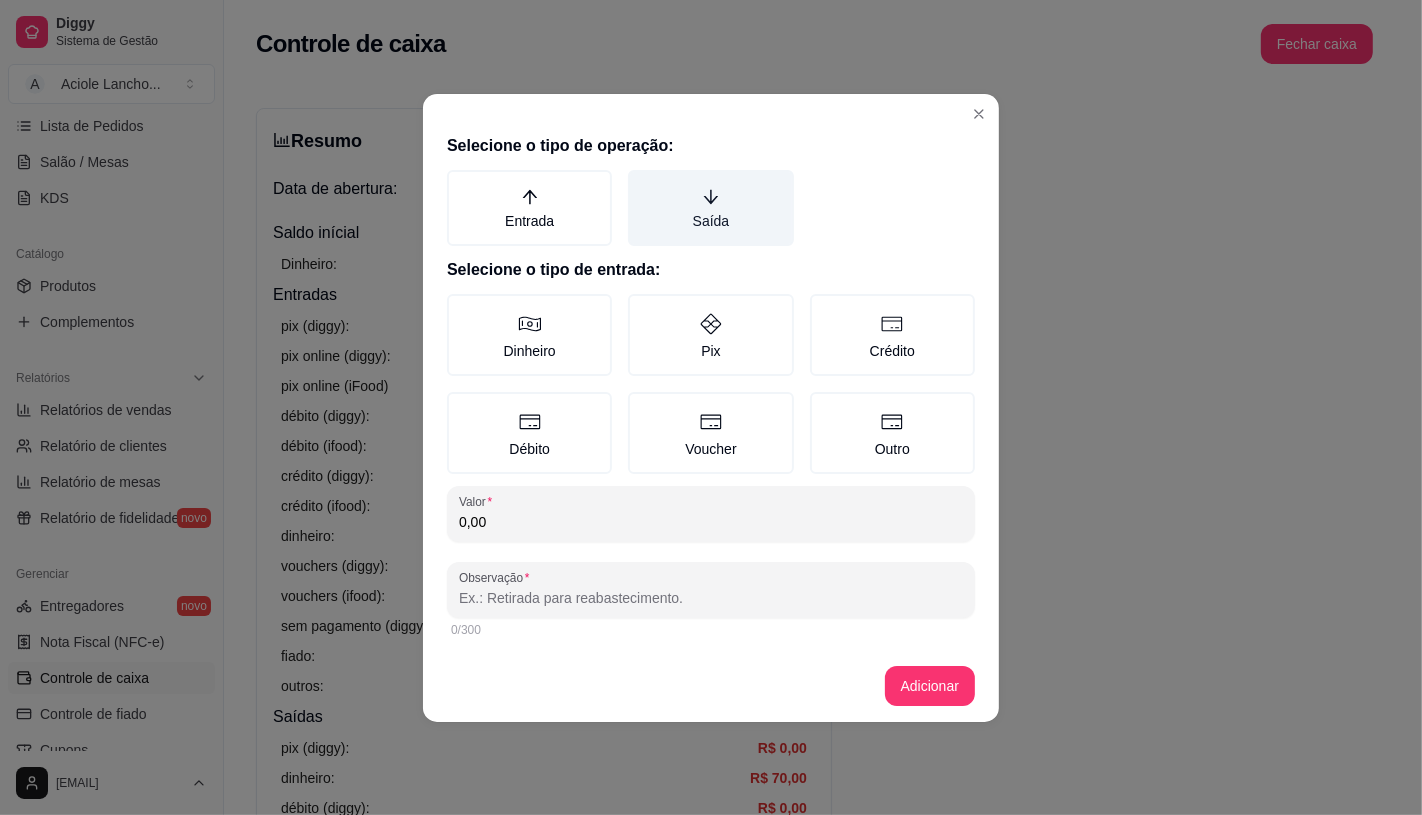 click on "Saída" at bounding box center (635, 177) 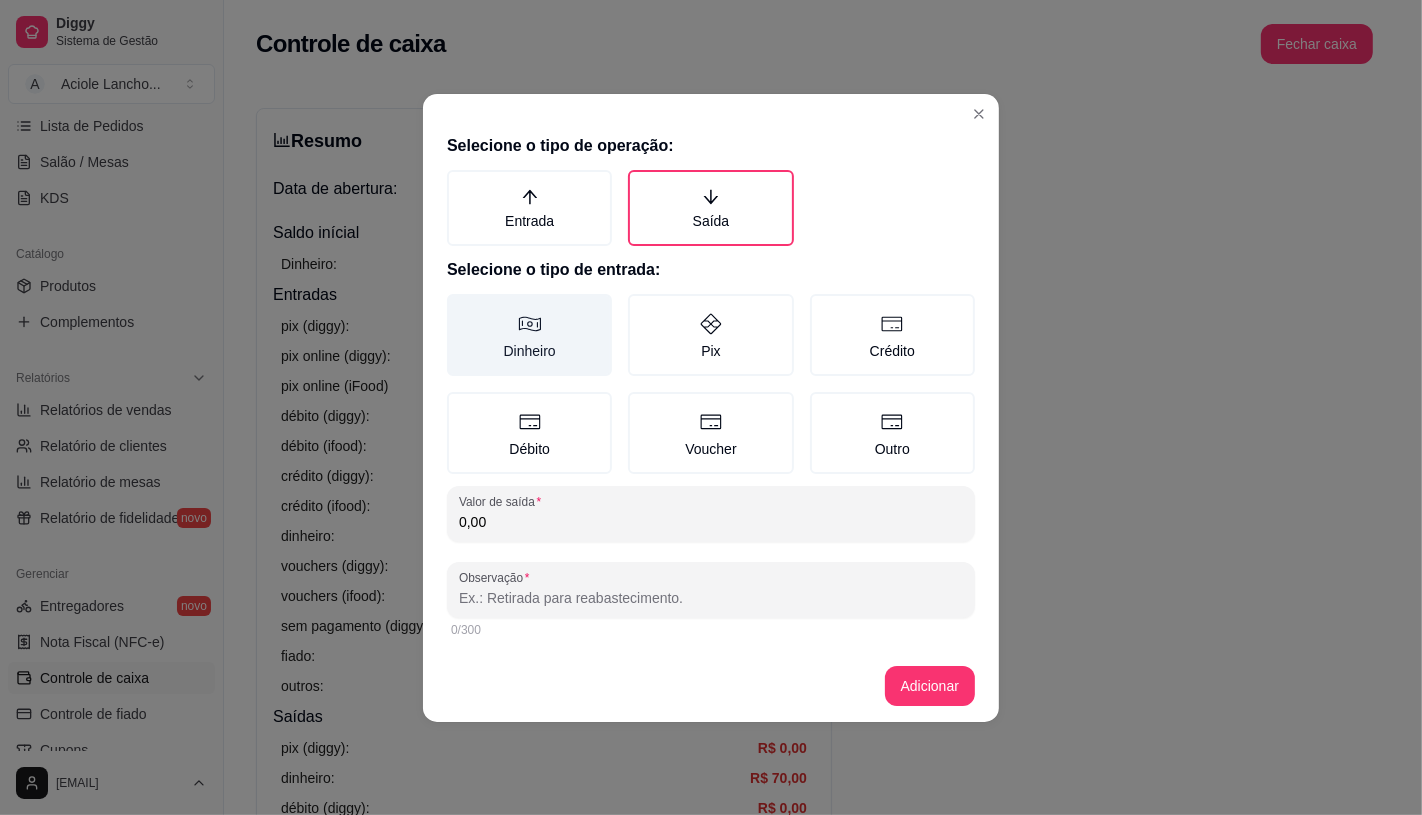 click on "Dinheiro" at bounding box center (529, 335) 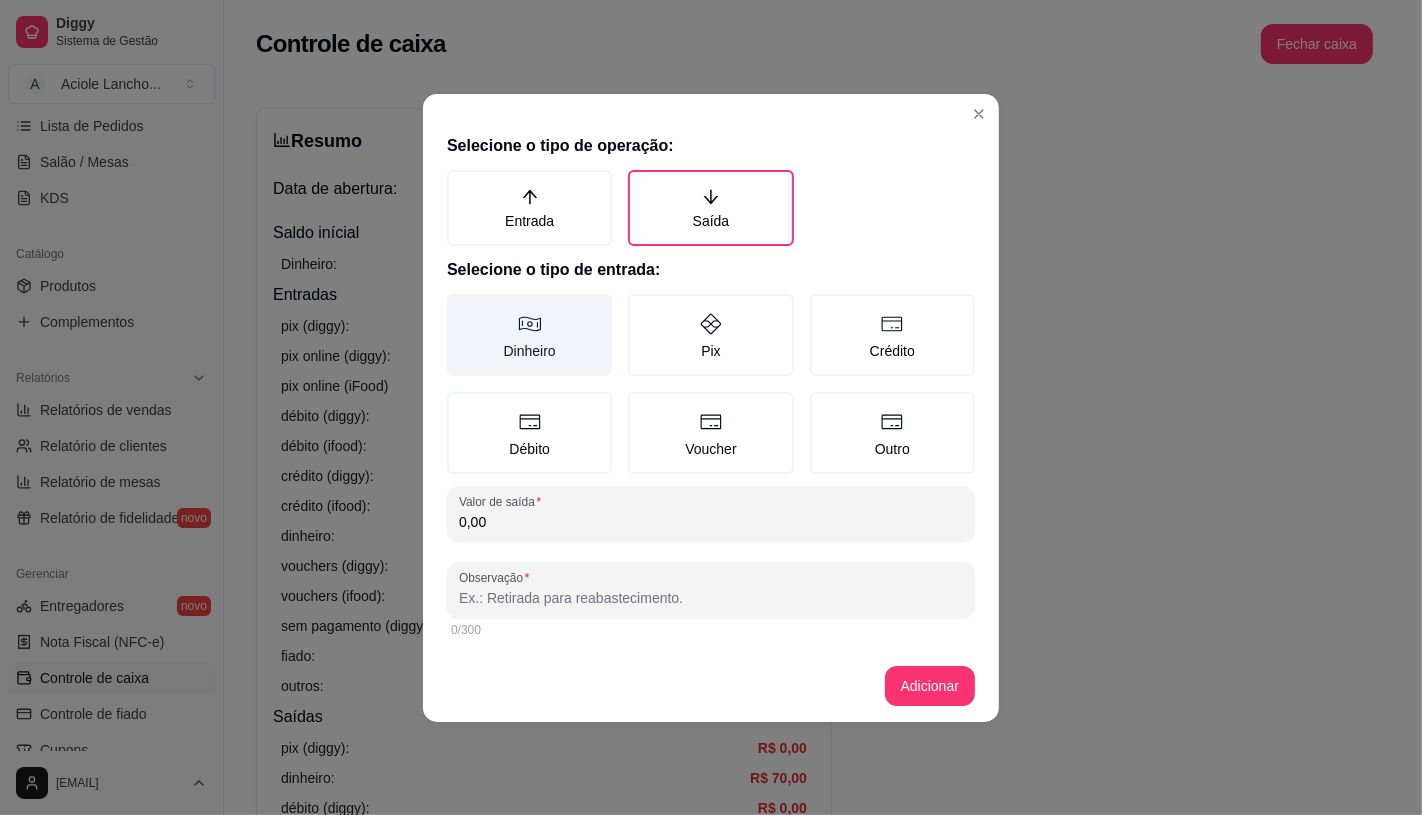click on "Dinheiro" at bounding box center (454, 301) 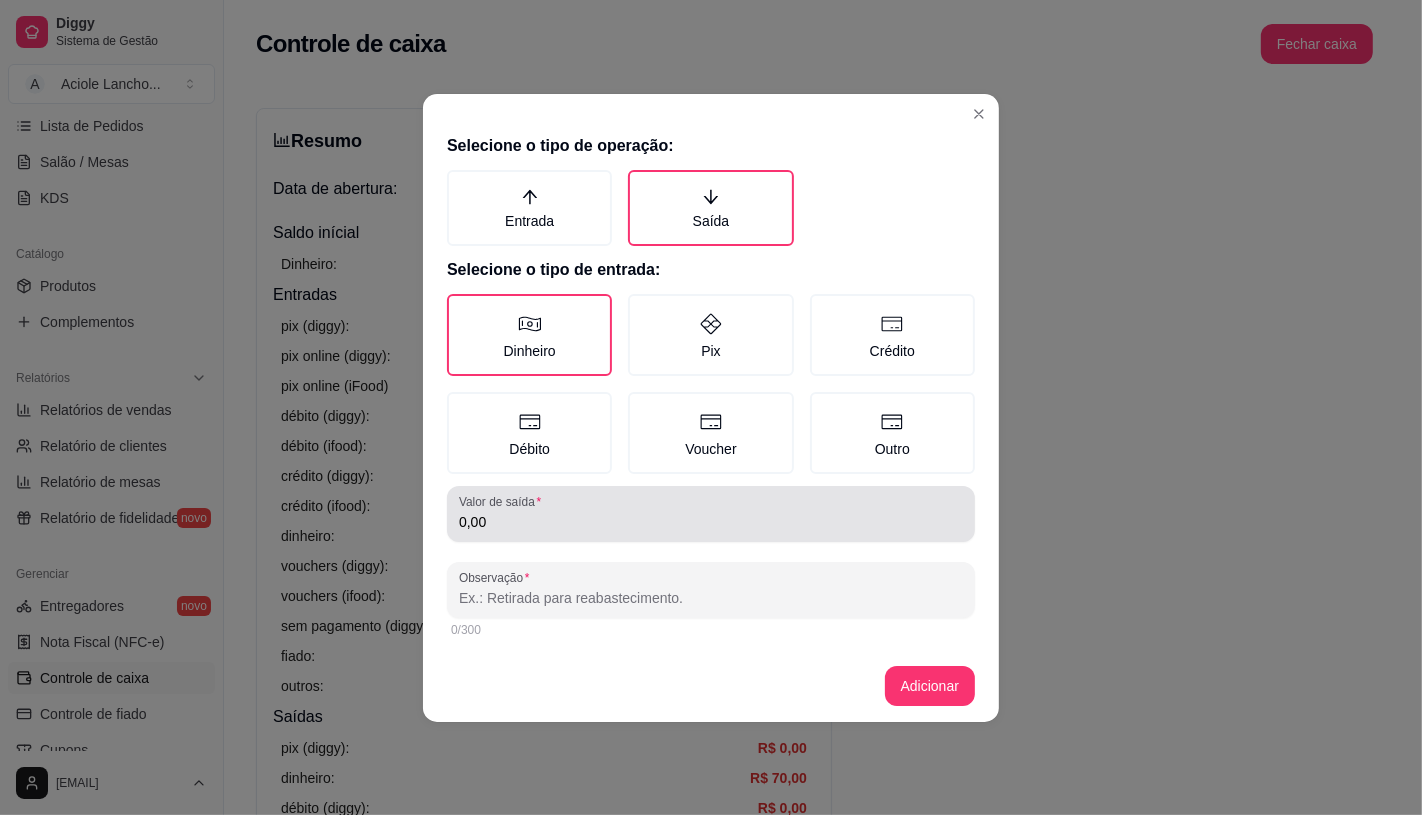 click on "0,00" at bounding box center (711, 514) 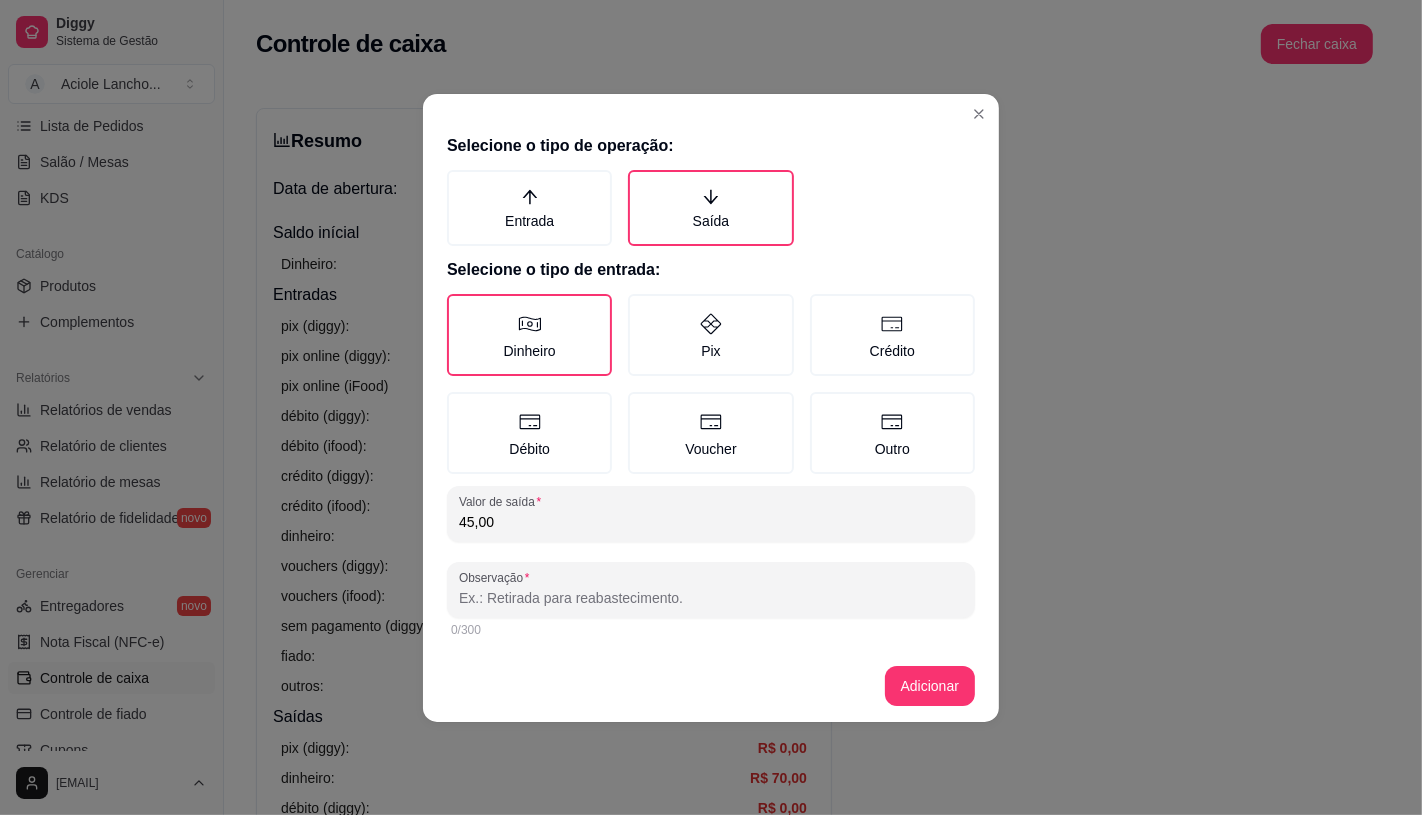 type on "45,00" 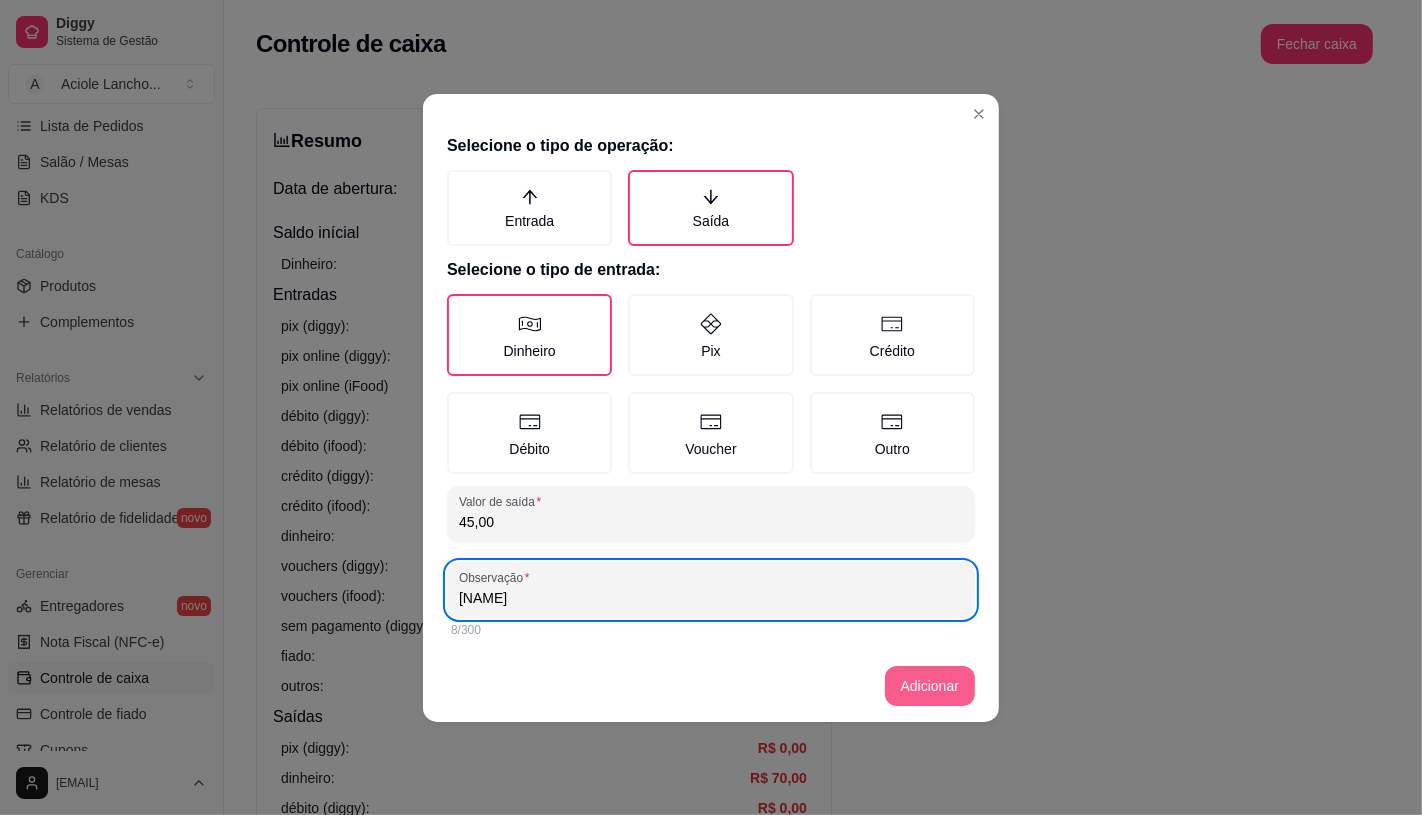 type on "[NAME]" 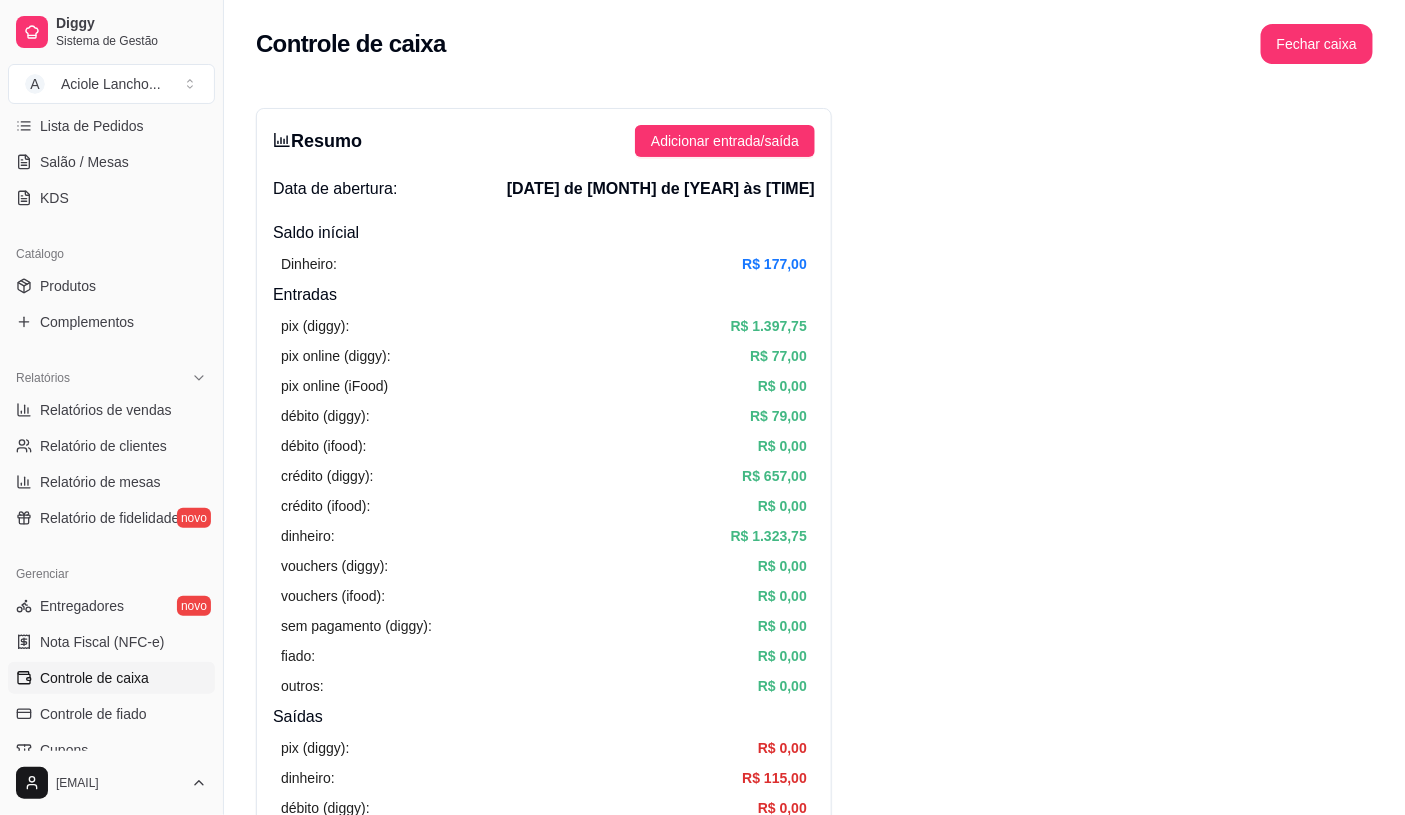 scroll, scrollTop: 888, scrollLeft: 0, axis: vertical 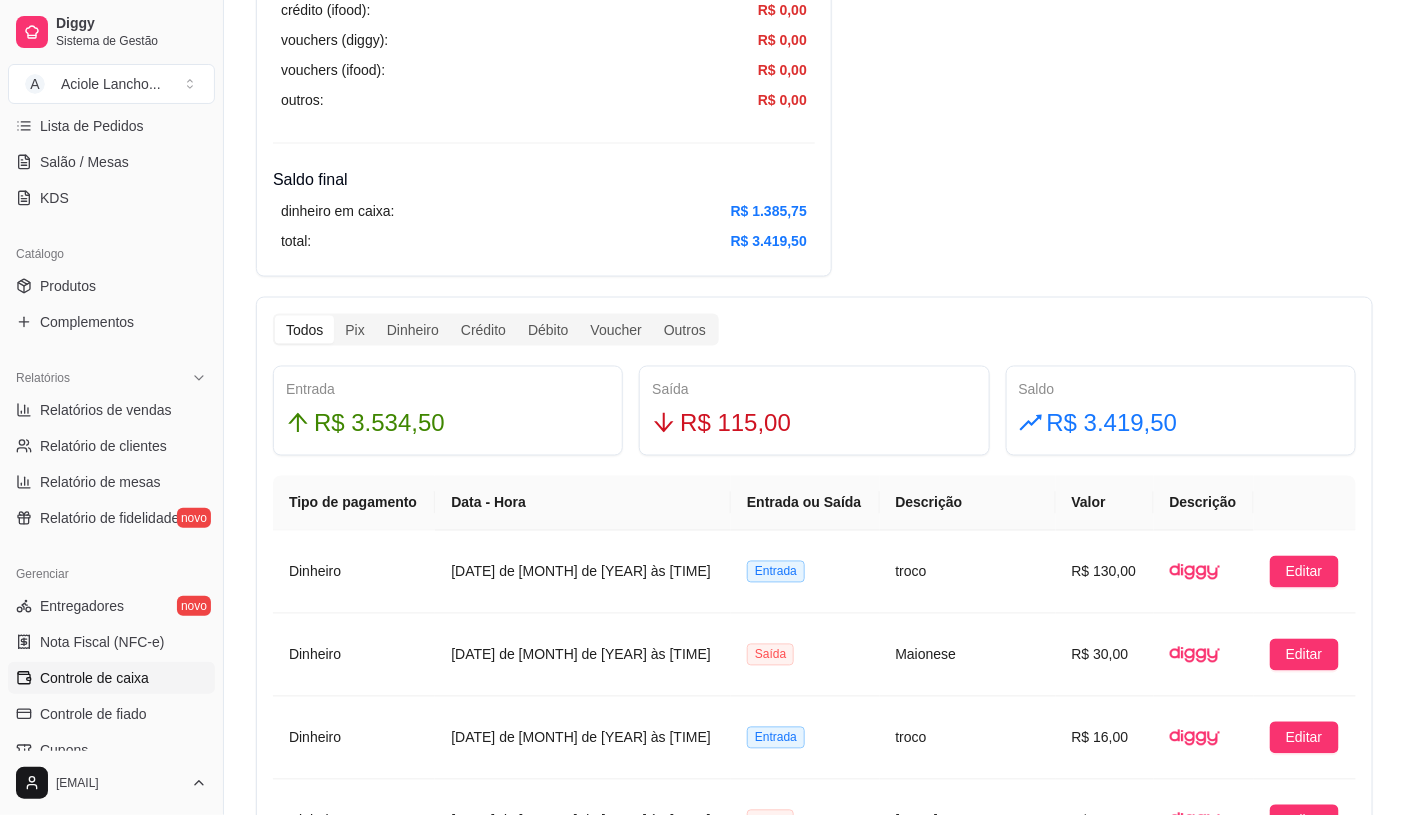 click on "Resumo Adicionar entrada/saída Data de abertura: [DATE] de [MONTH] de [YEAR] às [TIME] Saldo inícial Dinheiro: R$ 177,00 Entradas pix (diggy): R$ 1.397,75 pix online (diggy): R$ 77,00 pix online (iFood) R$ 0,00 débito (diggy): R$ 79,00 débito (ifood): R$ 0,00 crédito (diggy): R$ 657,00 crédito (ifood): R$ 0,00 dinheiro: R$ 1.323,75 vouchers (diggy): R$ 0,00 vouchers (ifood): R$ 0,00 sem pagamento (diggy): R$ 0,00 fiado: R$ 0,00 outros: R$ 0,00 Saídas pix (diggy): R$ 0,00 dinheiro: R$ 115,00 débito (diggy): R$ 0,00 débito (ifood): R$ 0,00 crédito (diggy): R$ 0,00 crédito (ifood): R$ 0,00 vouchers (diggy): R$ 0,00 vouchers (ifood): R$ 0,00 outros: R$ 0,00 Saldo final dinheiro em caixa: R$ 1.385,75 total: R$ 3.419,50 Todos Pix Dinheiro Crédito Débito Voucher Outros Entrada R$ 3.534,50 Saída R$ 115,00 Saldo R$ 3.419,50 Tipo de pagamento Data - Hora Entrada ou Saída Descrição Valor Descrição Dinheiro [DATE] de [MONTH] de [YEAR] às [TIME] Entrada troco R$ 130,00 Editar Dinheiro Saída 1 2" at bounding box center (814, 724) 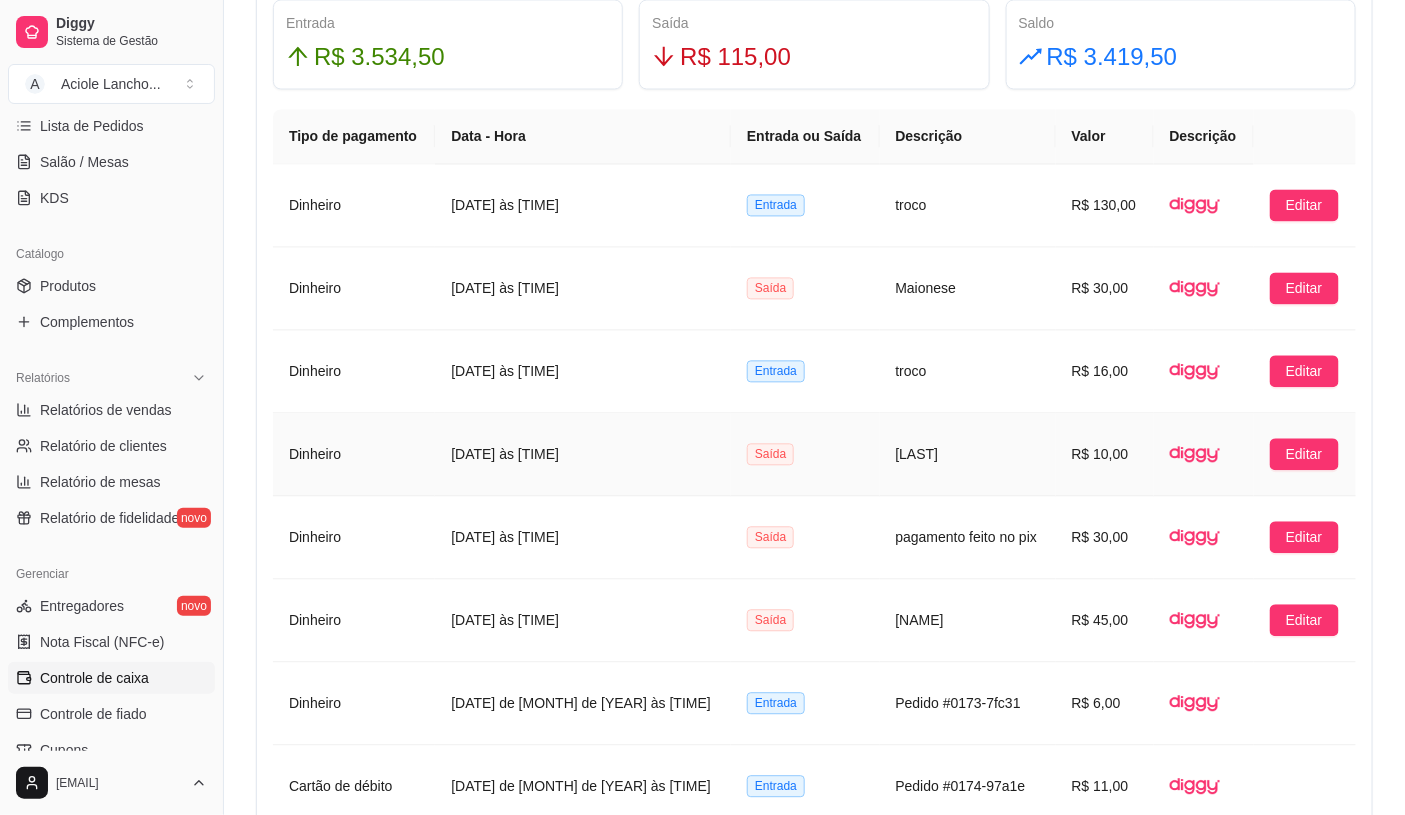 scroll, scrollTop: 1222, scrollLeft: 0, axis: vertical 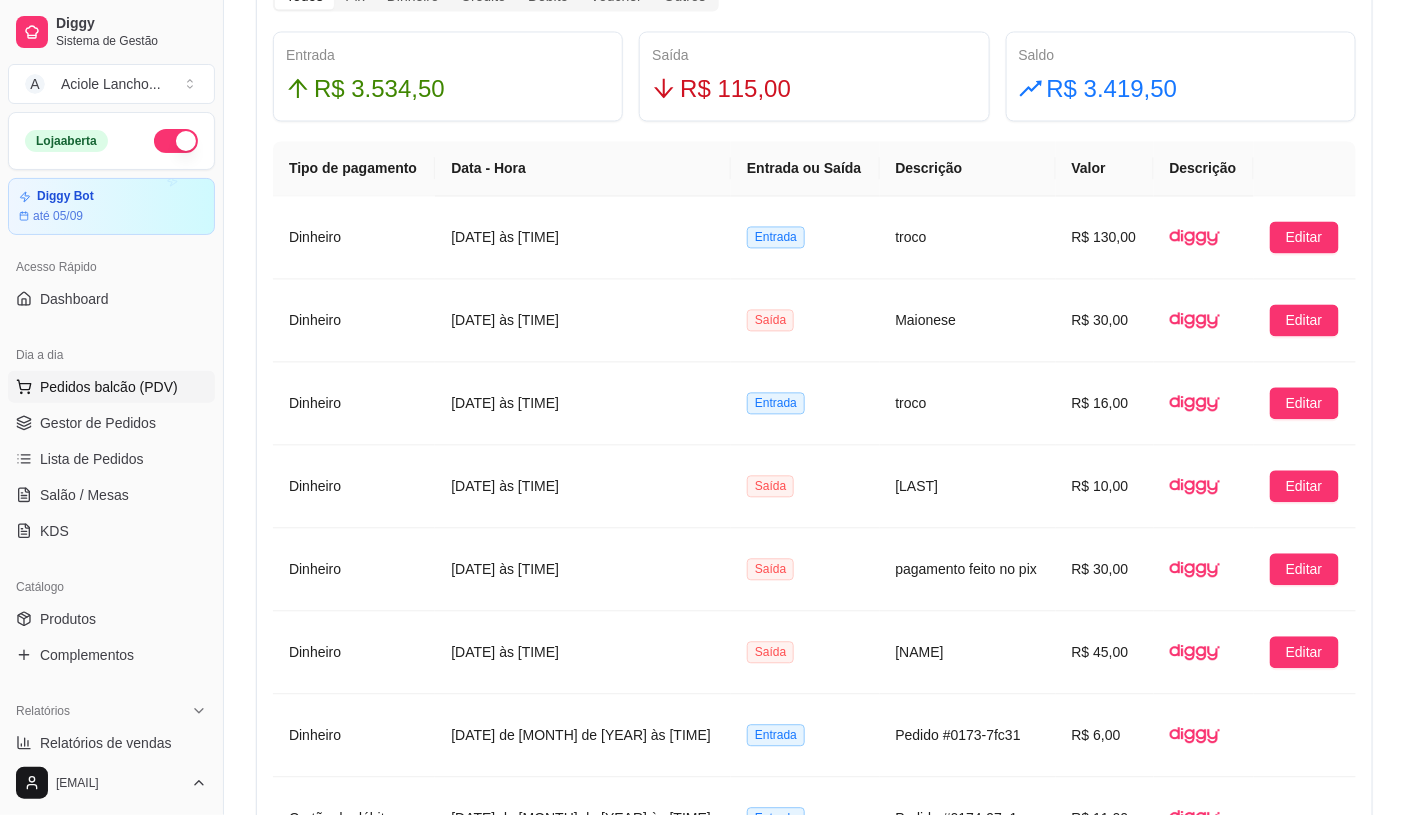 click on "Pedidos balcão (PDV)" at bounding box center [109, 387] 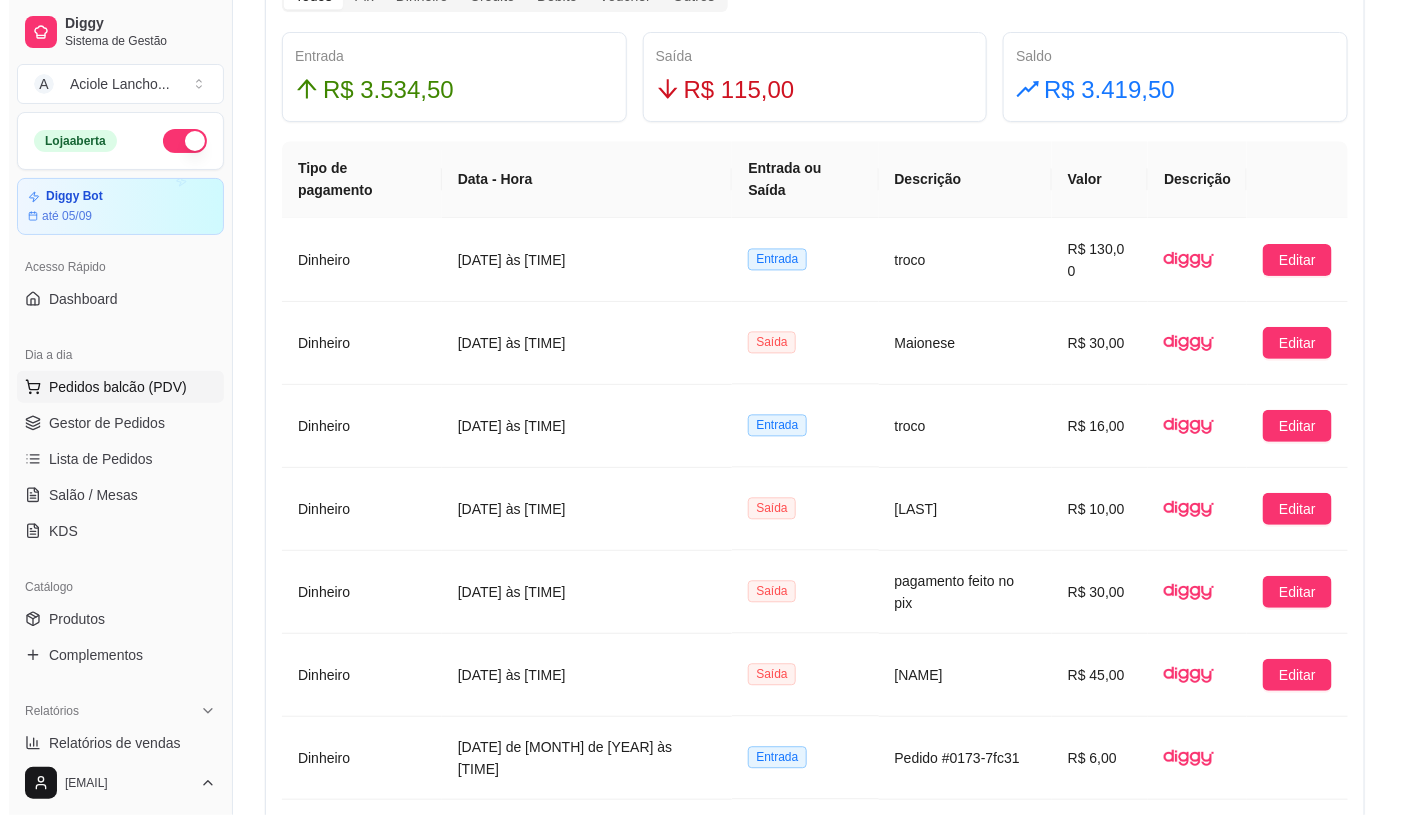 scroll, scrollTop: 1333, scrollLeft: 0, axis: vertical 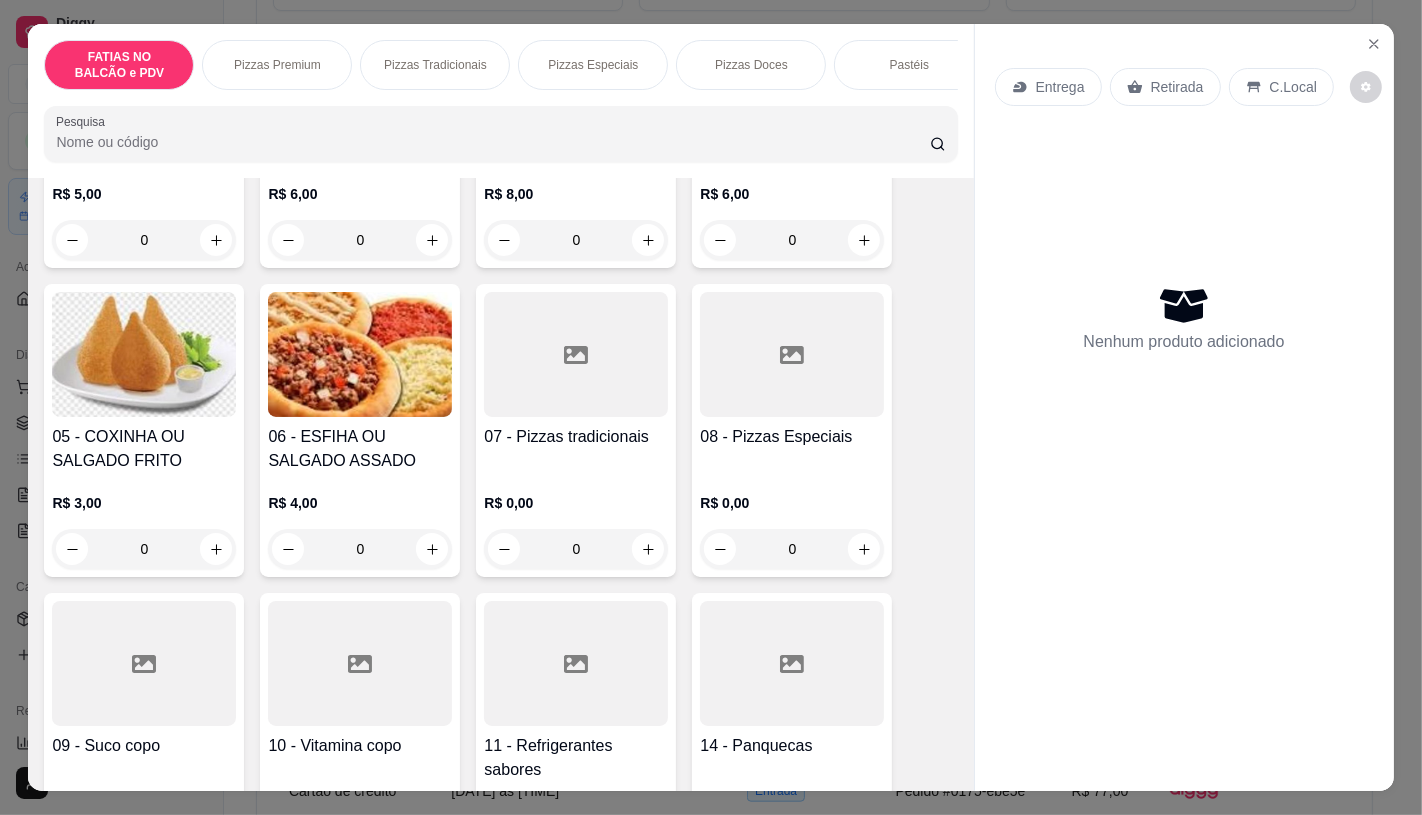 click 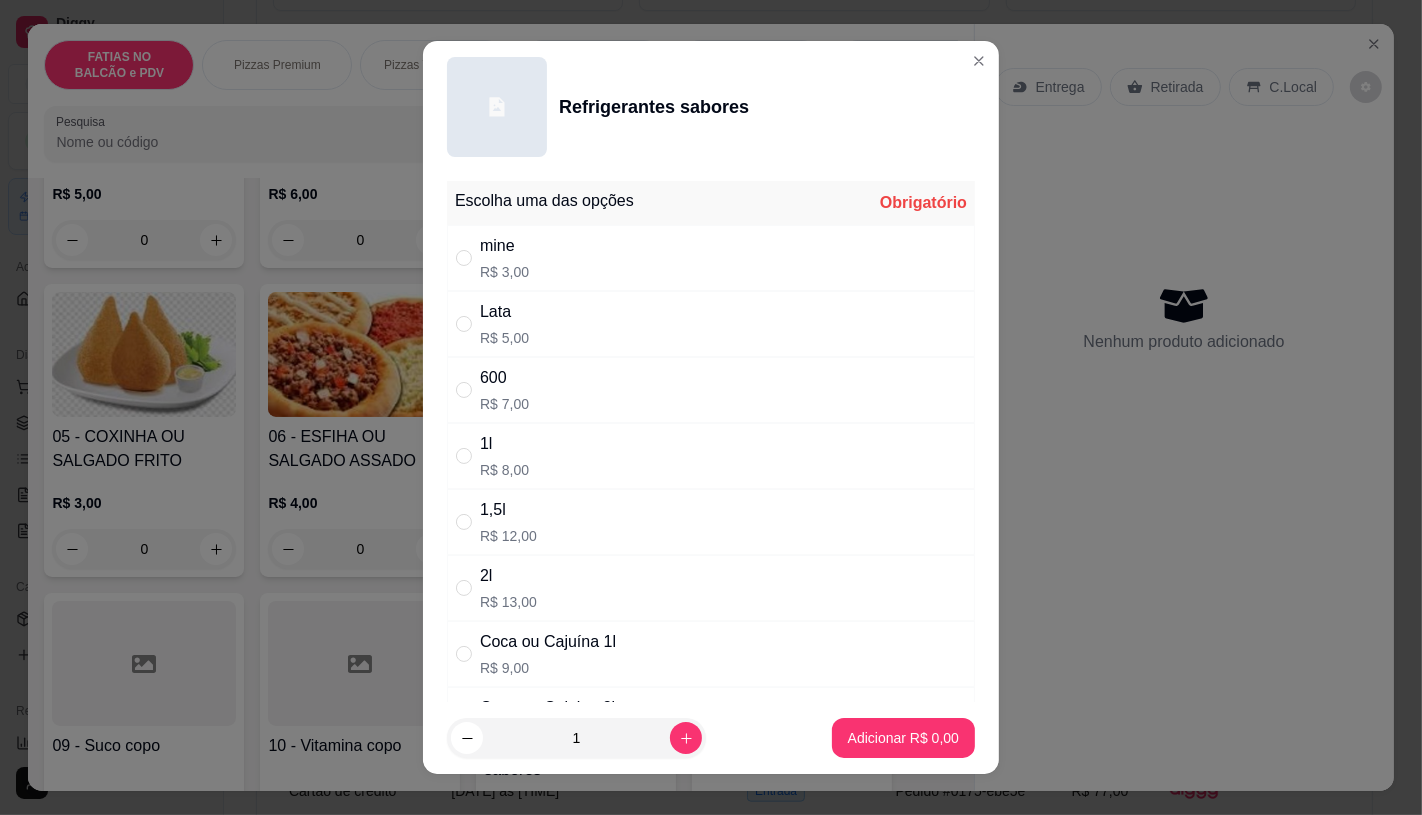 click on "R$ 9,00" at bounding box center [548, 668] 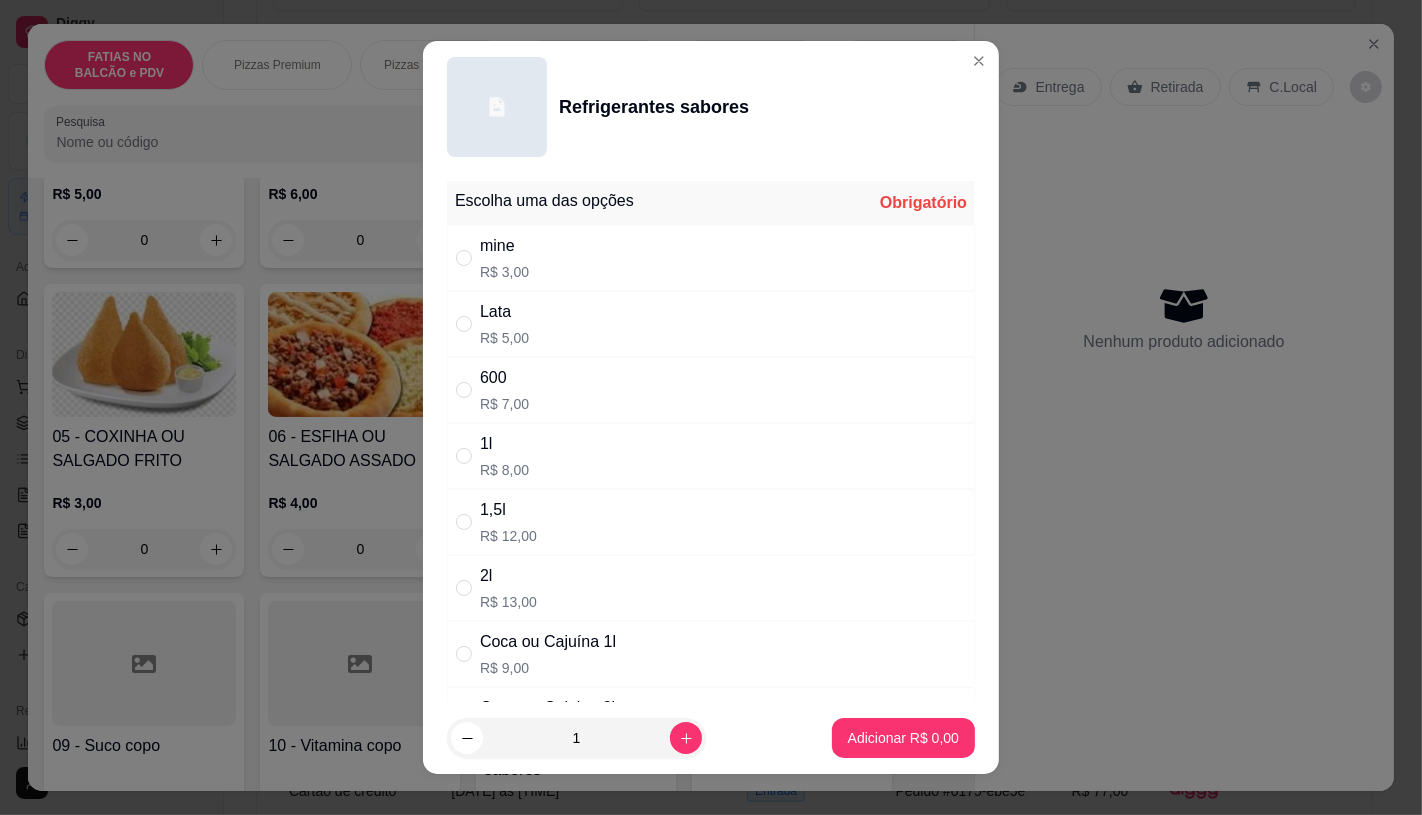 radio on "true" 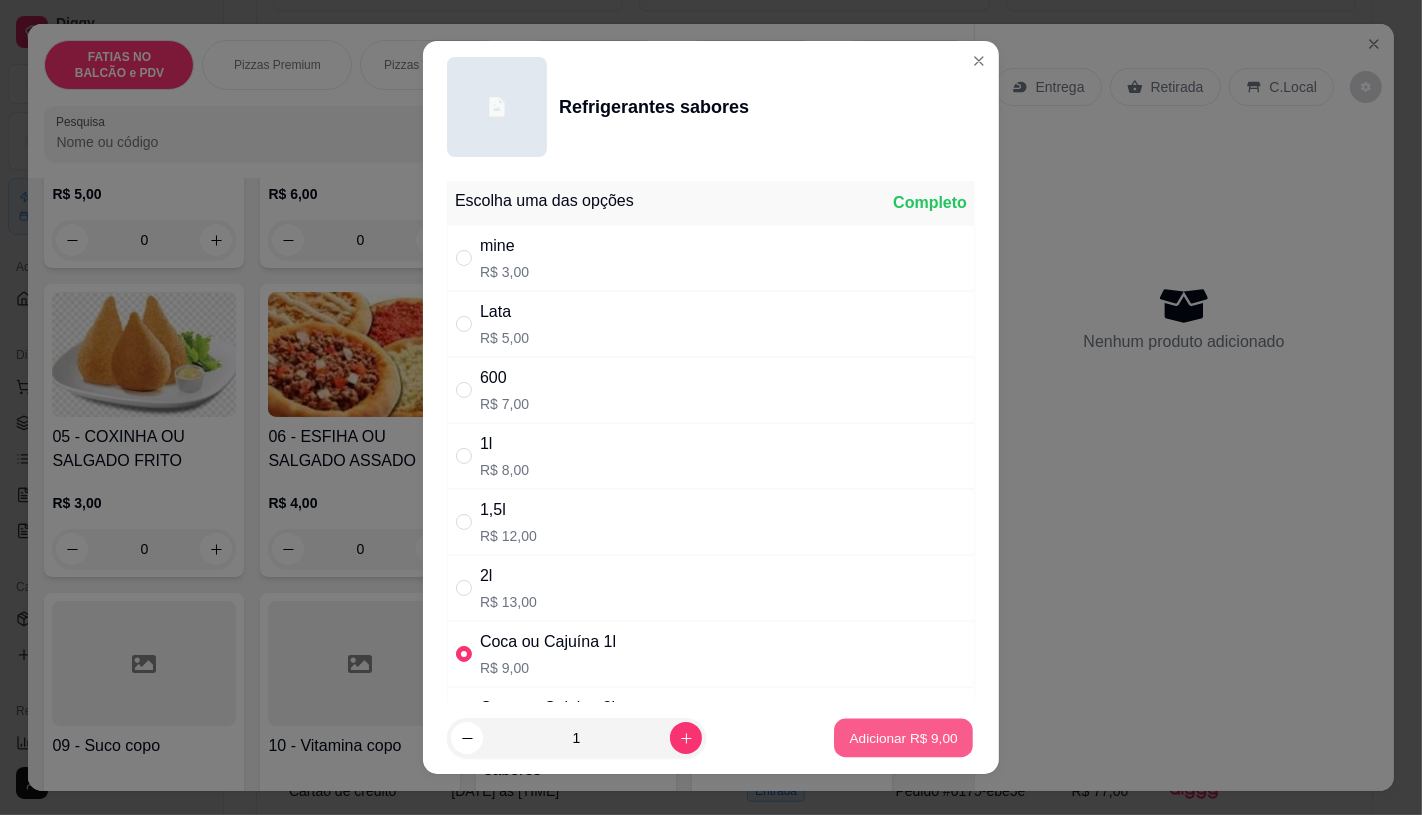 click on "Adicionar   R$ 9,00" at bounding box center [903, 738] 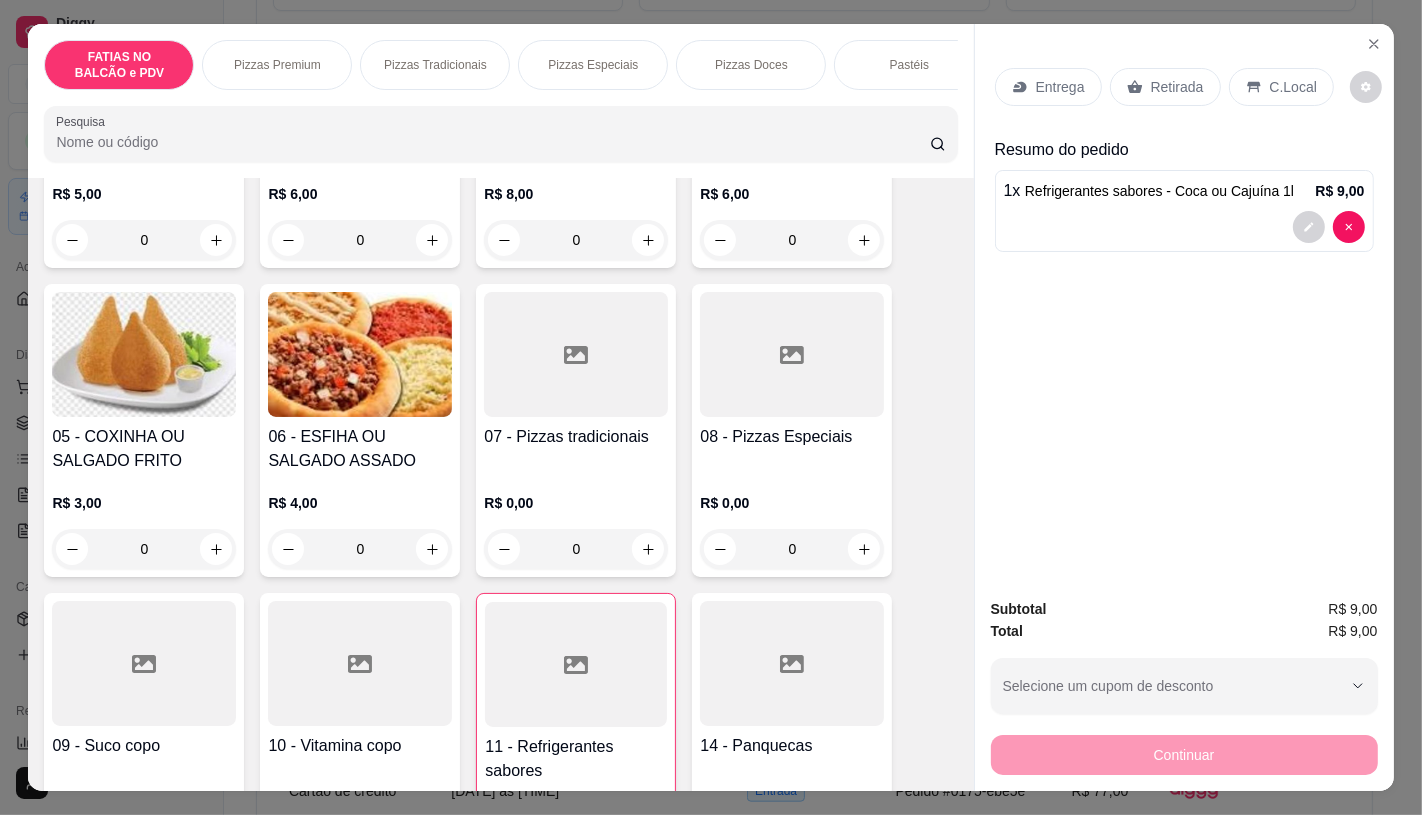 click on "Retirada" at bounding box center [1177, 87] 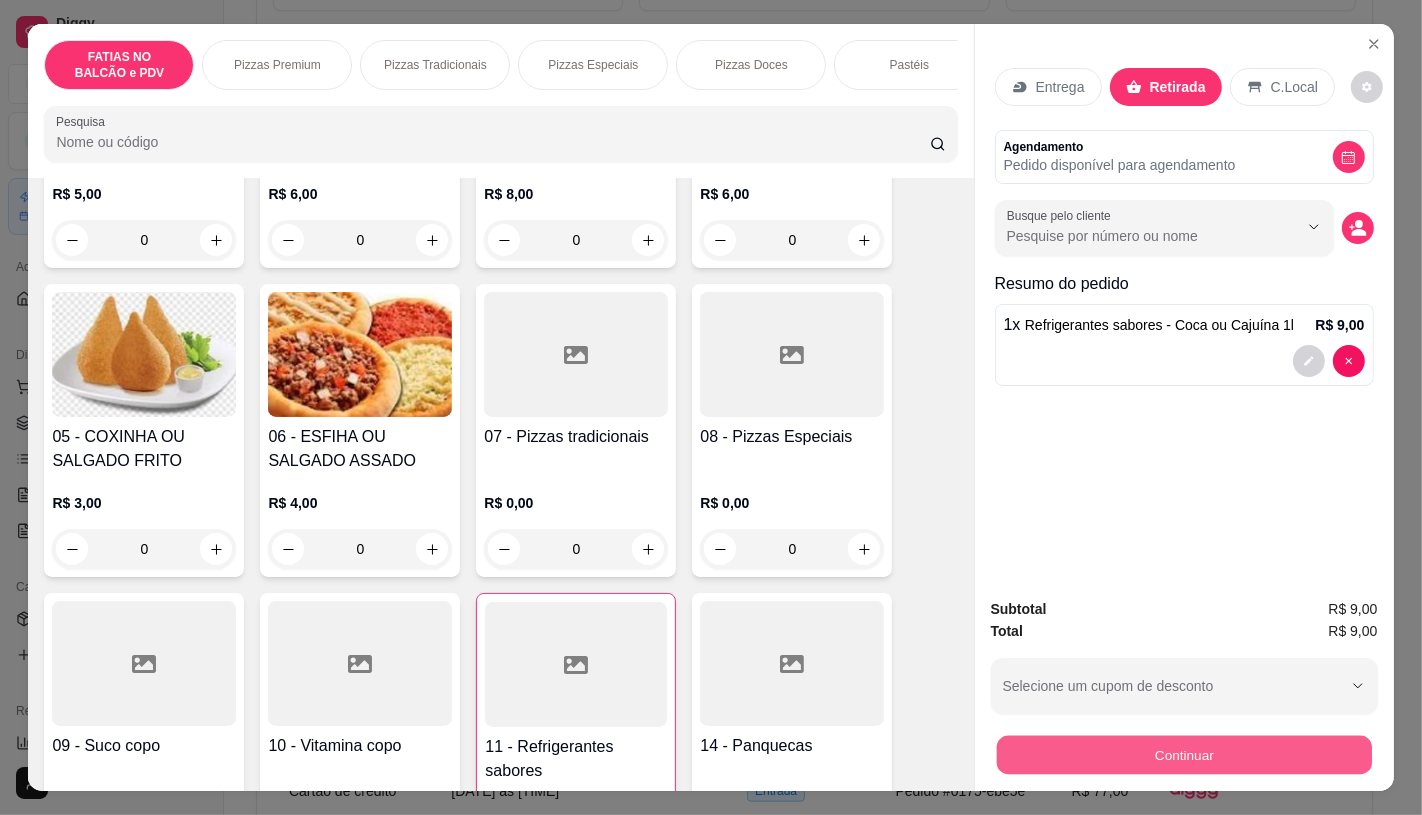 click on "Continuar" at bounding box center (1183, 754) 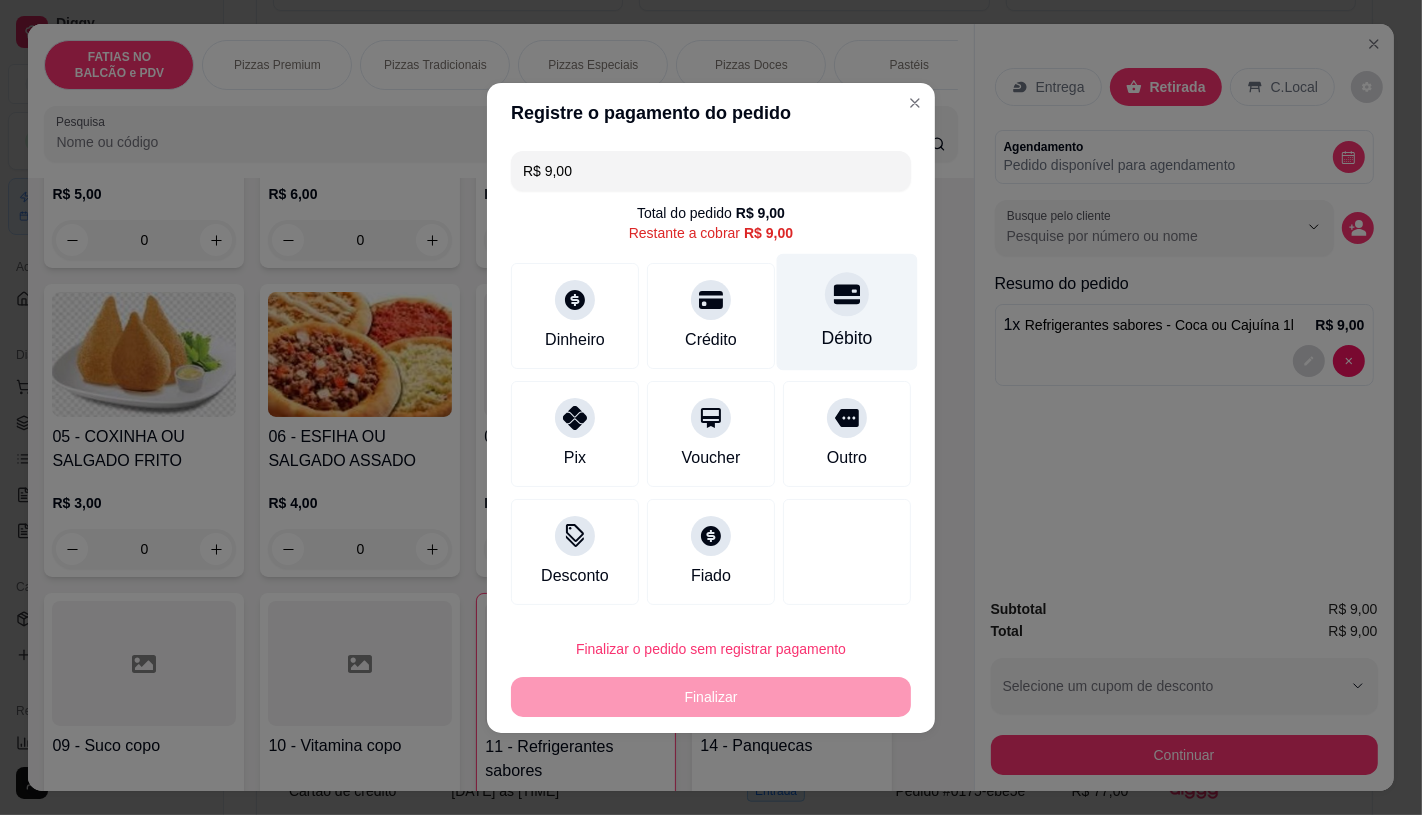 click on "Débito" at bounding box center (847, 311) 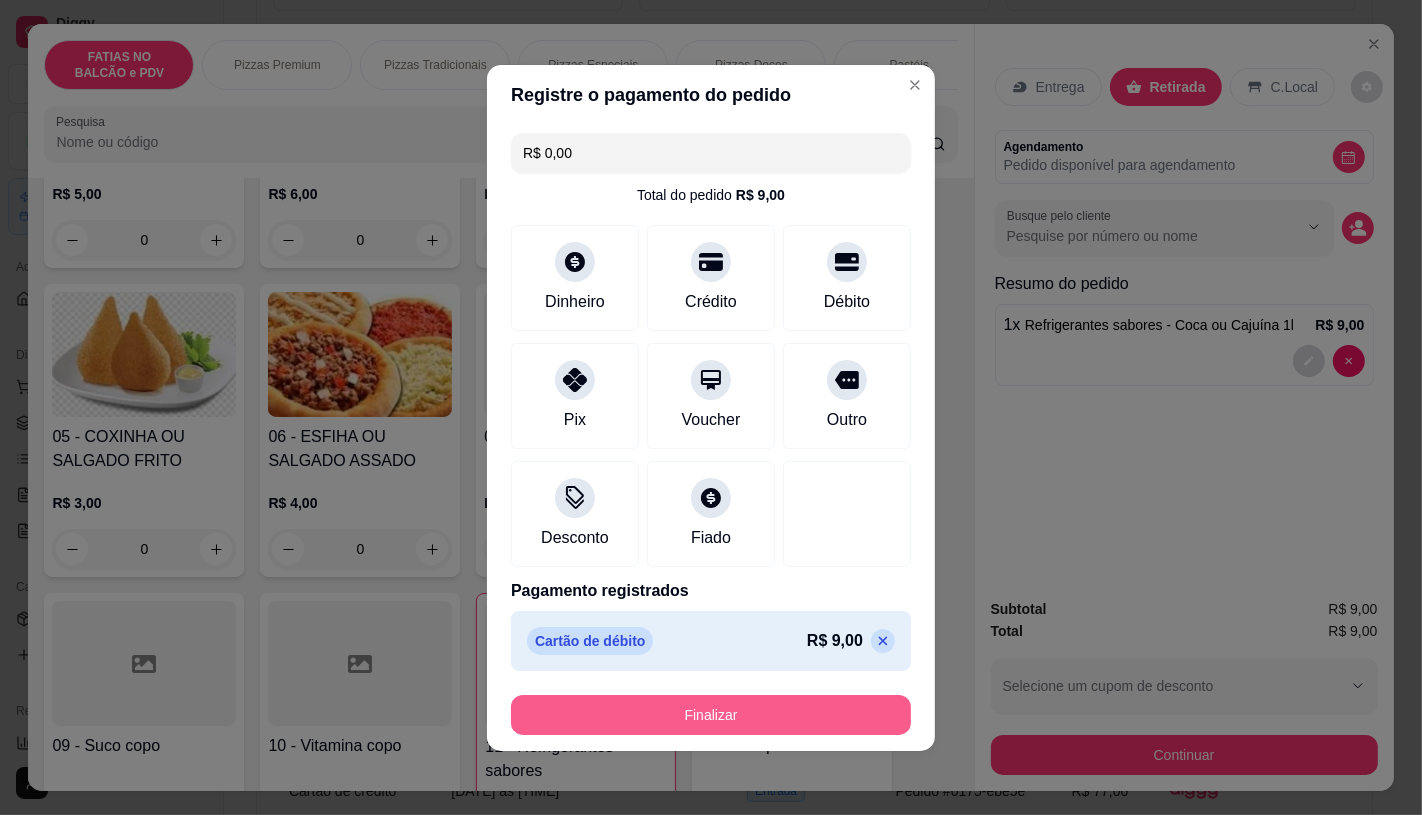 click on "Finalizar" at bounding box center [711, 715] 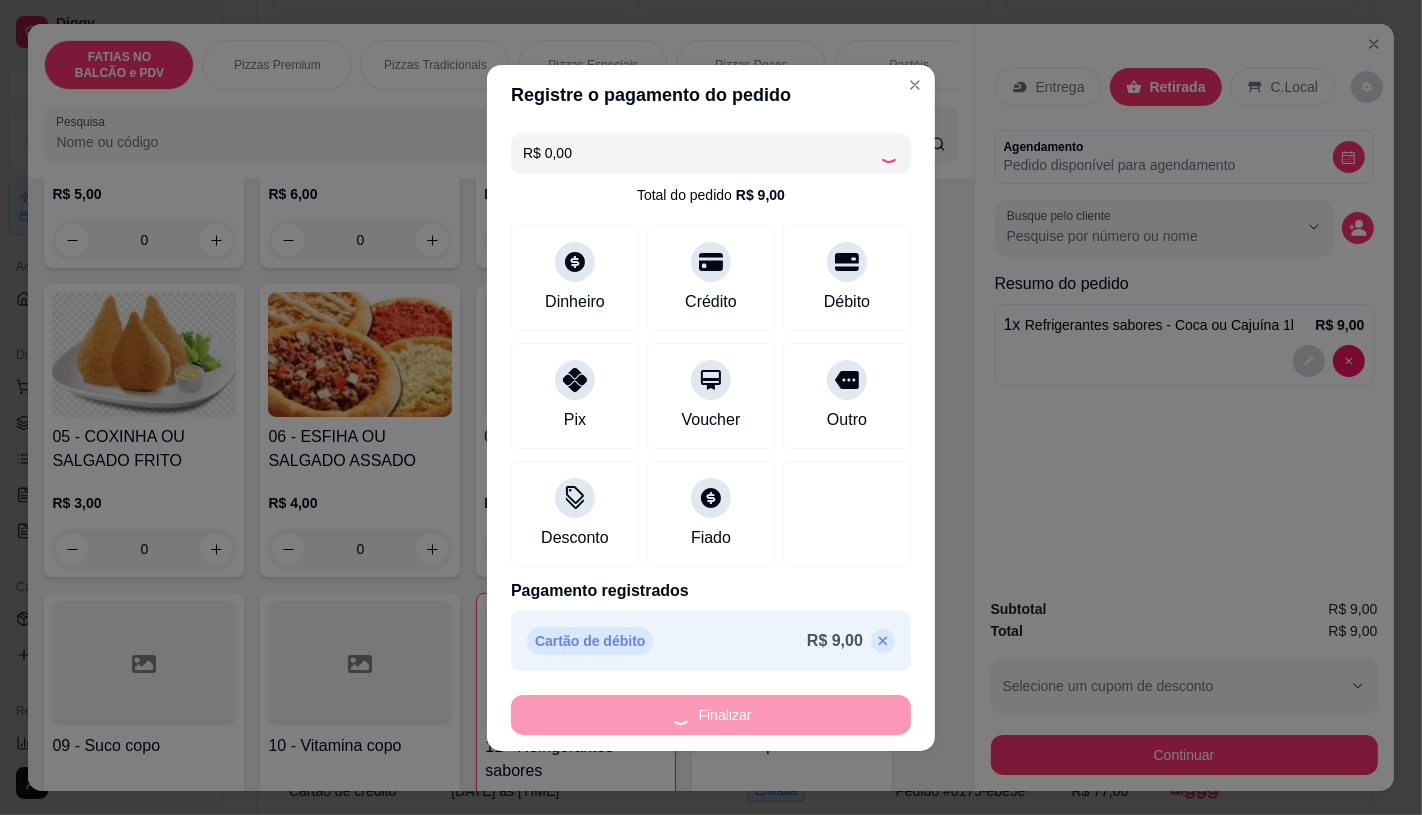type on "0" 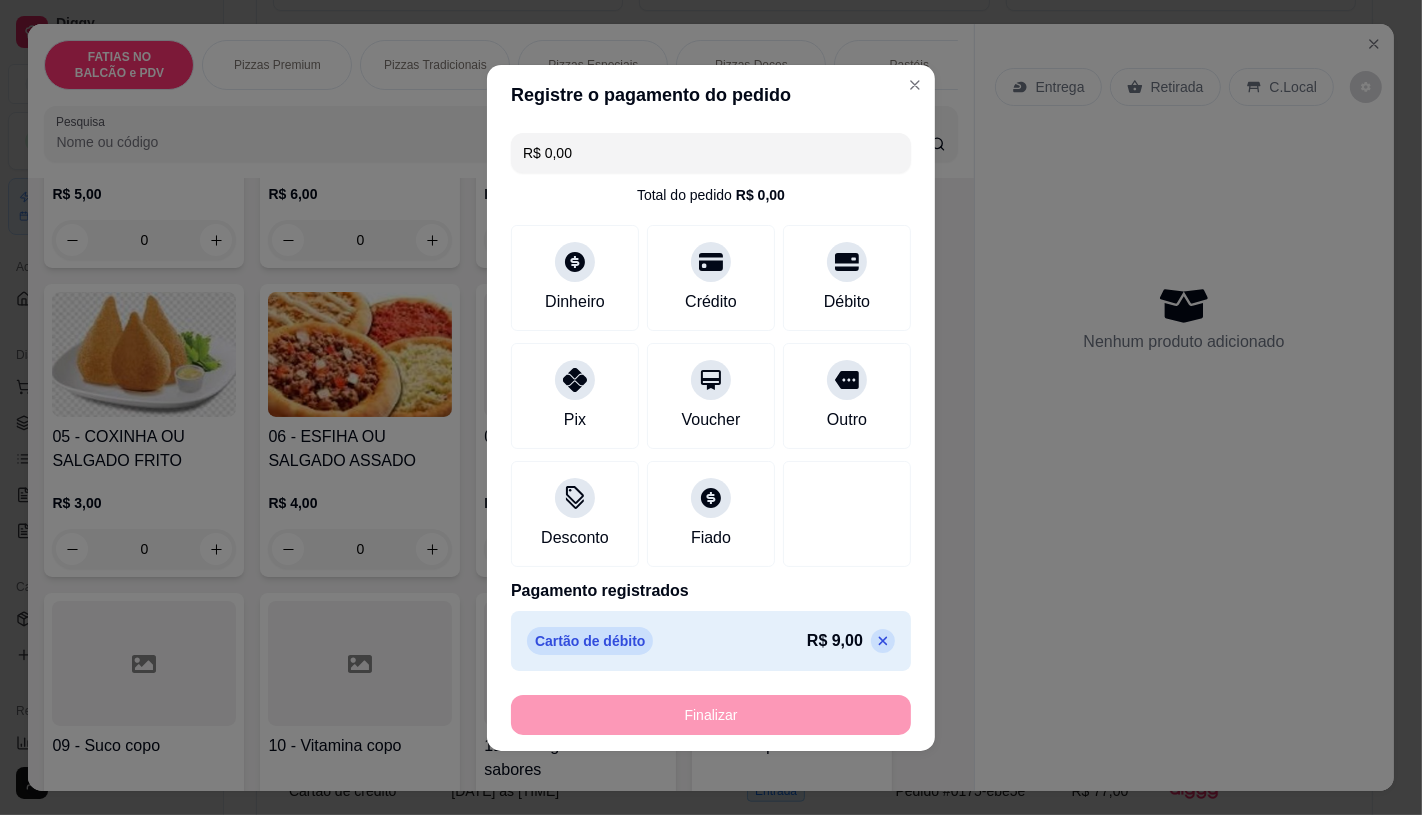 type on "-R$ 9,00" 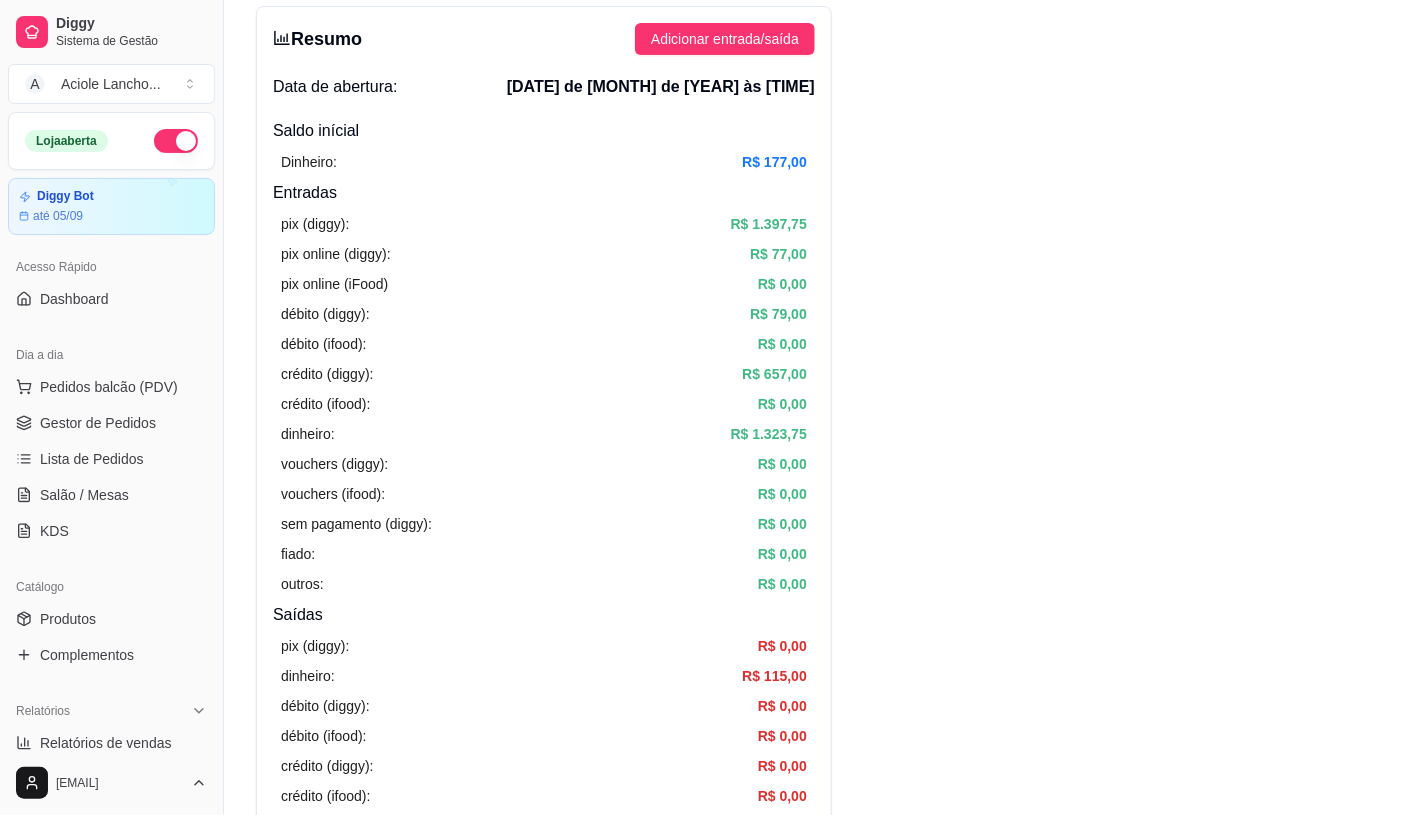 scroll, scrollTop: 0, scrollLeft: 0, axis: both 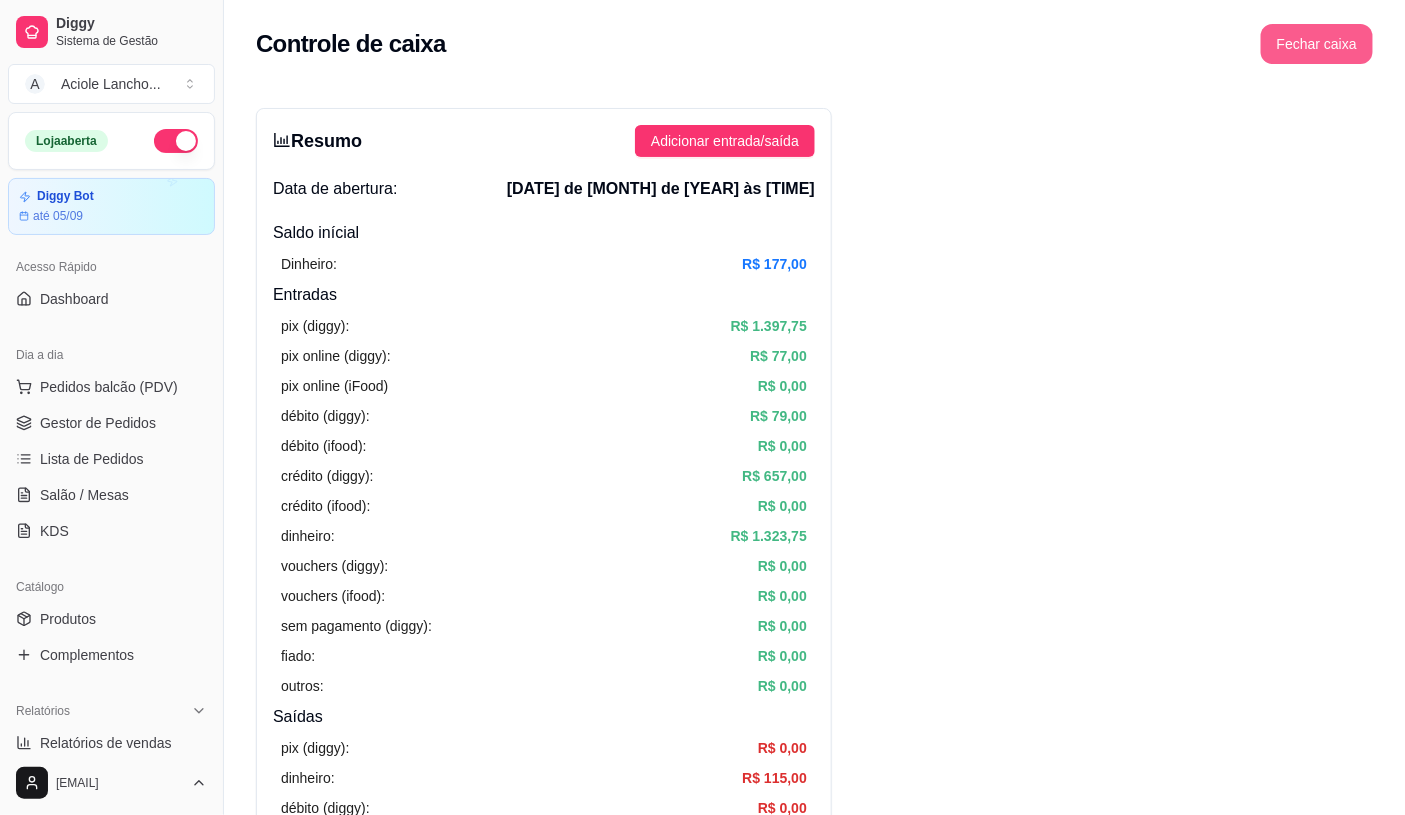 click on "Fechar caixa" at bounding box center [1317, 44] 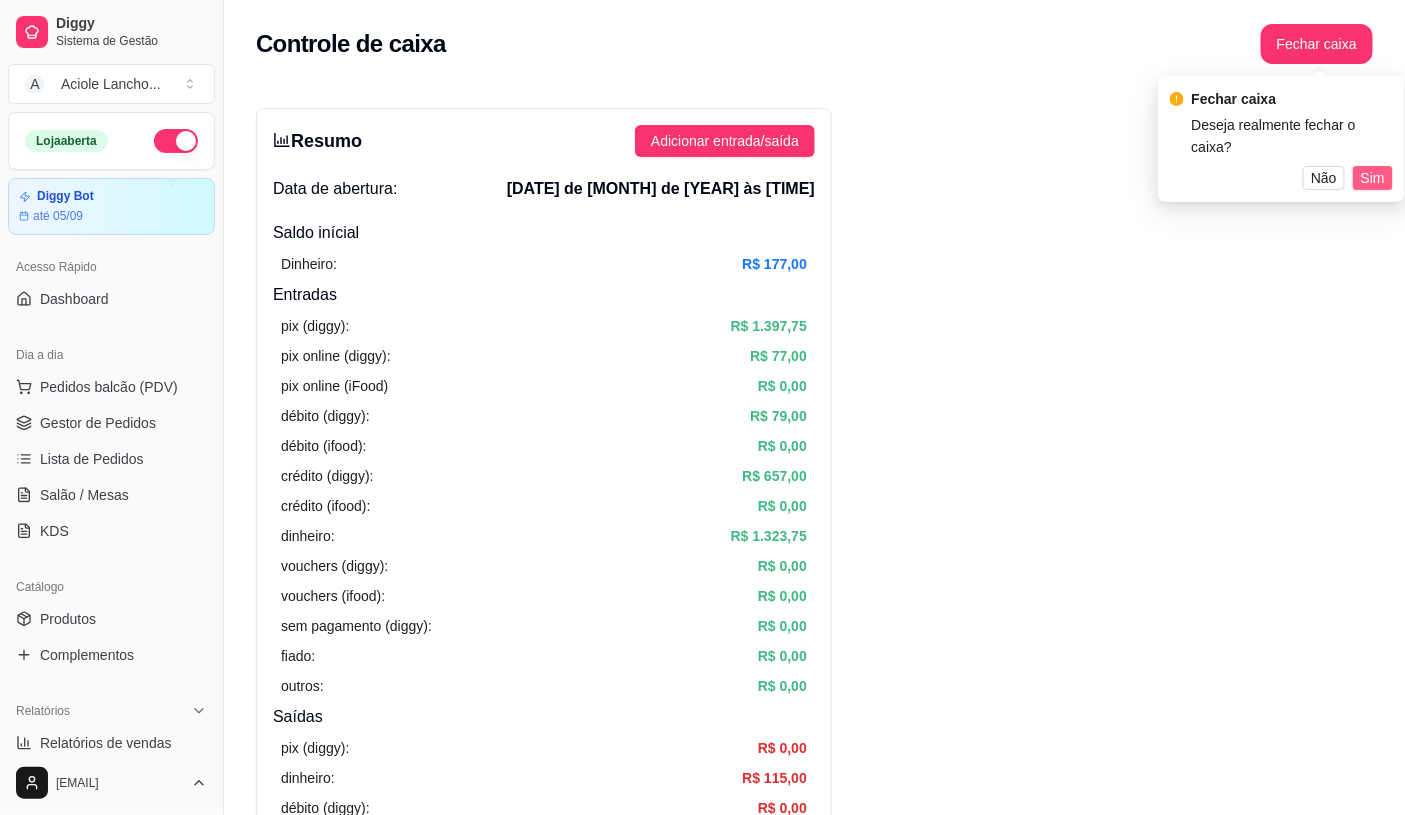 click on "Sim" at bounding box center [1373, 178] 